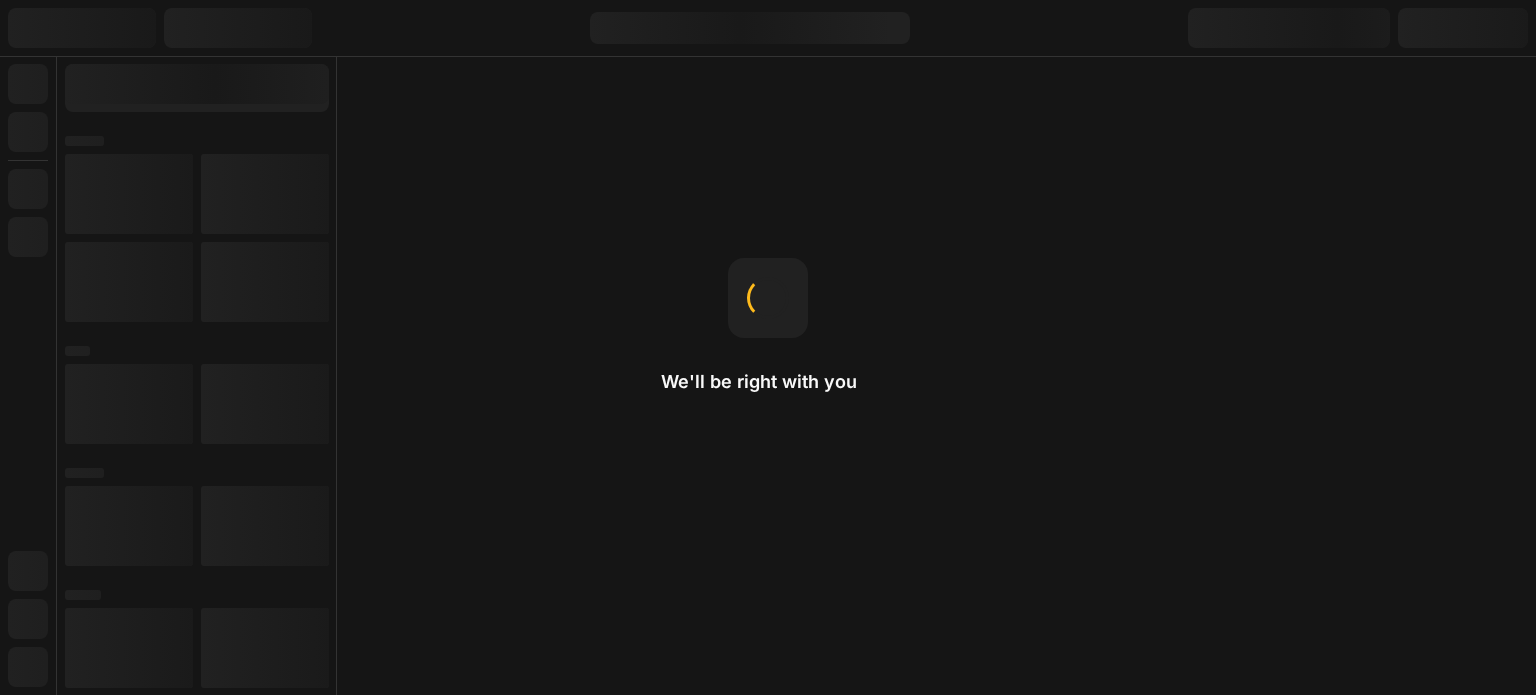 scroll, scrollTop: 0, scrollLeft: 0, axis: both 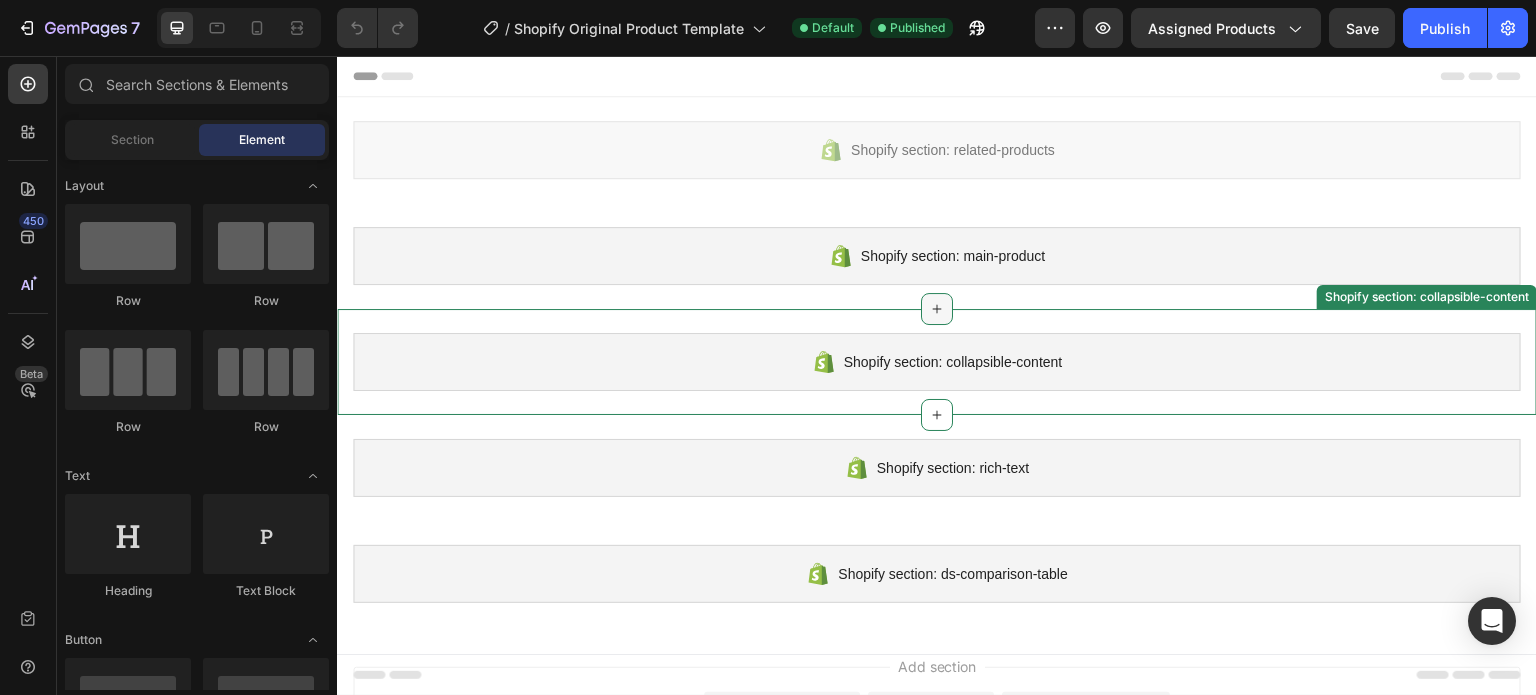 click 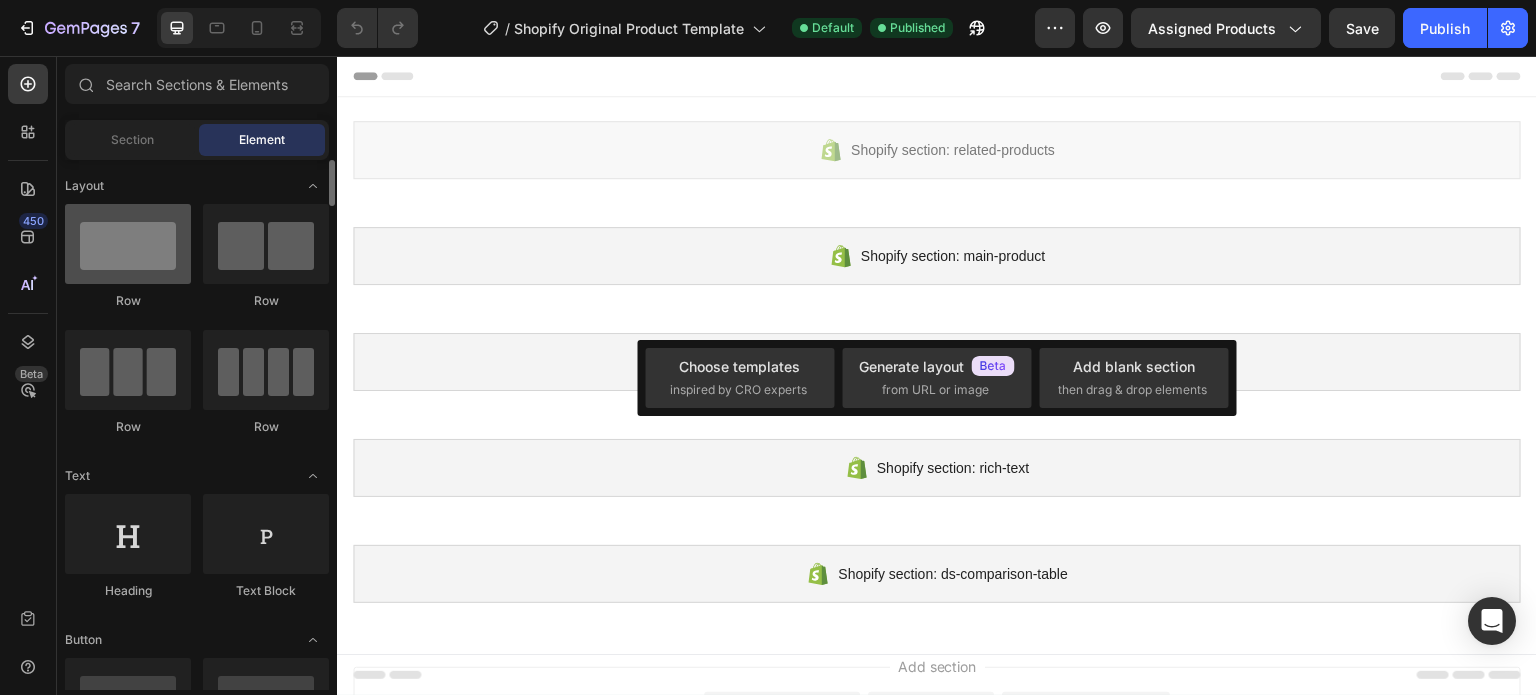 click at bounding box center (128, 244) 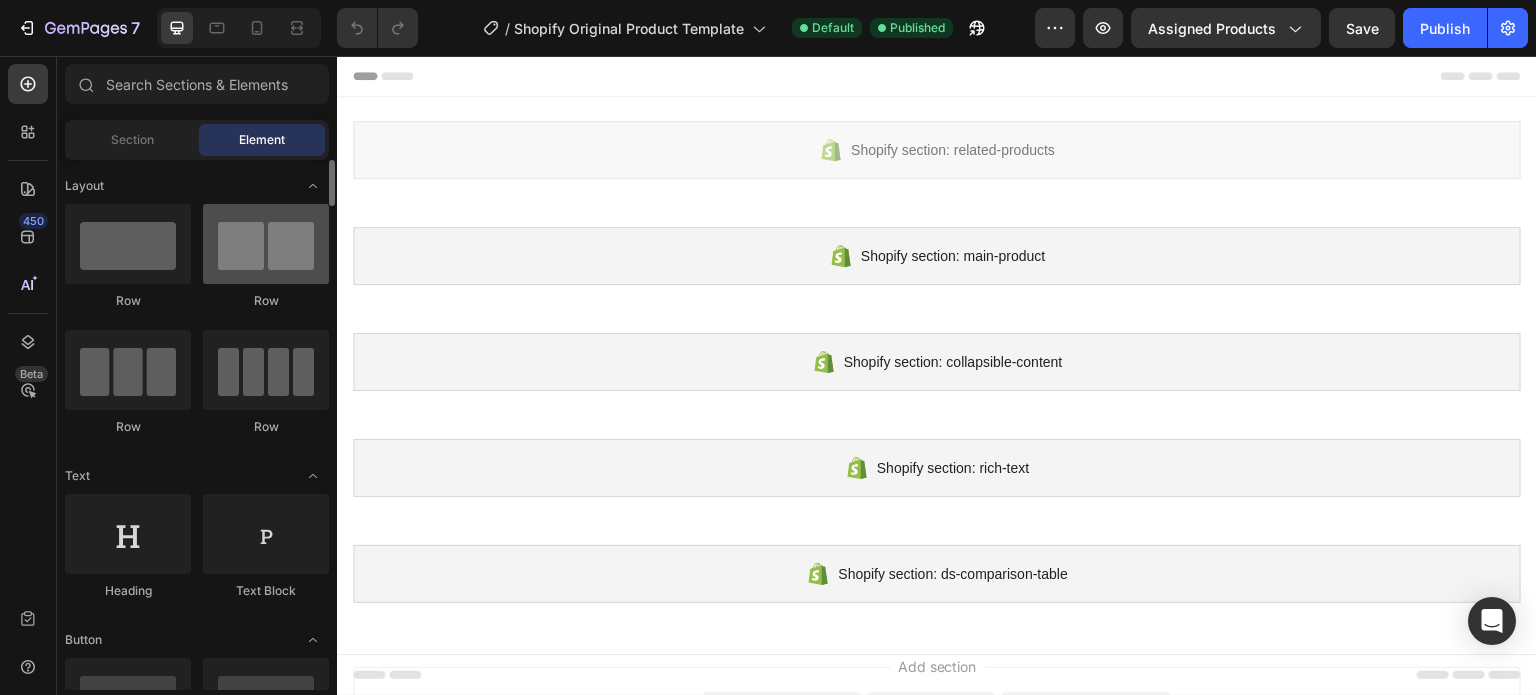 click at bounding box center (266, 244) 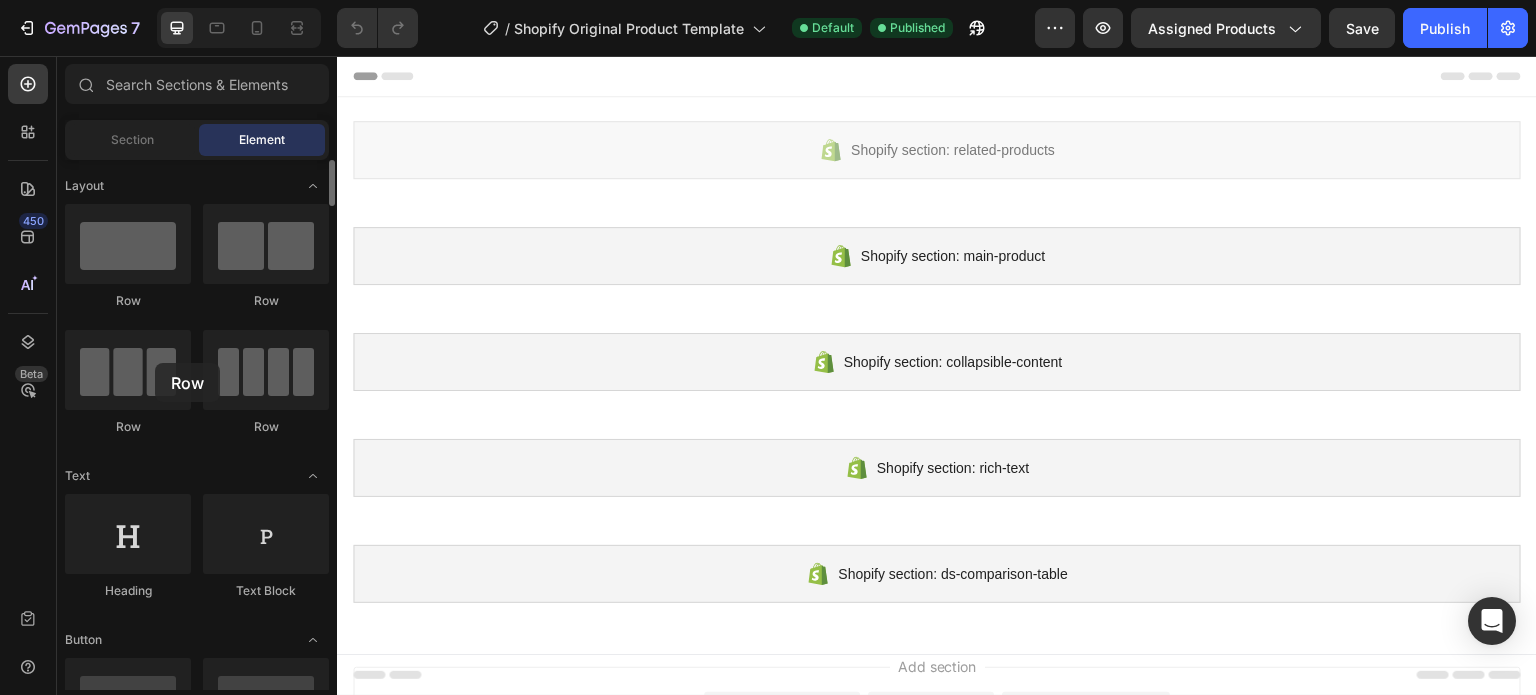 drag, startPoint x: 155, startPoint y: 363, endPoint x: 193, endPoint y: 365, distance: 38.052597 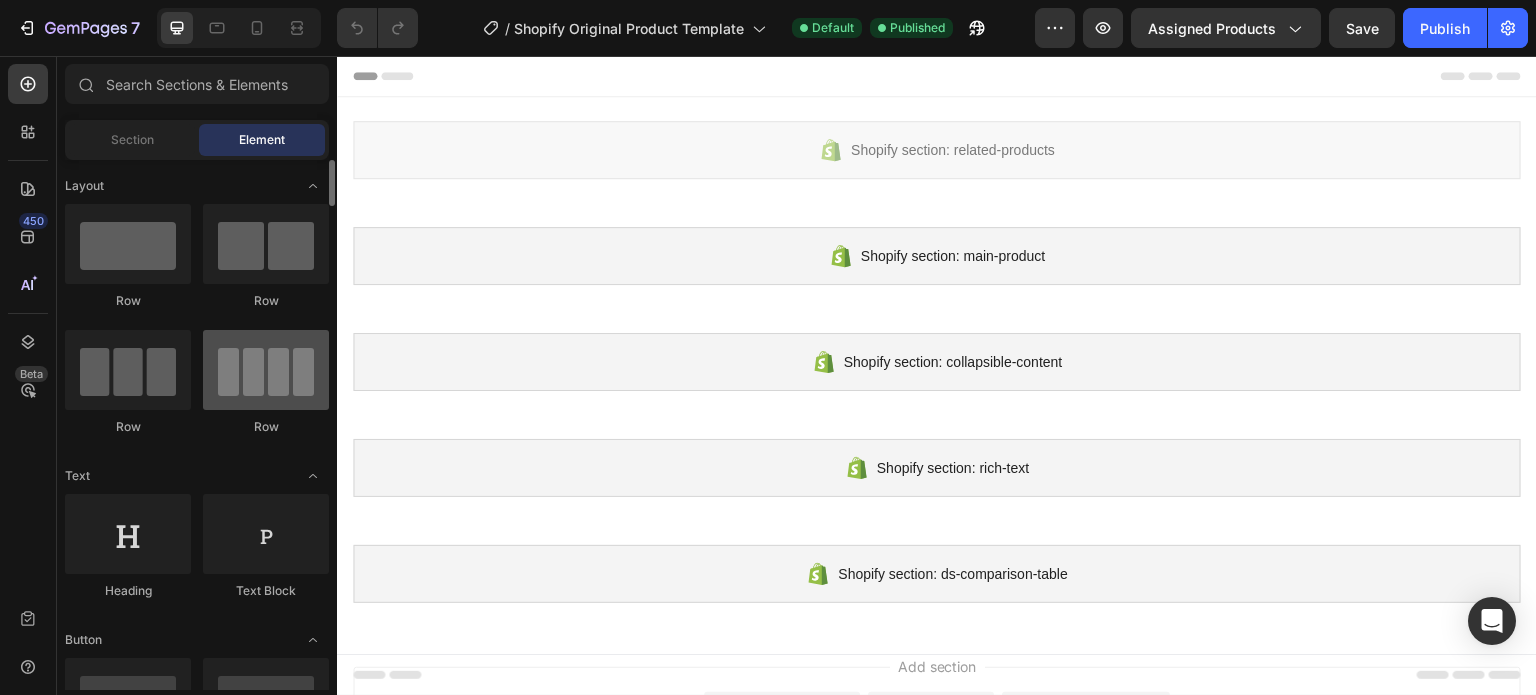 click at bounding box center [266, 370] 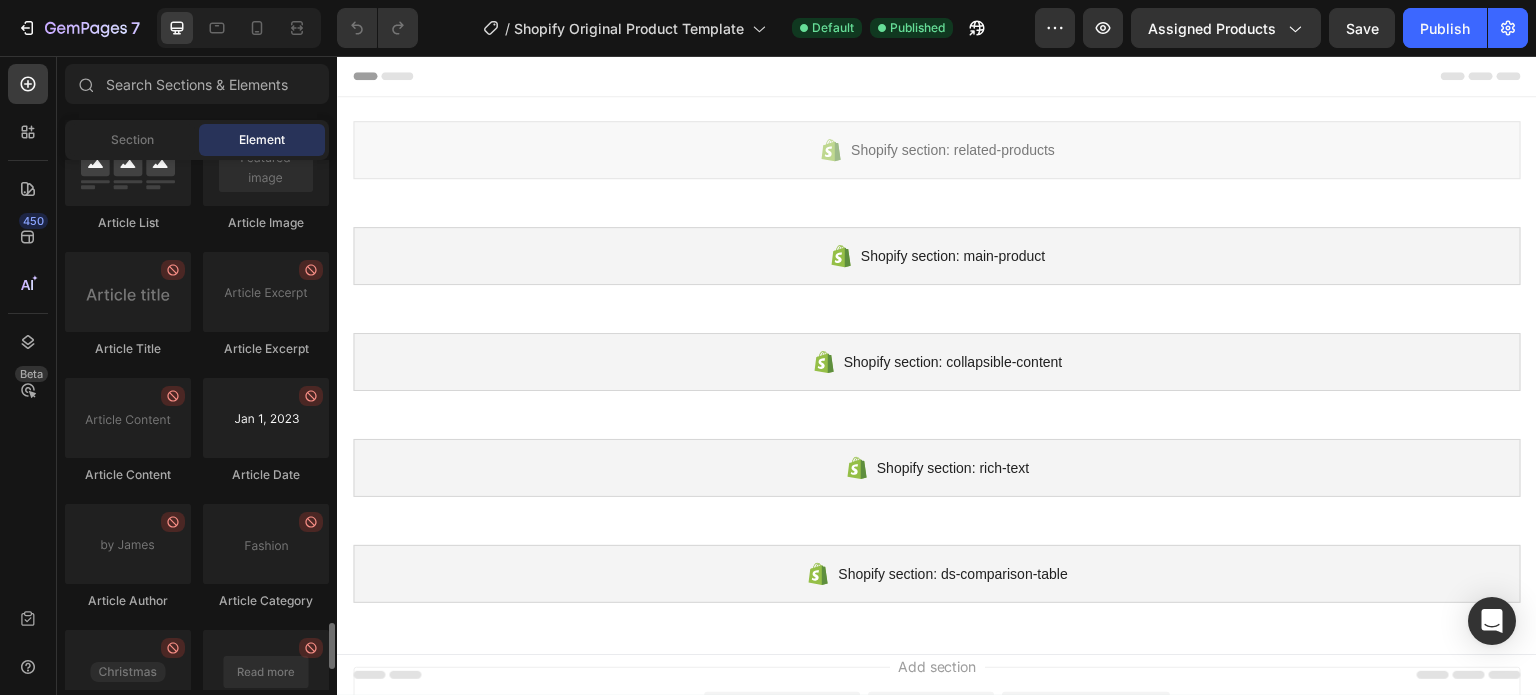 scroll, scrollTop: 5528, scrollLeft: 0, axis: vertical 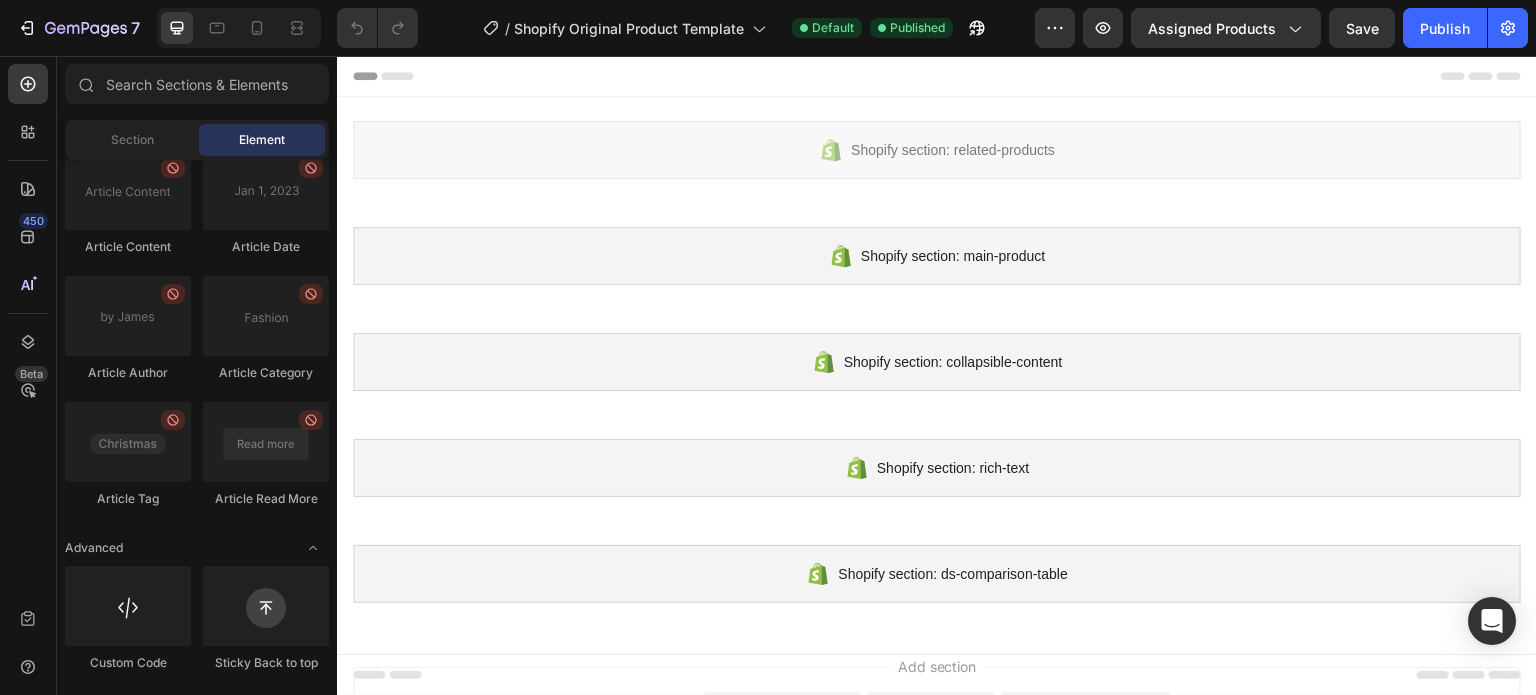click on "Sections(18) Elements(84) Section Element Hero Section Product Detail Brands Trusted Badges Guarantee Product Breakdown How to use Testimonials Compare Bundle FAQs Social Proof Brand Story Product List Collection Blog List Contact Sticky Add to Cart Custom Footer Browse Library 450 Layout
Row
Row
Row
Row Text
Heading
Text Block Button
Button
Button Media
Image
Image
Video" at bounding box center [197, 377] 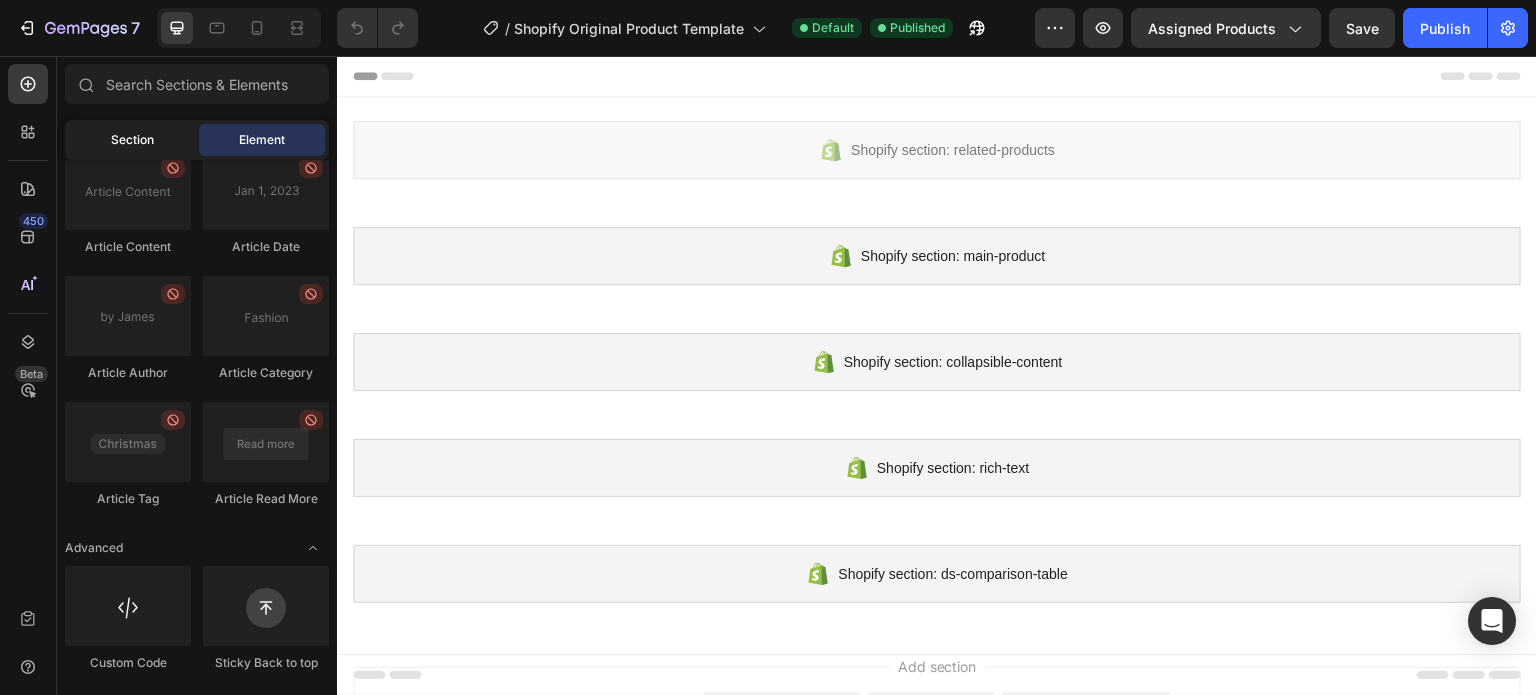 click on "Section" at bounding box center [132, 140] 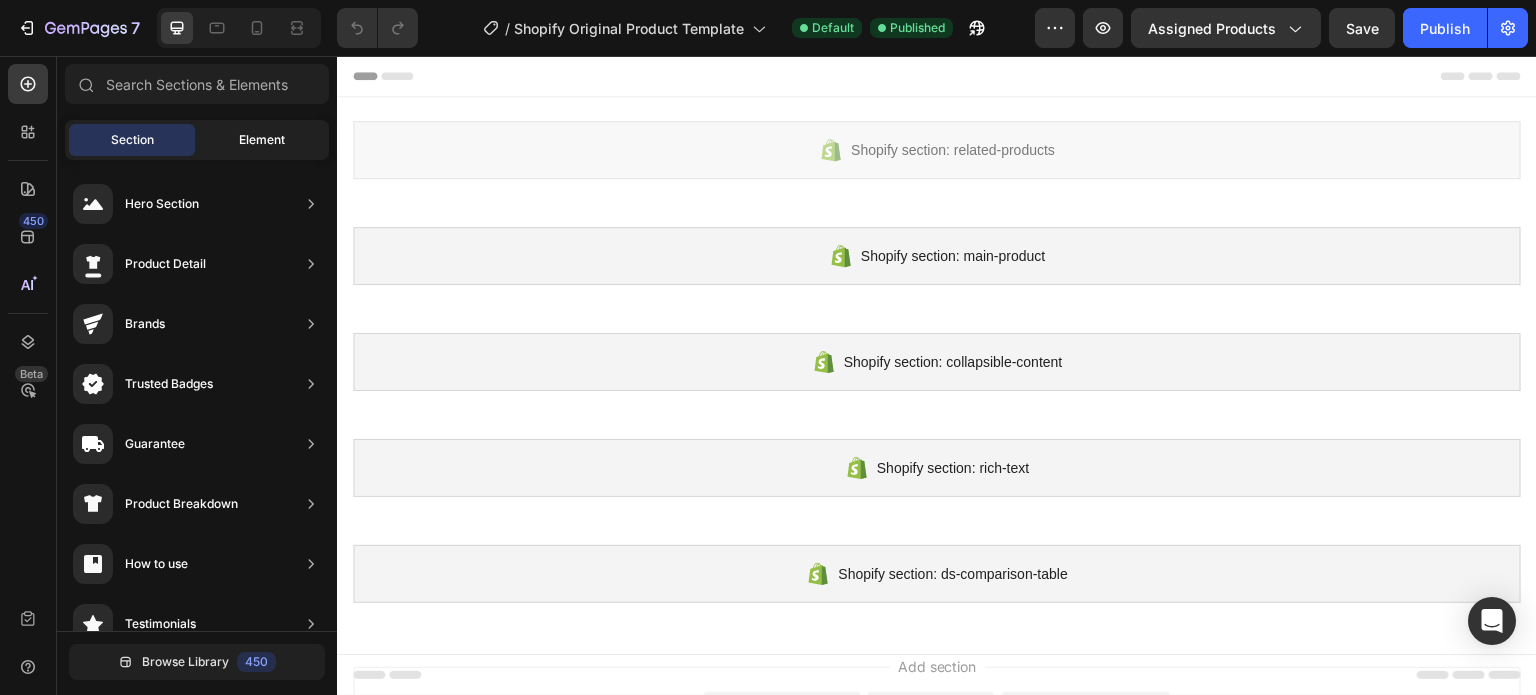 click on "Element" at bounding box center (262, 140) 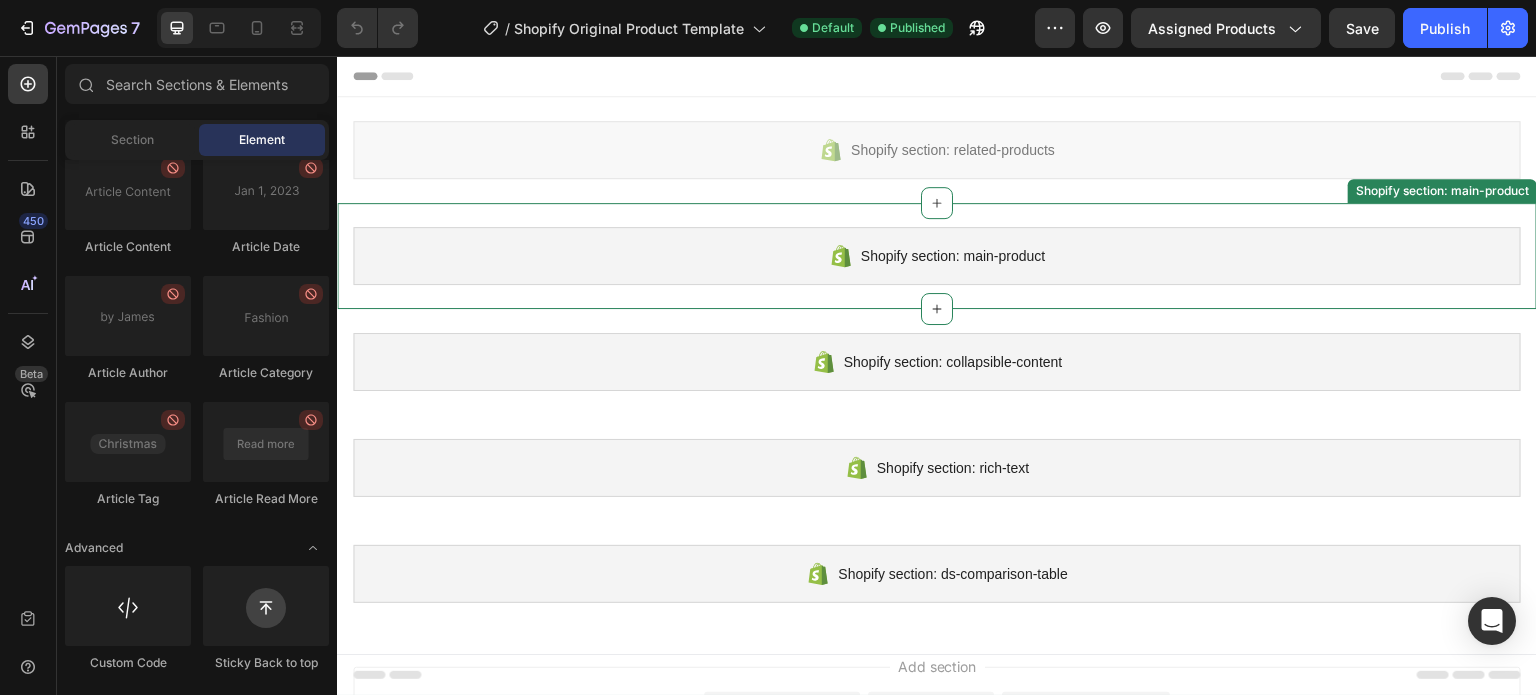 click on "Shopify section: main-product" at bounding box center (953, 256) 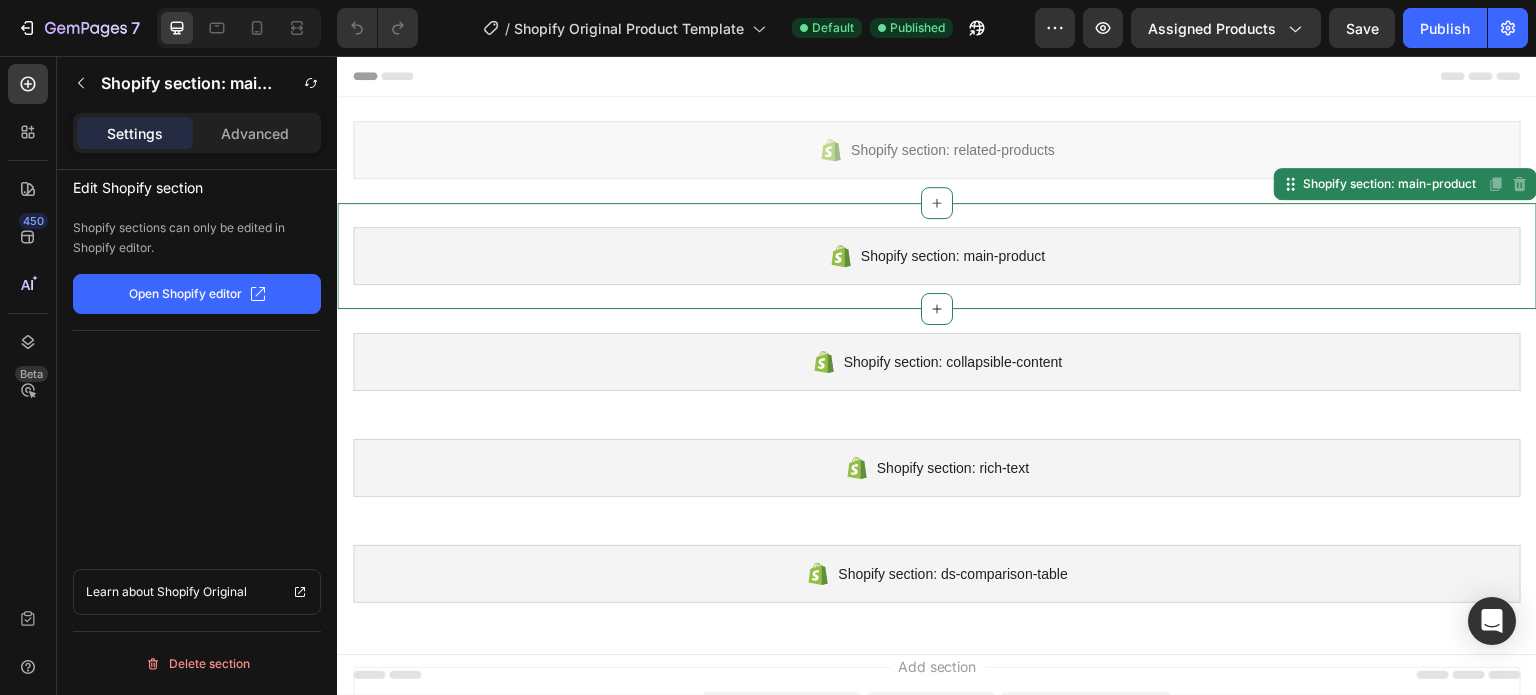 click on "Open Shopify editor" 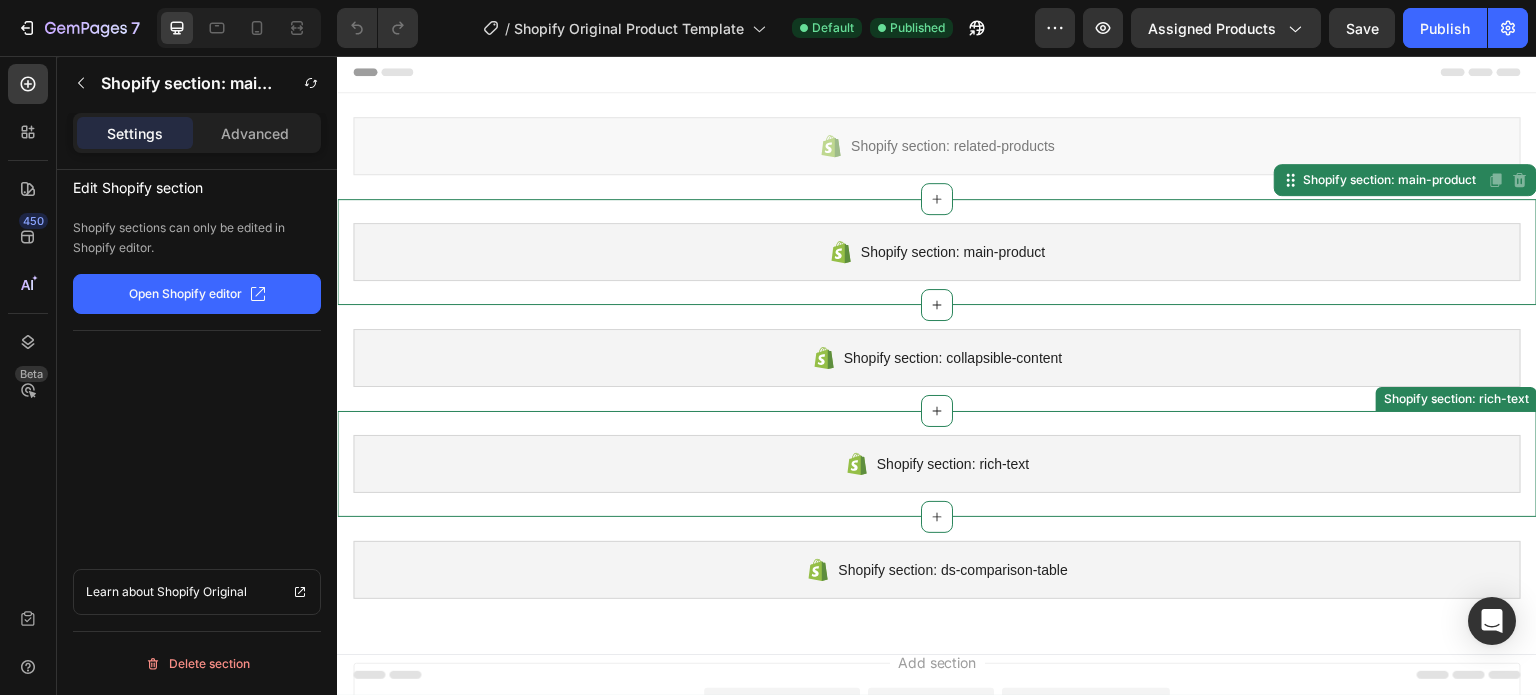 scroll, scrollTop: 0, scrollLeft: 0, axis: both 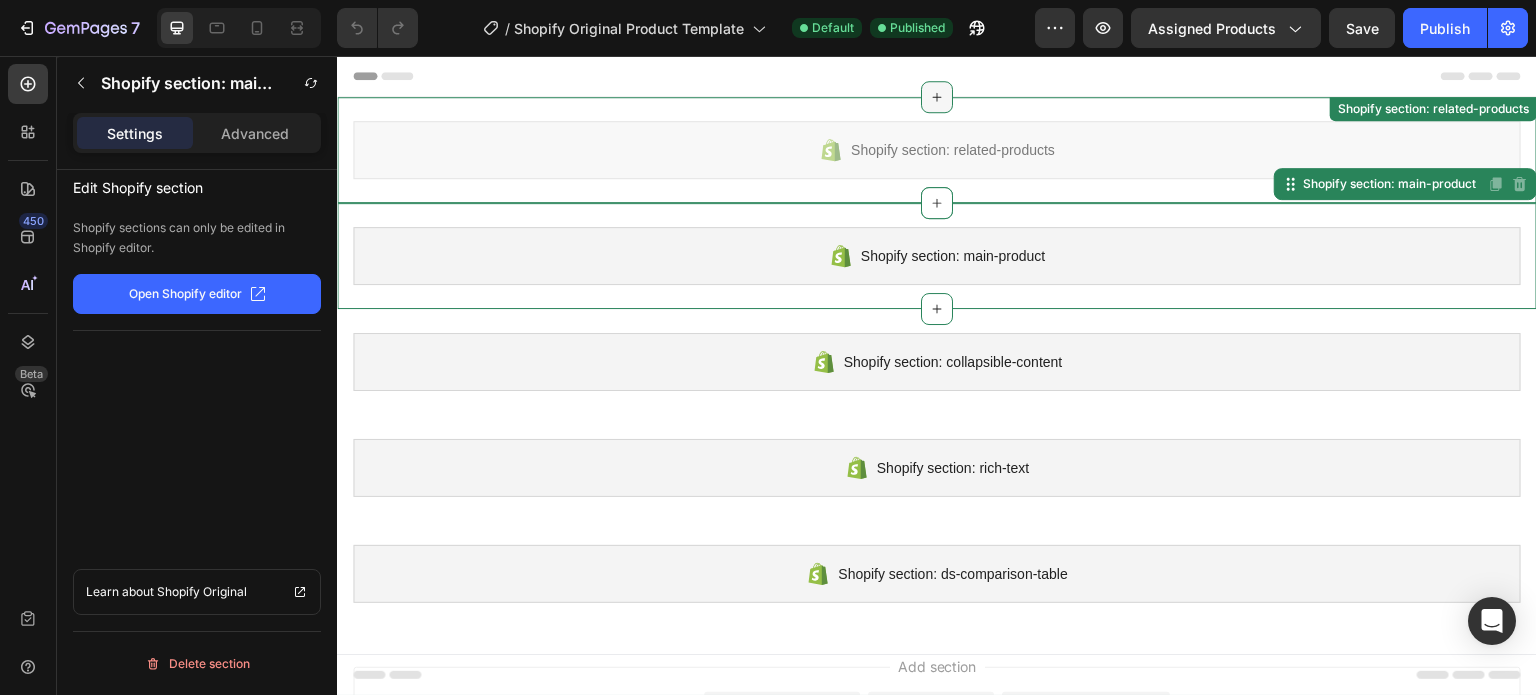 click at bounding box center (937, 97) 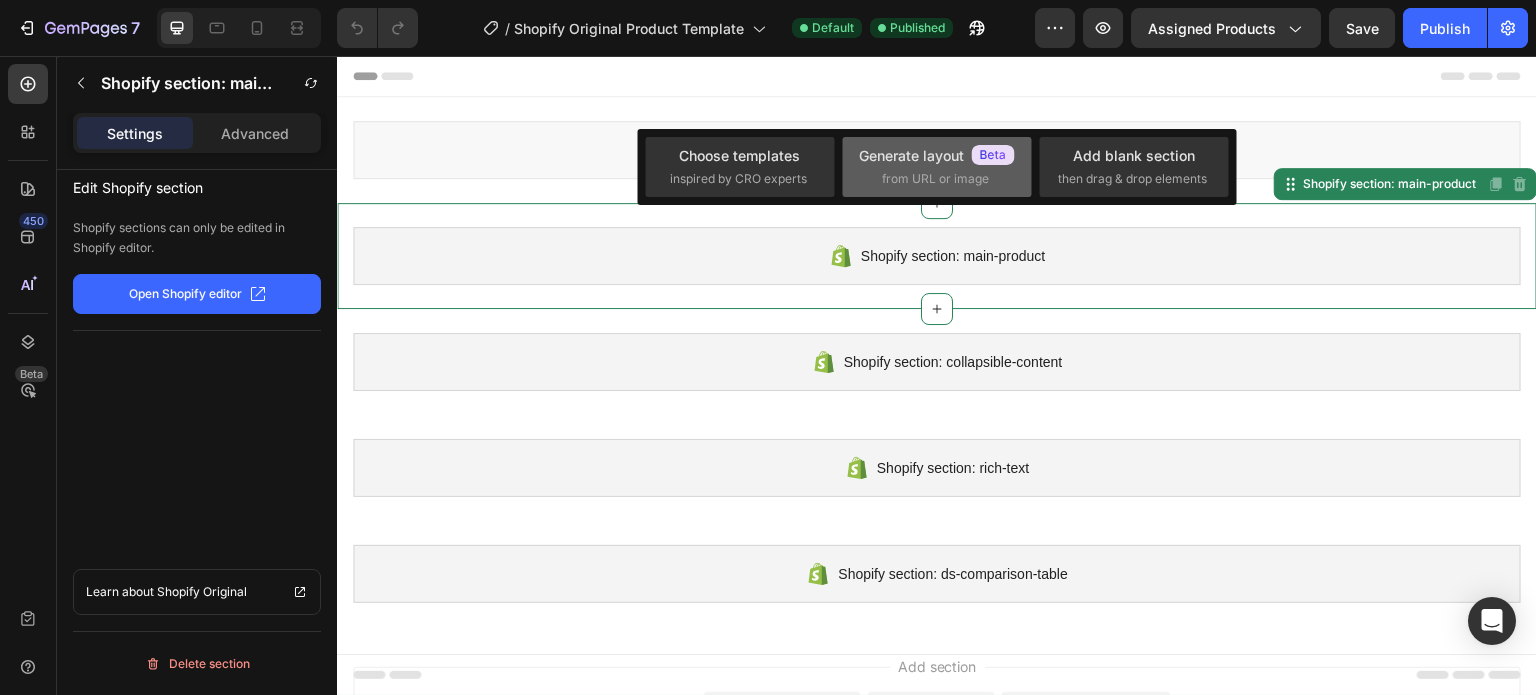 click on "Generate layout" at bounding box center (937, 155) 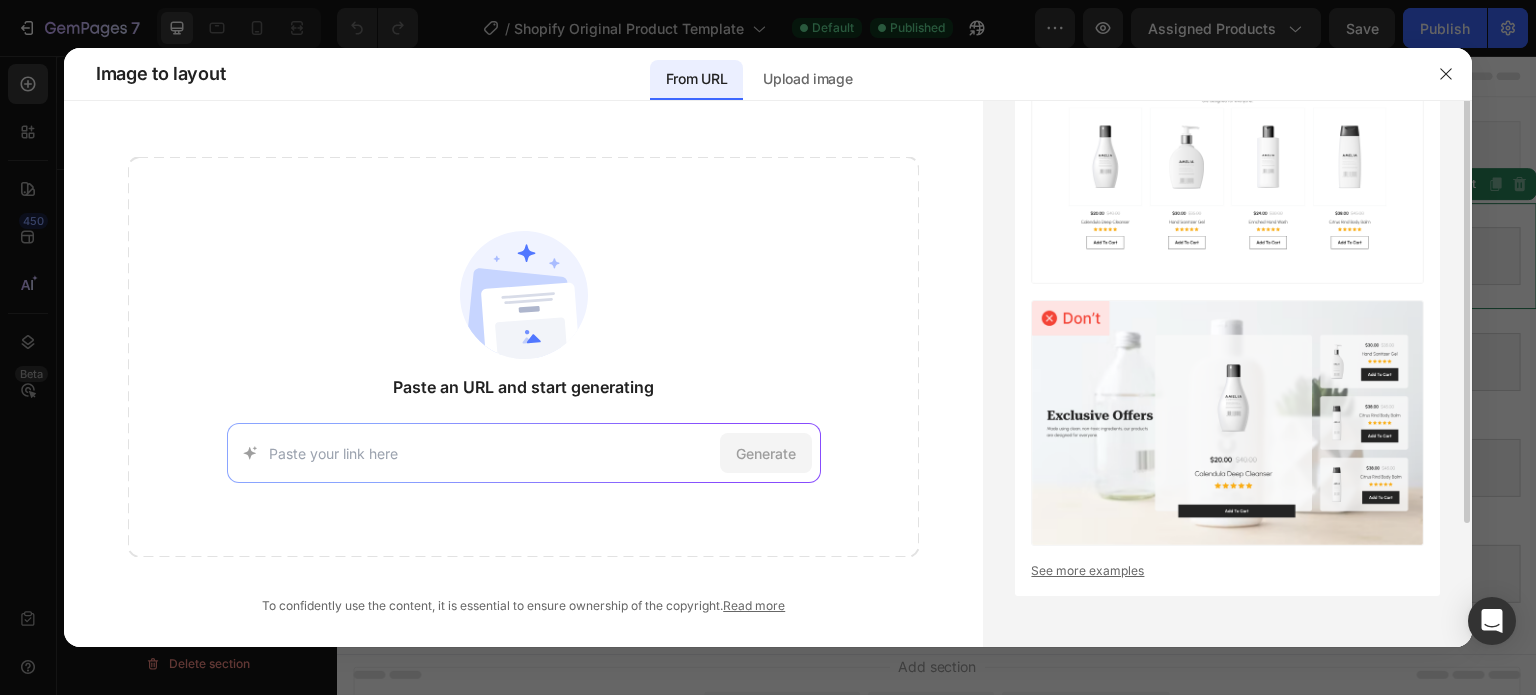 scroll, scrollTop: 0, scrollLeft: 0, axis: both 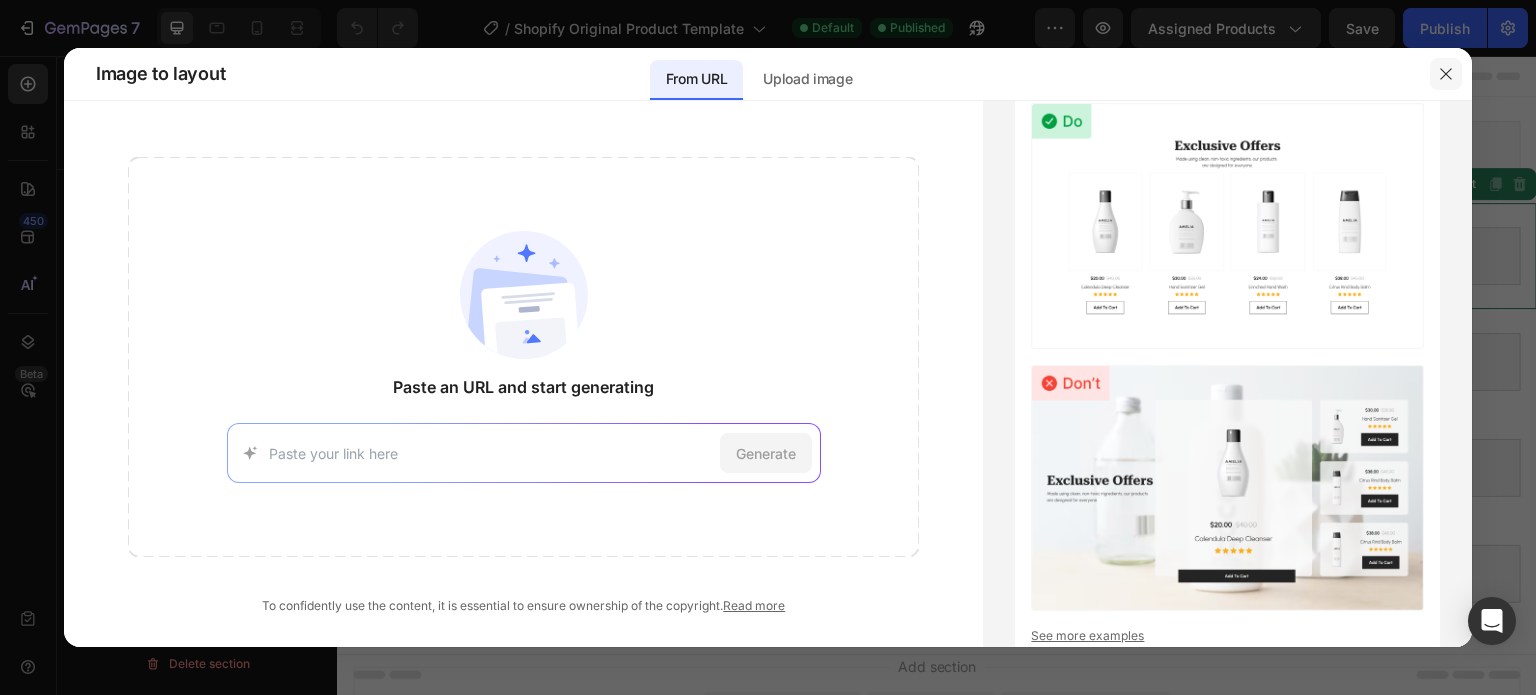 click 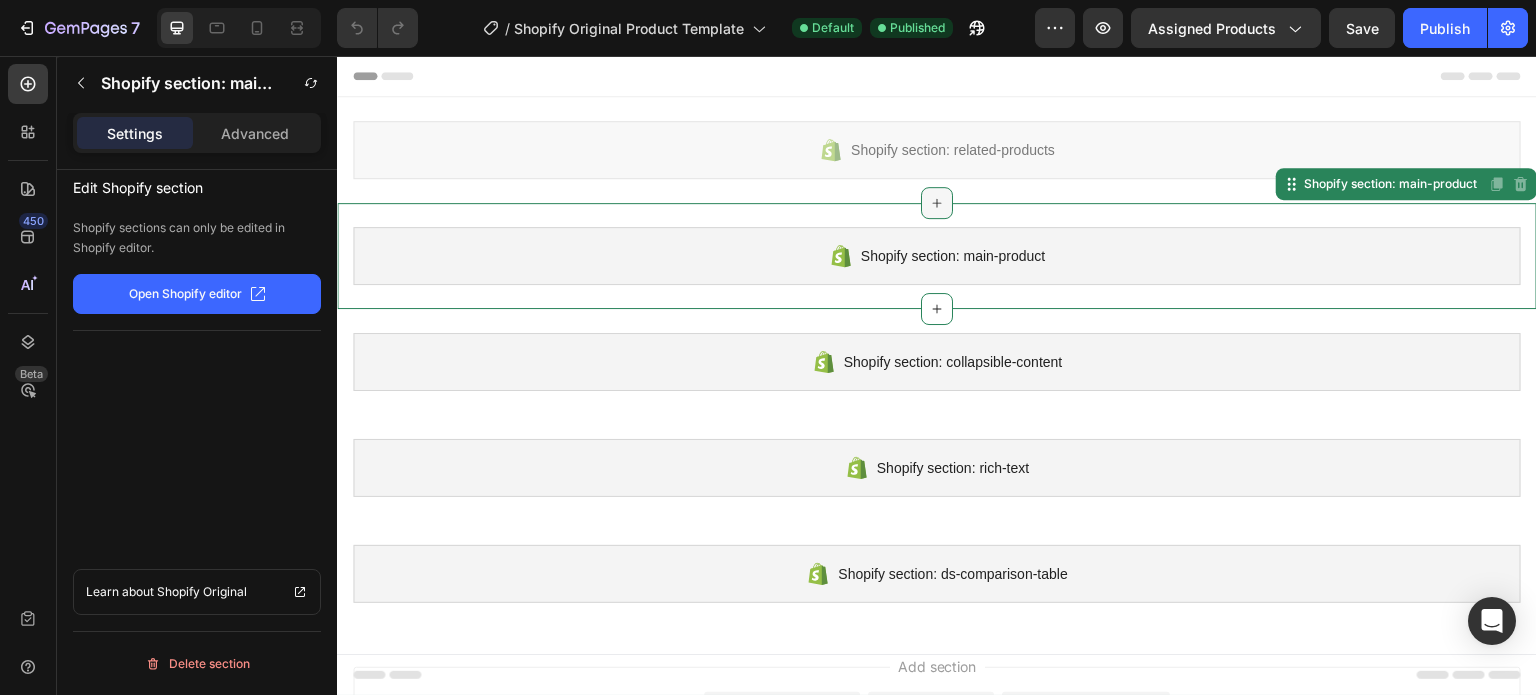 click 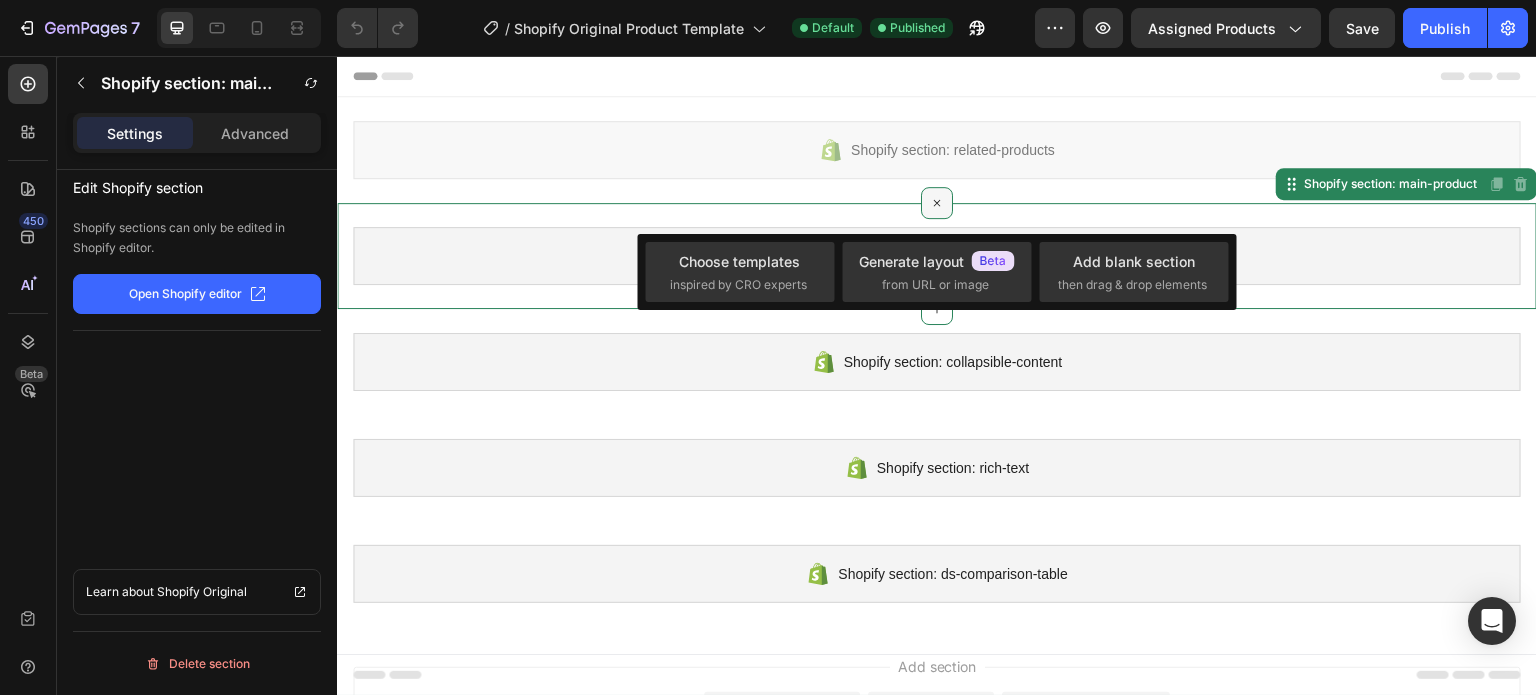 click 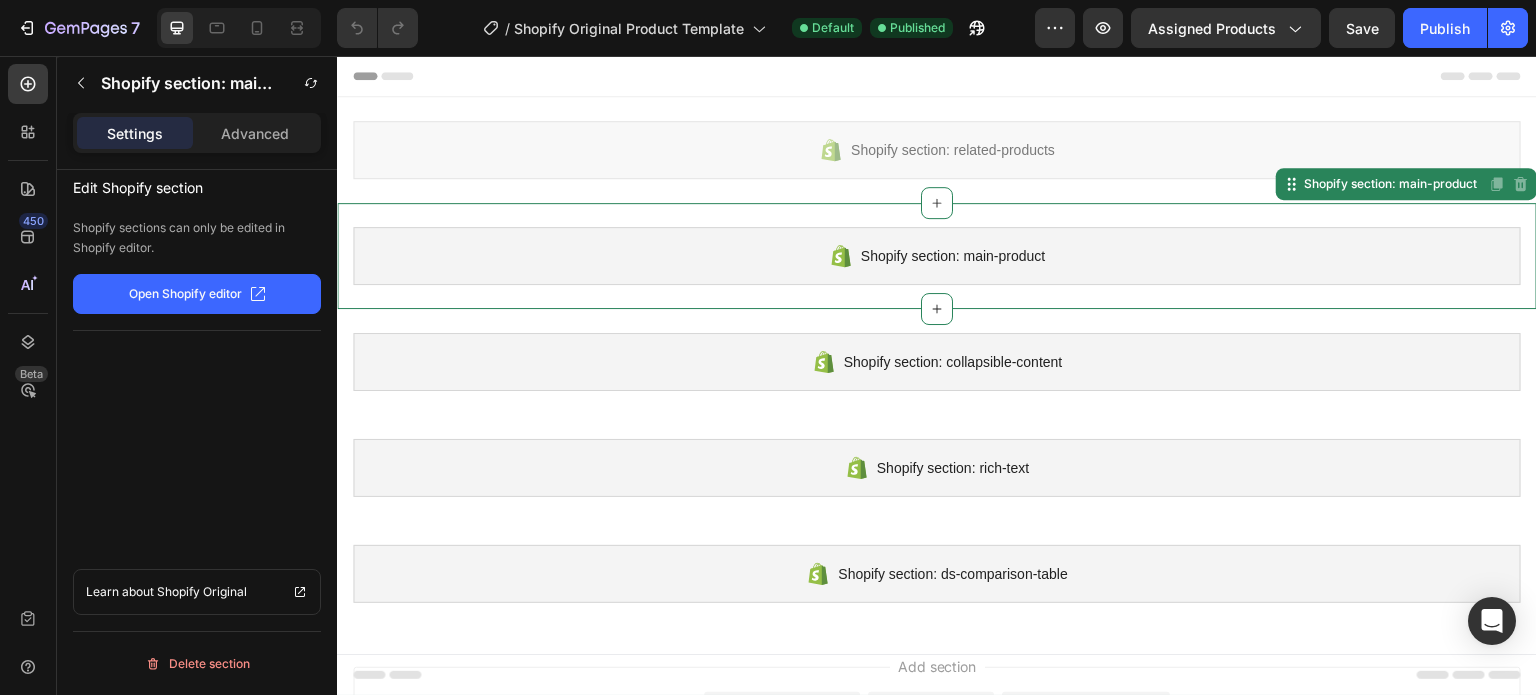 click on "Shopify section: main-product" at bounding box center [937, 256] 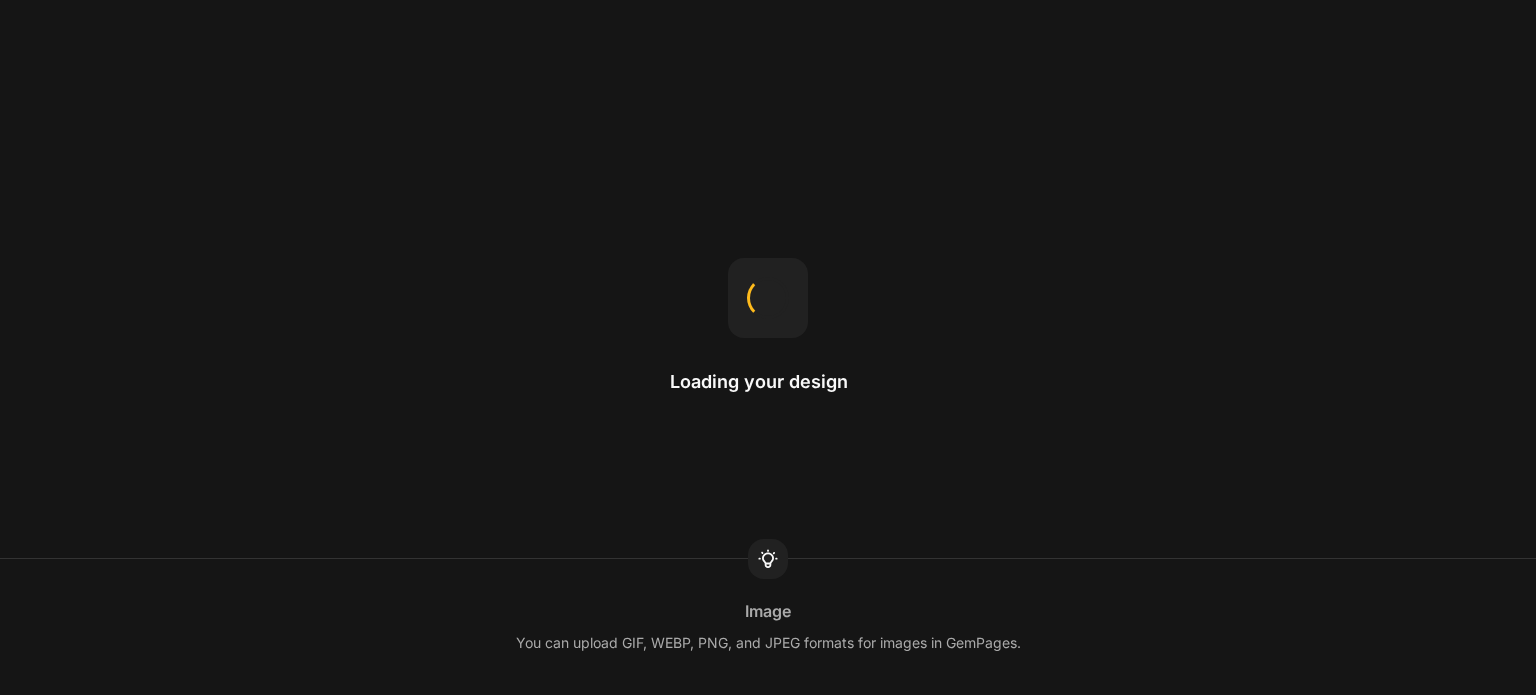scroll, scrollTop: 0, scrollLeft: 0, axis: both 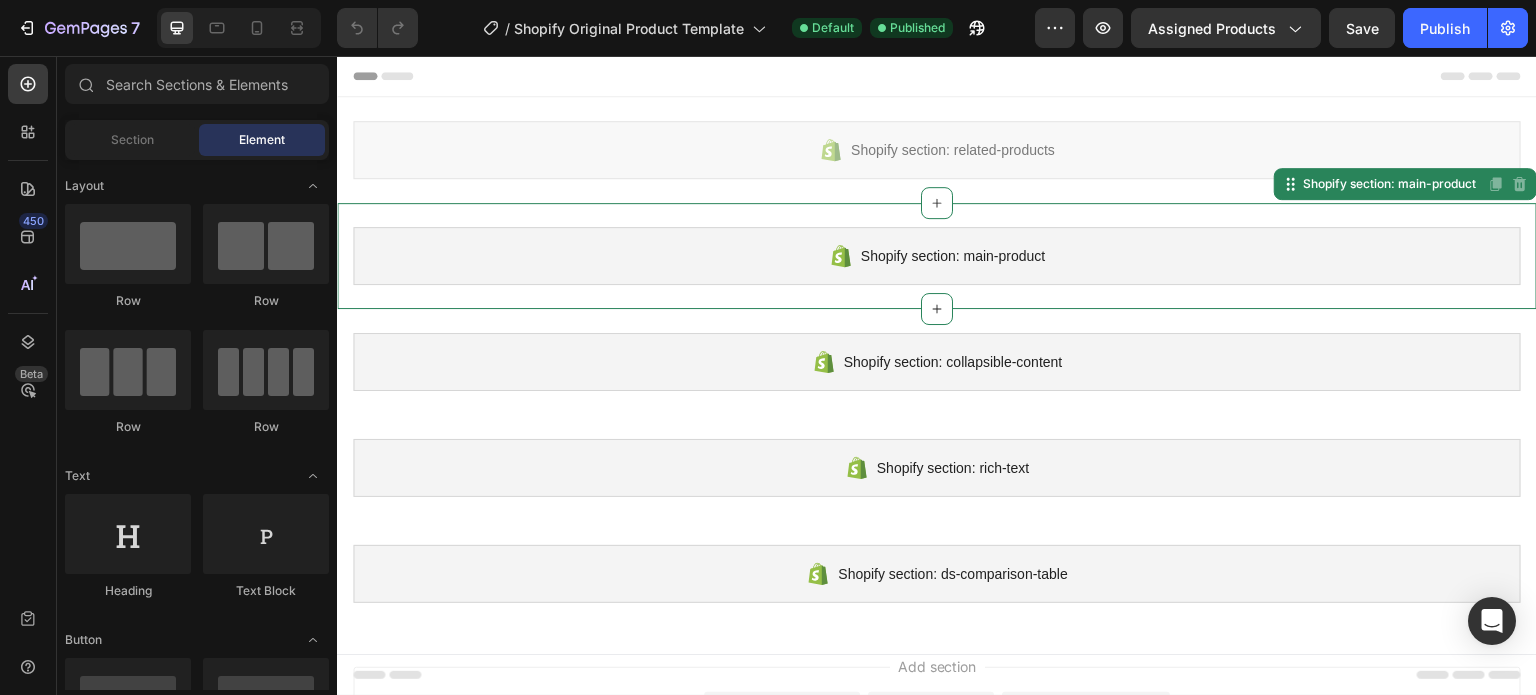 click on "Shopify section: main-product" at bounding box center [937, 256] 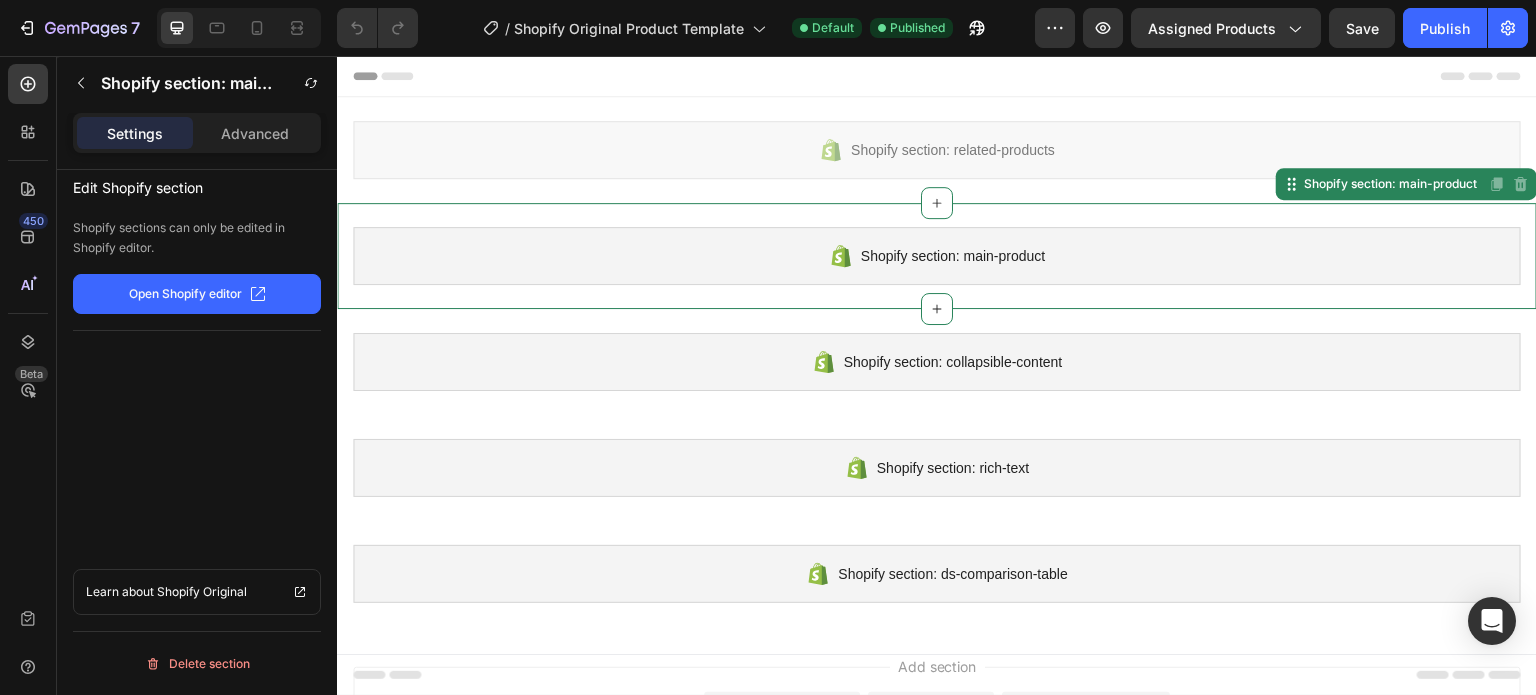 click on "Shopify section: main-product Shopify section: main-product   Disabled. Please edit in Shopify Editor Disabled. Please edit in Shopify Editor" at bounding box center (937, 256) 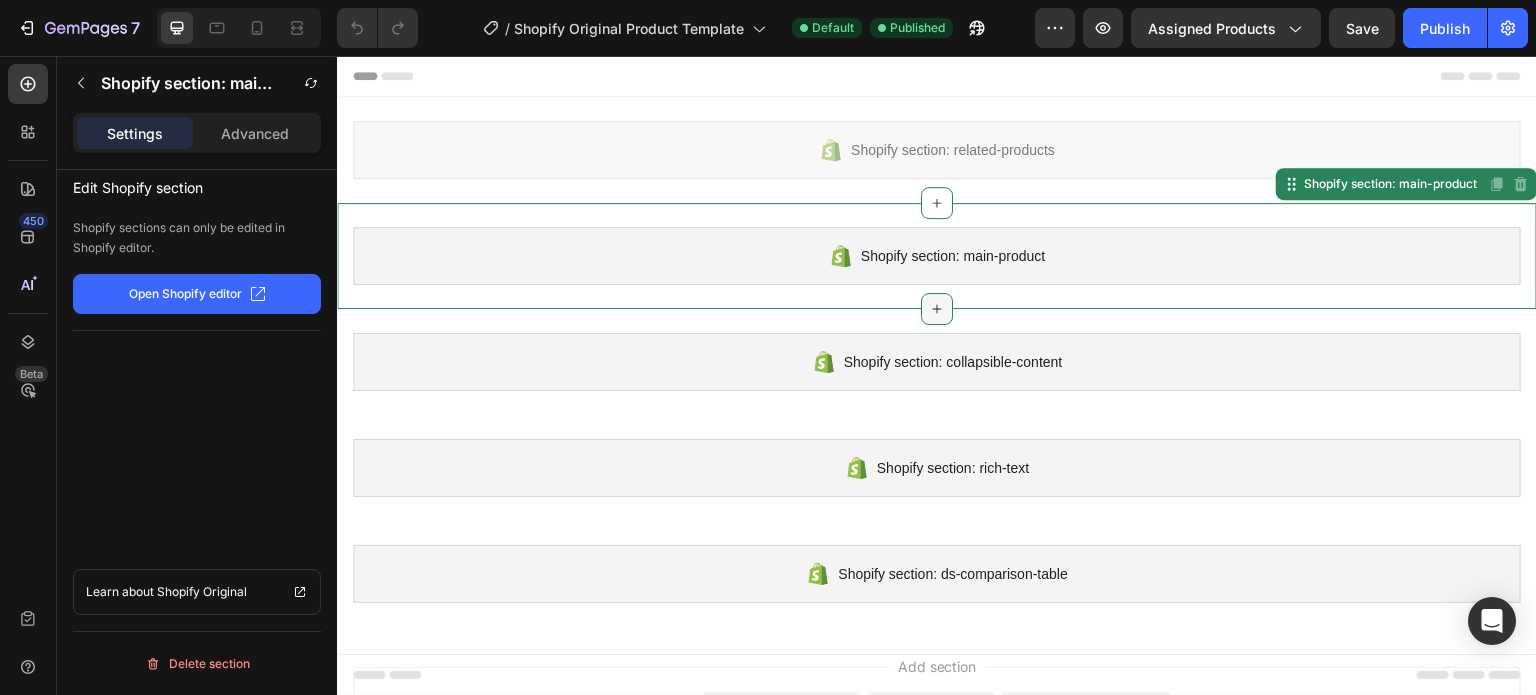 click at bounding box center (937, 309) 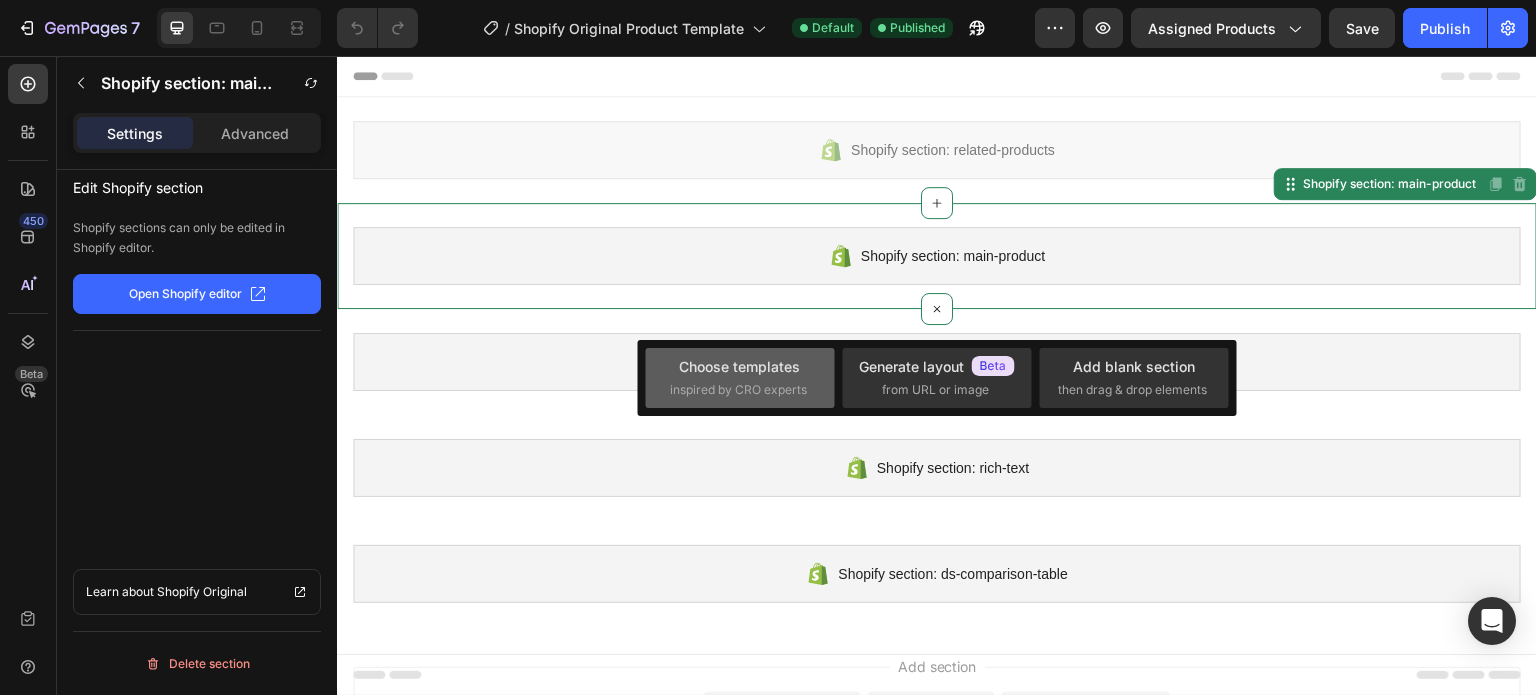 click on "Choose templates" at bounding box center [739, 366] 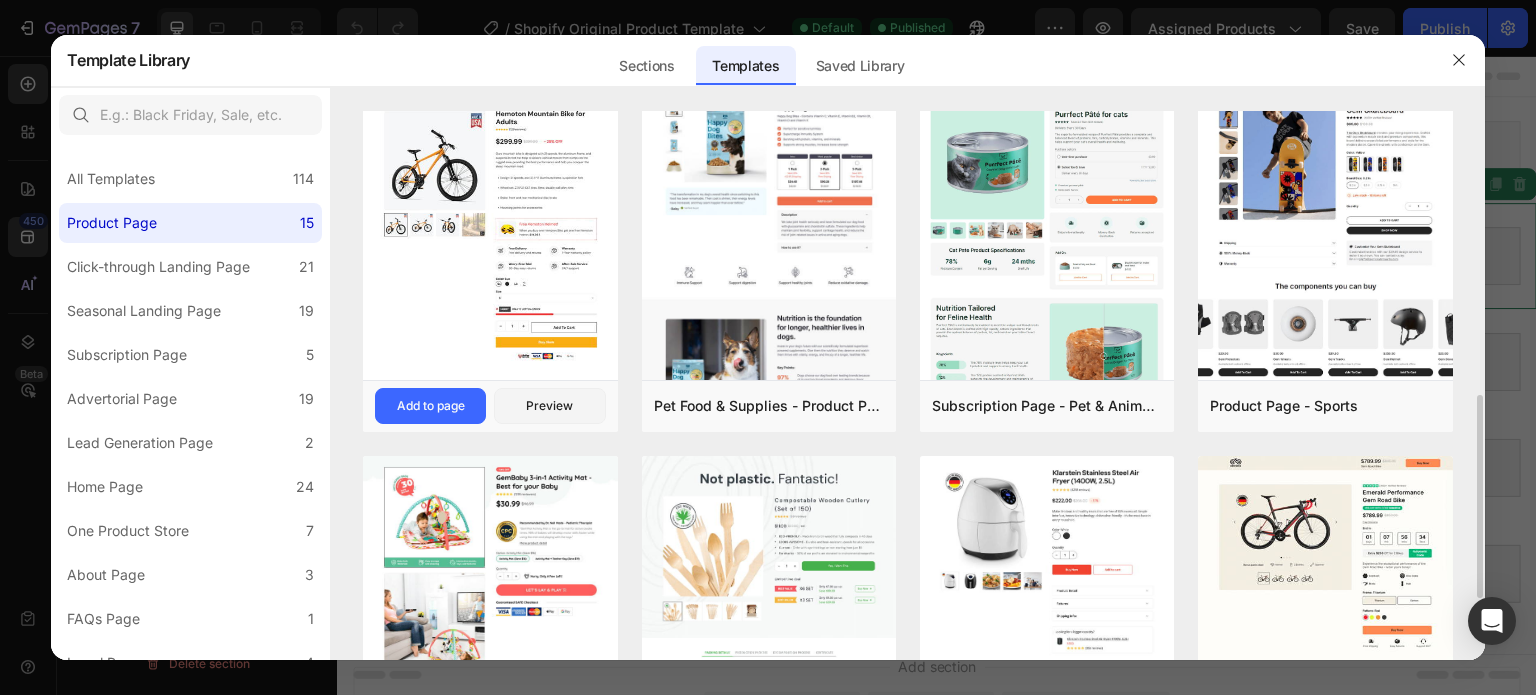 scroll, scrollTop: 500, scrollLeft: 0, axis: vertical 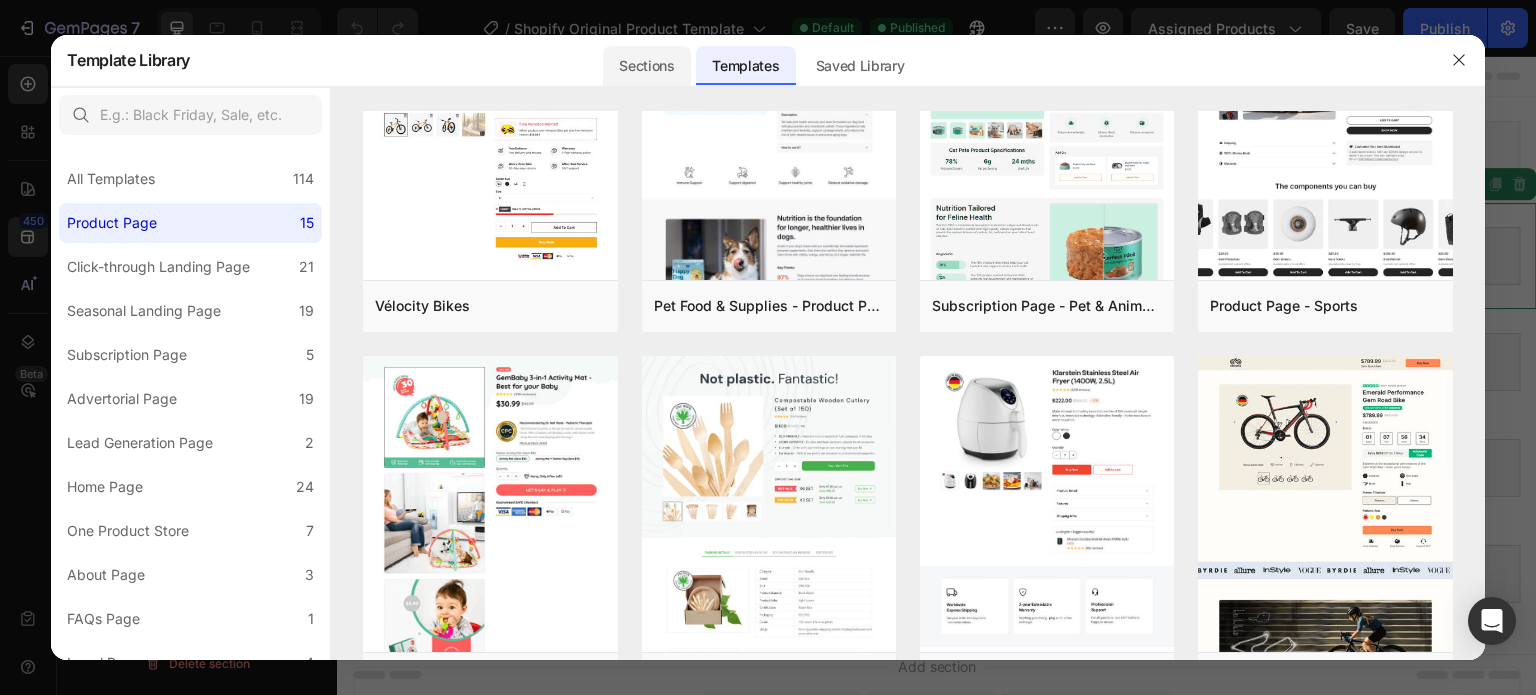 click on "Sections" 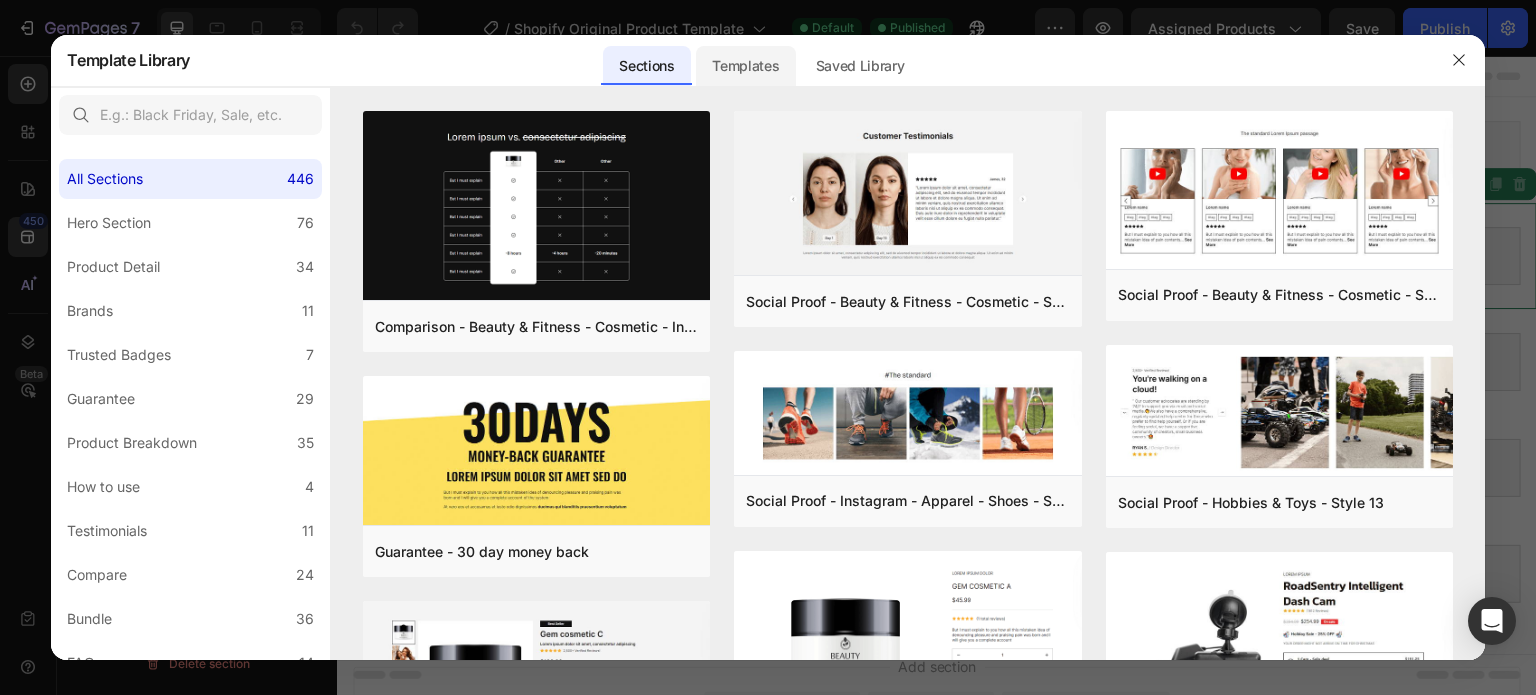 click on "Templates" 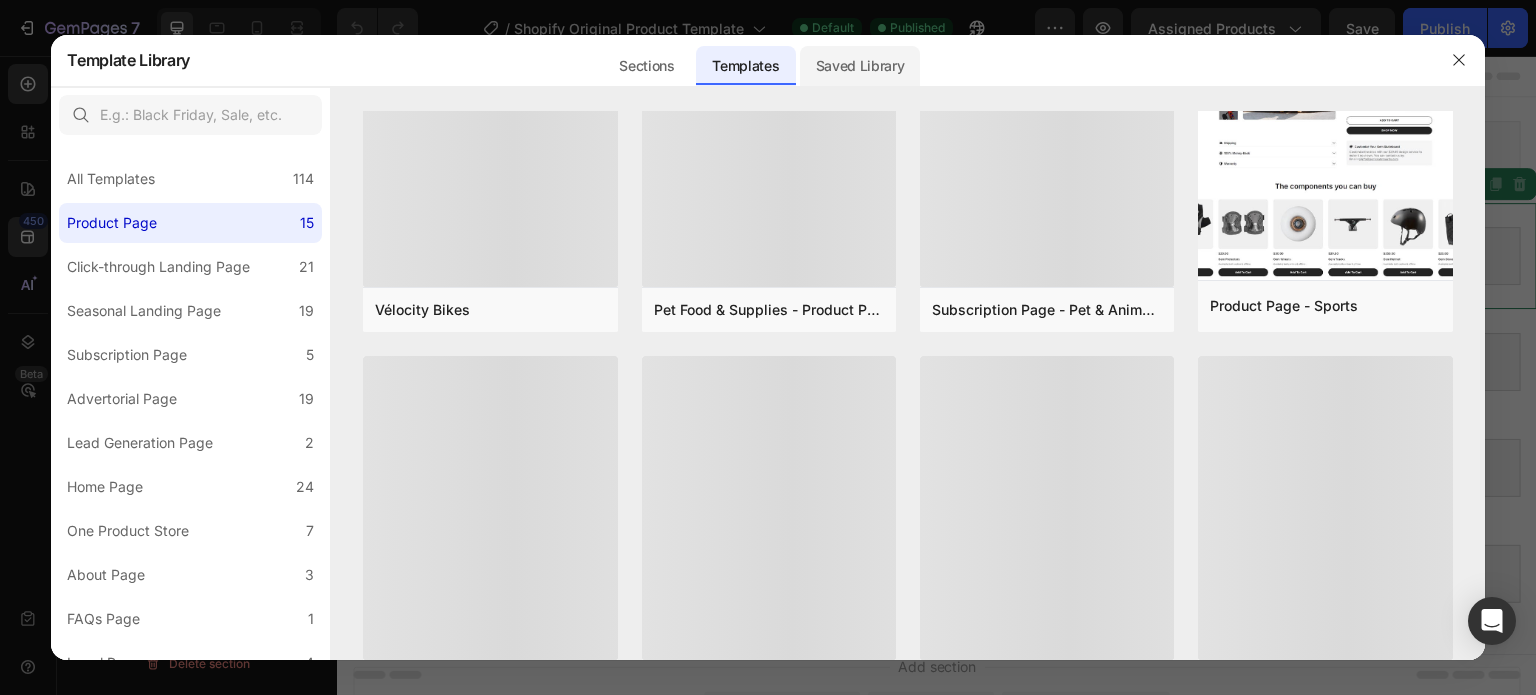 scroll, scrollTop: 0, scrollLeft: 0, axis: both 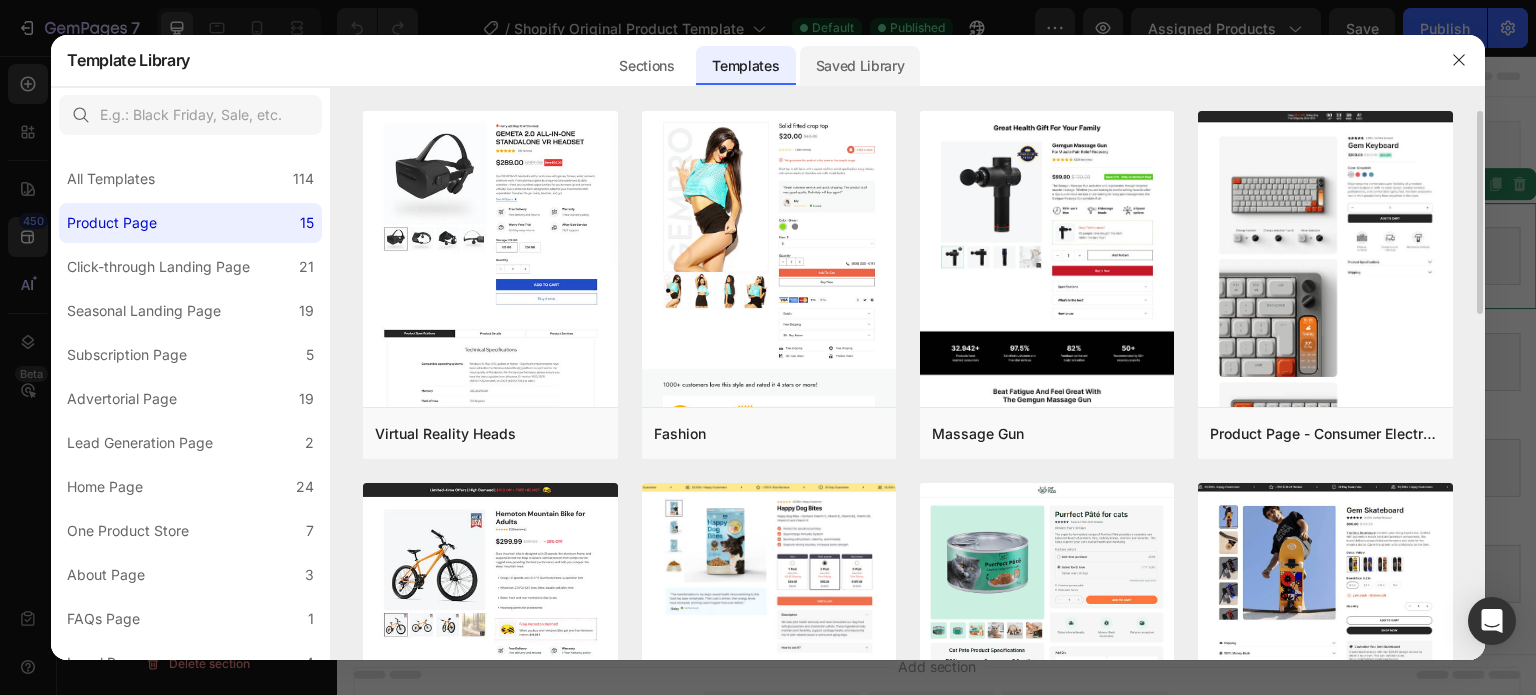 click on "Saved Library" 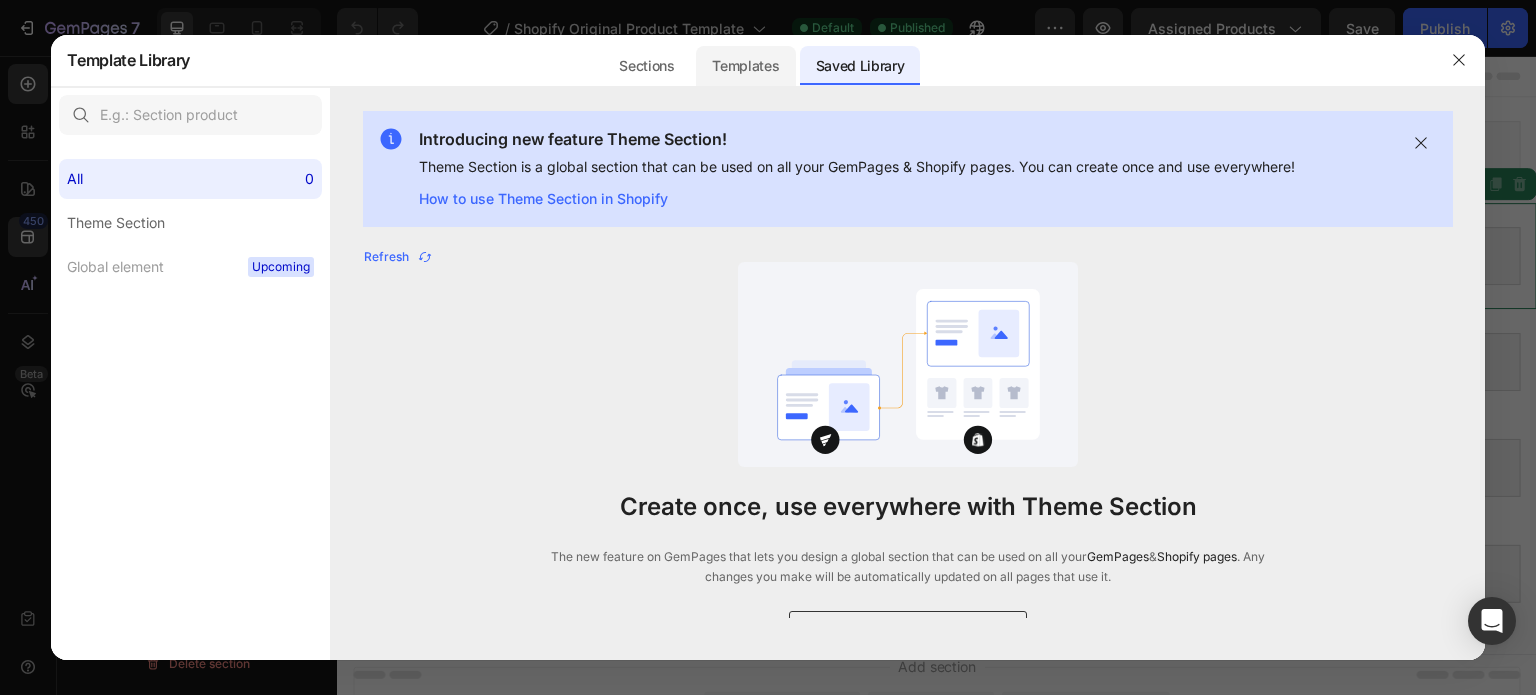 click on "Templates" 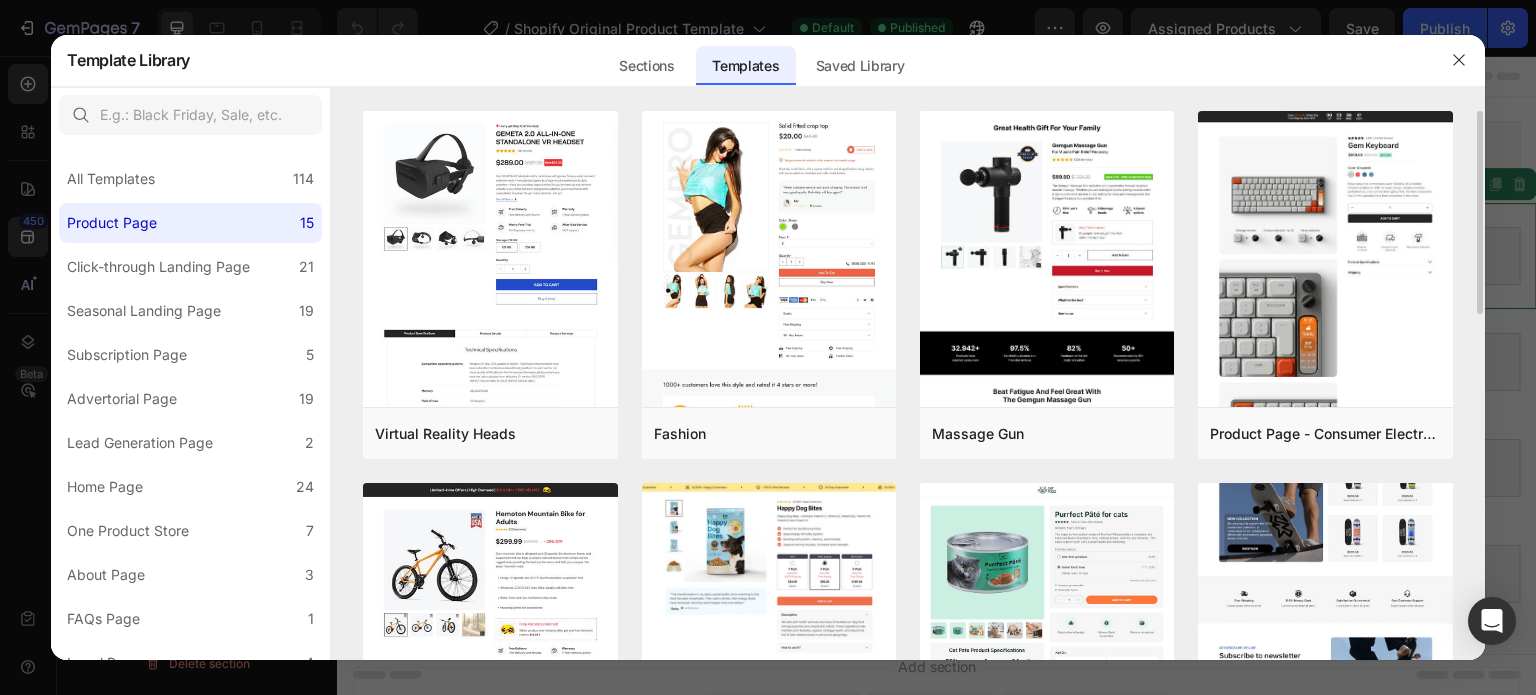 scroll, scrollTop: 100, scrollLeft: 0, axis: vertical 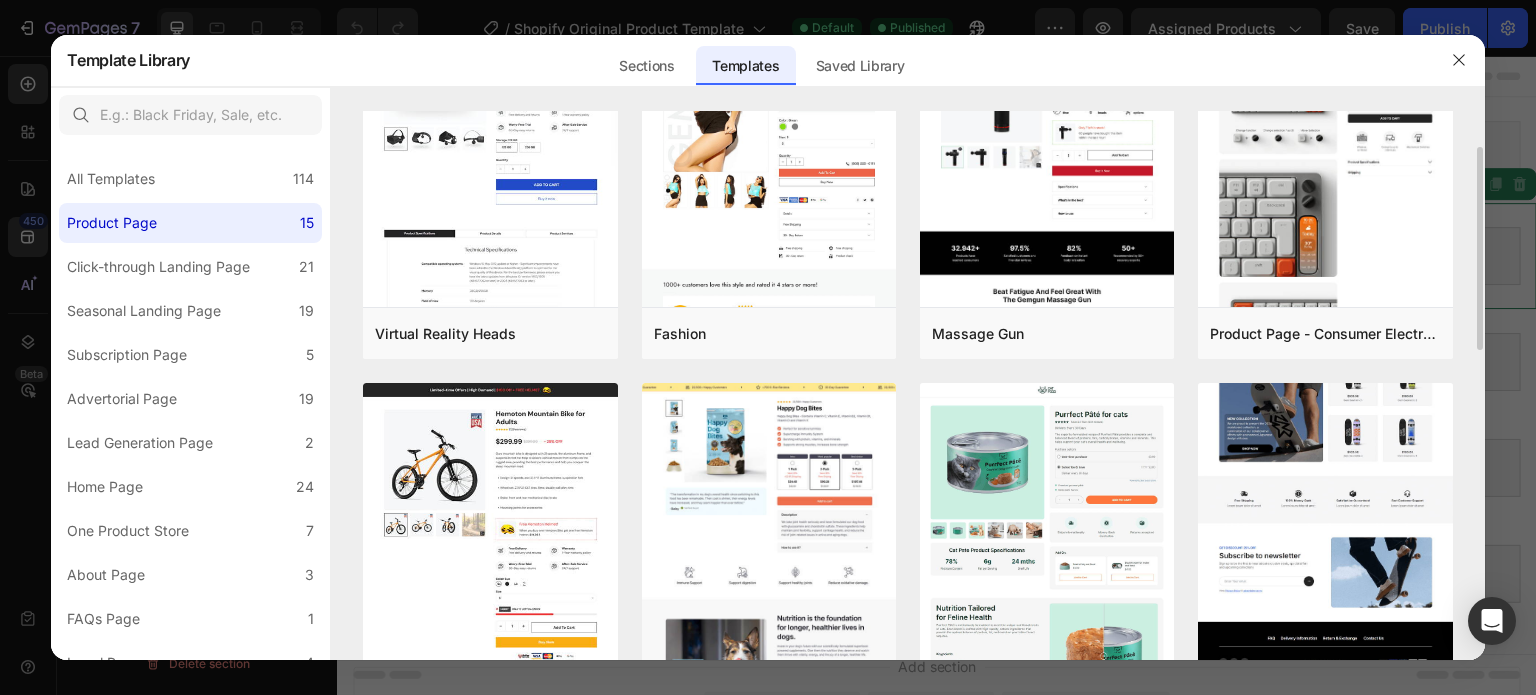 click at bounding box center (1325, 126) 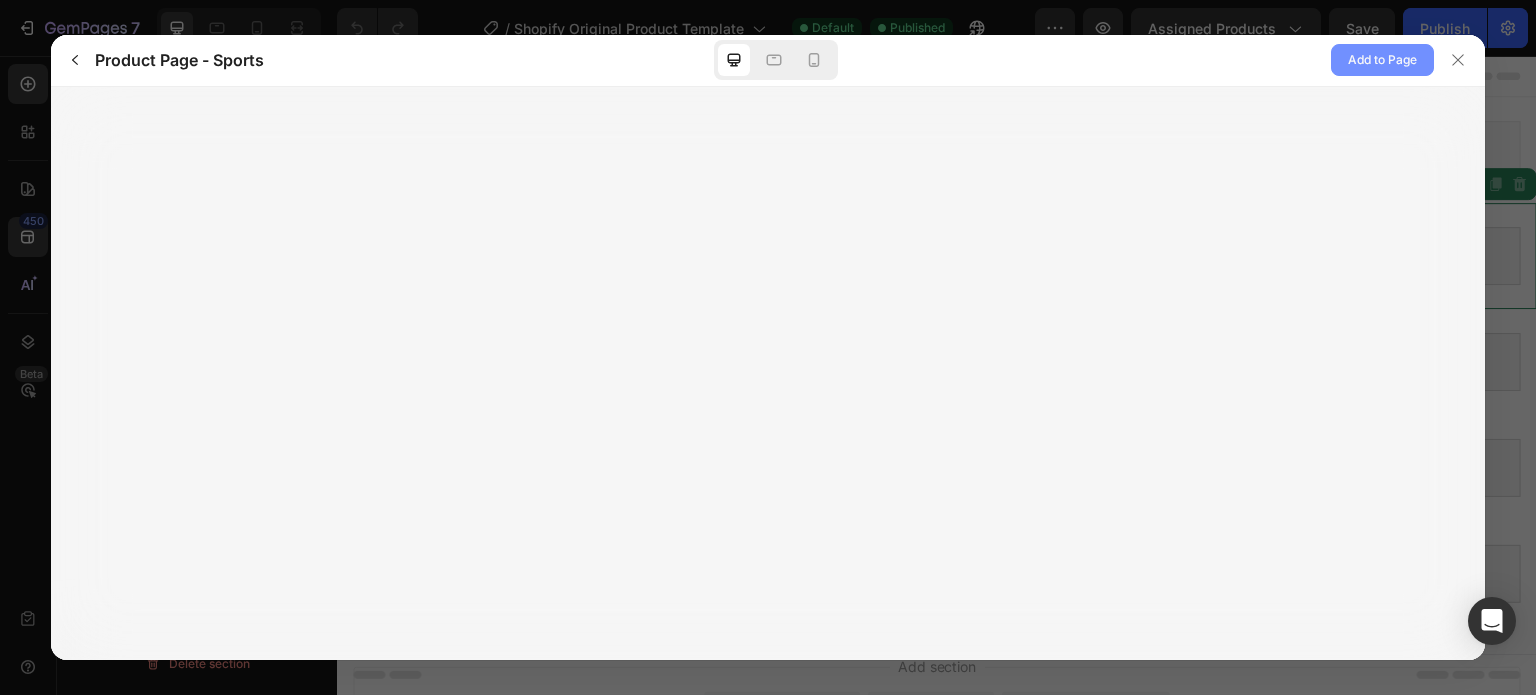 click on "Add to Page" 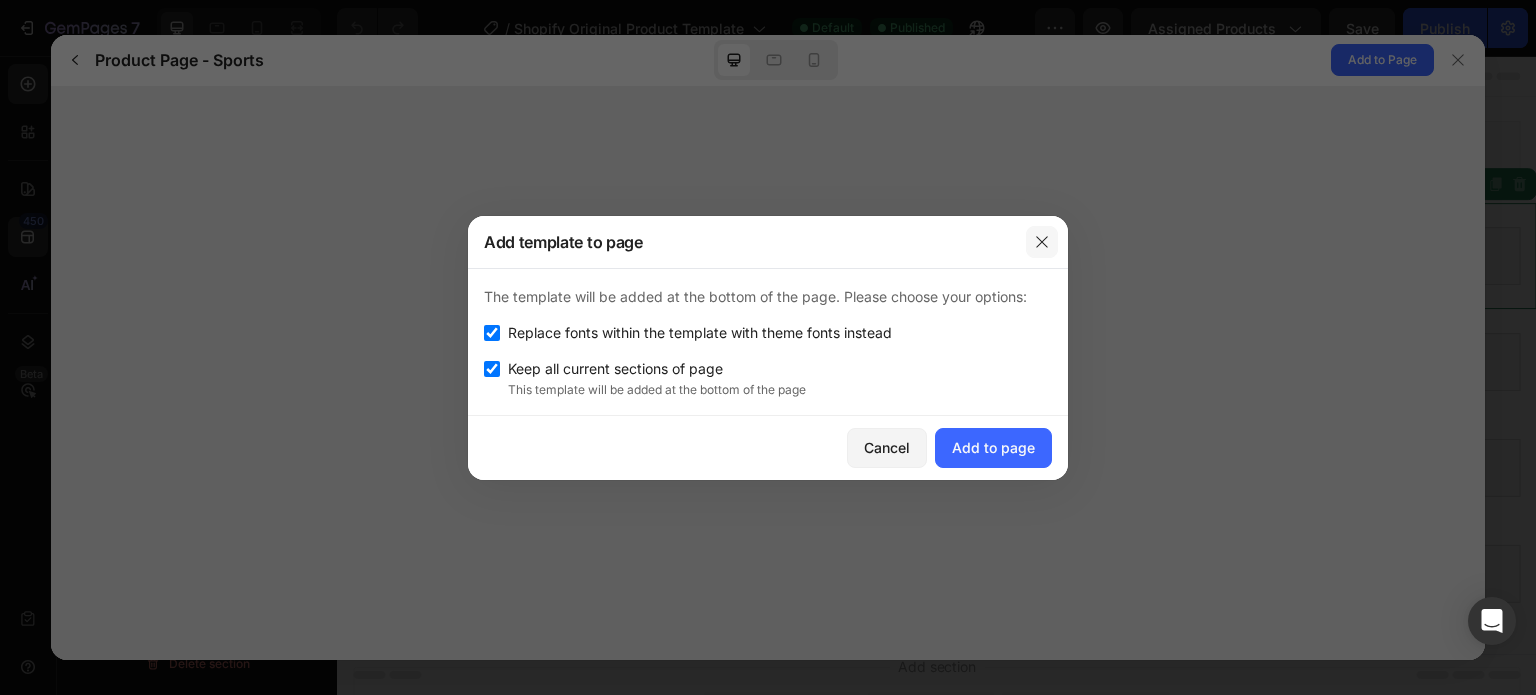 click 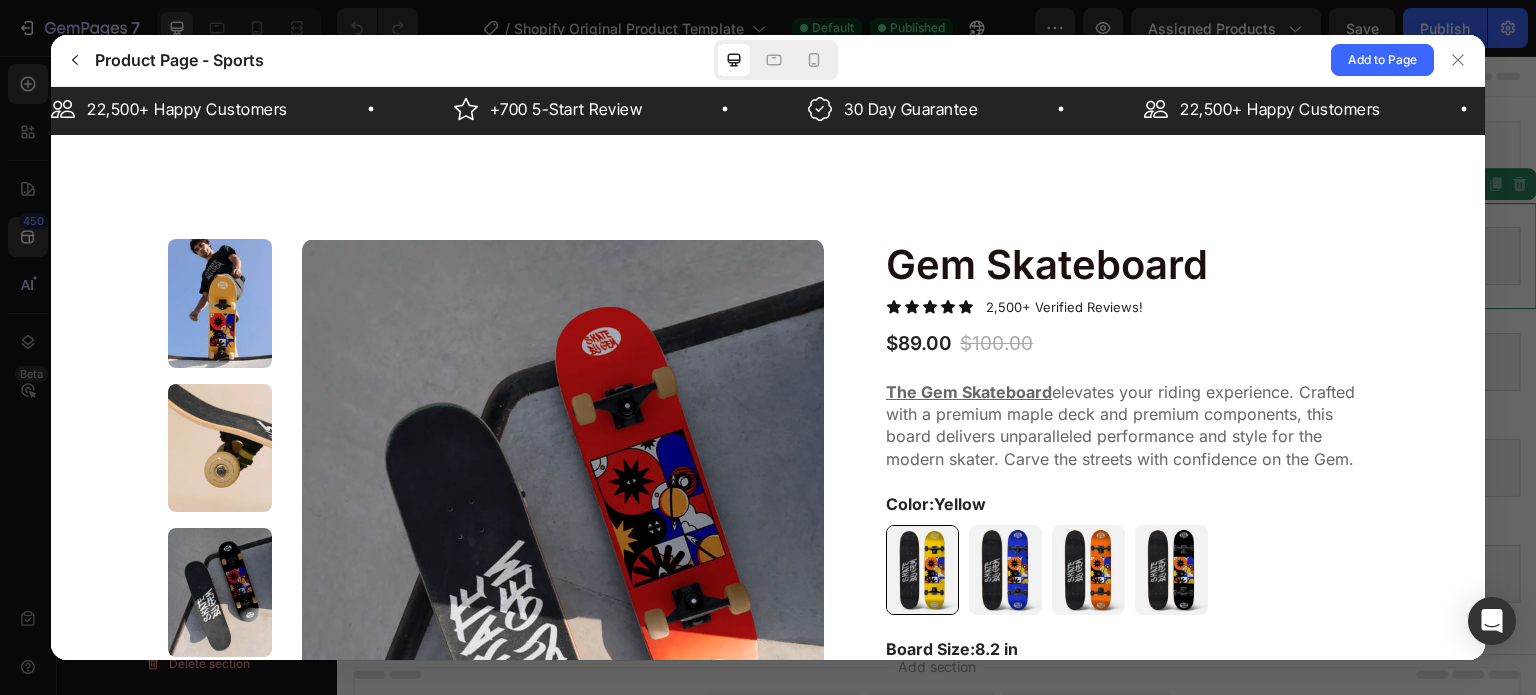 scroll, scrollTop: 700, scrollLeft: 0, axis: vertical 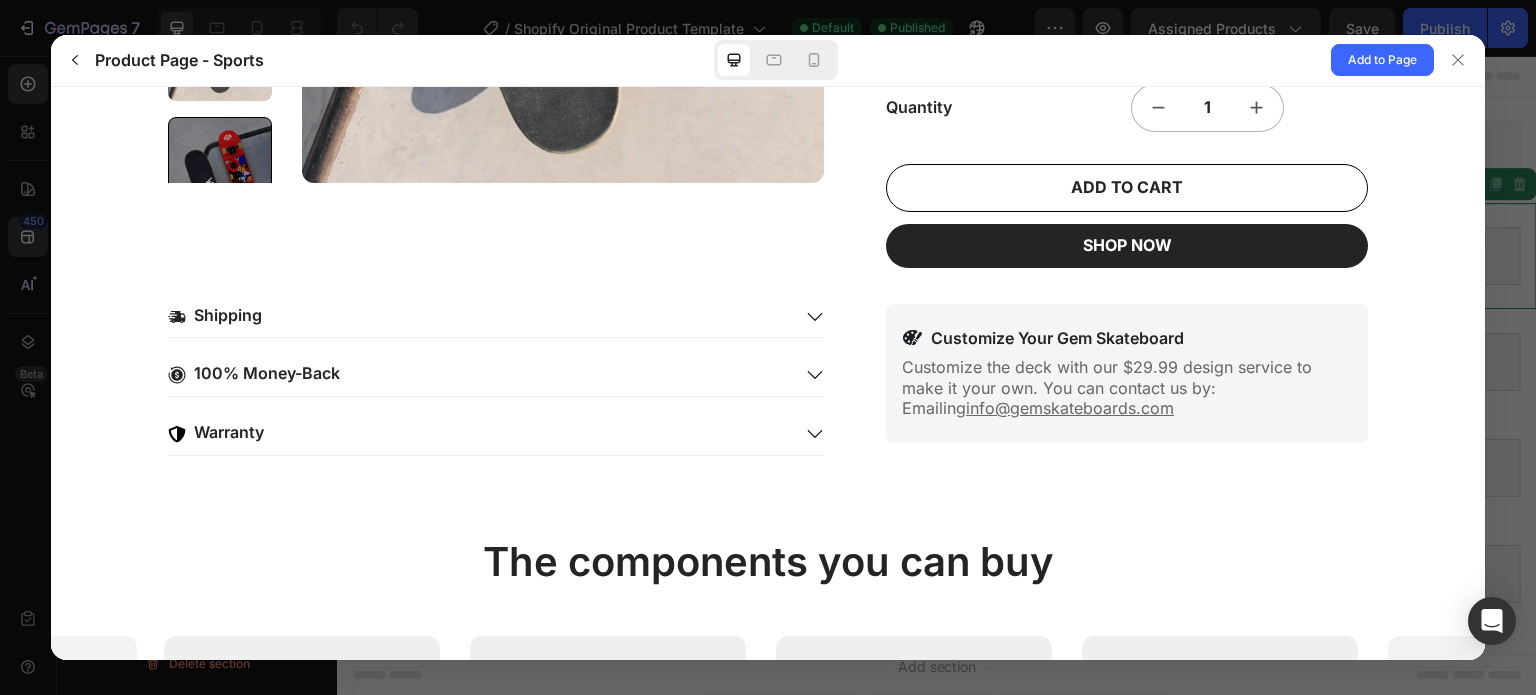 click on "Your selections will add an additional charge of" 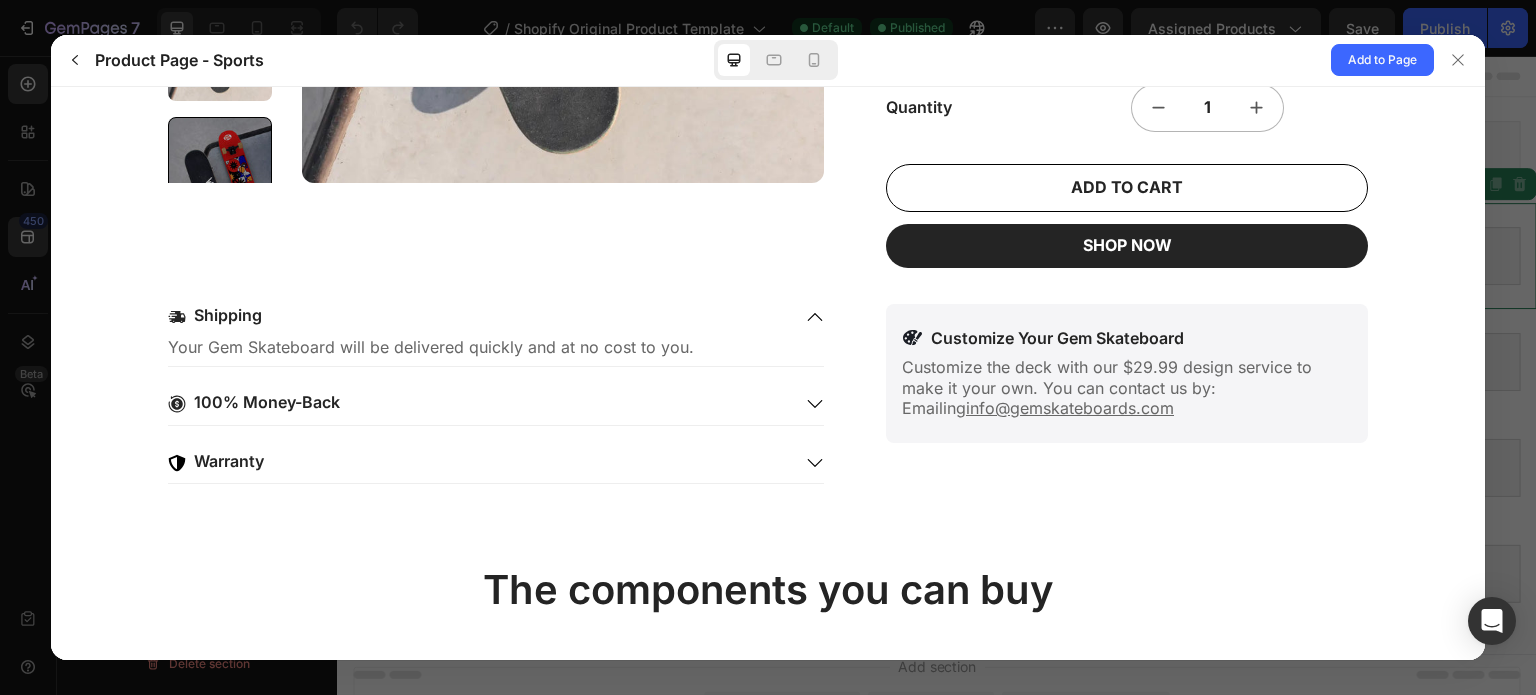 click 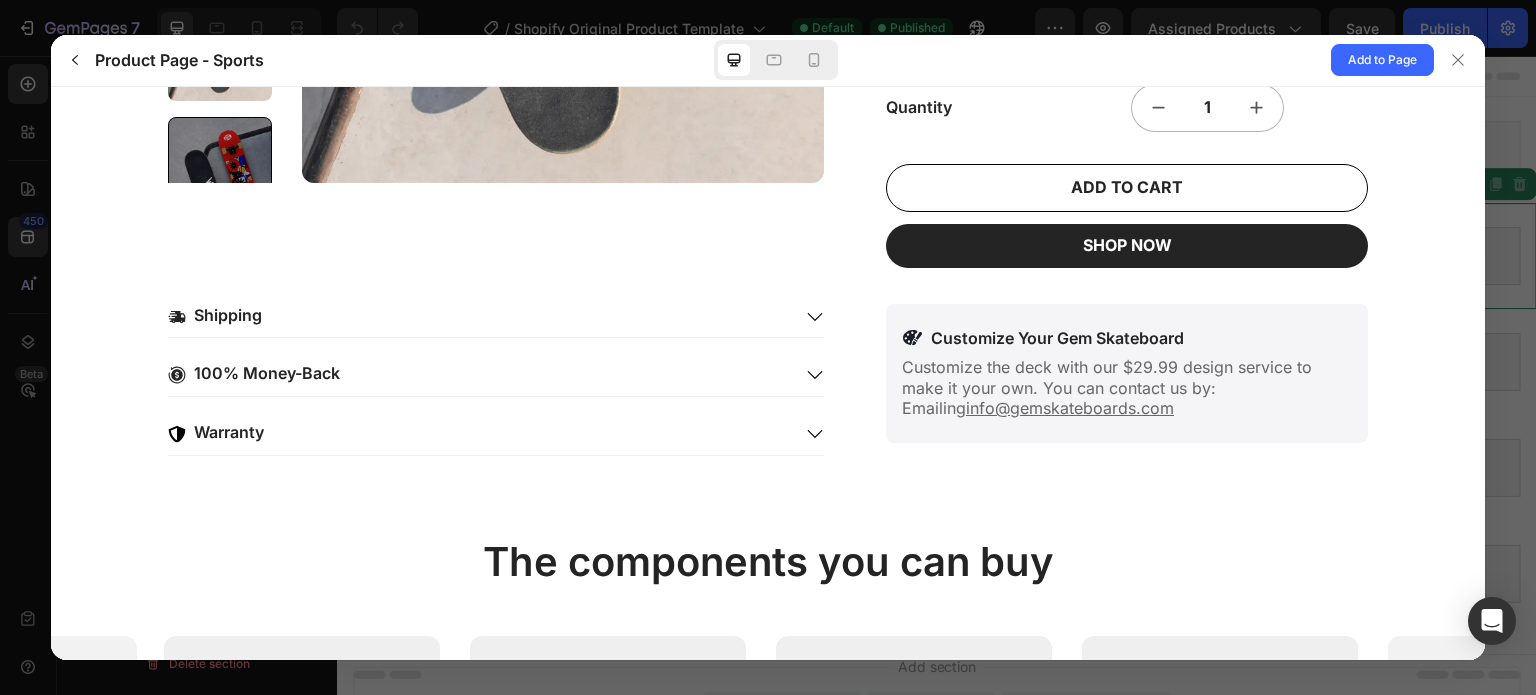 click 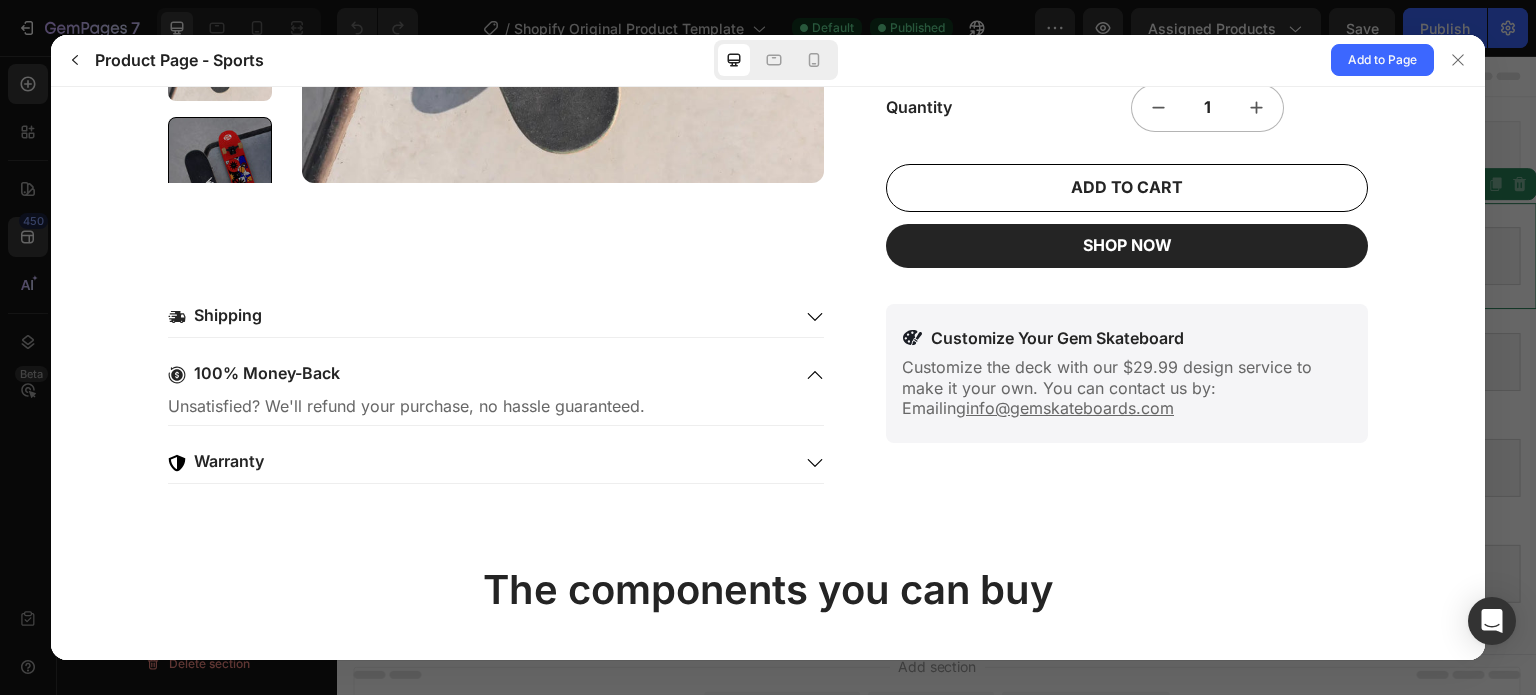 click 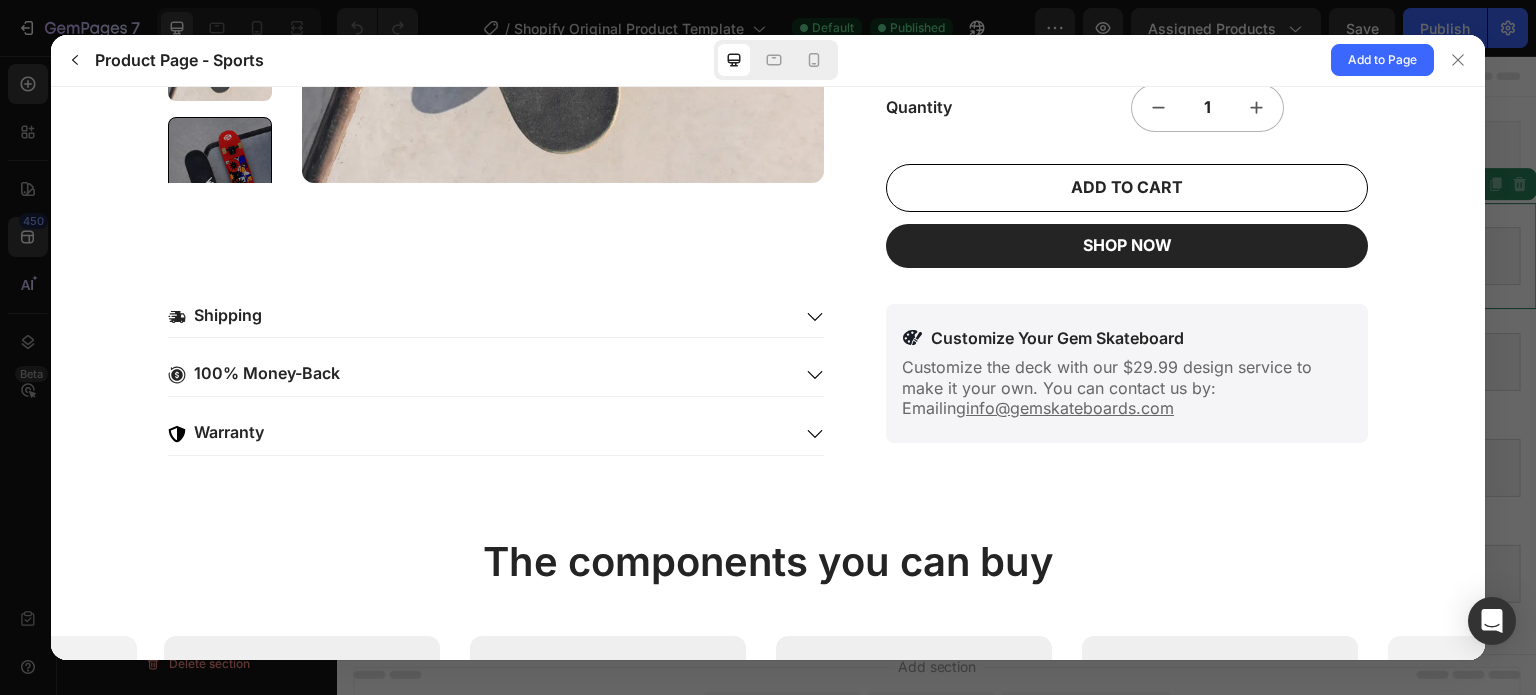 click on "Shipping
Your Gem Skateboard will be delivered quickly and at no cost to you.
100% Money-Back
Unsatisfied? We'll refund your purchase, no hassle guaranteed." at bounding box center (768, 379) 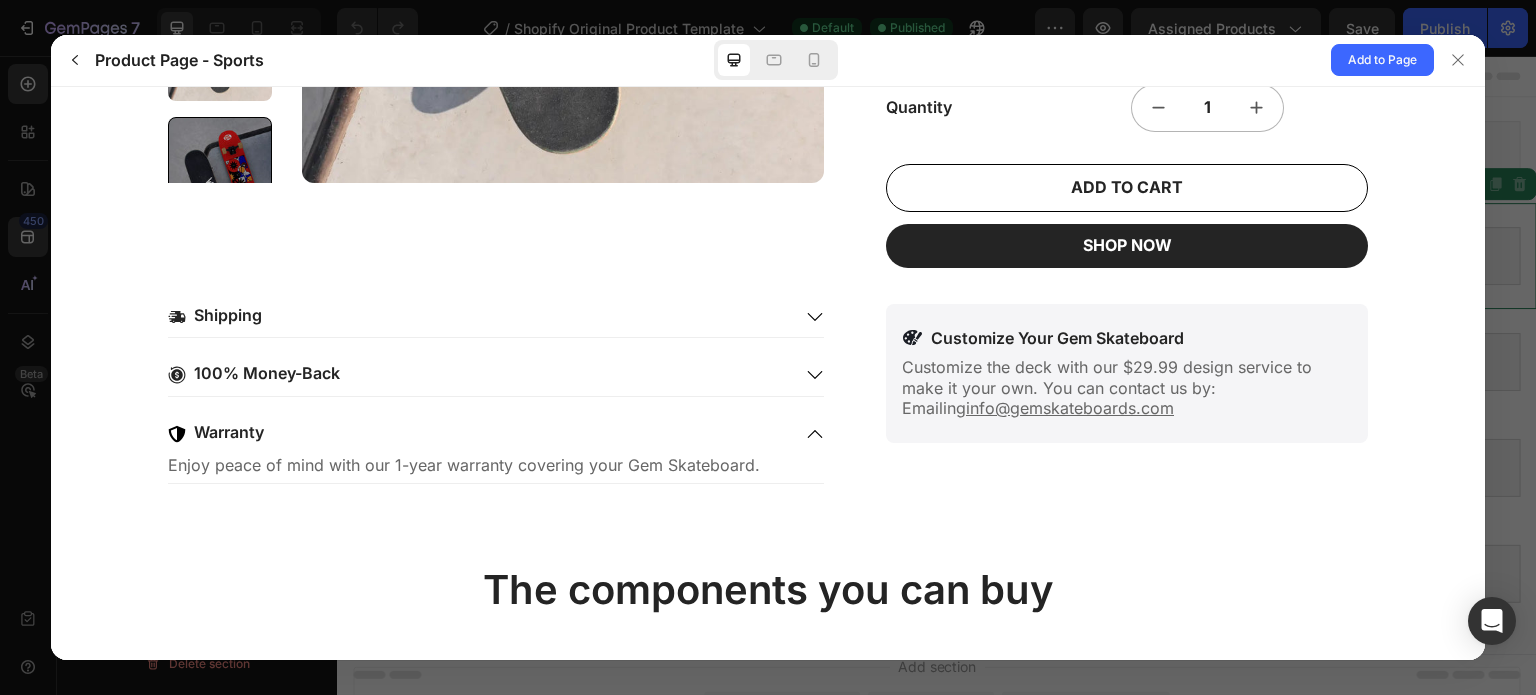 click 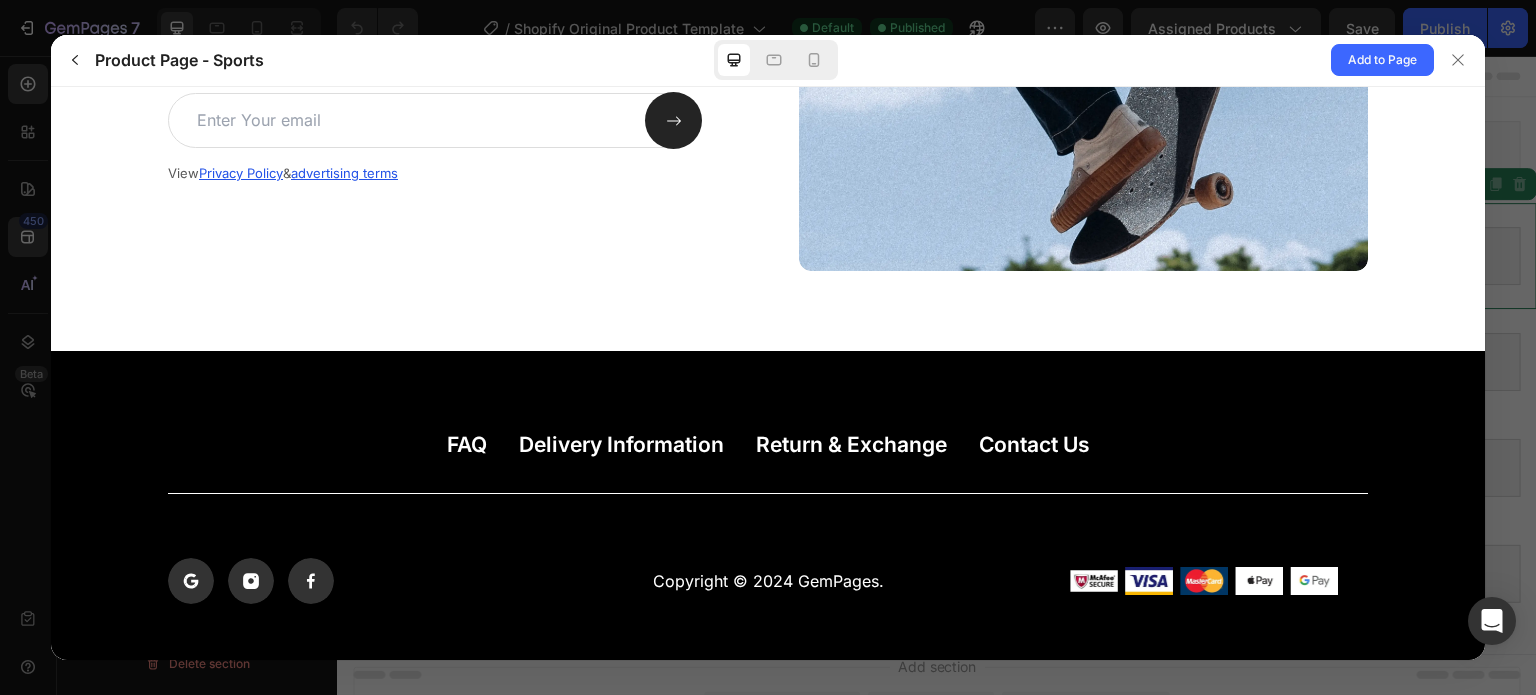 scroll, scrollTop: 5708, scrollLeft: 0, axis: vertical 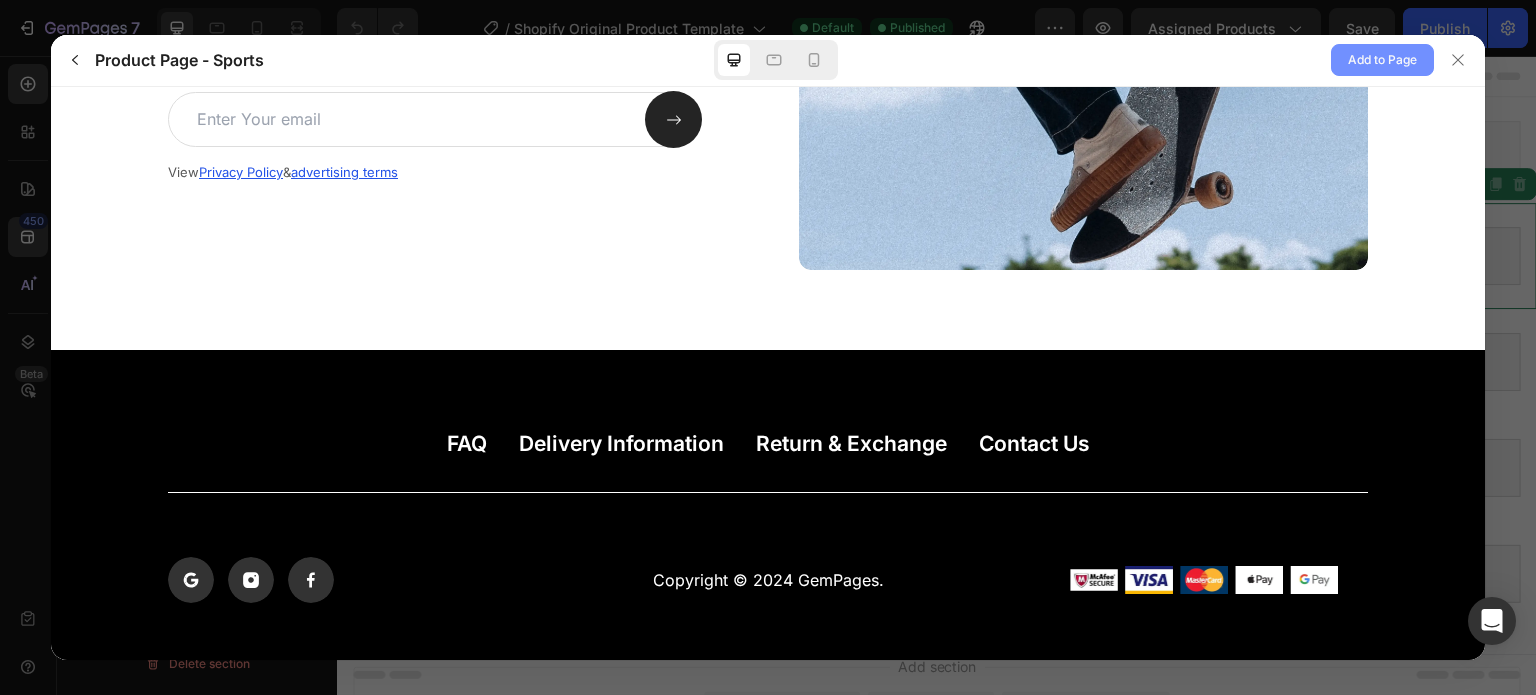 click on "Add to Page" 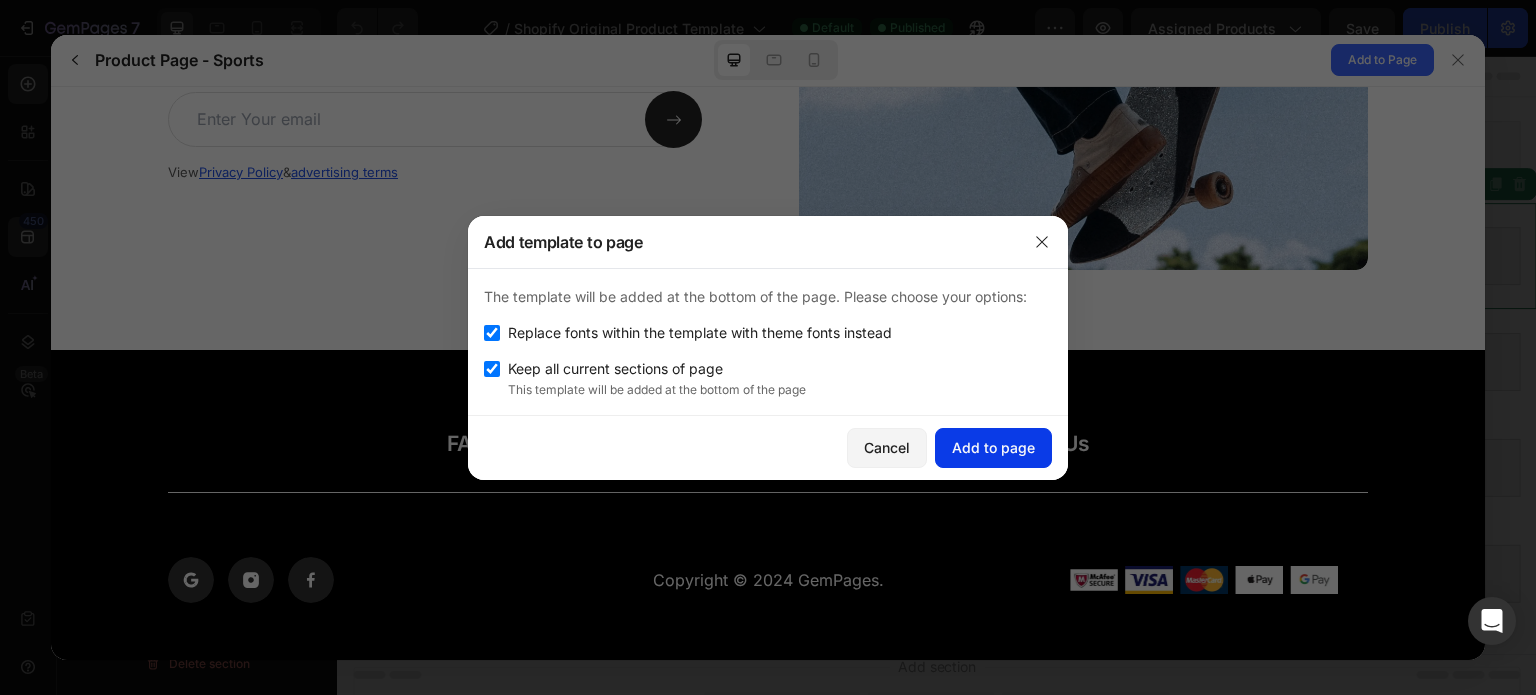 click on "Add to page" at bounding box center [993, 447] 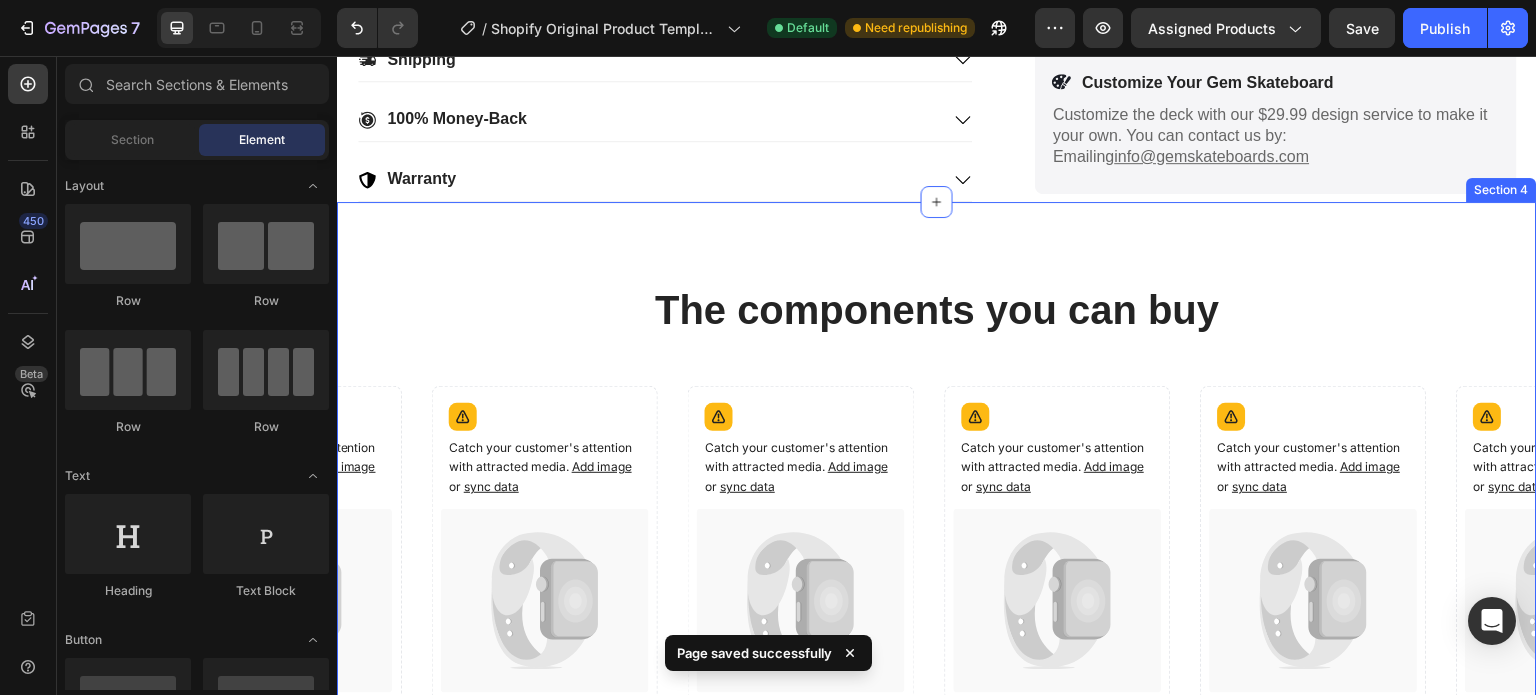 scroll, scrollTop: 1252, scrollLeft: 0, axis: vertical 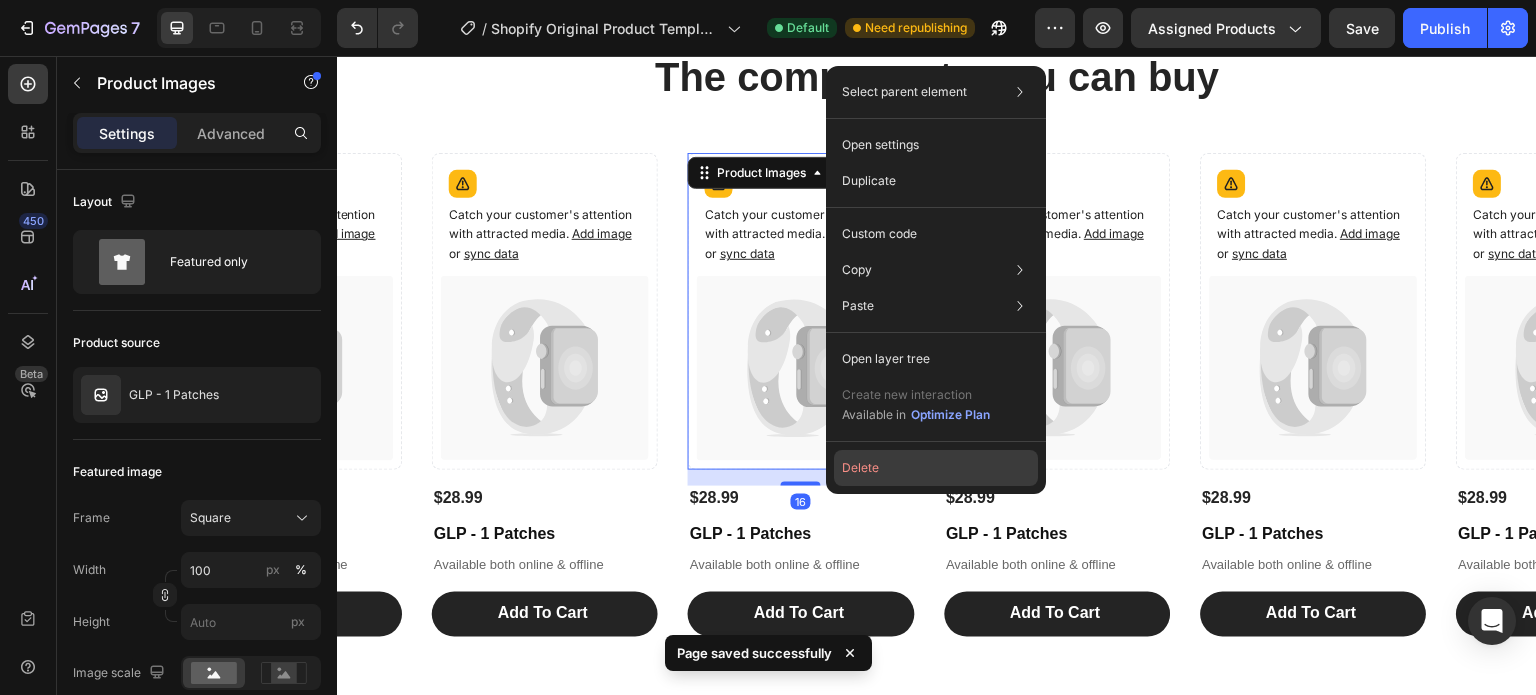 click on "Delete" 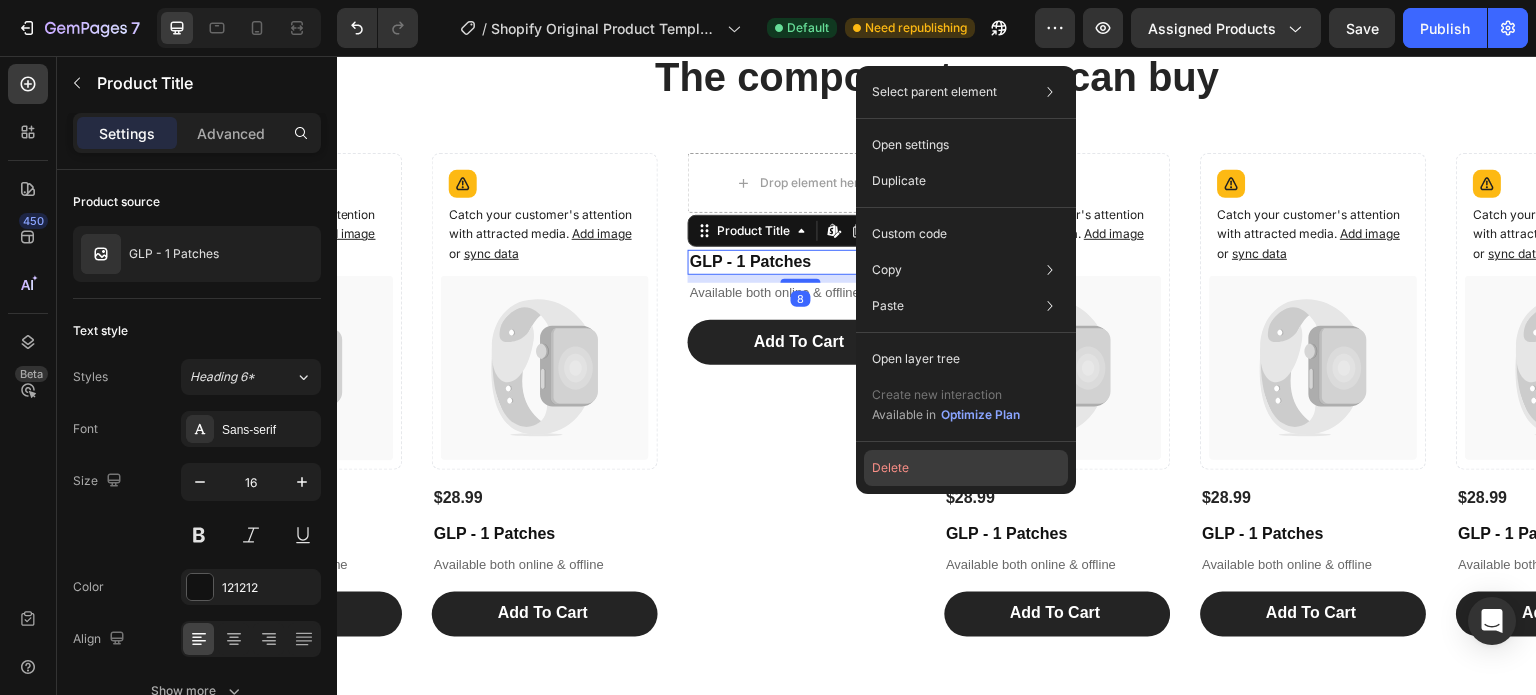 click on "Delete" 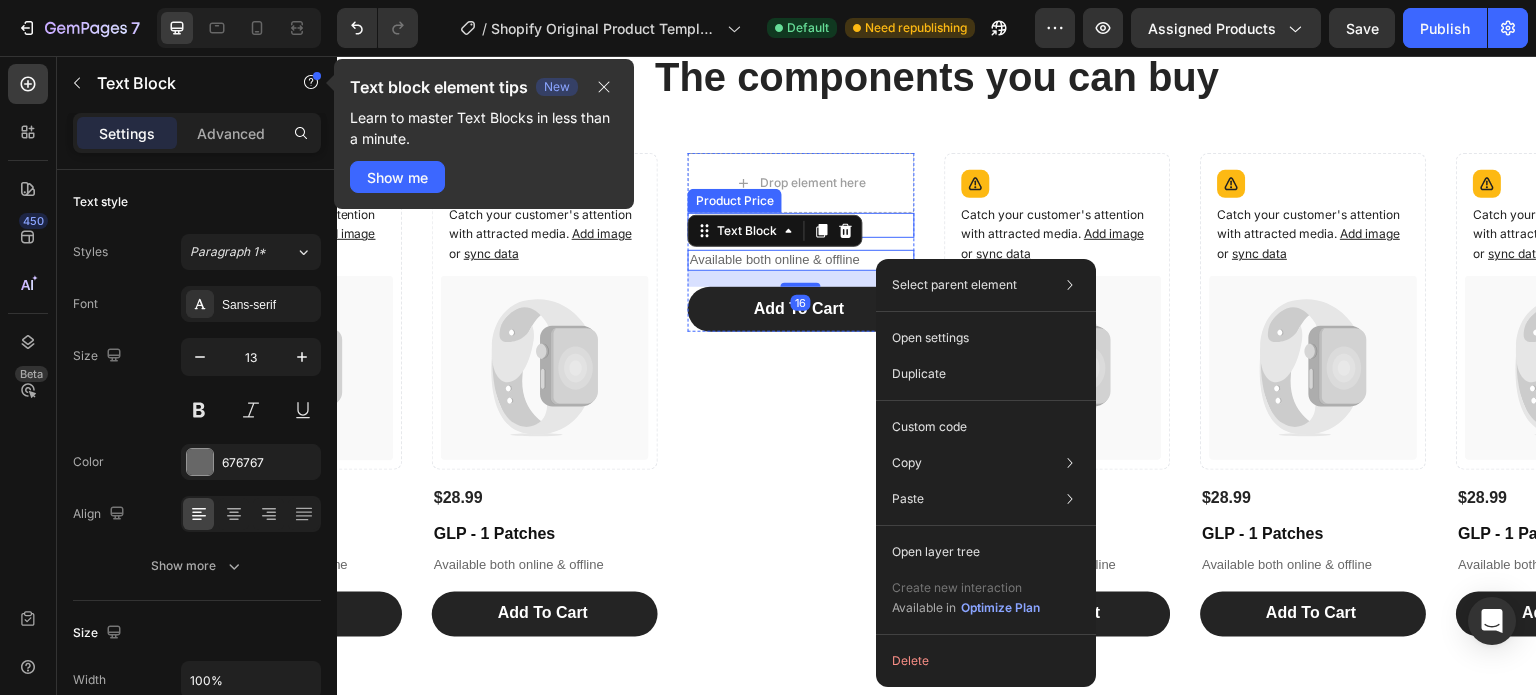 click on "$28.99" at bounding box center [801, 225] 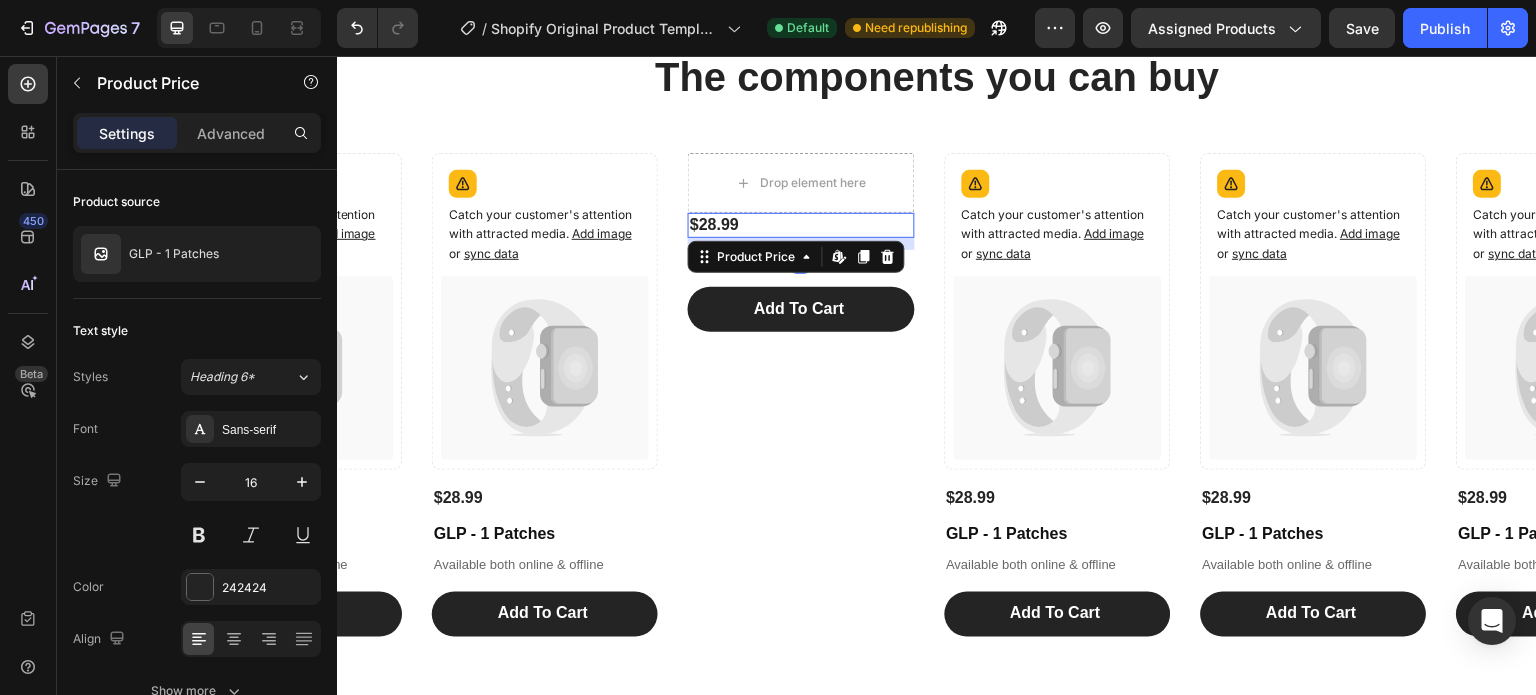 click on "$28.99" at bounding box center [801, 225] 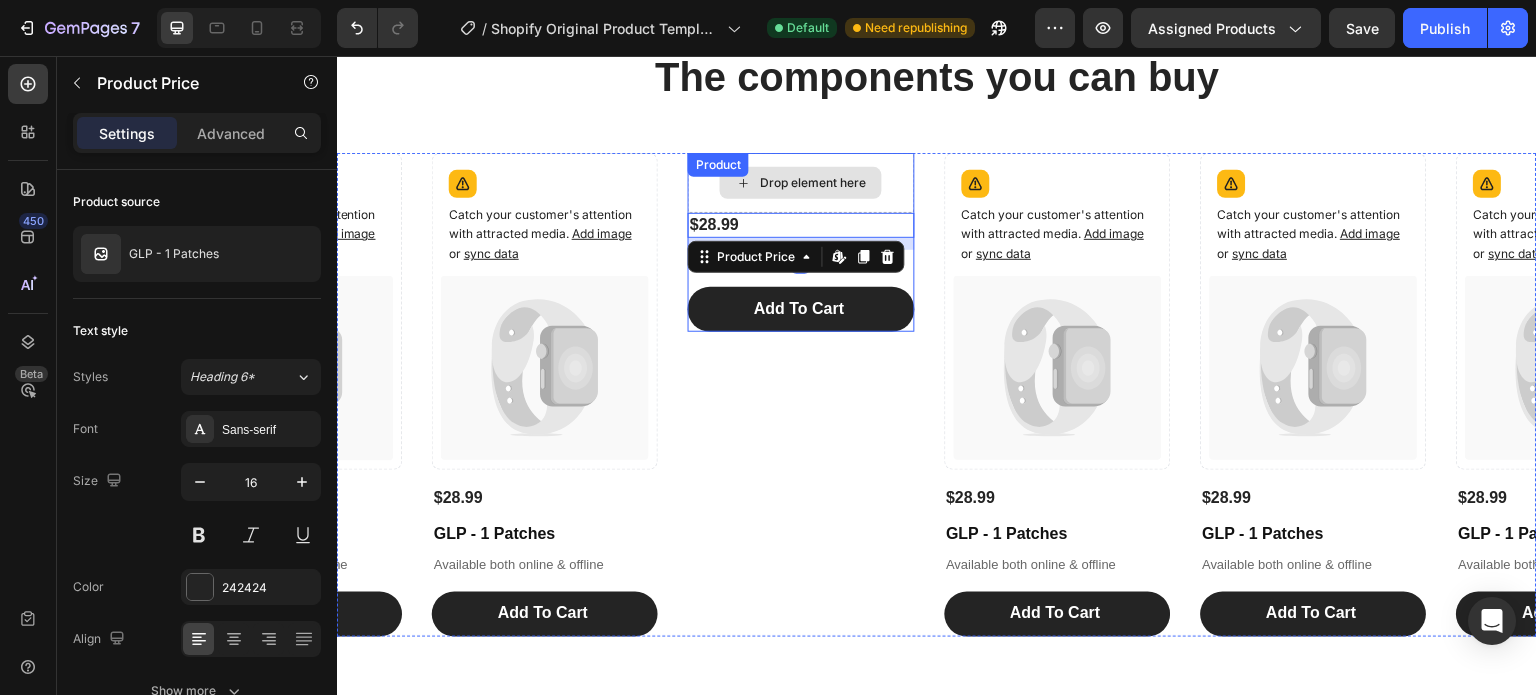 click on "Drop element here" at bounding box center (801, 183) 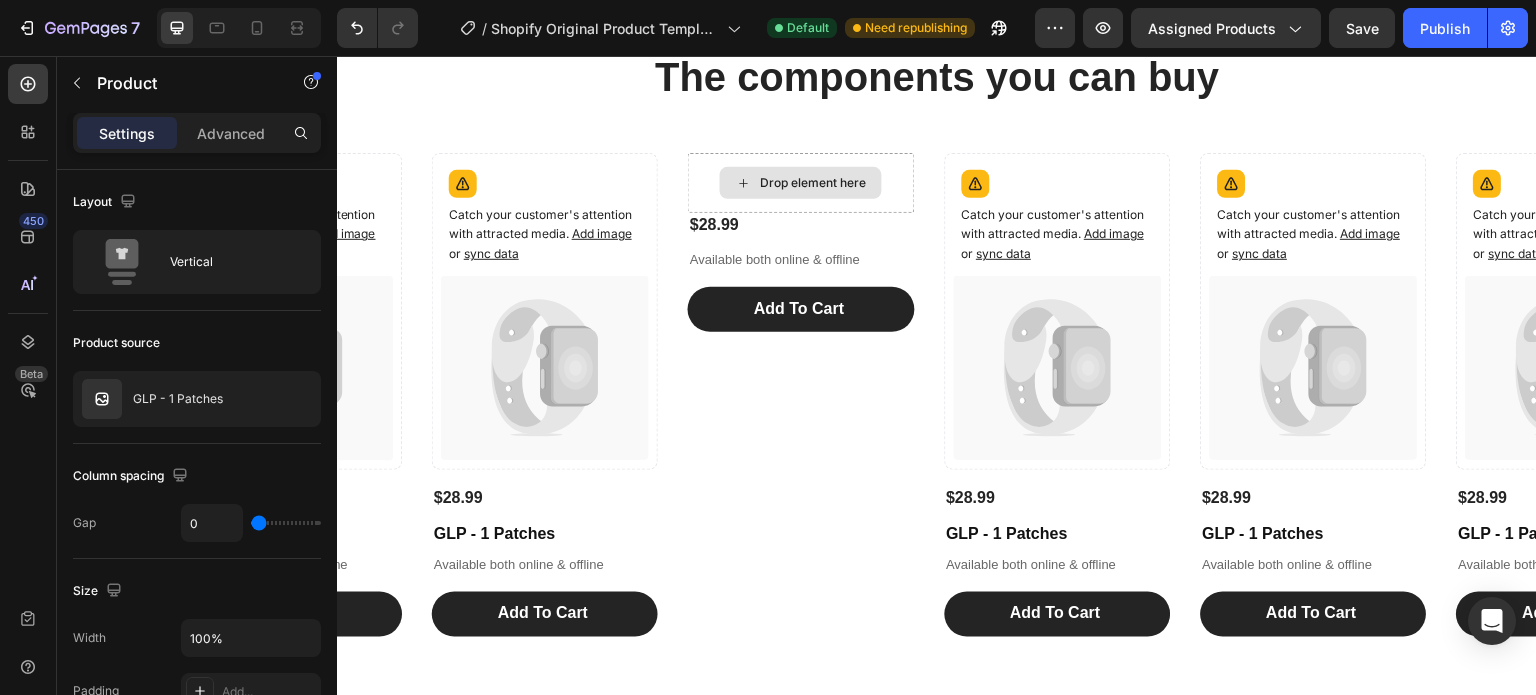 click on "Drop element here" at bounding box center (801, 183) 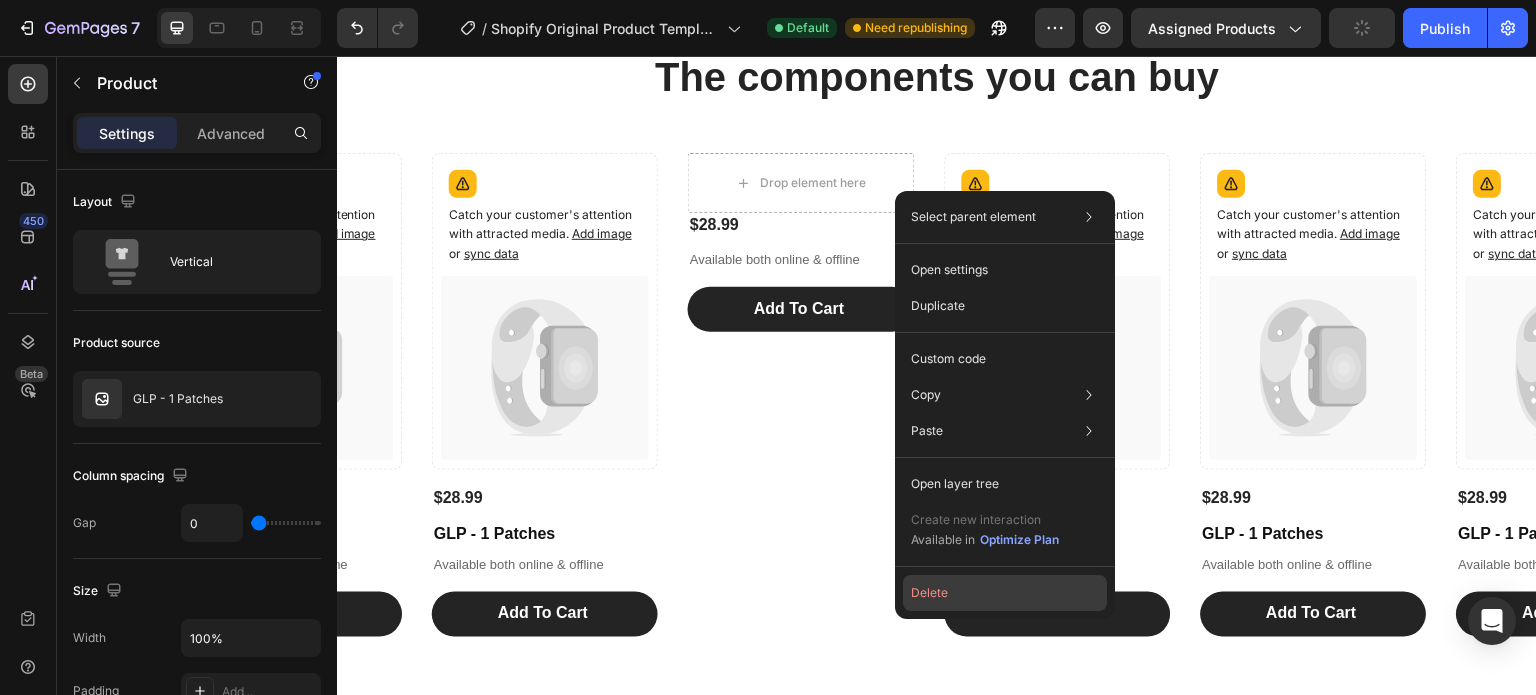 click on "Delete" 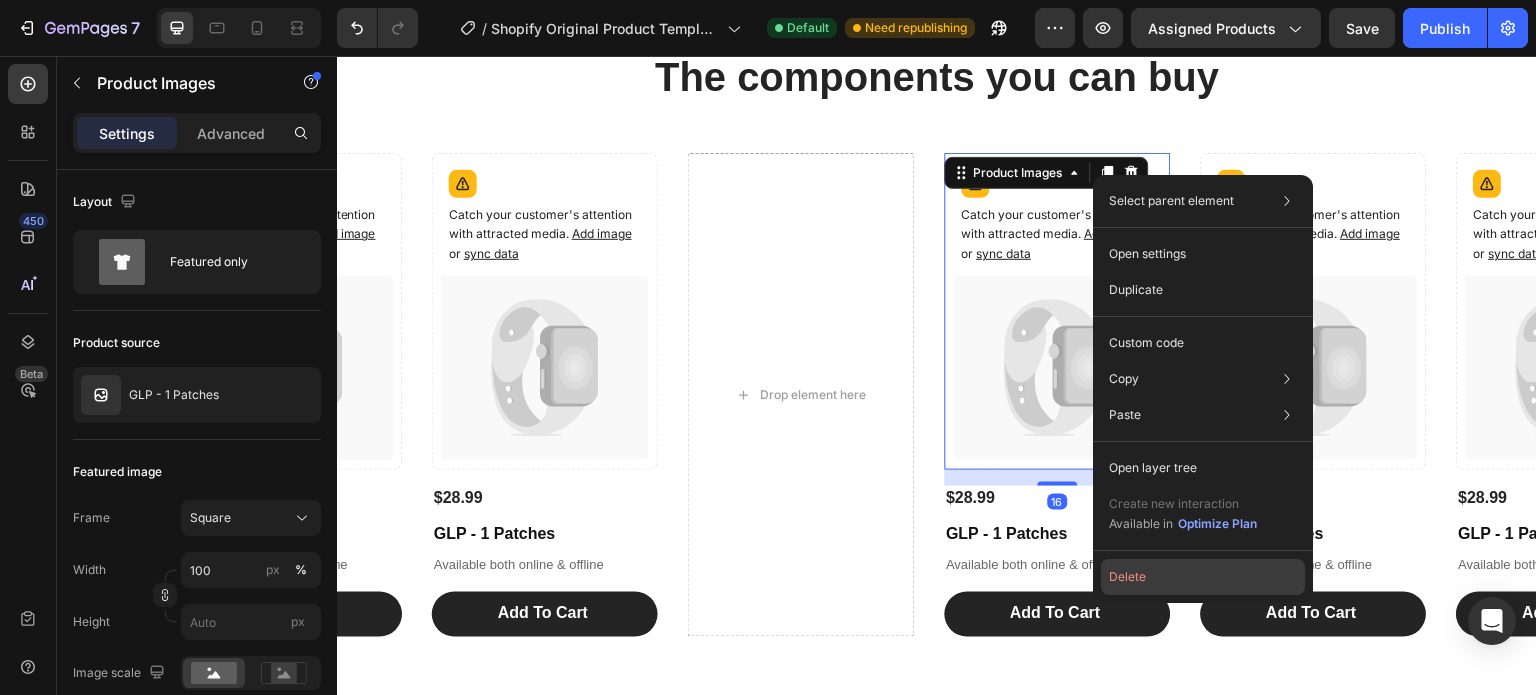 click on "Delete" 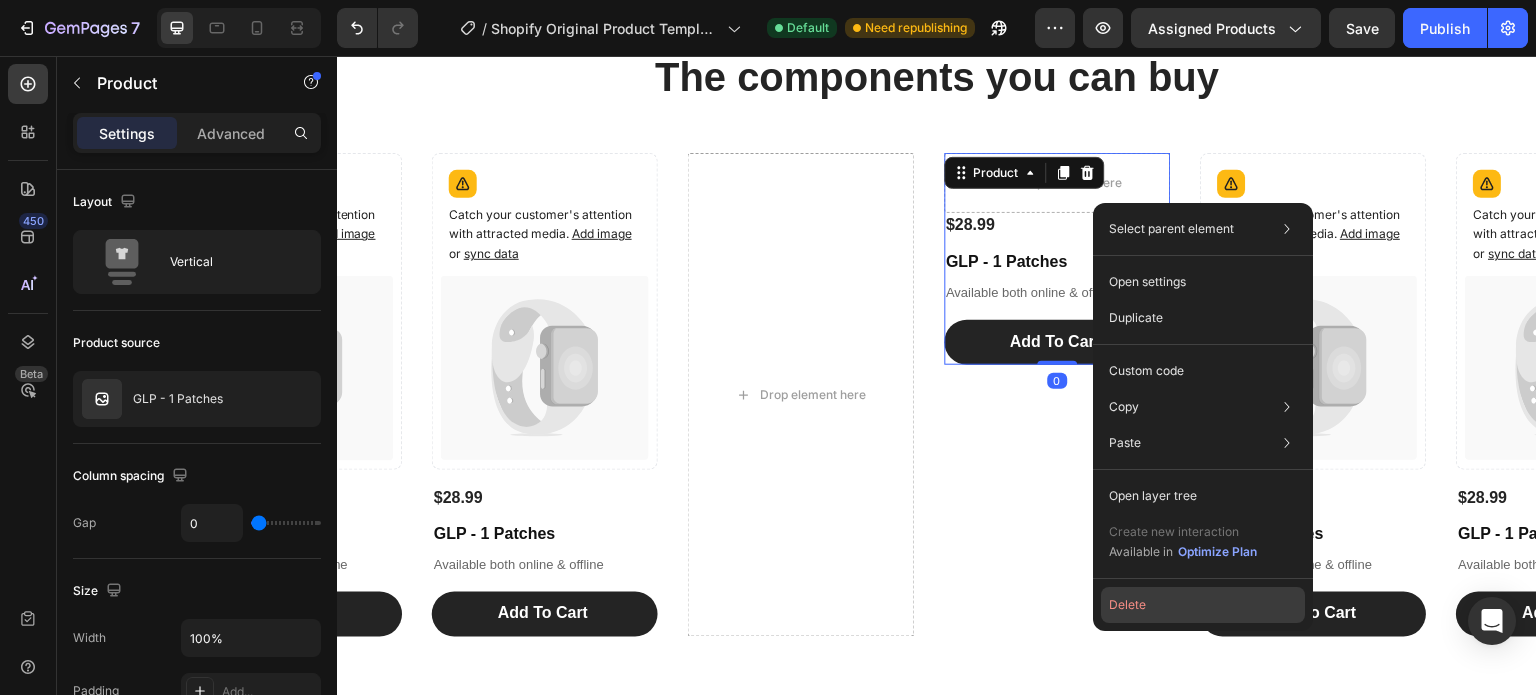 drag, startPoint x: 1176, startPoint y: 607, endPoint x: 846, endPoint y: 534, distance: 337.9778 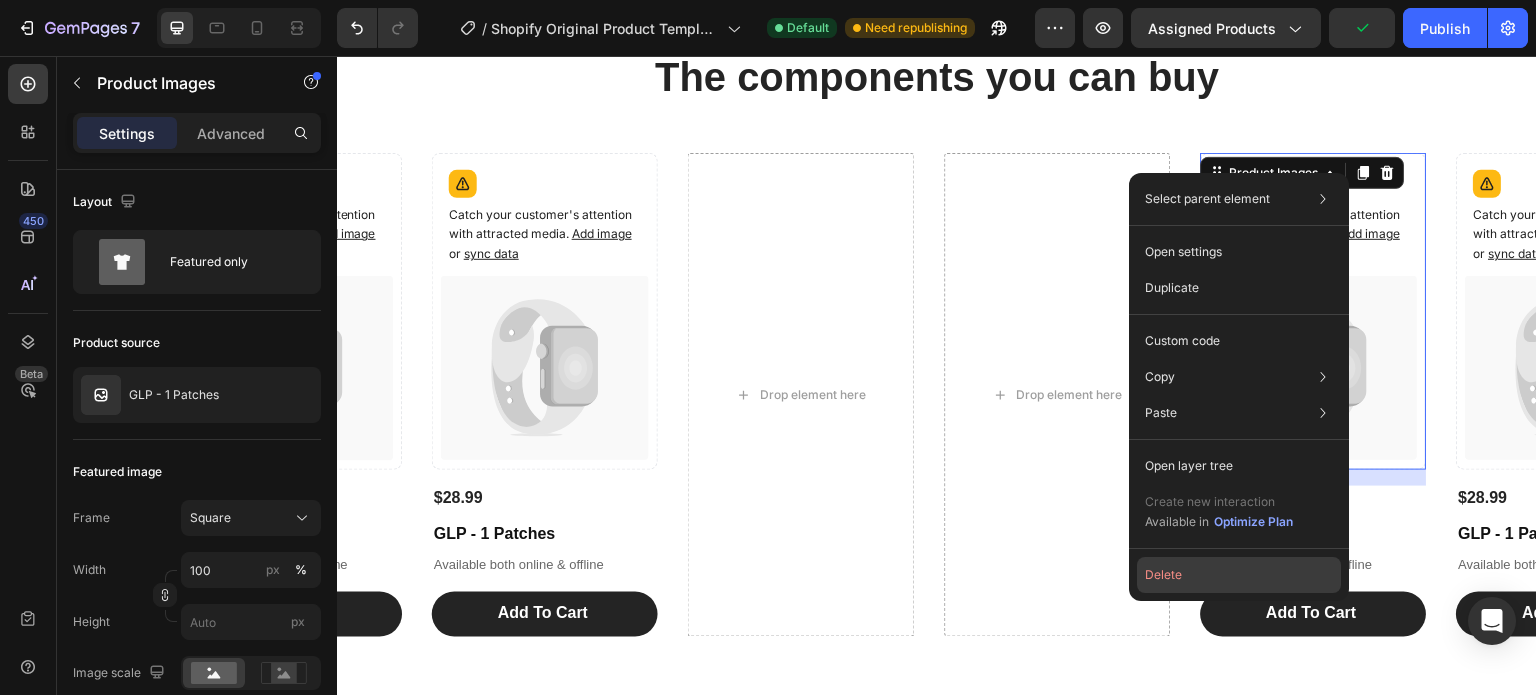 click on "Delete" 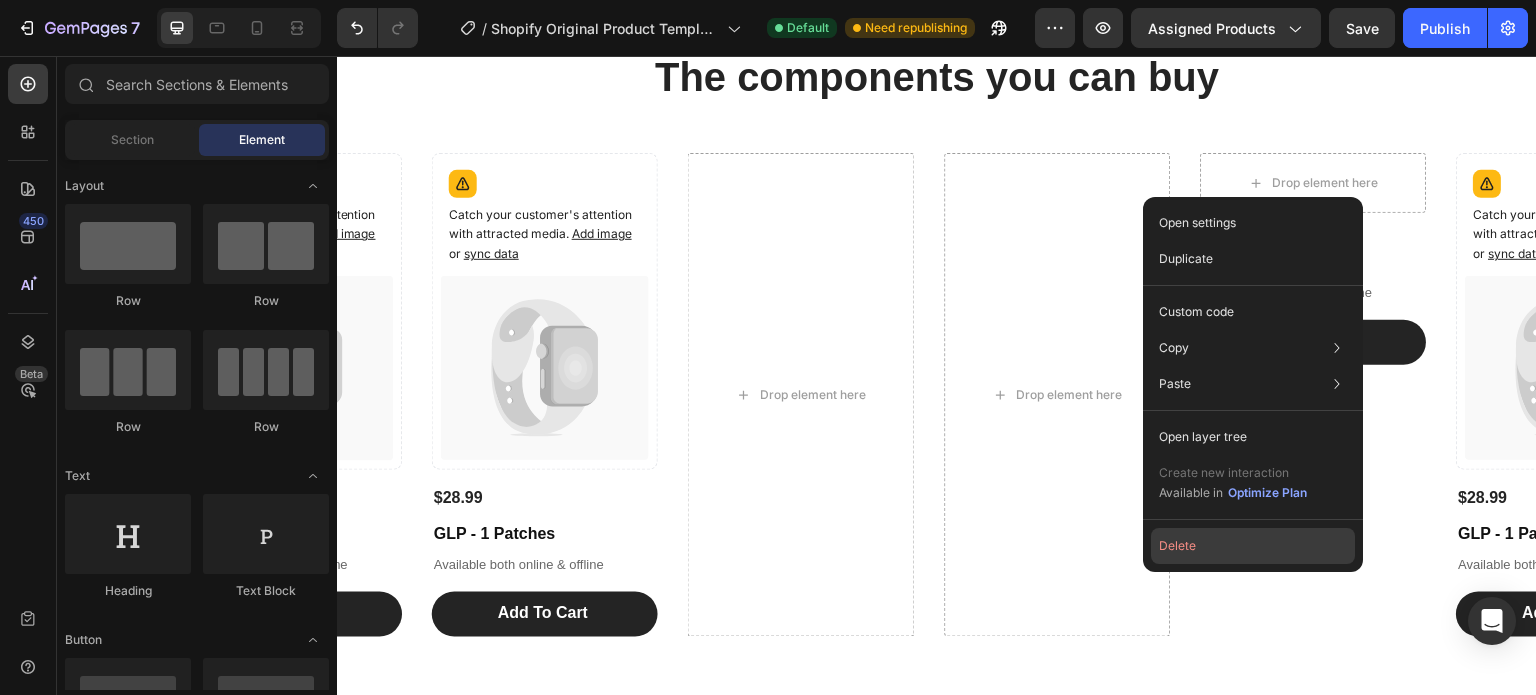 click on "Delete" 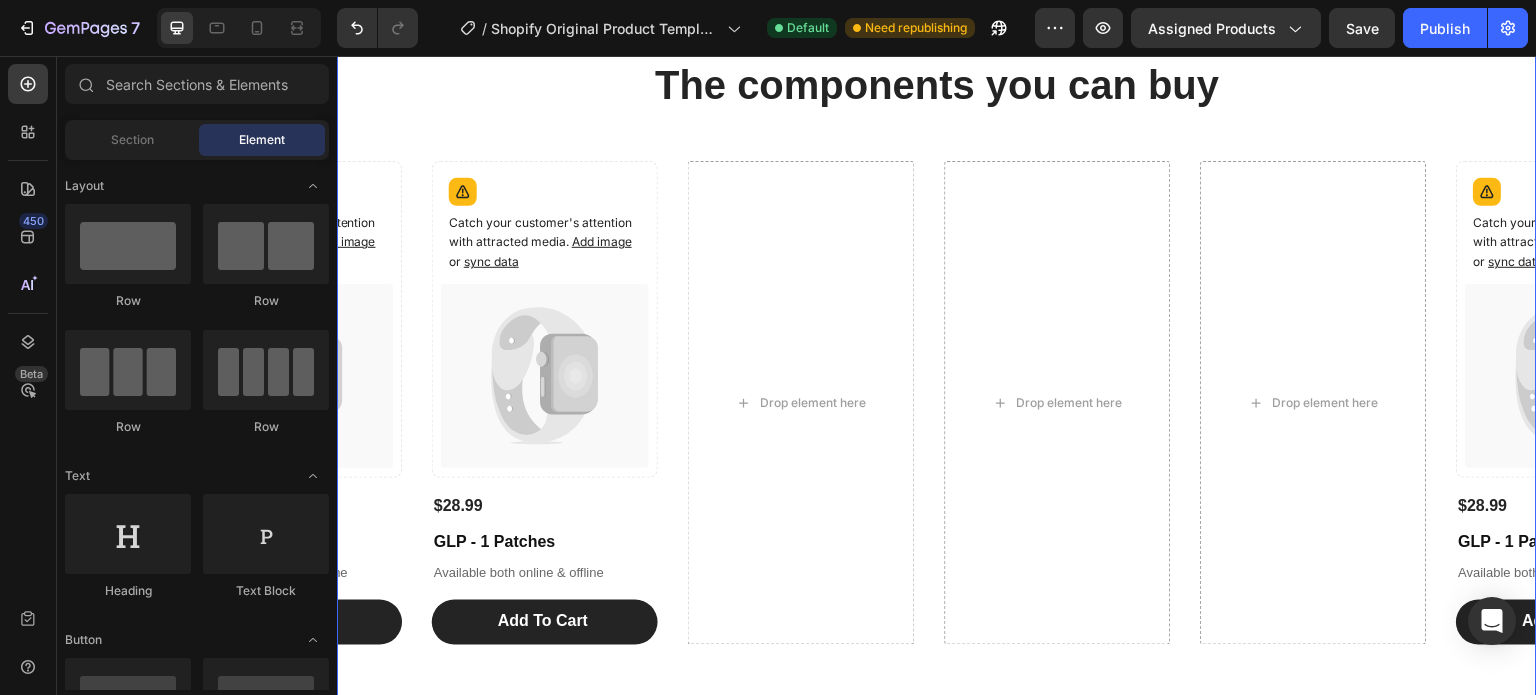 scroll, scrollTop: 1352, scrollLeft: 0, axis: vertical 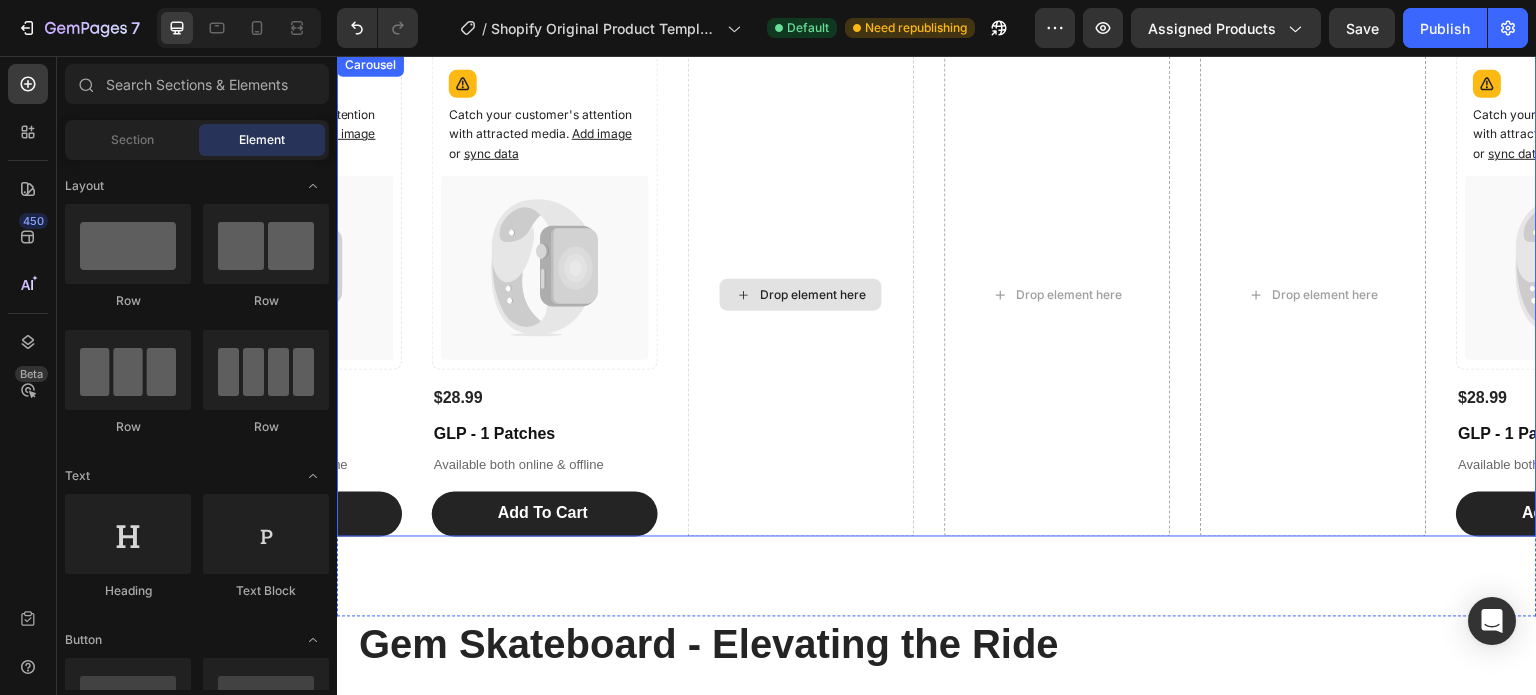 click on "Drop element here" at bounding box center (813, 295) 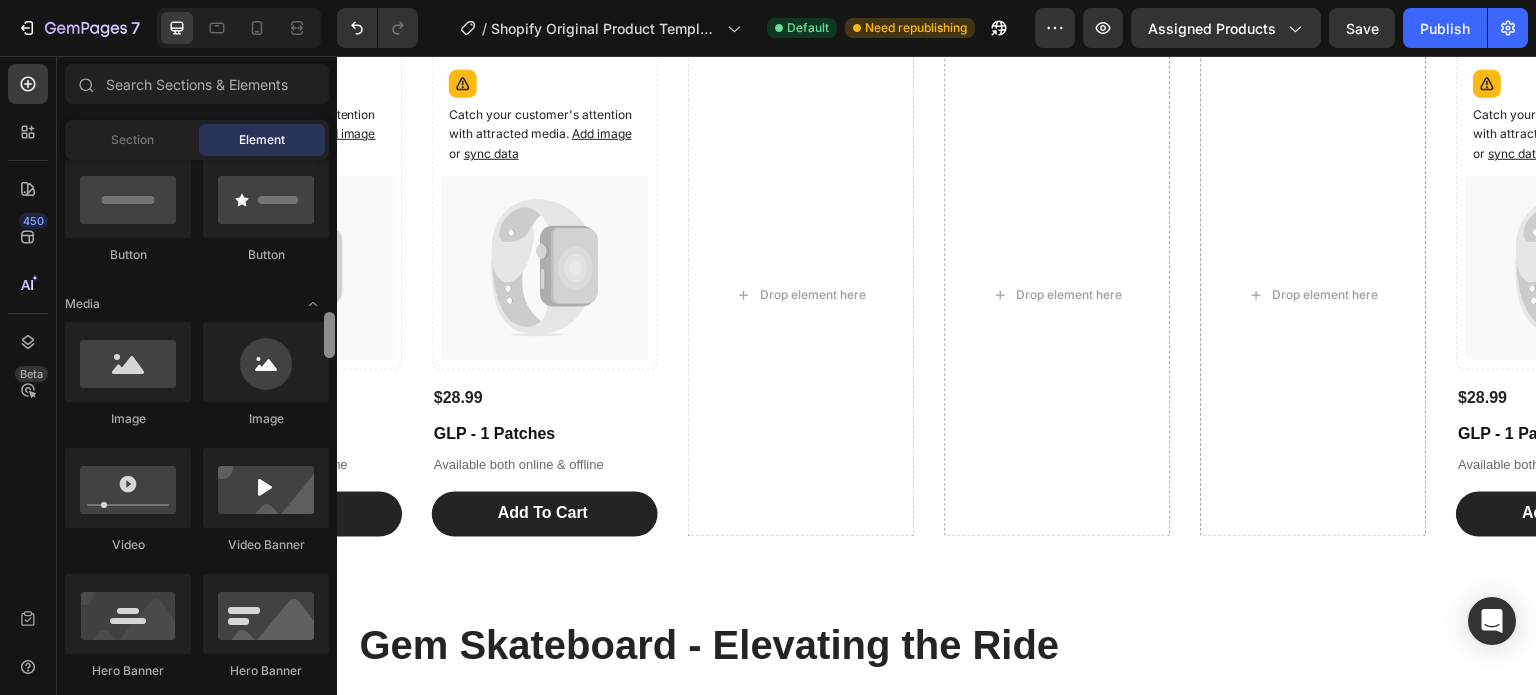 scroll, scrollTop: 600, scrollLeft: 0, axis: vertical 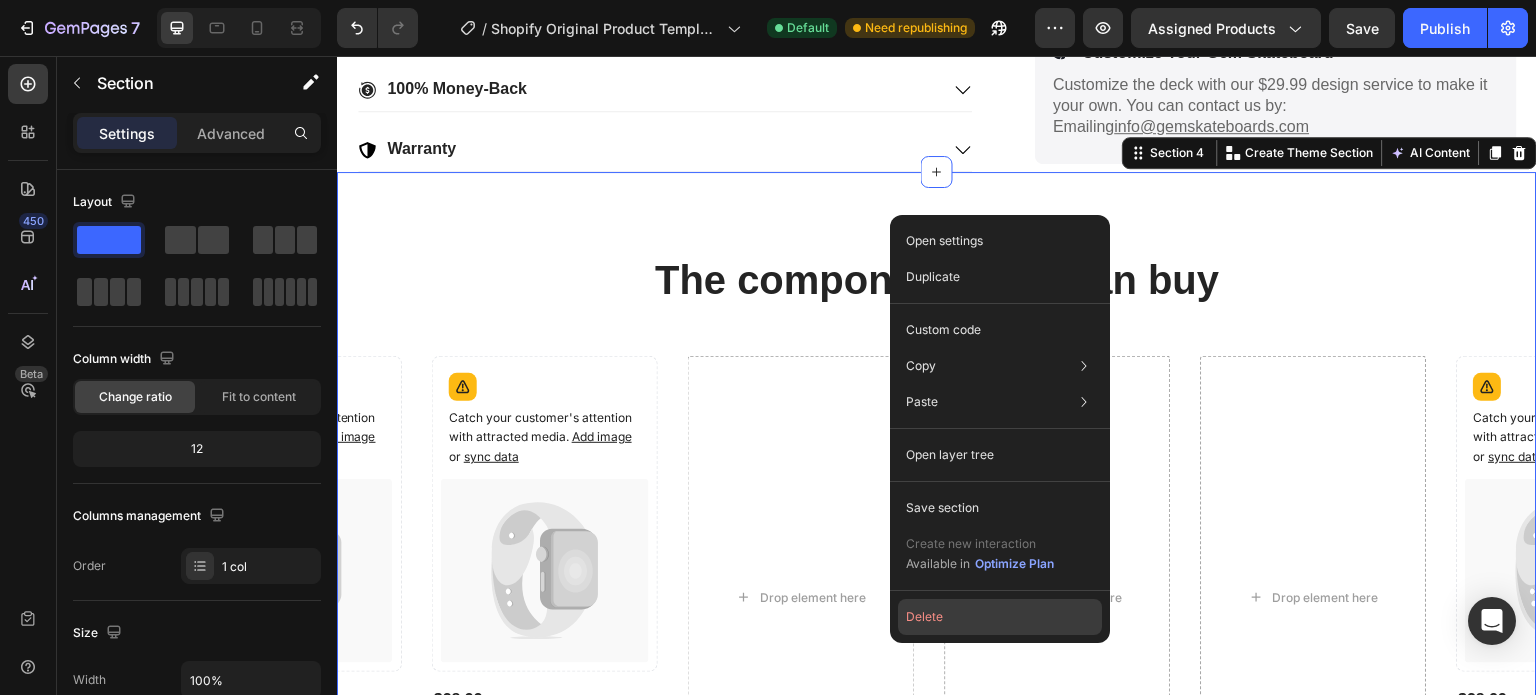 click on "Delete" 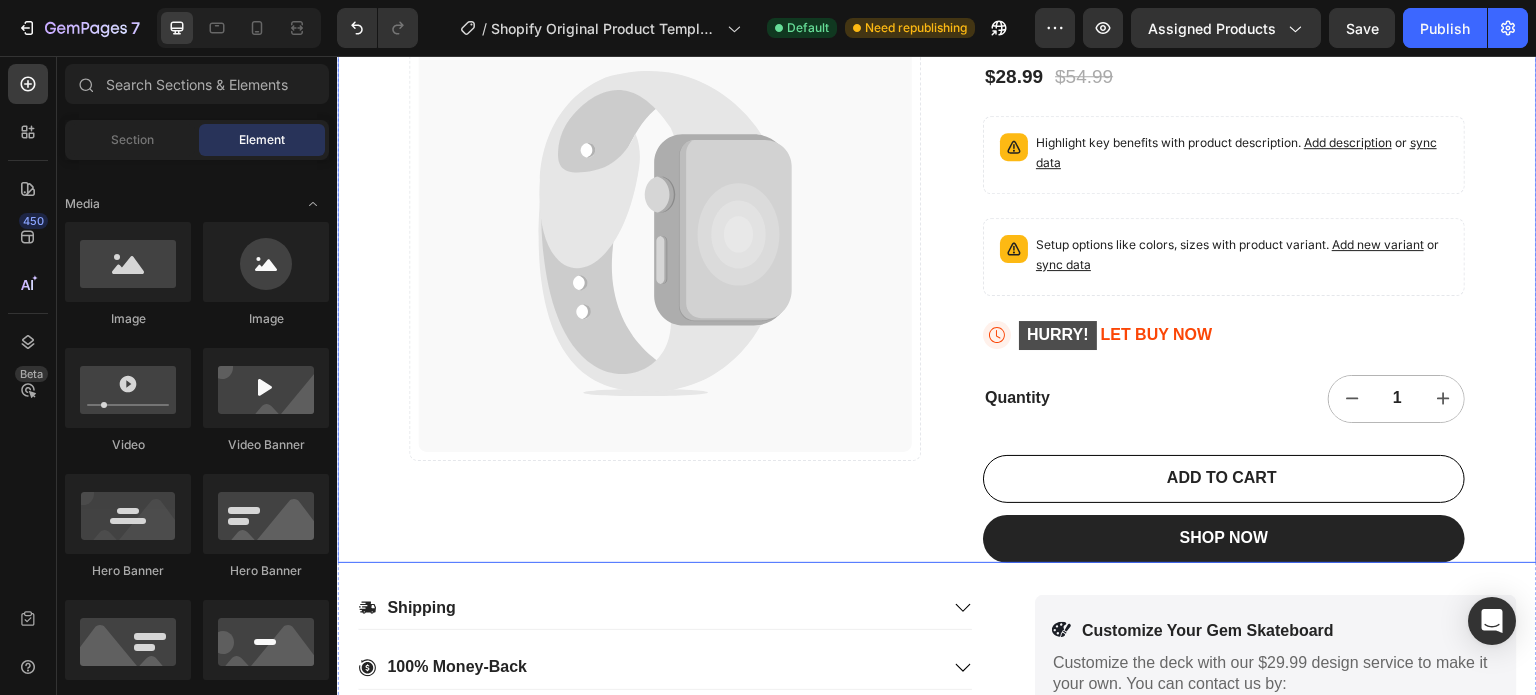 scroll, scrollTop: 452, scrollLeft: 0, axis: vertical 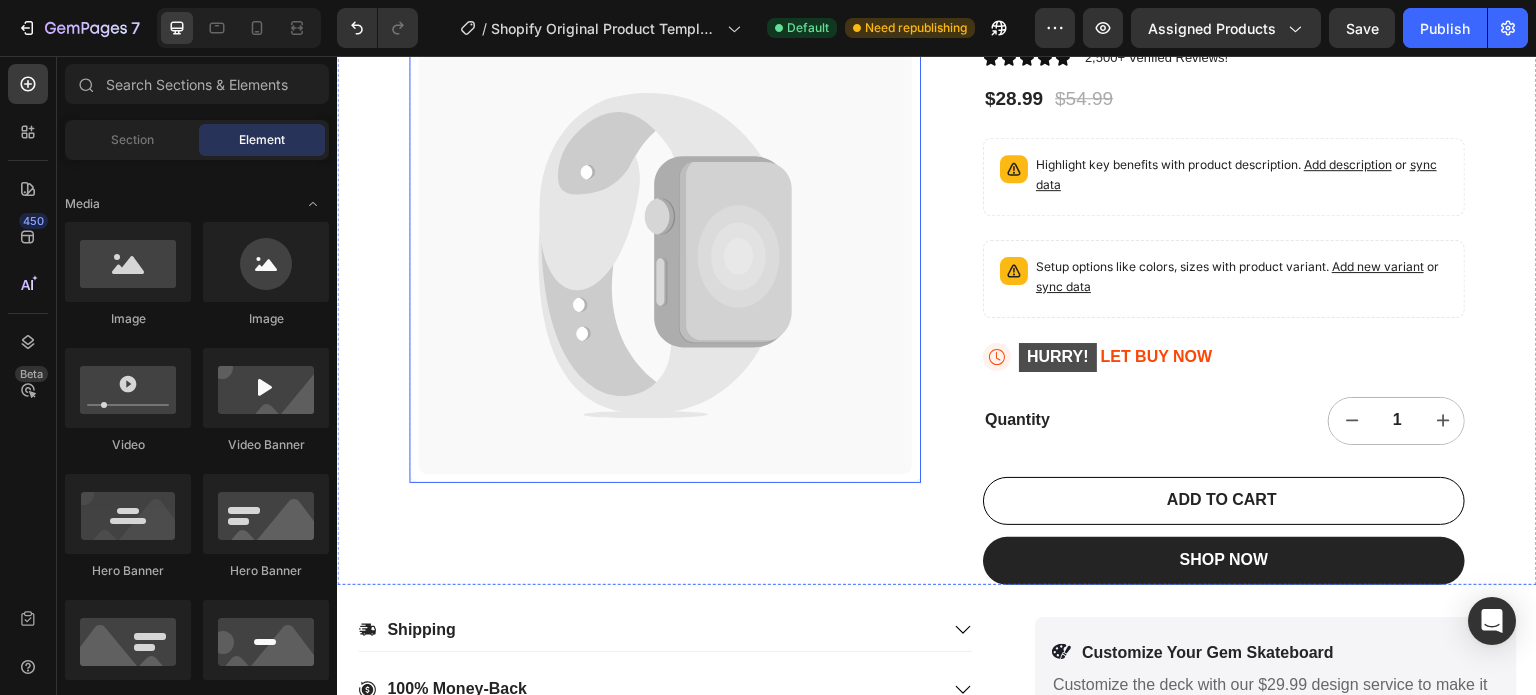 click 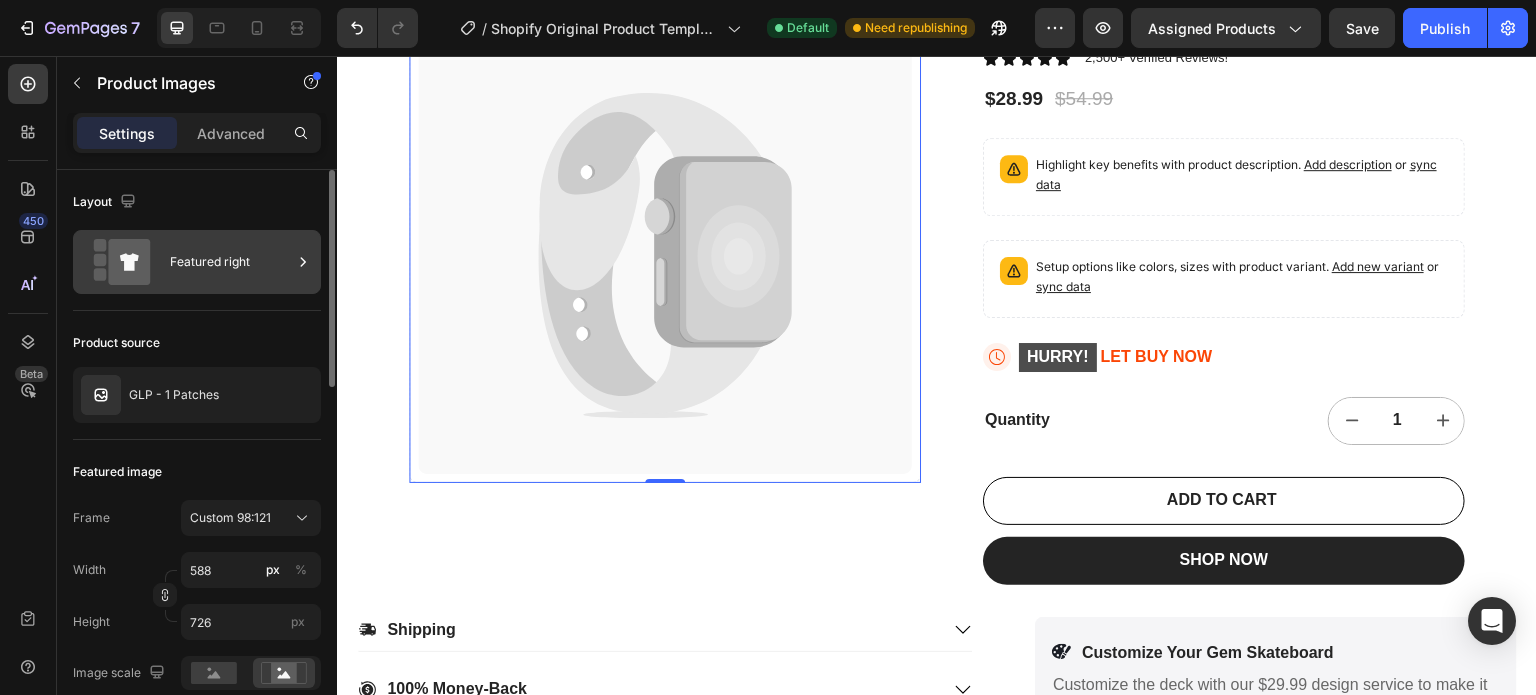 click on "Featured right" at bounding box center [197, 262] 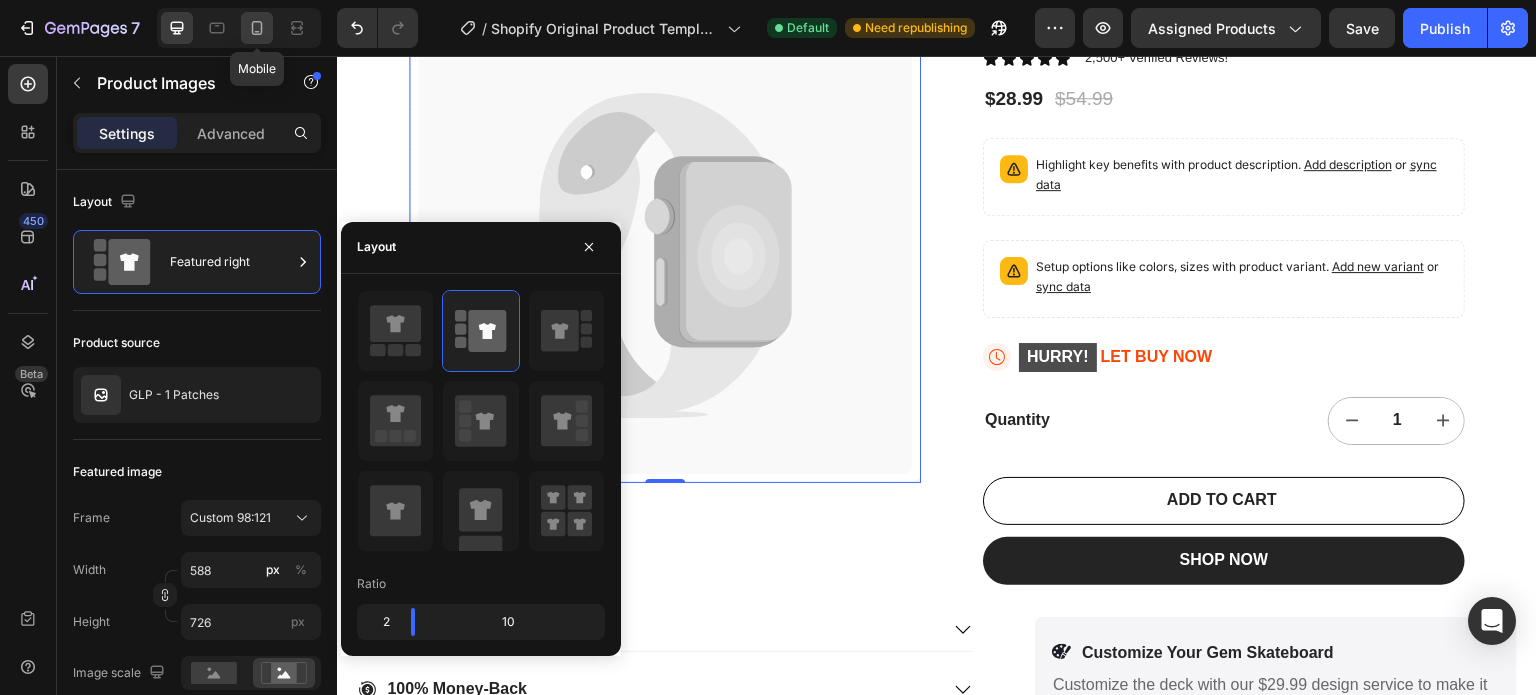 click 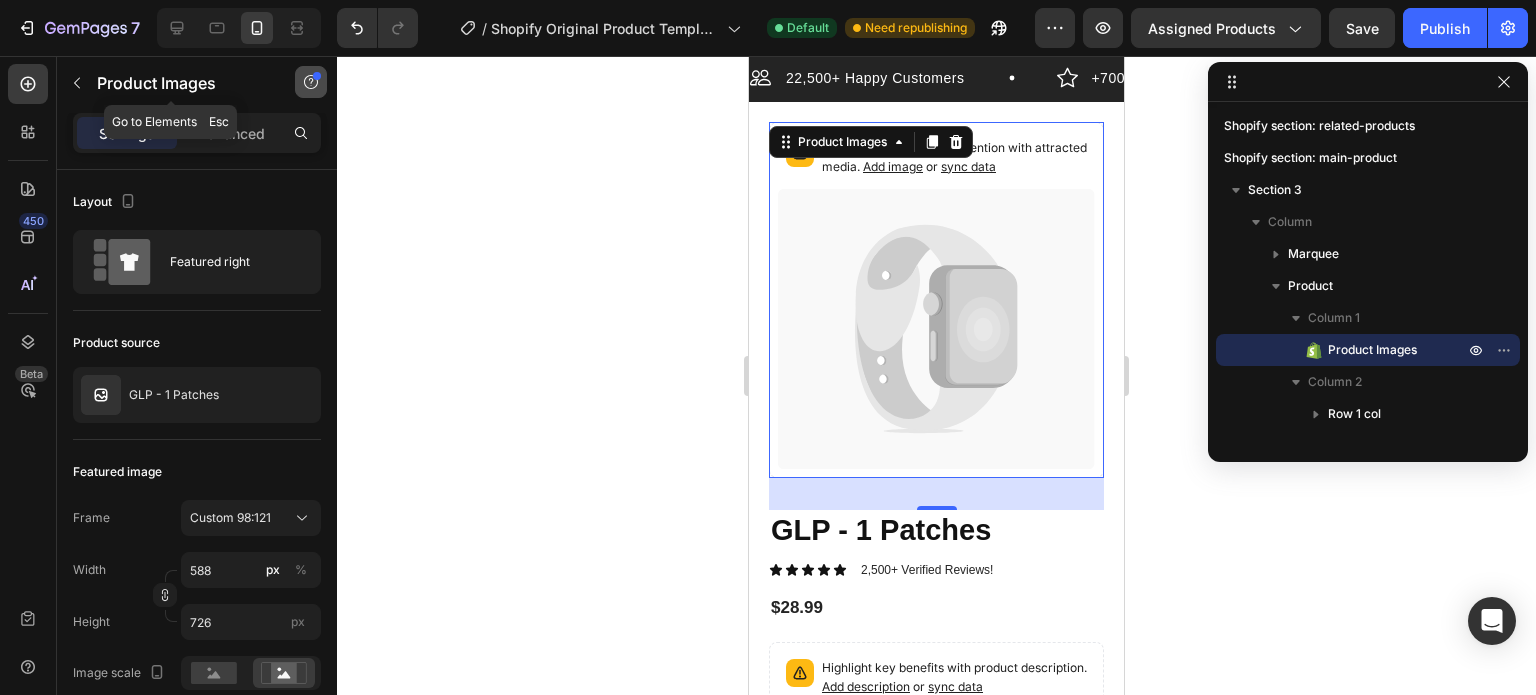 scroll, scrollTop: 249, scrollLeft: 0, axis: vertical 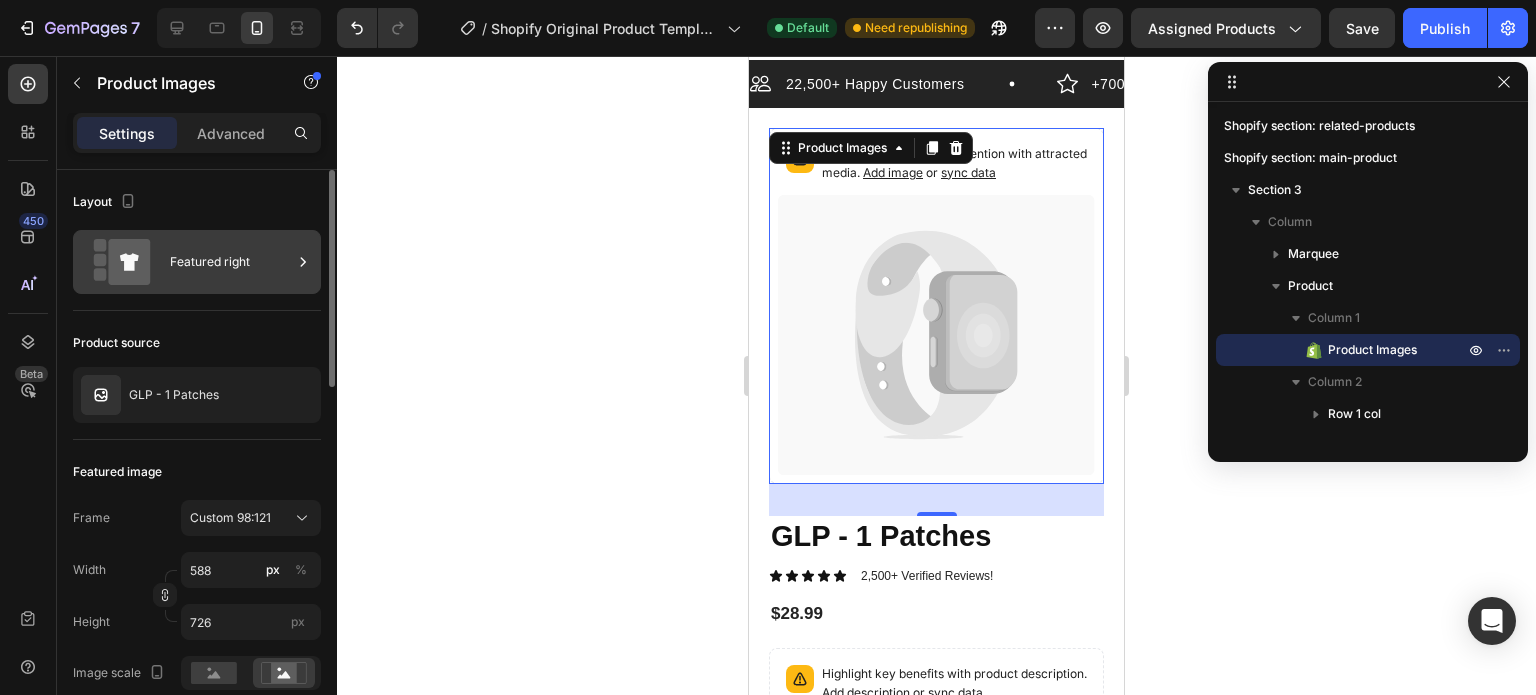 click on "Featured right" at bounding box center (231, 262) 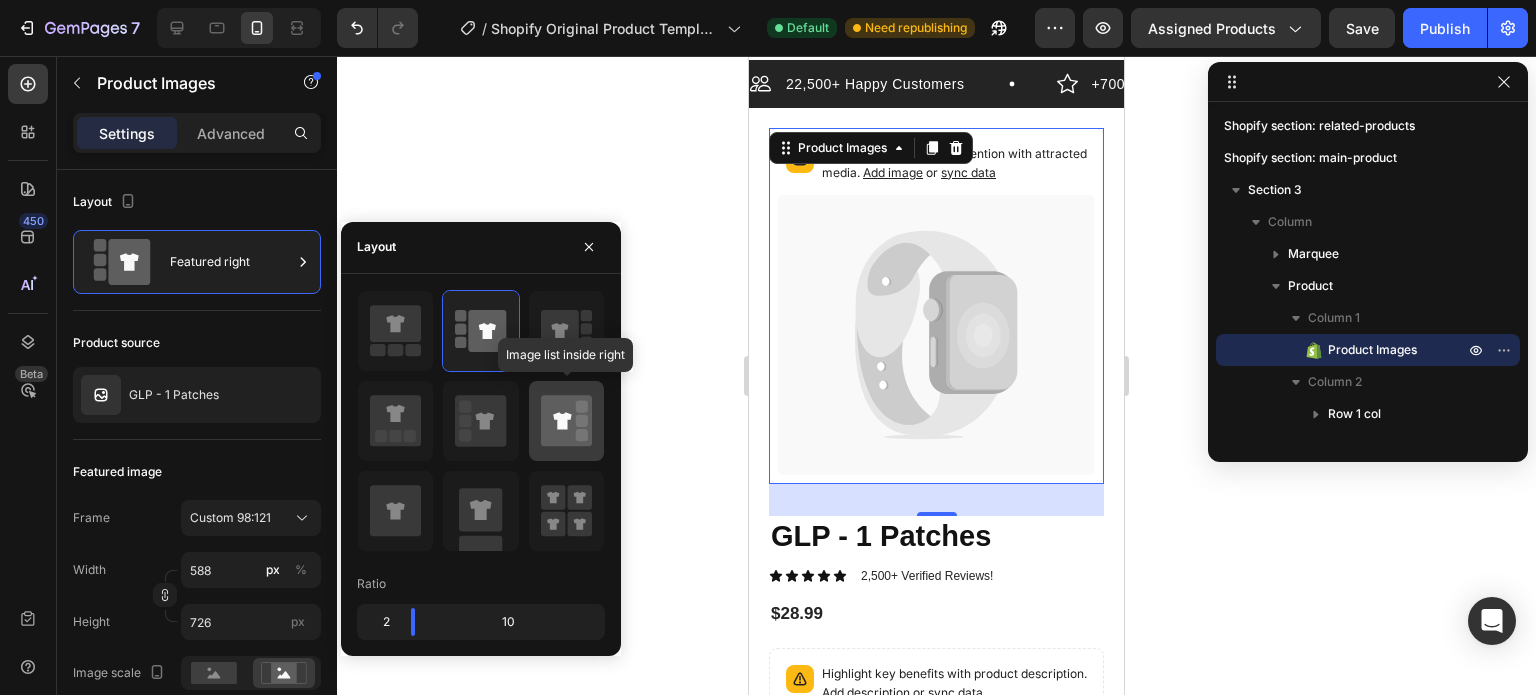 click 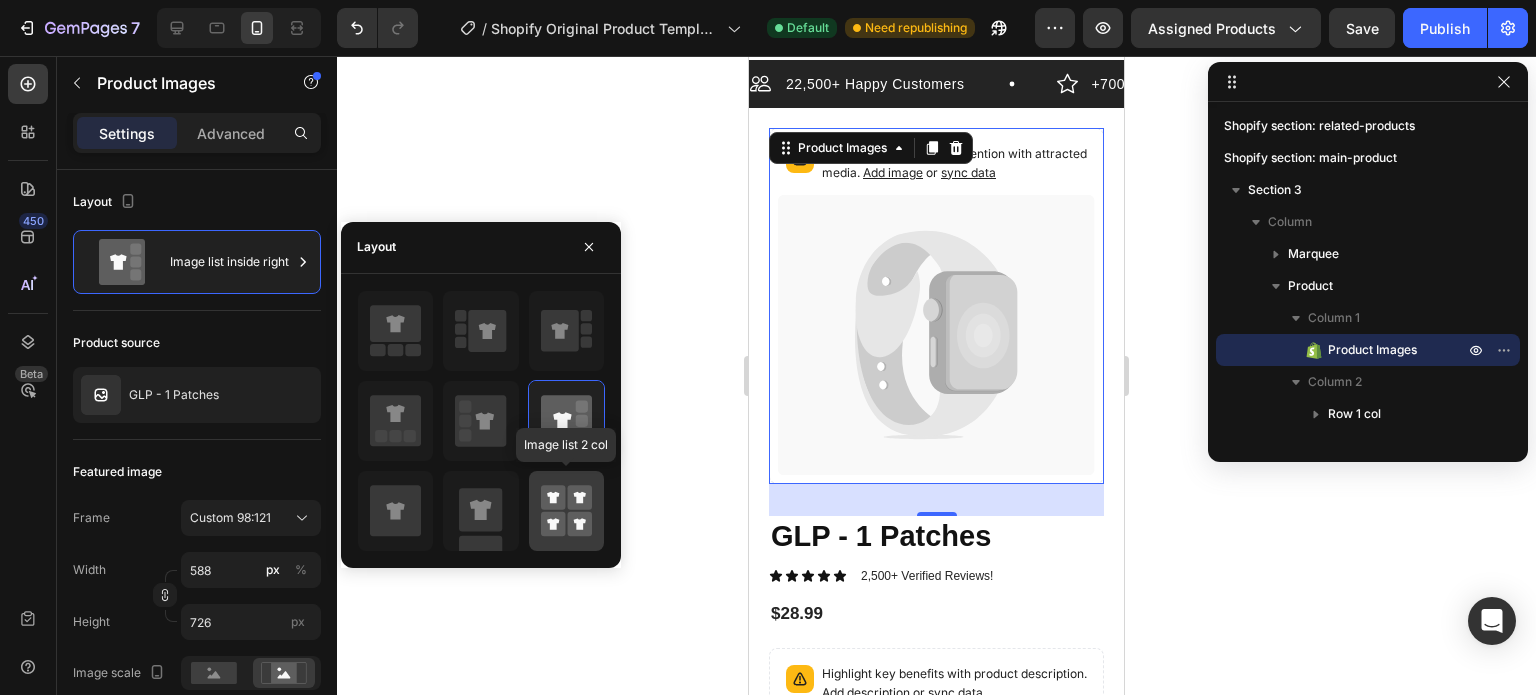 click 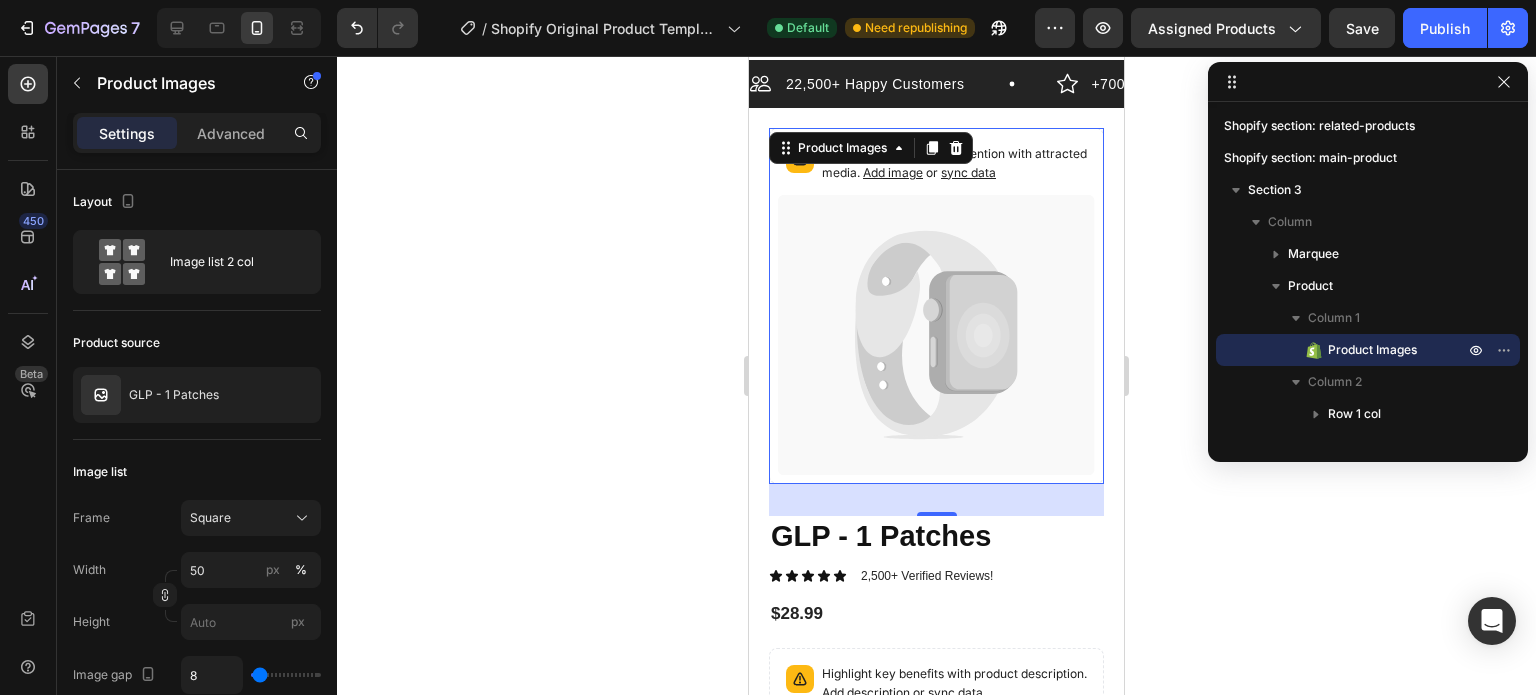 click 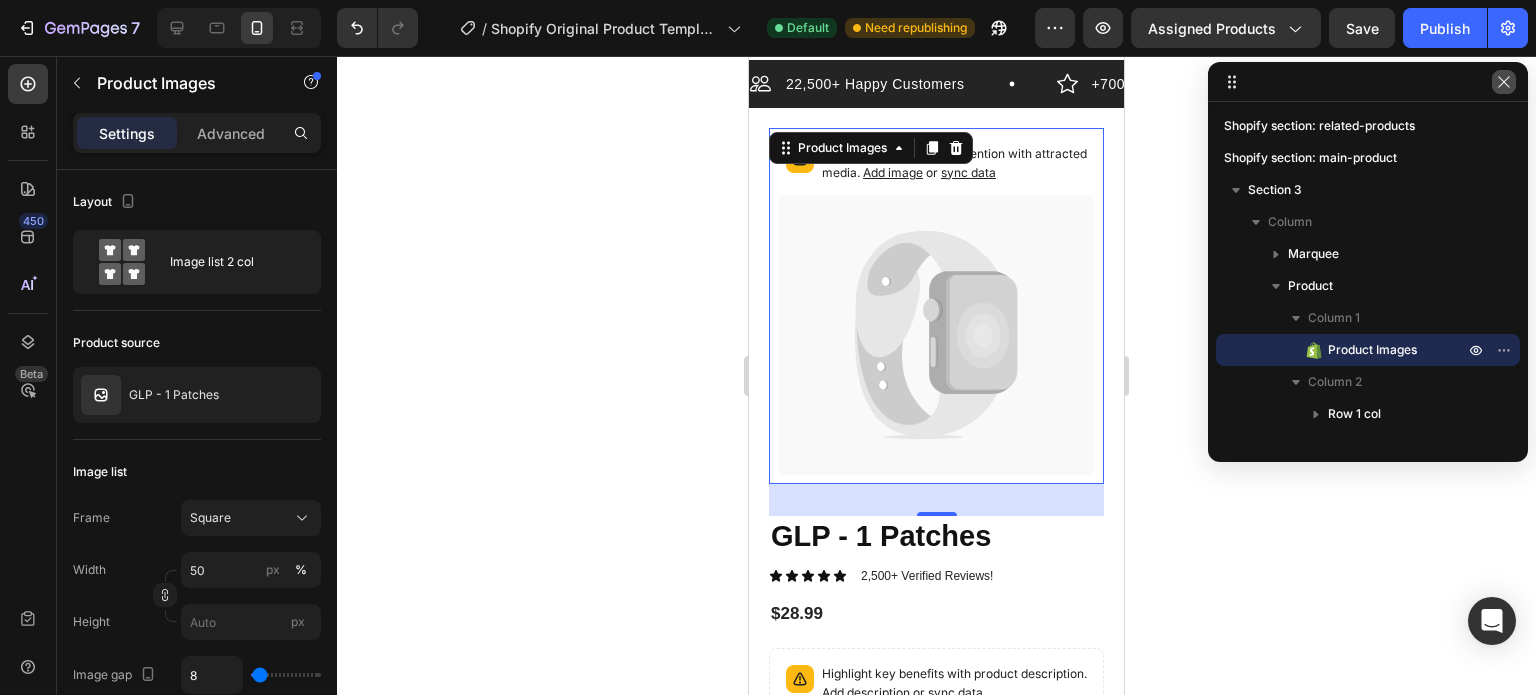 click 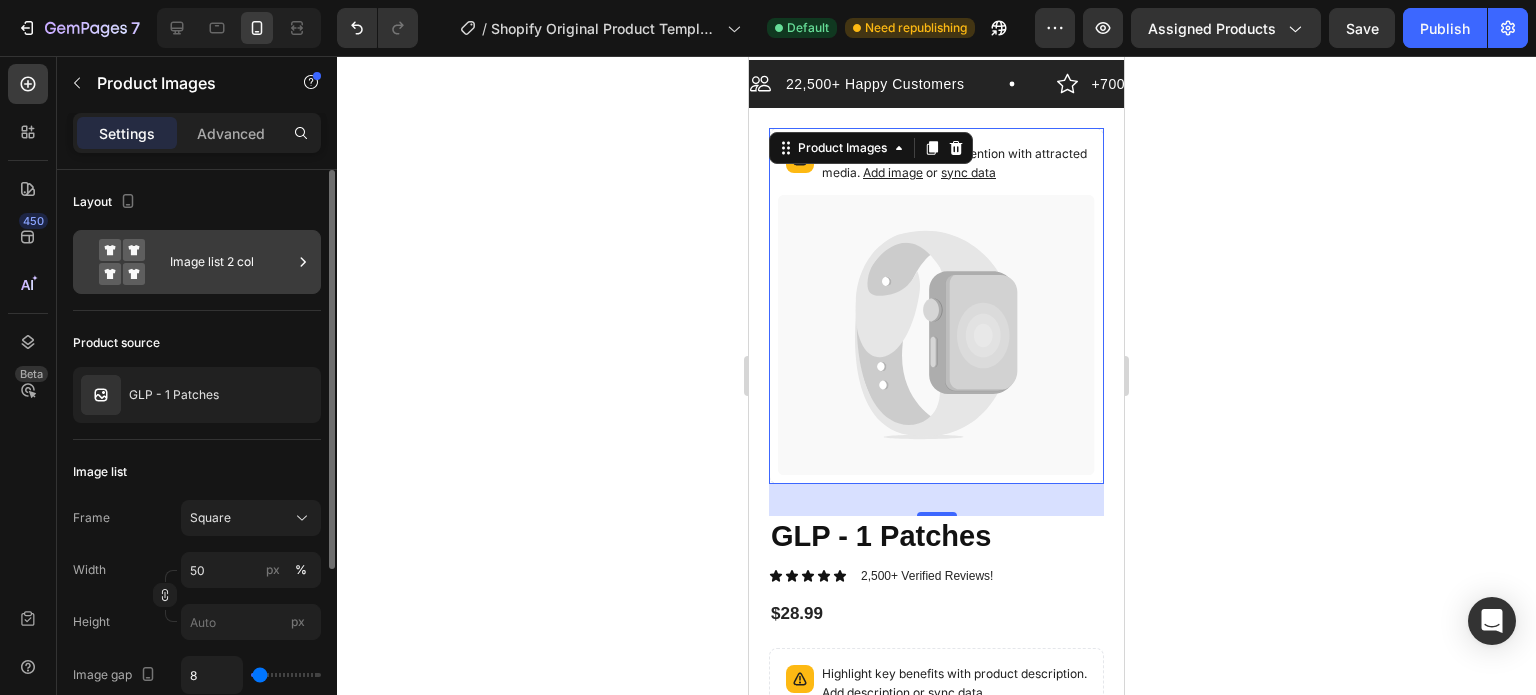 click 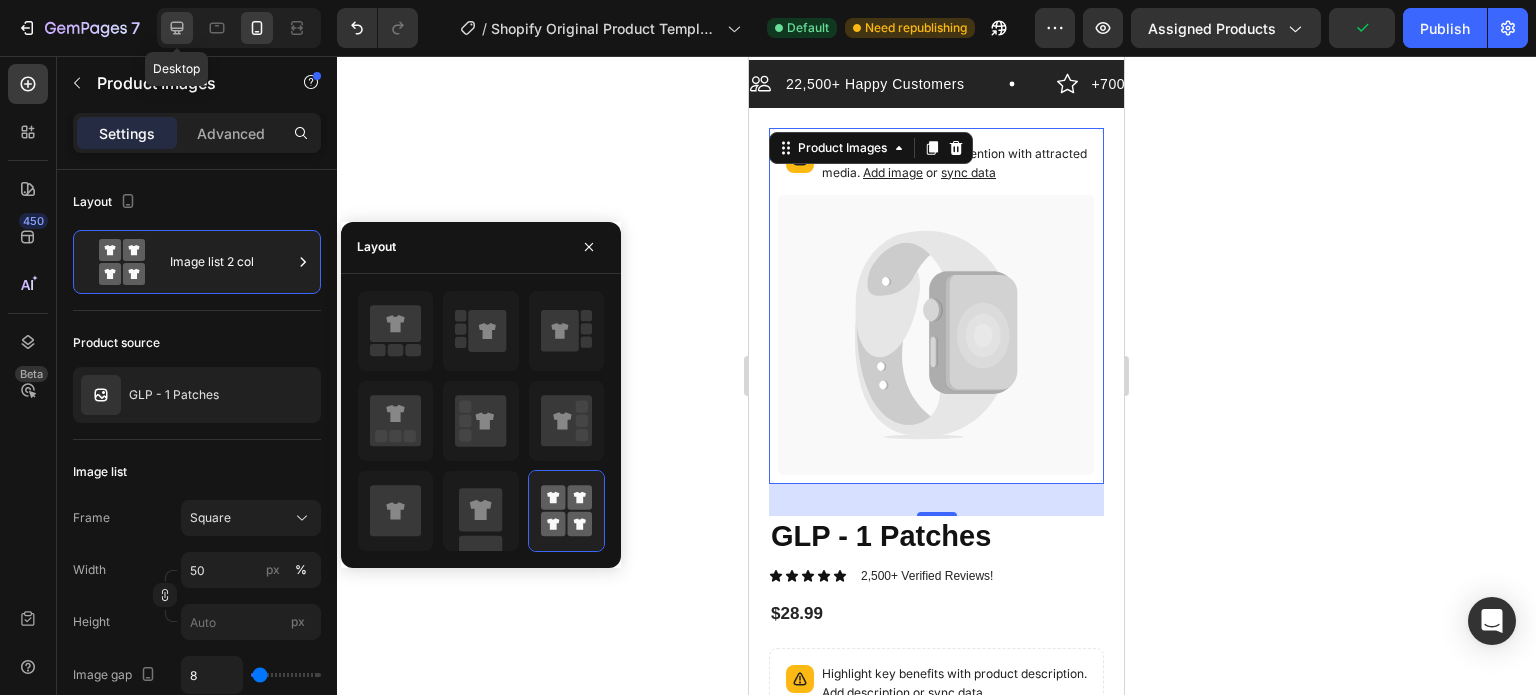 click 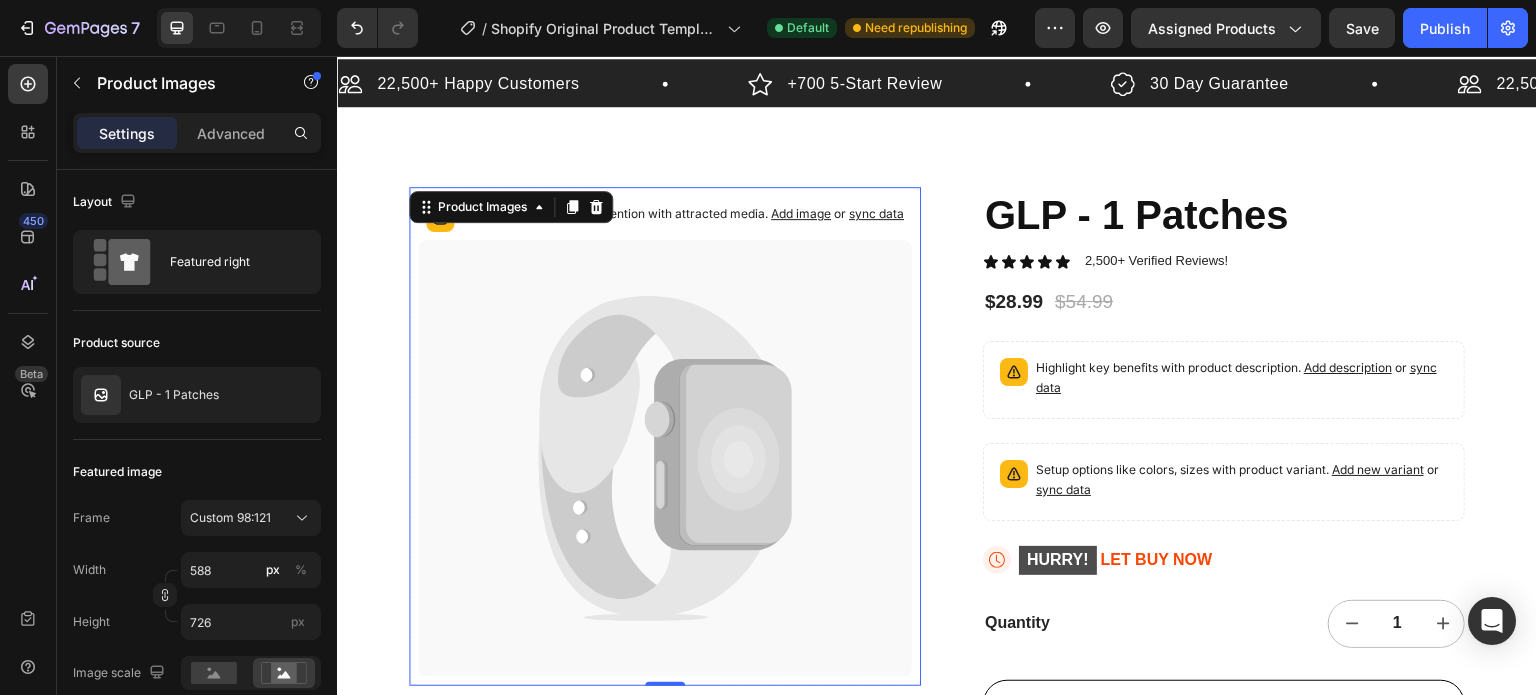 scroll, scrollTop: 310, scrollLeft: 0, axis: vertical 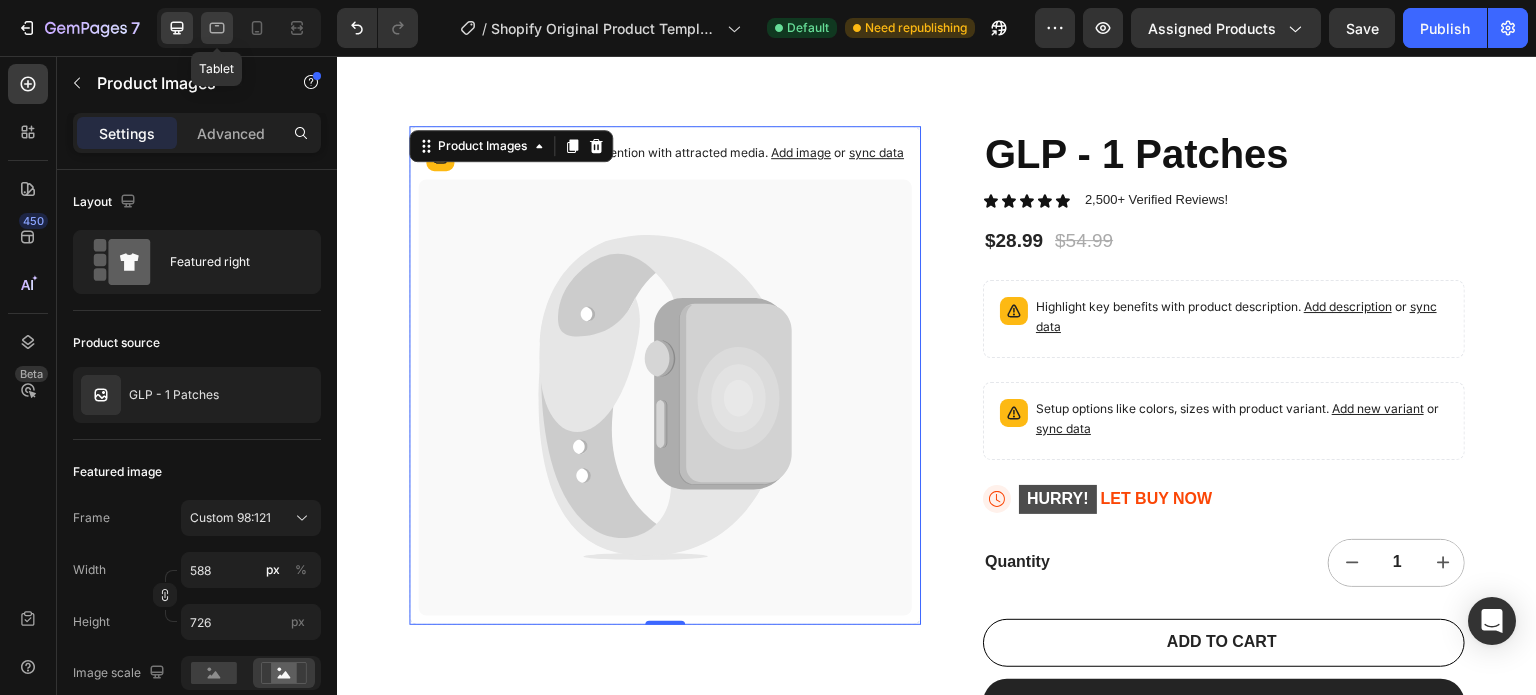 click 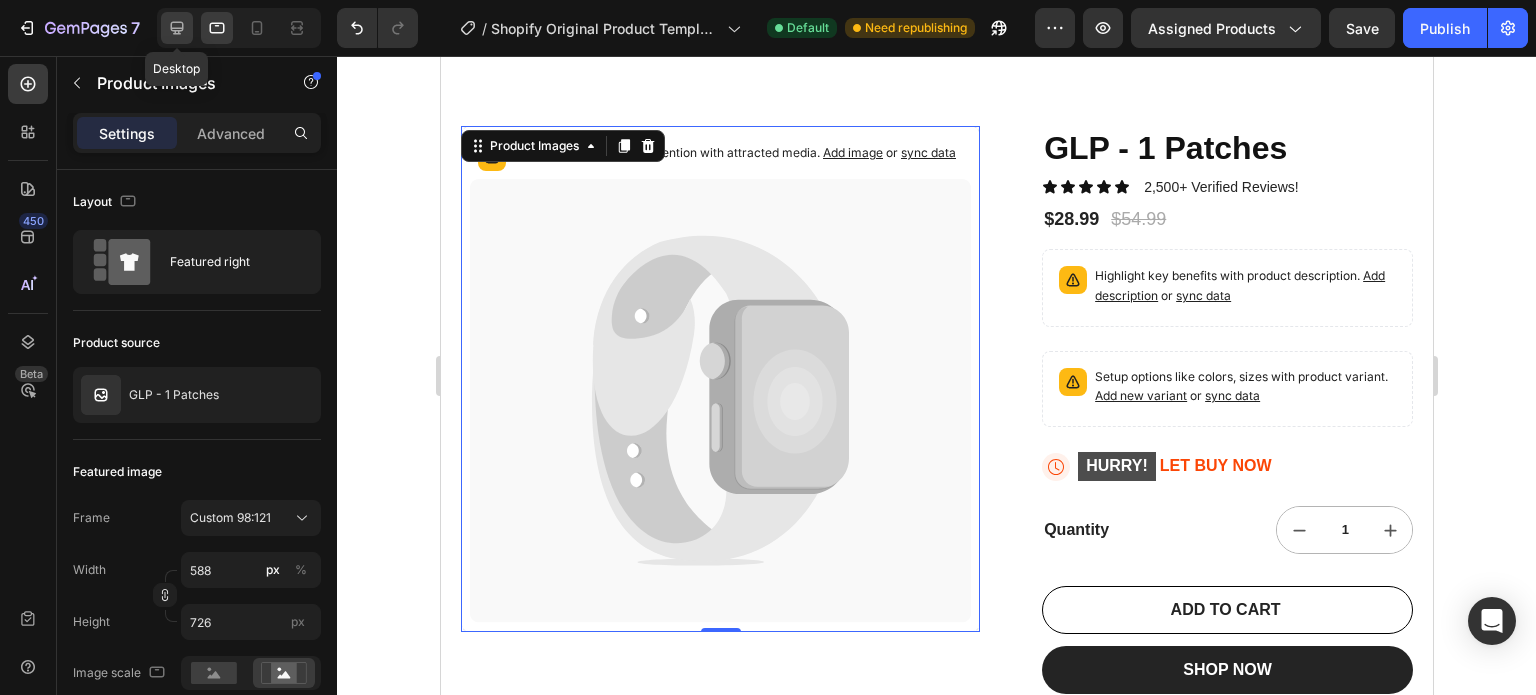 click 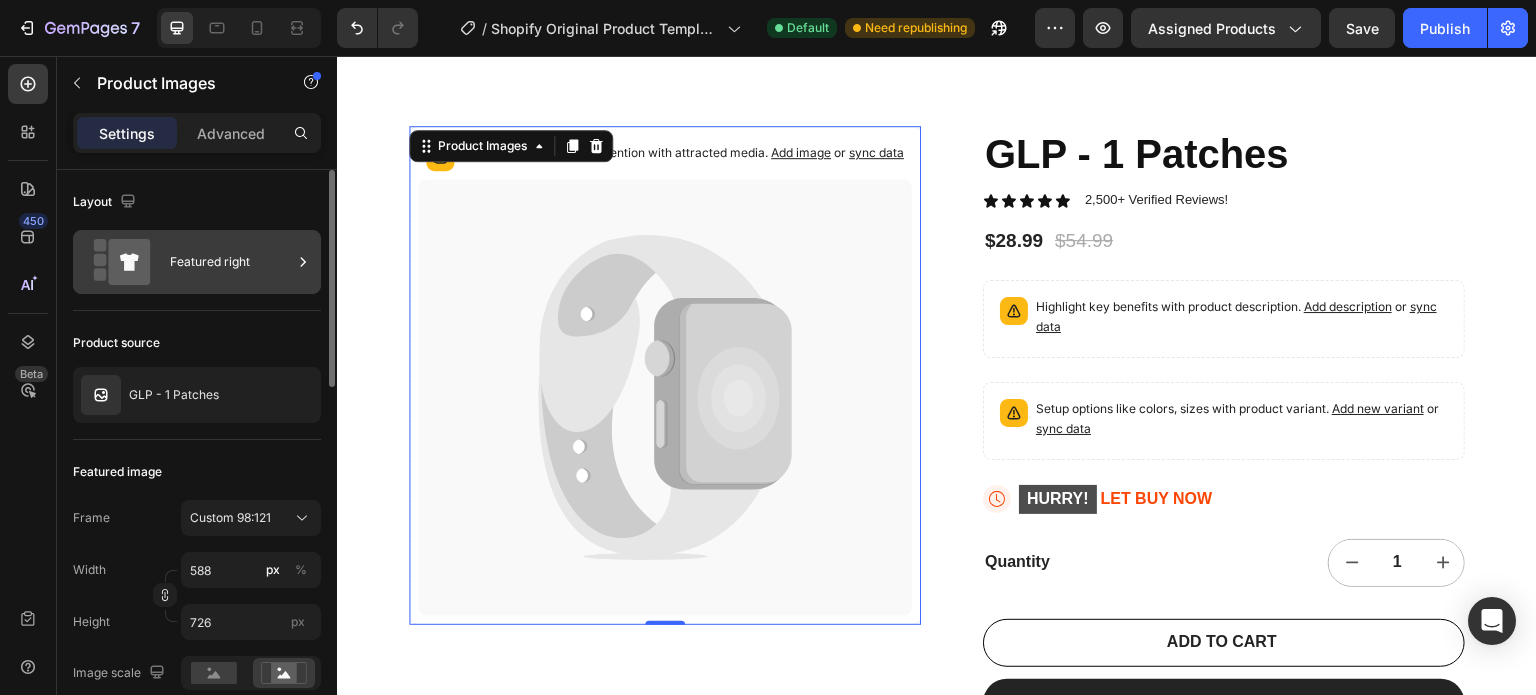 click on "Featured right" at bounding box center (197, 262) 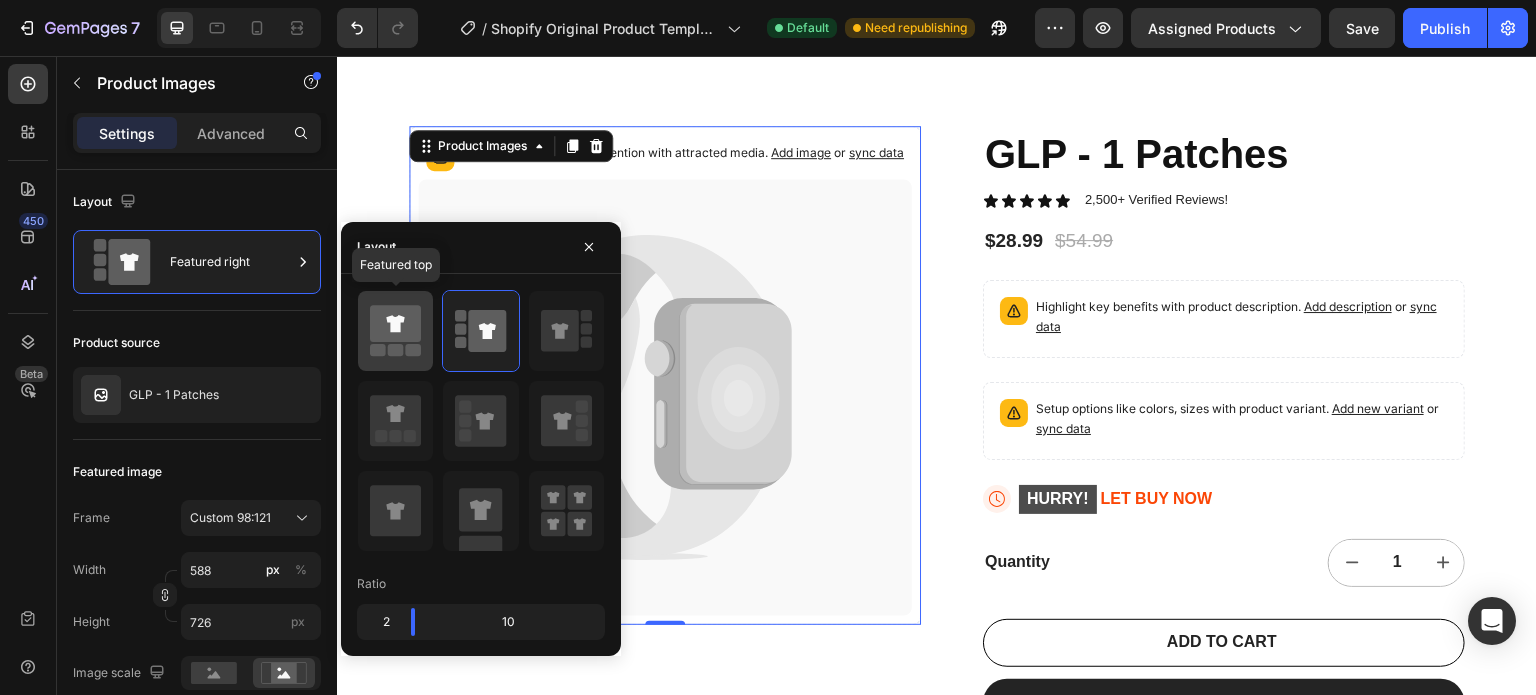 click 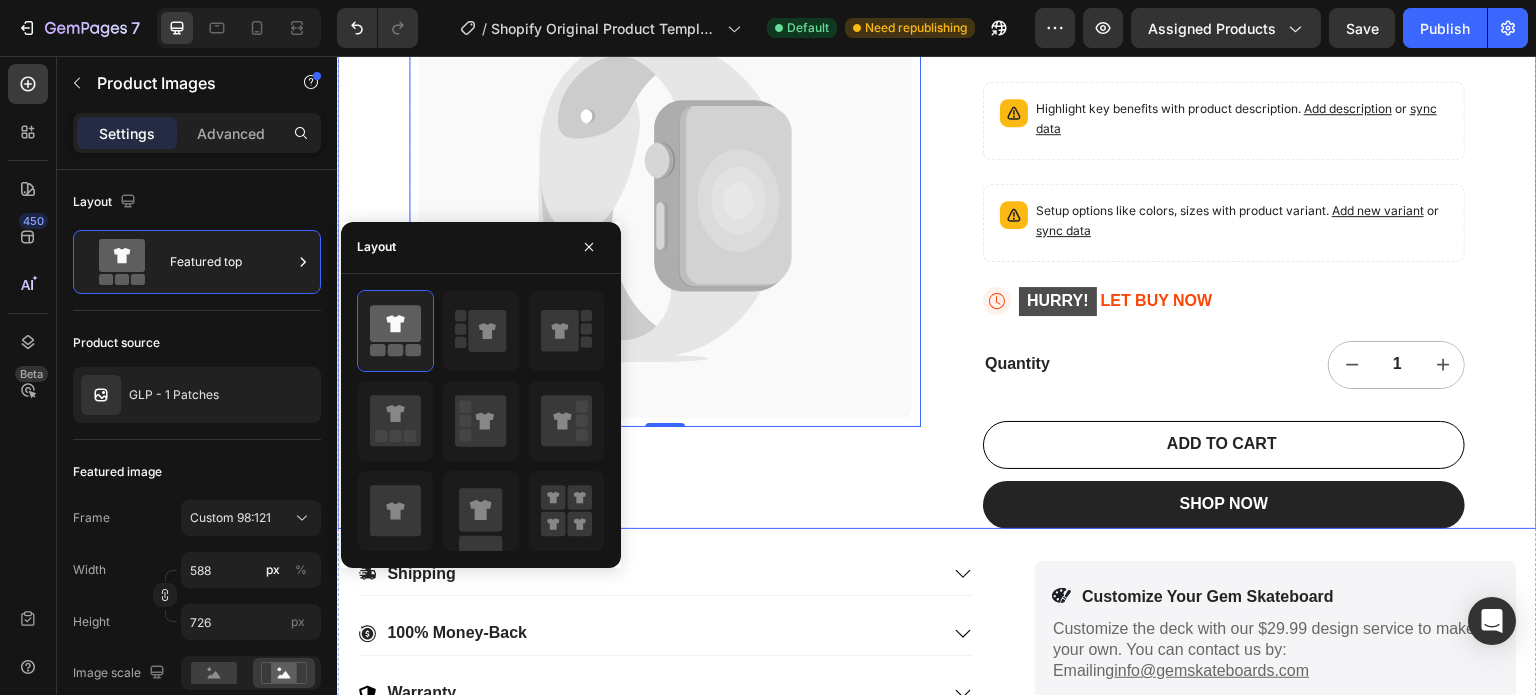 scroll, scrollTop: 510, scrollLeft: 0, axis: vertical 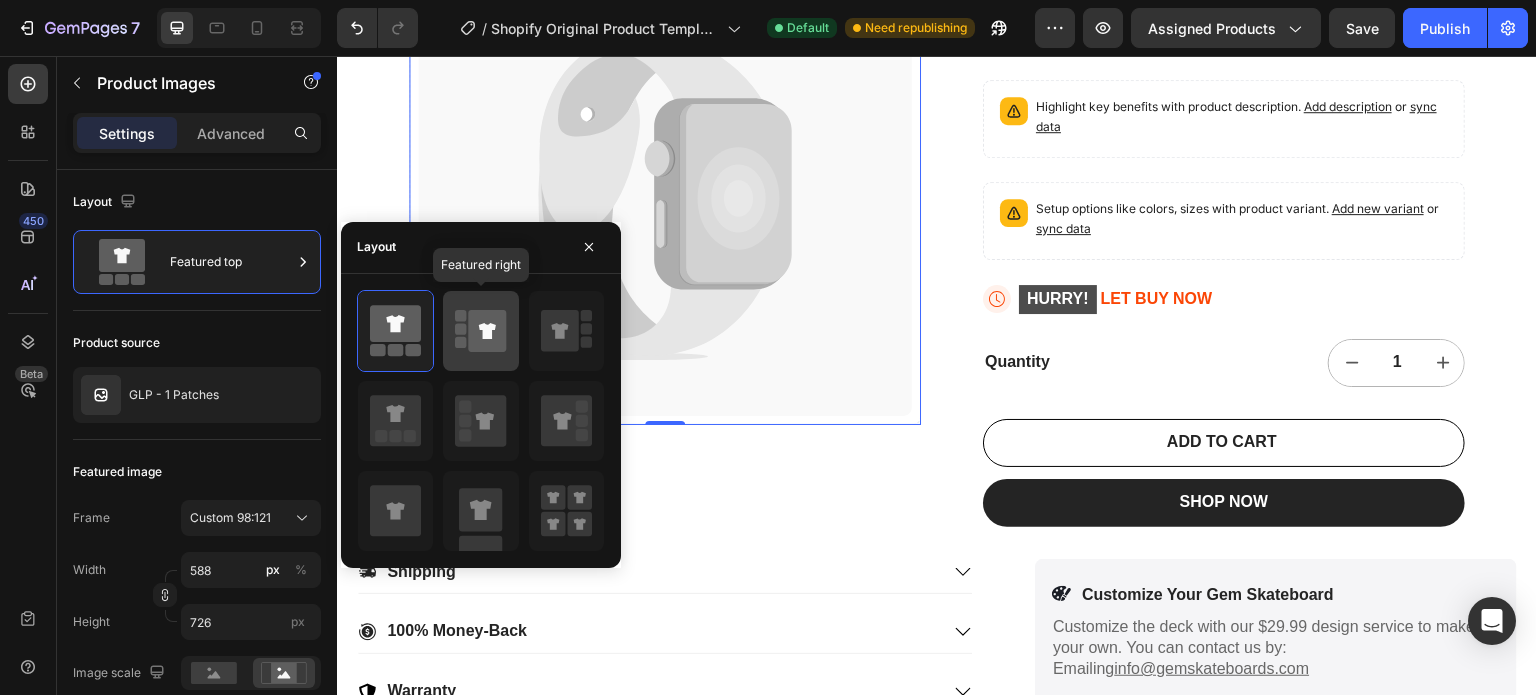 click 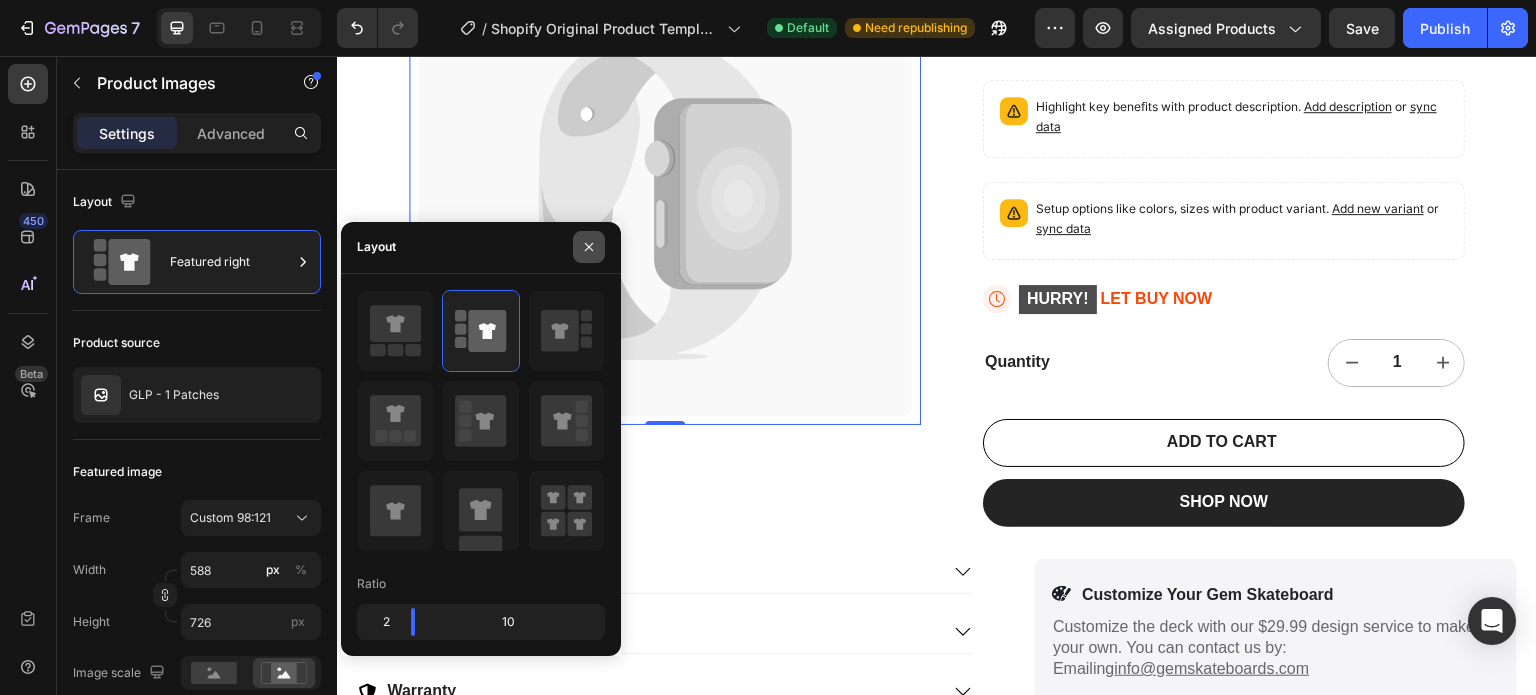 click 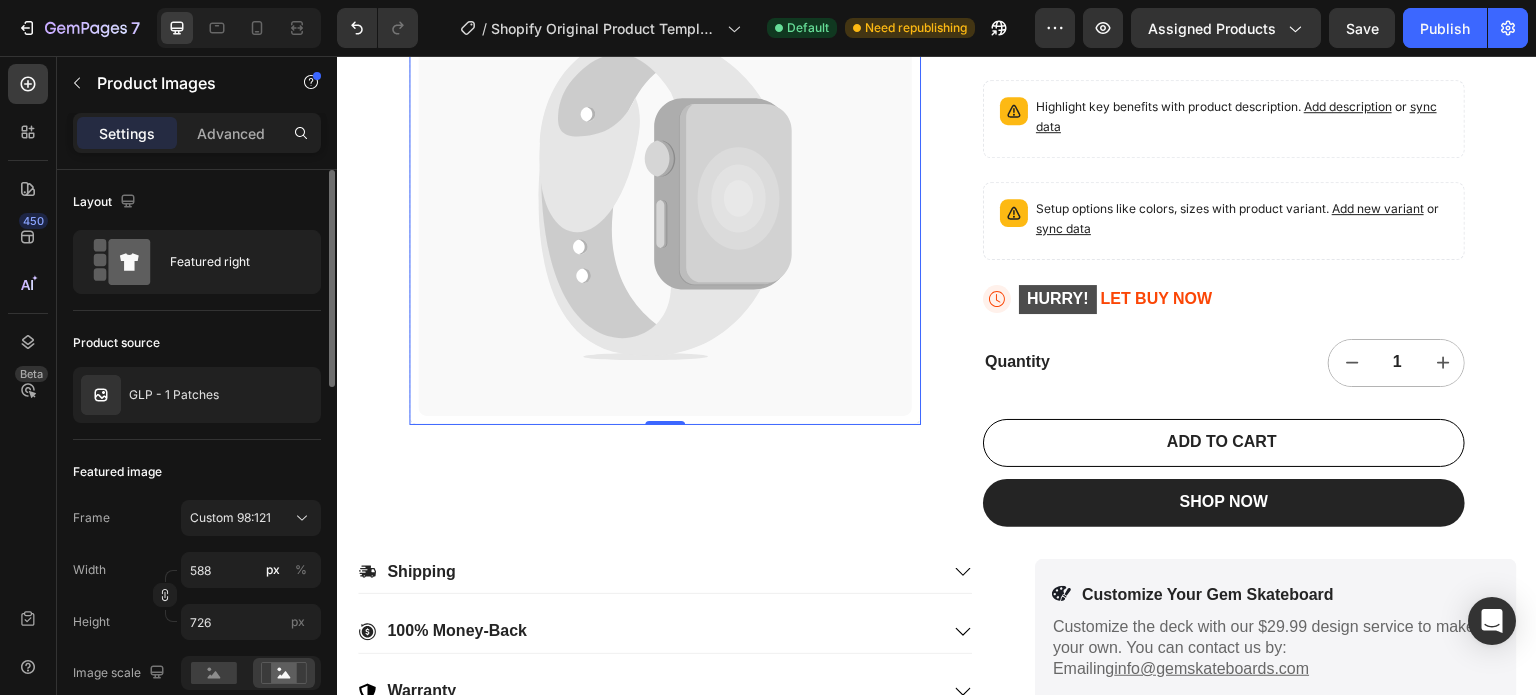 scroll, scrollTop: 100, scrollLeft: 0, axis: vertical 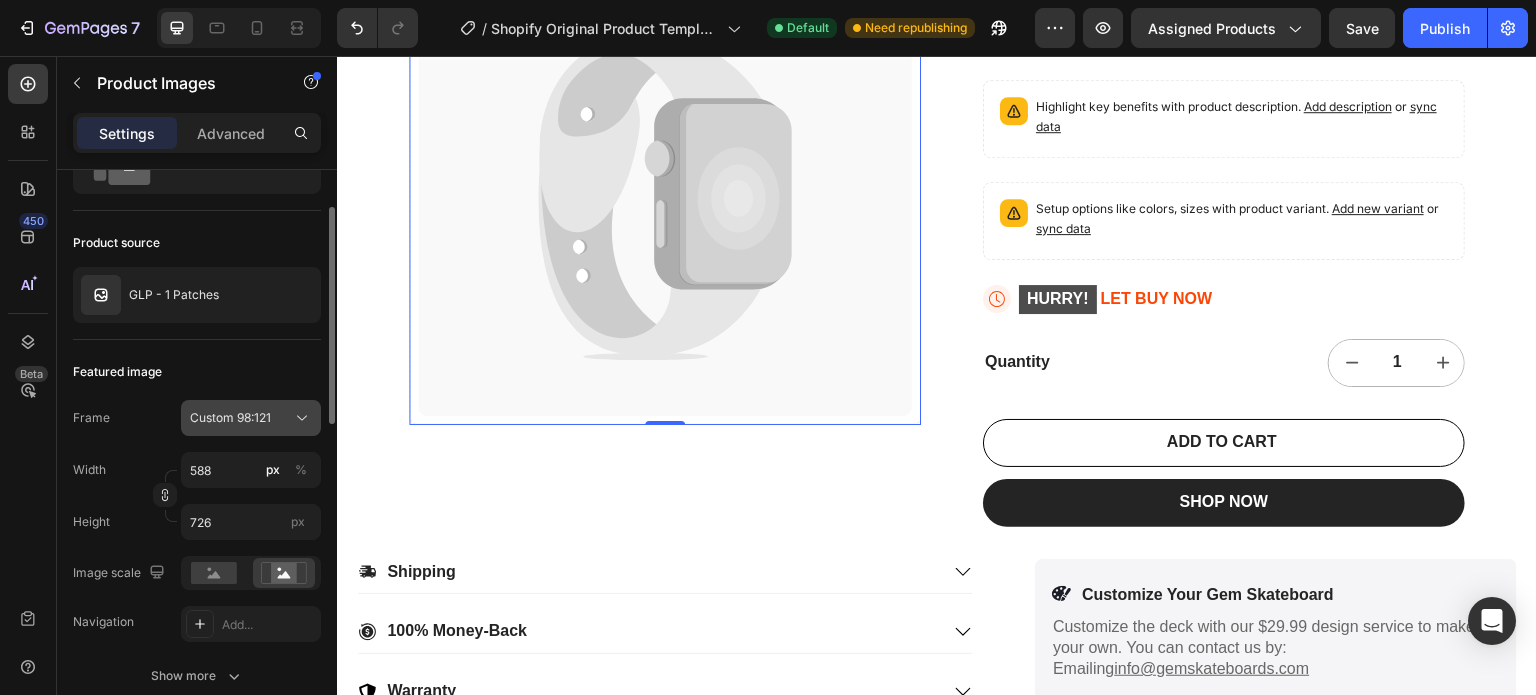 click on "Custom 98:121" at bounding box center (230, 418) 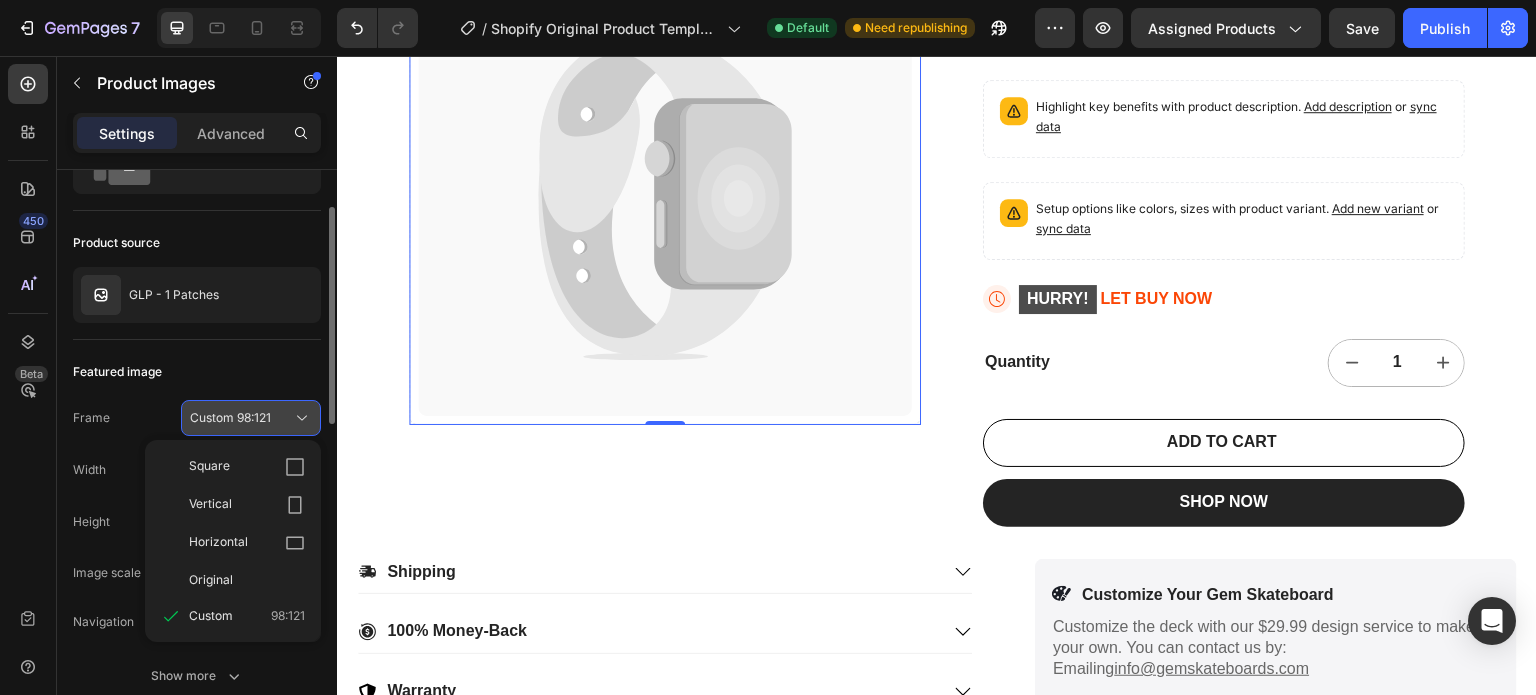 click on "Custom 98:121" at bounding box center (230, 418) 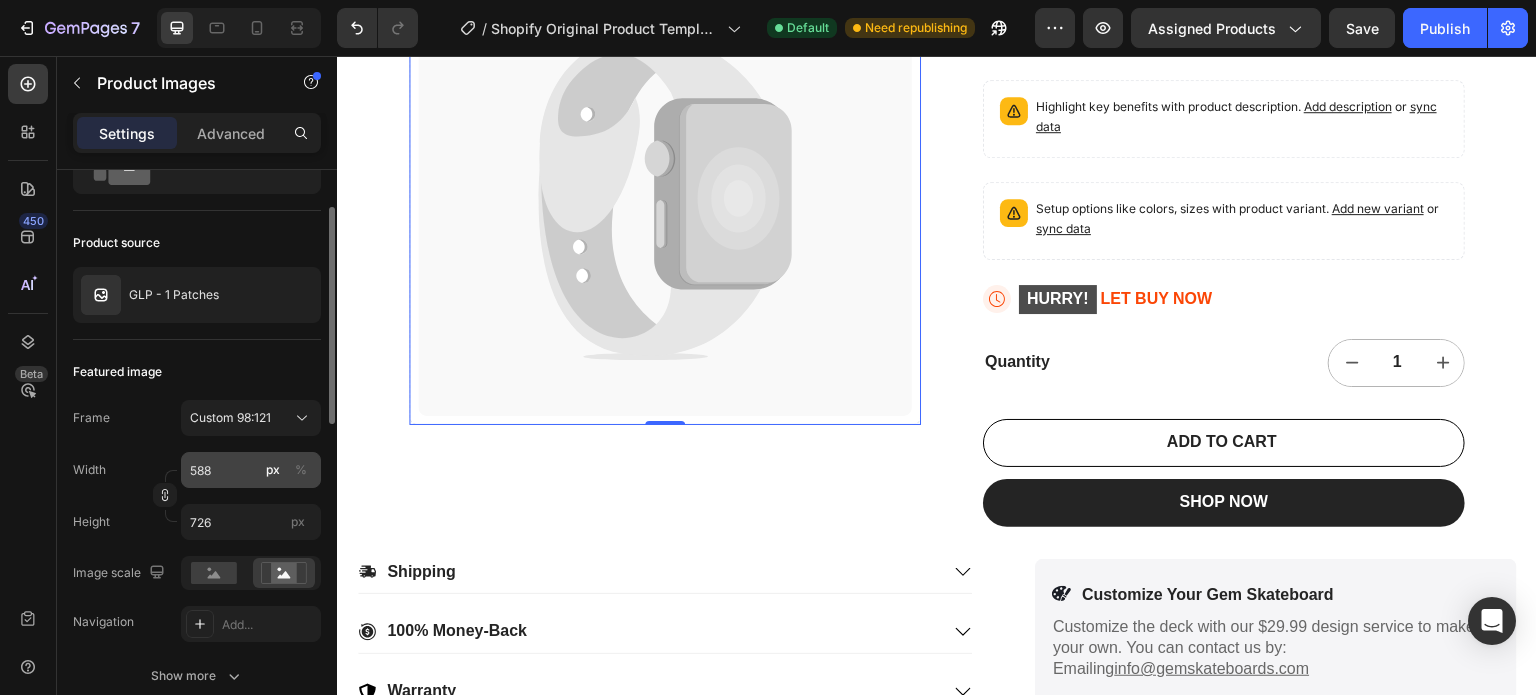 click on "px" at bounding box center (273, 470) 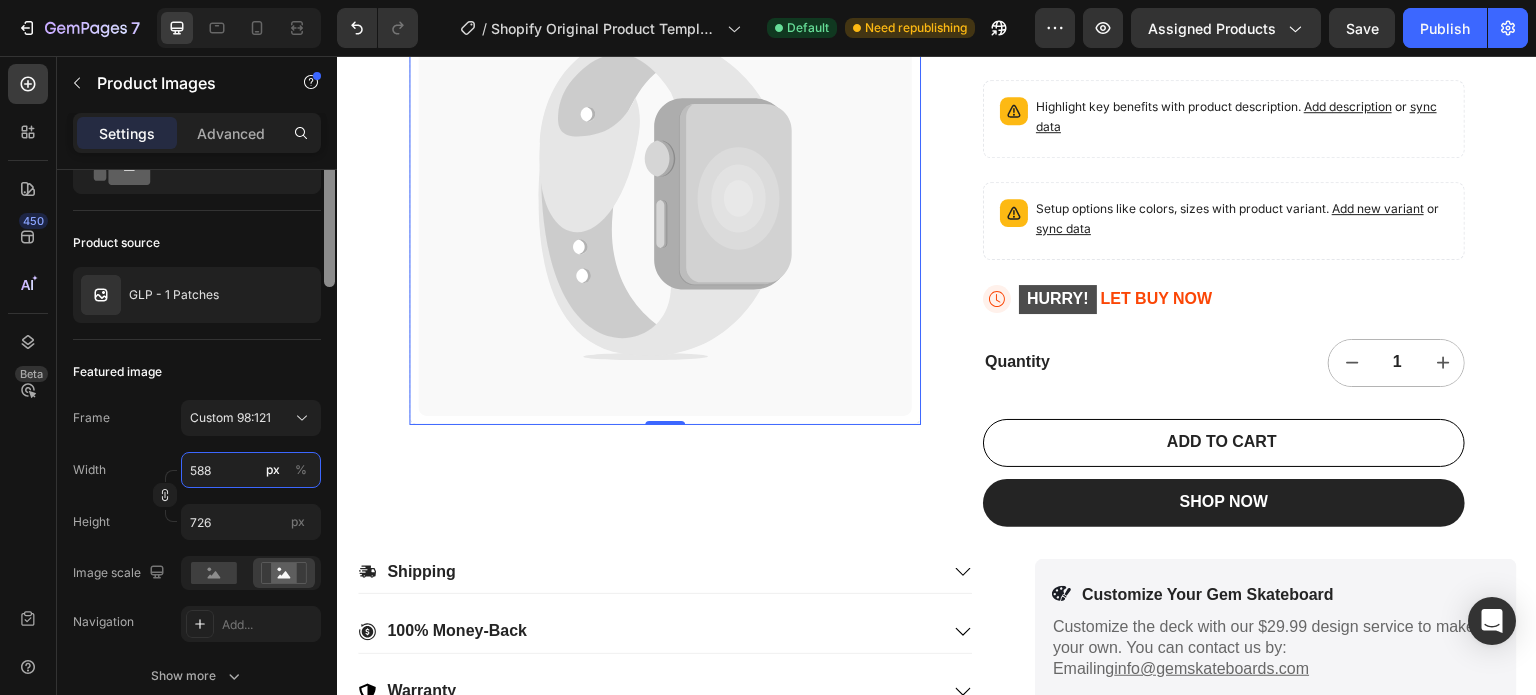 scroll, scrollTop: 0, scrollLeft: 0, axis: both 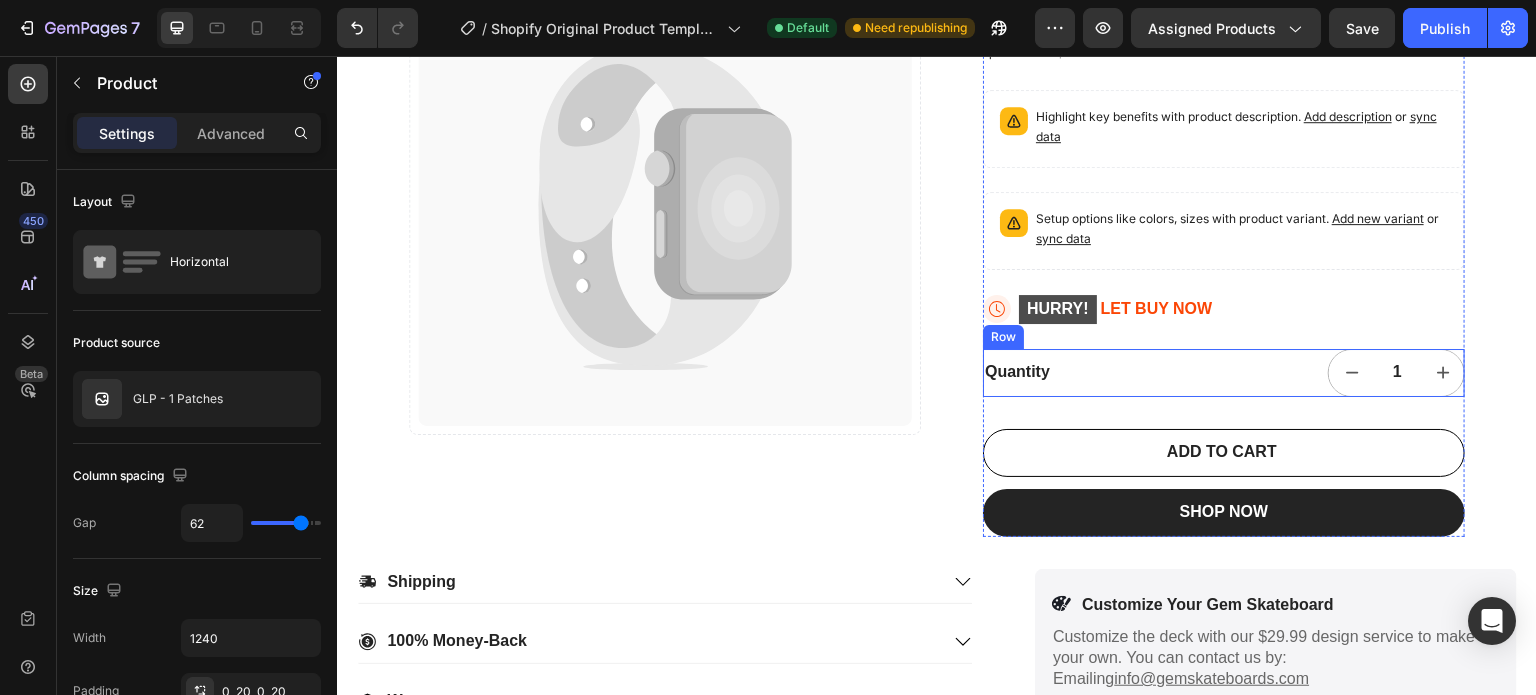 click on "Quantity" at bounding box center (1101, 372) 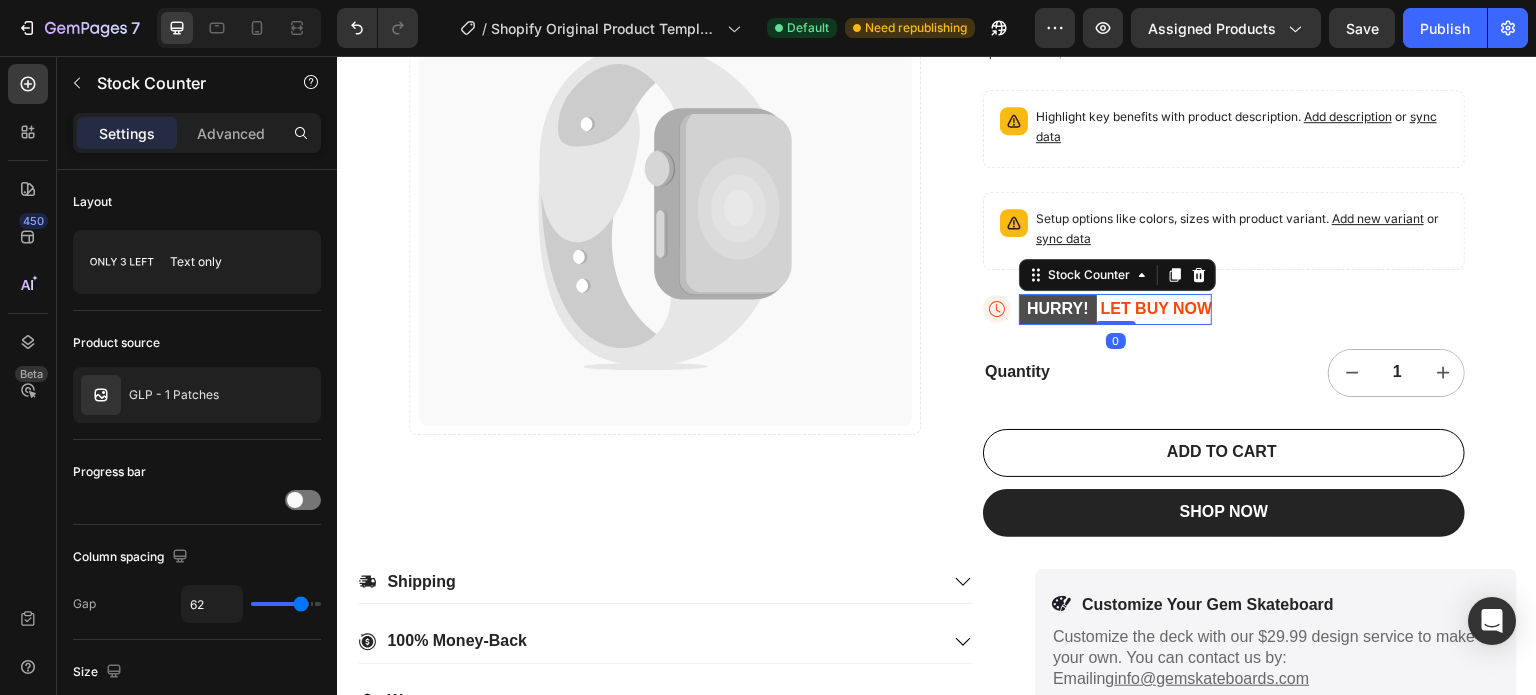 click on "HURRY!" at bounding box center (1058, 309) 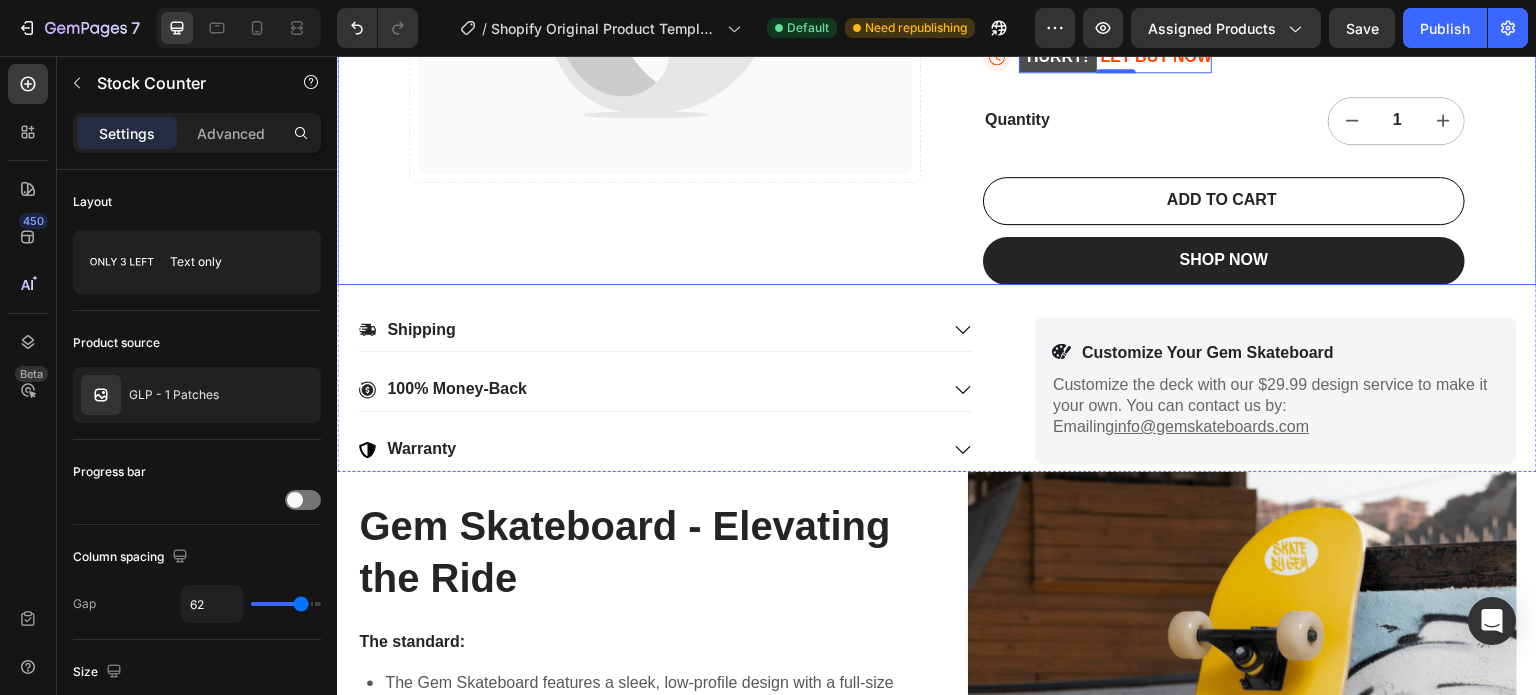 scroll, scrollTop: 800, scrollLeft: 0, axis: vertical 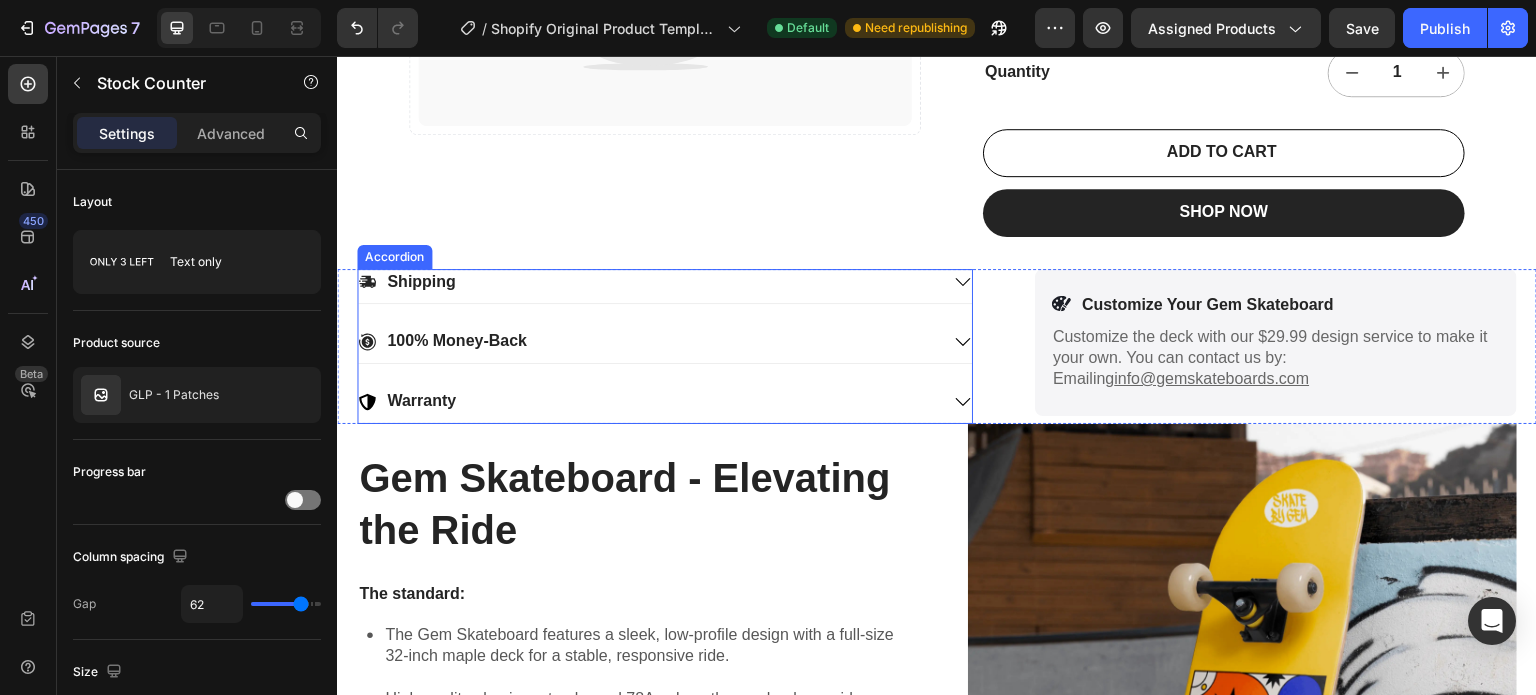 click on "Shipping" at bounding box center (648, 282) 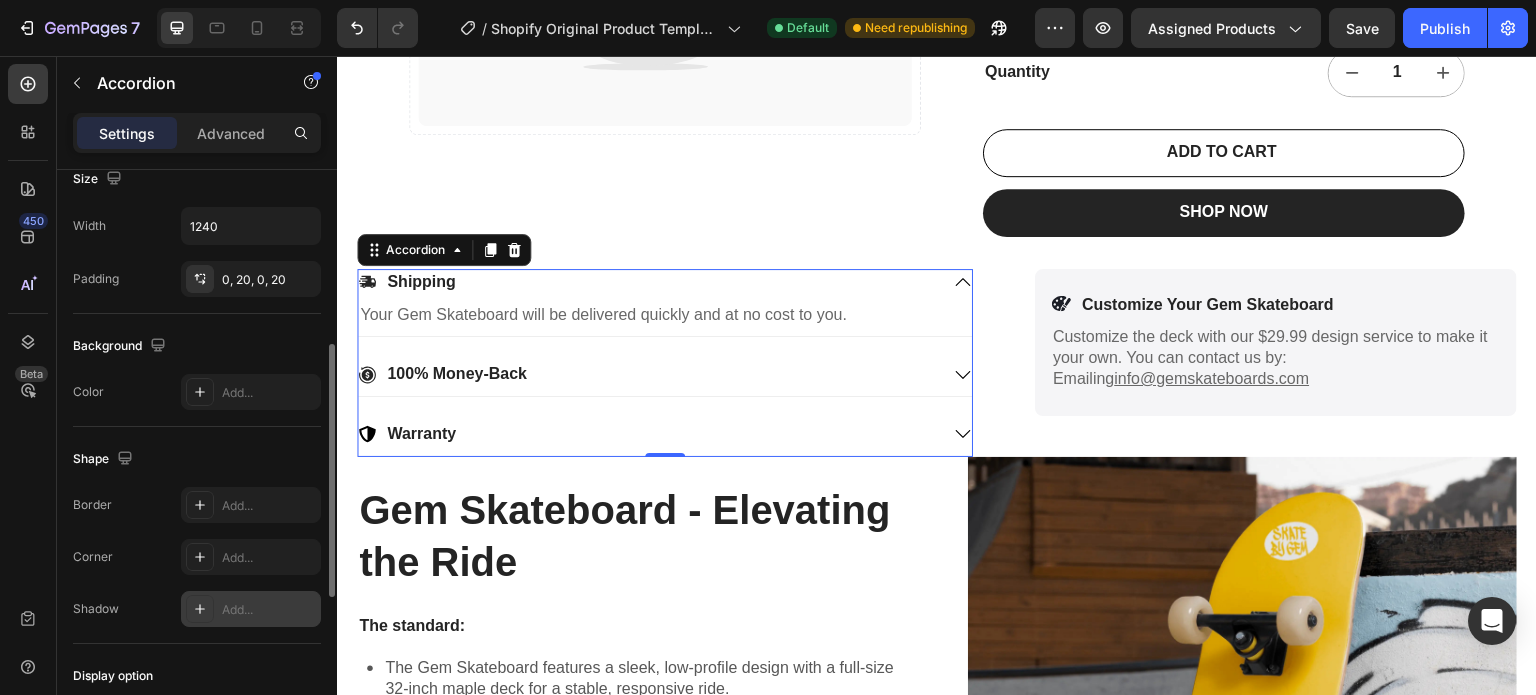 scroll, scrollTop: 600, scrollLeft: 0, axis: vertical 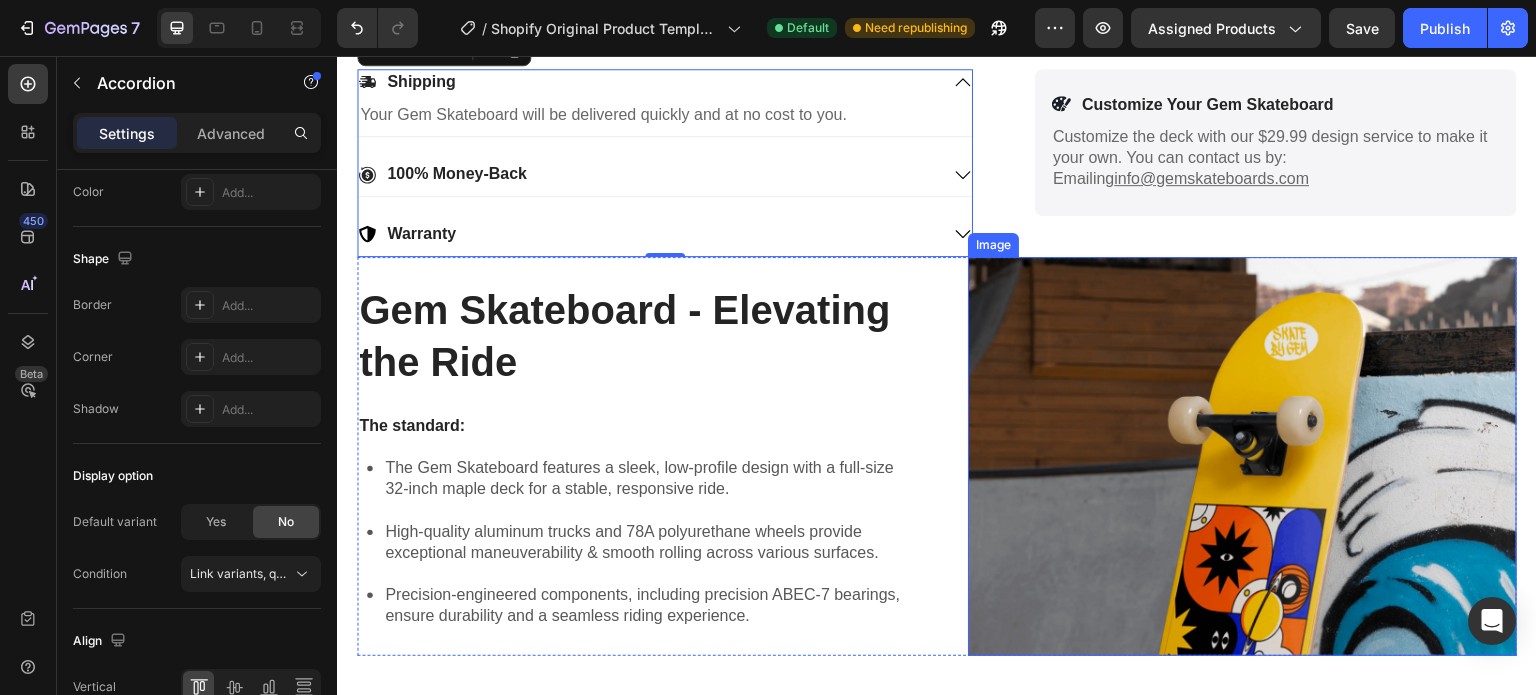 click at bounding box center (1242, 456) 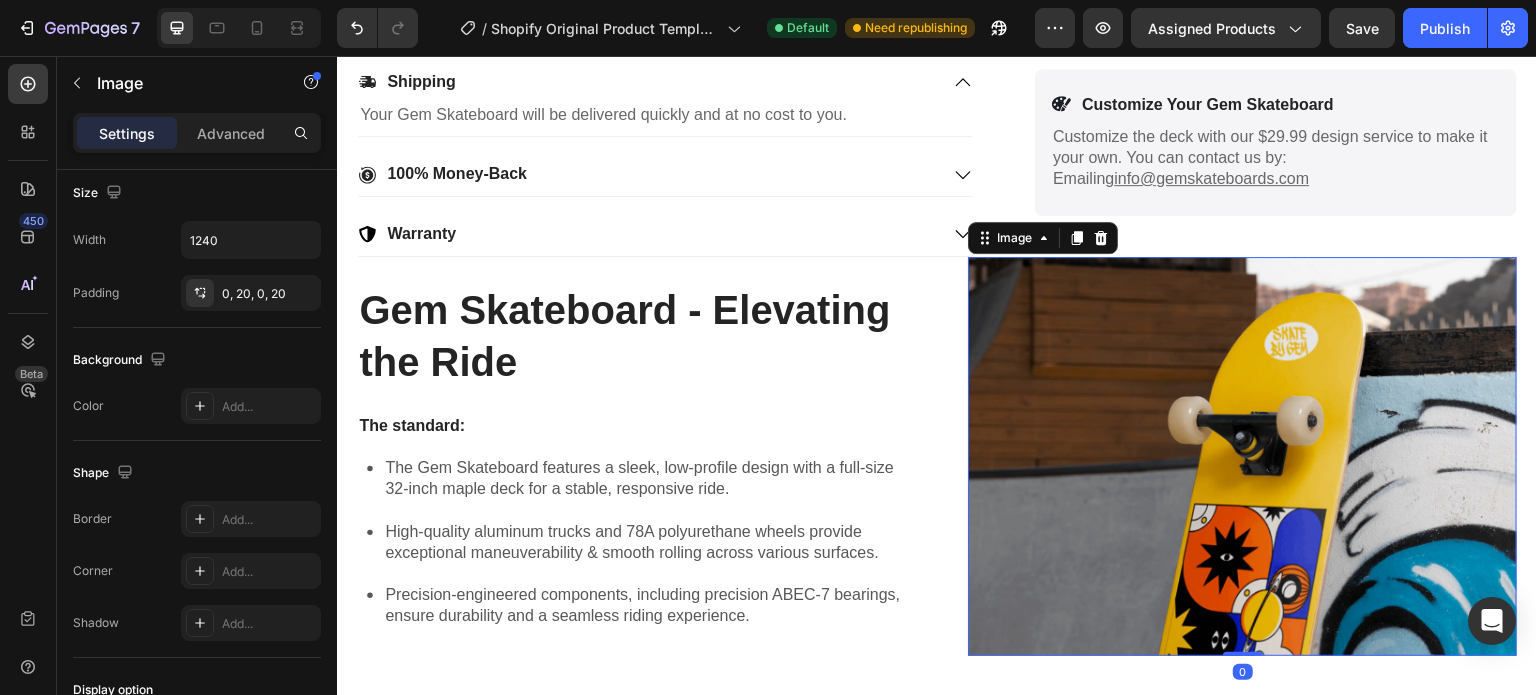 scroll, scrollTop: 0, scrollLeft: 0, axis: both 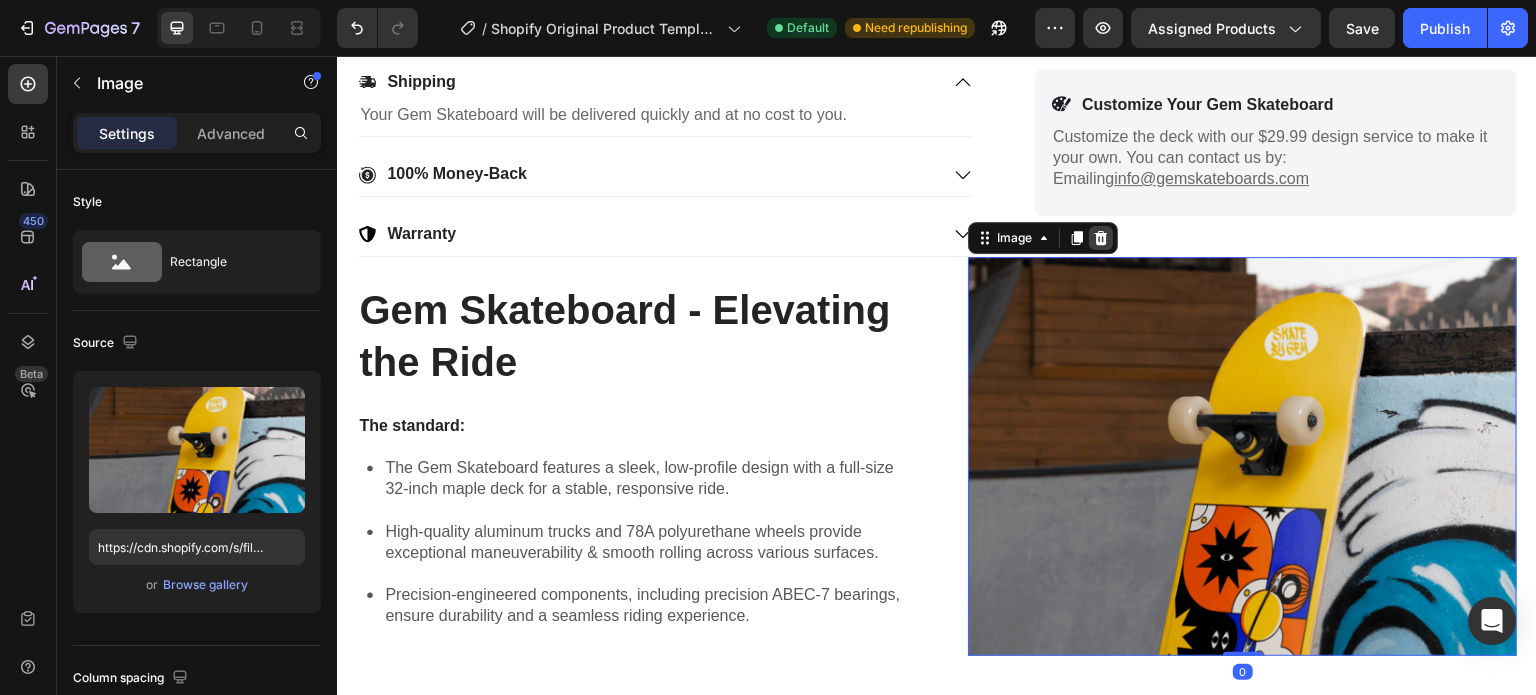 click 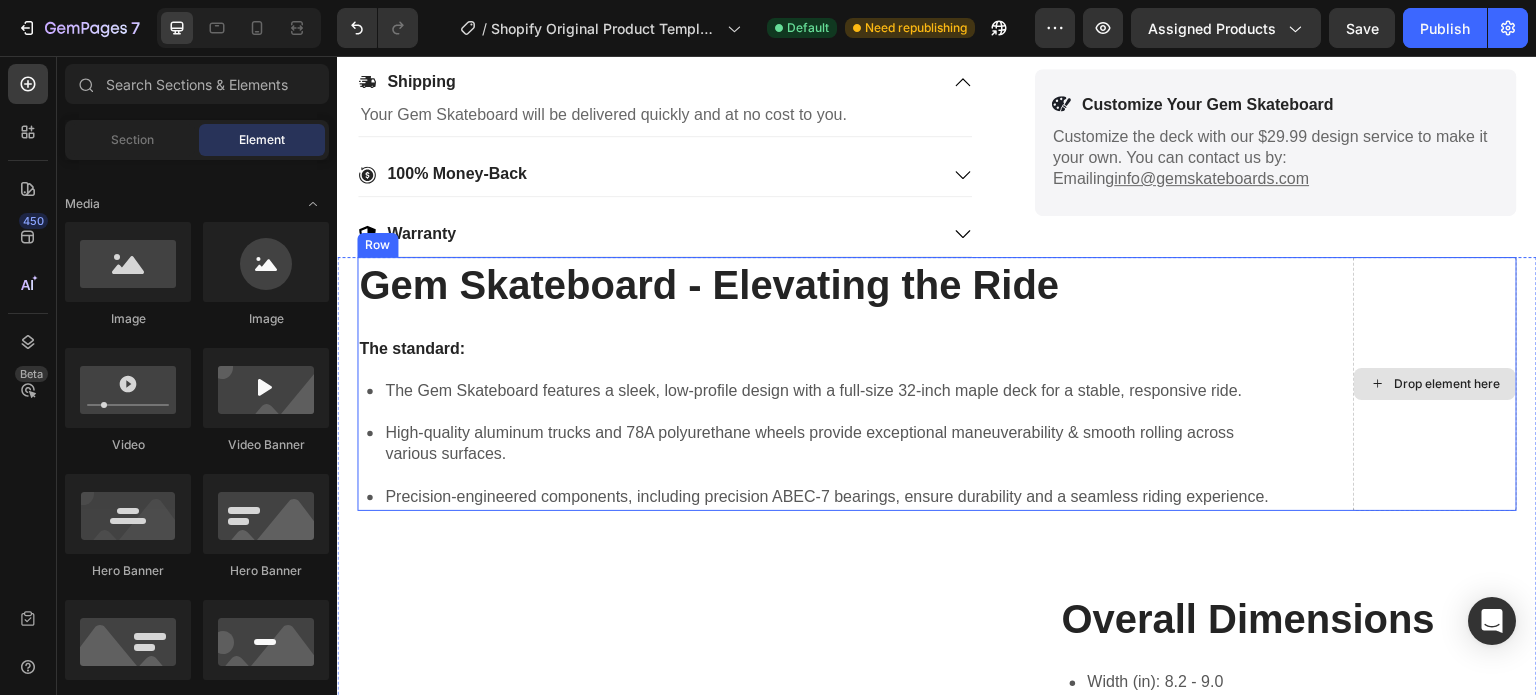 click on "Drop element here" at bounding box center [1447, 384] 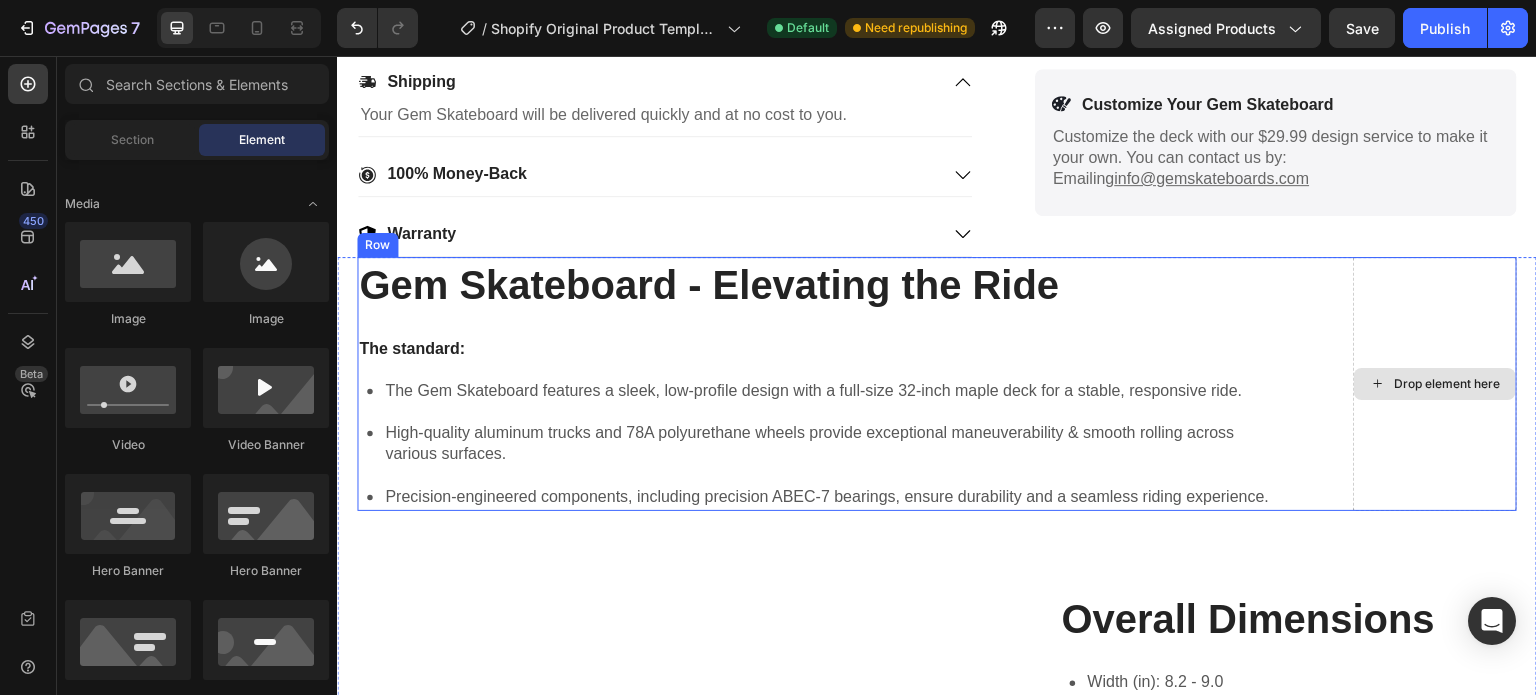 click 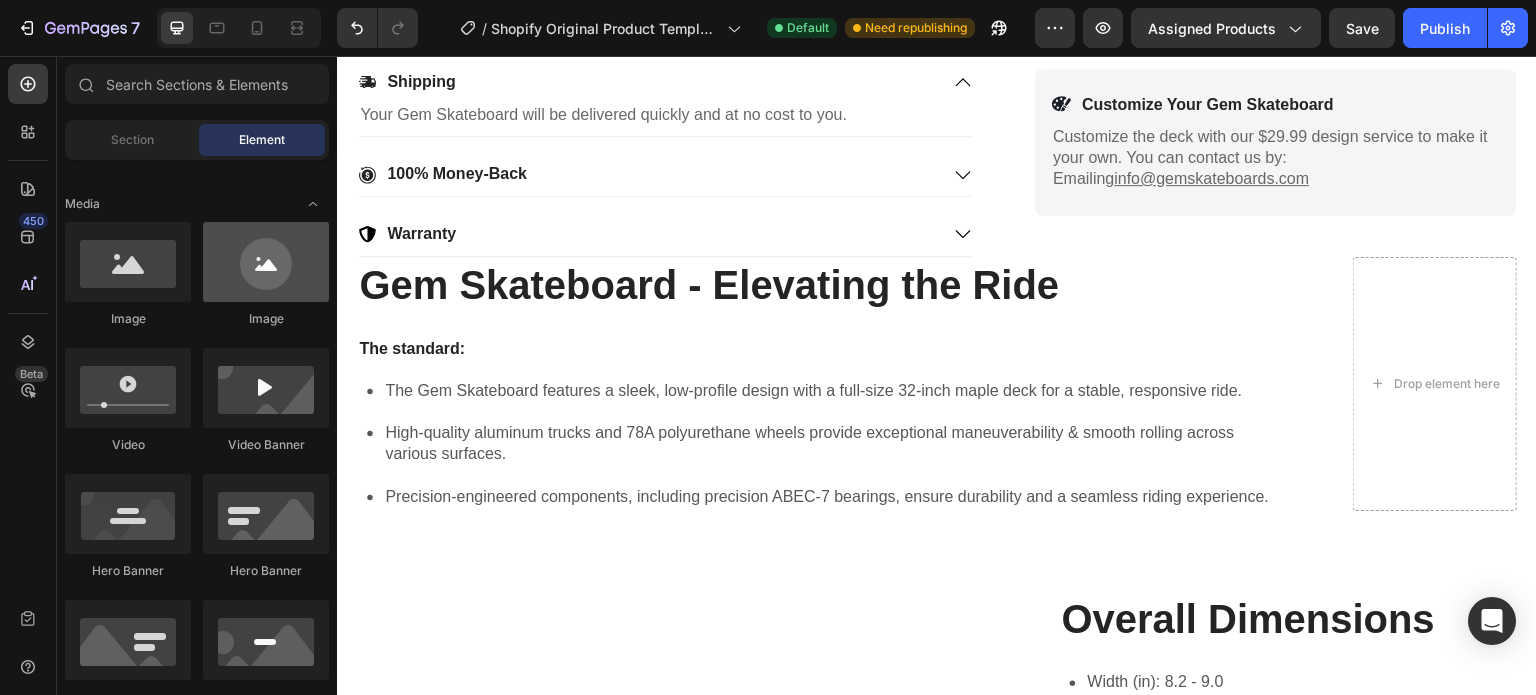 click at bounding box center [266, 262] 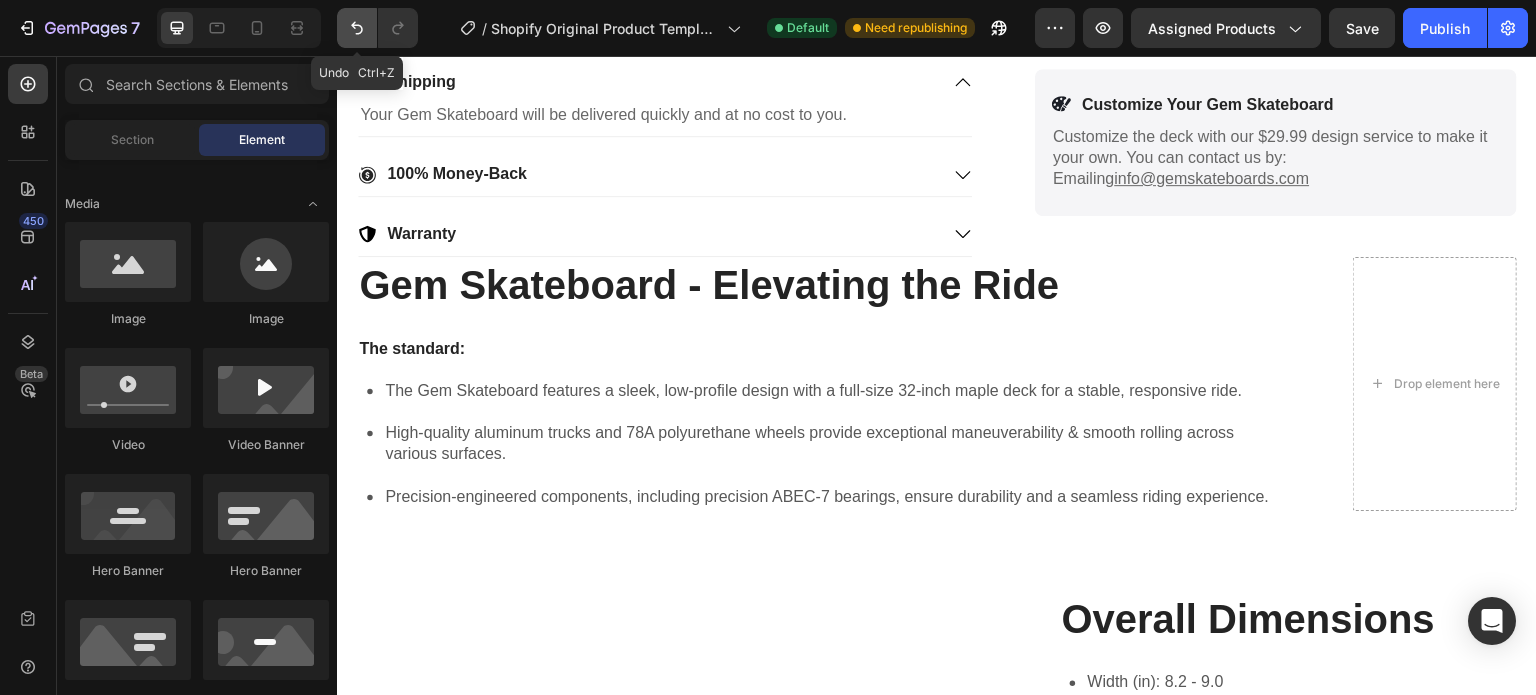 click 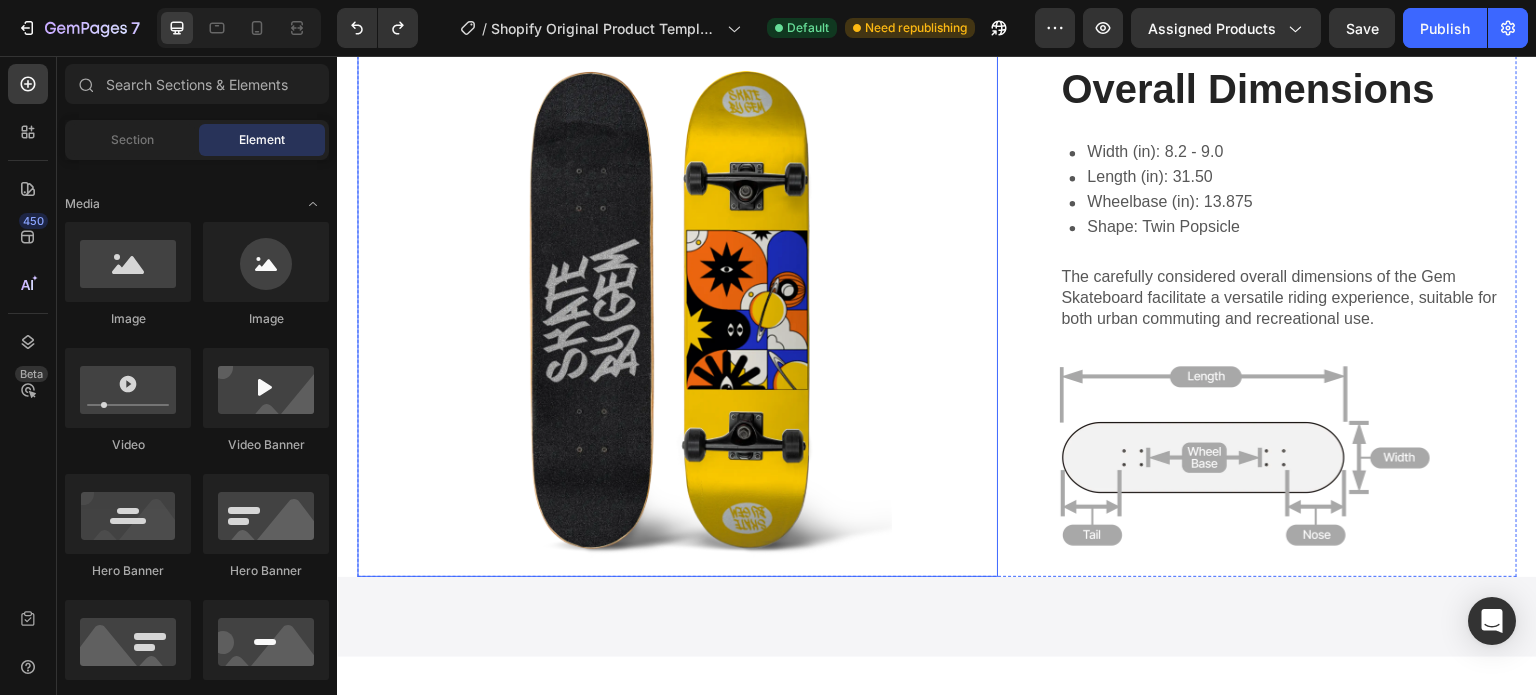 scroll, scrollTop: 1500, scrollLeft: 0, axis: vertical 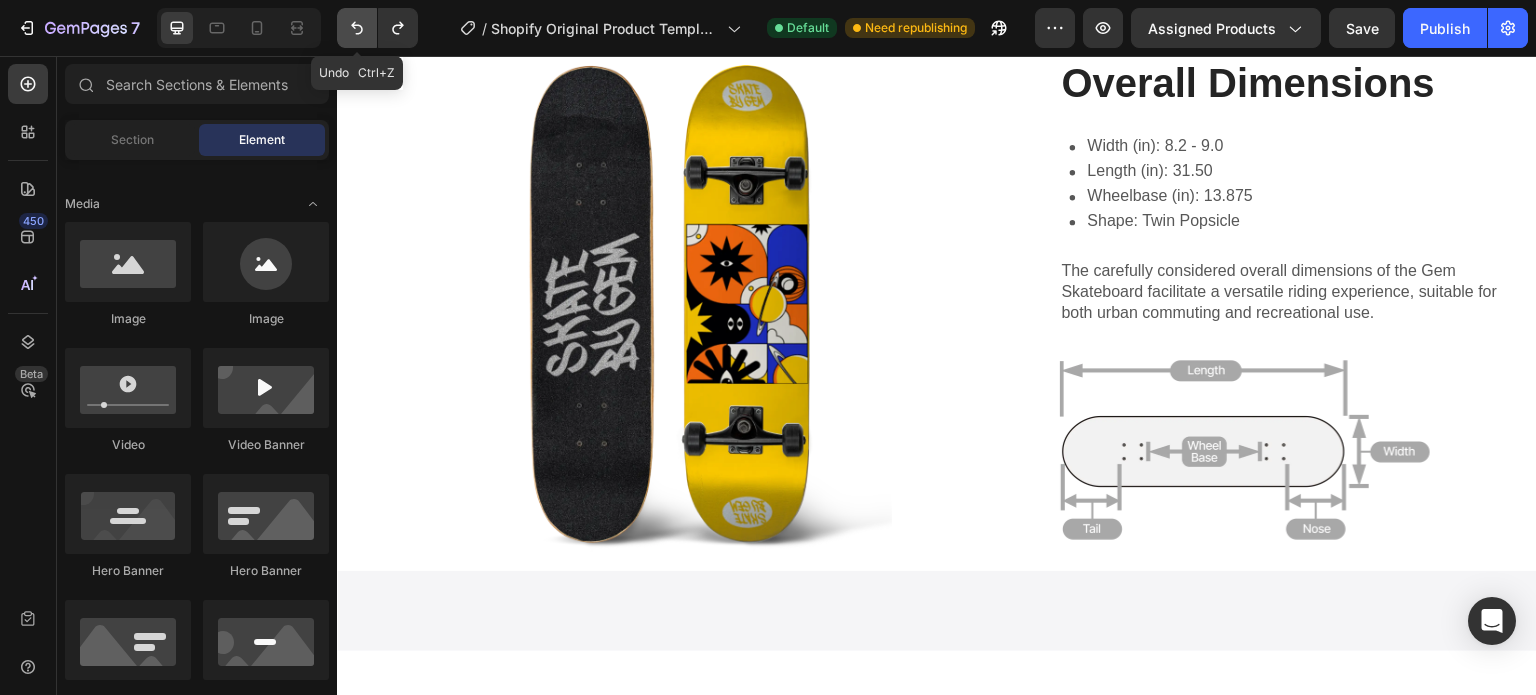 click 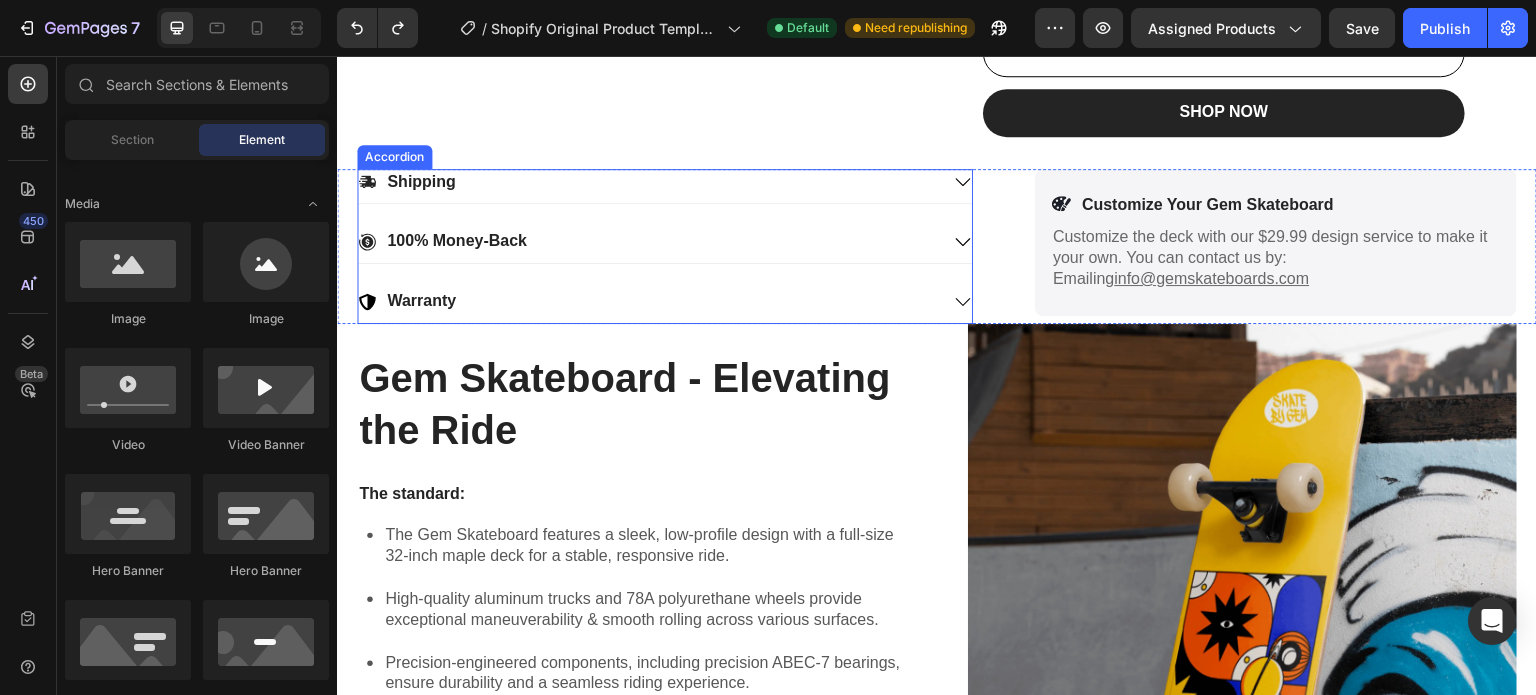 scroll, scrollTop: 800, scrollLeft: 0, axis: vertical 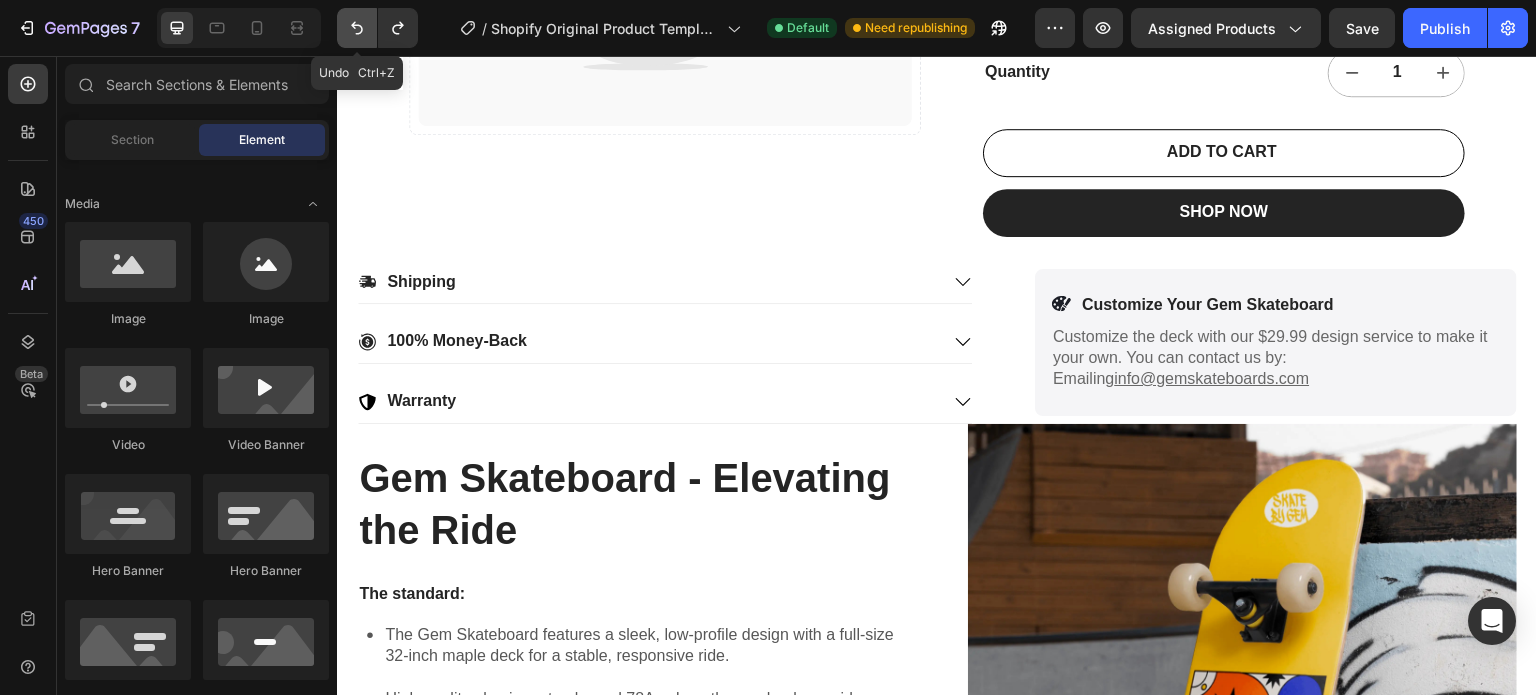 click 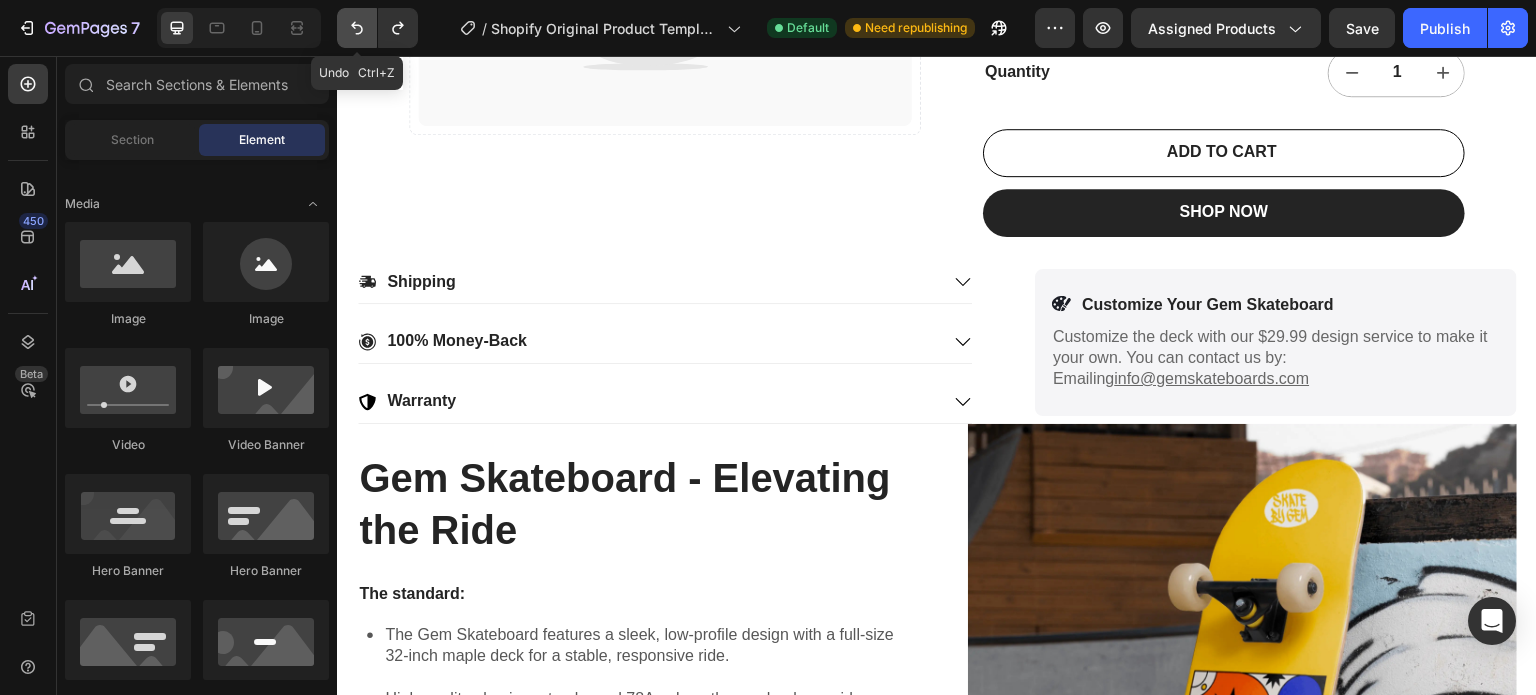 click 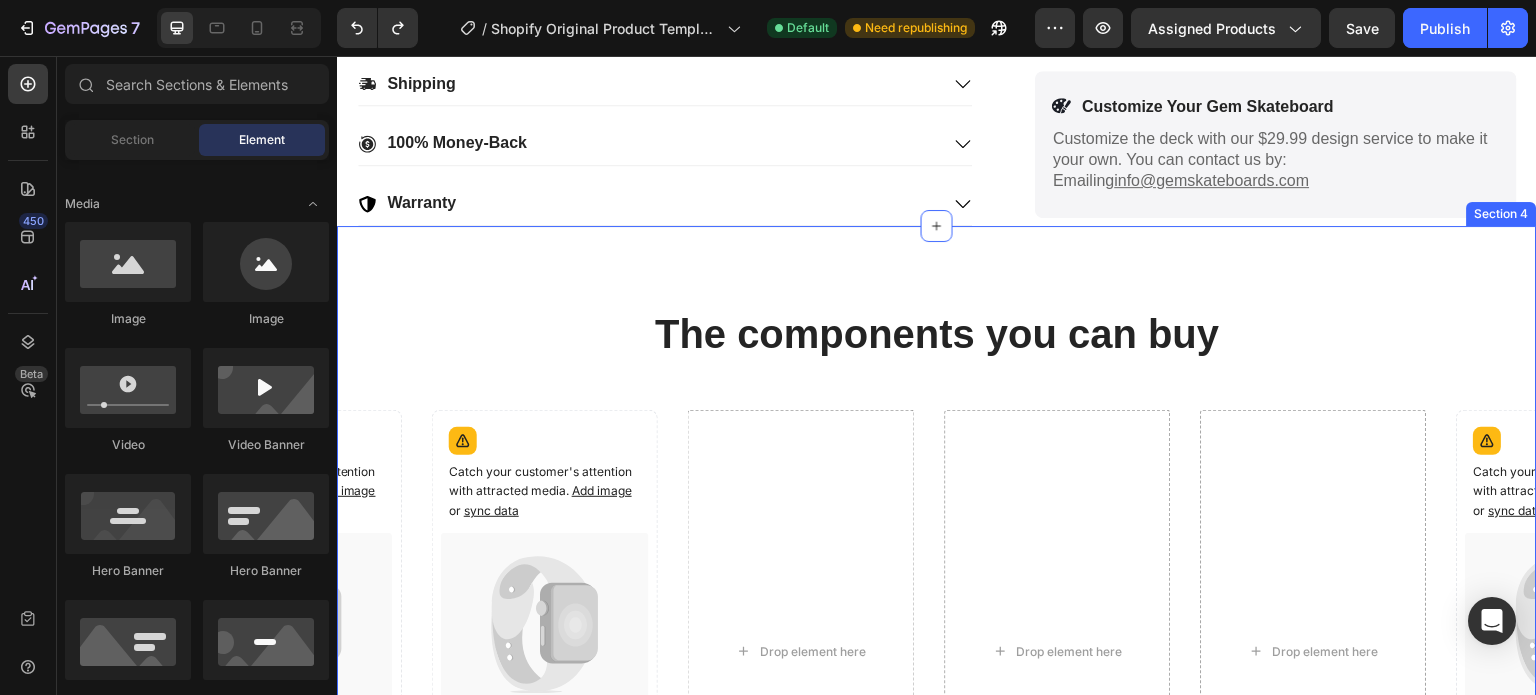 scroll, scrollTop: 1000, scrollLeft: 0, axis: vertical 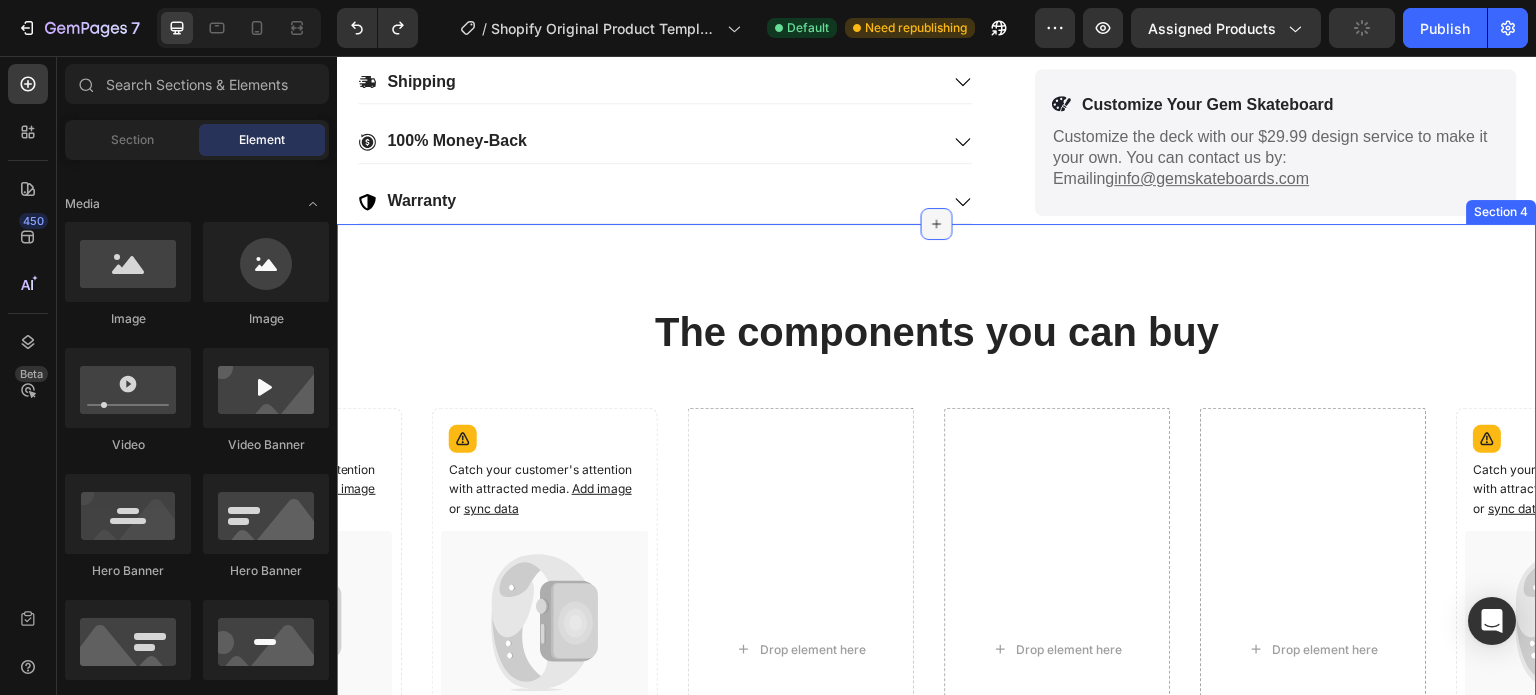 click 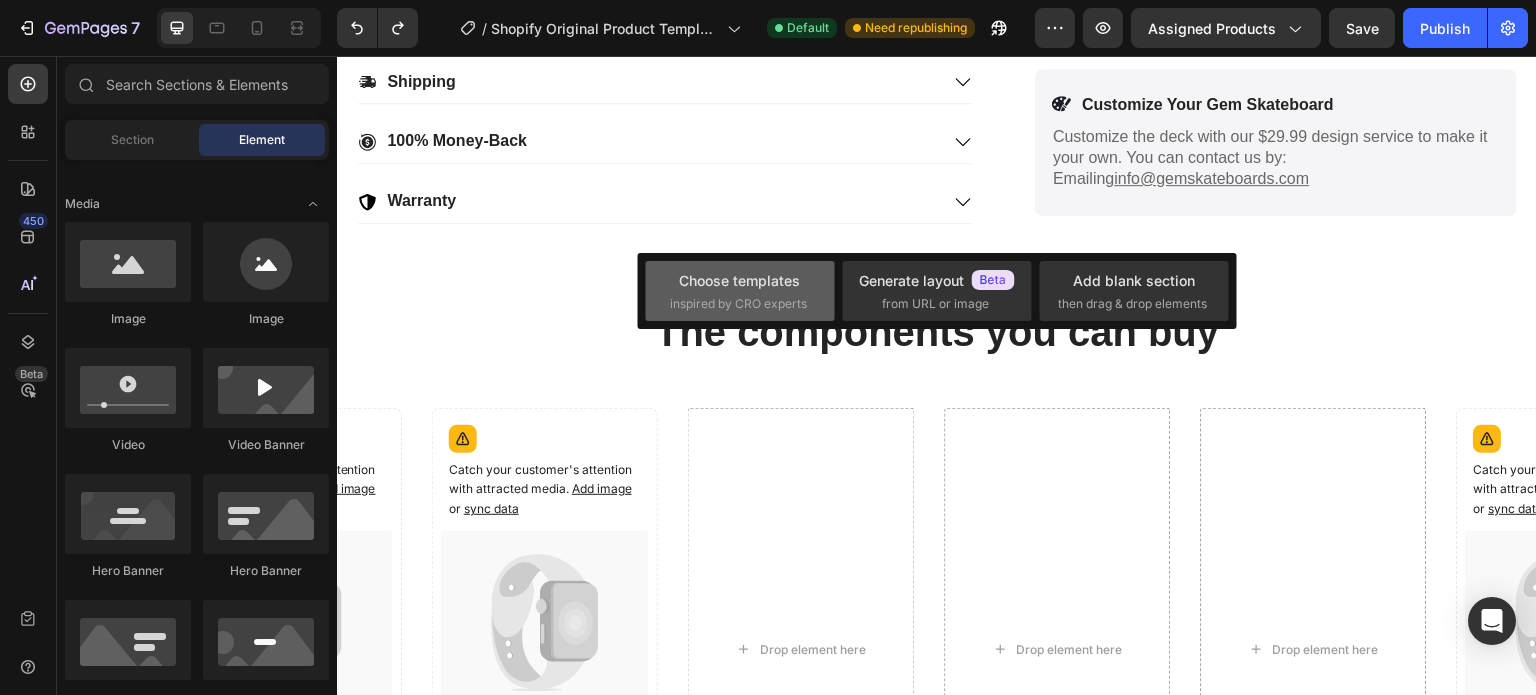 click on "inspired by CRO experts" at bounding box center (738, 304) 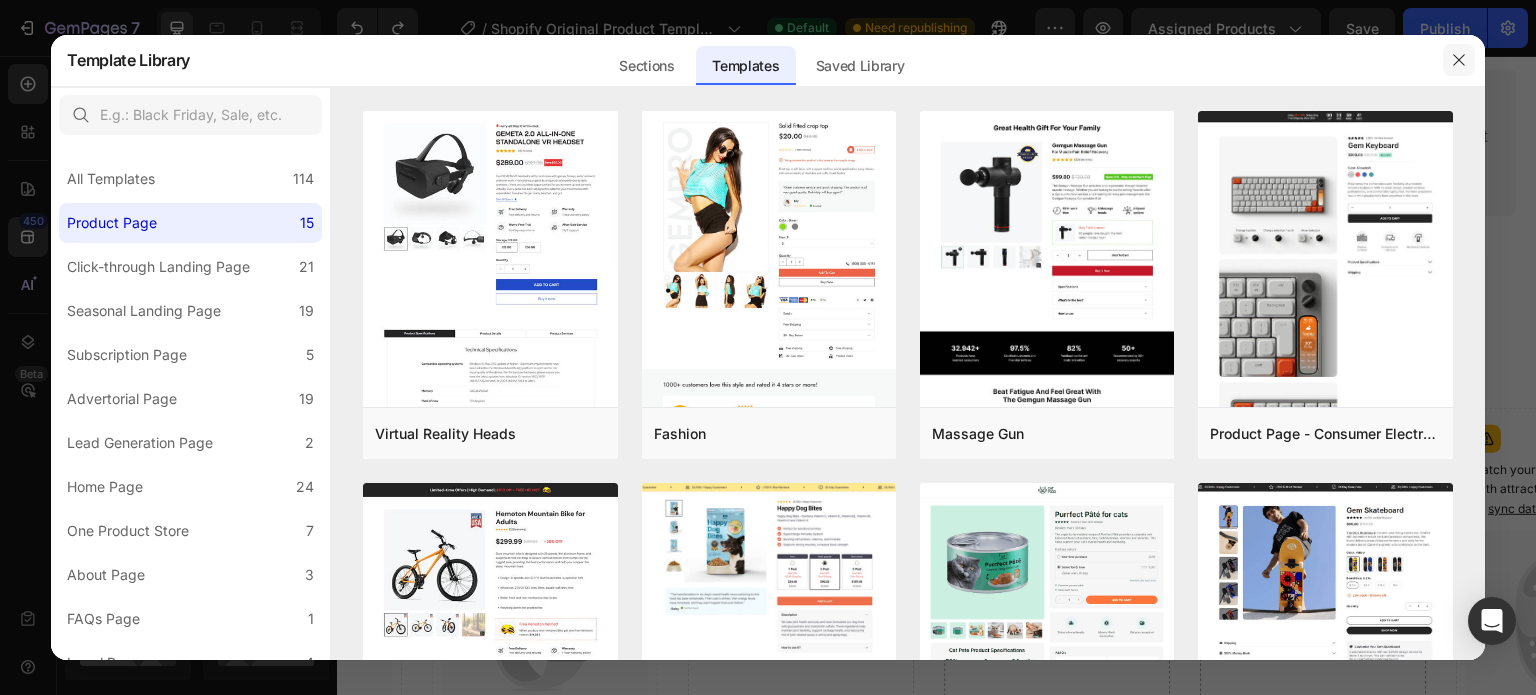 drag, startPoint x: 1464, startPoint y: 67, endPoint x: 1113, endPoint y: 25, distance: 353.50388 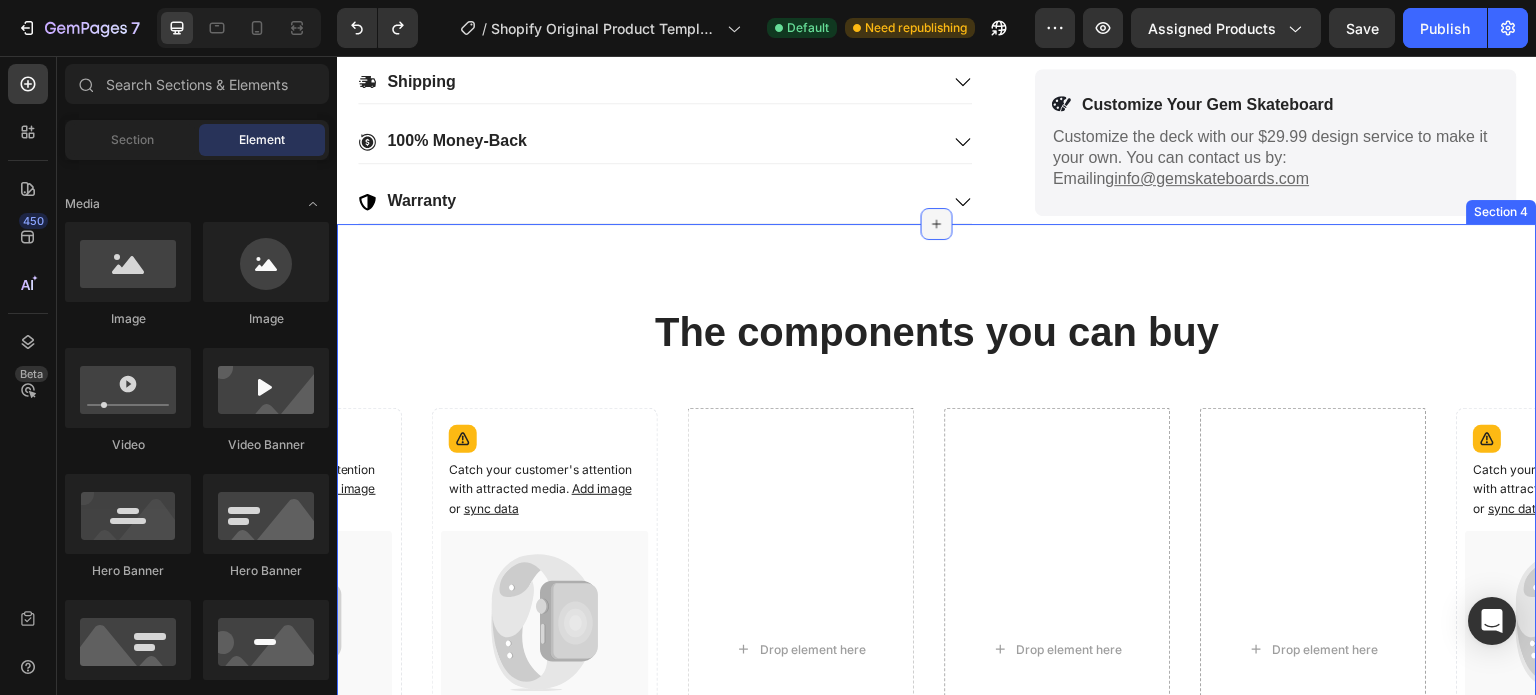 click 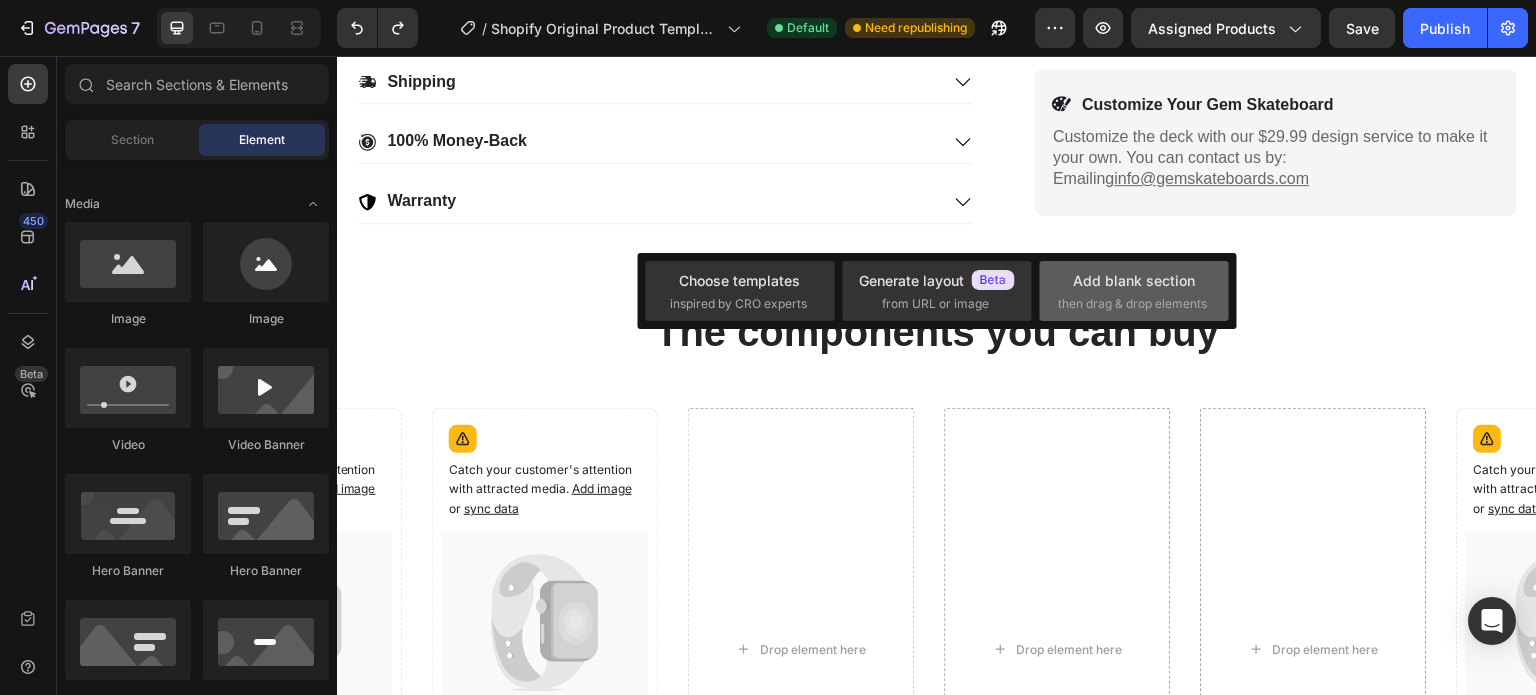 click on "Add blank section" at bounding box center (1134, 280) 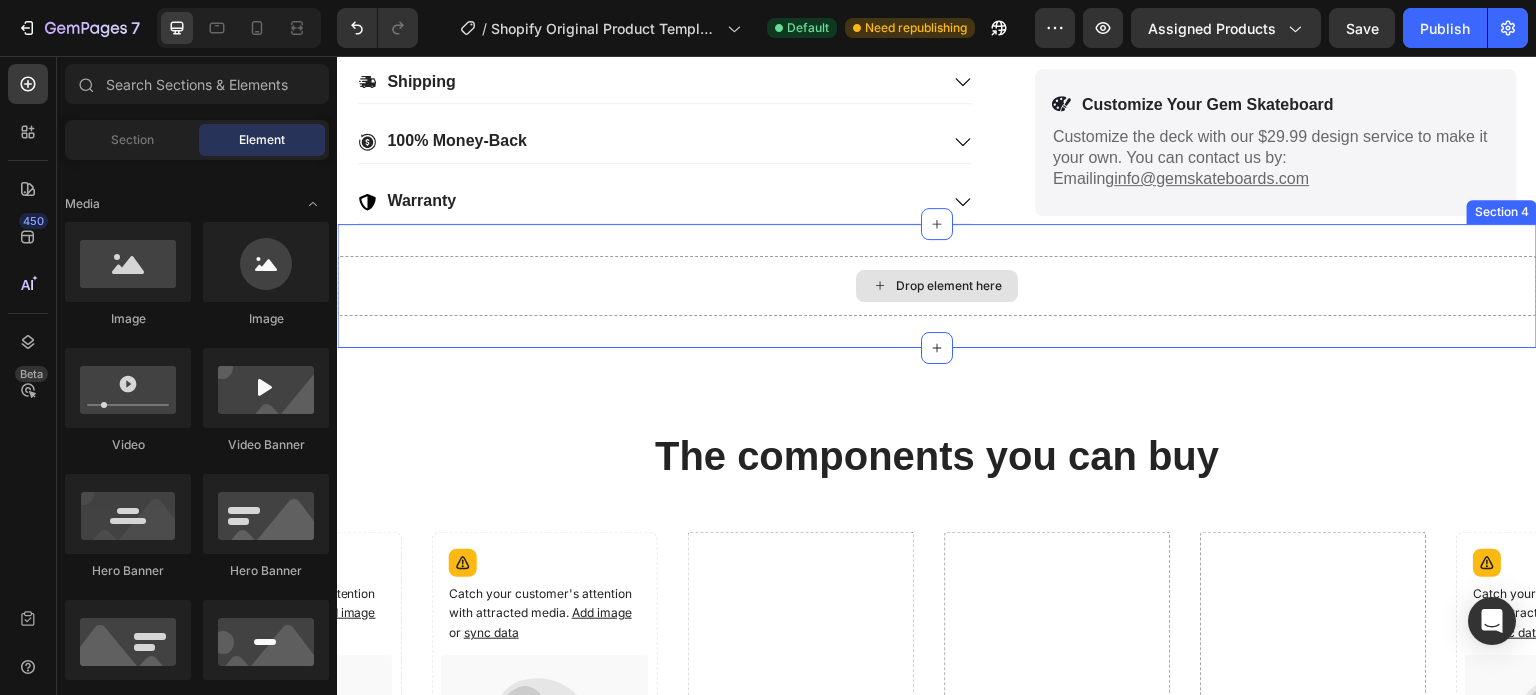 click on "Drop element here" at bounding box center [949, 286] 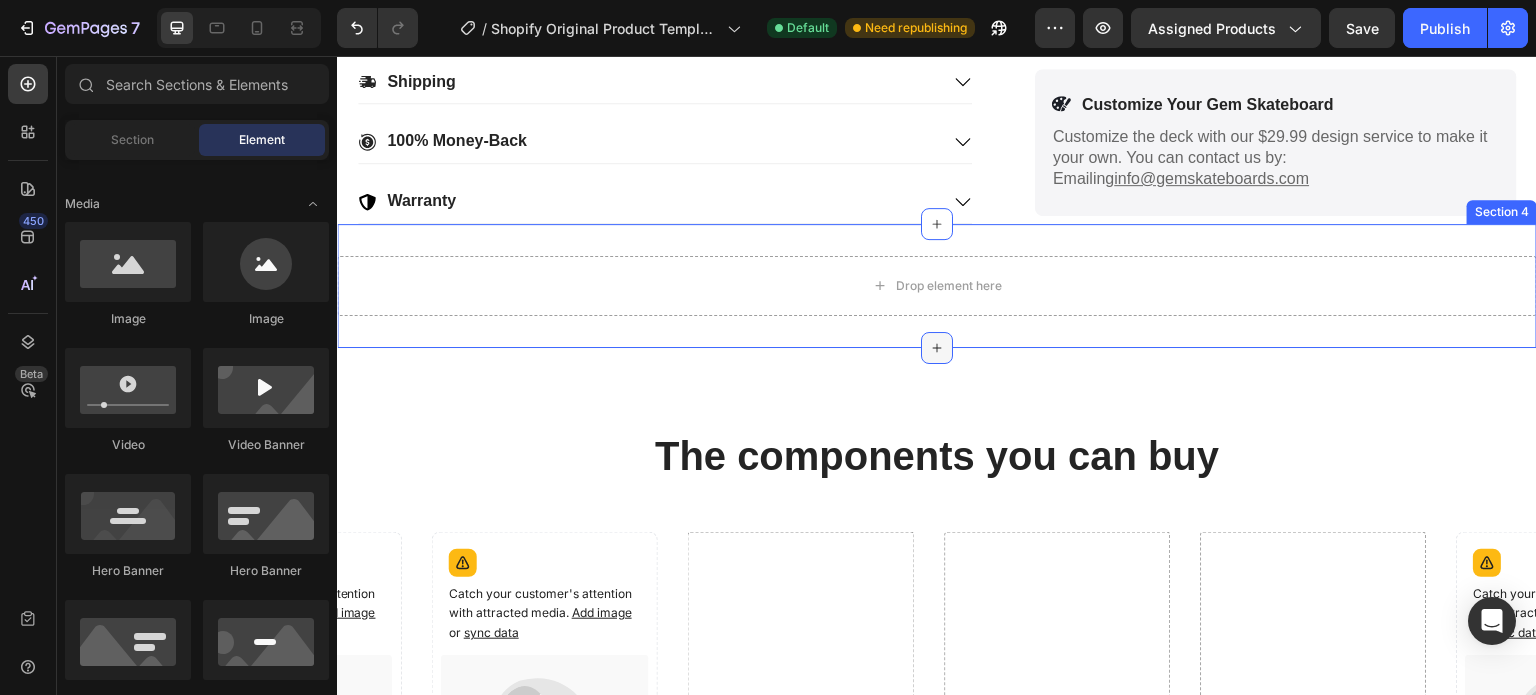 click 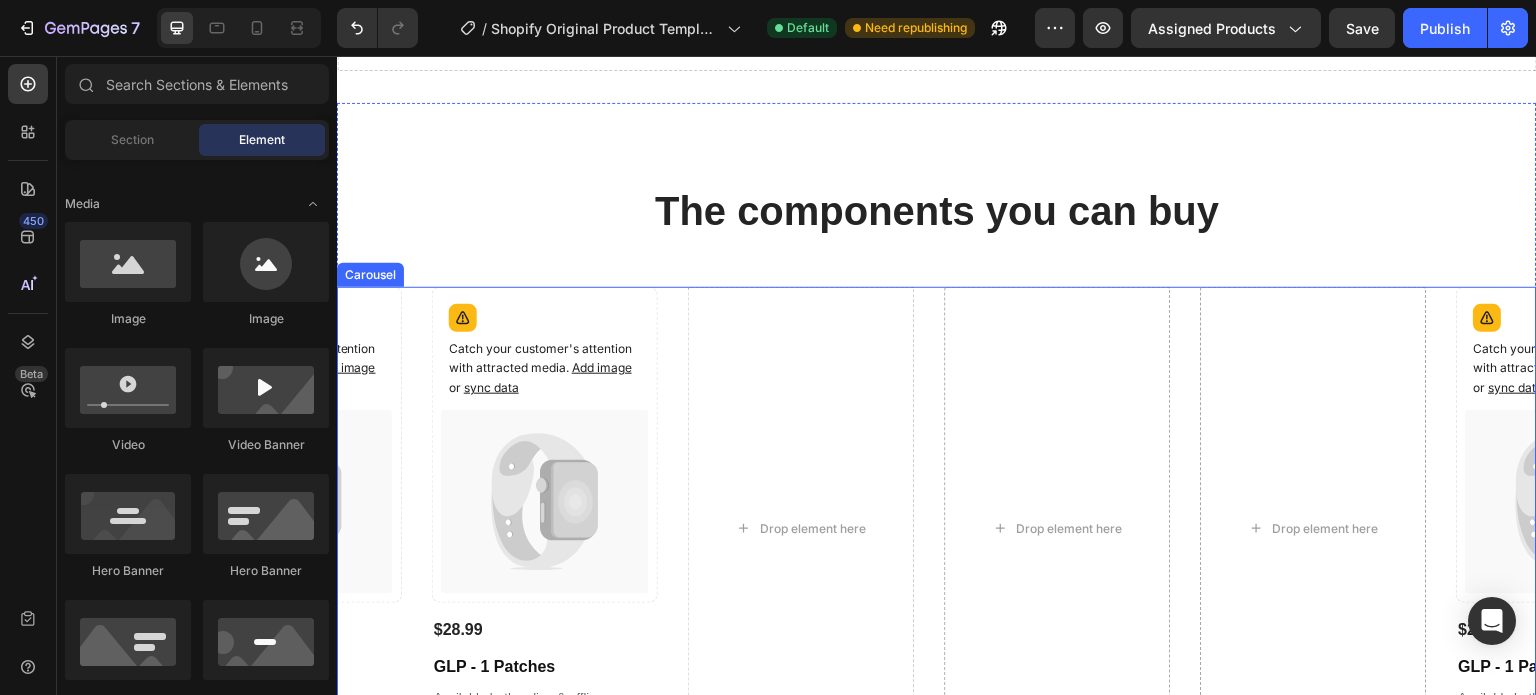 scroll, scrollTop: 1100, scrollLeft: 0, axis: vertical 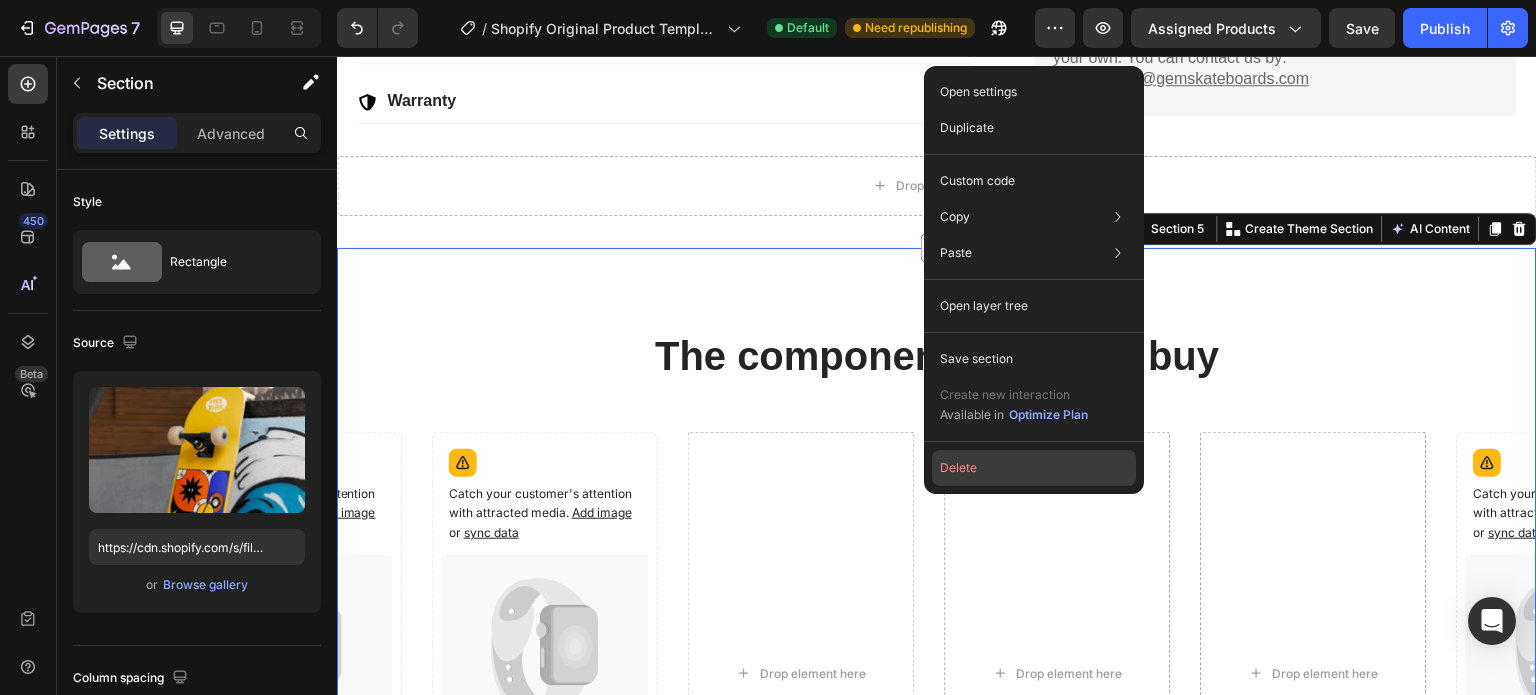 click on "Delete" 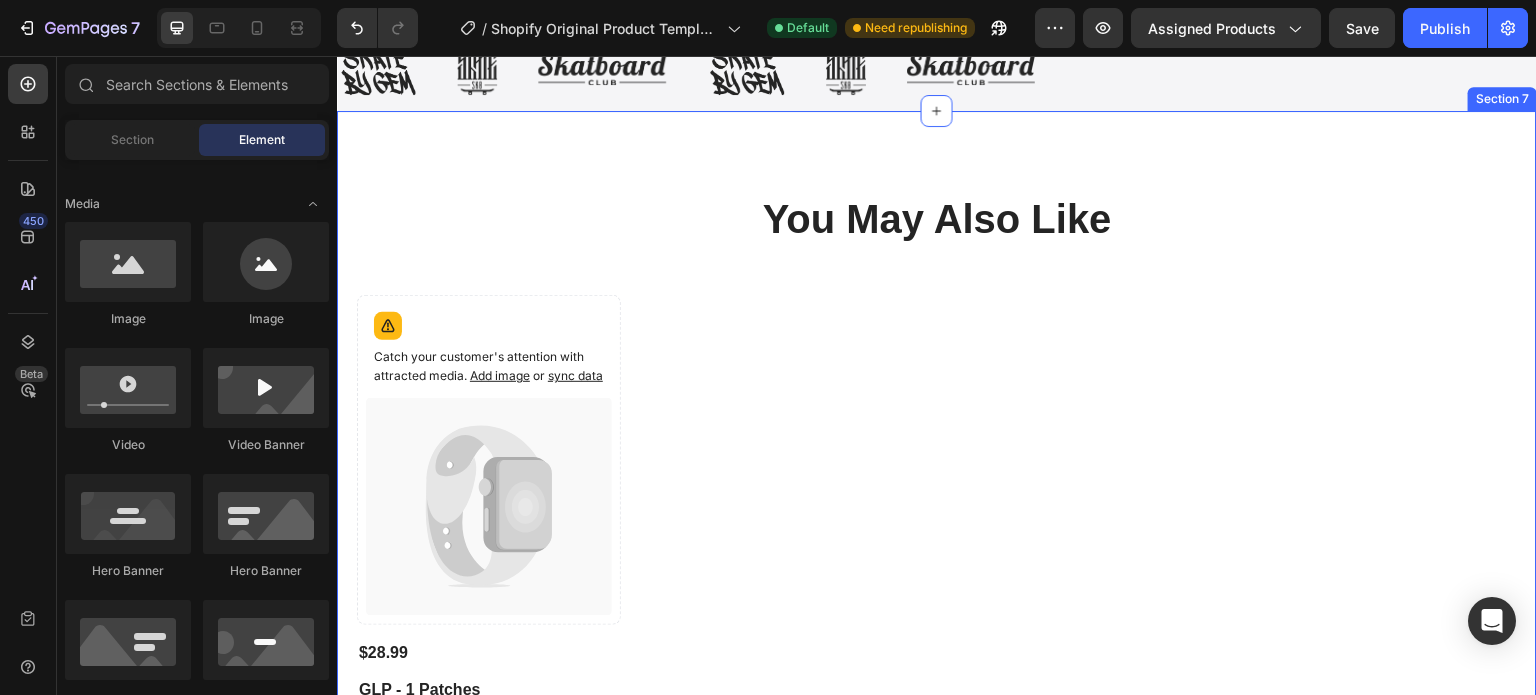 scroll, scrollTop: 2300, scrollLeft: 0, axis: vertical 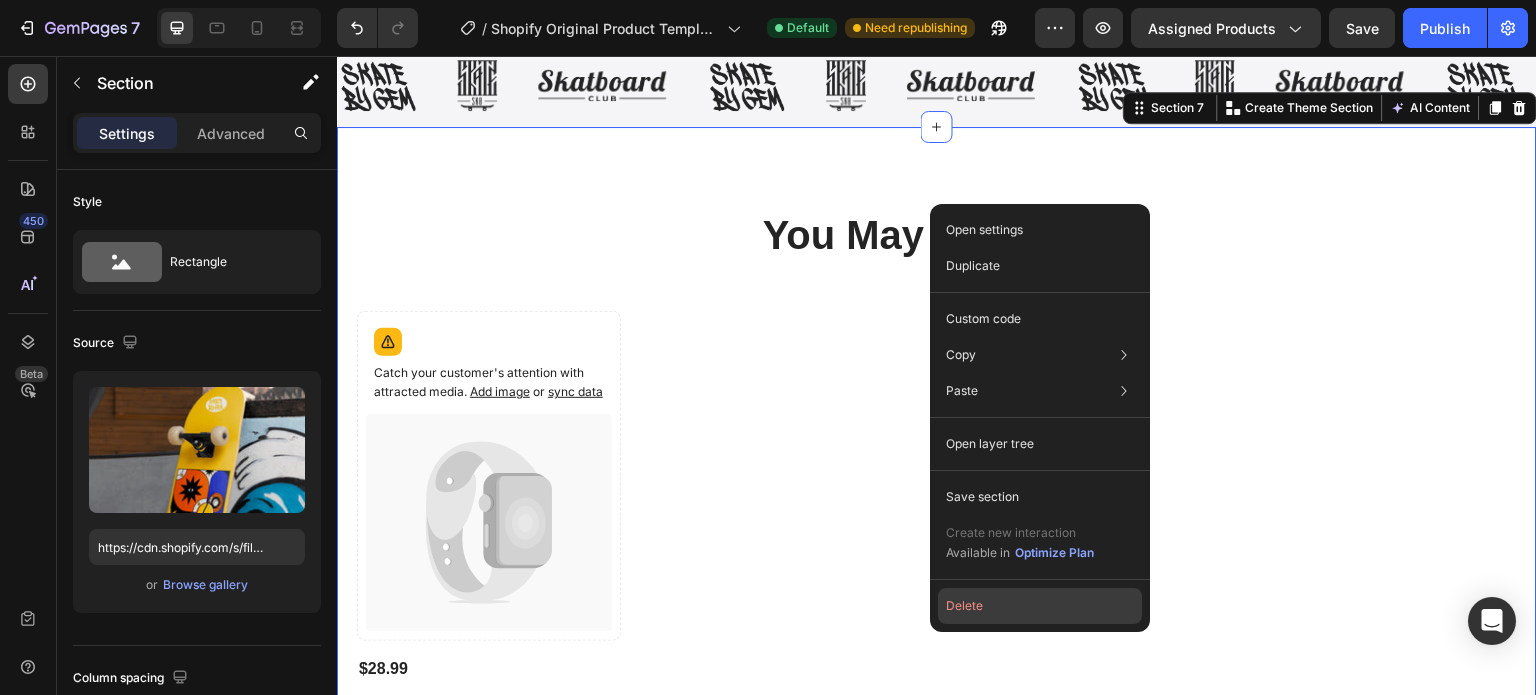 click on "Delete" 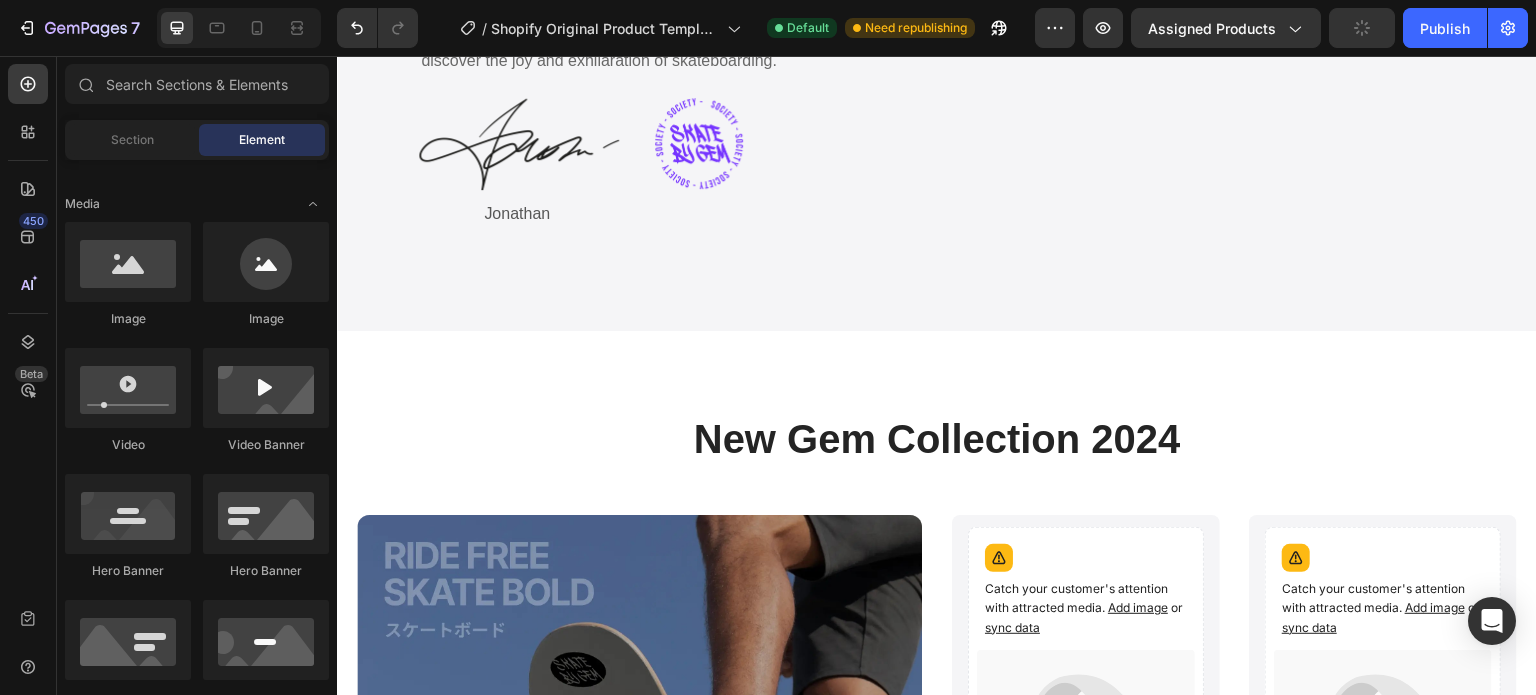 scroll, scrollTop: 3100, scrollLeft: 0, axis: vertical 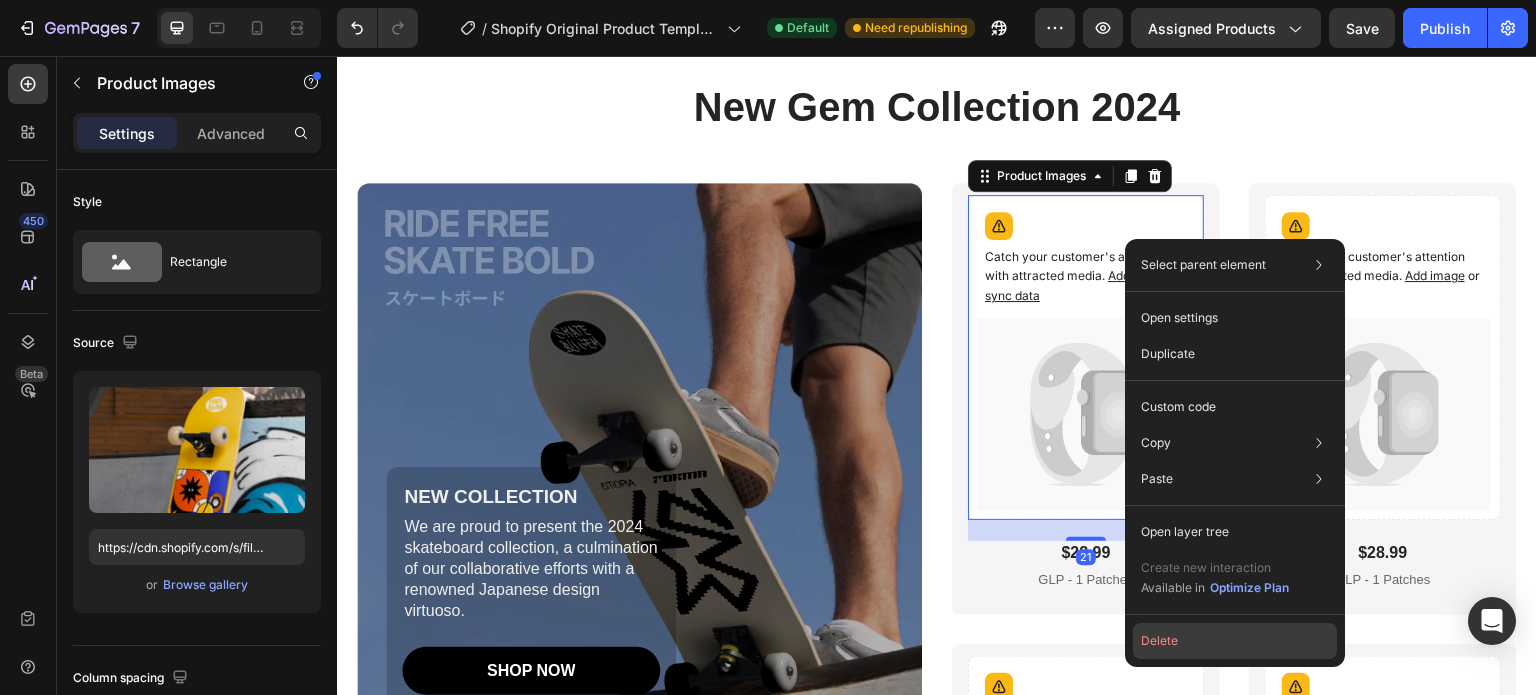 click on "Delete" 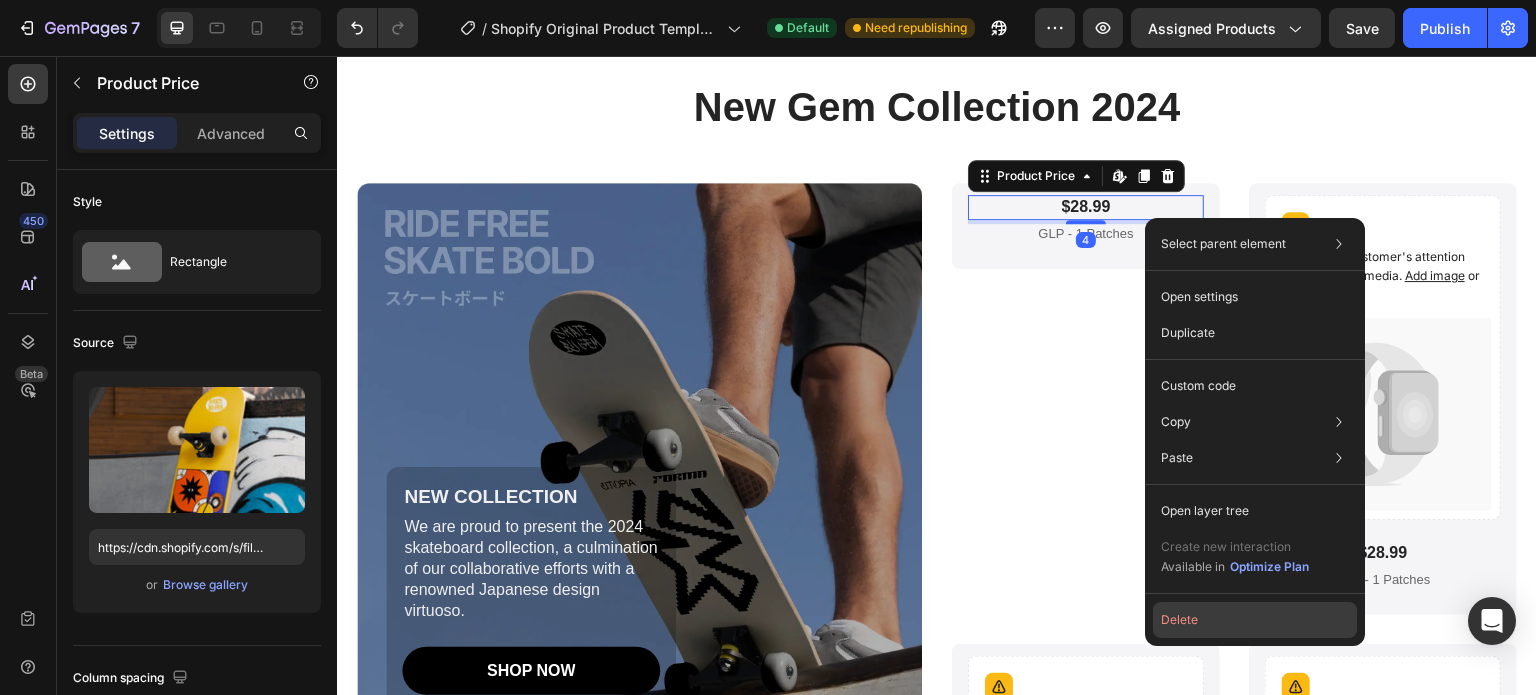 drag, startPoint x: 1196, startPoint y: 623, endPoint x: 861, endPoint y: 562, distance: 340.50845 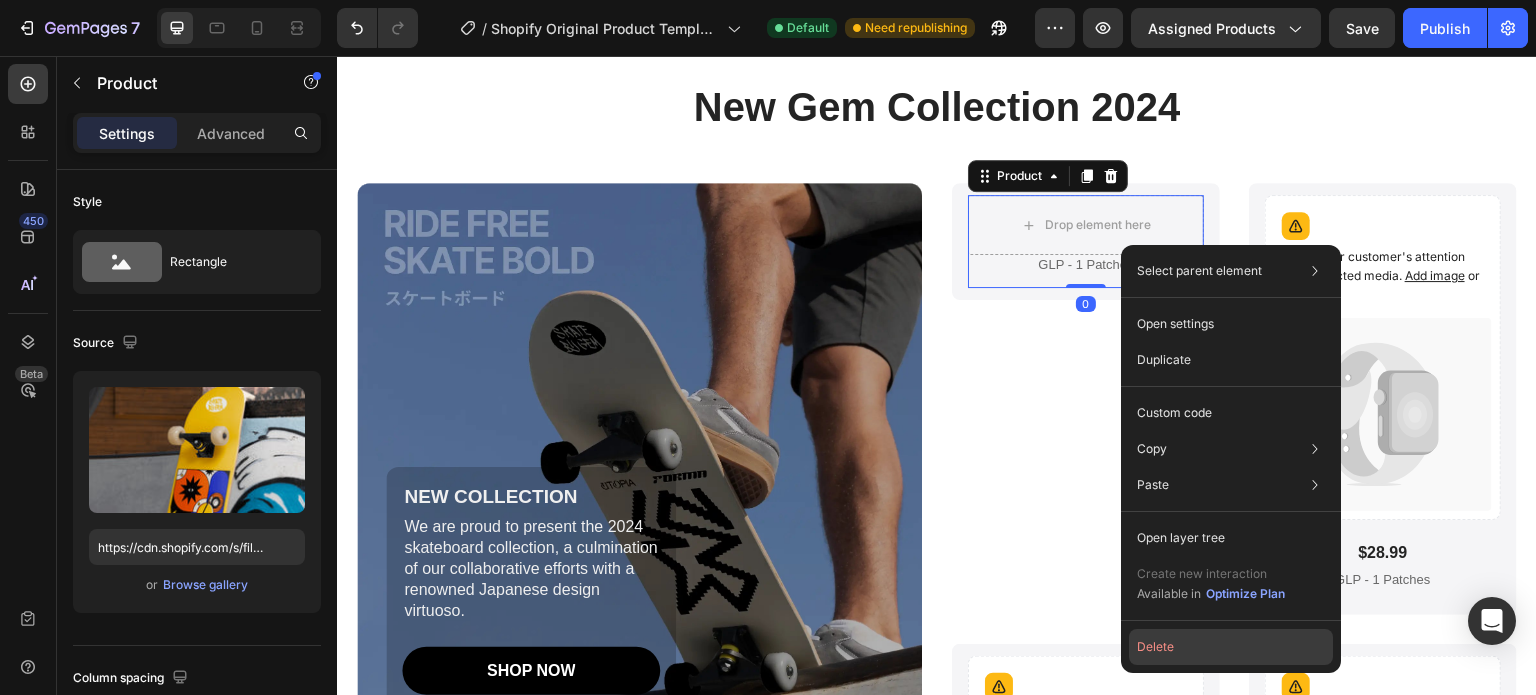 click on "Delete" 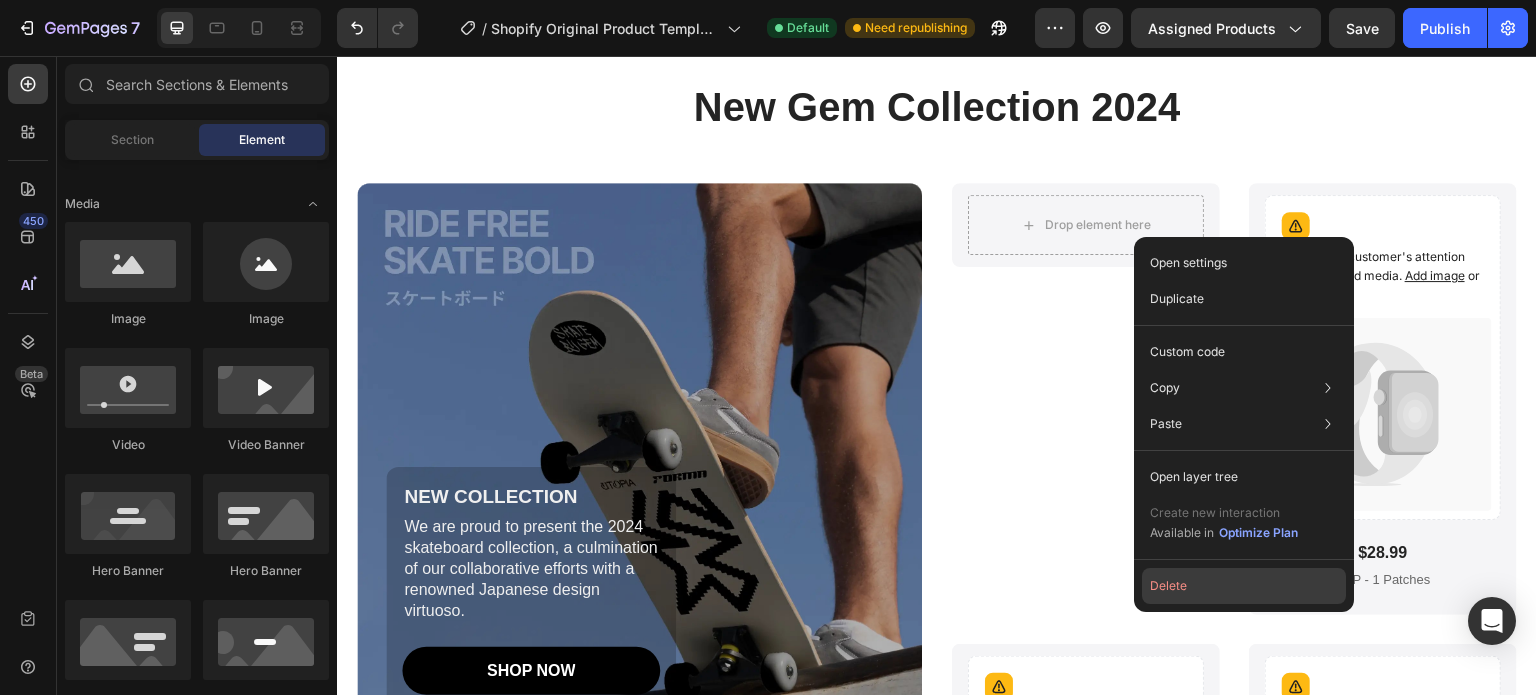 click on "Delete" 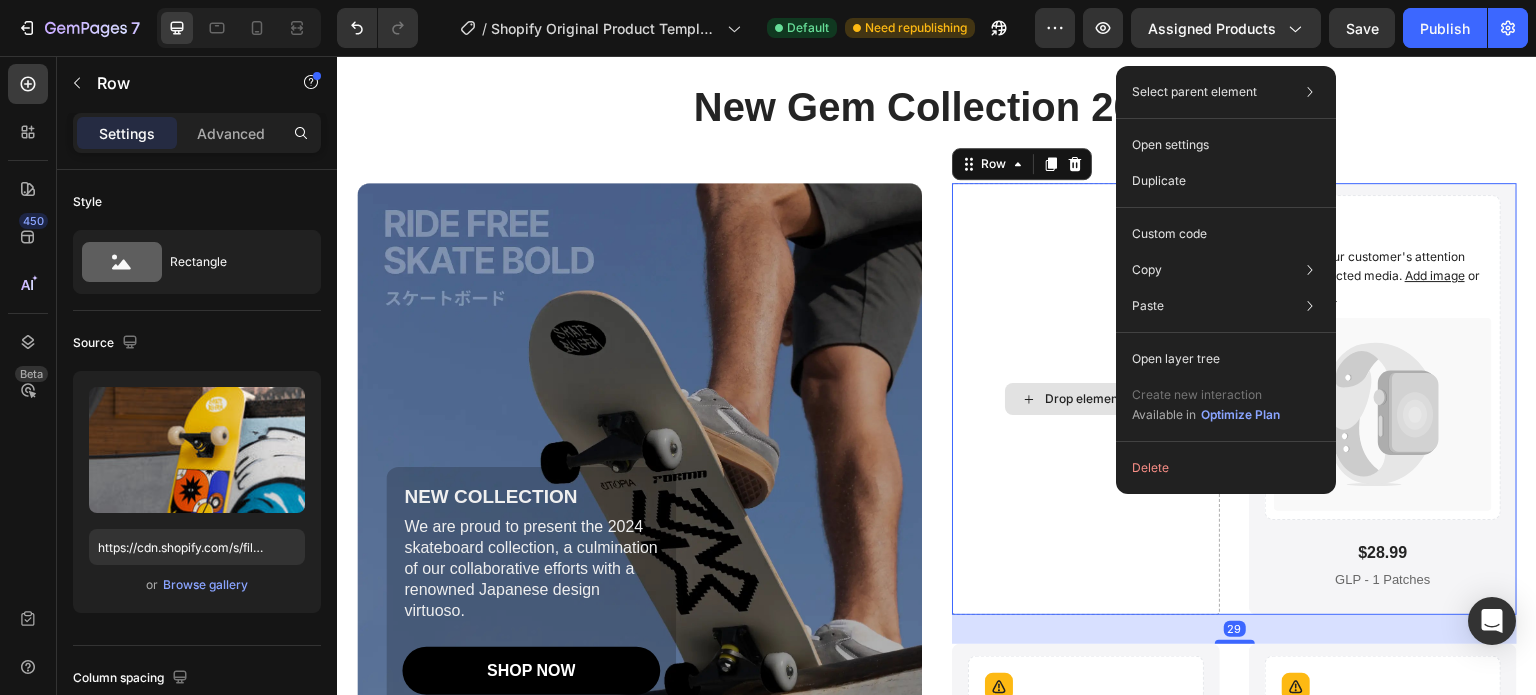 click on "Select parent element Section Row 2 cols Row 2 cols Open settings Duplicate Custom code Copy Copy element  Ctrl + C Copy style  Copy class  .gBRvWqnvqM Paste Paste element  Ctrl + V Paste style  Ctrl + Shift + V  Please allow access tp clipboard to paste content from other pages  Allow Access Open layer tree Create new interaction Available in  Optimize Plan   Delete" at bounding box center (1226, 280) 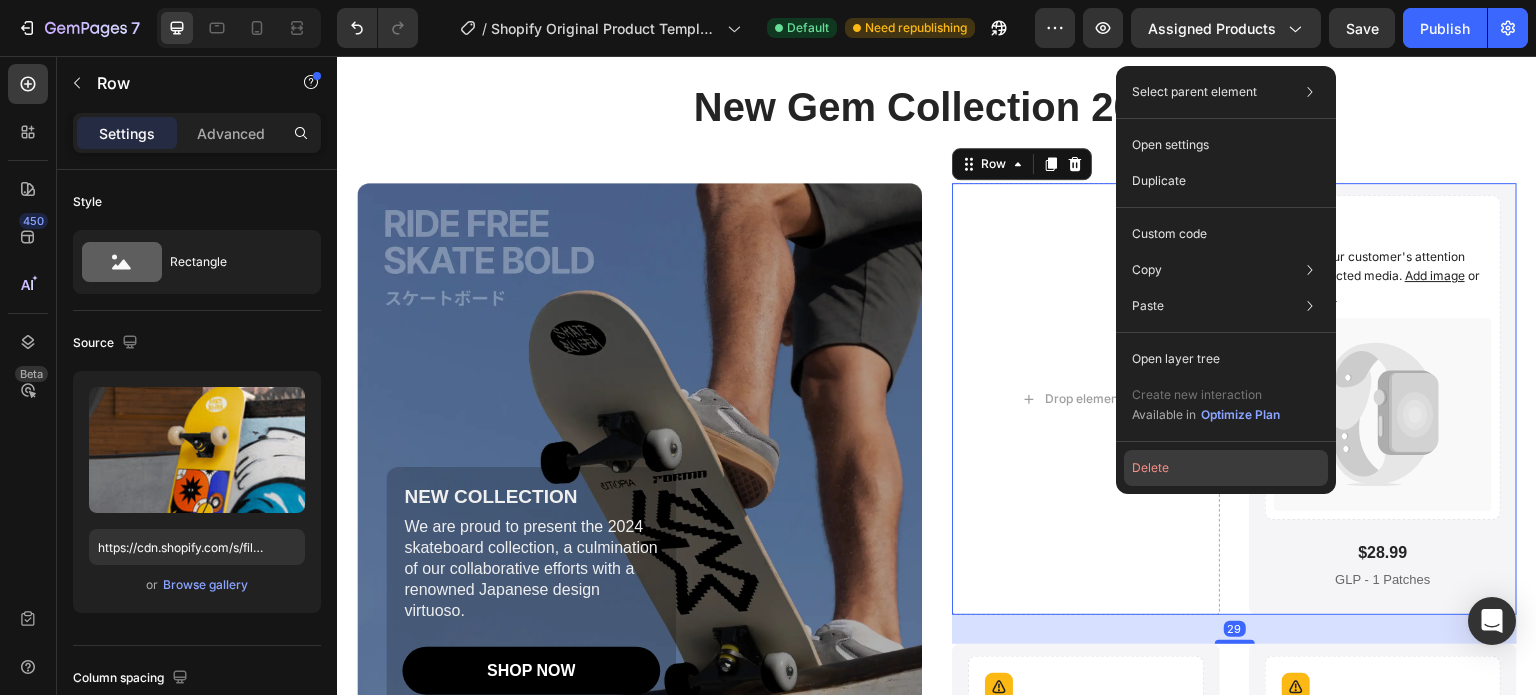 click on "Delete" 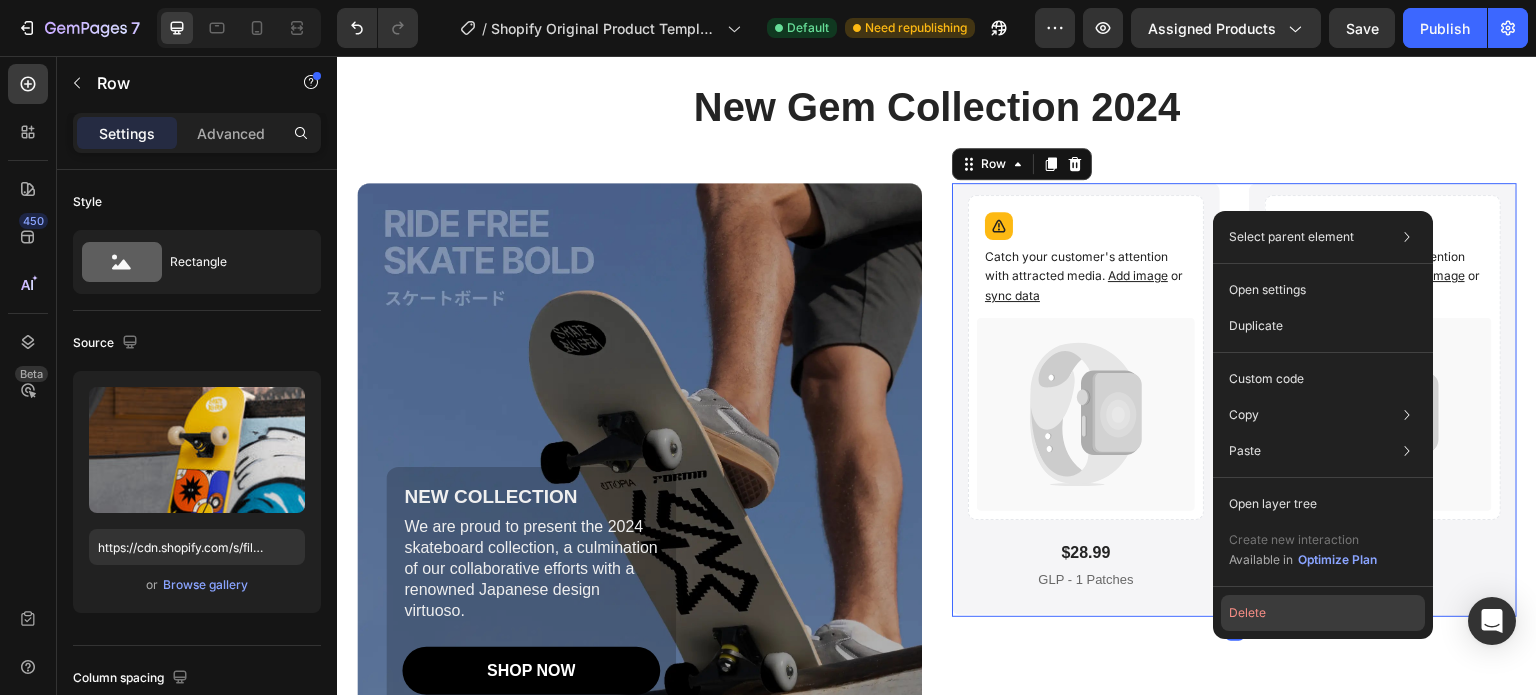 click on "Delete" 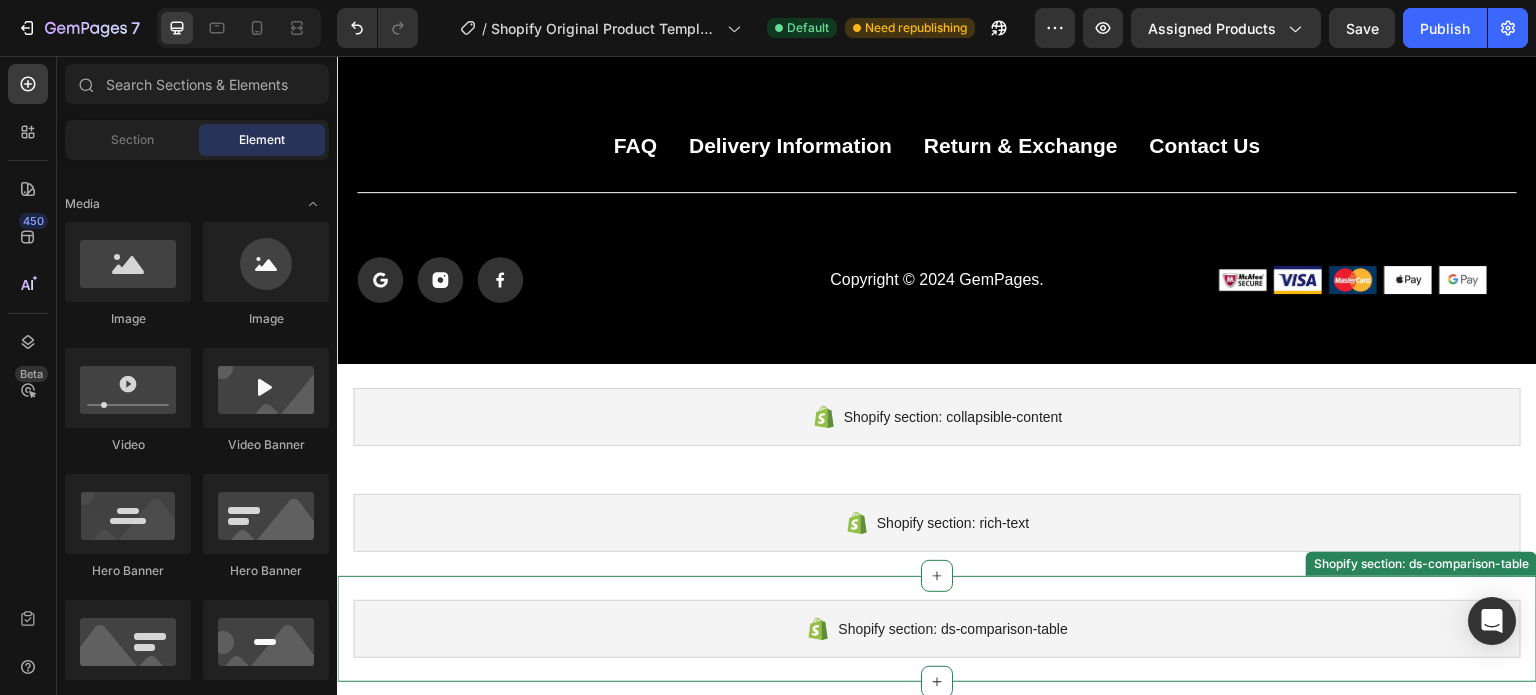 scroll, scrollTop: 5300, scrollLeft: 0, axis: vertical 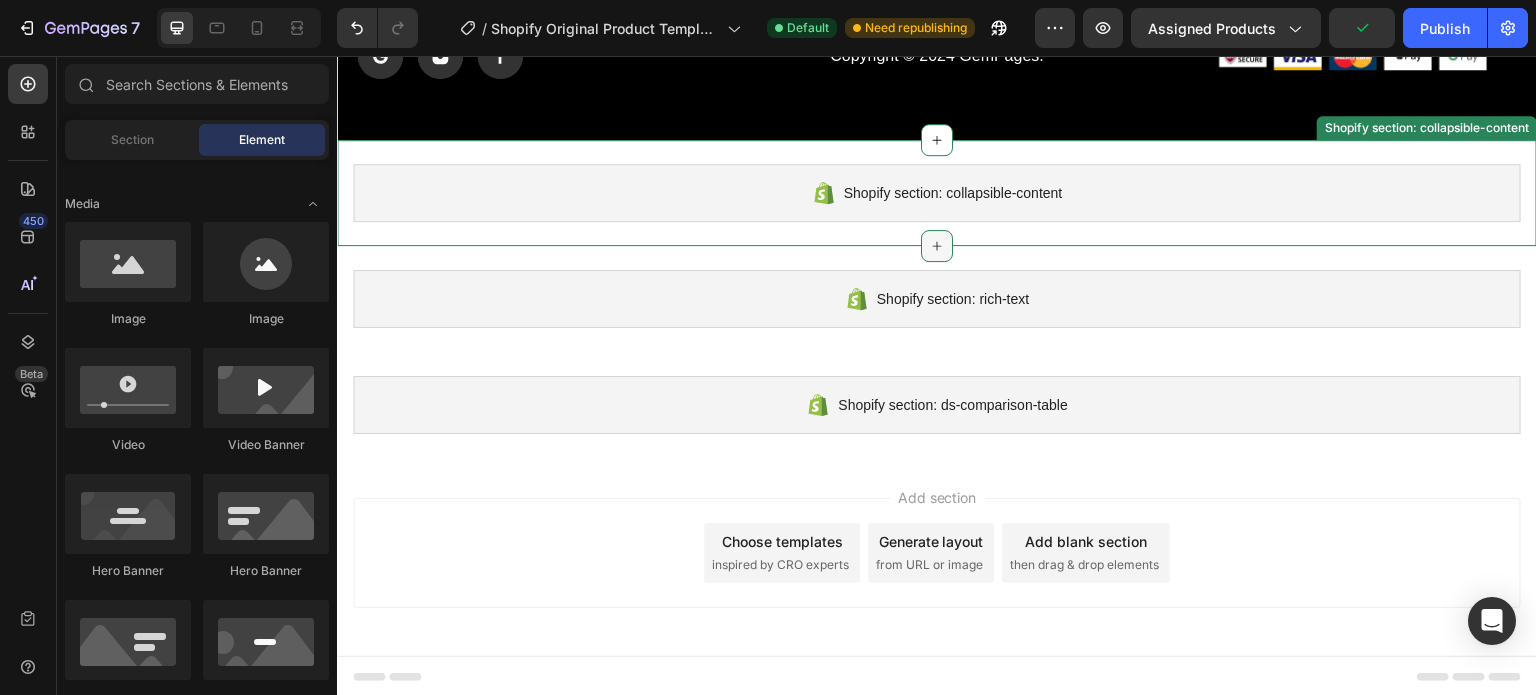 click 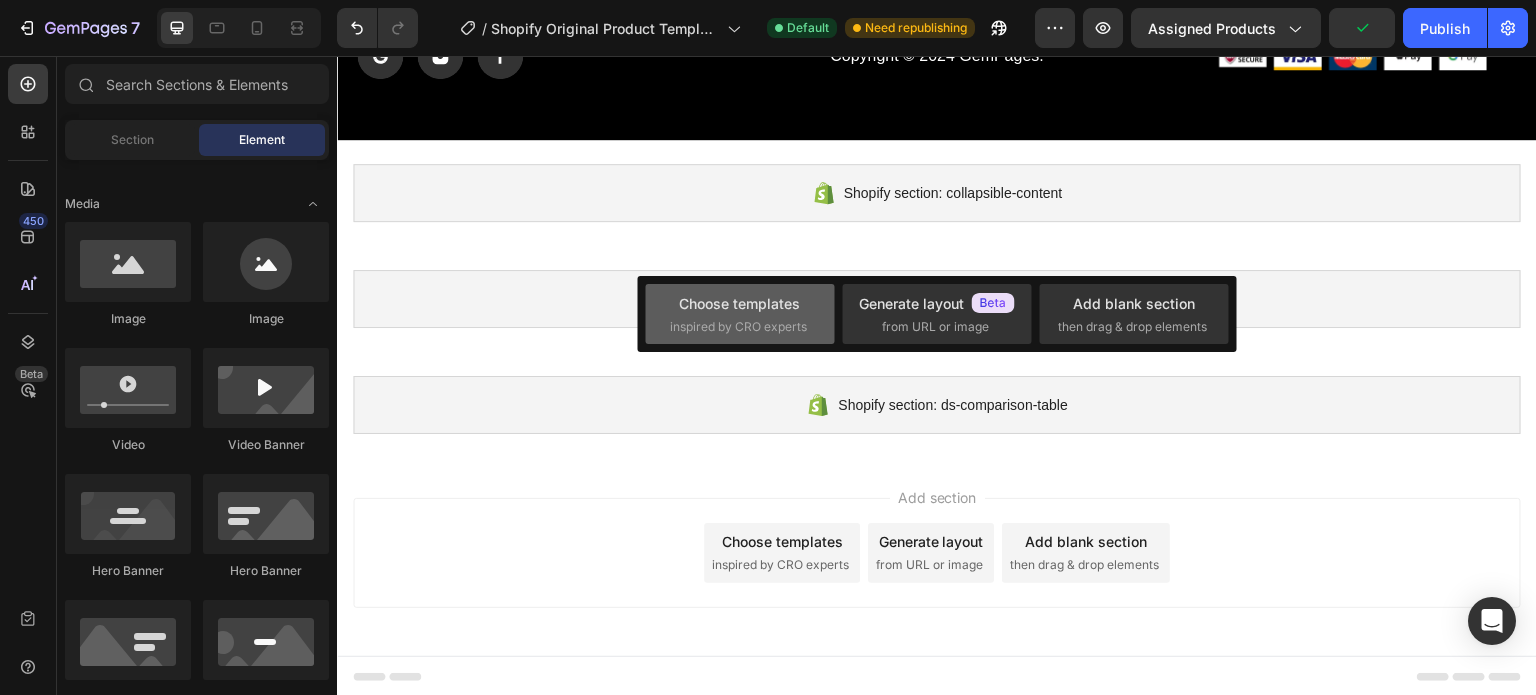 click on "Choose templates  inspired by CRO experts" at bounding box center (740, 314) 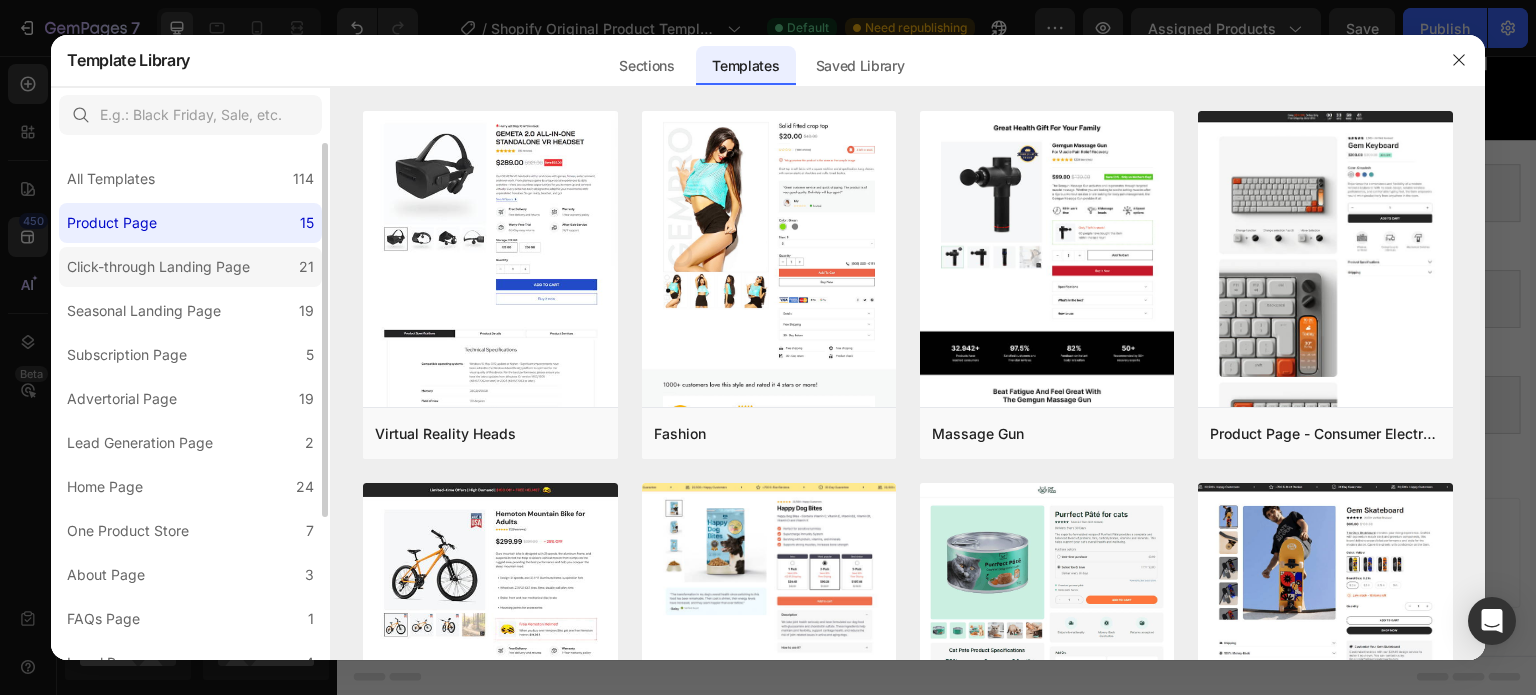 click on "Click-through Landing Page 21" 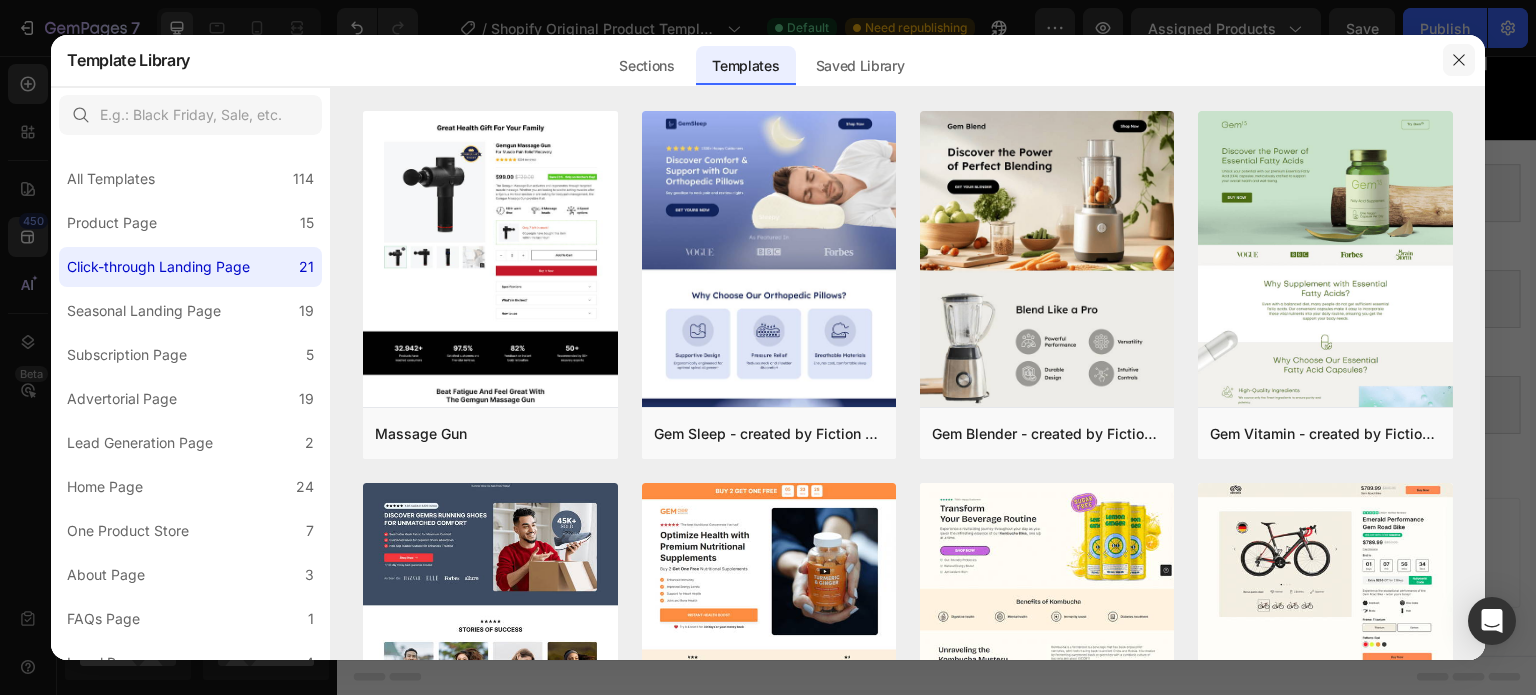 click 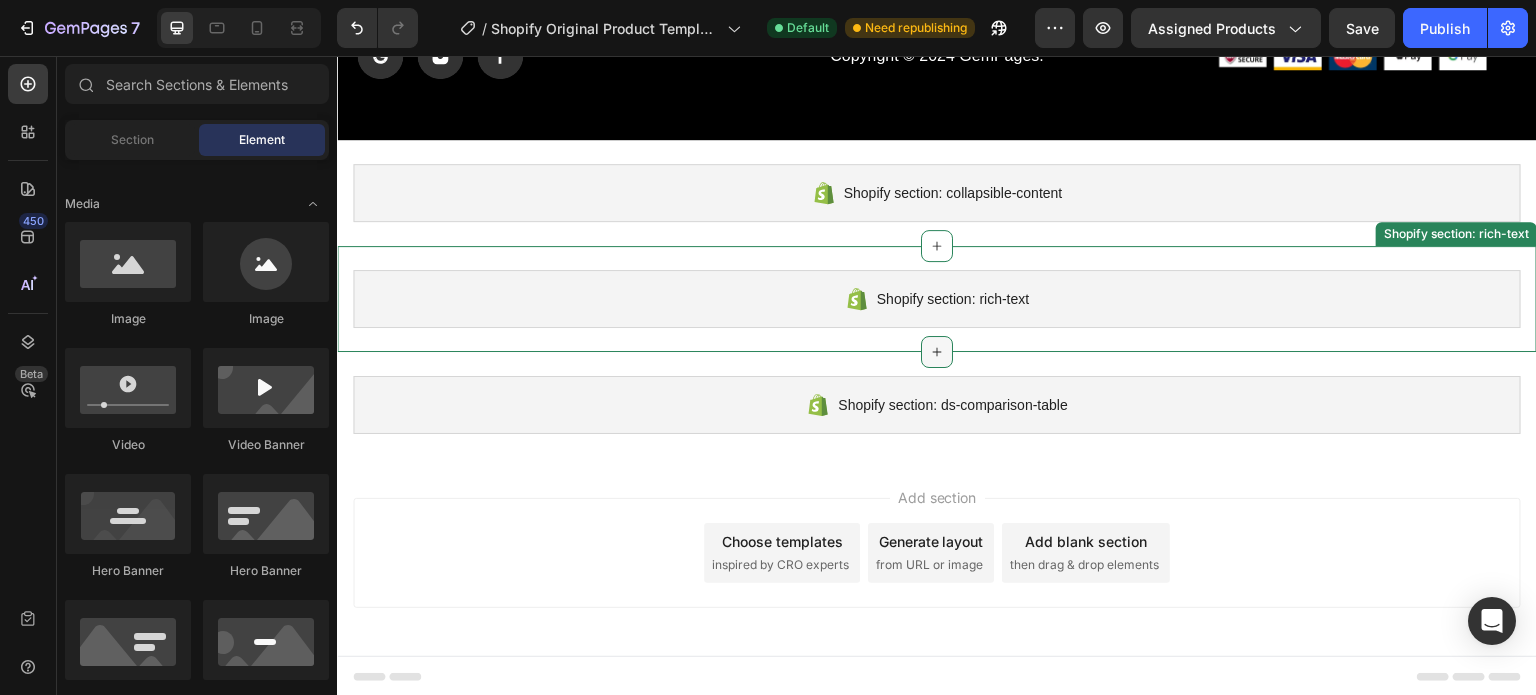 click at bounding box center [937, 352] 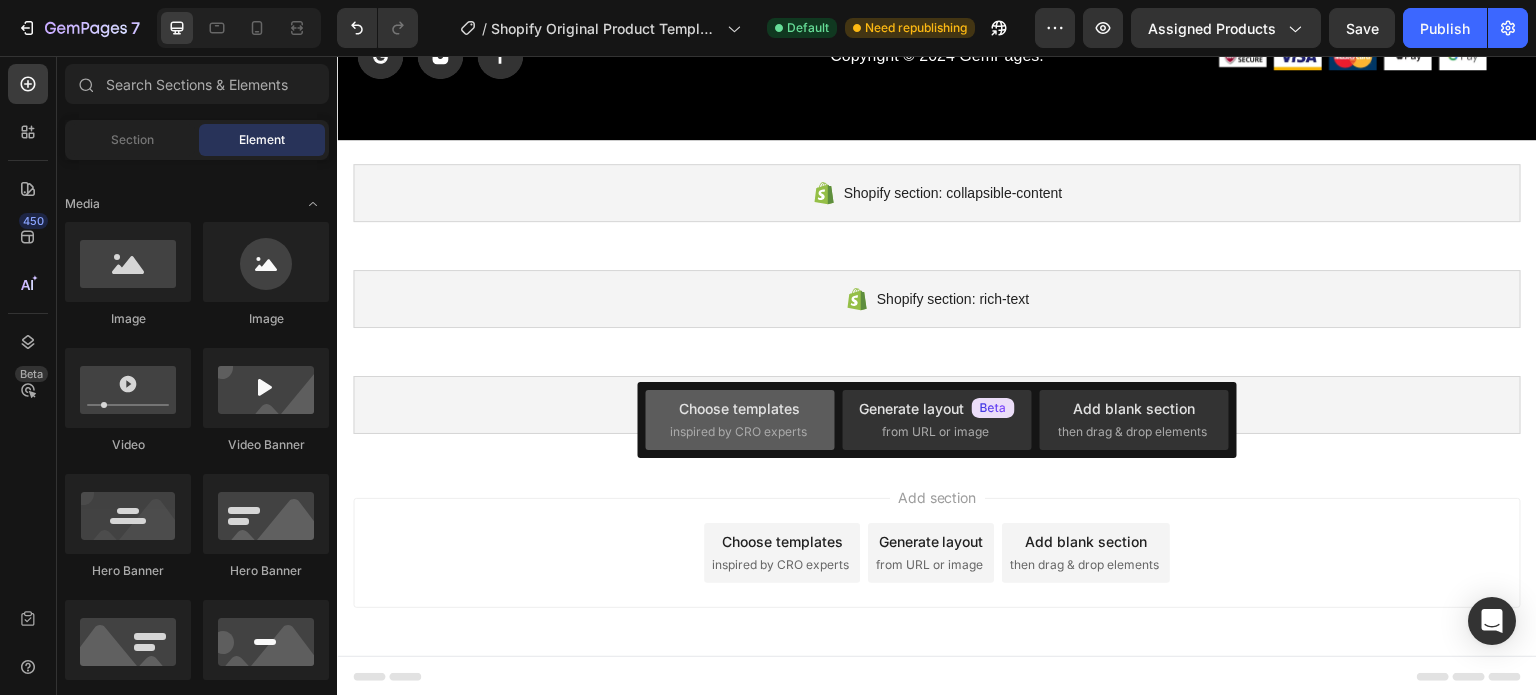 click on "Choose templates" at bounding box center [739, 408] 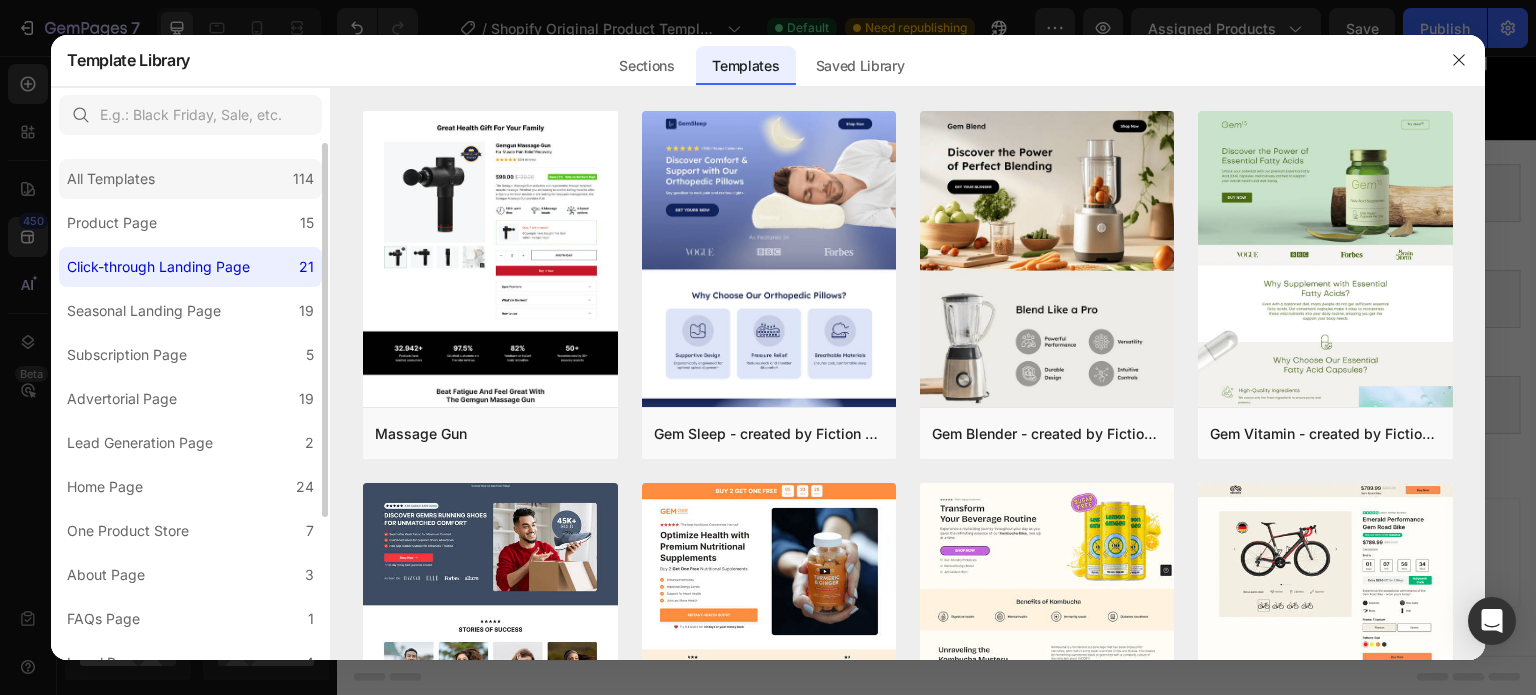 click on "All Templates 114" 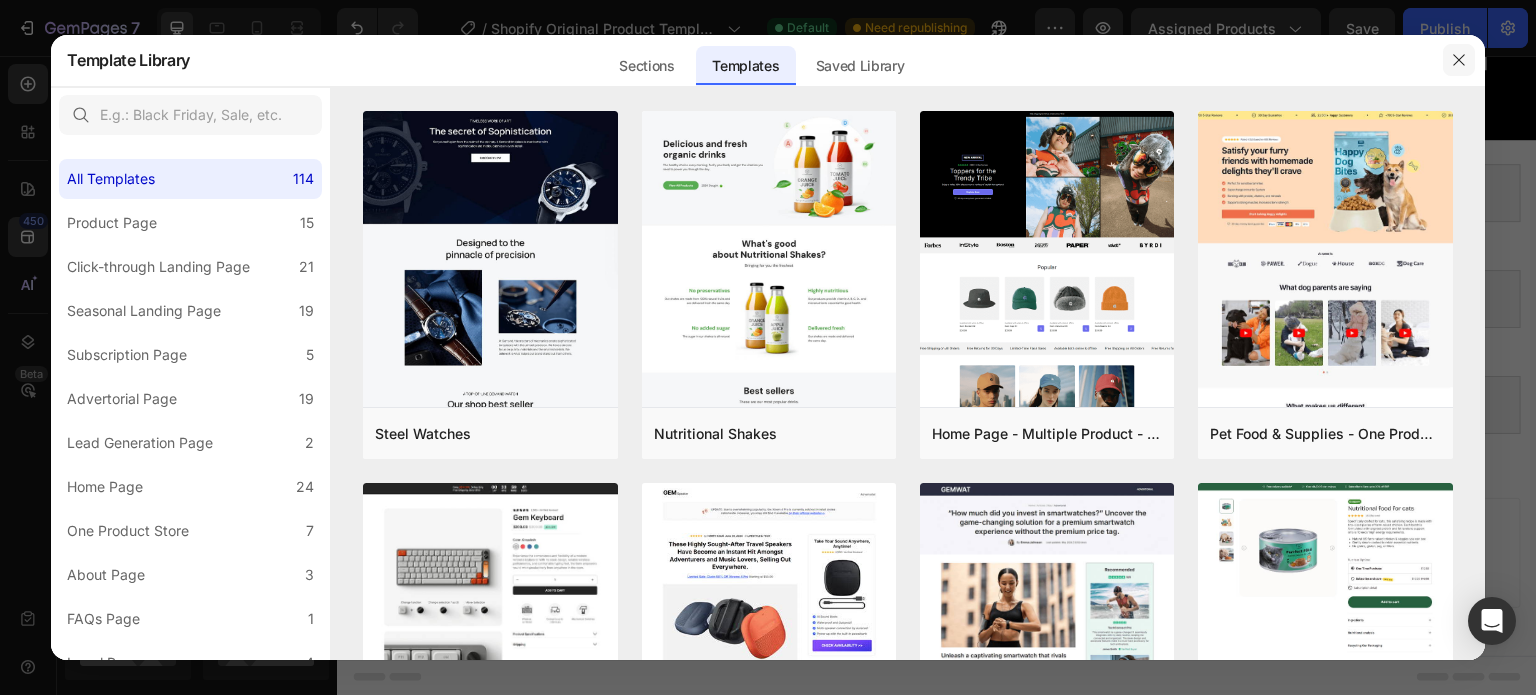 click at bounding box center (1459, 60) 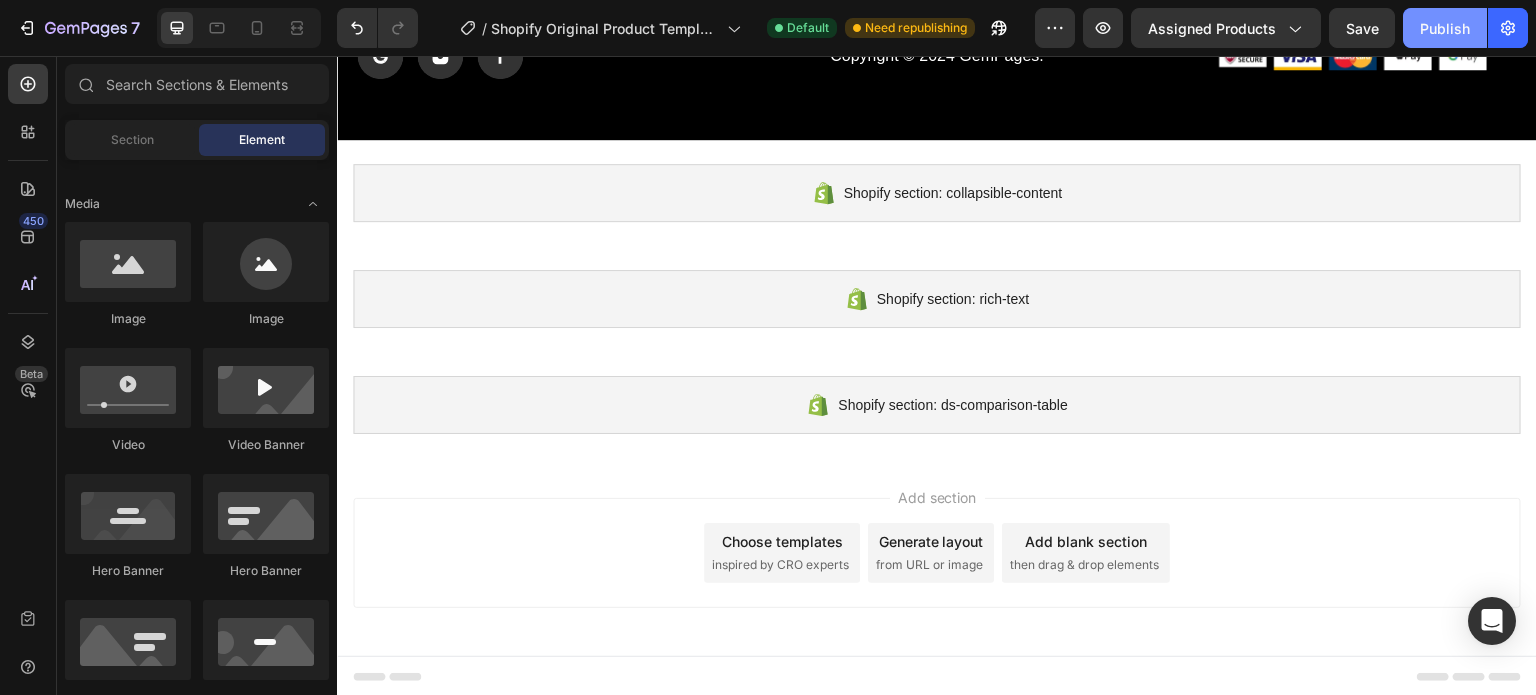 click on "Publish" at bounding box center (1445, 28) 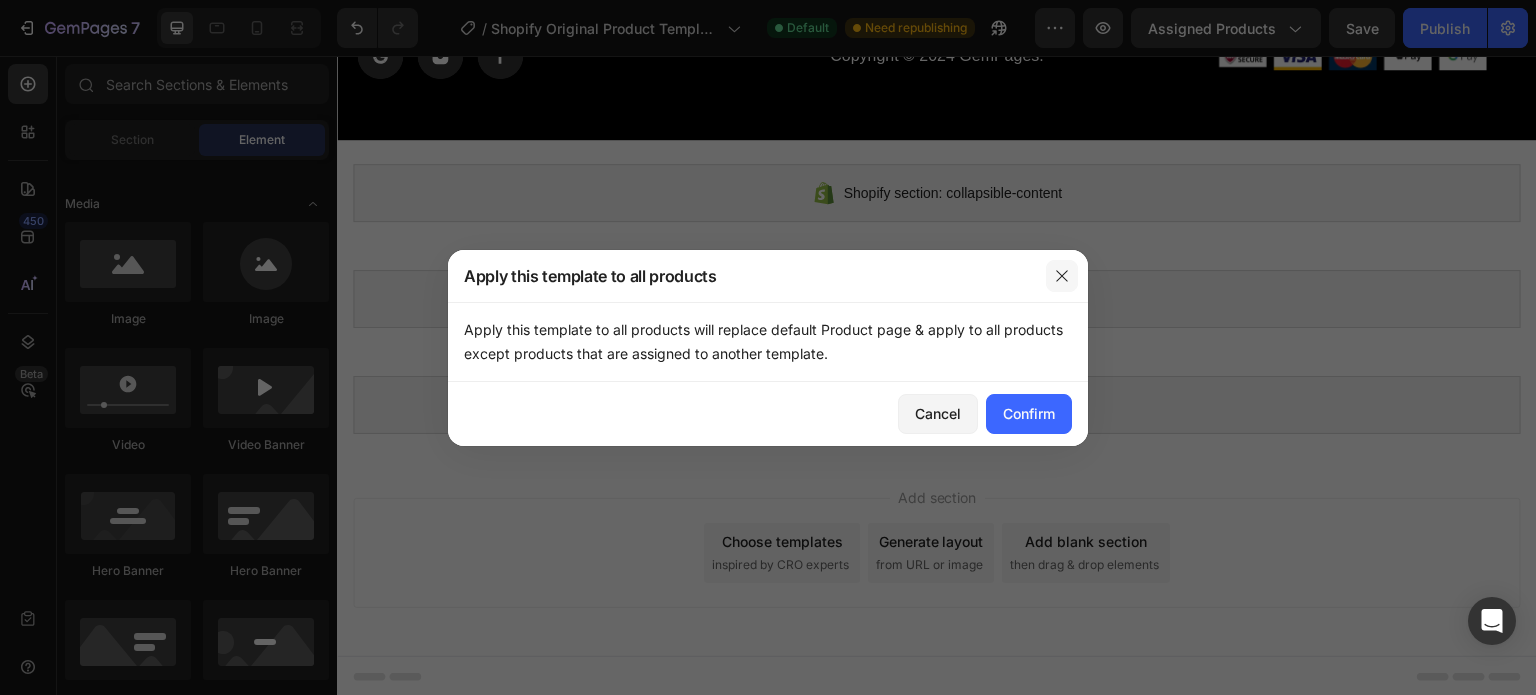 click 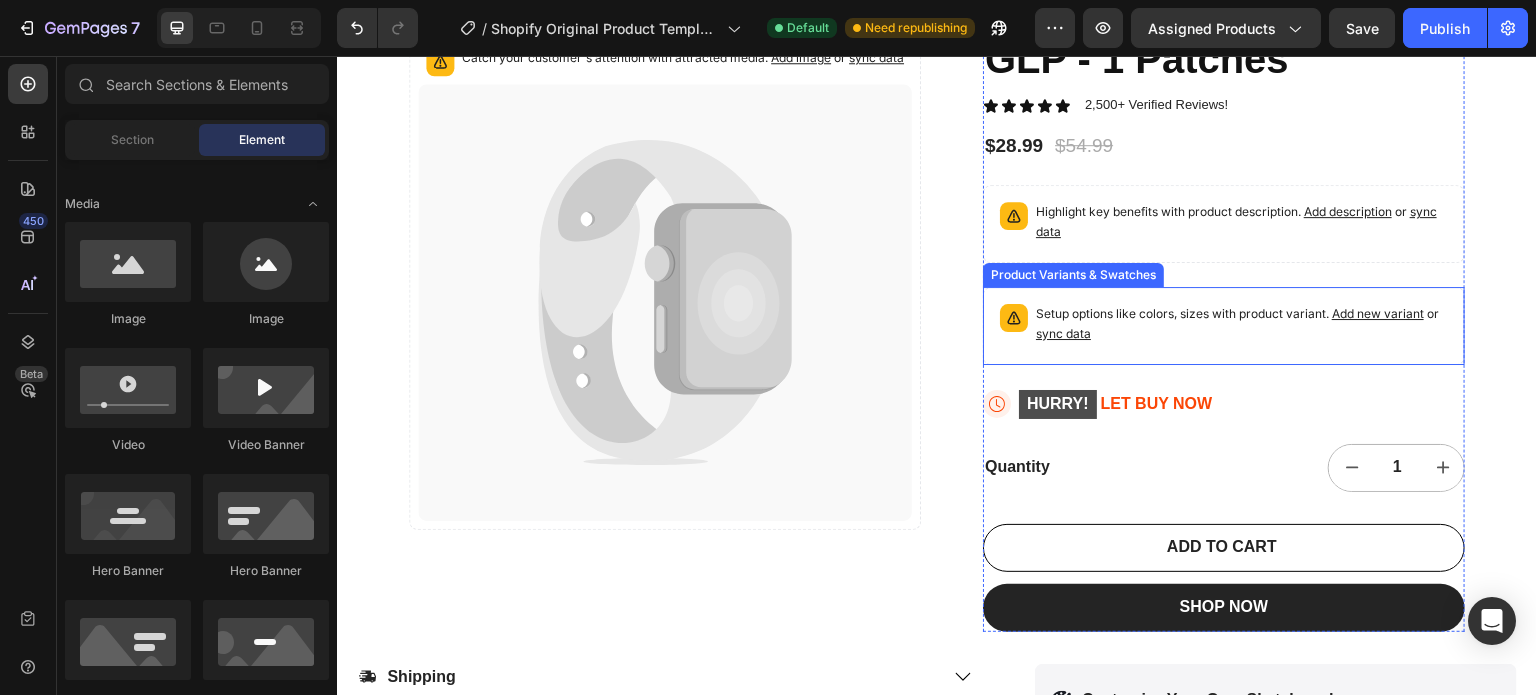 scroll, scrollTop: 372, scrollLeft: 0, axis: vertical 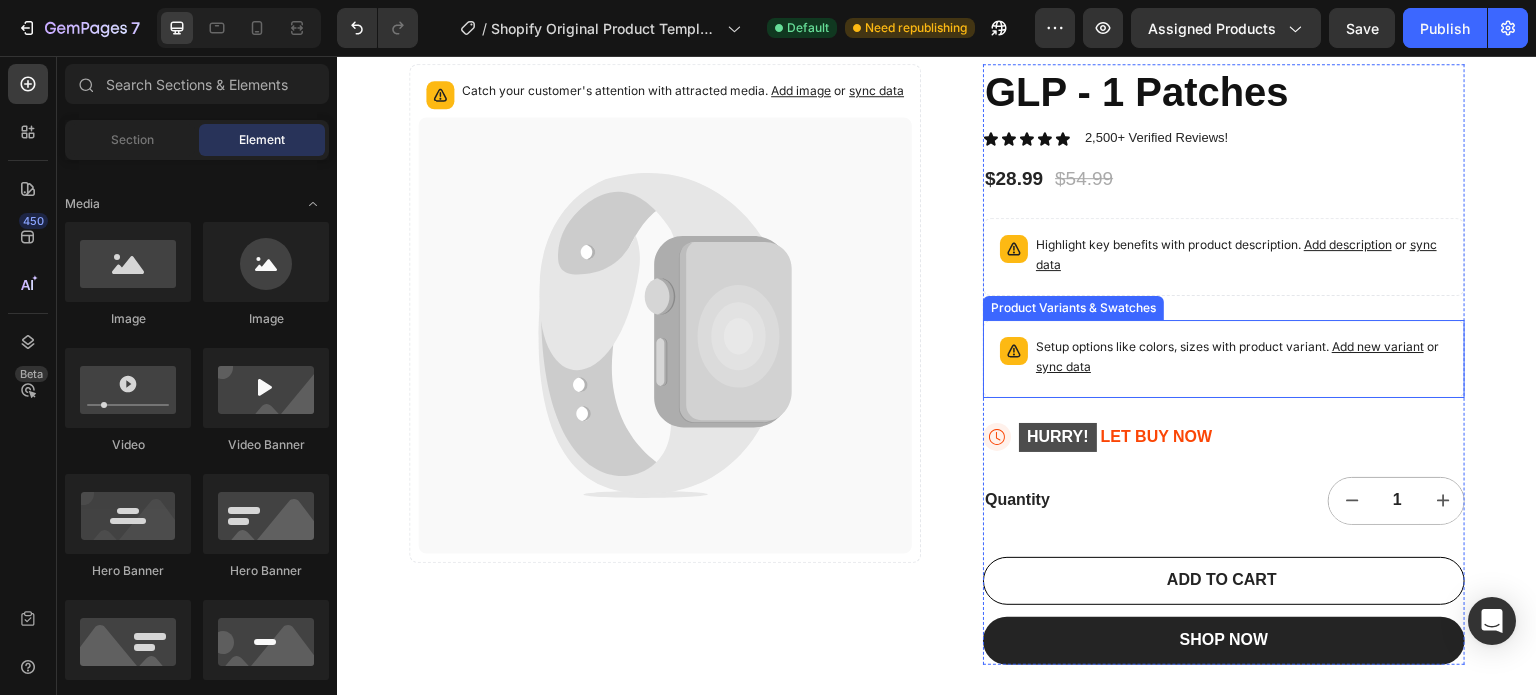 click on "Setup options like colors, sizes with product variant.       Add new variant   or   sync data" at bounding box center [1242, 357] 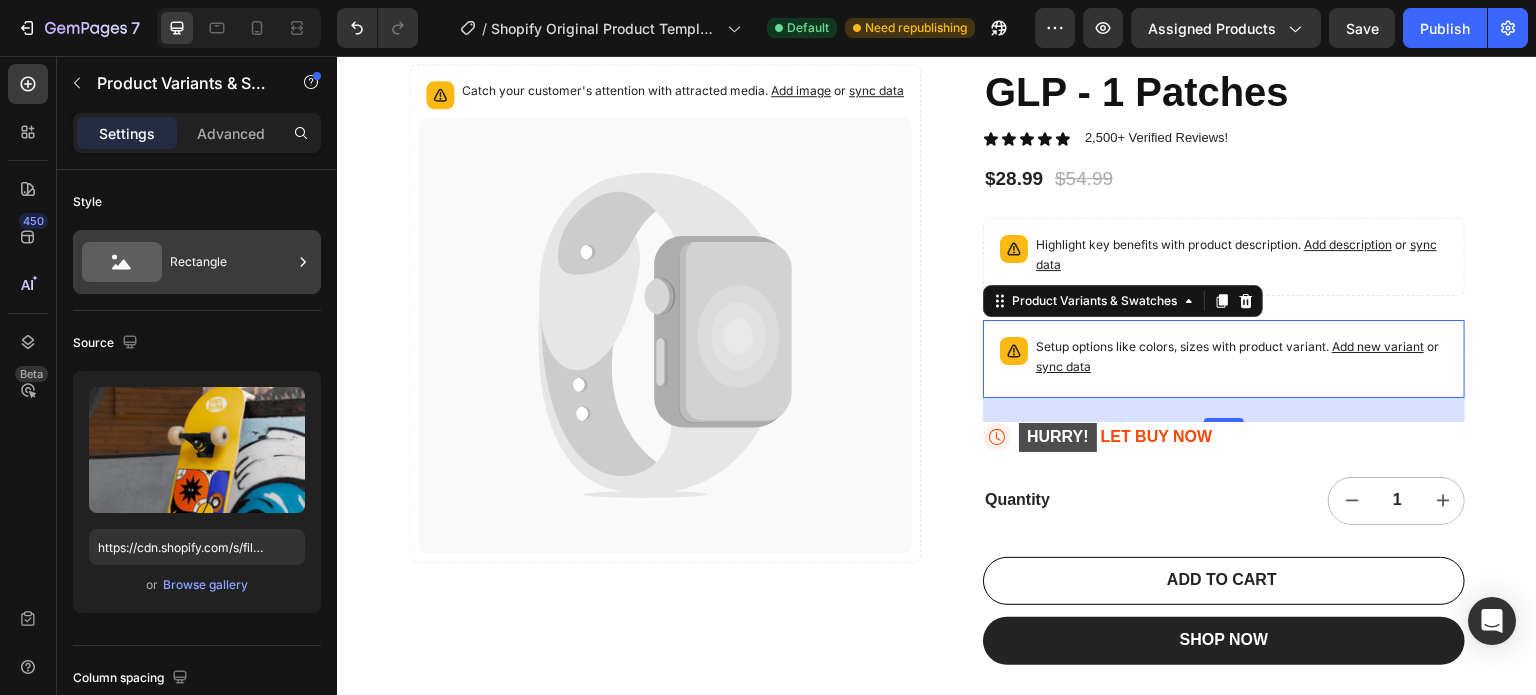 click on "Rectangle" at bounding box center [231, 262] 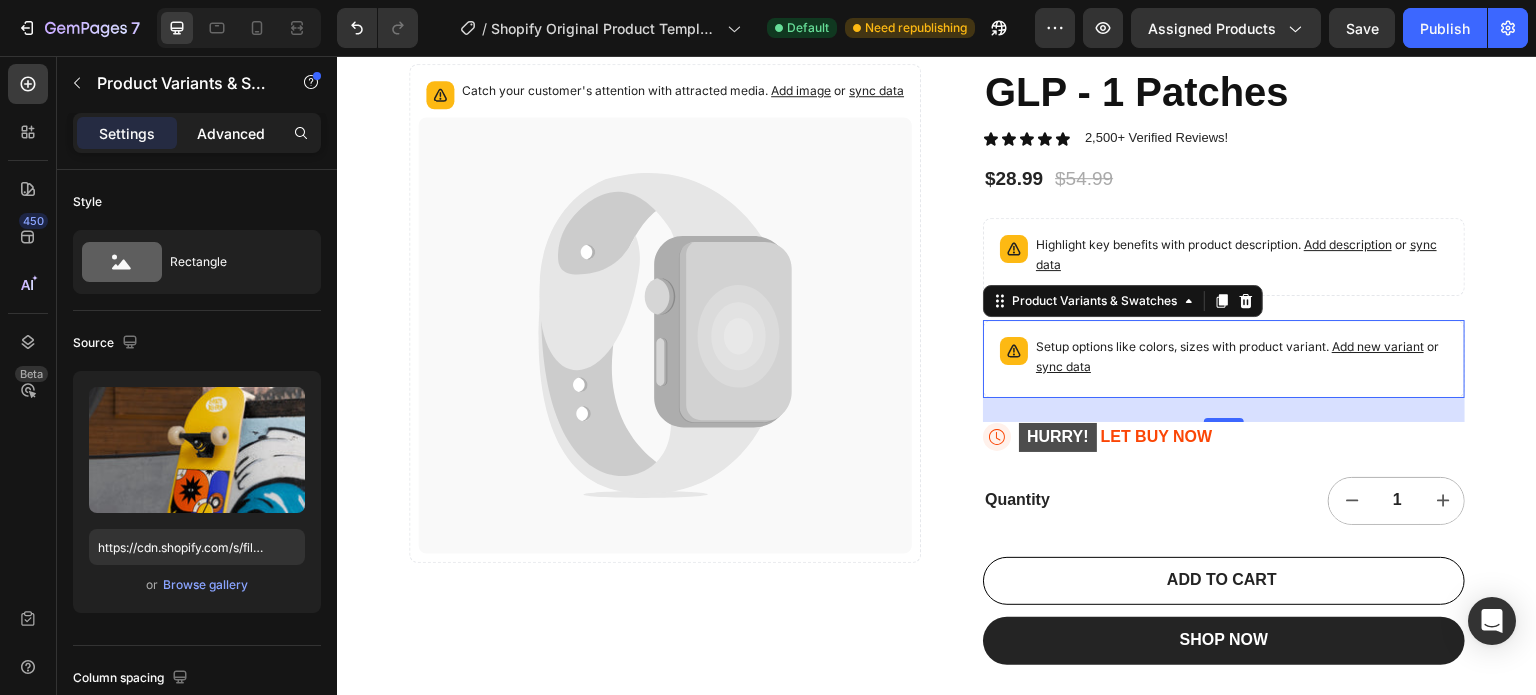 click on "Advanced" 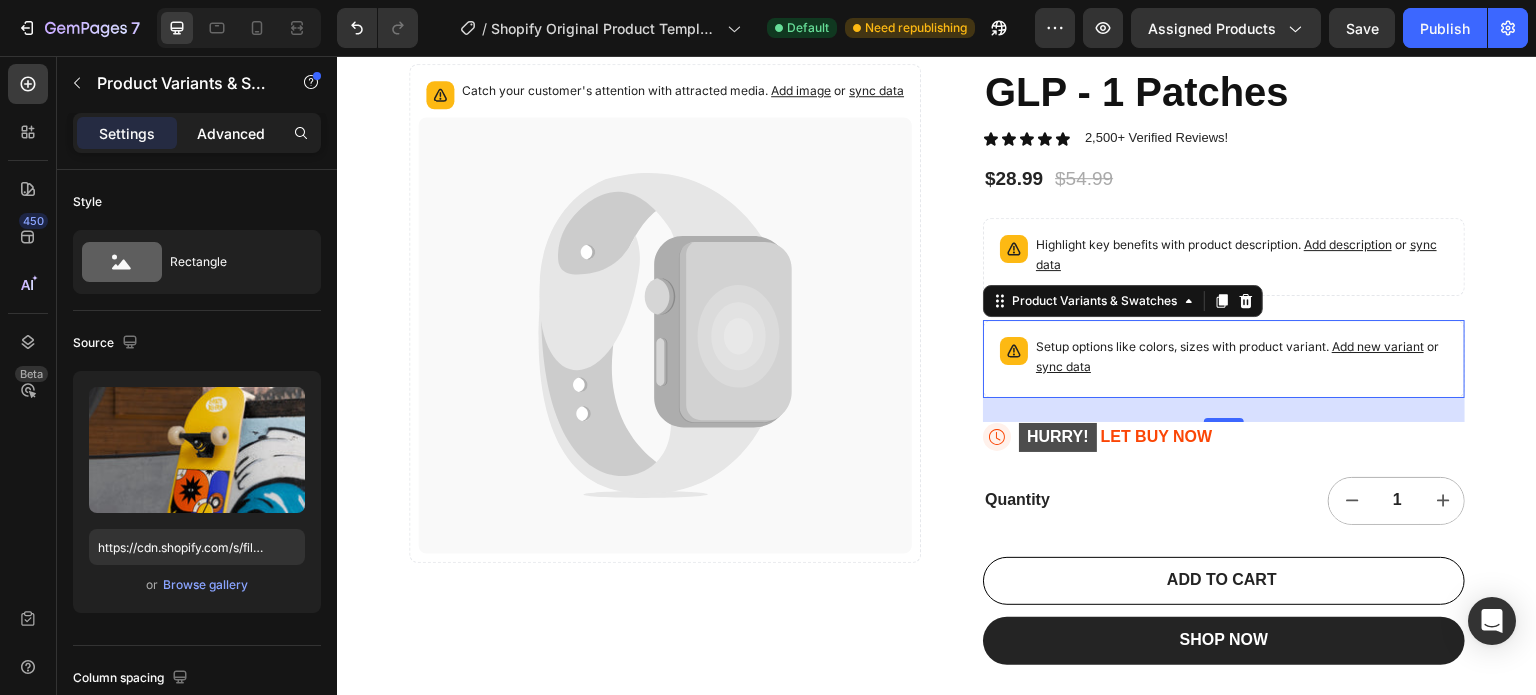 click on "Advanced" 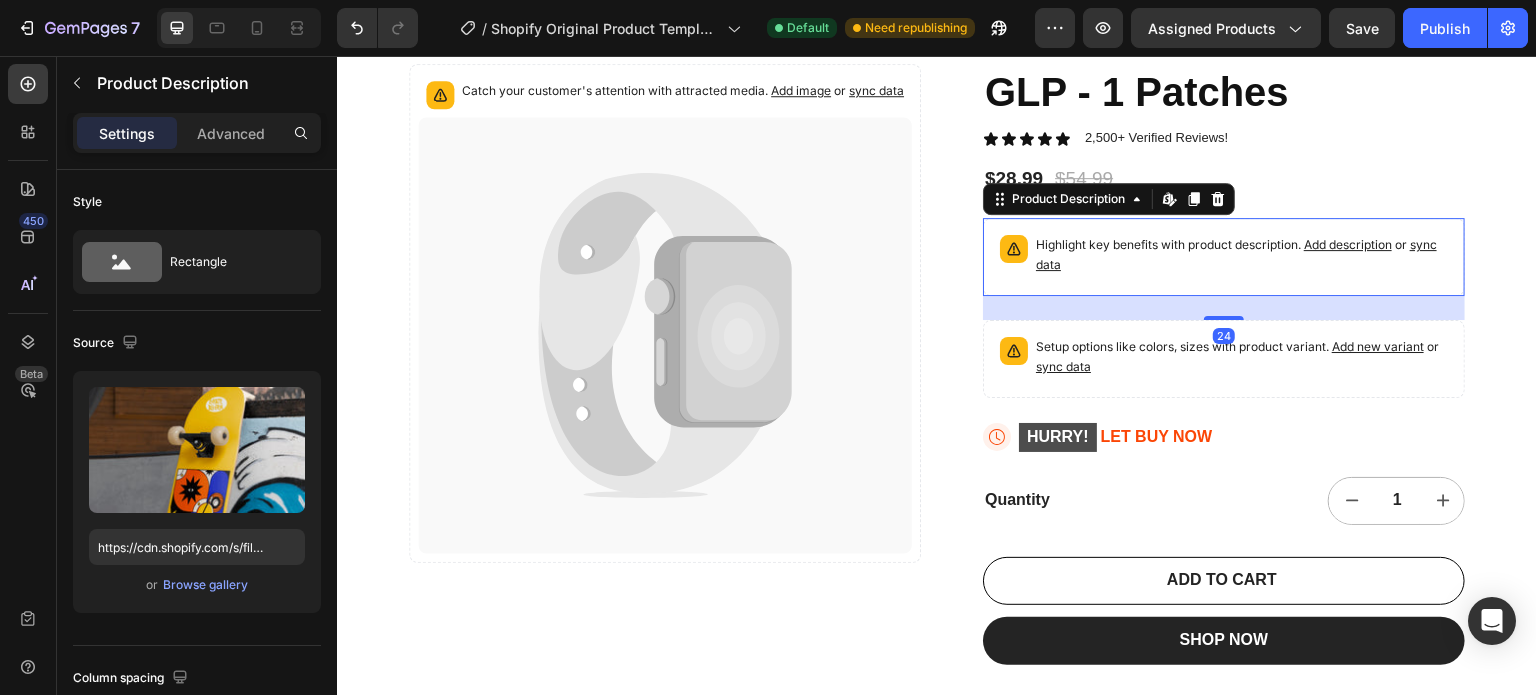 click on "Highlight key benefits with product description.       Add description   or   sync data" at bounding box center [1242, 255] 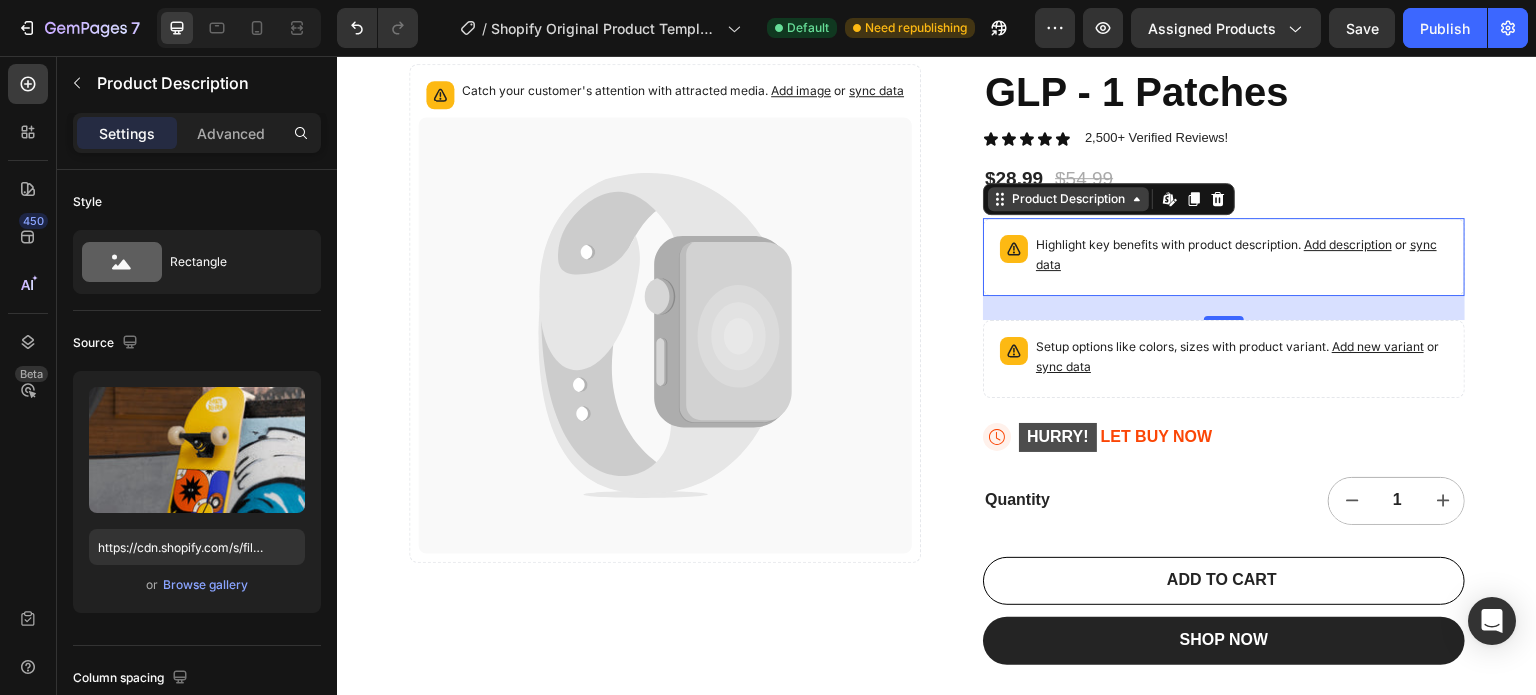click on "Product Description" at bounding box center (1068, 199) 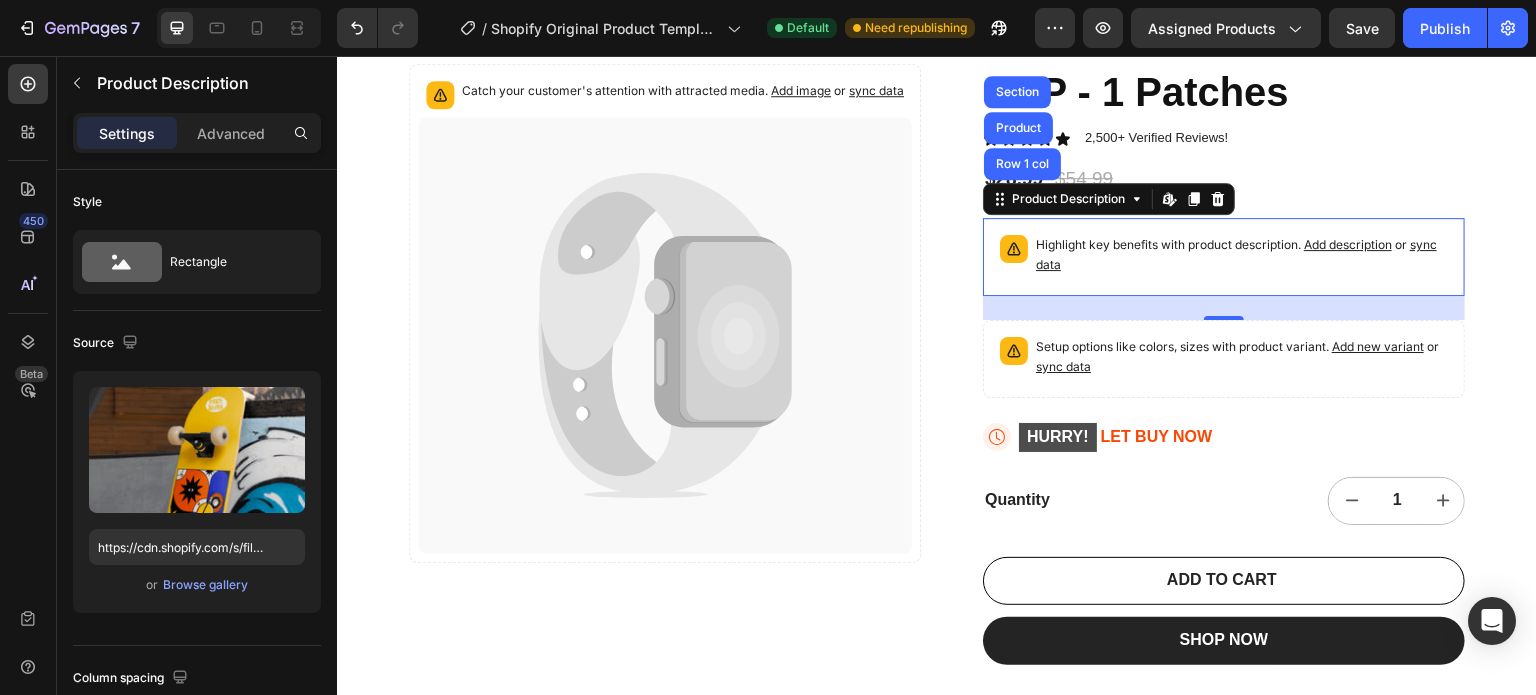 click on "Highlight key benefits with product description.       Add description   or   sync data" at bounding box center (1242, 255) 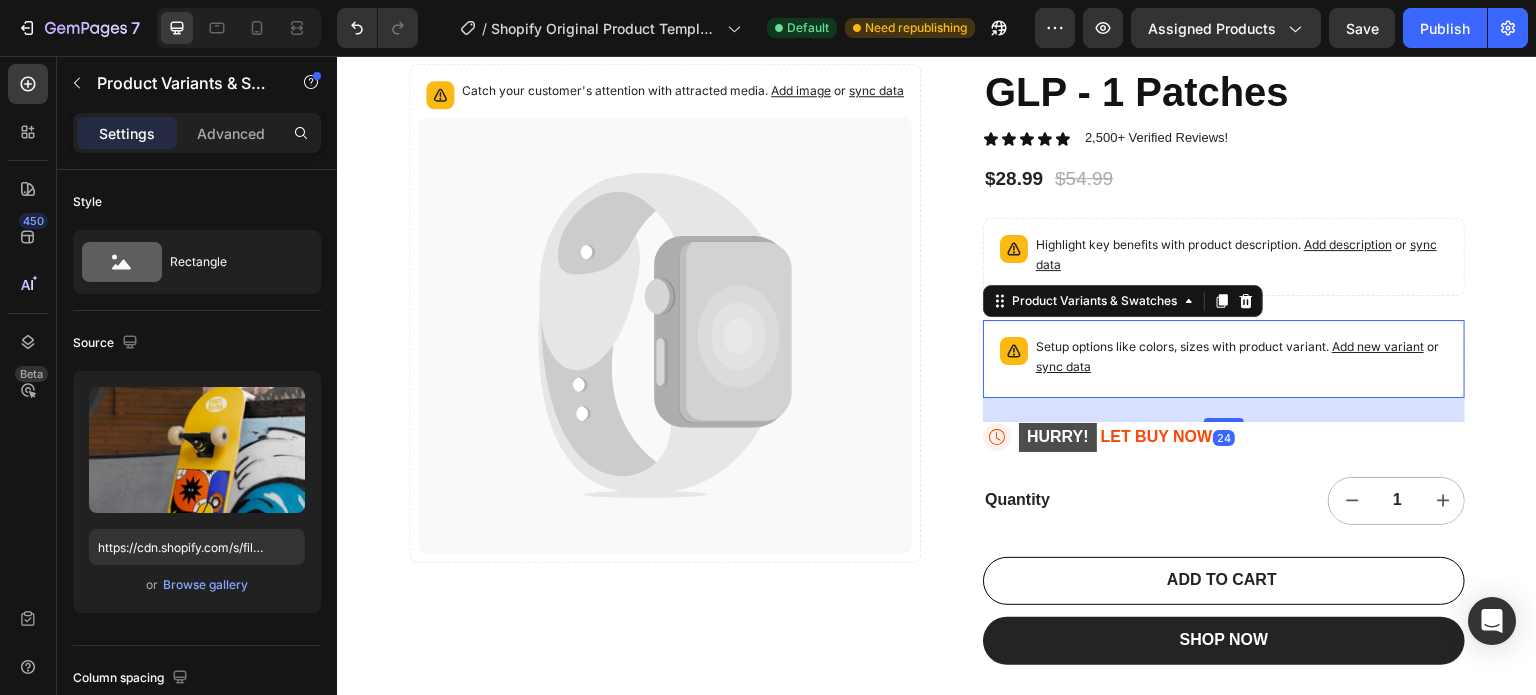 click on "Setup options like colors, sizes with product variant.       Add new variant   or   sync data" at bounding box center (1224, 359) 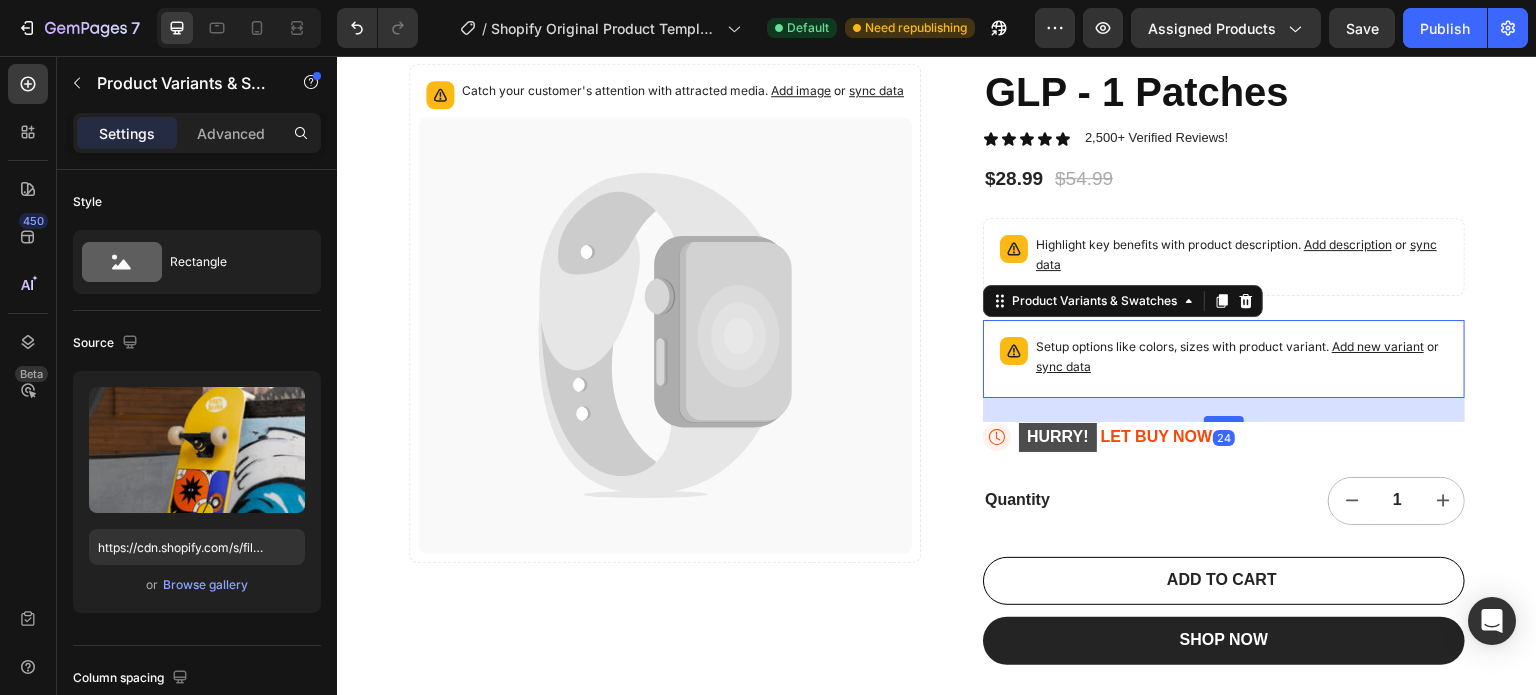 click at bounding box center (1224, 419) 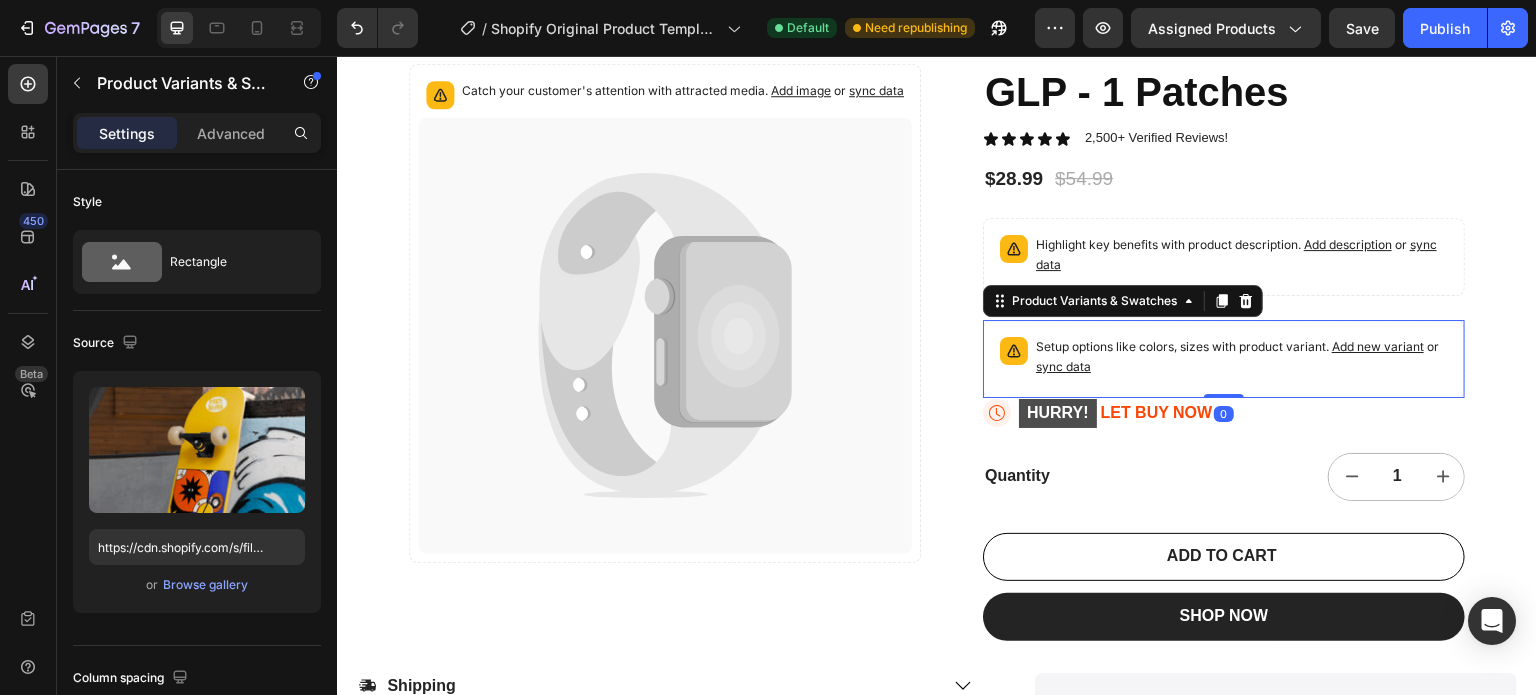 drag, startPoint x: 1223, startPoint y: 416, endPoint x: 1215, endPoint y: 352, distance: 64.49806 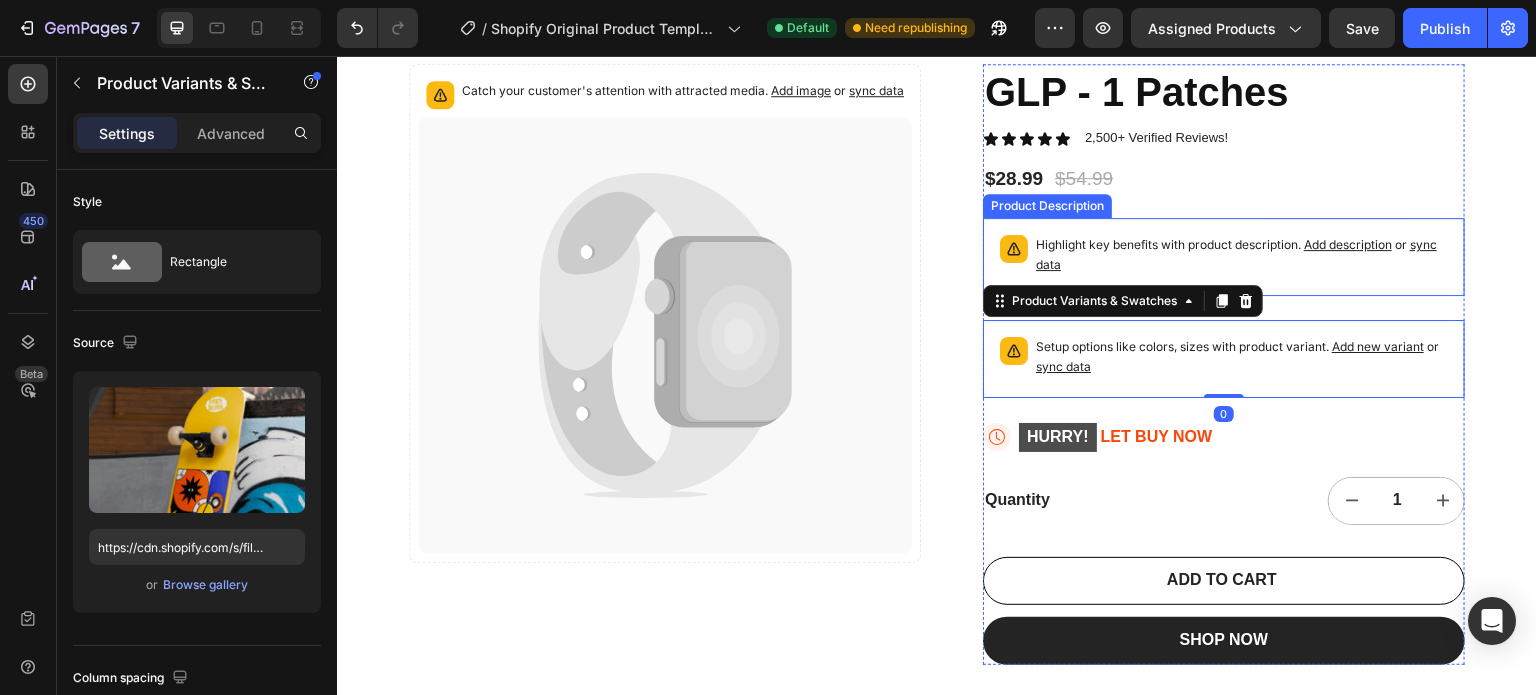 click on "Highlight key benefits with product description.       Add description   or   sync data" at bounding box center (1242, 255) 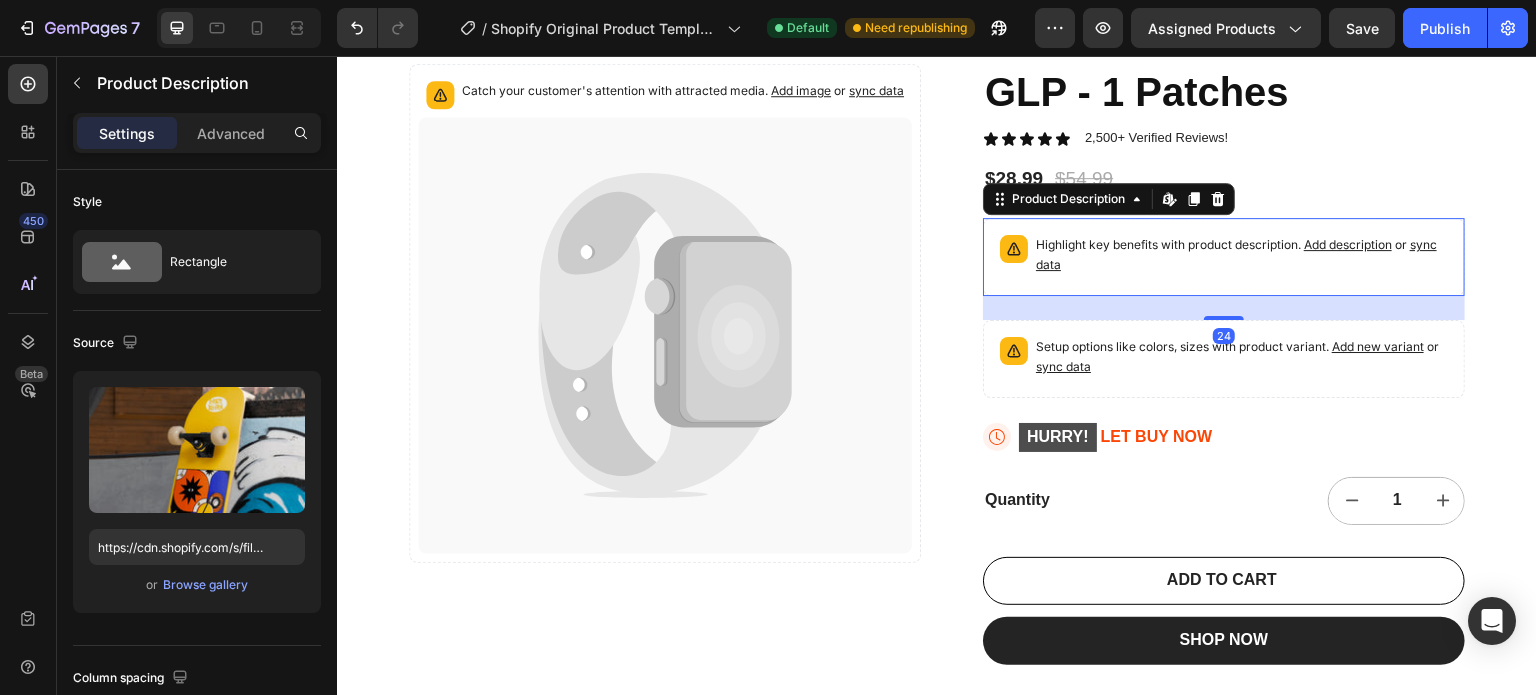 drag, startPoint x: 1231, startPoint y: 310, endPoint x: 1223, endPoint y: 273, distance: 37.85499 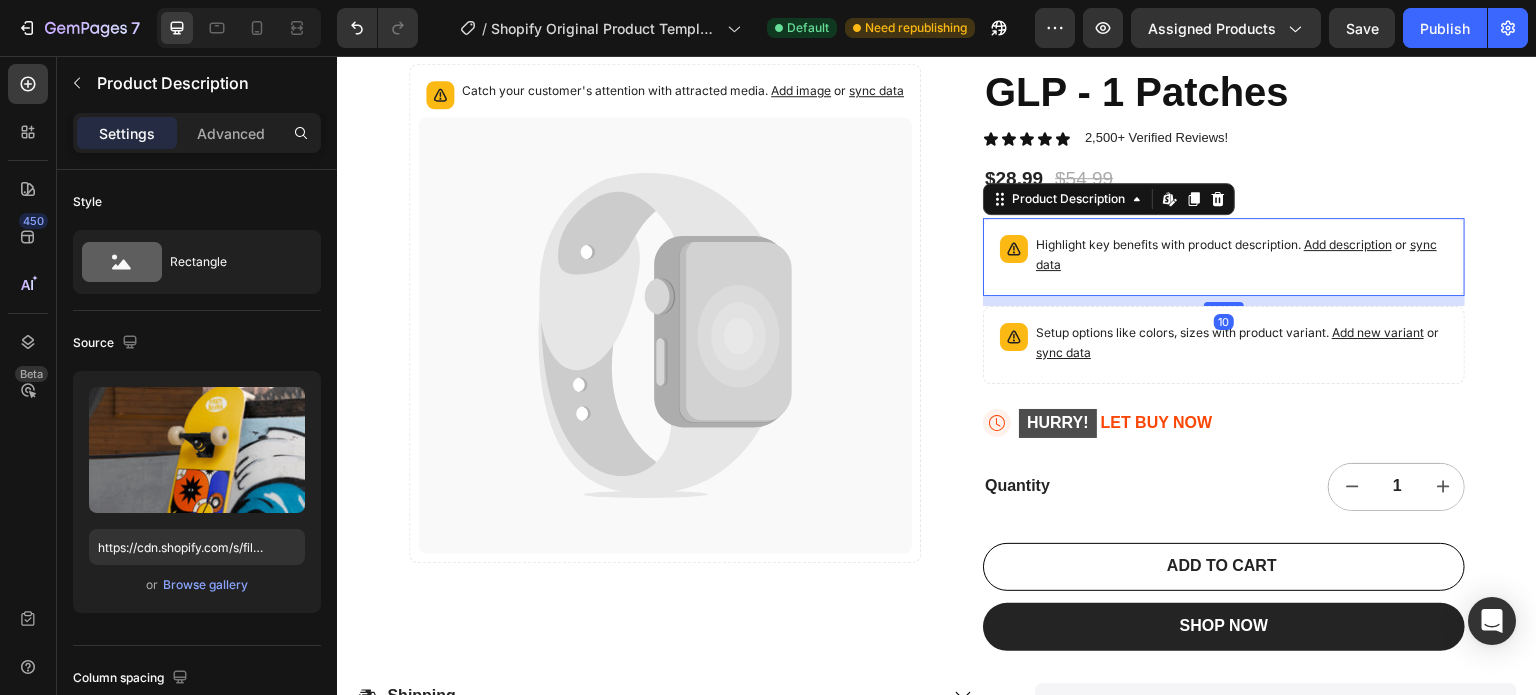drag, startPoint x: 1211, startPoint y: 318, endPoint x: 1211, endPoint y: 275, distance: 43 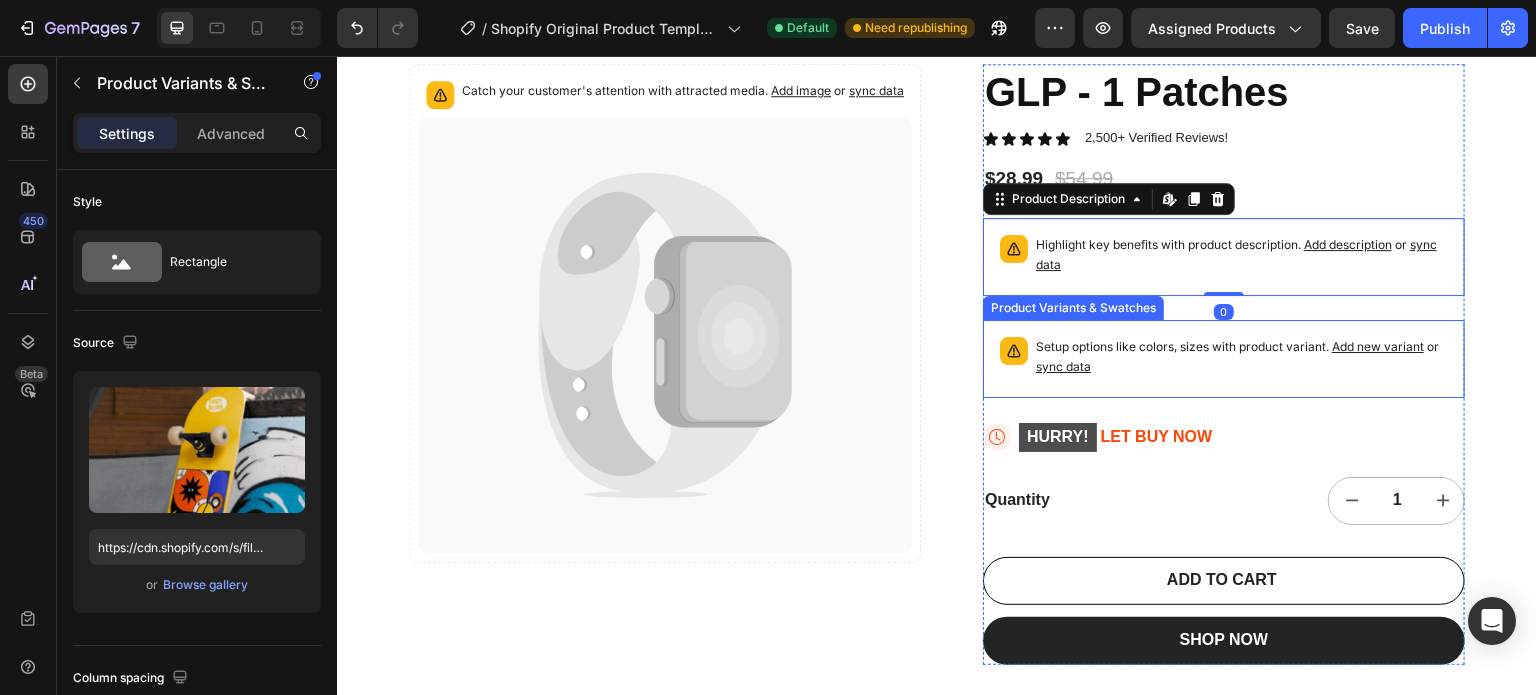 click on "Setup options like colors, sizes with product variant.       Add new variant   or   sync data" at bounding box center (1224, 359) 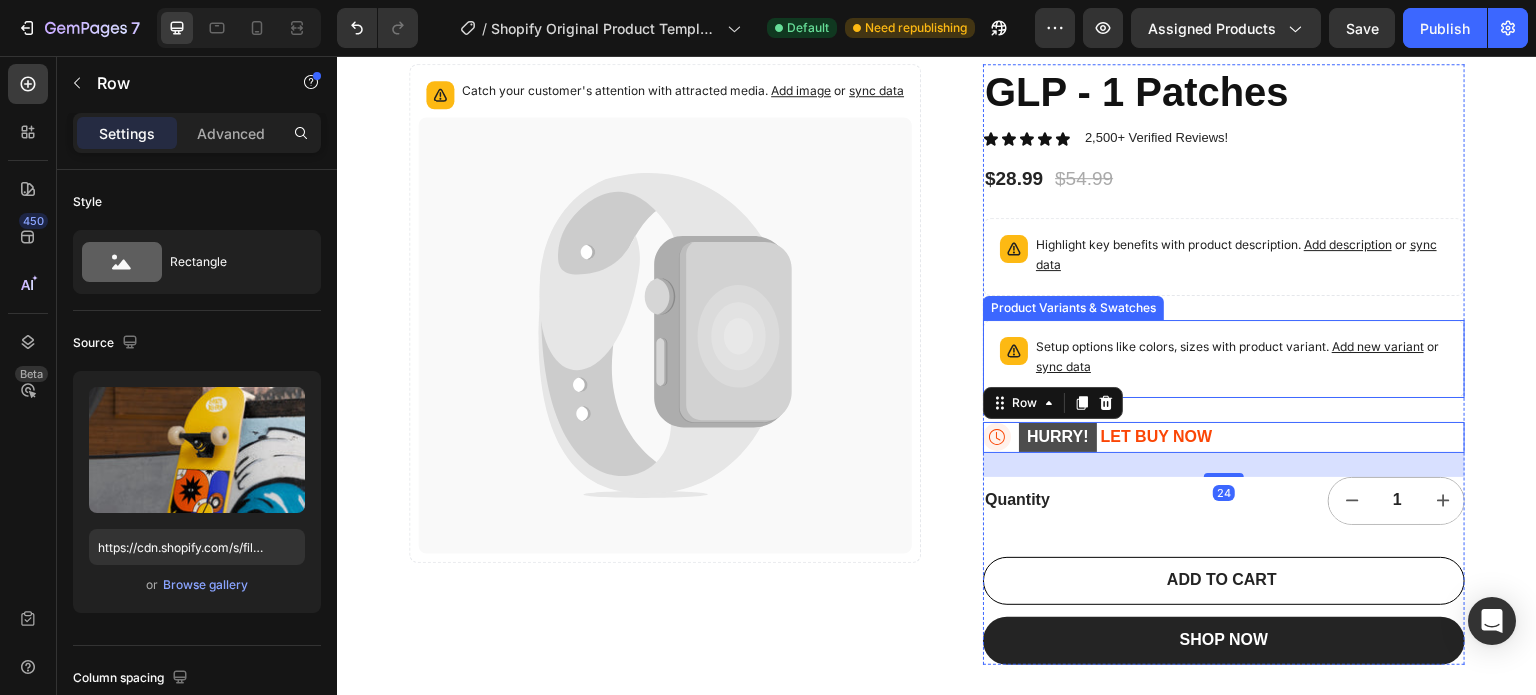 click on "GLP - 1 Patches Product Title Icon Icon Icon Icon Icon Icon List 2,500+ Verified Reviews! Text Block Row $28.99 Product Price Product Price $54.99 Product Price Product Price Row Highlight key benefits with product description.       Add description   or   sync data Product Description Setup options like colors, sizes with product variant.       Add new variant   or   sync data Product Variants & Swatches
Icon
HURRY!  LET BUY NOW Stock Counter Row   24 Quantity Text Block
1
Product Quantity Row ADD TO CART Add to Cart SHOP NOW Dynamic Checkout" at bounding box center (1224, 364) 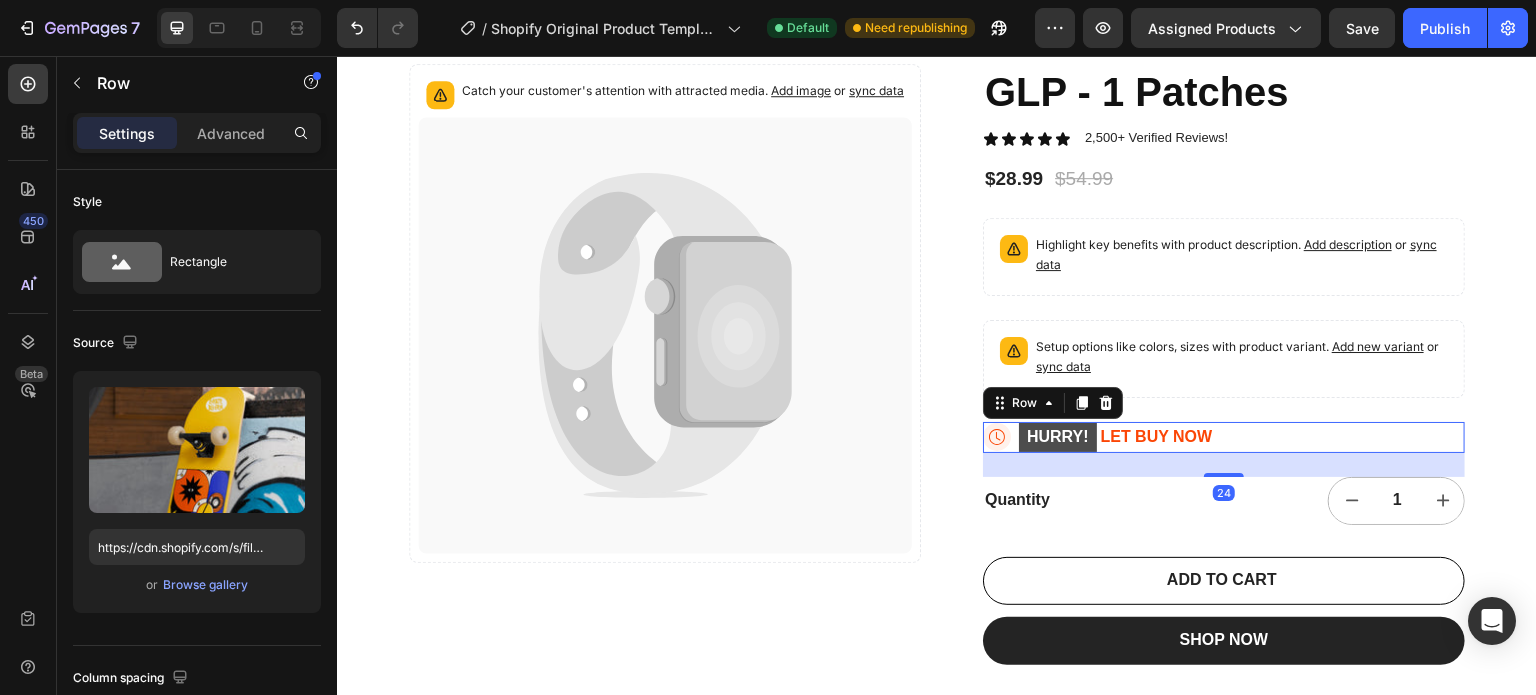 click on "Icon
HURRY!  LET BUY NOW Stock Counter Row   24" at bounding box center (1224, 437) 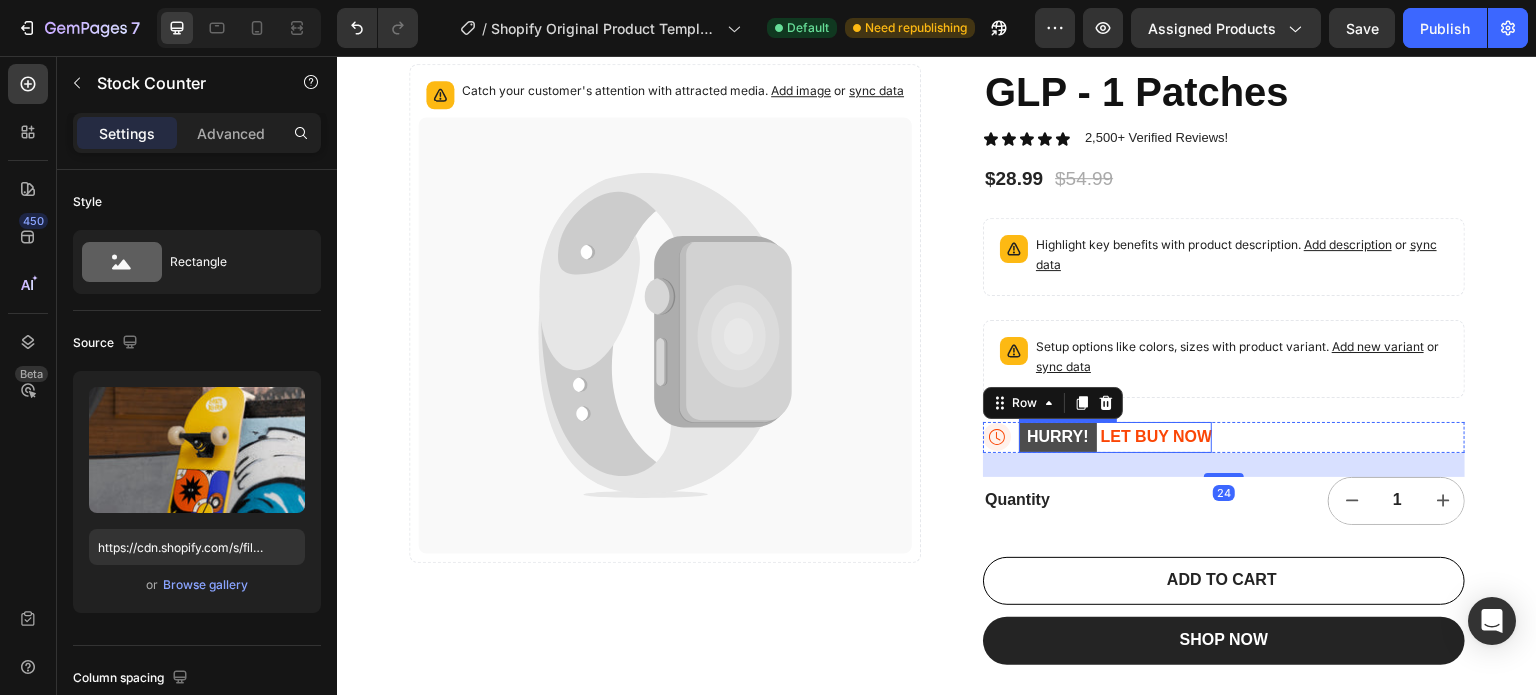 click on "HURRY!  LET BUY NOW" at bounding box center [1115, 437] 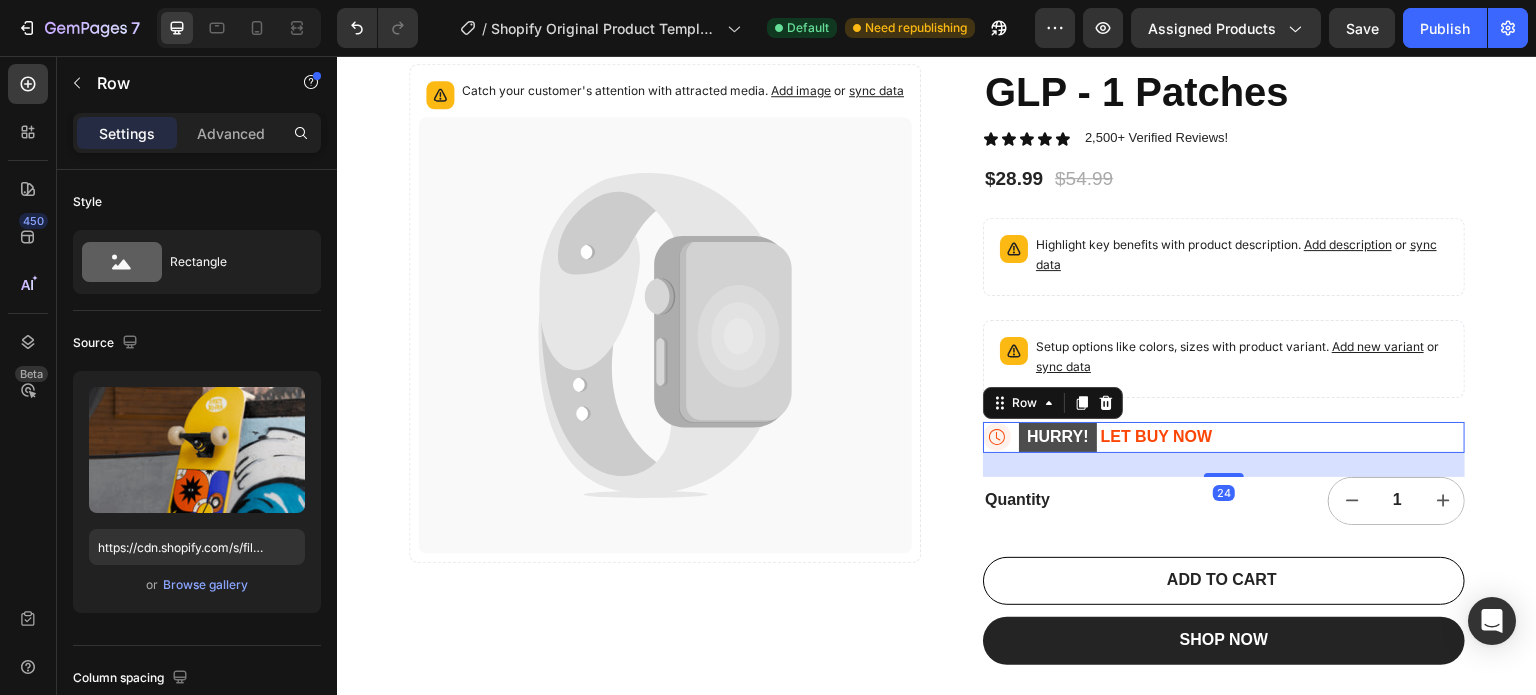 click on "Icon
HURRY!  LET BUY NOW Stock Counter Row   24" at bounding box center (1224, 437) 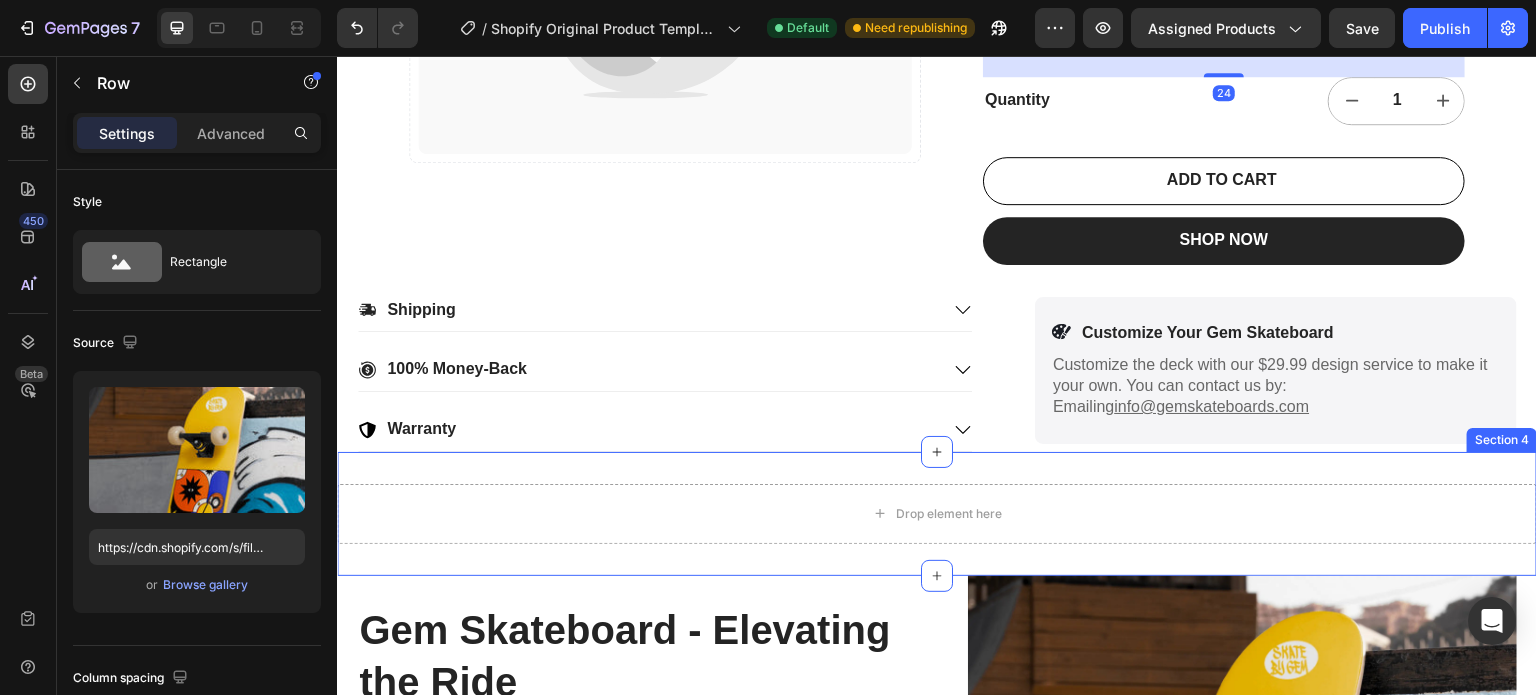 scroll, scrollTop: 672, scrollLeft: 0, axis: vertical 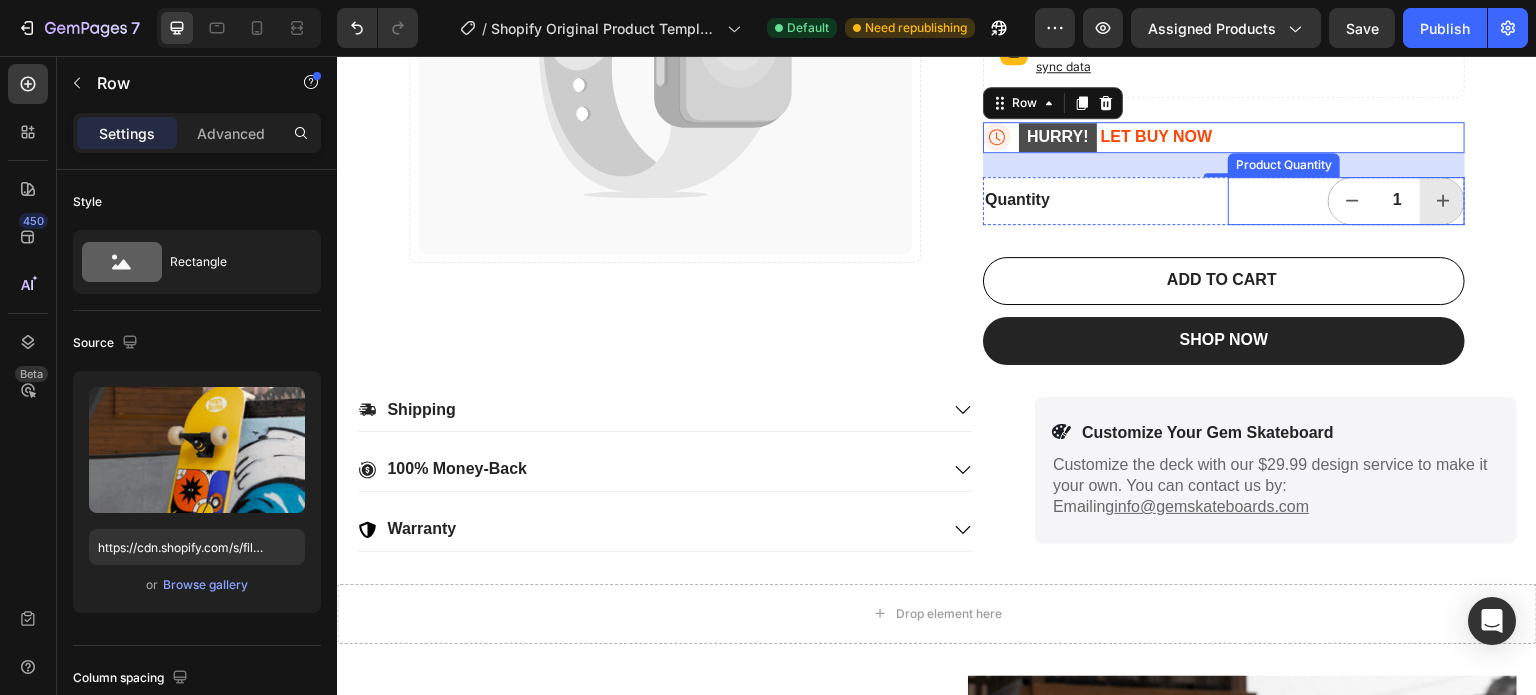 click 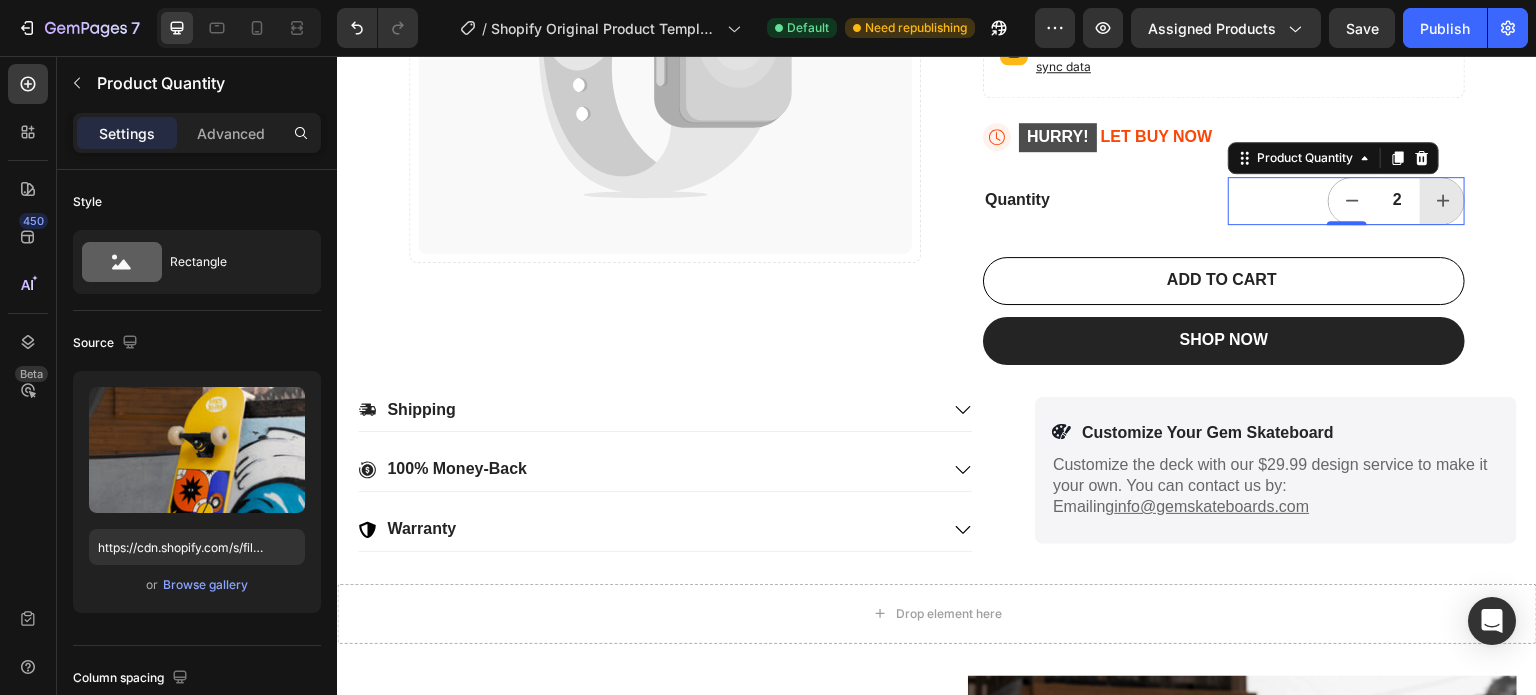 click 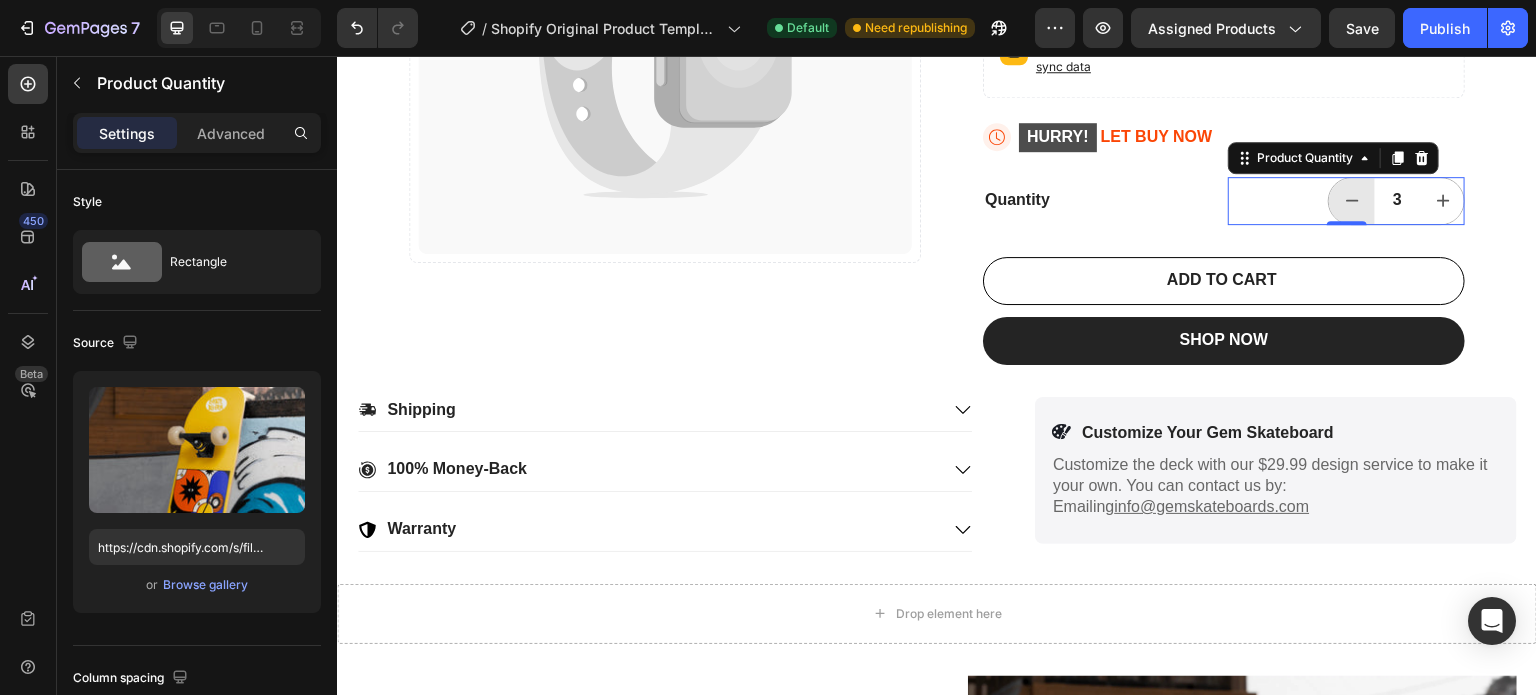 click at bounding box center [1352, 201] 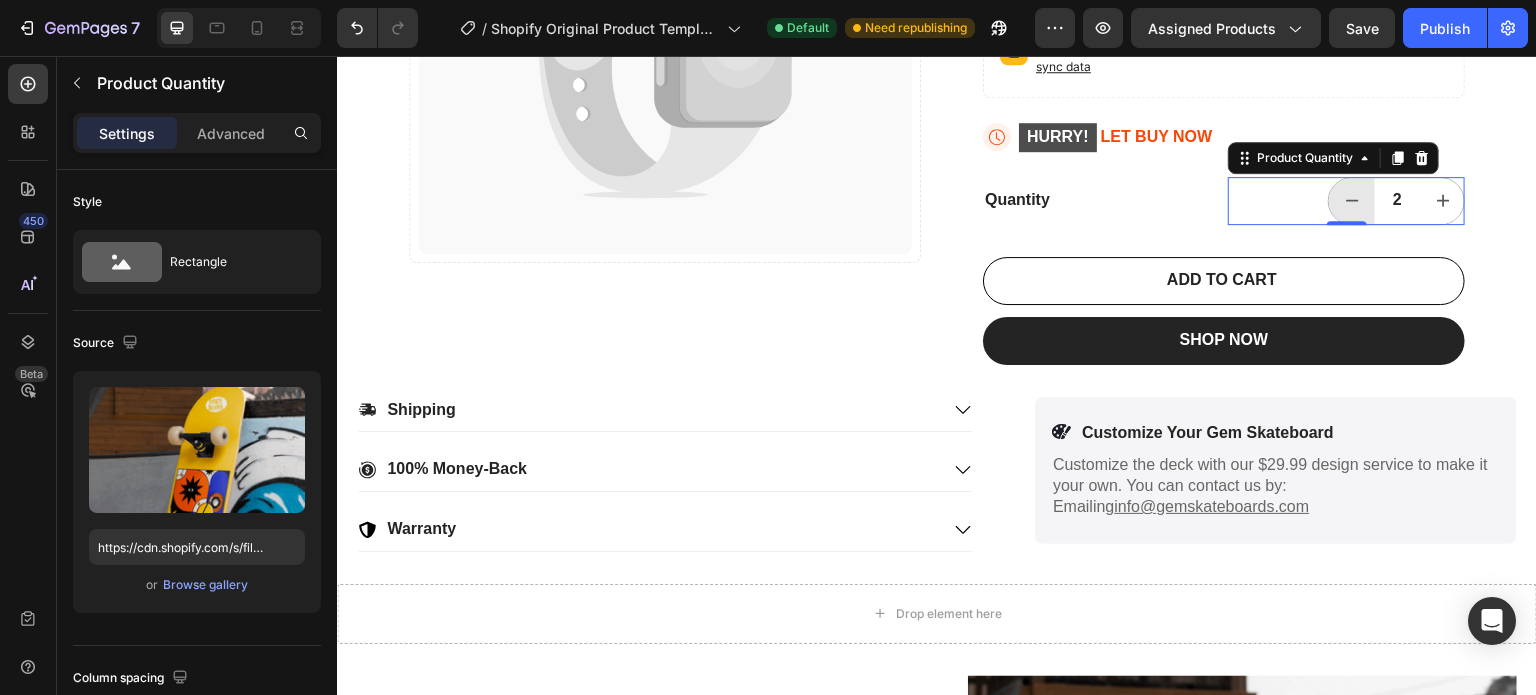 click at bounding box center [1352, 201] 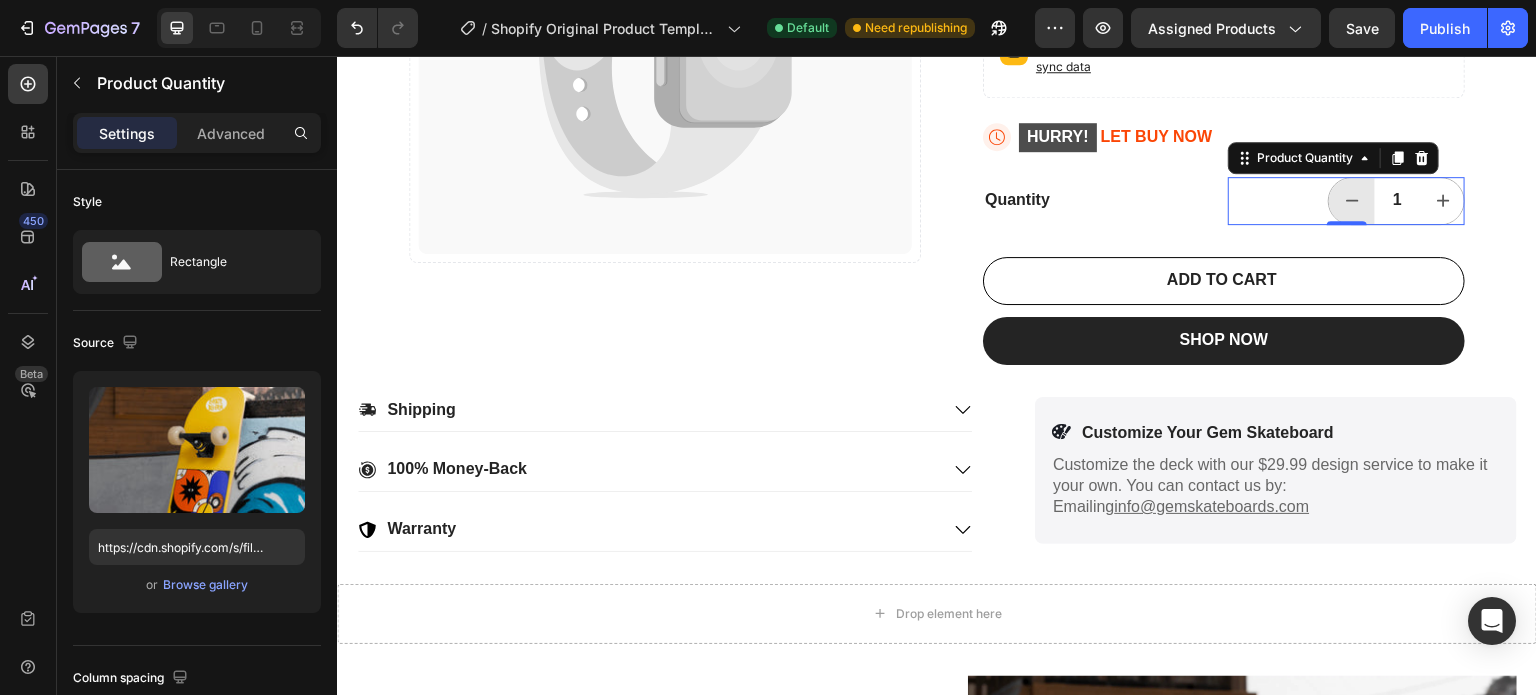 click at bounding box center [1352, 201] 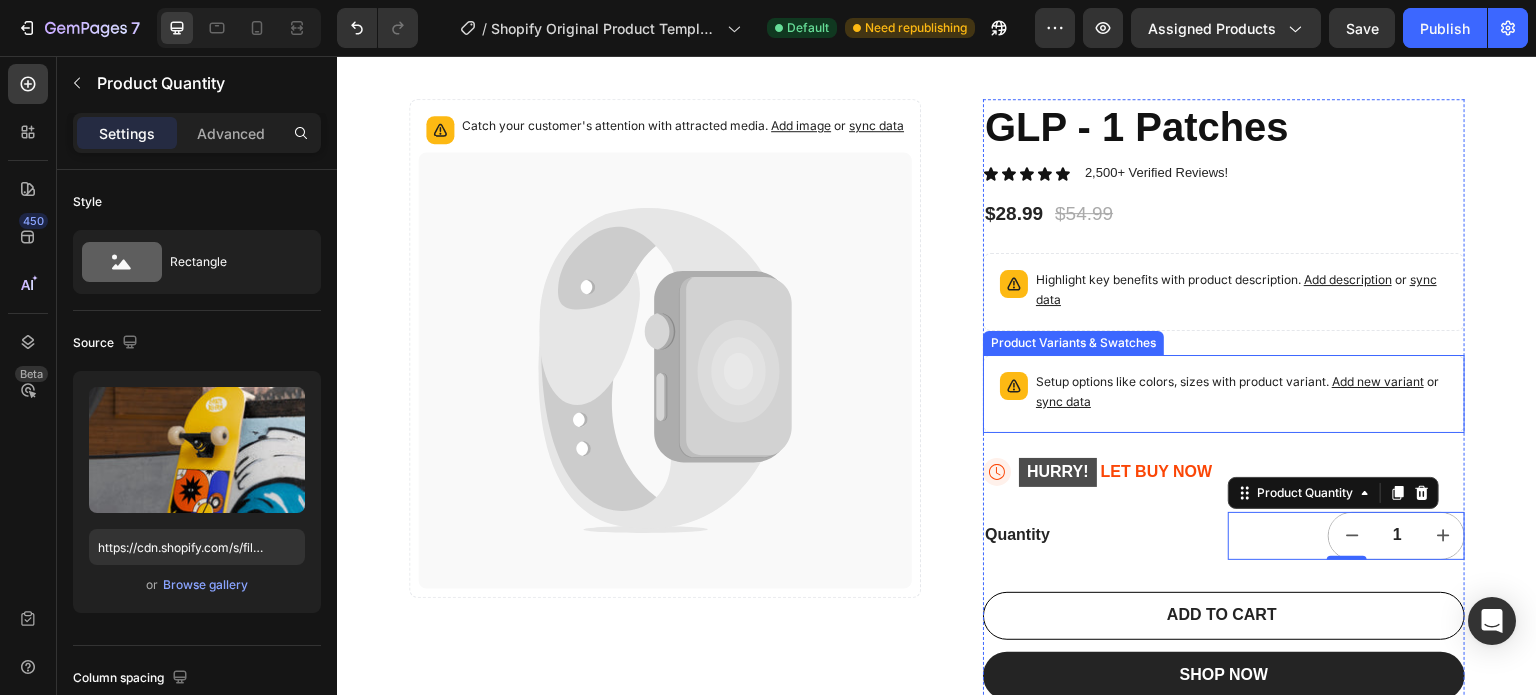 scroll, scrollTop: 372, scrollLeft: 0, axis: vertical 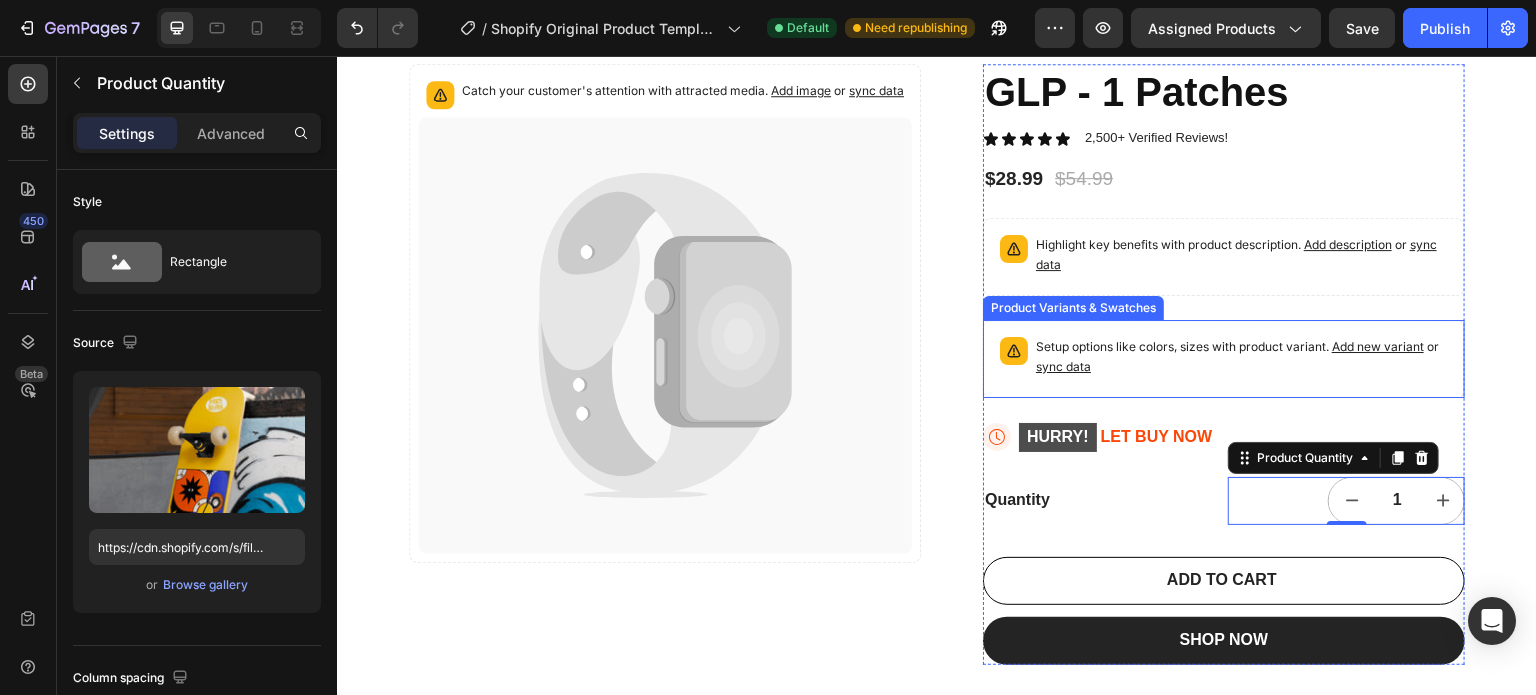 click on "Product Variants & Swatches" at bounding box center (1073, 308) 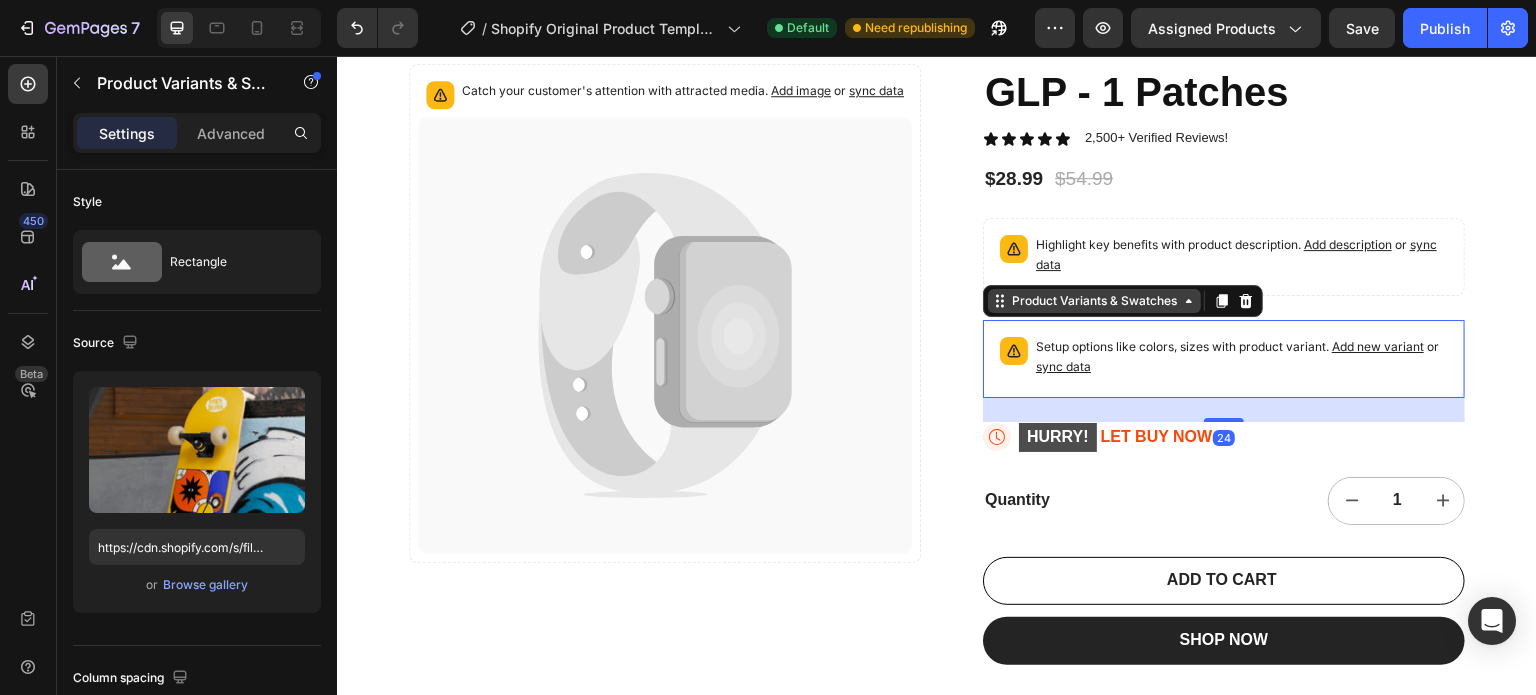 click on "Product Variants & Swatches" at bounding box center [1094, 301] 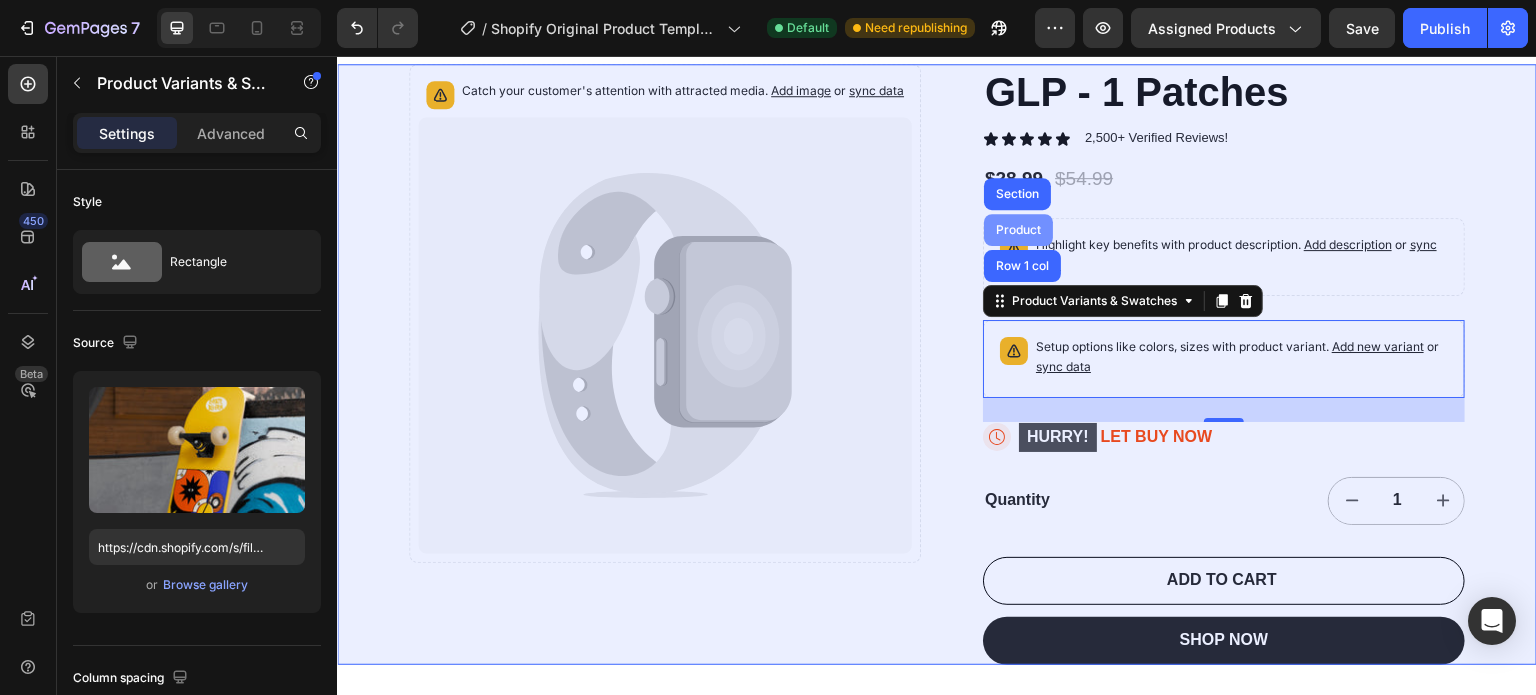 click on "Product" at bounding box center [1018, 230] 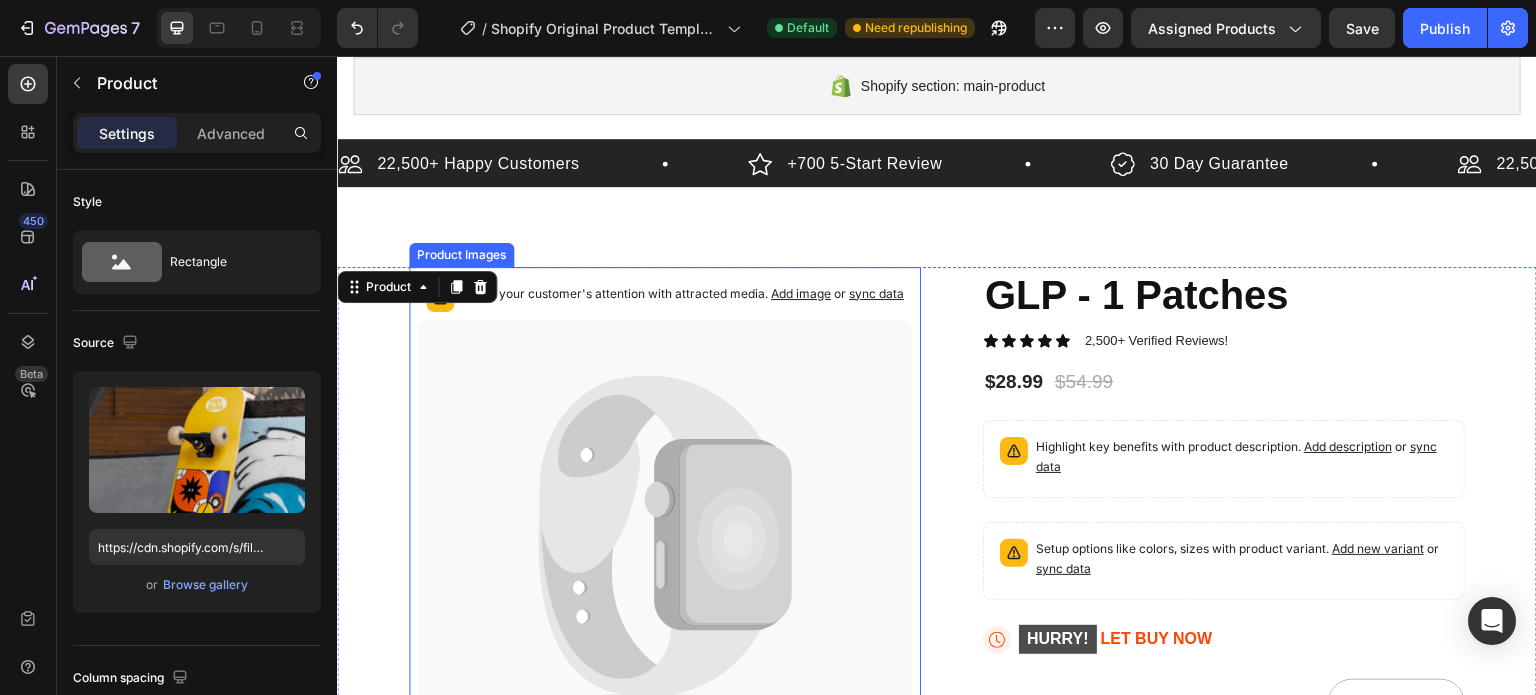 scroll, scrollTop: 200, scrollLeft: 0, axis: vertical 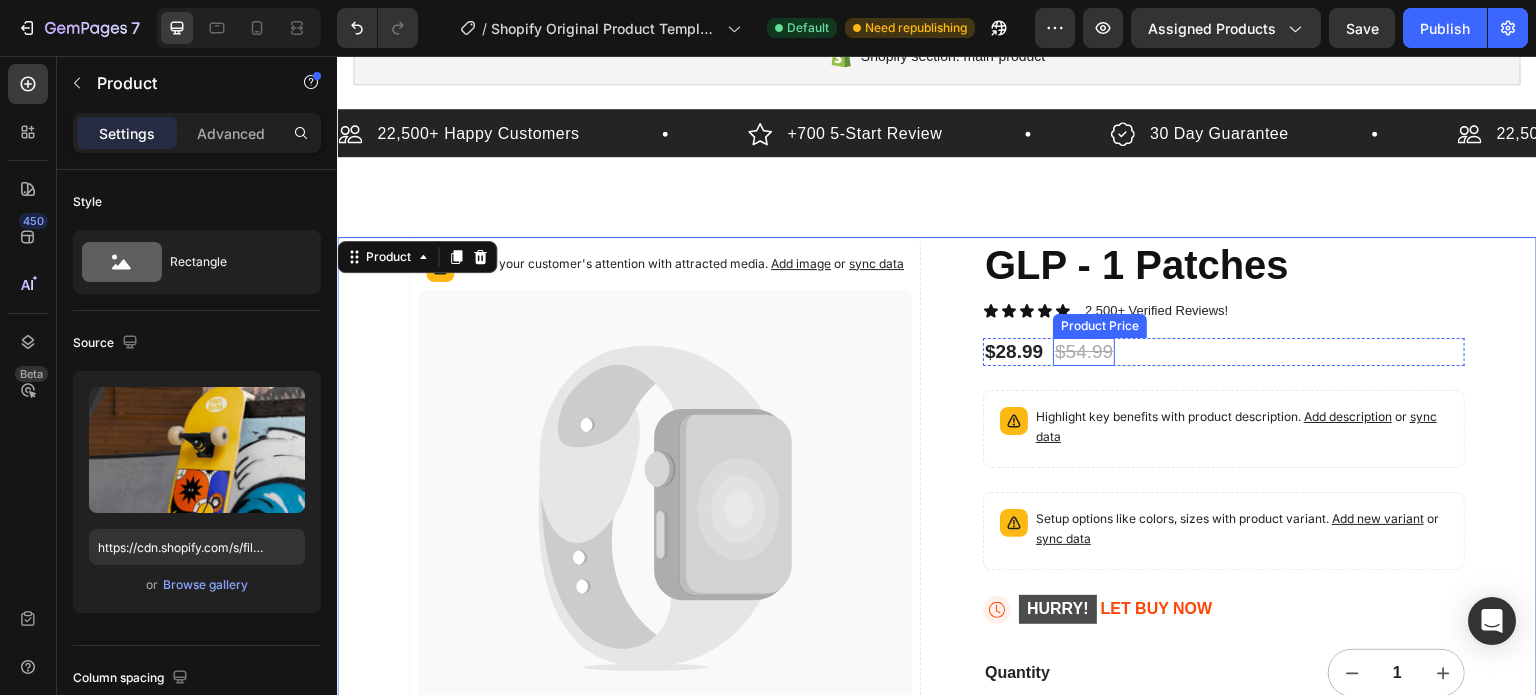 click on "$54.99" at bounding box center (1084, 352) 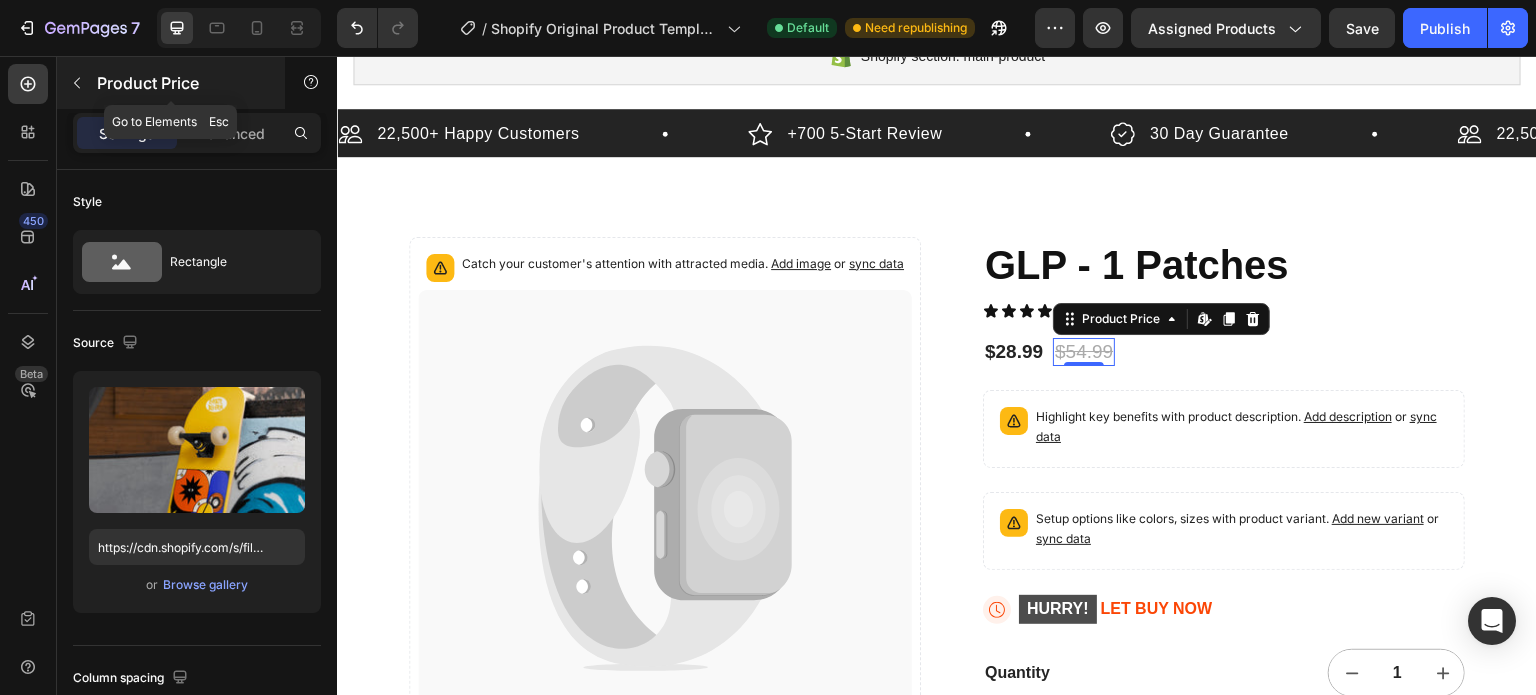 click on "Product Price" at bounding box center [171, 83] 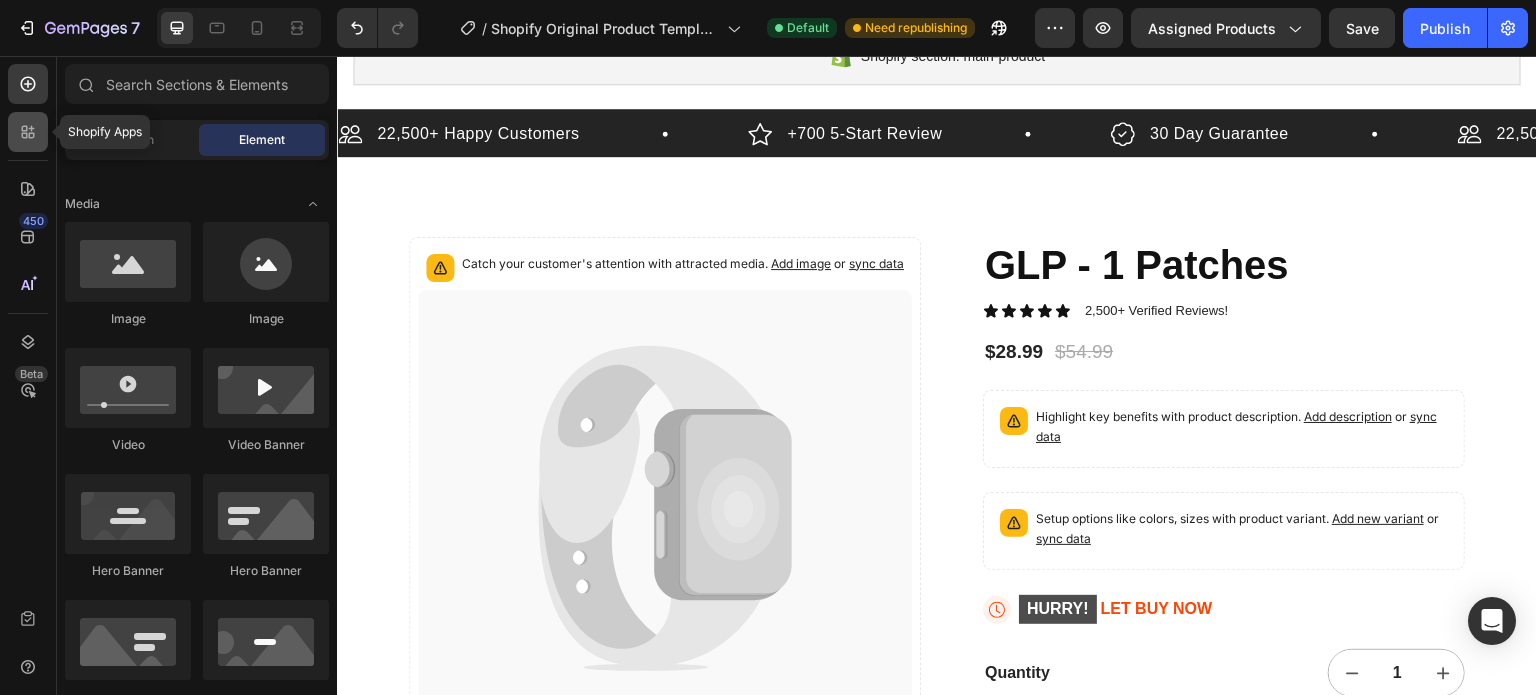 click 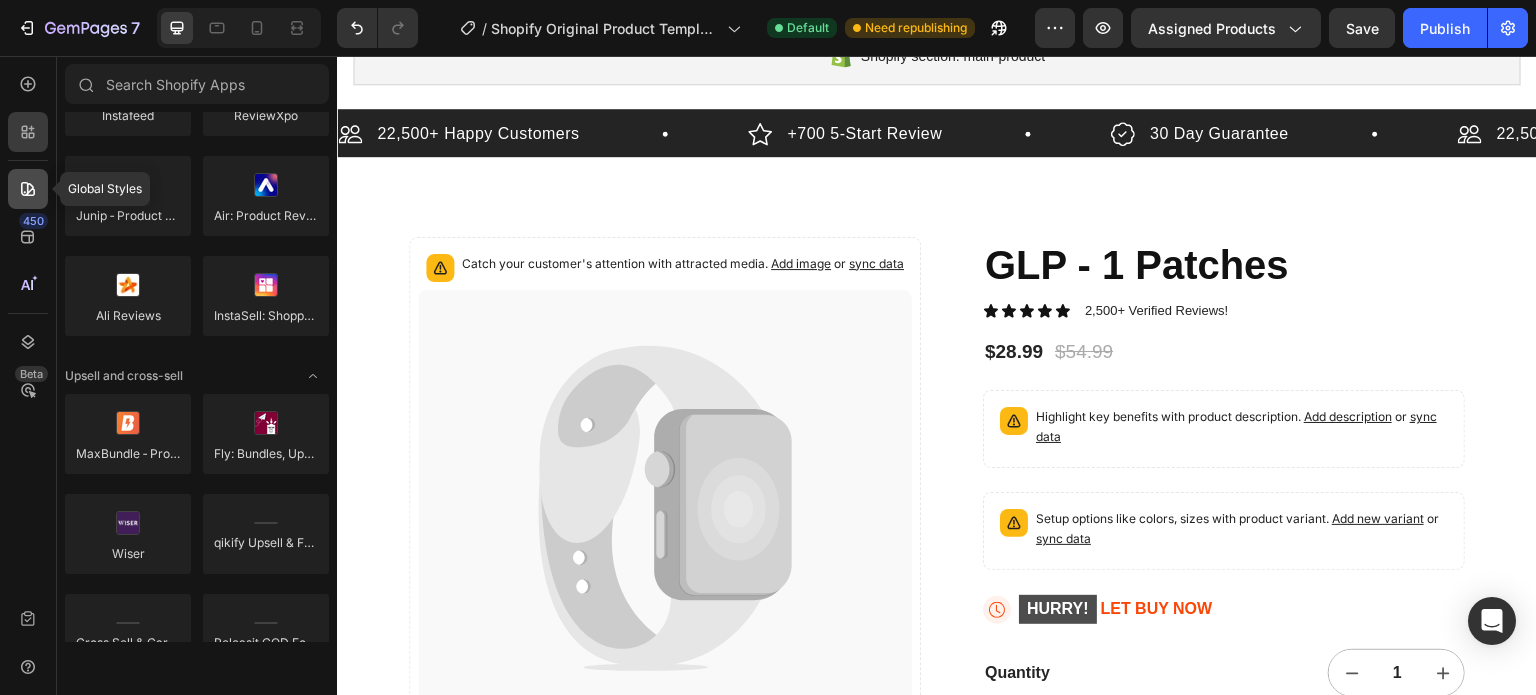 click 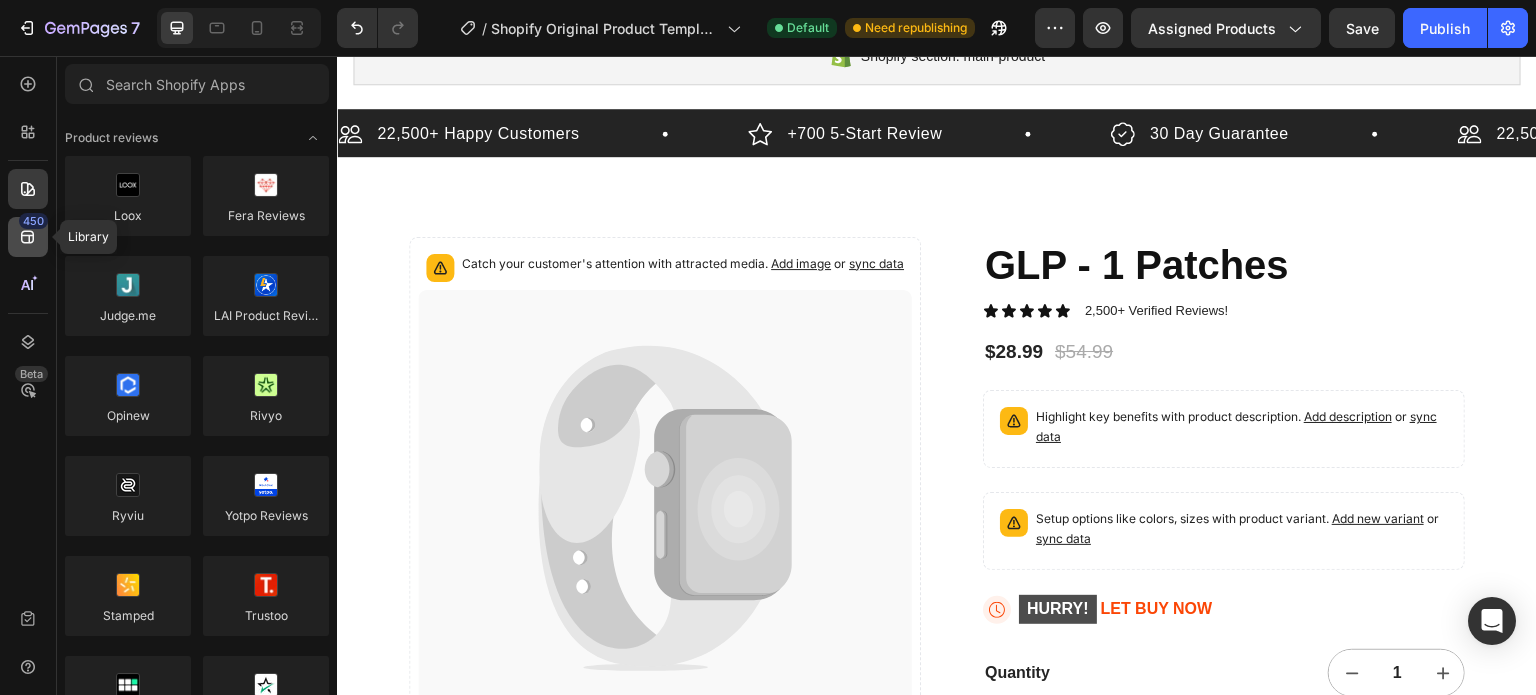 click 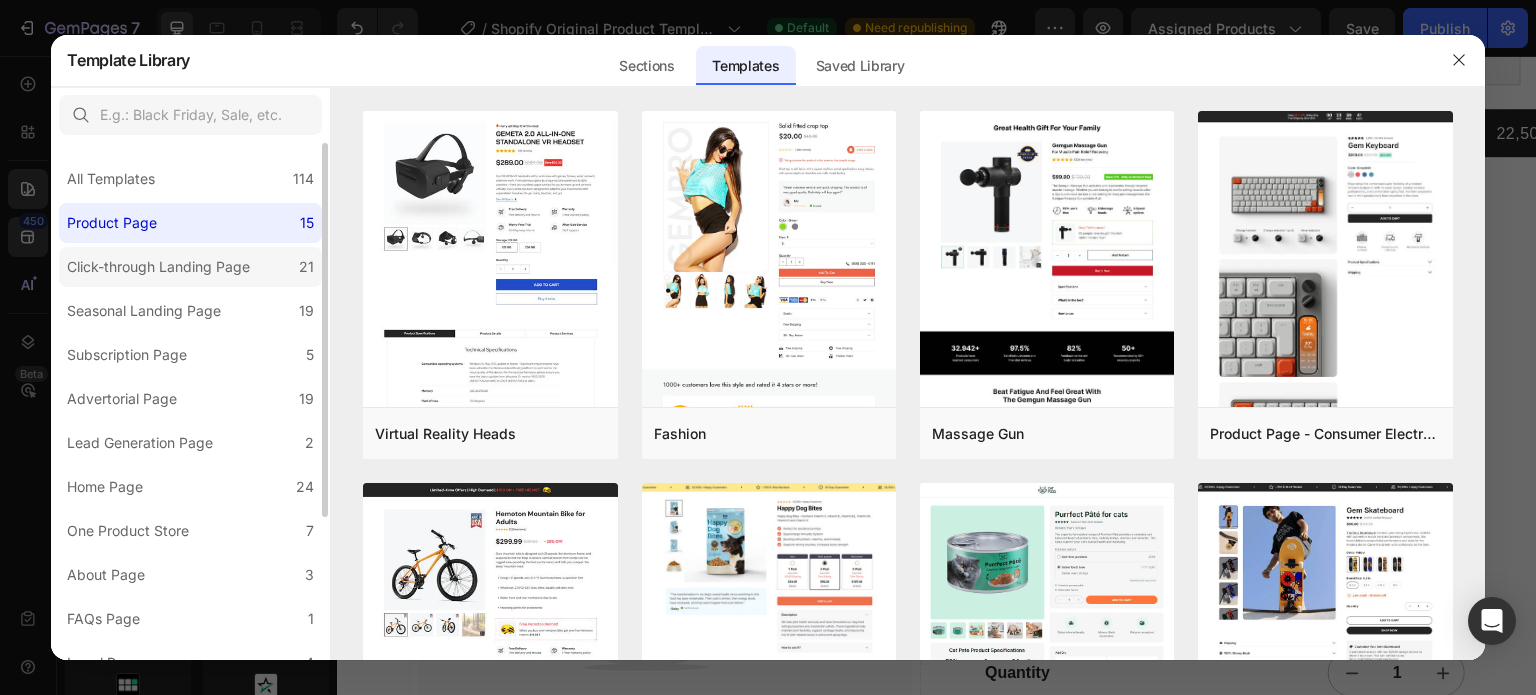 click on "Click-through Landing Page" at bounding box center [158, 267] 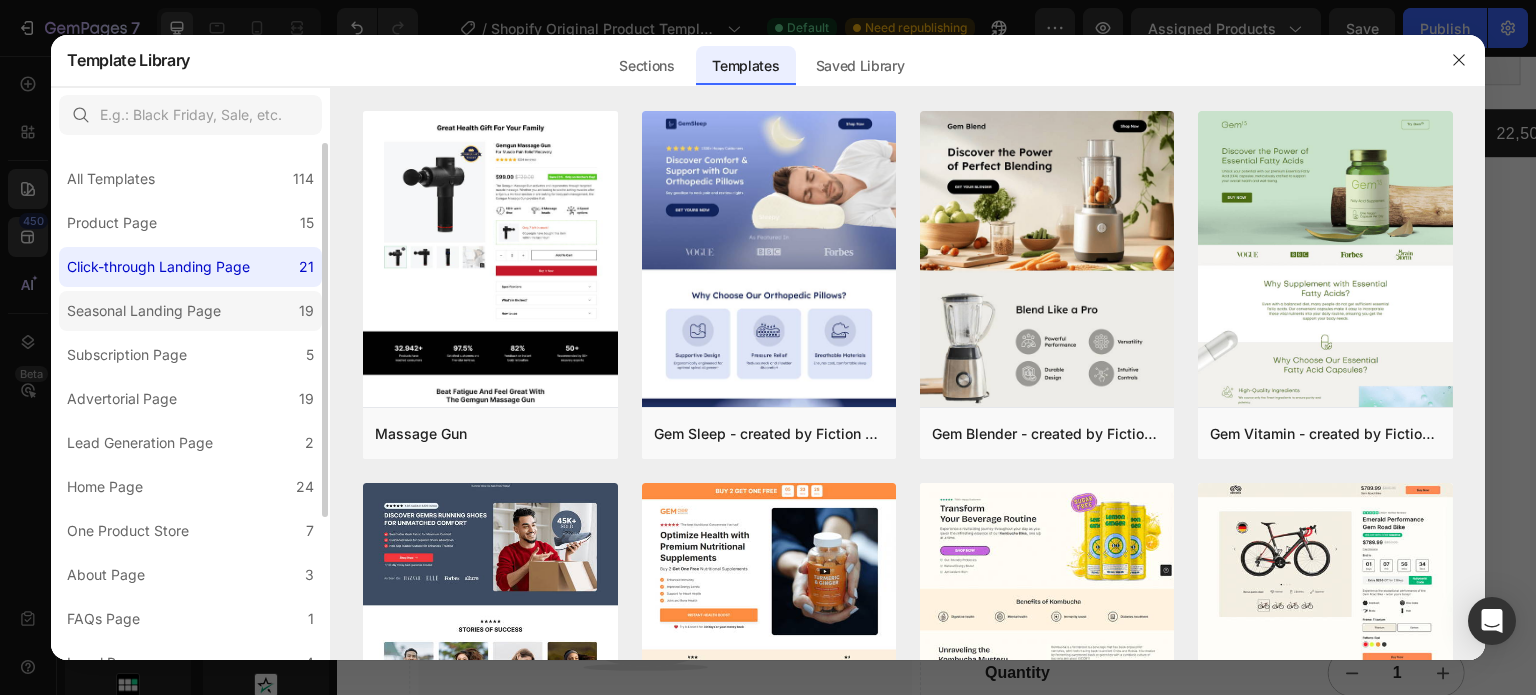 click on "Seasonal Landing Page" at bounding box center [144, 311] 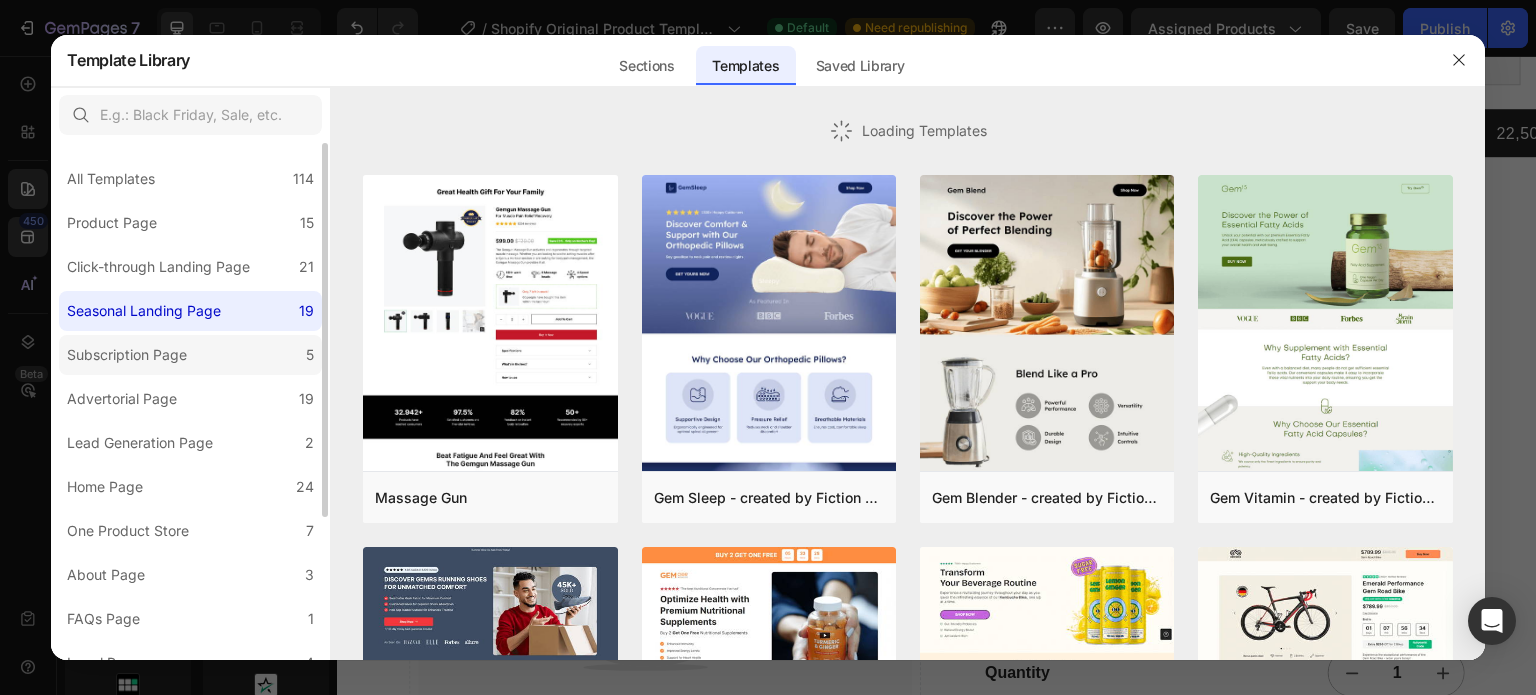 click on "Subscription Page 5" 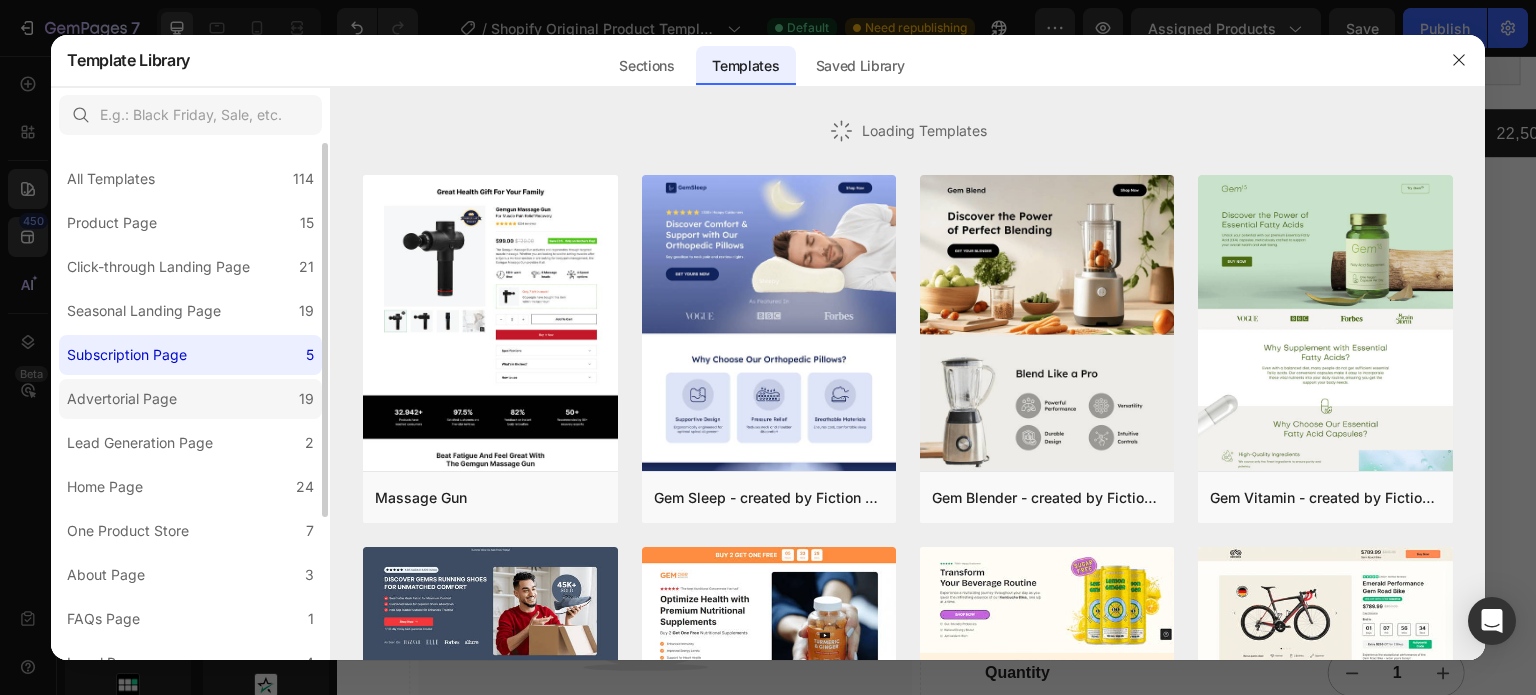 click on "Advertorial Page 19" 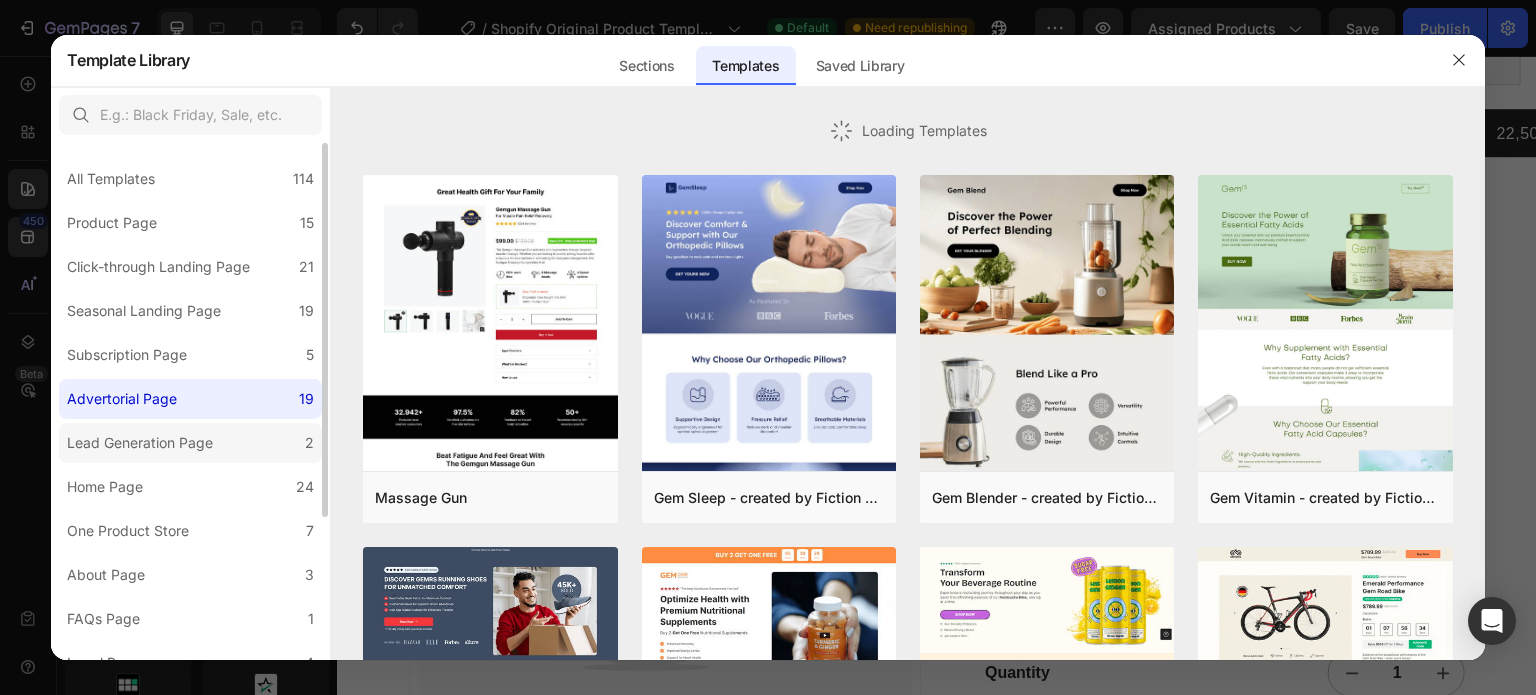 click on "Lead Generation Page 2" 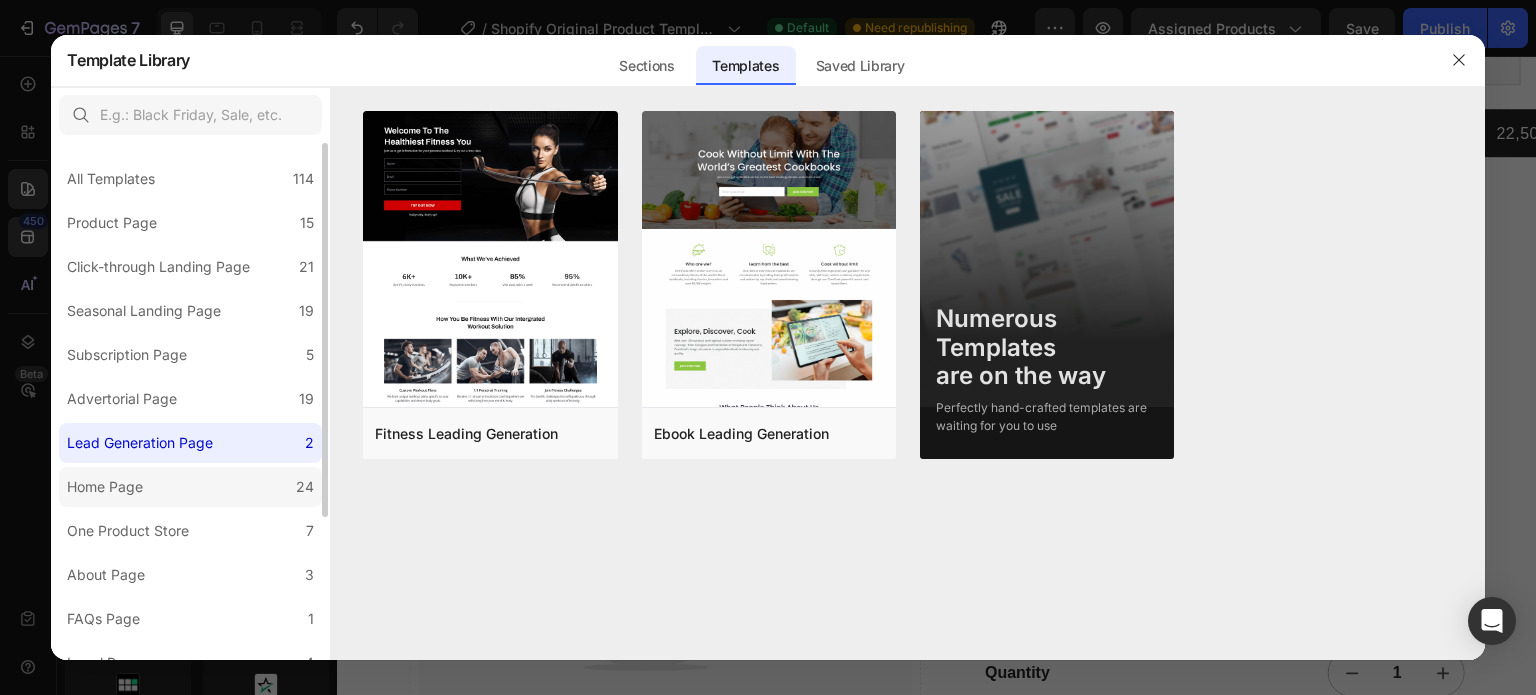 click on "Home Page 24" 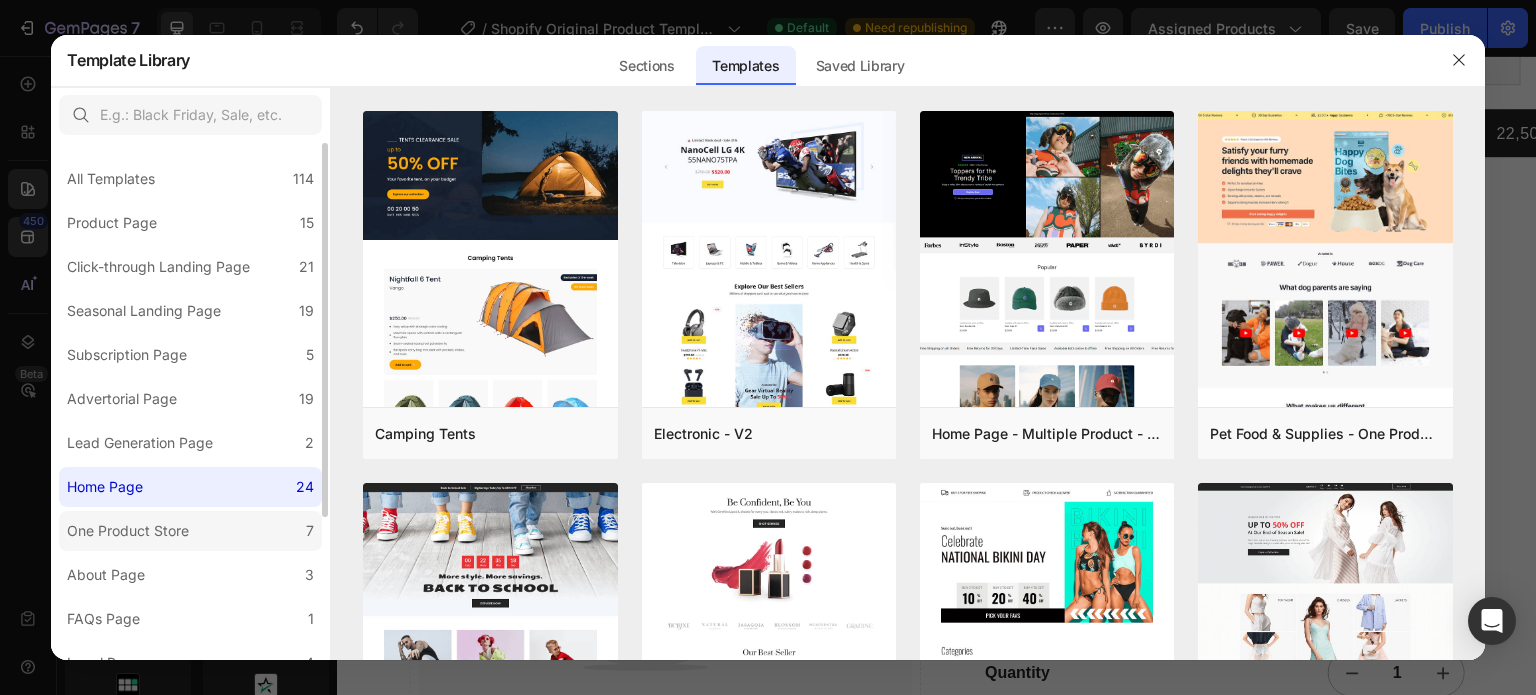 click on "One Product Store 7" 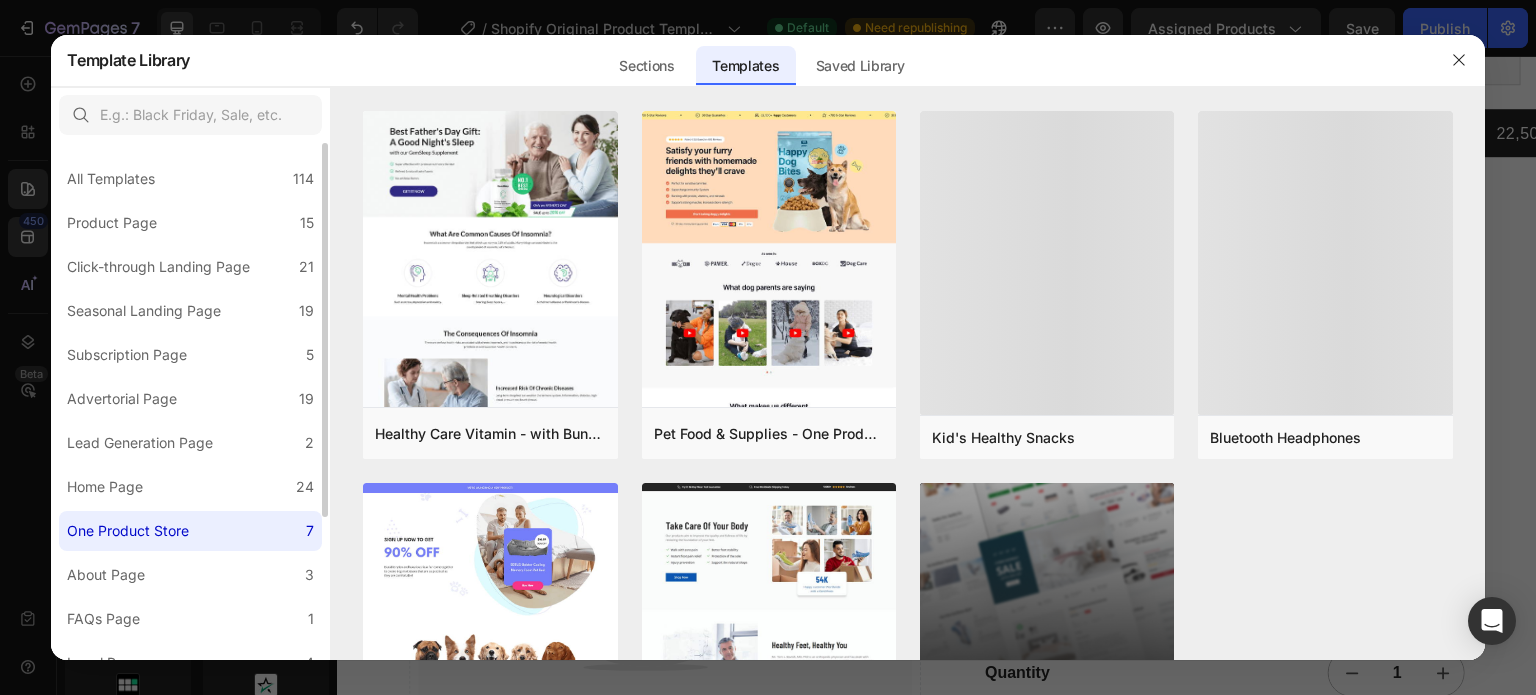 scroll, scrollTop: 198, scrollLeft: 0, axis: vertical 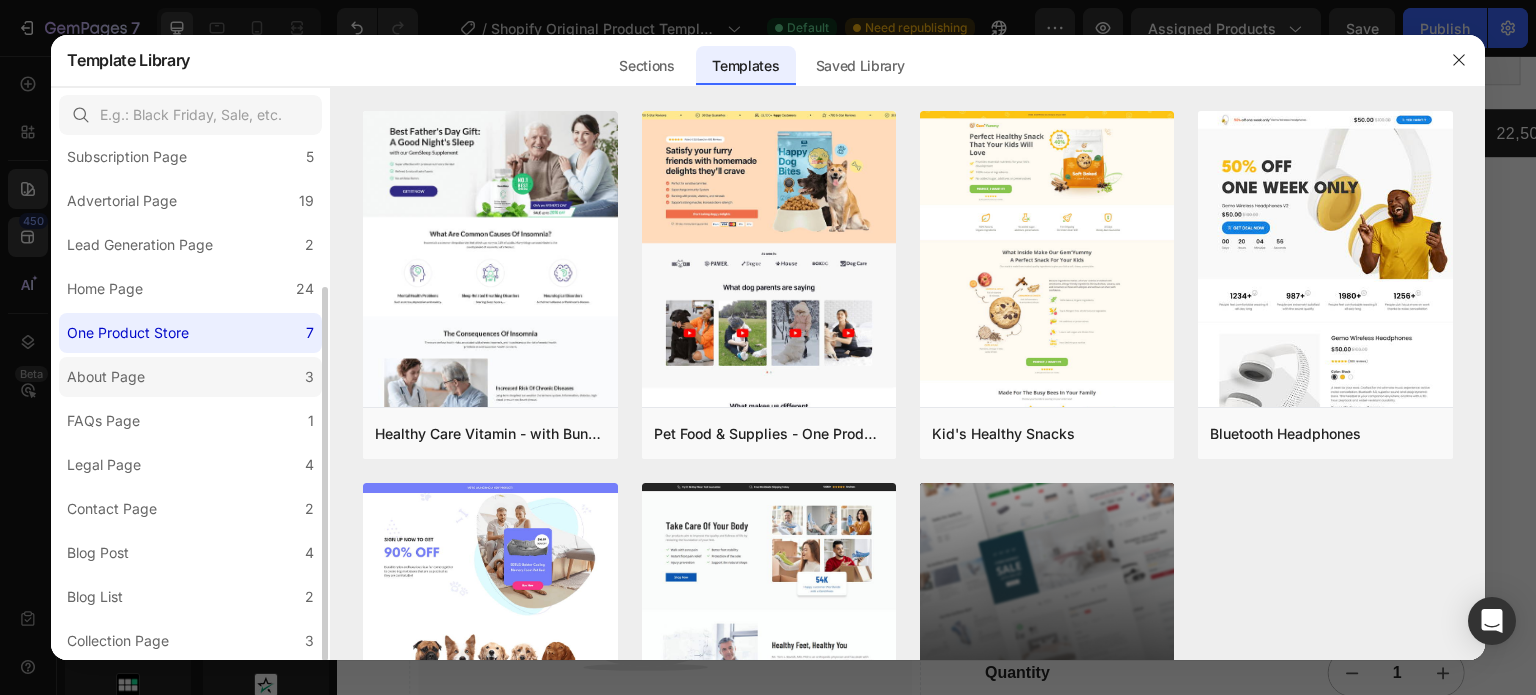 click on "About Page 3" 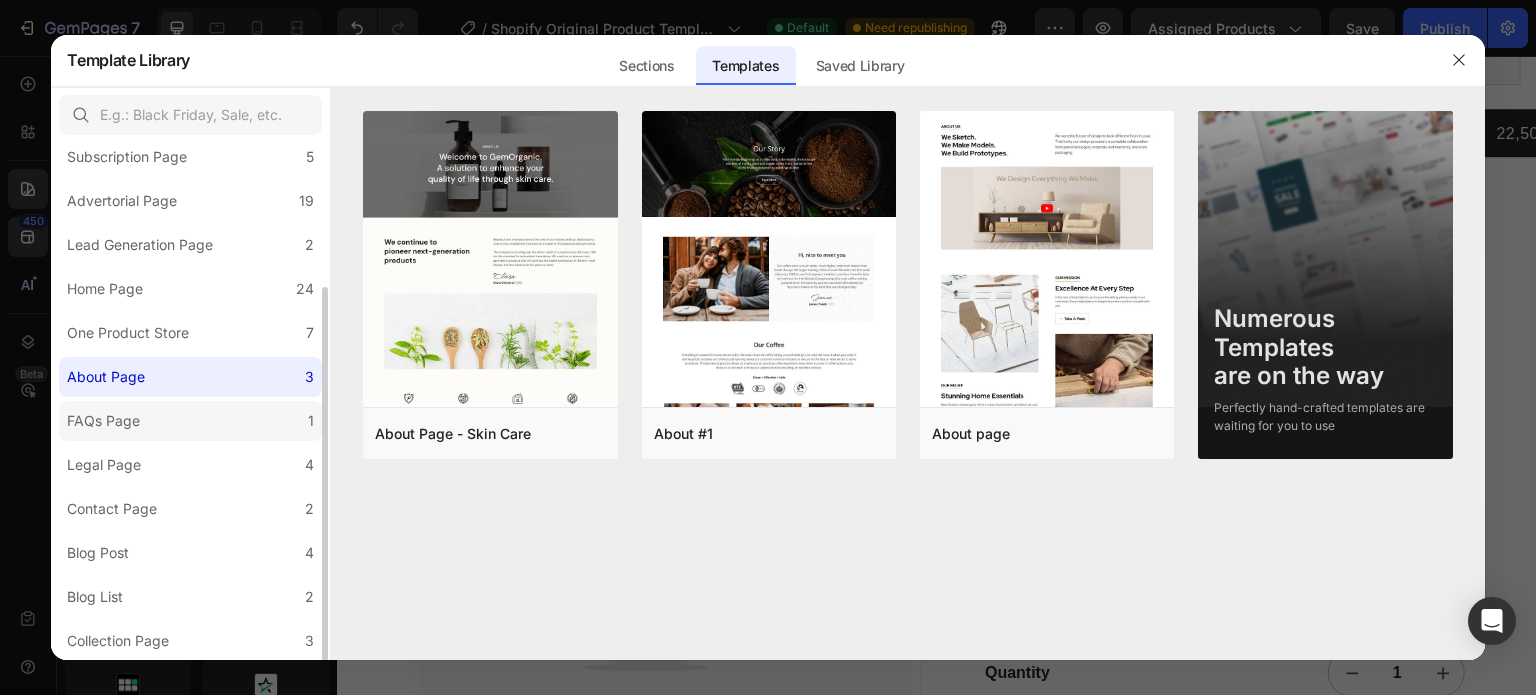 click on "FAQs Page 1" 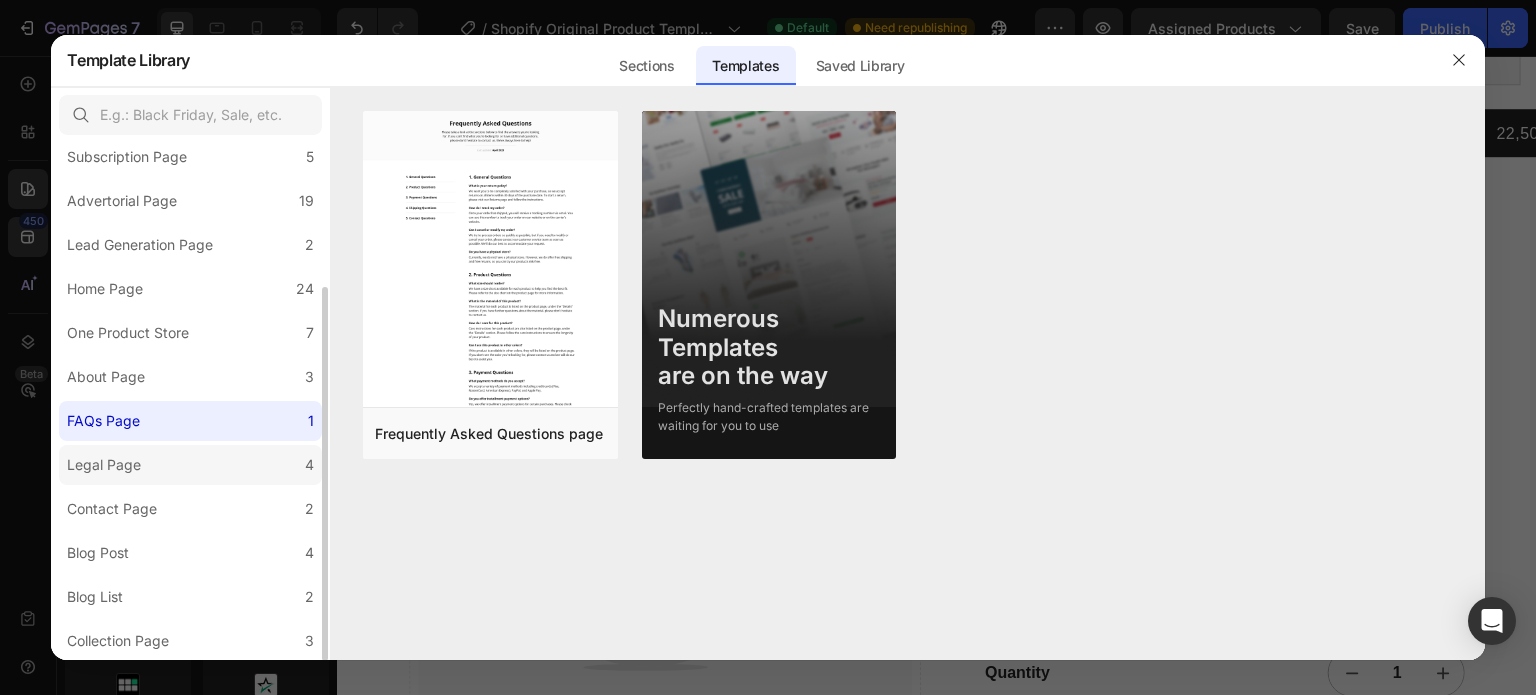 click on "Legal Page 4" 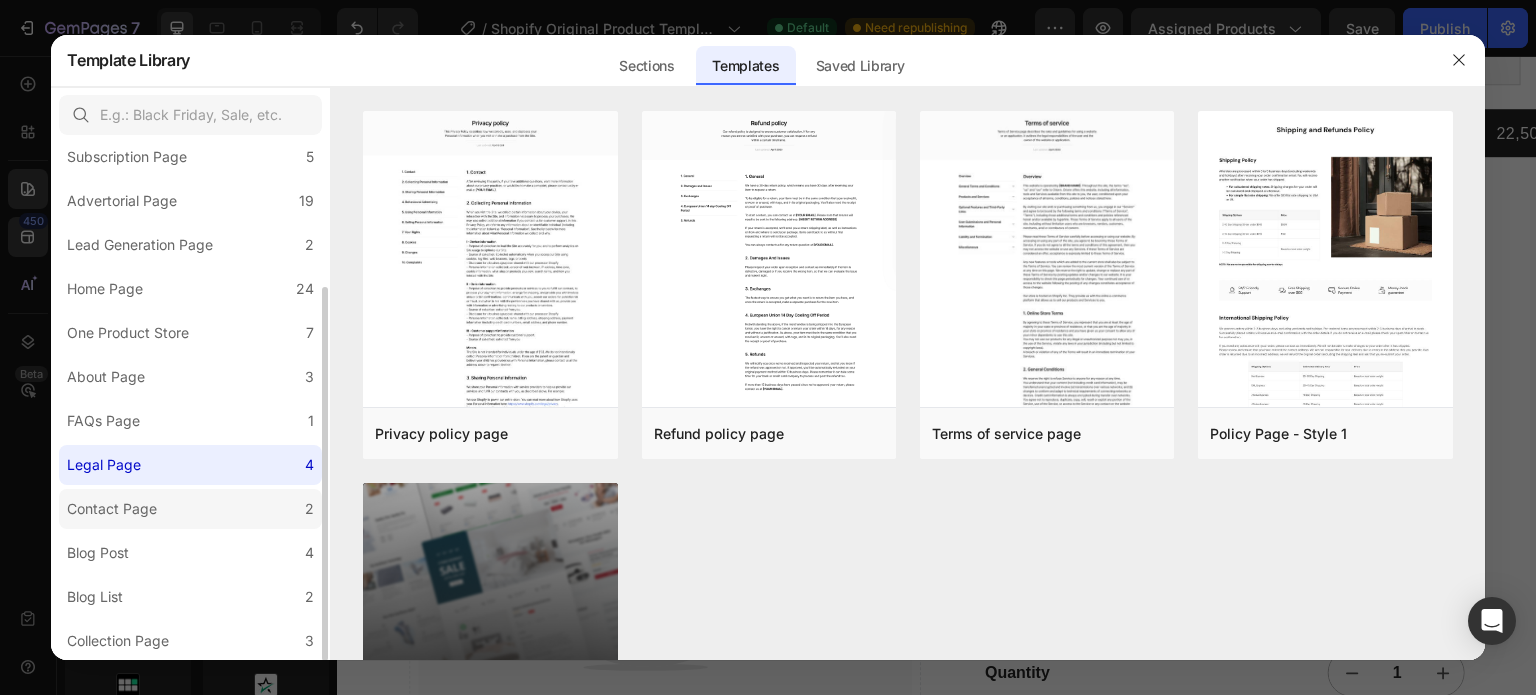 click on "Contact Page 2" 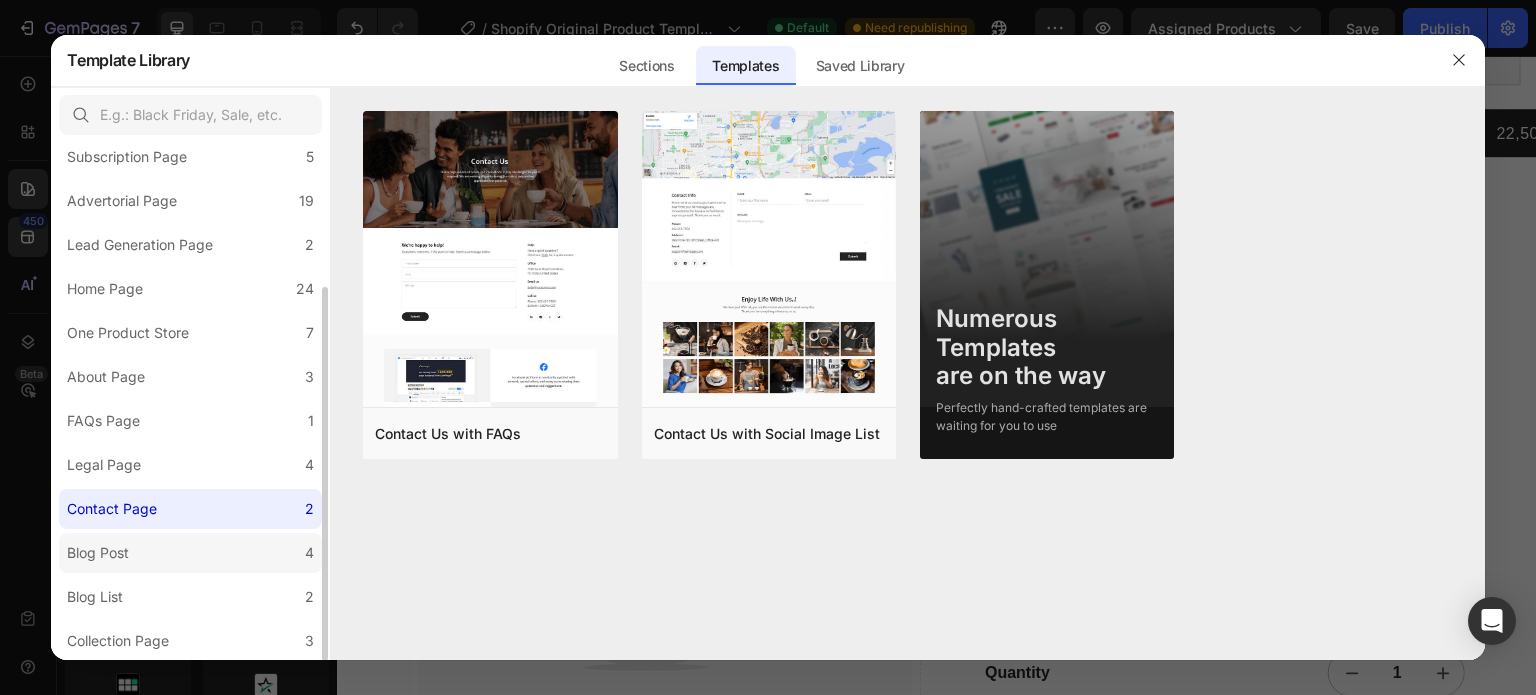 click on "Blog Post 4" 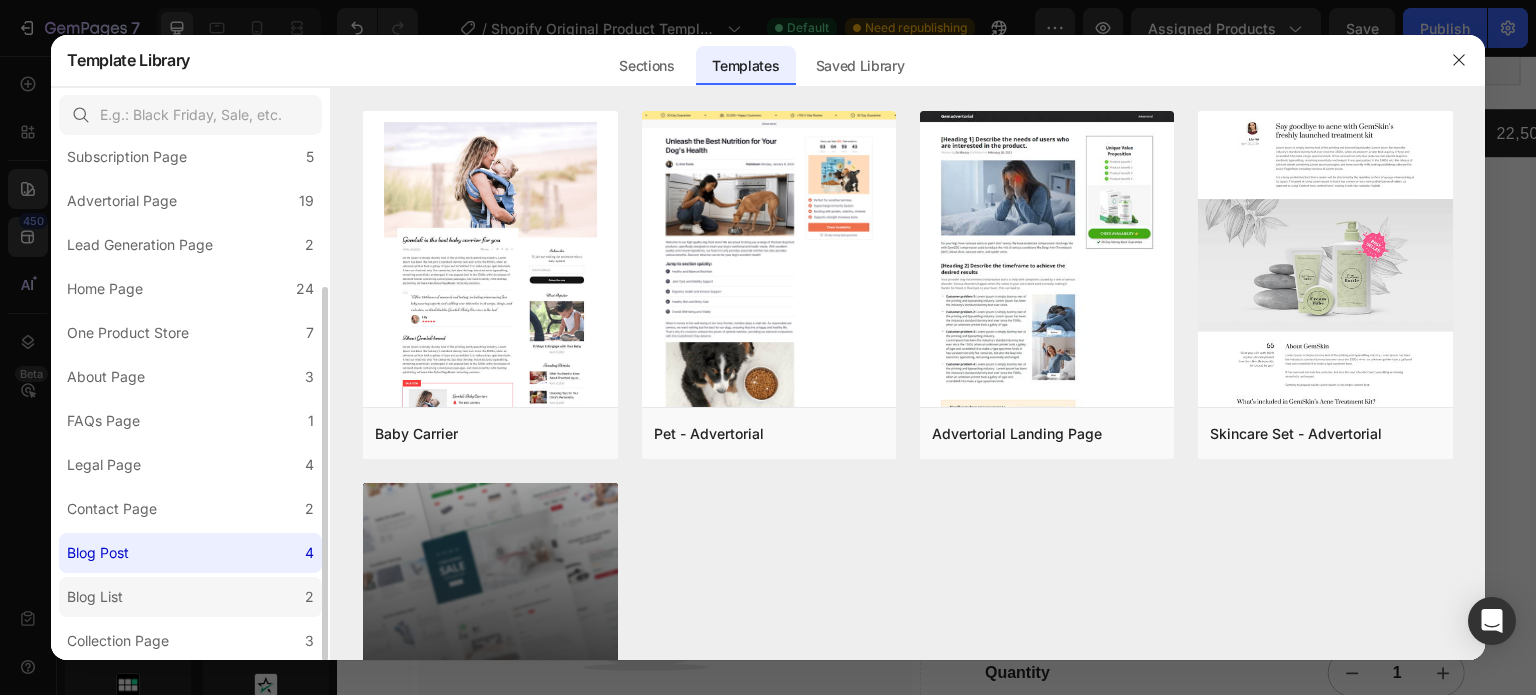 click on "Blog List 2" 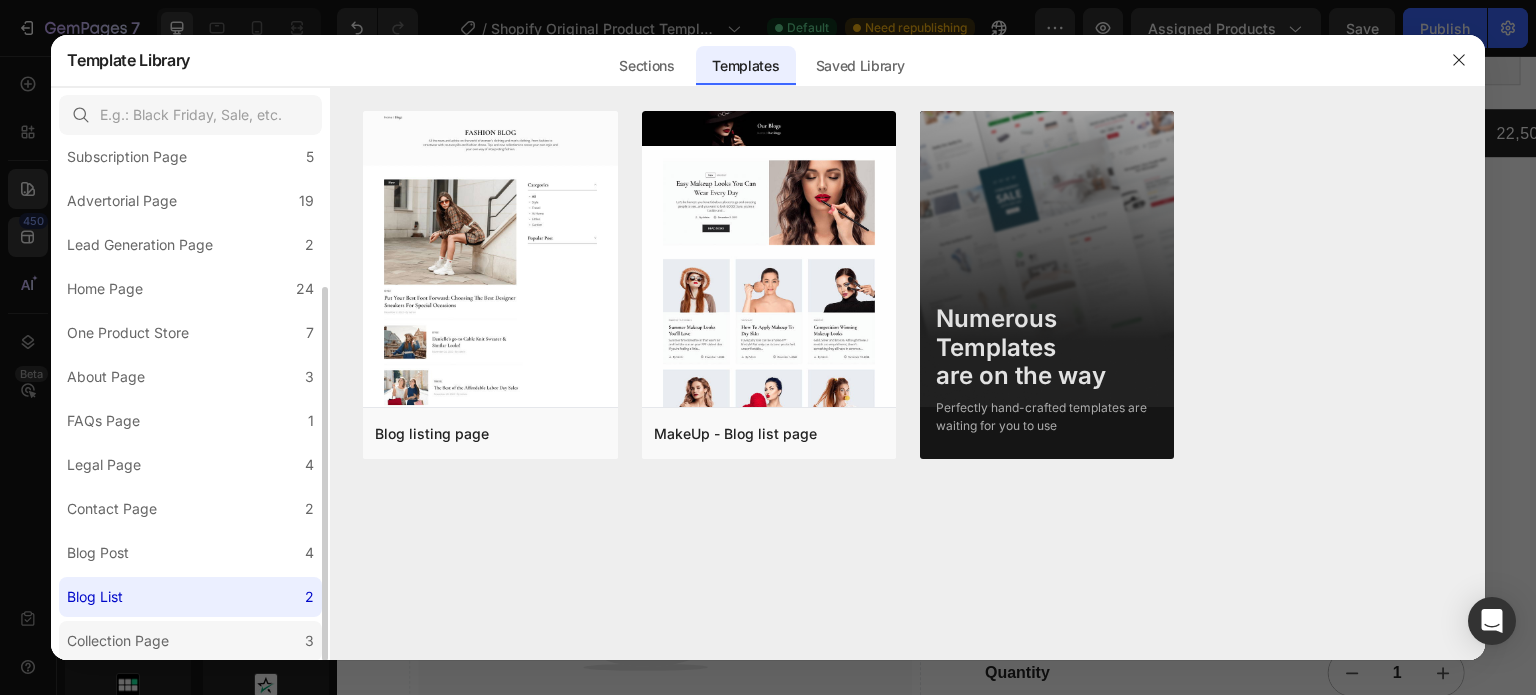 click on "Collection Page" at bounding box center [122, 641] 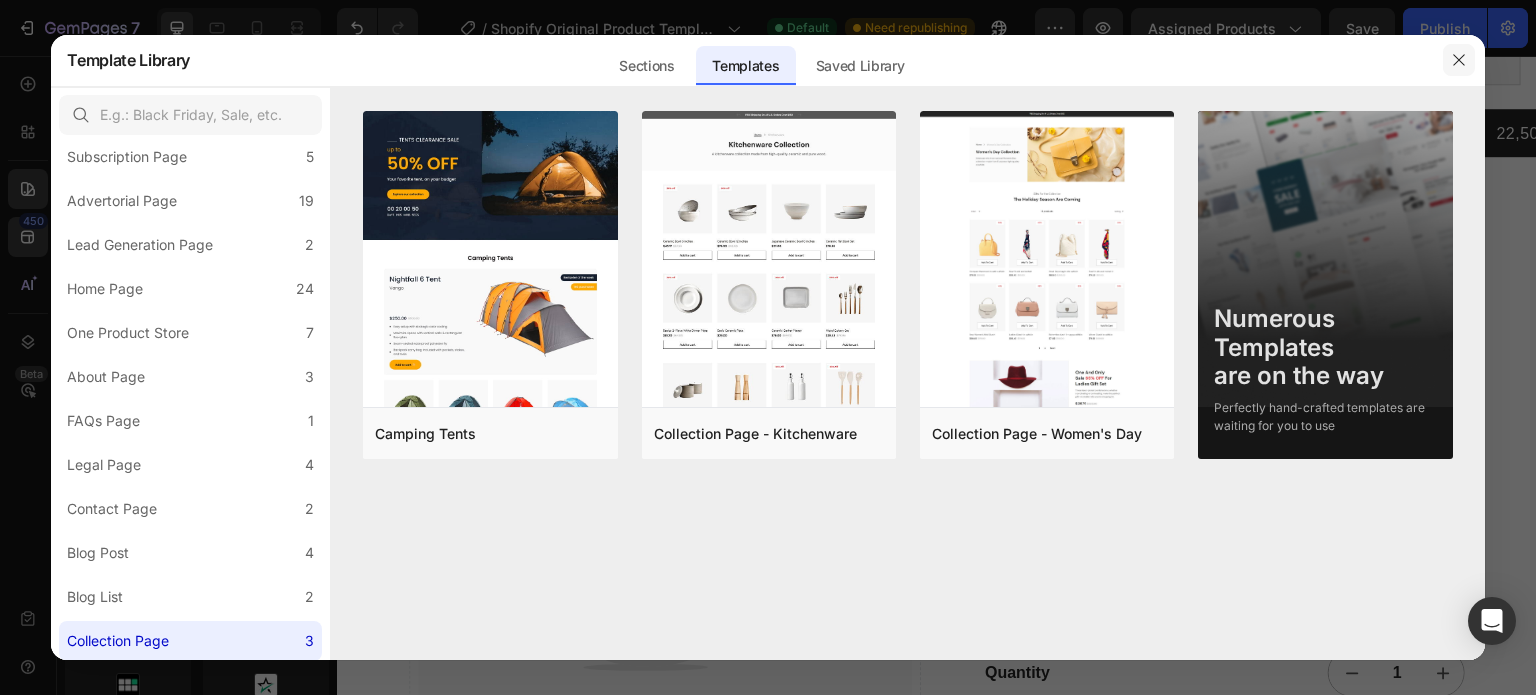 click at bounding box center (1459, 60) 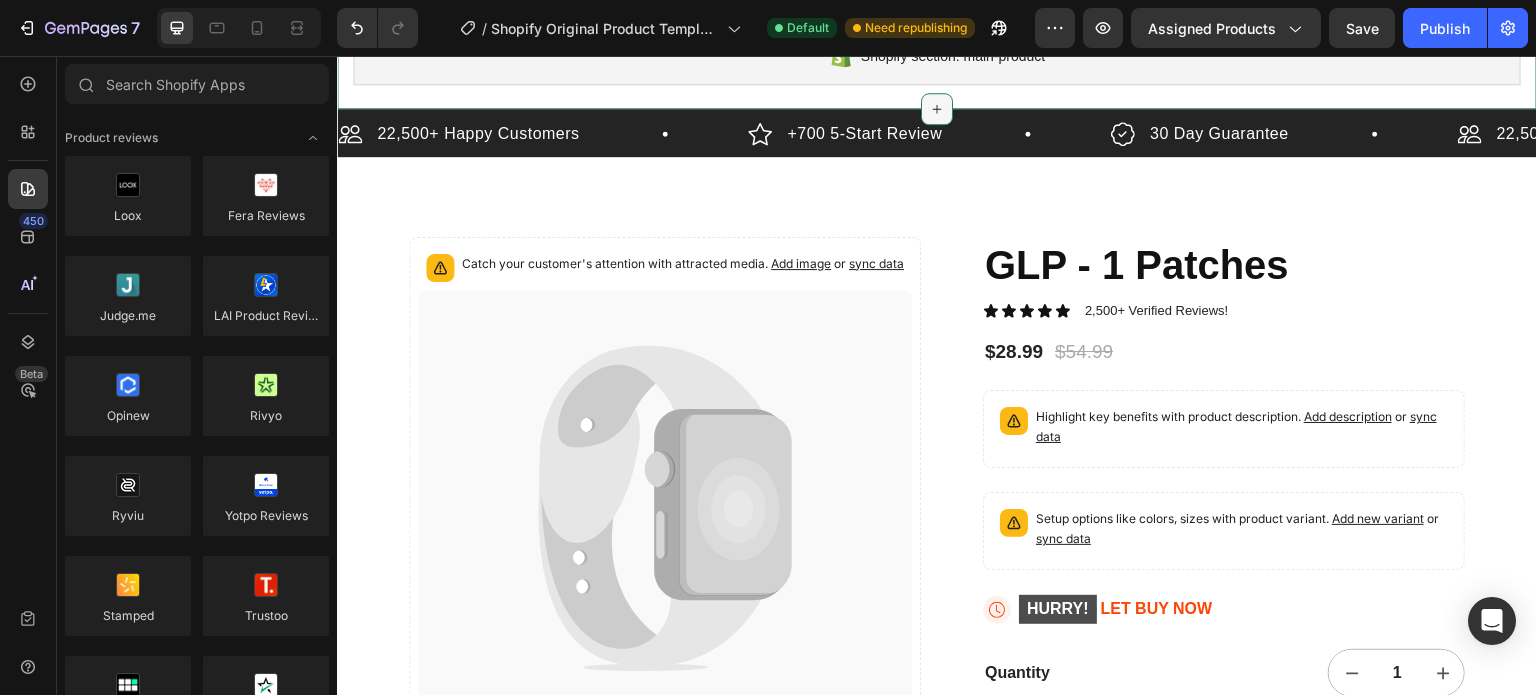 click 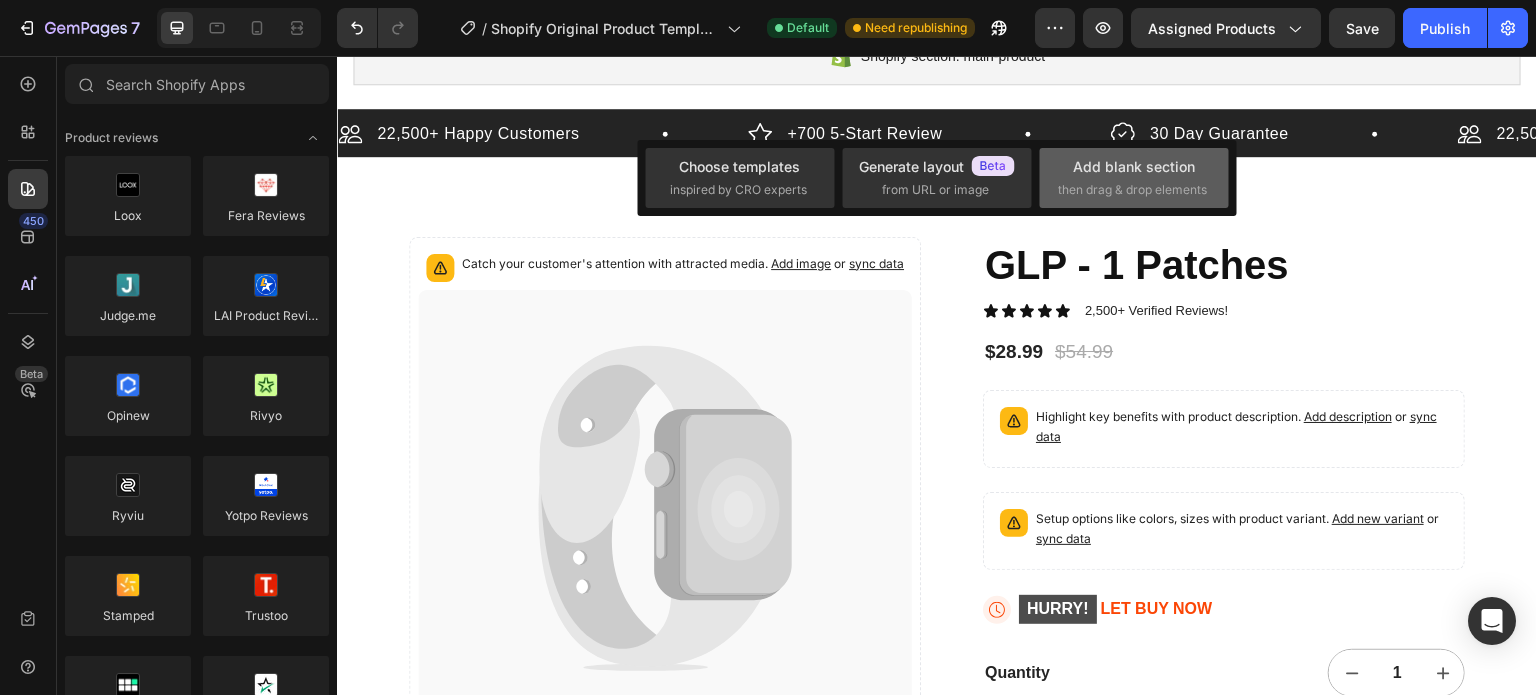 click on "Add blank section  then drag & drop elements" at bounding box center [1134, 177] 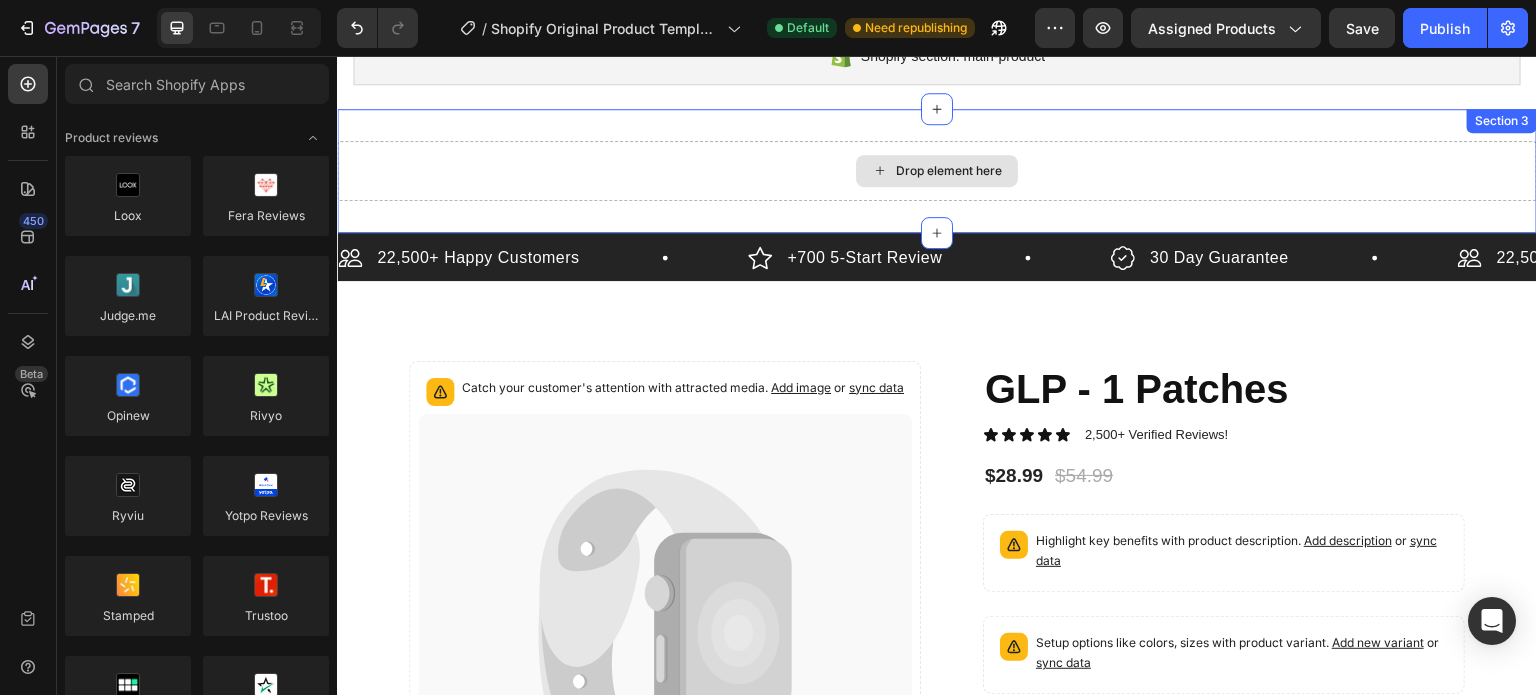 click on "Drop element here" at bounding box center [949, 171] 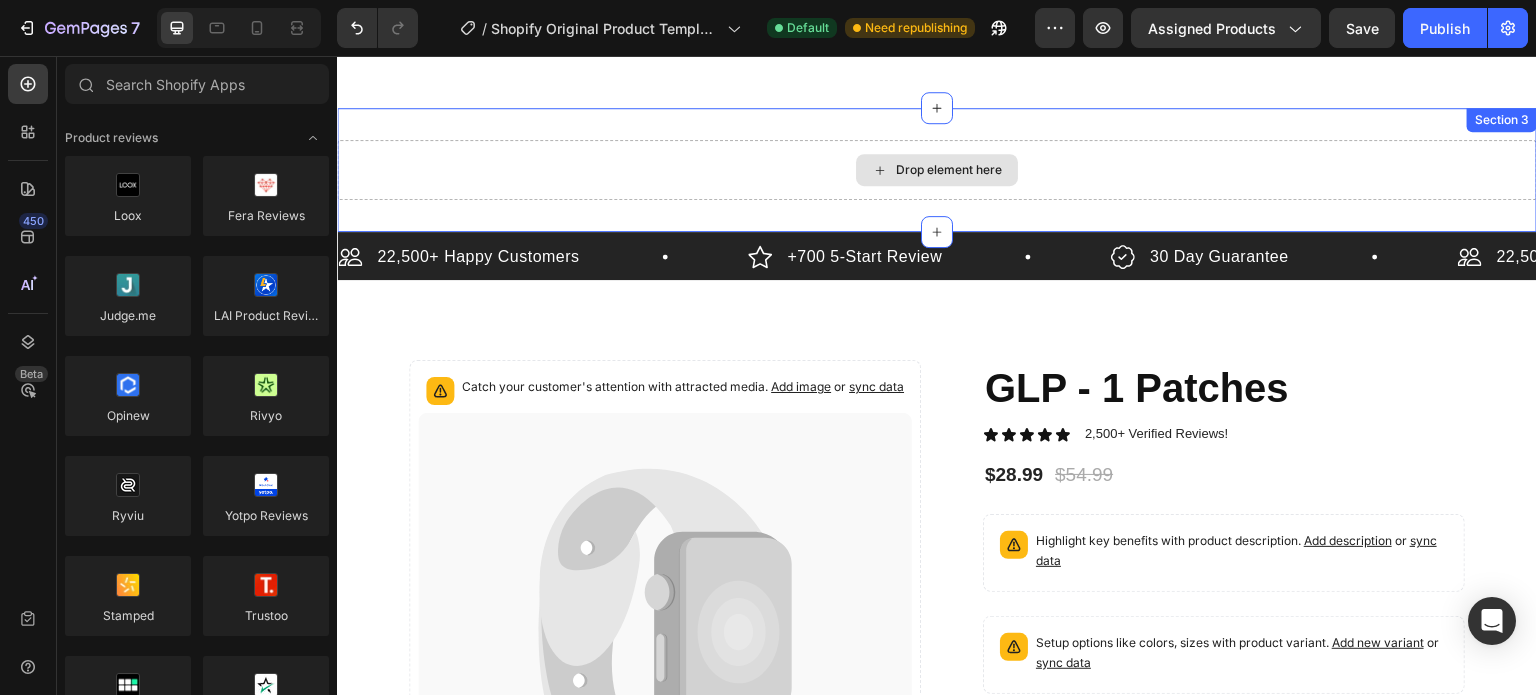 scroll, scrollTop: 500, scrollLeft: 0, axis: vertical 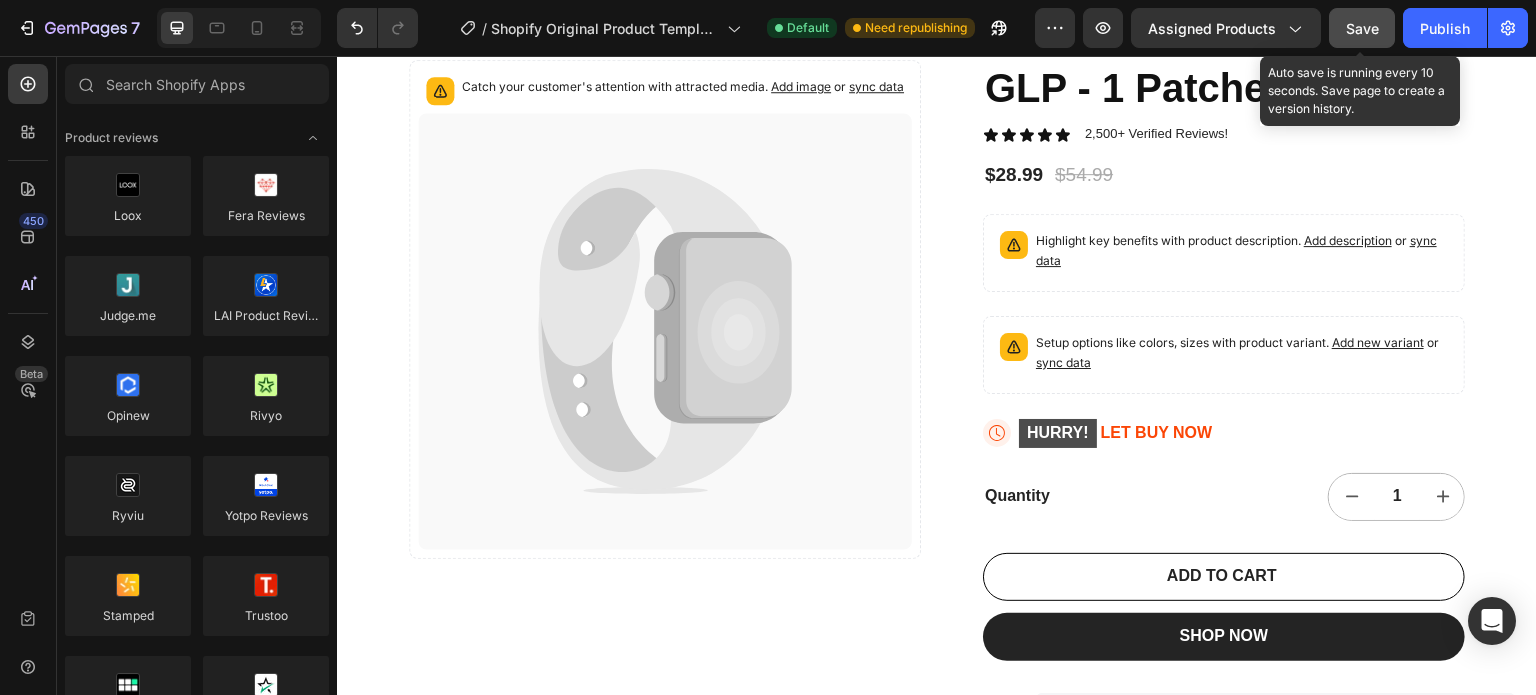 click on "Save" 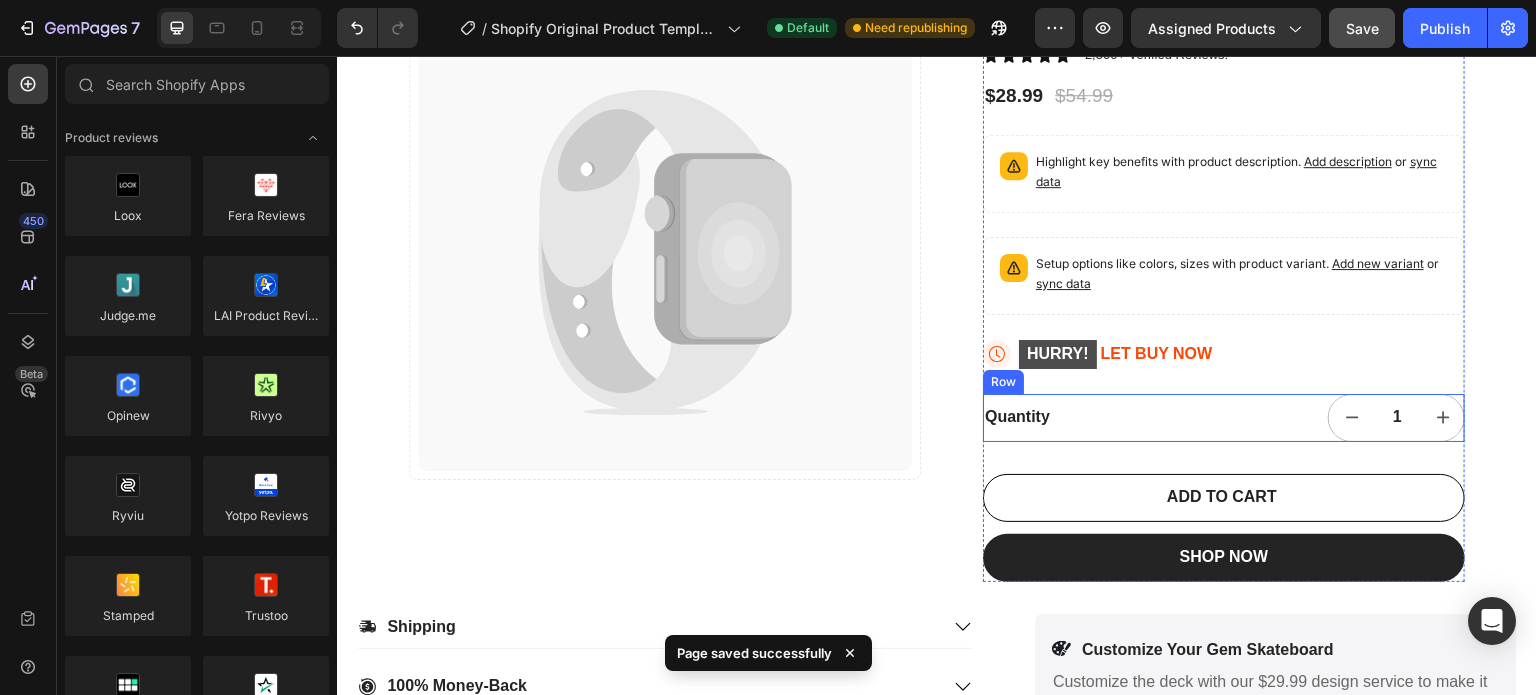 scroll, scrollTop: 700, scrollLeft: 0, axis: vertical 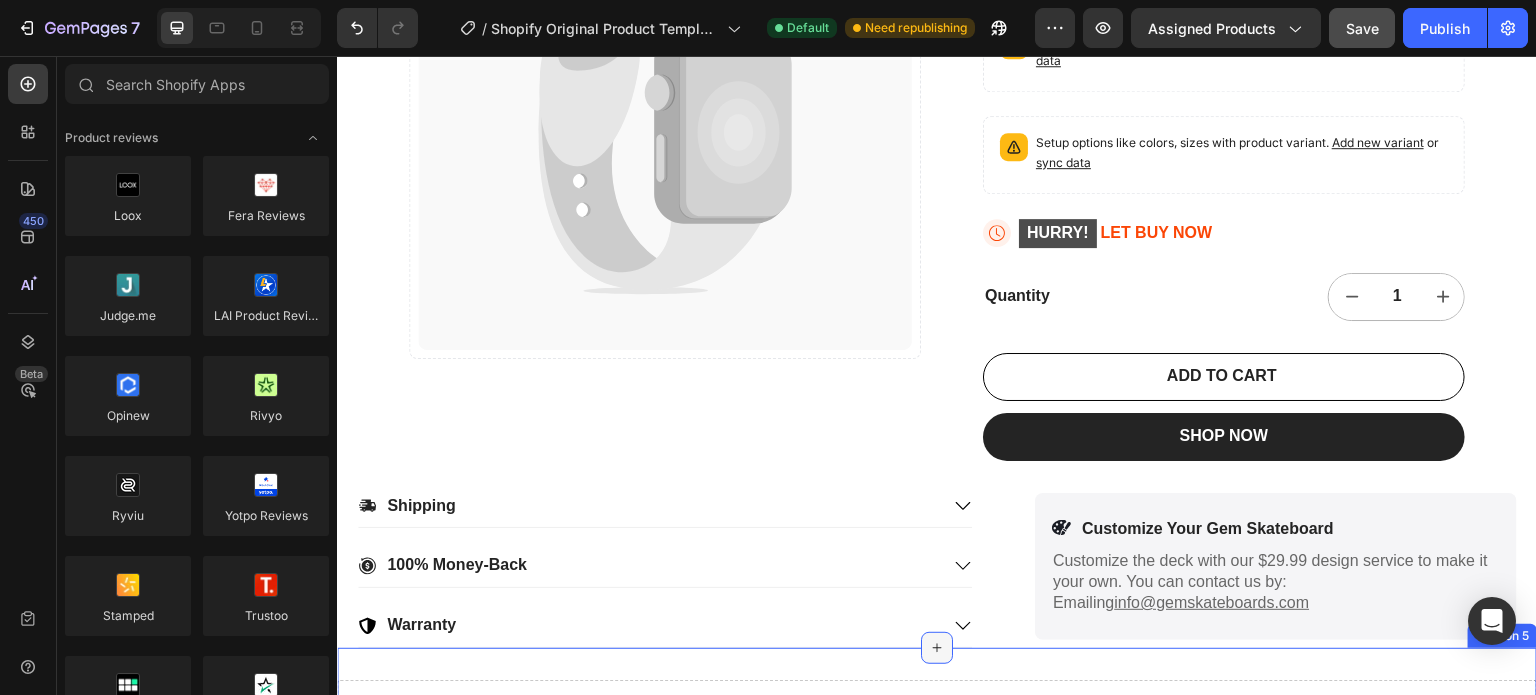 click 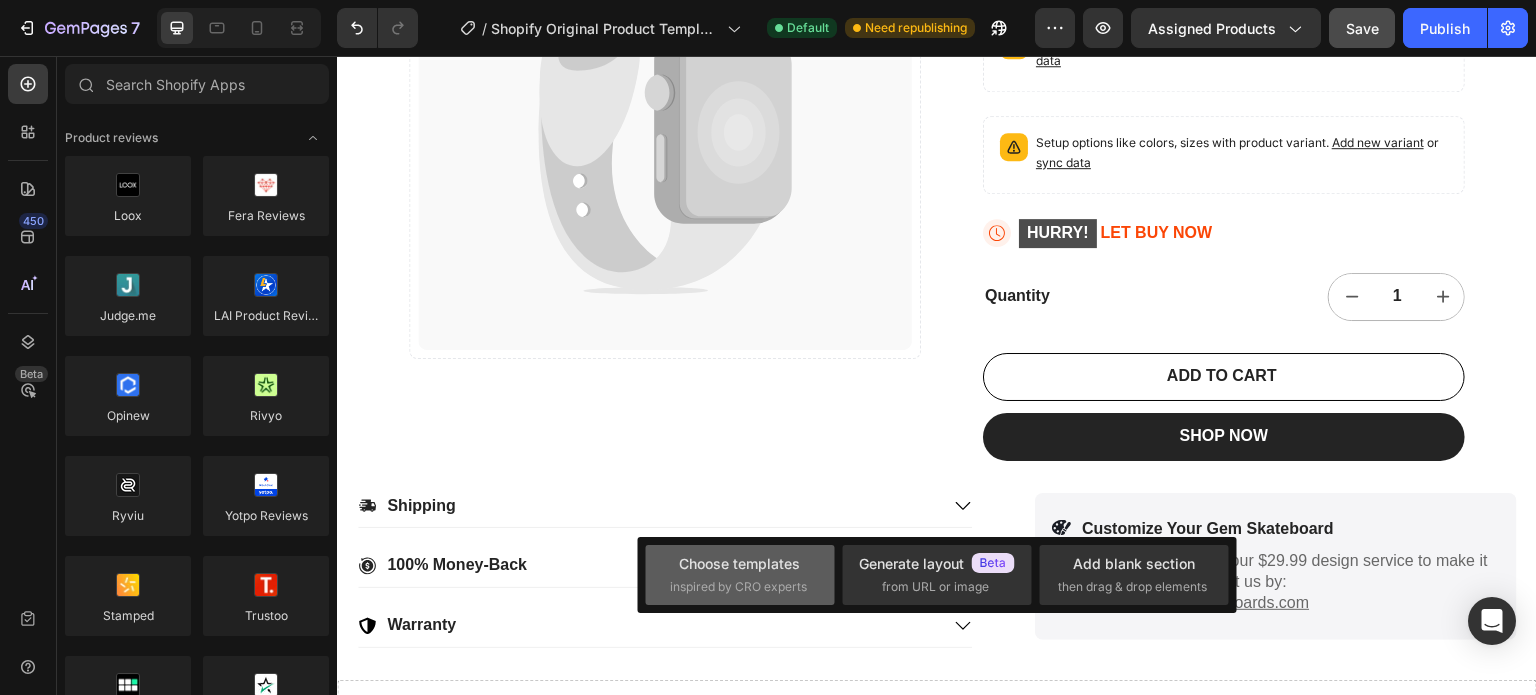 click on "inspired by CRO experts" at bounding box center [738, 587] 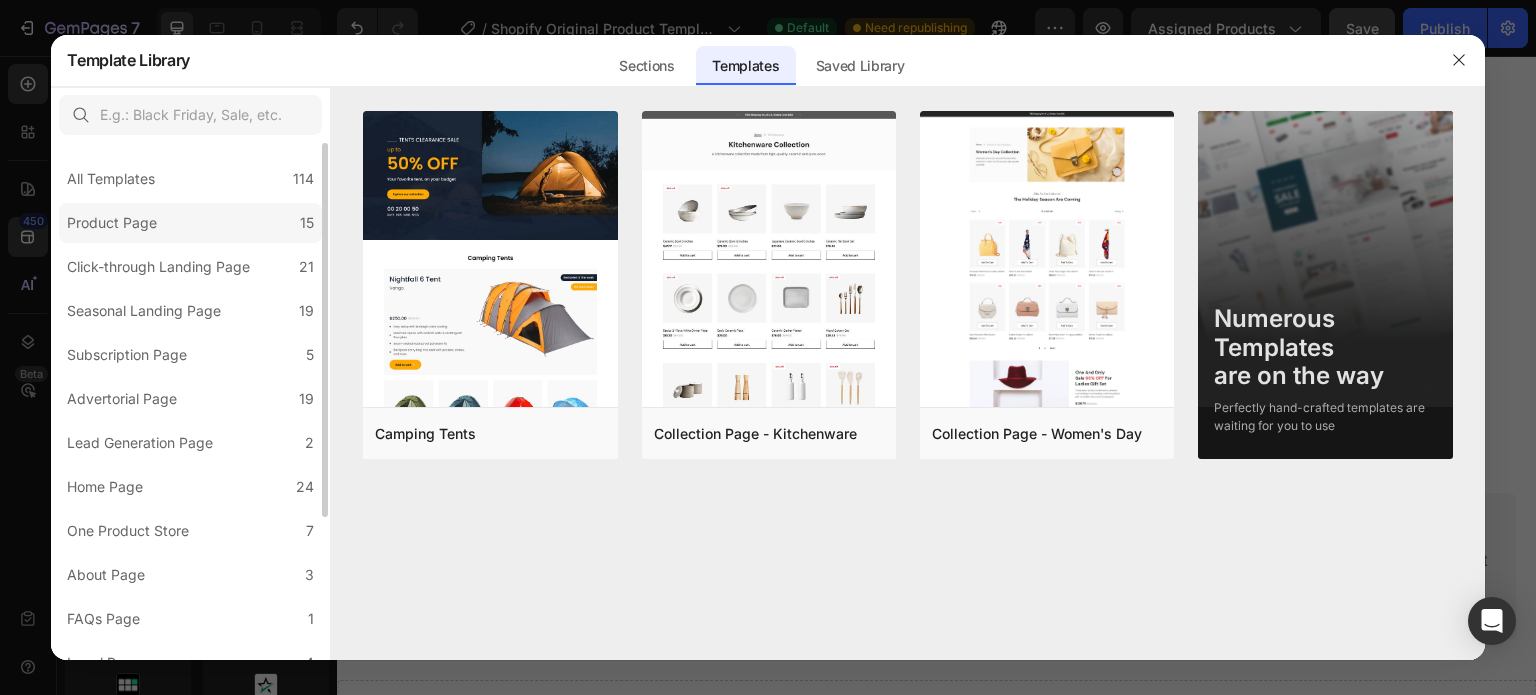 click on "Product Page 15" 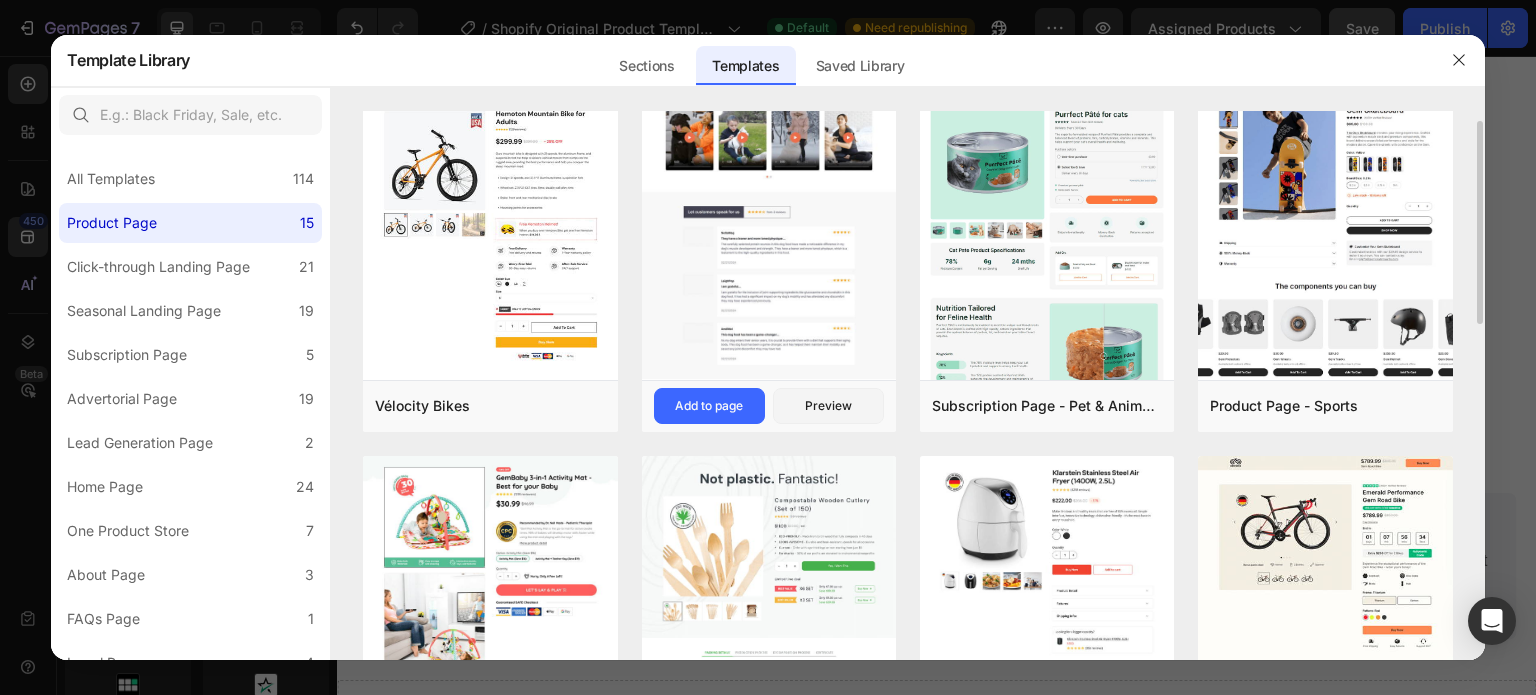 scroll, scrollTop: 300, scrollLeft: 0, axis: vertical 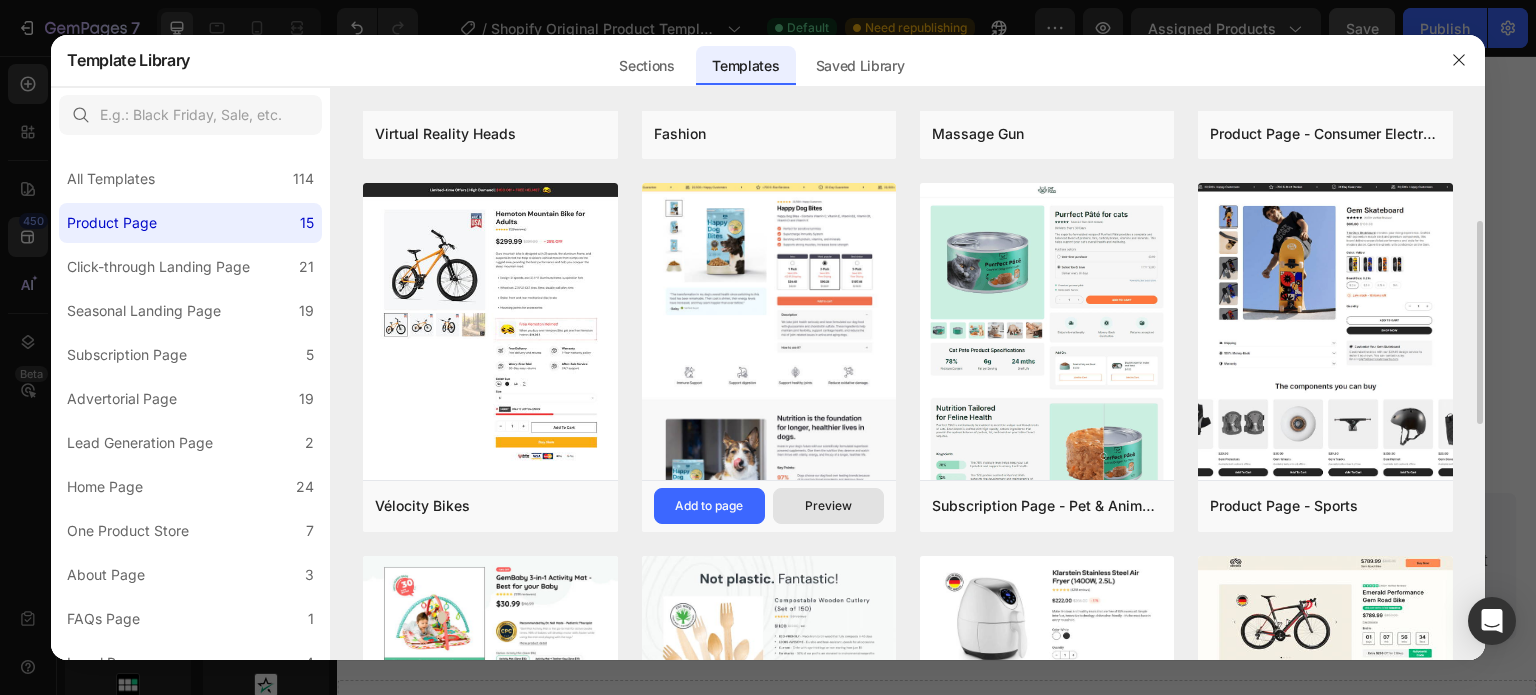 click on "Preview" at bounding box center (828, 506) 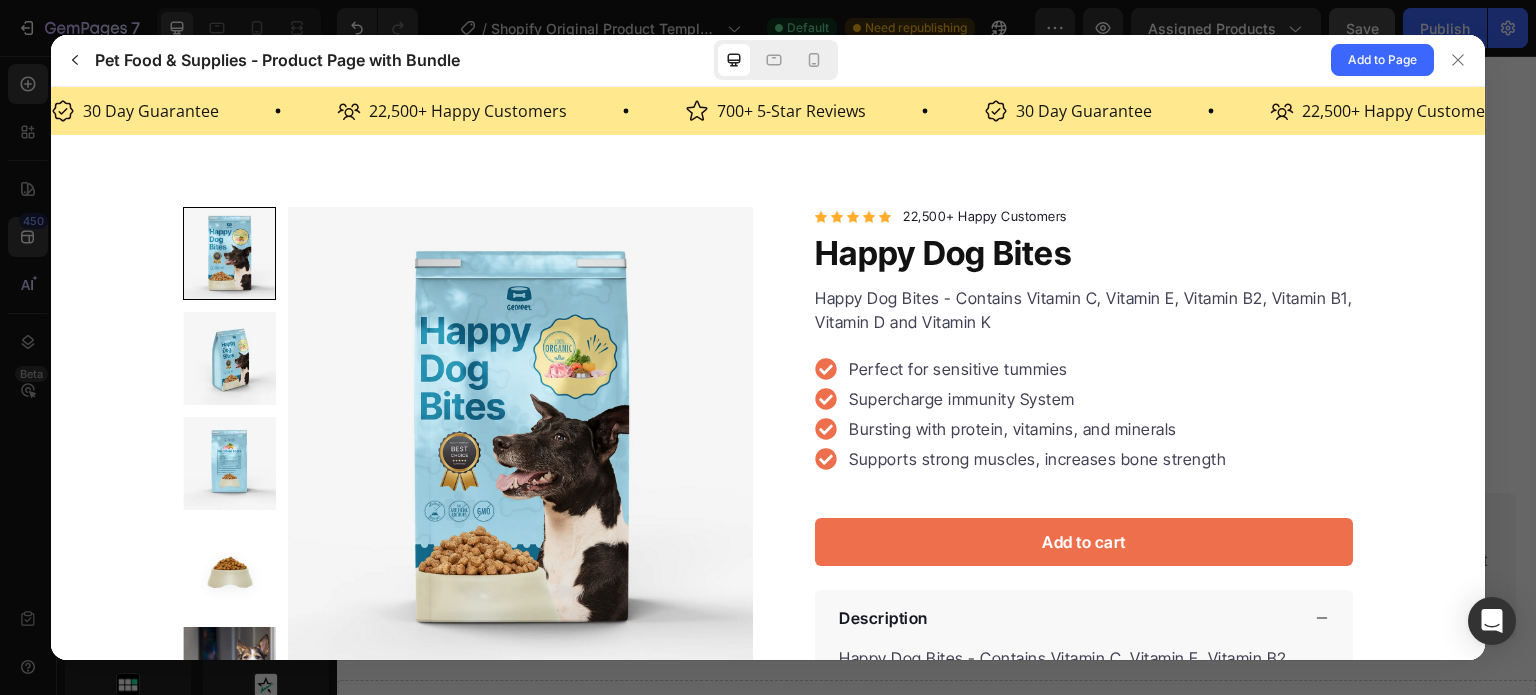 scroll, scrollTop: 0, scrollLeft: 0, axis: both 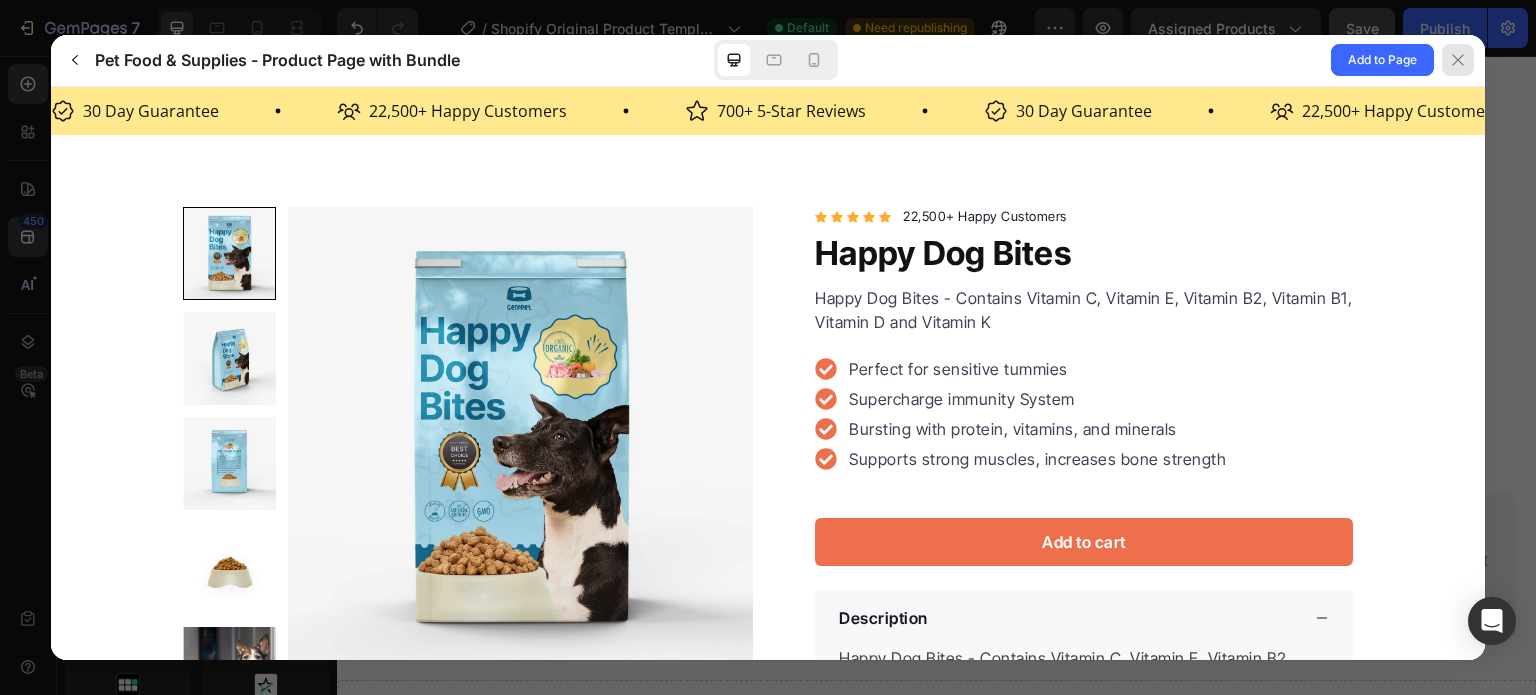 drag, startPoint x: 1461, startPoint y: 63, endPoint x: 1090, endPoint y: 38, distance: 371.84137 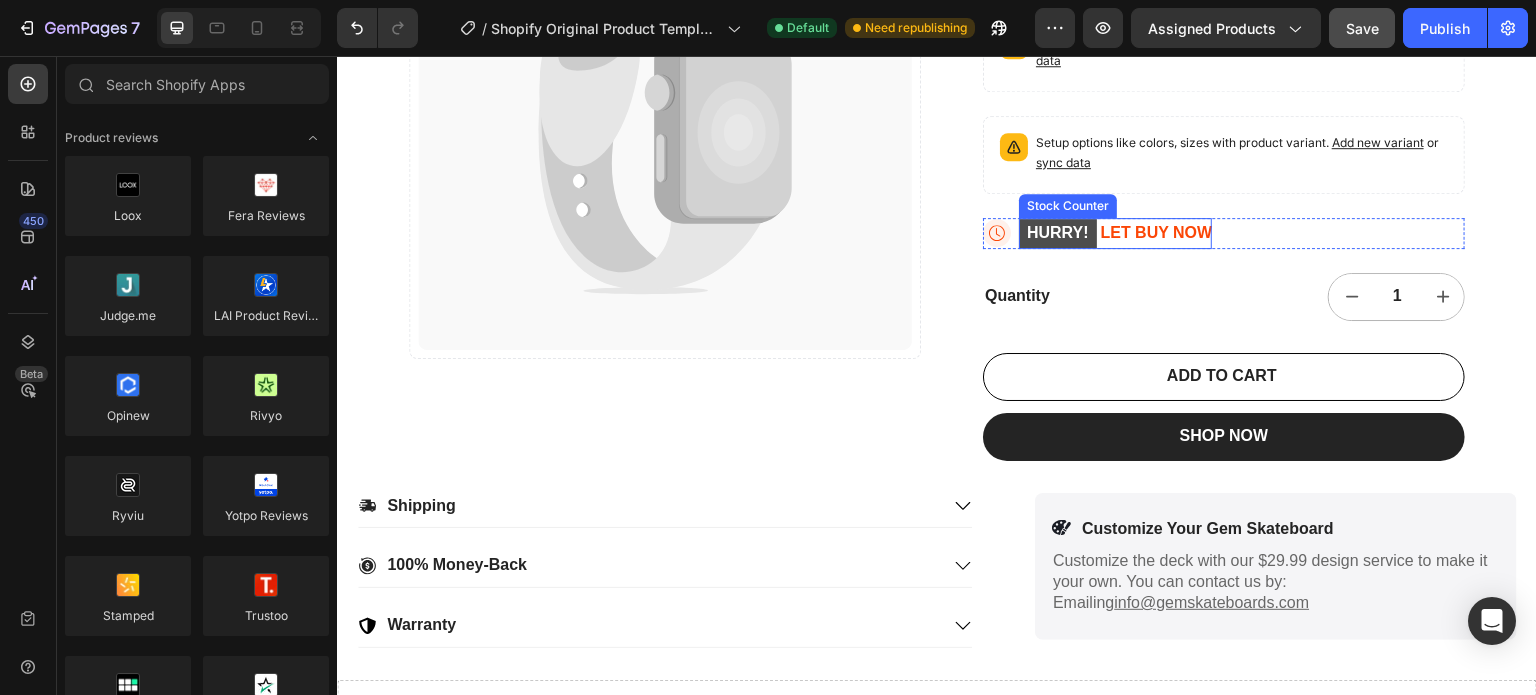 click on "HURRY!  LET BUY NOW" at bounding box center [1115, 233] 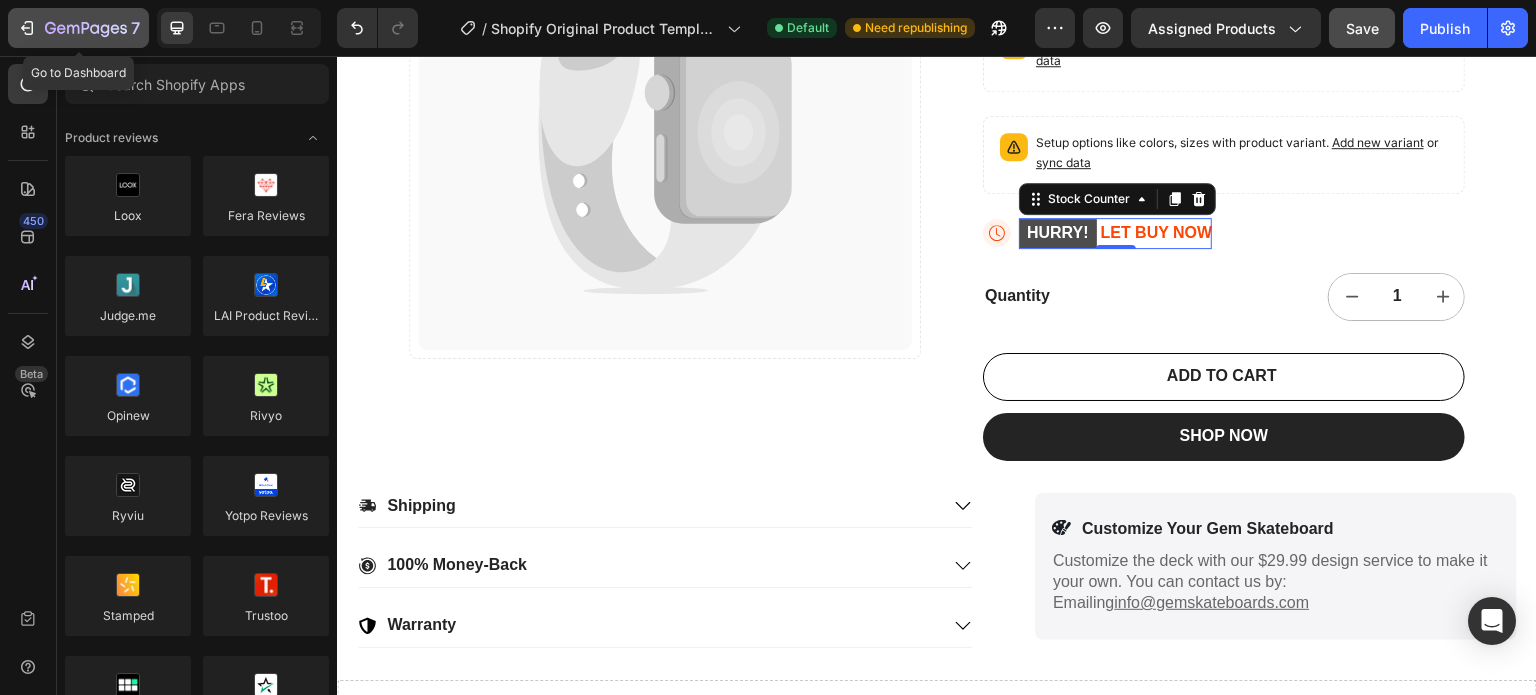click 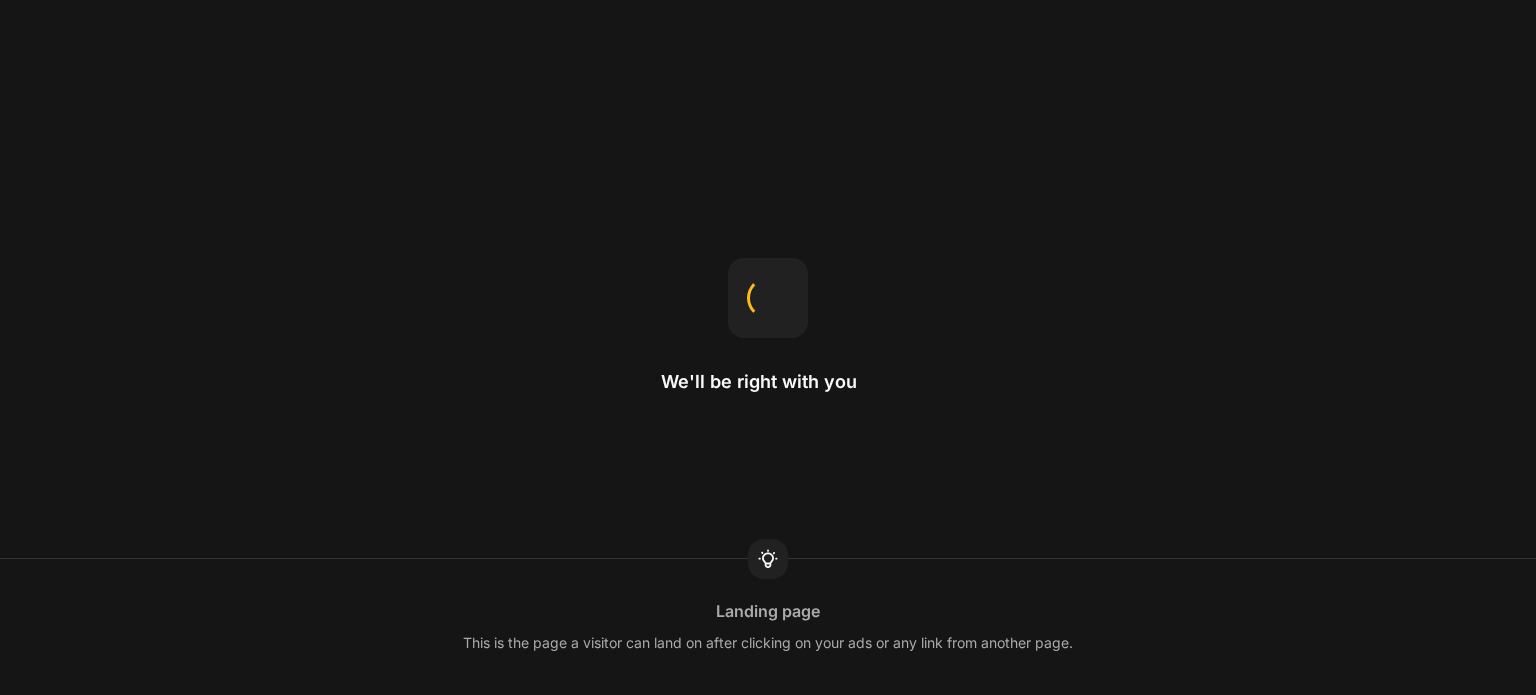 scroll, scrollTop: 0, scrollLeft: 0, axis: both 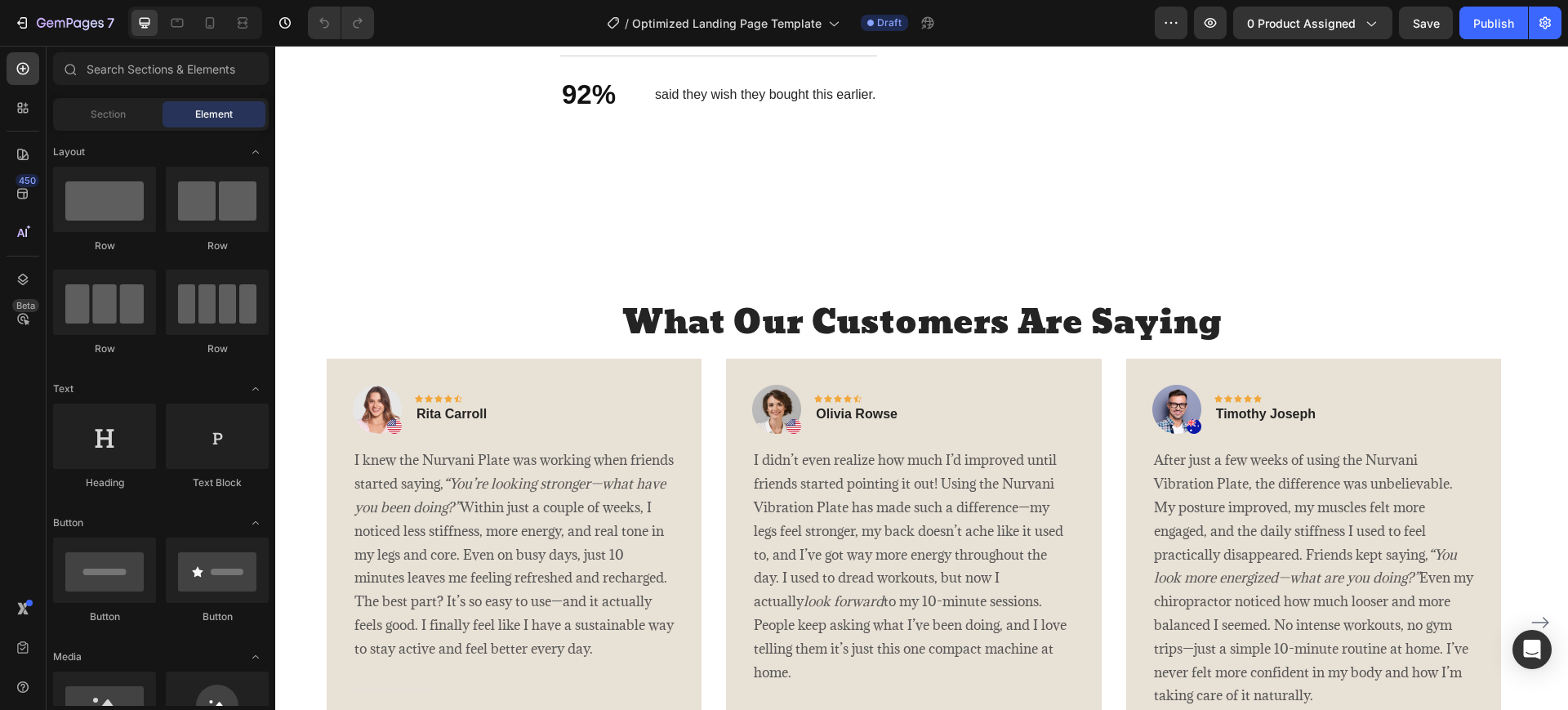 drag, startPoint x: 1408, startPoint y: 46, endPoint x: 1083, endPoint y: 453, distance: 520.83971 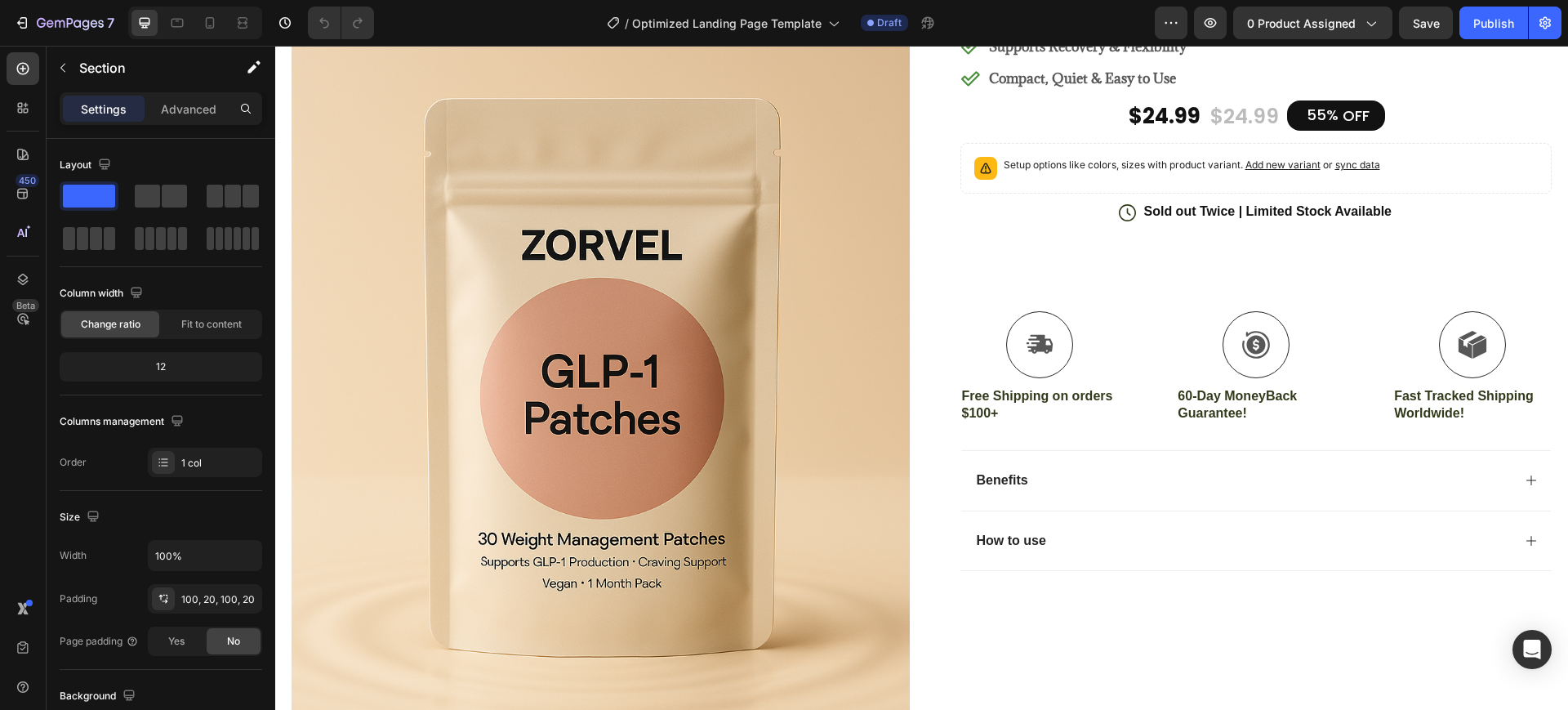 scroll, scrollTop: 0, scrollLeft: 0, axis: both 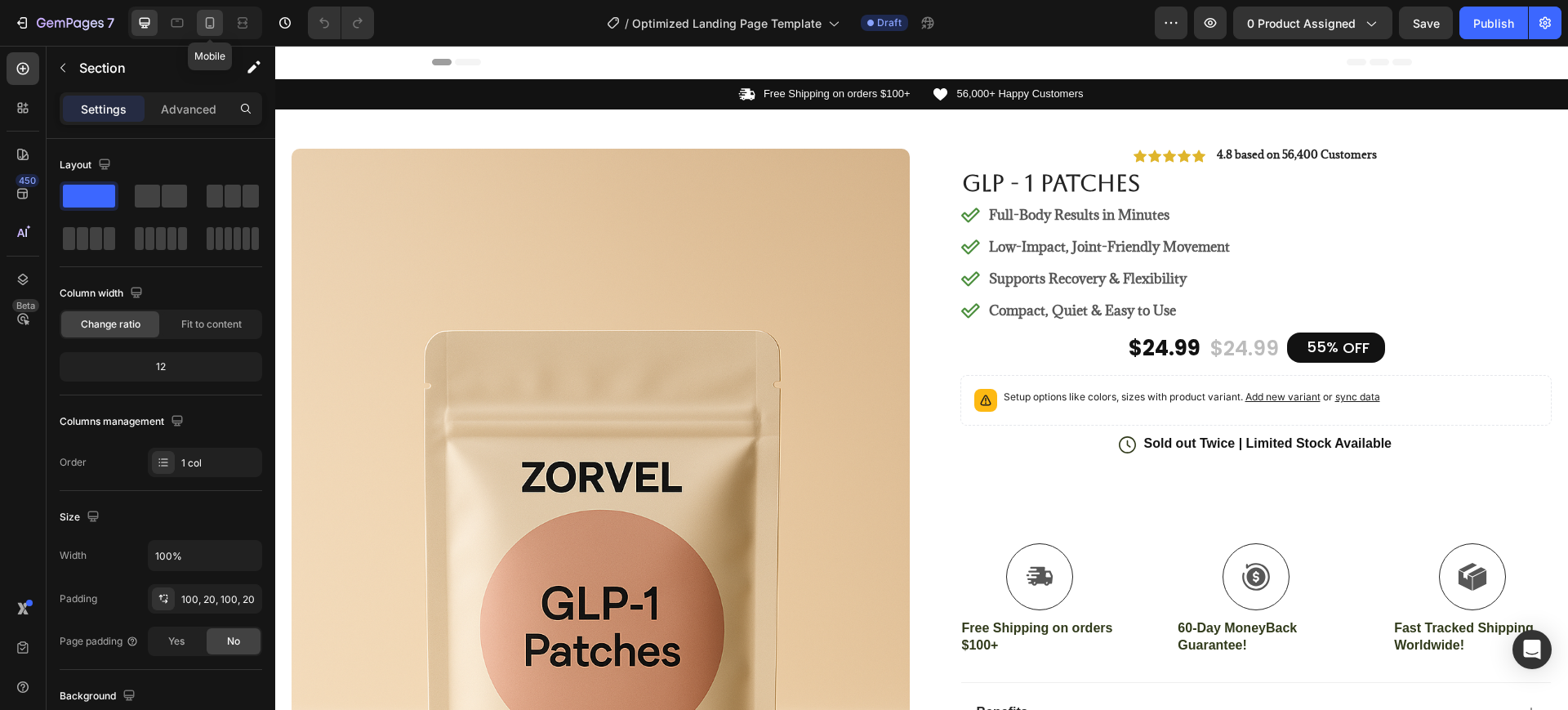 click 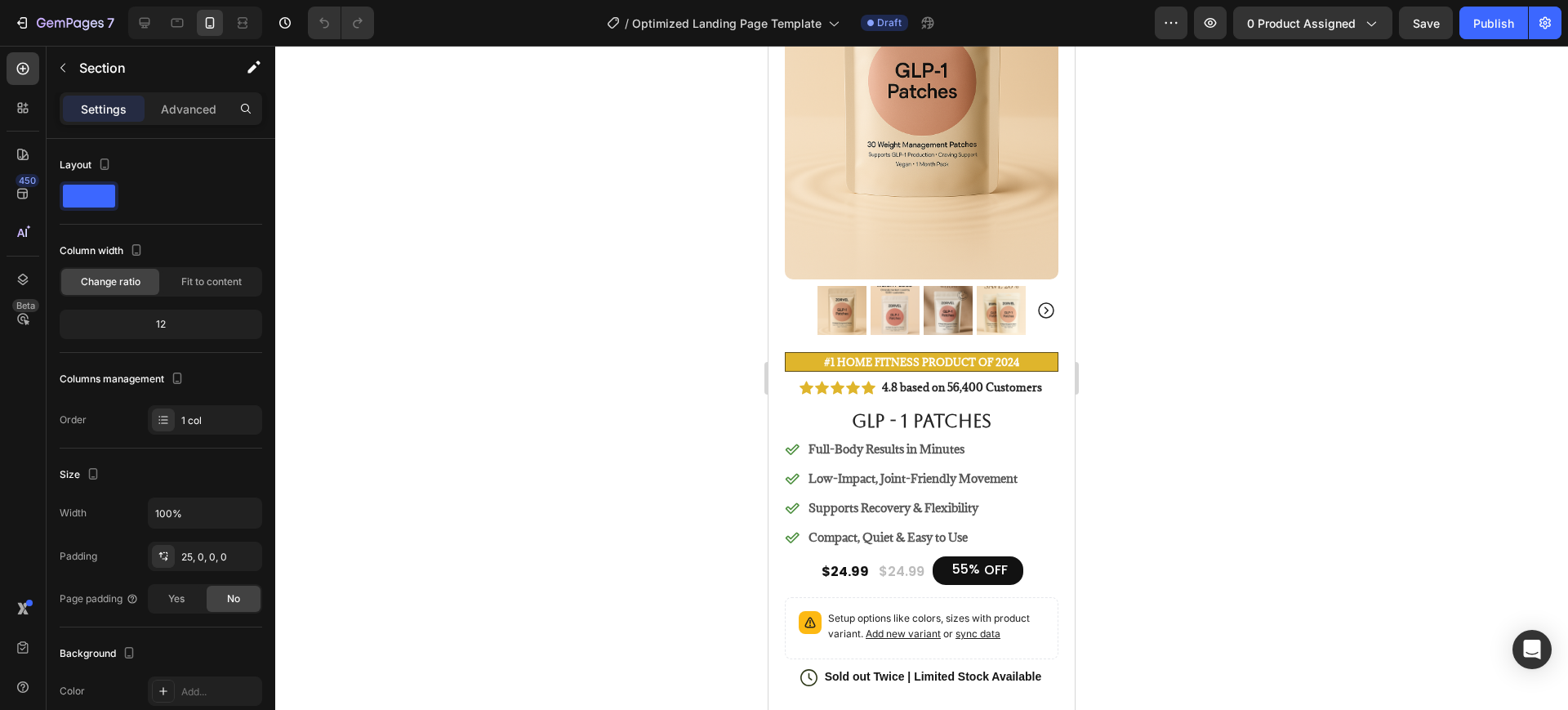 scroll, scrollTop: 0, scrollLeft: 0, axis: both 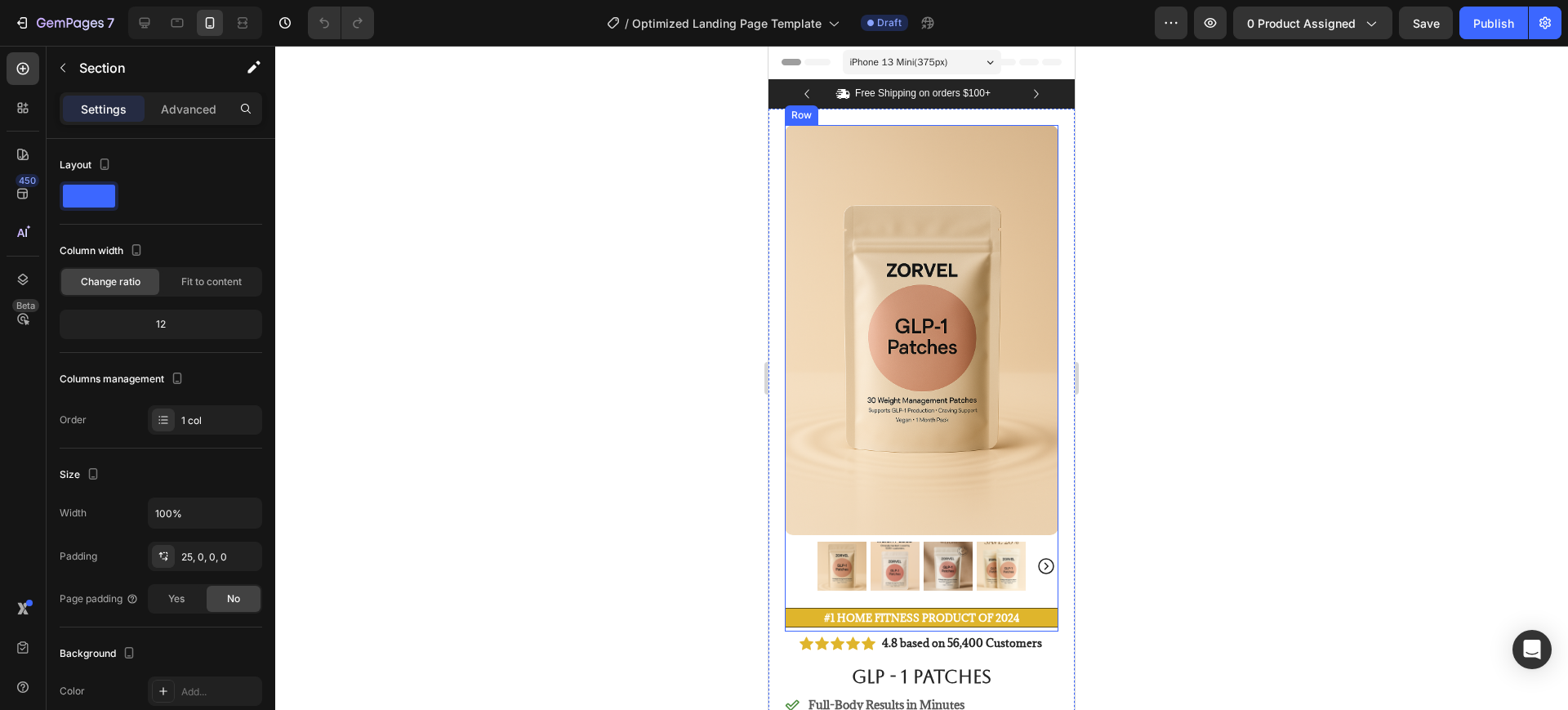 click at bounding box center [842, 566] 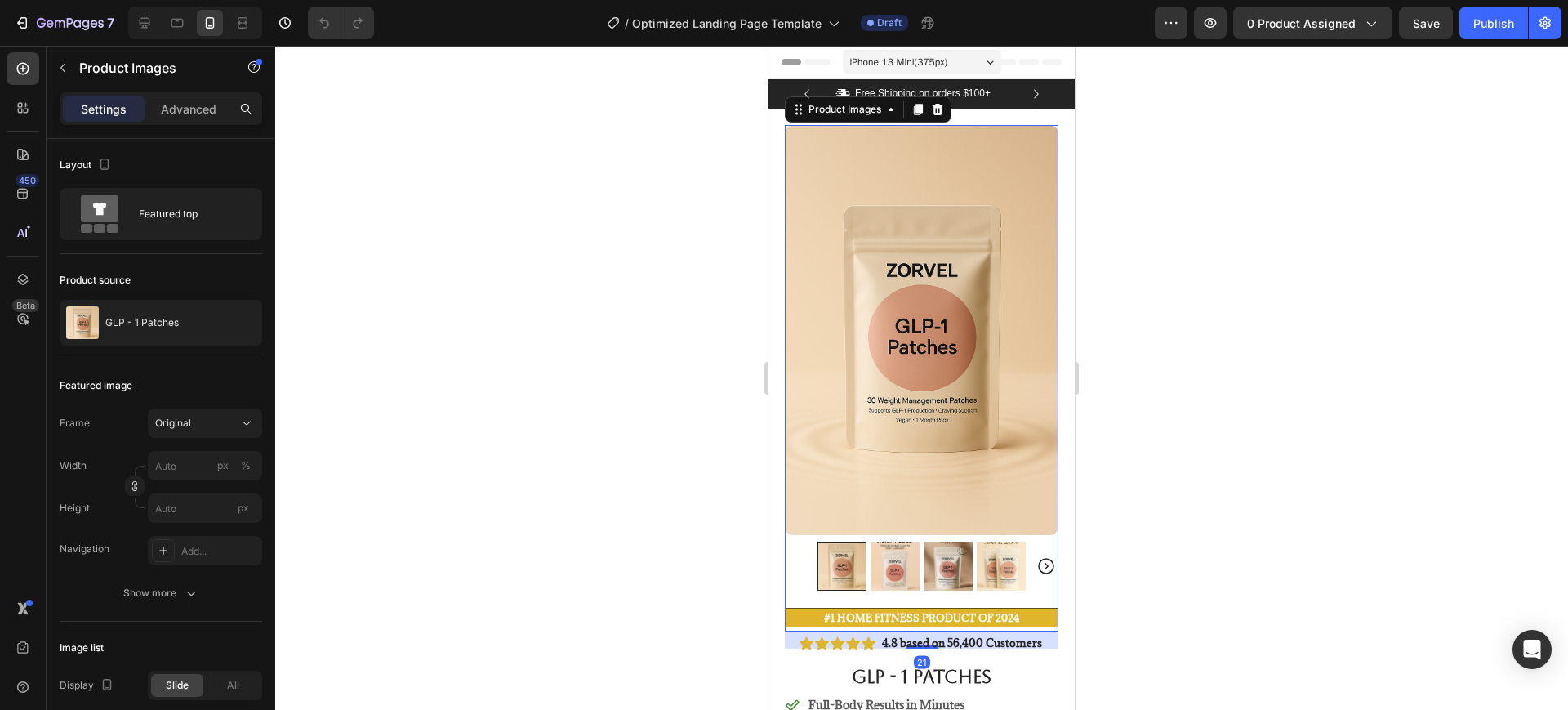 click at bounding box center [895, 566] 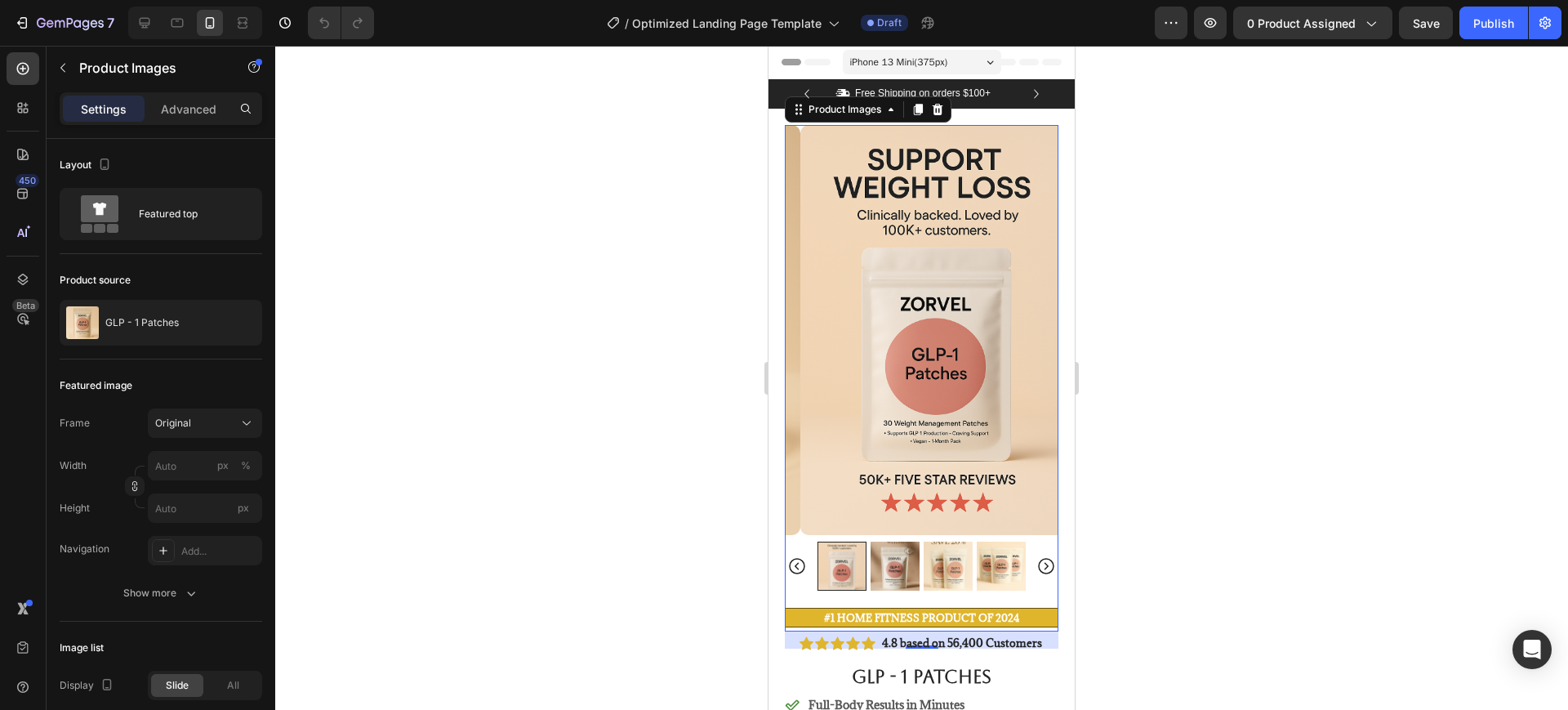 click at bounding box center [895, 566] 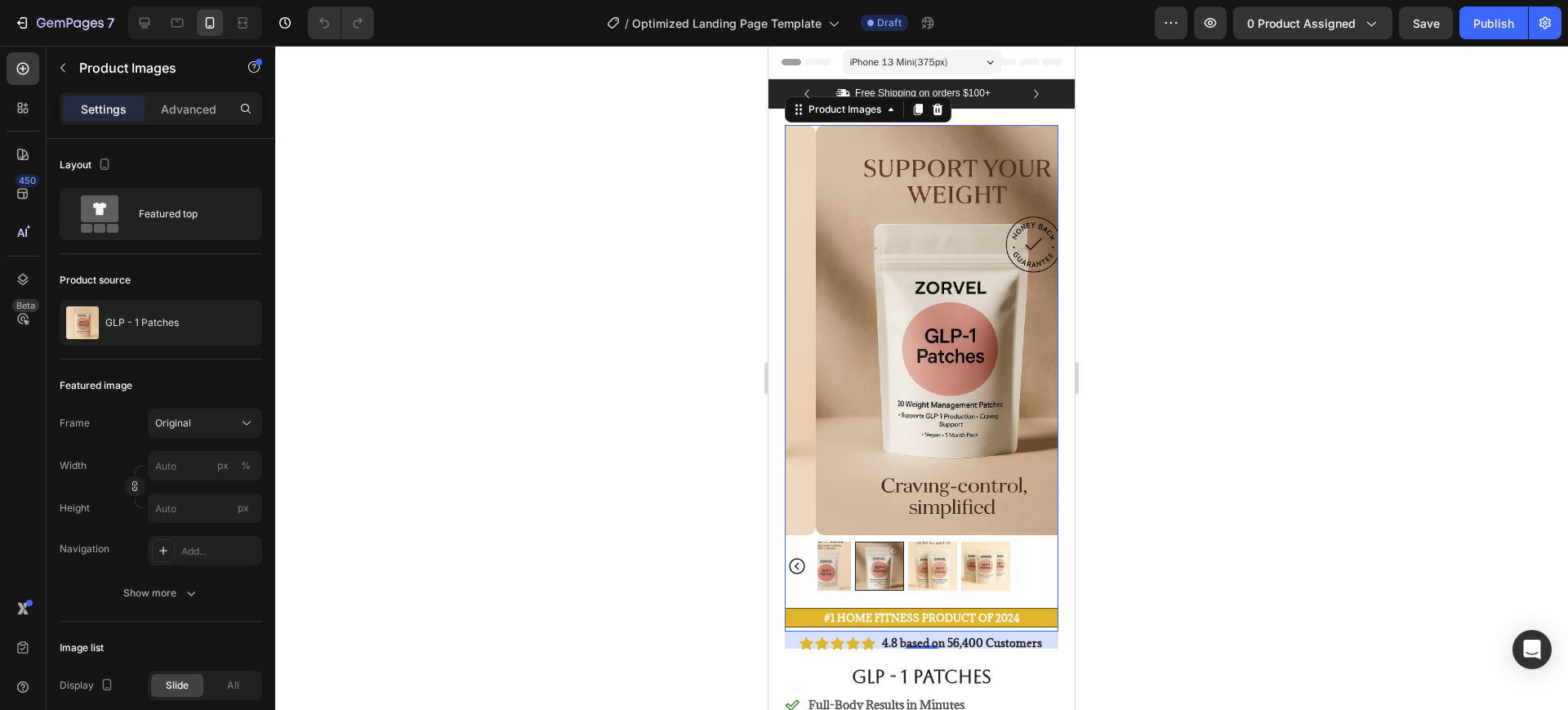 click at bounding box center (933, 566) 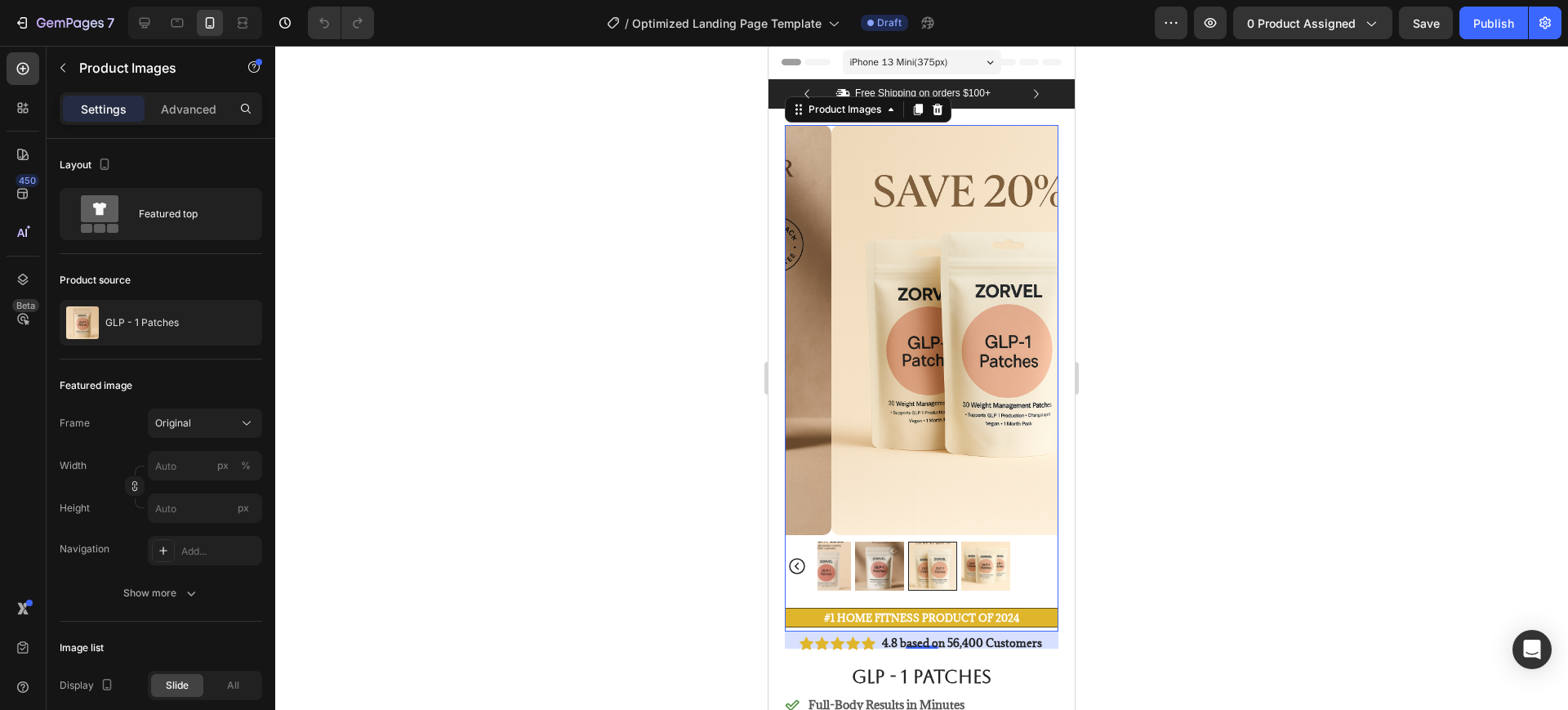 click at bounding box center (986, 566) 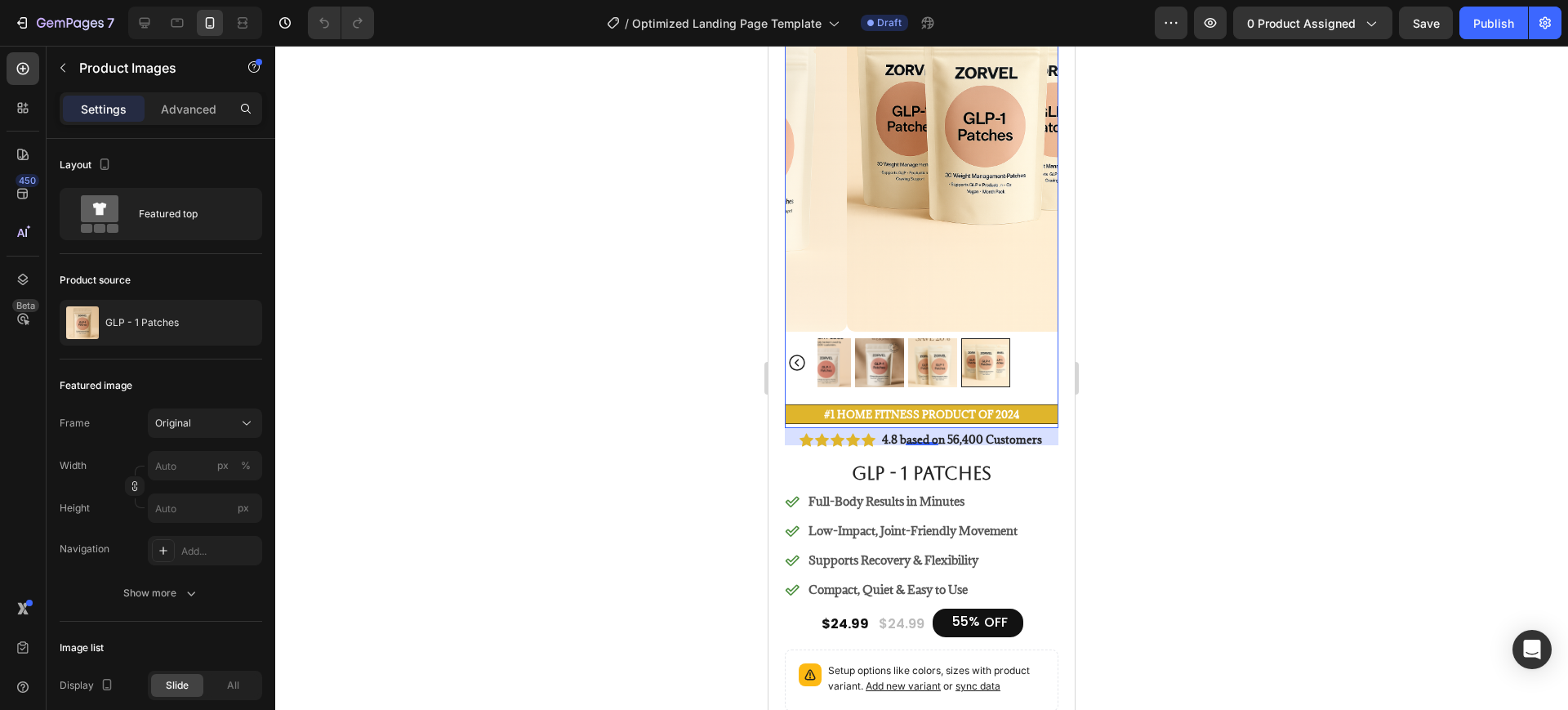 scroll, scrollTop: 204, scrollLeft: 0, axis: vertical 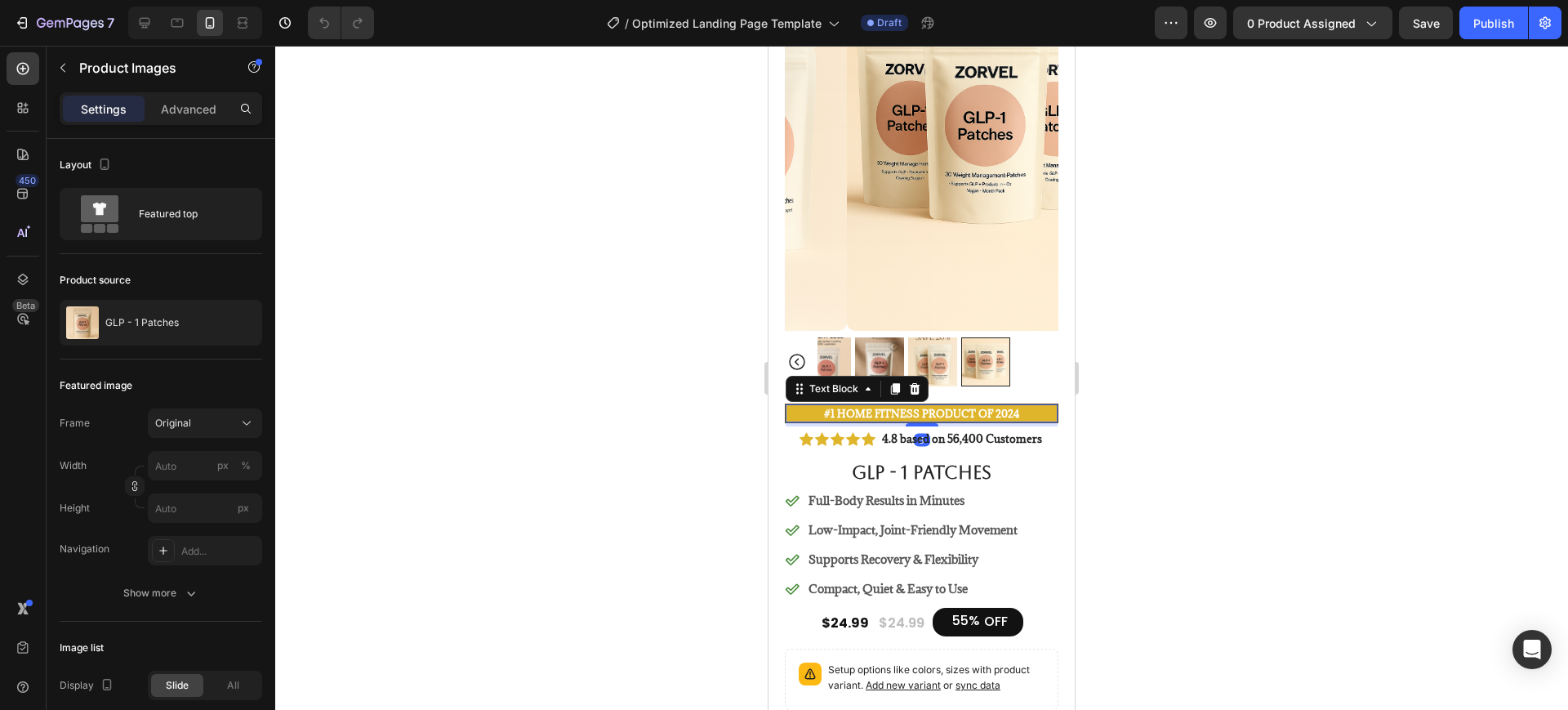 click on "#1 Home fitness Product of 2024" at bounding box center [921, 413] 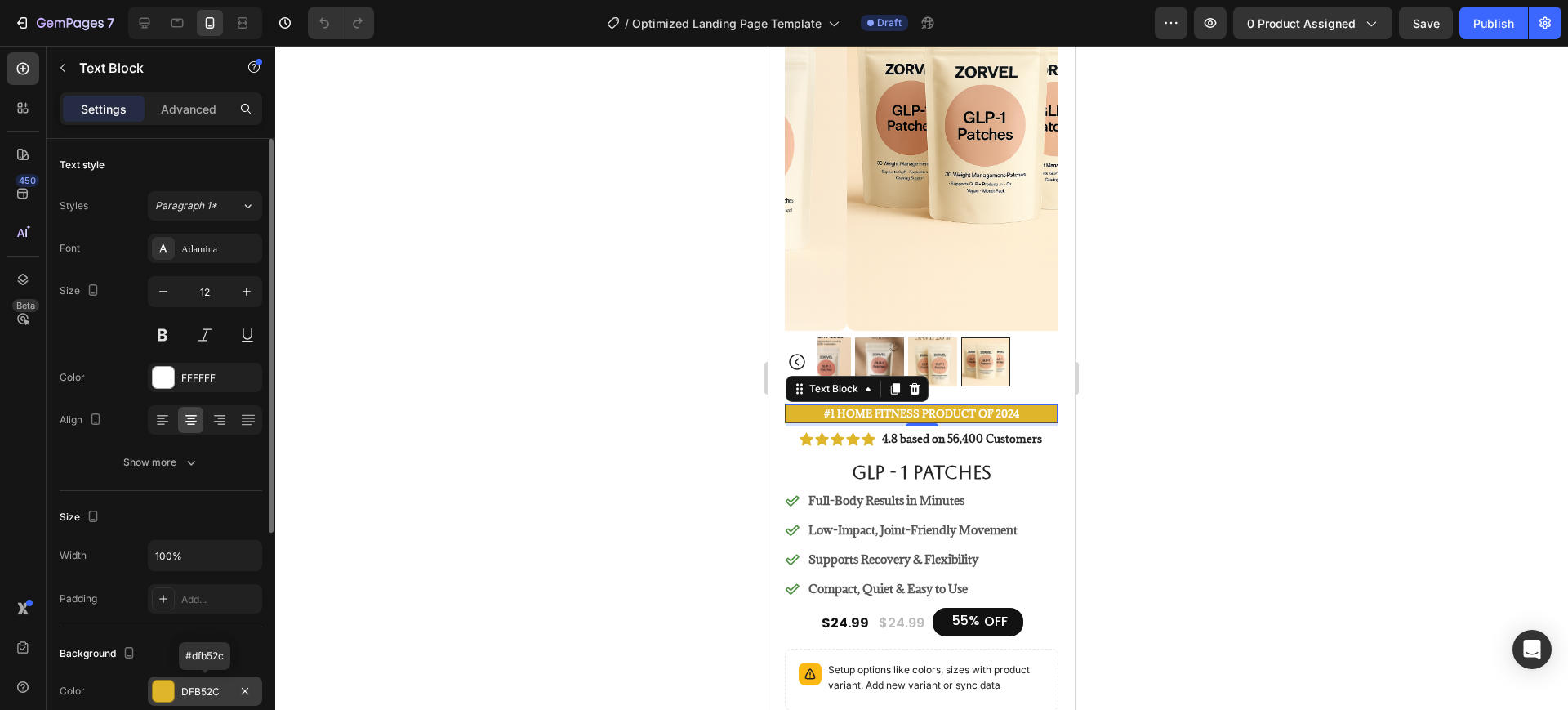 click at bounding box center (163, 691) 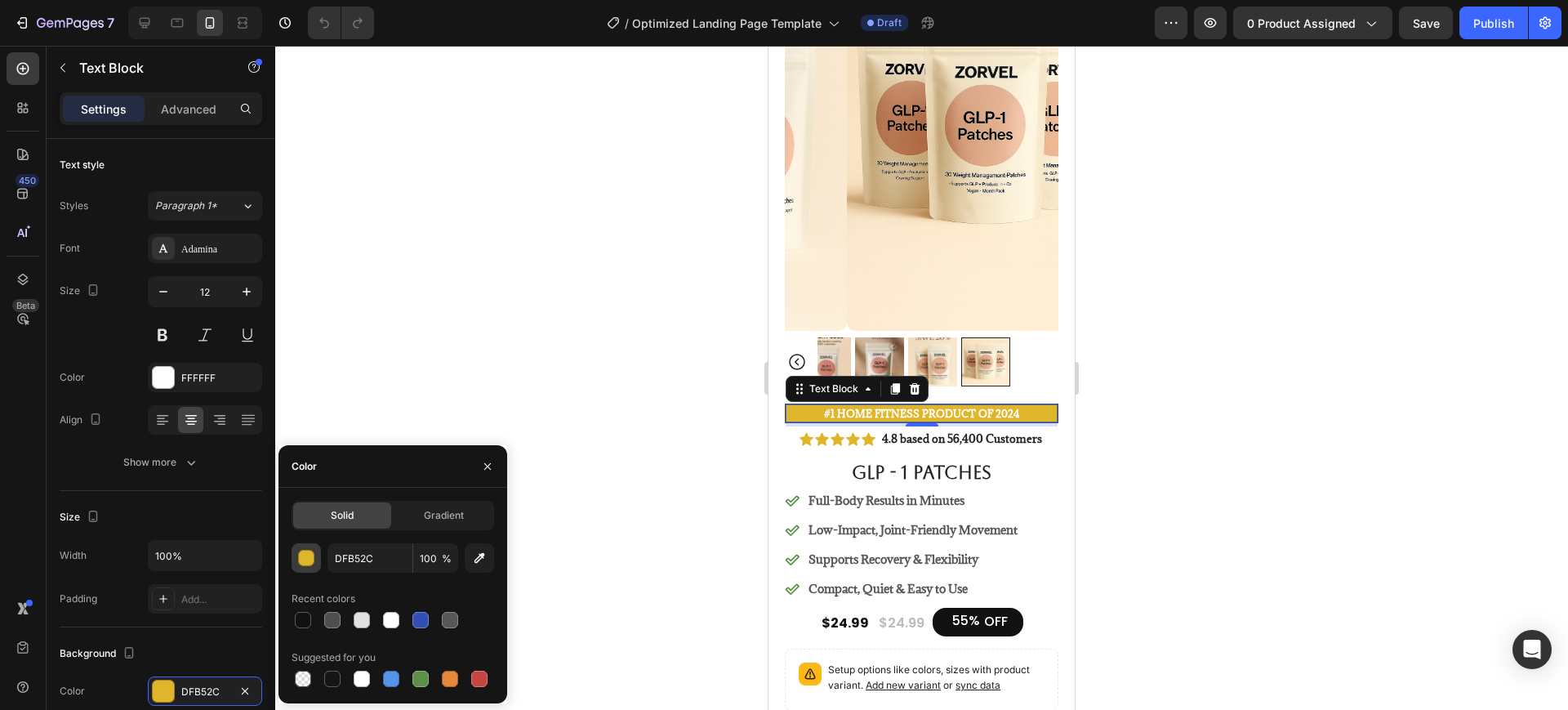 click at bounding box center (306, 558) 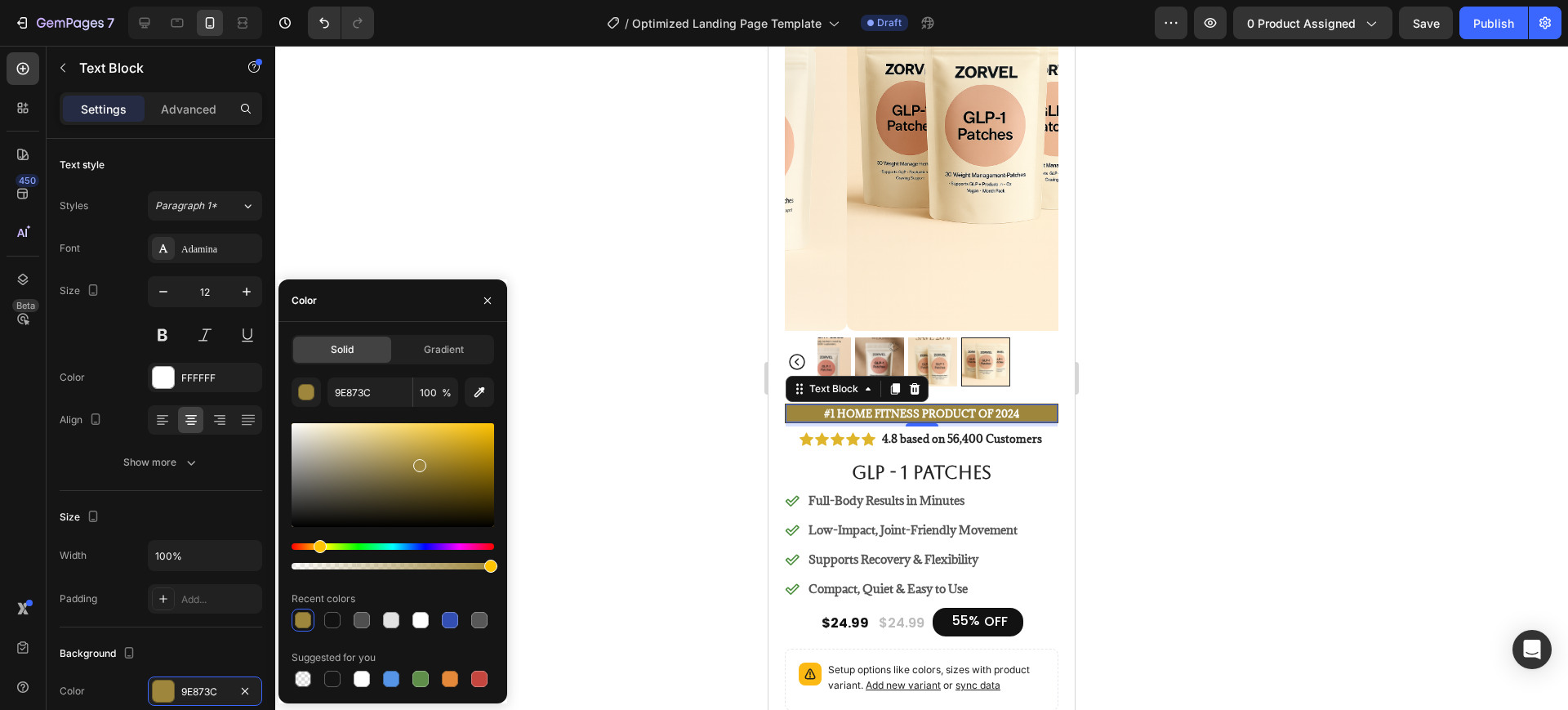 click at bounding box center [393, 475] 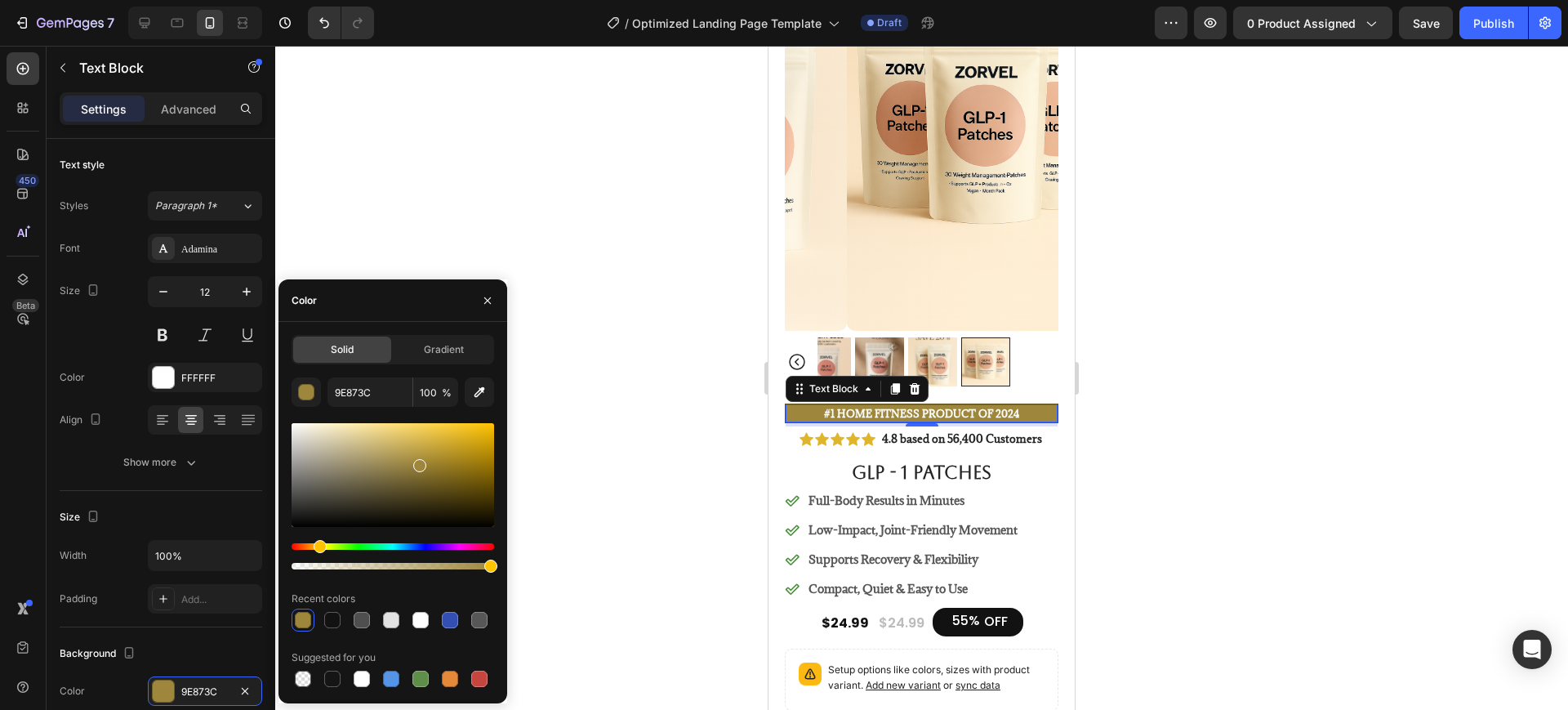 click at bounding box center (393, 547) 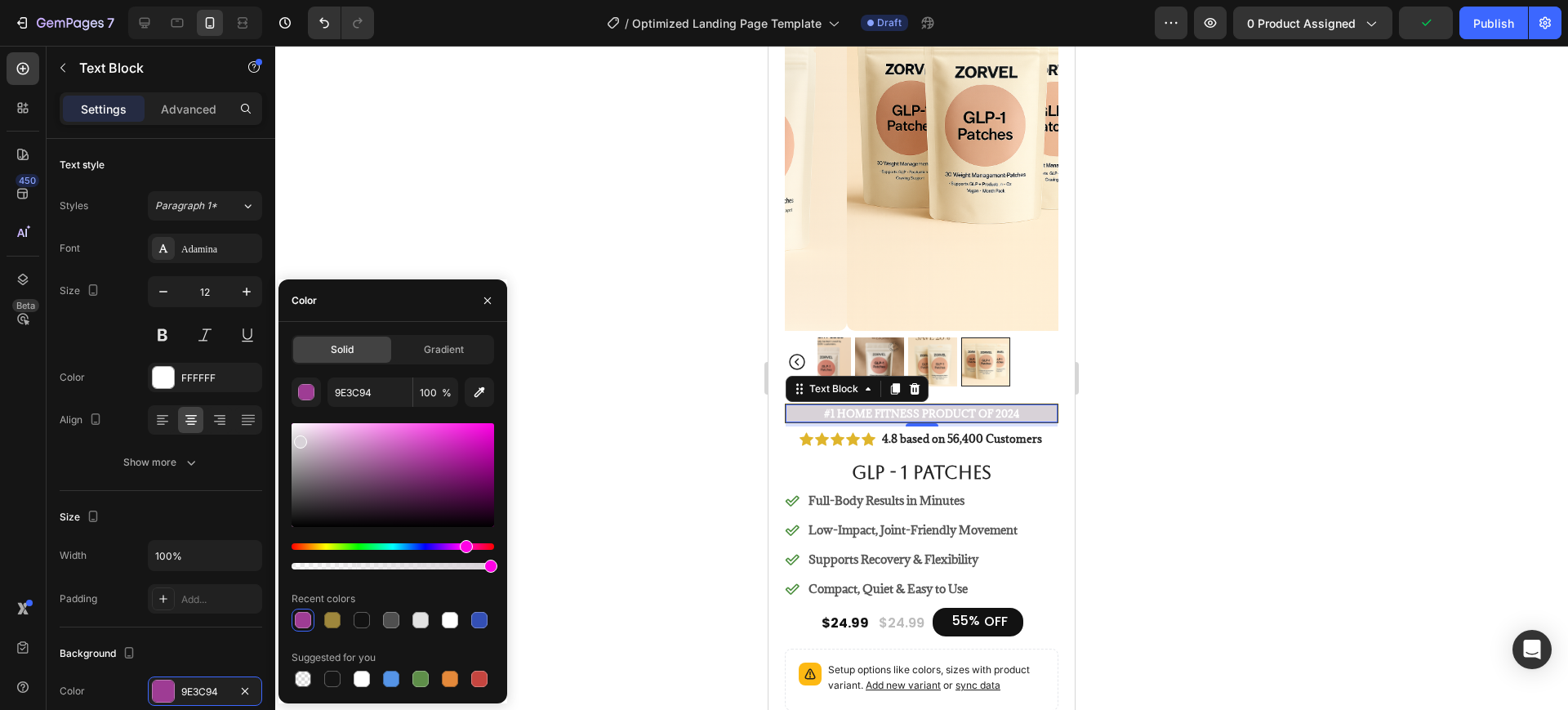 drag, startPoint x: 417, startPoint y: 470, endPoint x: 376, endPoint y: 481, distance: 42.449971 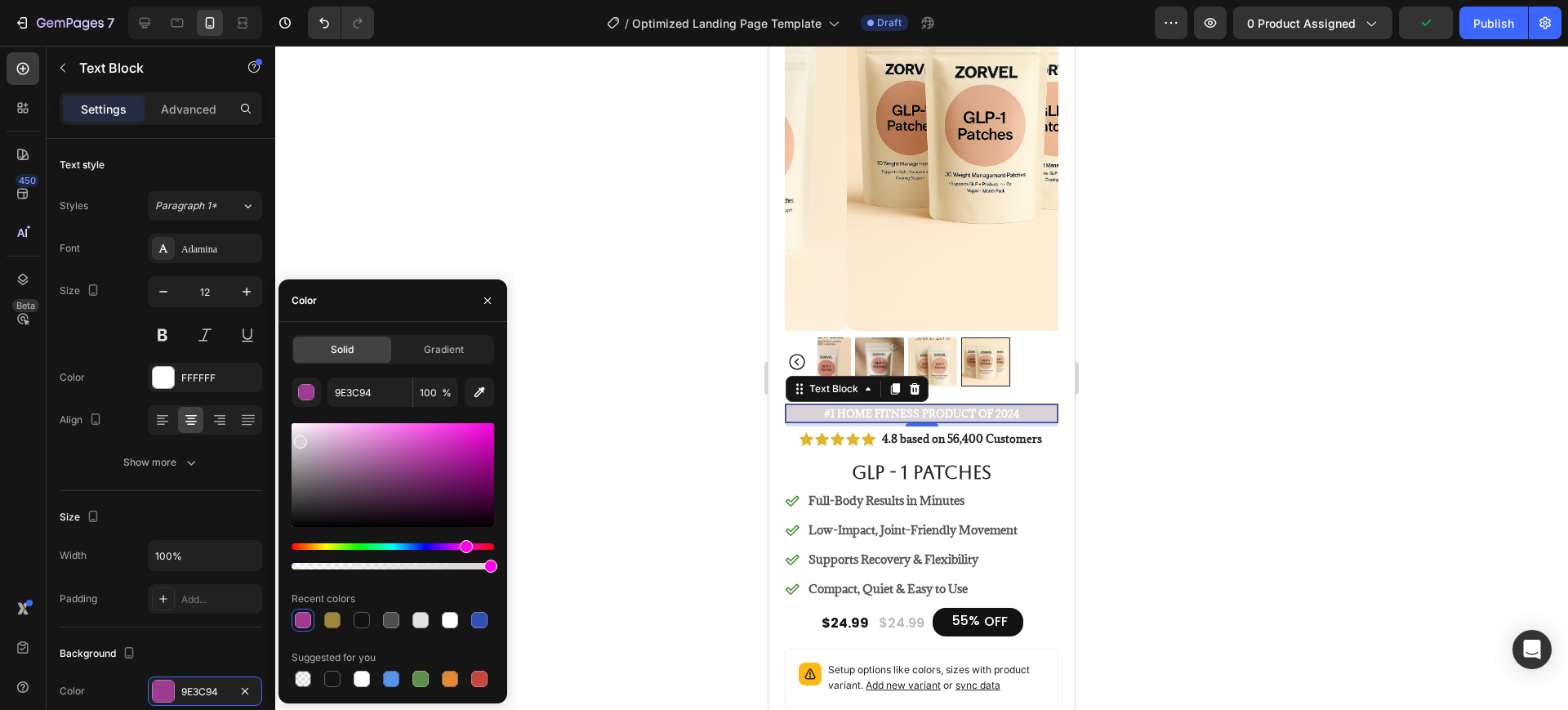 click at bounding box center [301, 442] 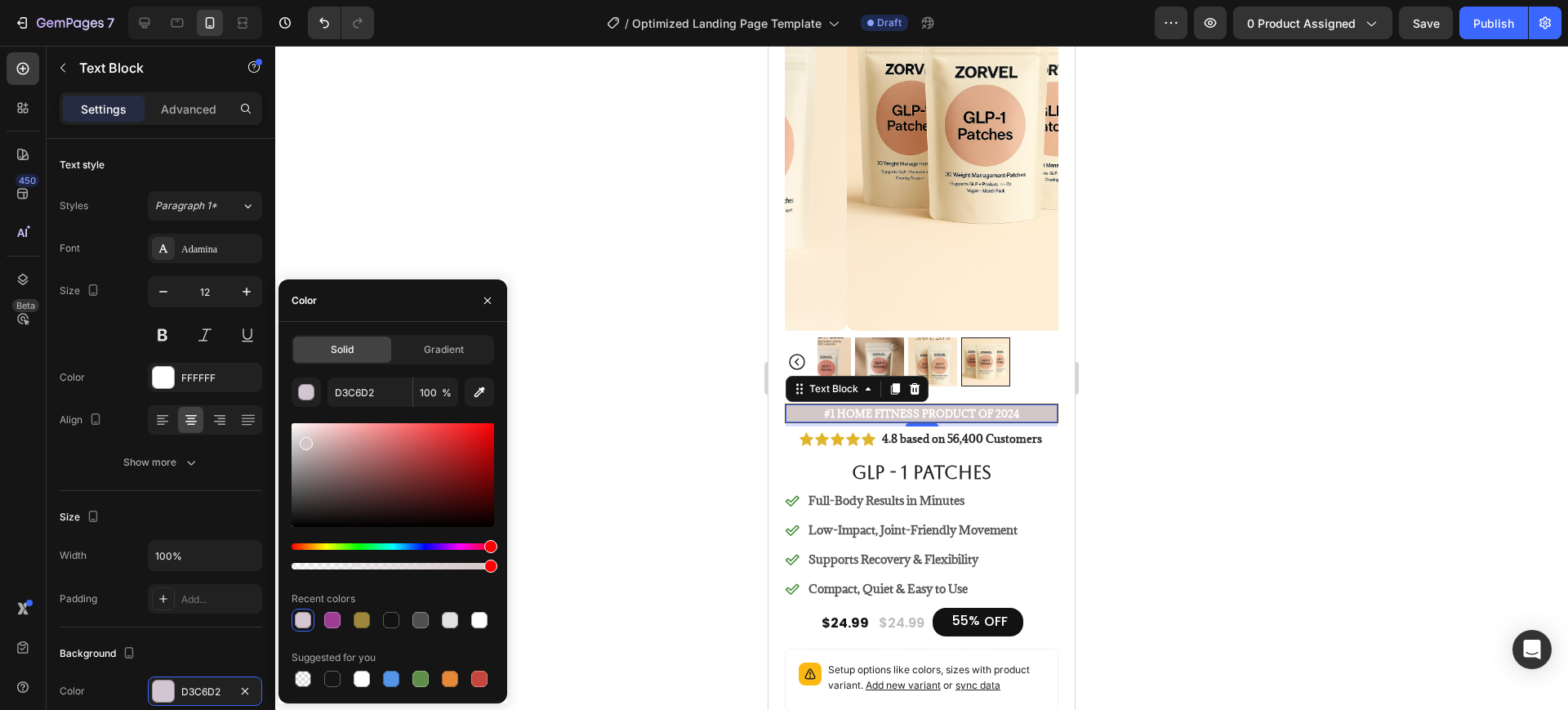 drag, startPoint x: 465, startPoint y: 544, endPoint x: 497, endPoint y: 556, distance: 34.176015 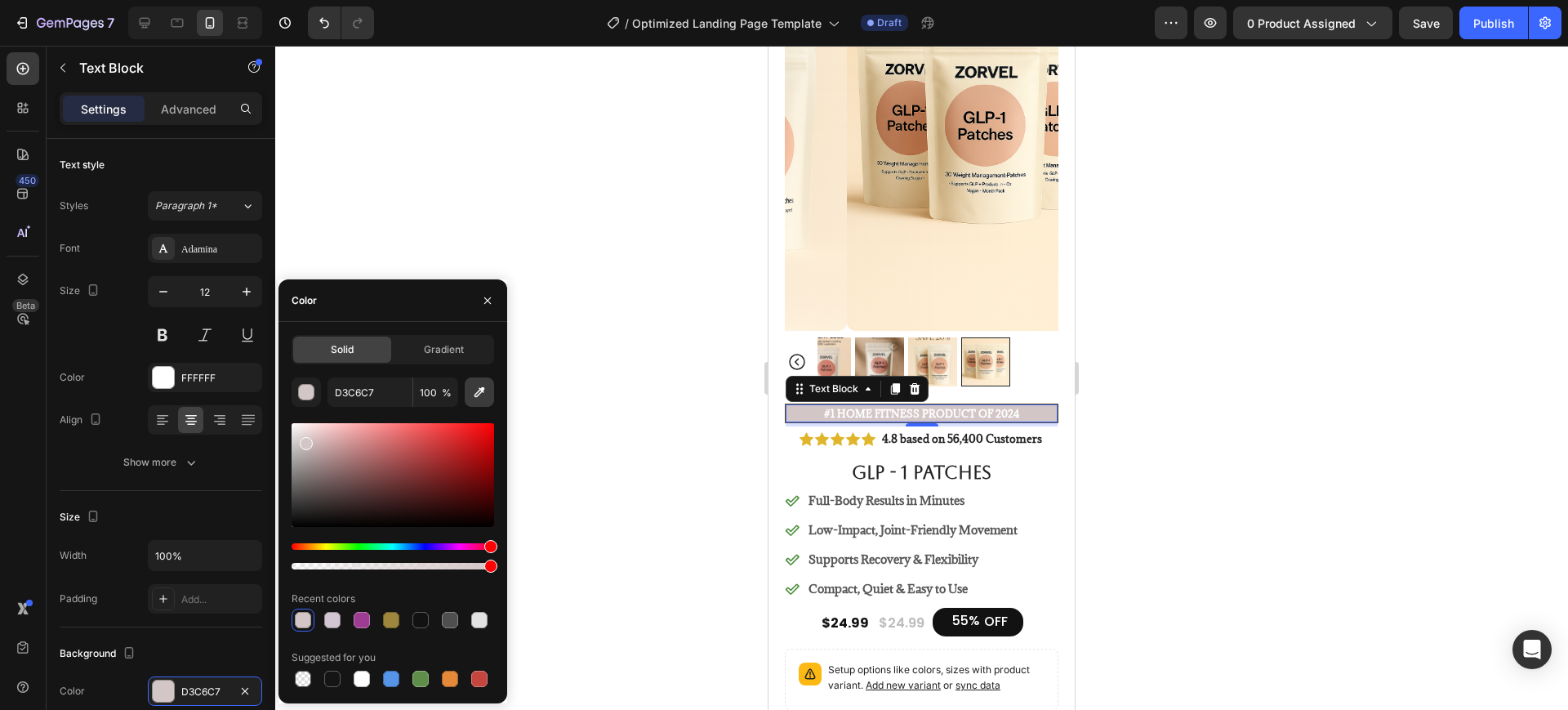 click 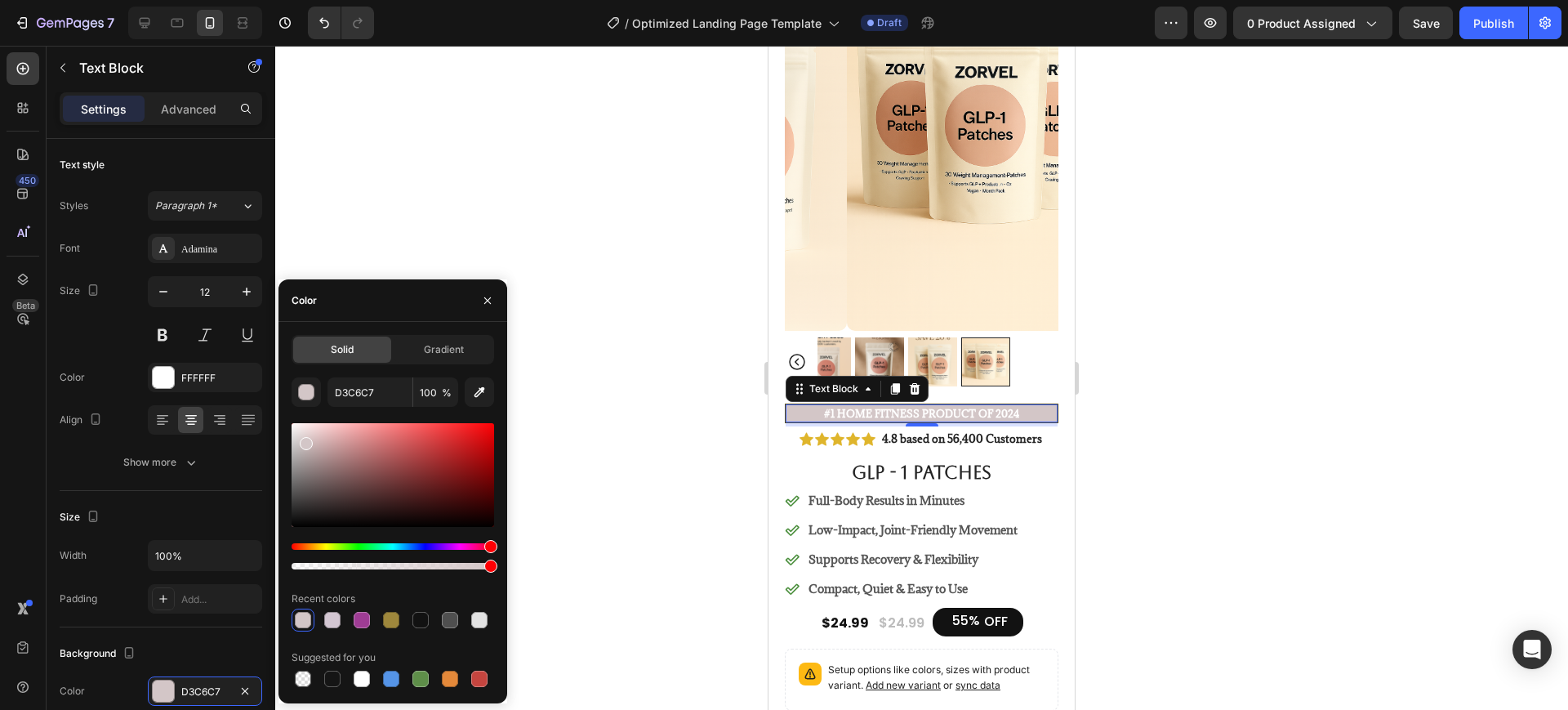 type on "FDEDD0" 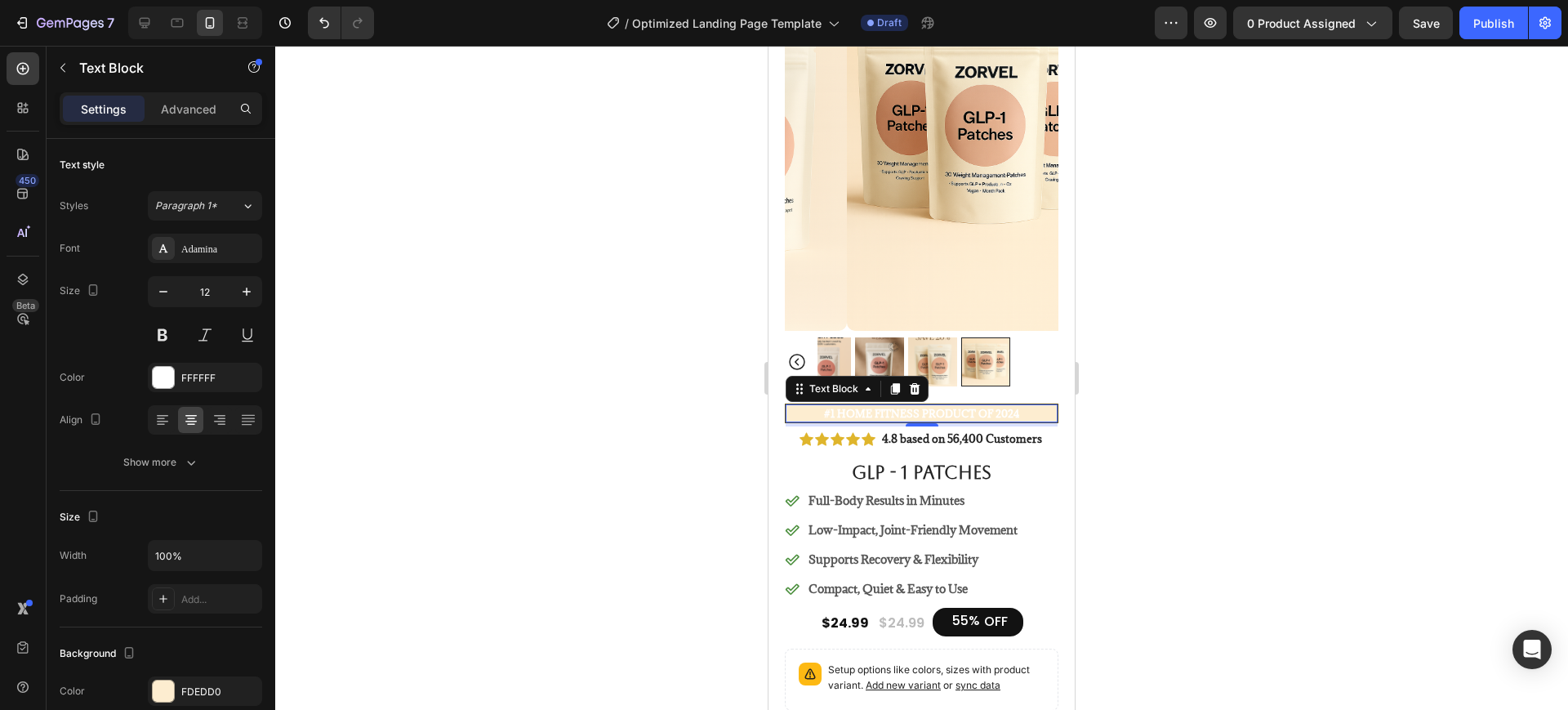 click 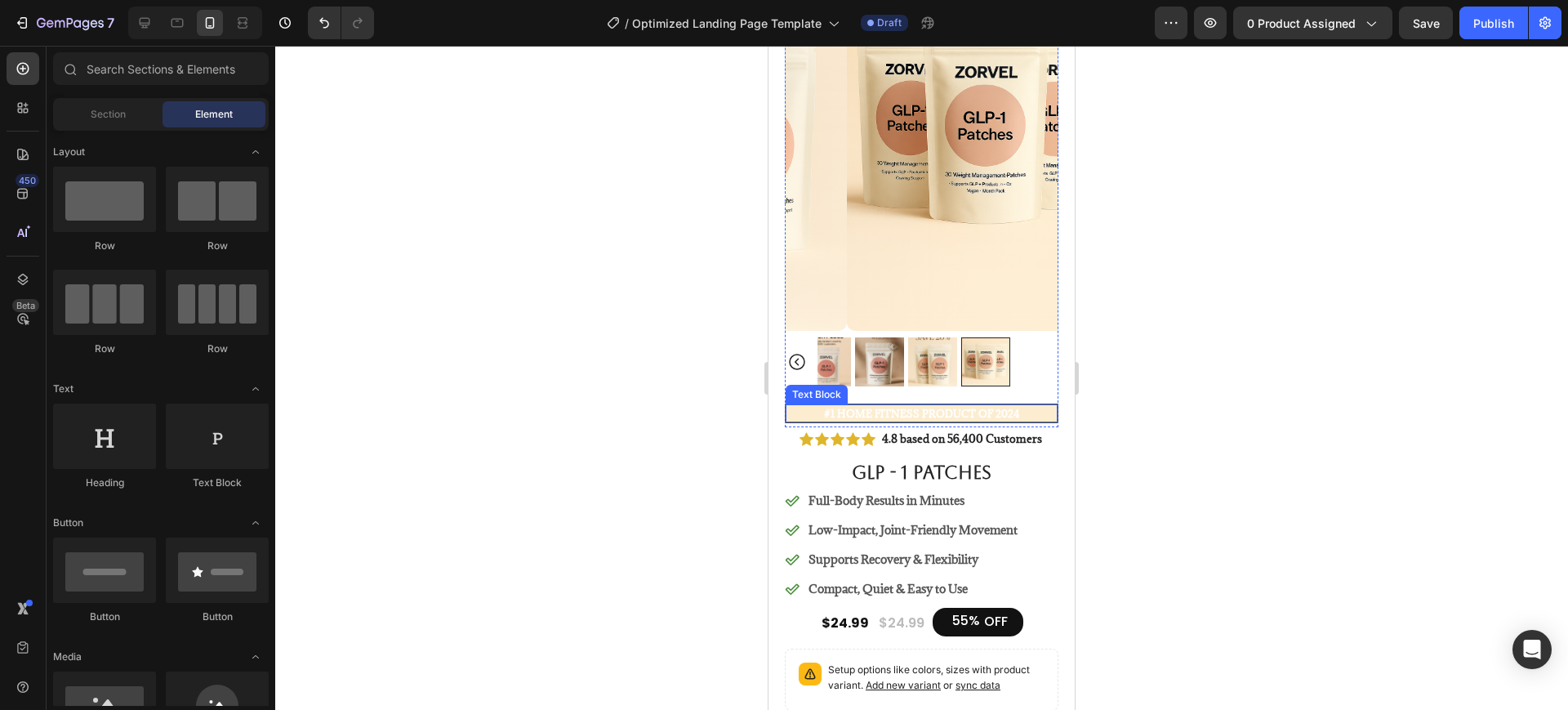 click on "#1 Home fitness Product of 2024" at bounding box center [921, 413] 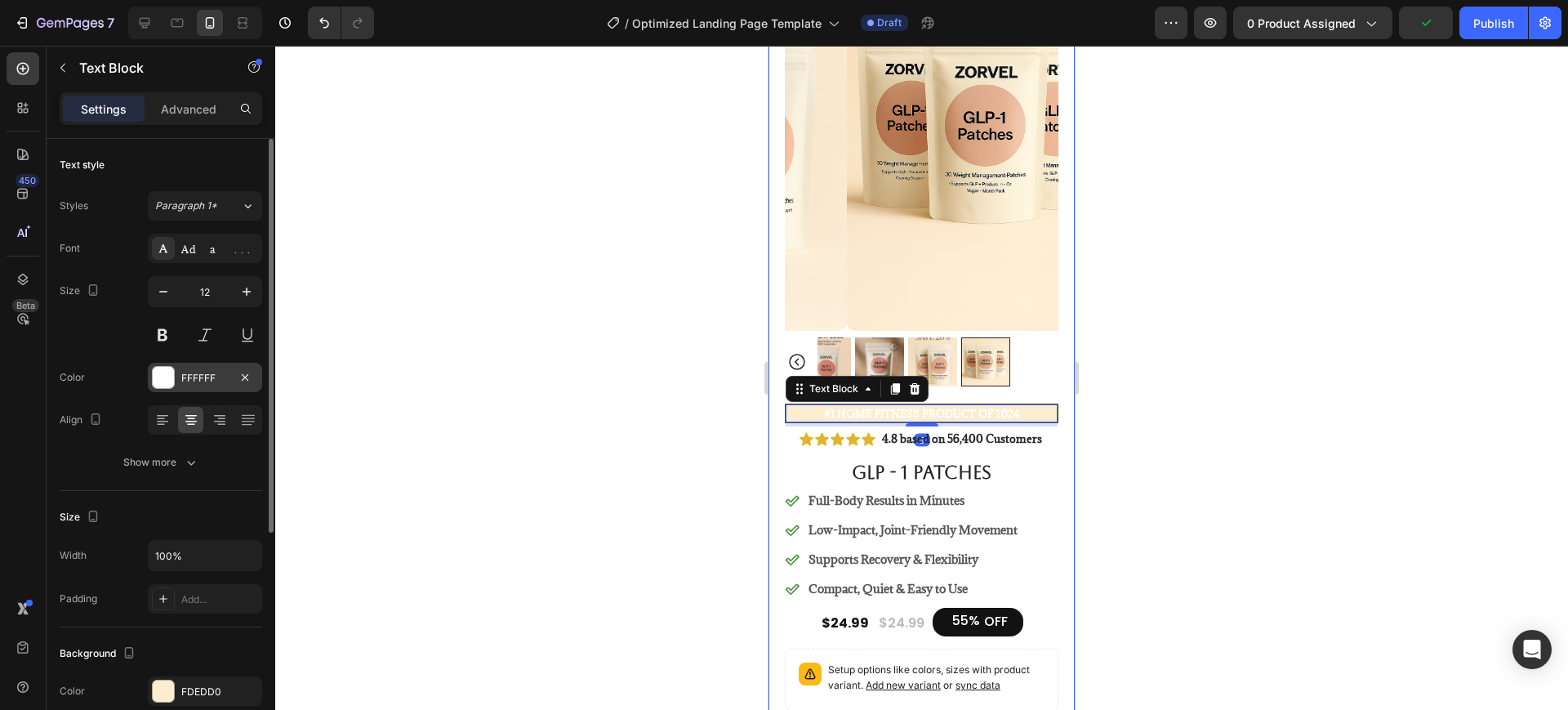 click on "FFFFFF" at bounding box center [205, 377] 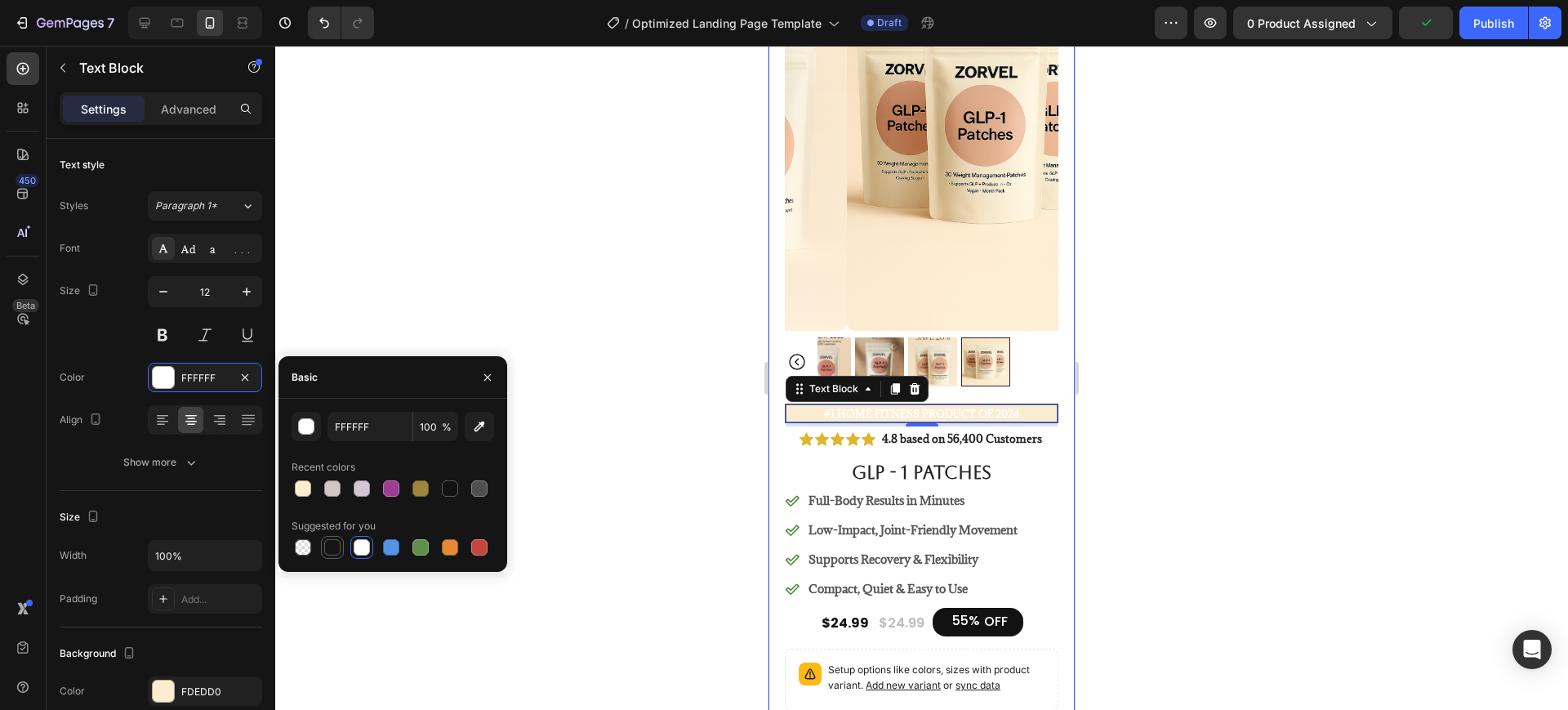 click at bounding box center [332, 547] 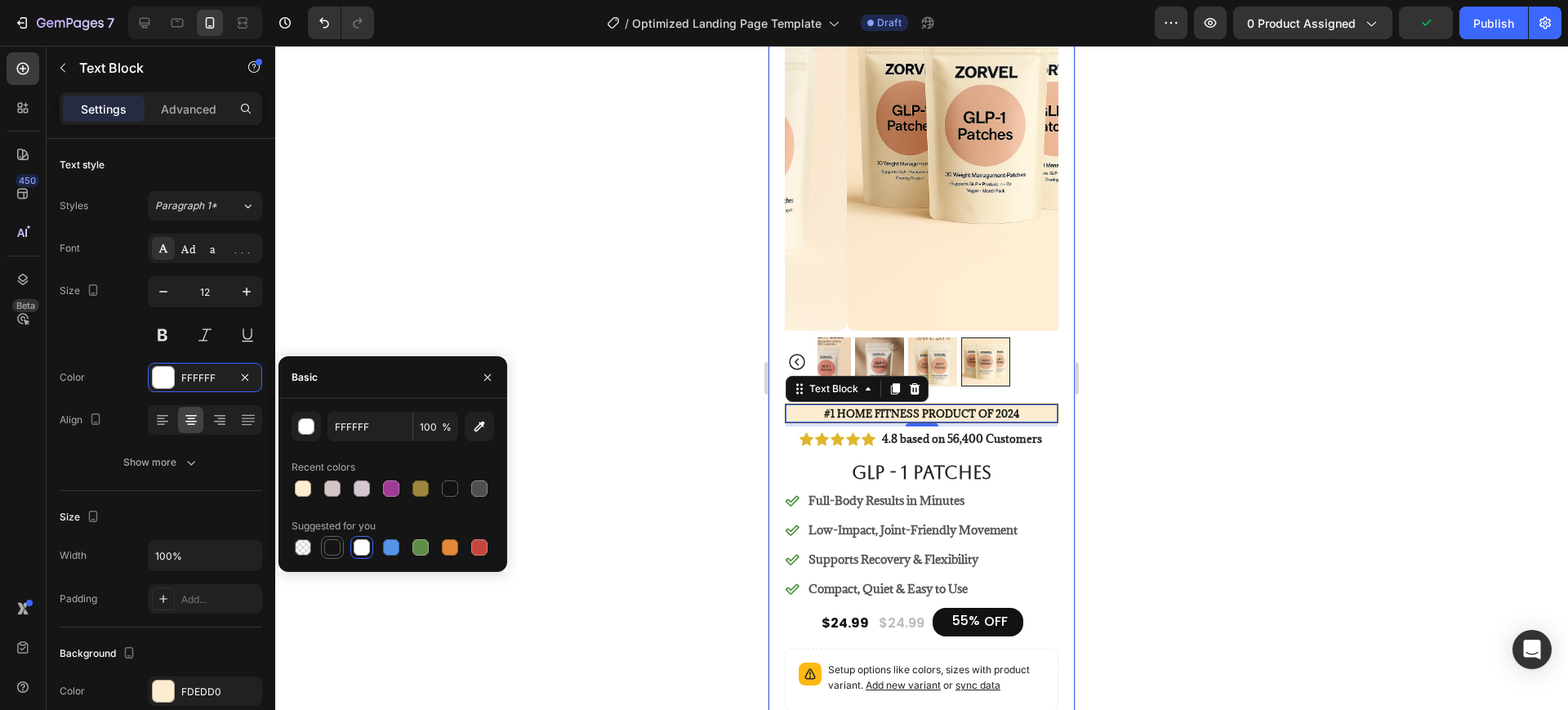 type on "151515" 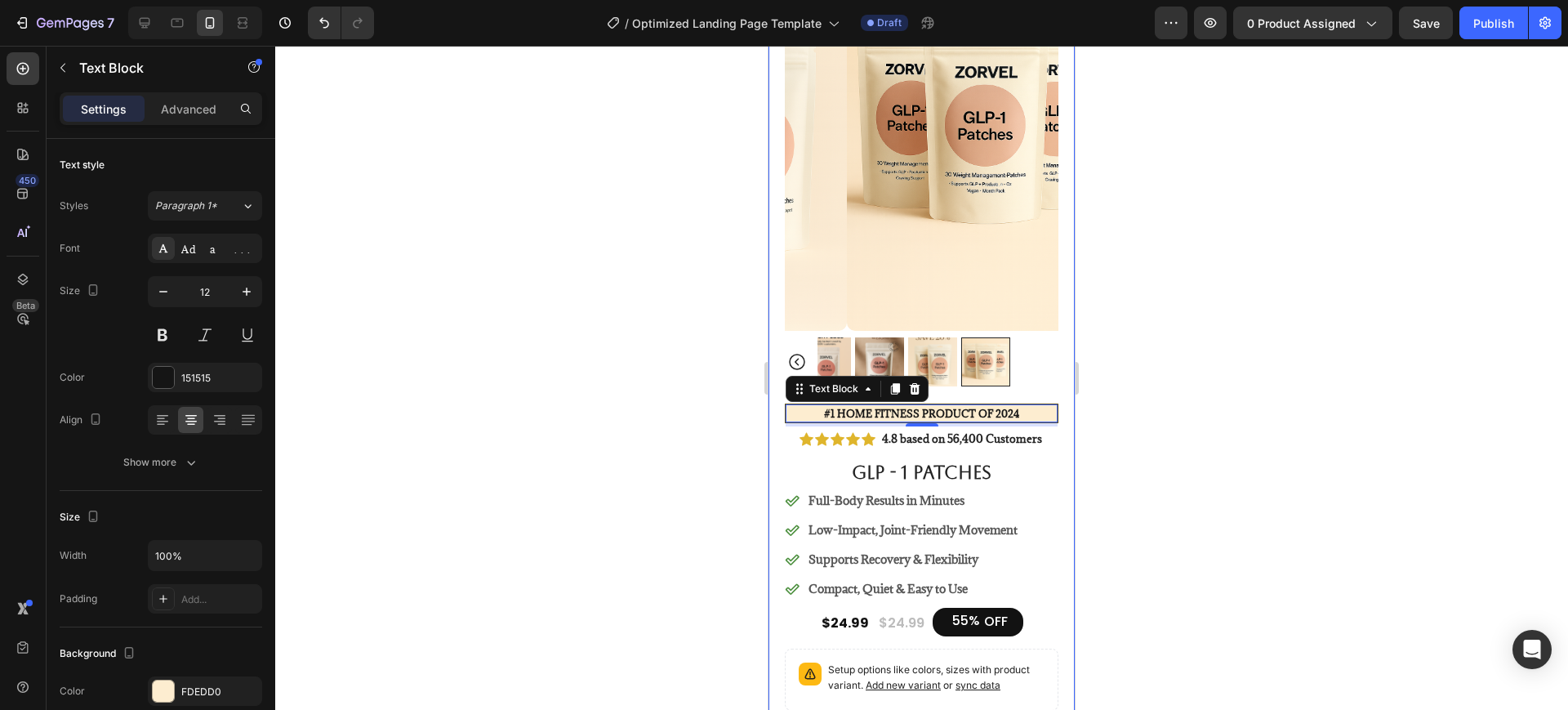 click 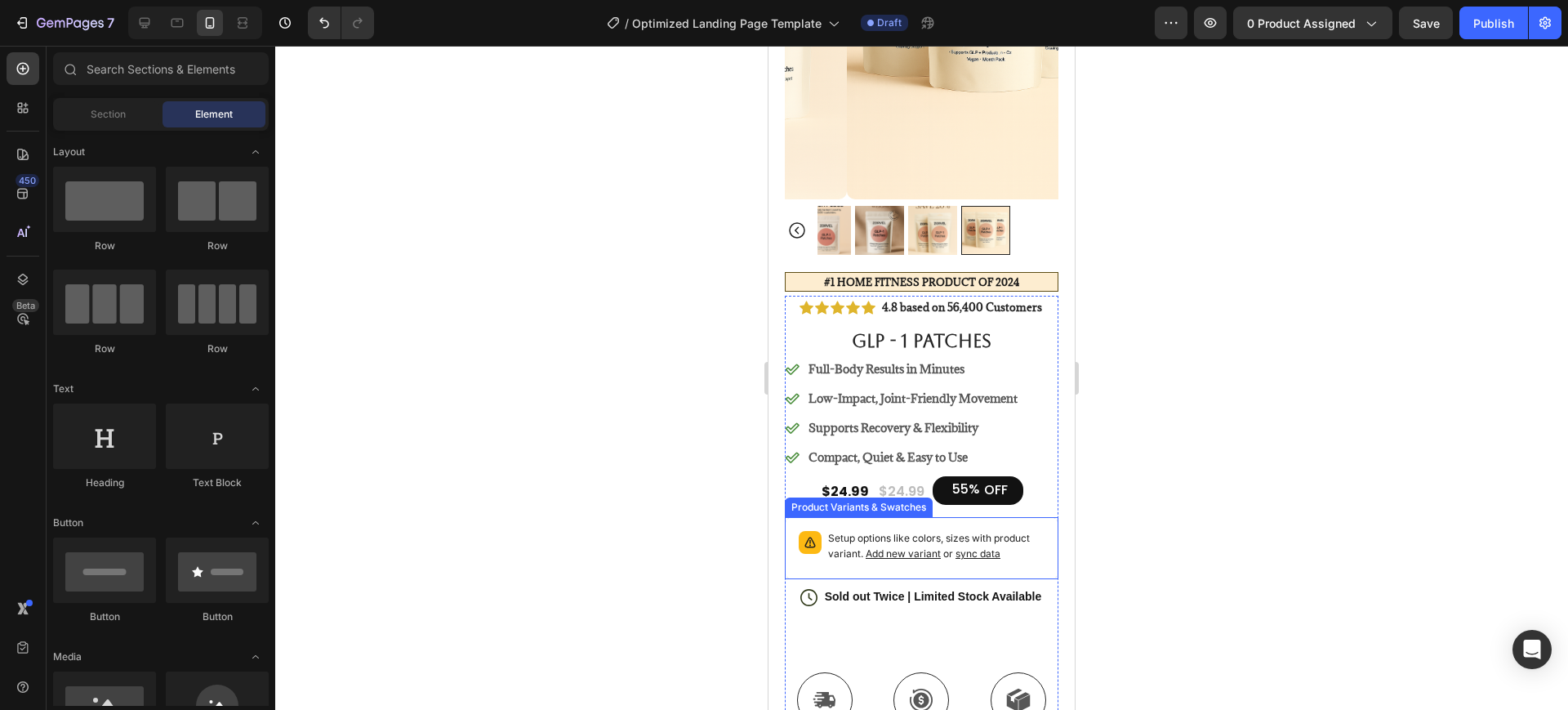 scroll, scrollTop: 409, scrollLeft: 0, axis: vertical 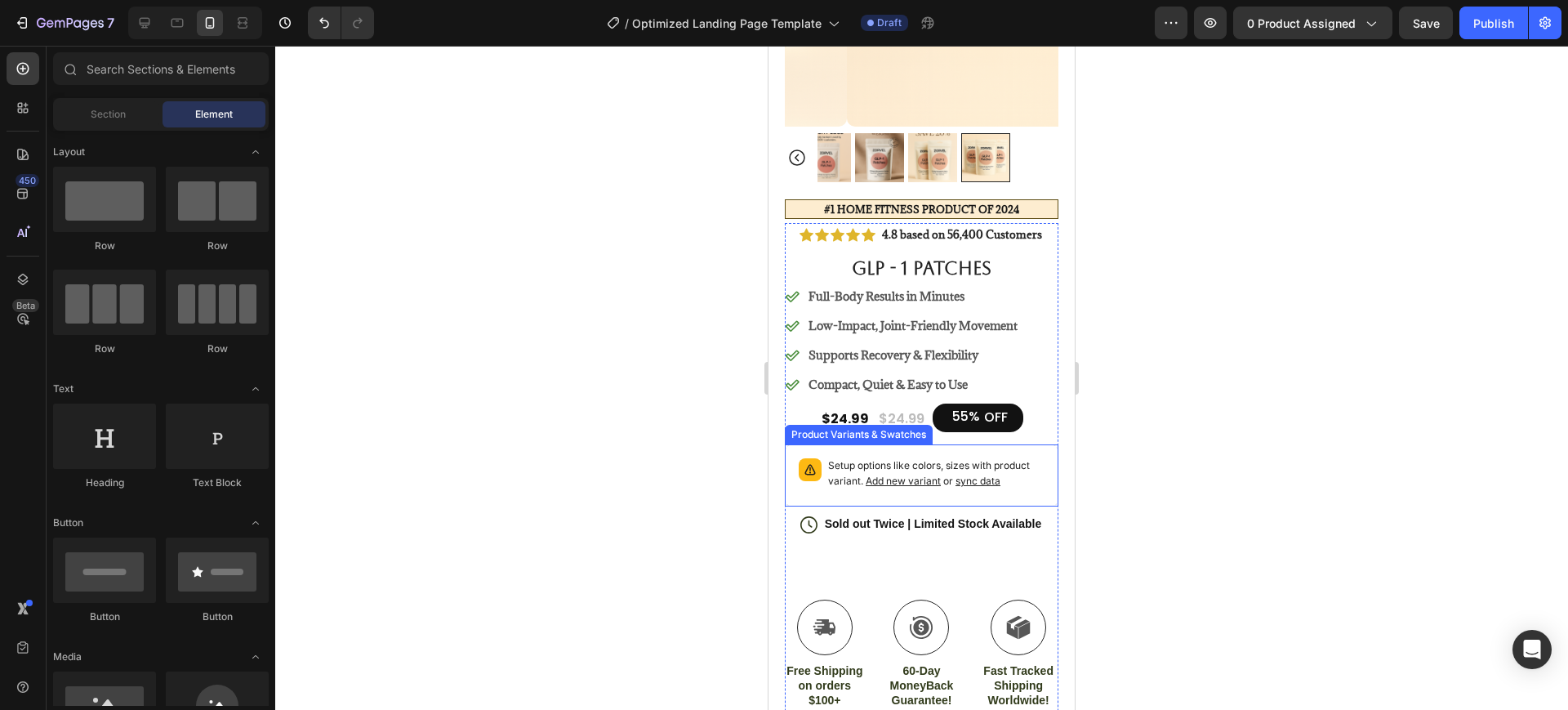 click on "Setup options like colors, sizes with product variant.       Add new variant   or   sync data" at bounding box center [936, 474] 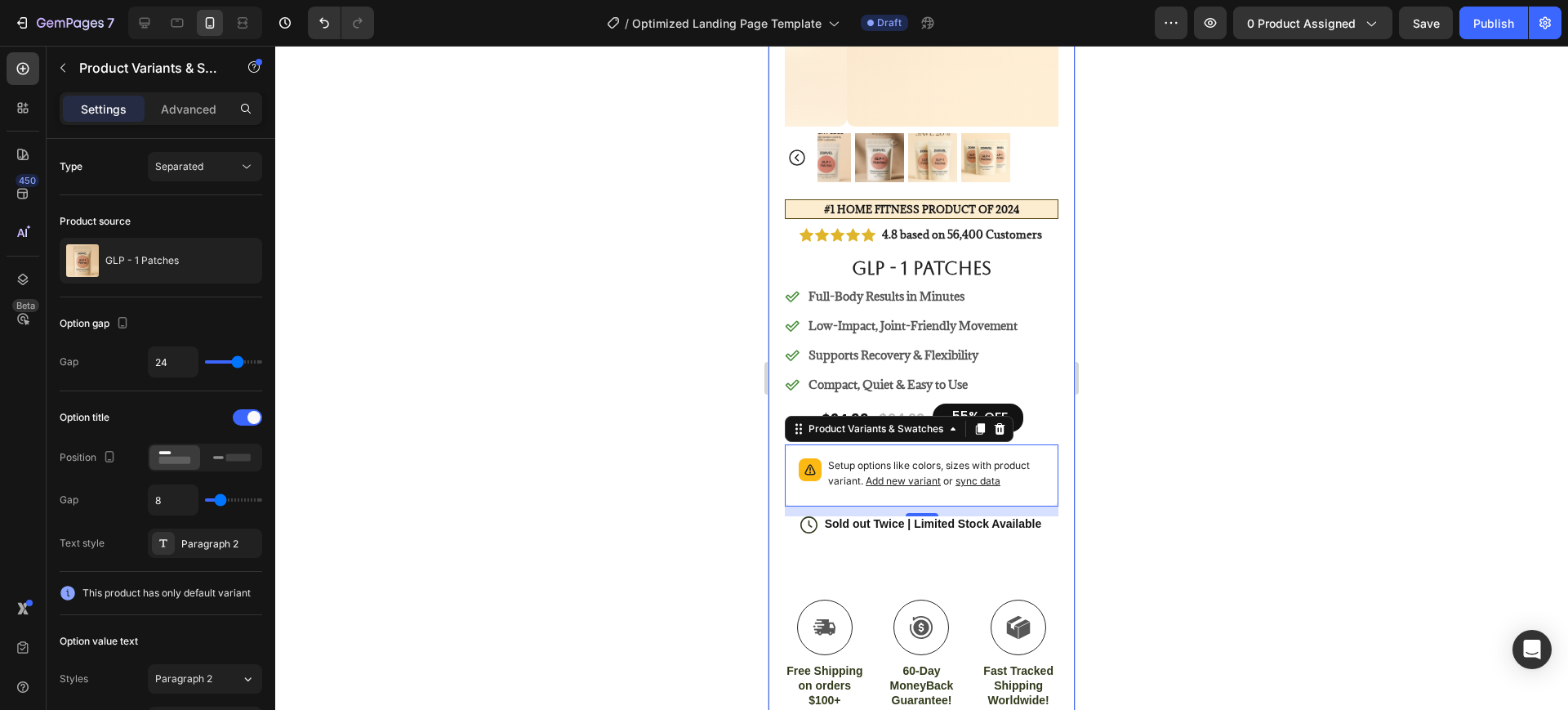 click 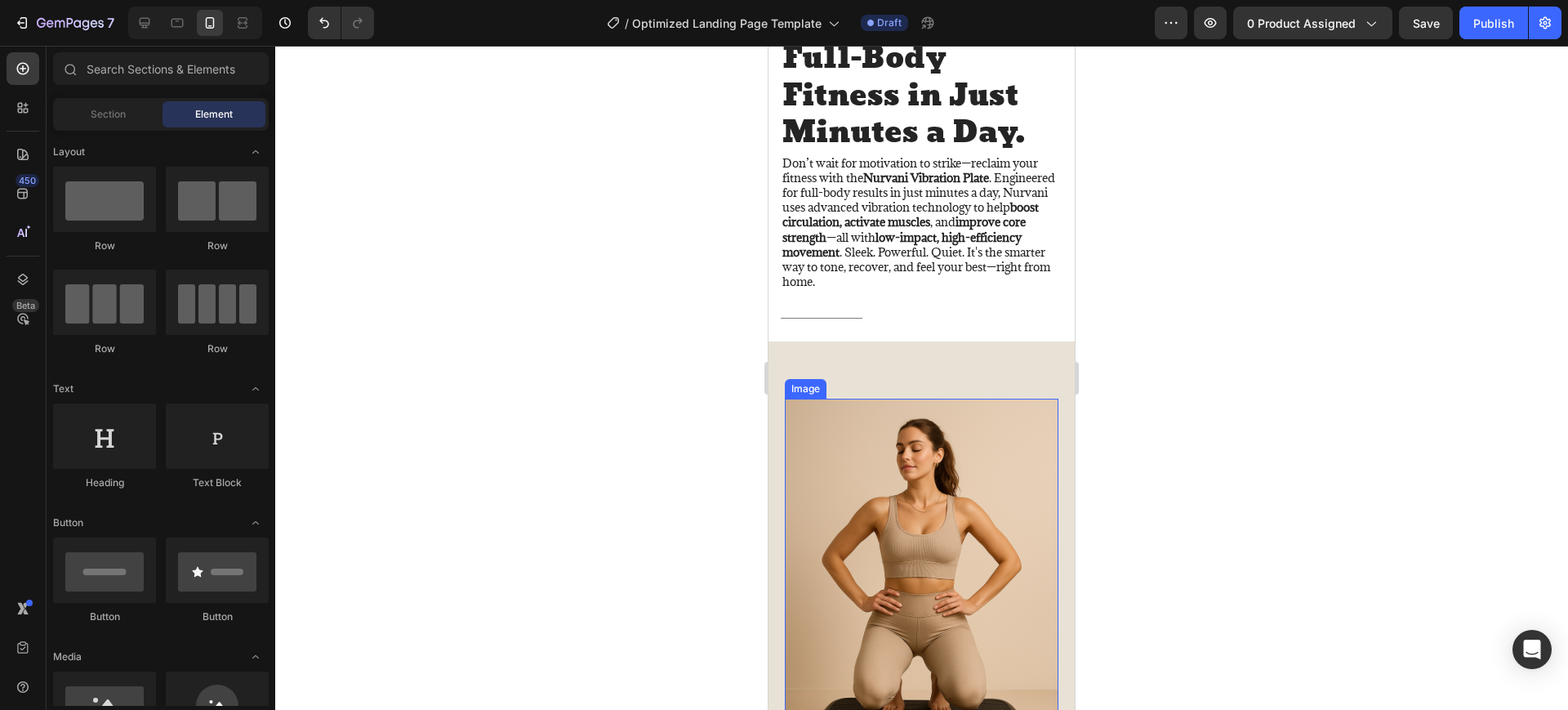 scroll, scrollTop: 1532, scrollLeft: 0, axis: vertical 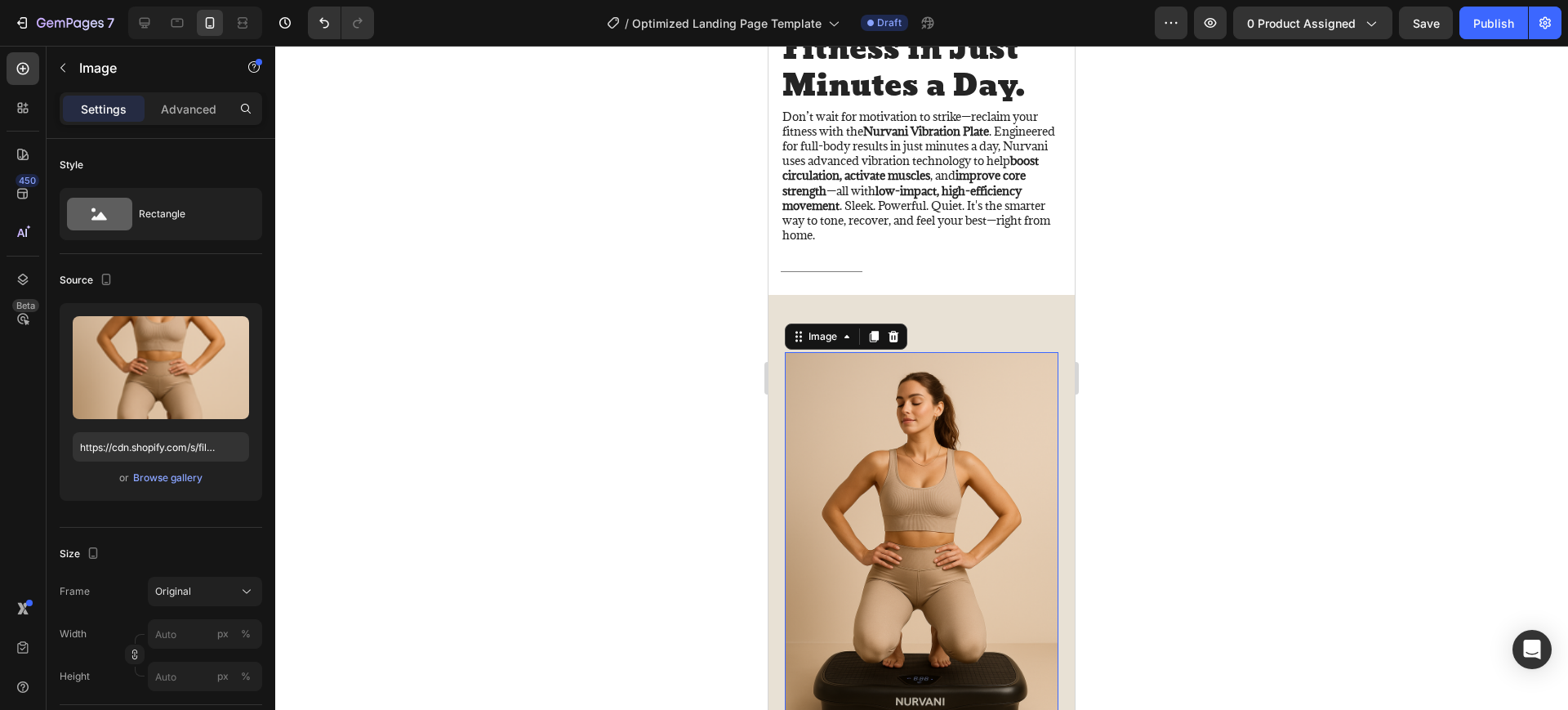 click at bounding box center [921, 557] 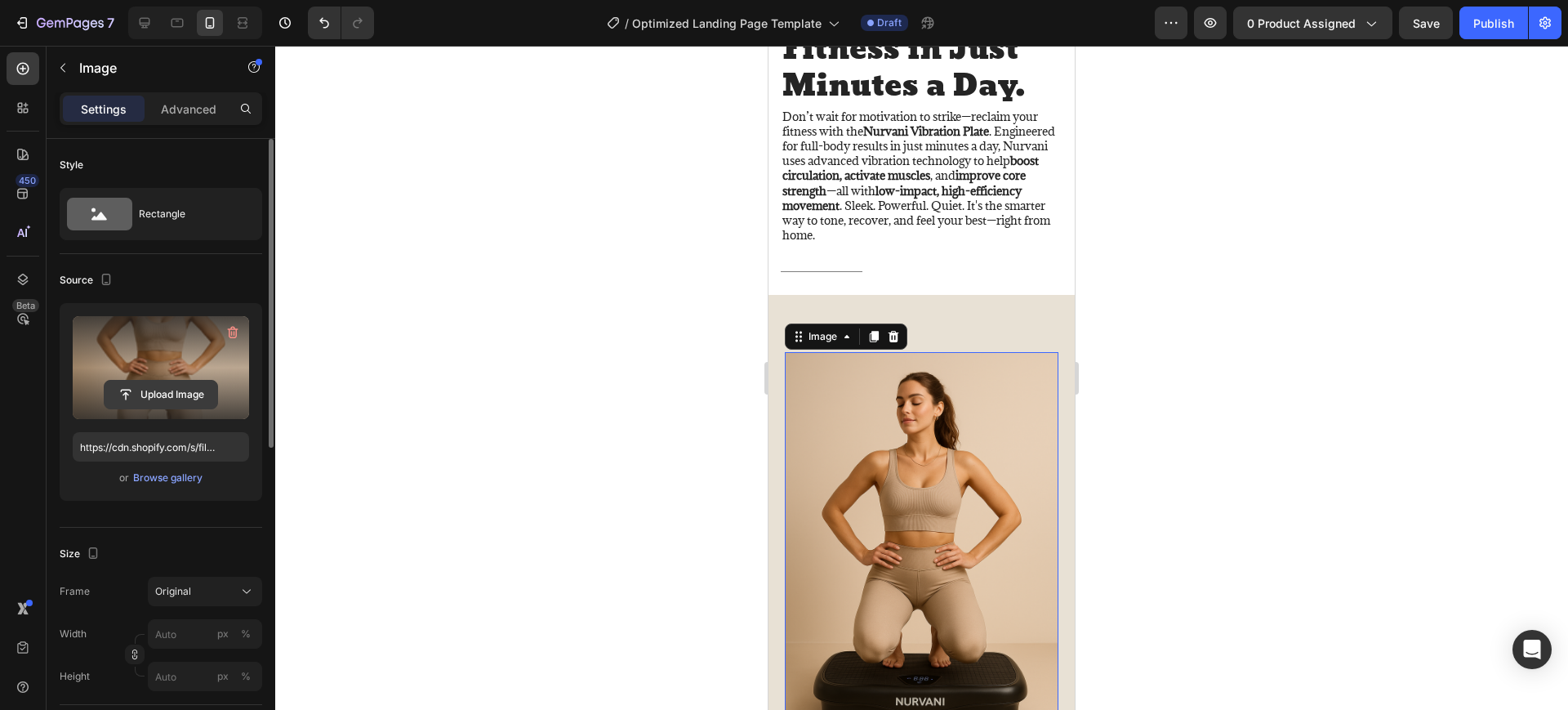 click 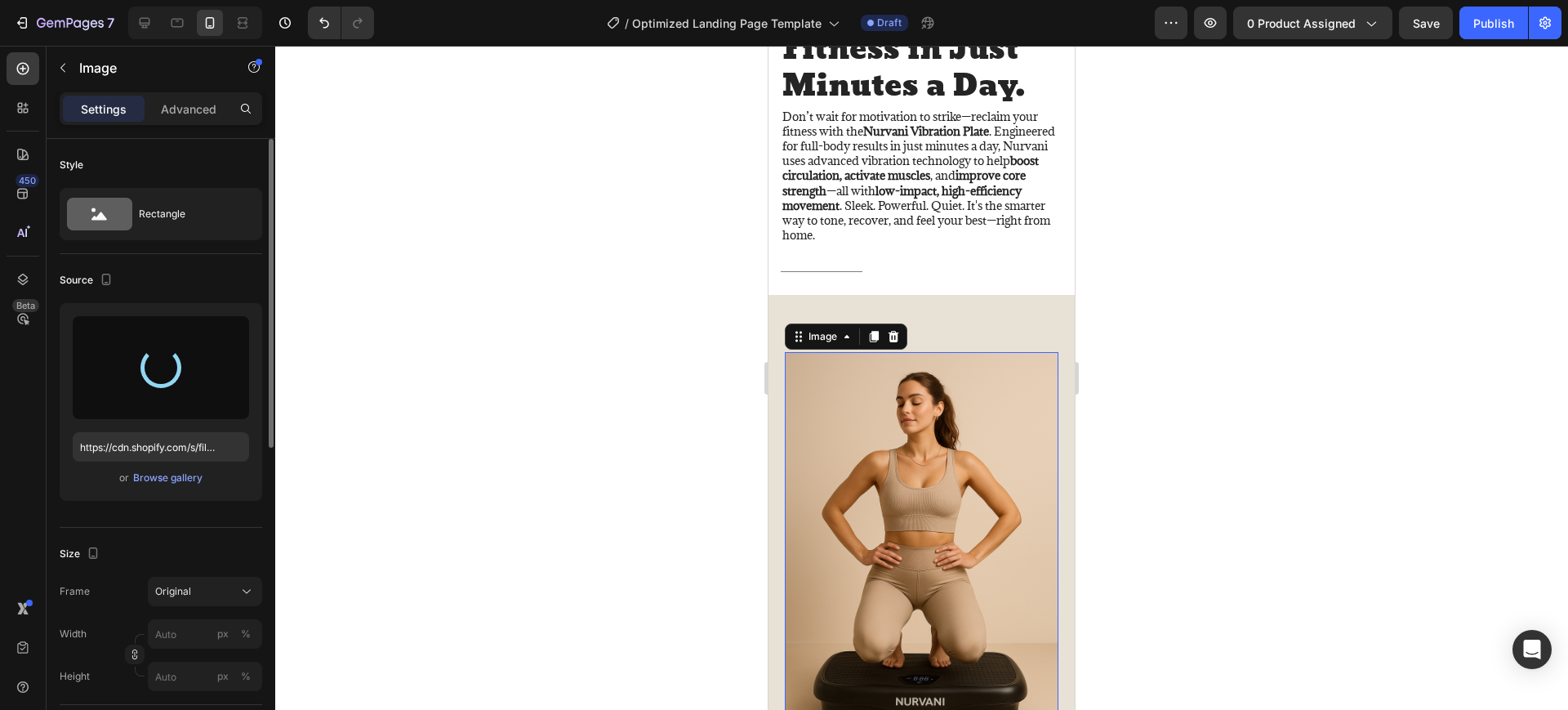 type on "https://cdn.shopify.com/s/files/1/0722/2391/6190/files/gempages_577972293565678533-65f7c341-afb9-4340-ae39-a1a14f883e19.png" 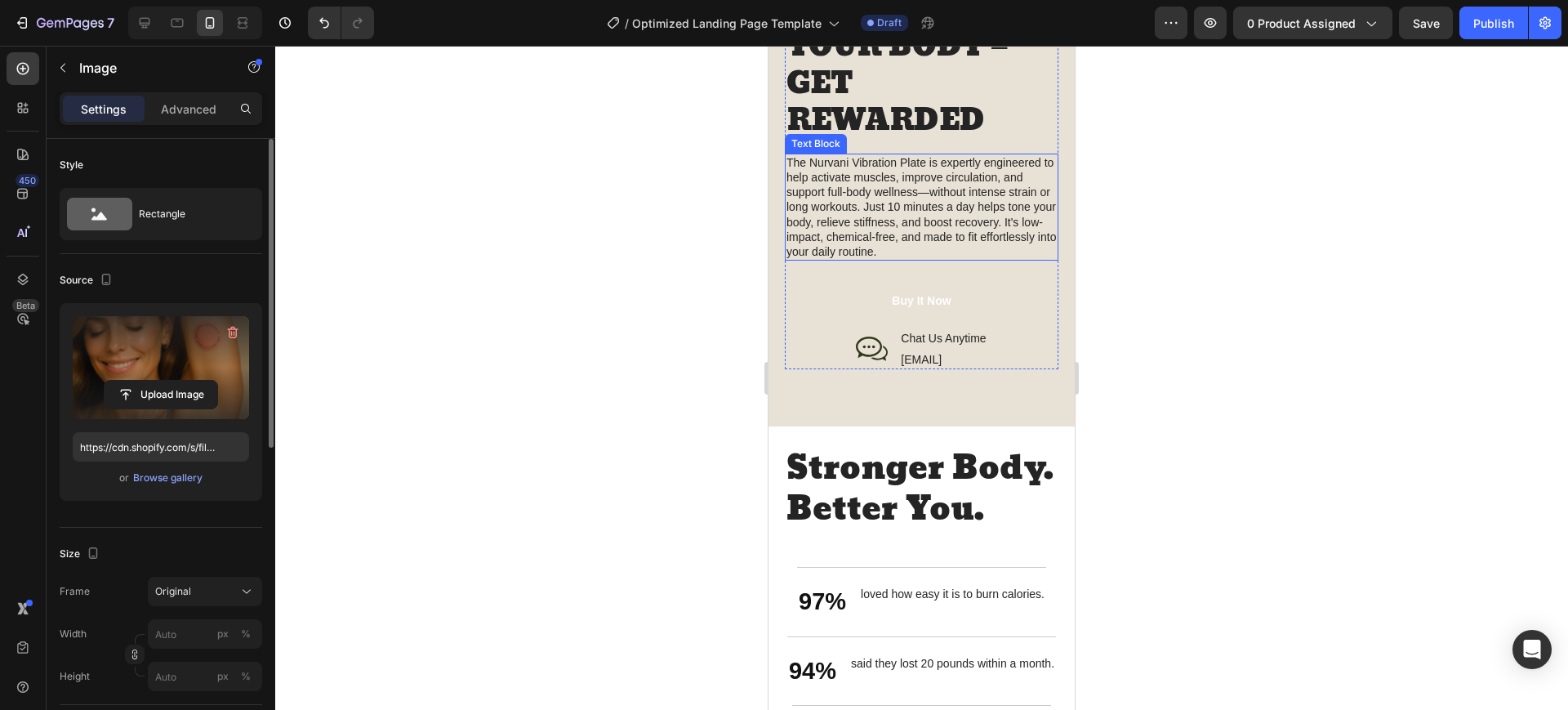 scroll, scrollTop: 2349, scrollLeft: 0, axis: vertical 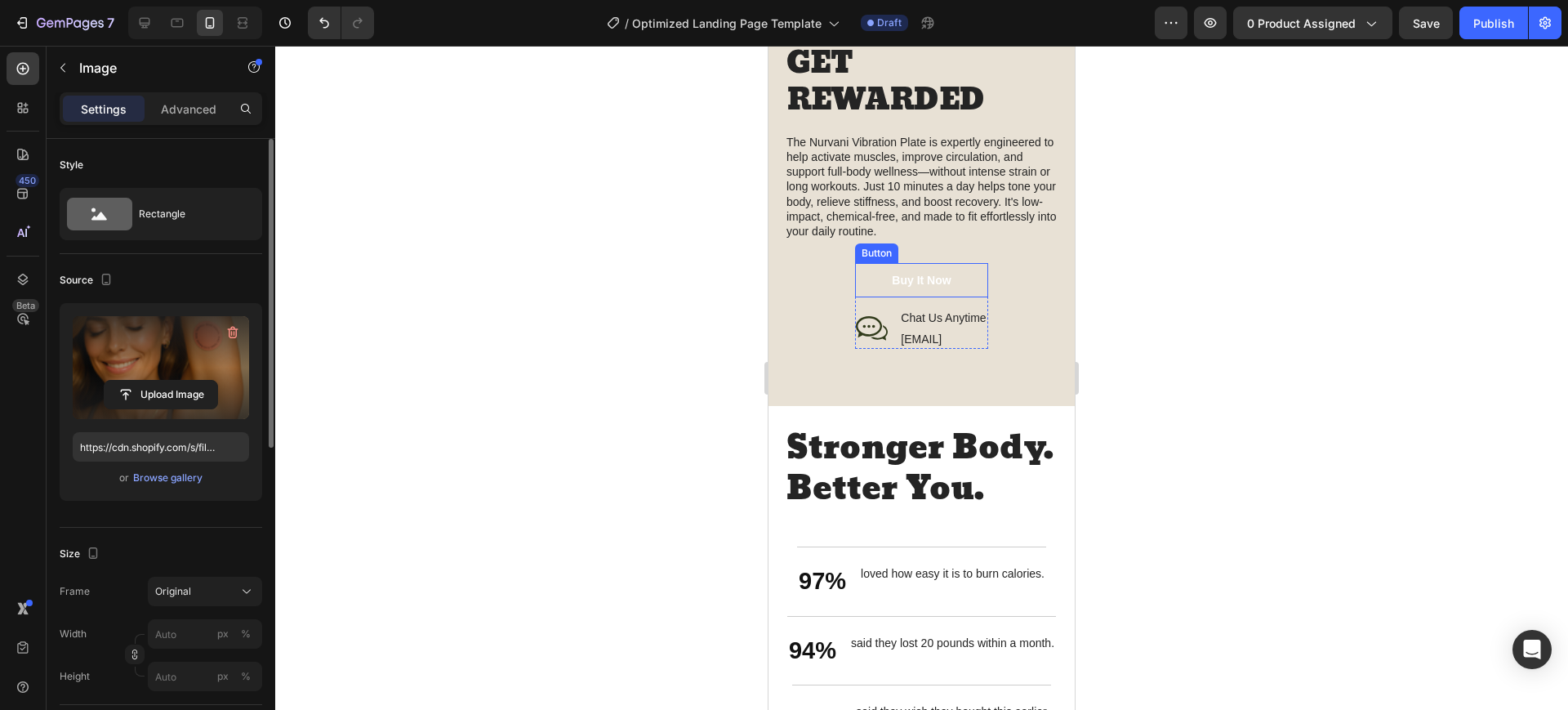 click on "Buy It Now" at bounding box center (921, 280) 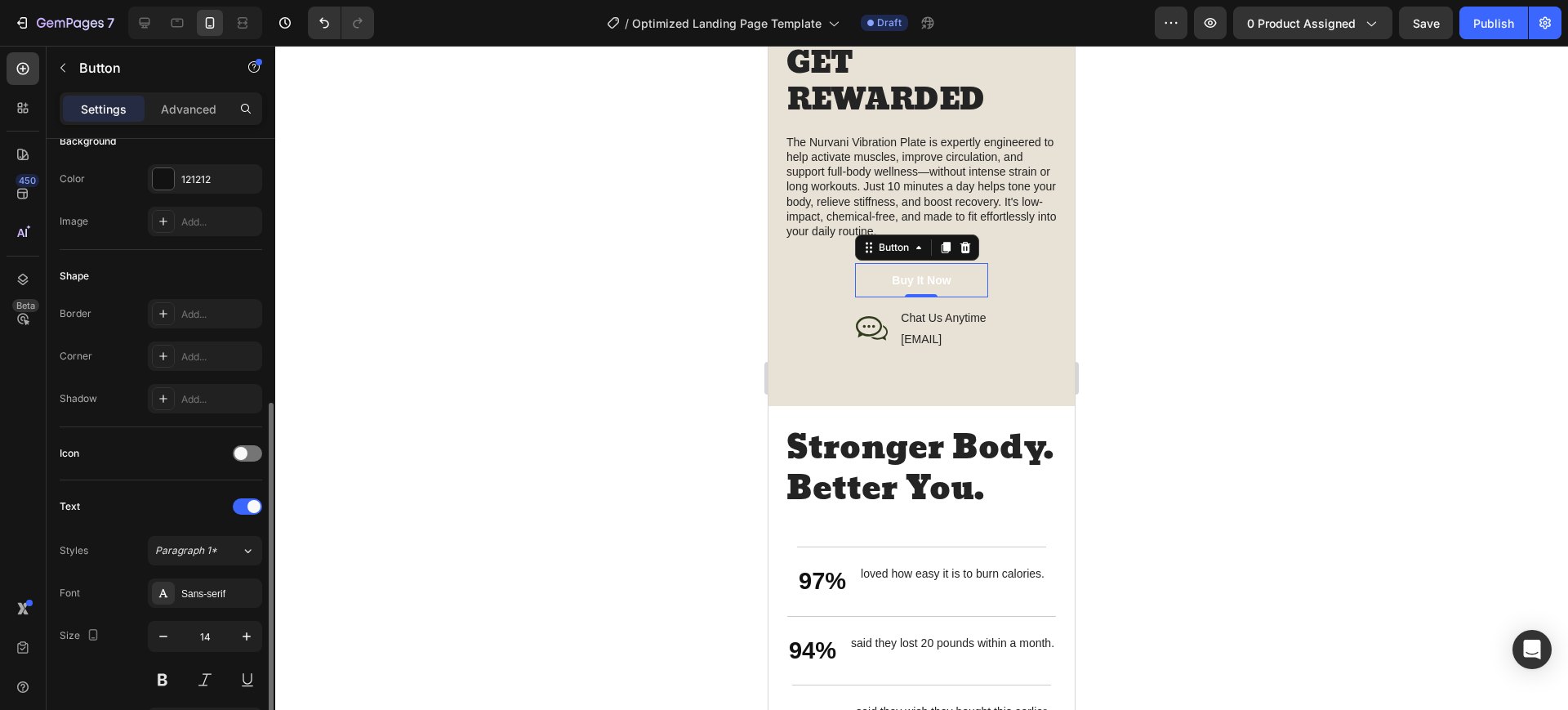 scroll, scrollTop: 409, scrollLeft: 0, axis: vertical 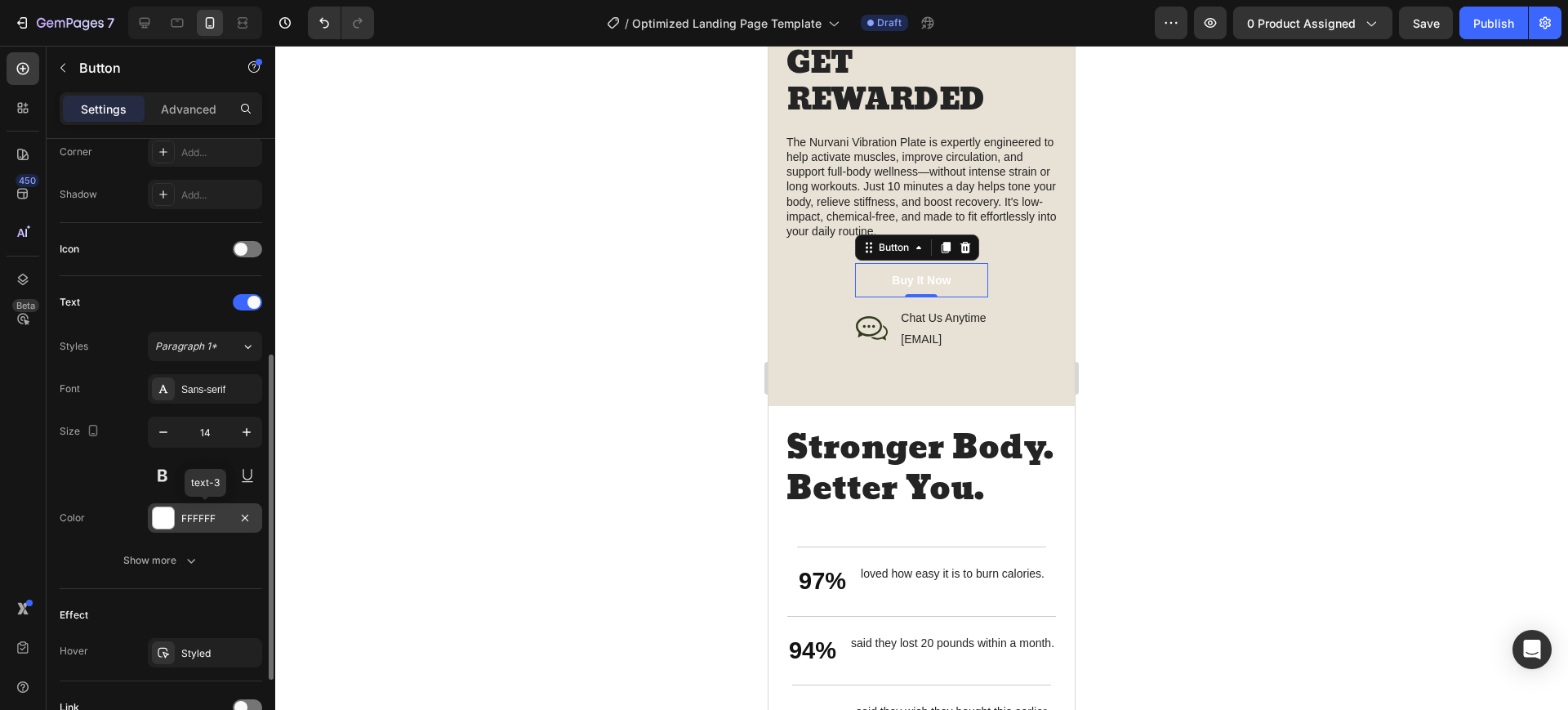click at bounding box center [163, 518] 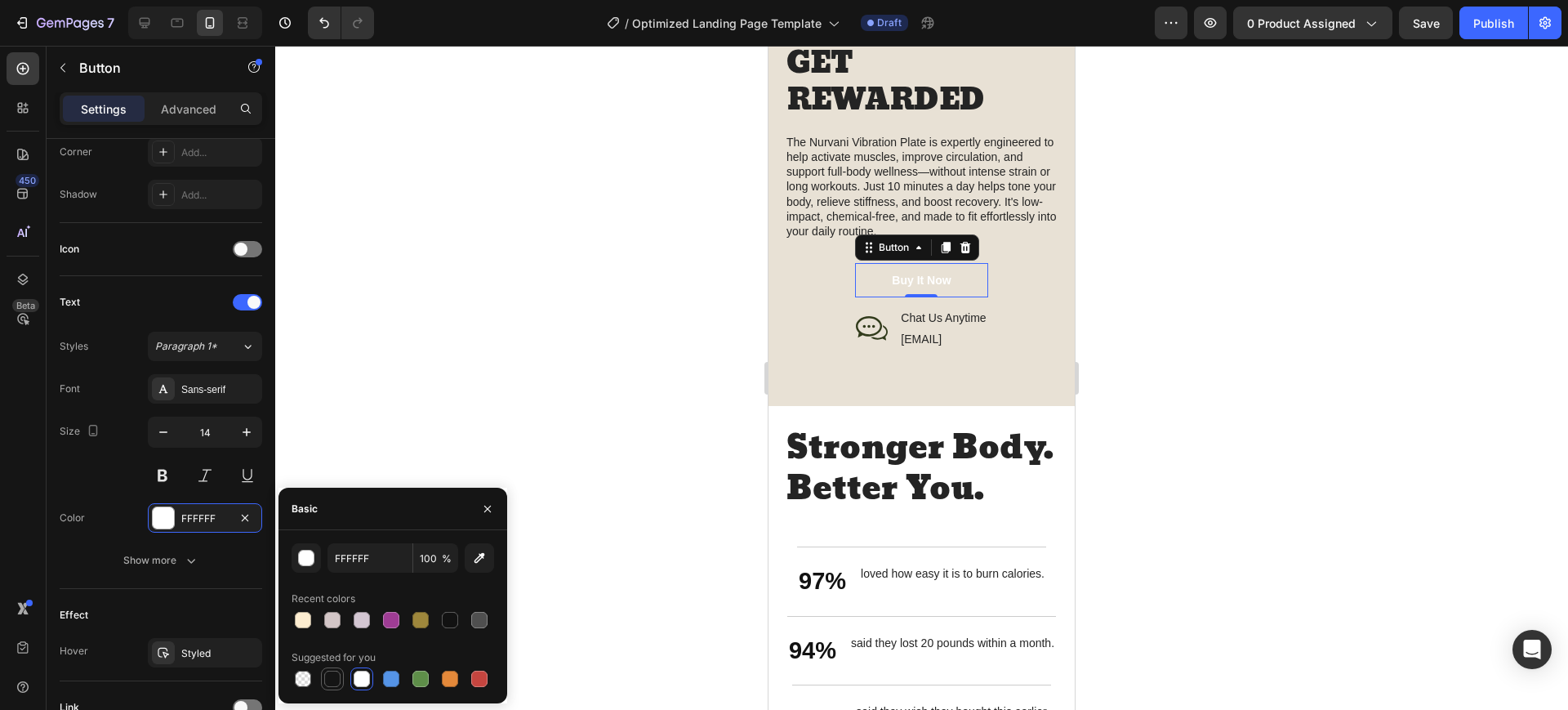 click at bounding box center [332, 679] 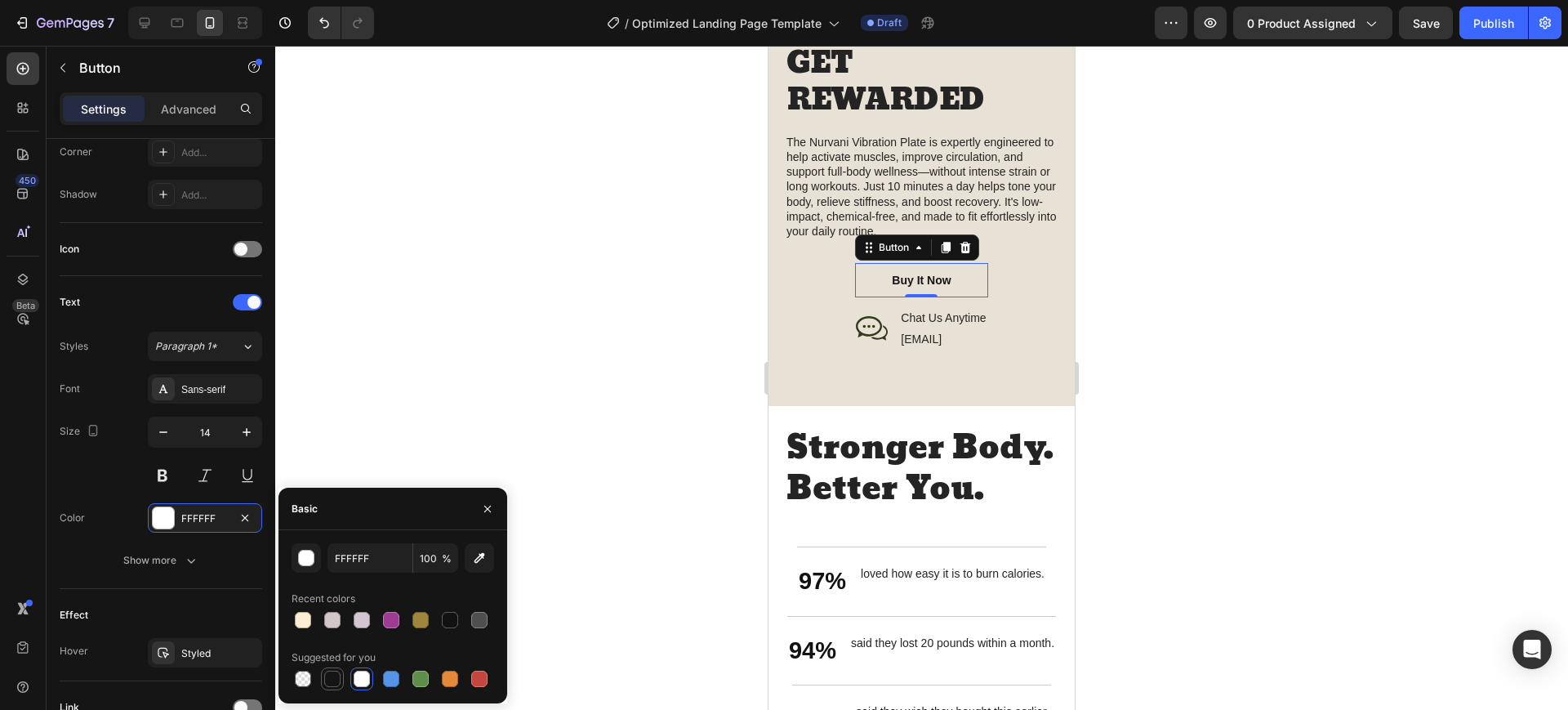 type on "151515" 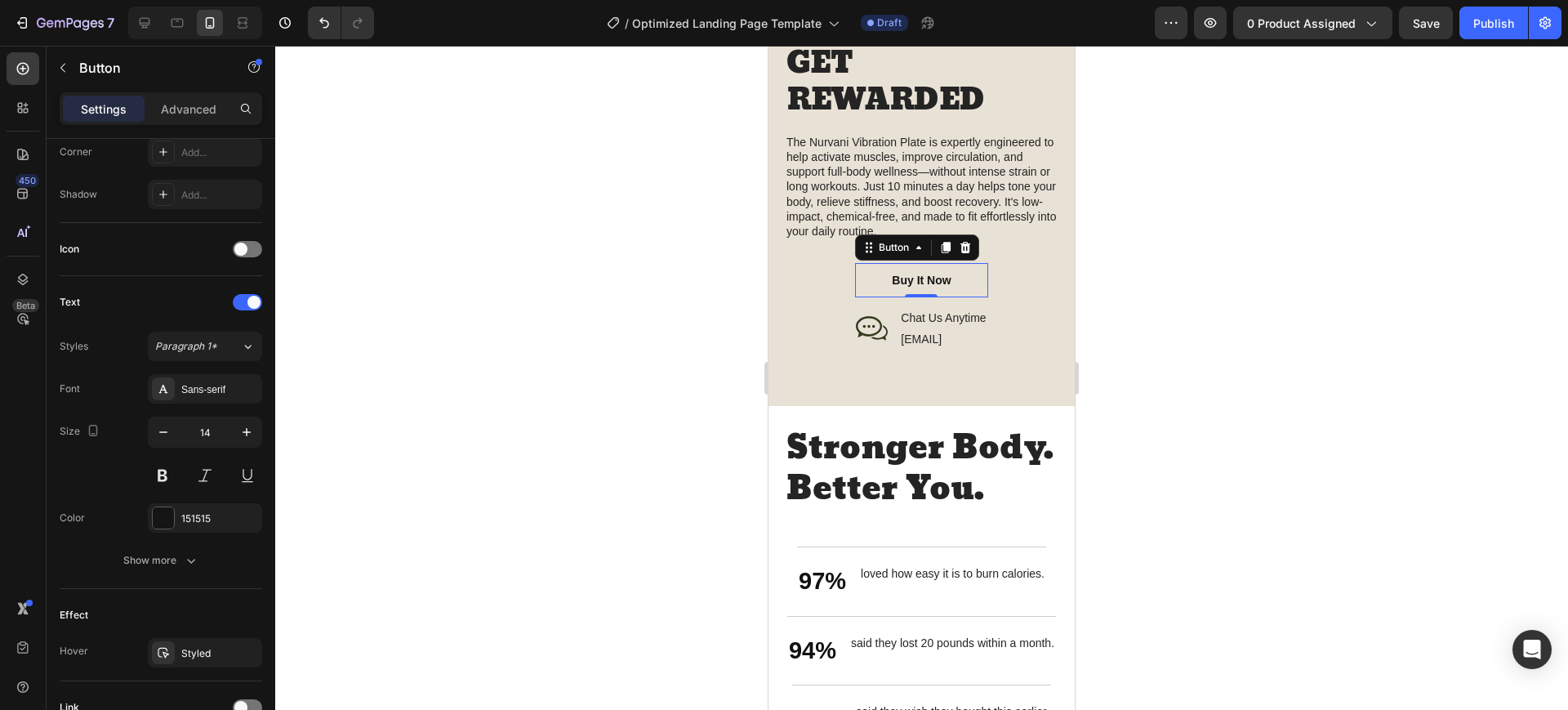 click 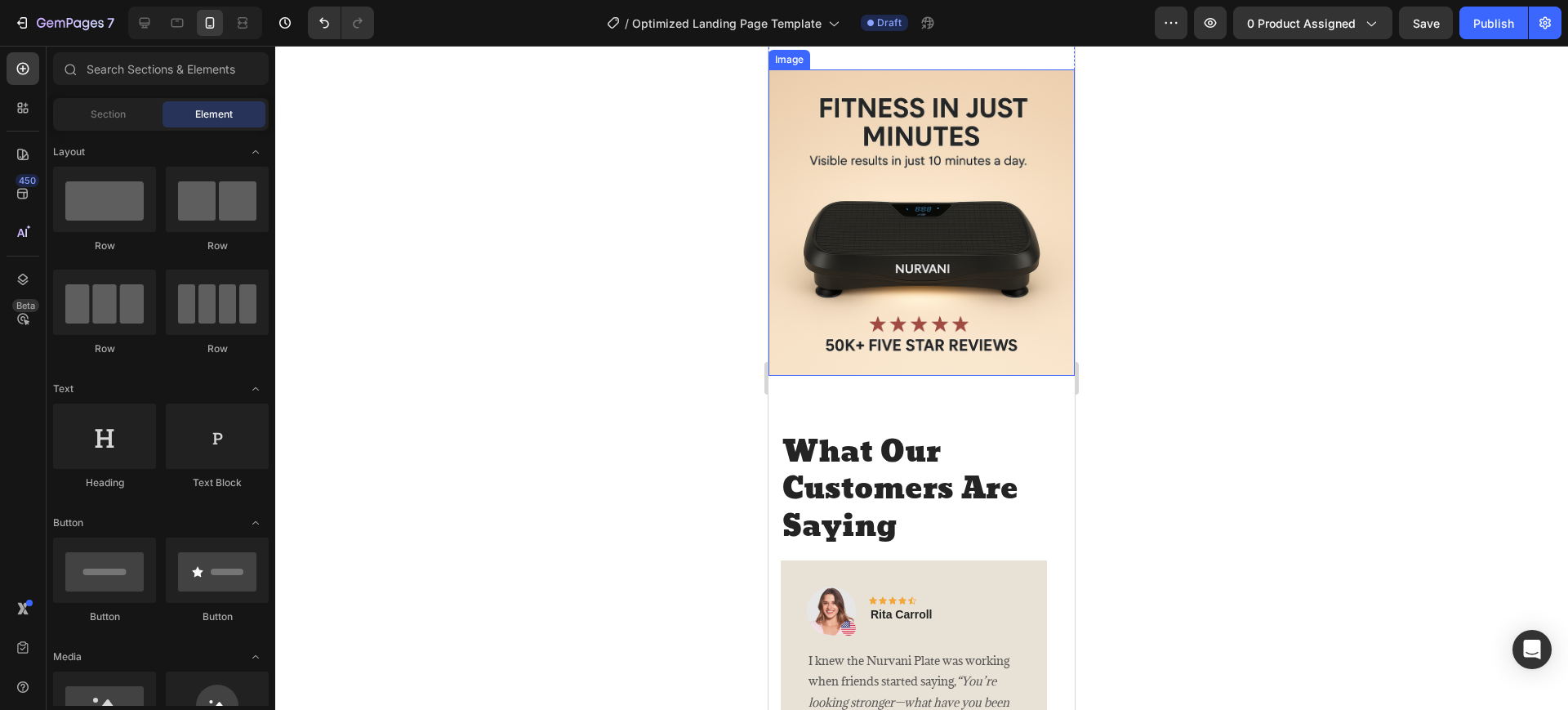 scroll, scrollTop: 3064, scrollLeft: 0, axis: vertical 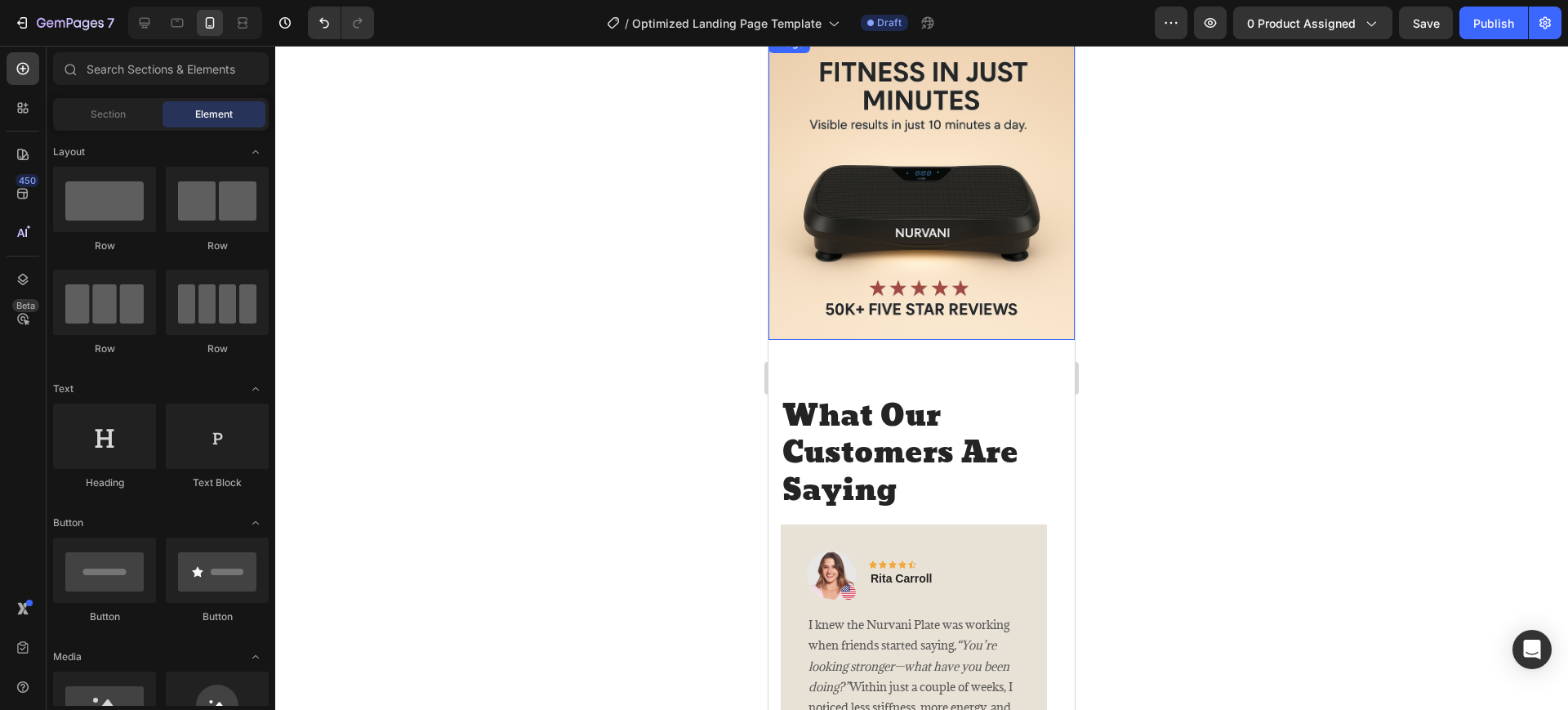 click at bounding box center [921, 186] 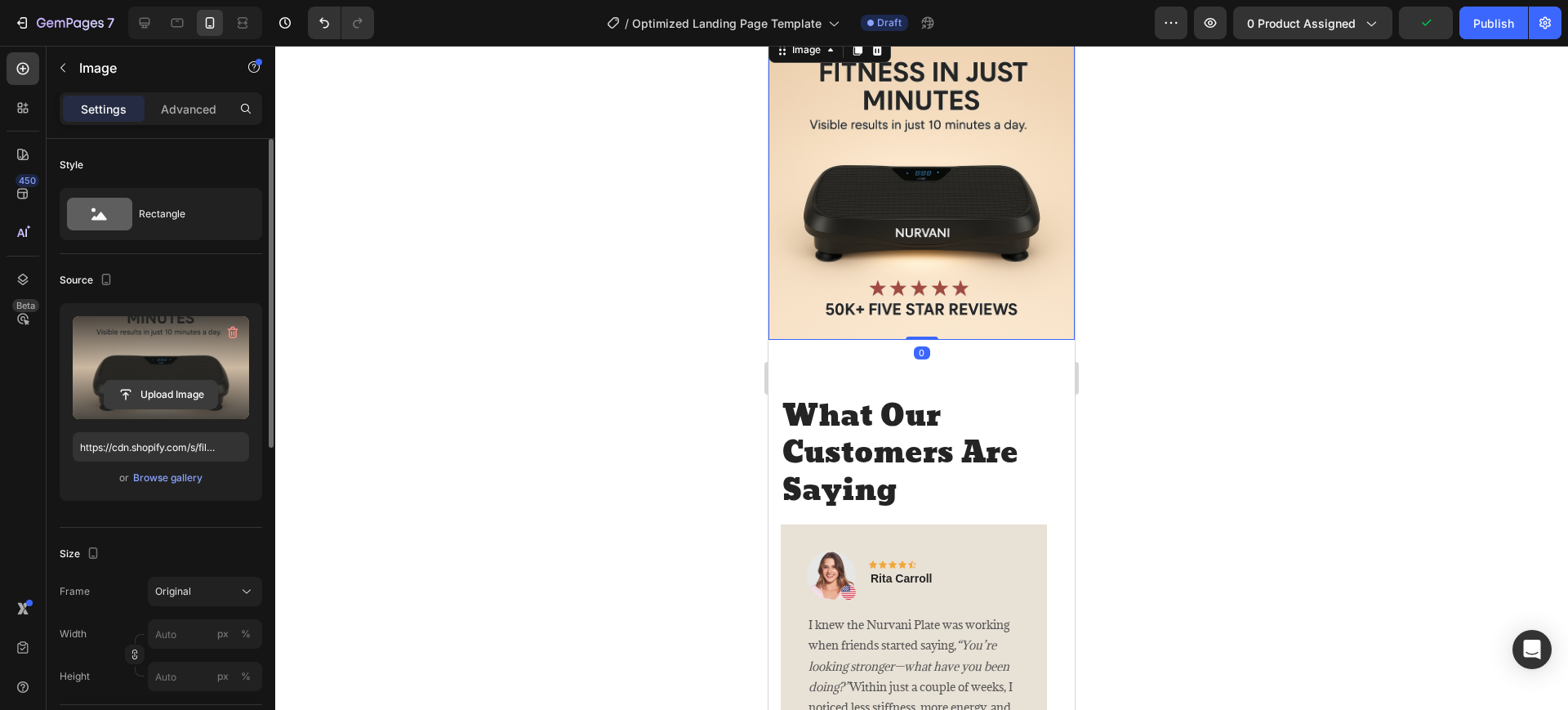 click 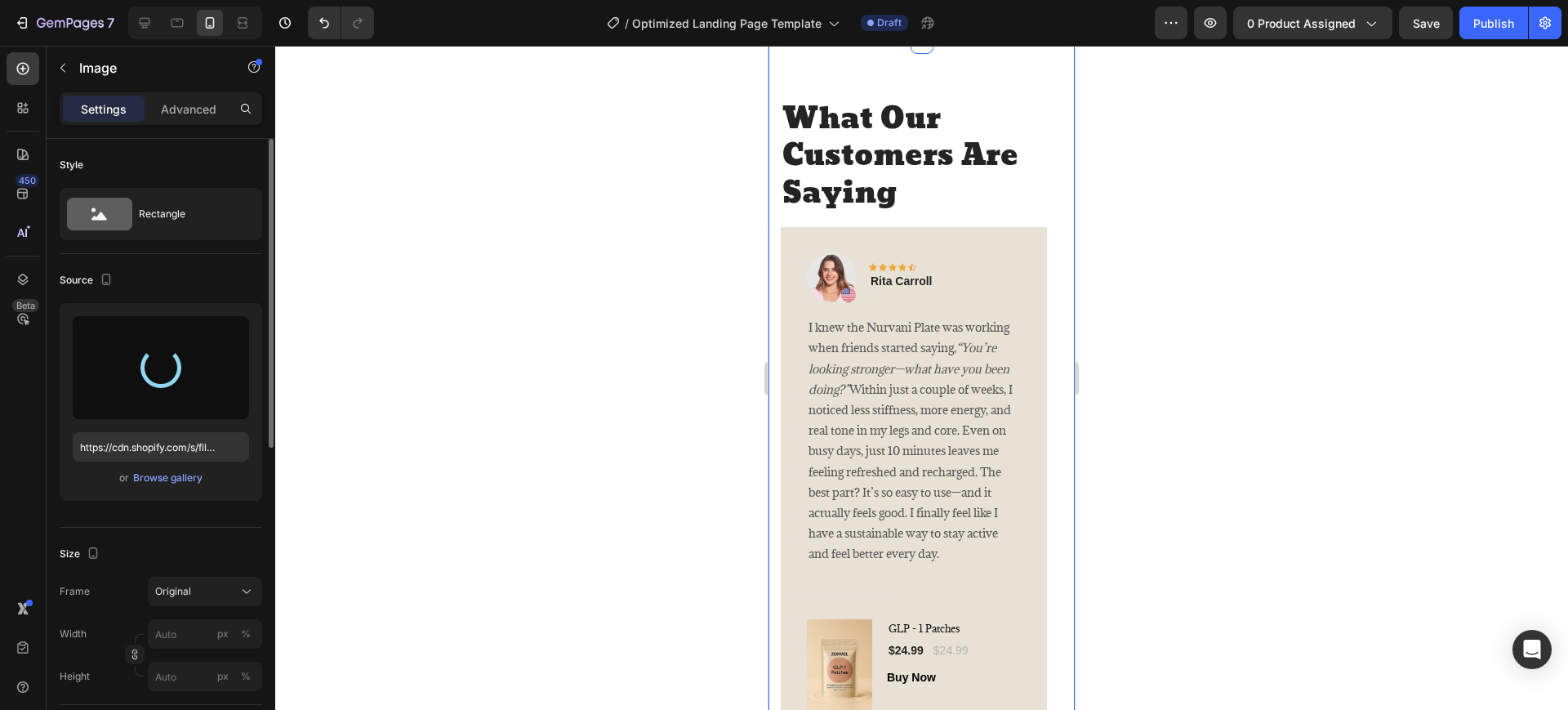 type on "https://cdn.shopify.com/s/files/1/0722/2391/6190/files/gempages_577972293565678533-6fd30d3e-d919-4724-b19f-032999fd5b0a.png" 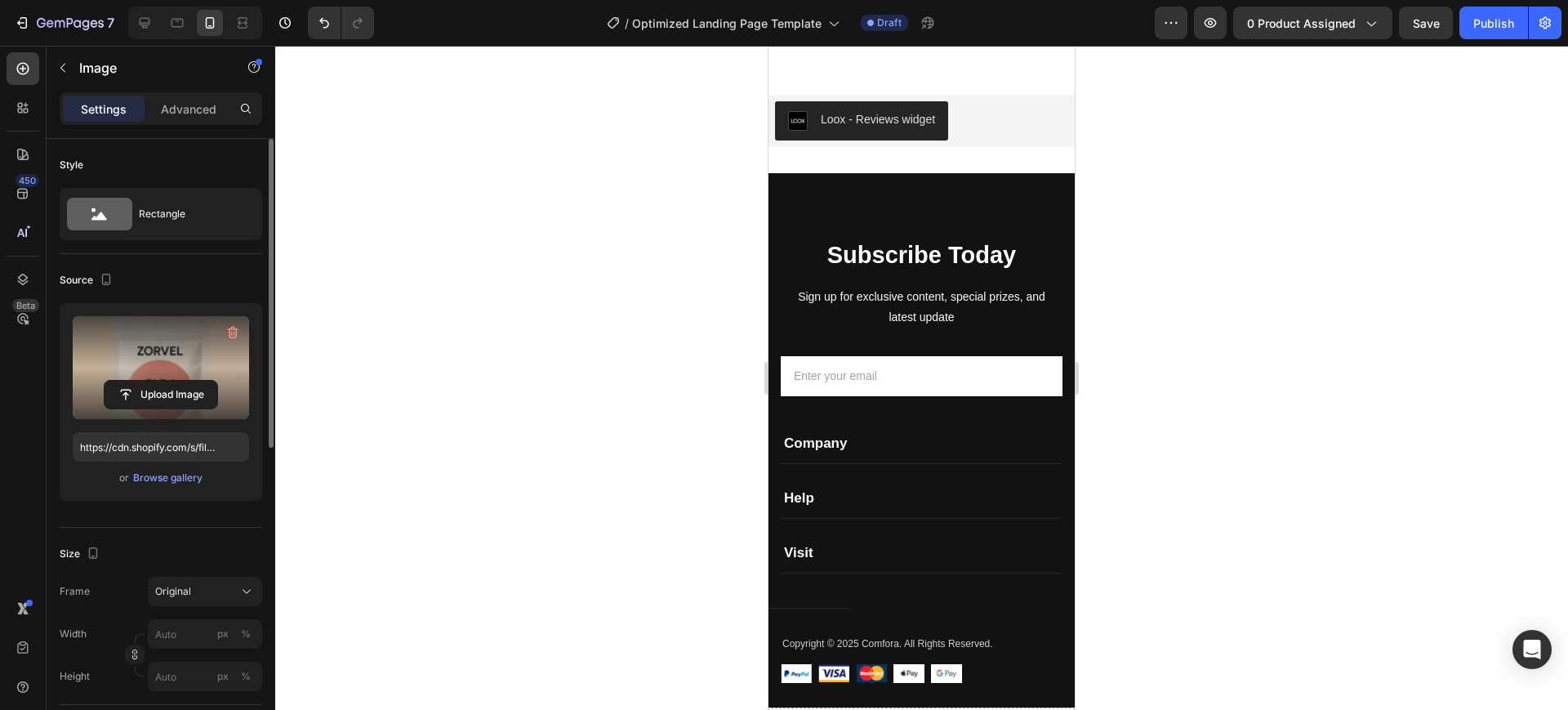 scroll, scrollTop: 4698, scrollLeft: 0, axis: vertical 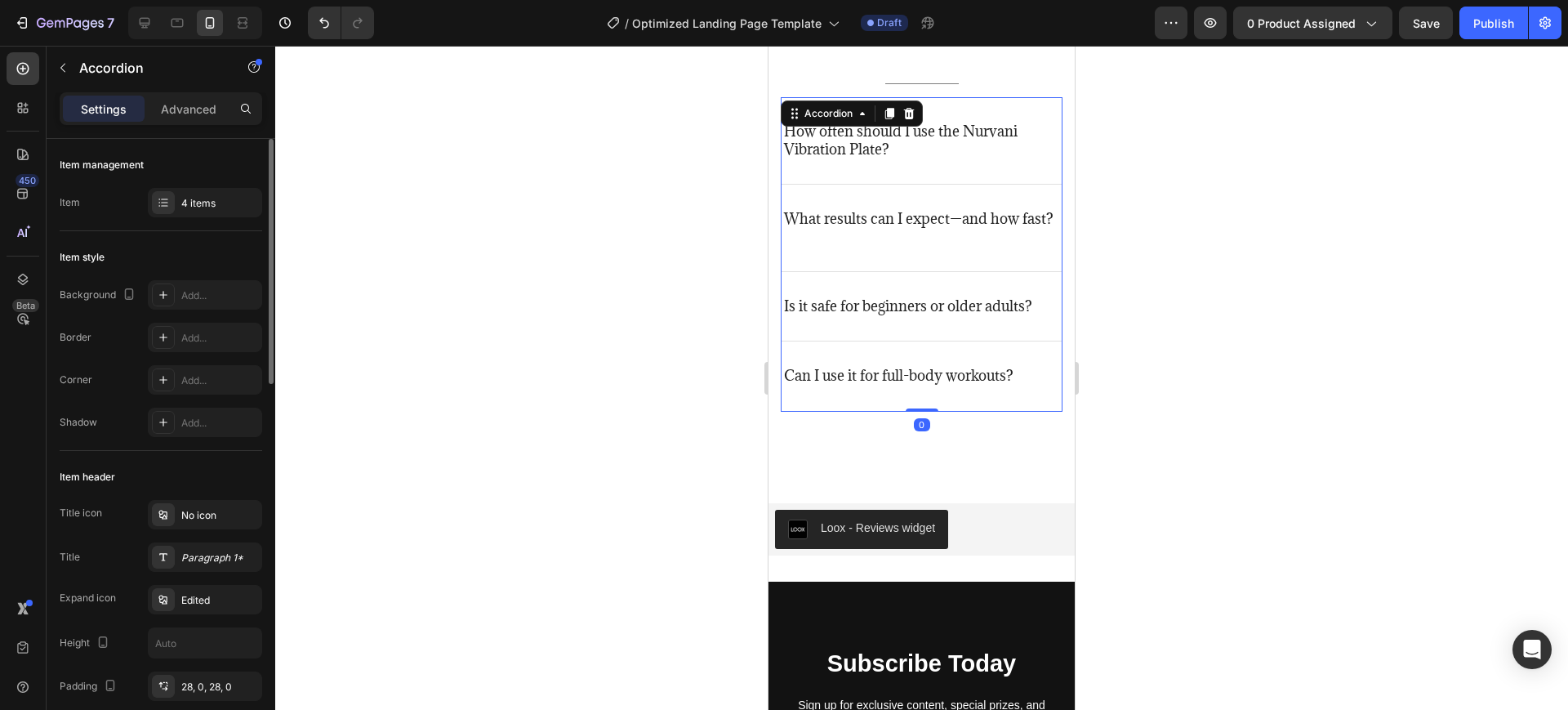 click on "How often should I use the Nurvani Vibration Plate?" at bounding box center (921, 141) 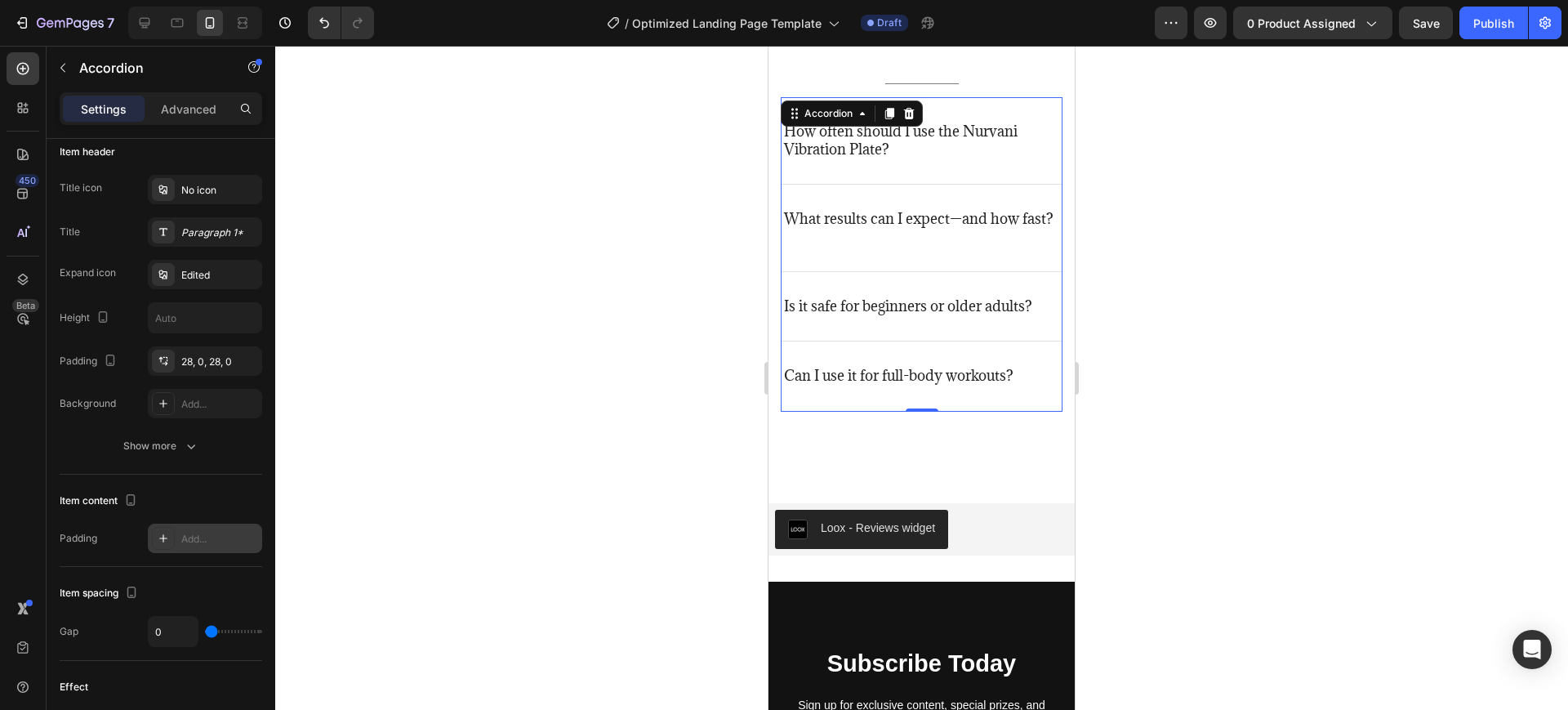 scroll, scrollTop: 0, scrollLeft: 0, axis: both 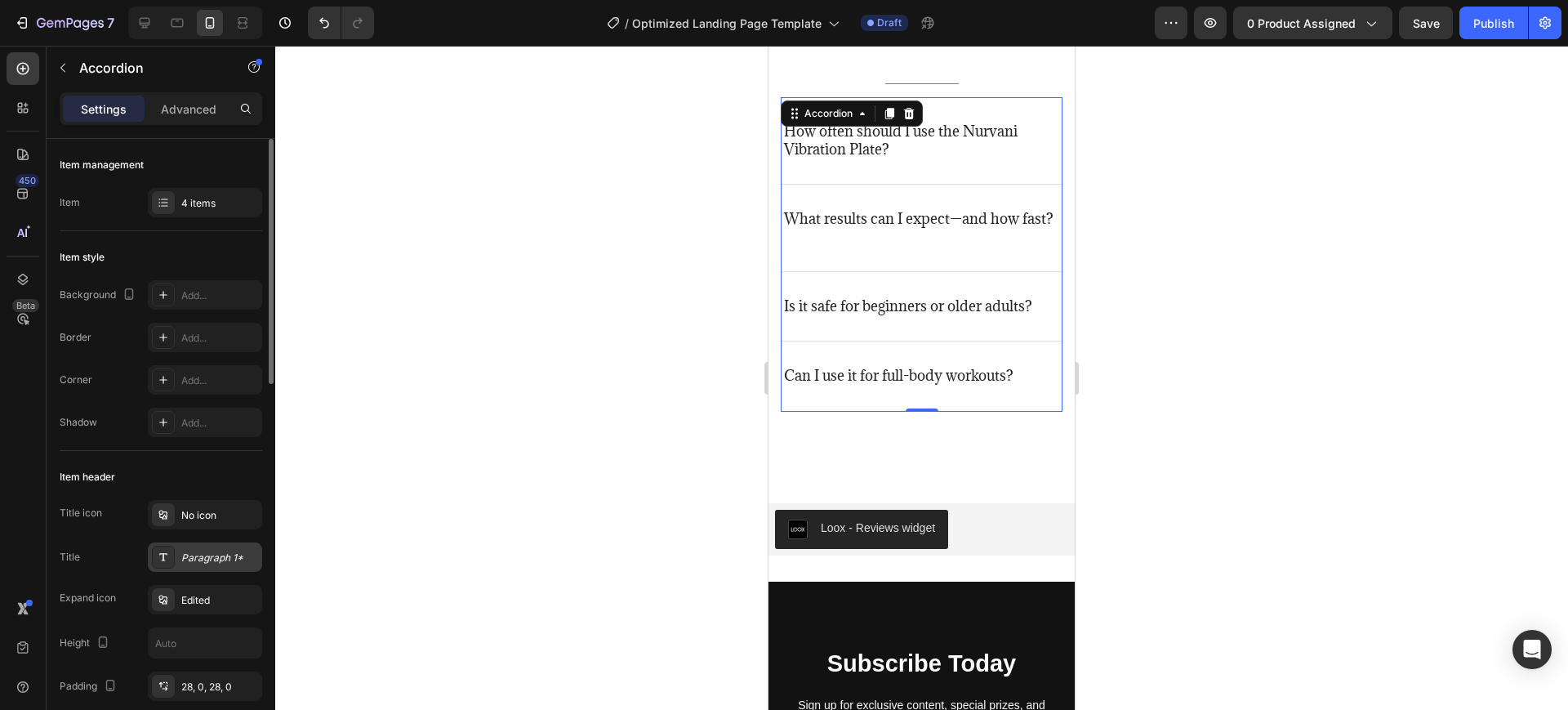 click on "Paragraph 1*" at bounding box center [205, 557] 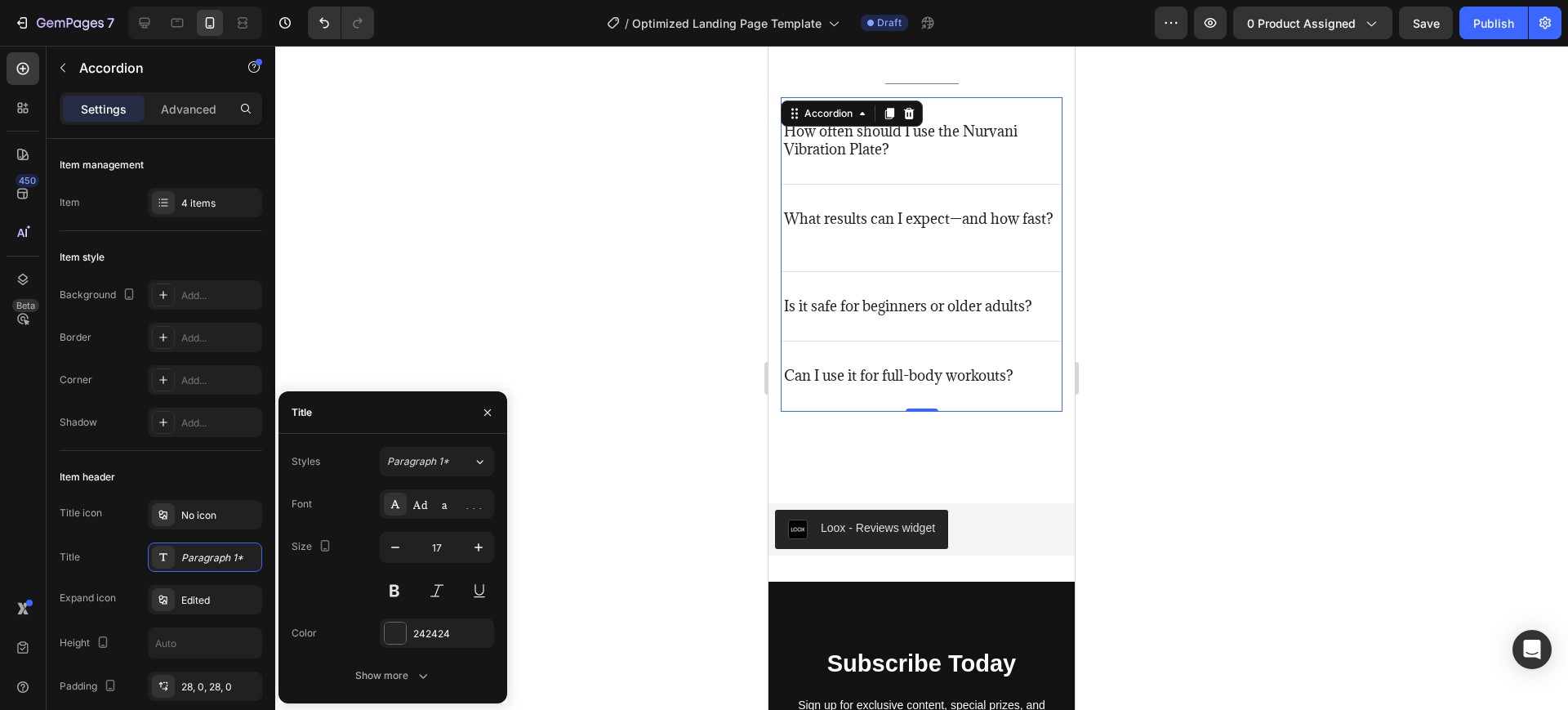 click 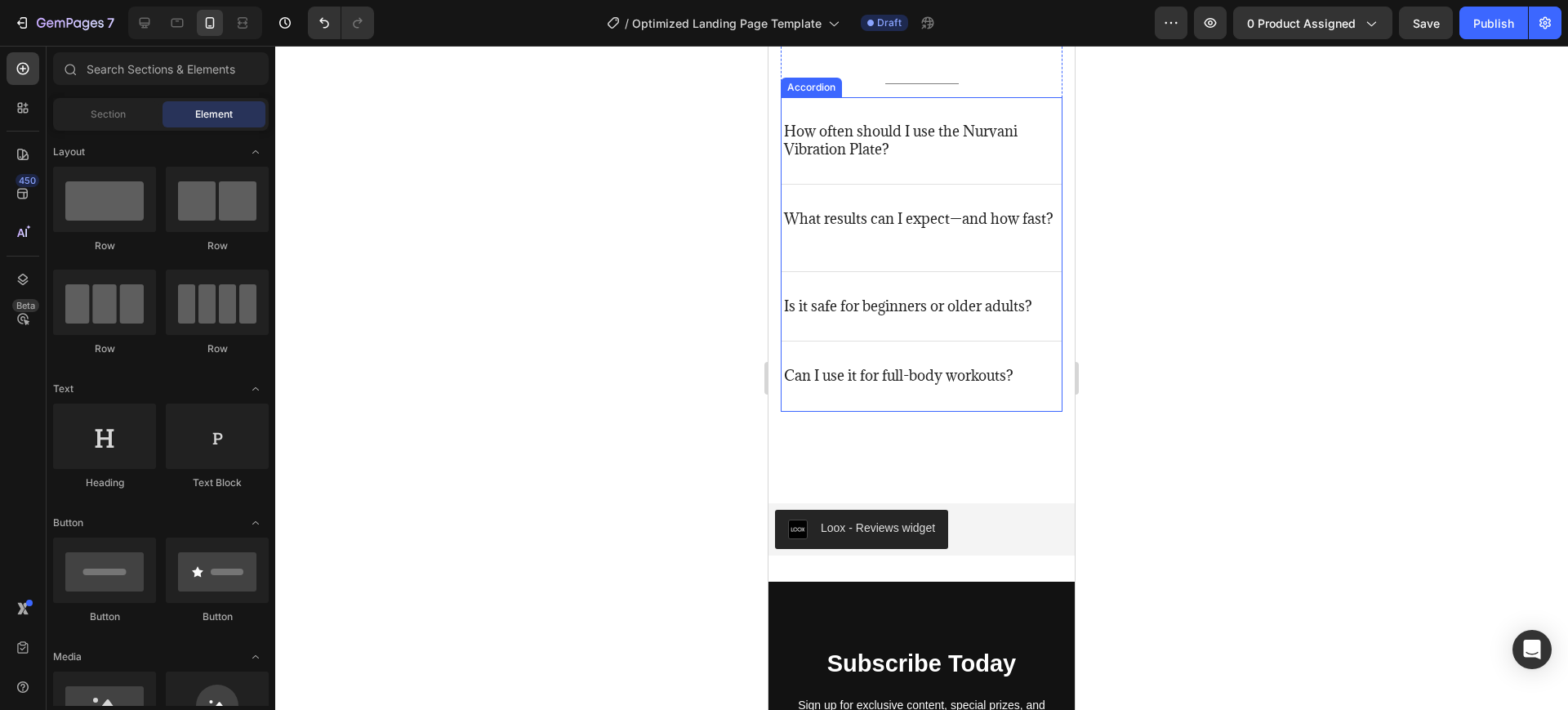 click on "How often should I use the Nurvani Vibration Plate?" at bounding box center [921, 141] 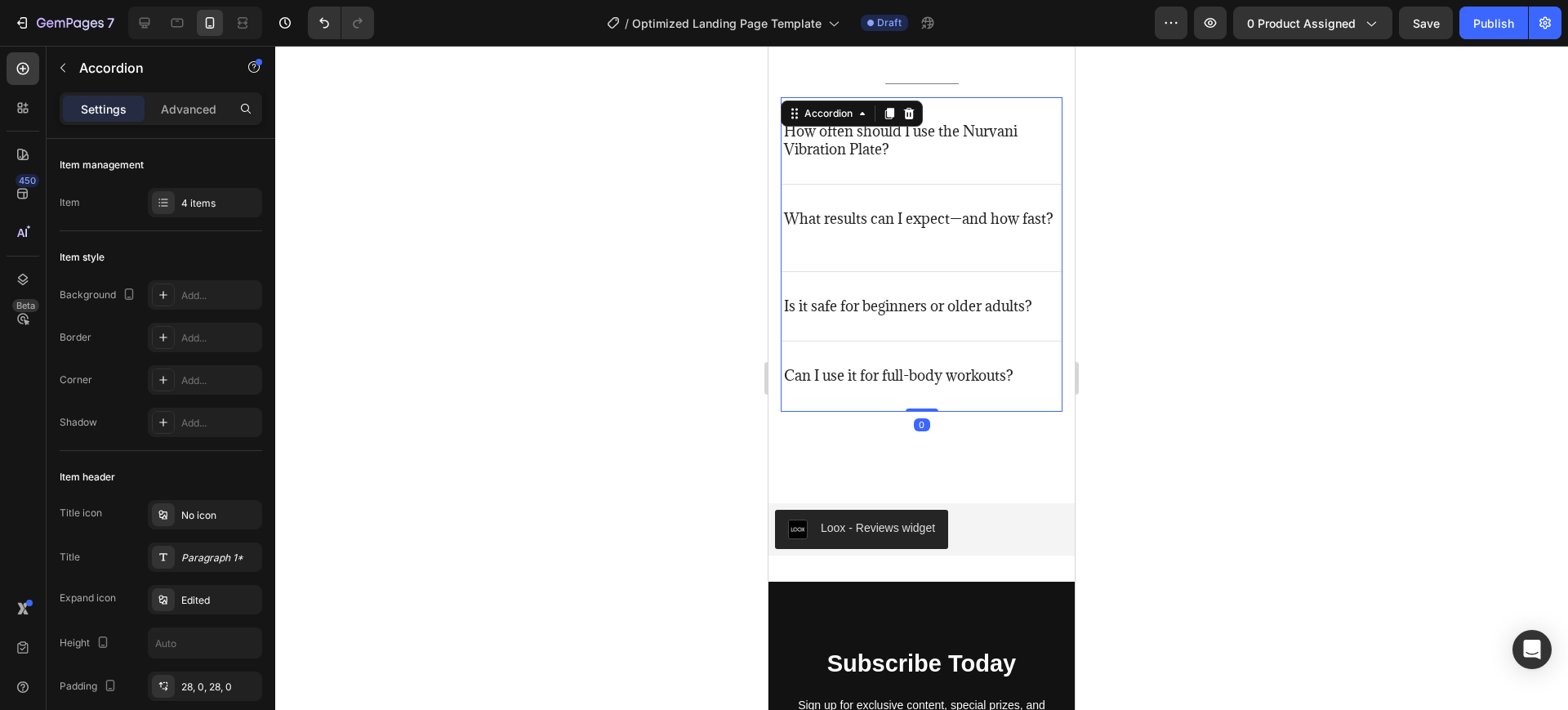 click on "How often should I use the Nurvani Vibration Plate?" at bounding box center (921, 141) 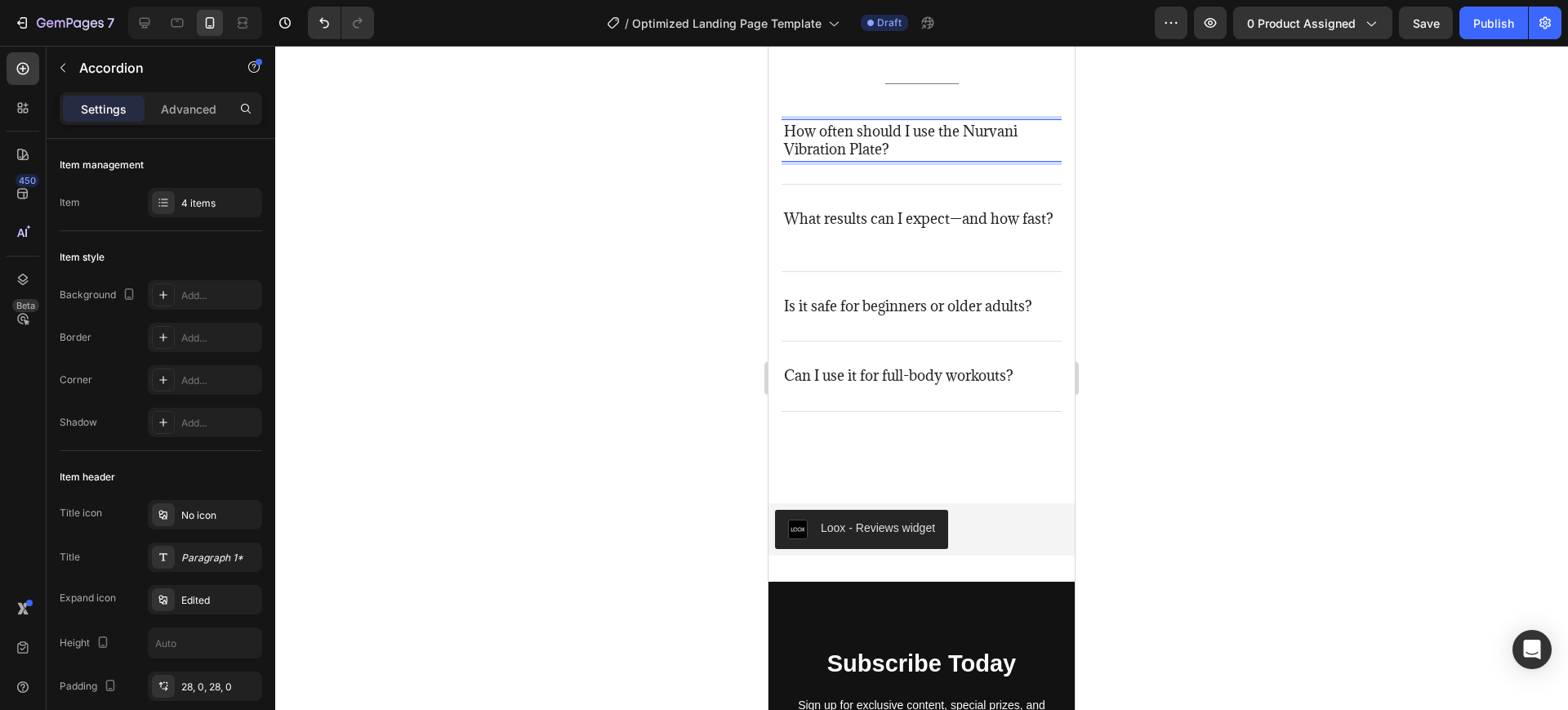 click on "How often should I use the Nurvani Vibration Plate?" at bounding box center [921, 141] 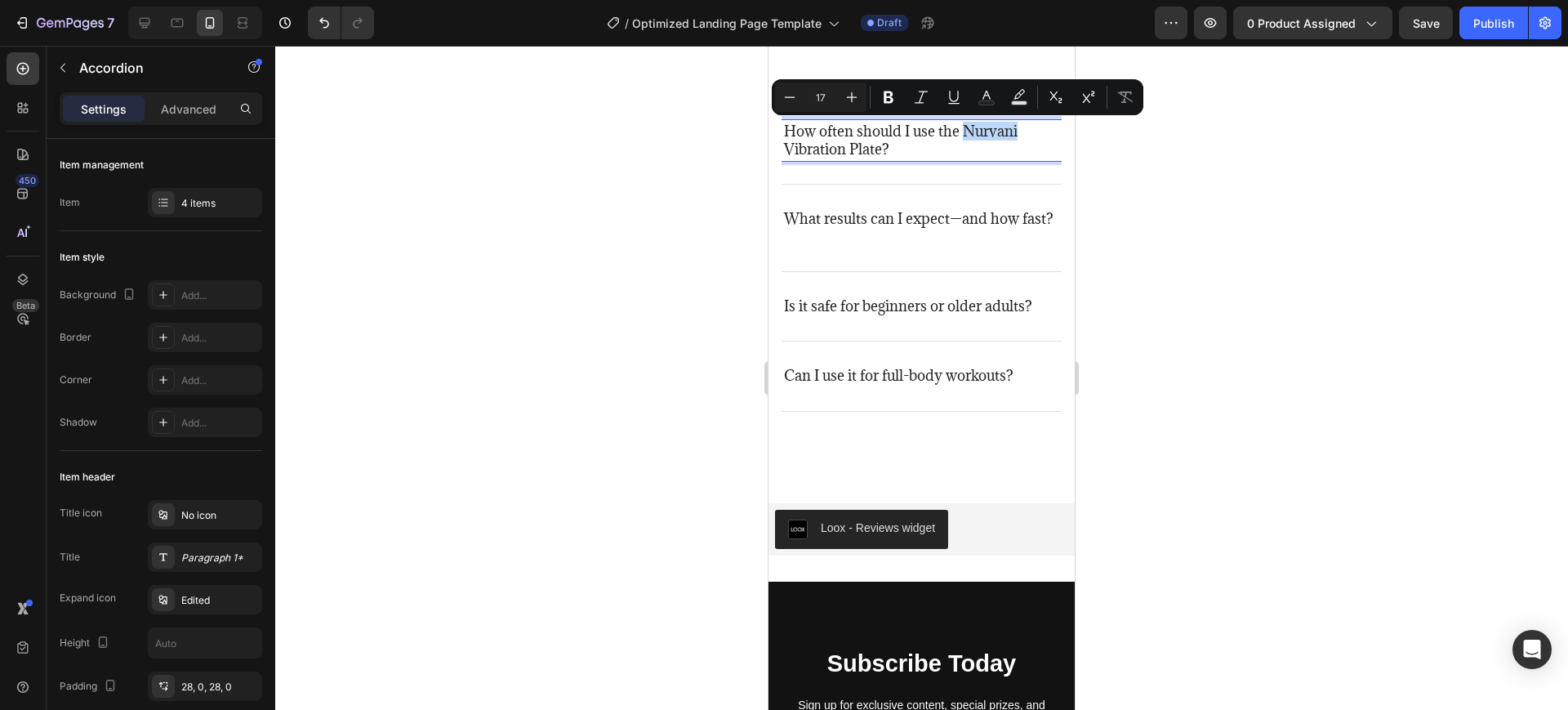 drag, startPoint x: 1019, startPoint y: 132, endPoint x: 962, endPoint y: 135, distance: 57.078893 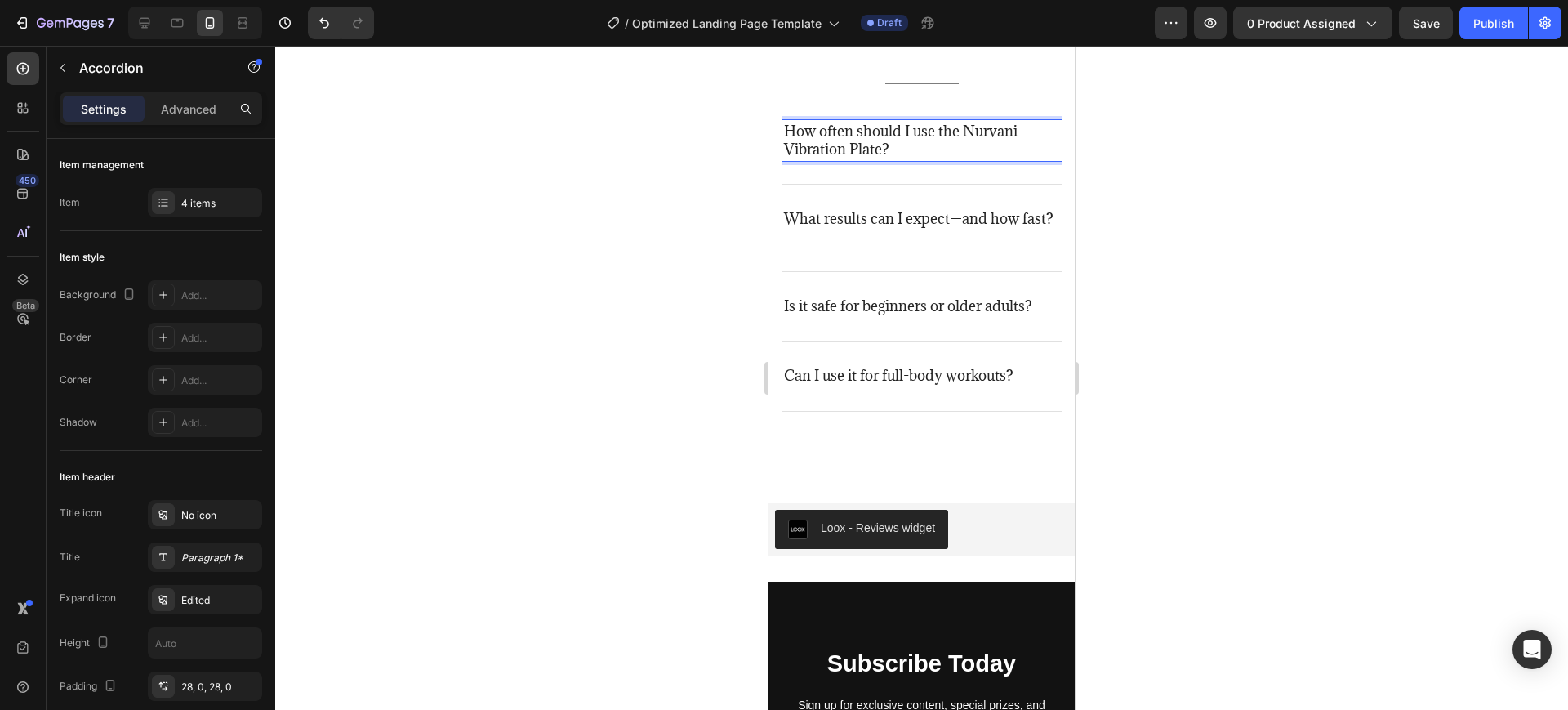 click on "How often should I use the Nurvani Vibration Plate?" at bounding box center (921, 141) 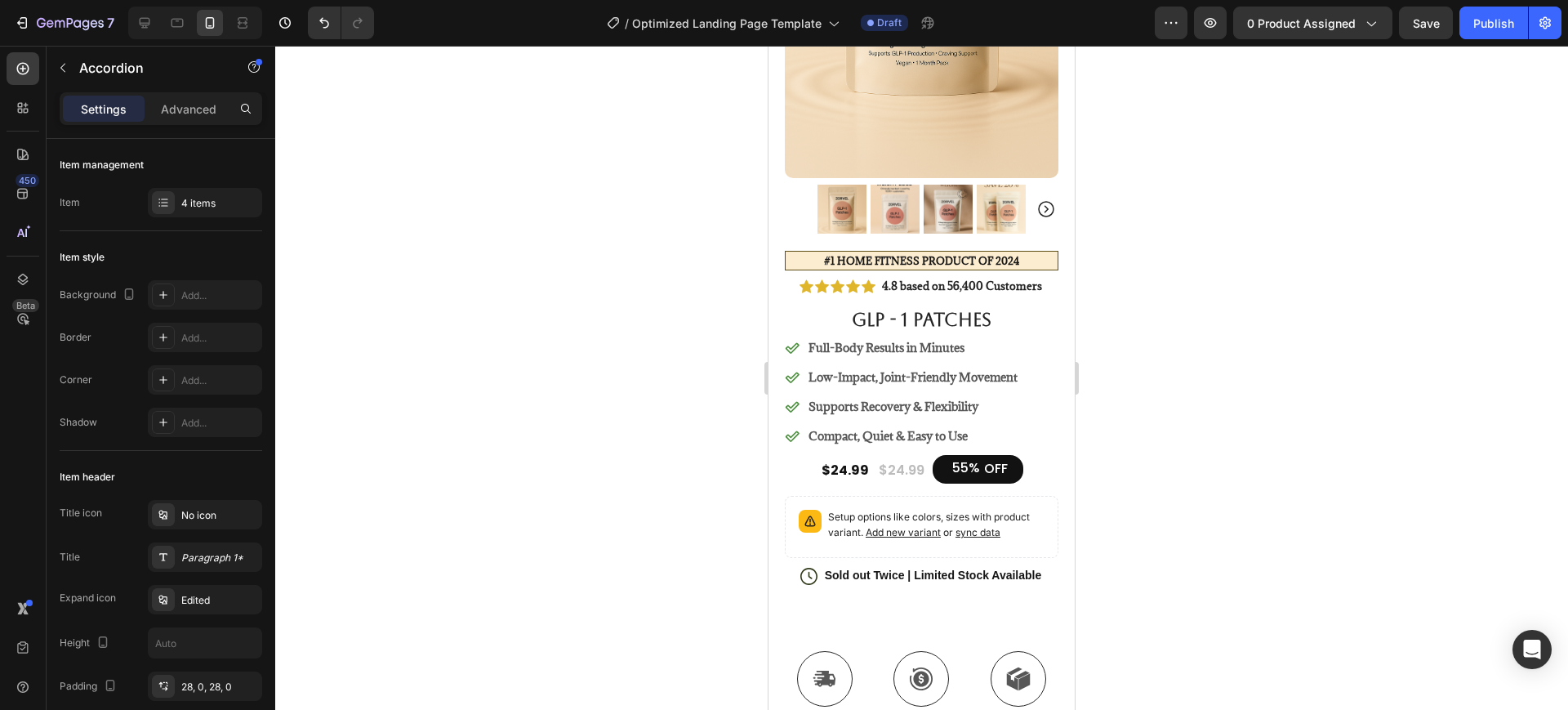scroll, scrollTop: 294, scrollLeft: 0, axis: vertical 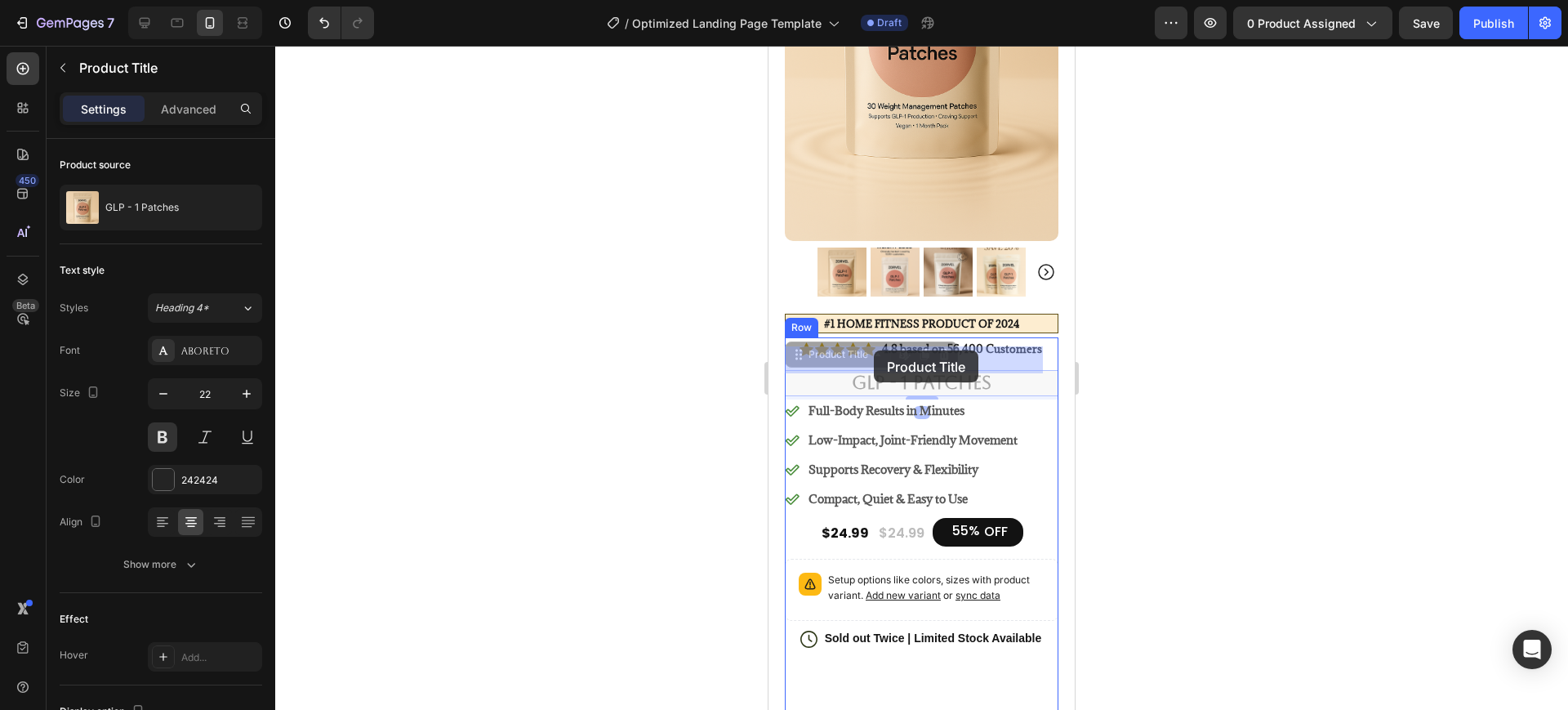 drag, startPoint x: 842, startPoint y: 350, endPoint x: 866, endPoint y: 354, distance: 24.33105 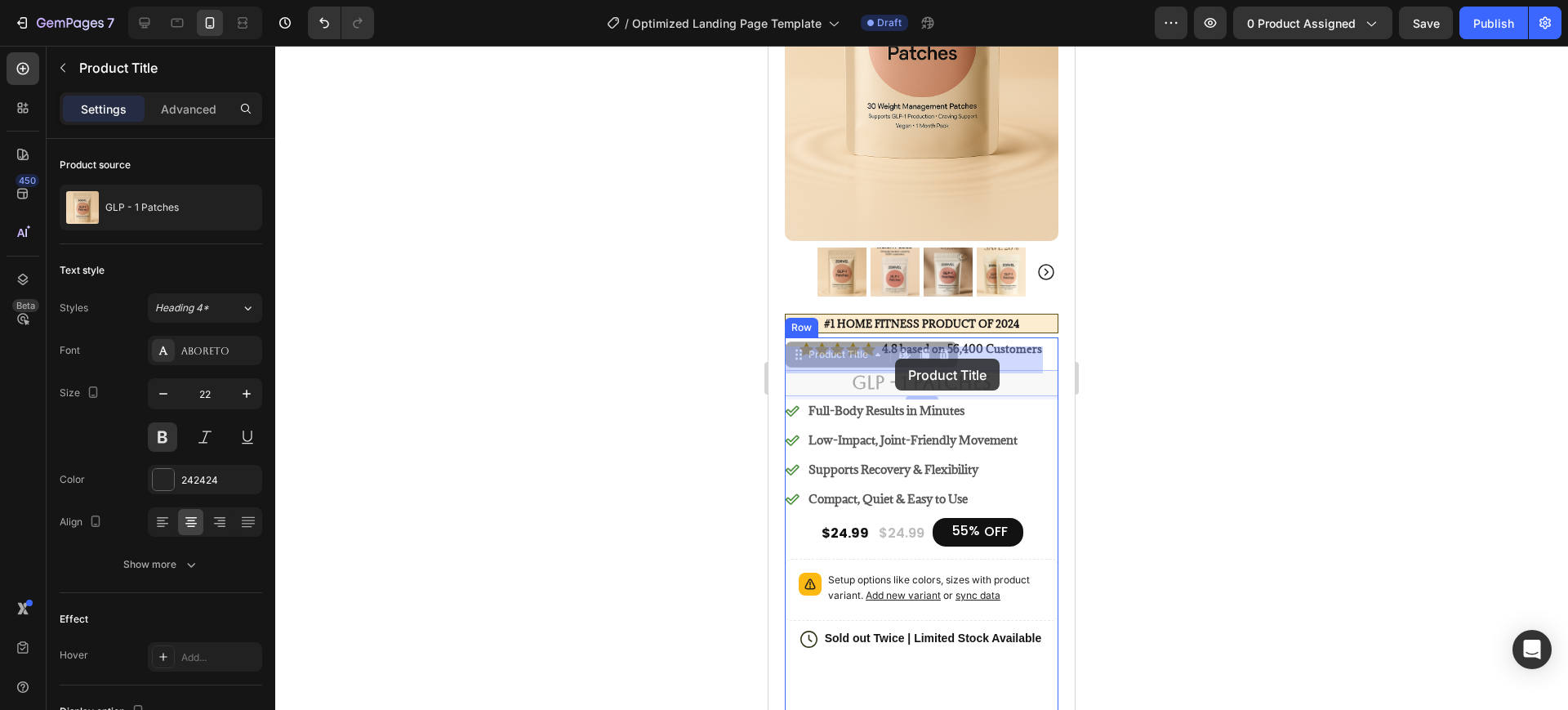drag, startPoint x: 847, startPoint y: 355, endPoint x: 895, endPoint y: 359, distance: 48.166378 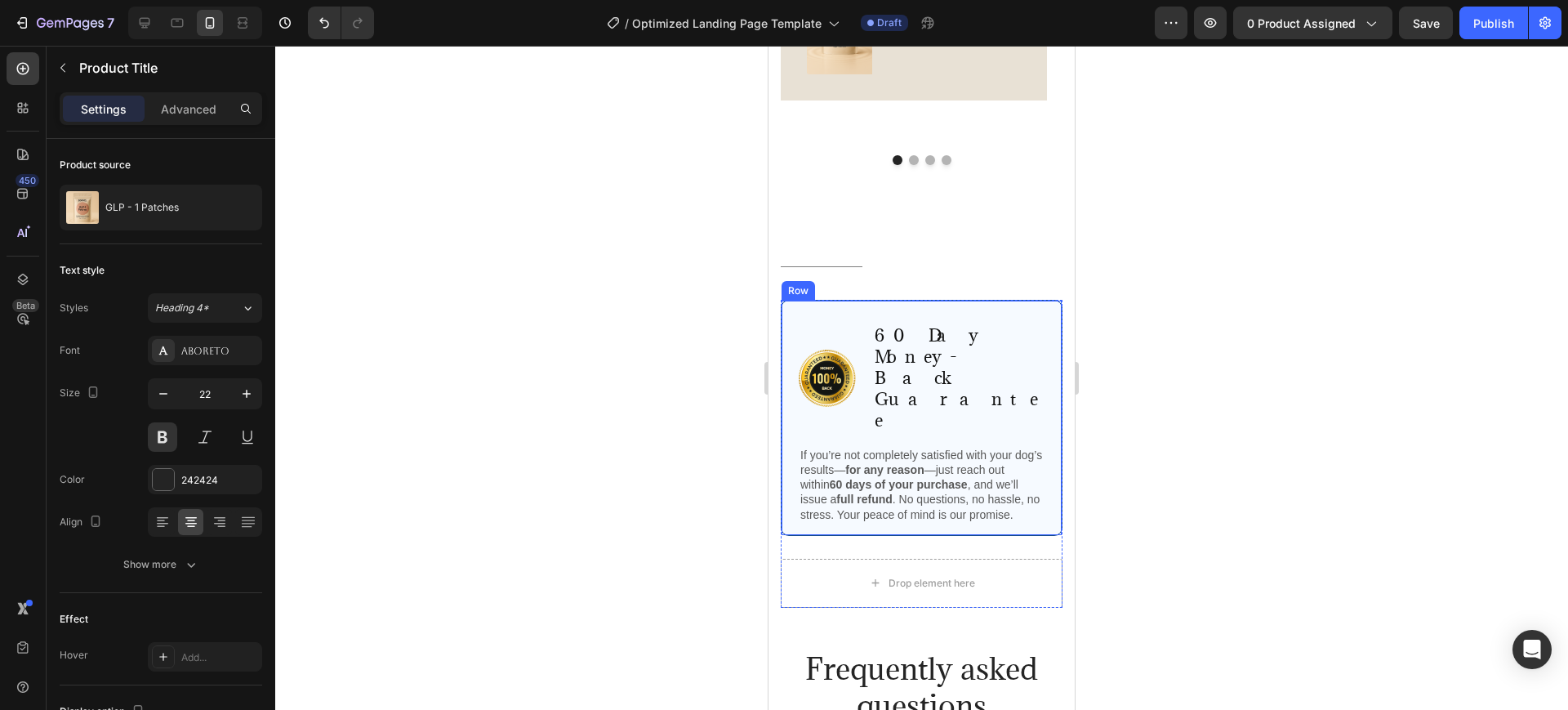 scroll, scrollTop: 4686, scrollLeft: 0, axis: vertical 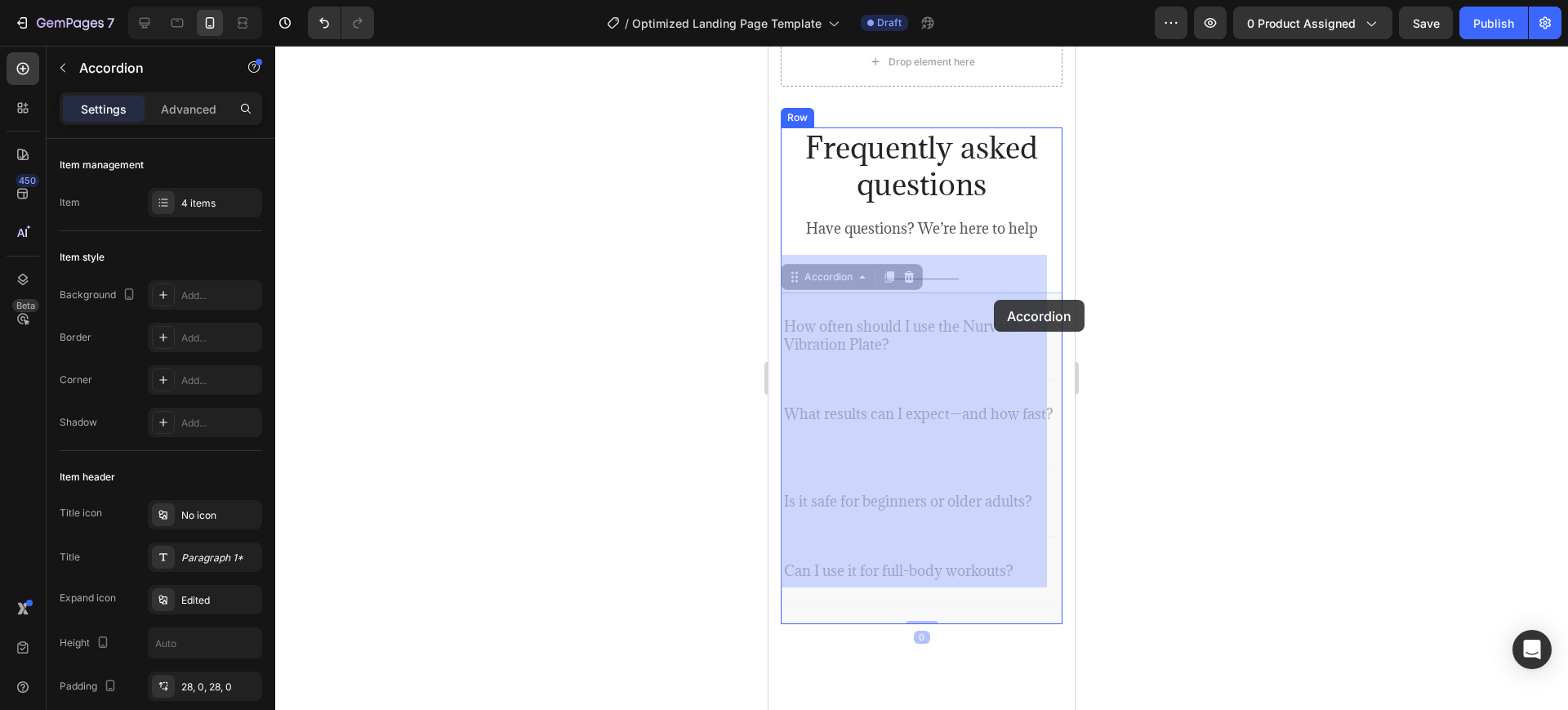 drag, startPoint x: 964, startPoint y: 288, endPoint x: 994, endPoint y: 300, distance: 32.31099 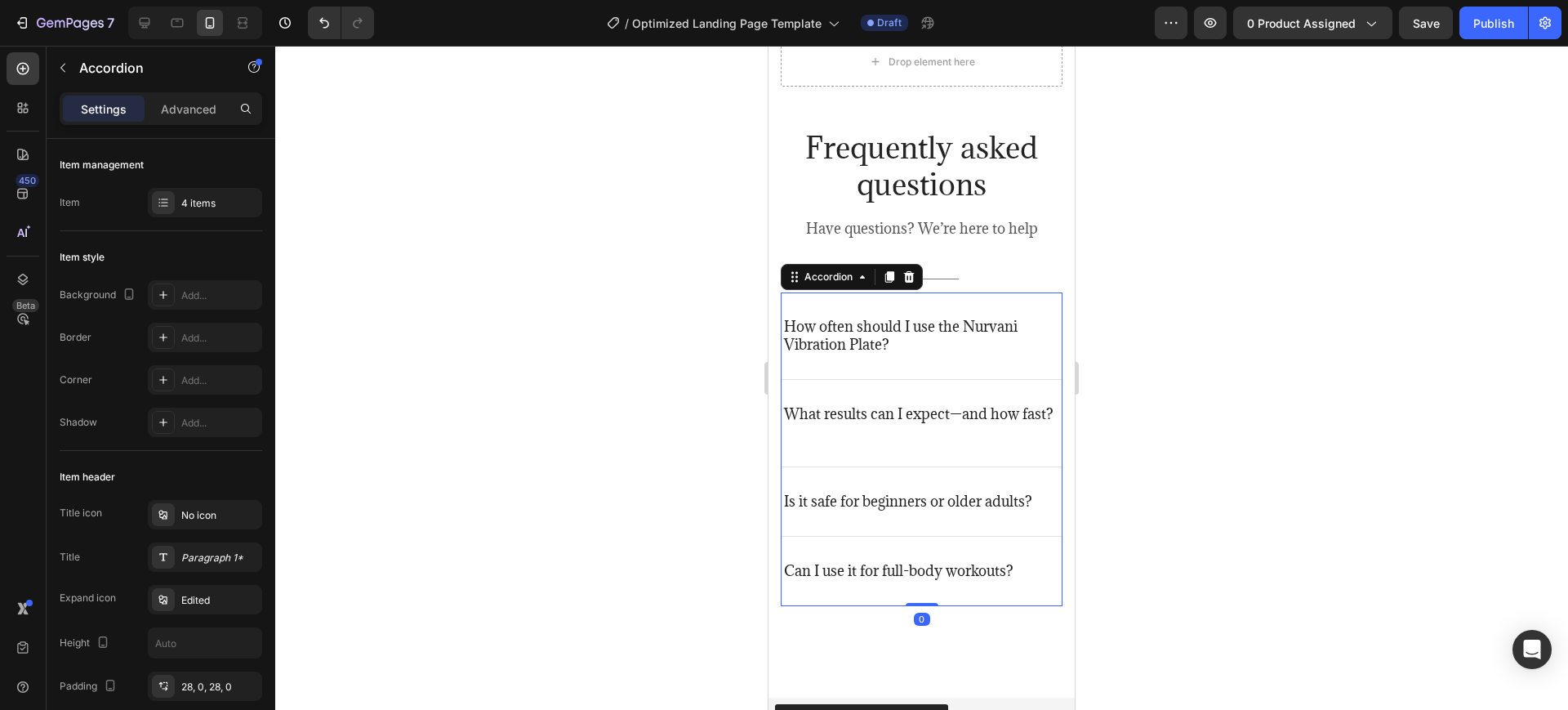 click on "How often should I use the Nurvani Vibration Plate?" at bounding box center [921, 336] 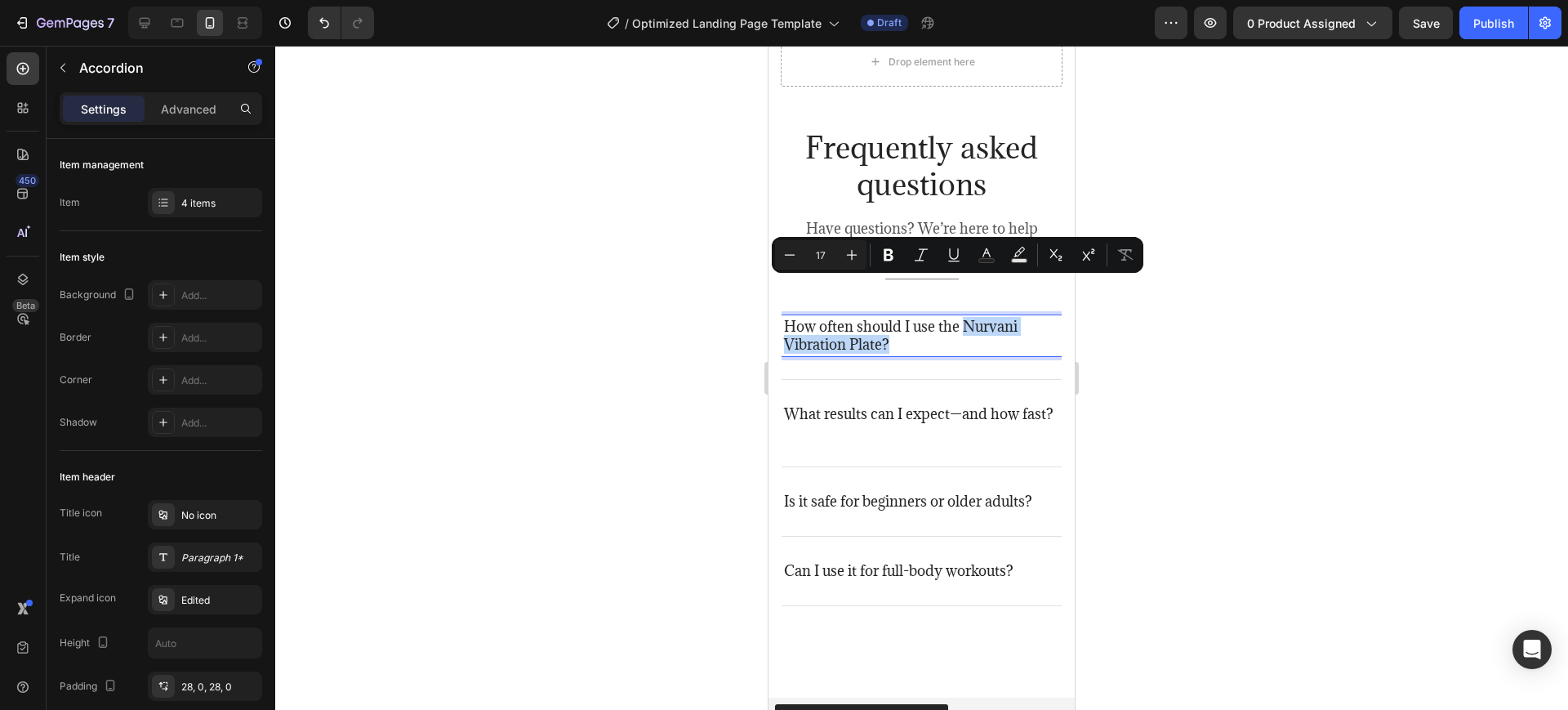 drag, startPoint x: 962, startPoint y: 287, endPoint x: 942, endPoint y: 313, distance: 32.80244 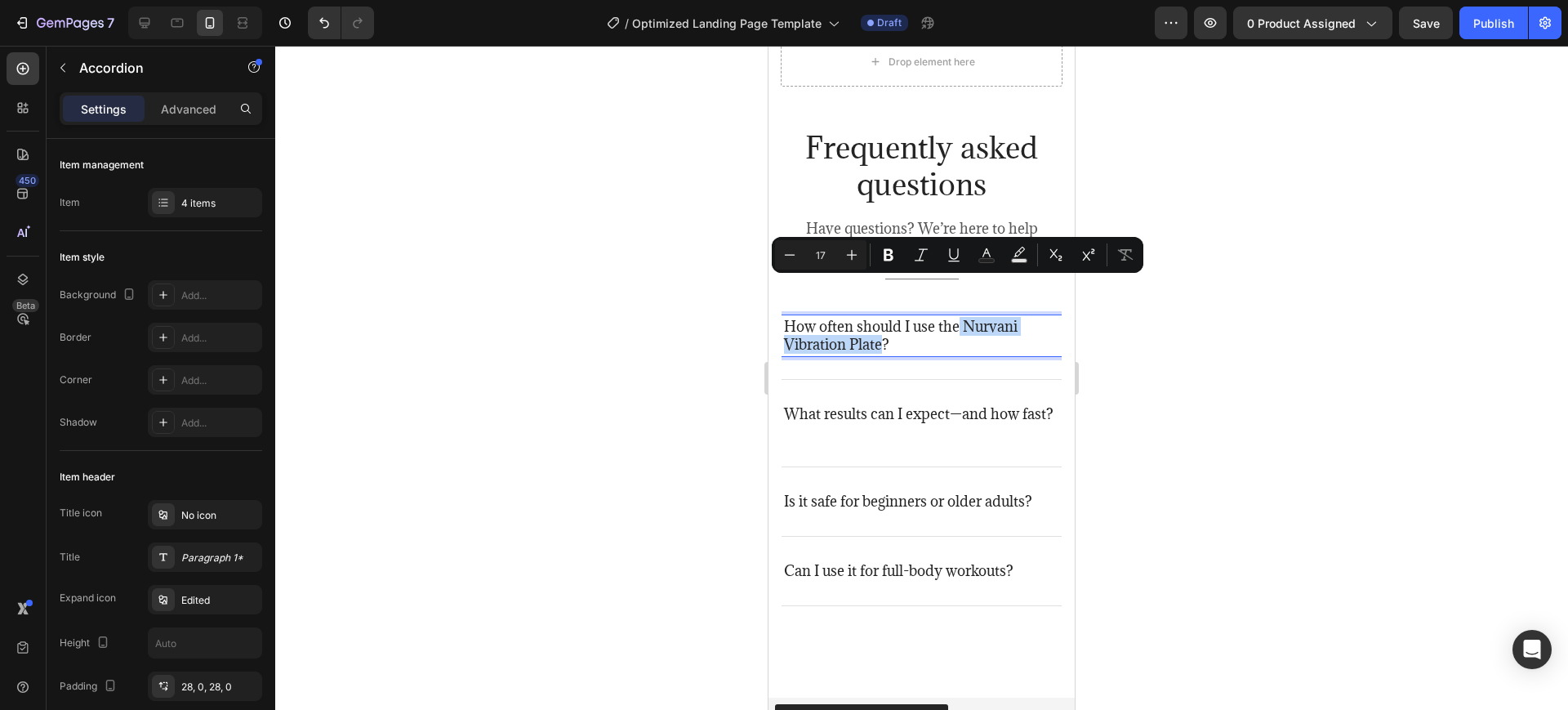 drag, startPoint x: 960, startPoint y: 285, endPoint x: 883, endPoint y: 308, distance: 80.3617 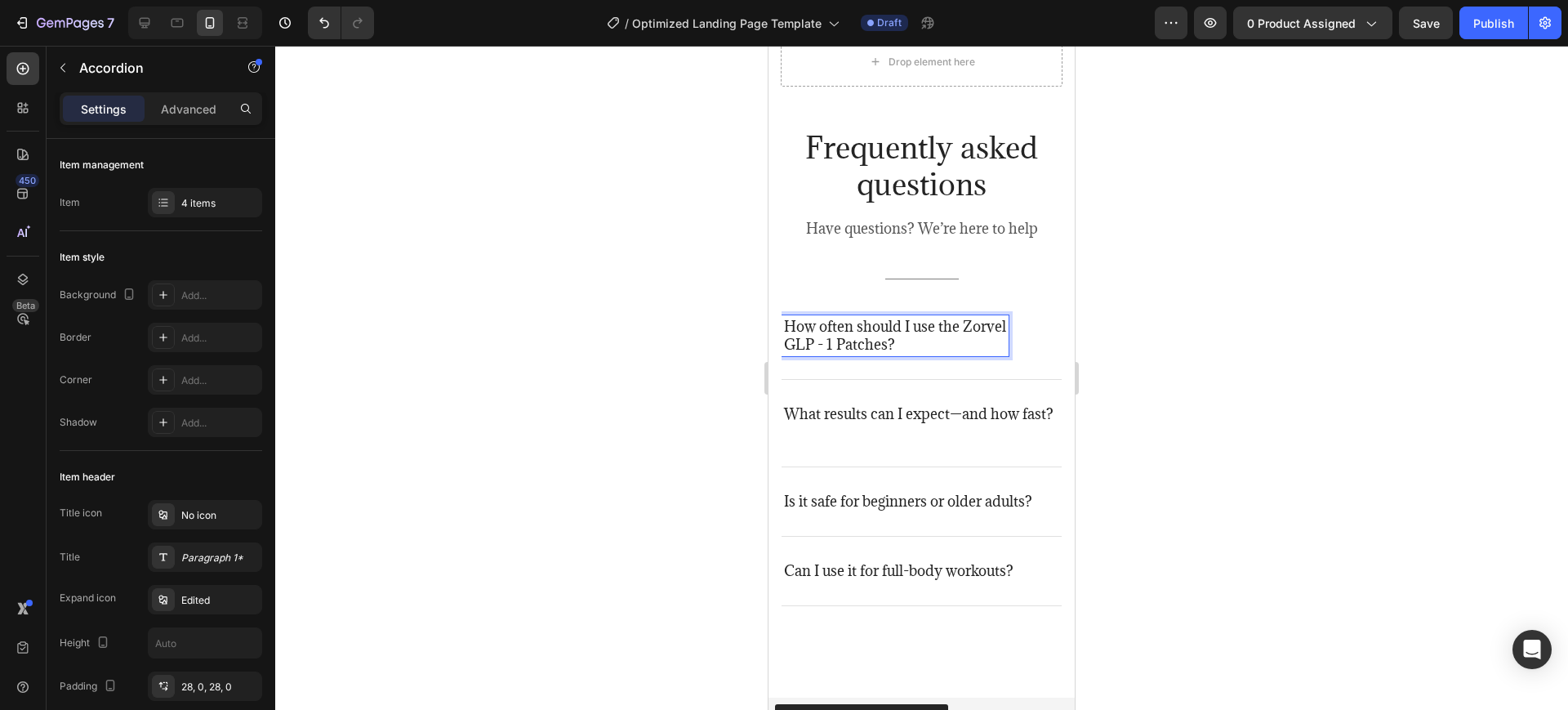 click on "Can I use it for full-body workouts?" at bounding box center (898, 571) 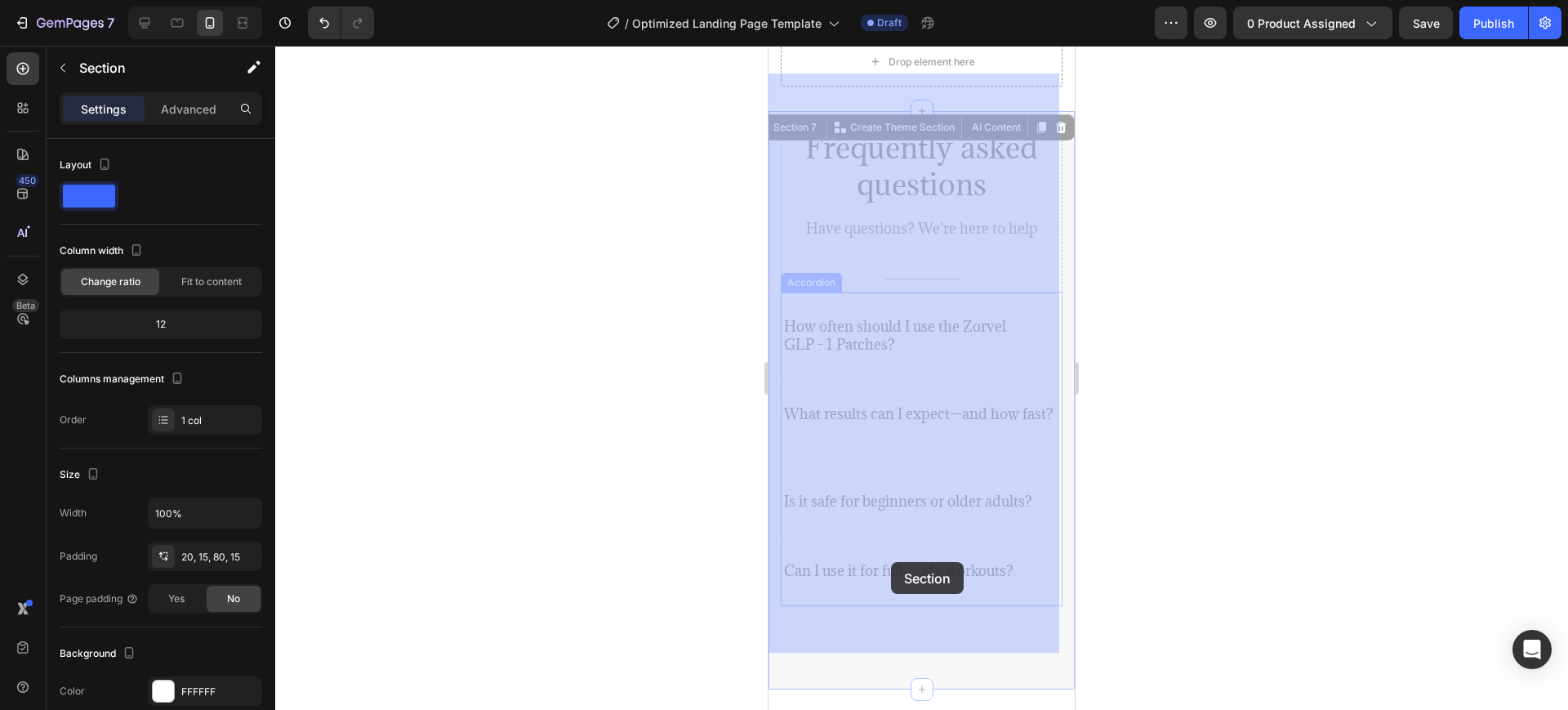 drag, startPoint x: 777, startPoint y: 556, endPoint x: 891, endPoint y: 562, distance: 114.15779 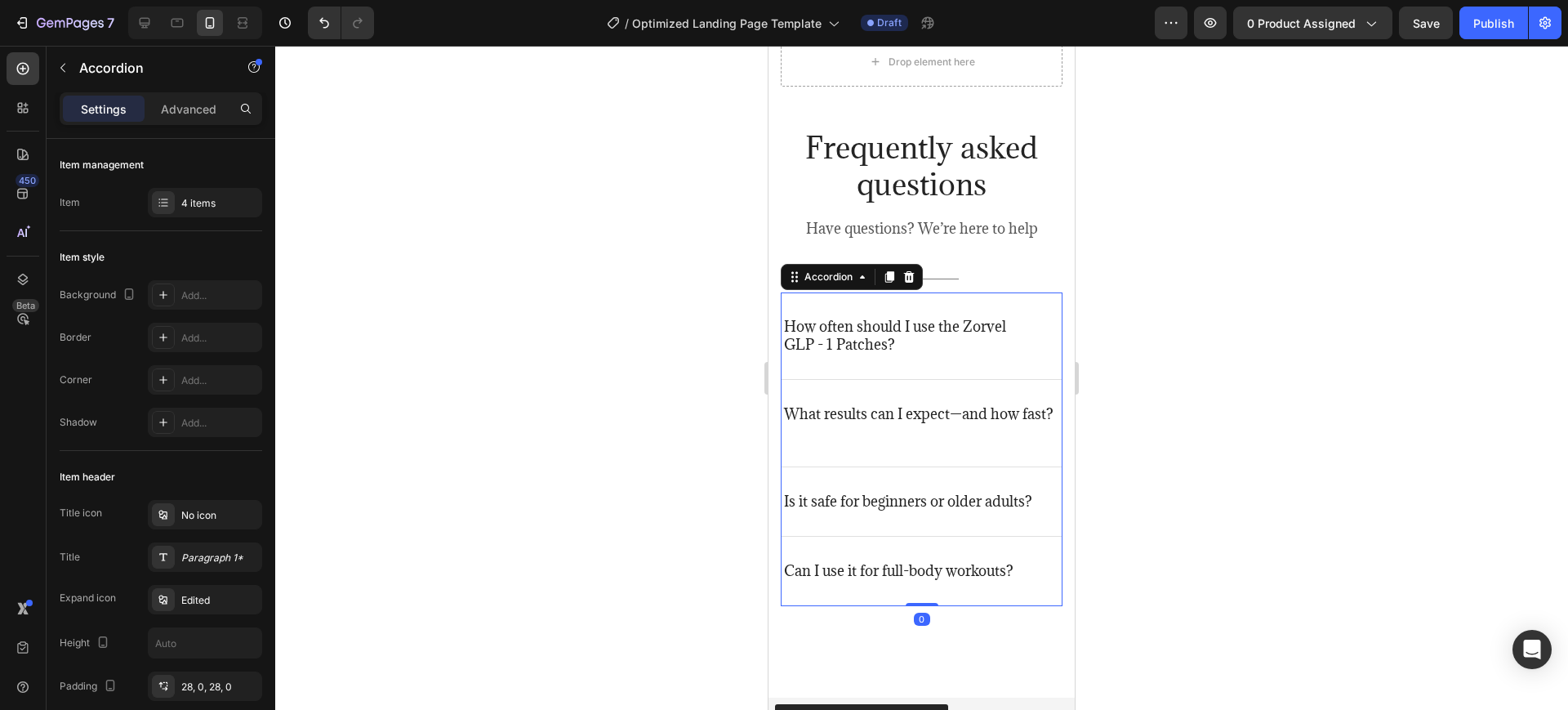 click on "Can I use it for full-body workouts?" at bounding box center (898, 571) 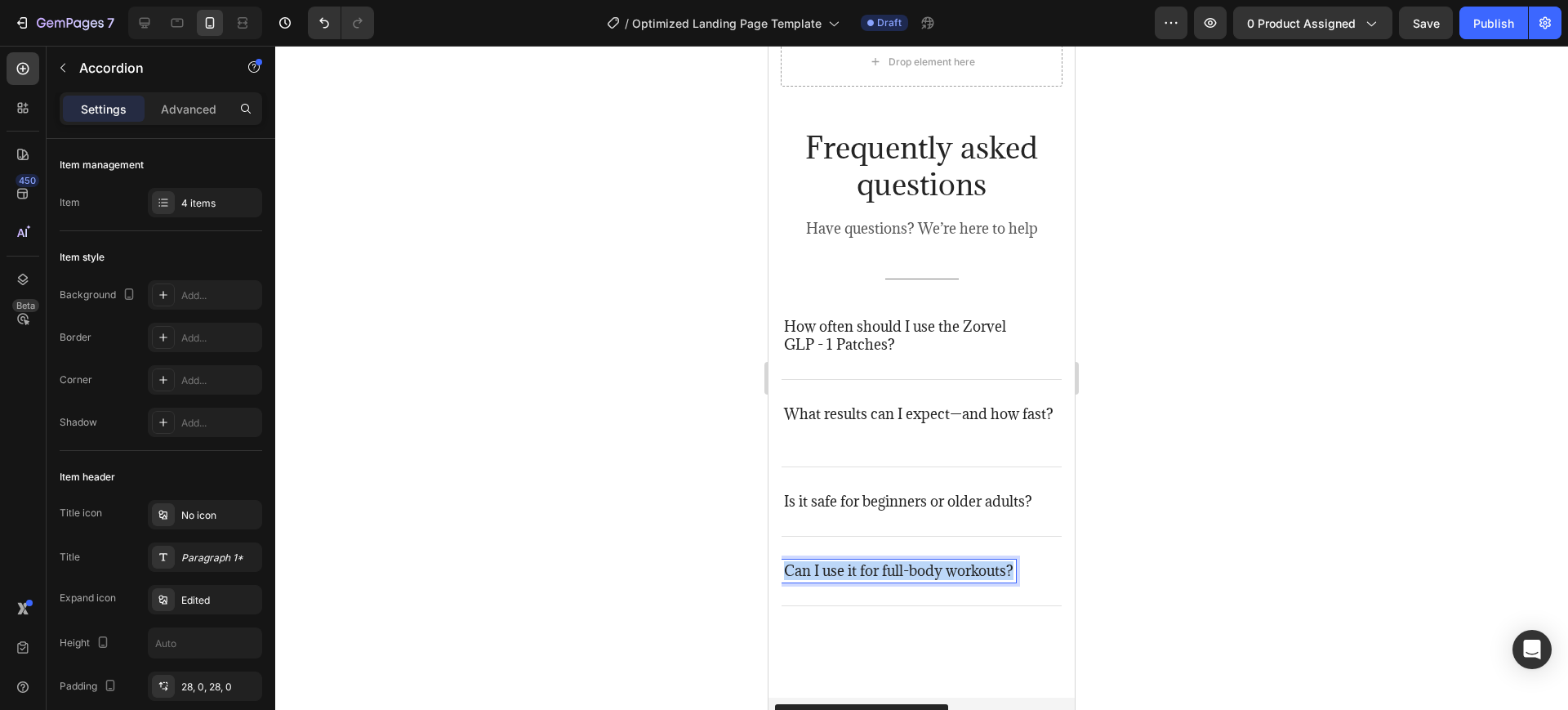 click on "Can I use it for full-body workouts?" at bounding box center [898, 571] 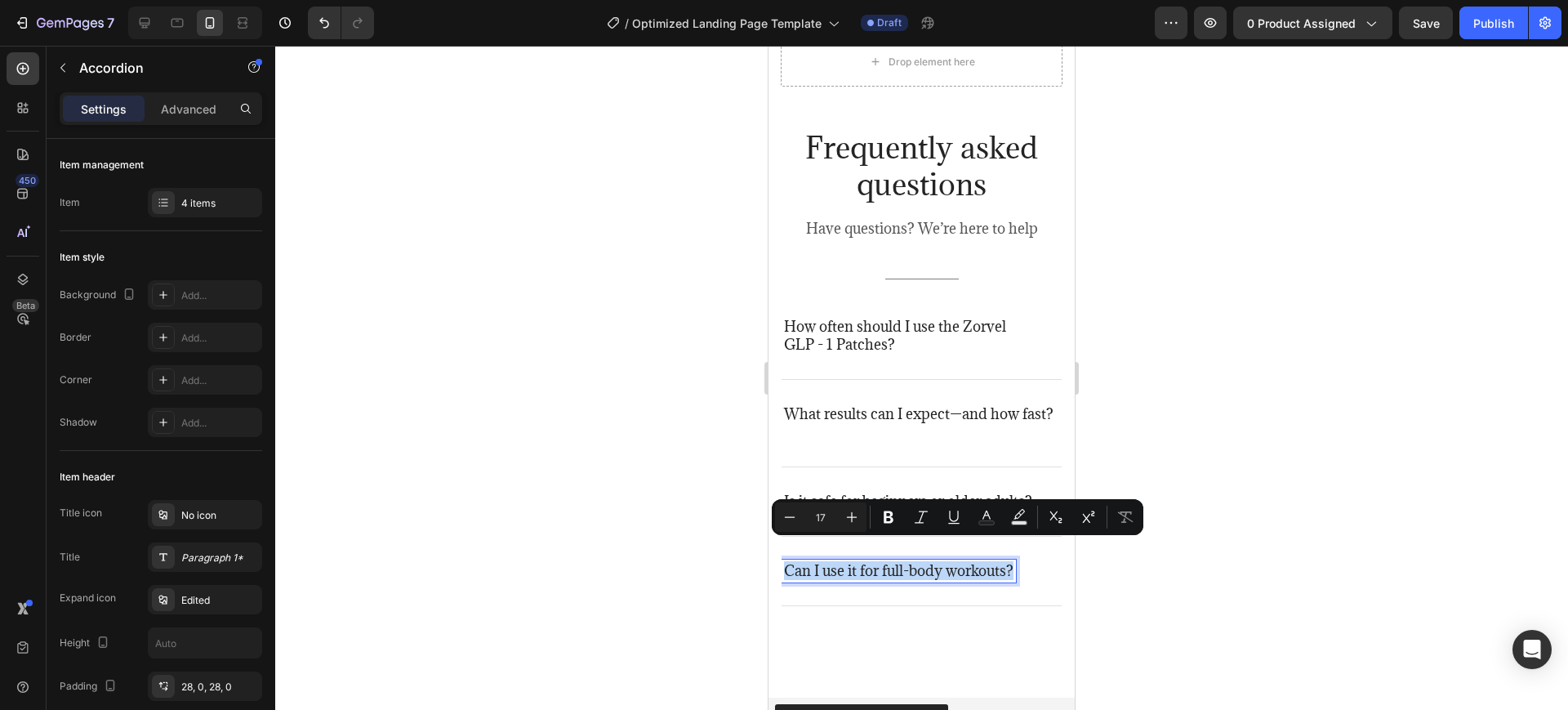 click on "Can I use it for full-body workouts?" at bounding box center [898, 571] 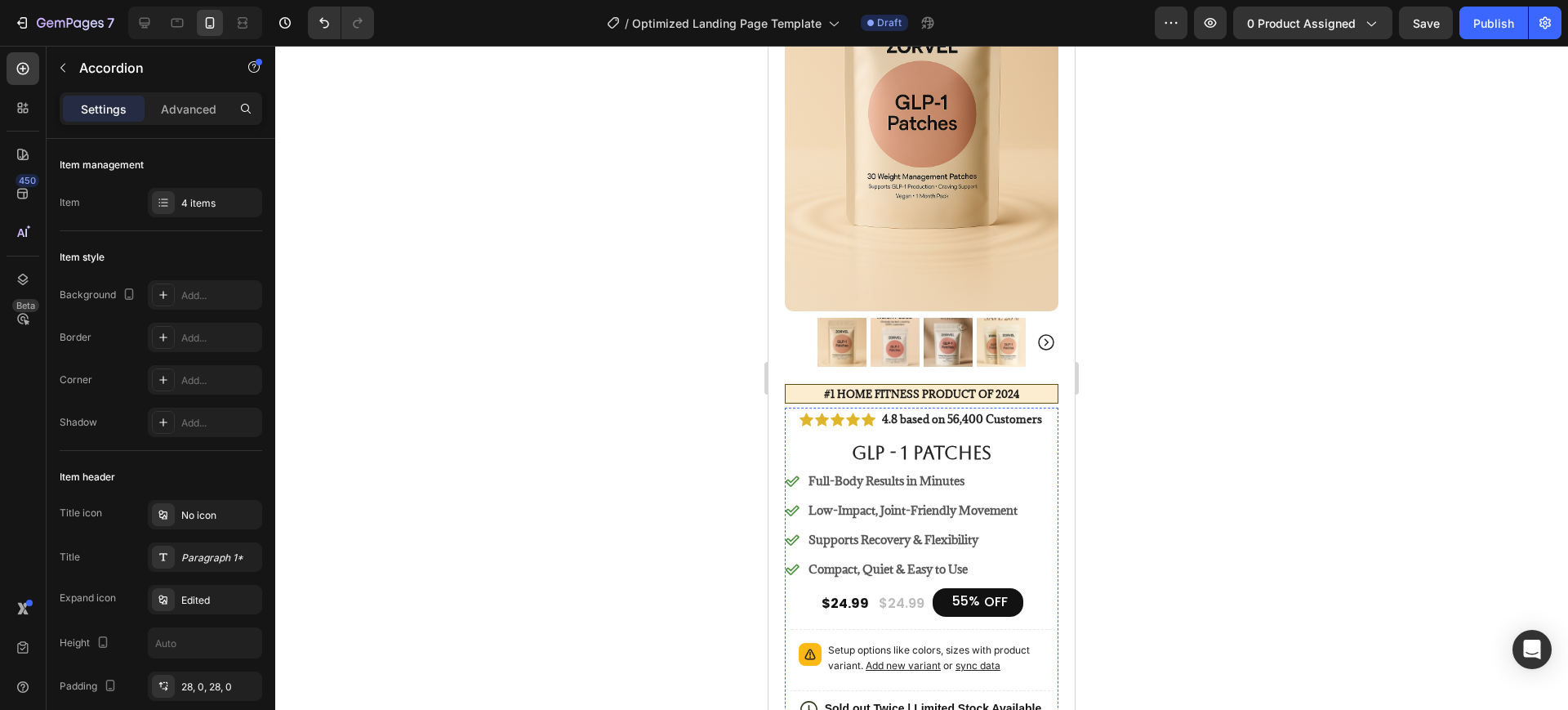 scroll, scrollTop: 0, scrollLeft: 0, axis: both 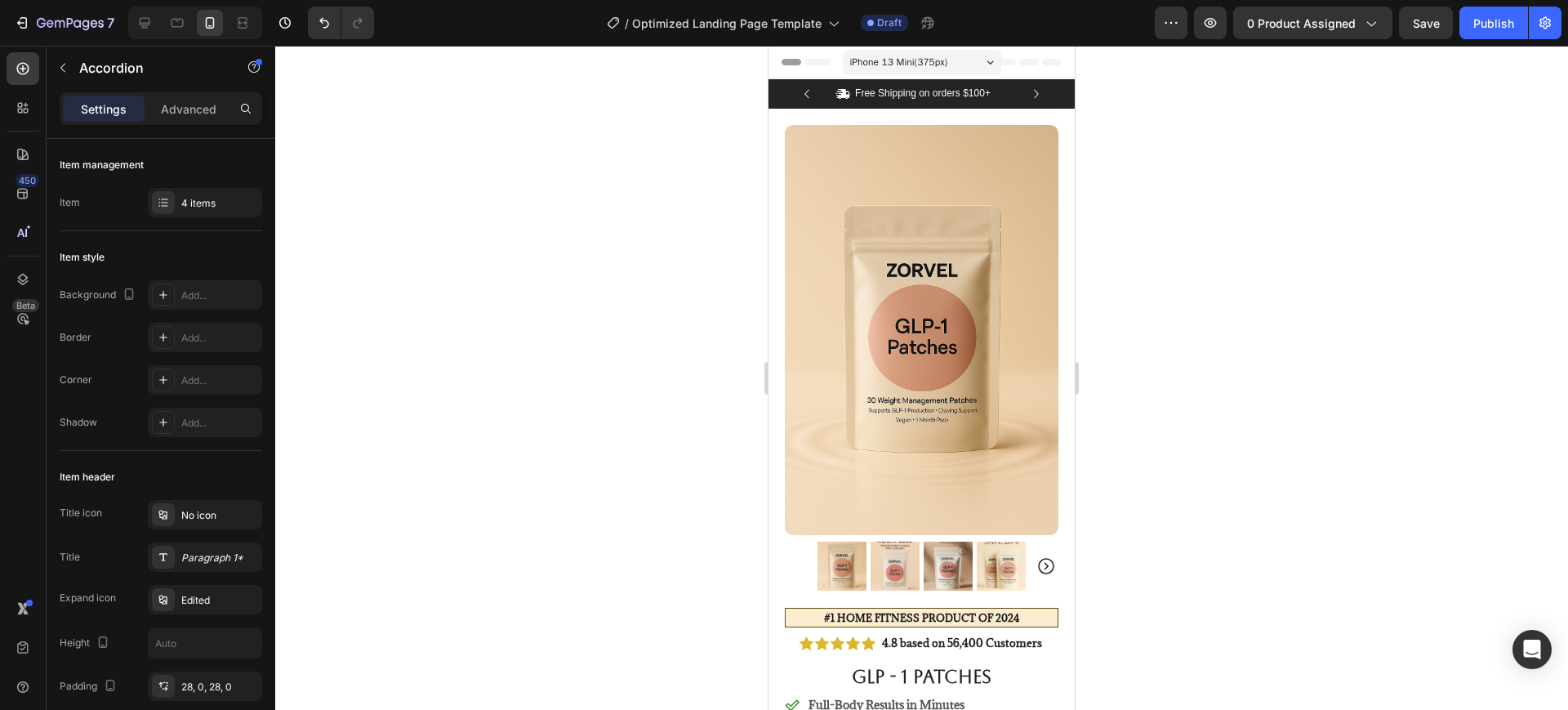 click on "iPhone 13 Mini  ( 375 px)" at bounding box center [922, 62] 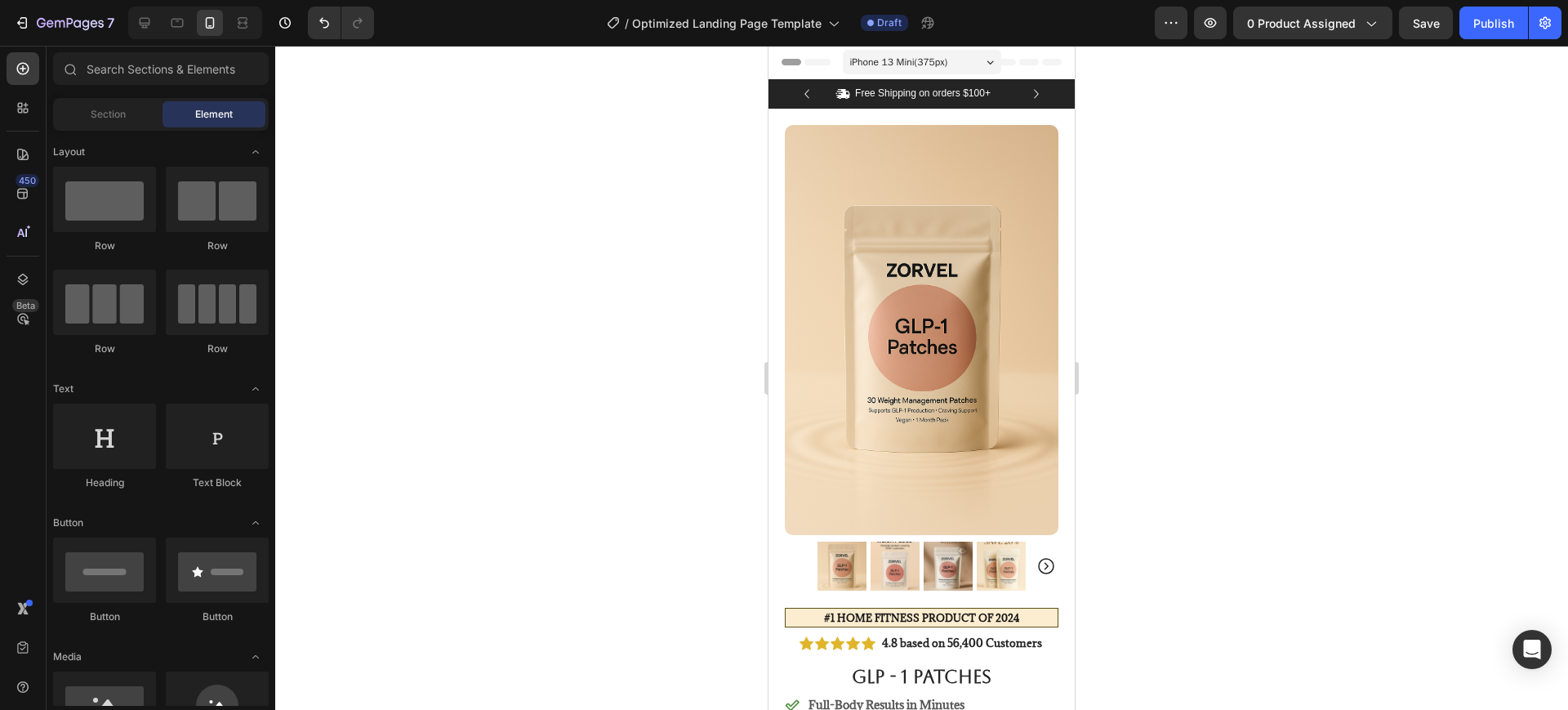 click 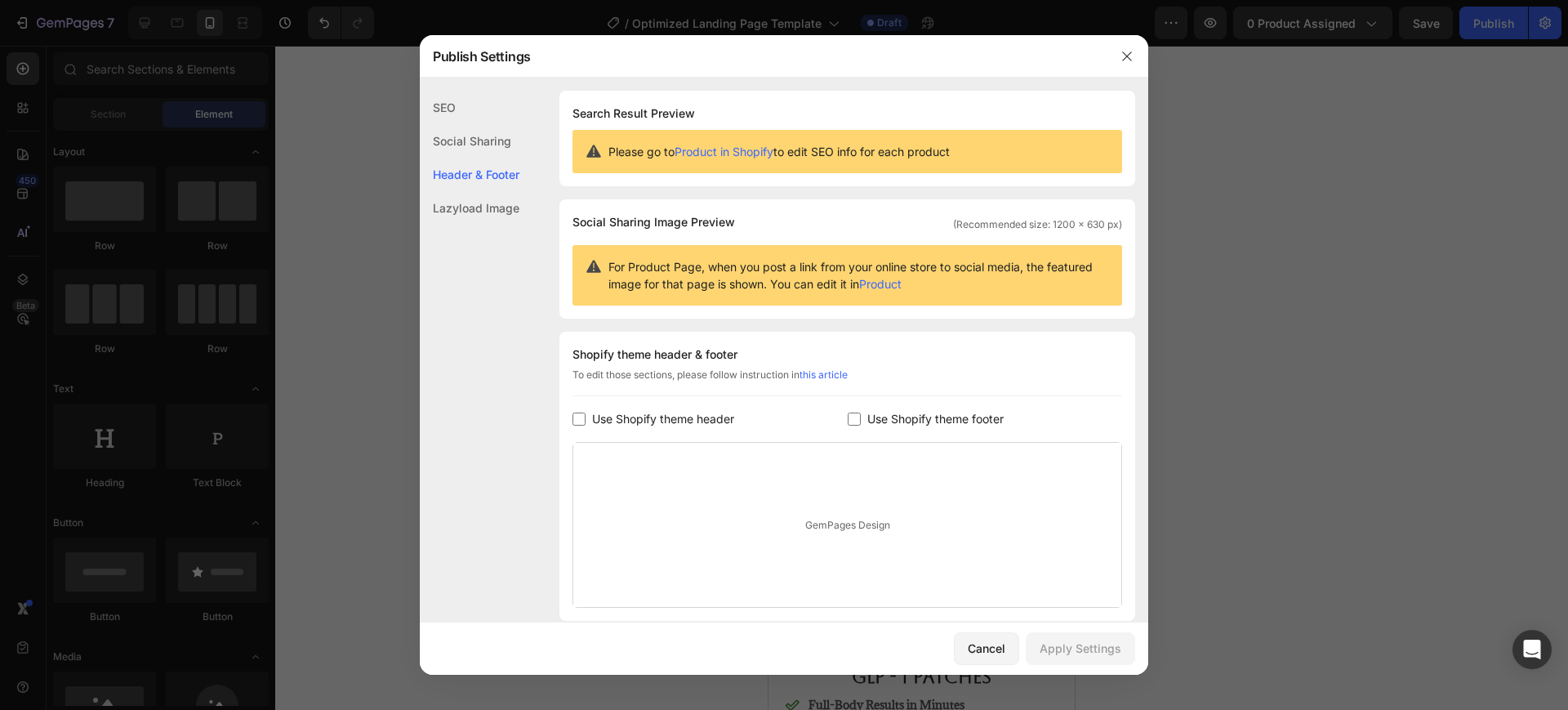 scroll, scrollTop: 120, scrollLeft: 0, axis: vertical 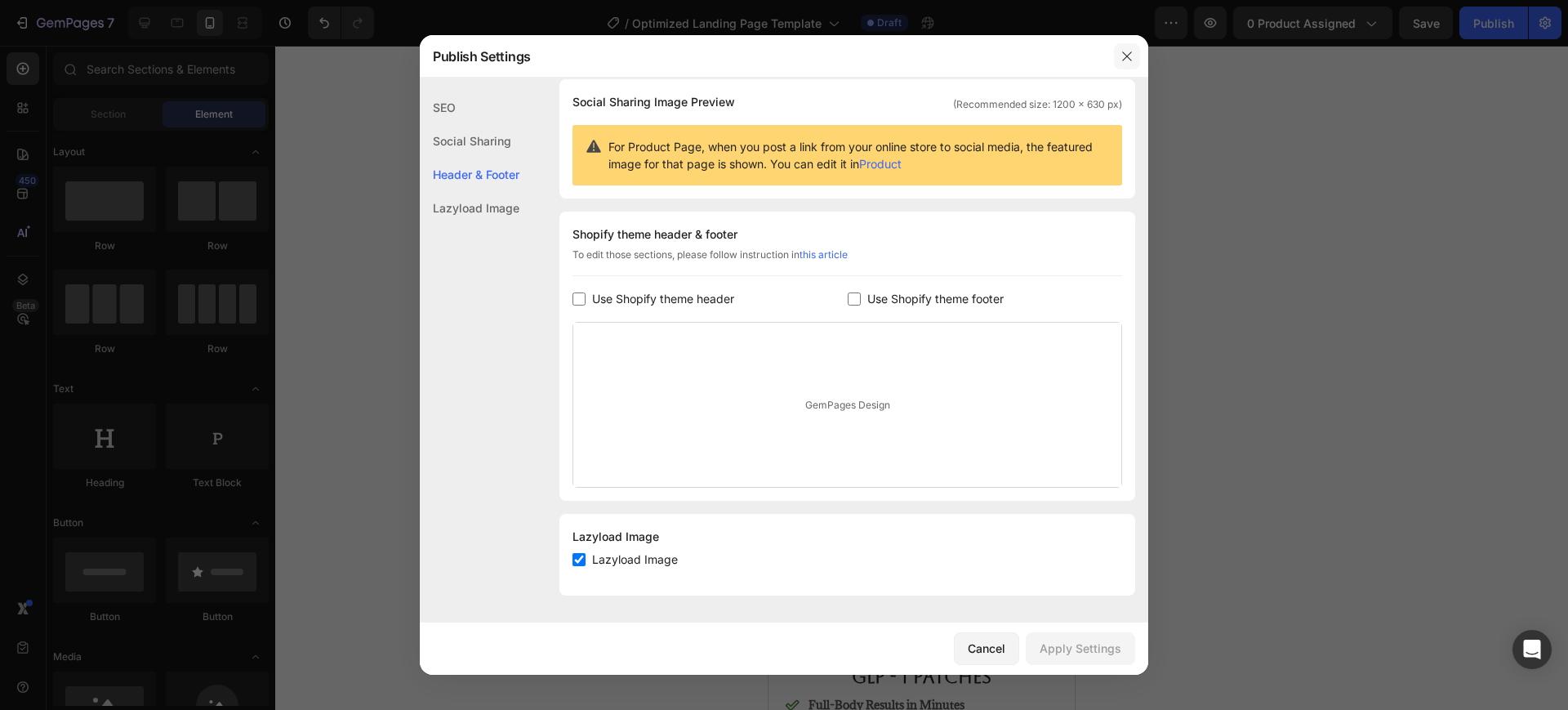 click at bounding box center (1127, 56) 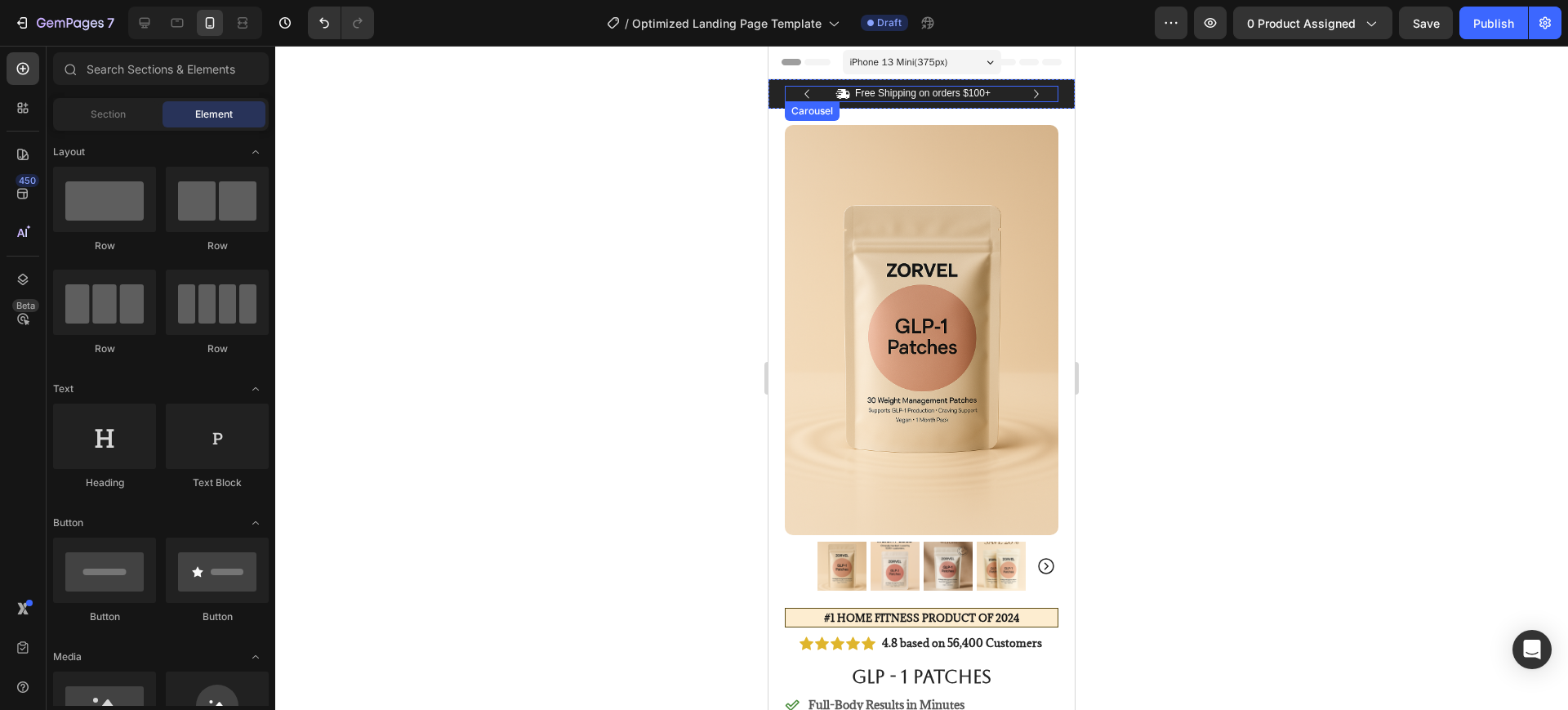 click 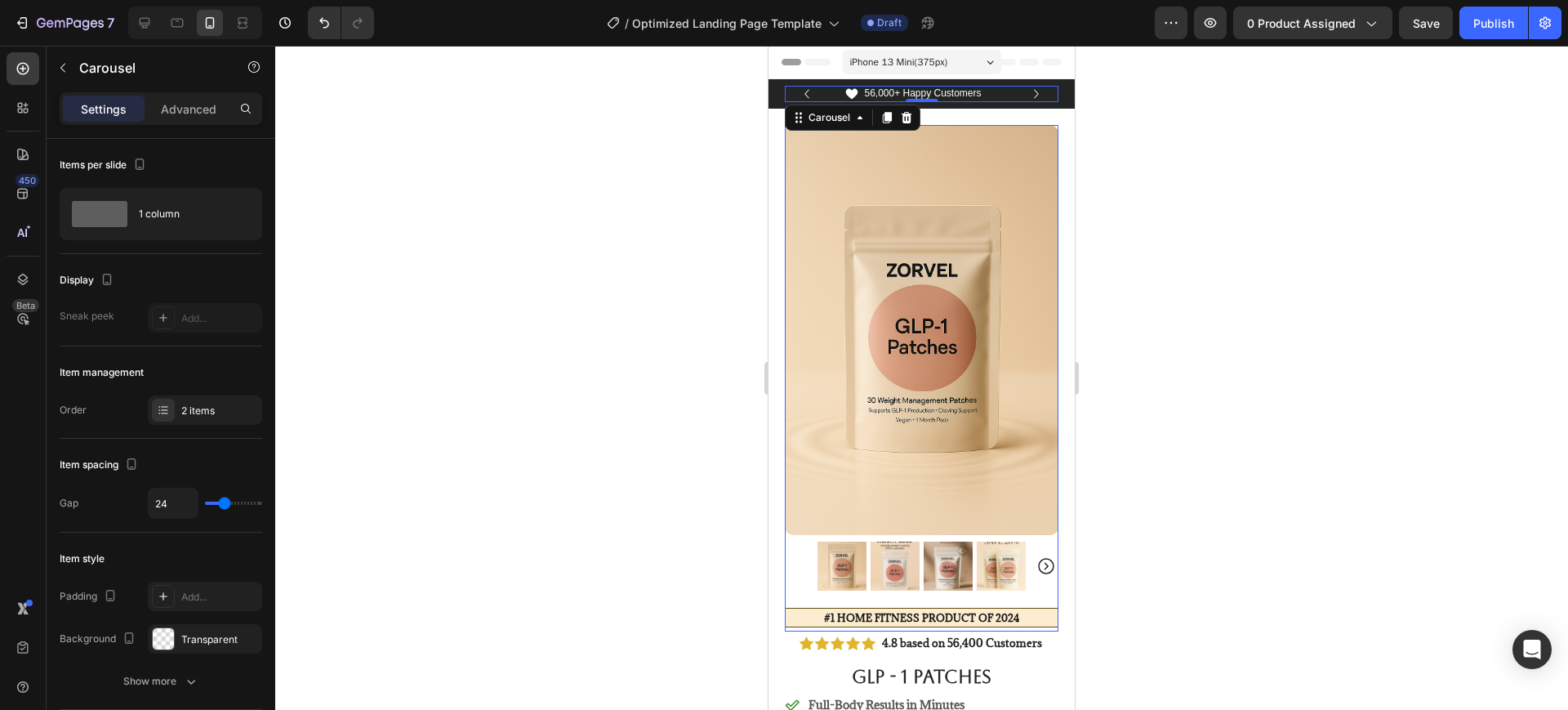 click 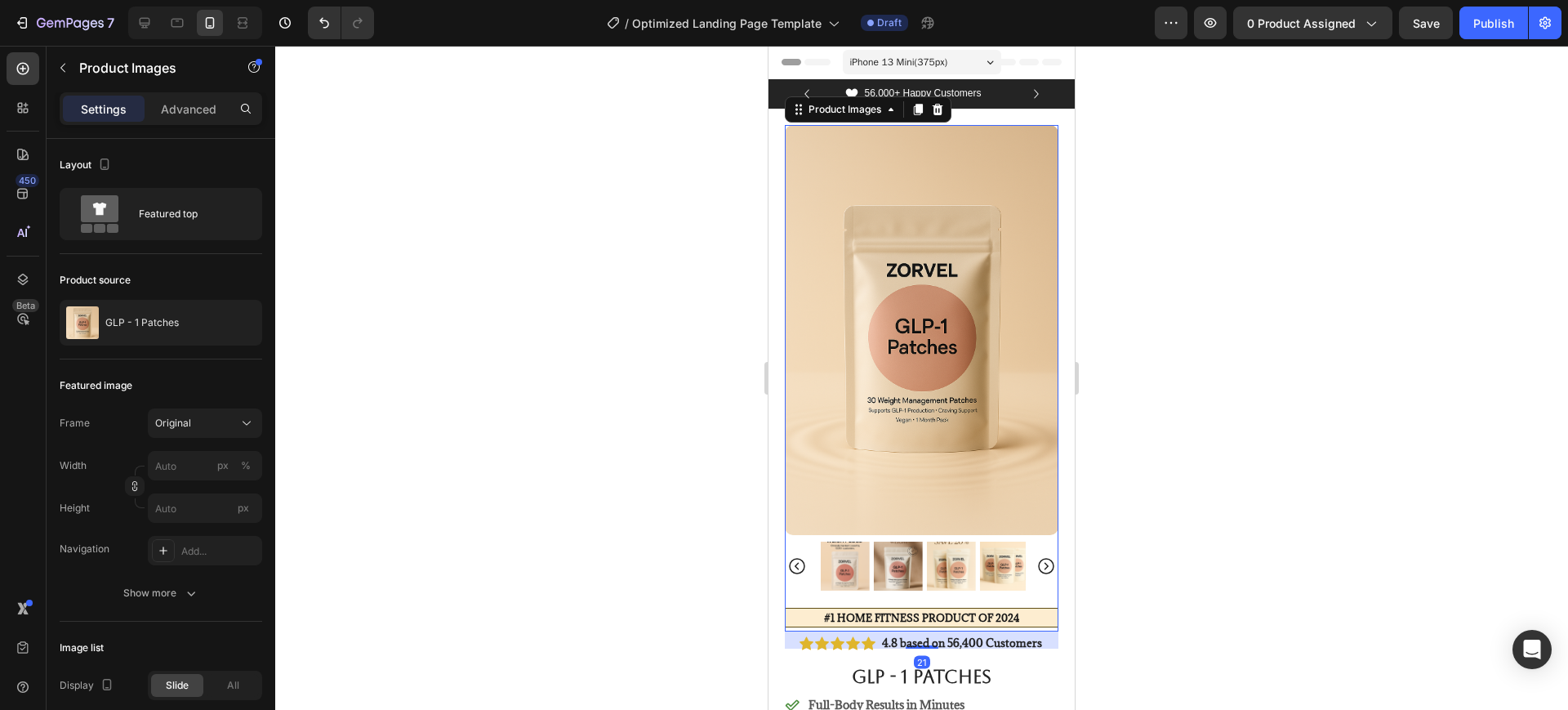 click 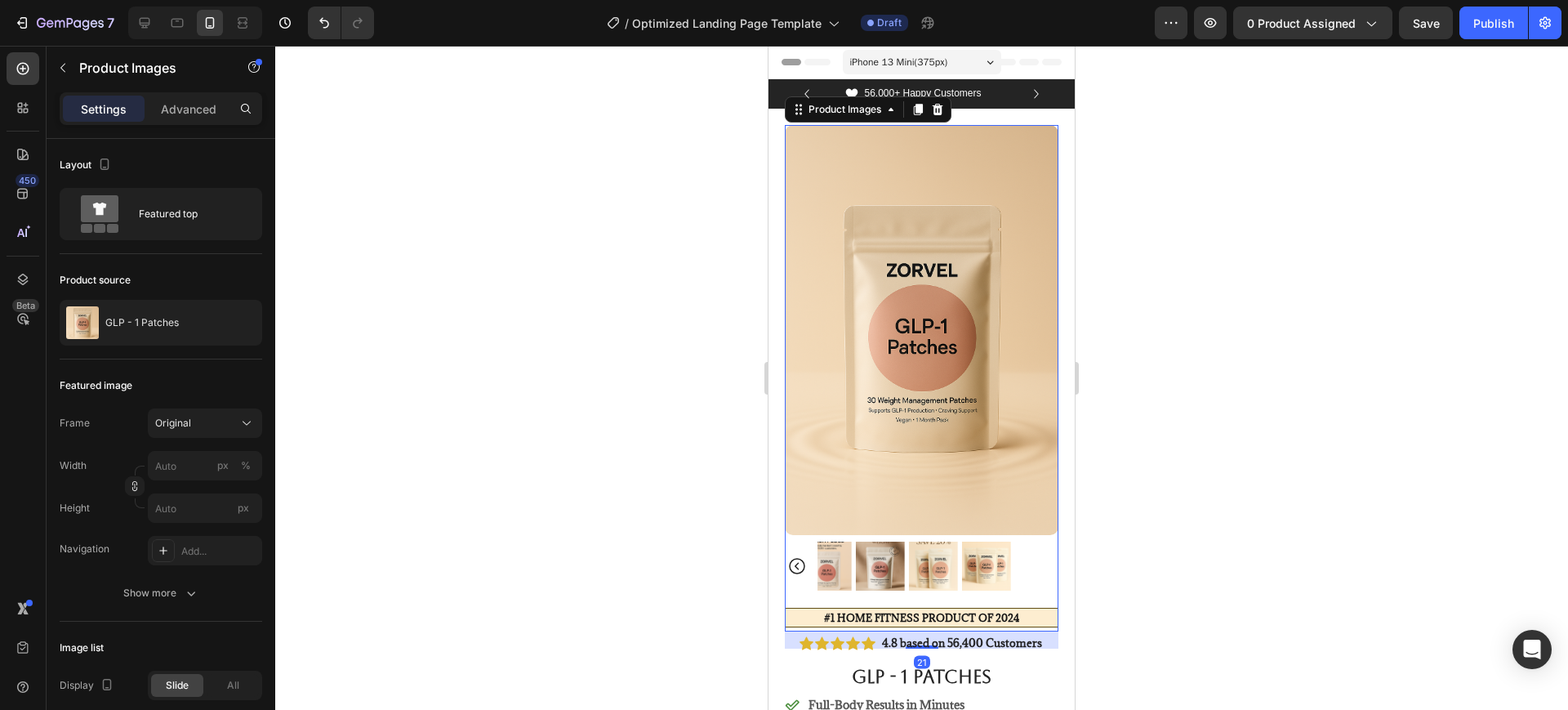 click at bounding box center (921, 566) 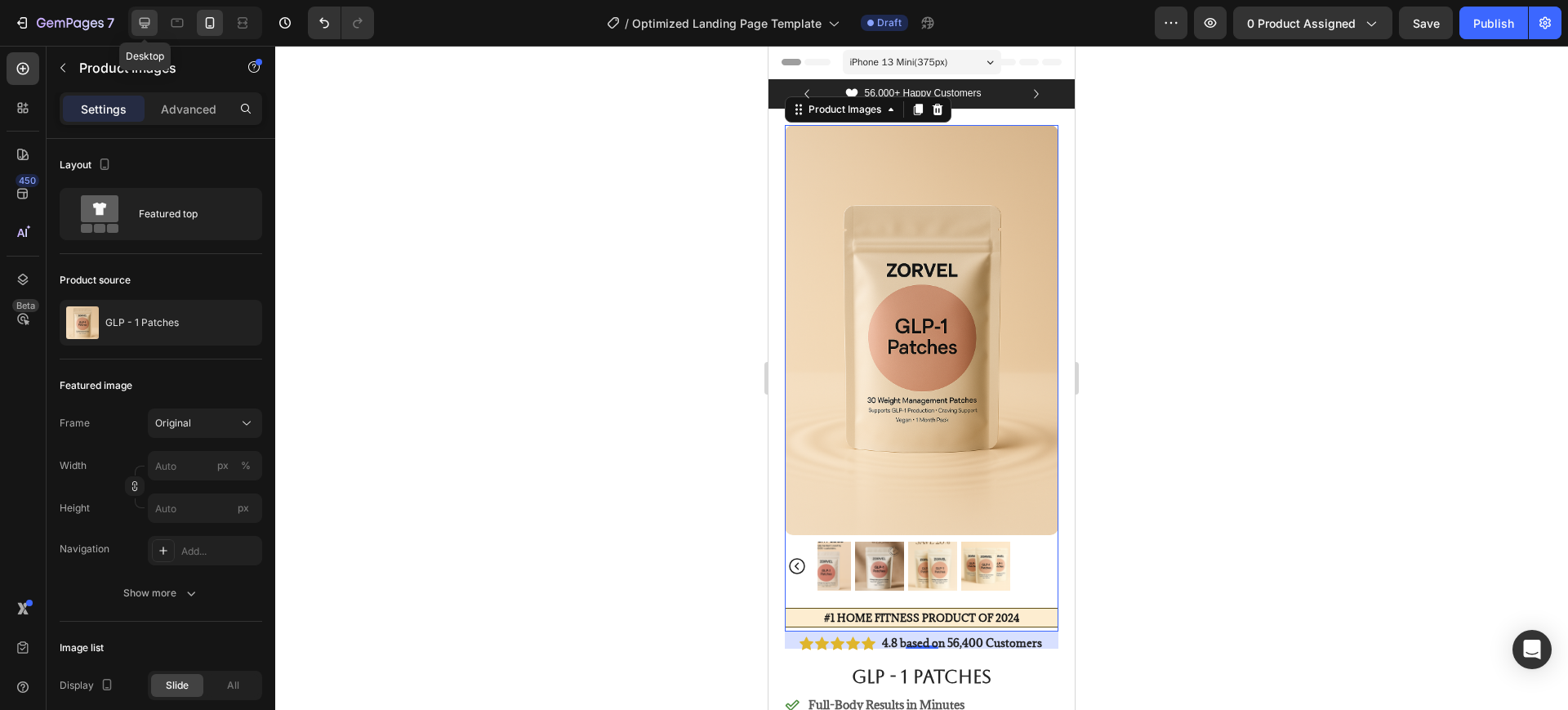click 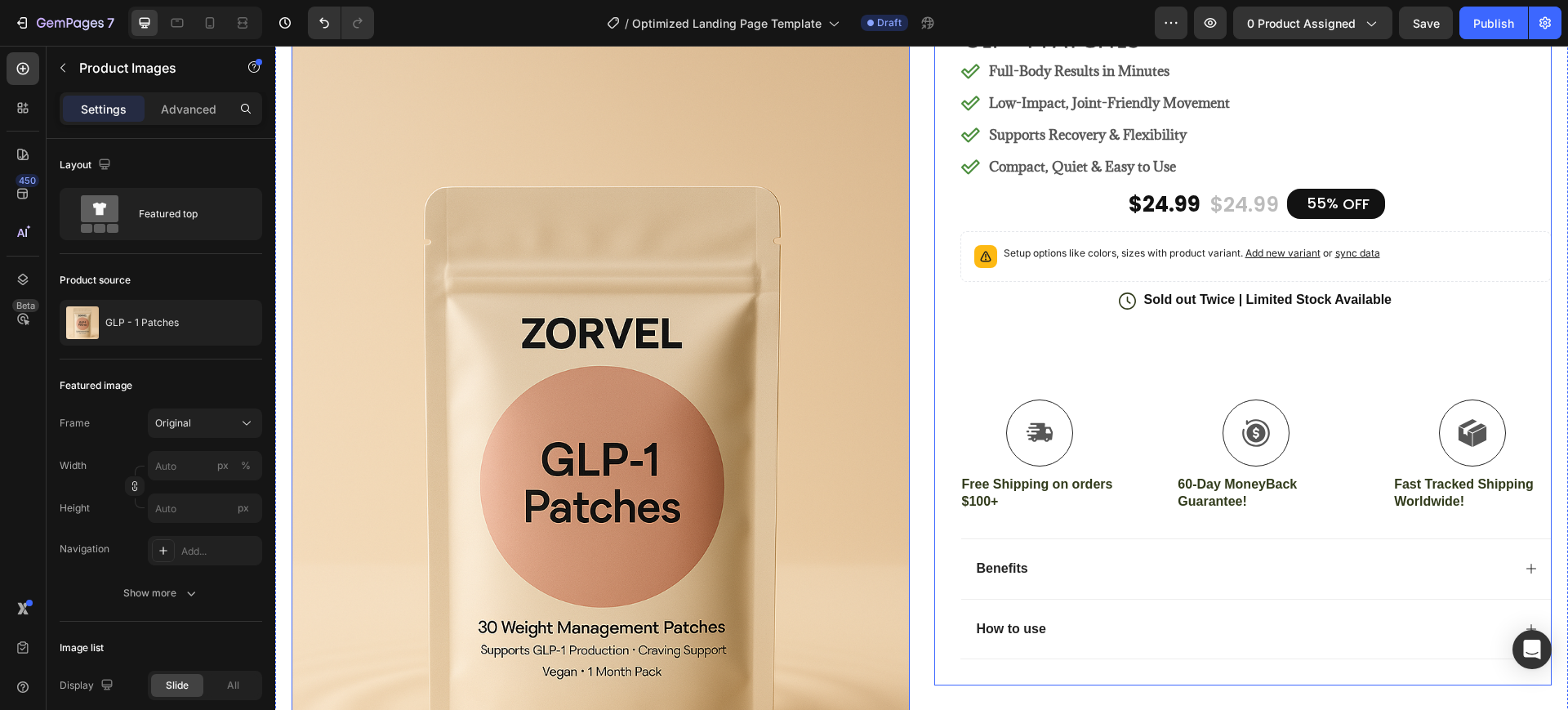 scroll, scrollTop: 306, scrollLeft: 0, axis: vertical 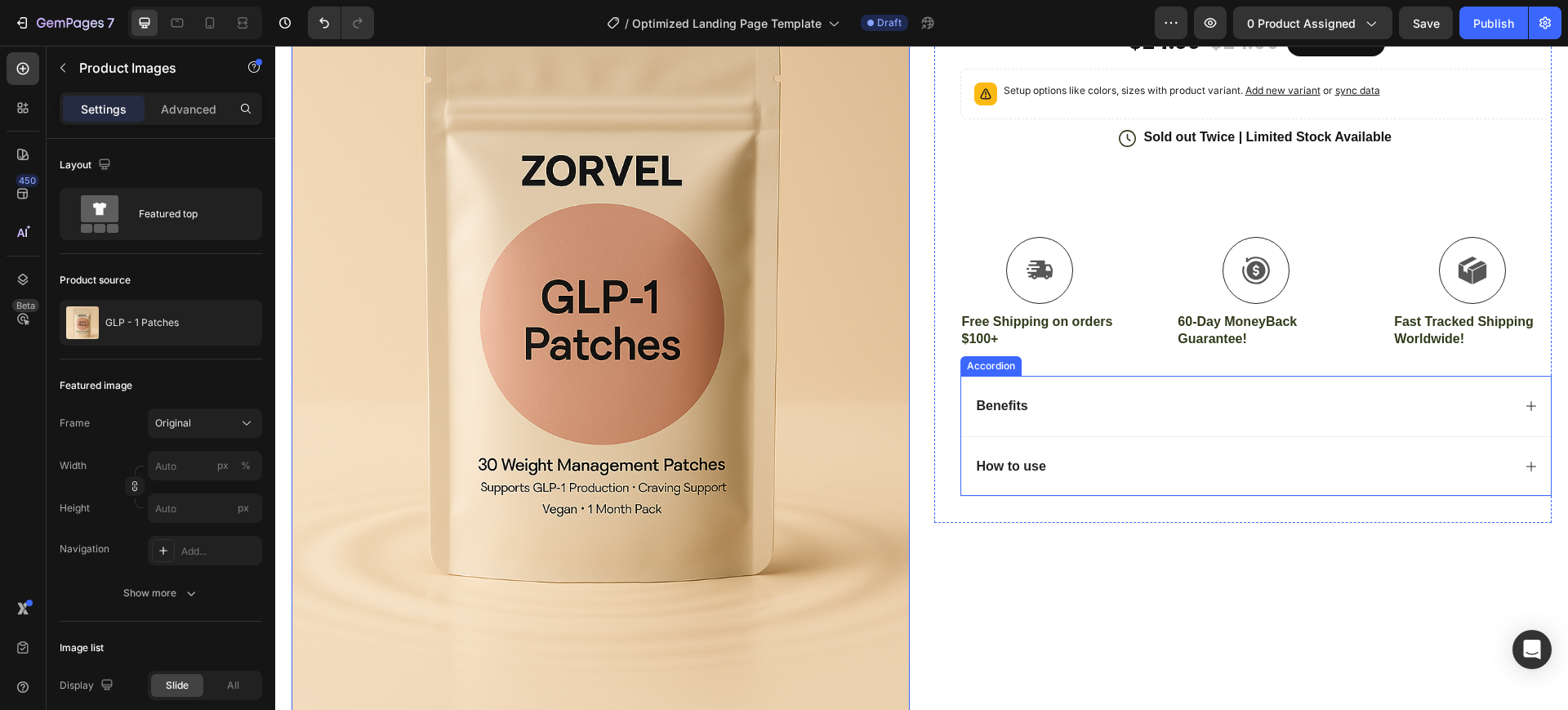 click on "Benefits" at bounding box center (1243, 406) 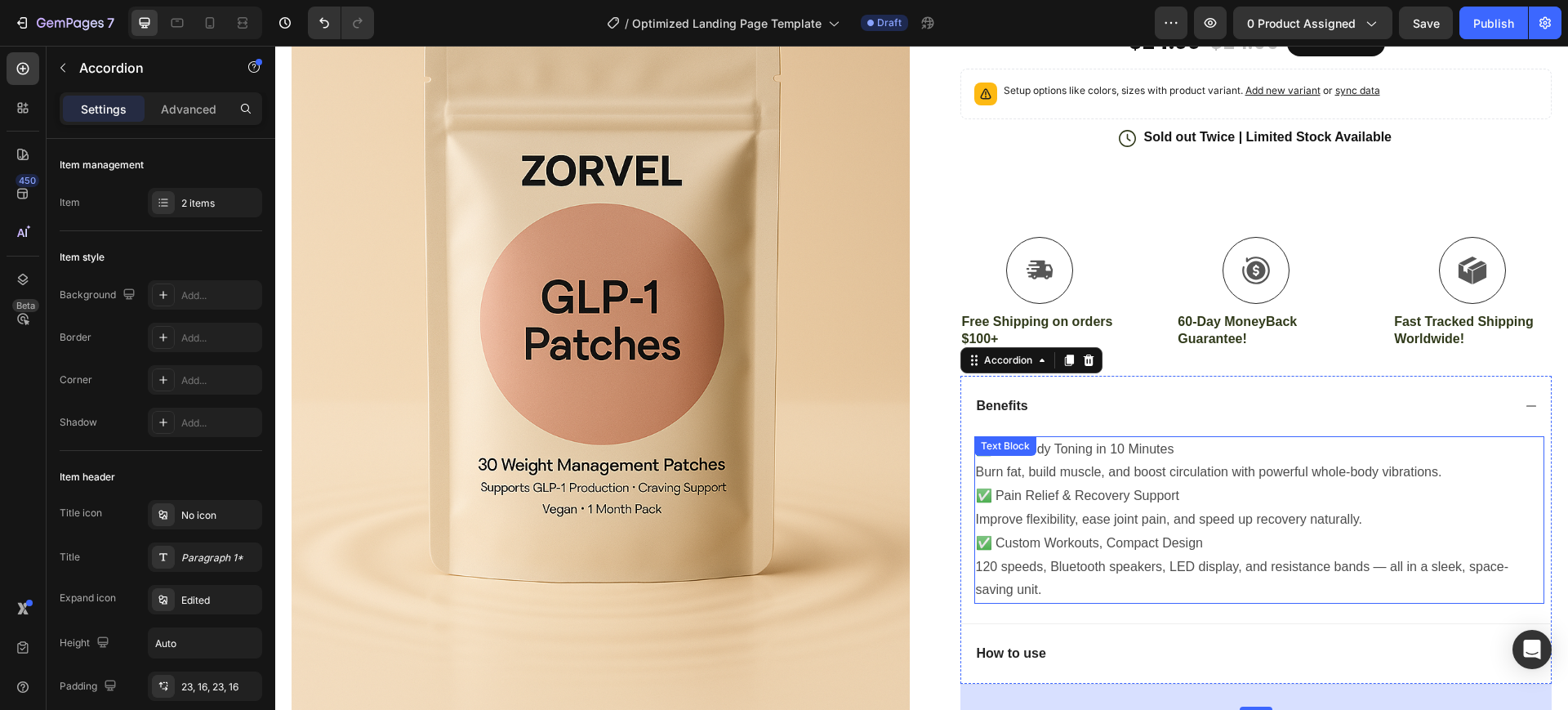 click on "✅ Full-Body Toning in 10 Minutes Burn fat, build muscle, and boost circulation with powerful whole-body vibrations. ✅ Pain Relief & Recovery Support Improve flexibility, ease joint pain, and speed up recovery naturally. ✅ Custom Workouts, Compact Design 120 speeds, Bluetooth speakers, LED display, and resistance bands — all in a sleek, space-saving unit. Text Block" at bounding box center (1259, 520) 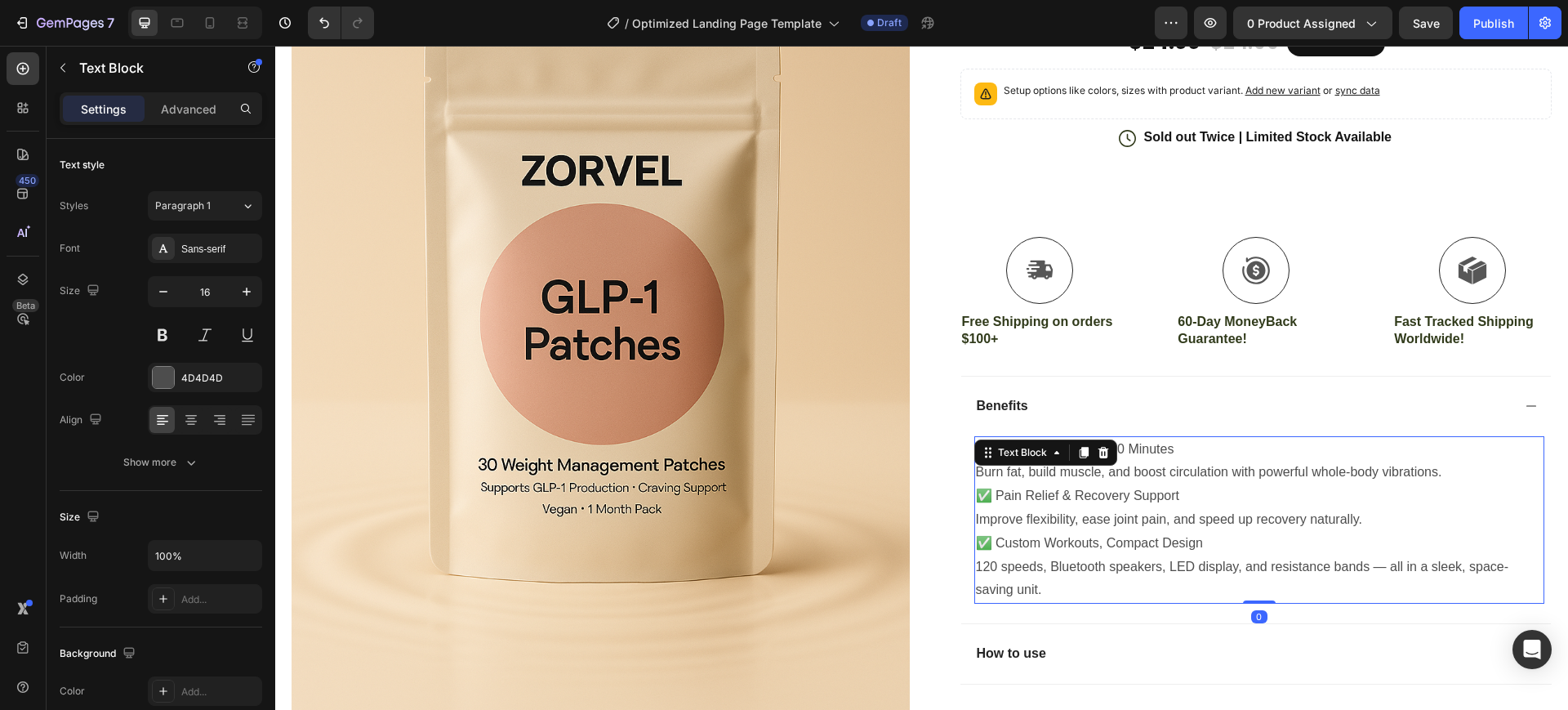 click on "✅ Pain Relief & Recovery Support" at bounding box center (1259, 496) 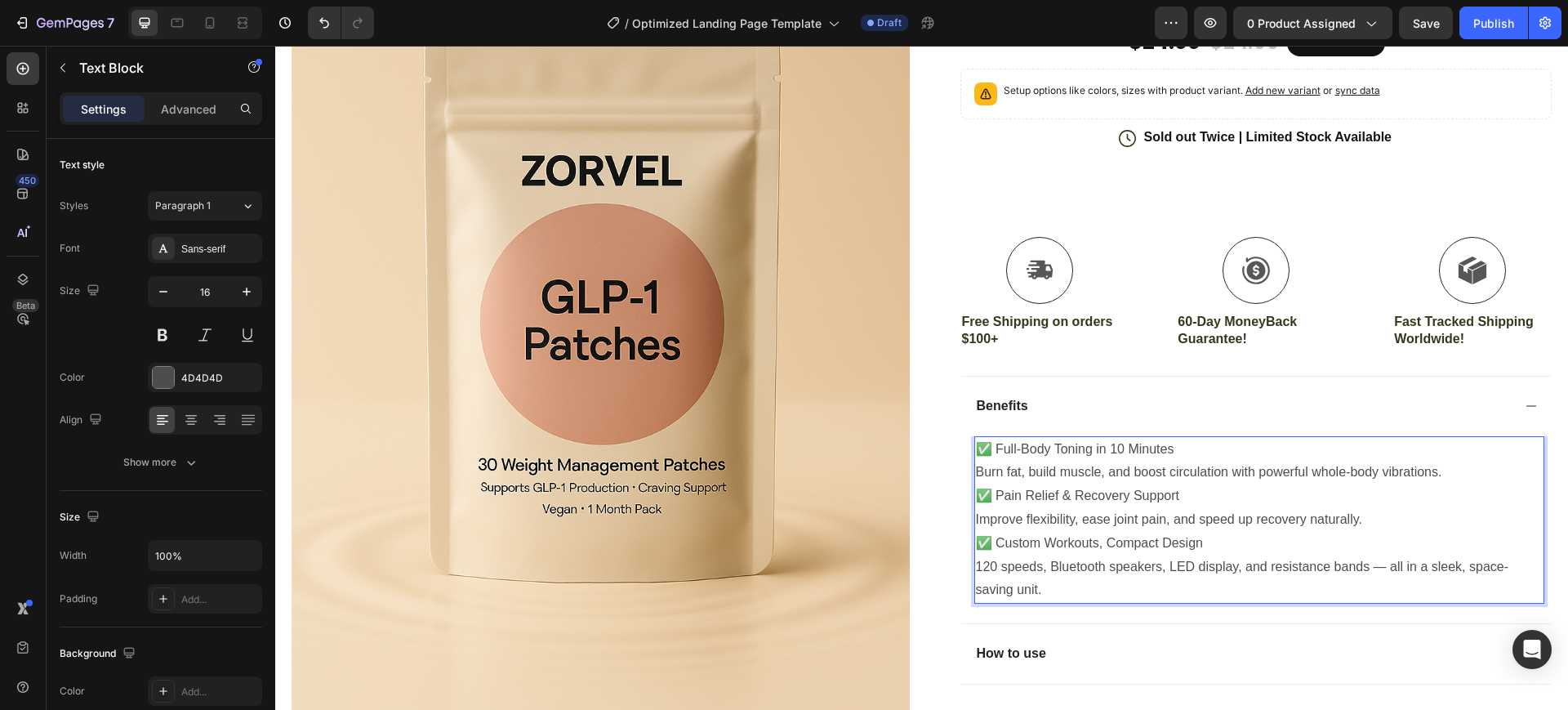 click on "✅ Pain Relief & Recovery Support" at bounding box center [1259, 496] 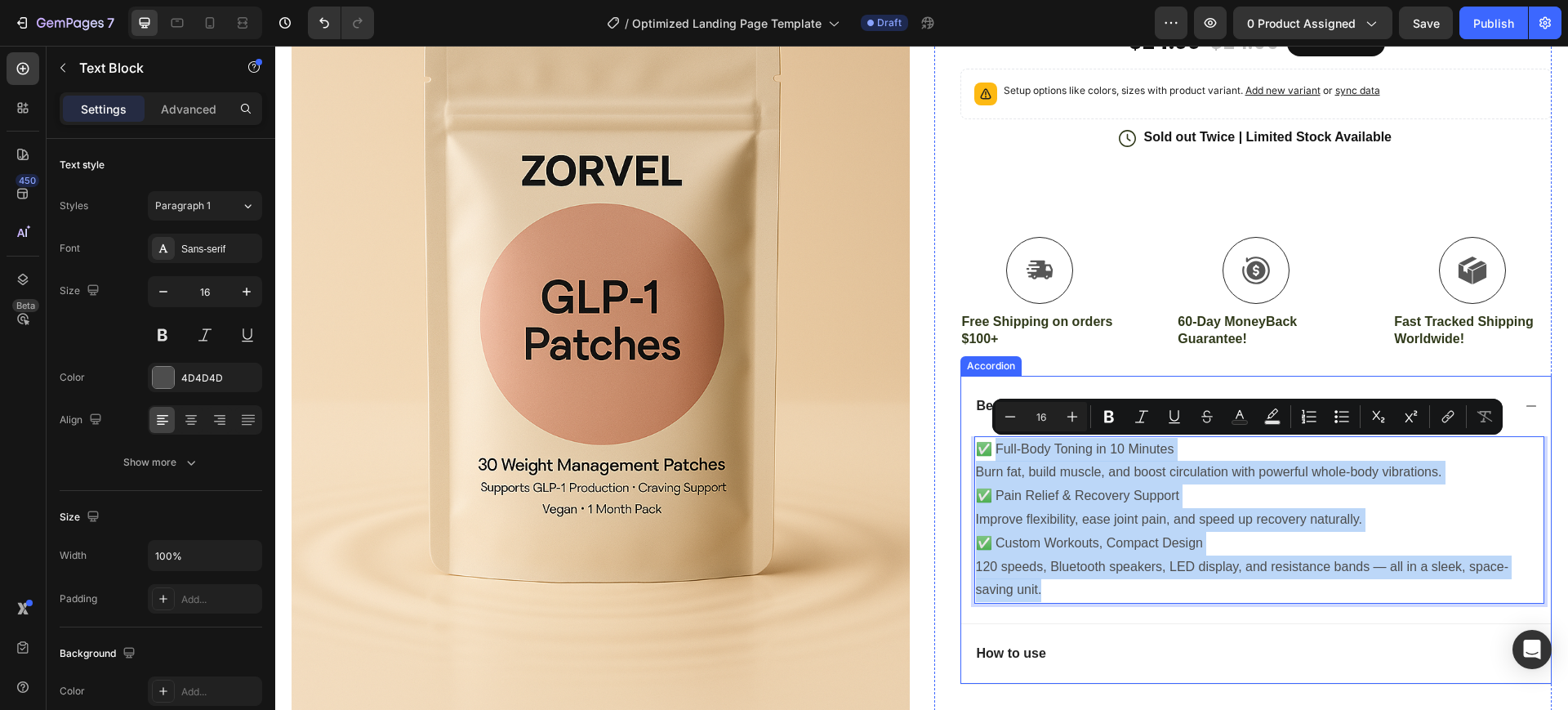 drag, startPoint x: 993, startPoint y: 449, endPoint x: 1281, endPoint y: 606, distance: 328.0137 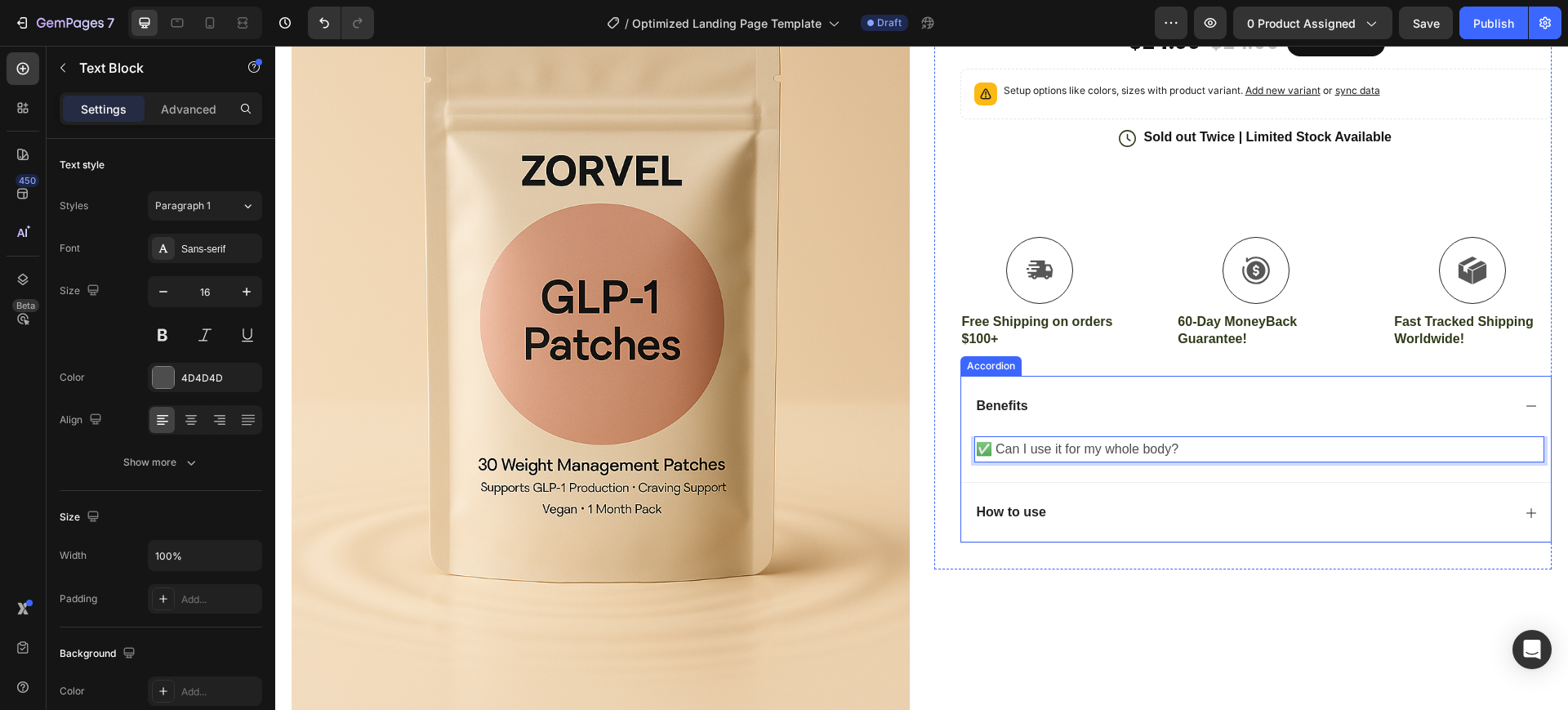 click on "Benefits" at bounding box center (1243, 406) 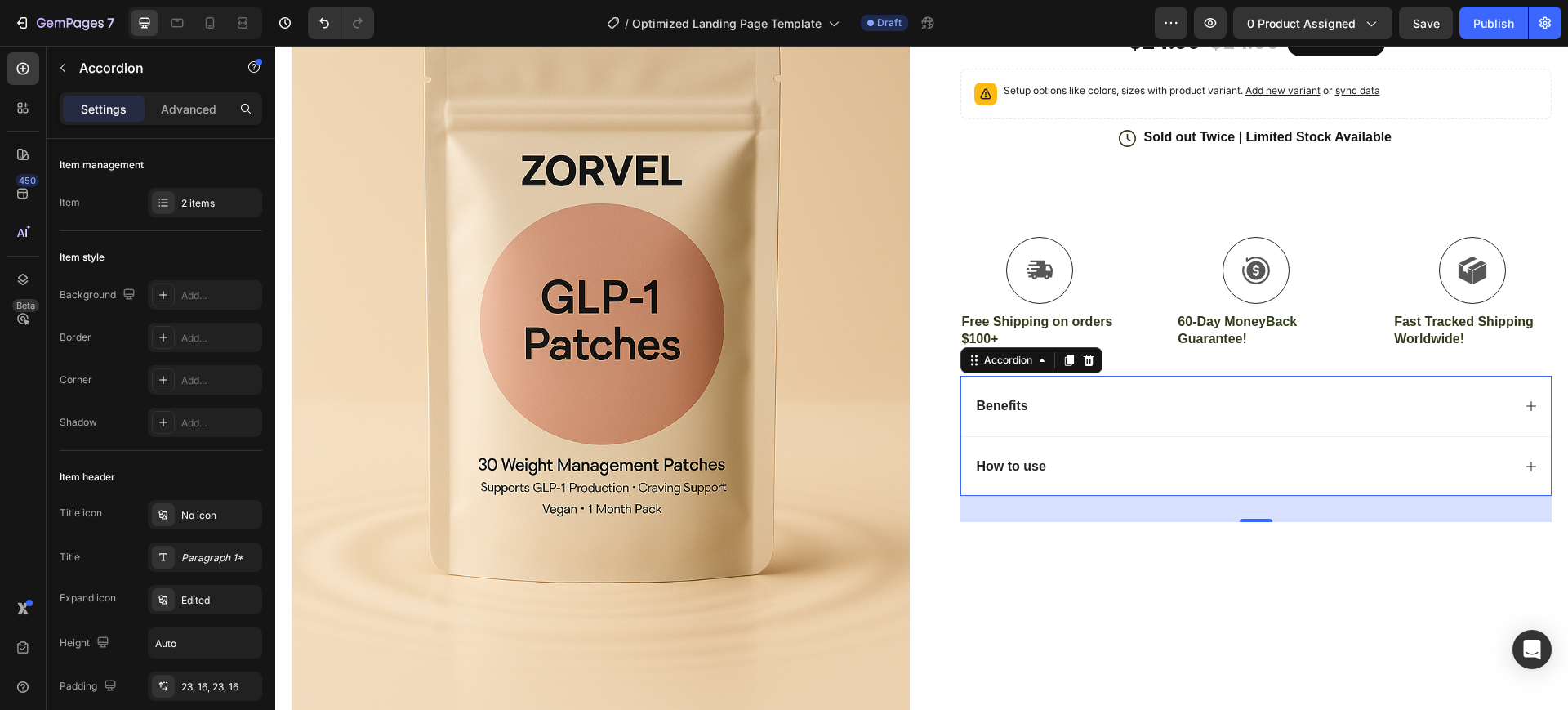 click on "32" at bounding box center [1256, 509] 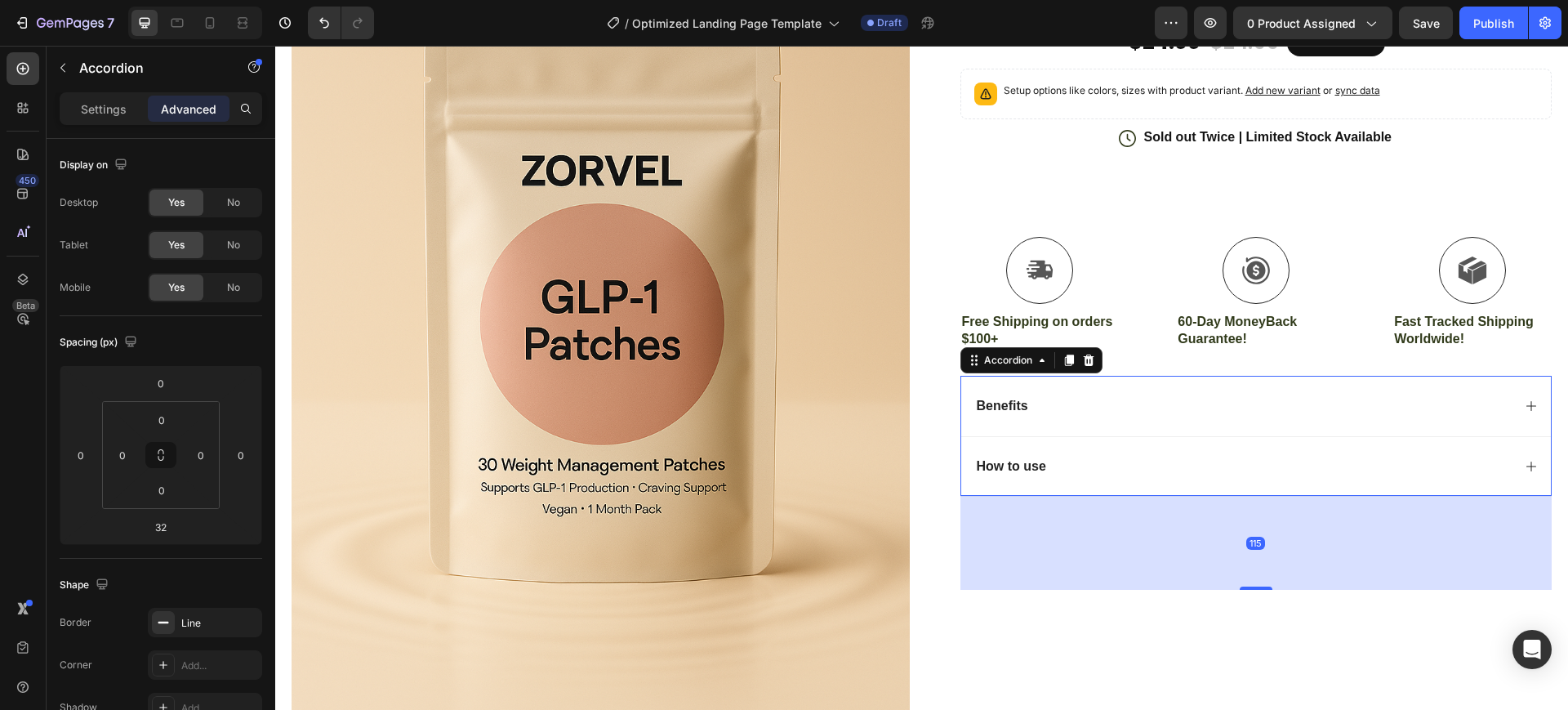 drag, startPoint x: 1250, startPoint y: 517, endPoint x: 1261, endPoint y: 613, distance: 96.62815 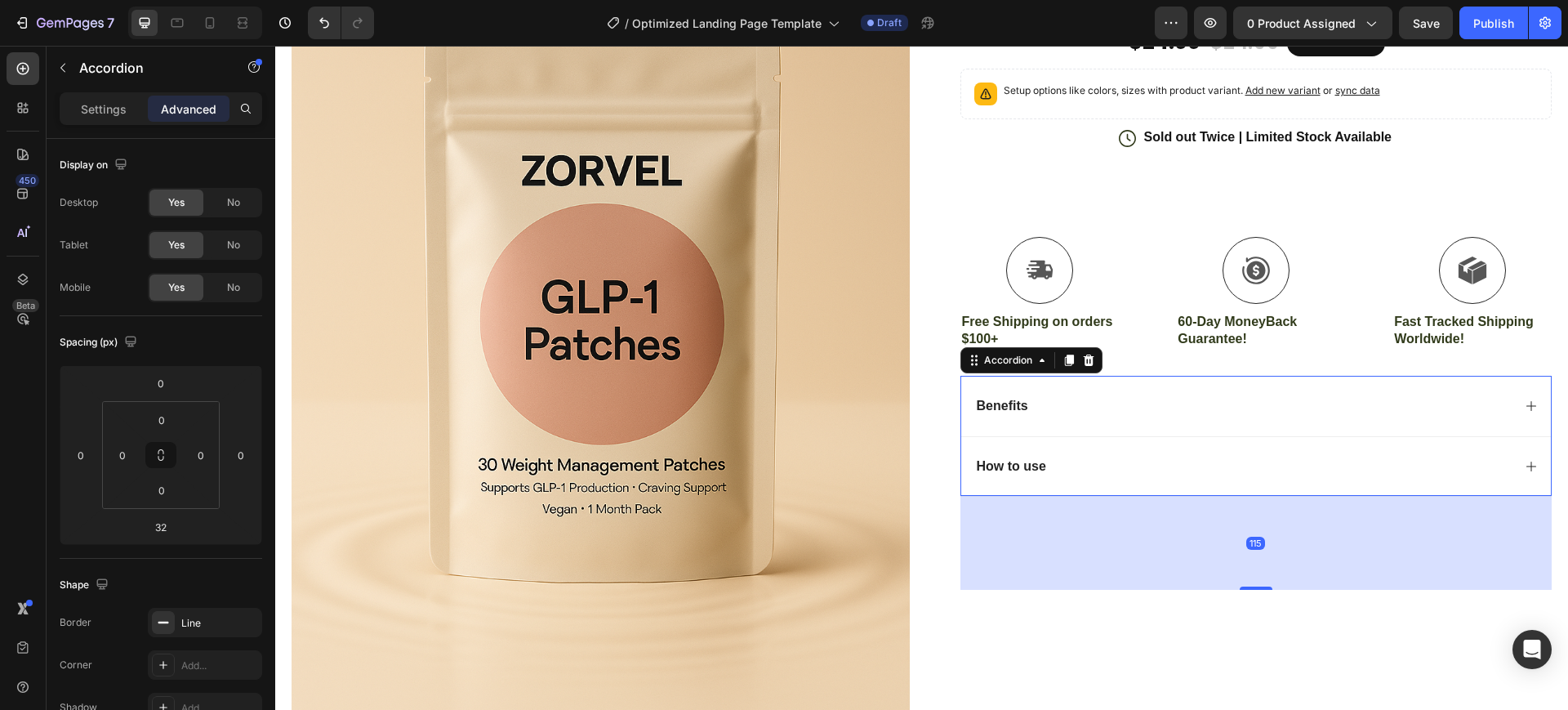 click on "115" at bounding box center (1256, 496) 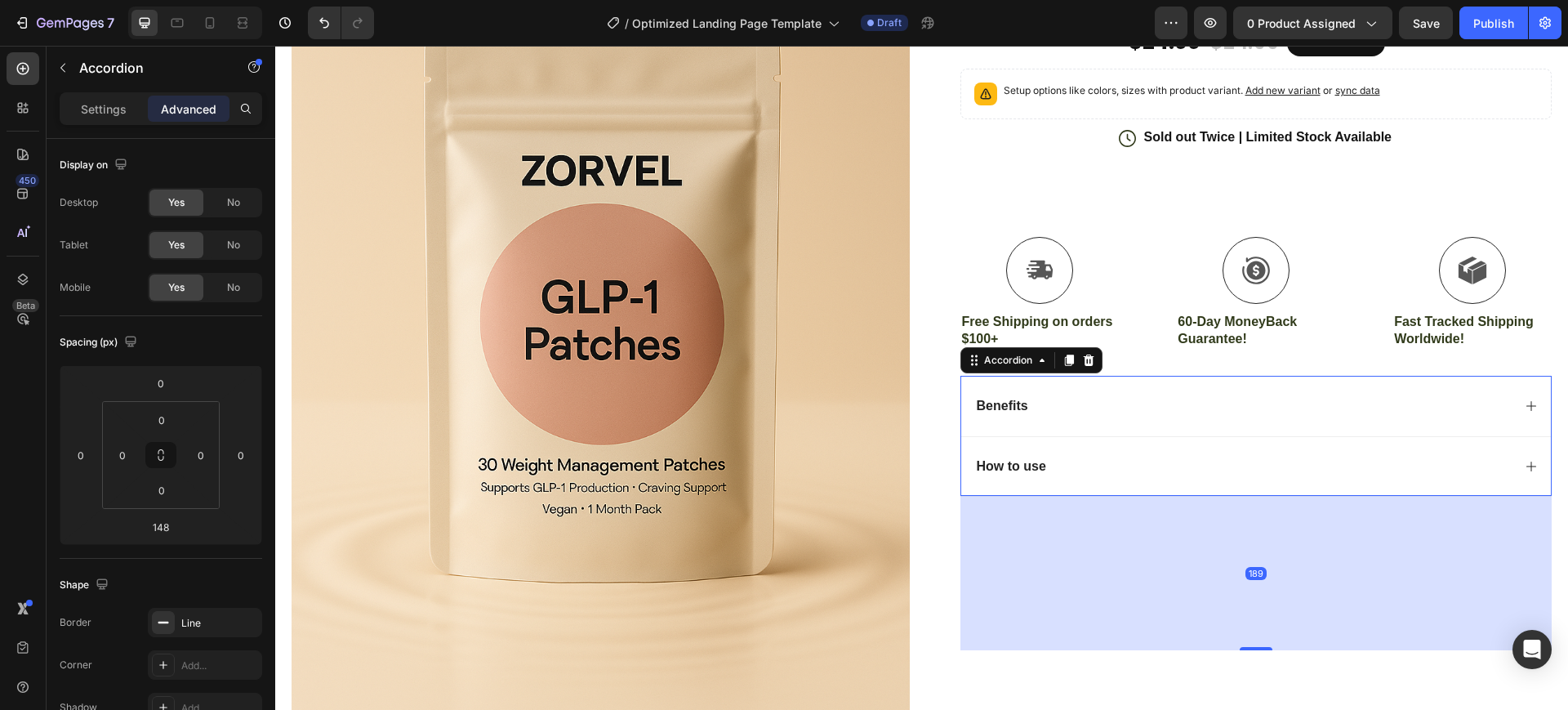 drag, startPoint x: 1243, startPoint y: 616, endPoint x: 1245, endPoint y: 650, distance: 34.05877 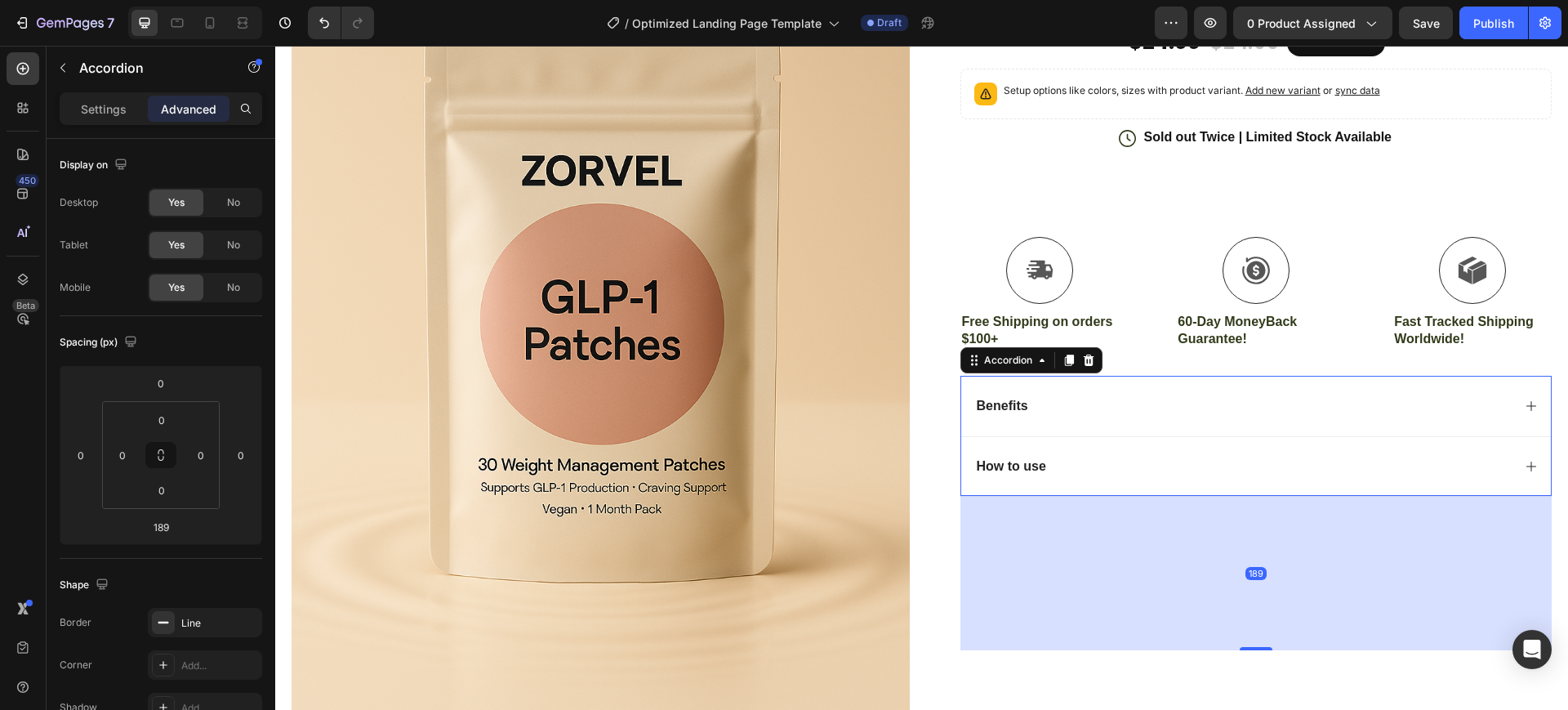 click on "How to use" at bounding box center (1256, 467) 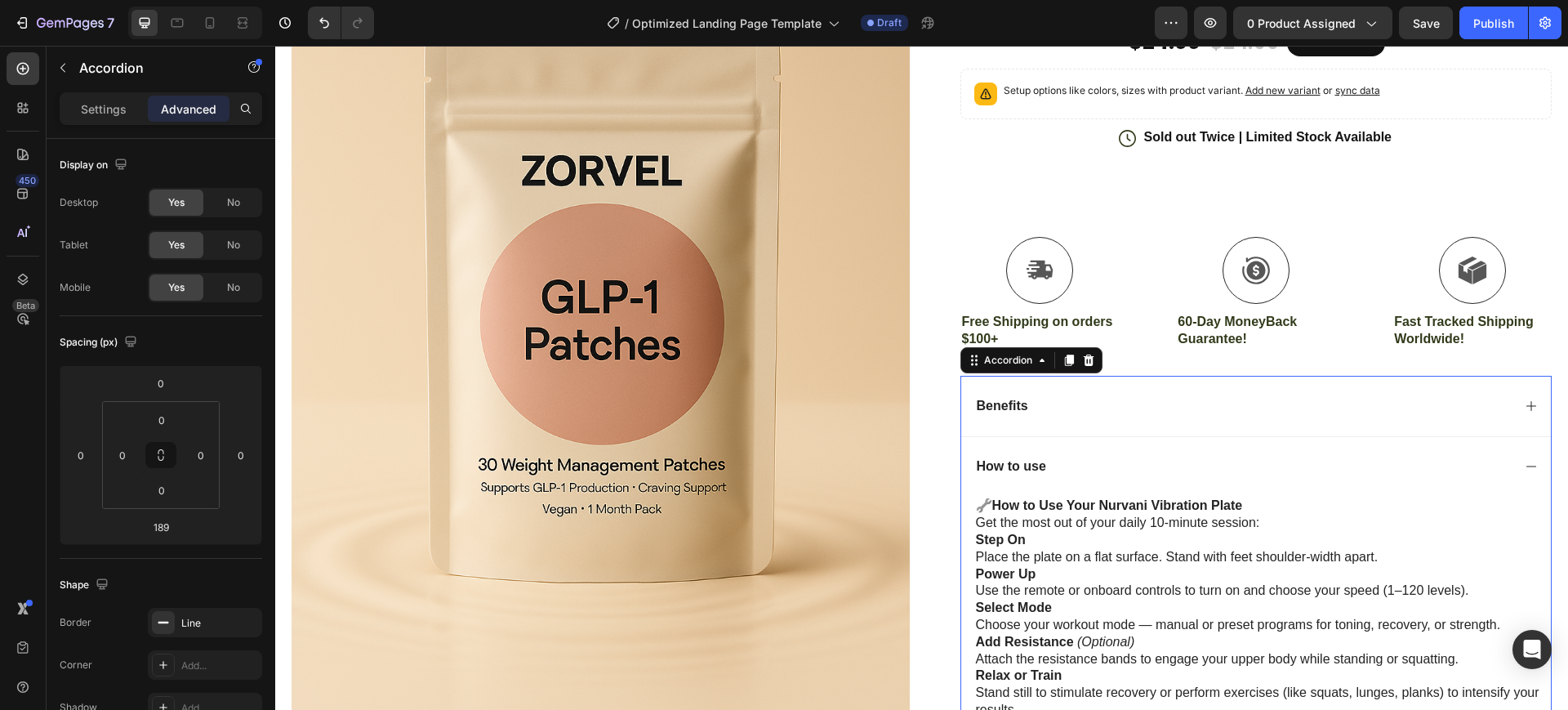 click on "How to use" at bounding box center (1256, 467) 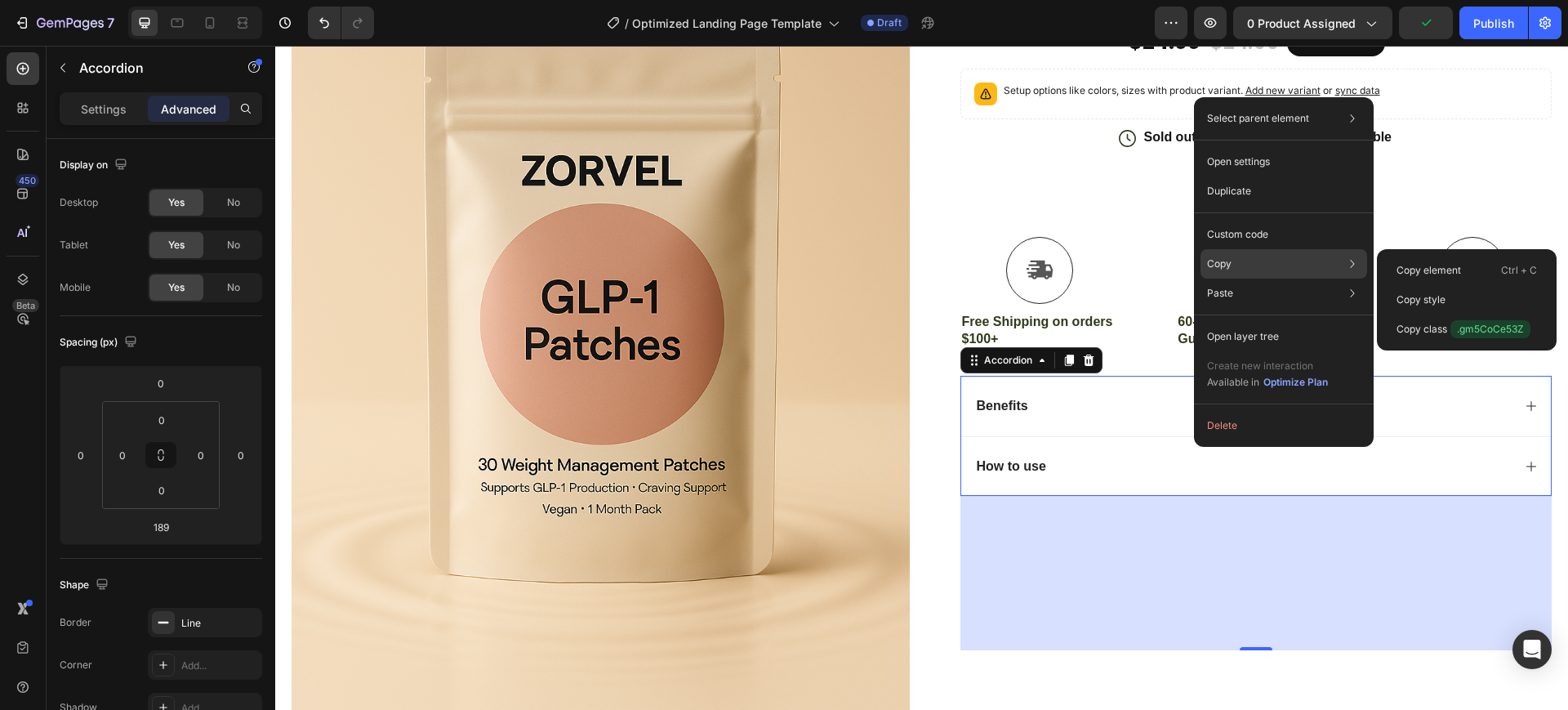 click on "Copy Copy element  Ctrl + C Copy style  Copy class  .gm5CoCe53Z" 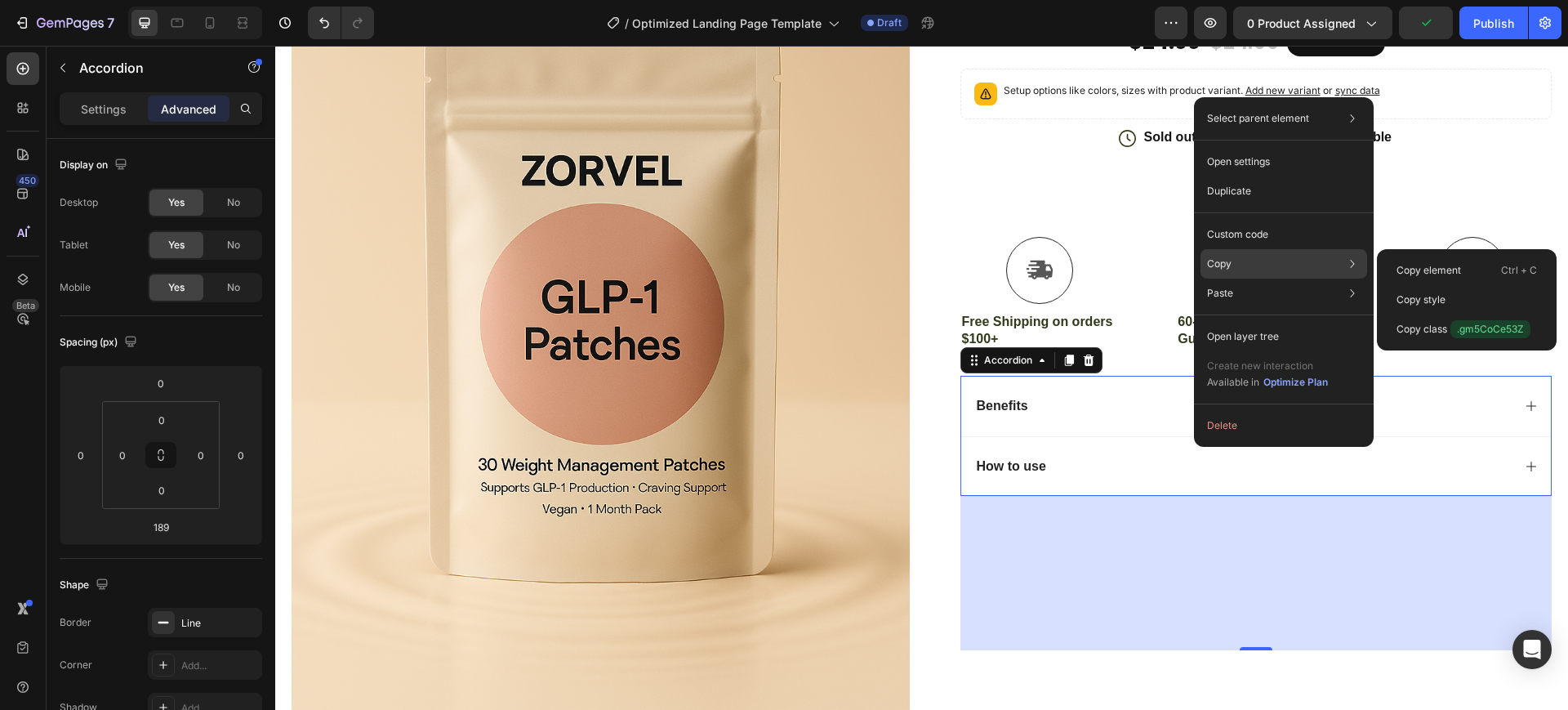 click on "Copy Copy element  Ctrl + C Copy style  Copy class  .gm5CoCe53Z" 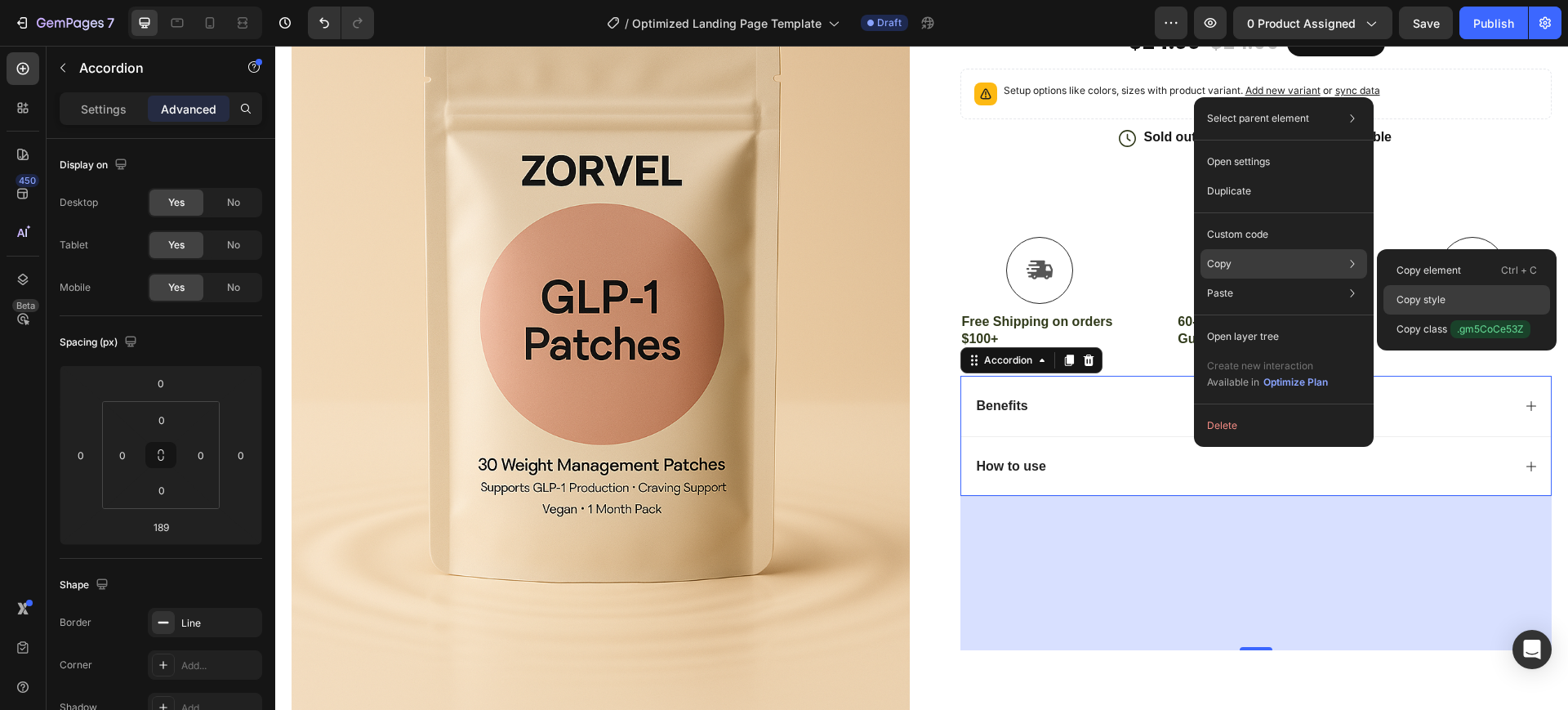click on "Copy style" at bounding box center [1421, 300] 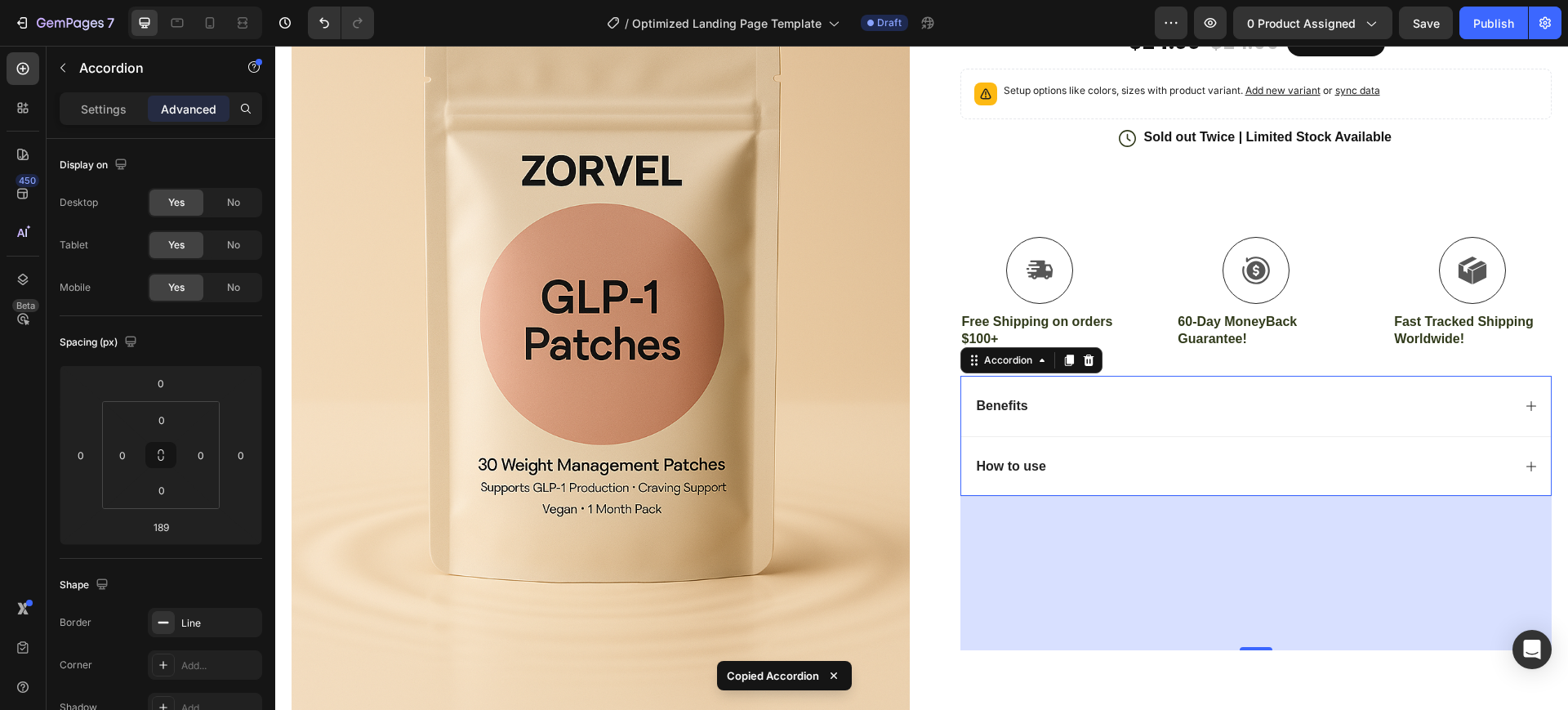 click on "189" at bounding box center (1256, 573) 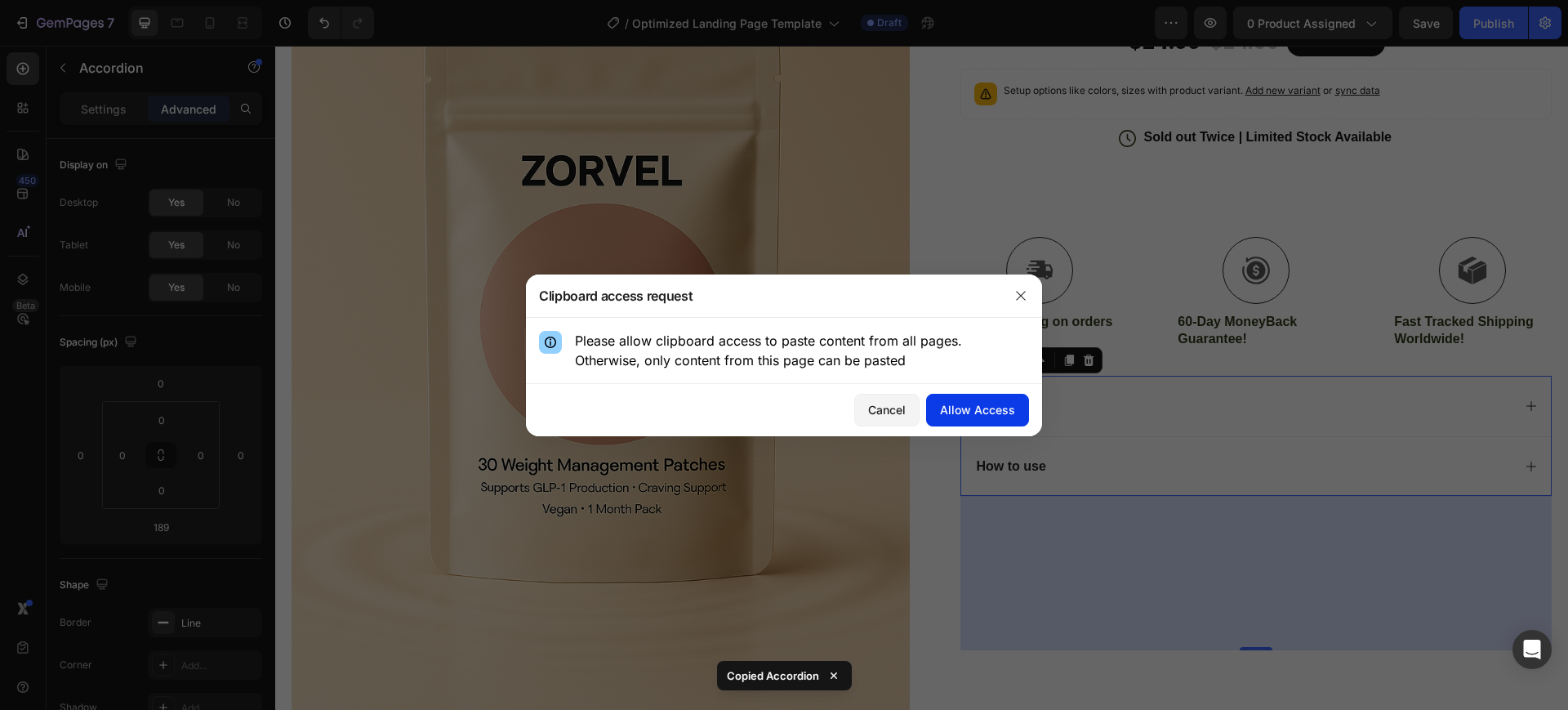 click on "Allow Access" at bounding box center (978, 409) 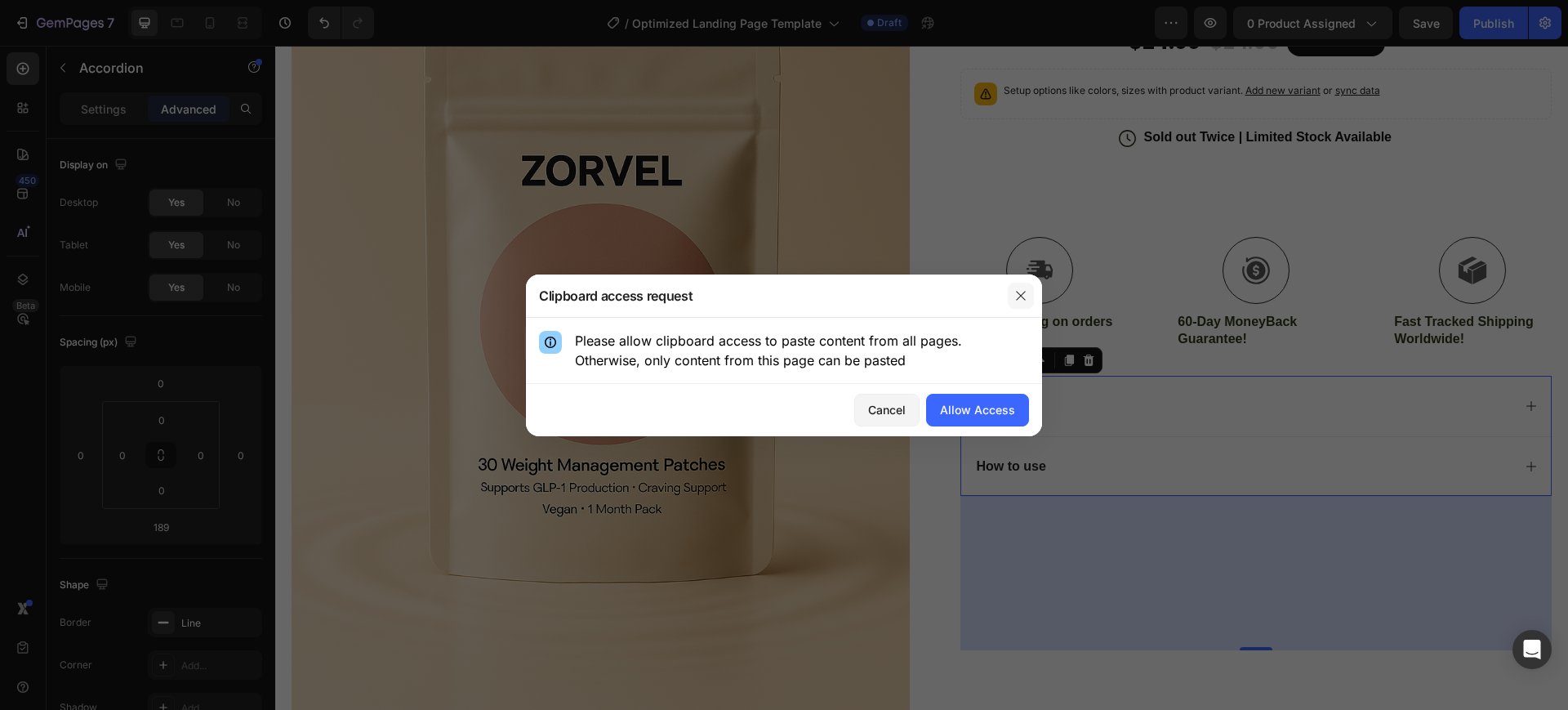 click at bounding box center [1021, 296] 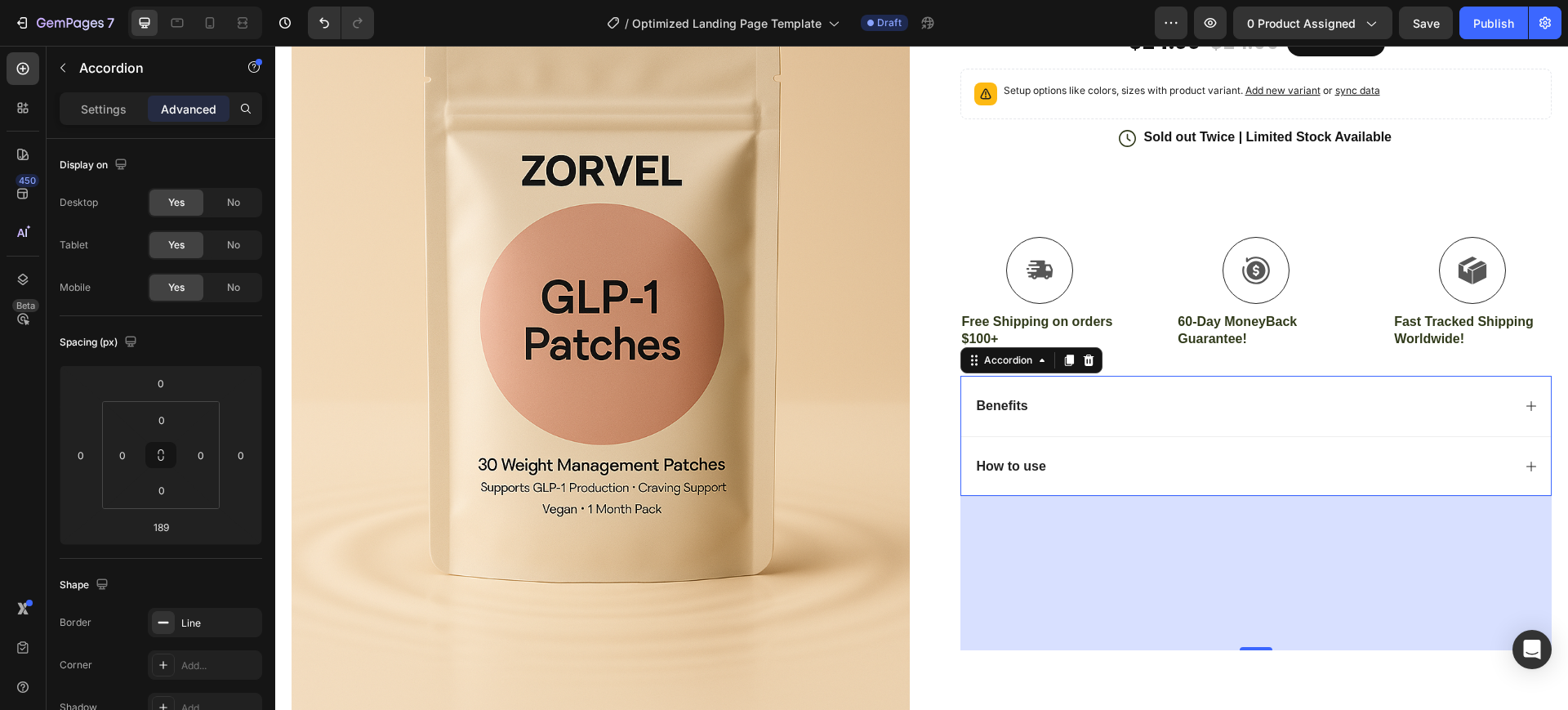 click on "189" at bounding box center (1256, 573) 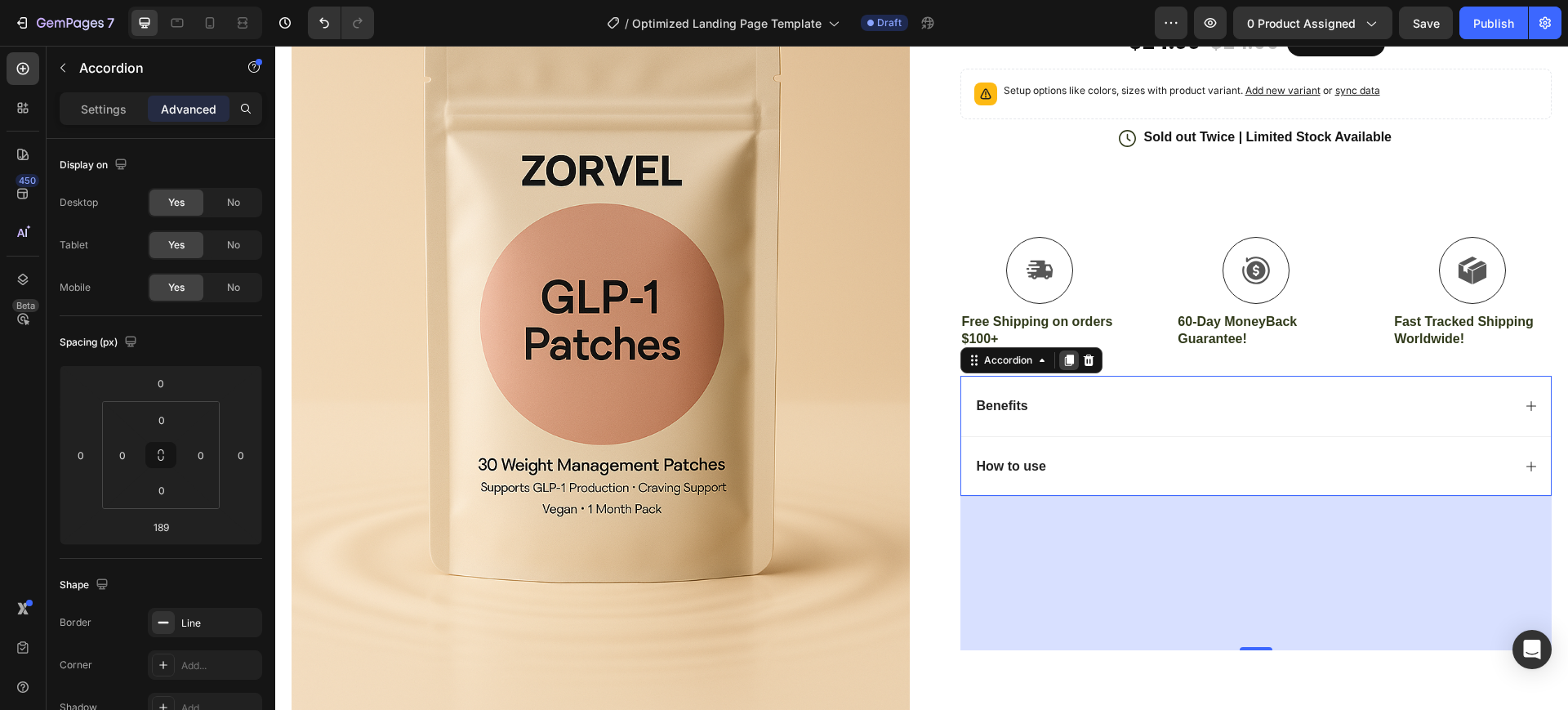 click 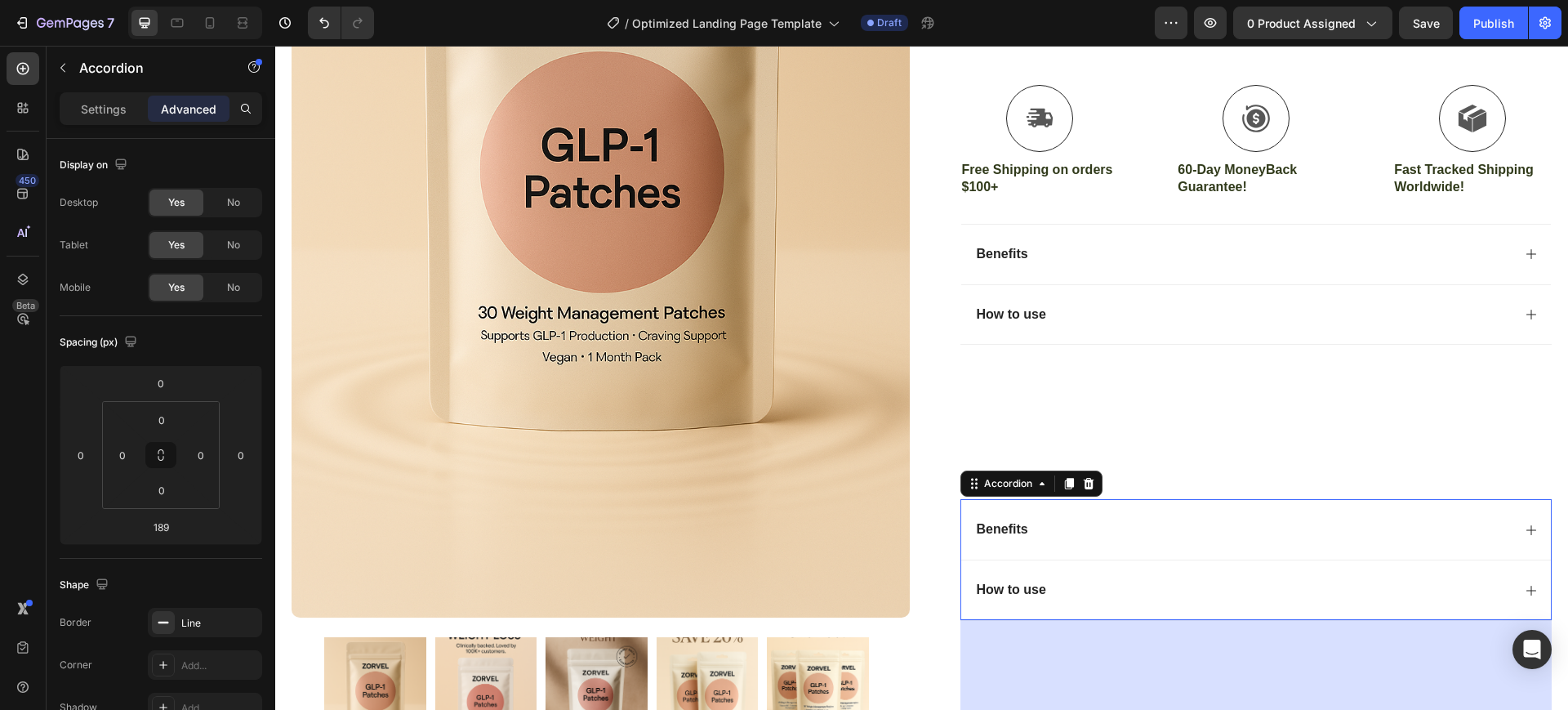 scroll, scrollTop: 650, scrollLeft: 0, axis: vertical 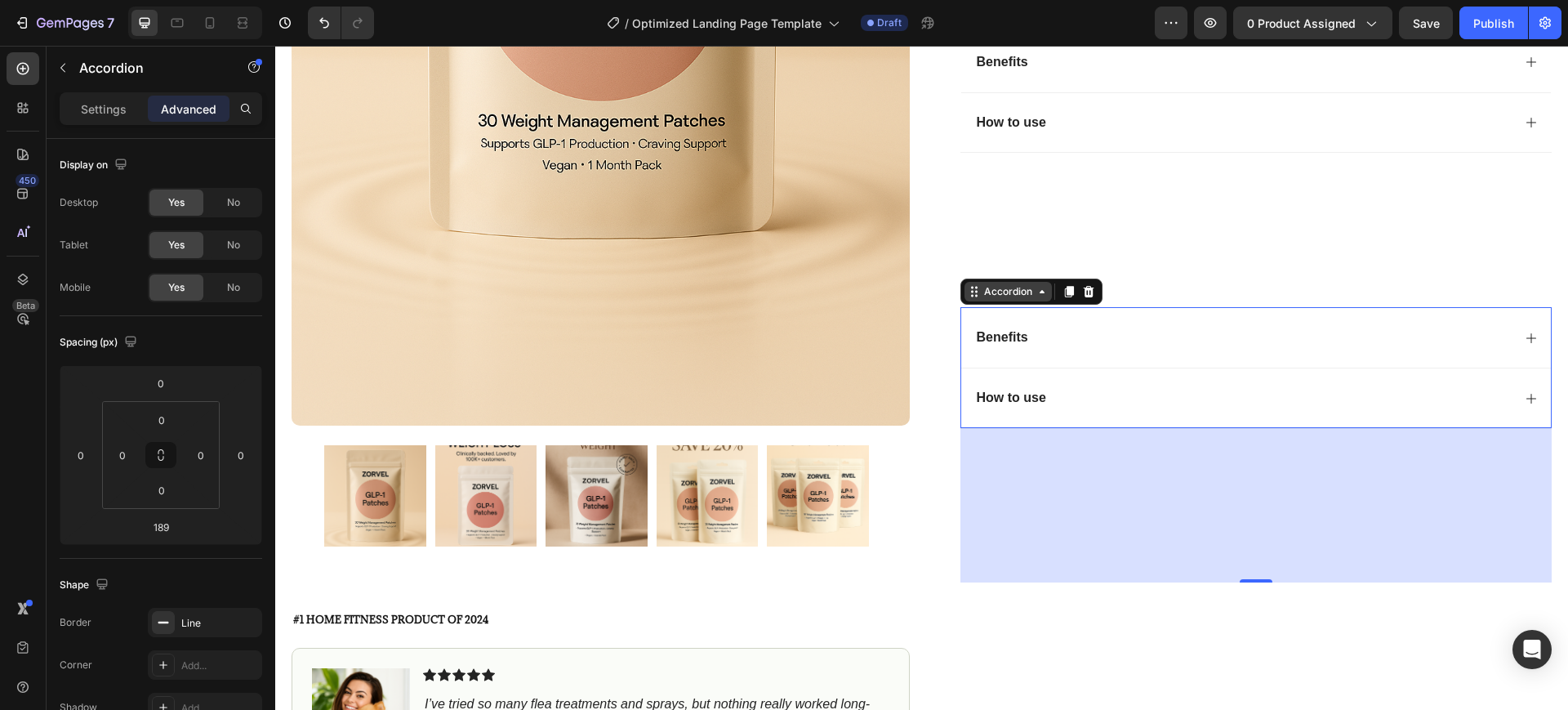 click 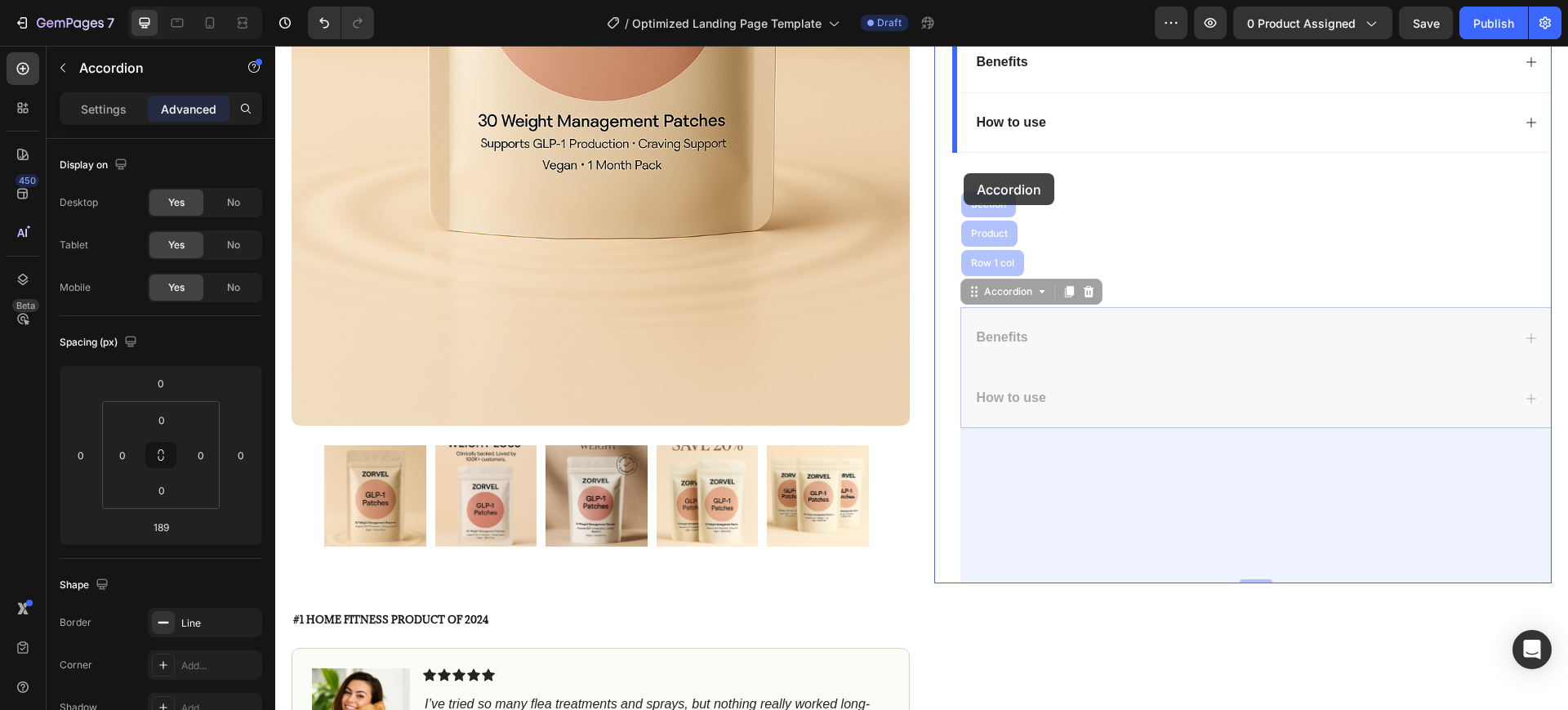 drag, startPoint x: 960, startPoint y: 294, endPoint x: 964, endPoint y: 173, distance: 121.0661 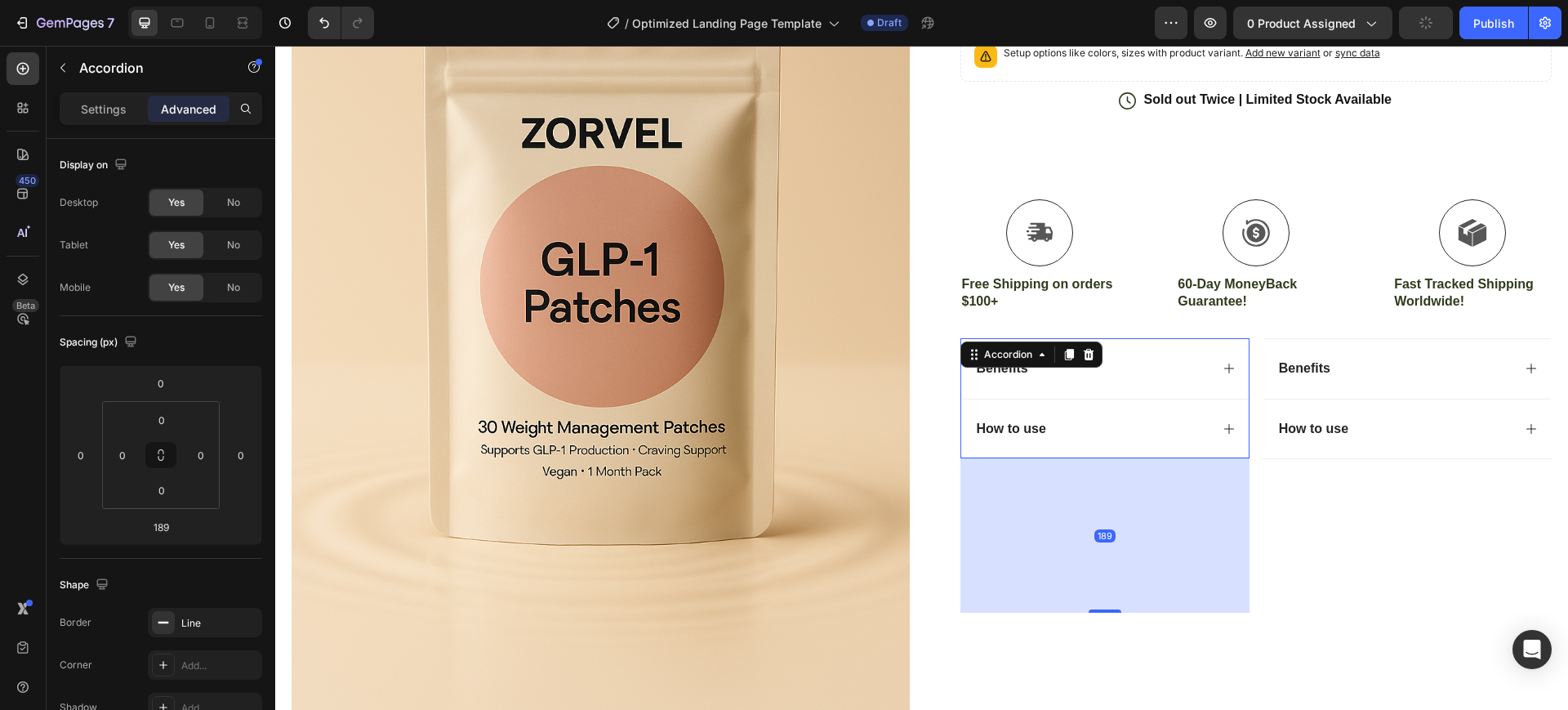 scroll, scrollTop: 446, scrollLeft: 0, axis: vertical 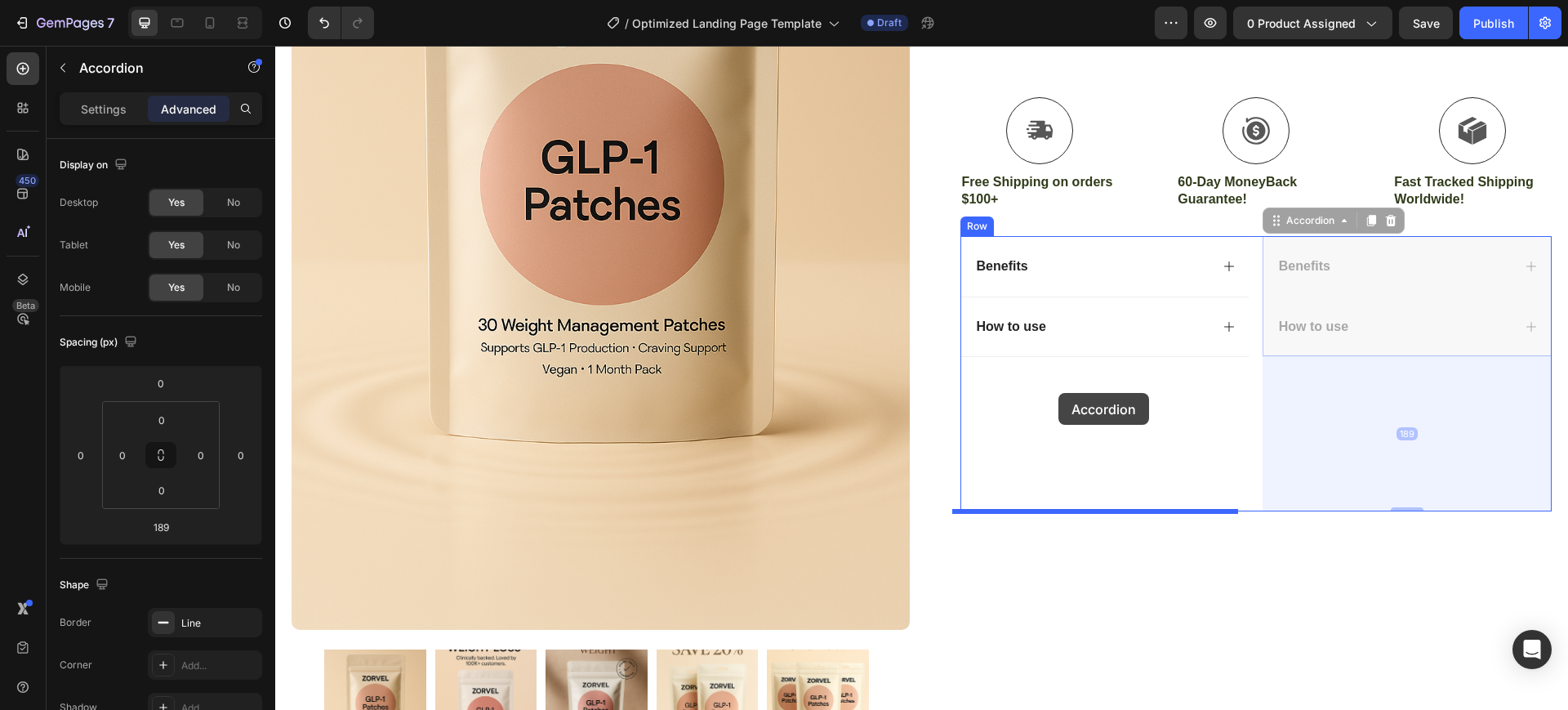 drag, startPoint x: 1269, startPoint y: 223, endPoint x: 1054, endPoint y: 395, distance: 275.33434 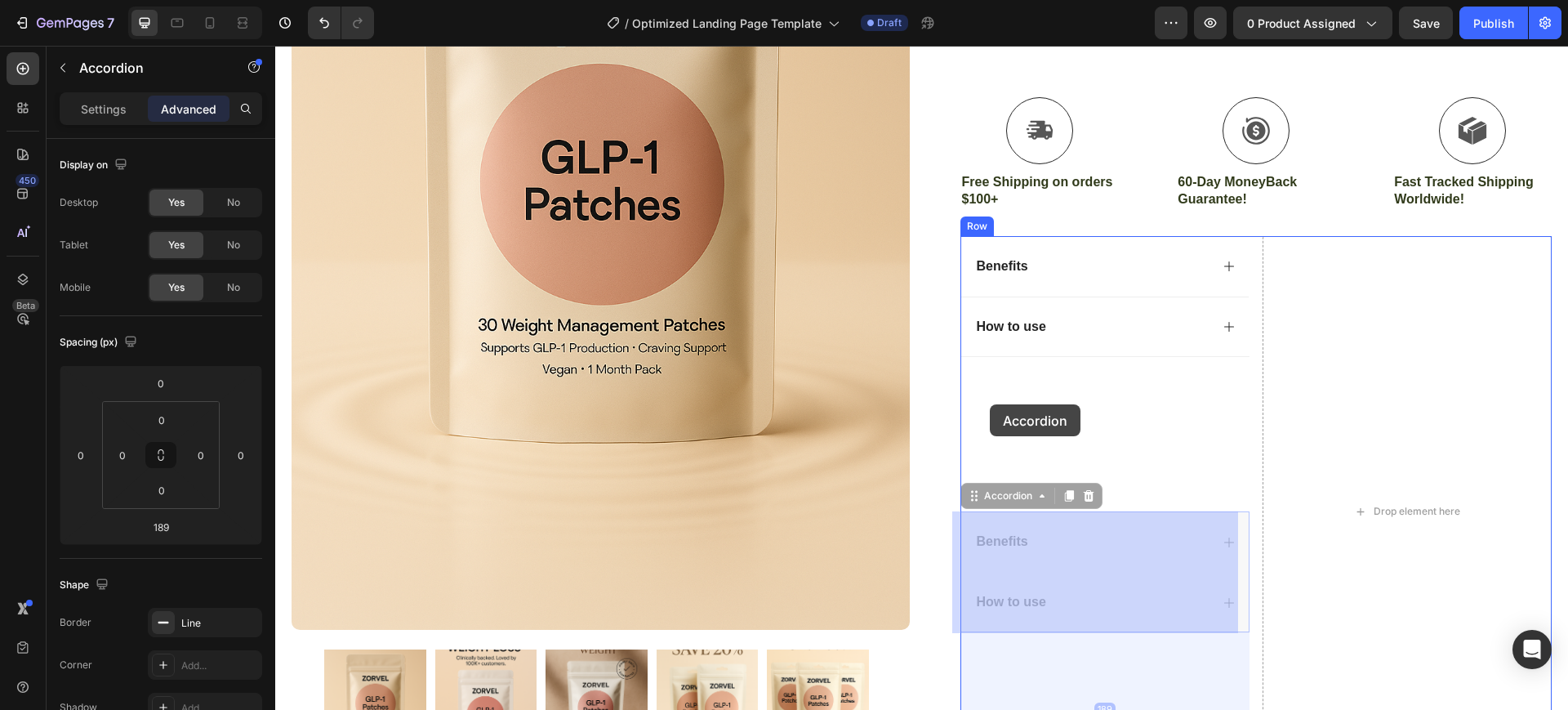 drag, startPoint x: 968, startPoint y: 498, endPoint x: 991, endPoint y: 404, distance: 96.77293 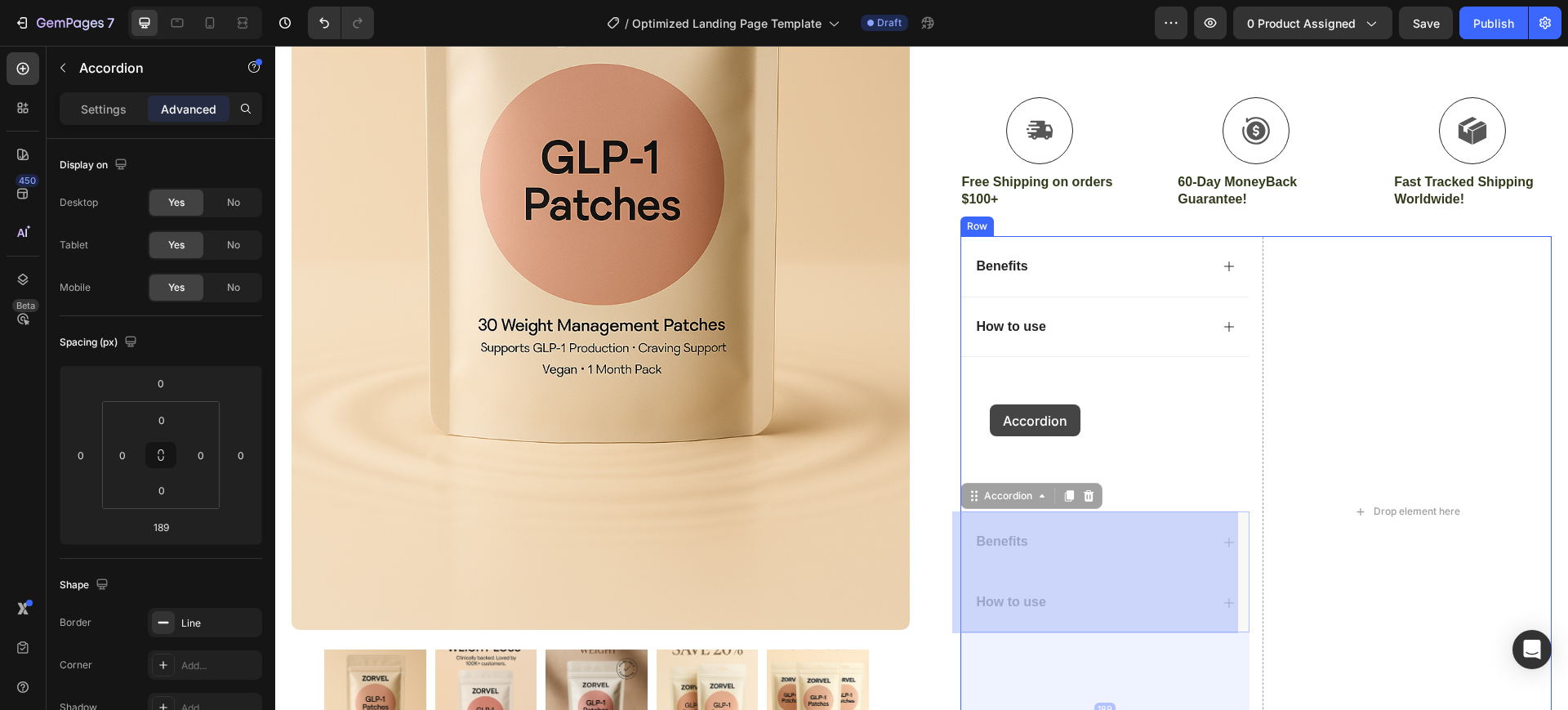 click on "Header
Icon Free Shipping on orders $100+ Text Block Row
Icon 56,000+ Happy Customers Text Block Row Carousel Row
Product Images #1 Home fitness Product of 2024 Text Block Image Icon Icon Icon Icon Icon Icon List I’ve tried so many flea treatments and sprays, but nothing really worked long-term—until I found  COMFORA Chews!  Within just a few weeks, I noticed a  huge difference —my dog stopped scratching, her coat looked shinier, and I wasn’t seeing fleas or ticks after walks anymore. The best part?  It’s natural, mess-free, and she actually loves taking it.  I feel so much better knowing she’s protected daily—and I’ve never felt more confident as a dog parent. Highly recommend! Text Block
Icon Hannah N. (Houston, USA) Text Block Row Row Row Icon Icon Icon Icon Icon Icon List 4.8 based on 56,400 Customers Text Block Row GLP - 1 Patches Product Title
Full-Body Results in Minutes
Low-Impact, Joint-Friendly Movement" at bounding box center (921, 2961) 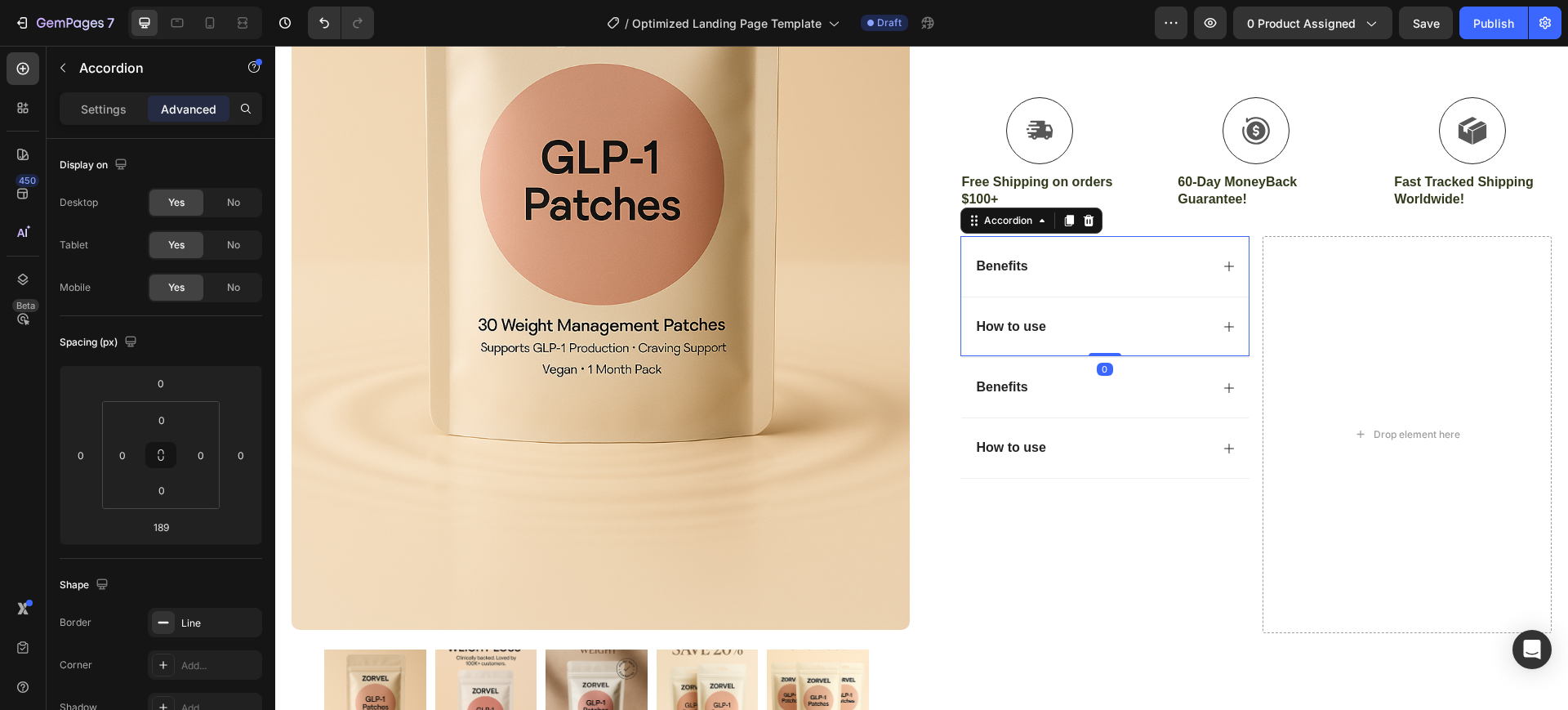 drag, startPoint x: 1087, startPoint y: 507, endPoint x: 1085, endPoint y: 347, distance: 160.0125 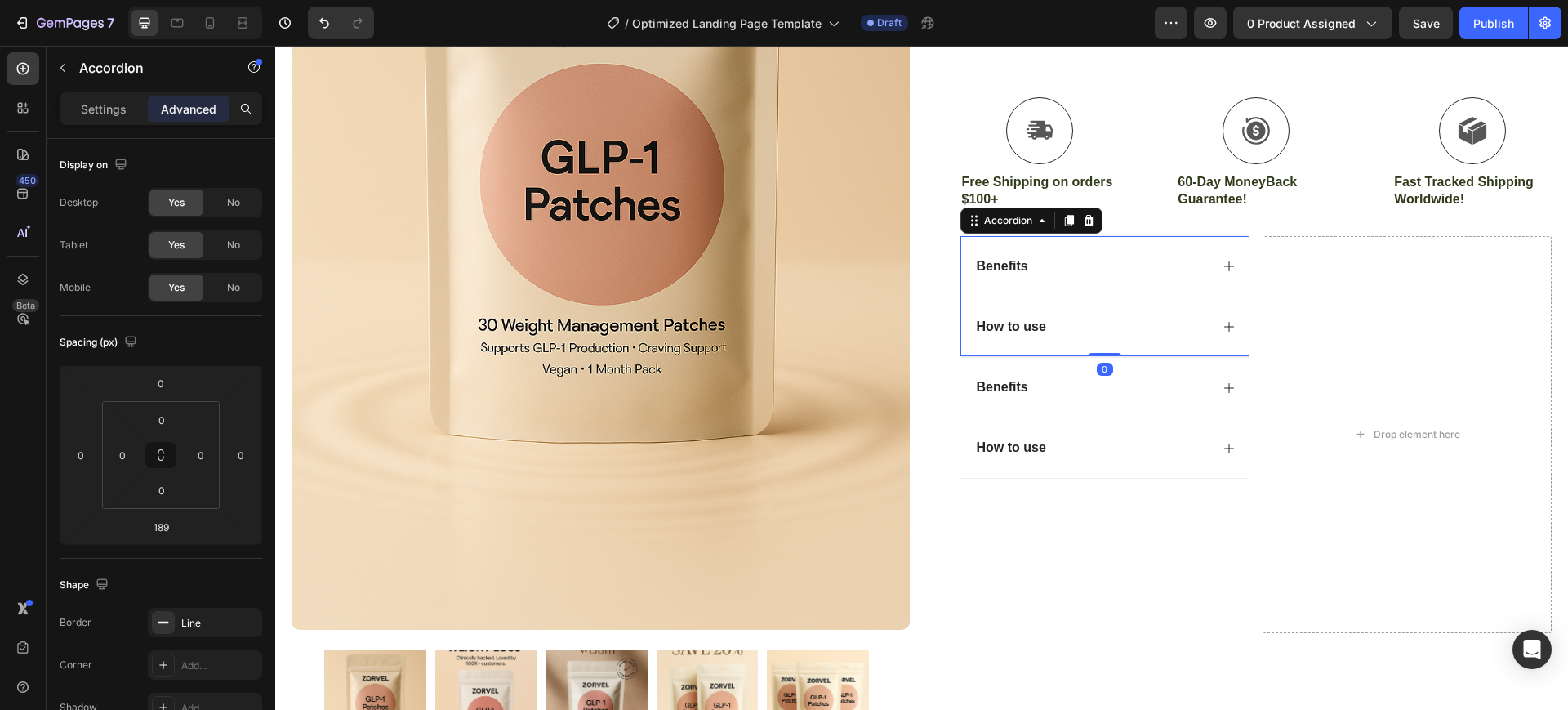 click on "Benefits
How to use Accordion   0" at bounding box center [1105, 297] 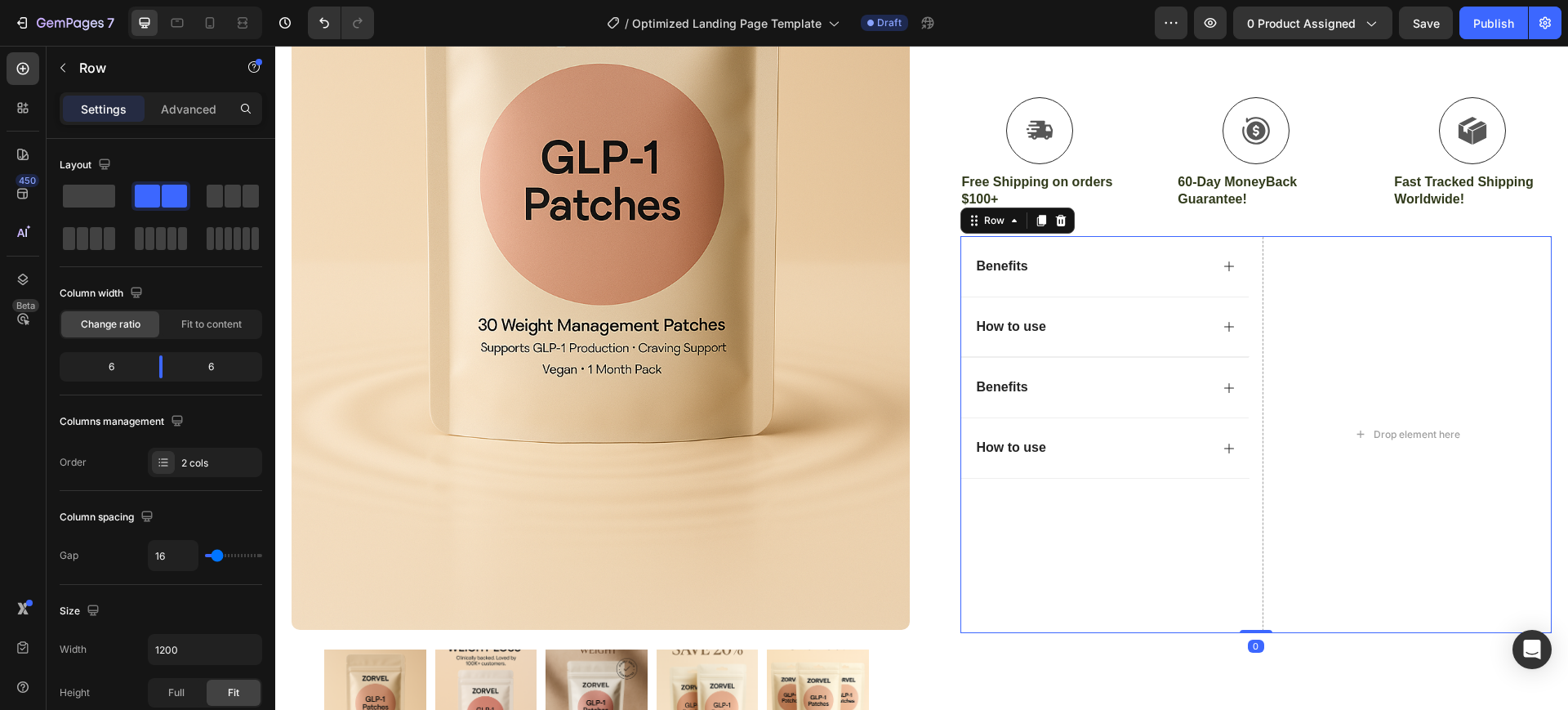 click on "Benefits
How to use Accordion
Benefits
How to use Accordion" at bounding box center [1105, 435] 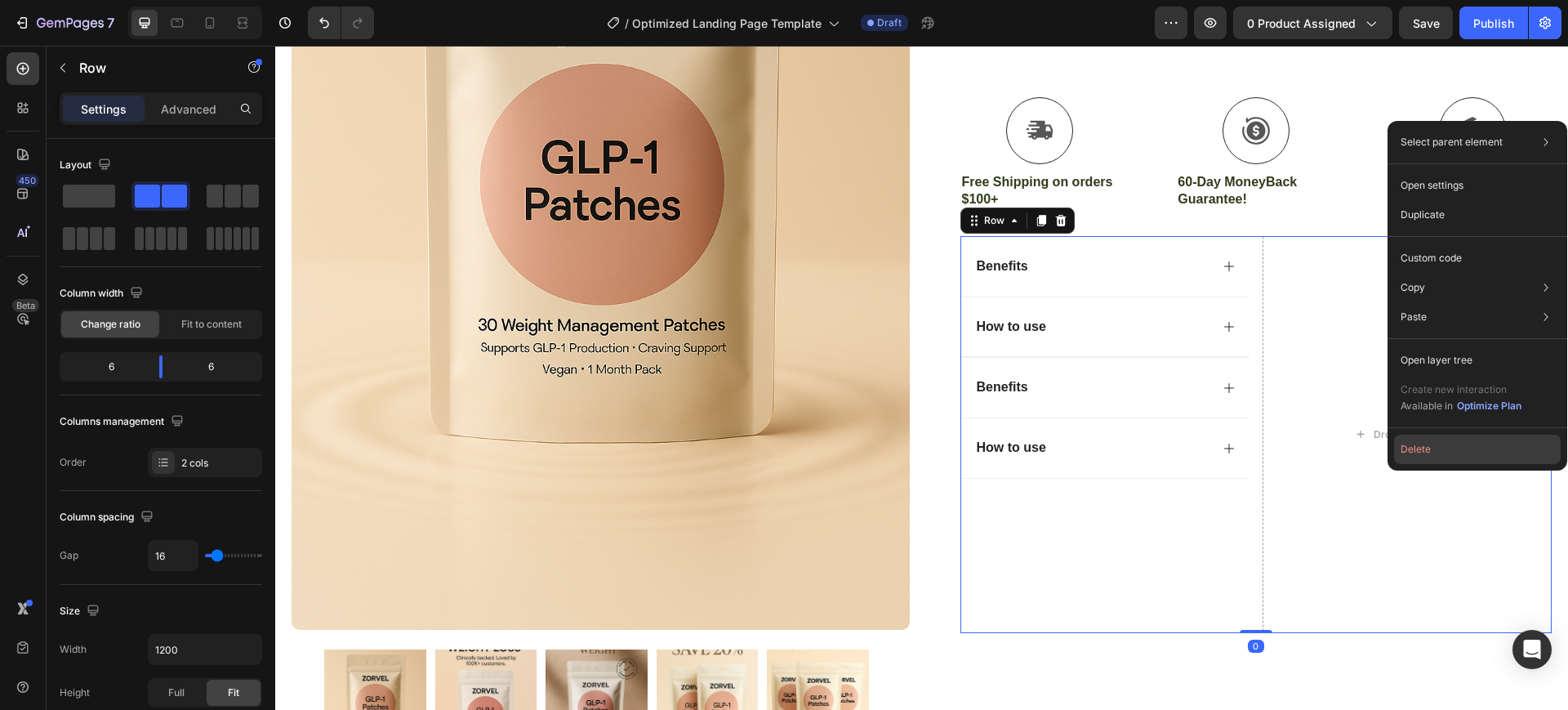 click on "Delete" 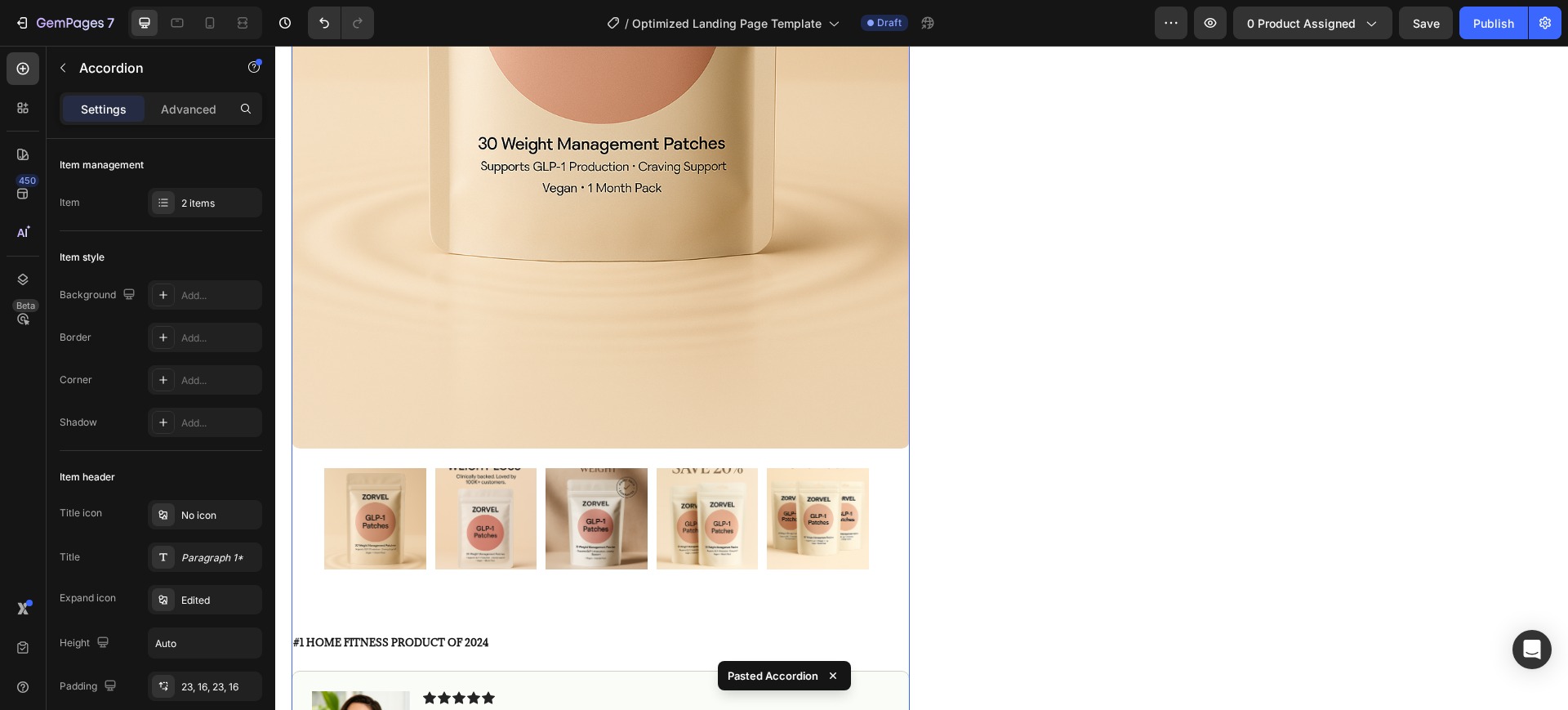 scroll, scrollTop: 485, scrollLeft: 0, axis: vertical 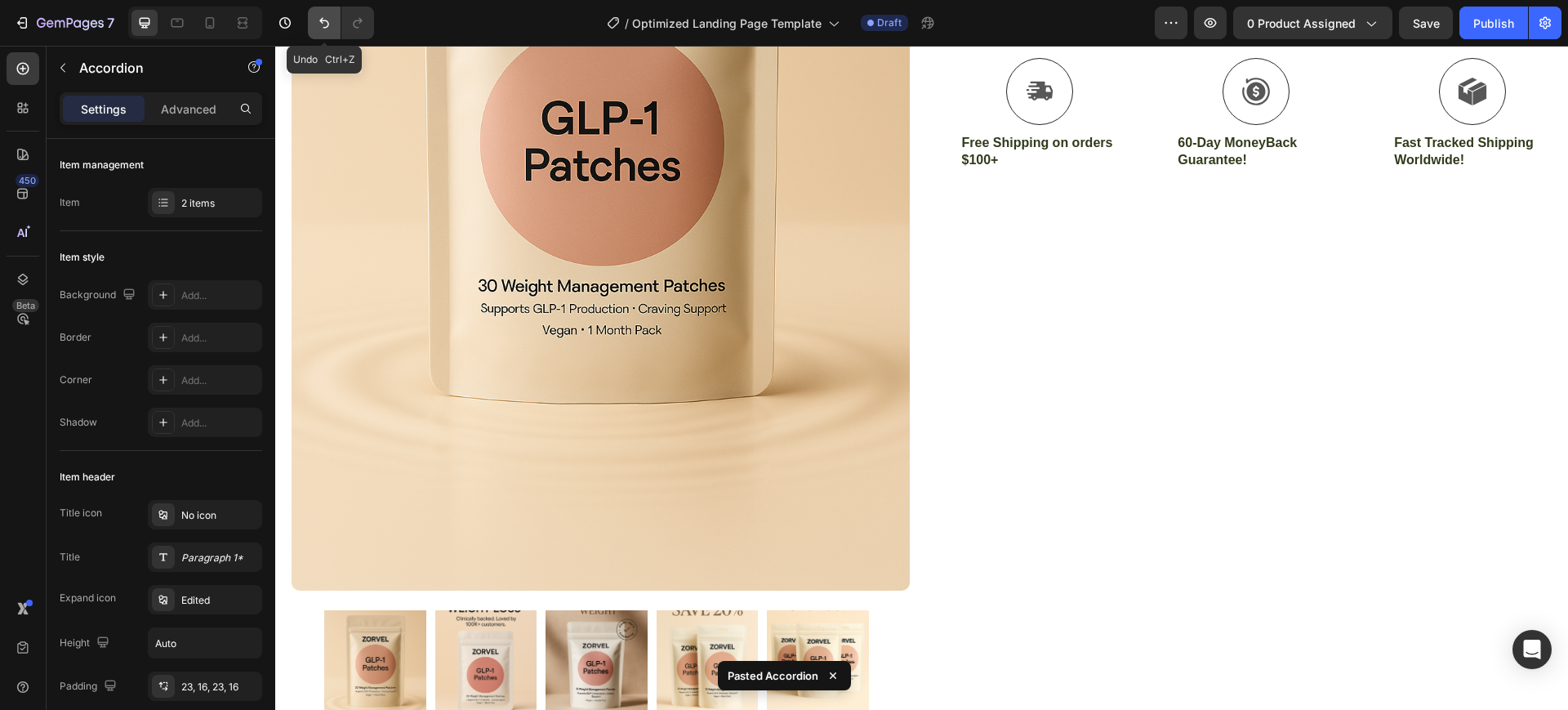 click 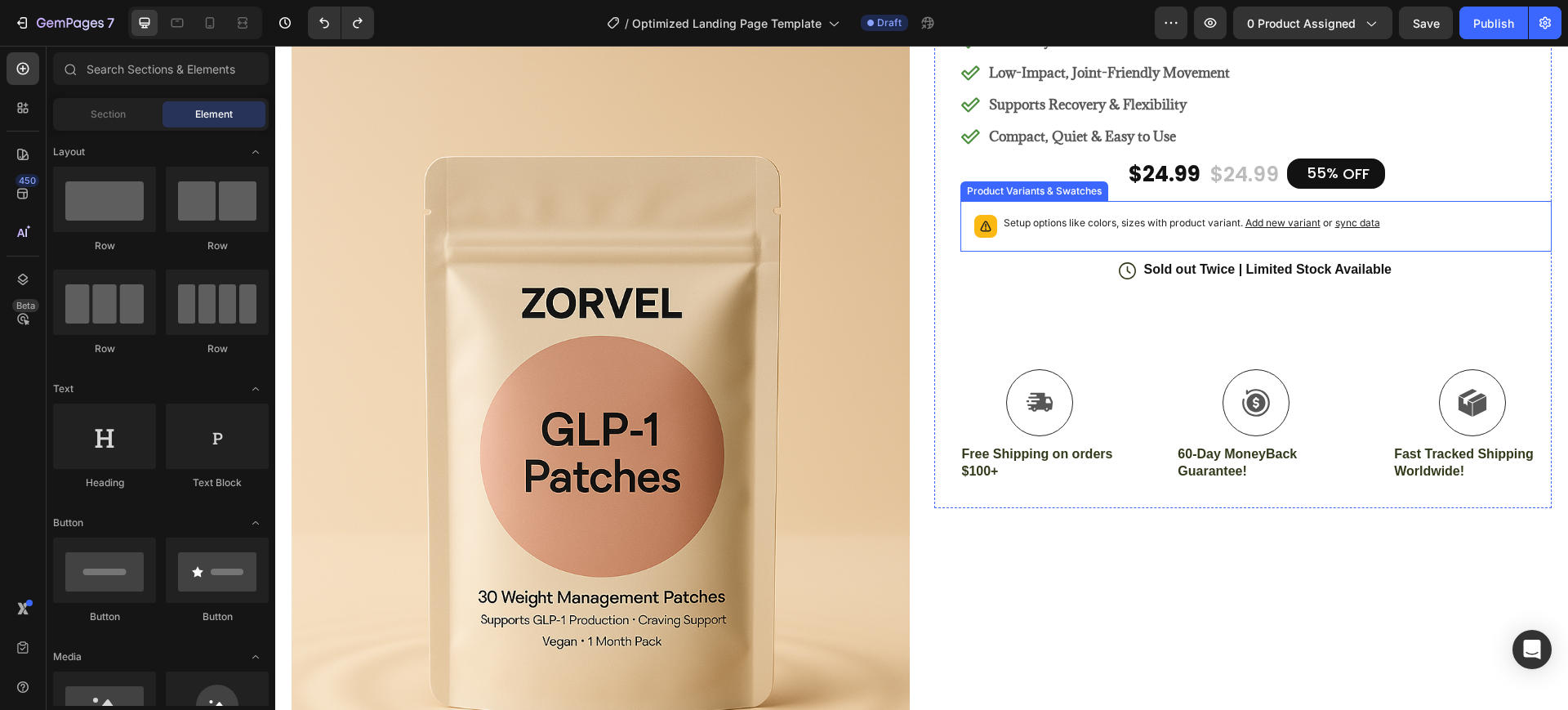 scroll, scrollTop: 511, scrollLeft: 0, axis: vertical 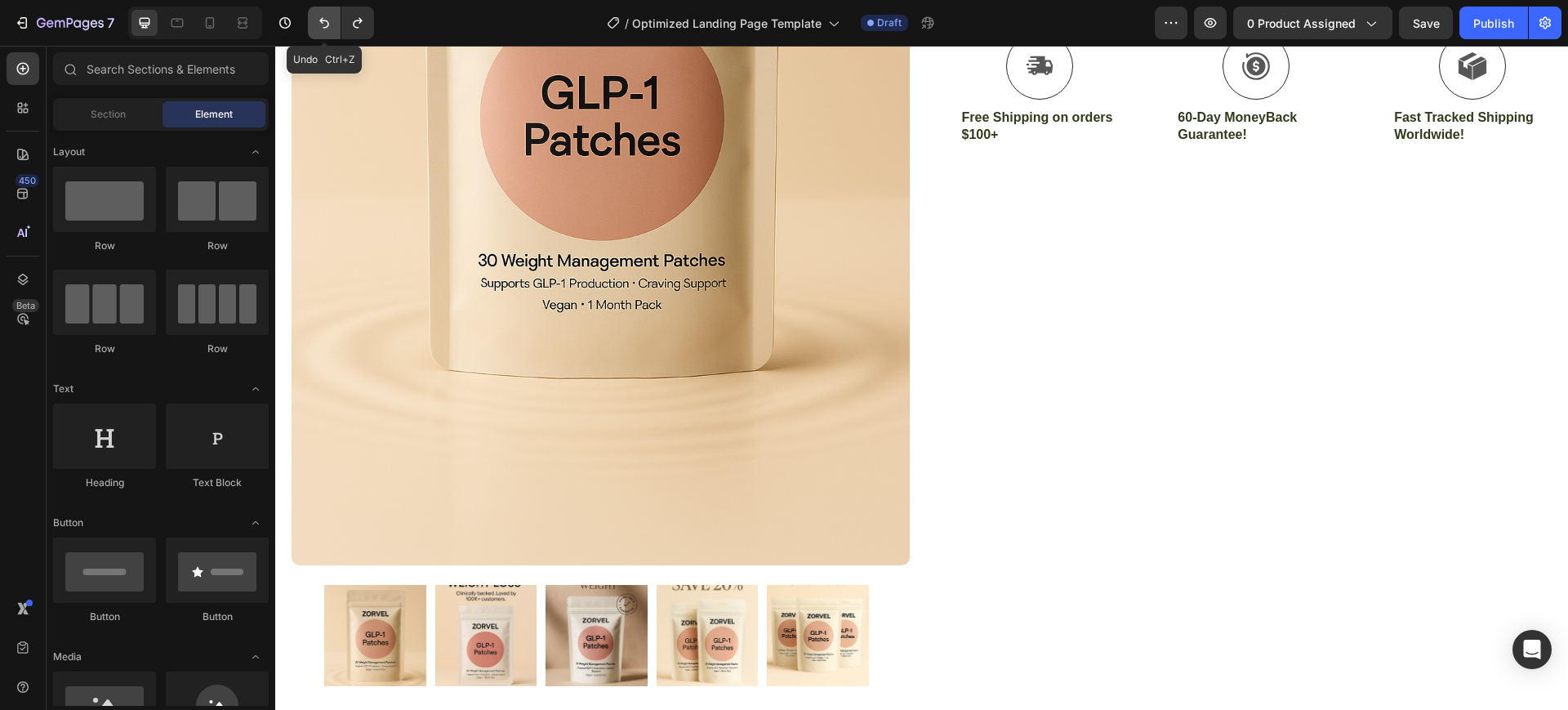 click 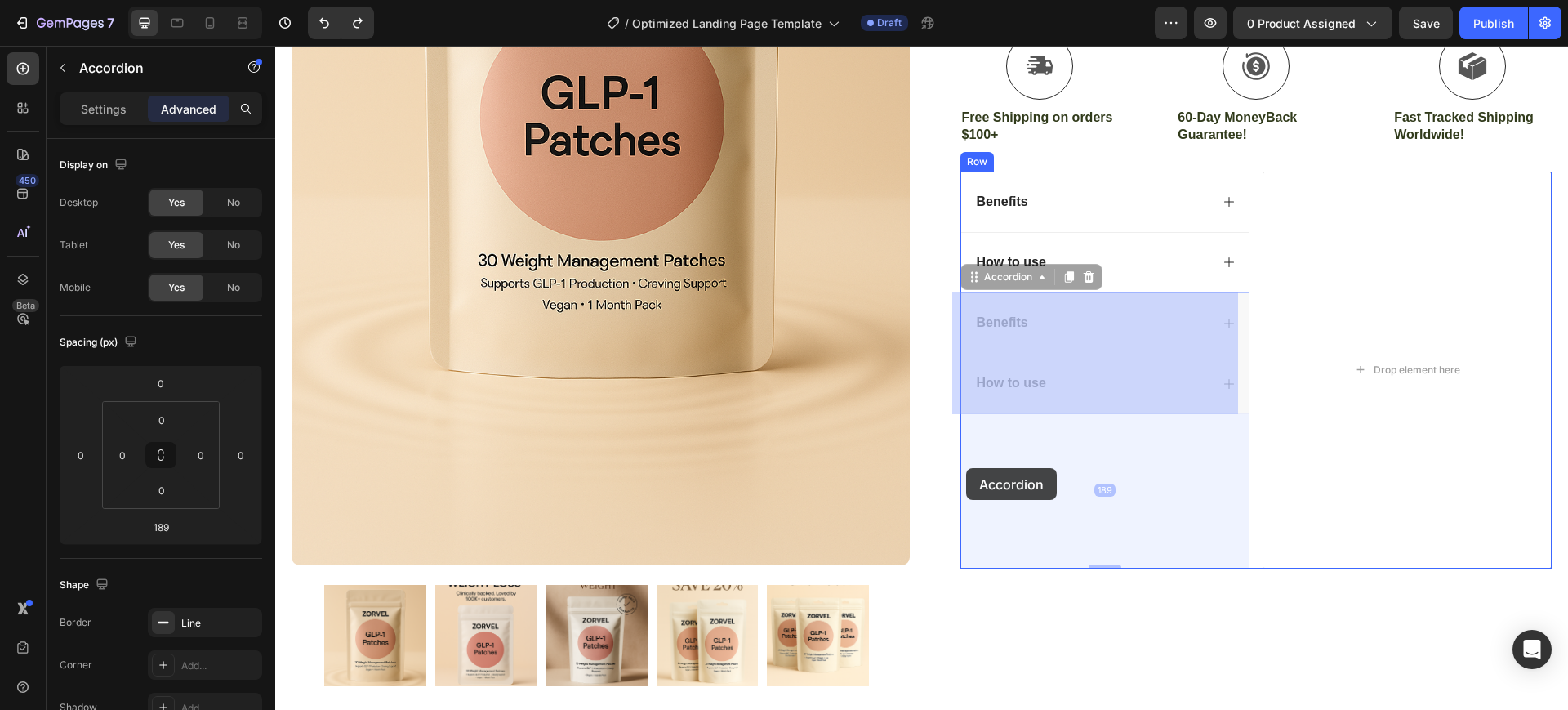 drag, startPoint x: 979, startPoint y: 286, endPoint x: 966, endPoint y: 469, distance: 183.4612 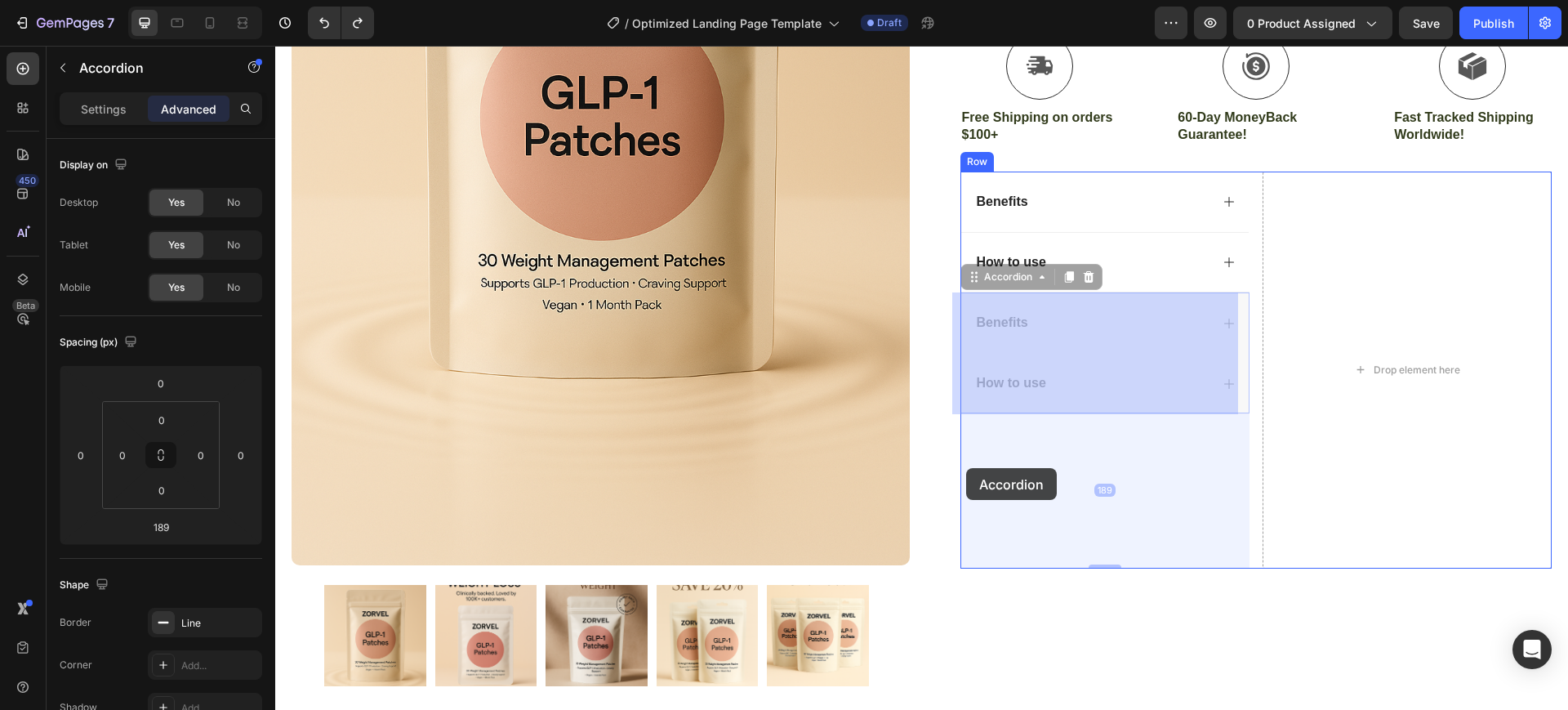 click on "Header
Icon Free Shipping on orders $100+ Text Block Row
Icon 56,000+ Happy Customers Text Block Row Carousel Row
Product Images #1 Home fitness Product of 2024 Text Block Image Icon Icon Icon Icon Icon Icon List I’ve tried so many flea treatments and sprays, but nothing really worked long-term—until I found  COMFORA Chews!  Within just a few weeks, I noticed a  huge difference —my dog stopped scratching, her coat looked shinier, and I wasn’t seeing fleas or ticks after walks anymore. The best part?  It’s natural, mess-free, and she actually loves taking it.  I feel so much better knowing she’s protected daily—and I’ve never felt more confident as a dog parent. Highly recommend! Text Block
Icon Hannah N. (Houston, USA) Text Block Row Row Row Icon Icon Icon Icon Icon Icon List 4.8 based on 56,400 Customers Text Block Row GLP - 1 Patches Product Title
Full-Body Results in Minutes
Low-Impact, Joint-Friendly Movement" at bounding box center (921, 2868) 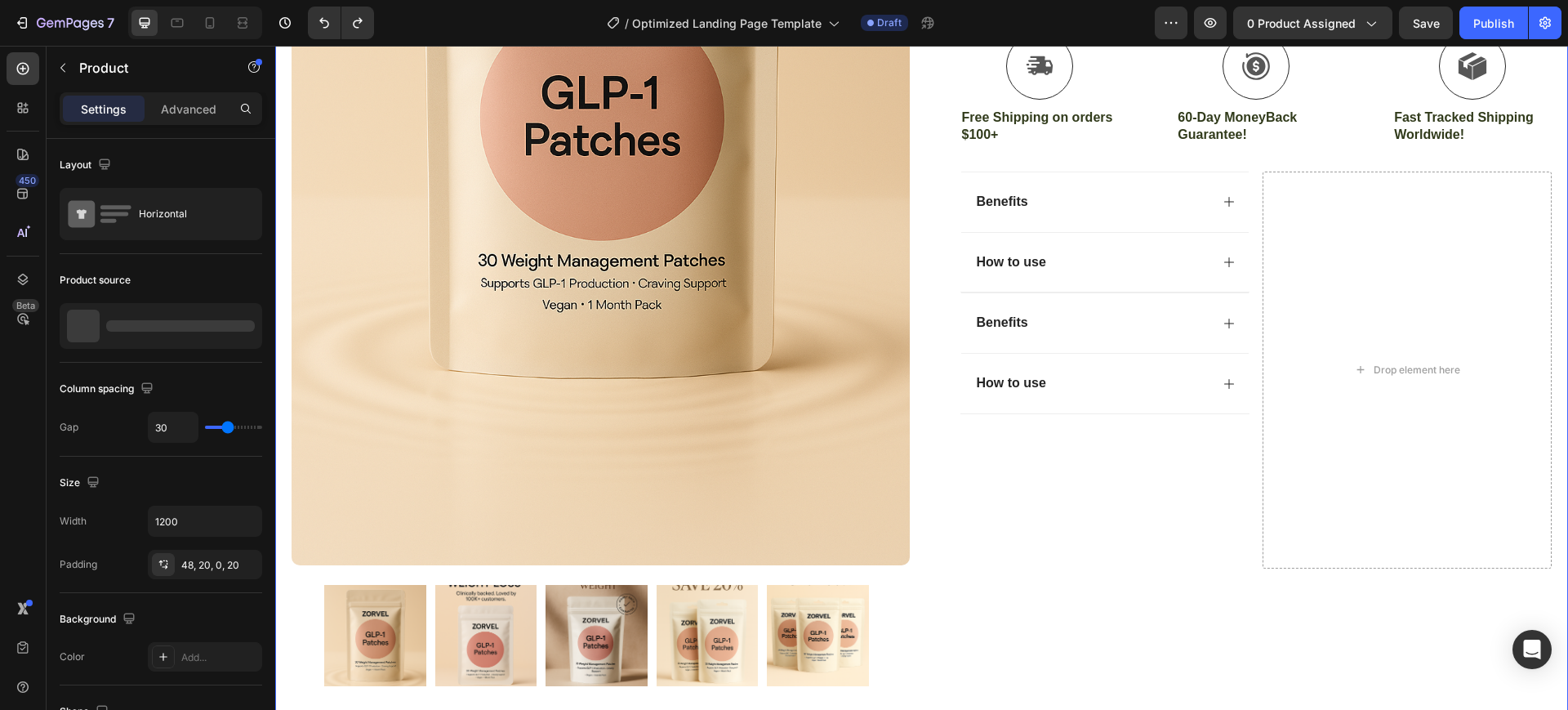 drag, startPoint x: 1098, startPoint y: 575, endPoint x: 1094, endPoint y: 563, distance: 12.649111 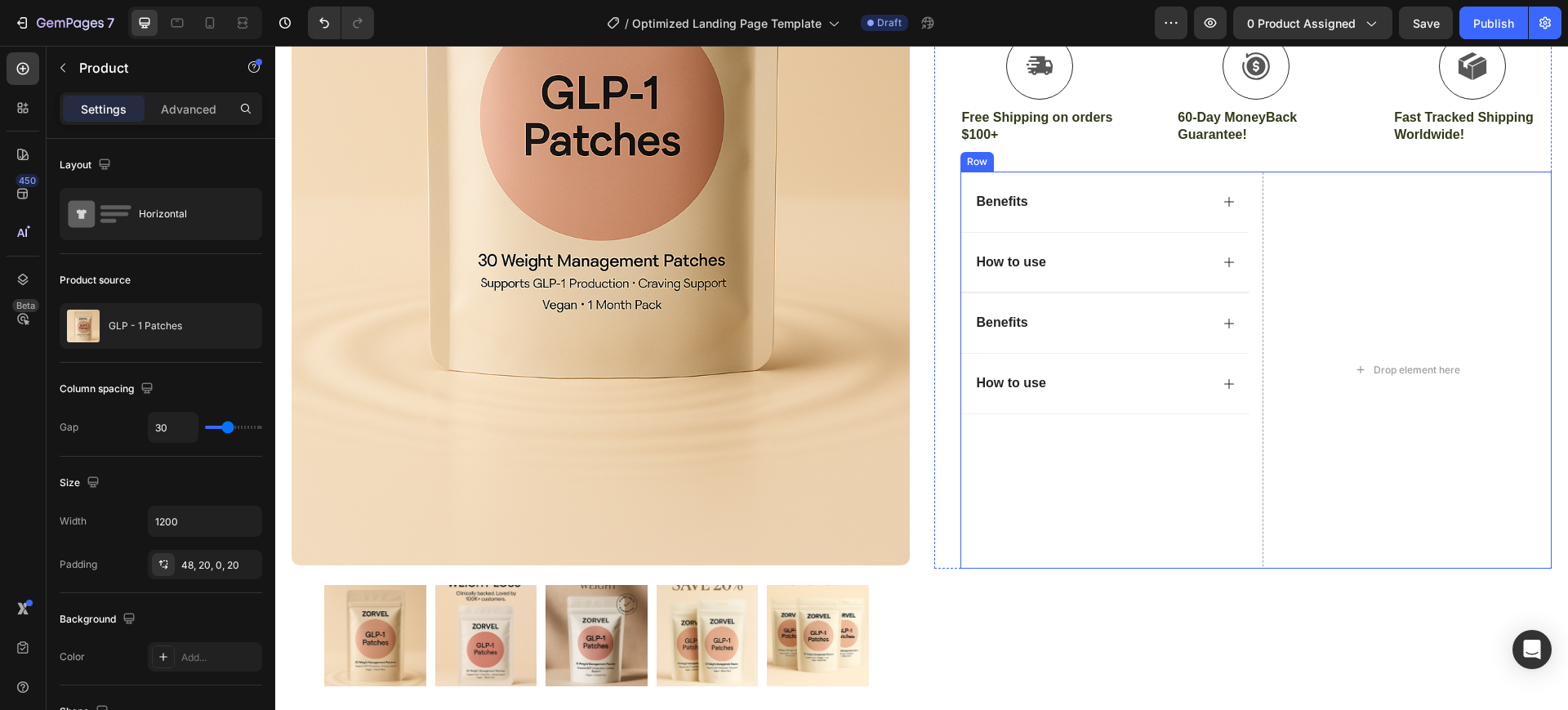 click on "Benefits
How to use Accordion
Benefits
How to use Accordion" at bounding box center (1105, 370) 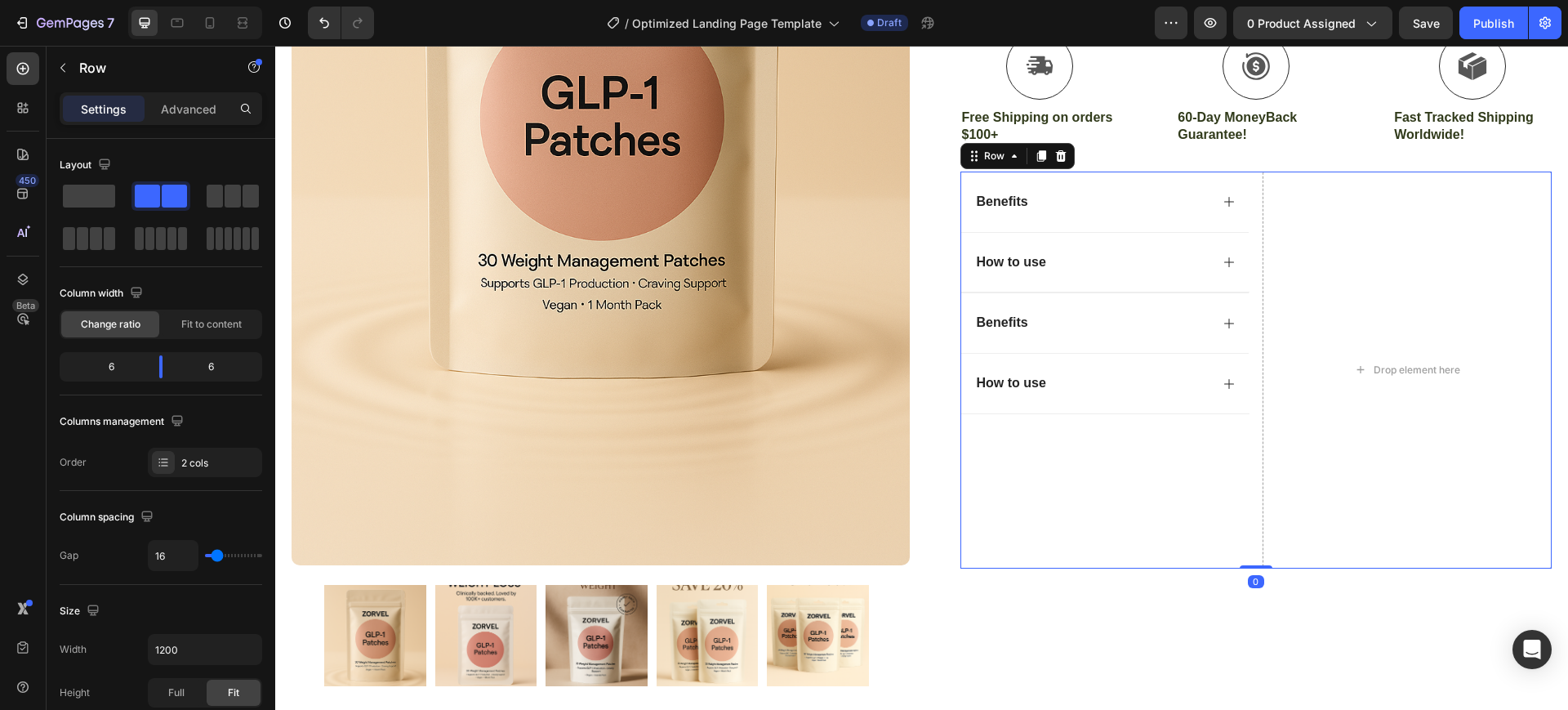 drag, startPoint x: 1242, startPoint y: 565, endPoint x: 1244, endPoint y: 485, distance: 80.025 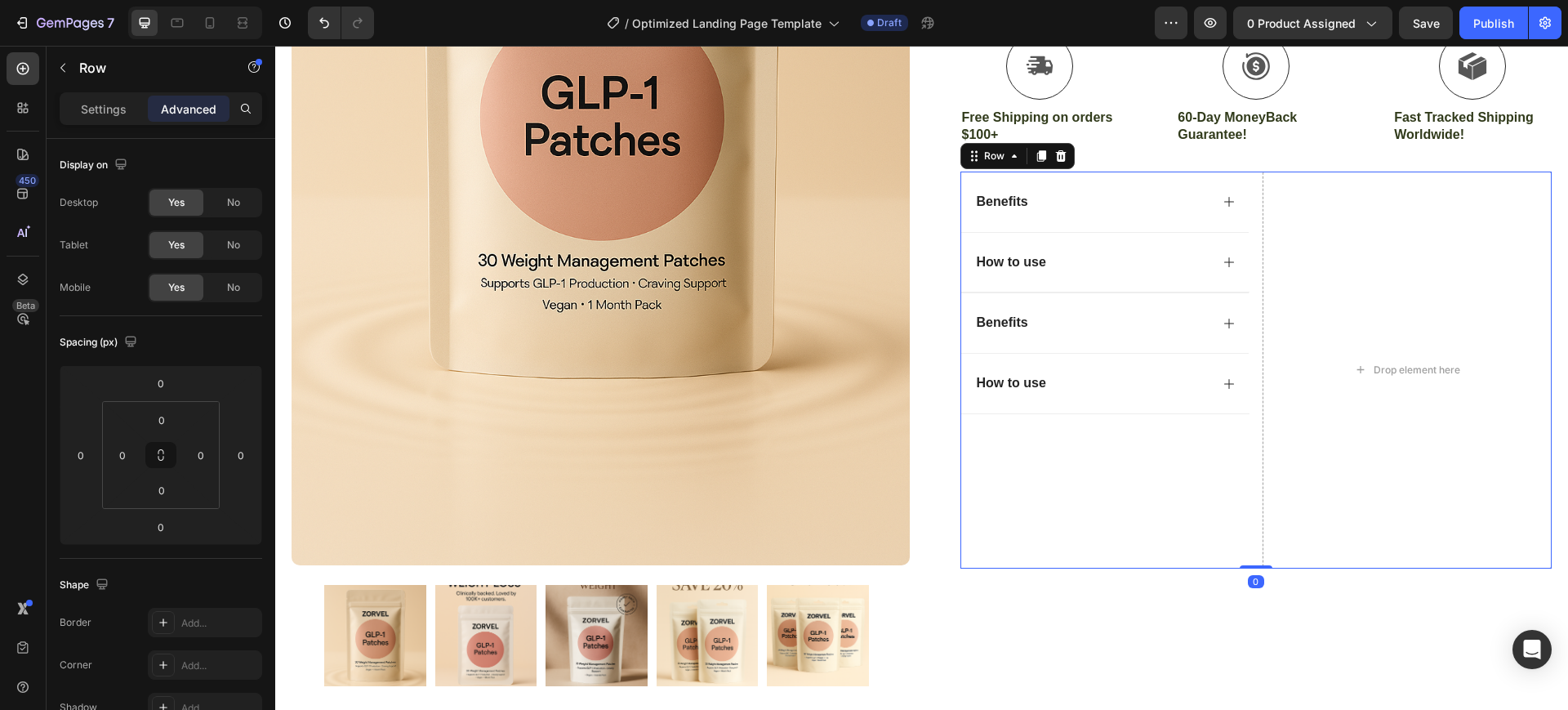 drag, startPoint x: 1244, startPoint y: 567, endPoint x: 1244, endPoint y: 534, distance: 33 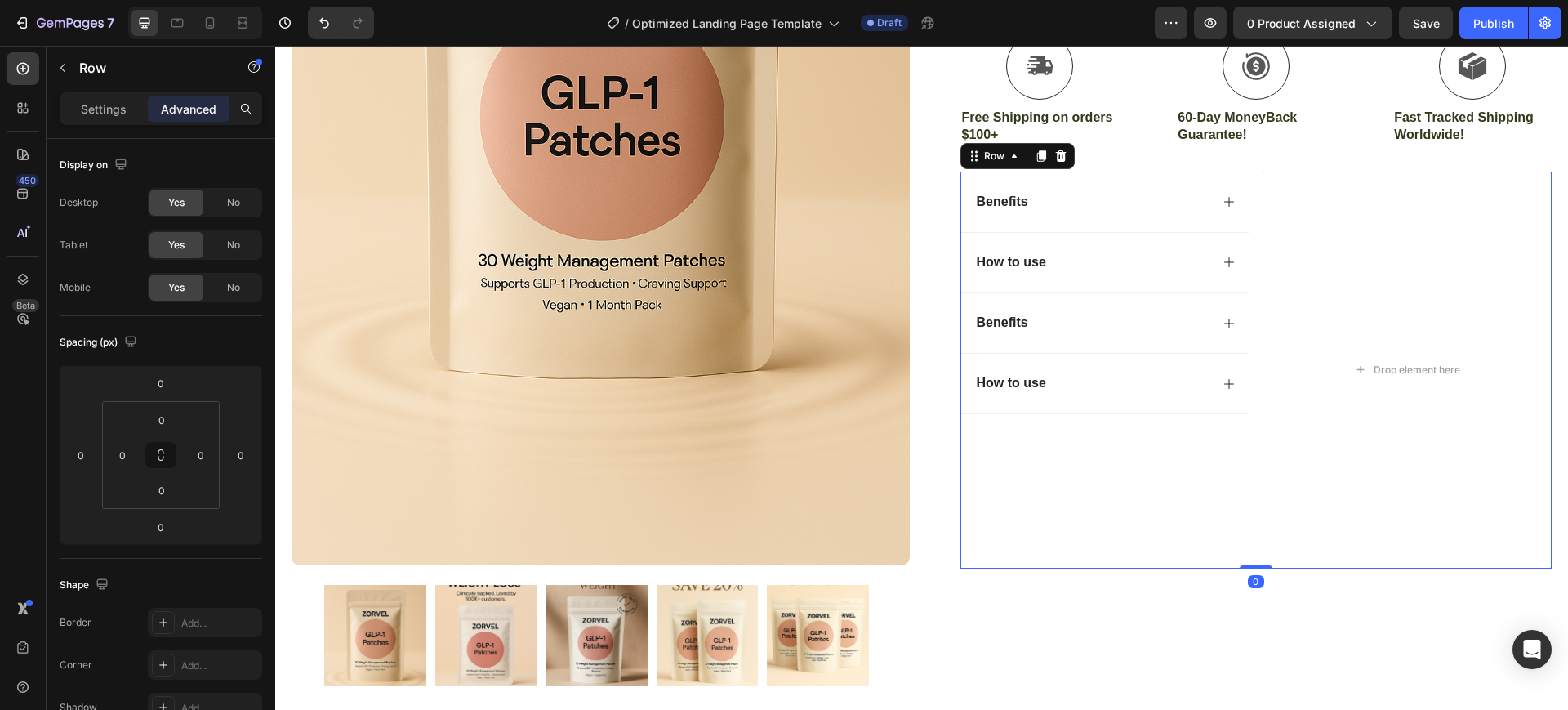 click on "Benefits
How to use Accordion
Benefits
How to use Accordion
Drop element here Row   0" at bounding box center [1256, 370] 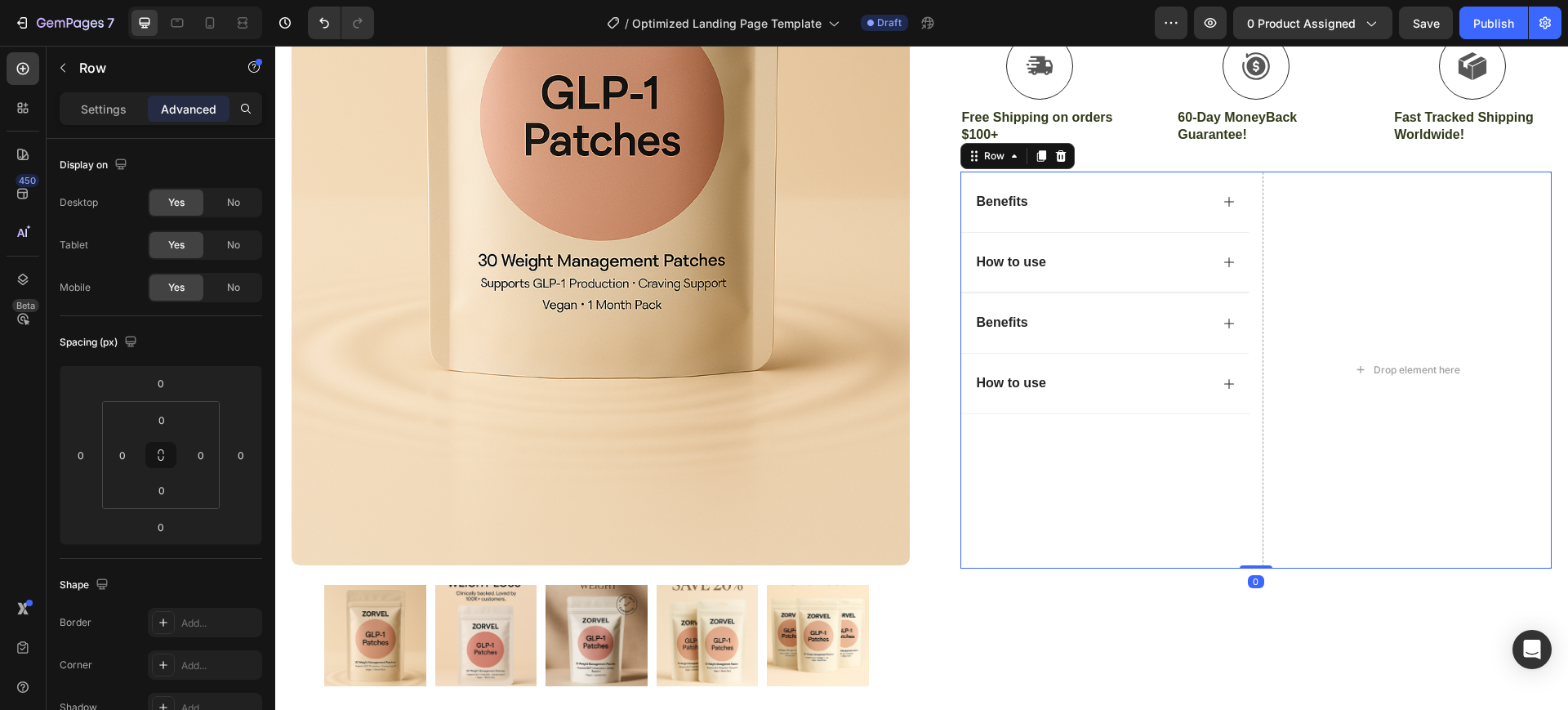 click on "Benefits
How to use Accordion
Benefits
How to use Accordion" at bounding box center (1105, 370) 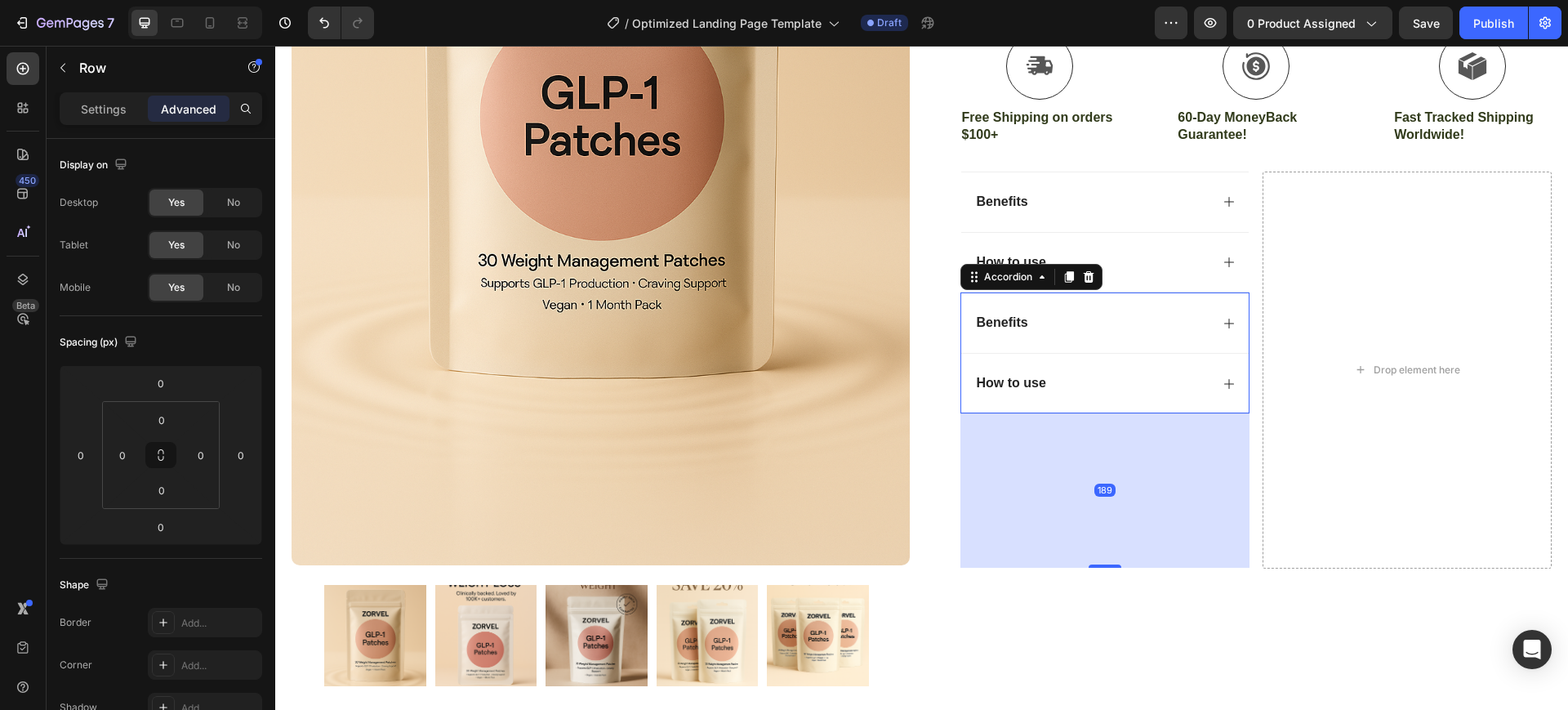 click on "How to use" at bounding box center [1092, 383] 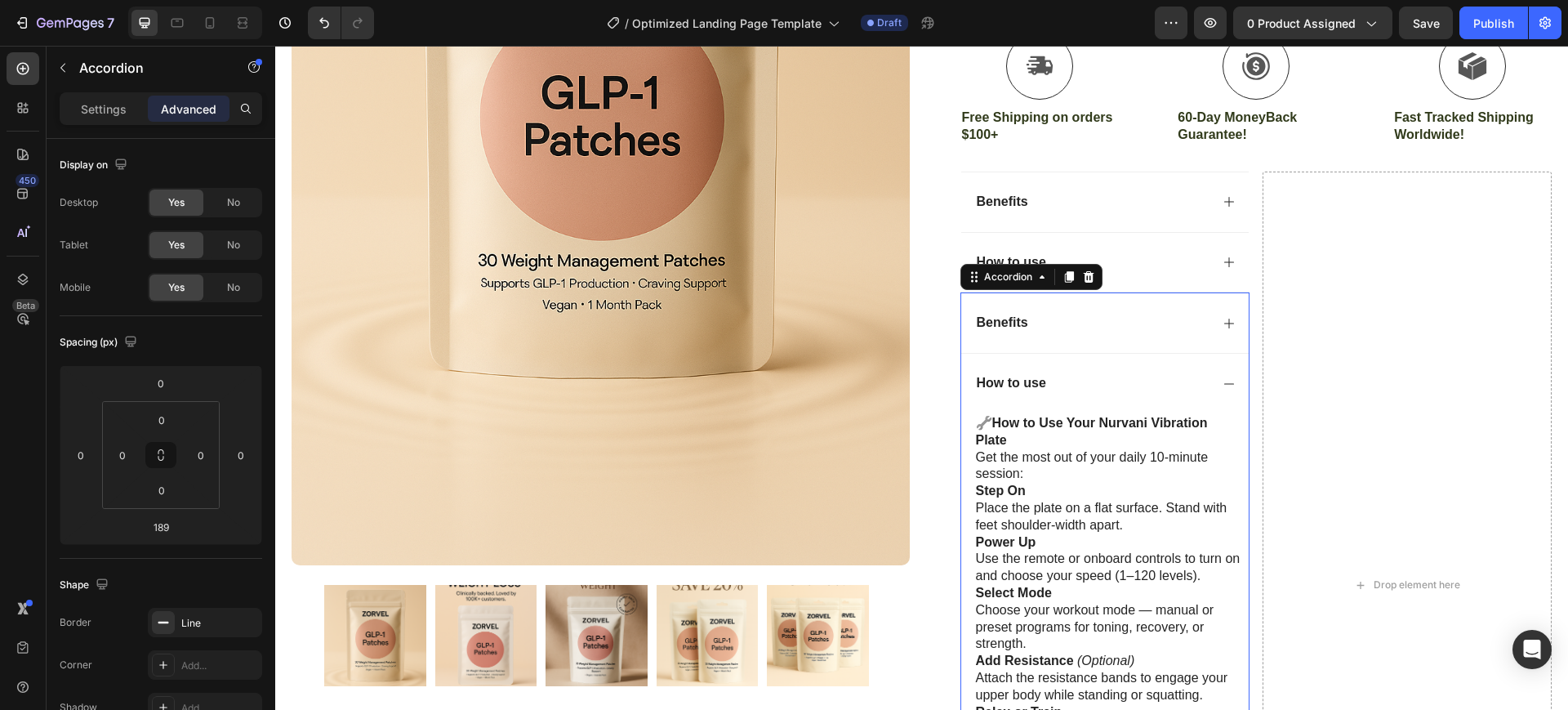 click on "How to use" at bounding box center [1092, 383] 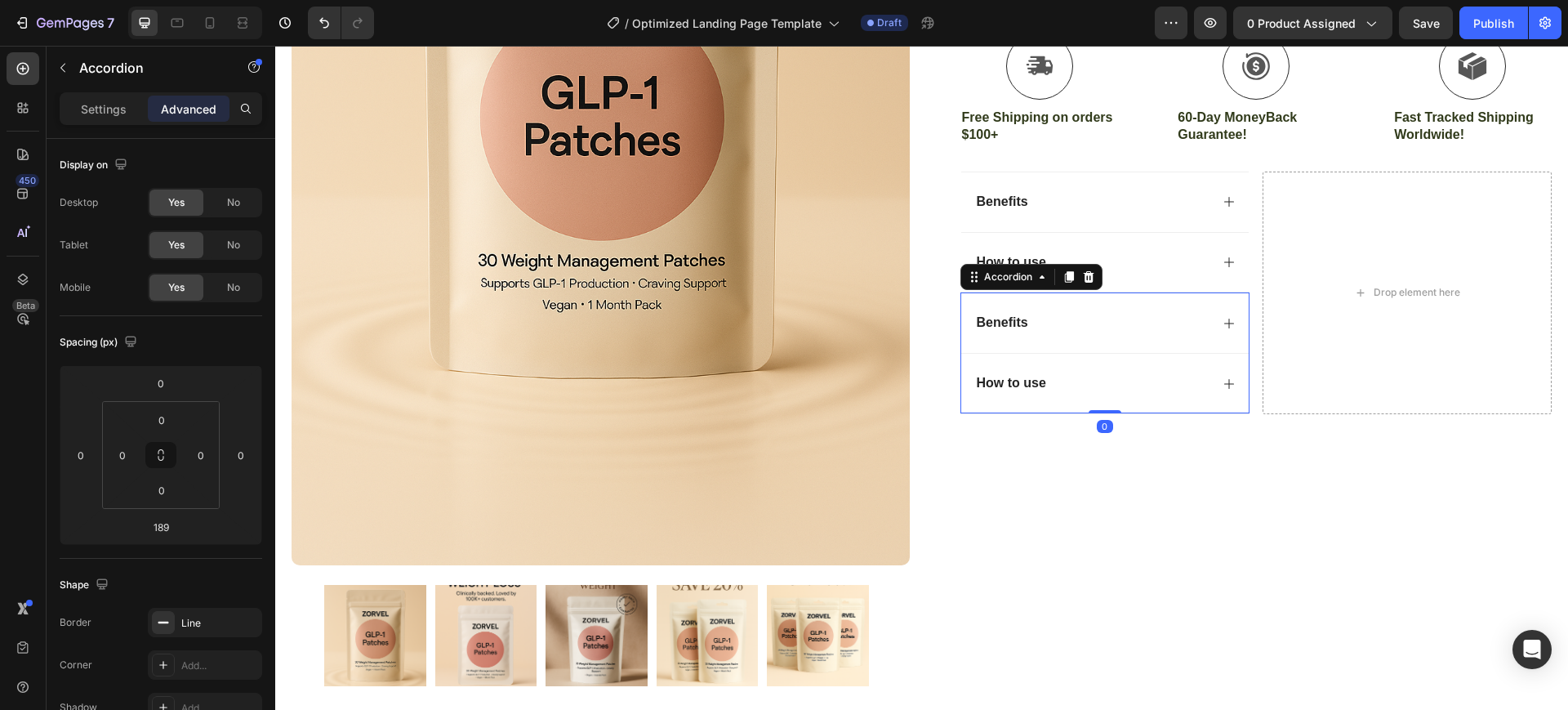 drag, startPoint x: 1094, startPoint y: 566, endPoint x: 1105, endPoint y: 395, distance: 171.353 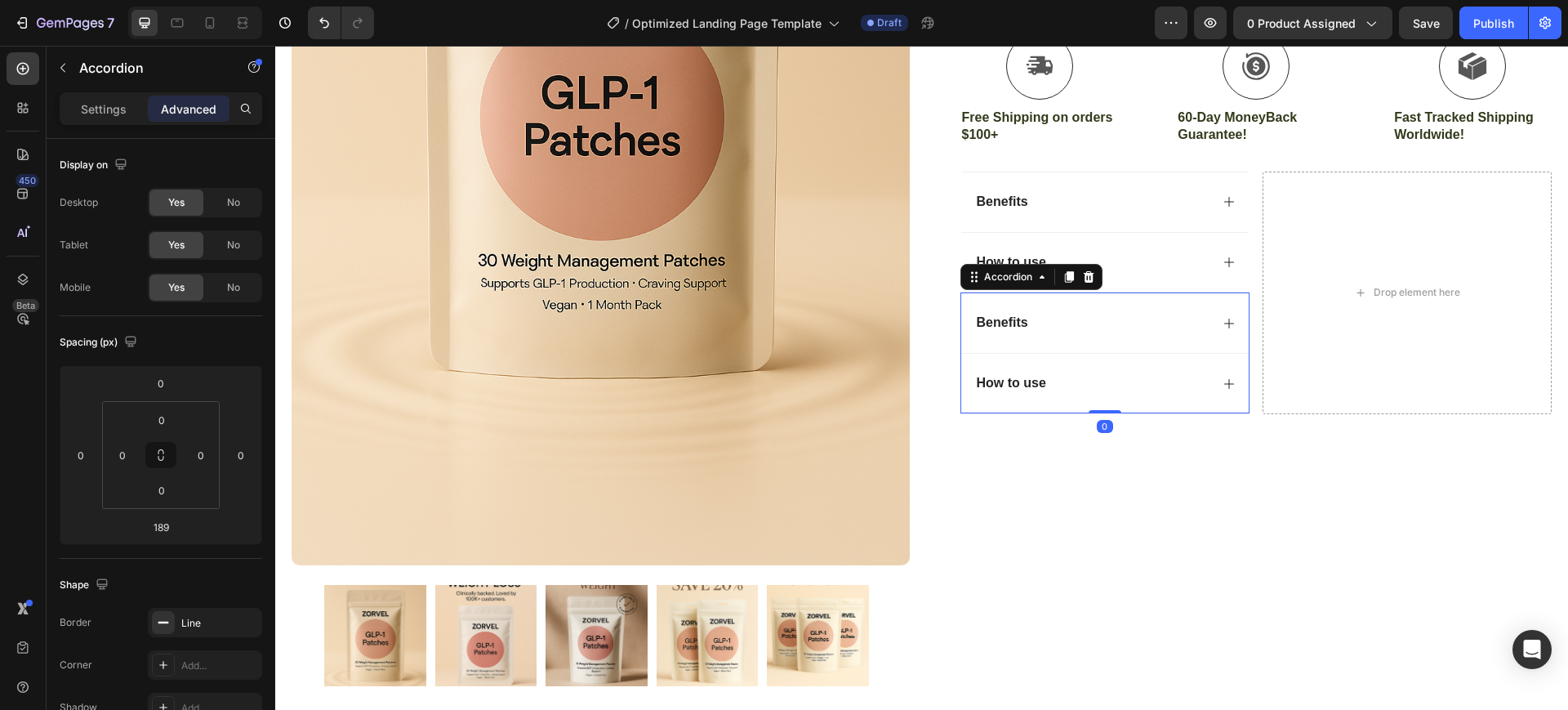 click on "Benefits
How to use Accordion   0" at bounding box center (1105, 353) 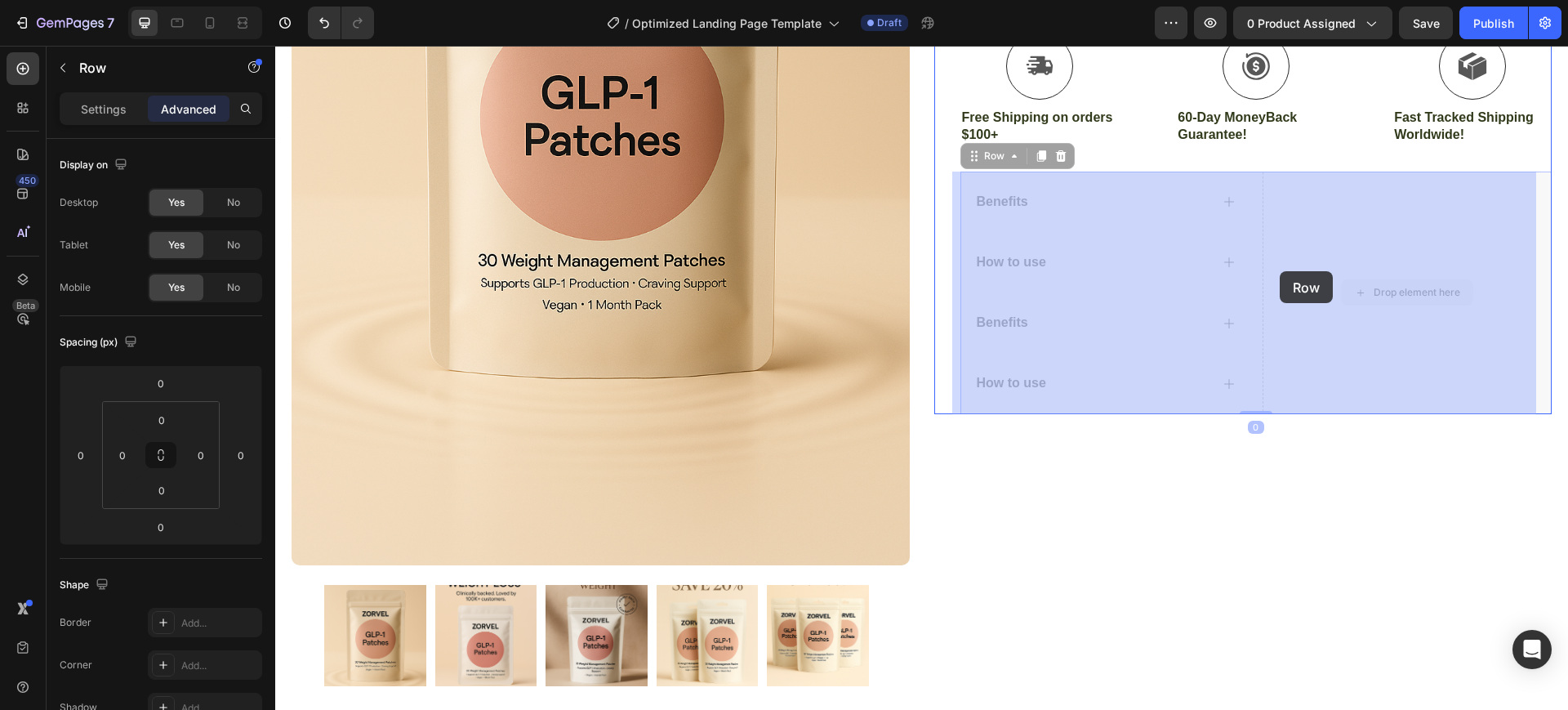 drag, startPoint x: 1251, startPoint y: 271, endPoint x: 1275, endPoint y: 271, distance: 24 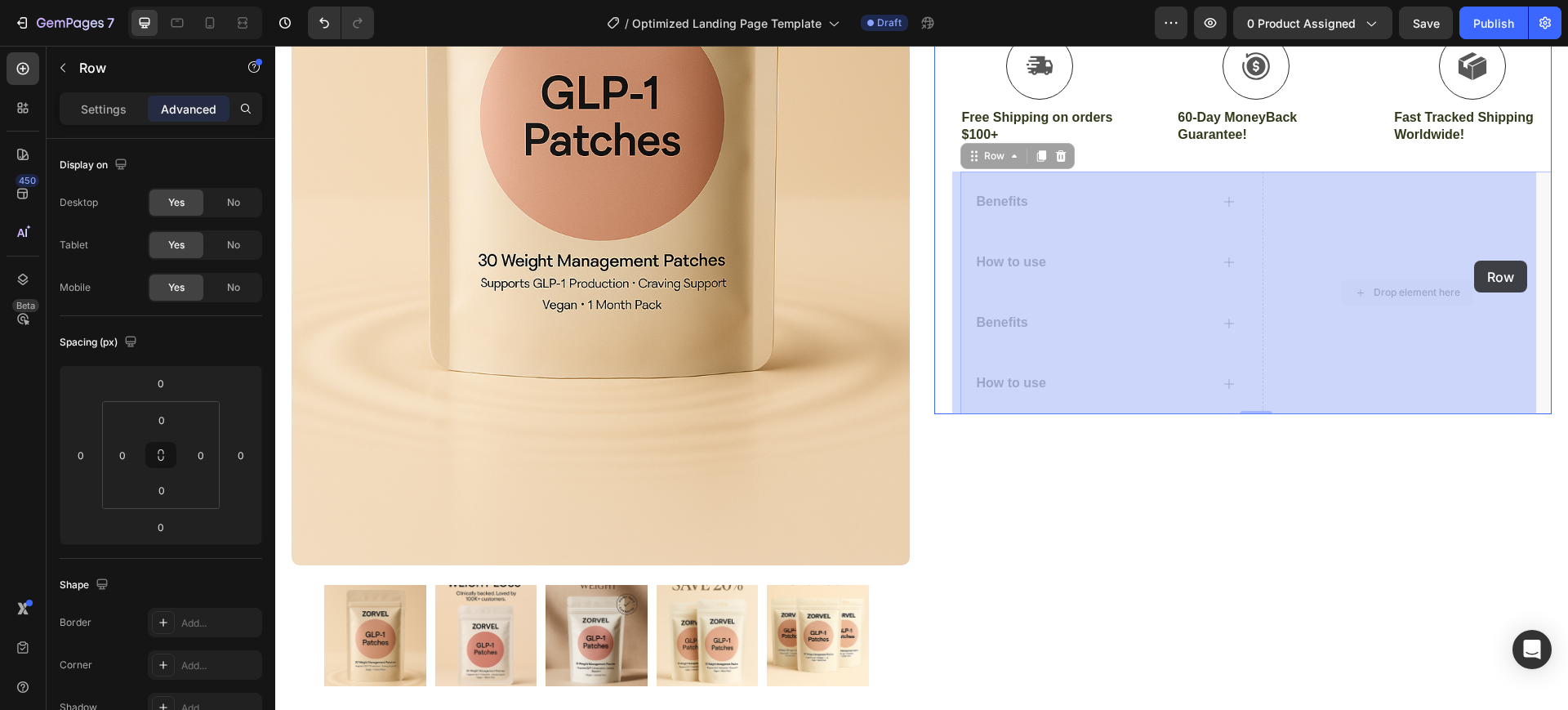 drag, startPoint x: 1251, startPoint y: 270, endPoint x: 1474, endPoint y: 261, distance: 223.1815 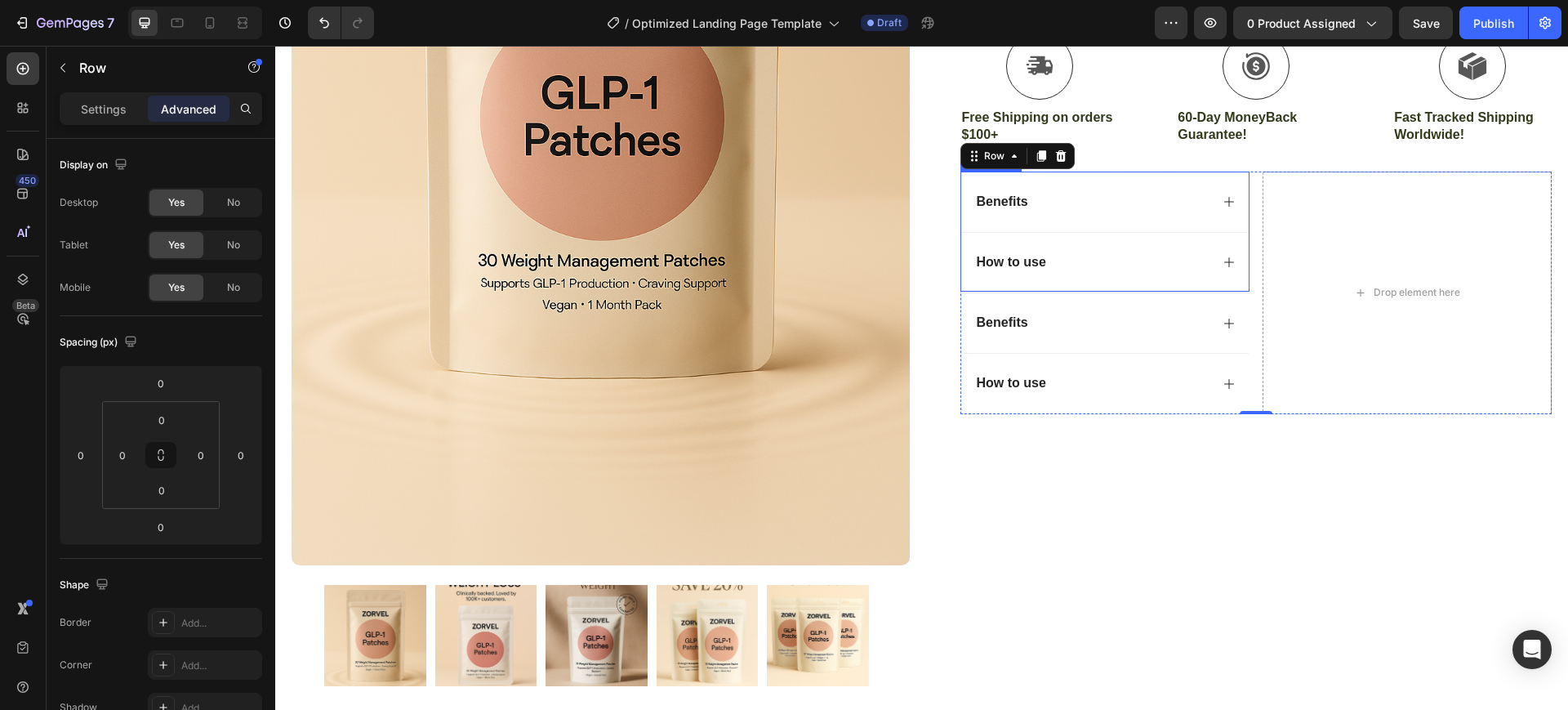 click on "Benefits" at bounding box center [1105, 202] 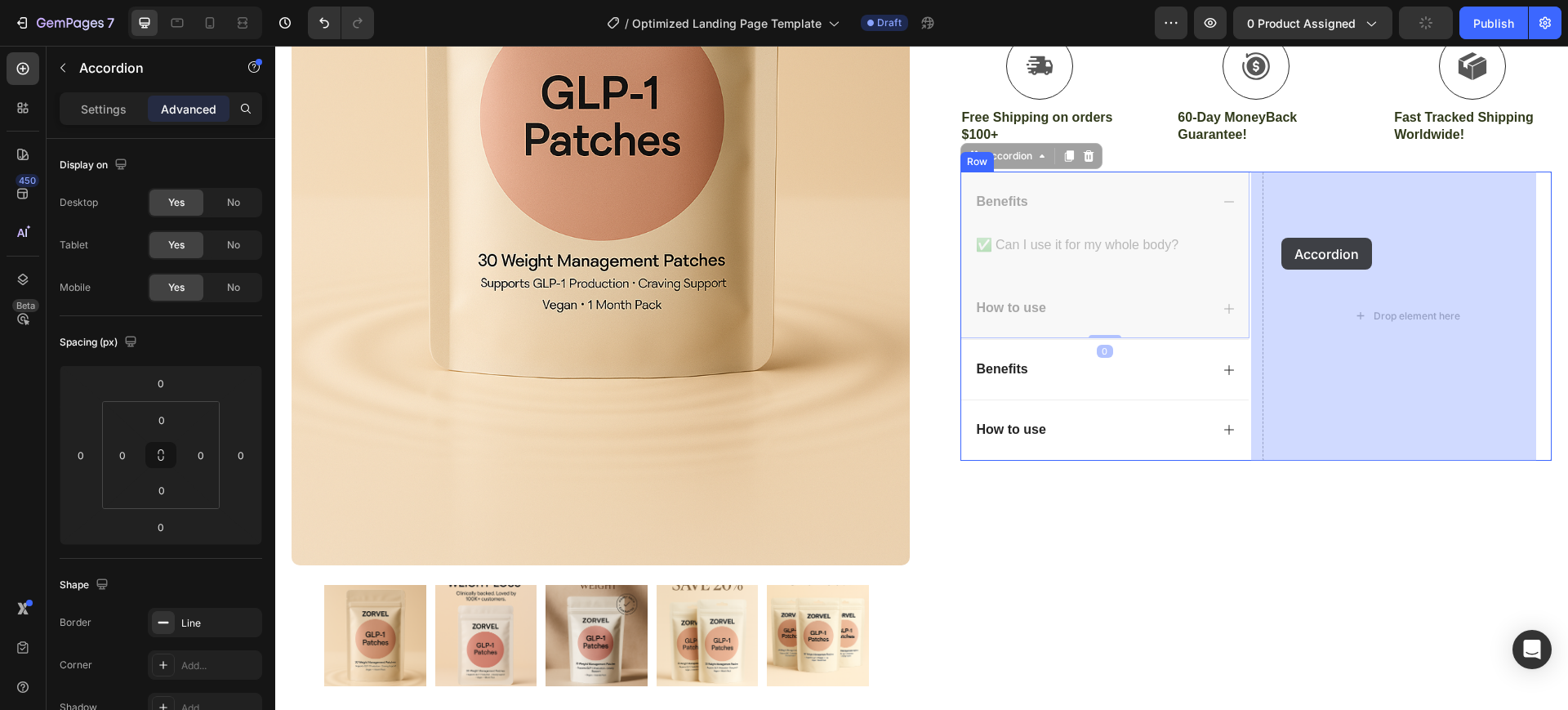 drag, startPoint x: 1238, startPoint y: 238, endPoint x: 1279, endPoint y: 238, distance: 41 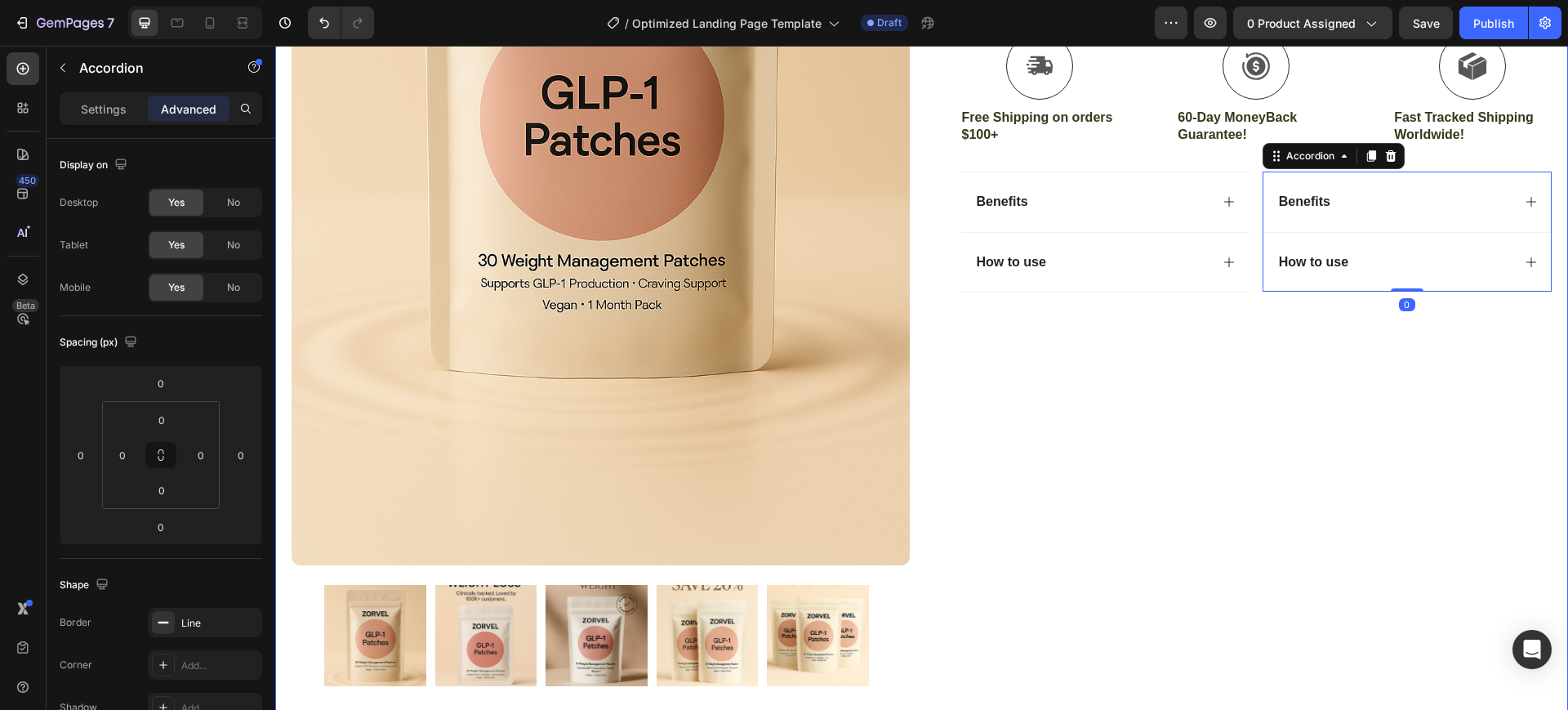 click on "Icon Icon Icon Icon Icon Icon List 4.8 based on 56,400 Customers Text Block Row GLP - 1 Patches Product Title
Full-Body Results in Minutes
Low-Impact, Joint-Friendly Movement
Supports Recovery & Flexibility
Compact, Quiet & Easy to Use Item List $24.99 Product Price Product Price $24.99 Product Price Product Price 55% OFF Discount Tag Row Setup options like colors, sizes with product variant.       Add new variant   or   sync data Product Variants & Swatches
Icon Sold out Twice | Limited Stock Available Text Block Row Add to cart Add to Cart
Icon Free Shipping on orders $100+ Text Block
Icon 60-Day MoneyBack Guarantee! Text Block
Icon Fast Tracked Shipping Worldwide! Text Block Row Image Icon Icon Icon Icon Icon Icon List “i knew the nurvani plate was working when my friends started asking, ‘what are you doing? you look stronger and more toned!’ Text Block" at bounding box center (1243, 323) 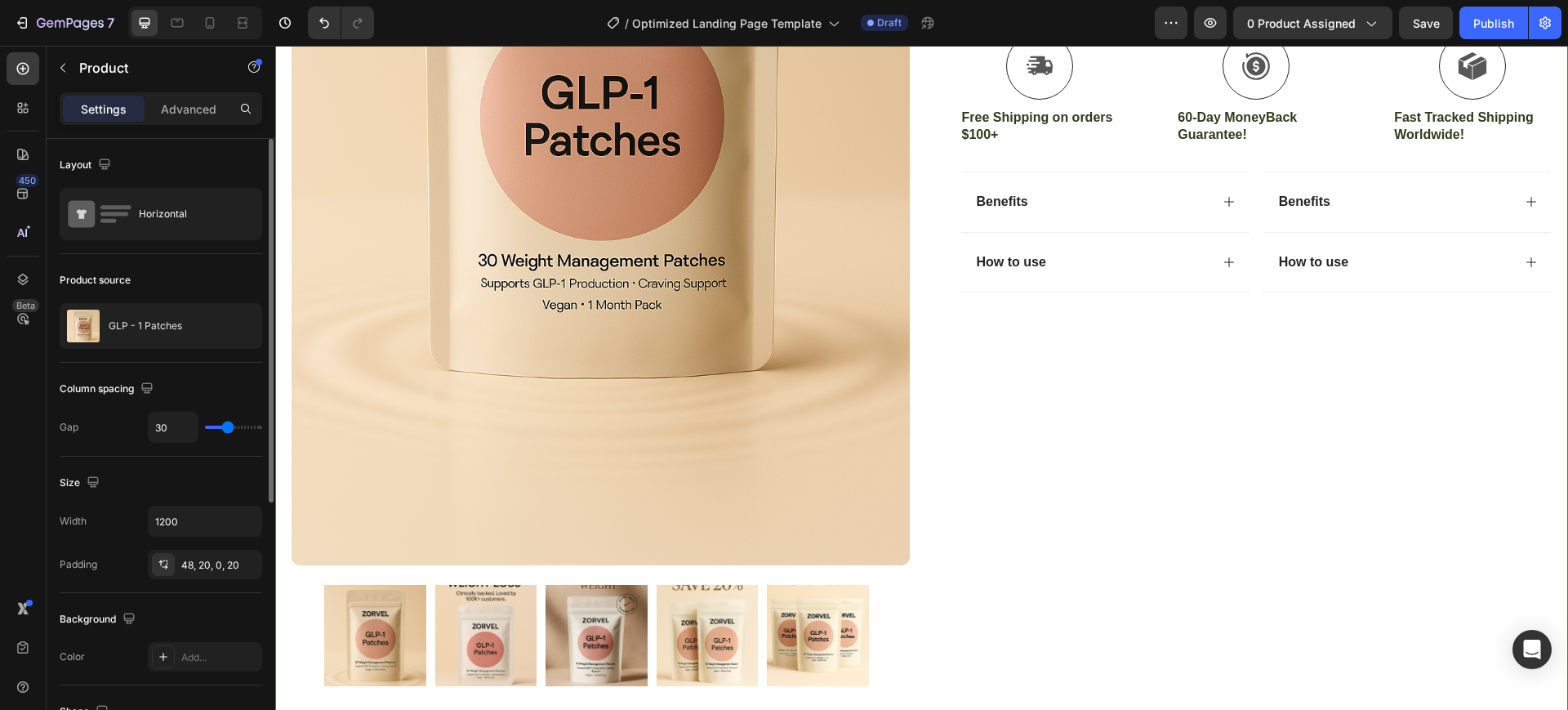 type on "80" 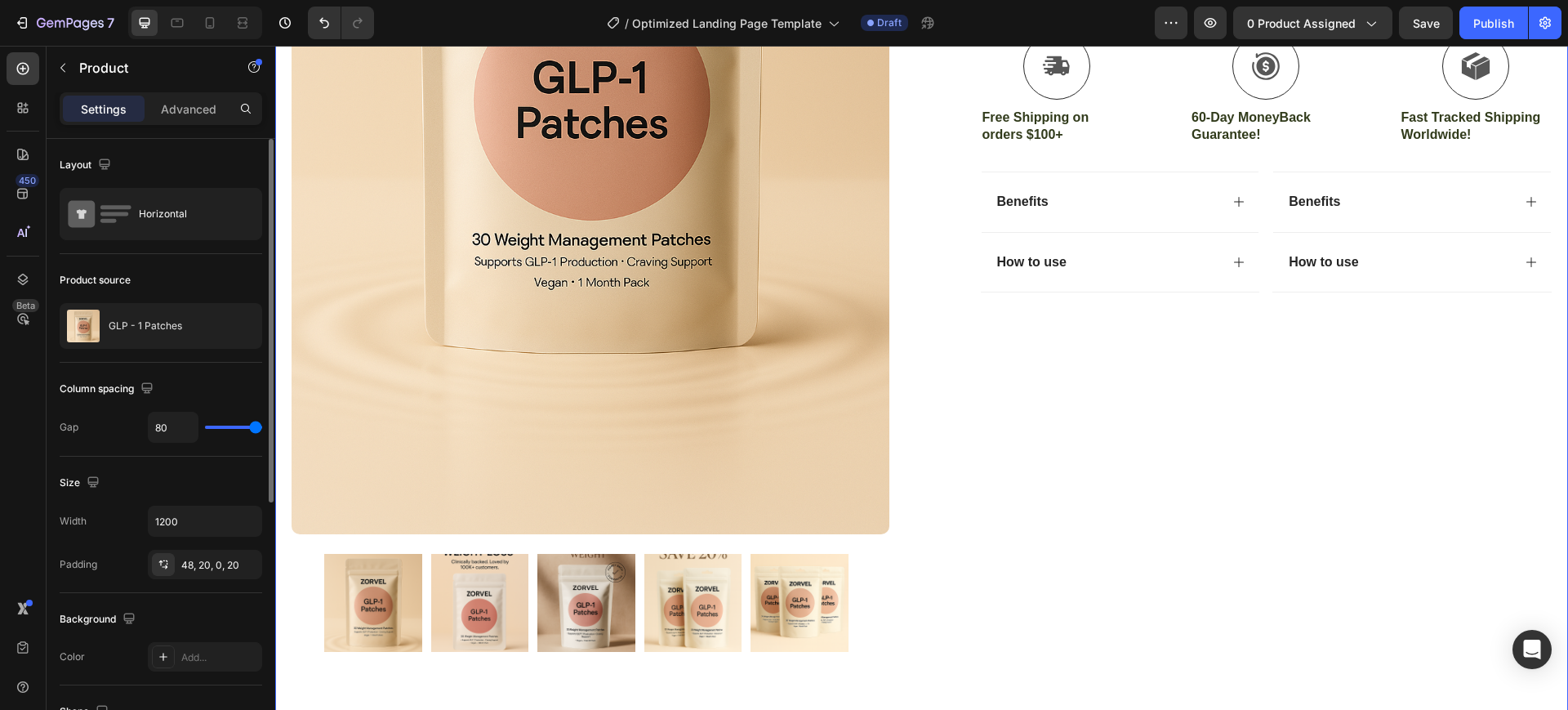 type on "80" 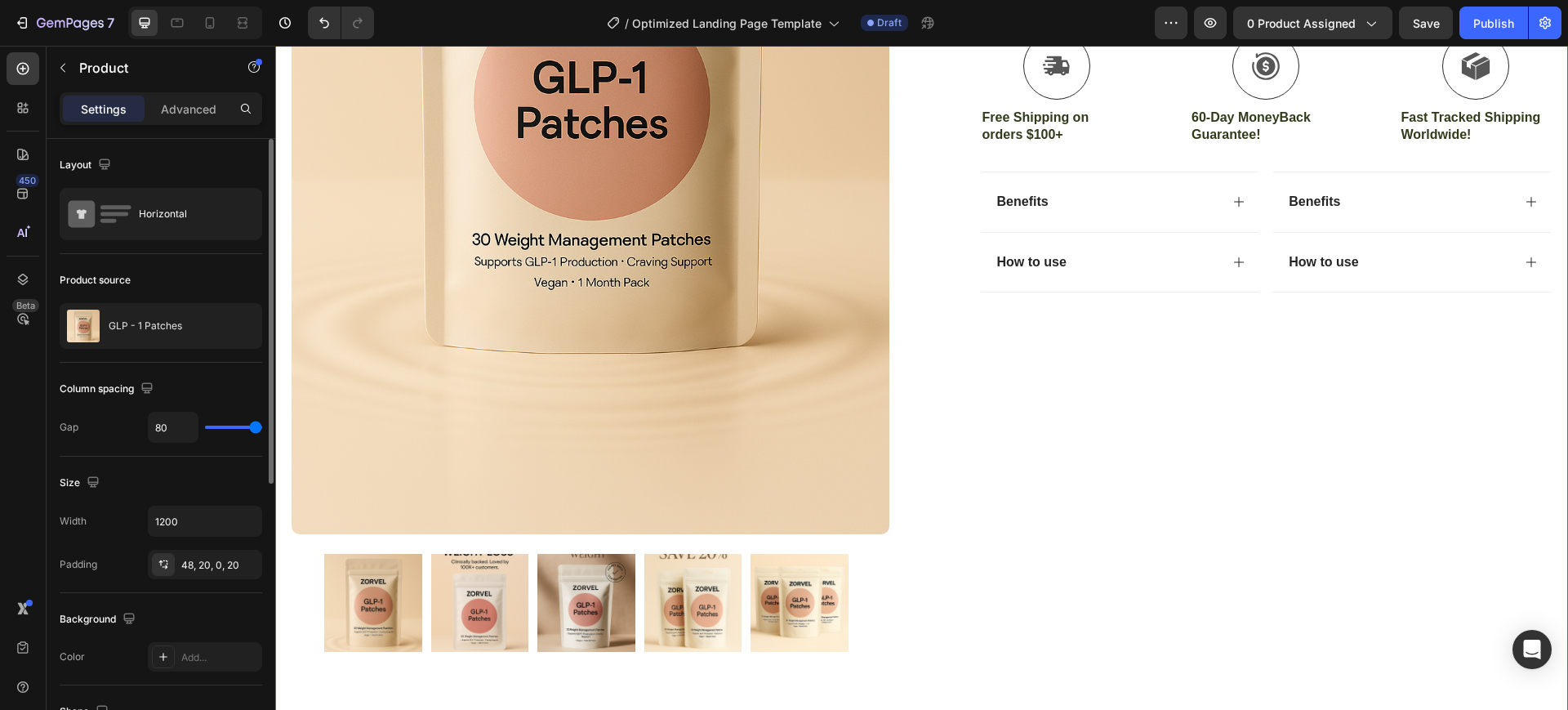 type on "58" 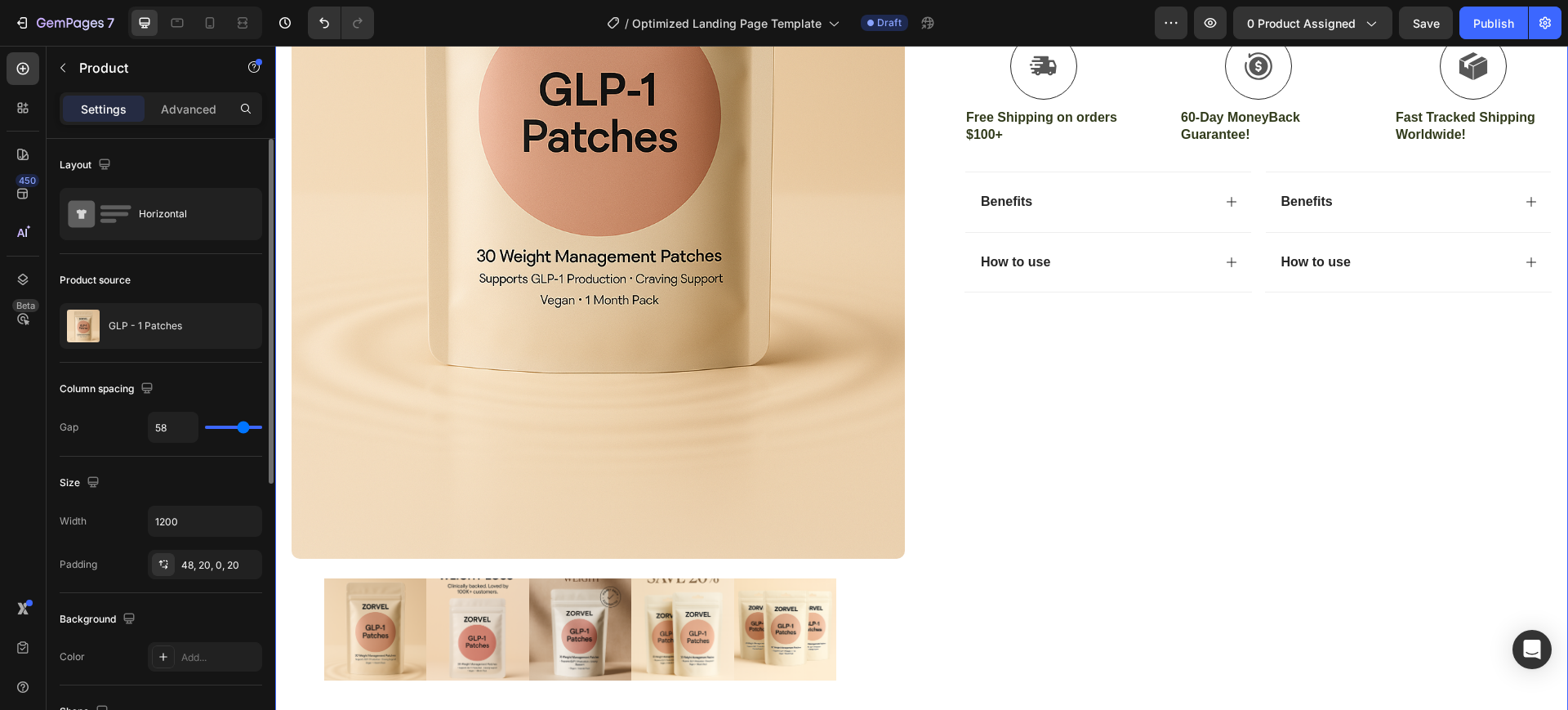 type on "41" 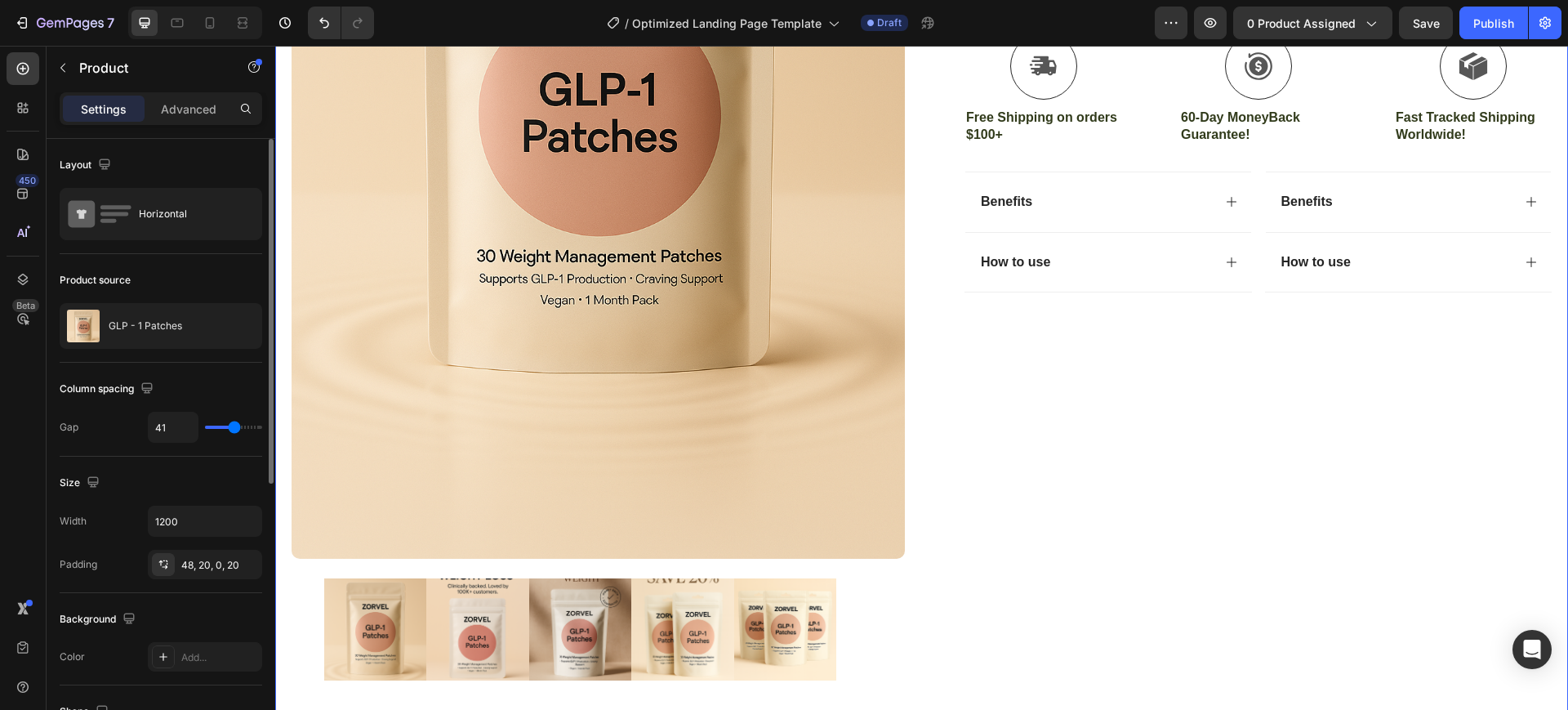 type on "33" 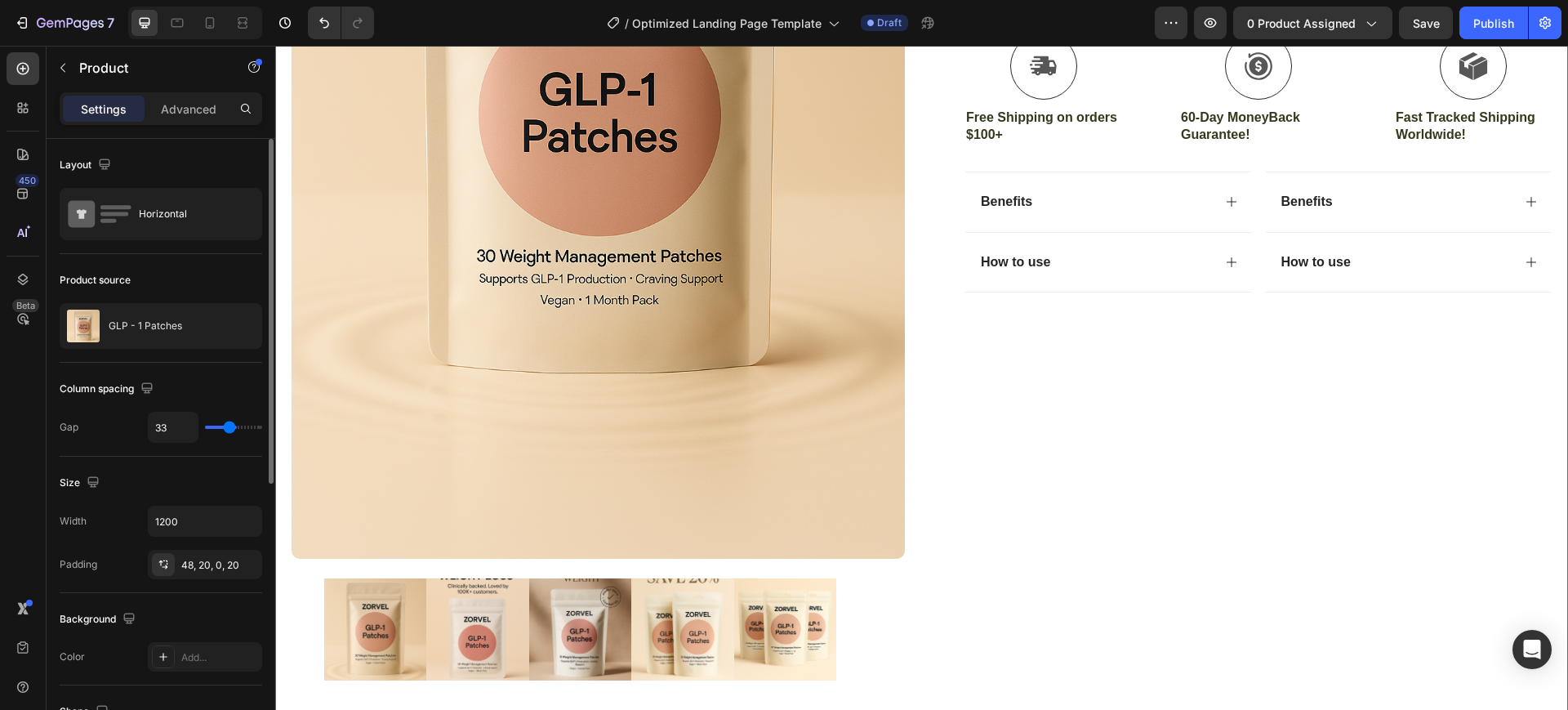 type on "21" 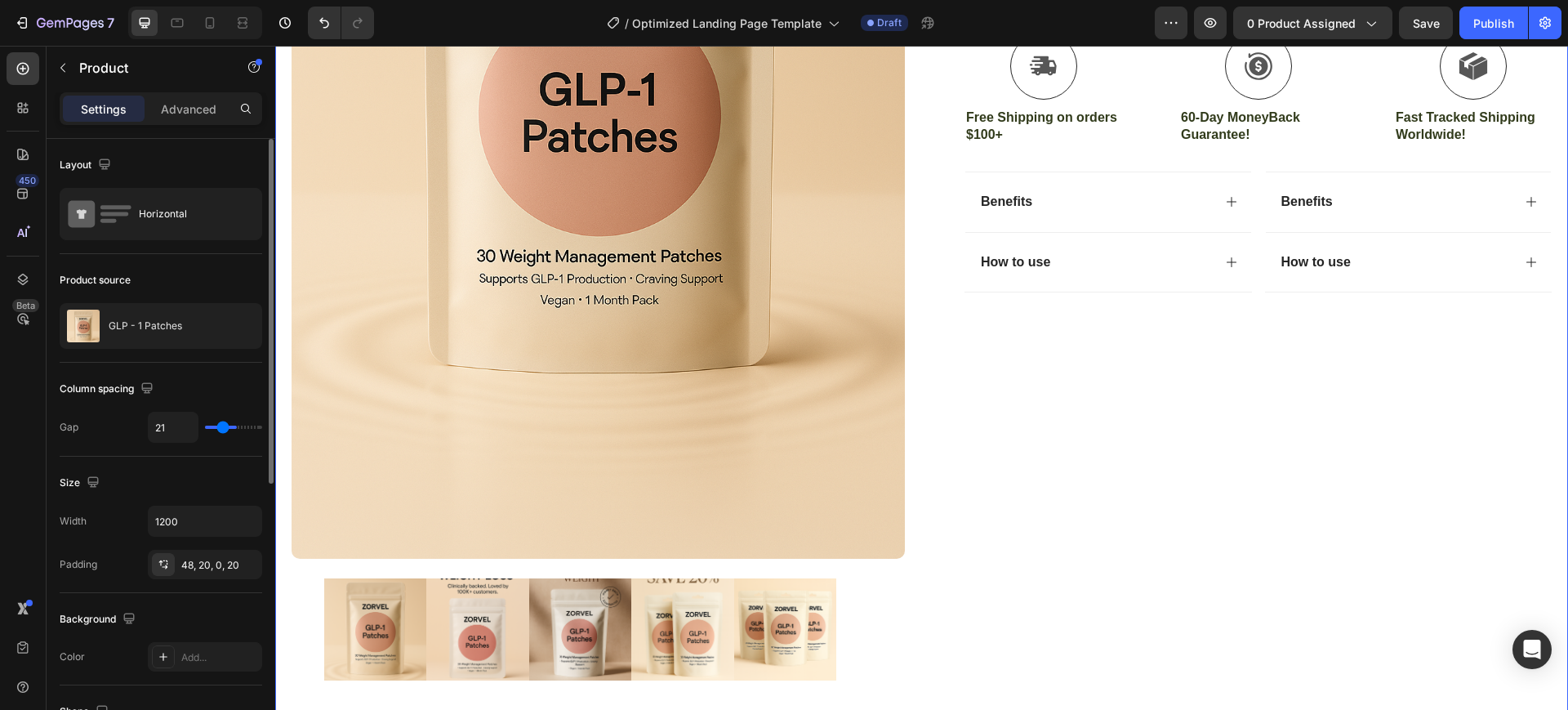type on "3" 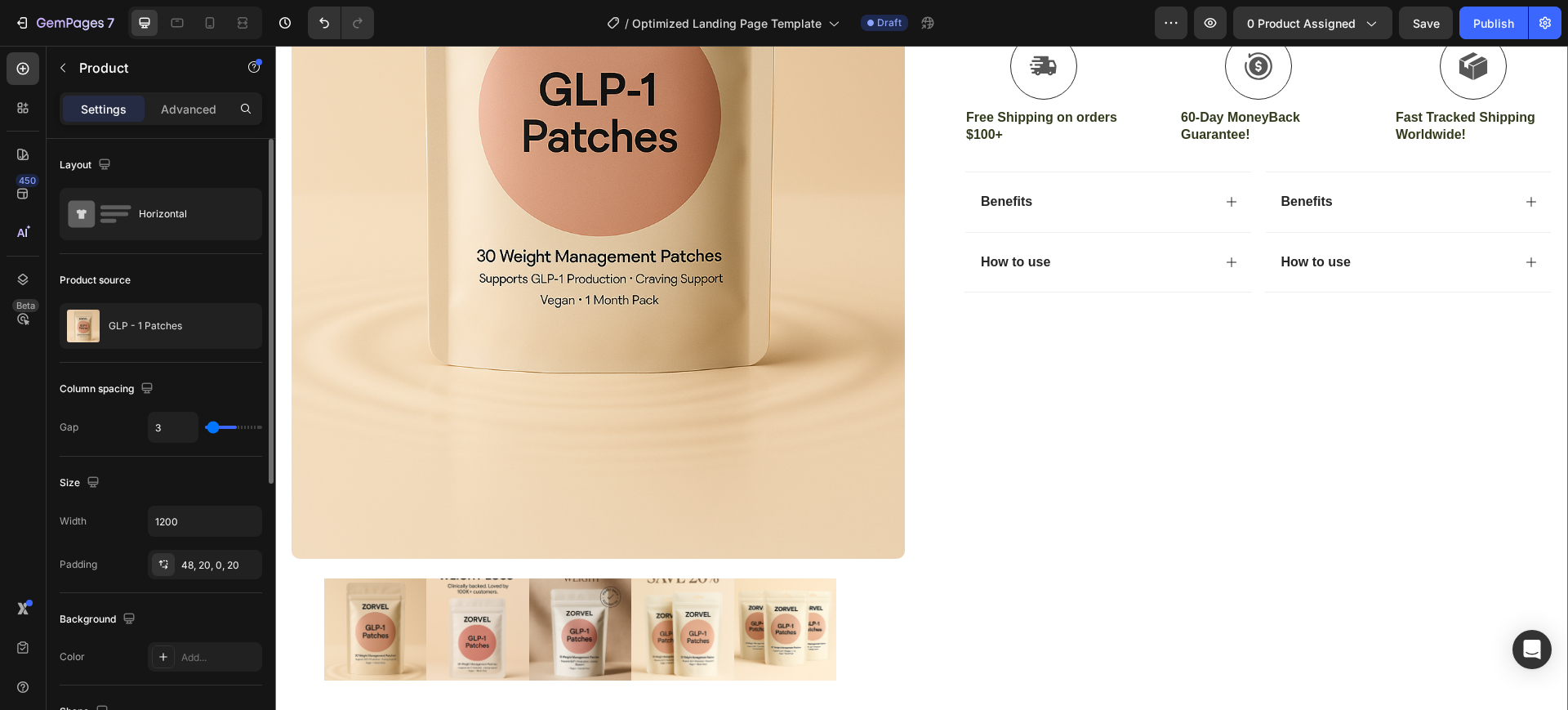 type on "0" 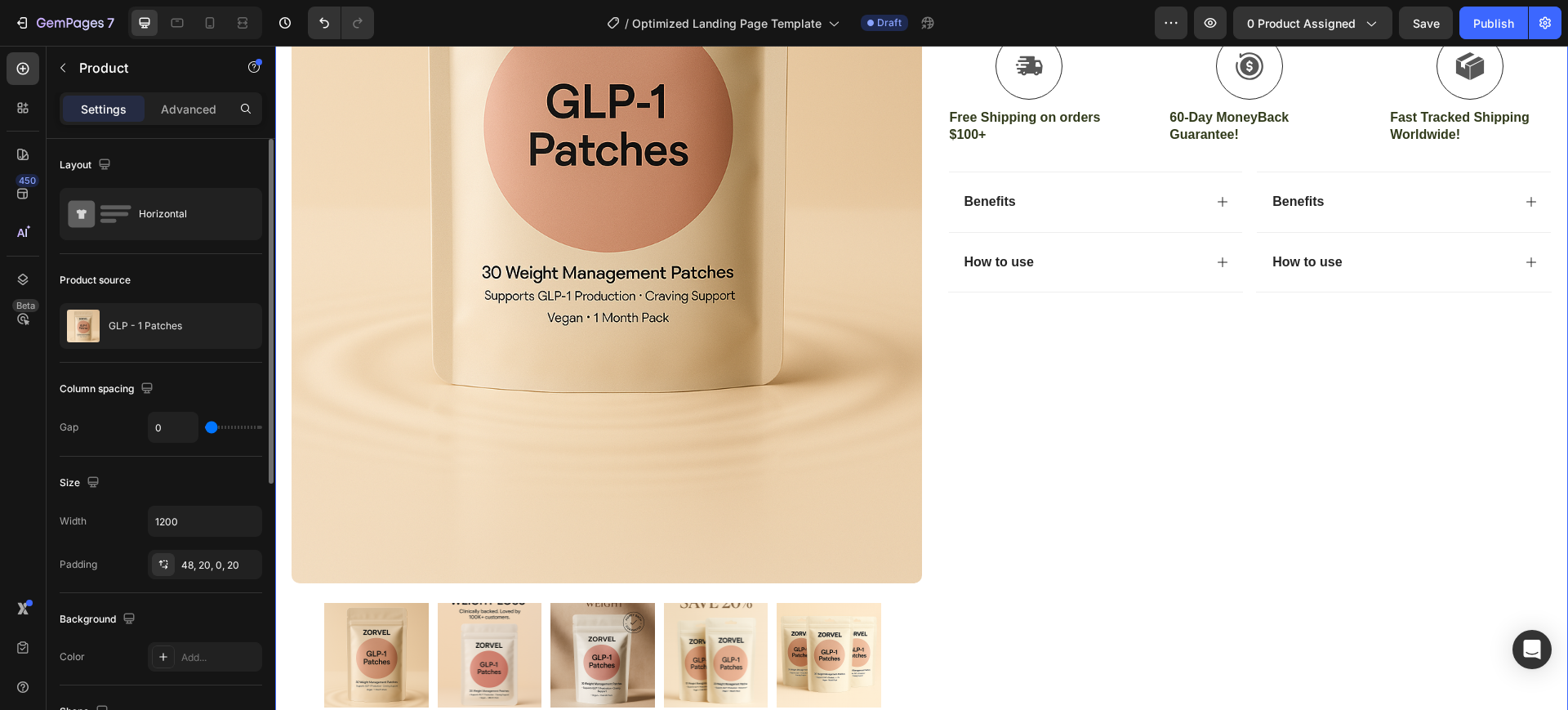 drag, startPoint x: 234, startPoint y: 421, endPoint x: 161, endPoint y: 421, distance: 73 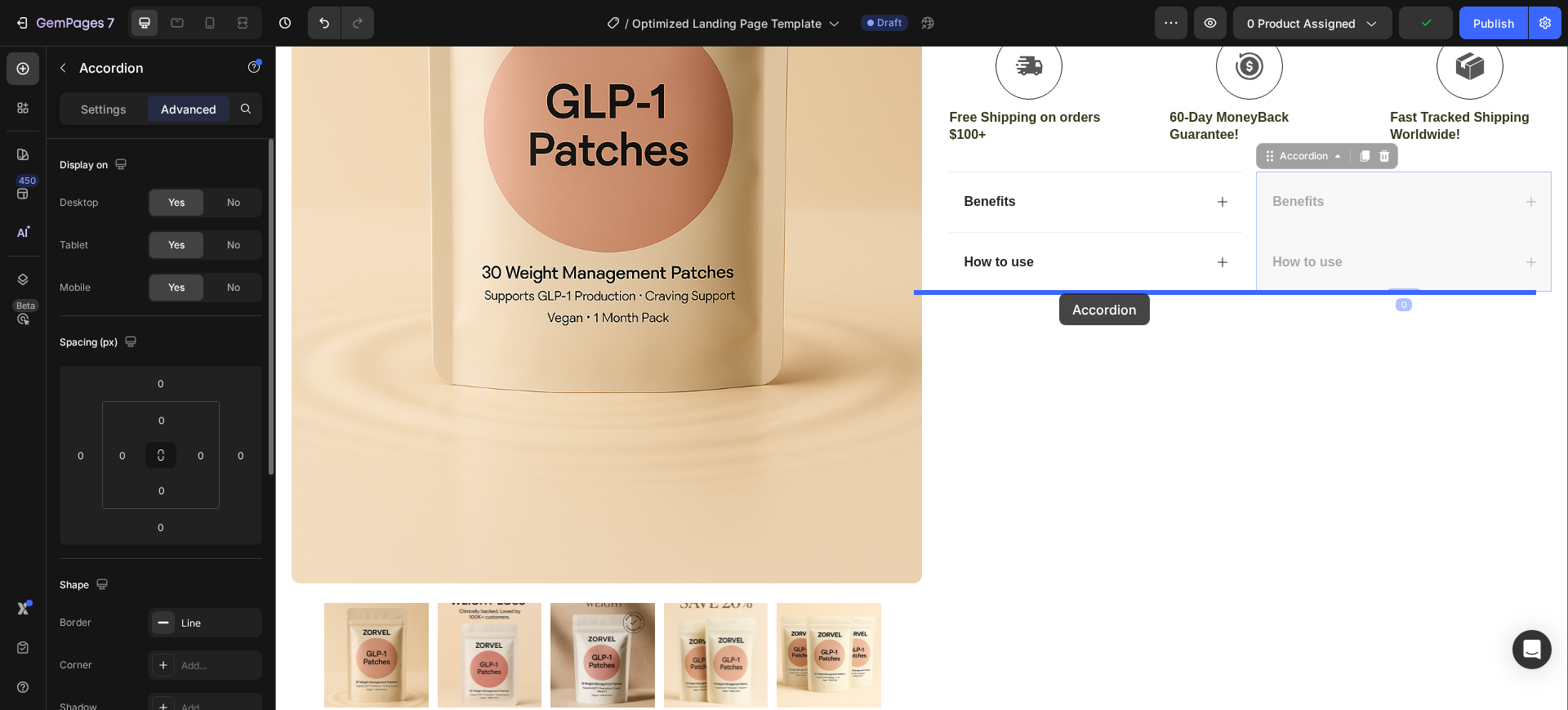 drag, startPoint x: 1267, startPoint y: 157, endPoint x: 1059, endPoint y: 293, distance: 248.5156 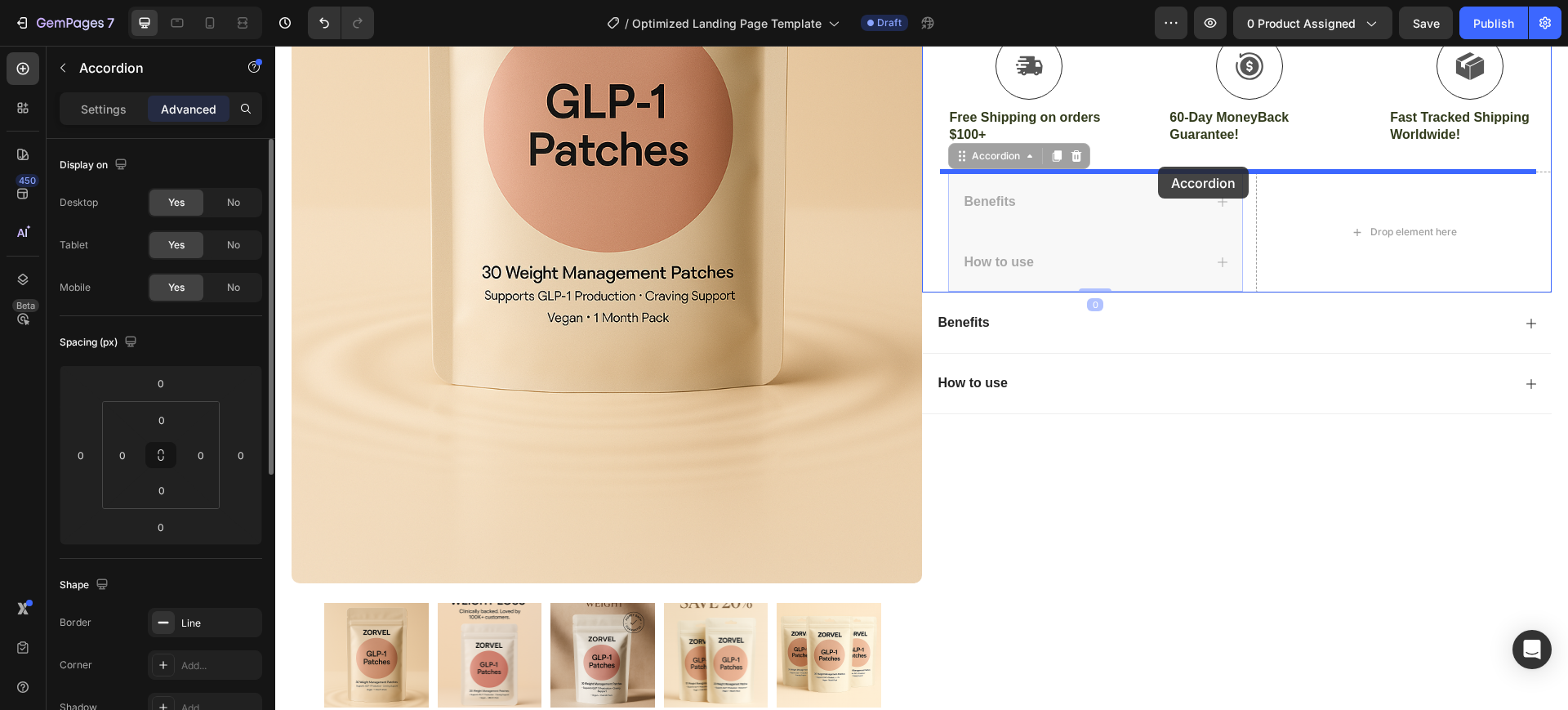 drag, startPoint x: 982, startPoint y: 163, endPoint x: 1158, endPoint y: 167, distance: 176.04545 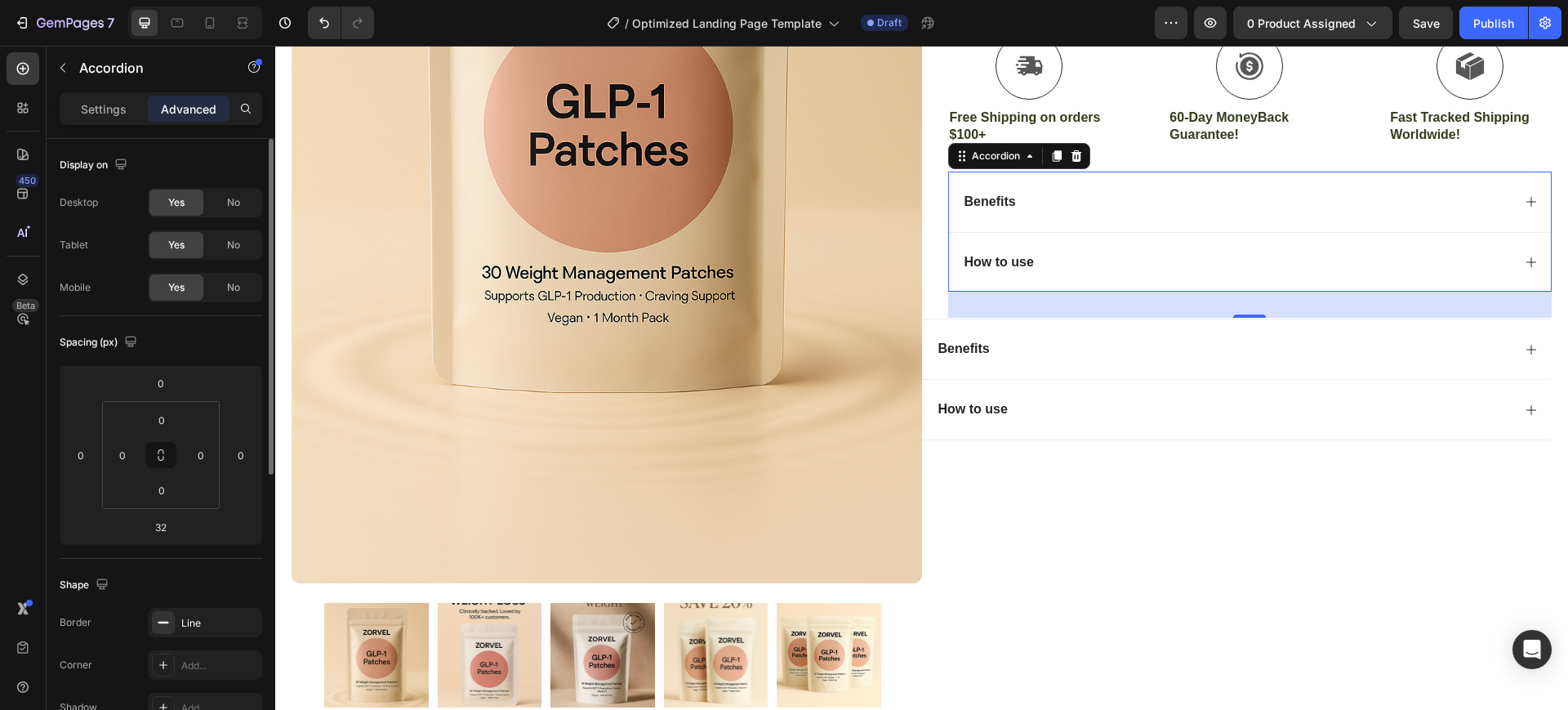 drag, startPoint x: 1236, startPoint y: 313, endPoint x: 1231, endPoint y: 276, distance: 37.33631 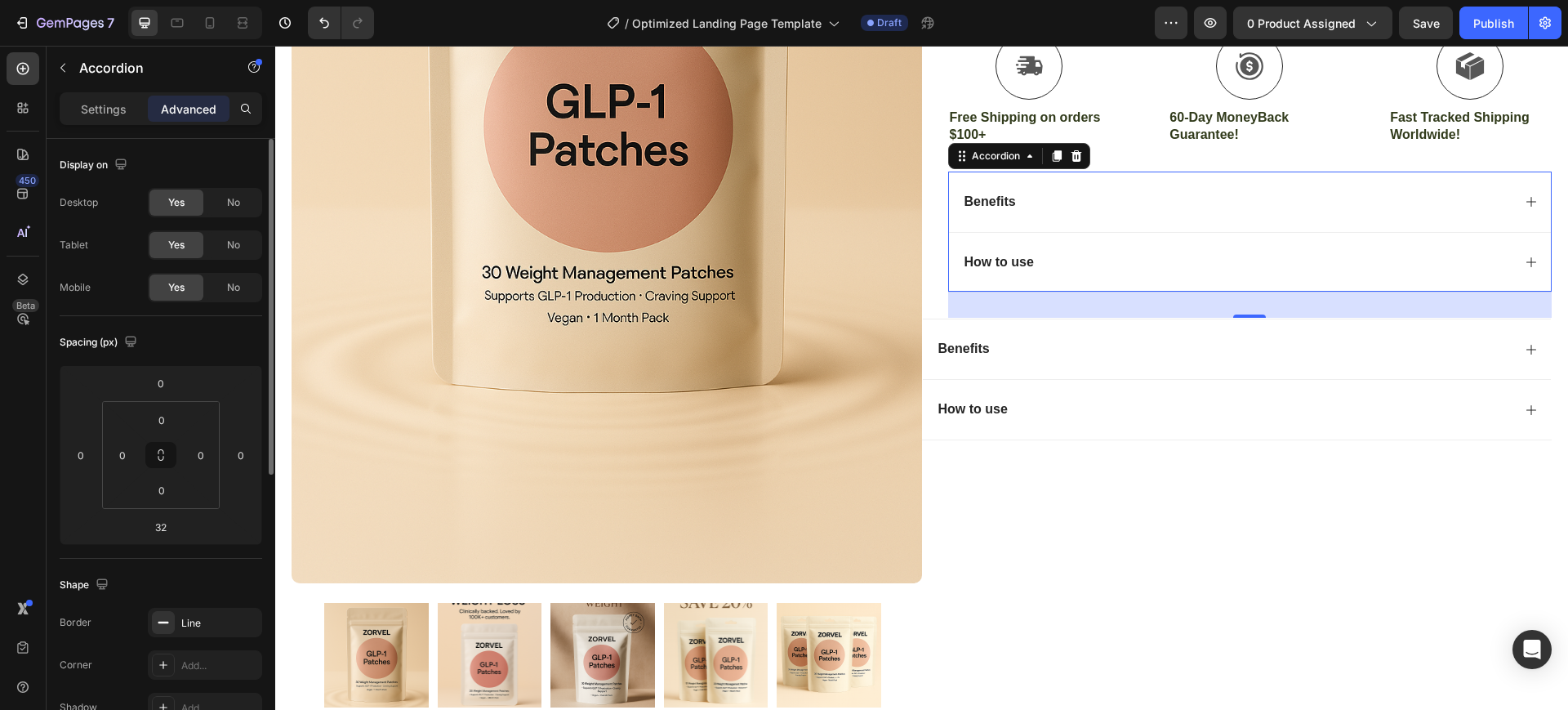 click on "Benefits
How to use Accordion   32" at bounding box center (1250, 232) 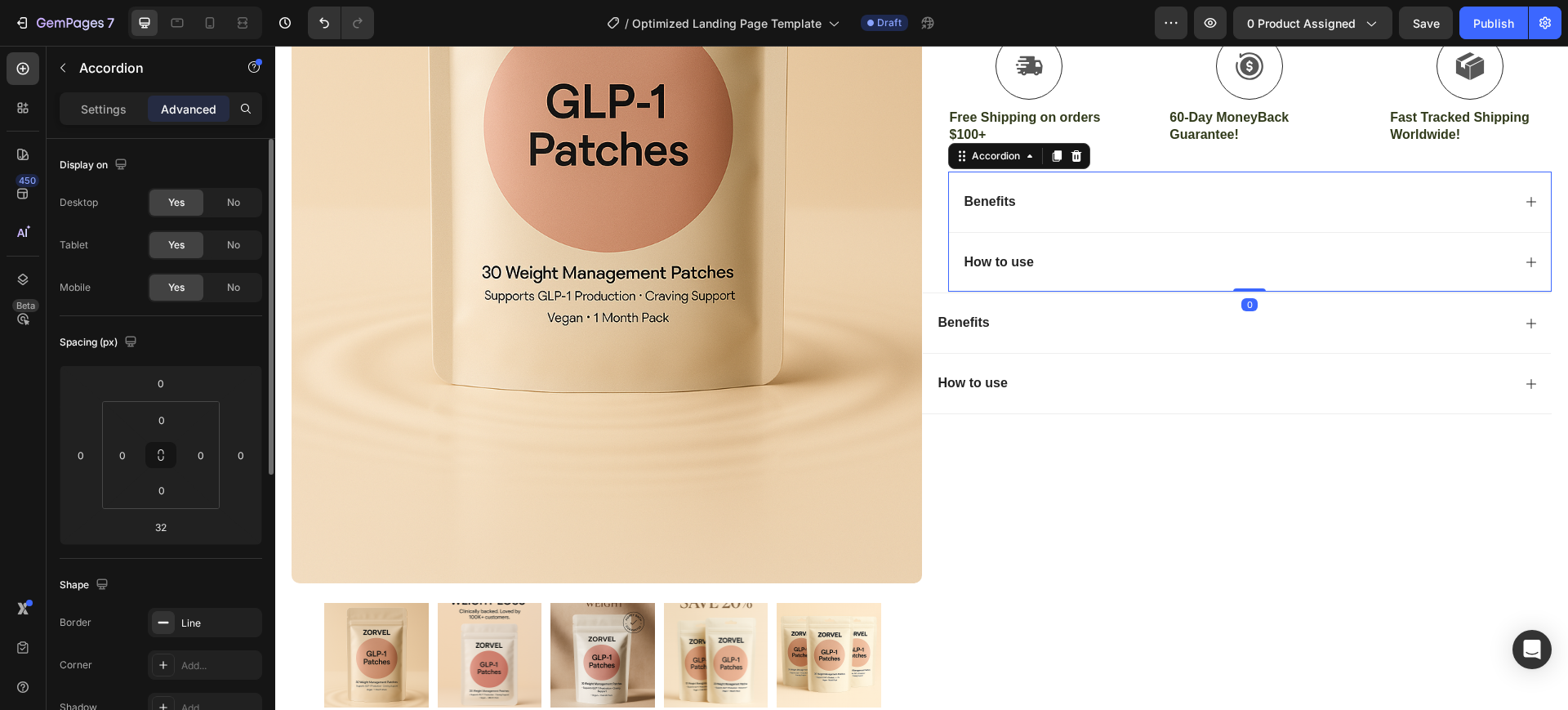 drag, startPoint x: 1236, startPoint y: 317, endPoint x: 1232, endPoint y: 274, distance: 43.185646 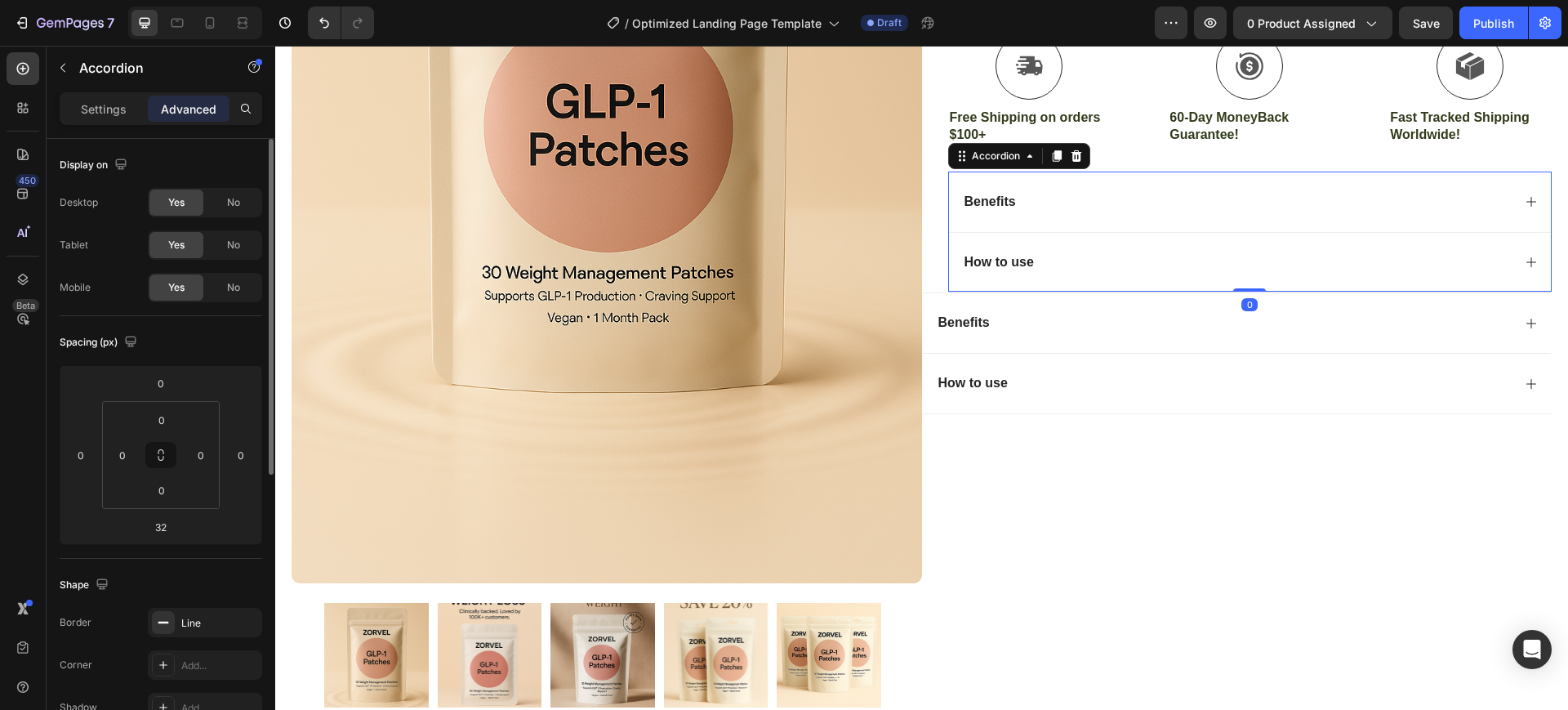 click on "Benefits
How to use Accordion   0" at bounding box center [1250, 232] 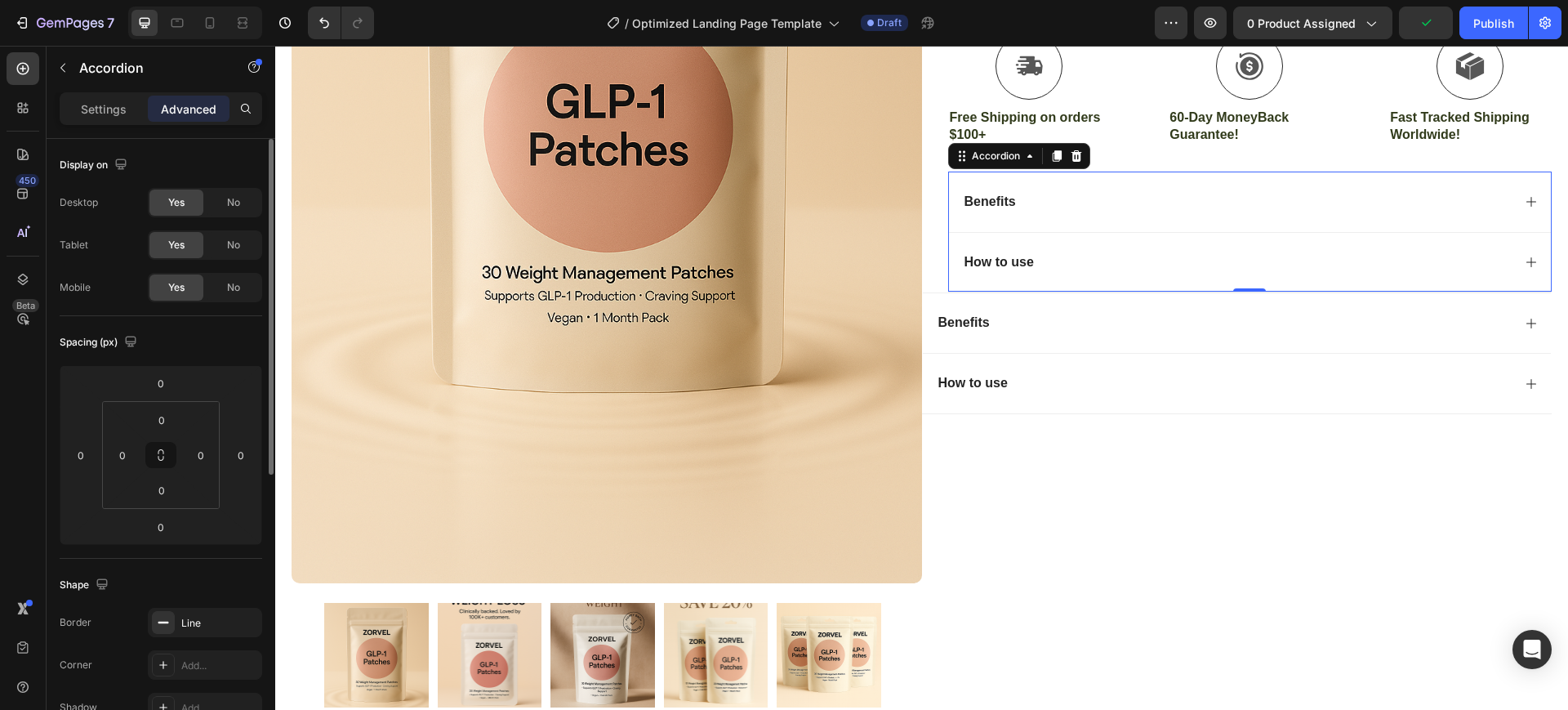 click on "Benefits" at bounding box center (1250, 202) 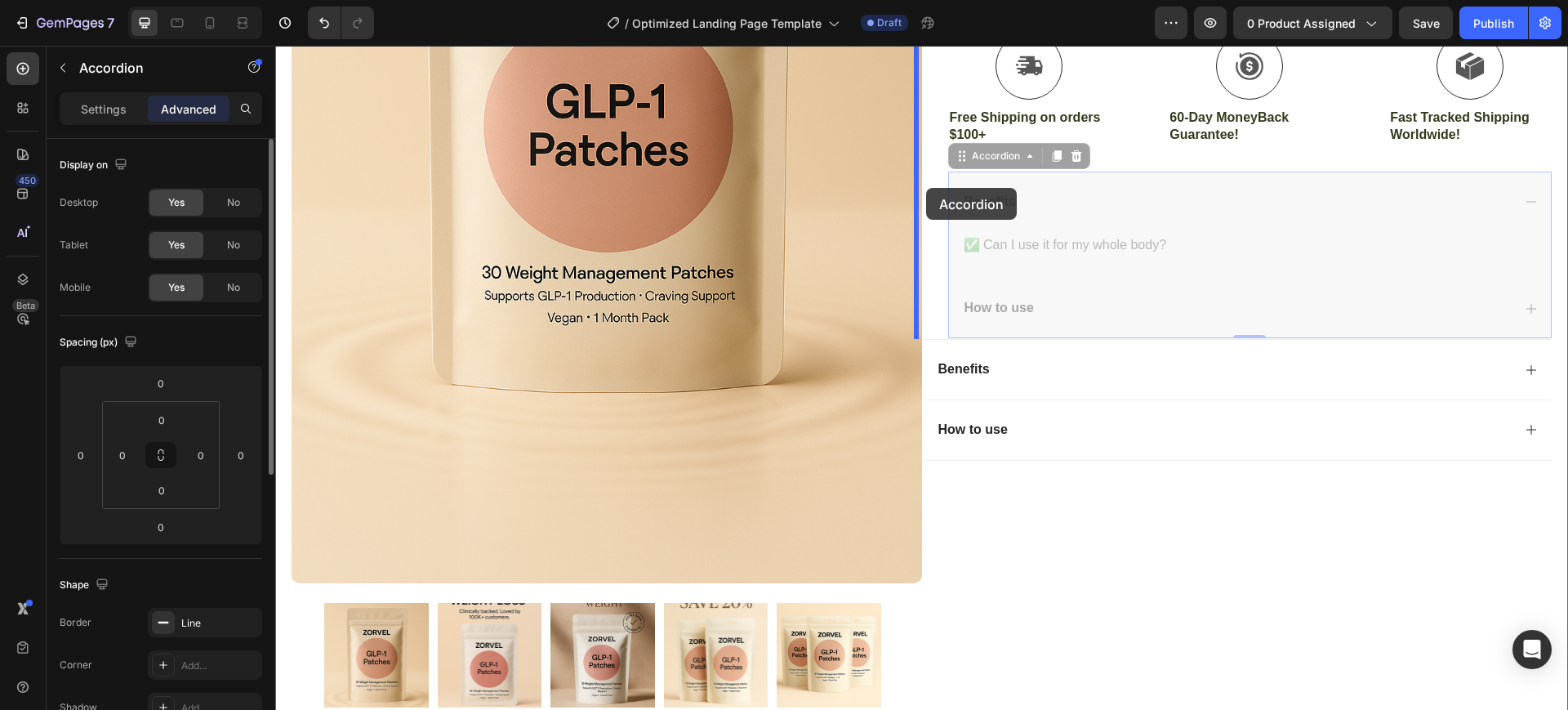 drag, startPoint x: 950, startPoint y: 159, endPoint x: 926, endPoint y: 188, distance: 37.64306 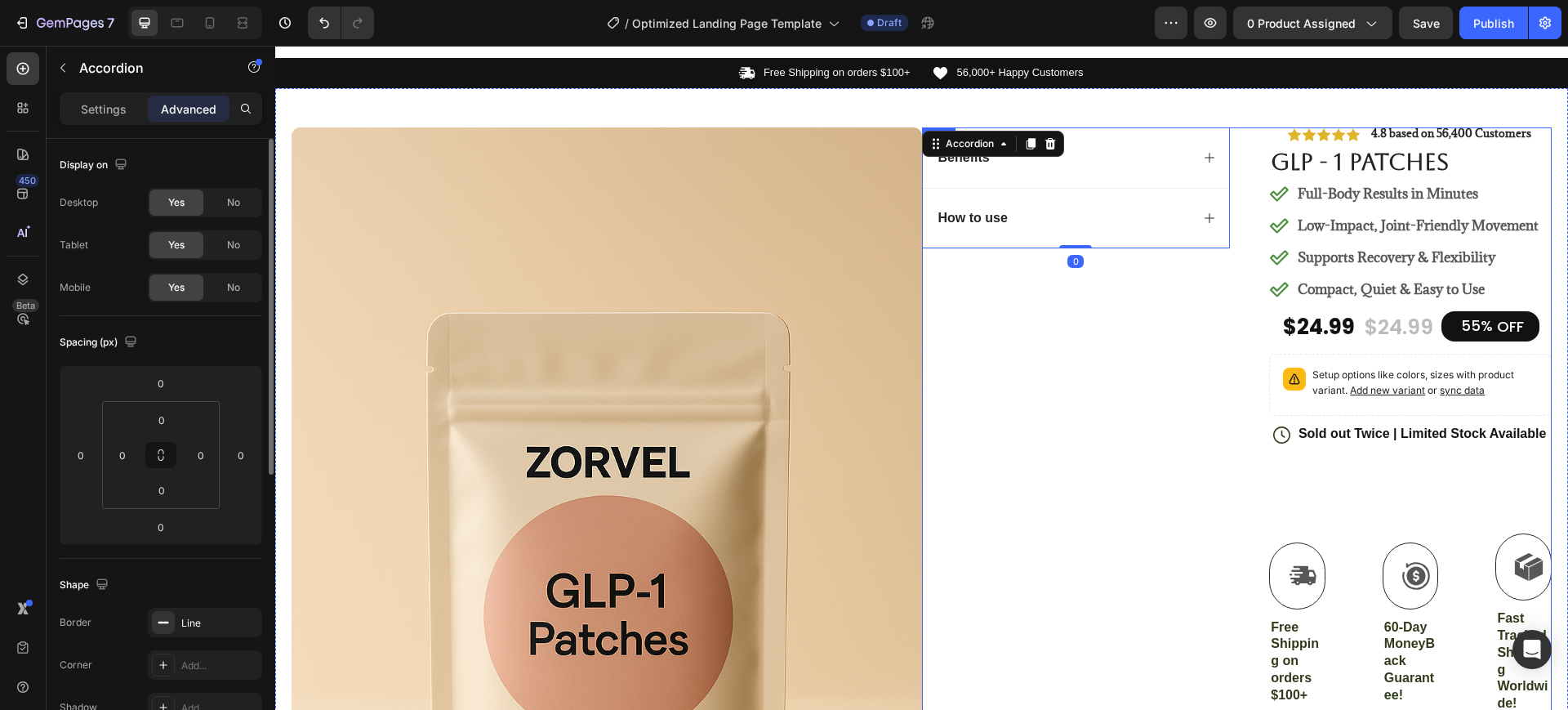 scroll, scrollTop: 0, scrollLeft: 0, axis: both 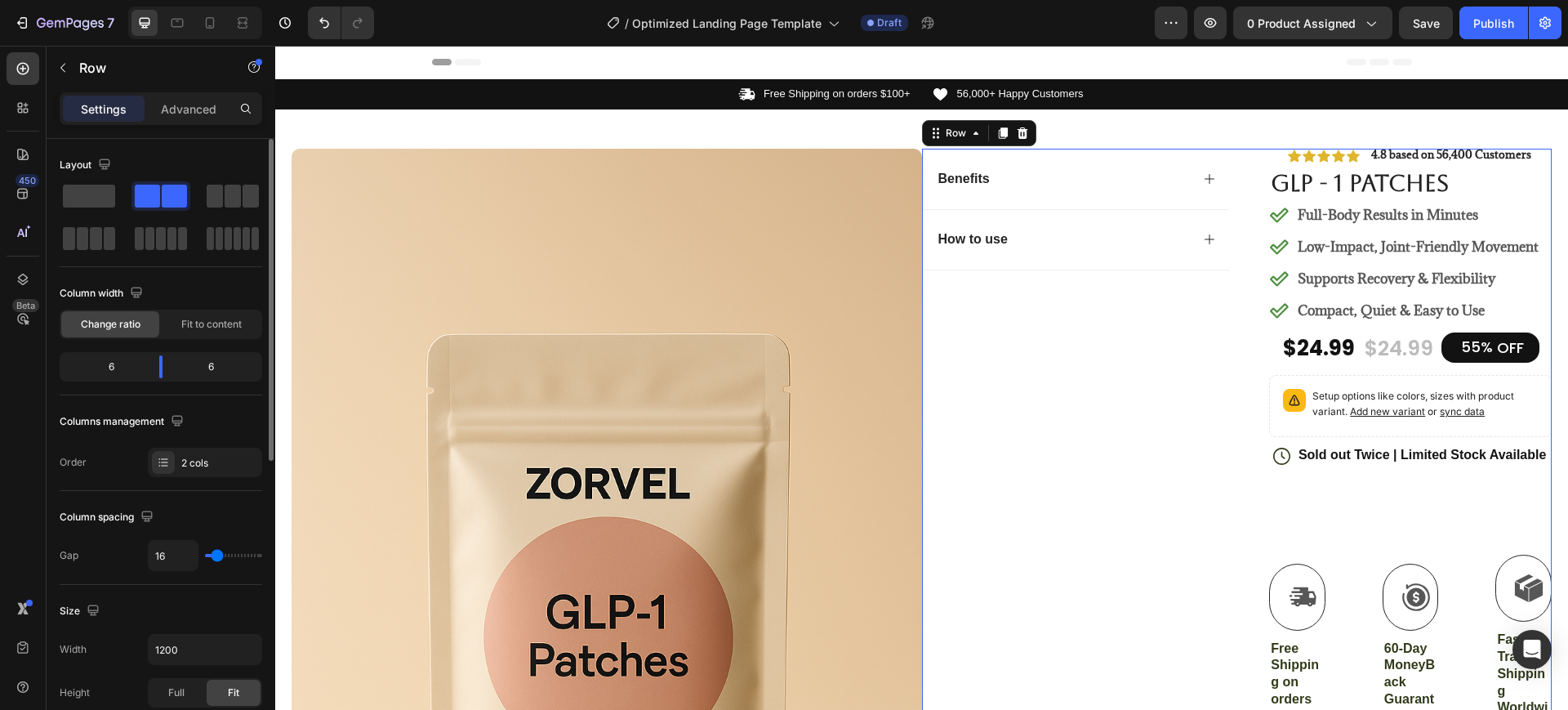 click on "Benefits
How to use Accordion" at bounding box center (1076, 455) 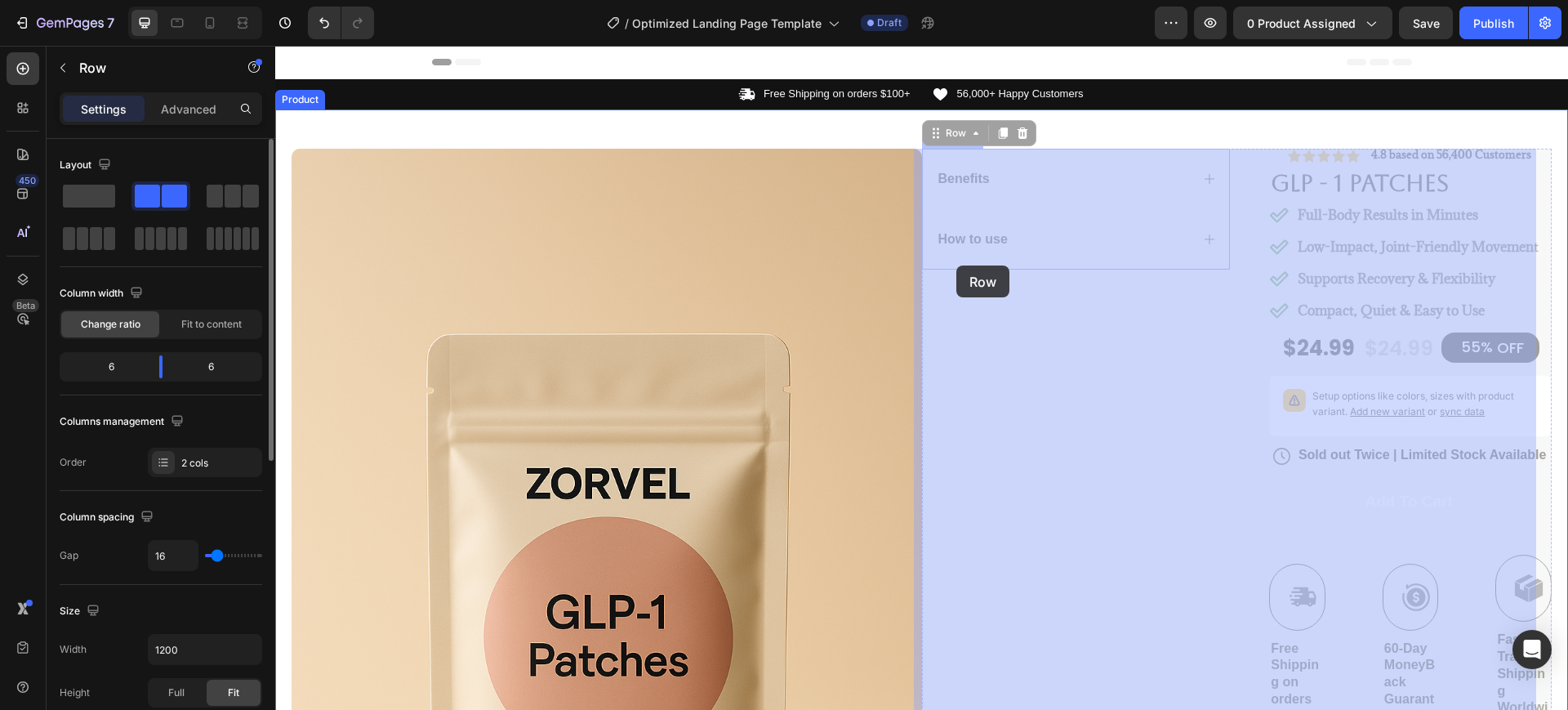 drag, startPoint x: 941, startPoint y: 146, endPoint x: 956, endPoint y: 266, distance: 120.93387 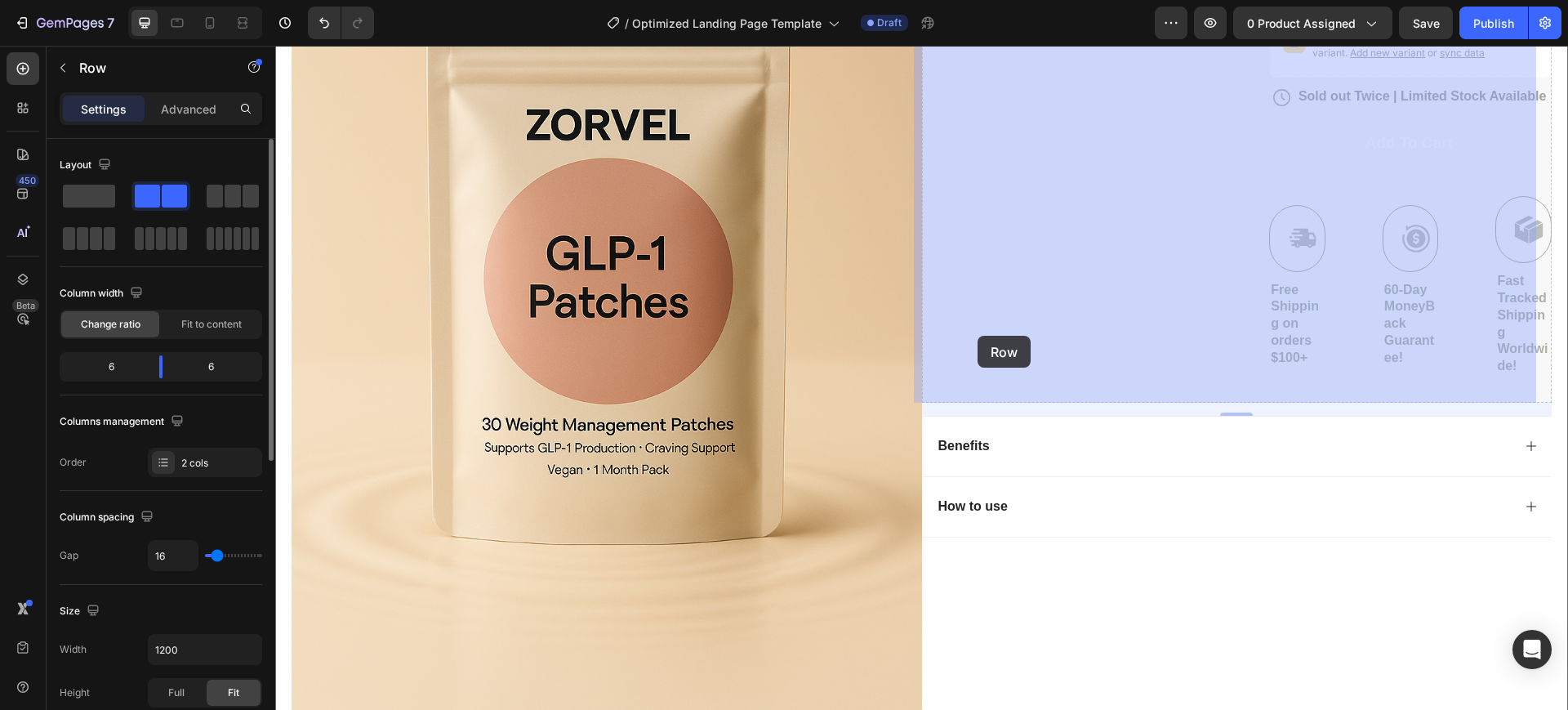 scroll, scrollTop: 511, scrollLeft: 0, axis: vertical 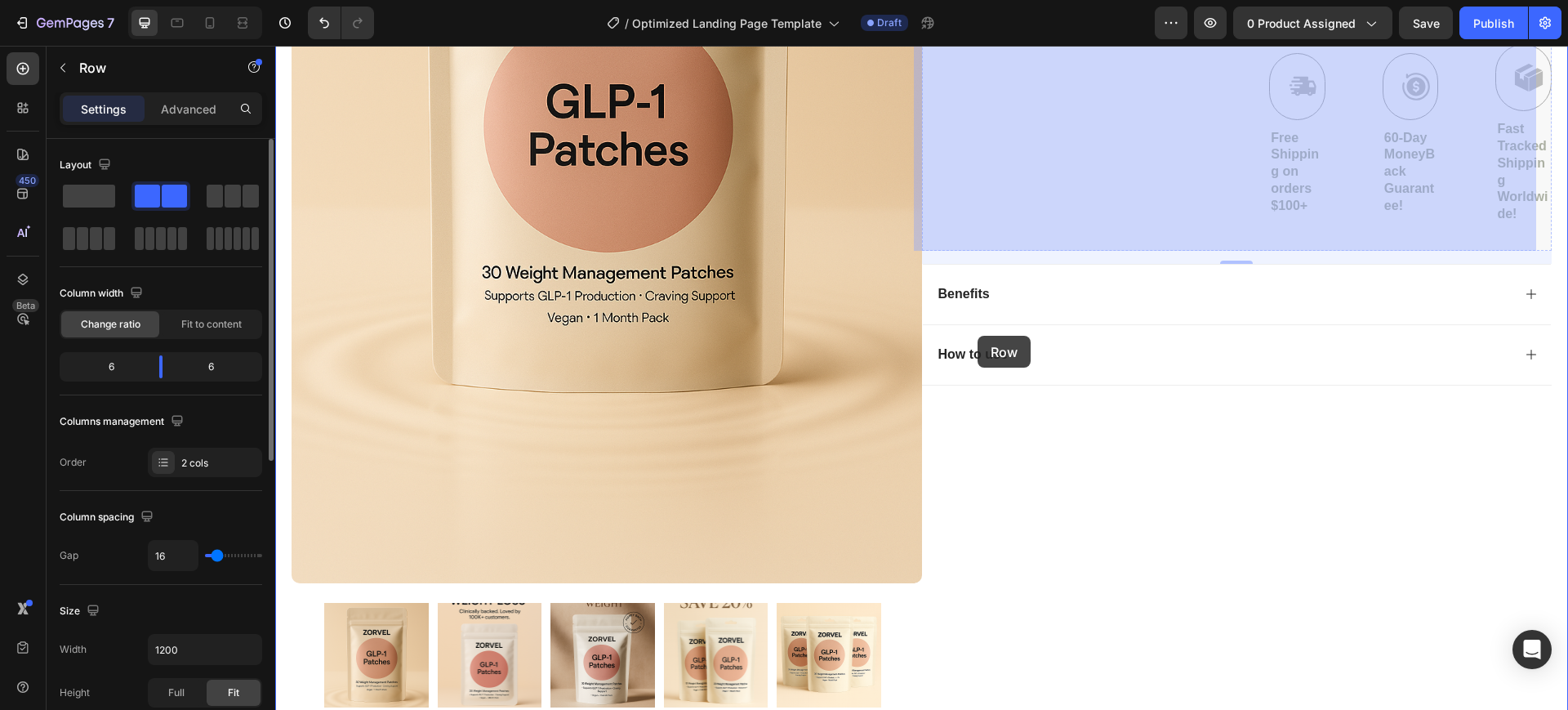 drag, startPoint x: 938, startPoint y: 141, endPoint x: 977, endPoint y: 338, distance: 200.82331 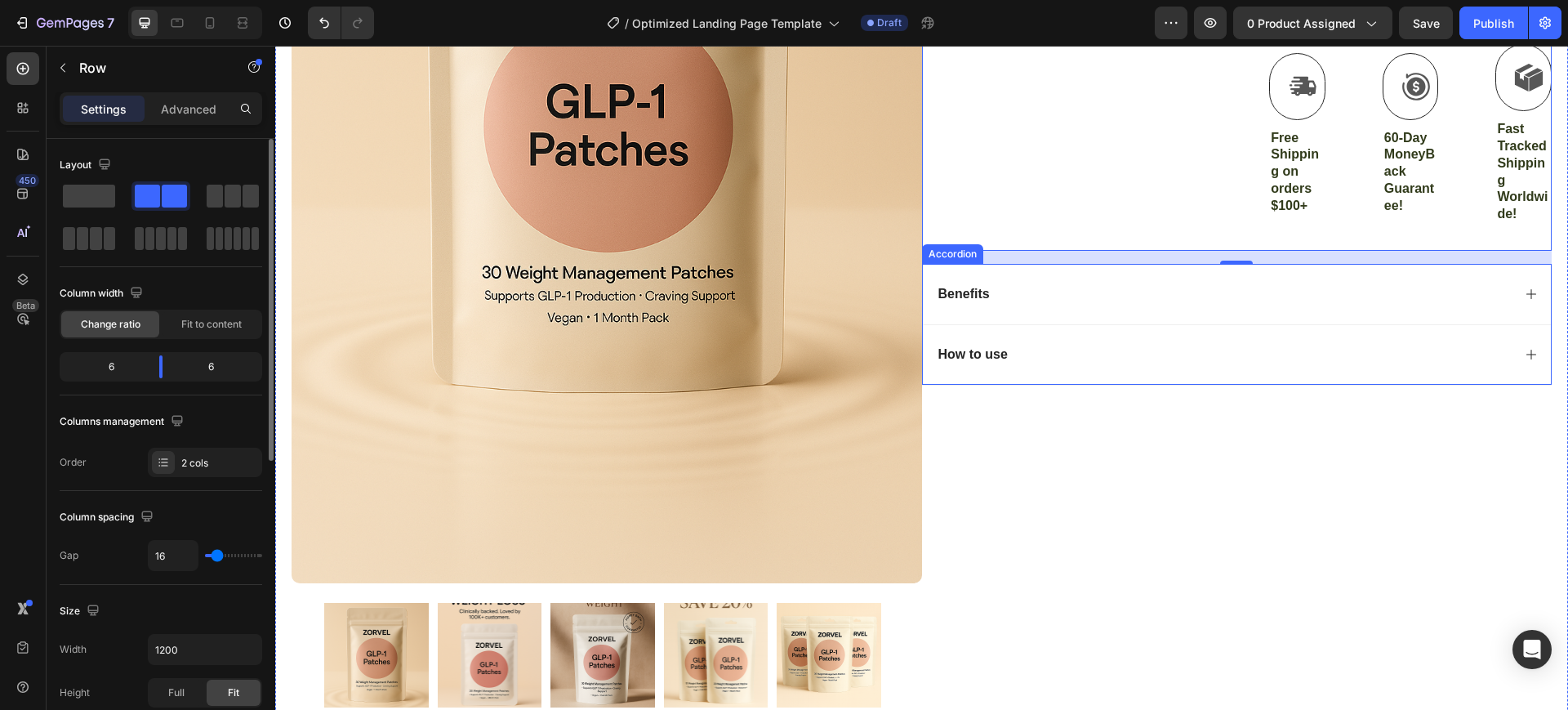 click on "Benefits" at bounding box center (1237, 294) 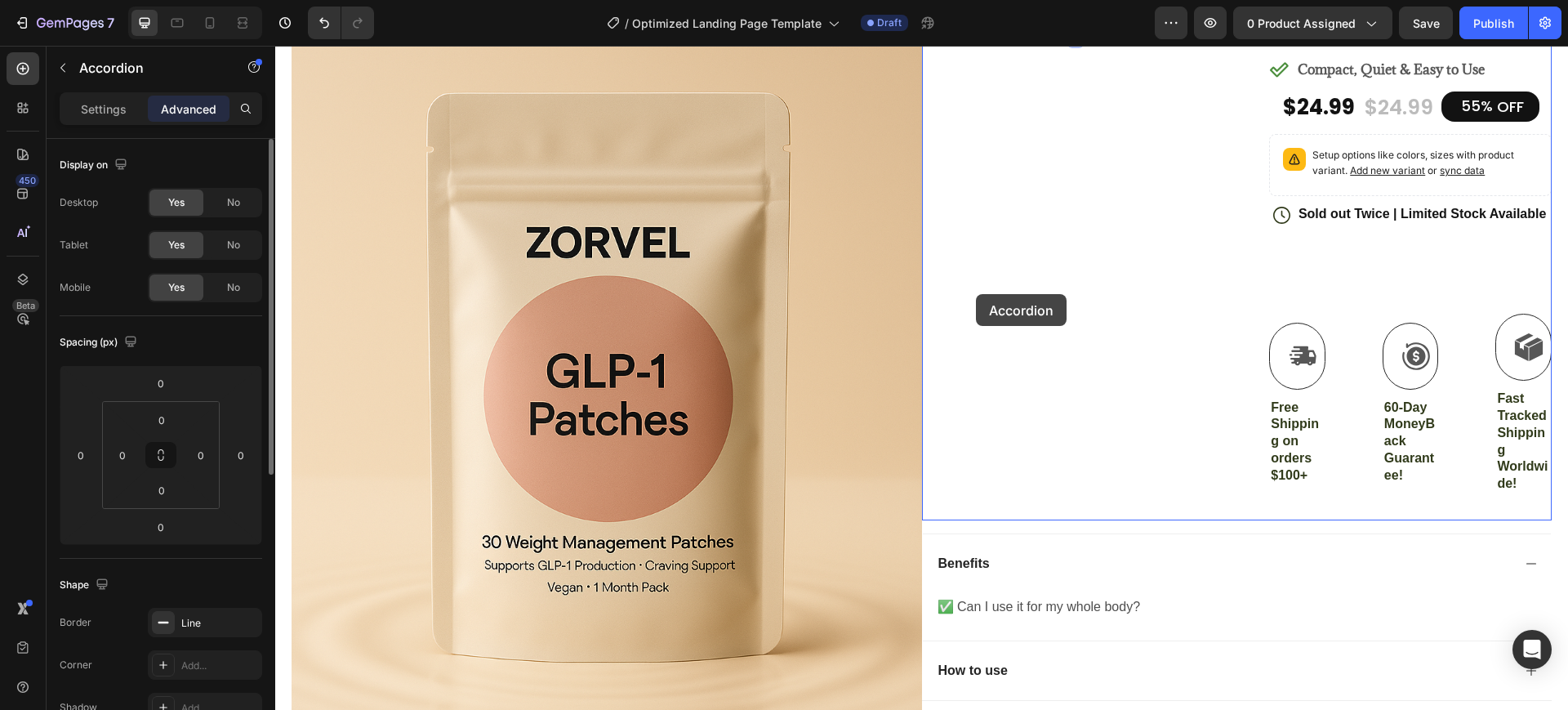 scroll, scrollTop: 511, scrollLeft: 0, axis: vertical 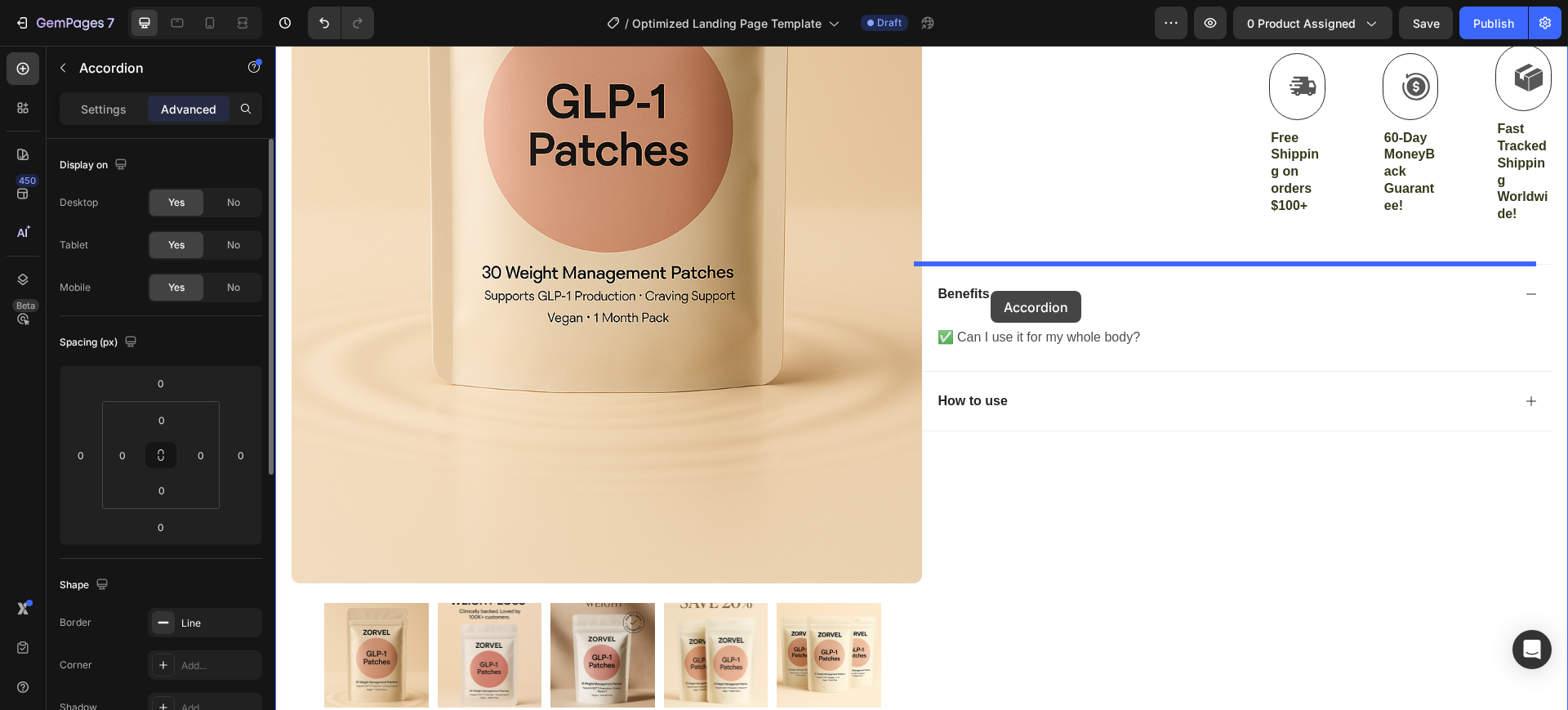 drag, startPoint x: 927, startPoint y: 143, endPoint x: 991, endPoint y: 291, distance: 161.24515 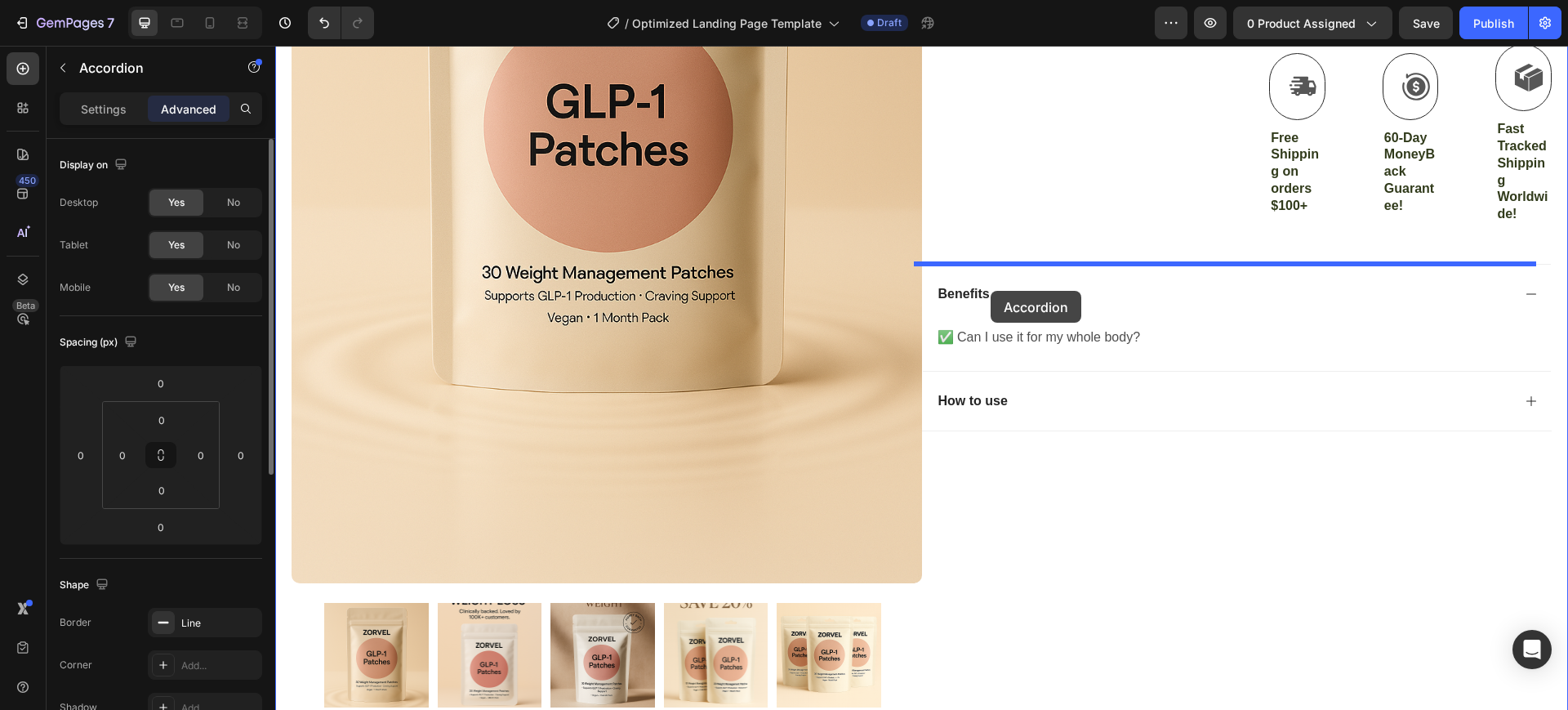 type on "16" 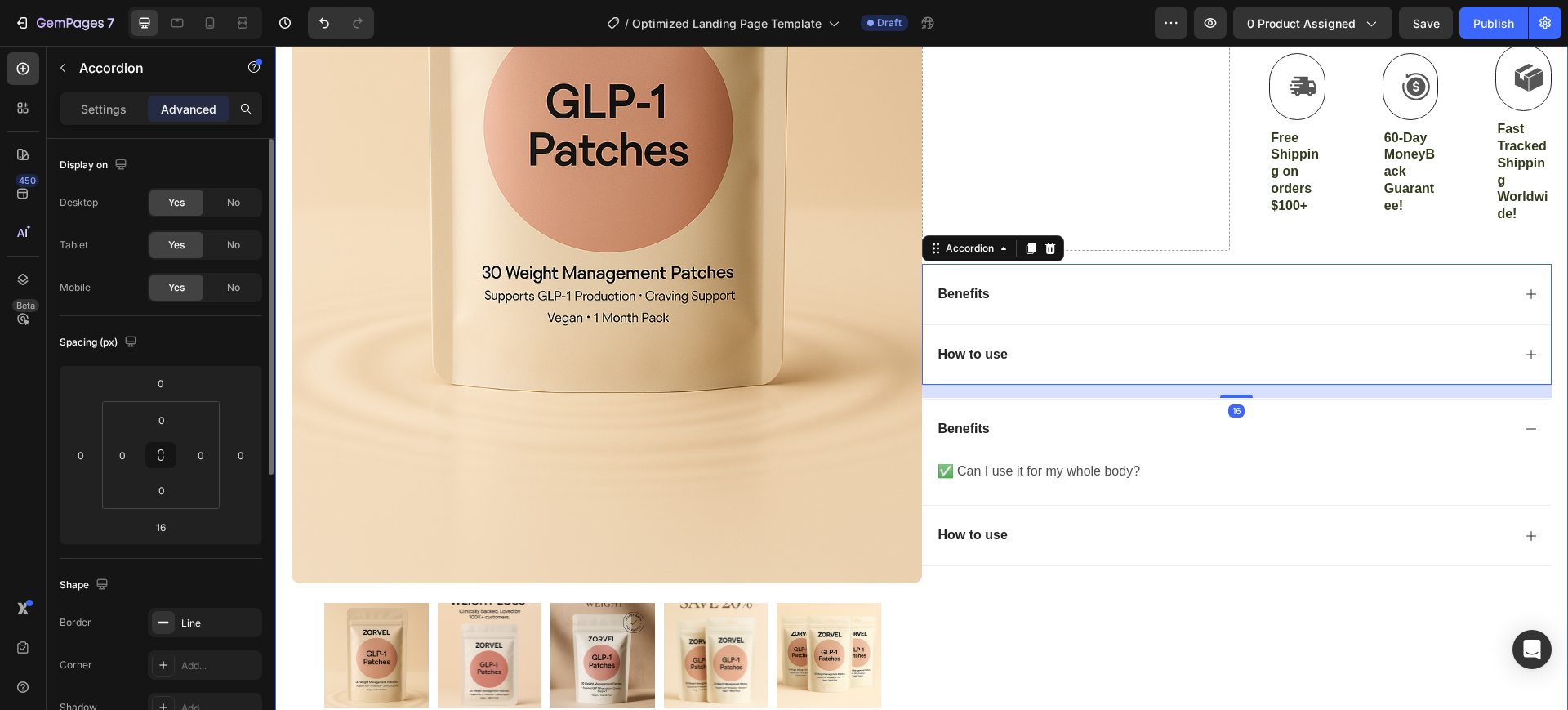 click on "Drop element here Icon Icon Icon Icon Icon Icon List 4.8 based on 56,400 Customers Text Block Row GLP - 1 Patches Product Title
Full-Body Results in Minutes
Low-Impact, Joint-Friendly Movement
Supports Recovery & Flexibility
Compact, Quiet & Easy to Use Item List $24.99 Product Price Product Price $24.99 Product Price Product Price 55% OFF Discount Tag Row Setup options like colors, sizes with product variant.       Add new variant   or   sync data Product Variants & Swatches
Icon Sold out Twice | Limited Stock Available Text Block Row Add to cart Add to Cart
Icon Free Shipping on orders $100+ Text Block
Icon 60-Day MoneyBack Guarantee! Text Block
Icon Fast Tracked Shipping Worldwide! Text Block Row Image Icon Icon Icon Icon Icon Icon List Text Block
Icon Hannah N. (Houston, USA) Text Block Row Row Row Row
Benefits" at bounding box center [1237, 325] 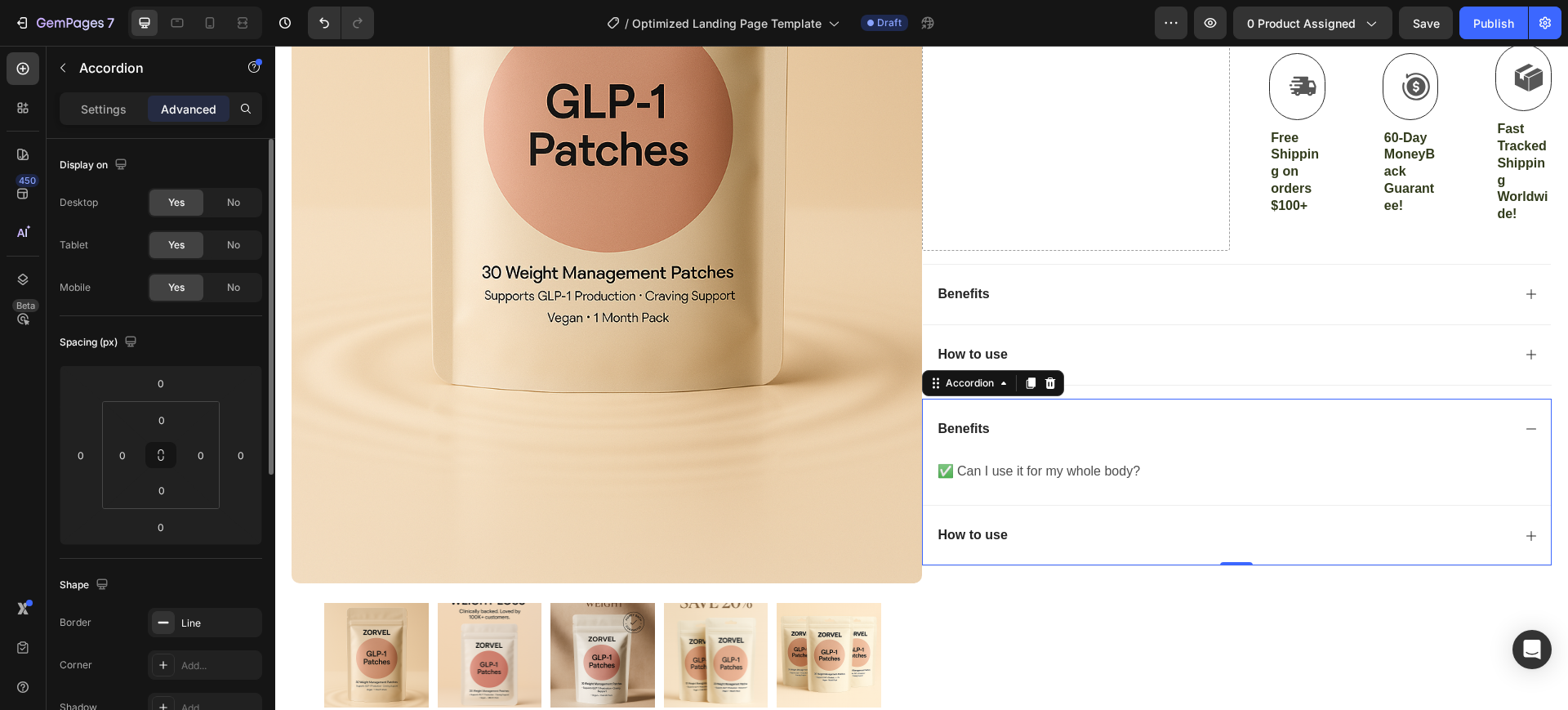 click on "Benefits" at bounding box center [1237, 429] 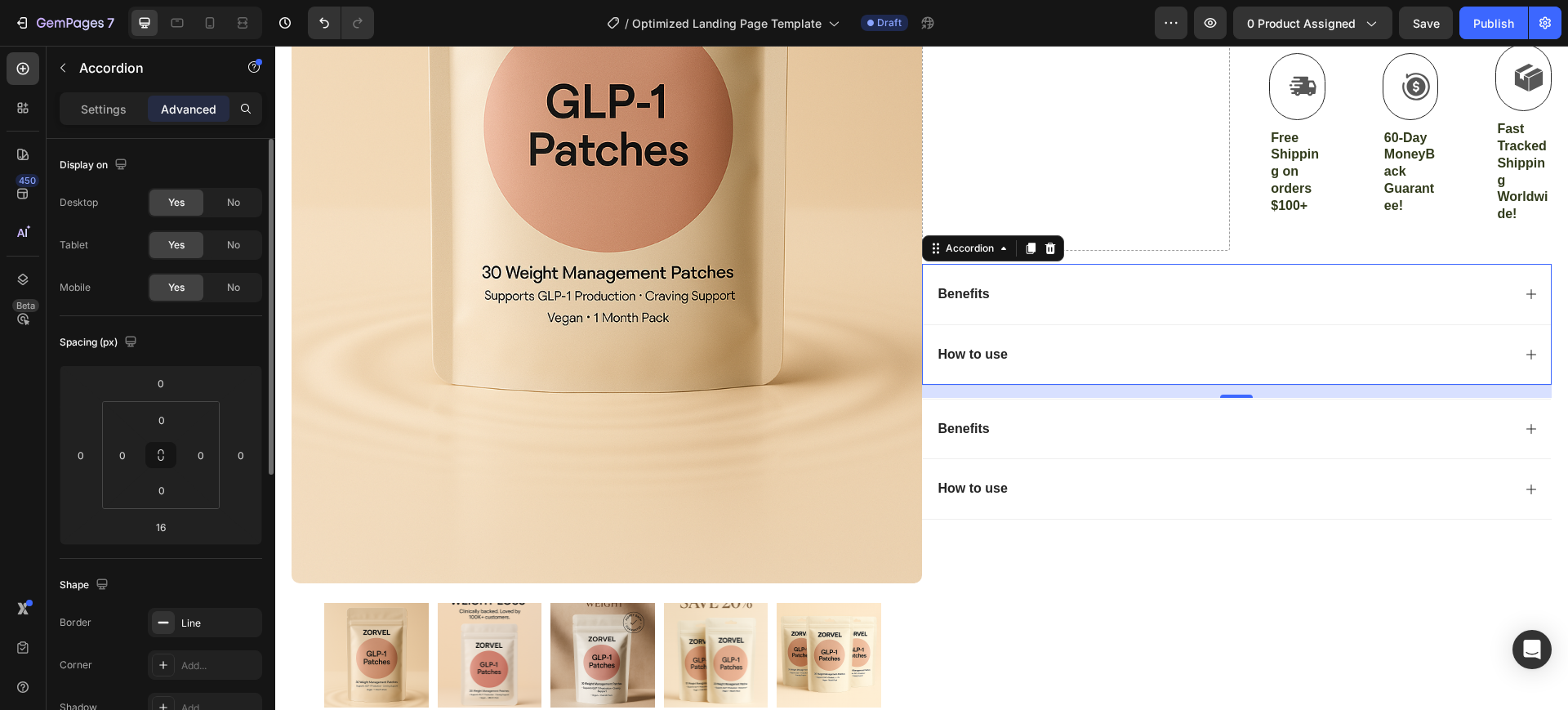click on "How to use" at bounding box center [1237, 355] 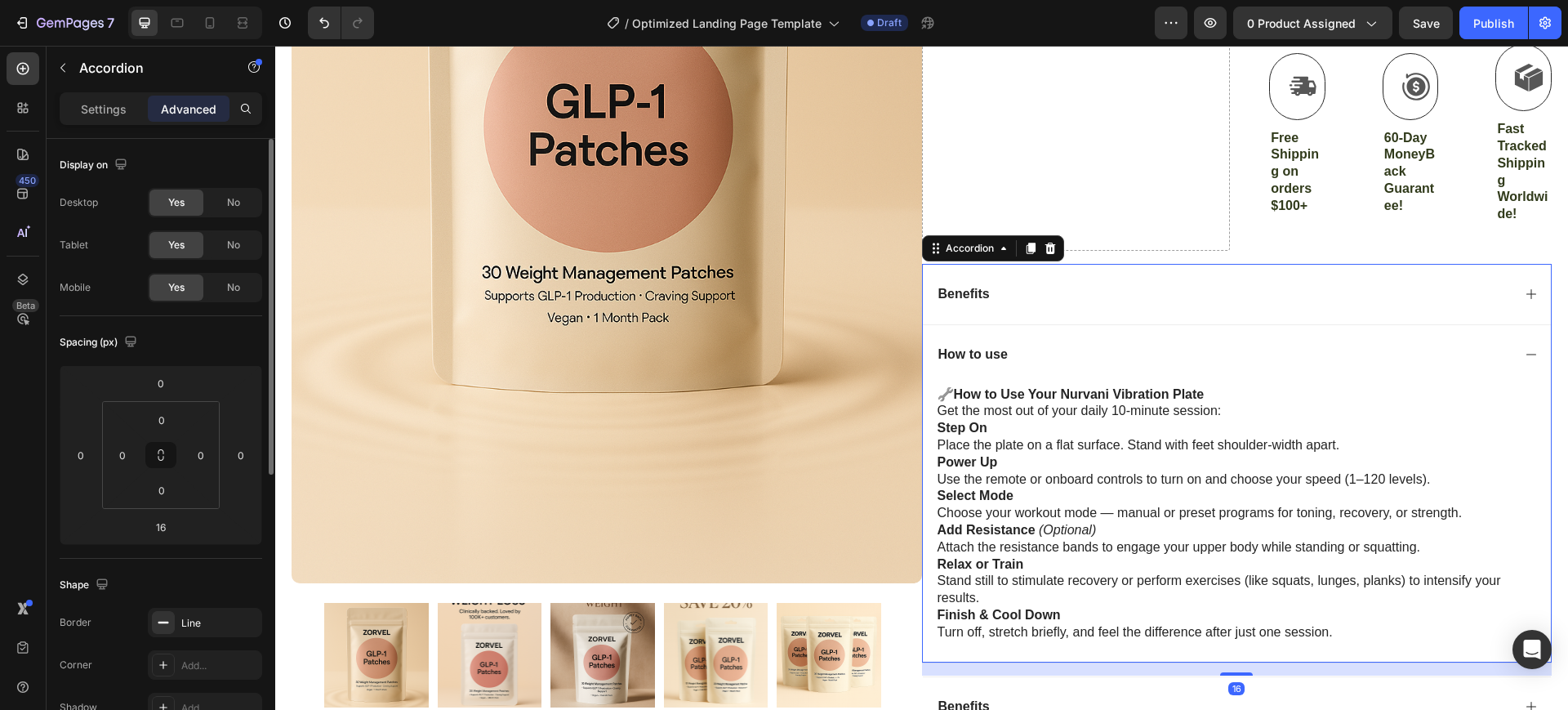 click on "How to use" at bounding box center (1224, 355) 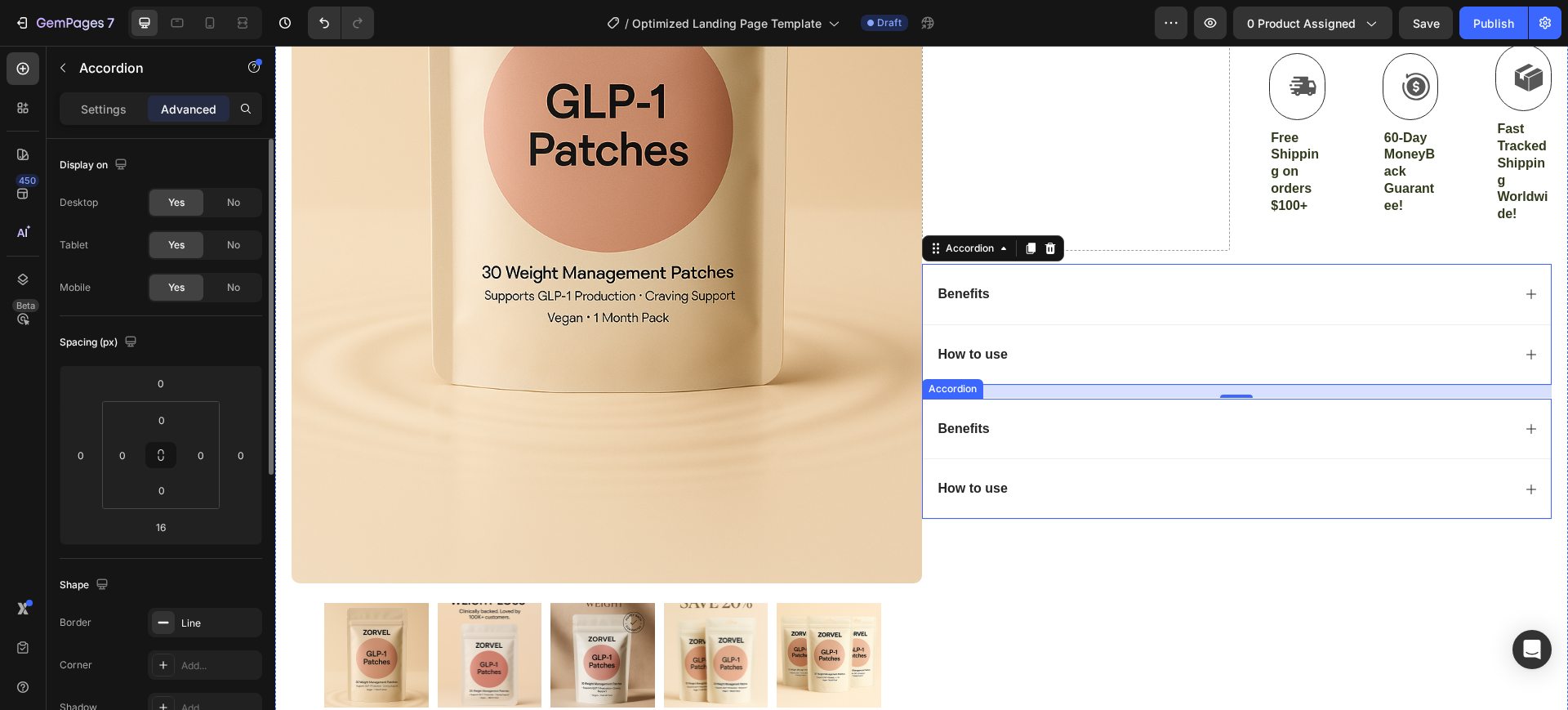 click on "Benefits" at bounding box center (1237, 429) 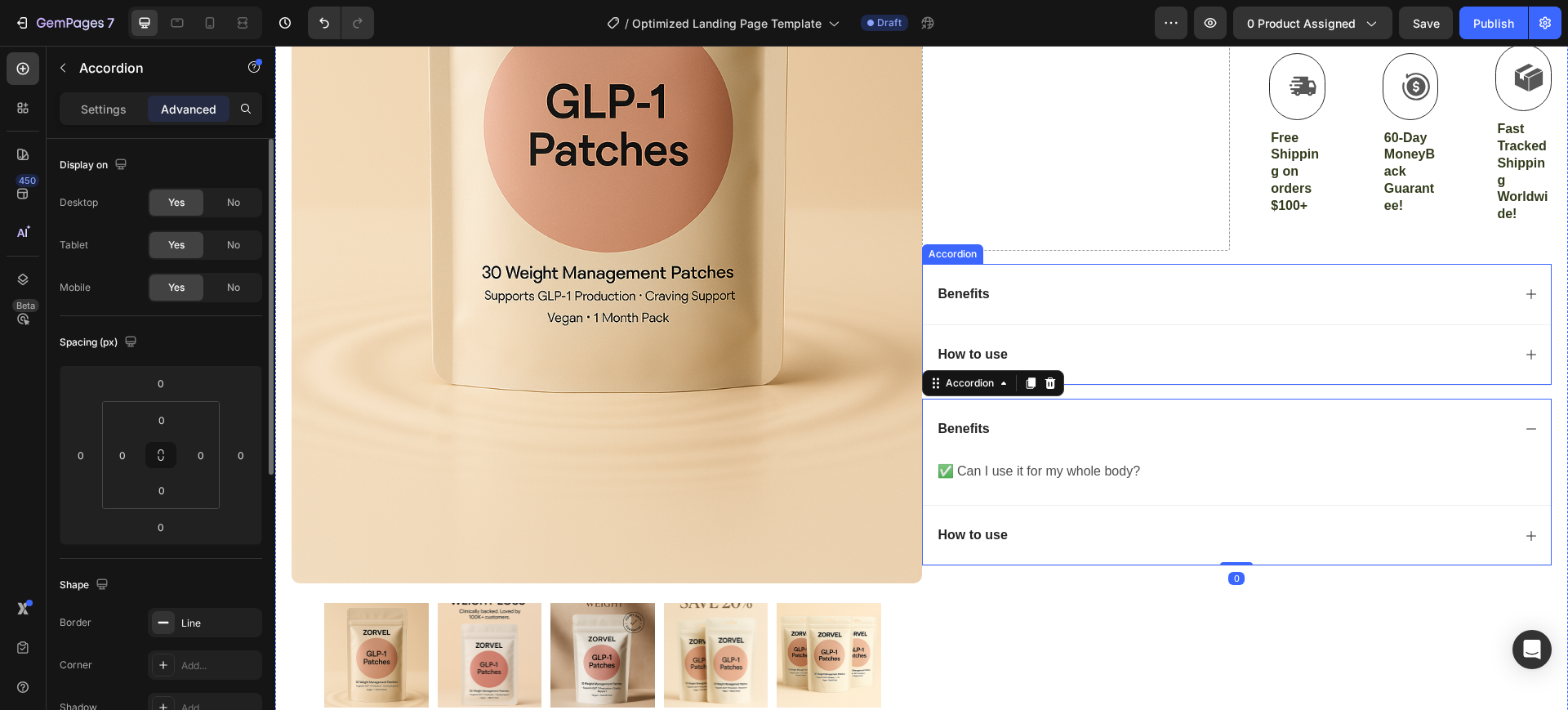 click on "How to use" at bounding box center [1237, 355] 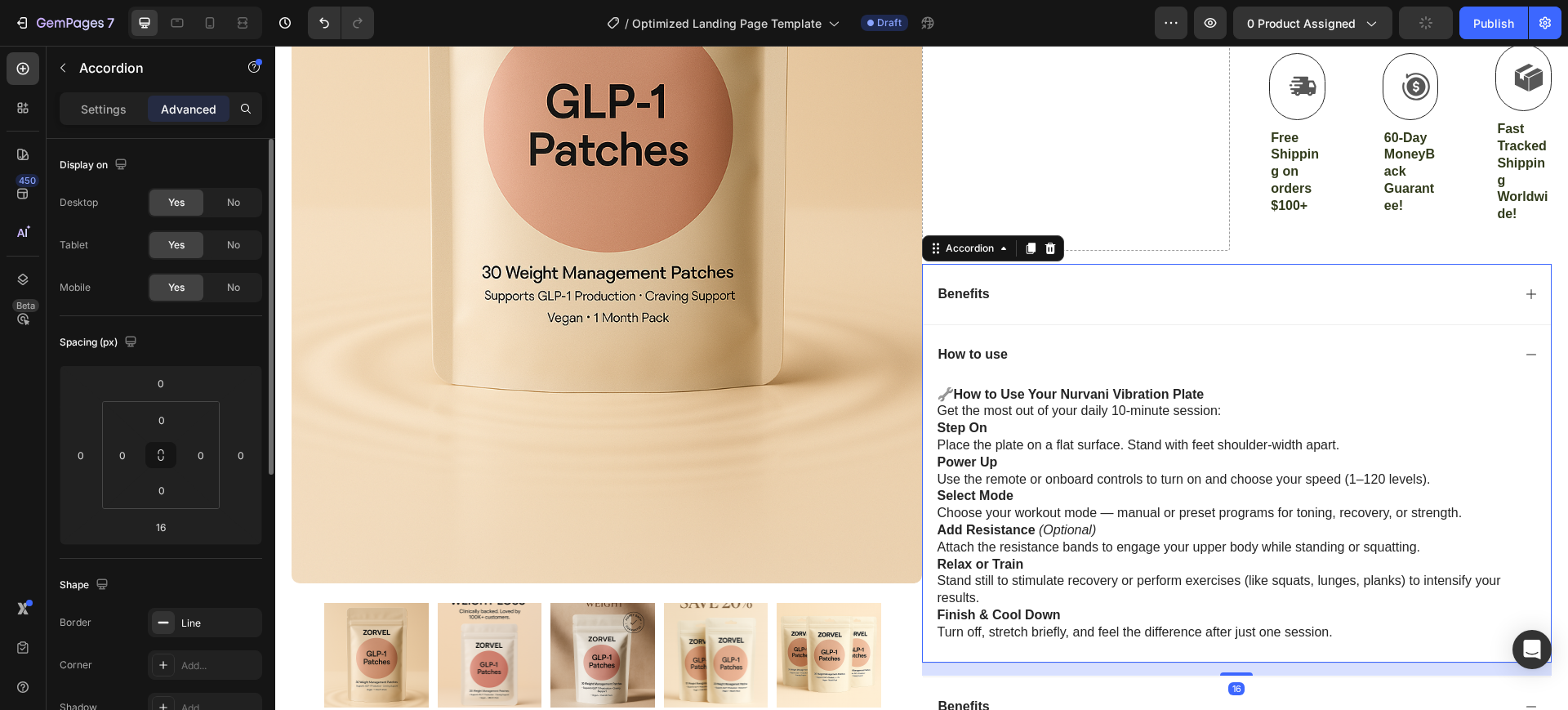 click on "How to use" at bounding box center (1237, 355) 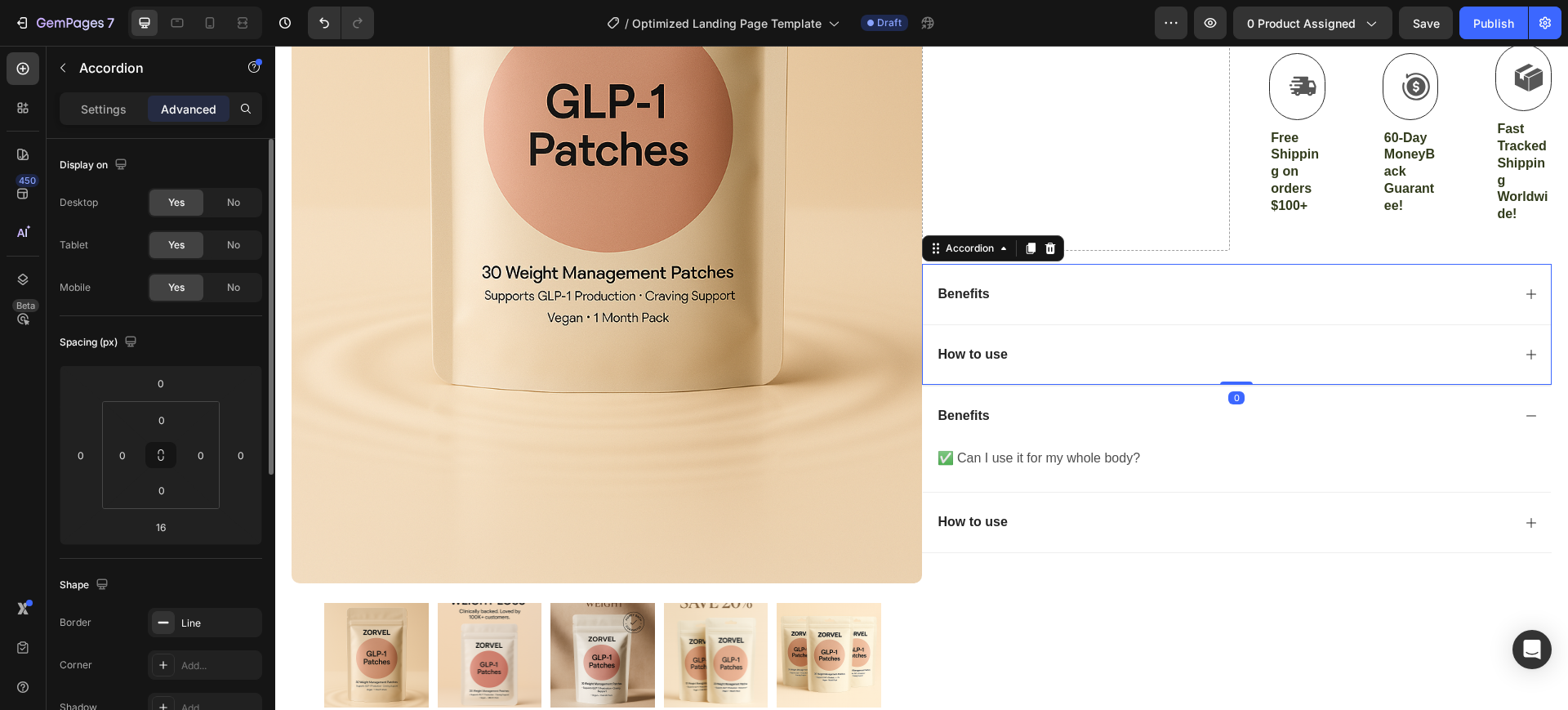 drag, startPoint x: 1224, startPoint y: 395, endPoint x: 1227, endPoint y: 370, distance: 25.179357 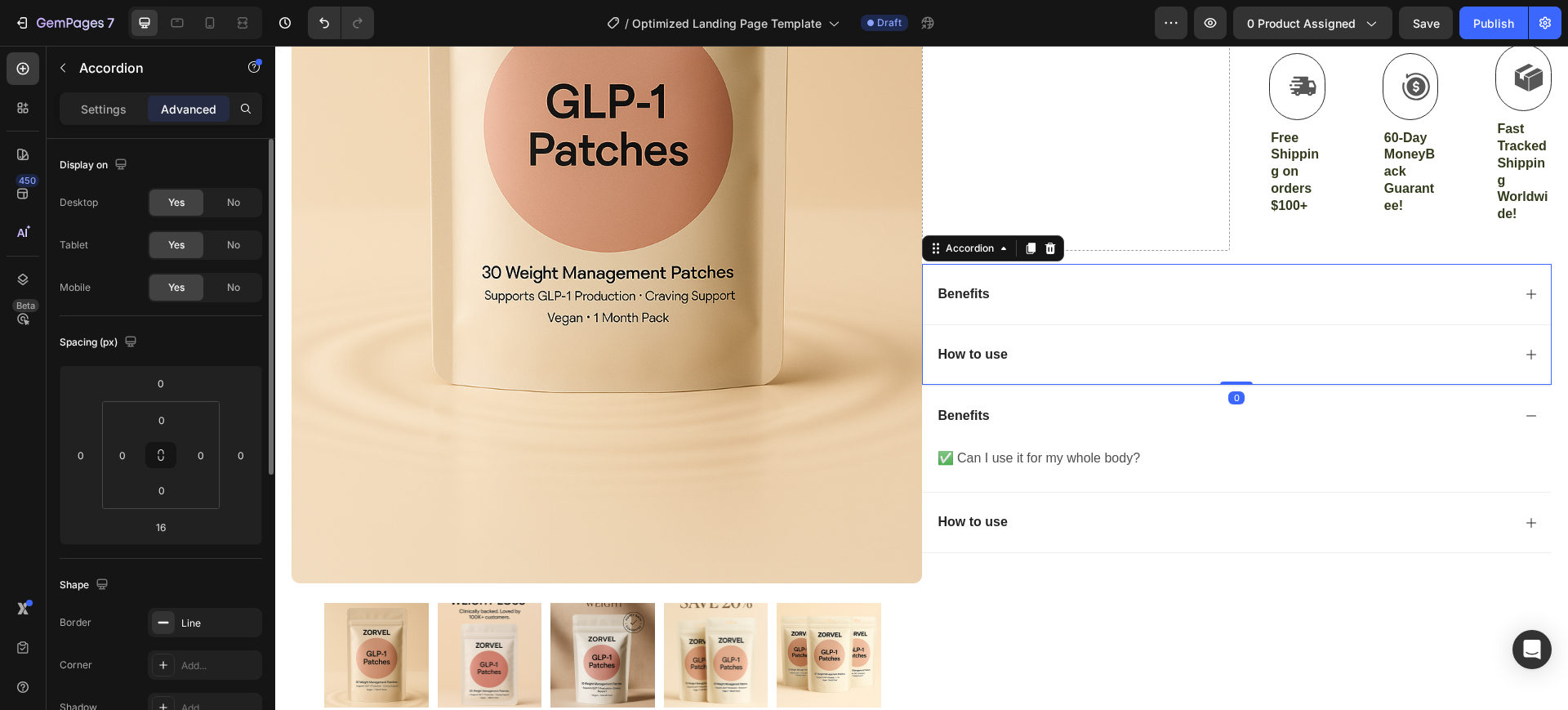 click on "Benefits
How to use Accordion   0" at bounding box center [1237, 324] 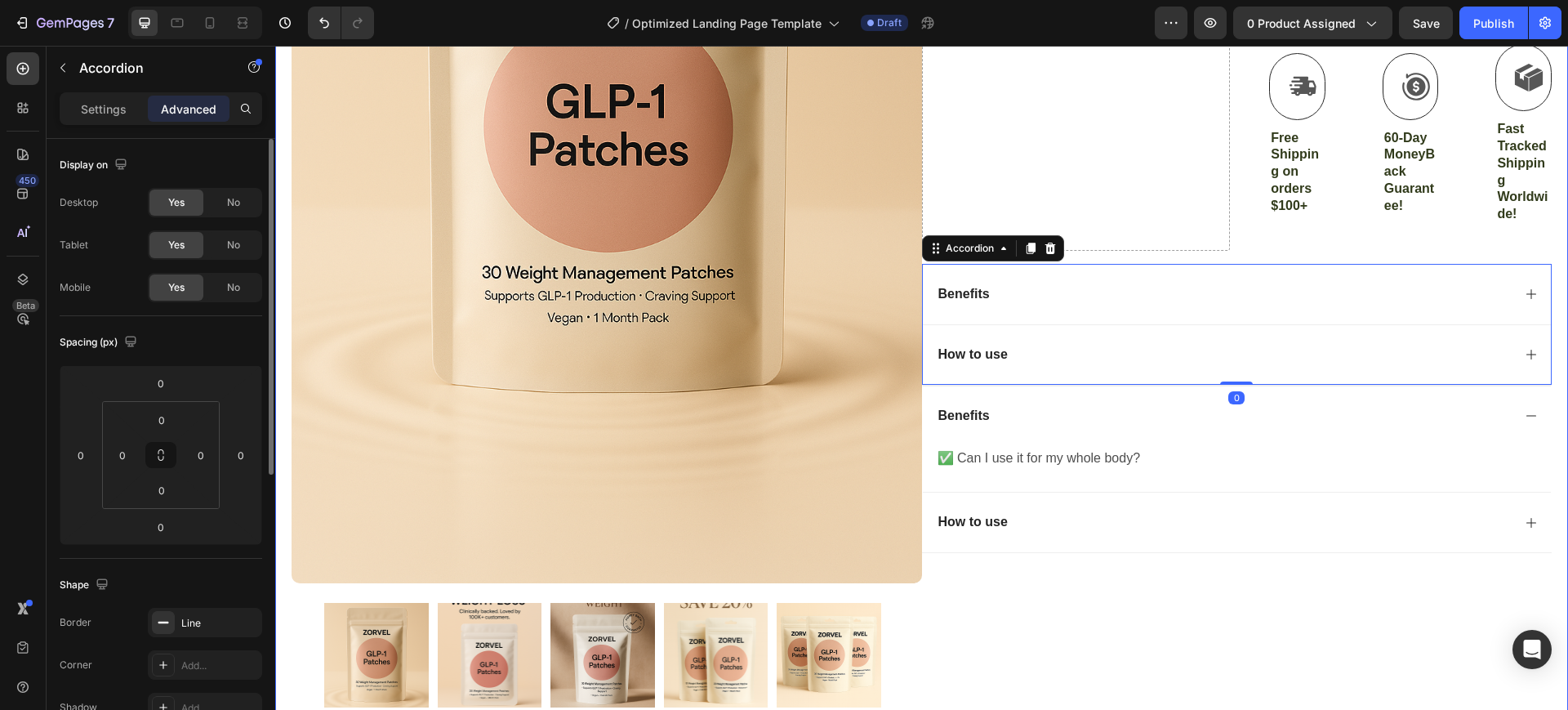 click on "Drop element here Icon Icon Icon Icon Icon Icon List 4.8 based on 56,400 Customers Text Block Row GLP - 1 Patches Product Title
Full-Body Results in Minutes
Low-Impact, Joint-Friendly Movement
Supports Recovery & Flexibility
Compact, Quiet & Easy to Use Item List $24.99 Product Price Product Price $24.99 Product Price Product Price 55% OFF Discount Tag Row Setup options like colors, sizes with product variant.       Add new variant   or   sync data Product Variants & Swatches
Icon Sold out Twice | Limited Stock Available Text Block Row Add to cart Add to Cart
Icon Free Shipping on orders $100+ Text Block
Icon 60-Day MoneyBack Guarantee! Text Block
Icon Fast Tracked Shipping Worldwide! Text Block Row Image Icon Icon Icon Icon Icon Icon List Text Block
Icon Hannah N. (Houston, USA) Text Block Row Row Row Row
Benefits" at bounding box center (1237, 325) 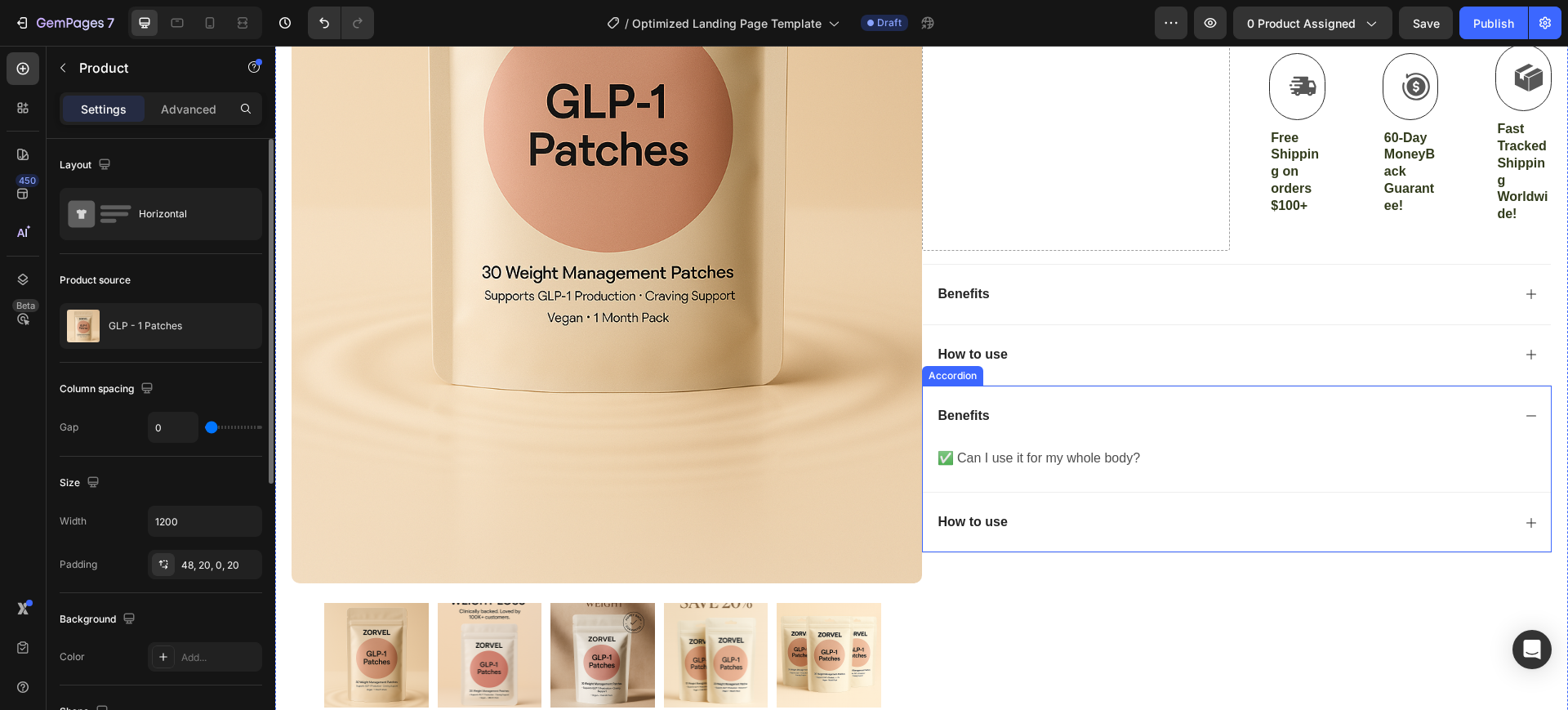 click on "Benefits" at bounding box center [1237, 416] 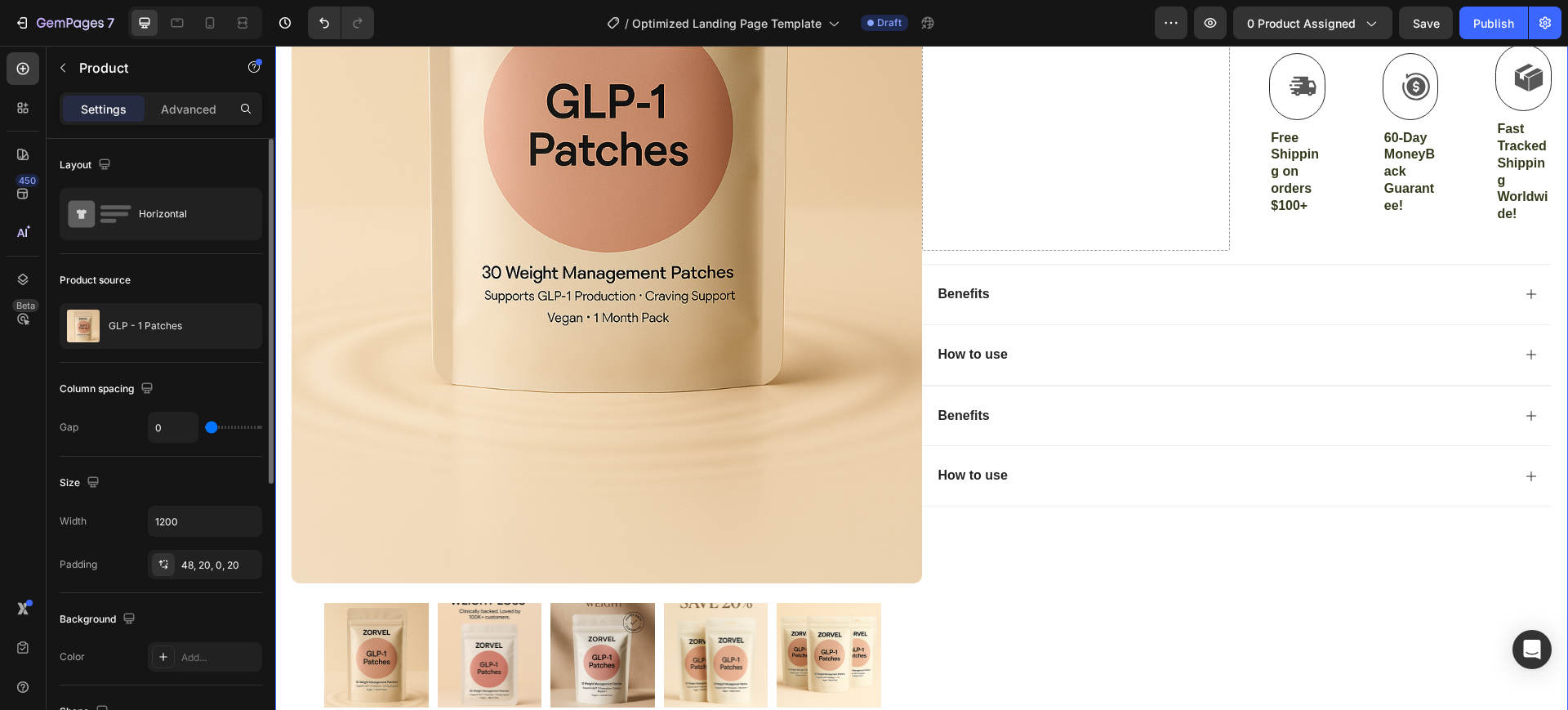 click on "Drop element here Icon Icon Icon Icon Icon Icon List 4.8 based on 56,400 Customers Text Block Row GLP - 1 Patches Product Title
Full-Body Results in Minutes
Low-Impact, Joint-Friendly Movement
Supports Recovery & Flexibility
Compact, Quiet & Easy to Use Item List $24.99 Product Price Product Price $24.99 Product Price Product Price 55% OFF Discount Tag Row Setup options like colors, sizes with product variant.       Add new variant   or   sync data Product Variants & Swatches
Icon Sold out Twice | Limited Stock Available Text Block Row Add to cart Add to Cart
Icon Free Shipping on orders $100+ Text Block
Icon 60-Day MoneyBack Guarantee! Text Block
Icon Fast Tracked Shipping Worldwide! Text Block Row Image Icon Icon Icon Icon Icon Icon List Text Block
Icon Hannah N. (Houston, USA) Text Block Row Row Row Row
Benefits" at bounding box center [1237, 325] 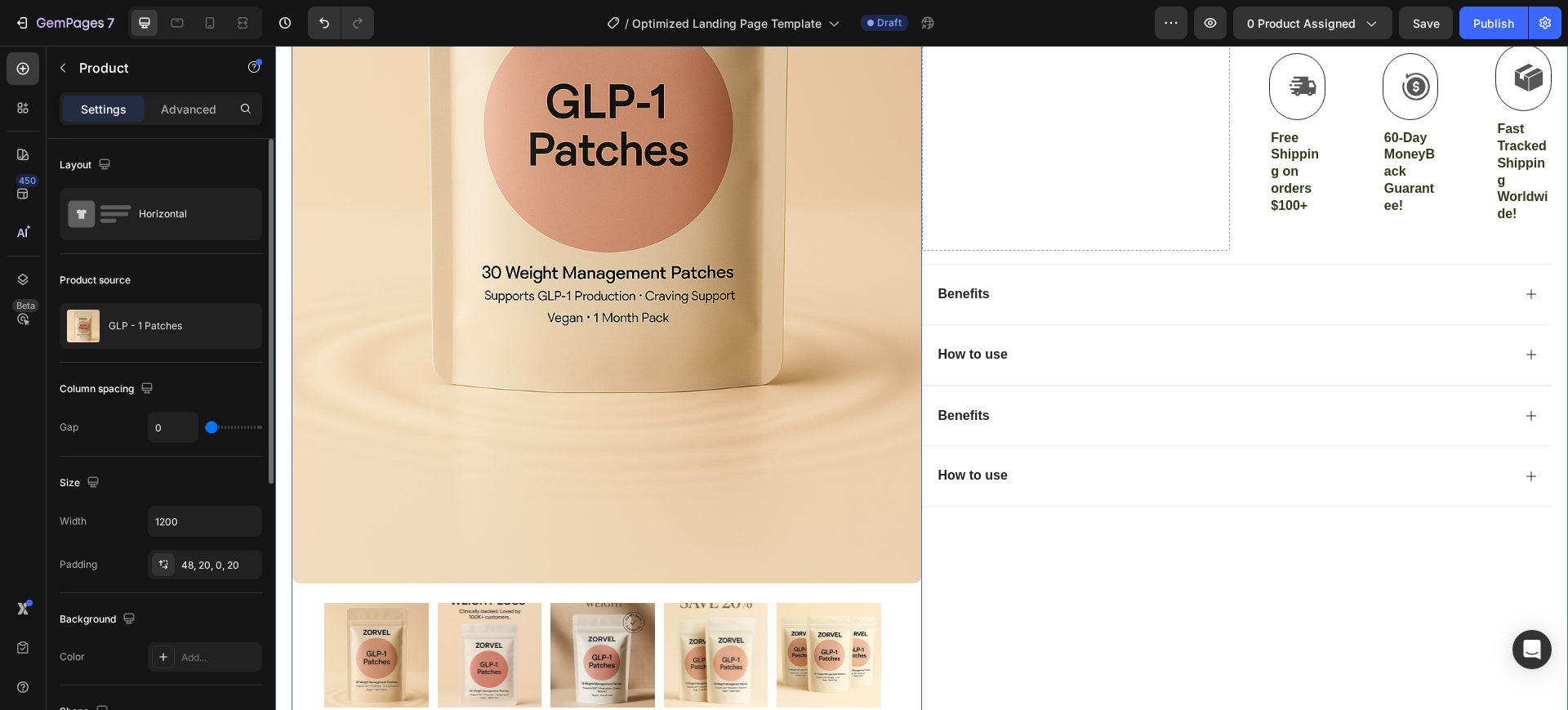 click at bounding box center (607, 110) 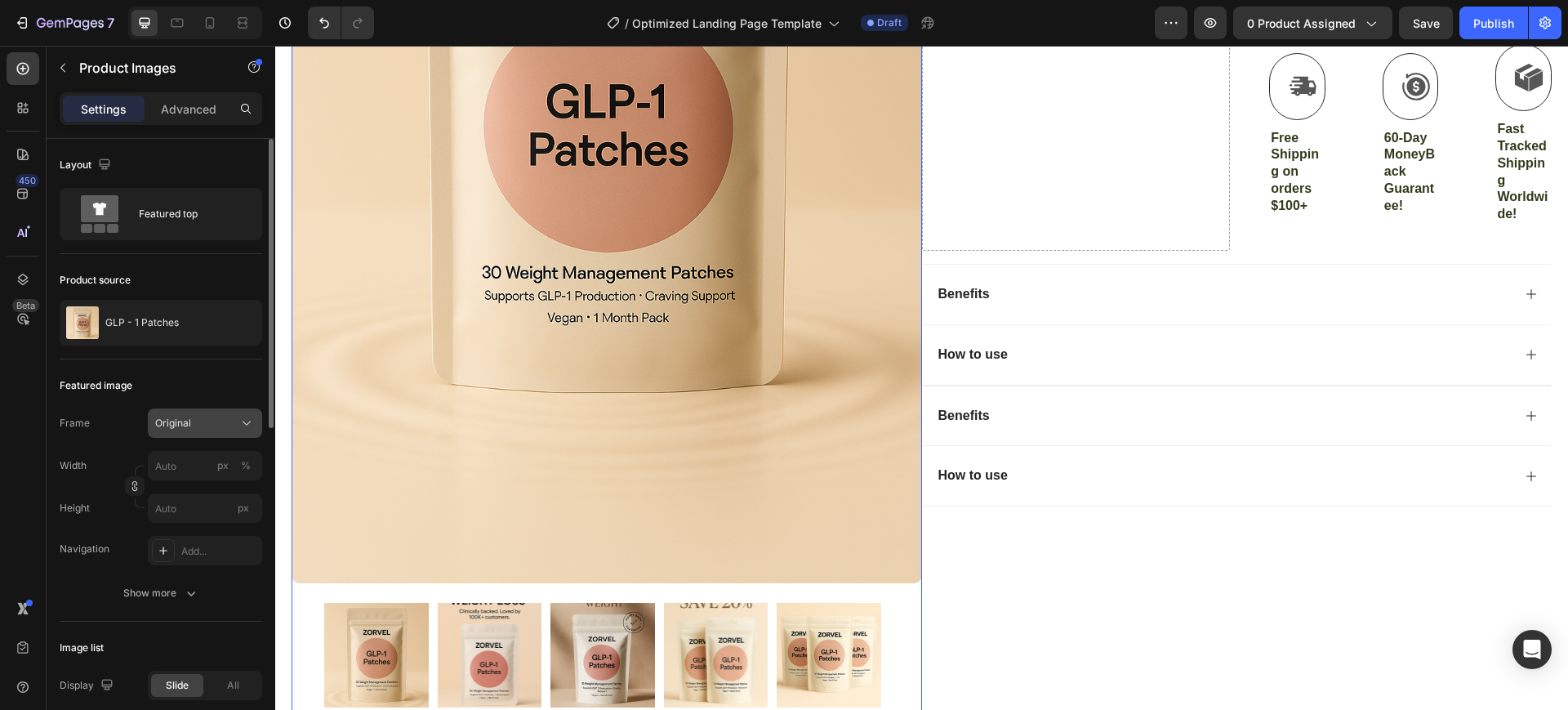 click on "Original" at bounding box center (173, 423) 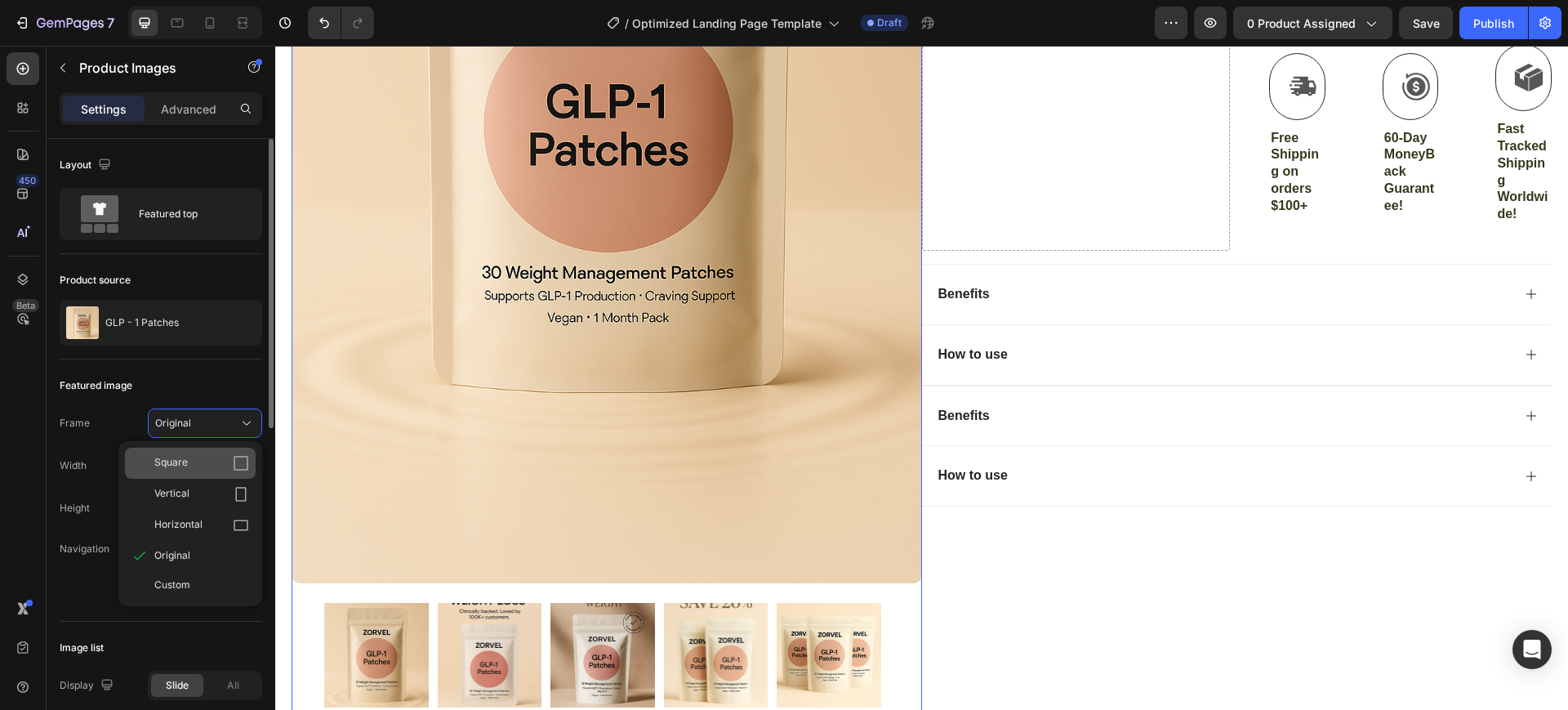 click on "Square" at bounding box center [202, 463] 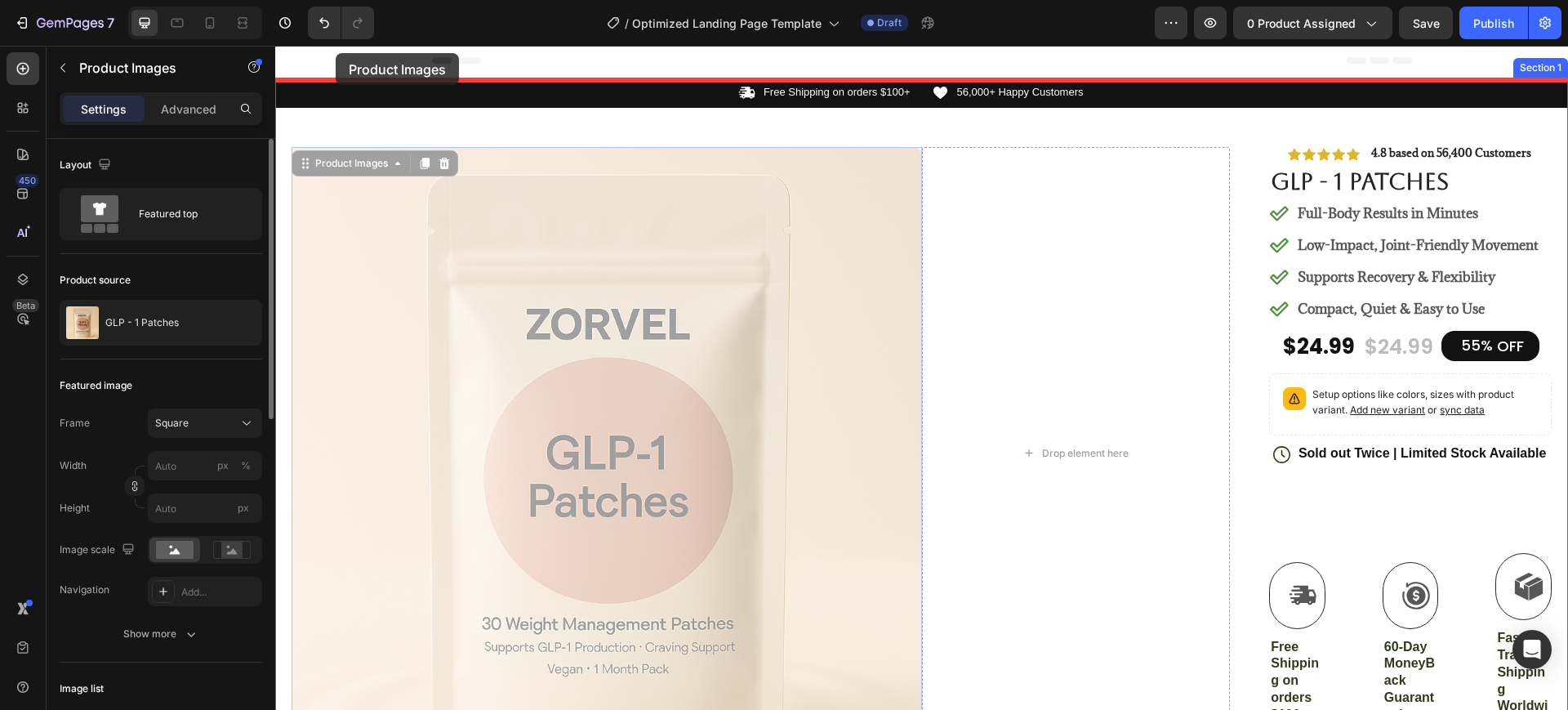scroll, scrollTop: 0, scrollLeft: 0, axis: both 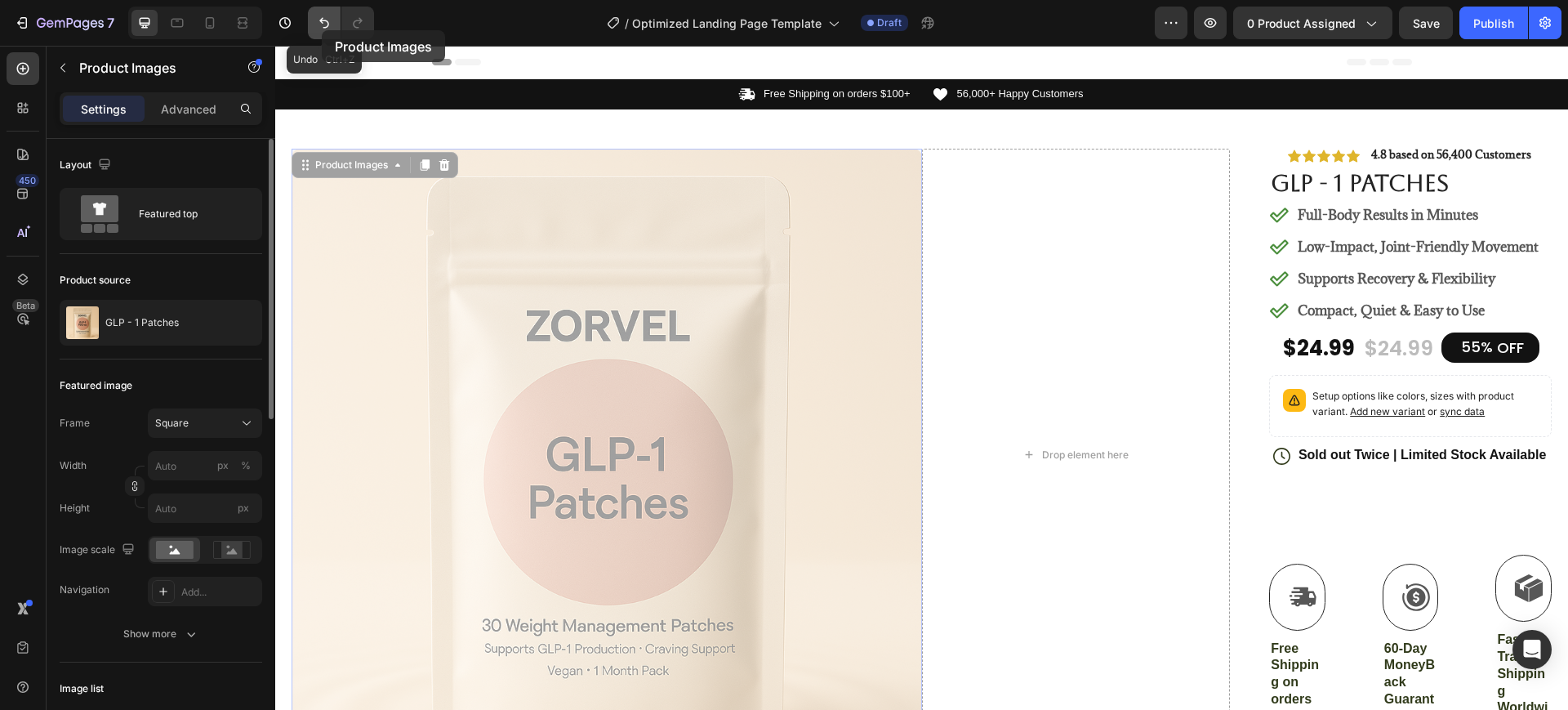 click 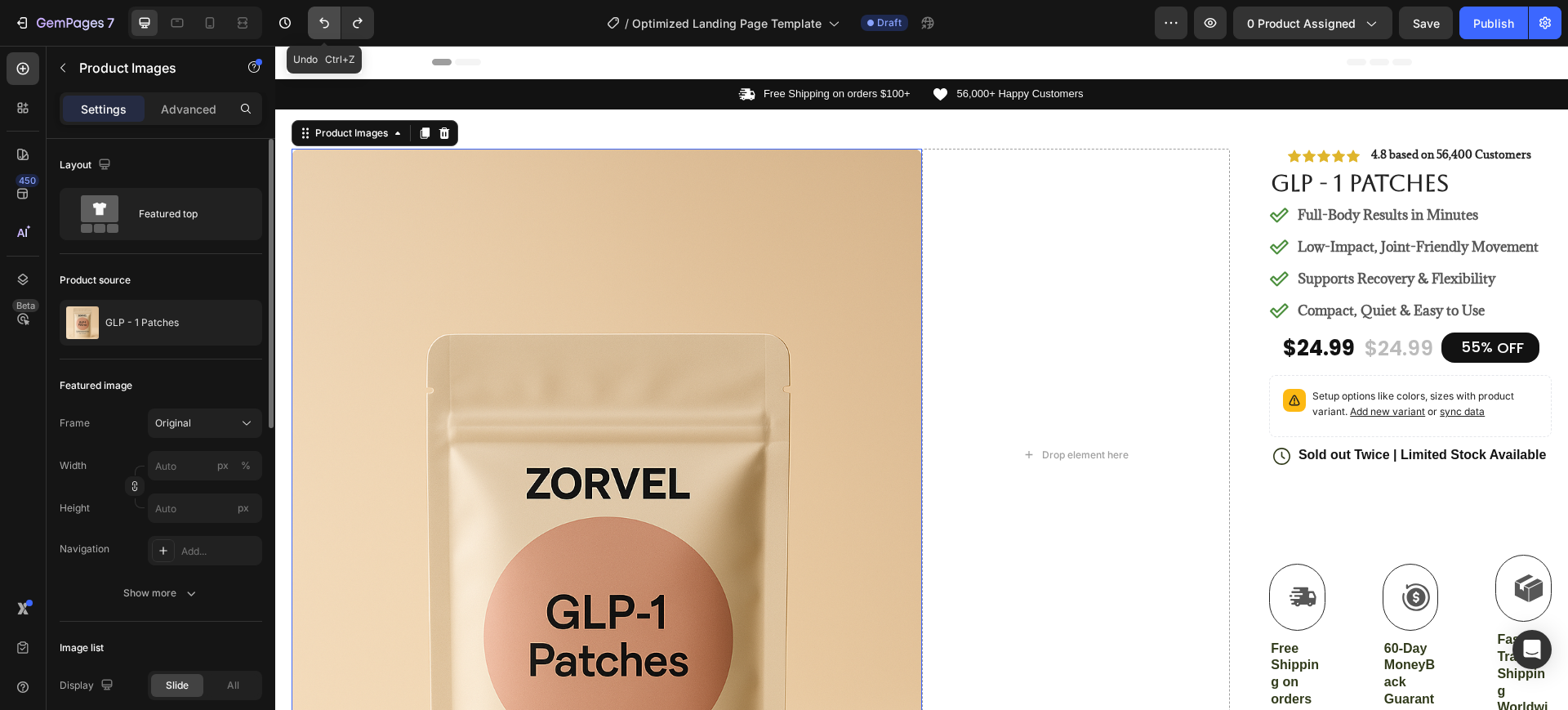 click 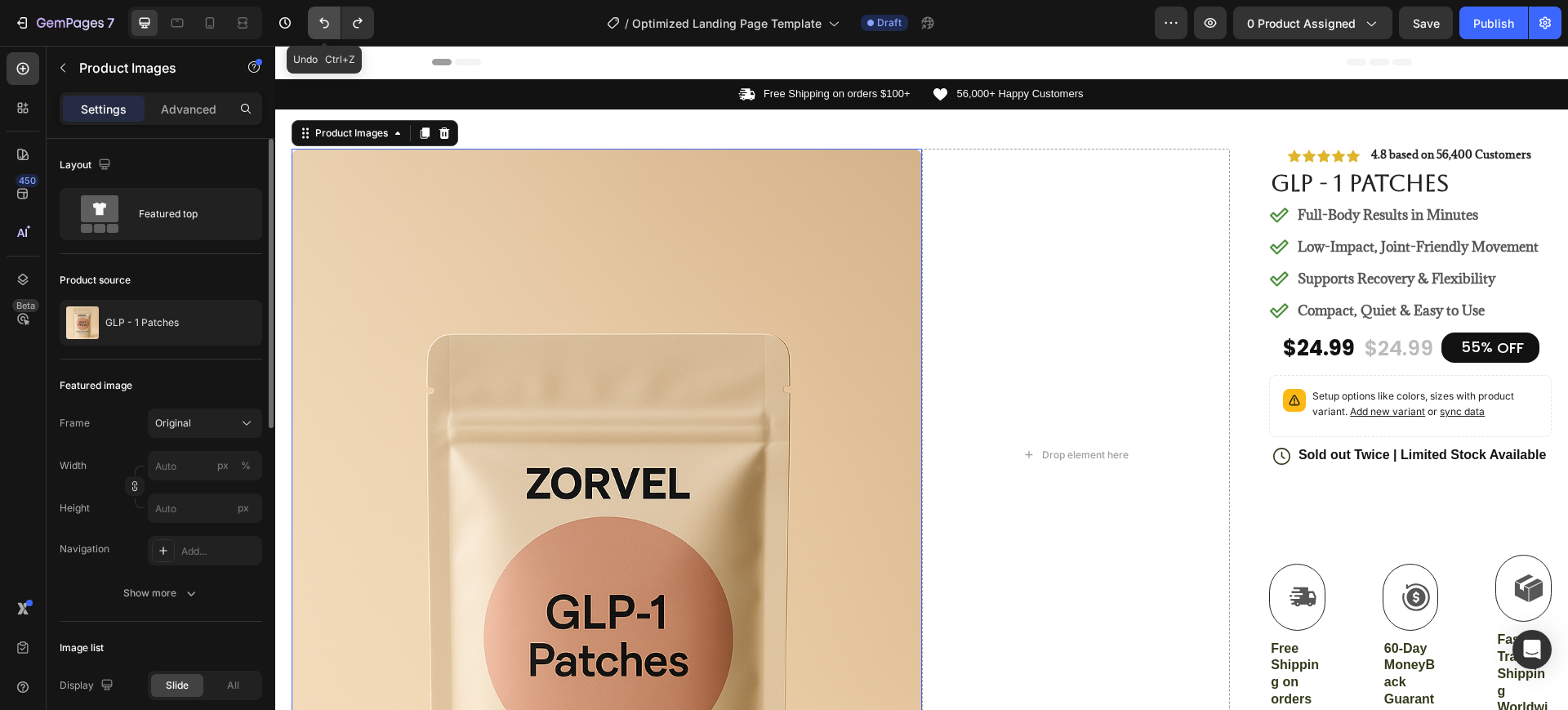 click 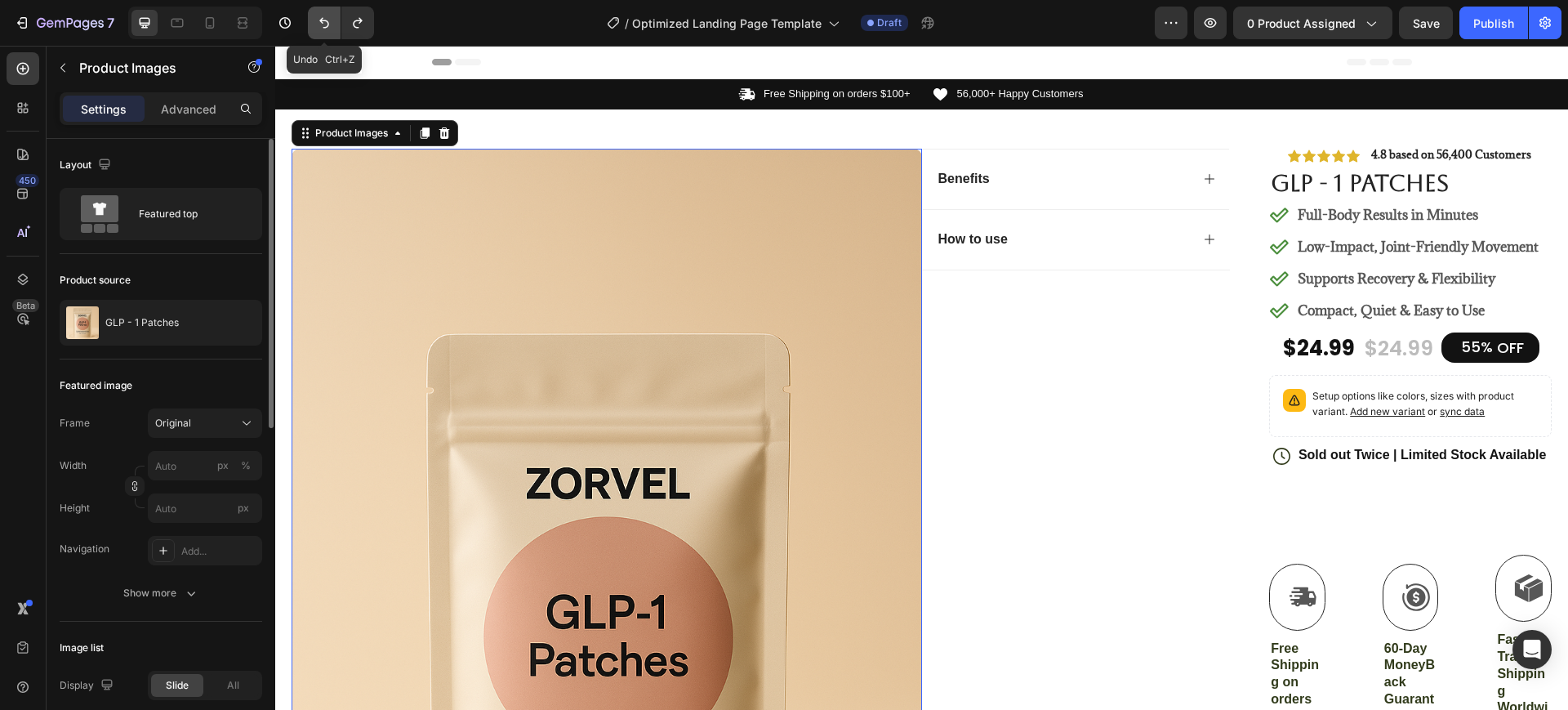 click 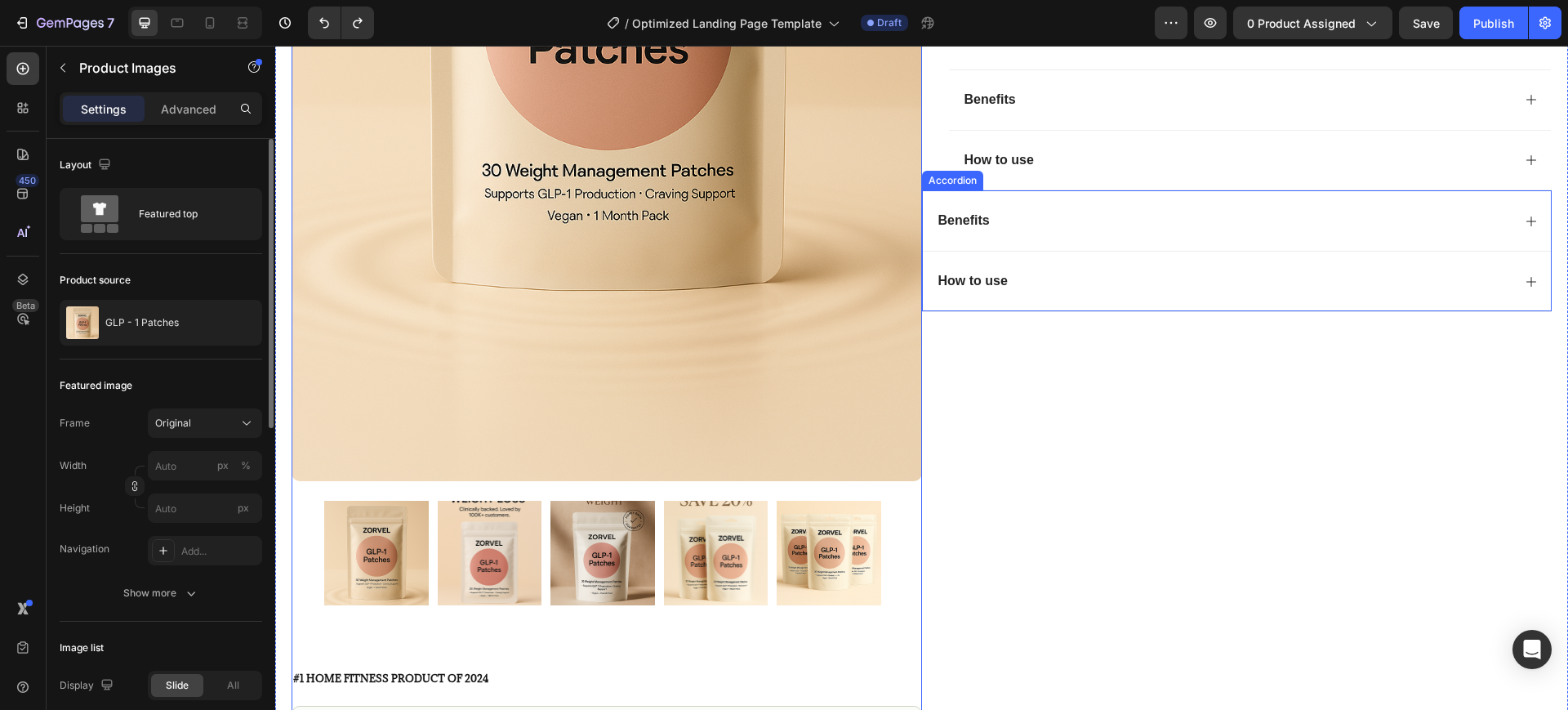scroll, scrollTop: 511, scrollLeft: 0, axis: vertical 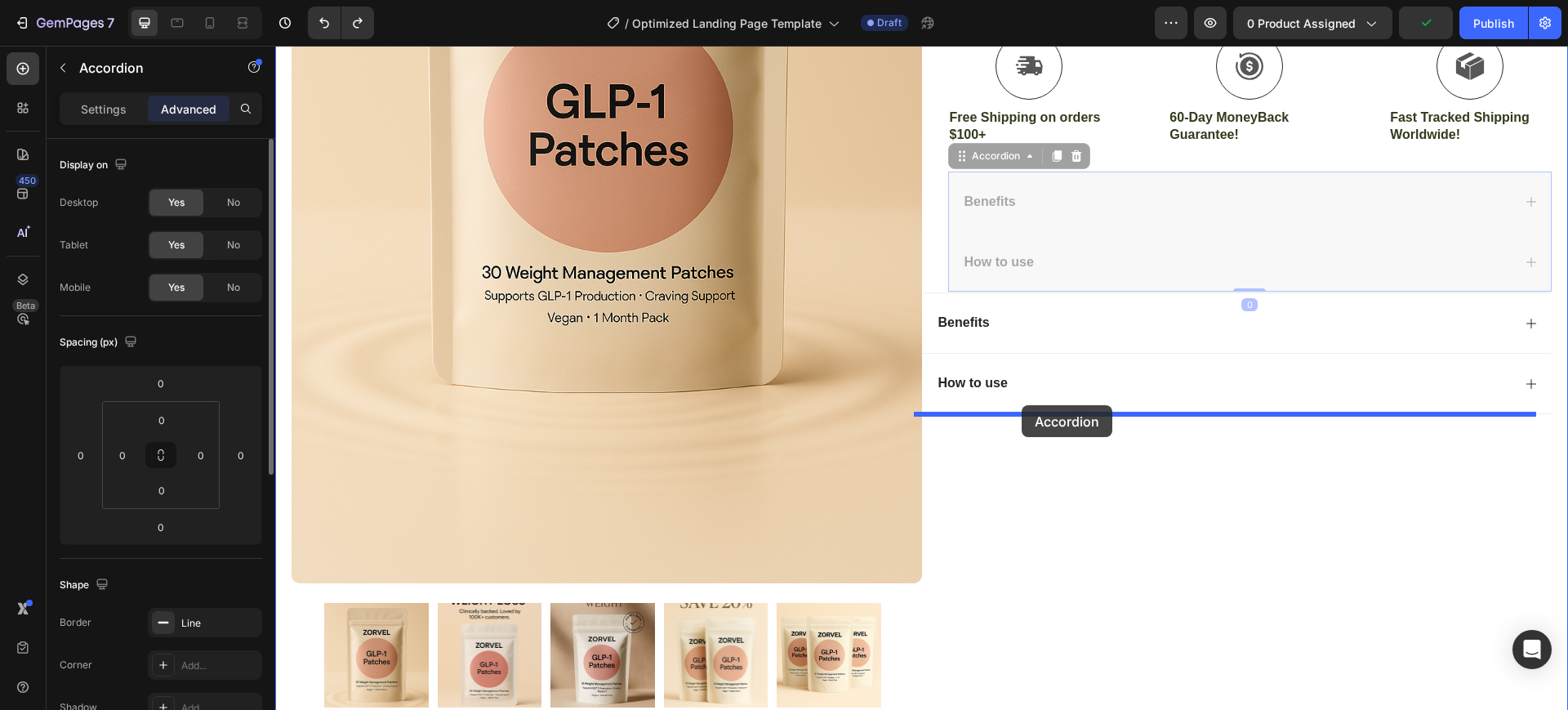 drag, startPoint x: 963, startPoint y: 163, endPoint x: 1021, endPoint y: 405, distance: 248.85337 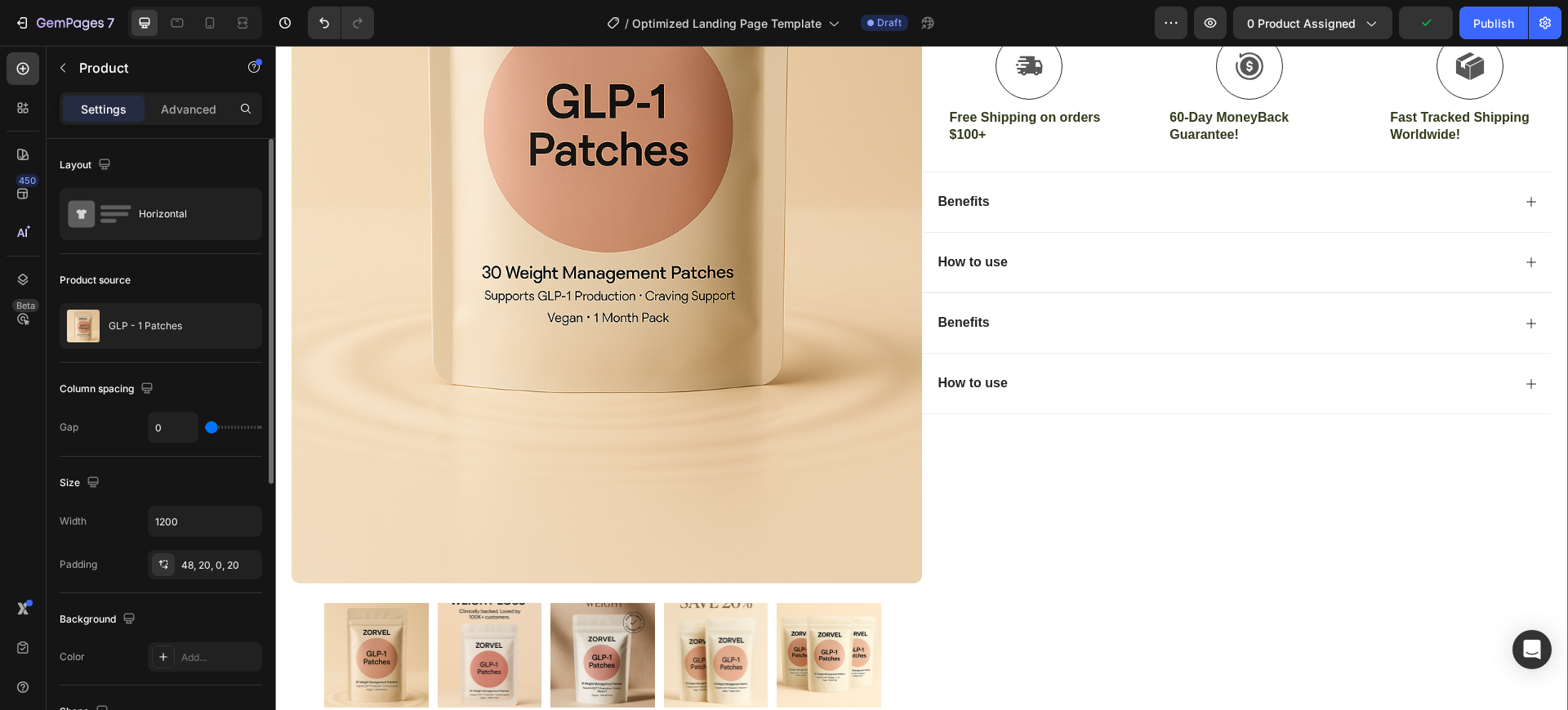 click on "Icon Icon Icon Icon Icon Icon List 4.8 based on 56,400 Customers Text Block Row GLP - 1 Patches Product Title
Full-Body Results in Minutes
Low-Impact, Joint-Friendly Movement
Supports Recovery & Flexibility
Compact, Quiet & Easy to Use Item List $24.99 Product Price Product Price $24.99 Product Price Product Price 55% OFF Discount Tag Row Setup options like colors, sizes with product variant.       Add new variant   or   sync data Product Variants & Swatches
Icon Sold out Twice | Limited Stock Available Text Block Row Add to cart Add to Cart
Icon Free Shipping on orders $100+ Text Block
Icon 60-Day MoneyBack Guarantee! Text Block
Icon Fast Tracked Shipping Worldwide! Text Block Row Image Icon Icon Icon Icon Icon Icon List “i knew the nurvani plate was working when my friends started asking, ‘what are you doing? you look stronger and more toned!’ Text Block" at bounding box center (1237, 325) 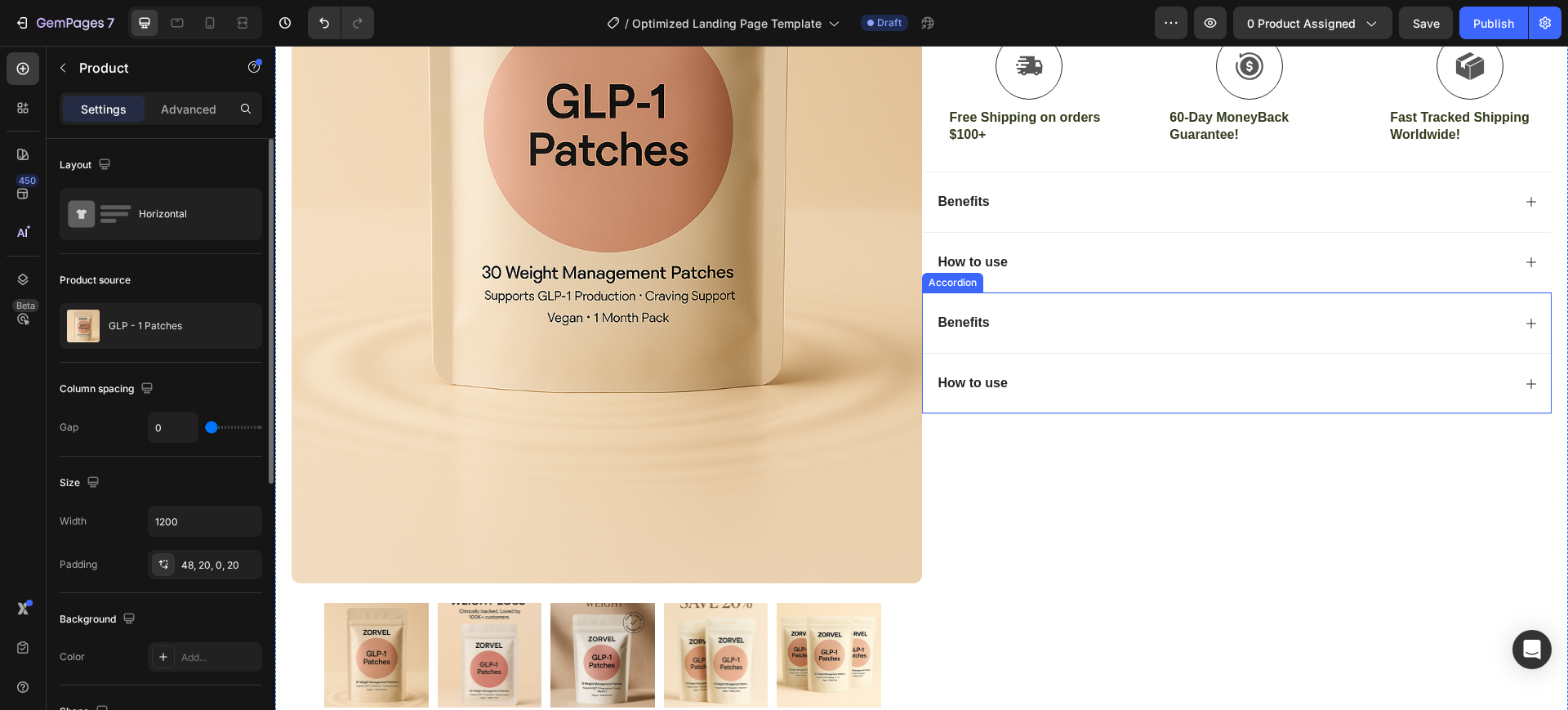 click on "Accordion" at bounding box center [952, 283] 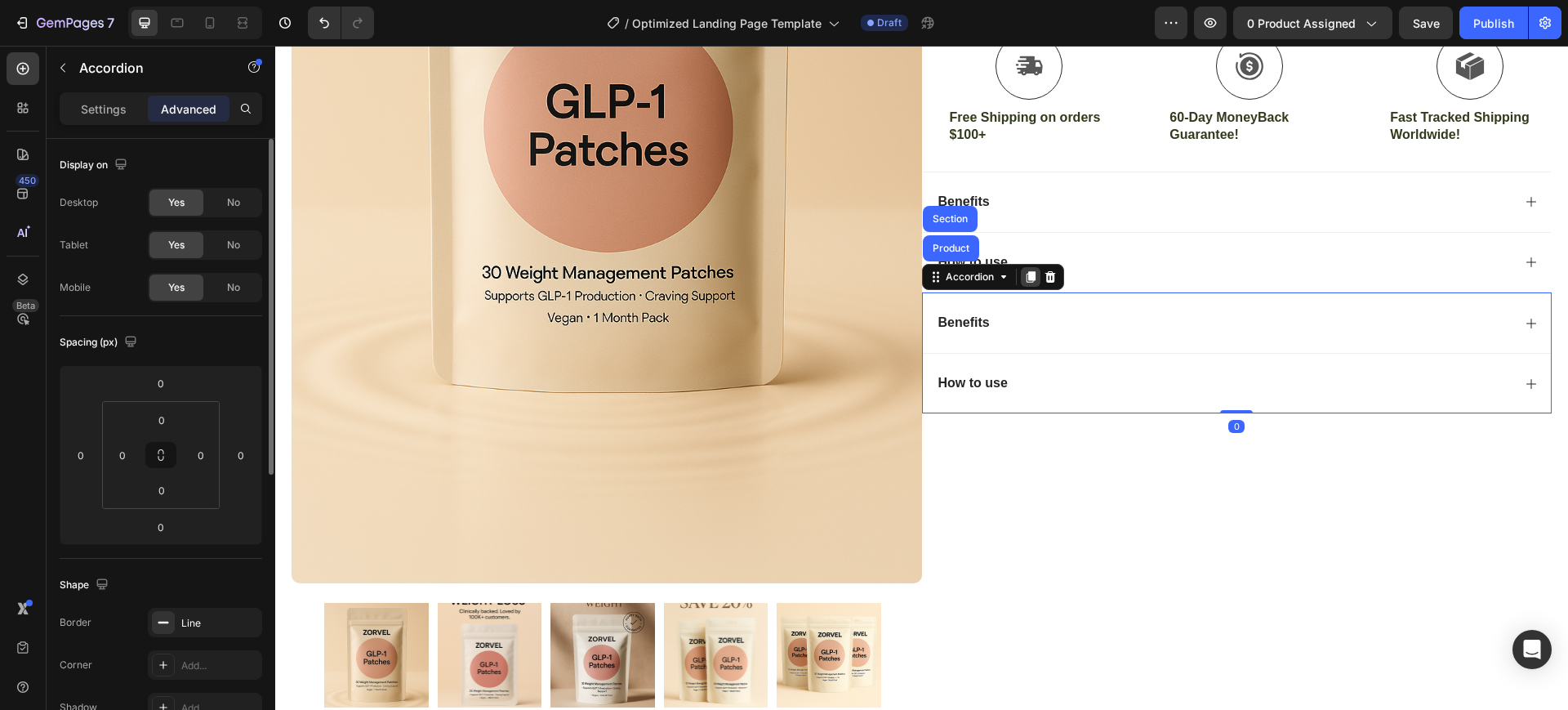 click 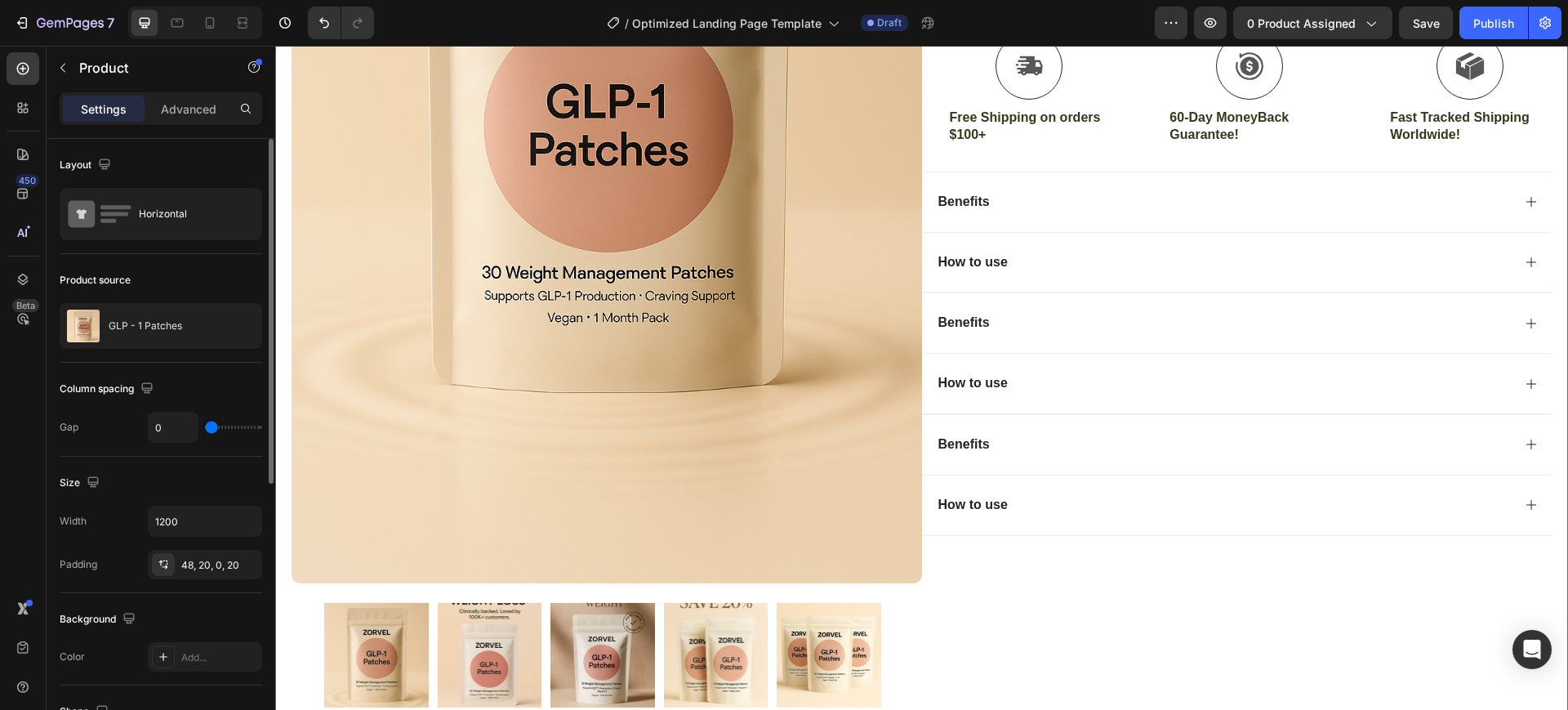 click on "Icon Icon Icon Icon Icon Icon List 4.8 based on 56,400 Customers Text Block Row GLP - 1 Patches Product Title
Full-Body Results in Minutes
Low-Impact, Joint-Friendly Movement
Supports Recovery & Flexibility
Compact, Quiet & Easy to Use Item List $24.99 Product Price Product Price $24.99 Product Price Product Price 55% OFF Discount Tag Row Setup options like colors, sizes with product variant.       Add new variant   or   sync data Product Variants & Swatches
Icon Sold out Twice | Limited Stock Available Text Block Row Add to cart Add to Cart
Icon Free Shipping on orders $100+ Text Block
Icon 60-Day MoneyBack Guarantee! Text Block
Icon Fast Tracked Shipping Worldwide! Text Block Row Image Icon Icon Icon Icon Icon Icon List “i knew the nurvani plate was working when my friends started asking, ‘what are you doing? you look stronger and more toned!’ Text Block" at bounding box center (1237, 325) 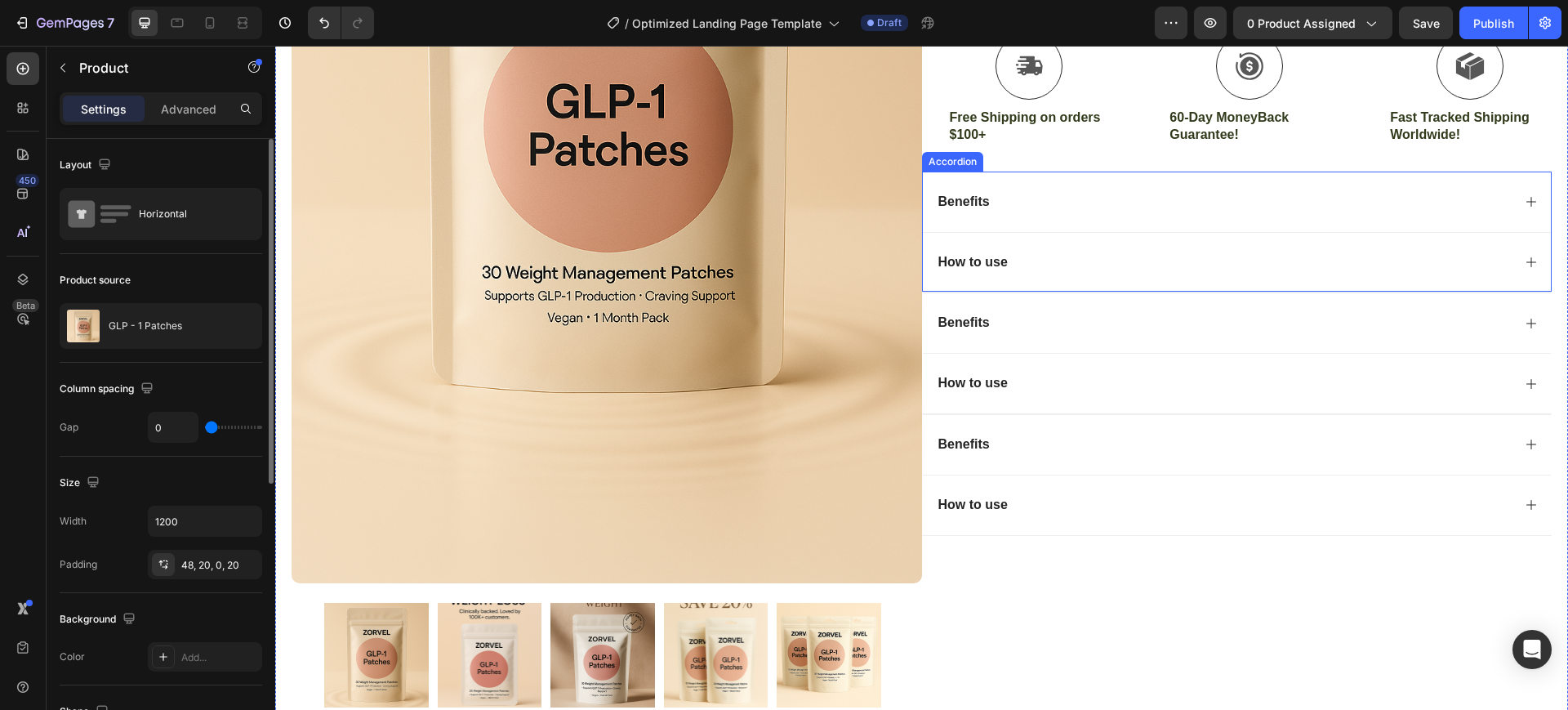 click on "How to use" at bounding box center [1237, 262] 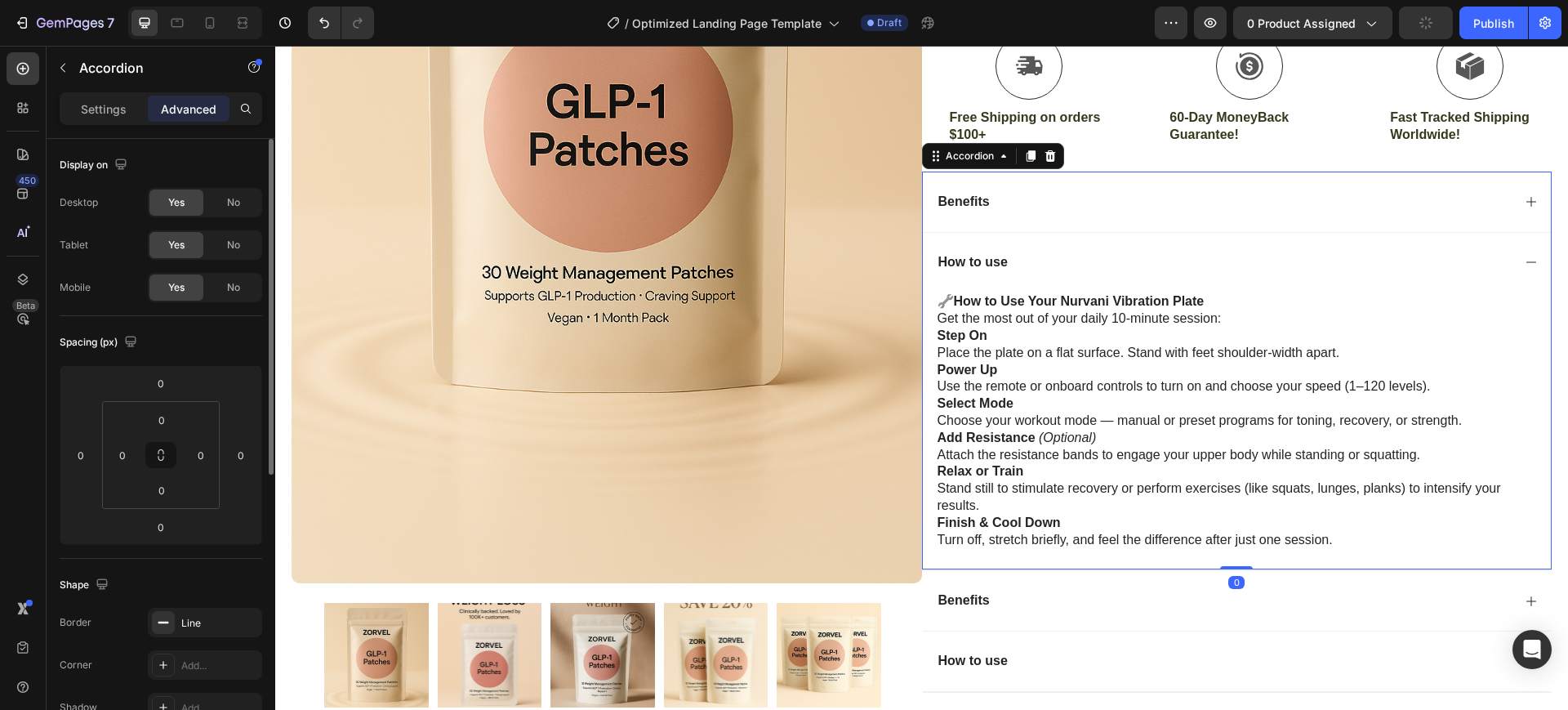 click on "How to use" at bounding box center (1224, 262) 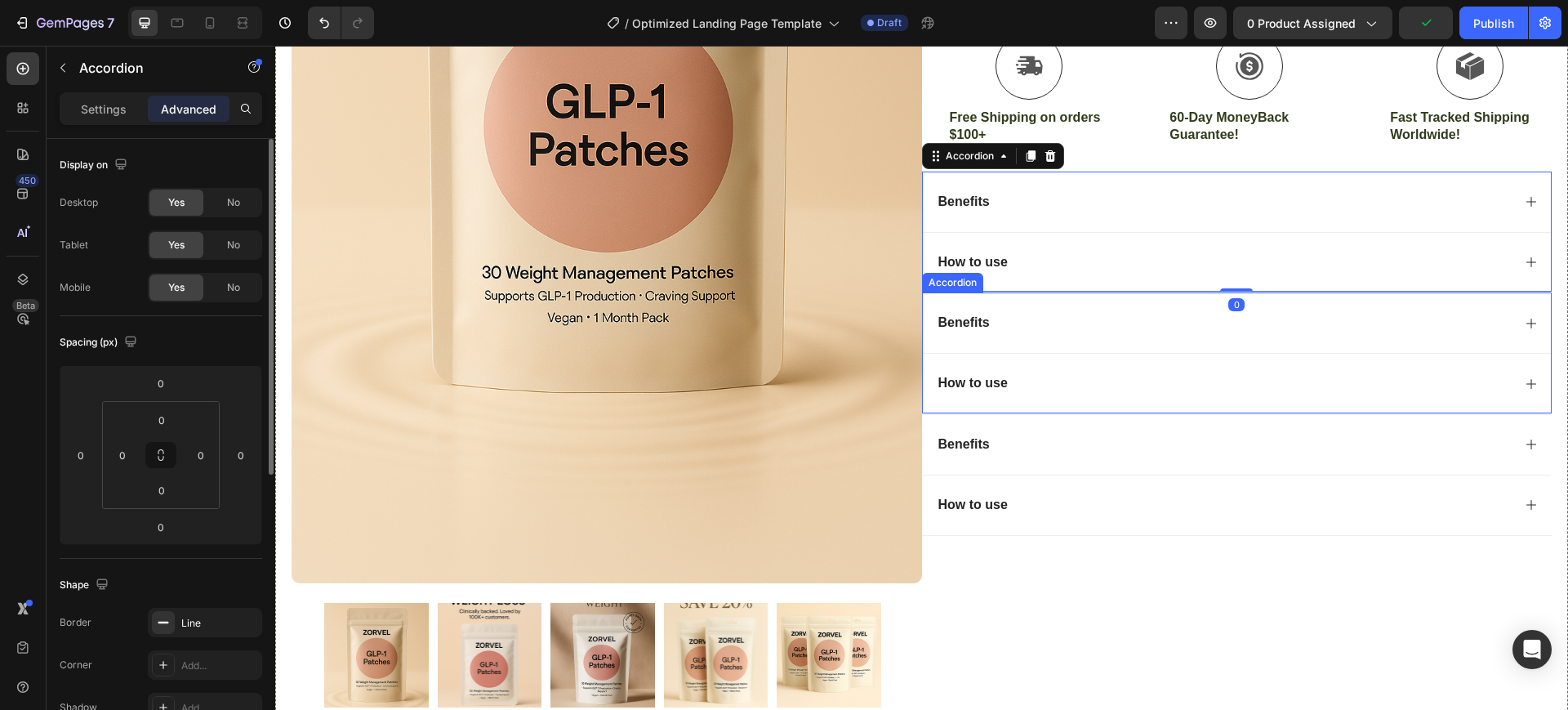 click on "How to use" at bounding box center (1237, 383) 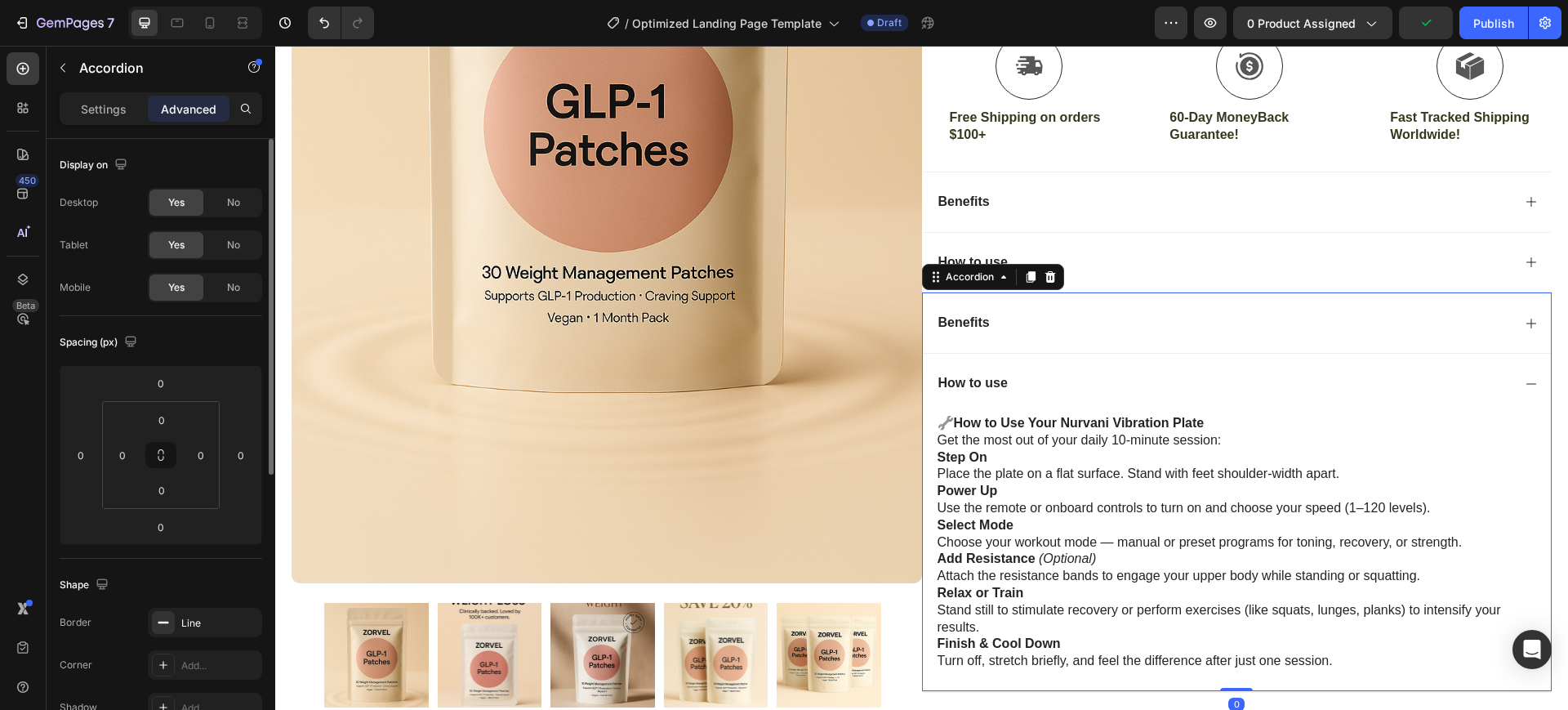 click on "How to use" at bounding box center [1237, 383] 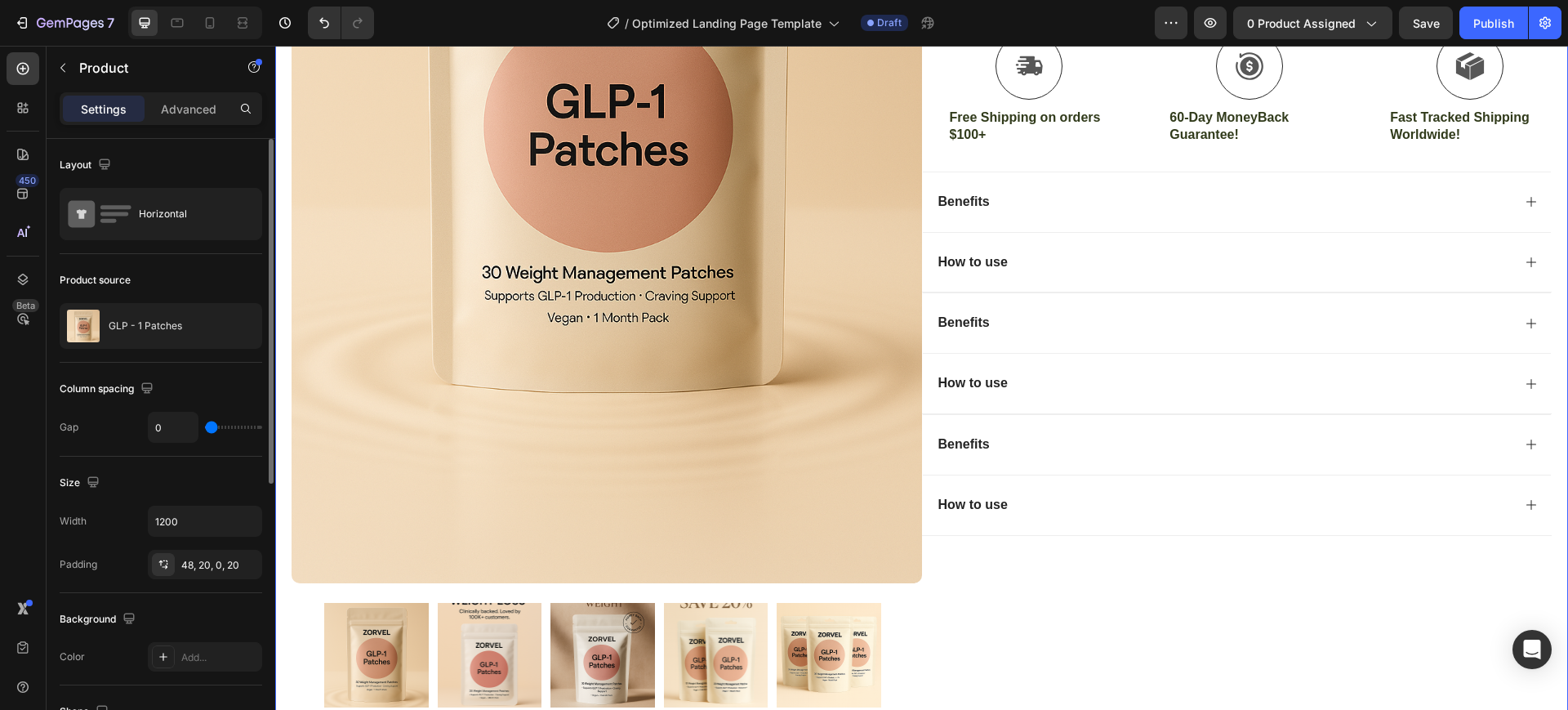 click on "Icon Icon Icon Icon Icon Icon List 4.8 based on 56,400 Customers Text Block Row GLP - 1 Patches Product Title
Full-Body Results in Minutes
Low-Impact, Joint-Friendly Movement
Supports Recovery & Flexibility
Compact, Quiet & Easy to Use Item List $24.99 Product Price Product Price $24.99 Product Price Product Price 55% OFF Discount Tag Row Setup options like colors, sizes with product variant.       Add new variant   or   sync data Product Variants & Swatches
Icon Sold out Twice | Limited Stock Available Text Block Row Add to cart Add to Cart
Icon Free Shipping on orders $100+ Text Block
Icon 60-Day MoneyBack Guarantee! Text Block
Icon Fast Tracked Shipping Worldwide! Text Block Row Image Icon Icon Icon Icon Icon Icon List “i knew the nurvani plate was working when my friends started asking, ‘what are you doing? you look stronger and more toned!’ Text Block" at bounding box center (1237, 325) 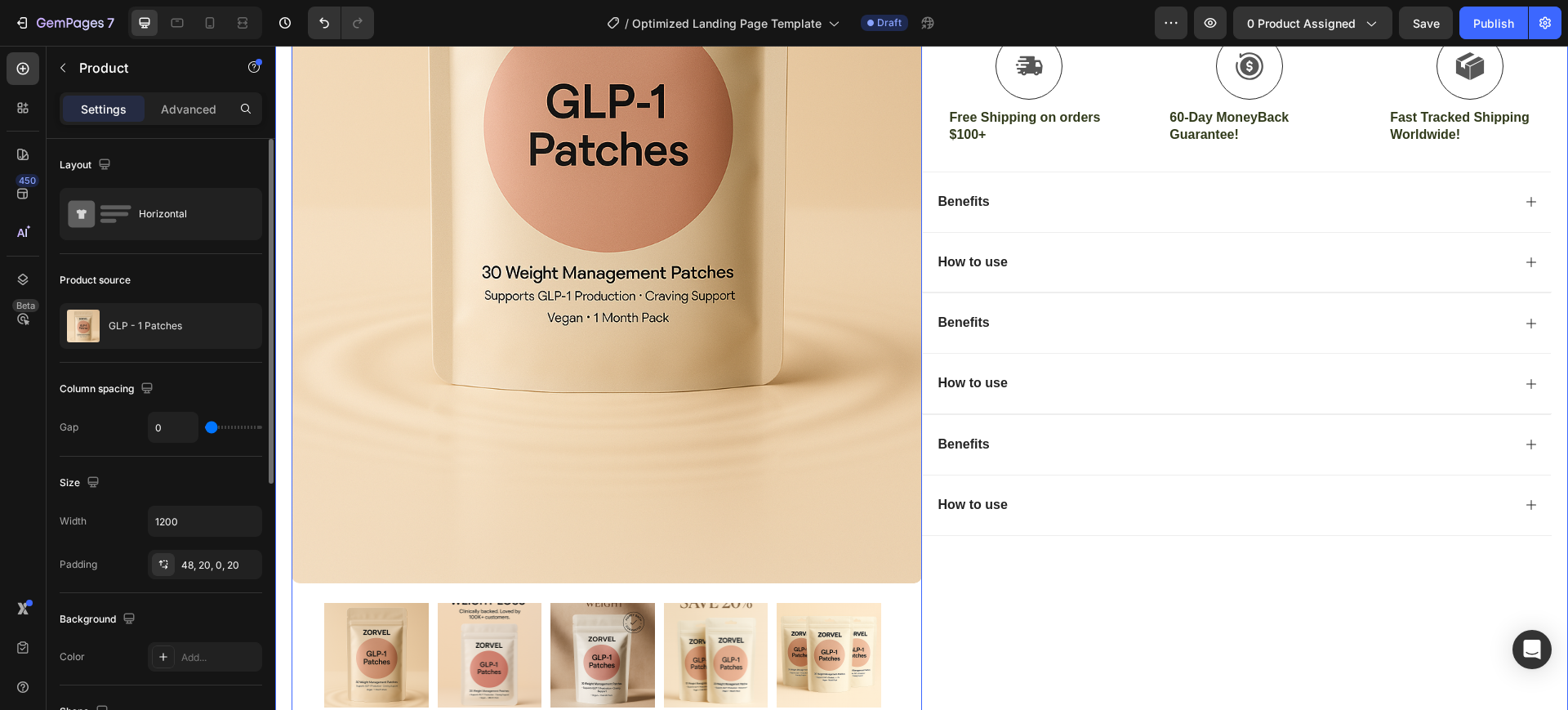 click at bounding box center (607, 110) 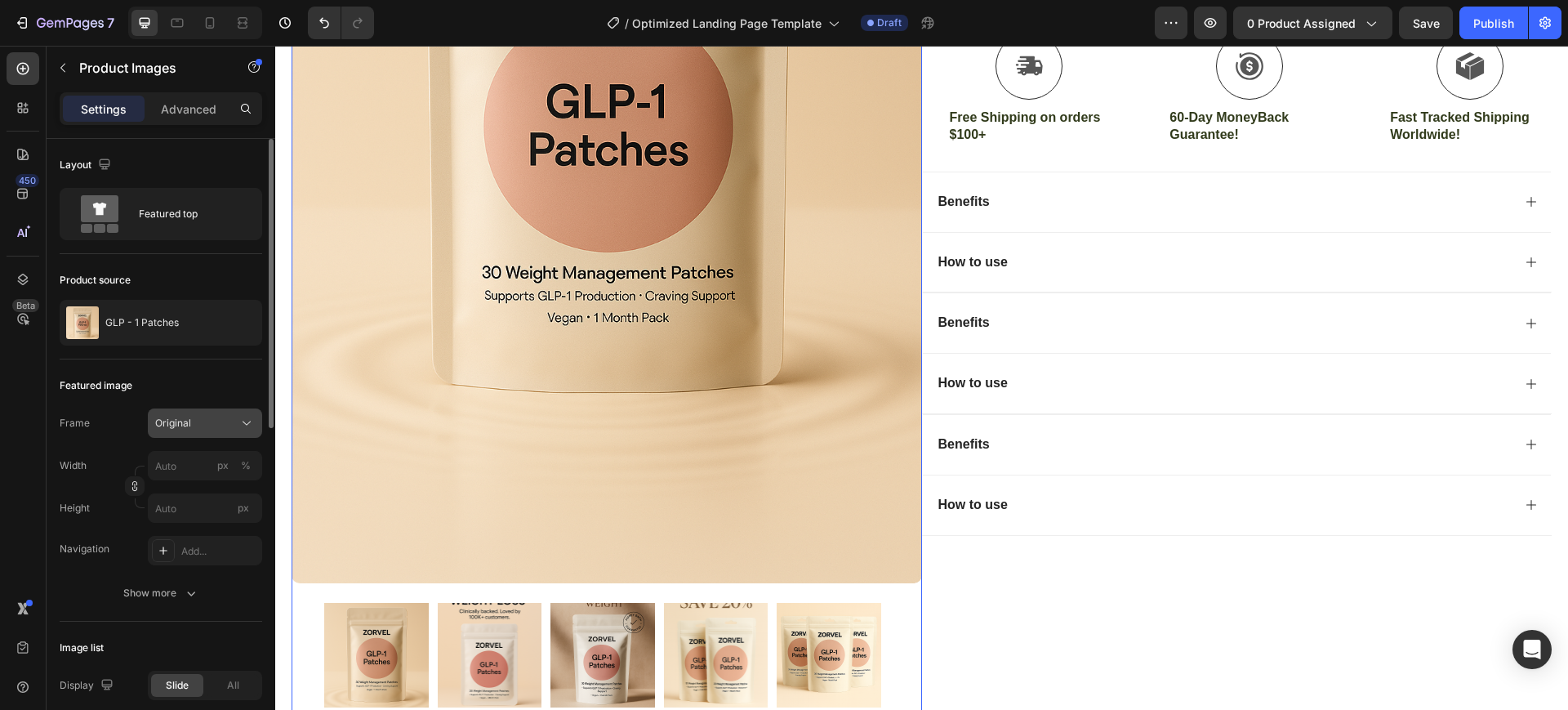 click on "Original" at bounding box center (205, 423) 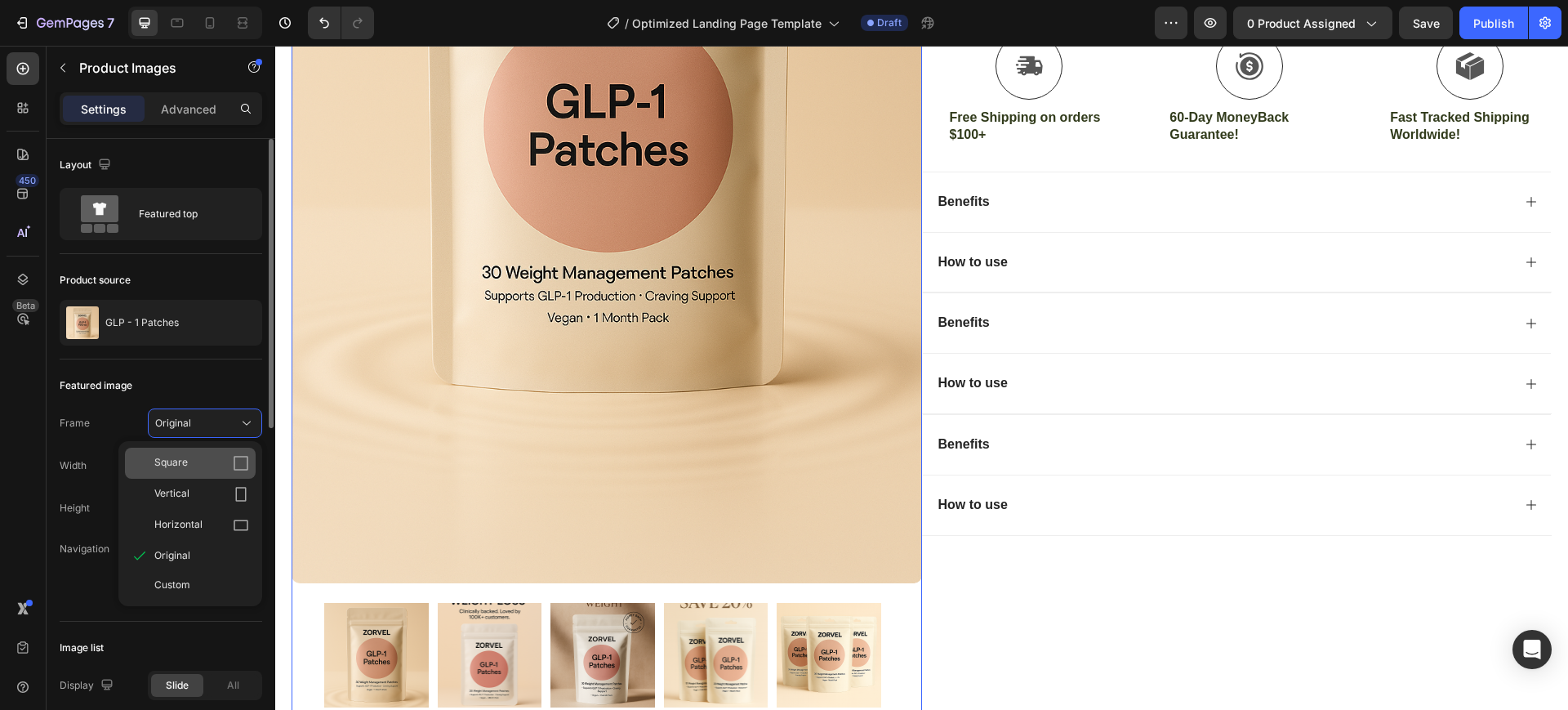 drag, startPoint x: 191, startPoint y: 451, endPoint x: 185, endPoint y: 432, distance: 19.92486 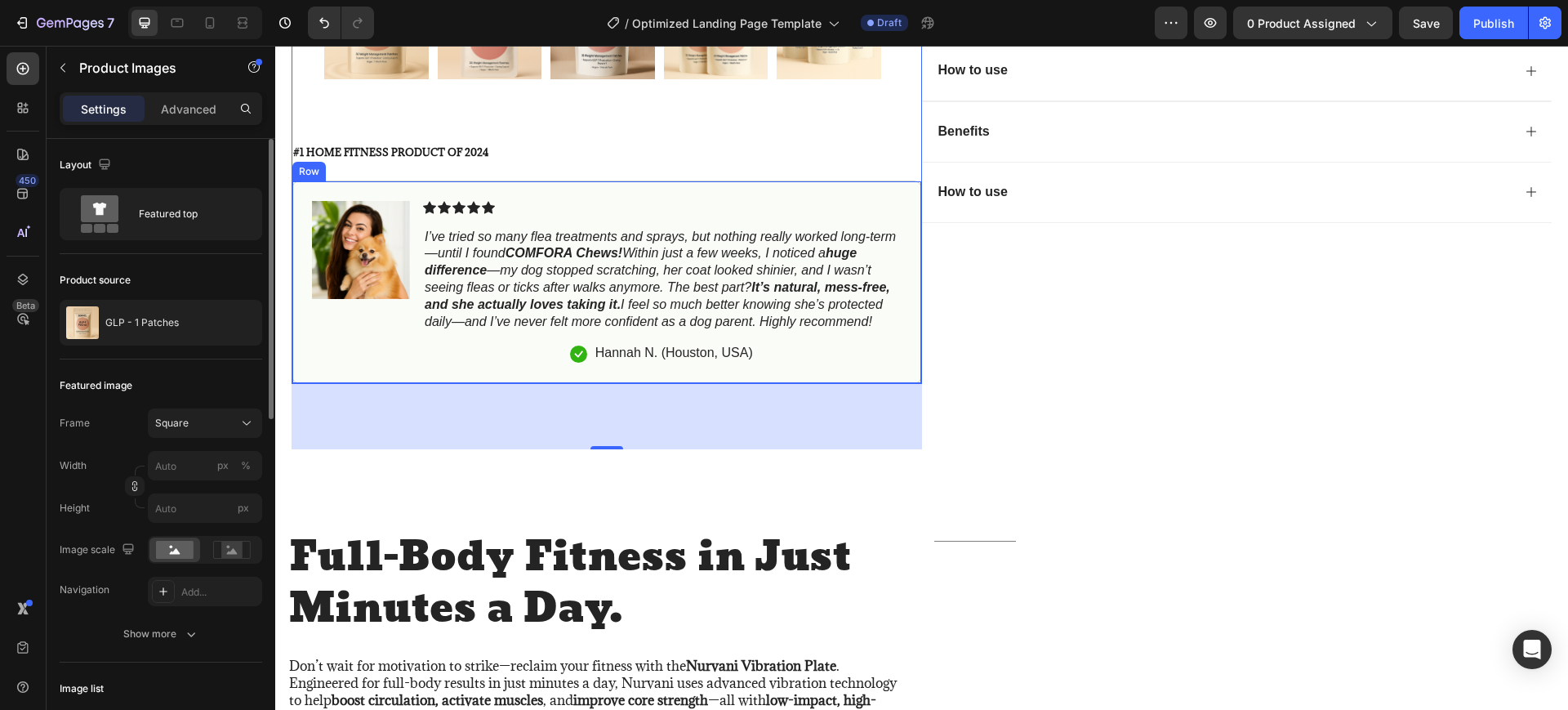 scroll, scrollTop: 613, scrollLeft: 0, axis: vertical 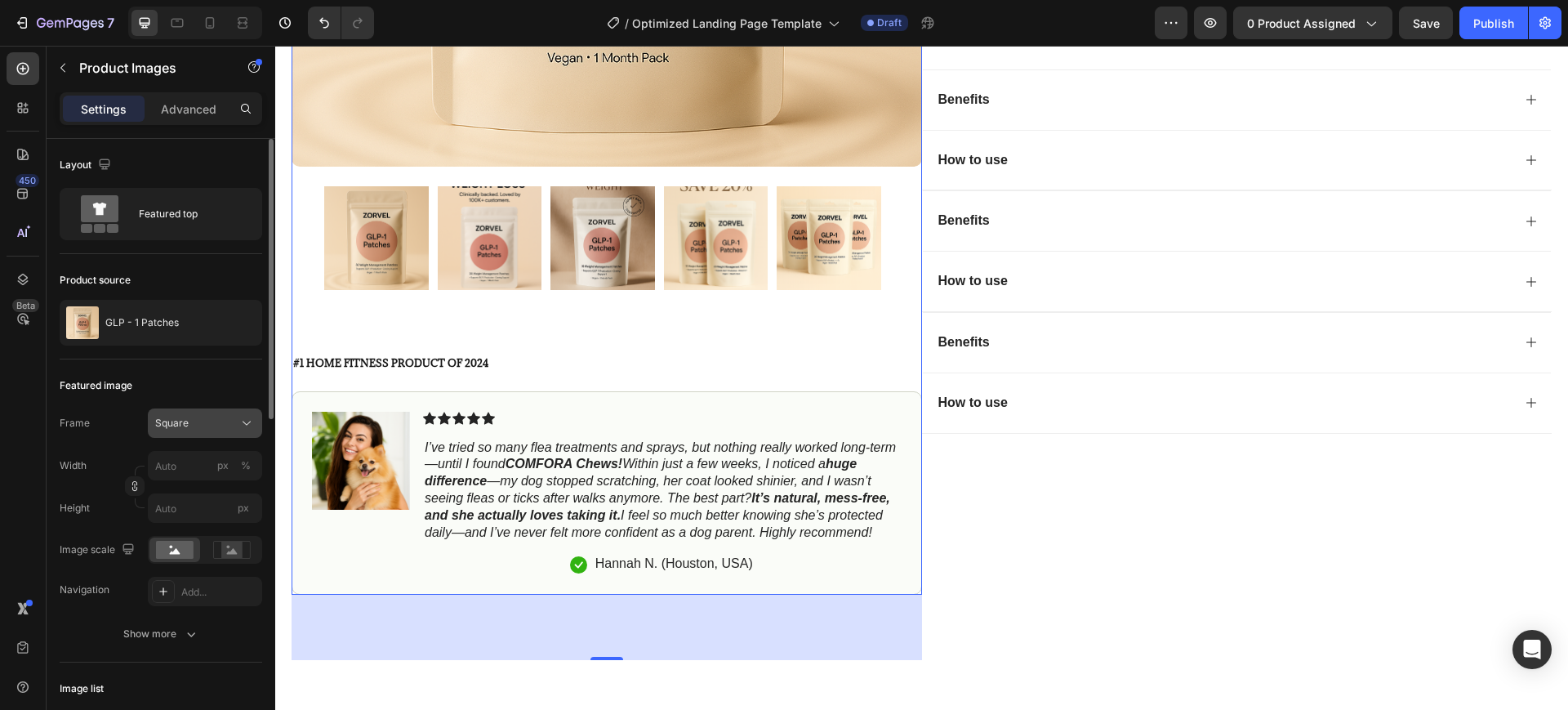 click on "Square" 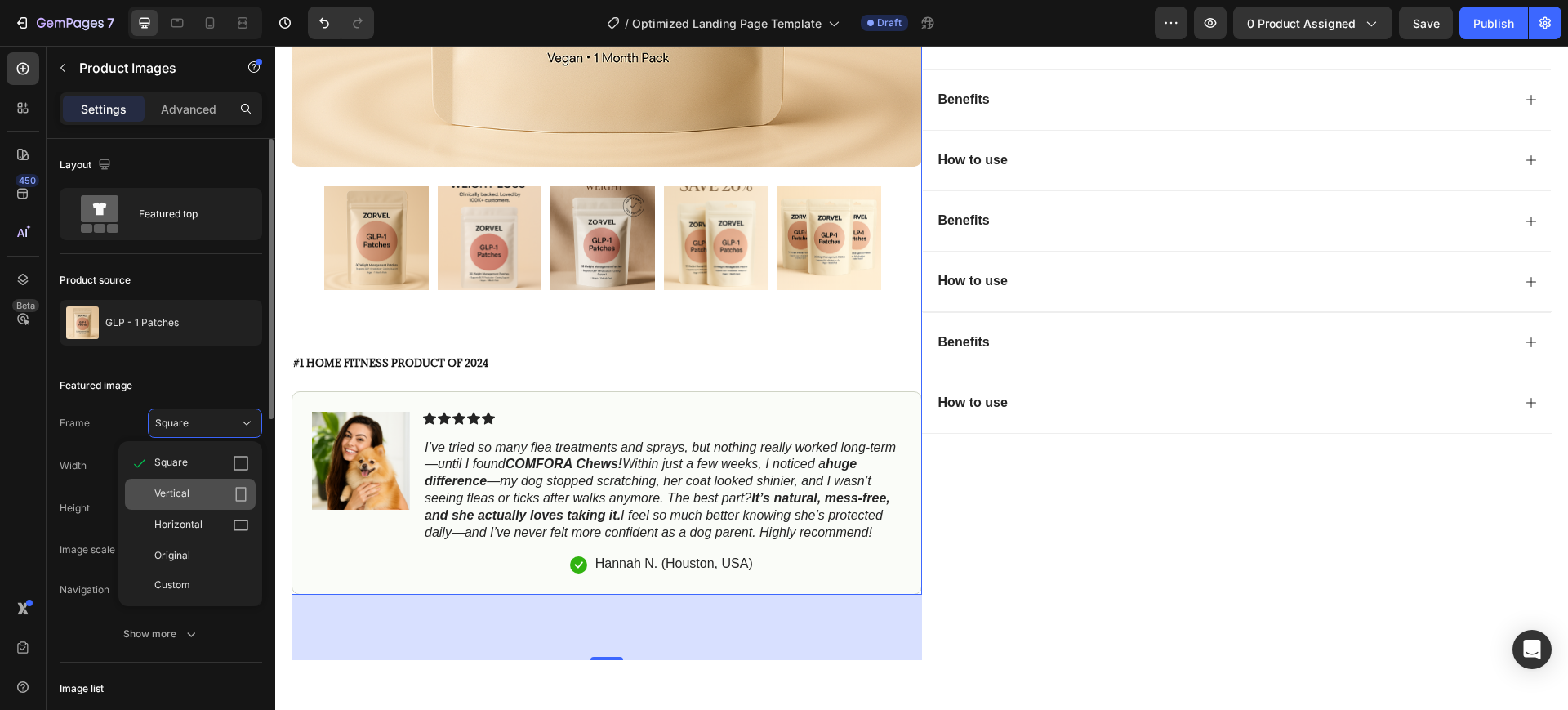 click on "Vertical" at bounding box center [202, 494] 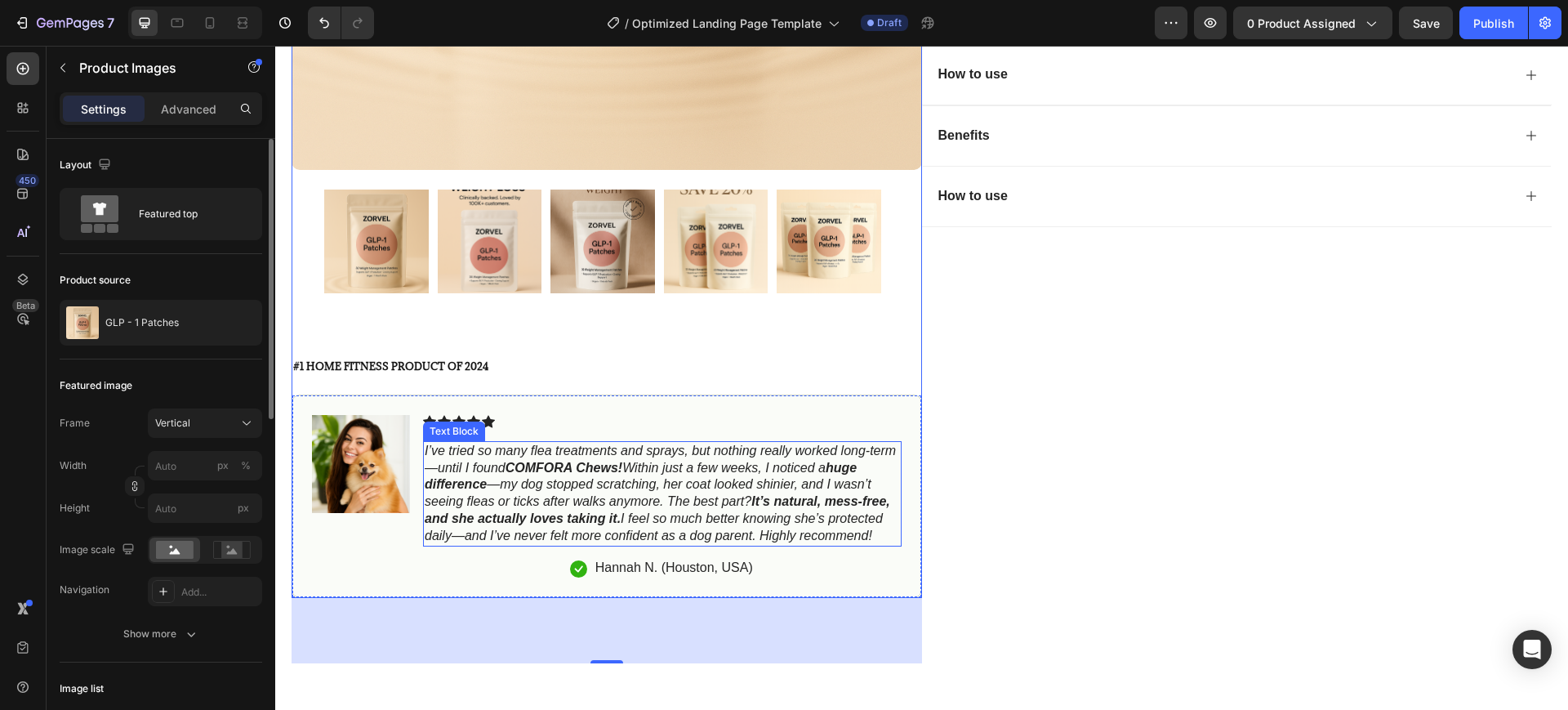scroll, scrollTop: 817, scrollLeft: 0, axis: vertical 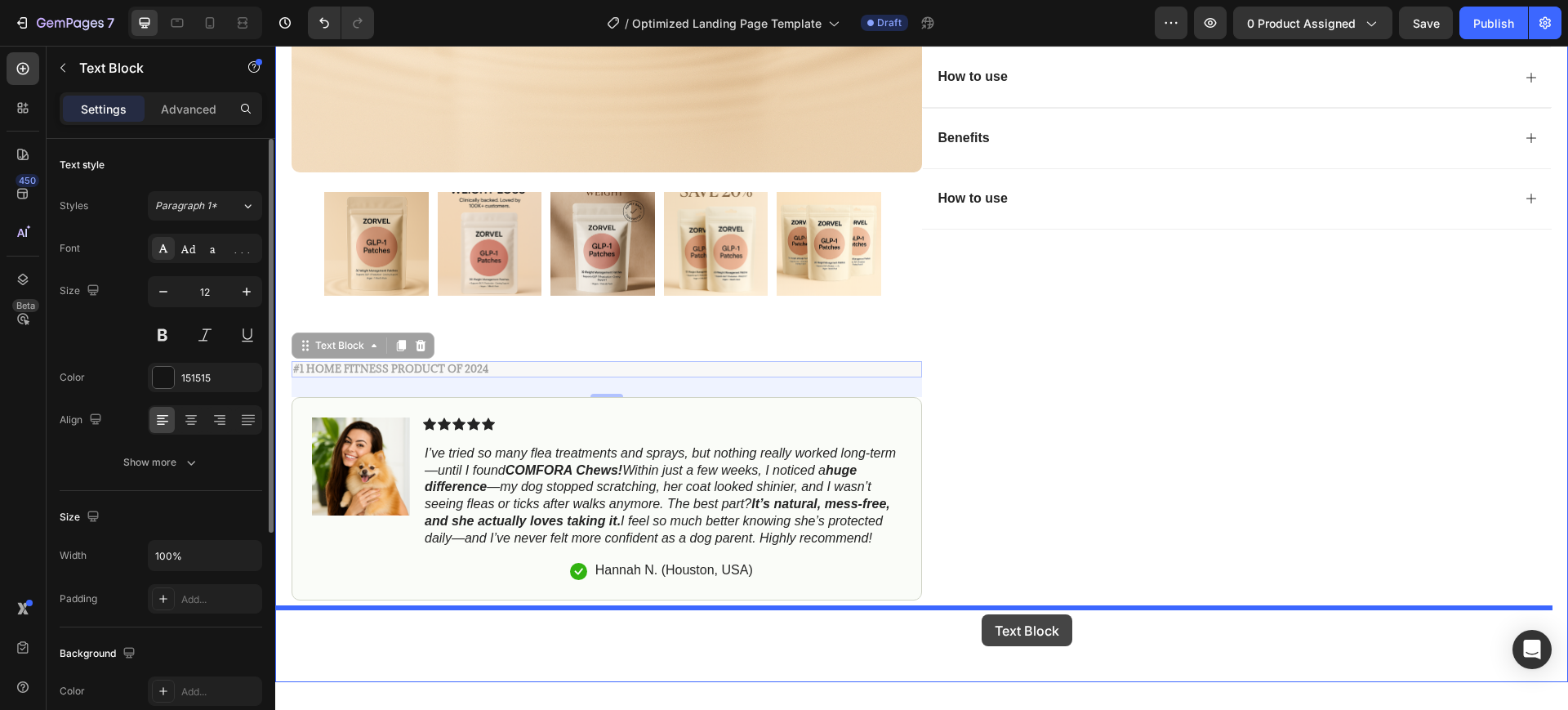 drag, startPoint x: 425, startPoint y: 359, endPoint x: 983, endPoint y: 606, distance: 610.2237 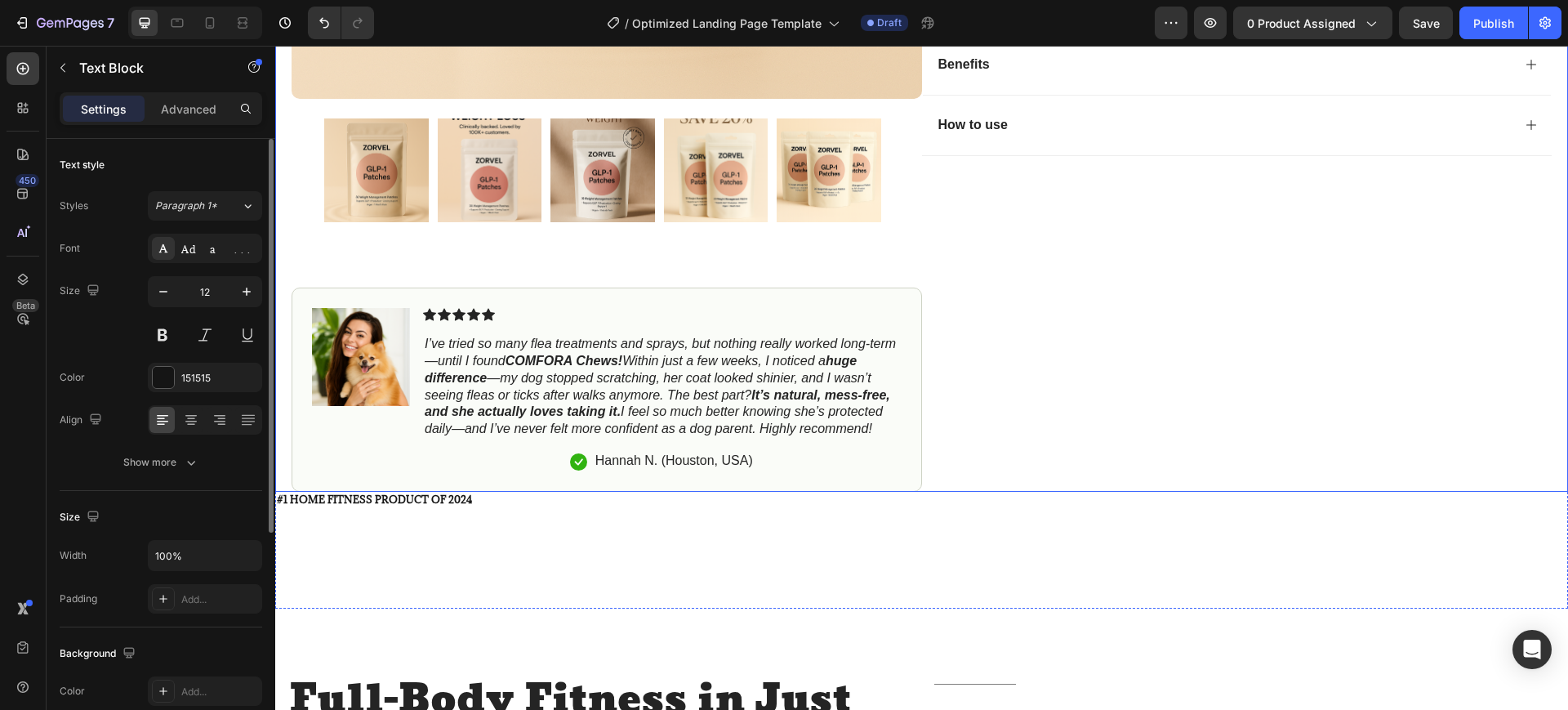scroll, scrollTop: 1021, scrollLeft: 0, axis: vertical 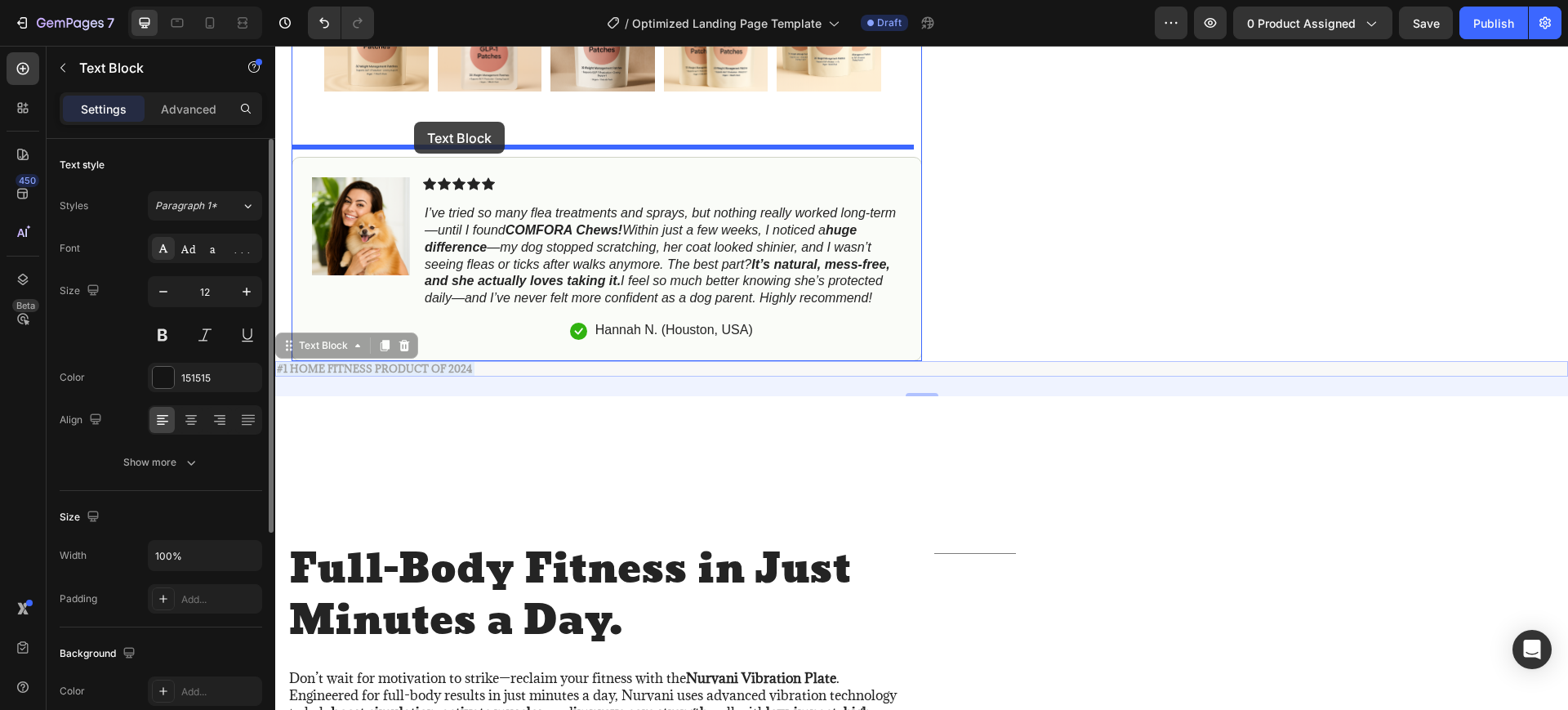 drag, startPoint x: 361, startPoint y: 382, endPoint x: 414, endPoint y: 122, distance: 265.3469 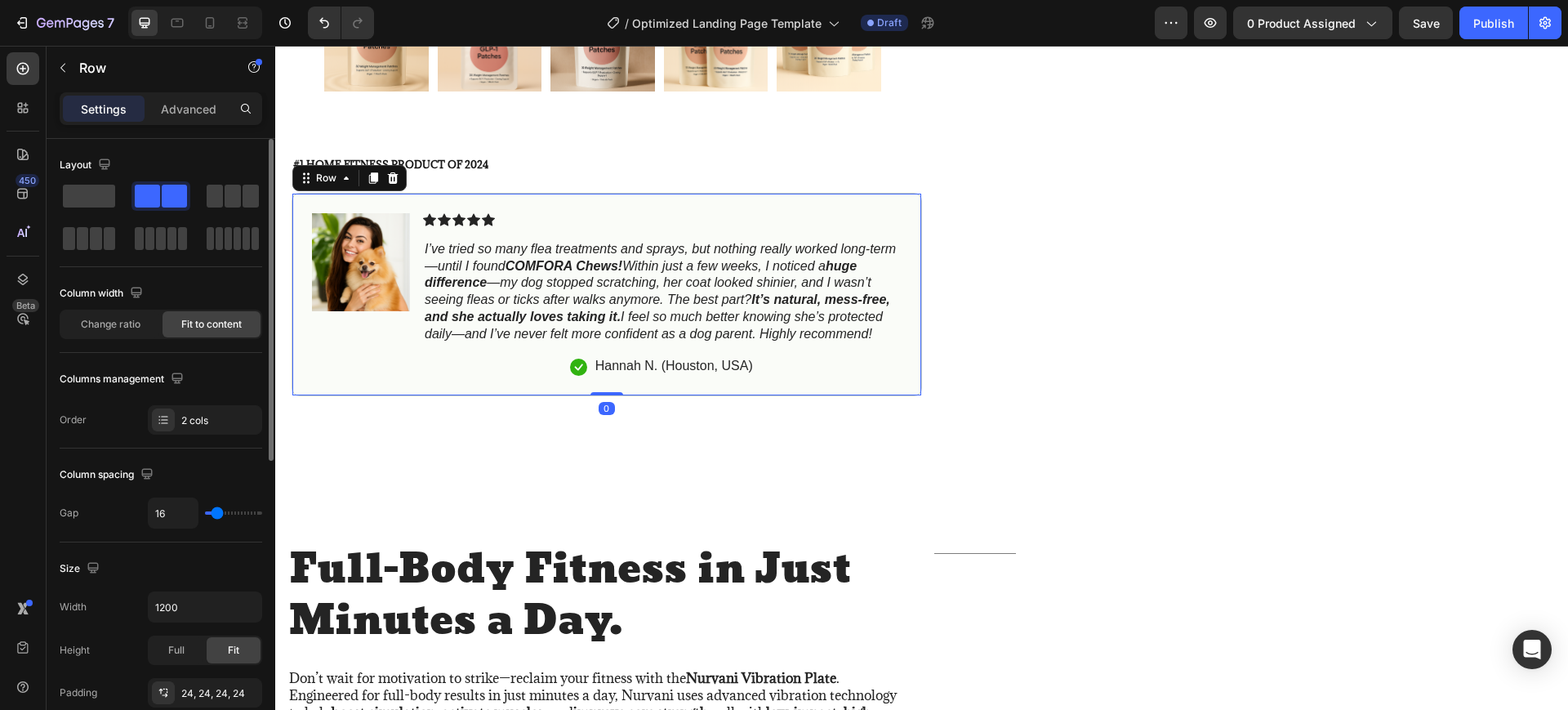 click on "Image" at bounding box center [361, 295] 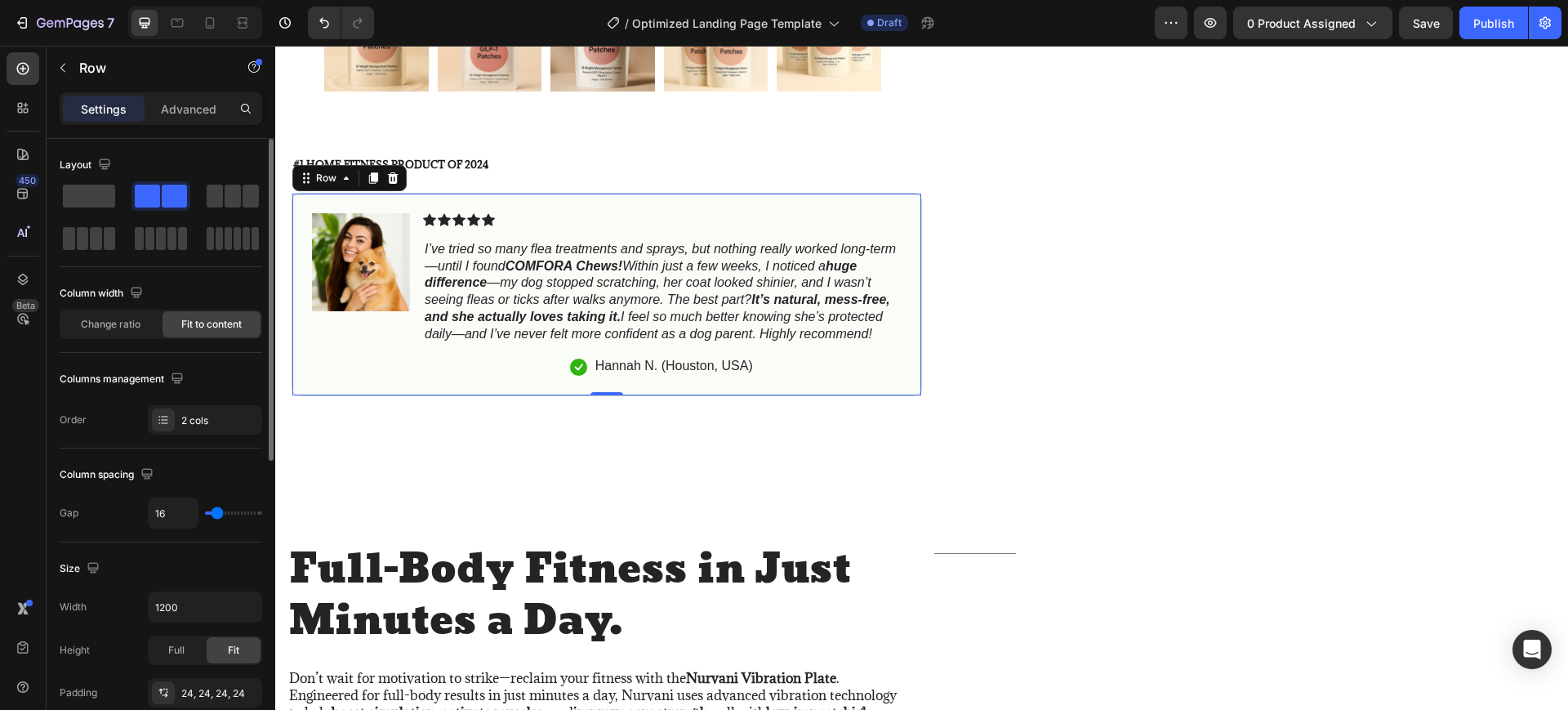 click on "Image Icon Icon Icon Icon Icon Icon List I’ve tried so many flea treatments and sprays, but nothing really worked long-term—until I found  COMFORA Chews!  Within just a few weeks, I noticed a  huge difference —my dog stopped scratching, her coat looked shinier, and I wasn’t seeing fleas or ticks after walks anymore. The best part?  It’s natural, mess-free, and she actually loves taking it.  I feel so much better knowing she’s protected daily—and I’ve never felt more confident as a dog parent. Highly recommend! Text Block
Icon Hannah N. (Houston, USA) Text Block Row Row   0" at bounding box center (607, 295) 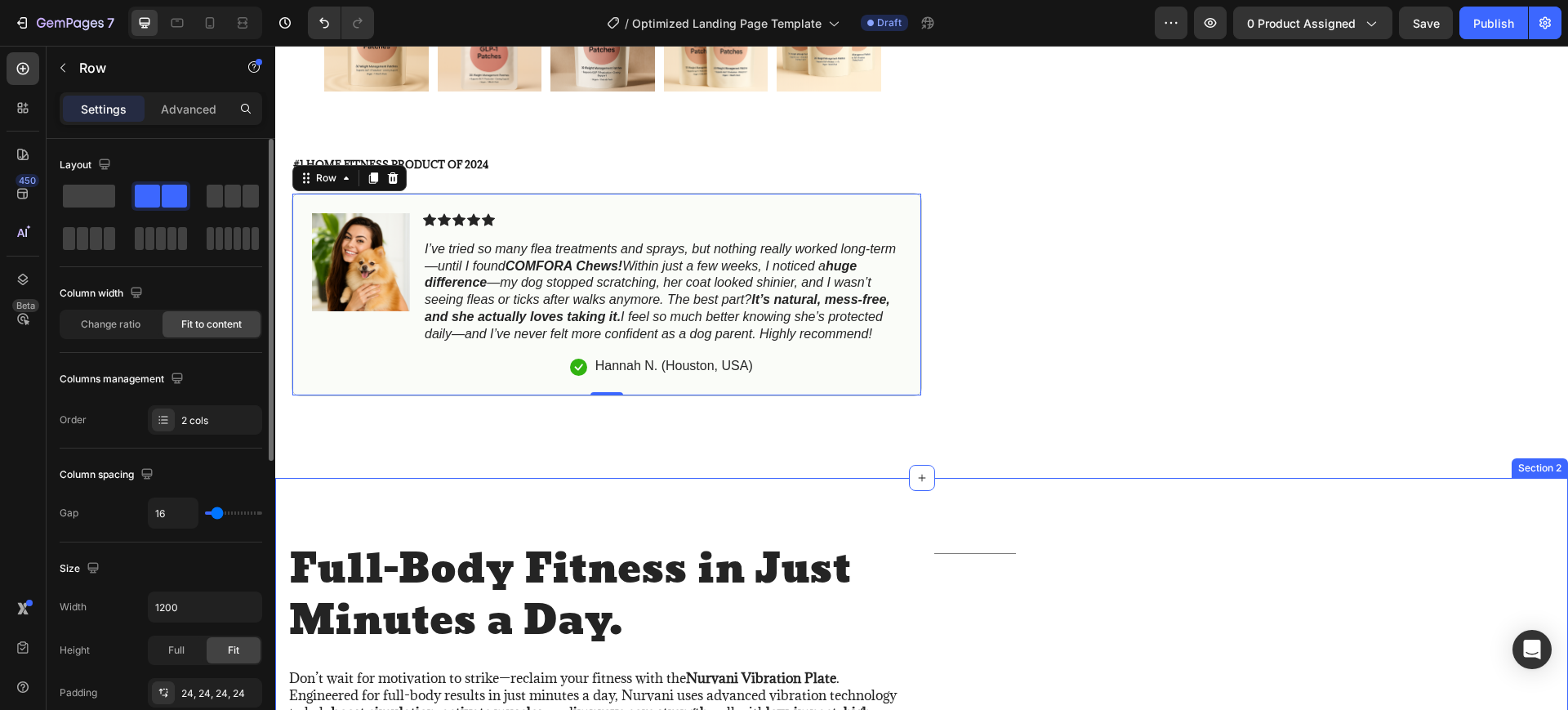 click on "Full-Body Fitness in Just Minutes a Day. Heading Don’t wait for motivation to strike—reclaim your fitness with the  Nurvani Vibration Plate . Engineered for full-body results in just minutes a day, Nurvani uses advanced vibration technology to help  boost circulation, activate muscles , and  improve core strength —all with  low-impact, high-efficiency movement . Sleek. Powerful. Quiet. It's the smarter way to tone, recover, and feel your best—right from home. Text Block                Title Line Row Section 2" at bounding box center (921, 653) 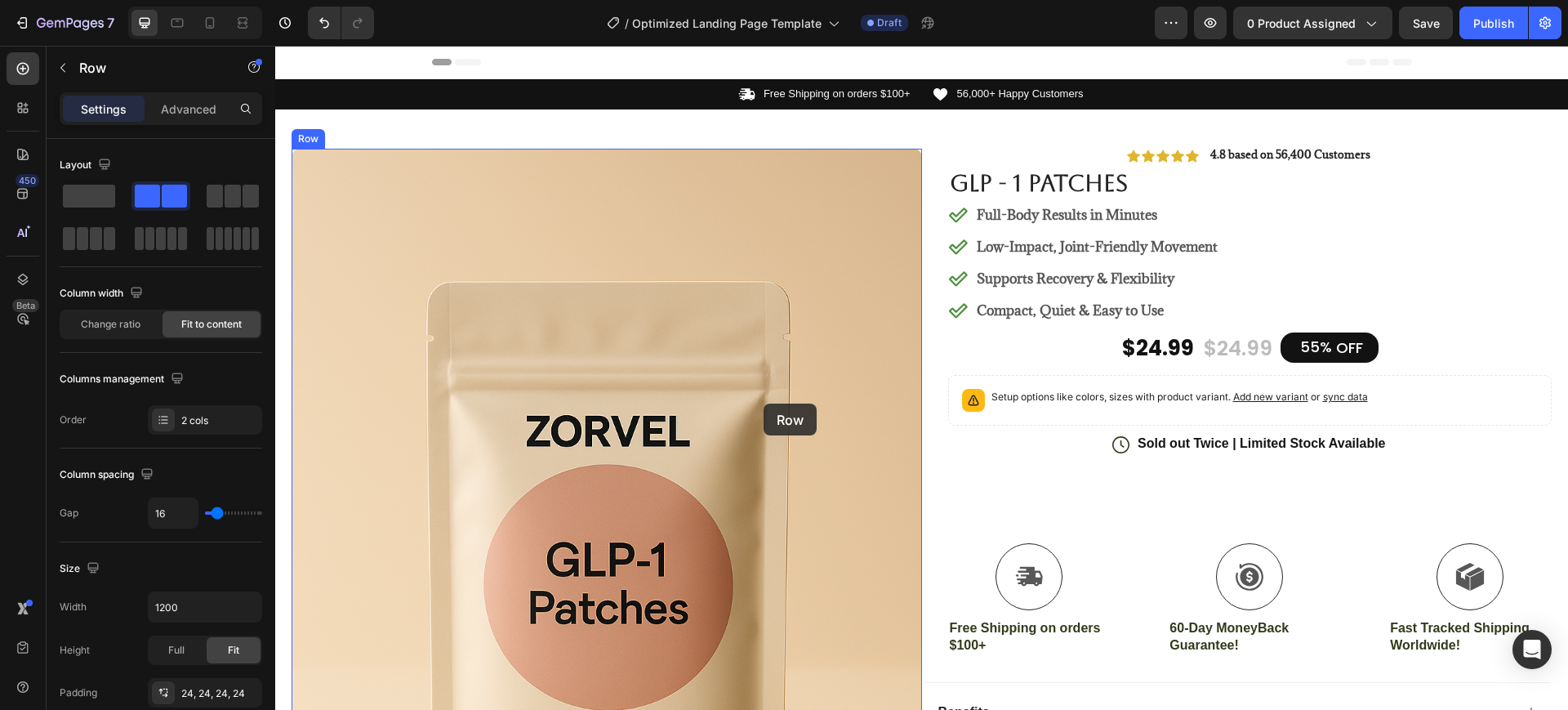 scroll, scrollTop: 1021, scrollLeft: 0, axis: vertical 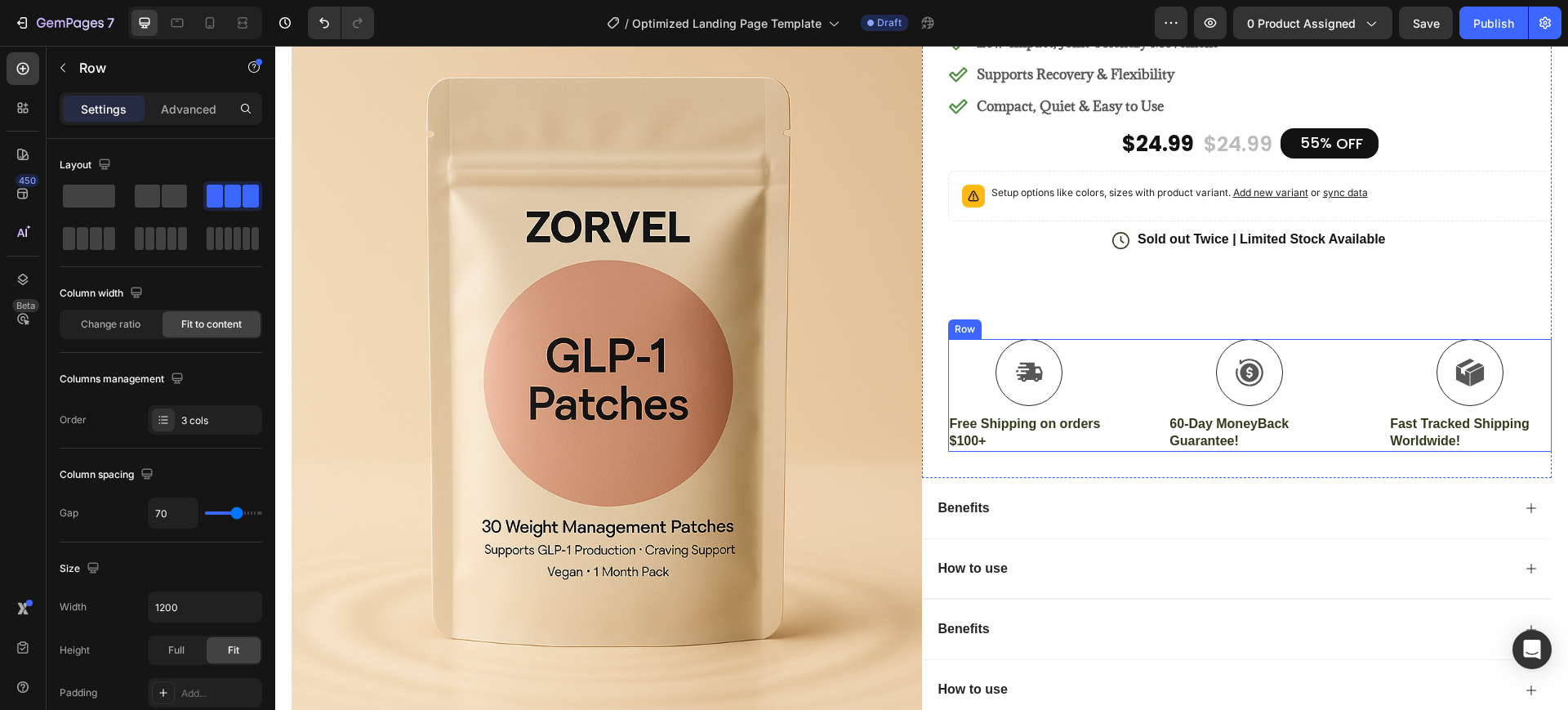 click on "Icon Free Shipping on orders $100+ Text Block
Icon 60-Day MoneyBack Guarantee! Text Block
Icon Fast Tracked Shipping Worldwide! Text Block Row" at bounding box center (1250, 395) 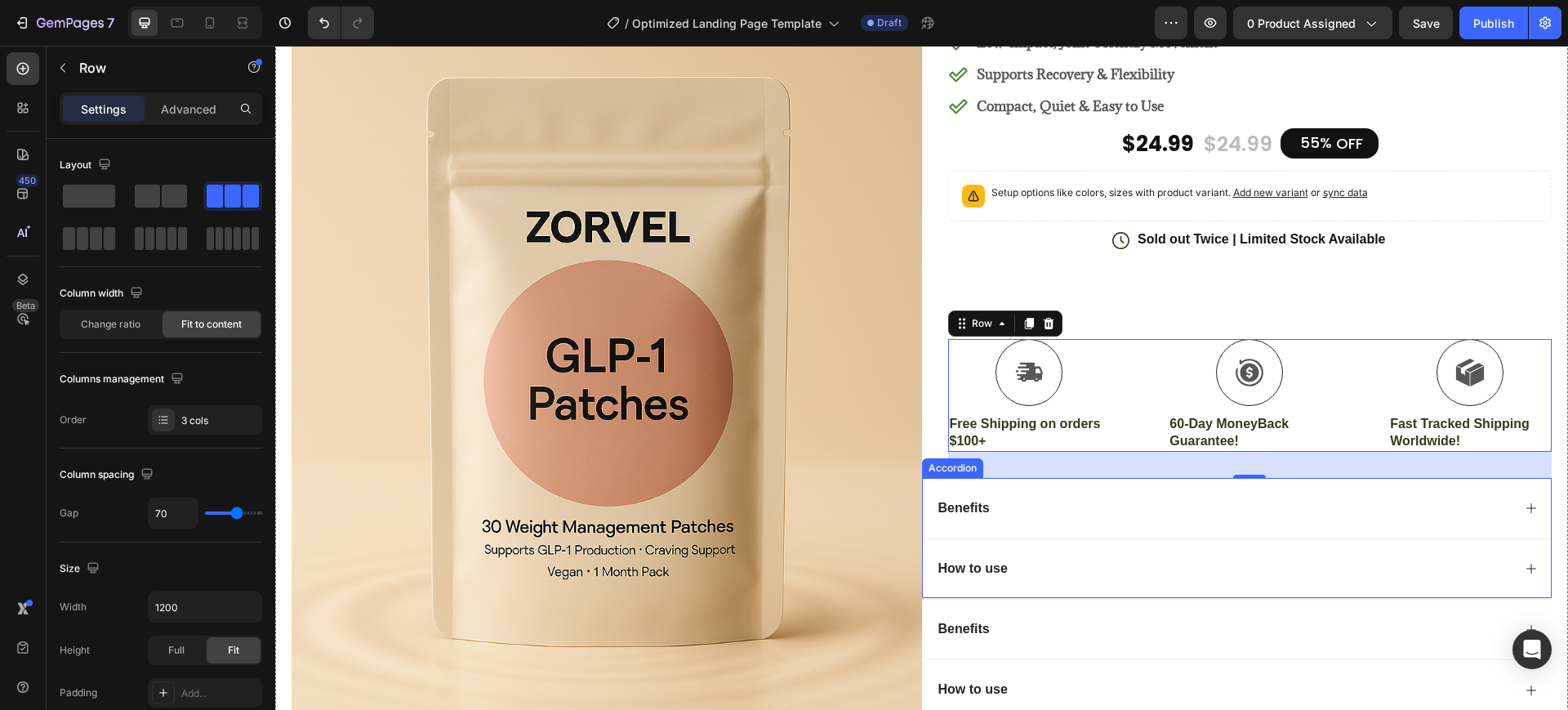 drag, startPoint x: 1240, startPoint y: 473, endPoint x: 1247, endPoint y: 529, distance: 56.4358 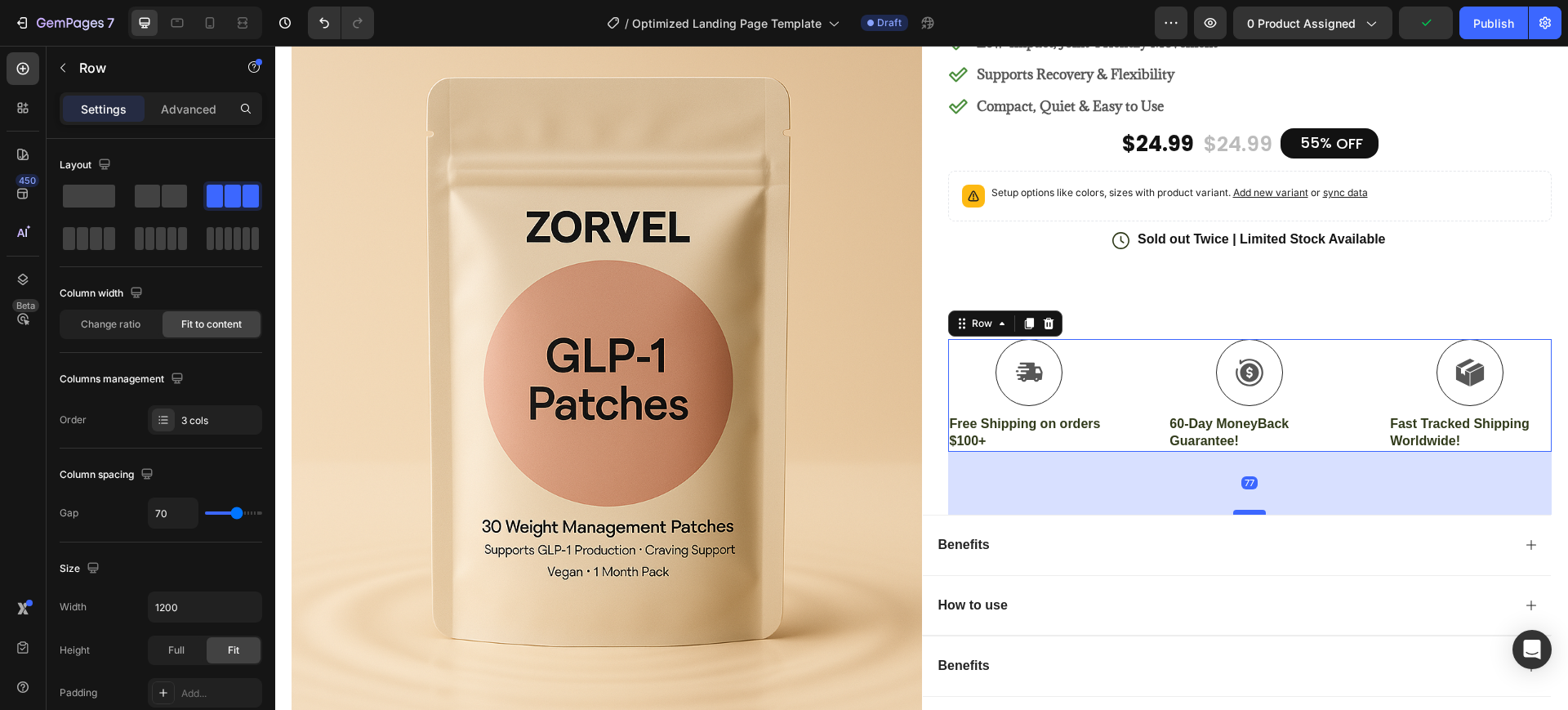 drag, startPoint x: 1241, startPoint y: 476, endPoint x: 1246, endPoint y: 512, distance: 36.34556 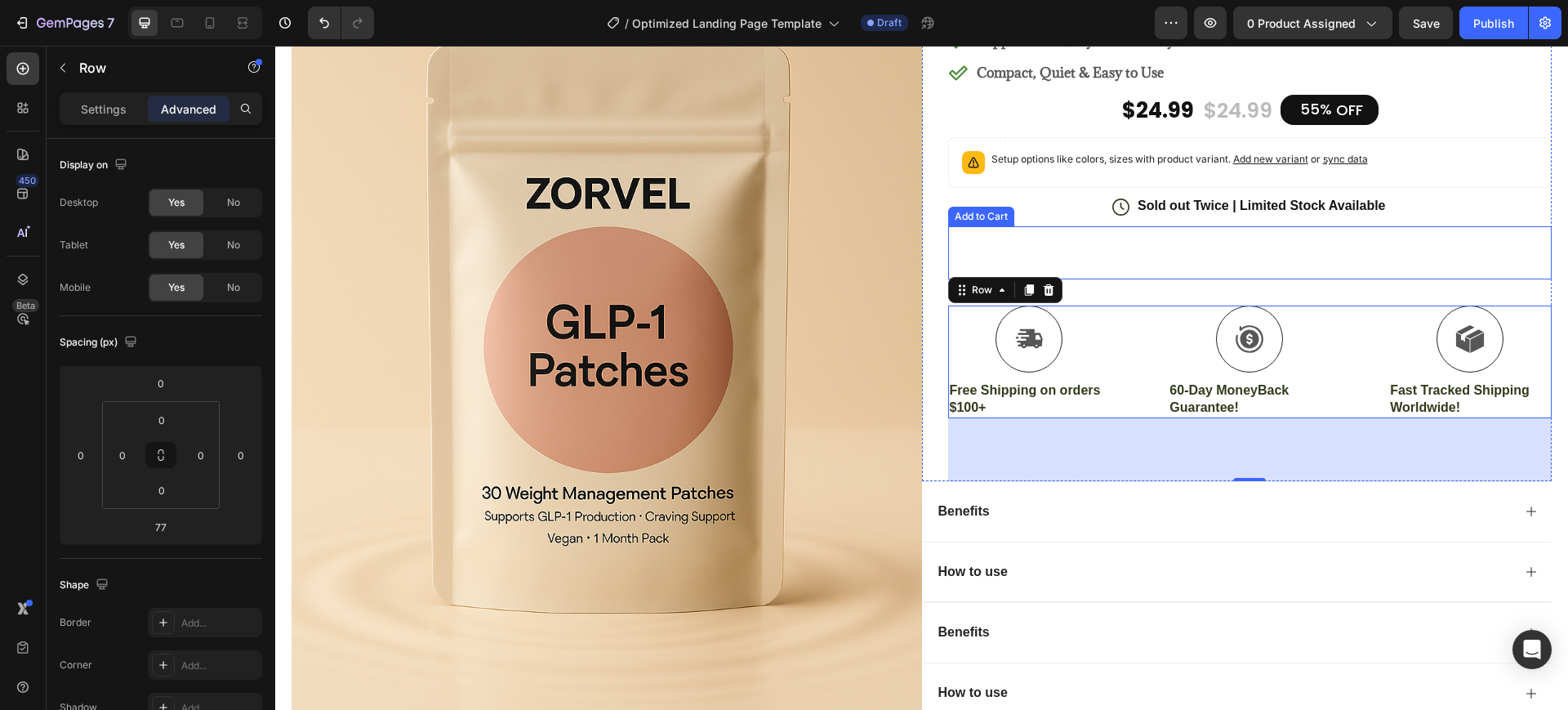 scroll, scrollTop: 409, scrollLeft: 0, axis: vertical 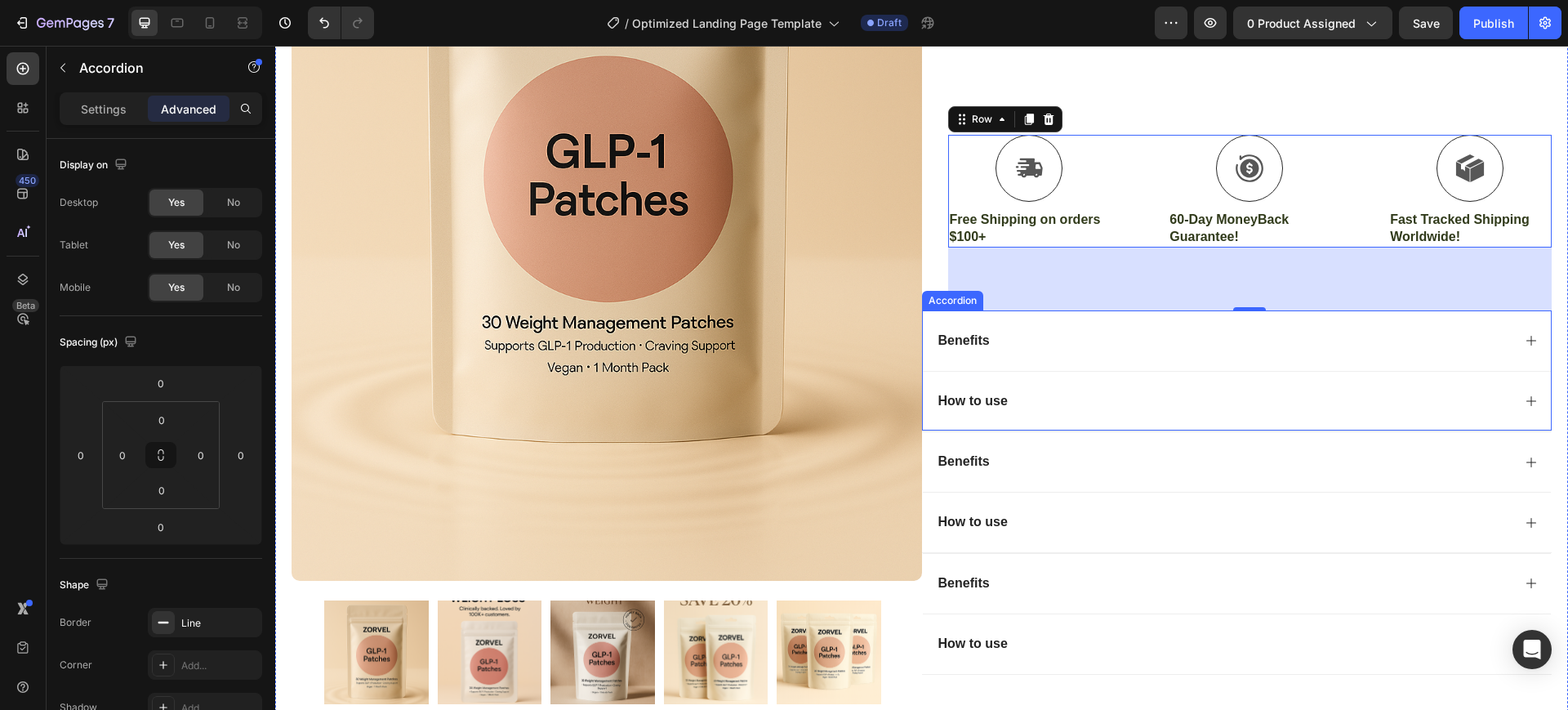 click on "Benefits" at bounding box center [1237, 341] 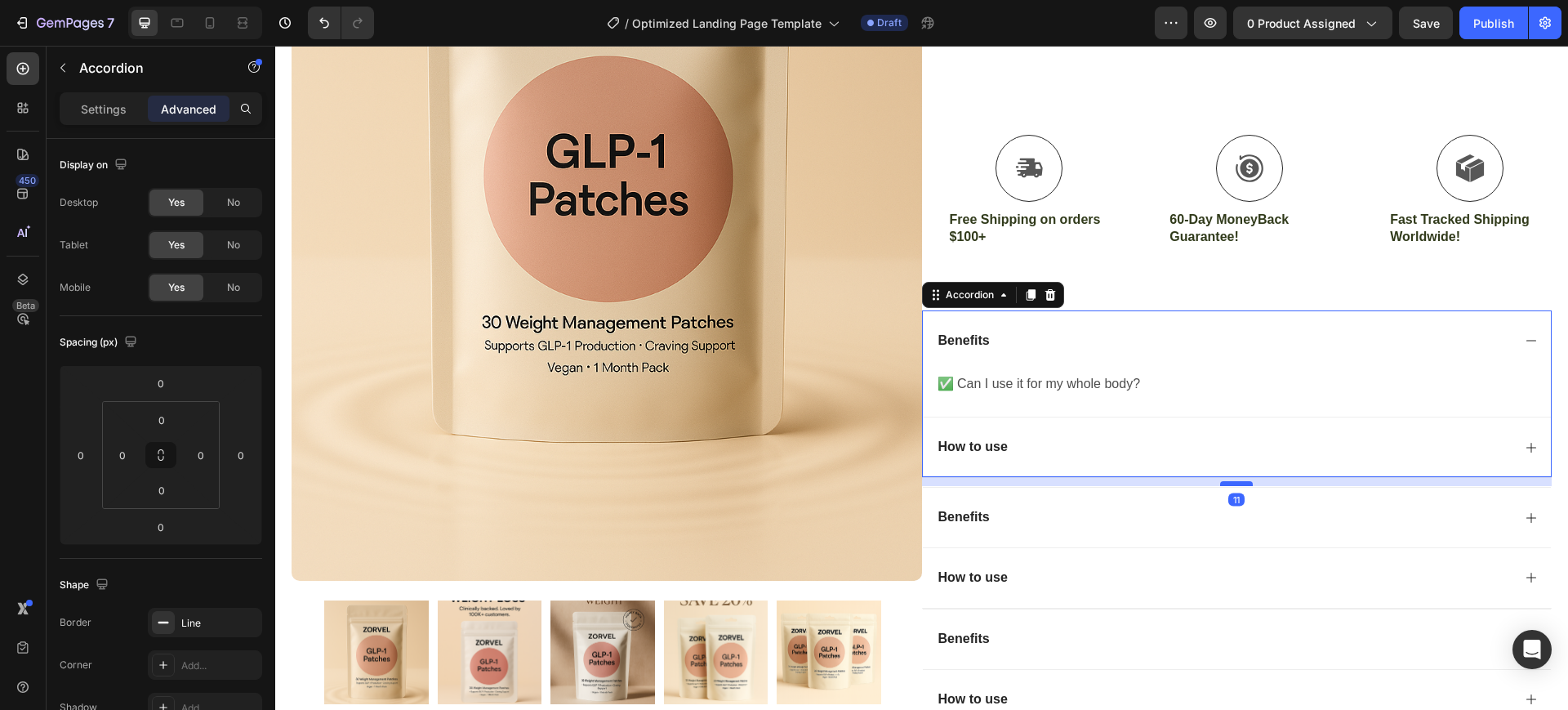 drag, startPoint x: 1215, startPoint y: 474, endPoint x: 1221, endPoint y: 483, distance: 10.816654 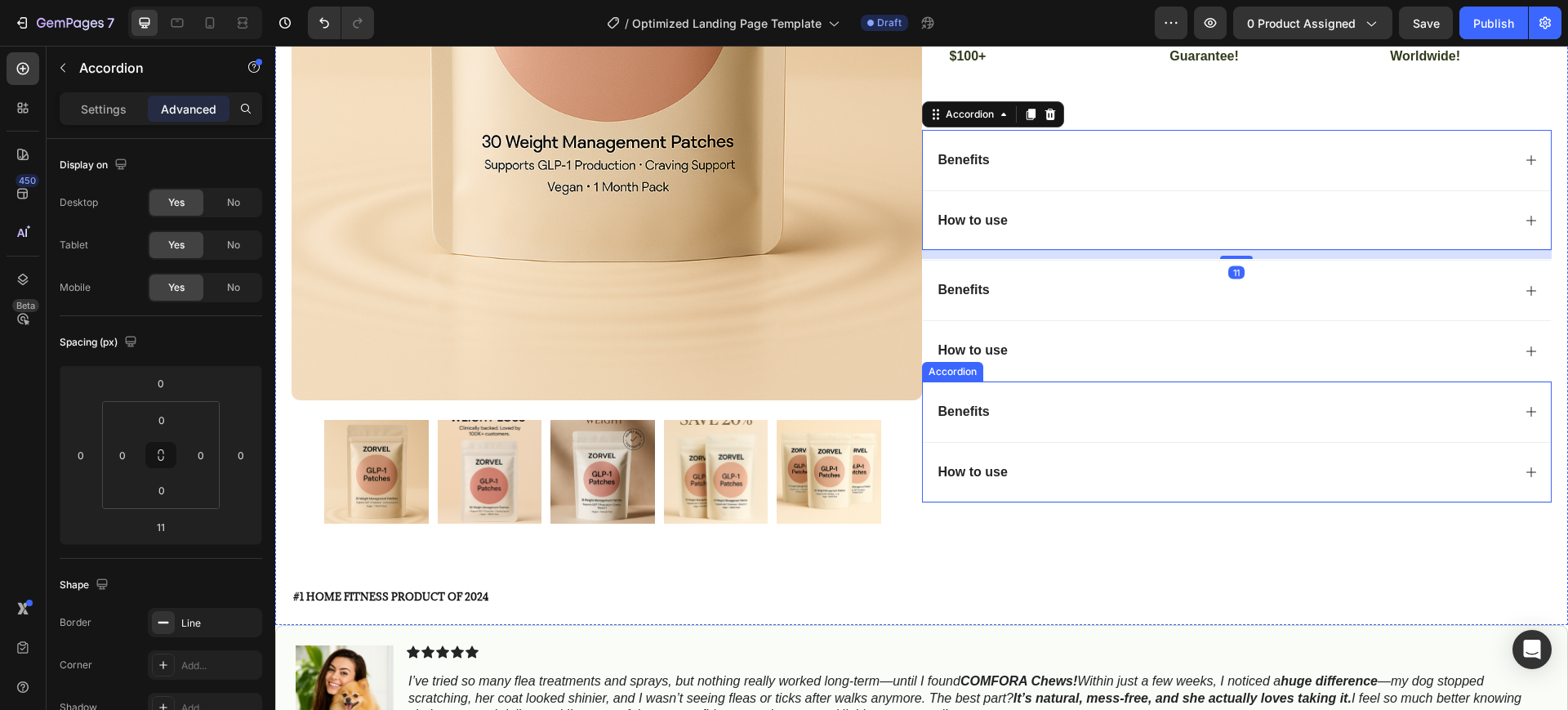scroll, scrollTop: 613, scrollLeft: 0, axis: vertical 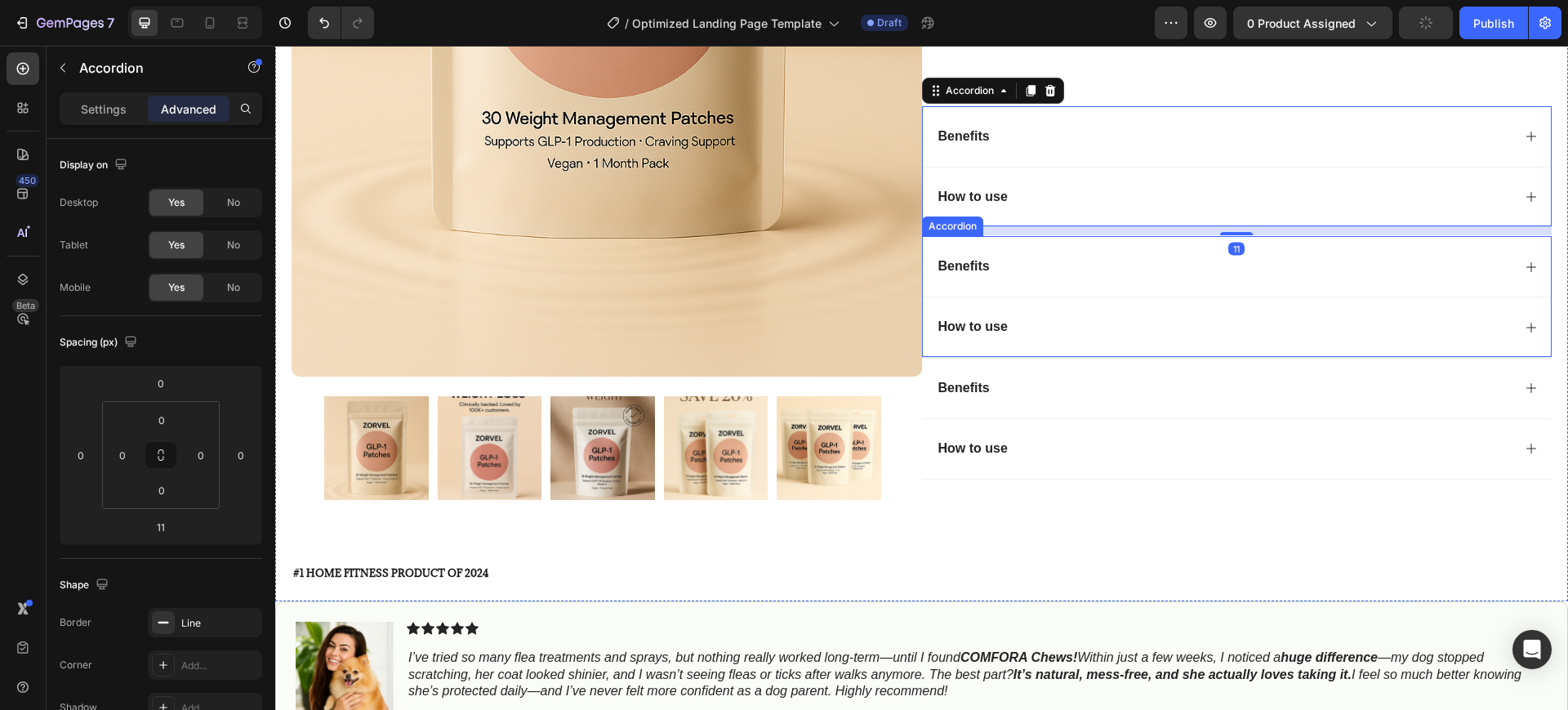 click on "How to use" at bounding box center [1237, 327] 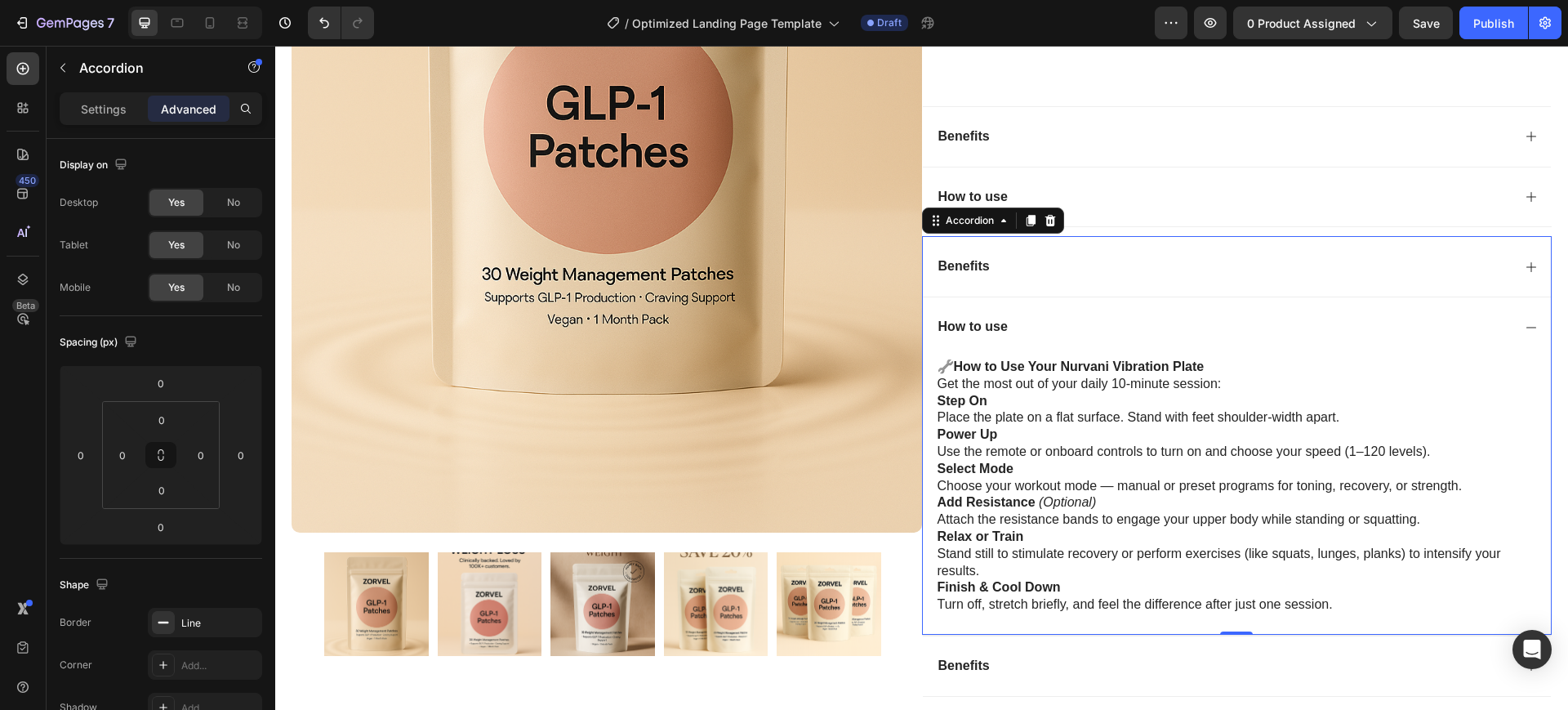 click on "🔧  How to Use Your Nurvani Vibration Plate Get the most out of your daily 10-minute session: Step On Place the plate on a flat surface. Stand with feet shoulder-width apart. Power Up Use the remote or onboard controls to turn on and choose your speed (1–120 levels). Select Mode Choose your workout mode — manual or preset programs for toning, recovery, or strength. Add Resistance   (Optional) Attach the resistance bands to engage your upper body while standing or squatting. Relax or Train Stand still to stimulate recovery or perform exercises (like squats, lunges, planks) to intensify your results. Finish & Cool Down Turn off, stretch briefly, and feel the difference after just one session. Text Block" at bounding box center (1237, 496) 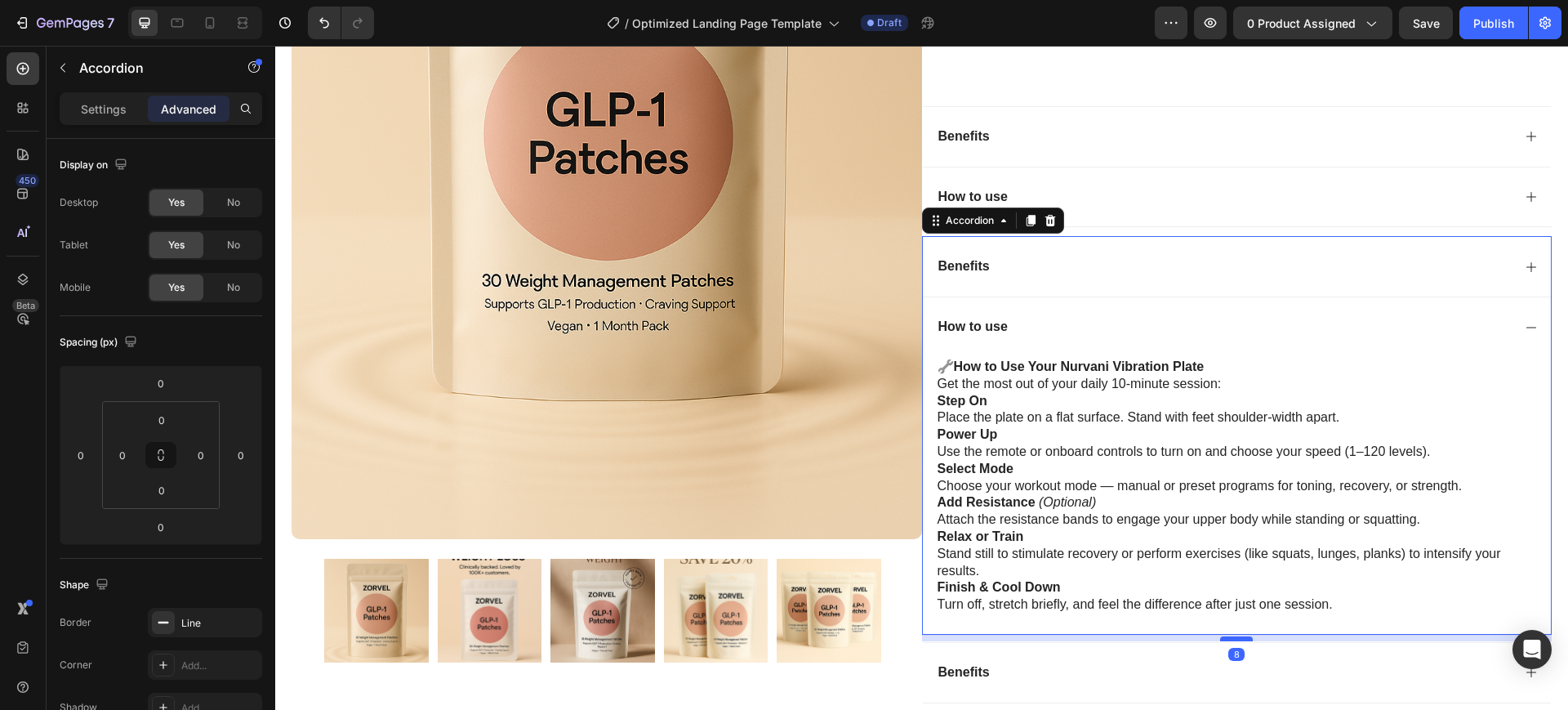 click at bounding box center [1236, 639] 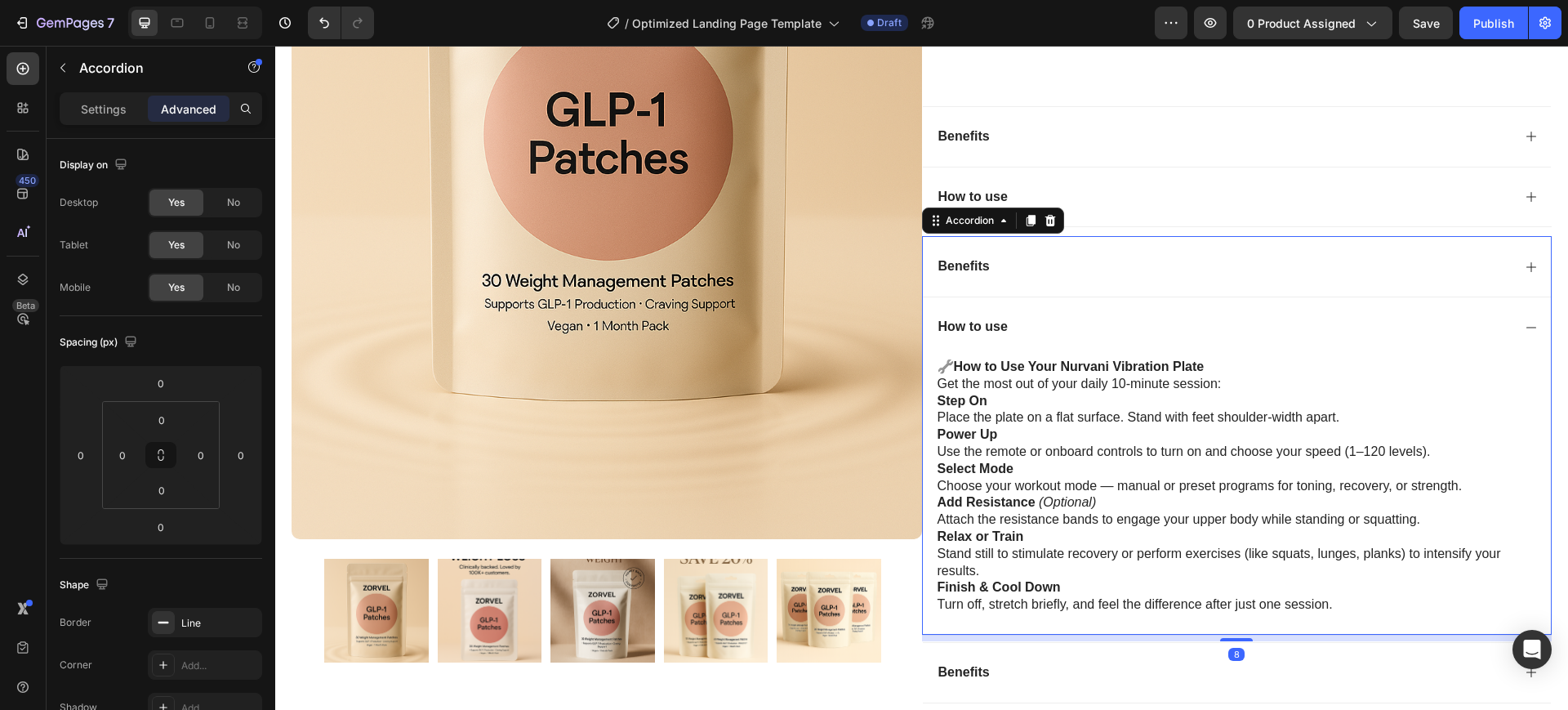 type on "8" 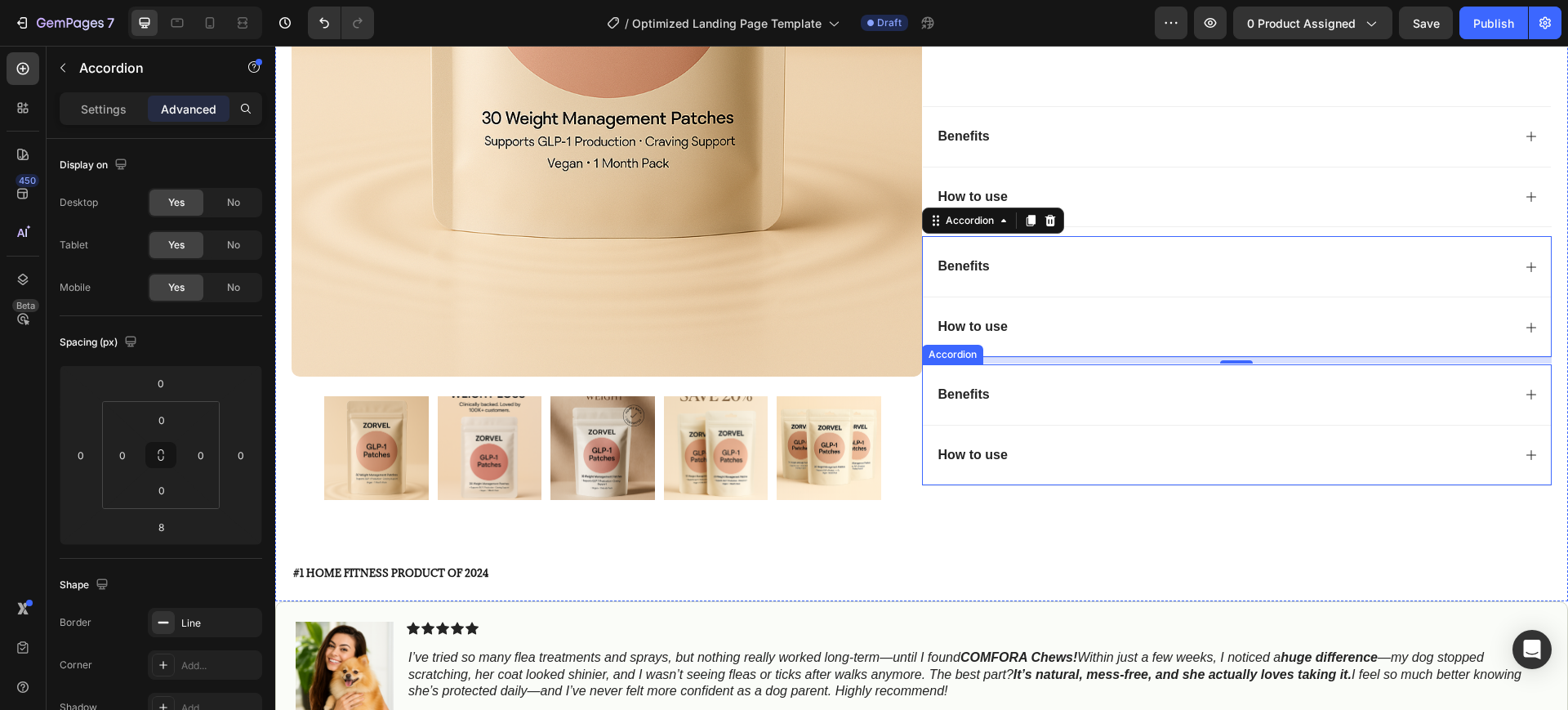 click on "How to use" at bounding box center [1224, 455] 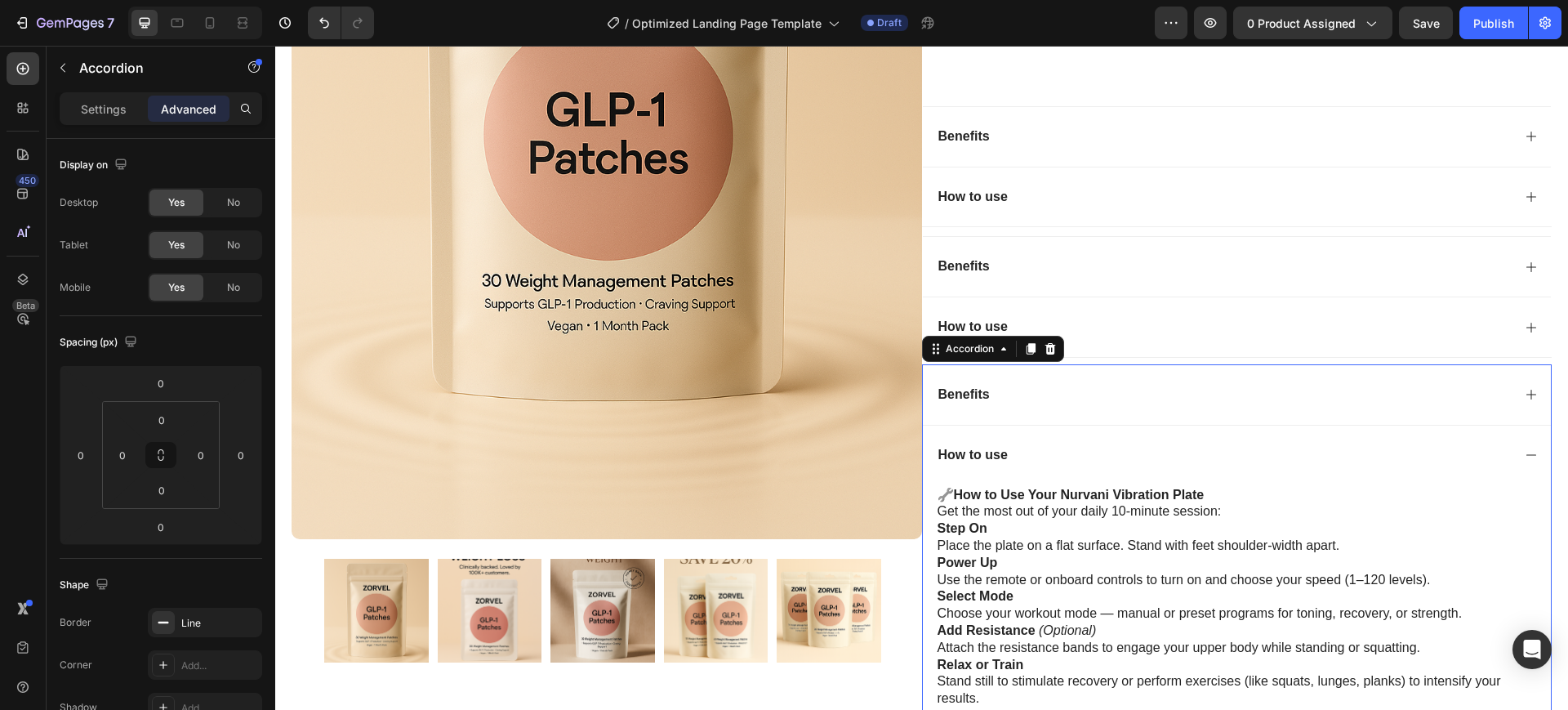 click on "How to use" at bounding box center (1224, 455) 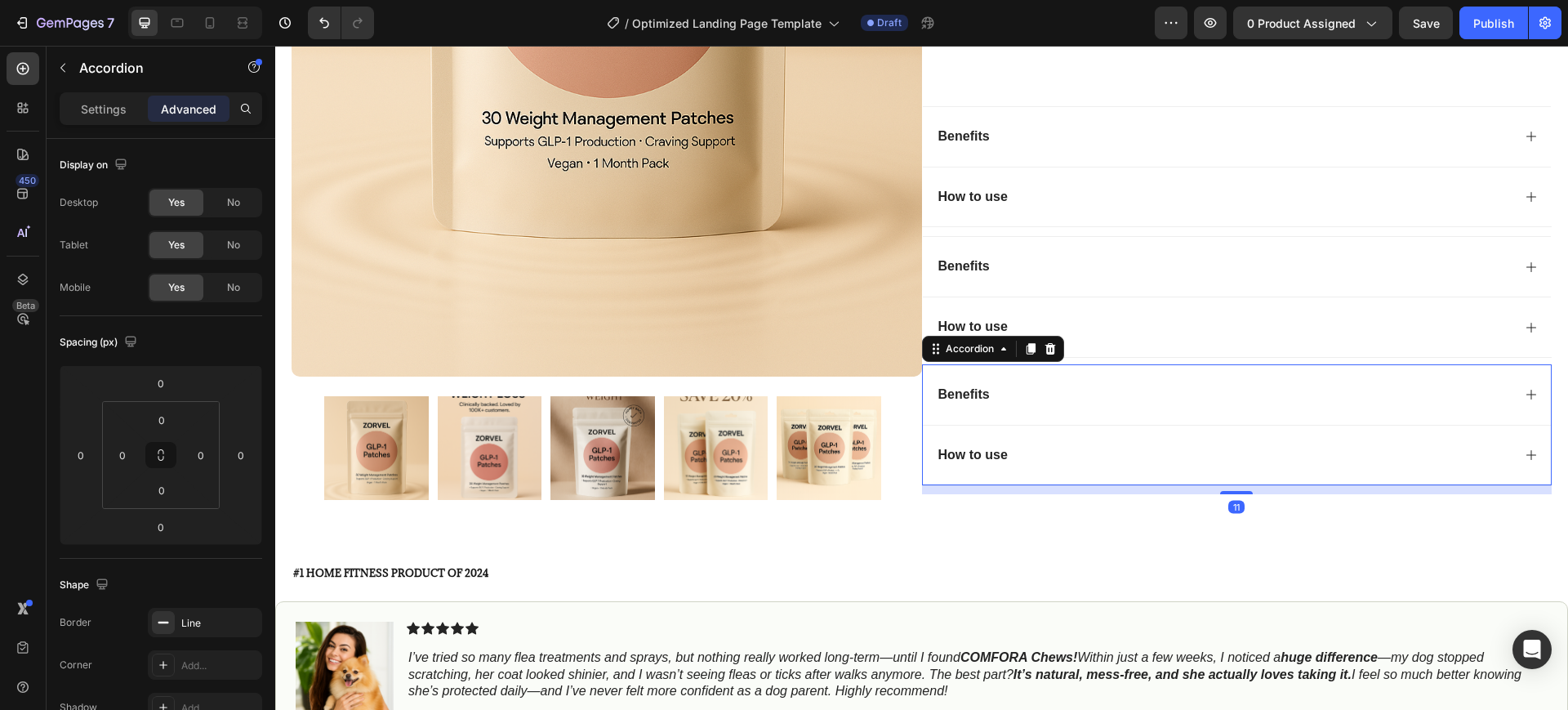 drag, startPoint x: 1223, startPoint y: 484, endPoint x: 1224, endPoint y: 493, distance: 9.055385 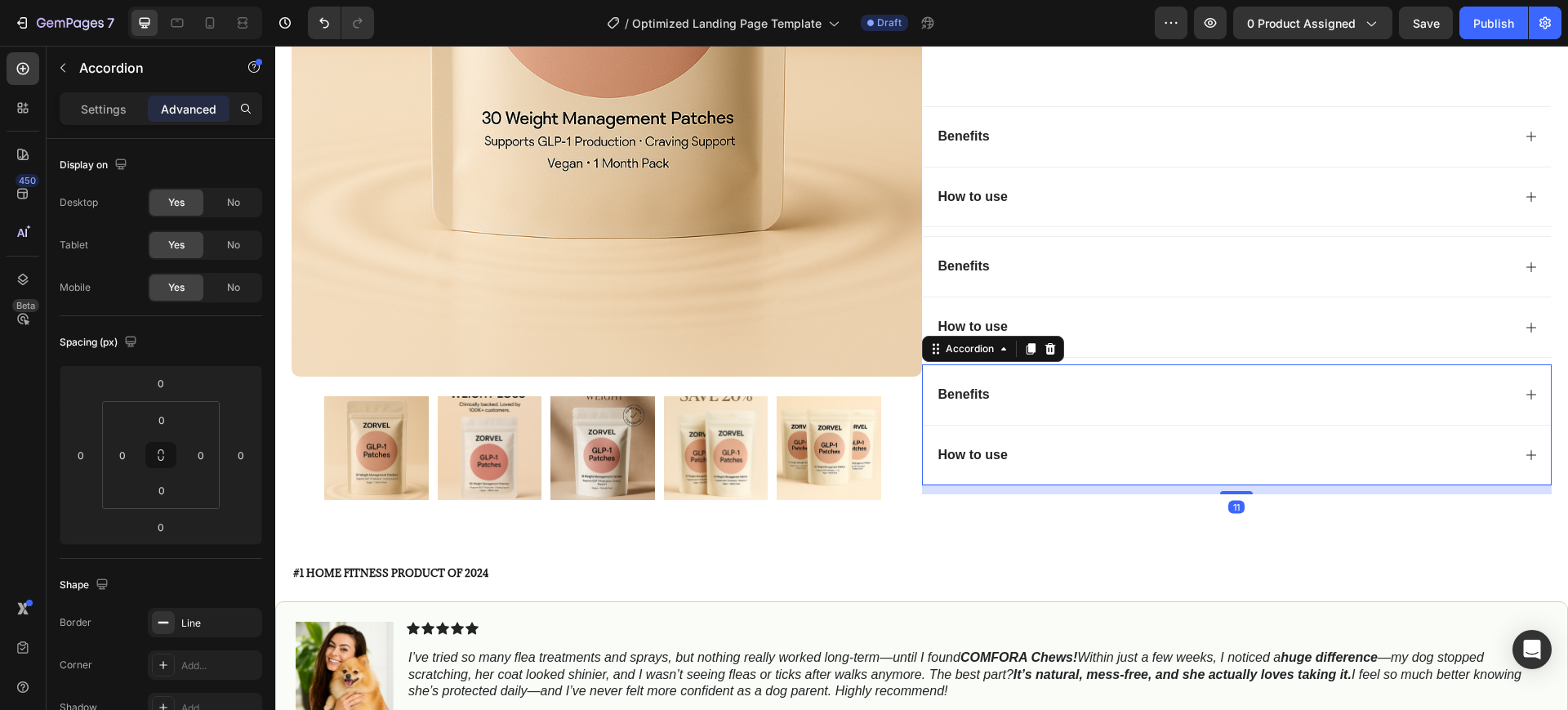 click at bounding box center (1236, 493) 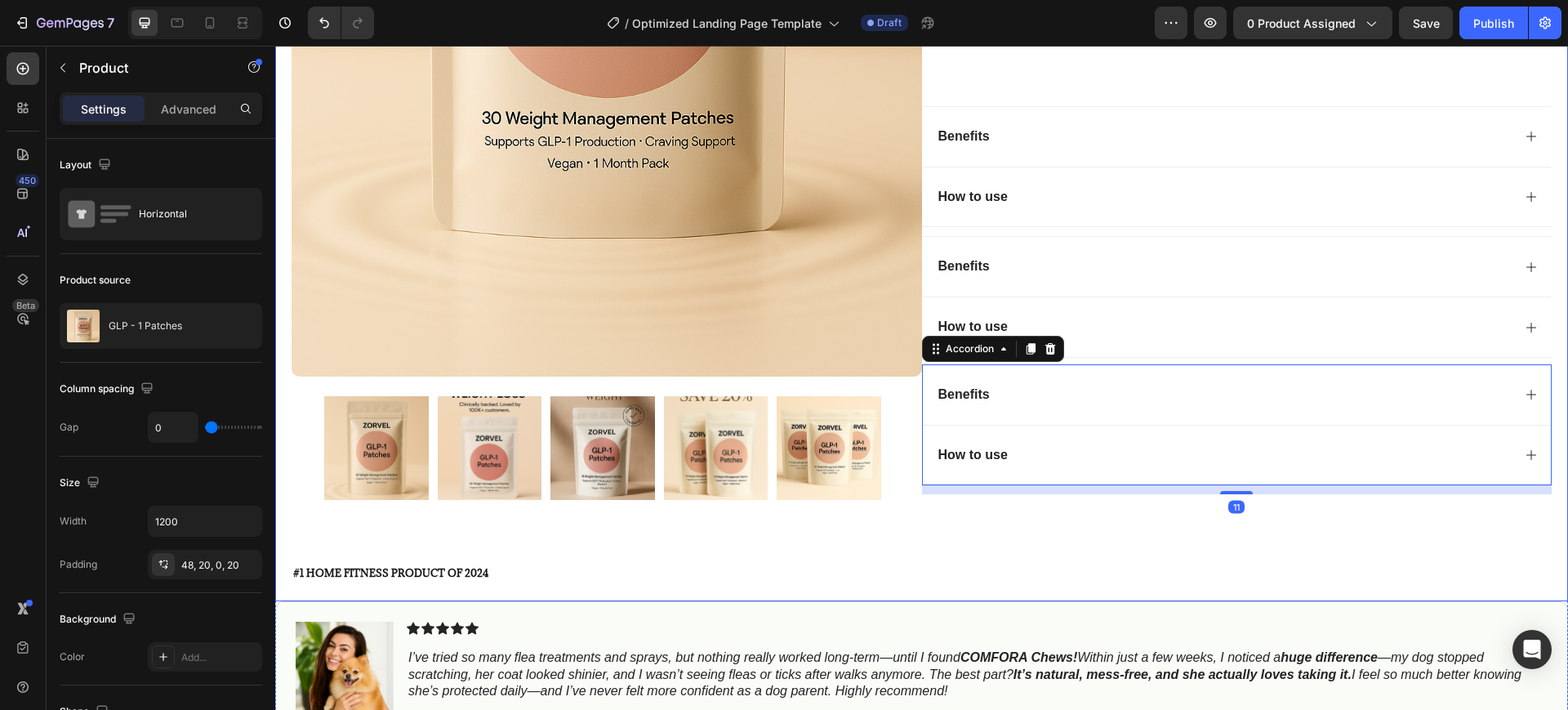 click on "Icon Icon Icon Icon Icon Icon List 4.8 based on 56,400 Customers Text Block Row GLP - 1 Patches Product Title
Full-Body Results in Minutes
Low-Impact, Joint-Friendly Movement
Supports Recovery & Flexibility
Compact, Quiet & Easy to Use Item List $24.99 Product Price Product Price $24.99 Product Price Product Price 55% OFF Discount Tag Row Setup options like colors, sizes with product variant.       Add new variant   or   sync data Product Variants & Swatches
Icon Sold out Twice | Limited Stock Available Text Block Row Add to cart Add to Cart
Icon Free Shipping on orders $100+ Text Block
Icon 60-Day MoneyBack Guarantee! Text Block
Icon Fast Tracked Shipping Worldwide! Text Block Row Image Icon Icon Icon Icon Icon Icon List “i knew the nurvani plate was working when my friends started asking, ‘what are you doing? you look stronger and more toned!’ Text Block" at bounding box center [1237, 69] 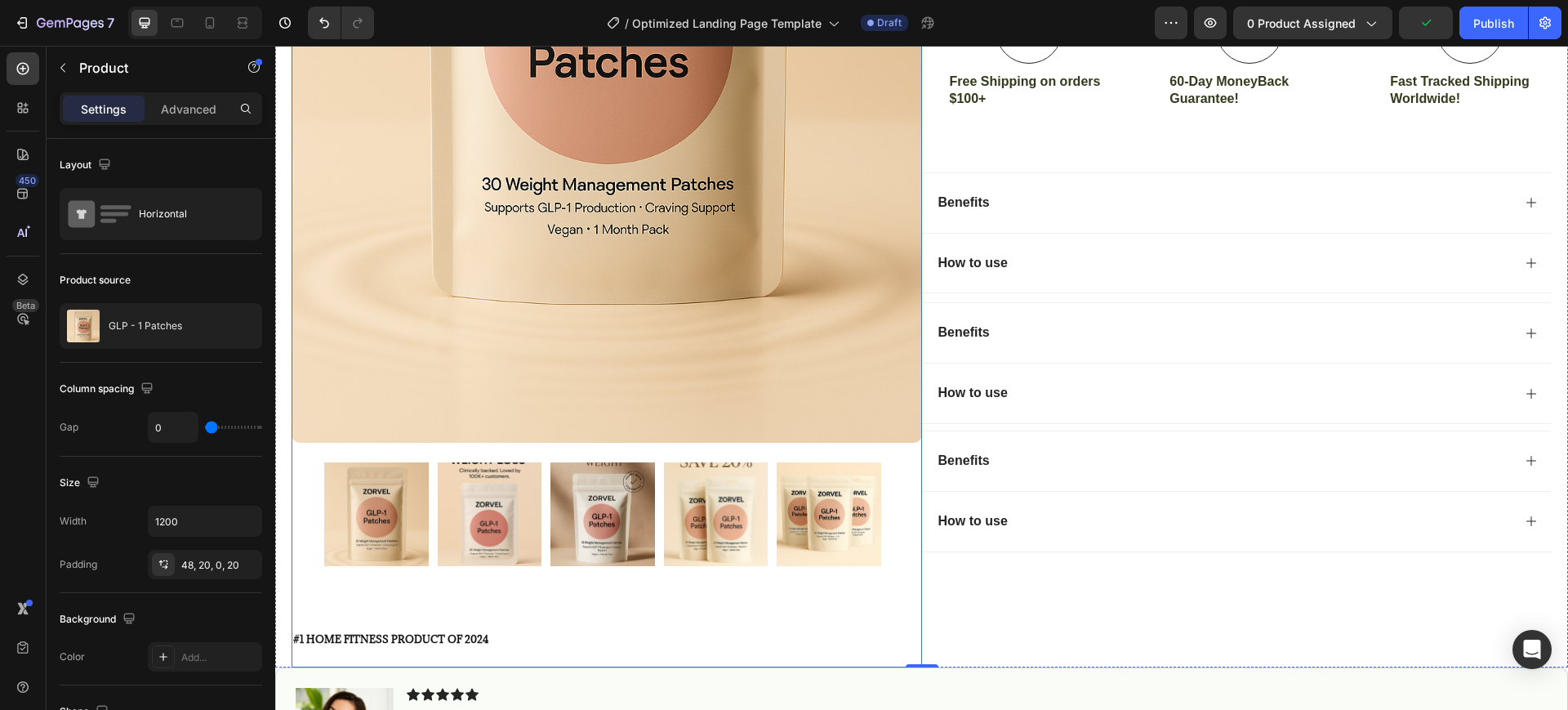 scroll, scrollTop: 817, scrollLeft: 0, axis: vertical 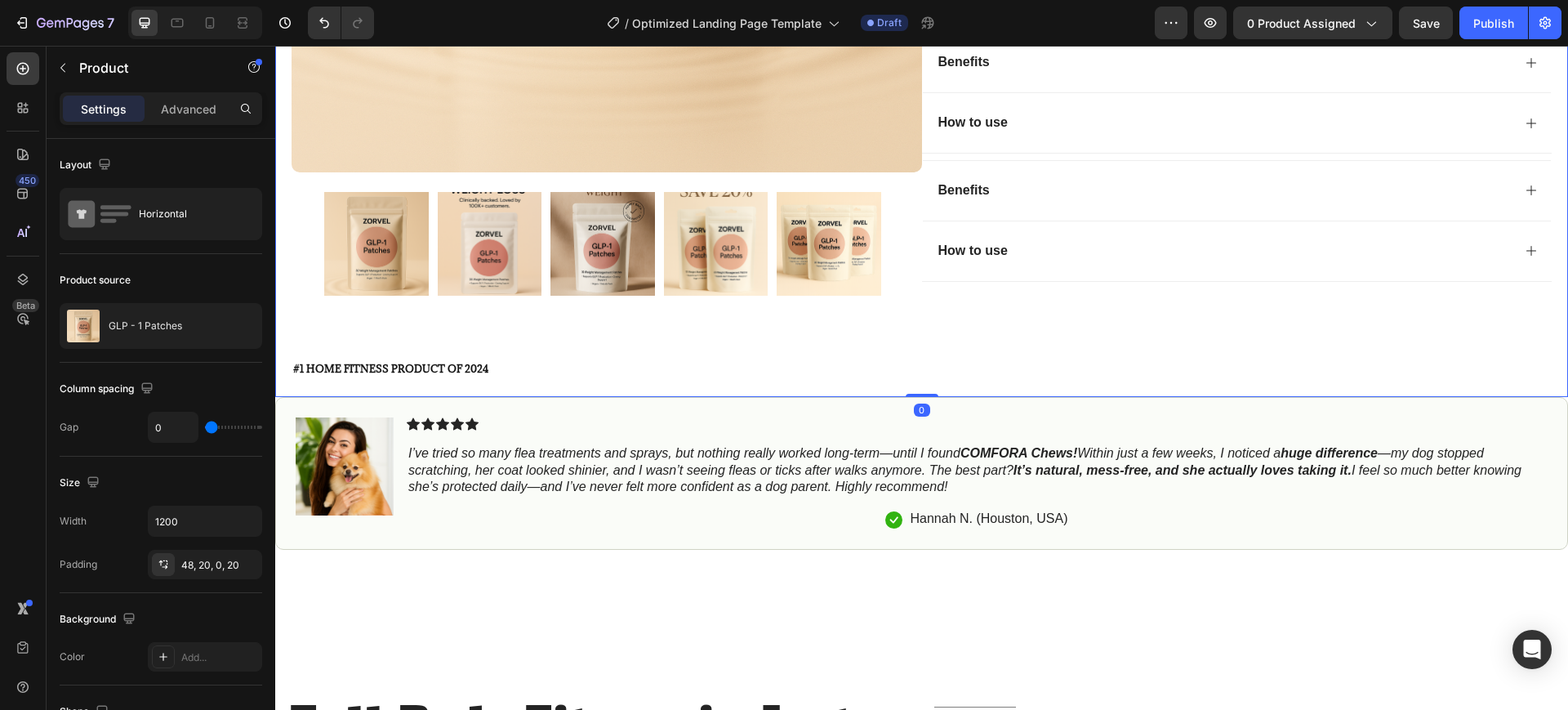 drag, startPoint x: 908, startPoint y: 374, endPoint x: 910, endPoint y: 358, distance: 16.12452 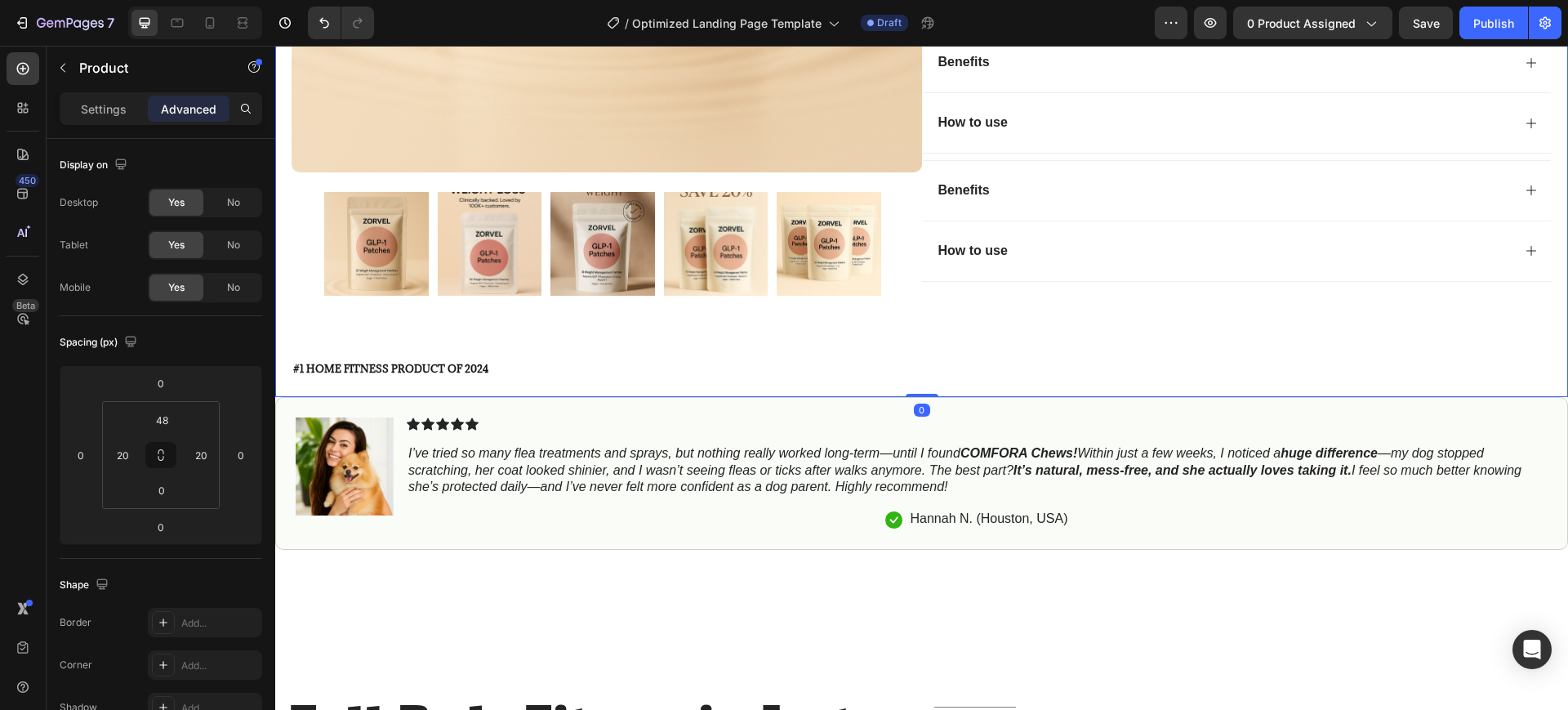 drag, startPoint x: 906, startPoint y: 386, endPoint x: 908, endPoint y: 376, distance: 10.198039 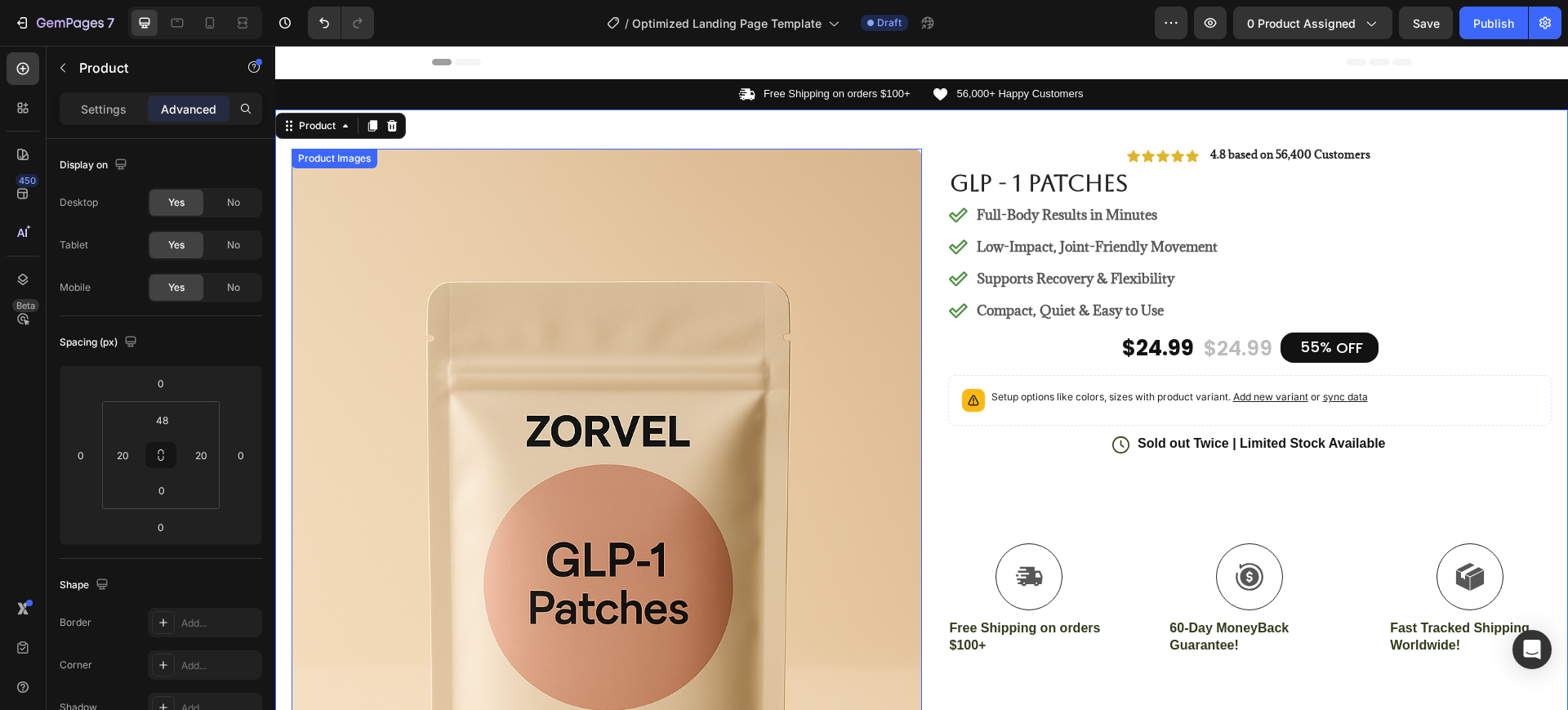 scroll, scrollTop: 204, scrollLeft: 0, axis: vertical 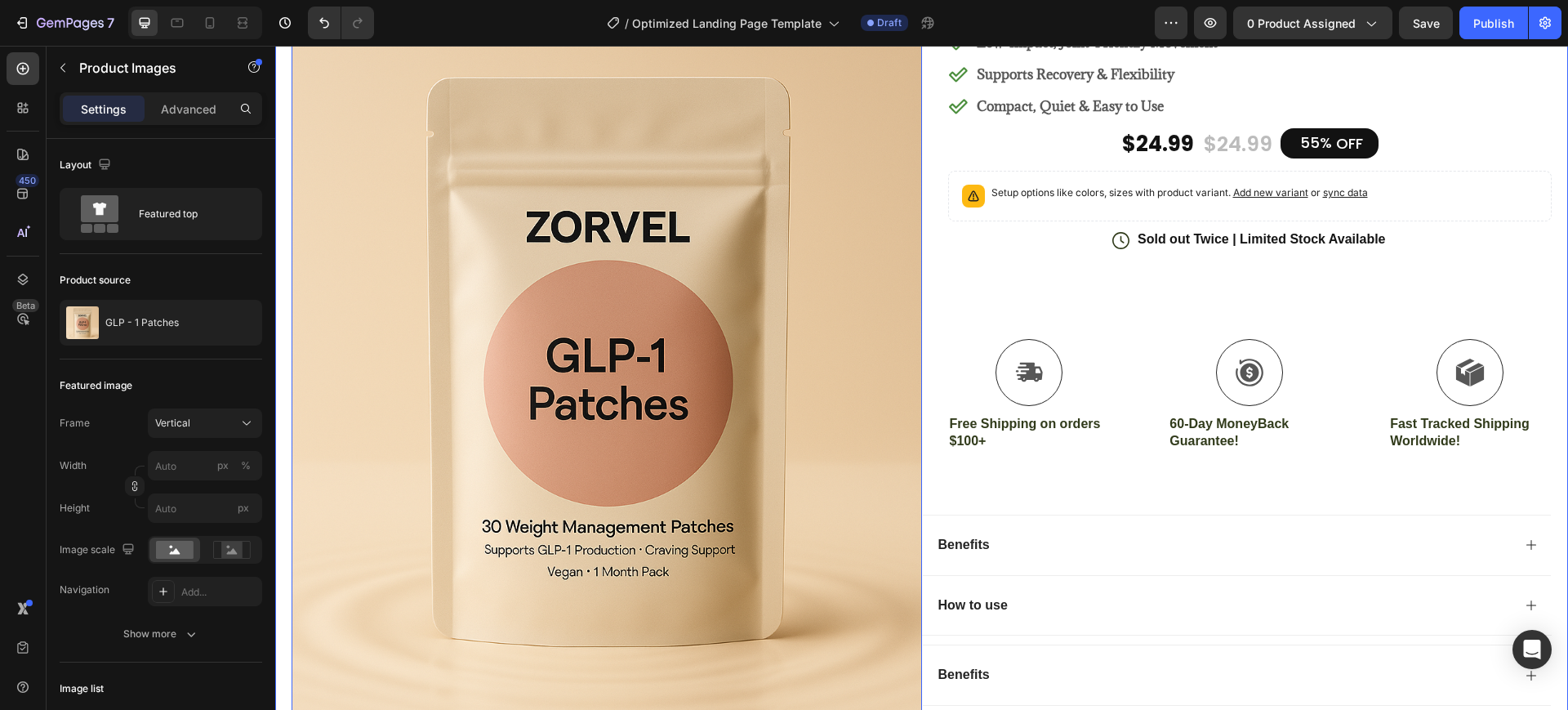 click at bounding box center (607, 364) 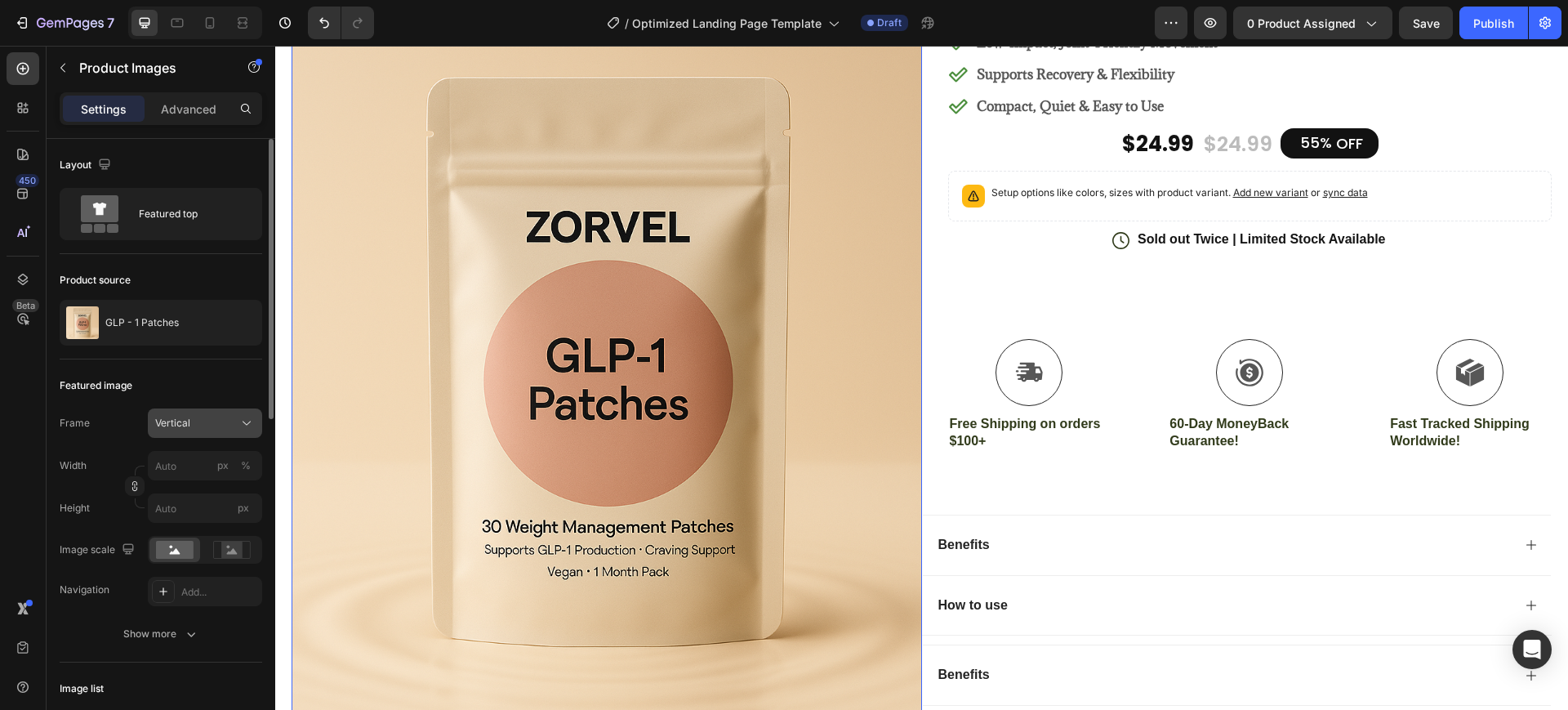 click on "Vertical" 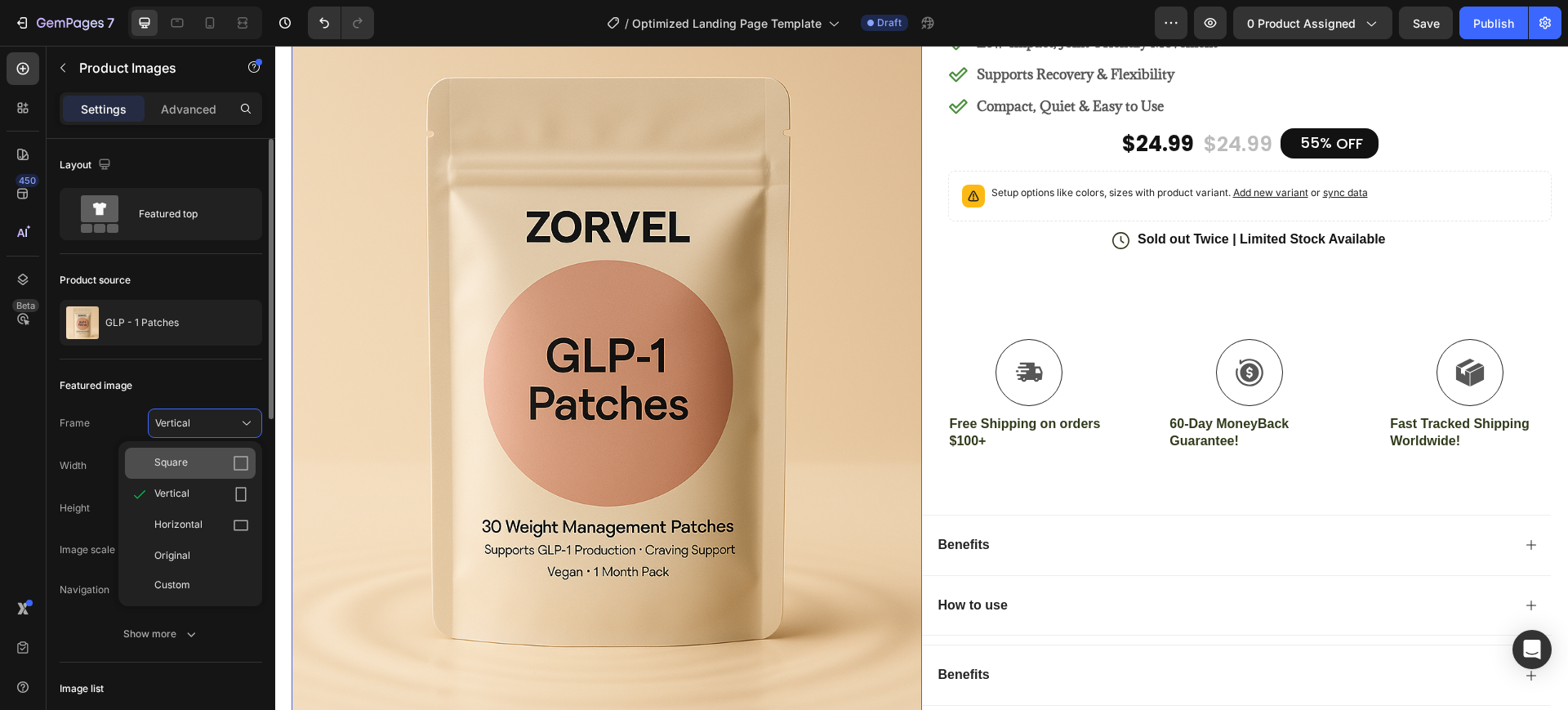 click on "Square" at bounding box center (202, 463) 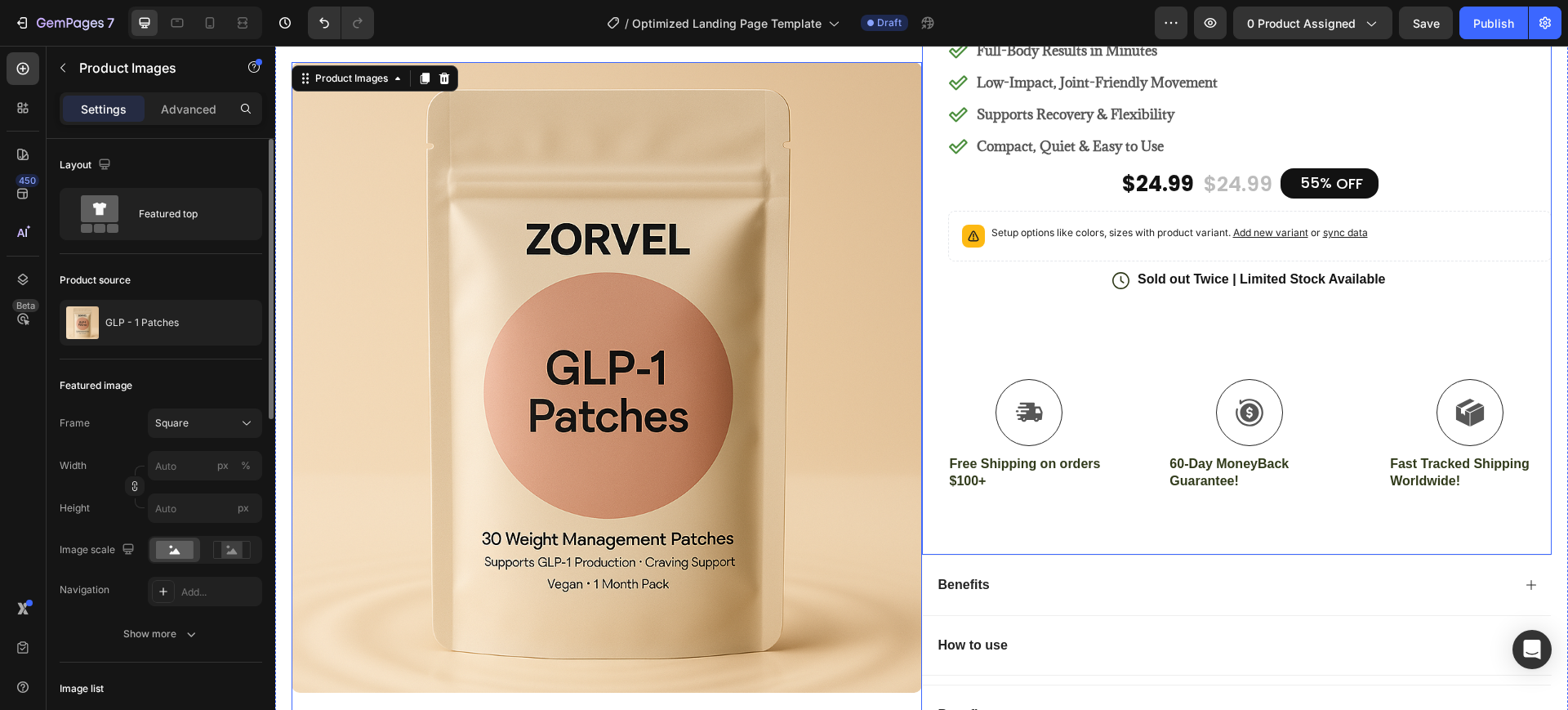 scroll, scrollTop: 0, scrollLeft: 0, axis: both 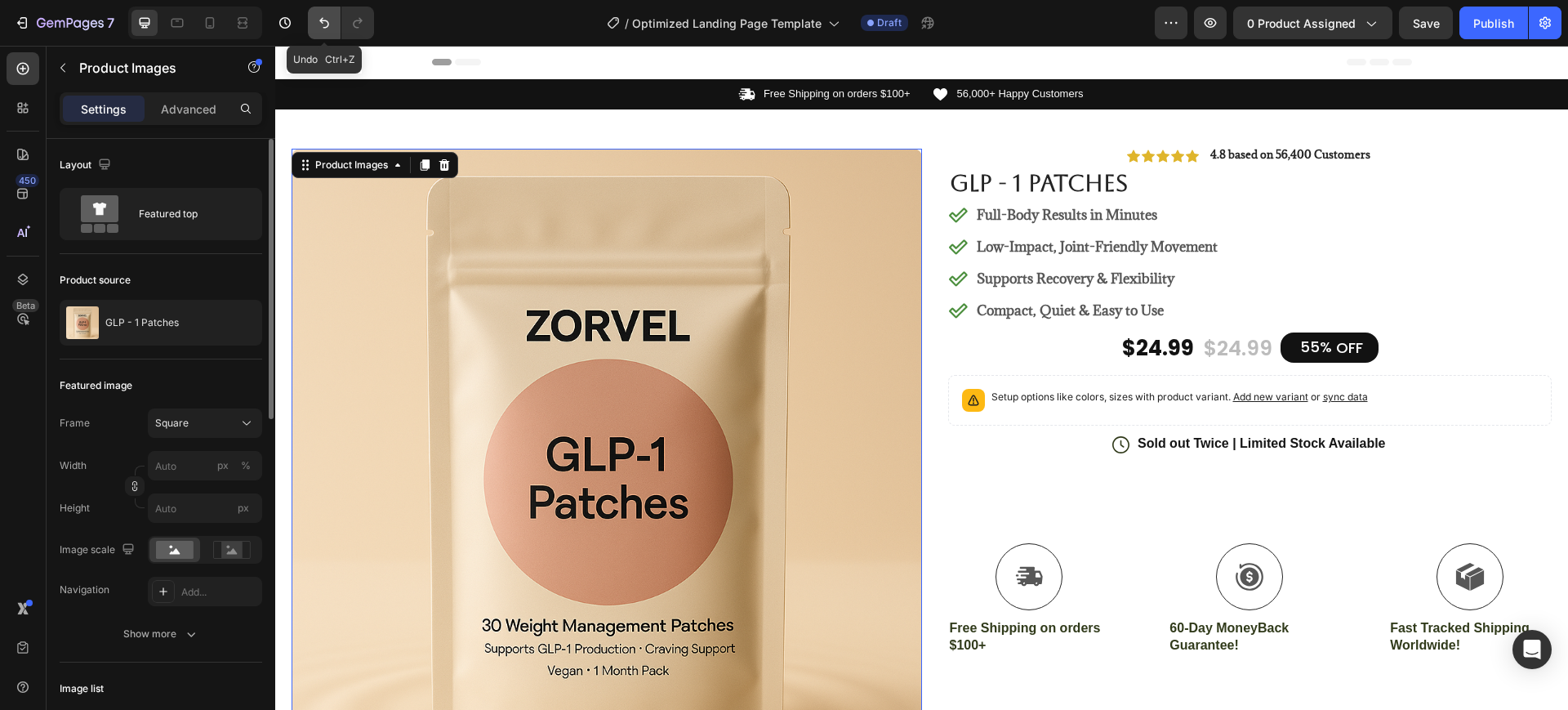click 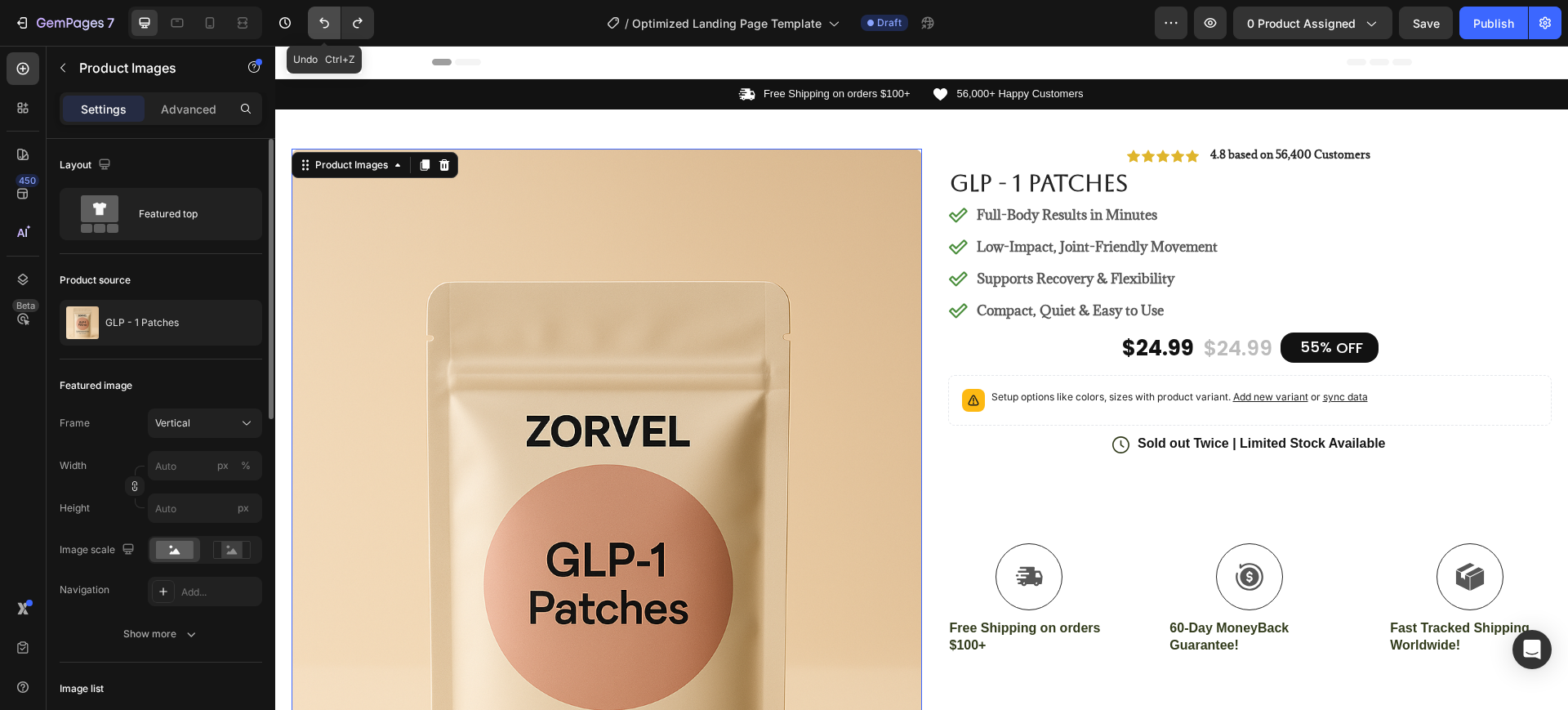 click 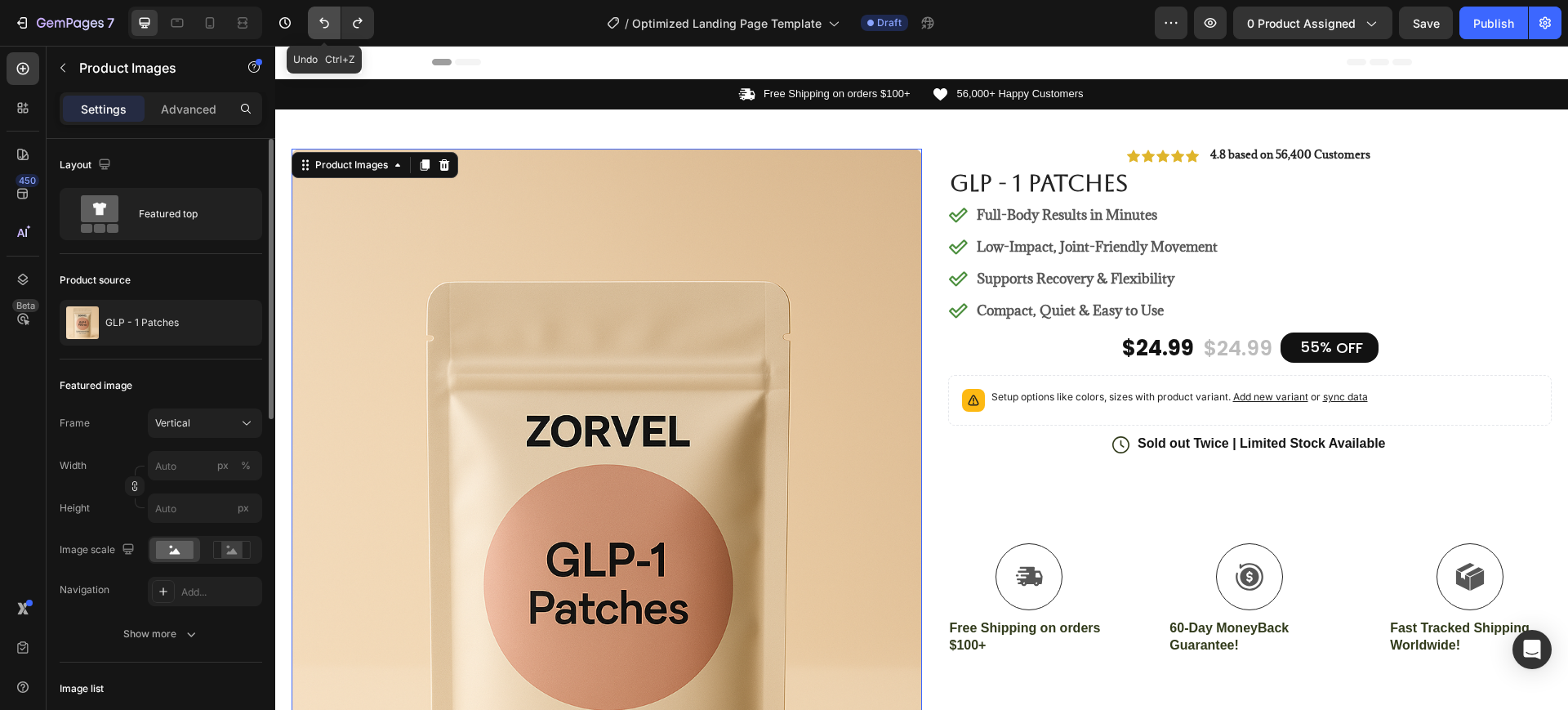 click 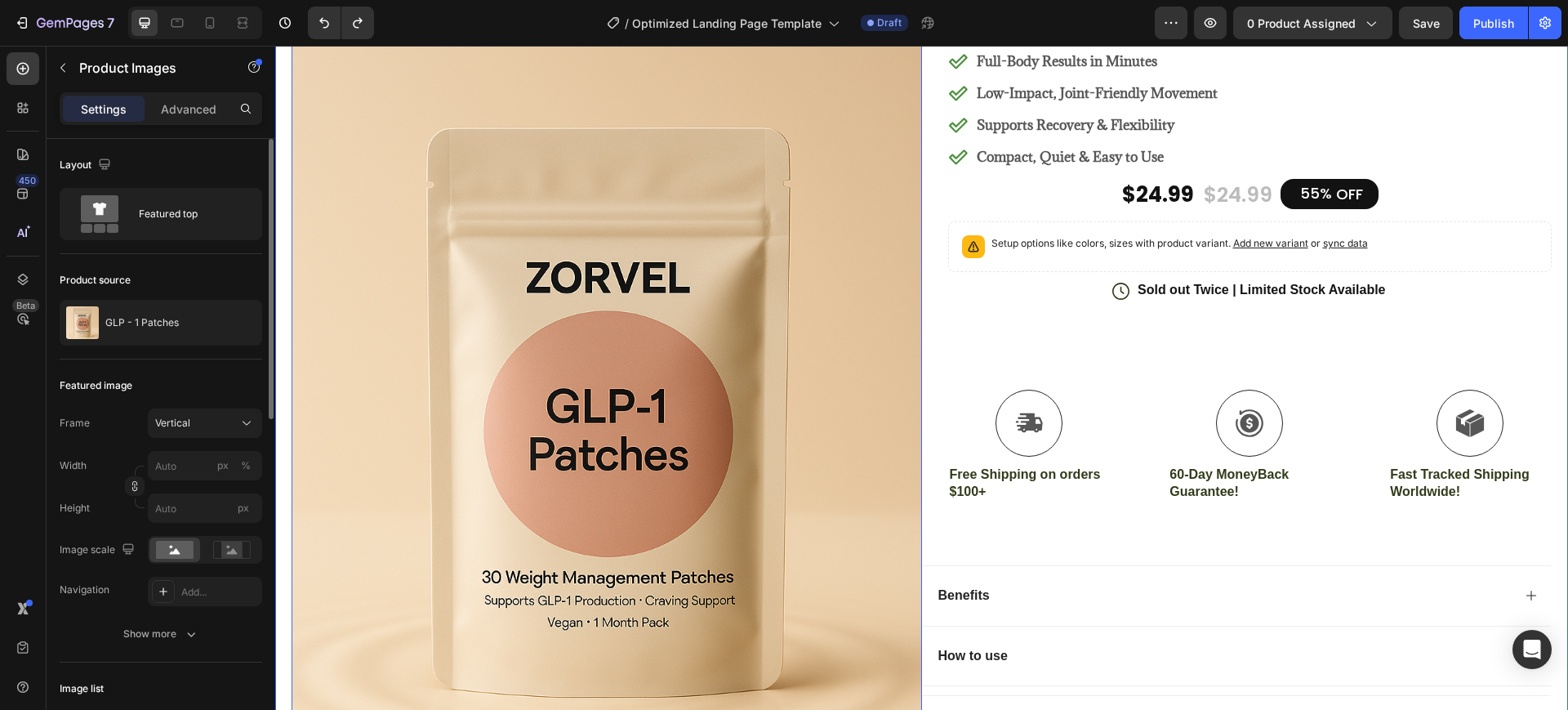scroll, scrollTop: 306, scrollLeft: 0, axis: vertical 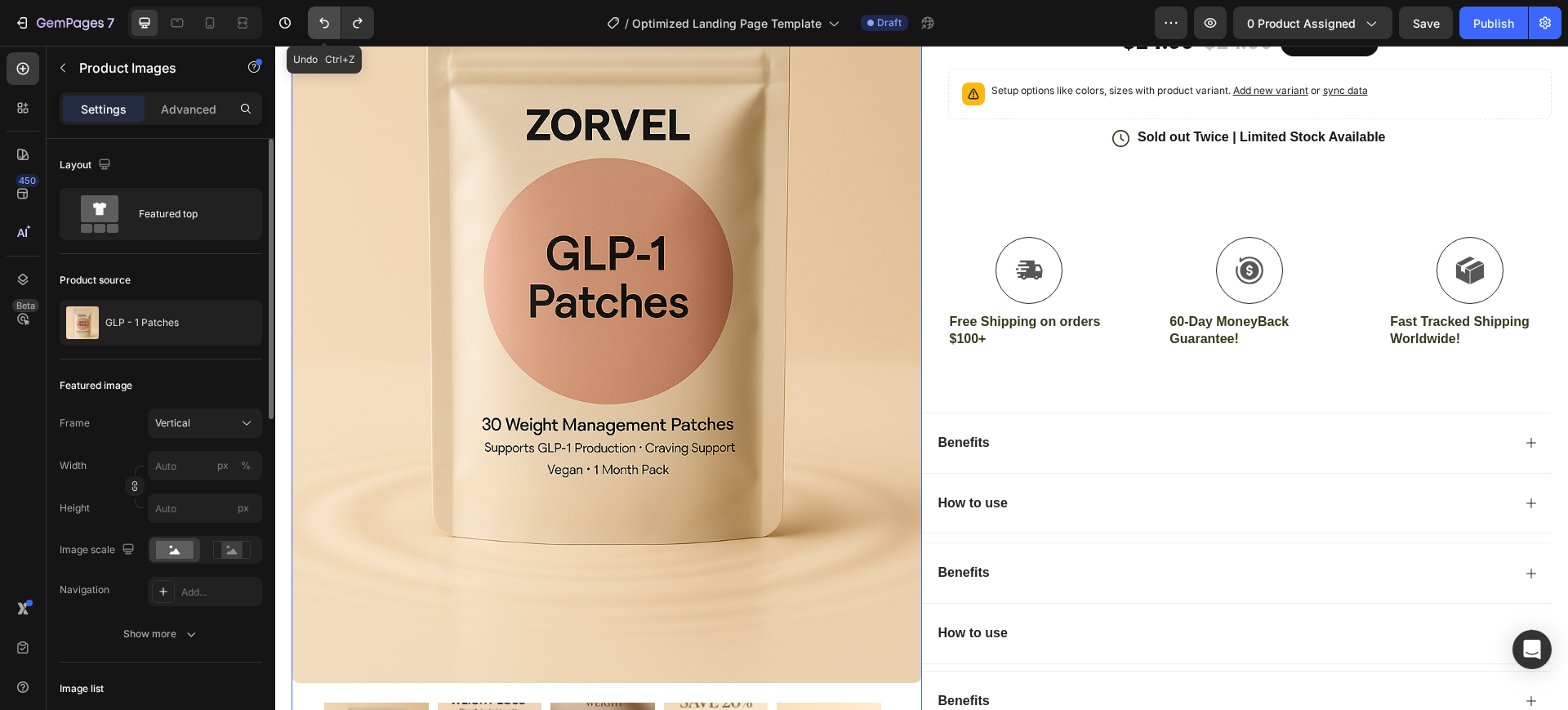 click 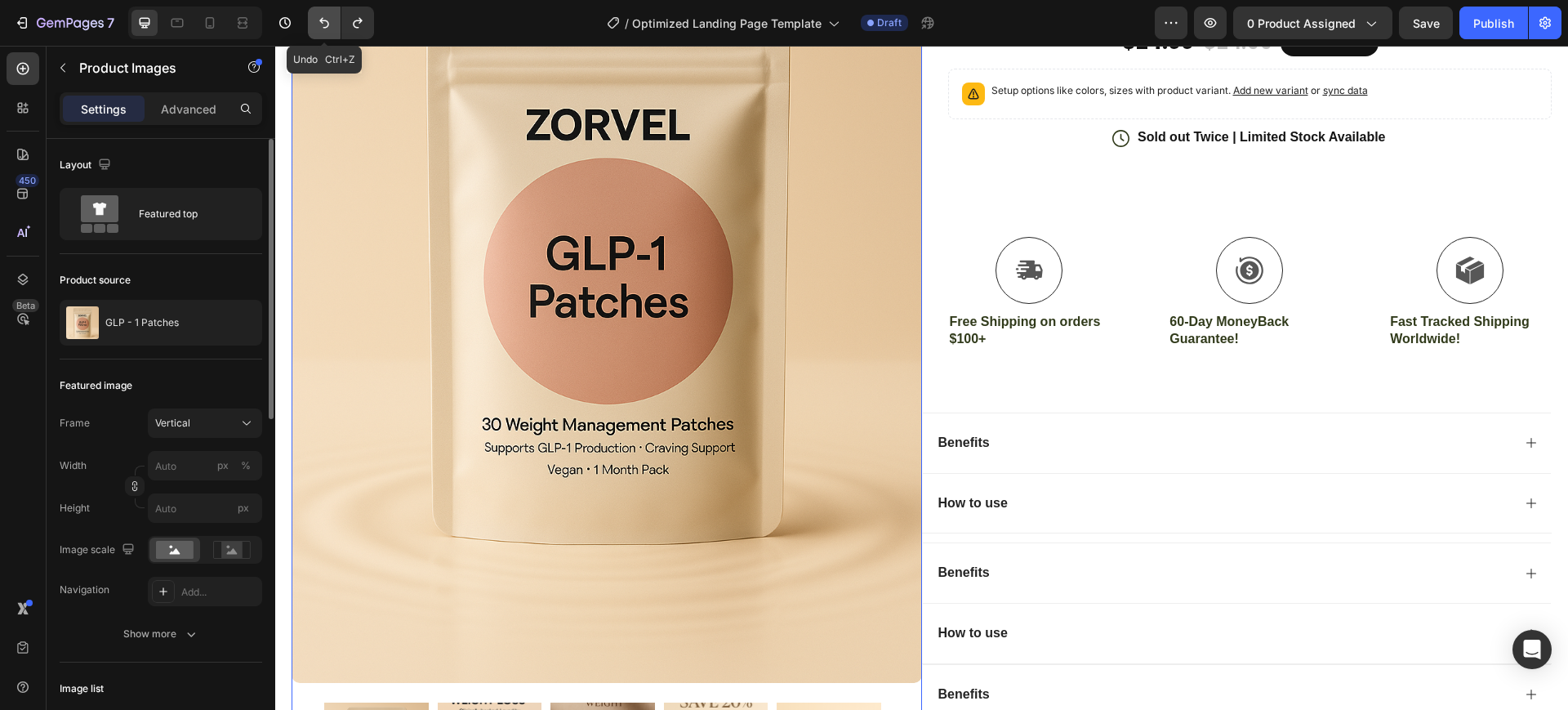 click 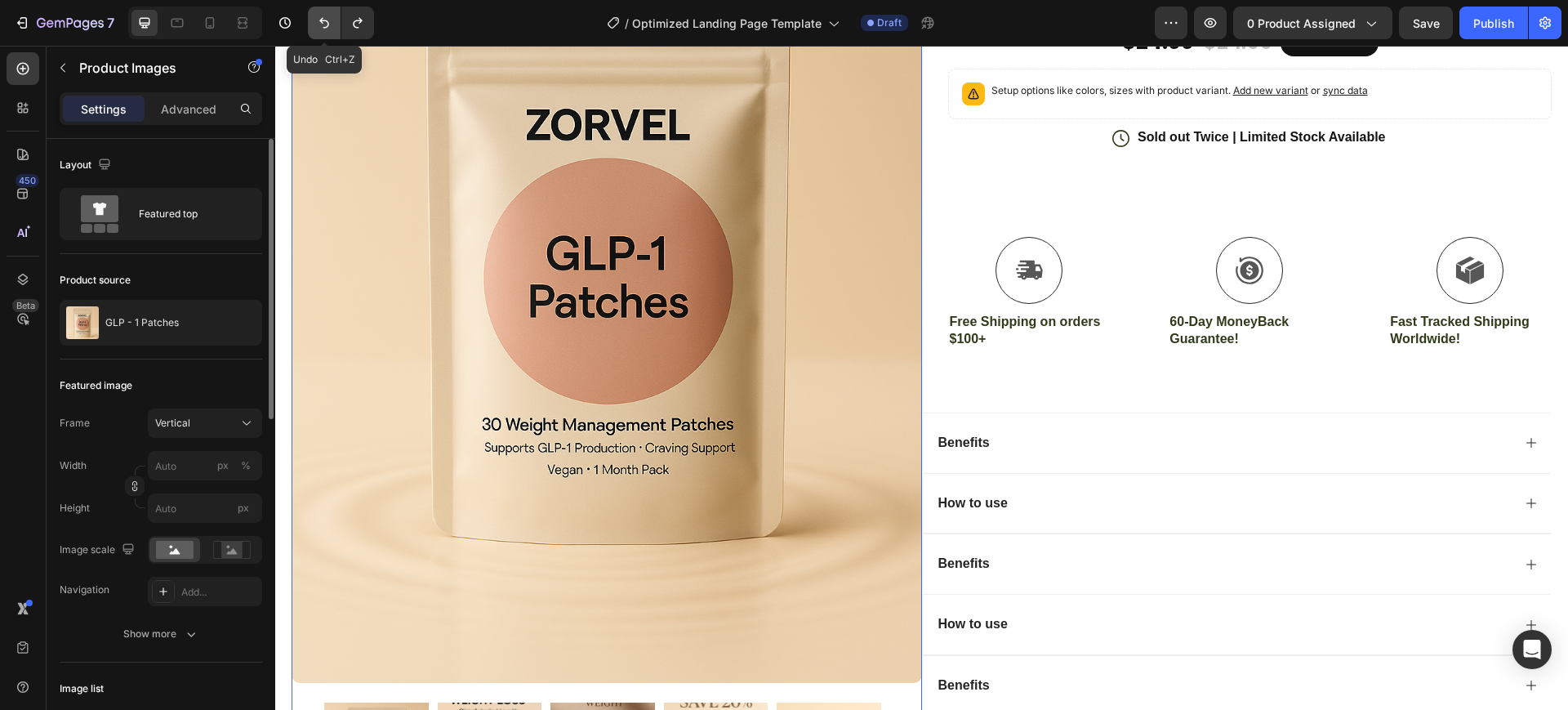 click 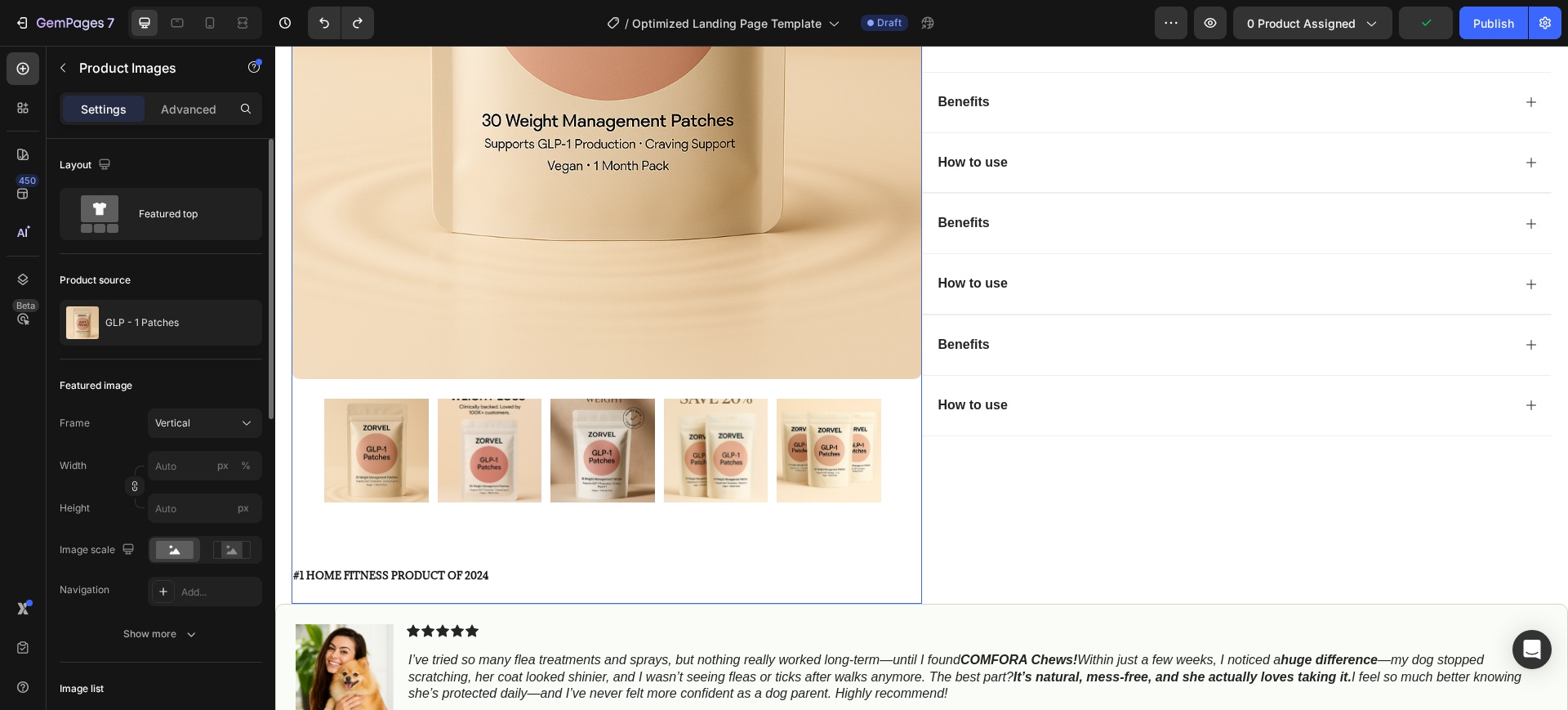 scroll, scrollTop: 613, scrollLeft: 0, axis: vertical 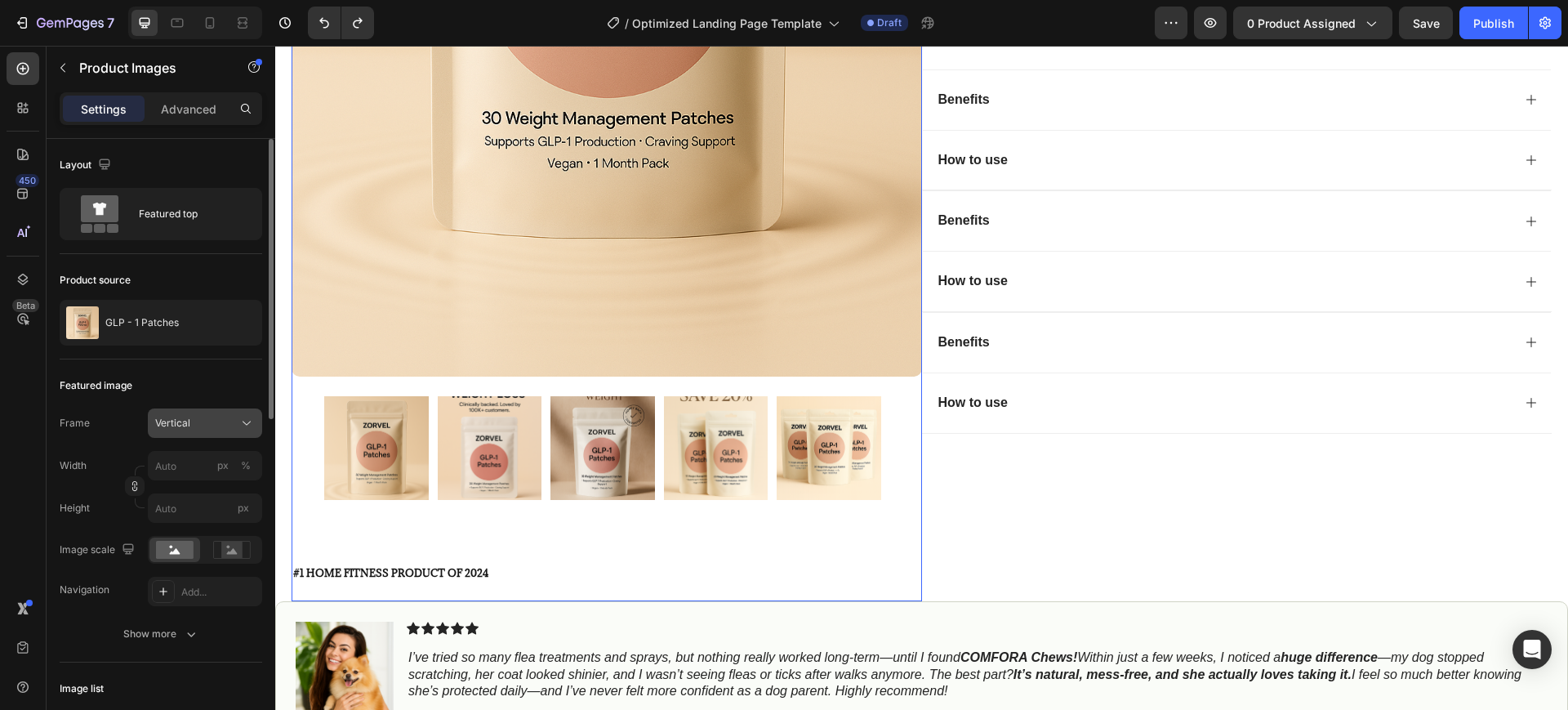 click on "Vertical" 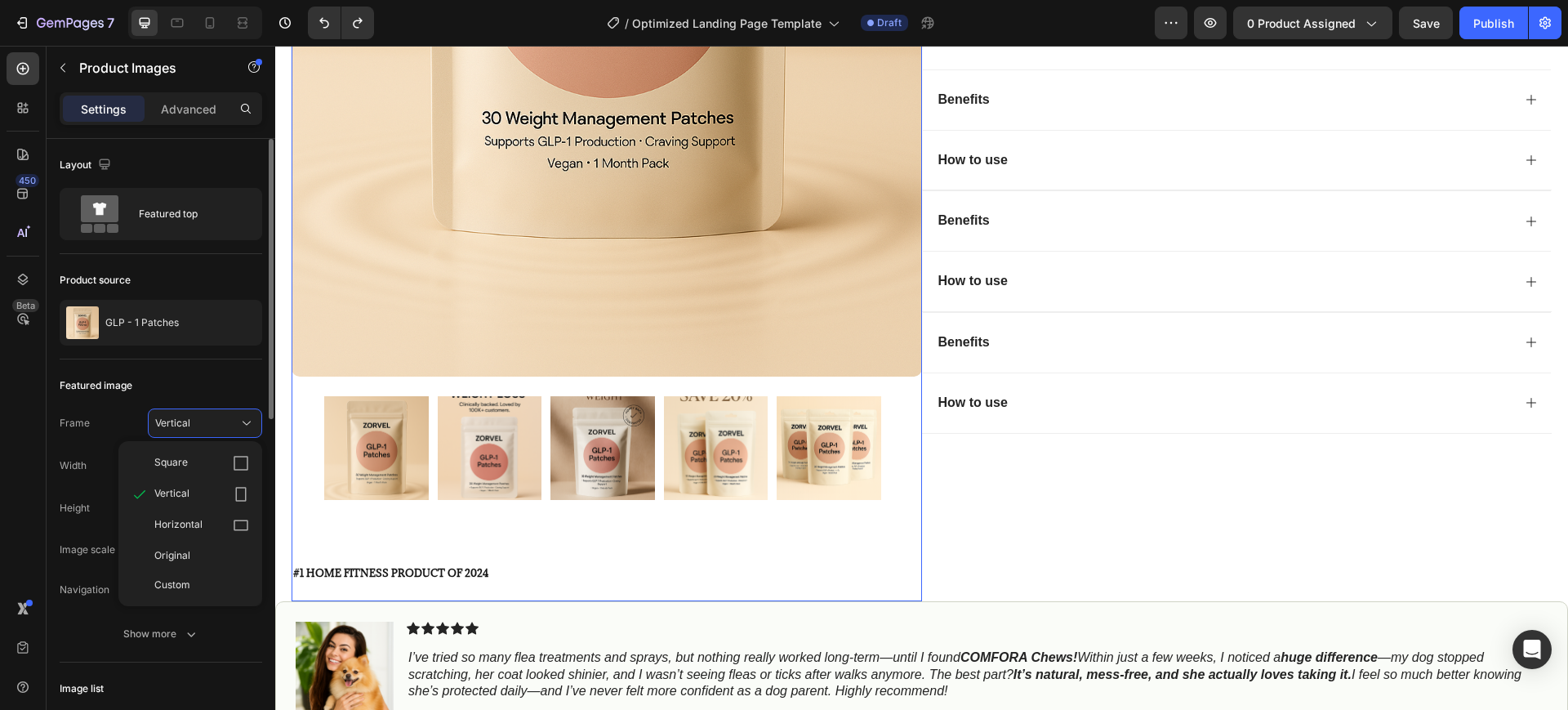 drag, startPoint x: 226, startPoint y: 448, endPoint x: 261, endPoint y: 436, distance: 37 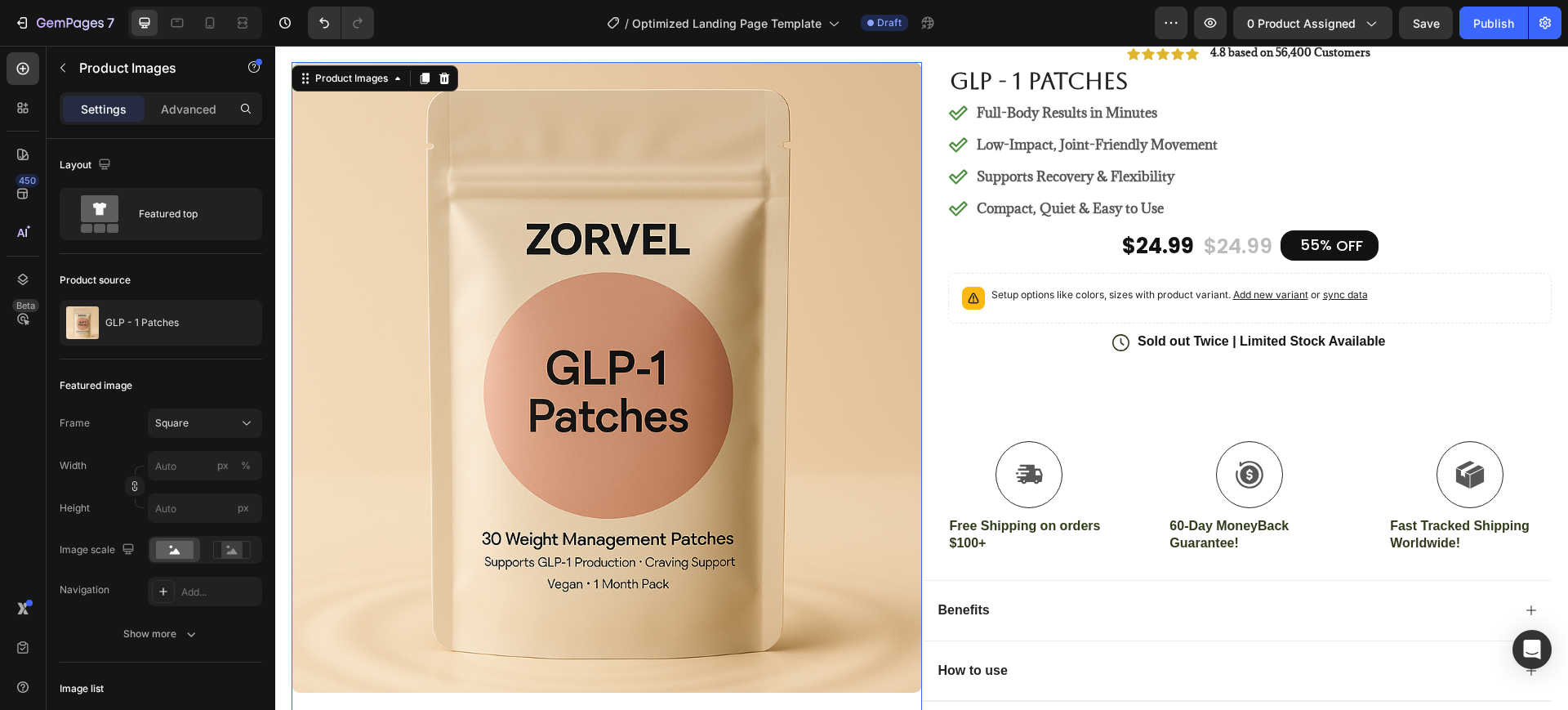 scroll, scrollTop: 0, scrollLeft: 0, axis: both 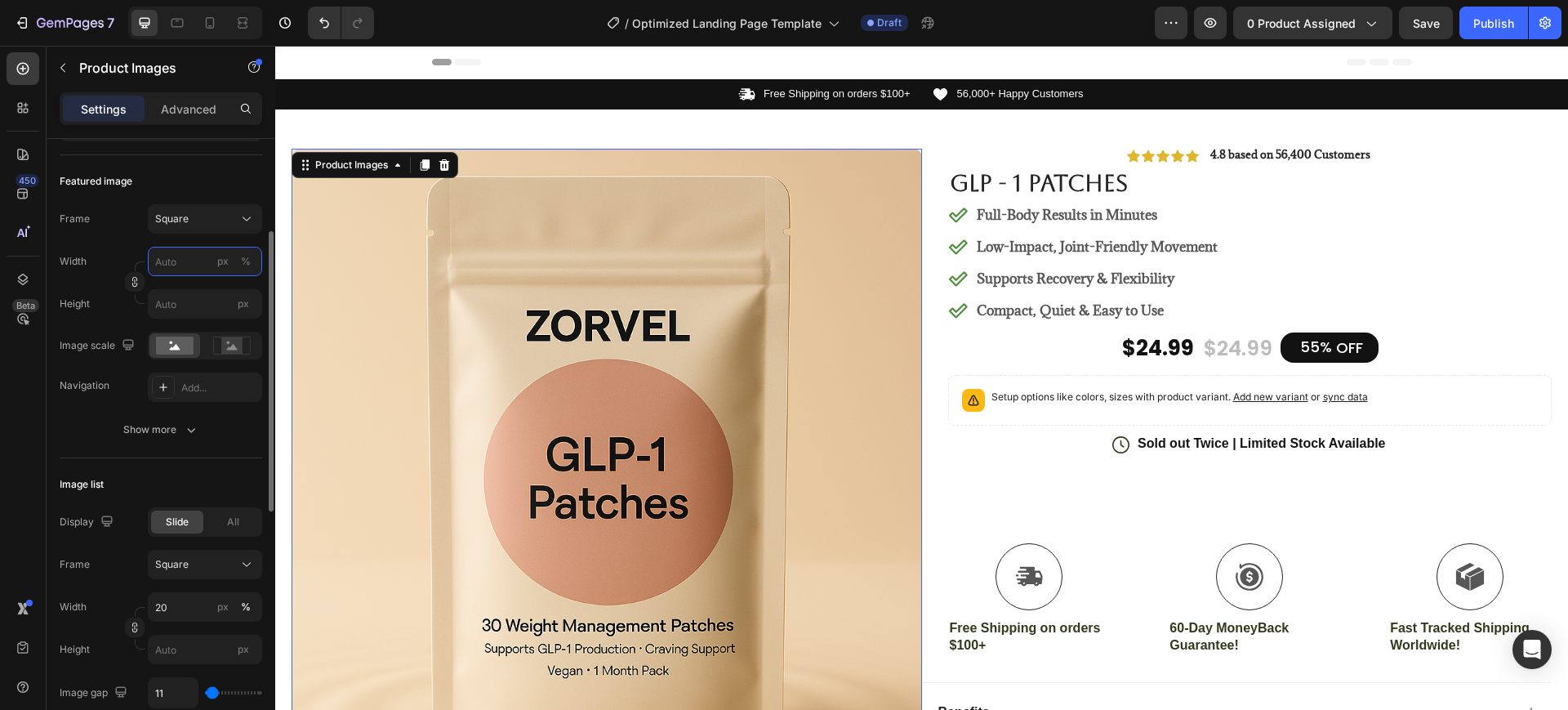 click on "px %" at bounding box center [205, 261] 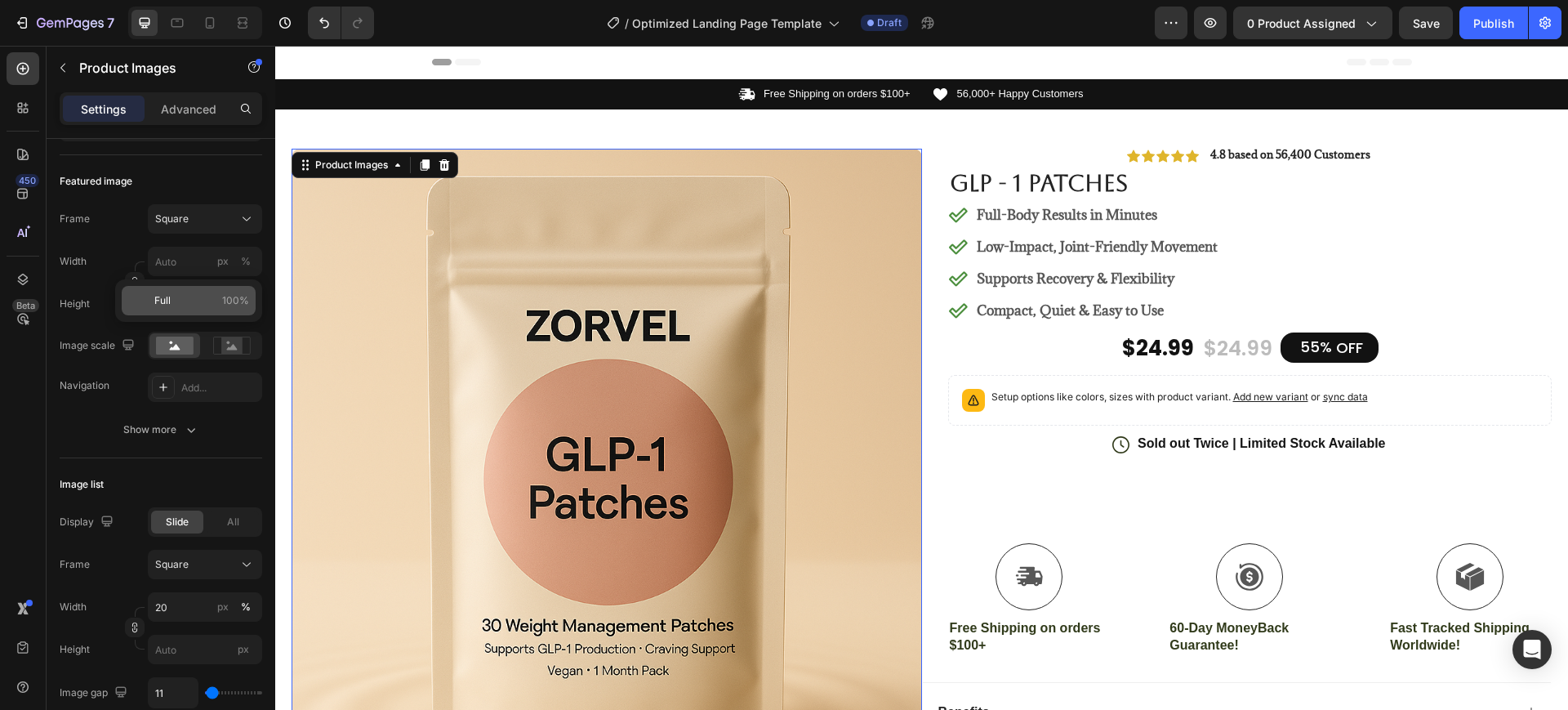 click on "Full 100%" 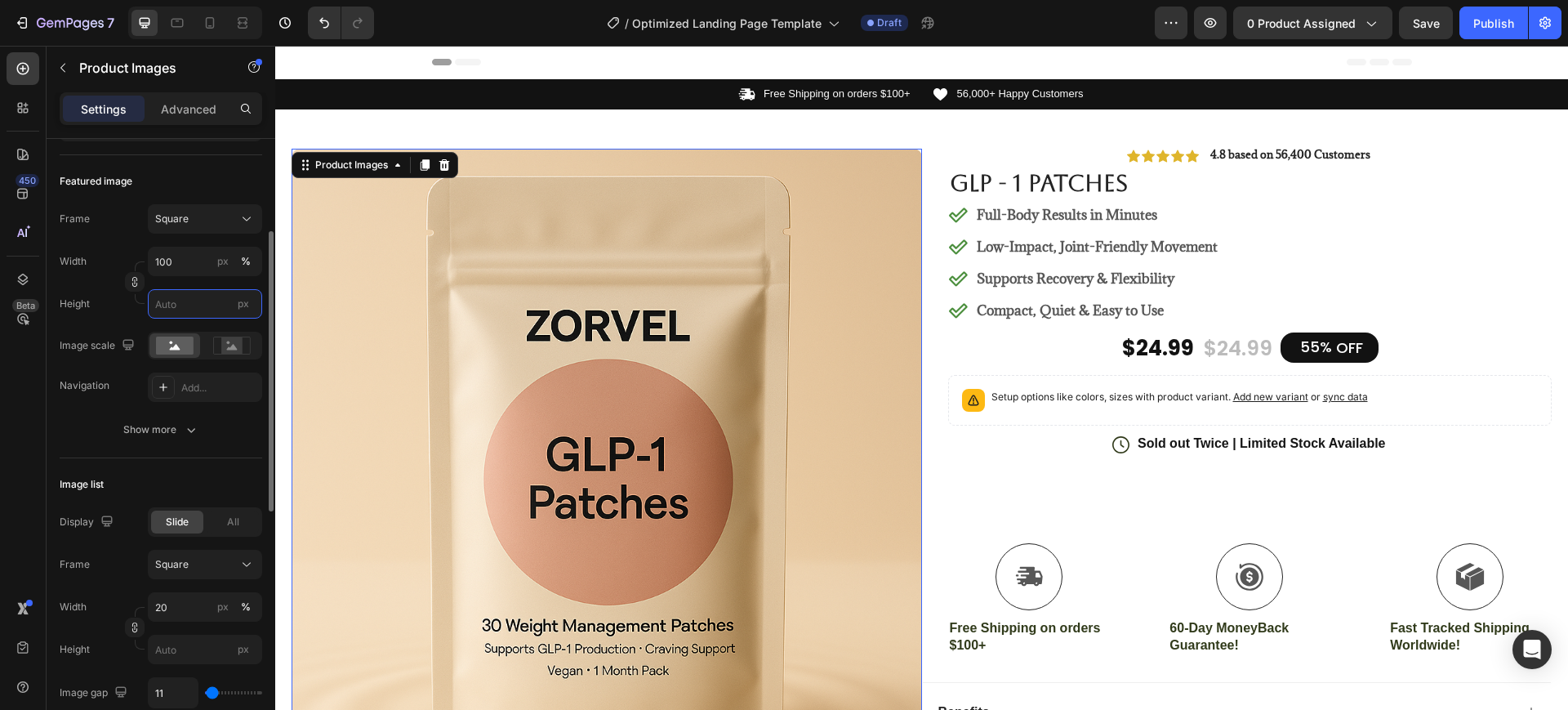 click on "px" at bounding box center [205, 304] 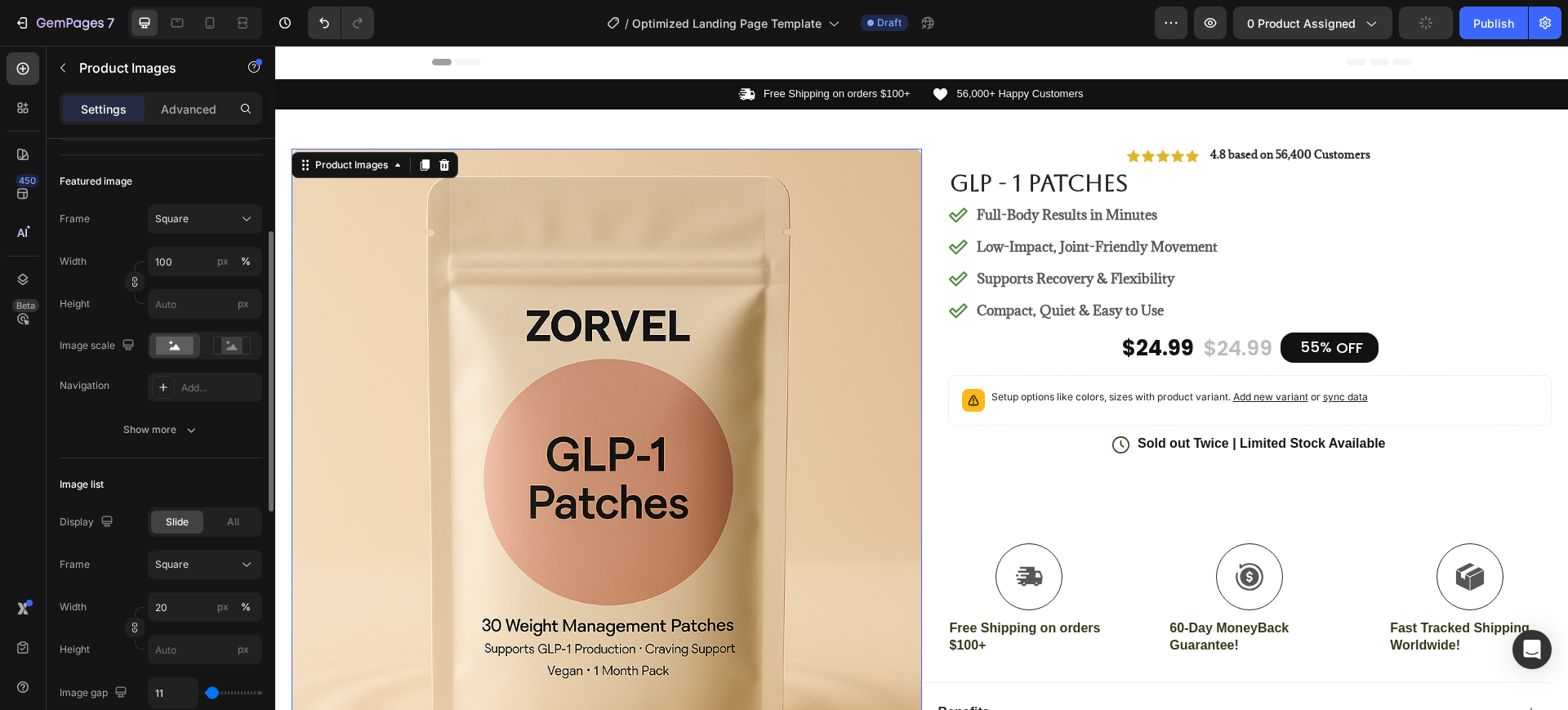 click on "Height px" at bounding box center [161, 304] 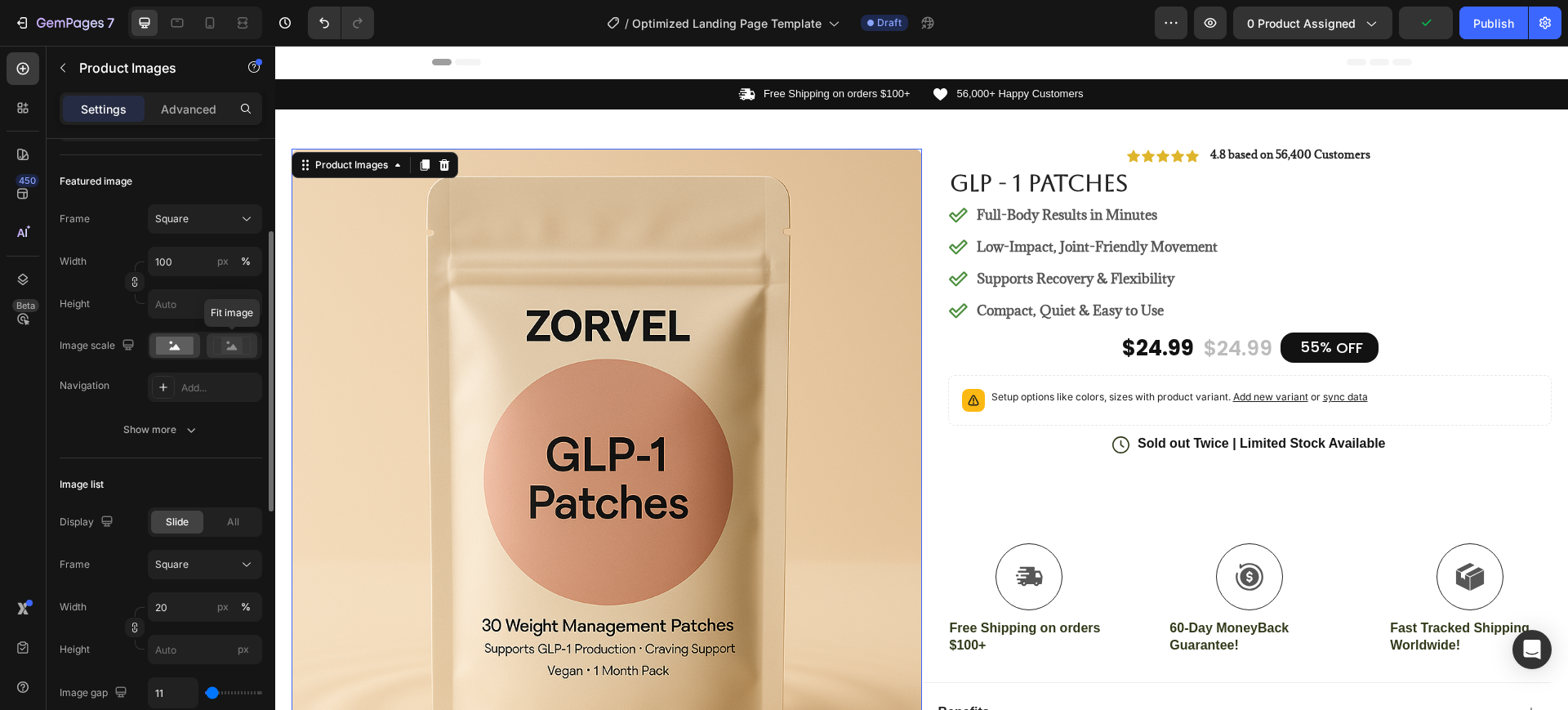 click 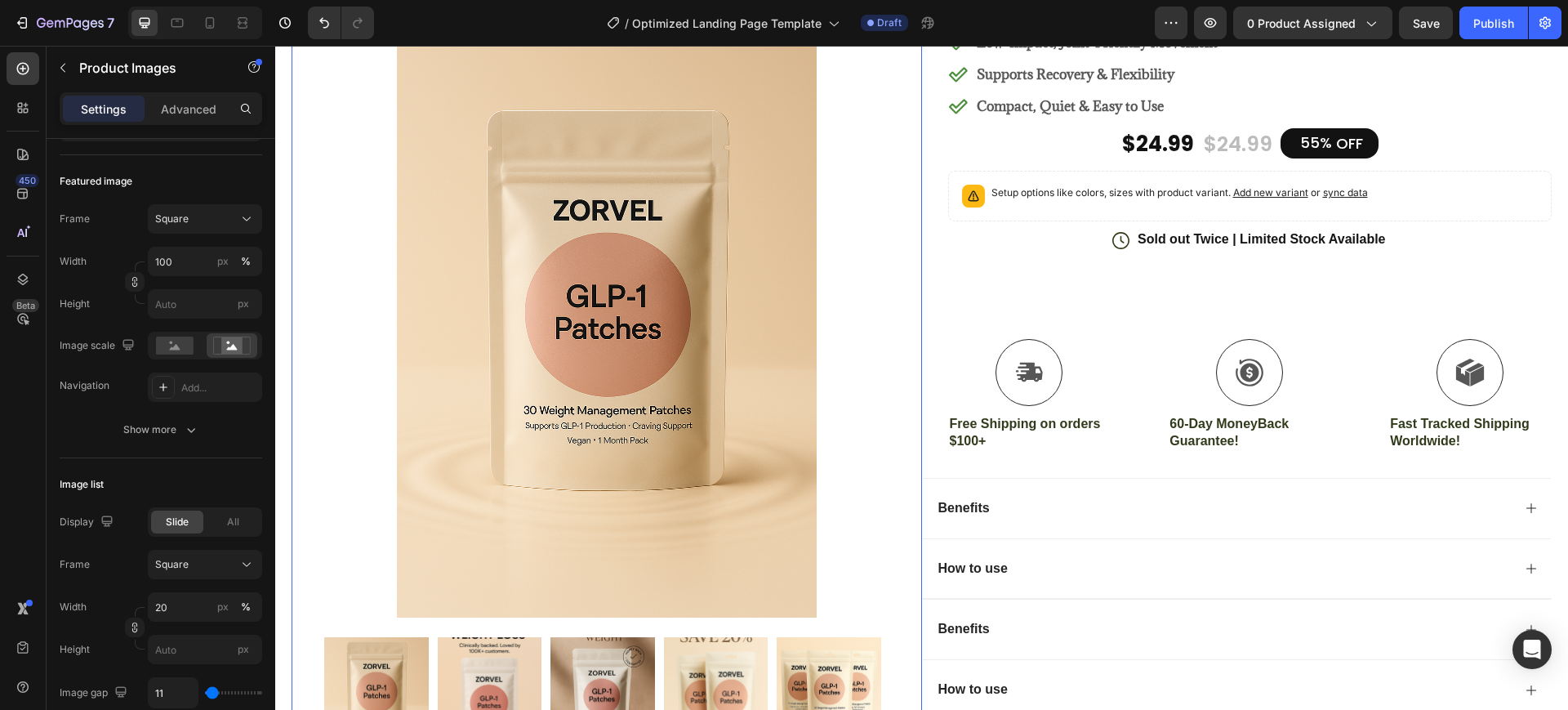 scroll, scrollTop: 306, scrollLeft: 0, axis: vertical 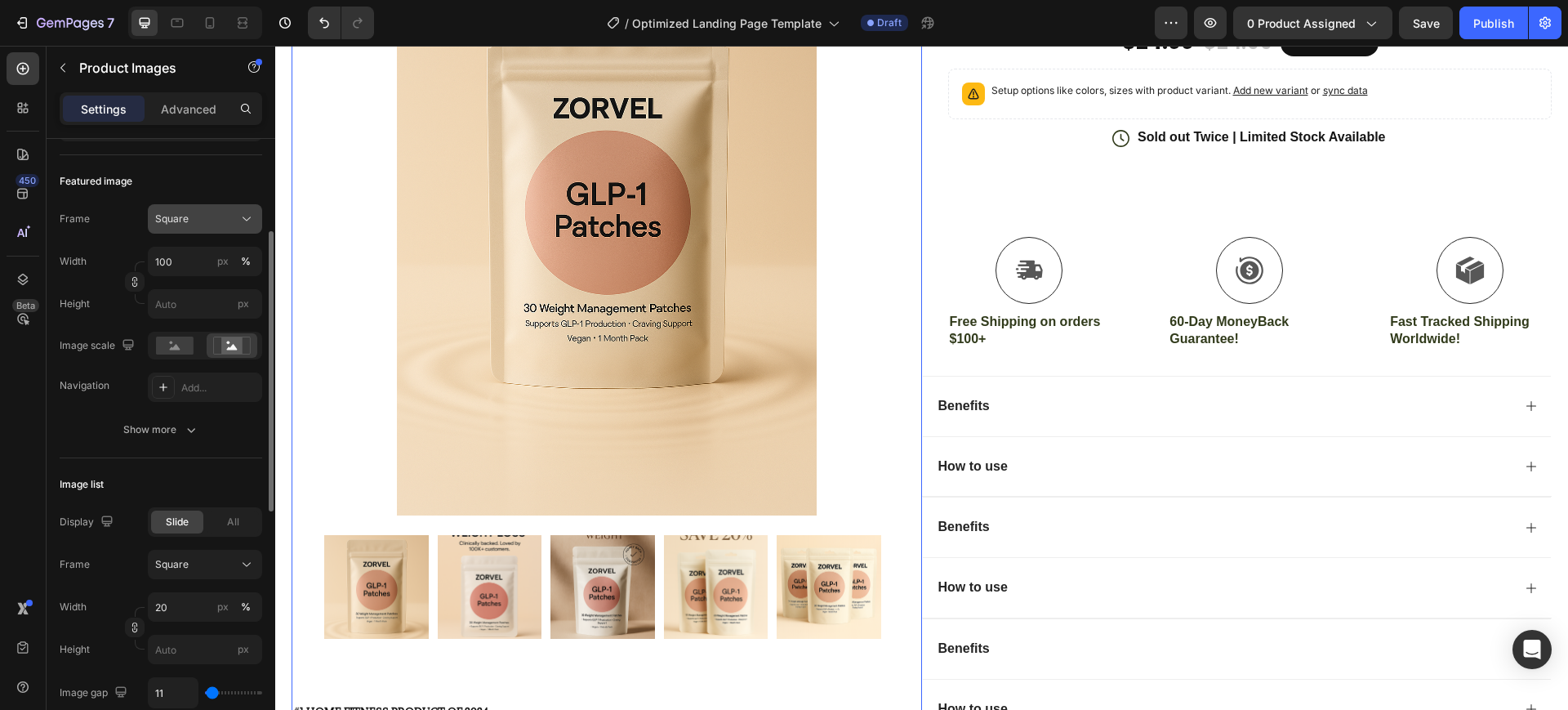 click on "Square" 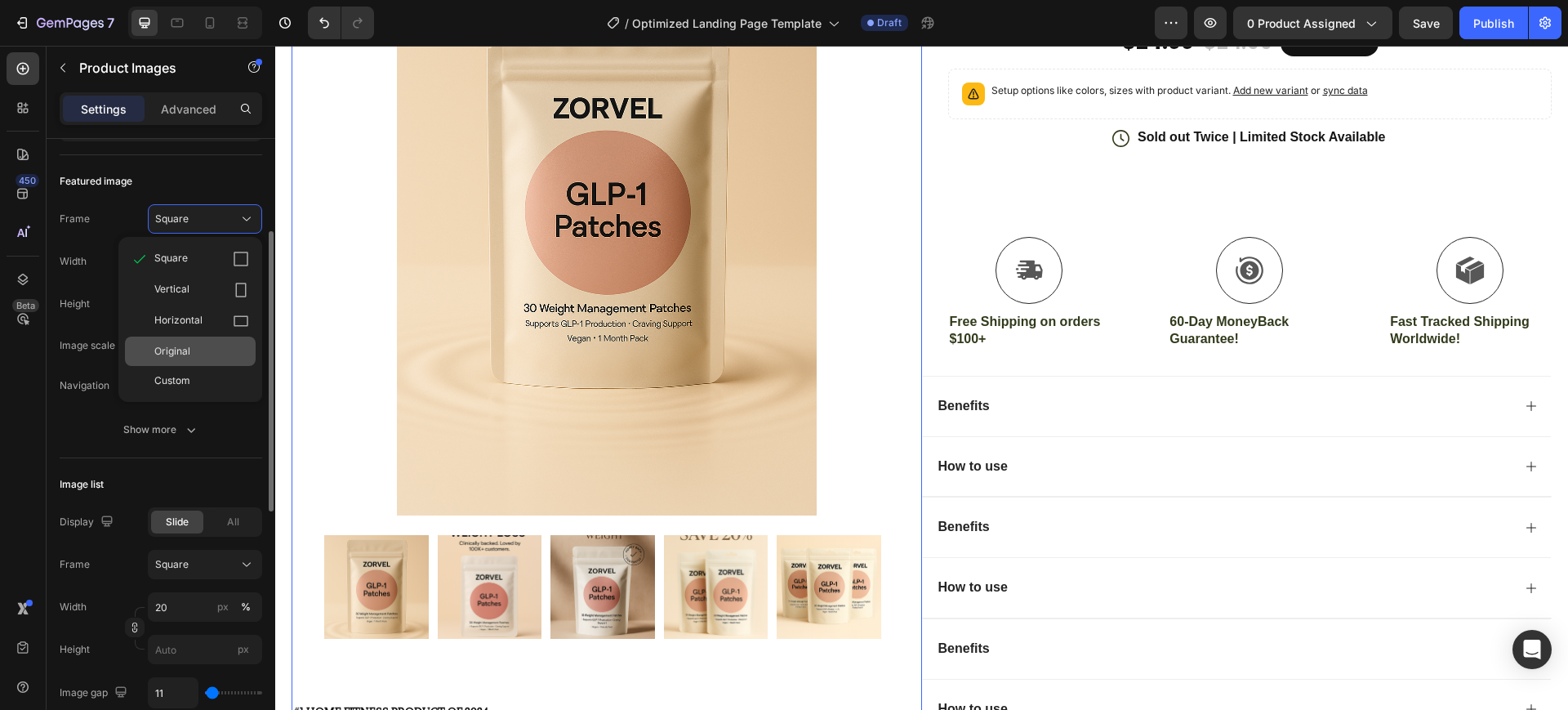 click on "Original" 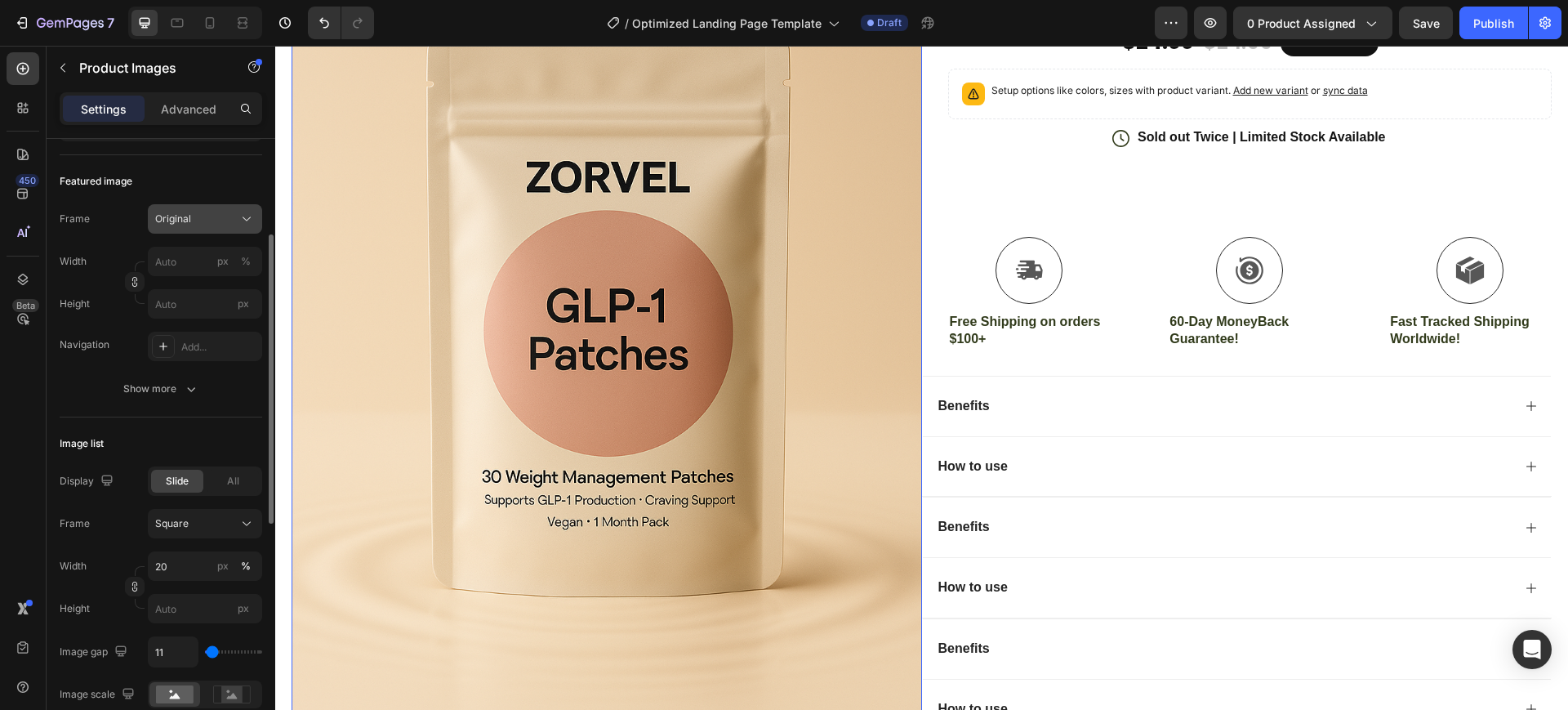 click on "Original" 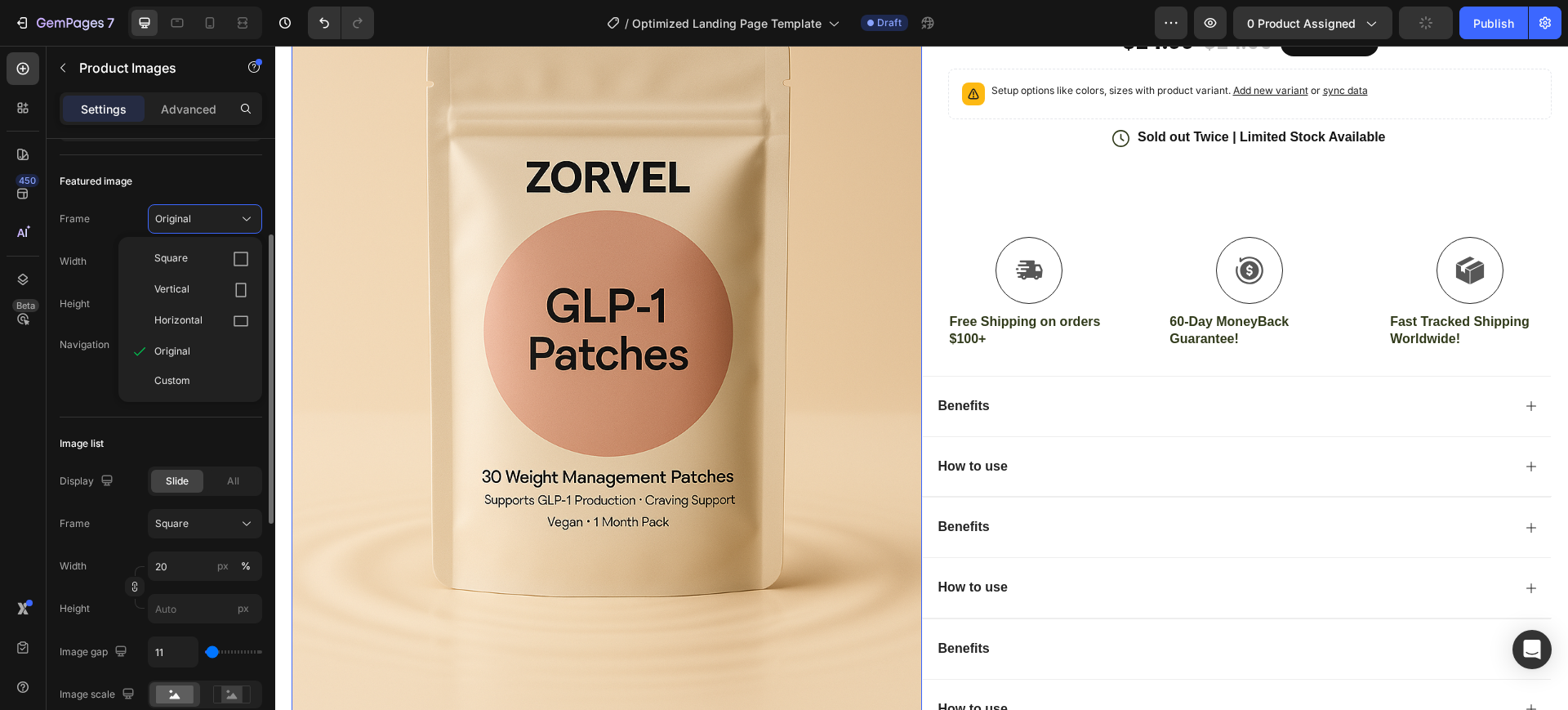 drag, startPoint x: 212, startPoint y: 377, endPoint x: 204, endPoint y: 287, distance: 90.35486 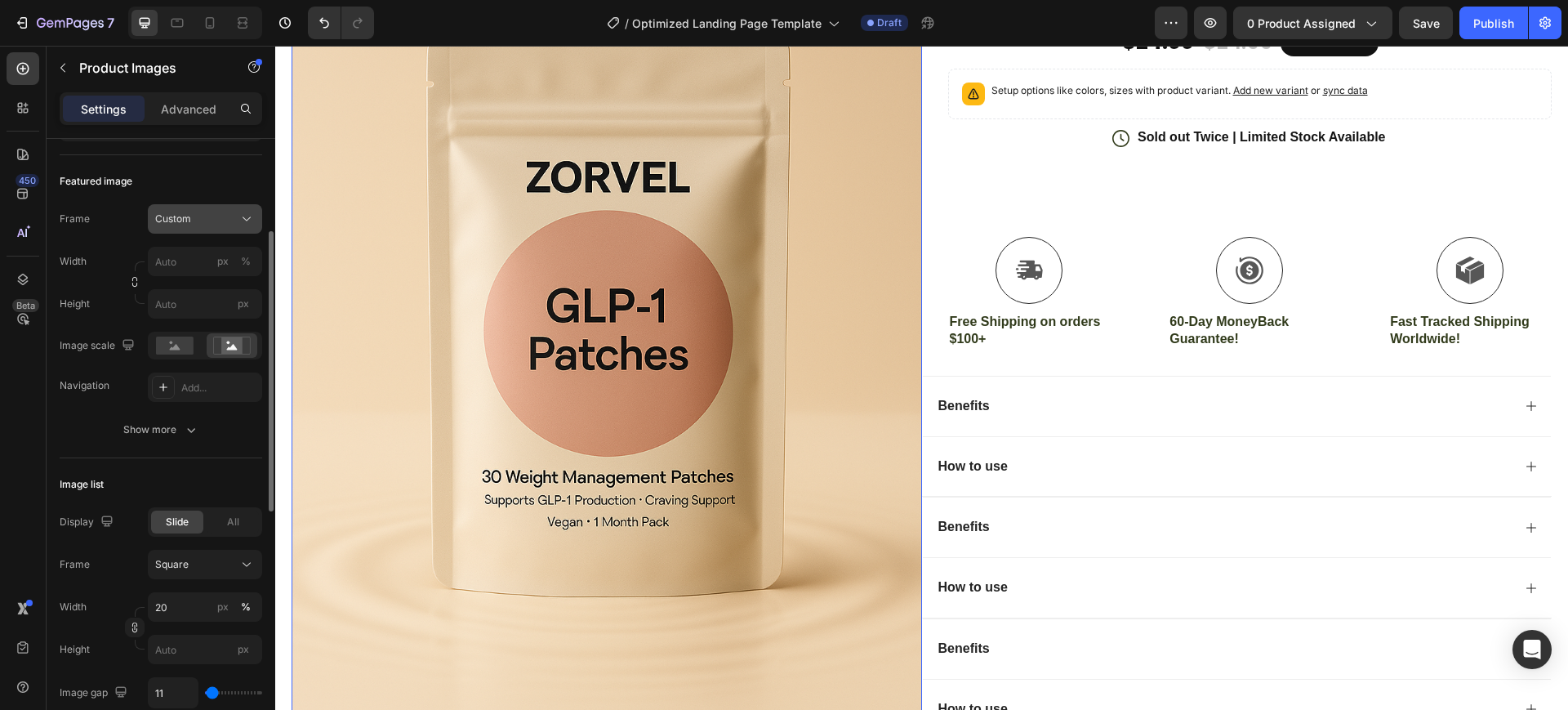 click on "Custom" 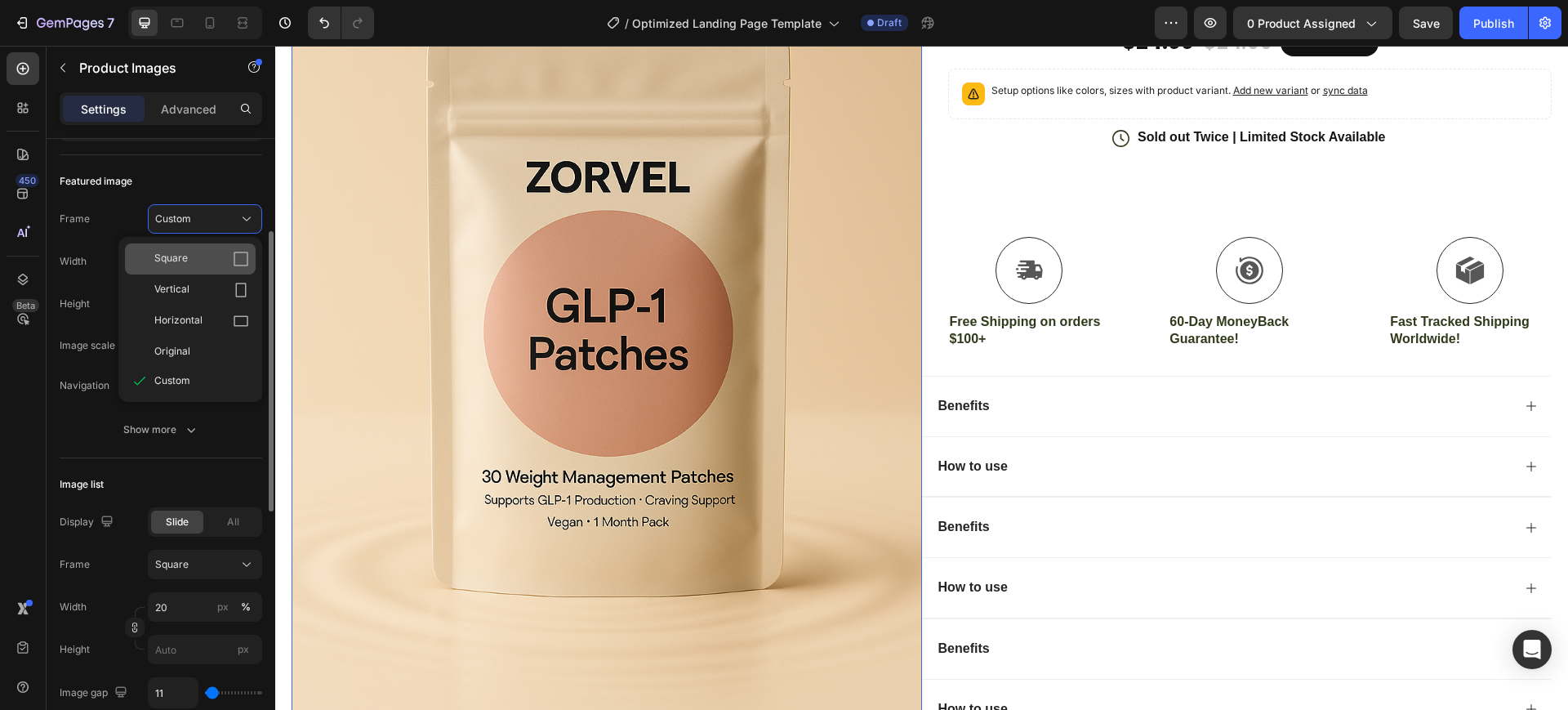 click on "Square" at bounding box center (202, 259) 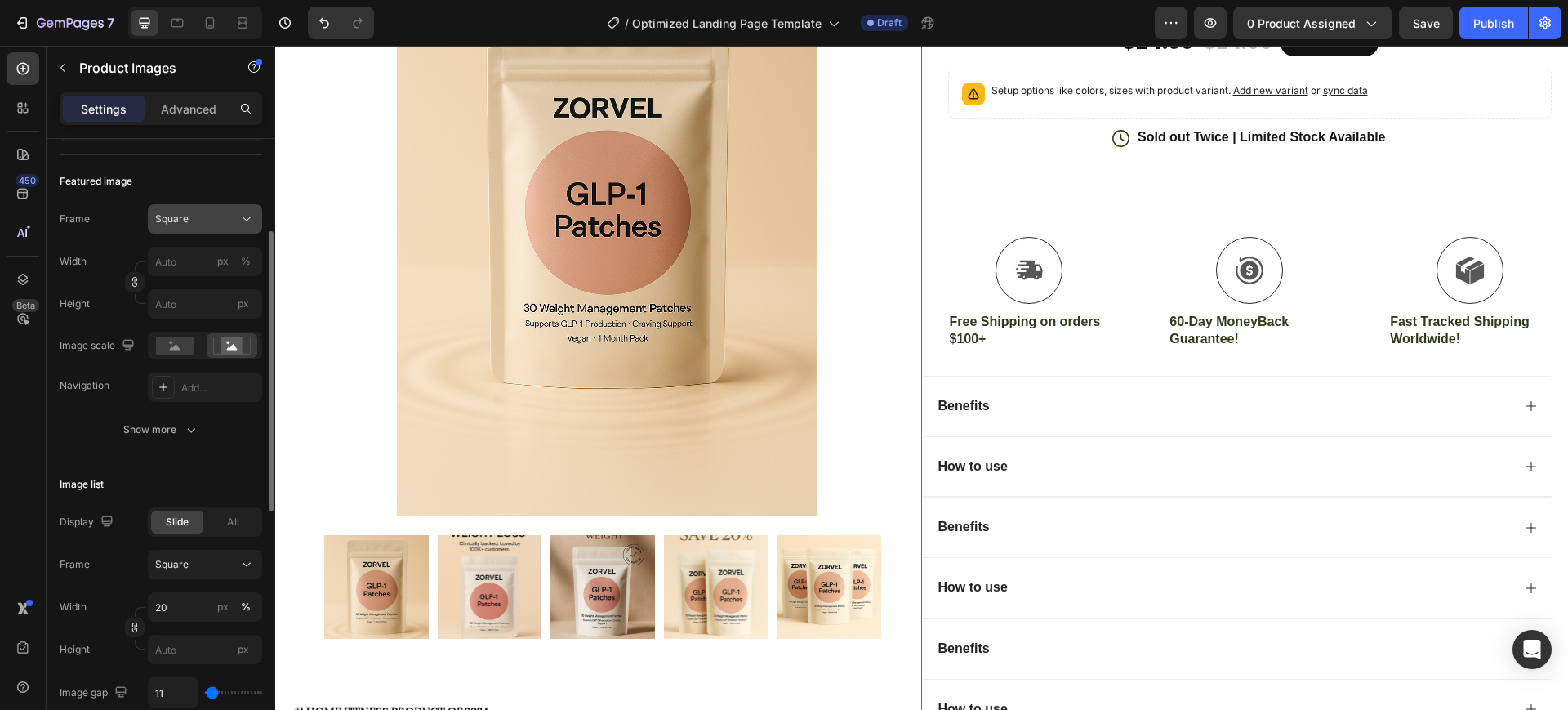 click on "Square" at bounding box center (205, 219) 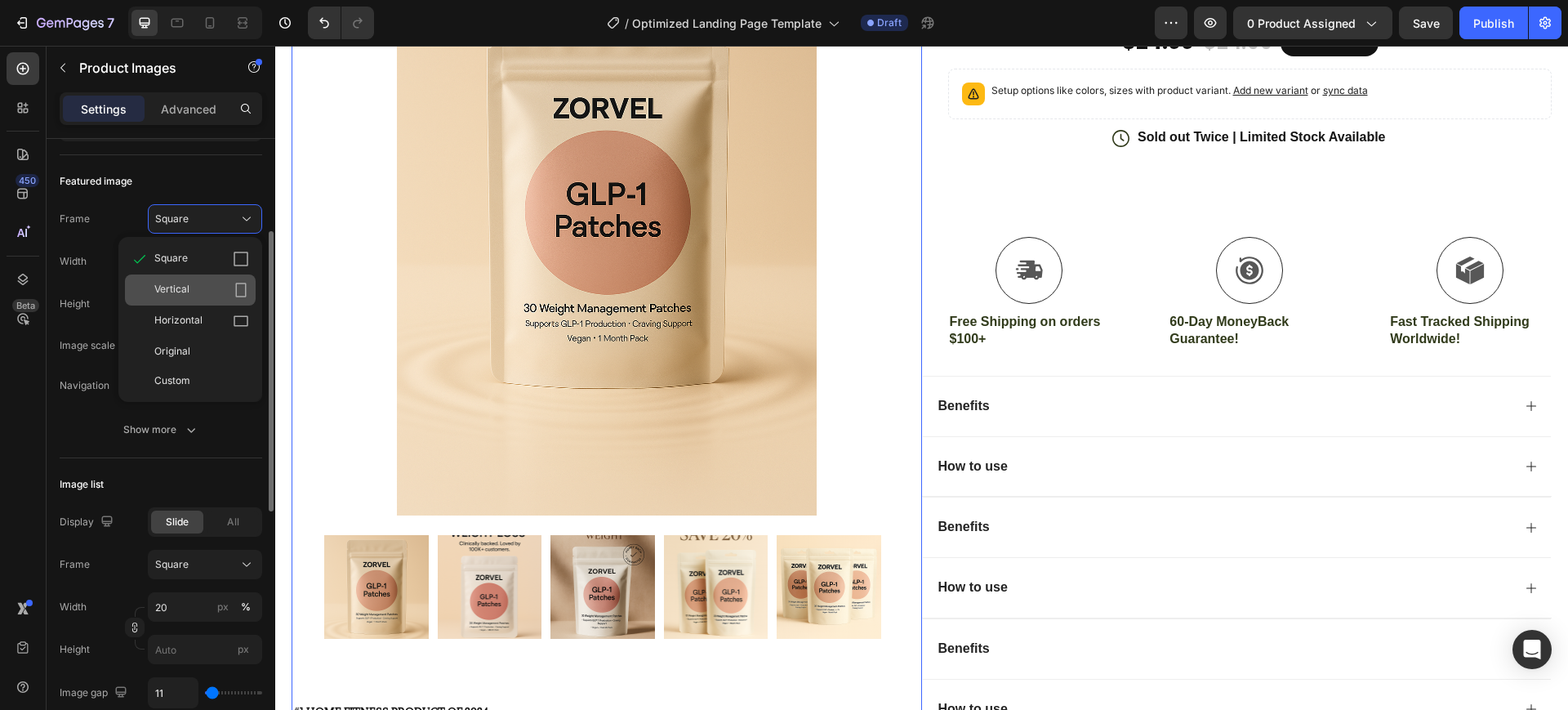 click on "Vertical" at bounding box center [202, 290] 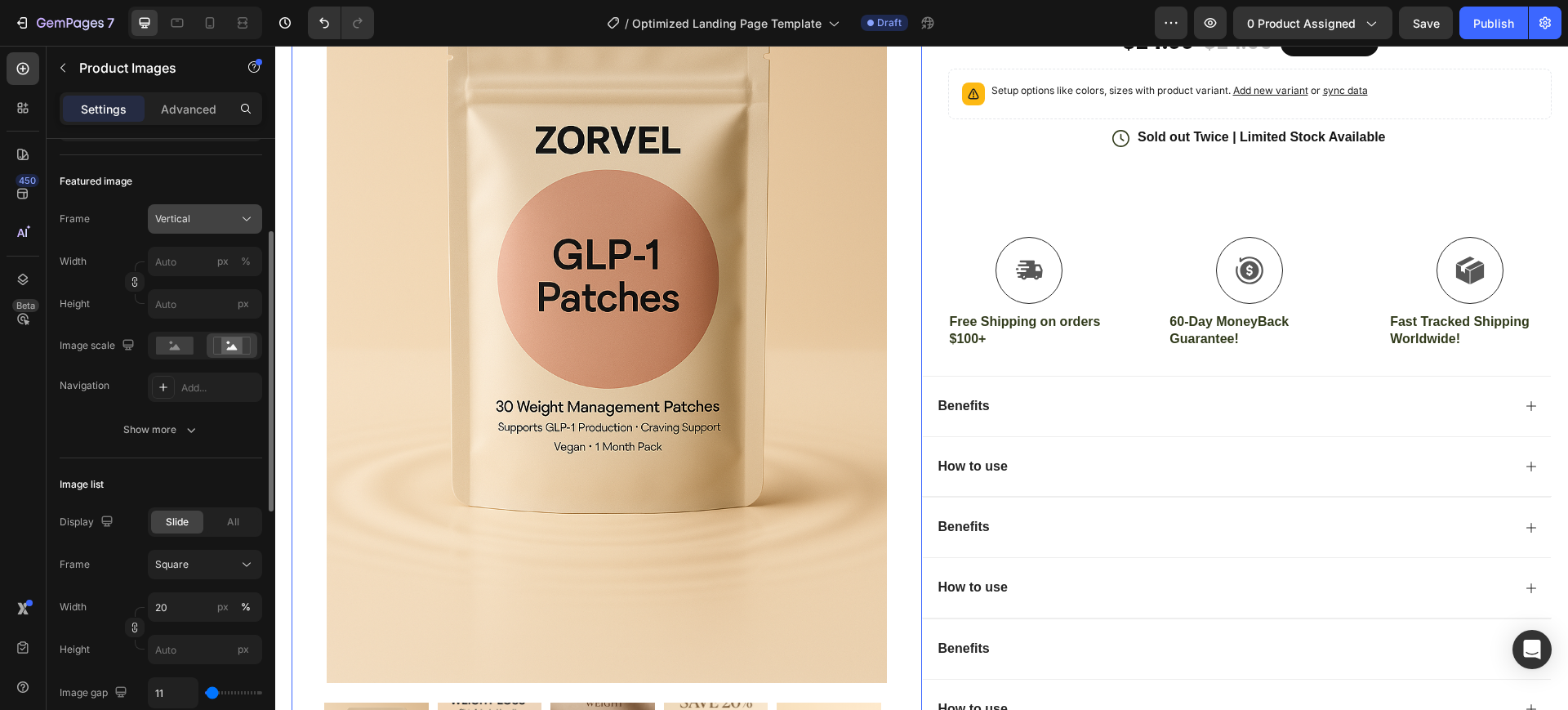 click on "Vertical" at bounding box center [205, 219] 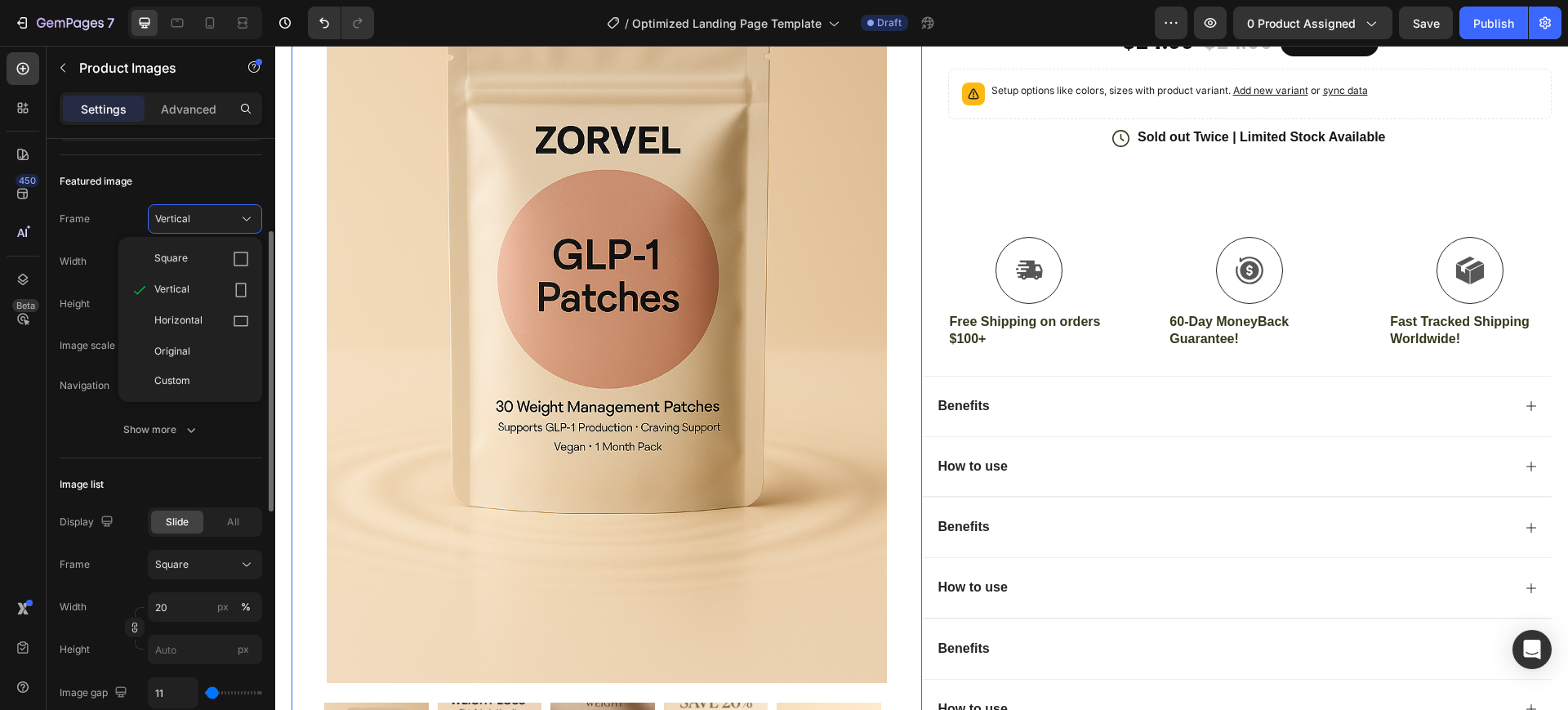 drag, startPoint x: 220, startPoint y: 315, endPoint x: 216, endPoint y: 279, distance: 36.221541 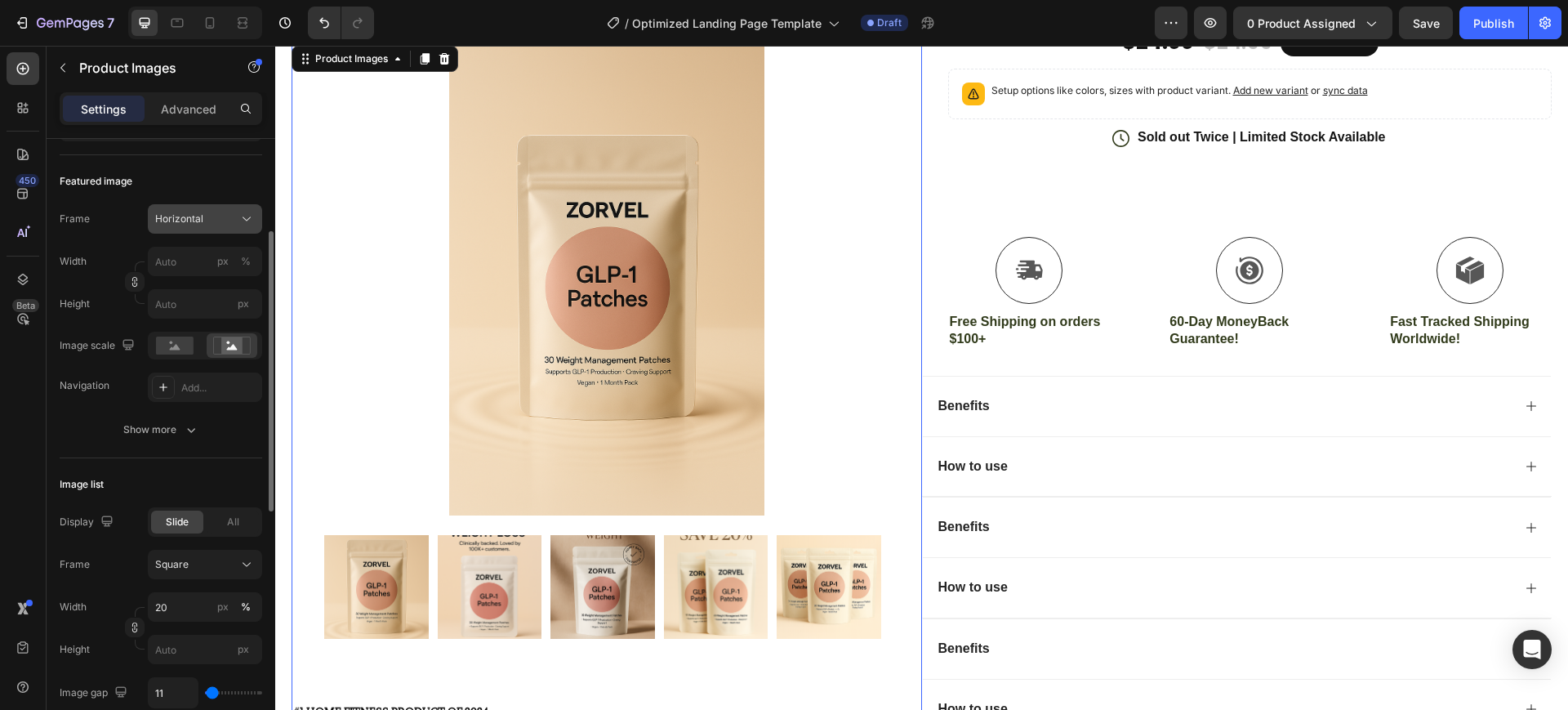 click on "Horizontal" at bounding box center [205, 219] 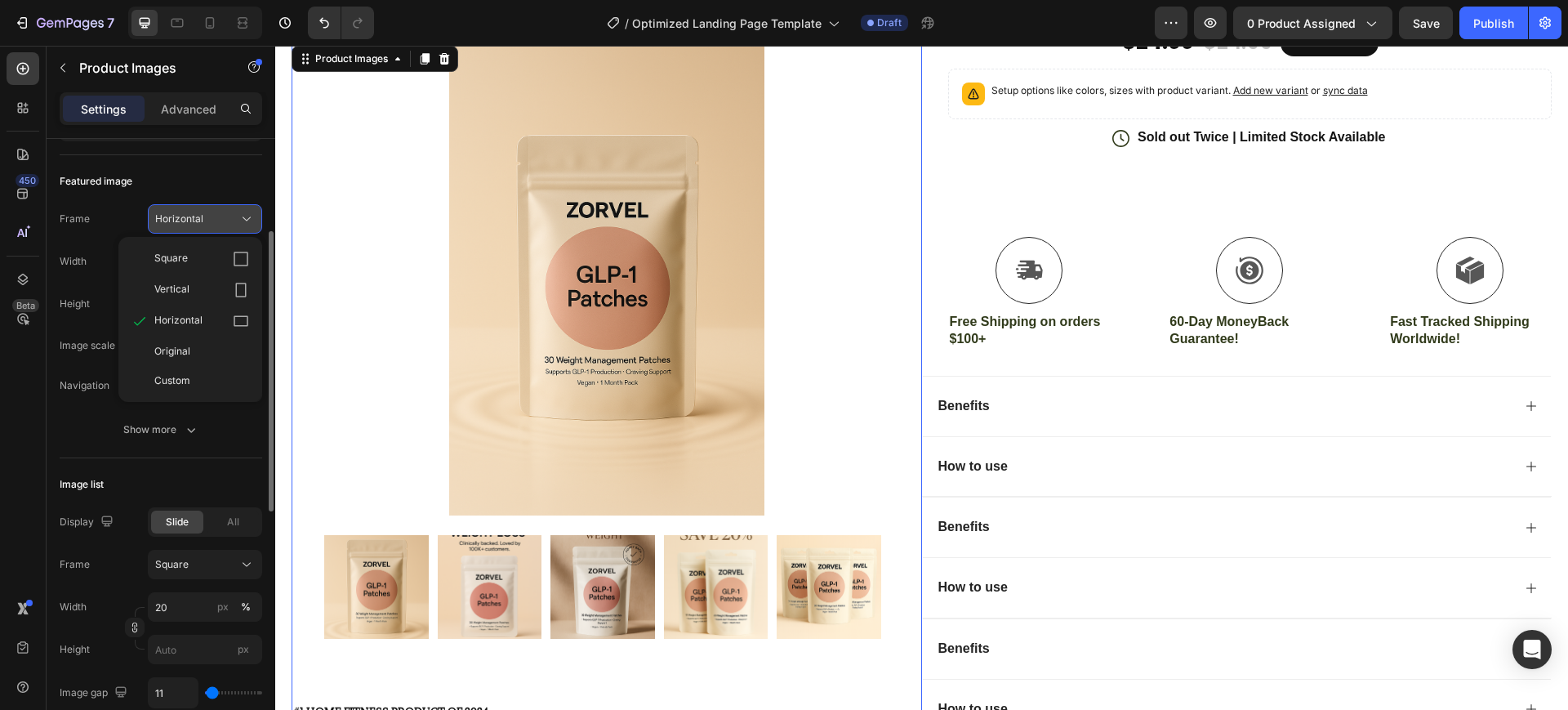click on "Horizontal" at bounding box center (205, 219) 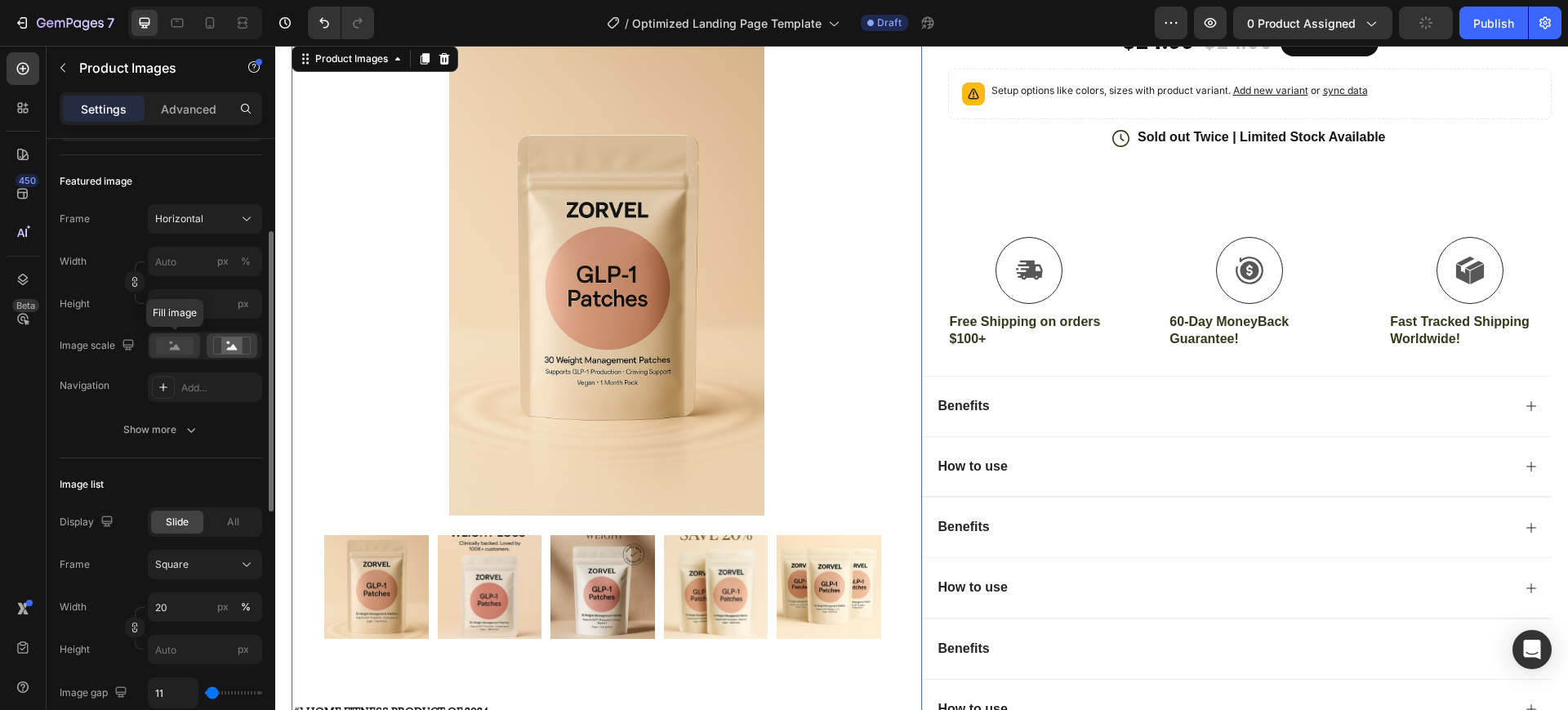 click 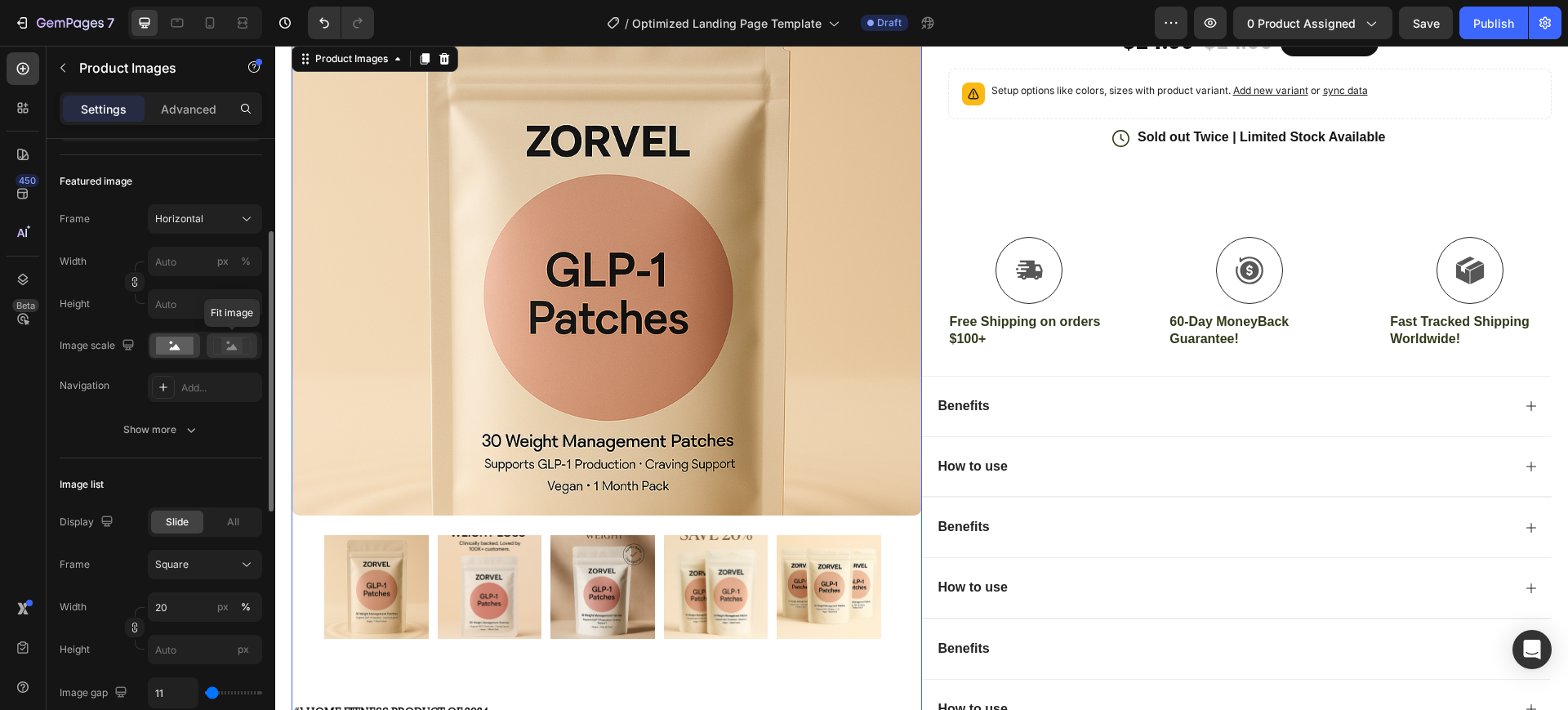click 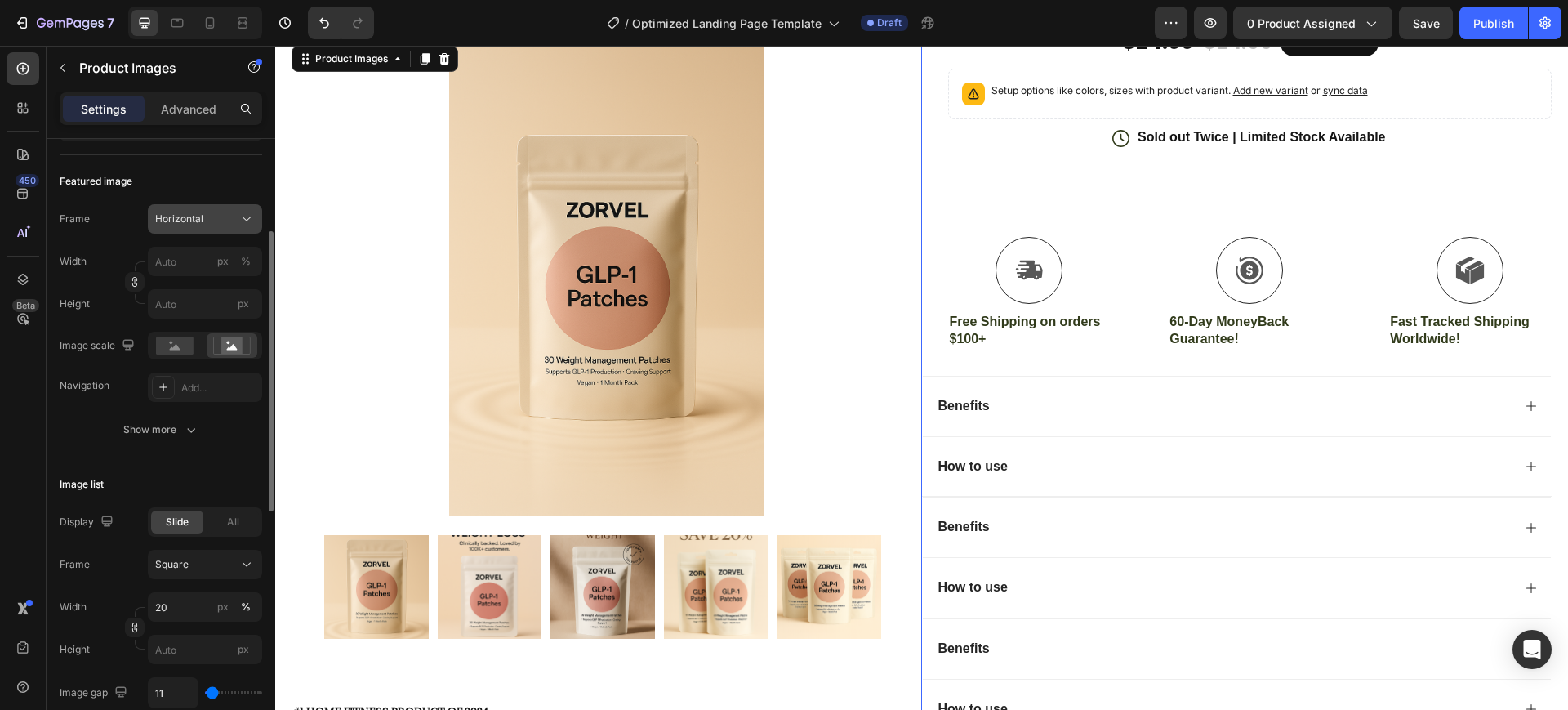 click on "Horizontal" at bounding box center (179, 219) 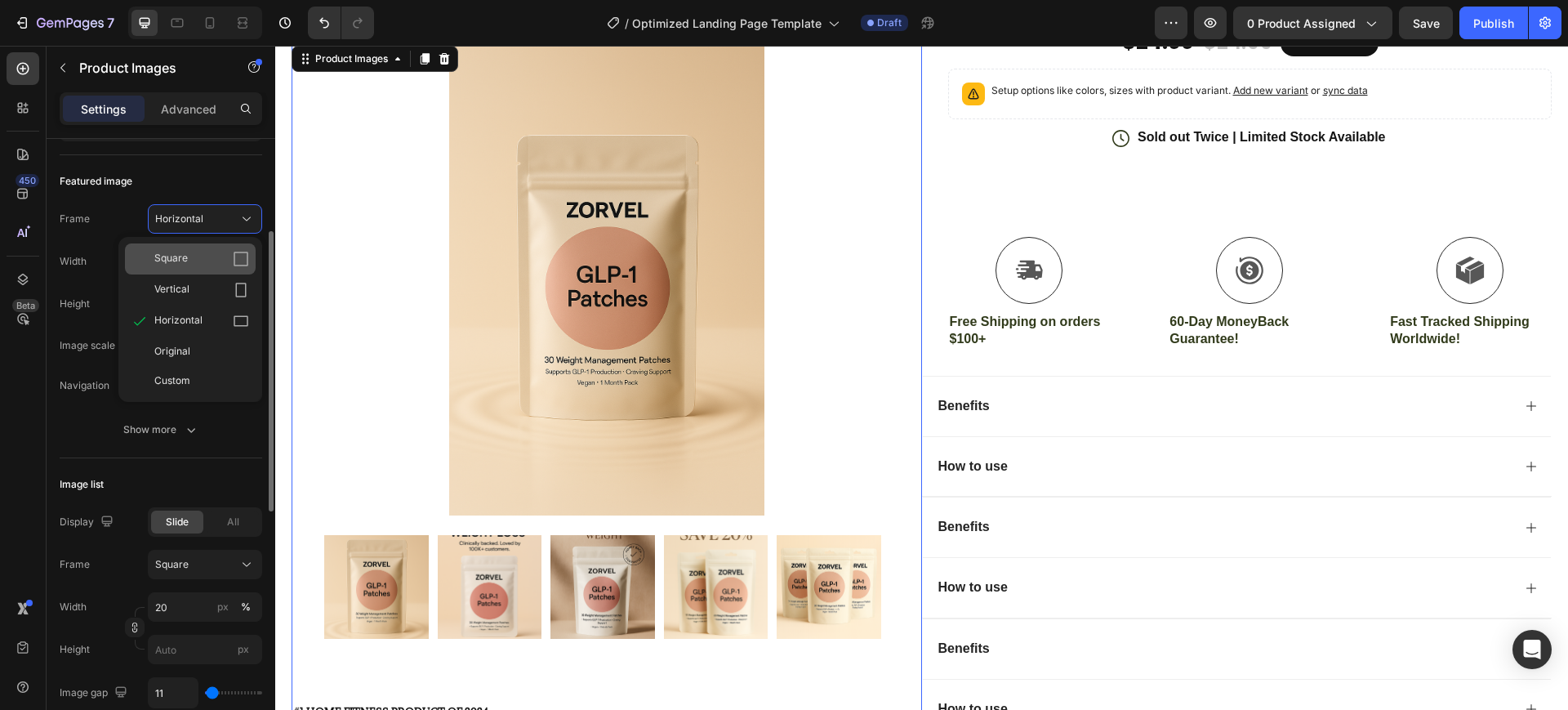 click on "Square" at bounding box center [202, 259] 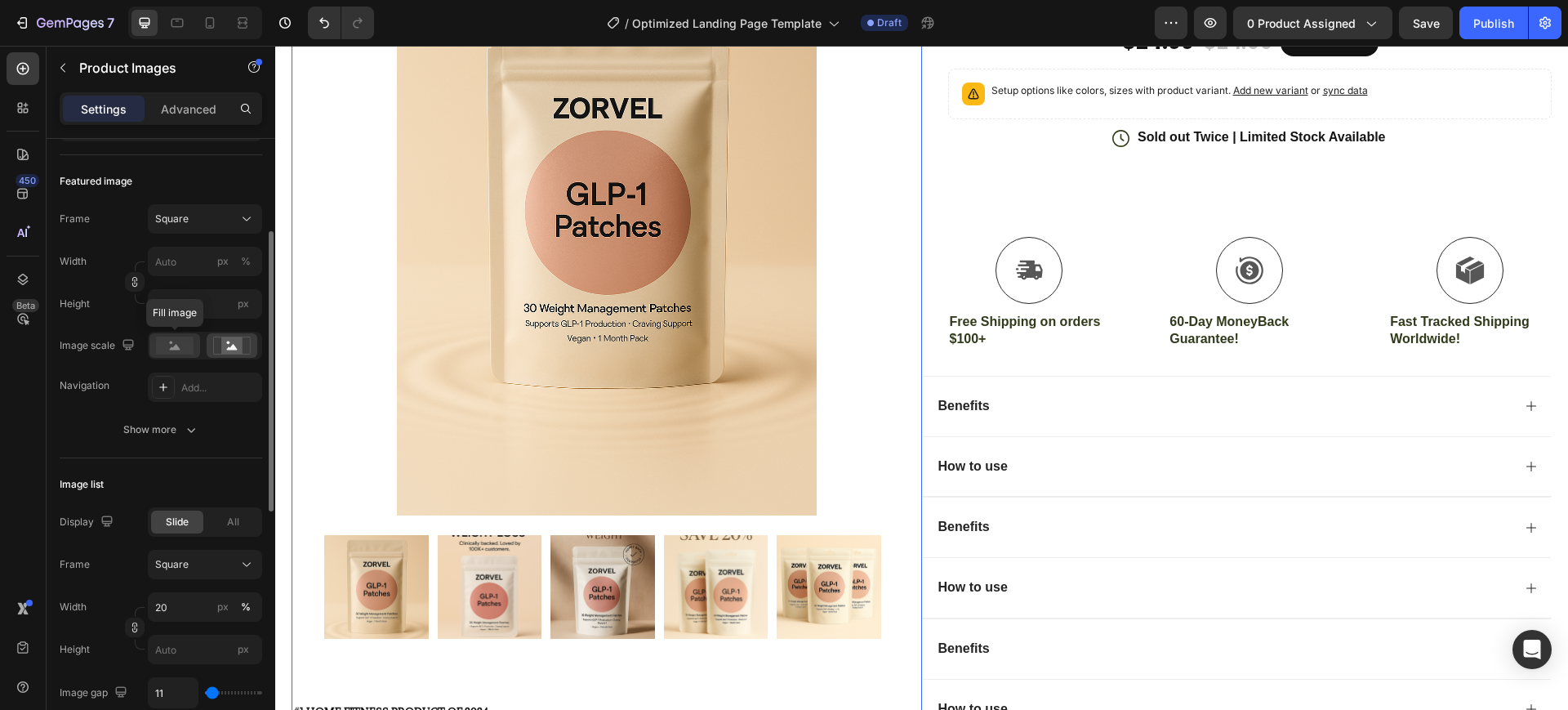 click 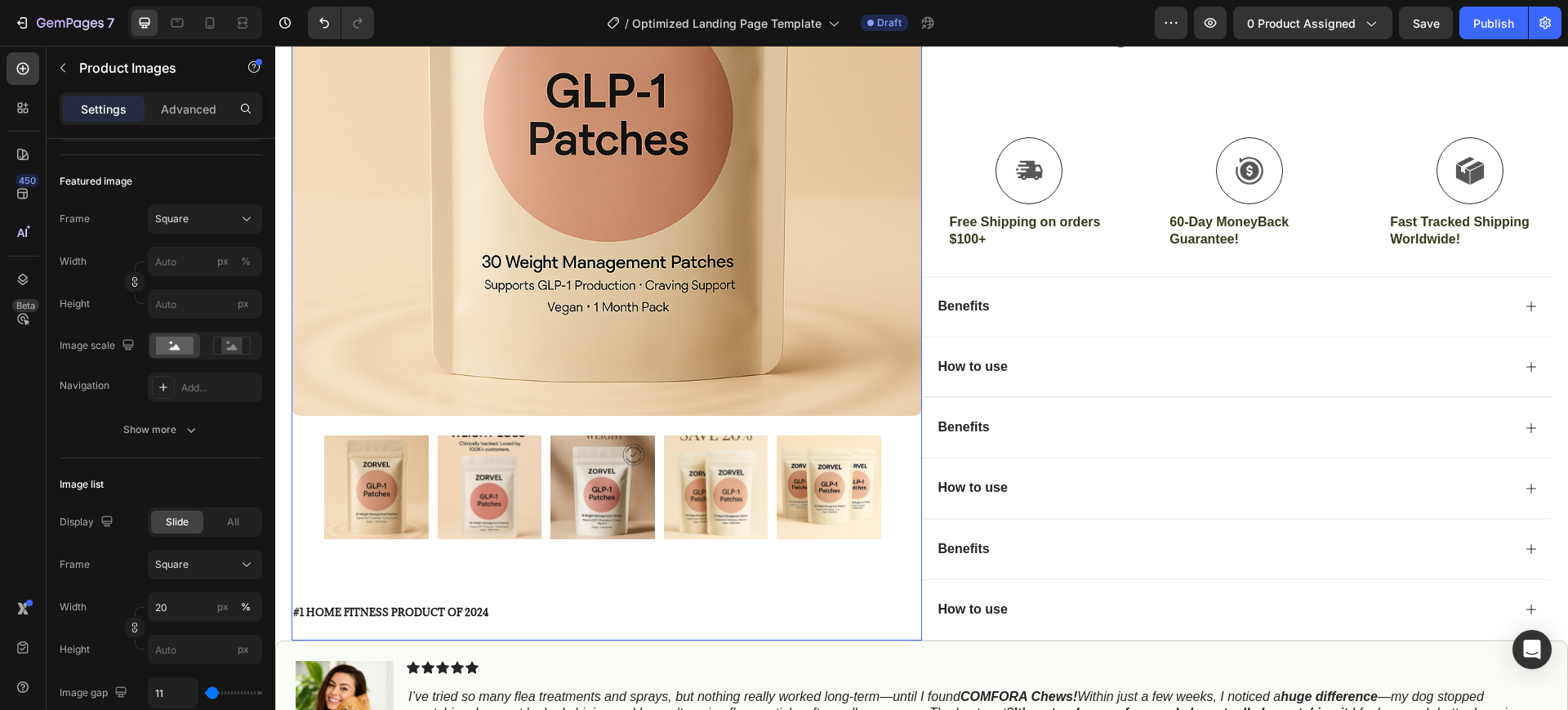 scroll, scrollTop: 409, scrollLeft: 0, axis: vertical 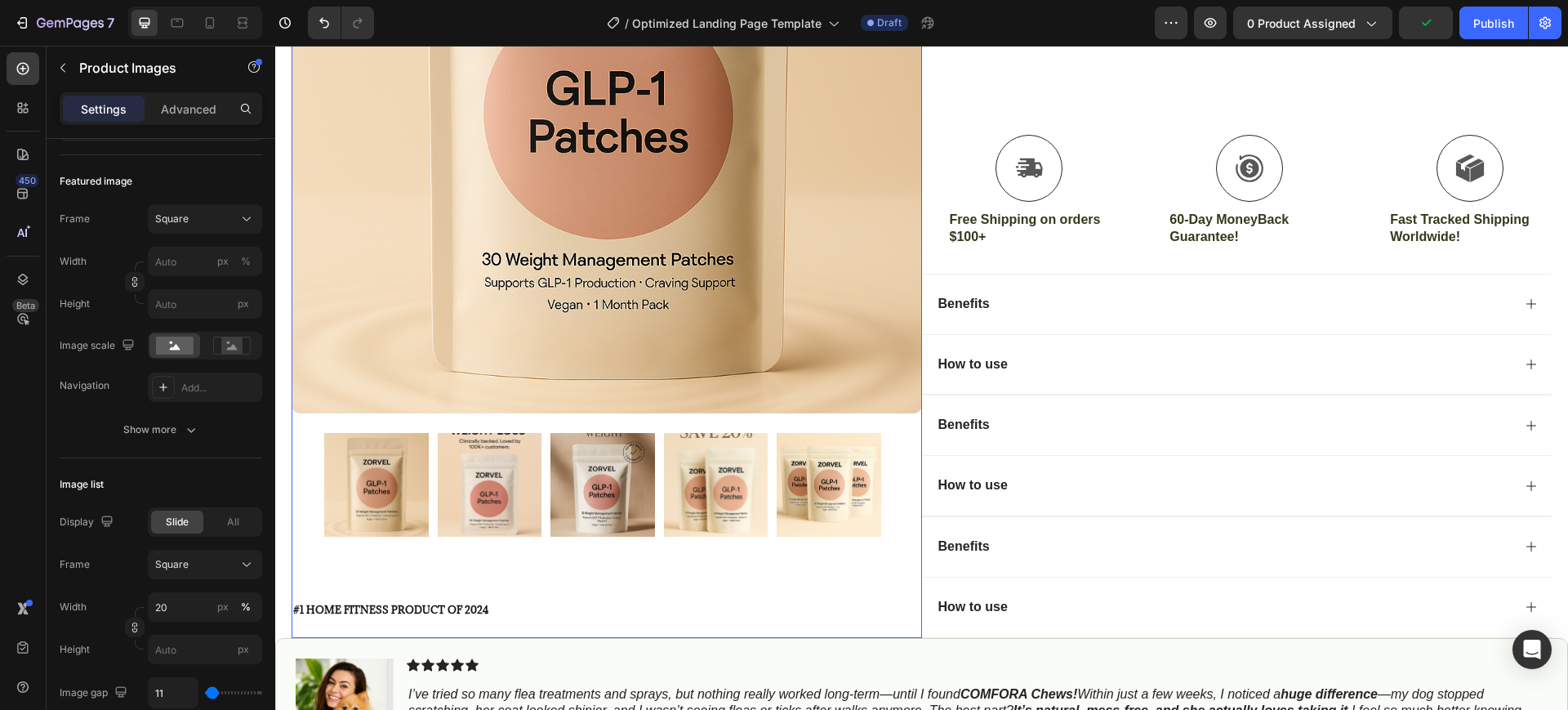 click at bounding box center [607, 98] 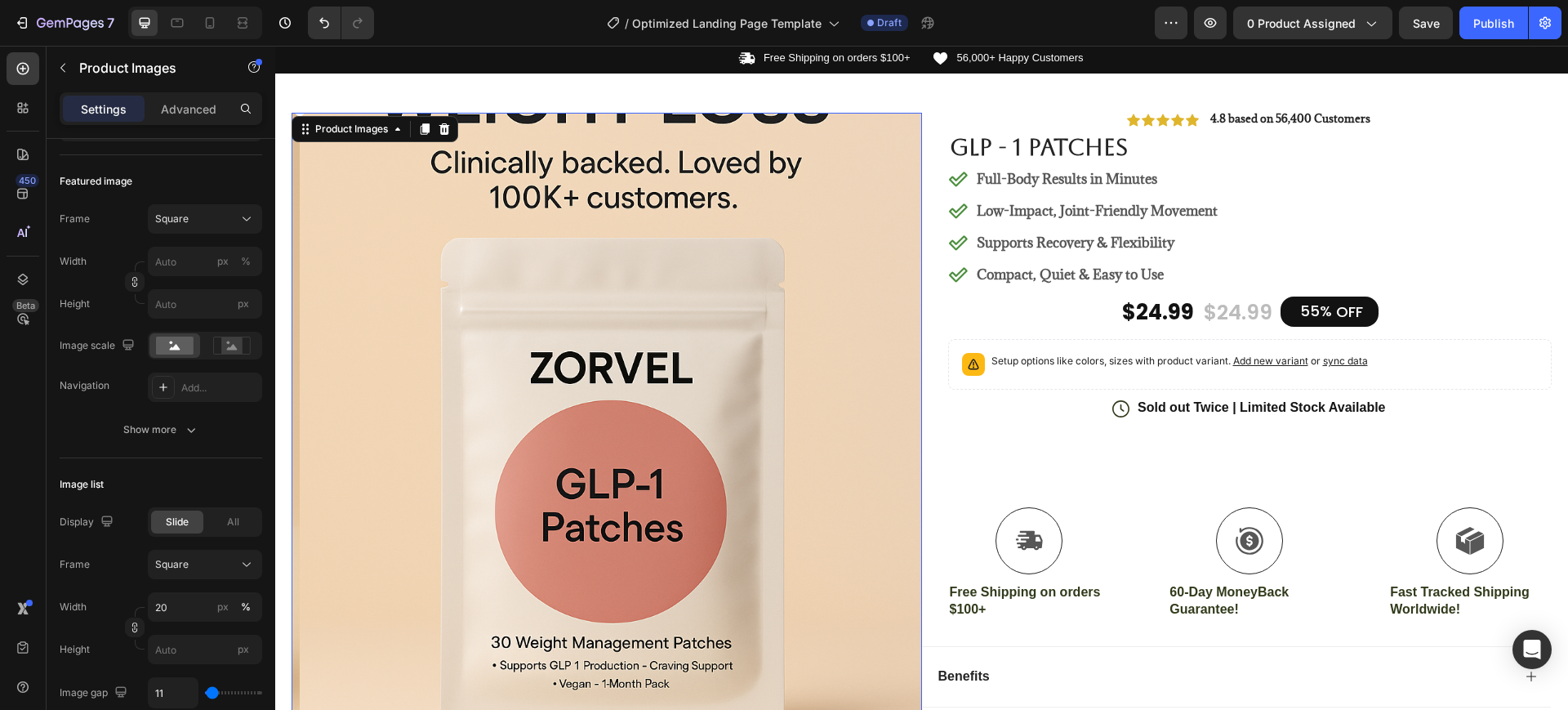 scroll, scrollTop: 0, scrollLeft: 0, axis: both 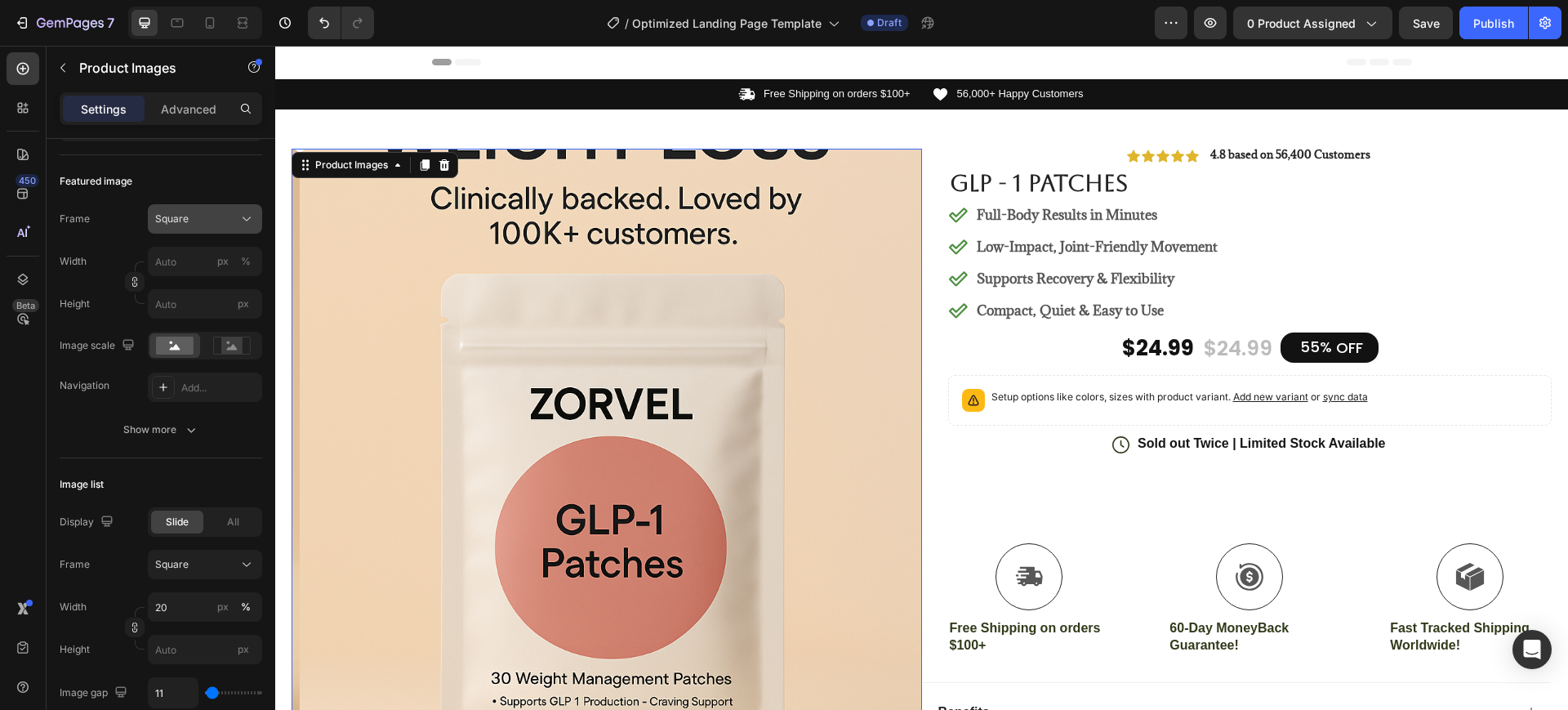 click on "Square" 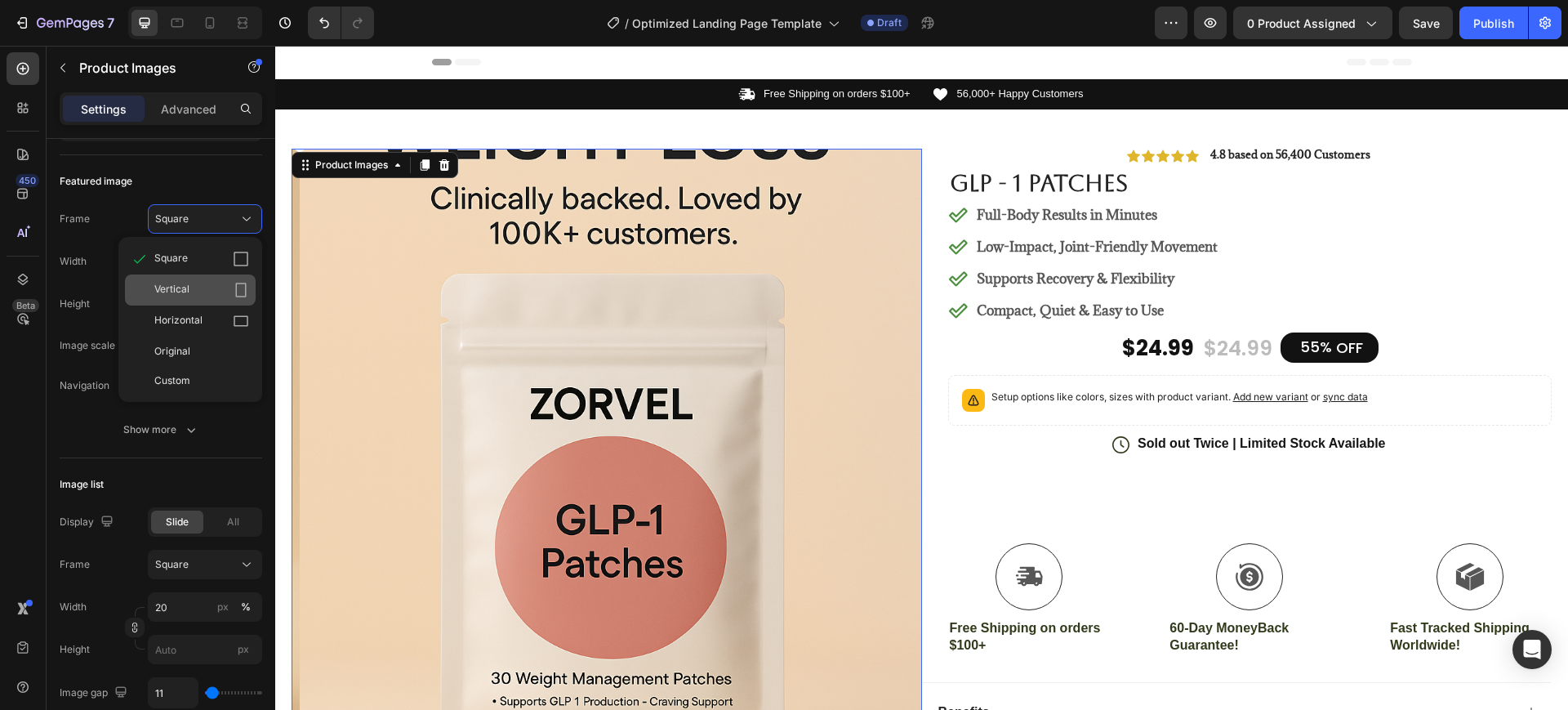 click on "Vertical" 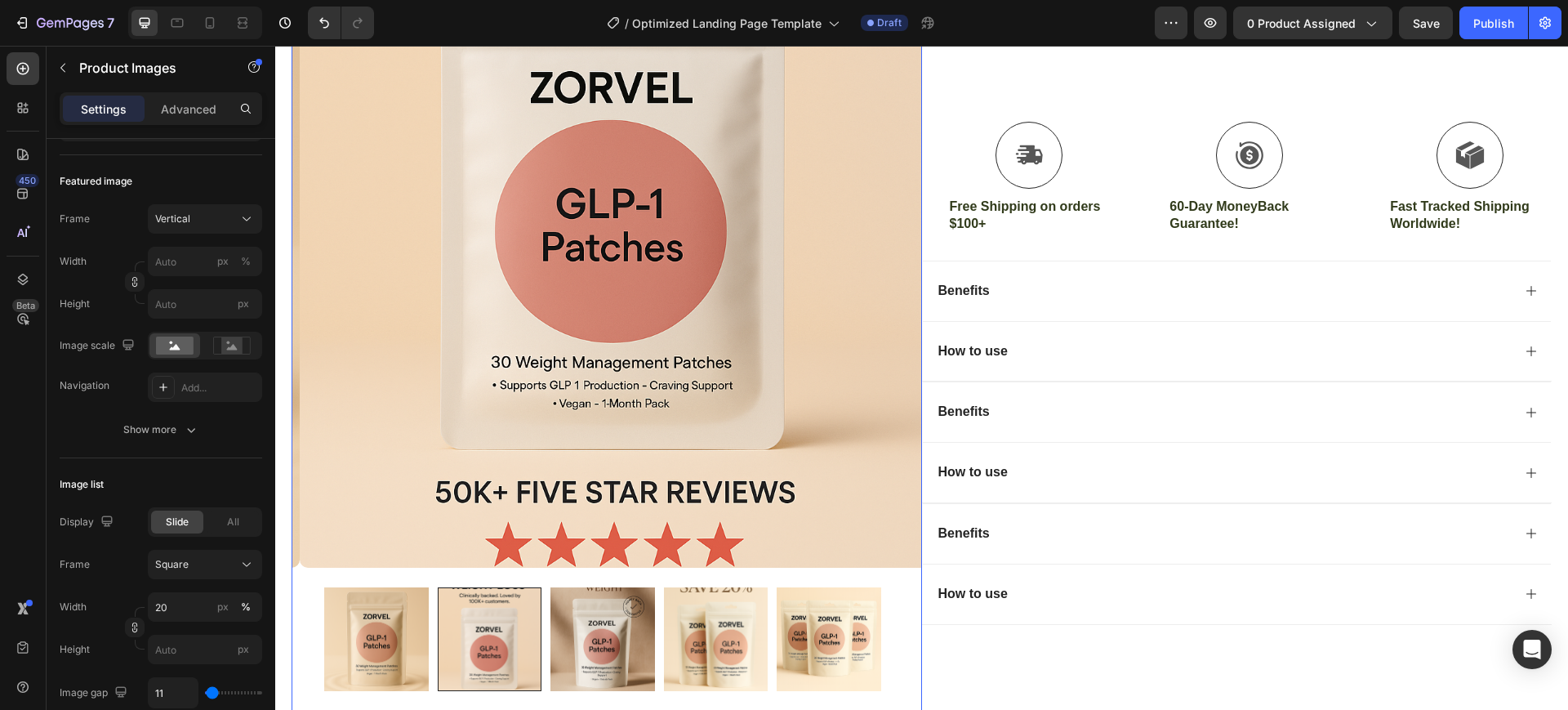 scroll, scrollTop: 511, scrollLeft: 0, axis: vertical 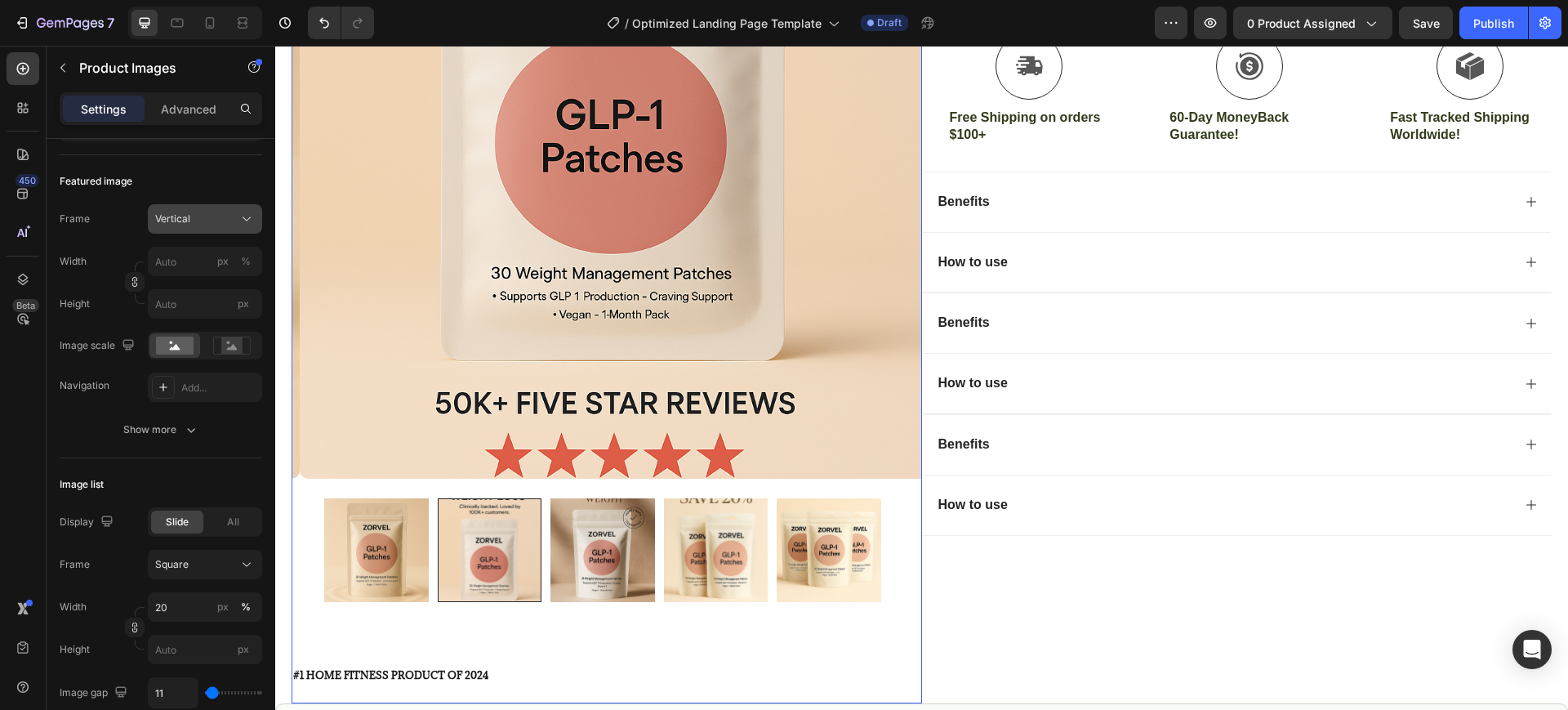 click on "Vertical" 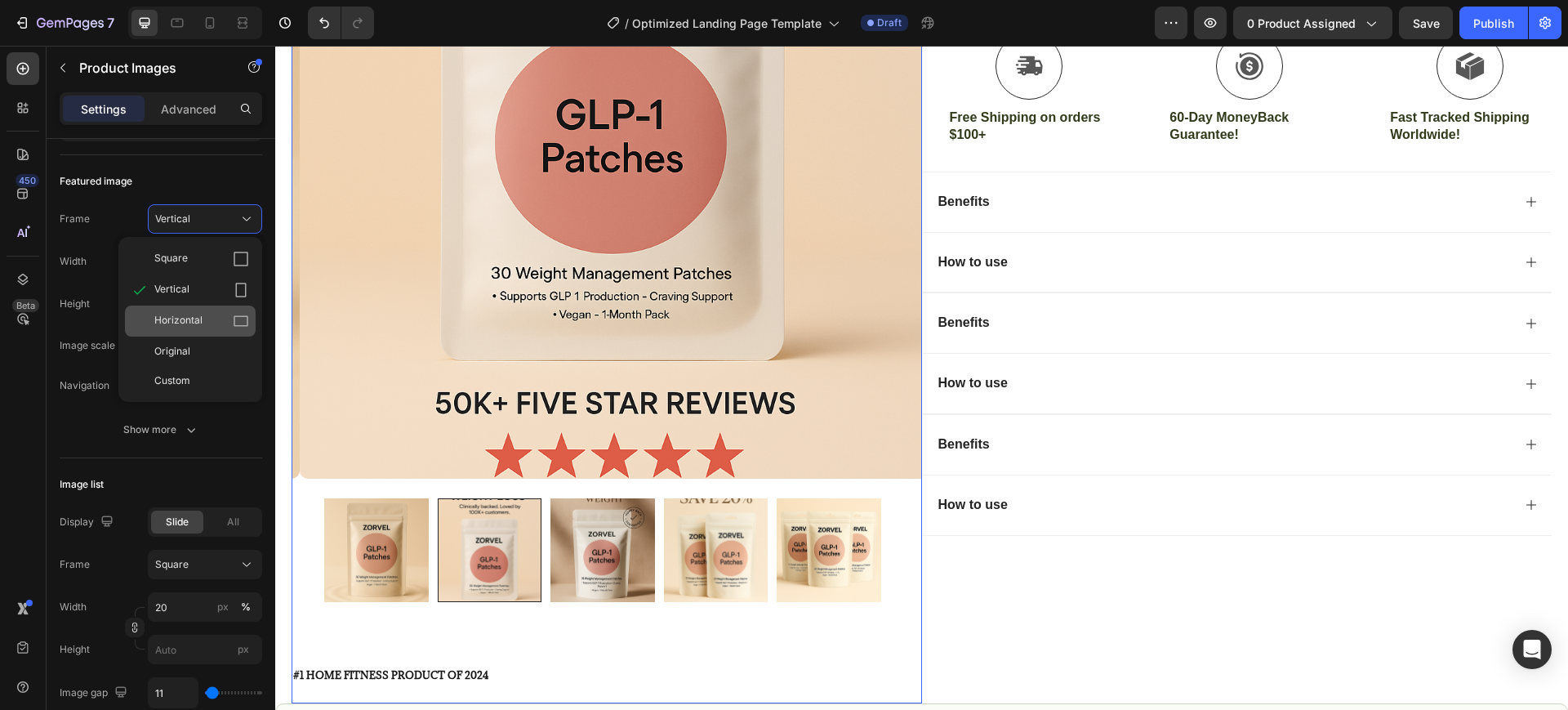 click on "Horizontal" 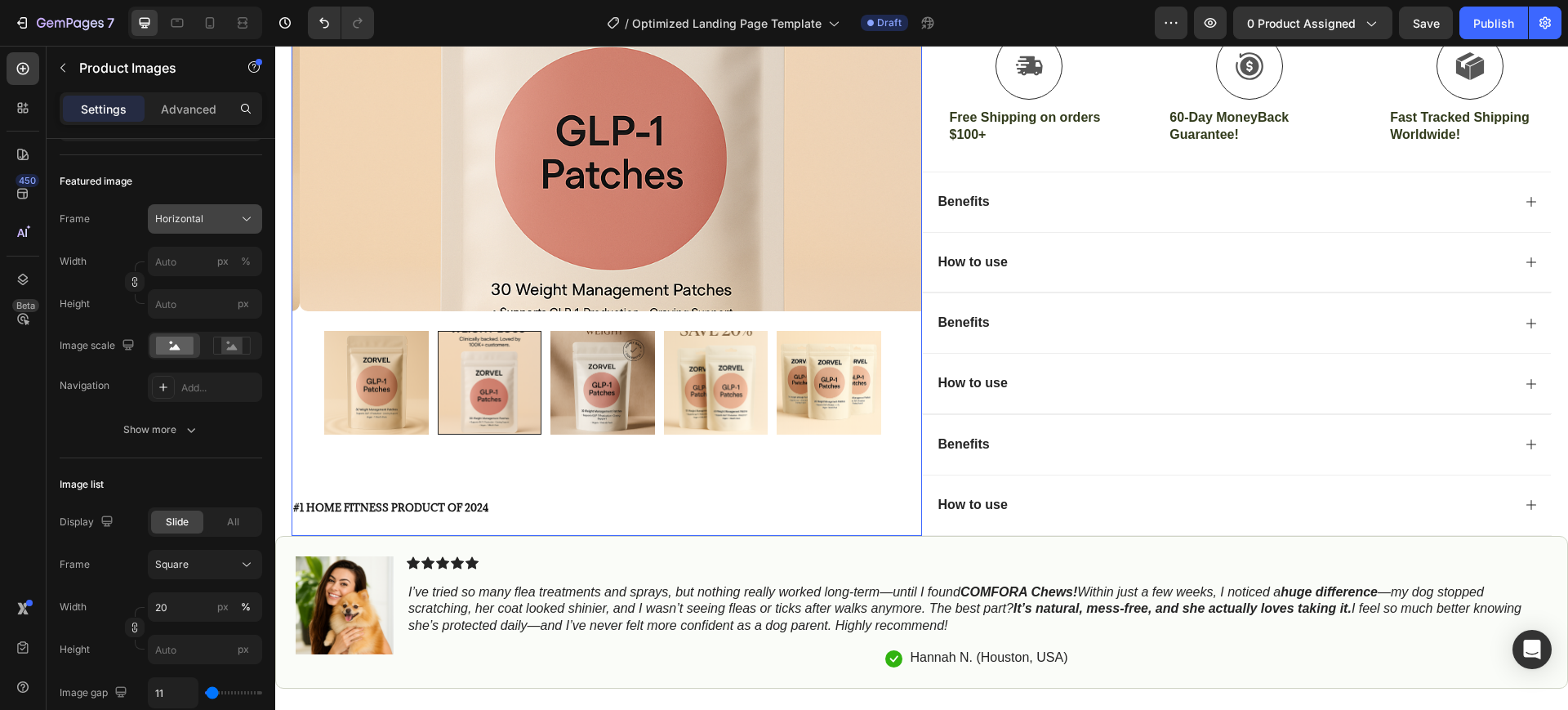 click on "Horizontal" at bounding box center [179, 219] 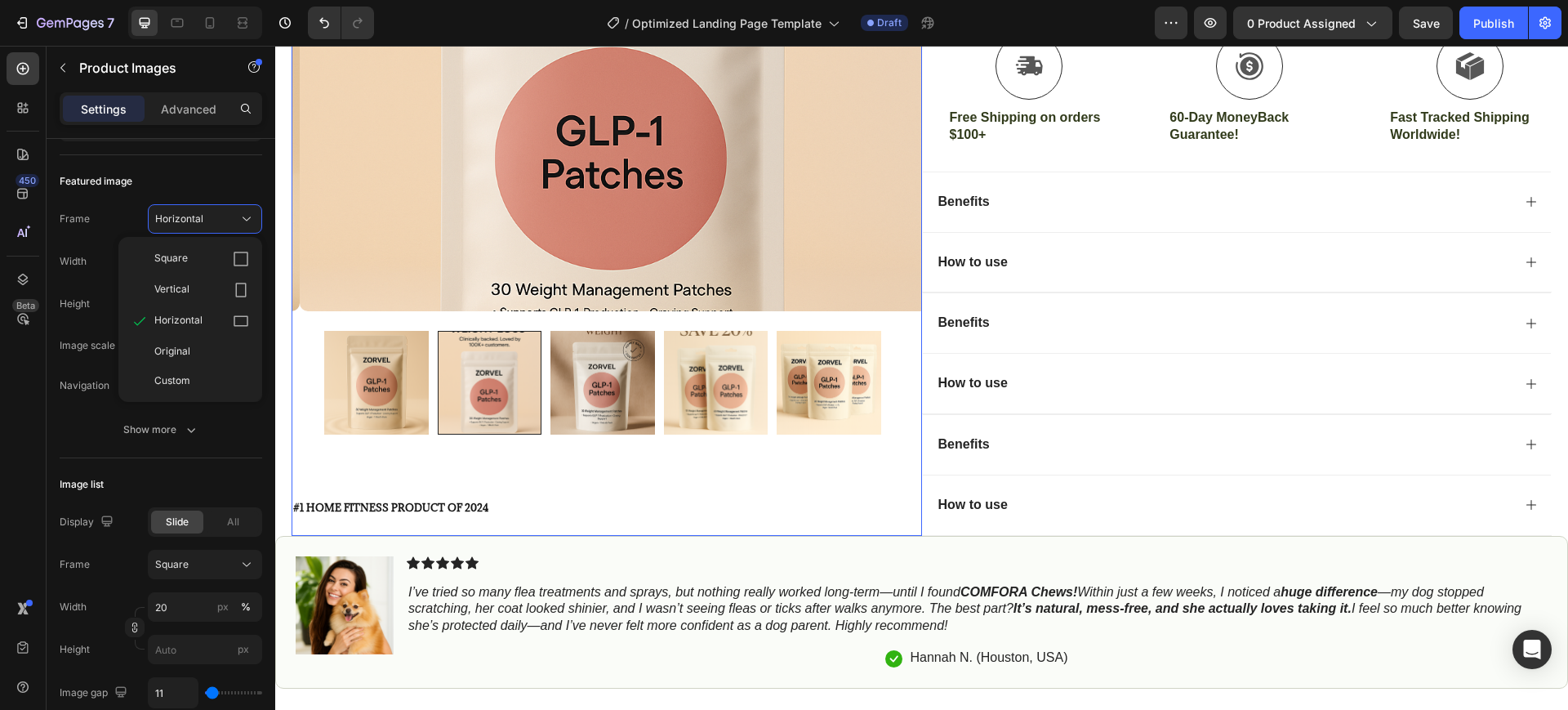 click on "Original" 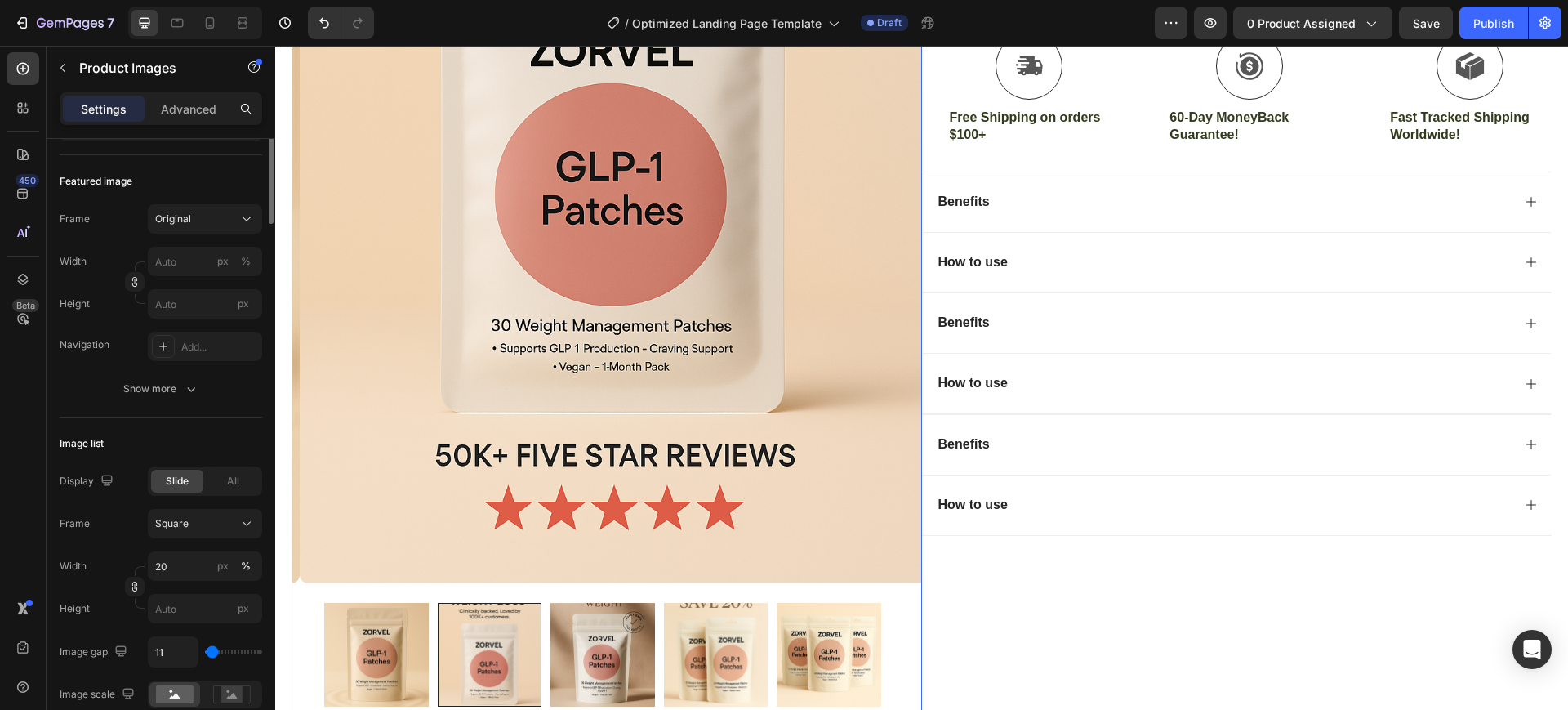 scroll, scrollTop: 0, scrollLeft: 0, axis: both 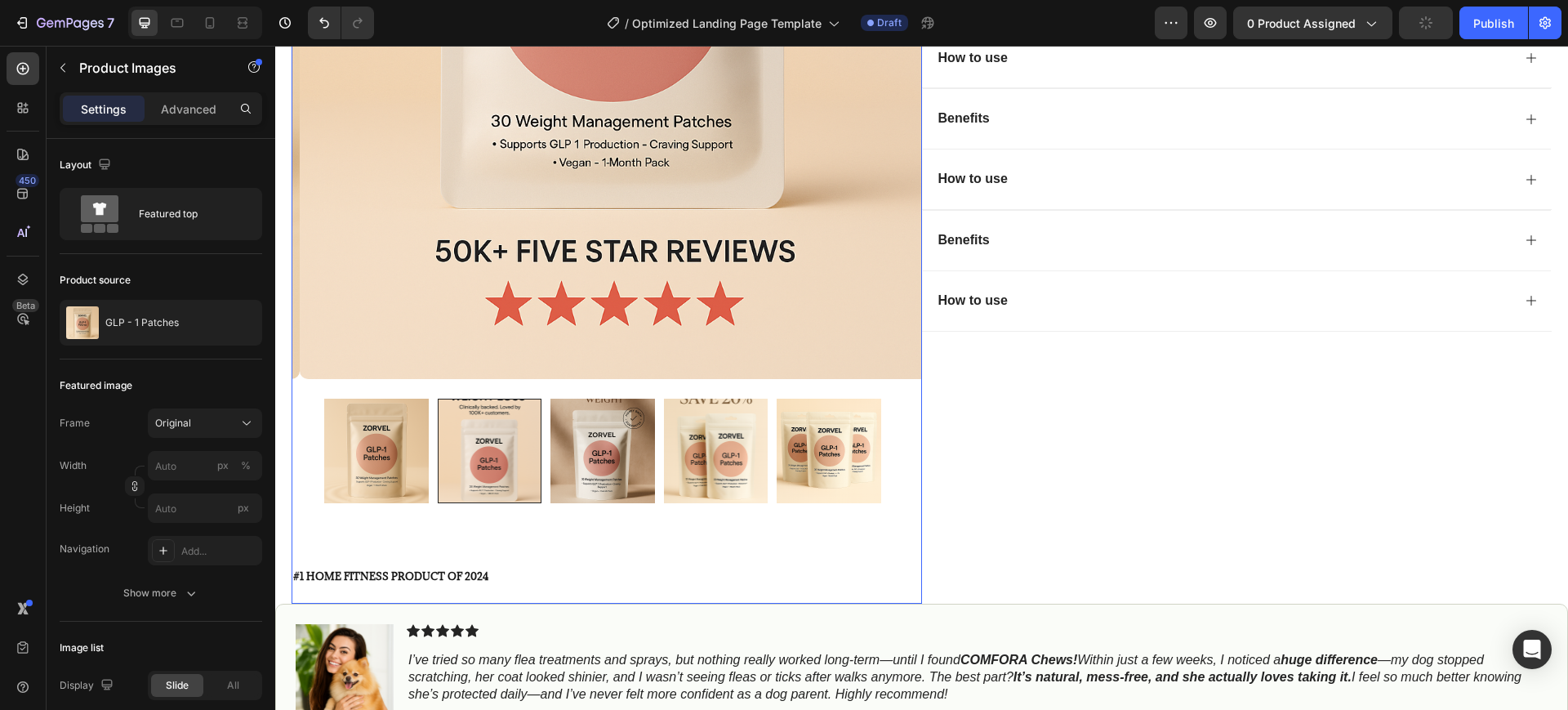 click at bounding box center (490, 451) 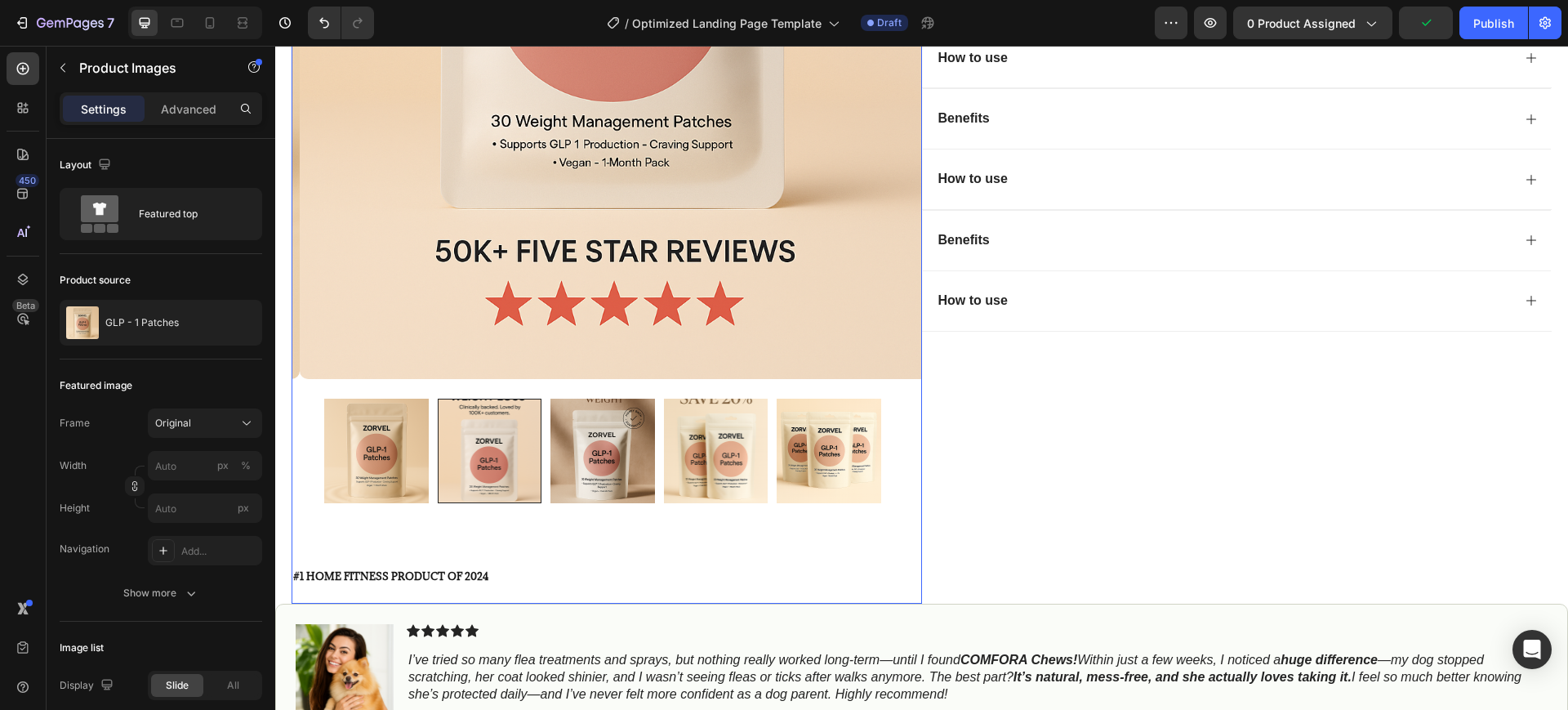 click at bounding box center [603, 451] 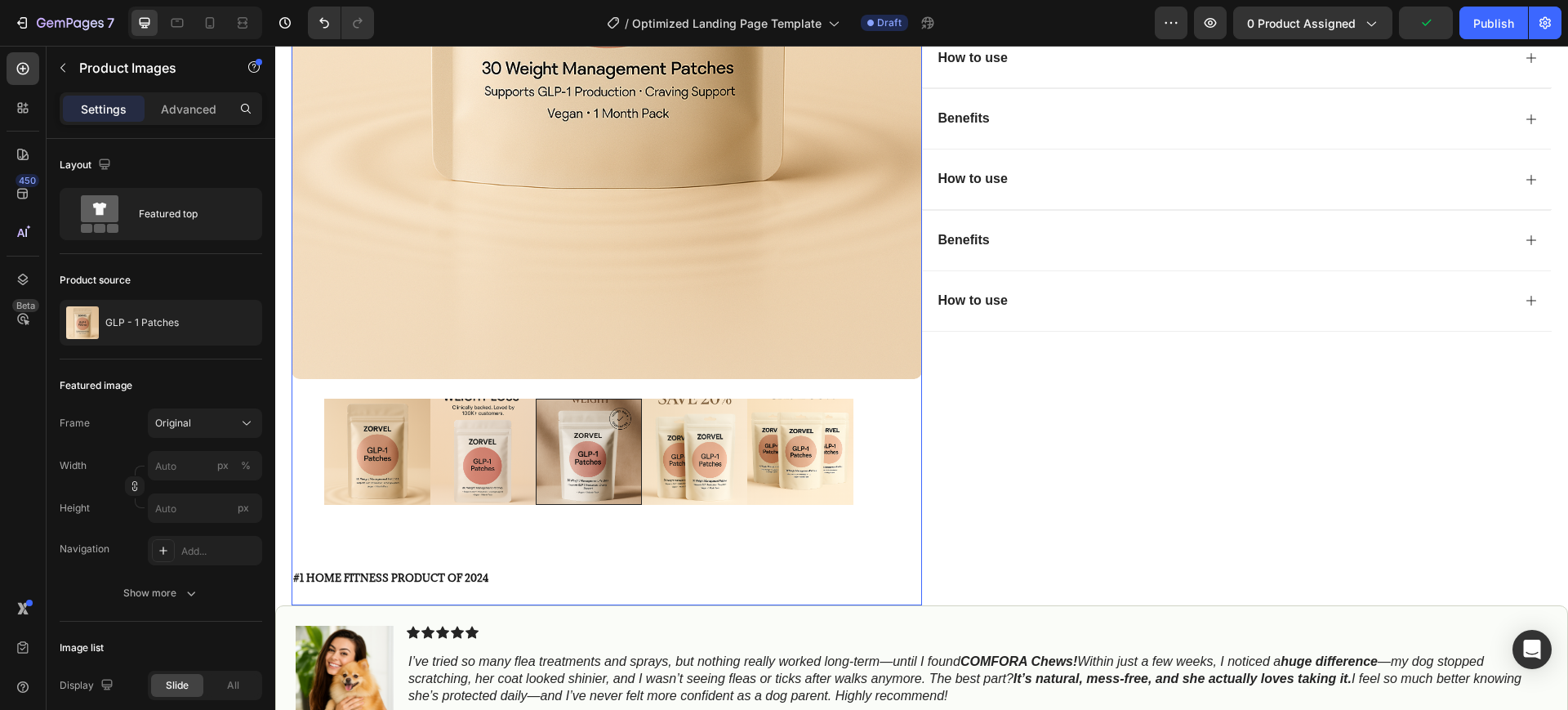 click at bounding box center (695, 452) 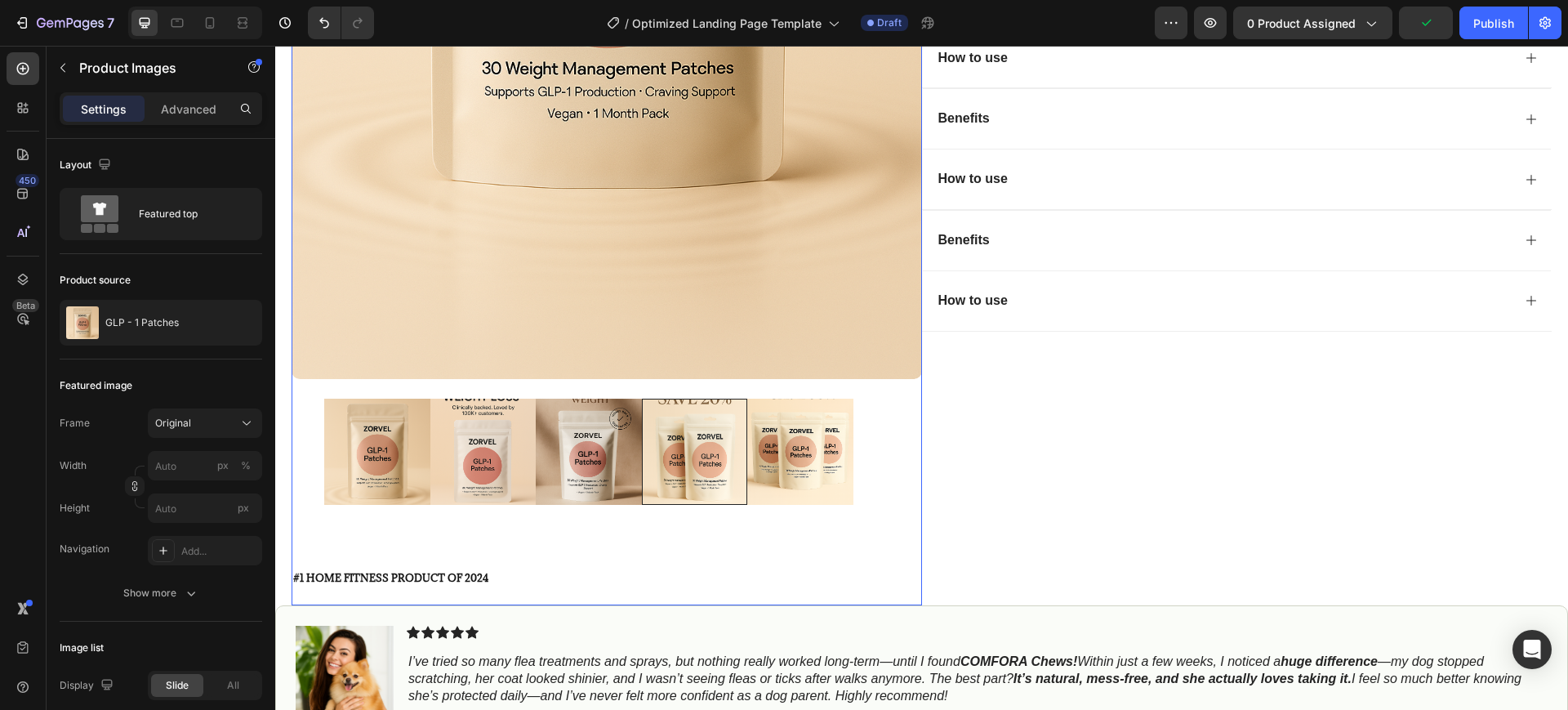 click at bounding box center [800, 452] 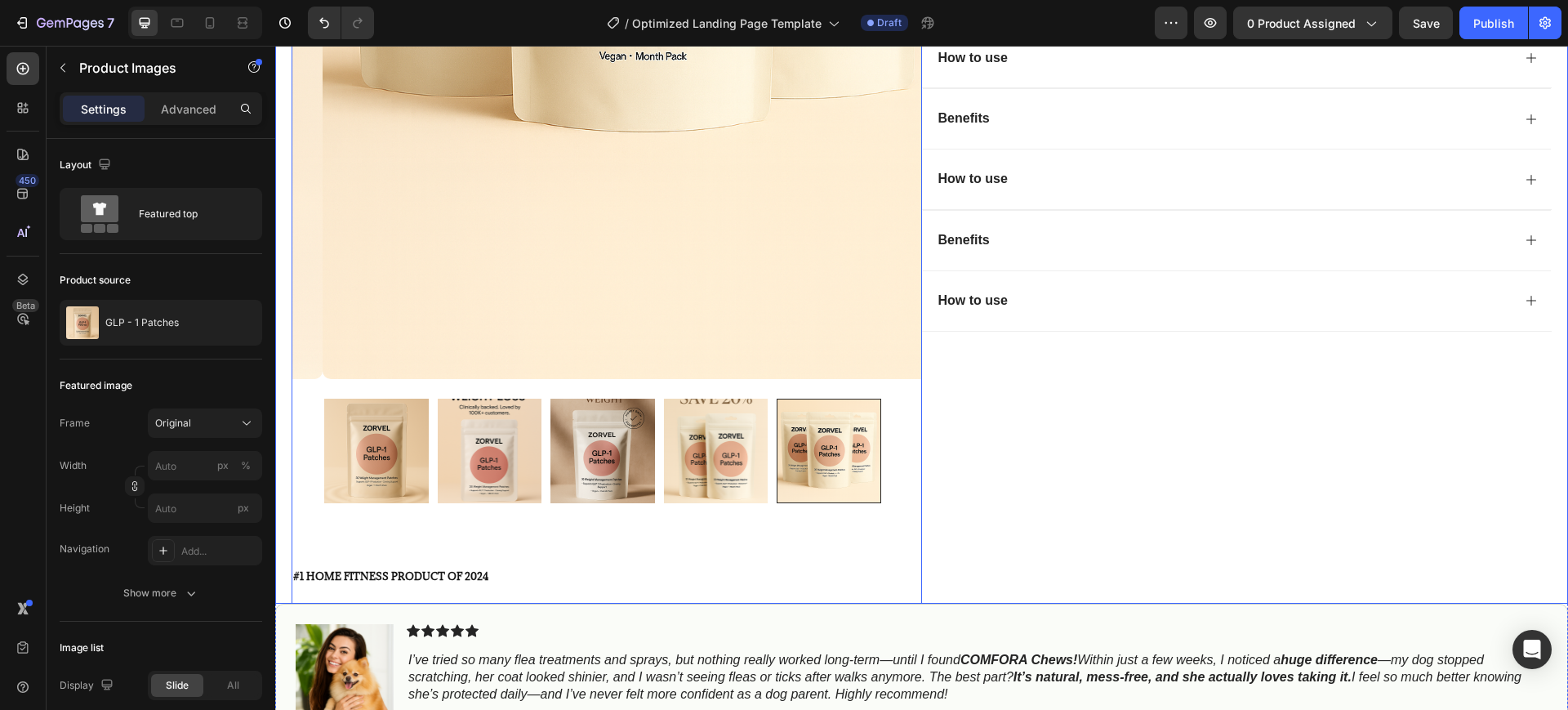 click on "Icon Icon Icon Icon Icon Icon List 4.8 based on 56,400 Customers Text Block Row GLP - 1 Patches Product Title
Full-Body Results in Minutes
Low-Impact, Joint-Friendly Movement
Supports Recovery & Flexibility
Compact, Quiet & Easy to Use Item List $24.99 Product Price Product Price $24.99 Product Price Product Price 55% OFF Discount Tag Row Setup options like colors, sizes with product variant.       Add new variant   or   sync data Product Variants & Swatches
Icon Sold out Twice | Limited Stock Available Text Block Row Add to cart Add to Cart
Icon Free Shipping on orders $100+ Text Block
Icon 60-Day MoneyBack Guarantee! Text Block
Icon Fast Tracked Shipping Worldwide! Text Block Row Image Icon Icon Icon Icon Icon Icon List “i knew the nurvani plate was working when my friends started asking, ‘what are you doing? you look stronger and more toned!’ Text Block" at bounding box center [1237, 19] 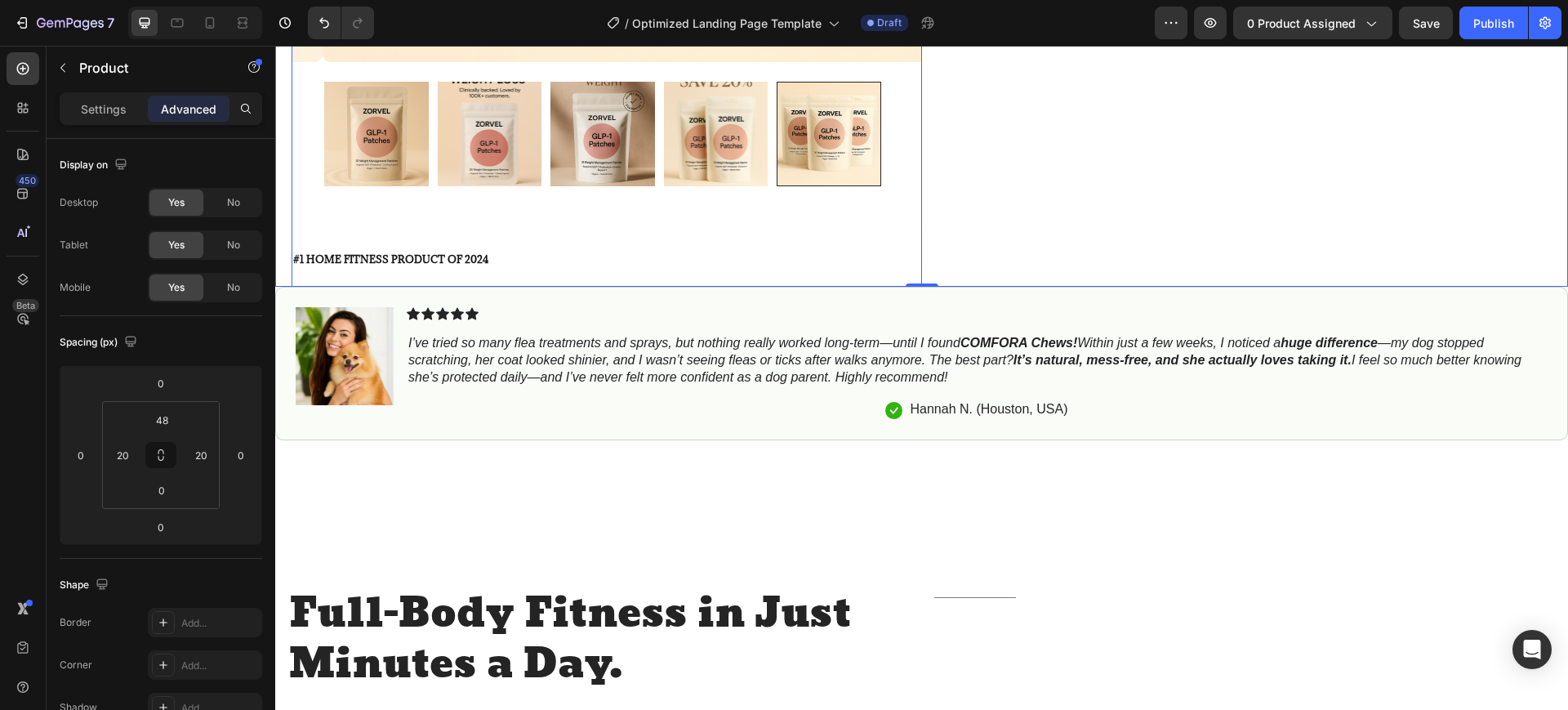 scroll, scrollTop: 1328, scrollLeft: 0, axis: vertical 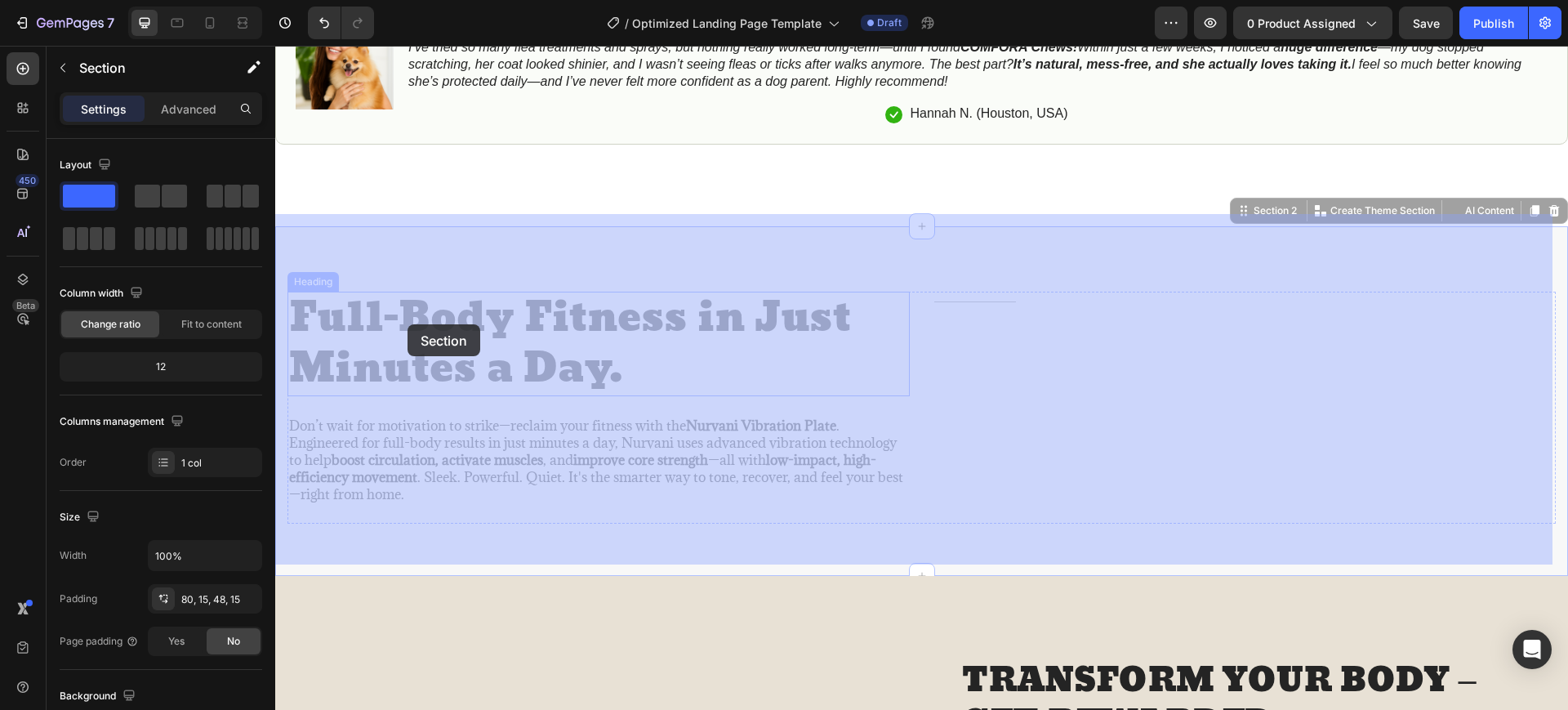 drag, startPoint x: 286, startPoint y: 299, endPoint x: 416, endPoint y: 325, distance: 132.57451 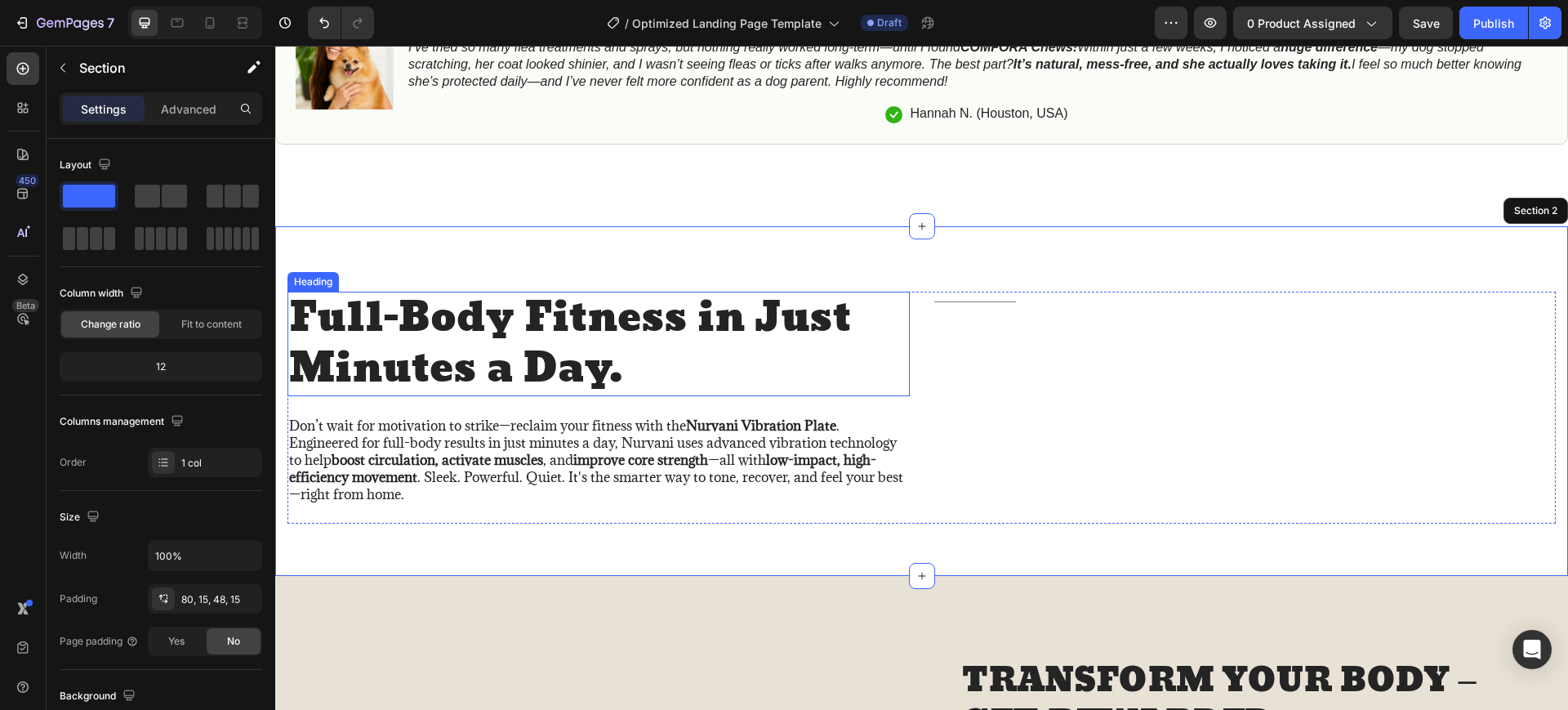 click on "Full-Body Fitness in Just Minutes a Day." at bounding box center [599, 344] 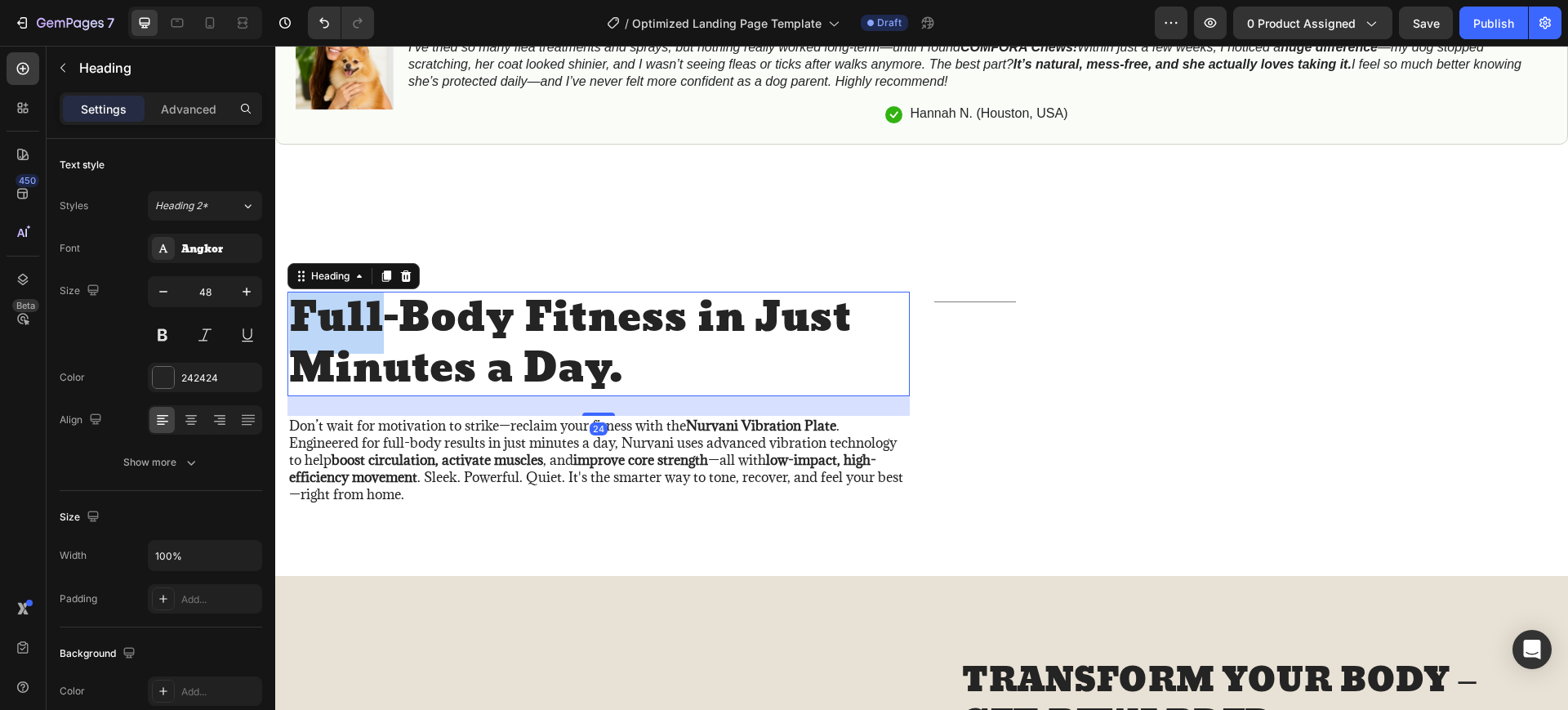 click on "Full-Body Fitness in Just Minutes a Day." at bounding box center (599, 344) 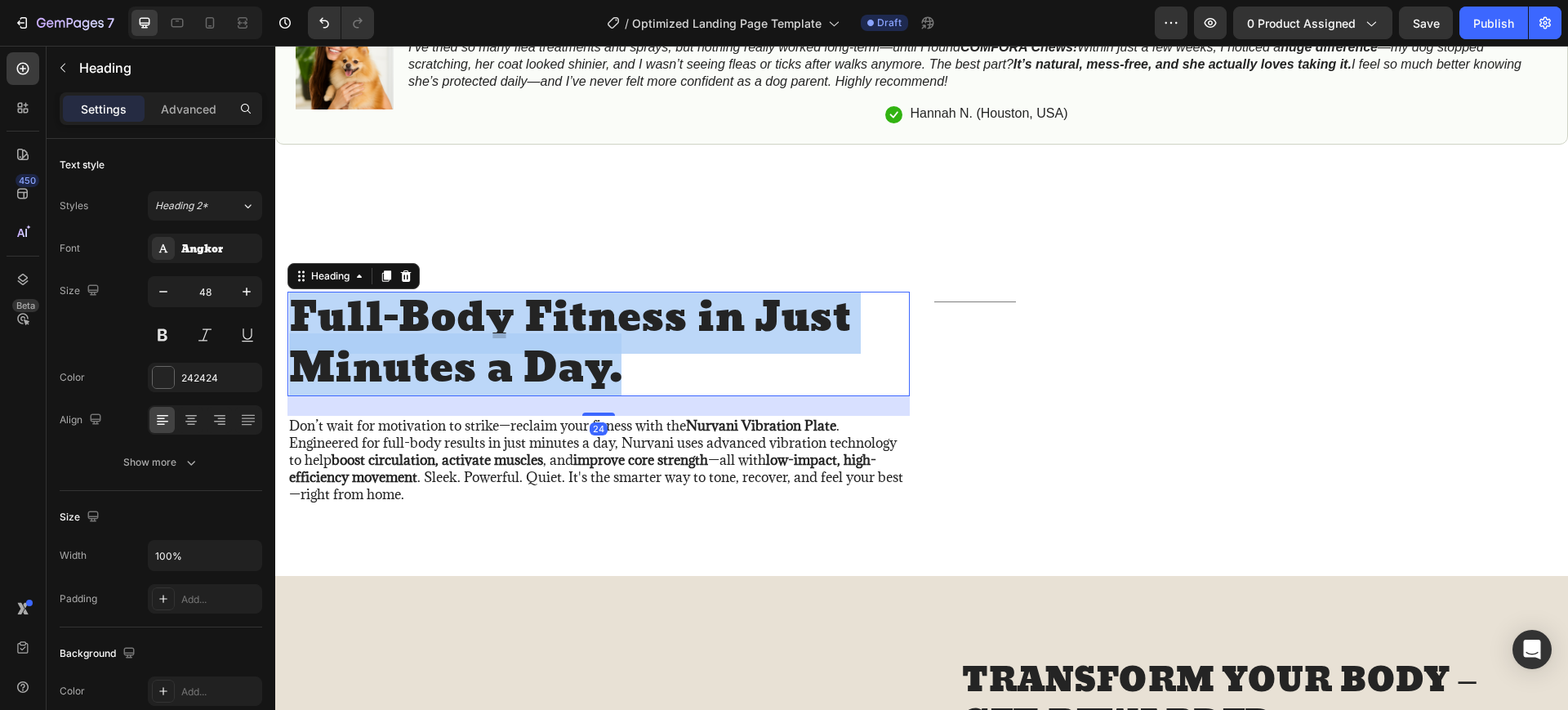click on "Full-Body Fitness in Just Minutes a Day." at bounding box center [599, 344] 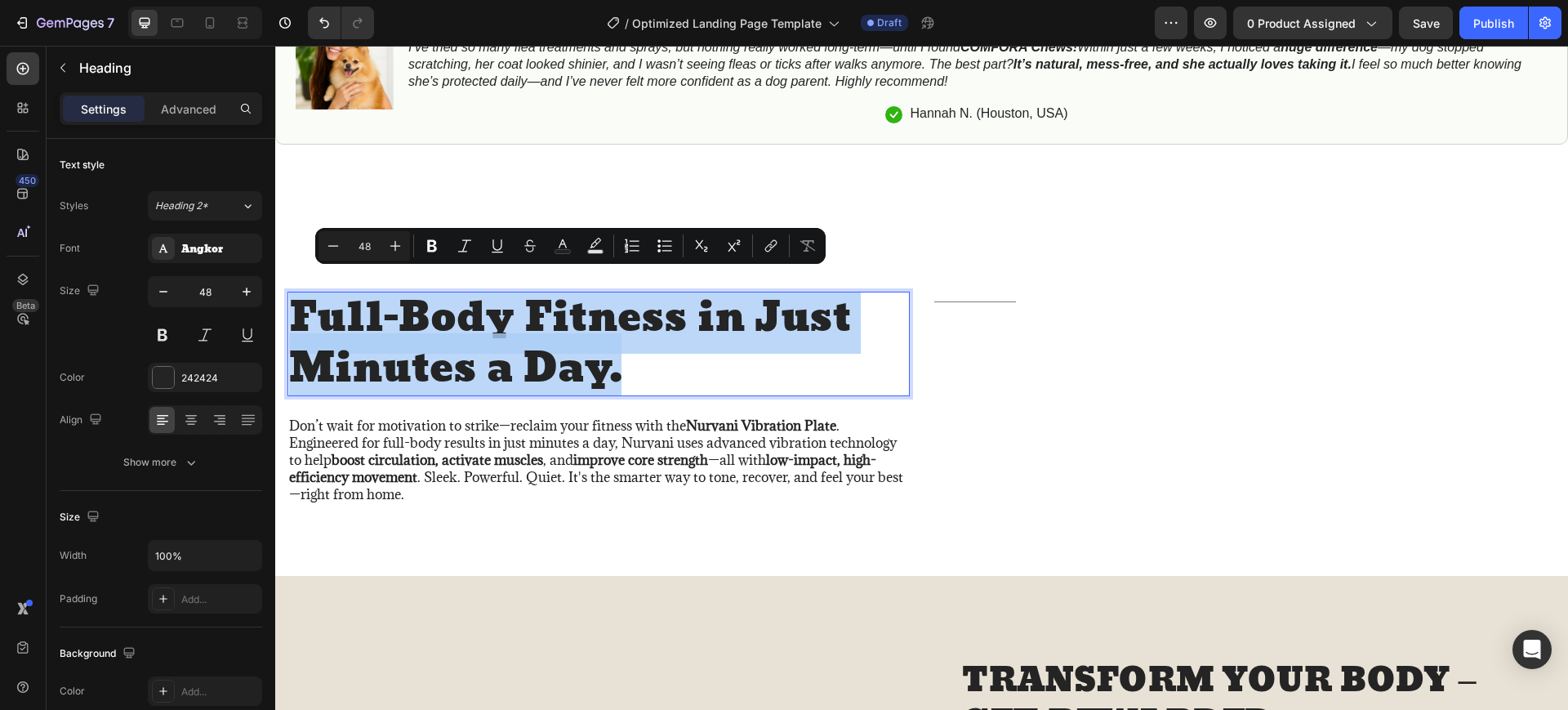 copy on "Full-Body Fitness in Just Minutes a Day." 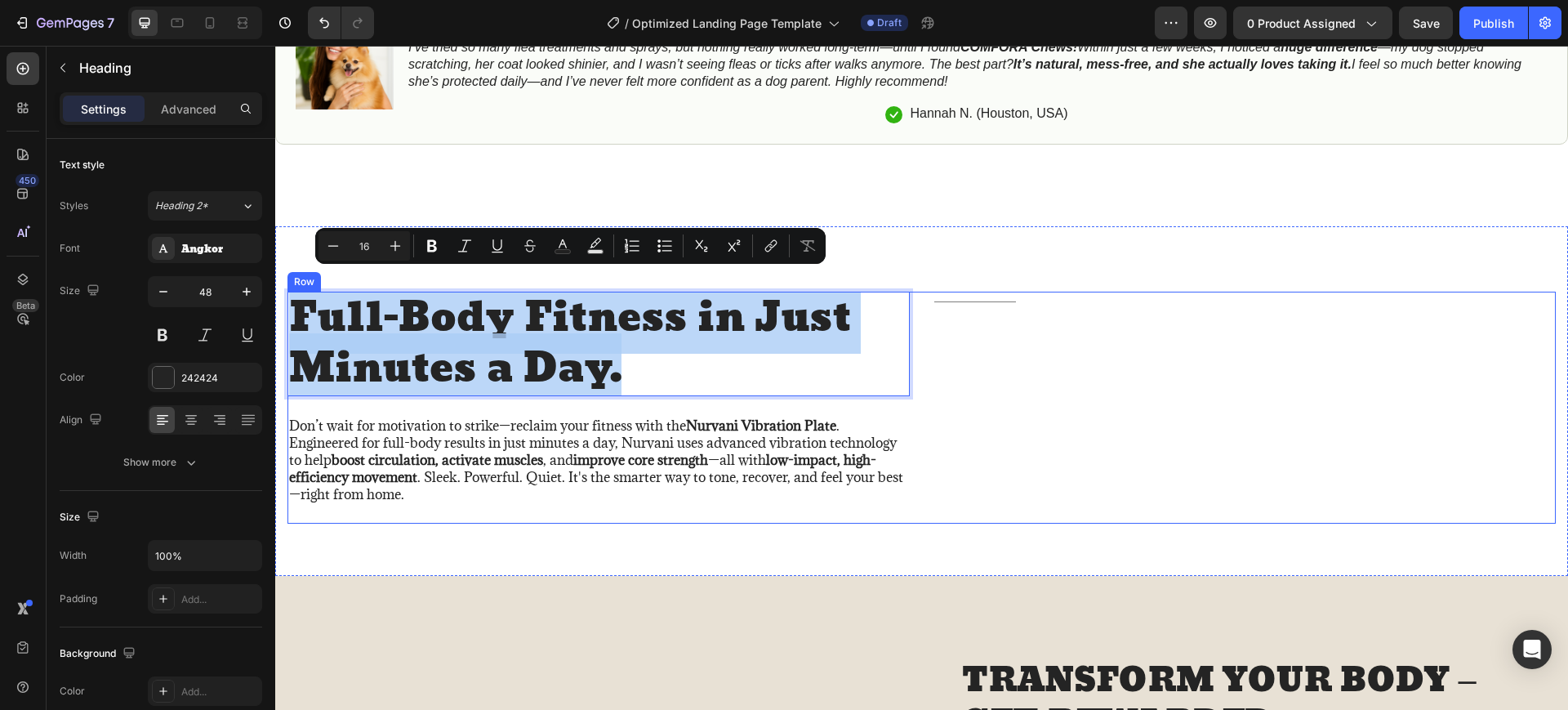 click on "Title Line" at bounding box center [1245, 408] 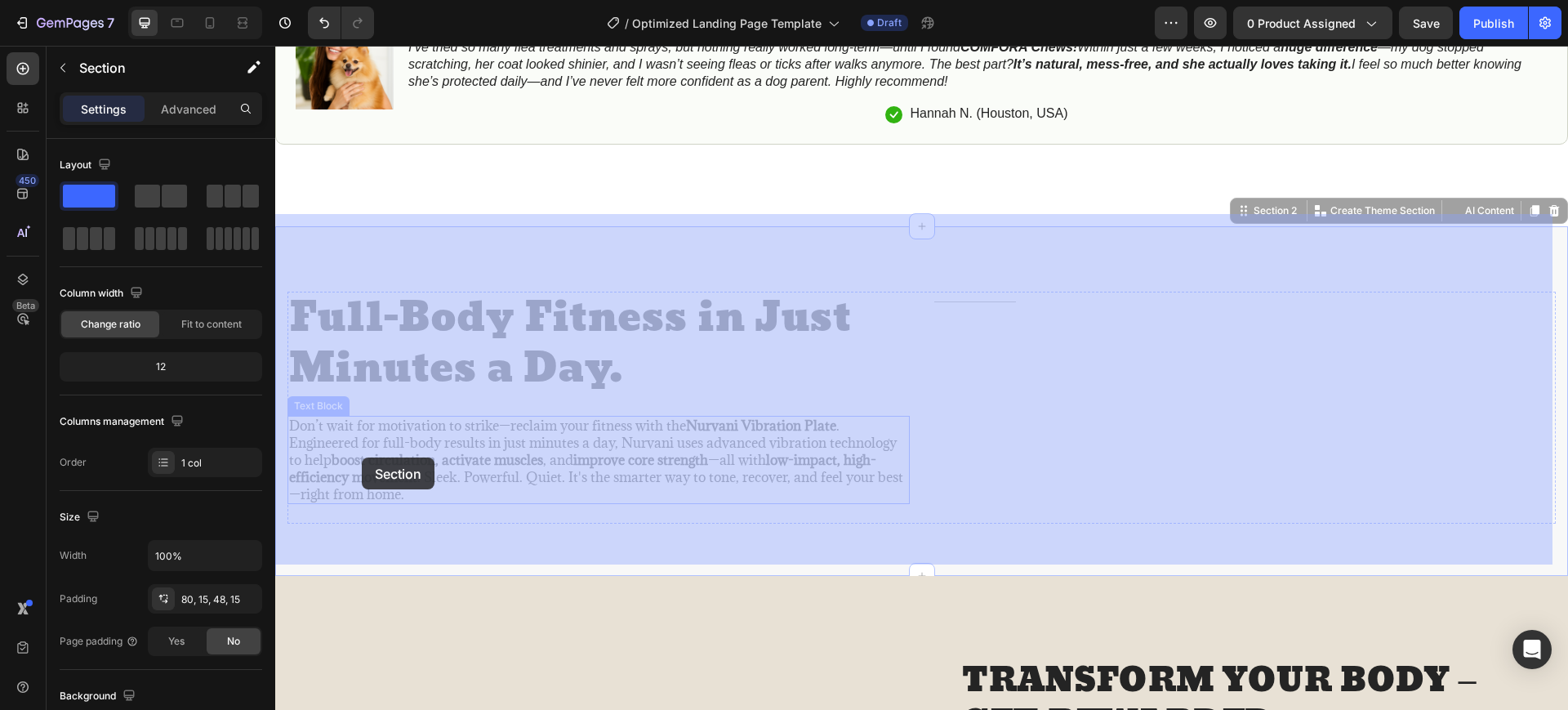 drag, startPoint x: 287, startPoint y: 409, endPoint x: 362, endPoint y: 458, distance: 89.58795 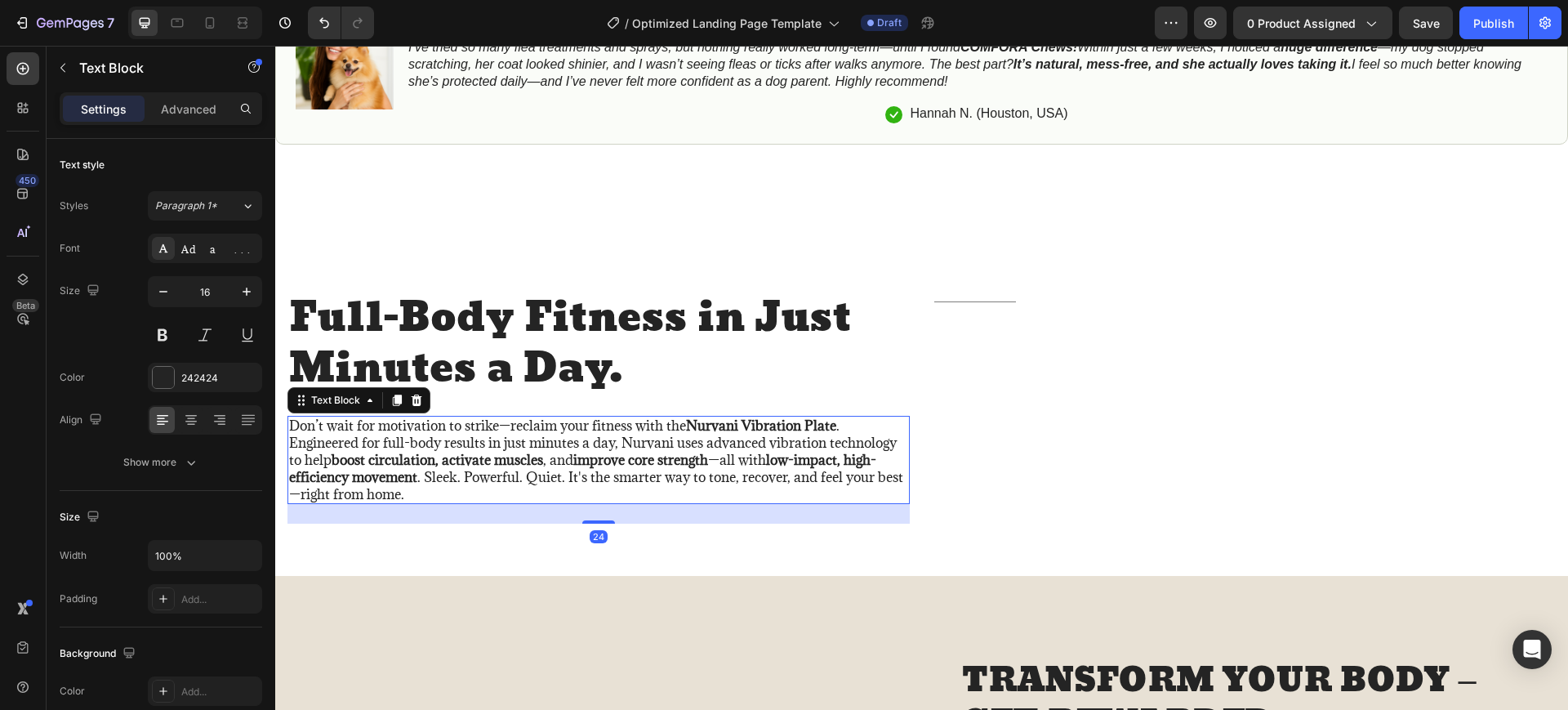 click on "Don’t wait for motivation to strike—reclaim your fitness with the  Nurvani Vibration Plate . Engineered for full-body results in just minutes a day, Nurvani uses advanced vibration technology to help  boost circulation, activate muscles , and  improve core strength —all with  low-impact, high-efficiency movement . Sleek. Powerful. Quiet. It's the smarter way to tone, recover, and feel your best—right from home." at bounding box center (599, 460) 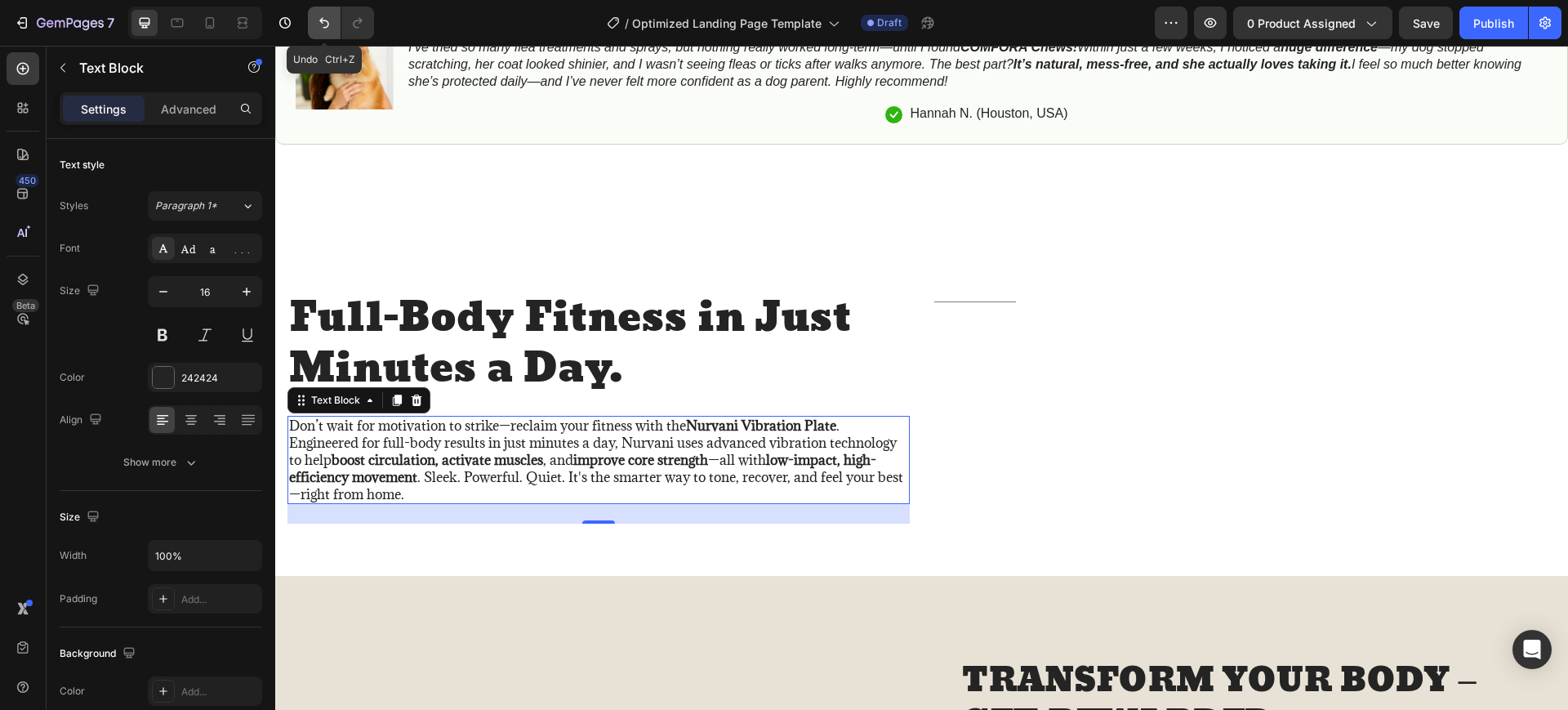 click 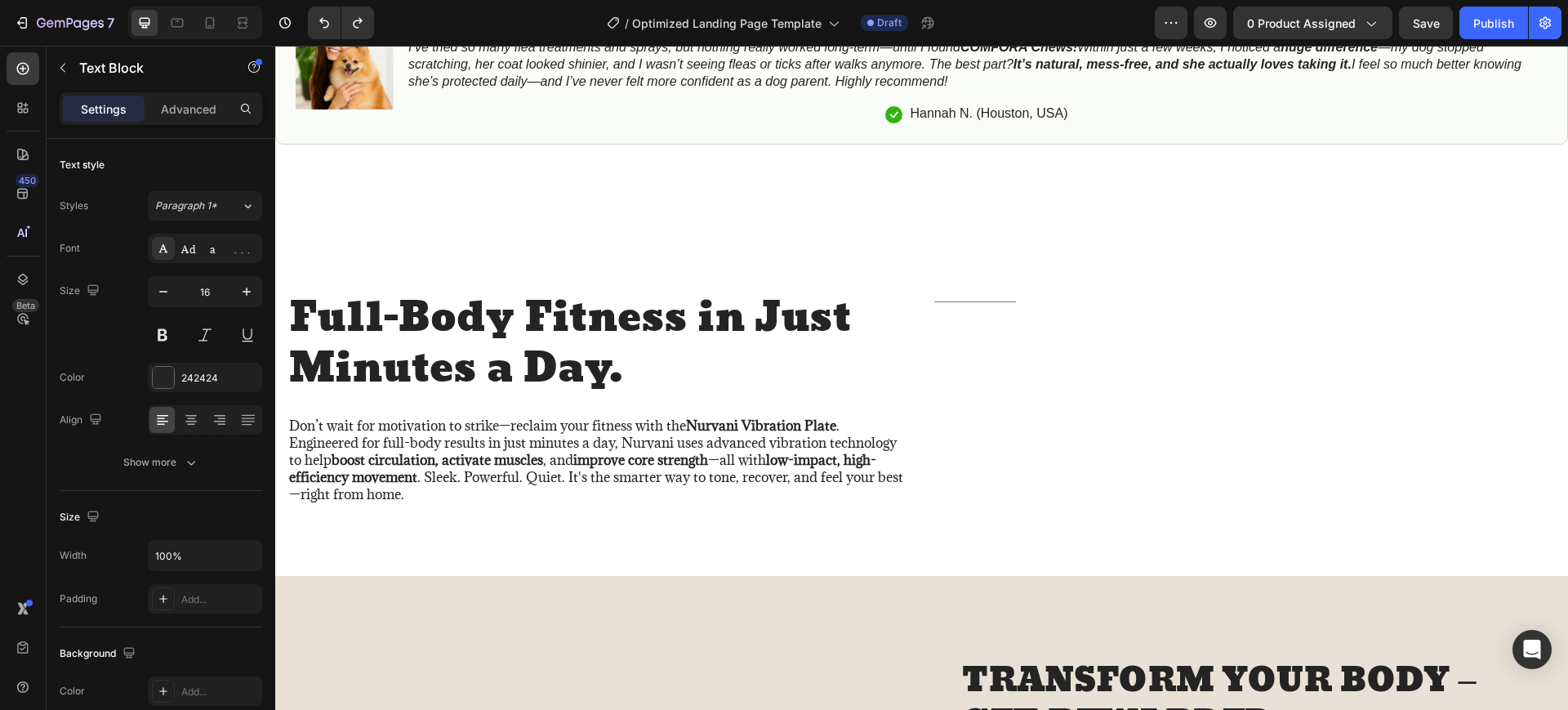 click on "Don’t wait for motivation to strike—reclaim your fitness with the  Nurvani Vibration Plate . Engineered for full-body results in just minutes a day, Nurvani uses advanced vibration technology to help  boost circulation, activate muscles , and  improve core strength —all with  low-impact, high-efficiency movement . Sleek. Powerful. Quiet. It's the smarter way to tone, recover, and feel your best—right from home." at bounding box center [599, 460] 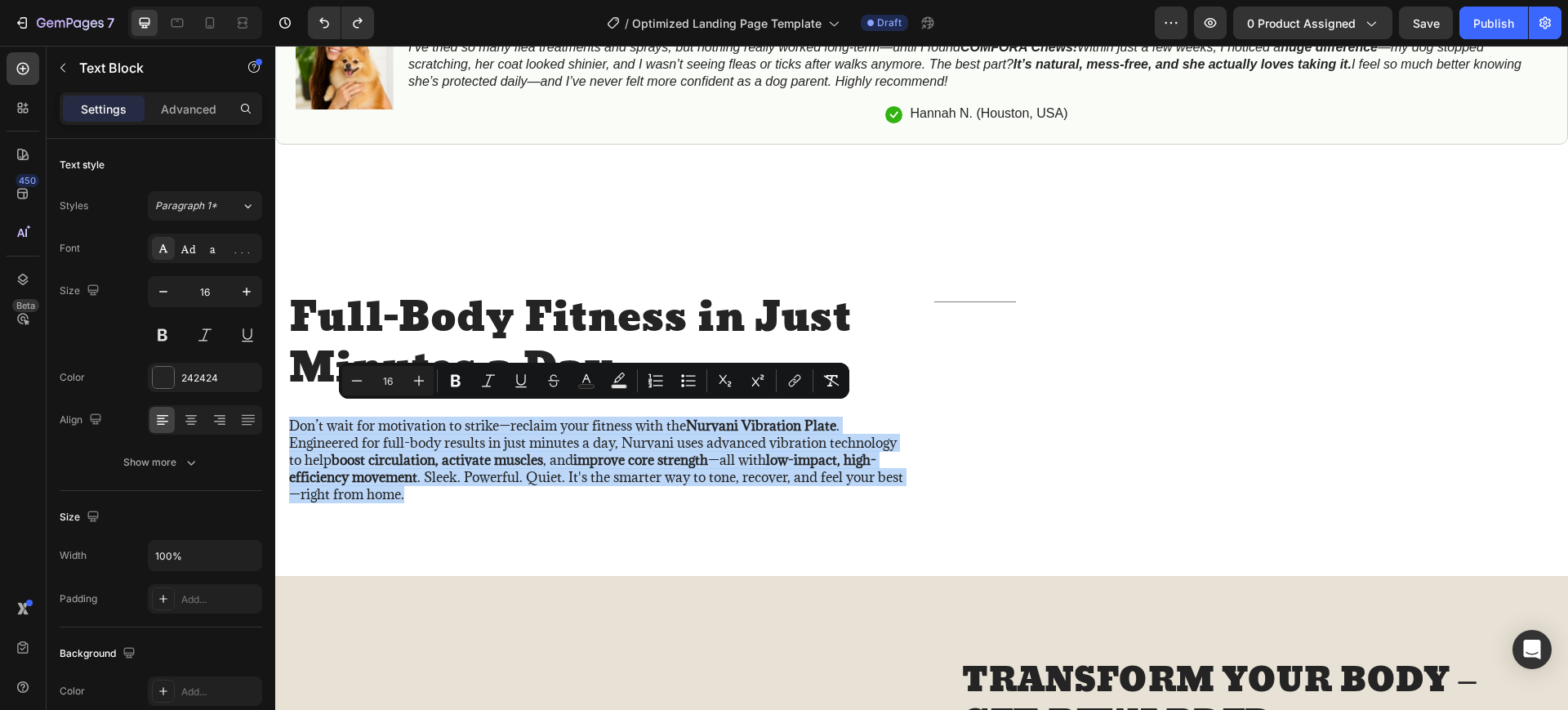 drag, startPoint x: 291, startPoint y: 406, endPoint x: 467, endPoint y: 482, distance: 191.70811 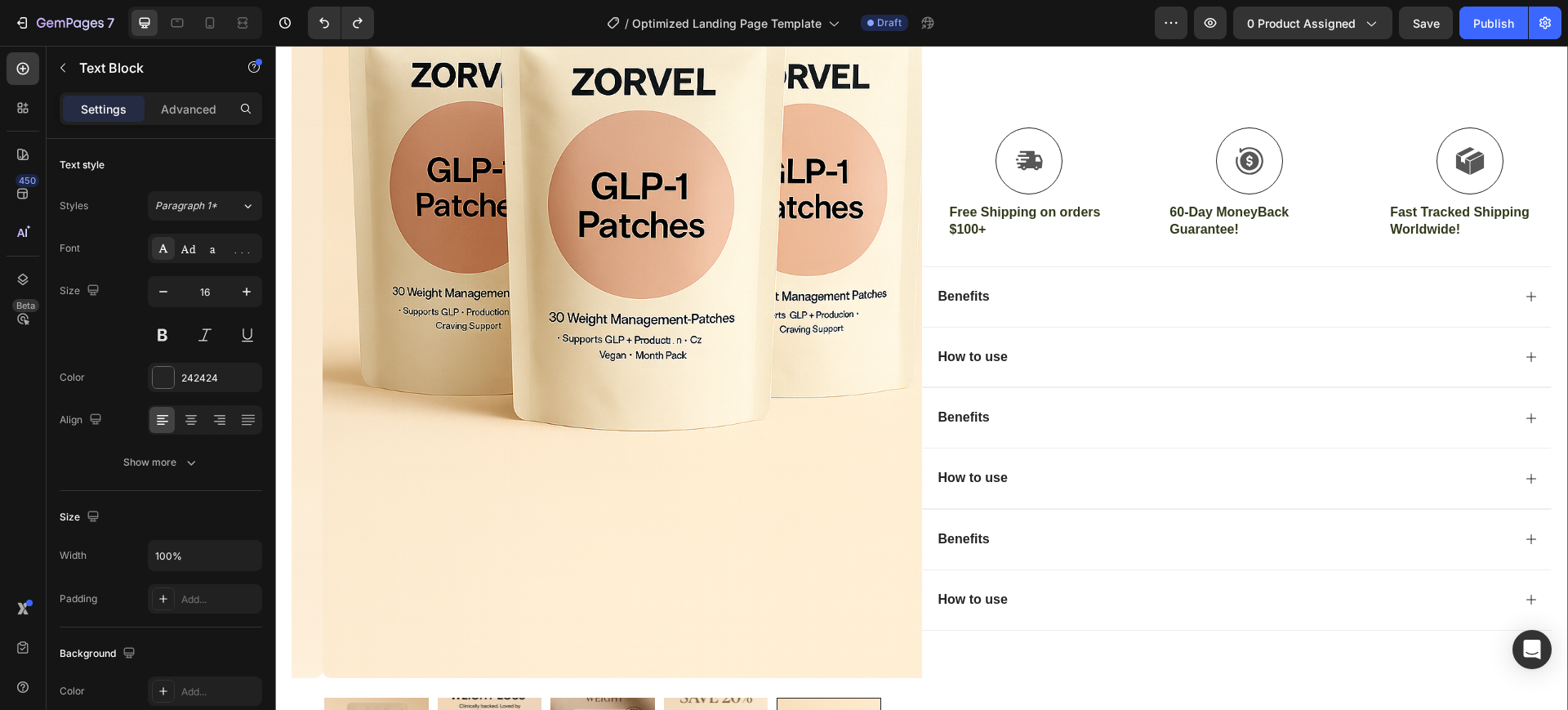 scroll, scrollTop: 409, scrollLeft: 0, axis: vertical 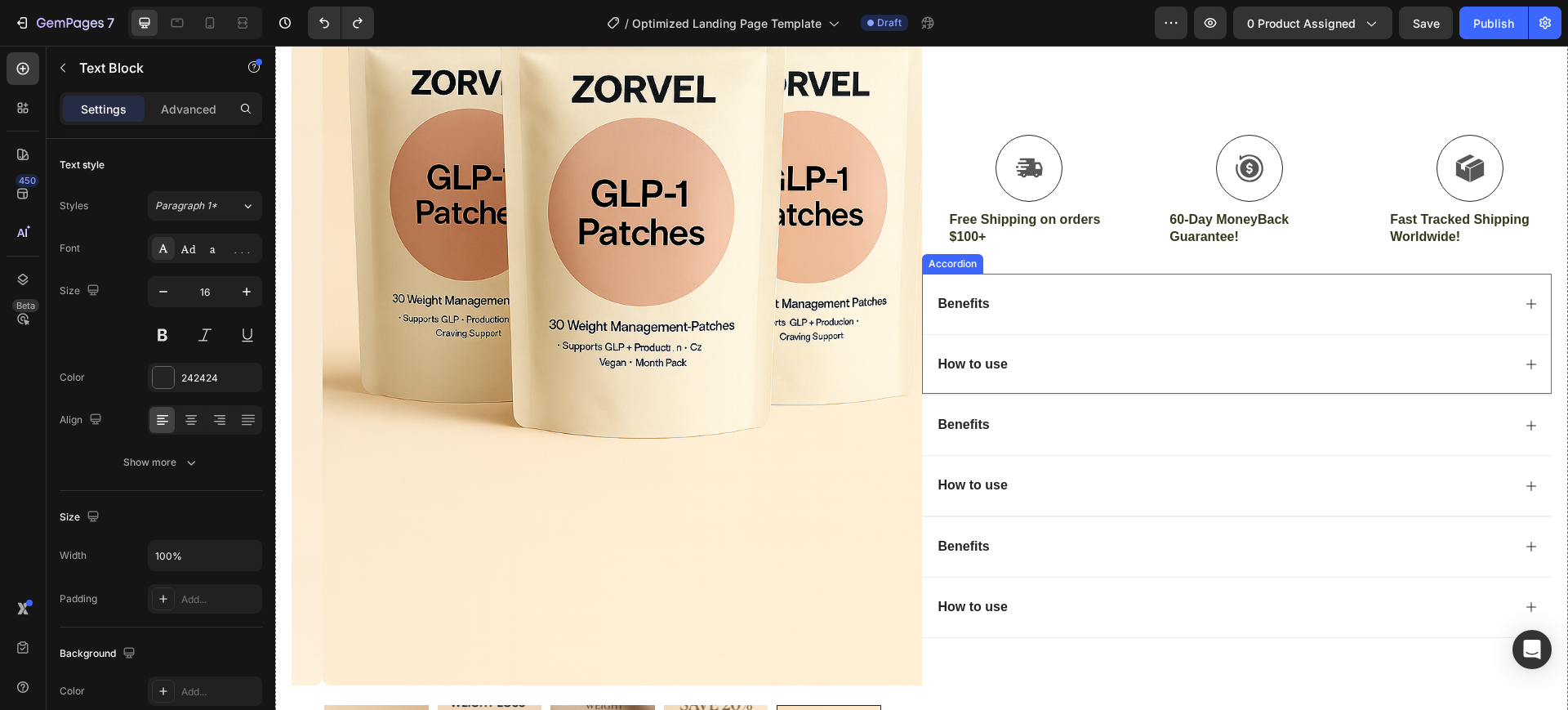 click on "Benefits" at bounding box center [1237, 304] 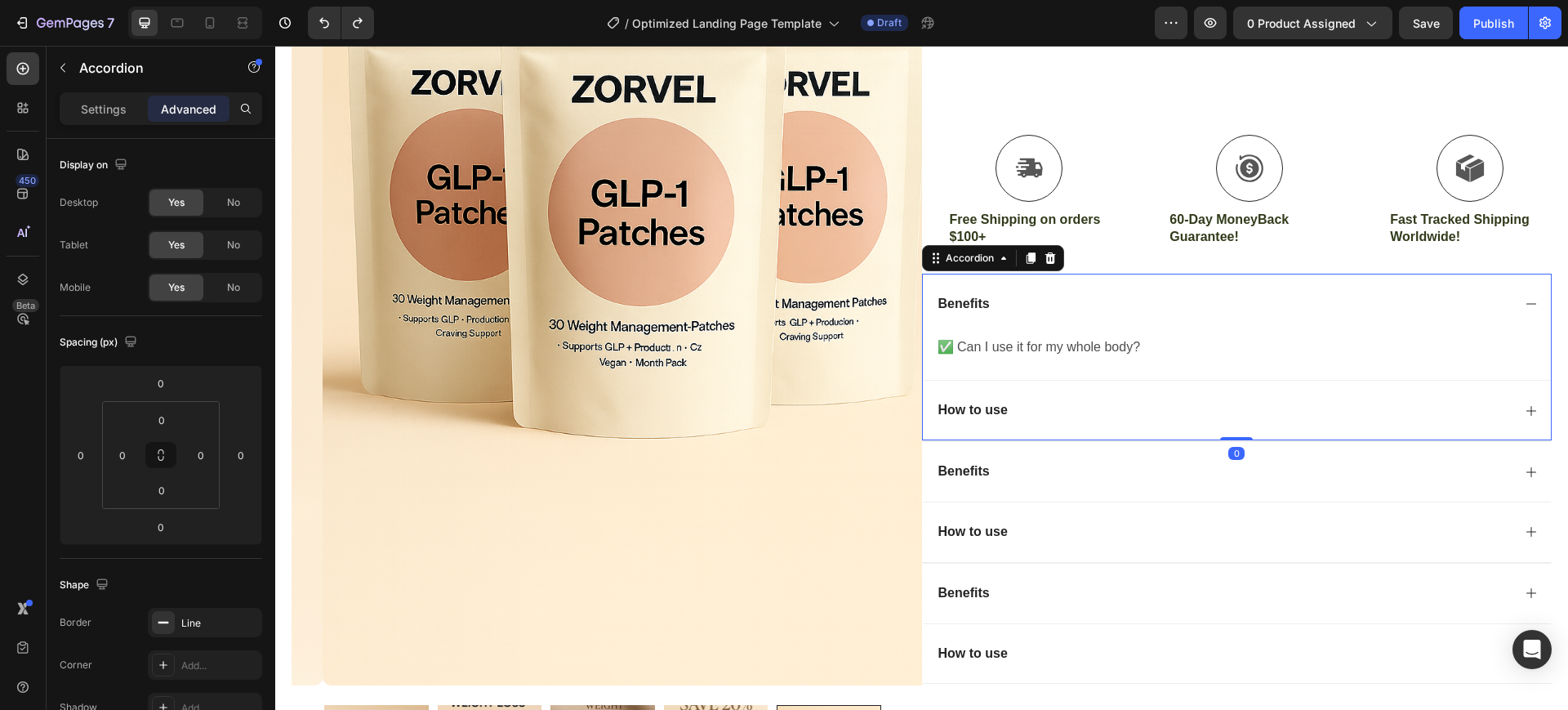 click on "Benefits" at bounding box center [964, 304] 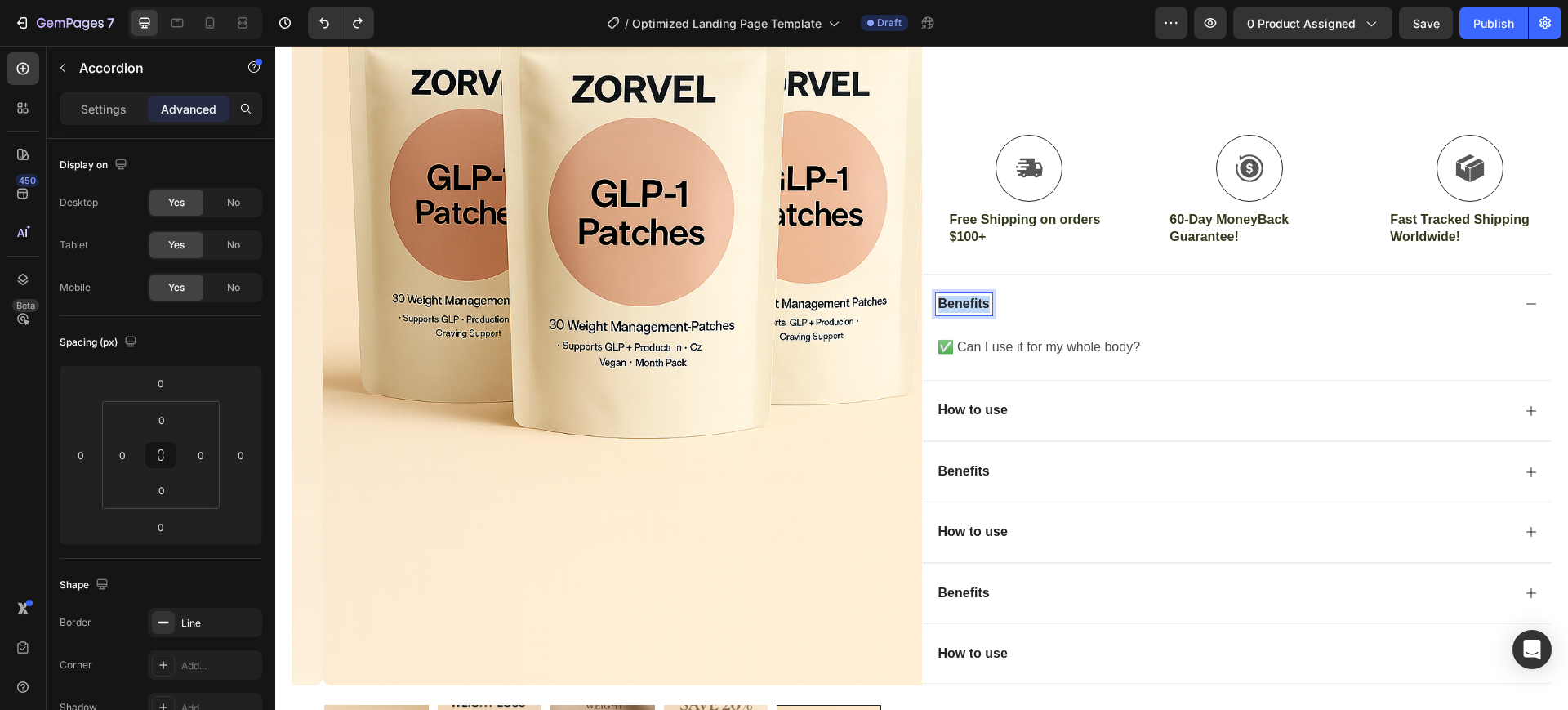 click on "Benefits" at bounding box center (964, 304) 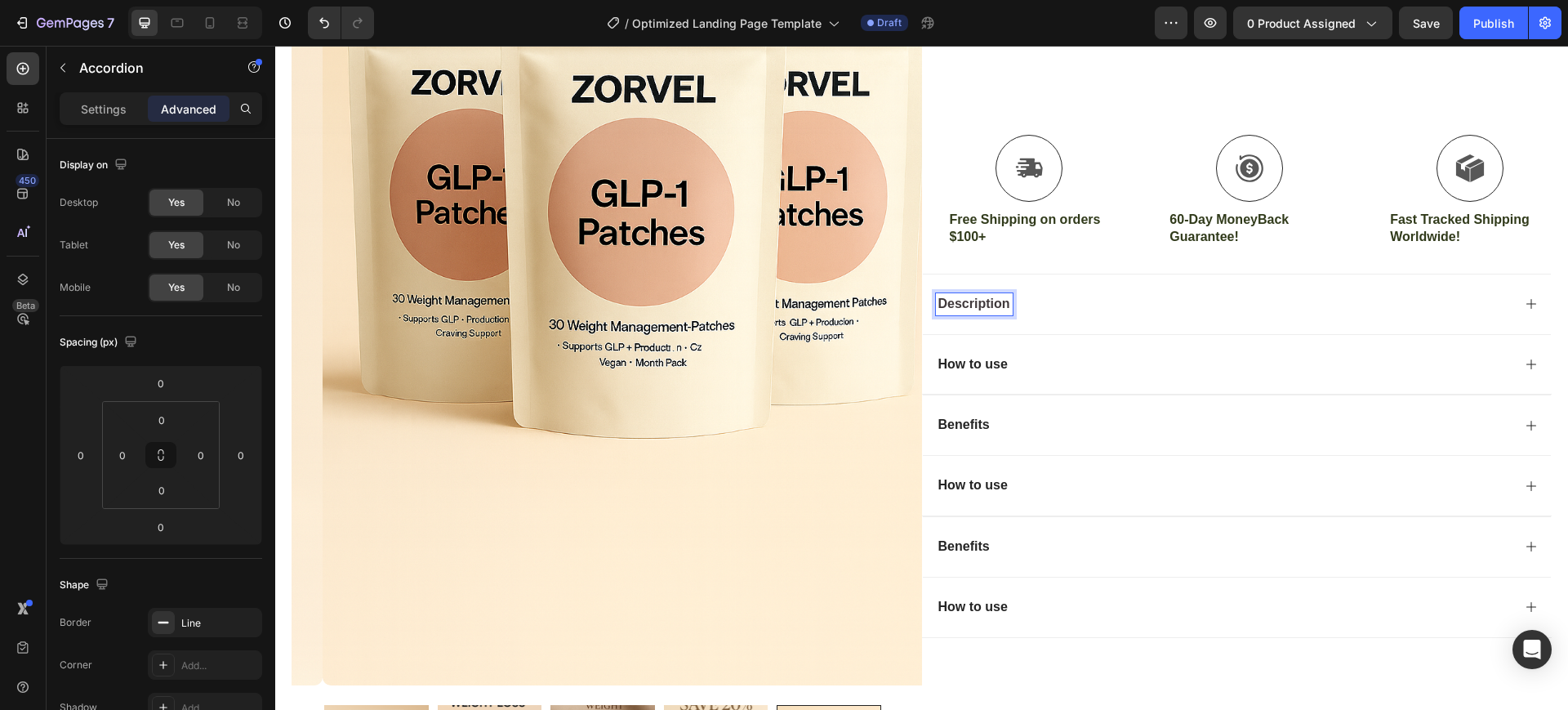 click on "Description" at bounding box center (1224, 304) 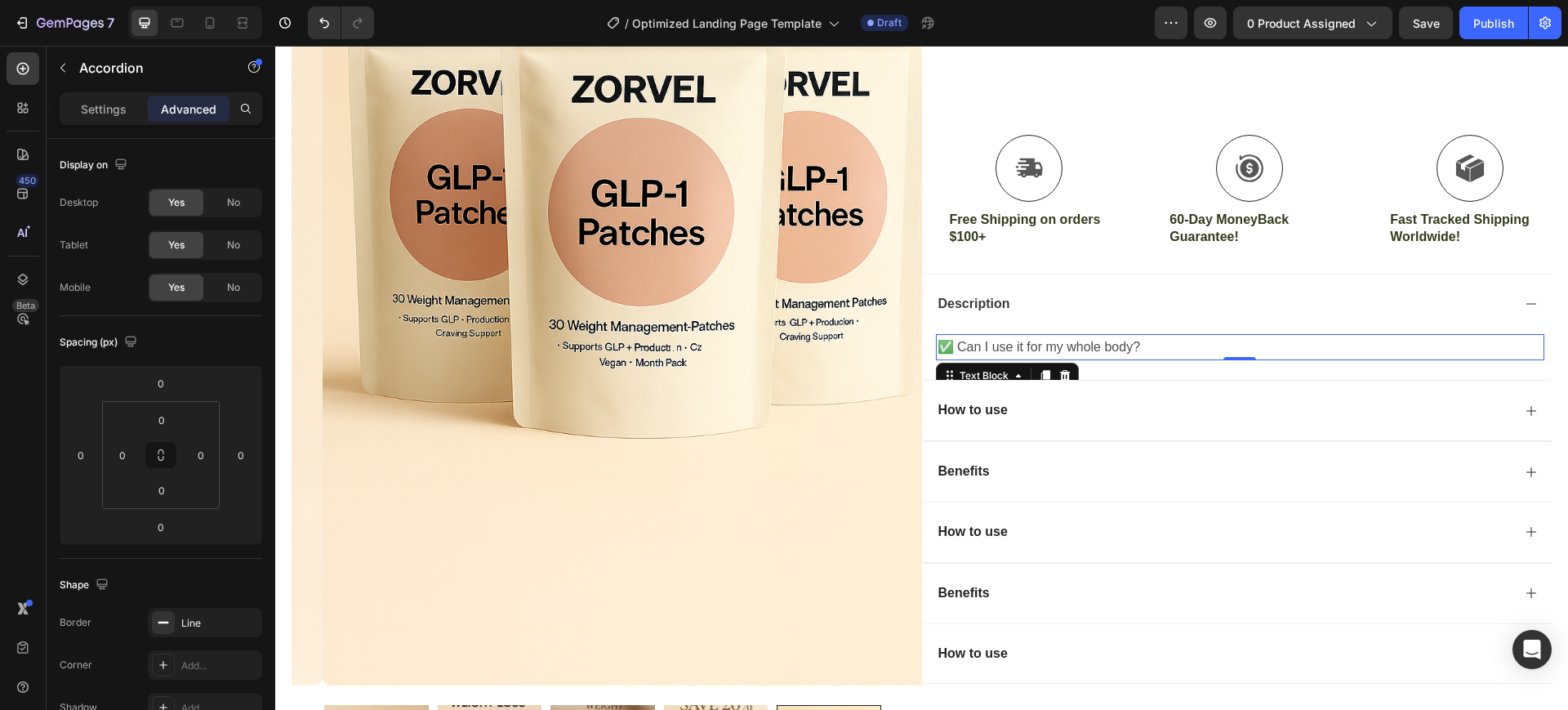 click on "✅ Can I use it for my whole body?" at bounding box center [1241, 347] 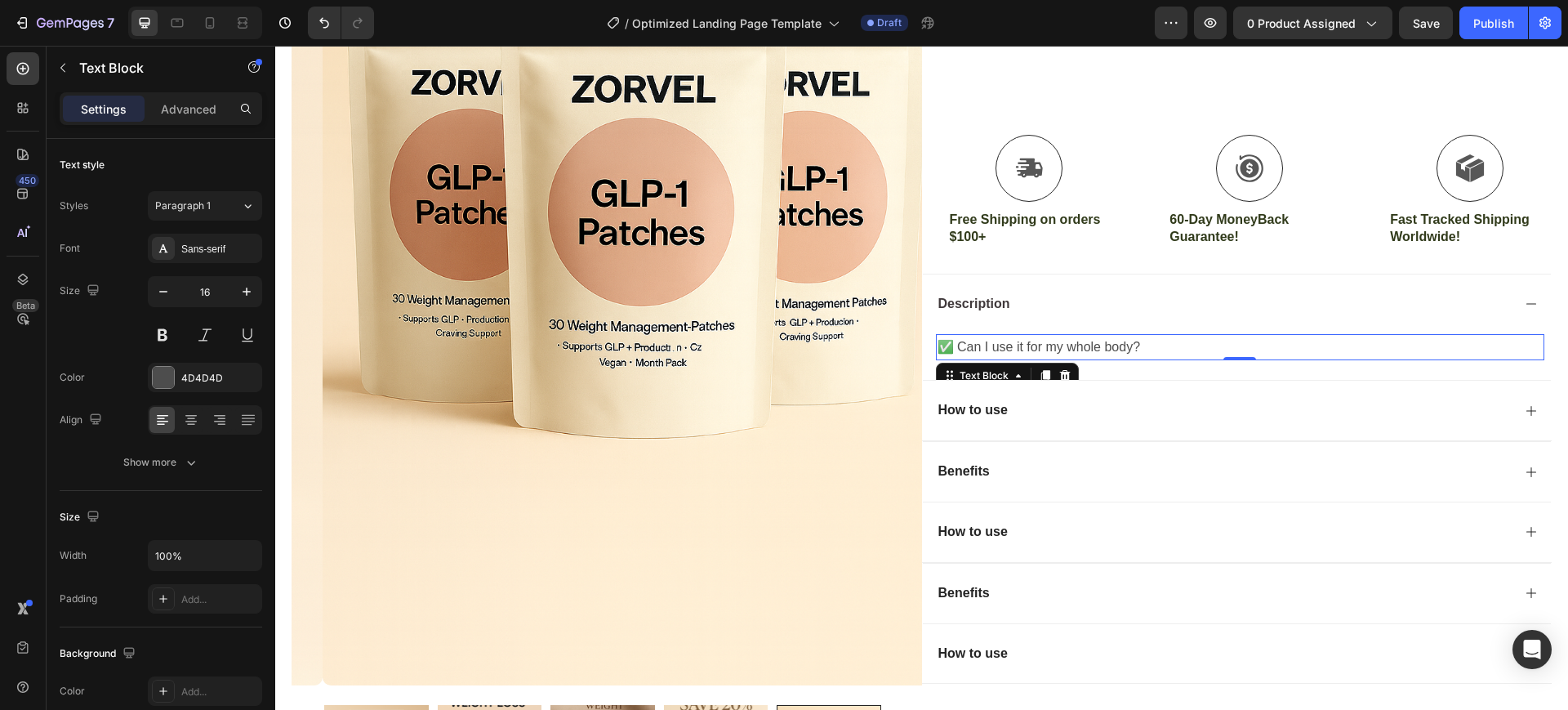 click on "✅ Can I use it for my whole body?" at bounding box center [1241, 347] 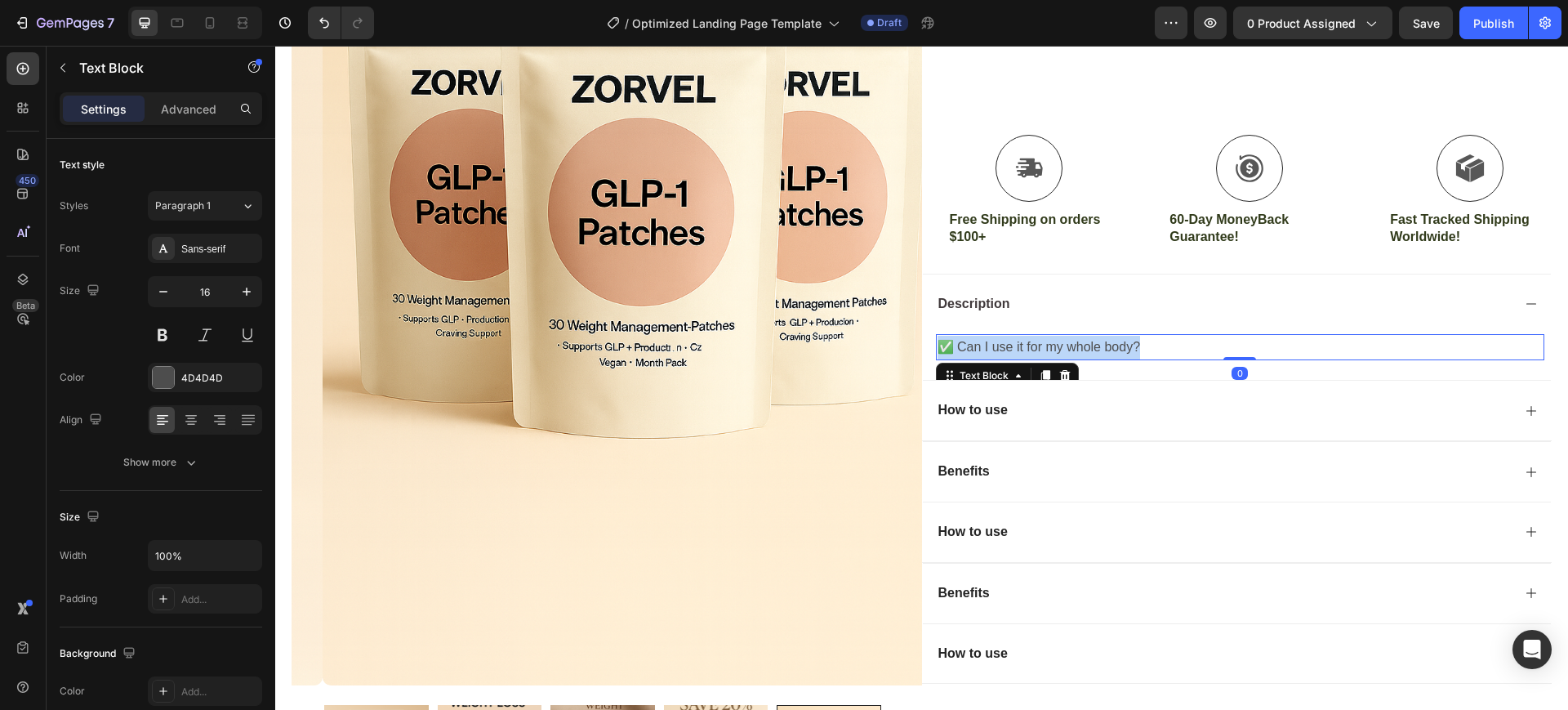 click on "✅ Can I use it for my whole body?" at bounding box center [1241, 347] 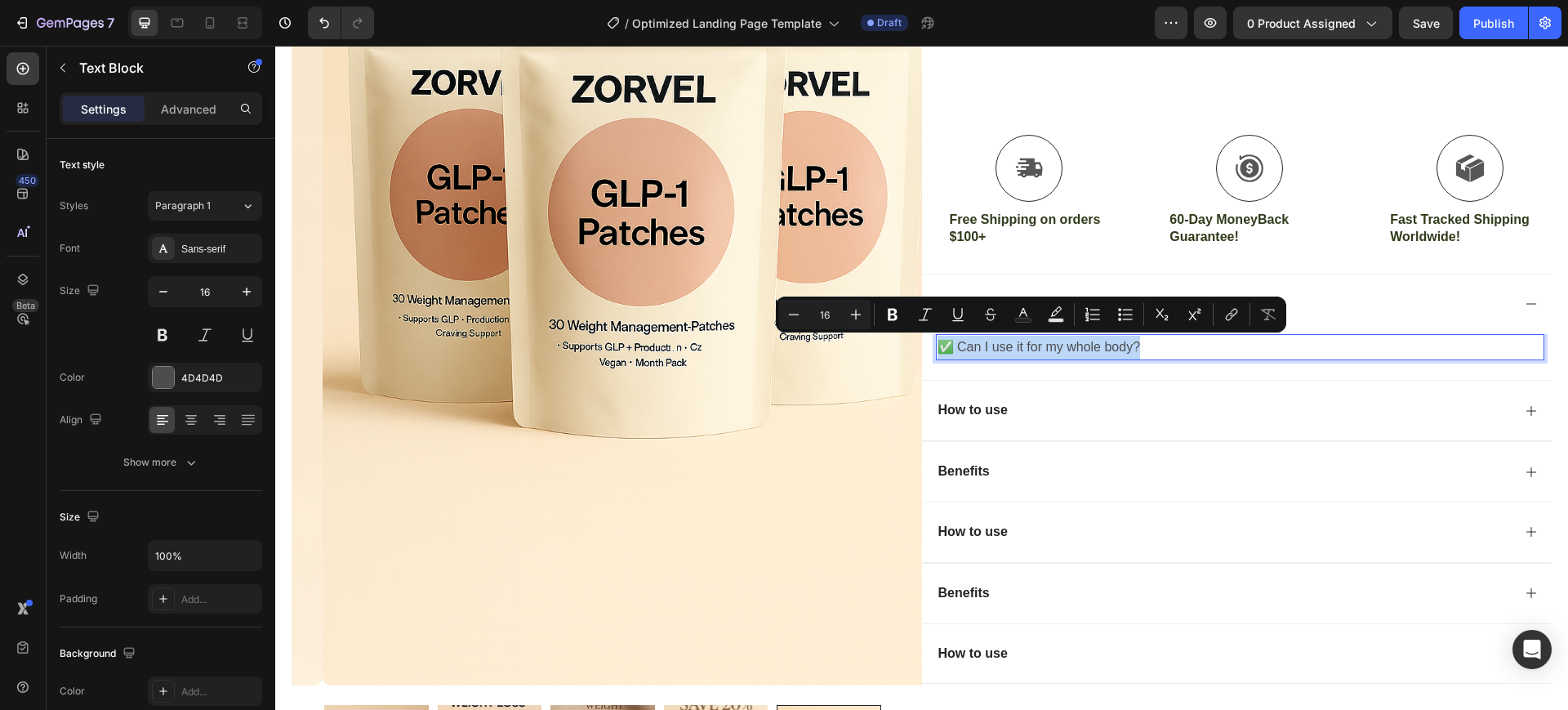 click on "✅ Can I use it for my whole body?" at bounding box center [1241, 347] 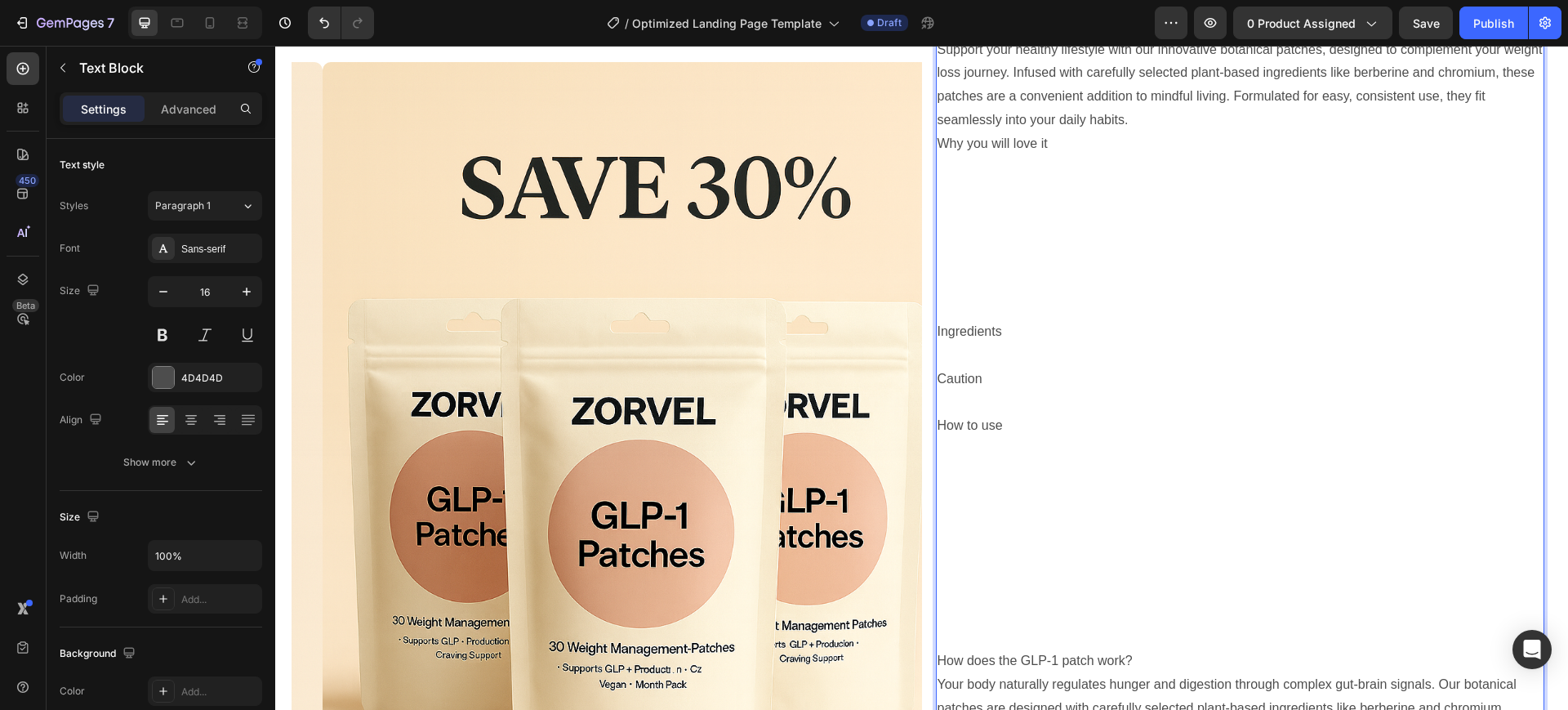 scroll, scrollTop: 708, scrollLeft: 0, axis: vertical 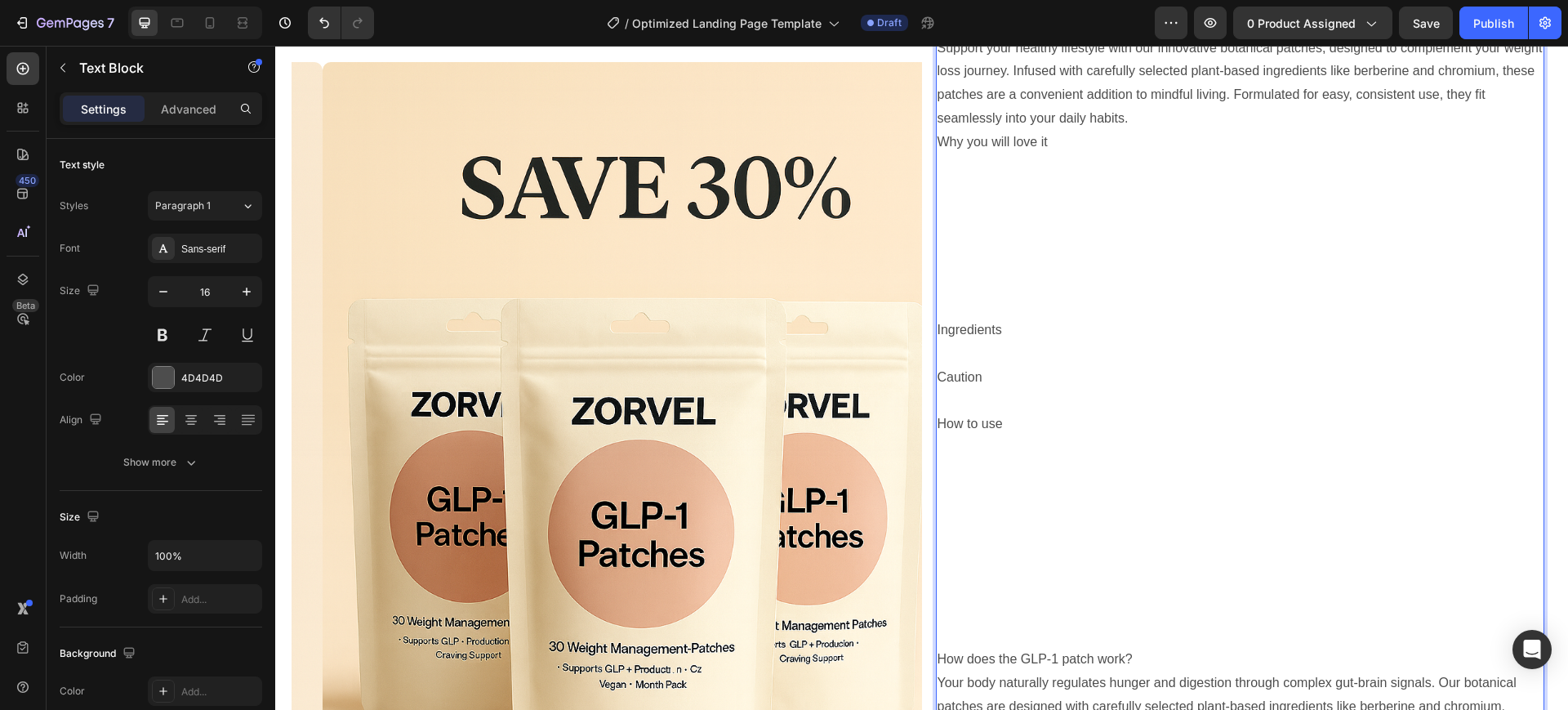click at bounding box center [1241, 237] 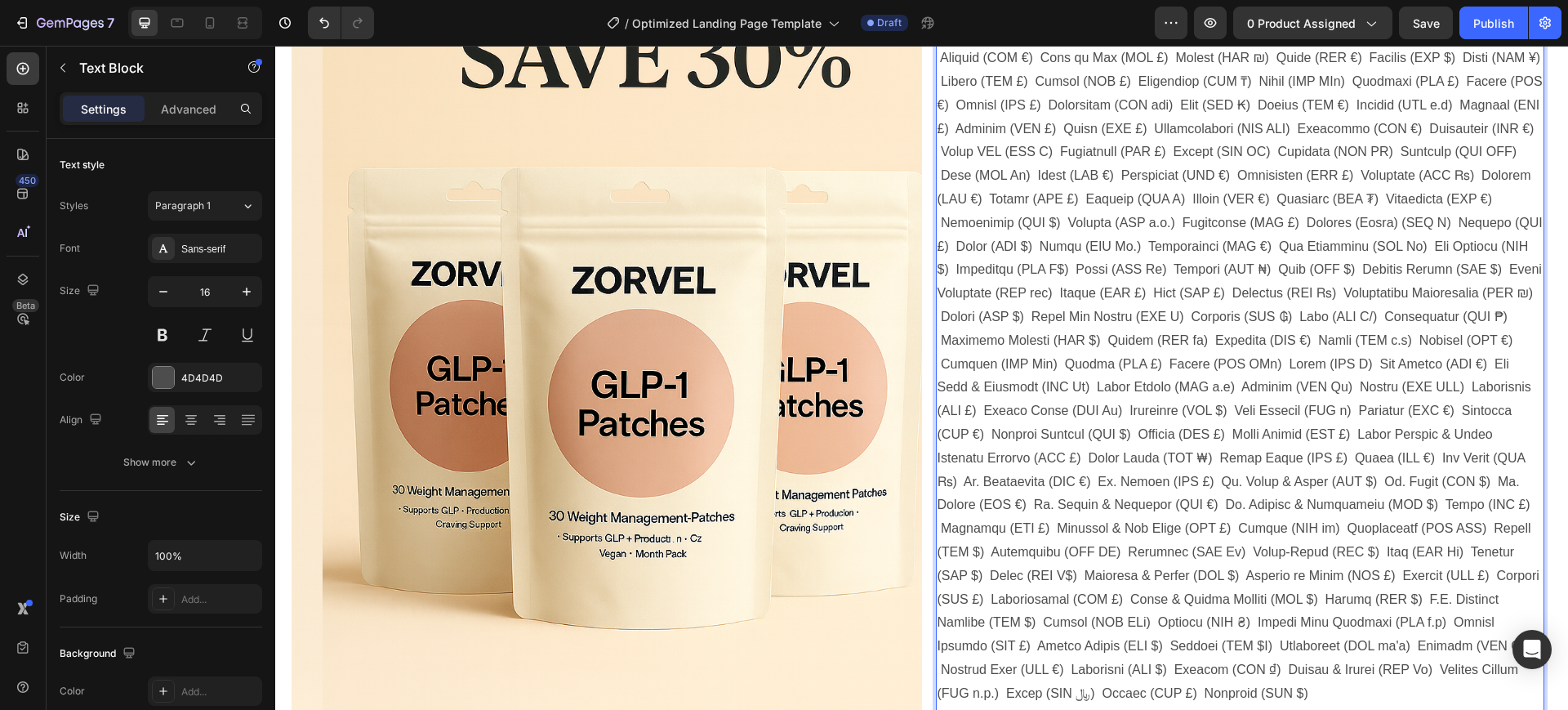 scroll, scrollTop: 6223, scrollLeft: 0, axis: vertical 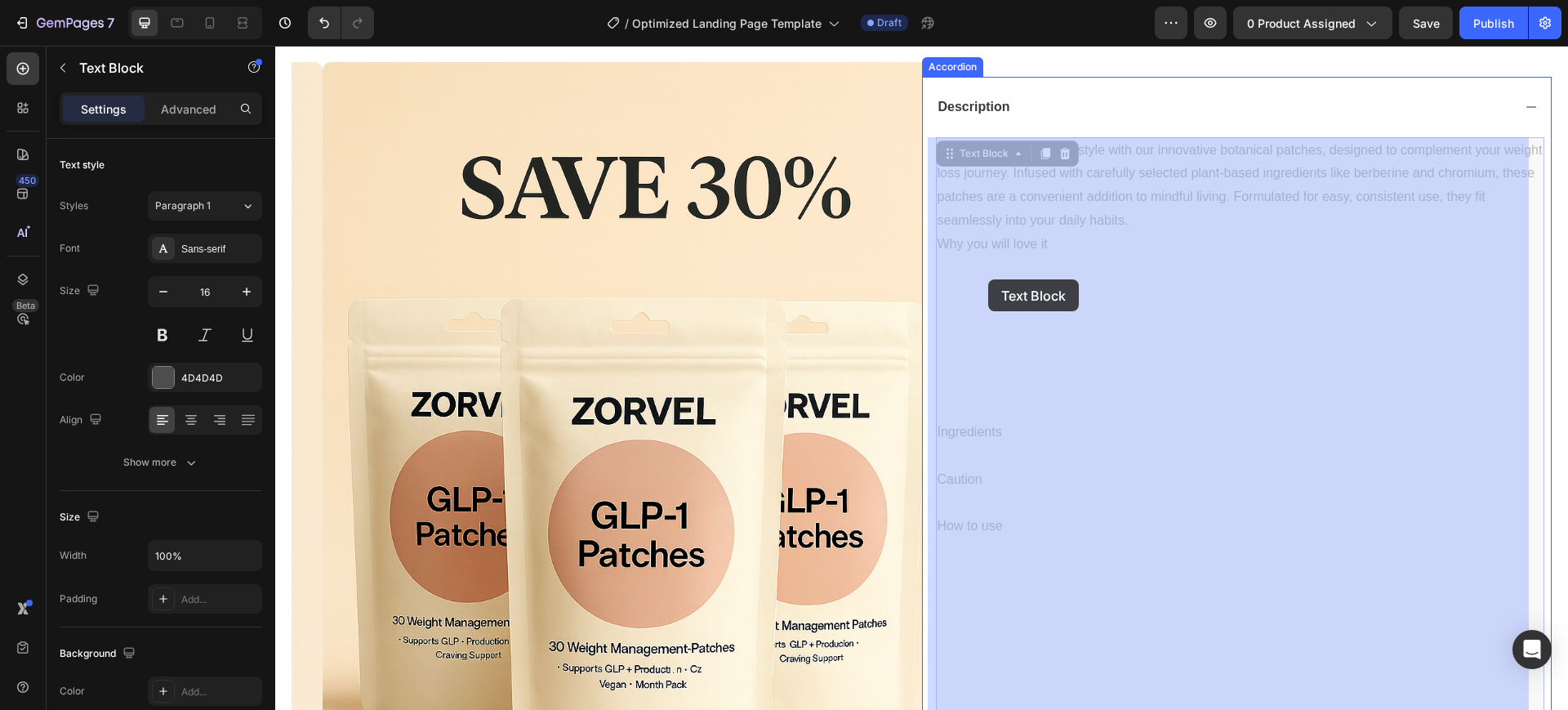 drag, startPoint x: 933, startPoint y: 261, endPoint x: 988, endPoint y: 279, distance: 57.8705 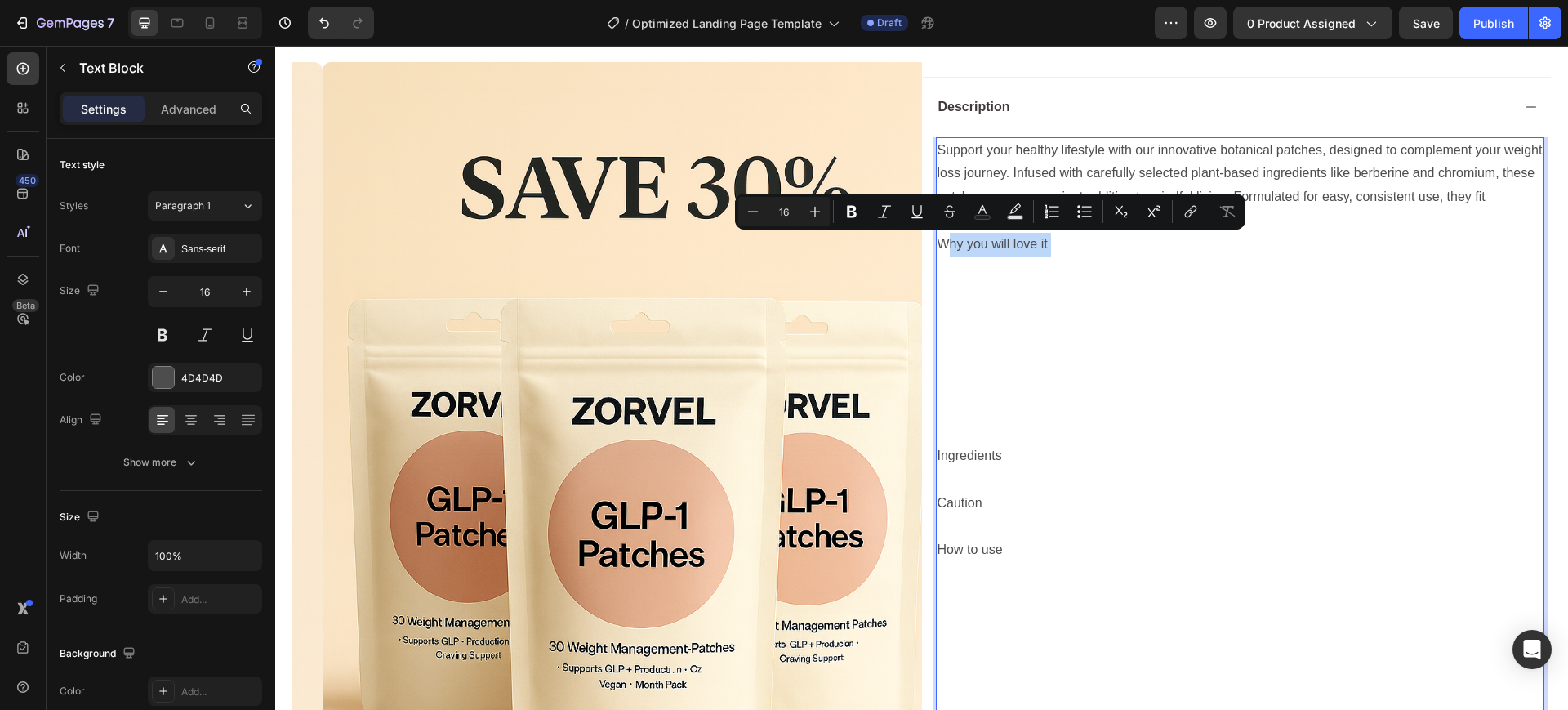 drag, startPoint x: 940, startPoint y: 255, endPoint x: 933, endPoint y: 270, distance: 16.55295 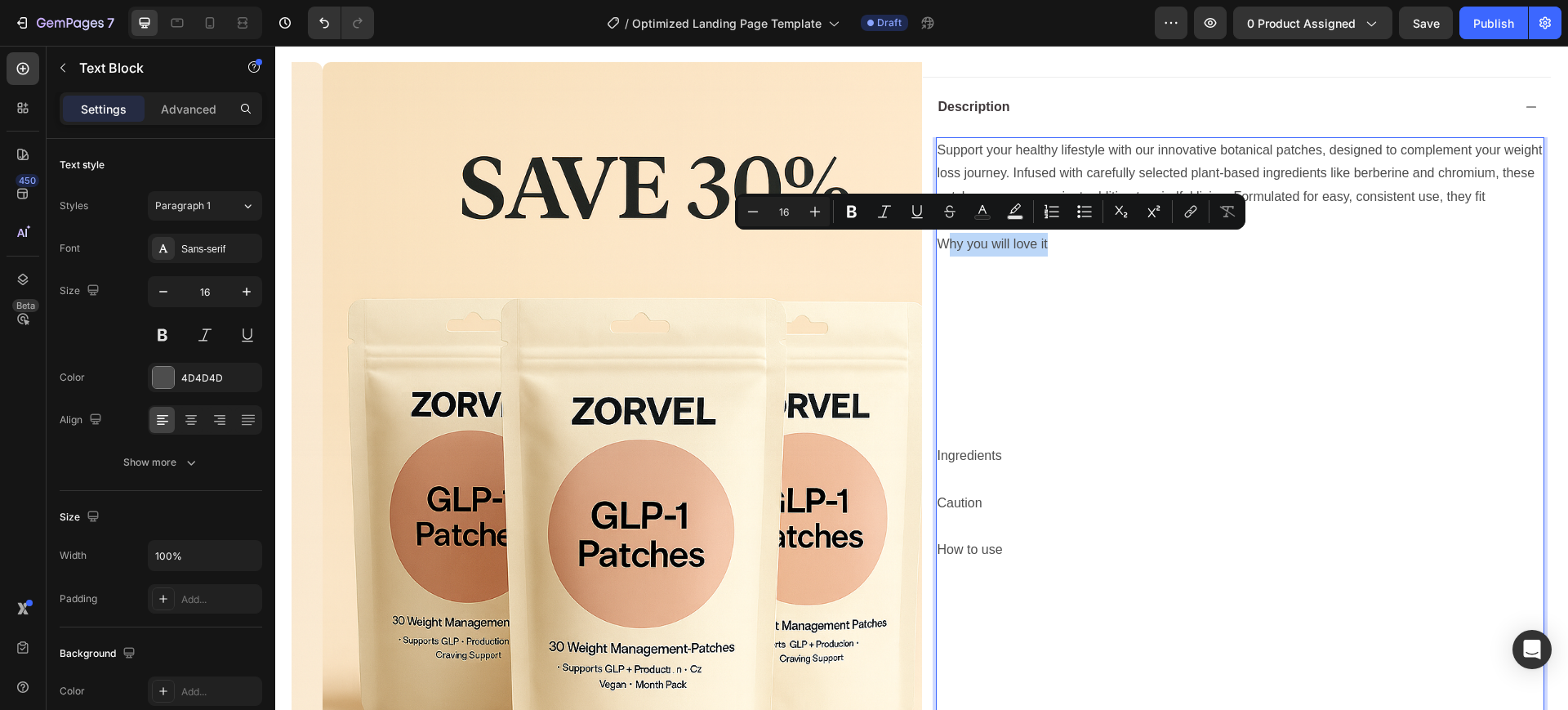 click at bounding box center (1241, 351) 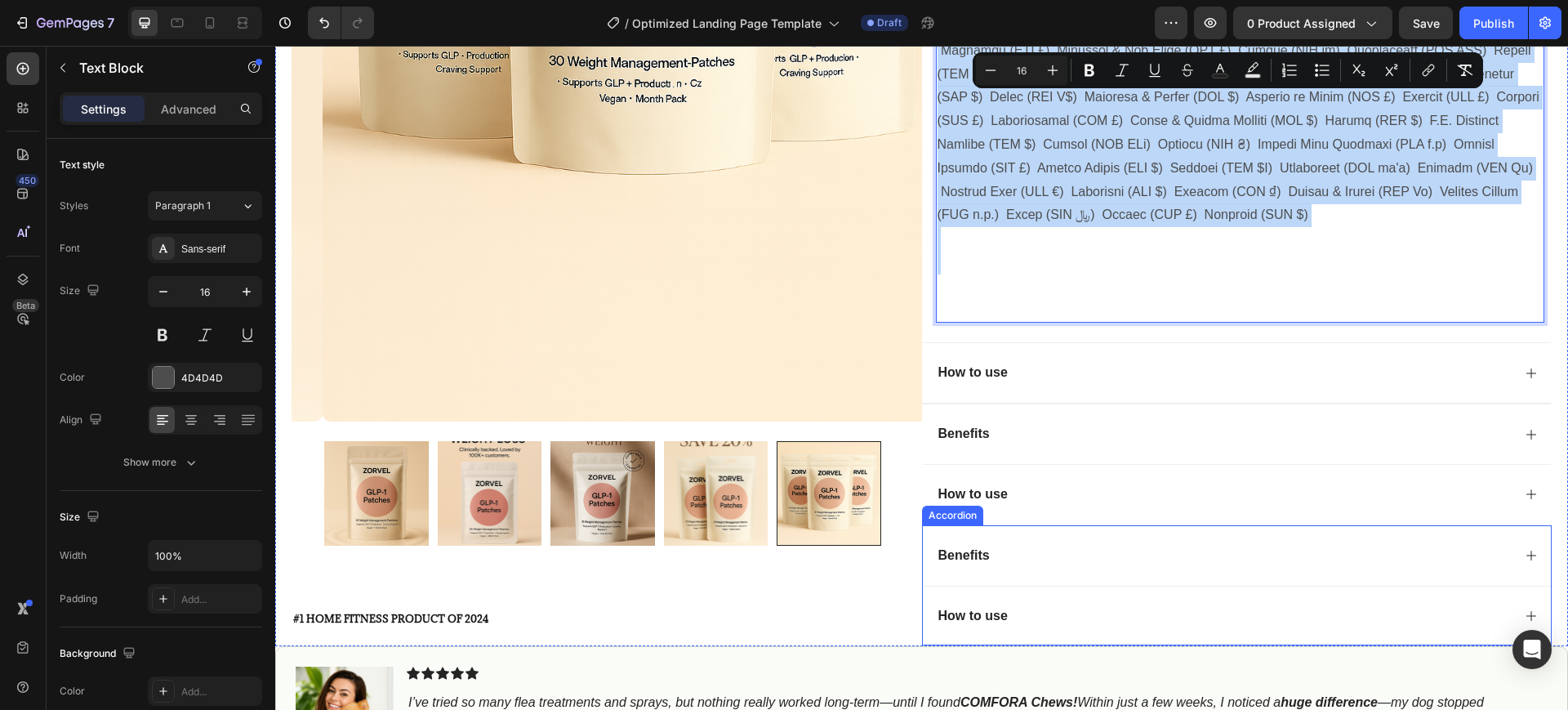 scroll, scrollTop: 6733, scrollLeft: 0, axis: vertical 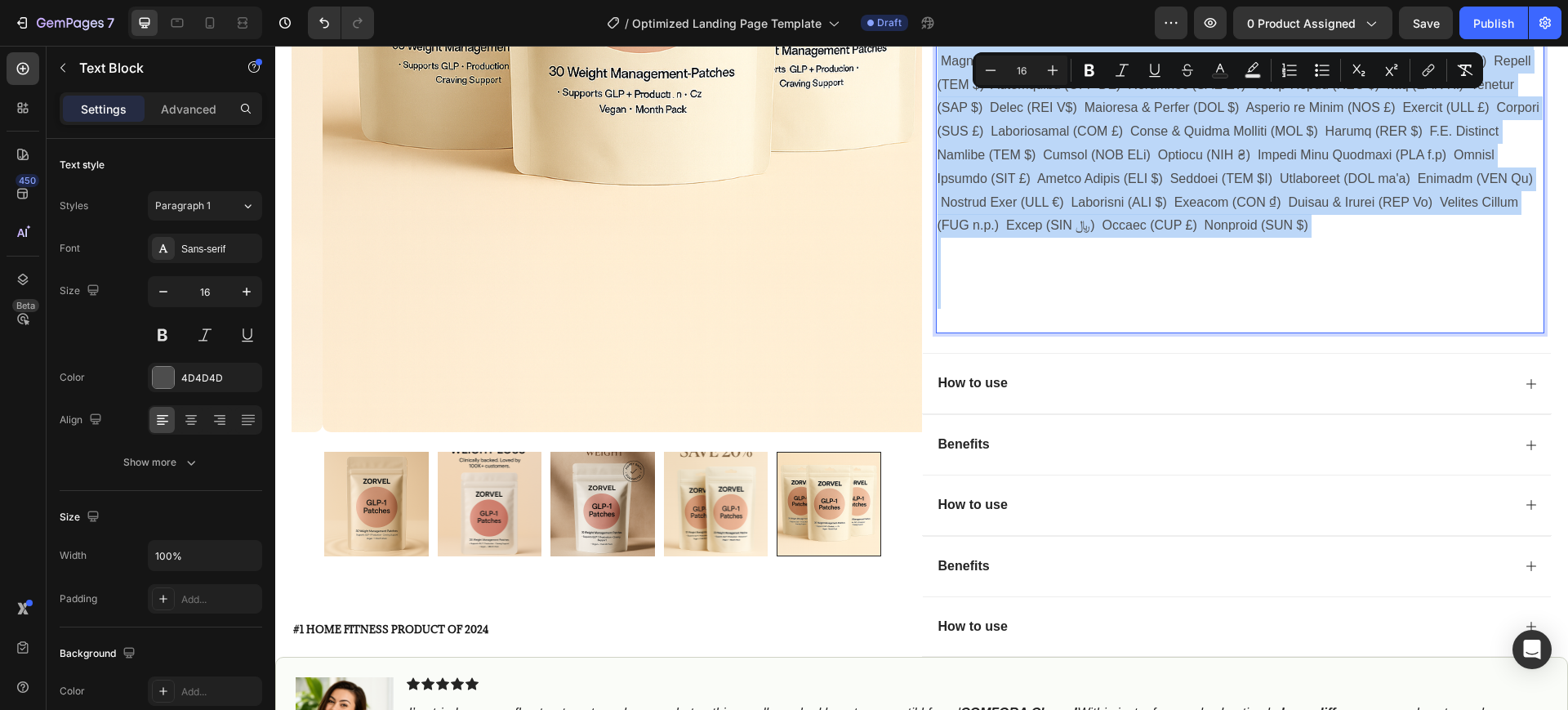 drag, startPoint x: 933, startPoint y: 261, endPoint x: 937, endPoint y: 338, distance: 77.10383 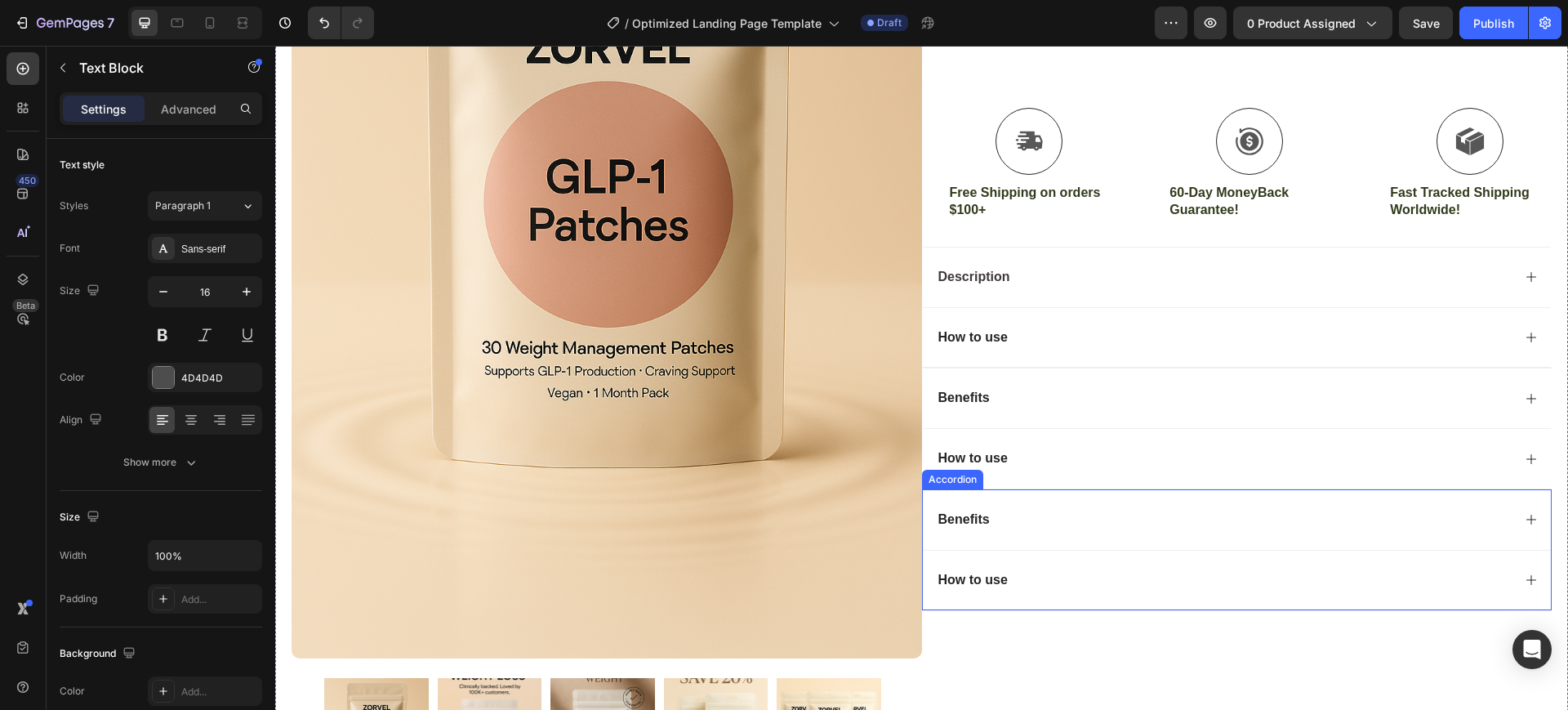 scroll, scrollTop: 391, scrollLeft: 0, axis: vertical 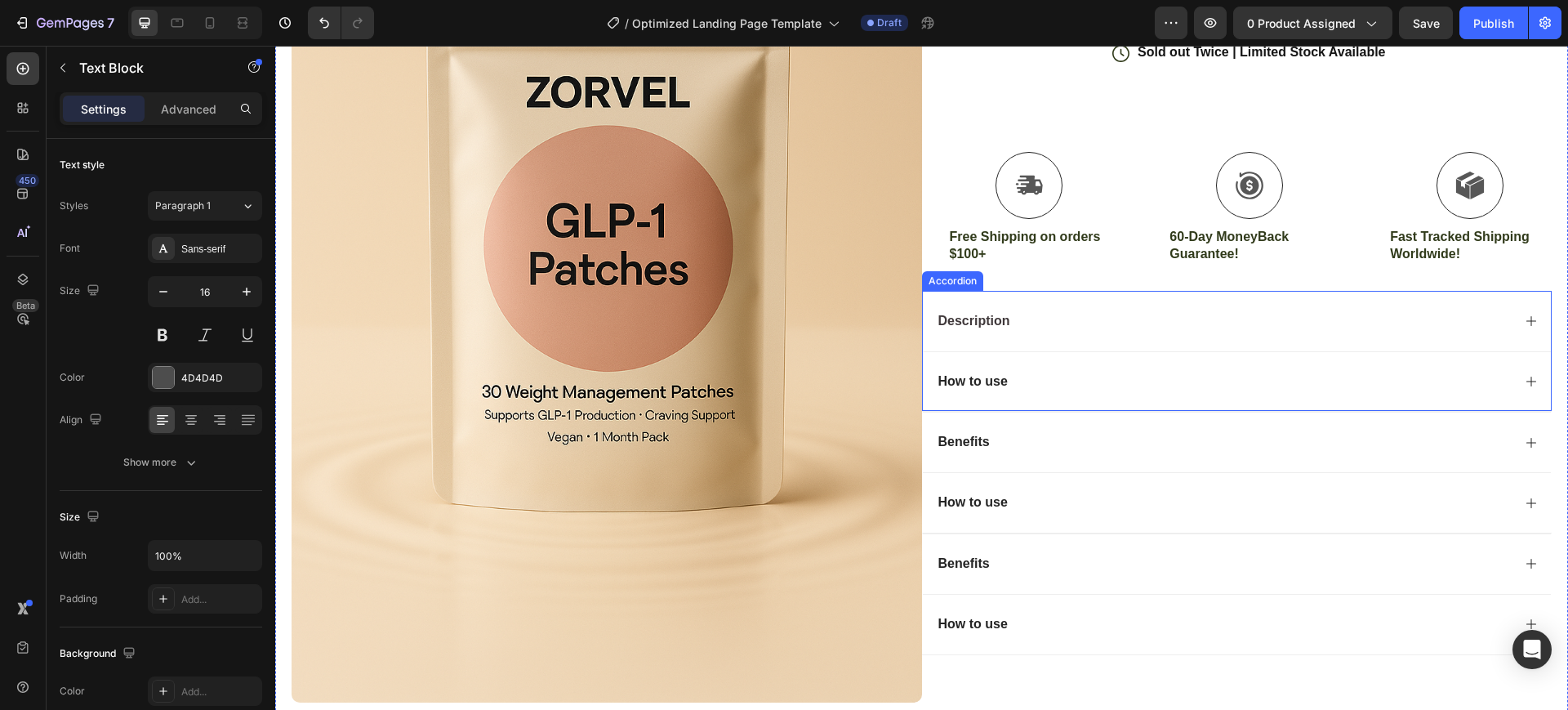 click on "Description" at bounding box center (1224, 321) 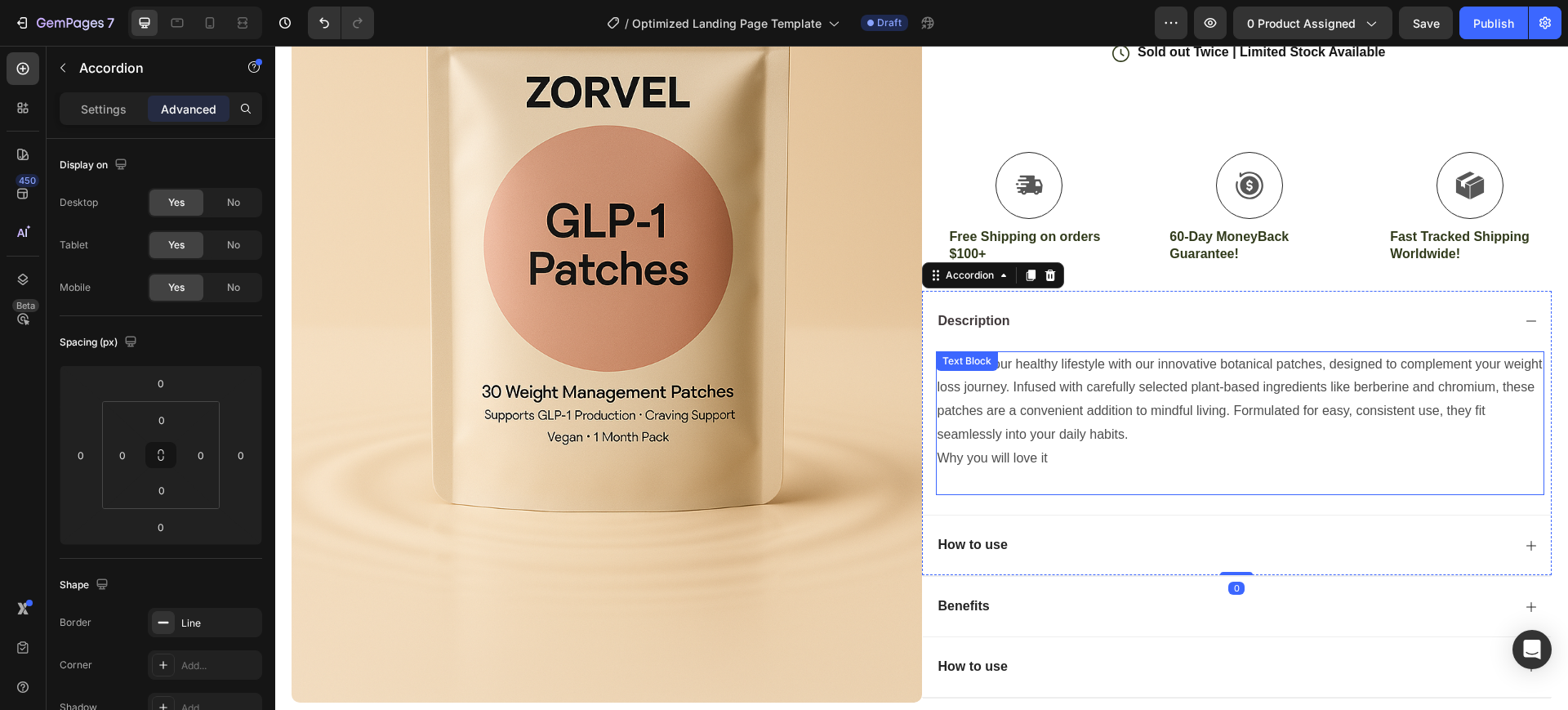 click on "Description" at bounding box center [1237, 321] 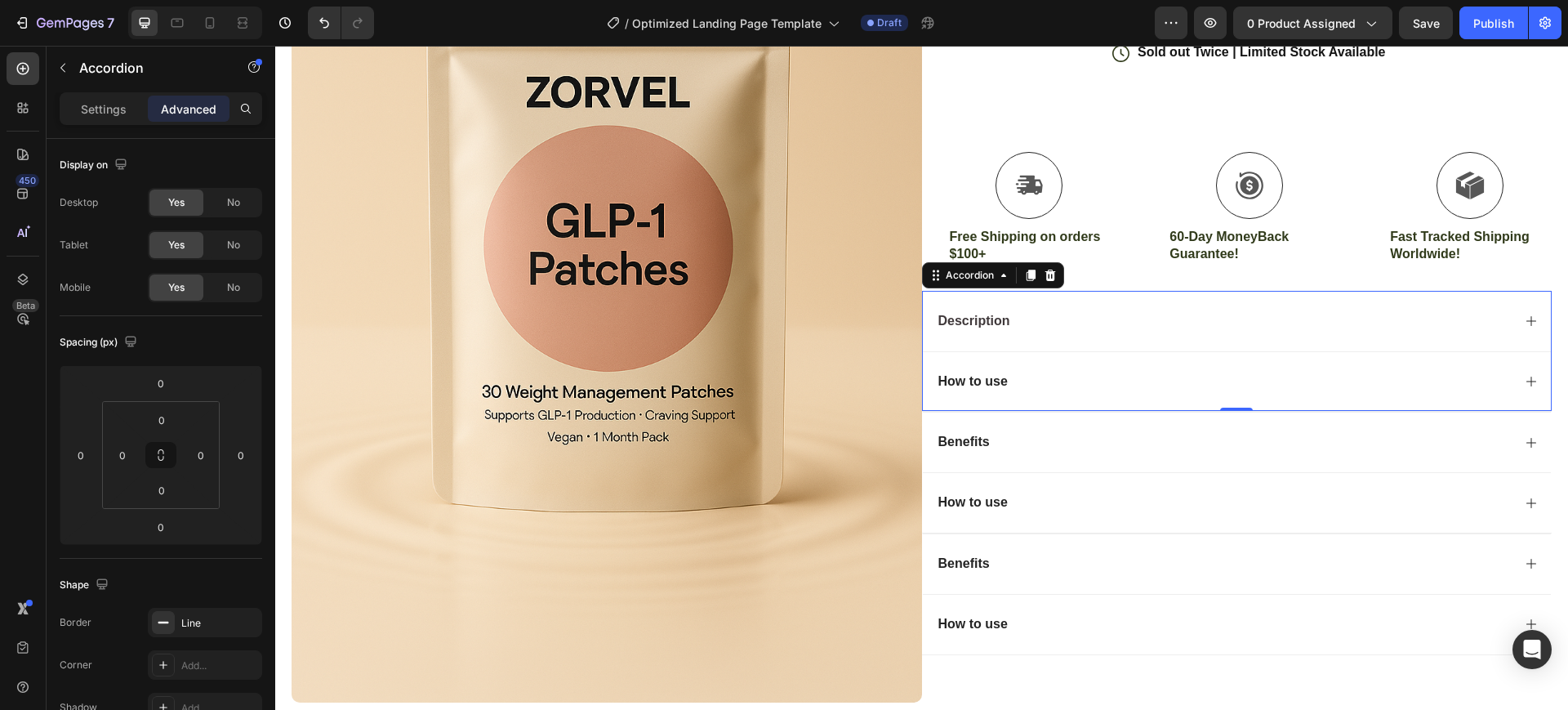 click on "Description" at bounding box center [974, 320] 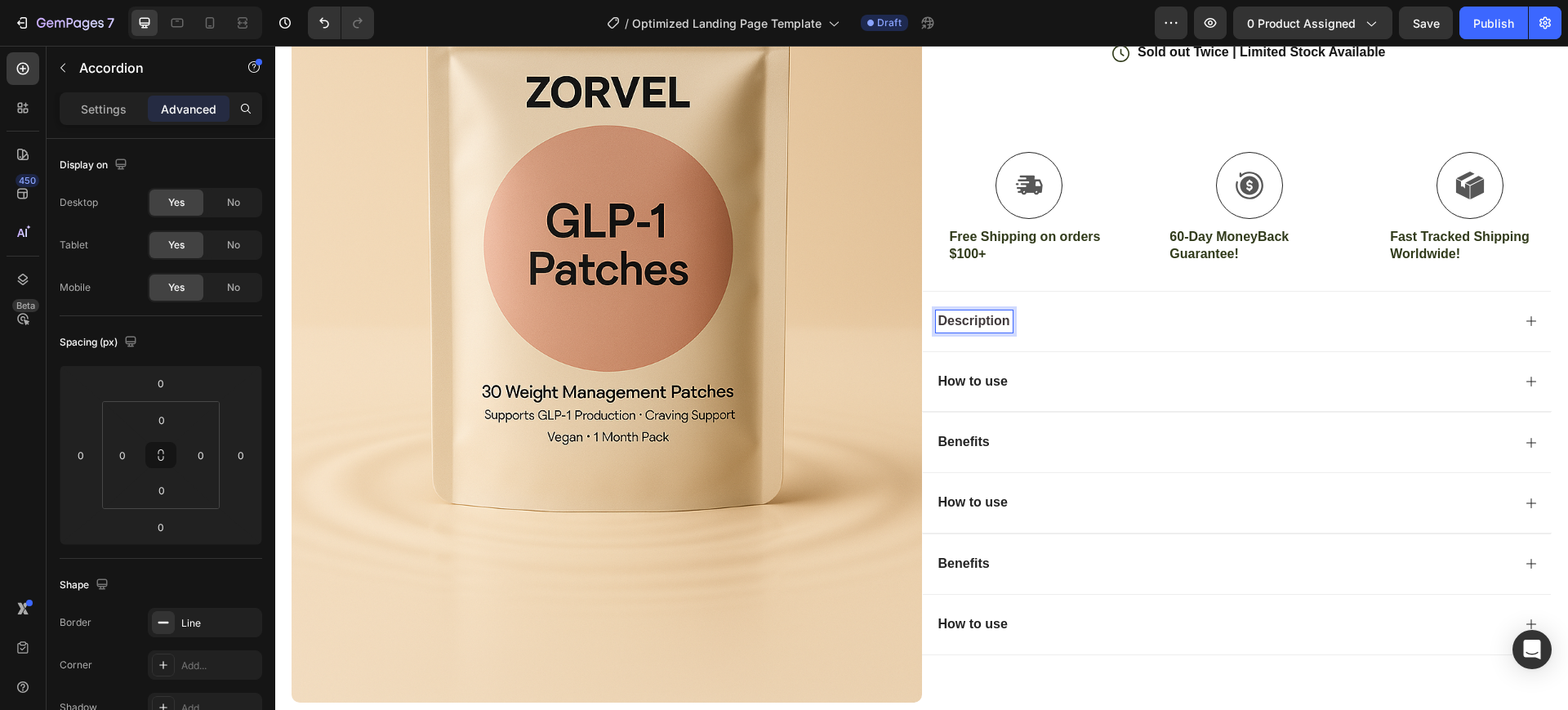 click on "Description" at bounding box center (1224, 321) 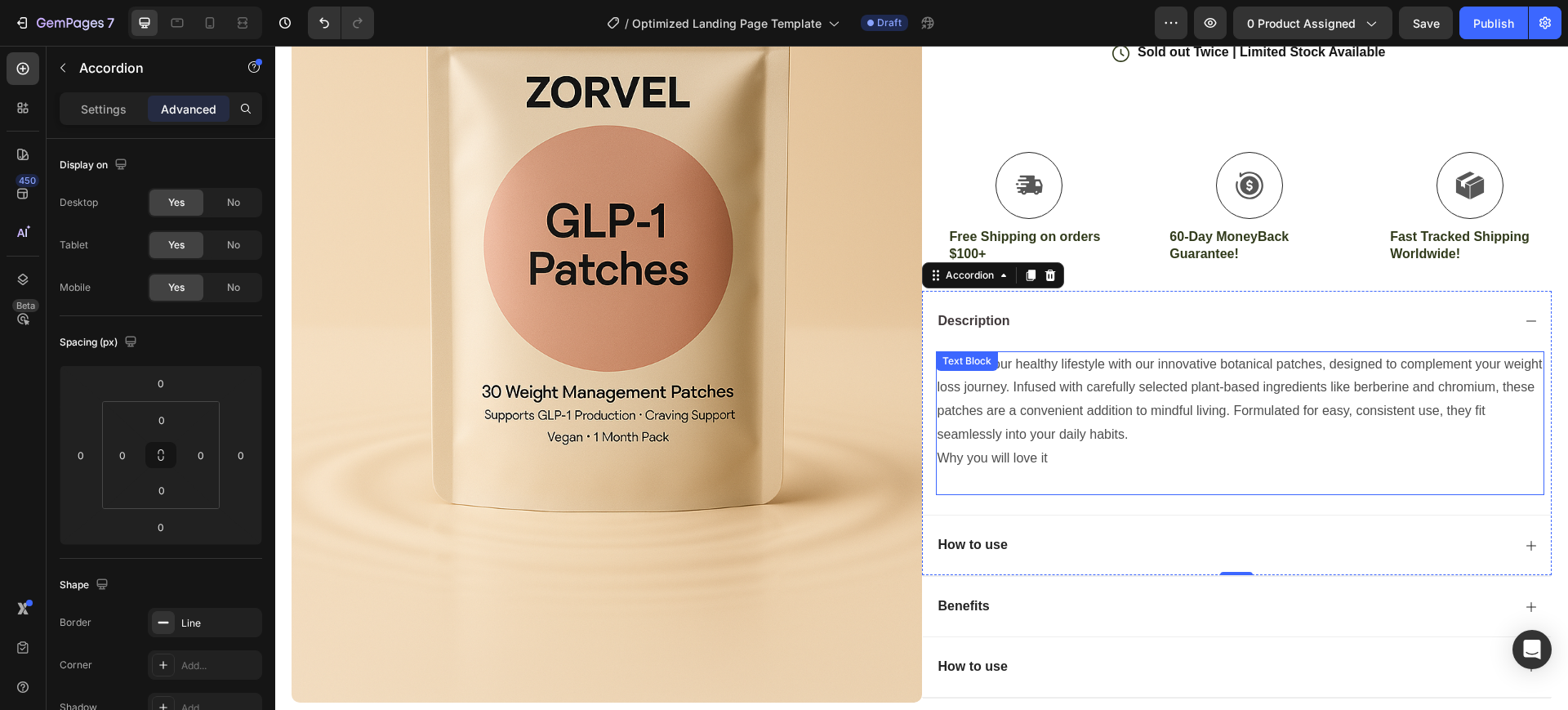click at bounding box center (1241, 482) 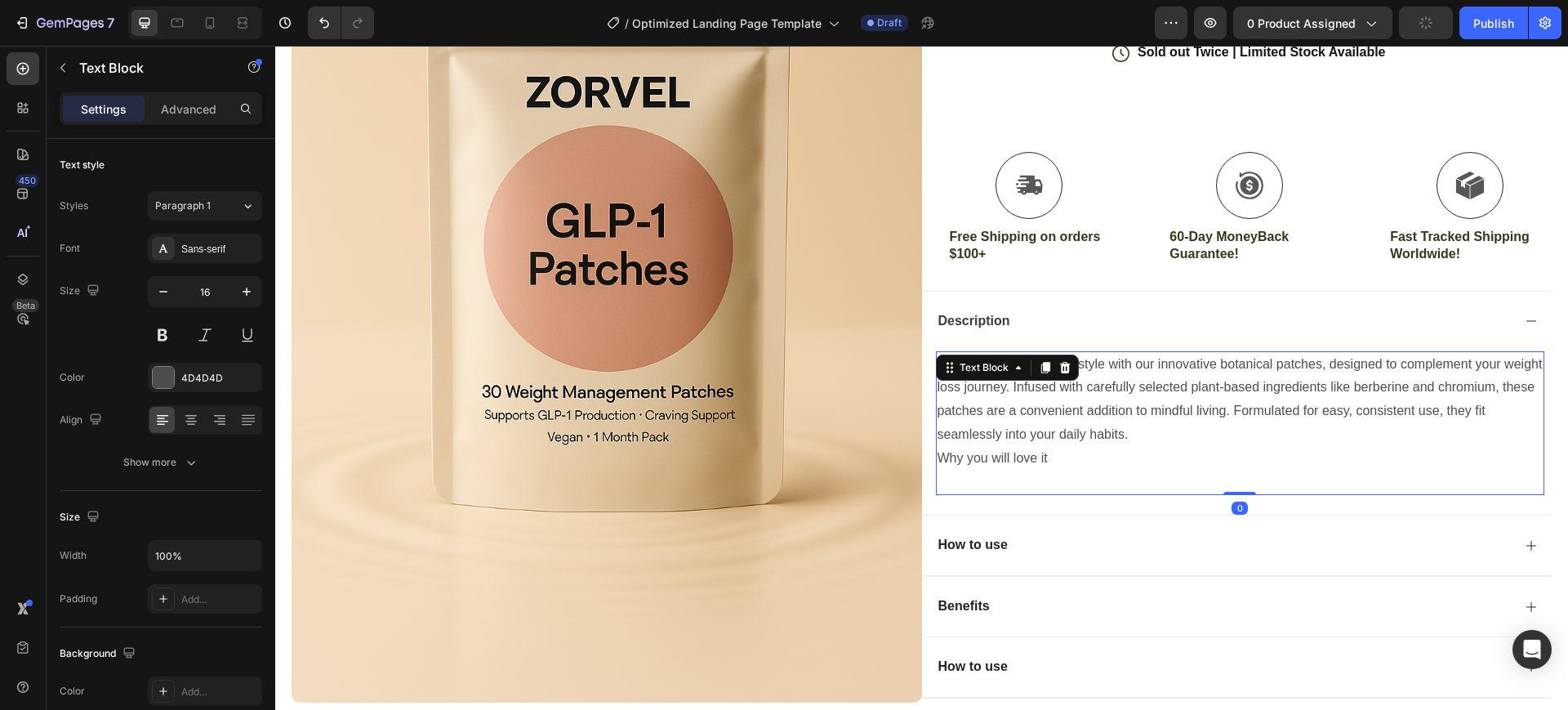 click at bounding box center [1241, 482] 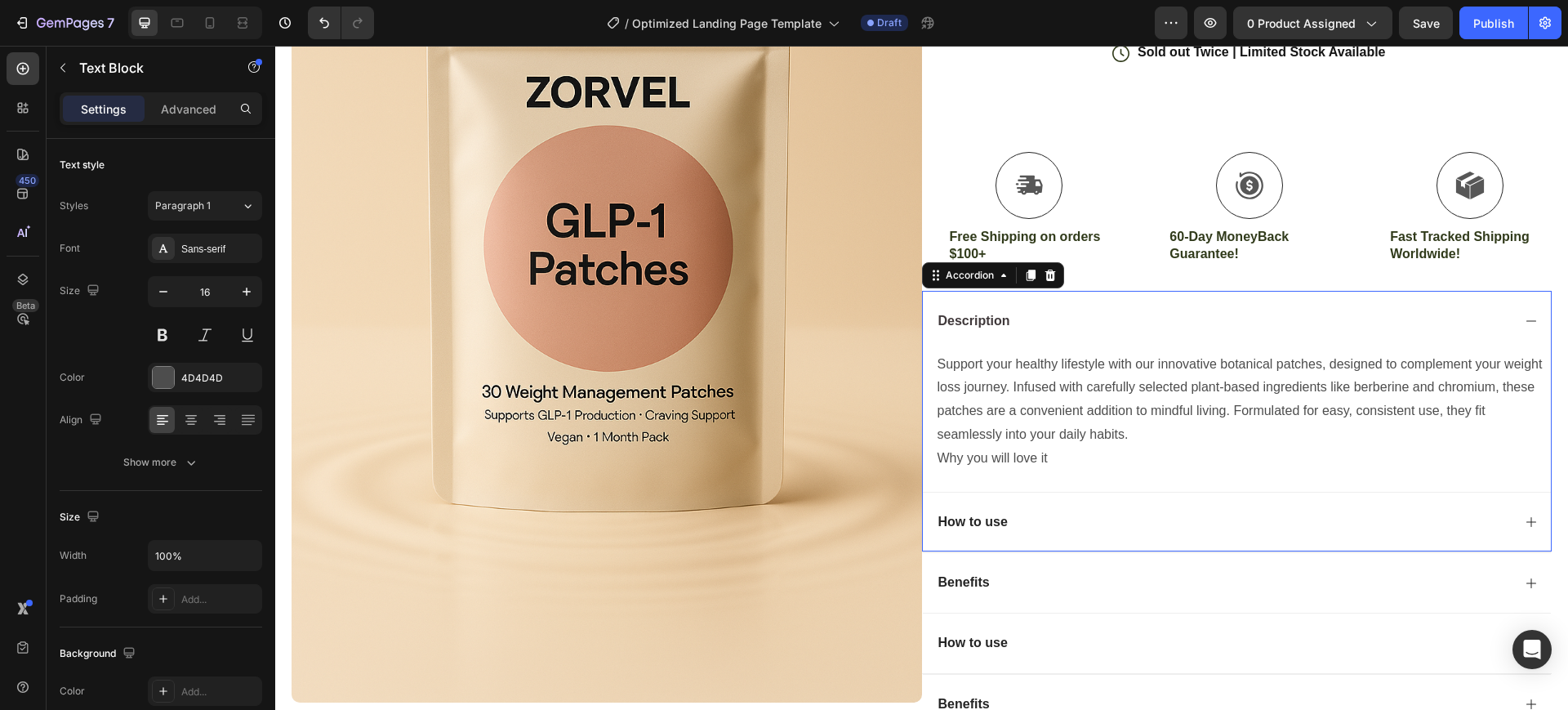 click on "Description" at bounding box center [1224, 321] 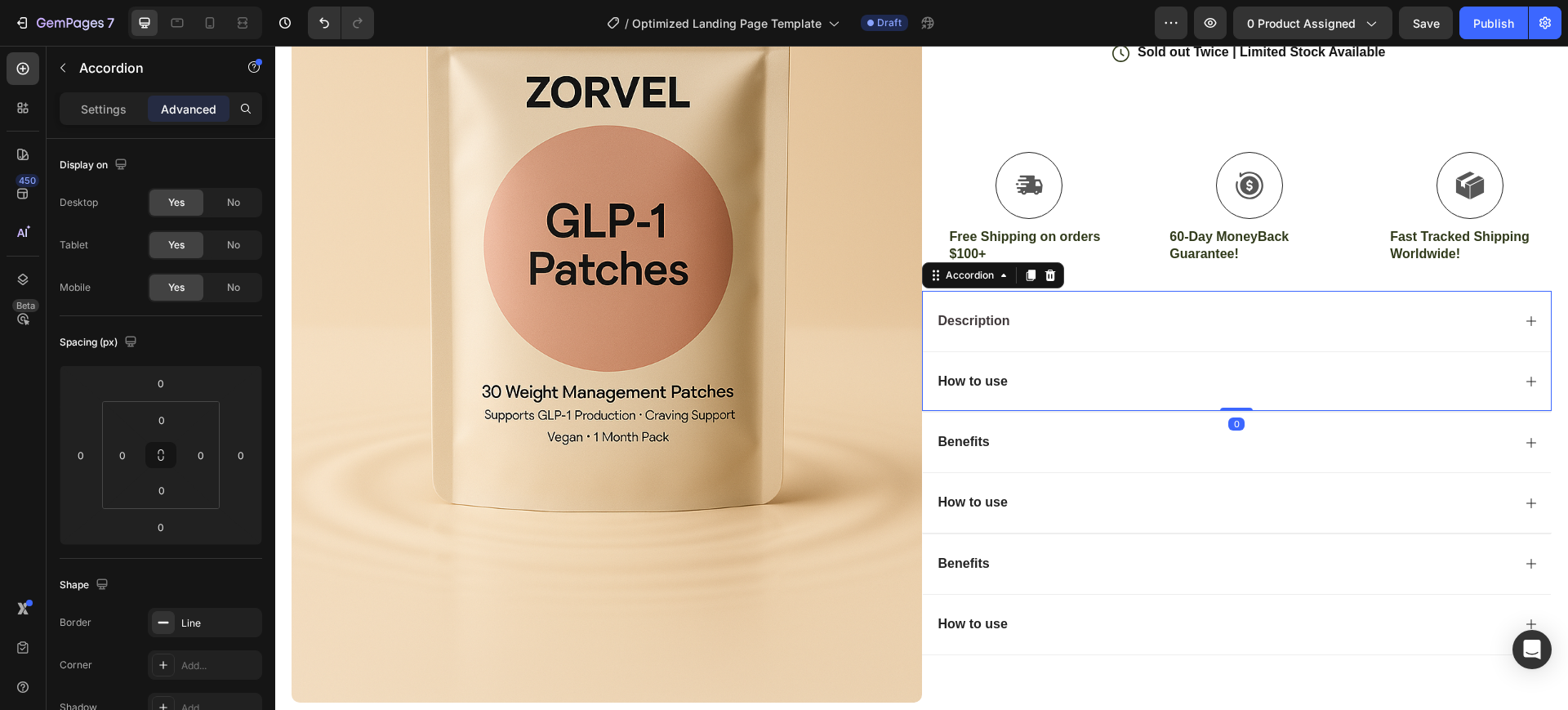 click on "How to use" at bounding box center [1224, 382] 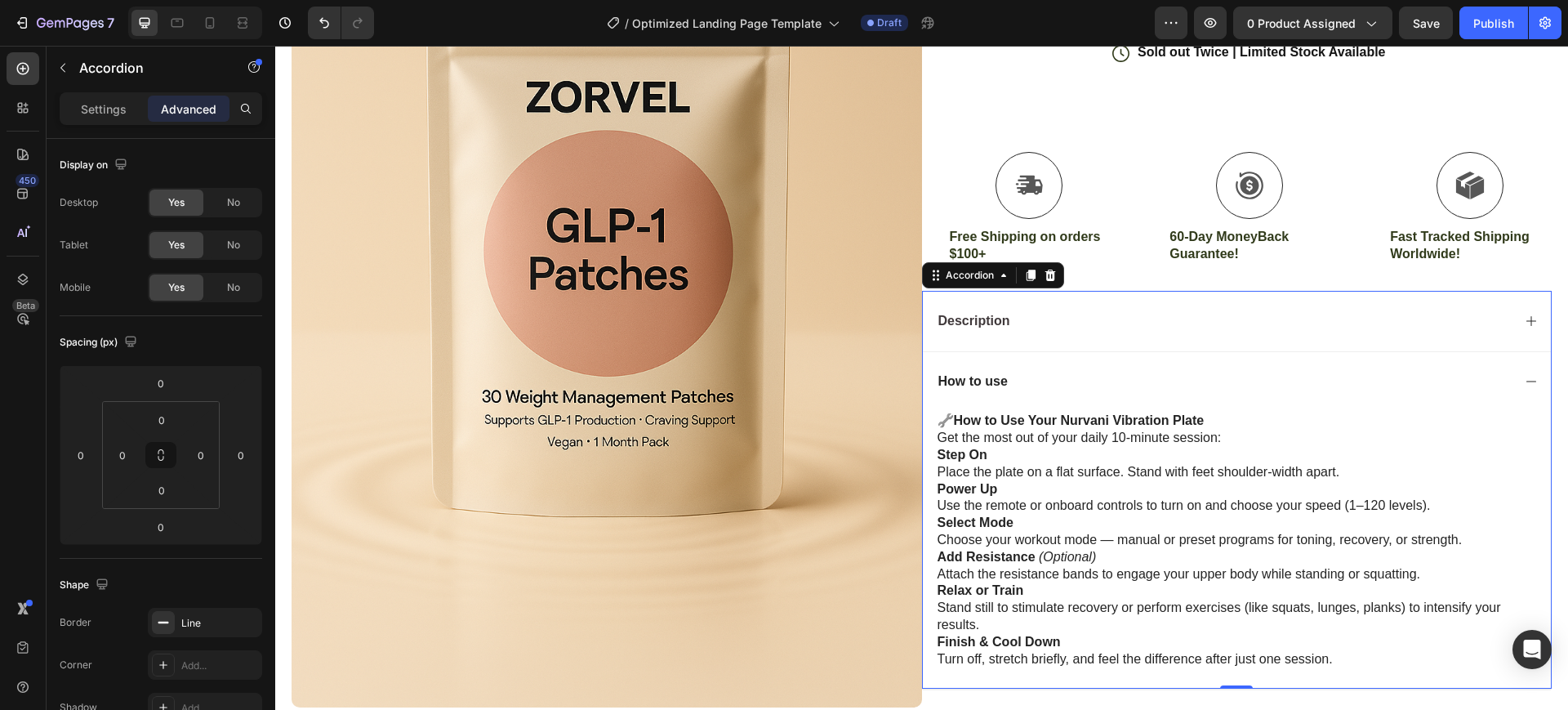 click on "How to use" at bounding box center (1237, 382) 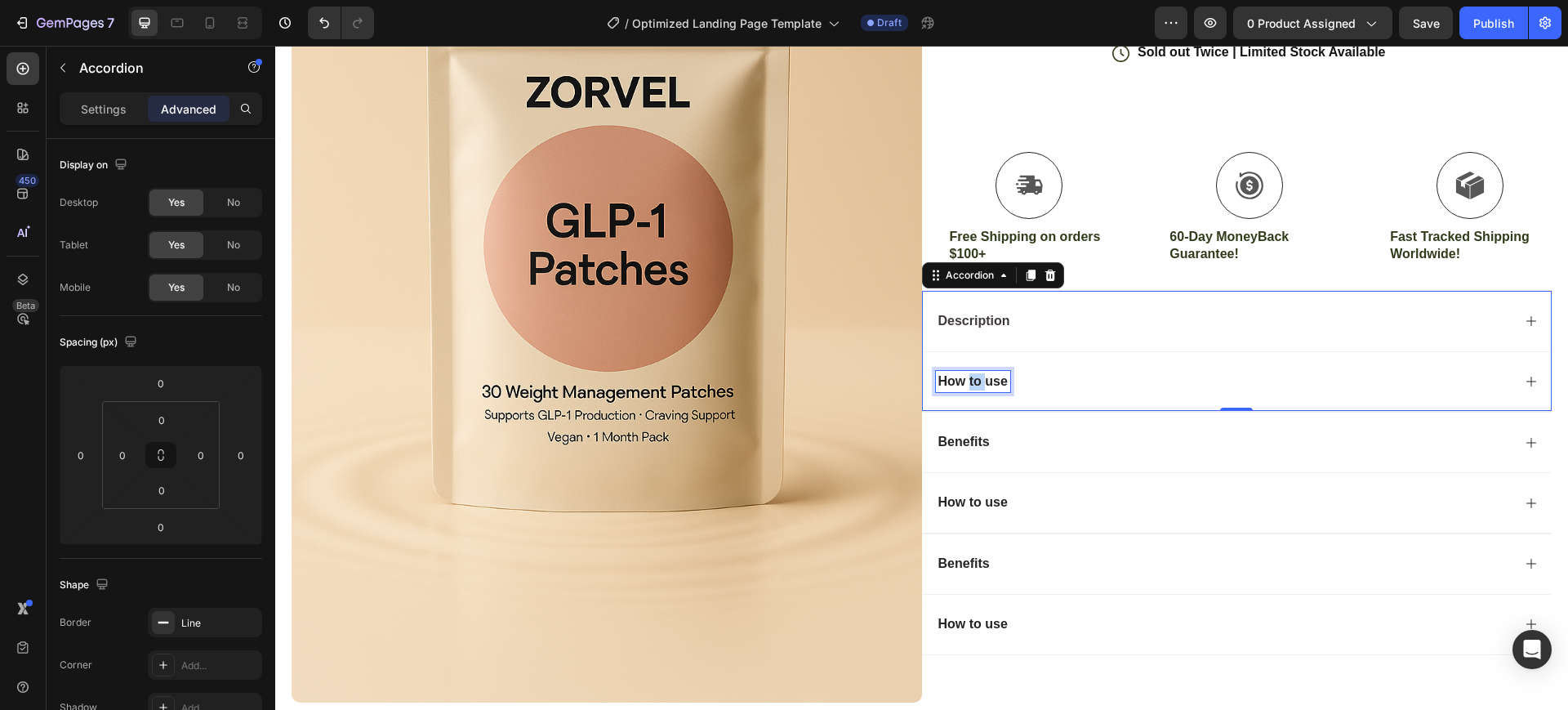 click on "How to use" at bounding box center (973, 382) 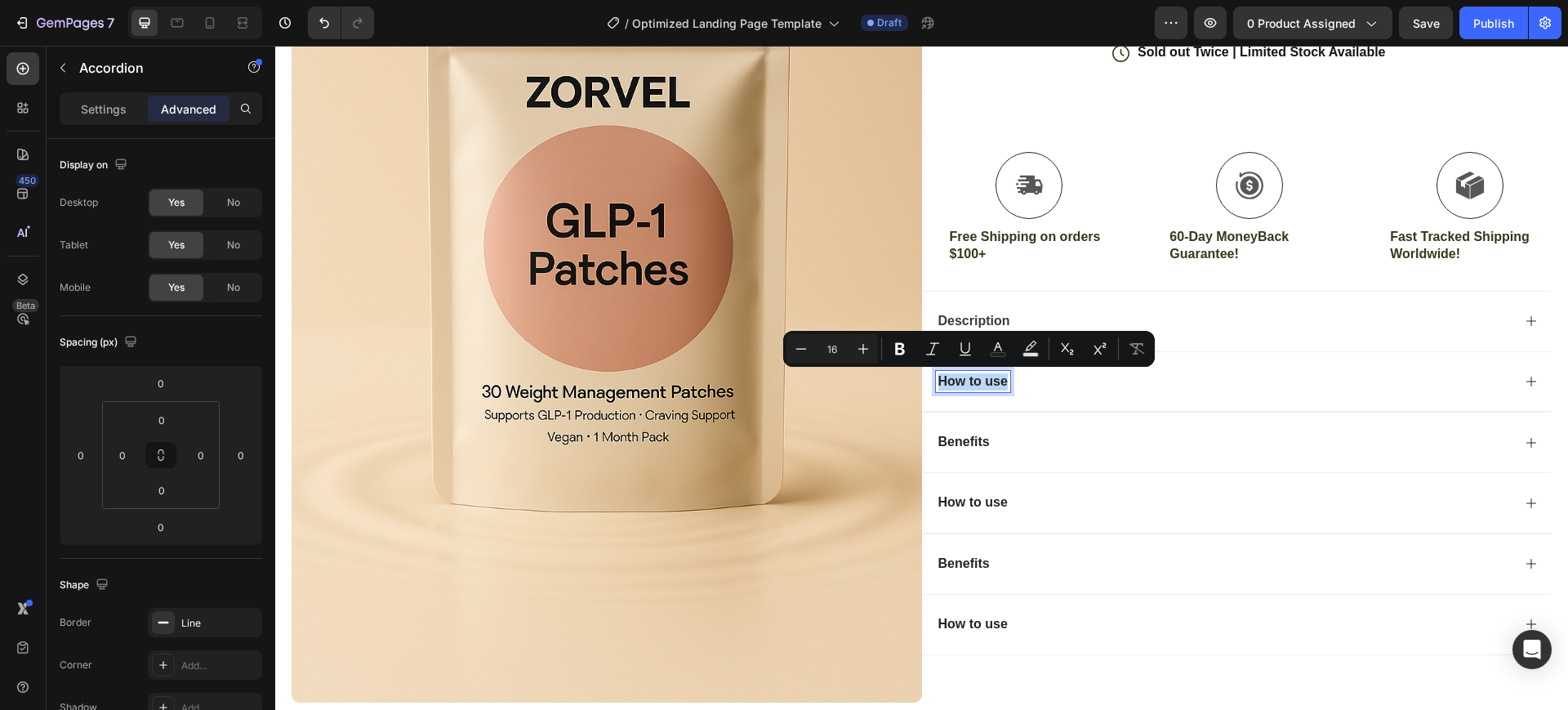 click on "How to use" at bounding box center (973, 382) 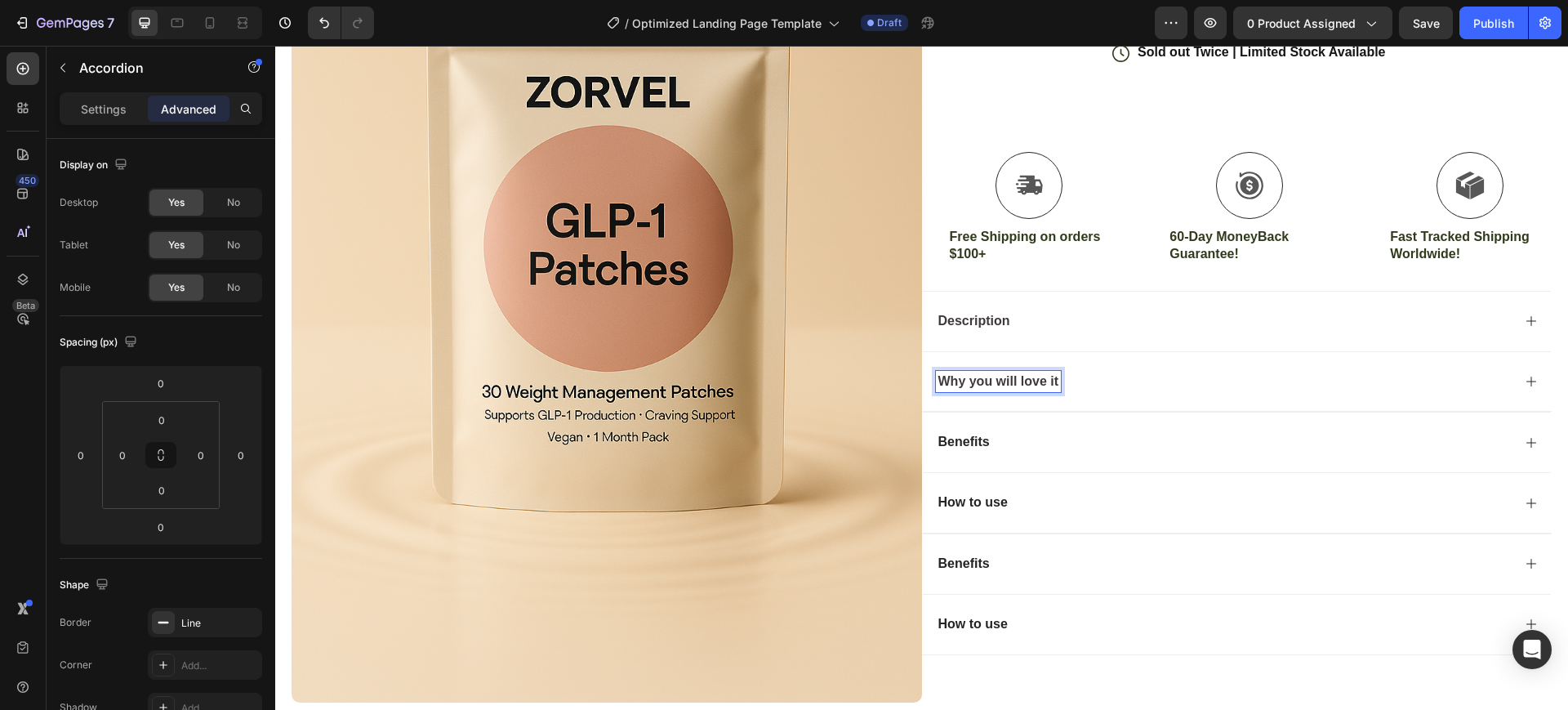 click on "Why you will love it" at bounding box center (1237, 382) 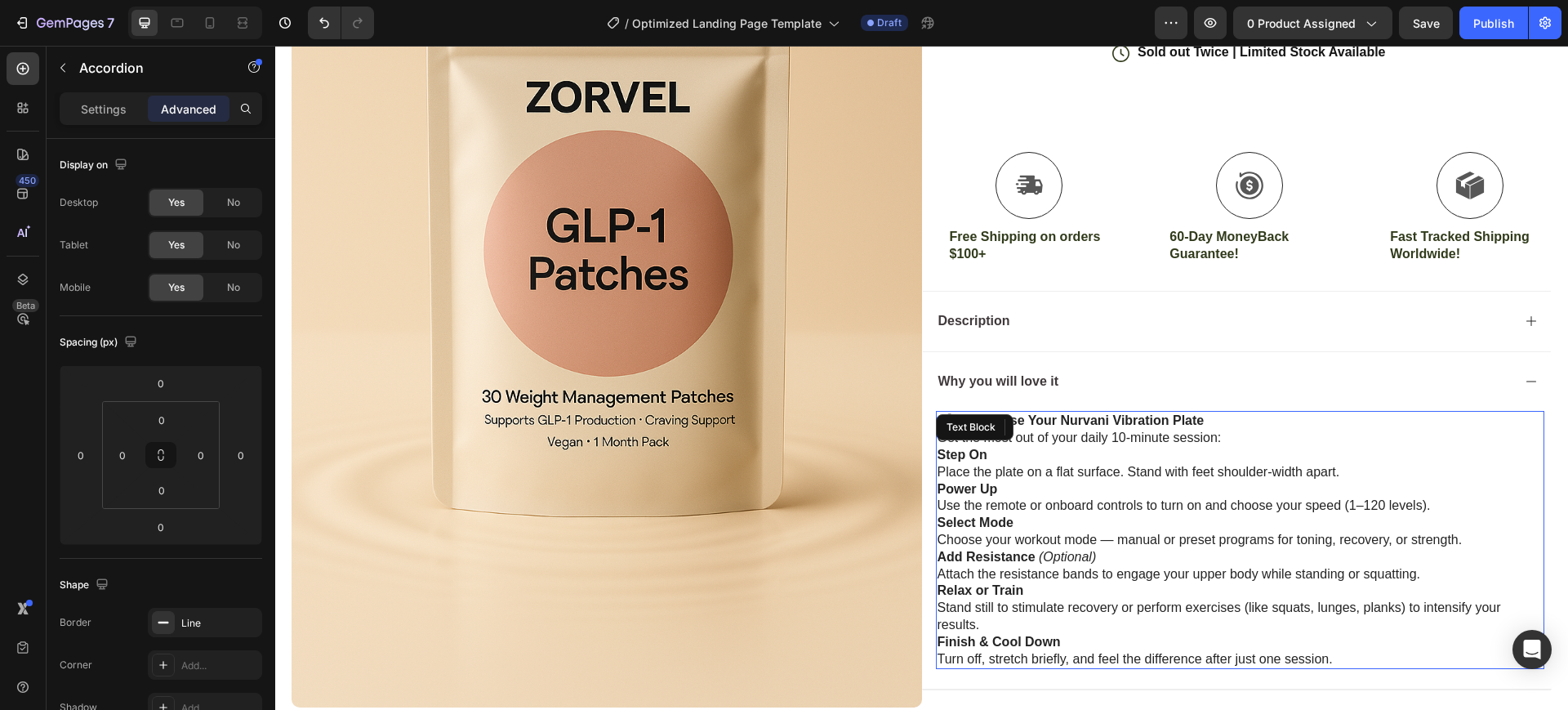 click on "🔧  How to Use Your Nurvani Vibration Plate Get the most out of your daily 10-minute session: Step On Place the plate on a flat surface. Stand with feet shoulder-width apart. Power Up Use the remote or onboard controls to turn on and choose your speed (1–120 levels). Select Mode Choose your workout mode — manual or preset programs for toning, recovery, or strength. Add Resistance   (Optional) Attach the resistance bands to engage your upper body while standing or squatting. Relax or Train Stand still to stimulate recovery or perform exercises (like squats, lunges, planks) to intensify your results. Finish & Cool Down Turn off, stretch briefly, and feel the difference after just one session. Text Block" at bounding box center [1241, 540] 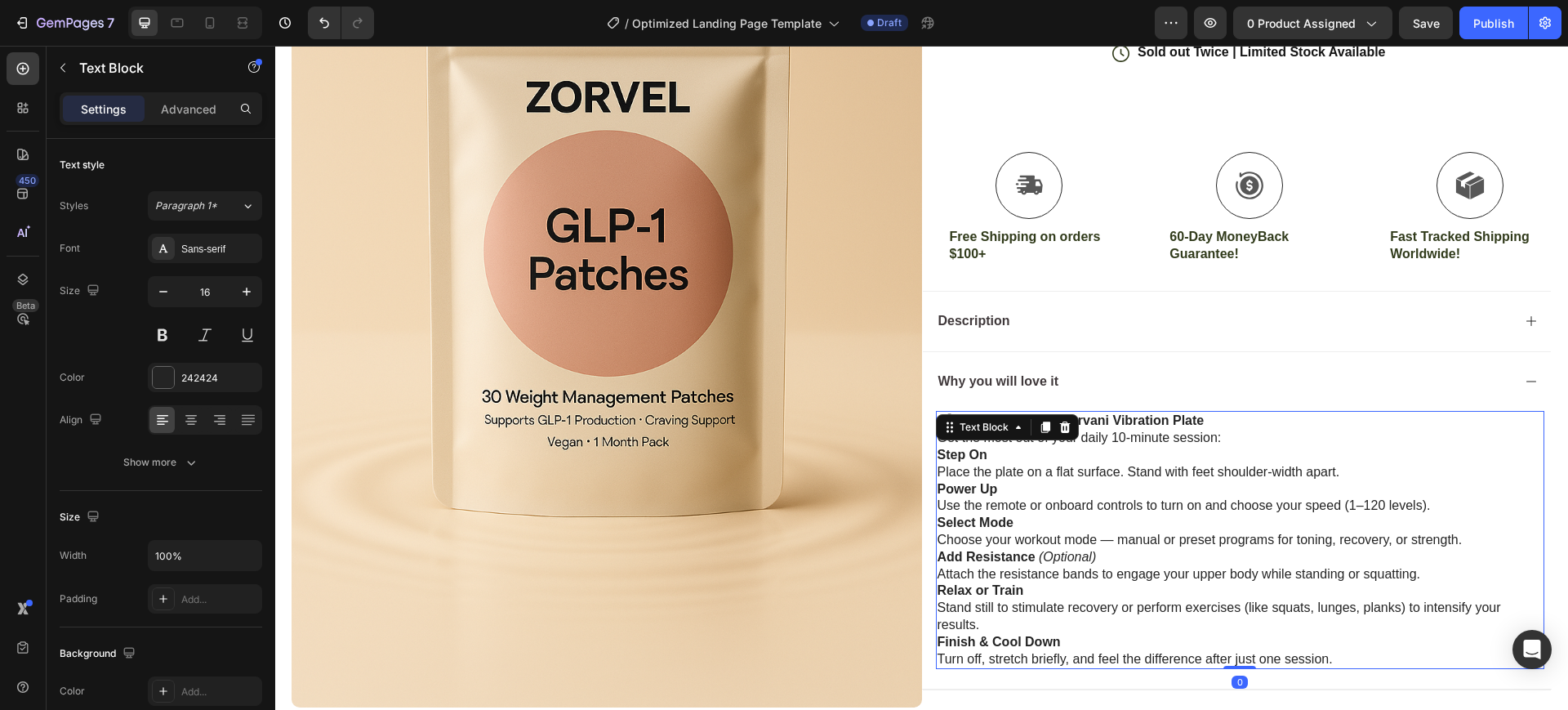 click on "Text Block" at bounding box center [1007, 427] 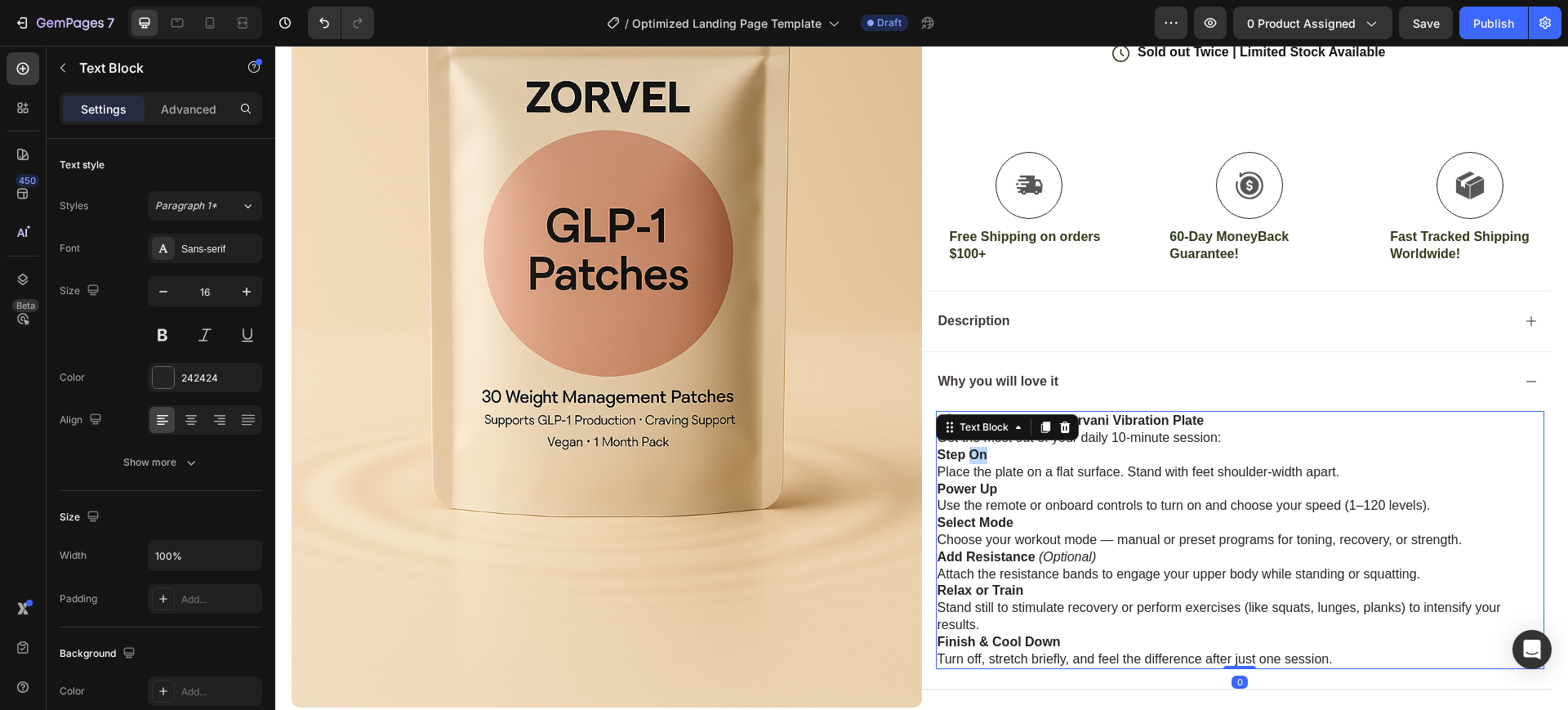 click on "Step On" at bounding box center [962, 454] 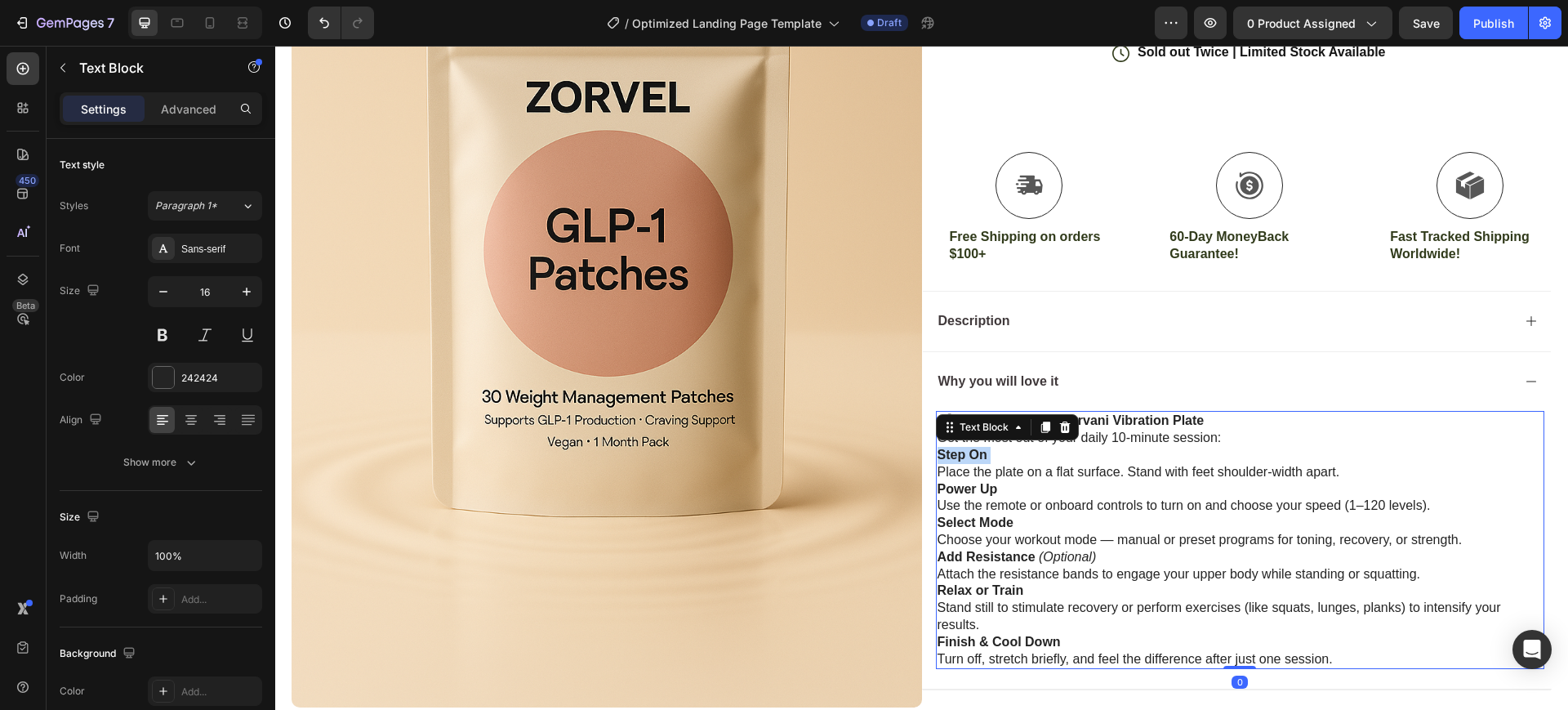 click on "Step On" at bounding box center (962, 454) 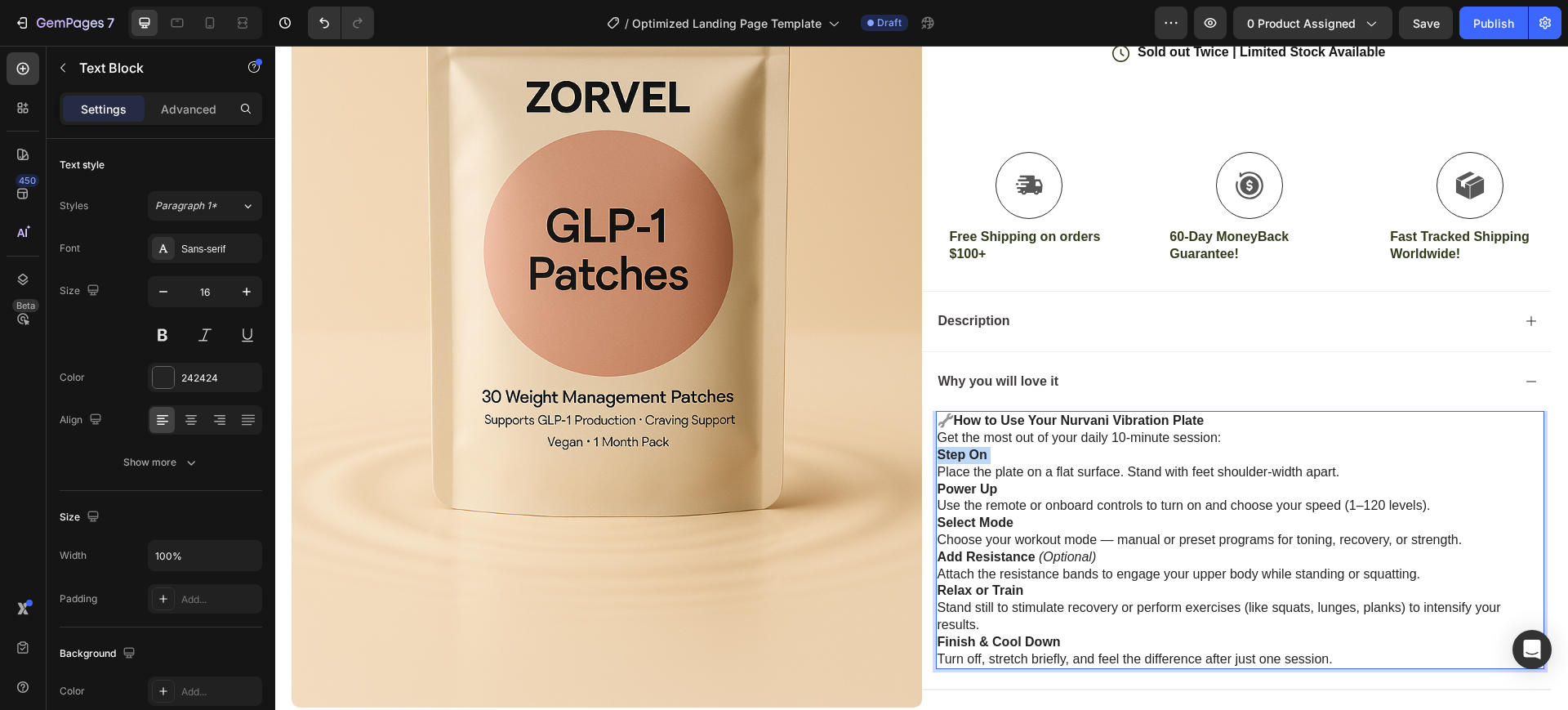 click on "Step On" at bounding box center [962, 454] 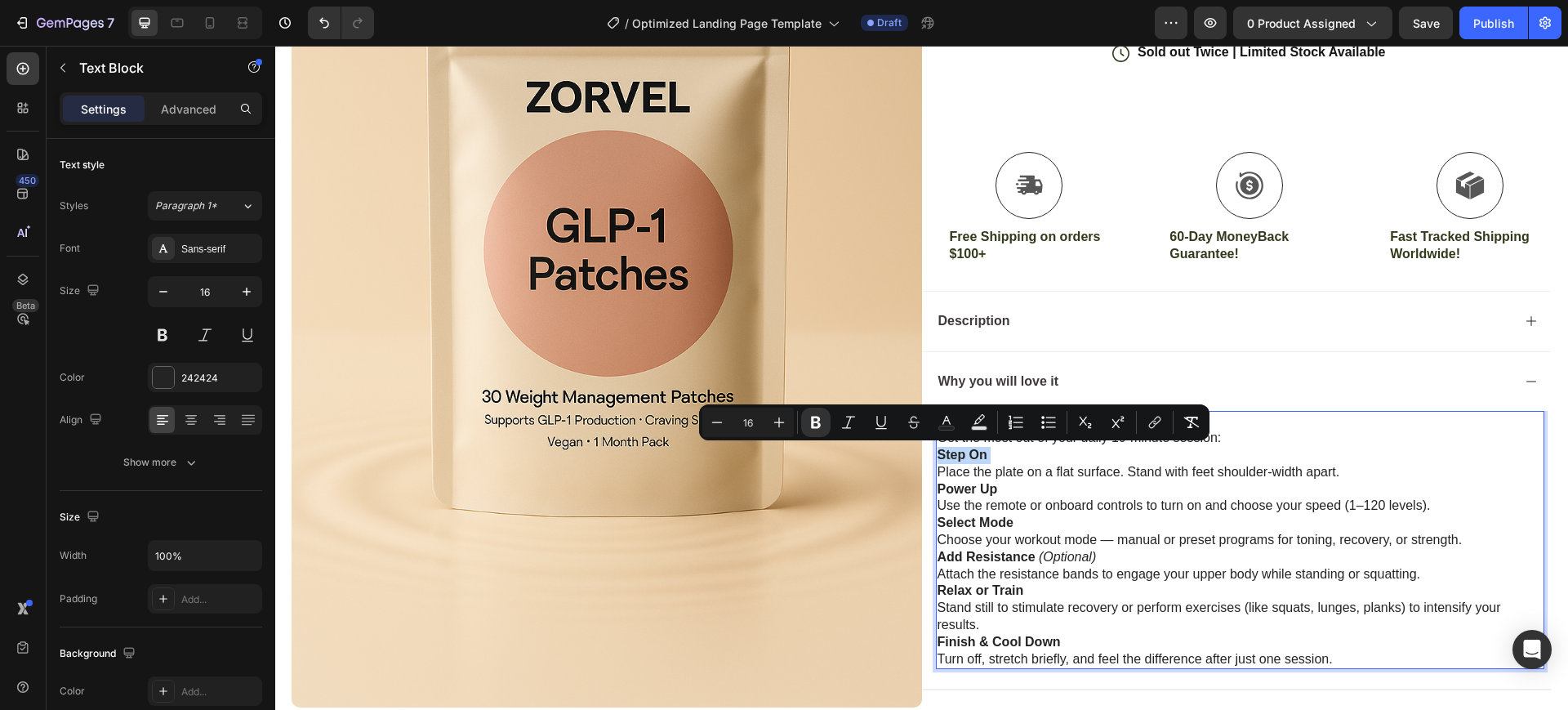 click on "Step On" at bounding box center [962, 454] 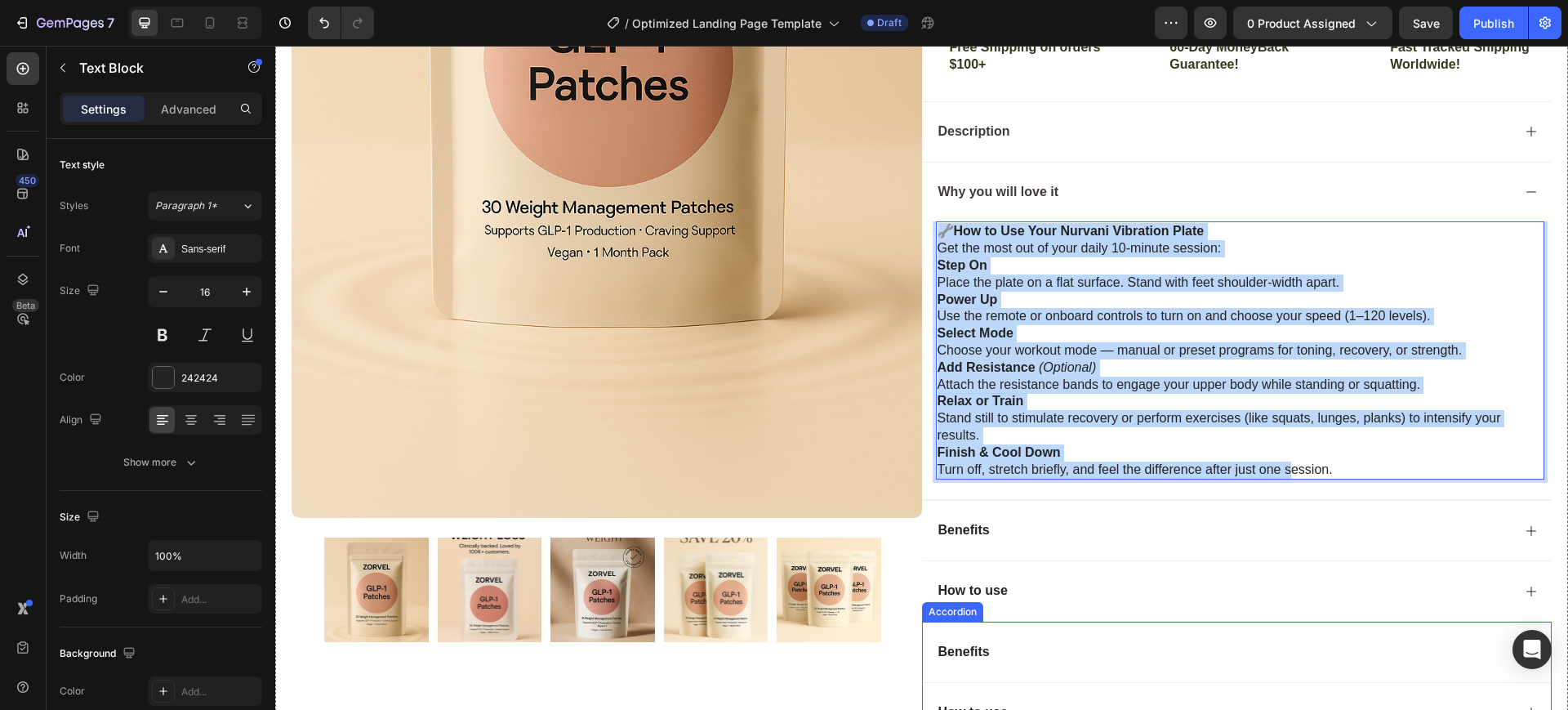 scroll, scrollTop: 597, scrollLeft: 0, axis: vertical 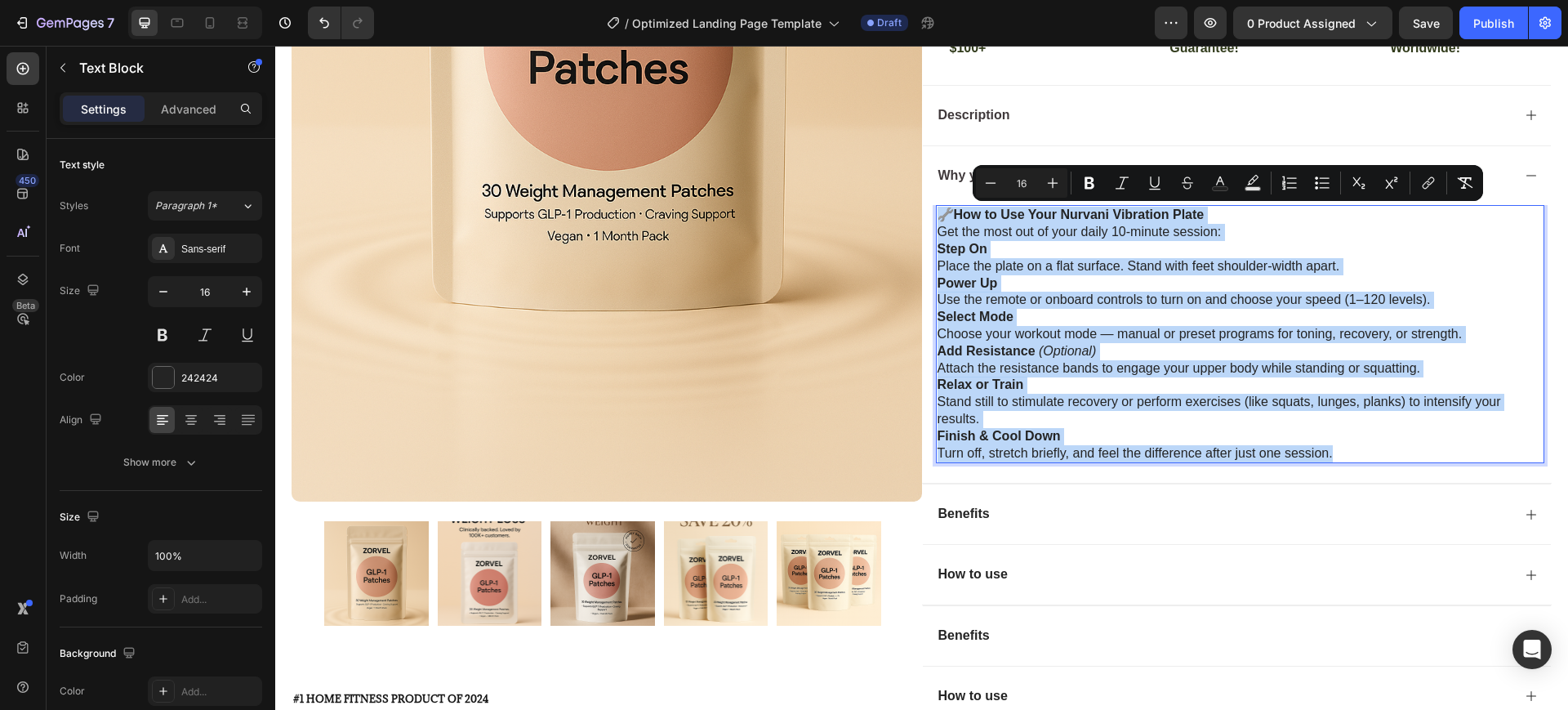 drag, startPoint x: 932, startPoint y: 414, endPoint x: 1340, endPoint y: 458, distance: 410.36569 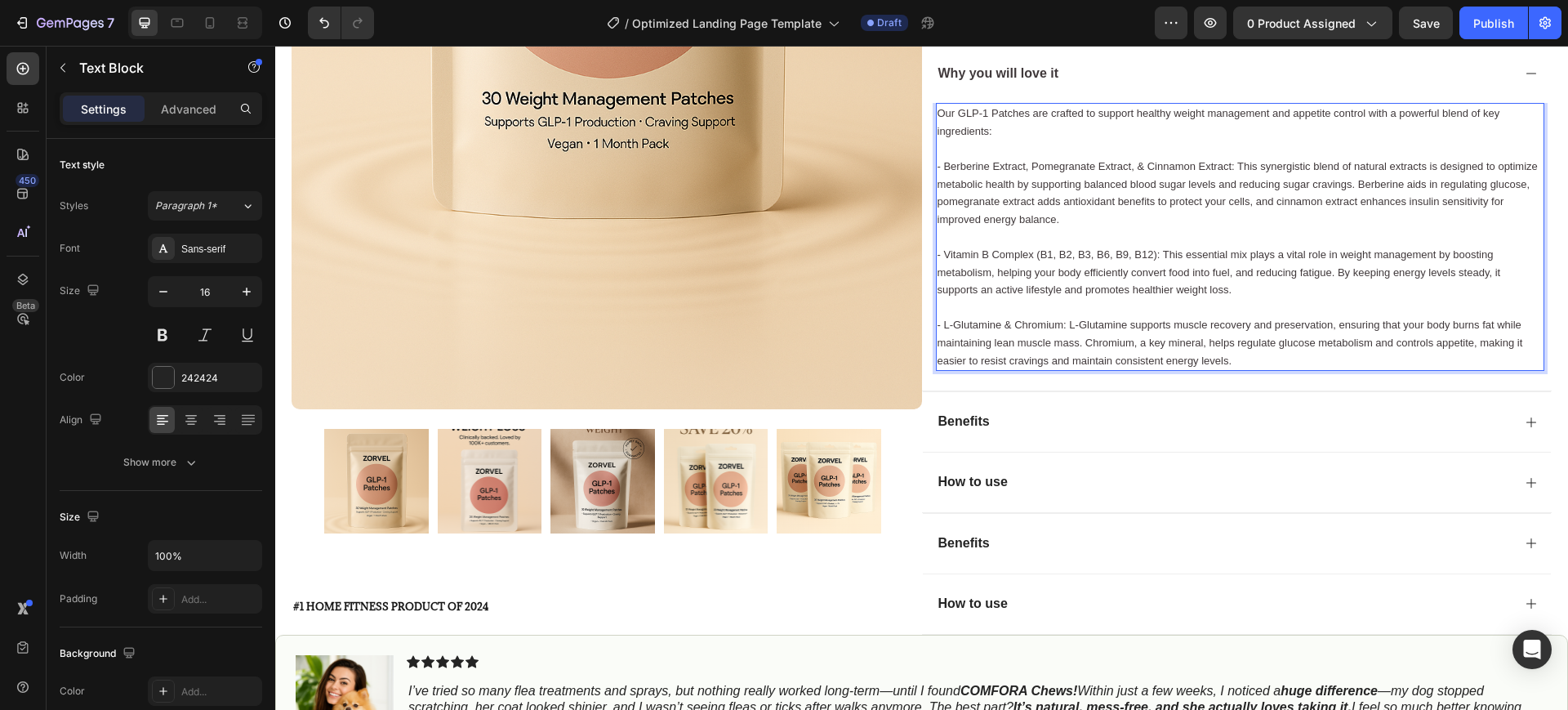 scroll, scrollTop: 597, scrollLeft: 0, axis: vertical 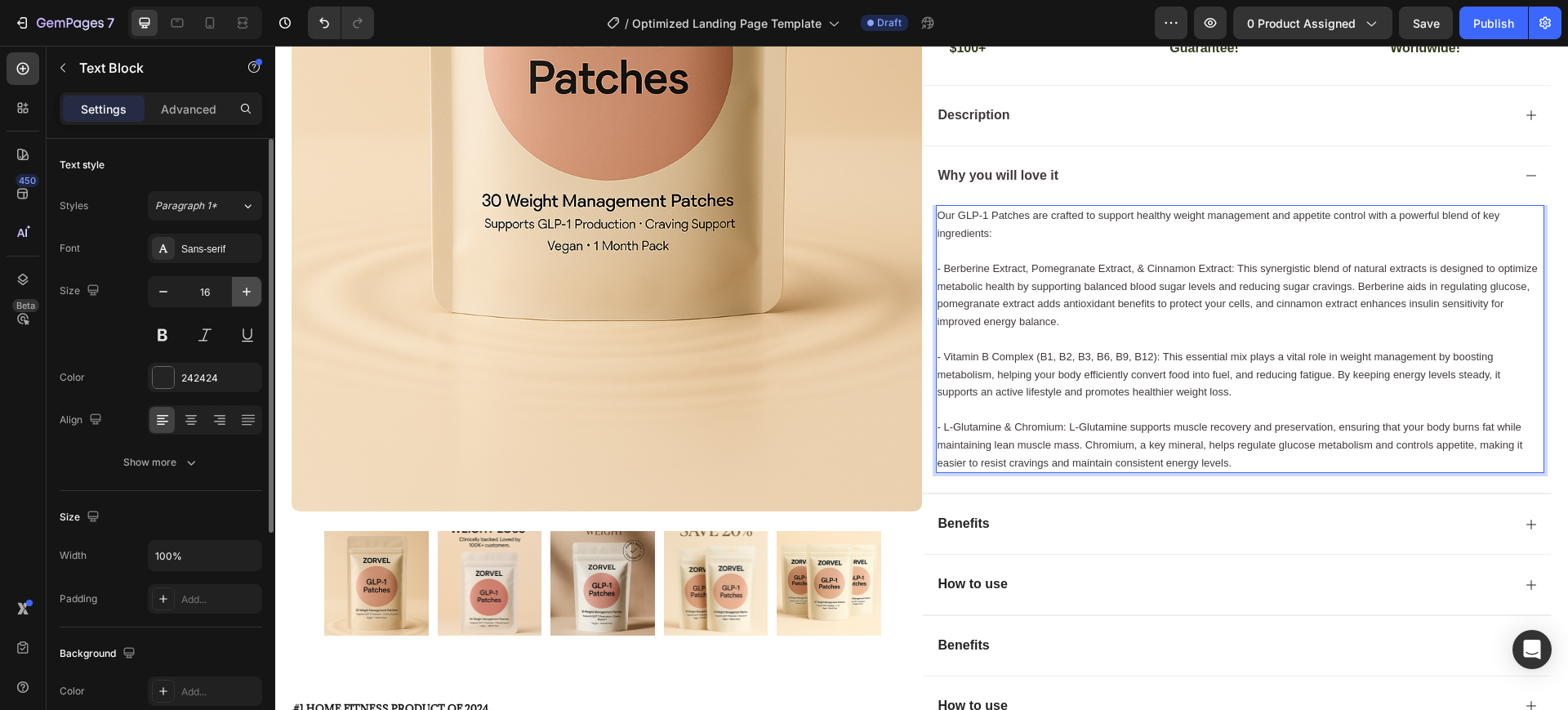 click 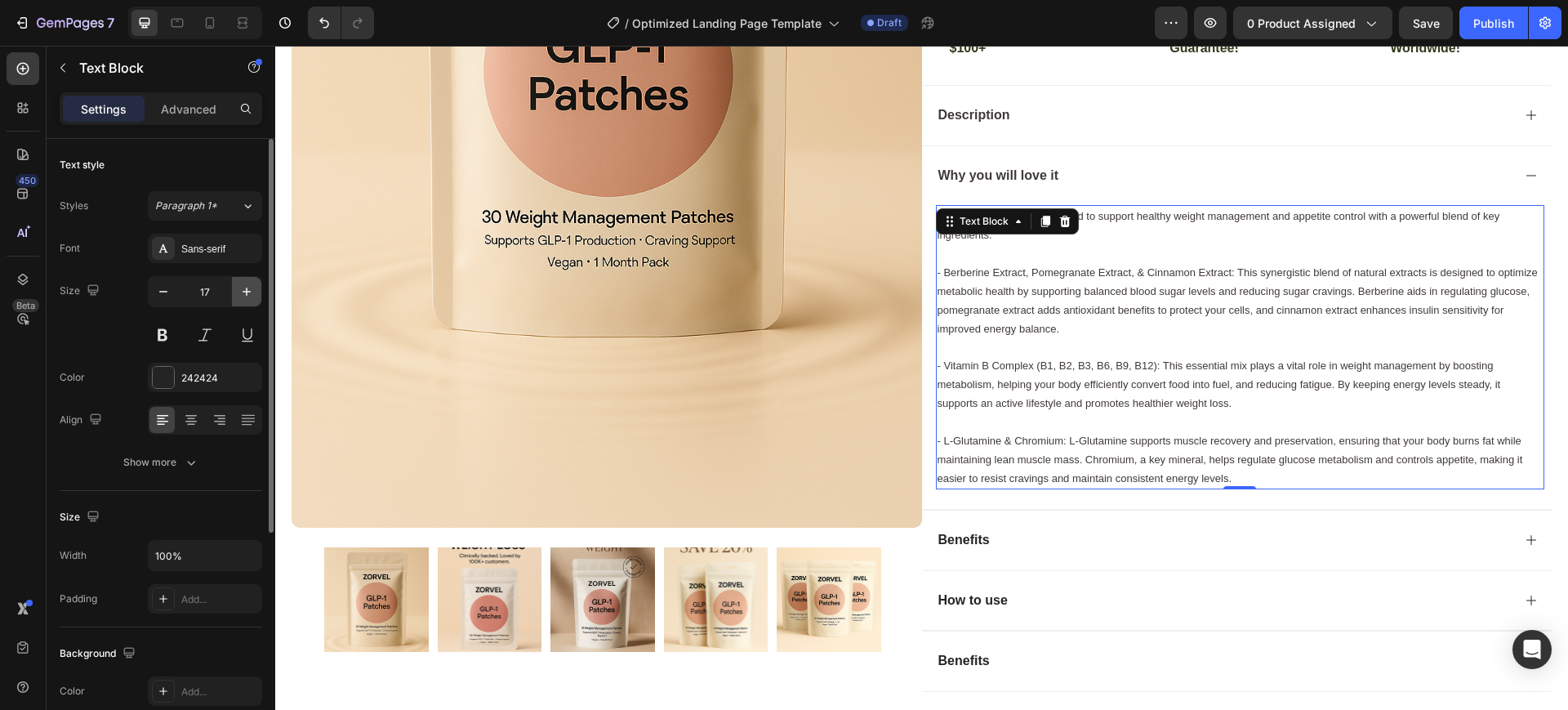 click 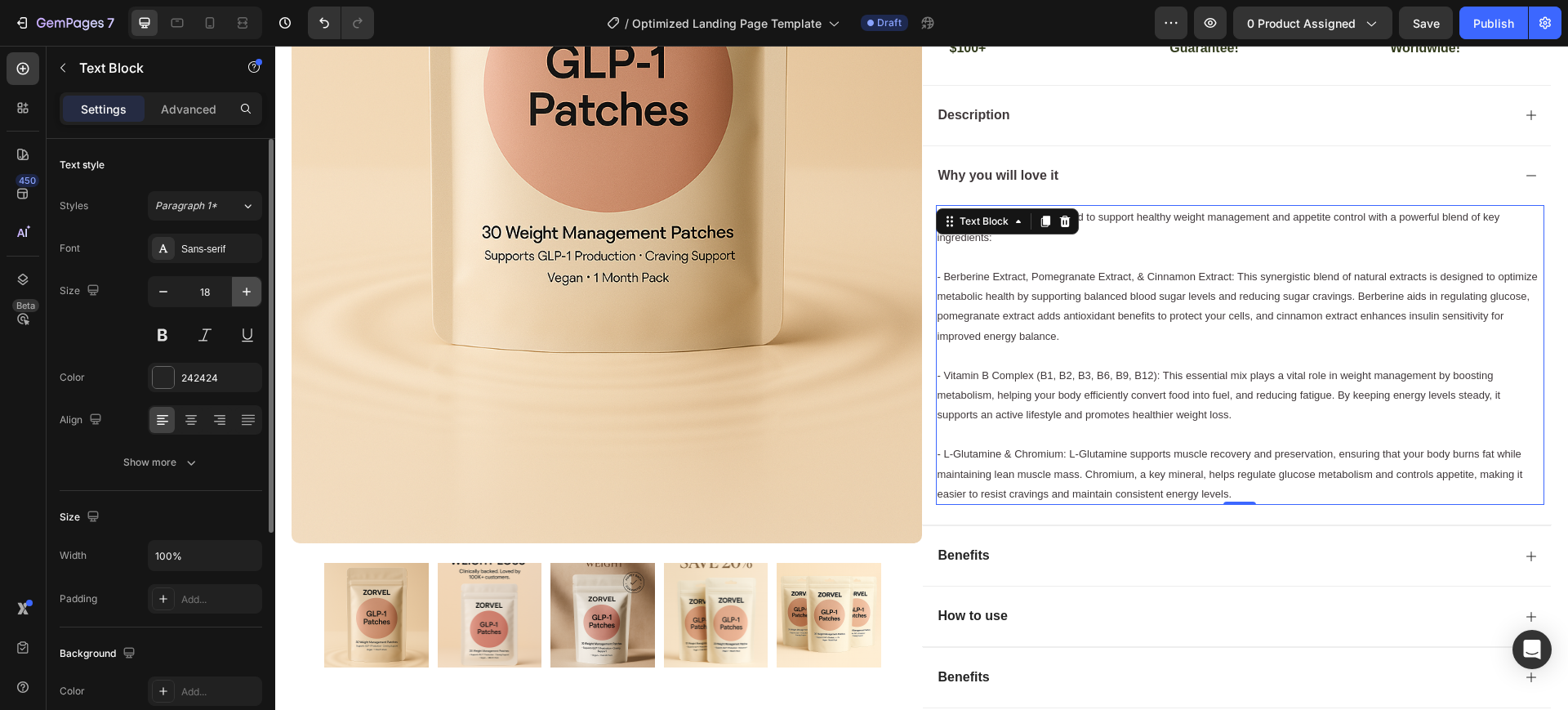 click 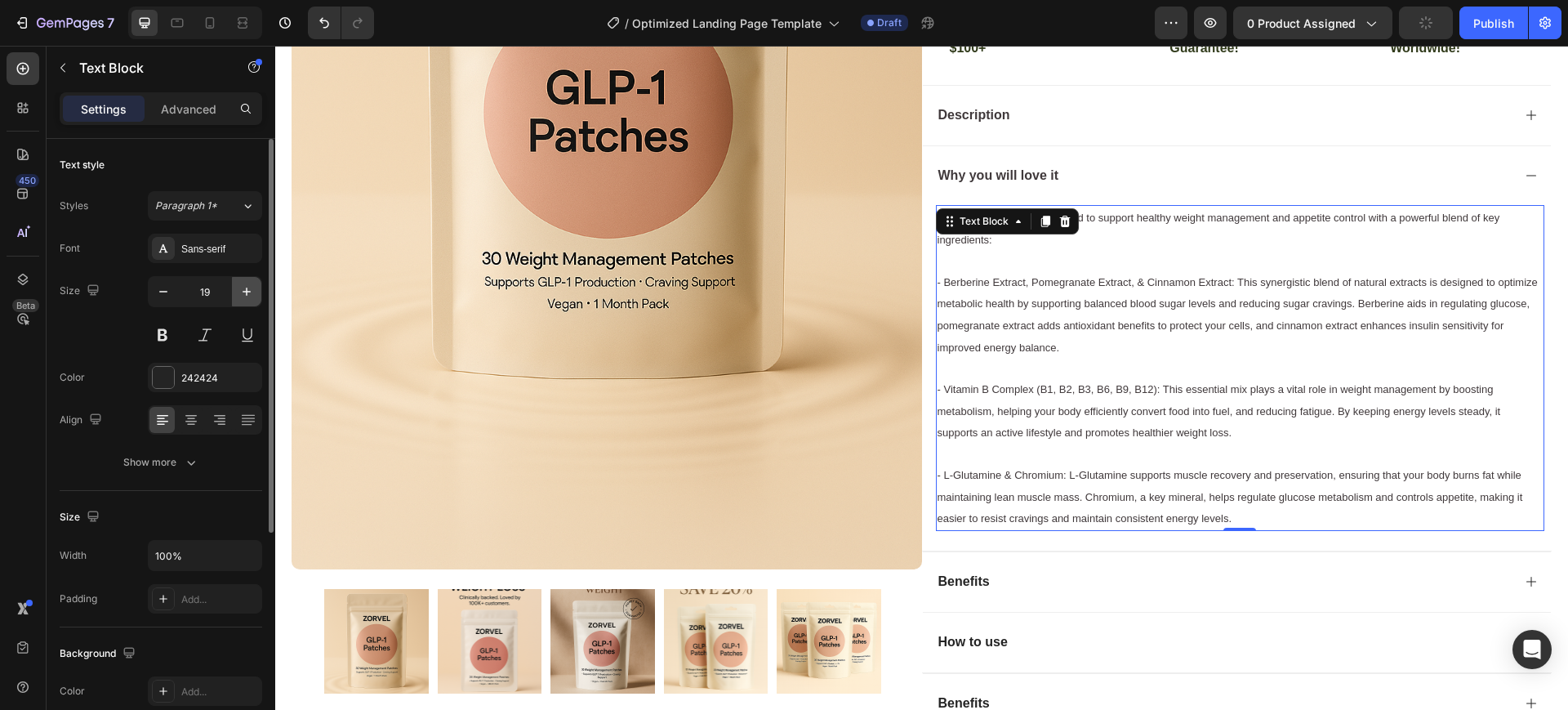 click 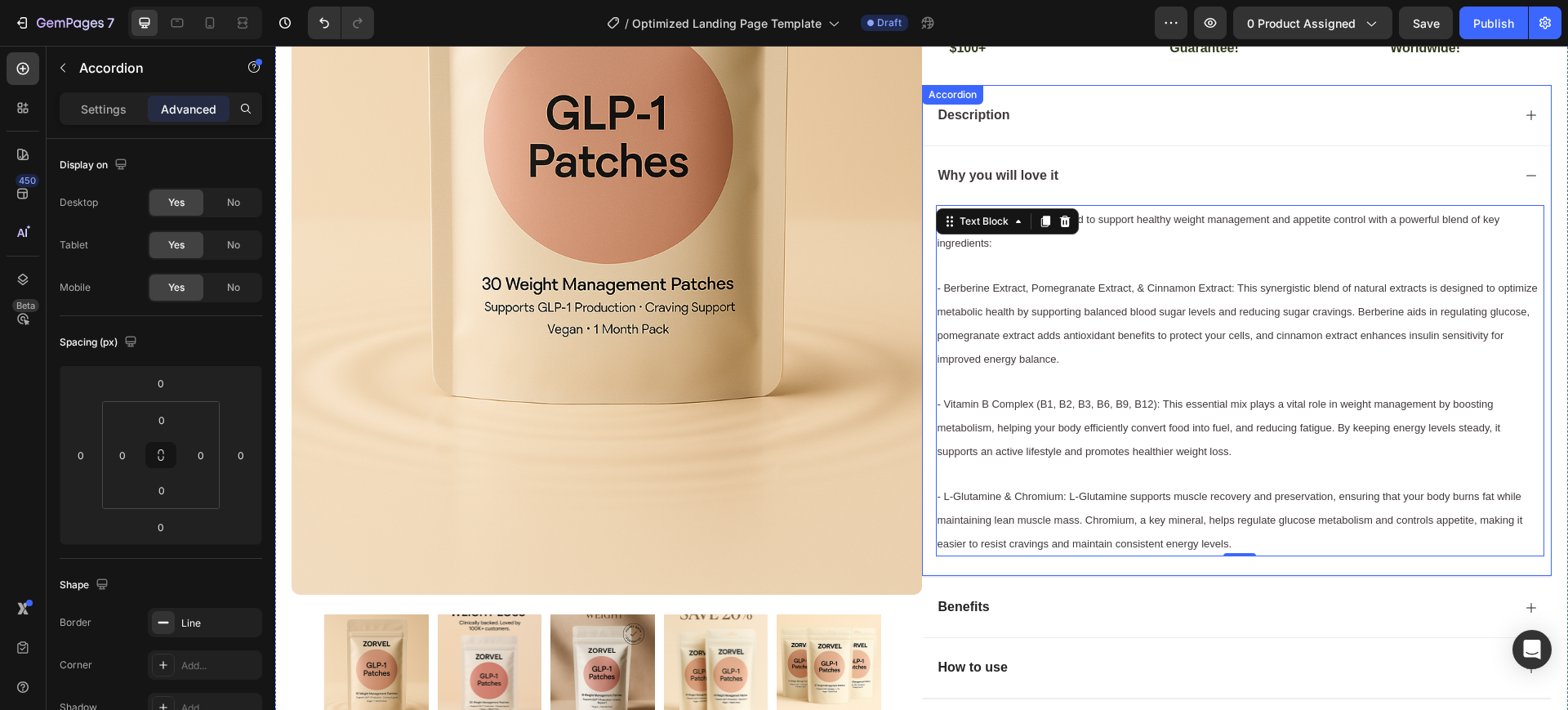 click on "Description" at bounding box center (1237, 115) 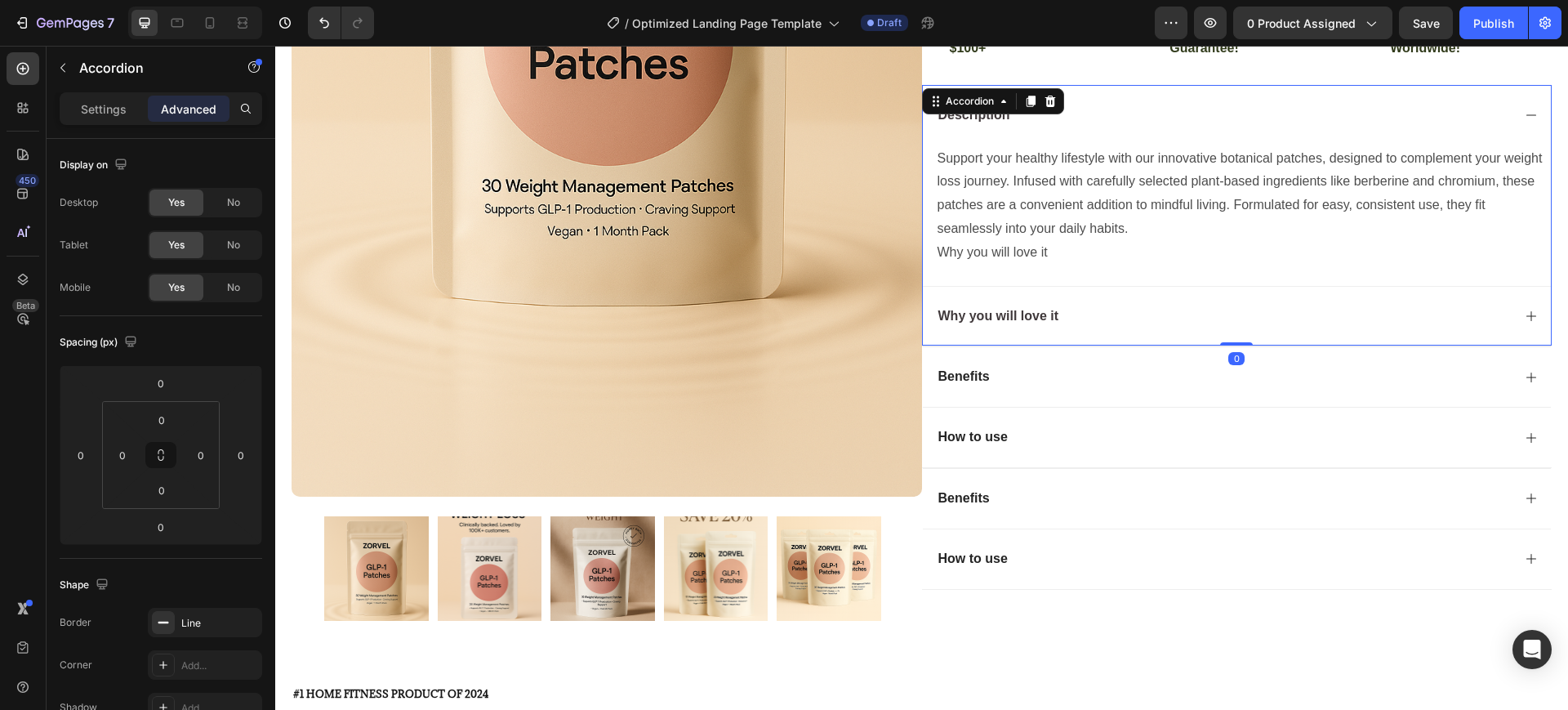 click on "Description" at bounding box center [1237, 115] 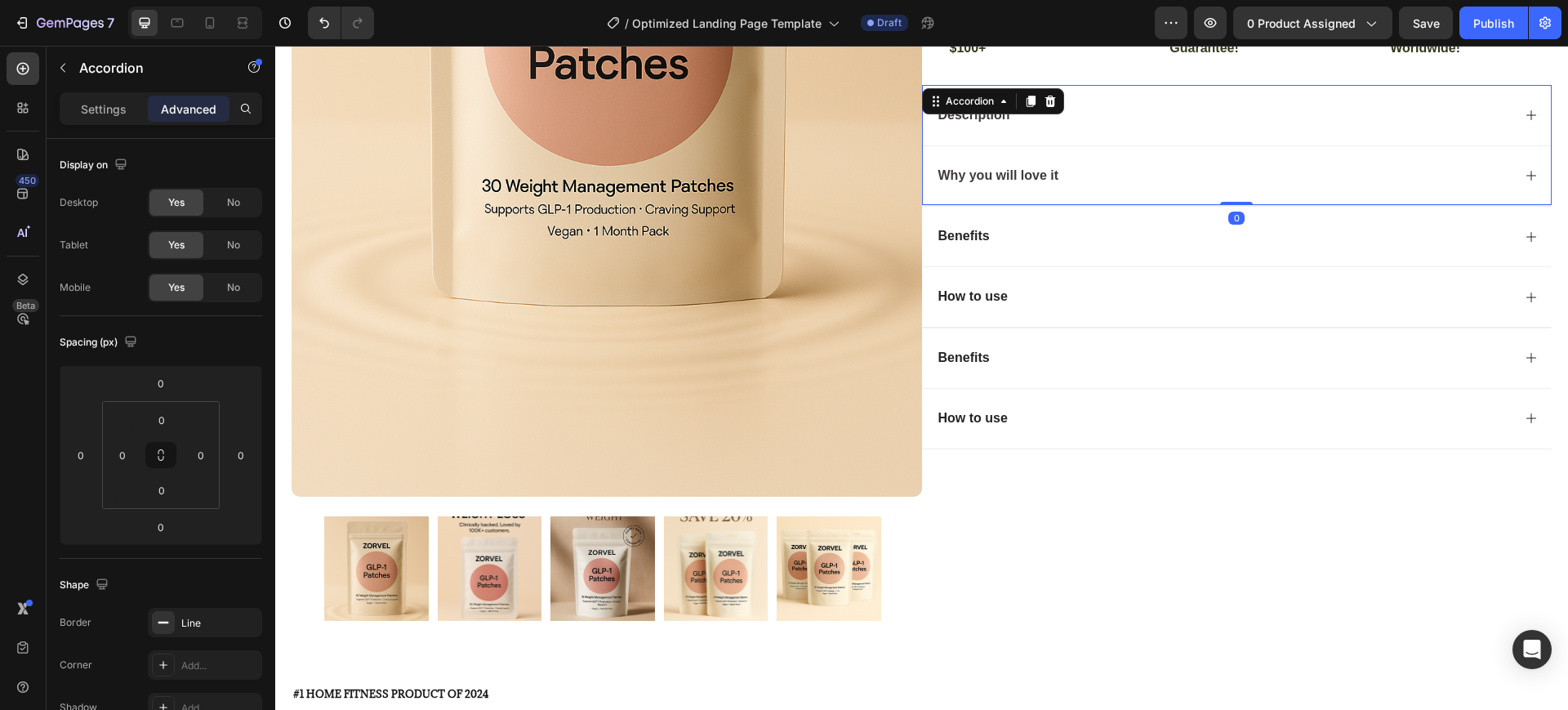 click on "Why you will love it" at bounding box center (1224, 176) 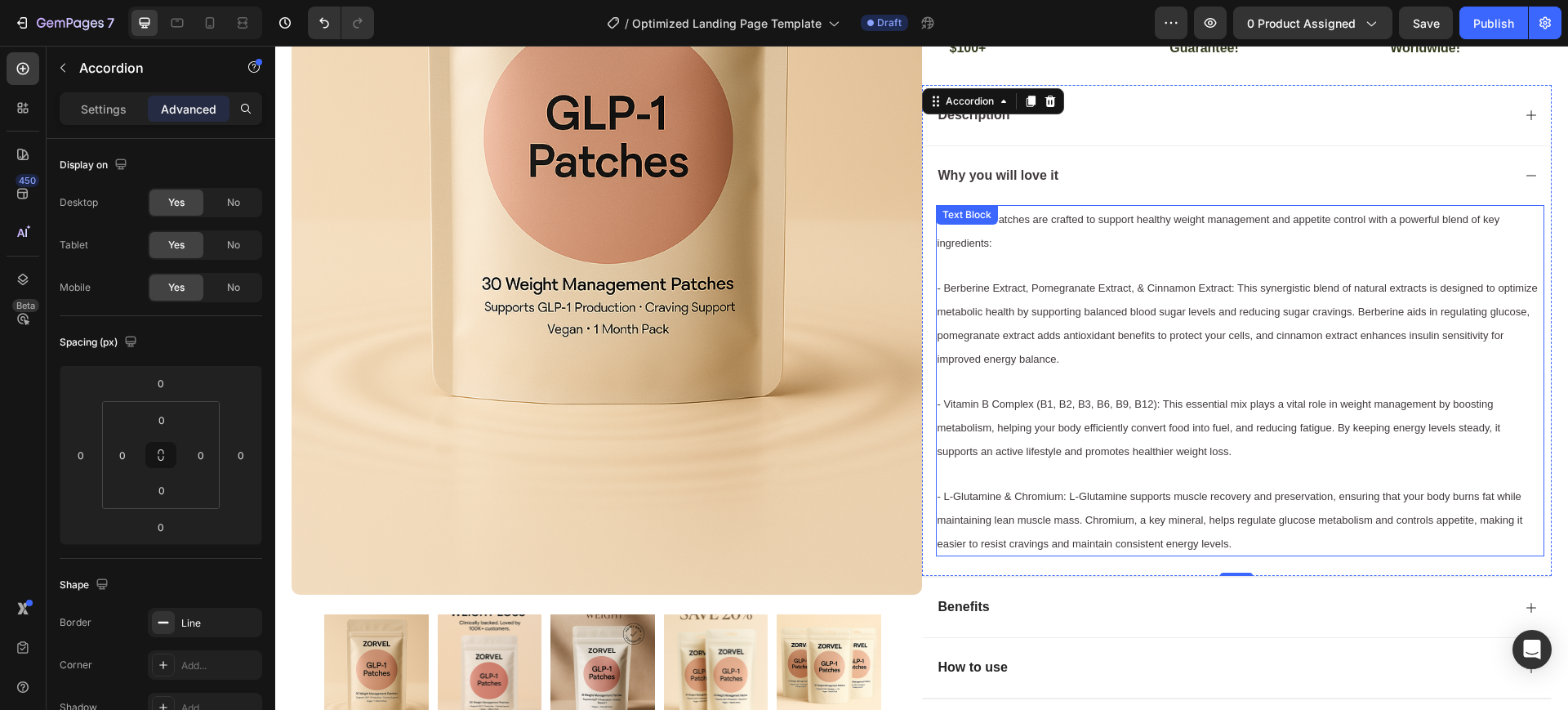click on "- Berberine Extract, Pomegranate Extract, & Cinnamon Extract: This synergistic blend of natural extracts is designed to optimize metabolic health by supporting balanced blood sugar levels and reducing sugar cravings. Berberine aids in regulating glucose, pomegranate extract adds antioxidant benefits to protect your cells, and cinnamon extract enhances insulin sensitivity for improved energy balance." at bounding box center (1237, 324) 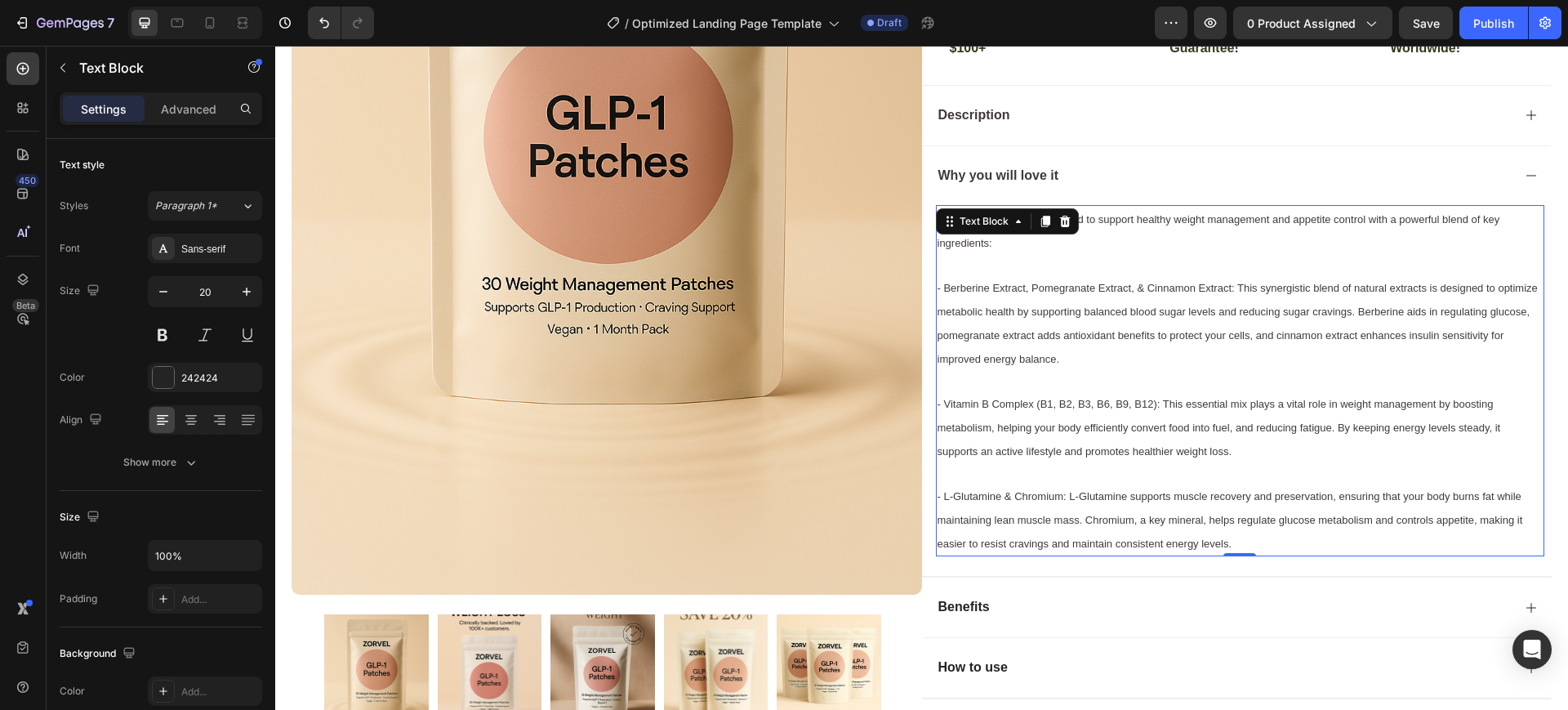click on "Our GLP-1 Patches are crafted to support healthy weight management and appetite control with a powerful blend of key ingredients: - Berberine Extract, Pomegranate Extract, & Cinnamon Extract: This synergistic blend of natural extracts is designed to optimize metabolic health by supporting balanced blood sugar levels and reducing sugar cravings. Berberine aids in regulating glucose, pomegranate extract adds antioxidant benefits to protect your cells, and cinnamon extract enhances insulin sensitivity for improved energy balance. - Vitamin B Complex (B1, B2, B3, B6, B9, B12): This essential mix plays a vital role in weight management by boosting metabolism, helping your body efficiently convert food into fuel, and reducing fatigue. By keeping energy levels steady, it supports an active lifestyle and promotes healthier weight loss." at bounding box center [1241, 381] 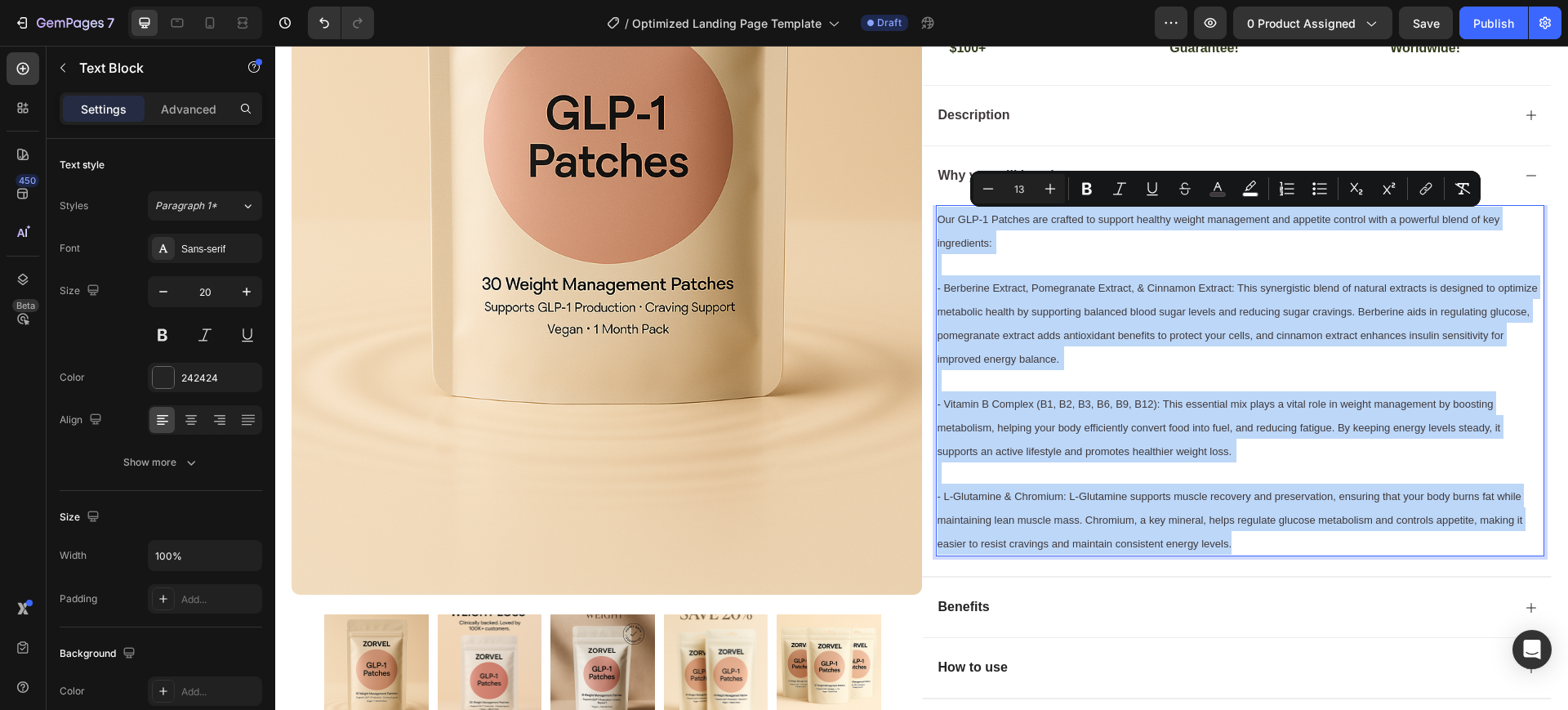 drag, startPoint x: 929, startPoint y: 215, endPoint x: 1273, endPoint y: 543, distance: 475.3104 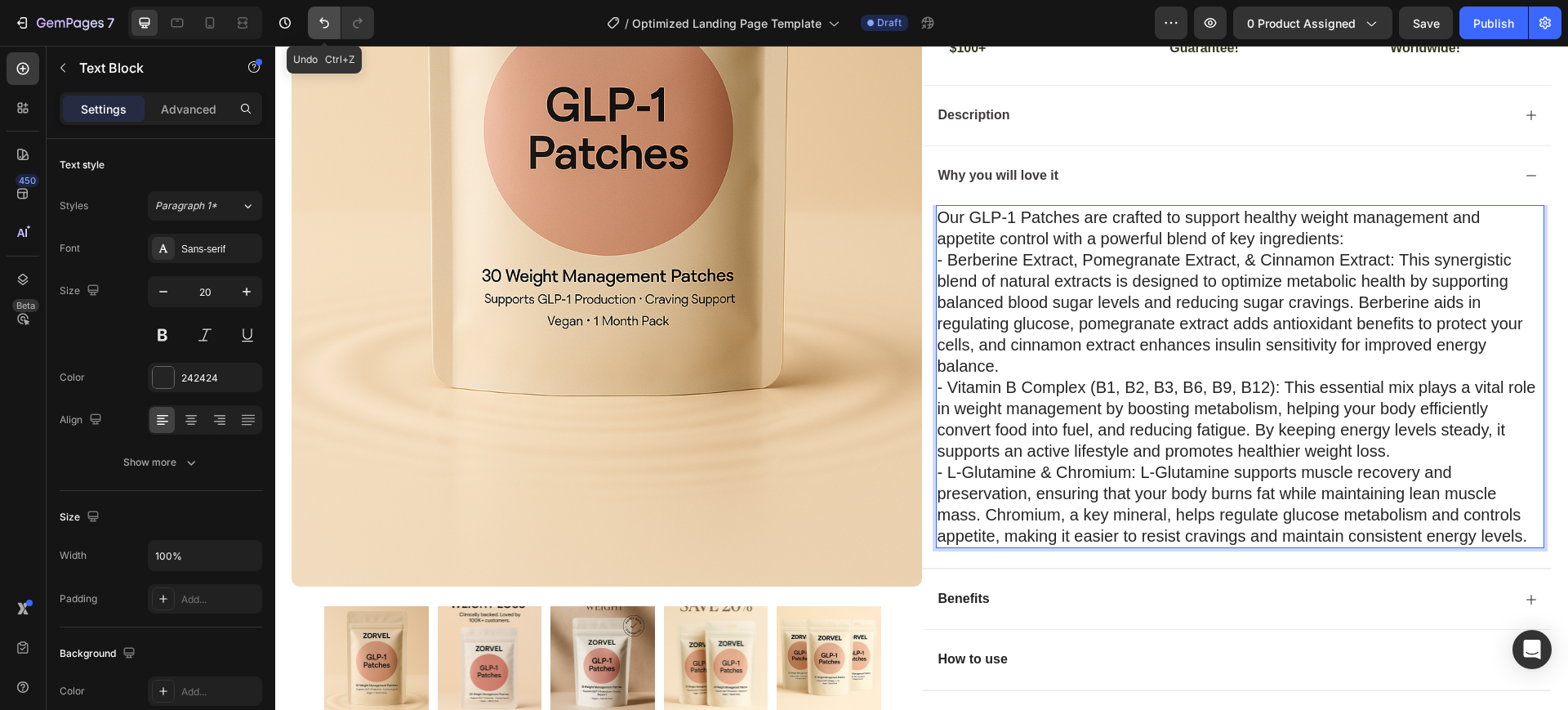 click 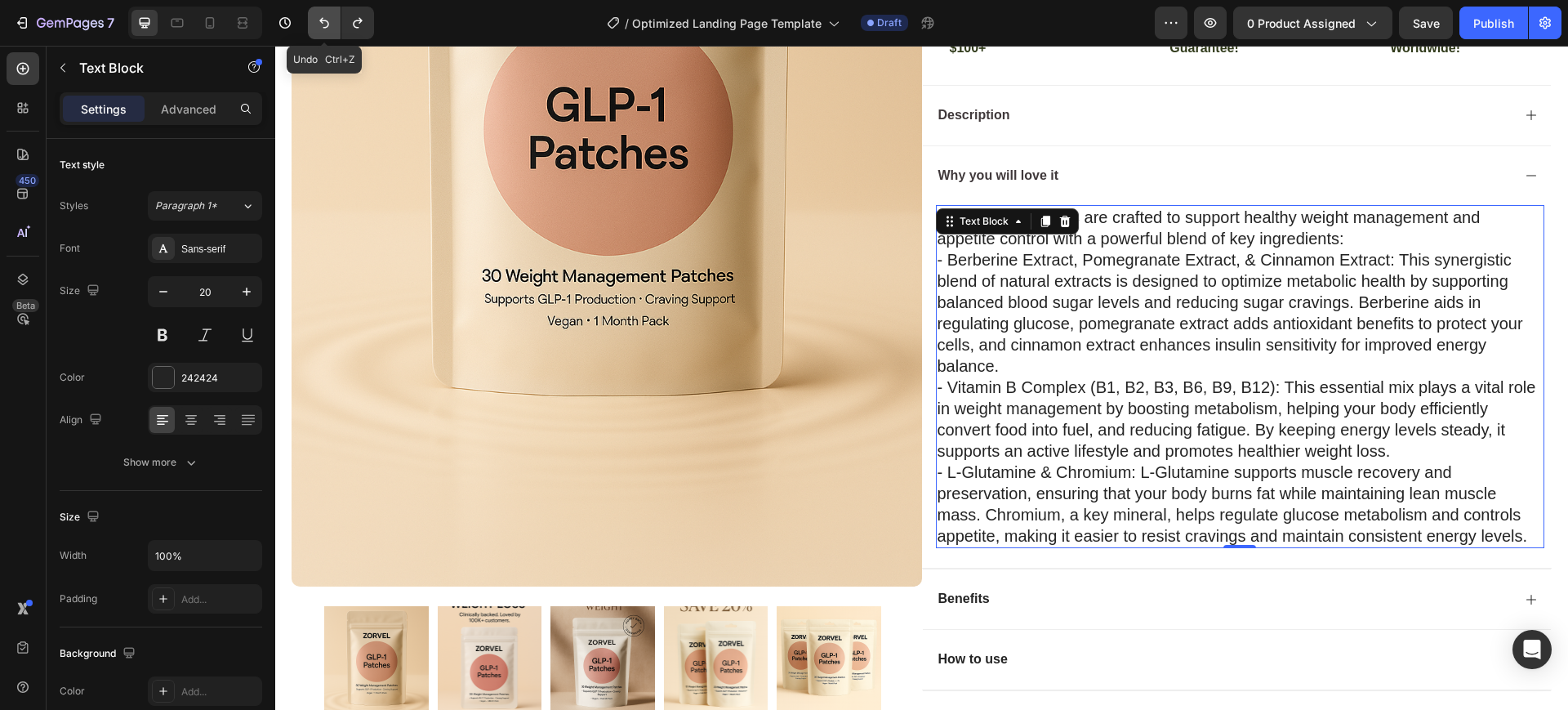 click 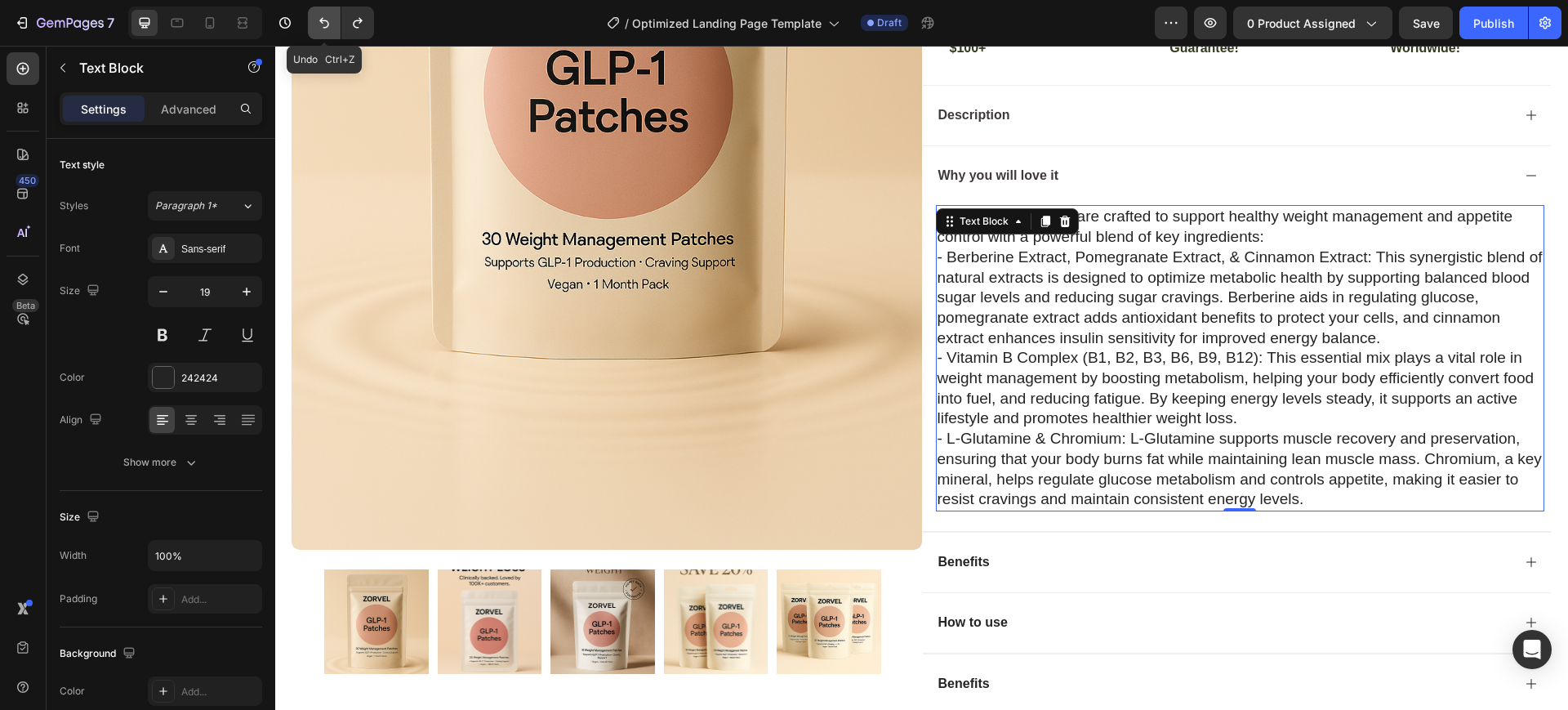 click 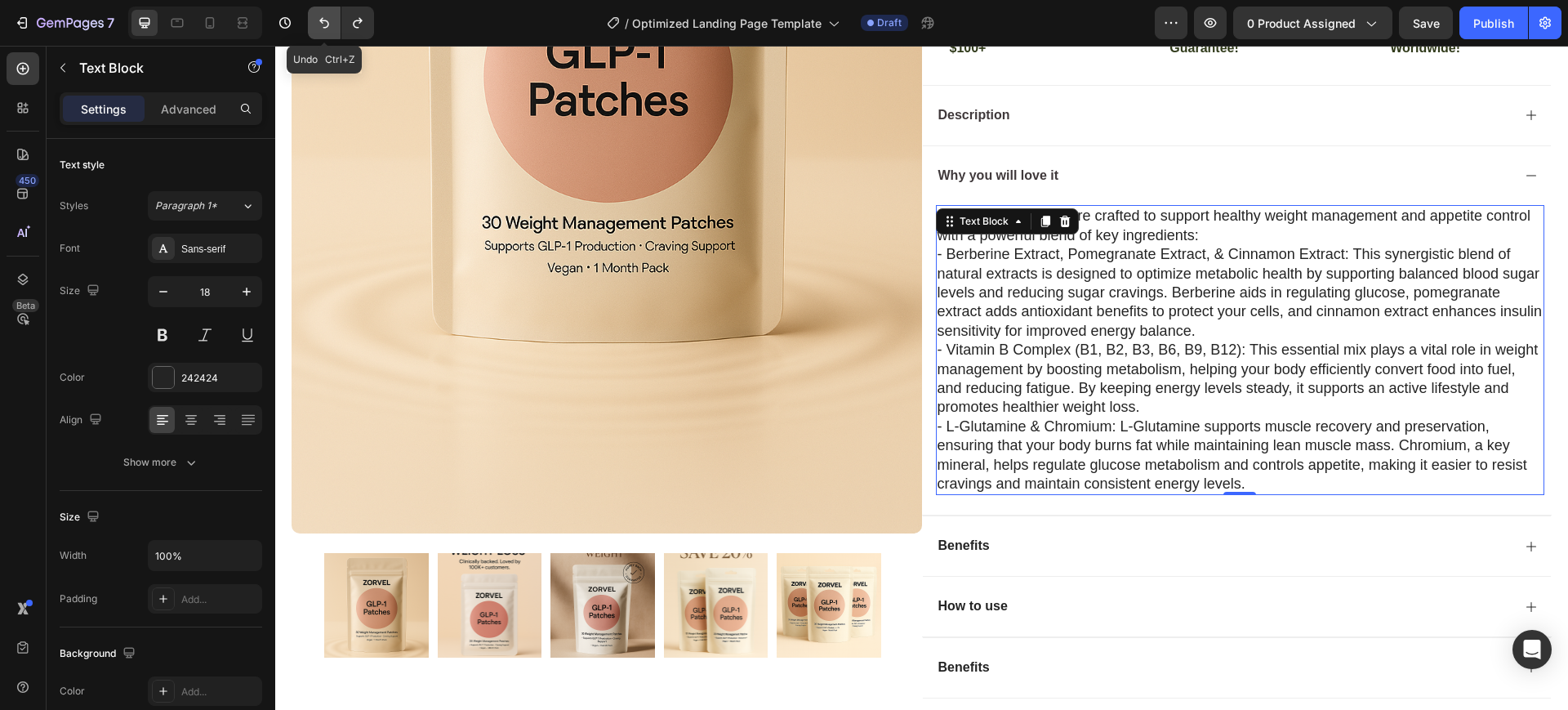 click 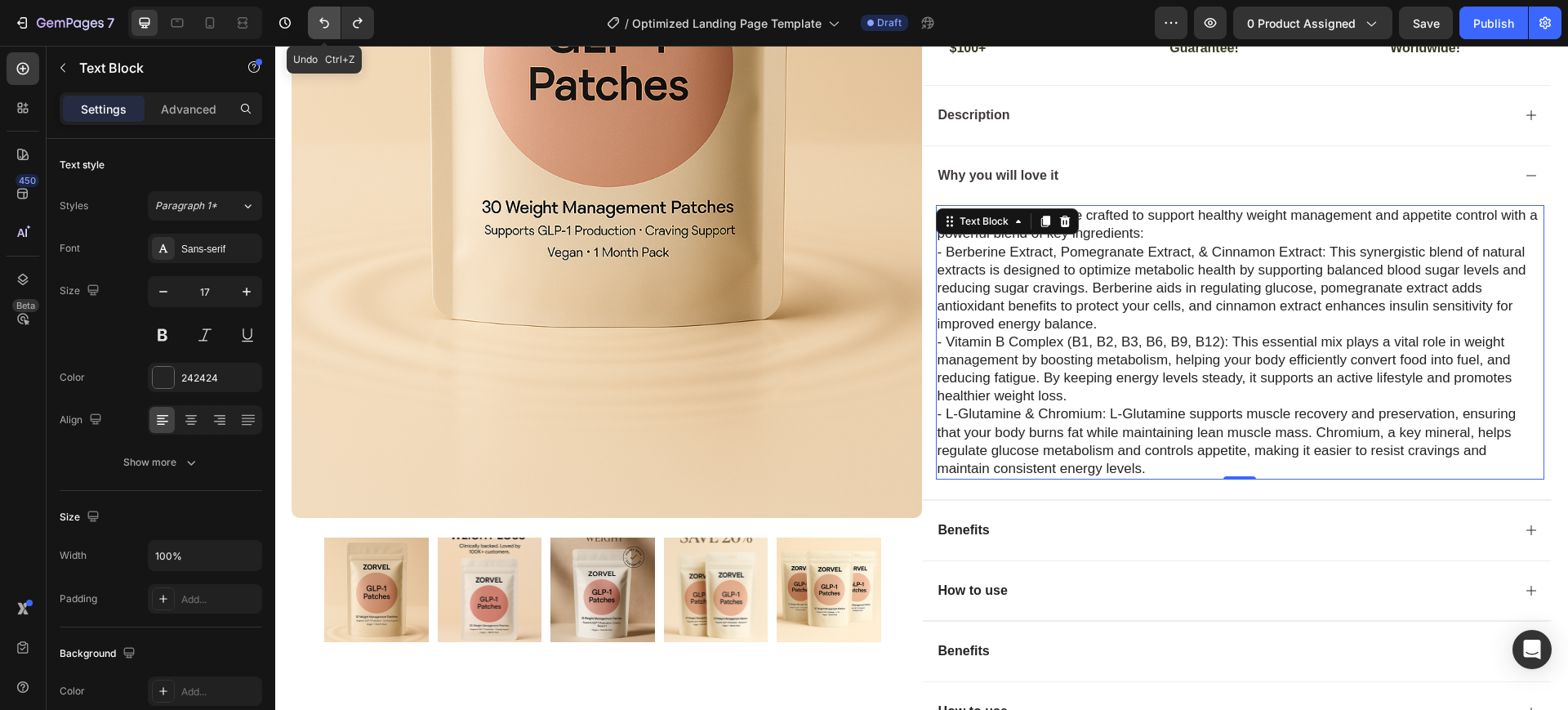 click 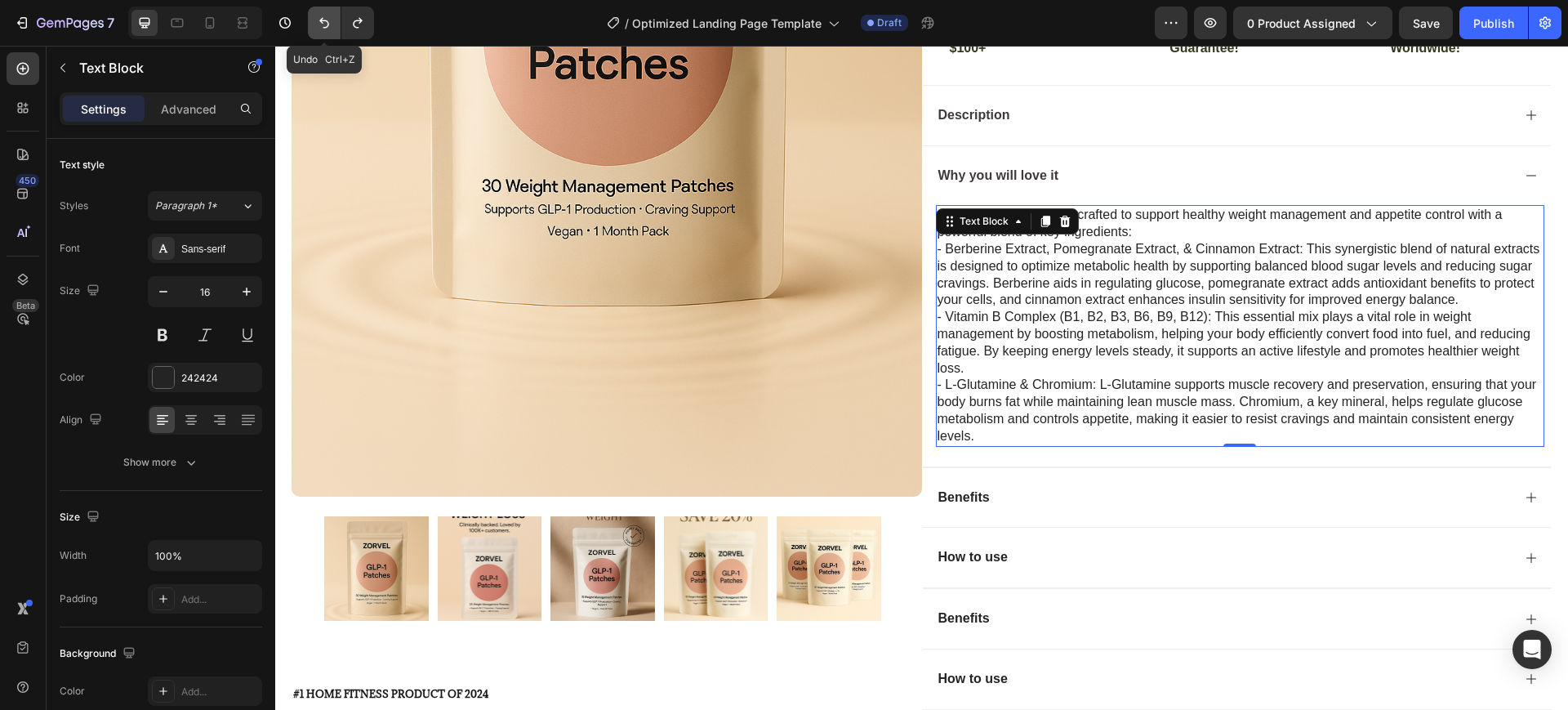 click 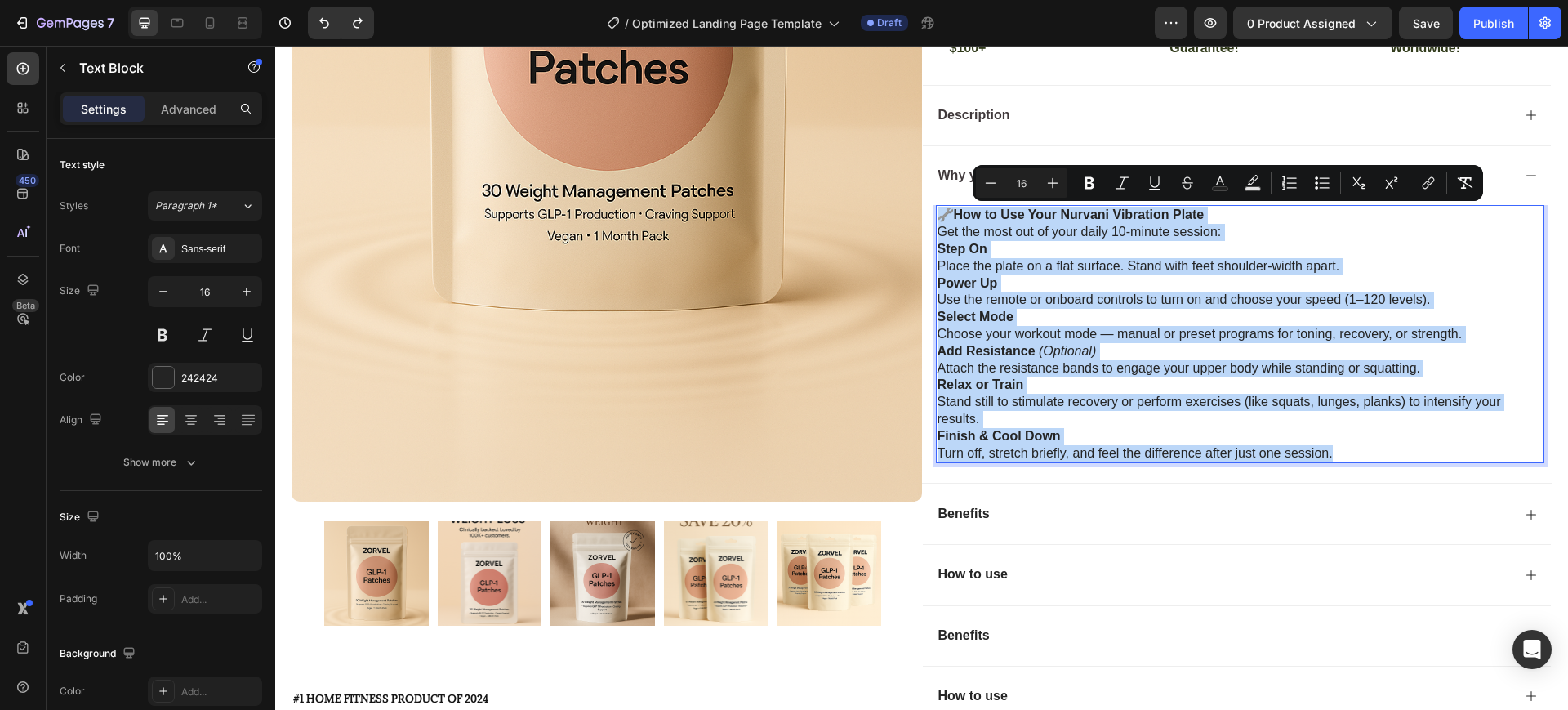 drag, startPoint x: 933, startPoint y: 212, endPoint x: 1365, endPoint y: 449, distance: 492.7403 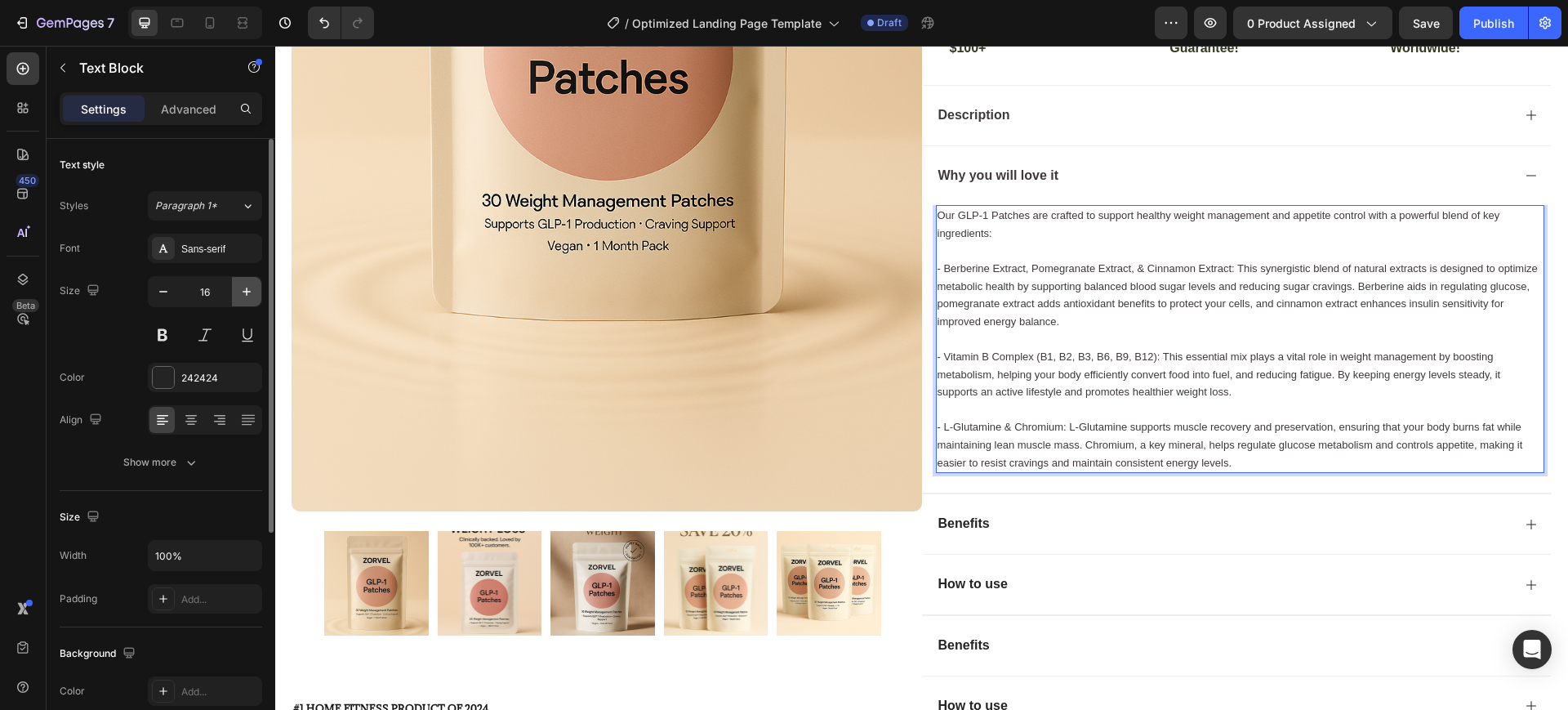 click 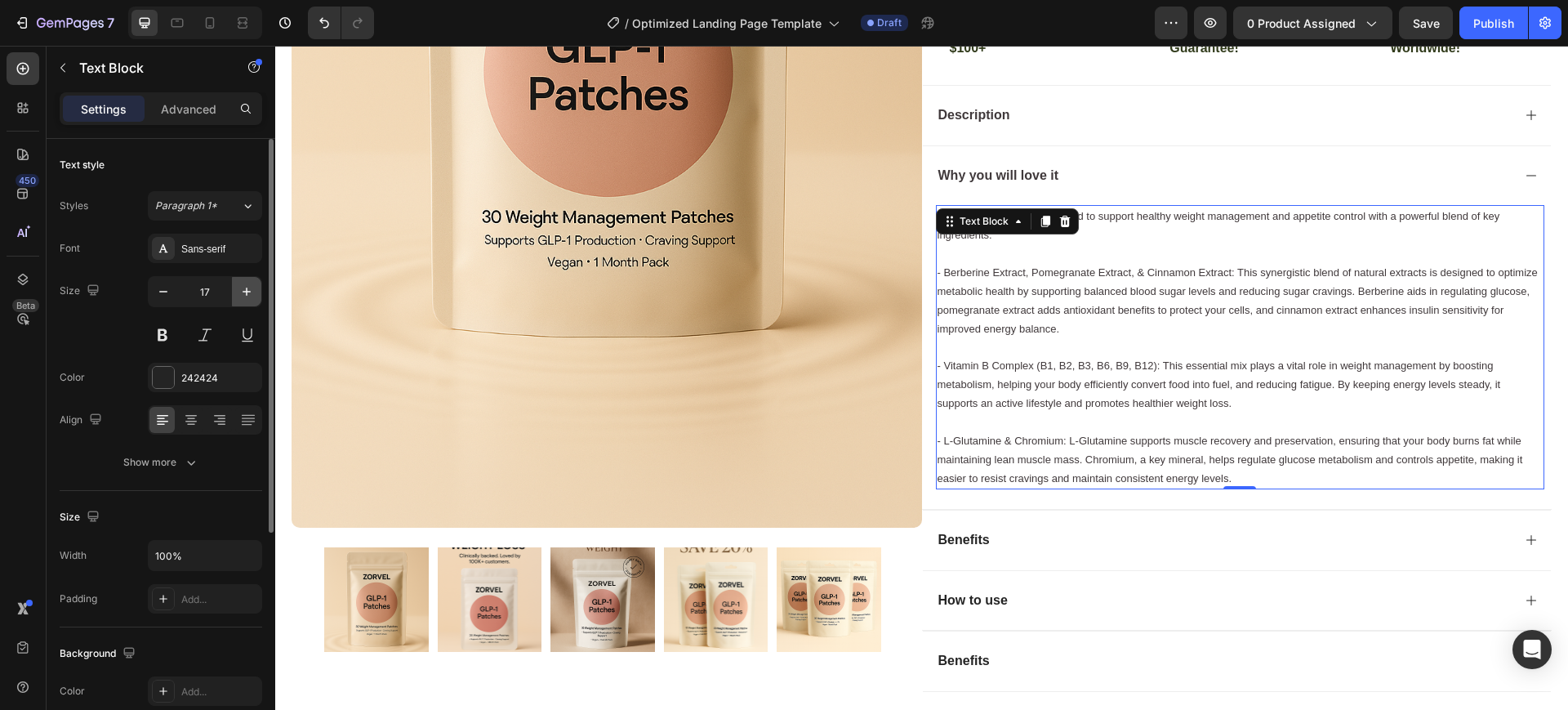 click 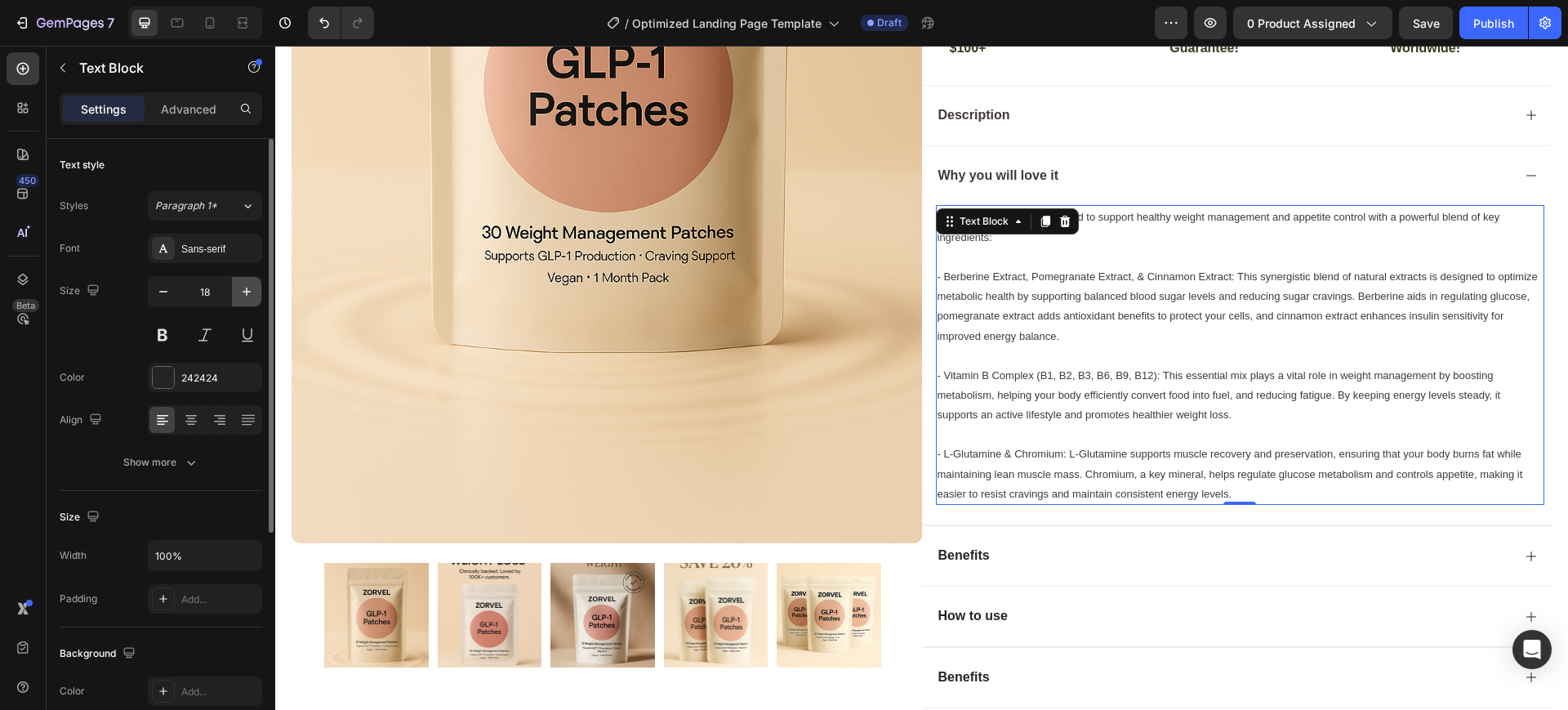click 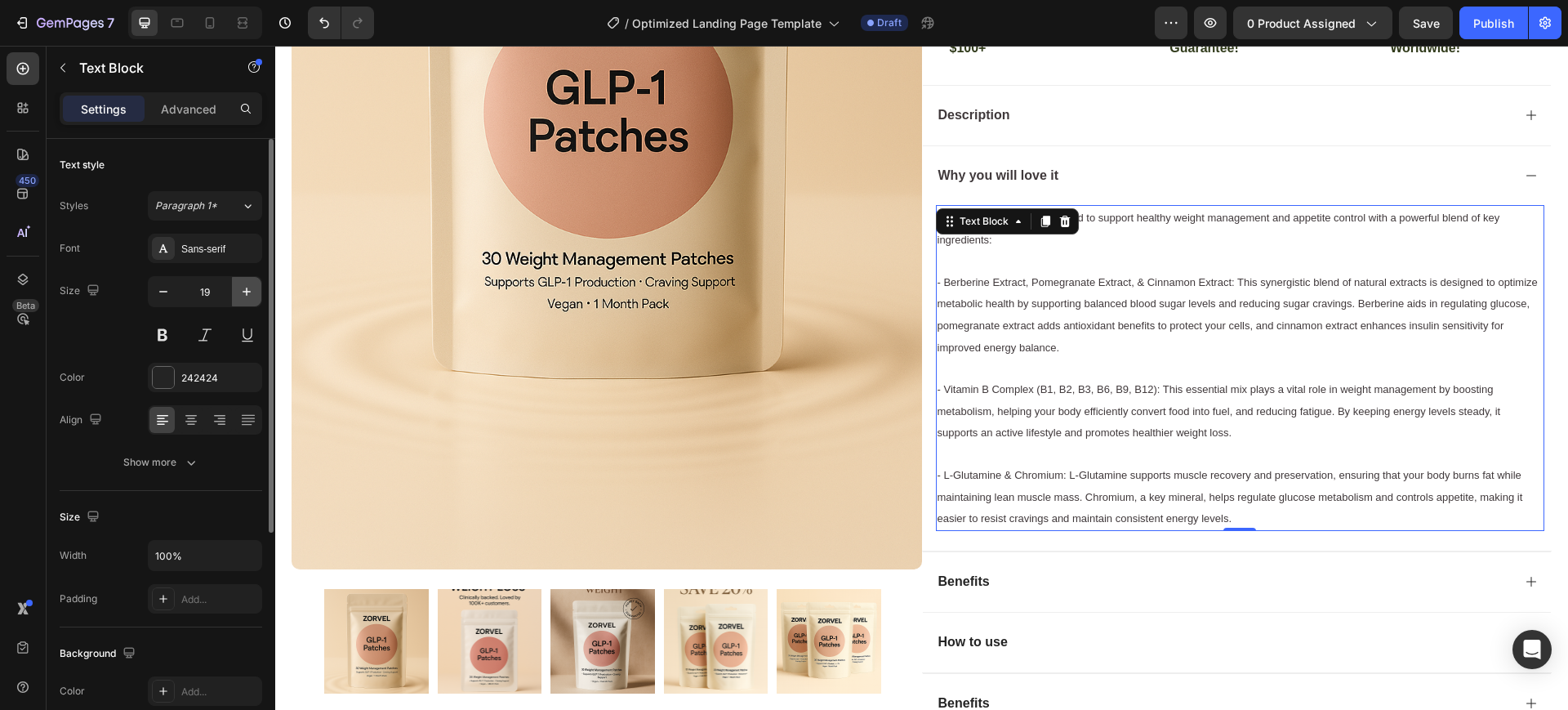 click 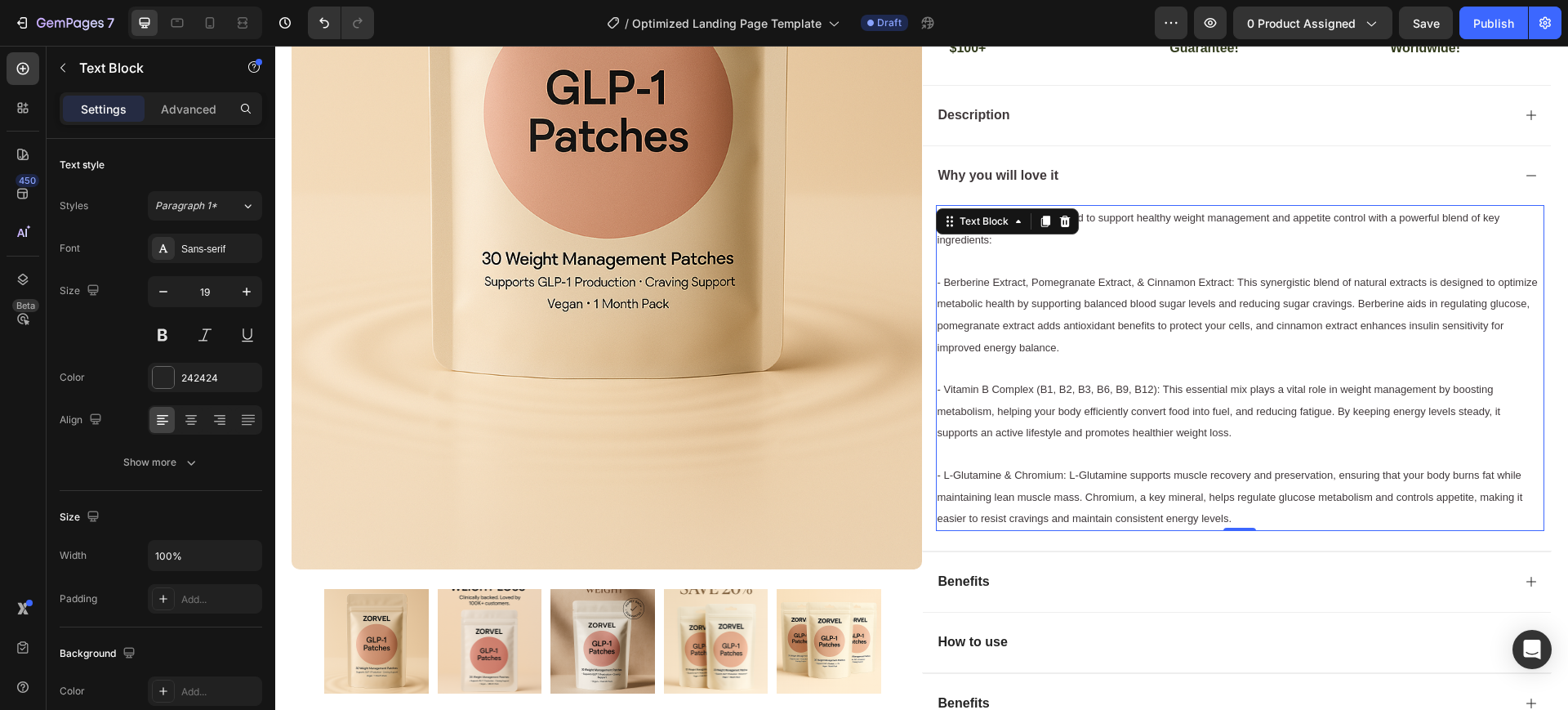 type on "20" 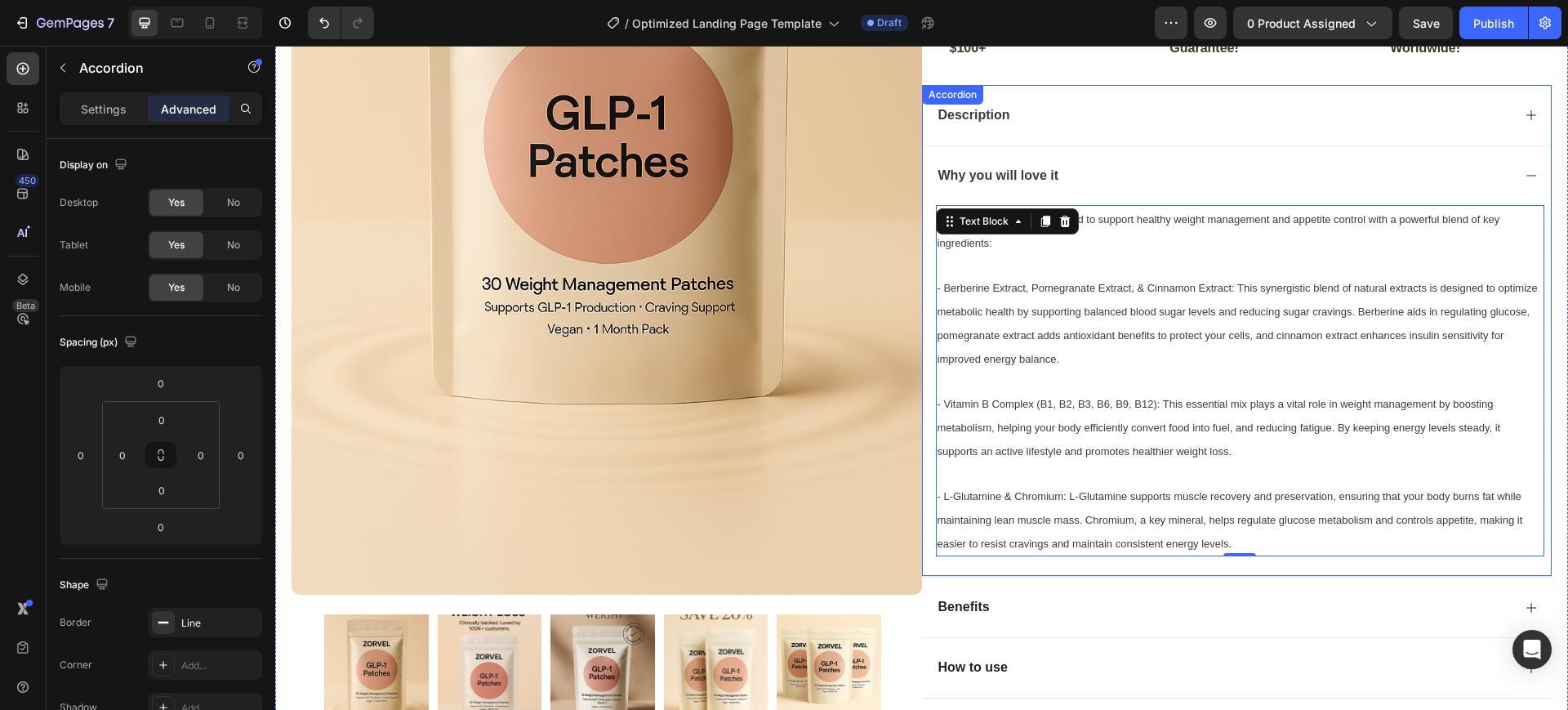 click on "Why you will love it" at bounding box center [1224, 176] 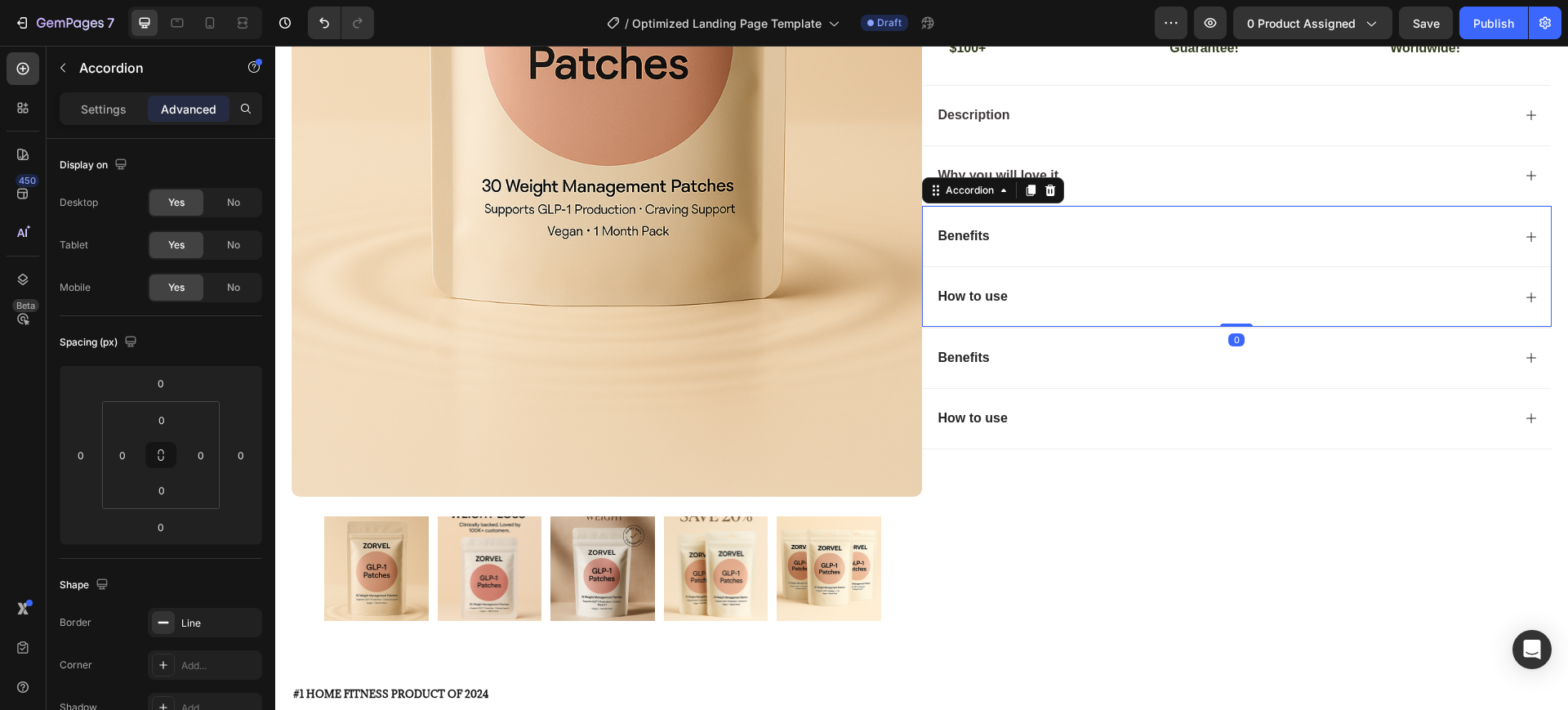 click on "Benefits" at bounding box center [1224, 236] 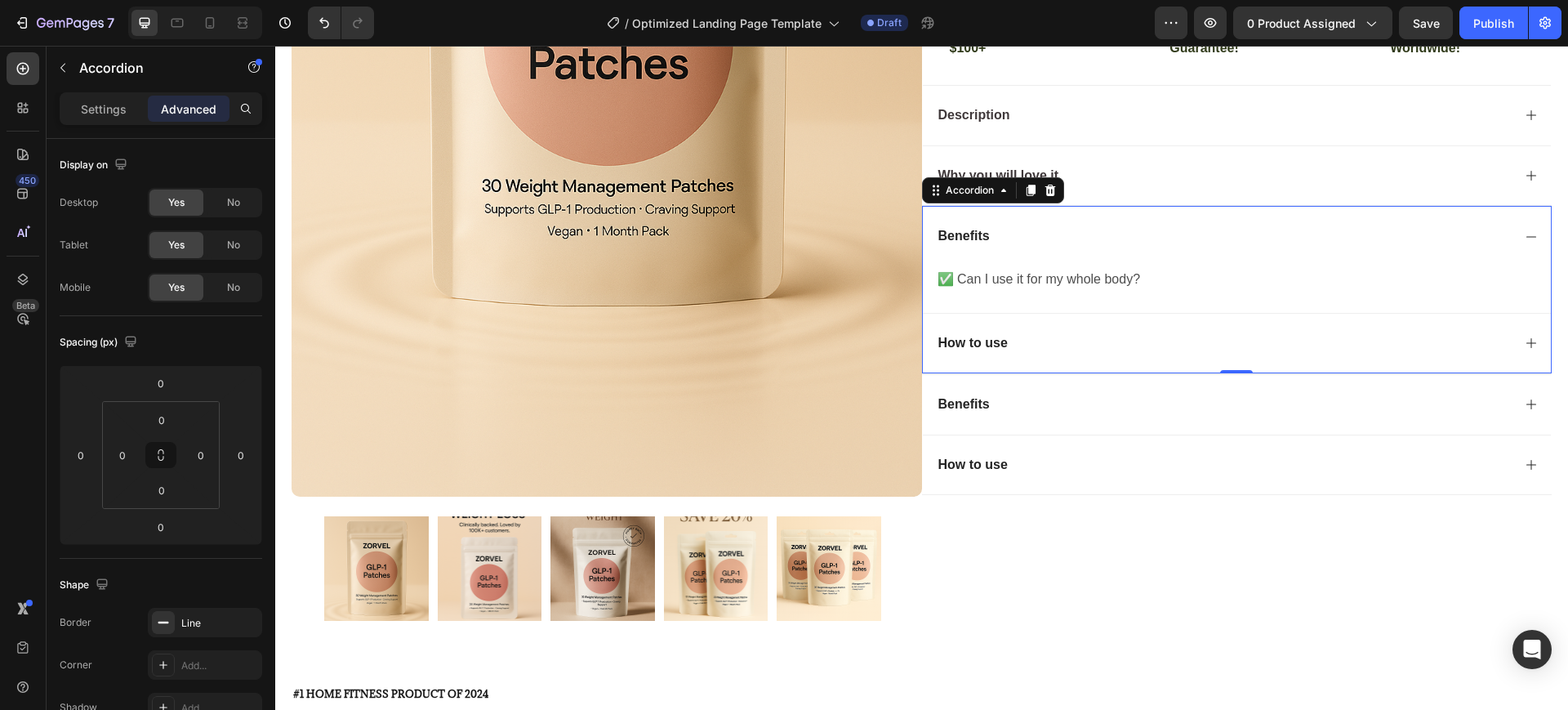 click on "Benefits" at bounding box center (1237, 236) 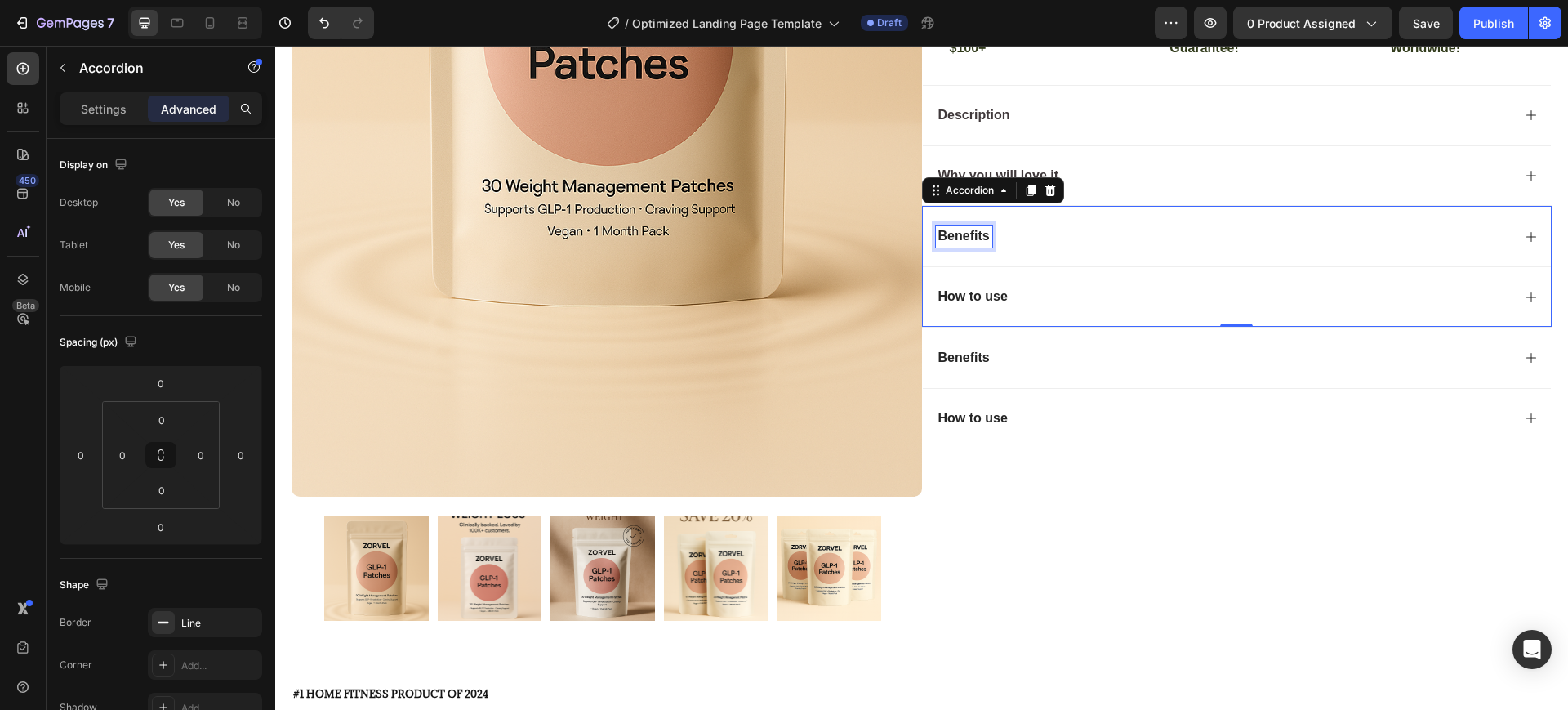 click on "Benefits" at bounding box center (964, 236) 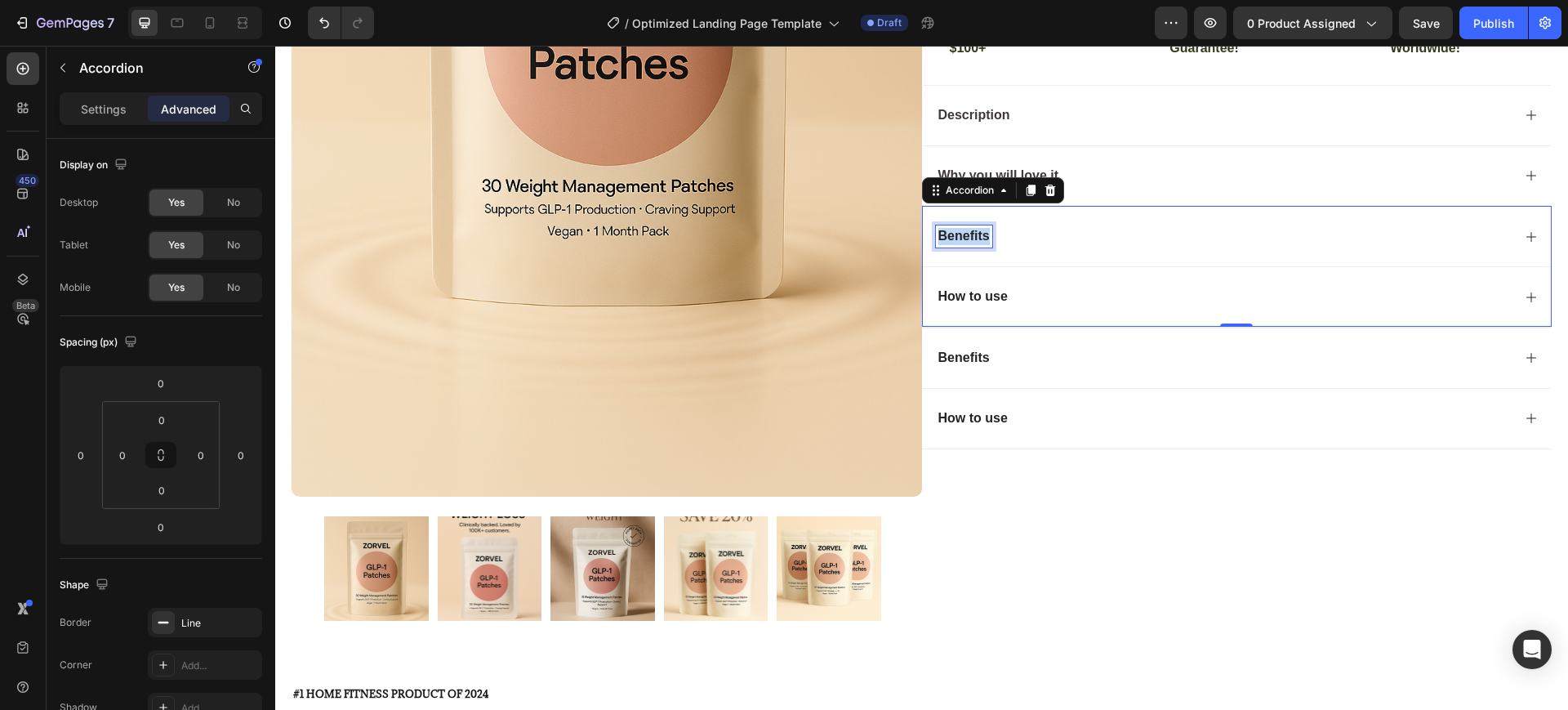 click on "Benefits" at bounding box center [964, 236] 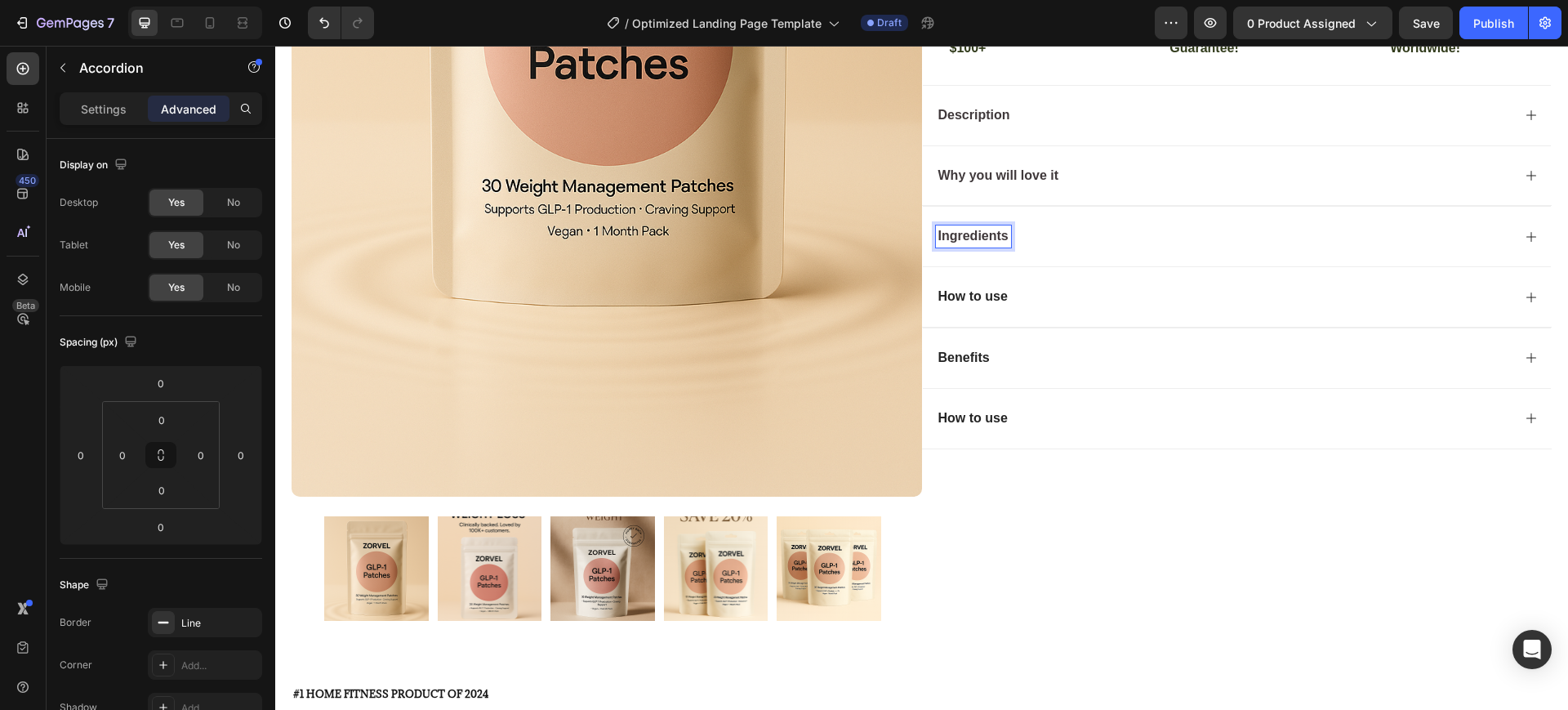 click on "How to use" at bounding box center [973, 297] 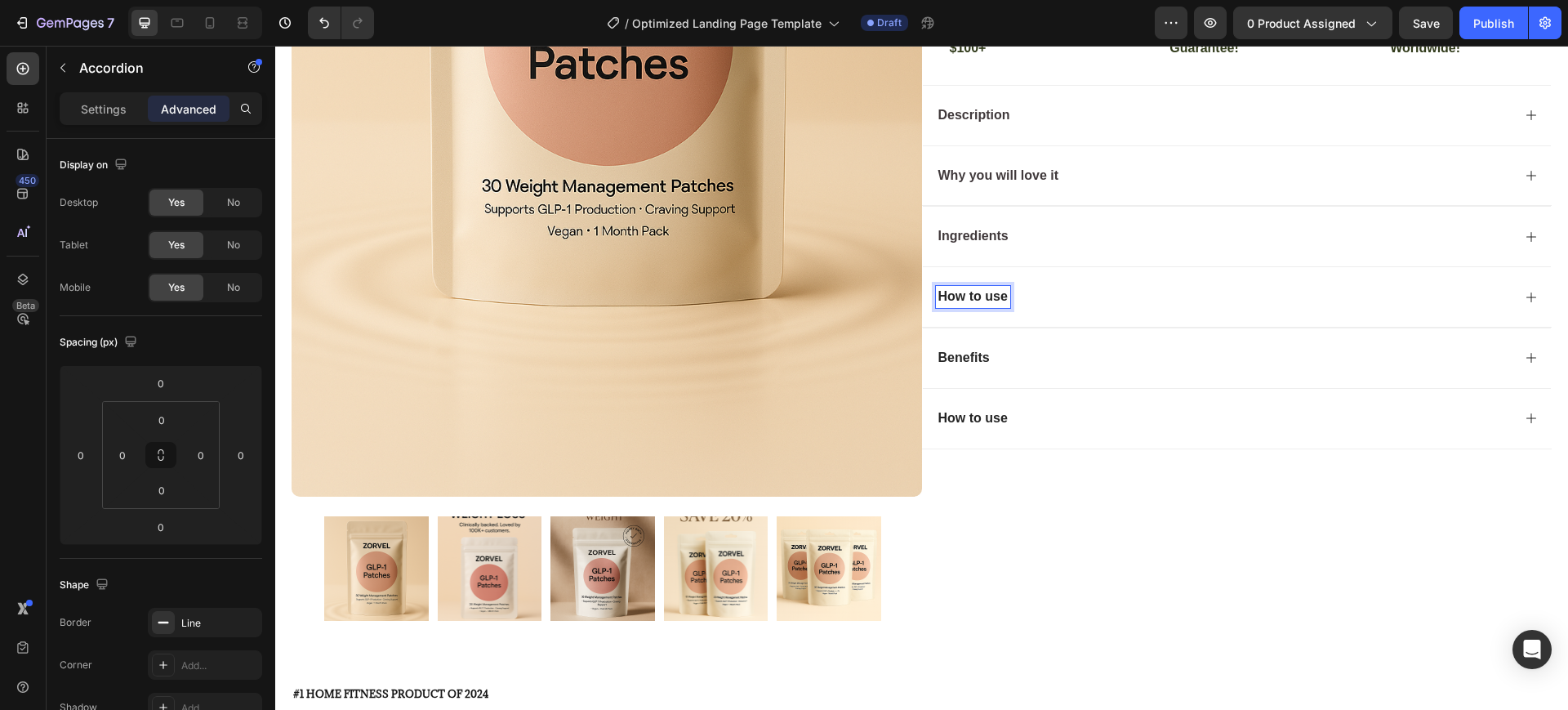 click on "Ingredients" at bounding box center [1237, 236] 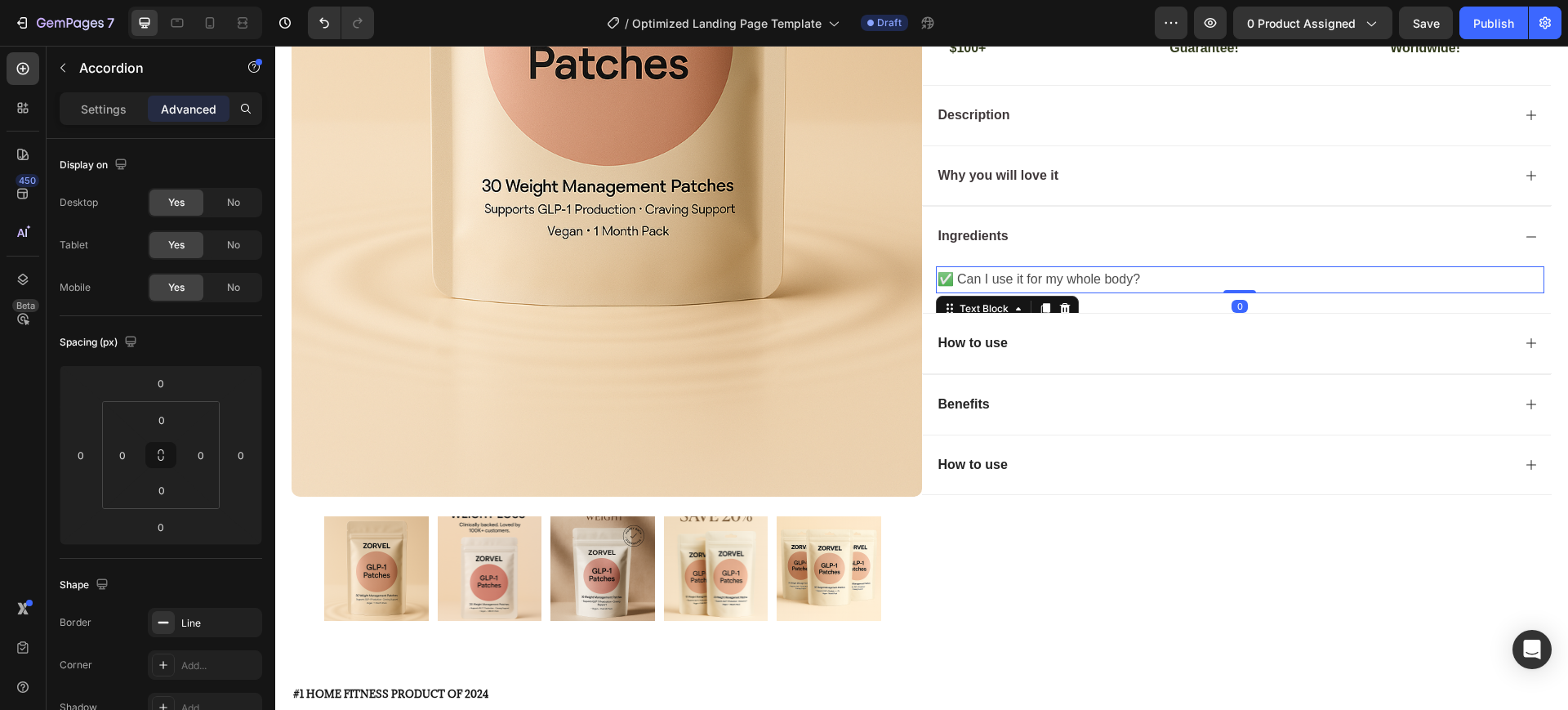 click on "✅ Can I use it for my whole body?" at bounding box center [1241, 279] 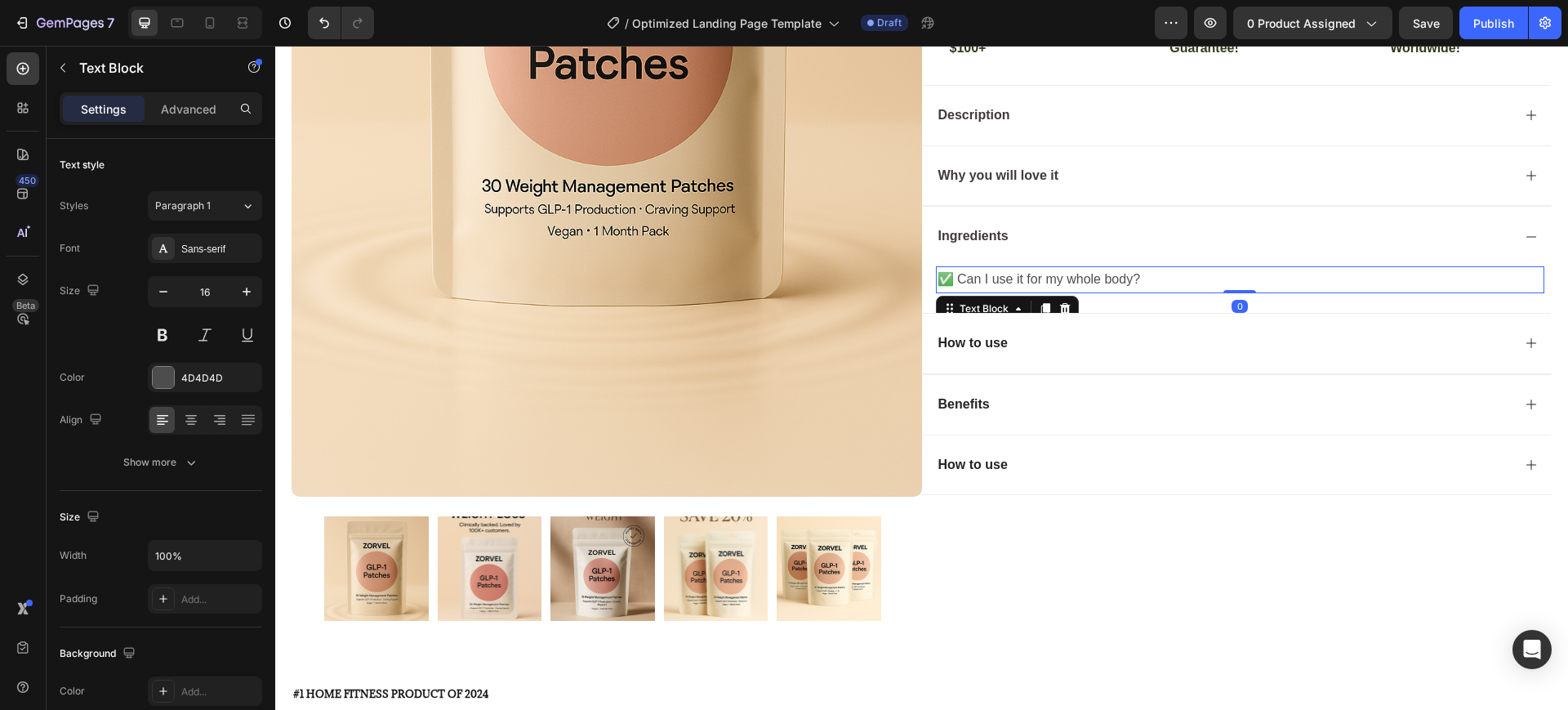 click on "✅ Can I use it for my whole body?" at bounding box center (1241, 279) 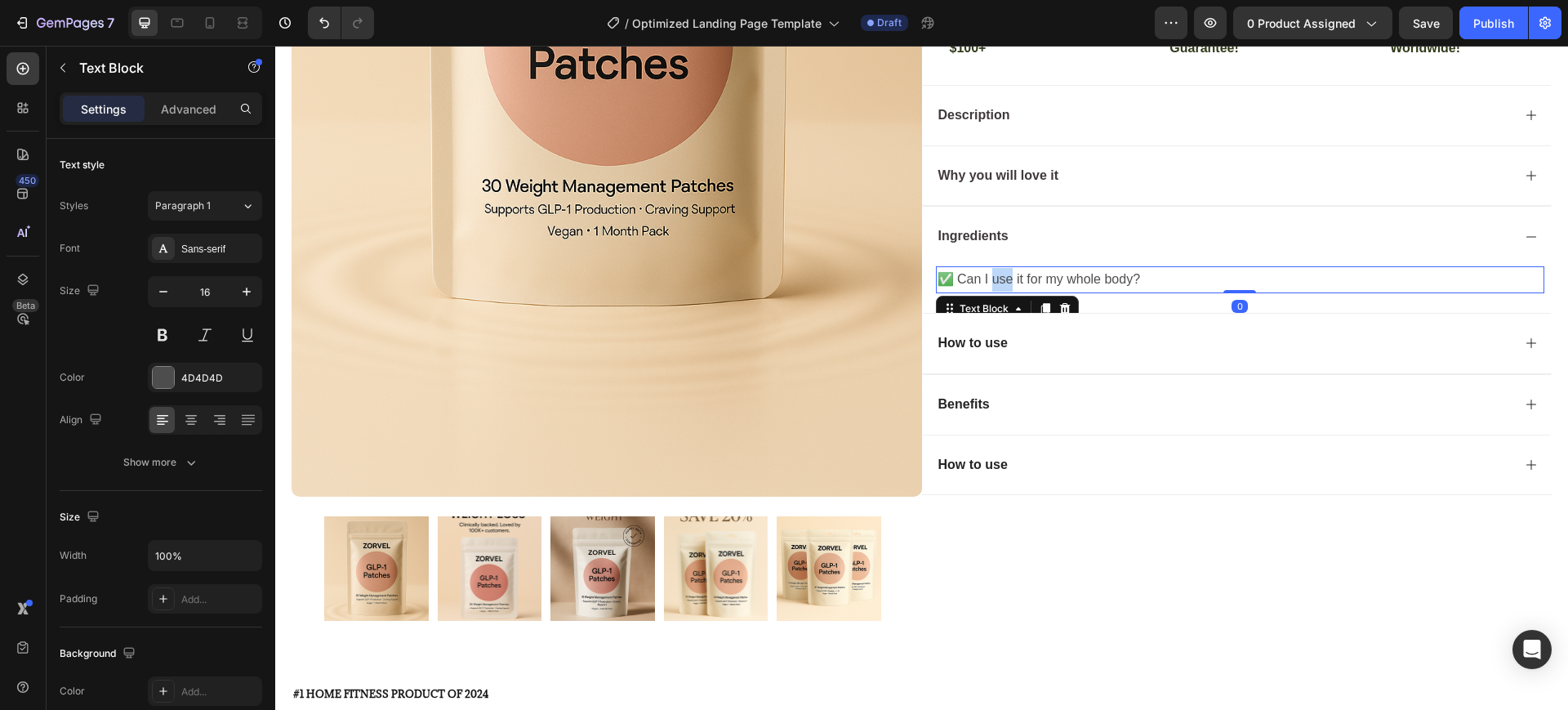 click on "✅ Can I use it for my whole body?" at bounding box center (1241, 279) 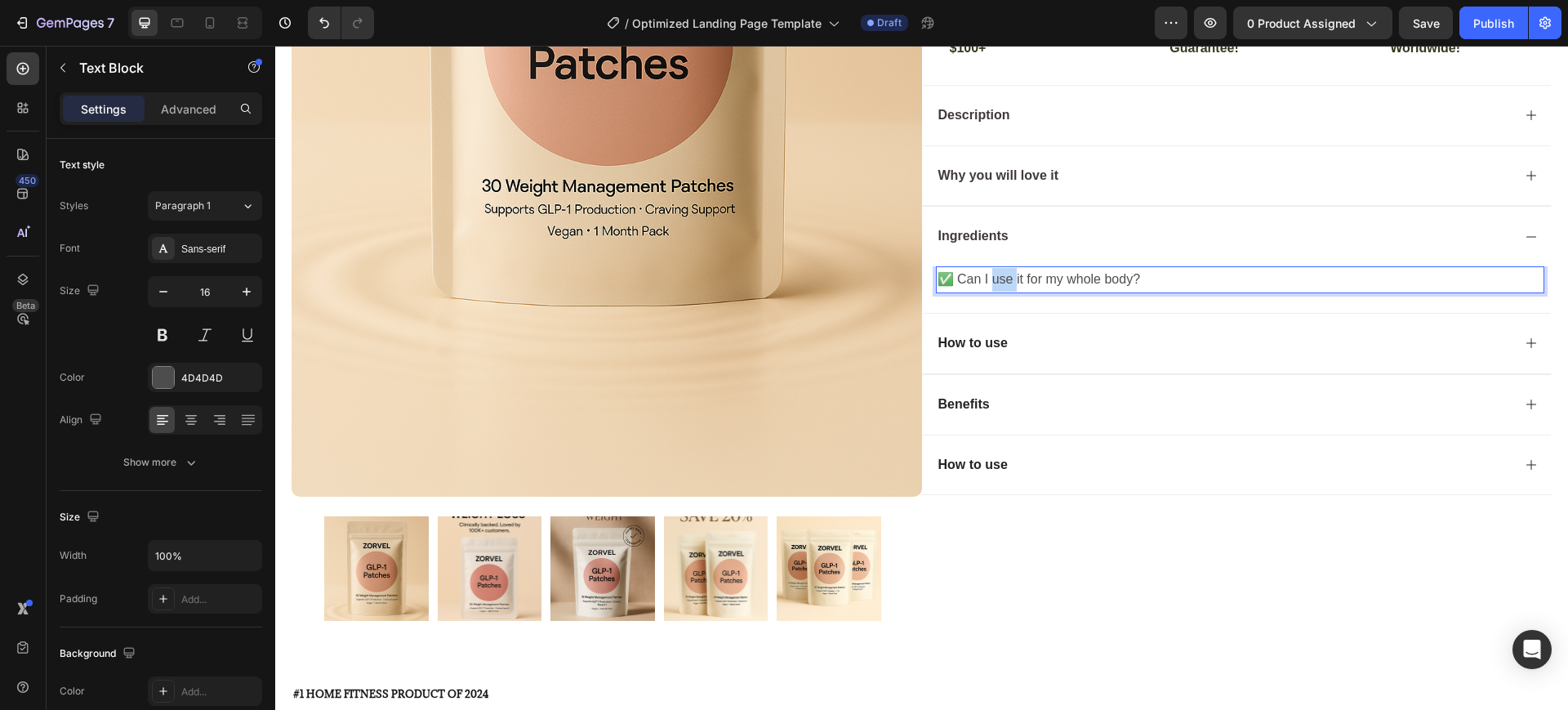 click on "✅ Can I use it for my whole body?" at bounding box center [1241, 279] 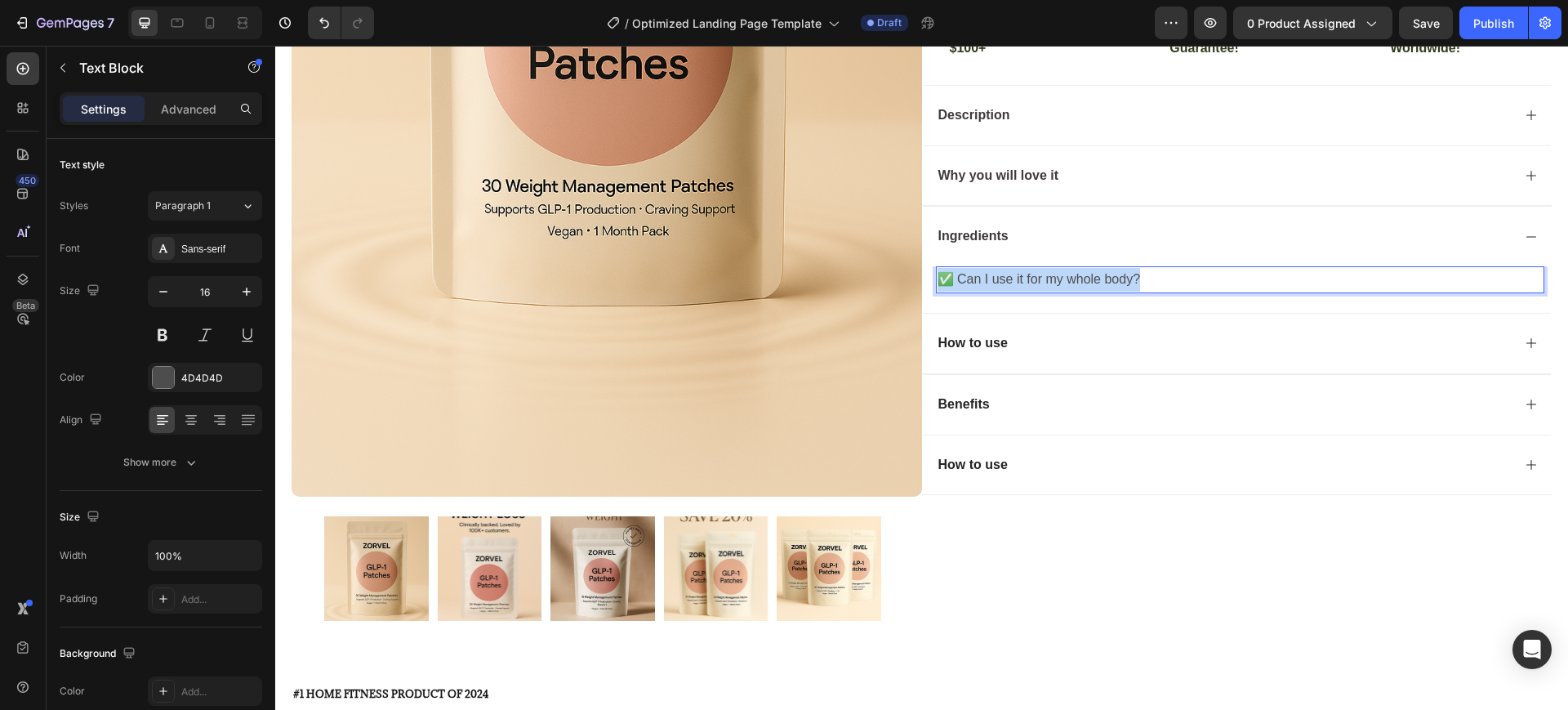 click on "✅ Can I use it for my whole body?" at bounding box center [1241, 279] 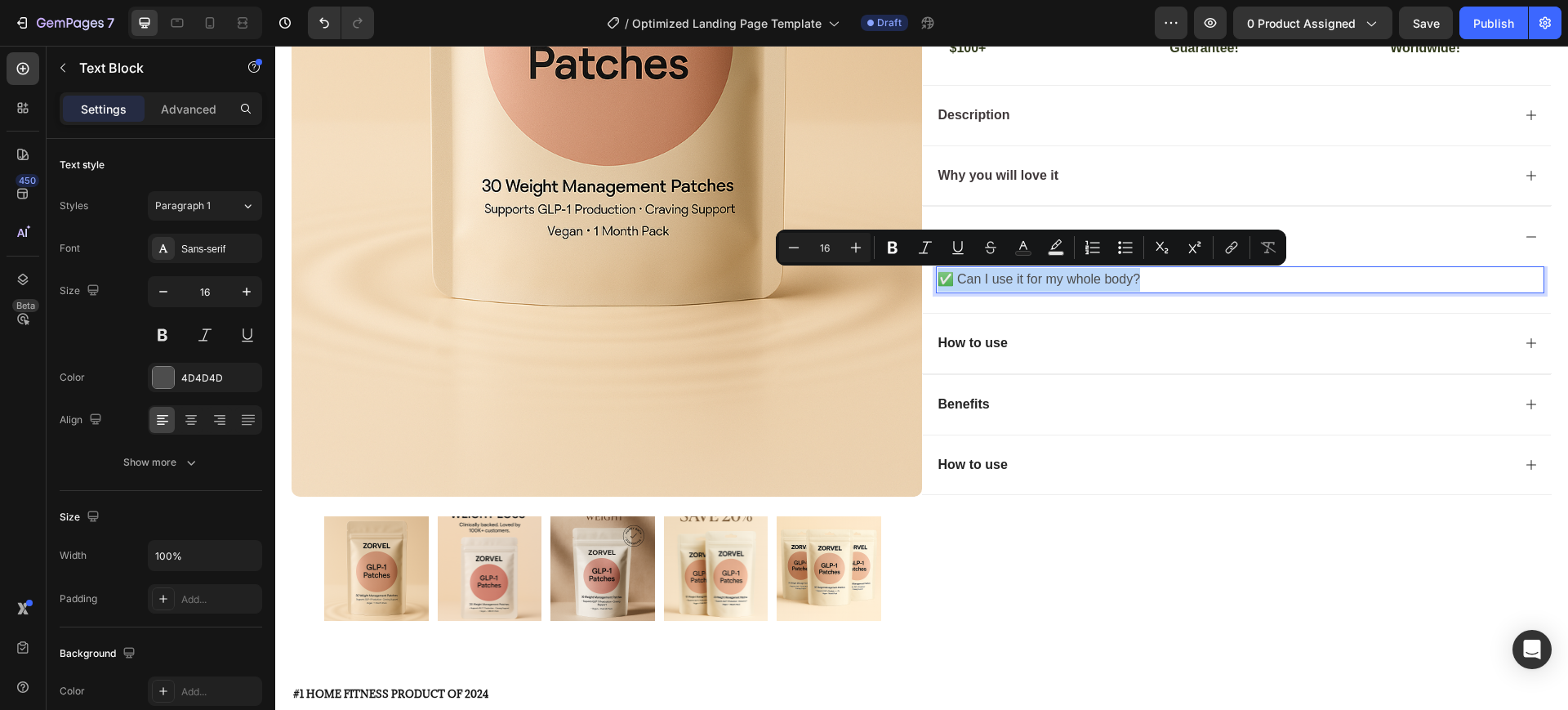 click on "✅ Can I use it for my whole body?" at bounding box center (1241, 279) 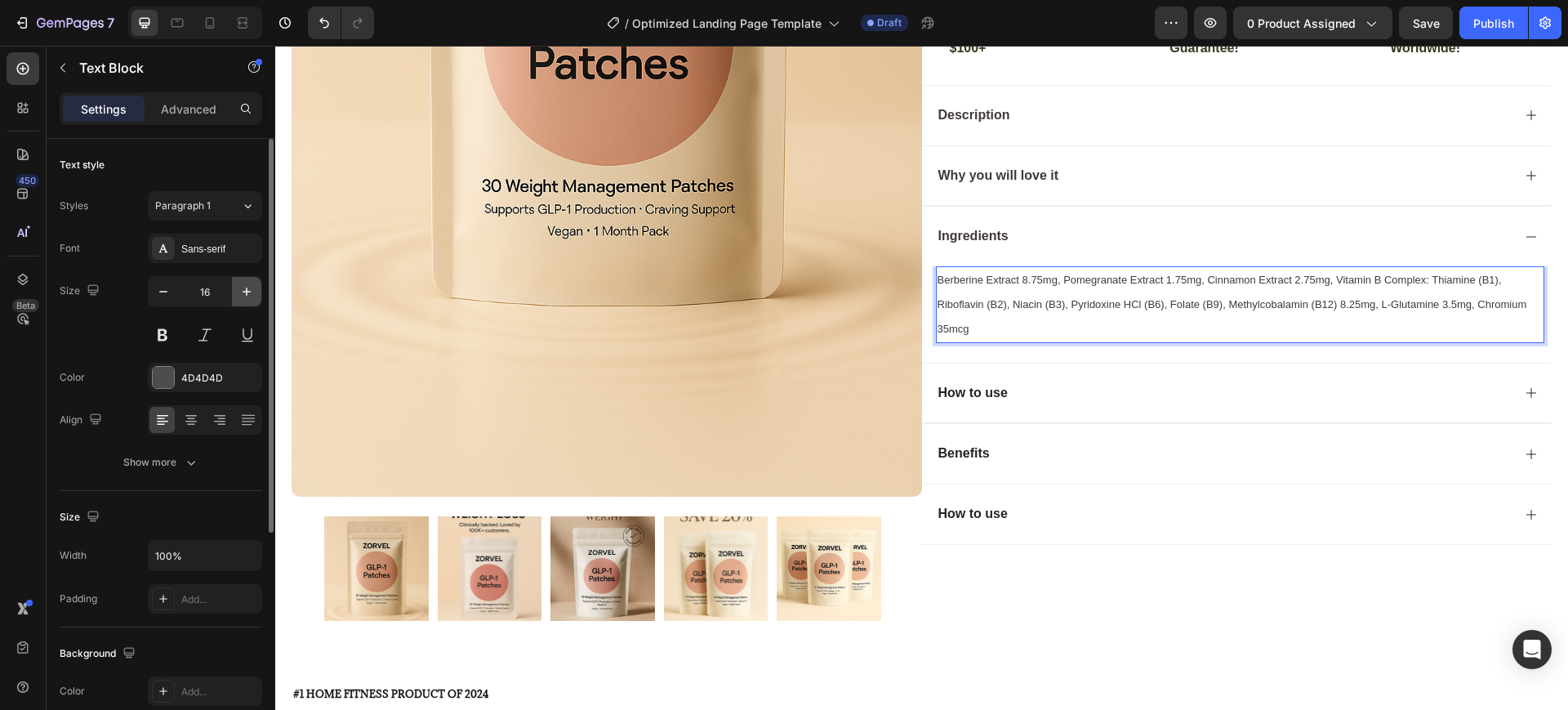 click 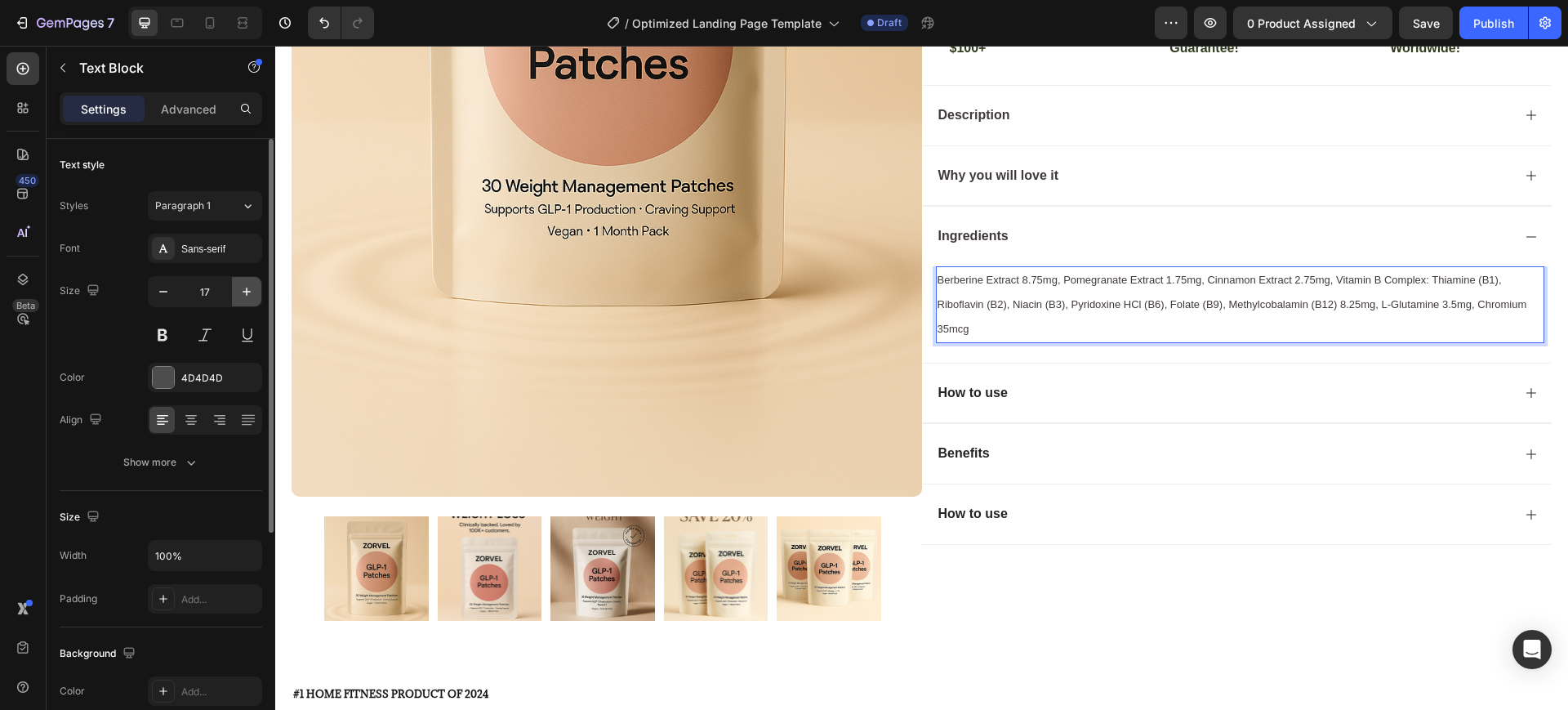 click 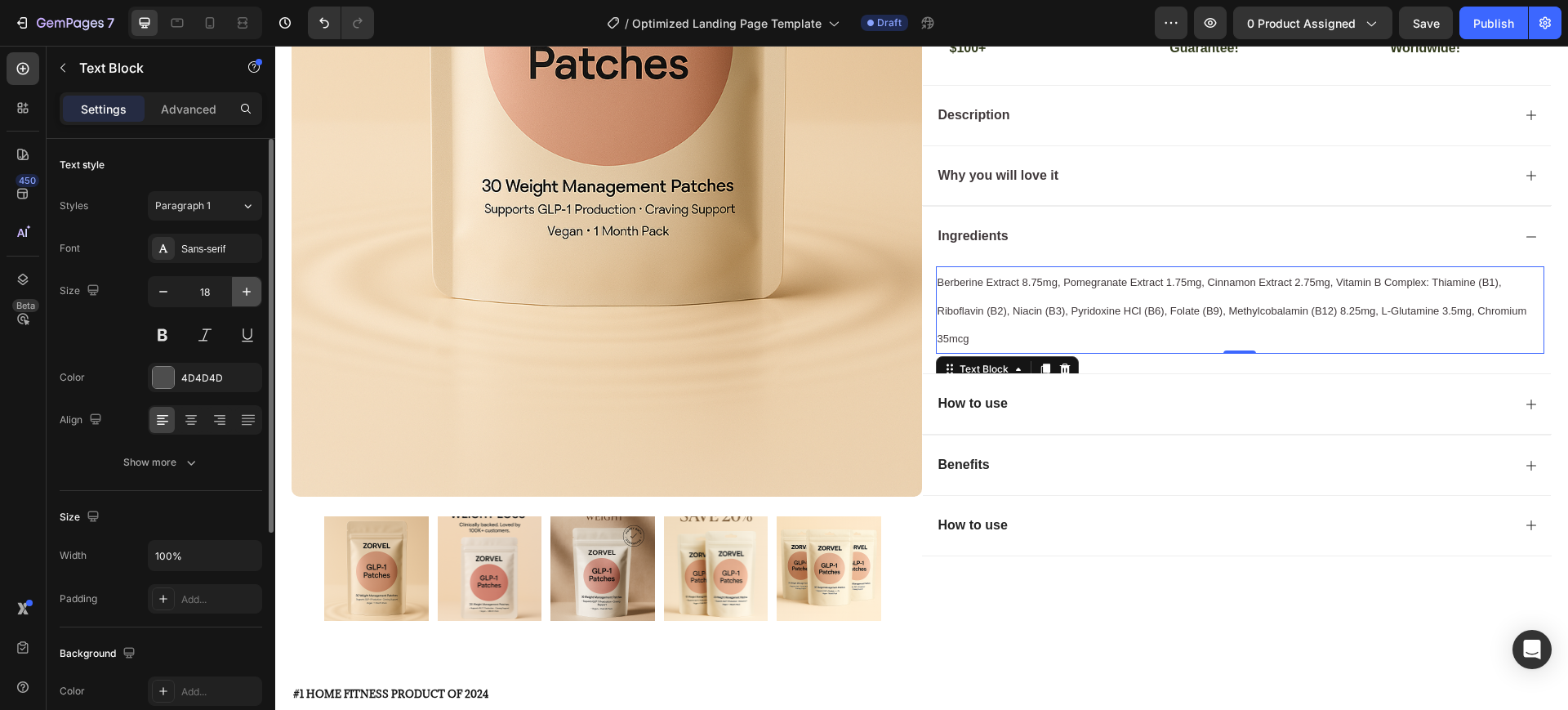 click 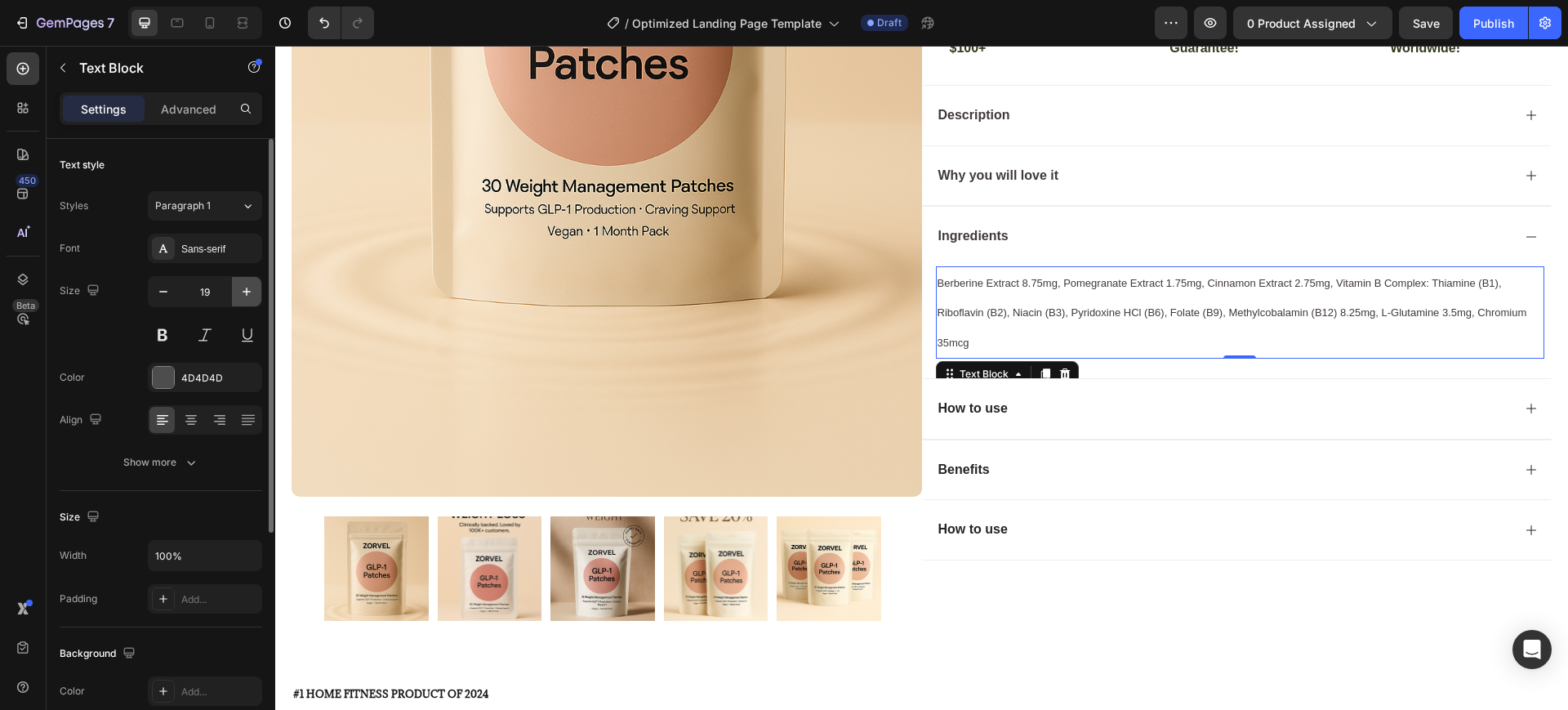 click 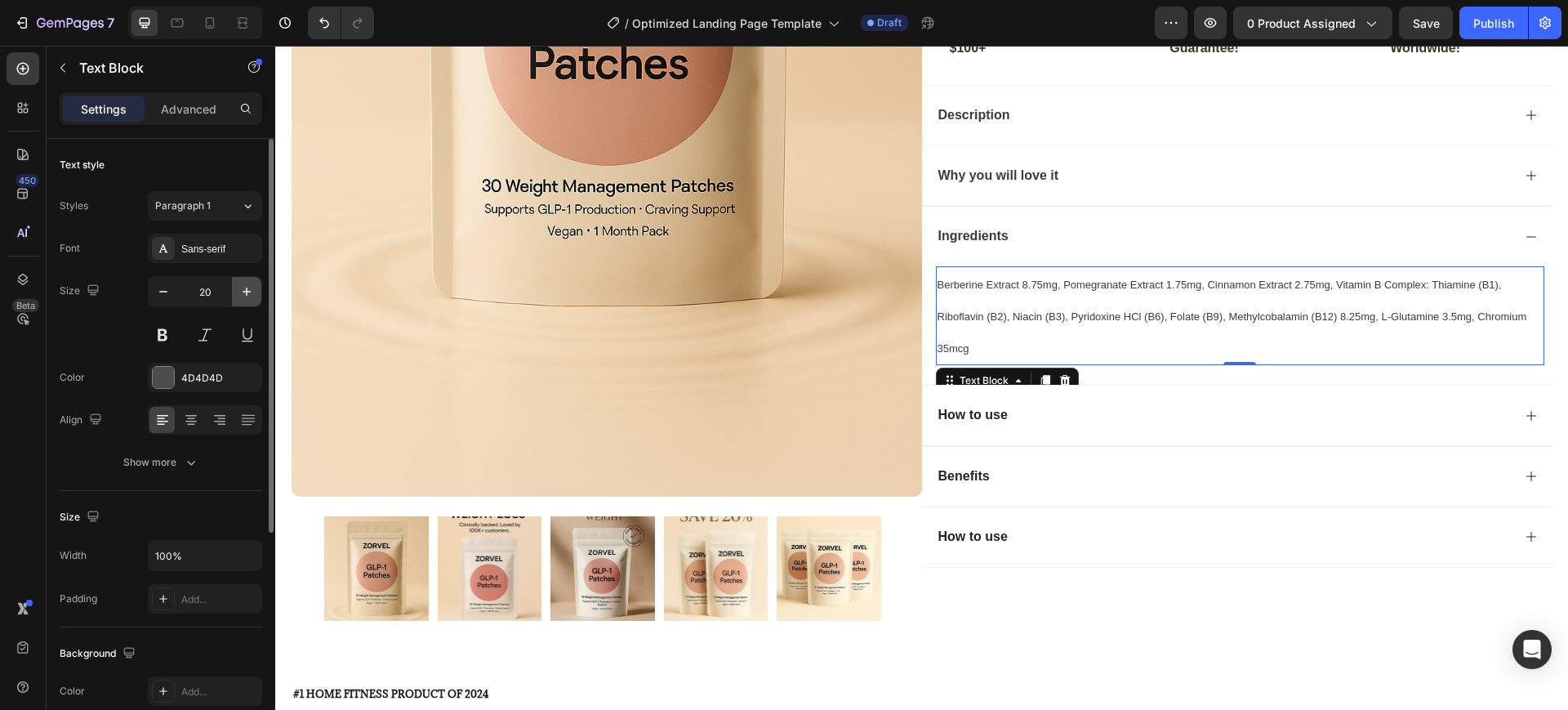 click 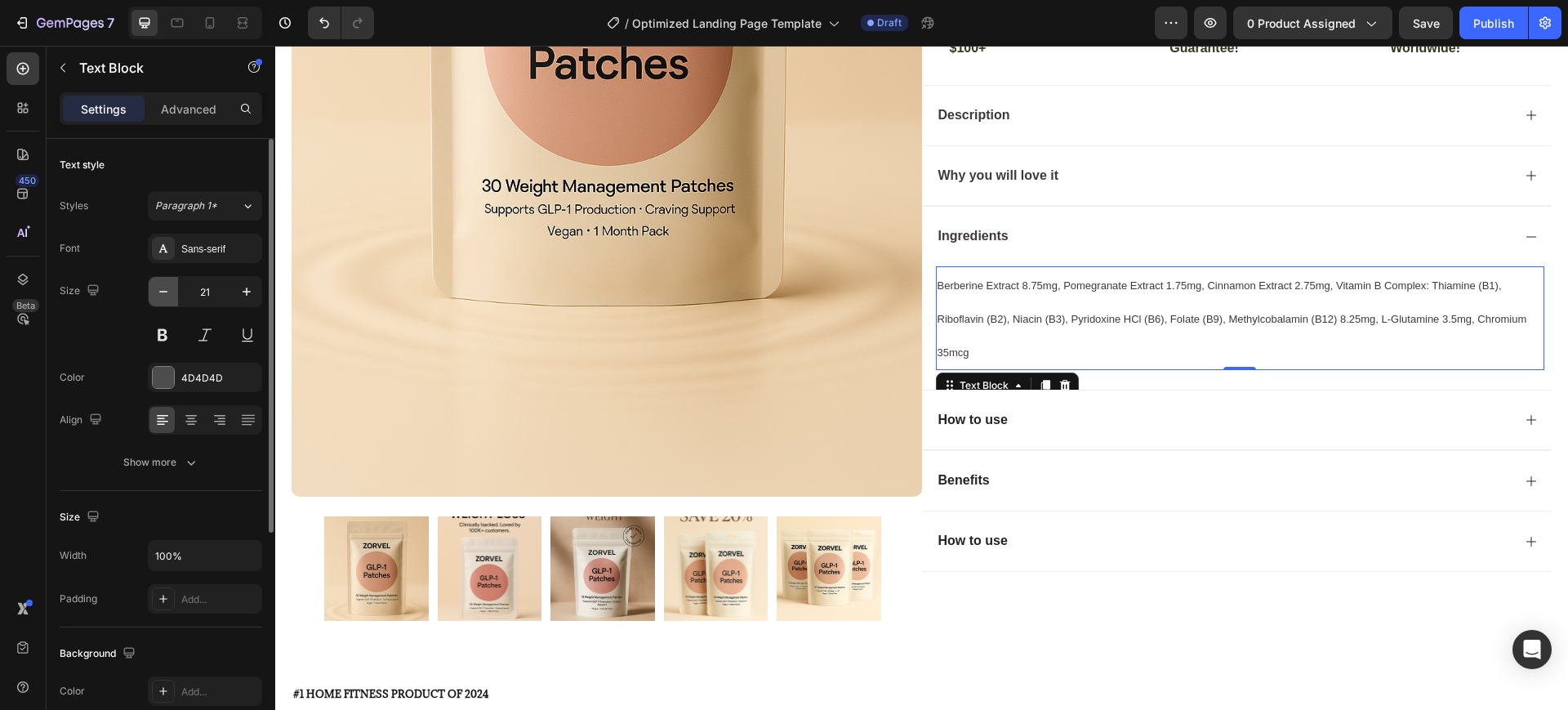 click 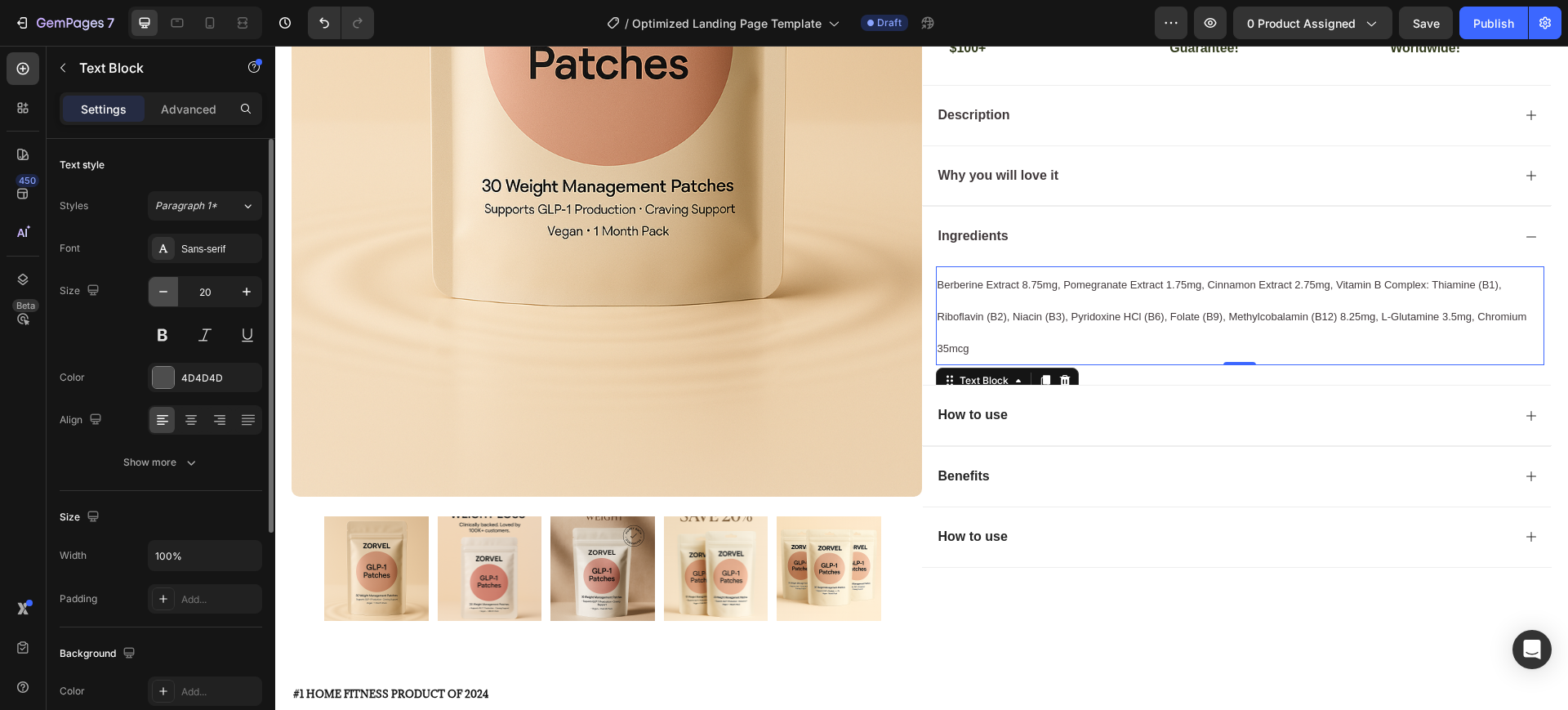 click 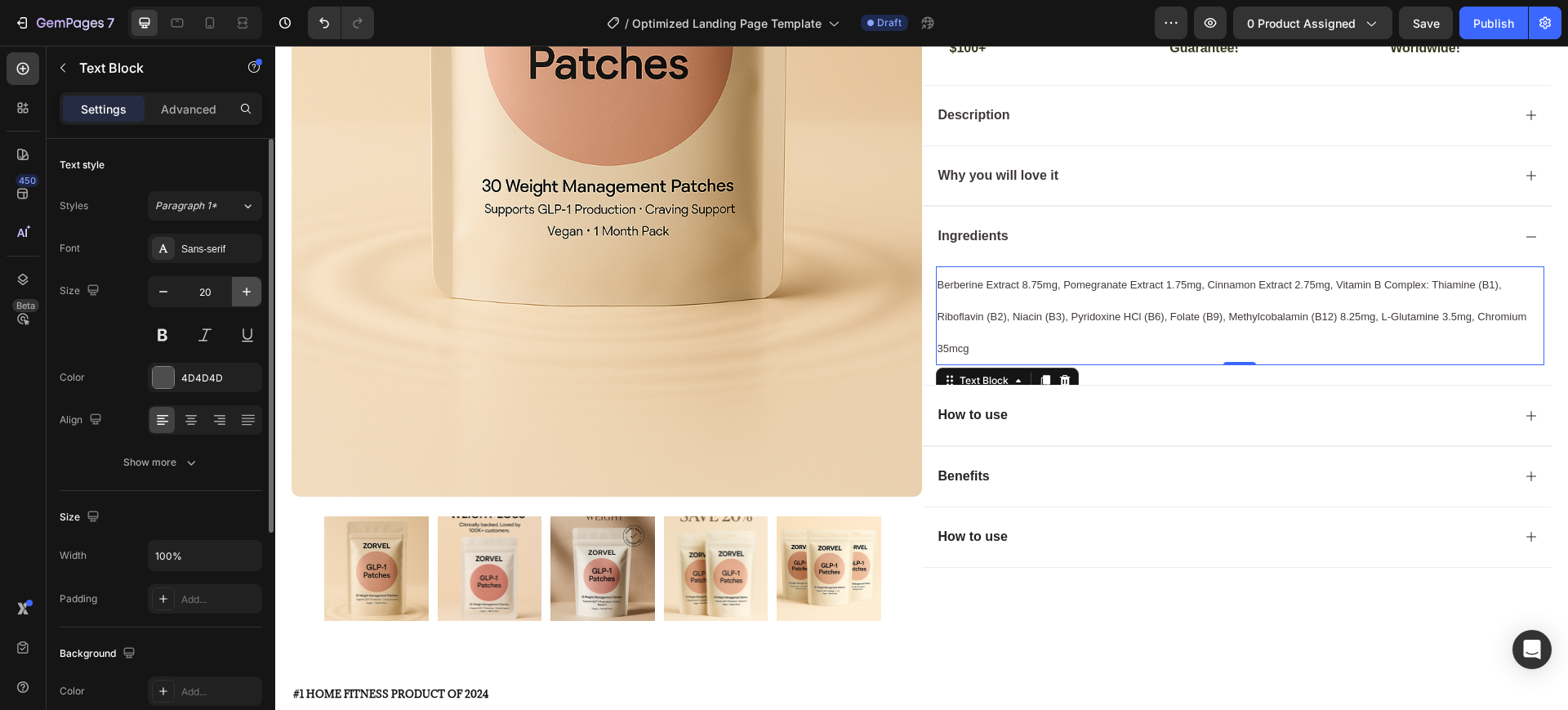 type on "19" 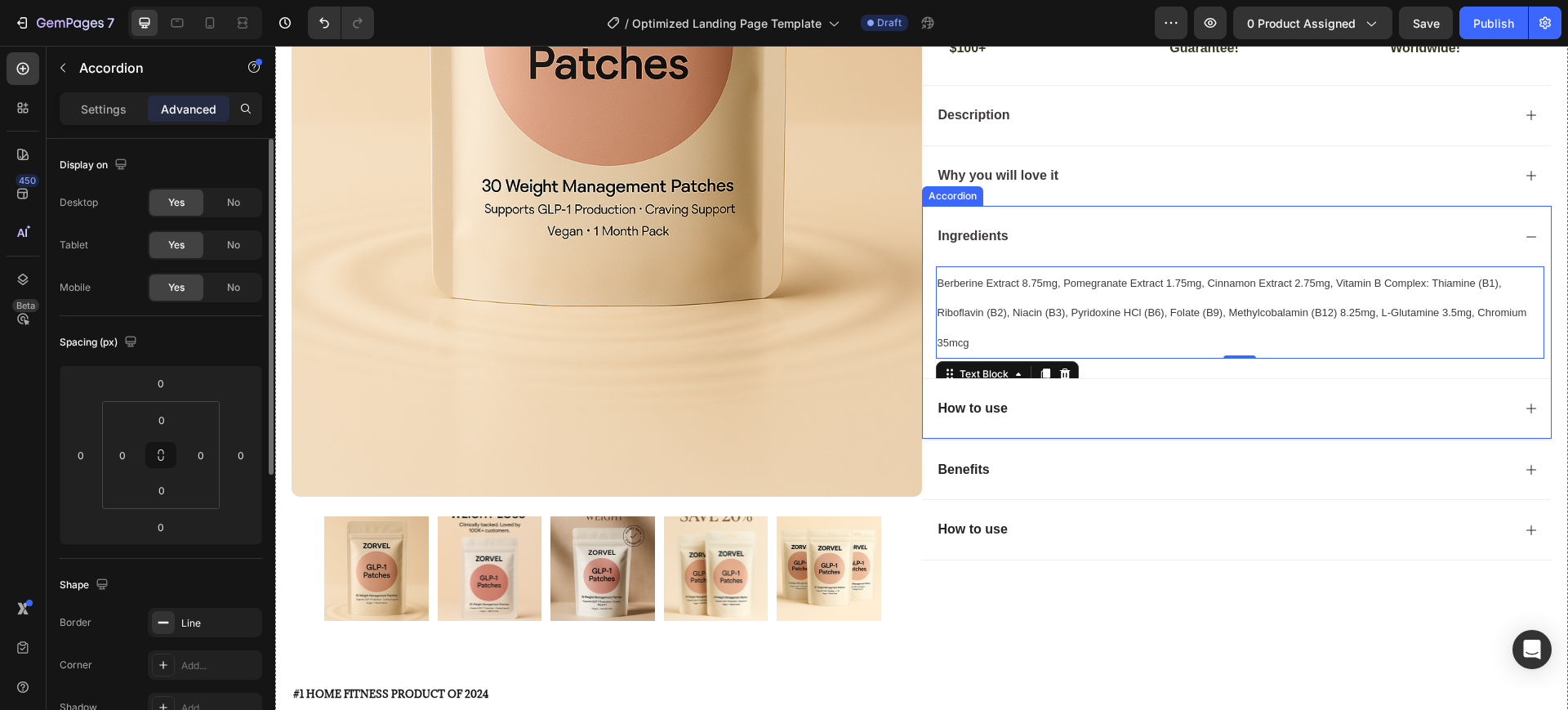 click on "Ingredients" at bounding box center (1224, 236) 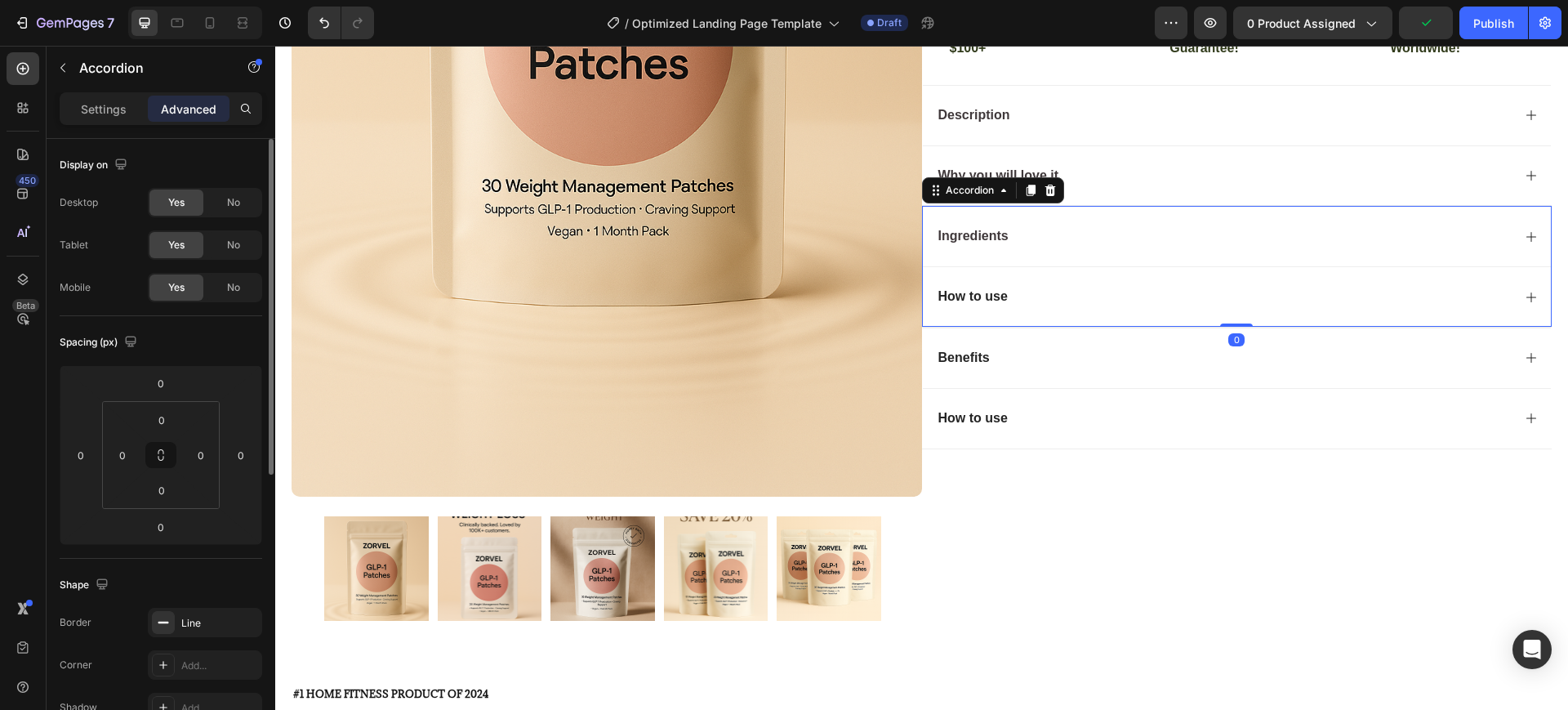 click on "How to use" at bounding box center [1237, 297] 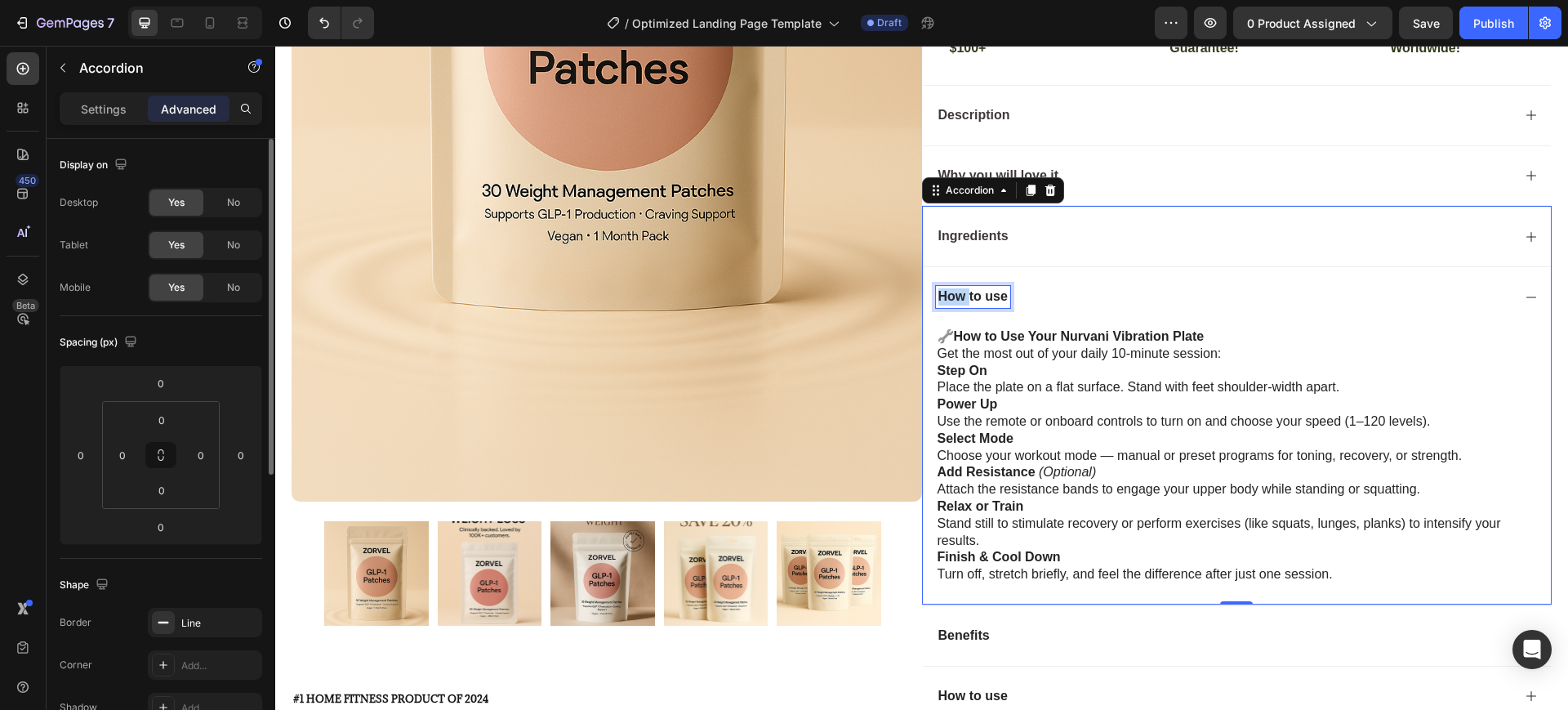click on "How to use" at bounding box center [973, 297] 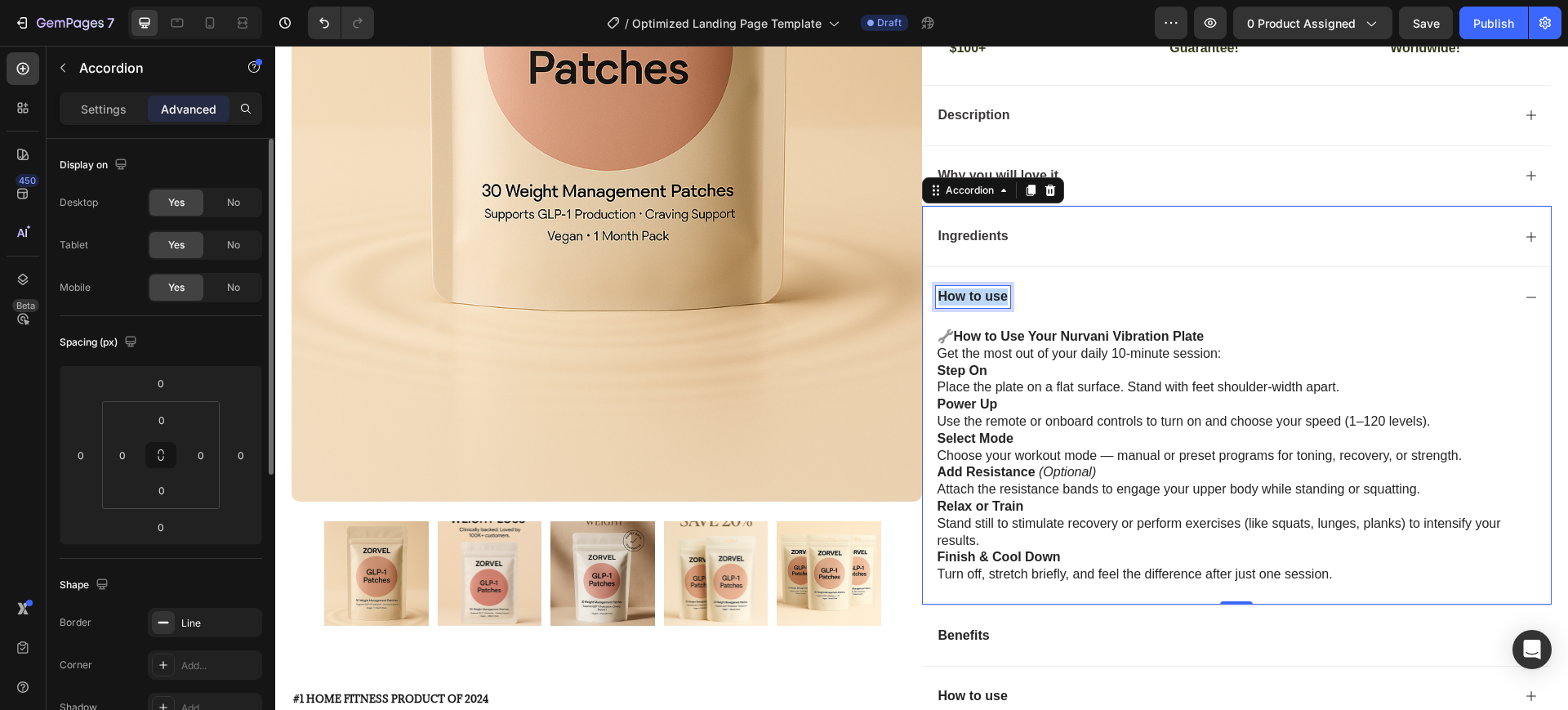click on "How to use" at bounding box center [973, 297] 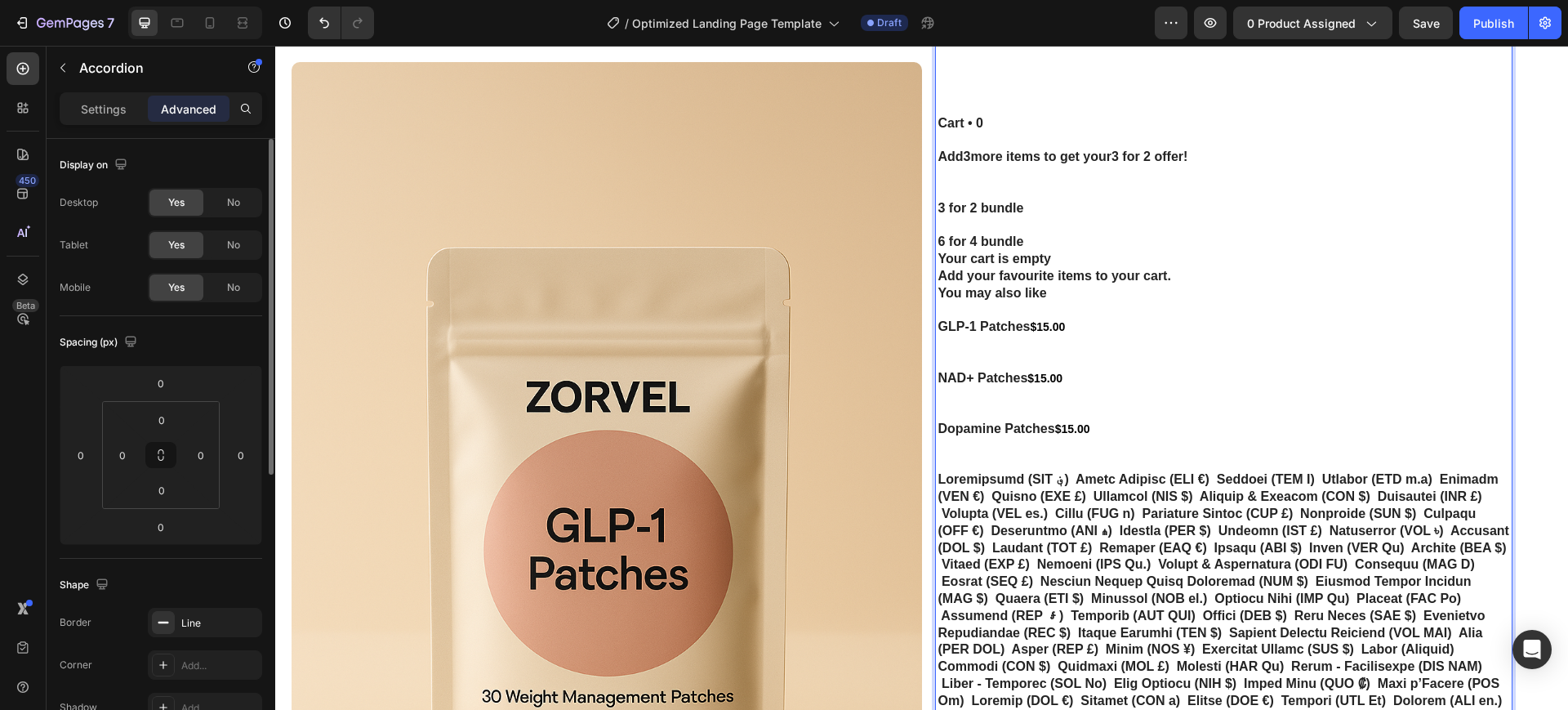 scroll, scrollTop: 4423, scrollLeft: 0, axis: vertical 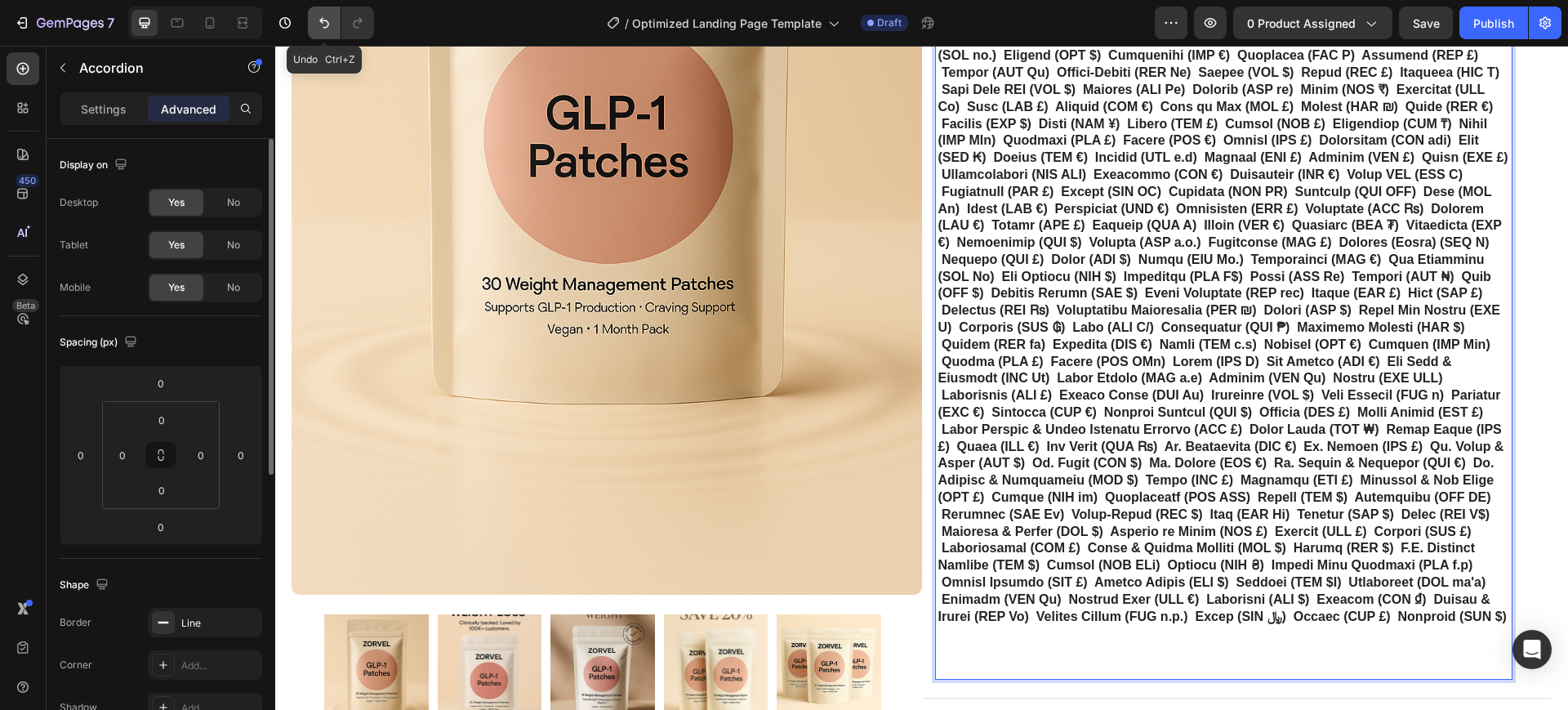 click 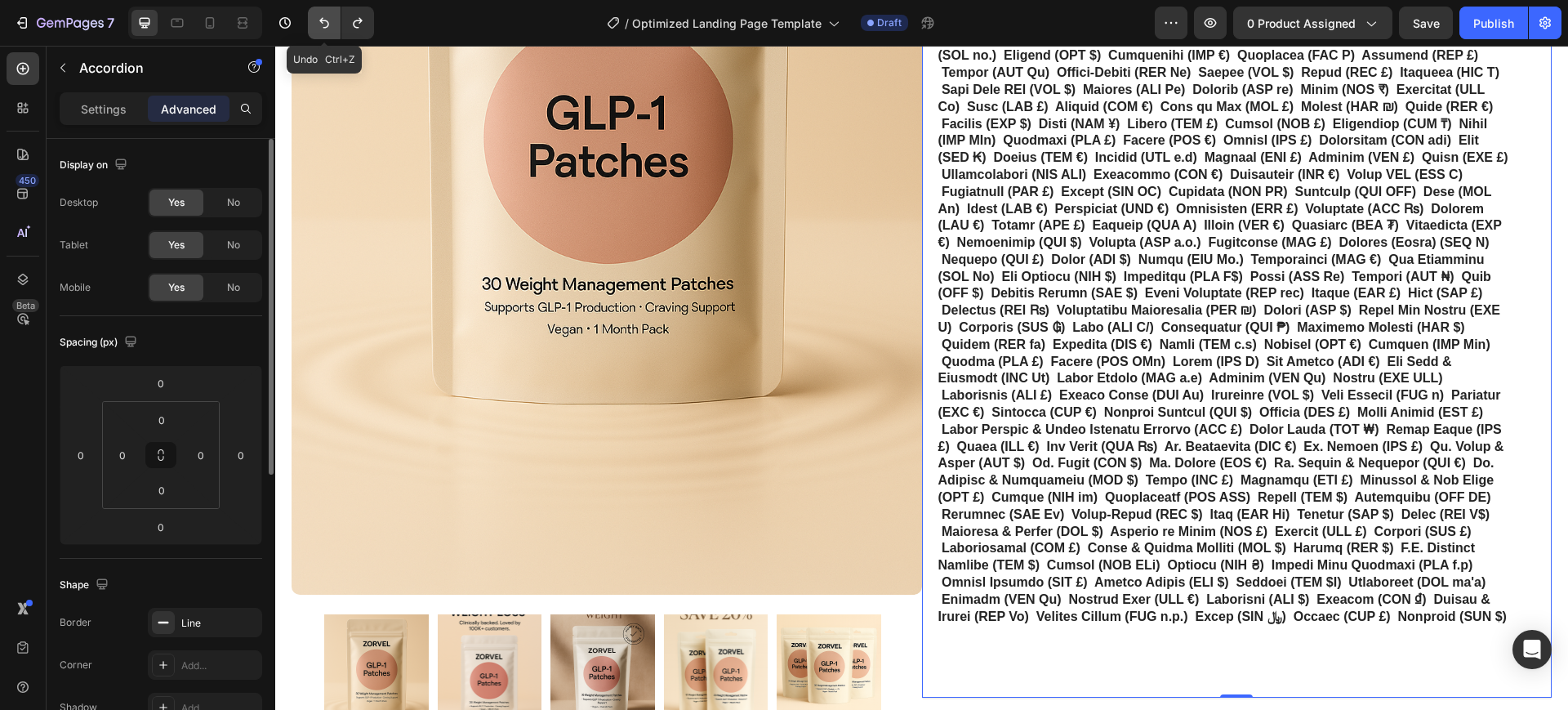 click 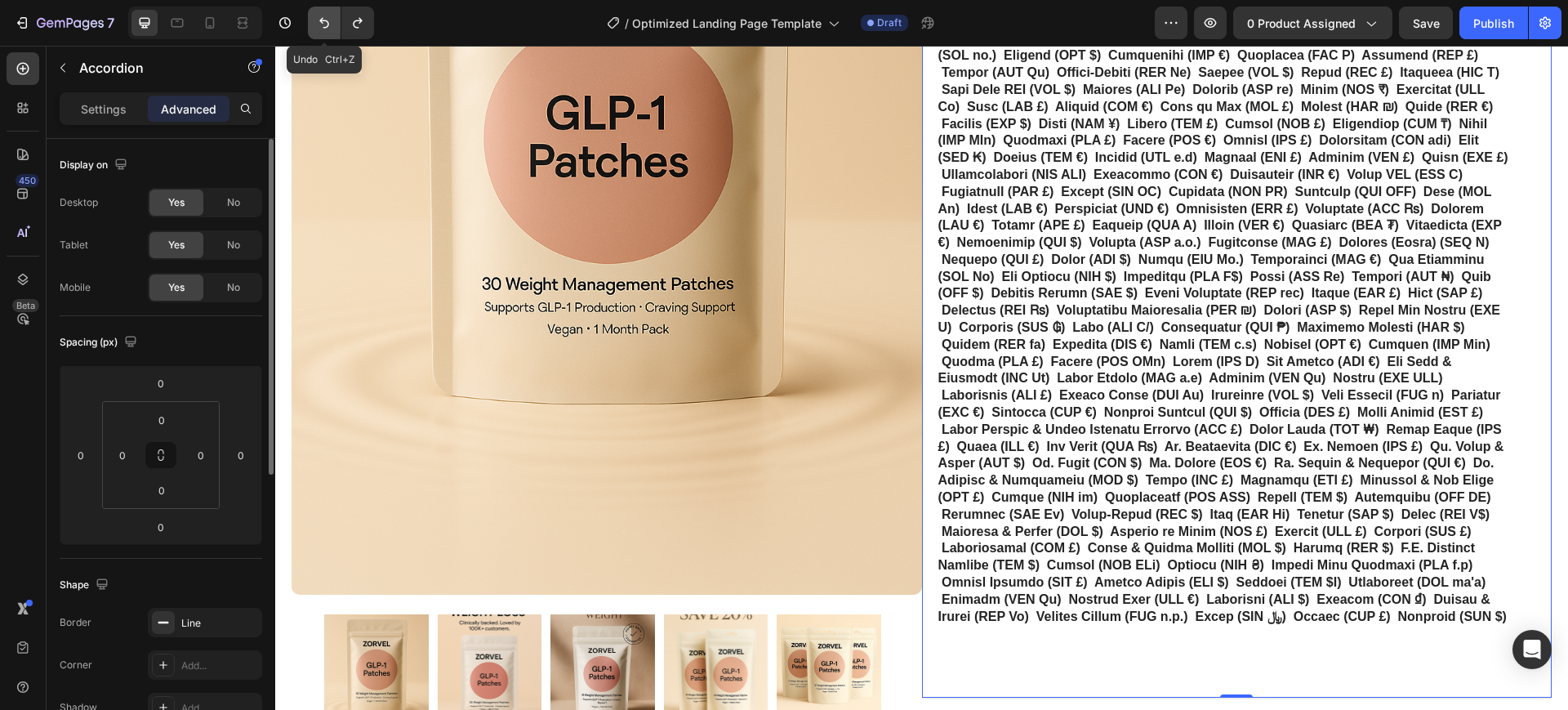 click 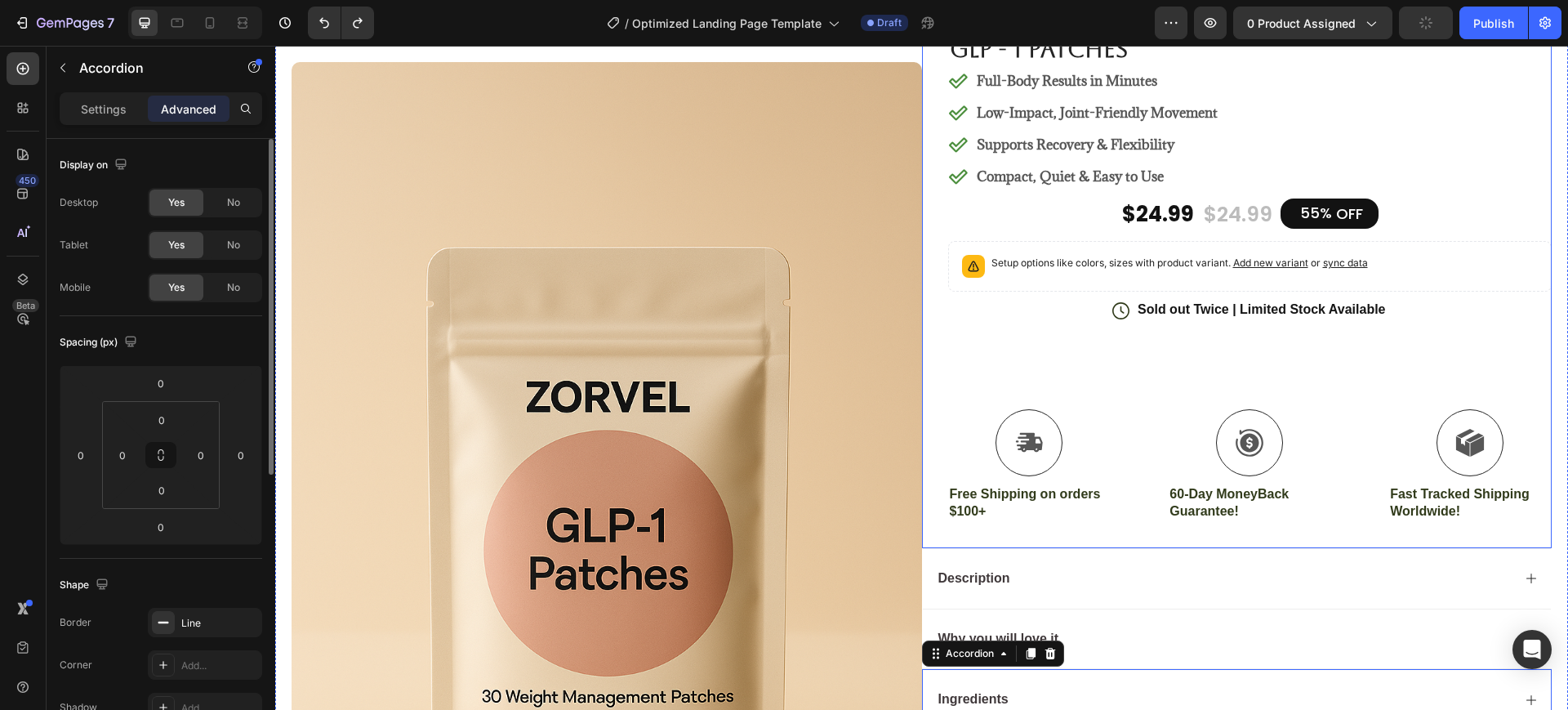 scroll, scrollTop: 440, scrollLeft: 0, axis: vertical 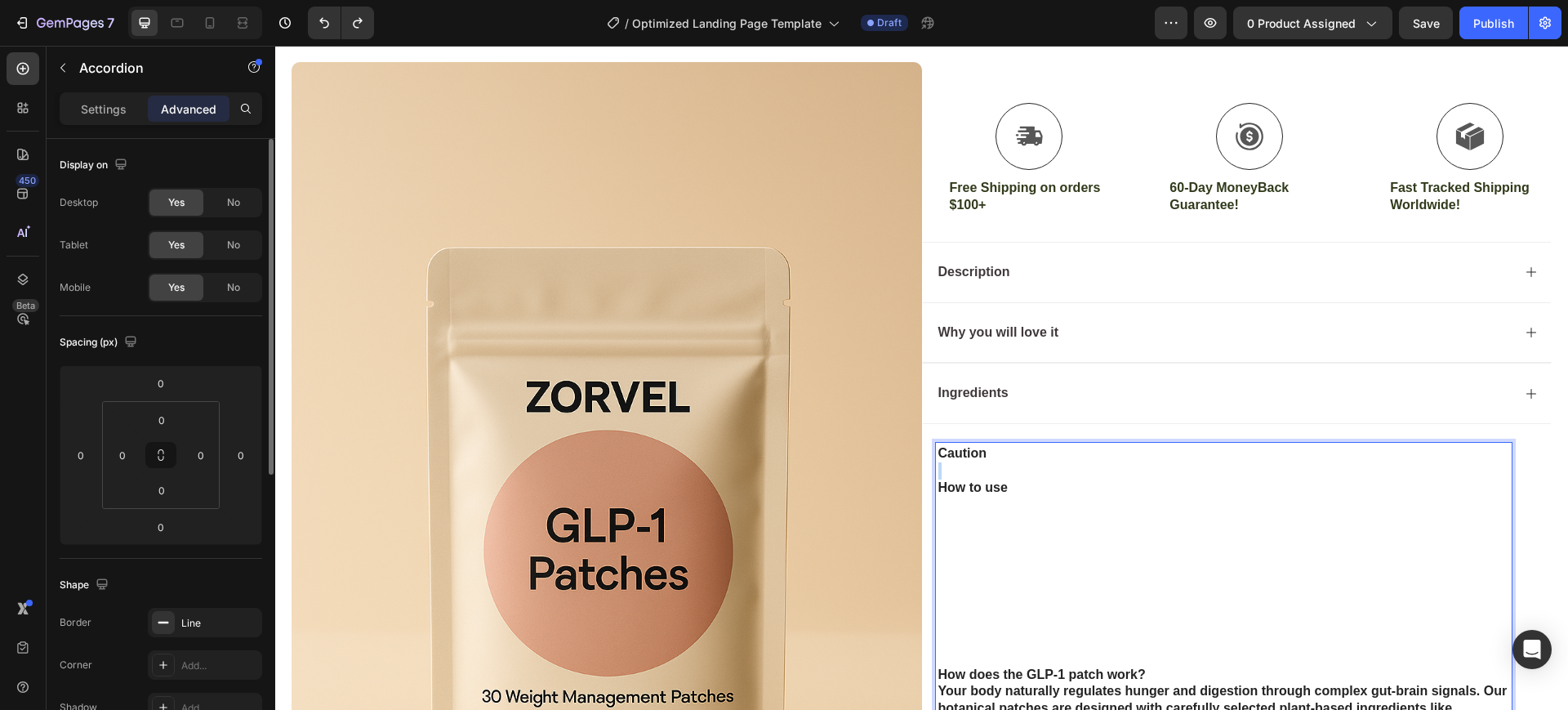 click at bounding box center (1224, 471) 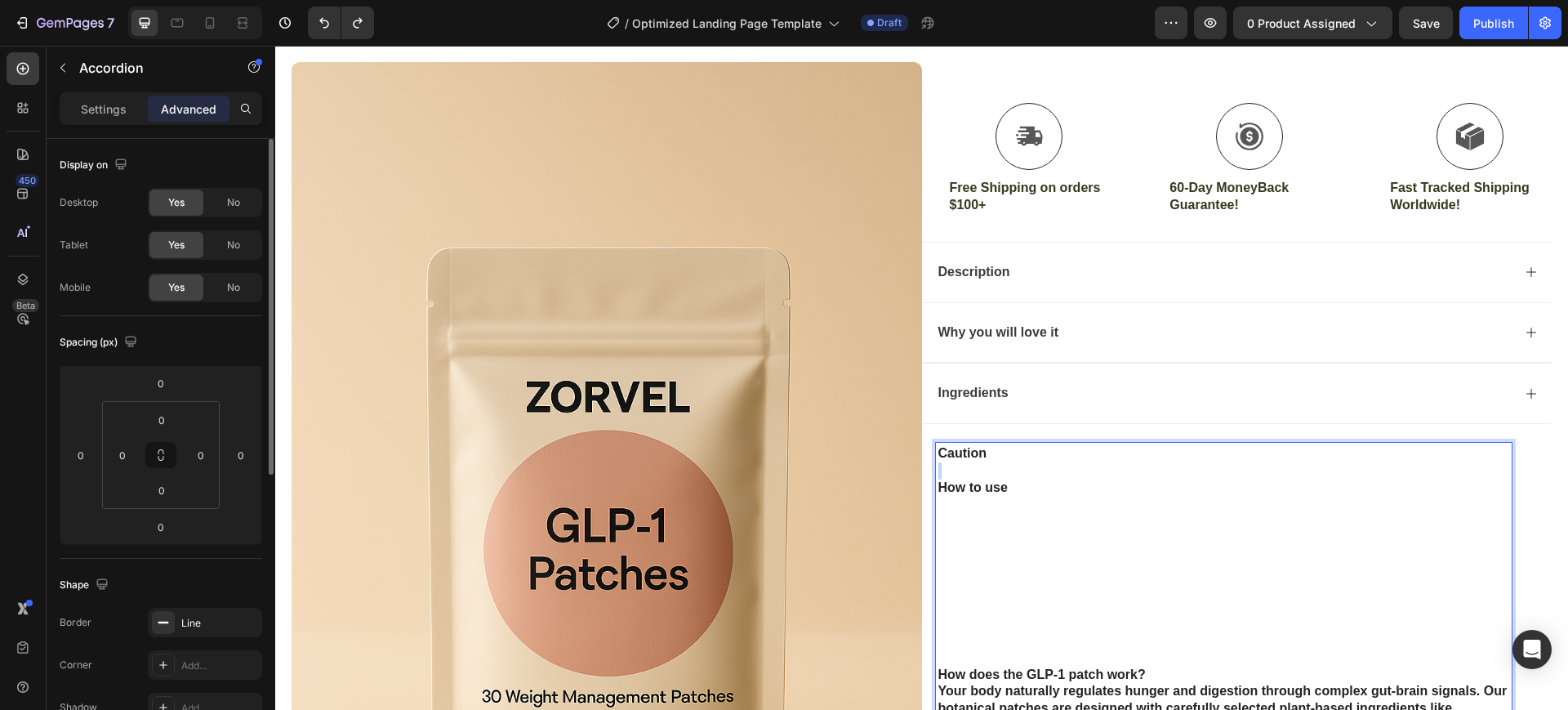 click at bounding box center (1224, 471) 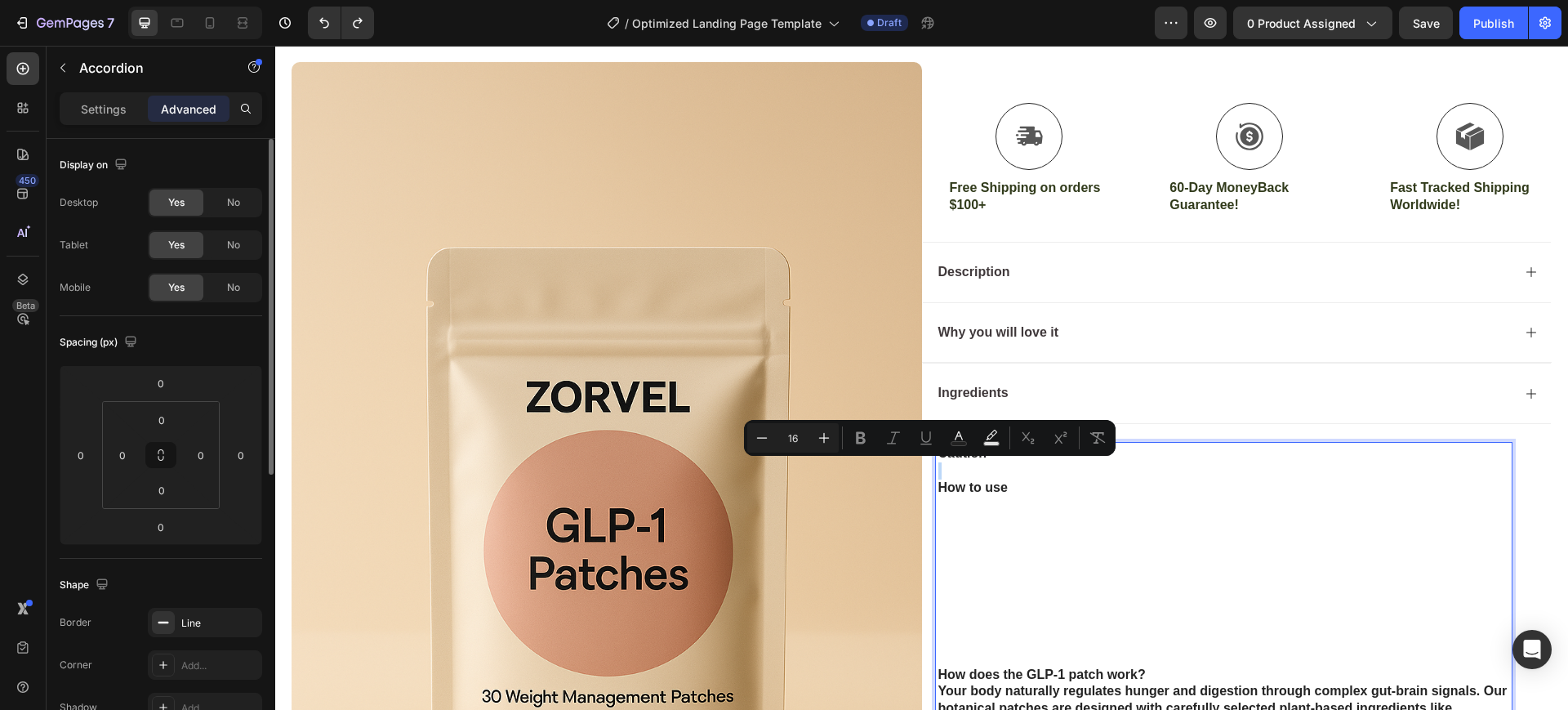 click at bounding box center (1224, 471) 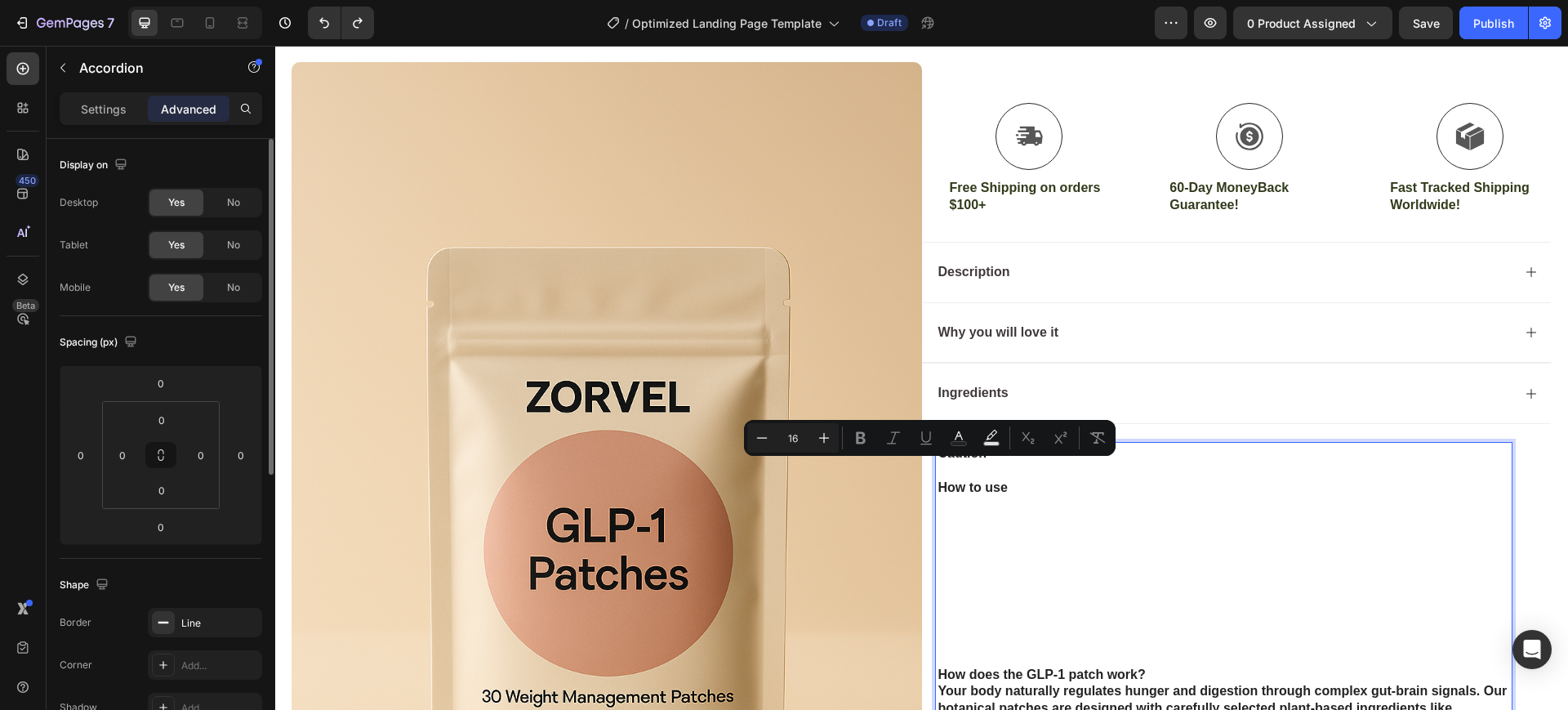 click on "How to use" at bounding box center [1224, 488] 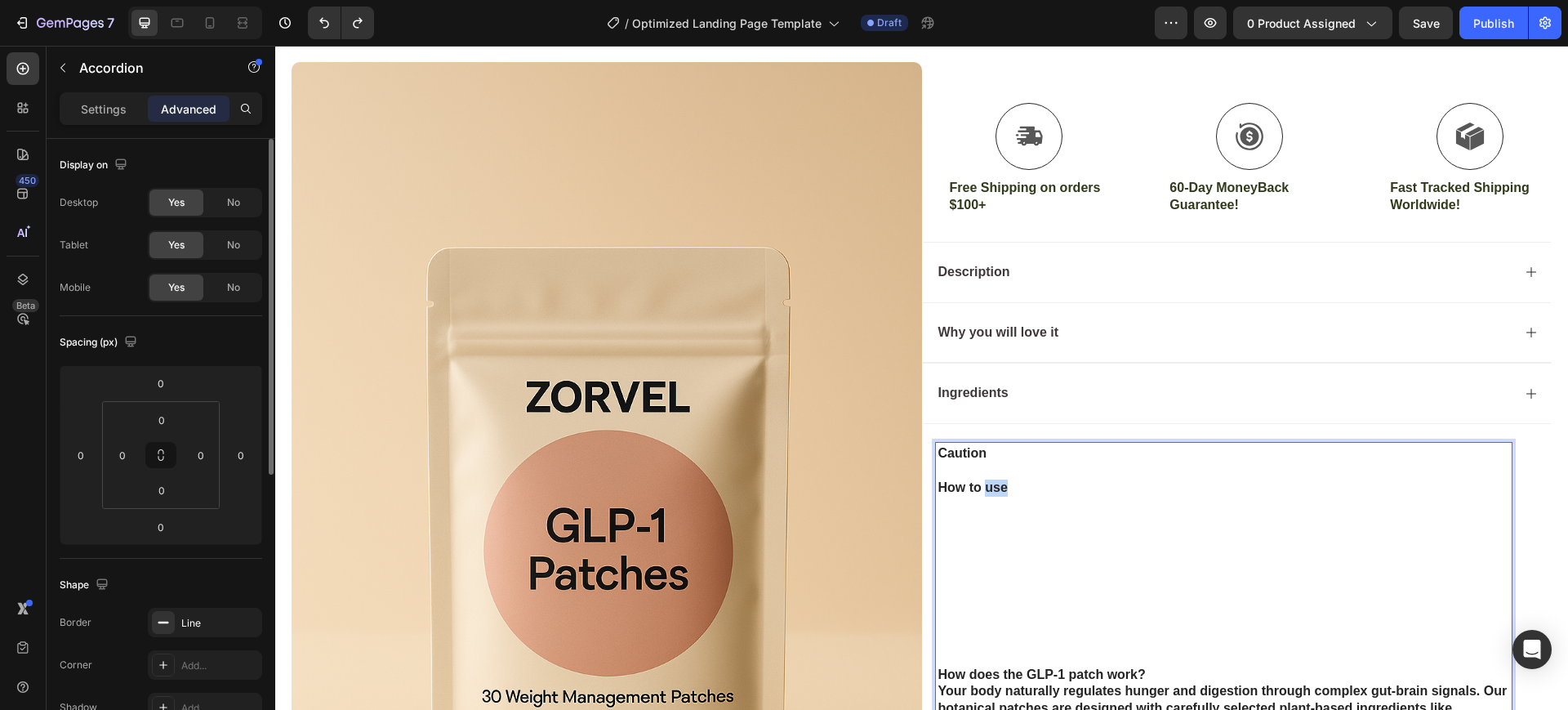 click on "How to use" at bounding box center [1224, 488] 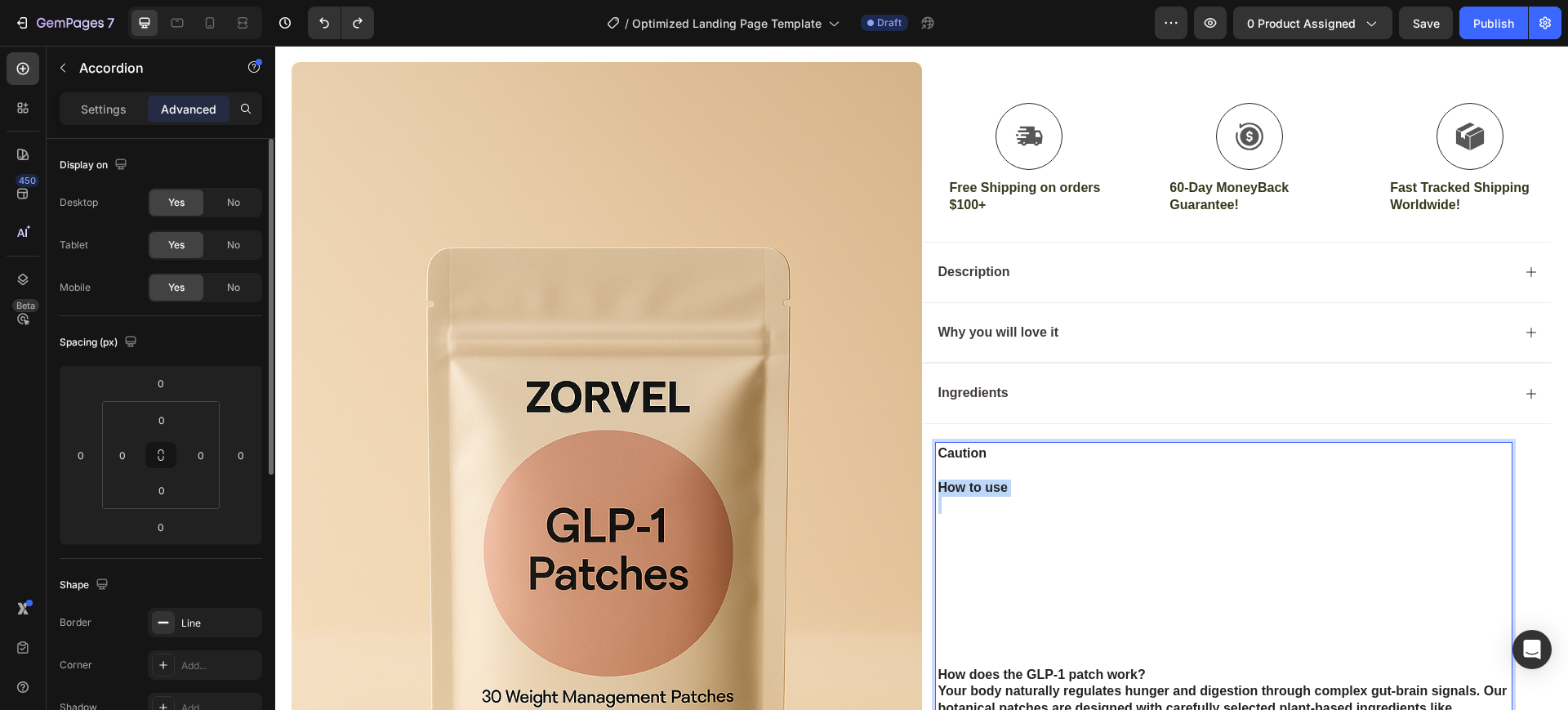 click on "How to use" at bounding box center [1224, 488] 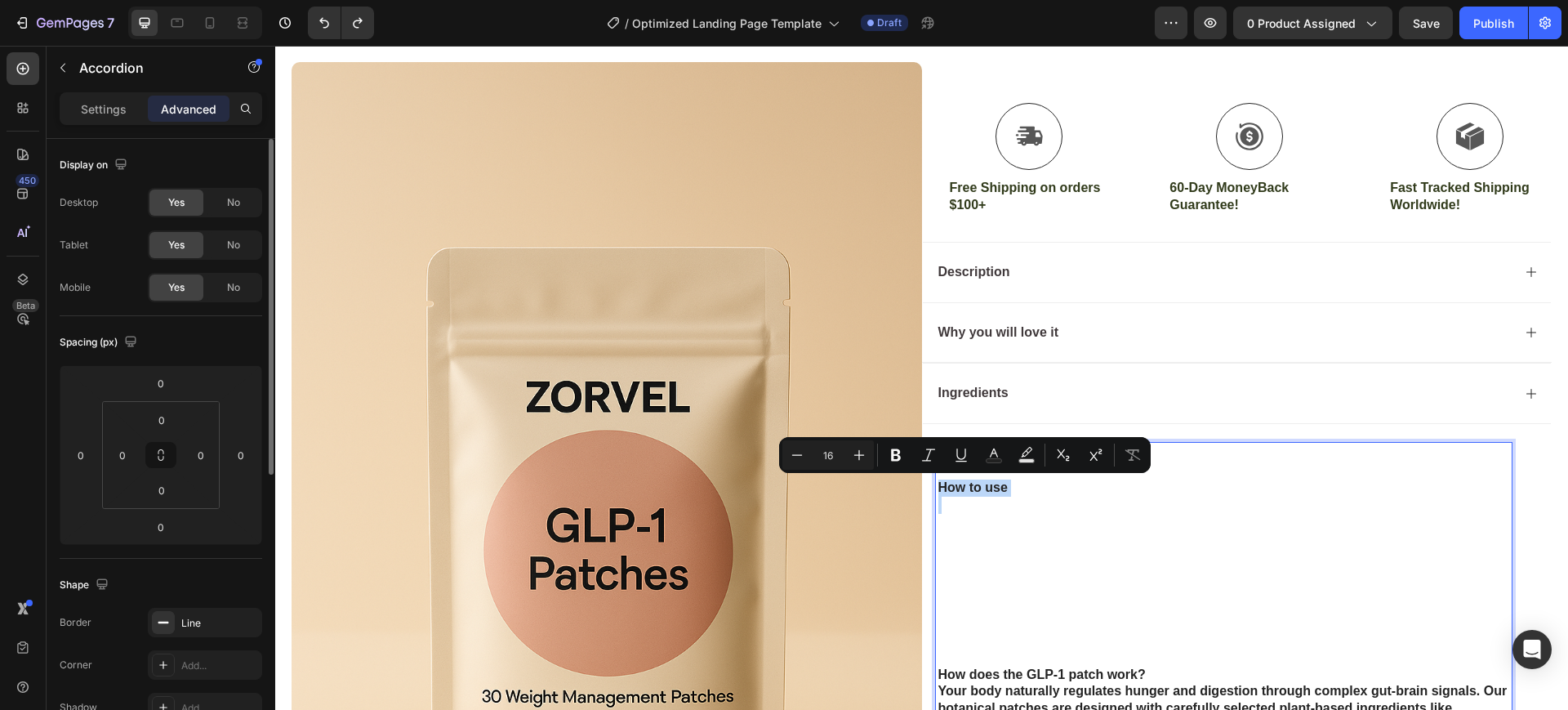 click at bounding box center (1224, 556) 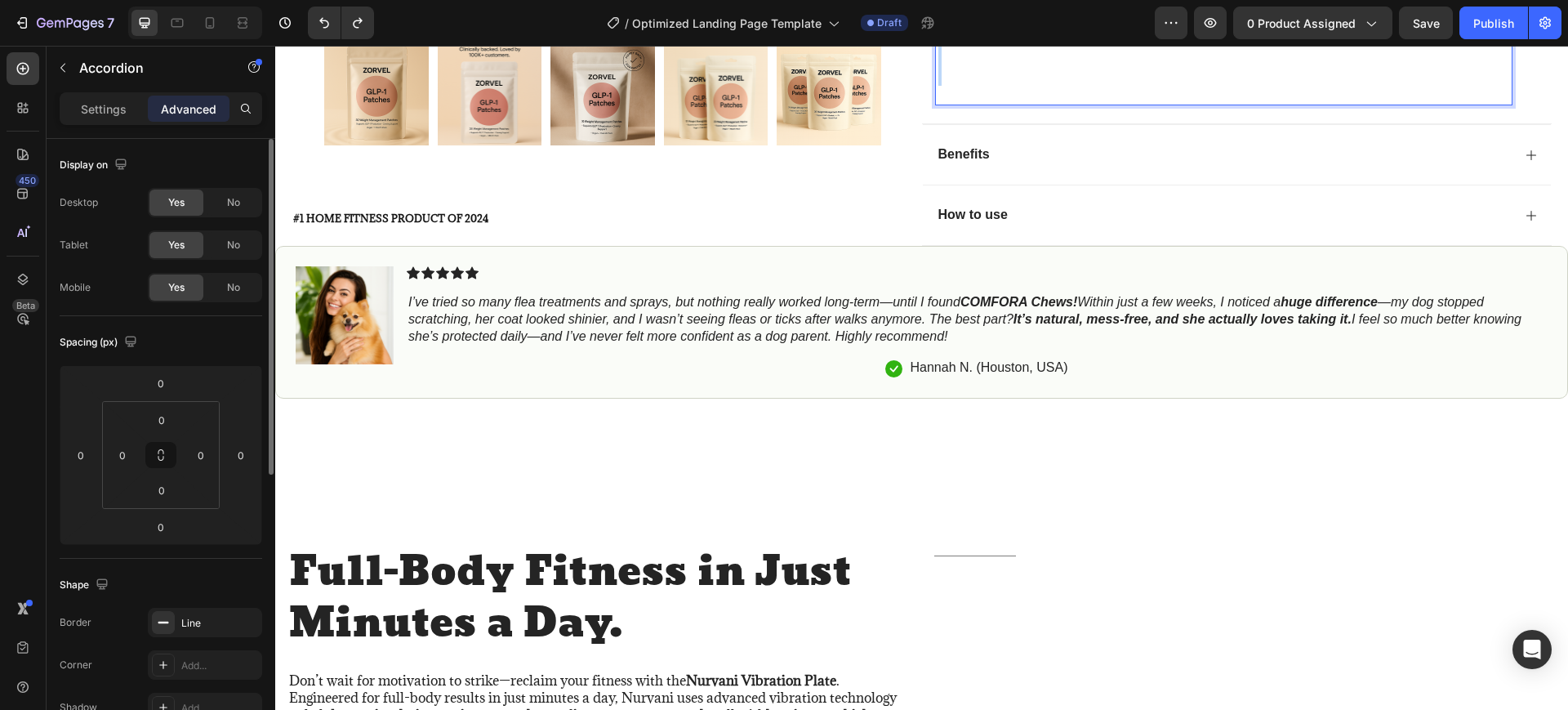 scroll, scrollTop: 5036, scrollLeft: 0, axis: vertical 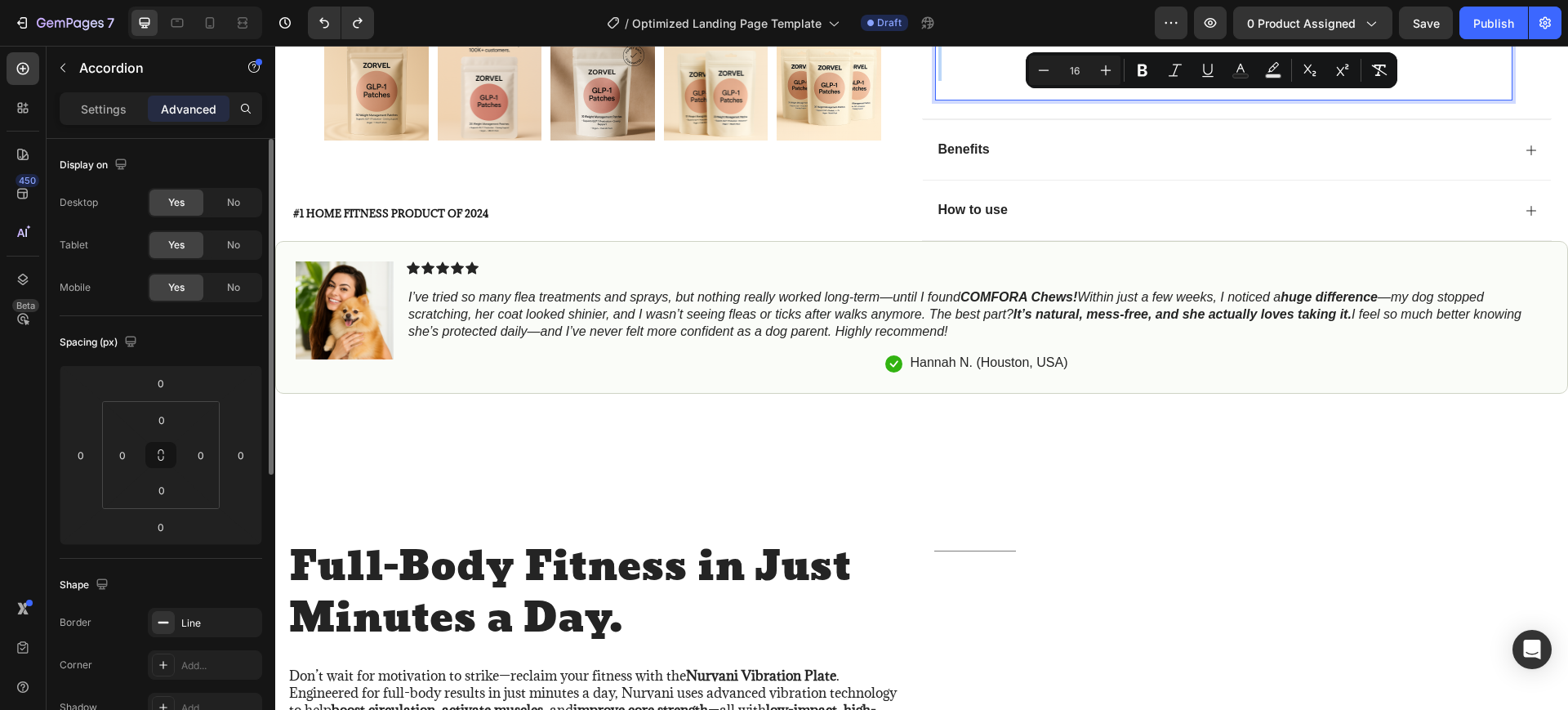 drag, startPoint x: 934, startPoint y: 449, endPoint x: 1027, endPoint y: 113, distance: 348.633 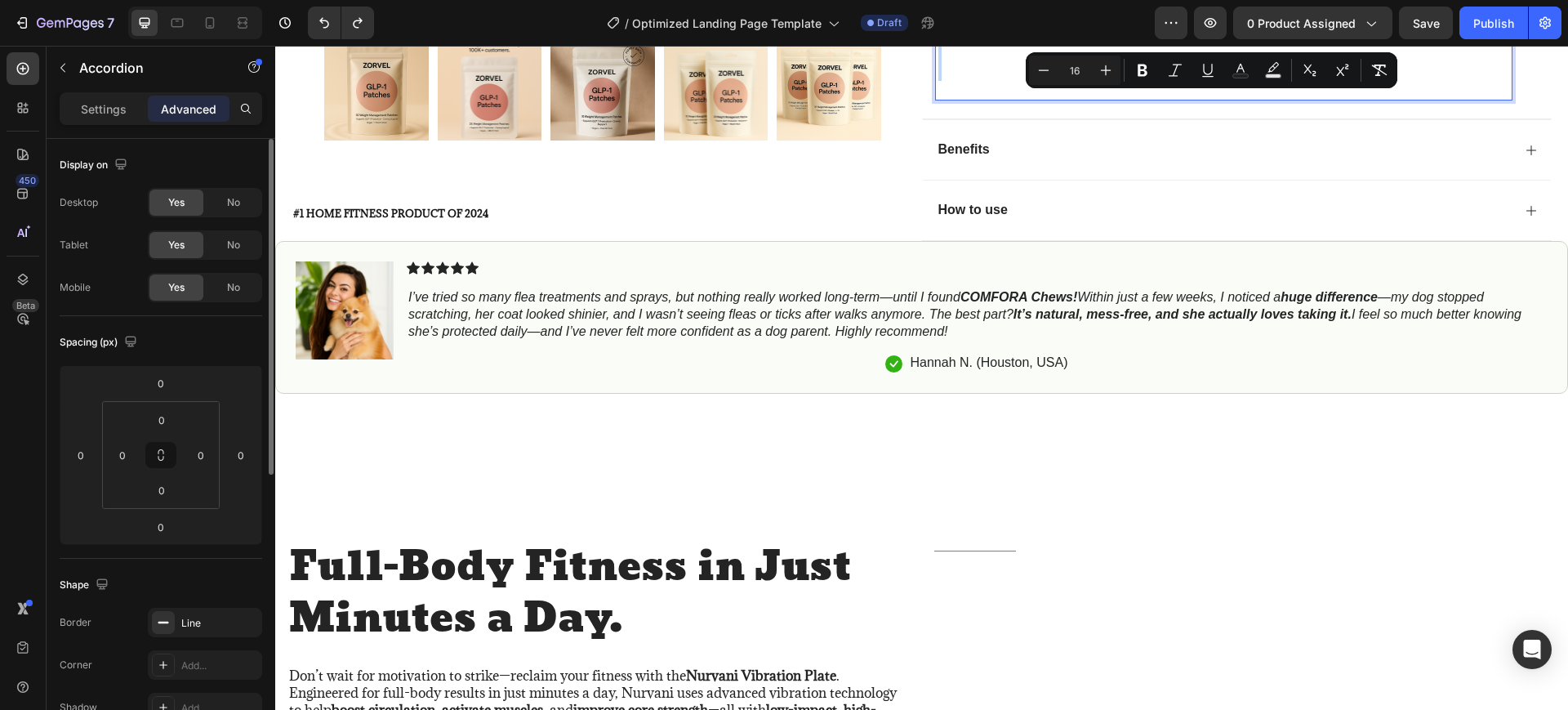 click on "Caution How to use ⁠⁠⁠⁠⁠⁠⁠ How does the GLP-1 patch work? Your body naturally regulates hunger and digestion through complex gut-brain signals. Our botanical patches are designed with carefully selected plant-based ingredients like berberine and chromium, traditionally used to complement a balanced lifestyle. They offer a convenient, easy-to-use alternative for those looking to support their wellness routines—no pills required. What our customers are experiencing with our GLP-1 patches 1+ month: Reduced hunger Participants in a clinical study using Berberine (BBR) reduced their food intake by 47,5%* 2+ months: Increased GLP-1 levels Berberine, glutamine and chromium have direct stimulatory effect on the L-cells of the intestines, which are responsible for producing GLP-1 3+ months: Healthy weight loss Our customers show a reduction in body weight, visceral fat and hip and waist circumference *based on third party surveys Scientist Jens Juul Holst, University of Copenhagen Steady release FAQ 3" at bounding box center [1224, -2027] 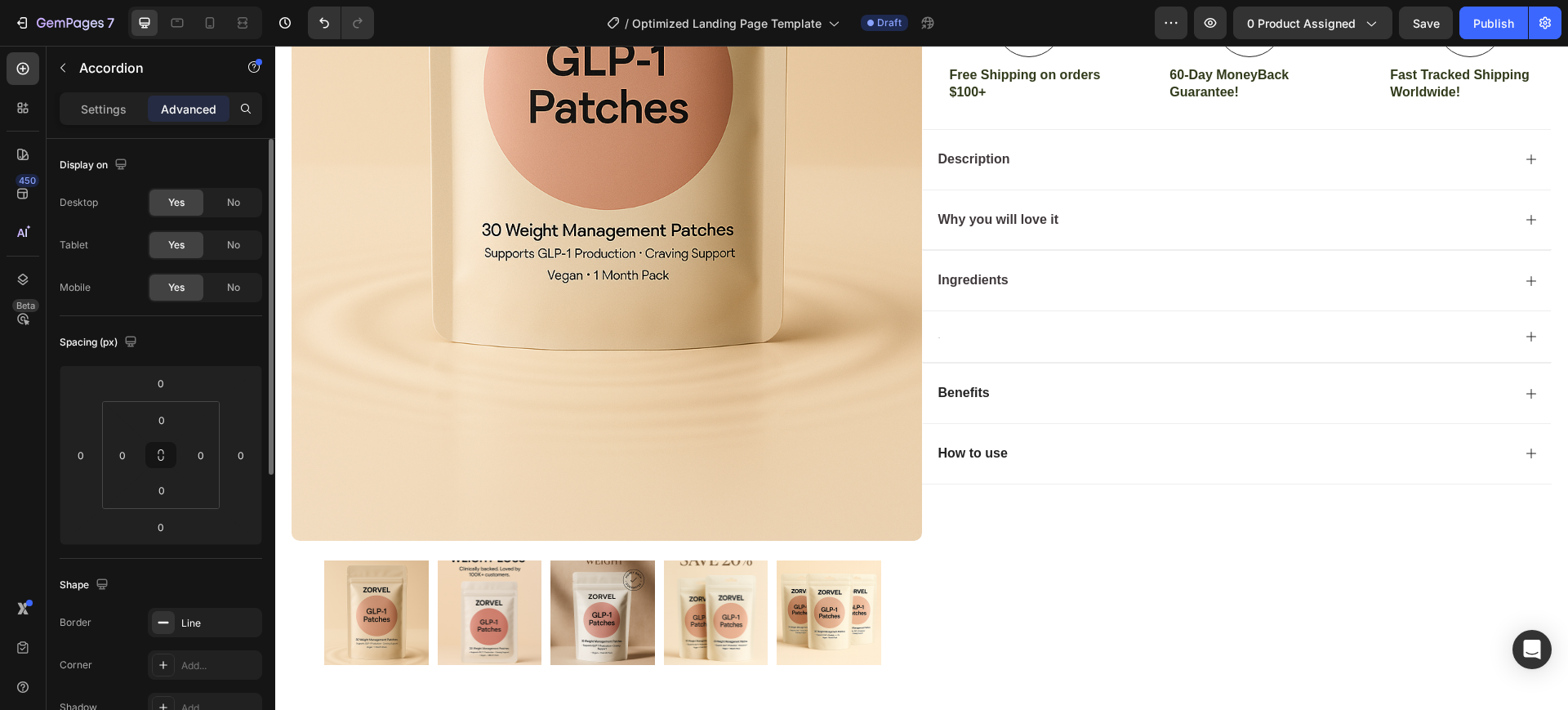 scroll, scrollTop: 517, scrollLeft: 0, axis: vertical 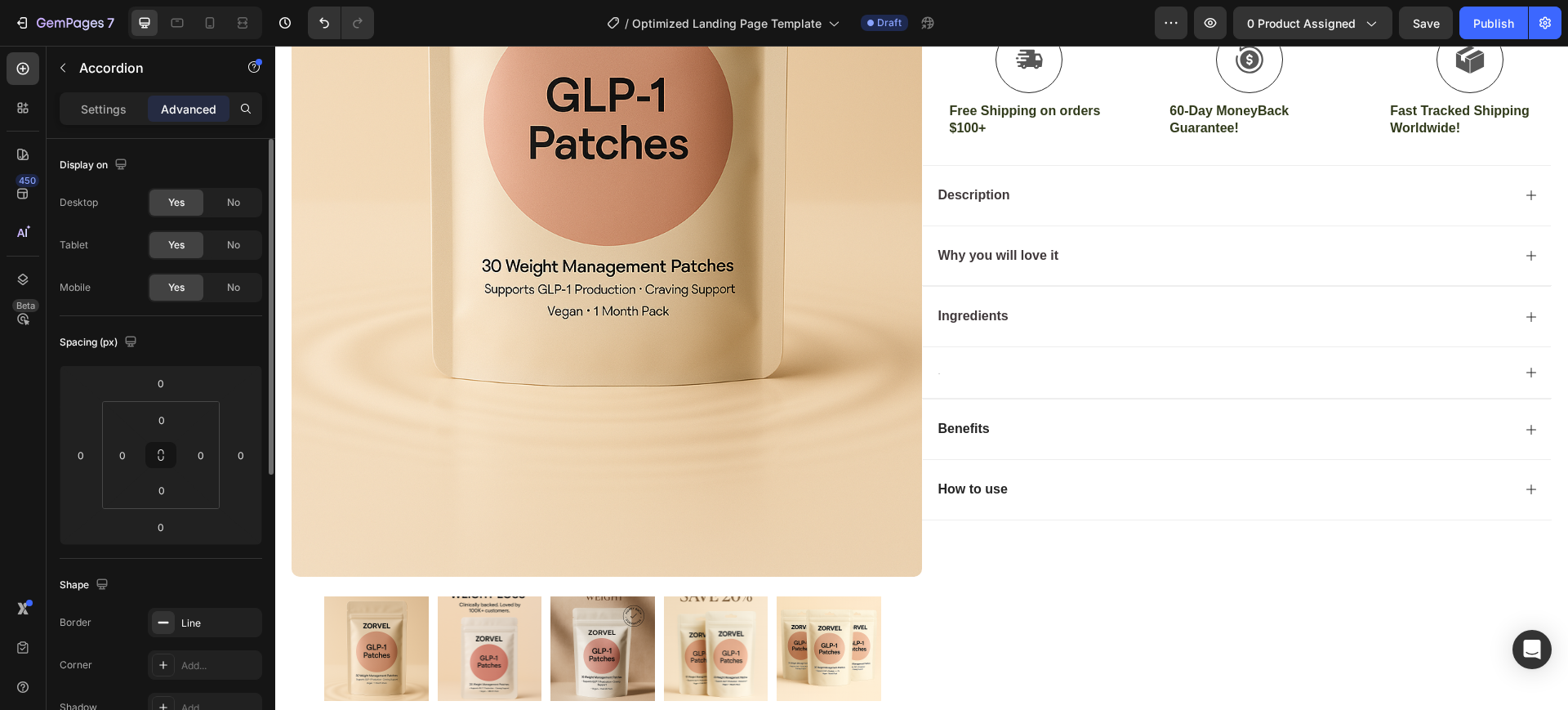 click on "Ingredients" at bounding box center [1224, 316] 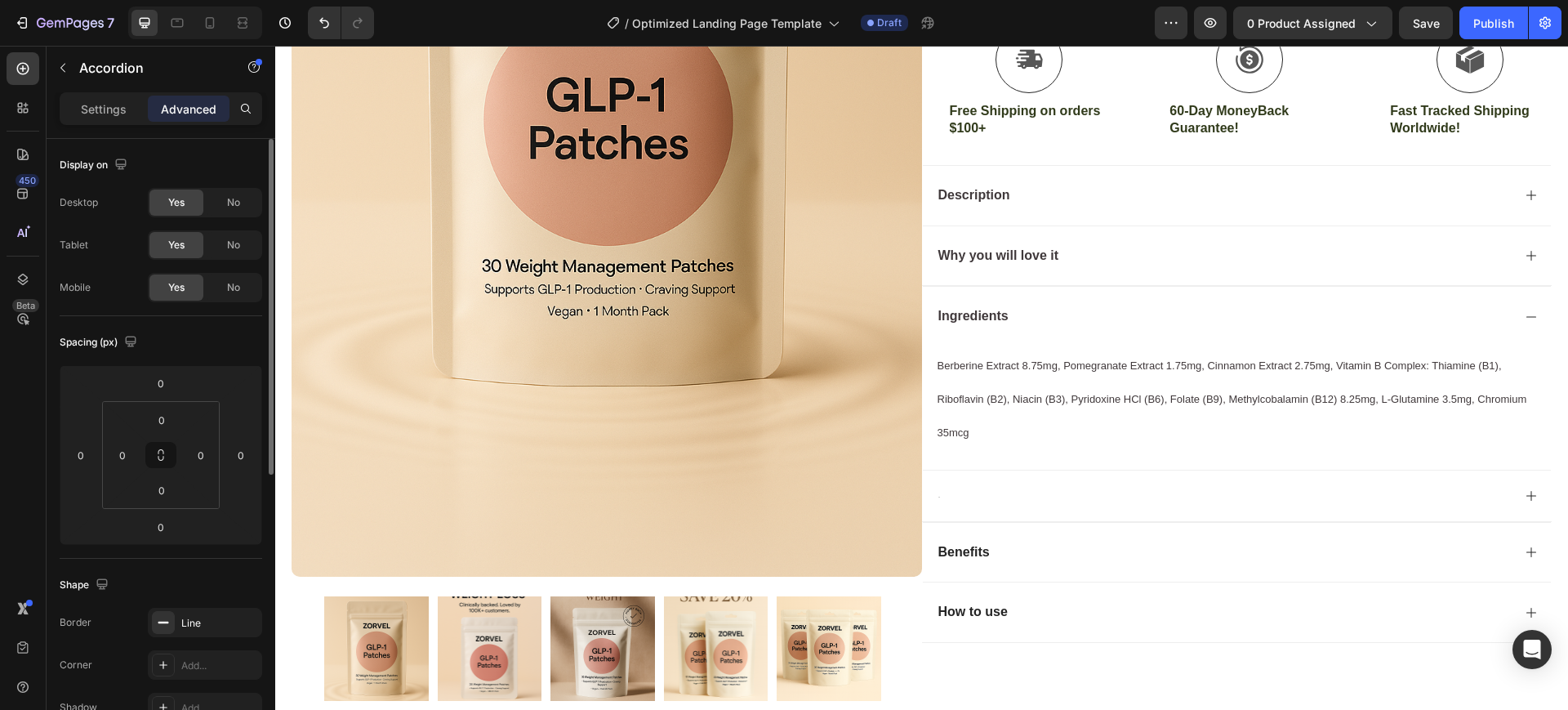 click on "Ingredients" at bounding box center [1224, 316] 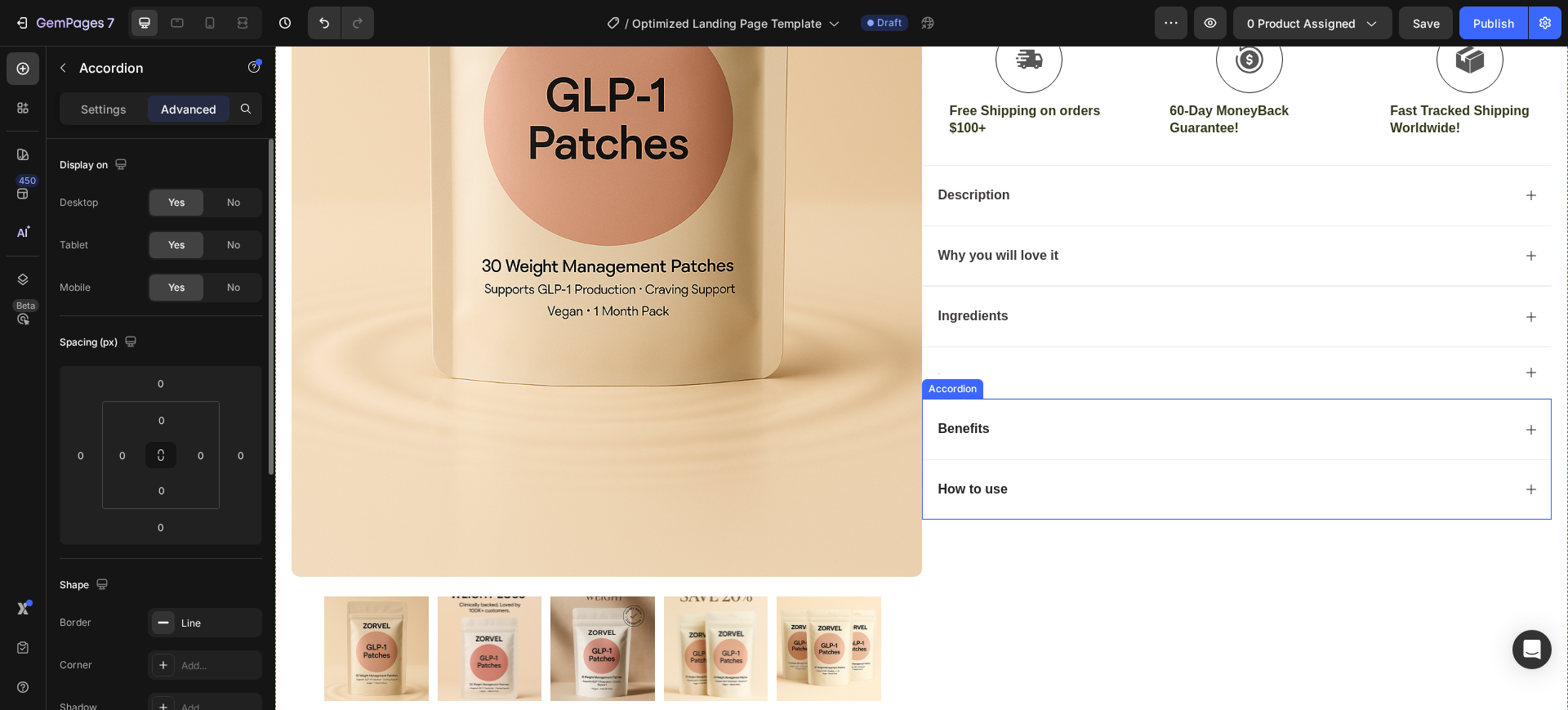click on "Benefits" at bounding box center (1237, 429) 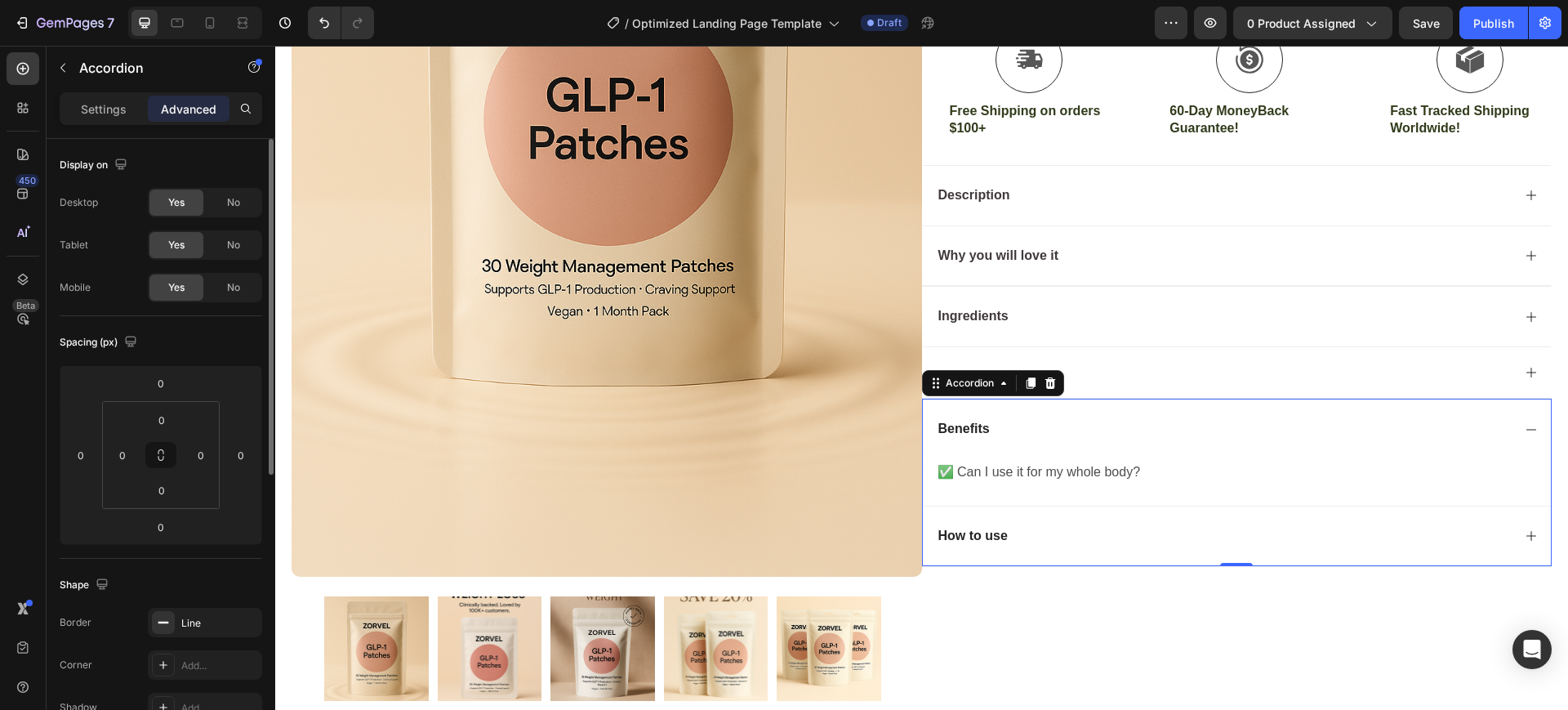 click on "Benefits" at bounding box center [964, 429] 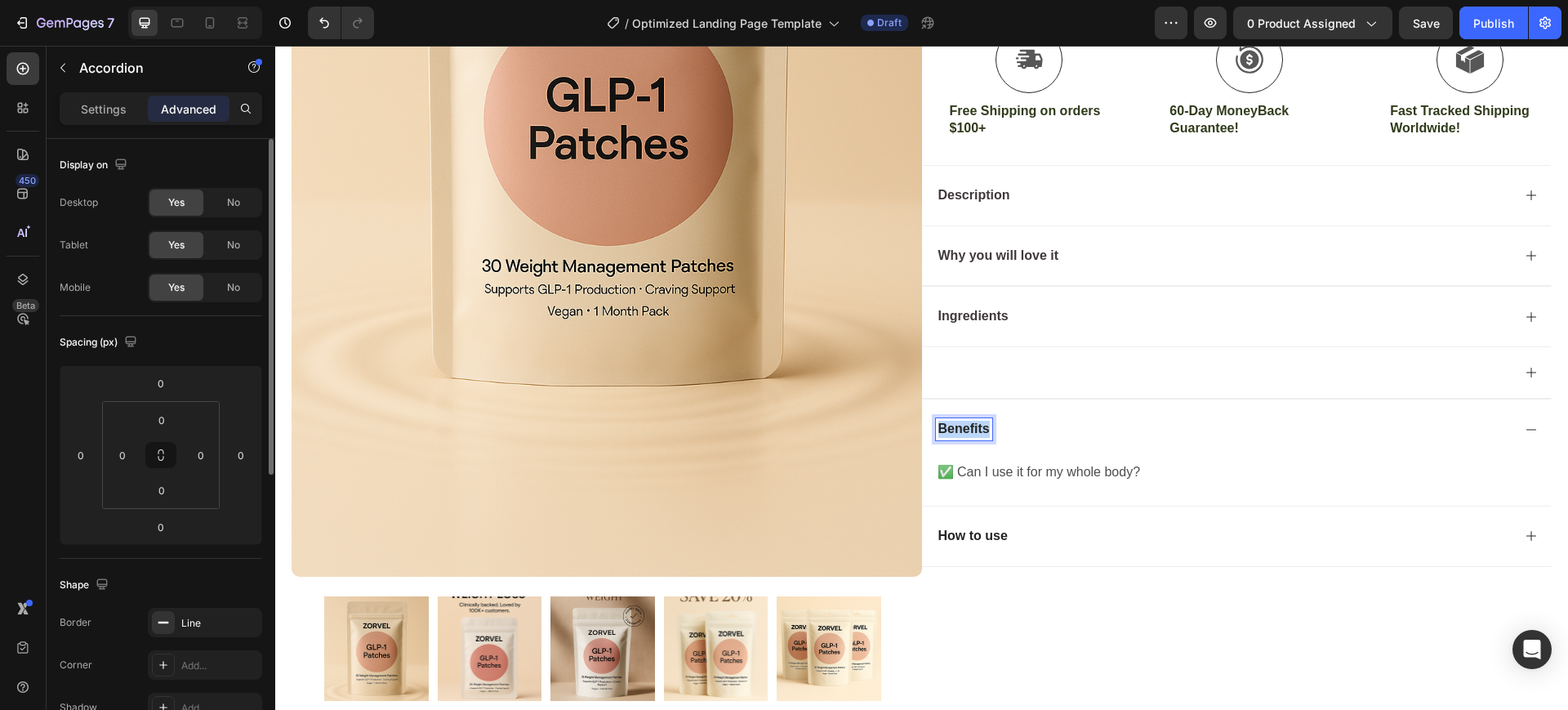 click on "Benefits" at bounding box center (964, 429) 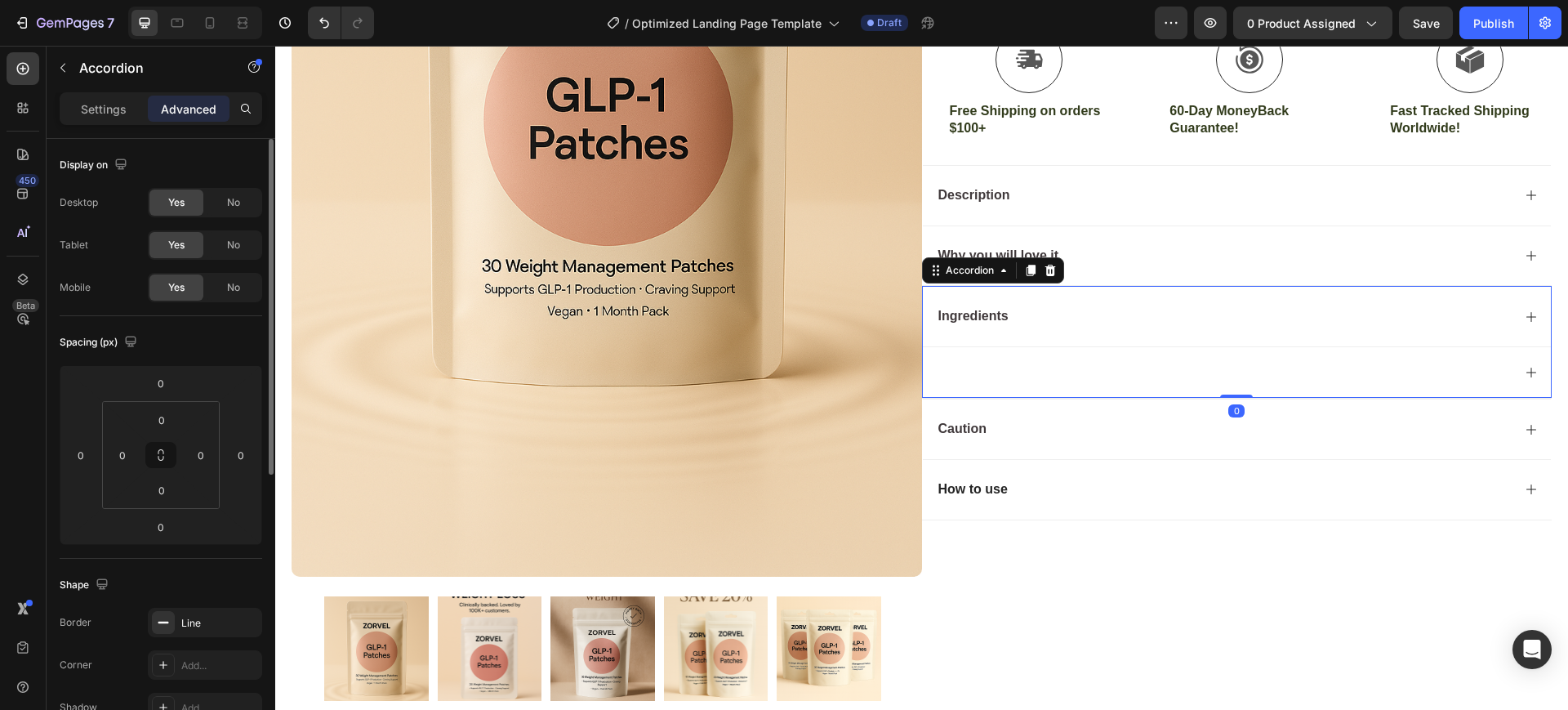 click at bounding box center [1237, 372] 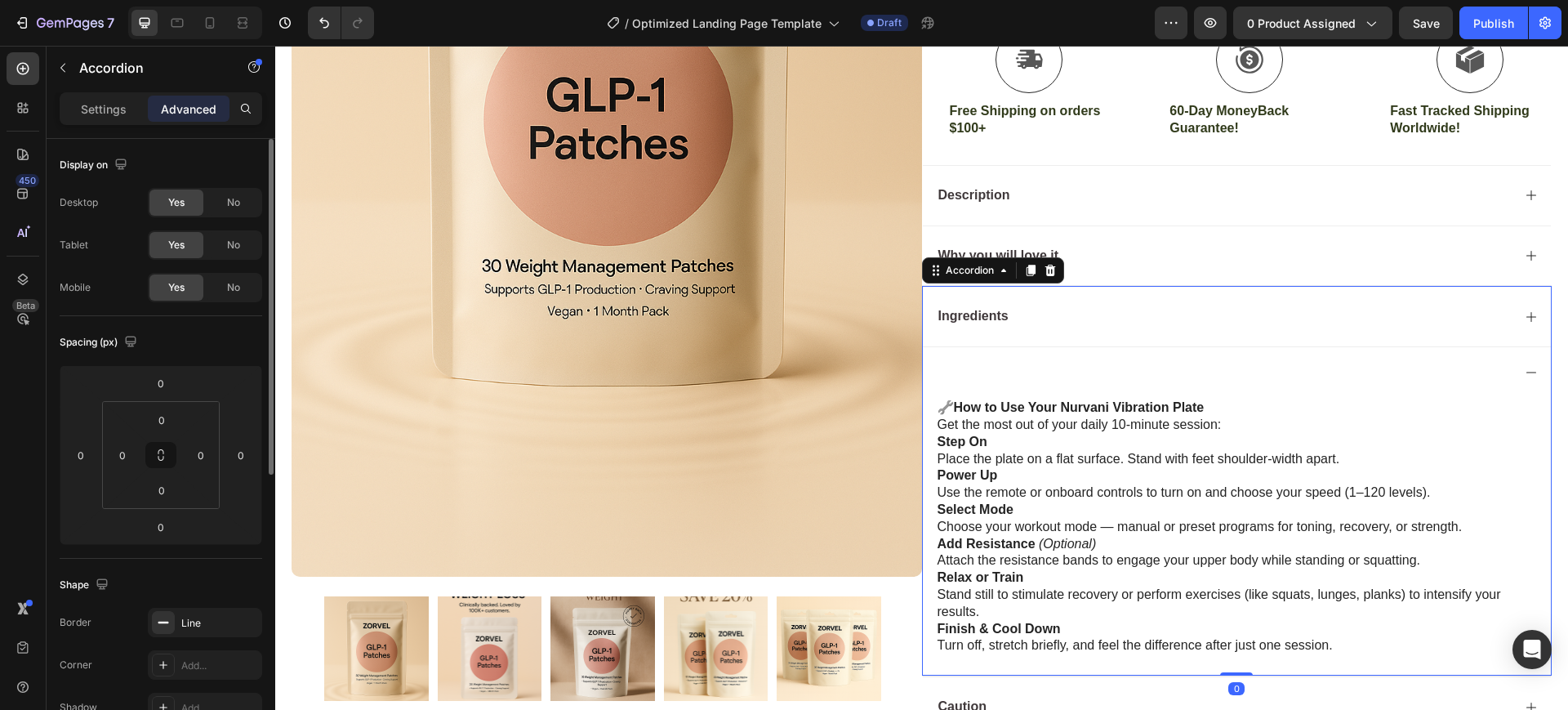 click at bounding box center [1237, 372] 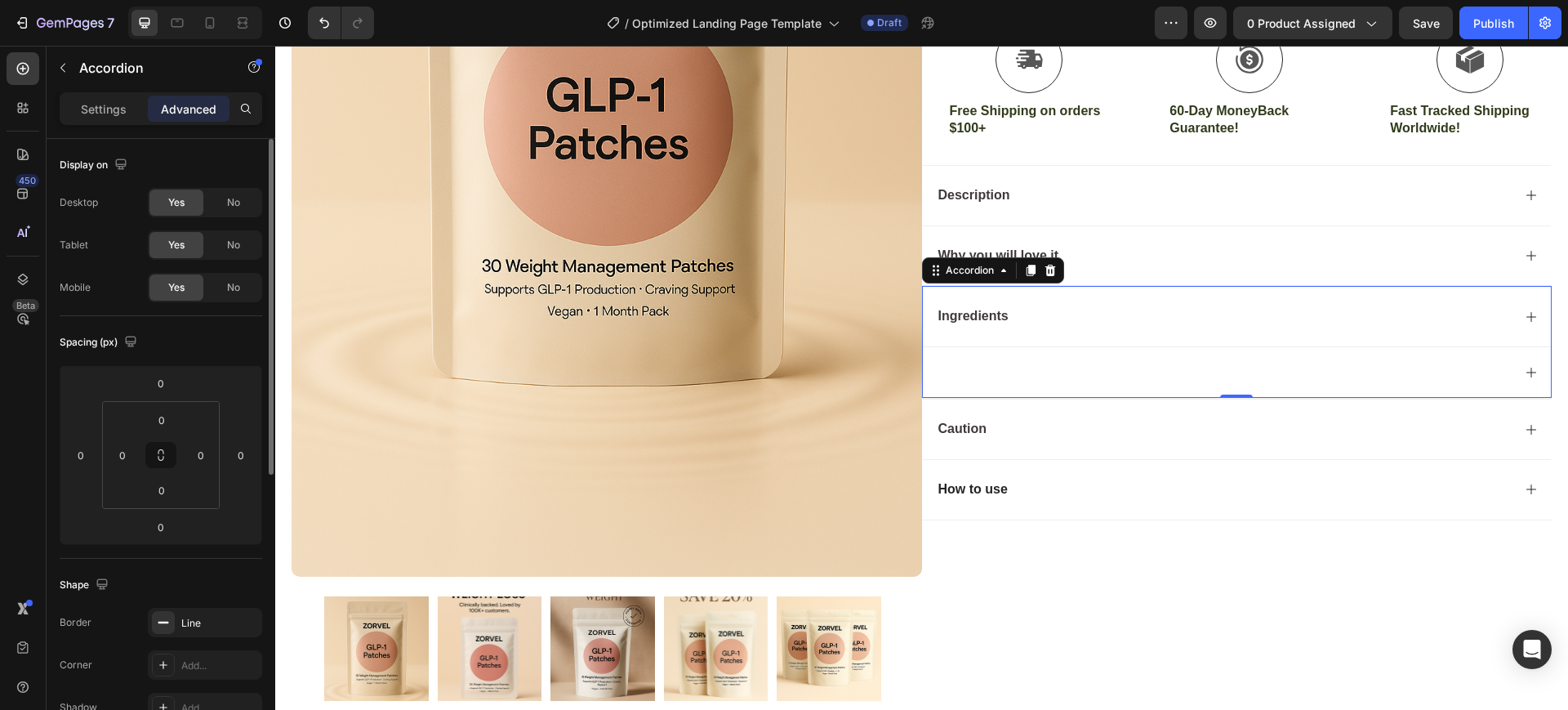 click at bounding box center (1237, 372) 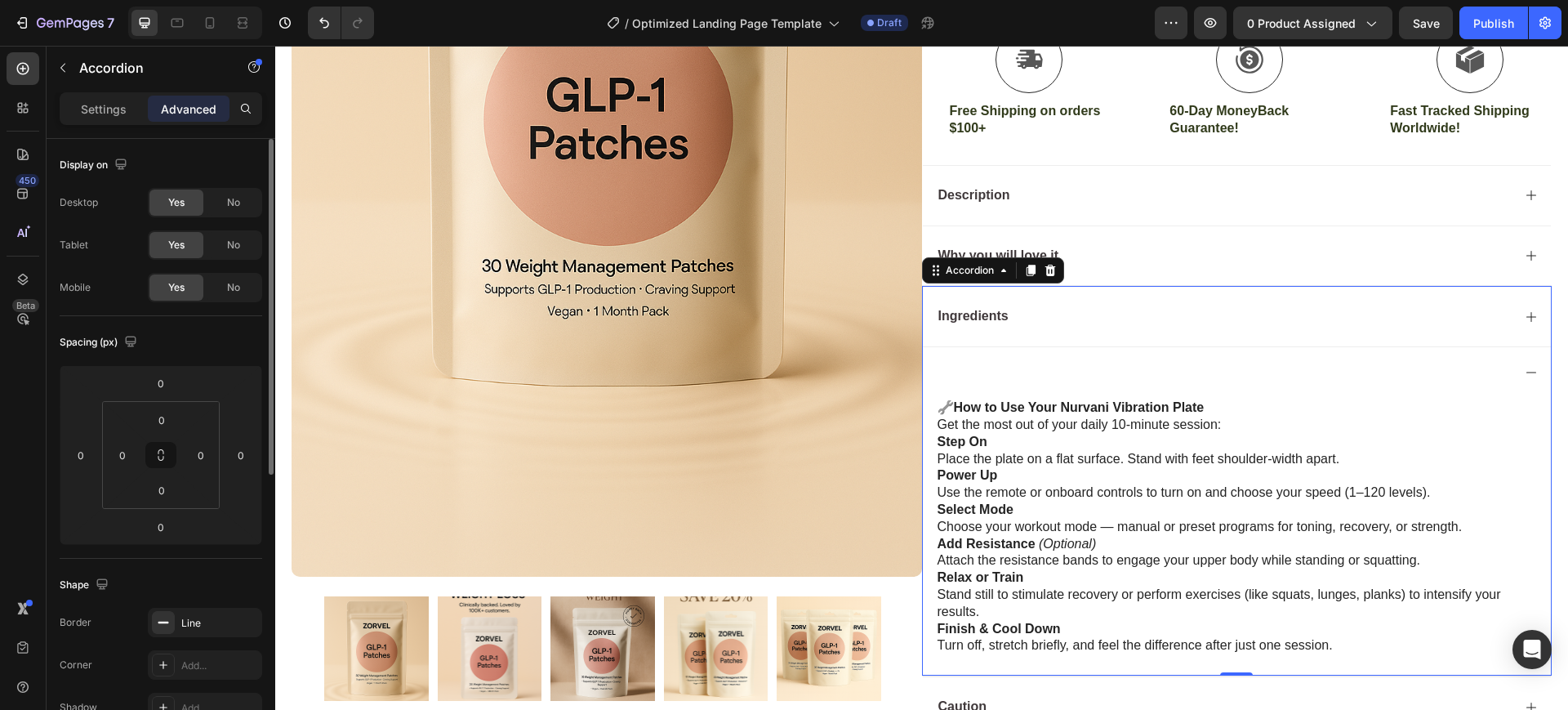 click at bounding box center (1237, 372) 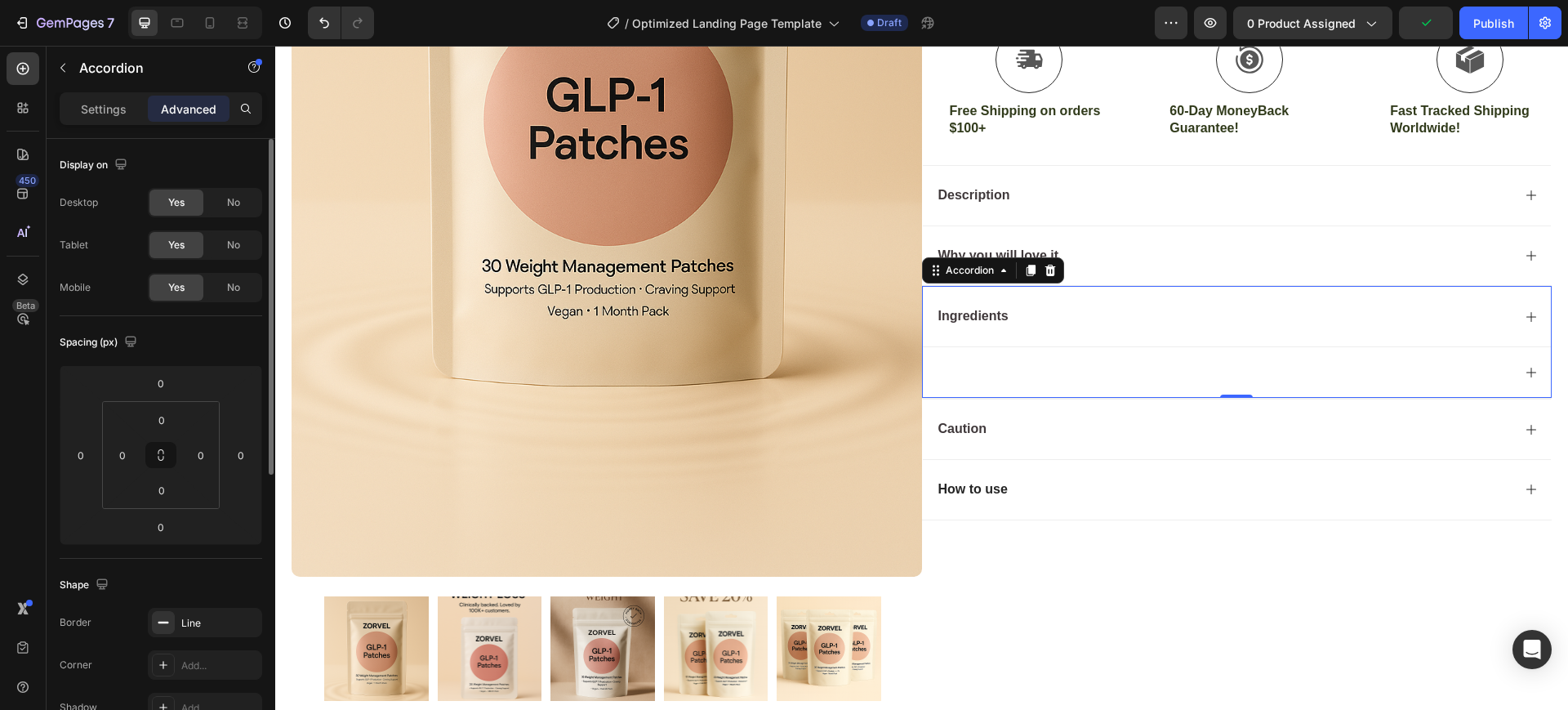 click at bounding box center [1237, 372] 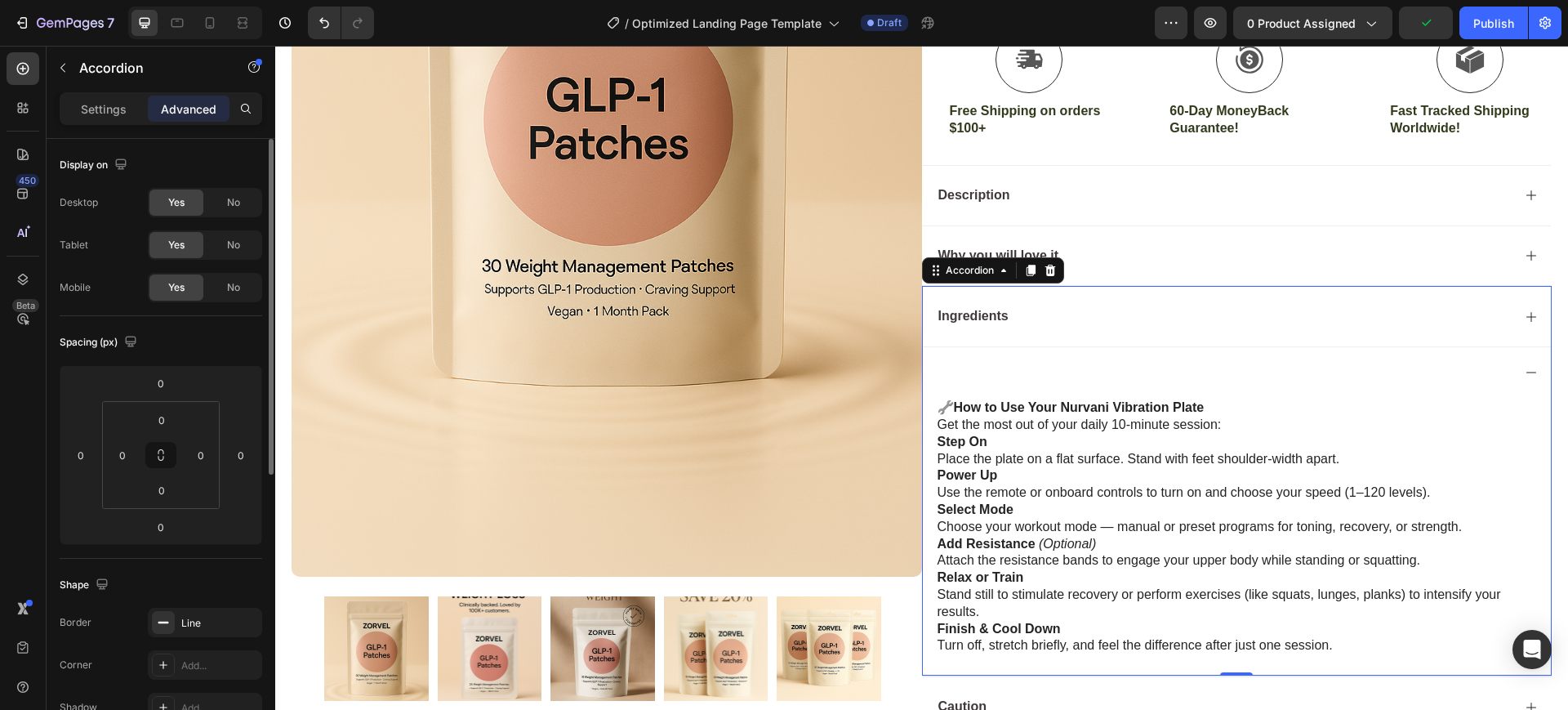 click at bounding box center [1237, 372] 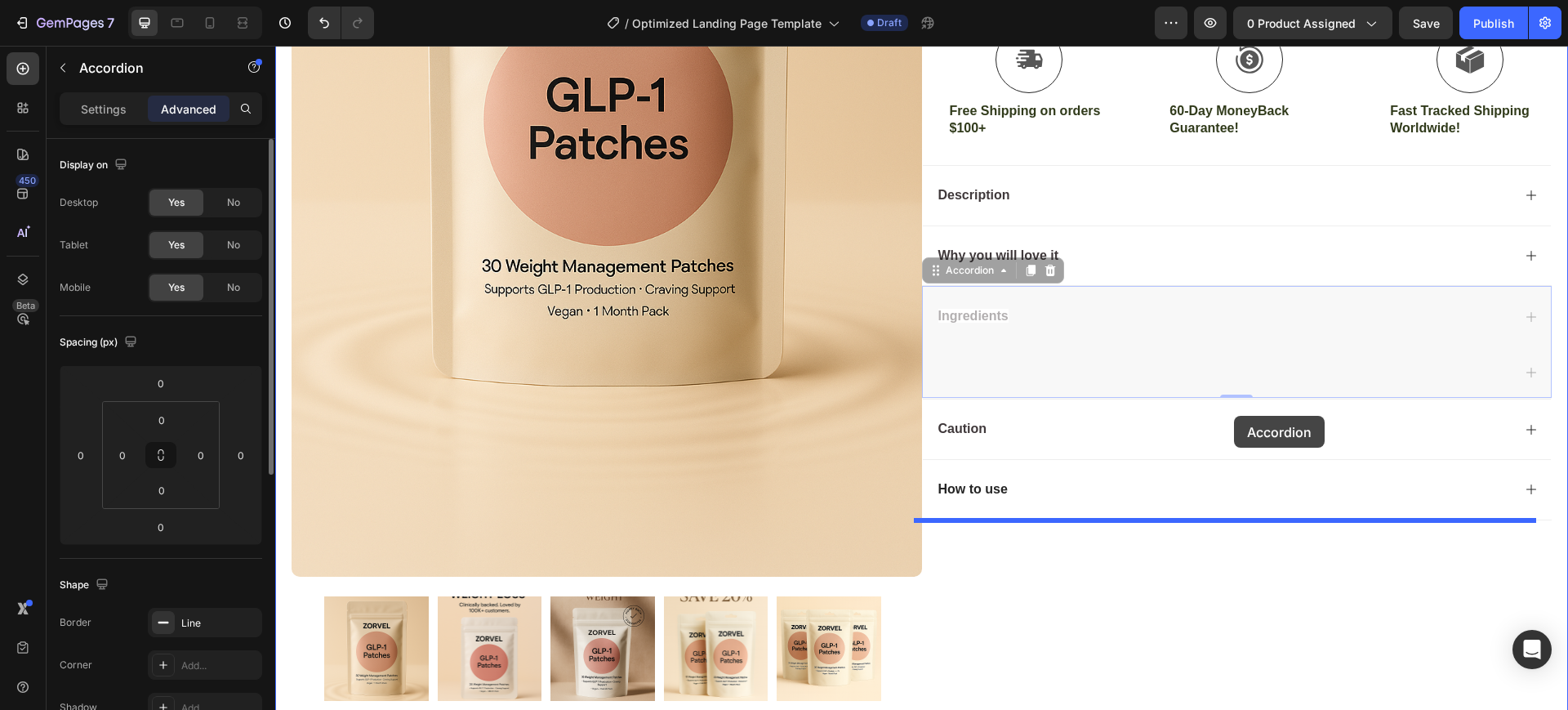 drag, startPoint x: 1218, startPoint y: 391, endPoint x: 1234, endPoint y: 416, distance: 29.681644 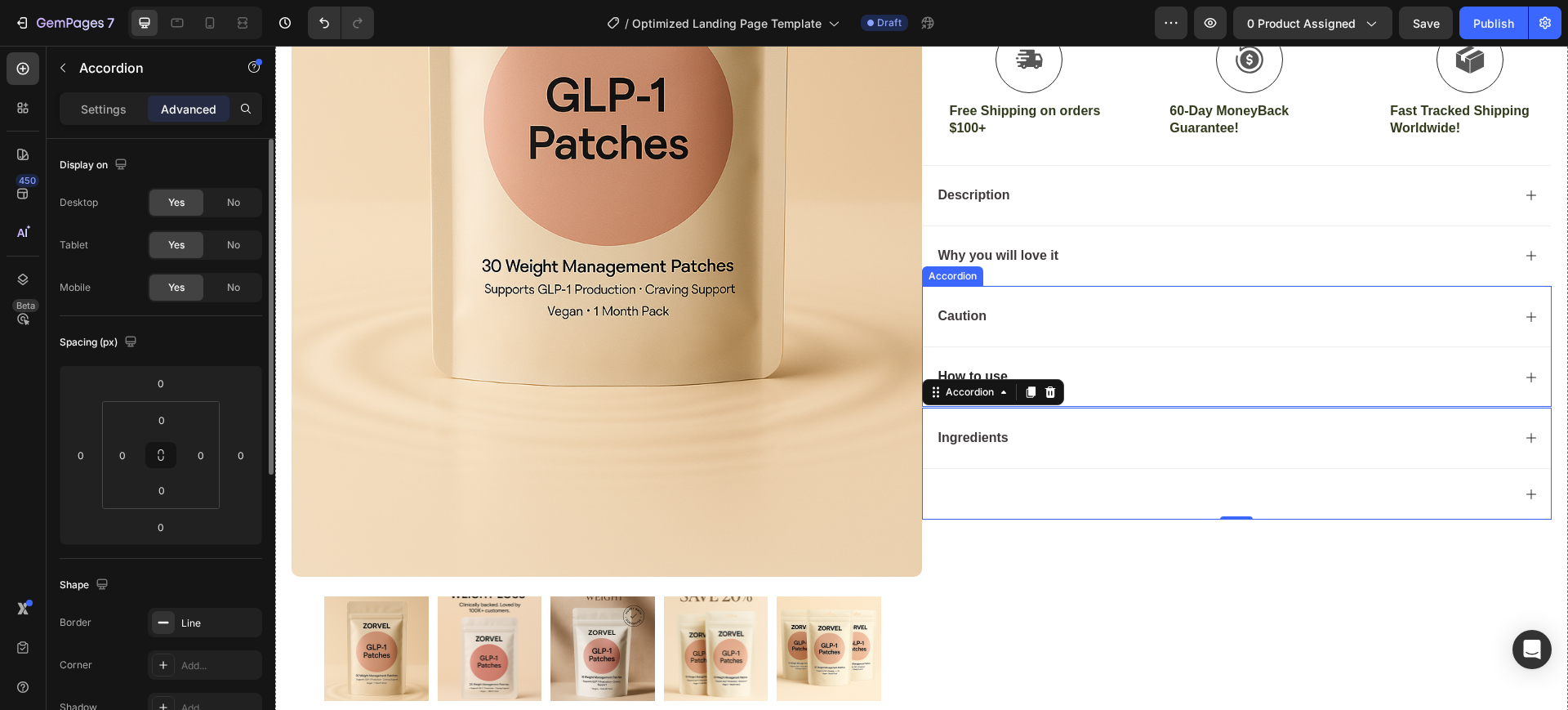 click on "How to use" at bounding box center (973, 377) 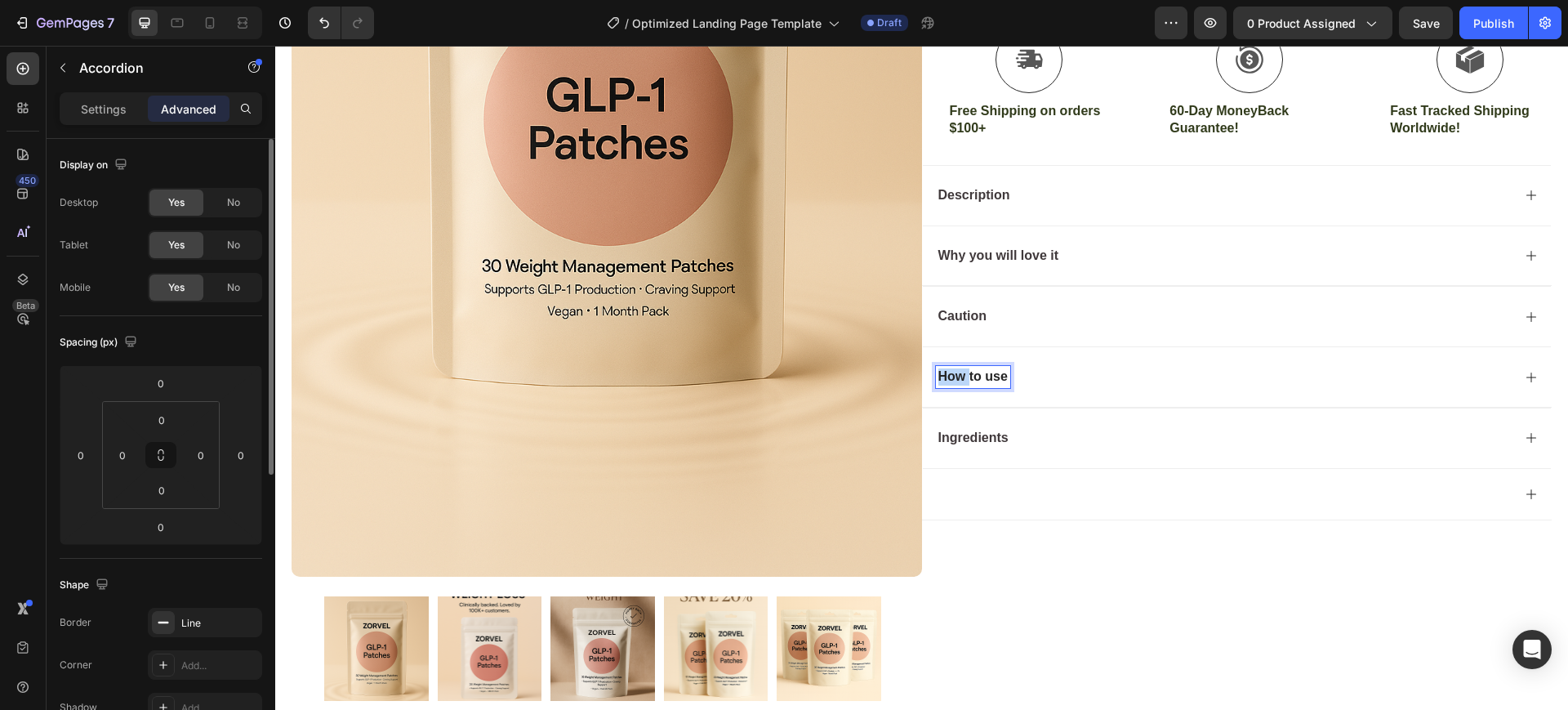 click on "How to use" at bounding box center (973, 377) 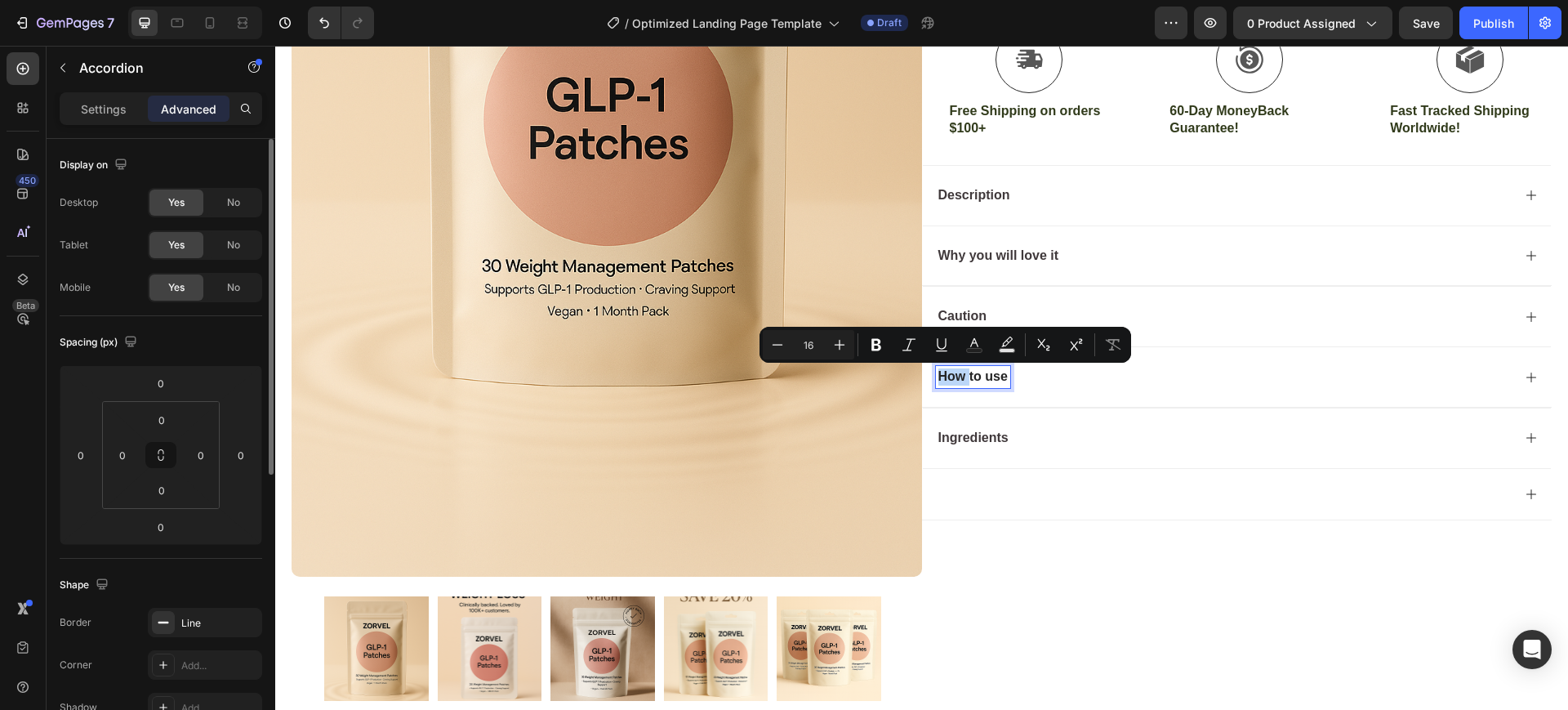 click on "How to use" at bounding box center [973, 377] 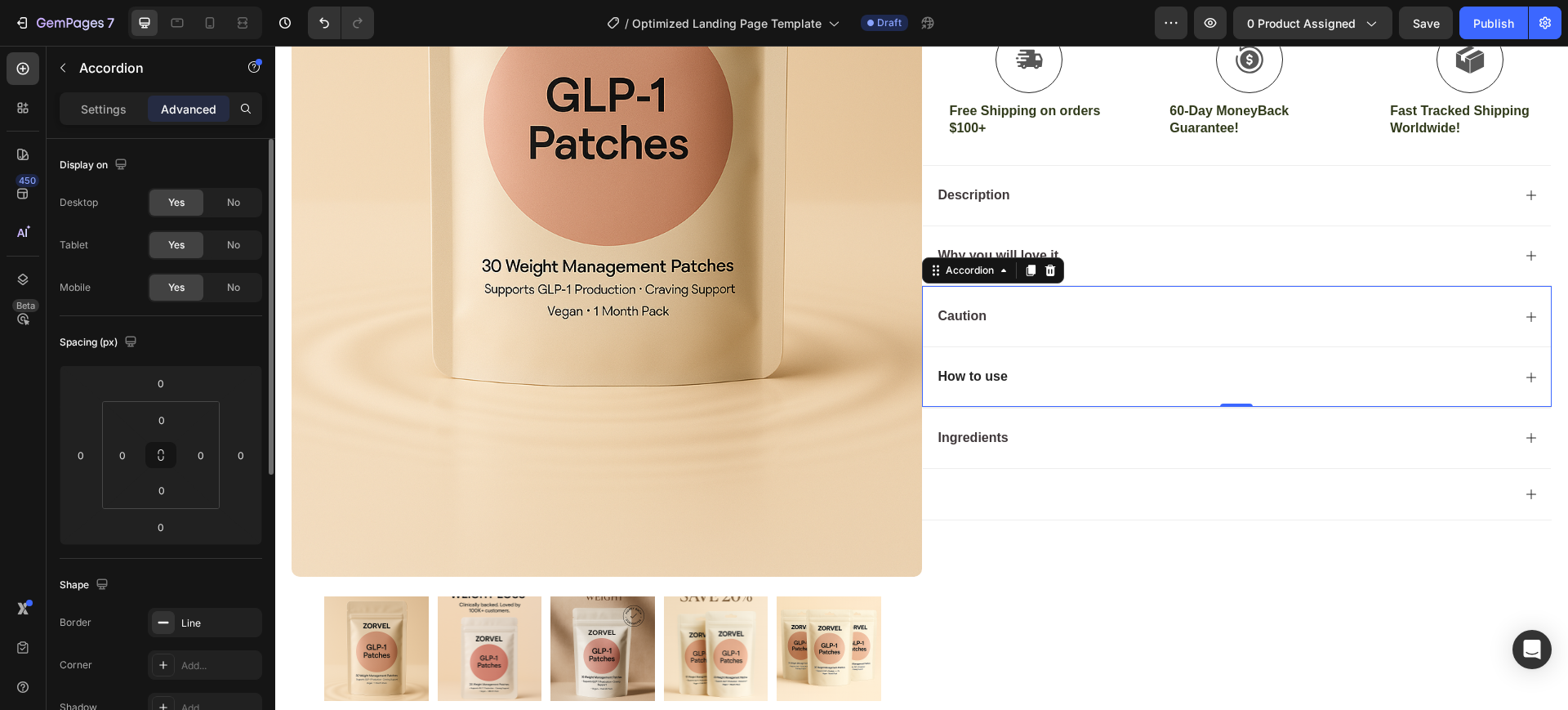 click on "Caution" at bounding box center [963, 315] 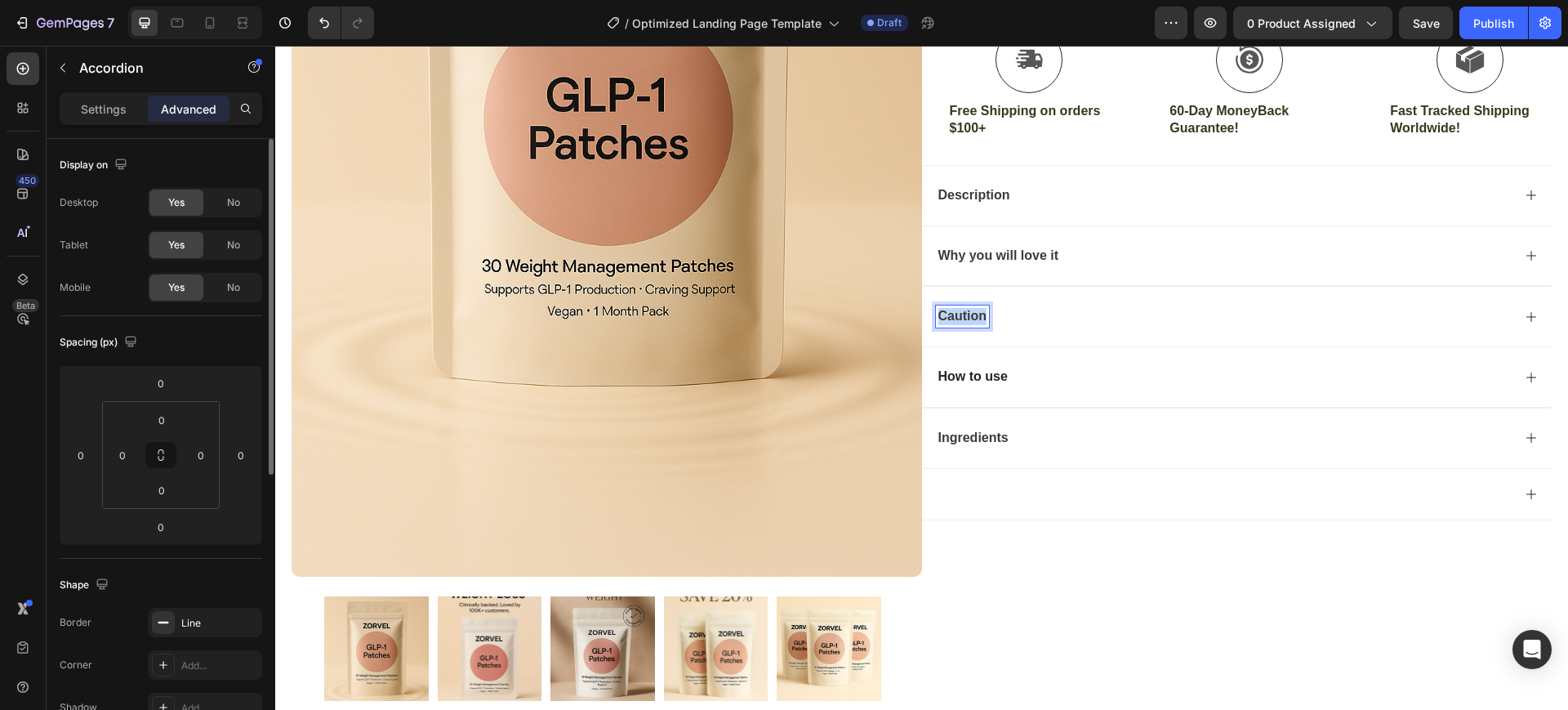 click on "Caution" at bounding box center (963, 315) 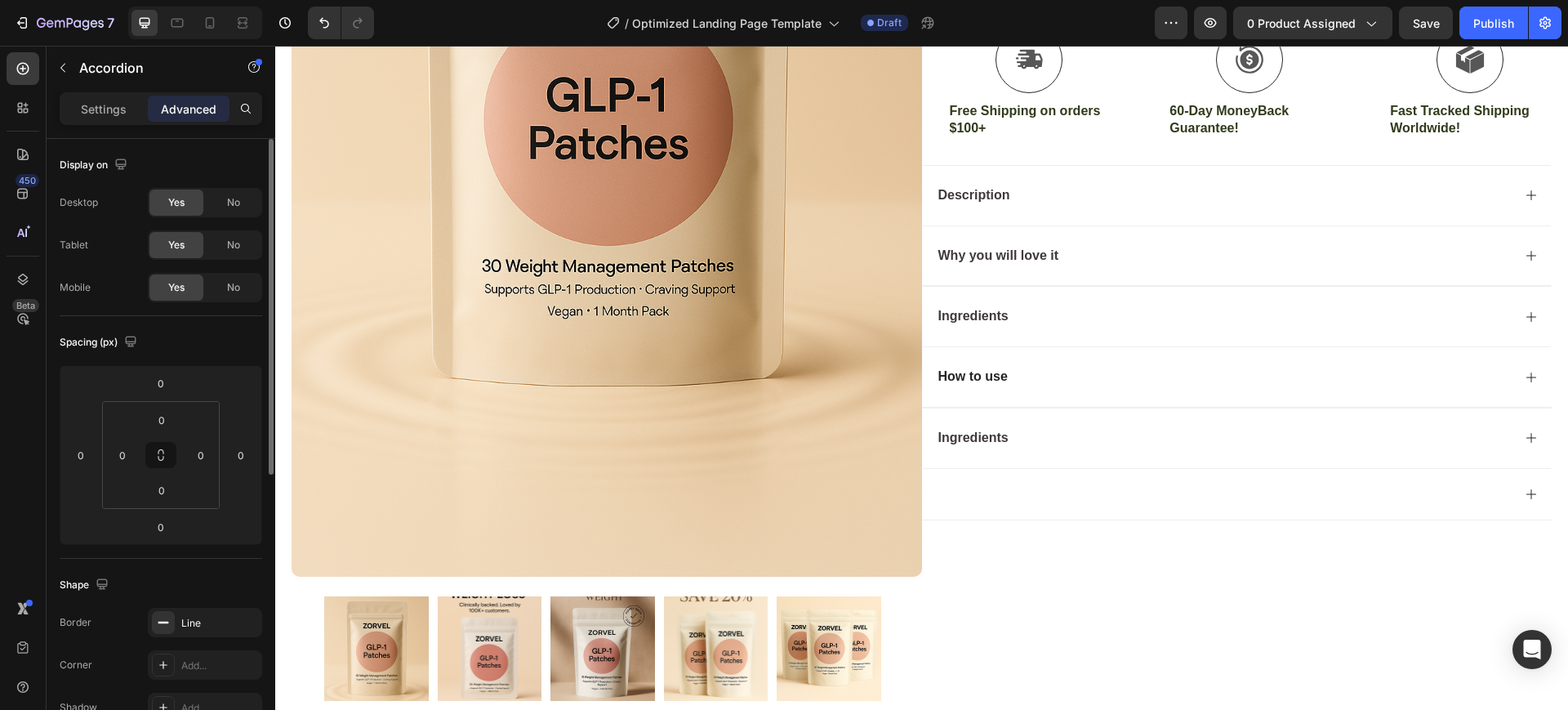 click on "Ingredients" at bounding box center [1224, 316] 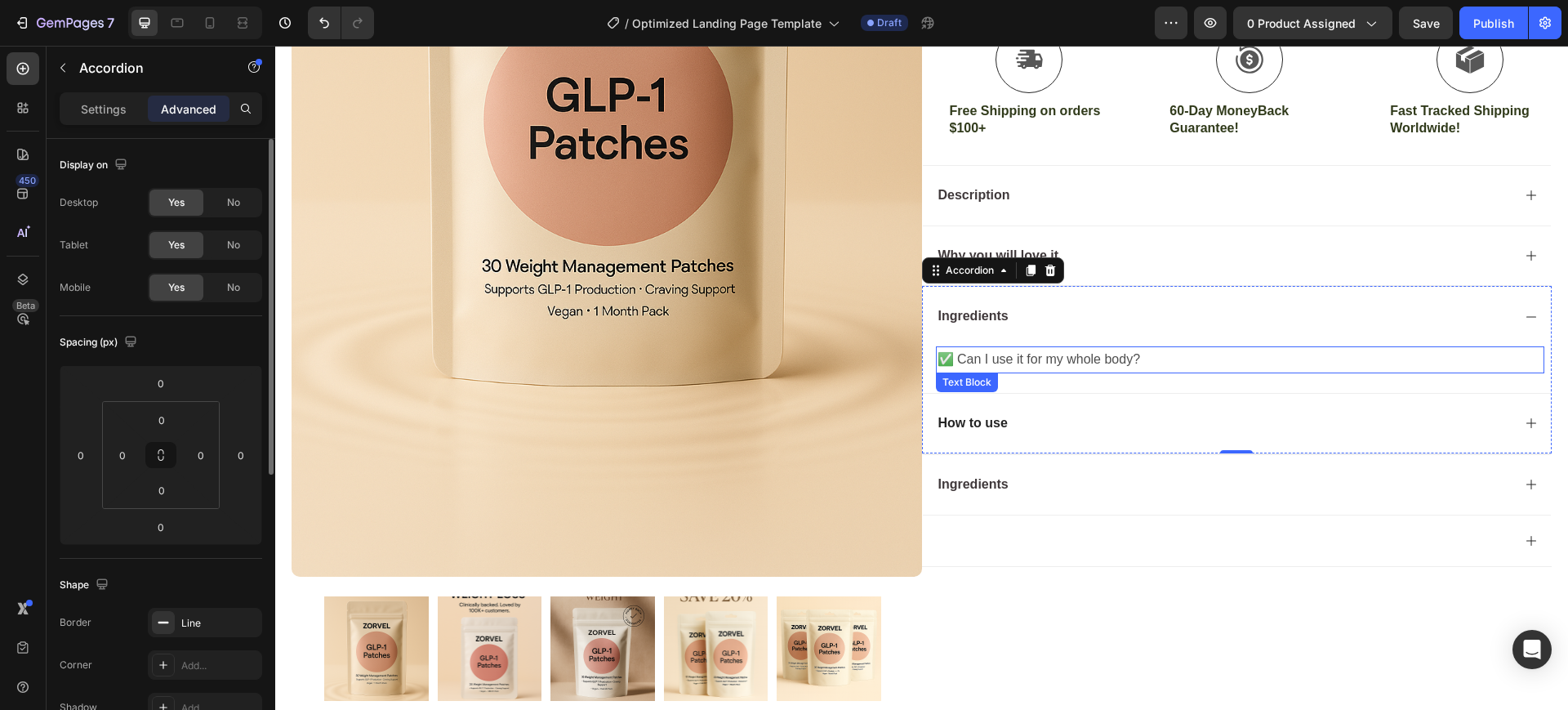 click on "✅ Can I use it for my whole body?" at bounding box center (1241, 359) 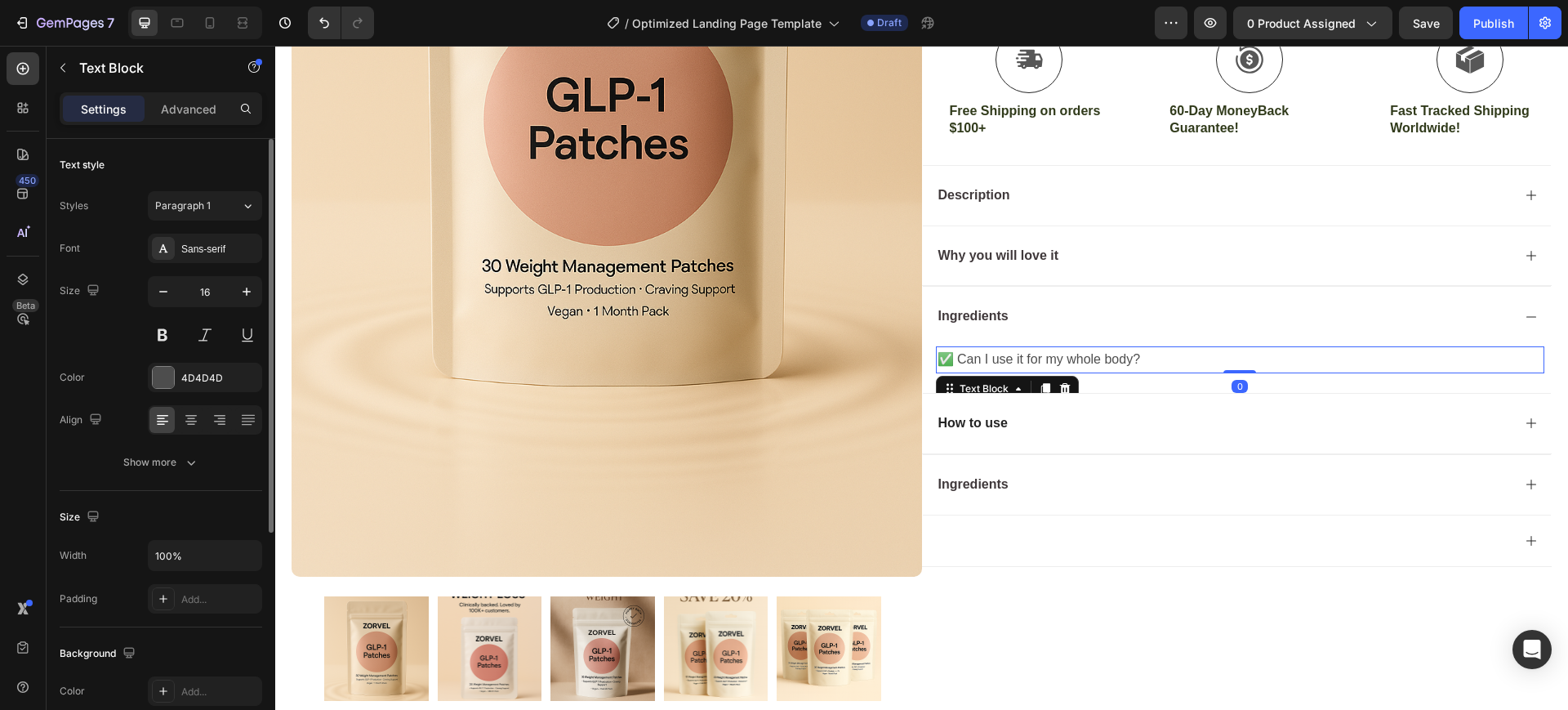 click on "✅ Can I use it for my whole body?" at bounding box center (1241, 359) 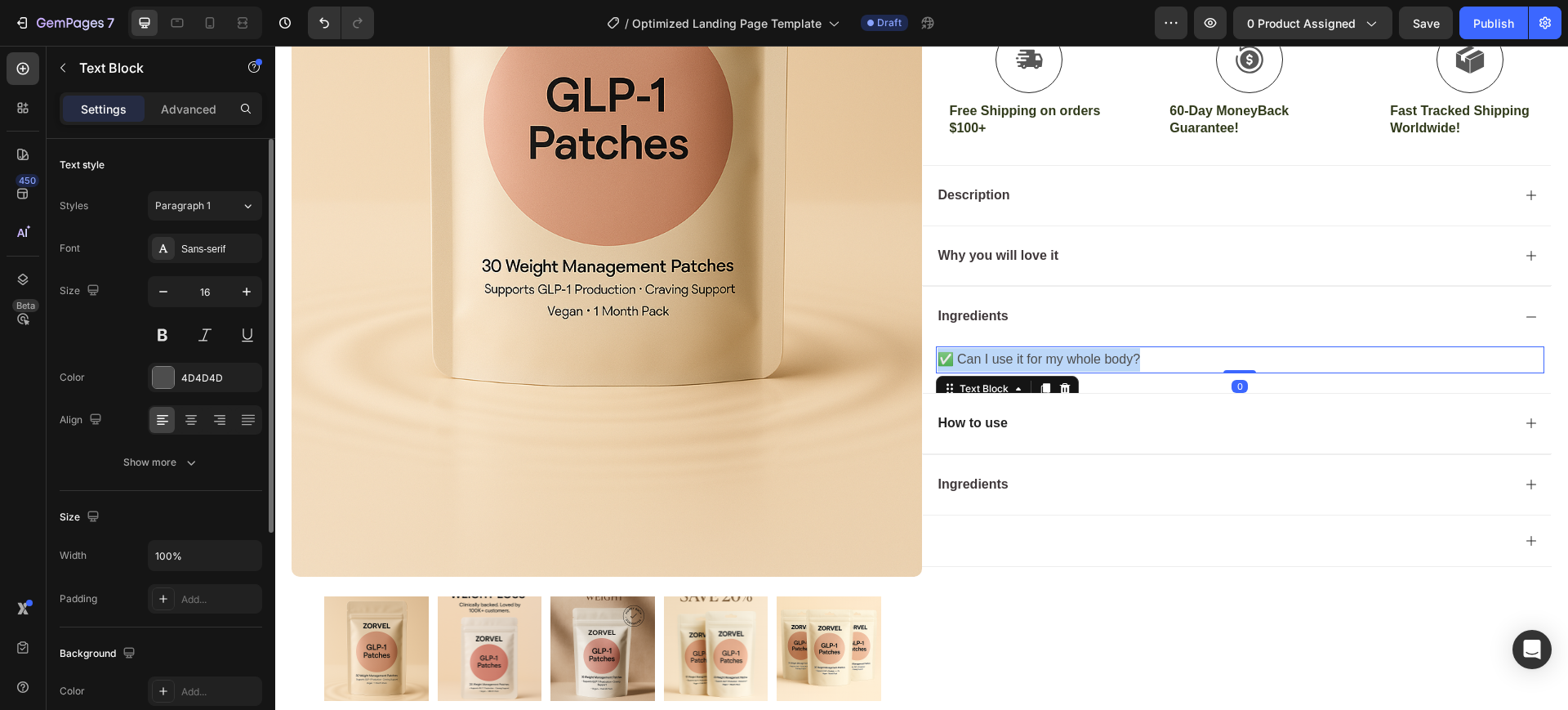 click on "✅ Can I use it for my whole body?" at bounding box center [1241, 359] 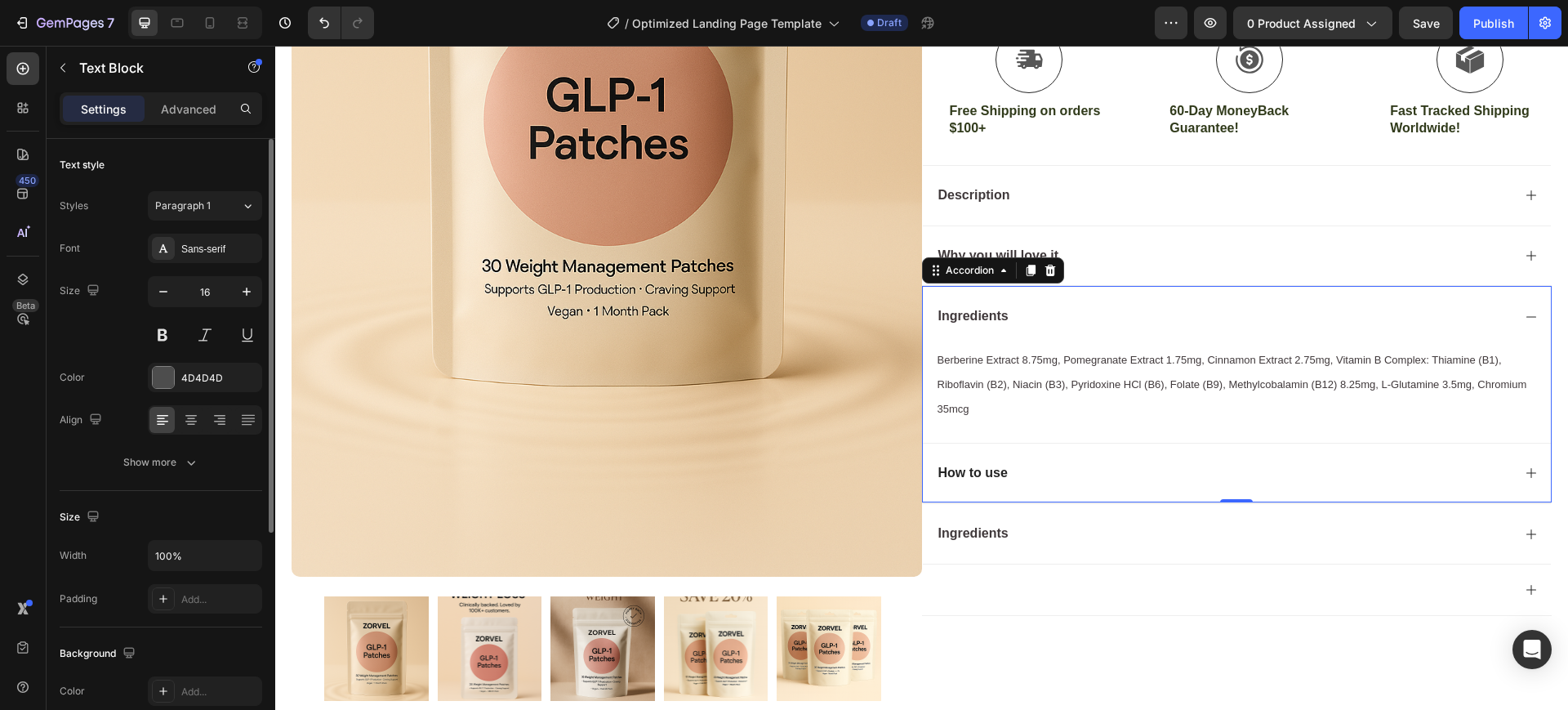 click on "Ingredients" at bounding box center (1224, 316) 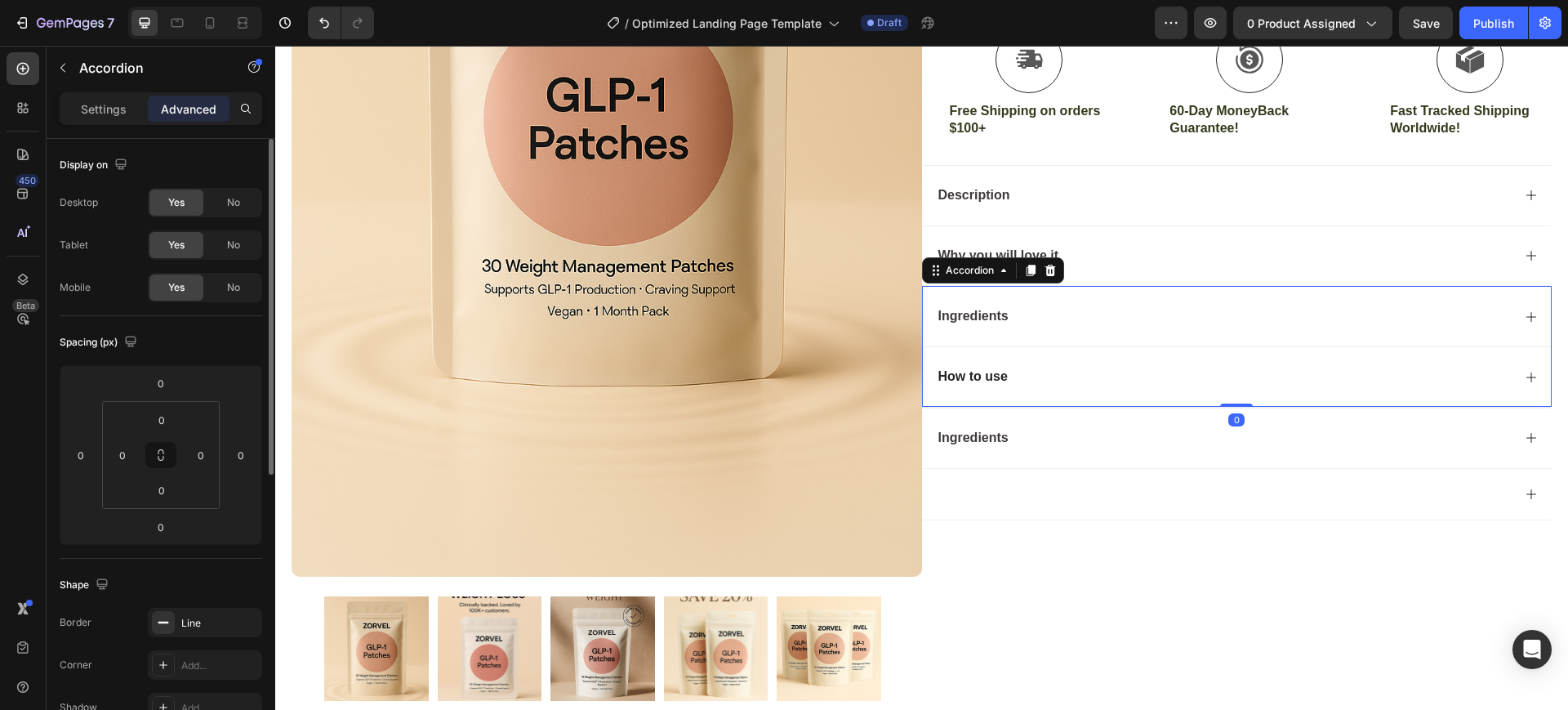click on "How to use" at bounding box center [1224, 377] 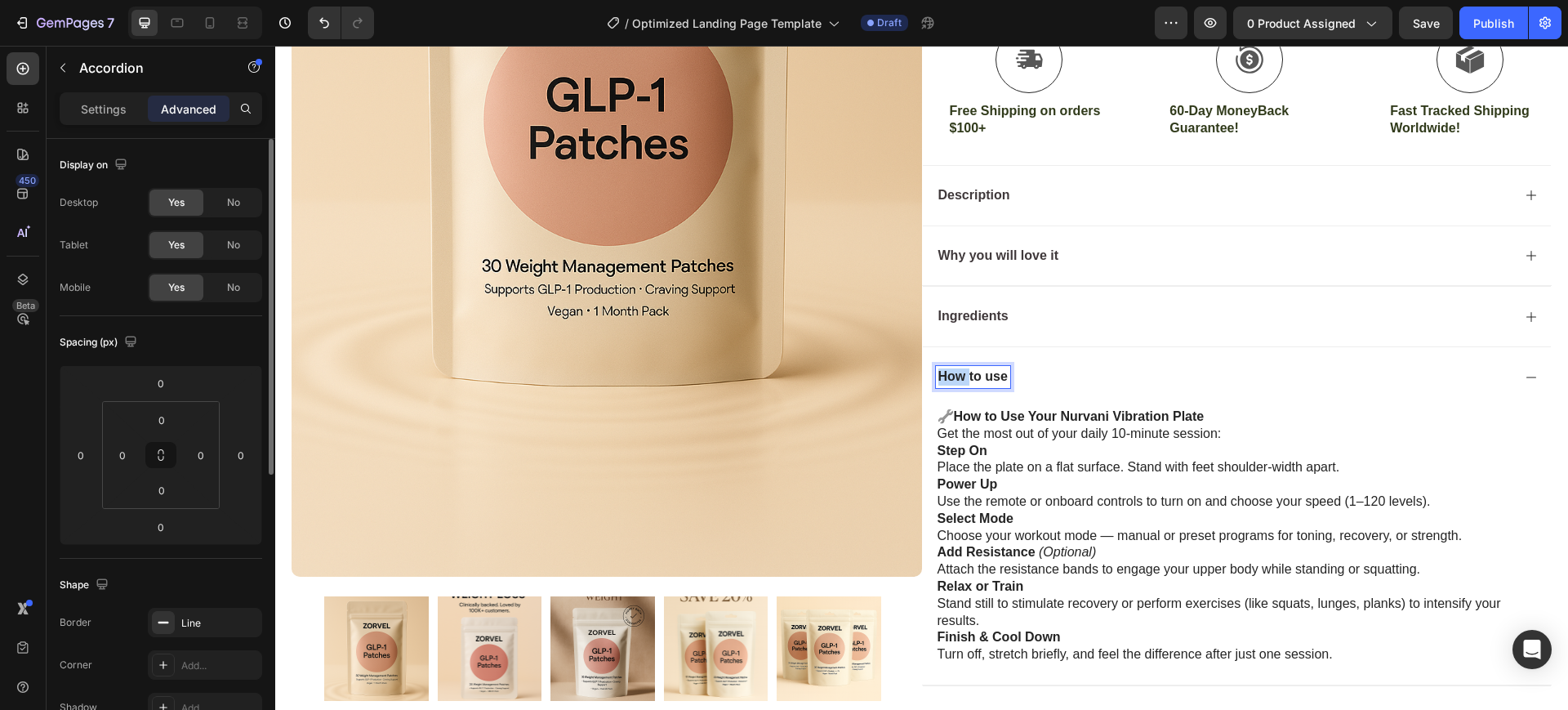 click on "How to use" at bounding box center [973, 377] 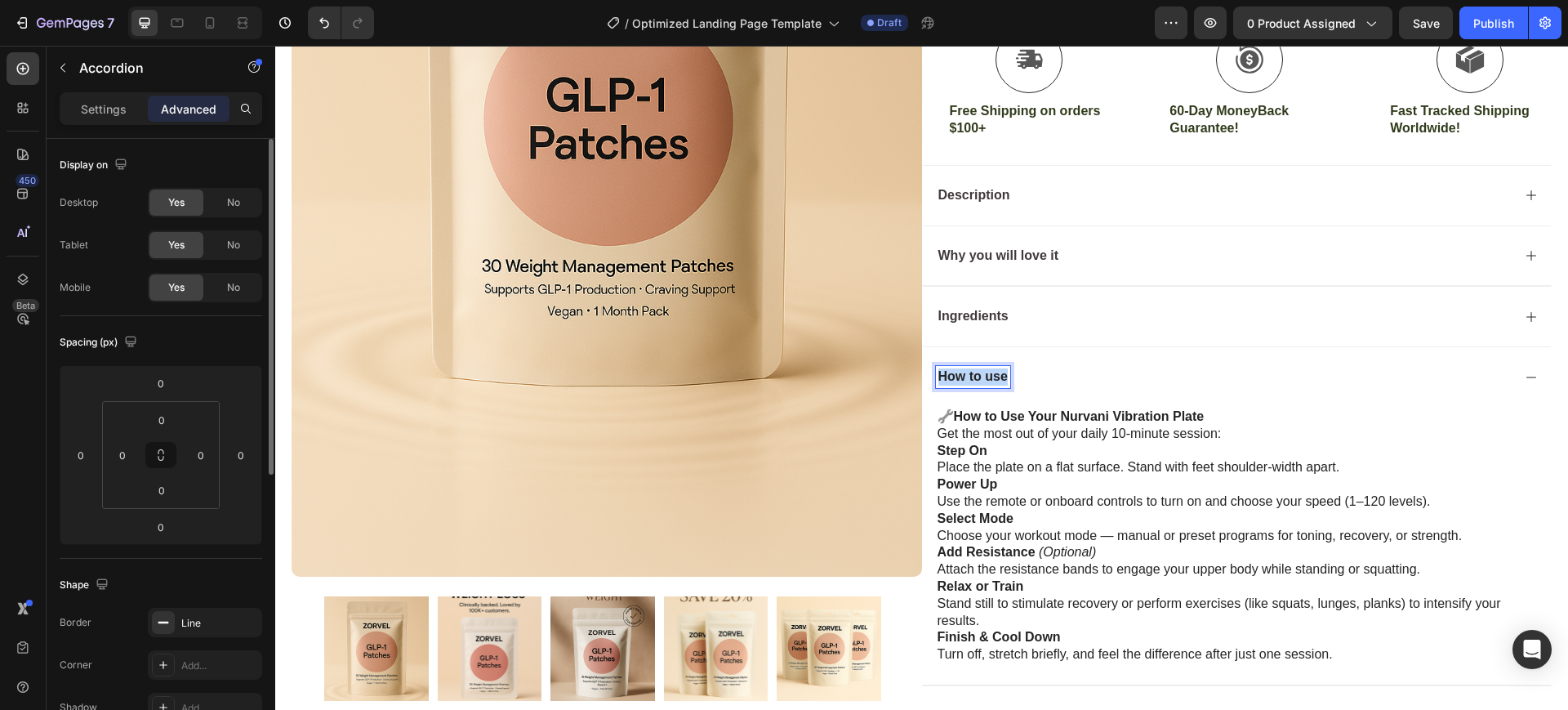 click on "How to use" at bounding box center (973, 377) 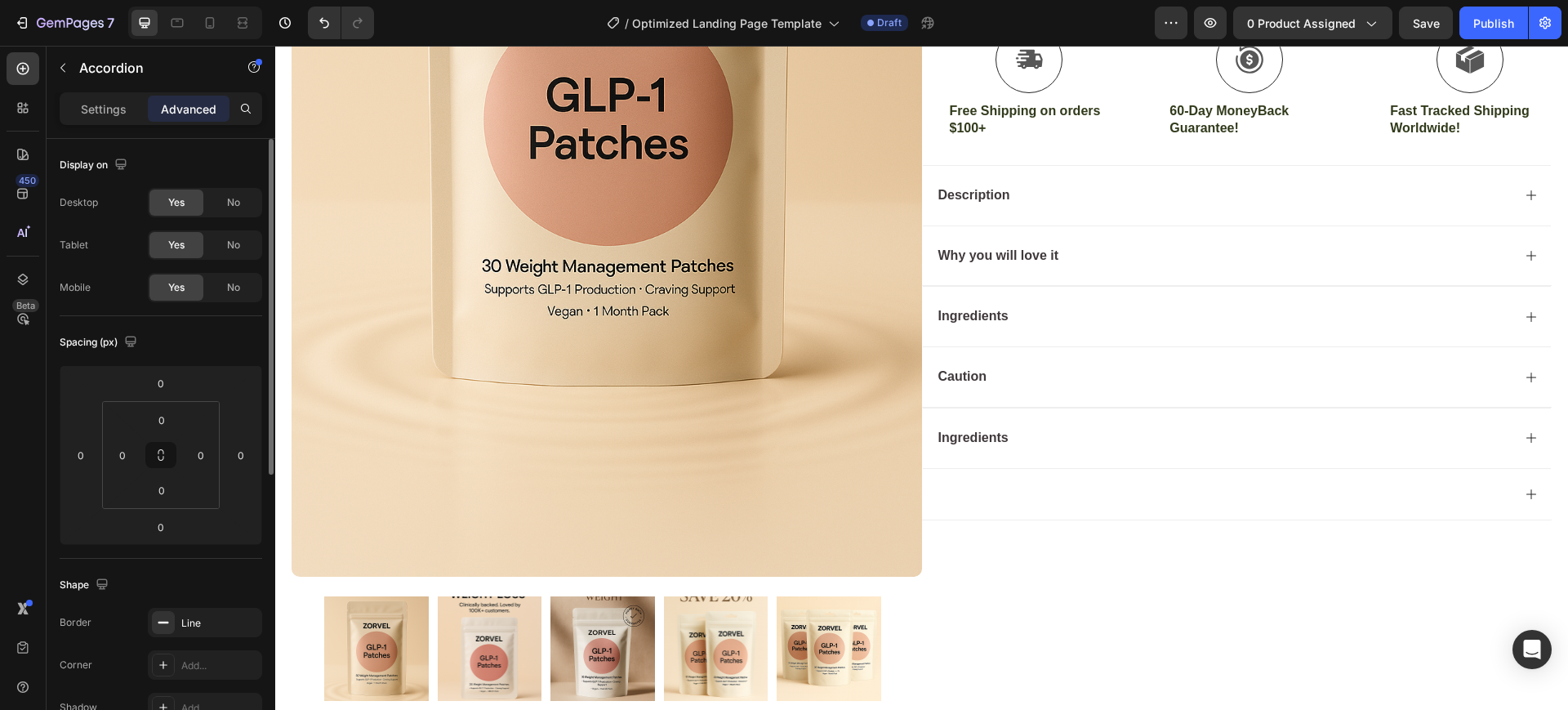 click on "Caution" at bounding box center (1224, 377) 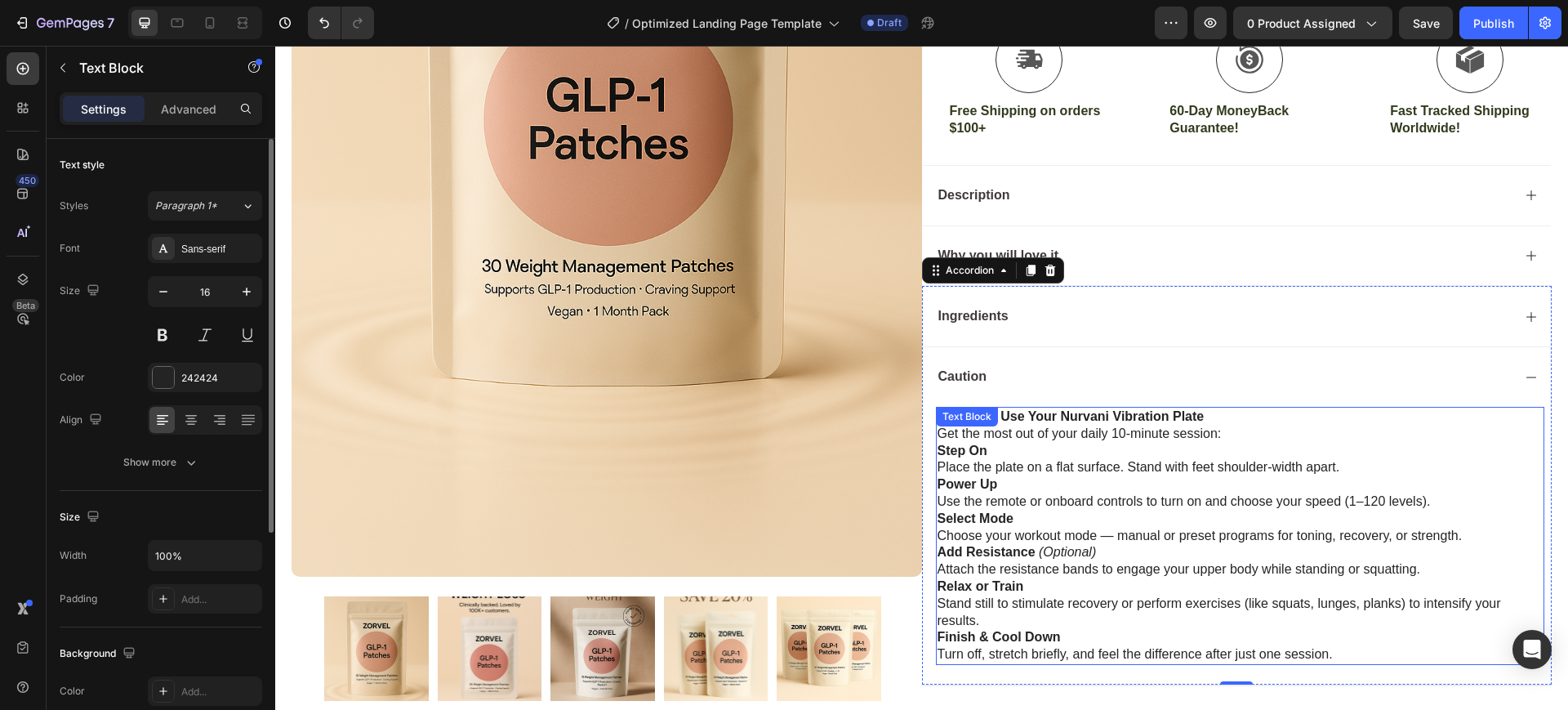click on "🔧  How to Use Your Nurvani Vibration Plate Get the most out of your daily 10-minute session: Step On Place the plate on a flat surface. Stand with feet shoulder-width apart. Power Up Use the remote or onboard controls to turn on and choose your speed (1–120 levels). Select Mode Choose your workout mode — manual or preset programs for toning, recovery, or strength. Add Resistance   (Optional) Attach the resistance bands to engage your upper body while standing or squatting. Relax or Train Stand still to stimulate recovery or perform exercises (like squats, lunges, planks) to intensify your results. Finish & Cool Down Turn off, stretch briefly, and feel the difference after just one session. Text Block" at bounding box center [1241, 536] 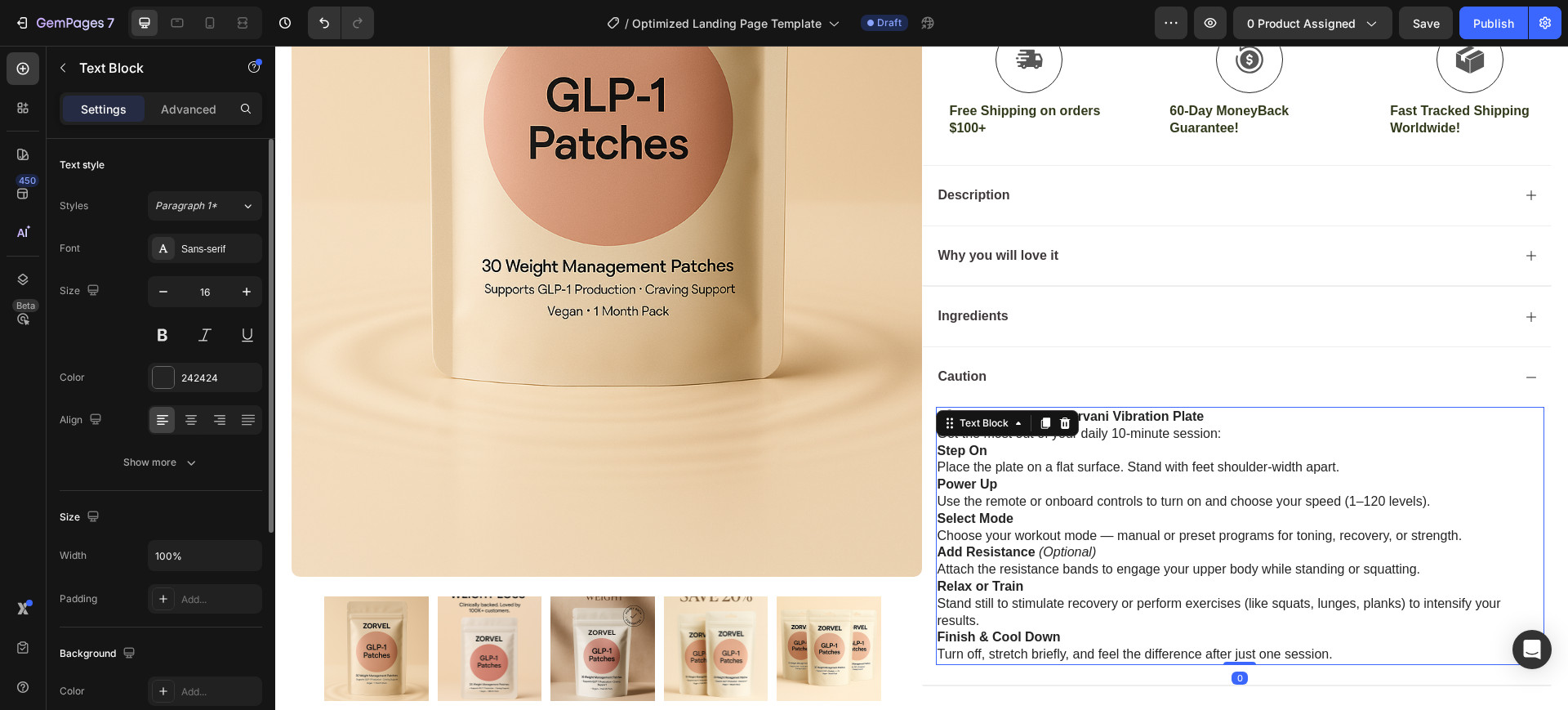 click on "Get the most out of your daily 10-minute session:" at bounding box center (1241, 434) 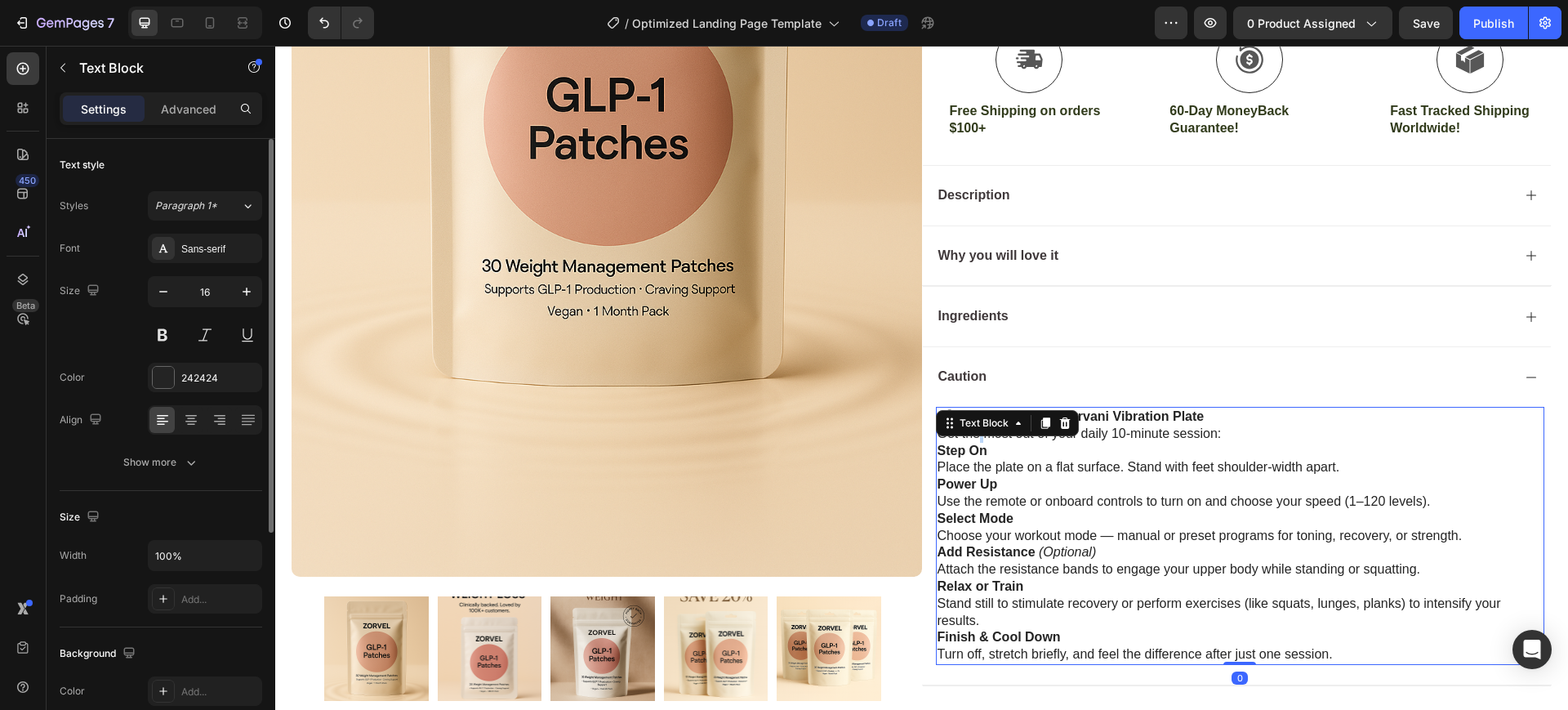 click on "Get the most out of your daily 10-minute session:" at bounding box center [1241, 434] 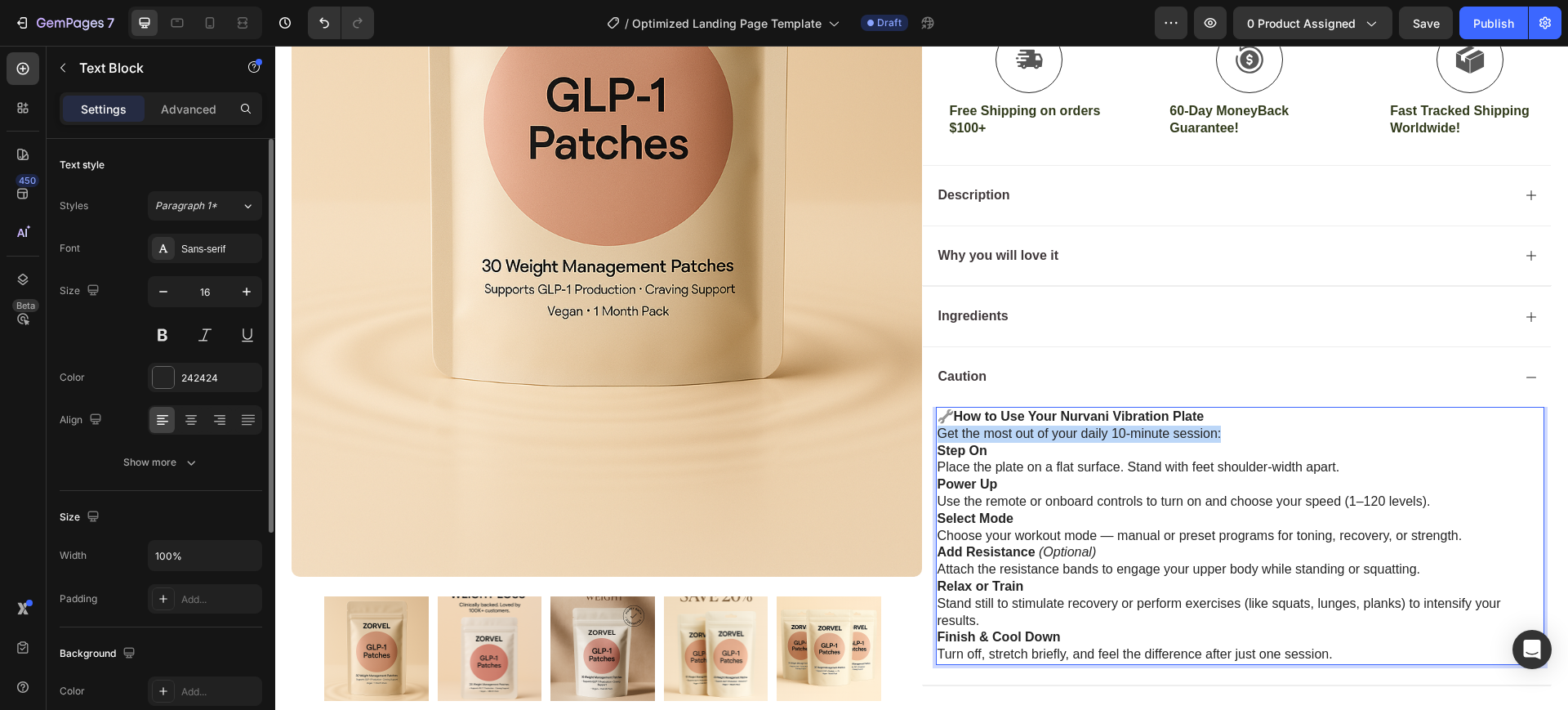 click on "Get the most out of your daily 10-minute session:" at bounding box center [1241, 434] 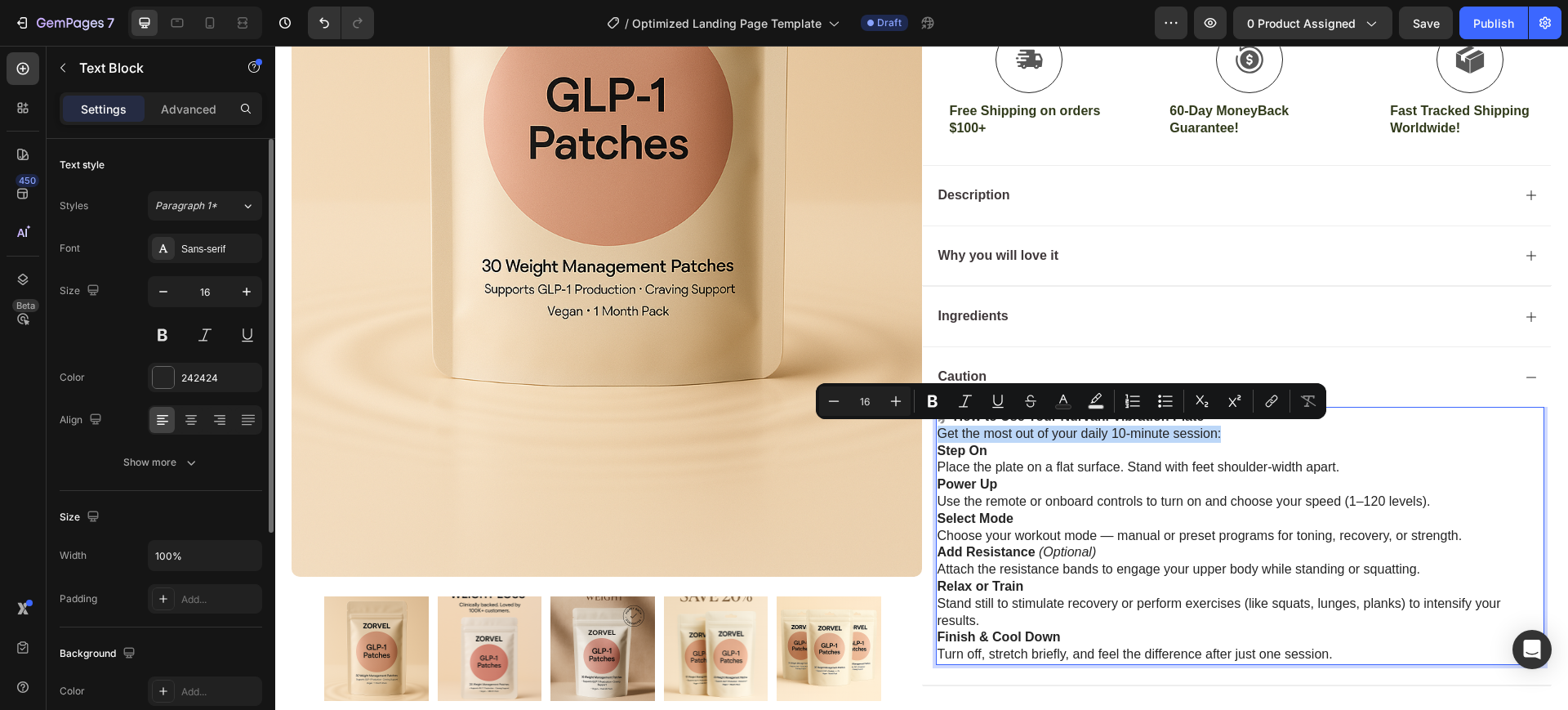 click on "Get the most out of your daily 10-minute session:" at bounding box center (1241, 434) 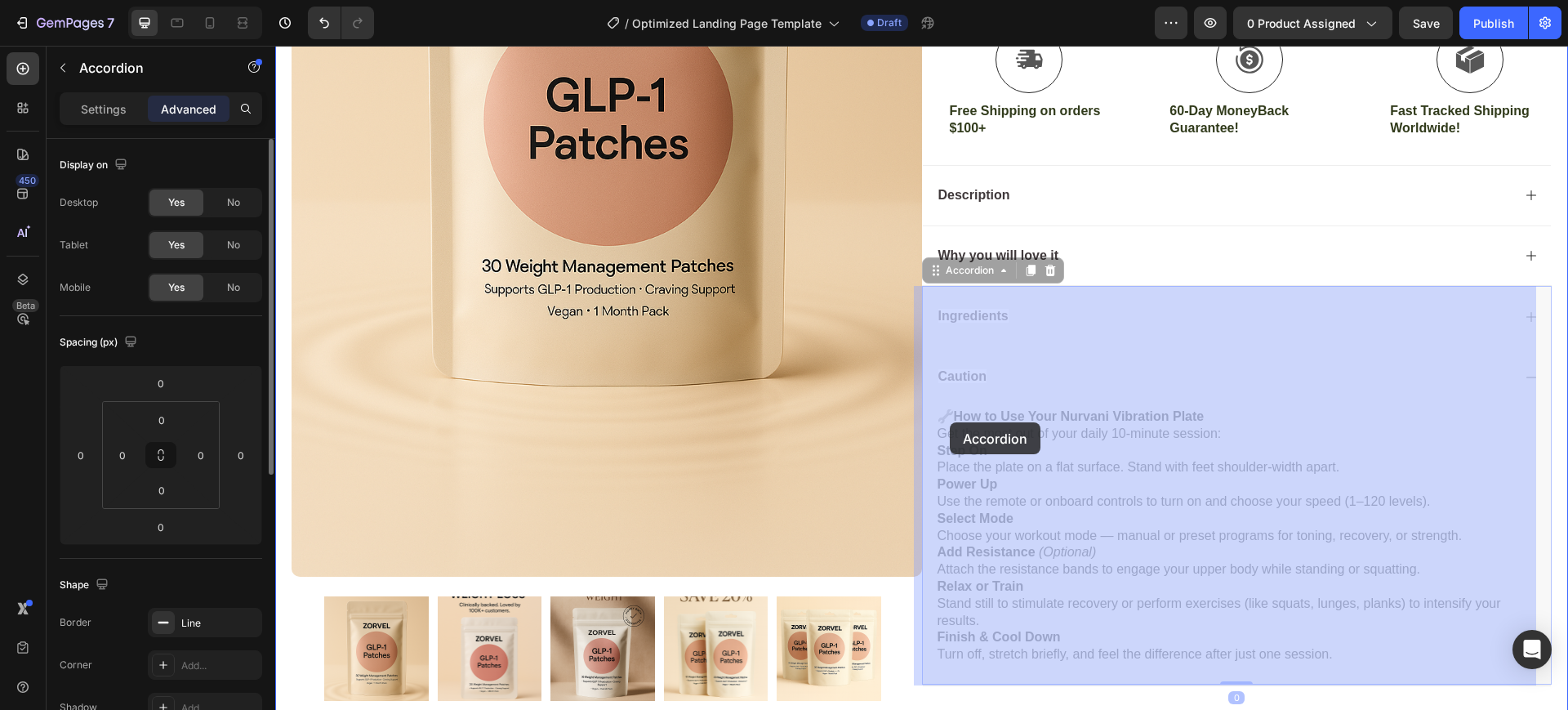drag, startPoint x: 928, startPoint y: 417, endPoint x: 950, endPoint y: 422, distance: 22.56103 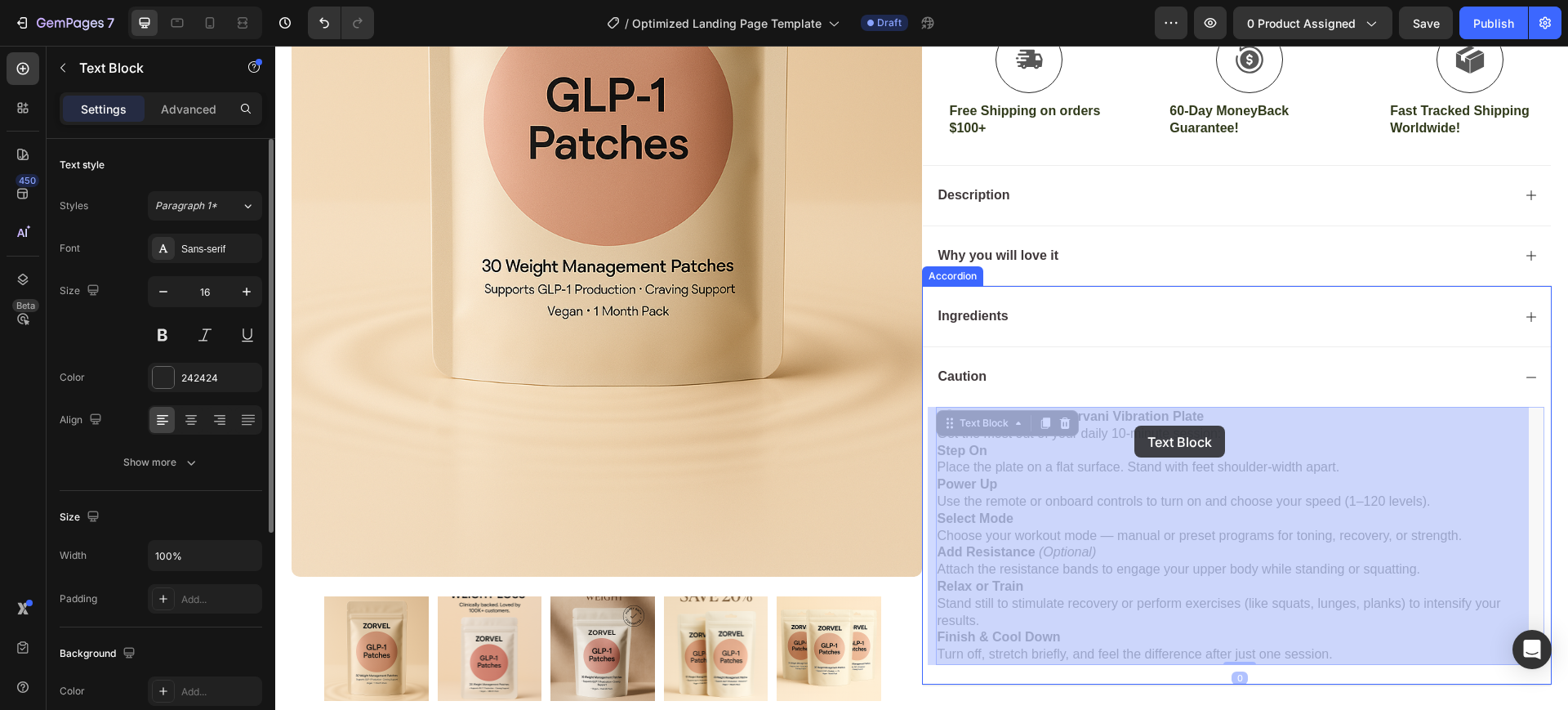 drag, startPoint x: 1204, startPoint y: 419, endPoint x: 1134, endPoint y: 426, distance: 70.34913 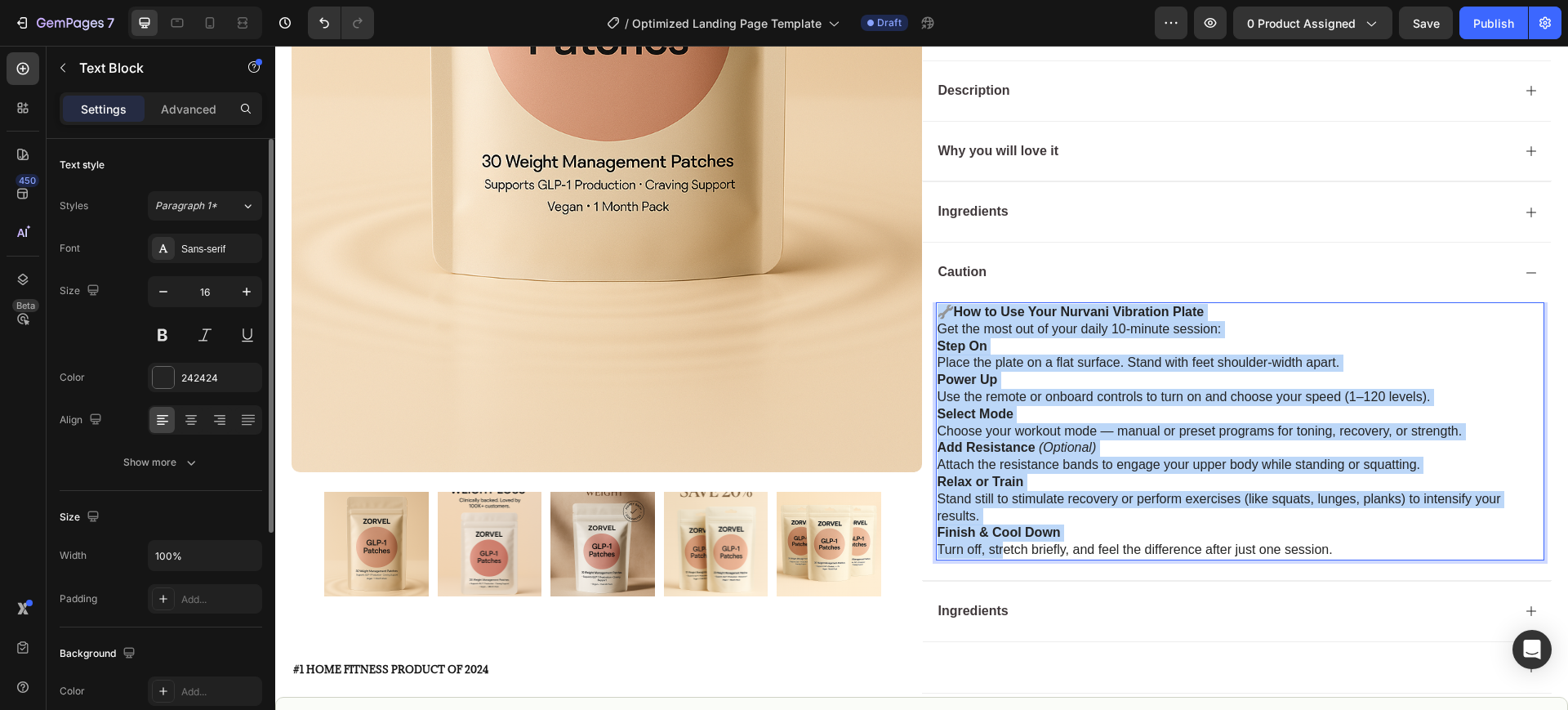 scroll, scrollTop: 926, scrollLeft: 0, axis: vertical 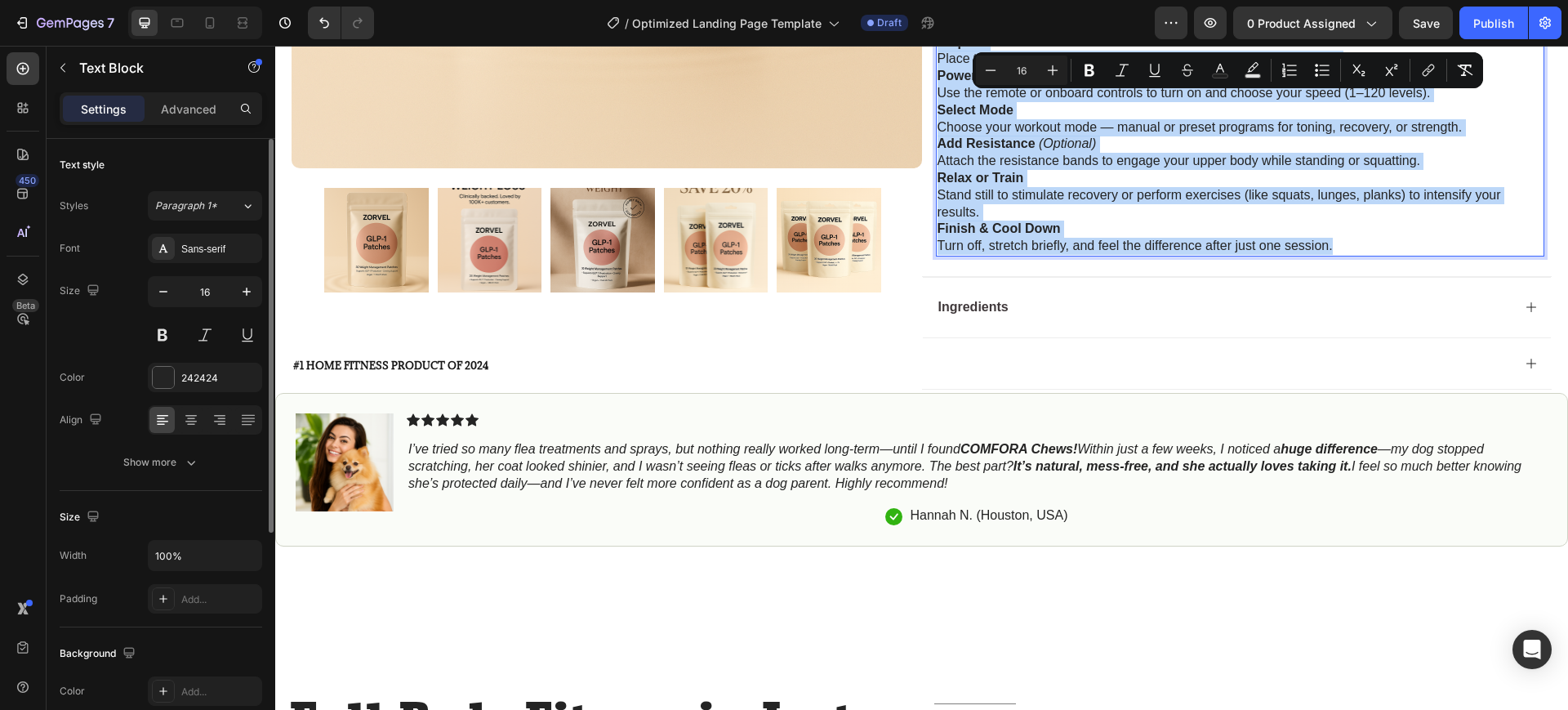 drag, startPoint x: 934, startPoint y: 409, endPoint x: 1327, endPoint y: 248, distance: 424.6999 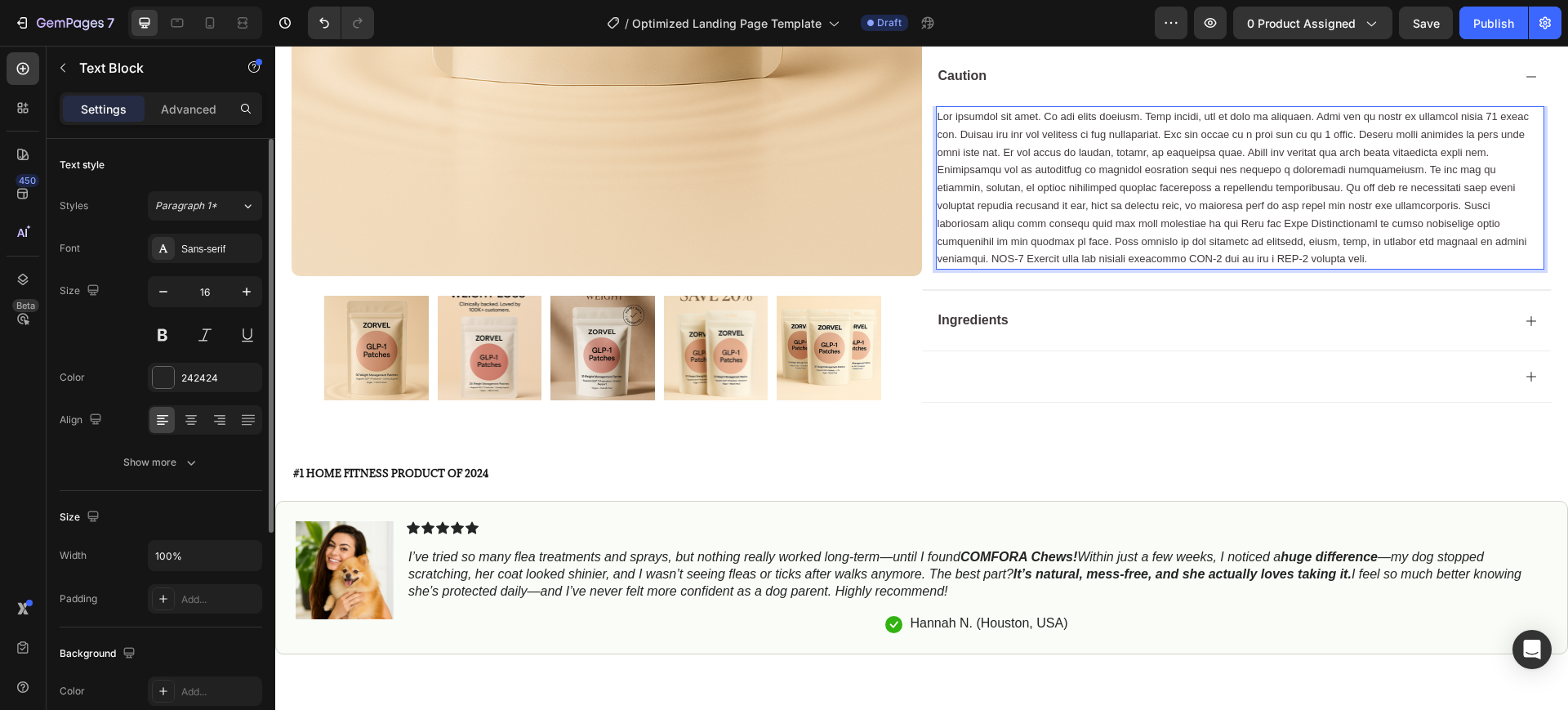 scroll, scrollTop: 721, scrollLeft: 0, axis: vertical 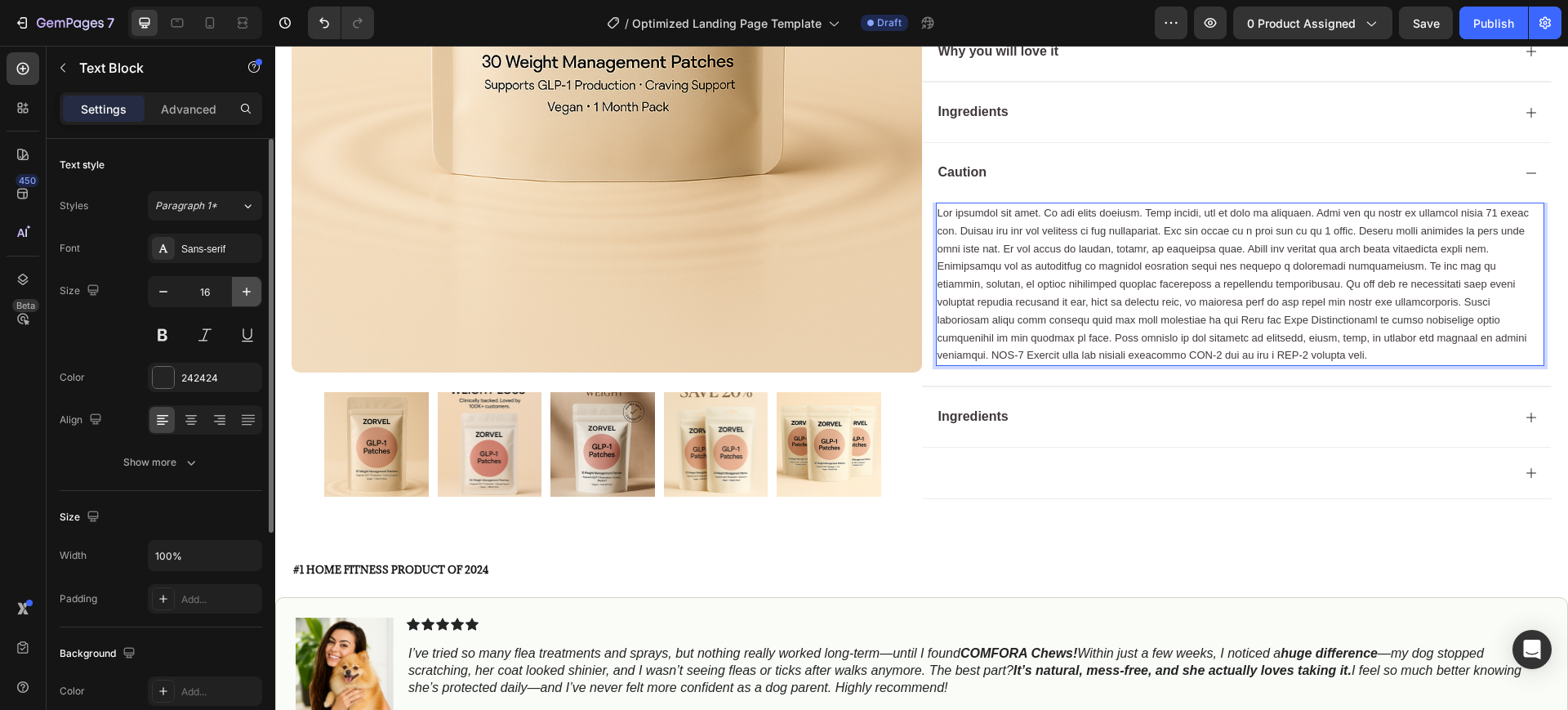click 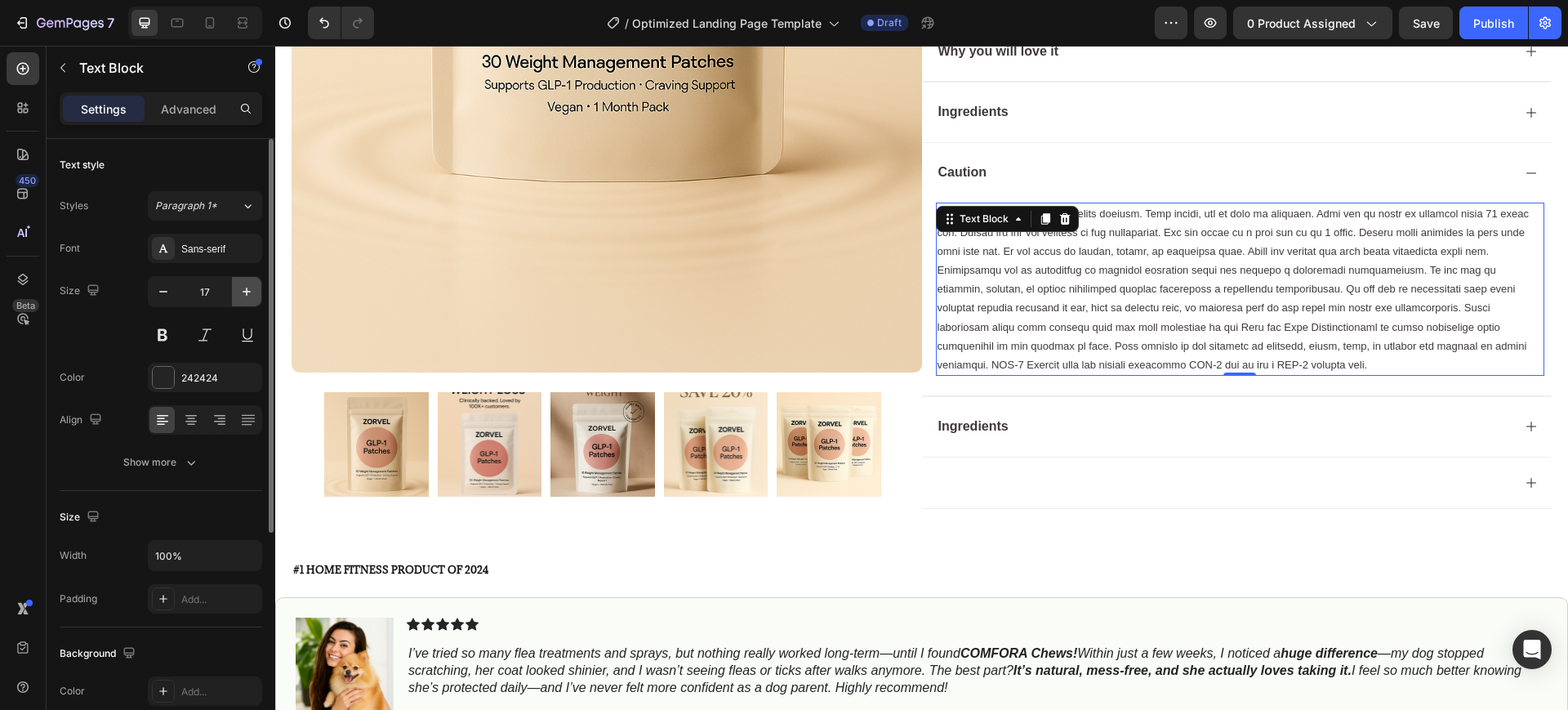 click 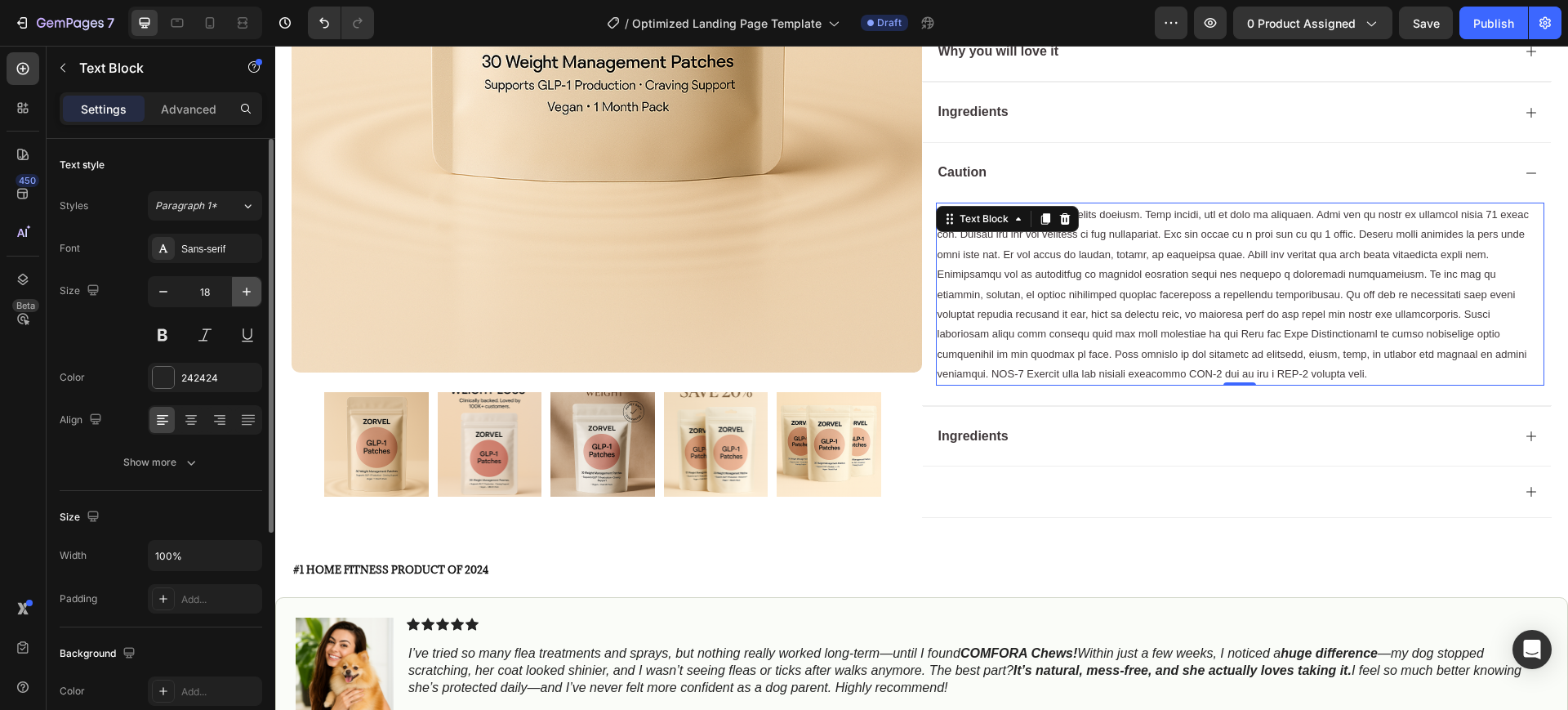 click 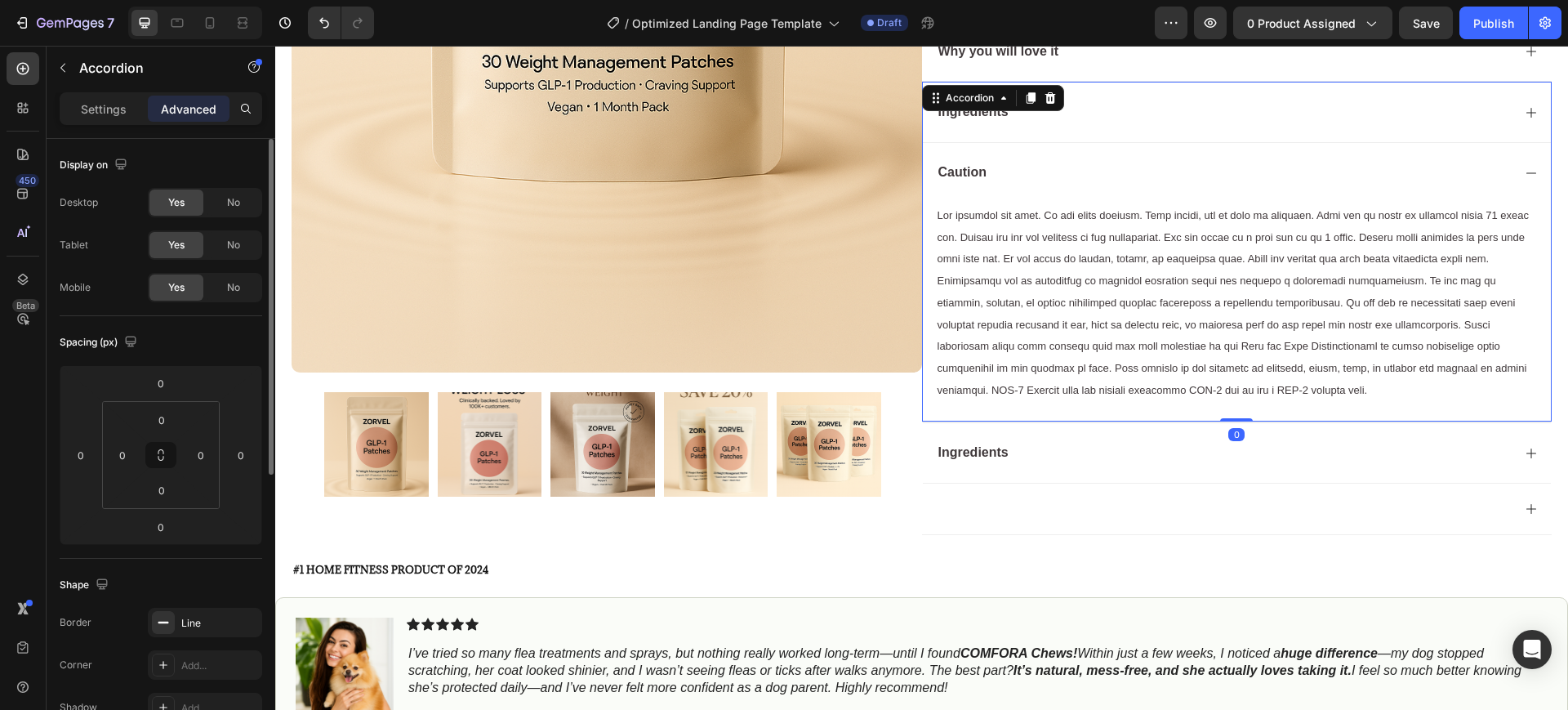 click on "Caution" at bounding box center [1224, 172] 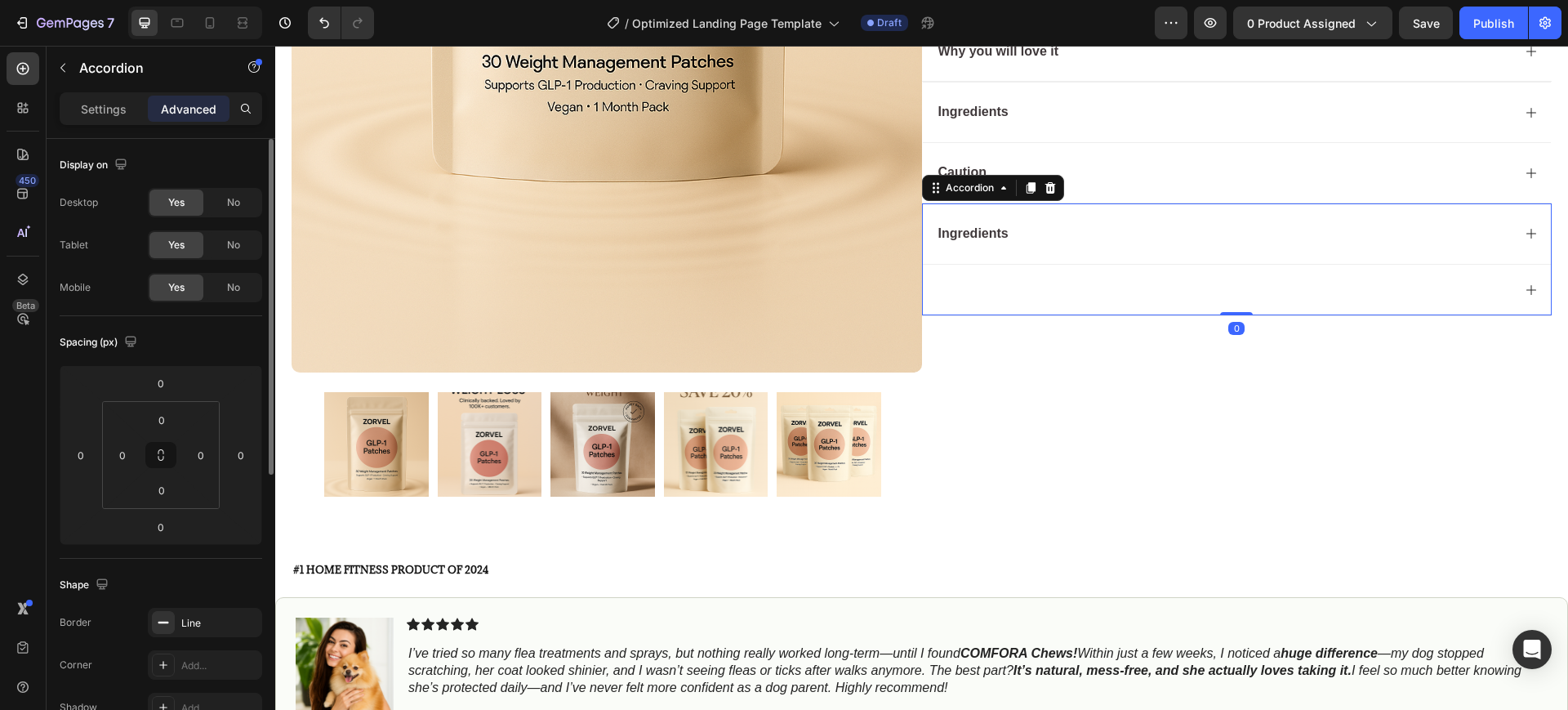 click on "Ingredients" at bounding box center [1224, 234] 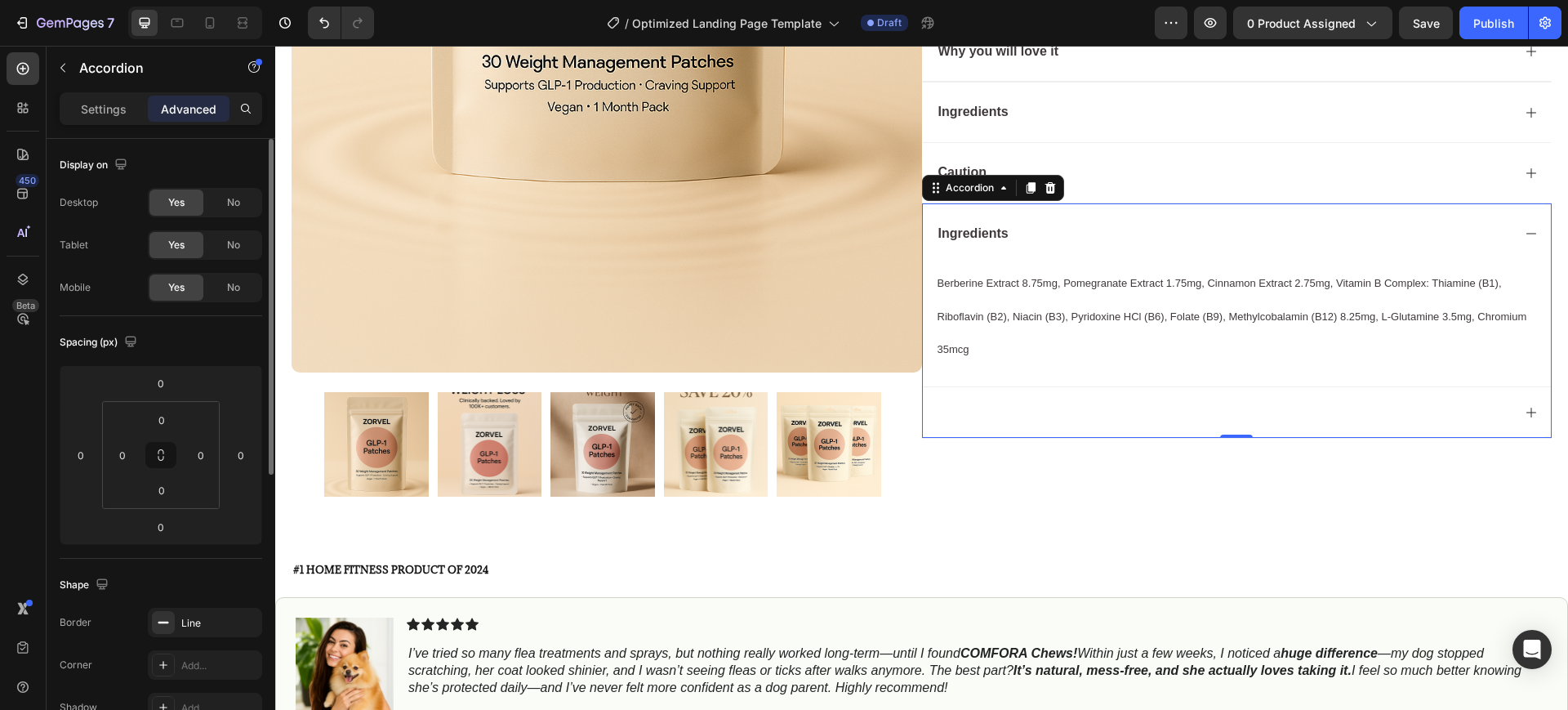 click on "Ingredients" at bounding box center (973, 233) 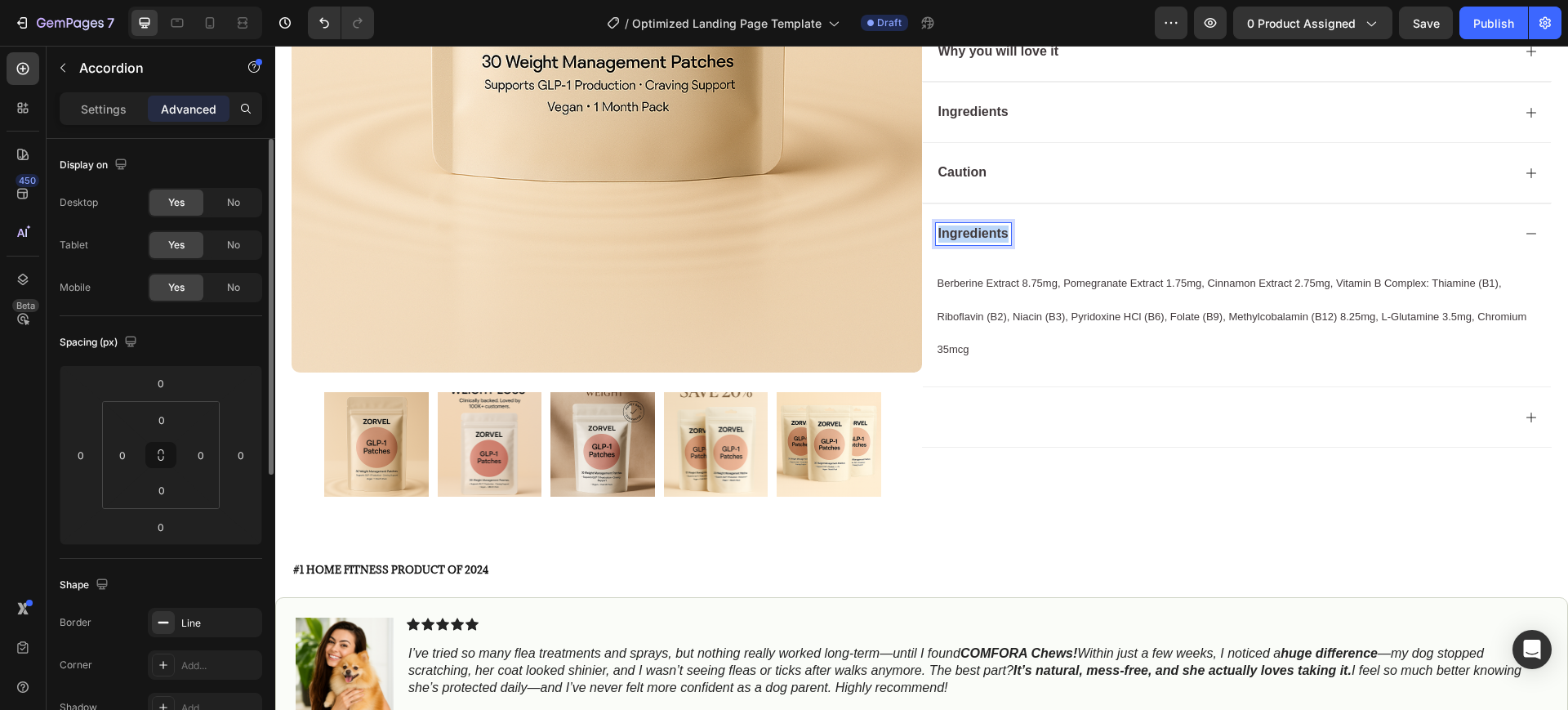 click on "Ingredients" at bounding box center (973, 233) 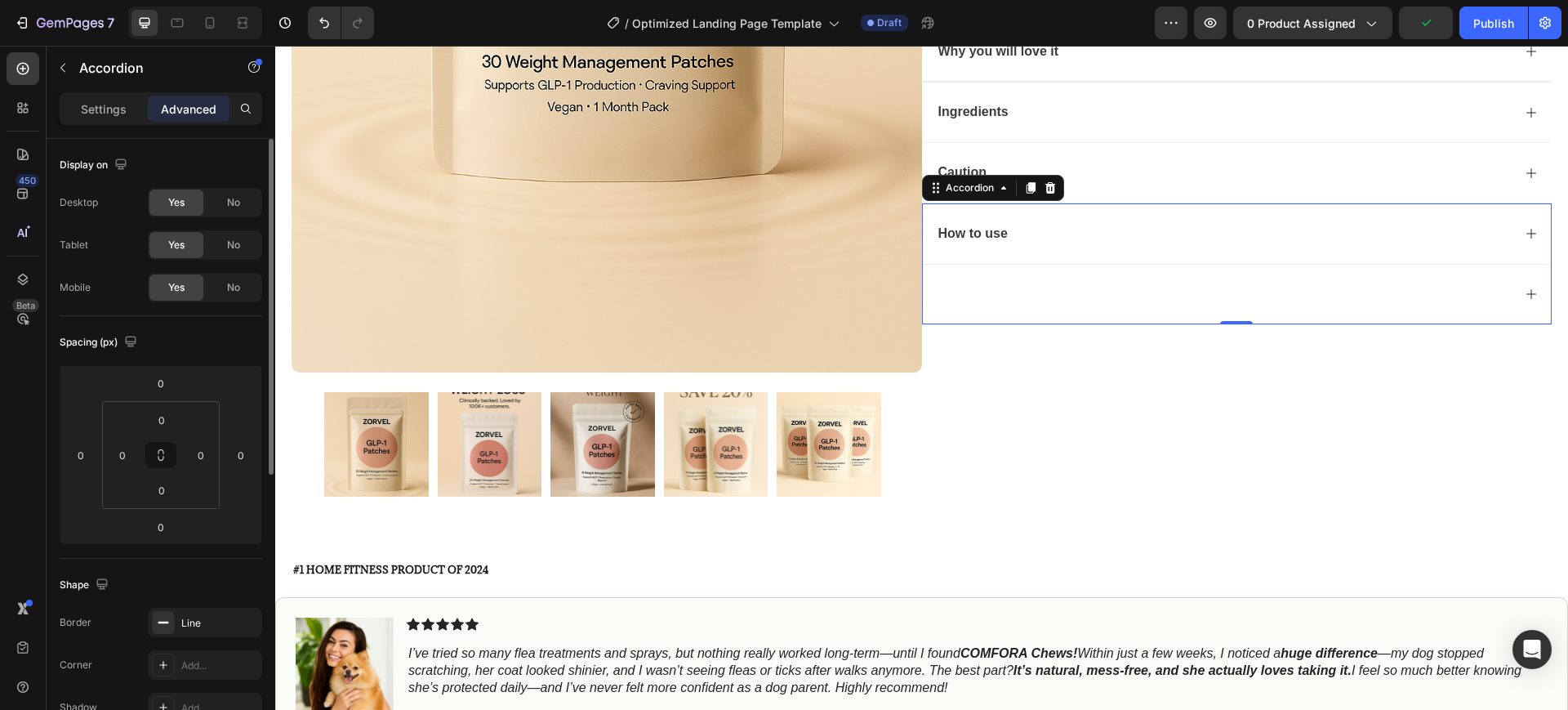 click on "How to use" at bounding box center [1237, 234] 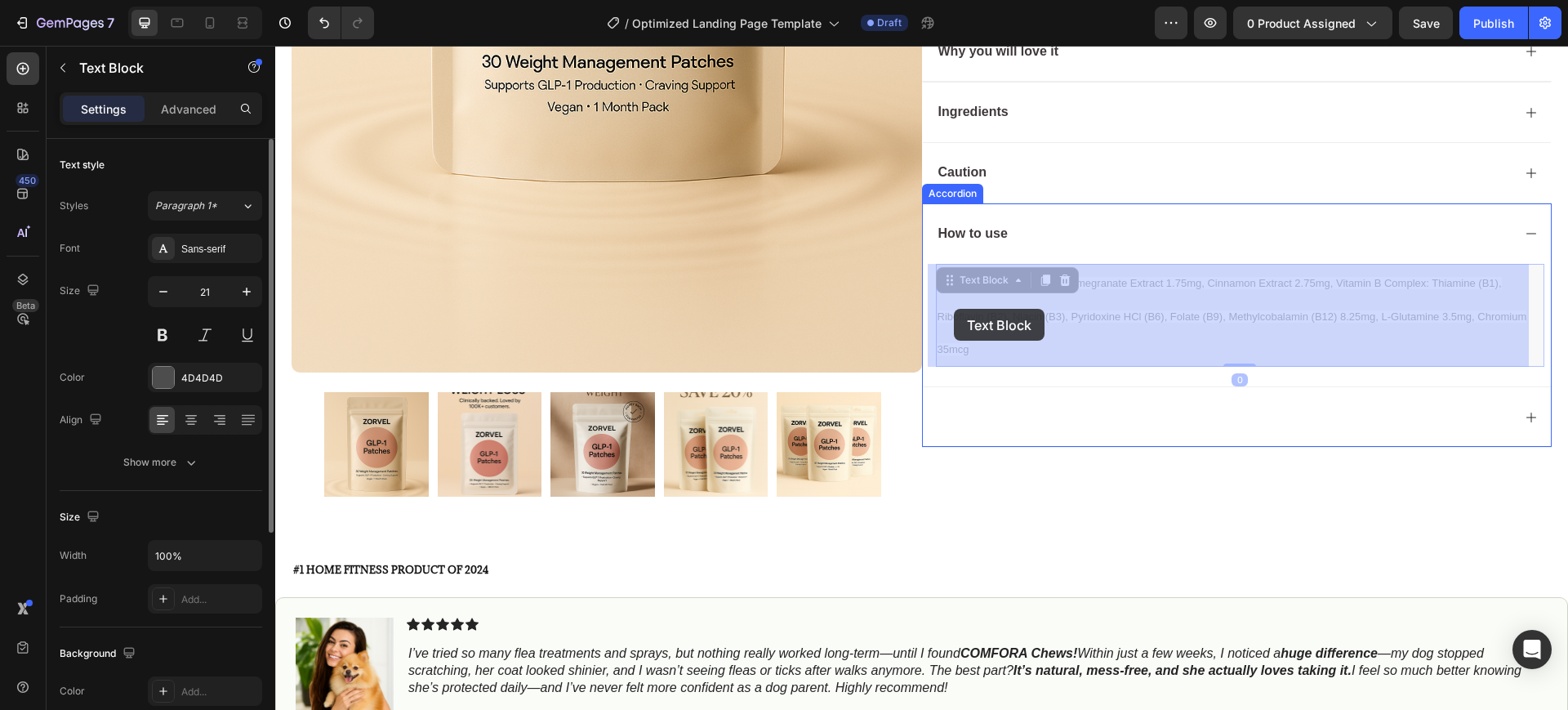 drag, startPoint x: 930, startPoint y: 281, endPoint x: 954, endPoint y: 309, distance: 36.878178 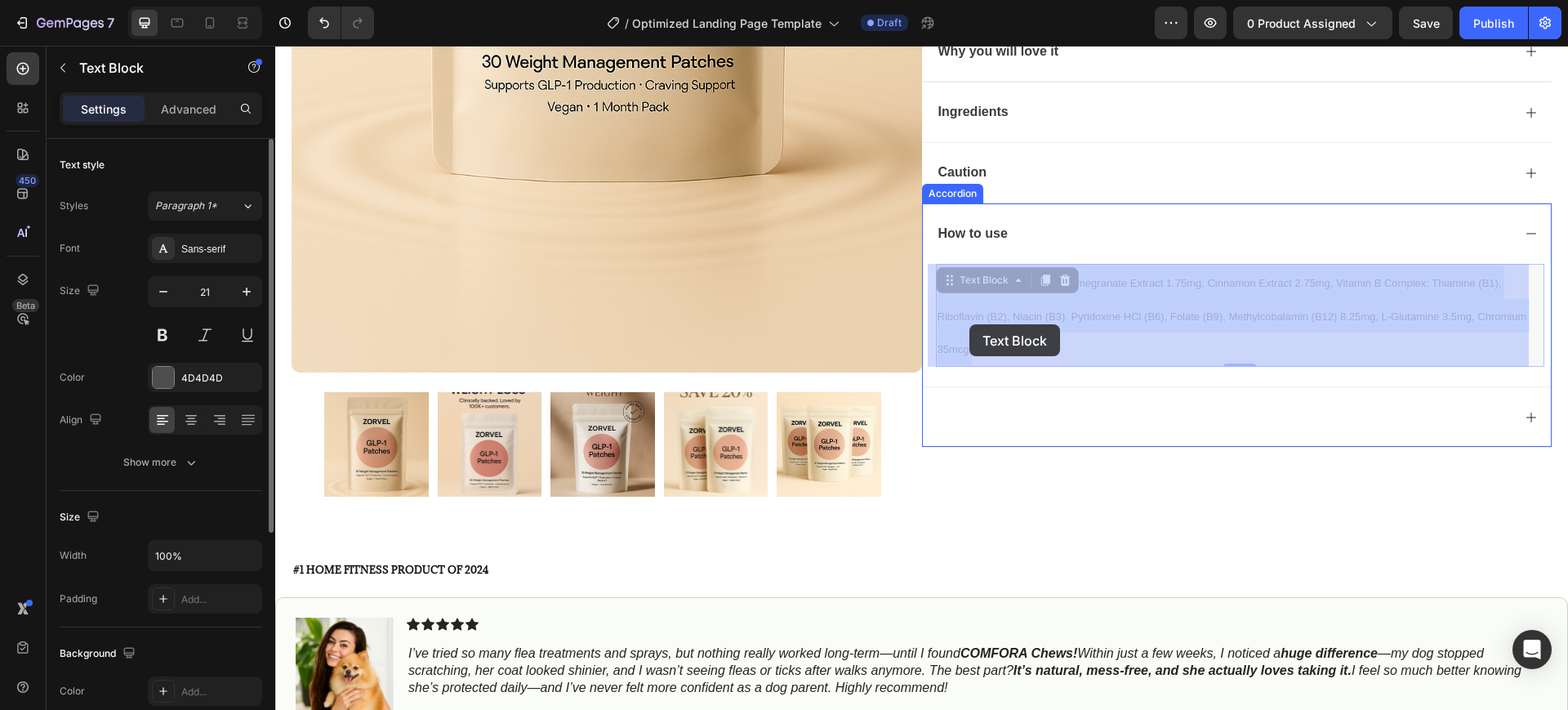 drag, startPoint x: 1501, startPoint y: 279, endPoint x: 969, endPoint y: 325, distance: 533.985 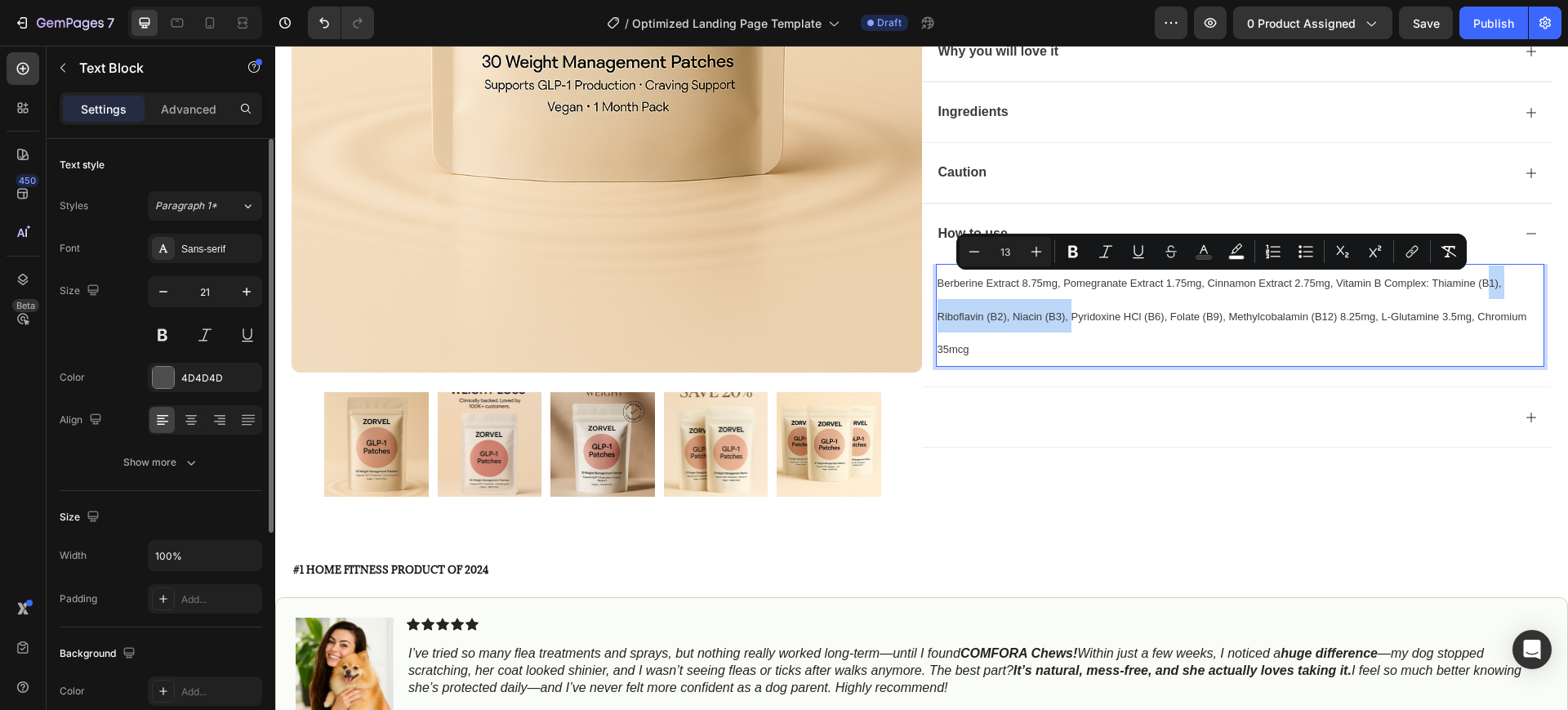 drag, startPoint x: 1484, startPoint y: 279, endPoint x: 1065, endPoint y: 310, distance: 420.14521 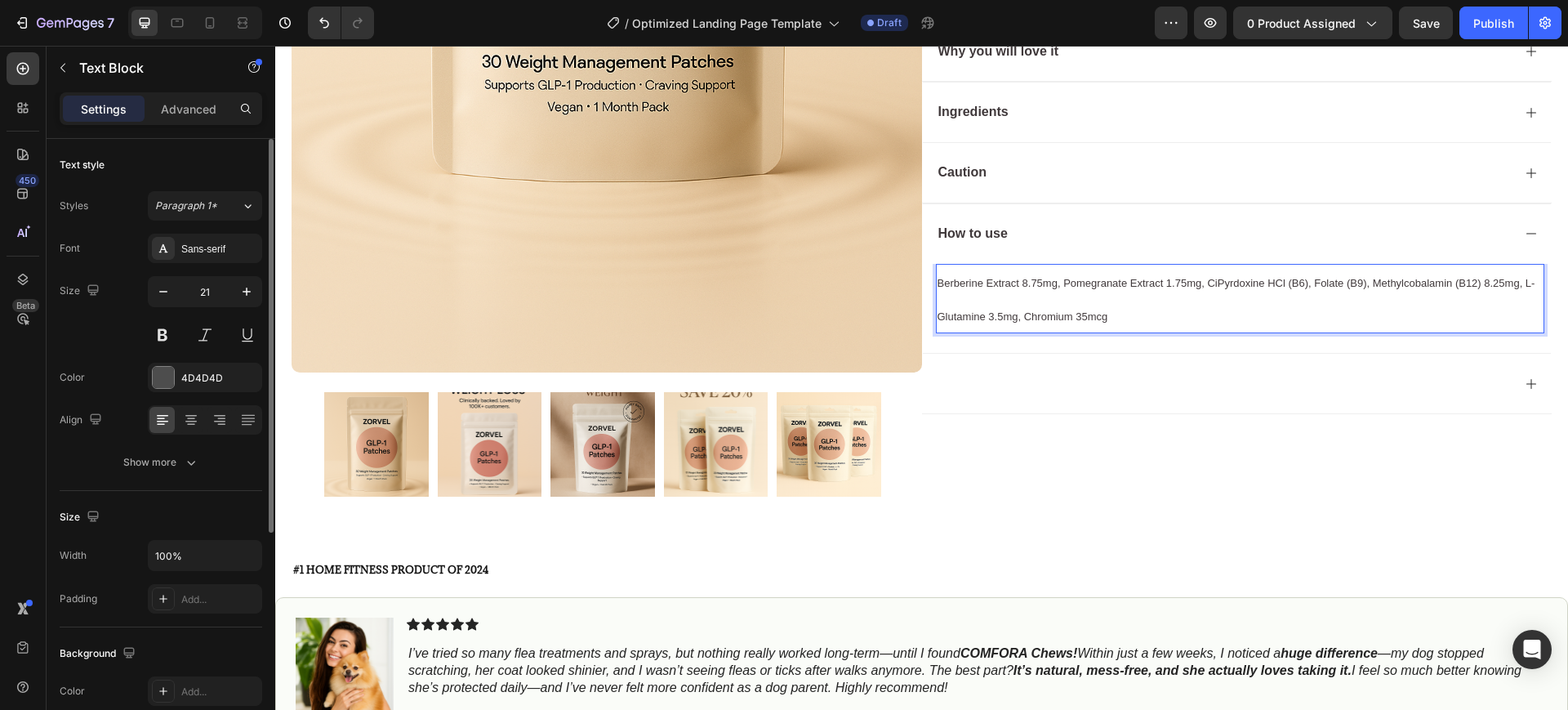 click on "Berberine Extract 8.75mg, Pomegranate Extract 1.75mg, CiPyrdoxine HCl (B6), Folate (B9), Methylcobalamin (B12) 8.25mg, L-Glutamine 3.5mg, Chromium 35mcg" at bounding box center (1236, 300) 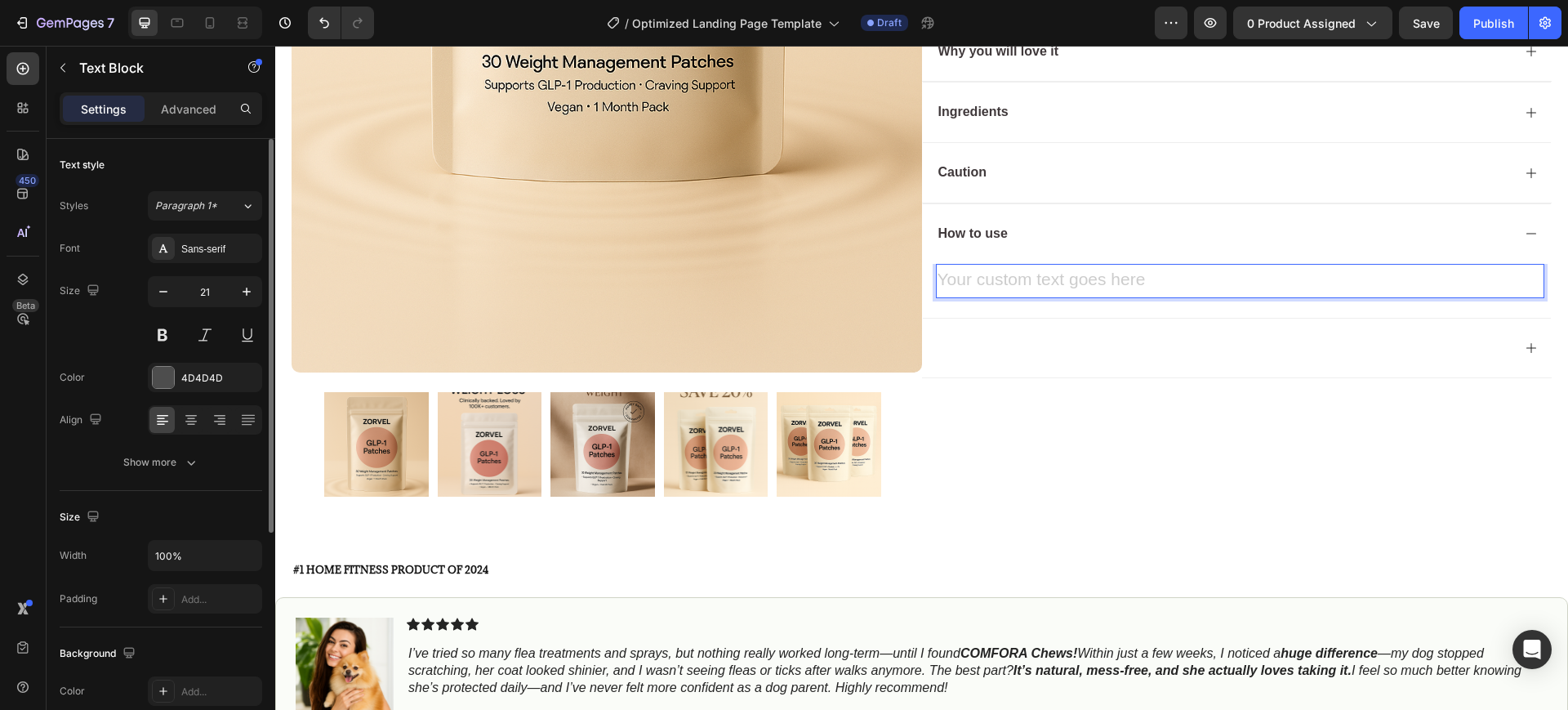 click at bounding box center [1241, 281] 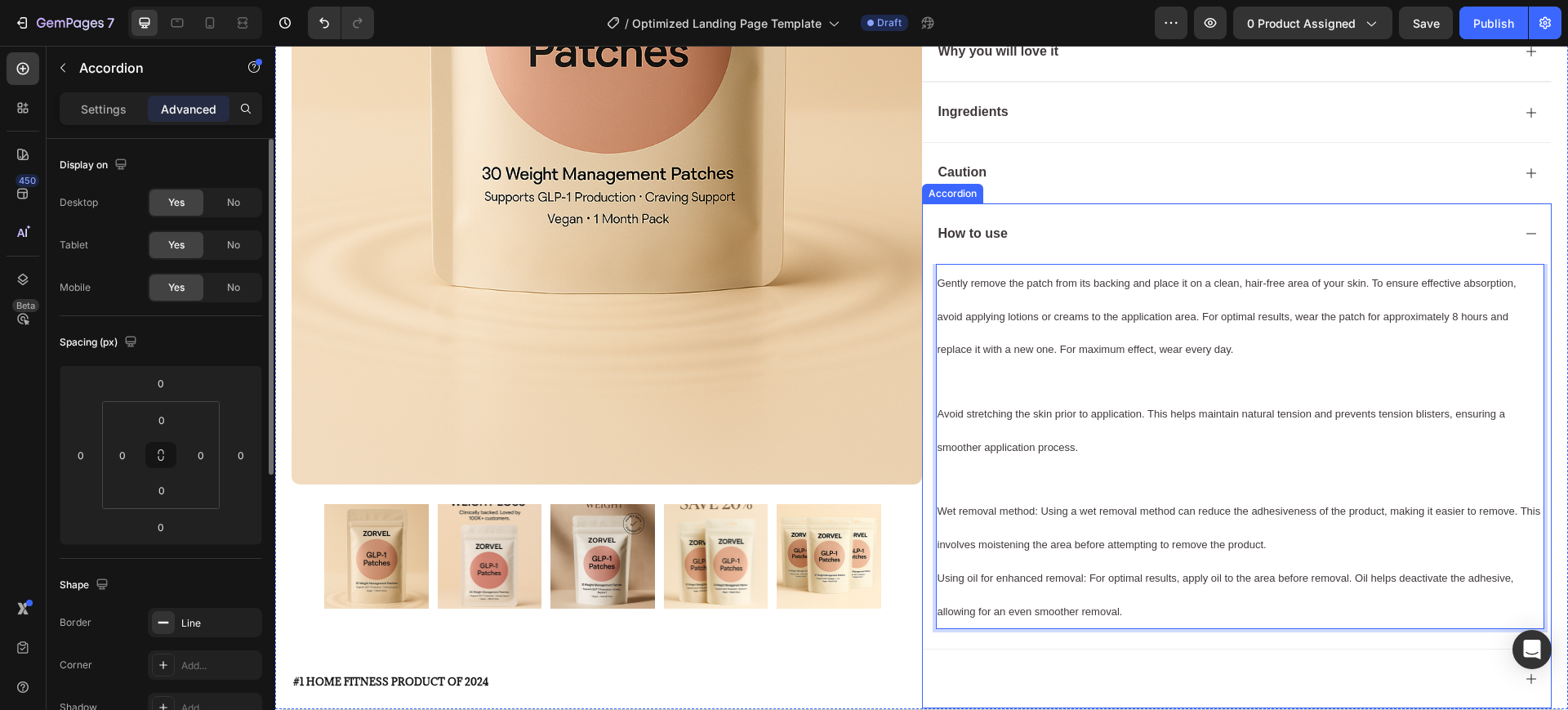 click on "How to use" at bounding box center (1237, 234) 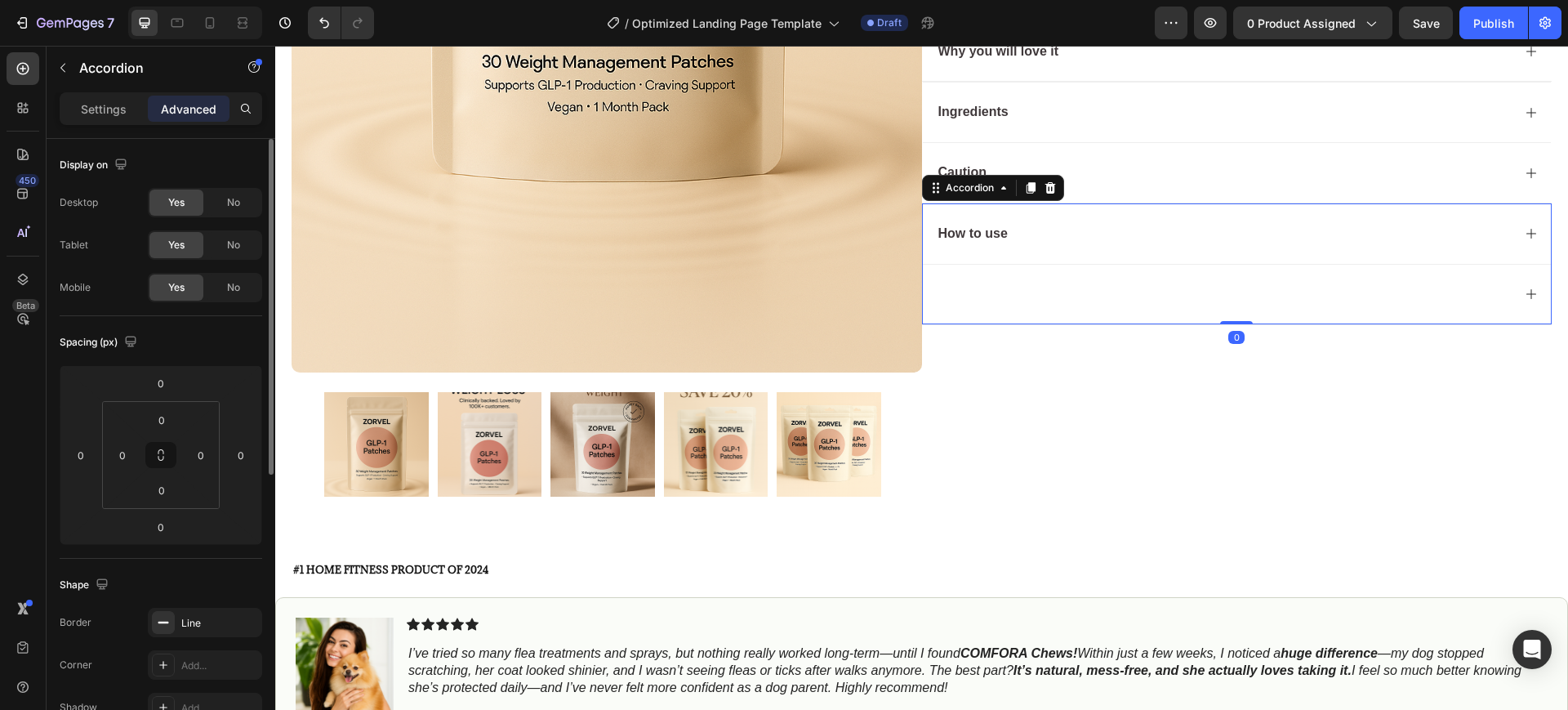 drag, startPoint x: 1232, startPoint y: 321, endPoint x: 1223, endPoint y: 295, distance: 27.513633 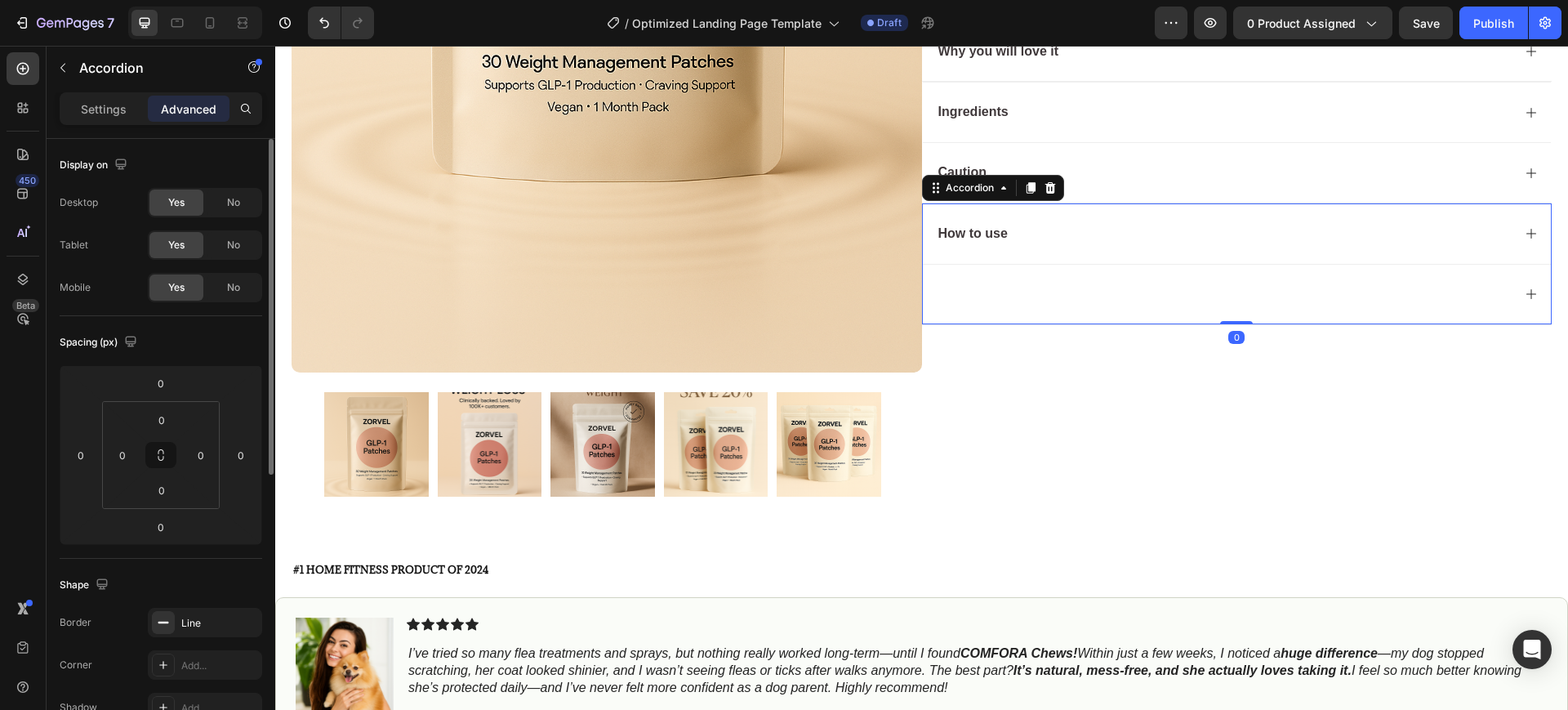 click on "How to use
Accordion   0" at bounding box center [1237, 264] 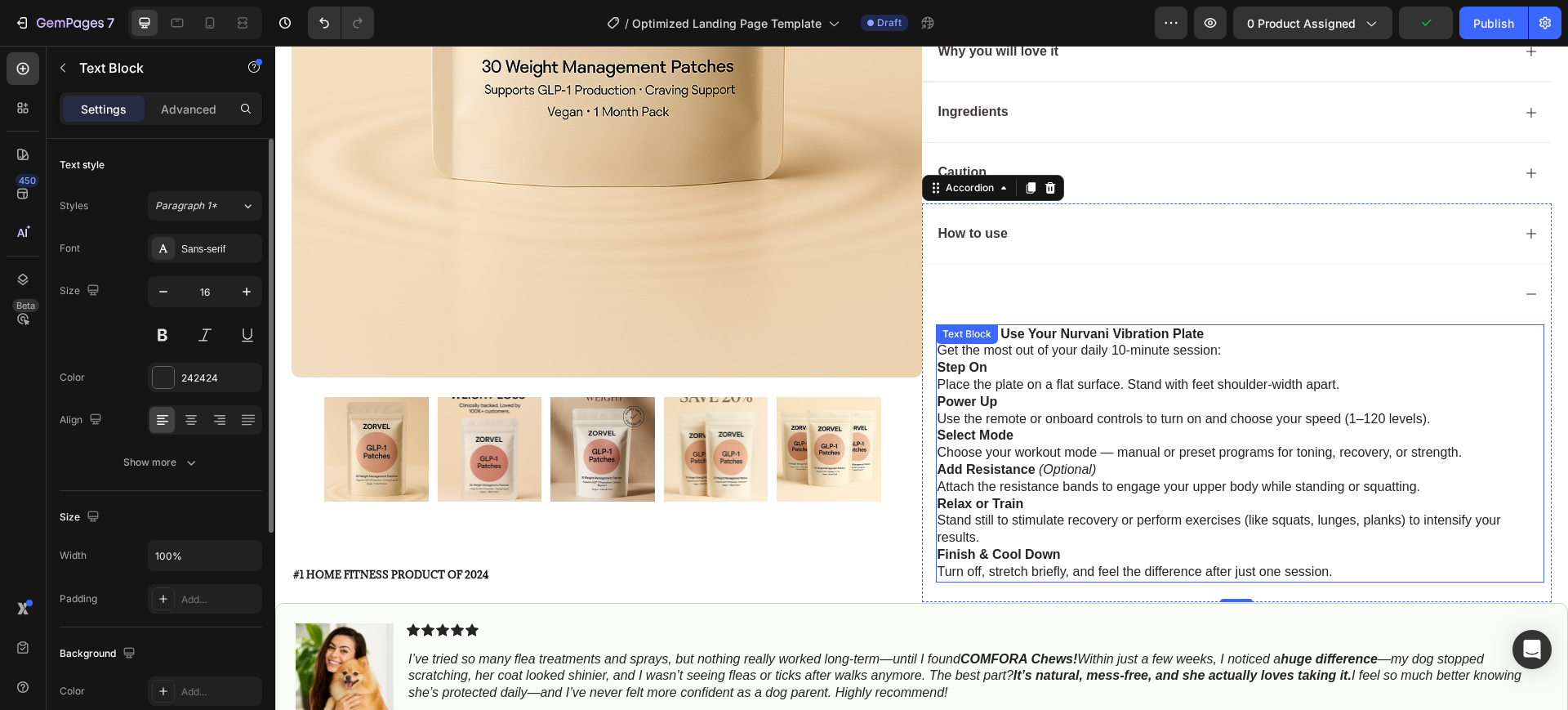 click on "Get the most out of your daily 10-minute session:" at bounding box center (1241, 351) 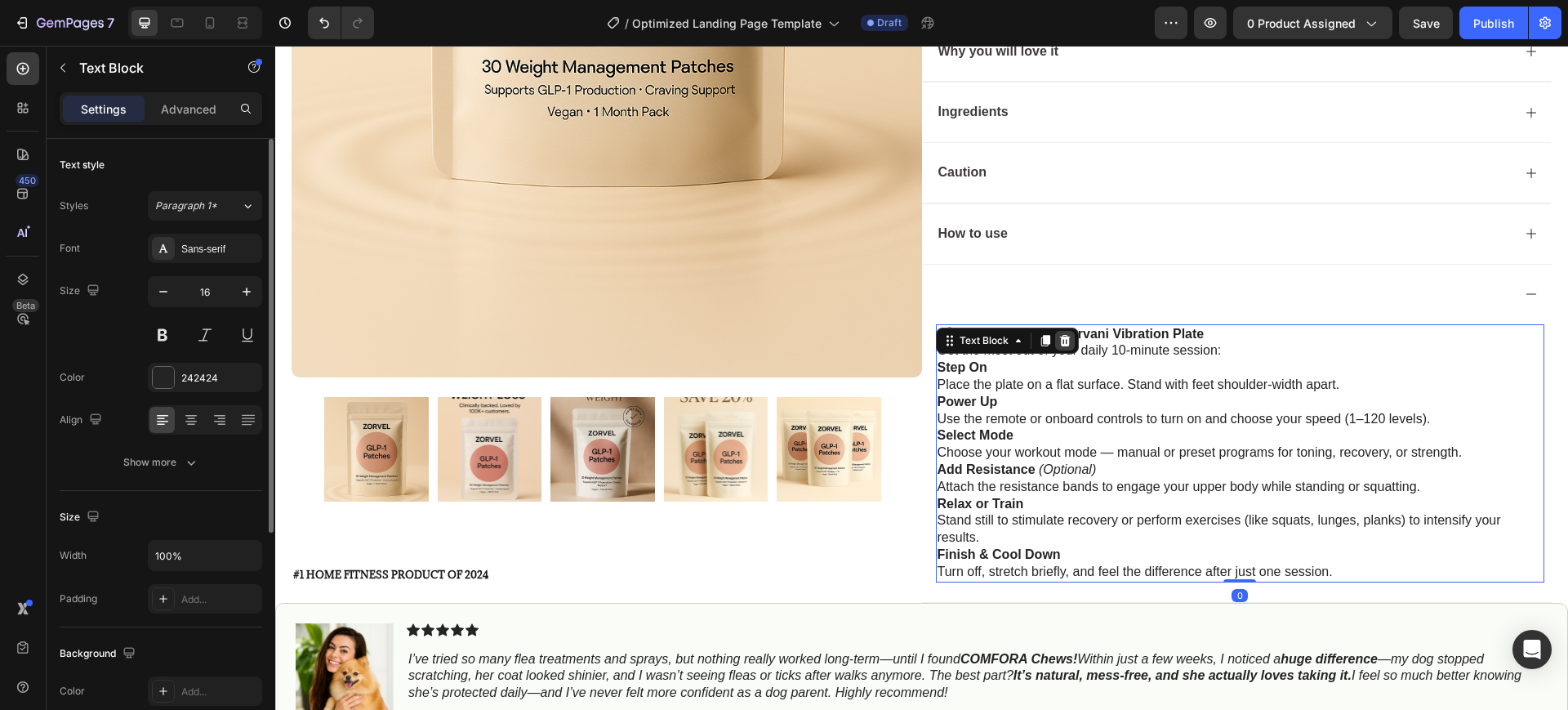 click 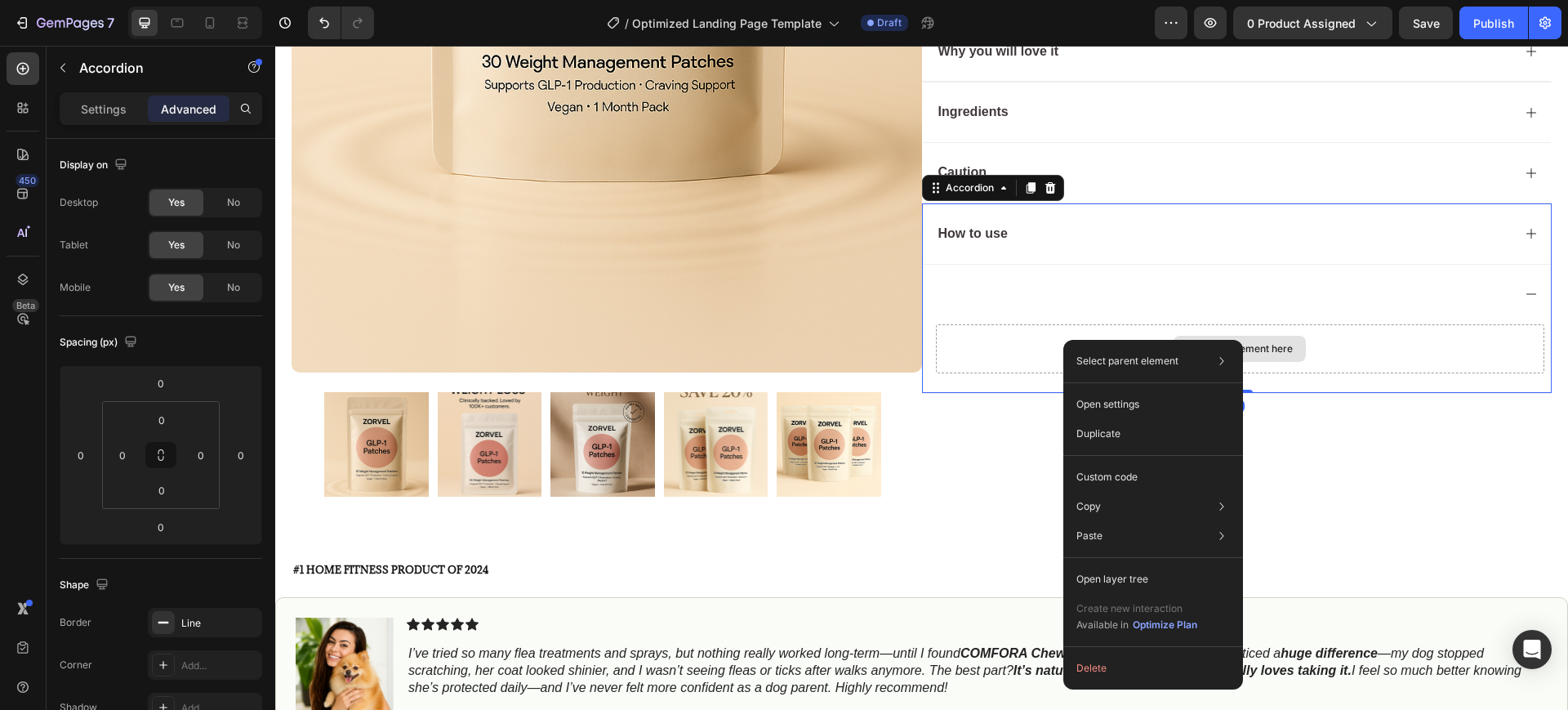 click on "Drop element here" at bounding box center (1241, 349) 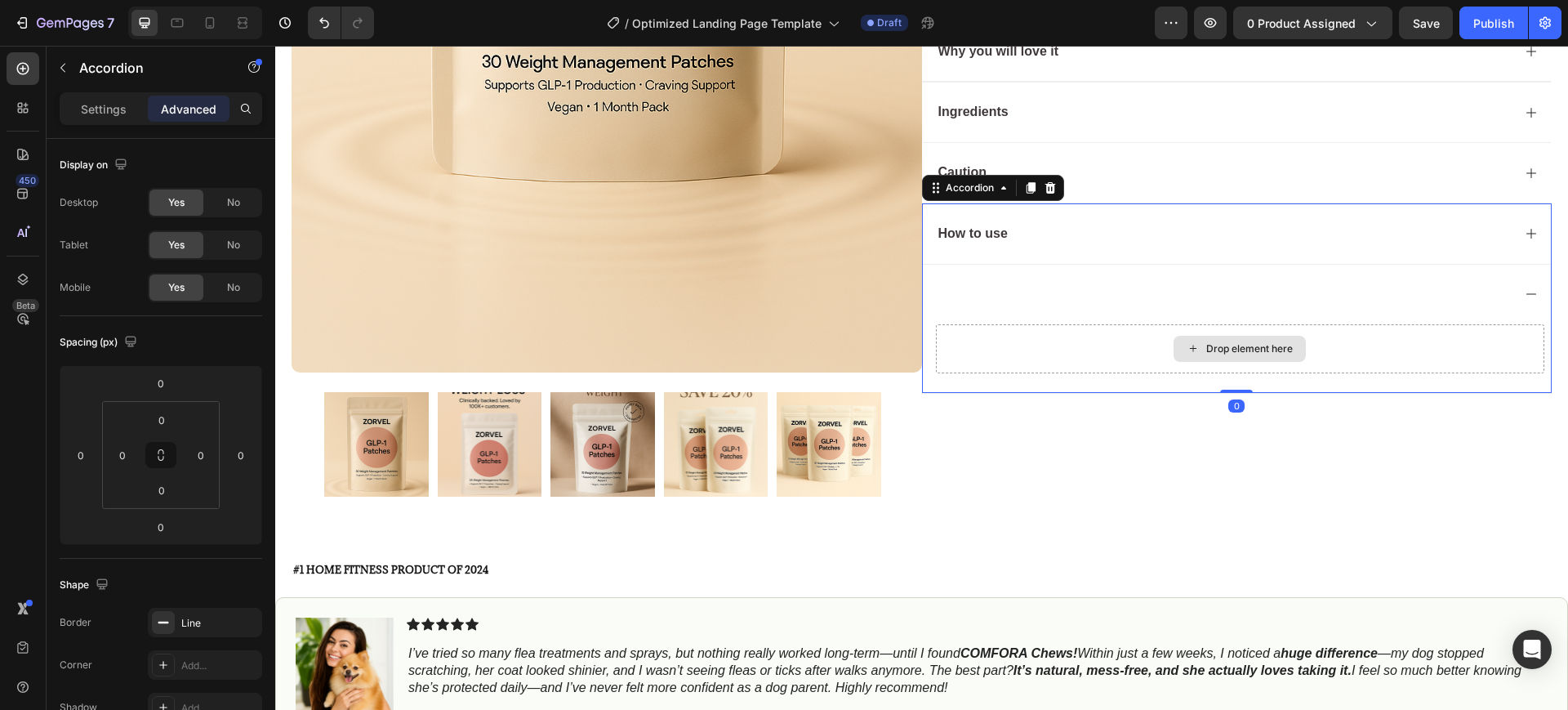 click on "Drop element here" at bounding box center [1241, 349] 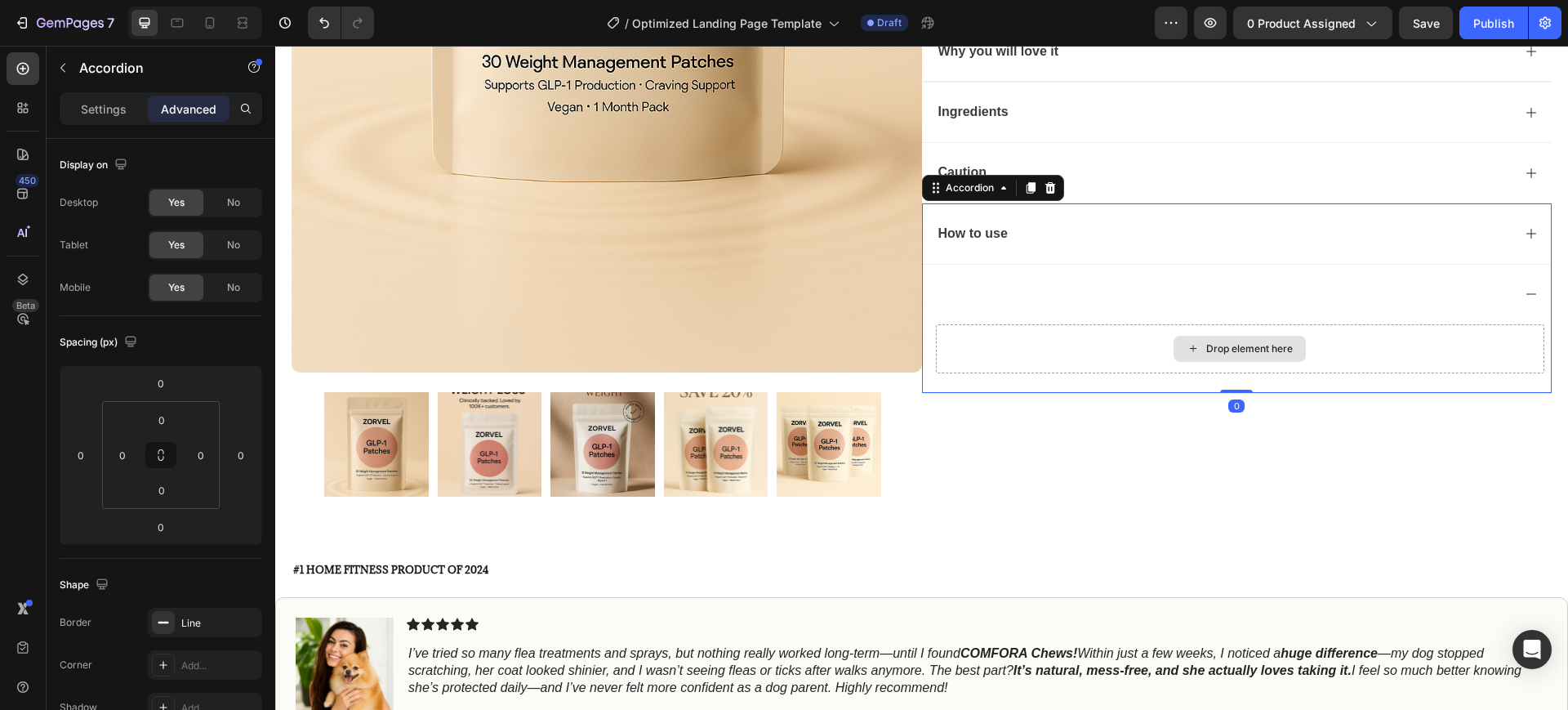 drag, startPoint x: 1223, startPoint y: 388, endPoint x: 1214, endPoint y: 364, distance: 25.632011 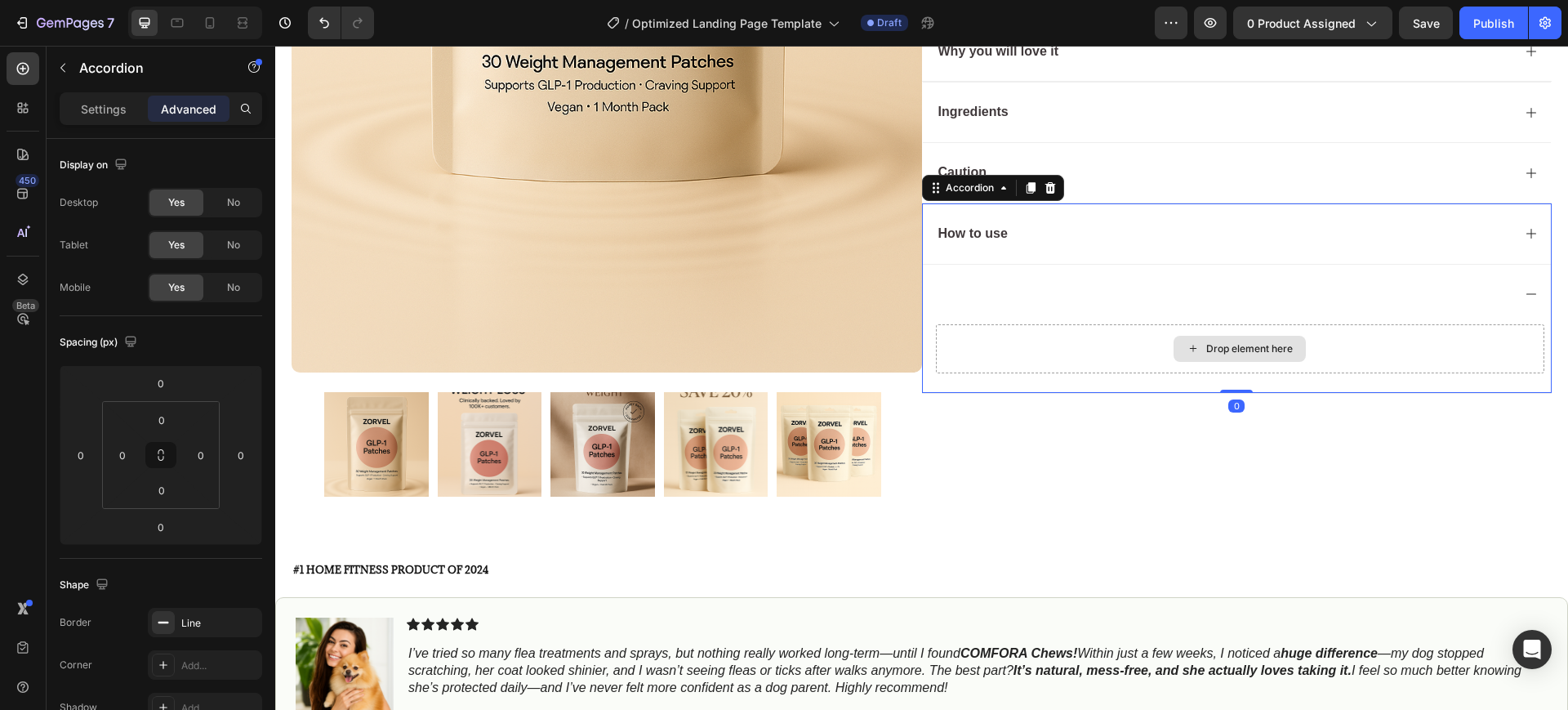 click on "How to use
Drop element here Accordion   0" at bounding box center [1237, 298] 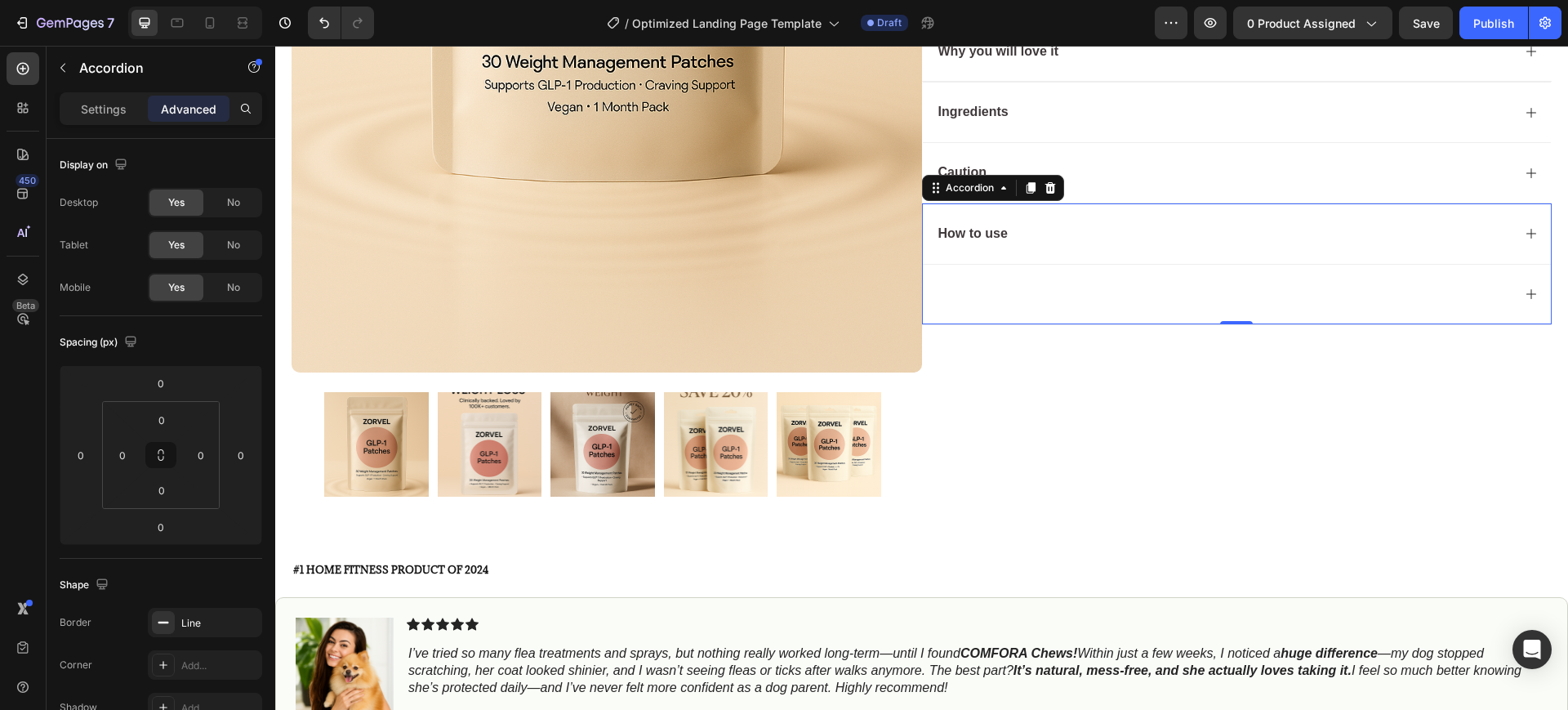 click at bounding box center [1224, 294] 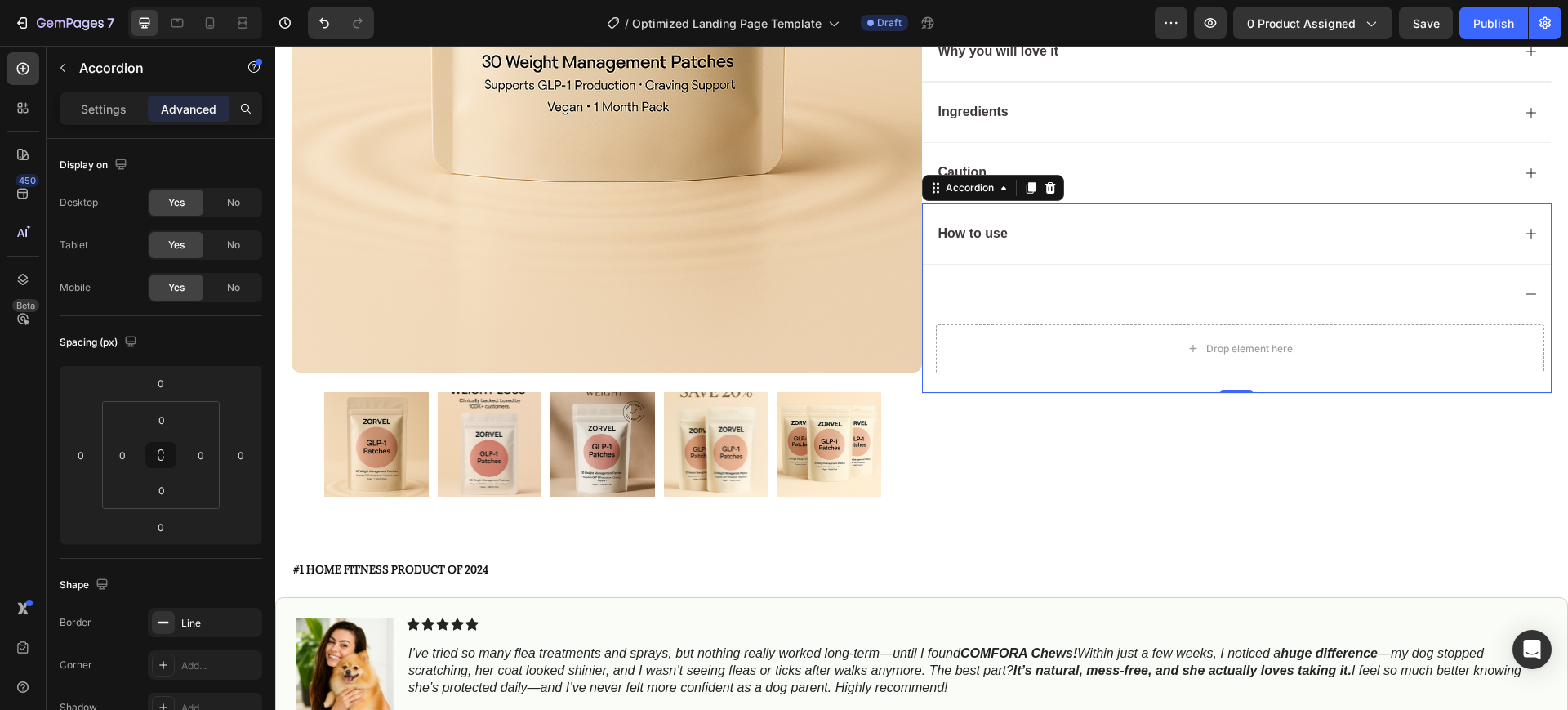 click at bounding box center (1224, 294) 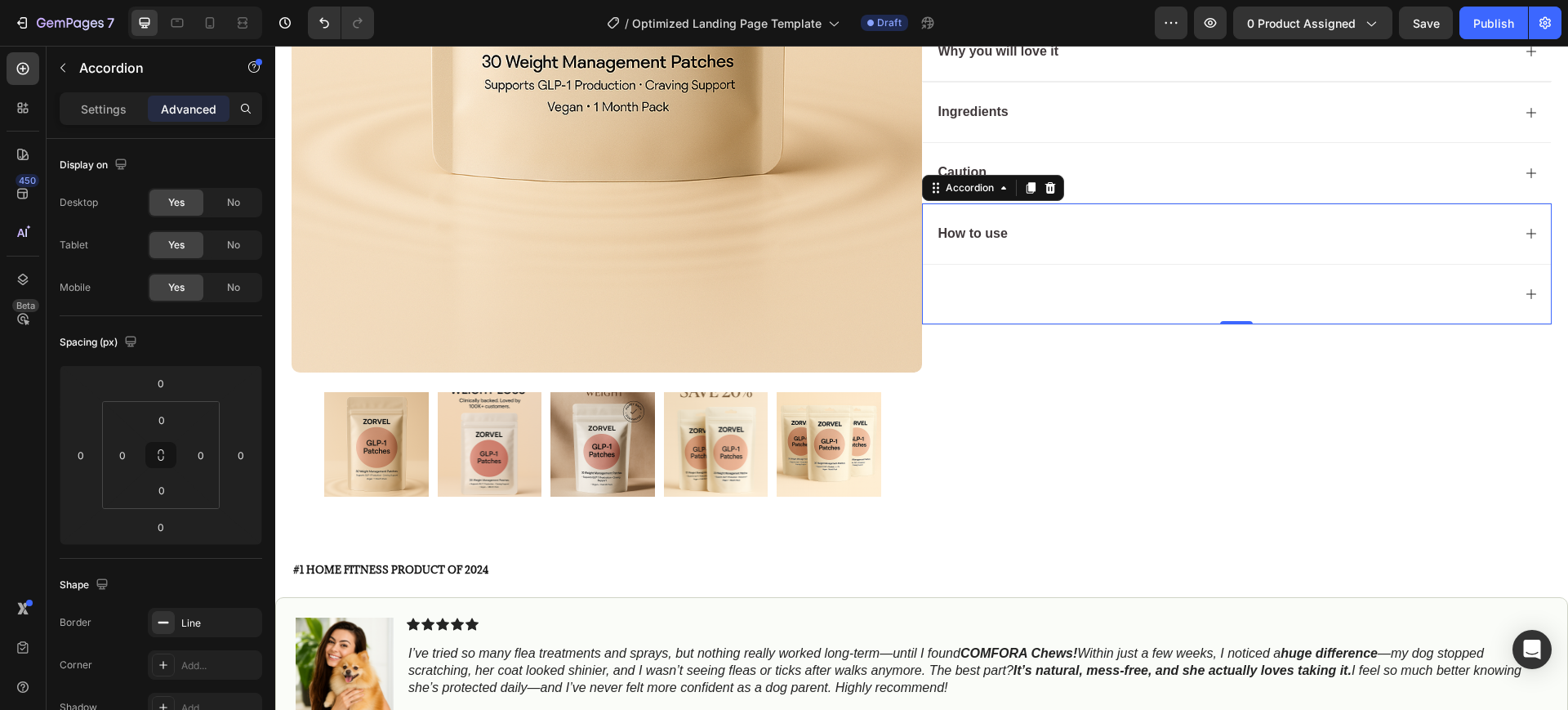 click at bounding box center (1224, 294) 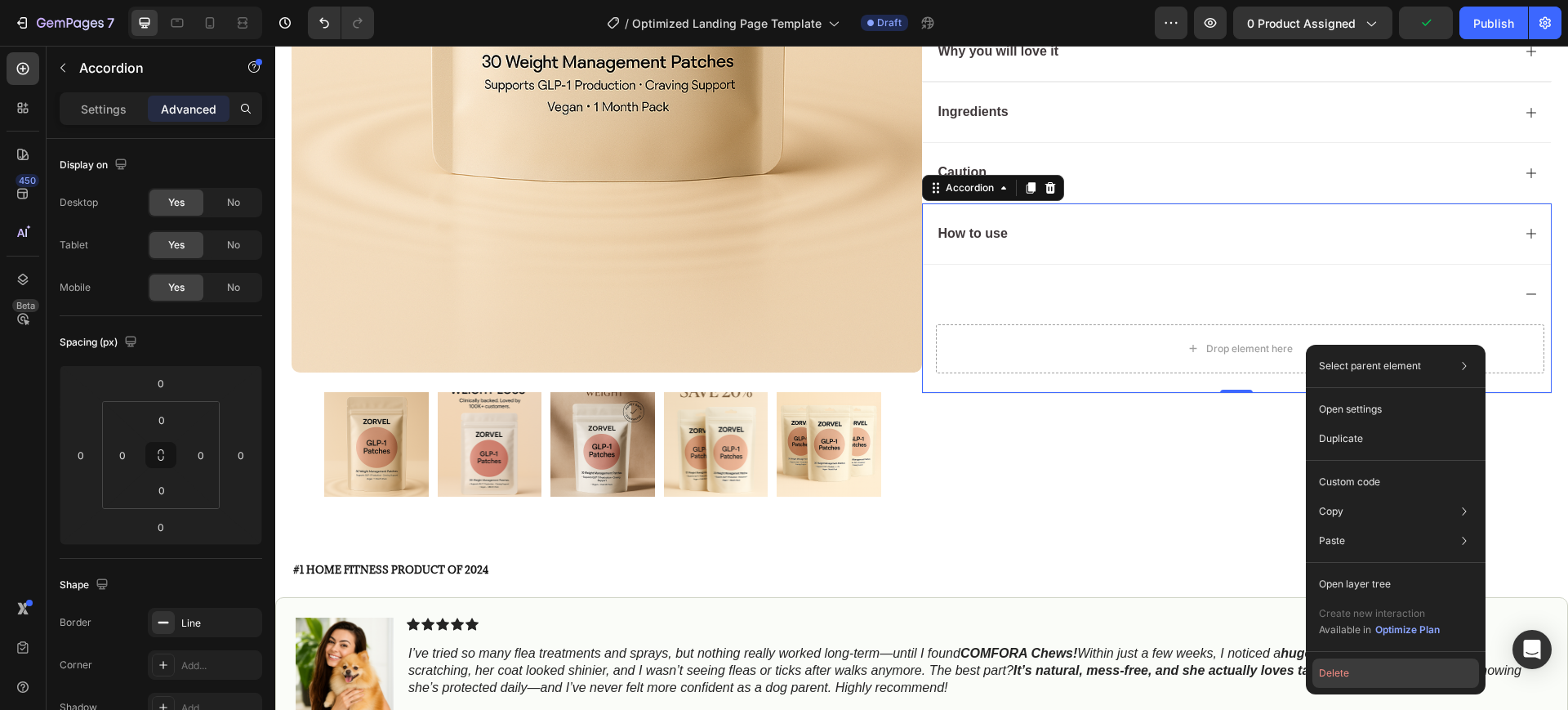 click on "Delete" 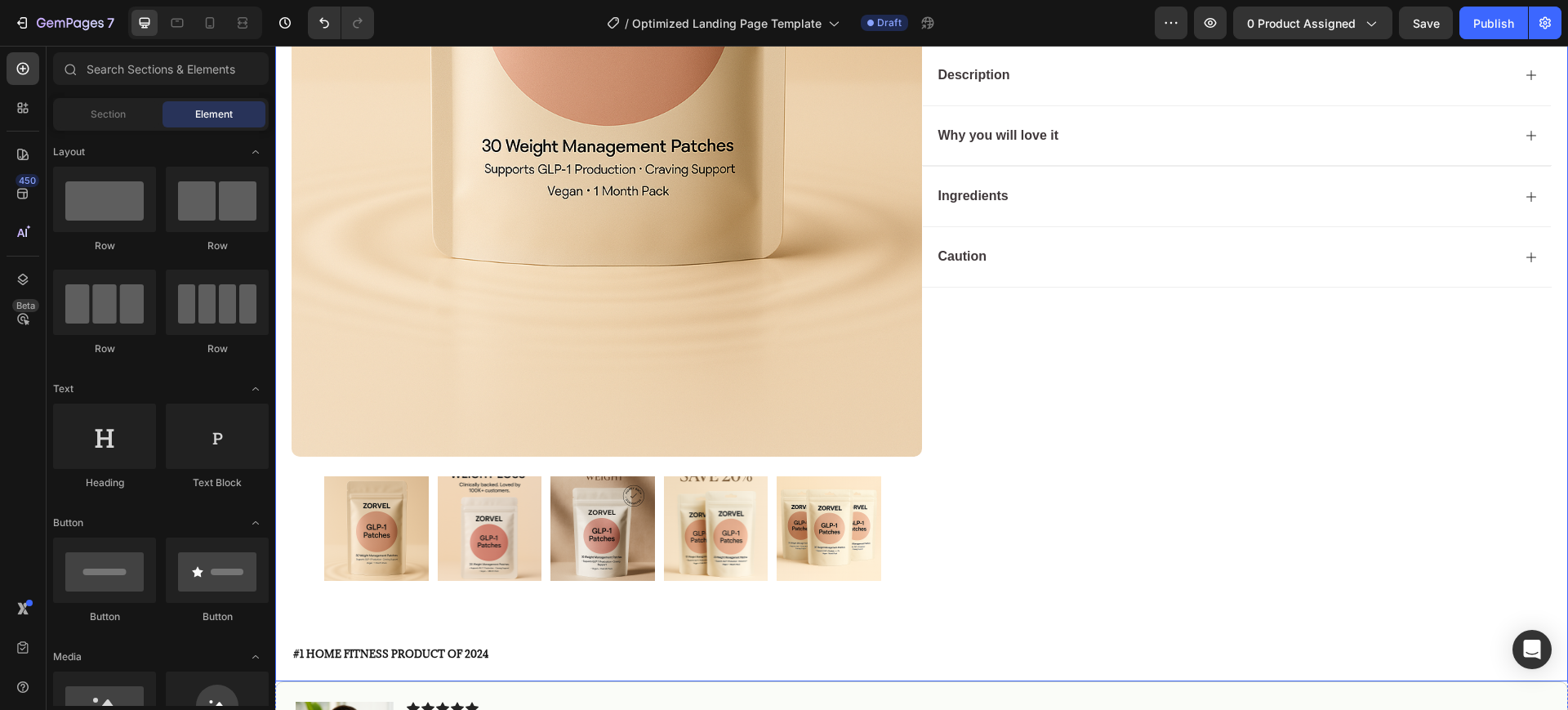 scroll, scrollTop: 517, scrollLeft: 0, axis: vertical 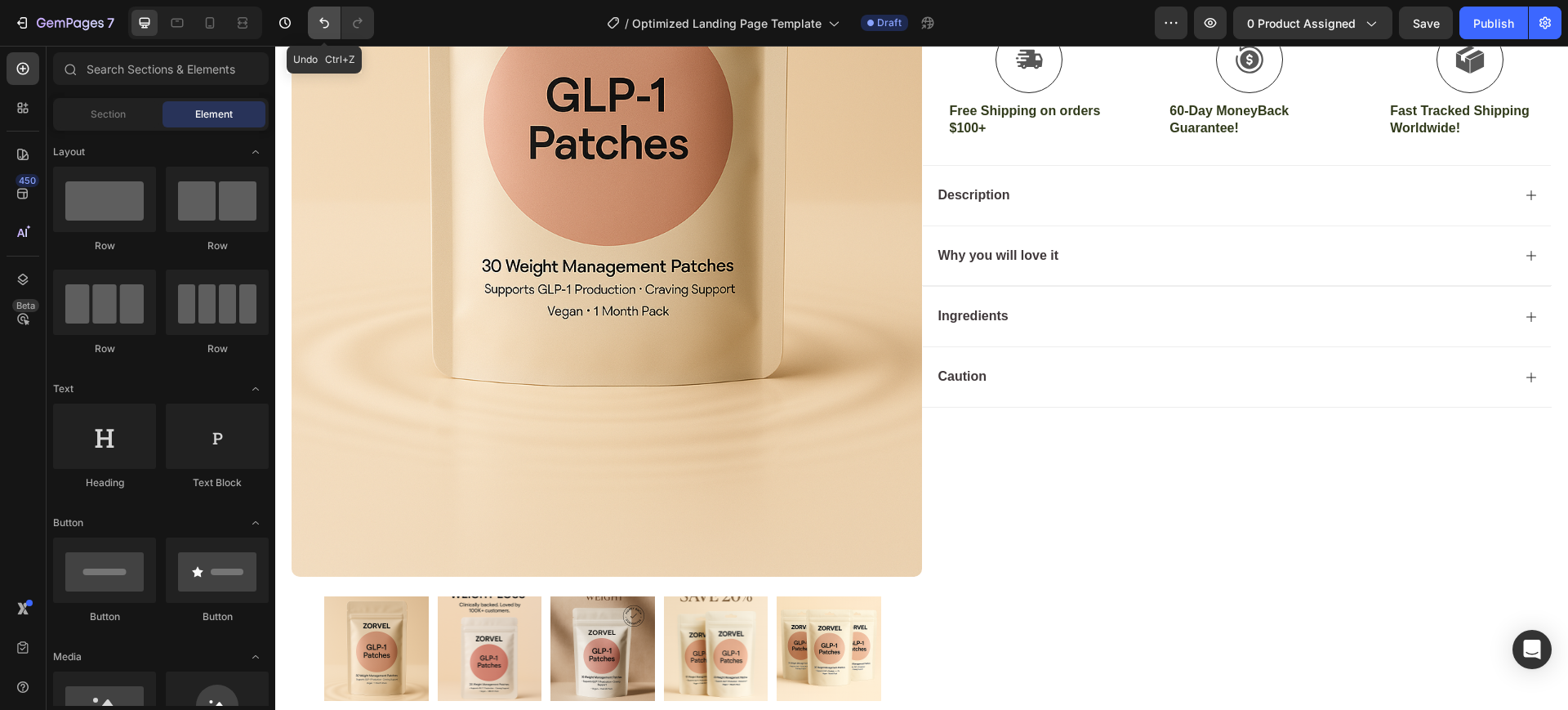click 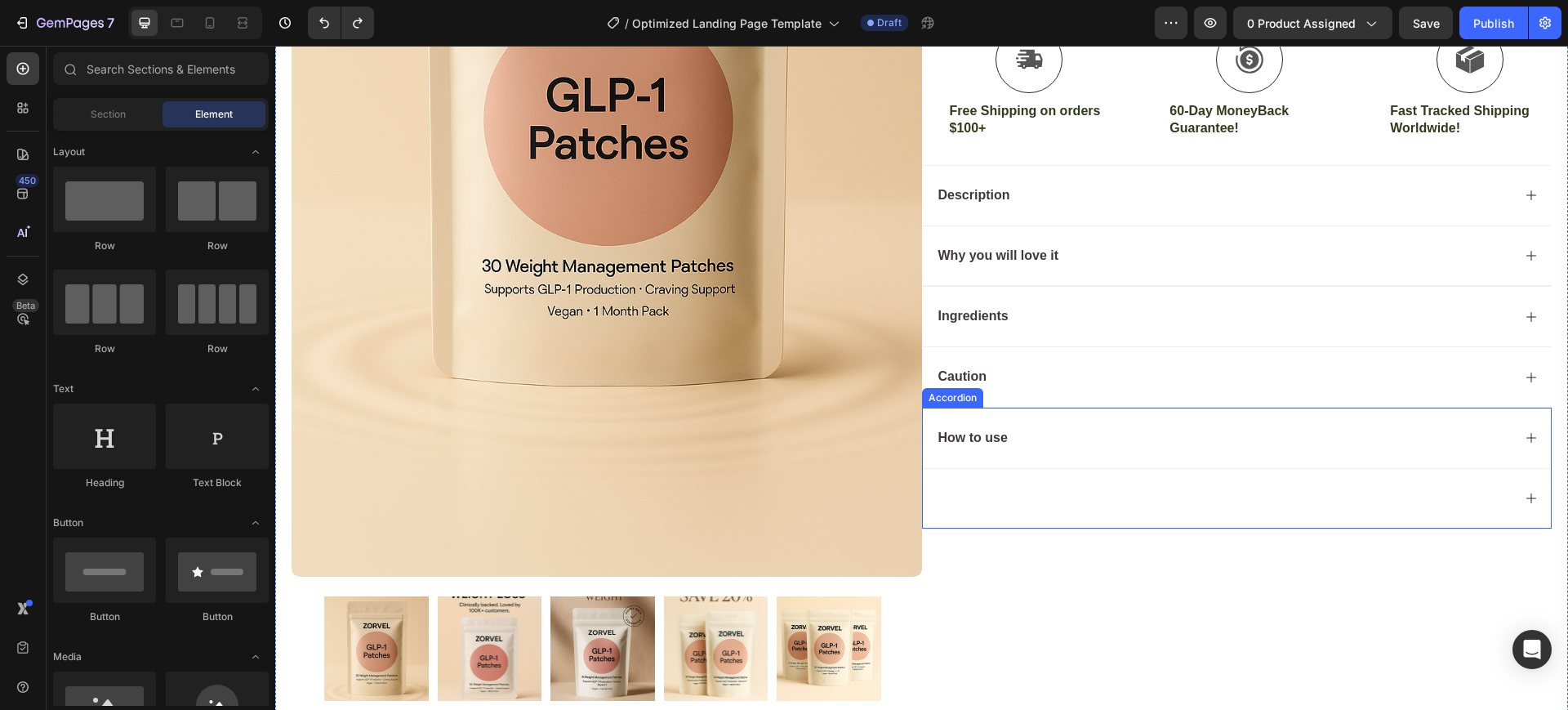 click at bounding box center (1224, 498) 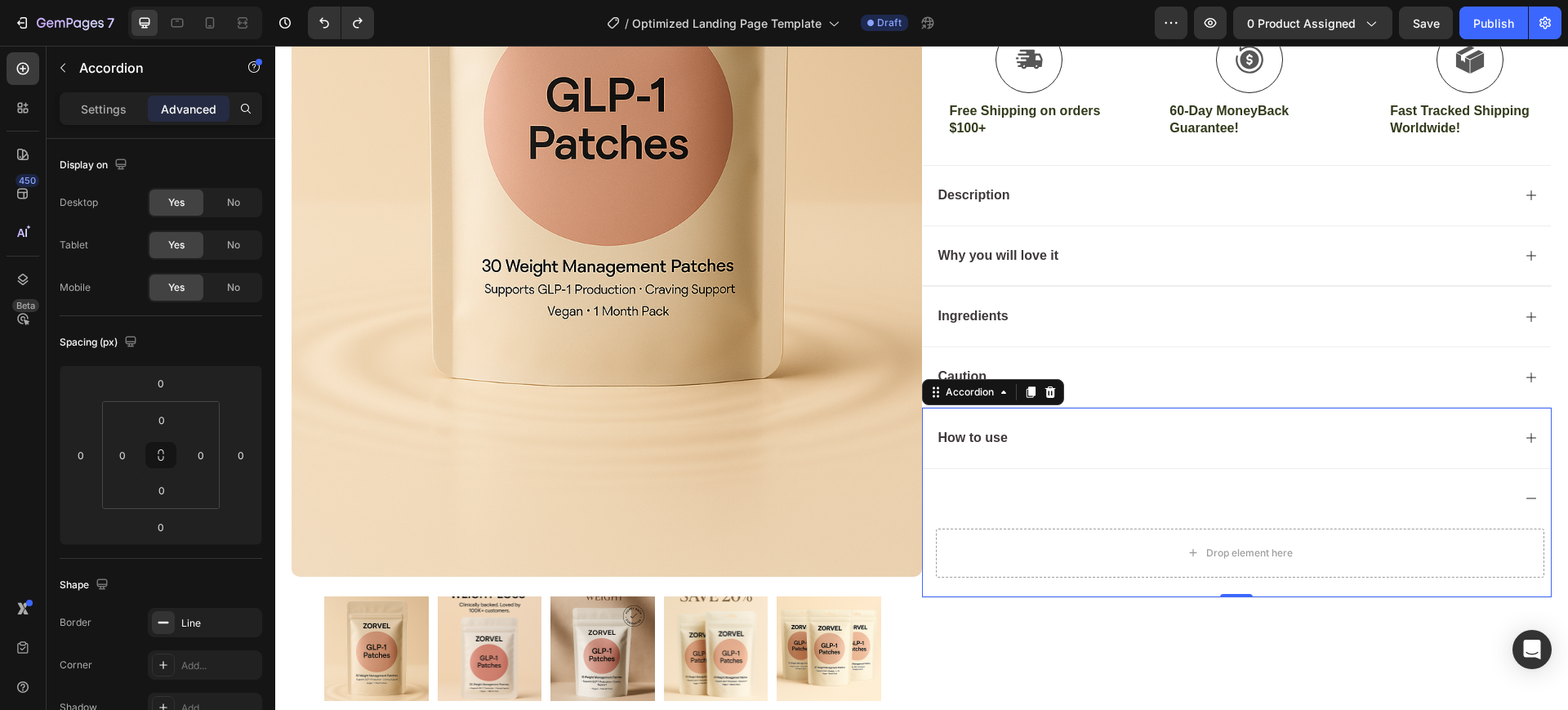 click at bounding box center [1237, 498] 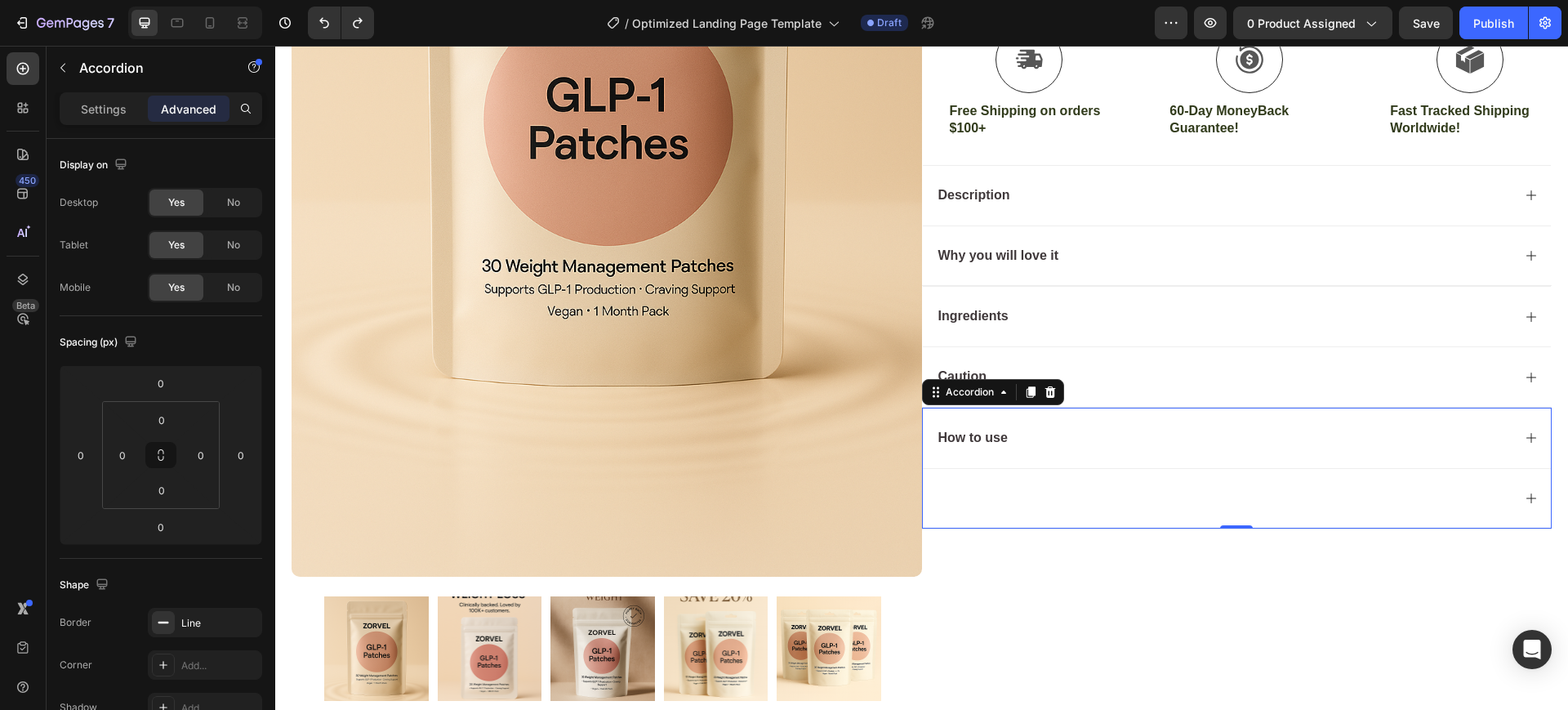 click at bounding box center [1224, 498] 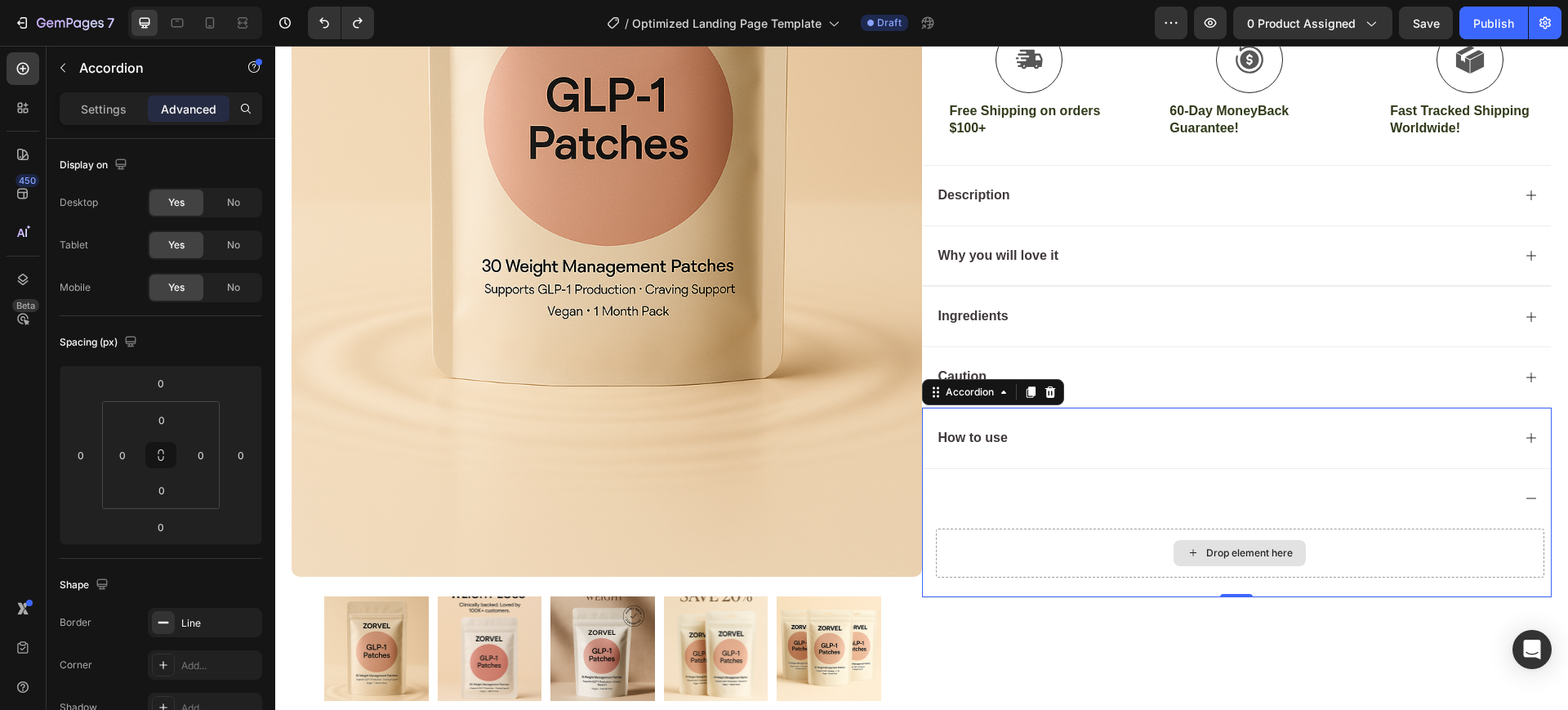 click on "Drop element here" at bounding box center [1241, 553] 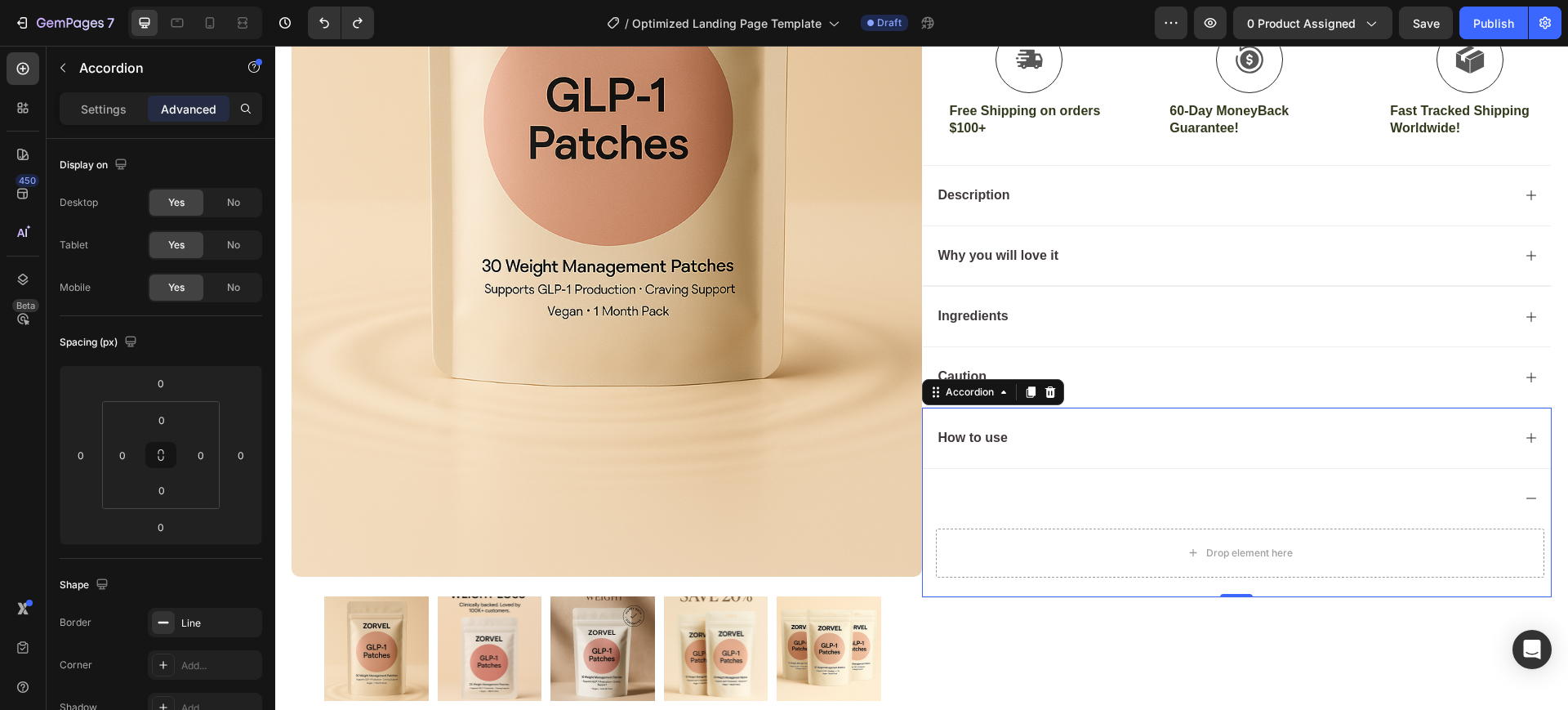 click at bounding box center (1224, 498) 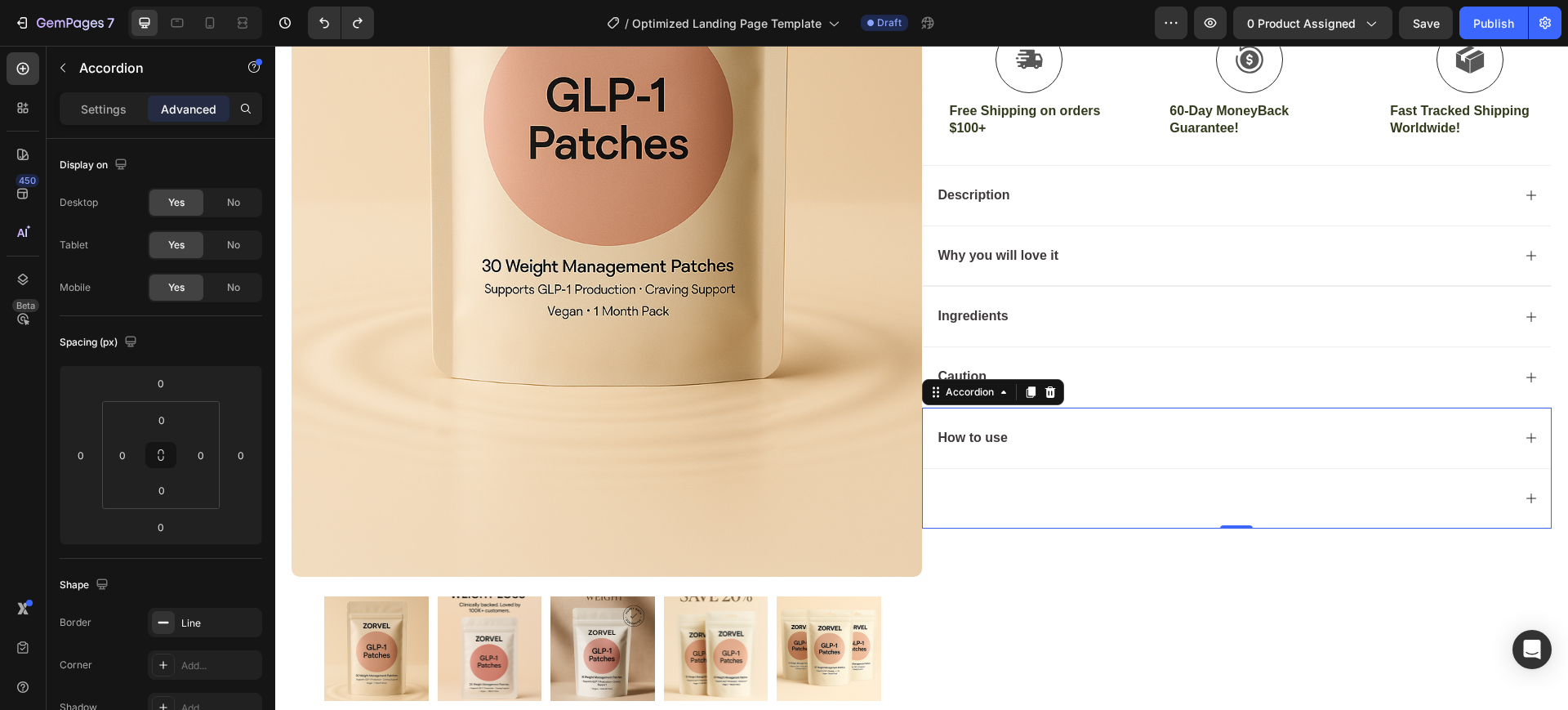 click at bounding box center (1224, 498) 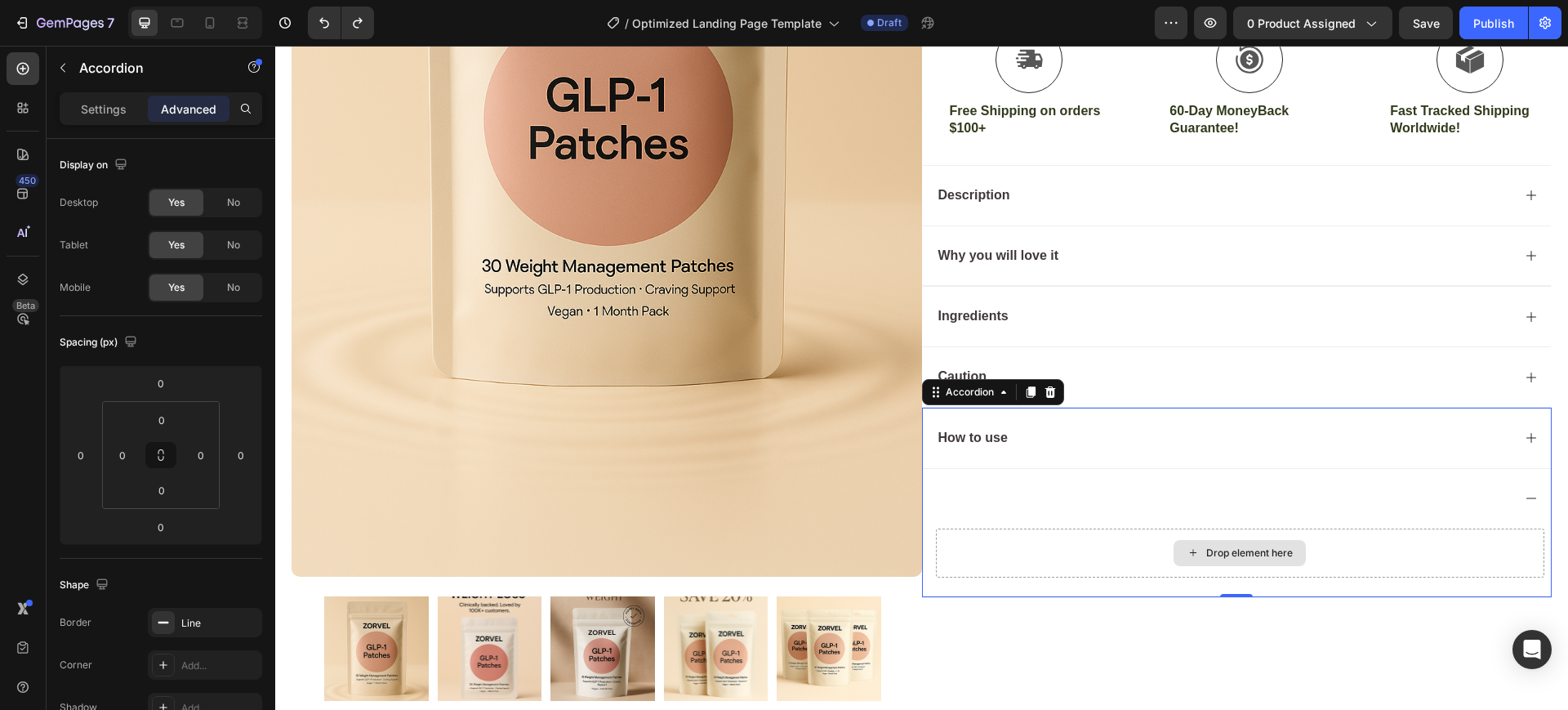 click on "Drop element here" at bounding box center [1240, 553] 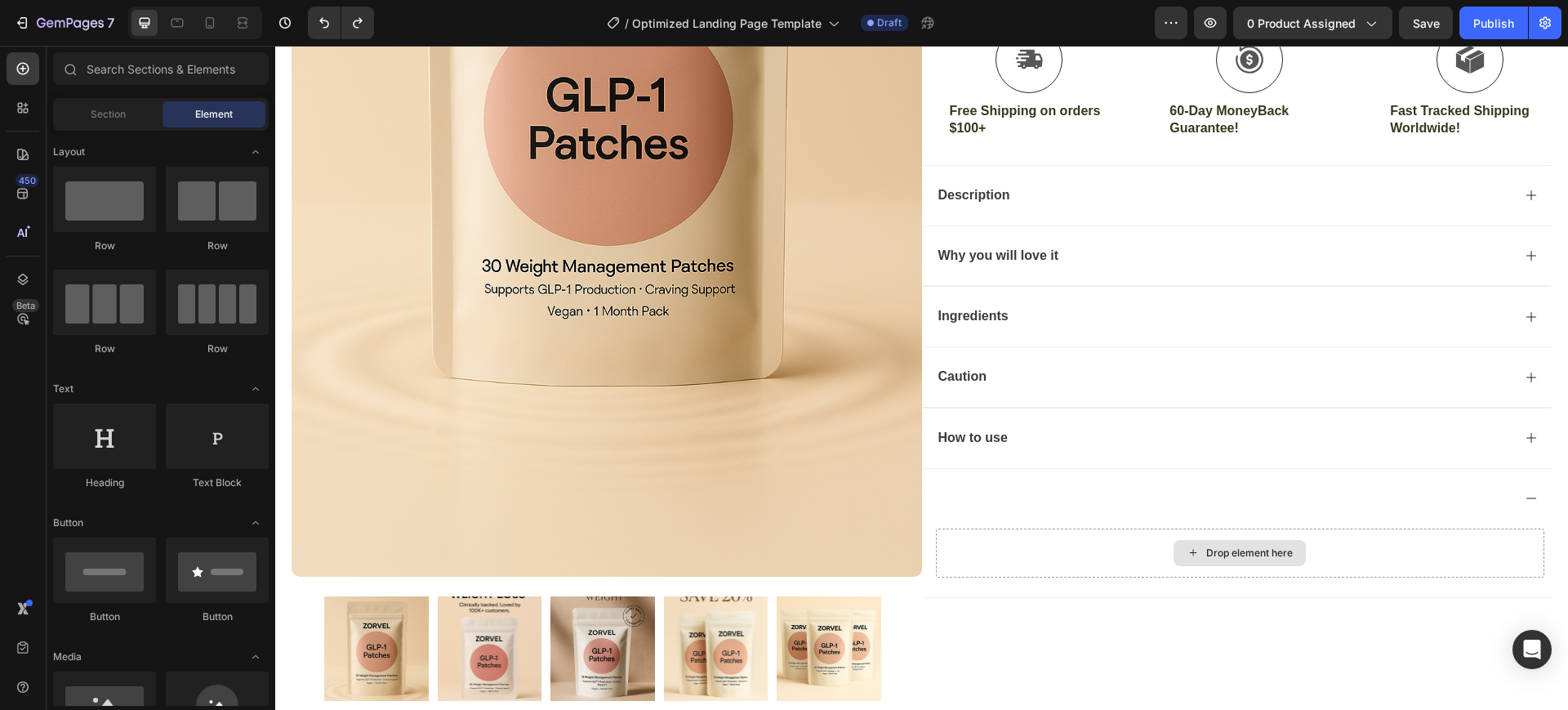 click on "Drop element here" at bounding box center [1240, 553] 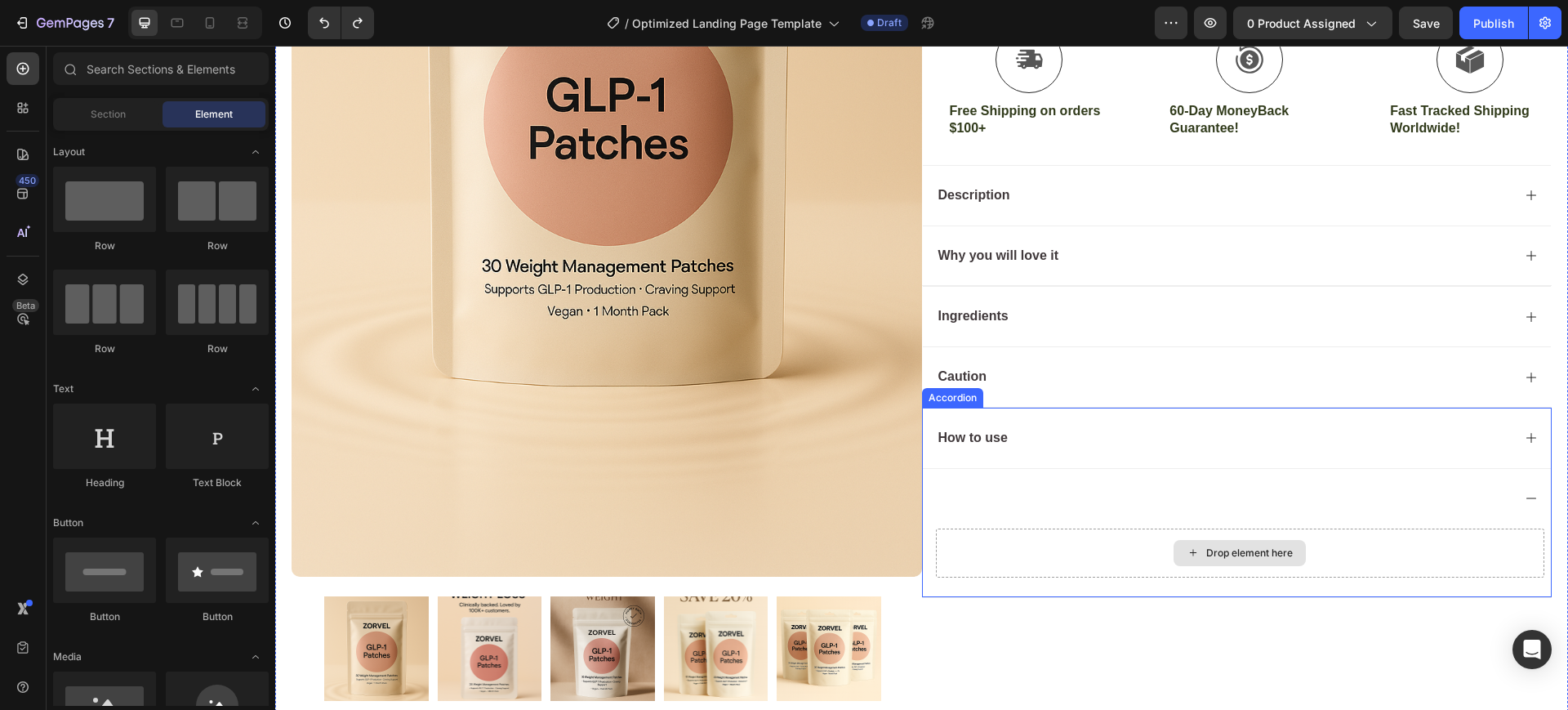 click on "Drop element here" at bounding box center (1250, 553) 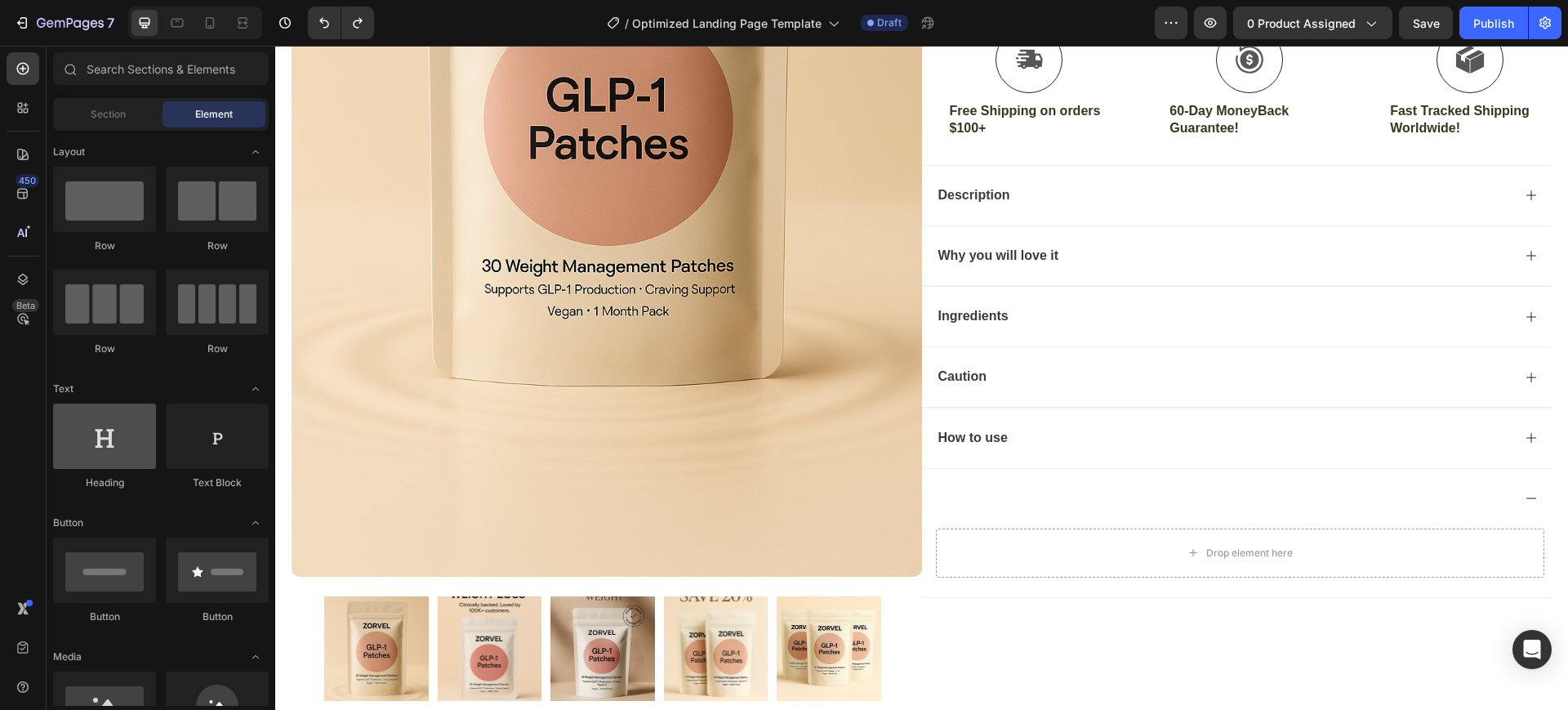 click at bounding box center (105, 436) 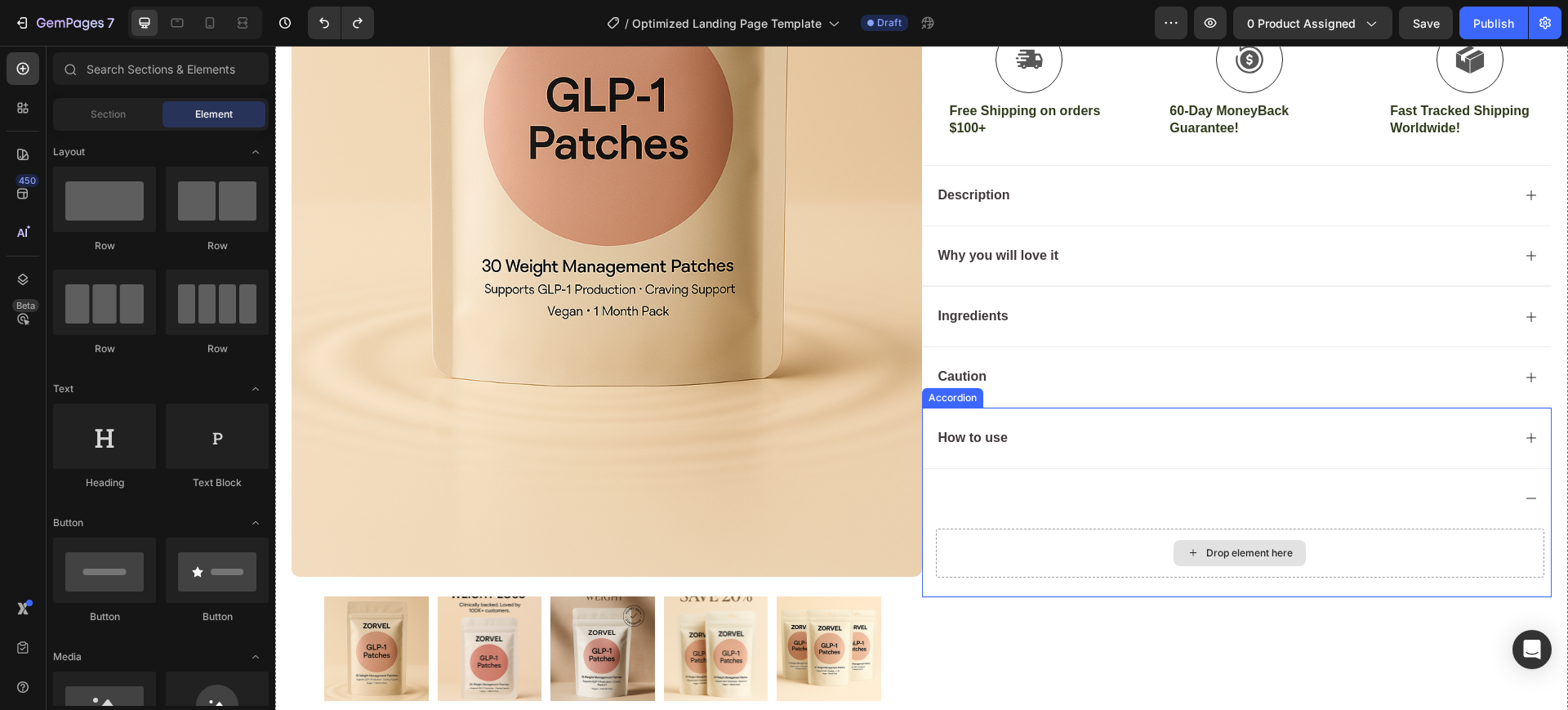 click on "Drop element here" at bounding box center [1241, 553] 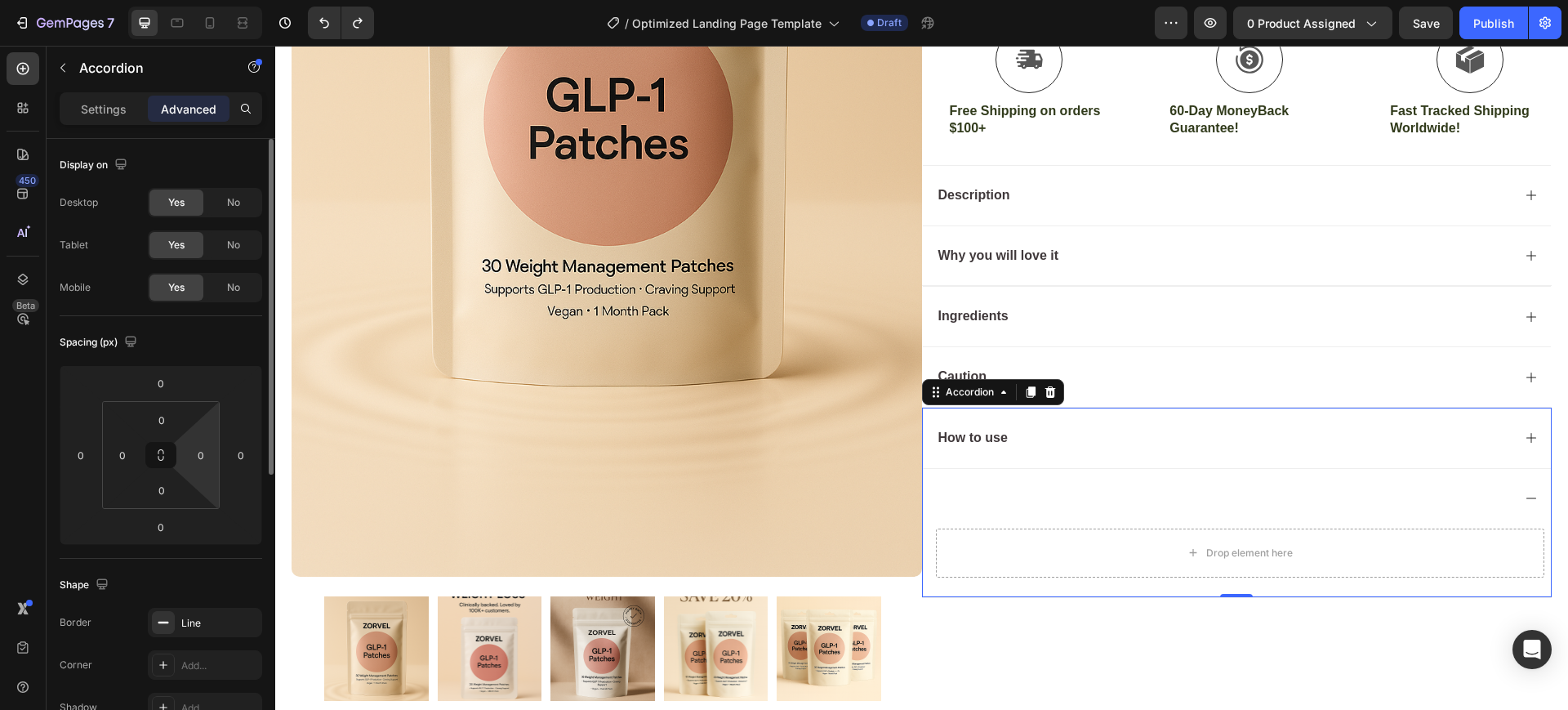 click on "7   /  Optimized Landing Page Template Draft Preview 0 product assigned  Save   Publish  450 Beta Sections(18) Elements(84) Section Element Hero Section Product Detail Brands Trusted Badges Guarantee Product Breakdown How to use Testimonials Compare Bundle FAQs Social Proof Brand Story Product List Collection Blog List Contact Sticky Add to Cart Custom Footer Browse Library 450 Layout
Row
Row
Row
Row Text
Heading
Text Block Button
Button
Button Media
Image
Image
Video" at bounding box center (784, 0) 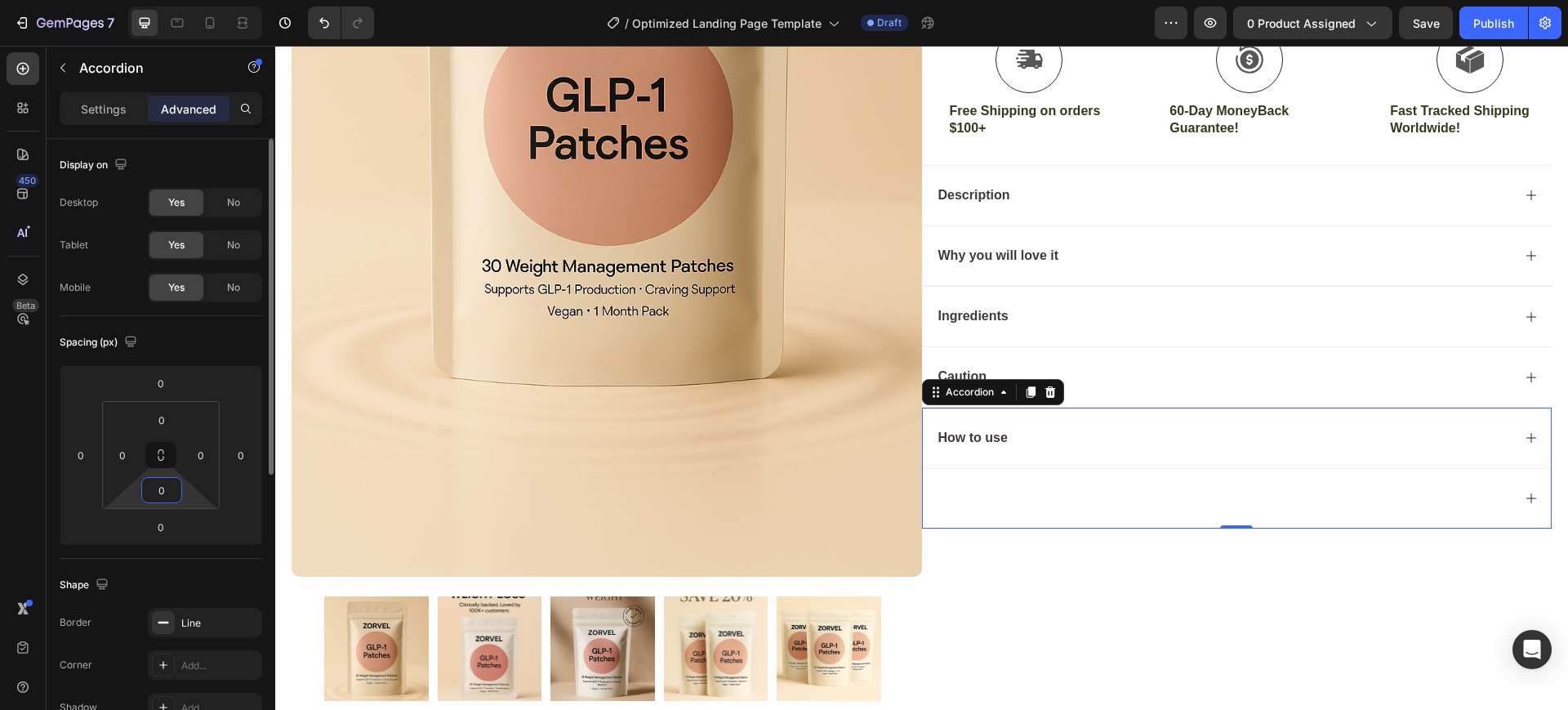 click on "0" at bounding box center (162, 490) 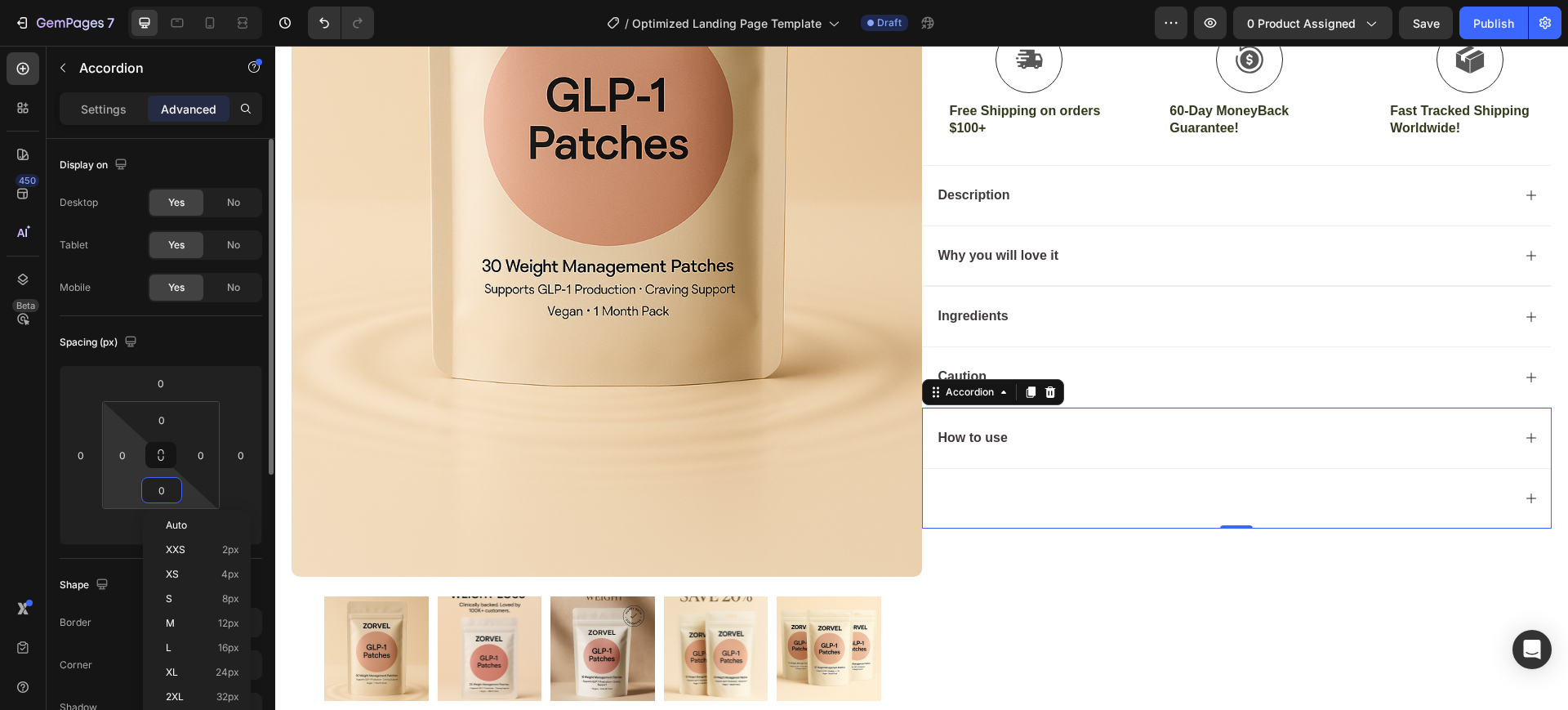 click on "7   /  Optimized Landing Page Template Draft Preview 0 product assigned  Save   Publish  450 Beta Sections(18) Elements(84) Section Element Hero Section Product Detail Brands Trusted Badges Guarantee Product Breakdown How to use Testimonials Compare Bundle FAQs Social Proof Brand Story Product List Collection Blog List Contact Sticky Add to Cart Custom Footer Browse Library 450 Layout
Row
Row
Row
Row Text
Heading
Text Block Button
Button
Button Media
Image
Image
Video" at bounding box center (784, 0) 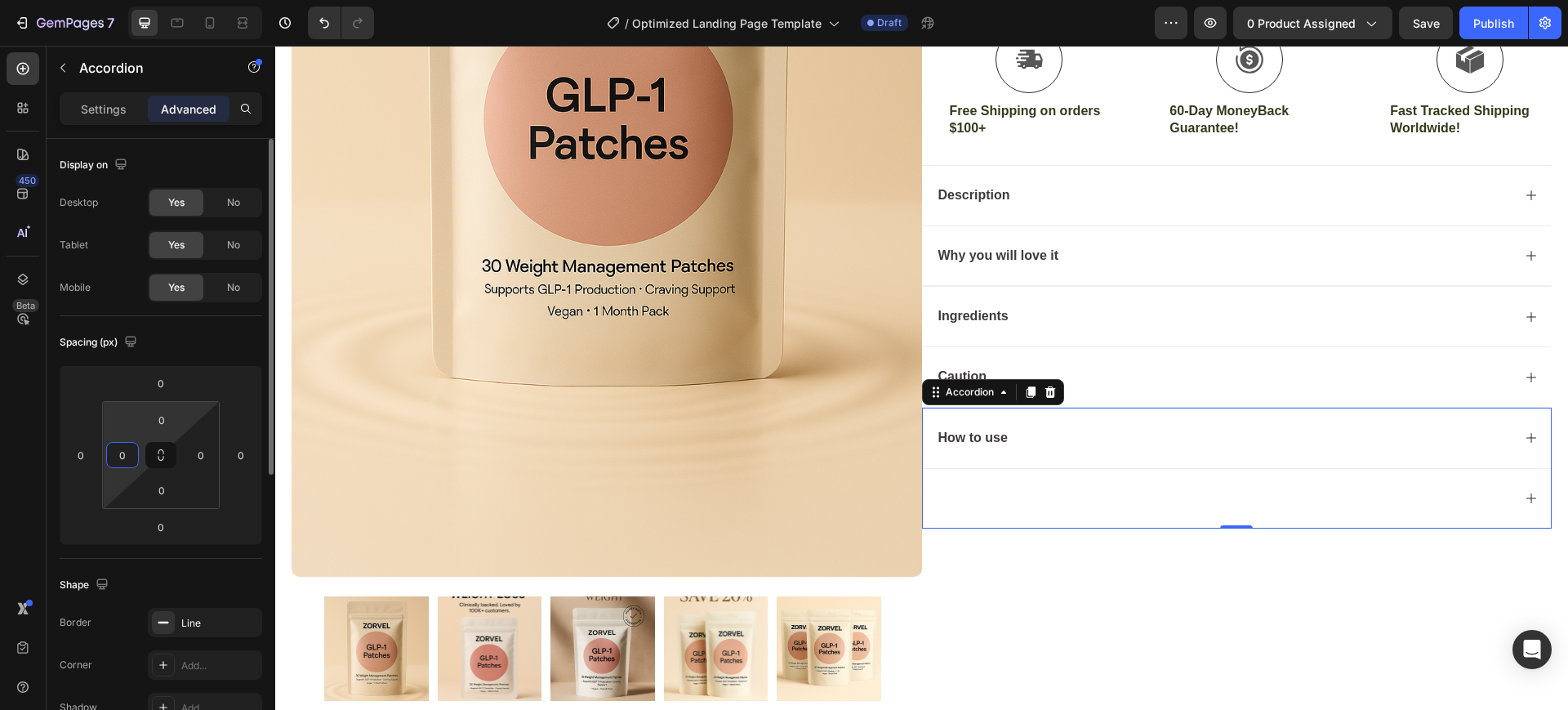 click on "7   /  Optimized Landing Page Template Draft Preview 0 product assigned  Save   Publish  450 Beta Sections(18) Elements(84) Section Element Hero Section Product Detail Brands Trusted Badges Guarantee Product Breakdown How to use Testimonials Compare Bundle FAQs Social Proof Brand Story Product List Collection Blog List Contact Sticky Add to Cart Custom Footer Browse Library 450 Layout
Row
Row
Row
Row Text
Heading
Text Block Button
Button
Button Media
Image
Image
Video" at bounding box center [784, 0] 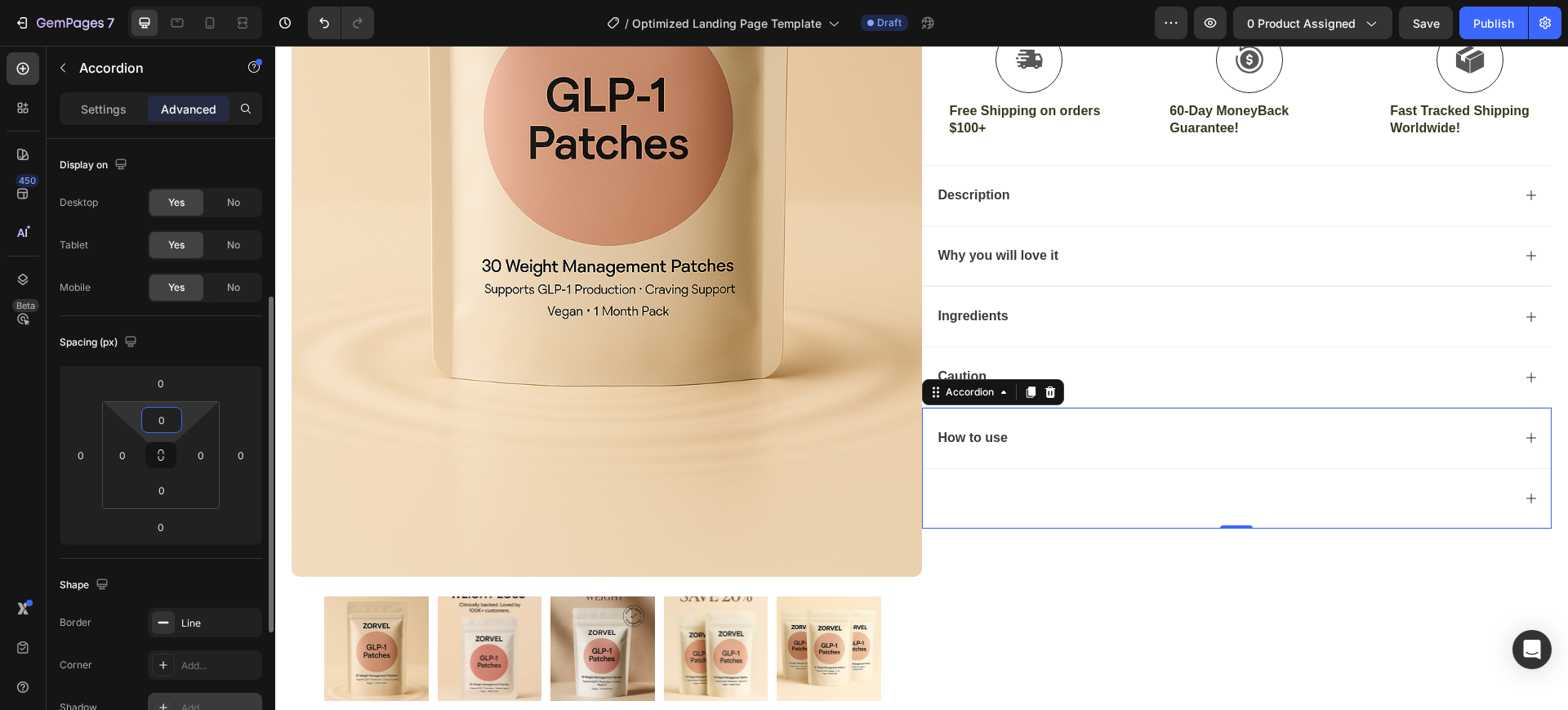 scroll, scrollTop: 204, scrollLeft: 0, axis: vertical 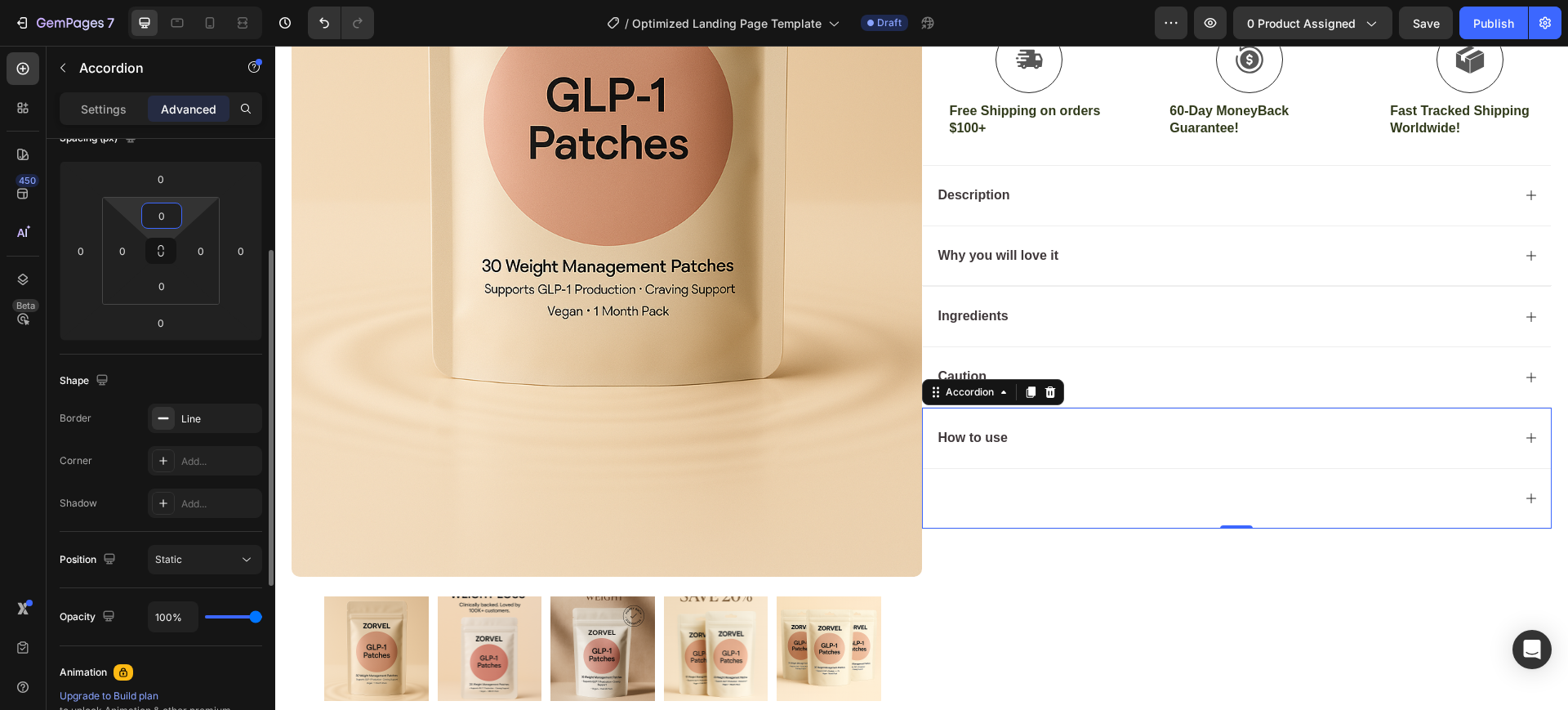 type on "96%" 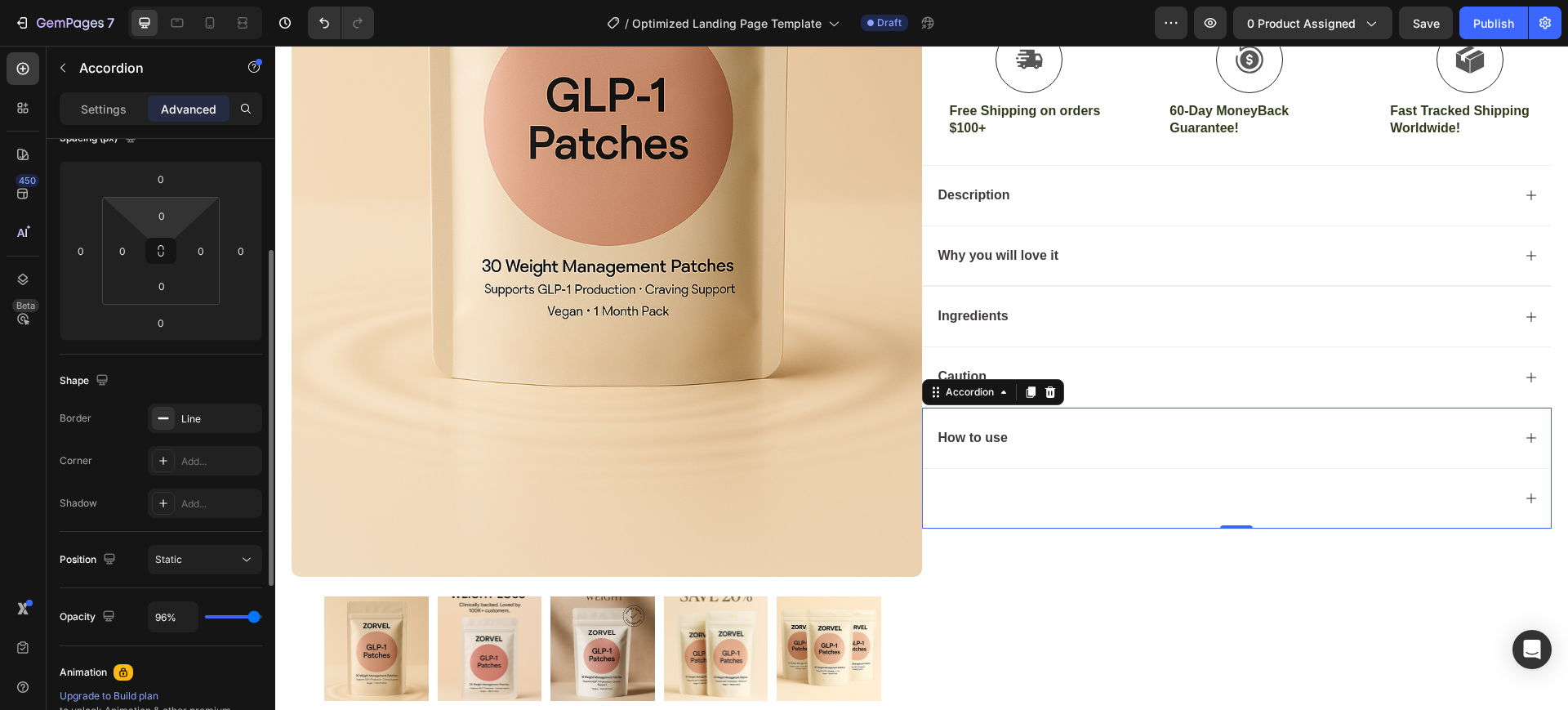 type on "93%" 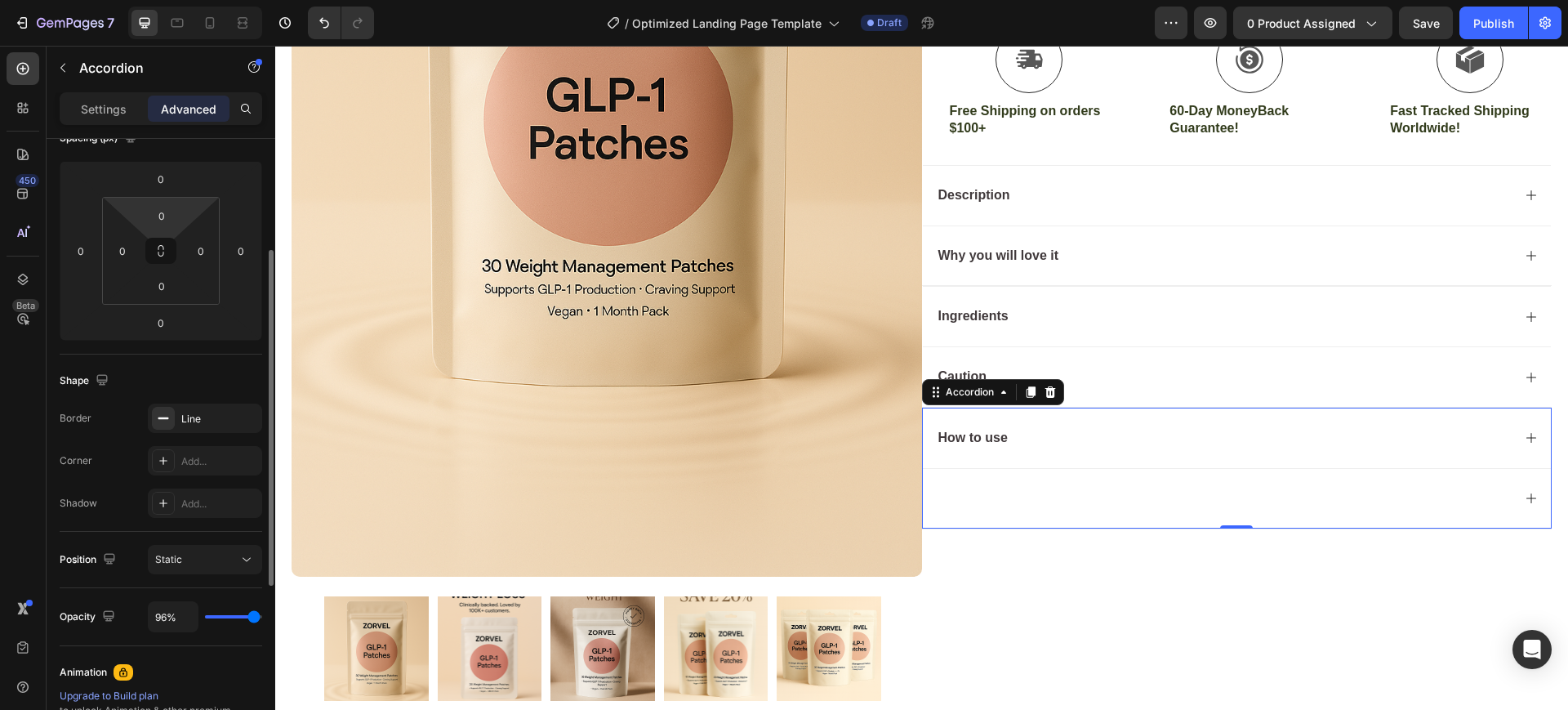 type on "93" 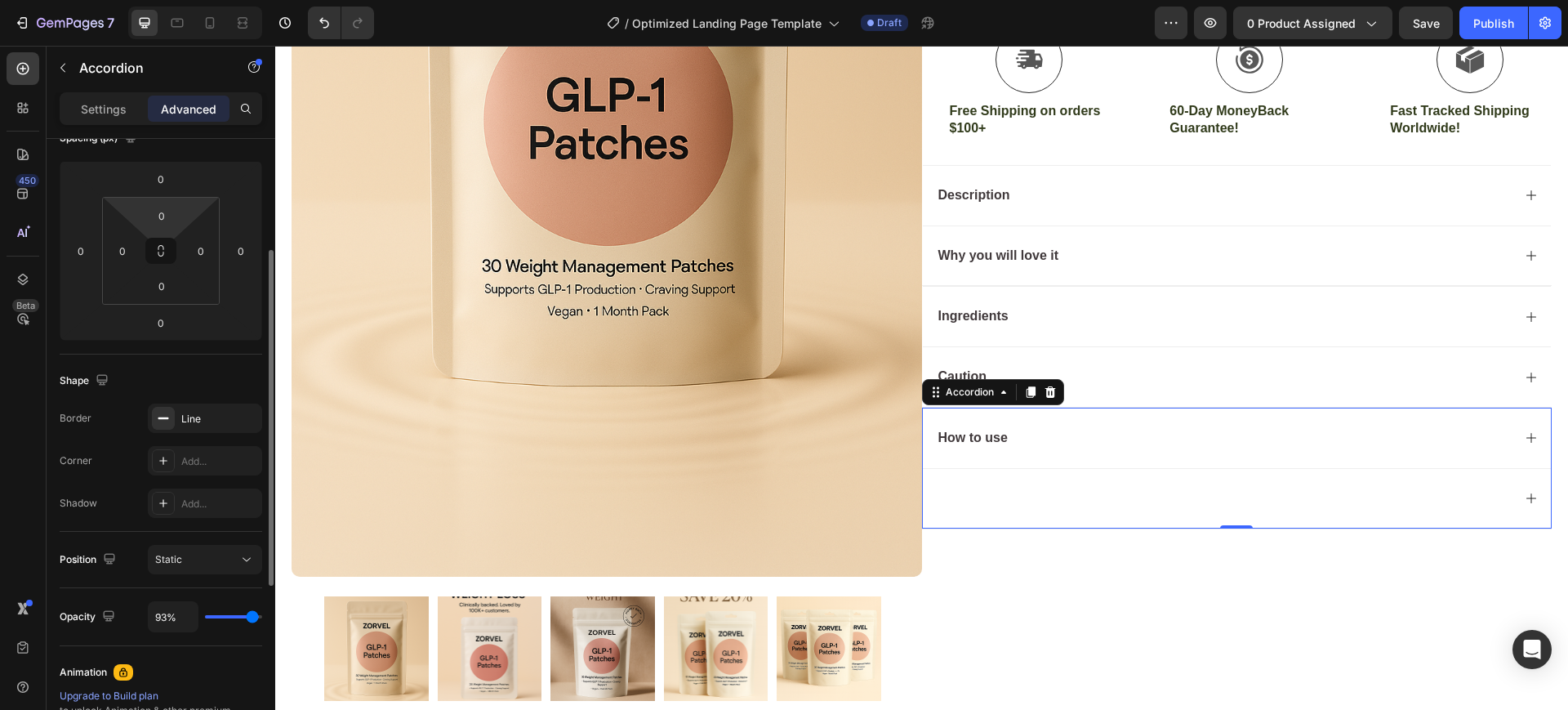 type on "89%" 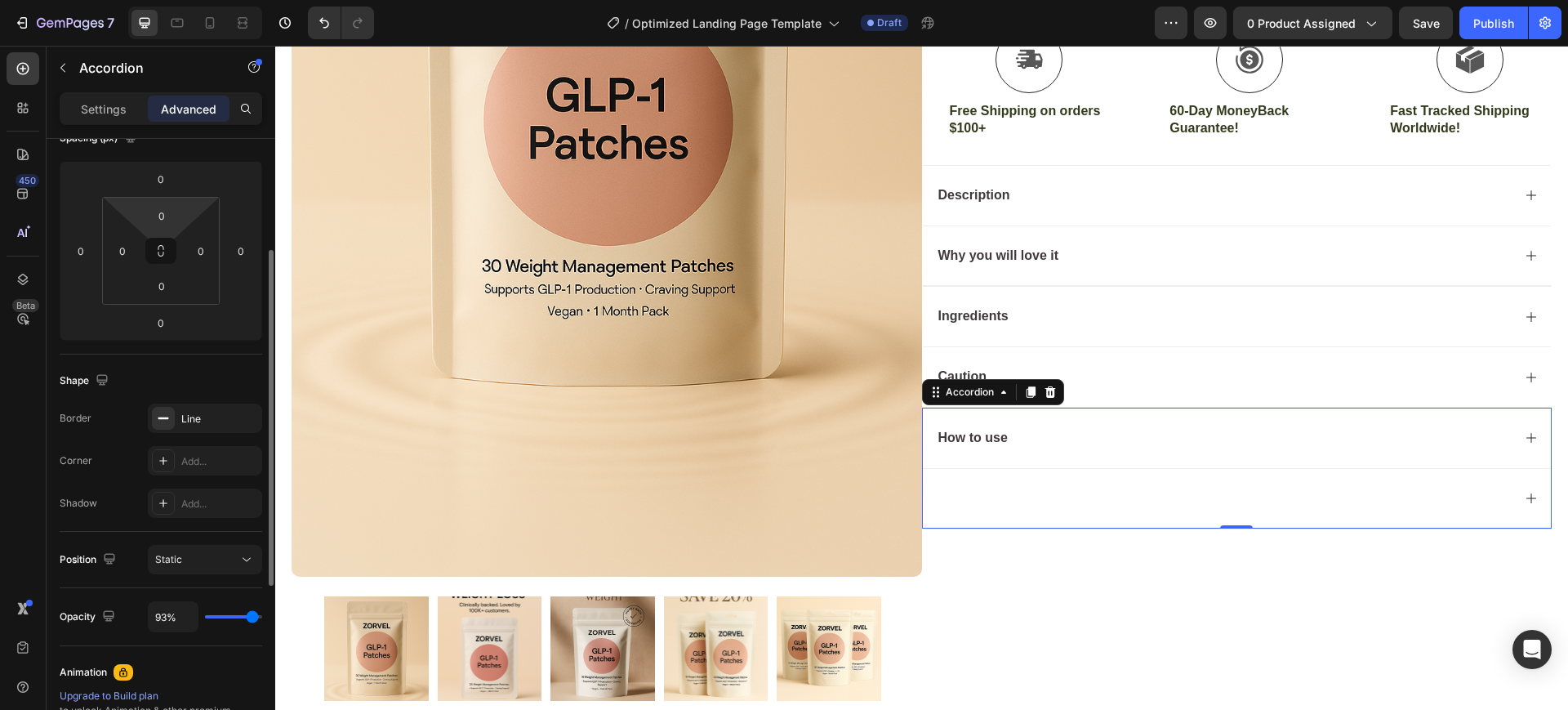 type on "89" 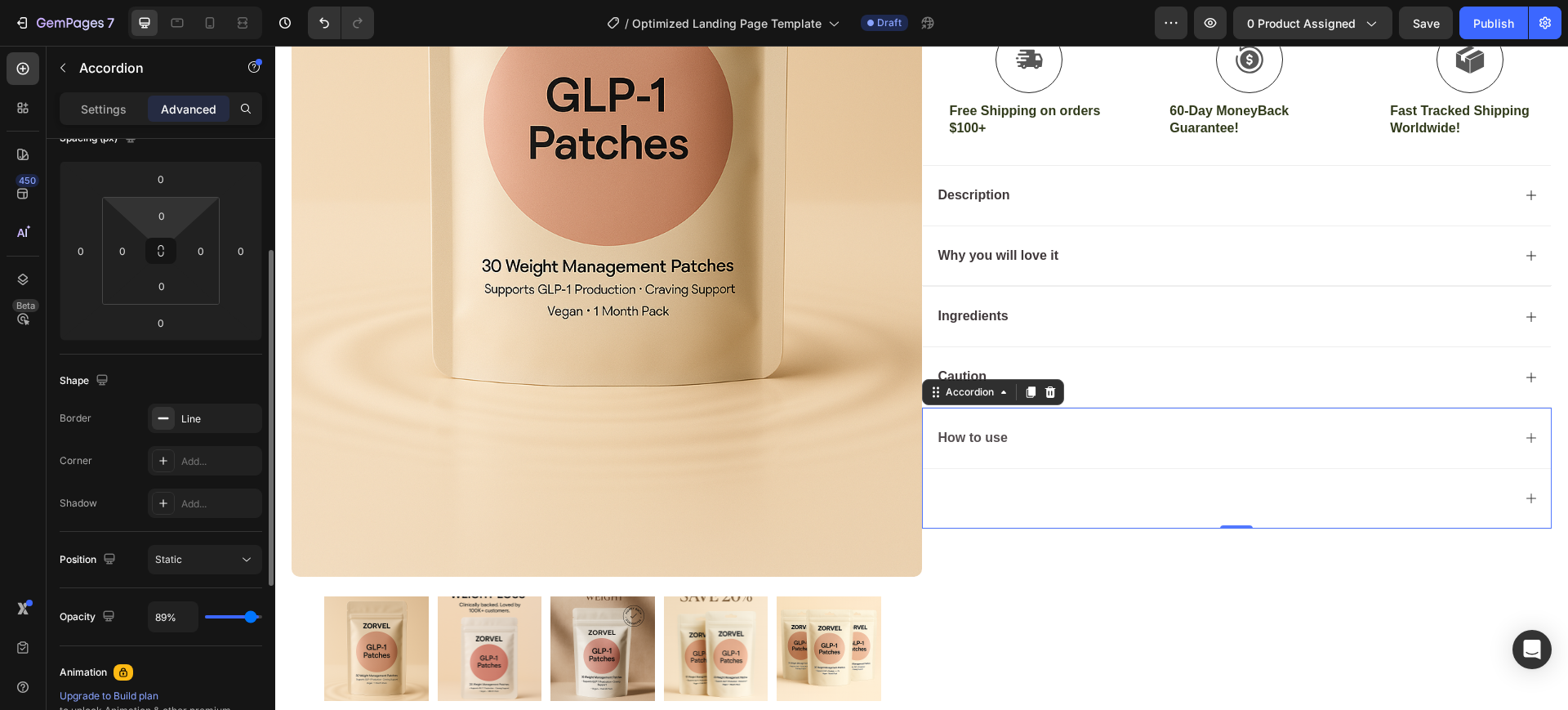 type on "87%" 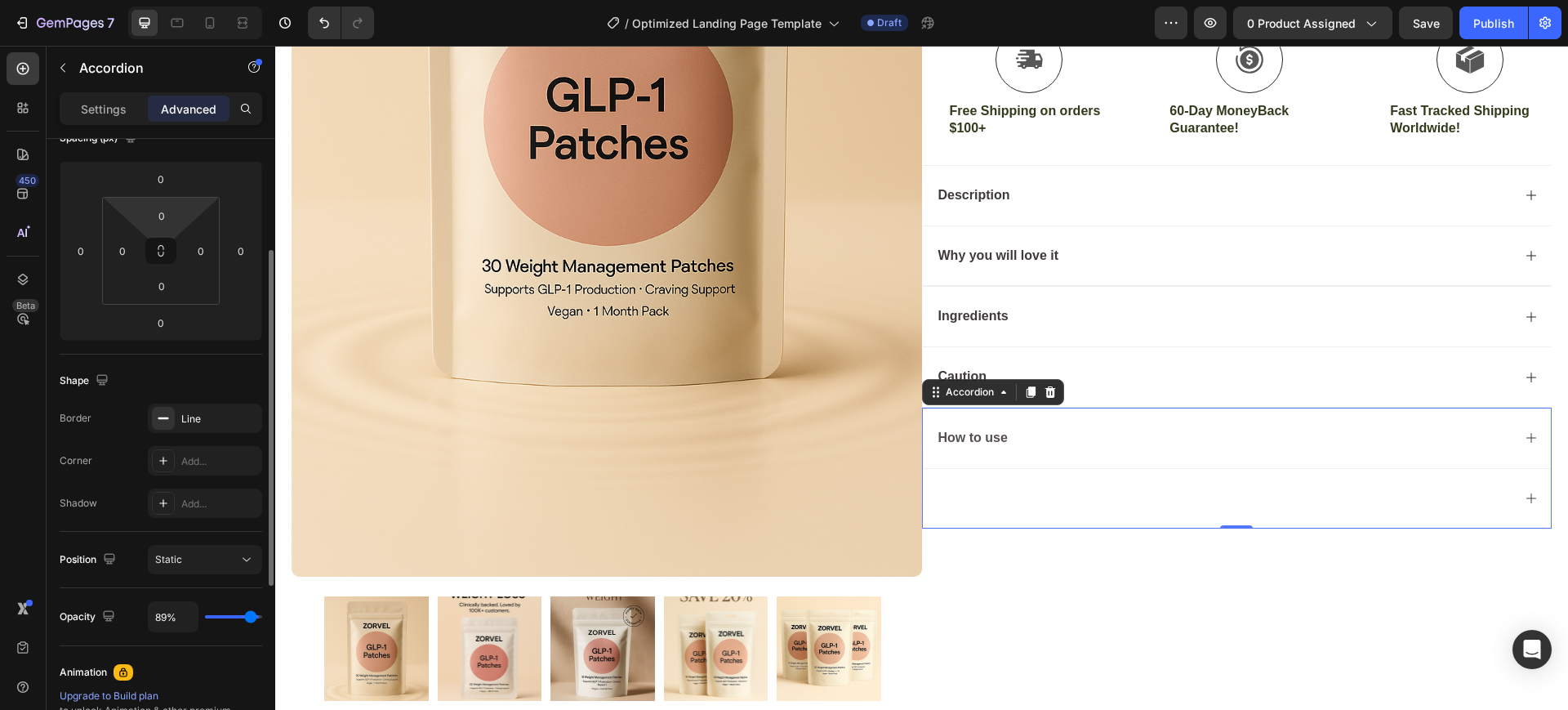 type on "87" 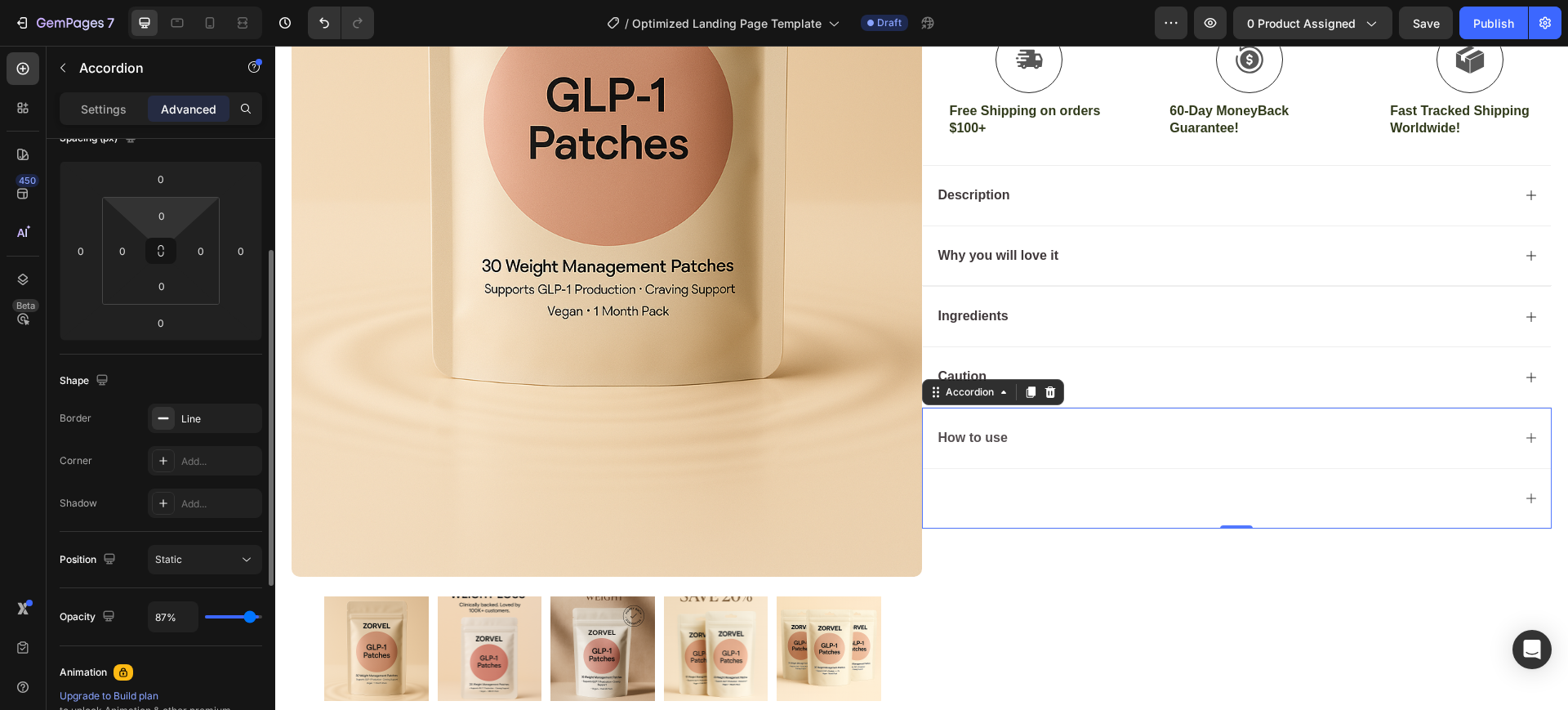 type on "85%" 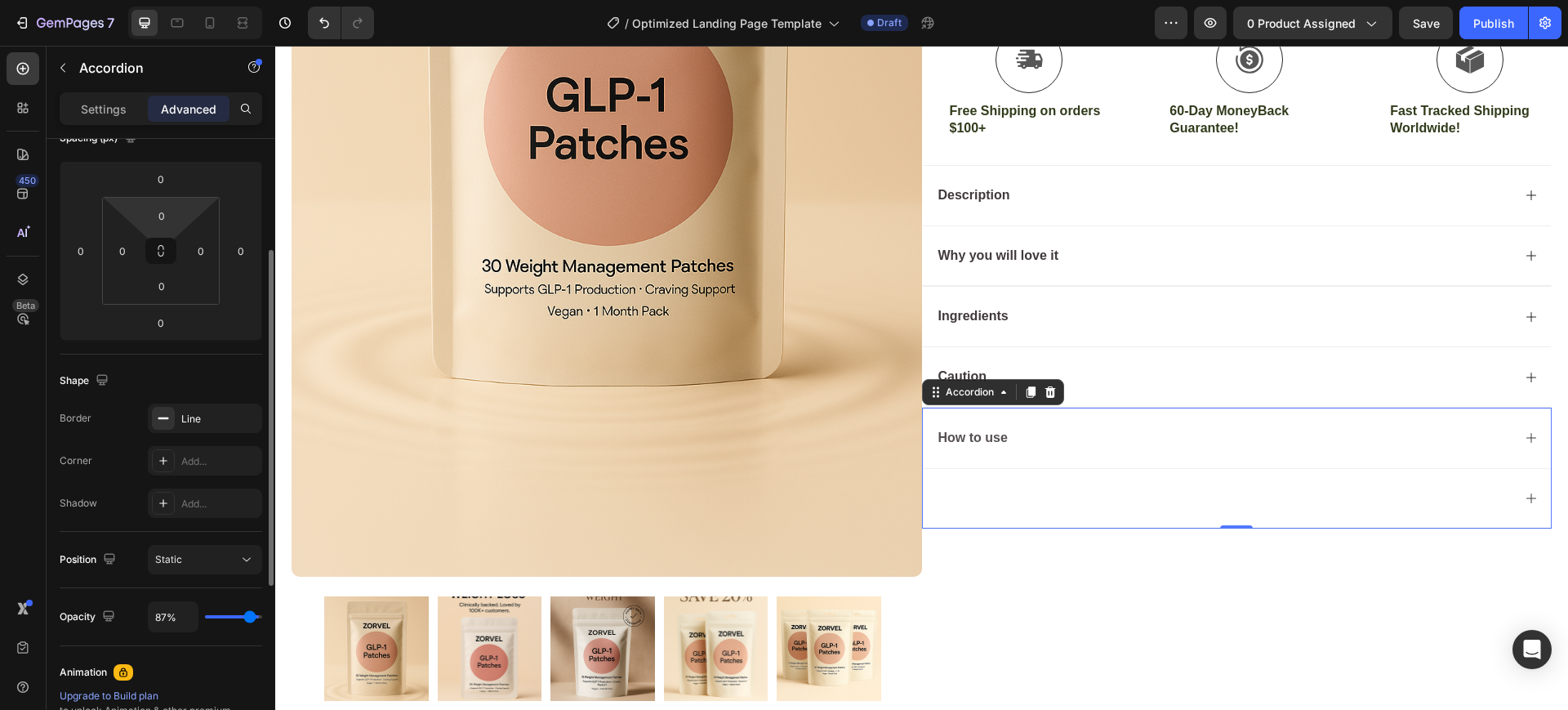 type on "85" 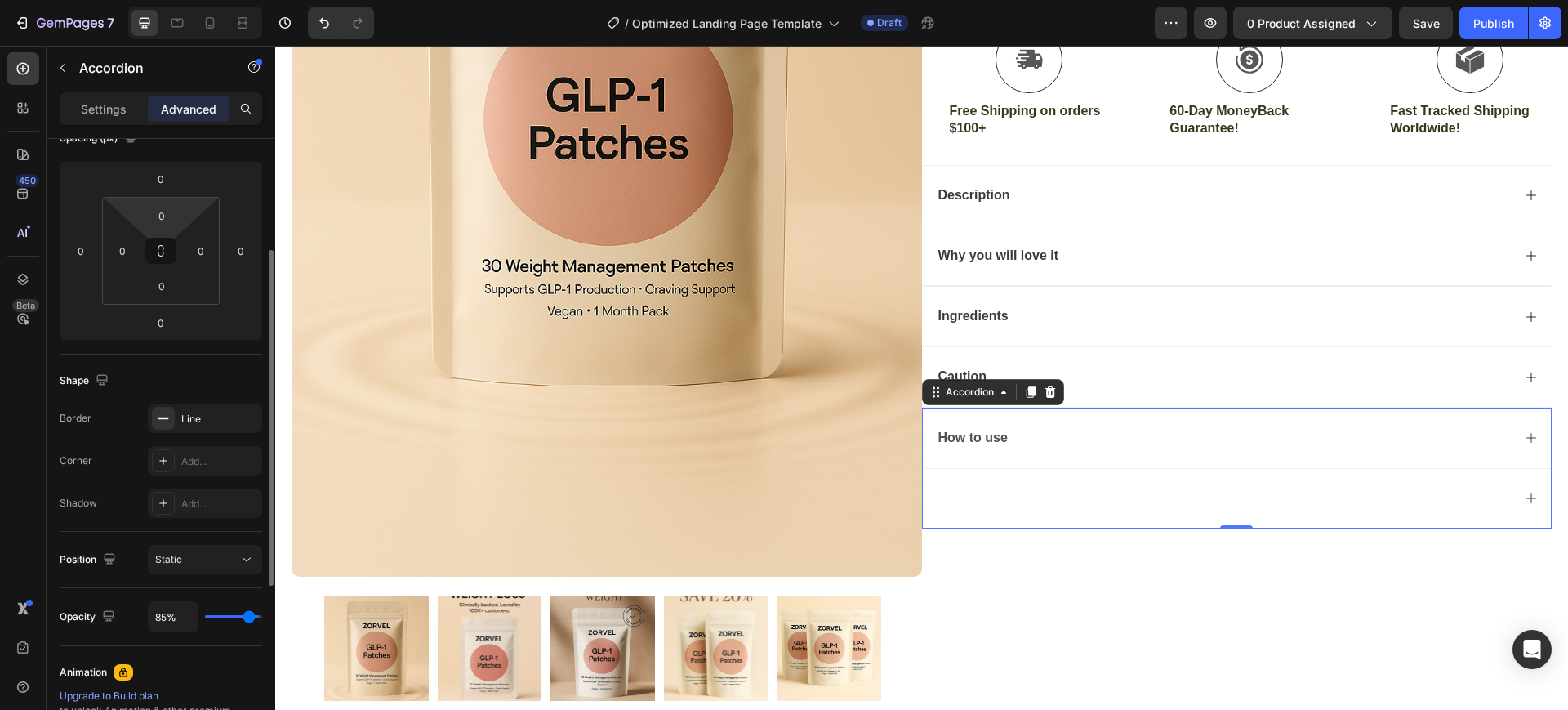 type on "81%" 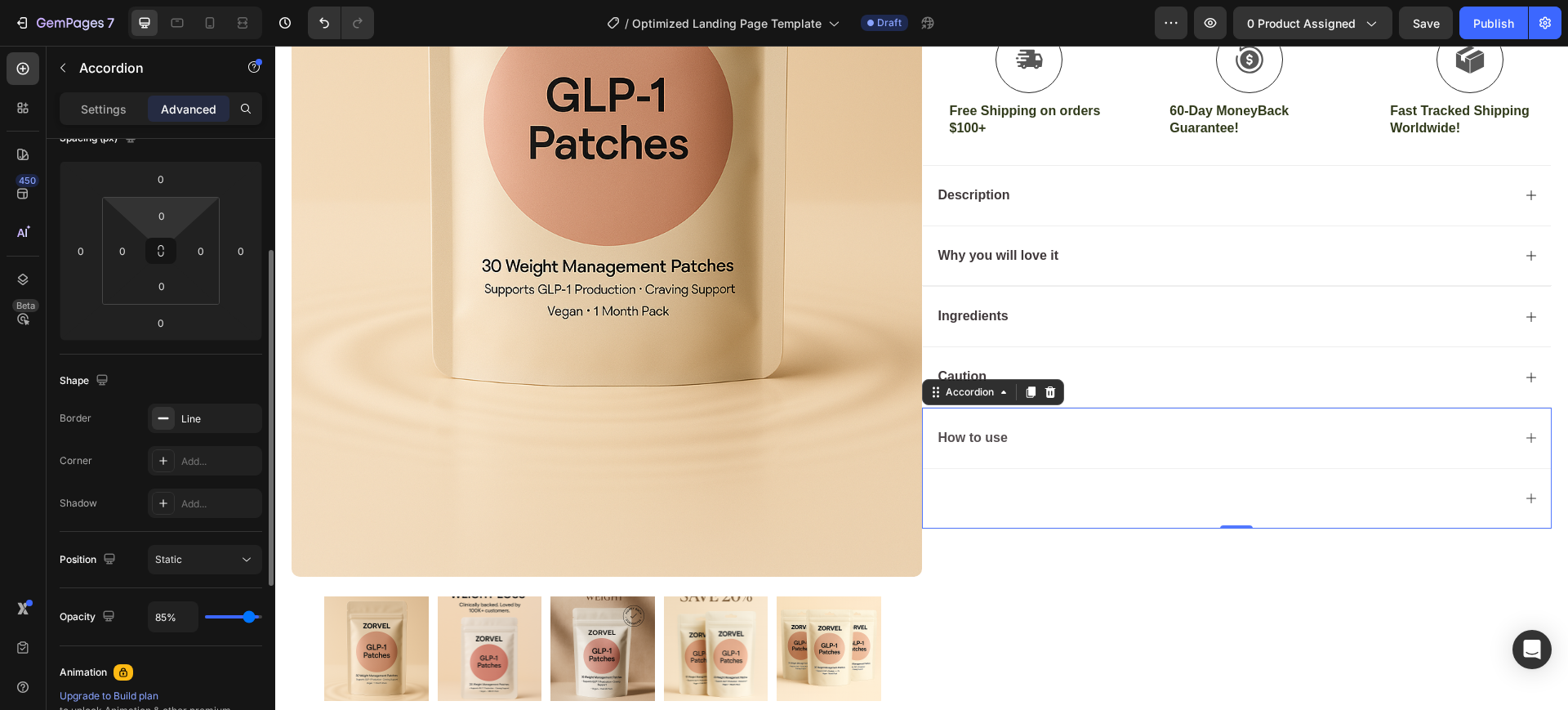 type on "81" 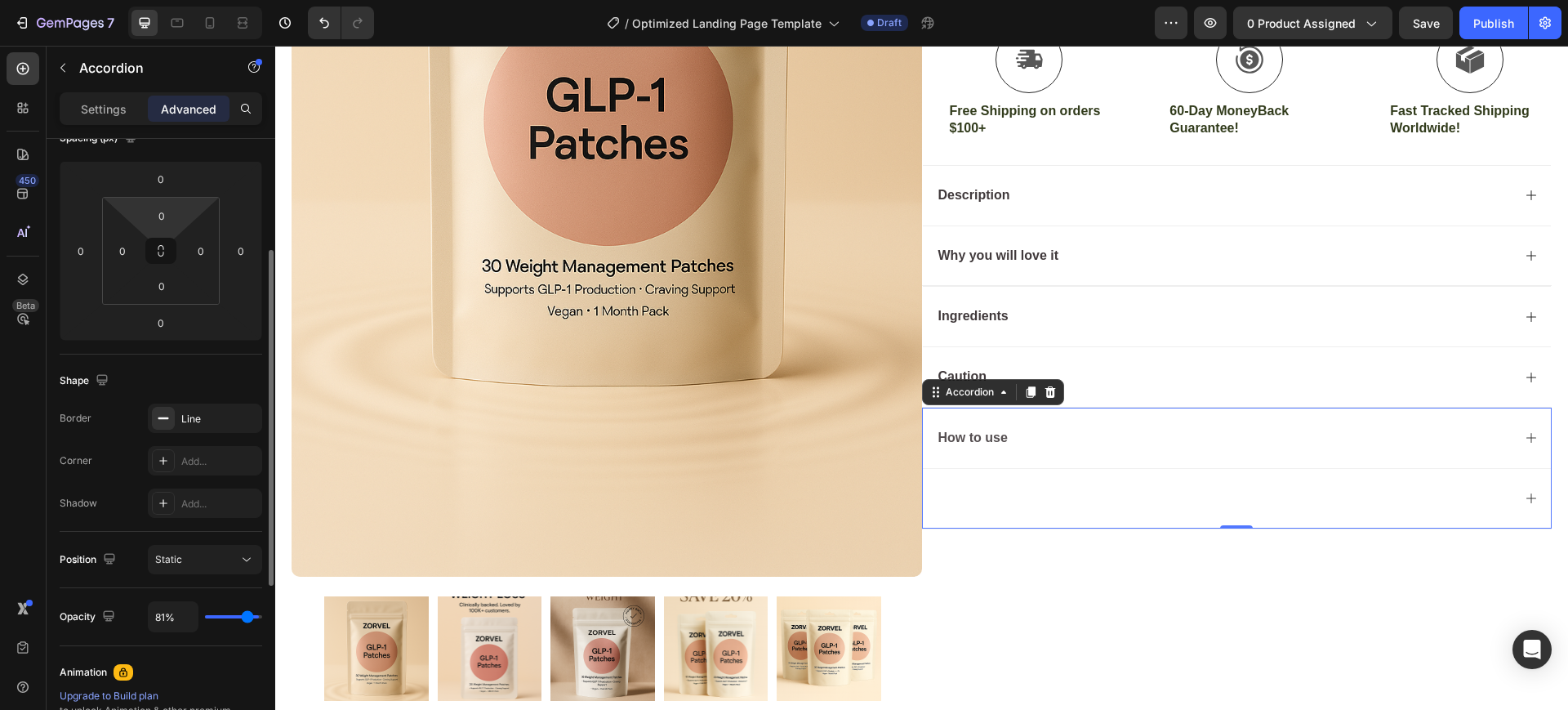 type on "80%" 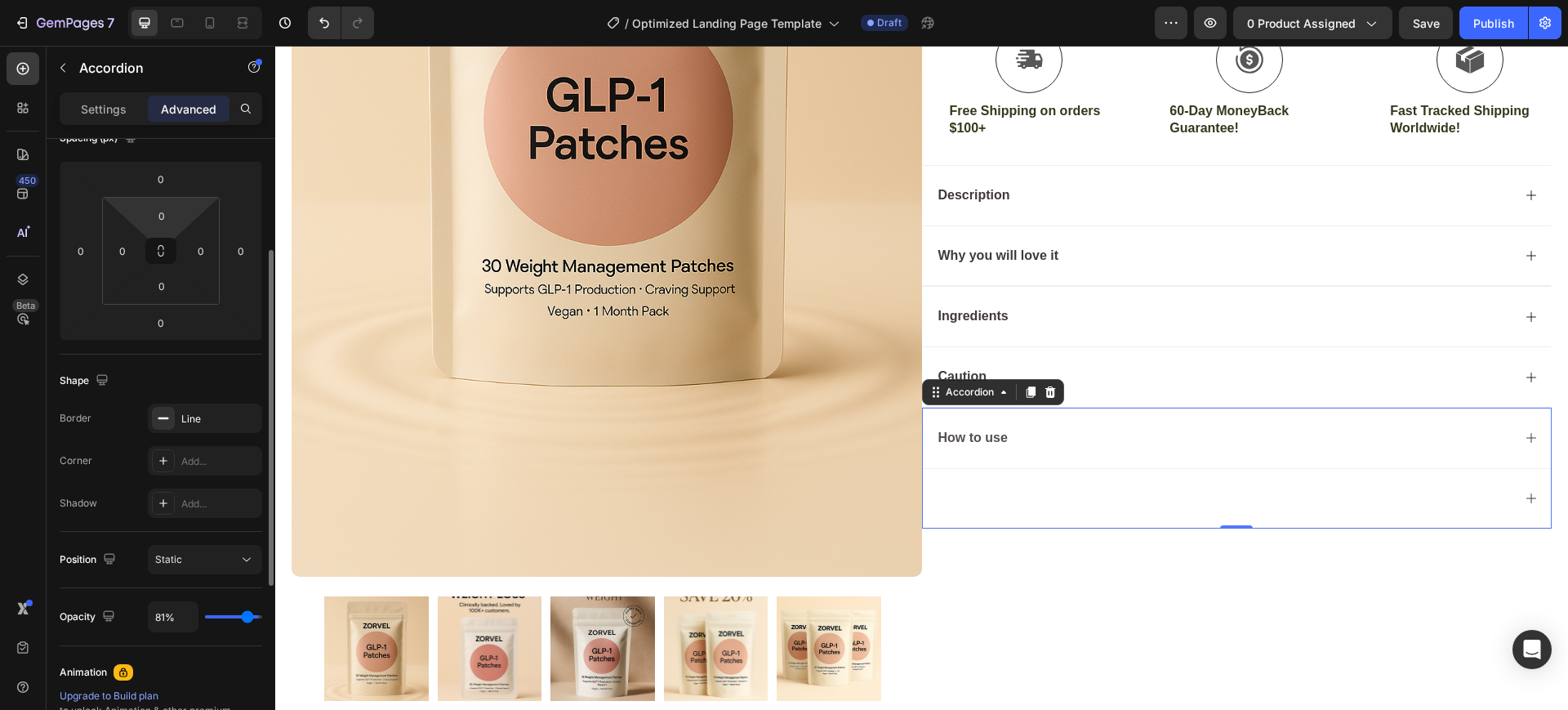 type on "80" 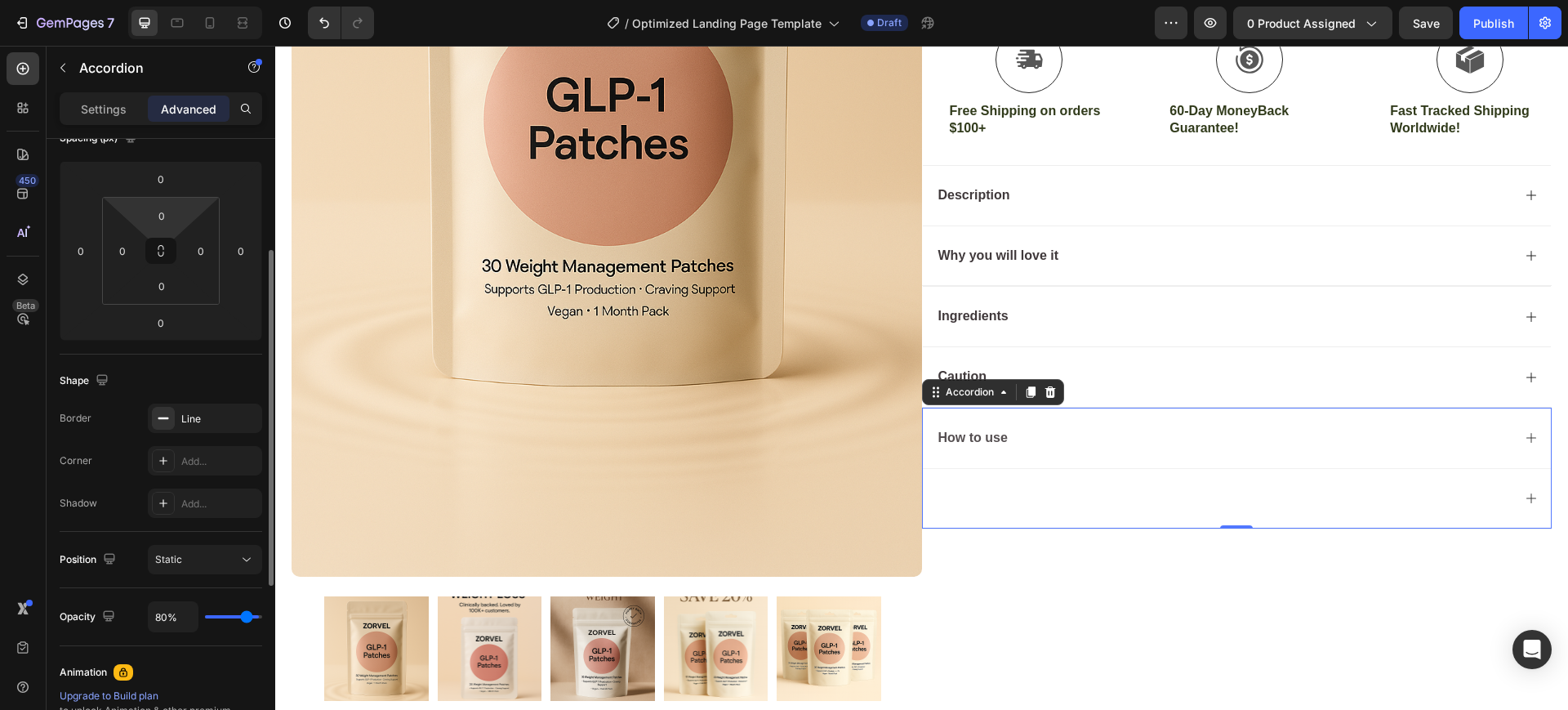 type on "78%" 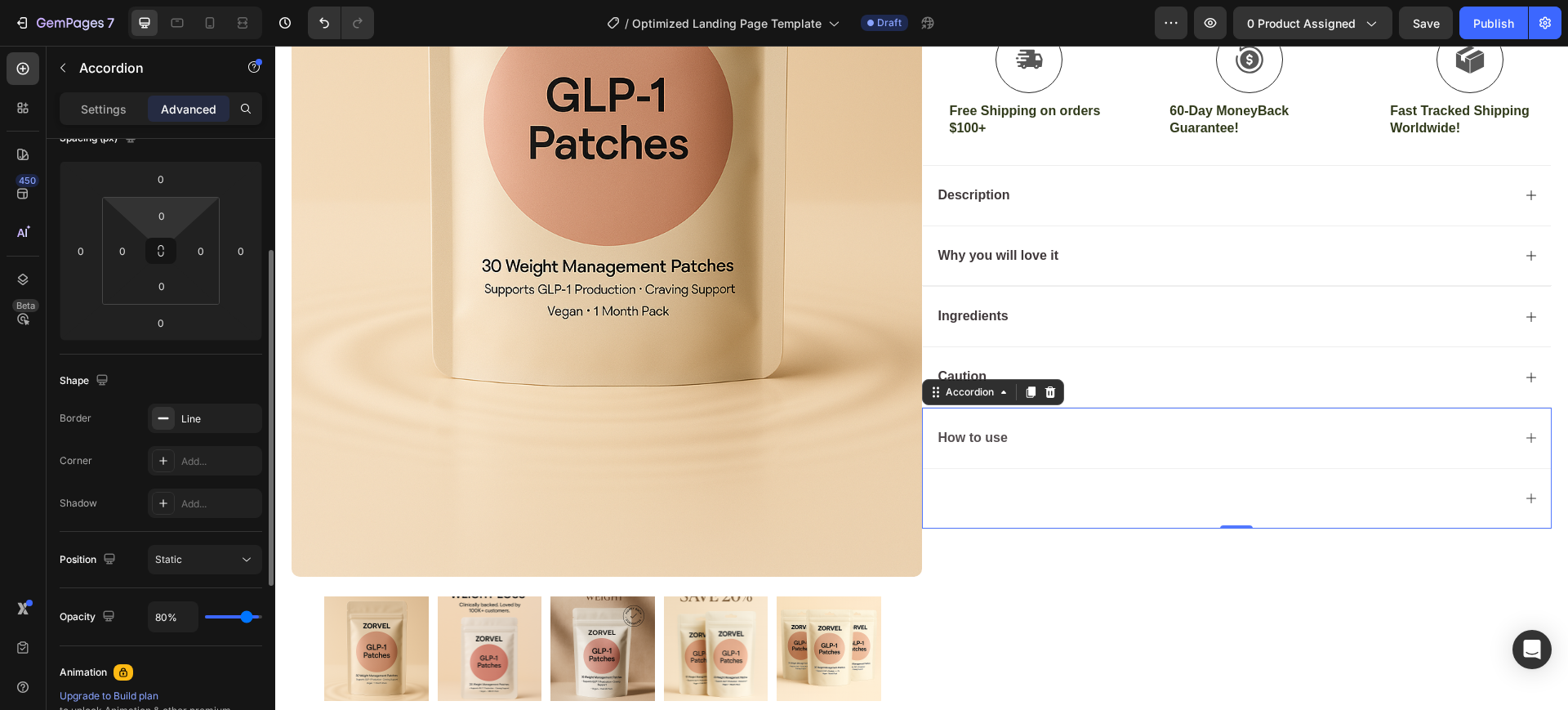 type on "78" 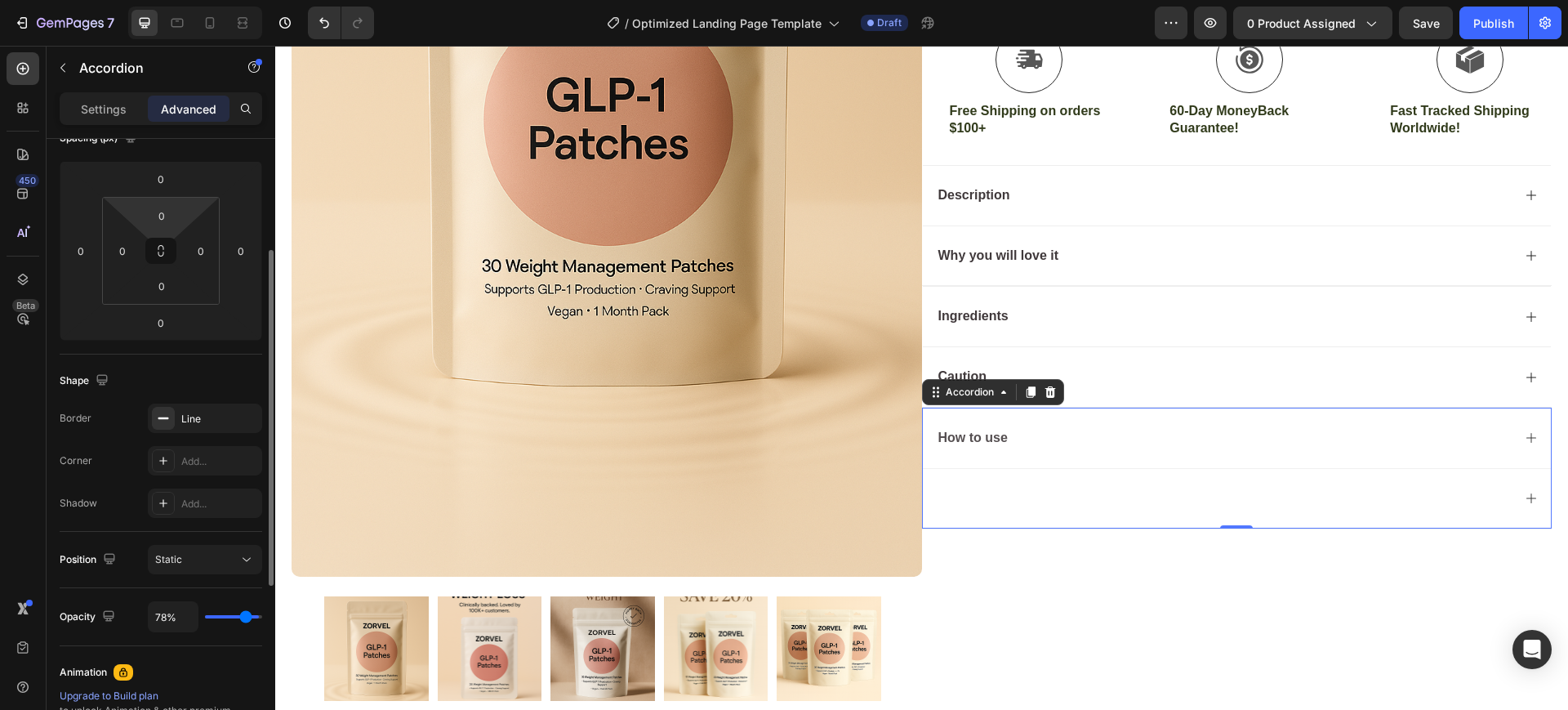 type on "76%" 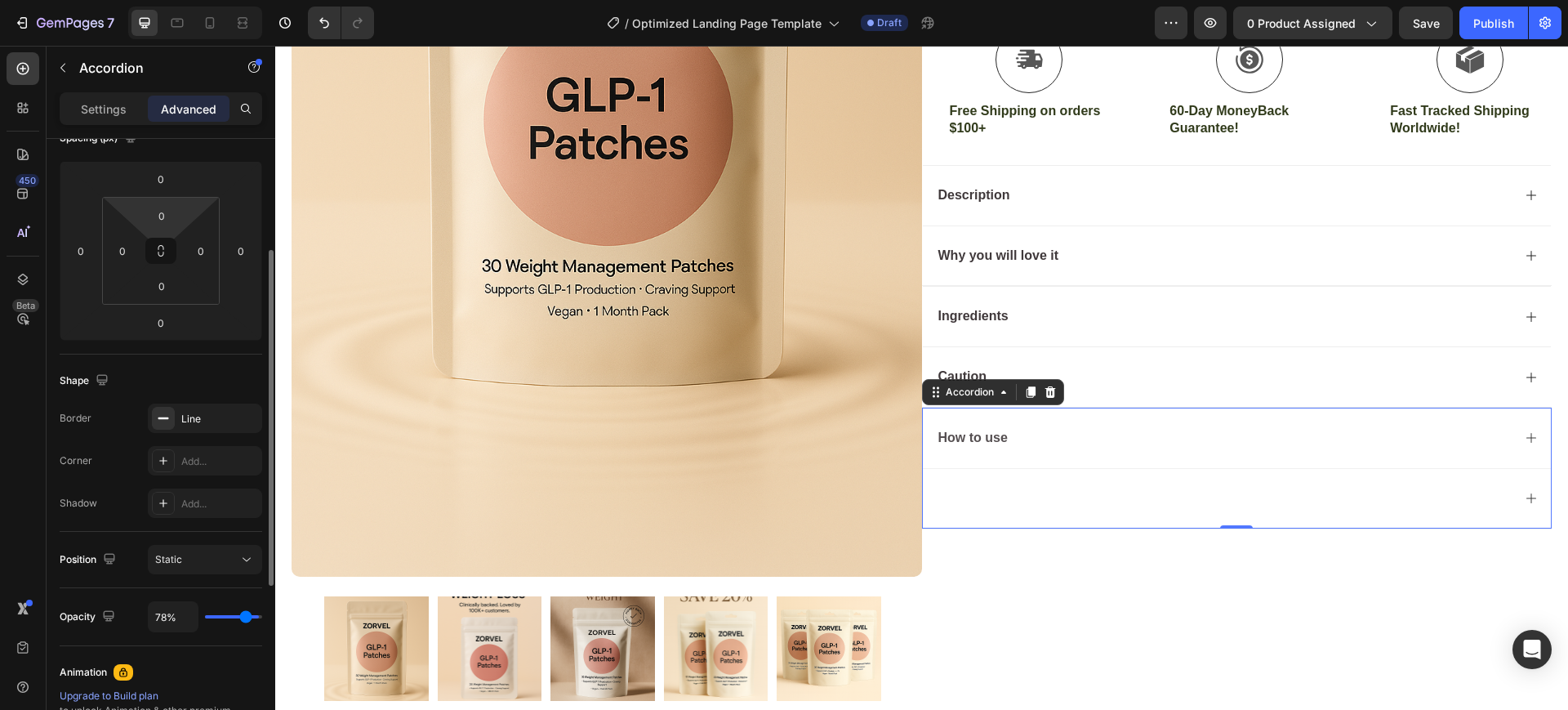 type on "76" 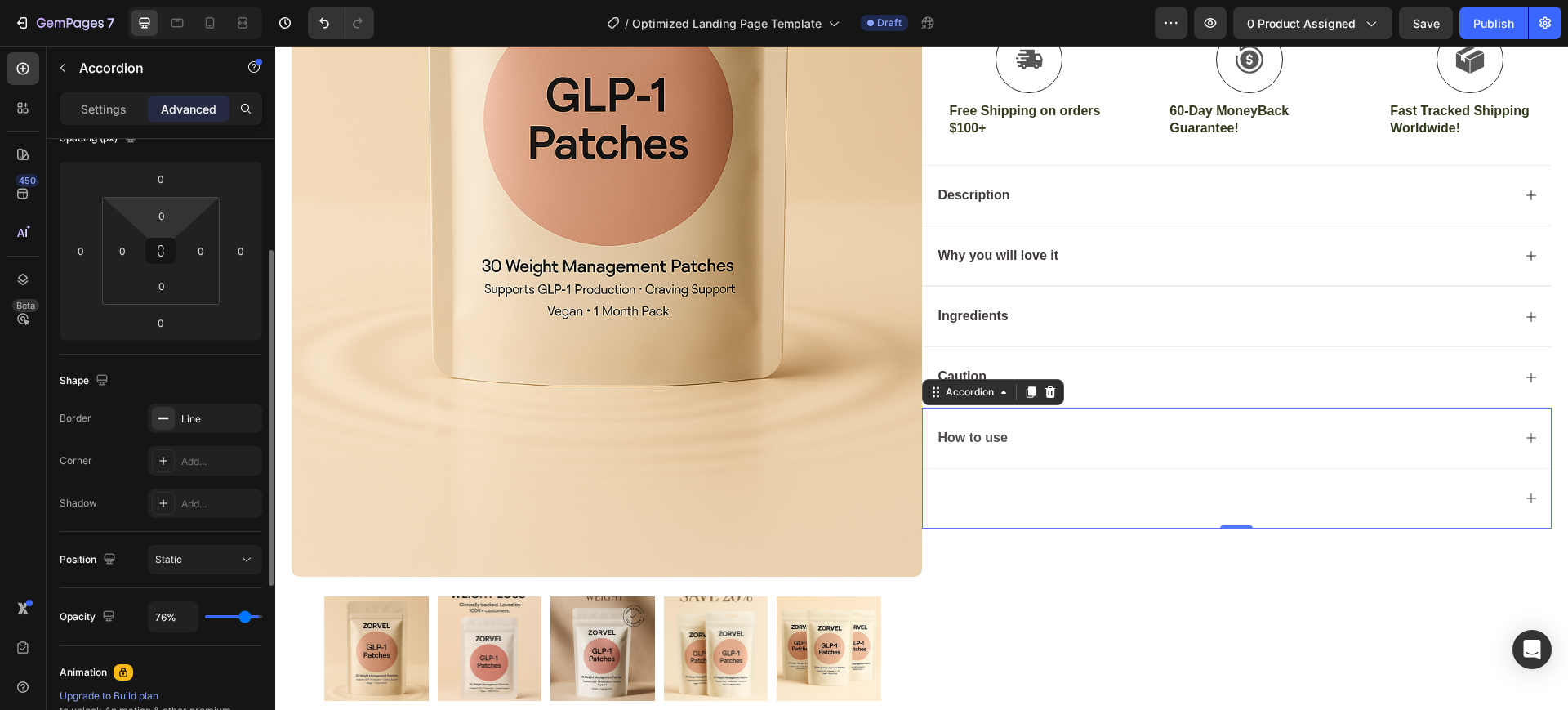 type on "74%" 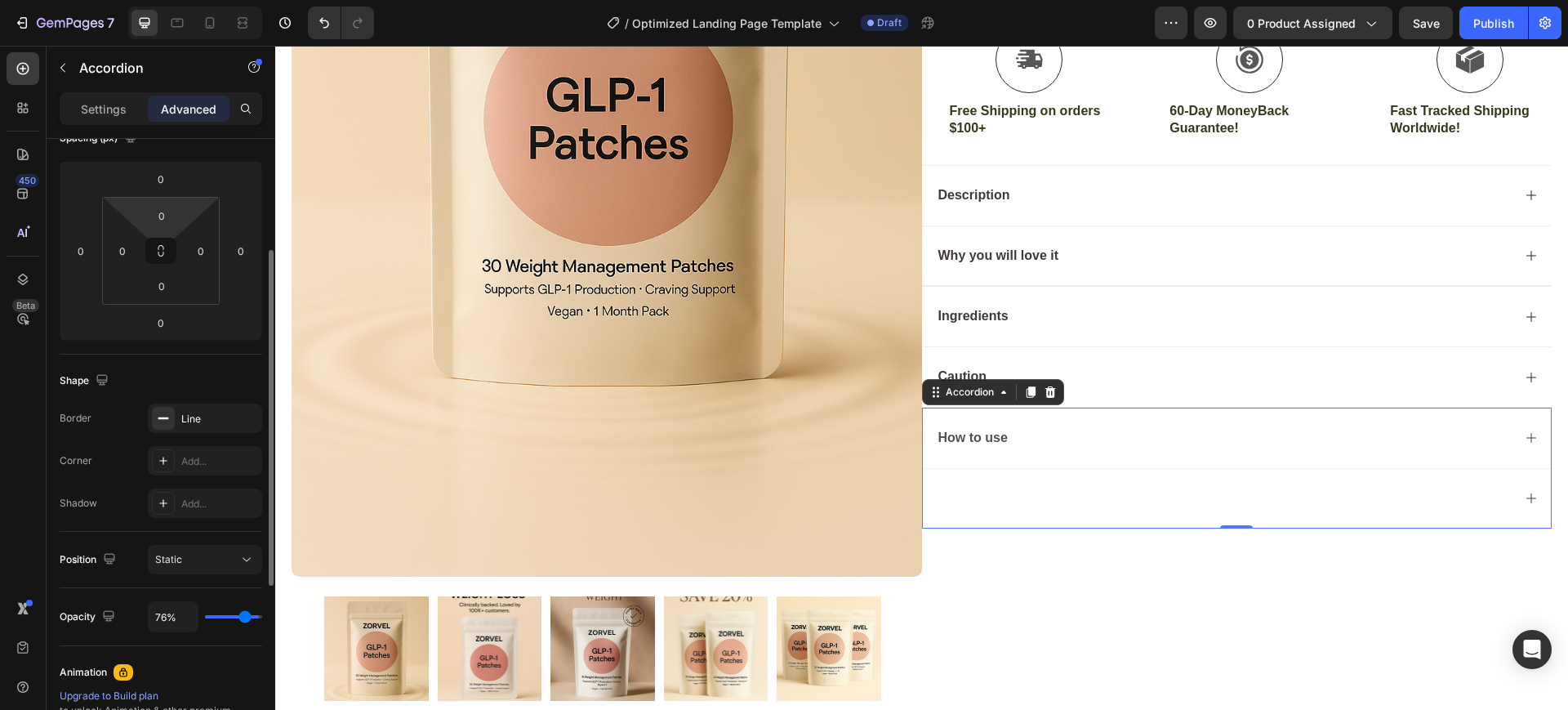 type on "74" 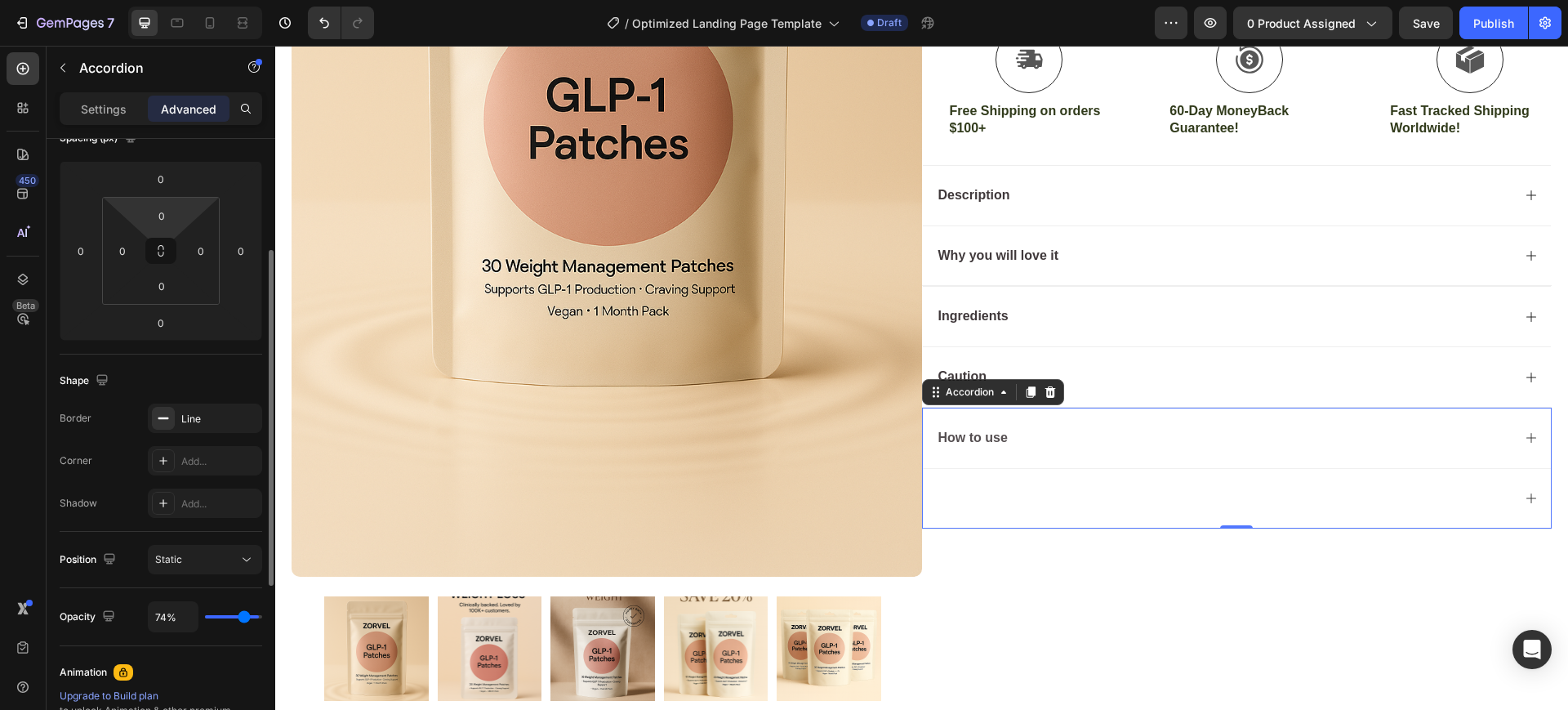 type on "70%" 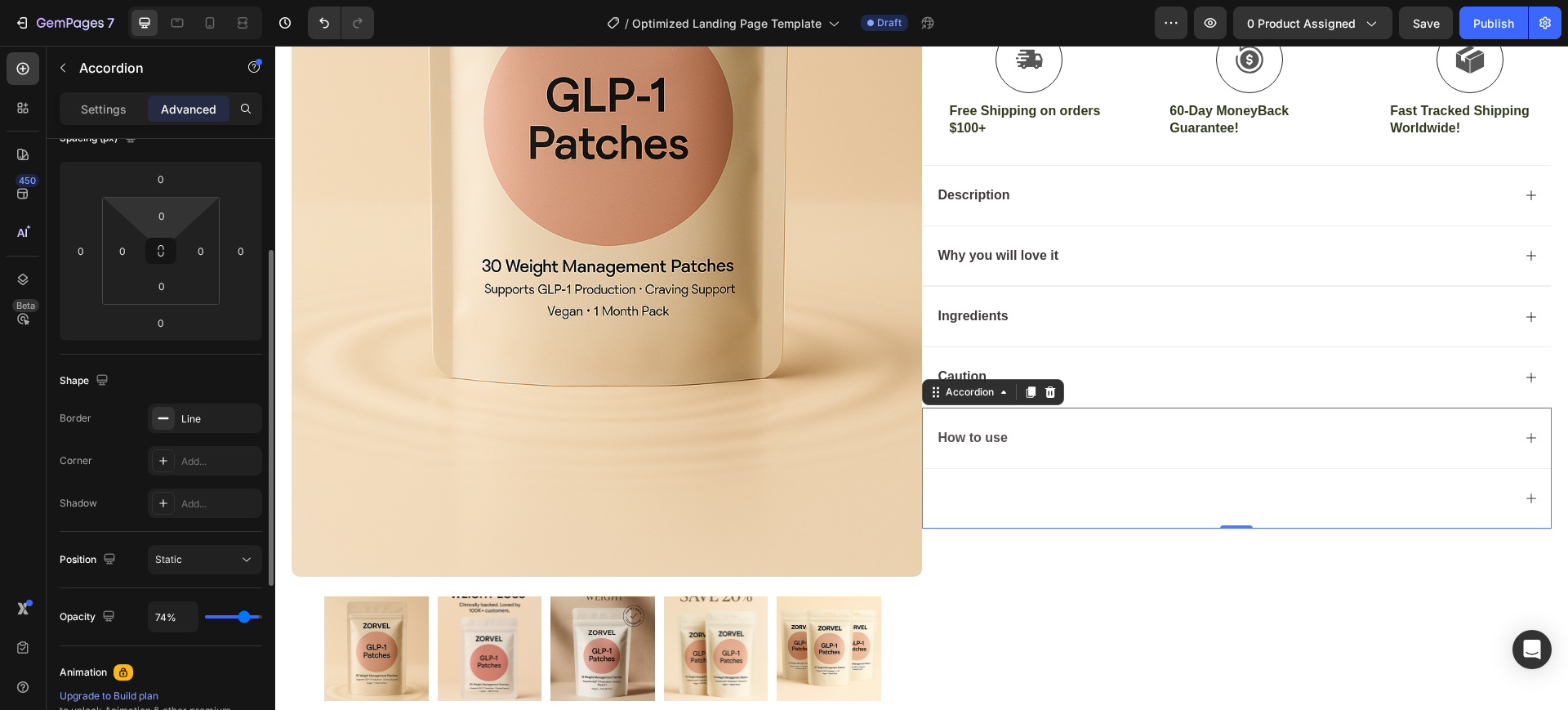 type on "70" 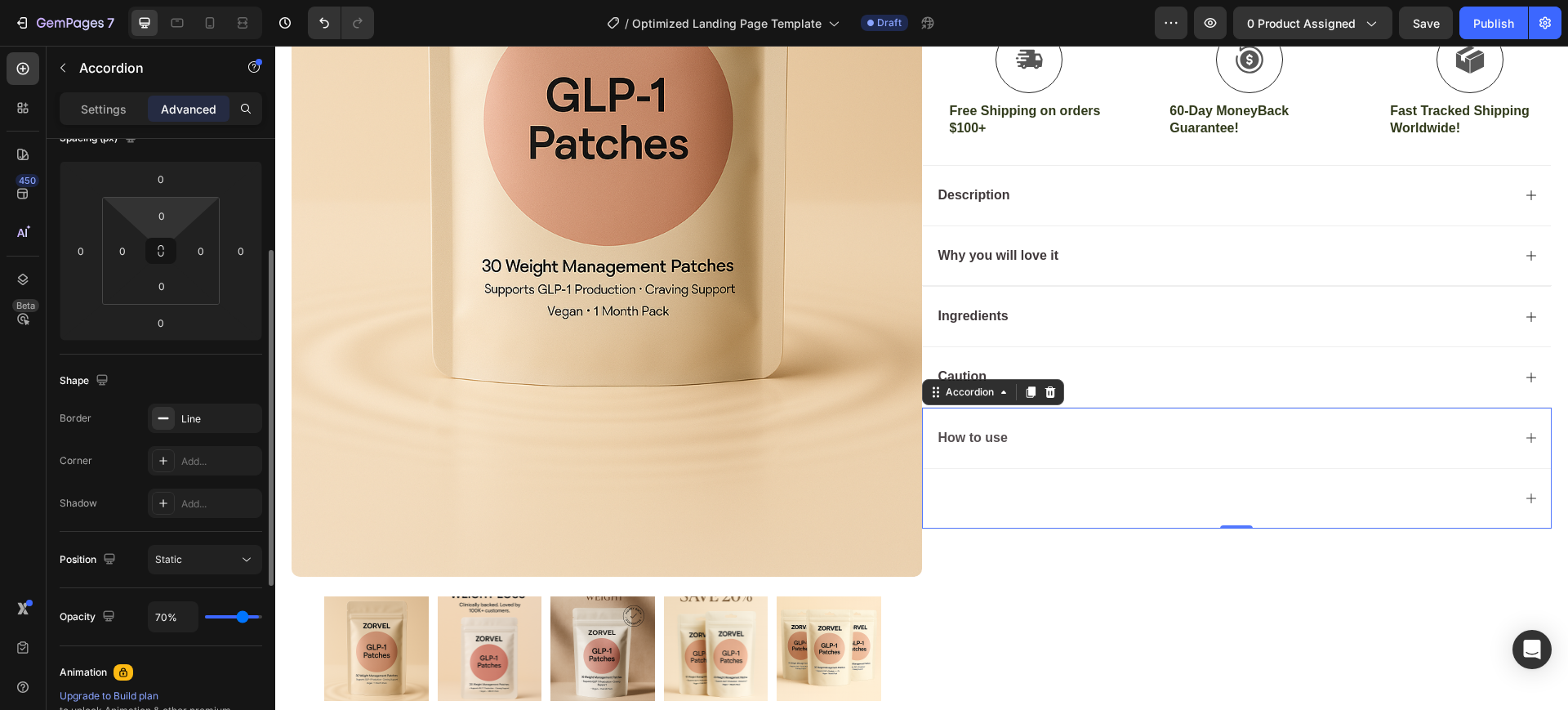 type on "67%" 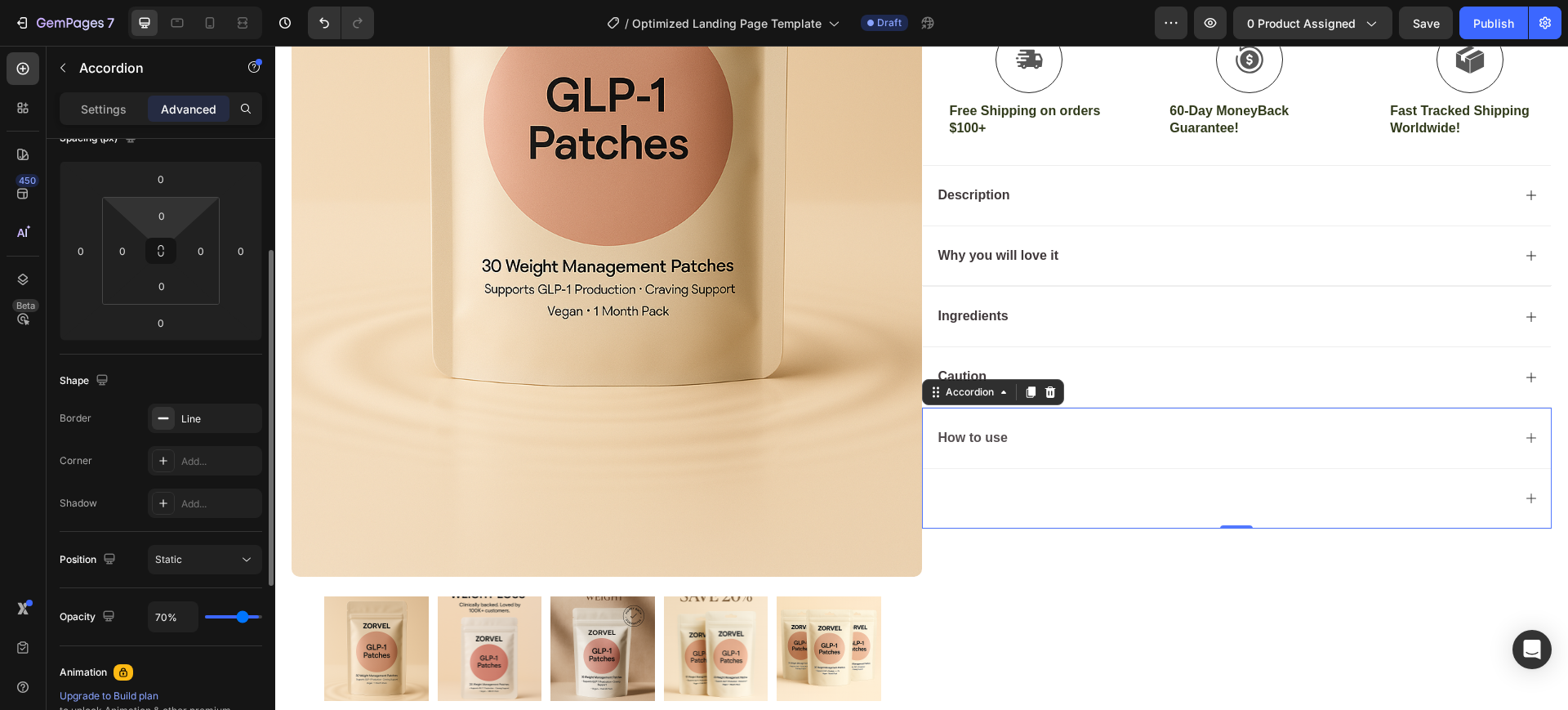 type on "67" 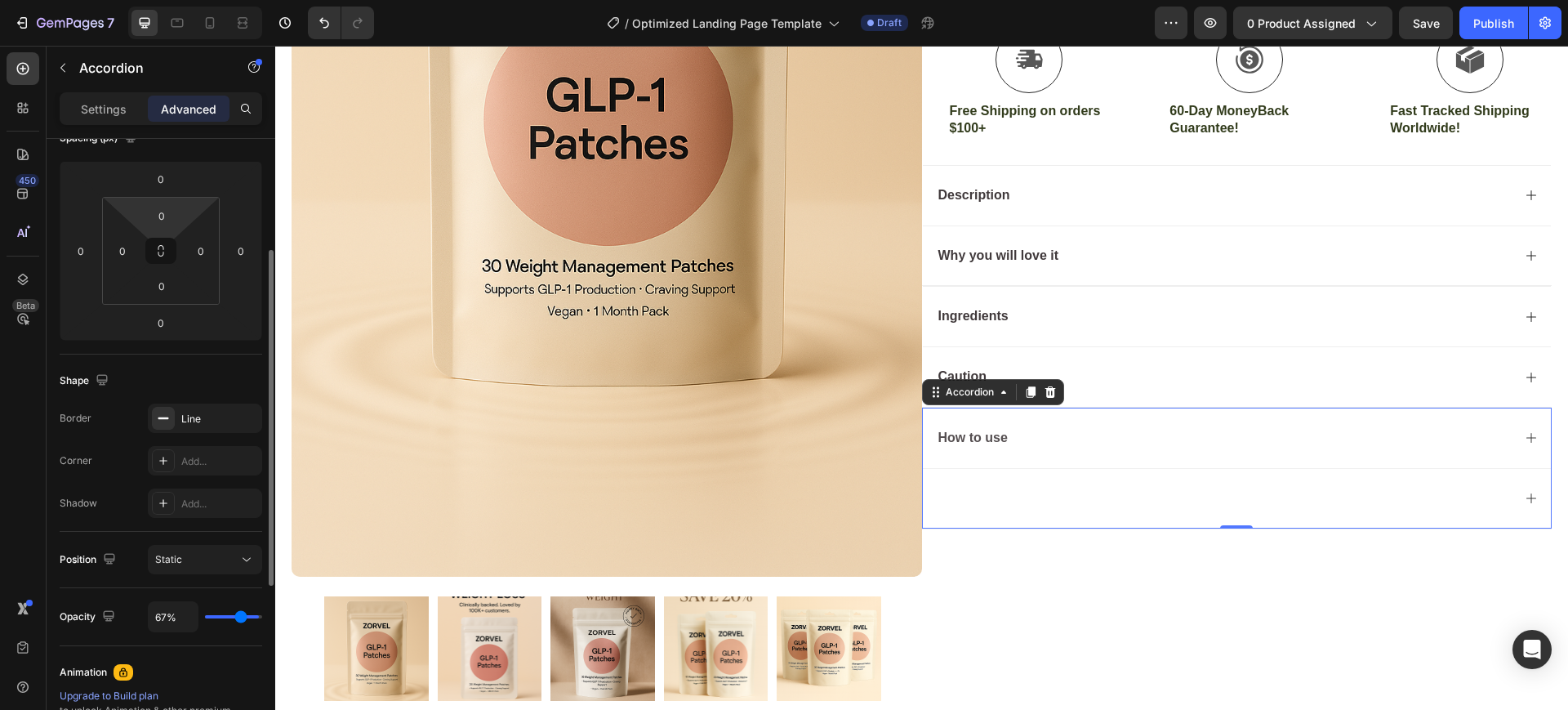 type on "65%" 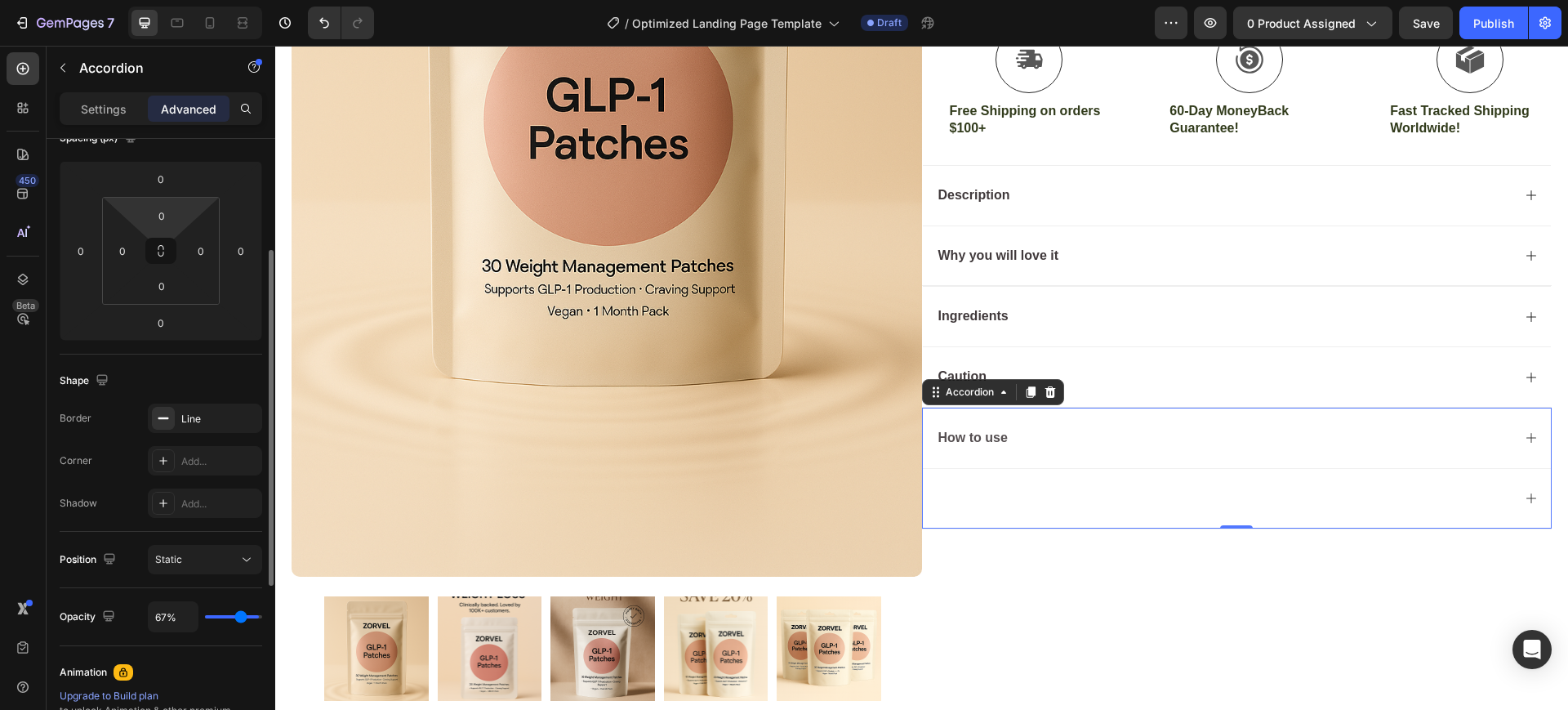 type on "65" 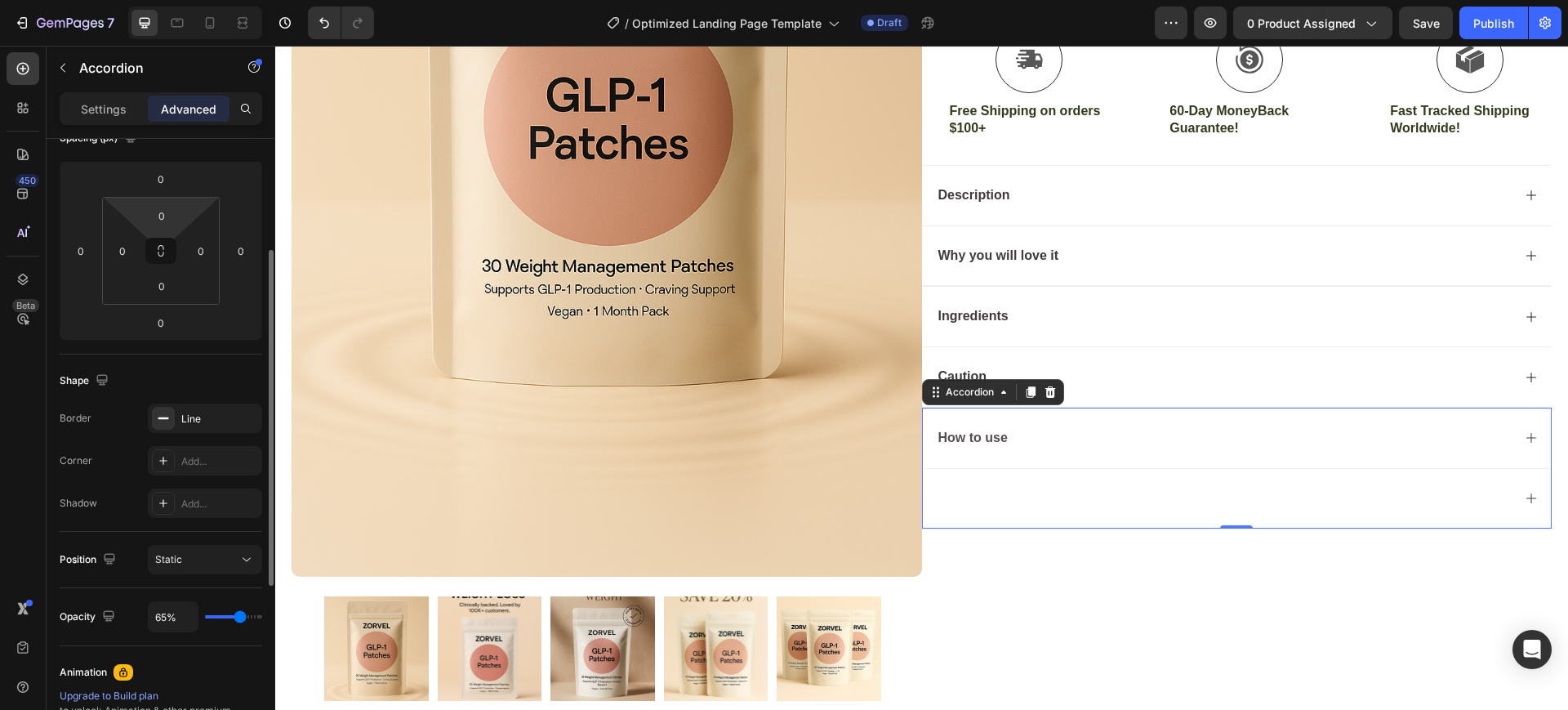 type on "63%" 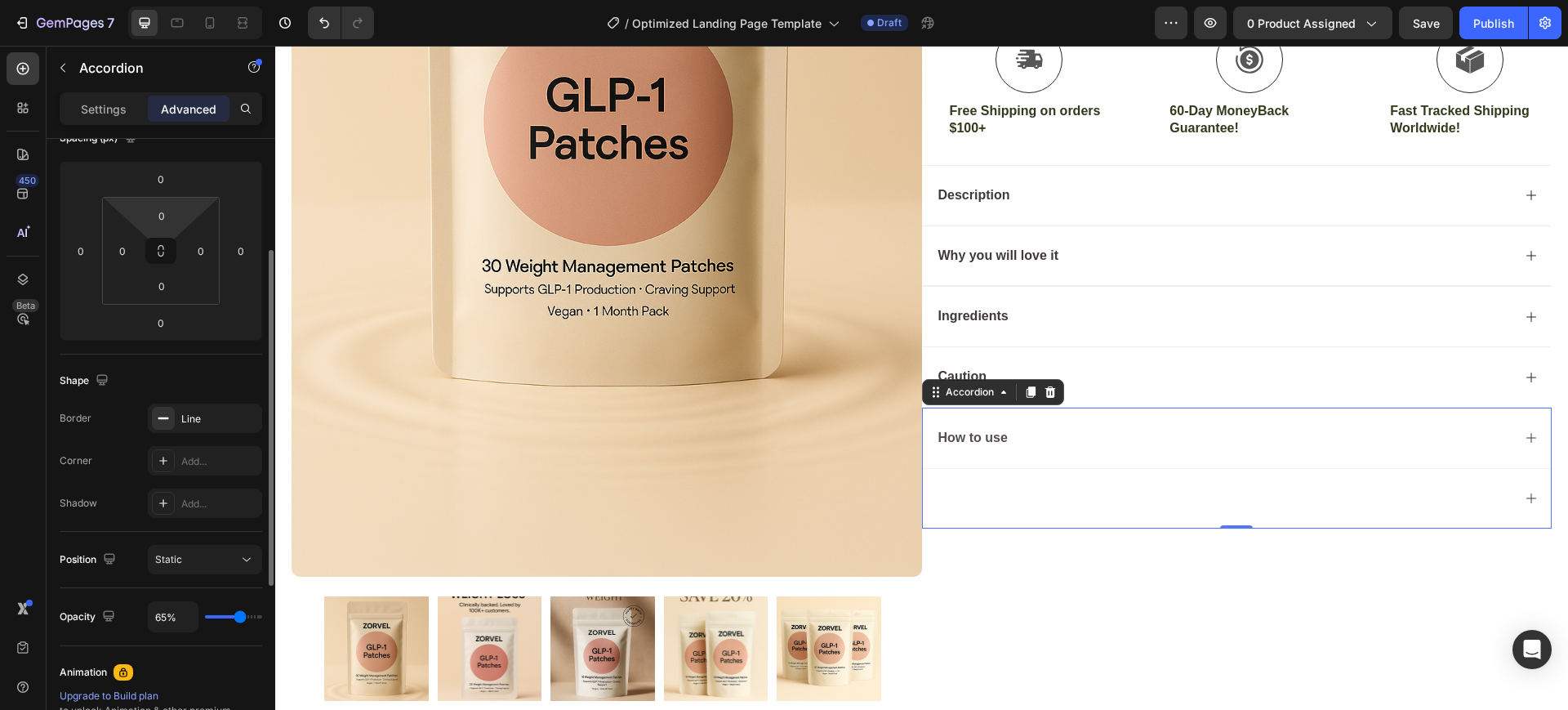 type on "63" 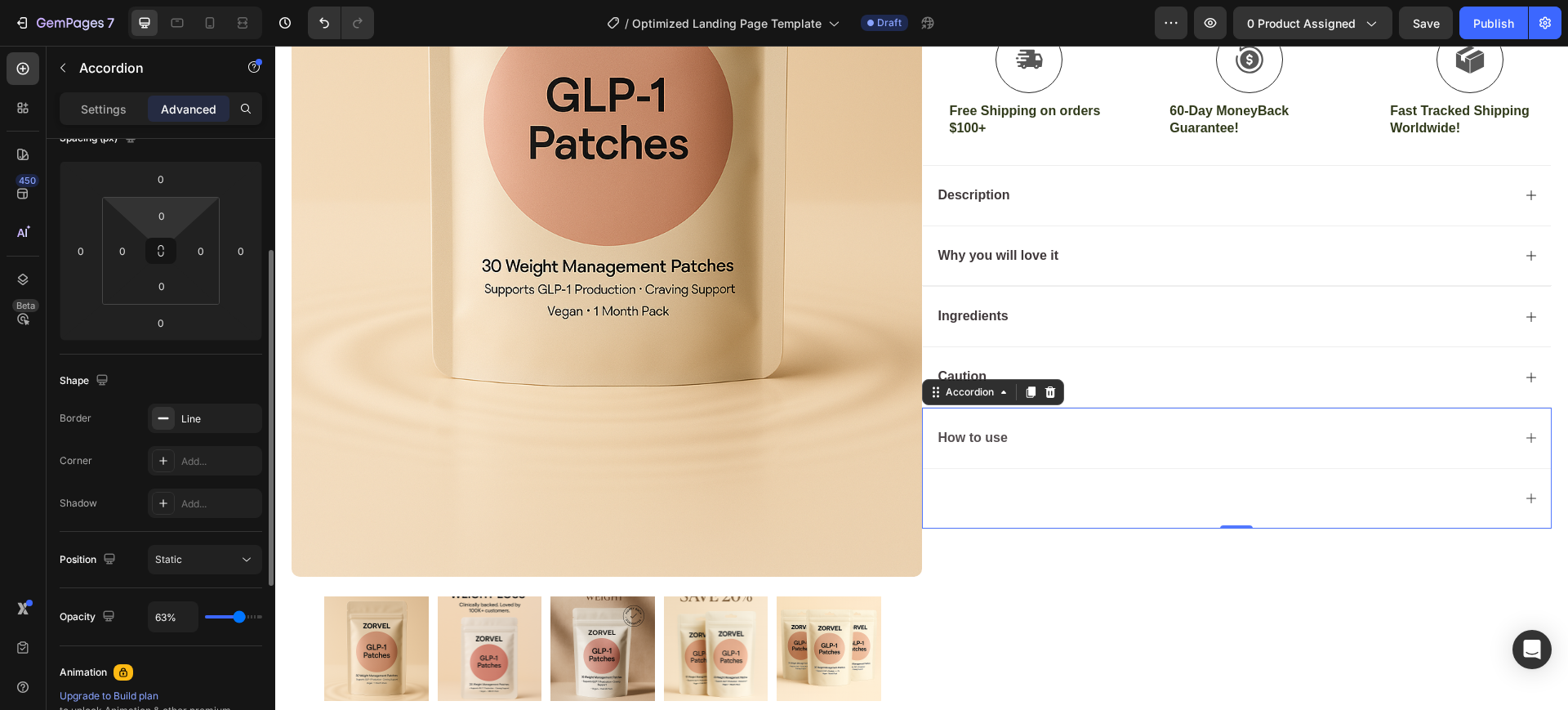 type on "61%" 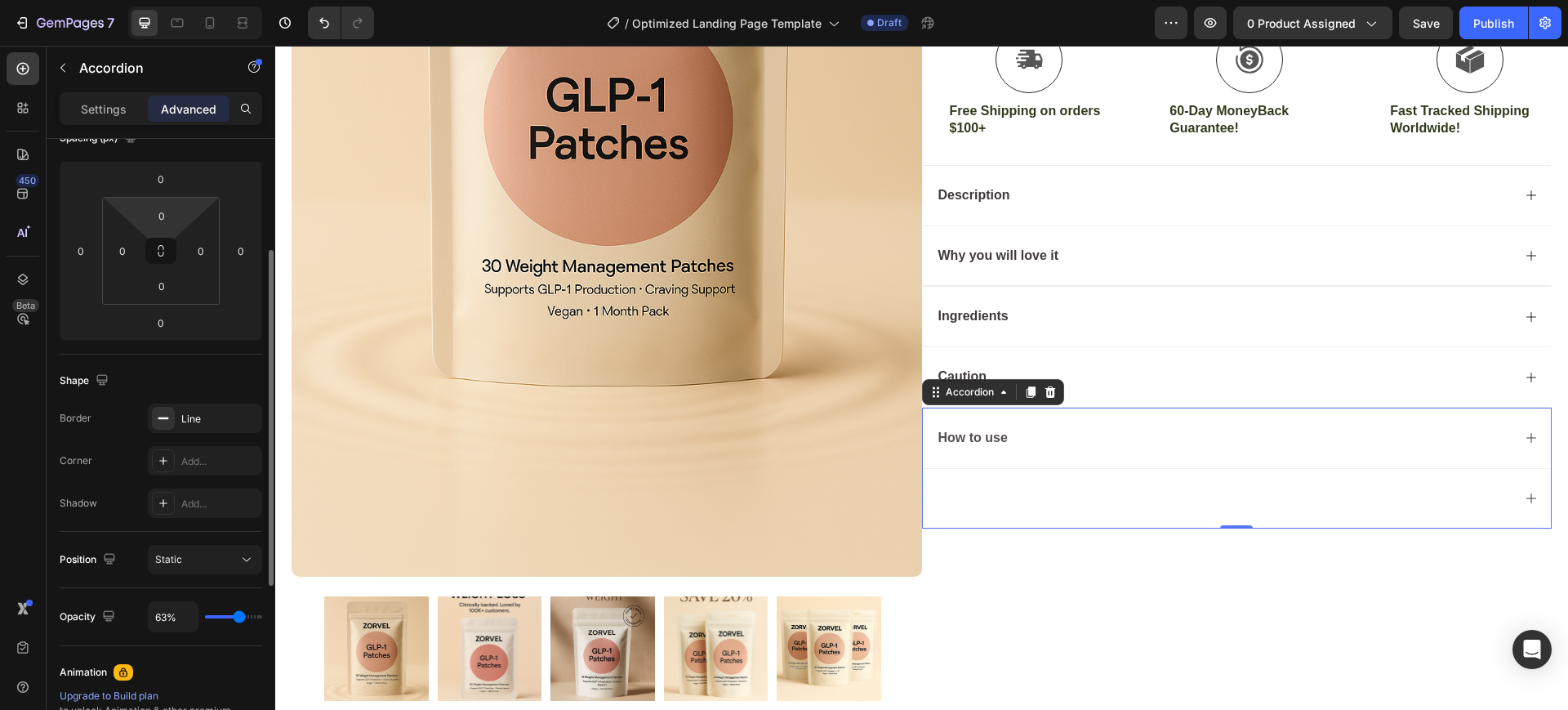 type on "61" 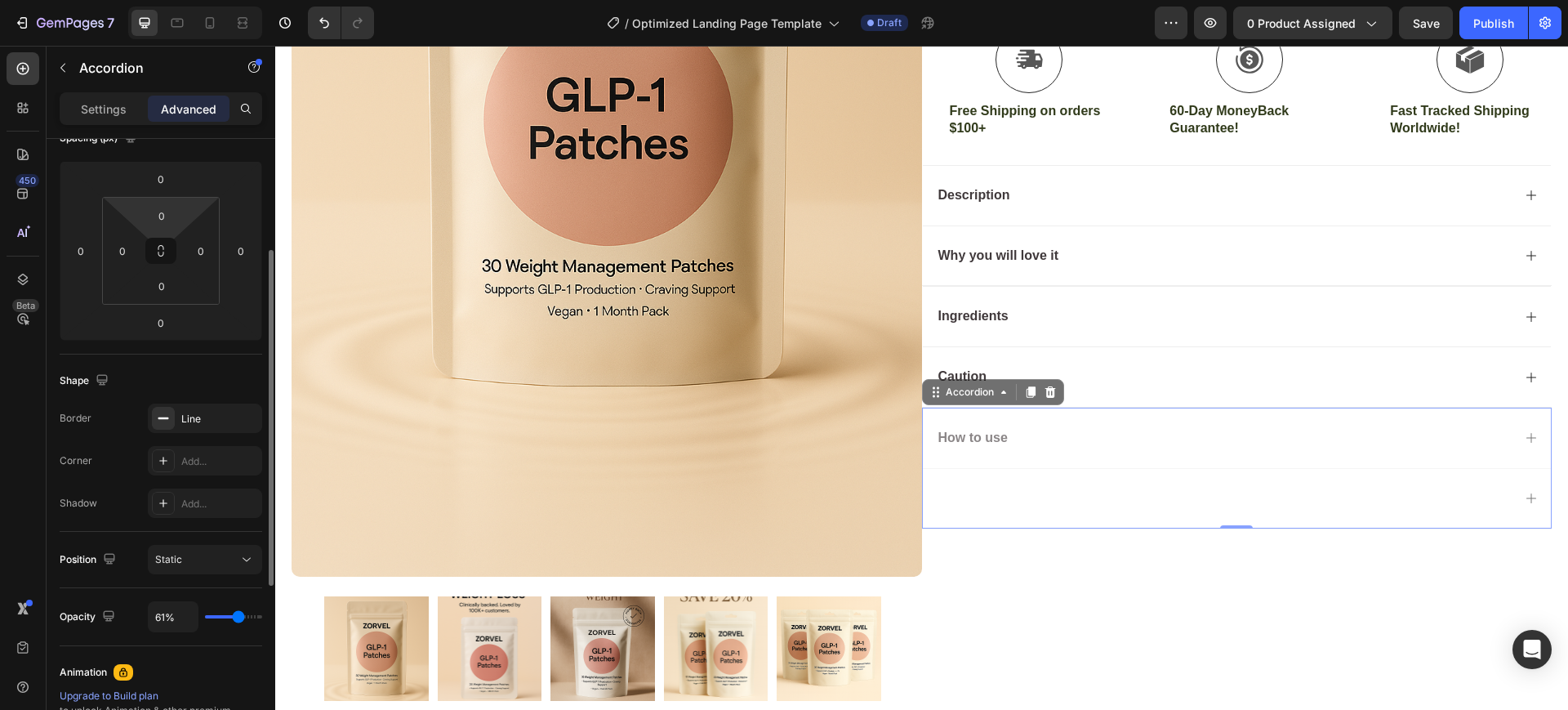 type on "59%" 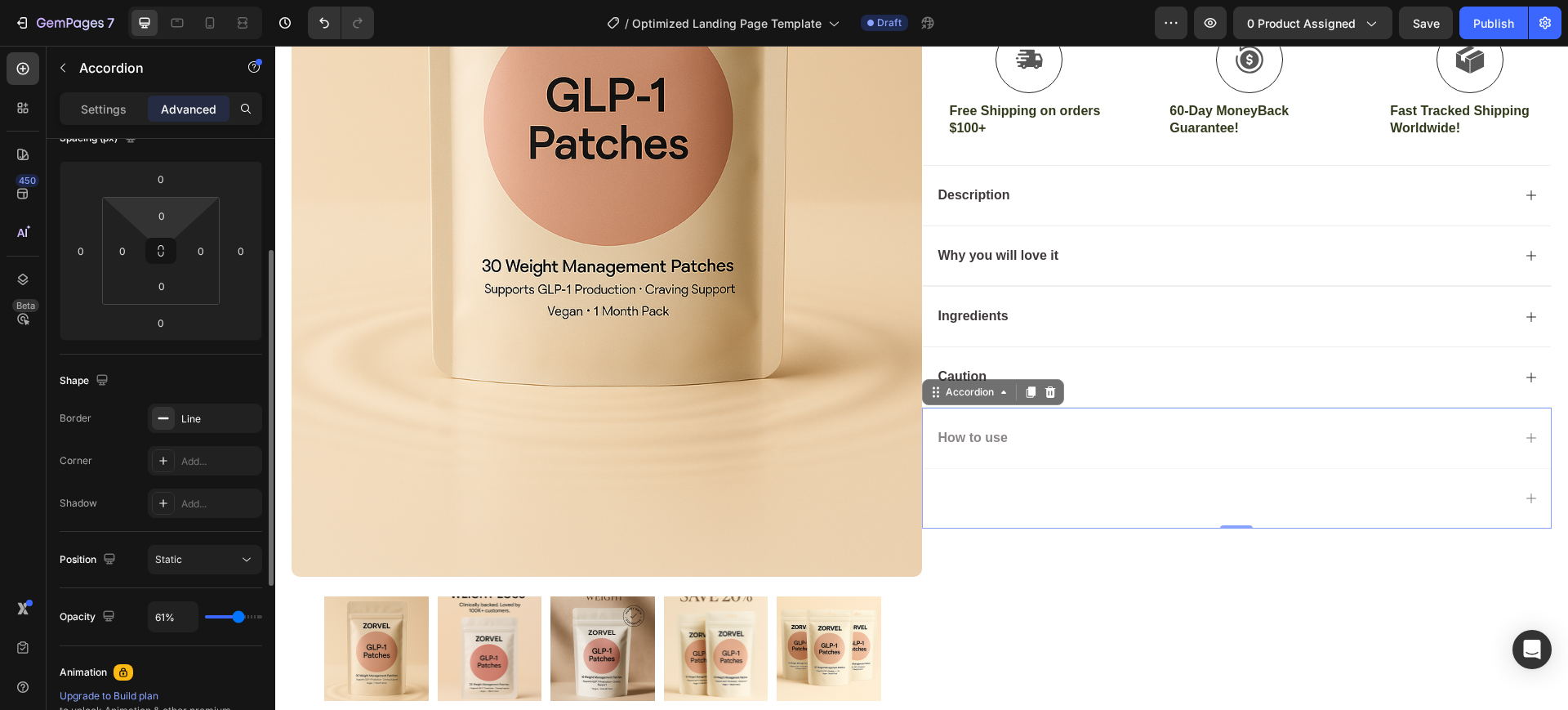 type on "59" 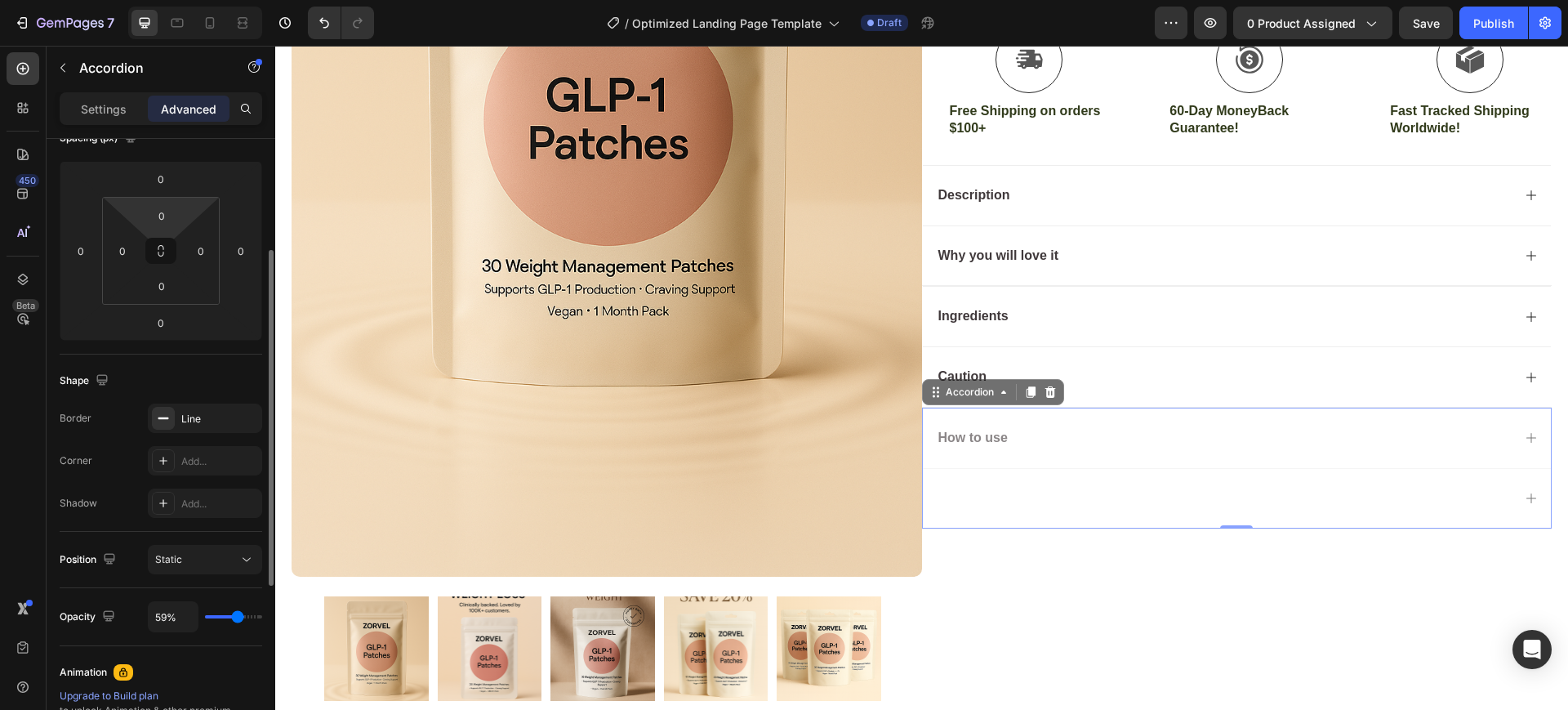 type on "57%" 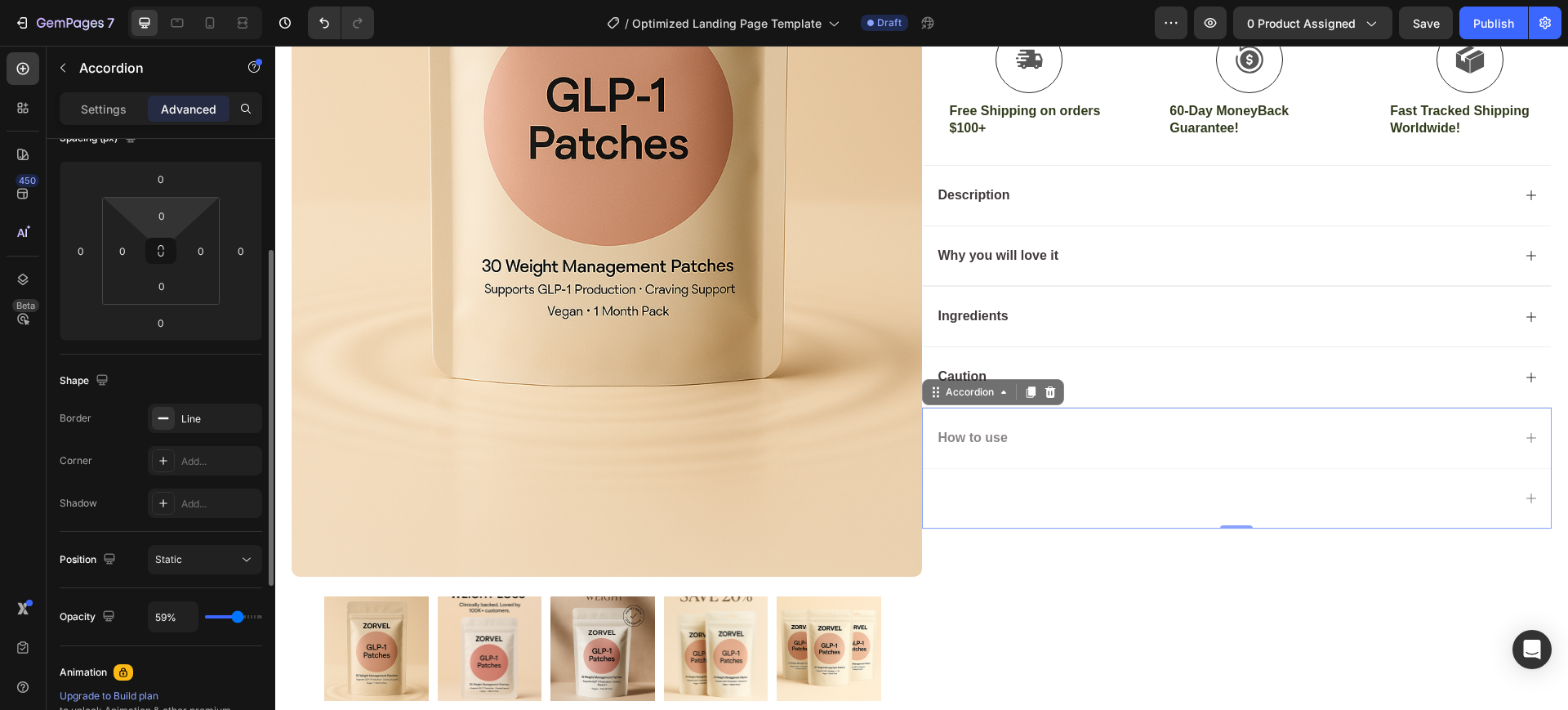type on "57" 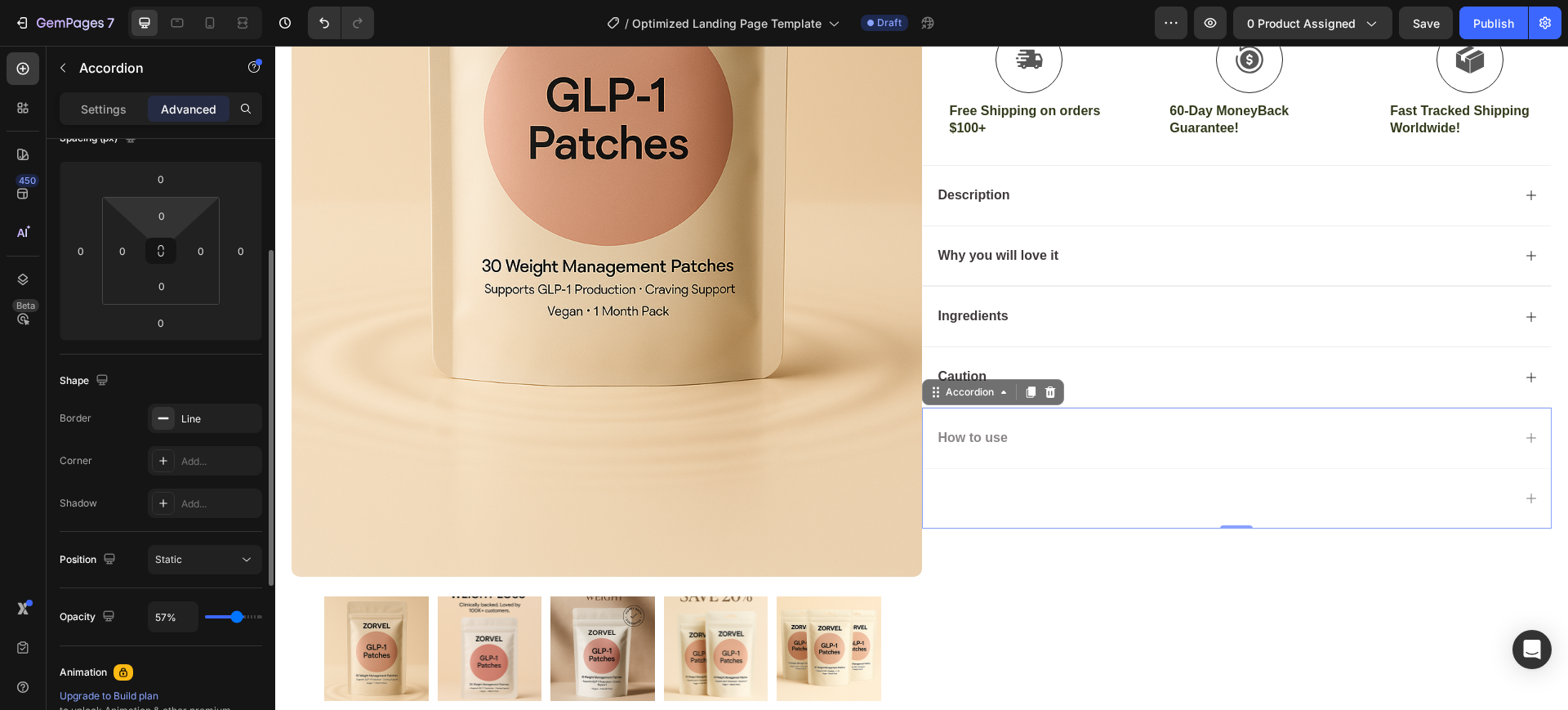 type on "56%" 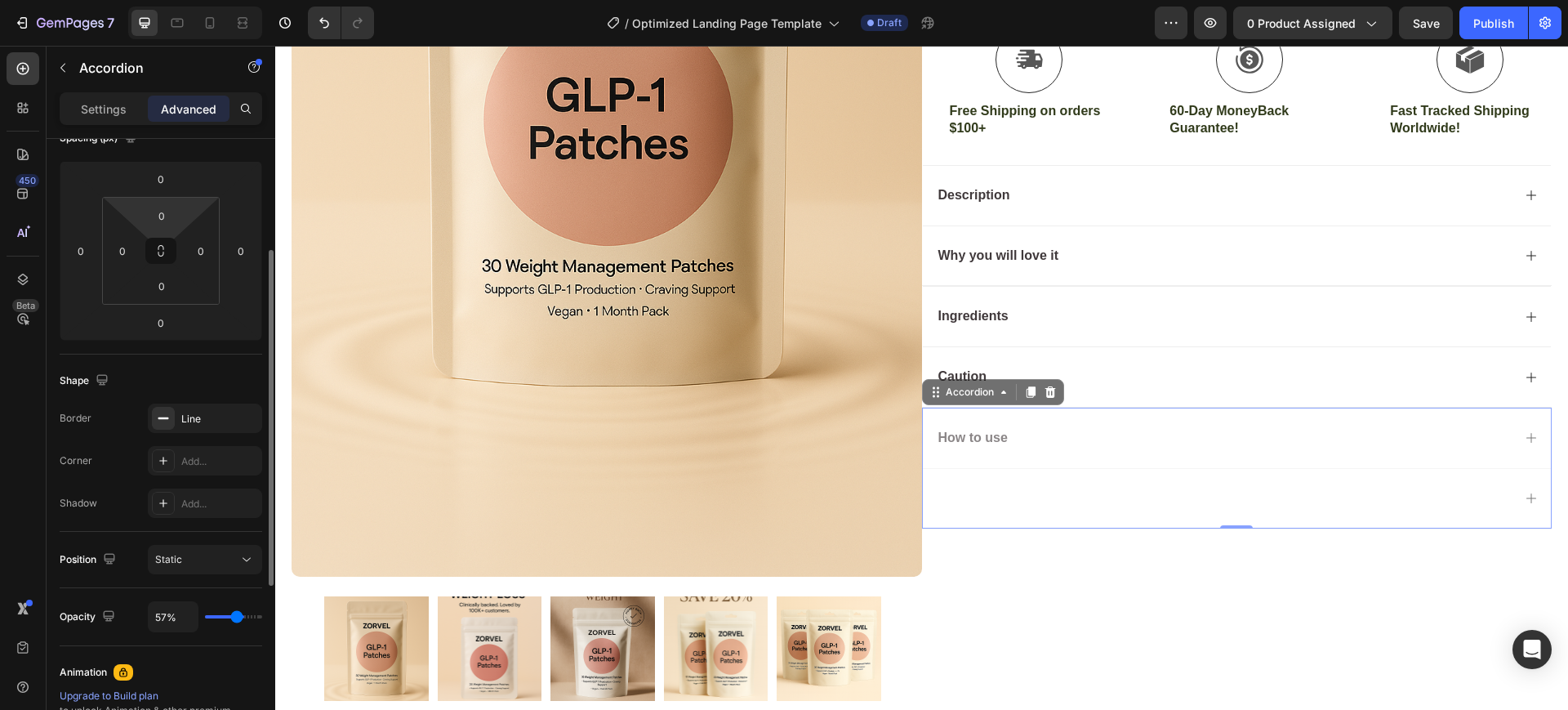 type on "56" 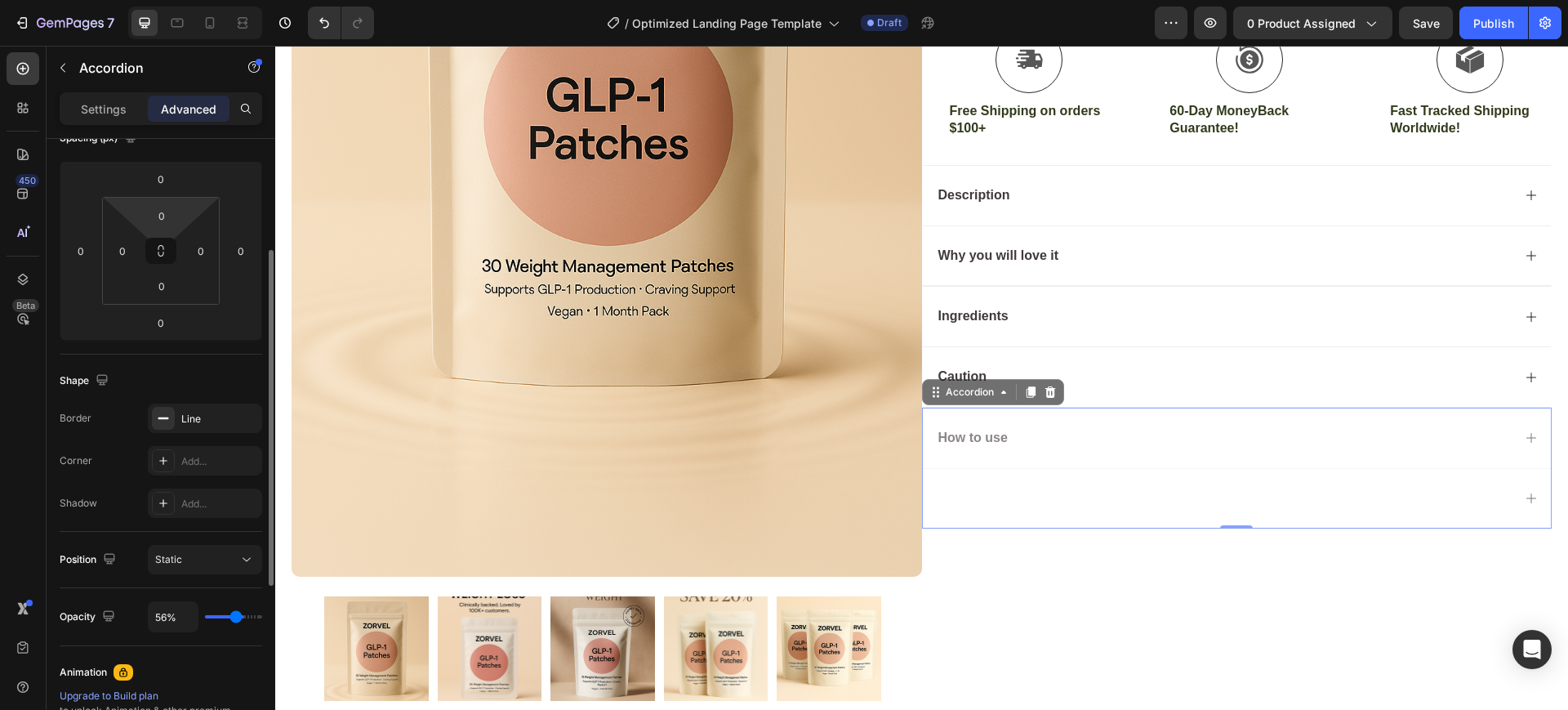 type on "54%" 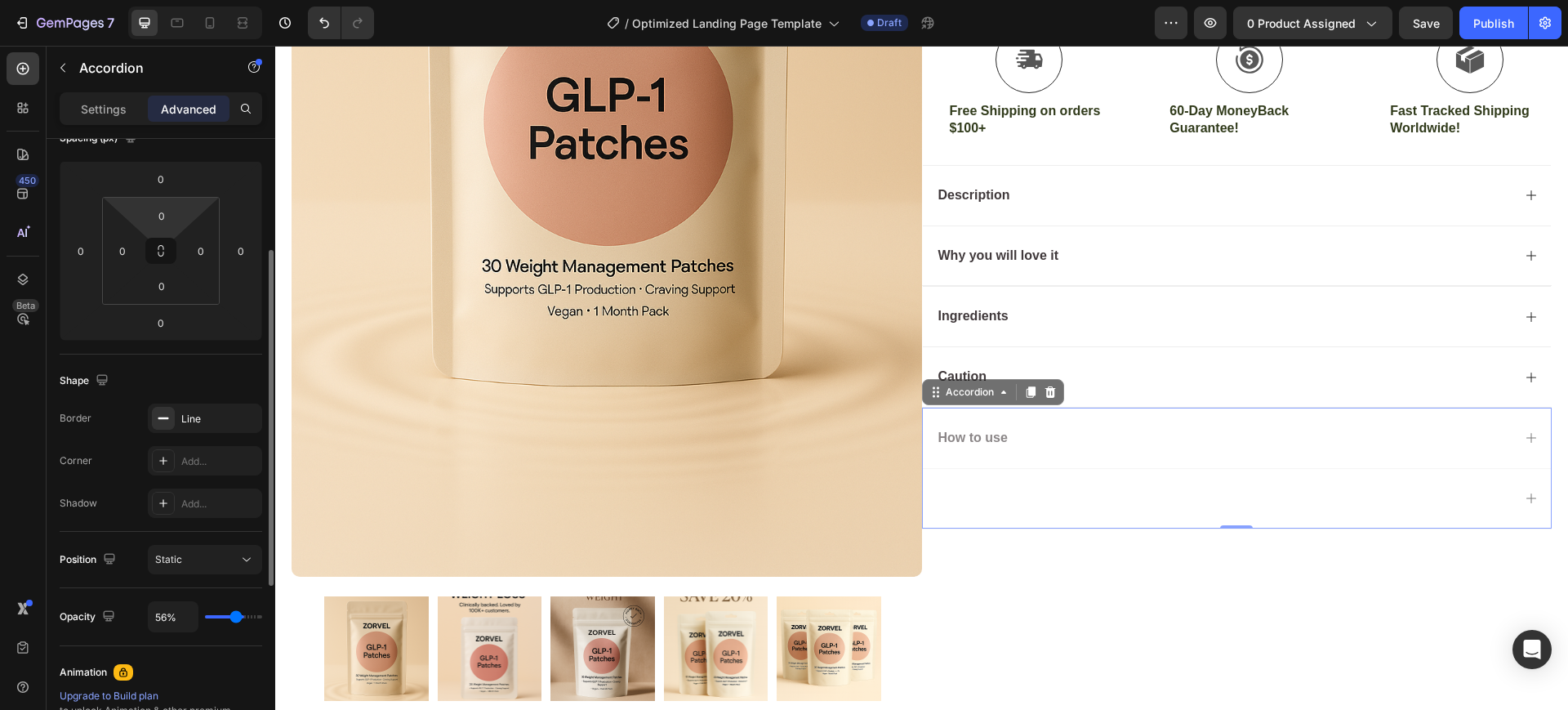 type on "54" 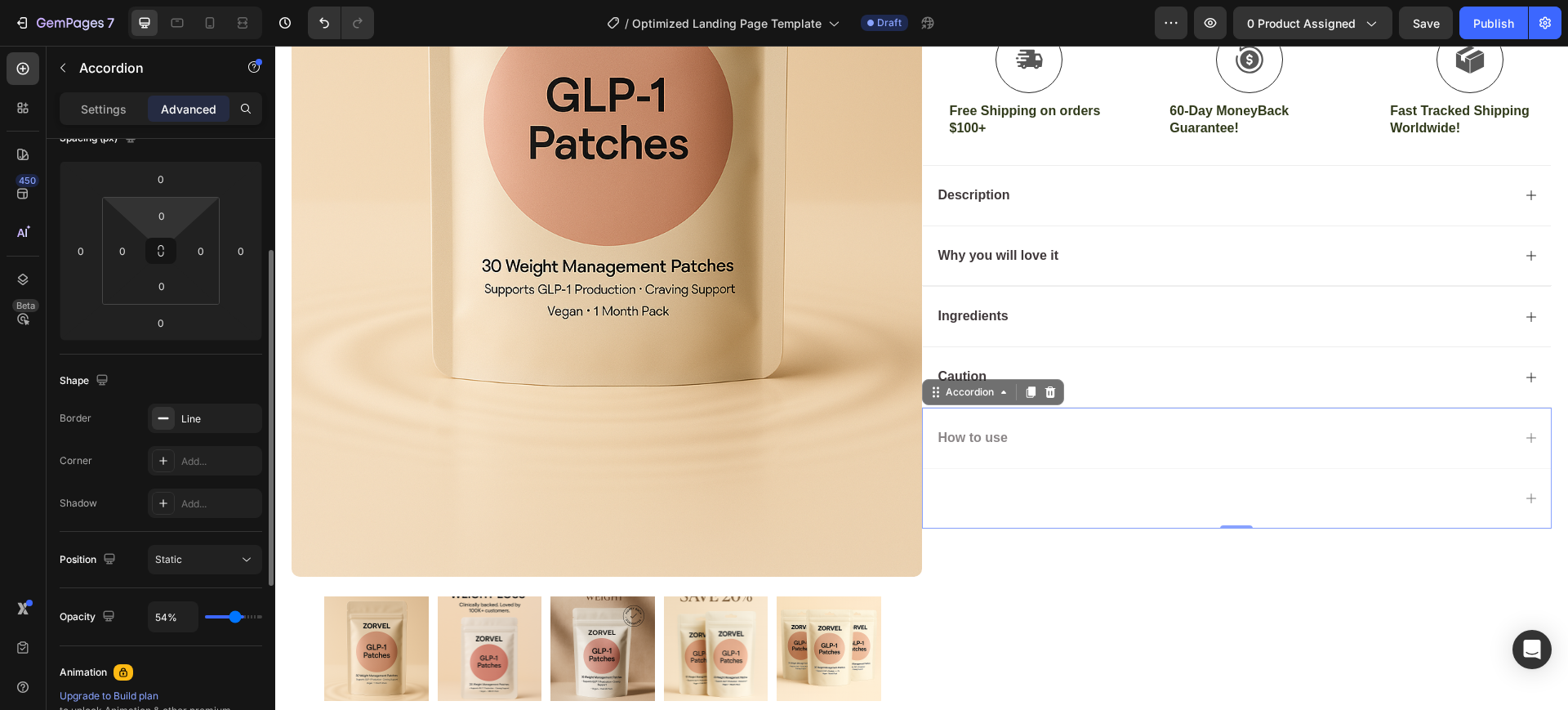 type on "52%" 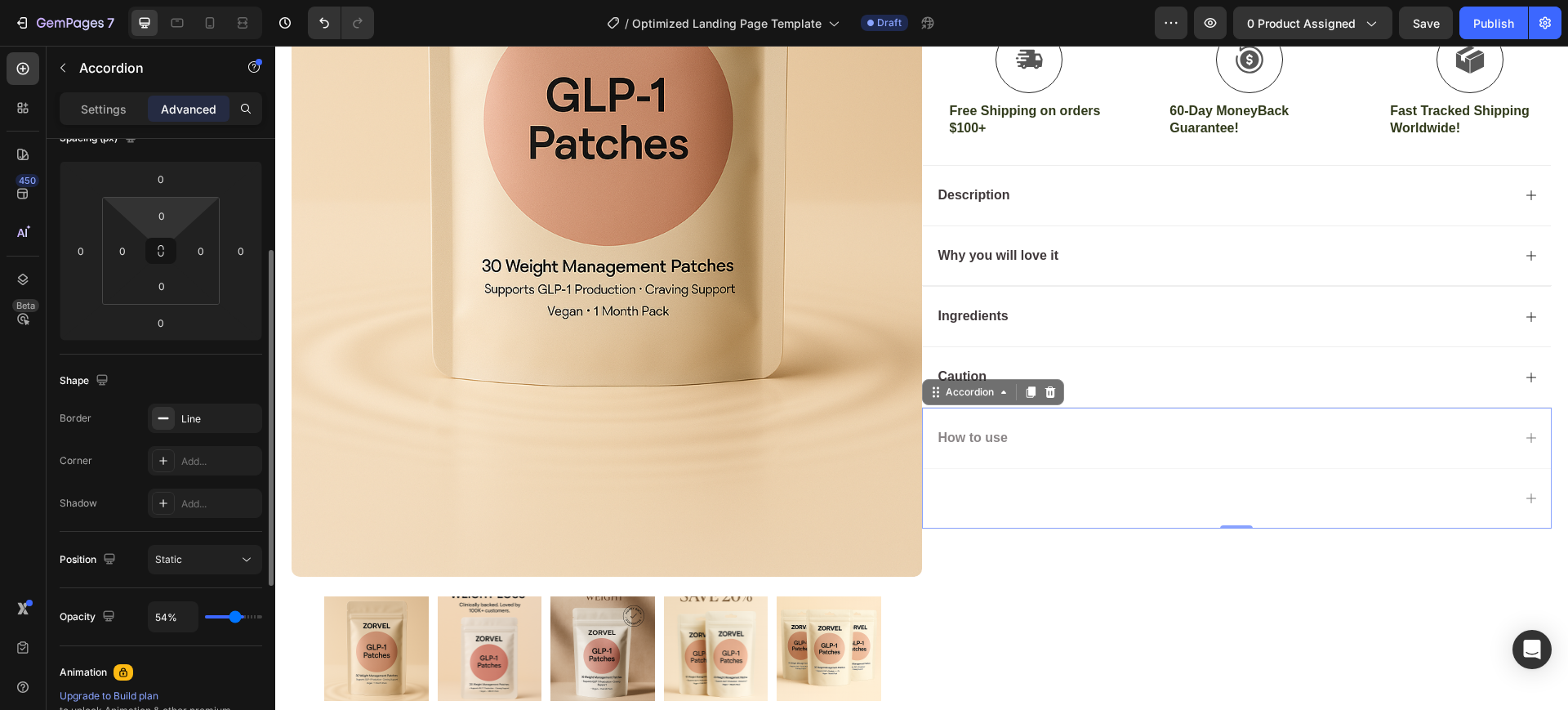 type on "52" 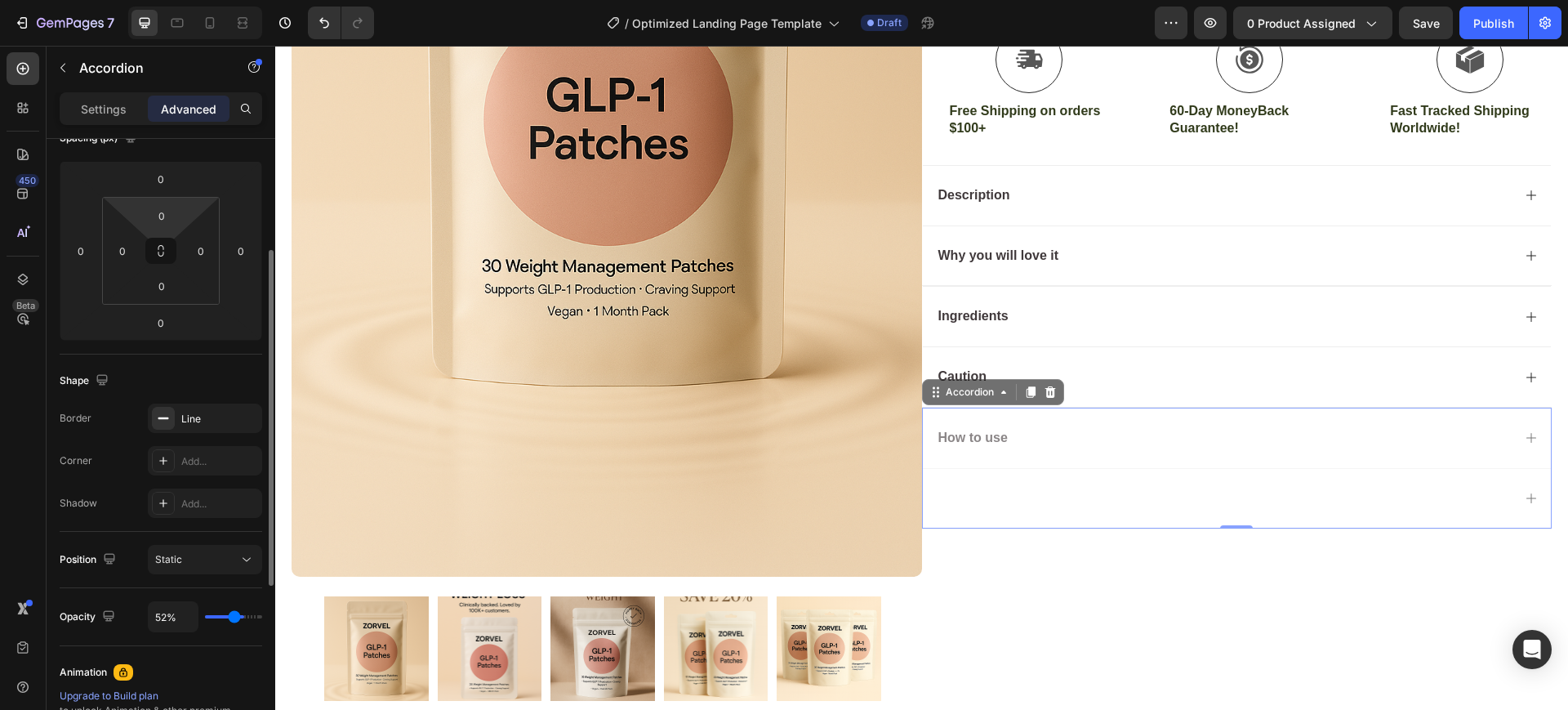 type on "50%" 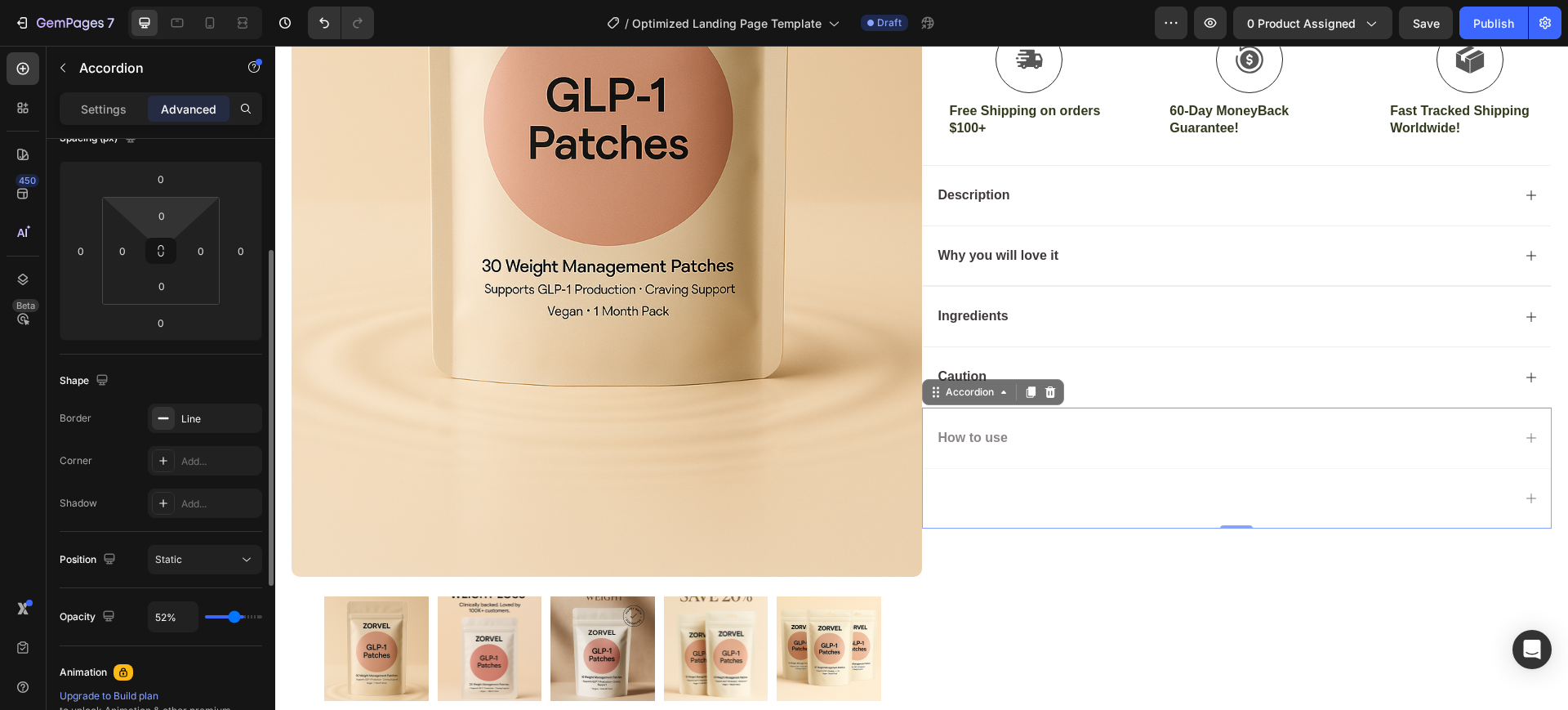 type on "50" 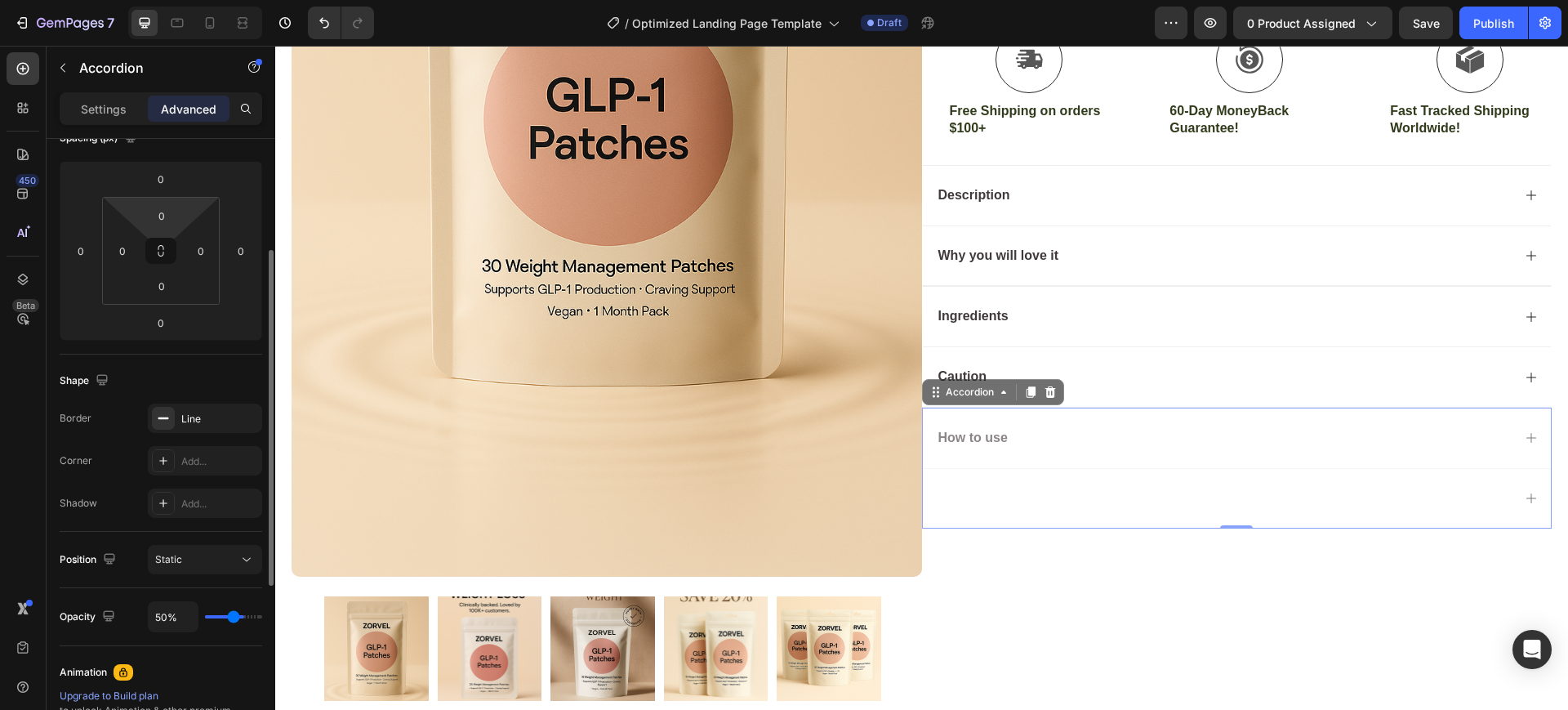 type on "48%" 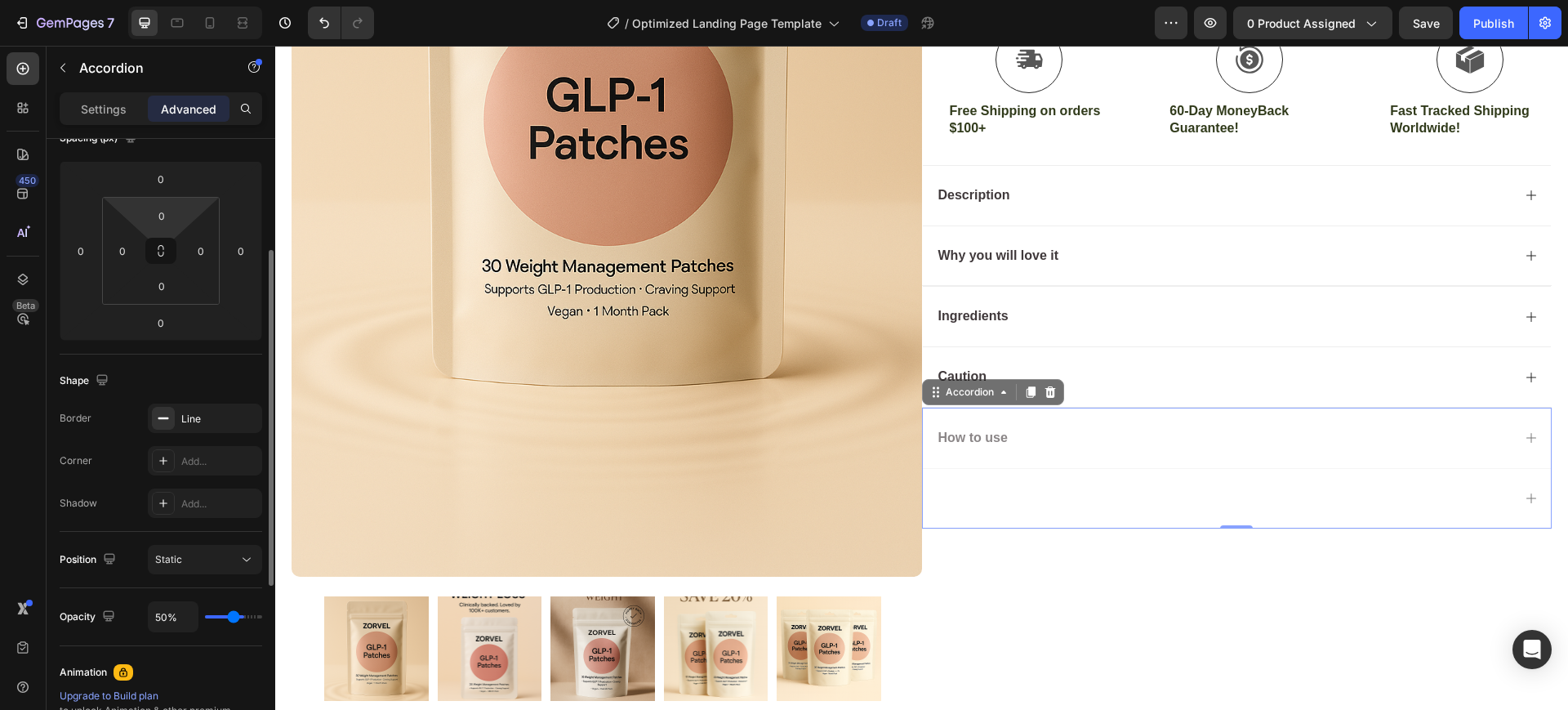 type on "48" 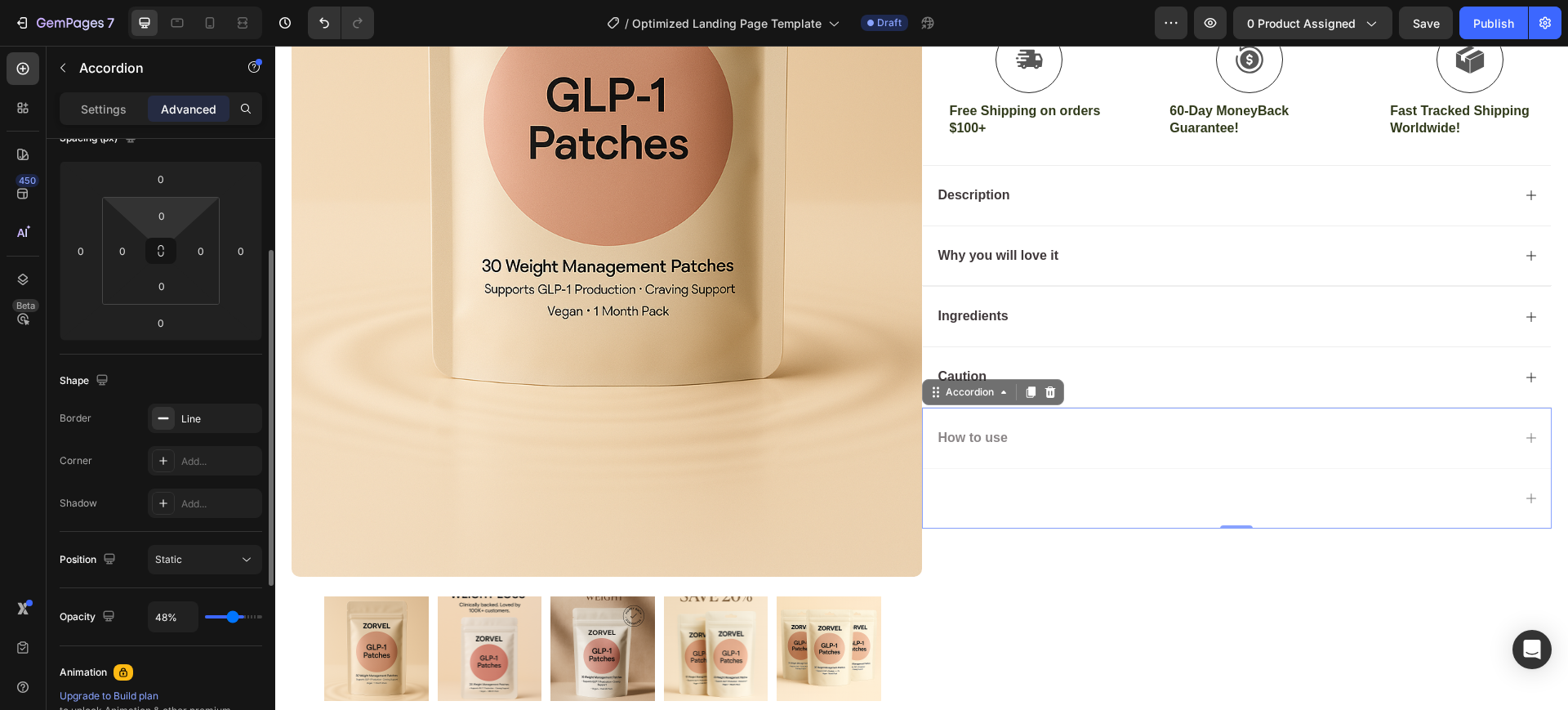 type on "46%" 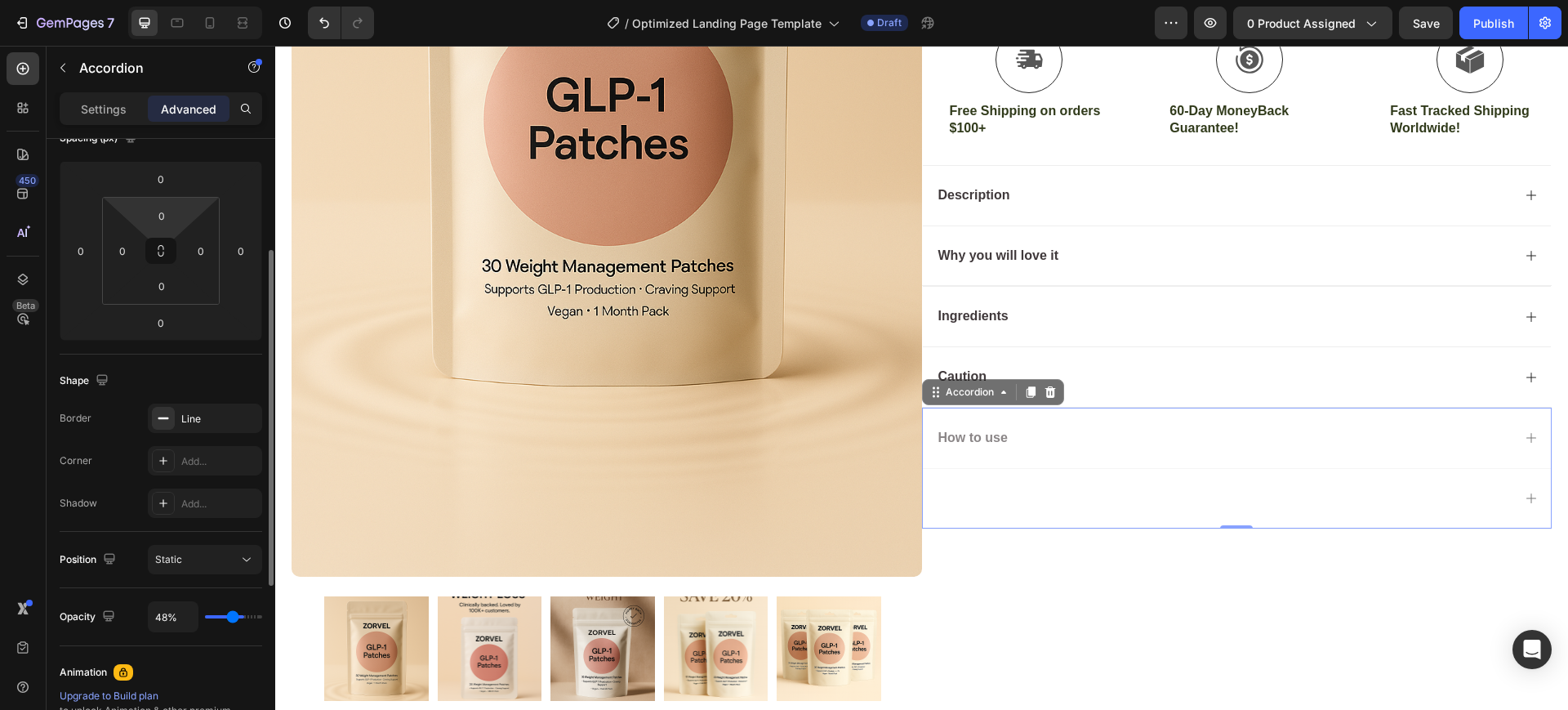 type on "46" 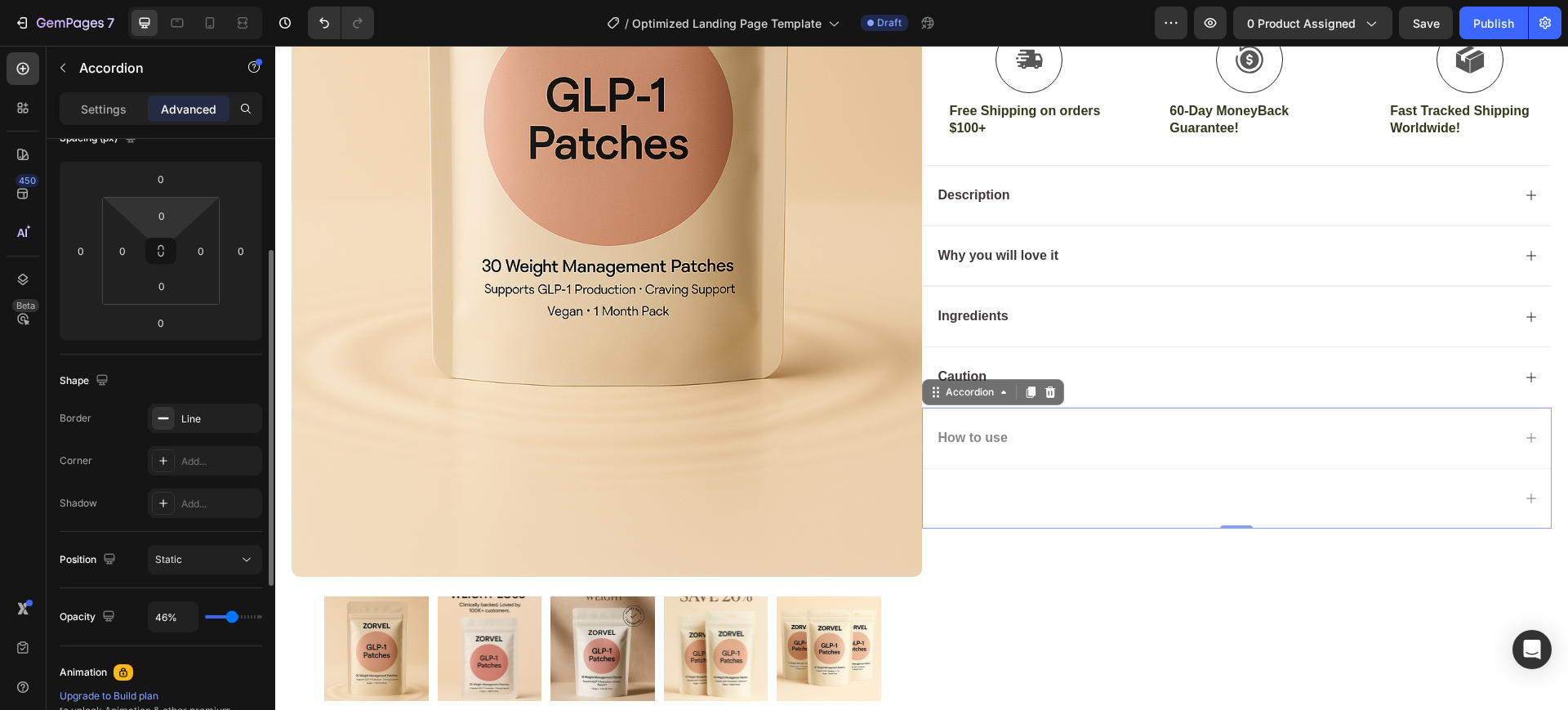 type on "43%" 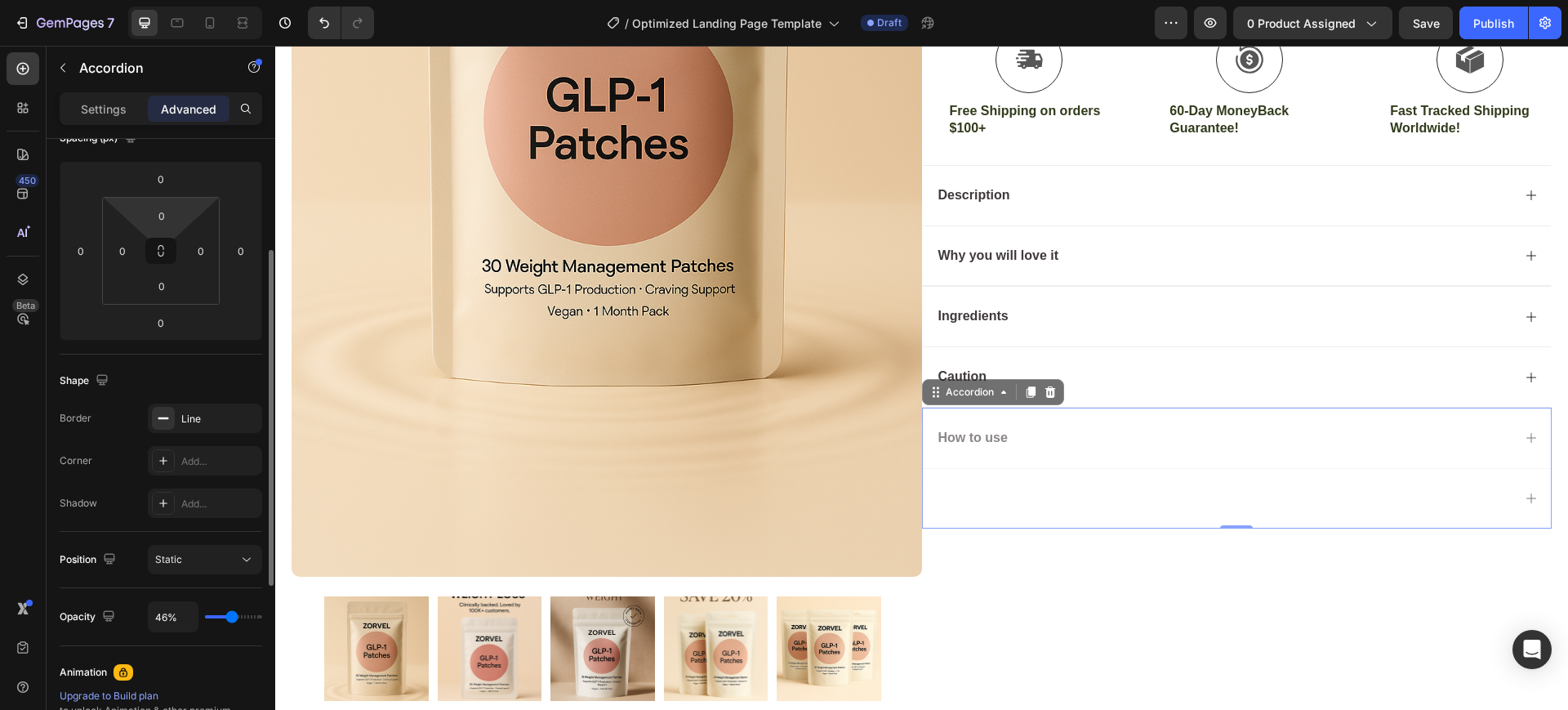 type on "43" 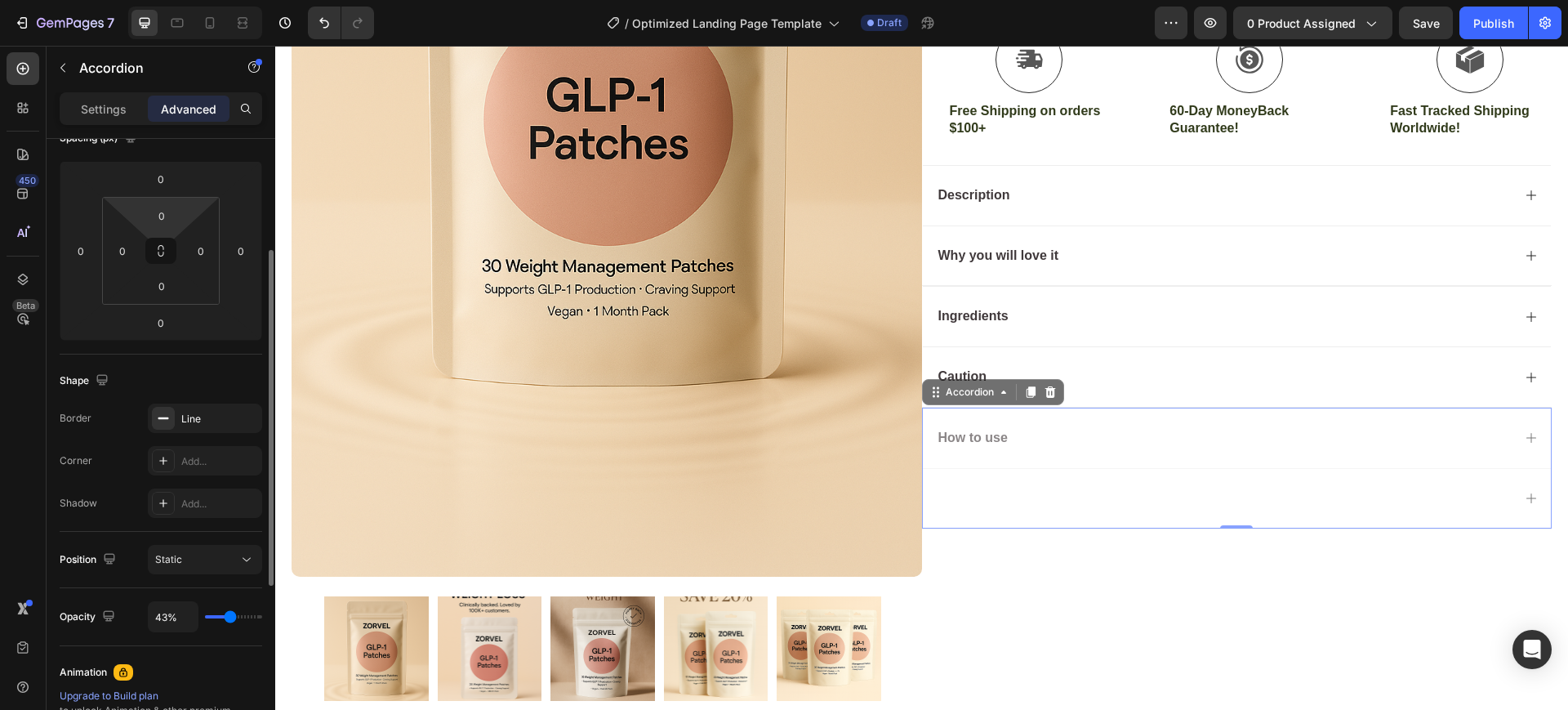 type on "41%" 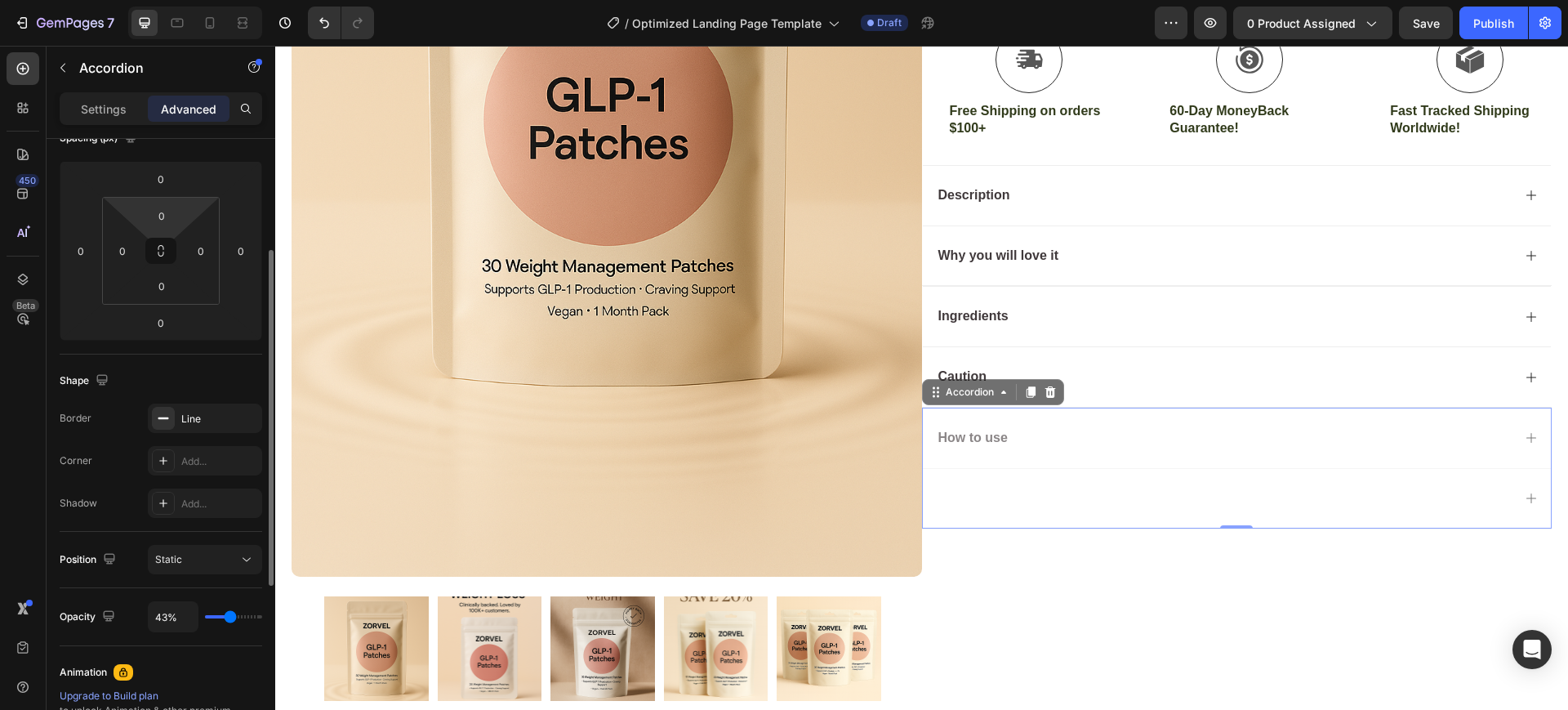 type on "41" 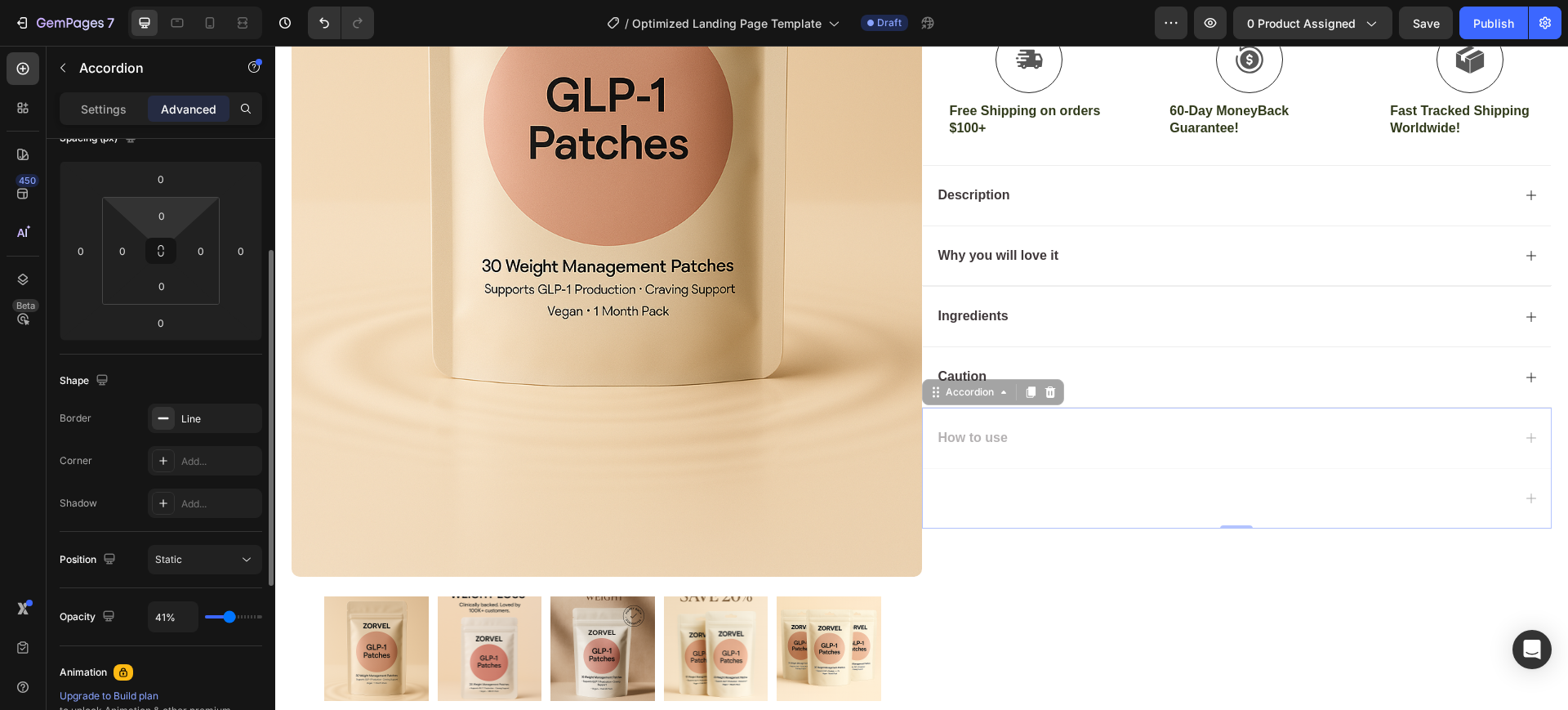type on "39%" 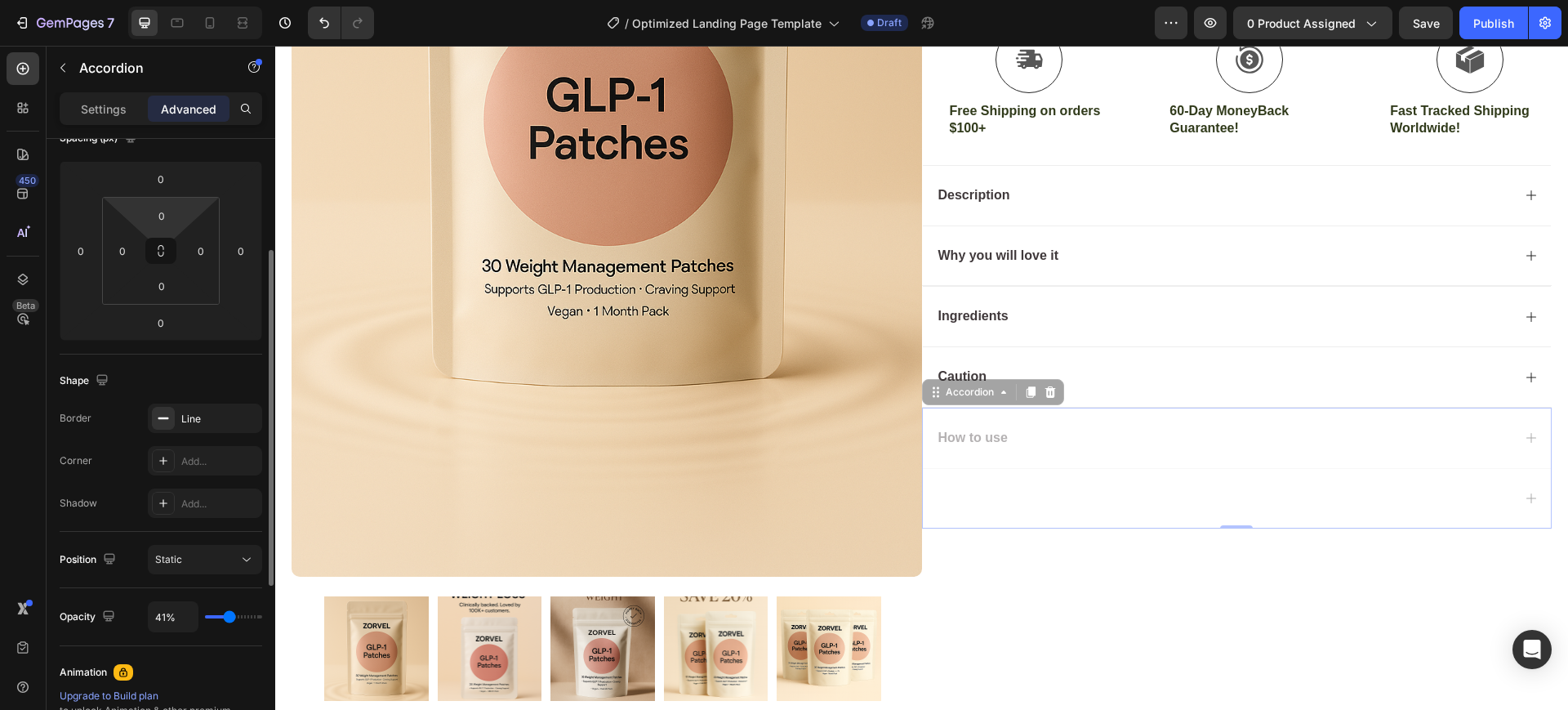 type on "39" 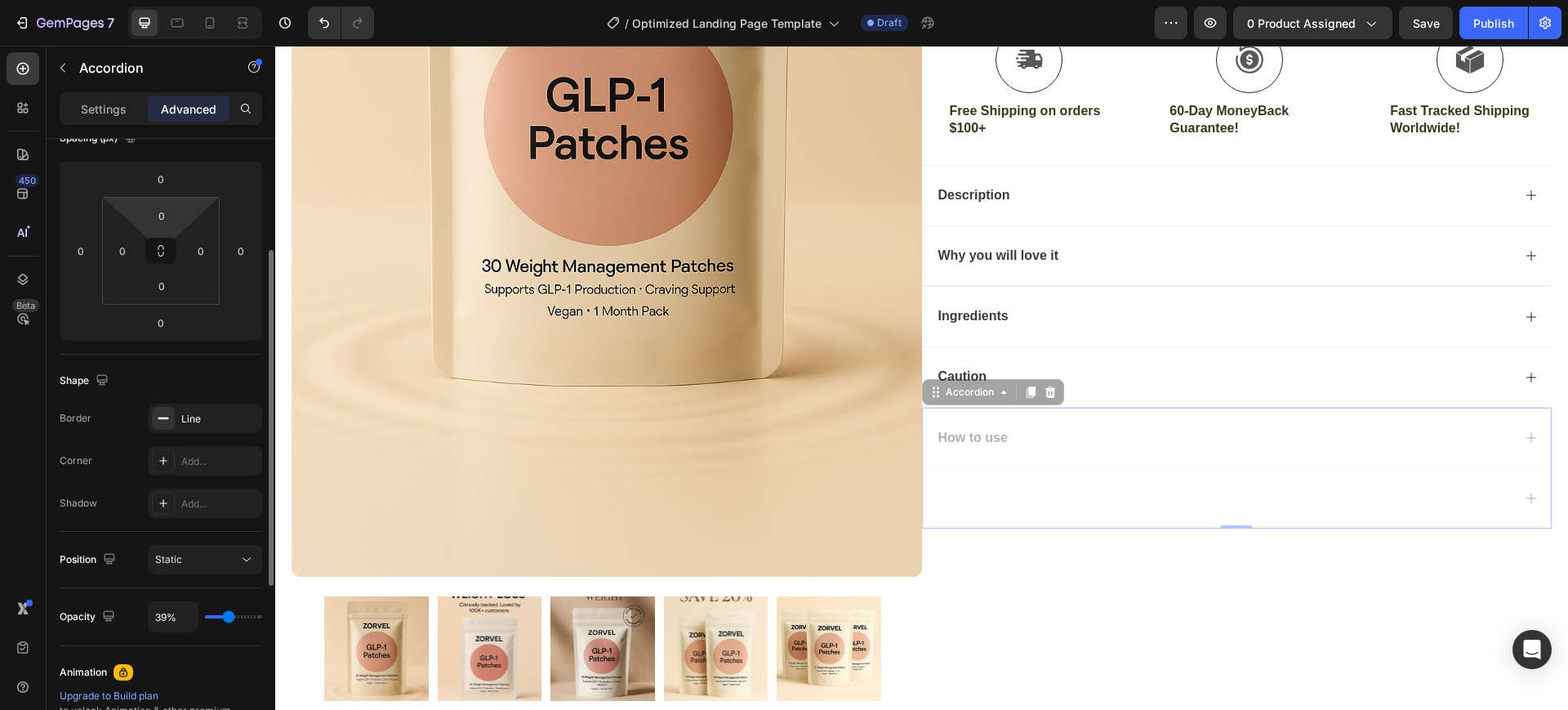 type on "37%" 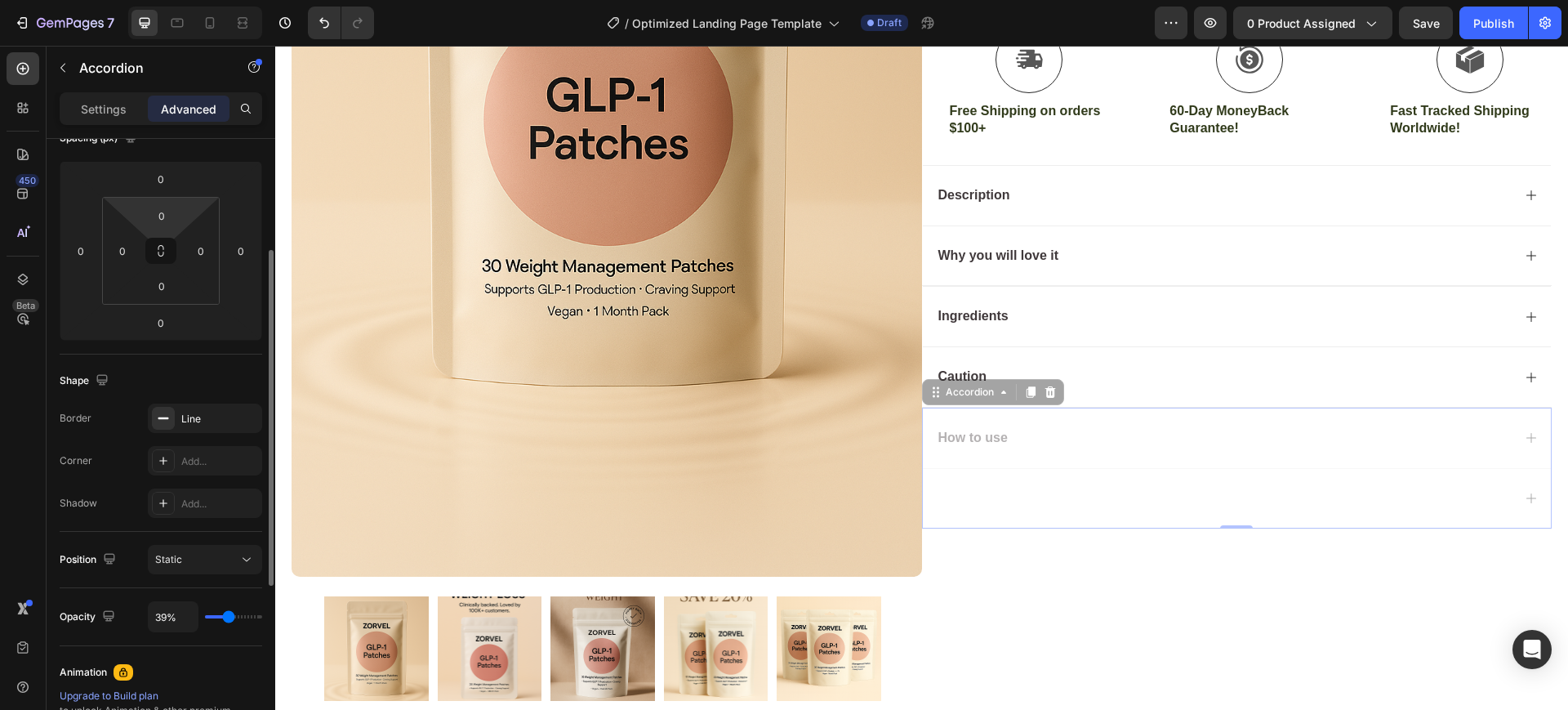 type on "37" 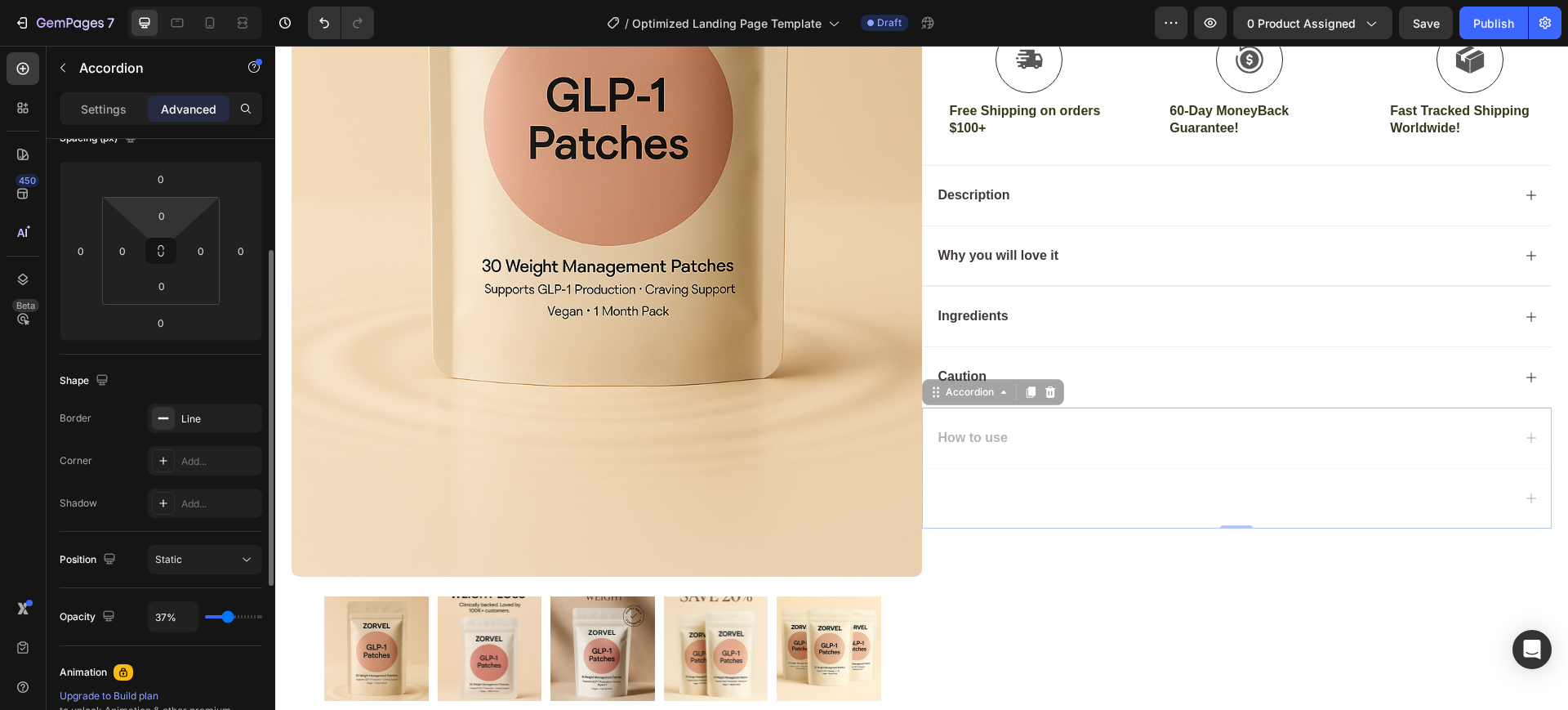type on "33%" 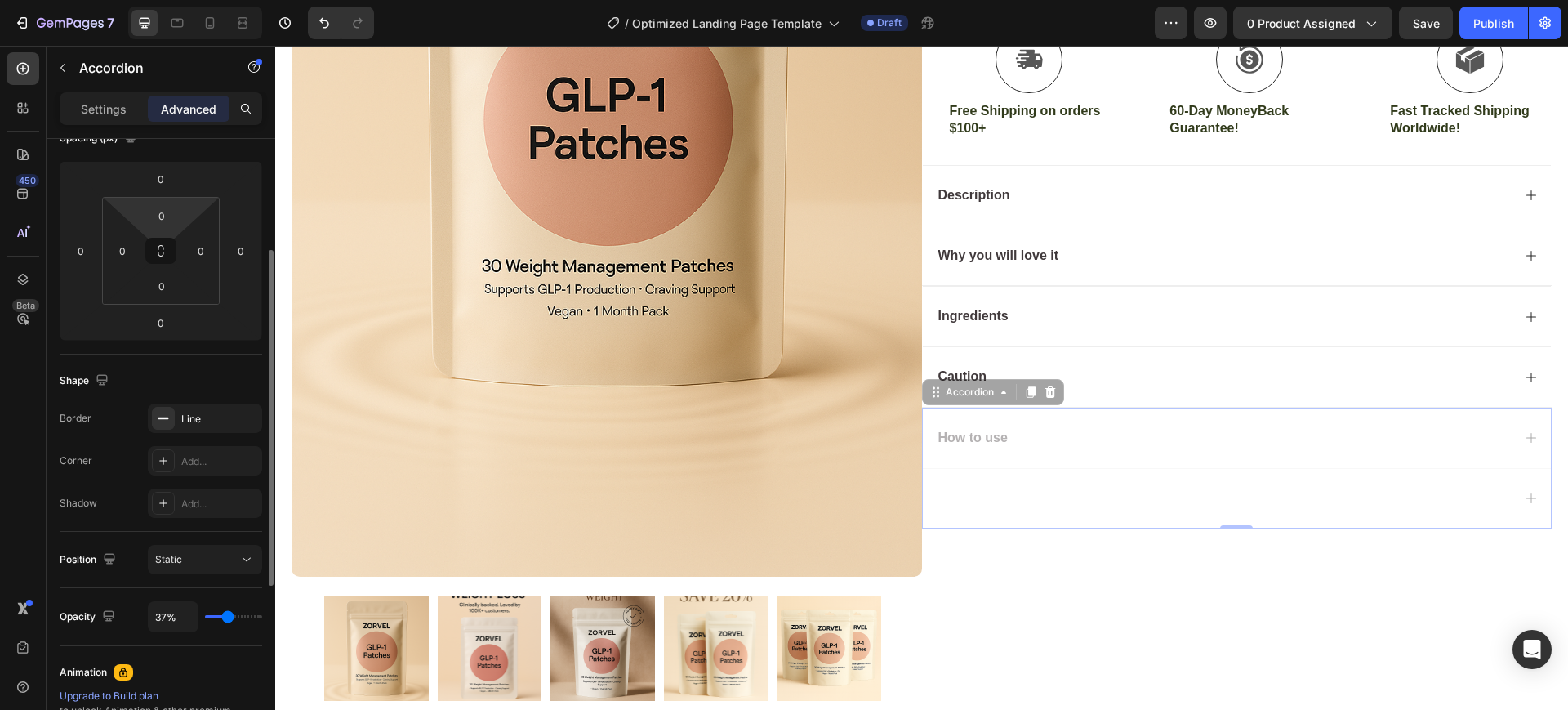 type on "33" 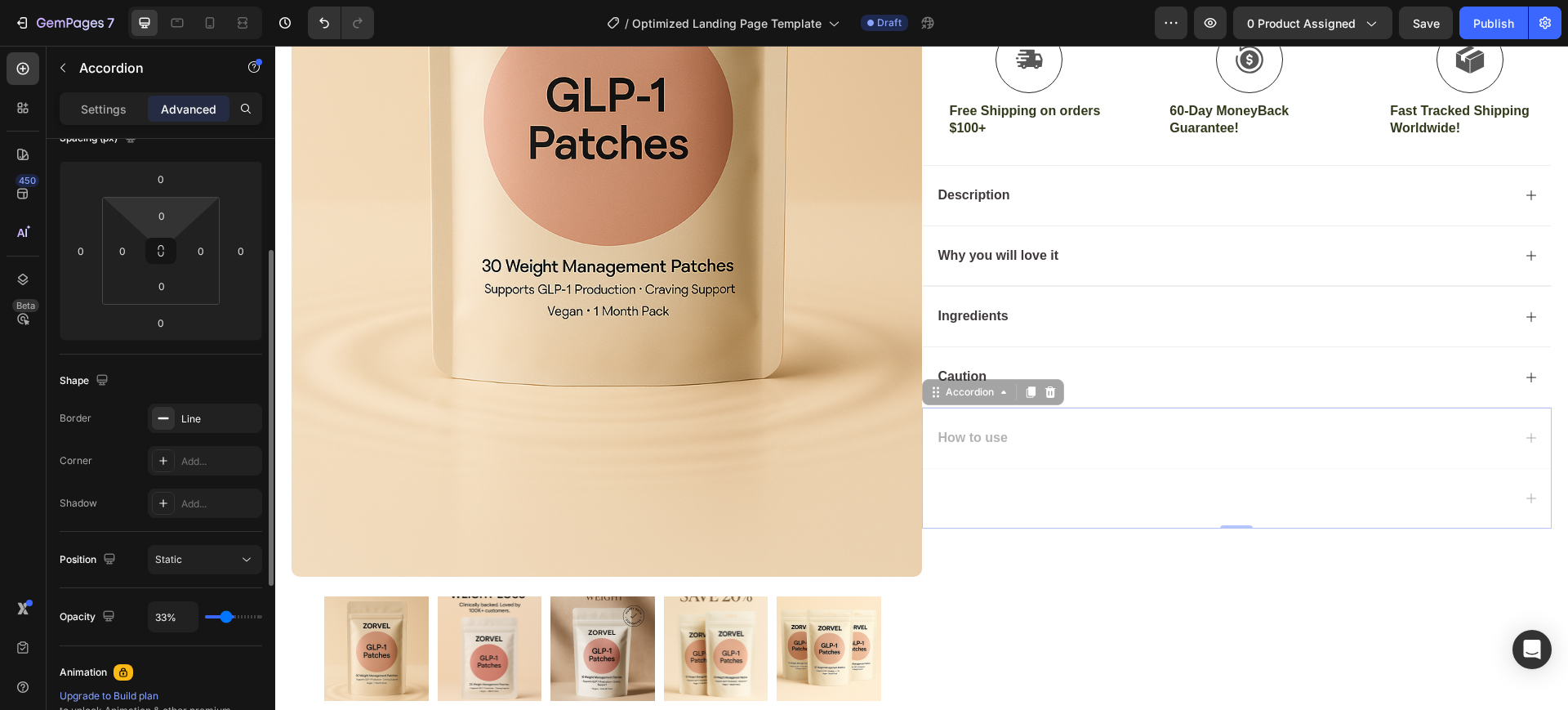 type on "24%" 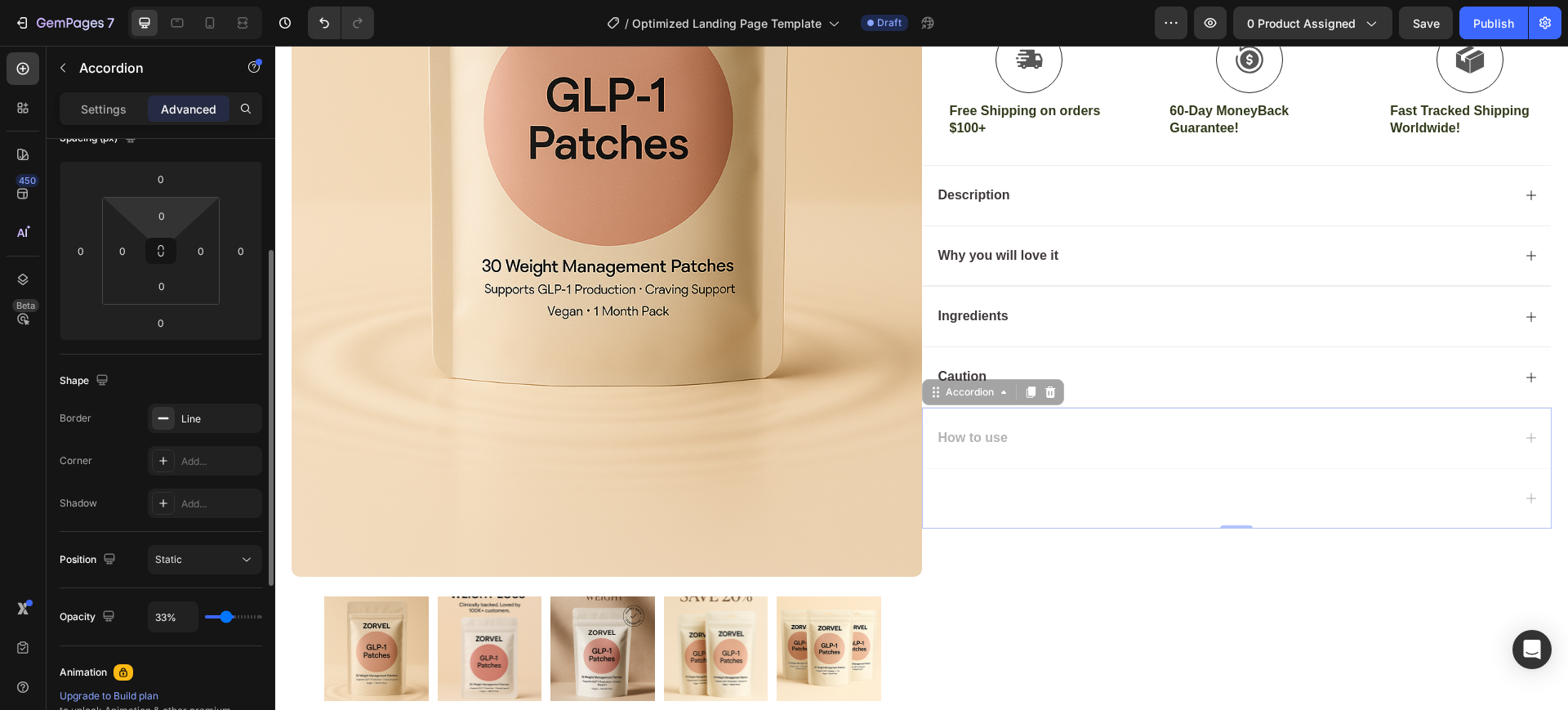 type on "24" 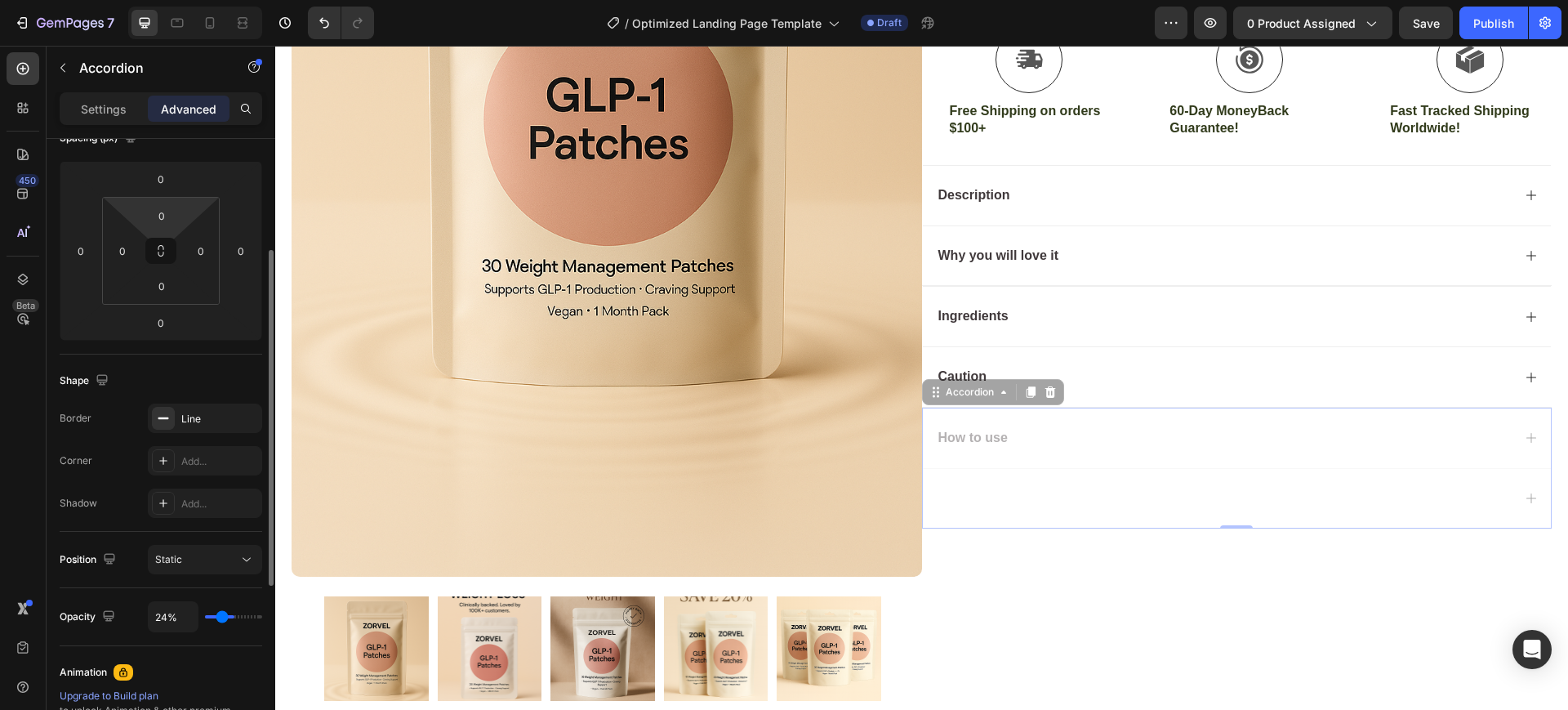 type on "9%" 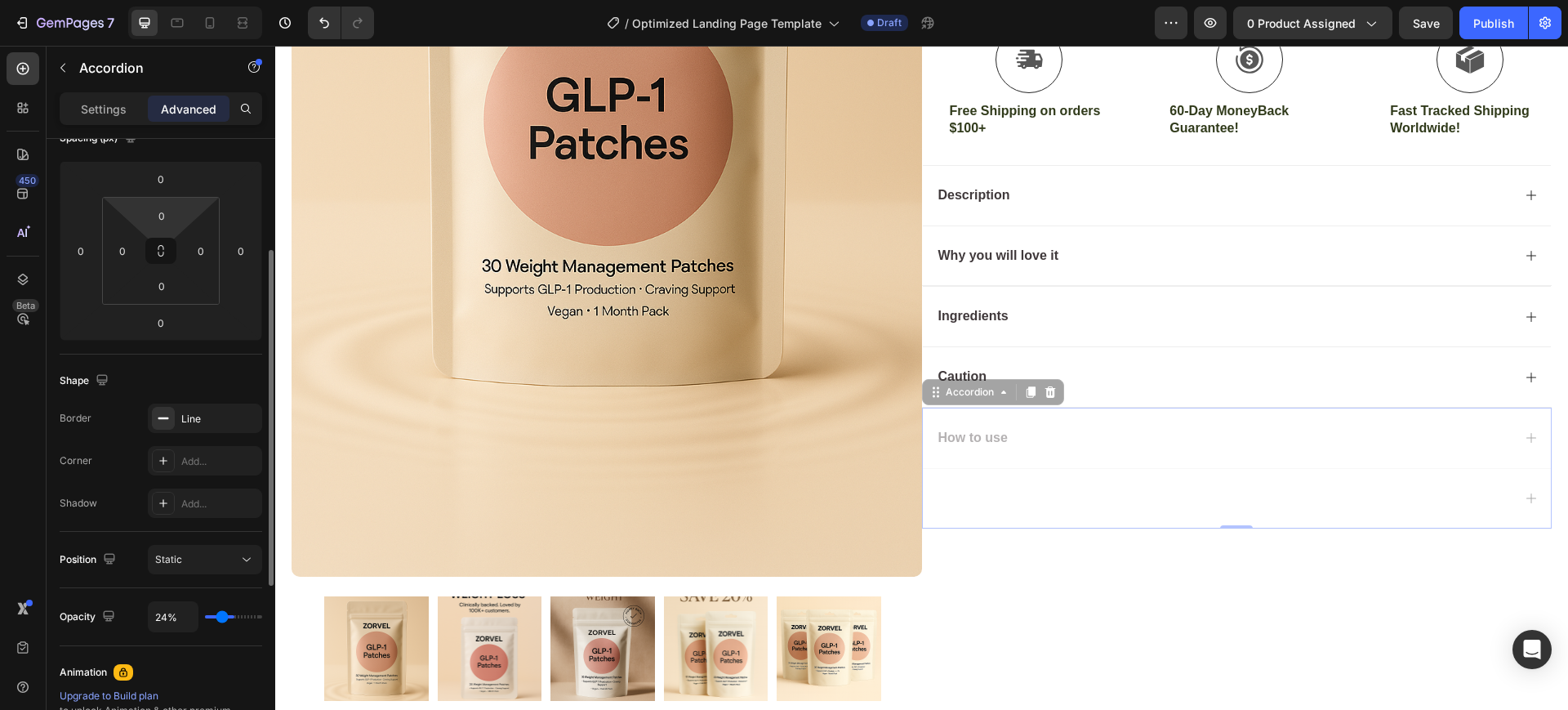 type on "9" 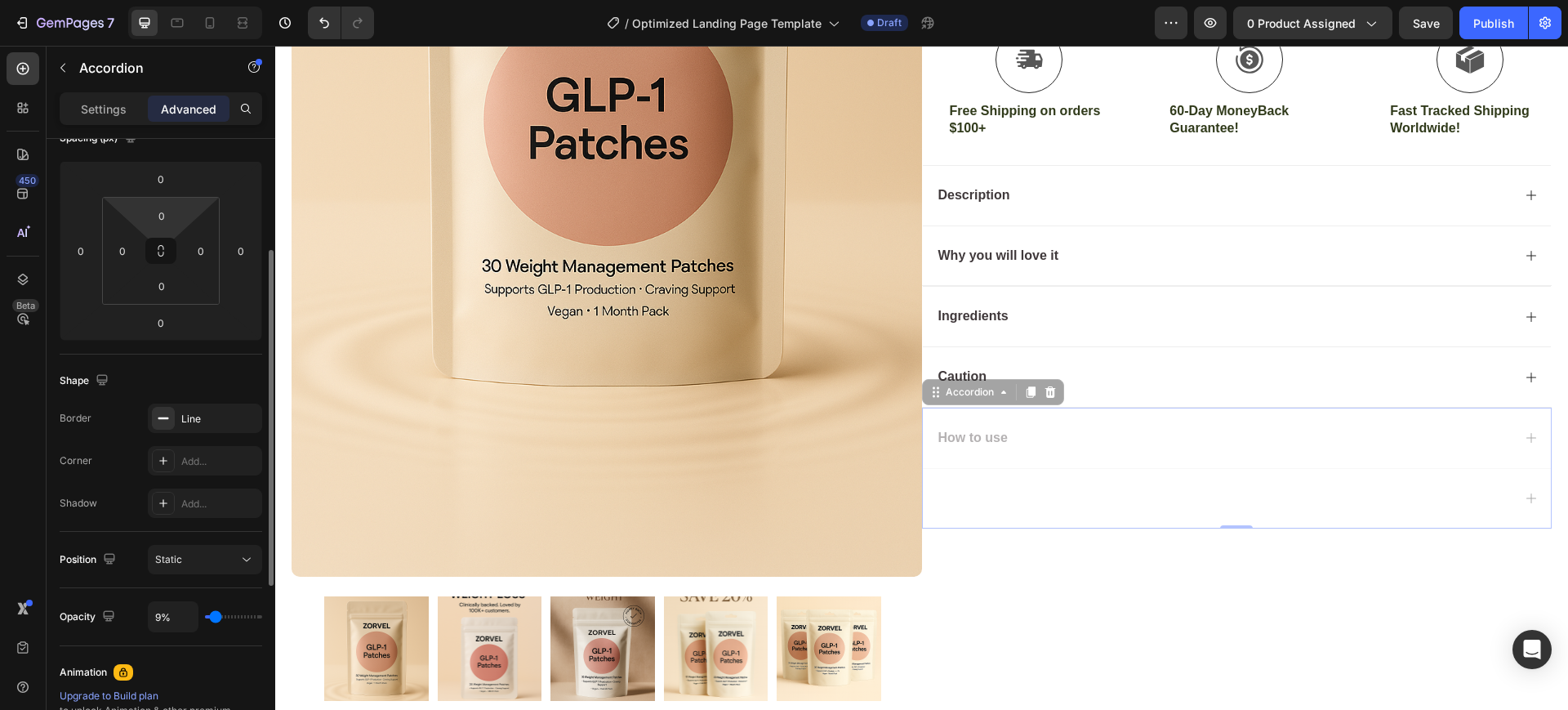 type on "7%" 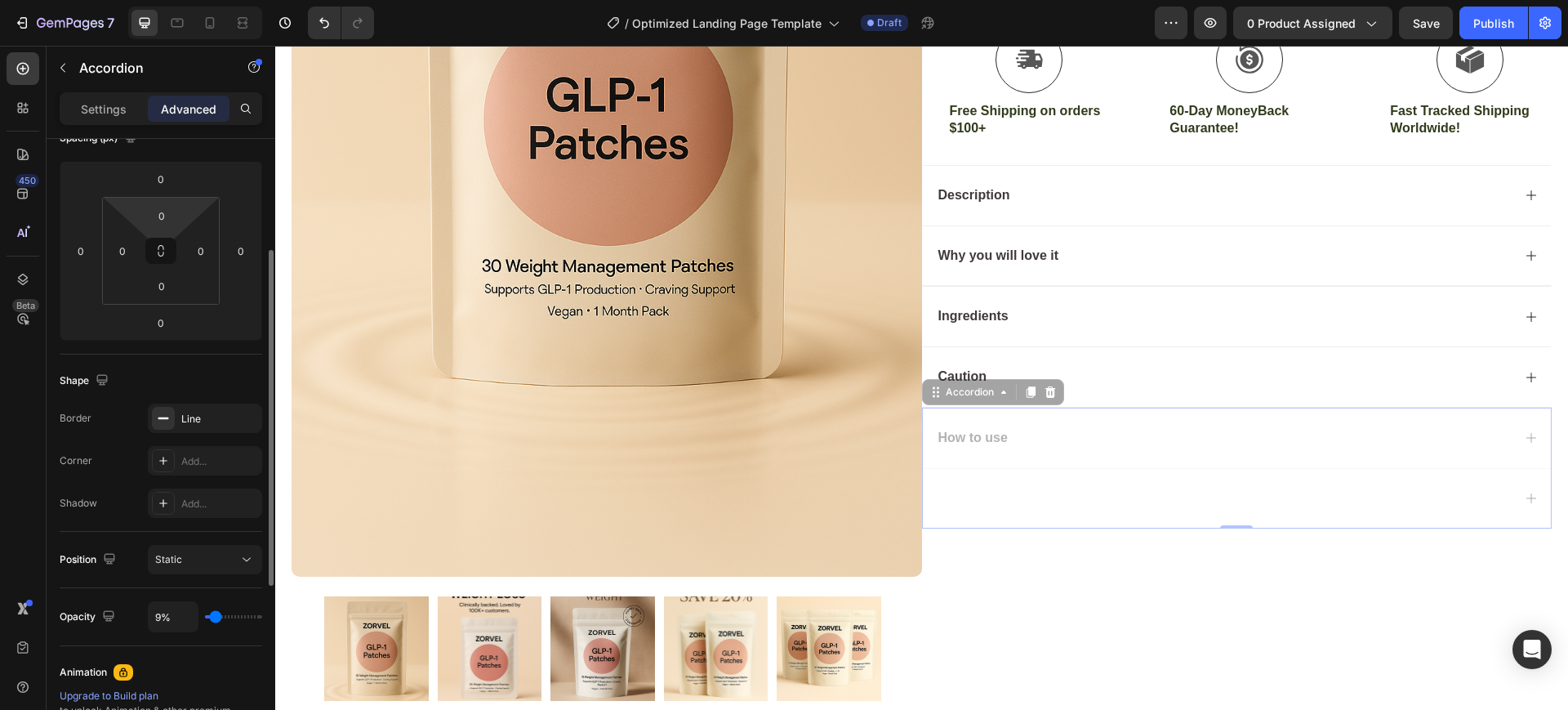 type on "7" 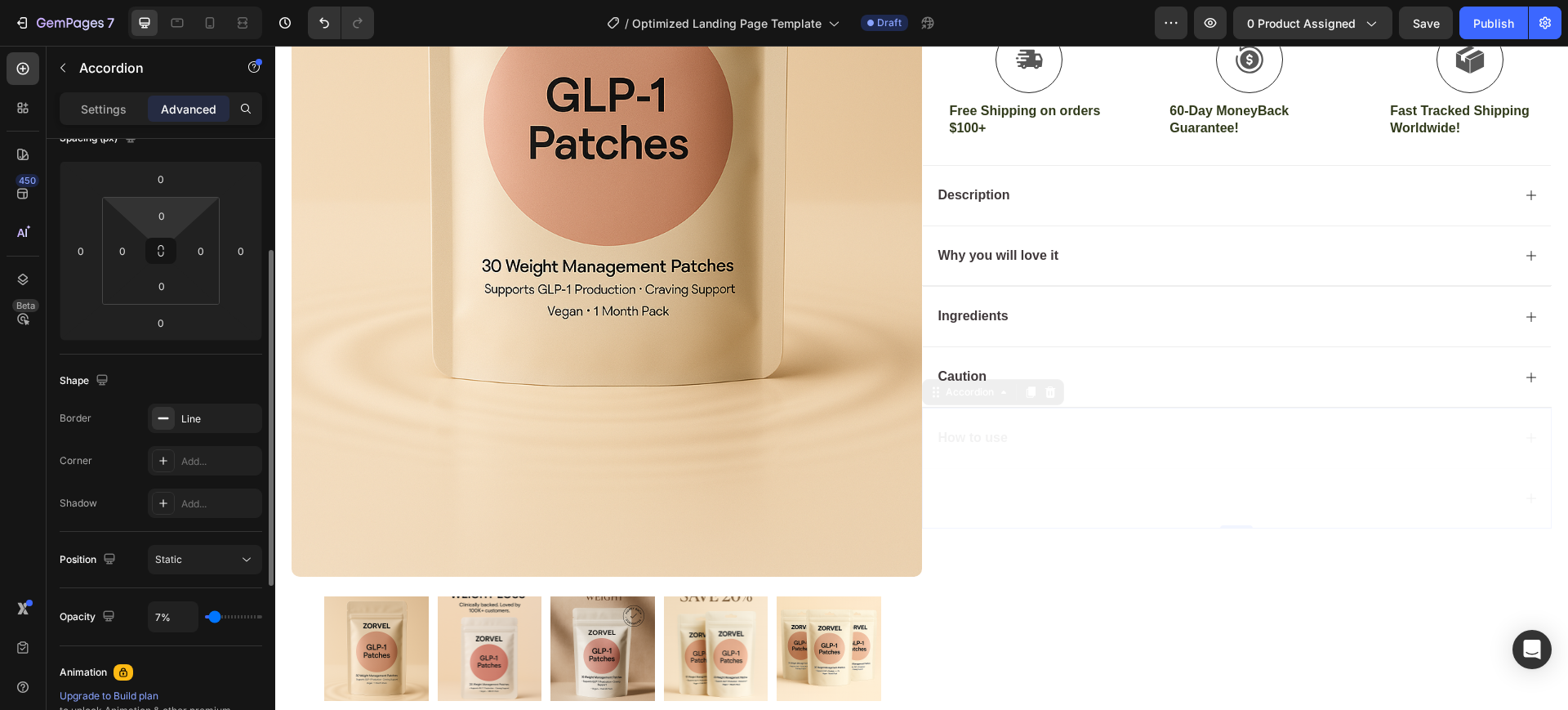 type on "6%" 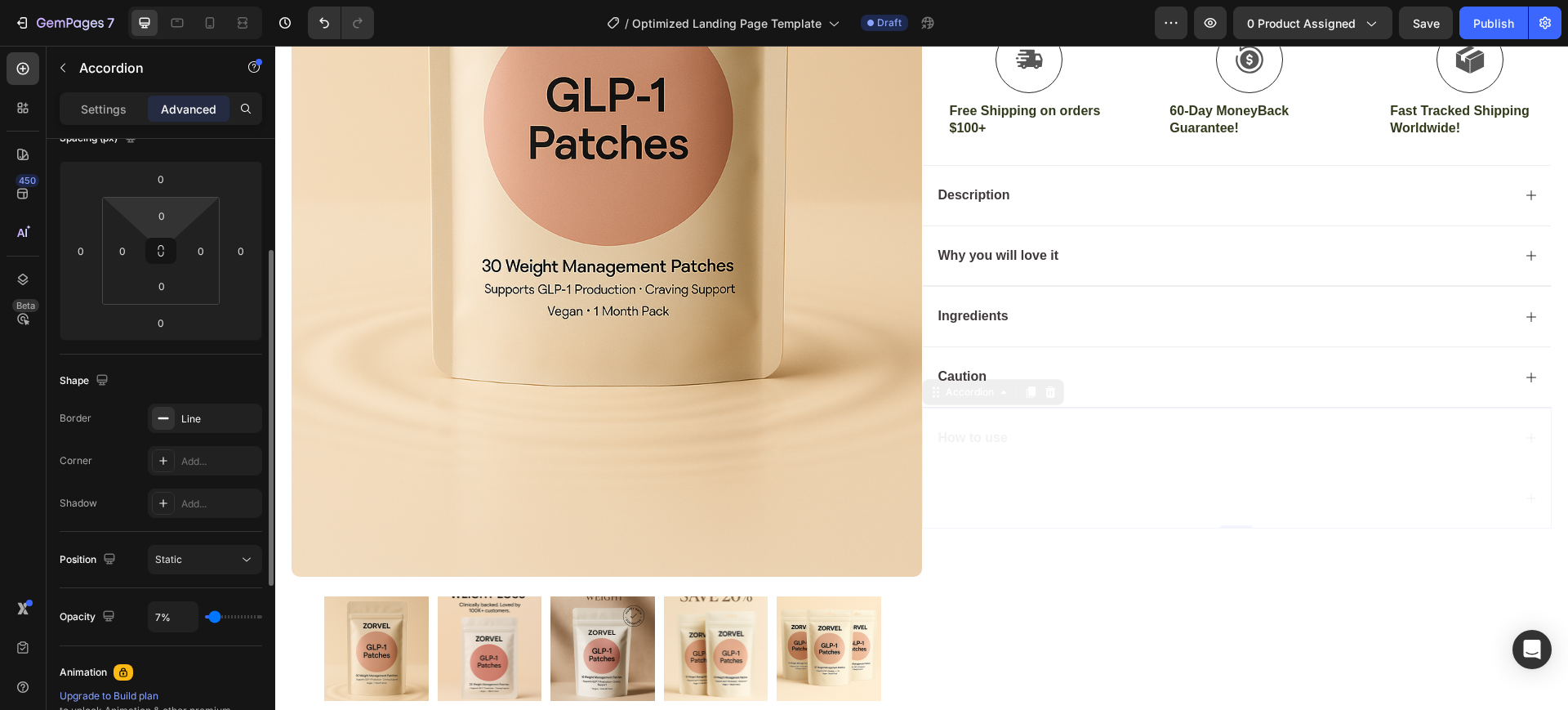 type on "6" 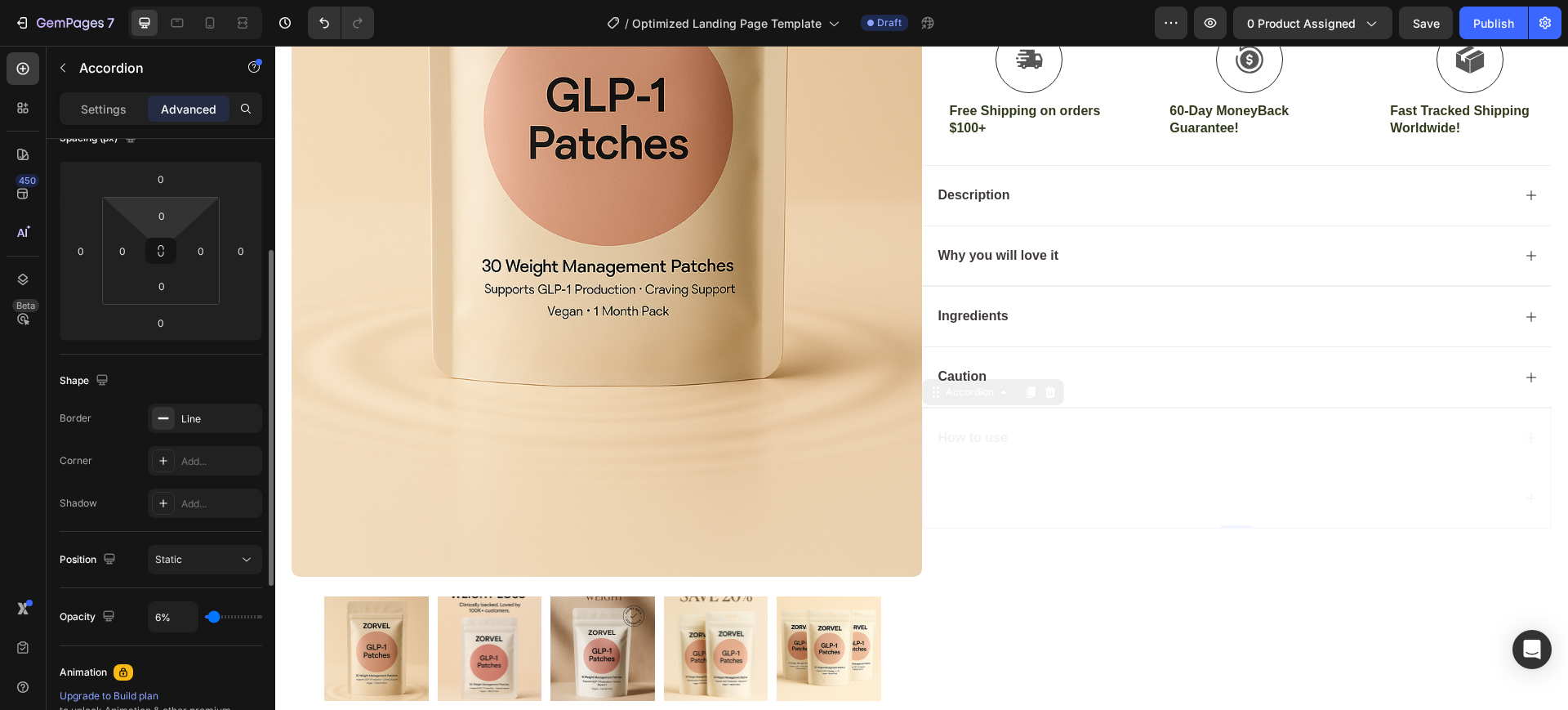 type on "4%" 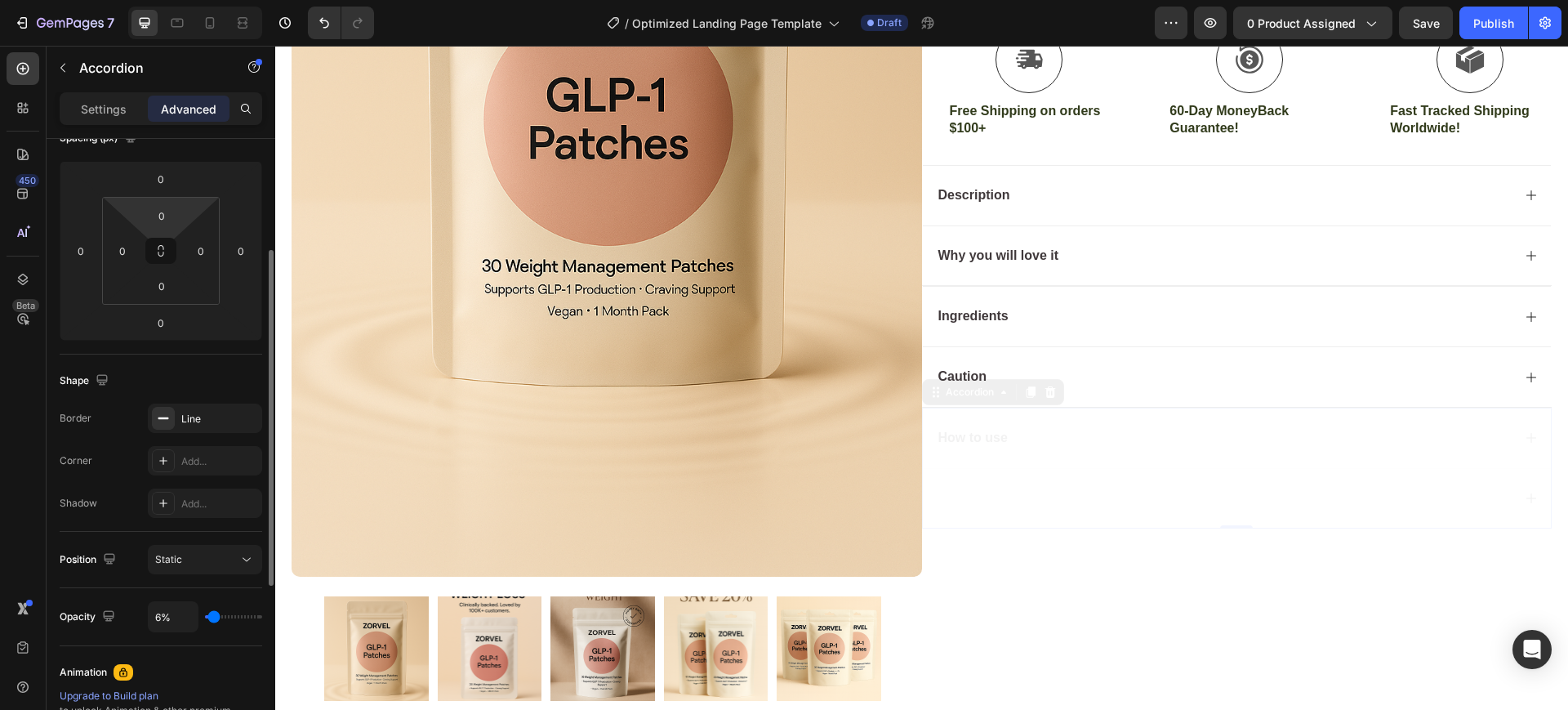 type on "4" 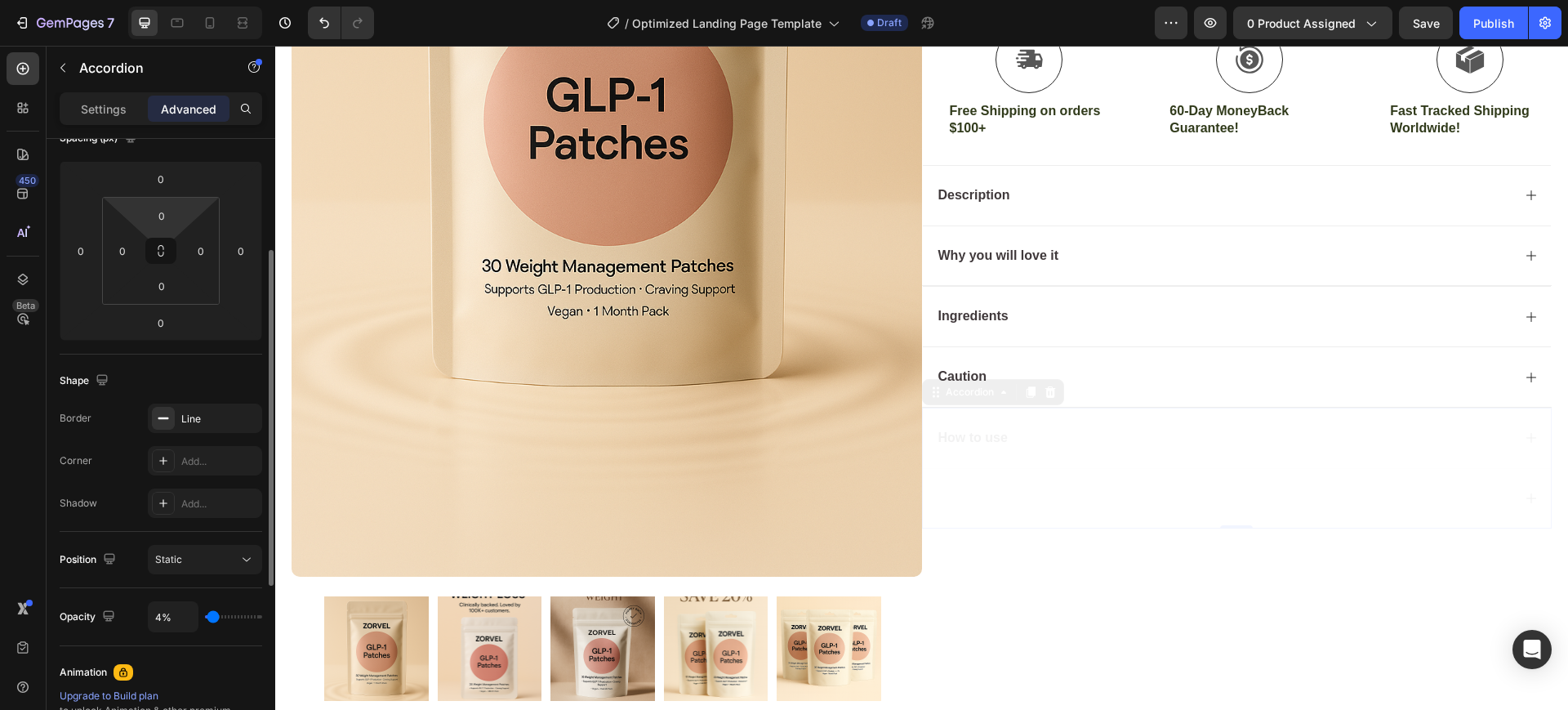 type on "2%" 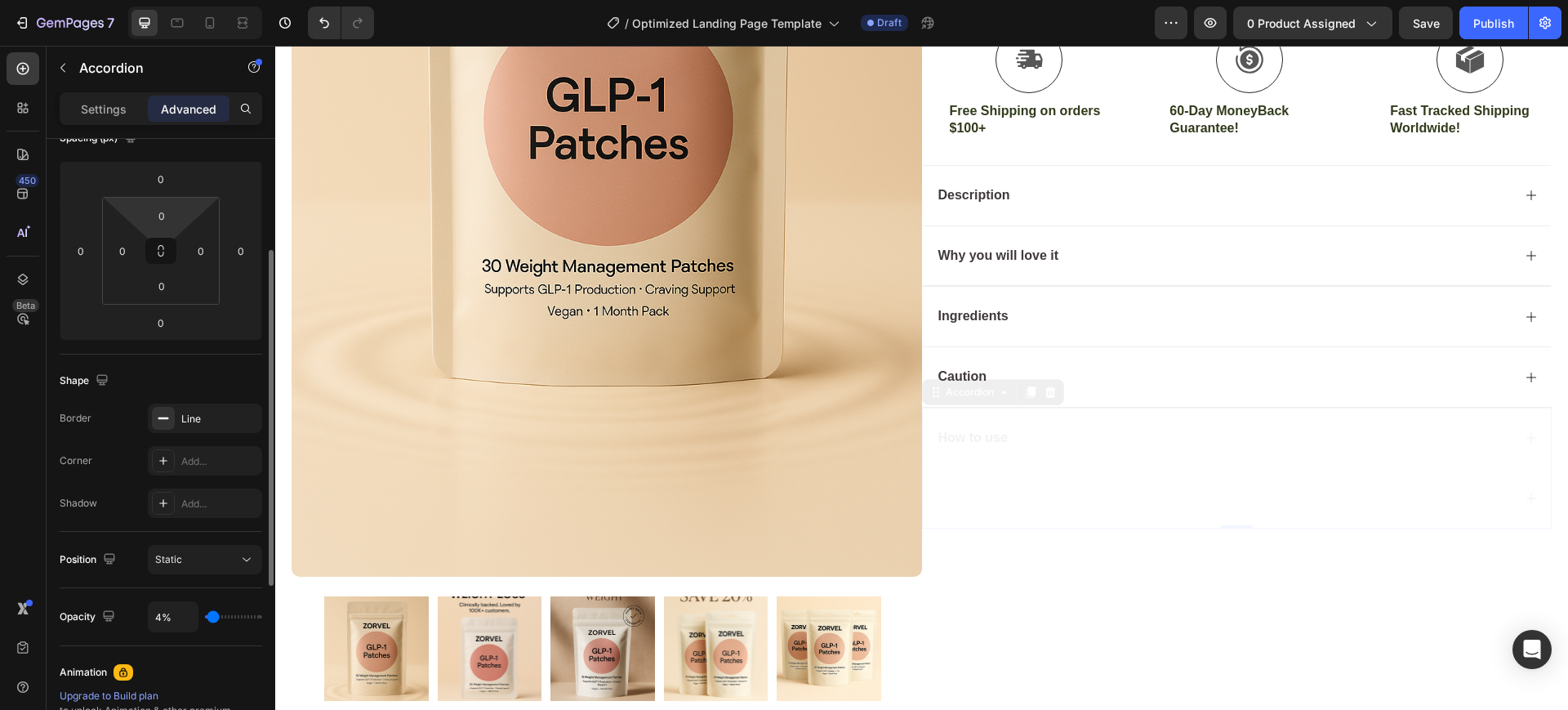 type on "2" 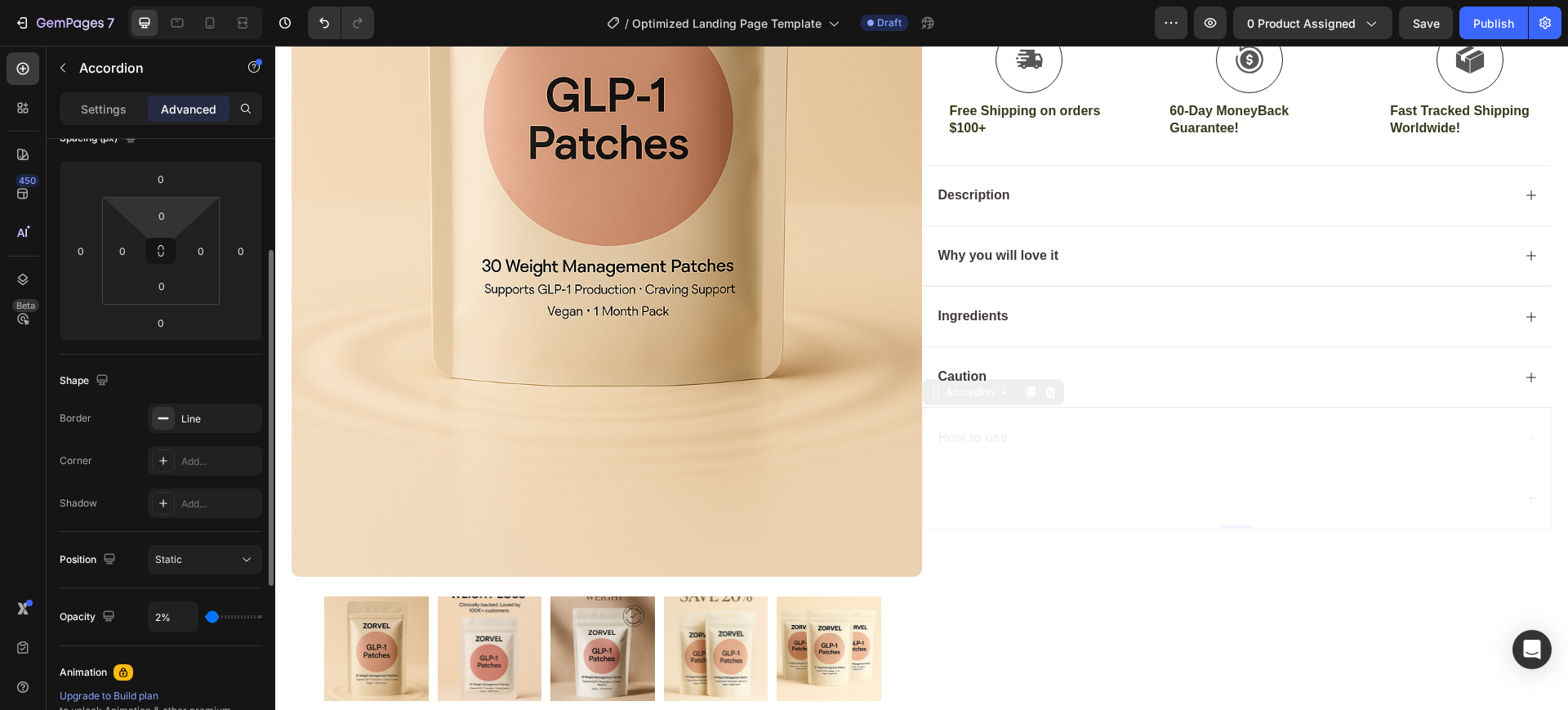 type on "0%" 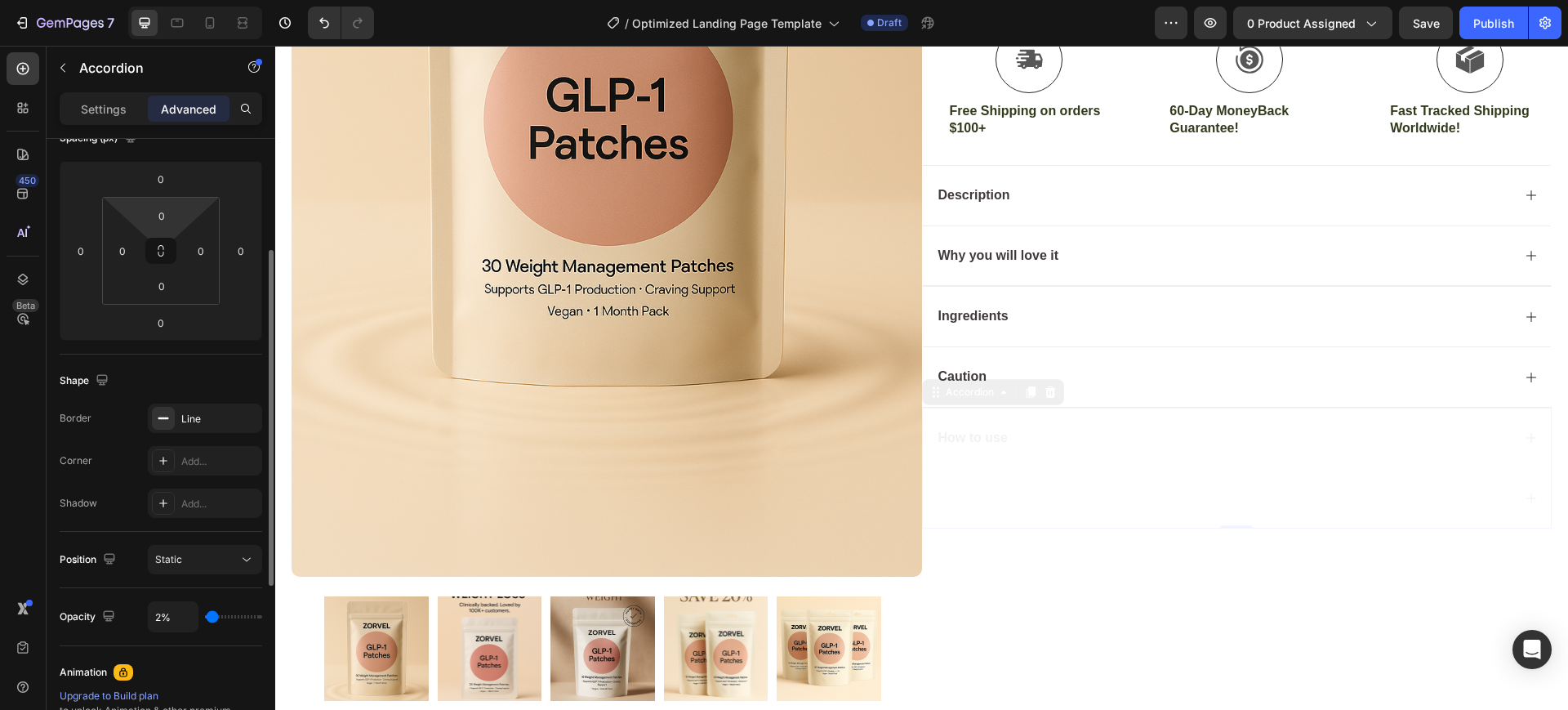 type on "0" 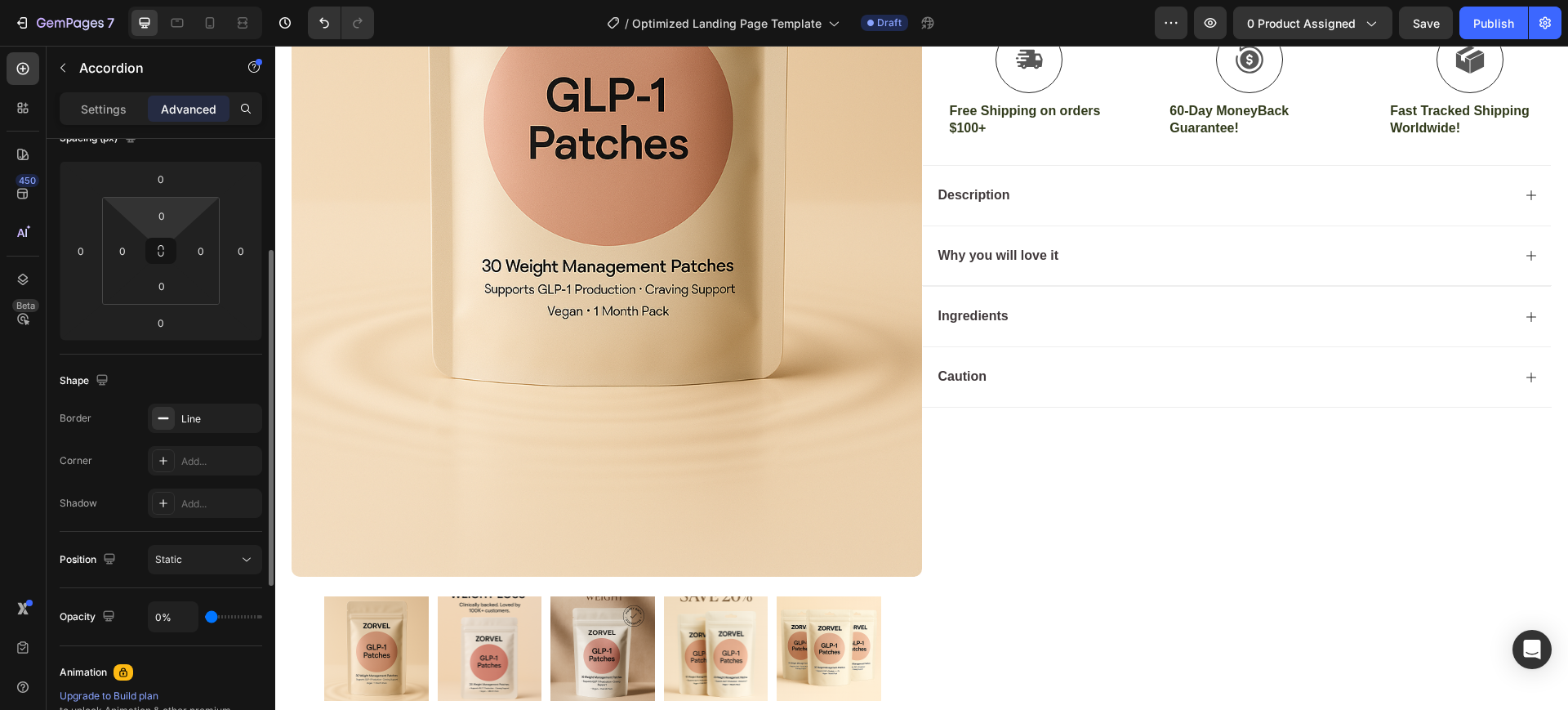 type on "2%" 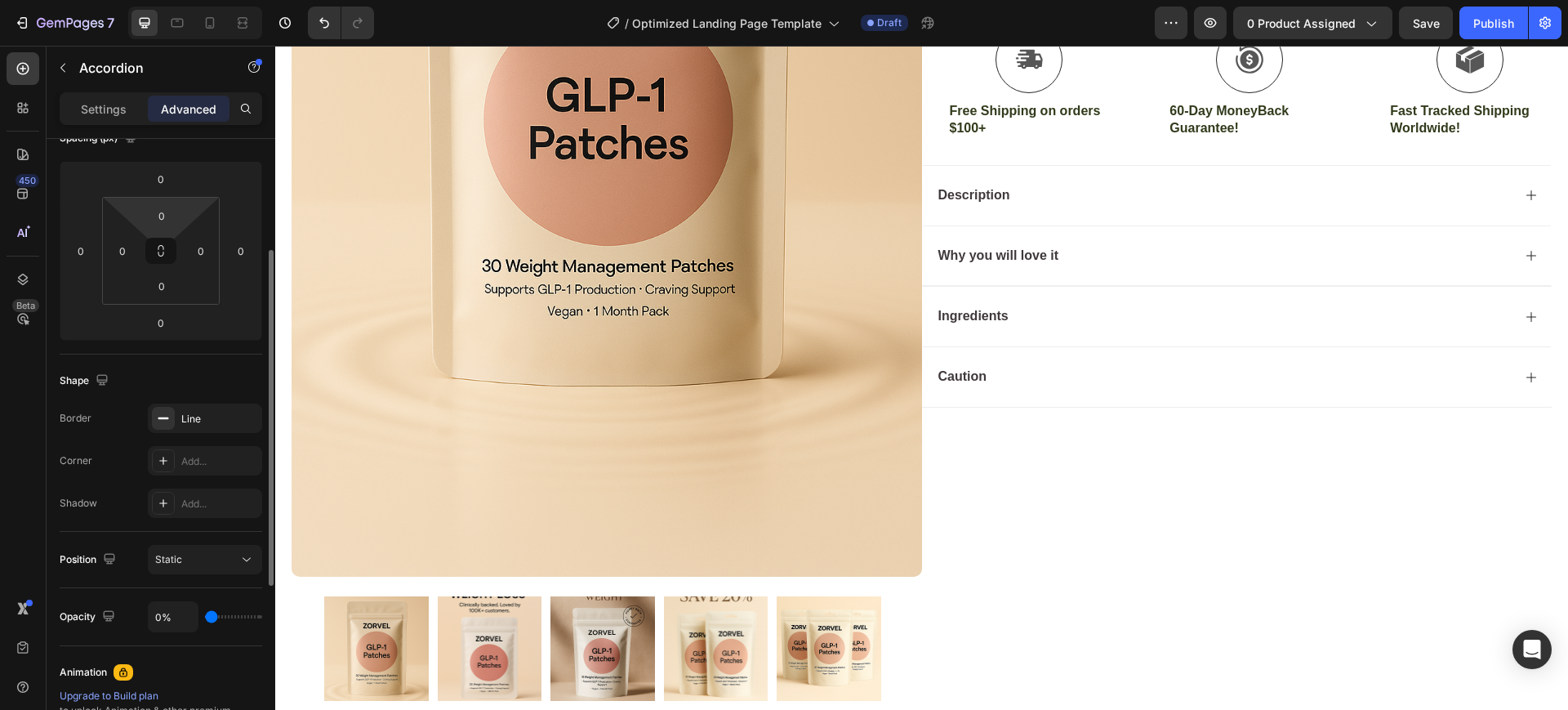 type on "2" 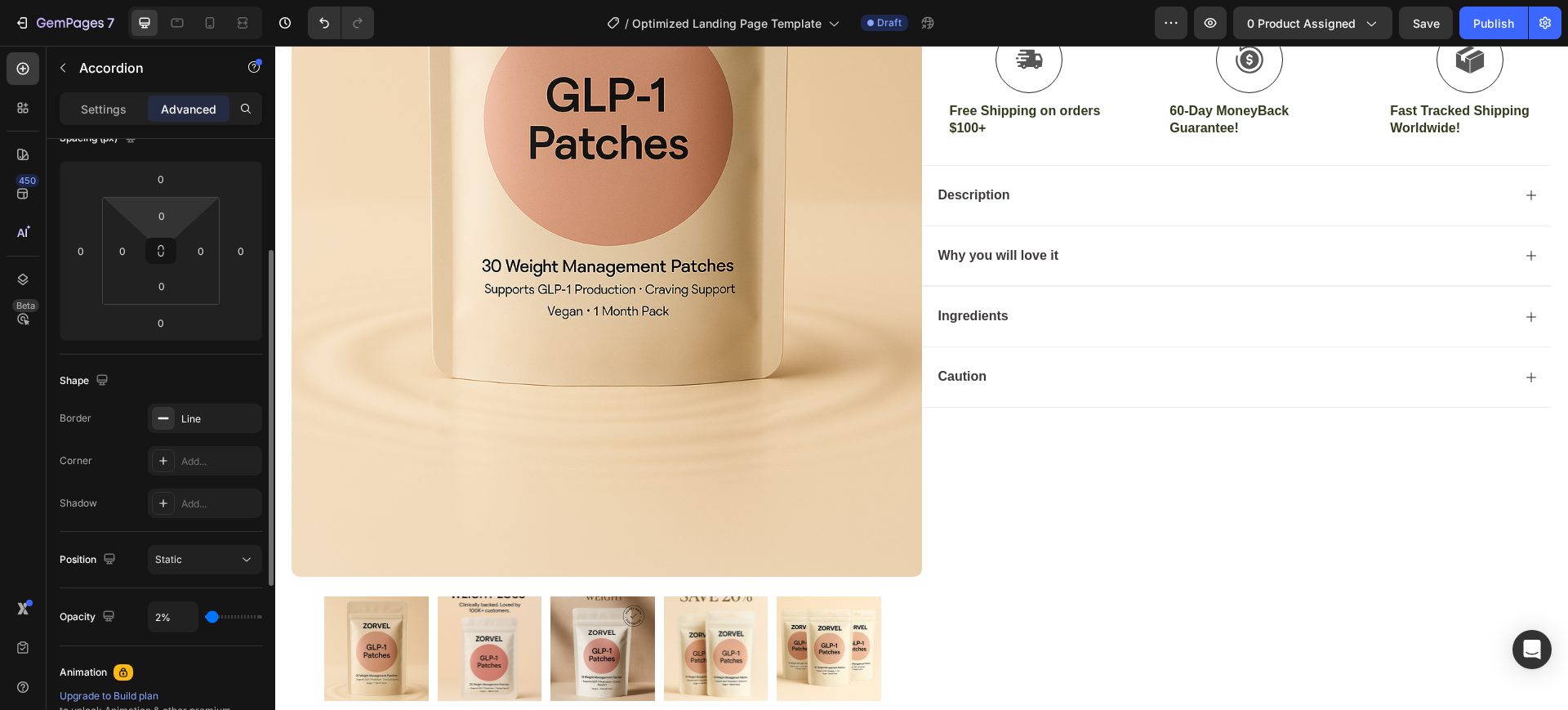 type on "6%" 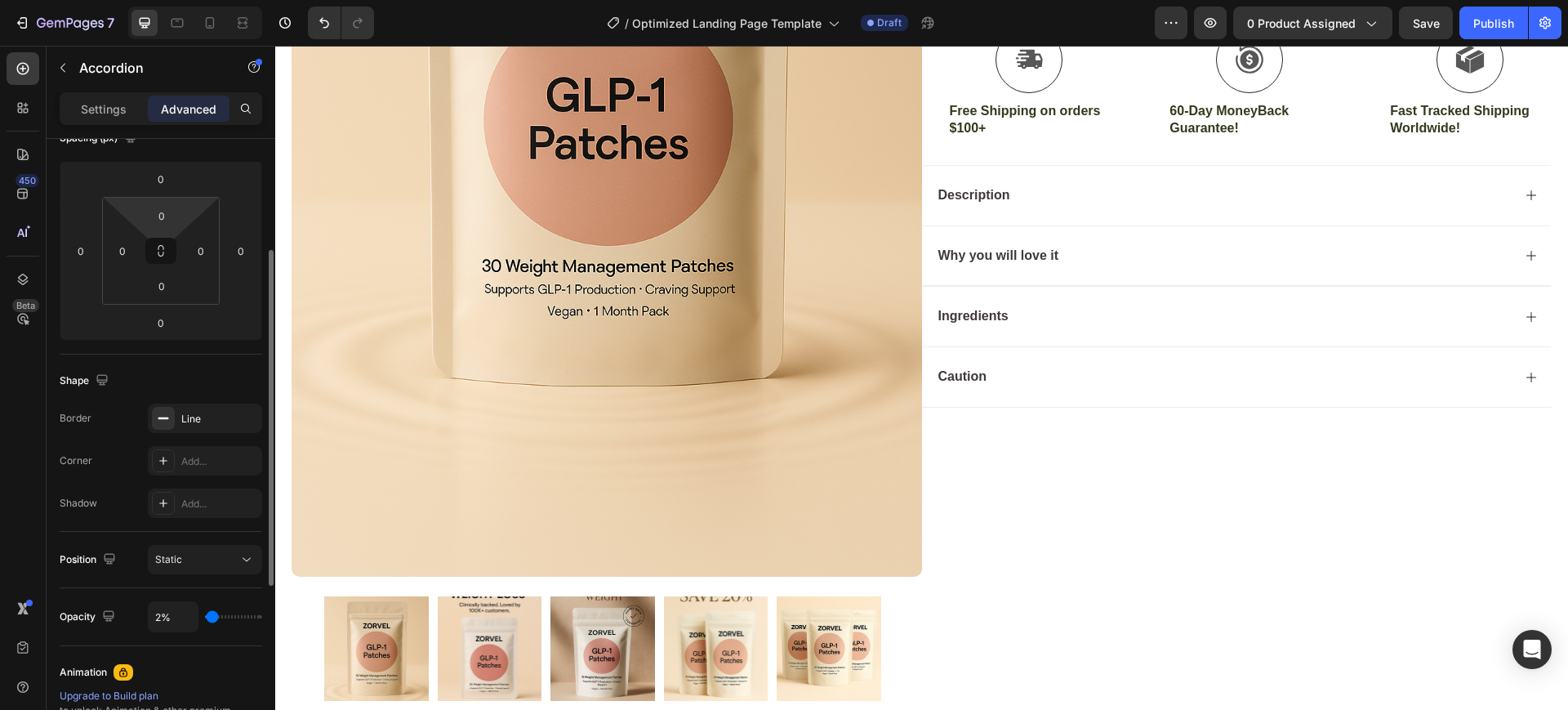 type on "6" 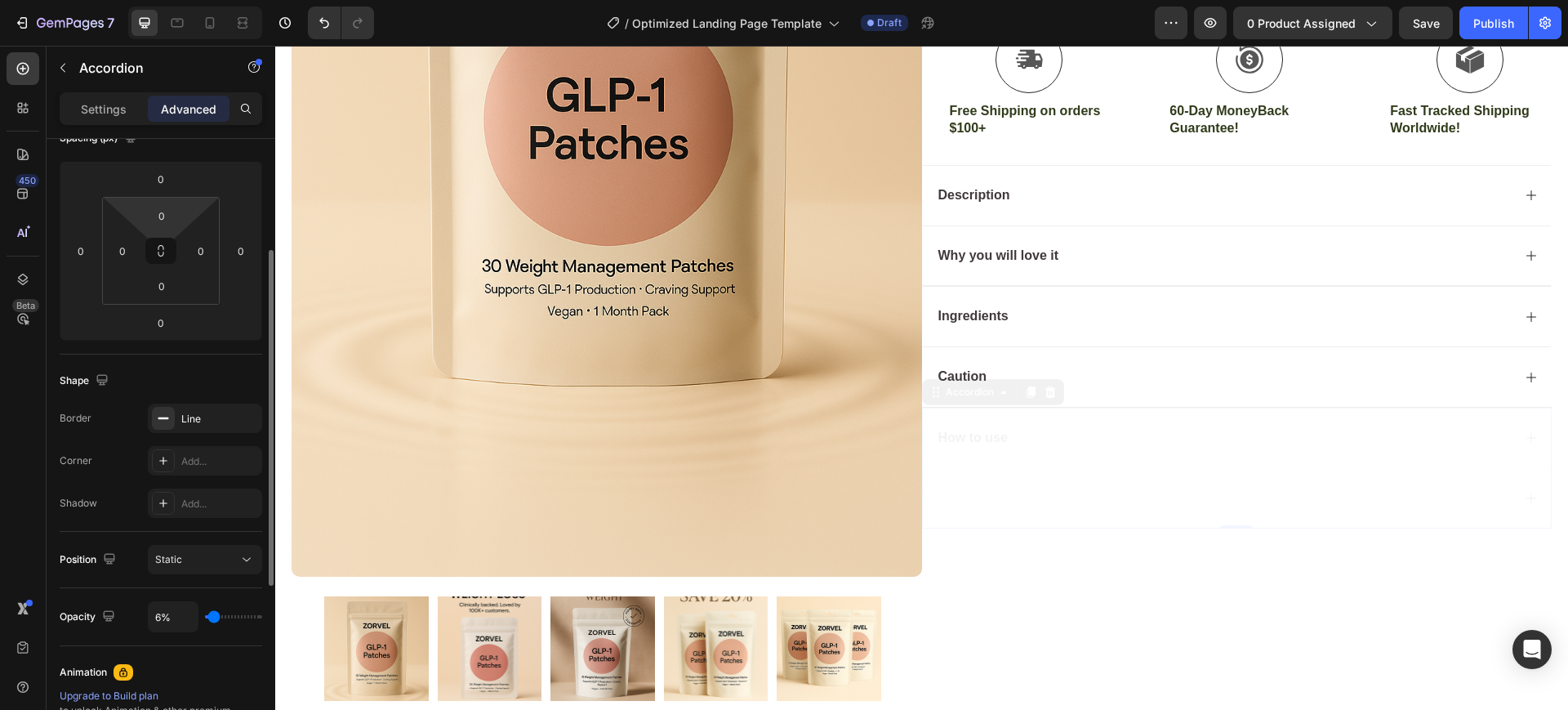 type on "7%" 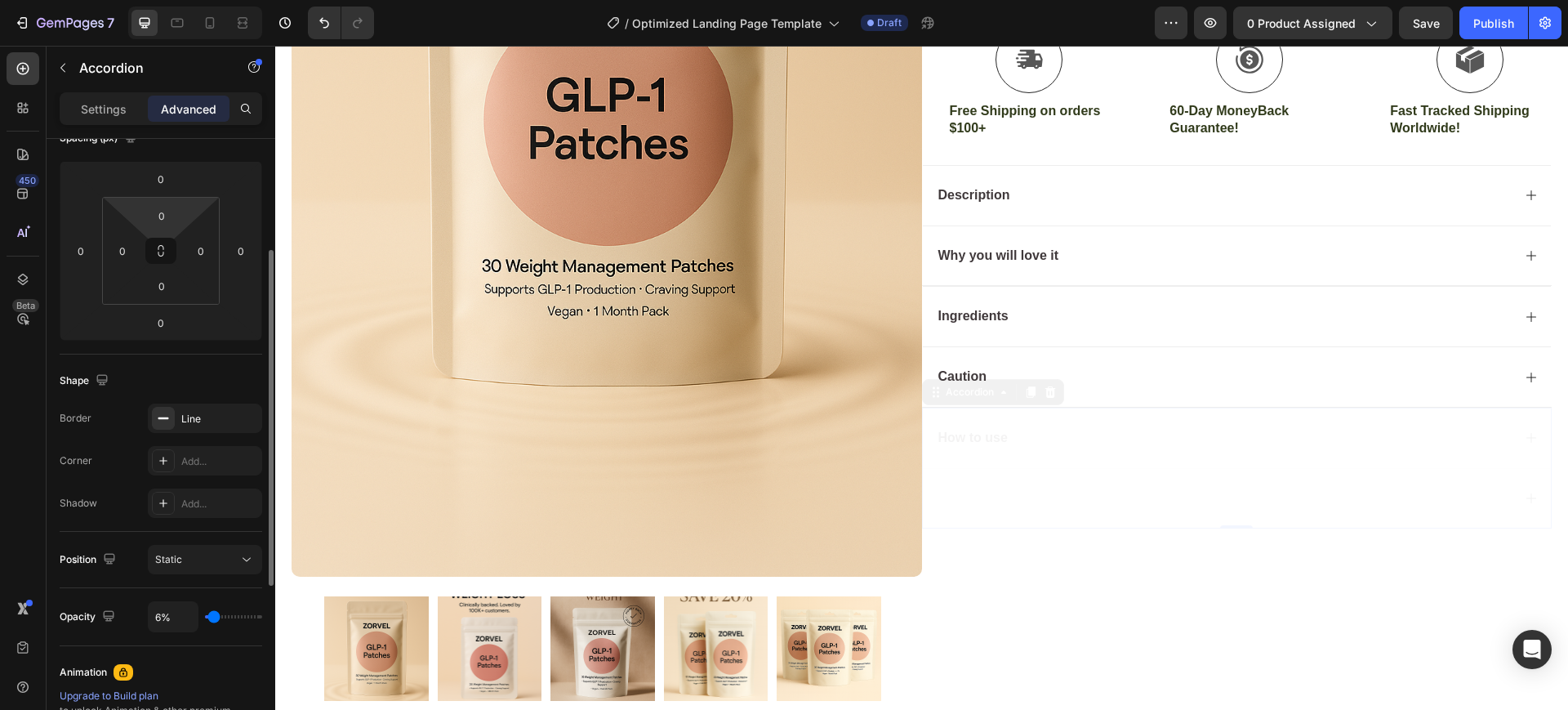 type on "7" 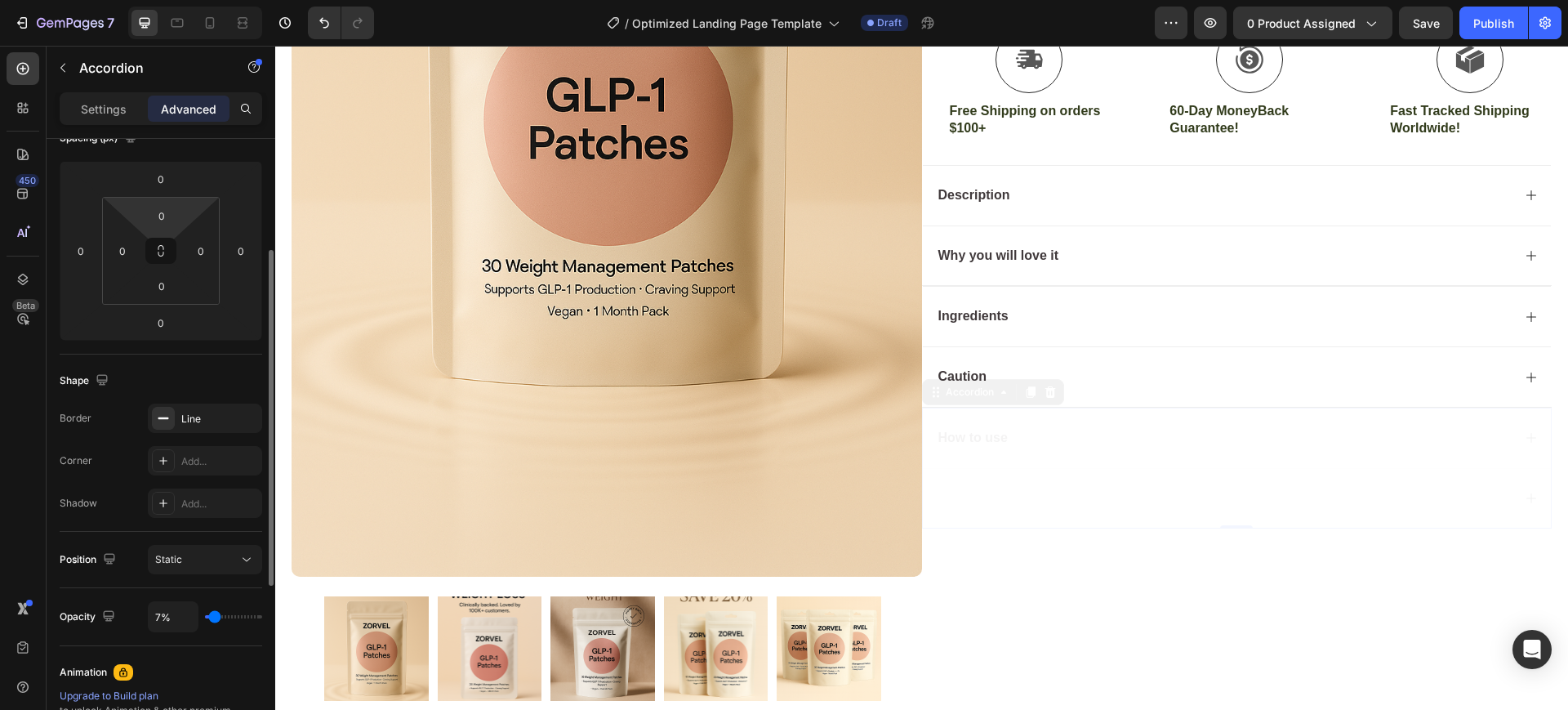type on "11%" 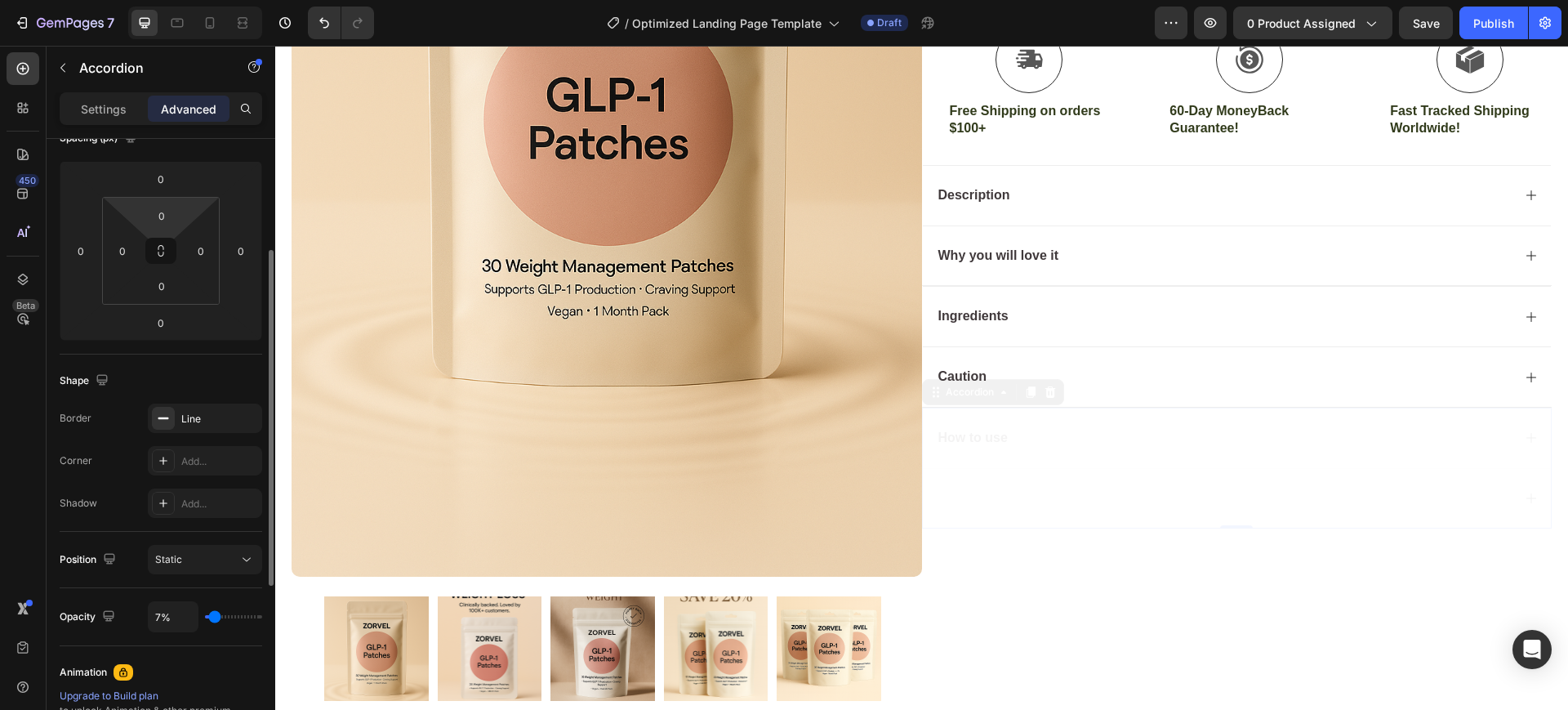 type on "11" 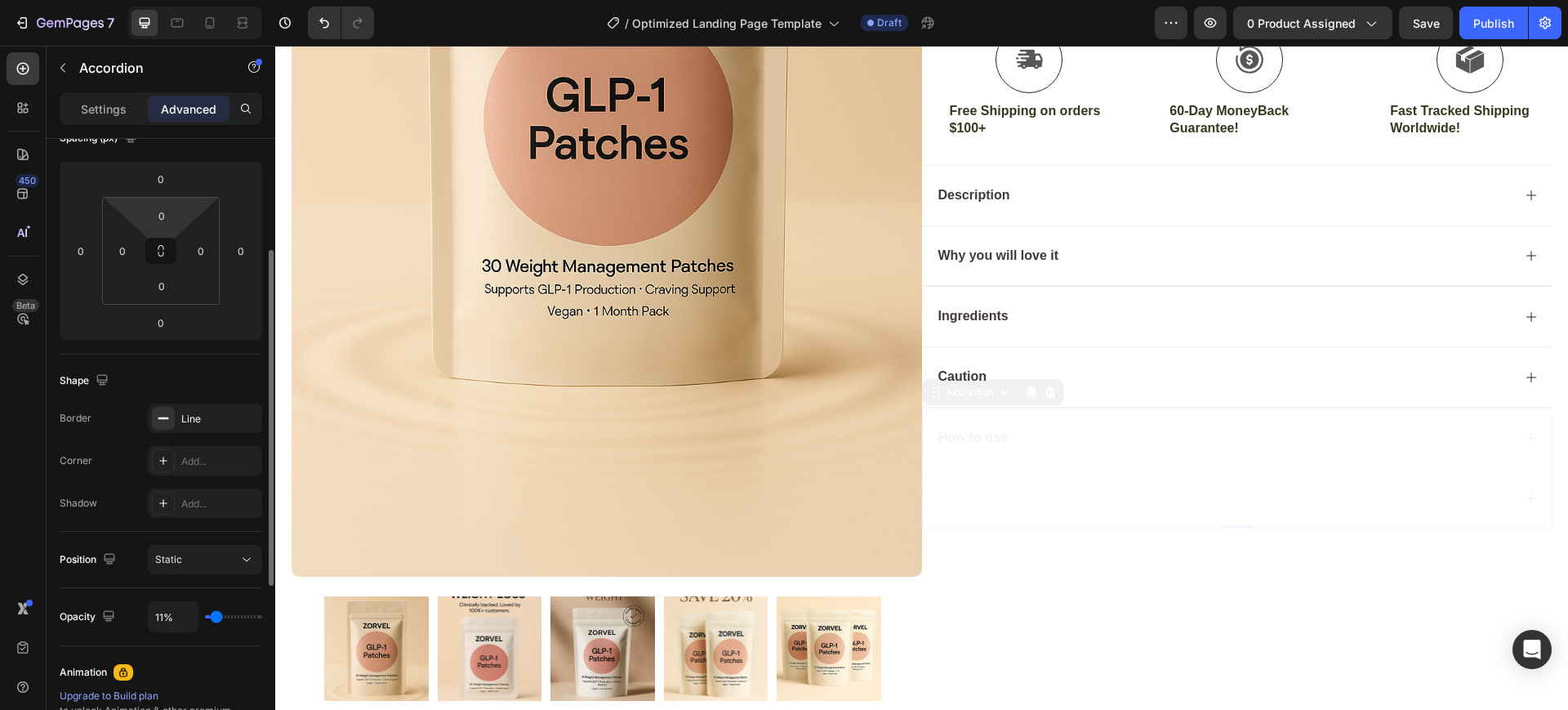 type on "13%" 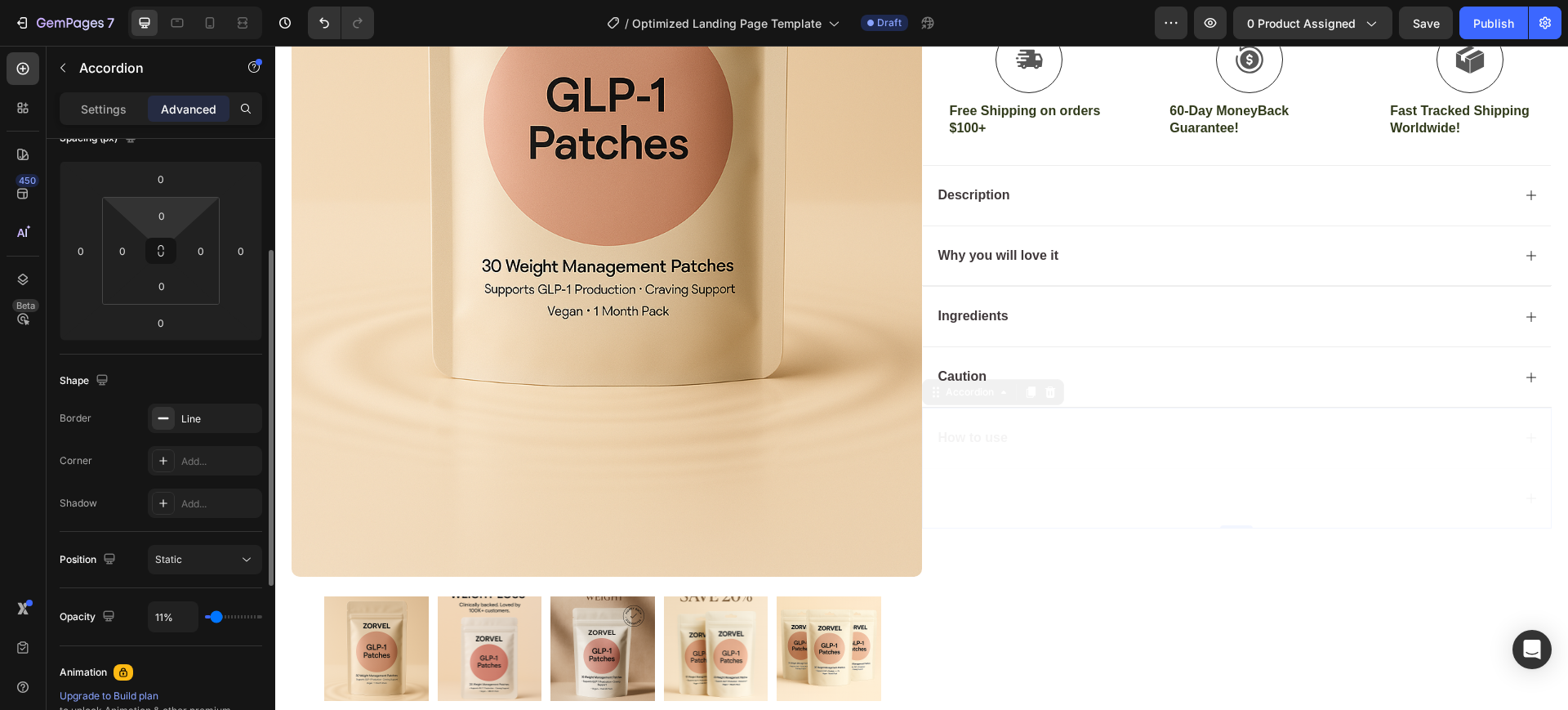 type on "13" 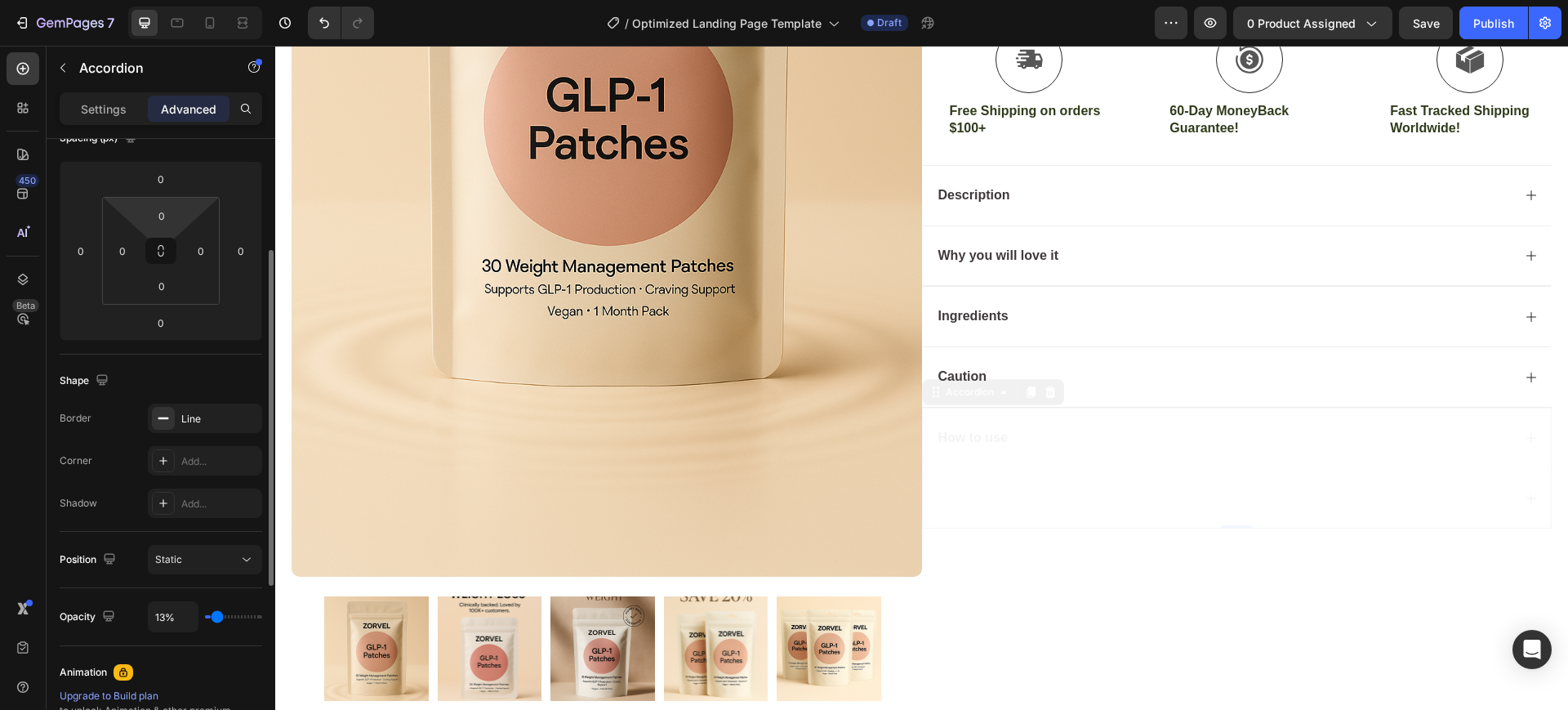 type on "15%" 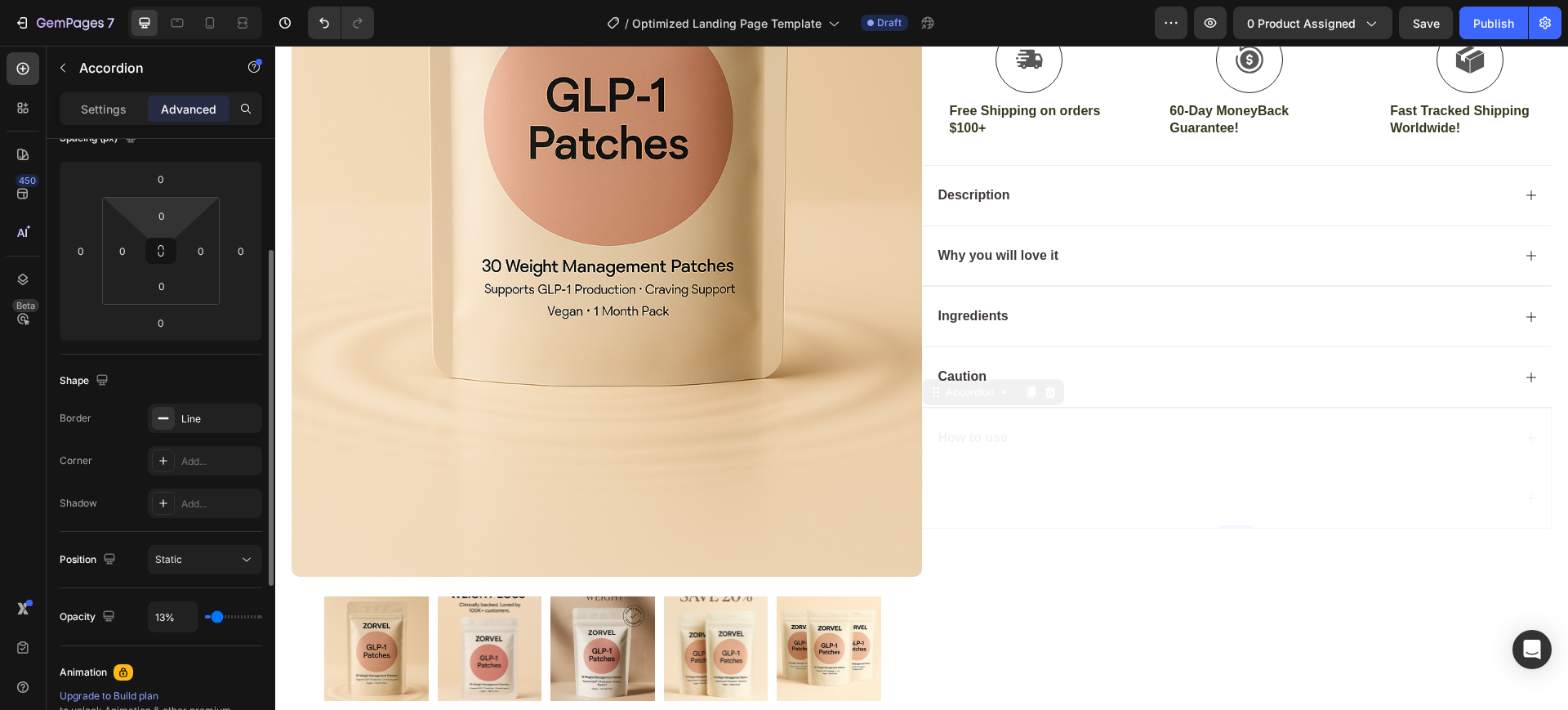 type on "15" 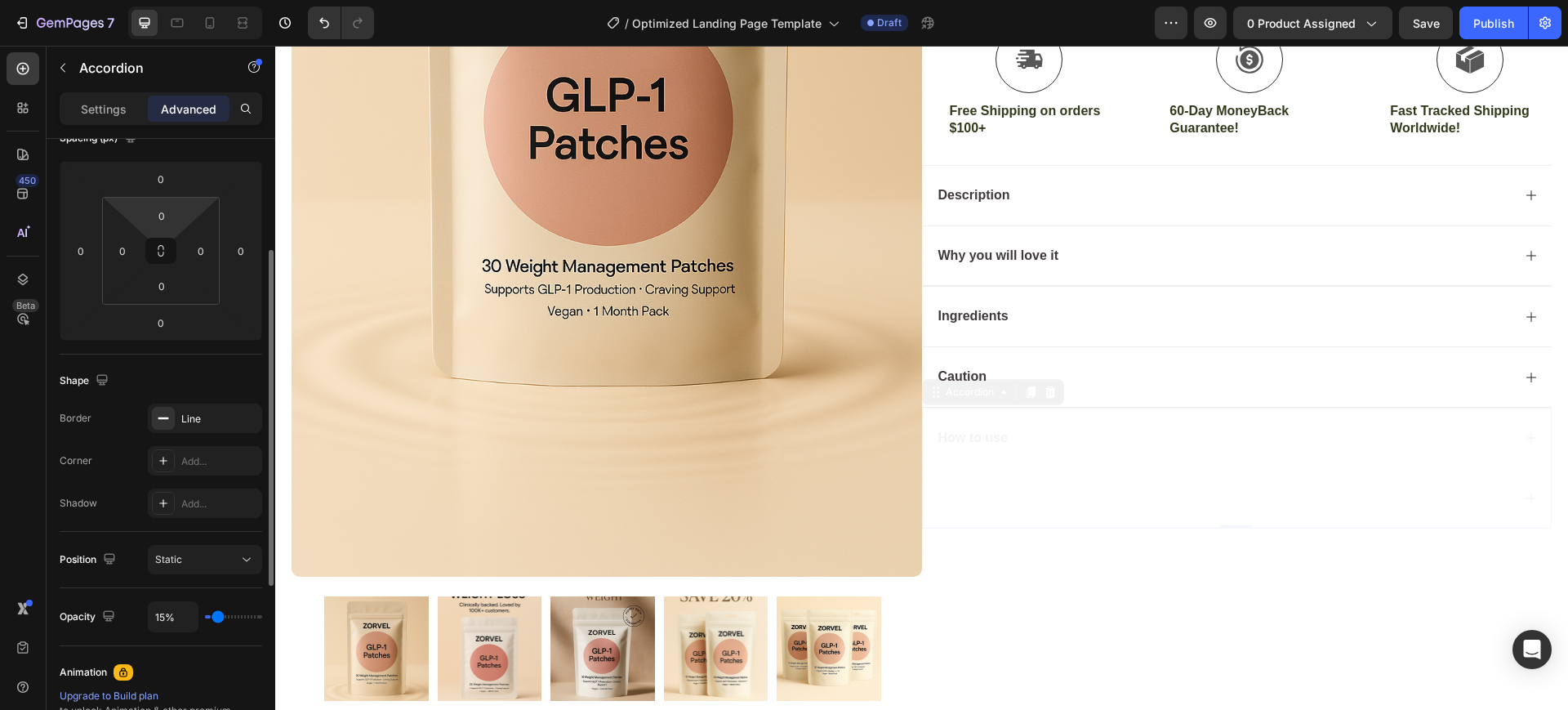 type on "17%" 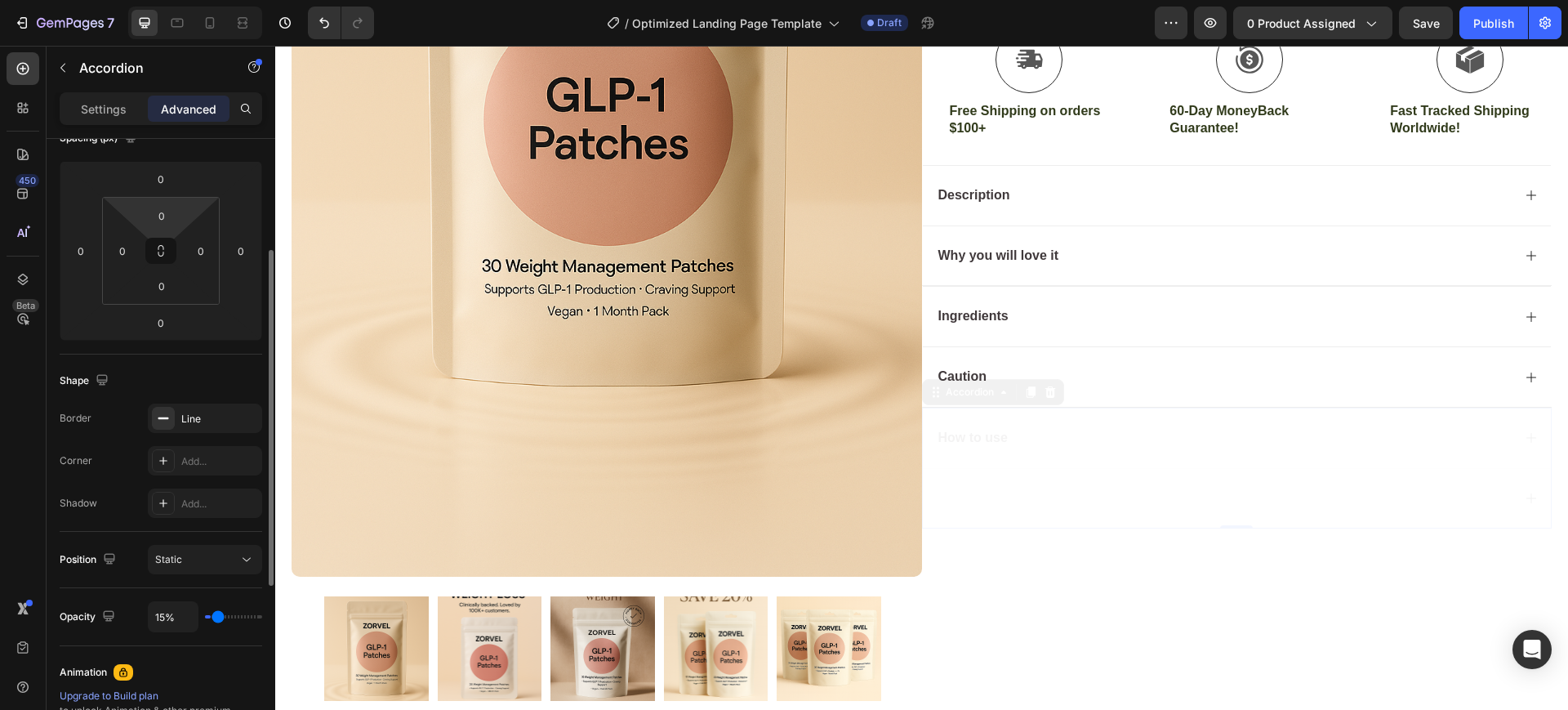 type on "17" 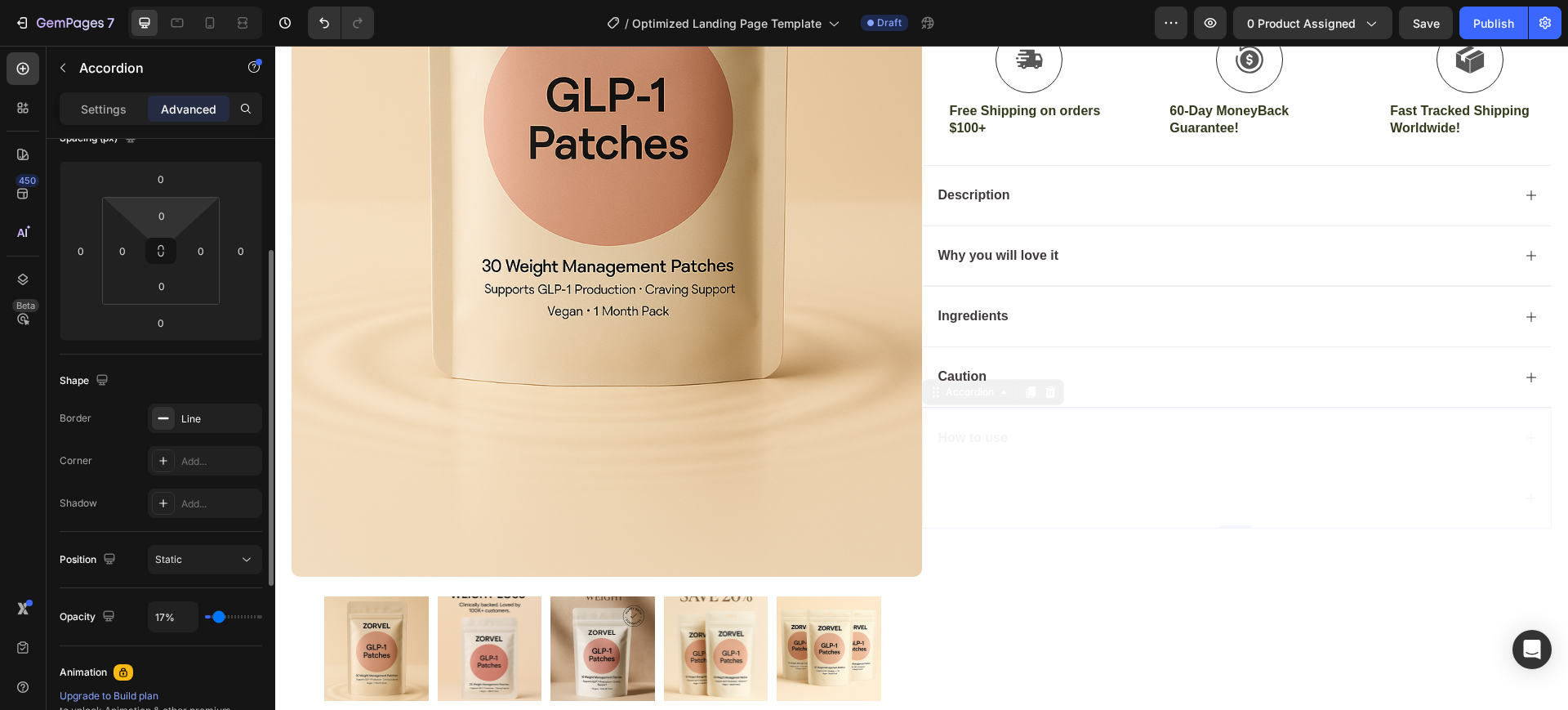 type on "20%" 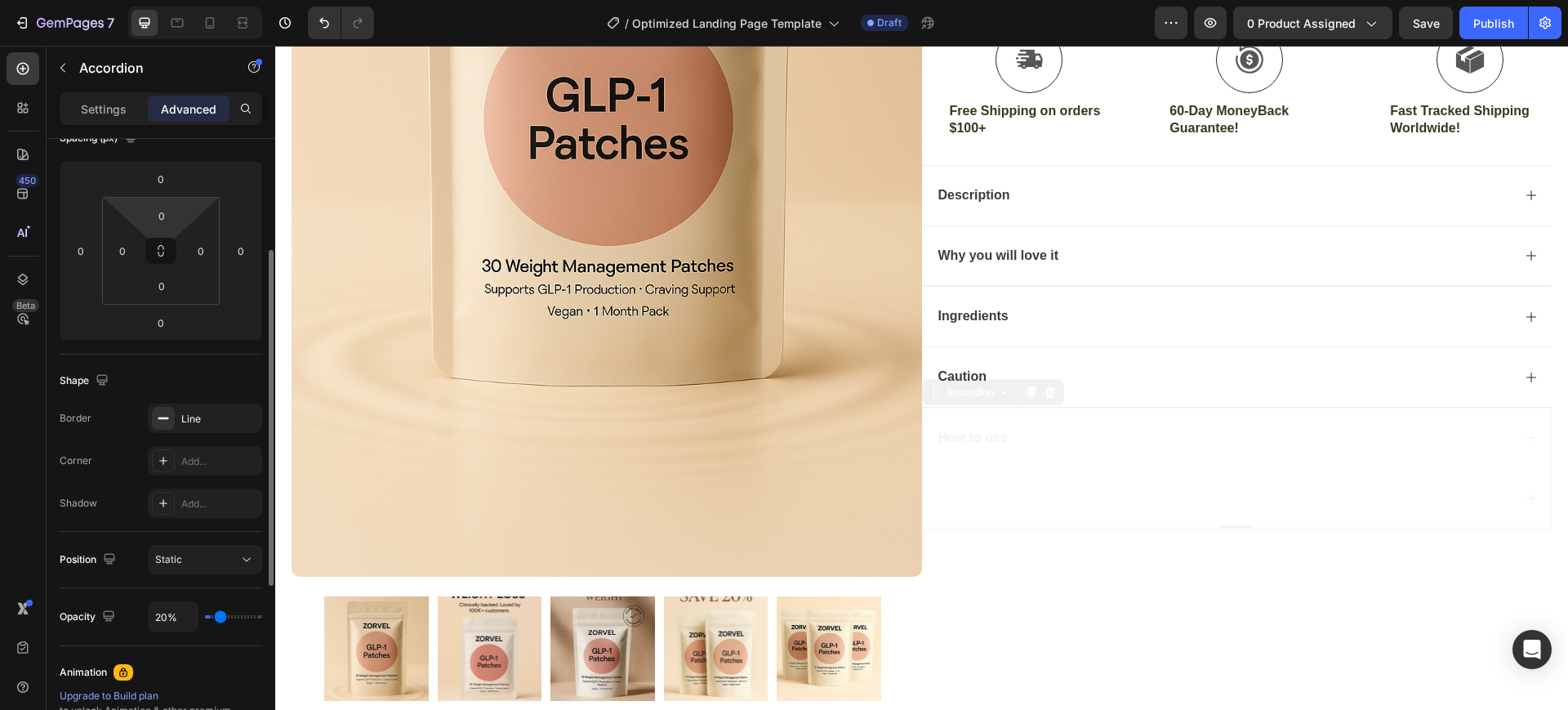 type on "22%" 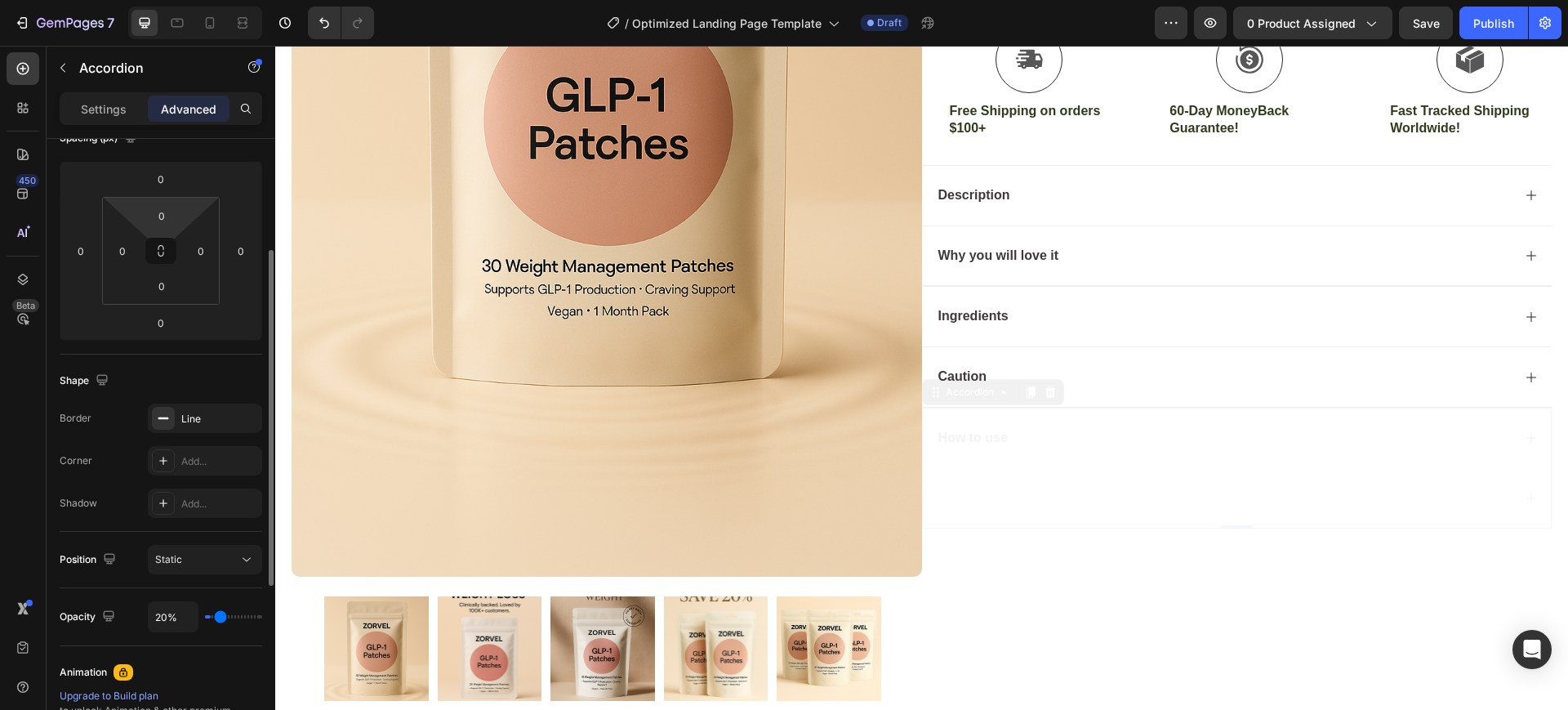 type on "22" 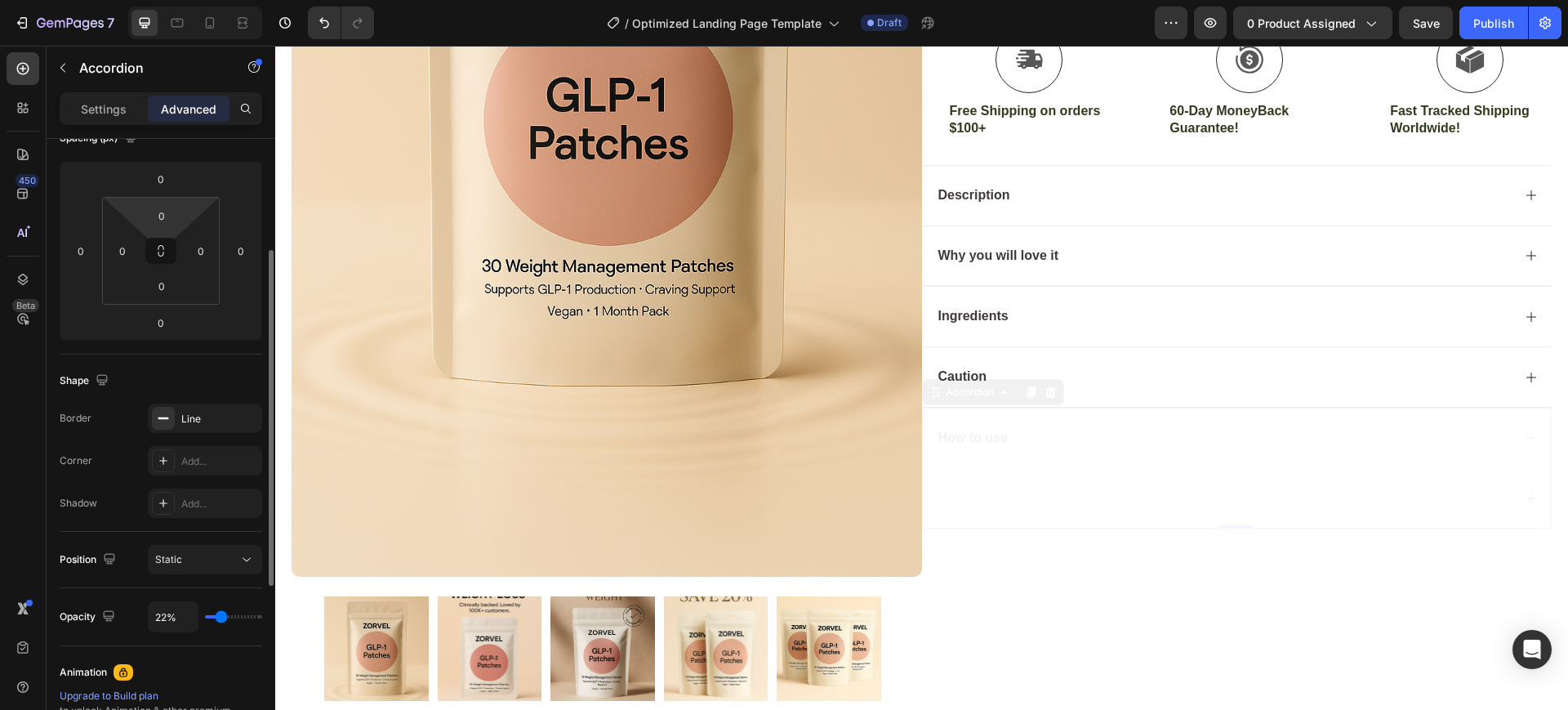 type on "24%" 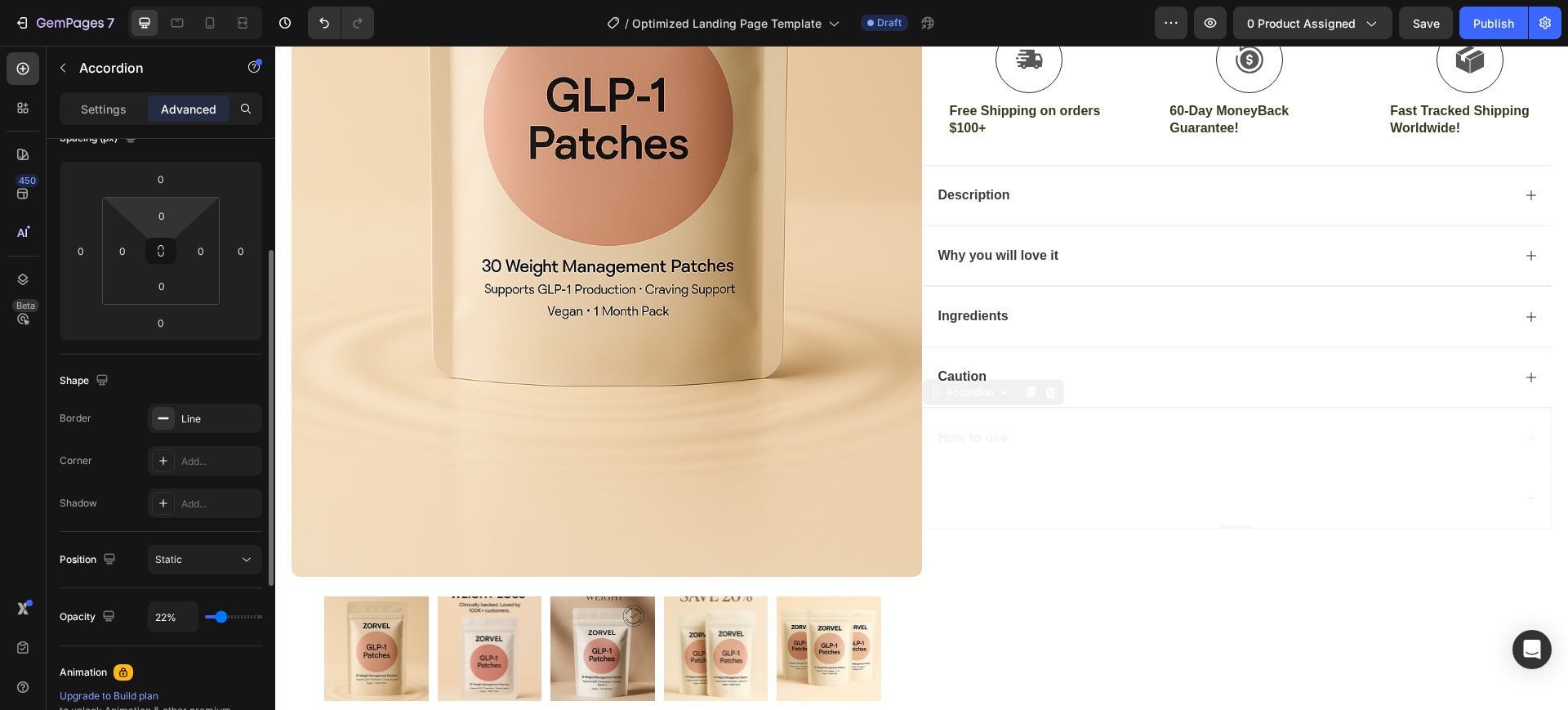 type on "24" 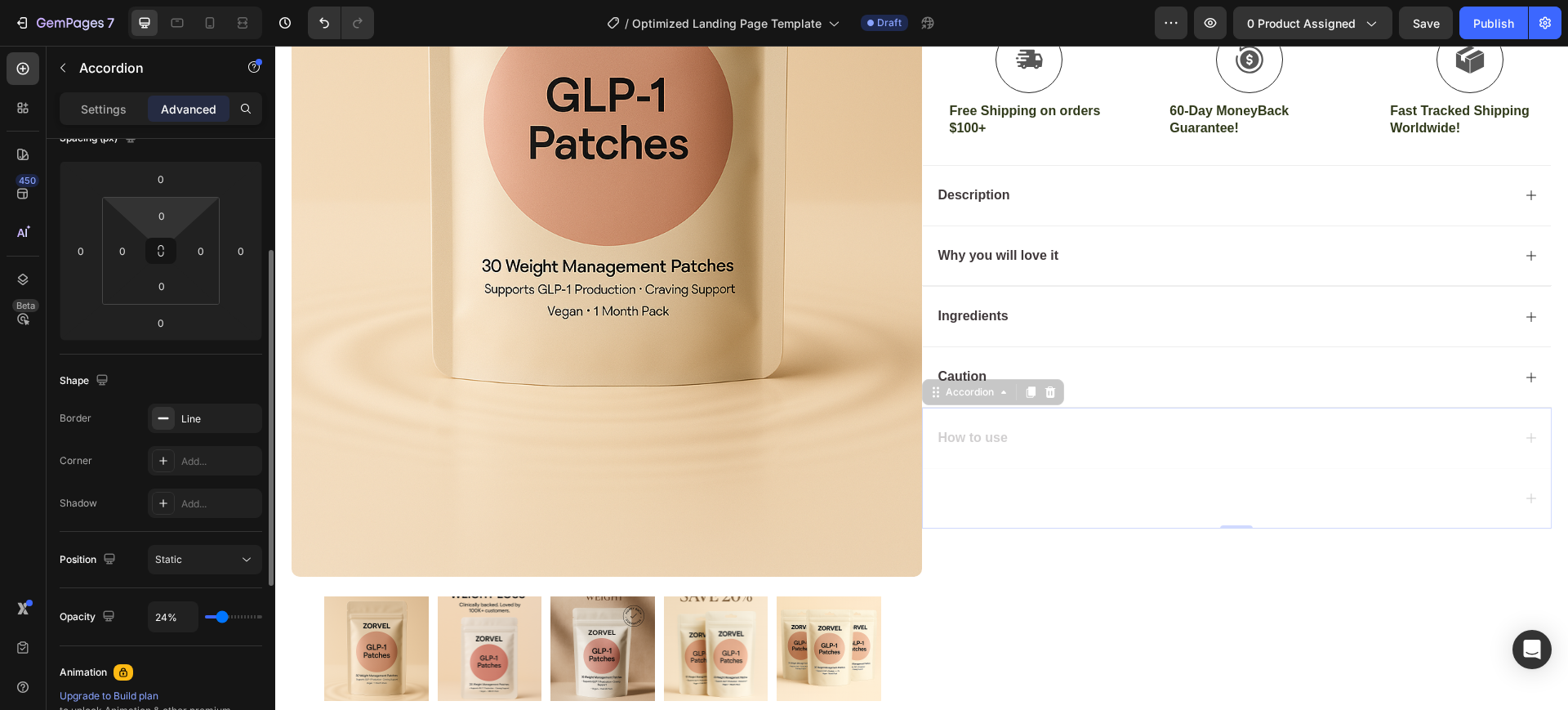 type on "26%" 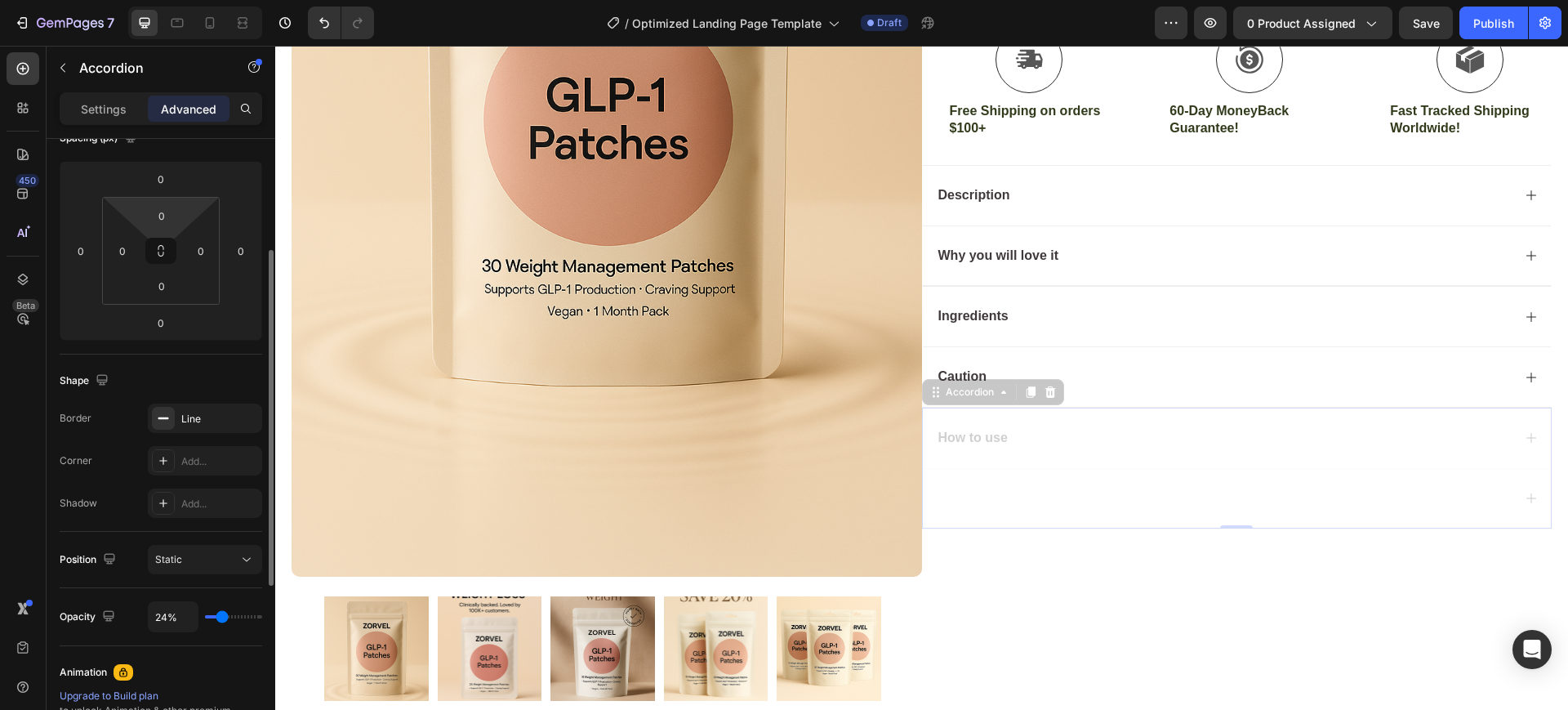 type on "26" 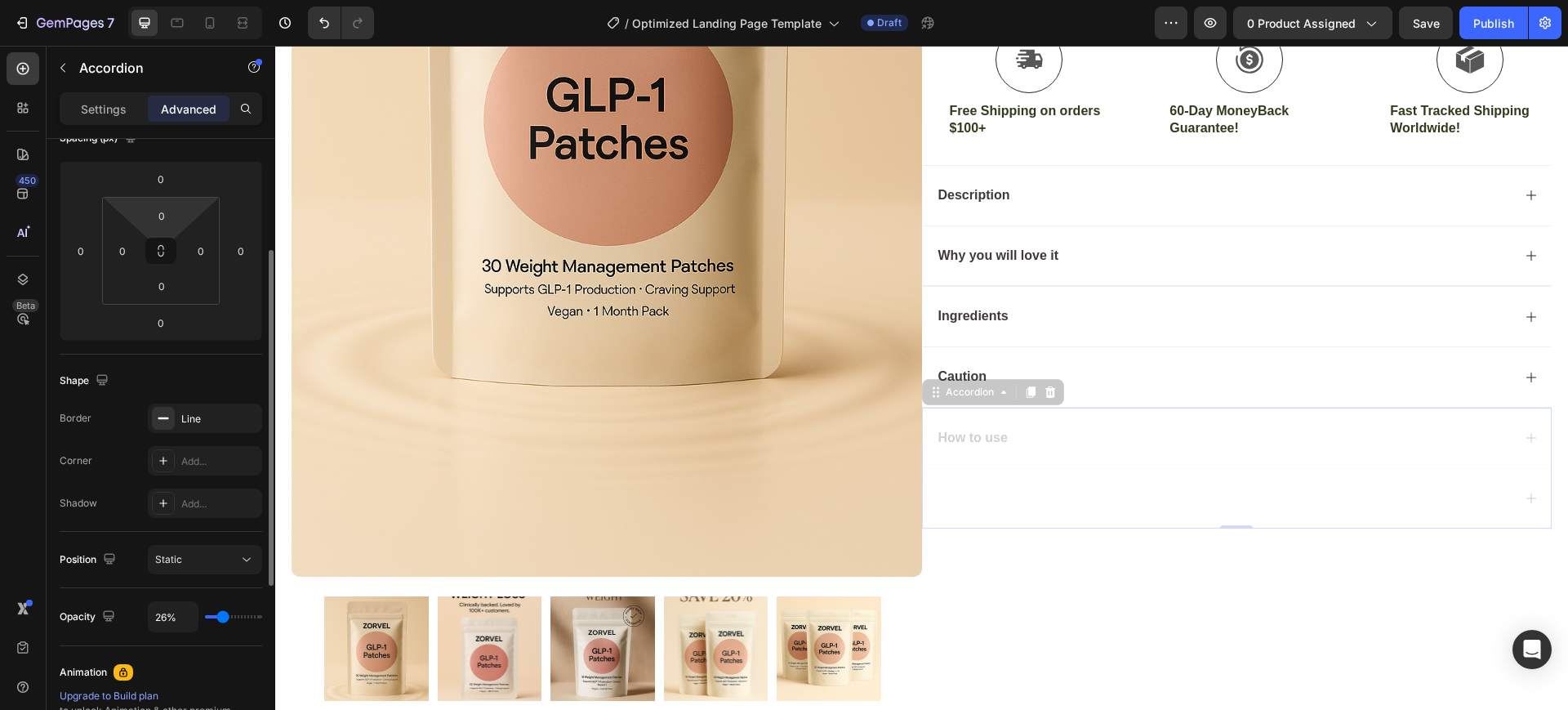 type on "28%" 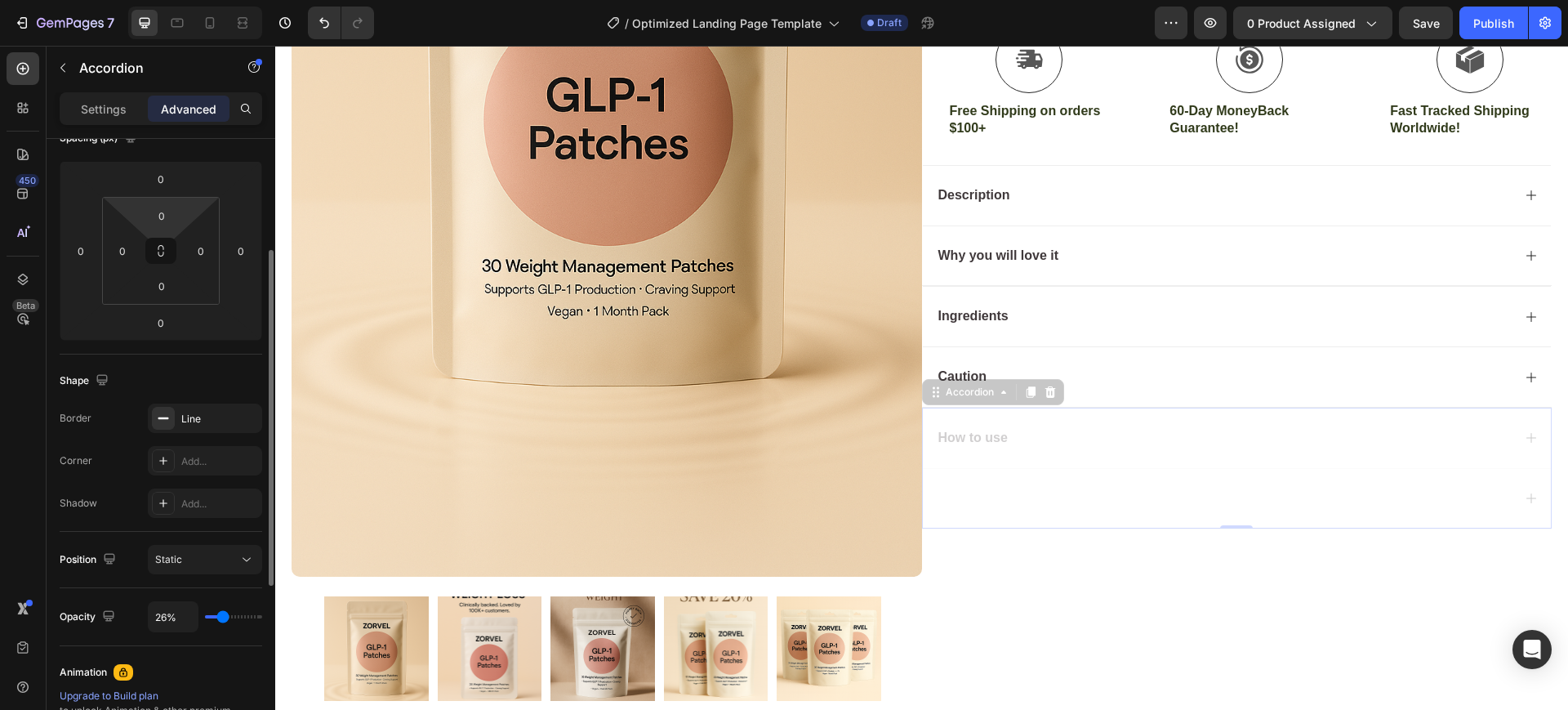 type on "28" 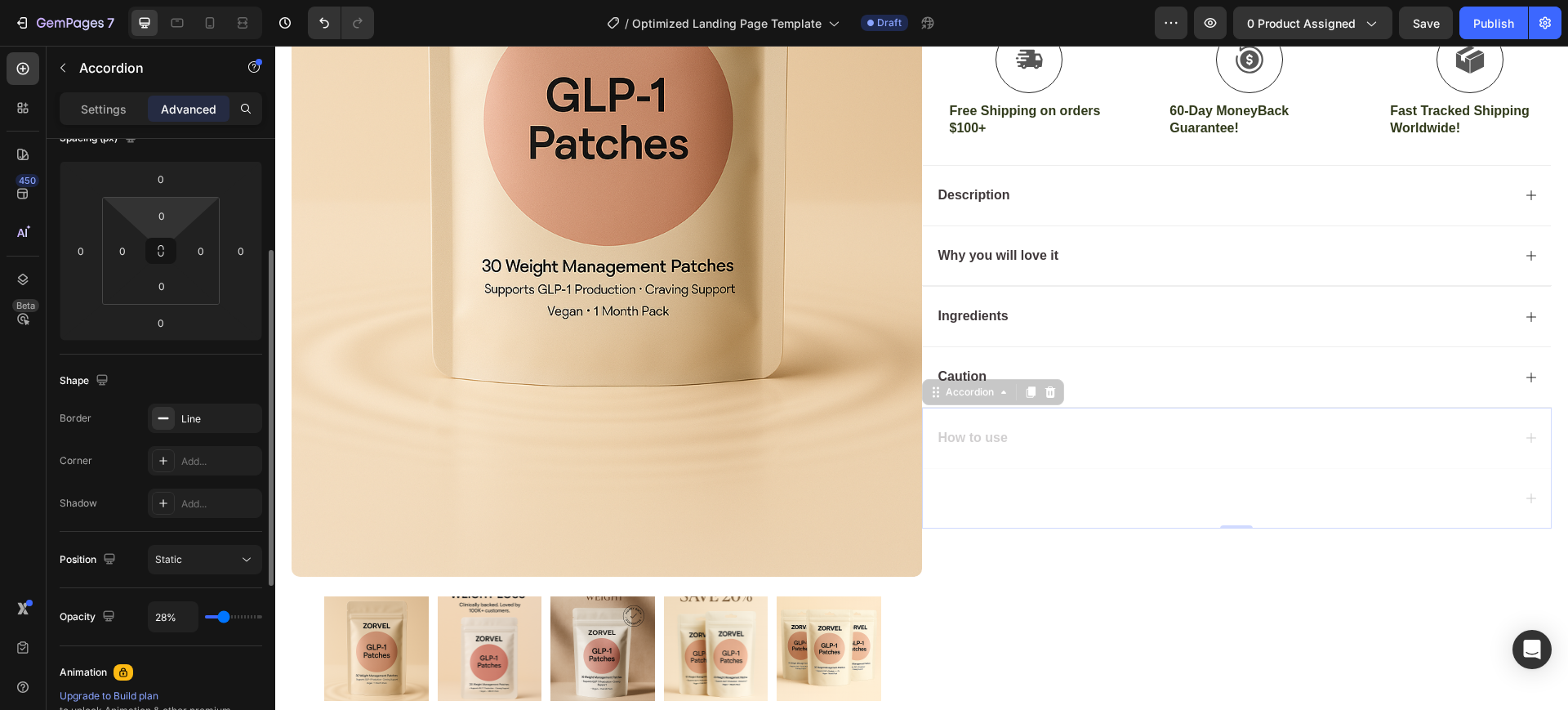 type on "30%" 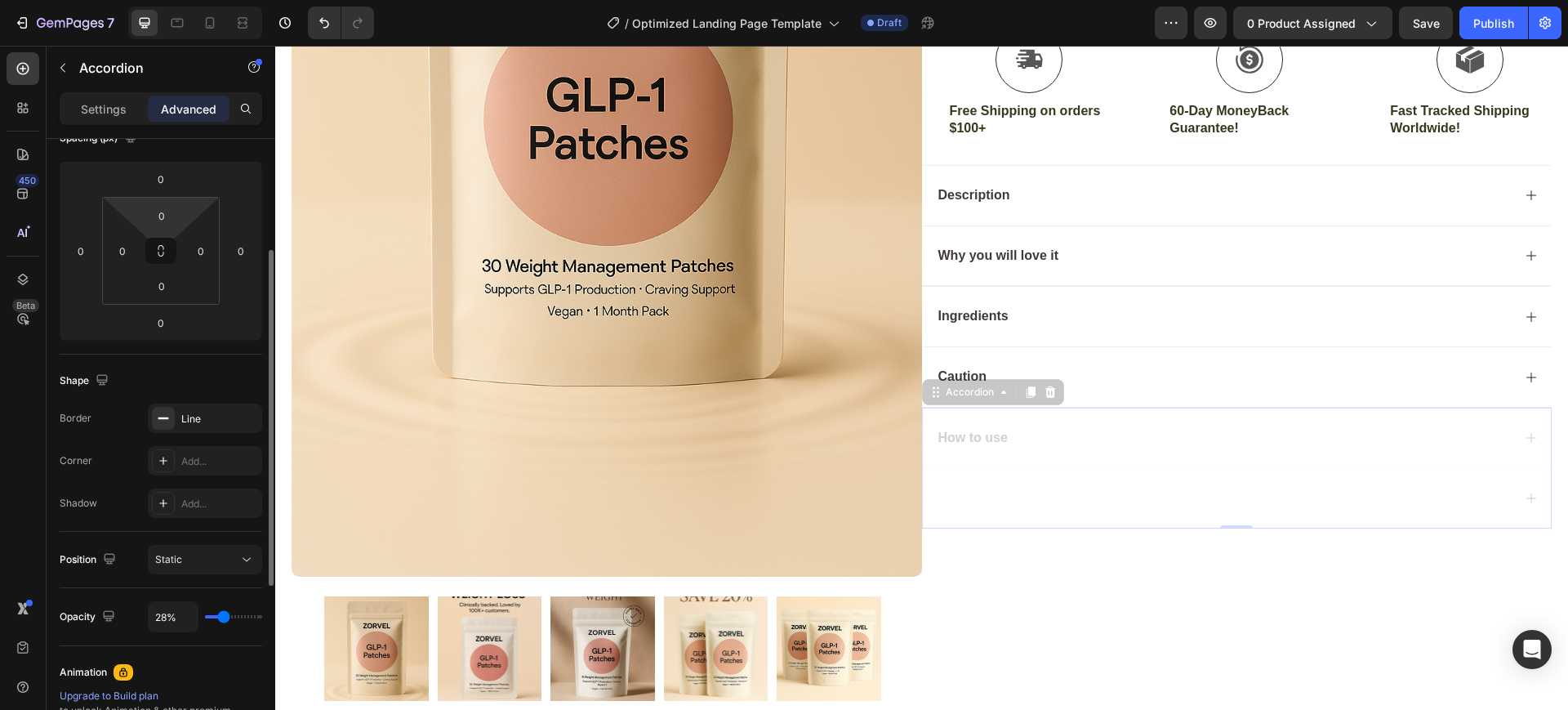 type on "30" 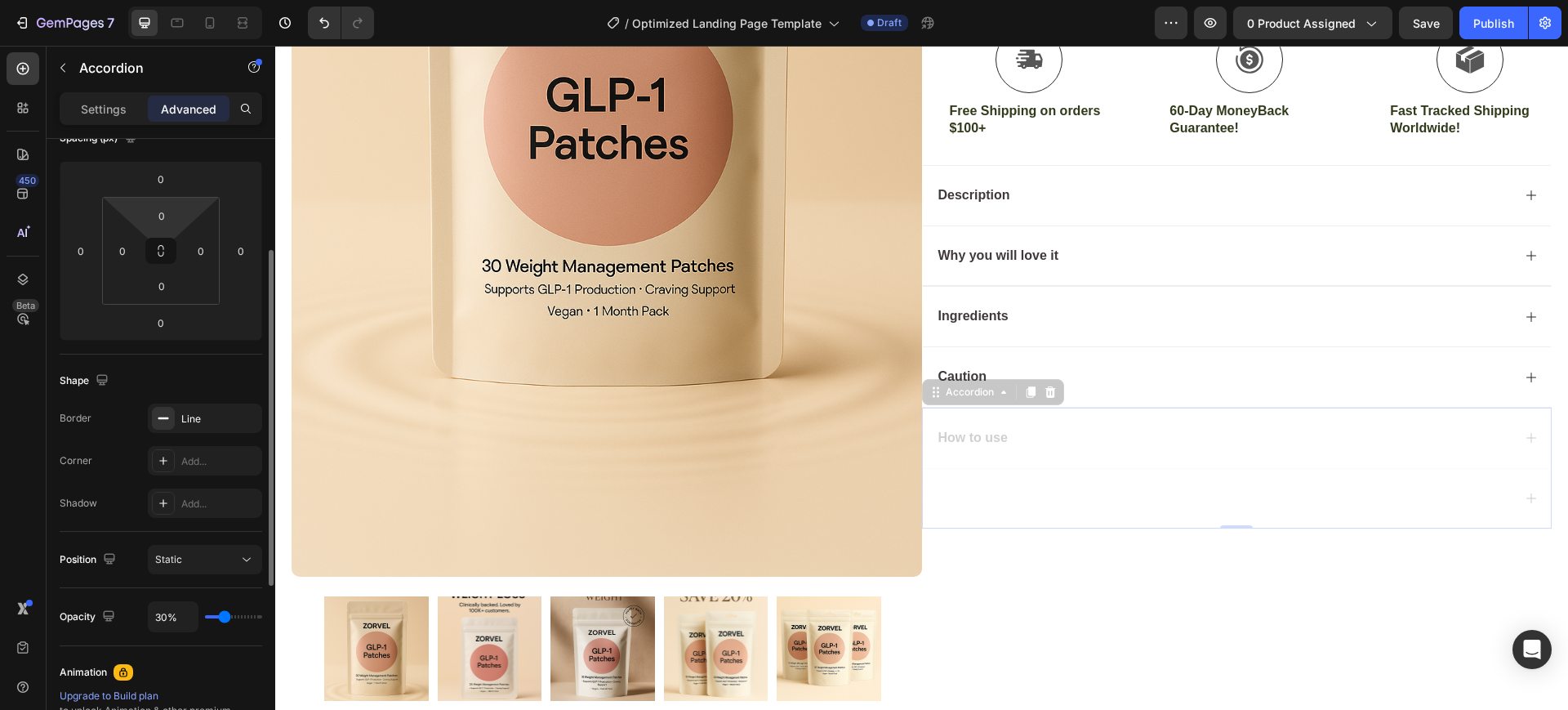 type on "33%" 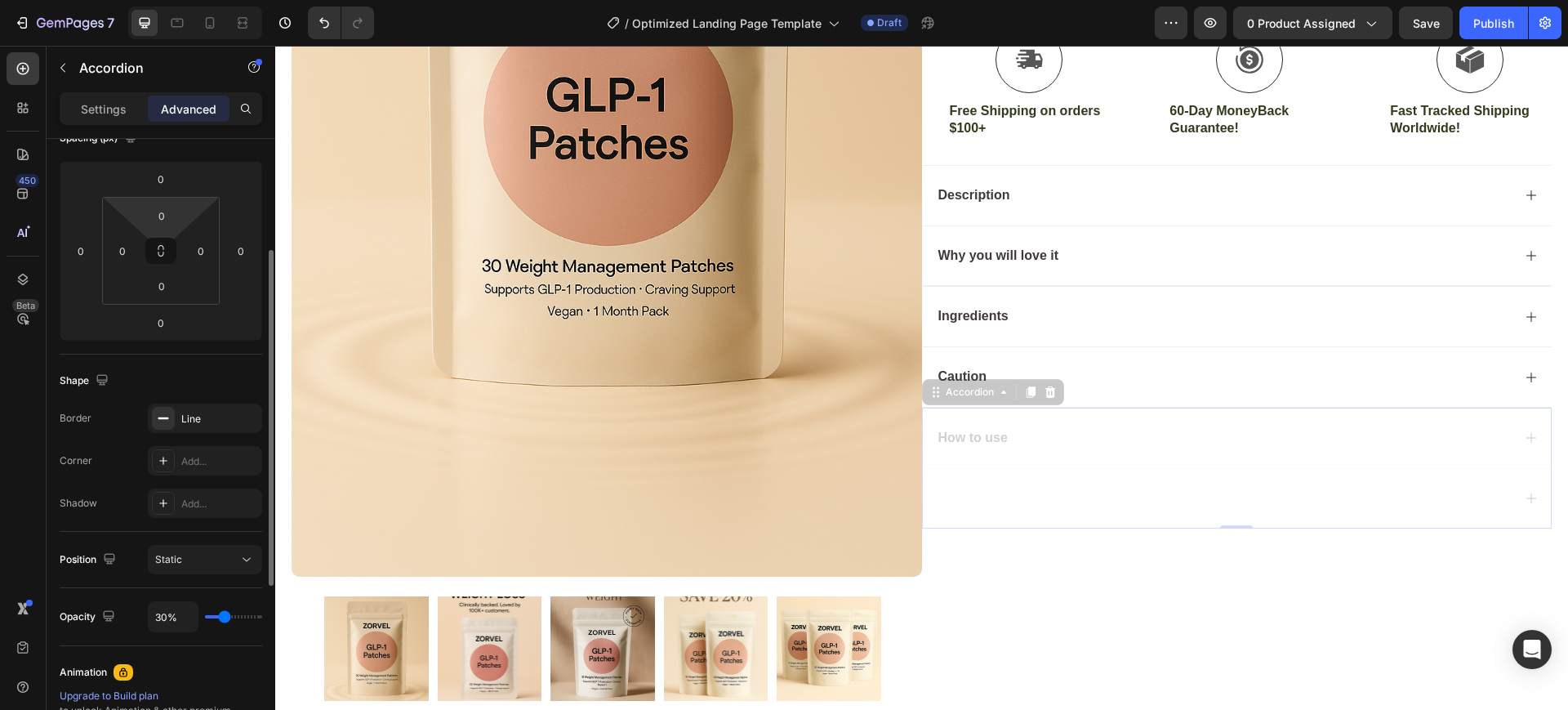 type on "33" 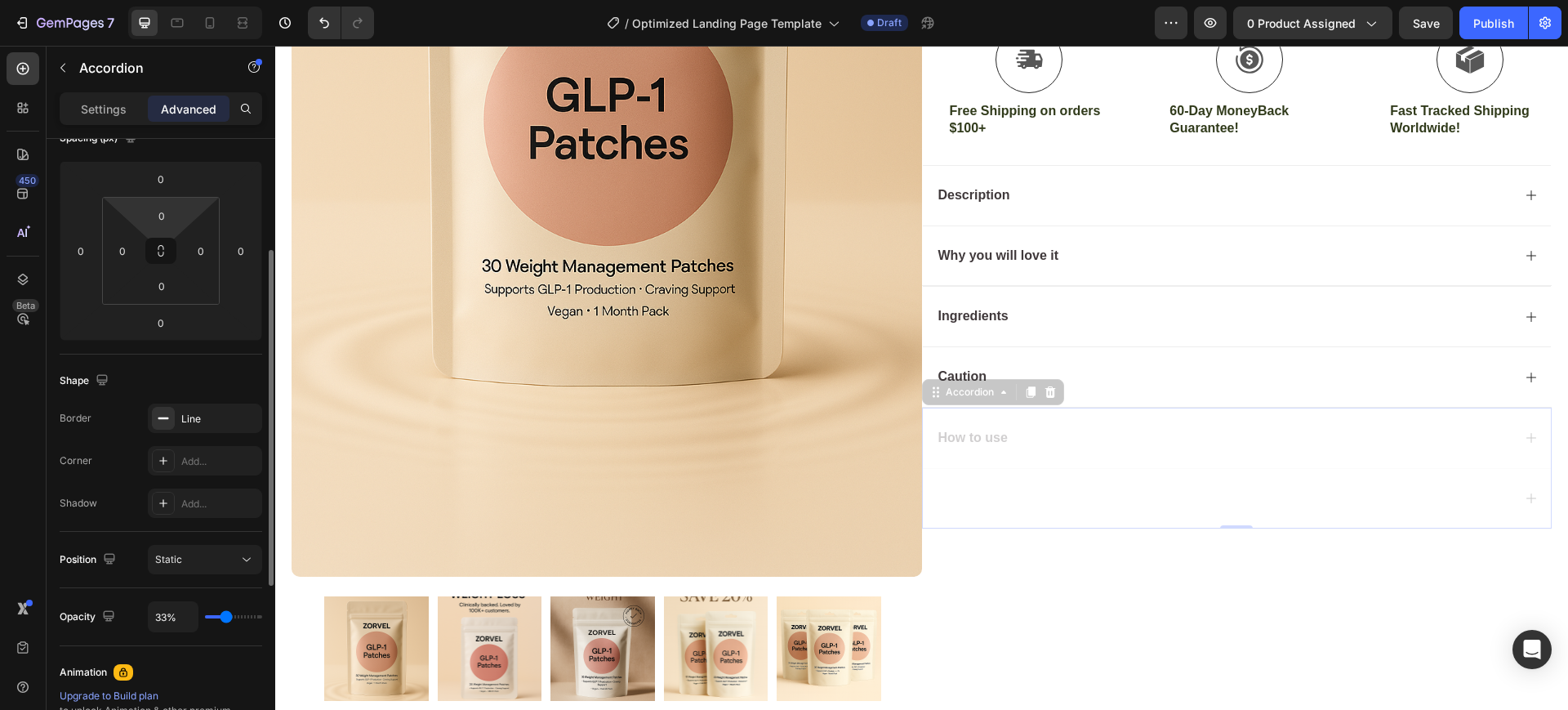 type on "35%" 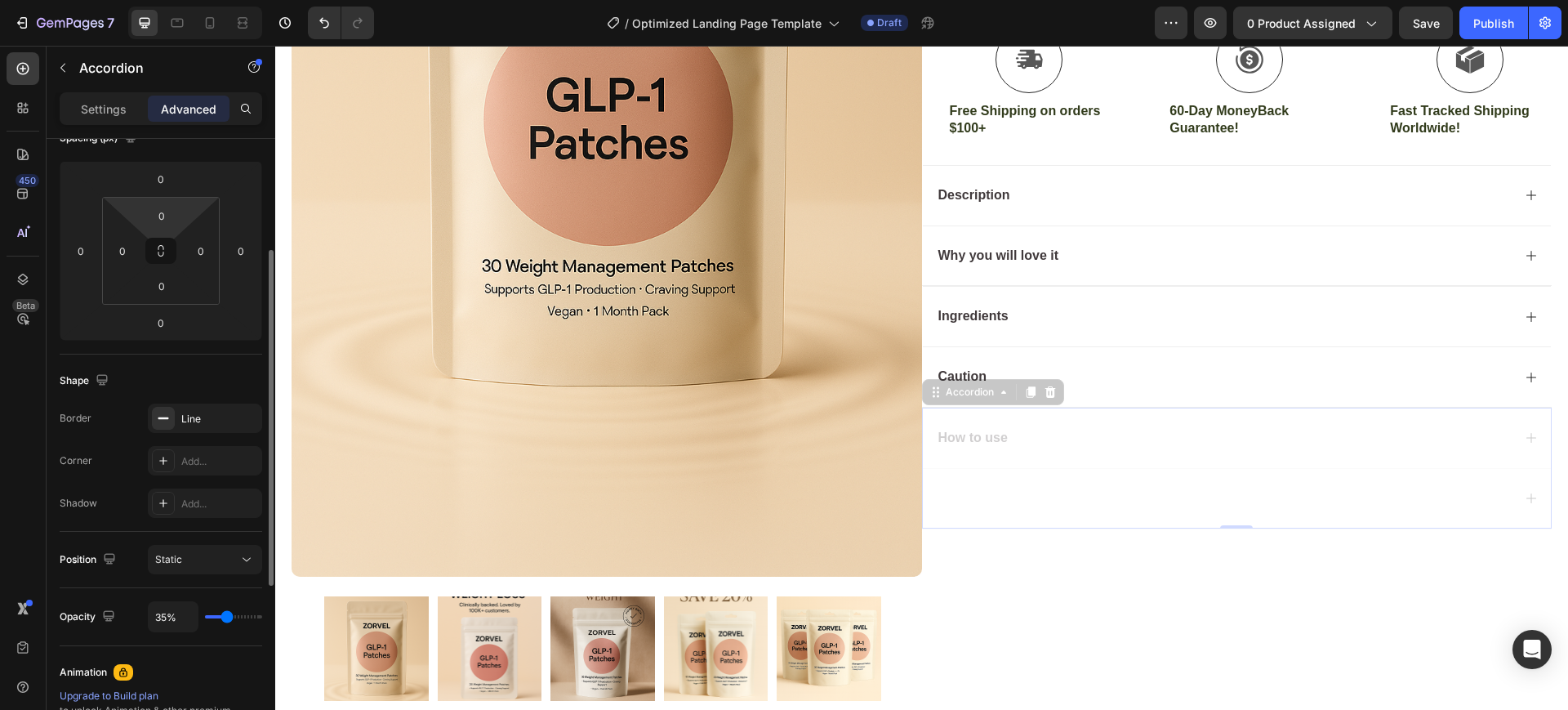 type on "37%" 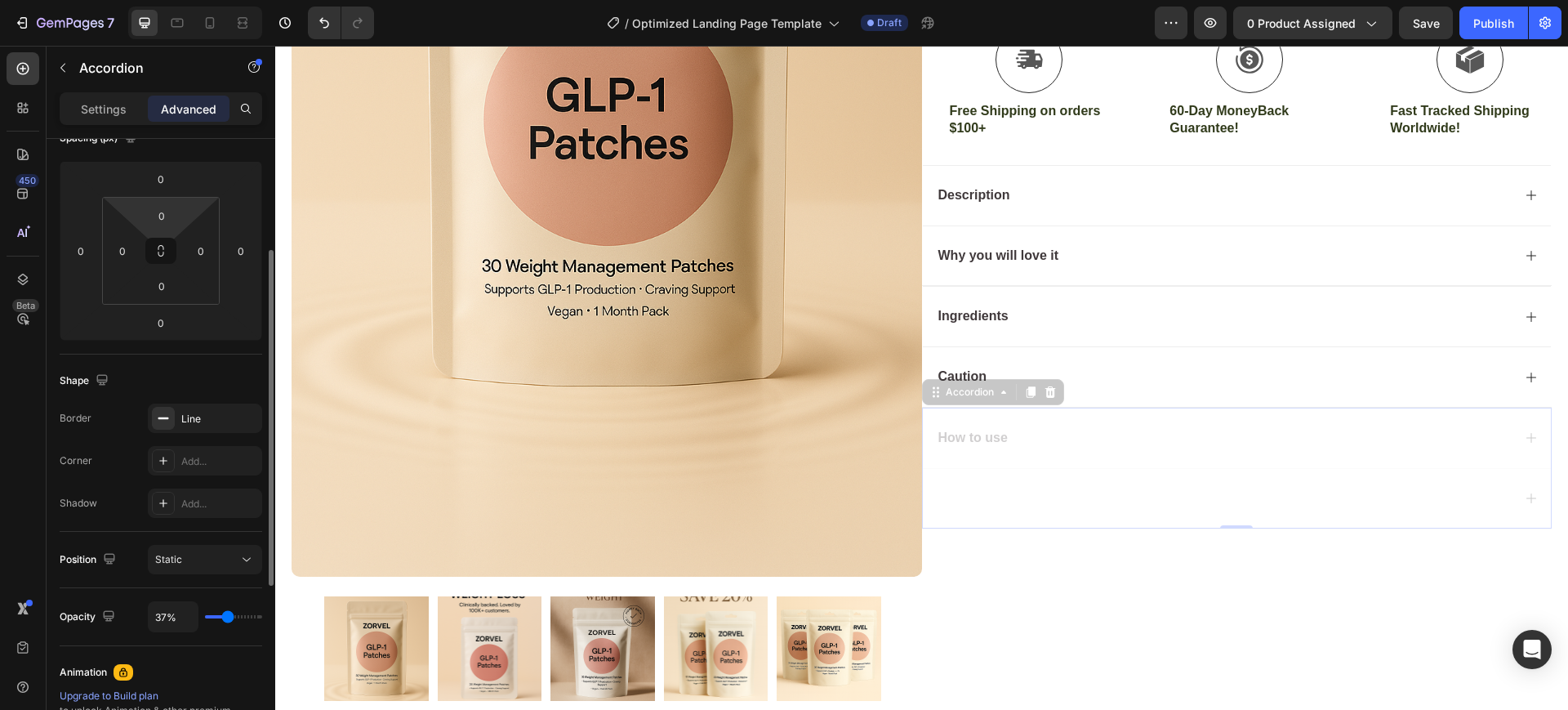 type on "39%" 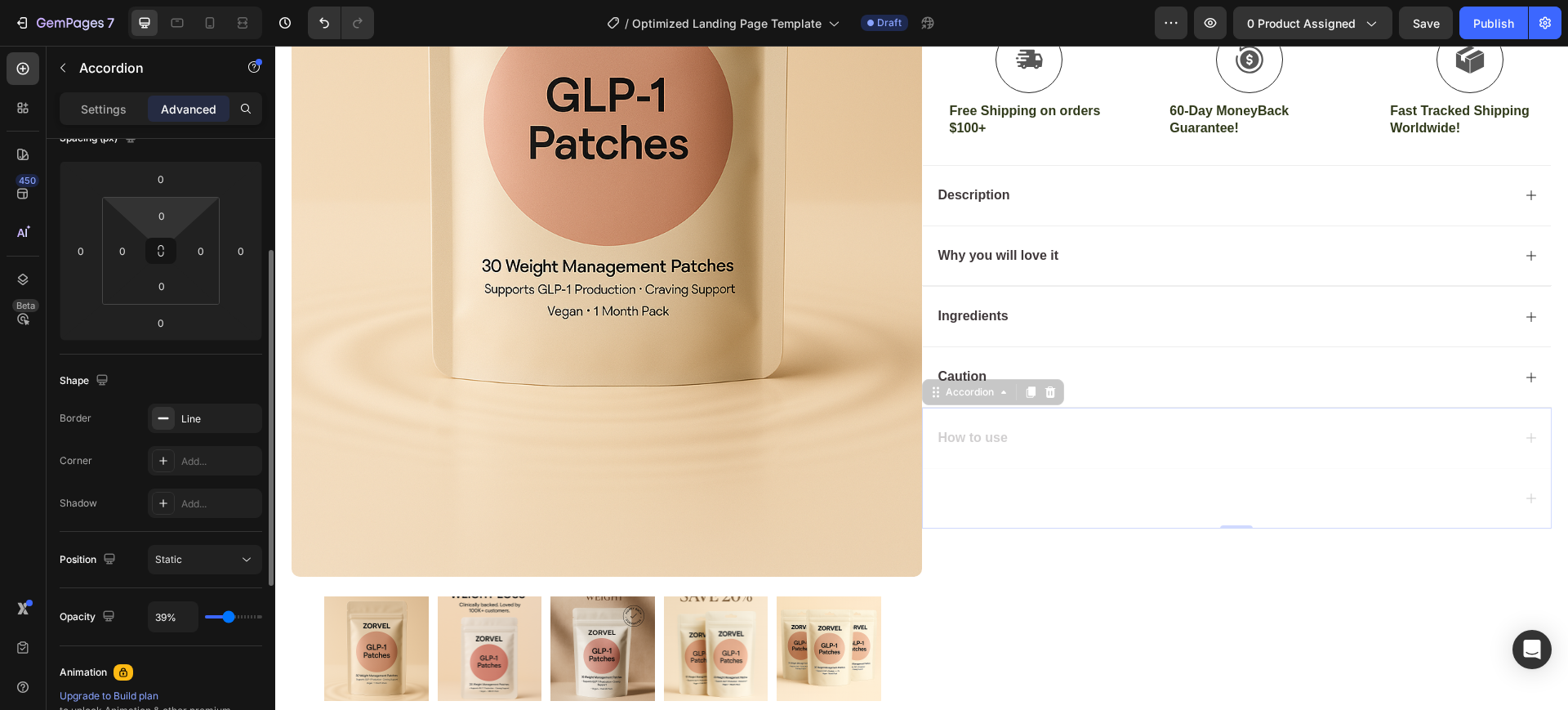 type on "41%" 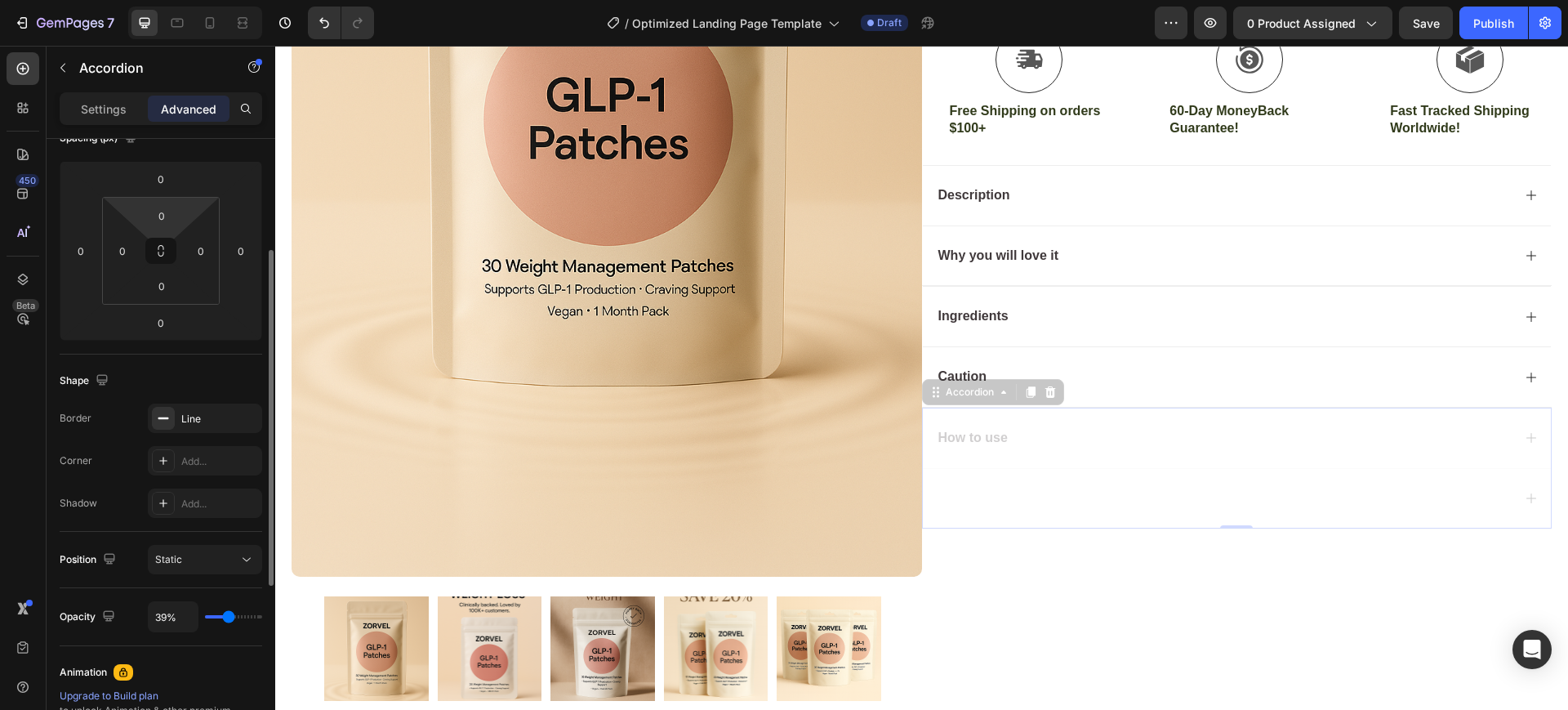 type on "41" 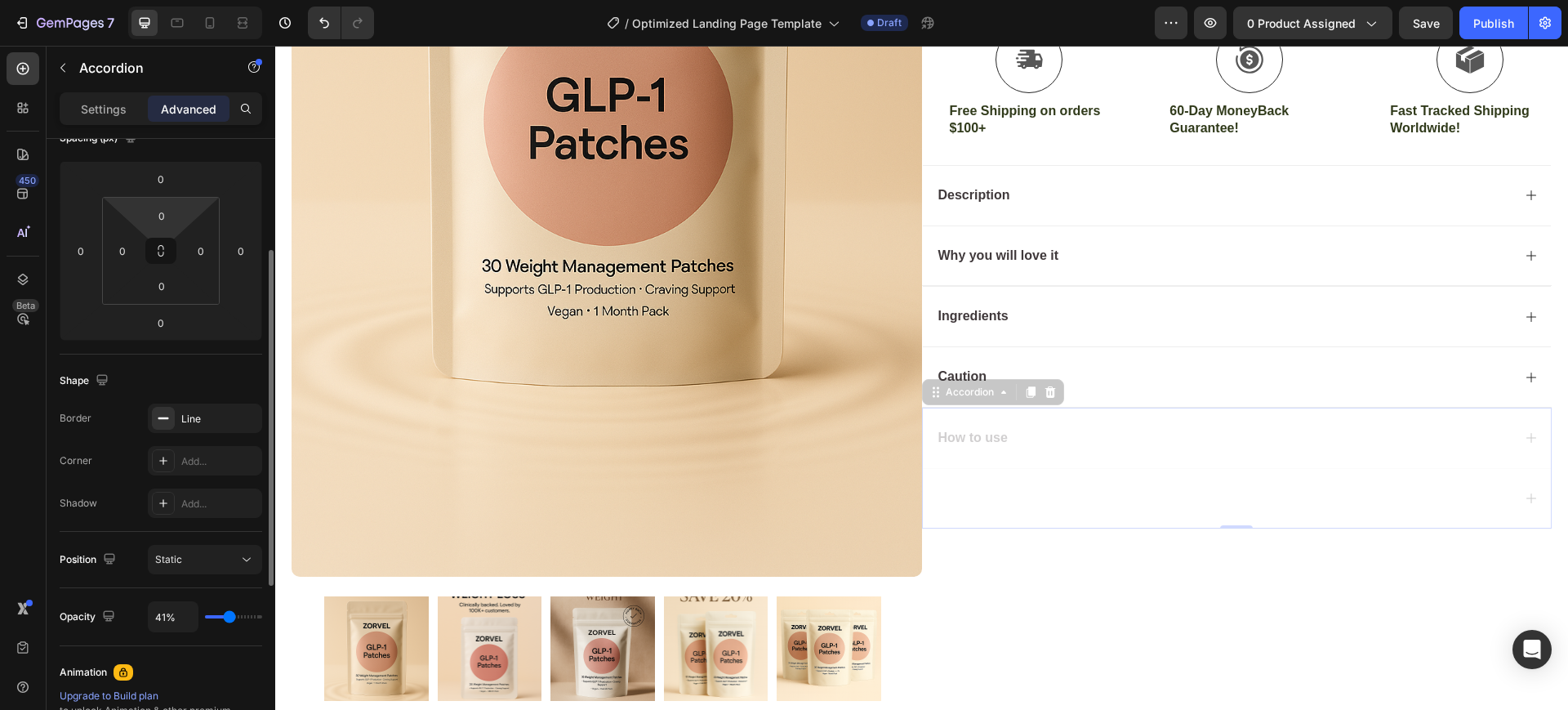 type on "43%" 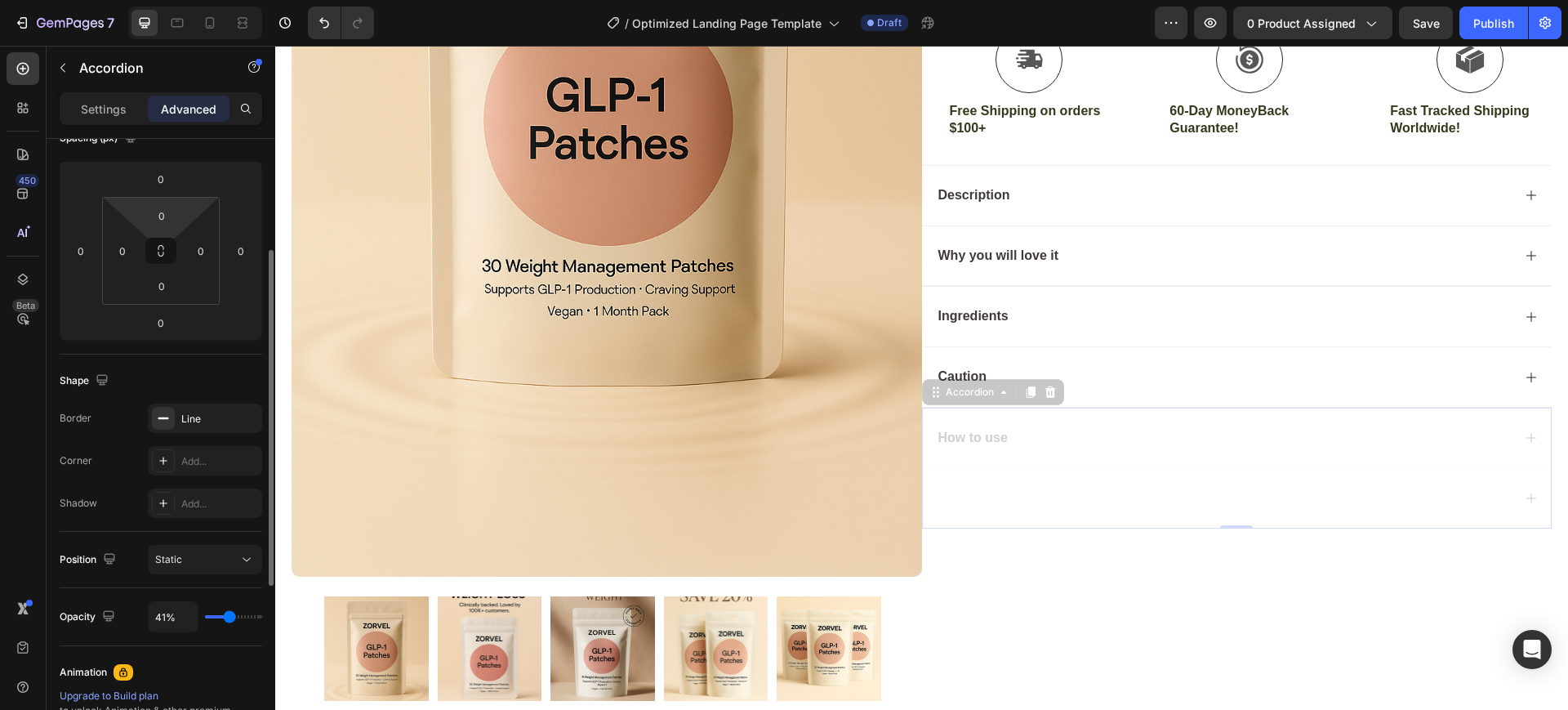 type on "43" 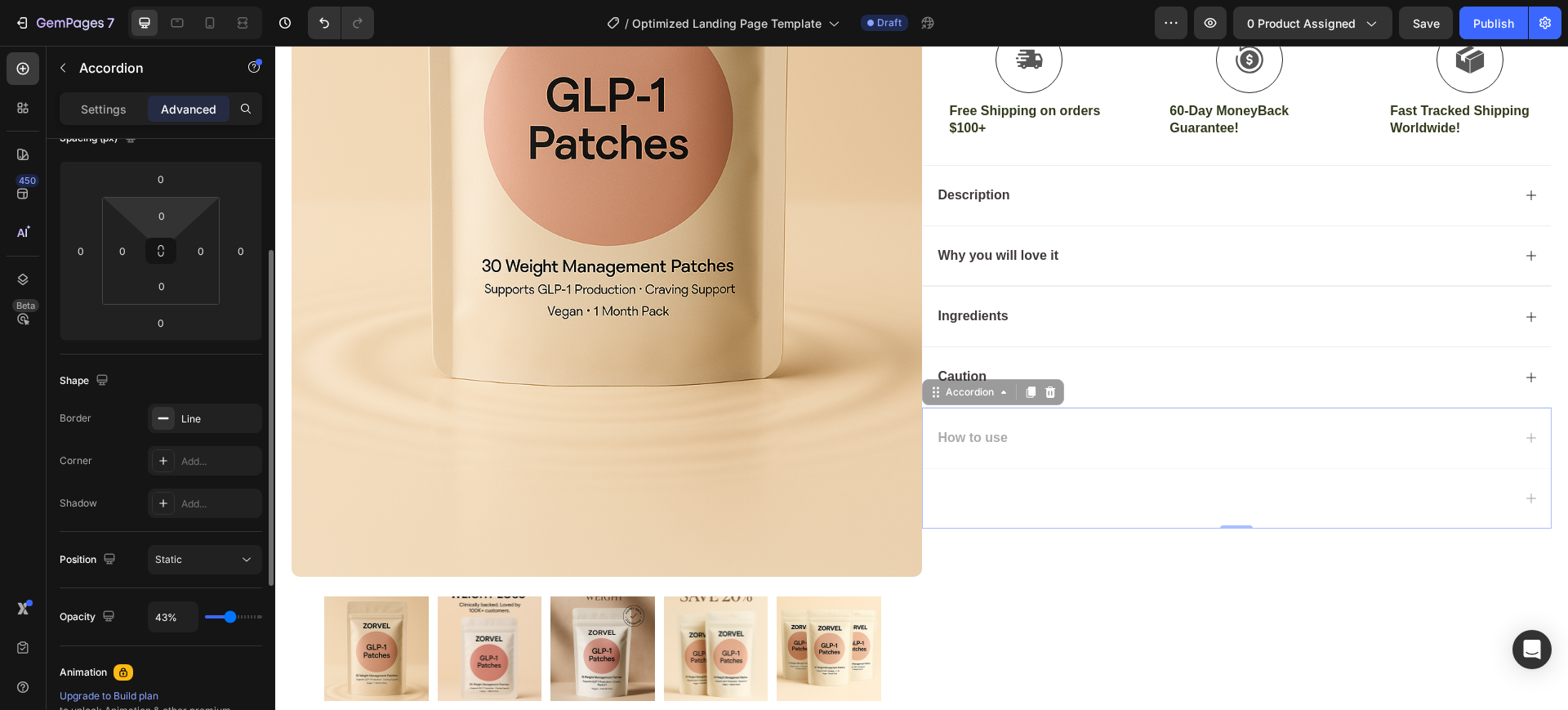 type on "44%" 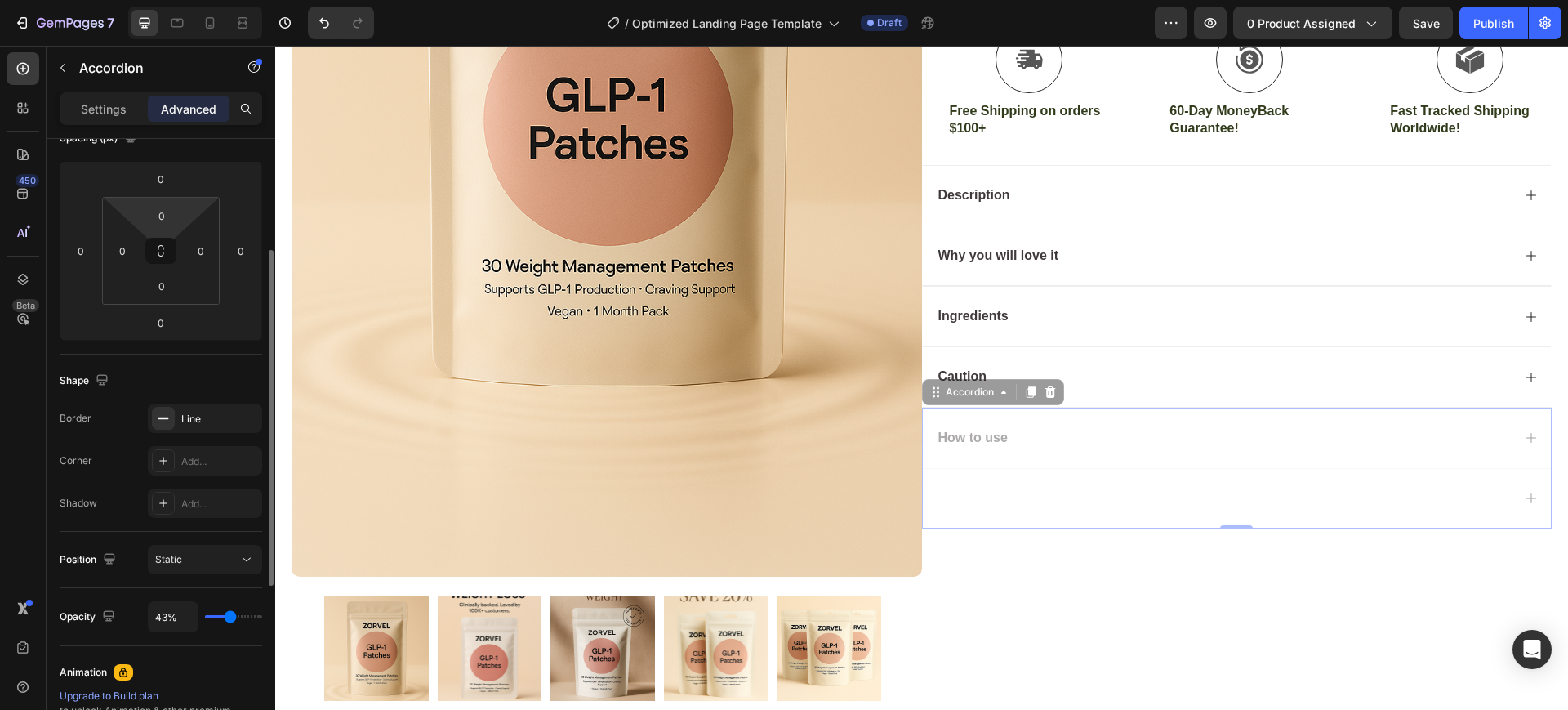 type on "44" 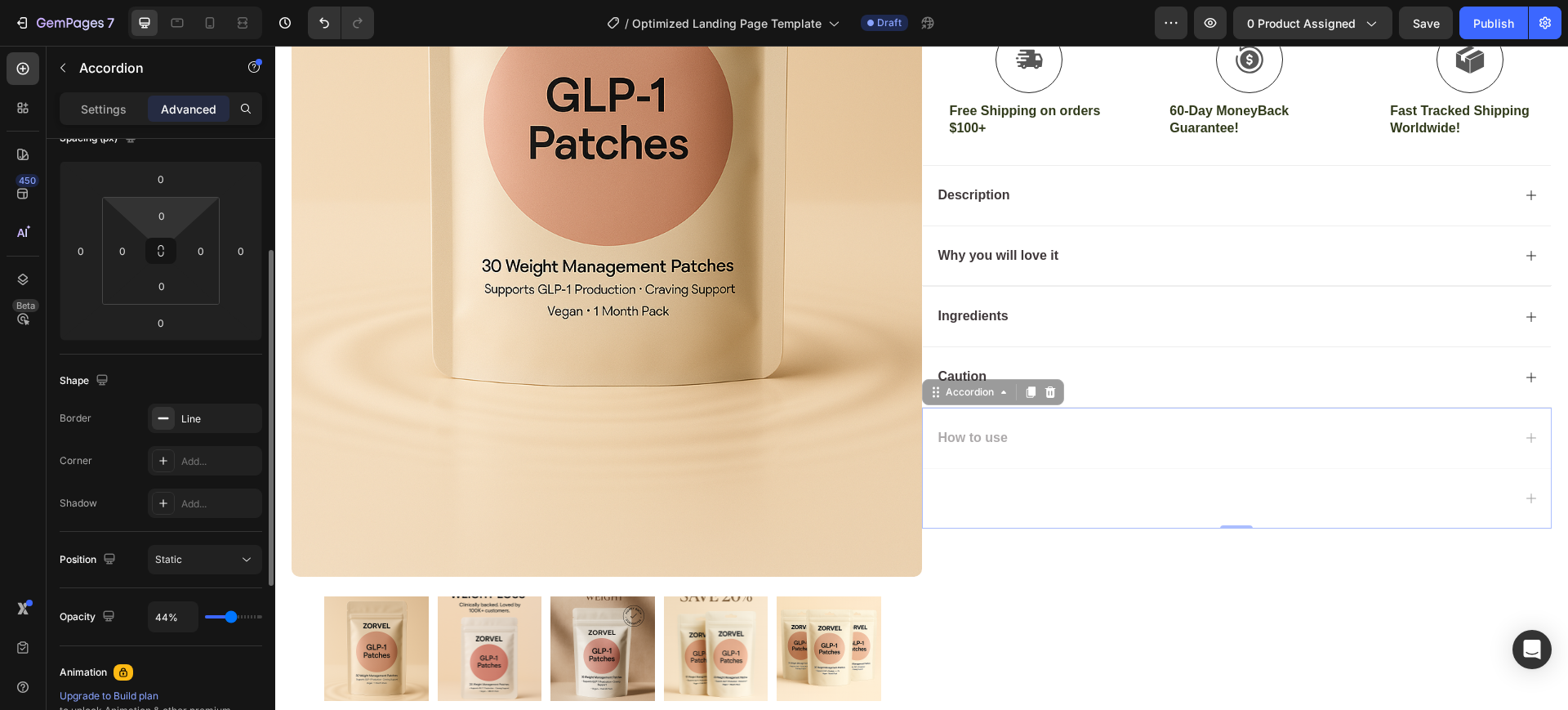 type on "46%" 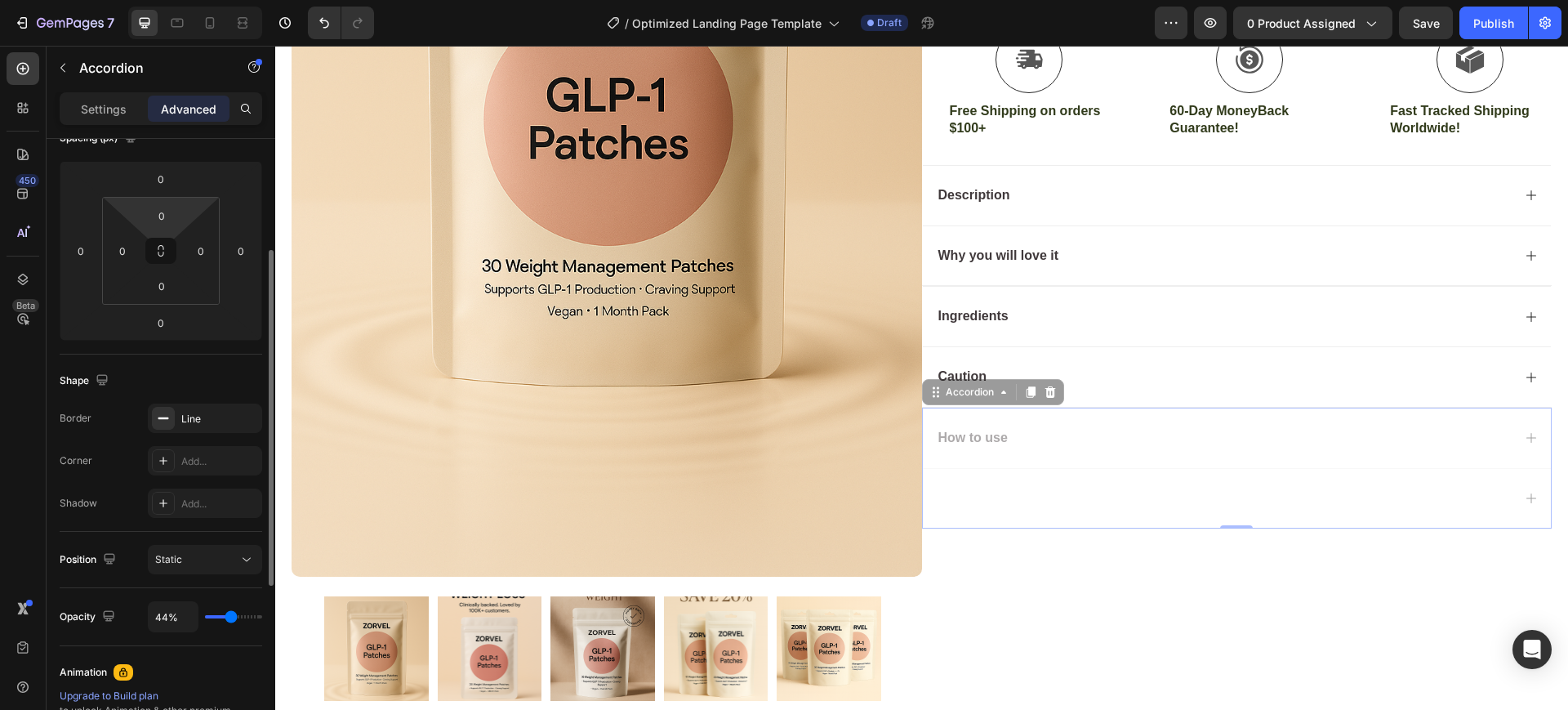 type on "46" 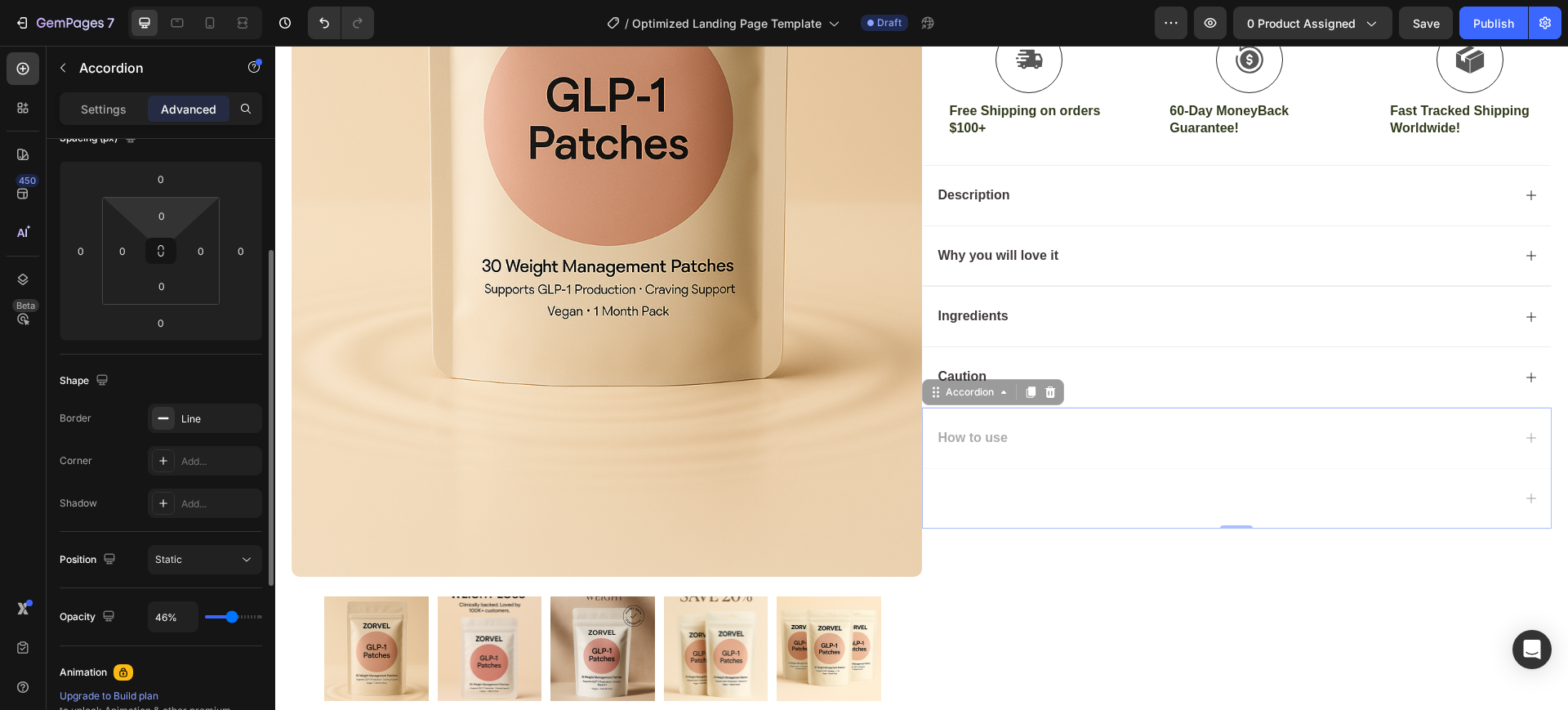type on "48%" 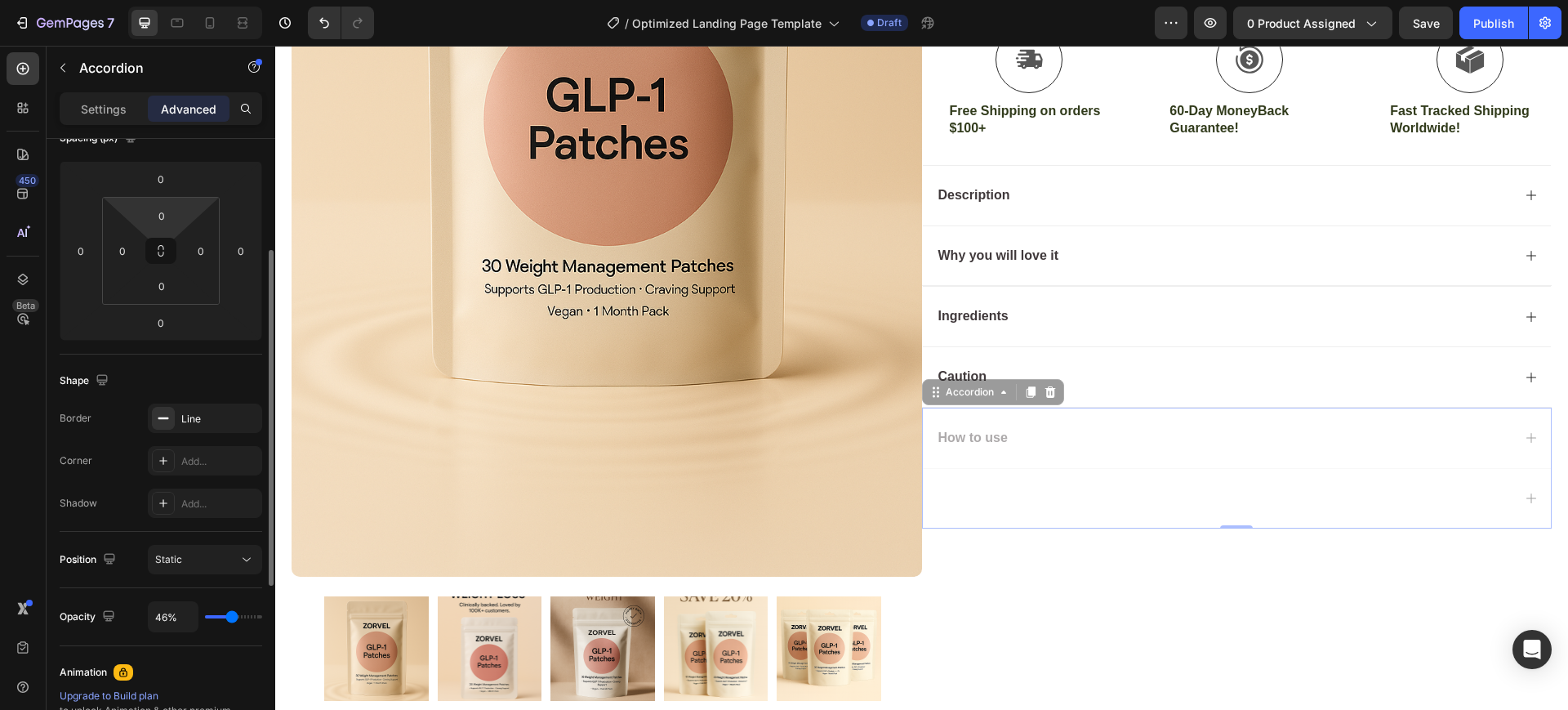 type on "48" 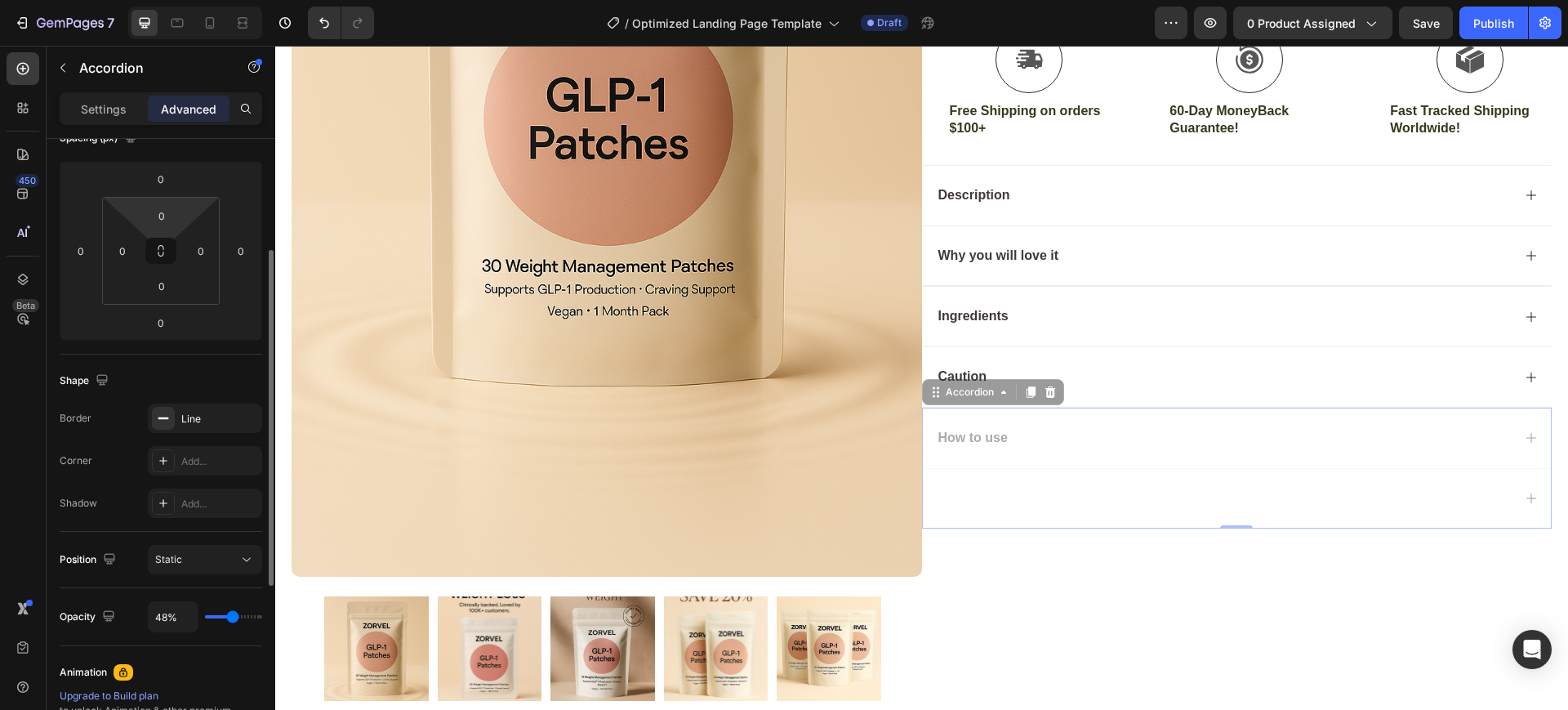 type on "50%" 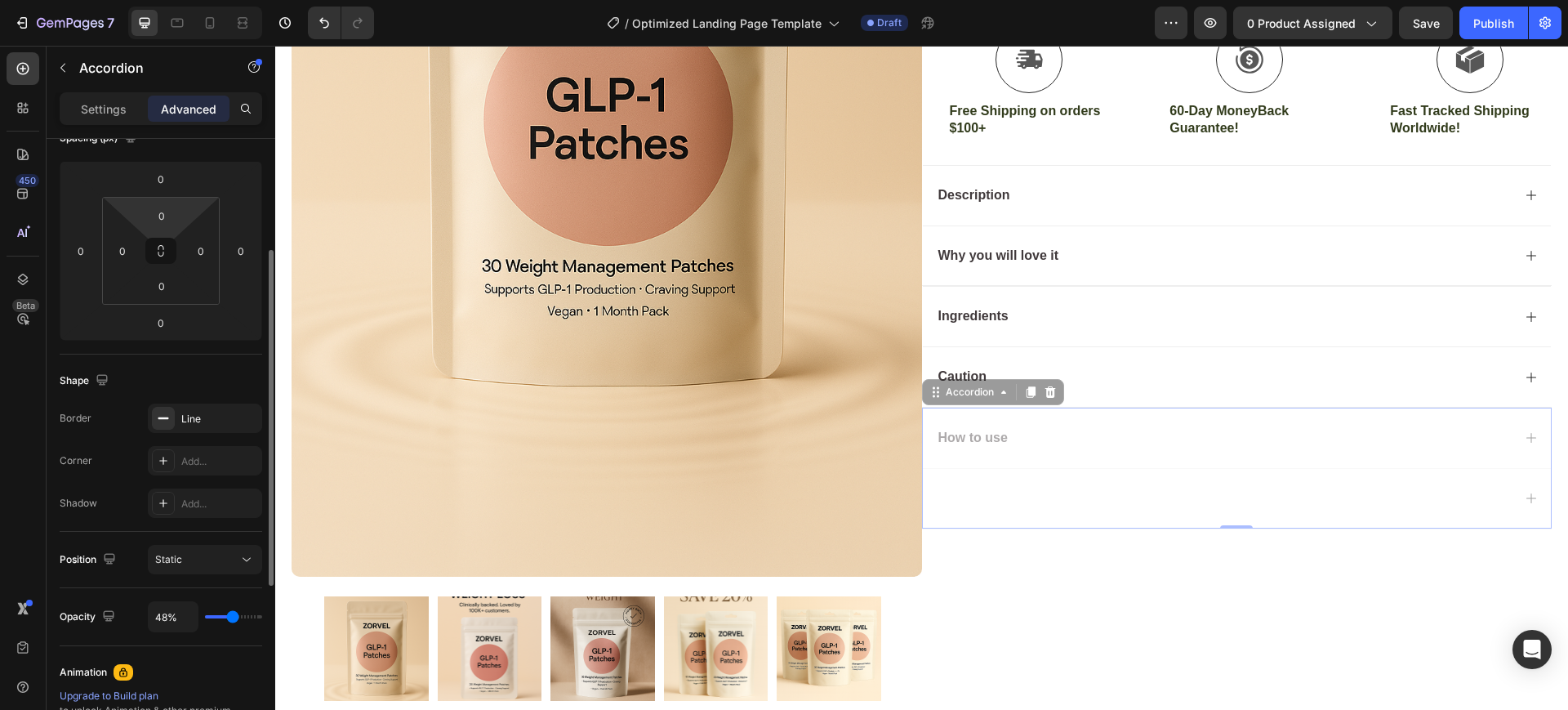 type on "50" 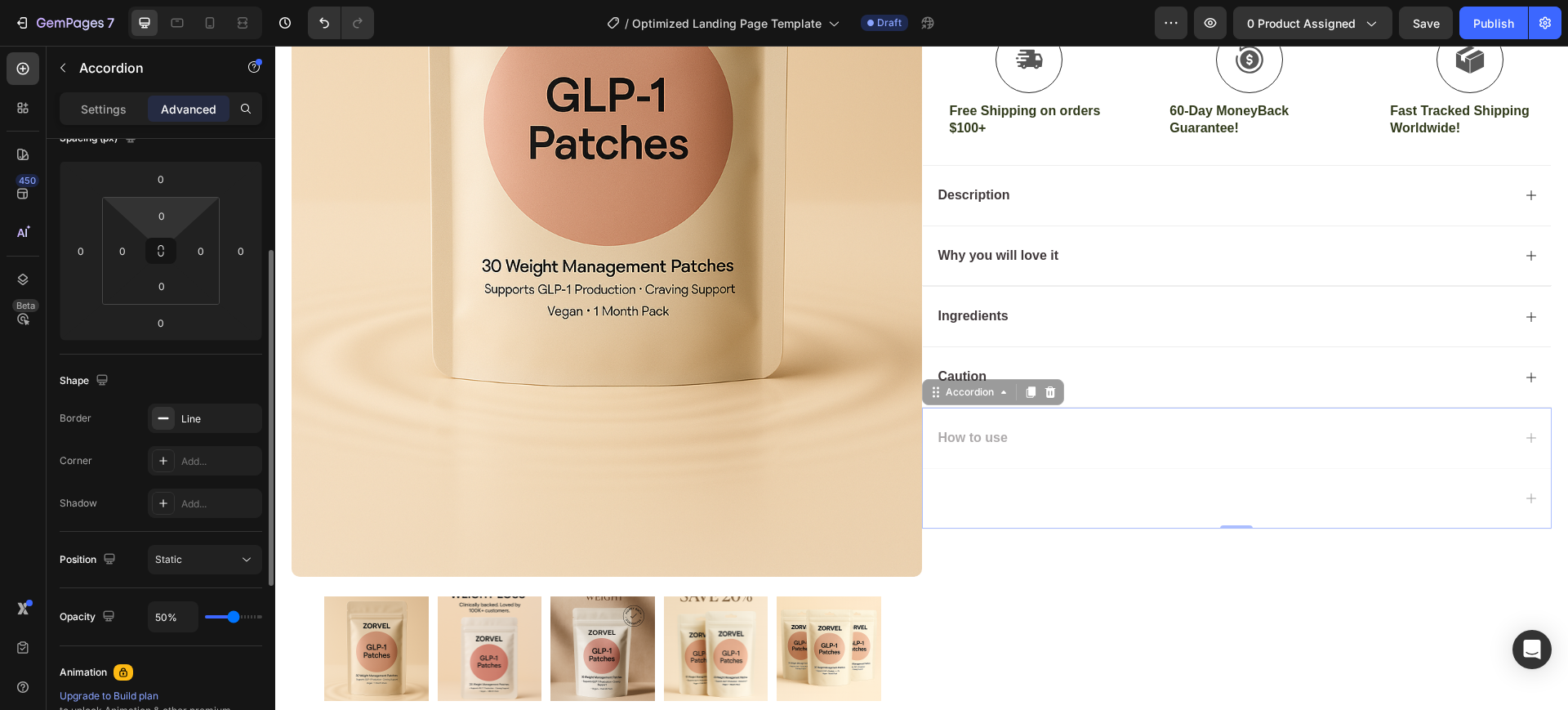 type on "54%" 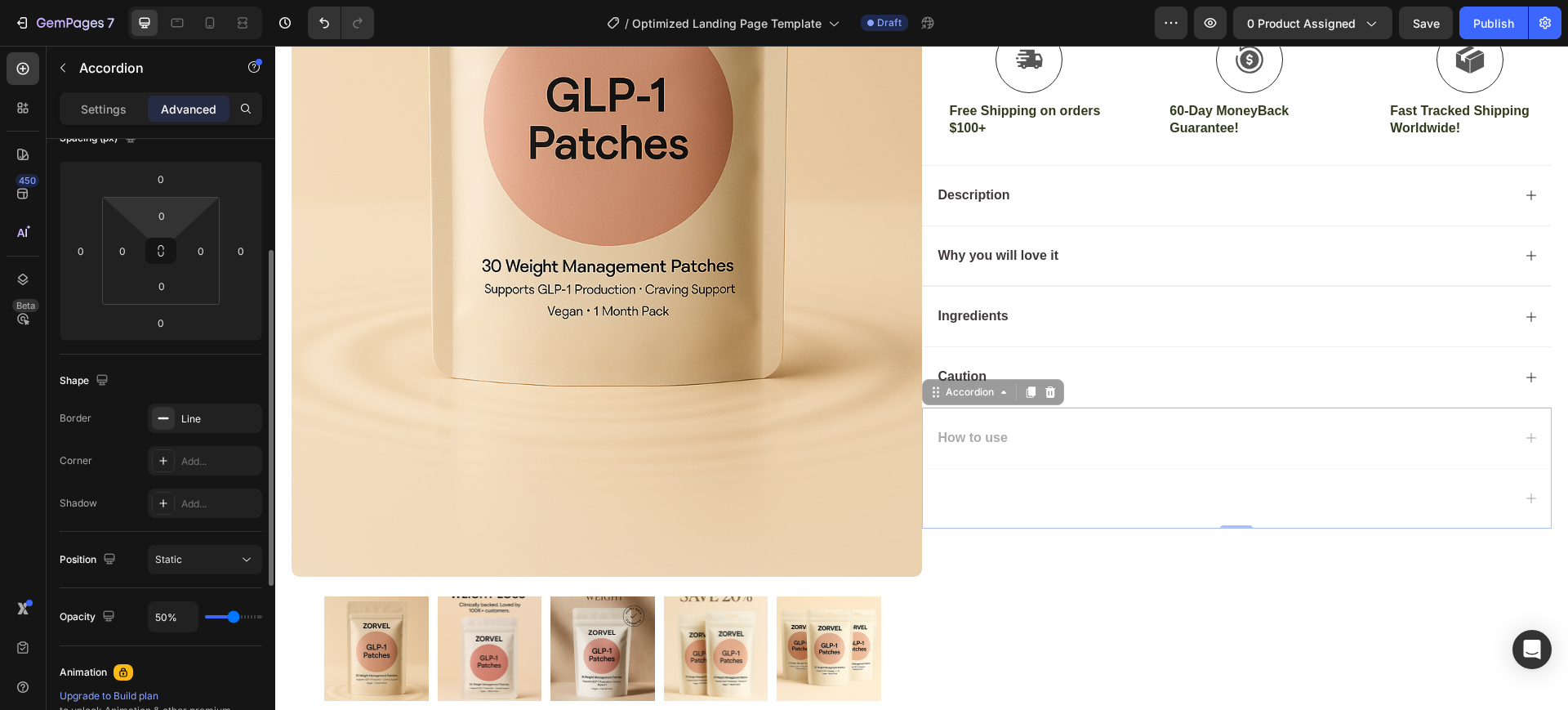 type on "54" 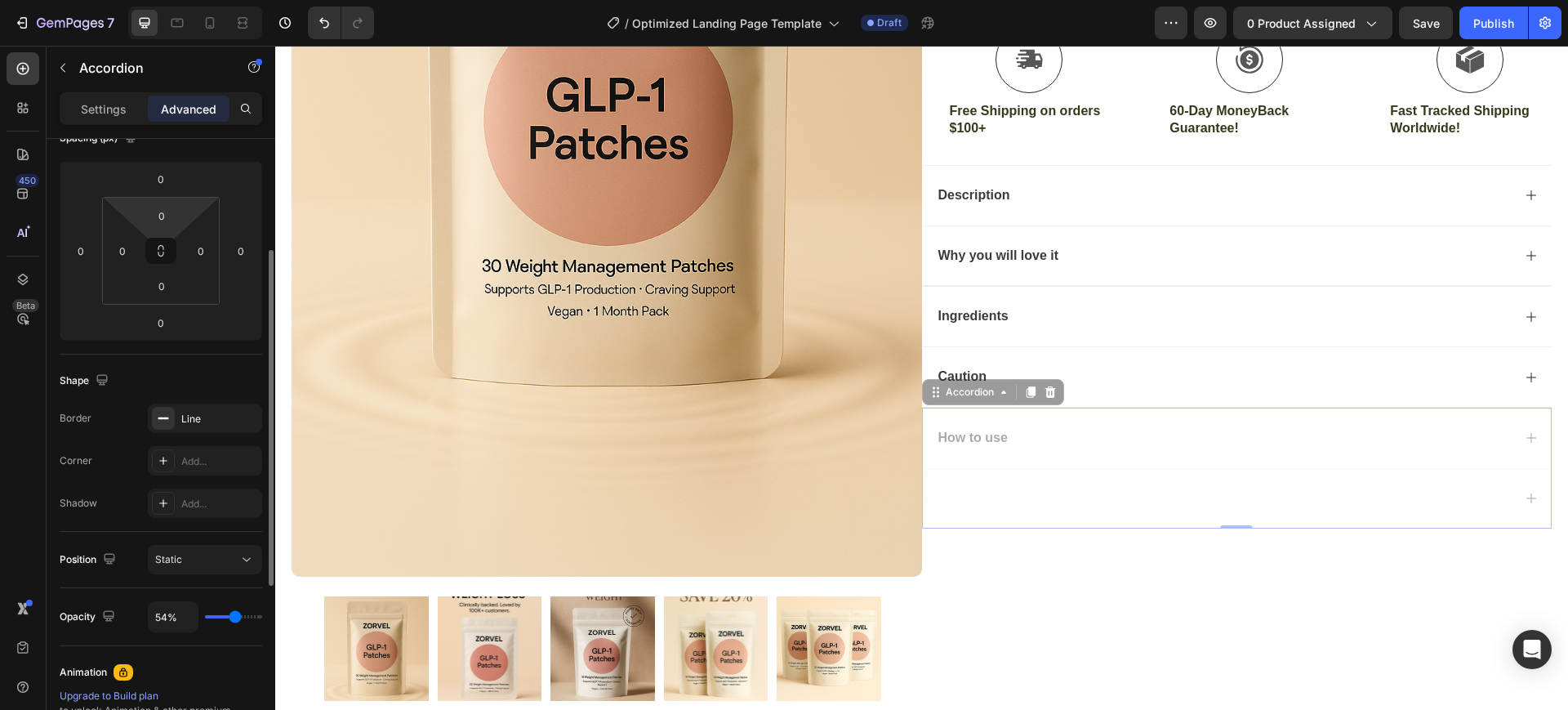 type on "56%" 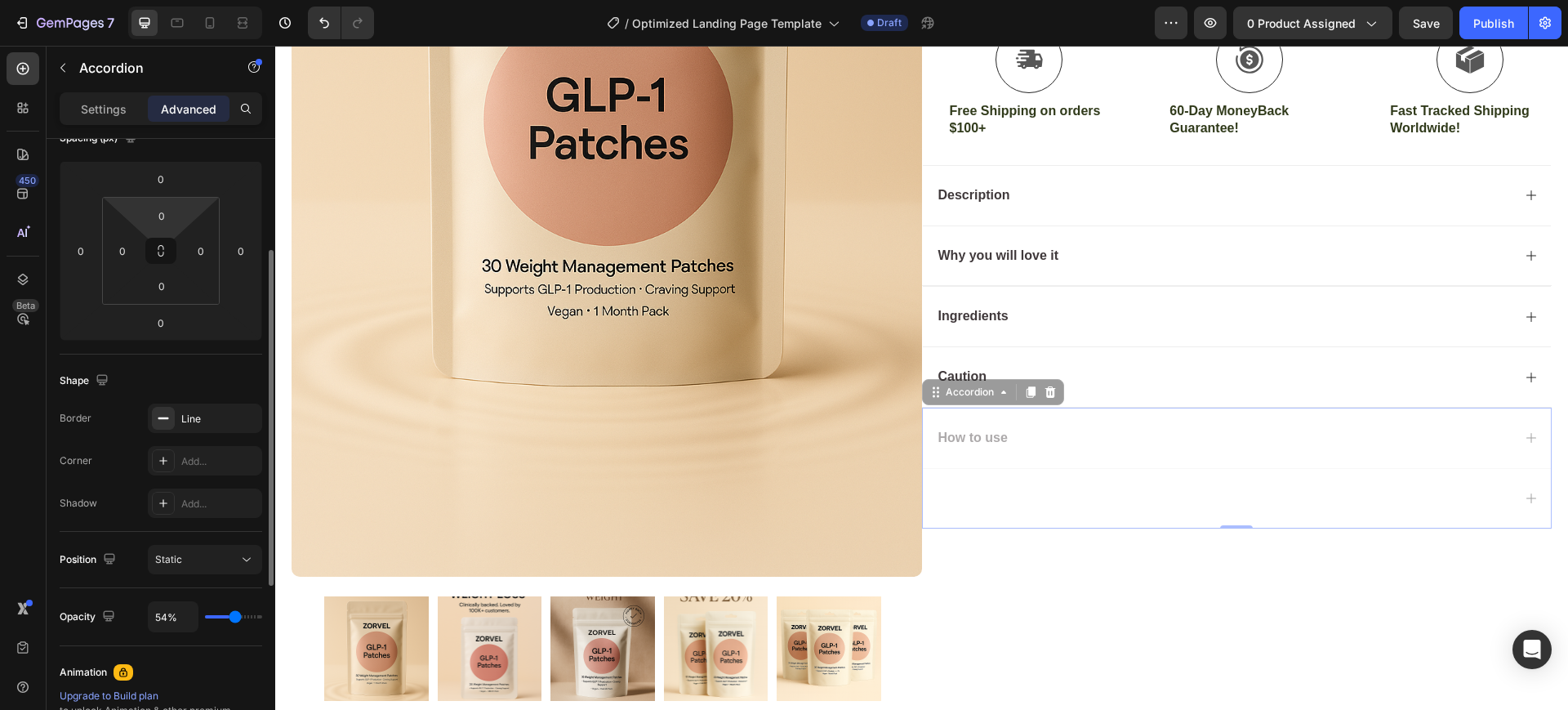 type on "56" 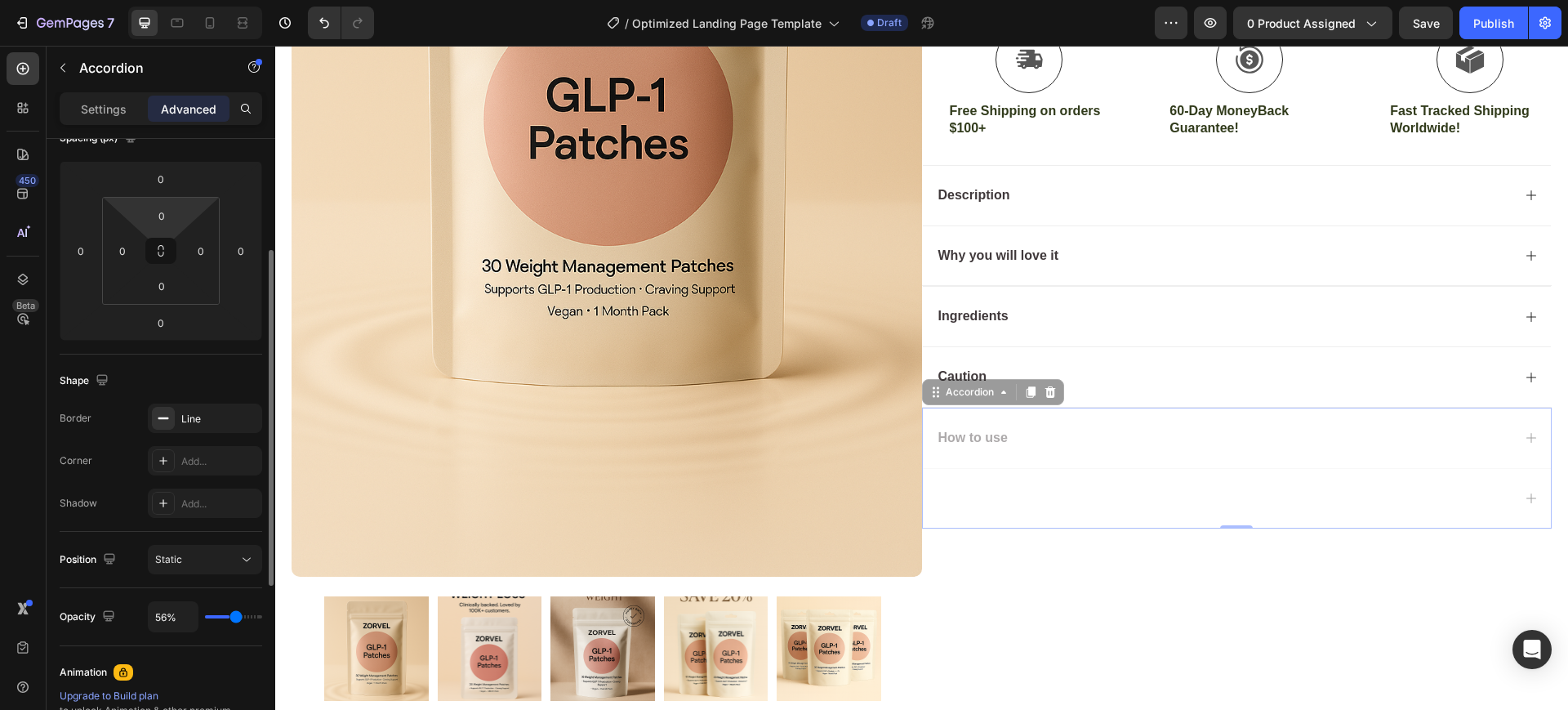 type on "59%" 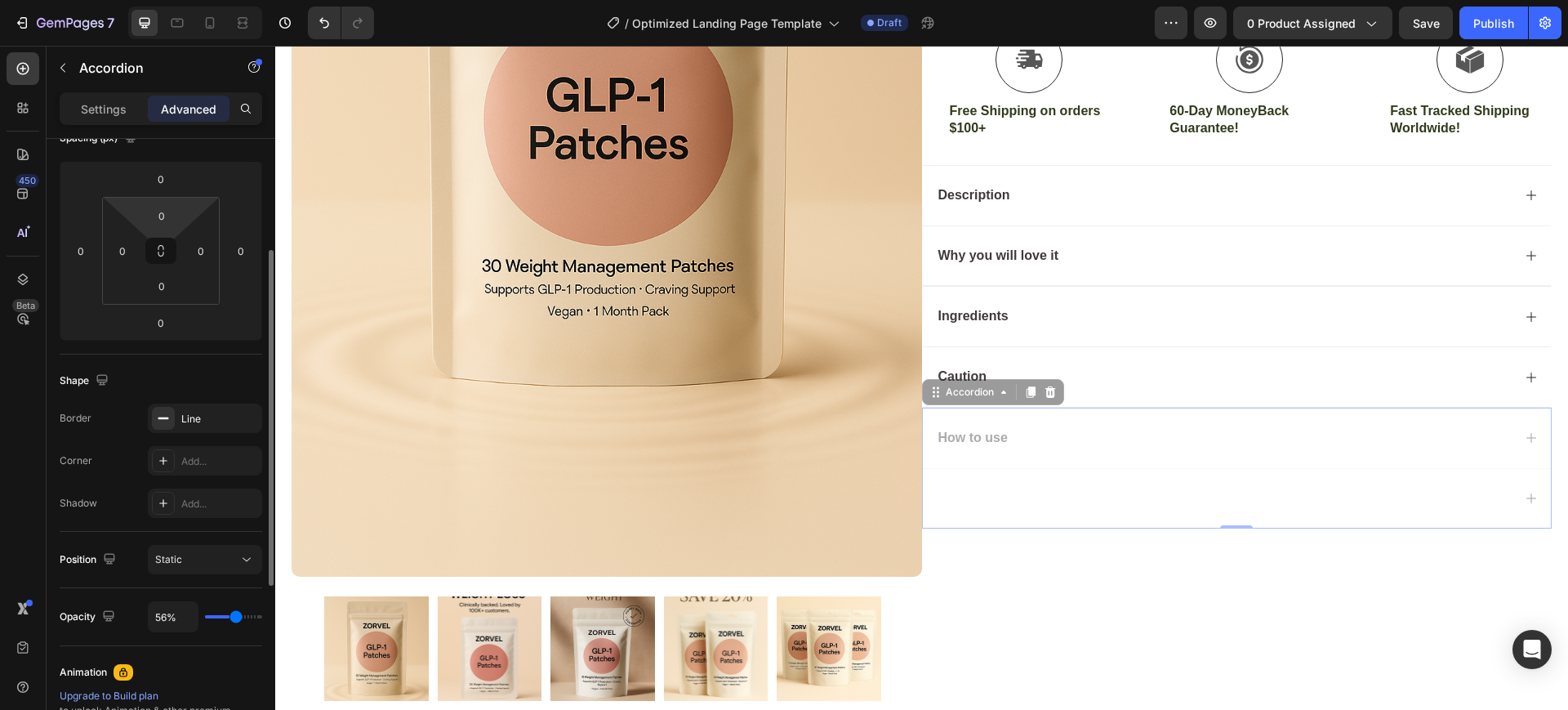 type on "59" 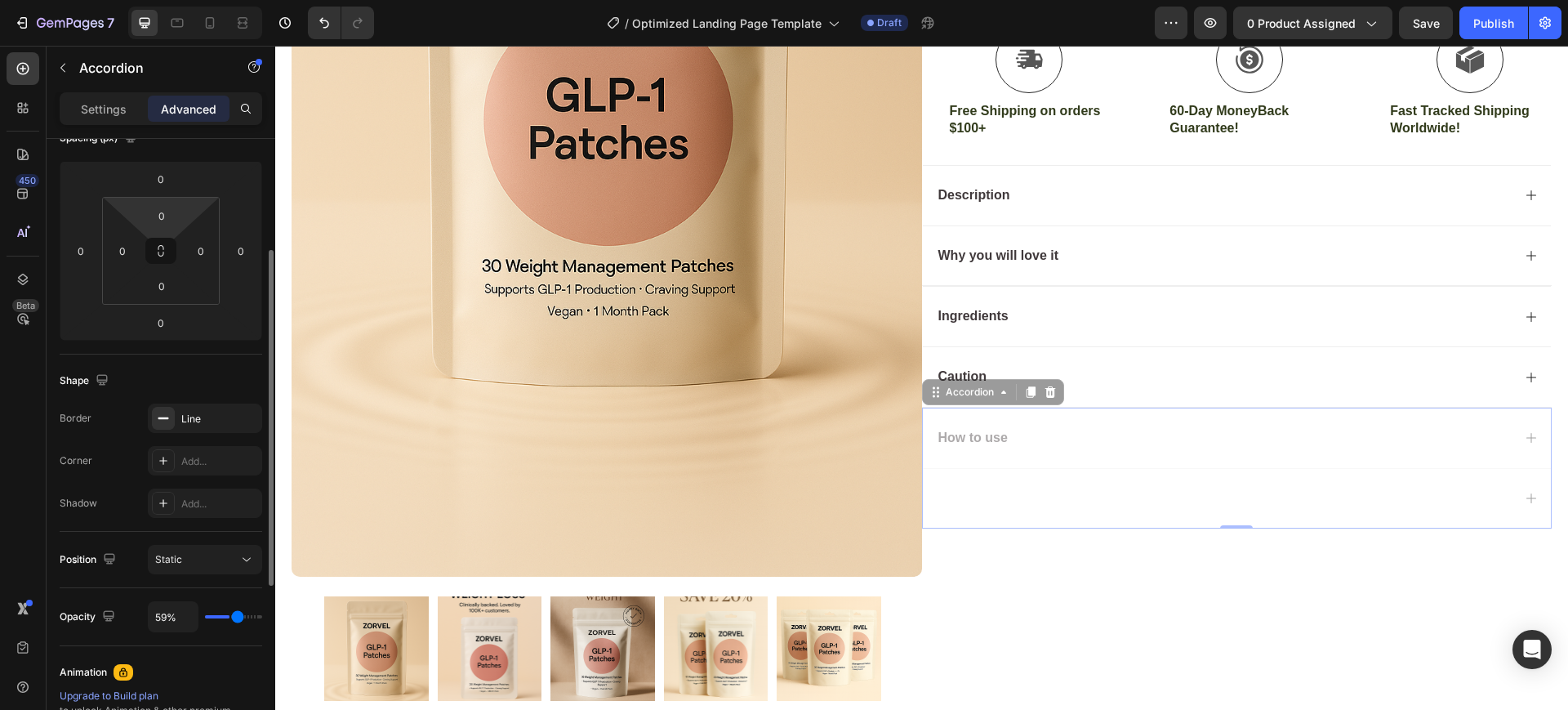 type on "63%" 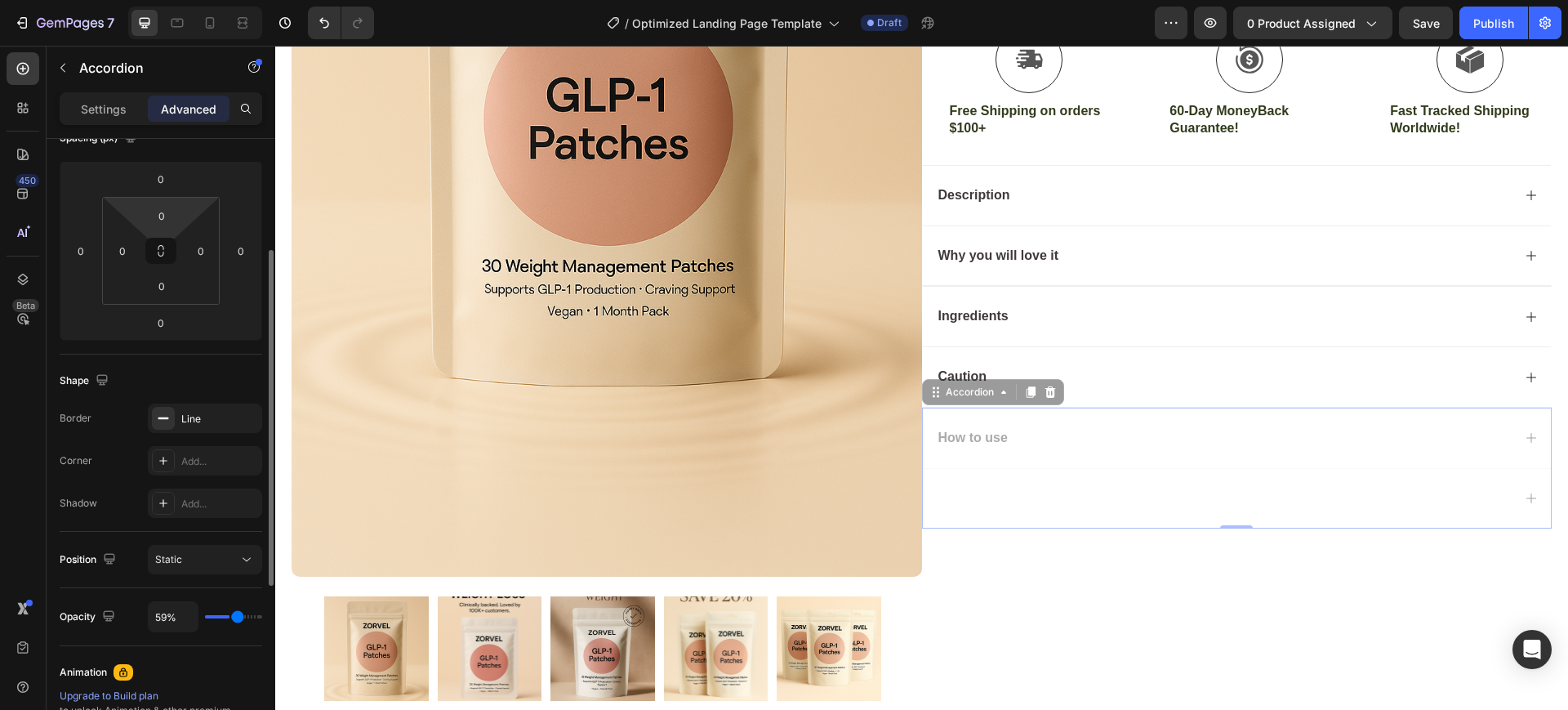 type on "63" 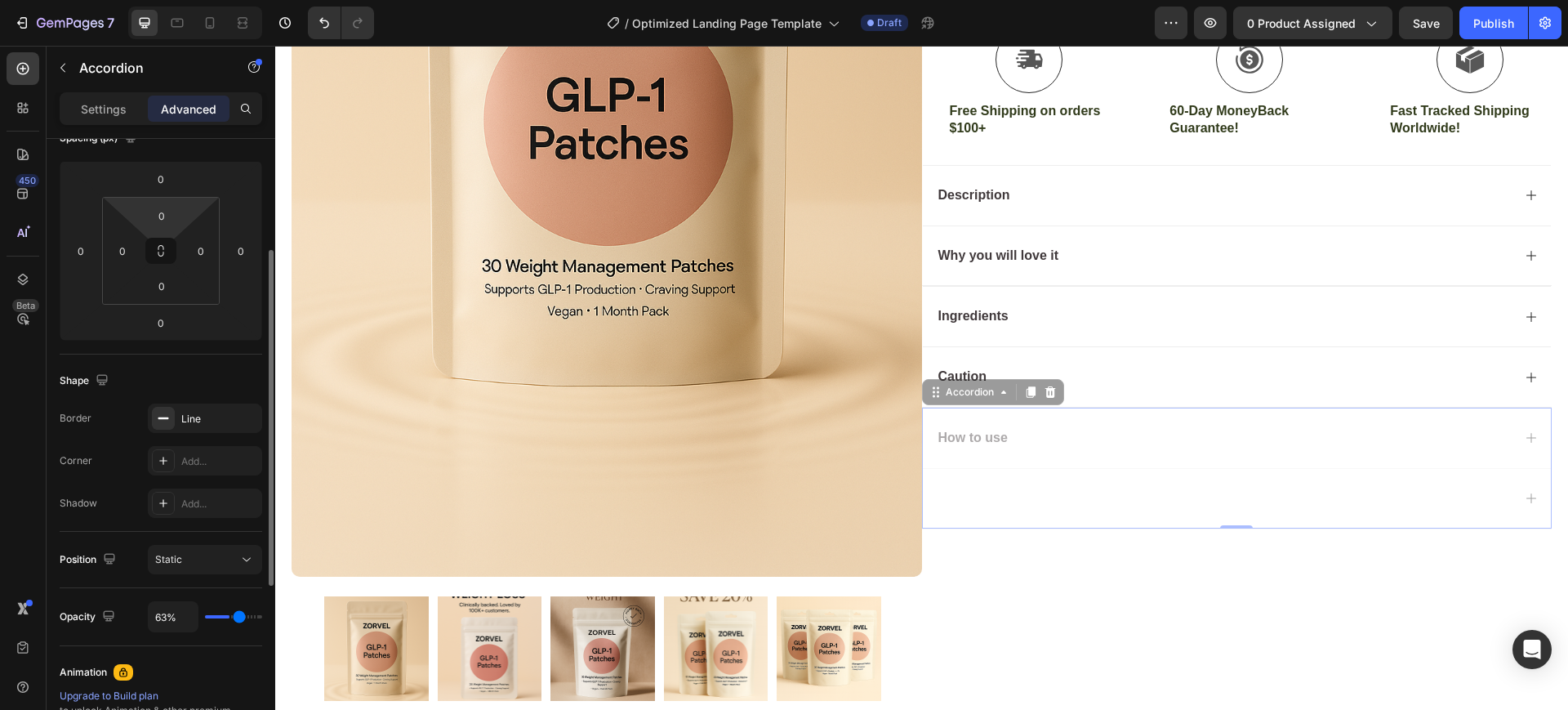 type on "69%" 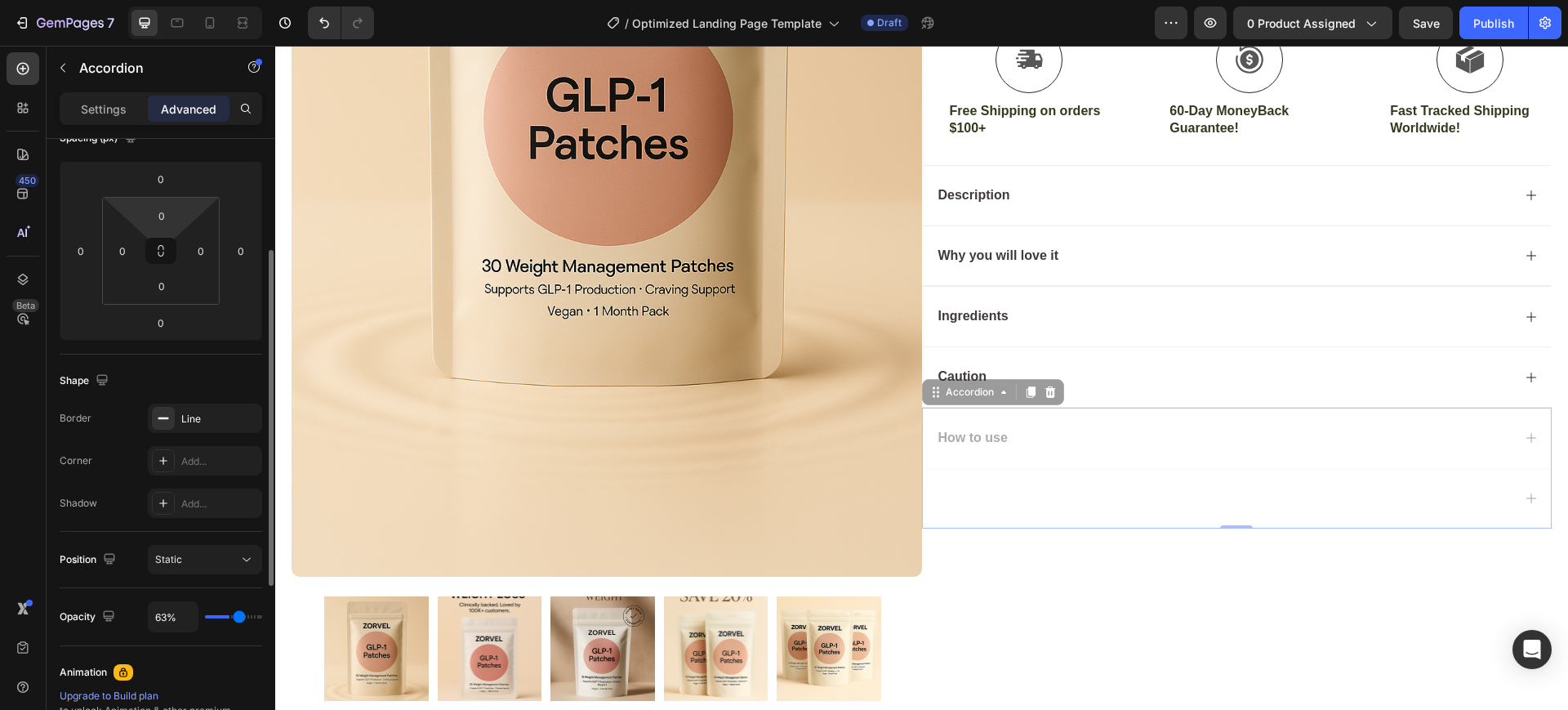 type on "69" 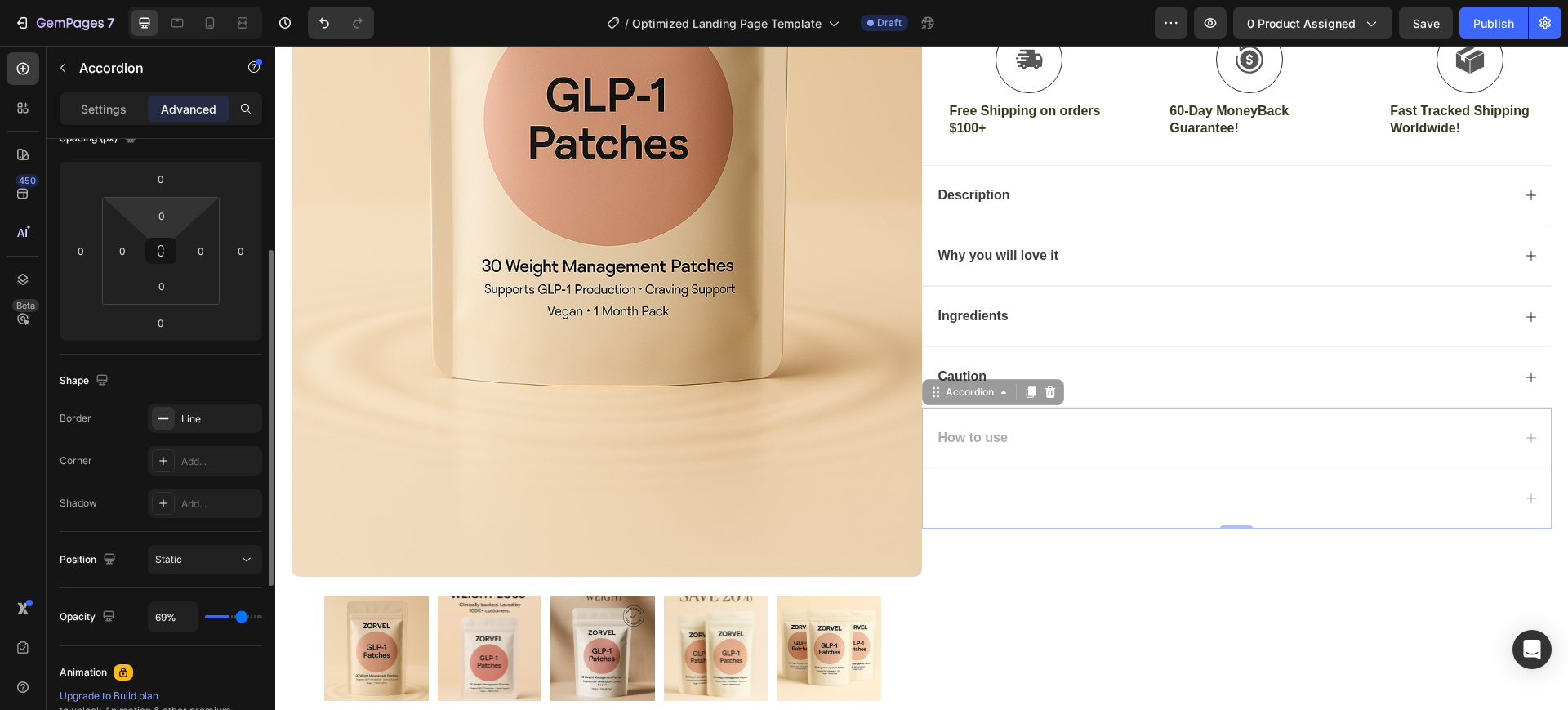 type on "70%" 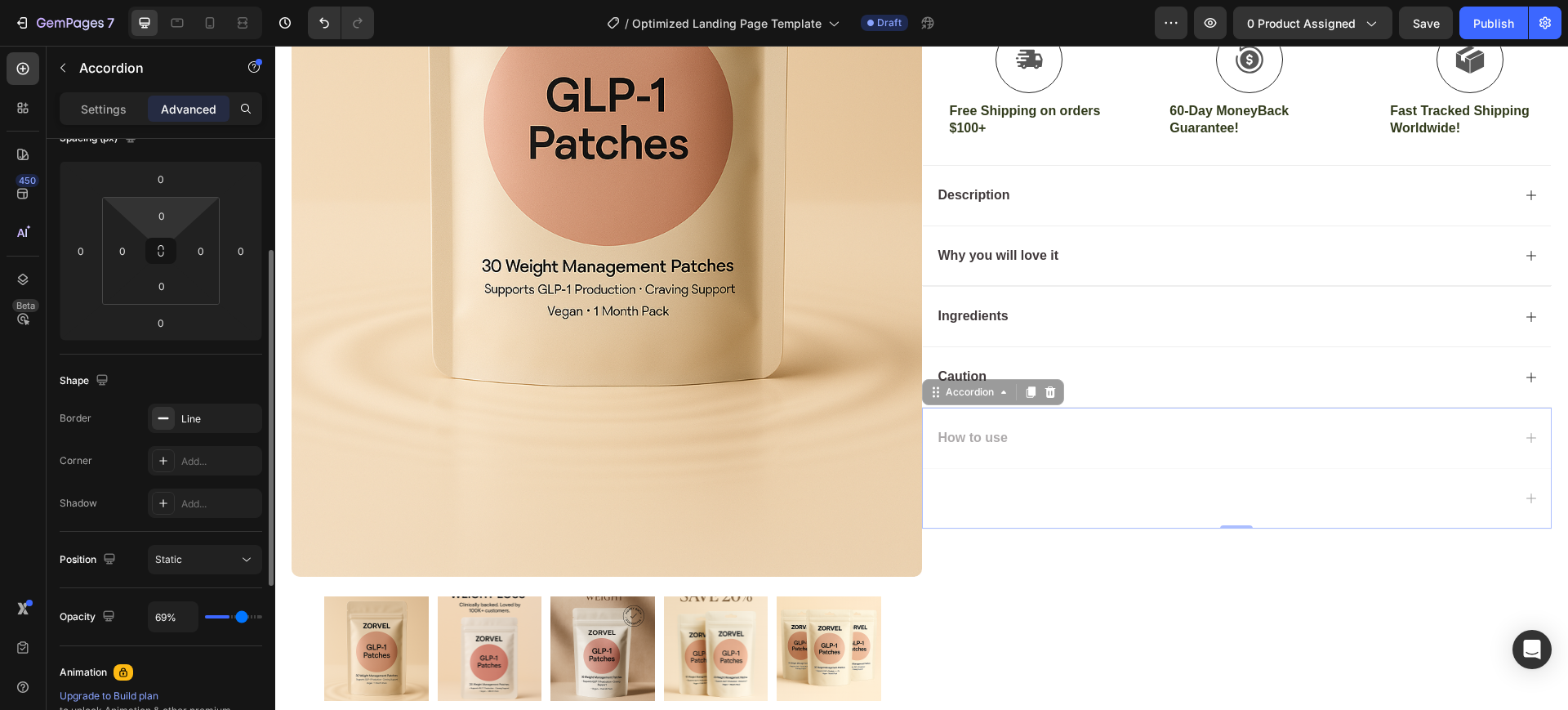 type on "70" 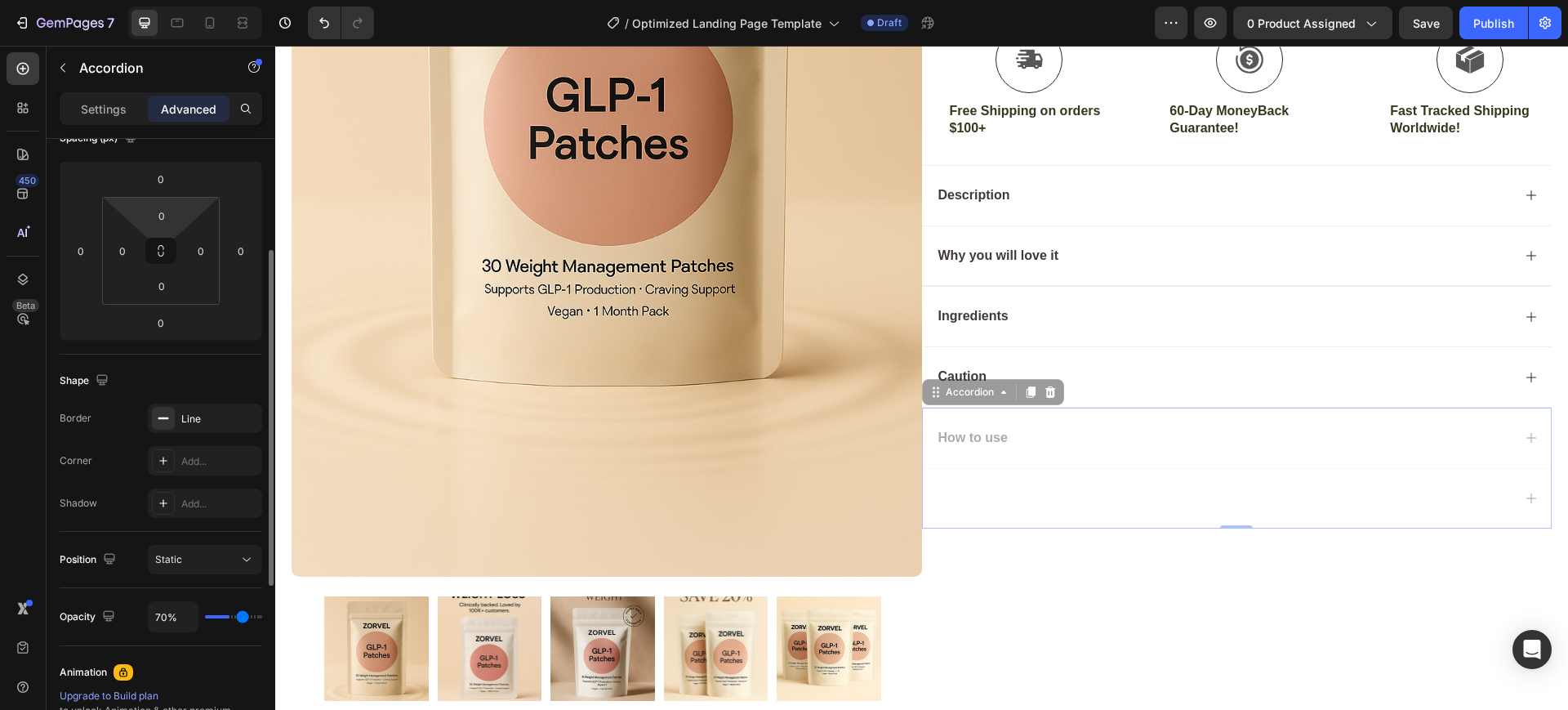 type on "98%" 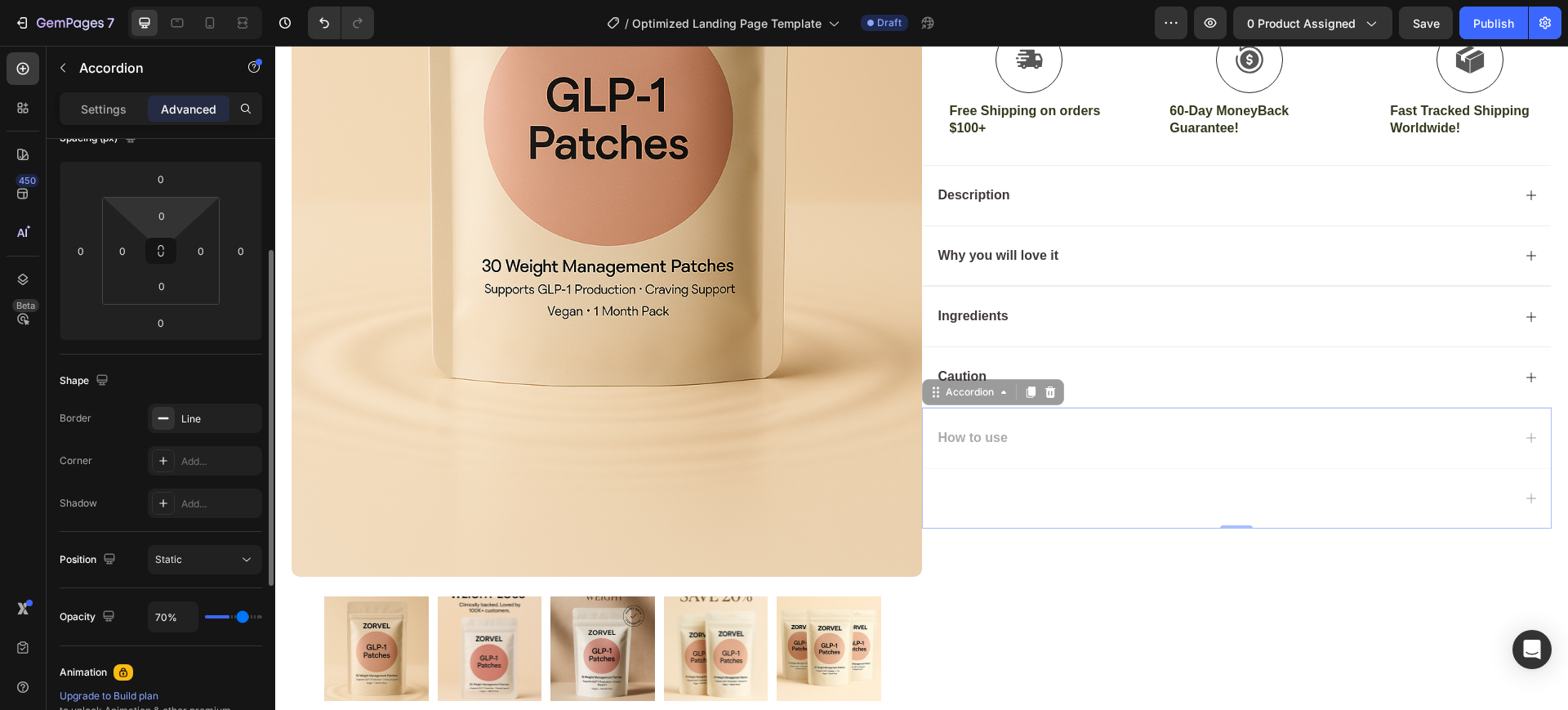type on "98" 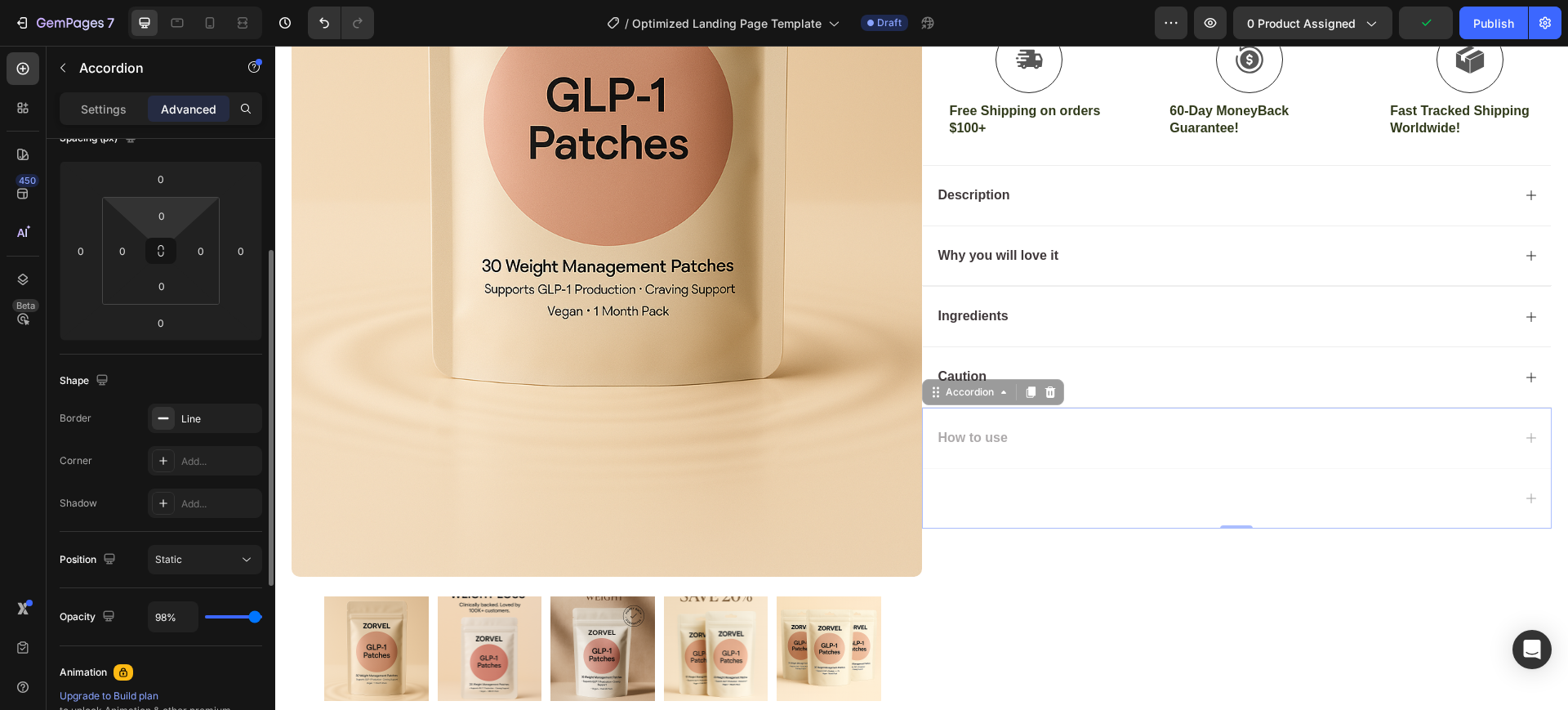 type on "100%" 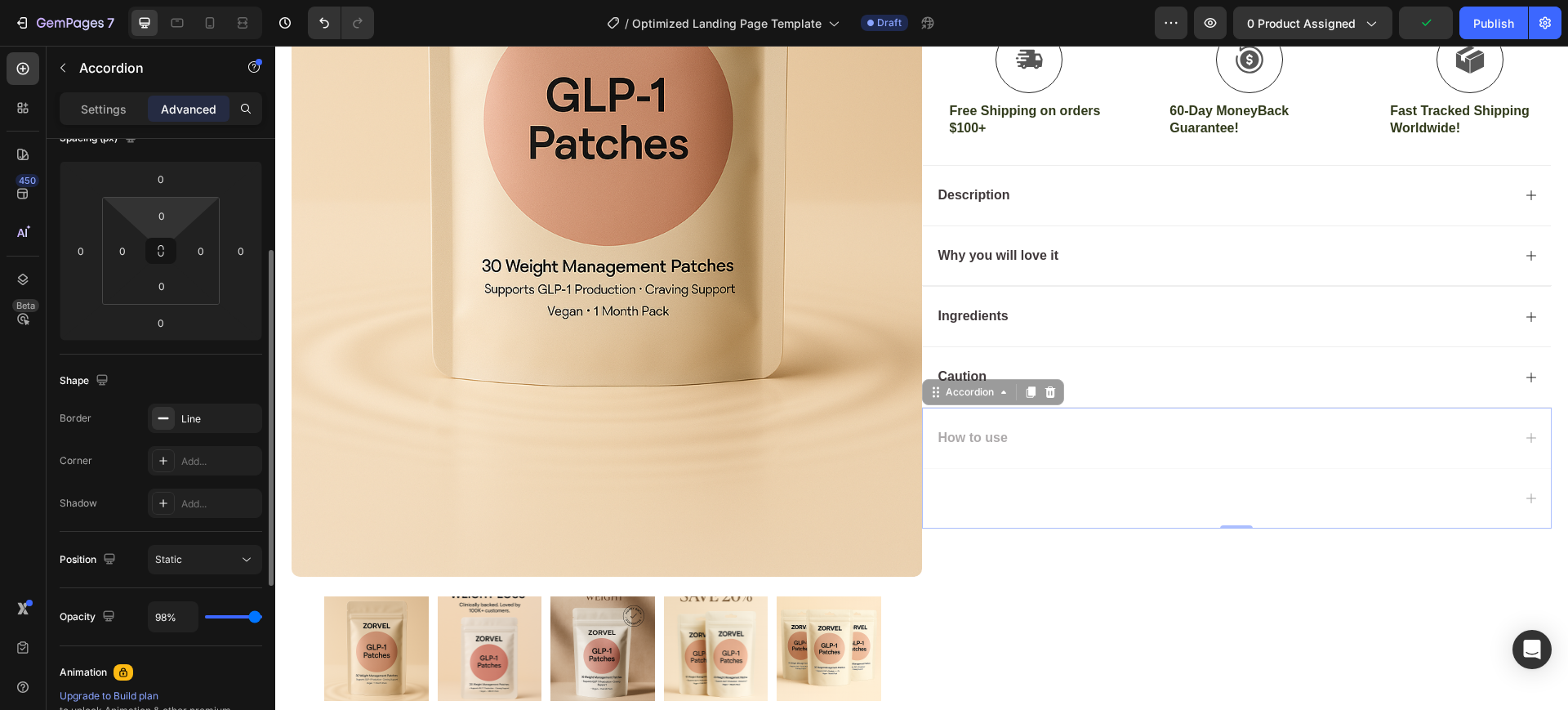 type on "100" 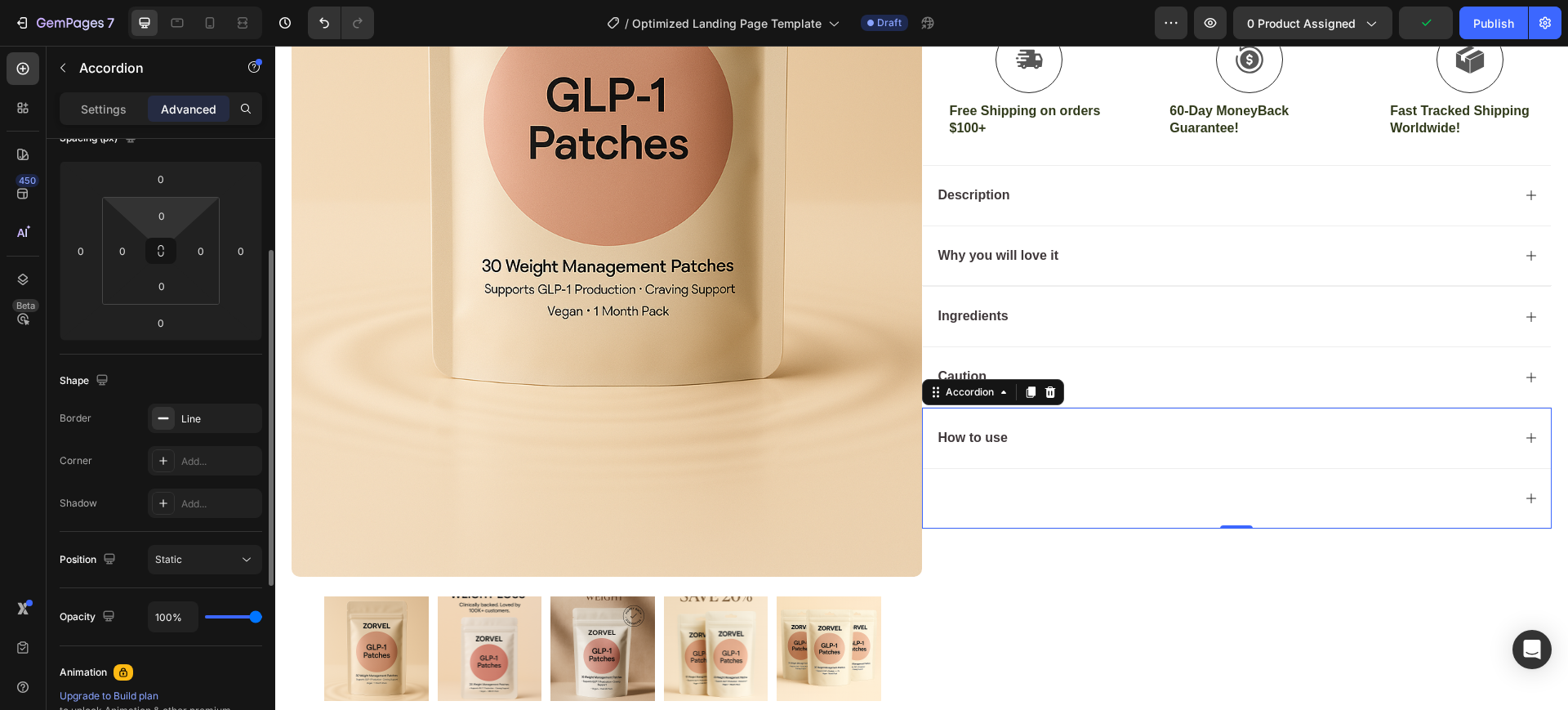 drag, startPoint x: 255, startPoint y: 614, endPoint x: 264, endPoint y: 618, distance: 9.8488578 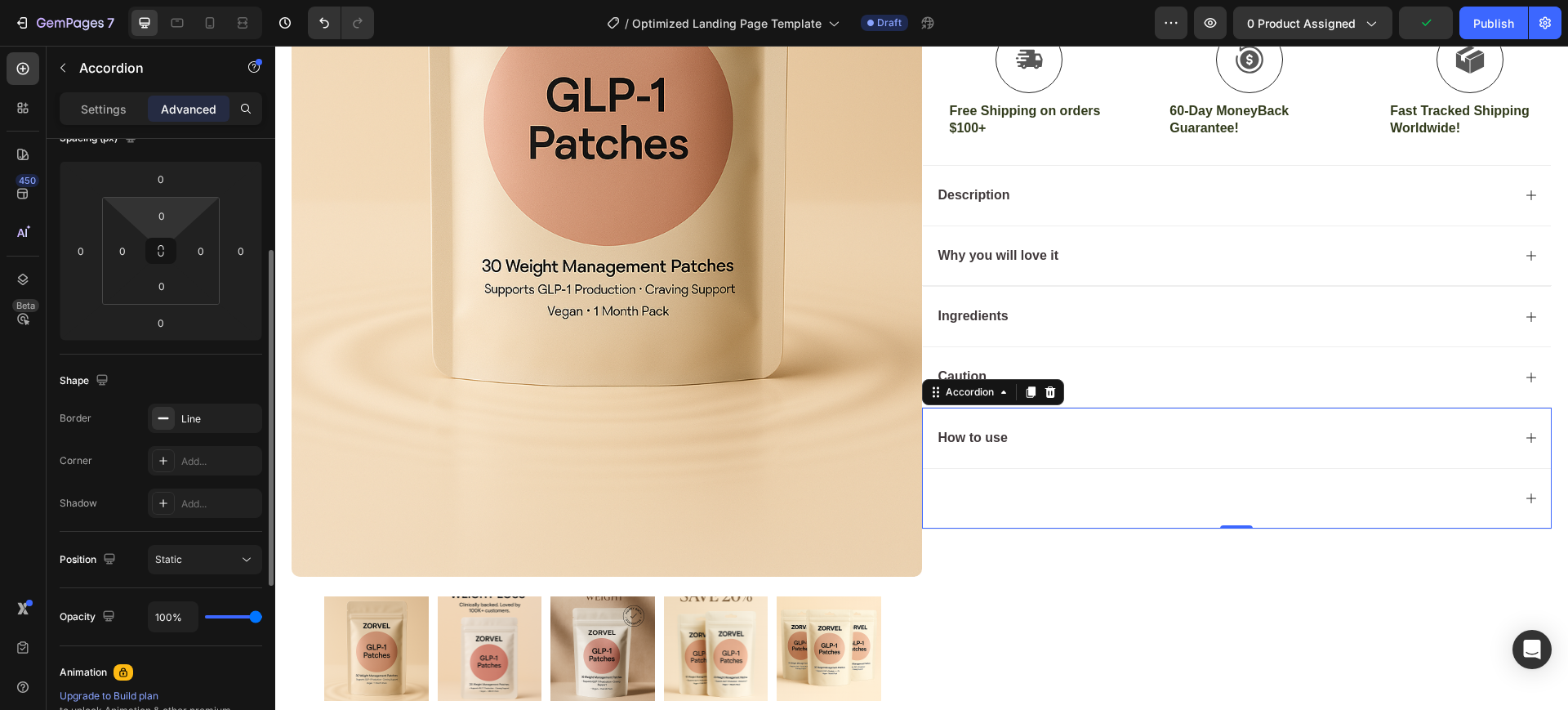 click at bounding box center [234, 617] 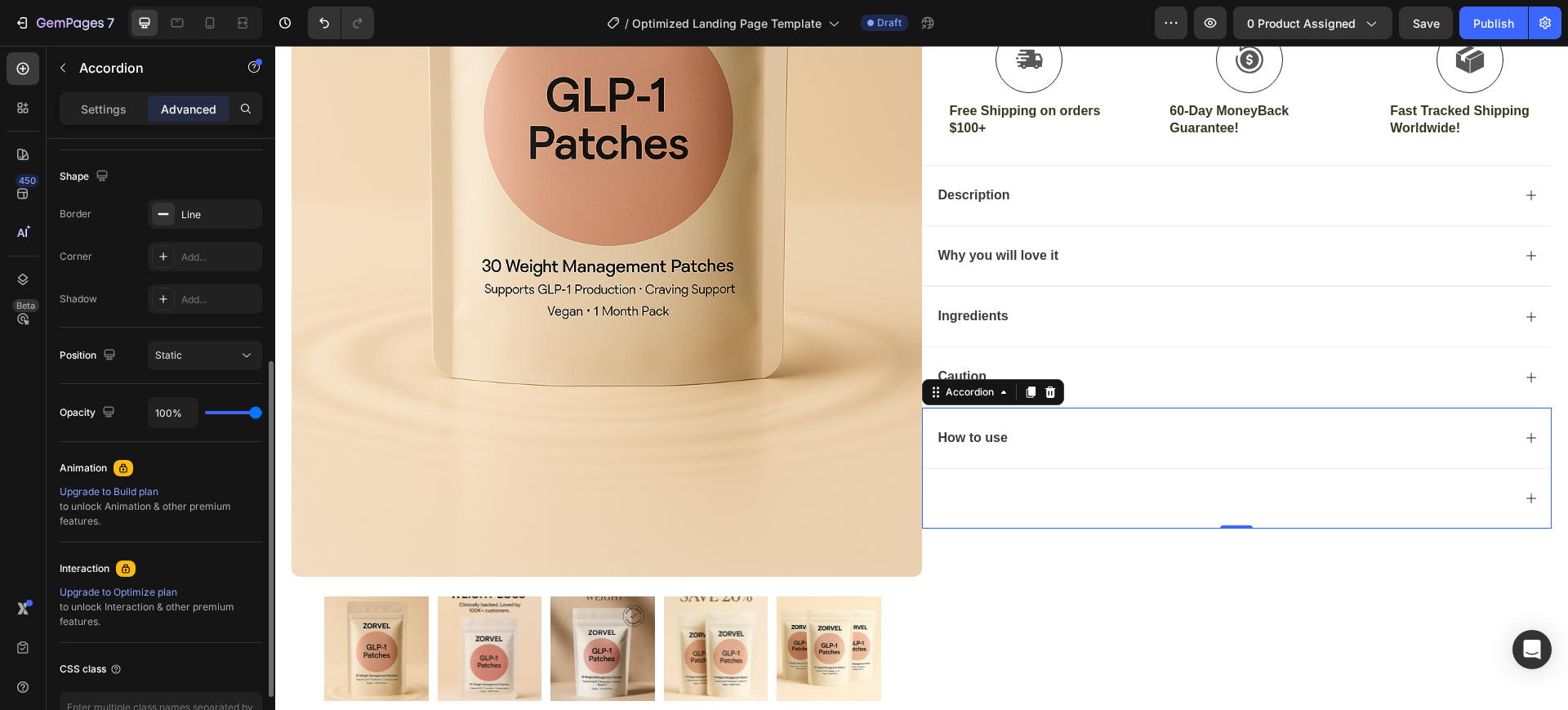 scroll, scrollTop: 516, scrollLeft: 0, axis: vertical 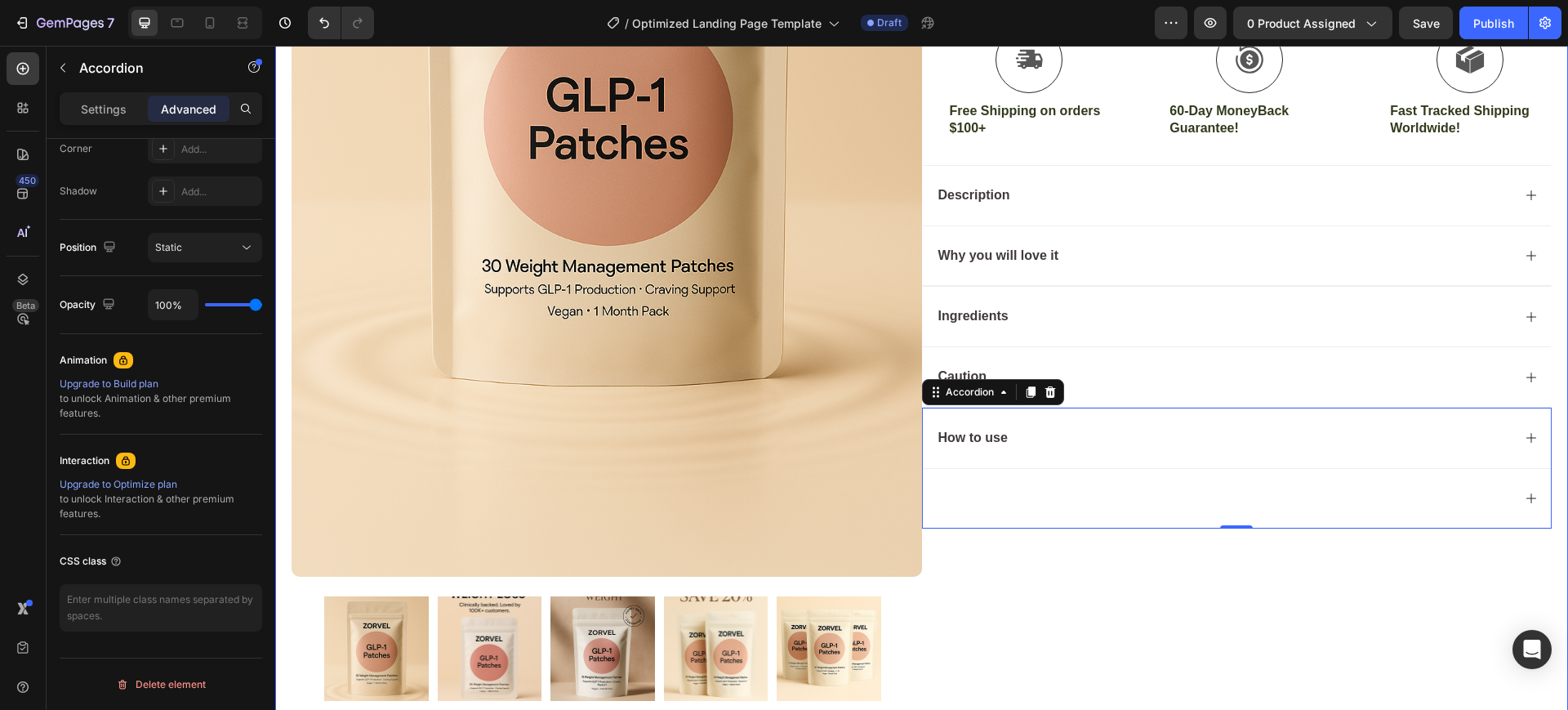 click on "Icon Icon Icon Icon Icon Icon List 4.8 based on 56,400 Customers Text Block Row GLP - 1 Patches Product Title
Full-Body Results in Minutes
Low-Impact, Joint-Friendly Movement
Supports Recovery & Flexibility
Compact, Quiet & Easy to Use Item List $24.99 Product Price Product Price $24.99 Product Price Product Price 55% OFF Discount Tag Row Setup options like colors, sizes with product variant.       Add new variant   or   sync data Product Variants & Swatches
Icon Sold out Twice | Limited Stock Available Text Block Row Add to cart Add to Cart
Icon Free Shipping on orders $100+ Text Block
Icon 60-Day MoneyBack Guarantee! Text Block
Icon Fast Tracked Shipping Worldwide! Text Block Row Image Icon Icon Icon Icon Icon Icon List “i knew the nurvani plate was working when my friends started asking, ‘what are you doing? you look stronger and more toned!’ Text Block" at bounding box center [1237, 217] 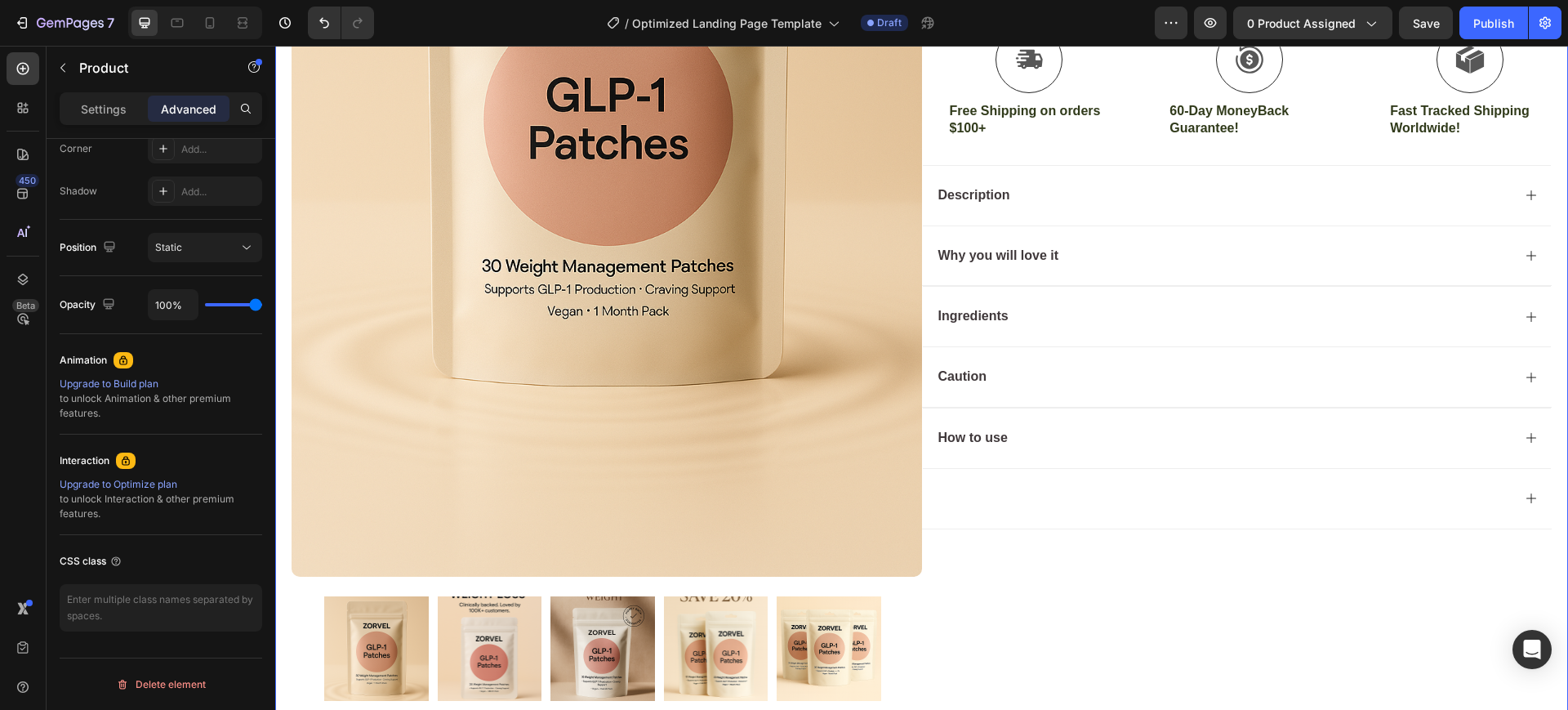 scroll, scrollTop: 0, scrollLeft: 0, axis: both 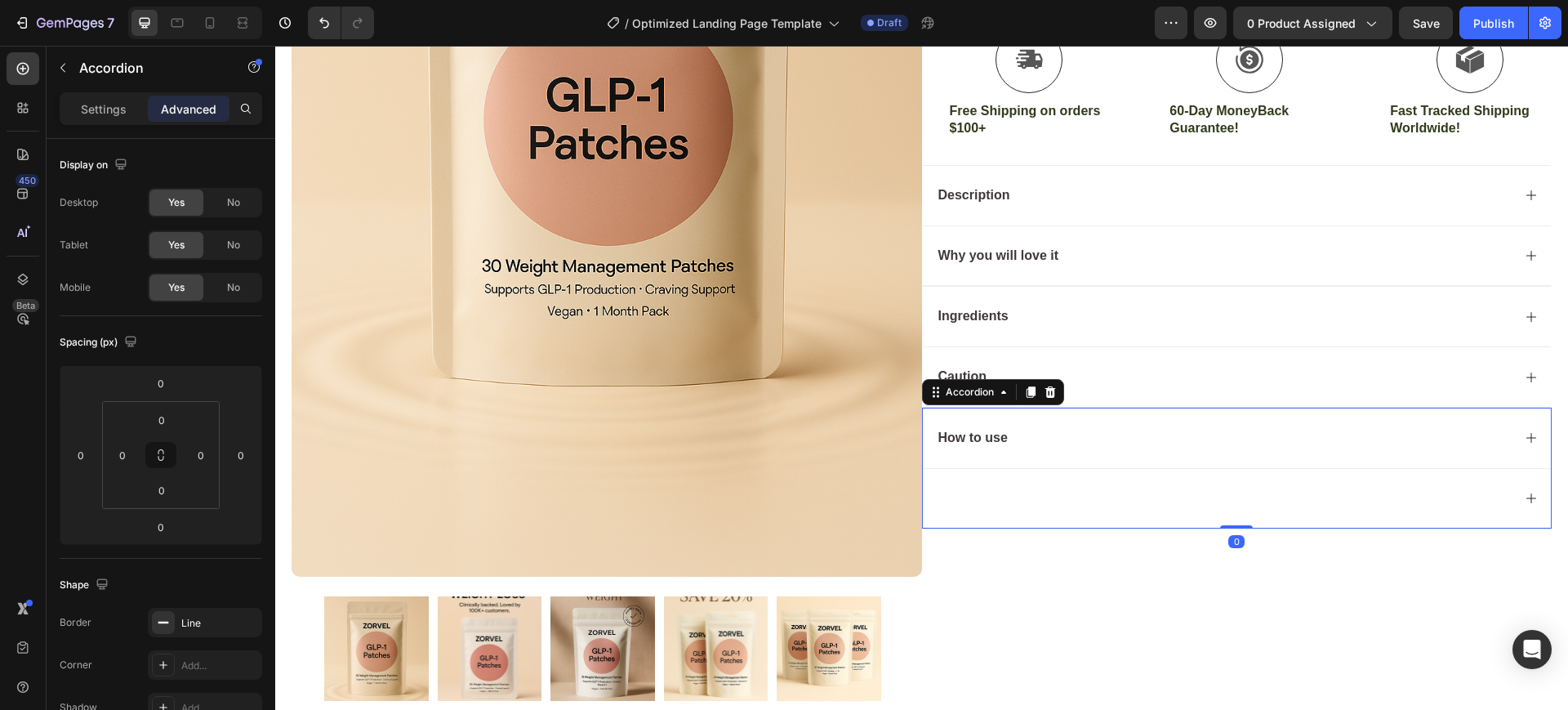 click at bounding box center [1237, 498] 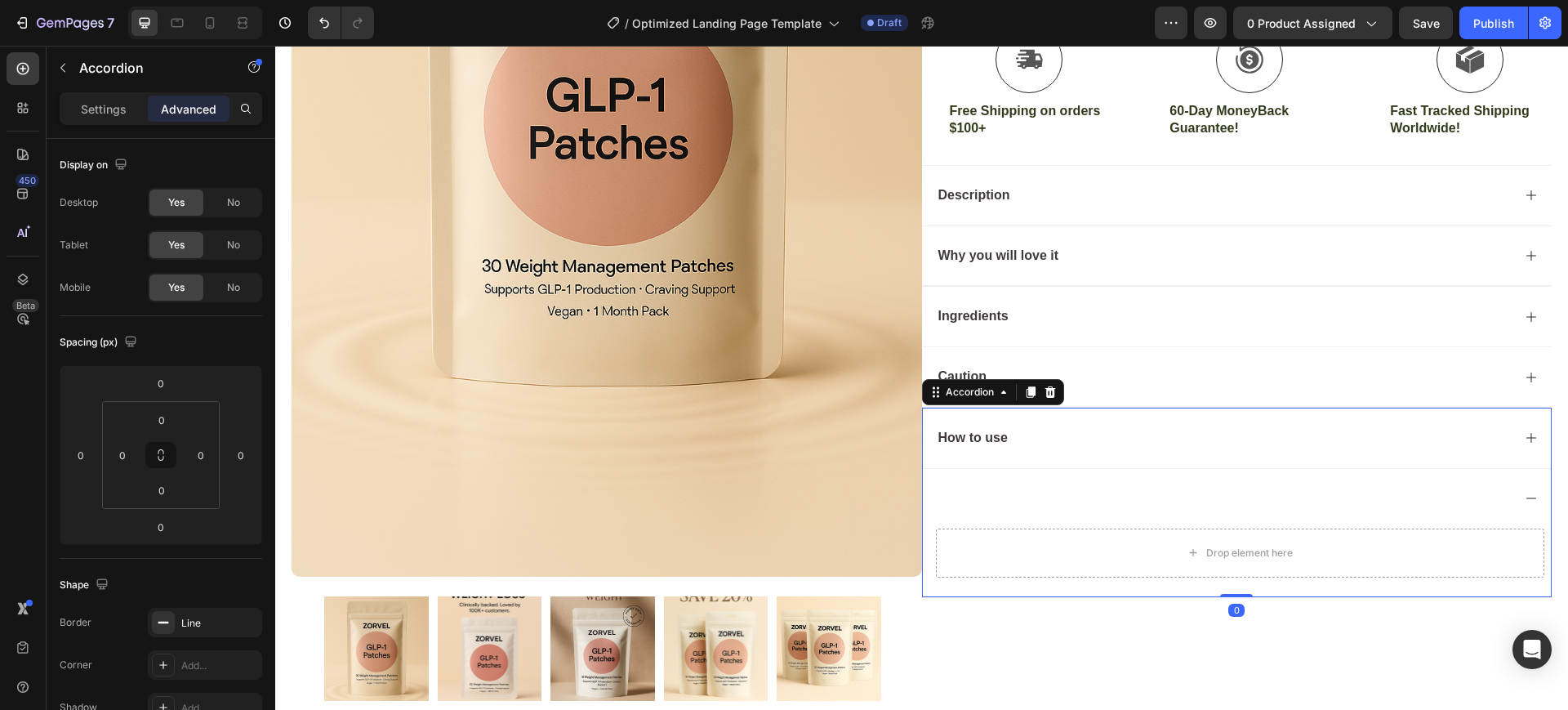 click 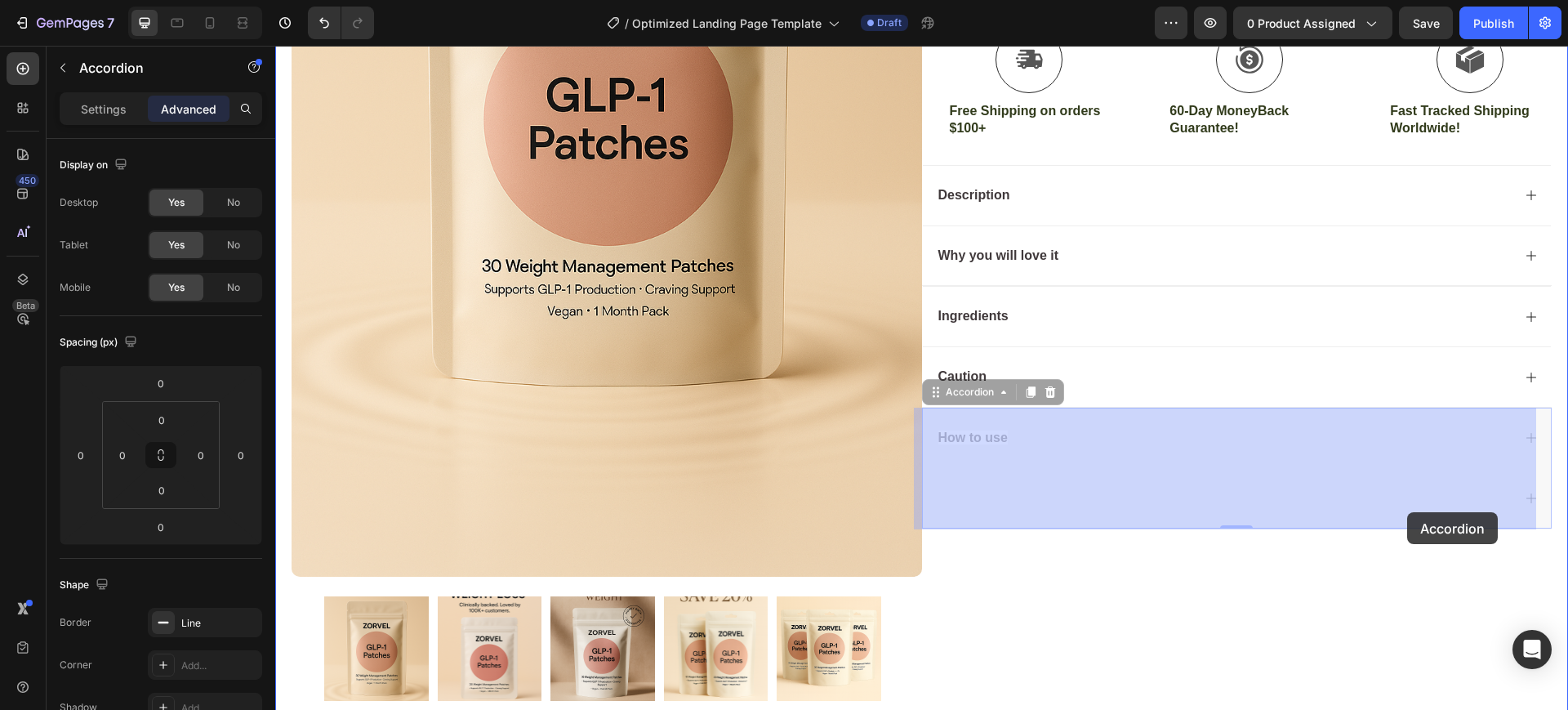 drag, startPoint x: 1463, startPoint y: 502, endPoint x: 1407, endPoint y: 512, distance: 56.885851 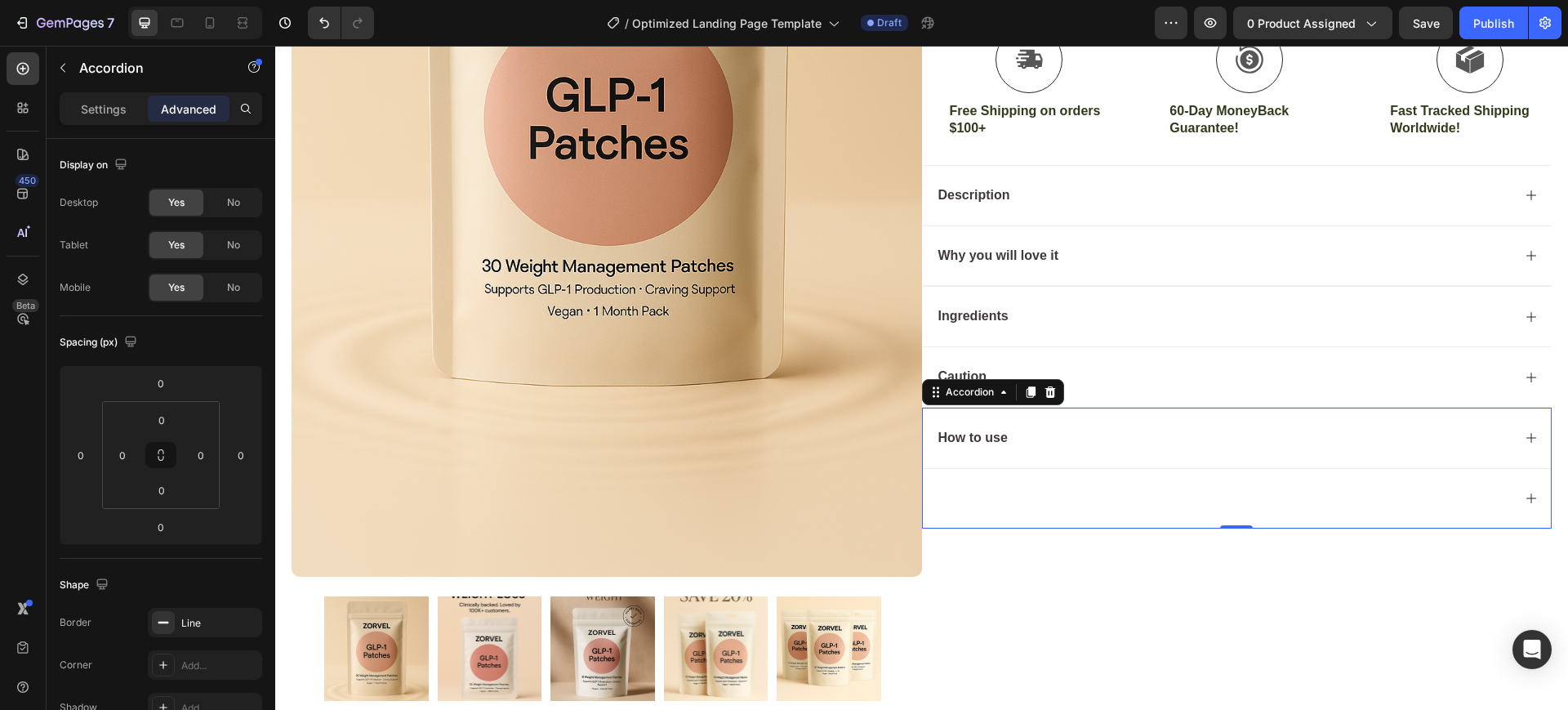 click at bounding box center (1224, 498) 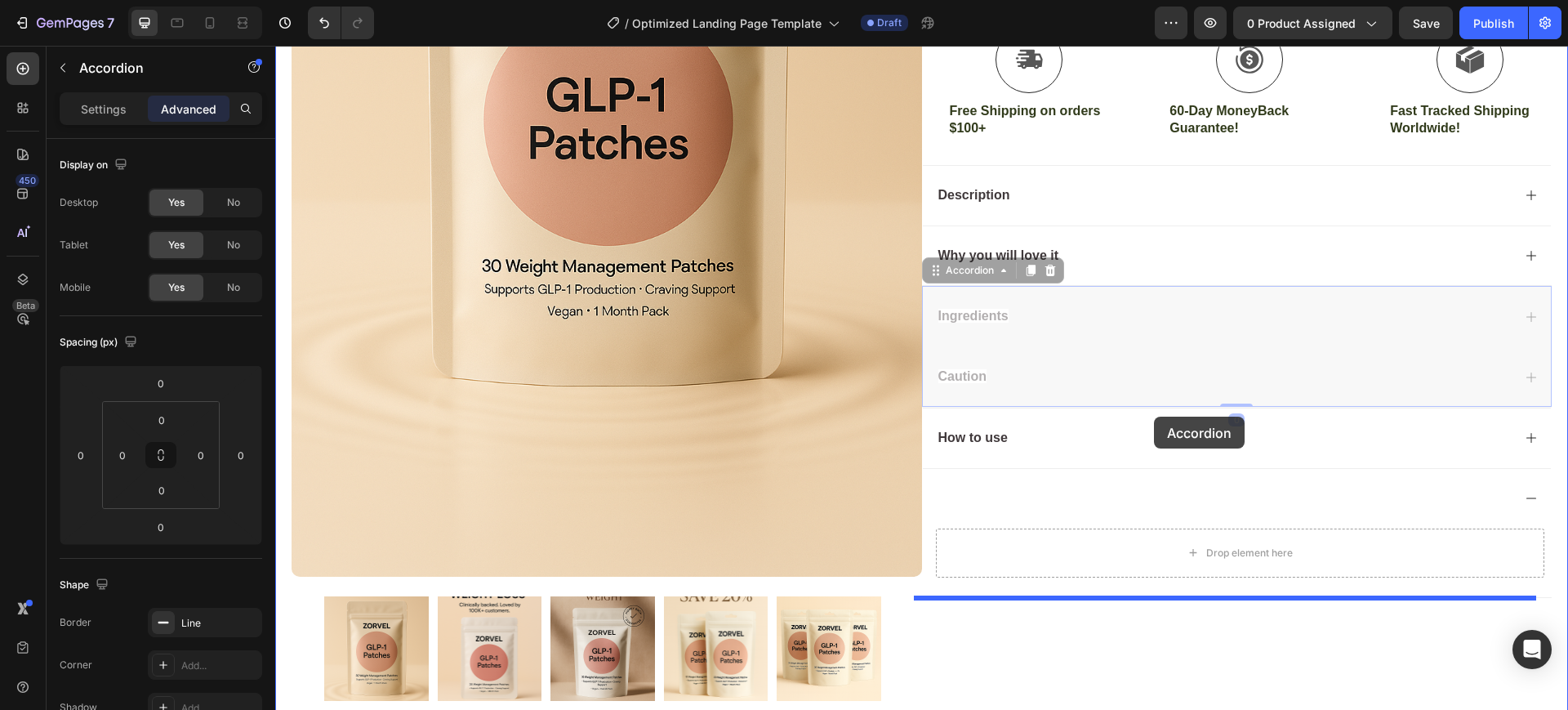 drag, startPoint x: 1153, startPoint y: 405, endPoint x: 1154, endPoint y: 417, distance: 12.041595 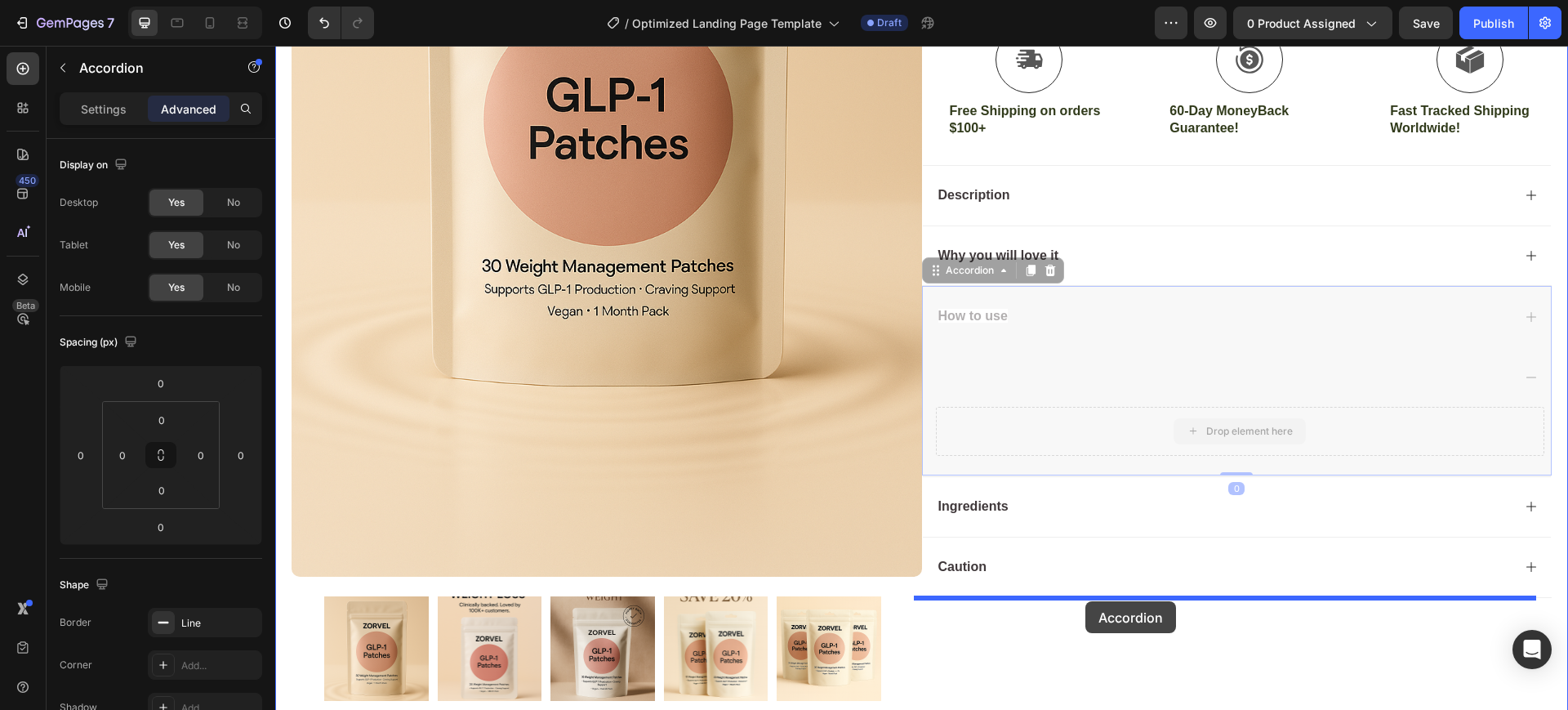 drag, startPoint x: 1080, startPoint y: 472, endPoint x: 1085, endPoint y: 601, distance: 129.09686 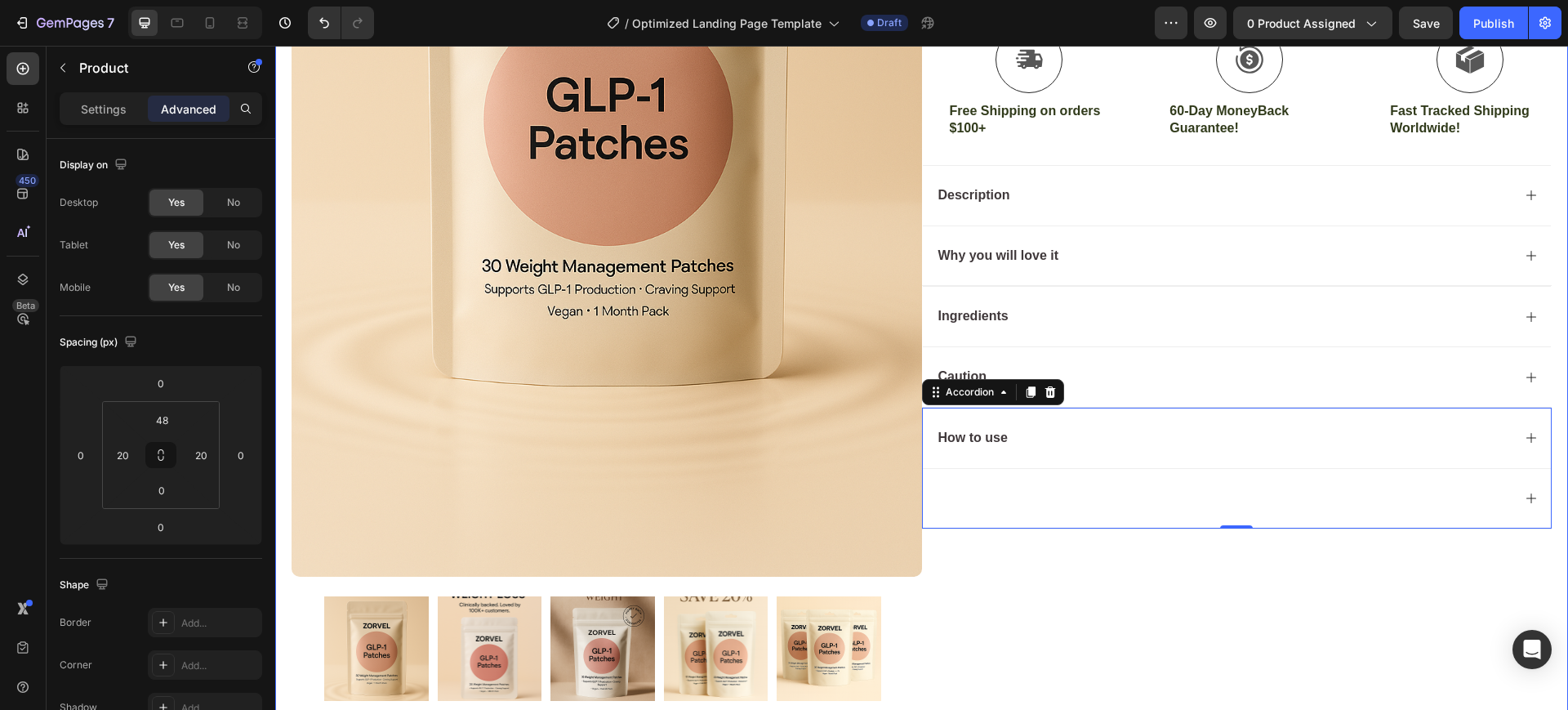 click on "Icon Icon Icon Icon Icon Icon List 4.8 based on 56,400 Customers Text Block Row GLP - 1 Patches Product Title
Full-Body Results in Minutes
Low-Impact, Joint-Friendly Movement
Supports Recovery & Flexibility
Compact, Quiet & Easy to Use Item List $24.99 Product Price Product Price $24.99 Product Price Product Price 55% OFF Discount Tag Row Setup options like colors, sizes with product variant.       Add new variant   or   sync data Product Variants & Swatches
Icon Sold out Twice | Limited Stock Available Text Block Row Add to cart Add to Cart
Icon Free Shipping on orders $100+ Text Block
Icon 60-Day MoneyBack Guarantee! Text Block
Icon Fast Tracked Shipping Worldwide! Text Block Row Image Icon Icon Icon Icon Icon Icon List “i knew the nurvani plate was working when my friends started asking, ‘what are you doing? you look stronger and more toned!’ Text Block" at bounding box center [1237, 217] 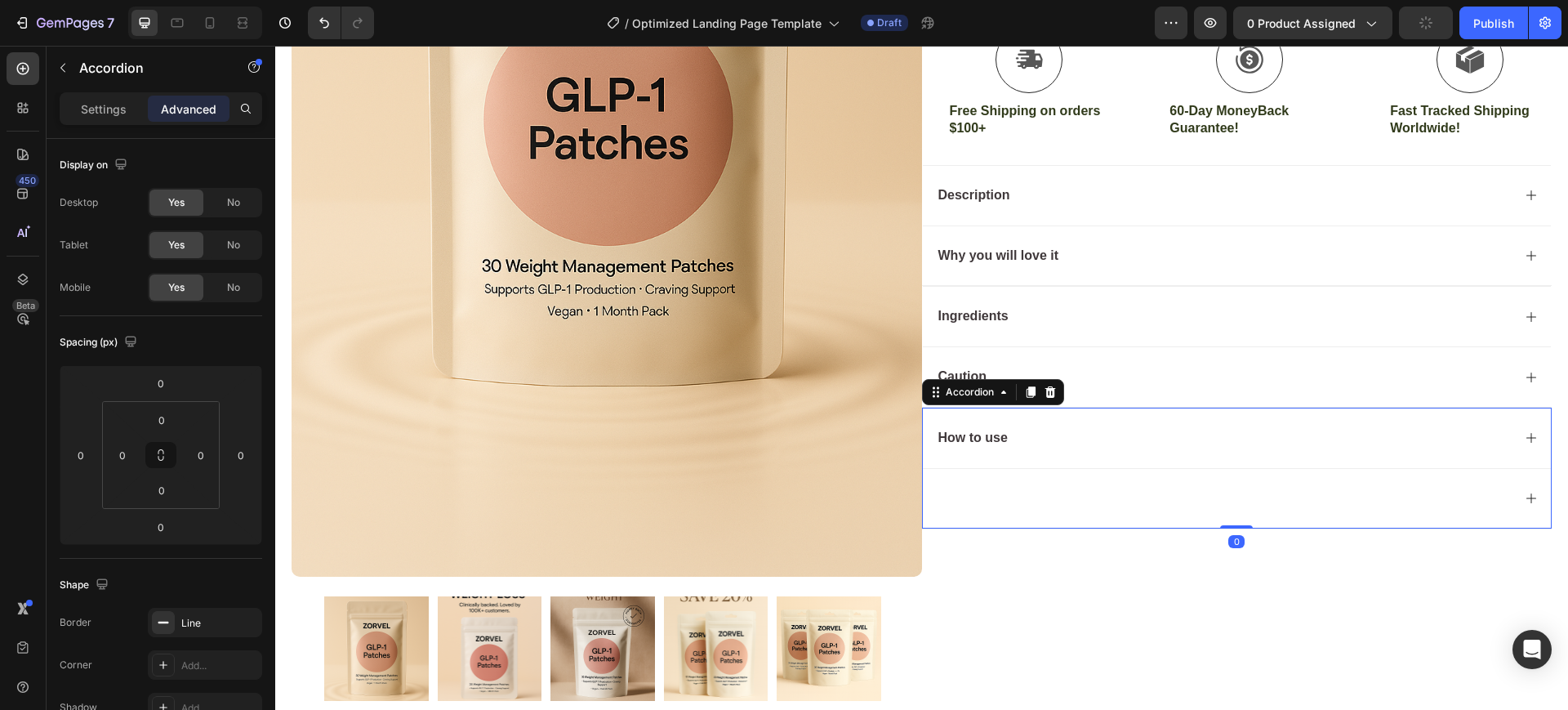 click at bounding box center [1237, 498] 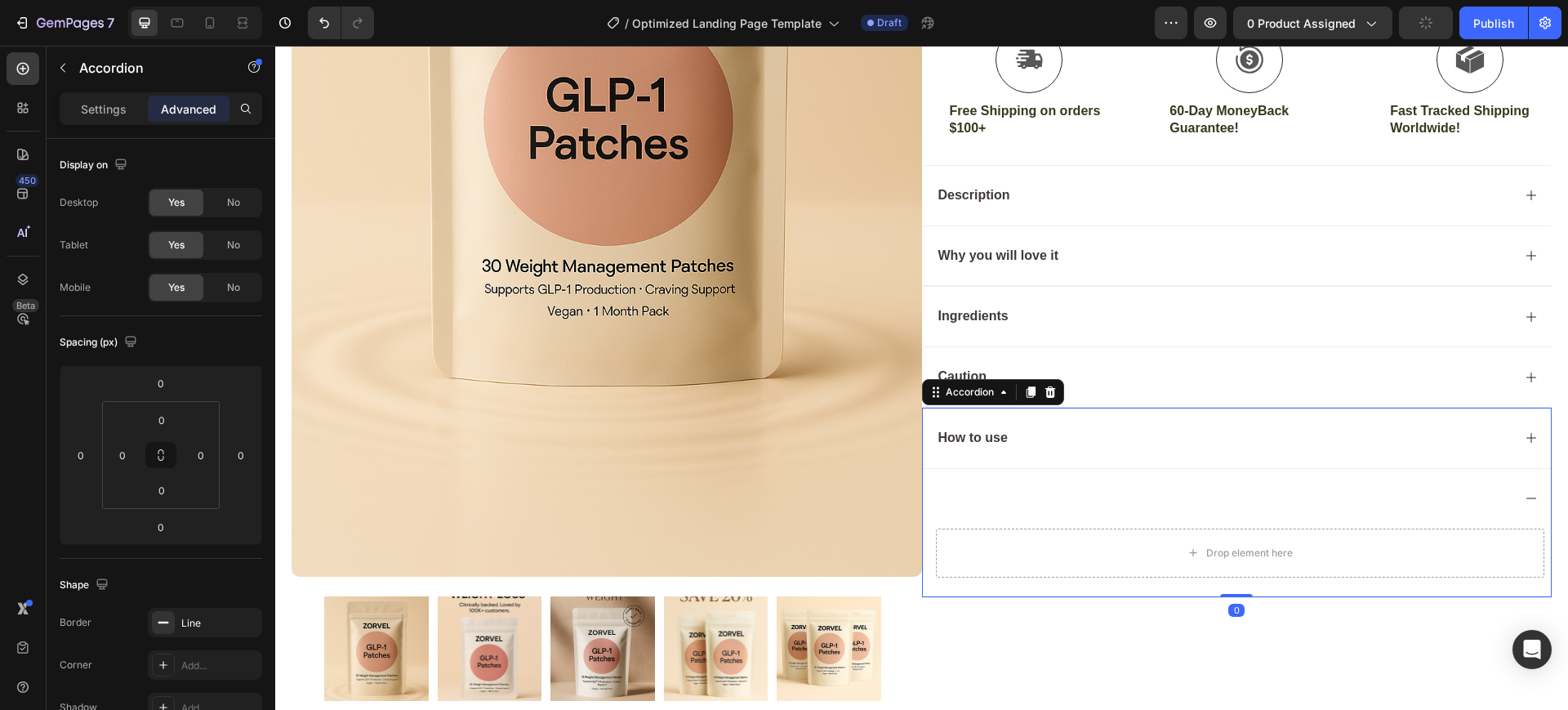 click at bounding box center [1237, 498] 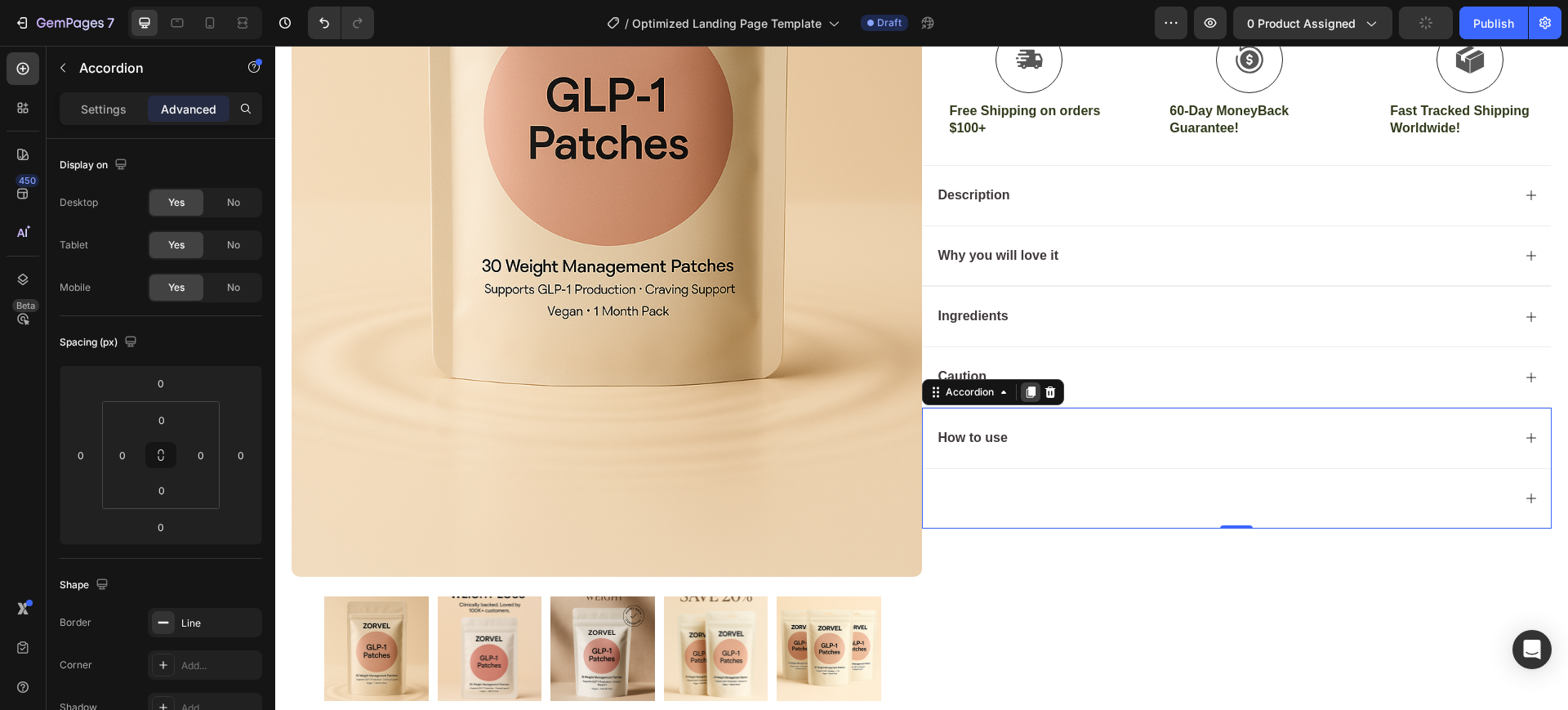 click 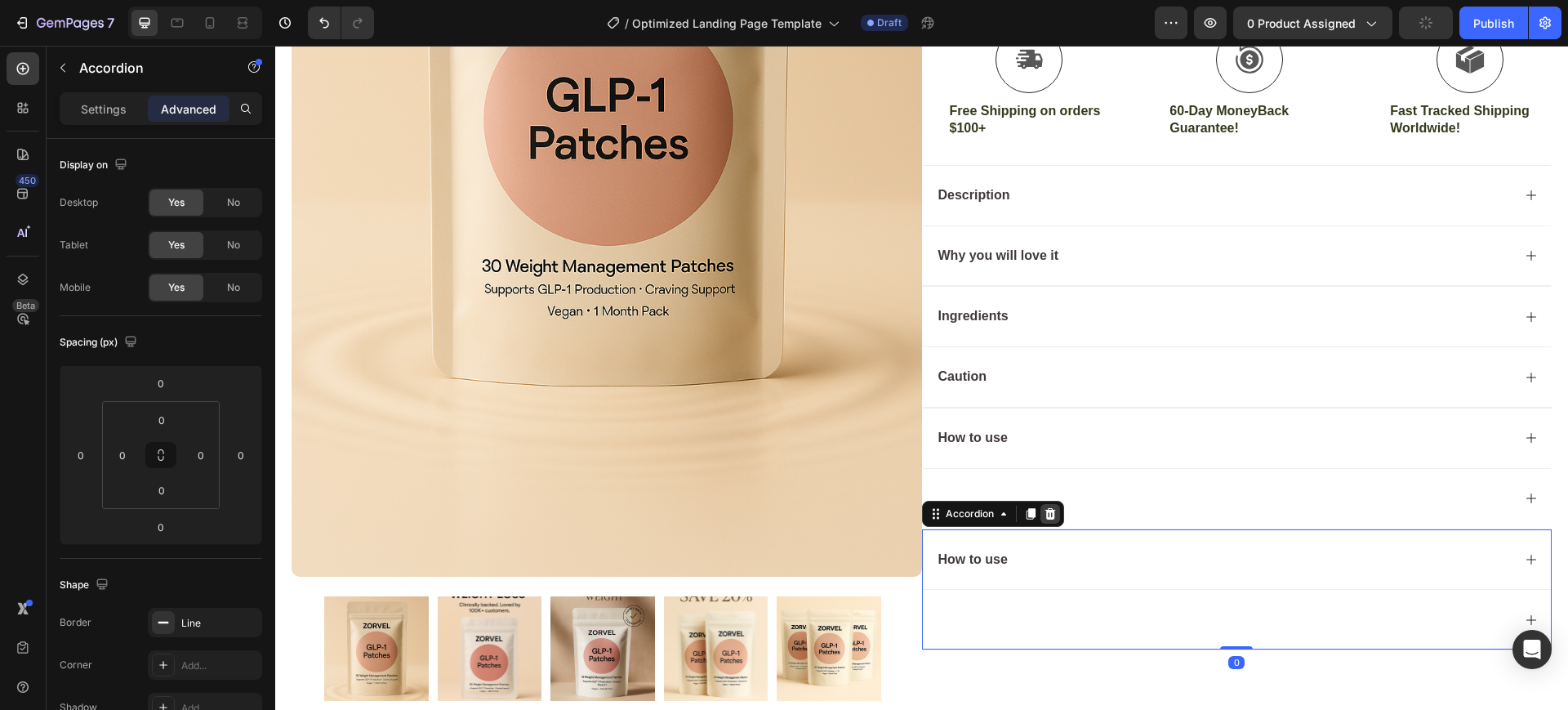 click at bounding box center [1050, 514] 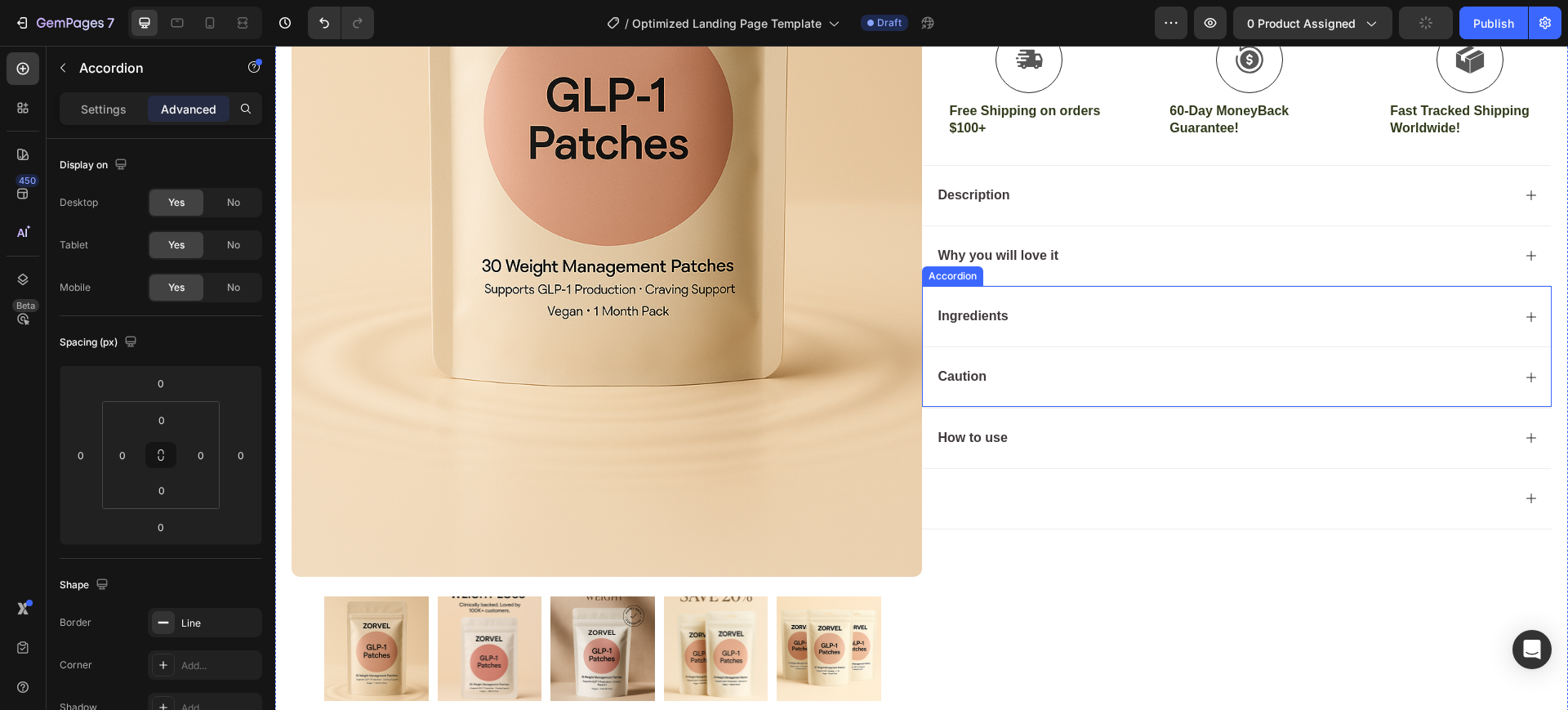 click on "Caution" at bounding box center [1237, 377] 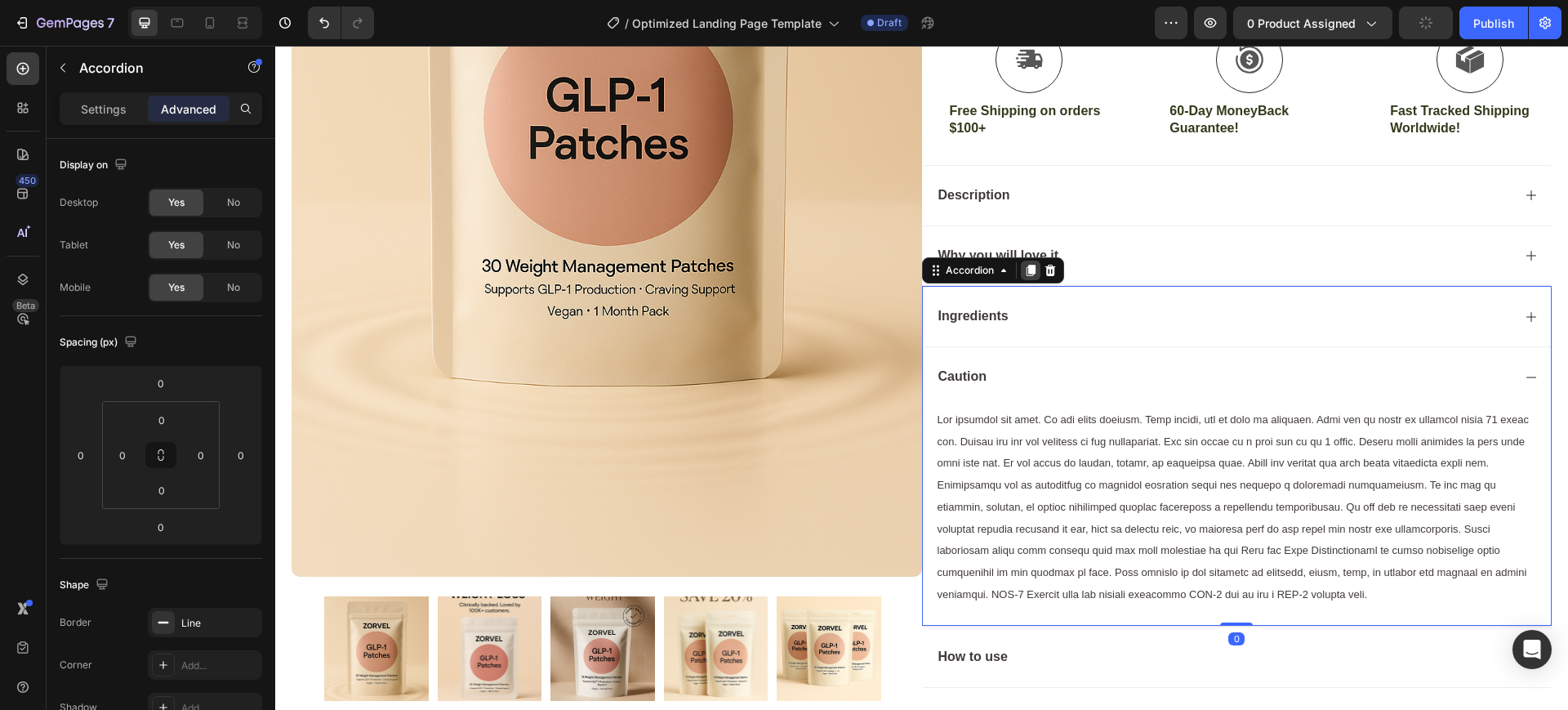 click 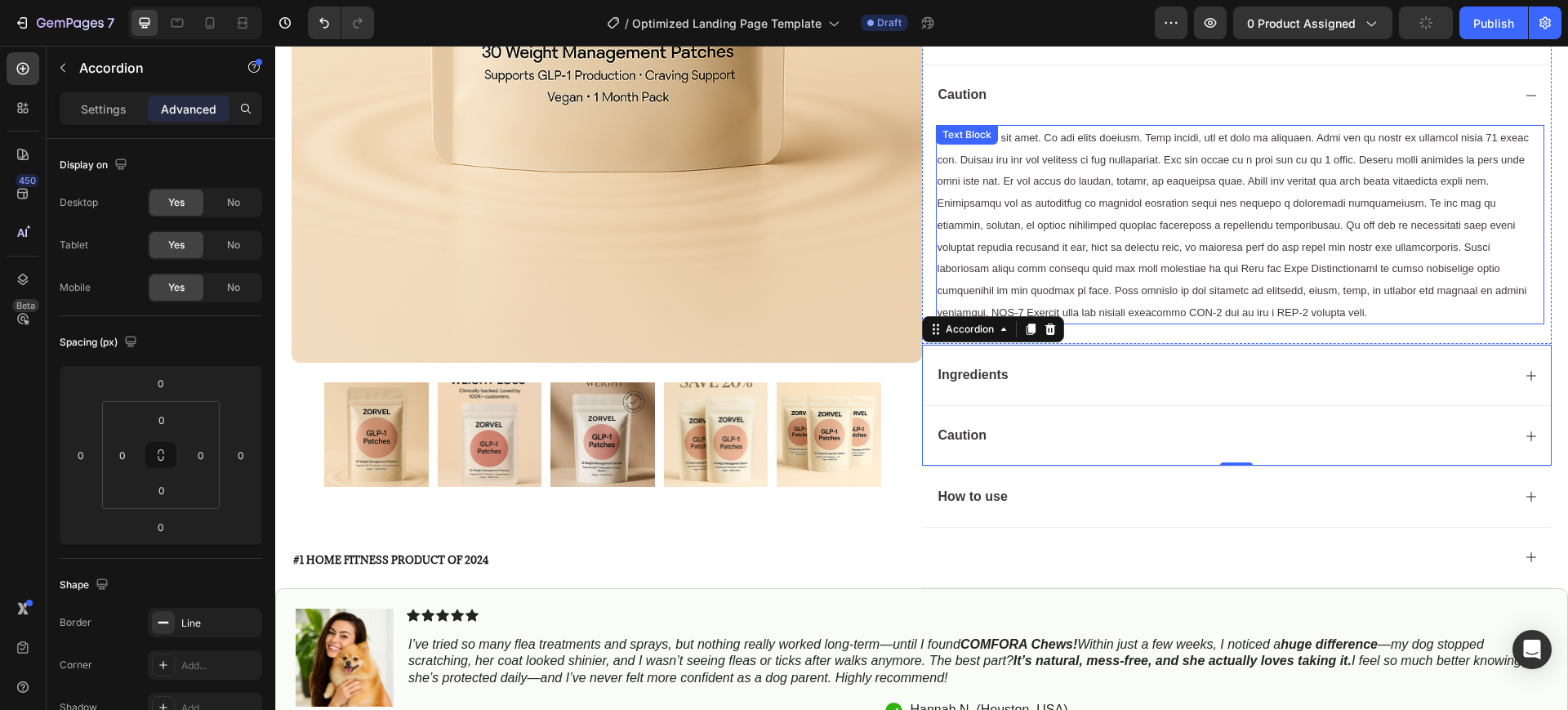 scroll, scrollTop: 735, scrollLeft: 0, axis: vertical 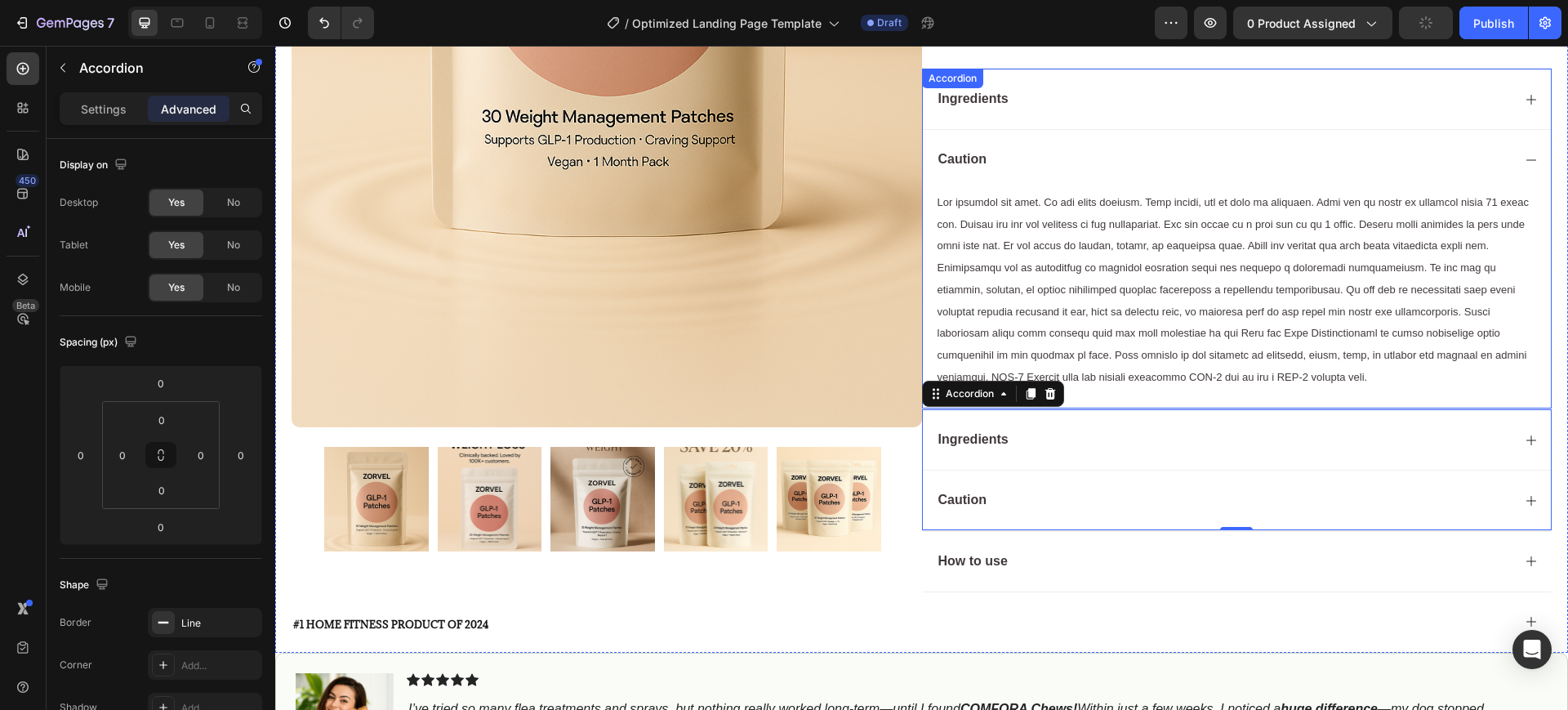 click on "Caution" at bounding box center [1237, 159] 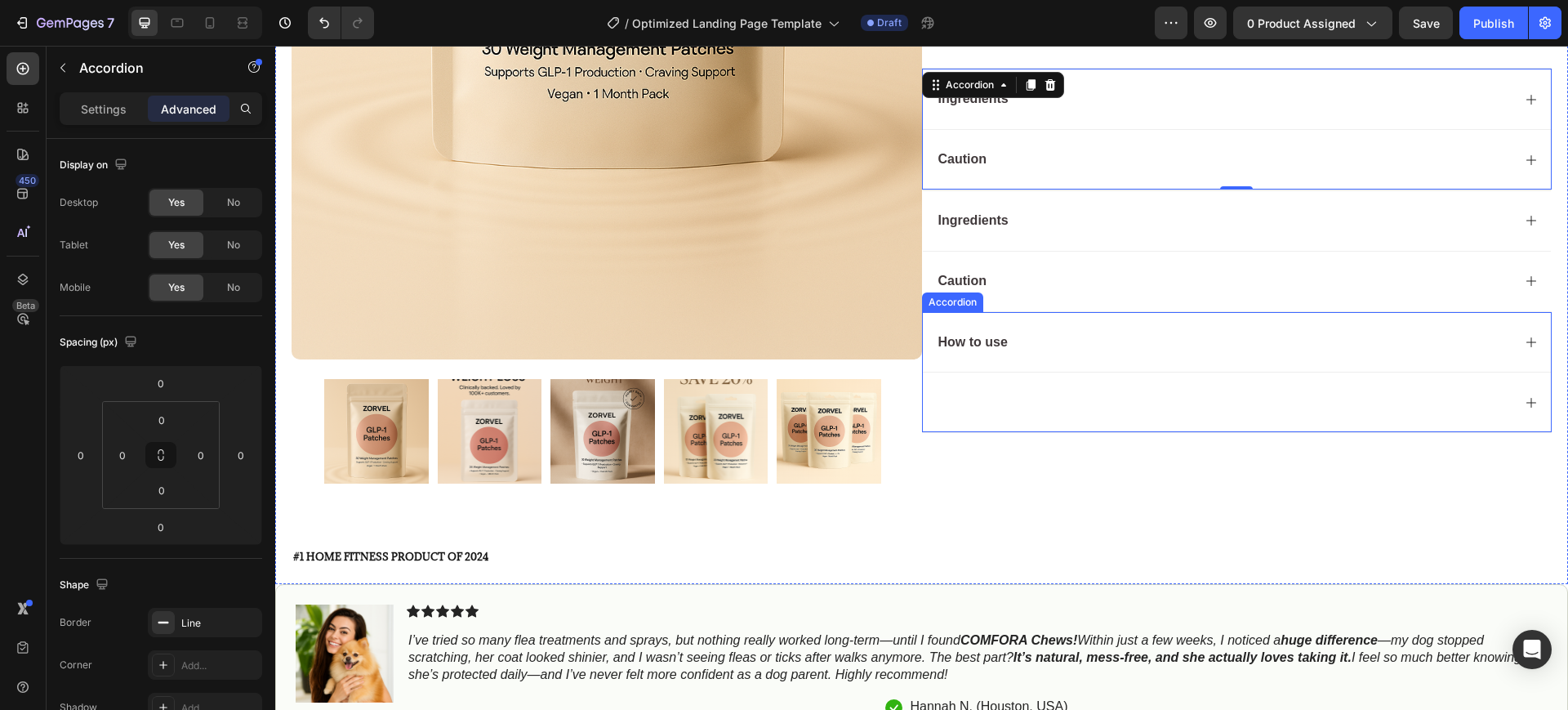 click on "How to use" at bounding box center (973, 342) 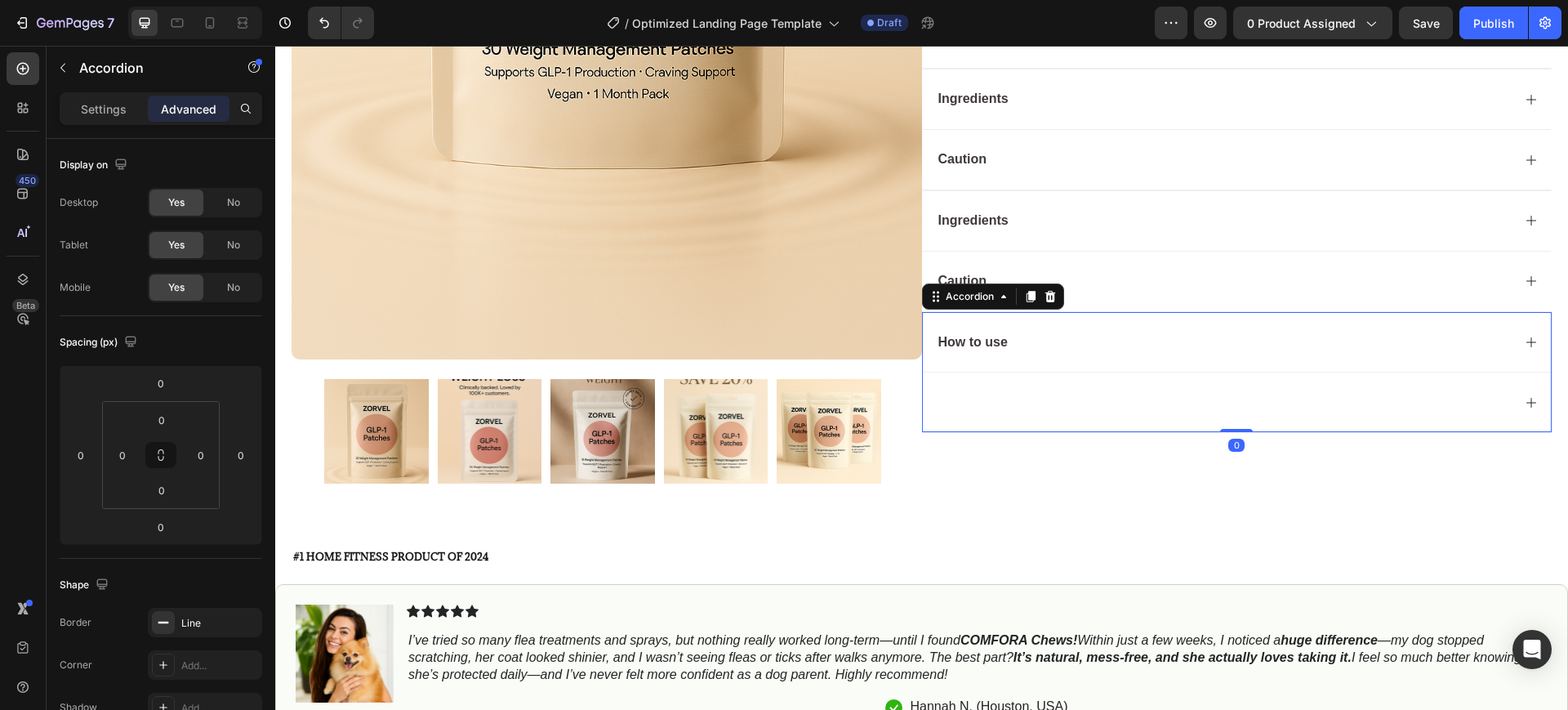 click on "How to use" at bounding box center [973, 342] 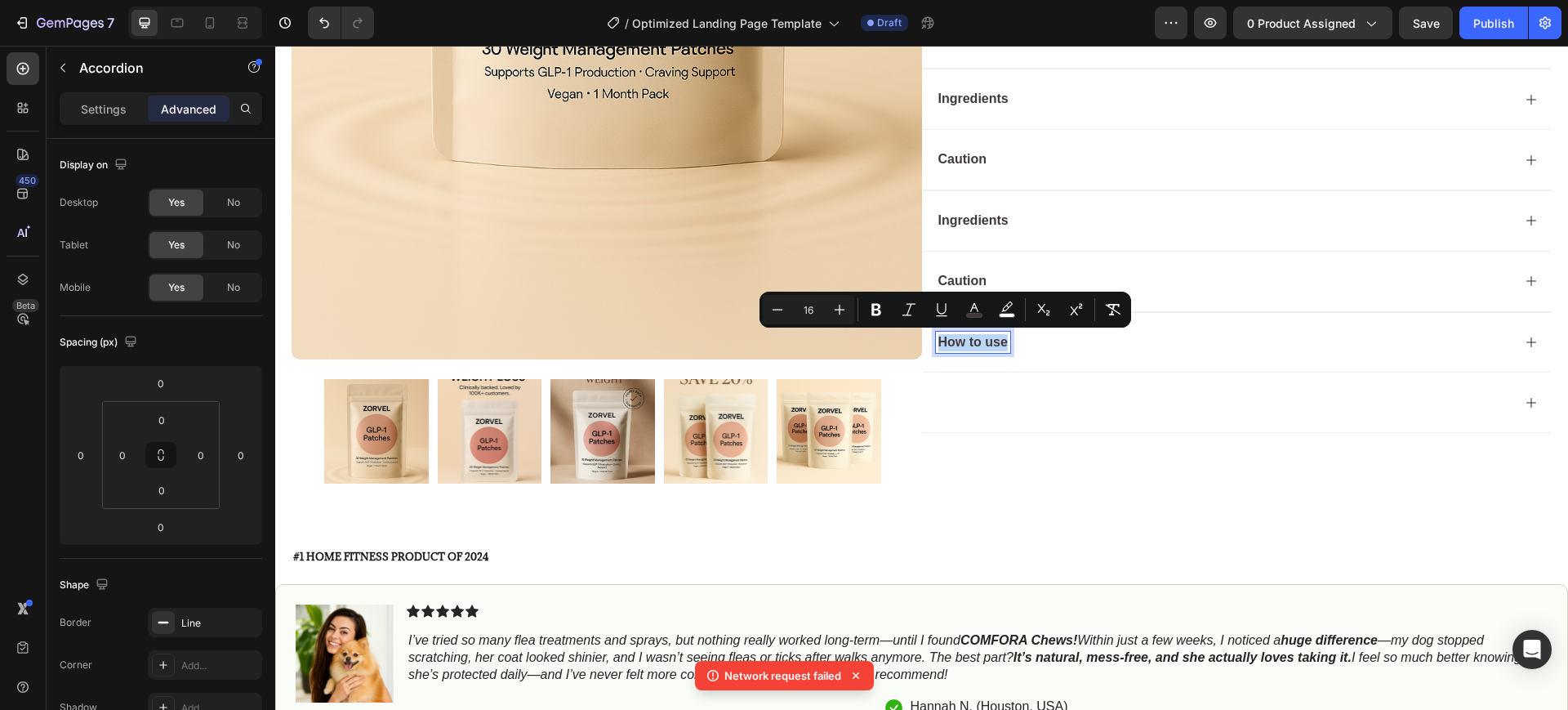 click on "How to use" at bounding box center (973, 342) 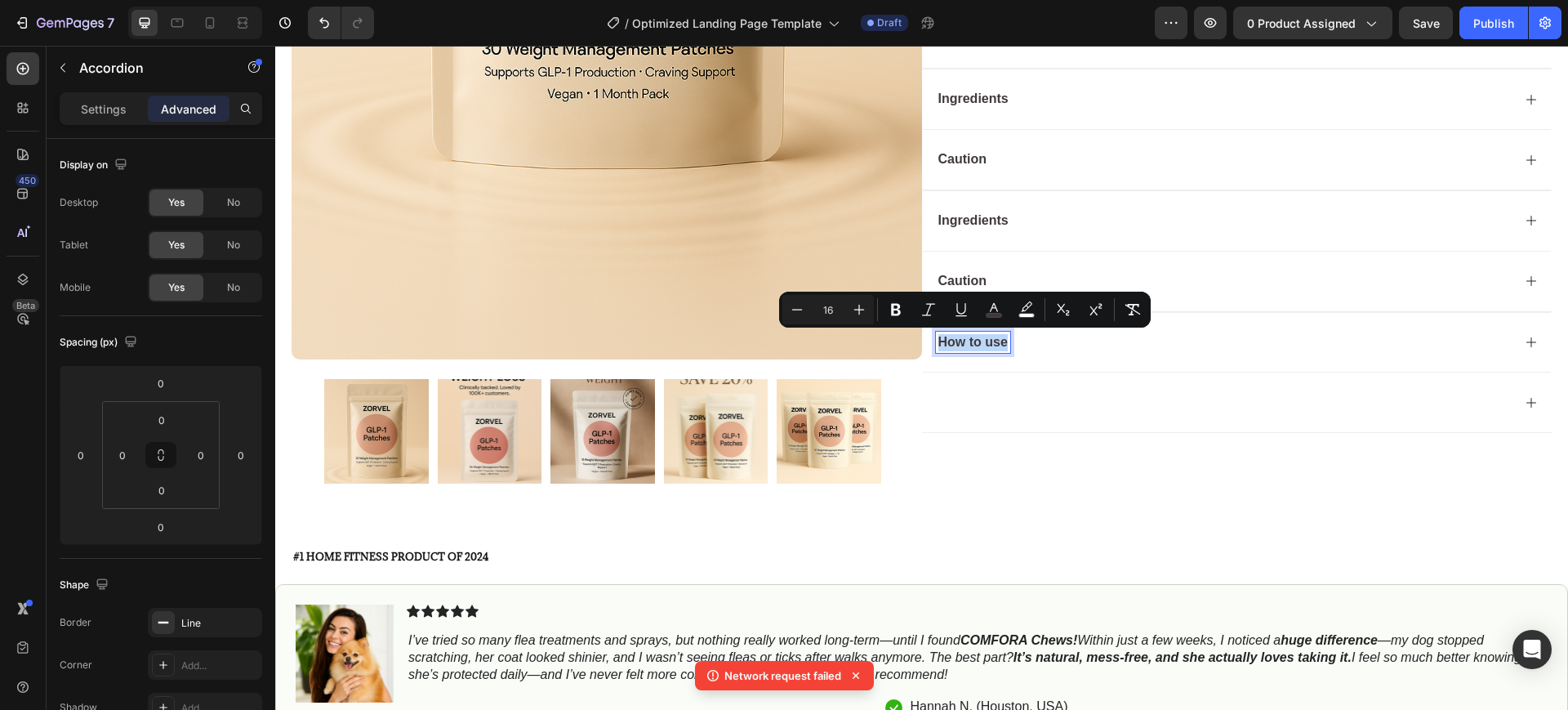 copy on "How to use" 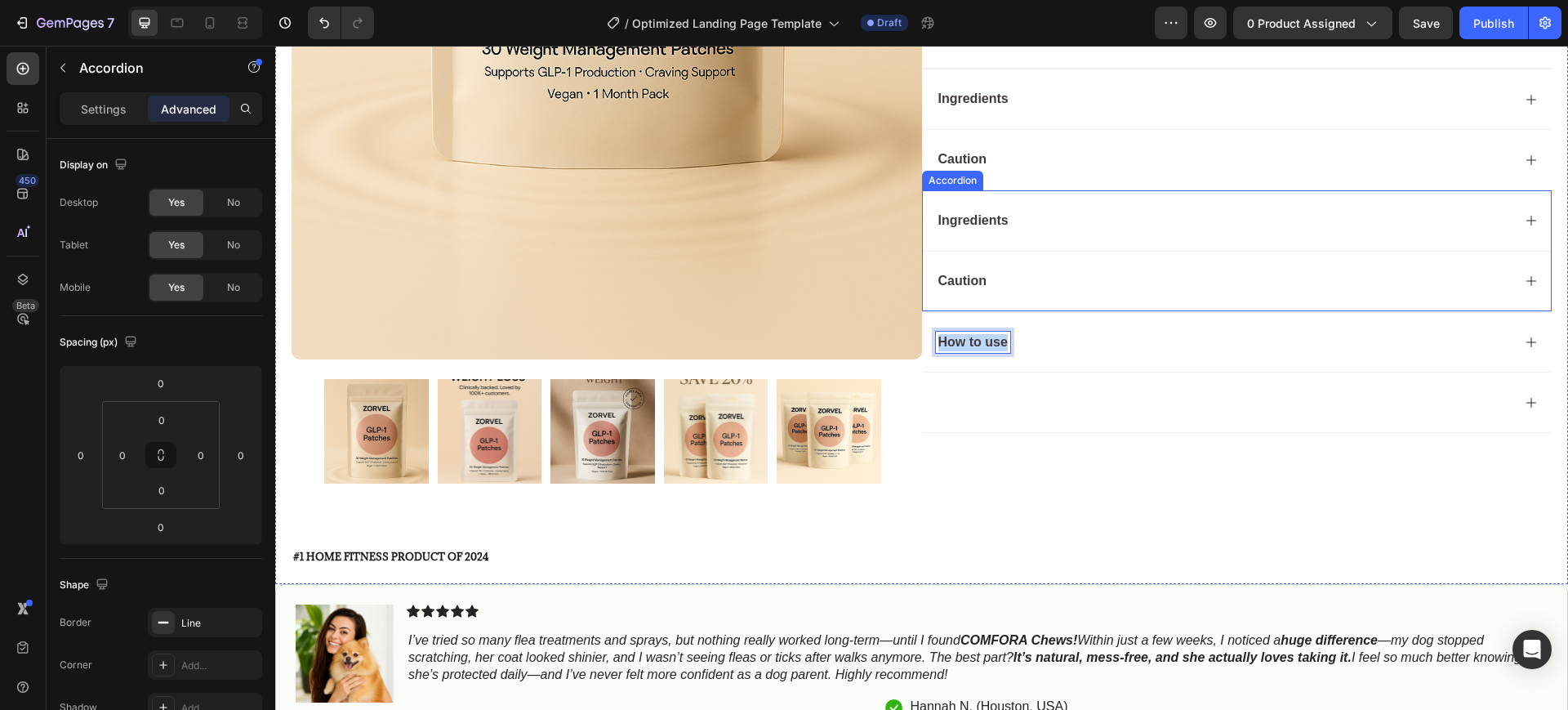 click on "Ingredients" at bounding box center (973, 220) 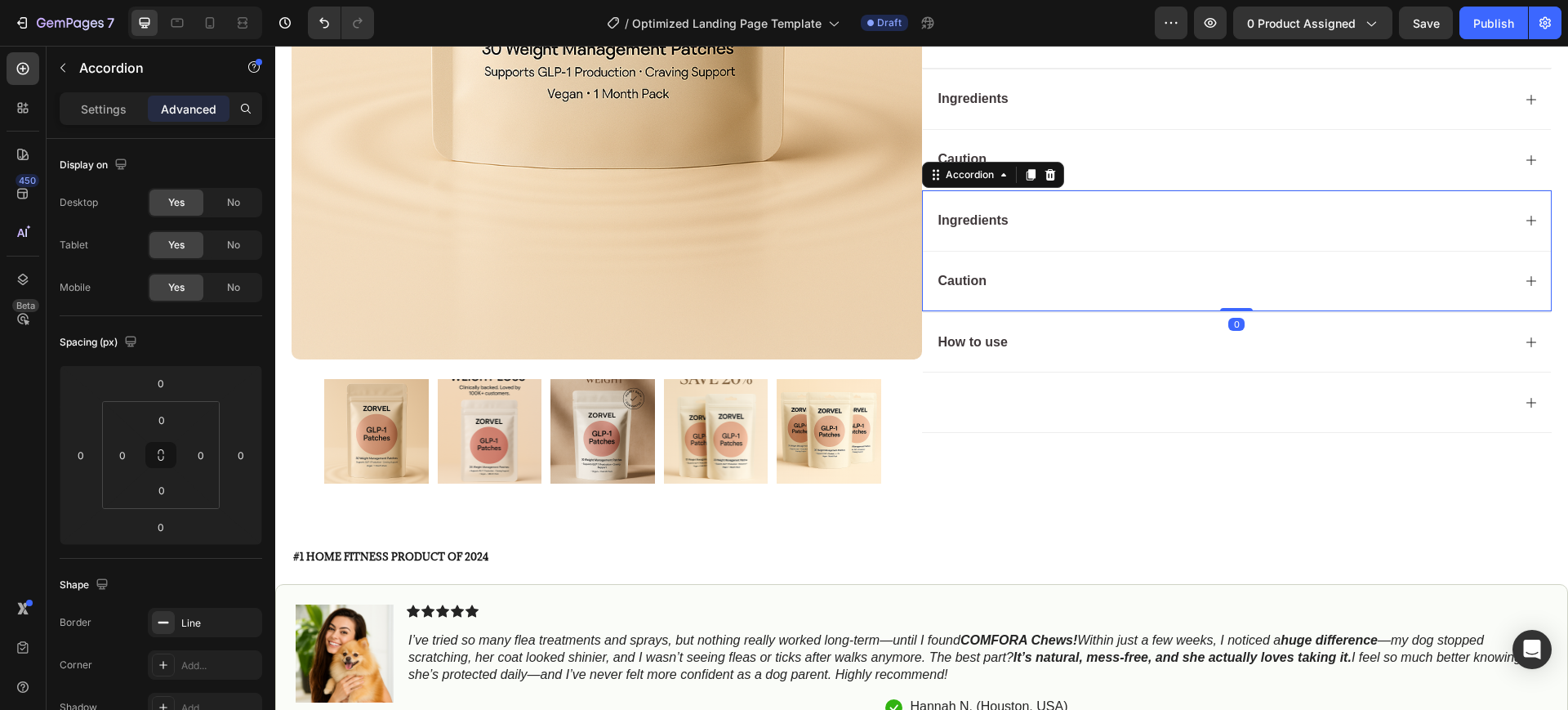 click on "Ingredients" at bounding box center [973, 220] 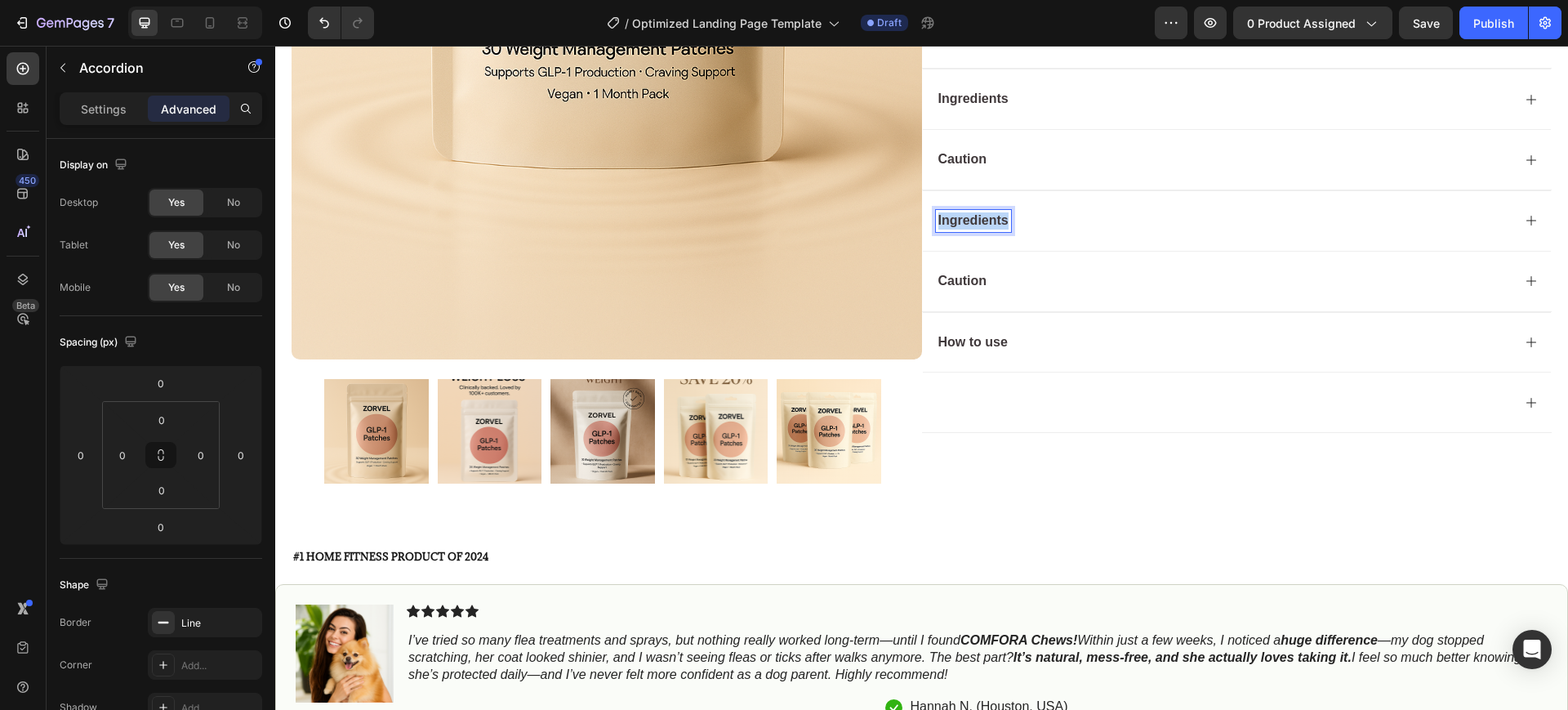 click on "Ingredients" at bounding box center [973, 220] 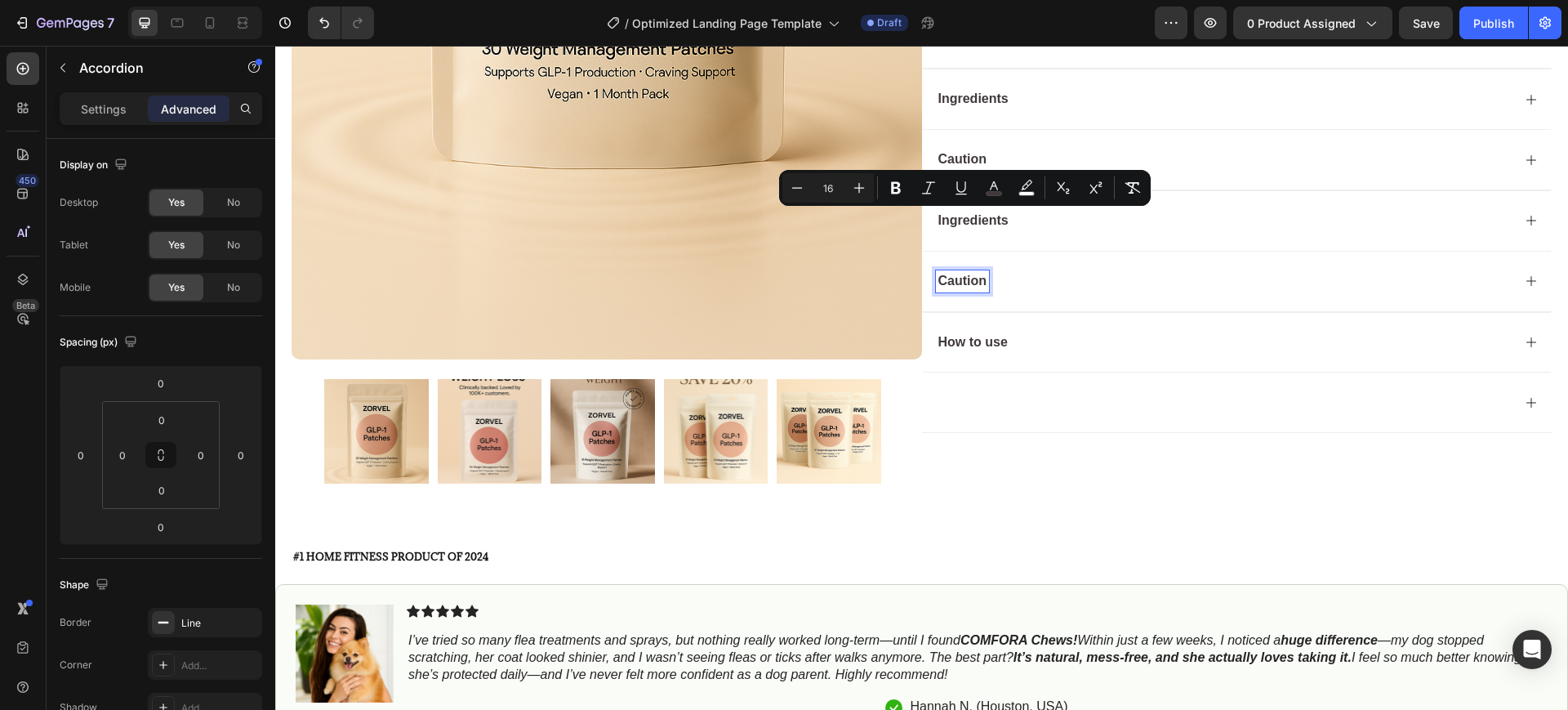click on "Caution" at bounding box center [963, 280] 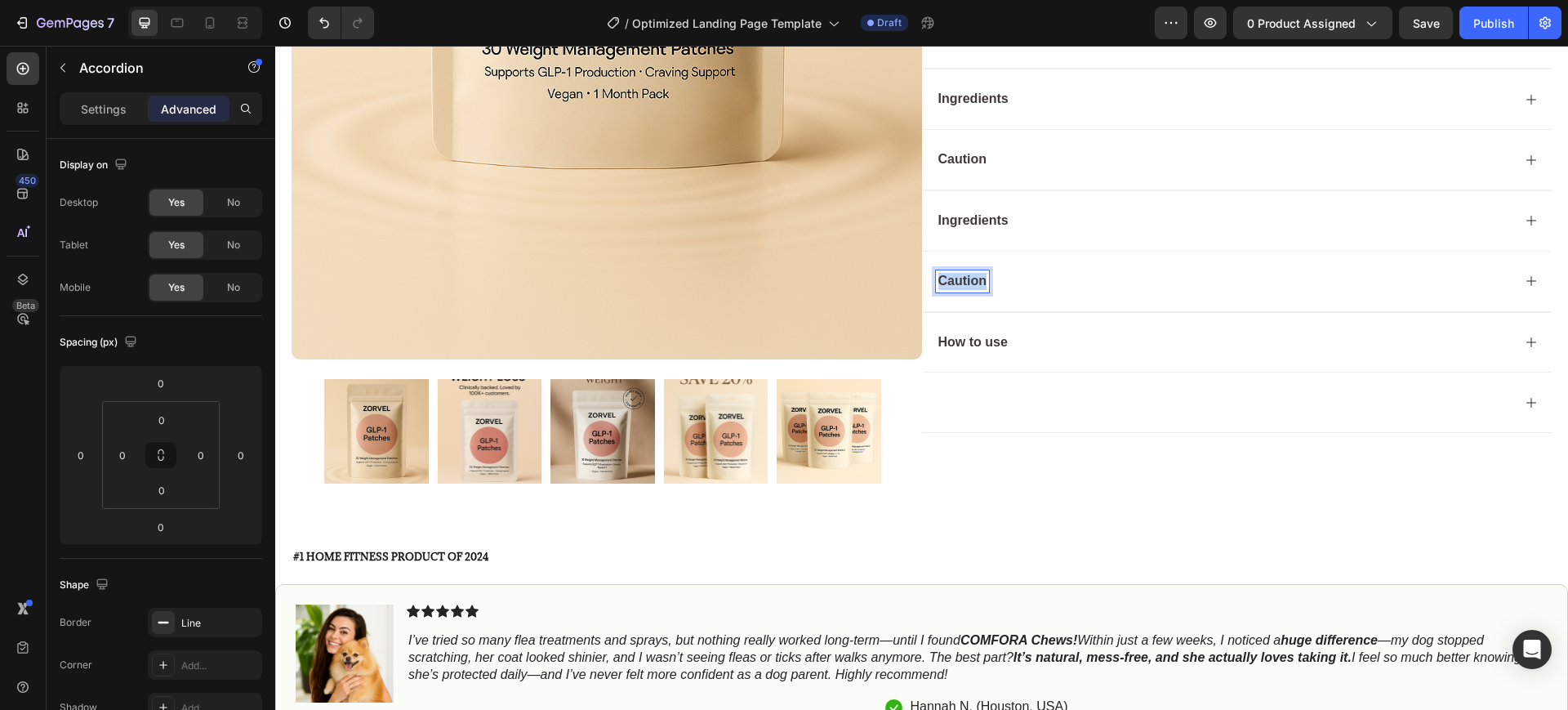 click on "Caution" at bounding box center [963, 280] 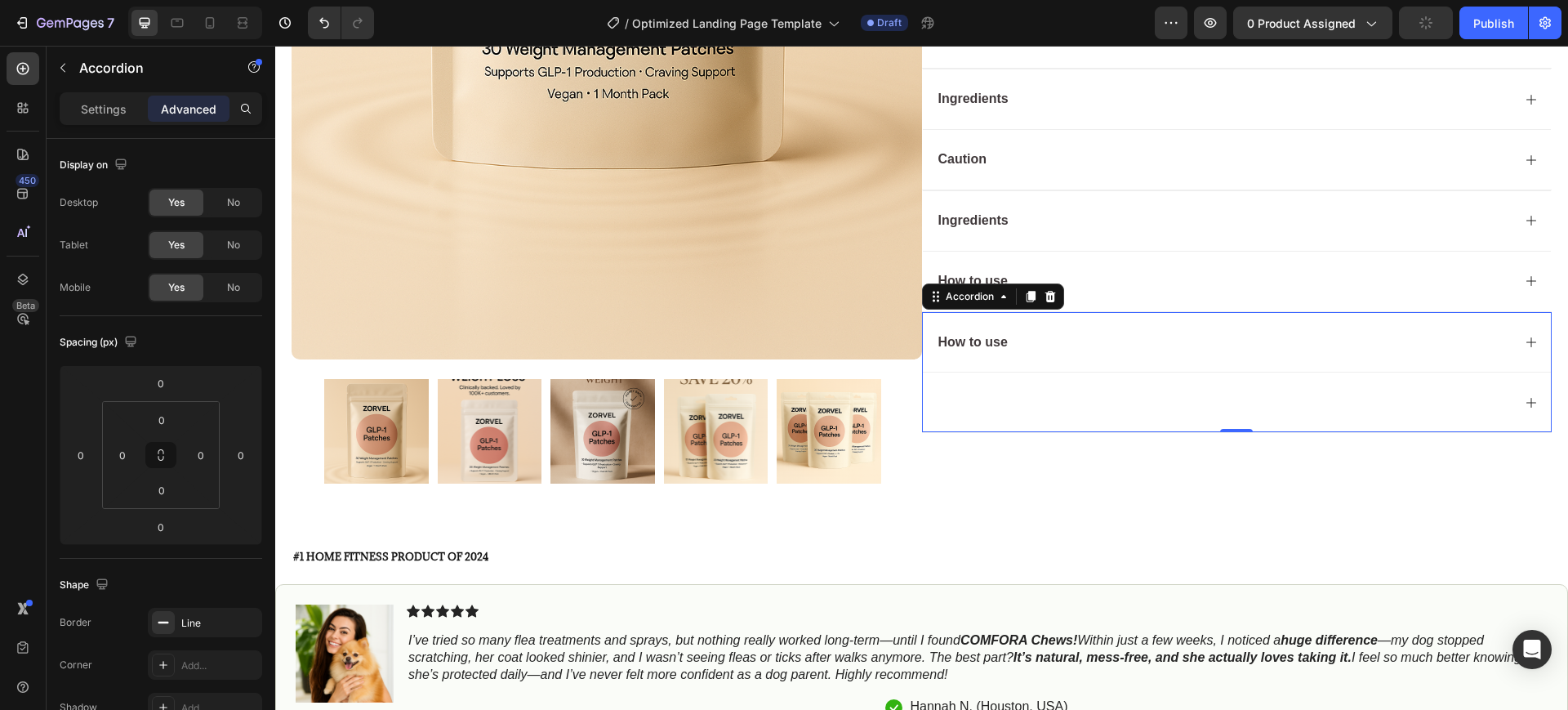 click on "How to use" at bounding box center (973, 342) 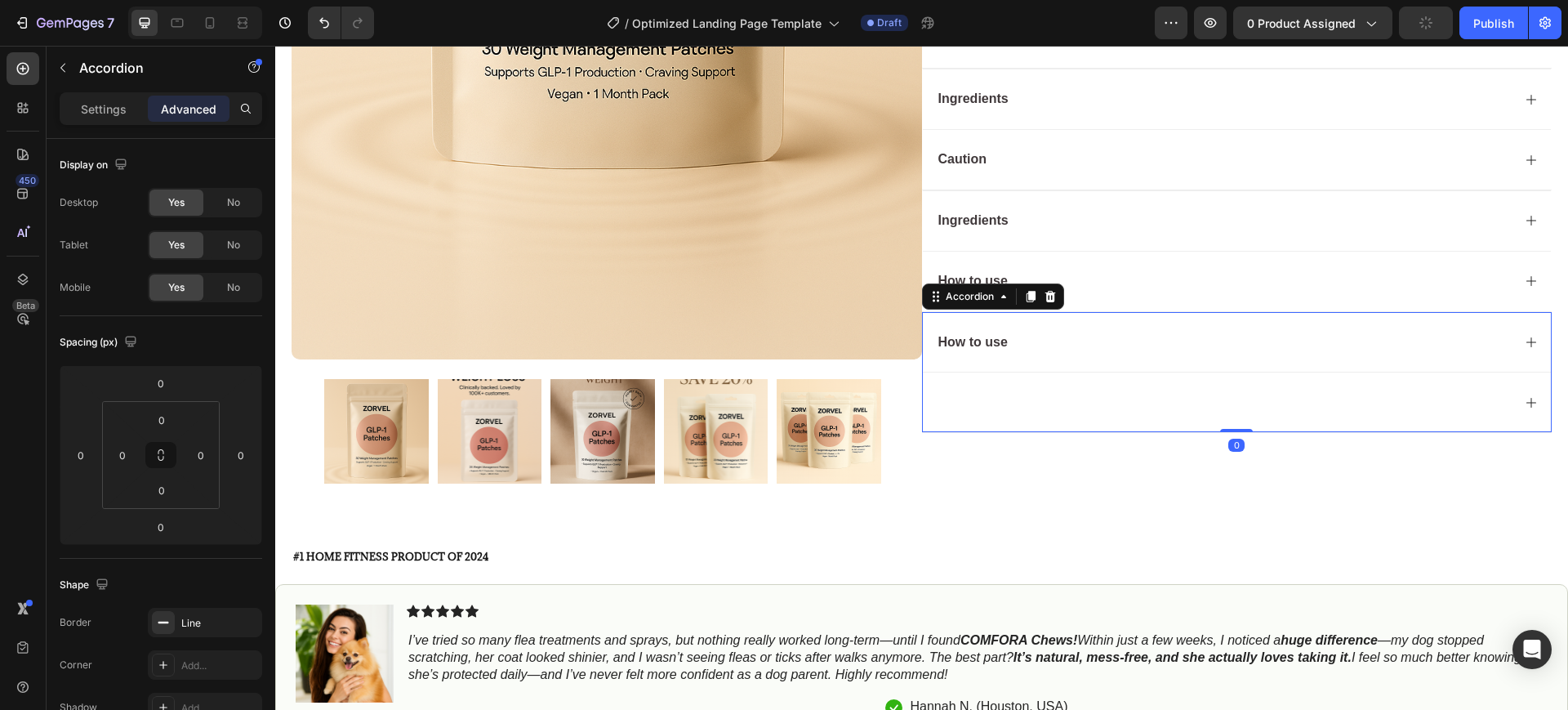click on "How to use" at bounding box center [1224, 342] 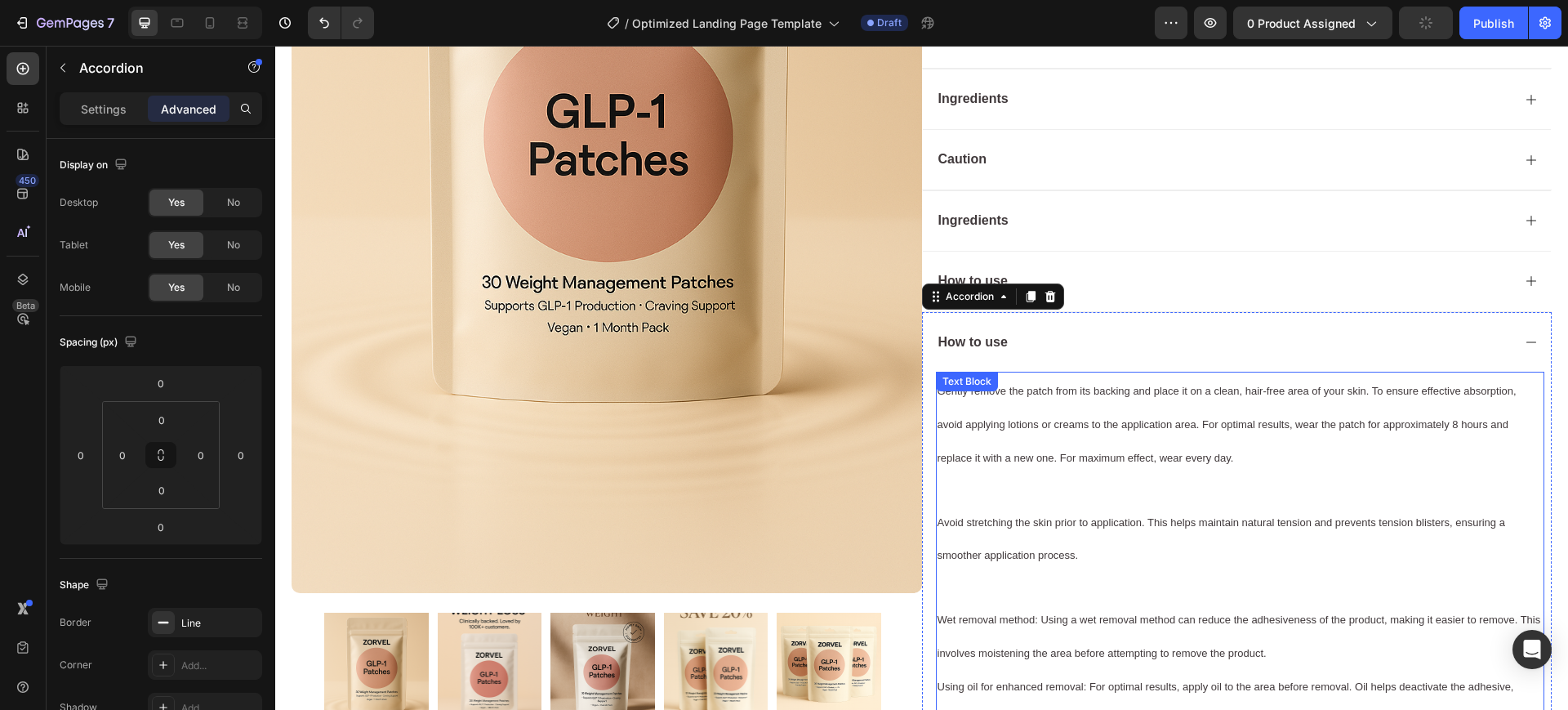click on "Gently remove the patch from its backing and place it on a clean, hair-free area of your skin. To ensure effective absorption, avoid applying lotions or creams to the application area. For optimal results, wear the patch for approximately 8 hours and replace it with a new one. For maximum effect, wear every day. Avoid stretching the skin prior to application. This helps maintain natural tension and prevents tension blisters, ensuring a smoother application process. Wet removal method: Using a wet removal method can reduce the adhesiveness of the product, making it easier to remove. This involves moistening the area before attempting to remove the product. Using oil for enhanced removal: For optimal results, apply oil to the area before removal. Oil helps deactivate the adhesive, allowing for an even smoother removal. Text Block" at bounding box center (1241, 554) 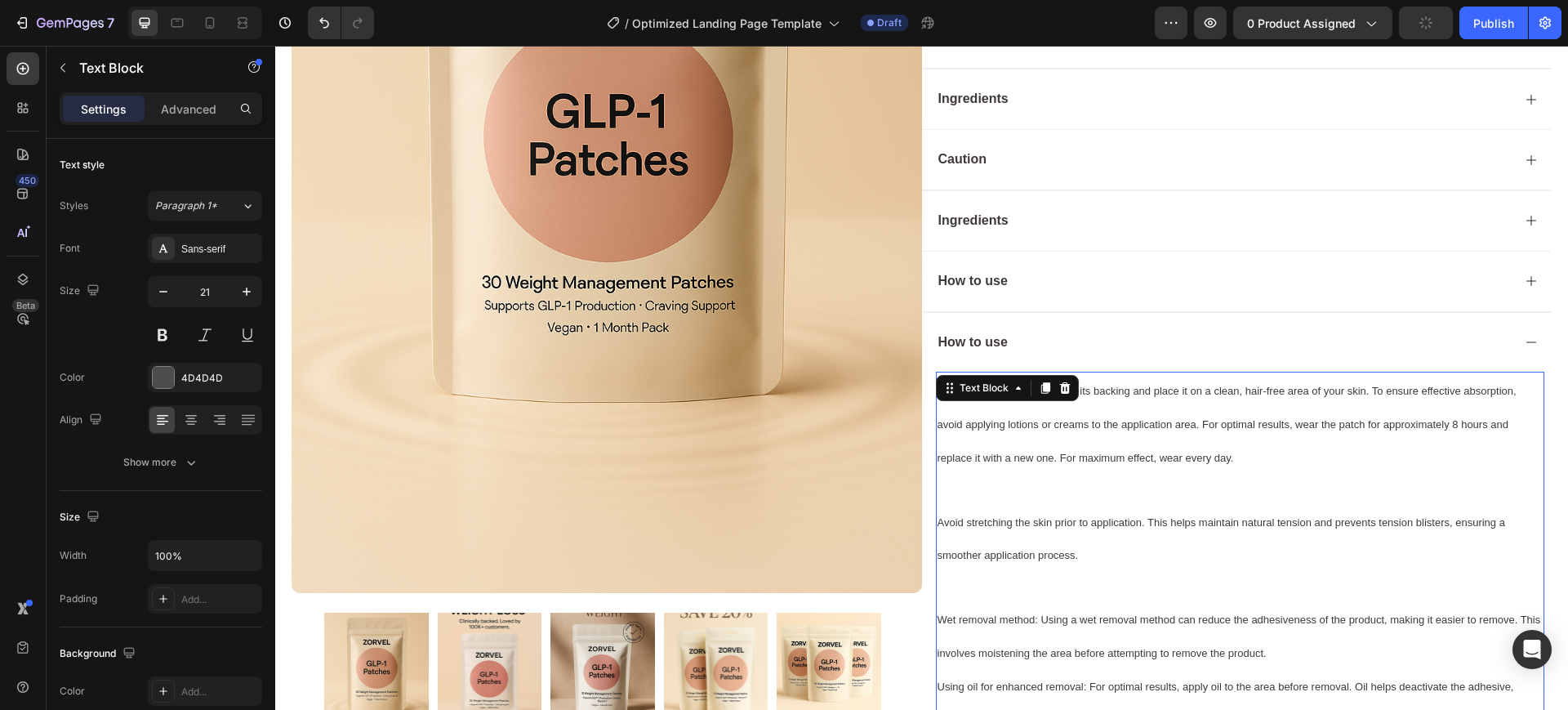click at bounding box center (1065, 388) 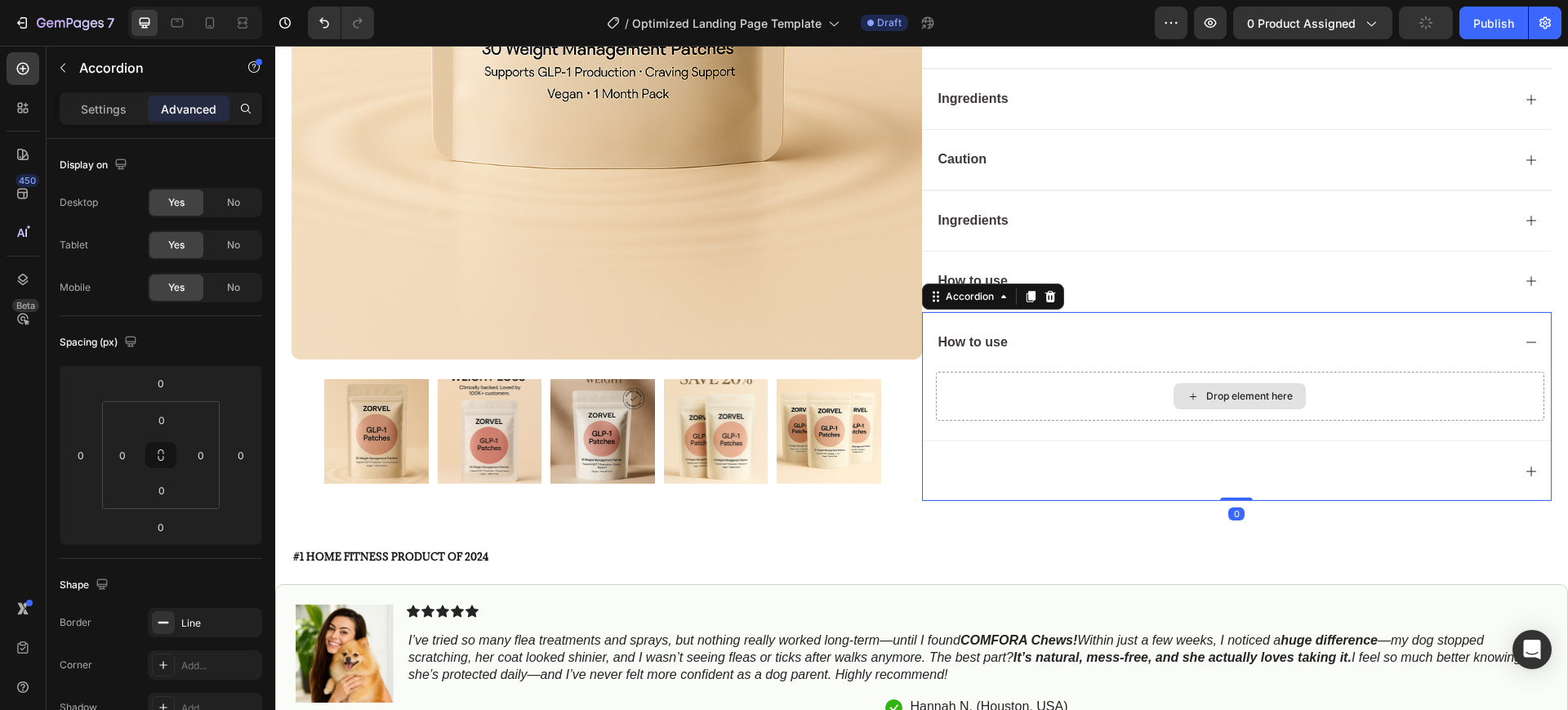 click on "Drop element here" at bounding box center (1241, 396) 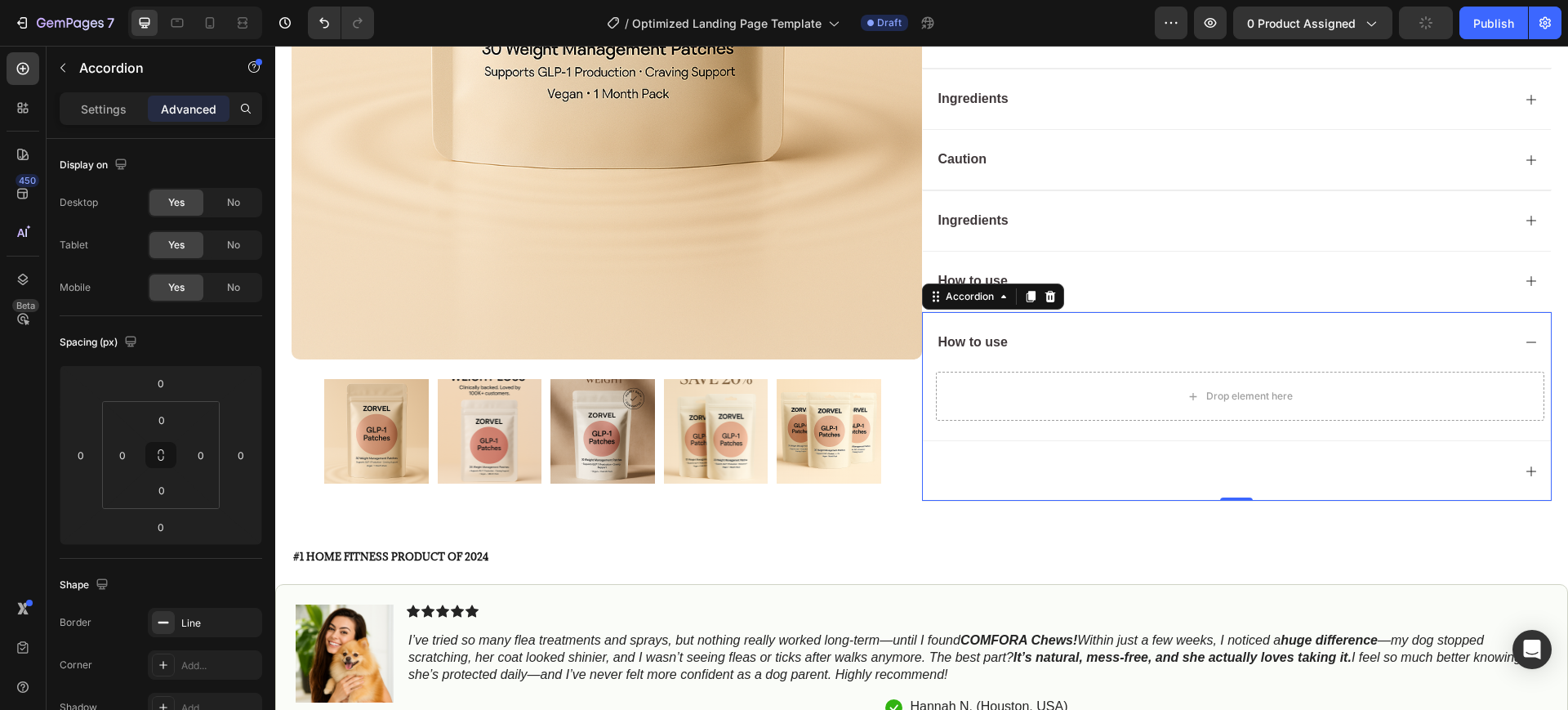 click on "How to use" at bounding box center [1237, 342] 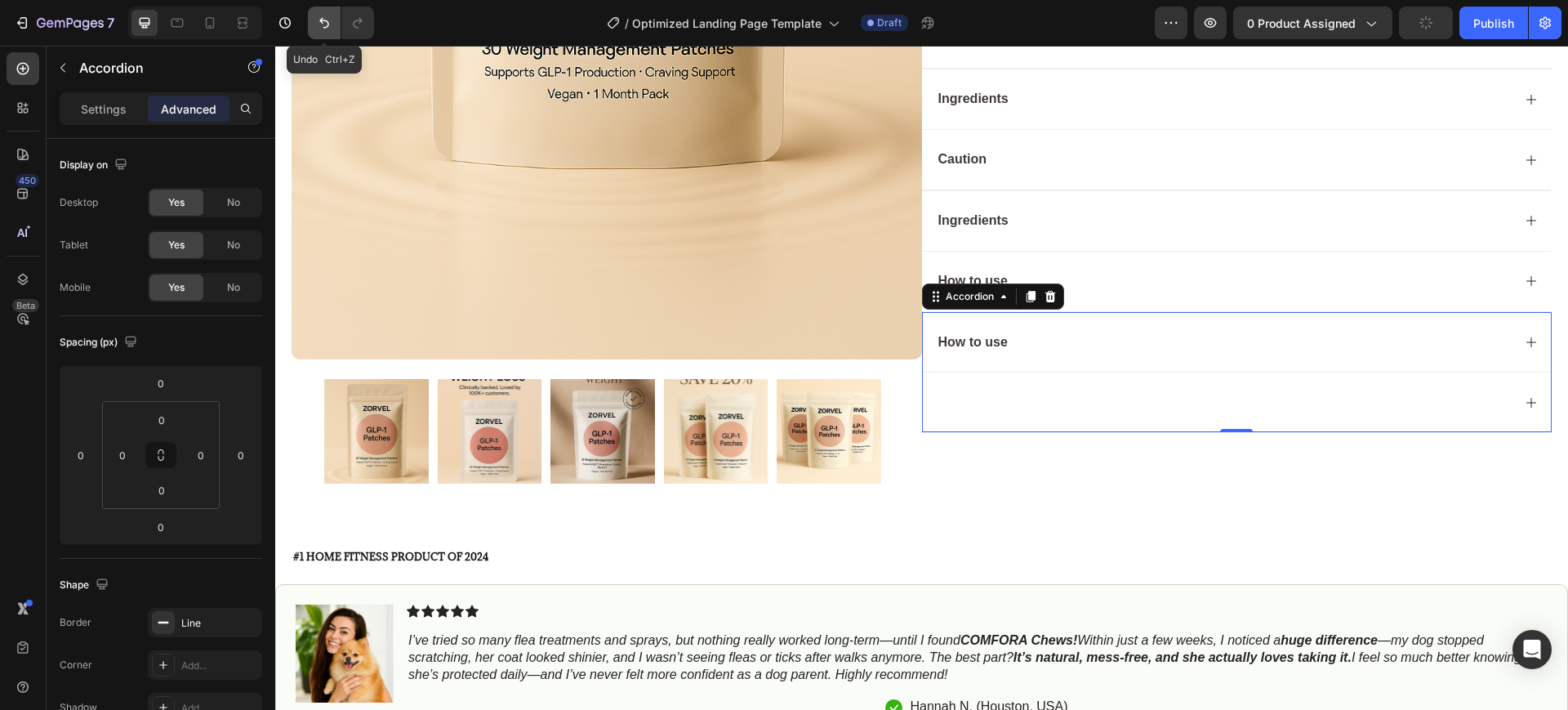 click 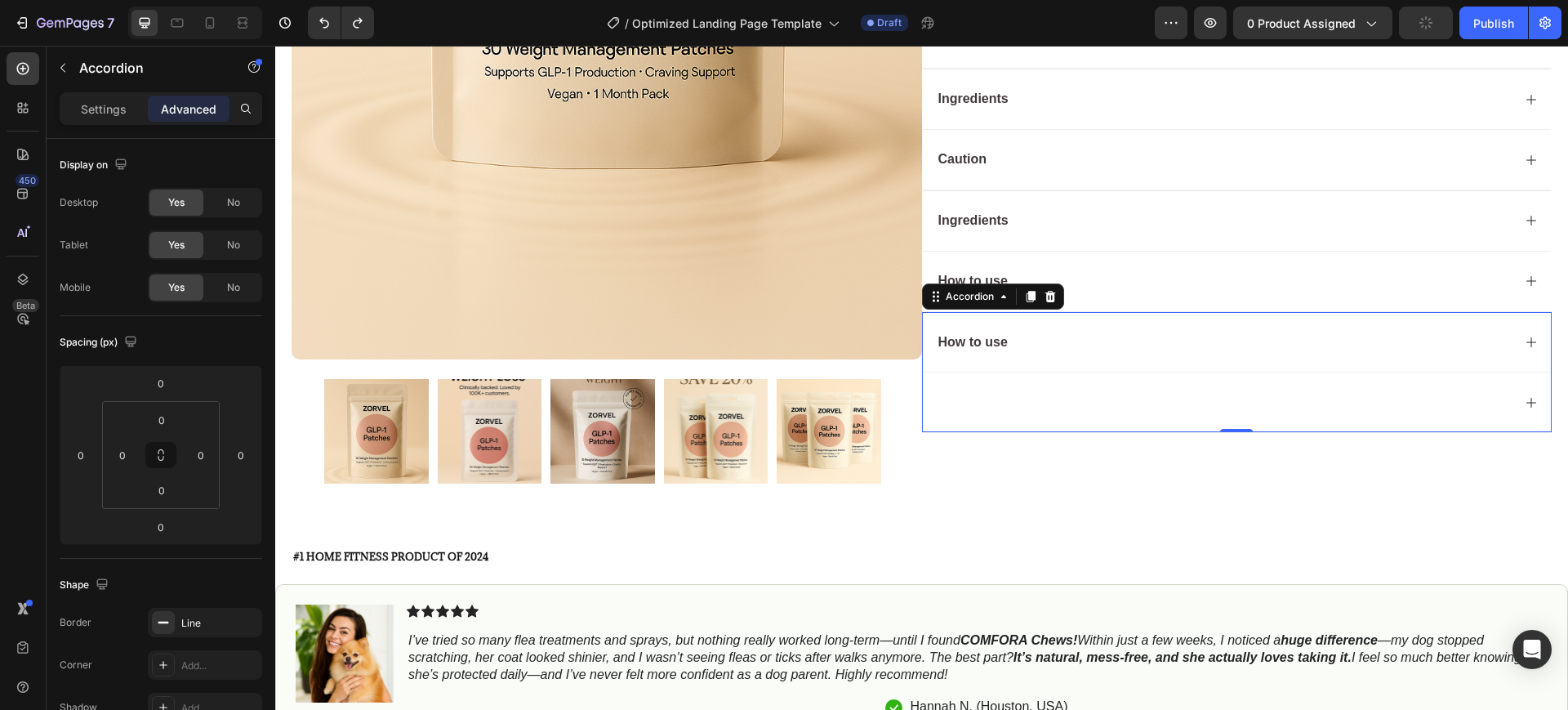 click on "How to use" at bounding box center (1224, 342) 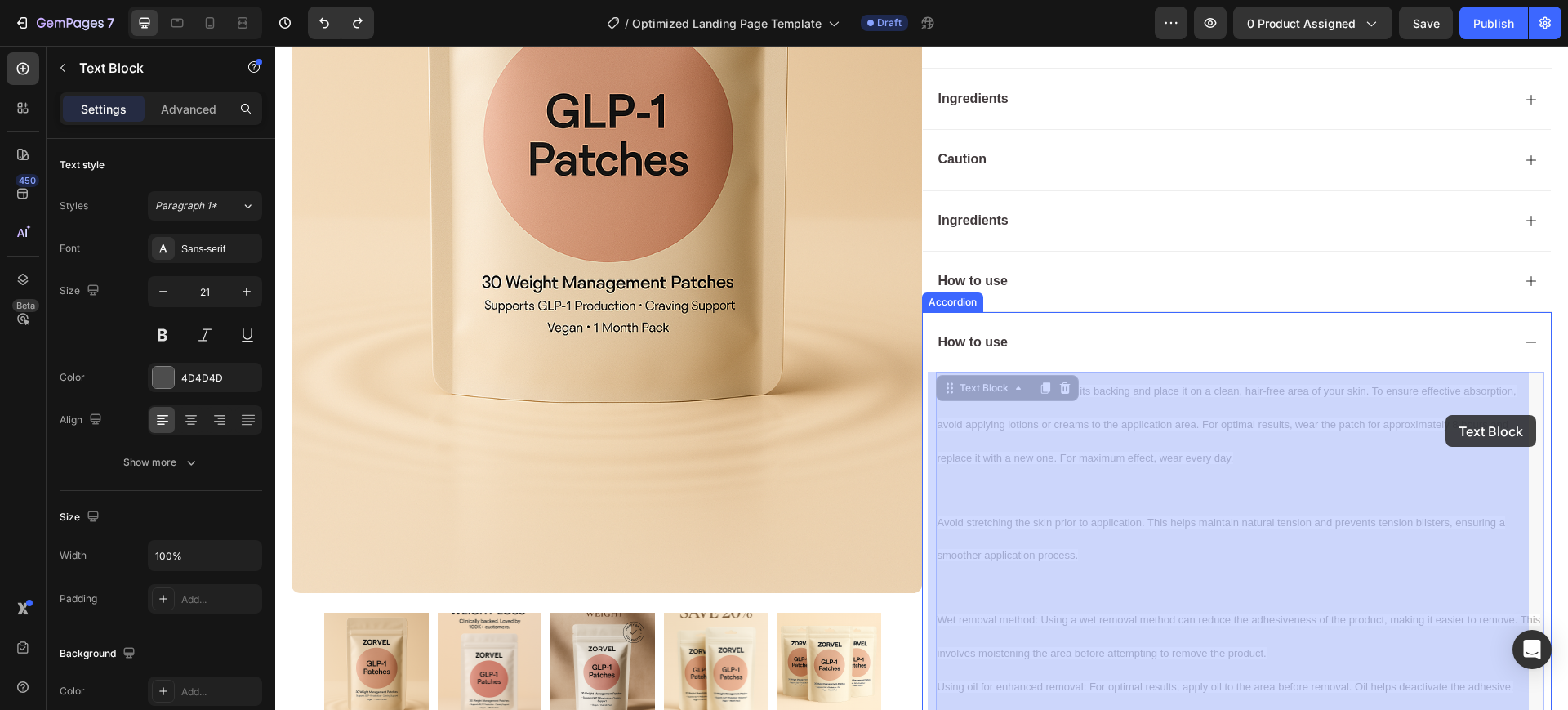 drag, startPoint x: 1511, startPoint y: 389, endPoint x: 1446, endPoint y: 415, distance: 70.007142 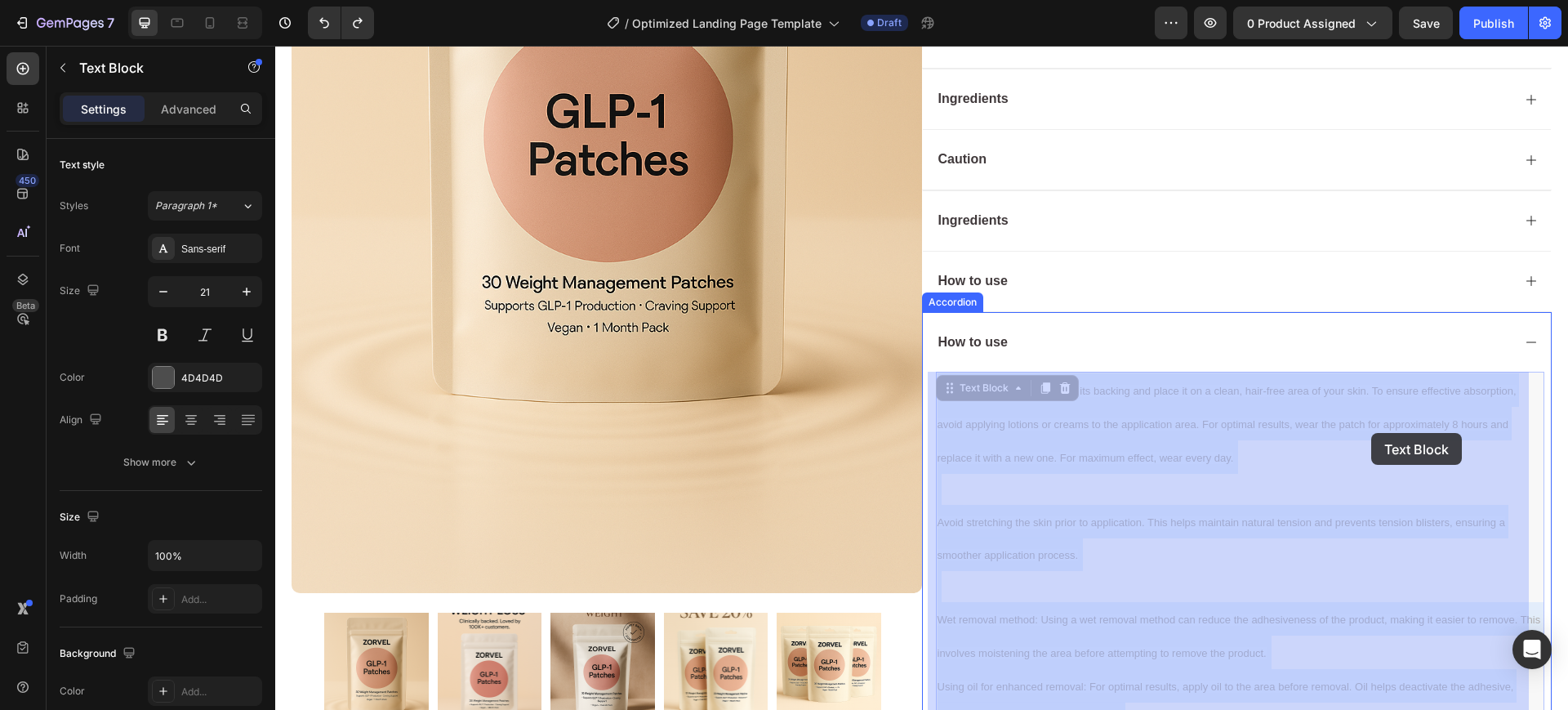 drag, startPoint x: 1504, startPoint y: 391, endPoint x: 1301, endPoint y: 417, distance: 204.6583 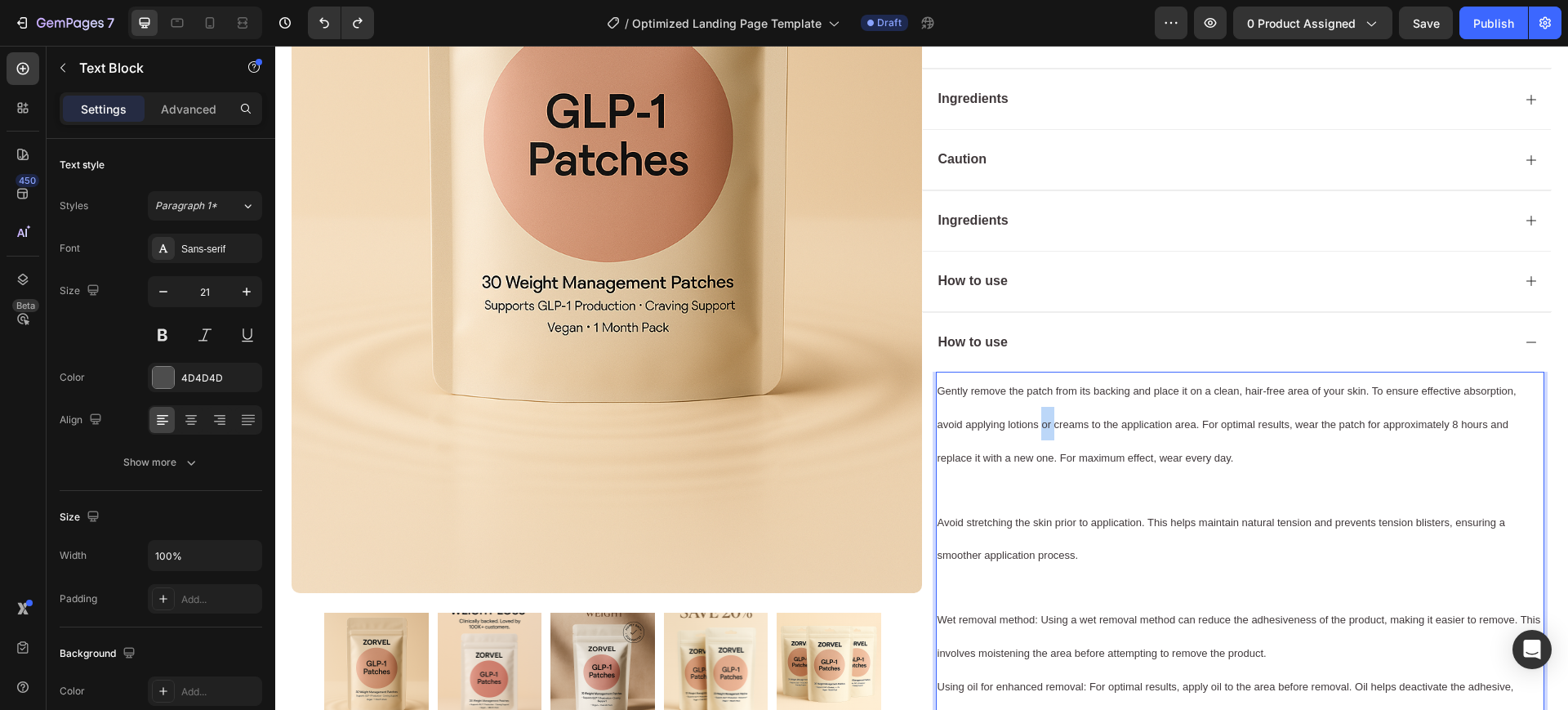 click on "Gently remove the patch from its backing and place it on a clean, hair-free area of your skin. To ensure effective absorption, avoid applying lotions or creams to the application area. For optimal results, wear the patch for approximately 8 hours and replace it with a new one. For maximum effect, wear every day. Avoid stretching the skin prior to application. This helps maintain natural tension and prevents tension blisters, ensuring a smoother application process. Wet removal method: Using a wet removal method can reduce the adhesiveness of the product, making it easier to remove. This involves moistening the area before attempting to remove the product. Using oil for enhanced removal: For optimal results, apply oil to the area before removal. Oil helps deactivate the adhesive, allowing for an even smoother removal." at bounding box center (1241, 554) 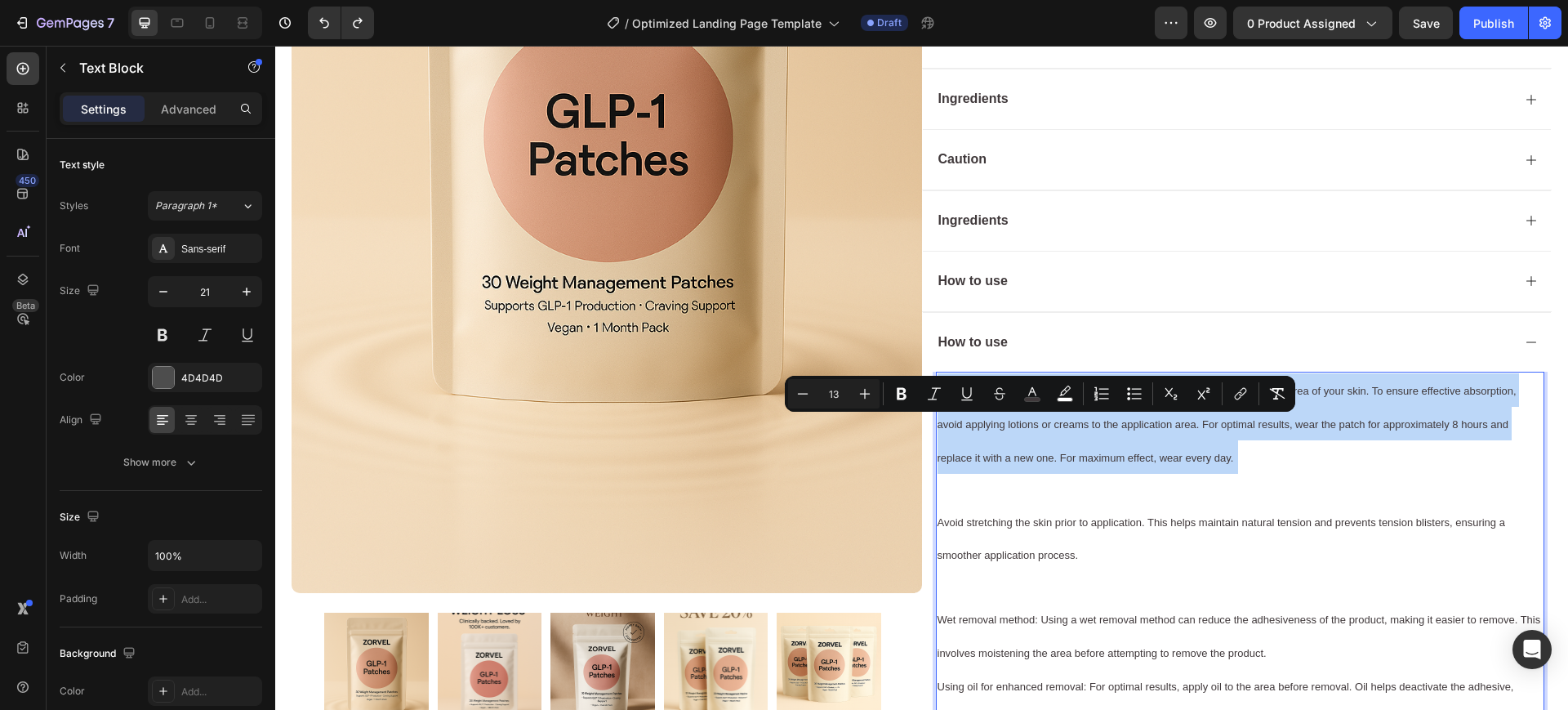 click on "Gently remove the patch from its backing and place it on a clean, hair-free area of your skin. To ensure effective absorption, avoid applying lotions or creams to the application area. For optimal results, wear the patch for approximately 8 hours and replace it with a new one. For maximum effect, wear every day. Avoid stretching the skin prior to application. This helps maintain natural tension and prevents tension blisters, ensuring a smoother application process. Wet removal method: Using a wet removal method can reduce the adhesiveness of the product, making it easier to remove. This involves moistening the area before attempting to remove the product. Using oil for enhanced removal: For optimal results, apply oil to the area before removal. Oil helps deactivate the adhesive, allowing for an even smoother removal." at bounding box center (1241, 554) 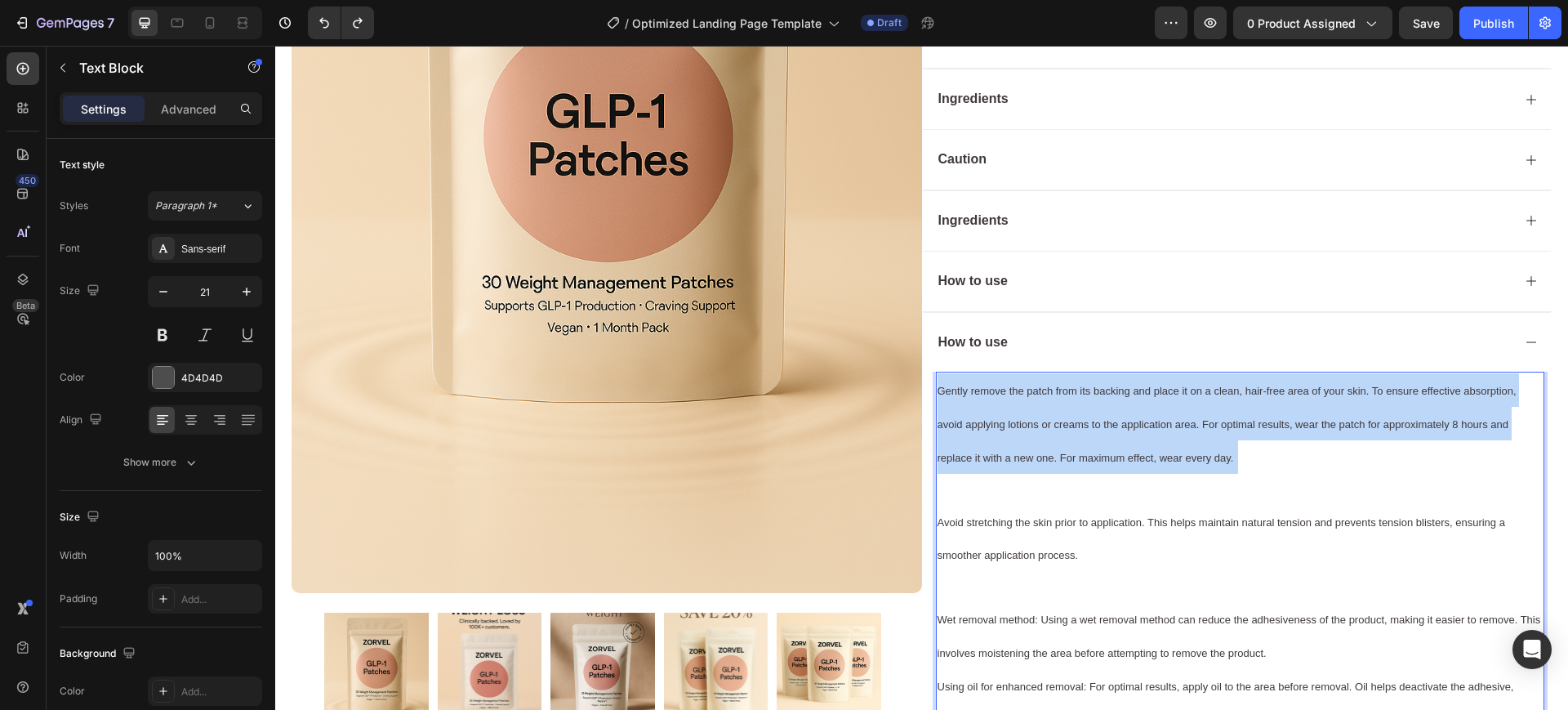 click on "Gently remove the patch from its backing and place it on a clean, hair-free area of your skin. To ensure effective absorption, avoid applying lotions or creams to the application area. For optimal results, wear the patch for approximately 8 hours and replace it with a new one. For maximum effect, wear every day. Avoid stretching the skin prior to application. This helps maintain natural tension and prevents tension blisters, ensuring a smoother application process. Wet removal method: Using a wet removal method can reduce the adhesiveness of the product, making it easier to remove. This involves moistening the area before attempting to remove the product. Using oil for enhanced removal: For optimal results, apply oil to the area before removal. Oil helps deactivate the adhesive, allowing for an even smoother removal." at bounding box center (1241, 554) 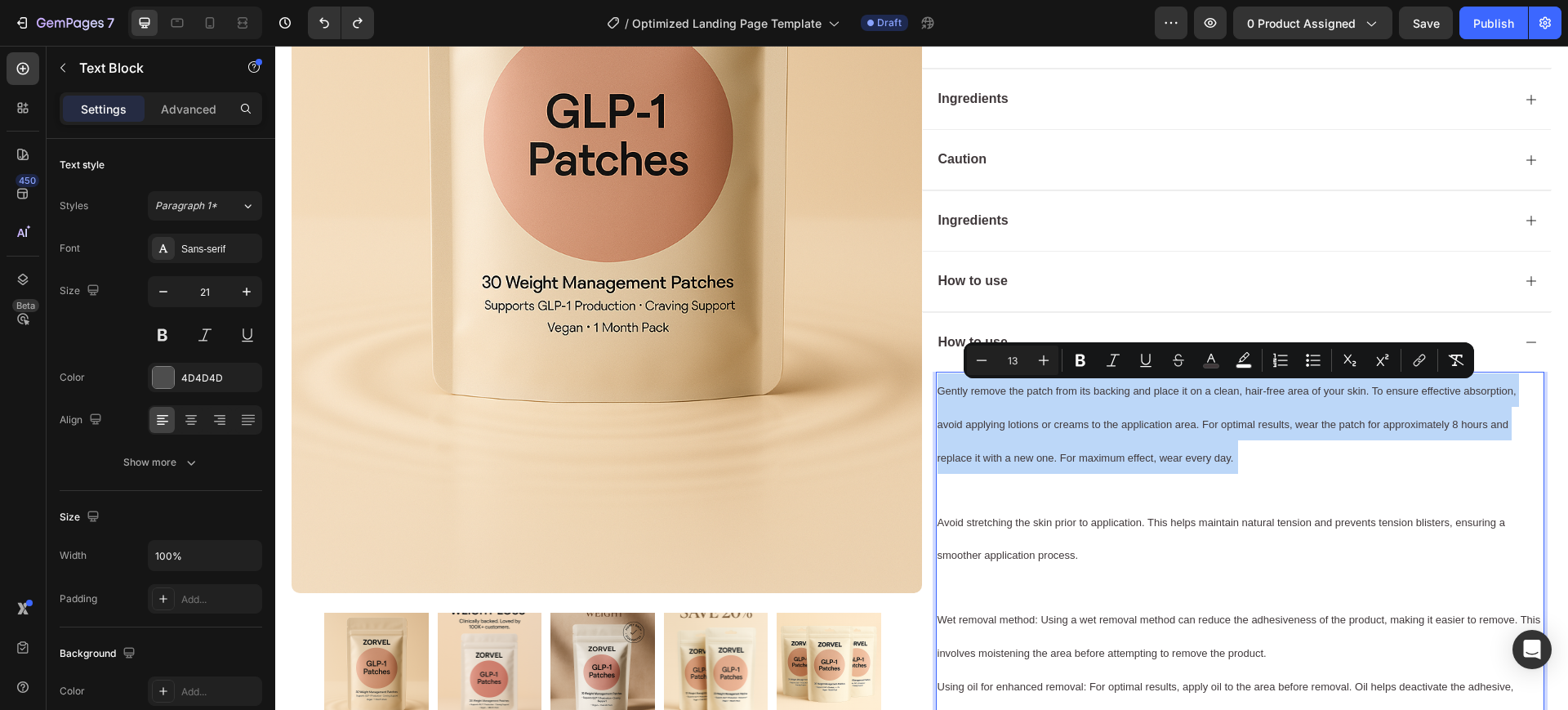 click on "Gently remove the patch from its backing and place it on a clean, hair-free area of your skin. To ensure effective absorption, avoid applying lotions or creams to the application area. For optimal results, wear the patch for approximately 8 hours and replace it with a new one. For maximum effect, wear every day. Avoid stretching the skin prior to application. This helps maintain natural tension and prevents tension blisters, ensuring a smoother application process. Wet removal method: Using a wet removal method can reduce the adhesiveness of the product, making it easier to remove. This involves moistening the area before attempting to remove the product. Using oil for enhanced removal: For optimal results, apply oil to the area before removal. Oil helps deactivate the adhesive, allowing for an even smoother removal." at bounding box center (1241, 554) 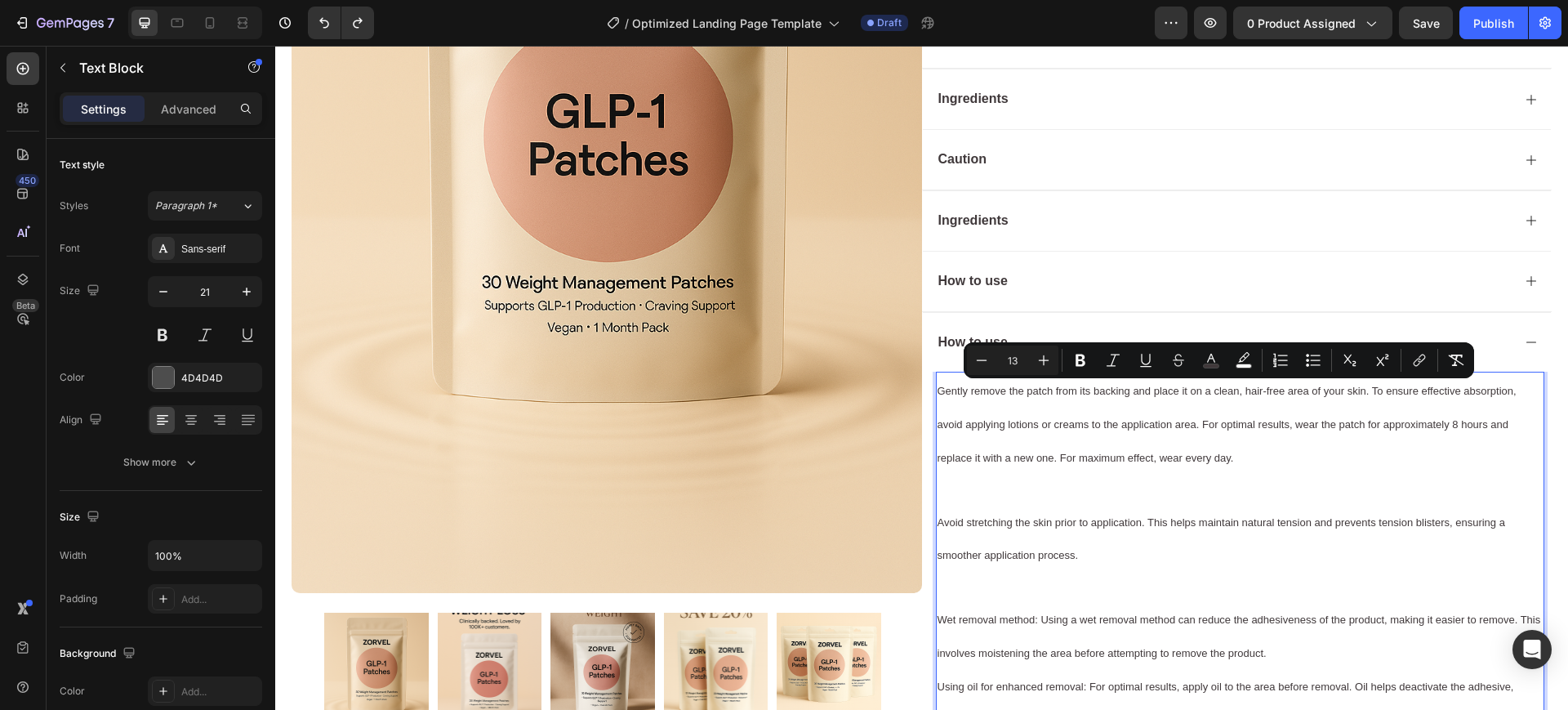 type on "21" 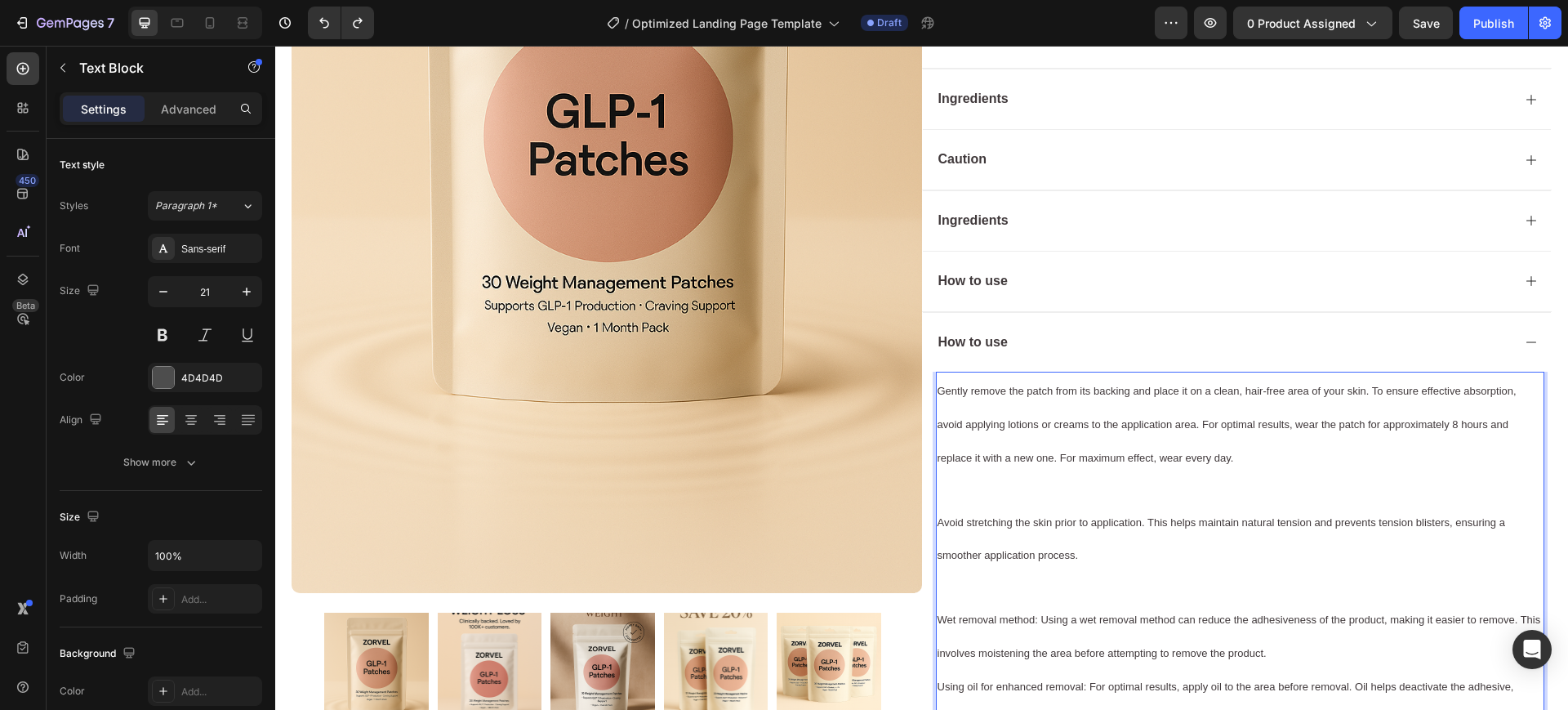 drag, startPoint x: 1221, startPoint y: 463, endPoint x: 1269, endPoint y: 497, distance: 58.82176 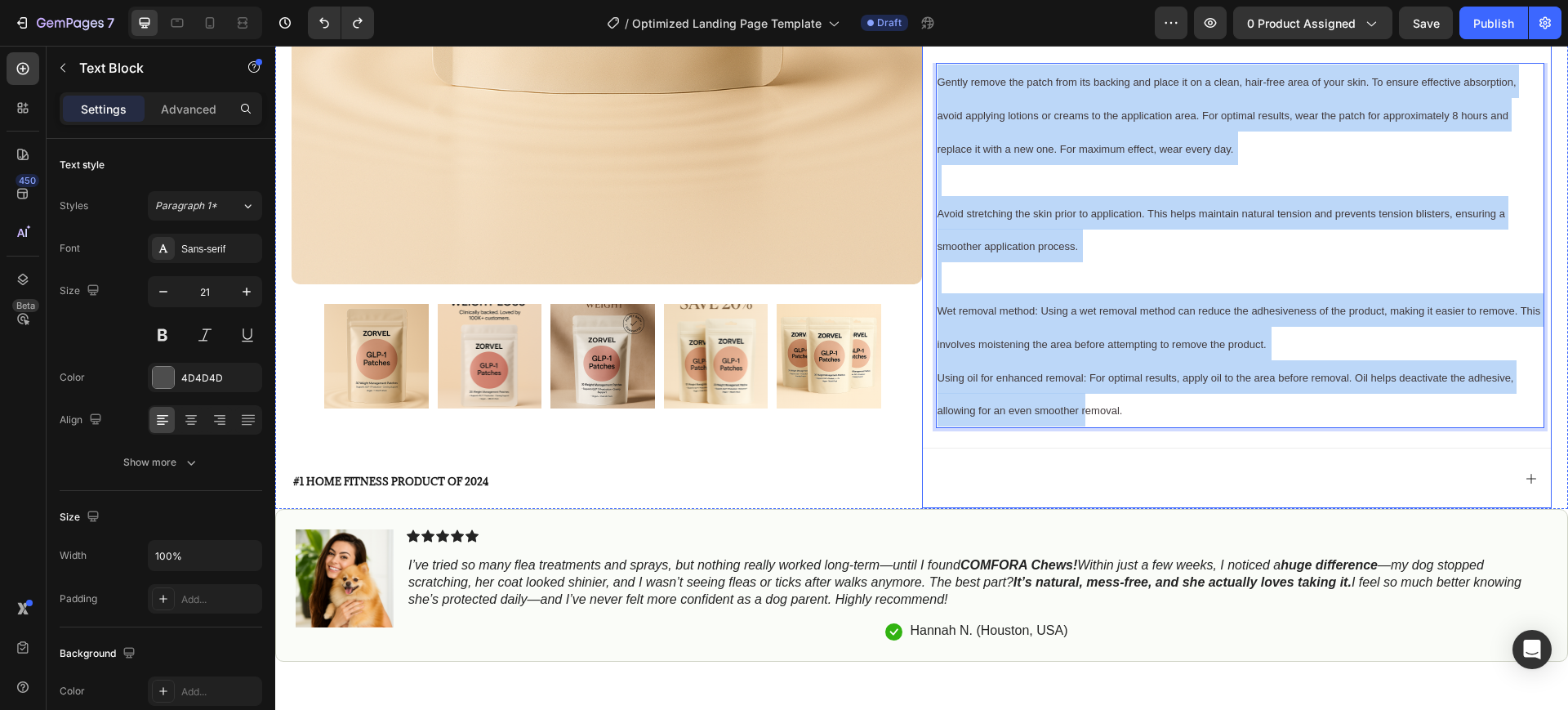 scroll, scrollTop: 1143, scrollLeft: 0, axis: vertical 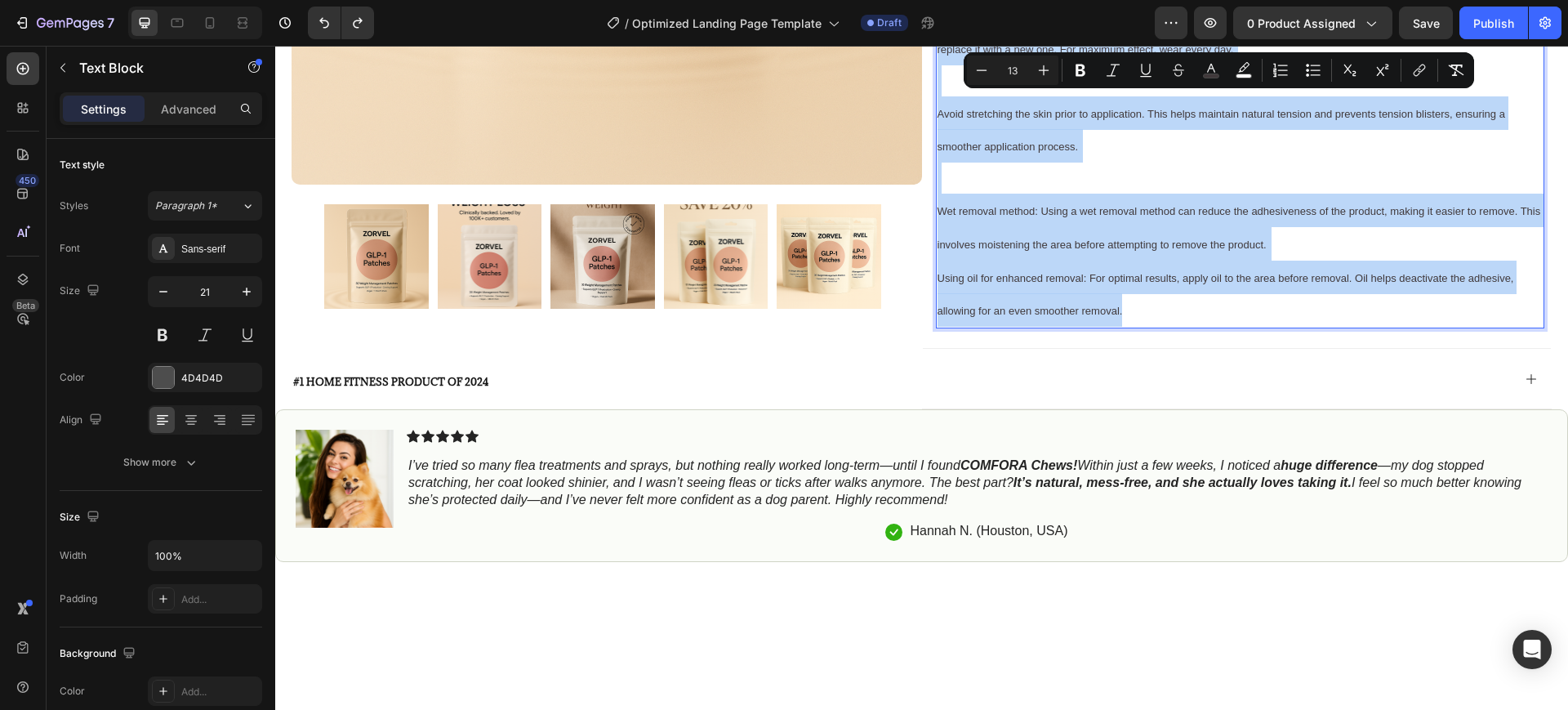 drag, startPoint x: 932, startPoint y: 389, endPoint x: 1124, endPoint y: 319, distance: 204.36242 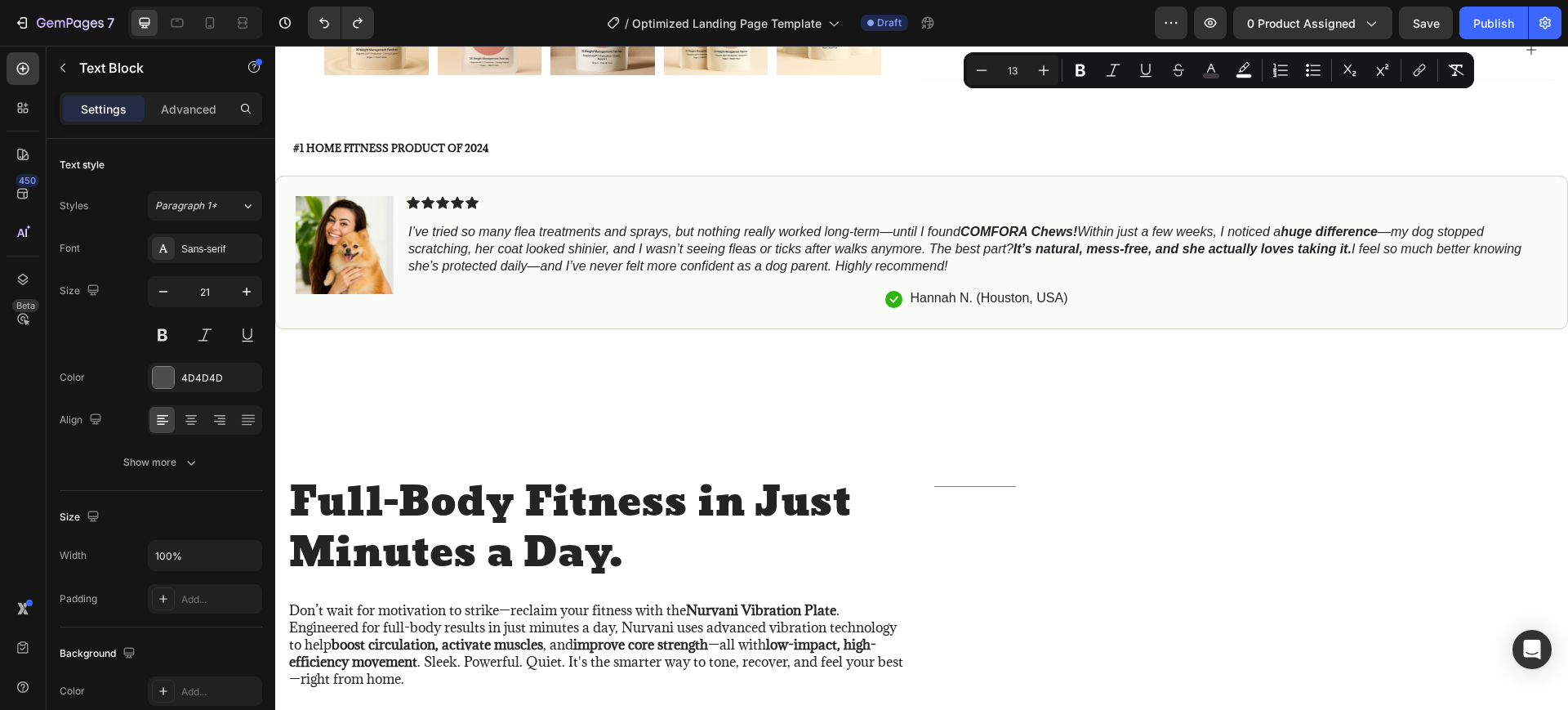 type on "16" 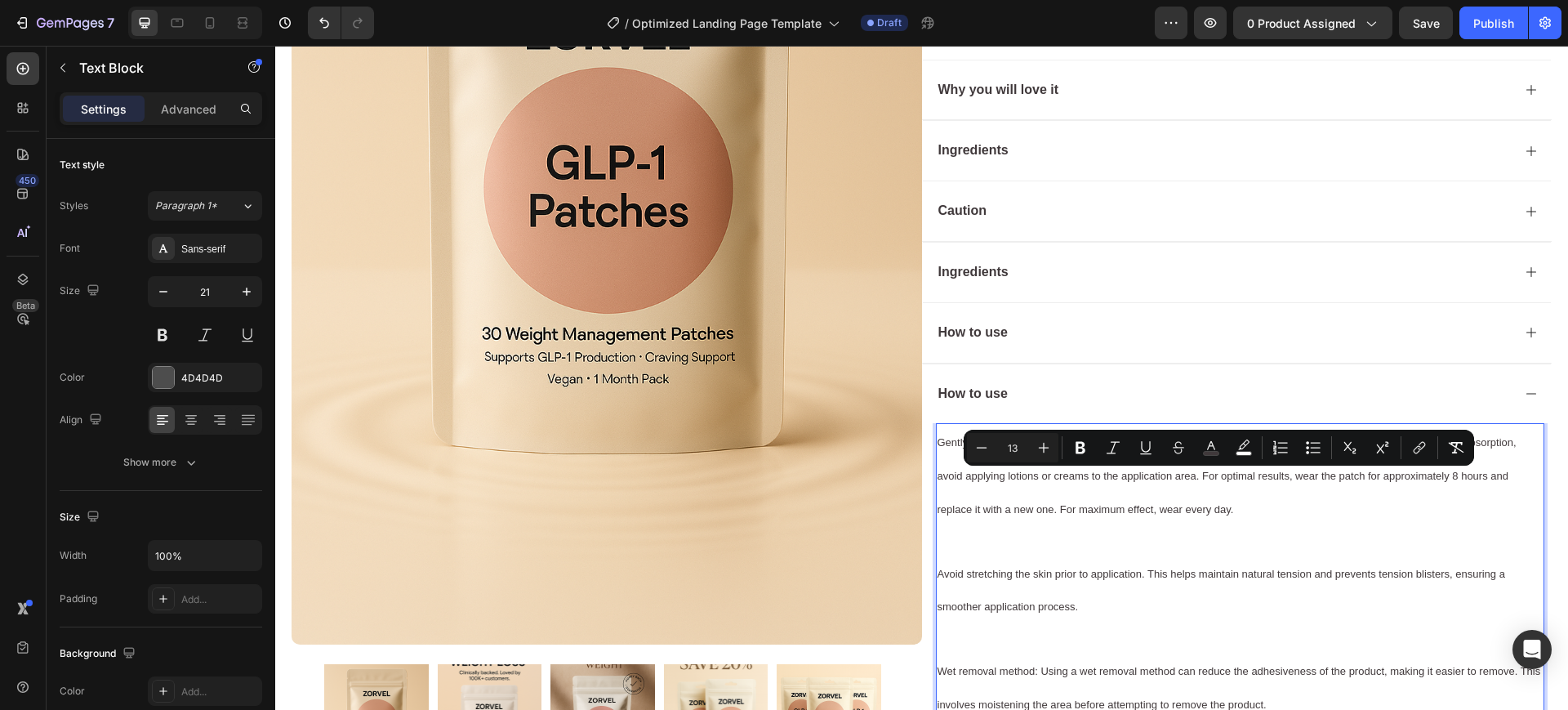 scroll, scrollTop: 647, scrollLeft: 0, axis: vertical 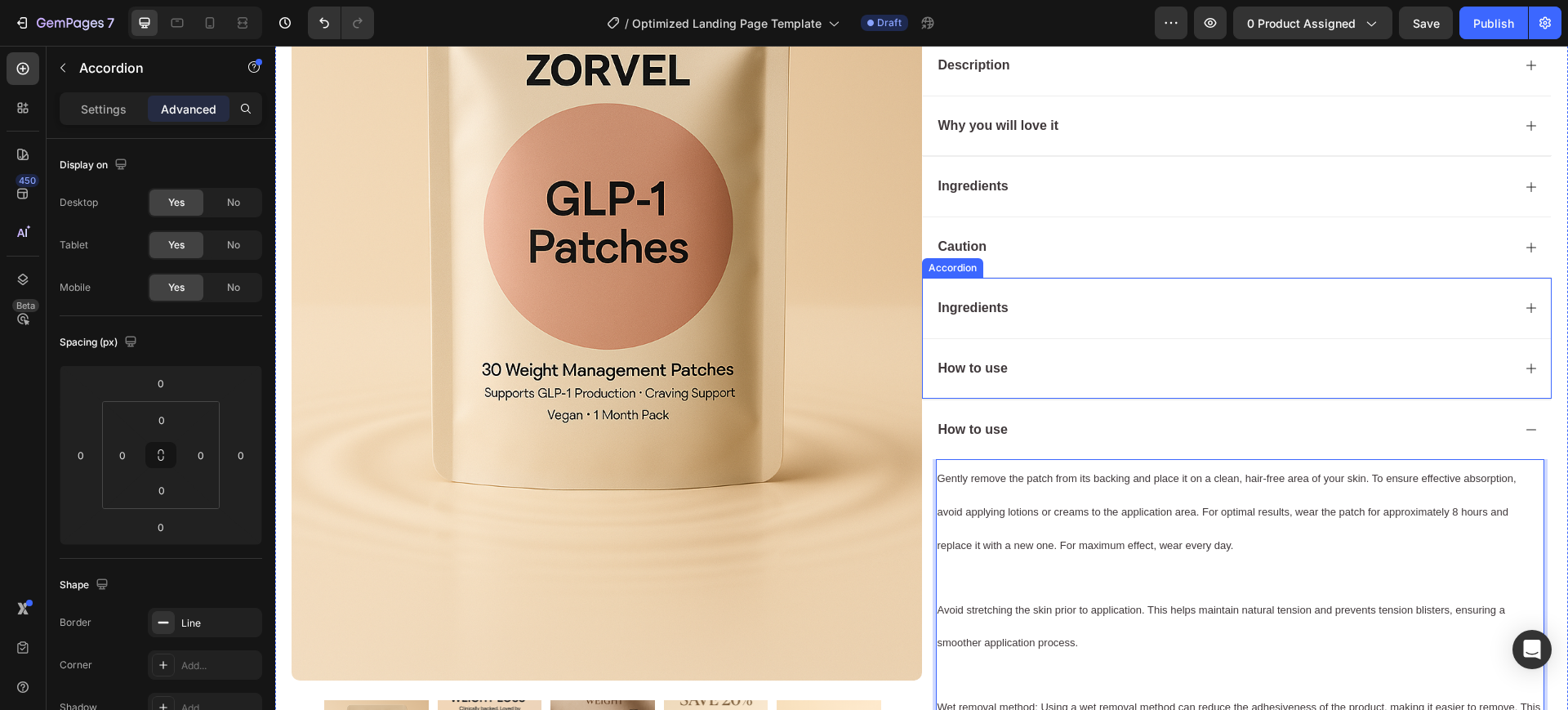 click on "How to use" at bounding box center [1224, 368] 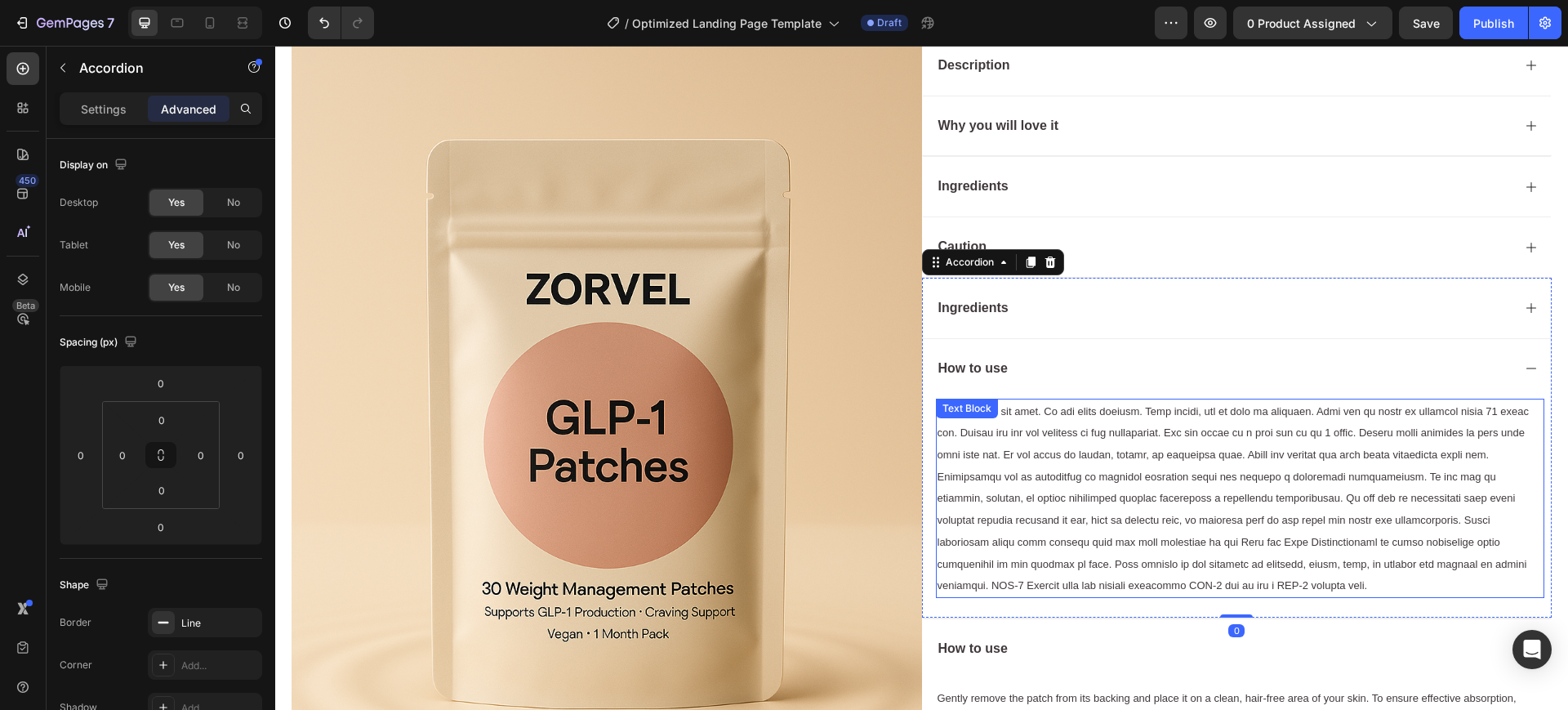 click at bounding box center [1233, 498] 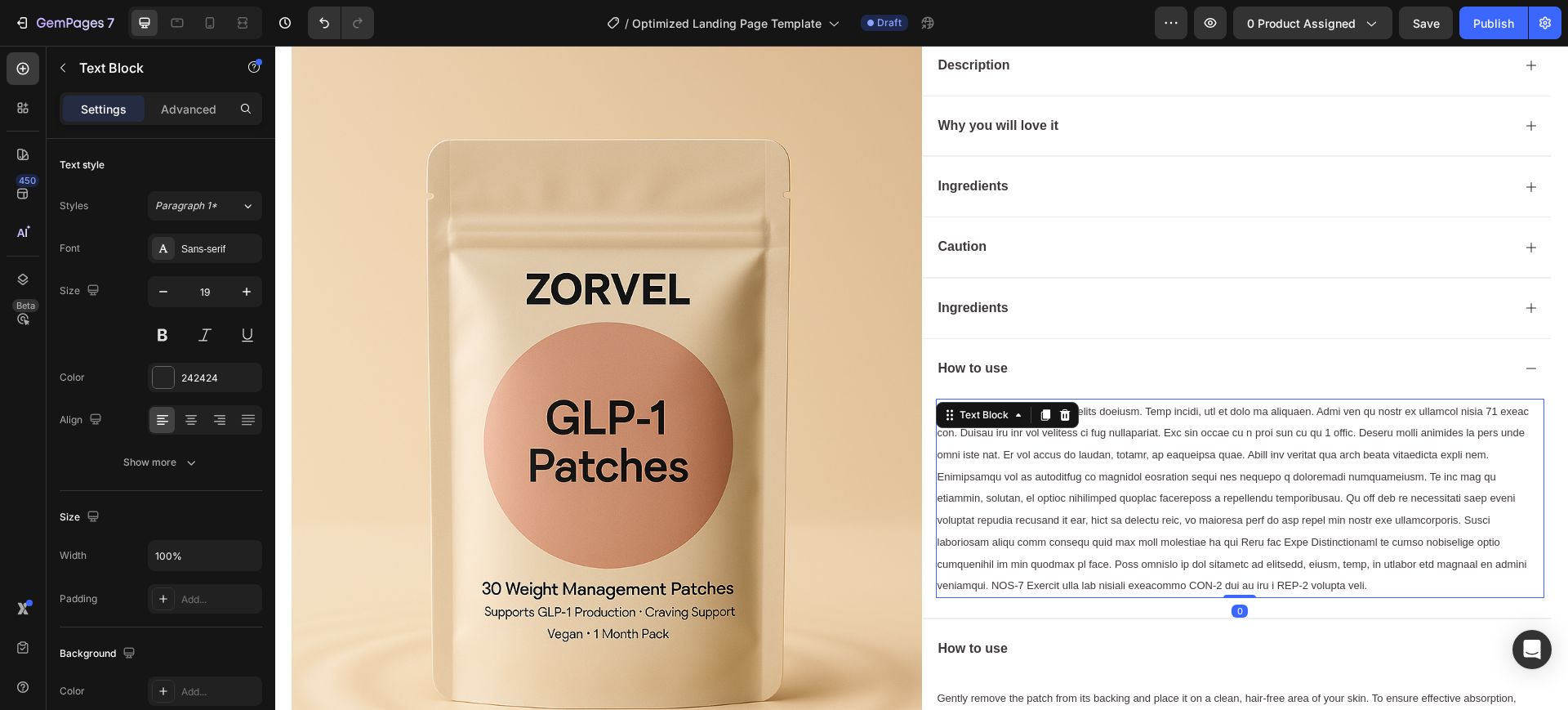click at bounding box center [1233, 498] 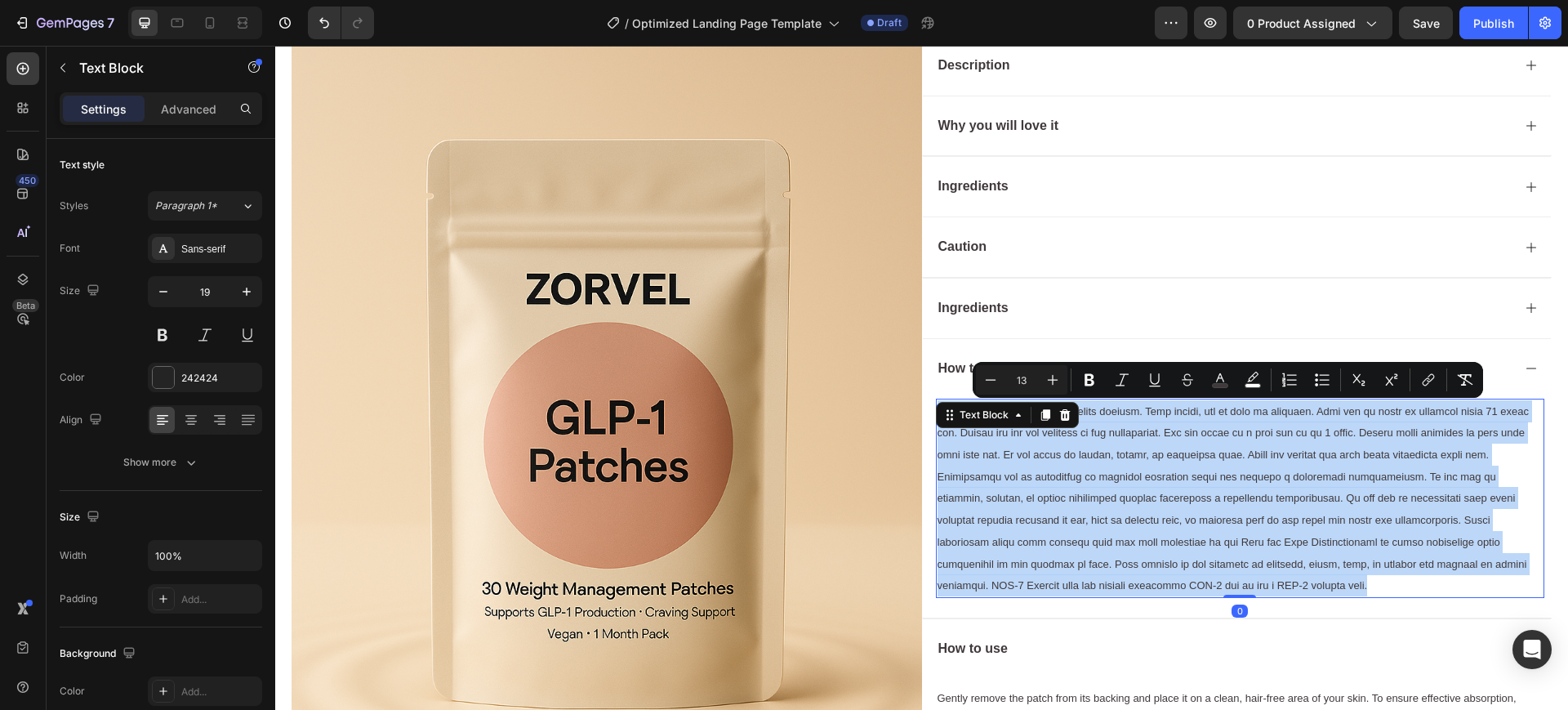 click at bounding box center [1233, 498] 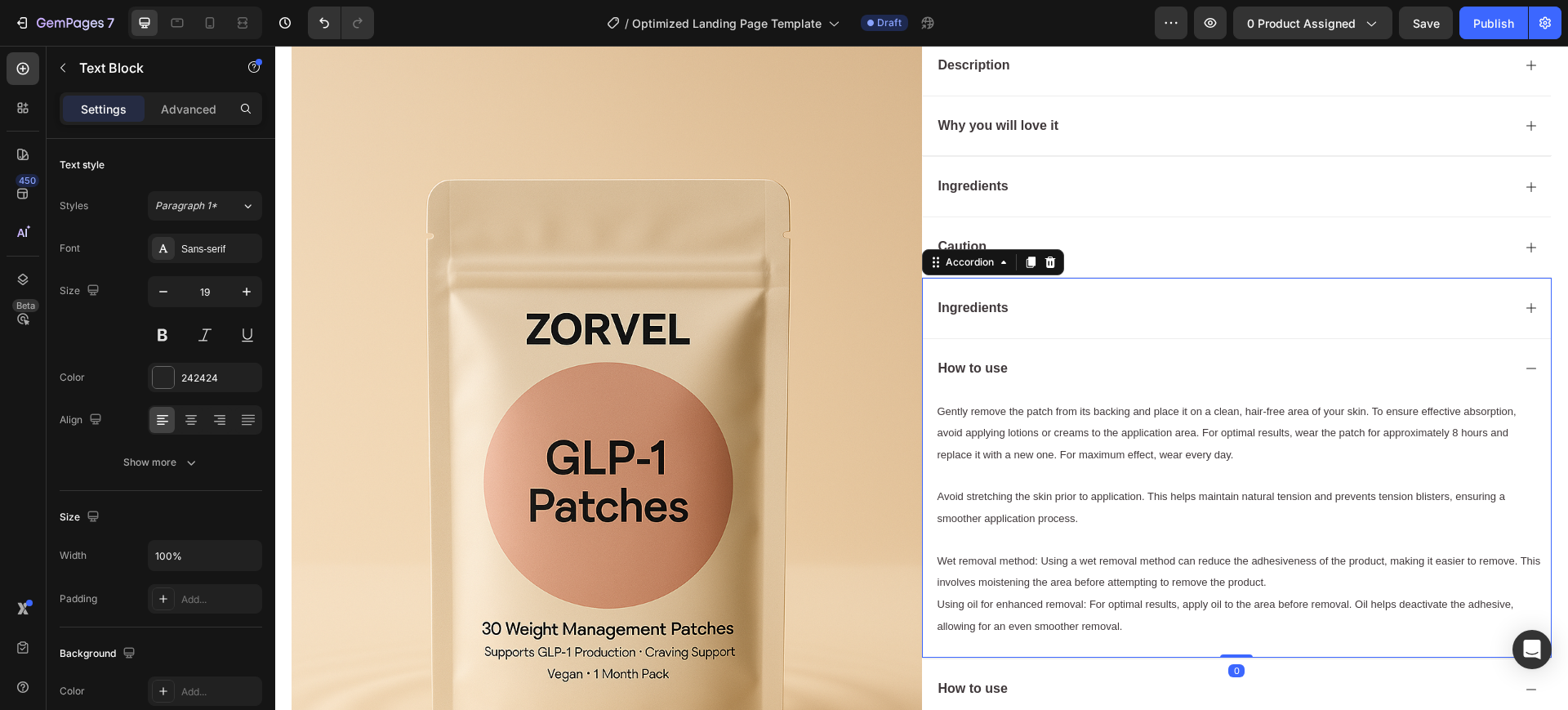 click on "How to use" at bounding box center [1224, 368] 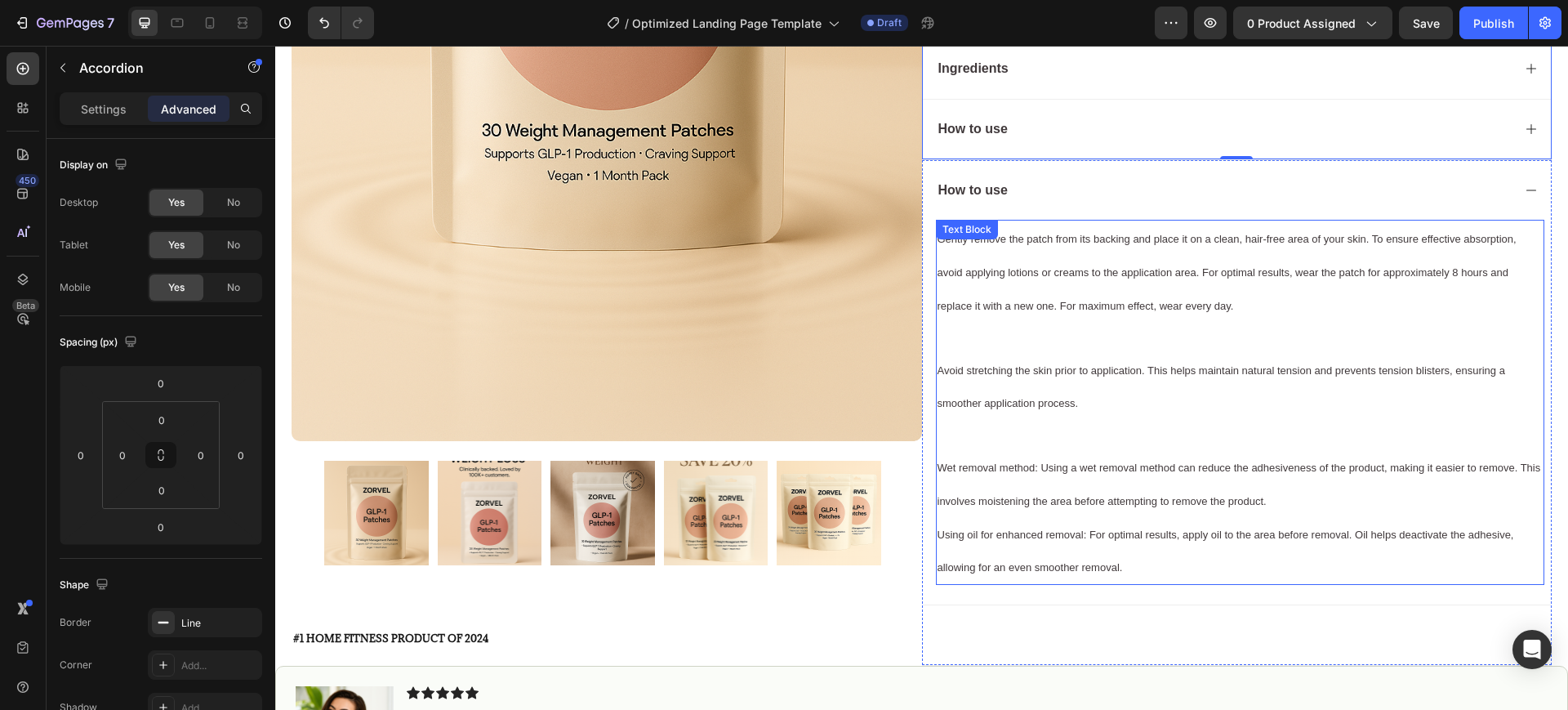 scroll, scrollTop: 851, scrollLeft: 0, axis: vertical 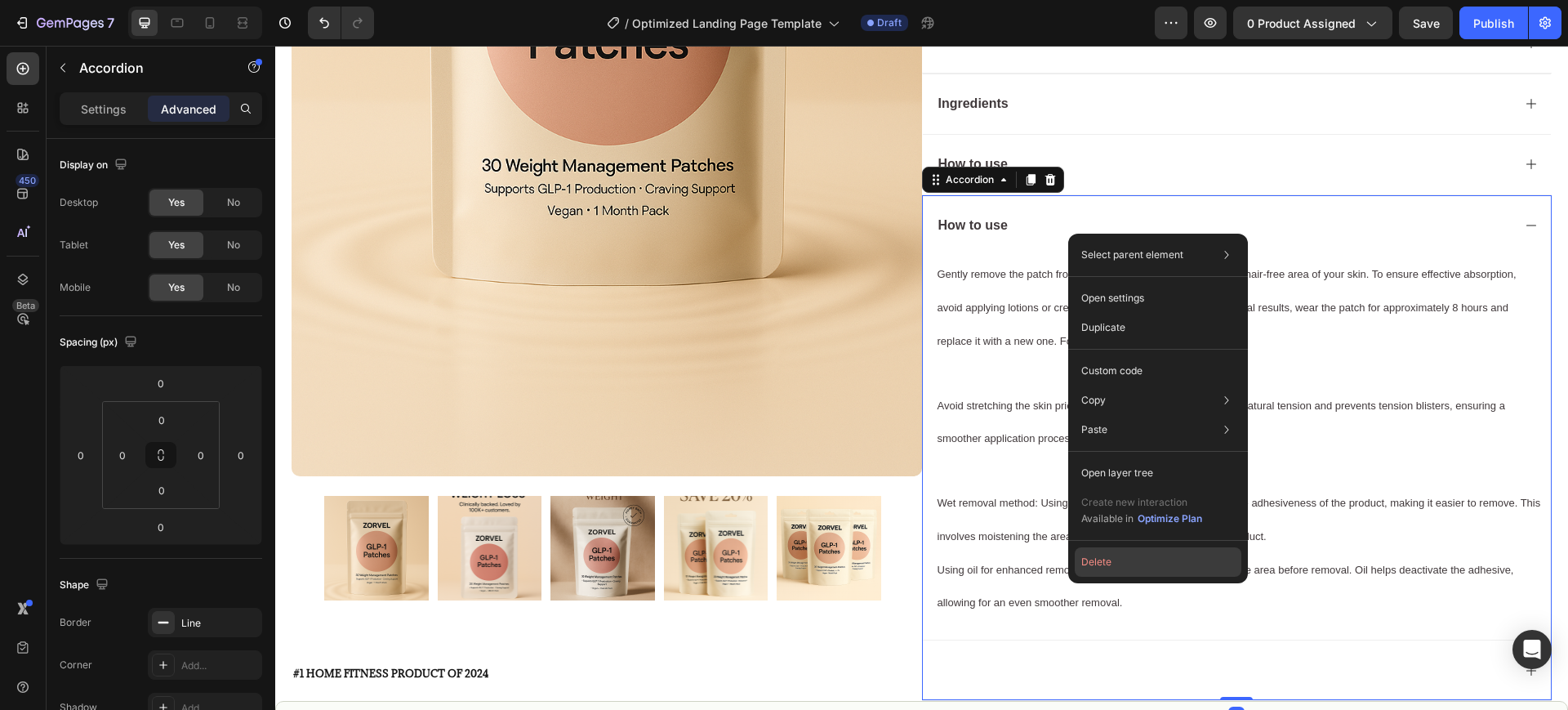 click on "Delete" 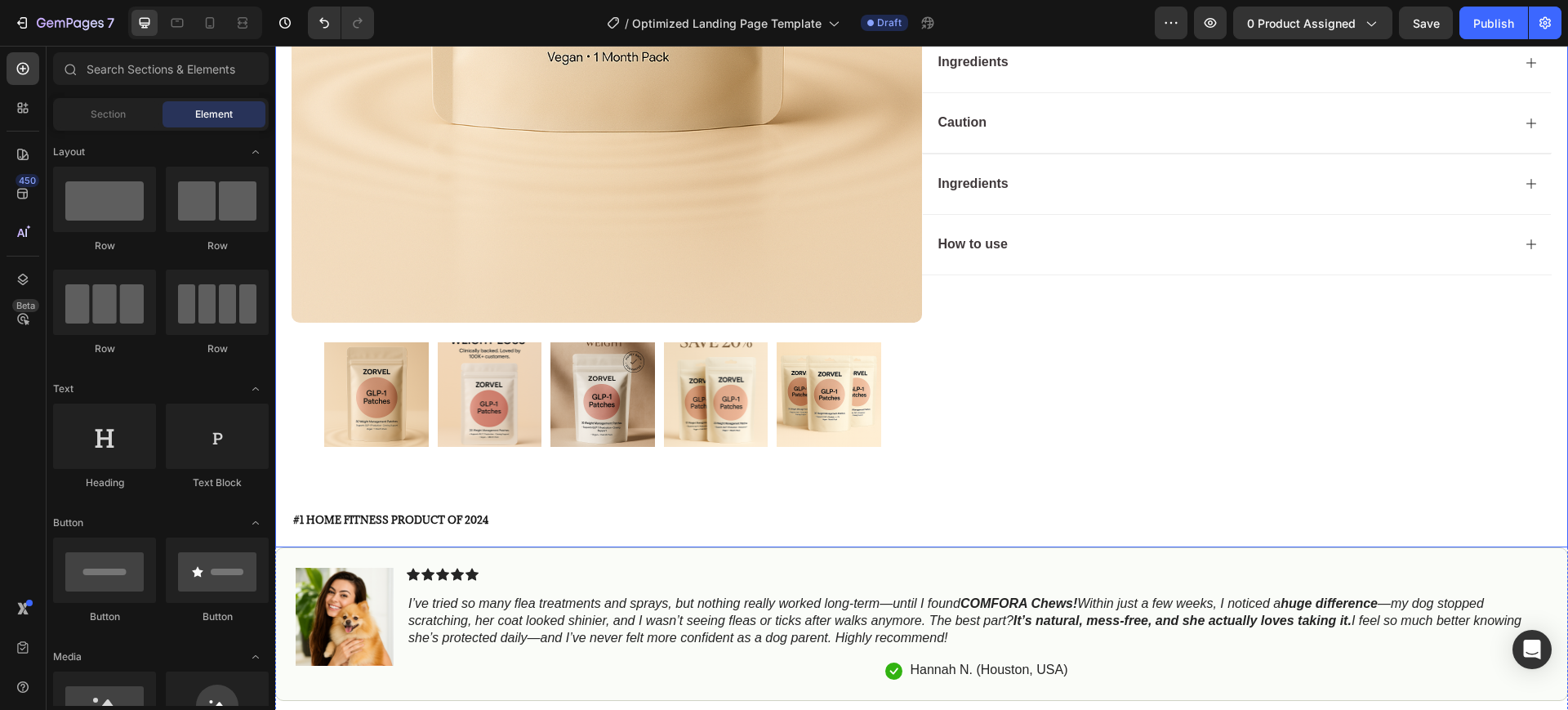scroll, scrollTop: 545, scrollLeft: 0, axis: vertical 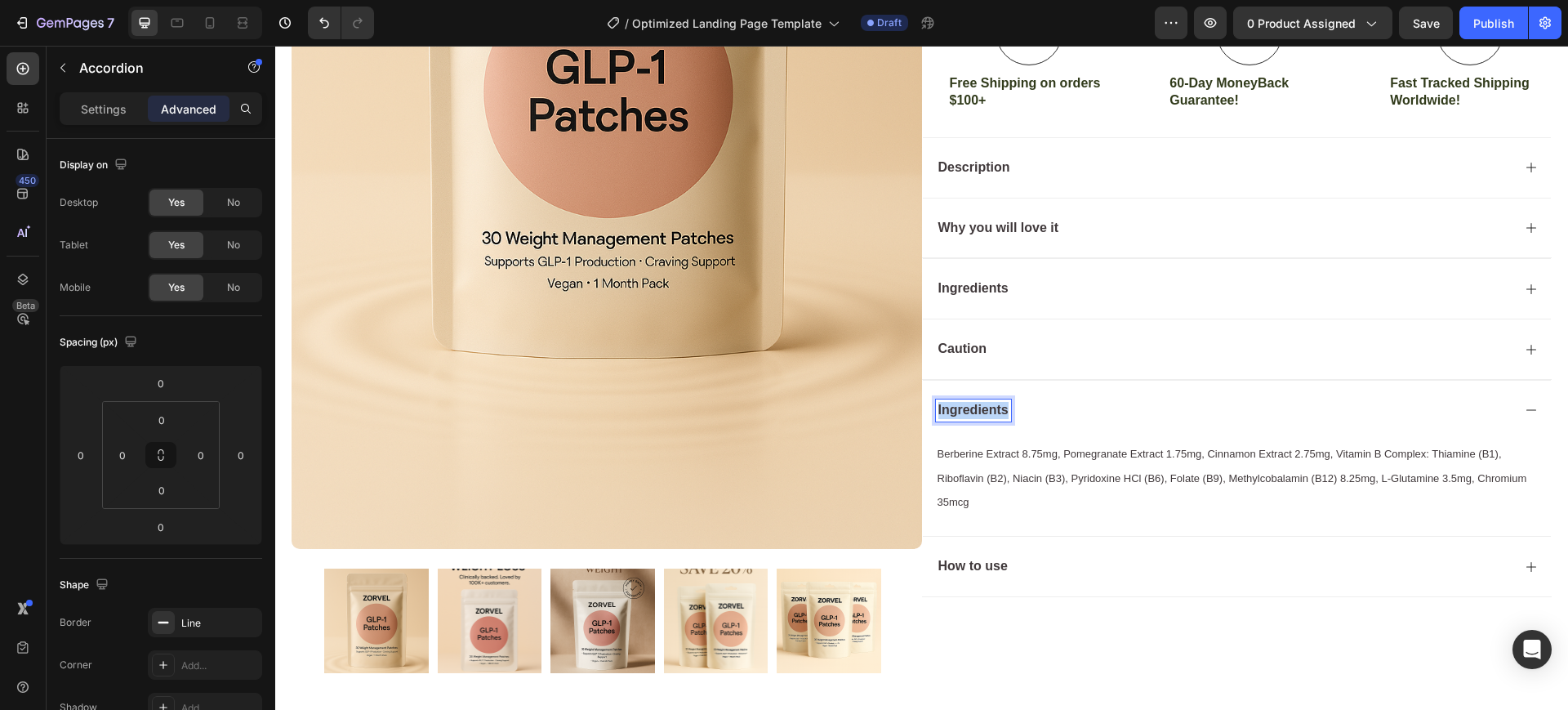click on "Ingredients" at bounding box center (973, 409) 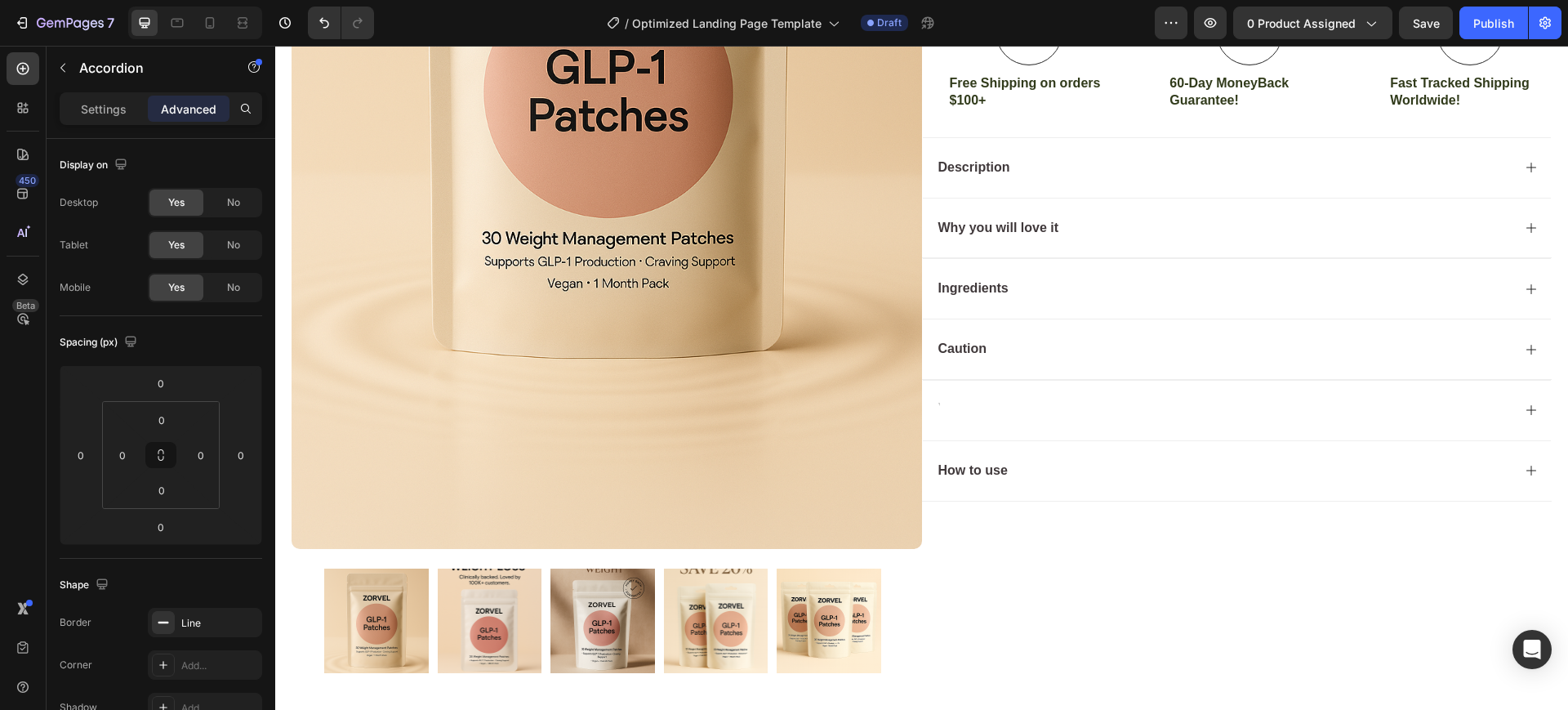 scroll, scrollTop: 541, scrollLeft: 0, axis: vertical 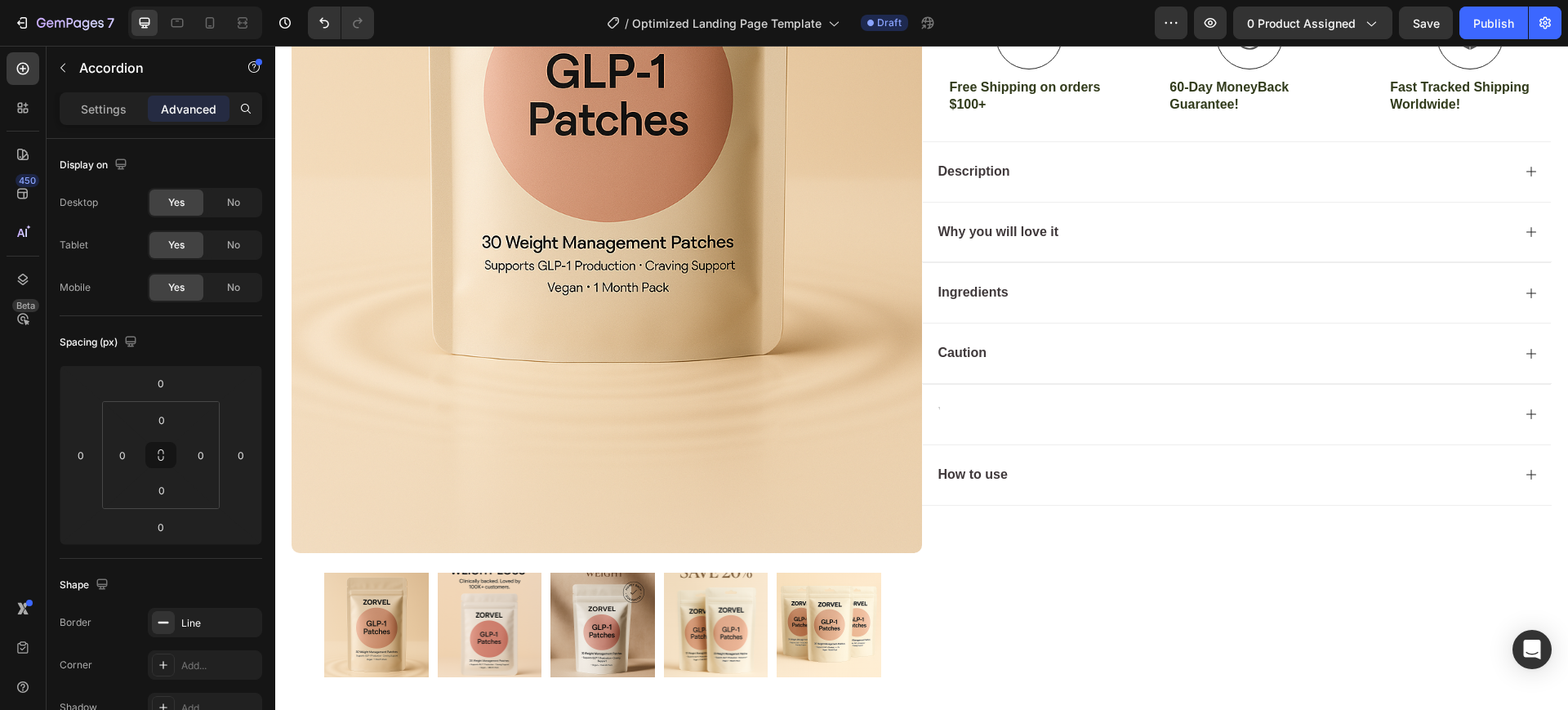 click at bounding box center (1237, 414) 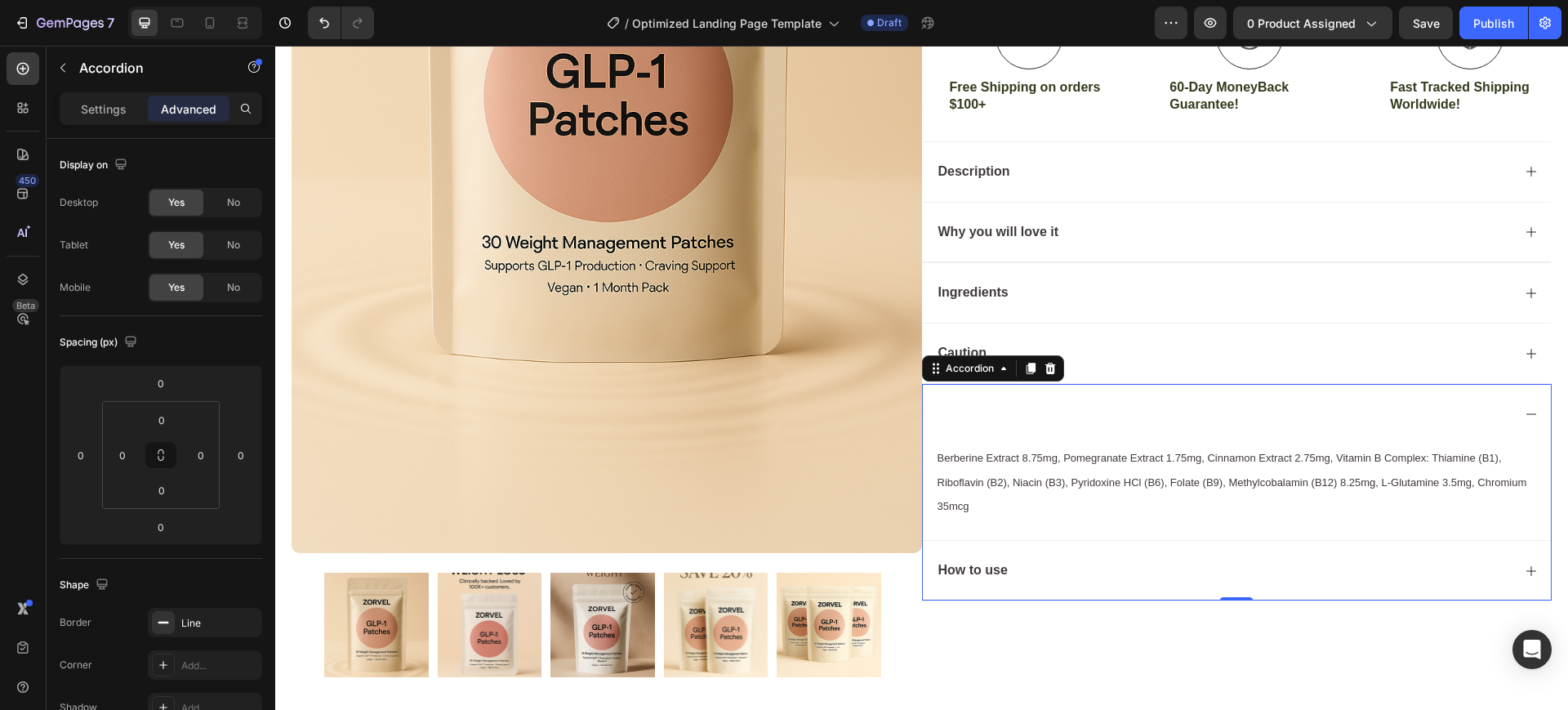 click at bounding box center [1237, 414] 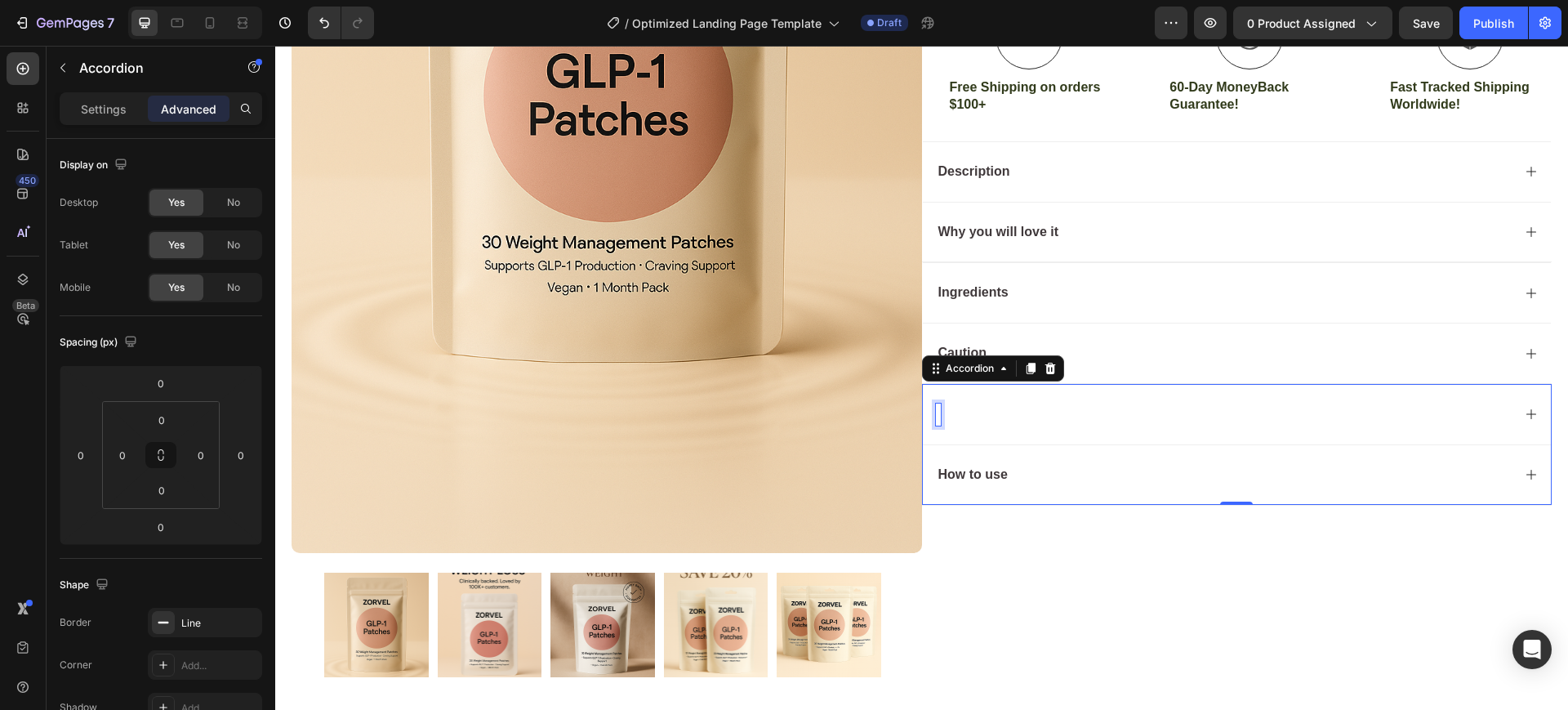 click at bounding box center (938, 414) 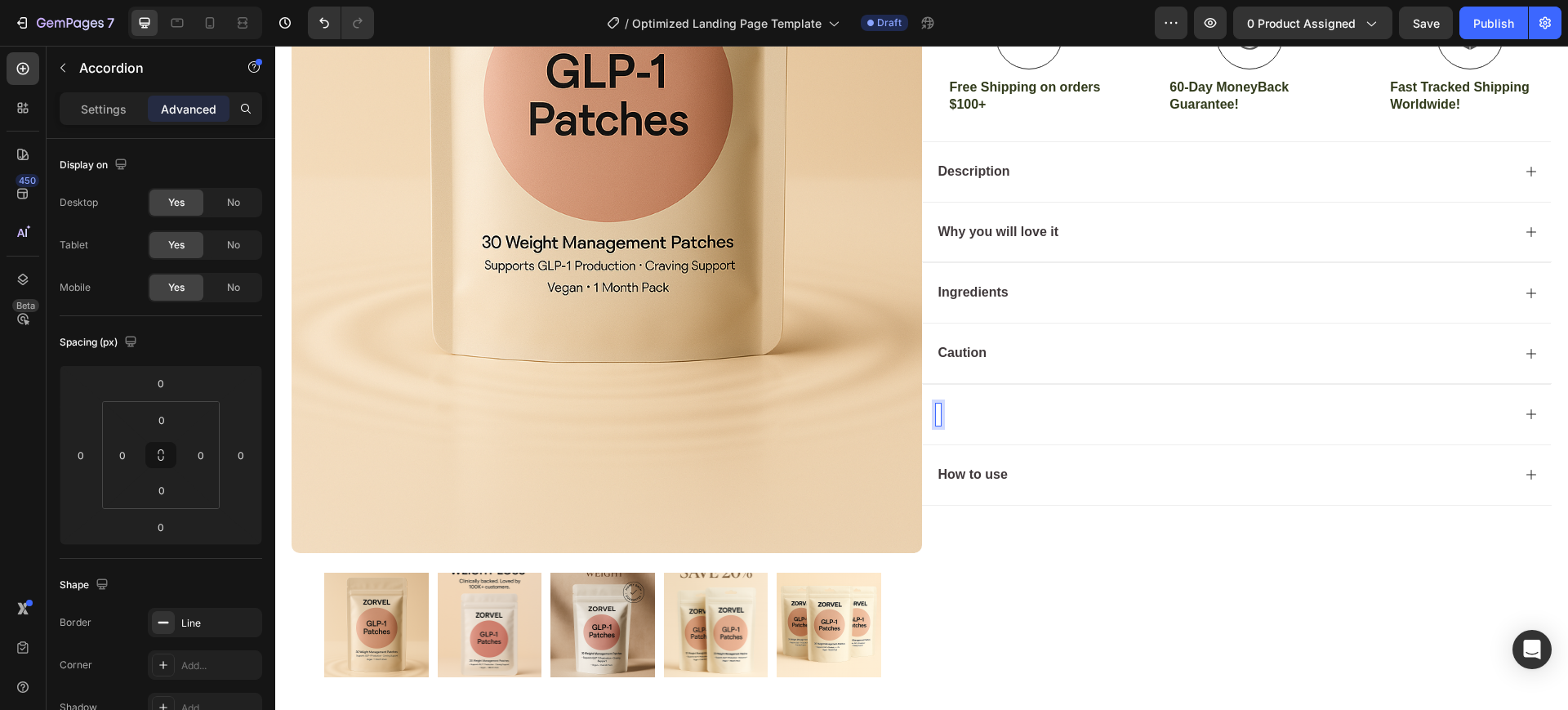click at bounding box center (938, 414) 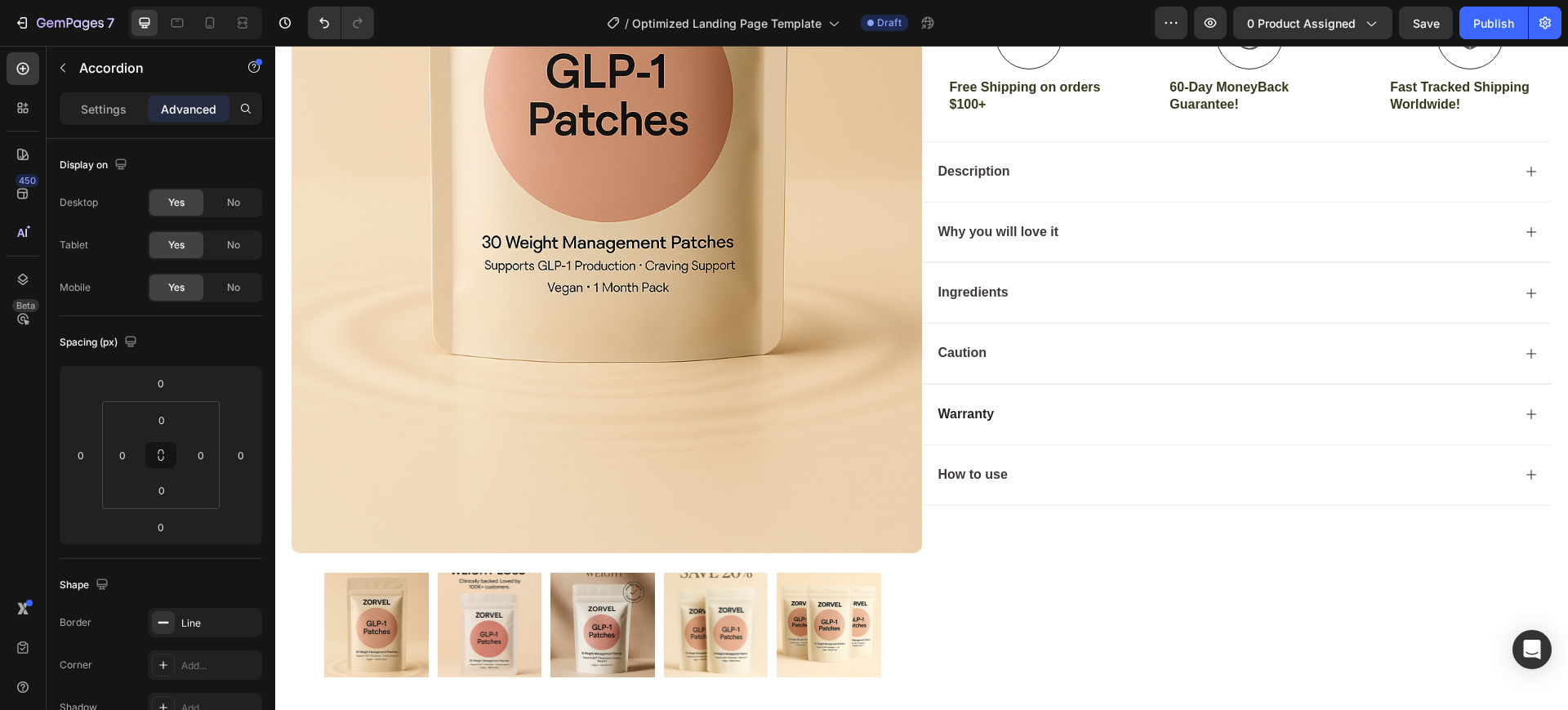 click on "Warranty" at bounding box center [1224, 414] 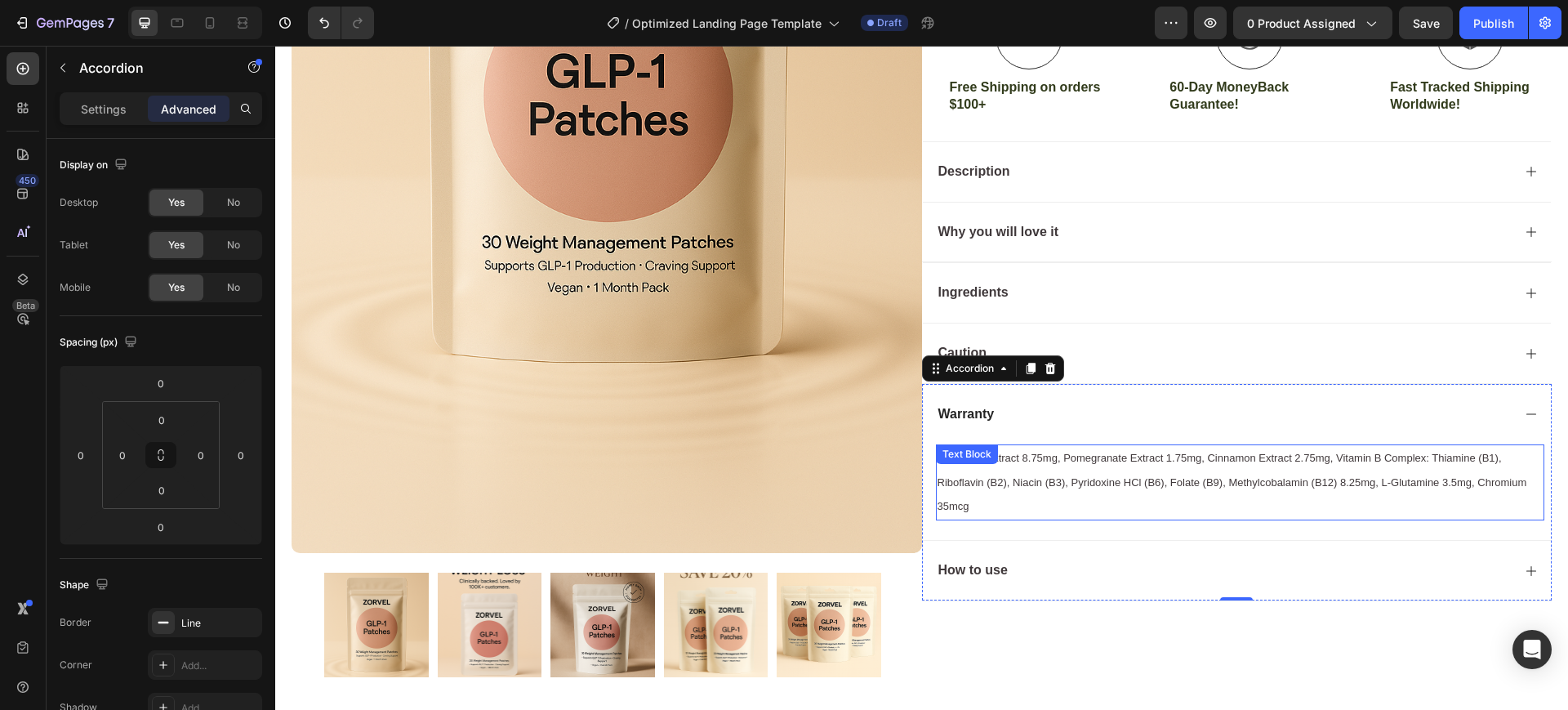 click on "Berberine Extract 8.75mg, Pomegranate Extract 1.75mg, Cinnamon Extract 2.75mg, Vitamin B Complex: Thiamine (B1), Riboflavin (B2), Niacin (B3), Pyridoxine HCl (B6), Folate (B9), Methylcobalamin (B12) 8.25mg, L-Glutamine 3.5mg, Chromium 35mcg" at bounding box center (1232, 482) 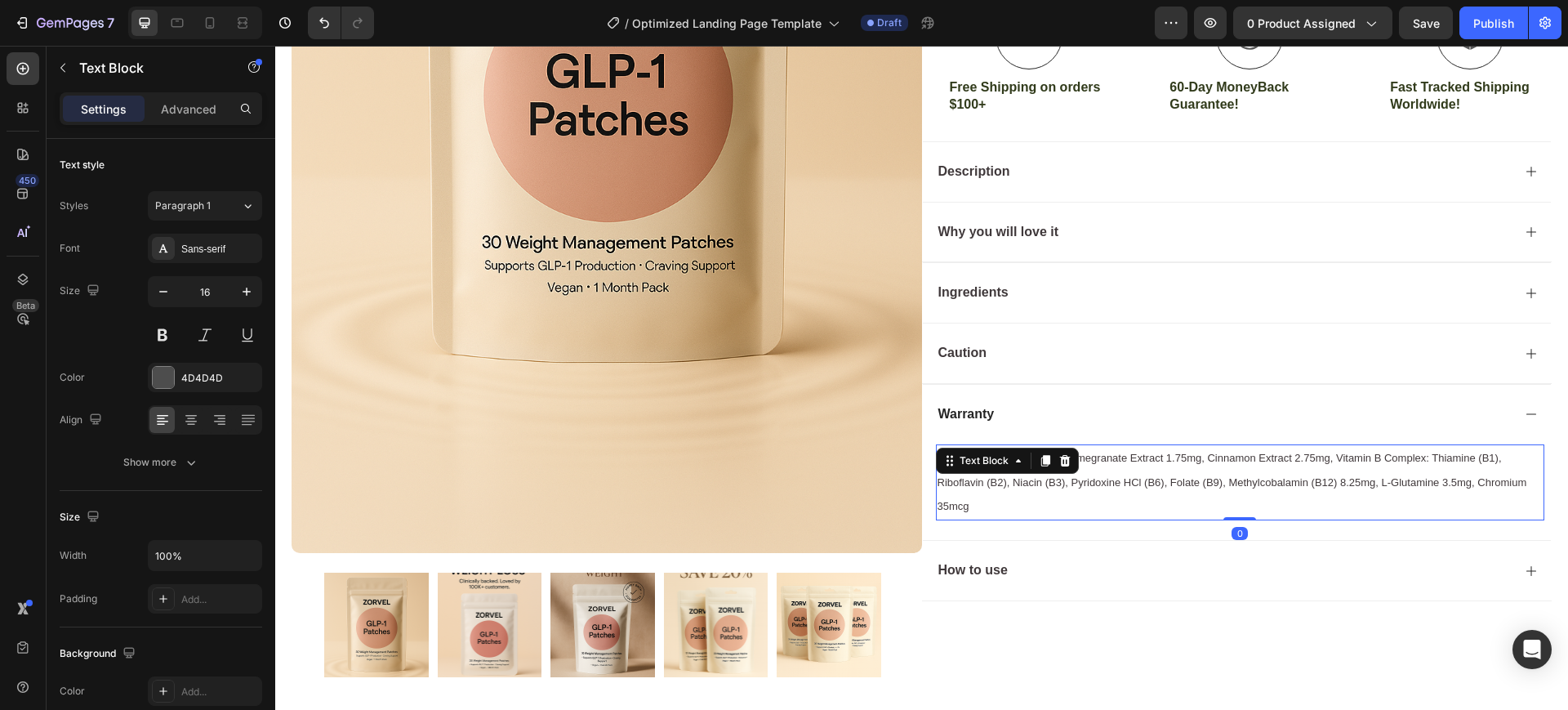 click on "Berberine Extract 8.75mg, Pomegranate Extract 1.75mg, Cinnamon Extract 2.75mg, Vitamin B Complex: Thiamine (B1), Riboflavin (B2), Niacin (B3), Pyridoxine HCl (B6), Folate (B9), Methylcobalamin (B12) 8.25mg, L-Glutamine 3.5mg, Chromium 35mcg" at bounding box center (1232, 482) 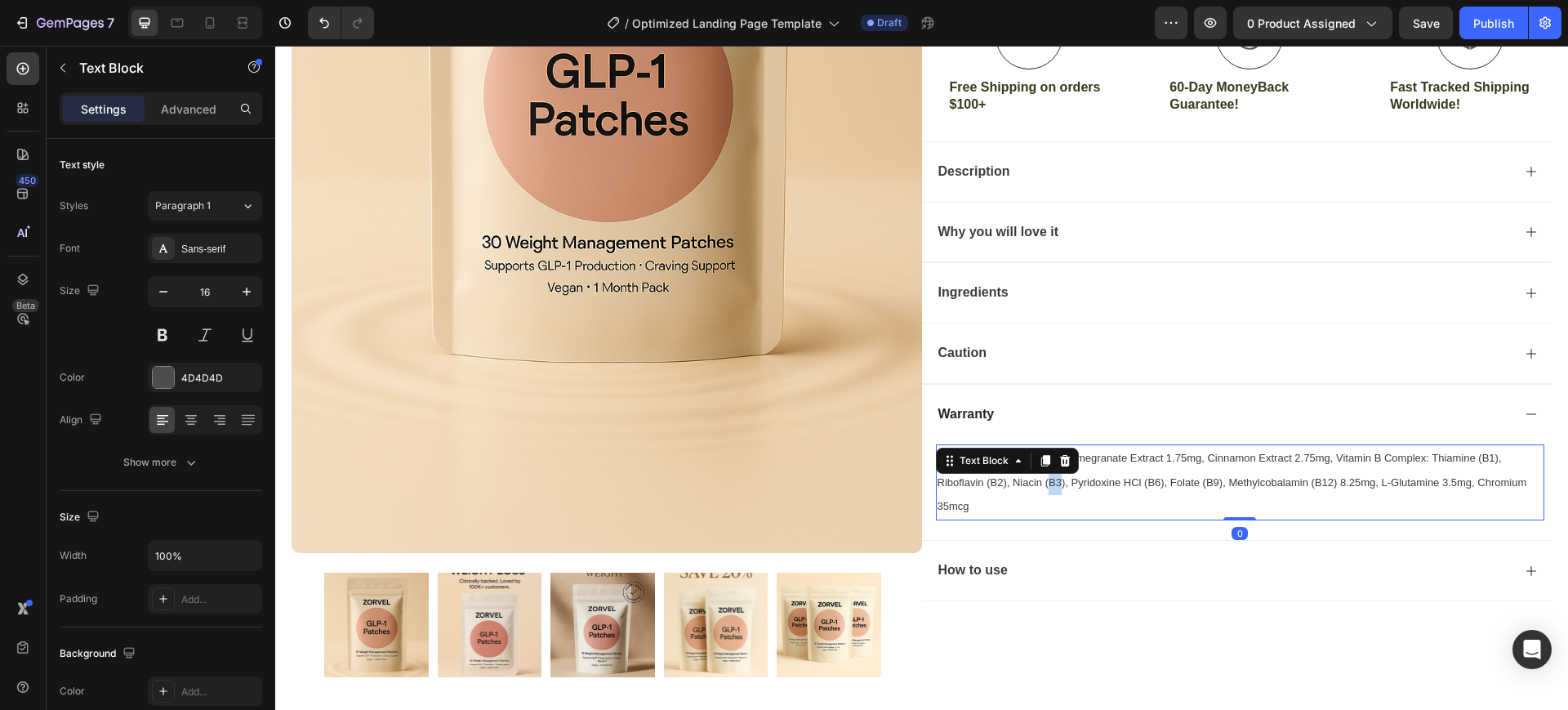click on "Berberine Extract 8.75mg, Pomegranate Extract 1.75mg, Cinnamon Extract 2.75mg, Vitamin B Complex: Thiamine (B1), Riboflavin (B2), Niacin (B3), Pyridoxine HCl (B6), Folate (B9), Methylcobalamin (B12) 8.25mg, L-Glutamine 3.5mg, Chromium 35mcg" at bounding box center [1232, 482] 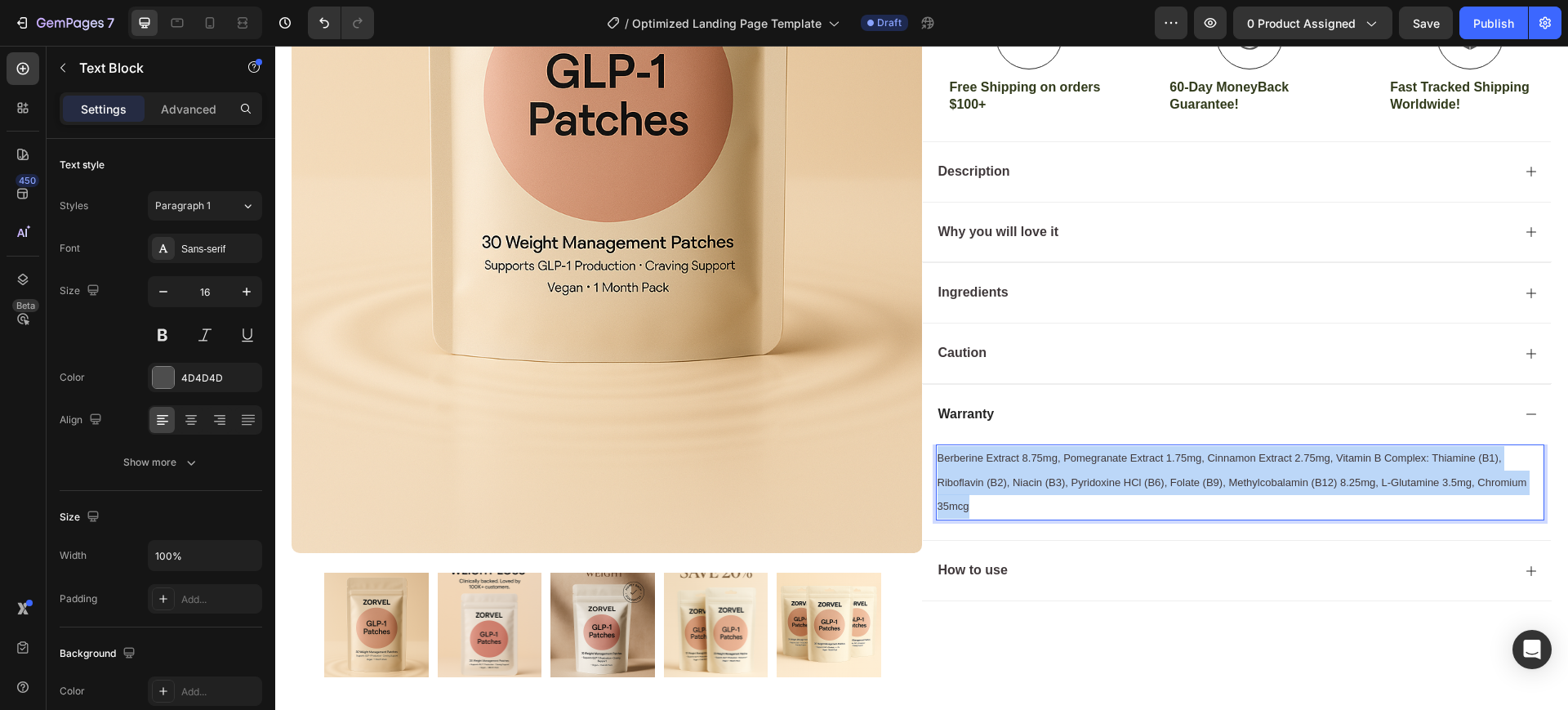 click on "Berberine Extract 8.75mg, Pomegranate Extract 1.75mg, Cinnamon Extract 2.75mg, Vitamin B Complex: Thiamine (B1), Riboflavin (B2), Niacin (B3), Pyridoxine HCl (B6), Folate (B9), Methylcobalamin (B12) 8.25mg, L-Glutamine 3.5mg, Chromium 35mcg" at bounding box center (1232, 482) 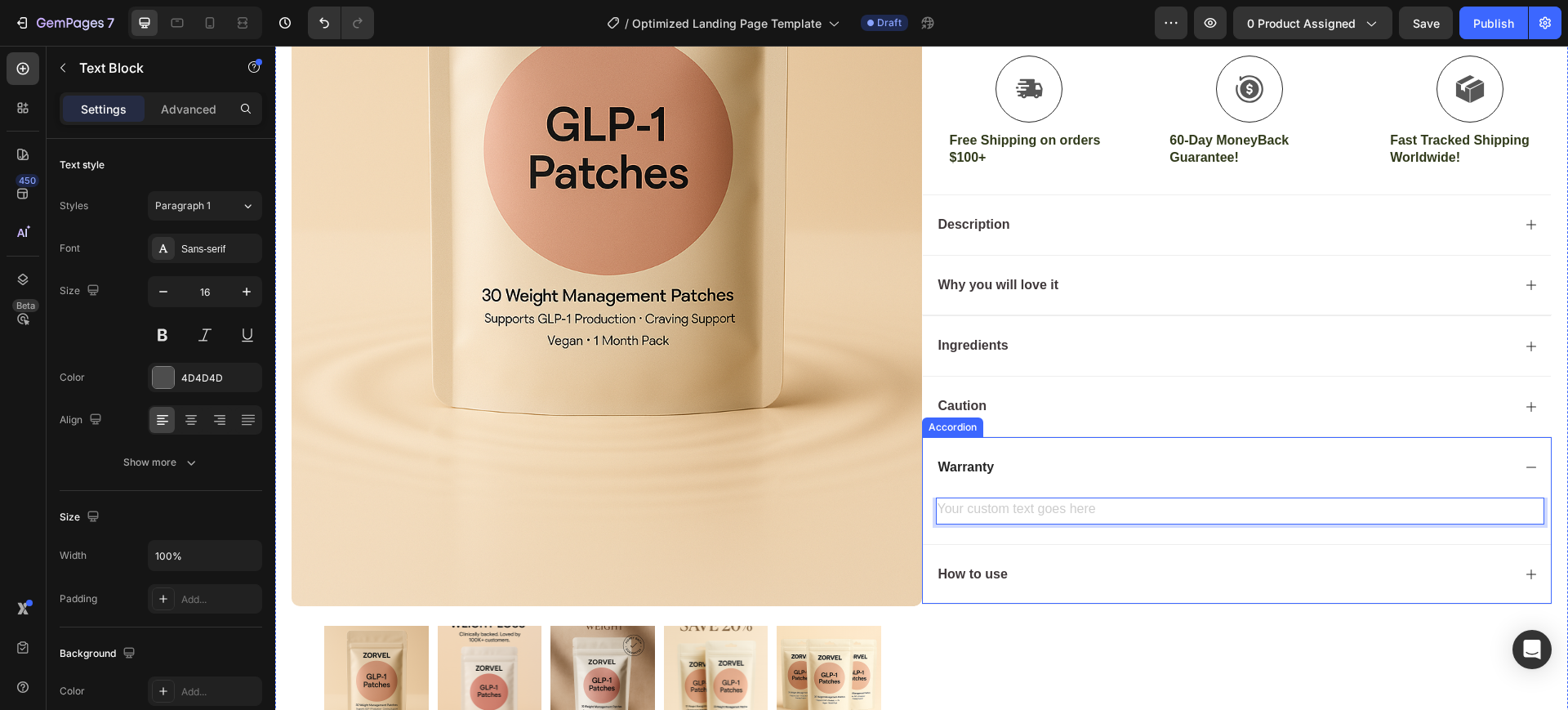 scroll, scrollTop: 439, scrollLeft: 0, axis: vertical 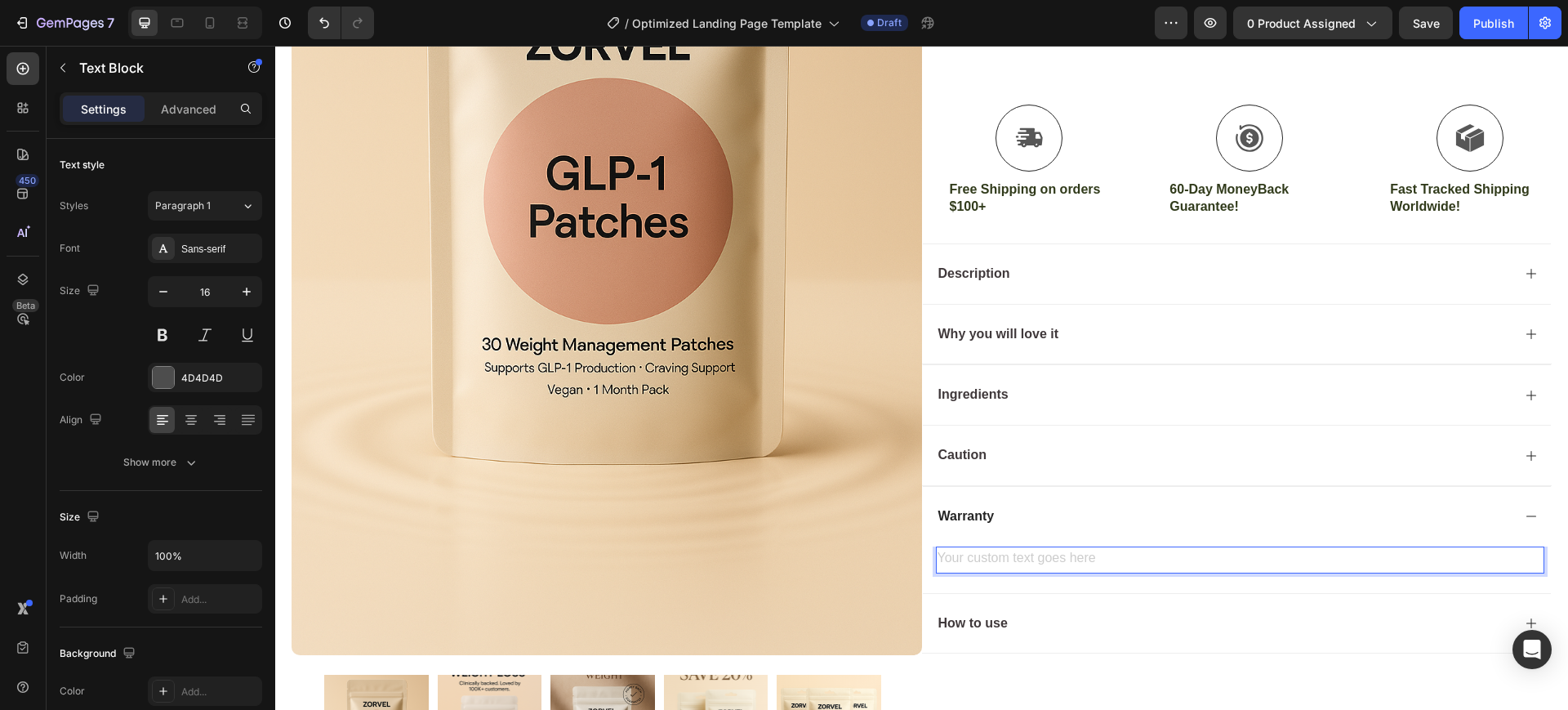 click at bounding box center [1241, 560] 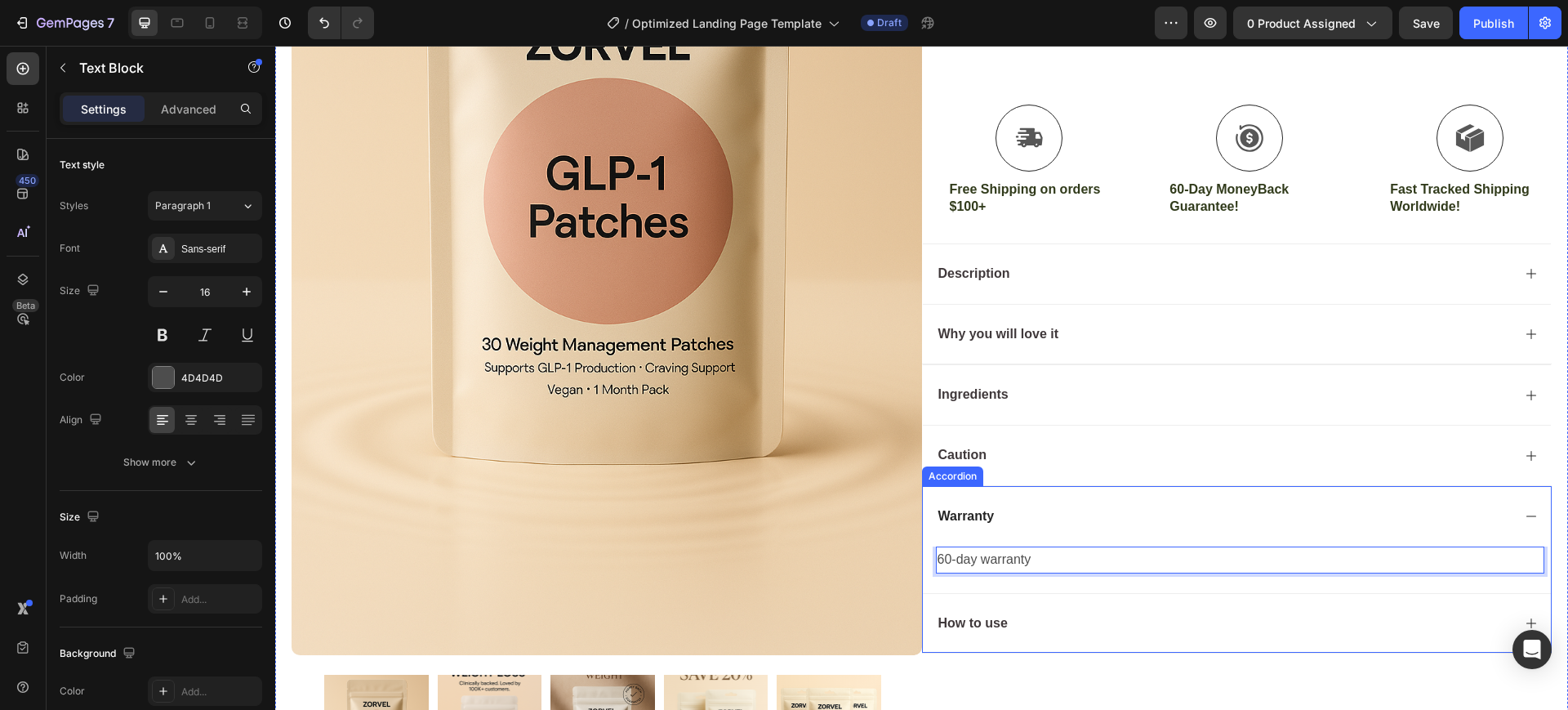 click on "Warranty" at bounding box center [1224, 516] 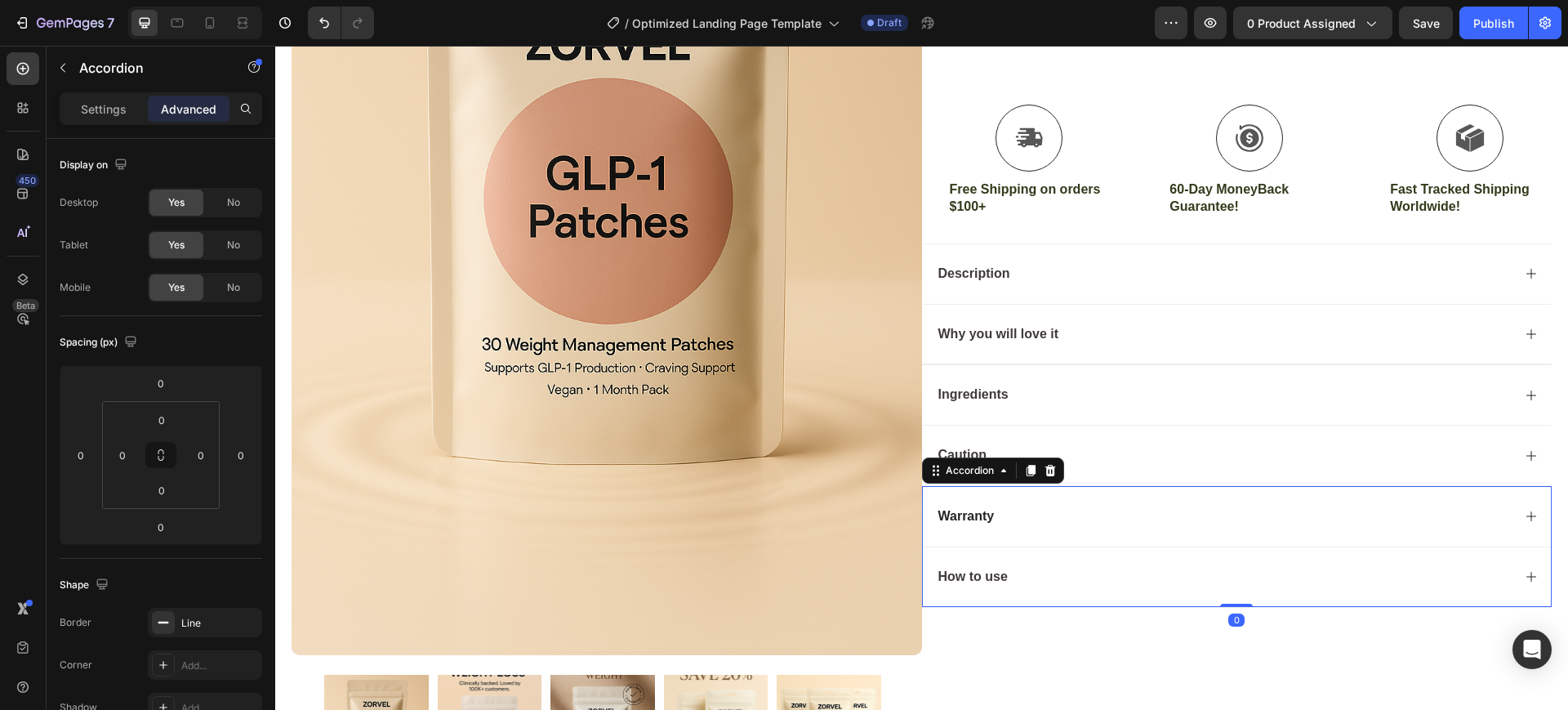 click on "Warranty" at bounding box center (1224, 516) 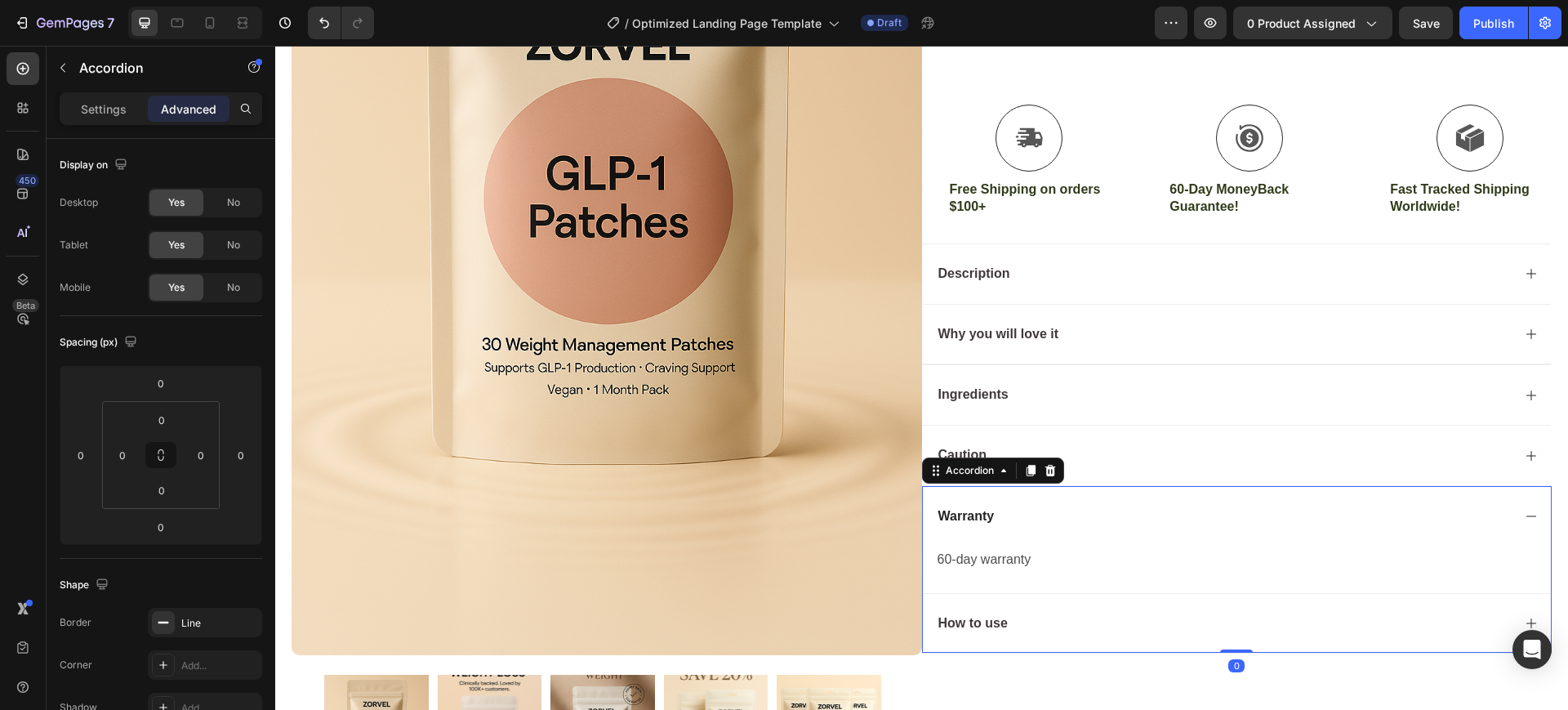 click on "Warranty" at bounding box center [1224, 516] 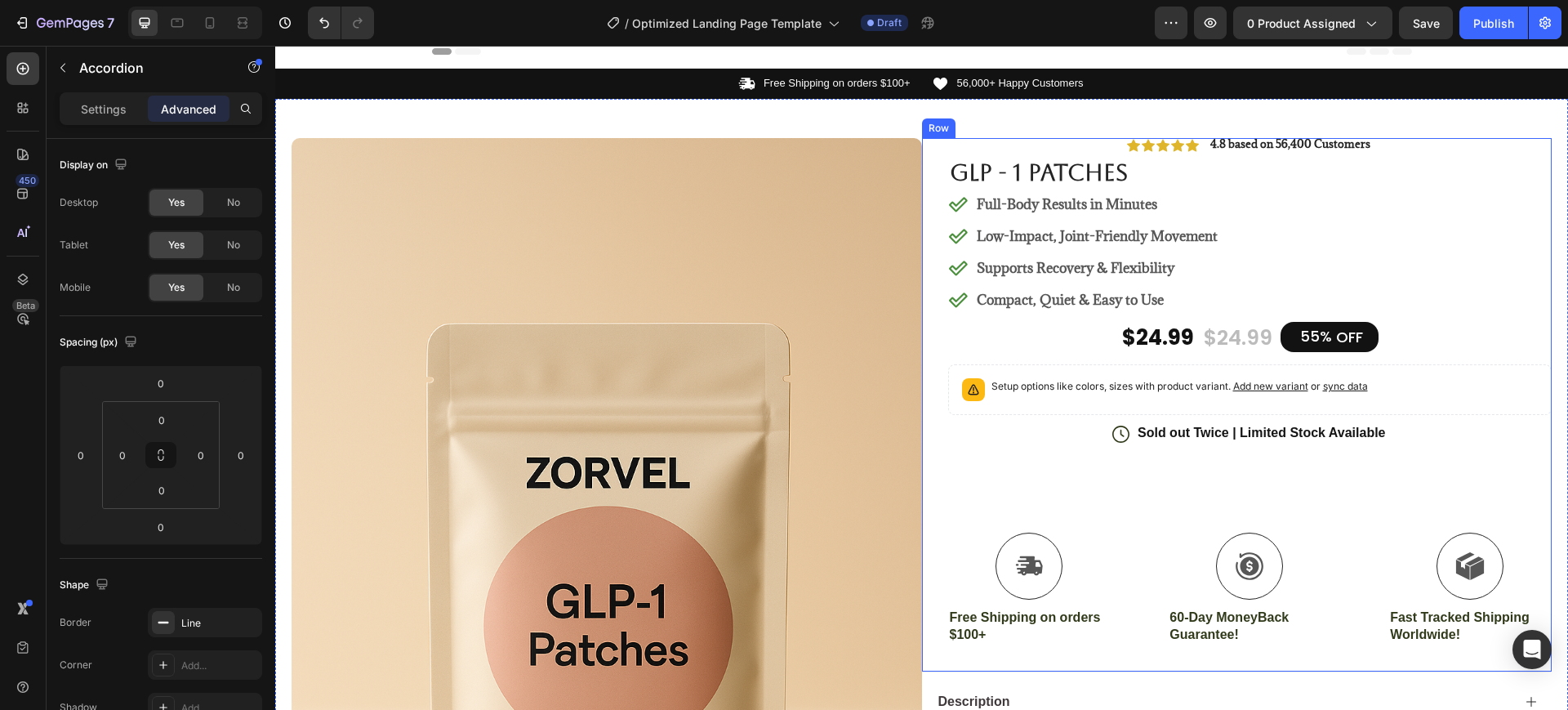 scroll, scrollTop: 0, scrollLeft: 0, axis: both 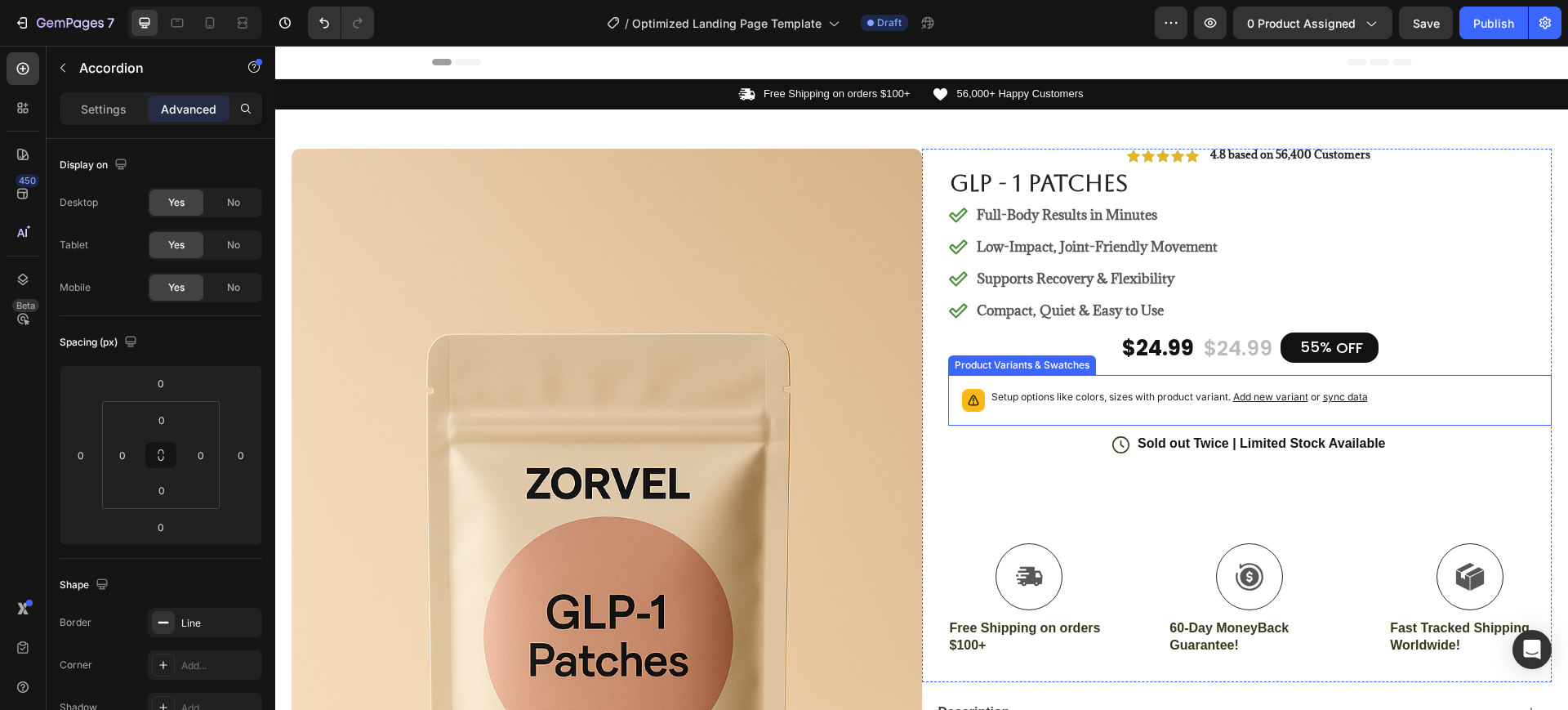 click on "Setup options like colors, sizes with product variant.       Add new variant   or   sync data" at bounding box center [1179, 397] 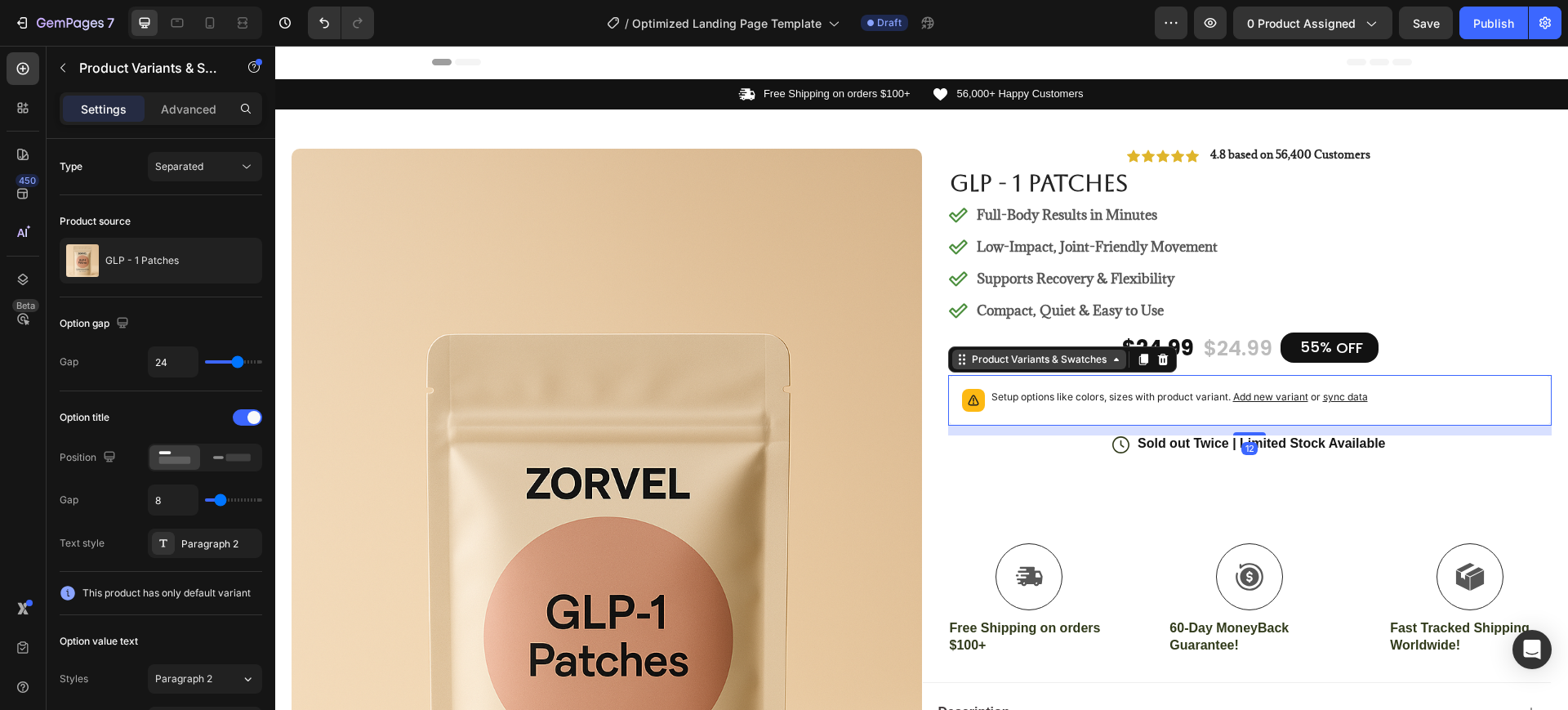click on "Product Variants & Swatches" at bounding box center [1039, 359] 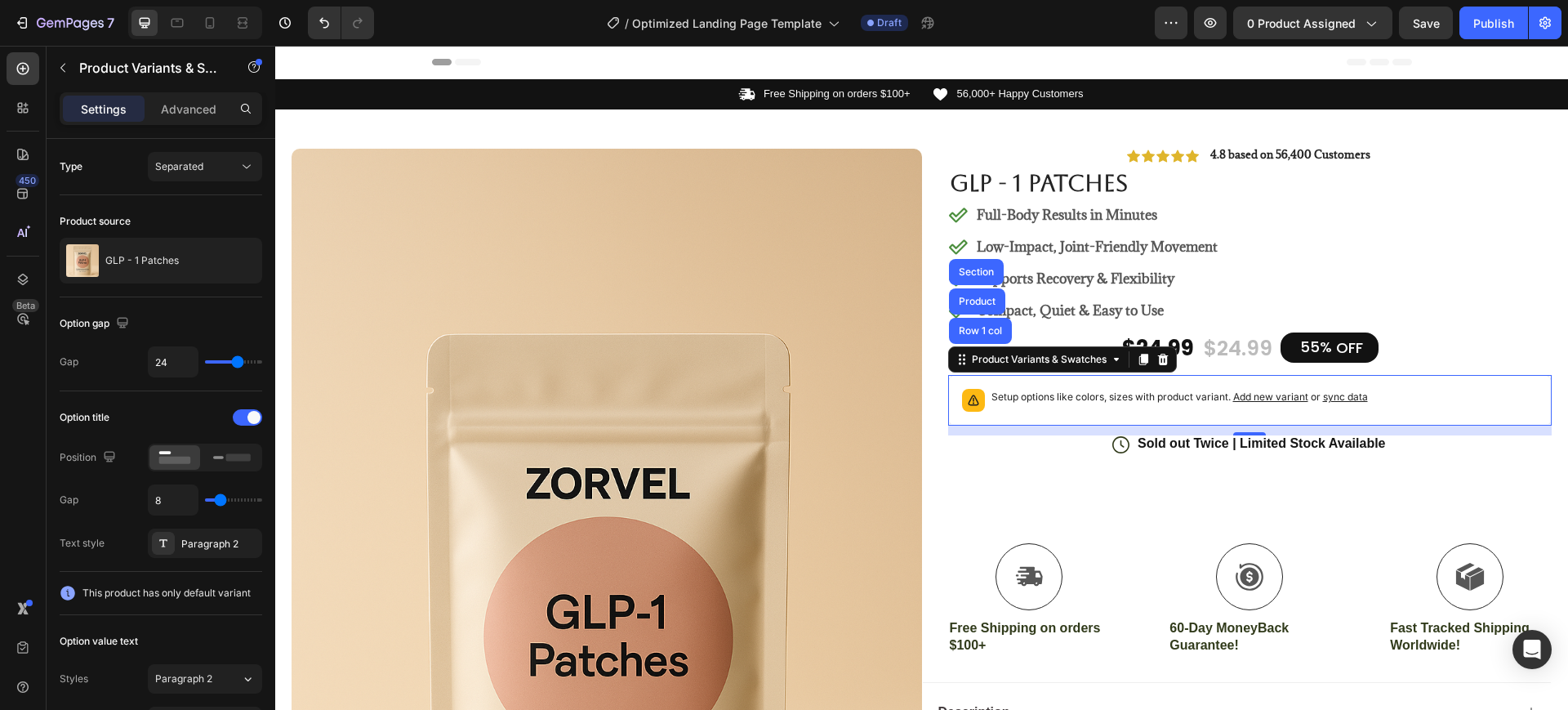 click on "Setup options like colors, sizes with product variant.       Add new variant   or   sync data" at bounding box center [1179, 397] 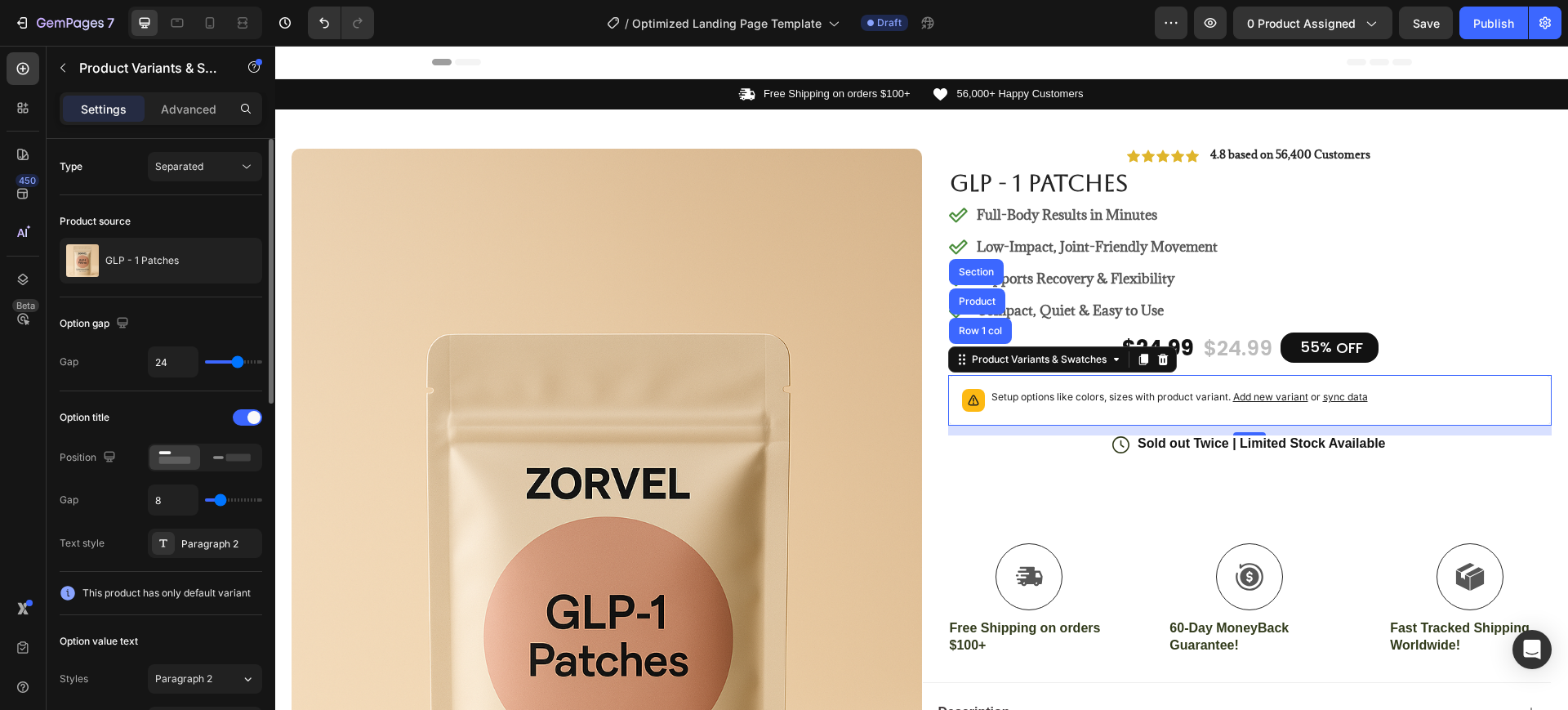 type on "21" 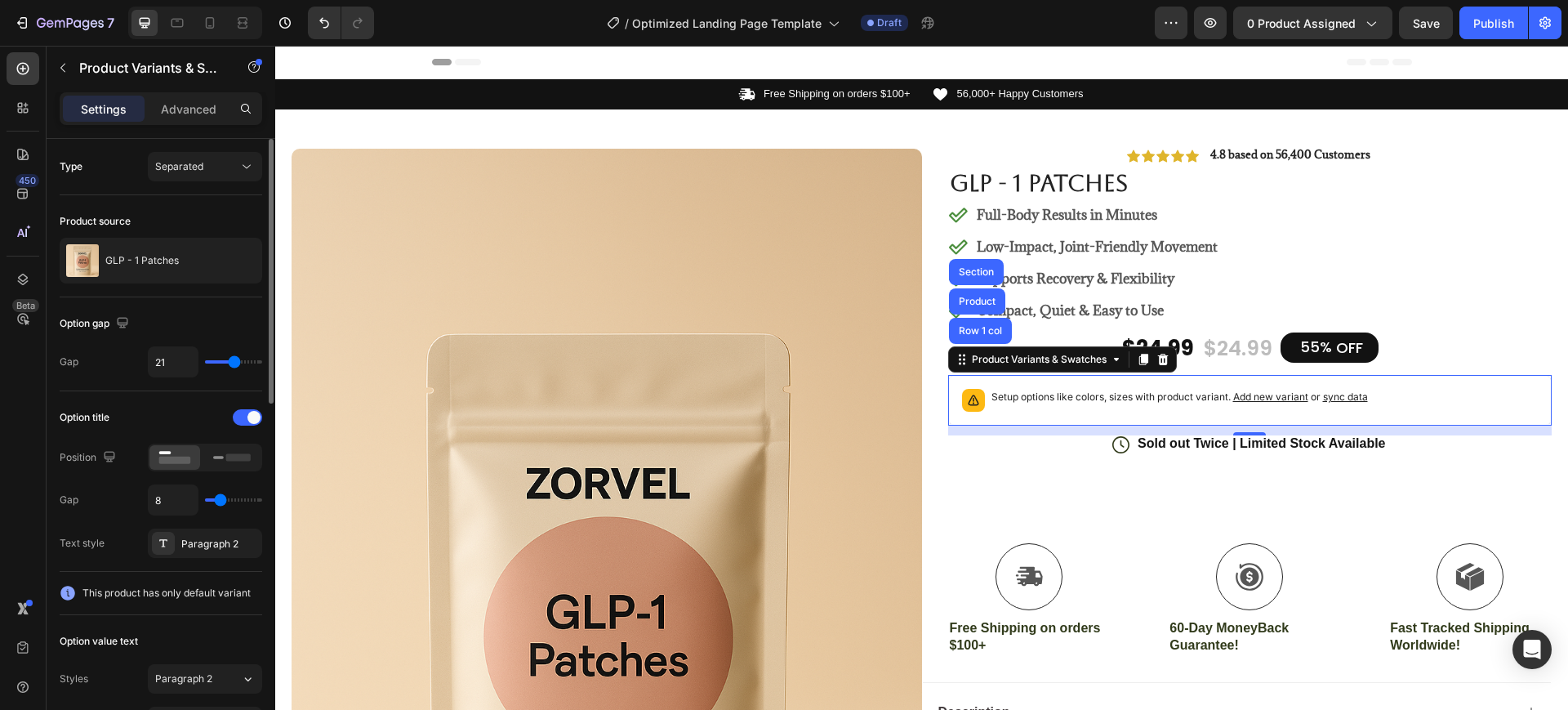 type on "19" 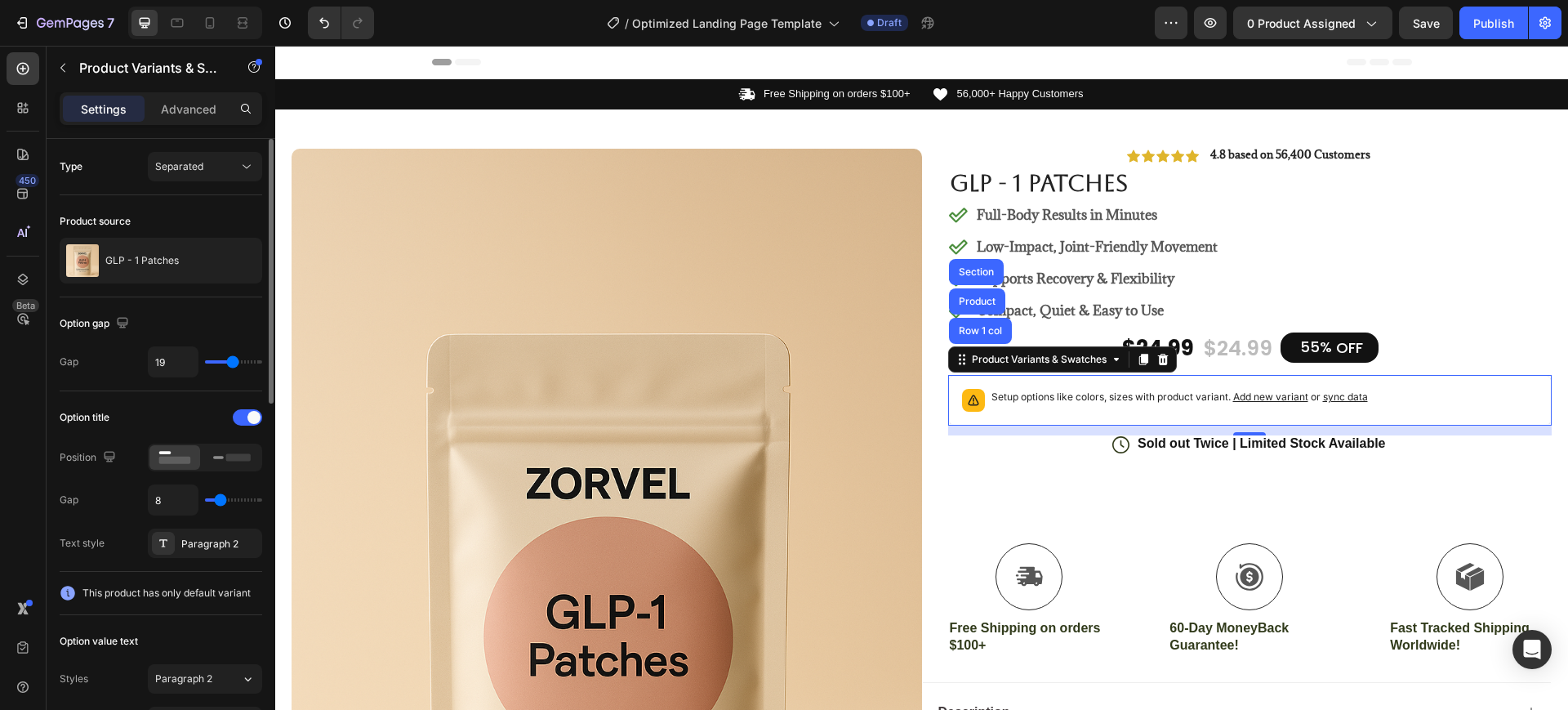 type on "16" 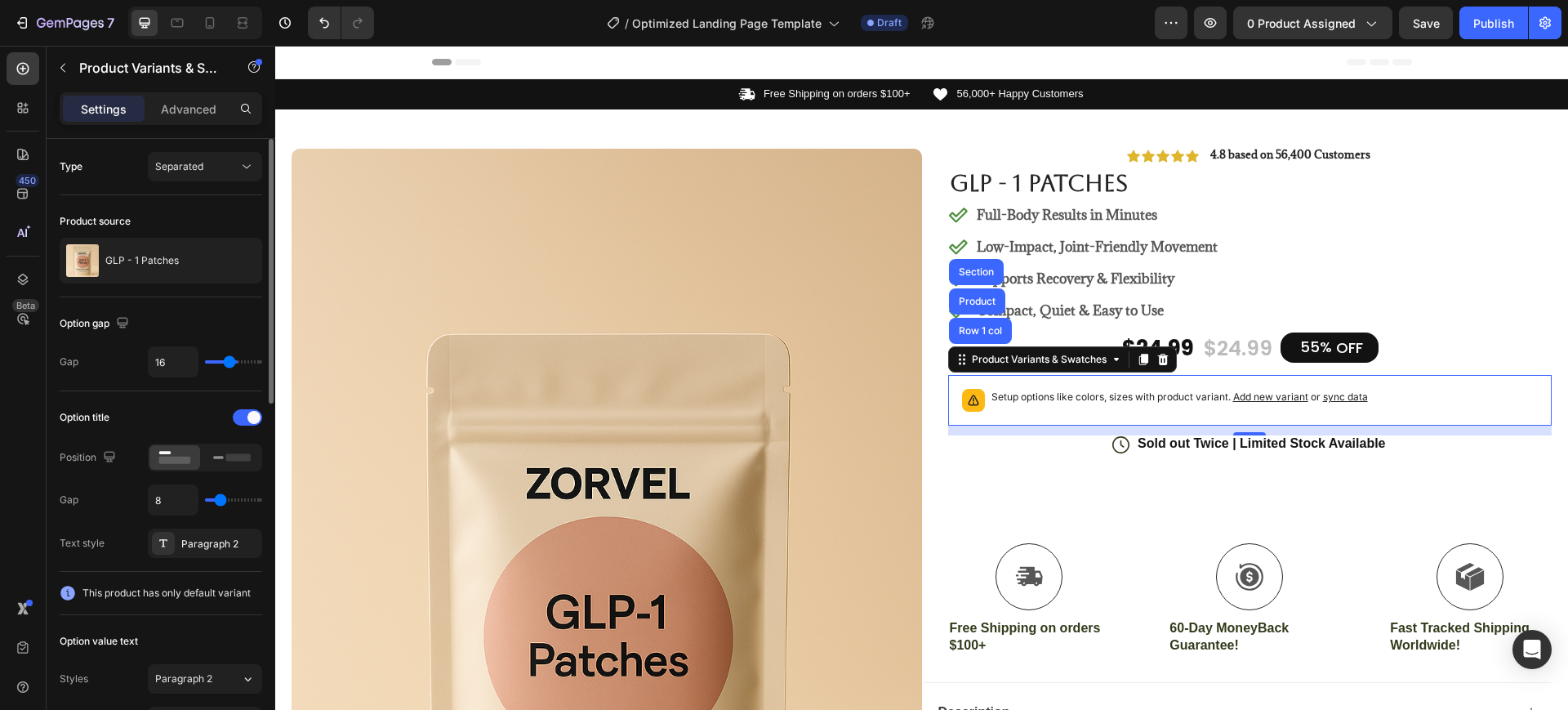 type on "12" 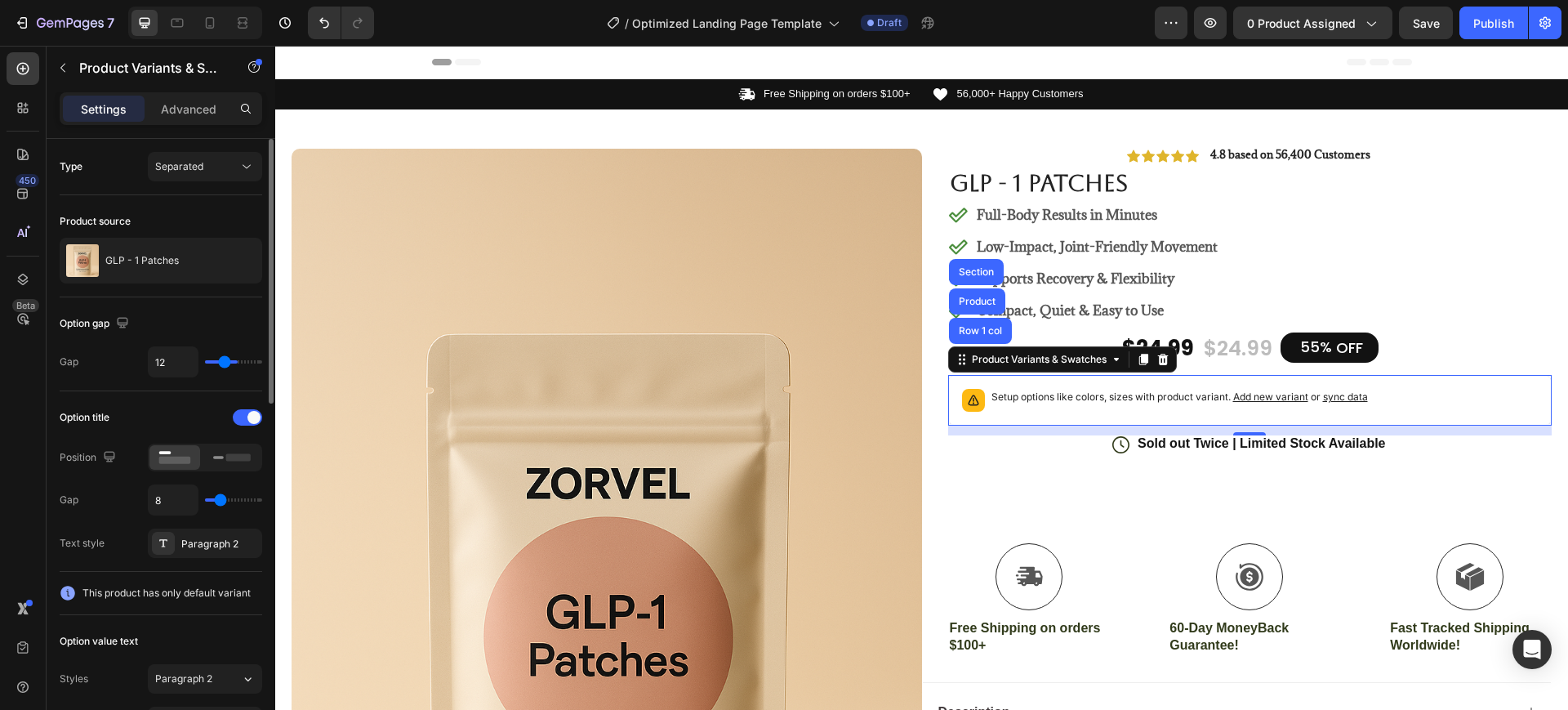 type on "10" 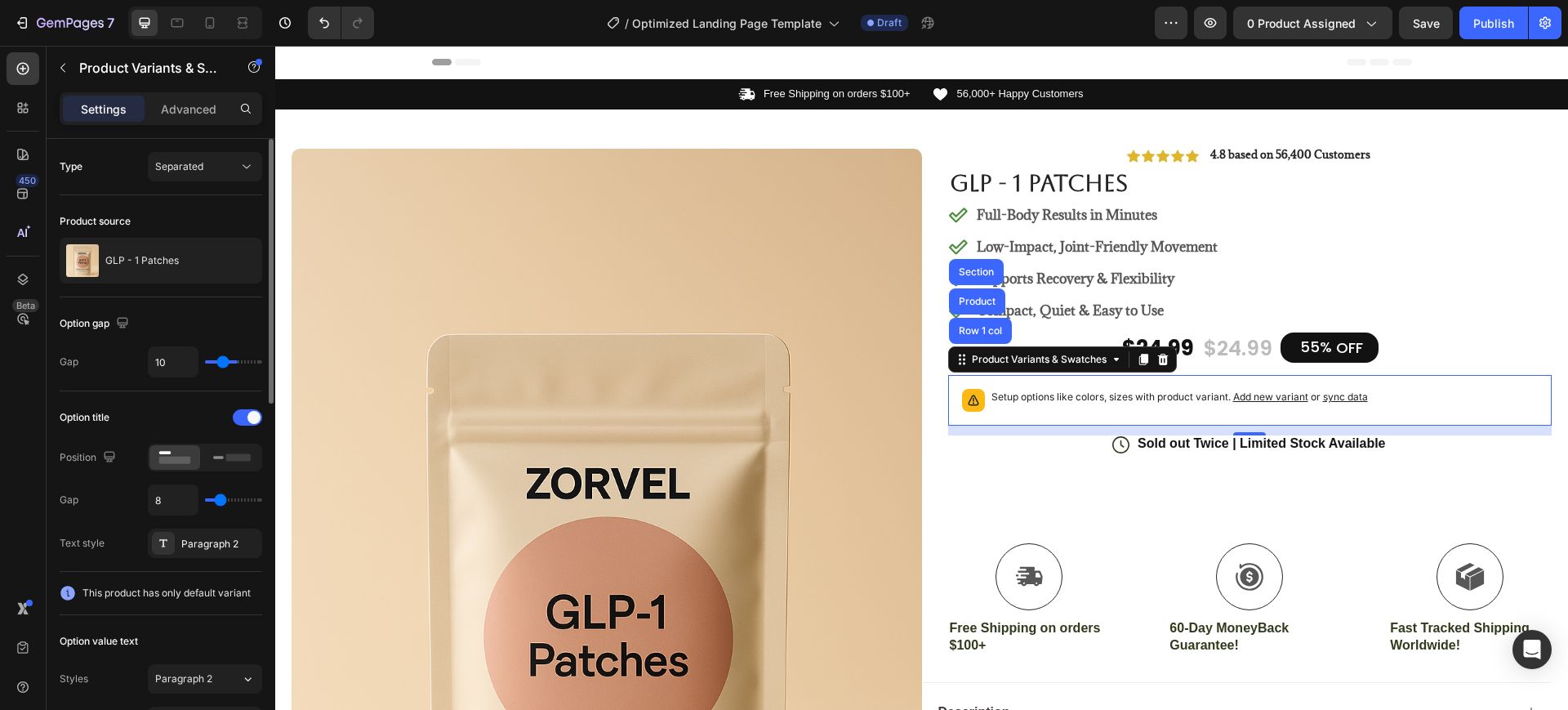 type on "7" 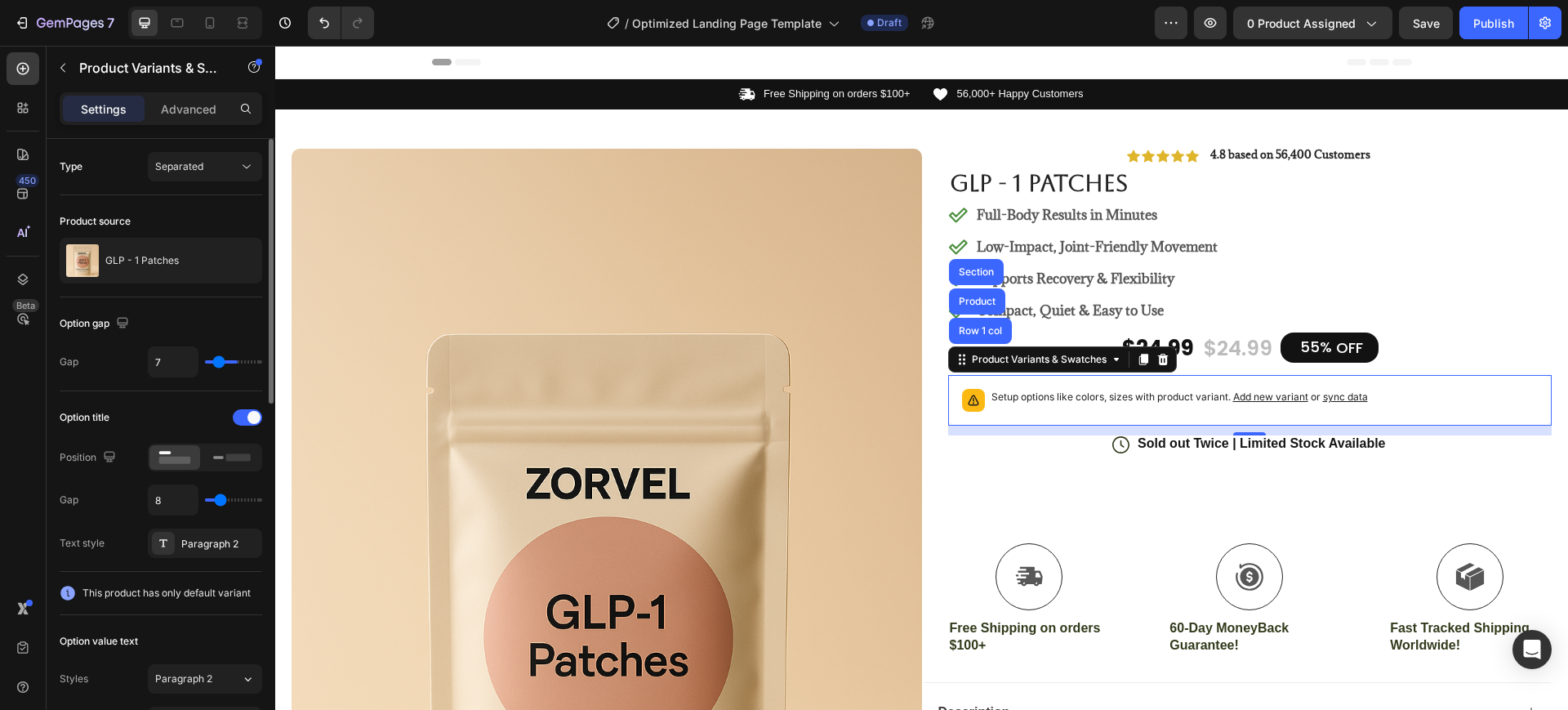 type on "5" 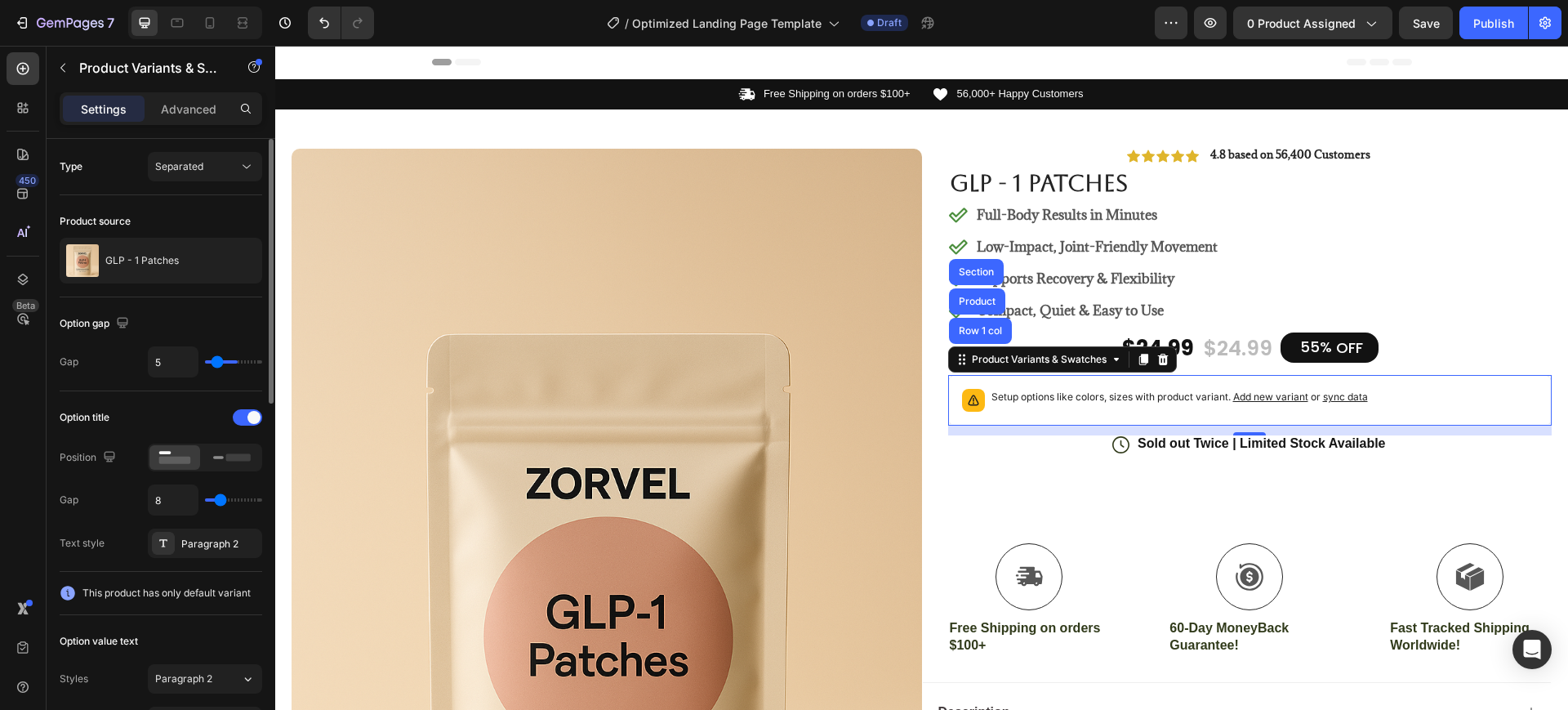type on "4" 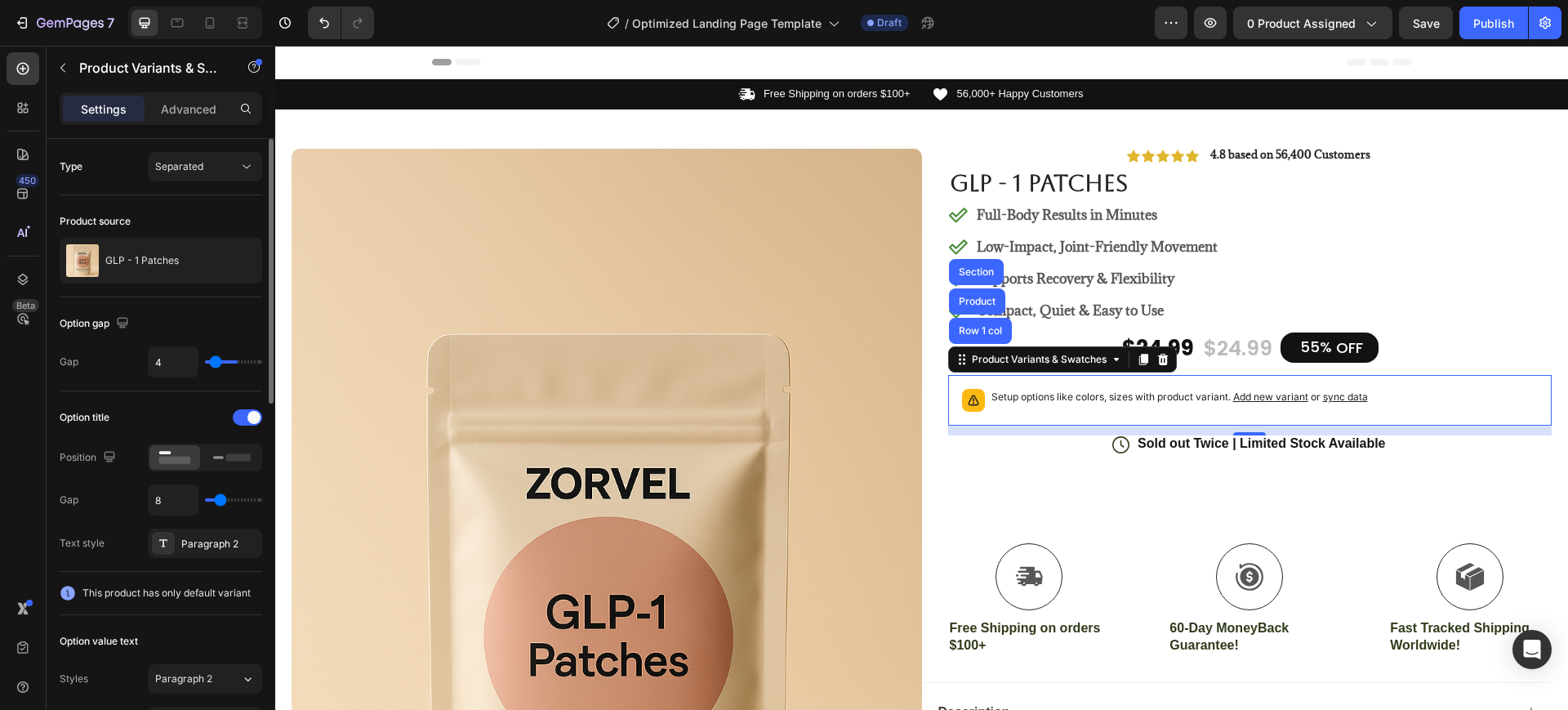 type on "0" 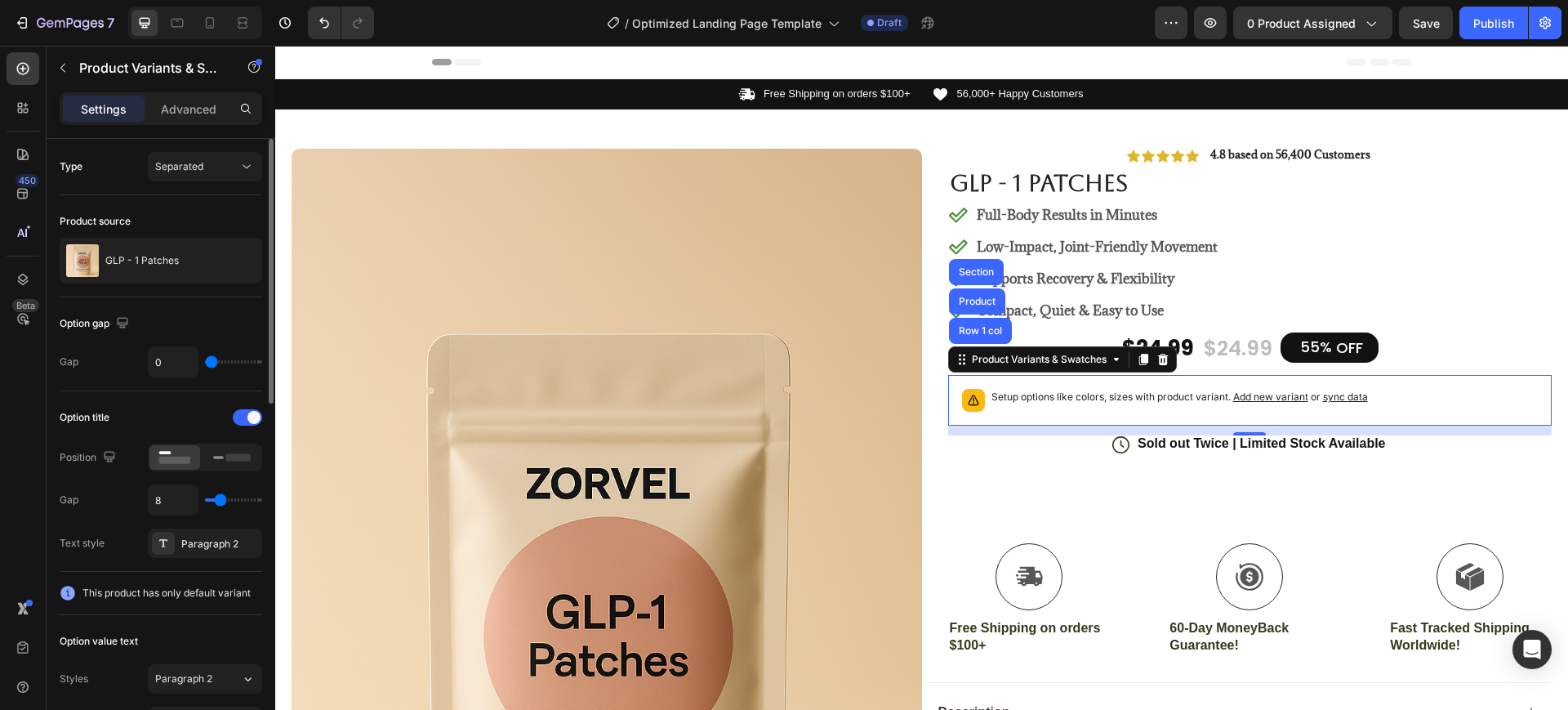 drag, startPoint x: 235, startPoint y: 360, endPoint x: 191, endPoint y: 352, distance: 44.72136 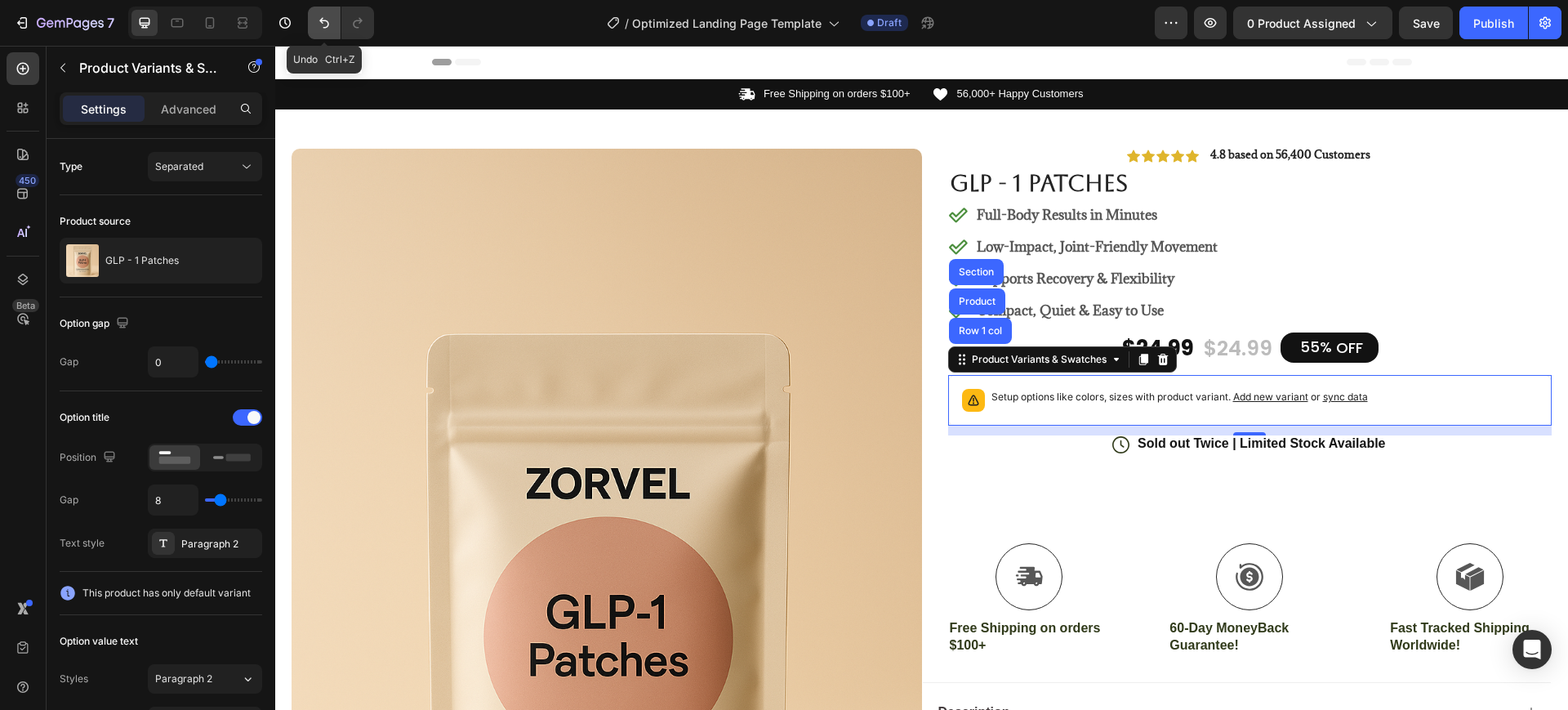 click 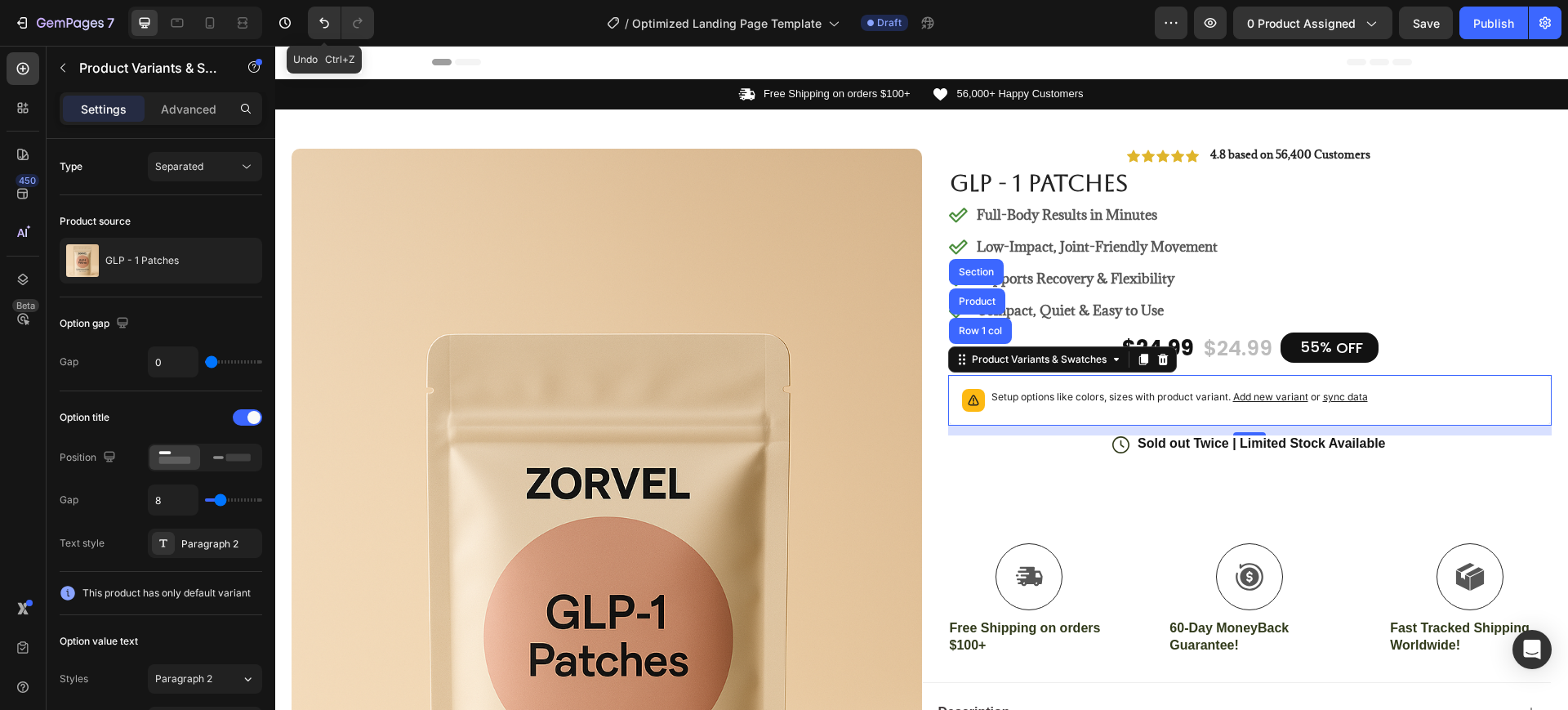 type on "24" 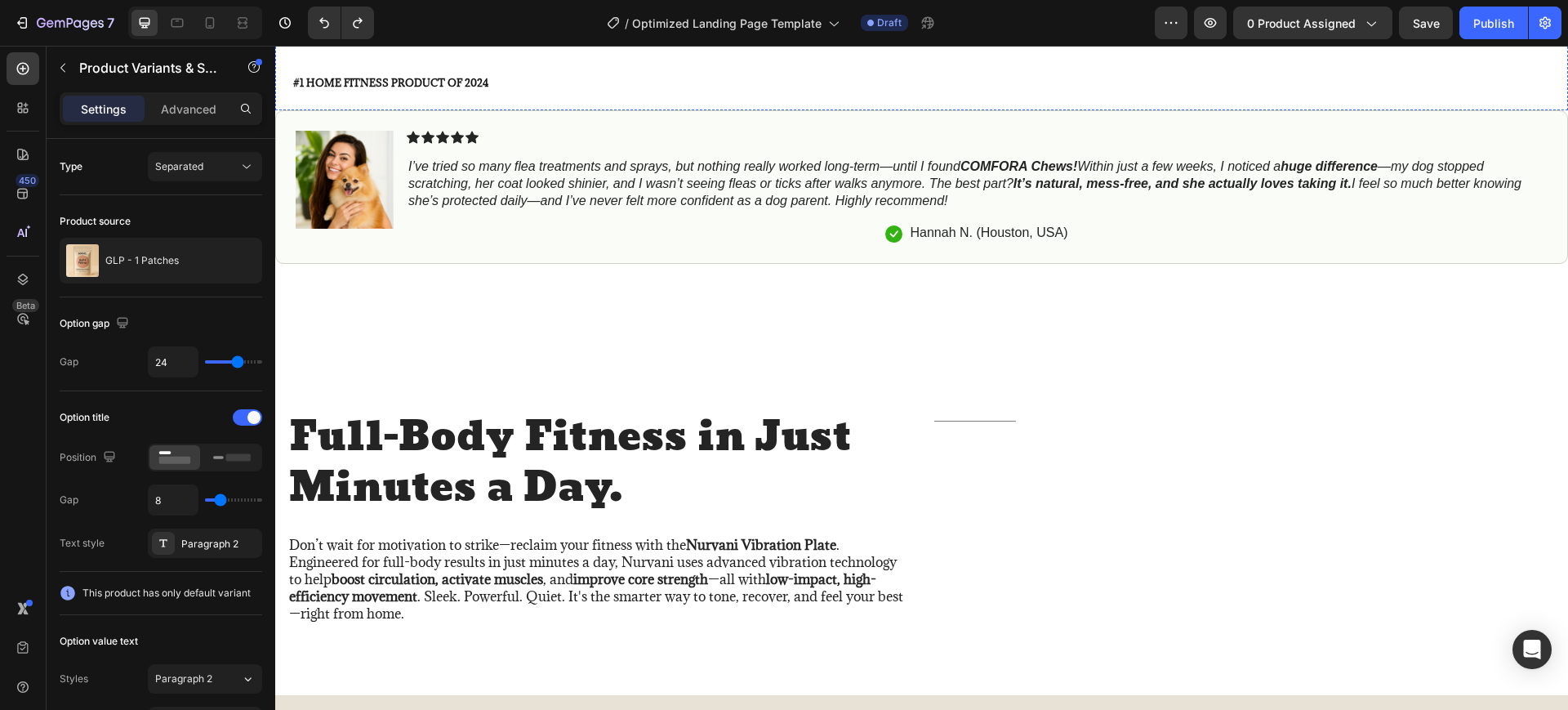 scroll, scrollTop: 1226, scrollLeft: 0, axis: vertical 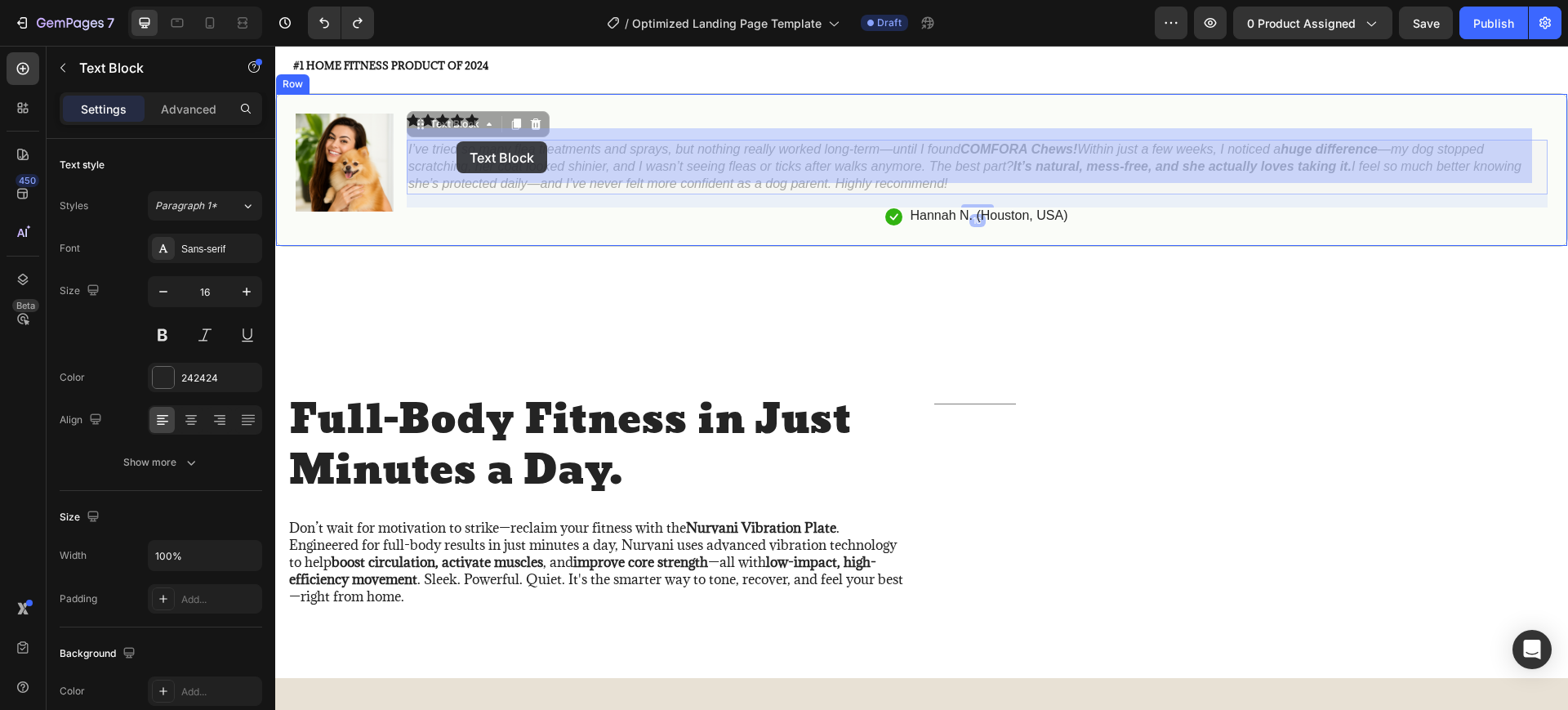 drag, startPoint x: 408, startPoint y: 130, endPoint x: 464, endPoint y: 144, distance: 57.7235 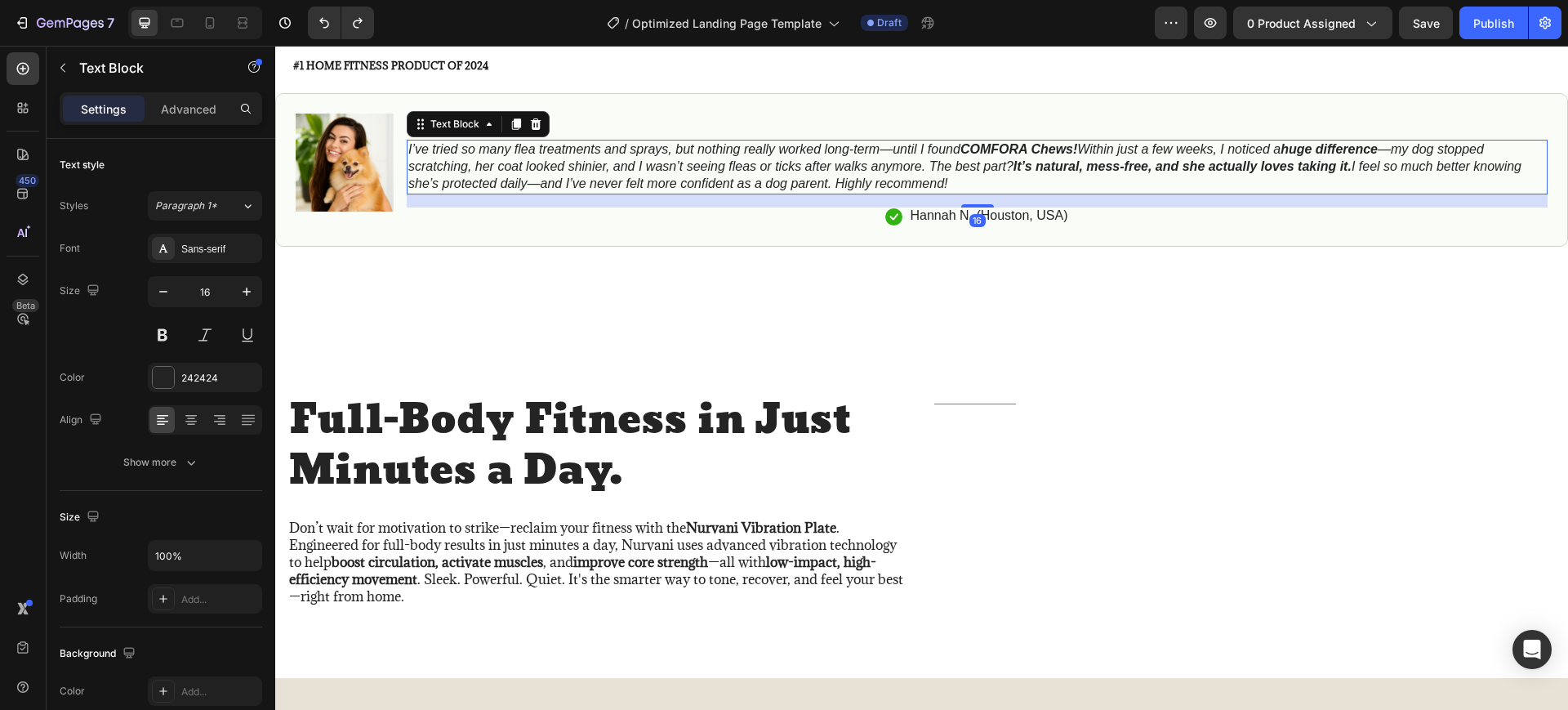 click on "I’ve tried so many flea treatments and sprays, but nothing really worked long-term—until I found  COMFORA Chews!  Within just a few weeks, I noticed a  huge difference —my dog stopped scratching, her coat looked shinier, and I wasn’t seeing fleas or ticks after walks anymore. The best part?  It’s natural, mess-free, and she actually loves taking it.  I feel so much better knowing she’s protected daily—and I’ve never felt more confident as a dog parent. Highly recommend!" at bounding box center [964, 166] 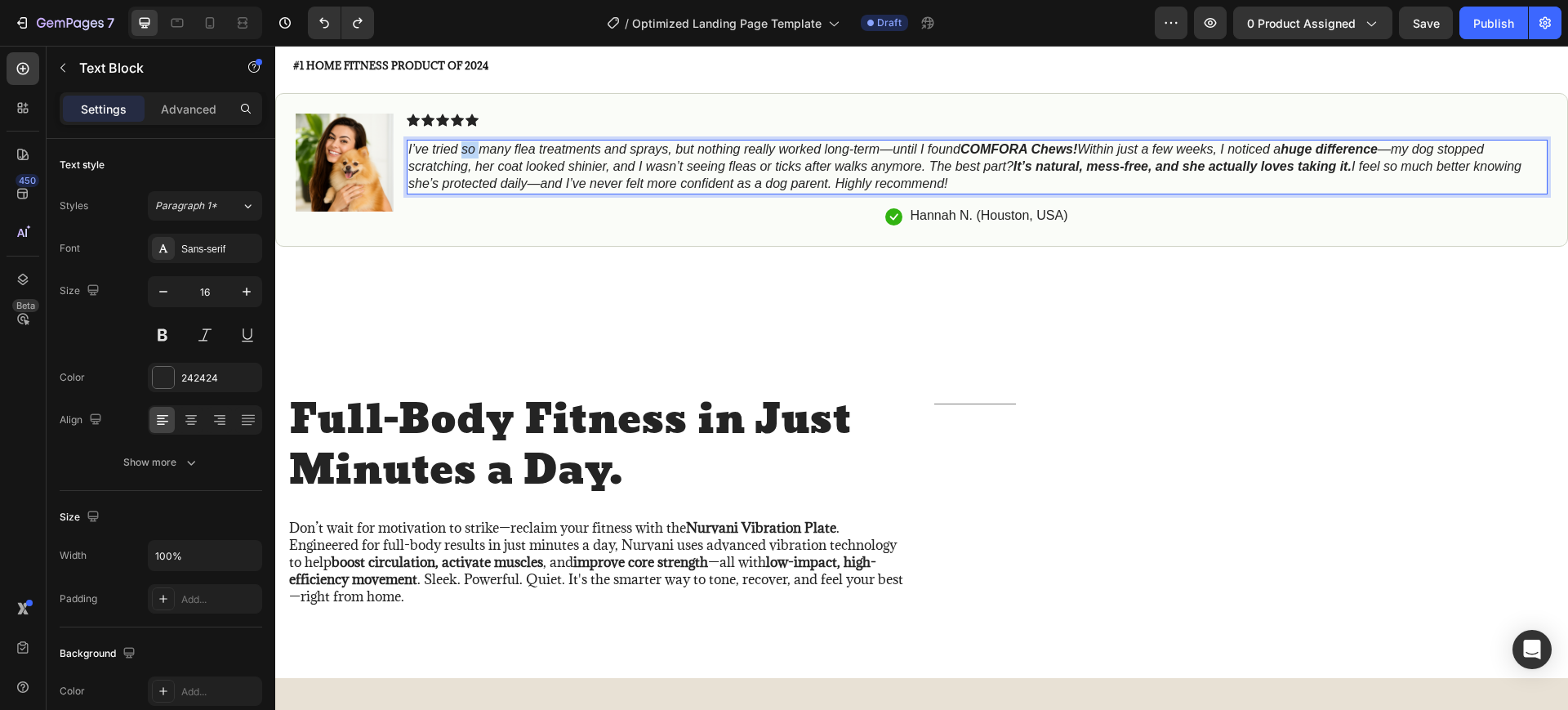click on "I’ve tried so many flea treatments and sprays, but nothing really worked long-term—until I found  COMFORA Chews!  Within just a few weeks, I noticed a  huge difference —my dog stopped scratching, her coat looked shinier, and I wasn’t seeing fleas or ticks after walks anymore. The best part?  It’s natural, mess-free, and she actually loves taking it.  I feel so much better knowing she’s protected daily—and I’ve never felt more confident as a dog parent. Highly recommend!" at bounding box center [964, 166] 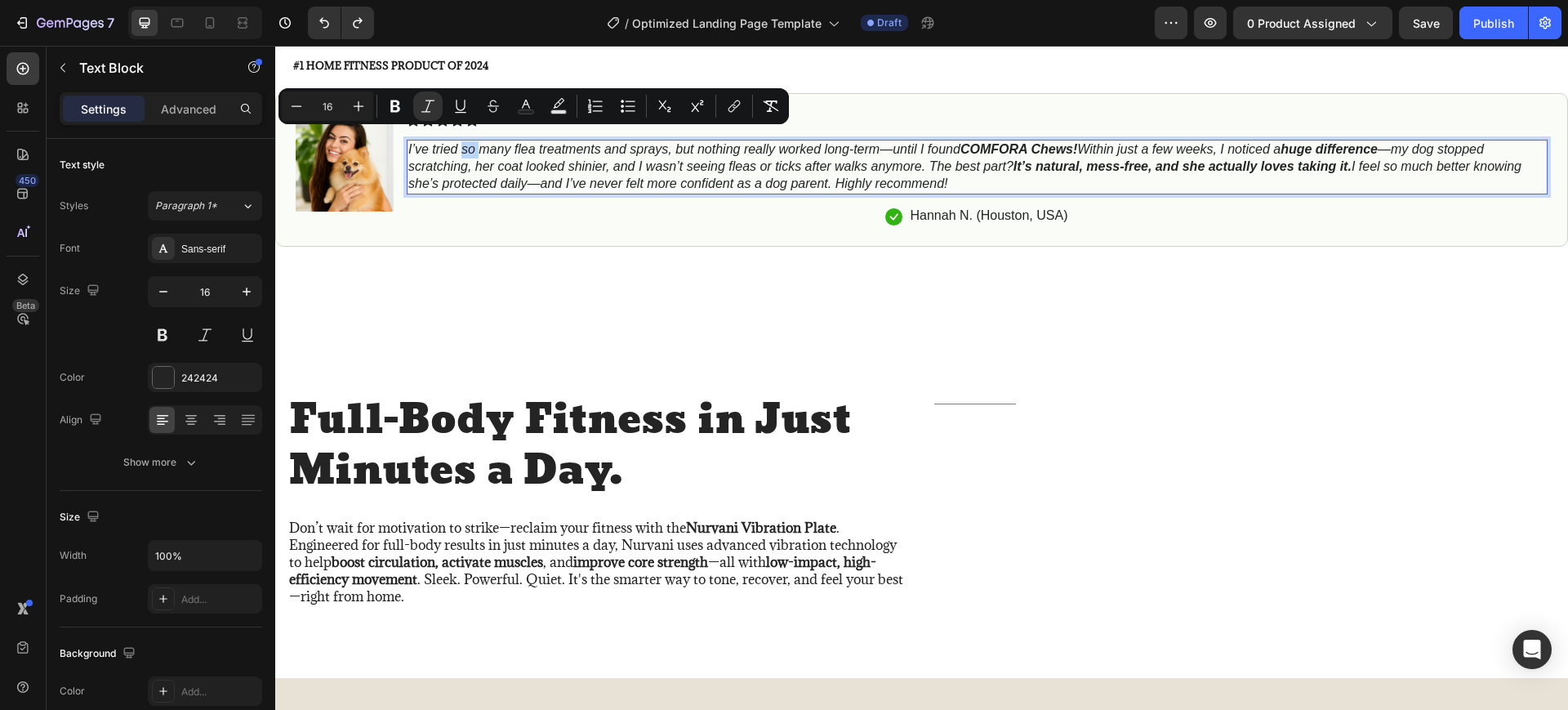 click on "I’ve tried so many flea treatments and sprays, but nothing really worked long-term—until I found  COMFORA Chews!  Within just a few weeks, I noticed a  huge difference —my dog stopped scratching, her coat looked shinier, and I wasn’t seeing fleas or ticks after walks anymore. The best part?  It’s natural, mess-free, and she actually loves taking it.  I feel so much better knowing she’s protected daily—and I’ve never felt more confident as a dog parent. Highly recommend!" at bounding box center (964, 166) 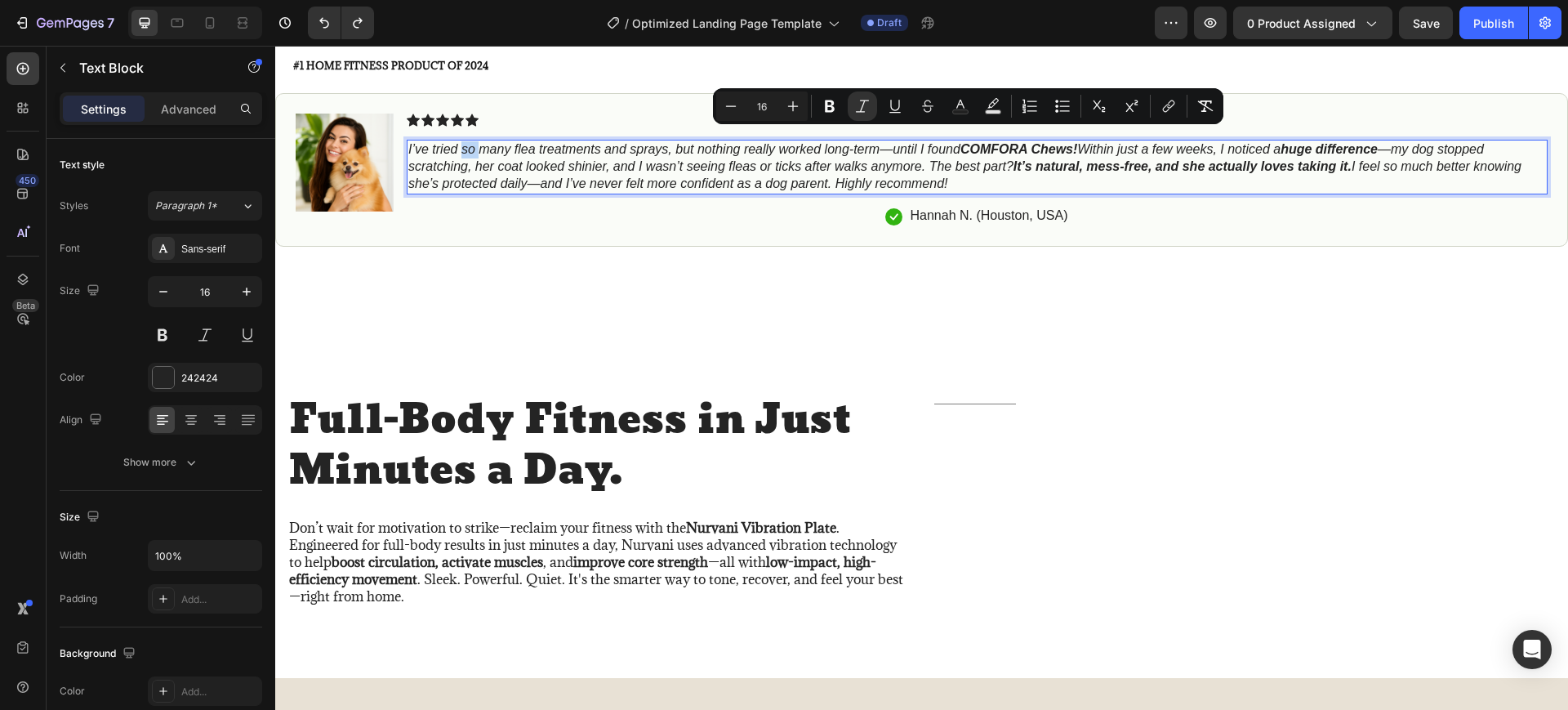copy on "I’ve tried so many flea treatments and sprays, but nothing really worked long-term—until I found  COMFORA Chews!  Within just a few weeks, I noticed a  huge difference —my dog stopped scratching, her coat looked shinier, and I wasn’t seeing fleas or ticks after walks anymore. The best part?  It’s natural, mess-free, and she actually loves taking it.  I feel so much better knowing she’s protected daily—and I’ve never felt more confident as a dog parent. Highly recommend!" 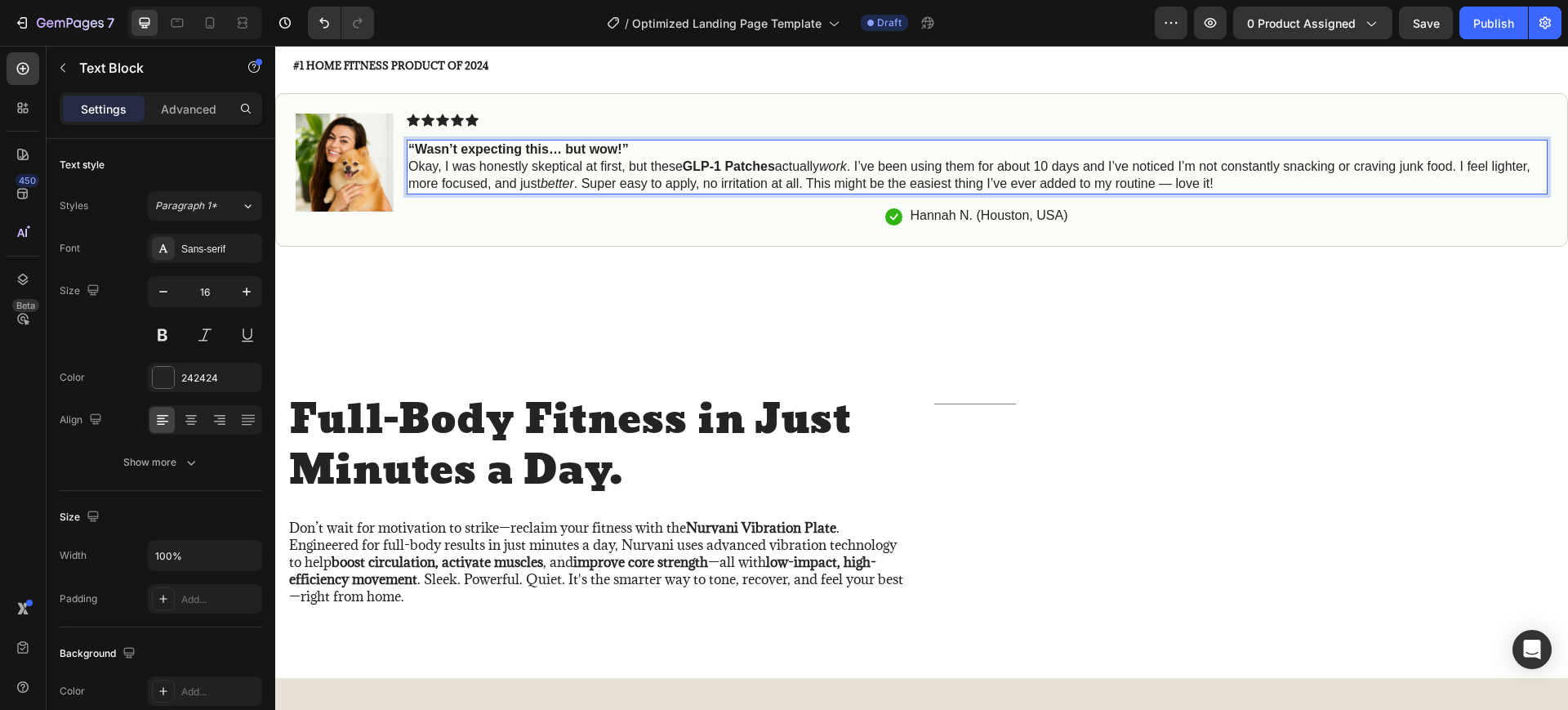 click on "“Wasn’t expecting this… but wow!”" at bounding box center [519, 149] 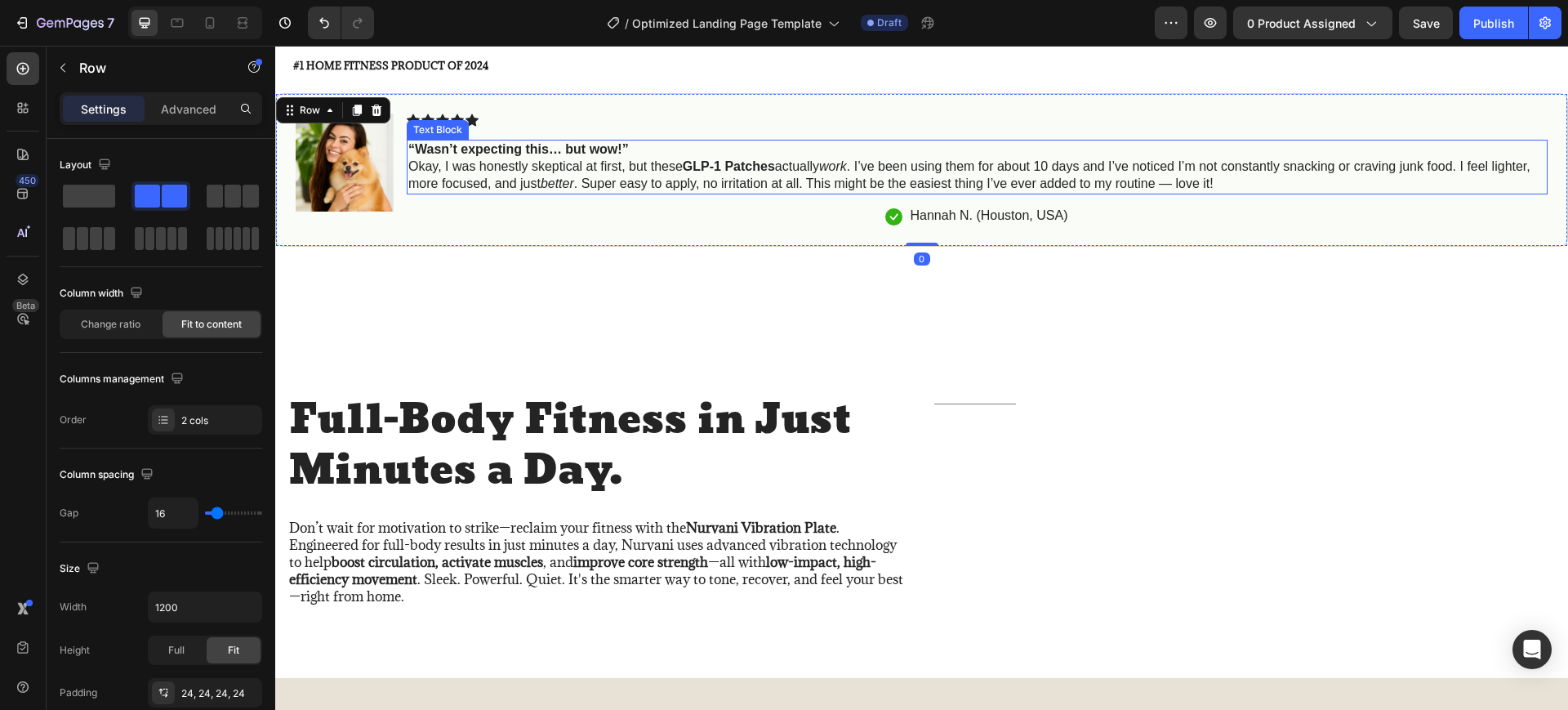 click on "“Wasn’t expecting this… but wow!”" at bounding box center [519, 149] 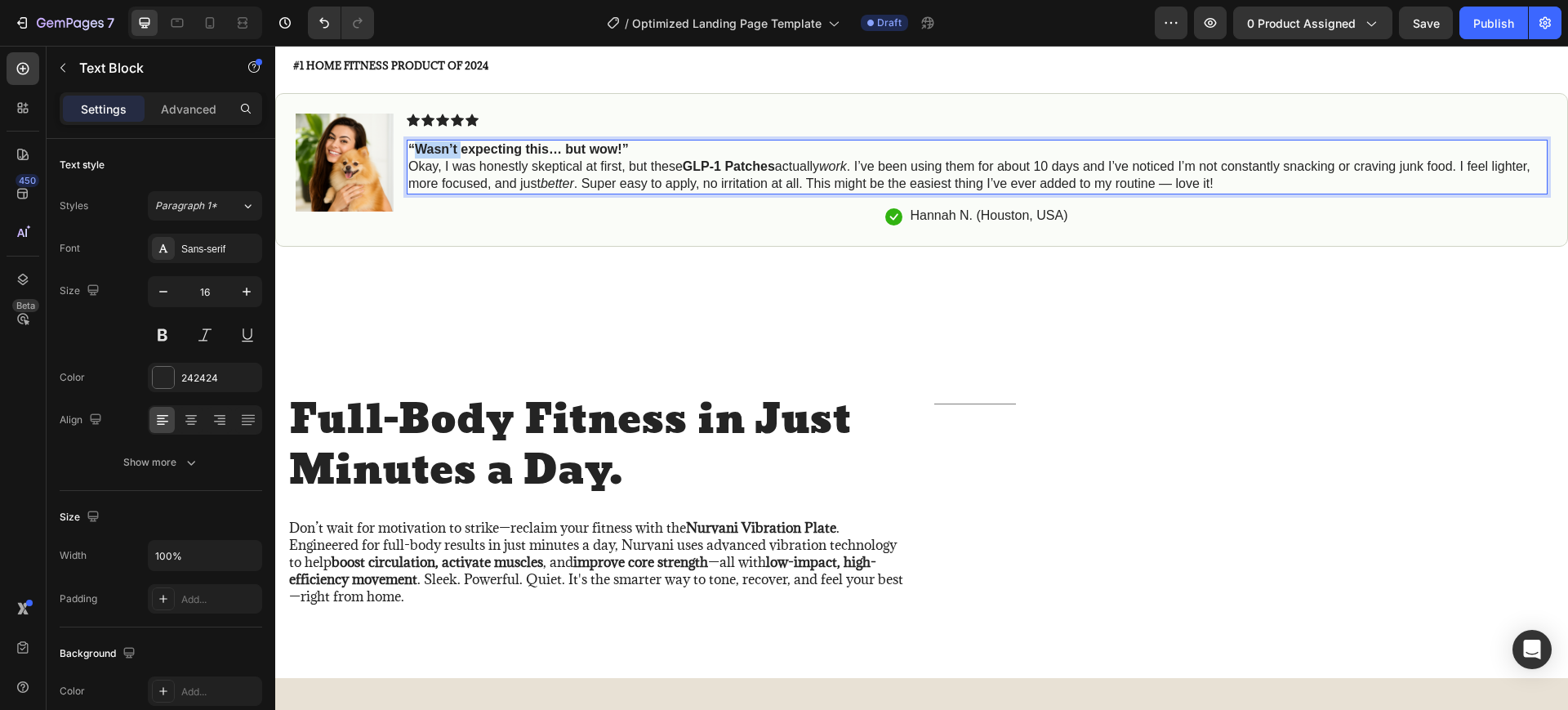 click on "“Wasn’t expecting this… but wow!”" at bounding box center (519, 149) 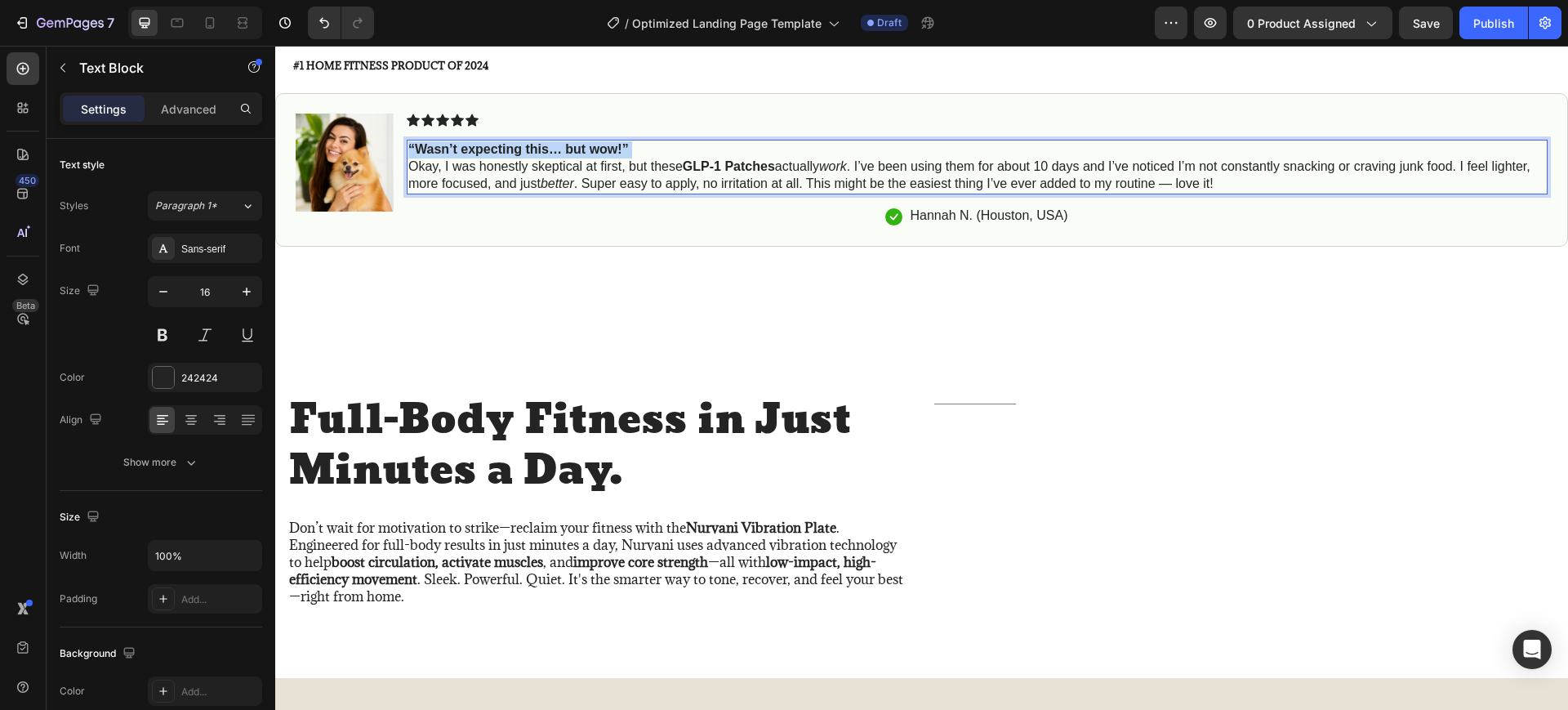 click on "“Wasn’t expecting this… but wow!”" at bounding box center [519, 149] 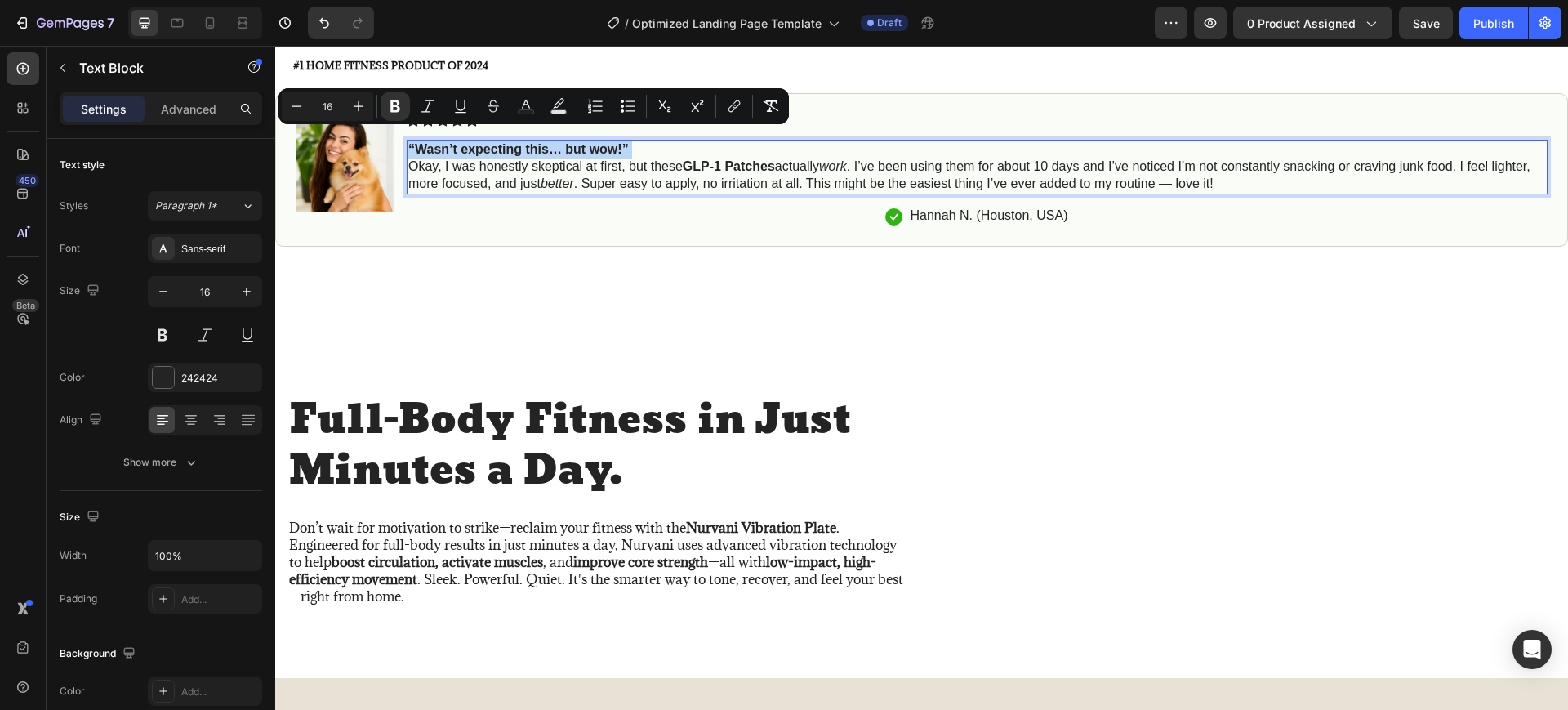 click on "“Wasn’t expecting this… but wow!”" at bounding box center (519, 149) 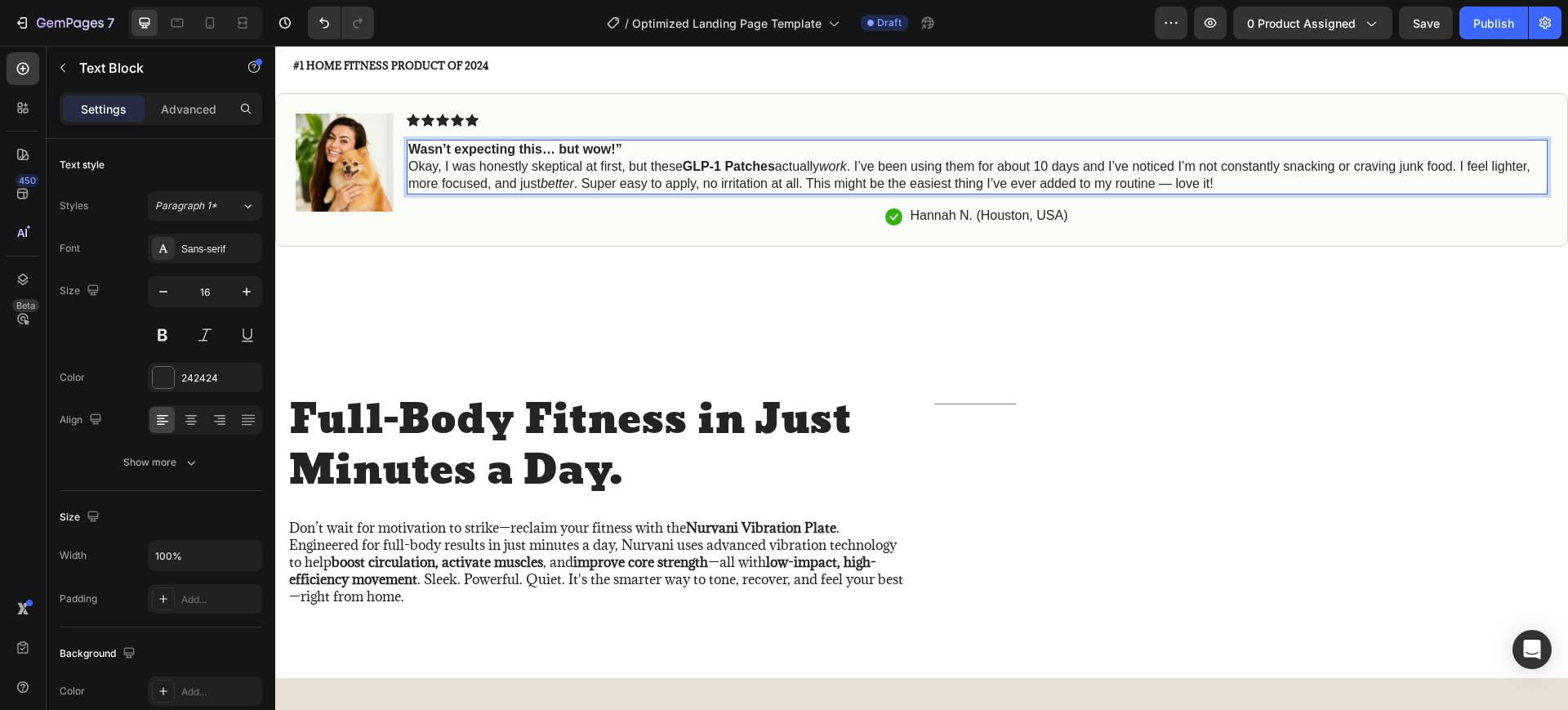 click on "Wasn’t expecting this… but wow!”" at bounding box center [977, 150] 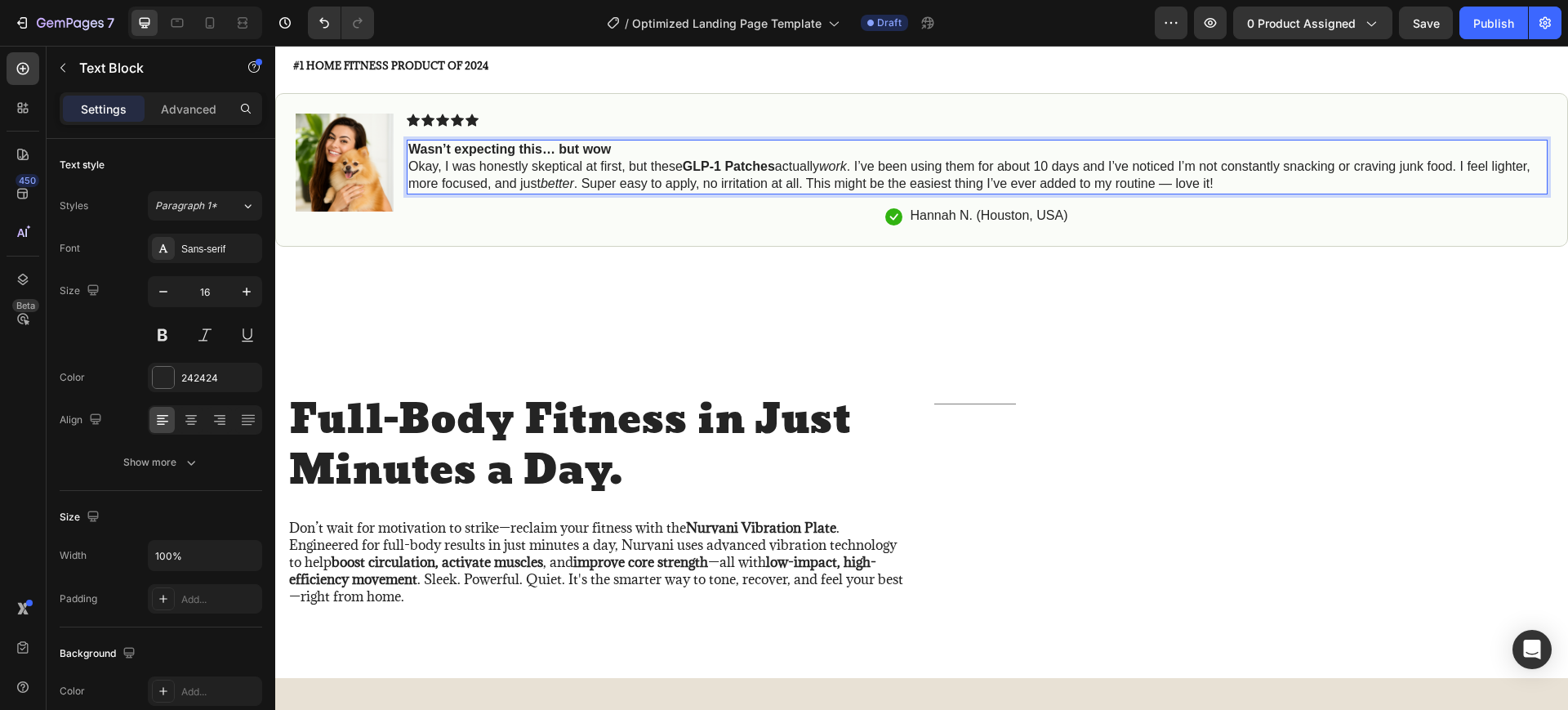 click on "Okay, I was honestly skeptical at first, but these  GLP-1 Patches  actually  work . I’ve been using them for about 10 days and I’ve noticed I’m not constantly snacking or craving junk food. I feel lighter, more focused, and just  better . Super easy to apply, no irritation at all. This might be the easiest thing I’ve ever added to my routine — love it!" at bounding box center [977, 176] 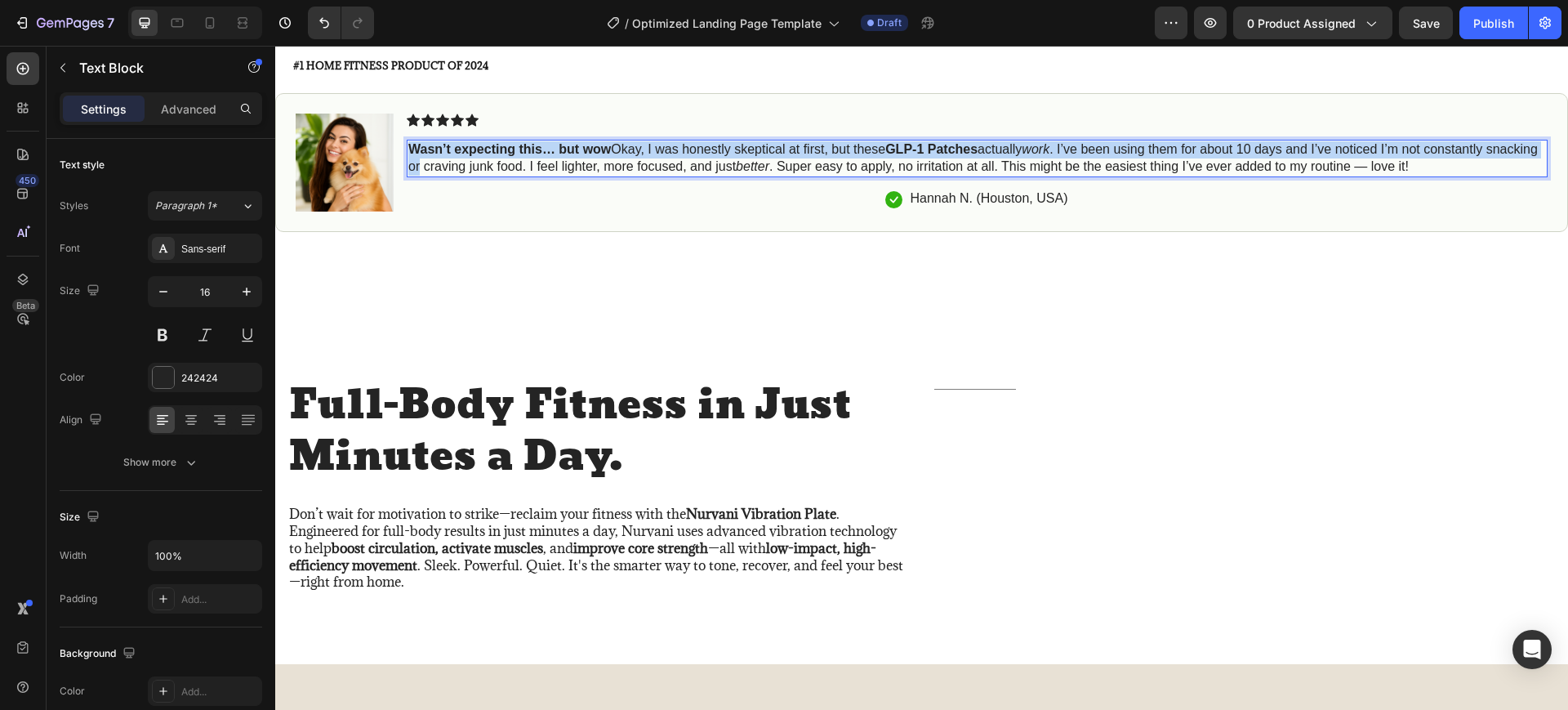 drag, startPoint x: 409, startPoint y: 134, endPoint x: 477, endPoint y: 147, distance: 69.2315 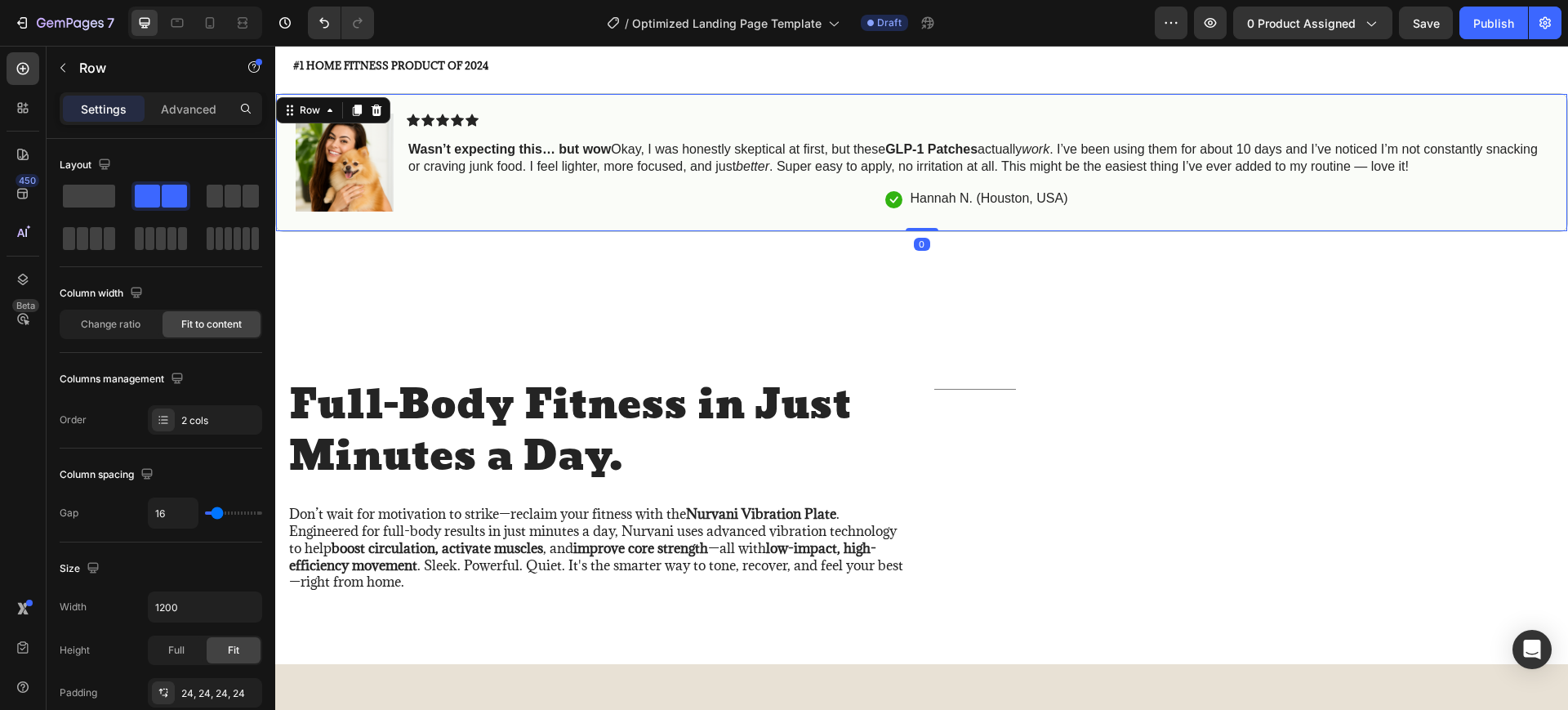 click on "Image Icon Icon Icon Icon Icon Icon List Wasn’t expecting this… but wow  Okay, I was honestly skeptical at first, but these  GLP-1 Patches  actually  work . I’ve been using them for about 10 days and I’ve noticed I’m not constantly snacking or craving junk food. I feel lighter, more focused, and just  better . Super easy to apply, no irritation at all. This might be the easiest thing I’ve ever added to my routine — love it! Text Block
[FIRST] [LAST] ( [CITY], [COUNTRY] ) Text Block Row Row   0" at bounding box center (921, 163) 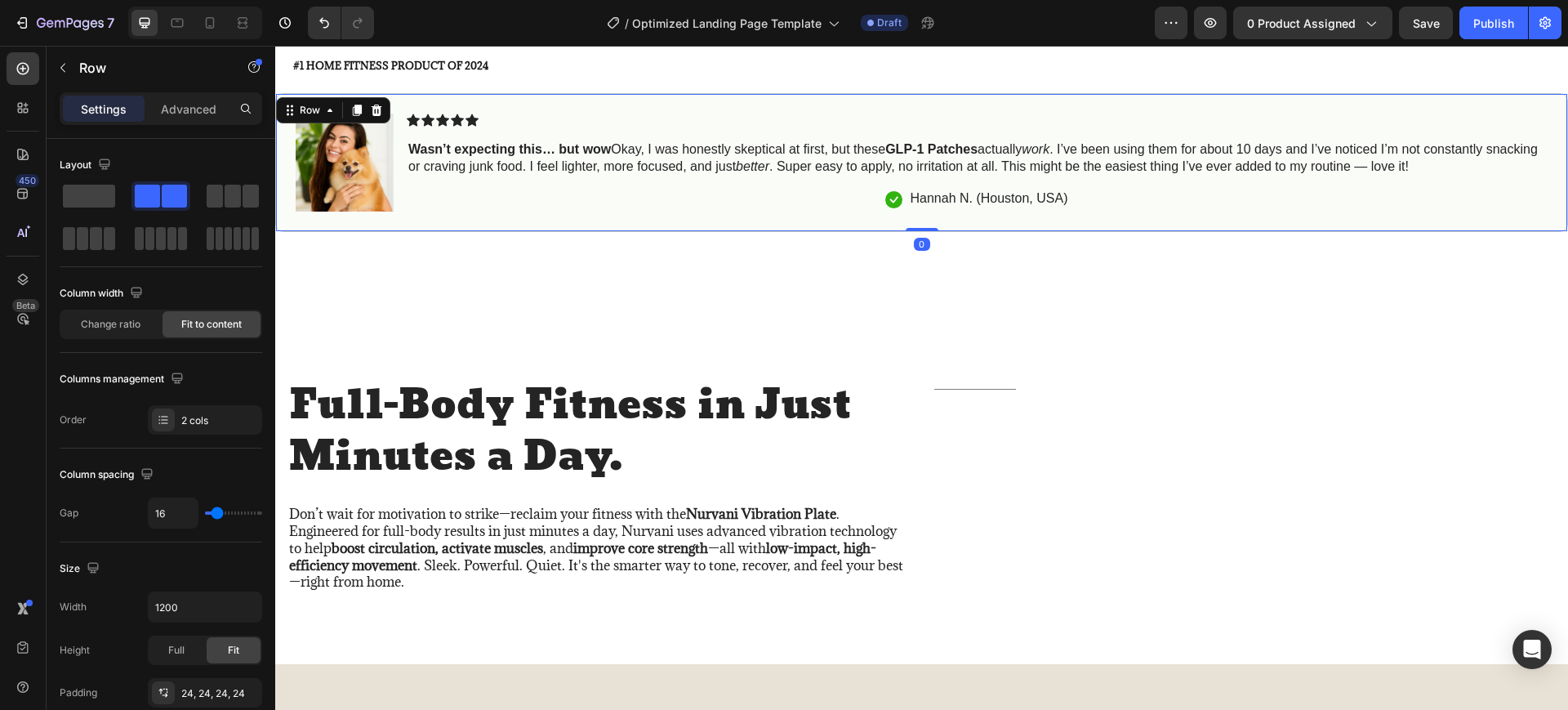 drag, startPoint x: 915, startPoint y: 217, endPoint x: 913, endPoint y: 200, distance: 17.11724 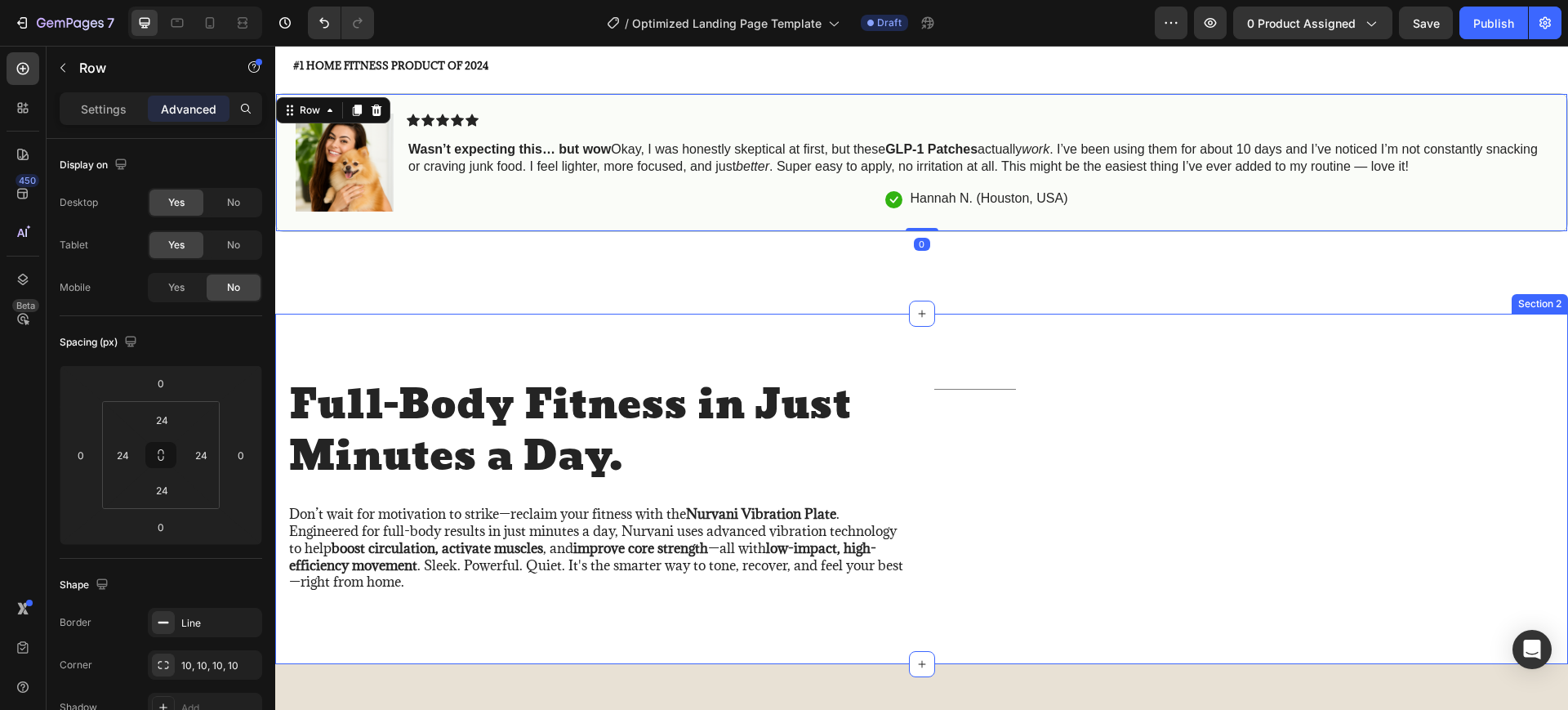 scroll, scrollTop: 1328, scrollLeft: 0, axis: vertical 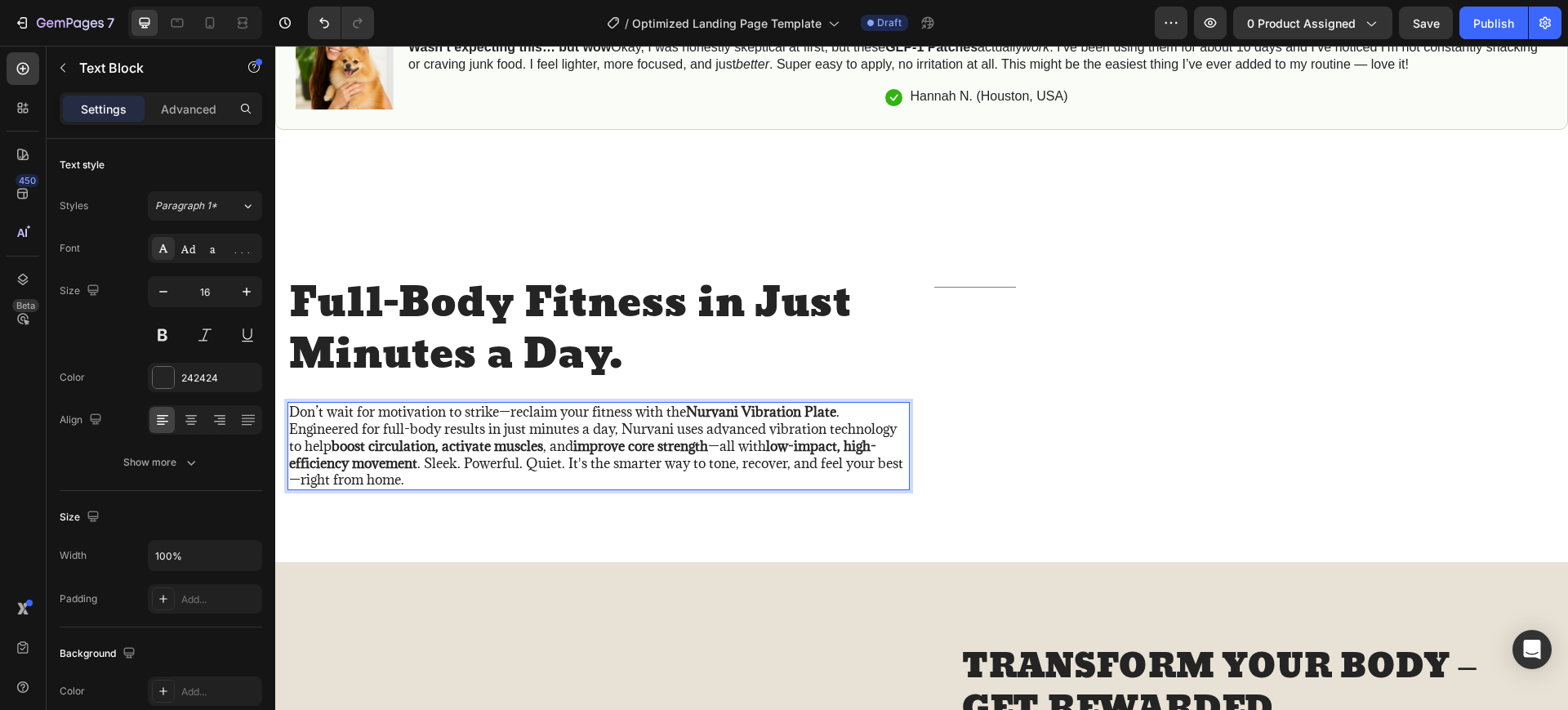 click on "Don’t wait for motivation to strike—reclaim your fitness with the  Nurvani Vibration Plate . Engineered for full-body results in just minutes a day, Nurvani uses advanced vibration technology to help  boost circulation, activate muscles , and  improve core strength —all with  low-impact, high-efficiency movement . Sleek. Powerful. Quiet. It's the smarter way to tone, recover, and feel your best—right from home." at bounding box center [599, 446] 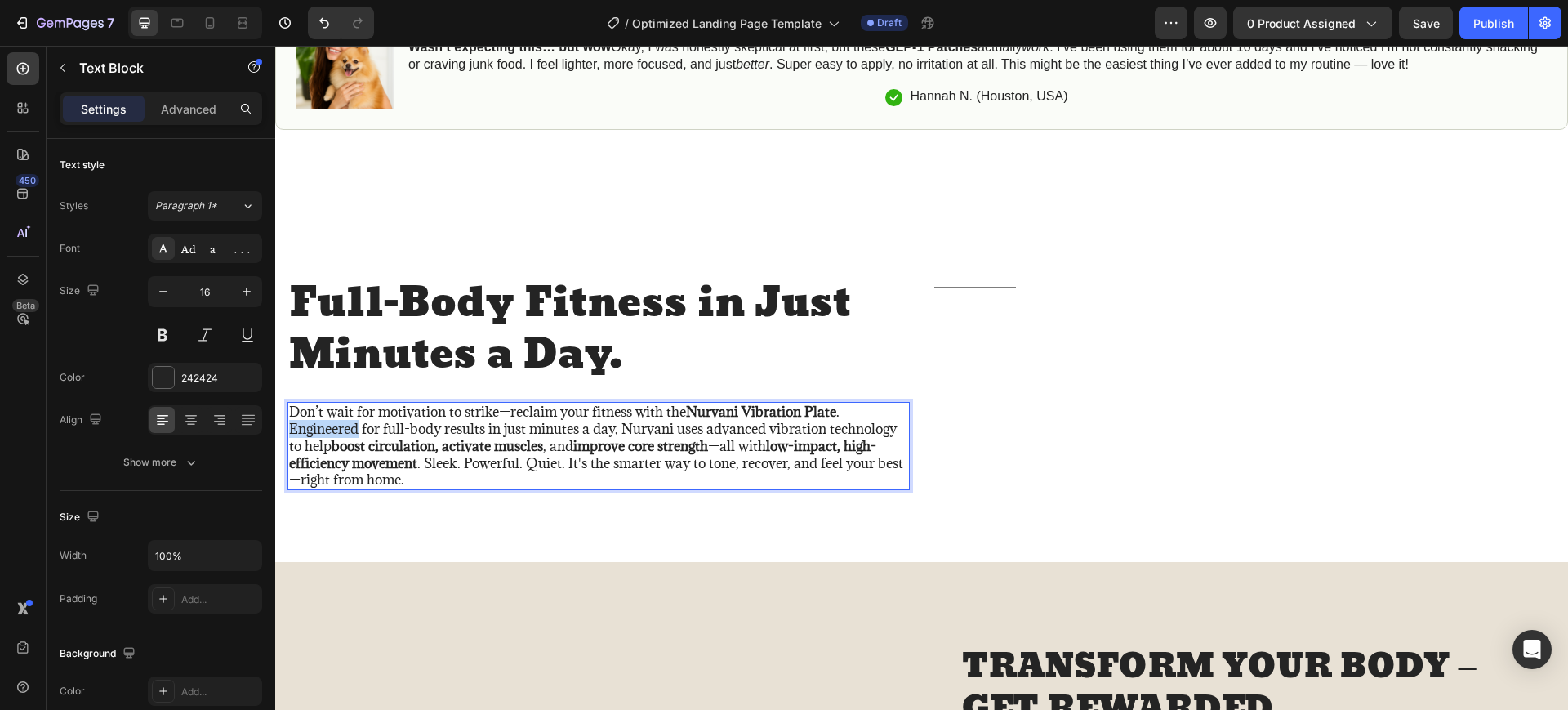 click on "Don’t wait for motivation to strike—reclaim your fitness with the  Nurvani Vibration Plate . Engineered for full-body results in just minutes a day, Nurvani uses advanced vibration technology to help  boost circulation, activate muscles , and  improve core strength —all with  low-impact, high-efficiency movement . Sleek. Powerful. Quiet. It's the smarter way to tone, recover, and feel your best—right from home." at bounding box center (599, 446) 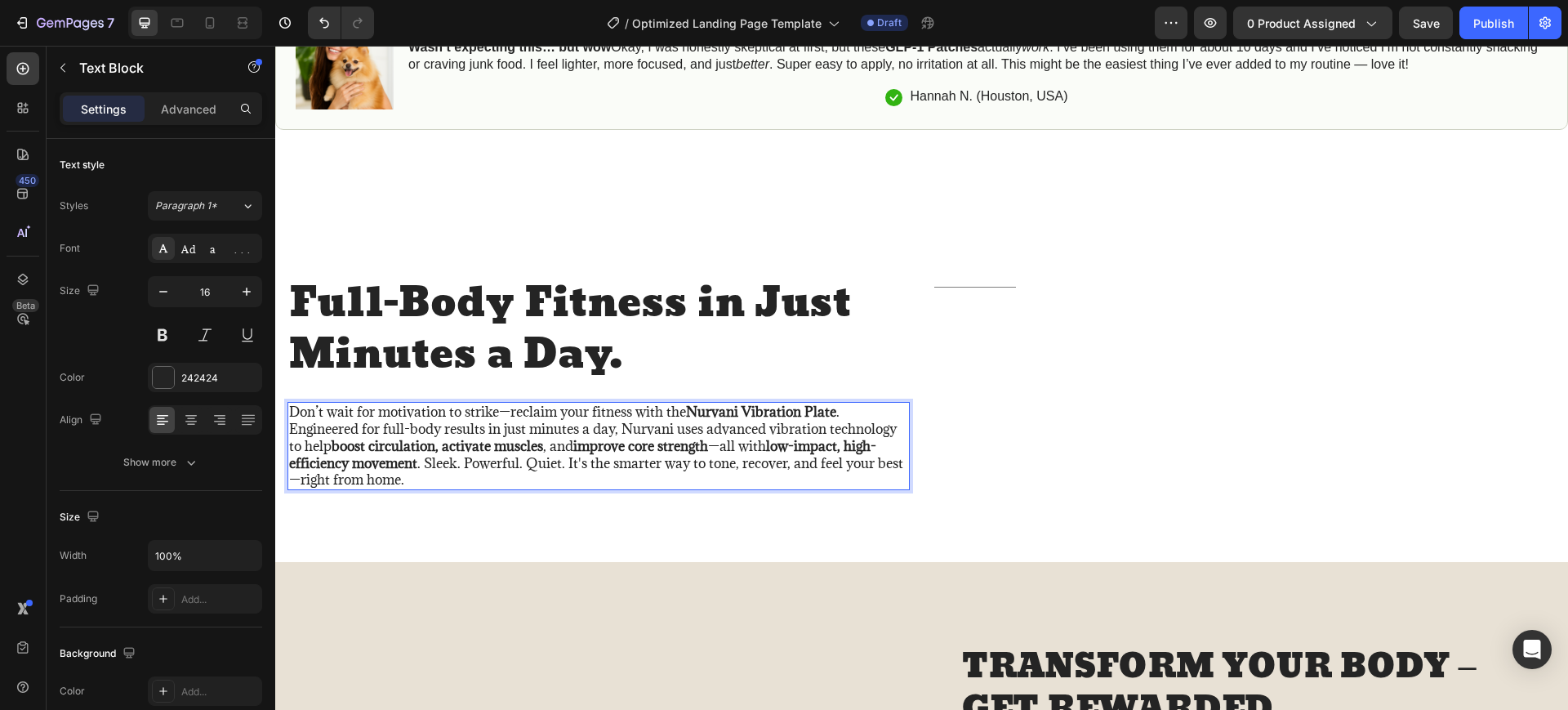 click on "boost circulation, activate muscles" at bounding box center (437, 446) 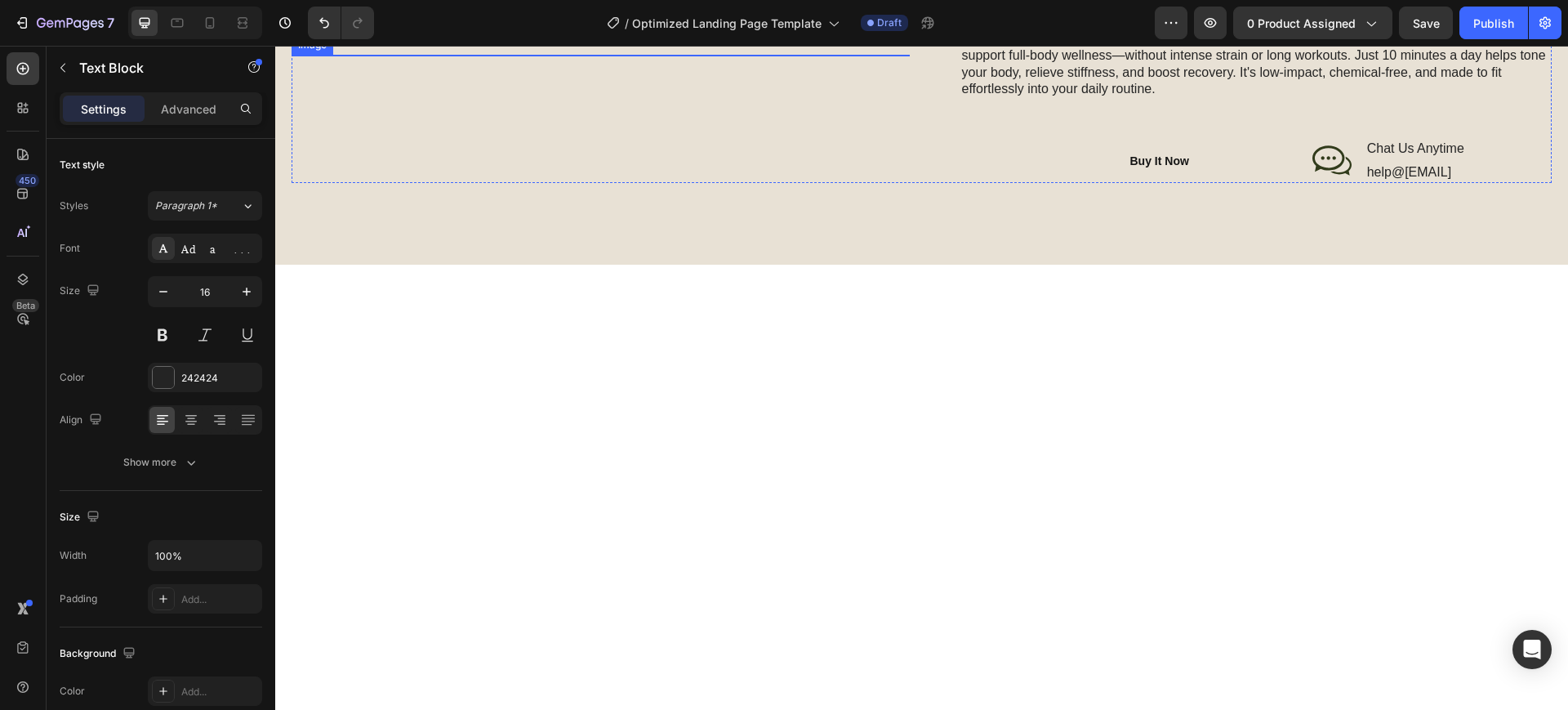 scroll, scrollTop: 2043, scrollLeft: 0, axis: vertical 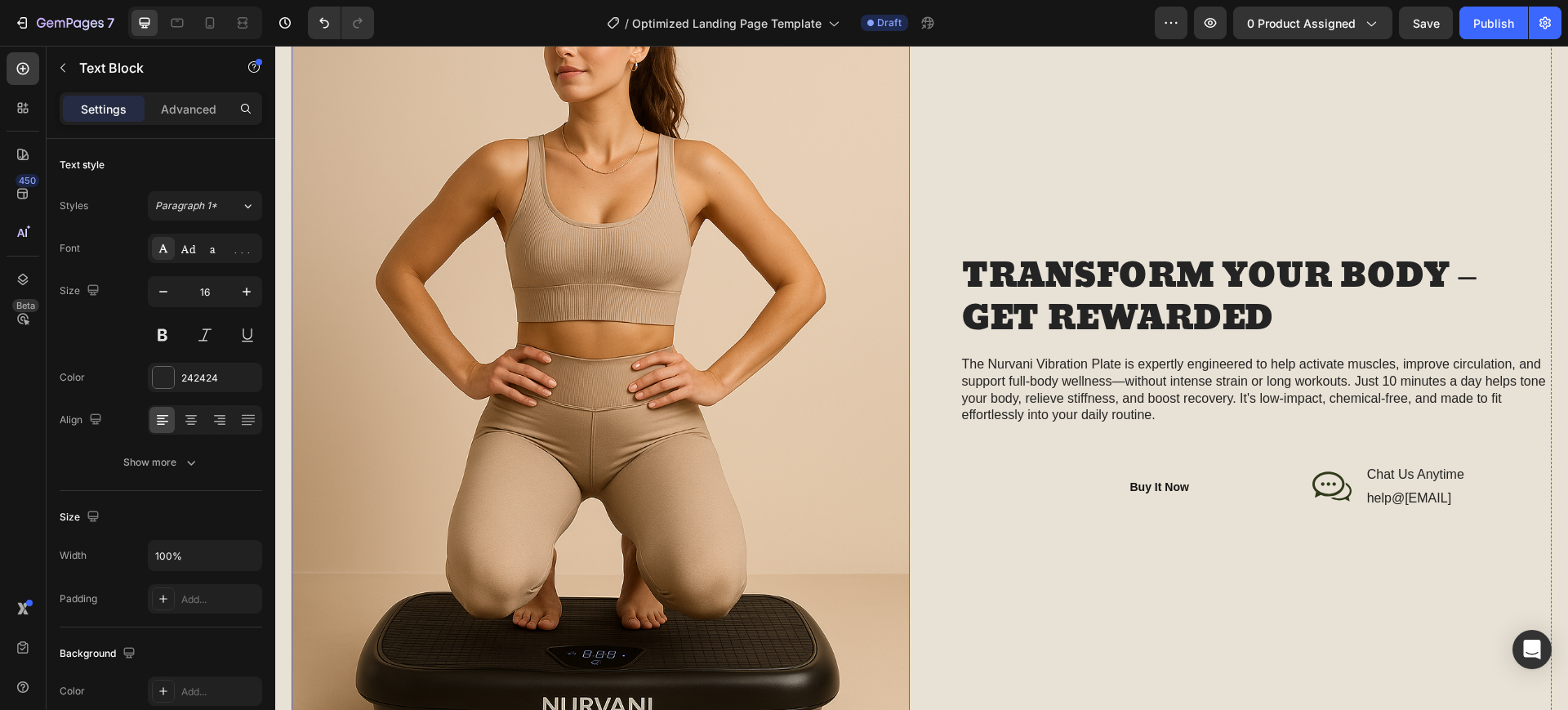 click at bounding box center (600, 381) 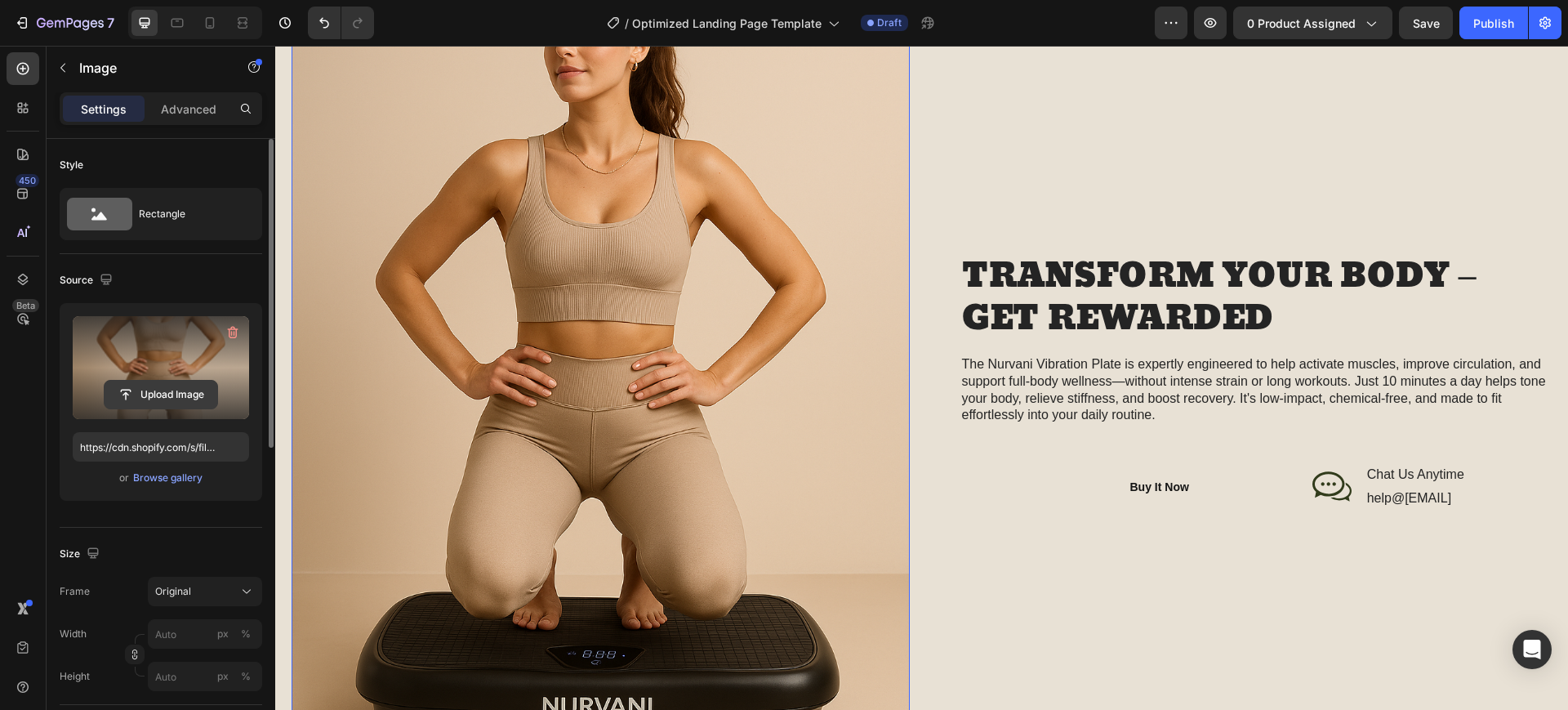 click 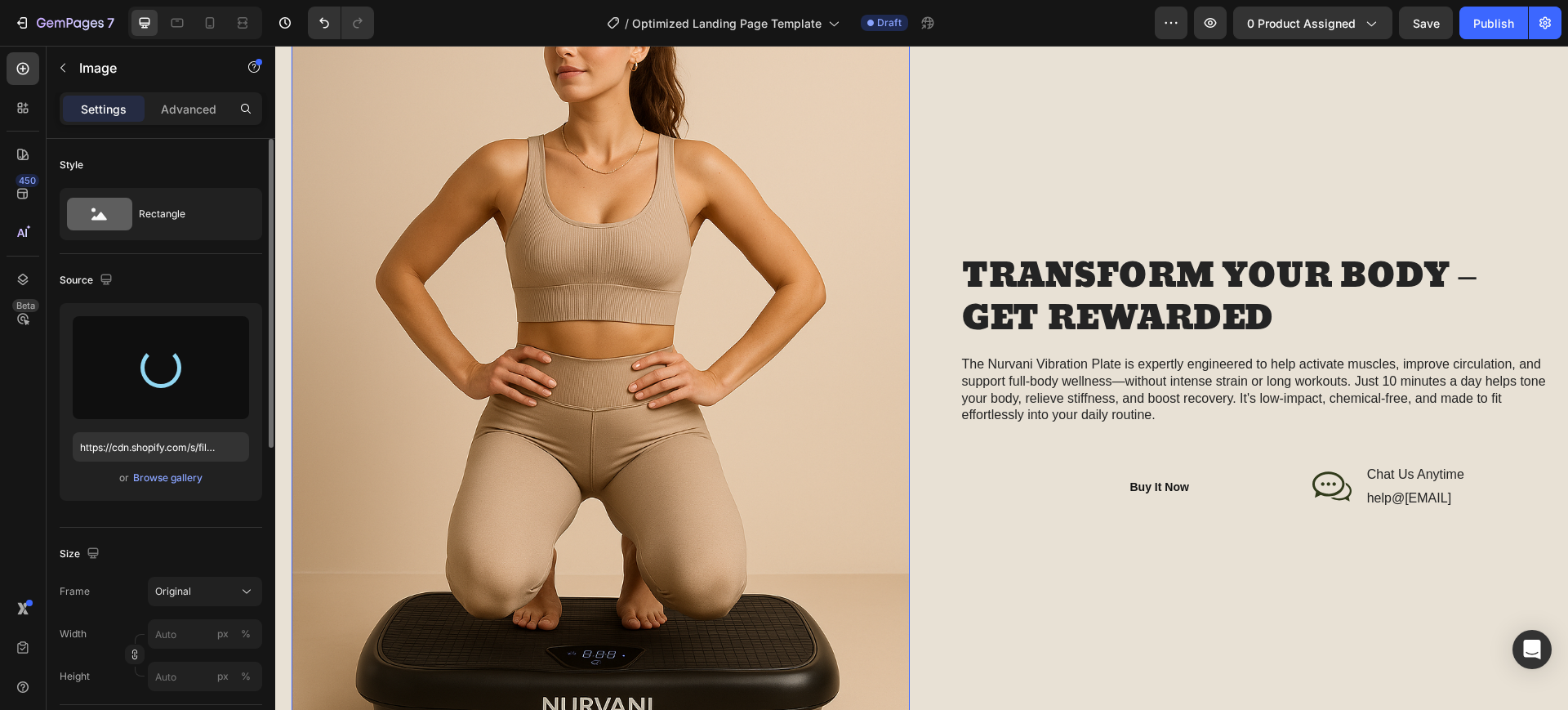 type on "https://cdn.shopify.com/s/files/1/0722/2391/6190/files/gempages_577972293565678533-65f7c341-afb9-4340-ae39-a1a14f883e19.png" 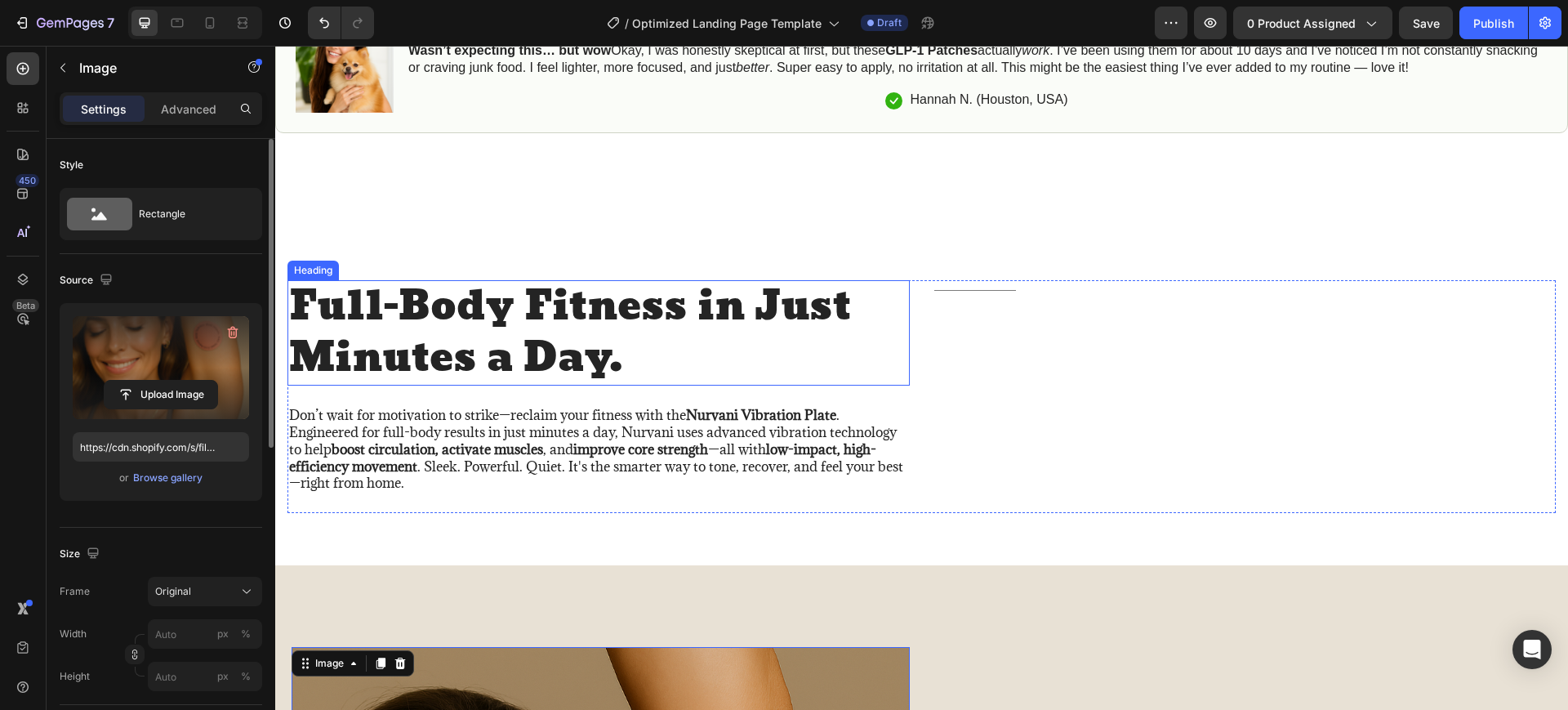 scroll, scrollTop: 1328, scrollLeft: 0, axis: vertical 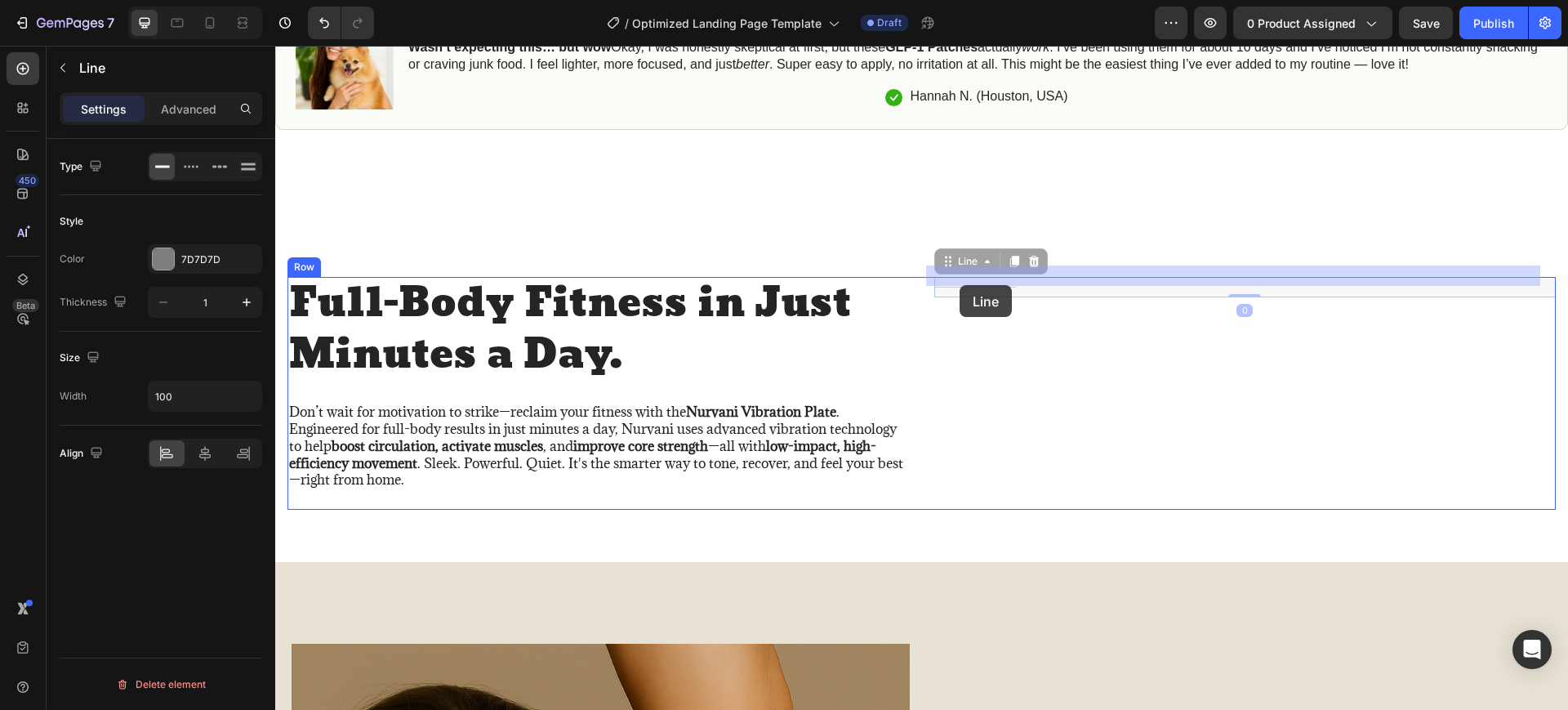 drag, startPoint x: 955, startPoint y: 277, endPoint x: 960, endPoint y: 285, distance: 9.433981 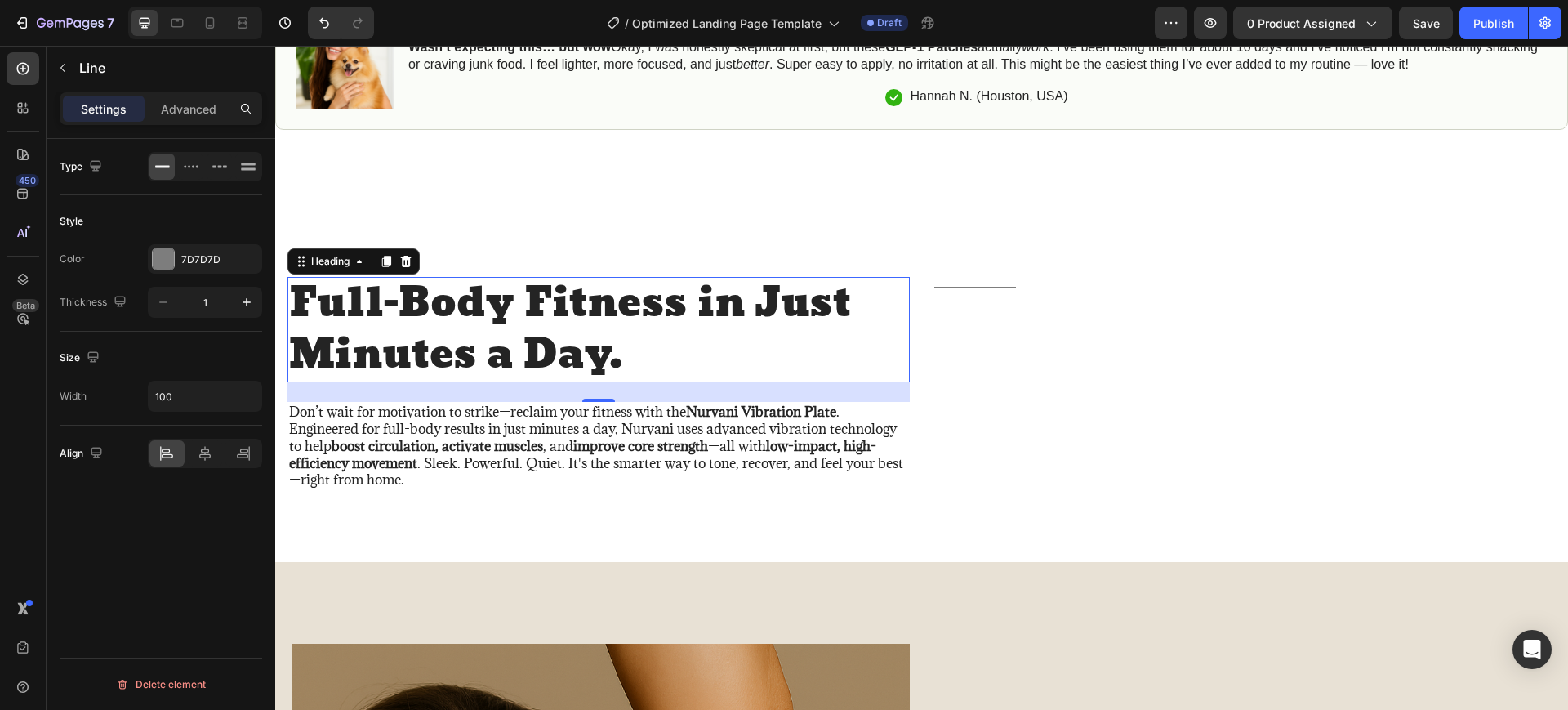click on "Full-Body Fitness in Just Minutes a Day." at bounding box center (599, 329) 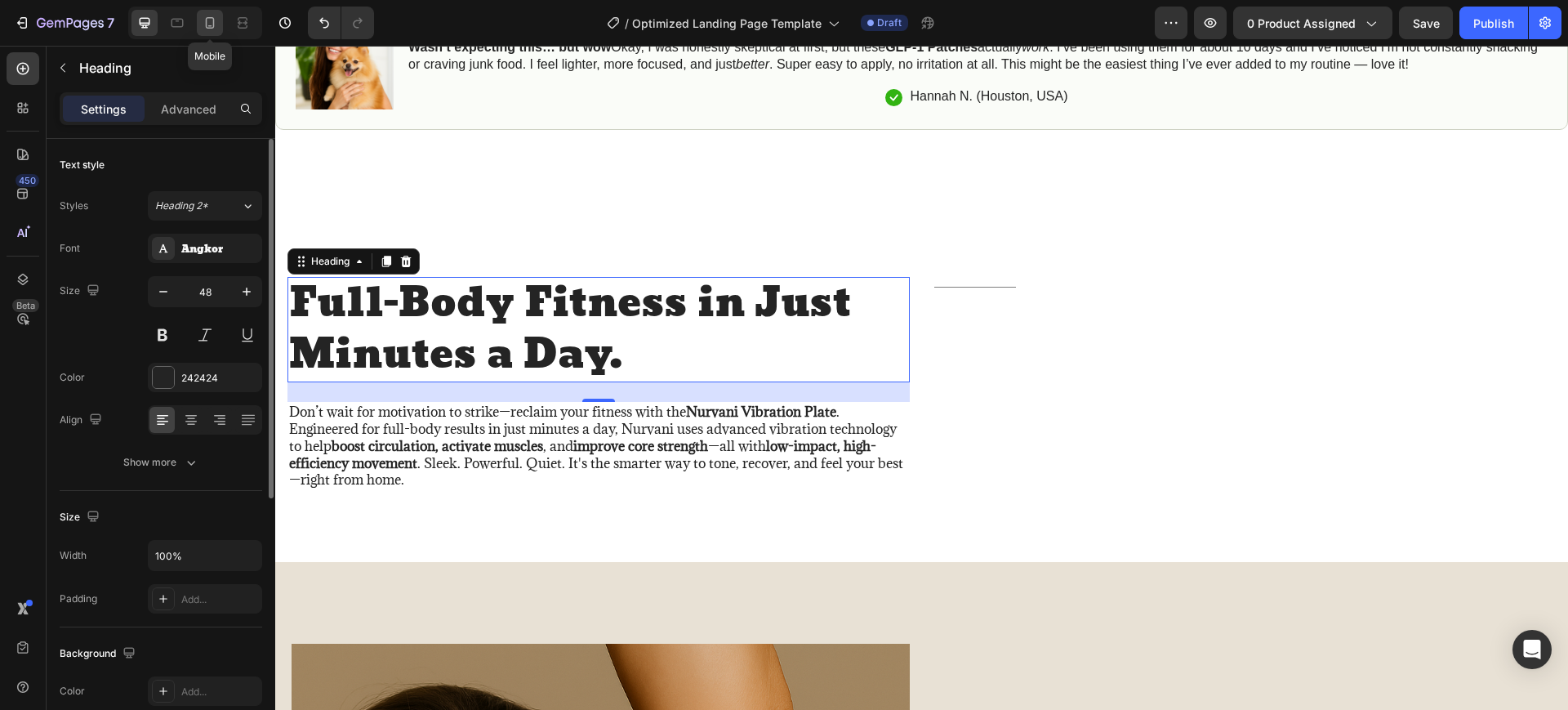 click 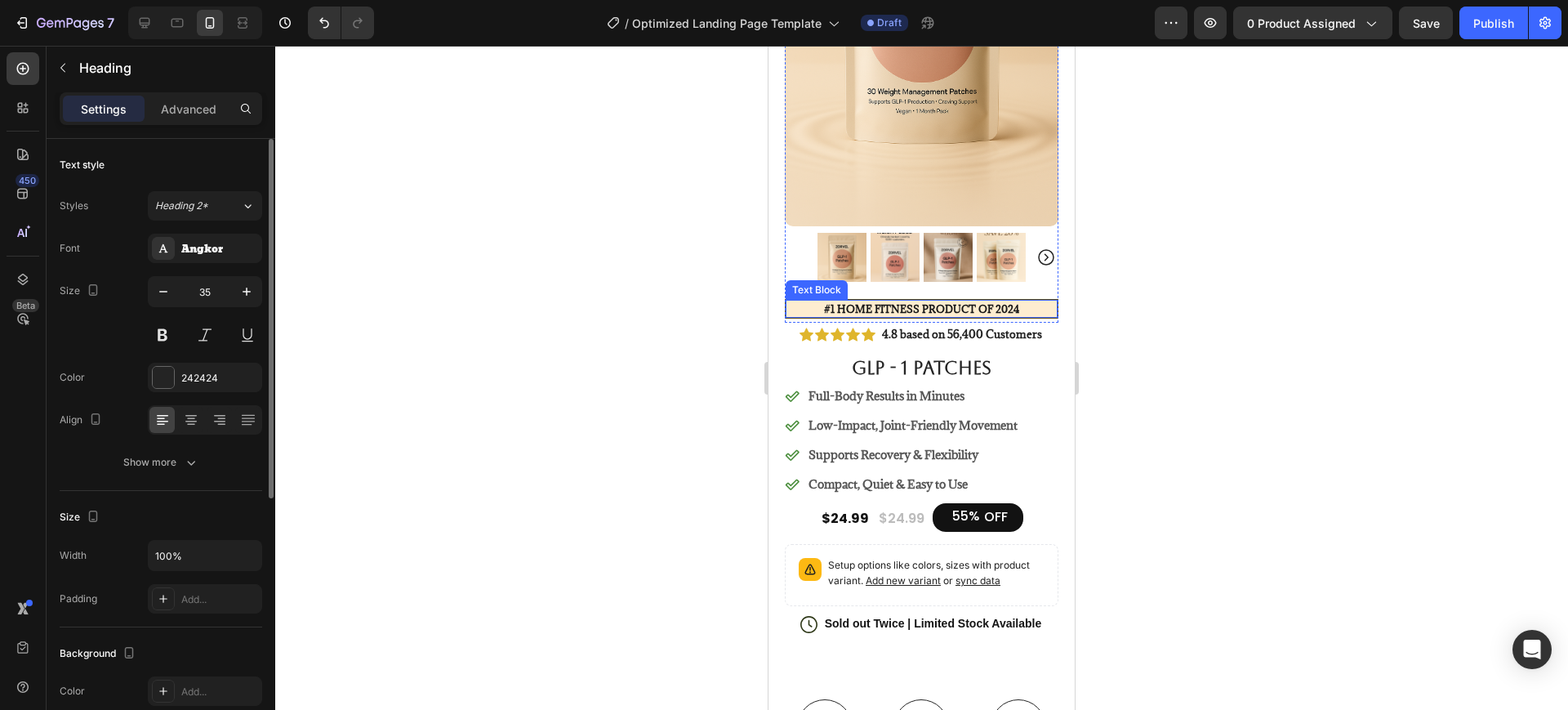 scroll, scrollTop: 343, scrollLeft: 0, axis: vertical 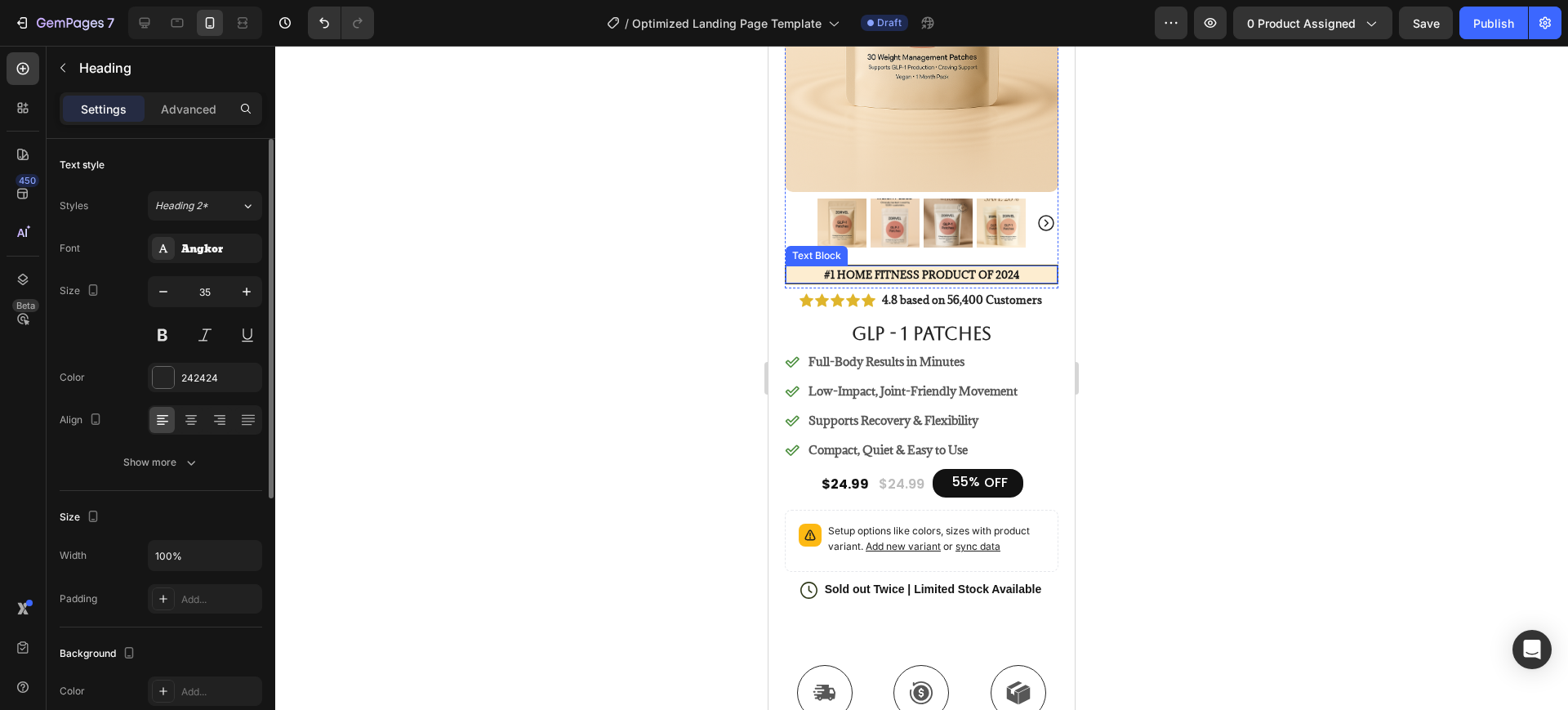 click on "#1 Home fitness Product of 2024" at bounding box center [921, 275] 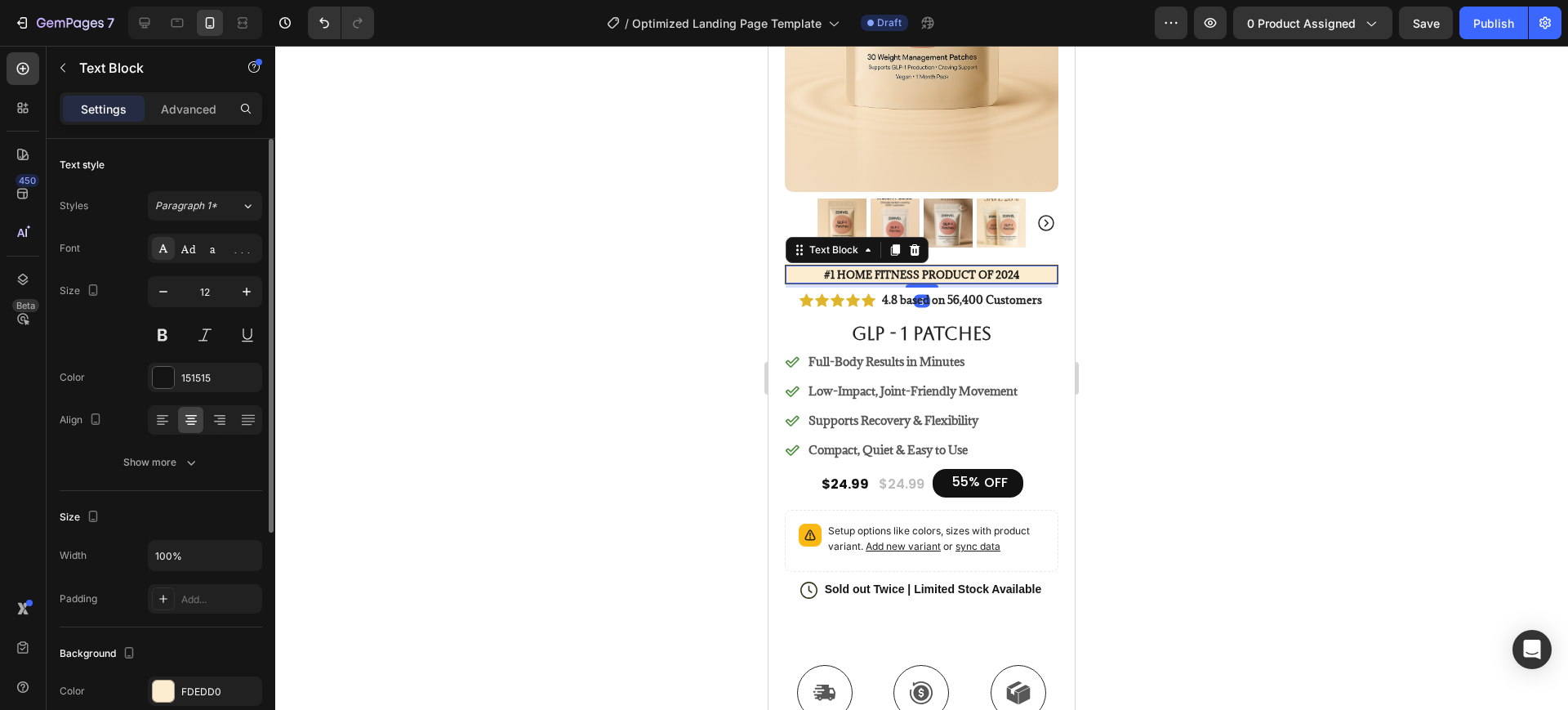 click on "#1 Home fitness Product of 2024" at bounding box center (921, 275) 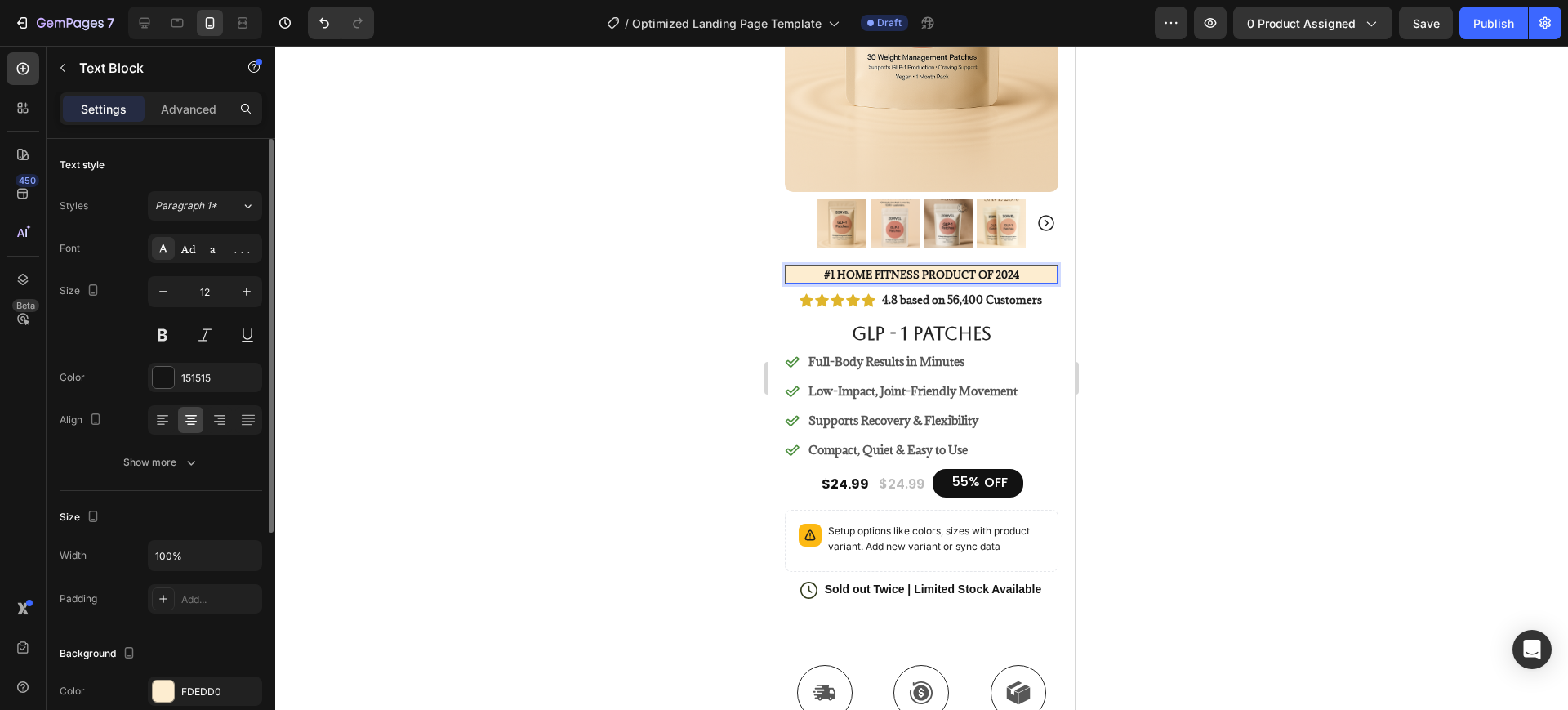 click on "#1 Home fitness Product of 2024" at bounding box center (921, 275) 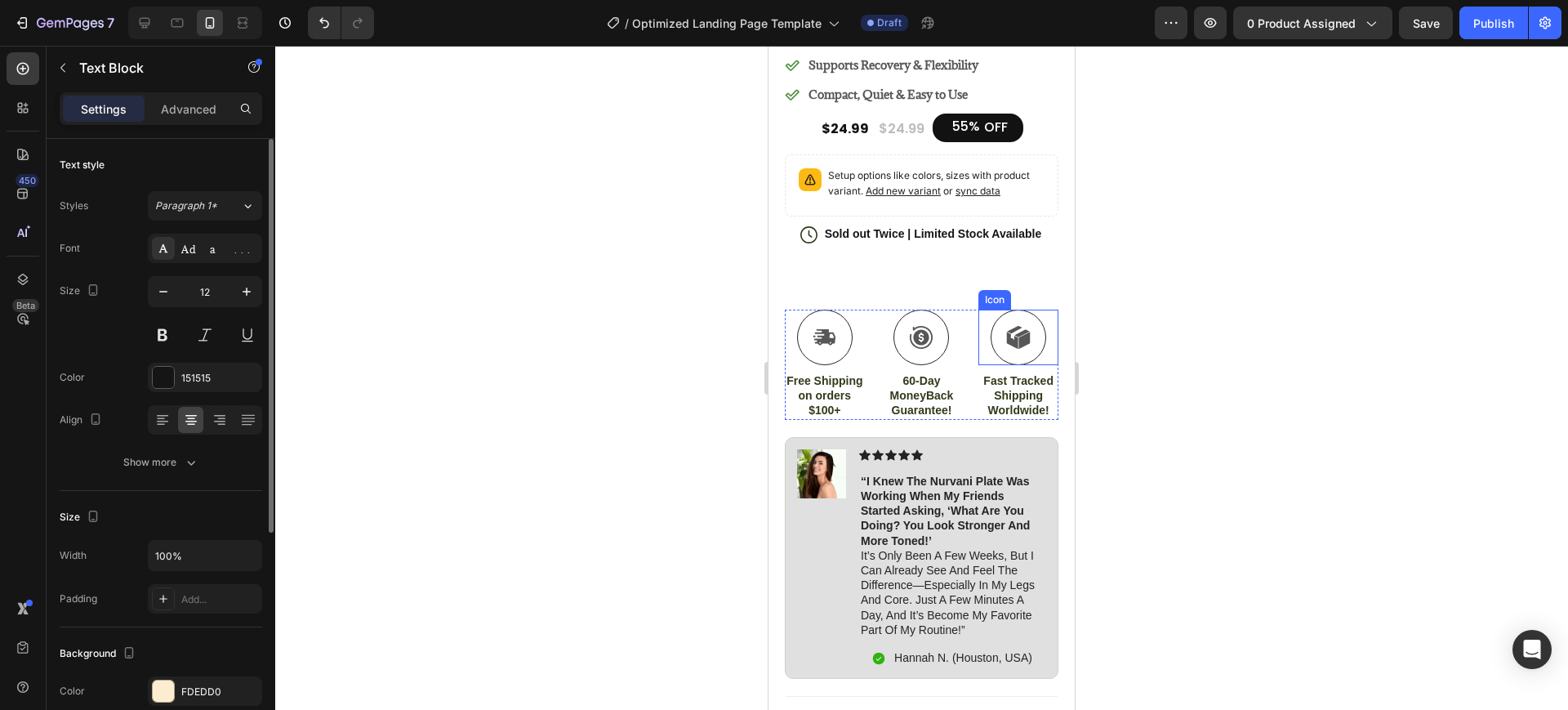 scroll, scrollTop: 650, scrollLeft: 0, axis: vertical 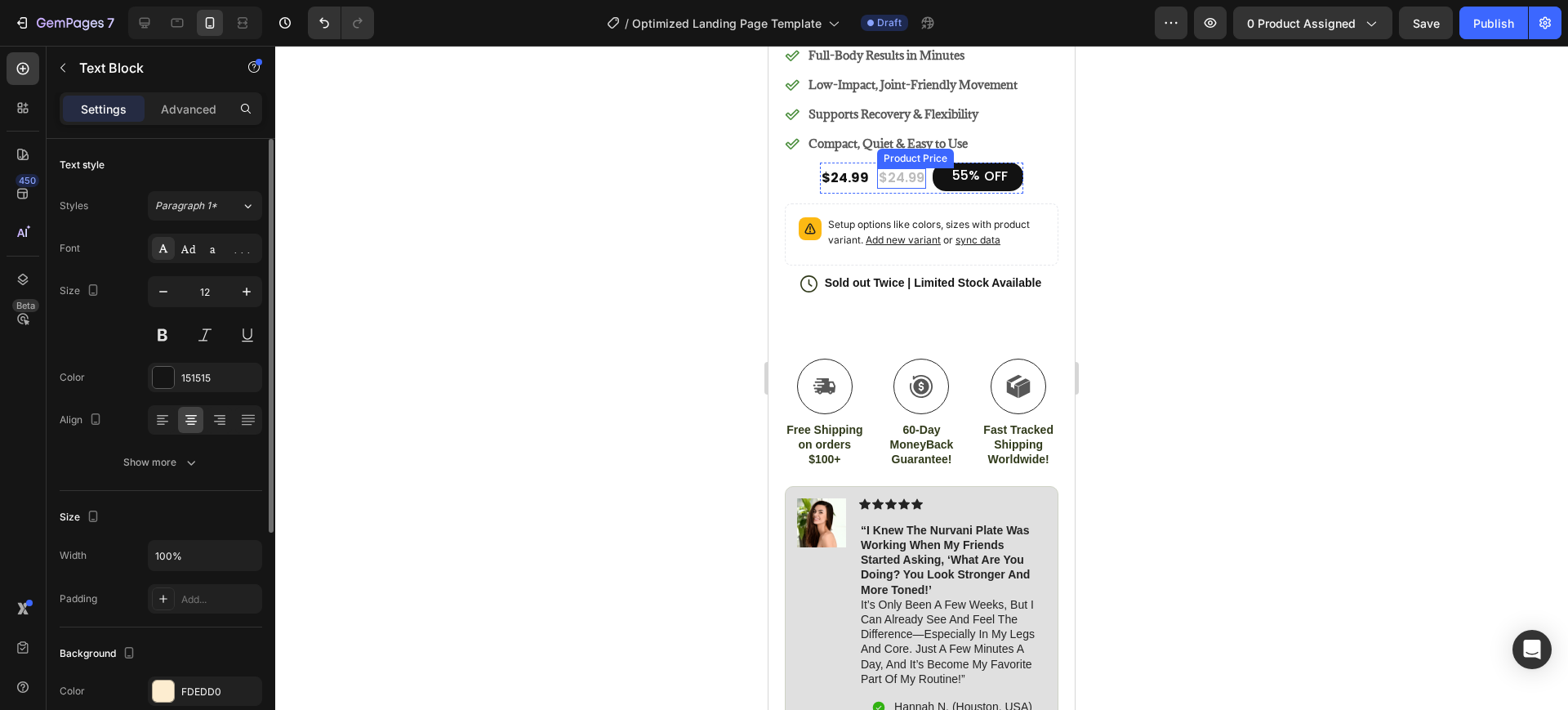 click on "$24.99" at bounding box center [902, 178] 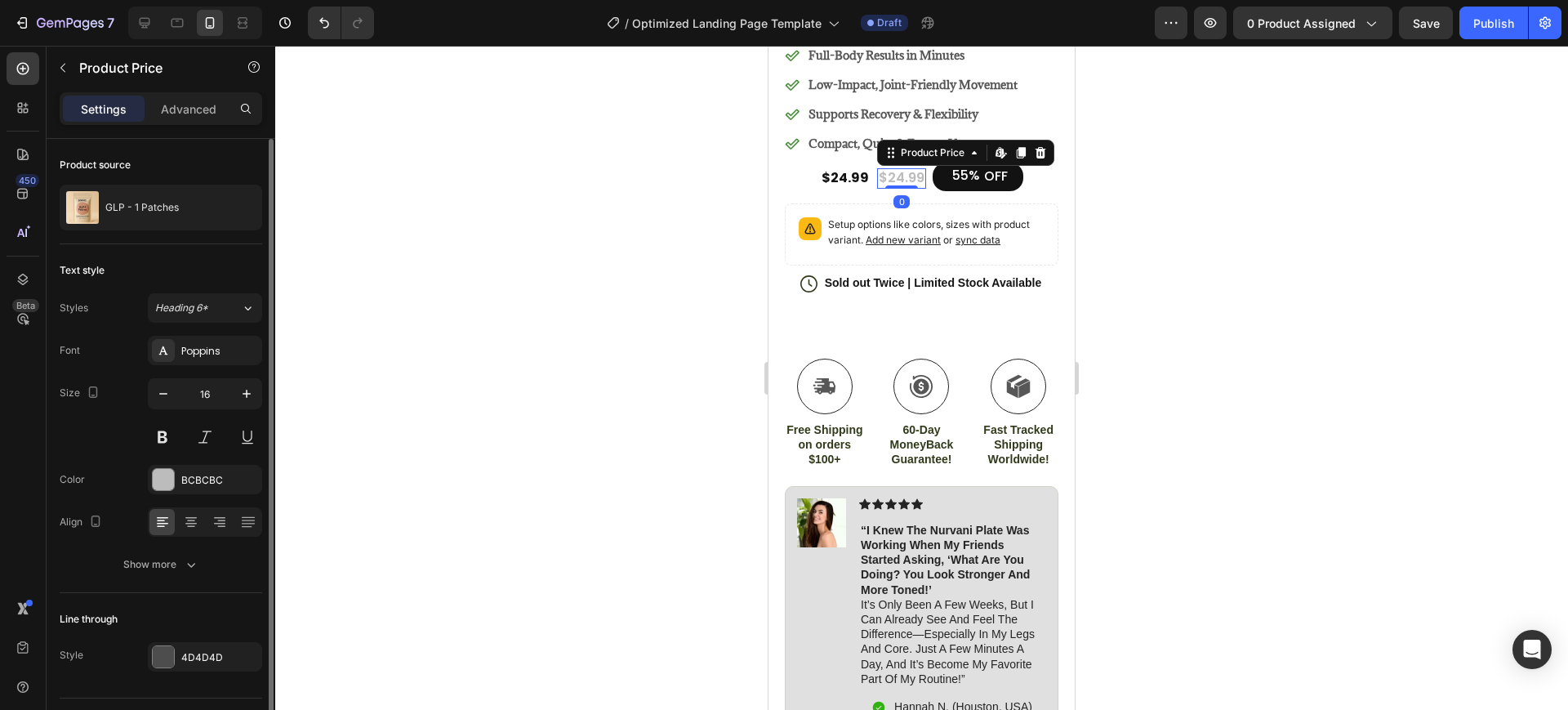 click on "$24.99" at bounding box center [902, 178] 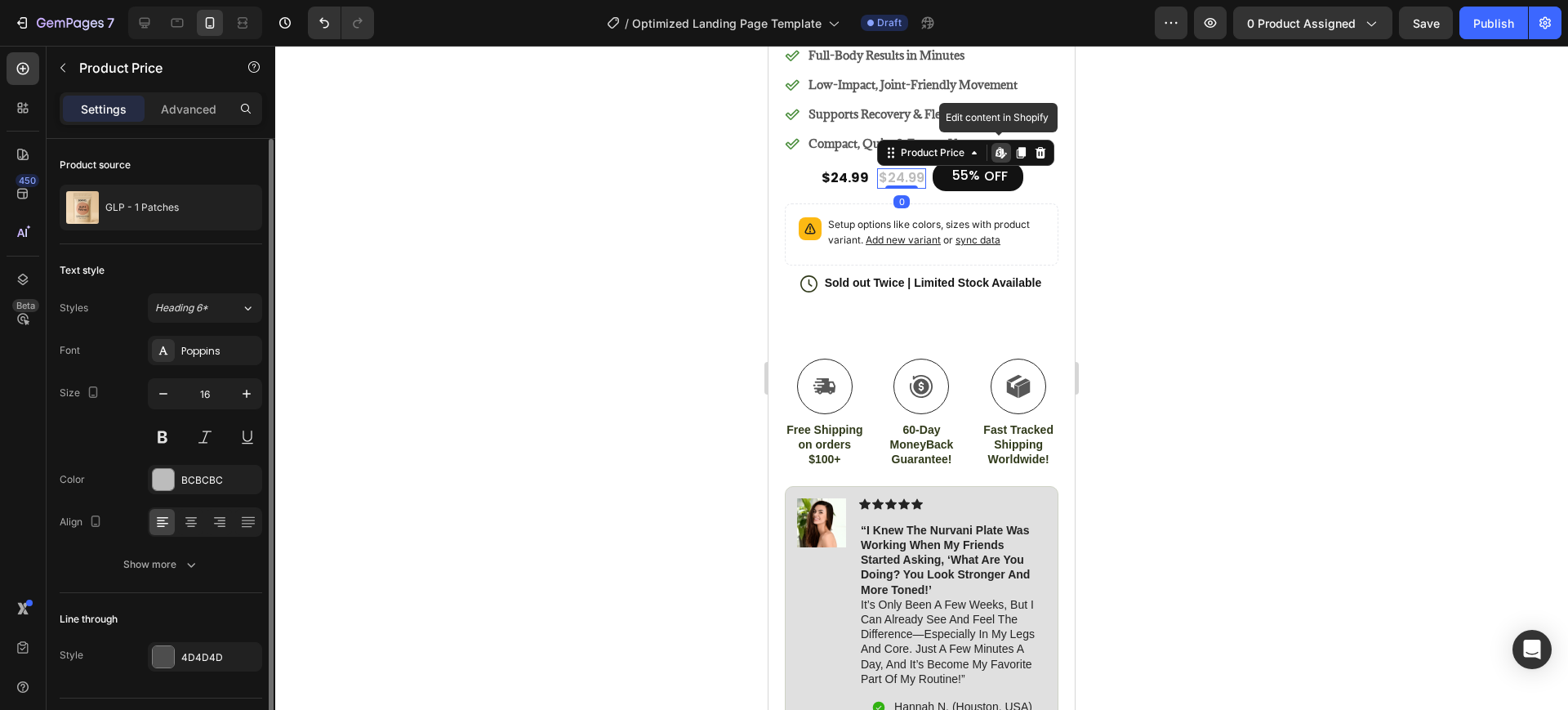 click on "$24.99" at bounding box center [902, 178] 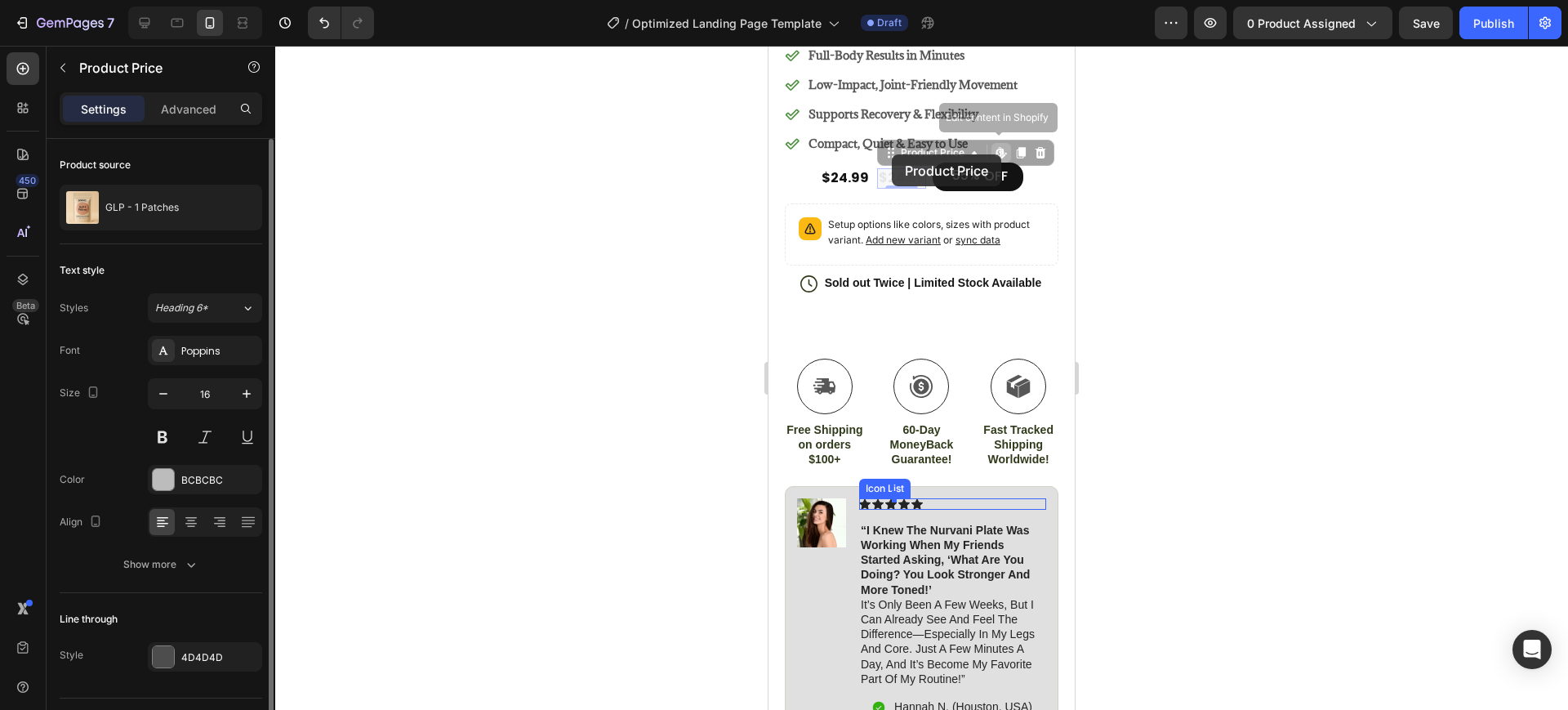 drag, startPoint x: 883, startPoint y: 149, endPoint x: 893, endPoint y: 155, distance: 11.661904 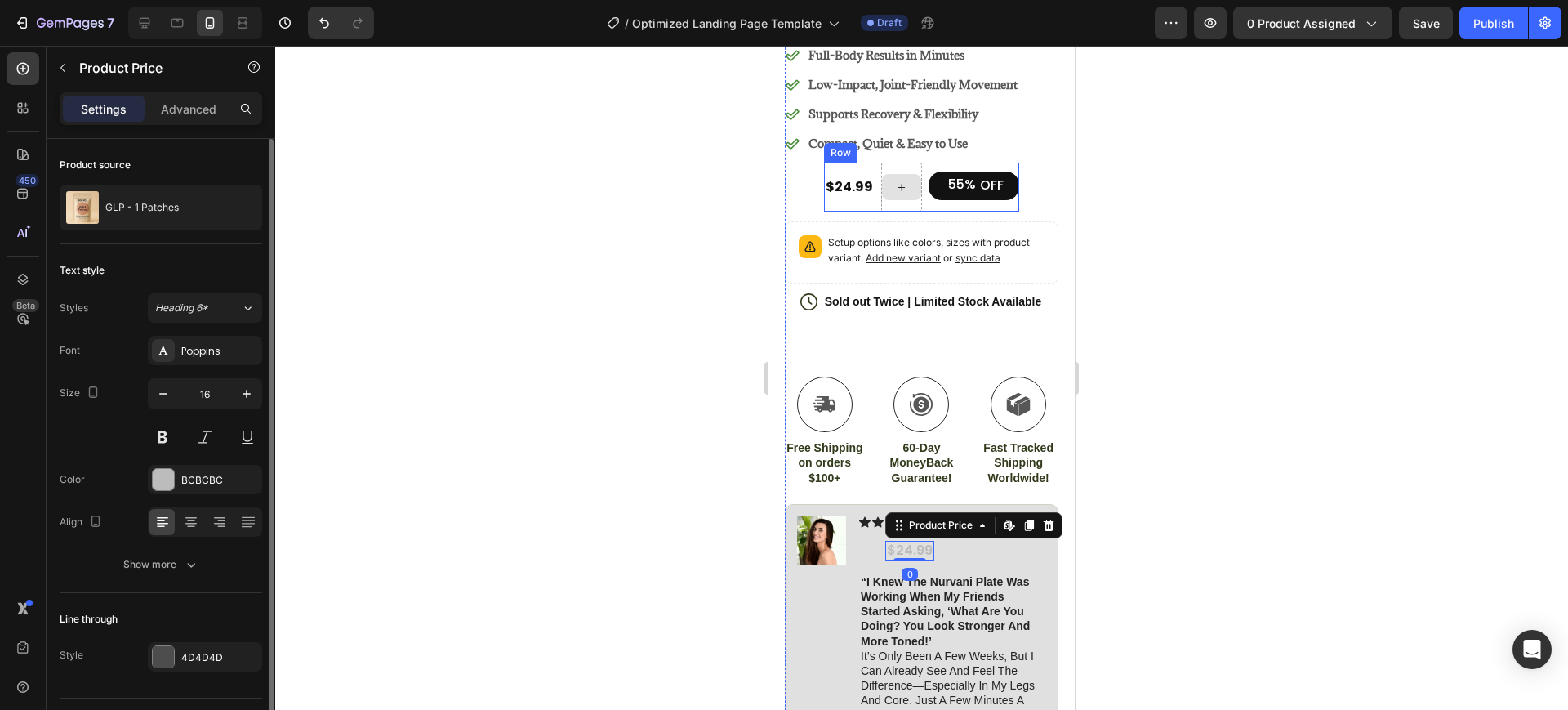 click 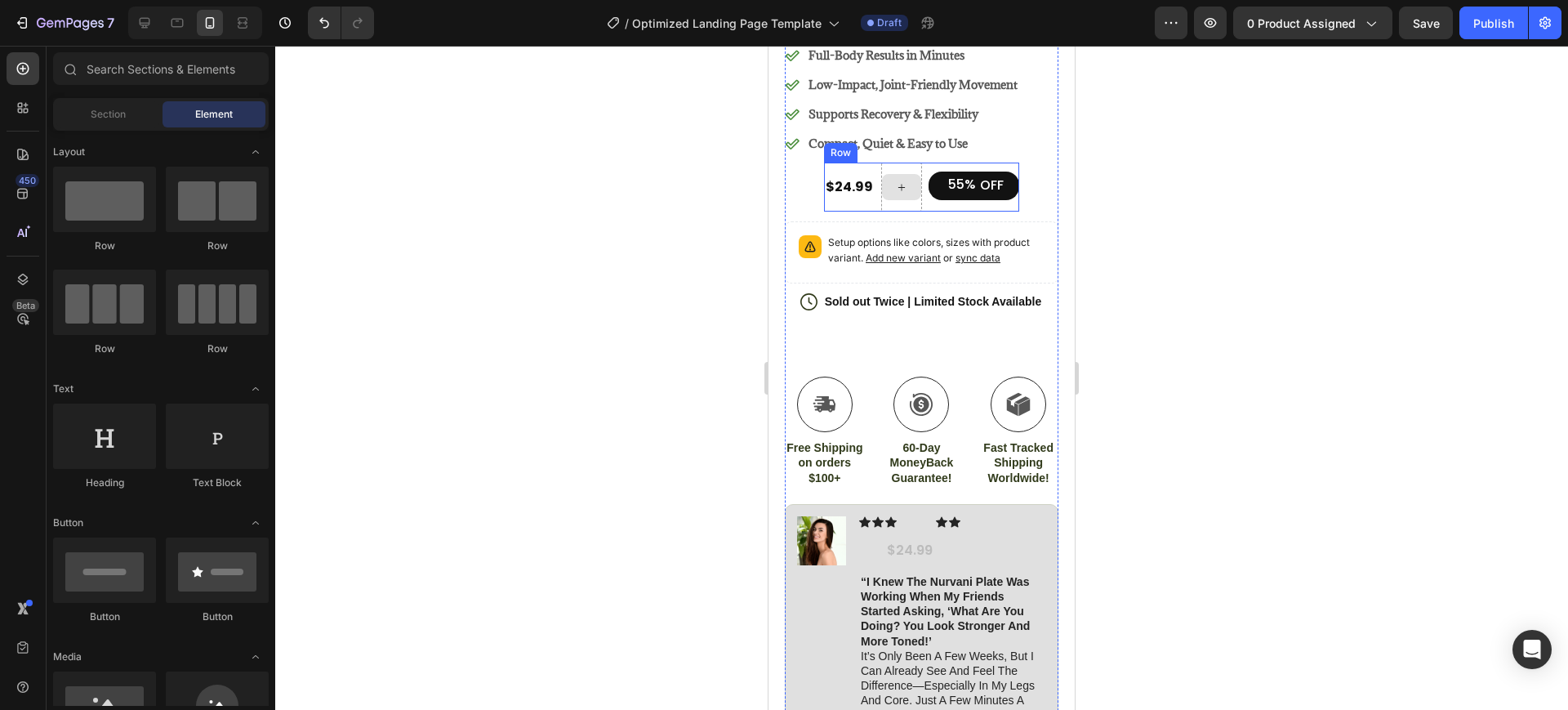 click 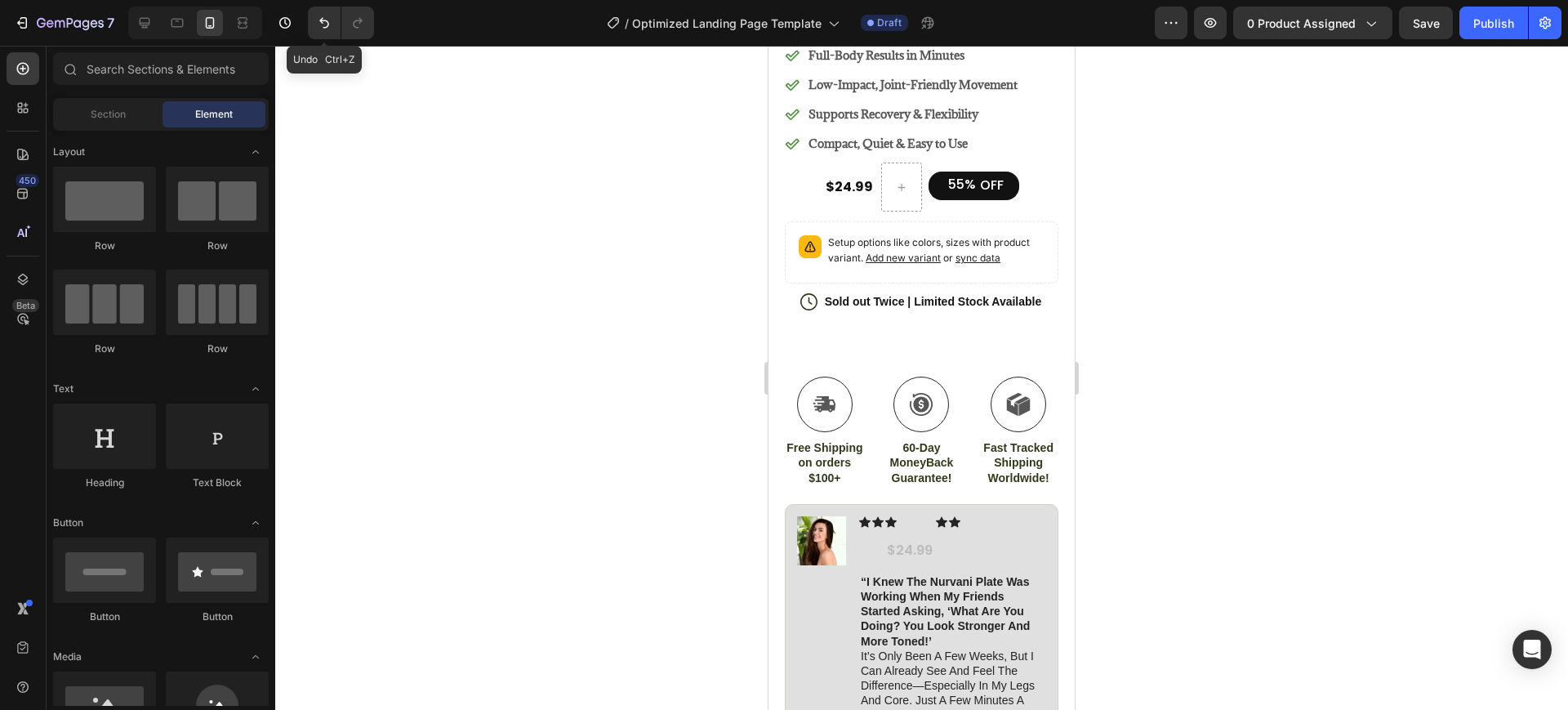 drag, startPoint x: 325, startPoint y: 11, endPoint x: 416, endPoint y: 42, distance: 96.135321 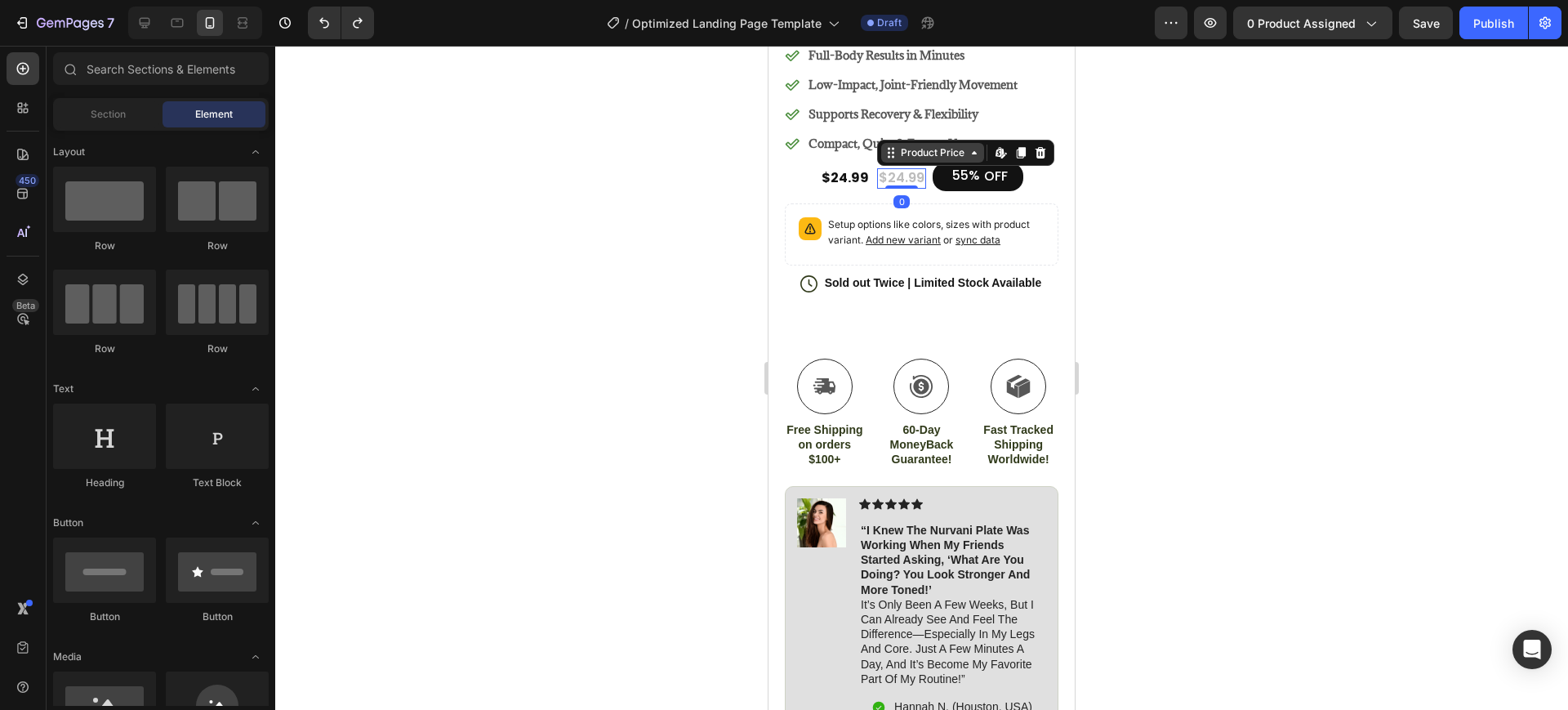 click on "Product Price   Edit content in Shopify" at bounding box center [965, 153] 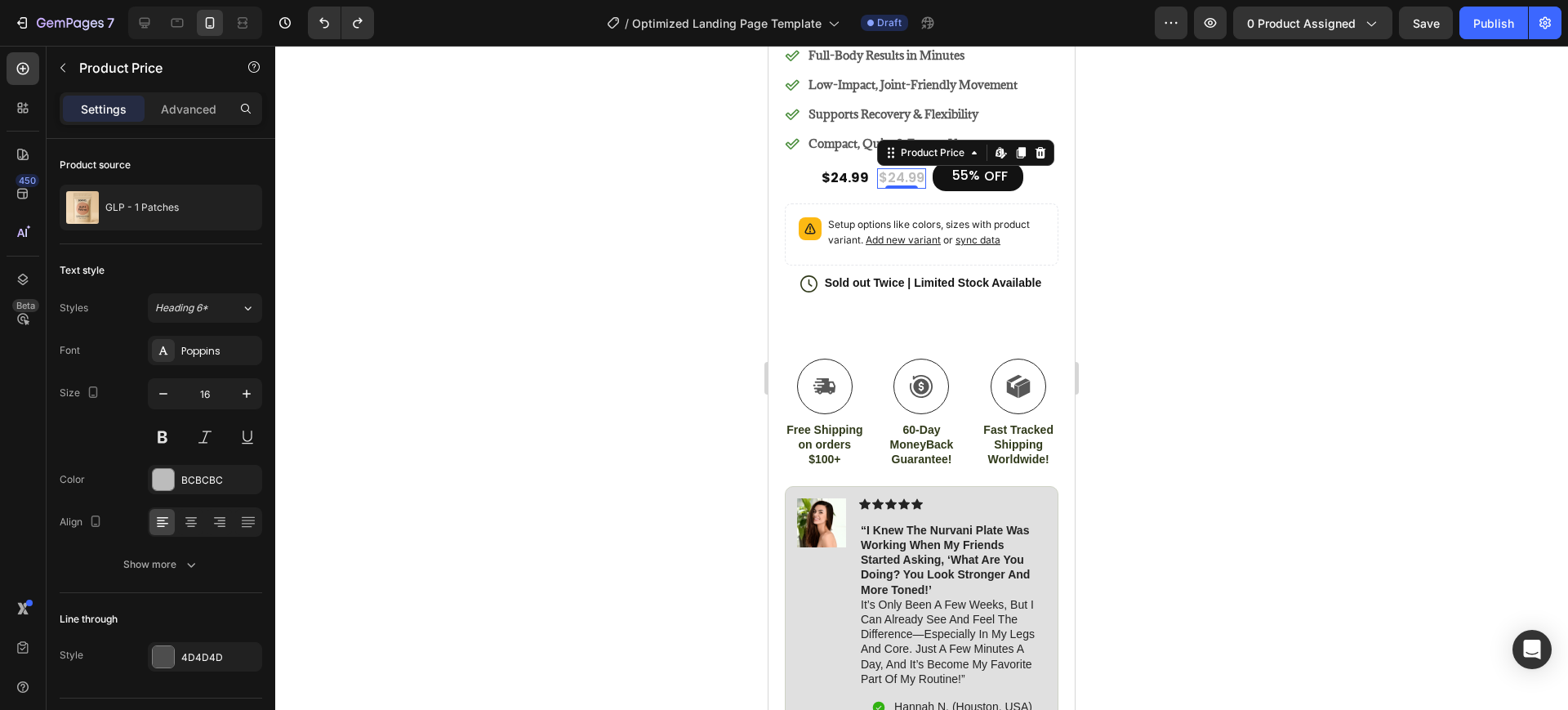 click on "$24.99" at bounding box center [902, 178] 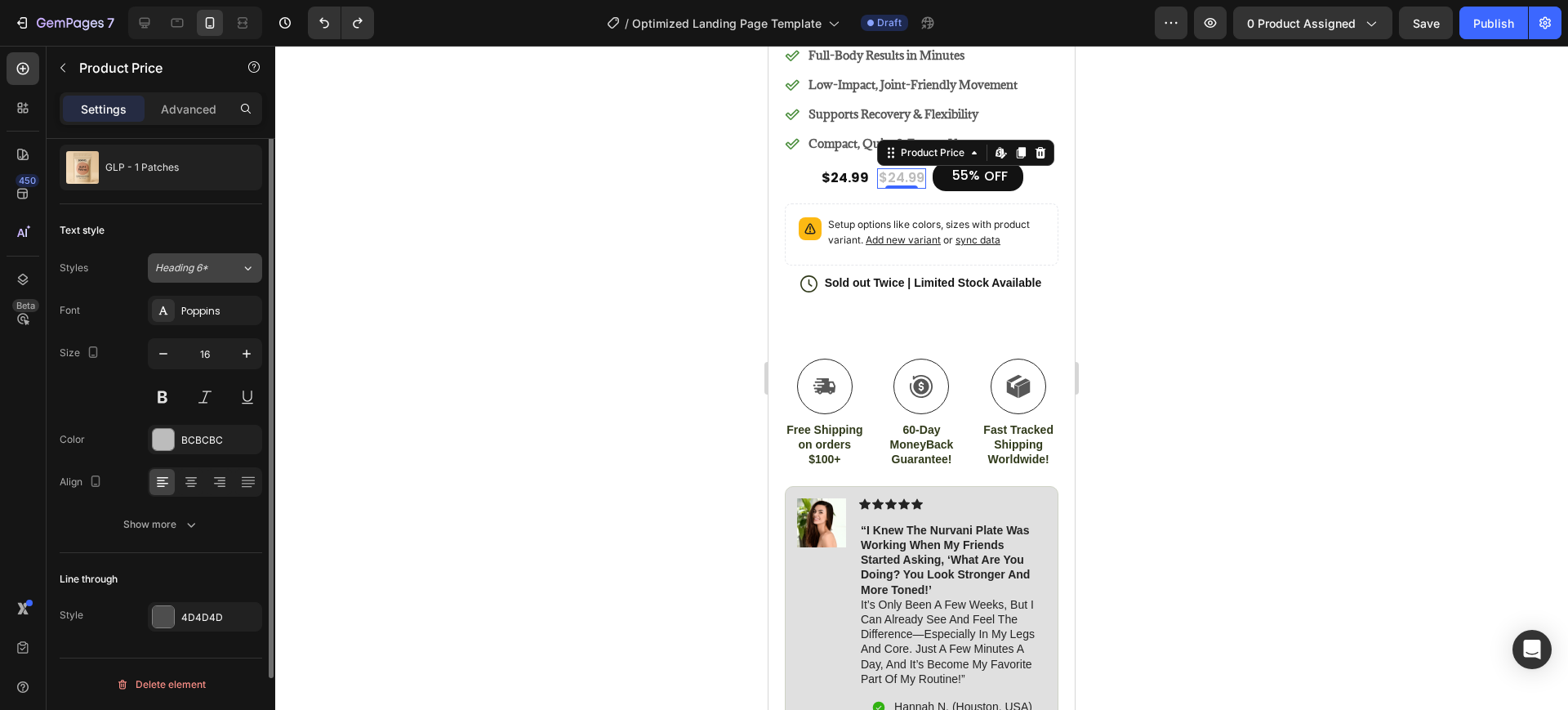 scroll, scrollTop: 0, scrollLeft: 0, axis: both 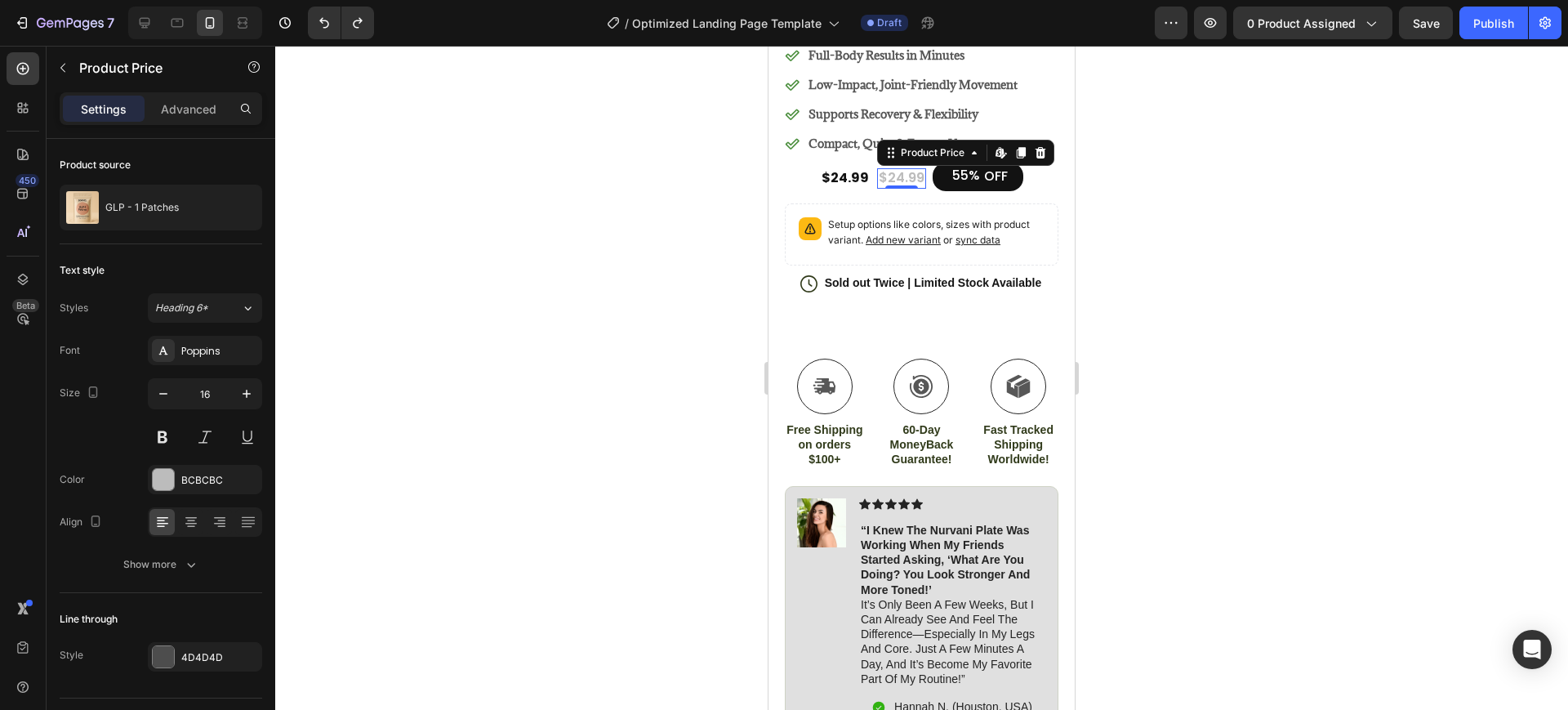 click 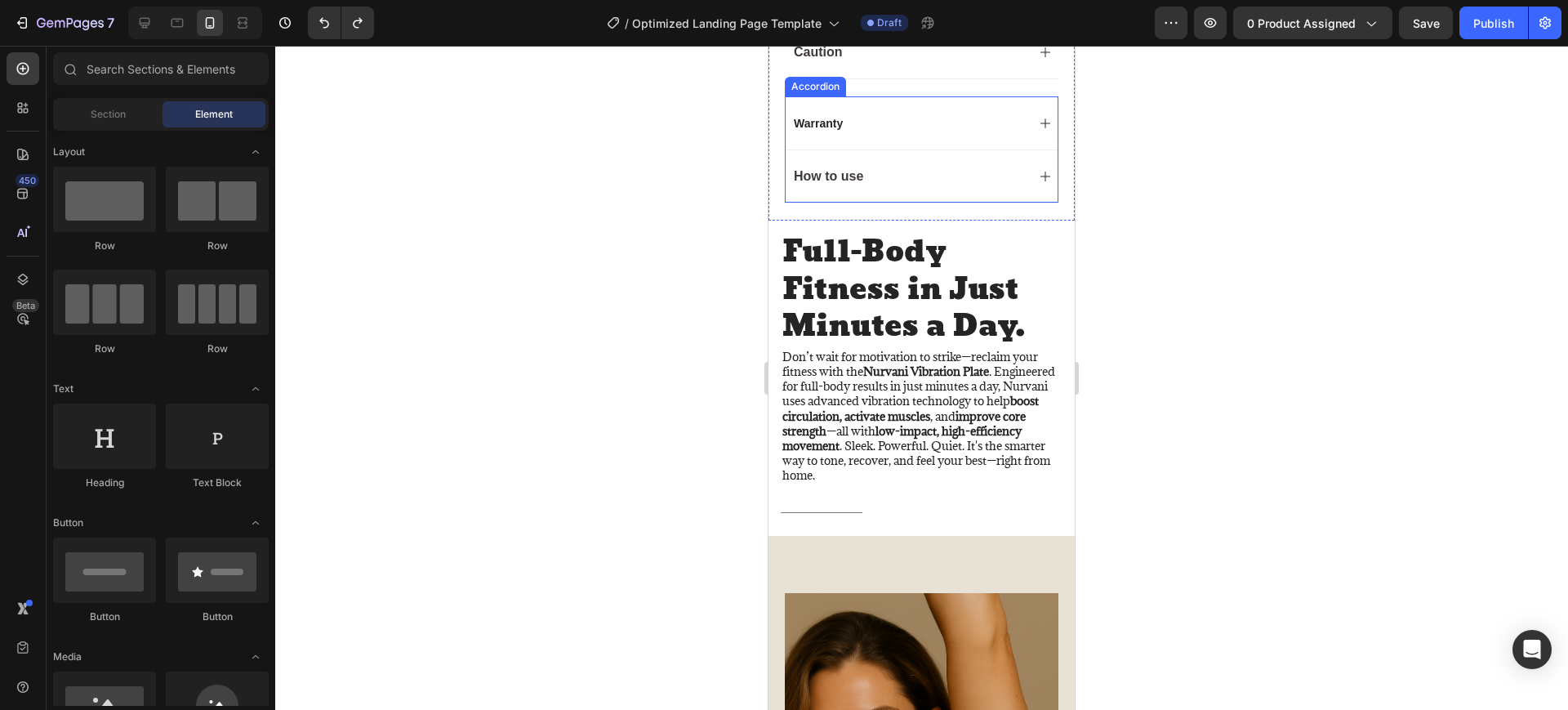 scroll, scrollTop: 1671, scrollLeft: 0, axis: vertical 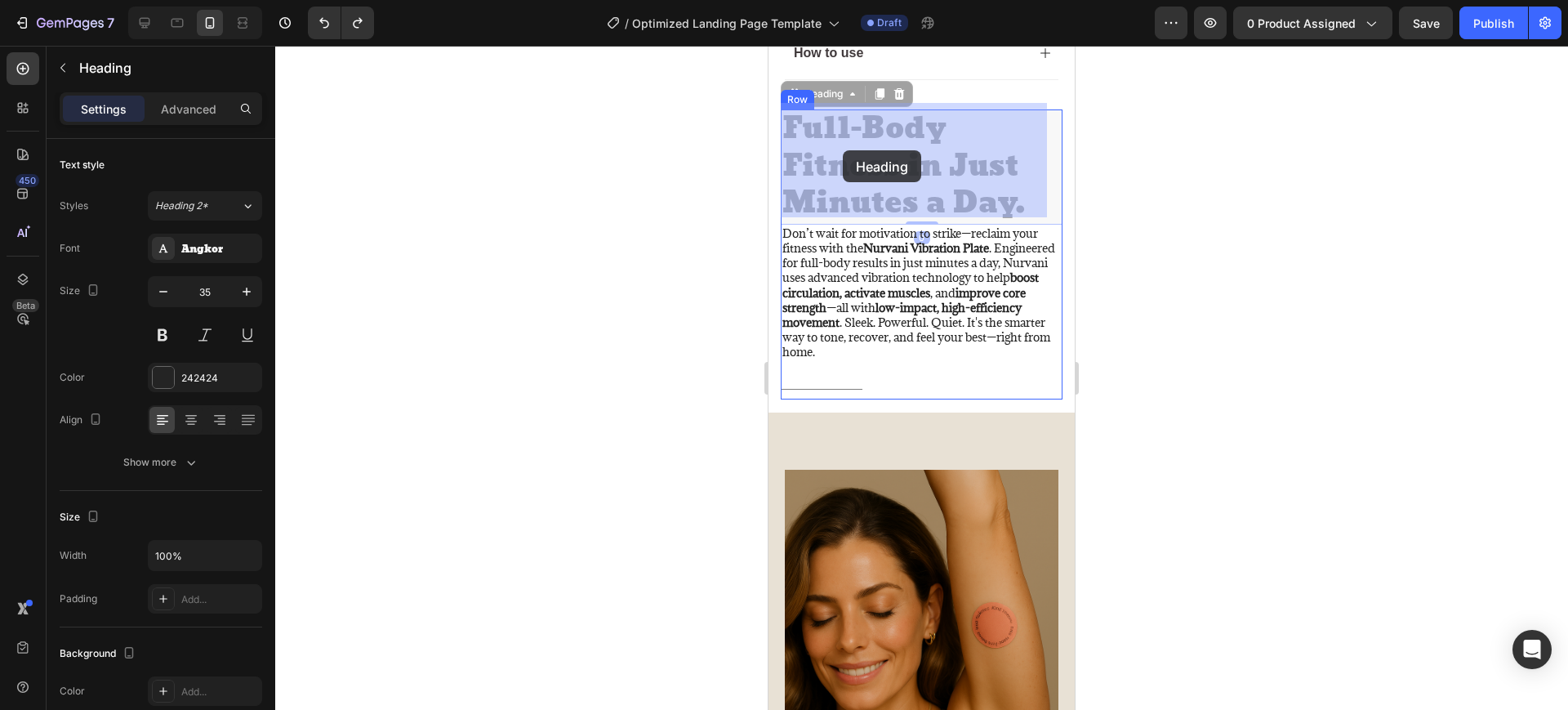 drag, startPoint x: 794, startPoint y: 114, endPoint x: 806, endPoint y: 127, distance: 17.691806 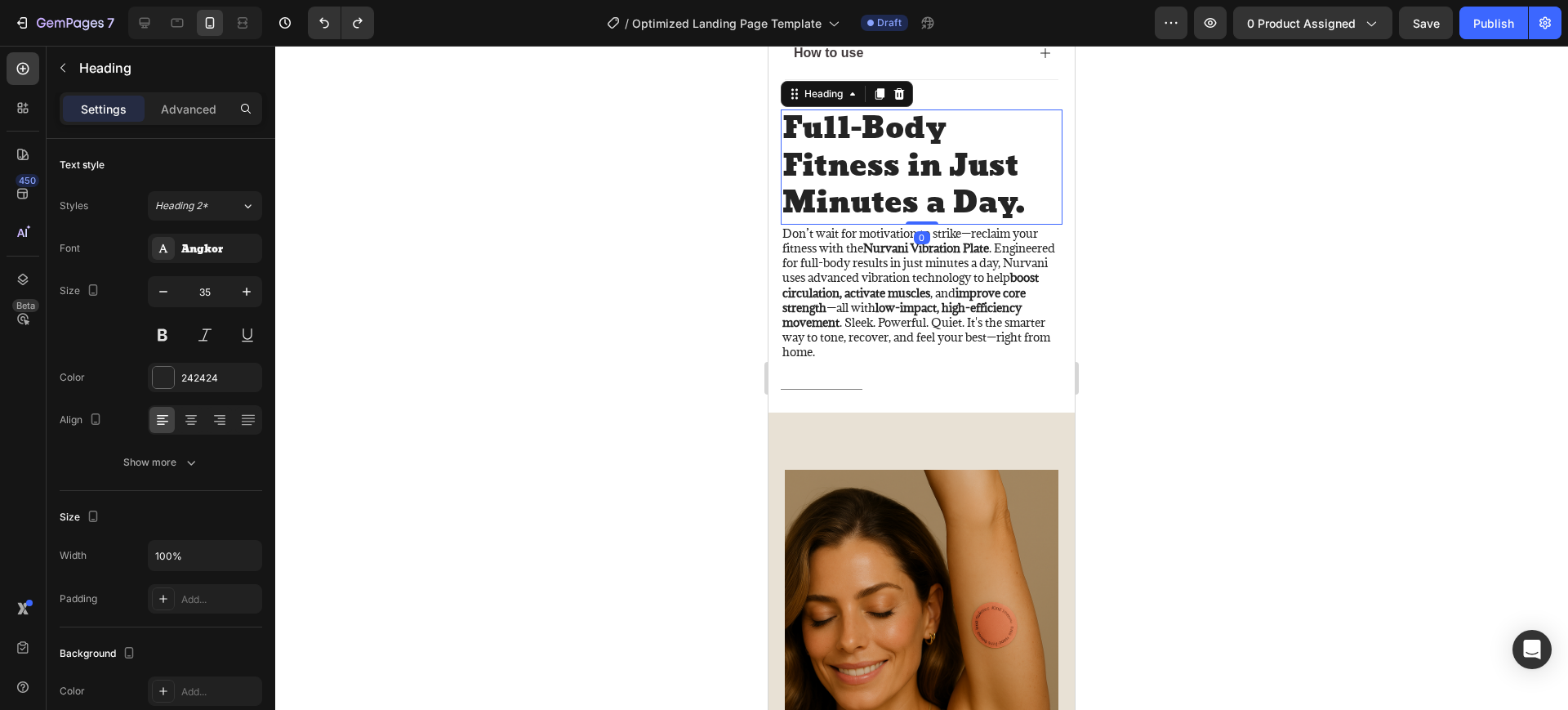 click on "Full-Body Fitness in Just Minutes a Day." at bounding box center (921, 167) 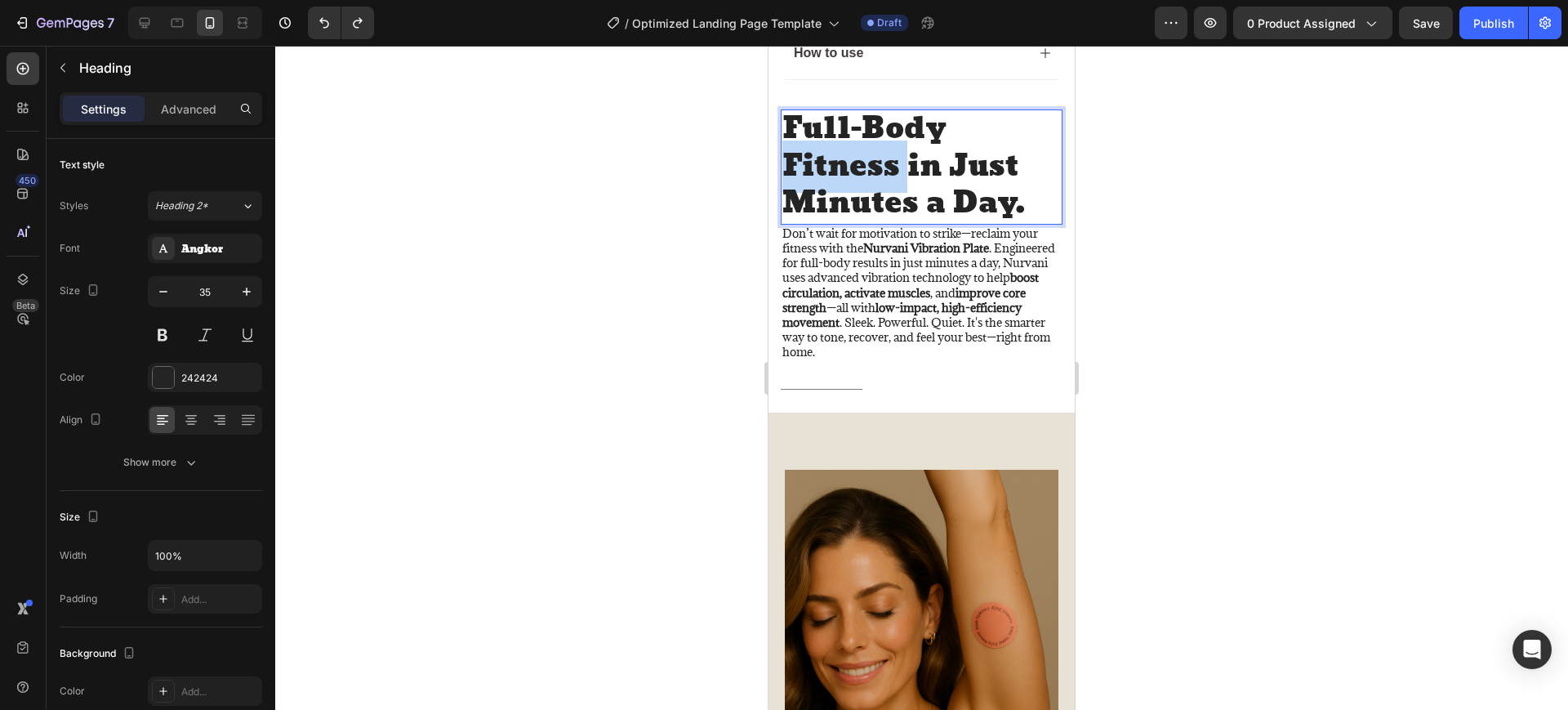 click on "Full-Body Fitness in Just Minutes a Day." at bounding box center [921, 167] 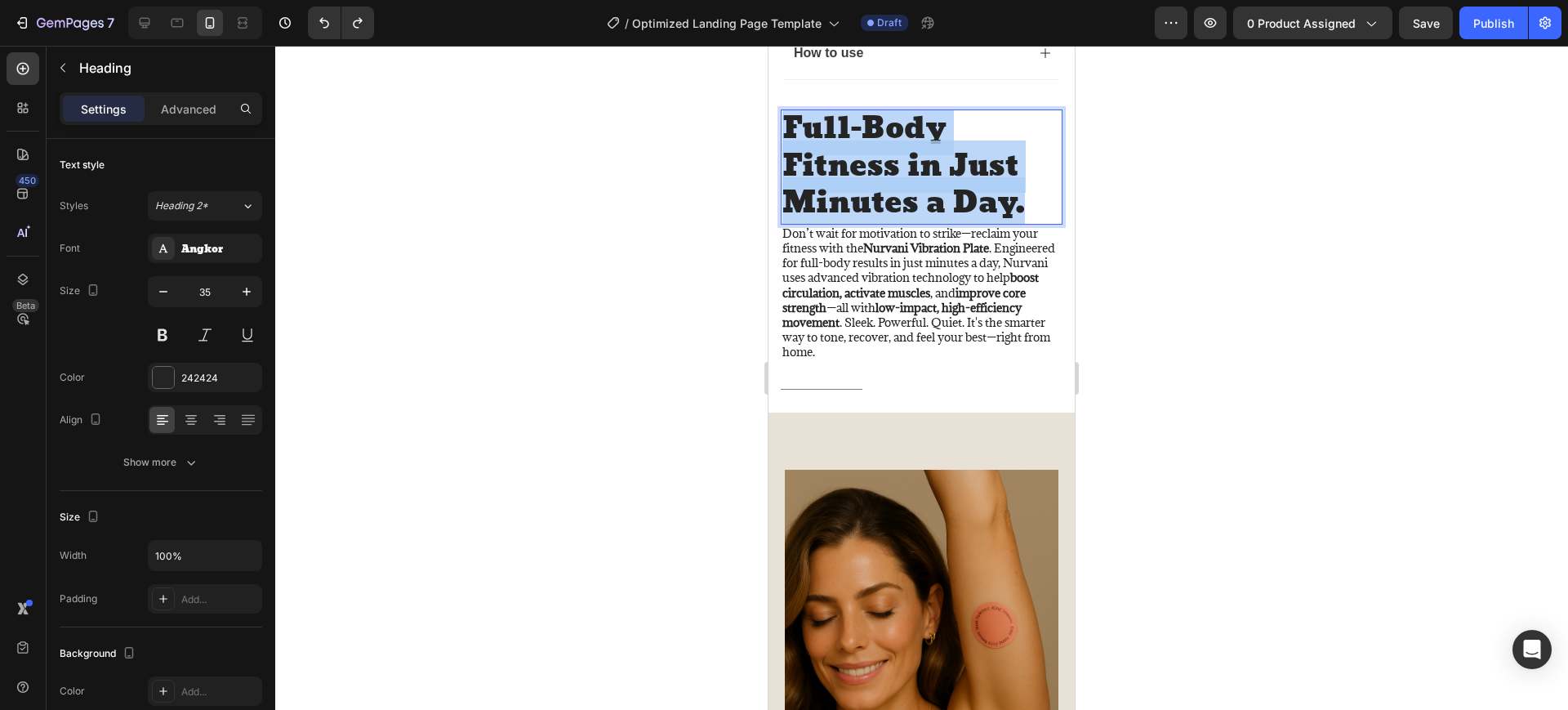 click on "Full-Body Fitness in Just Minutes a Day." at bounding box center [921, 167] 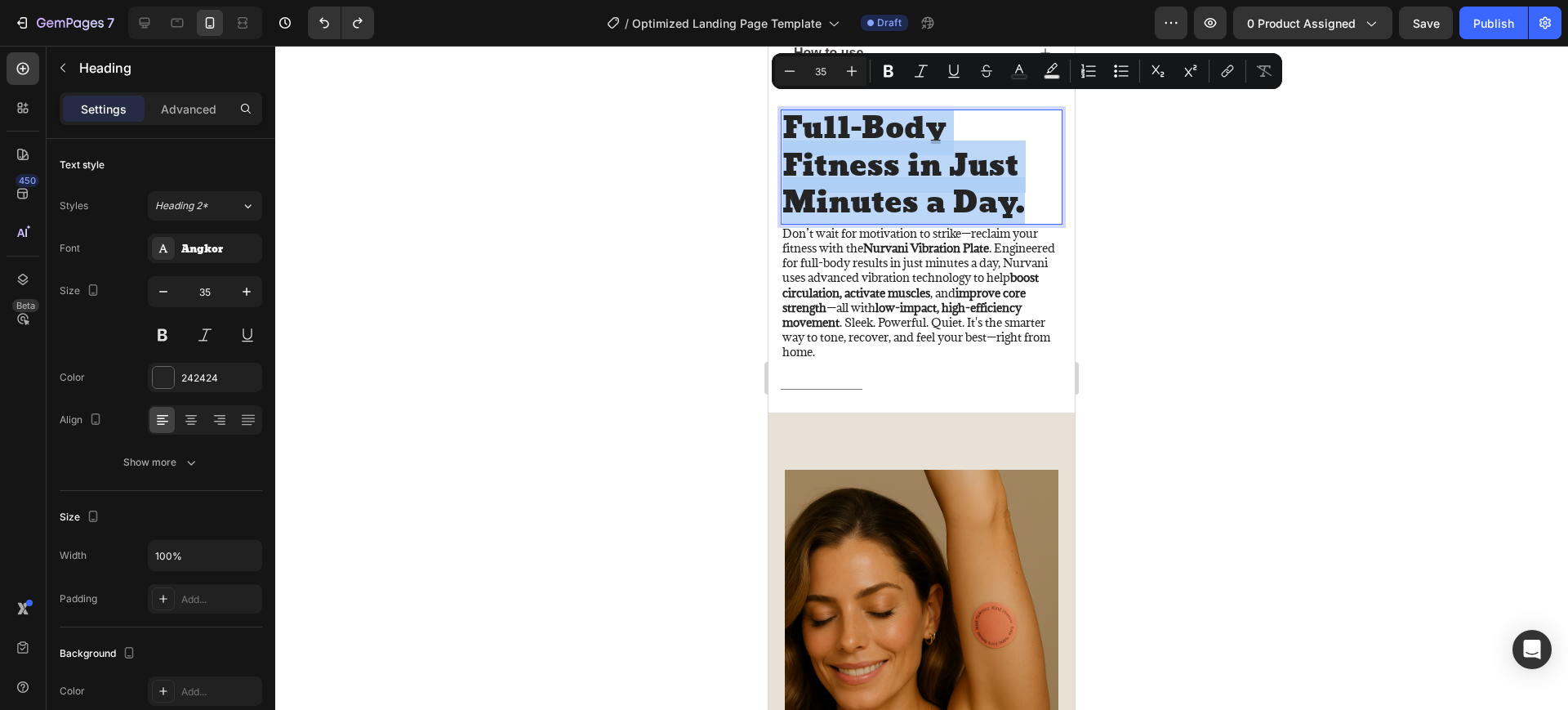 copy on "Full-Body Fitness in Just Minutes a Day." 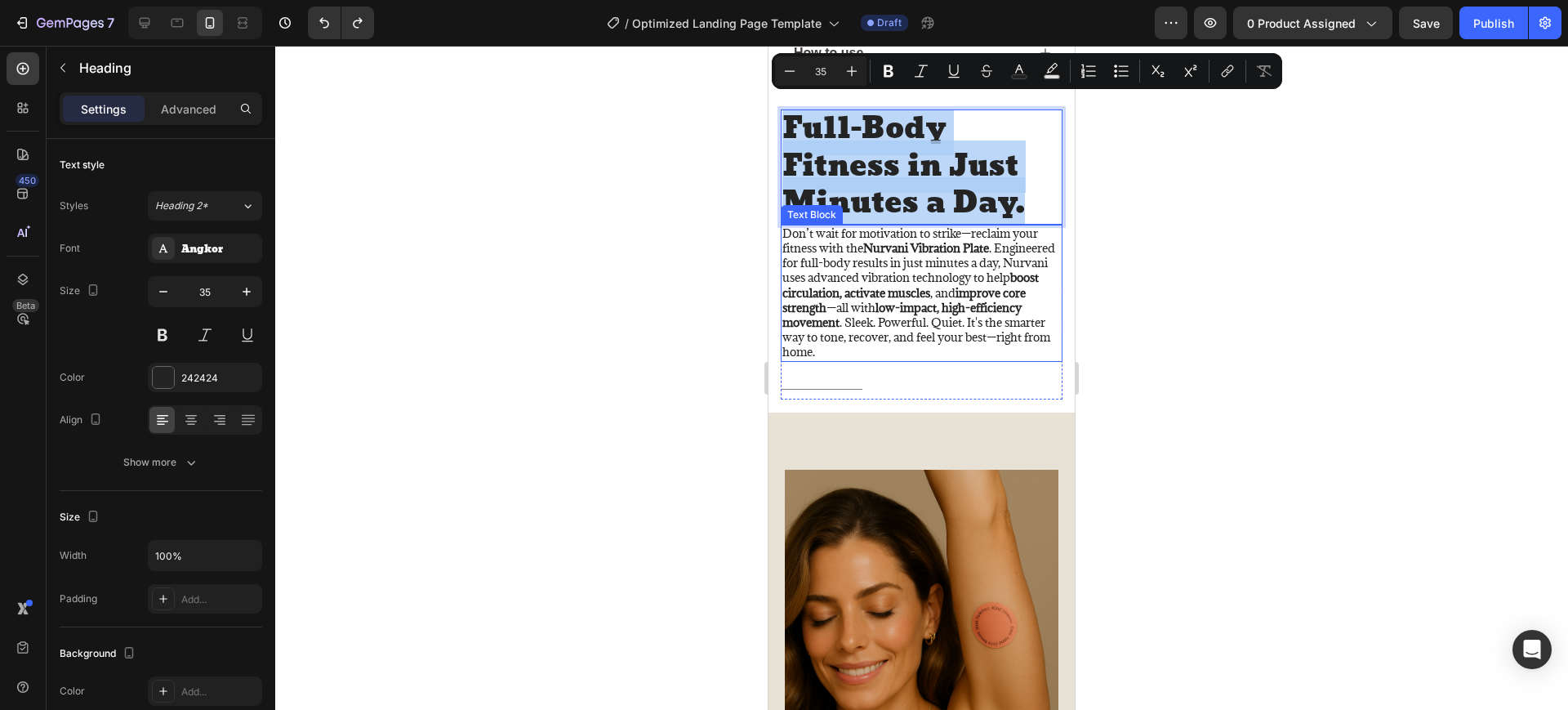 click on "Don’t wait for motivation to strike—reclaim your fitness with the  Nurvani Vibration Plate . Engineered for full-body results in just minutes a day, Nurvani uses advanced vibration technology to help  boost circulation, activate muscles , and  improve core strength —all with  low-impact, high-efficiency movement . Sleek. Powerful. Quiet. It's the smarter way to tone, recover, and feel your best—right from home." at bounding box center [921, 293] 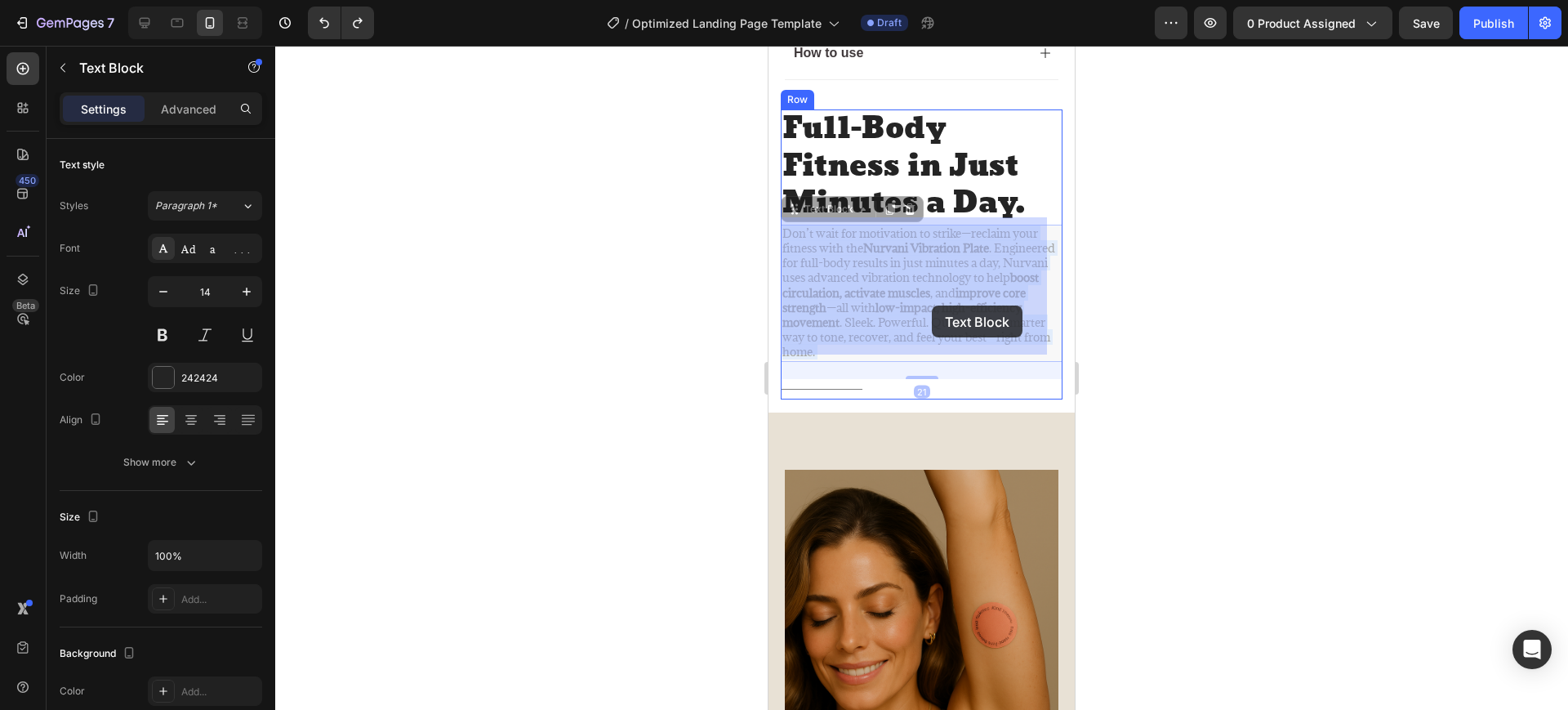 drag, startPoint x: 784, startPoint y: 225, endPoint x: 932, endPoint y: 306, distance: 168.7157 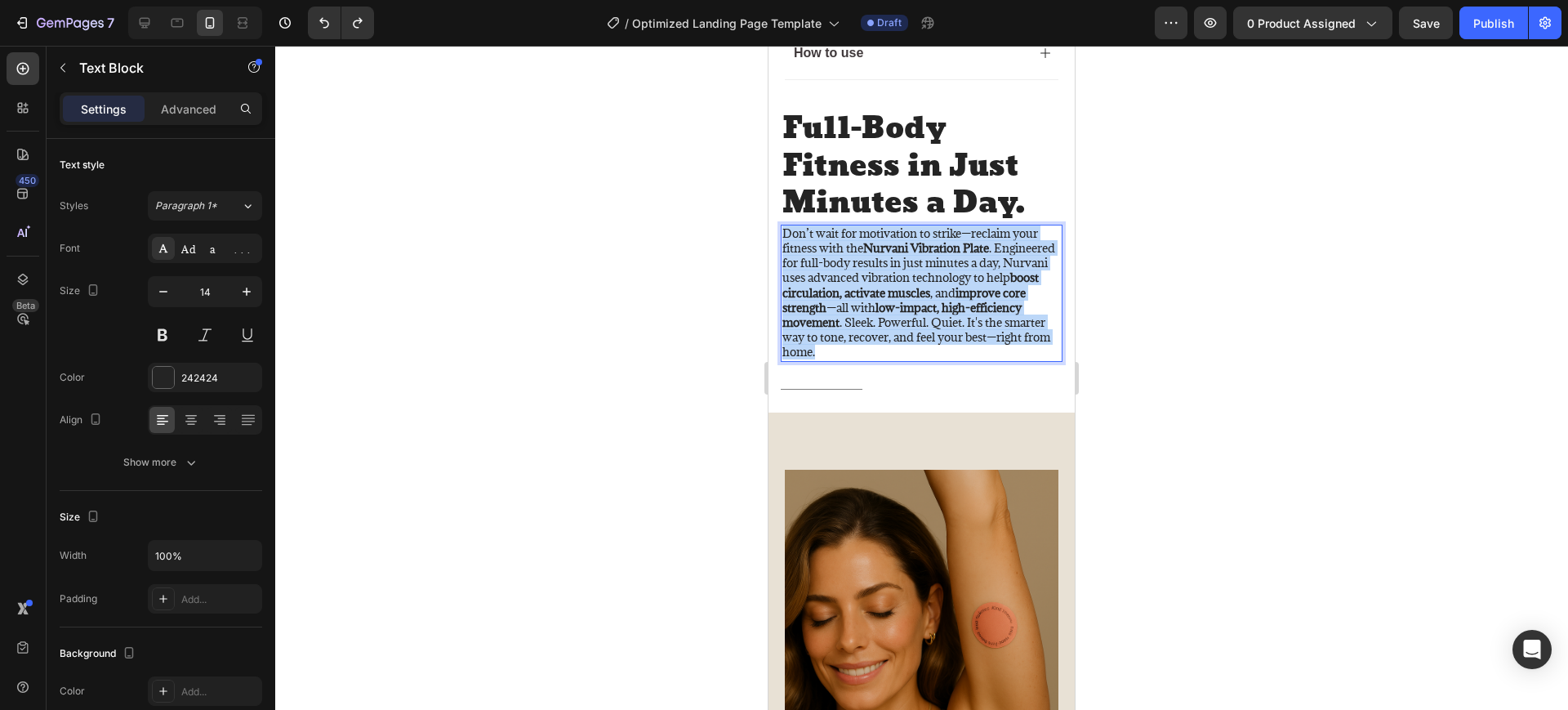 click on "Don’t wait for motivation to strike—reclaim your fitness with the  Nurvani Vibration Plate . Engineered for full-body results in just minutes a day, Nurvani uses advanced vibration technology to help  boost circulation, activate muscles , and  improve core strength —all with  low-impact, high-efficiency movement . Sleek. Powerful. Quiet. It's the smarter way to tone, recover, and feel your best—right from home." at bounding box center (921, 293) 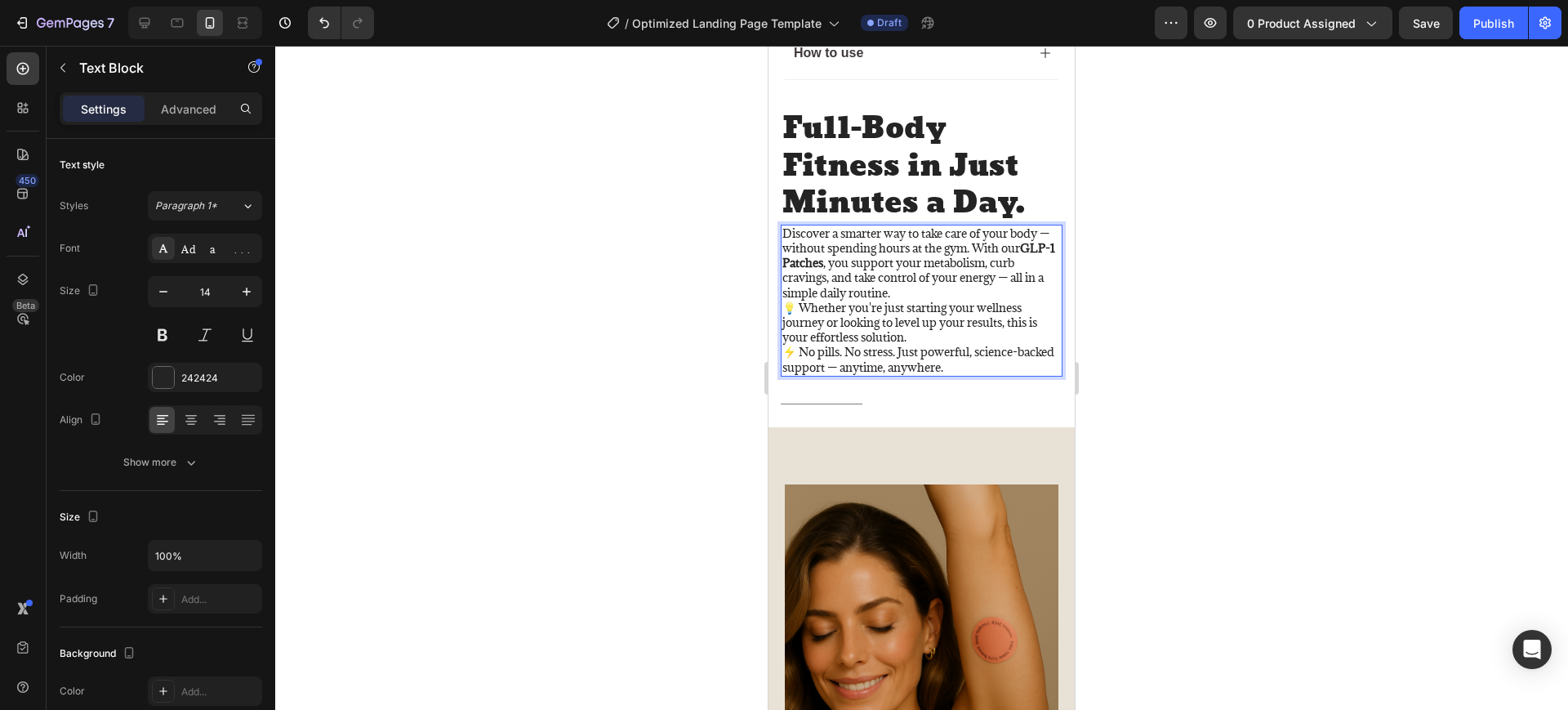 click on "💡 Whether you're just starting your wellness journey or looking to level up your results, this is your effortless solution. ⚡️ No pills. No stress. Just powerful, science-backed support — anytime, anywhere." at bounding box center (921, 337) 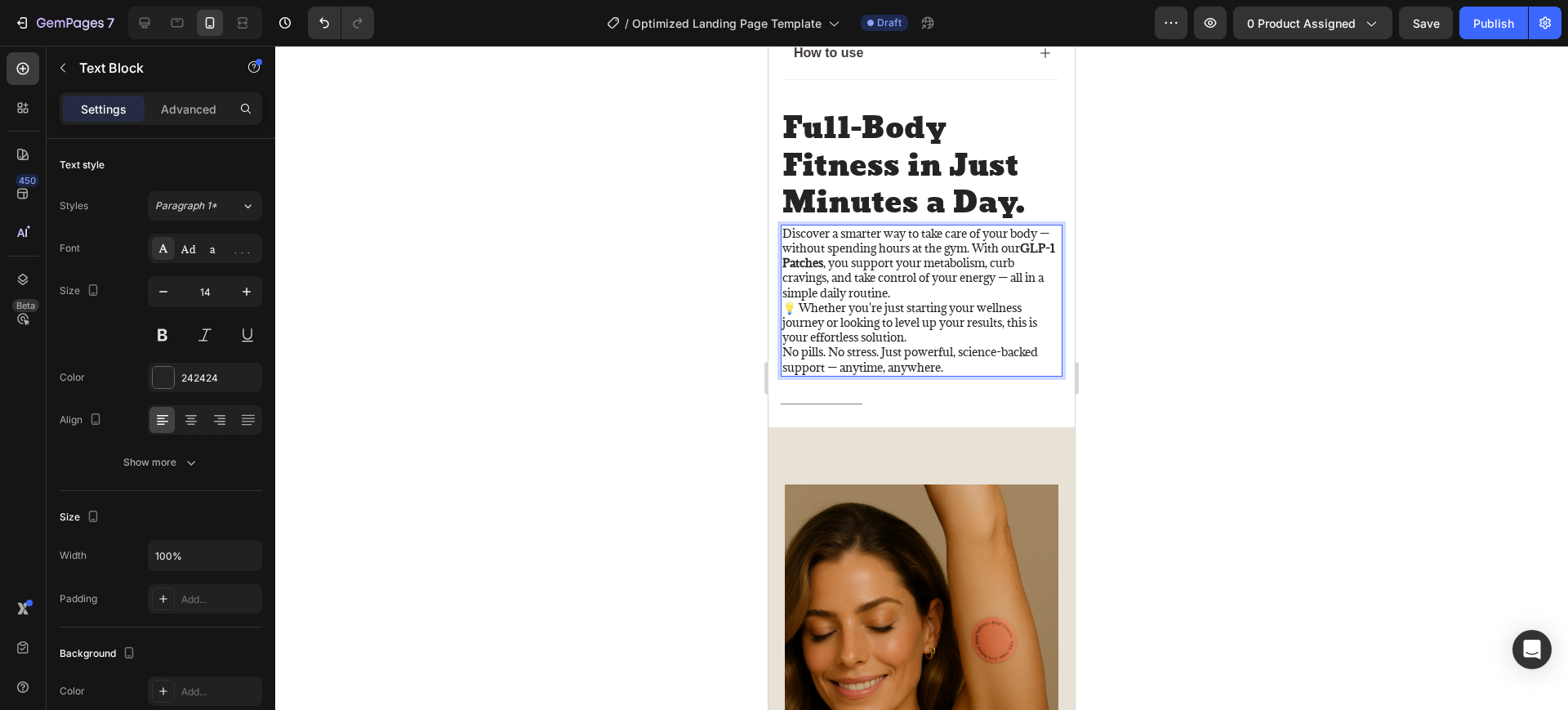 click on "💡 Whether you're just starting your wellness journey or looking to level up your results, this is your effortless solution.  No pills. No stress. Just powerful, science-backed support — anytime, anywhere." at bounding box center [921, 337] 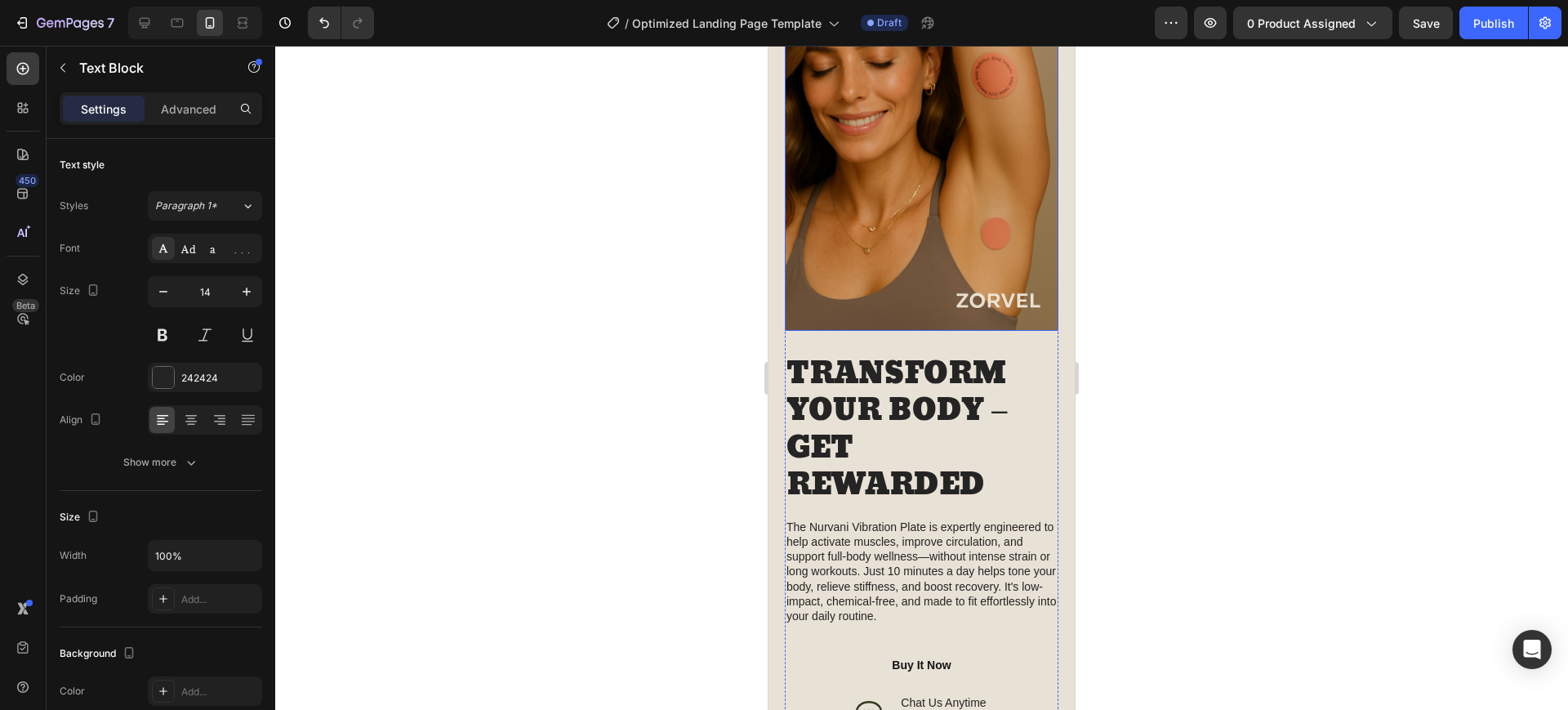 scroll, scrollTop: 2284, scrollLeft: 0, axis: vertical 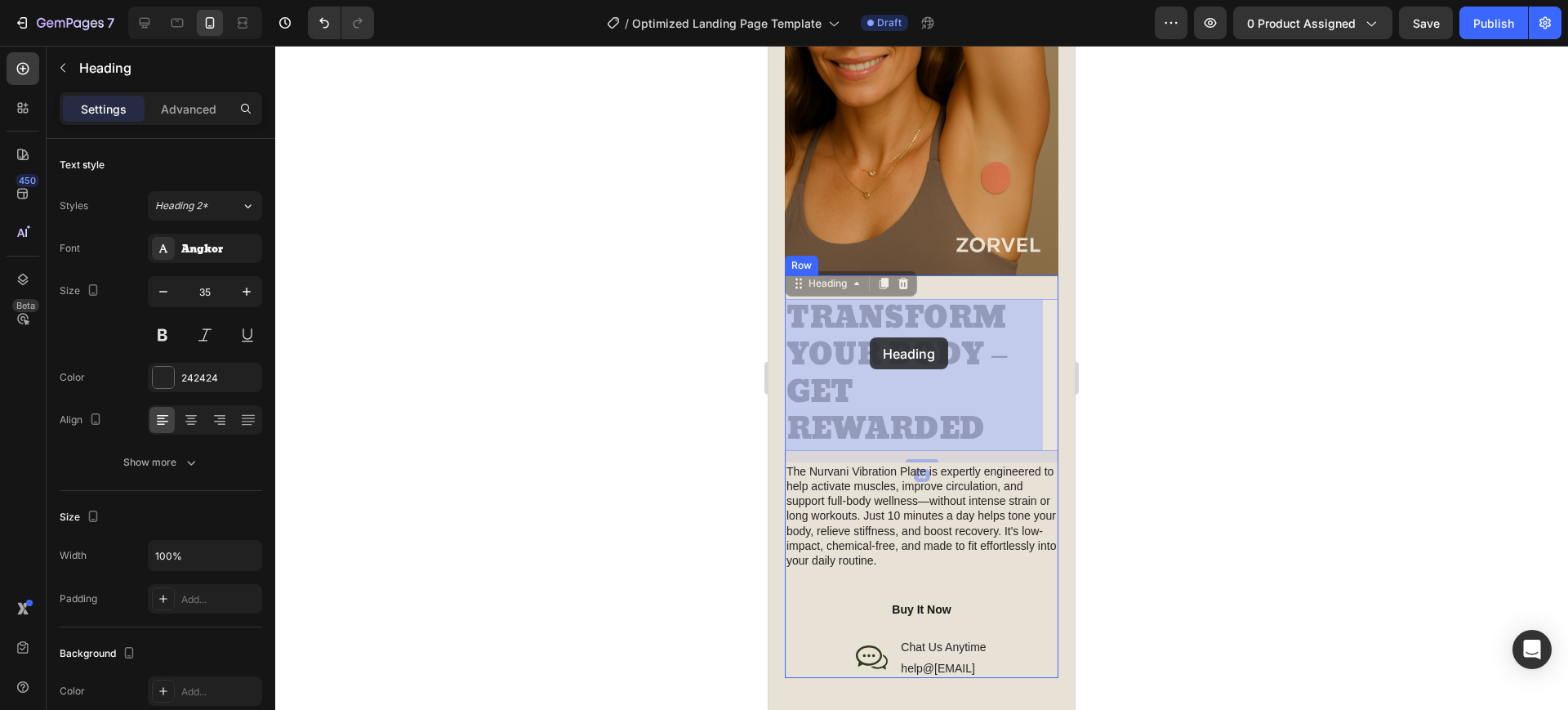drag, startPoint x: 791, startPoint y: 286, endPoint x: 870, endPoint y: 337, distance: 94.03191 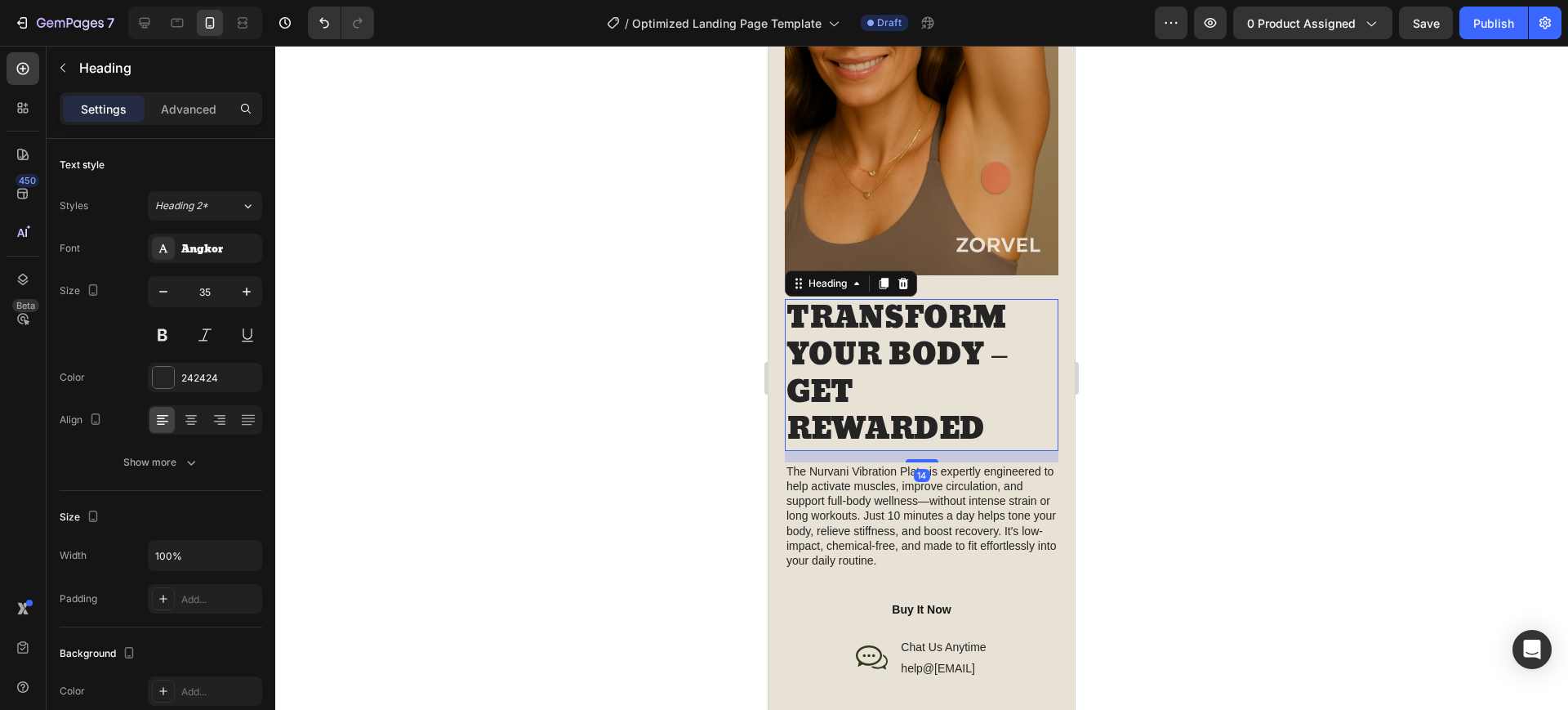 click on "TRANSFORM YOUR BODY –  GET REWARDED" at bounding box center [921, 375] 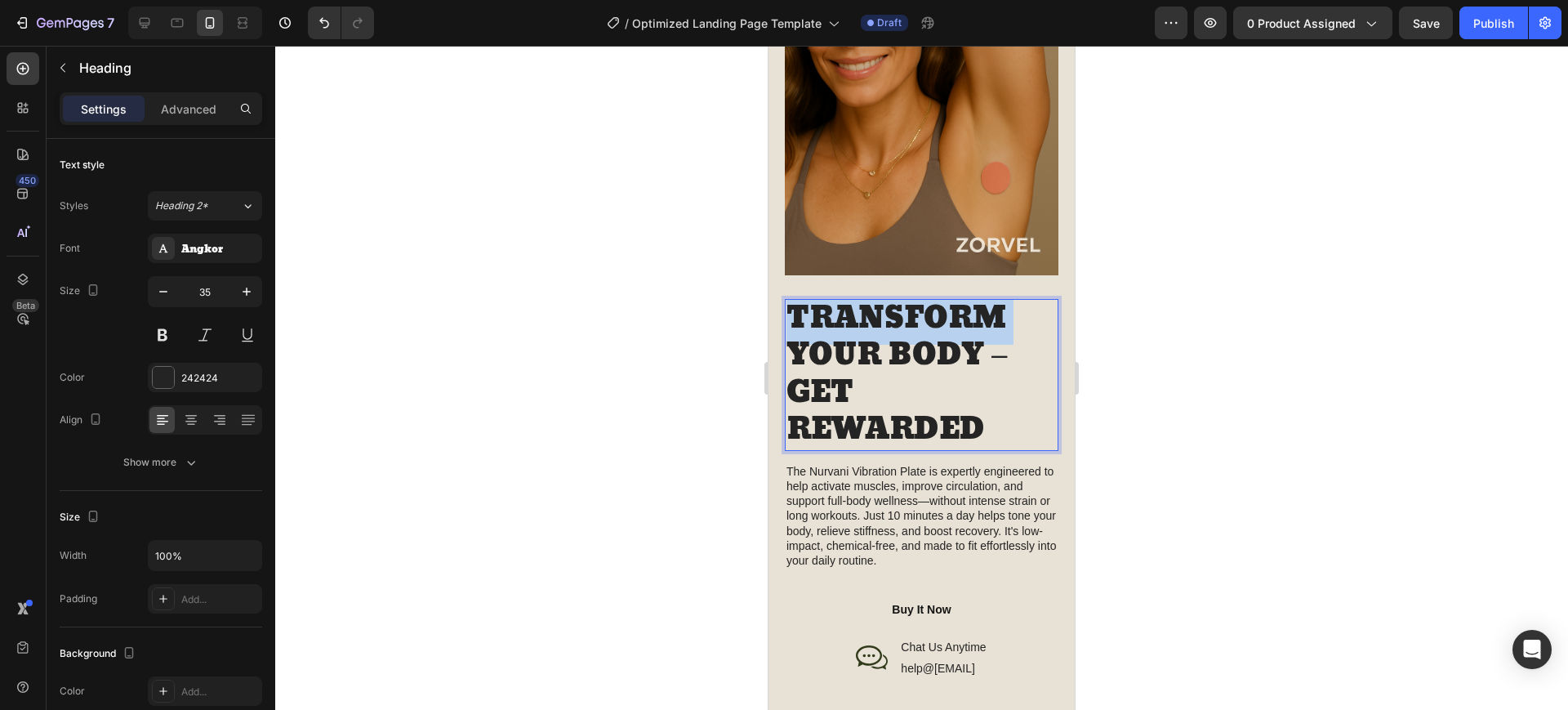 click on "TRANSFORM YOUR BODY –  GET REWARDED" at bounding box center [921, 375] 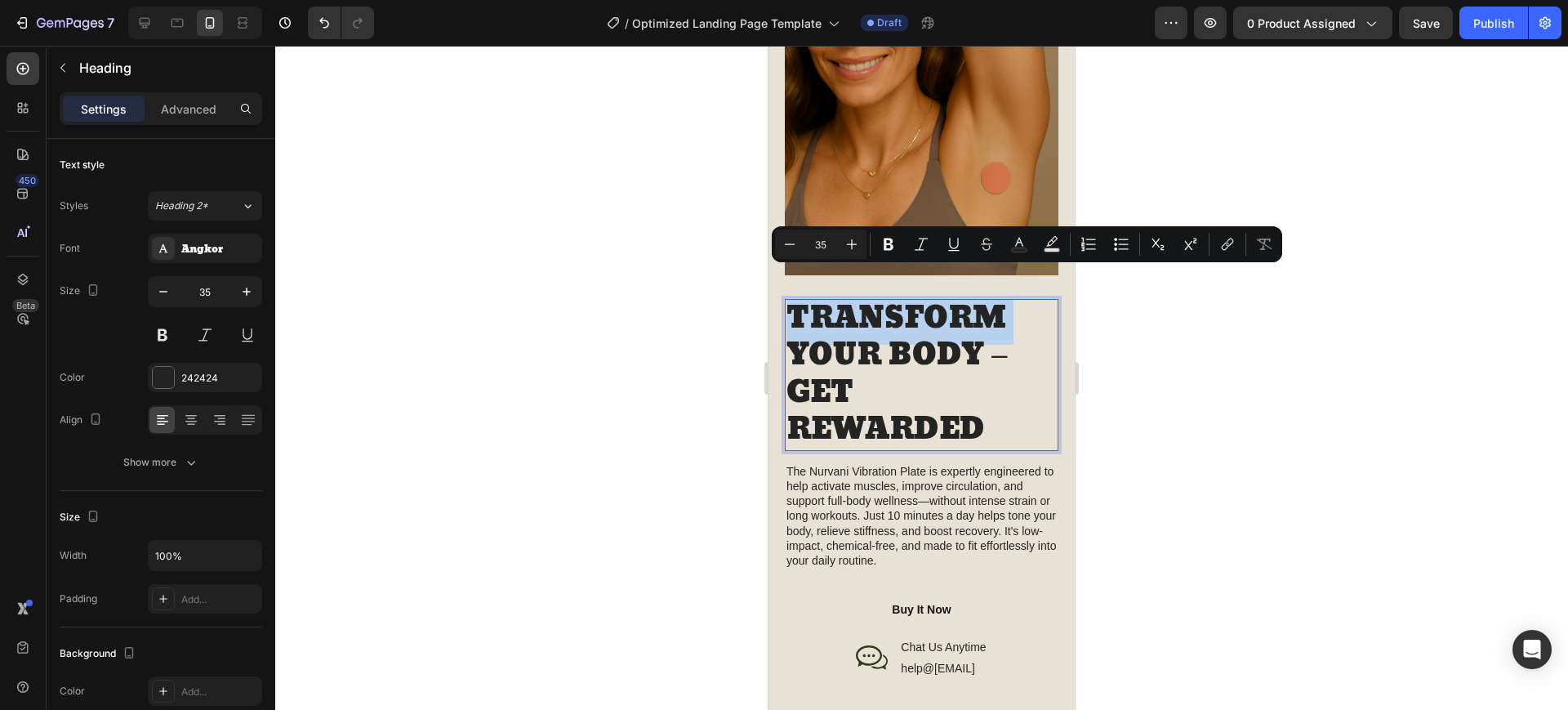 click on "TRANSFORM YOUR BODY –  GET REWARDED" at bounding box center (921, 375) 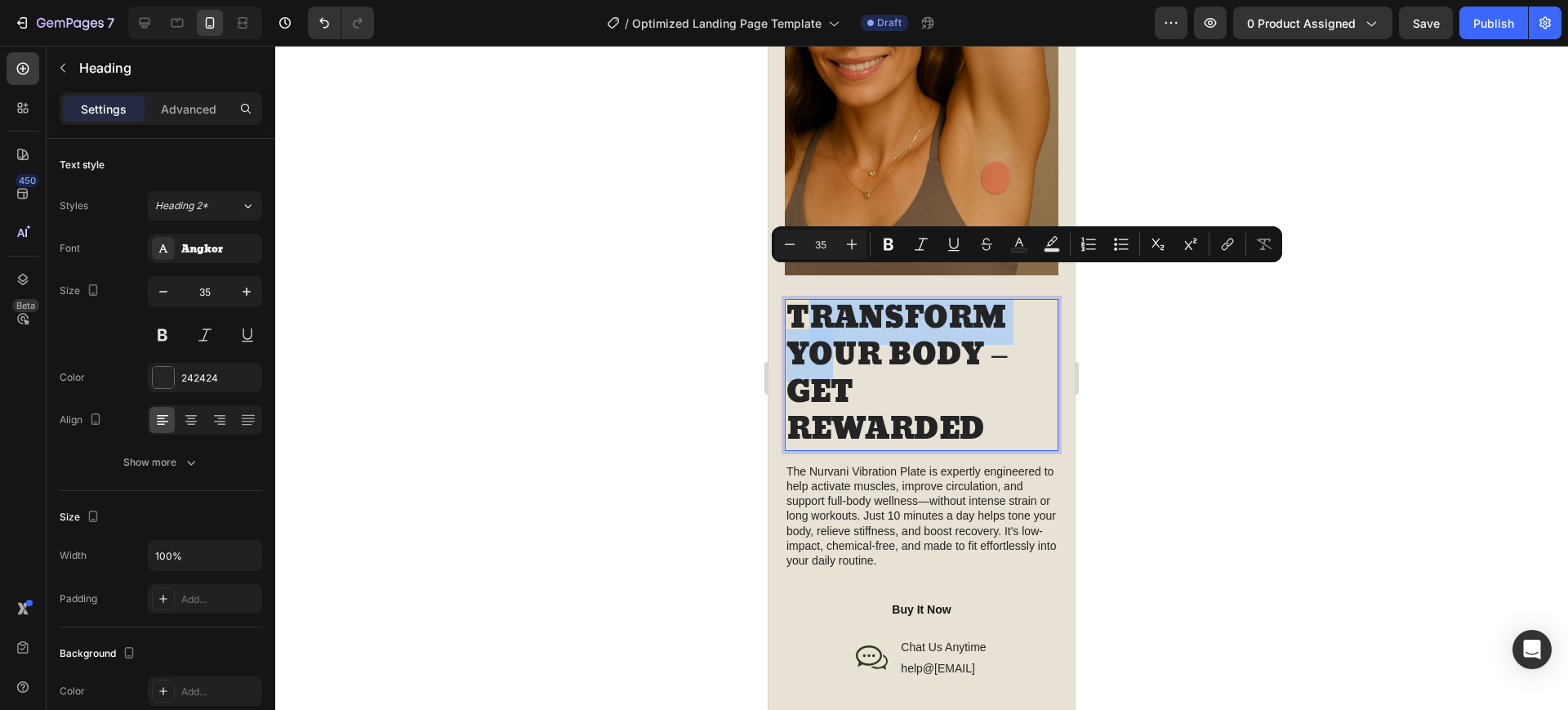 drag, startPoint x: 801, startPoint y: 291, endPoint x: 844, endPoint y: 339, distance: 64.44377 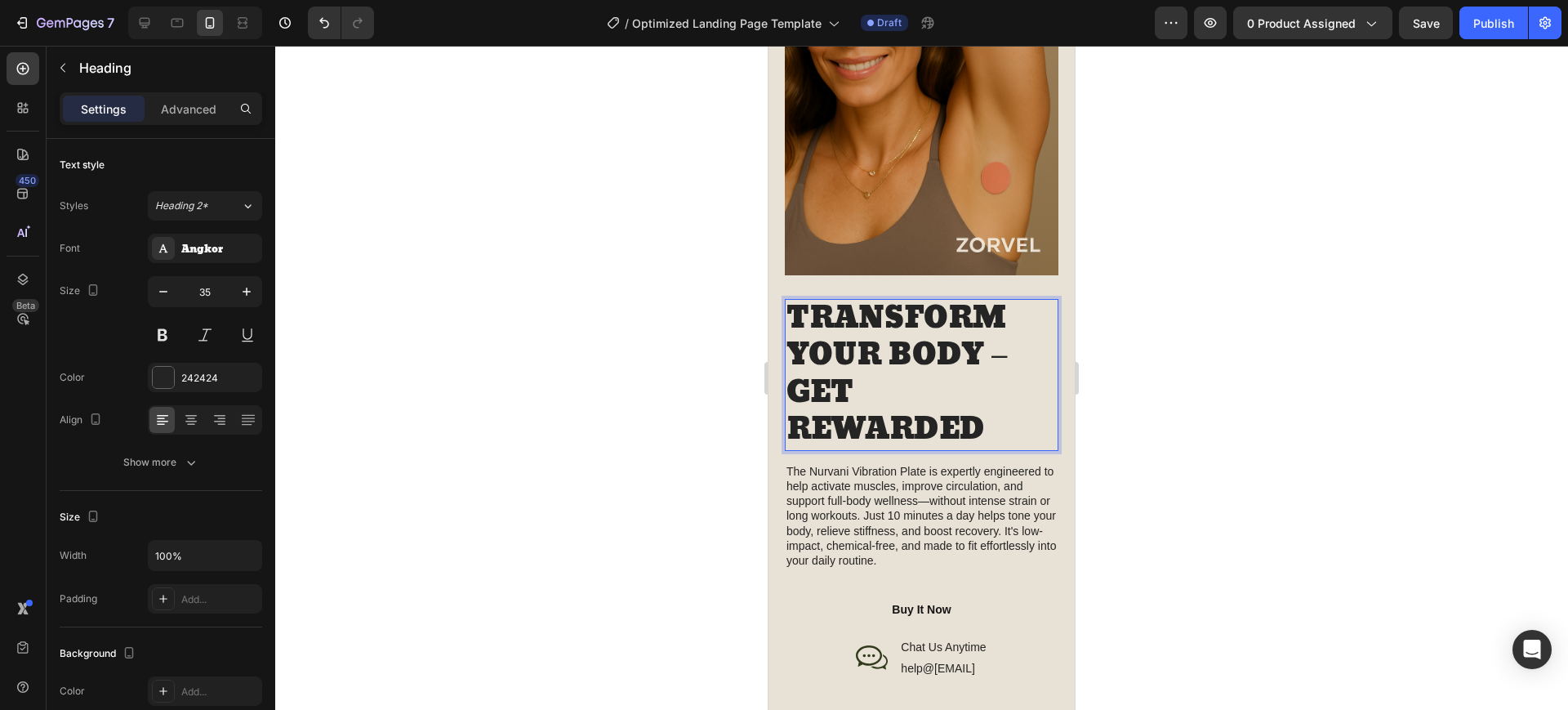 click on "TRANSFORM YOUR BODY –  GET REWARDED" at bounding box center [921, 375] 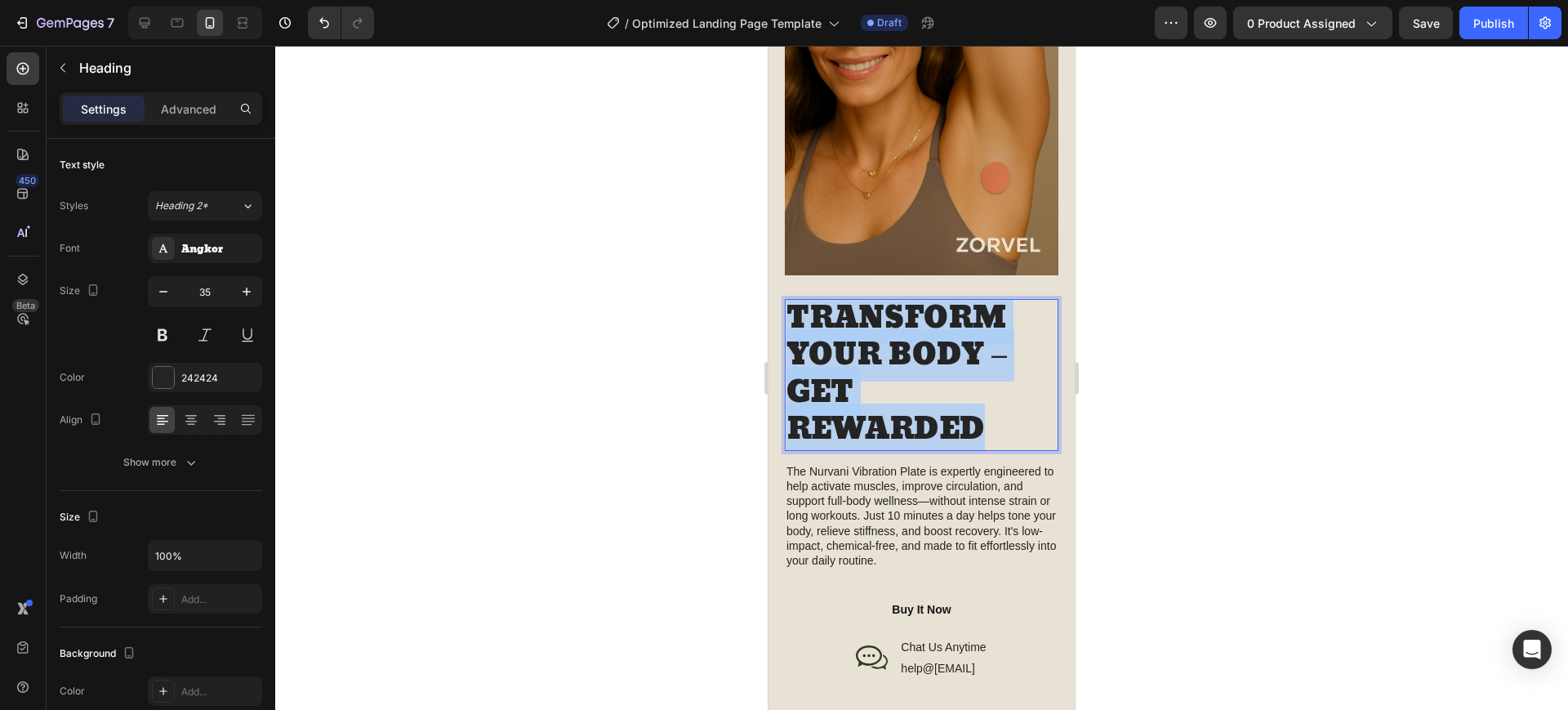 drag, startPoint x: 793, startPoint y: 294, endPoint x: 989, endPoint y: 390, distance: 218 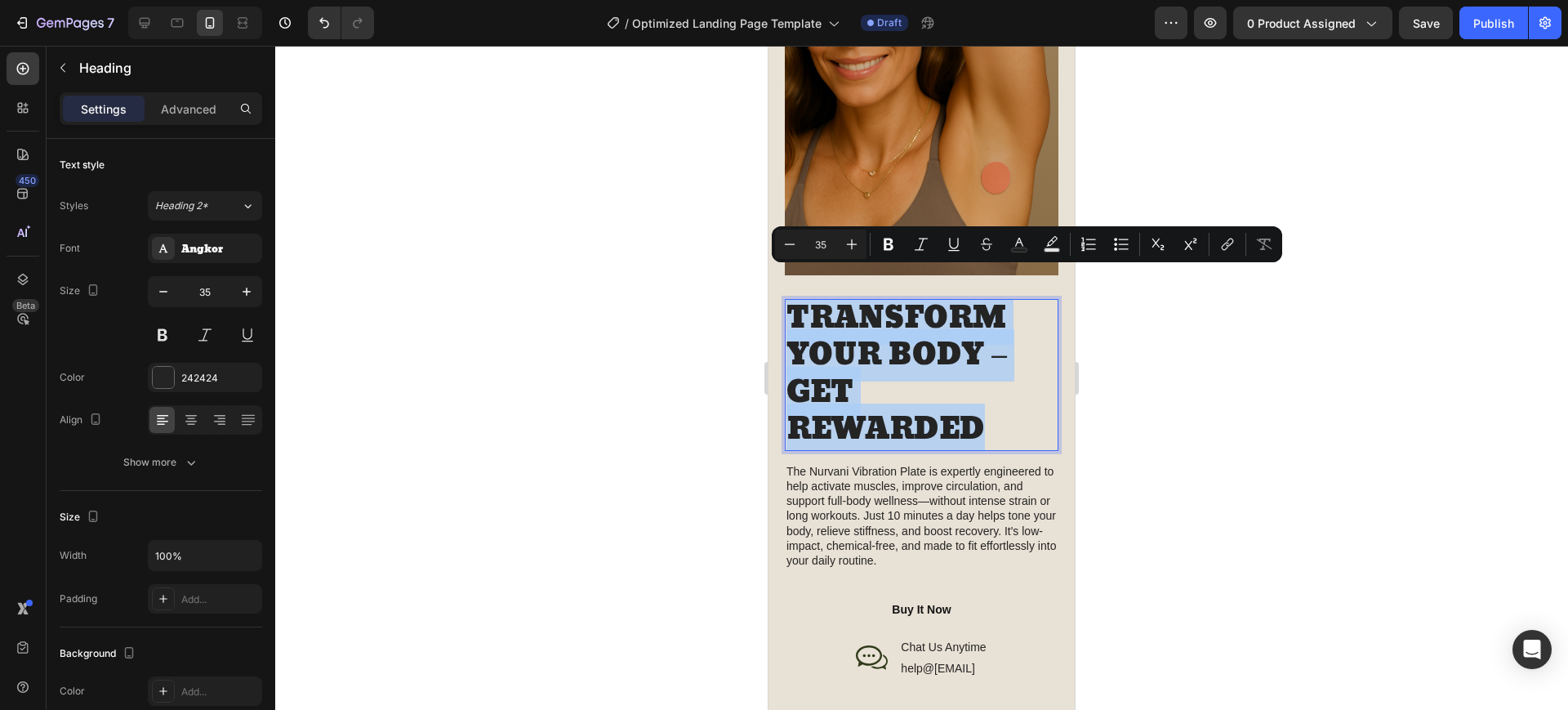 copy on "TRANSFORM YOUR BODY –  GET REWARDED" 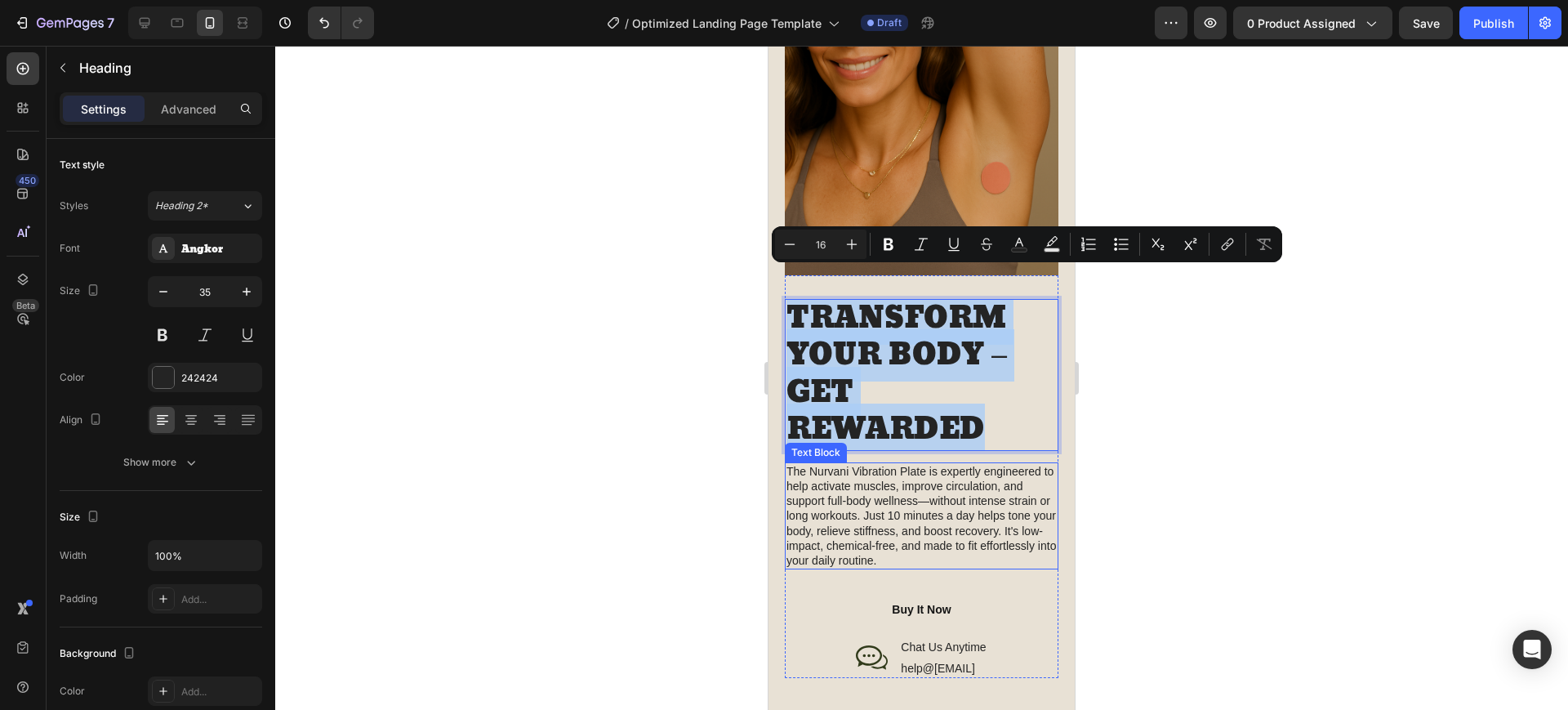click on "The Nurvani Vibration Plate is expertly engineered to help activate muscles, improve circulation, and support full-body wellness—without intense strain or long workouts. Just 10 minutes a day helps tone your body, relieve stiffness, and boost recovery. It's low-impact, chemical-free, and made to fit effortlessly into your daily routine." at bounding box center (921, 516) 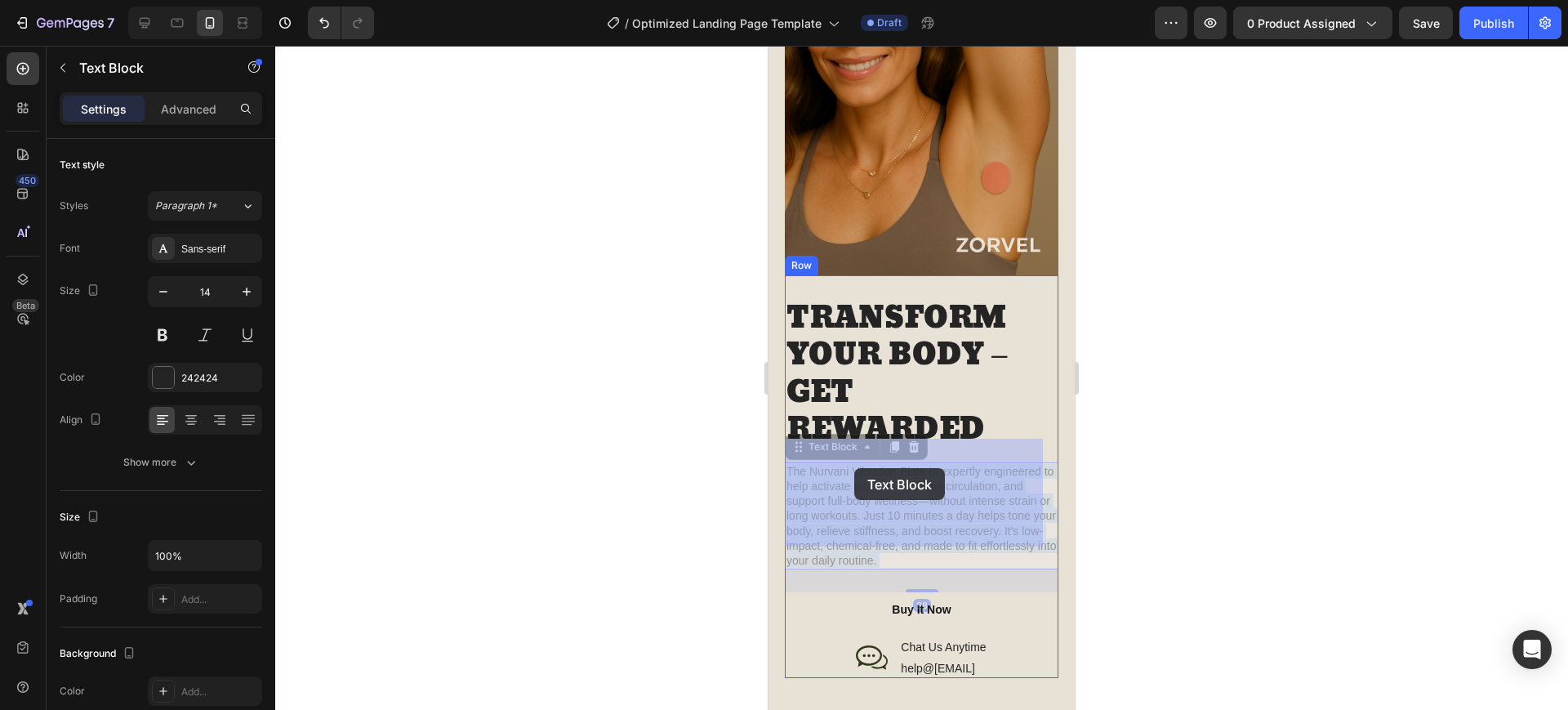 drag, startPoint x: 786, startPoint y: 449, endPoint x: 854, endPoint y: 468, distance: 70.60453 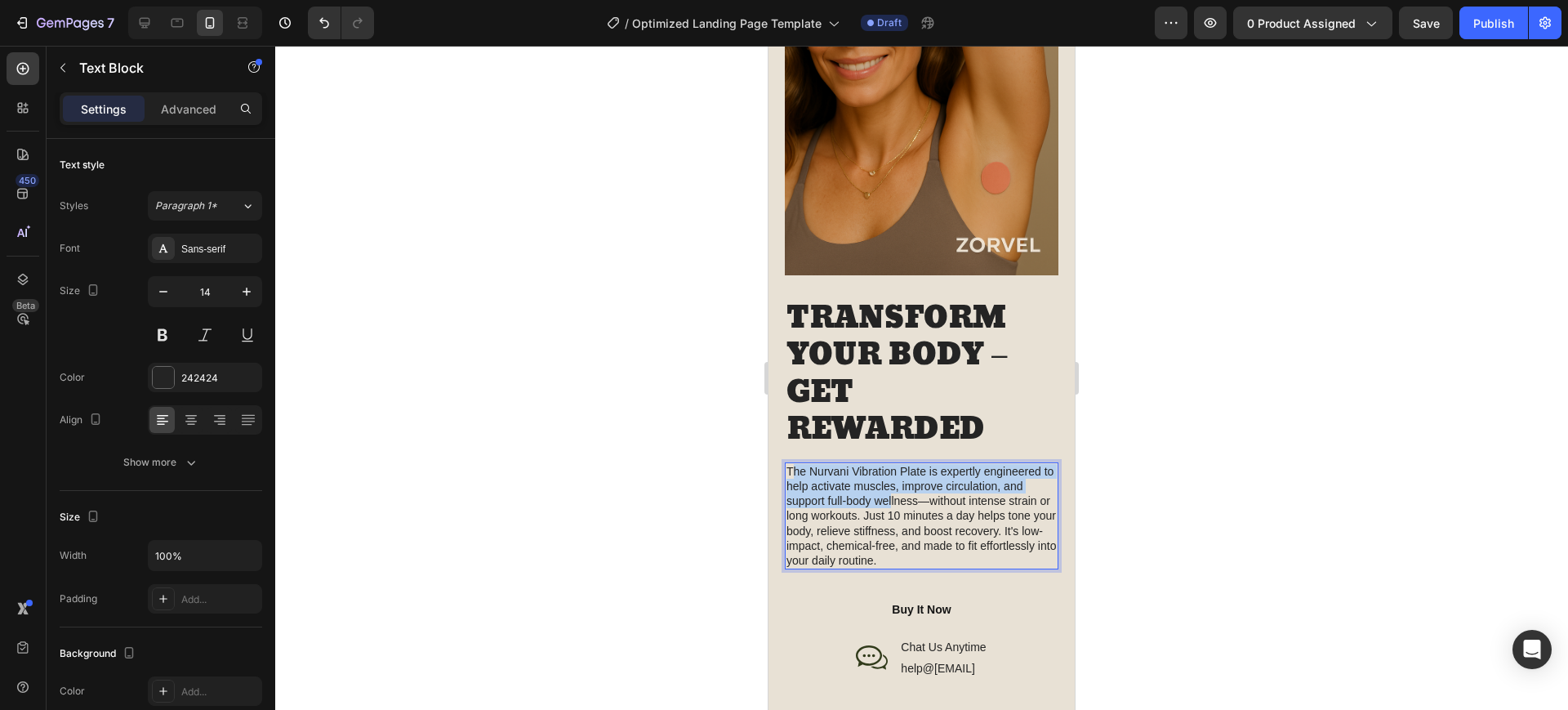 drag, startPoint x: 791, startPoint y: 448, endPoint x: 890, endPoint y: 476, distance: 102.883429 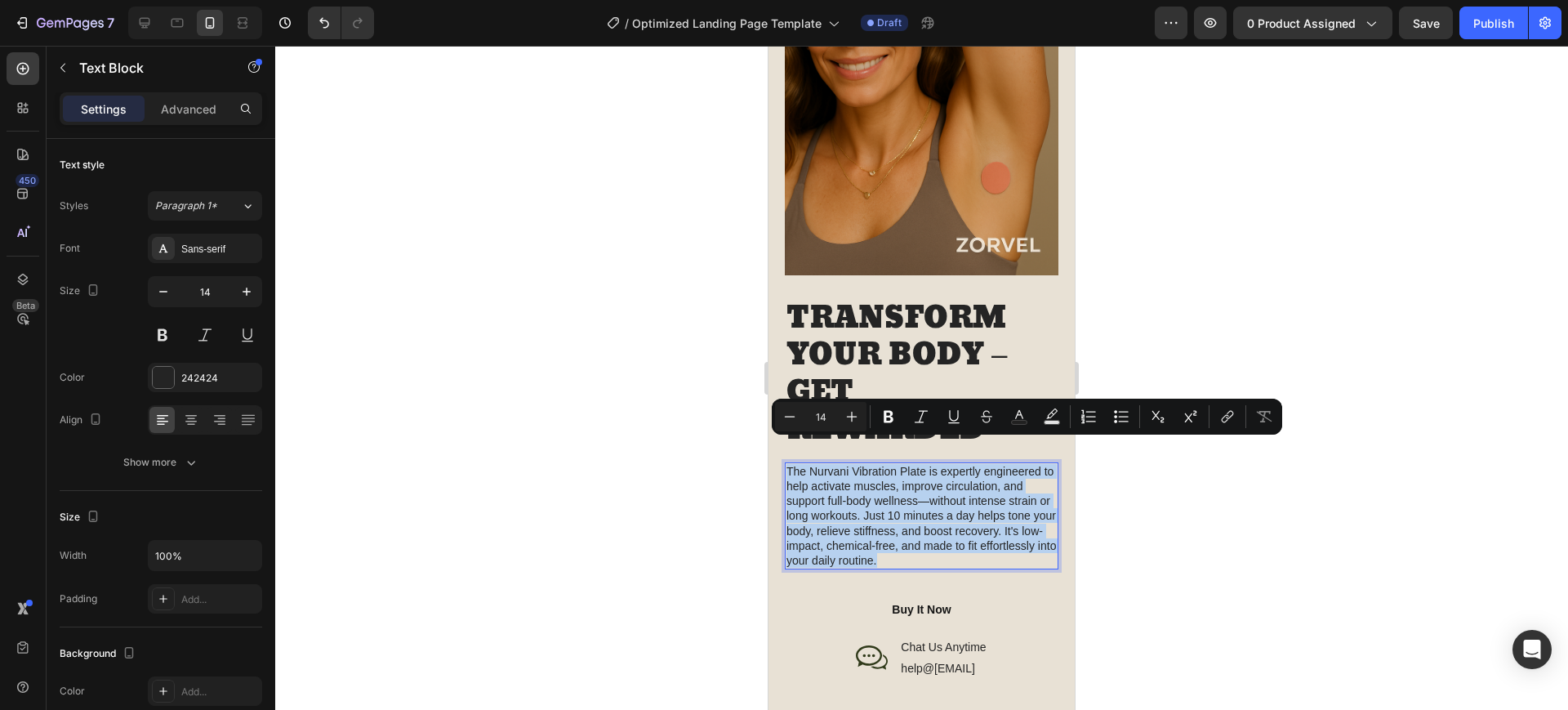 drag, startPoint x: 790, startPoint y: 447, endPoint x: 1013, endPoint y: 535, distance: 239.73527 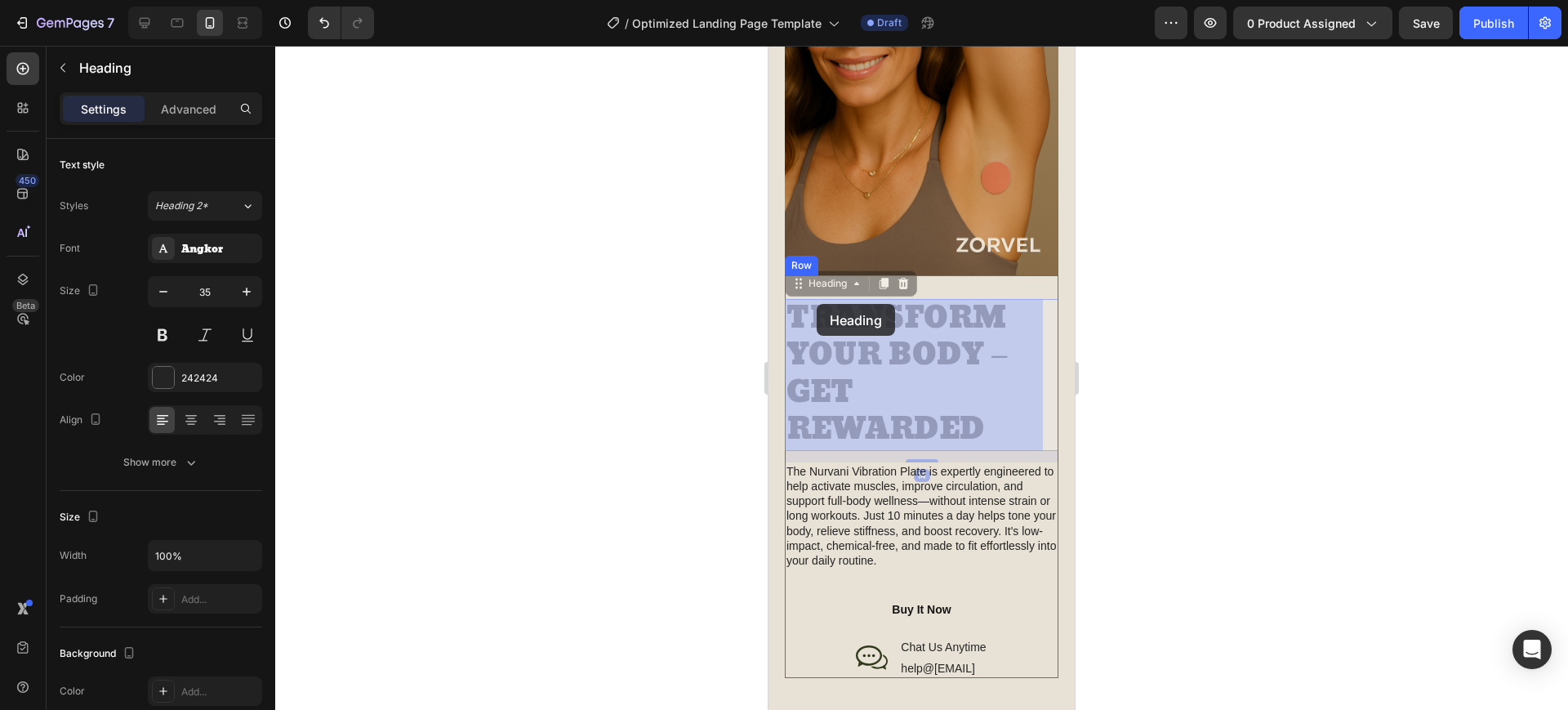 drag, startPoint x: 796, startPoint y: 284, endPoint x: 822, endPoint y: 309, distance: 36.06938 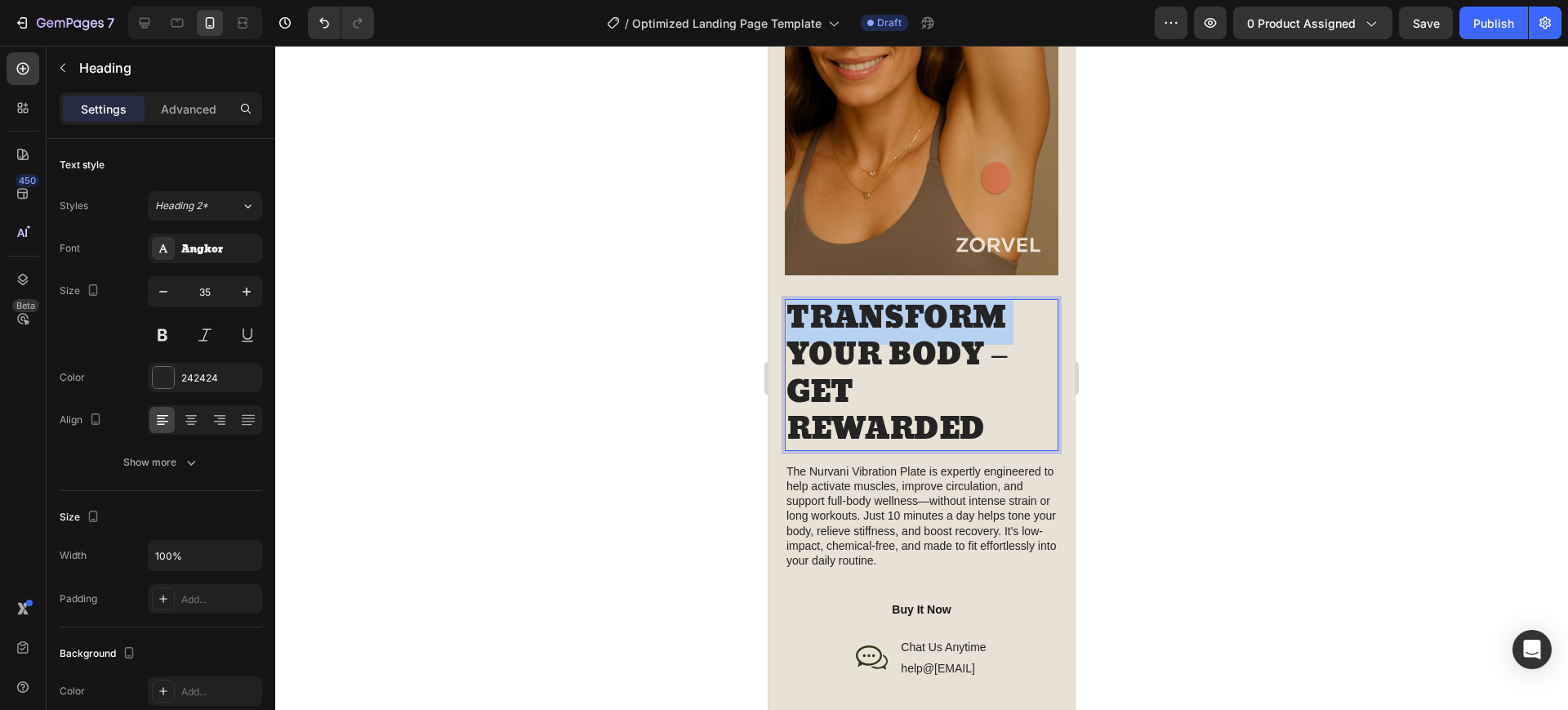click on "TRANSFORM YOUR BODY –  GET REWARDED" at bounding box center (921, 375) 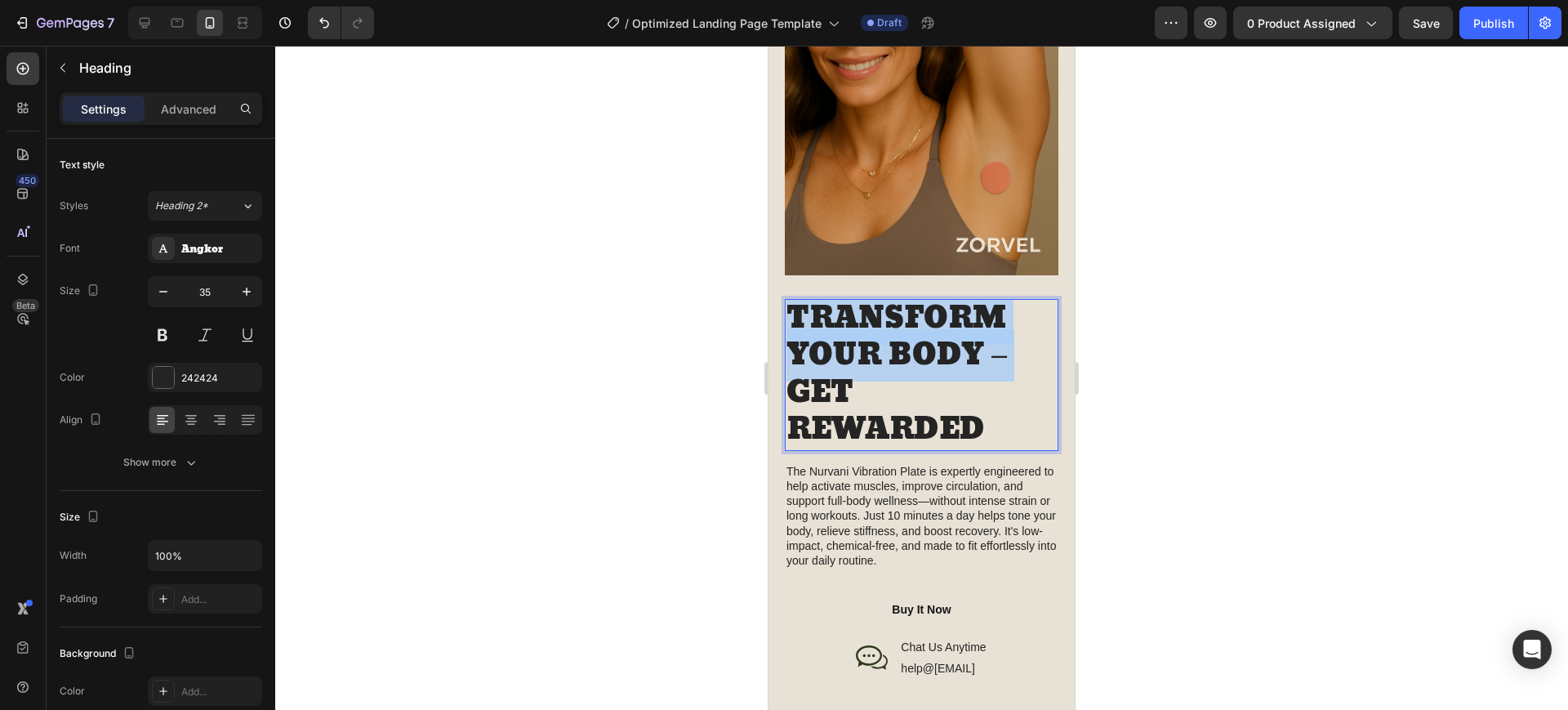 click on "TRANSFORM YOUR BODY –  GET REWARDED" at bounding box center (921, 375) 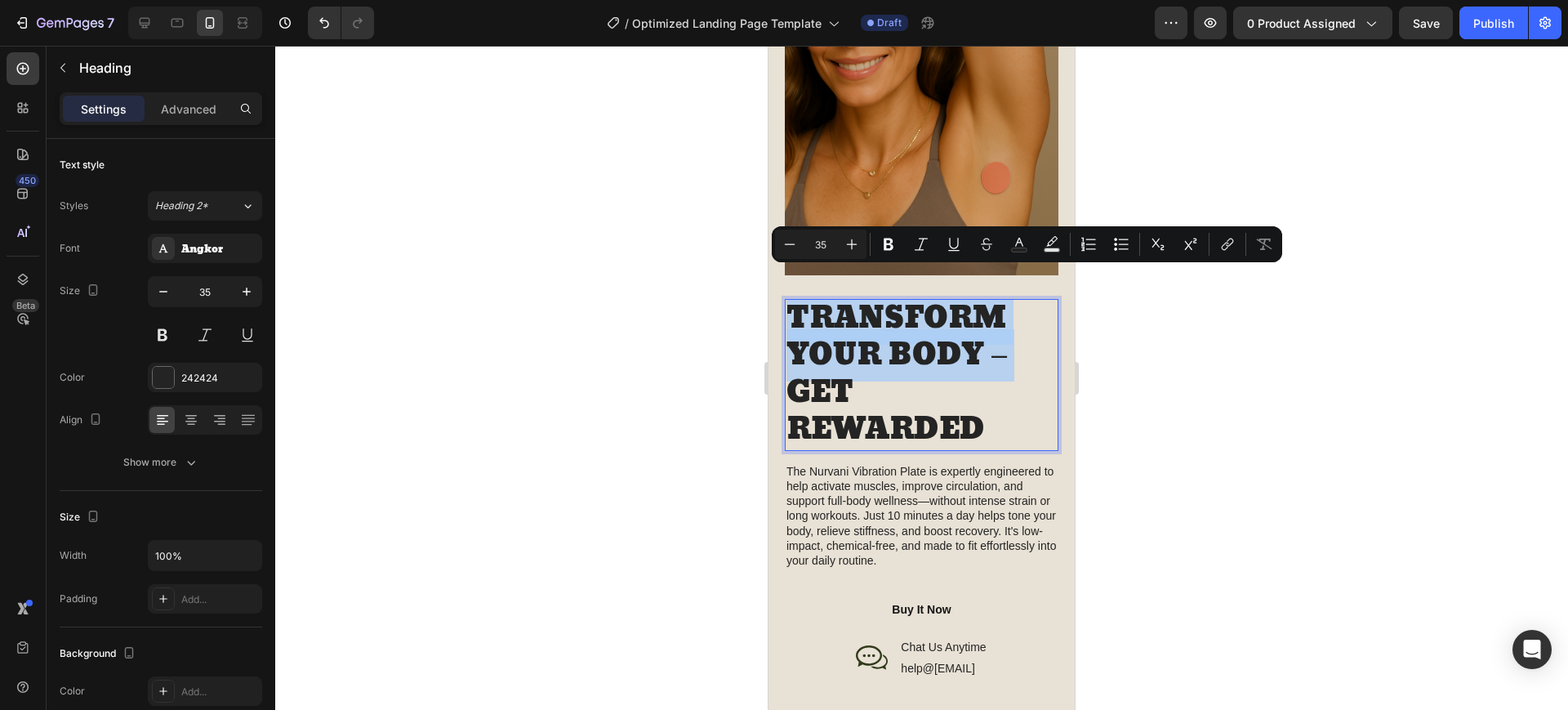 click on "TRANSFORM YOUR BODY –  GET REWARDED" at bounding box center (921, 375) 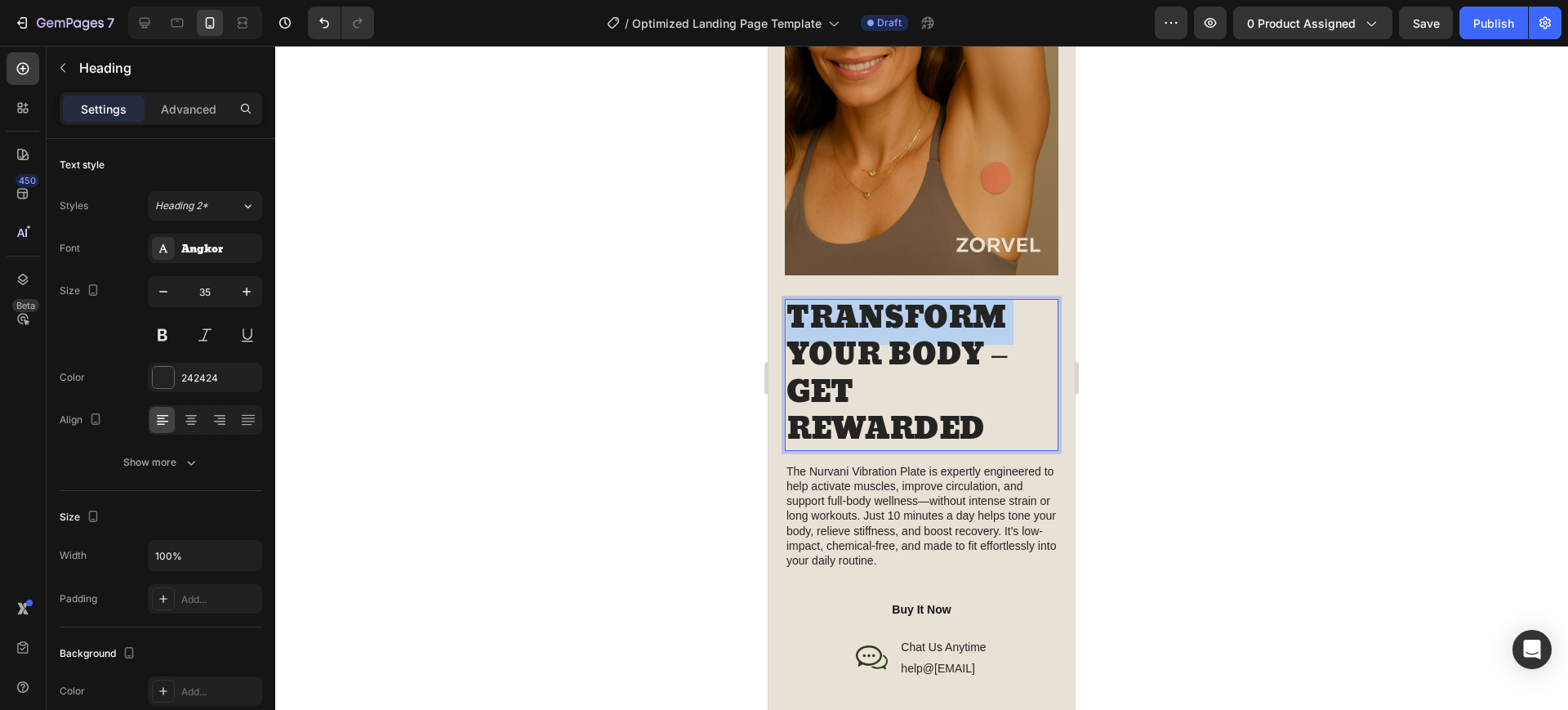 click on "TRANSFORM YOUR BODY –  GET REWARDED" at bounding box center (921, 375) 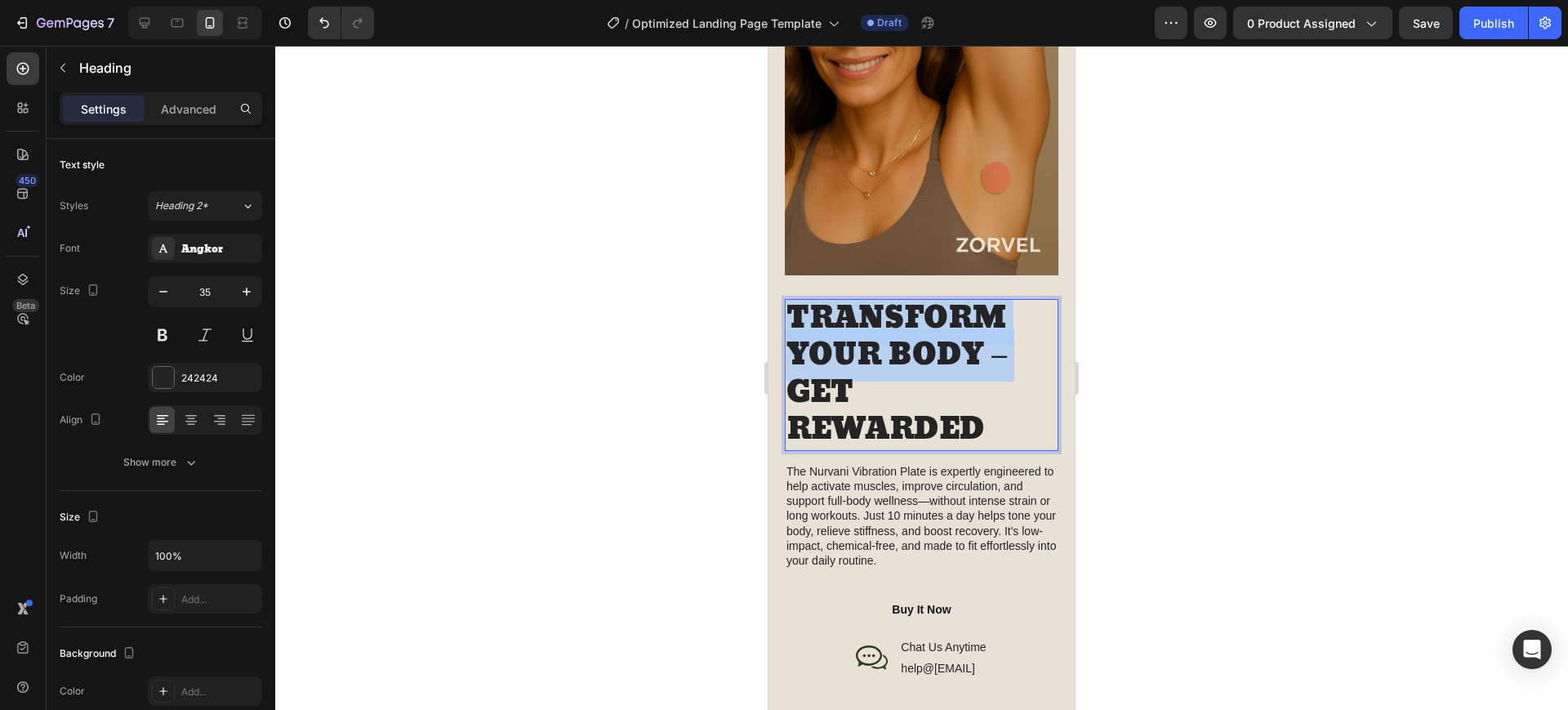 click on "TRANSFORM YOUR BODY –  GET REWARDED" at bounding box center [921, 375] 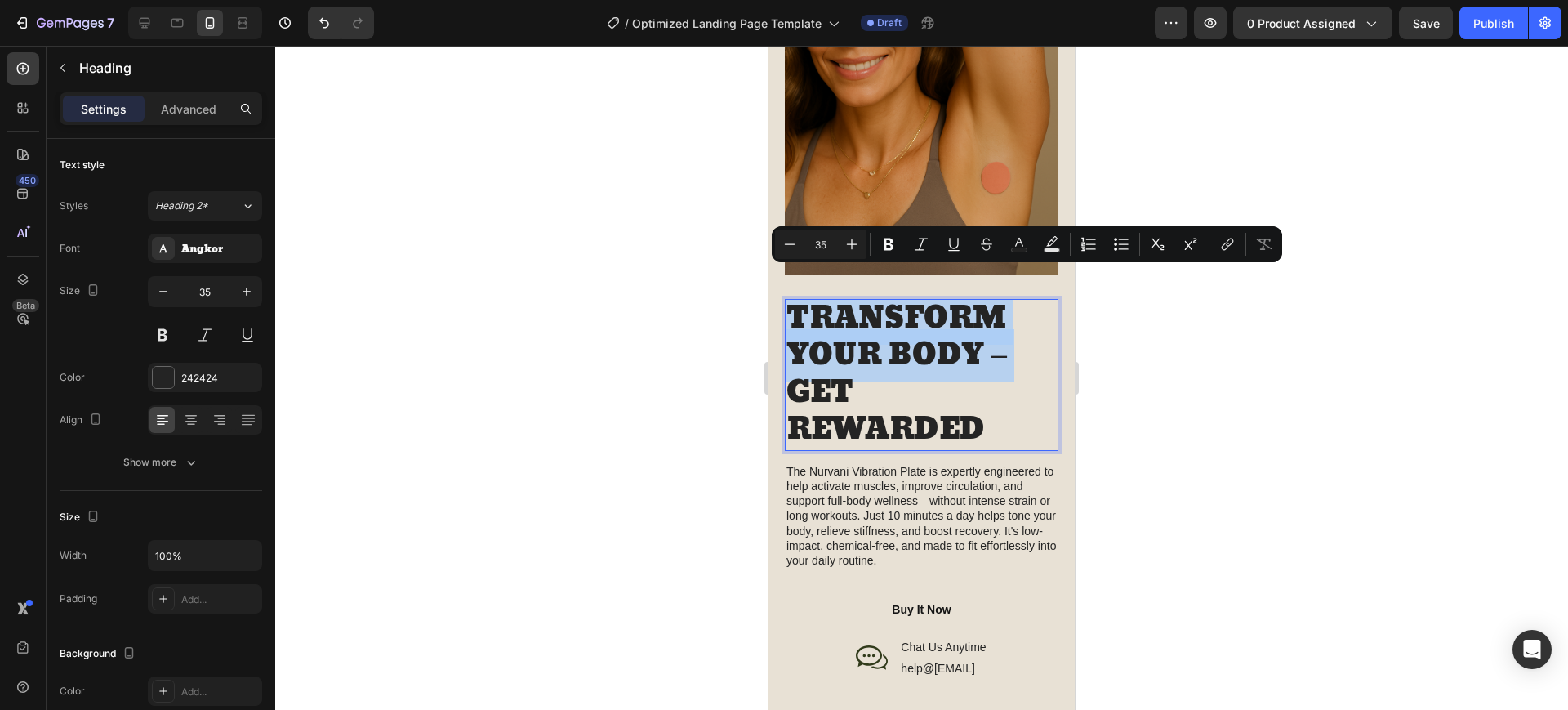 click on "TRANSFORM YOUR BODY –  GET REWARDED" at bounding box center (921, 375) 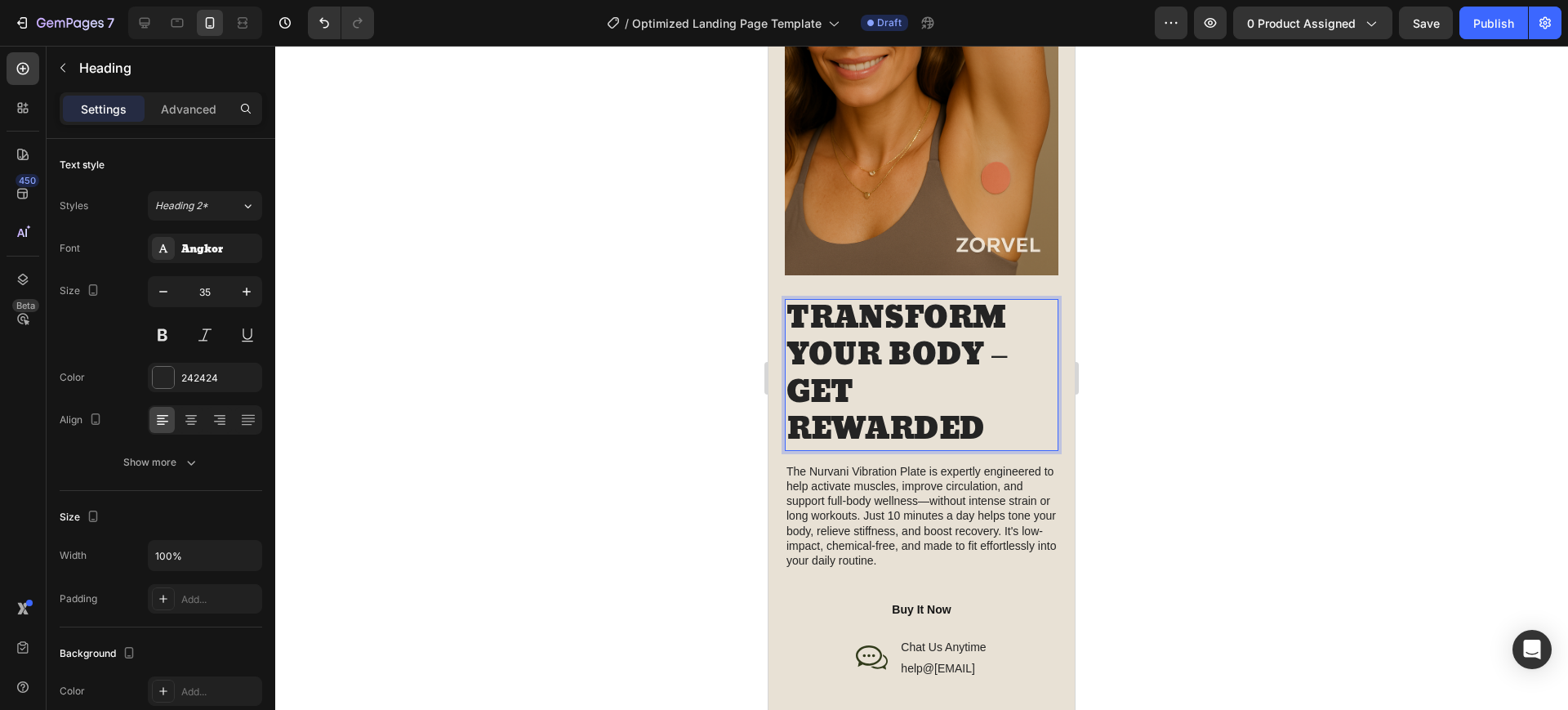 drag, startPoint x: 788, startPoint y: 288, endPoint x: 794, endPoint y: 294, distance: 8.485281 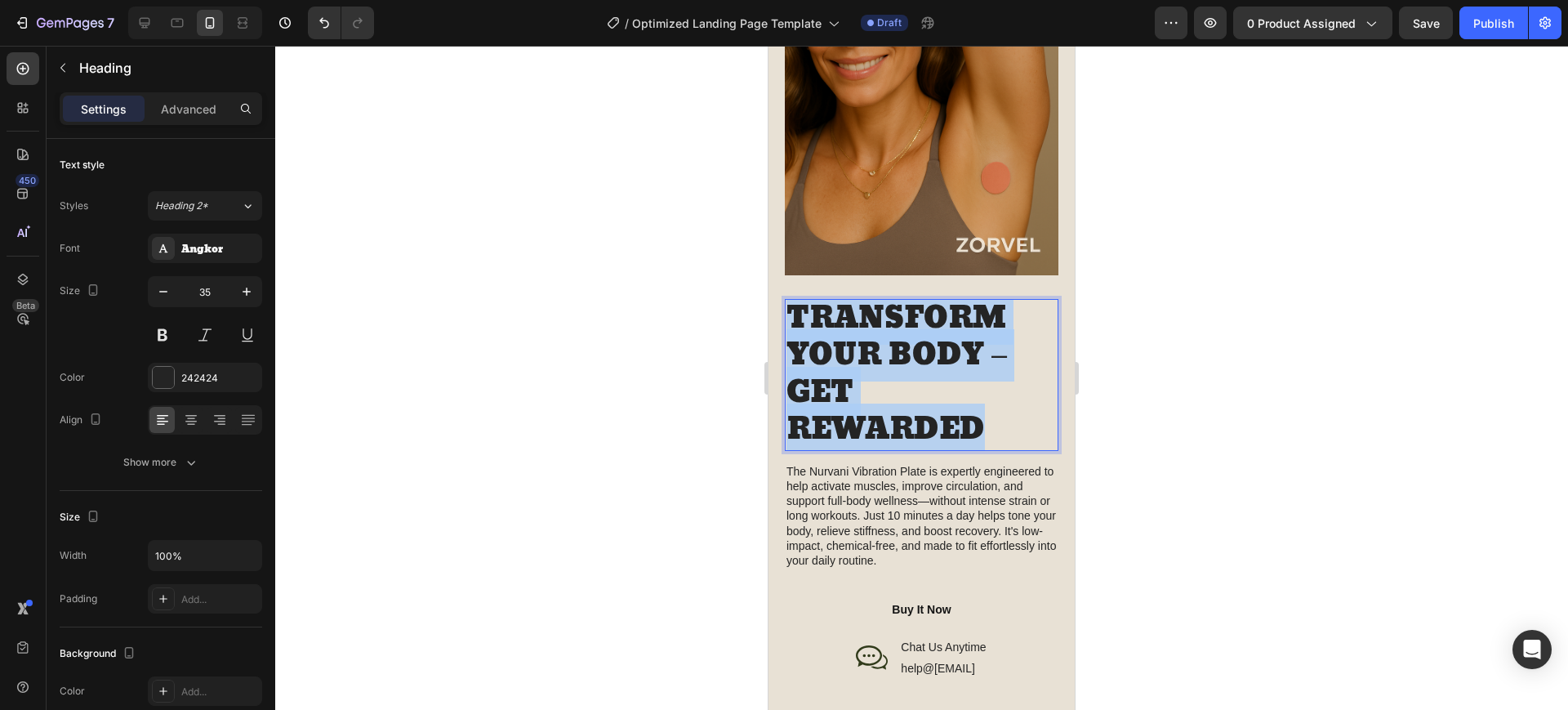 drag, startPoint x: 795, startPoint y: 288, endPoint x: 1004, endPoint y: 403, distance: 238.54979 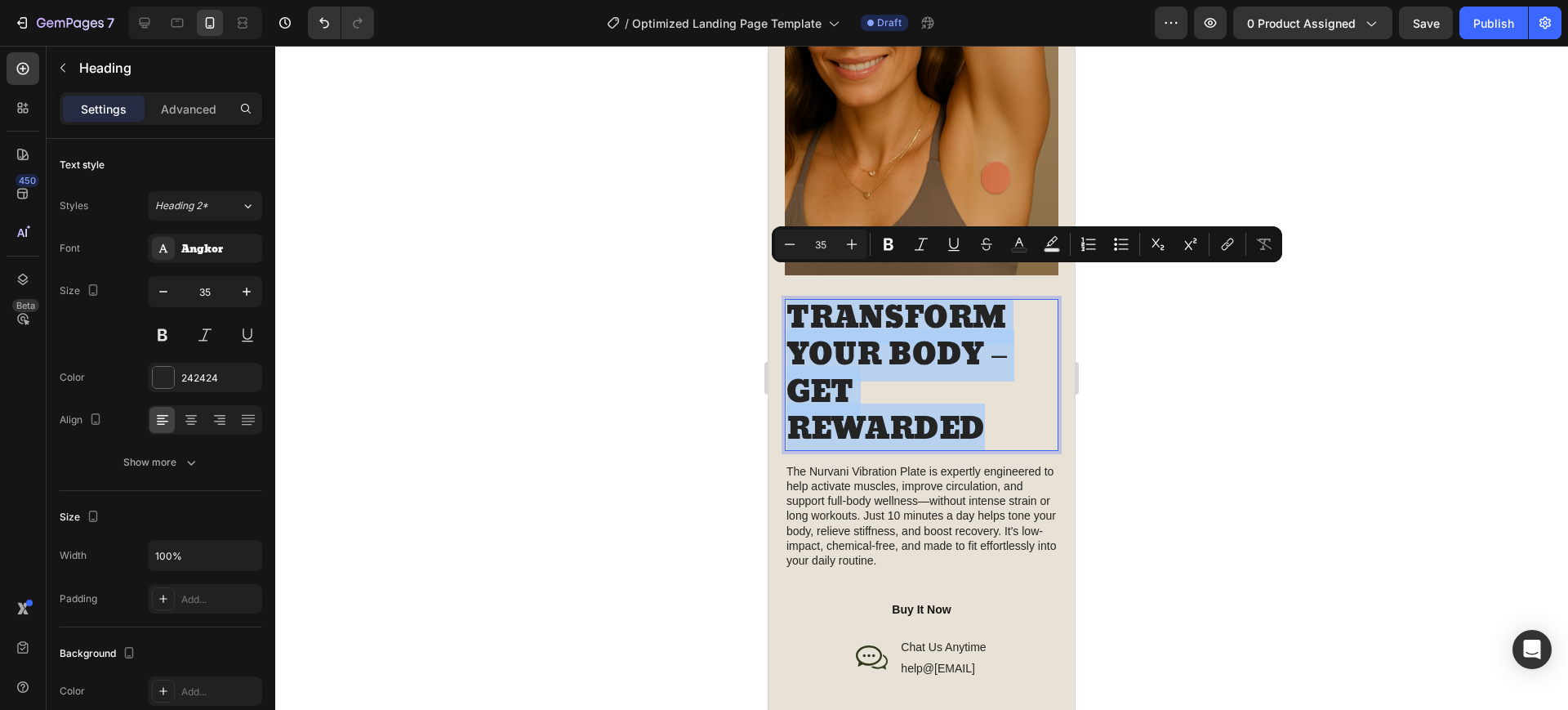 copy on "TRANSFORM YOUR BODY –  GET REWARDED" 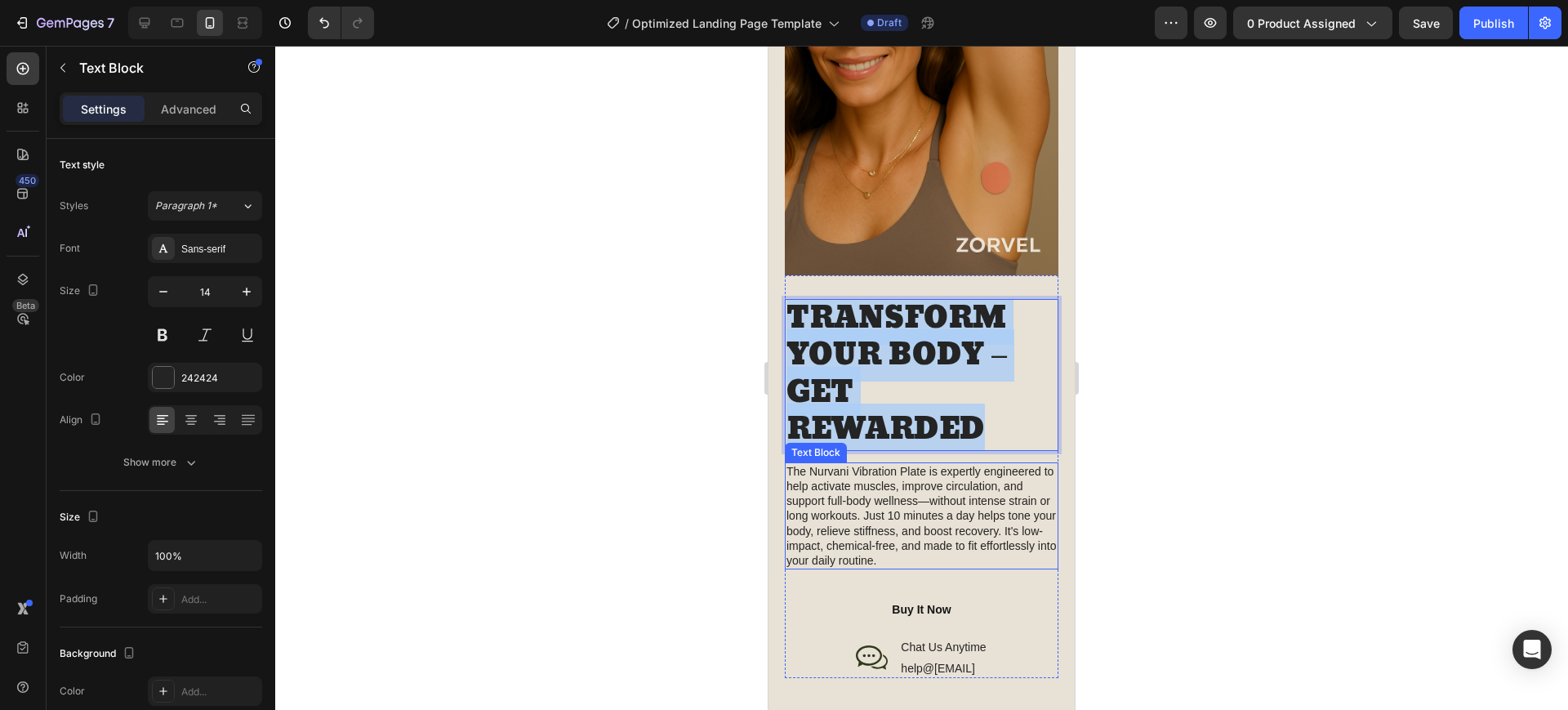 click on "The Nurvani Vibration Plate is expertly engineered to help activate muscles, improve circulation, and support full-body wellness—without intense strain or long workouts. Just 10 minutes a day helps tone your body, relieve stiffness, and boost recovery. It's low-impact, chemical-free, and made to fit effortlessly into your daily routine." at bounding box center [921, 516] 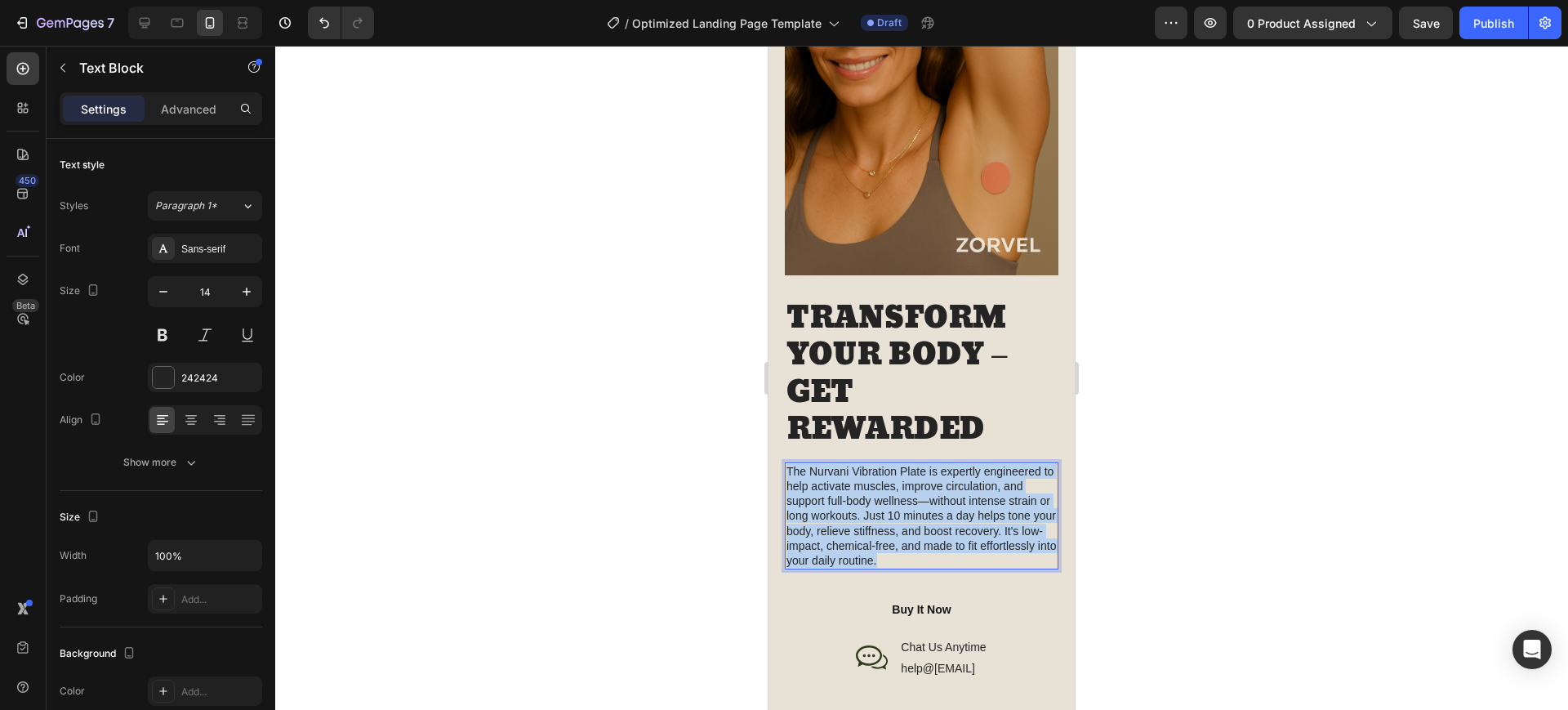 click on "The Nurvani Vibration Plate is expertly engineered to help activate muscles, improve circulation, and support full-body wellness—without intense strain or long workouts. Just 10 minutes a day helps tone your body, relieve stiffness, and boost recovery. It's low-impact, chemical-free, and made to fit effortlessly into your daily routine." at bounding box center [921, 516] 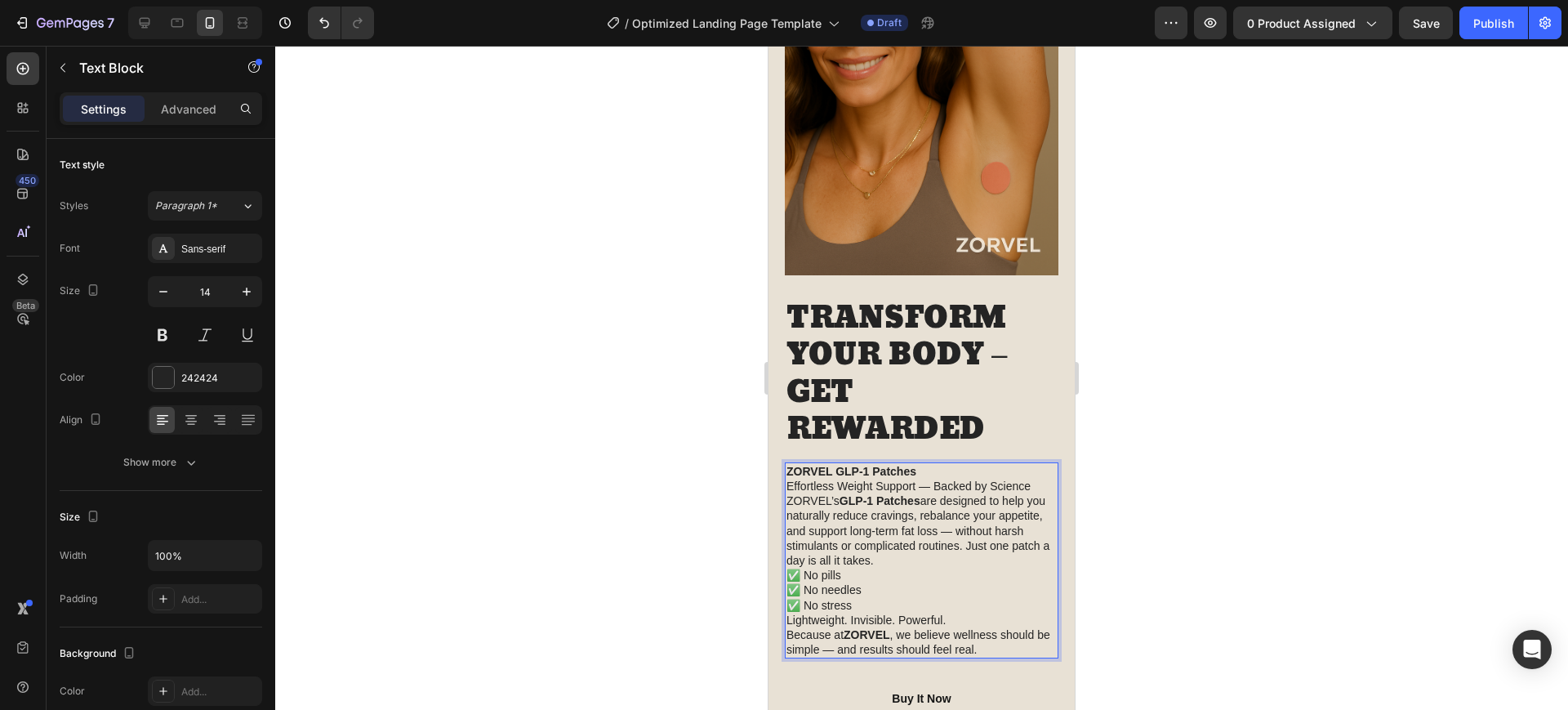 click on "✅ No pills ✅ No needles ✅ No stress" at bounding box center (921, 590) 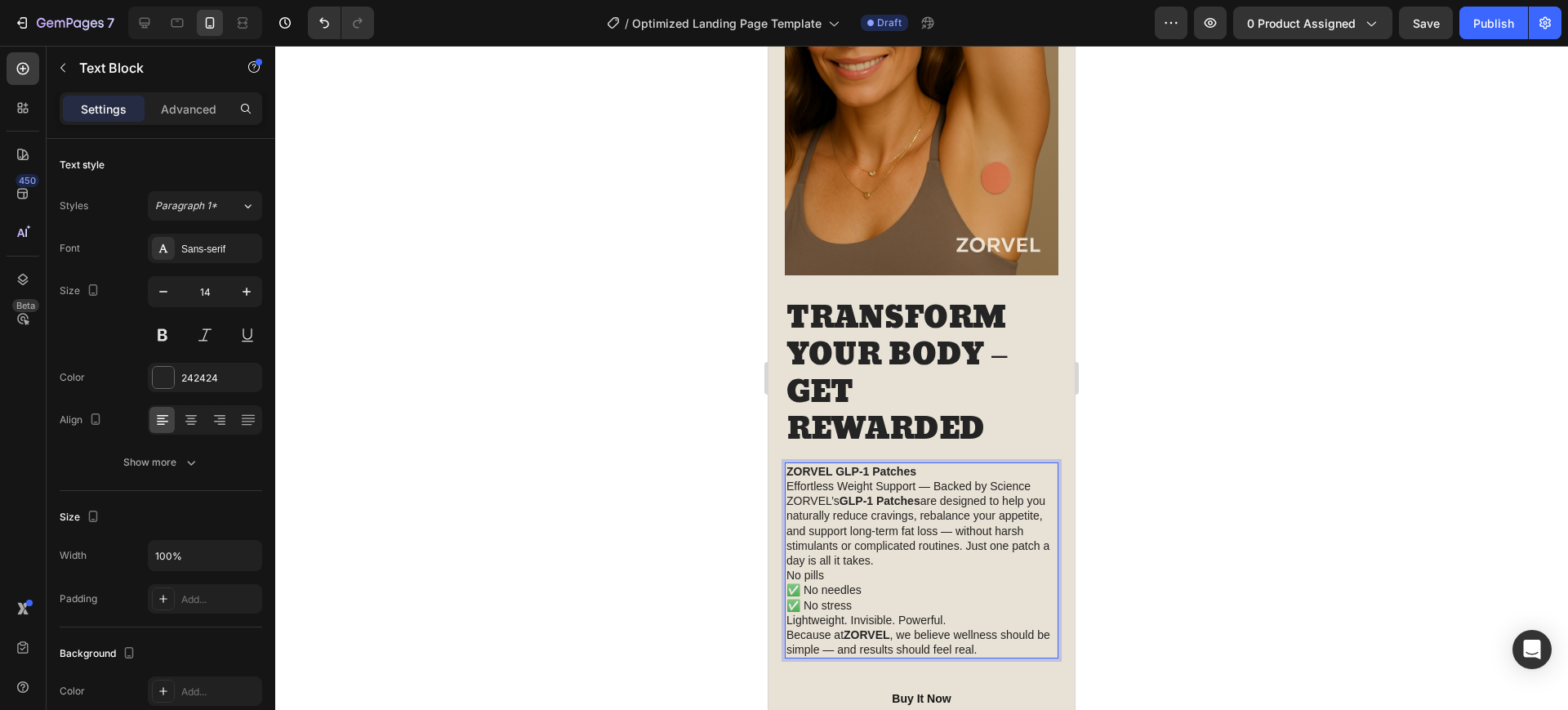 click on "No pills ✅ No needles ✅ No stress" at bounding box center [921, 590] 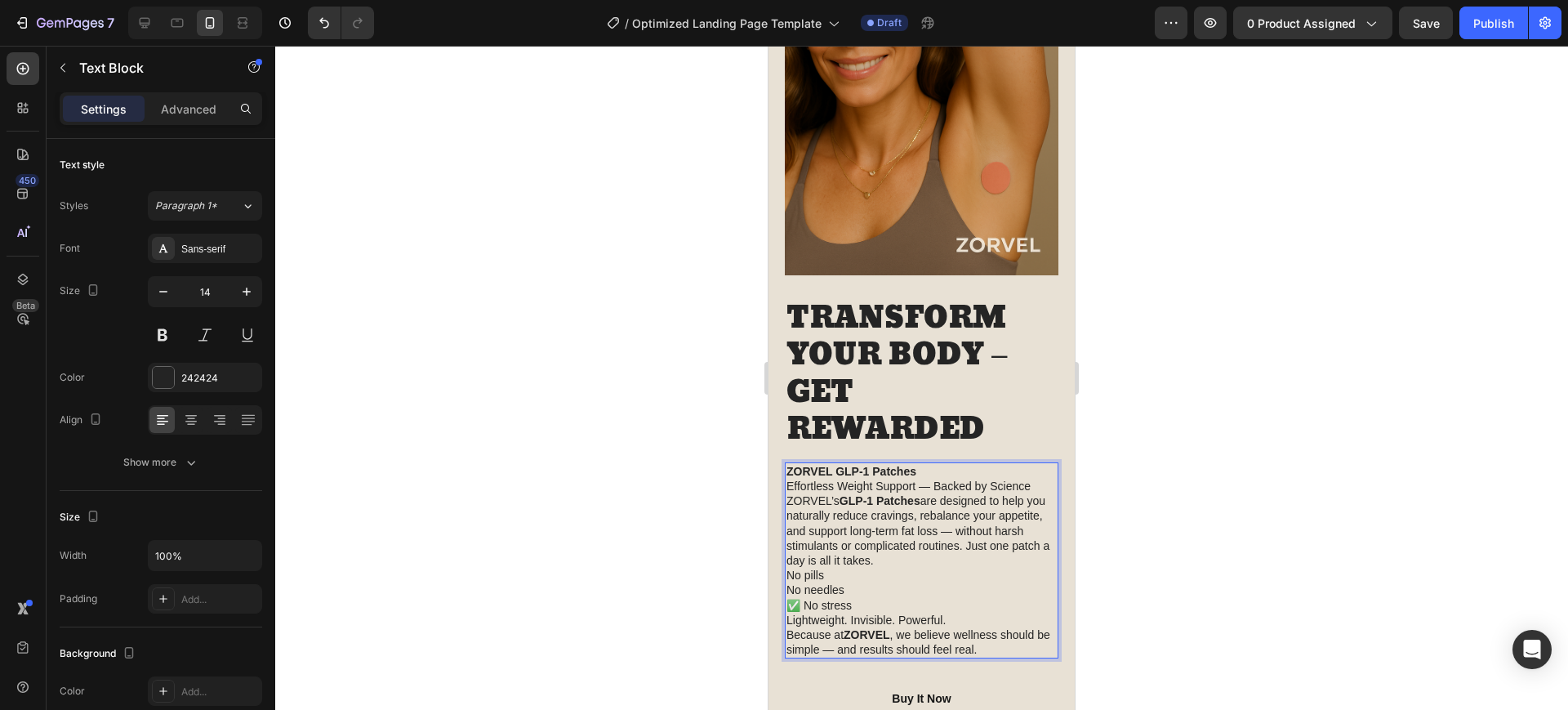 click on "No pills  No needles ✅ No stress" at bounding box center [921, 590] 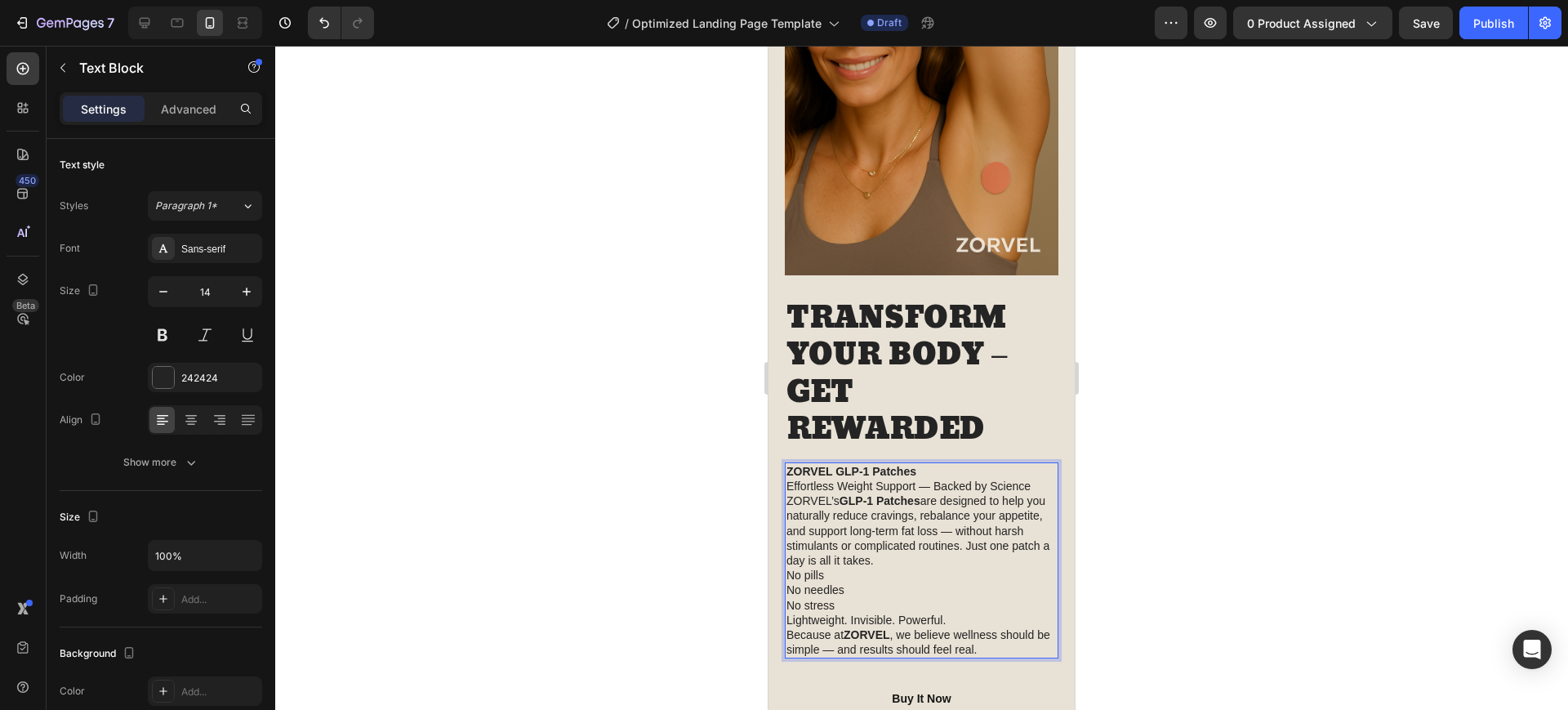 click on "No pills  No needles  No stress" at bounding box center (921, 590) 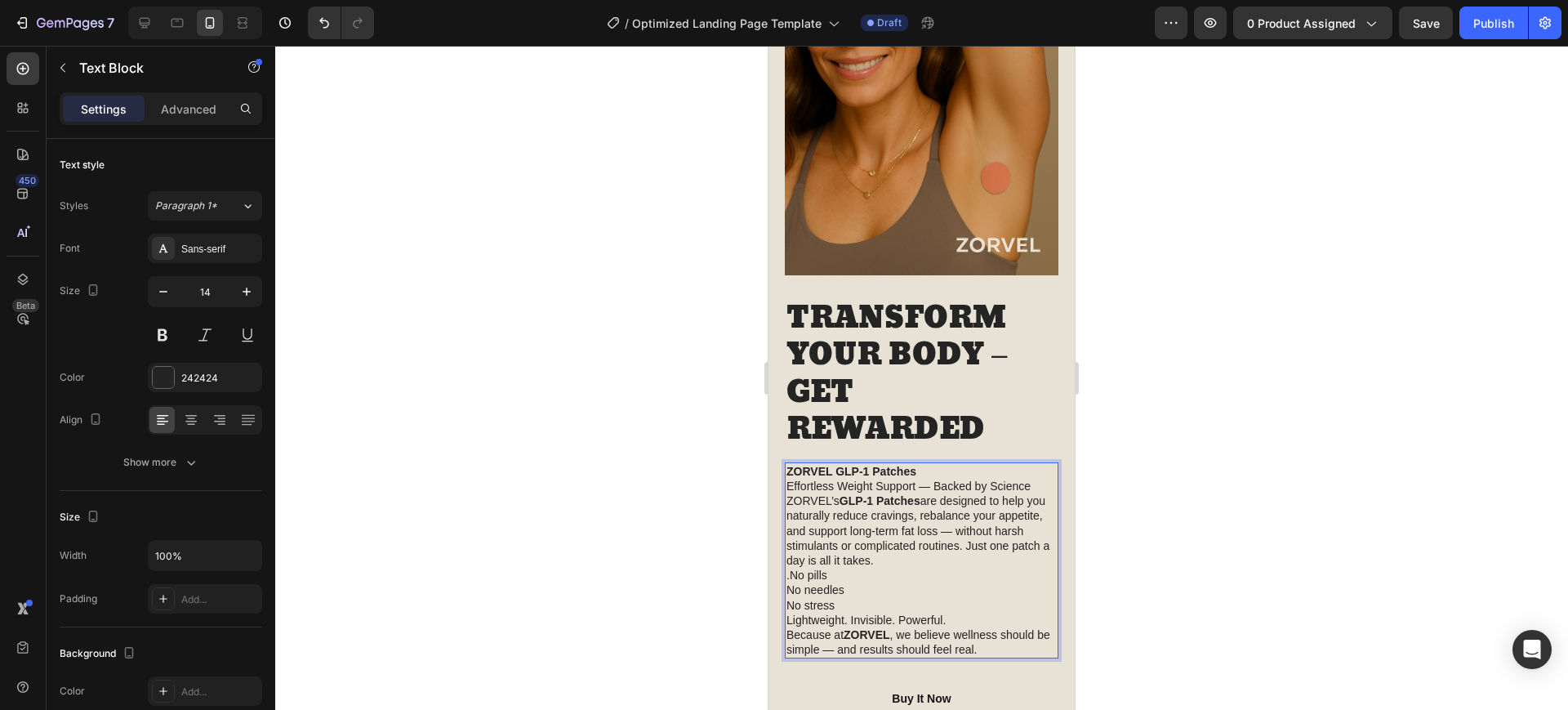 click on ".No pills  No needles  No stress" at bounding box center (921, 590) 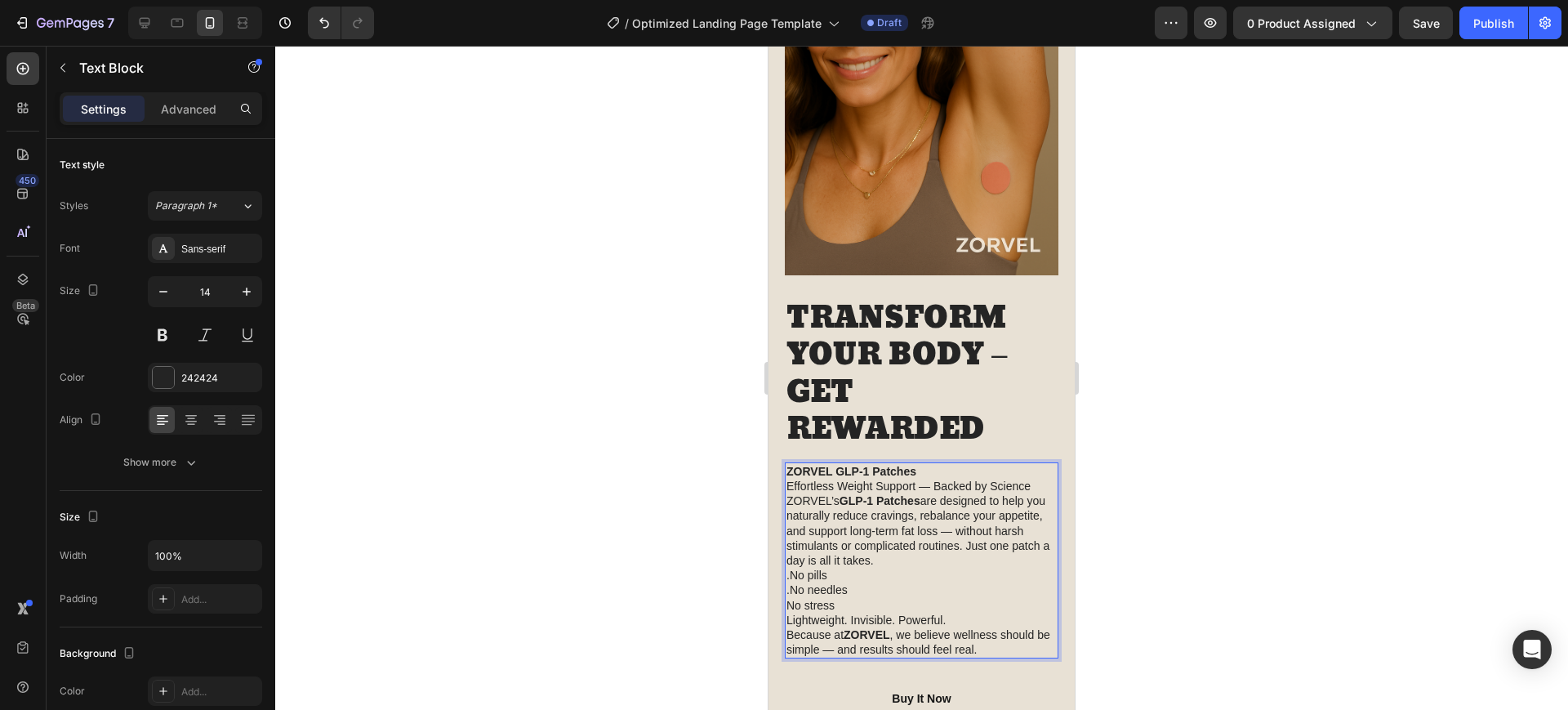 click on "ZORVEL GLP-1 Patches Effortless Weight Support — Backed by Science ZORVEL’s  GLP-1 Patches  are designed to help you naturally reduce cravings, rebalance your appetite, and support long-term fat loss — without harsh stimulants or complicated routines. Just one patch a day is all it takes.  .No pills  .No needles  No stress Lightweight. Invisible. Powerful. Because at  ZORVEL , we believe wellness should be simple — and results should feel real." at bounding box center [921, 560] 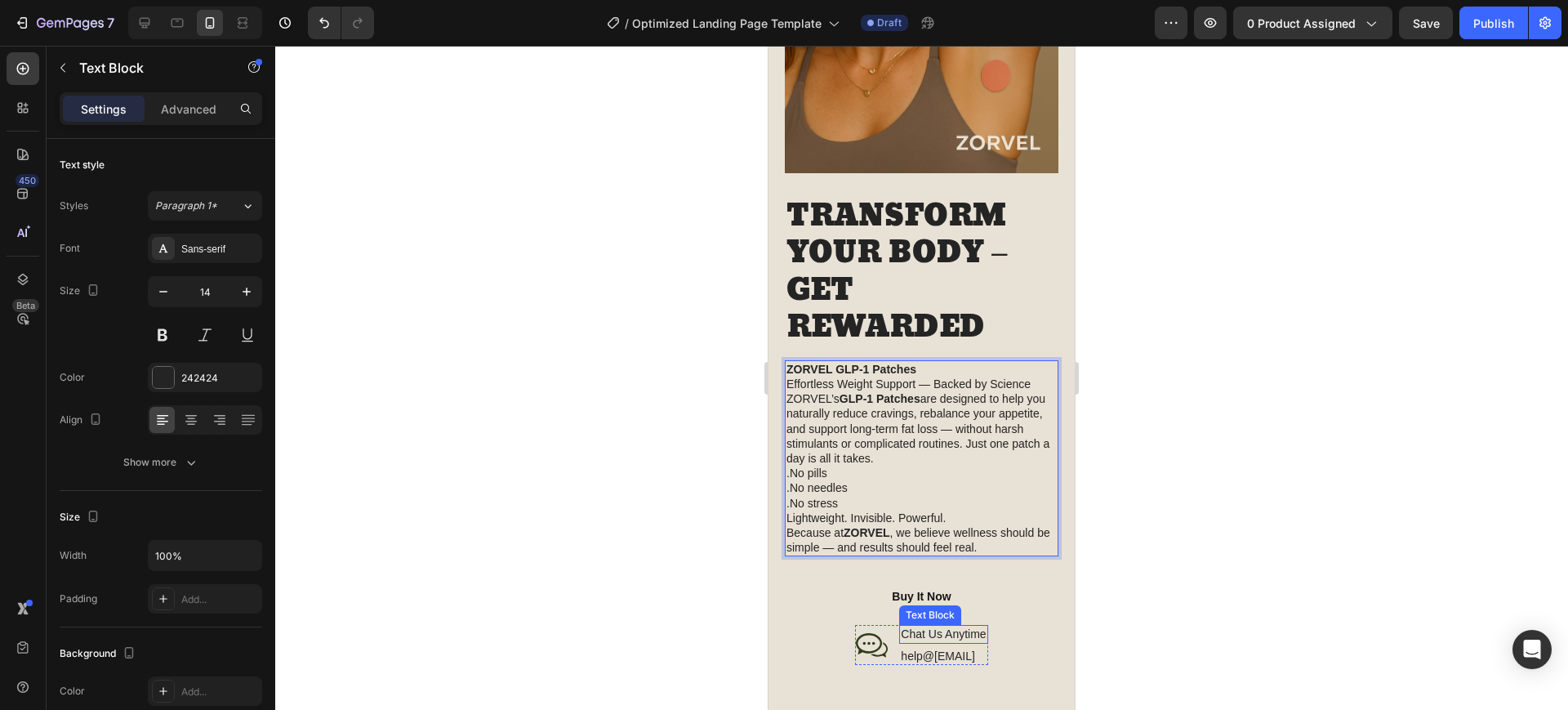 scroll, scrollTop: 2488, scrollLeft: 0, axis: vertical 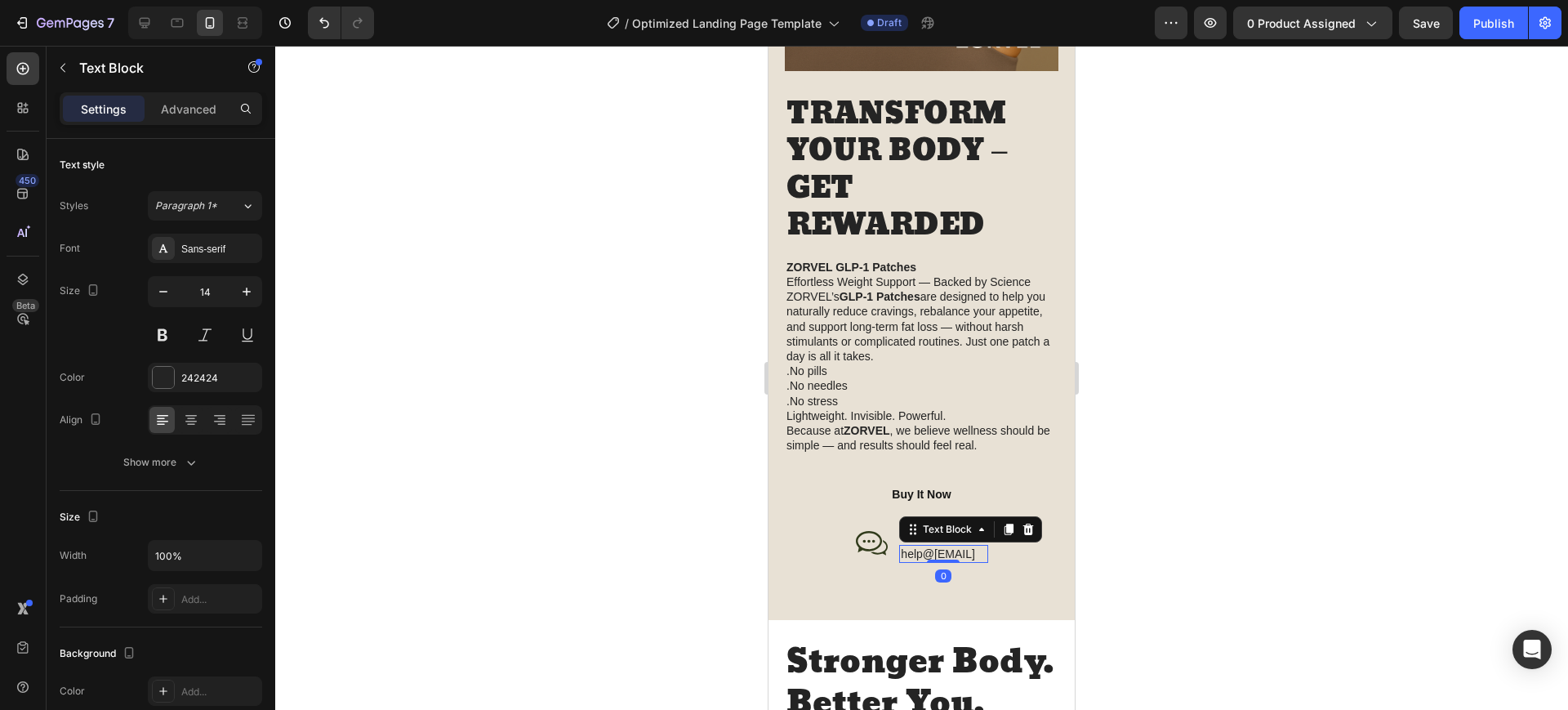 click on "help@[EMAIL]" at bounding box center [943, 554] 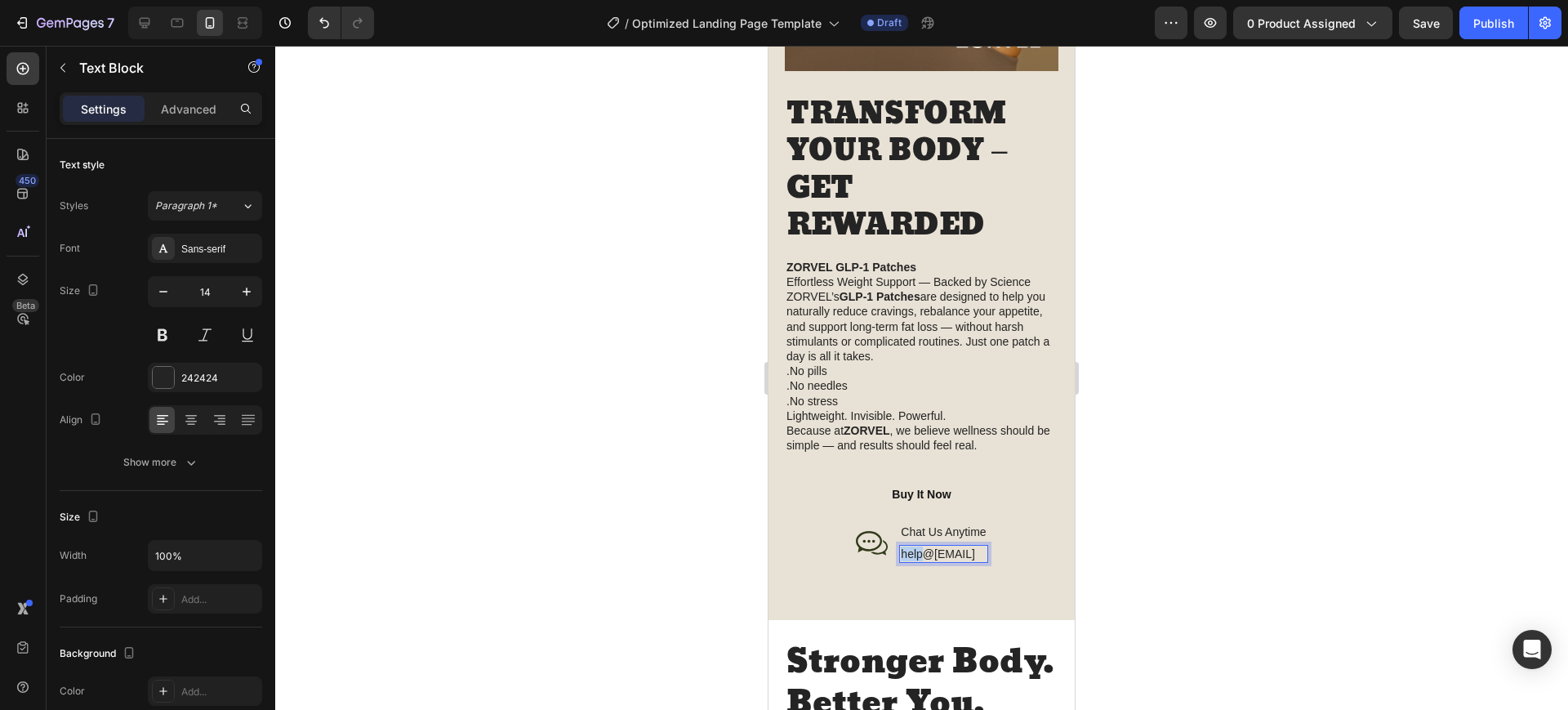 click on "help@[EMAIL]" at bounding box center [943, 554] 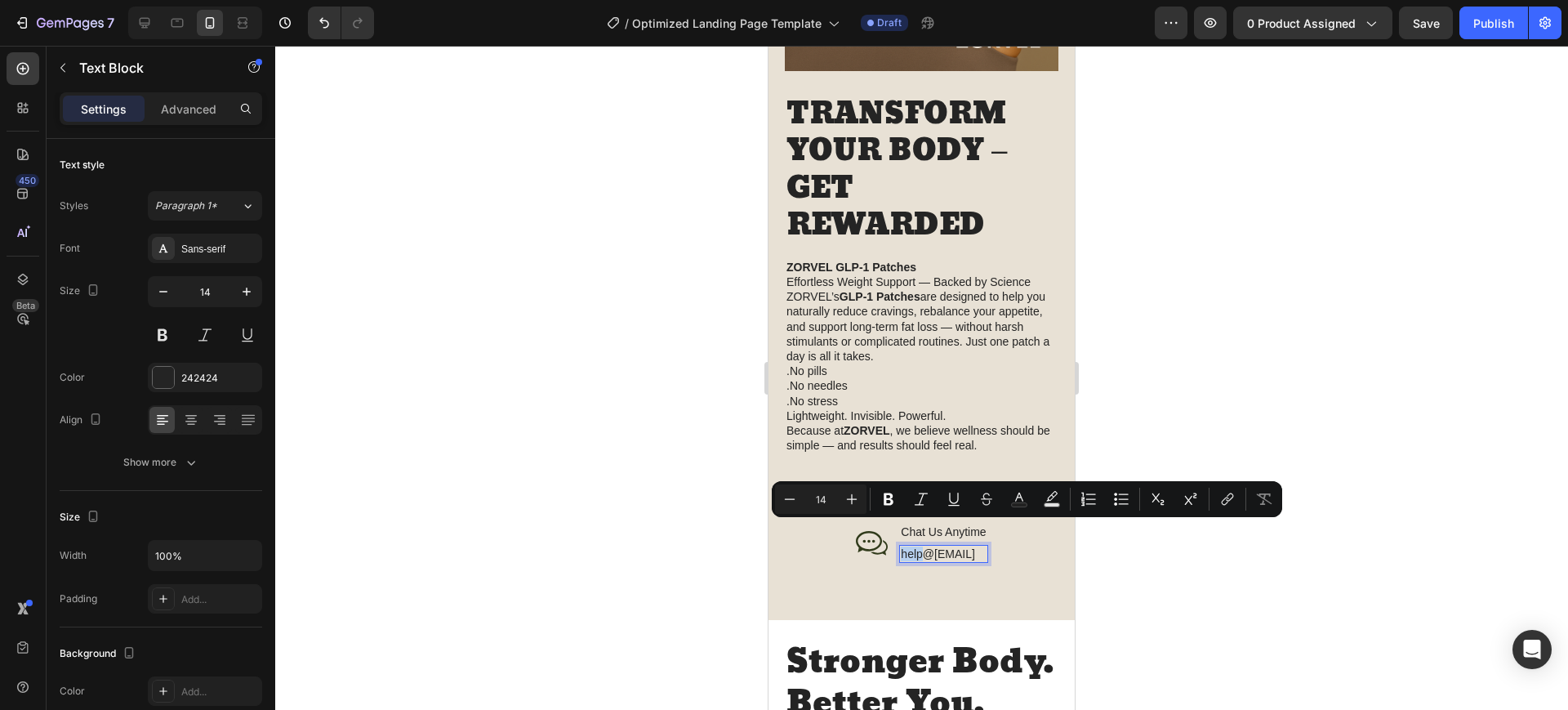 click on "help@[EMAIL]" at bounding box center [943, 554] 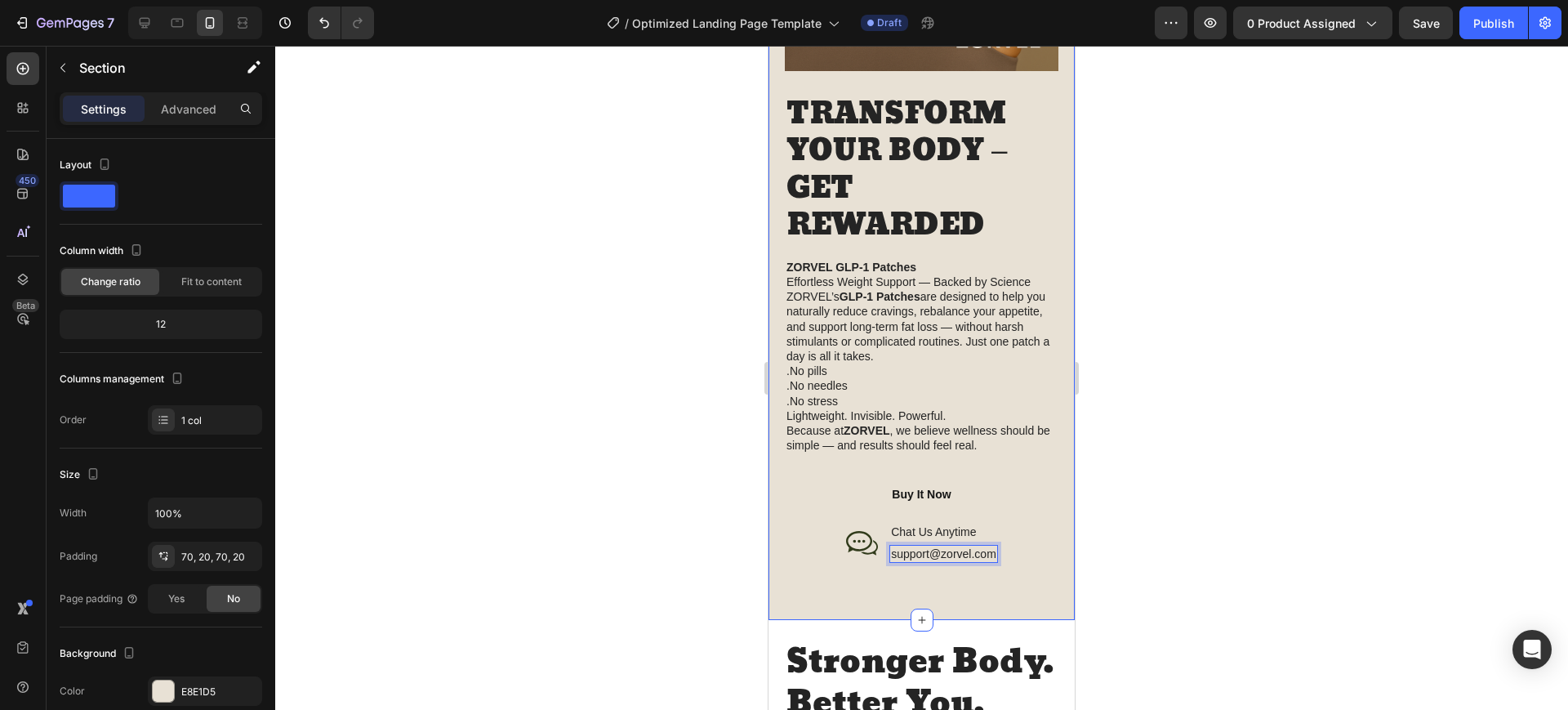 click on "Image TRANSFORM YOUR BODY –  GET REWARDED Heading ZORVEL GLP-1 Patches Effortless Weight Support — Backed by Science ZORVEL’s  GLP-1 Patches  are designed to help you naturally reduce cravings, rebalance your appetite, and support long-term fat loss — without harsh stimulants or complicated routines. Just one patch a day is all it takes.  .No pills  .No needles  .No stress Lightweight. Invisible. Powerful. Because at  ZORVEL , we believe wellness should be simple — and results should feel real. Text Block Buy It Now Button
Icon Chat Us Anytime Text Block support@[EMAIL] Text Block   0 Row Row Row Row Section 3" at bounding box center (921, 111) 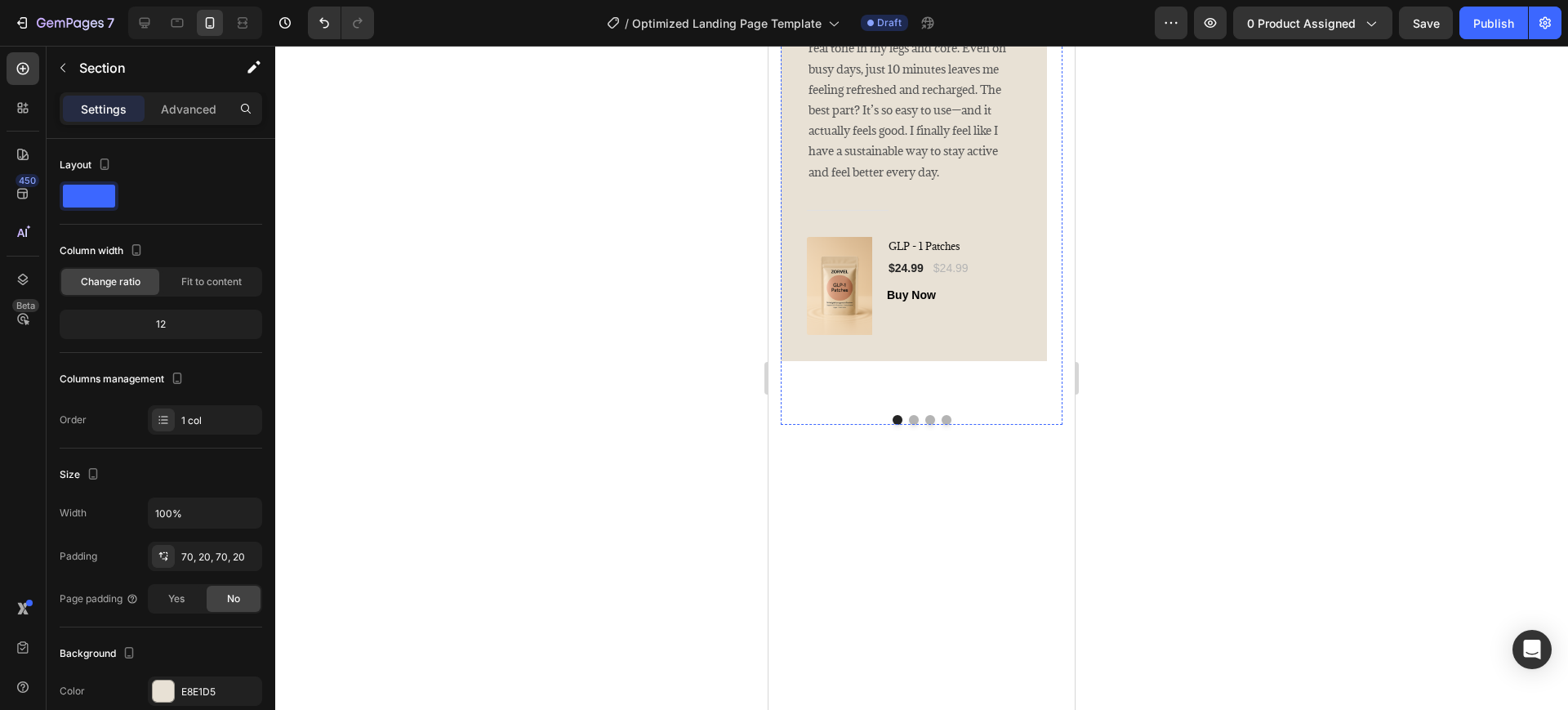 scroll, scrollTop: 3816, scrollLeft: 0, axis: vertical 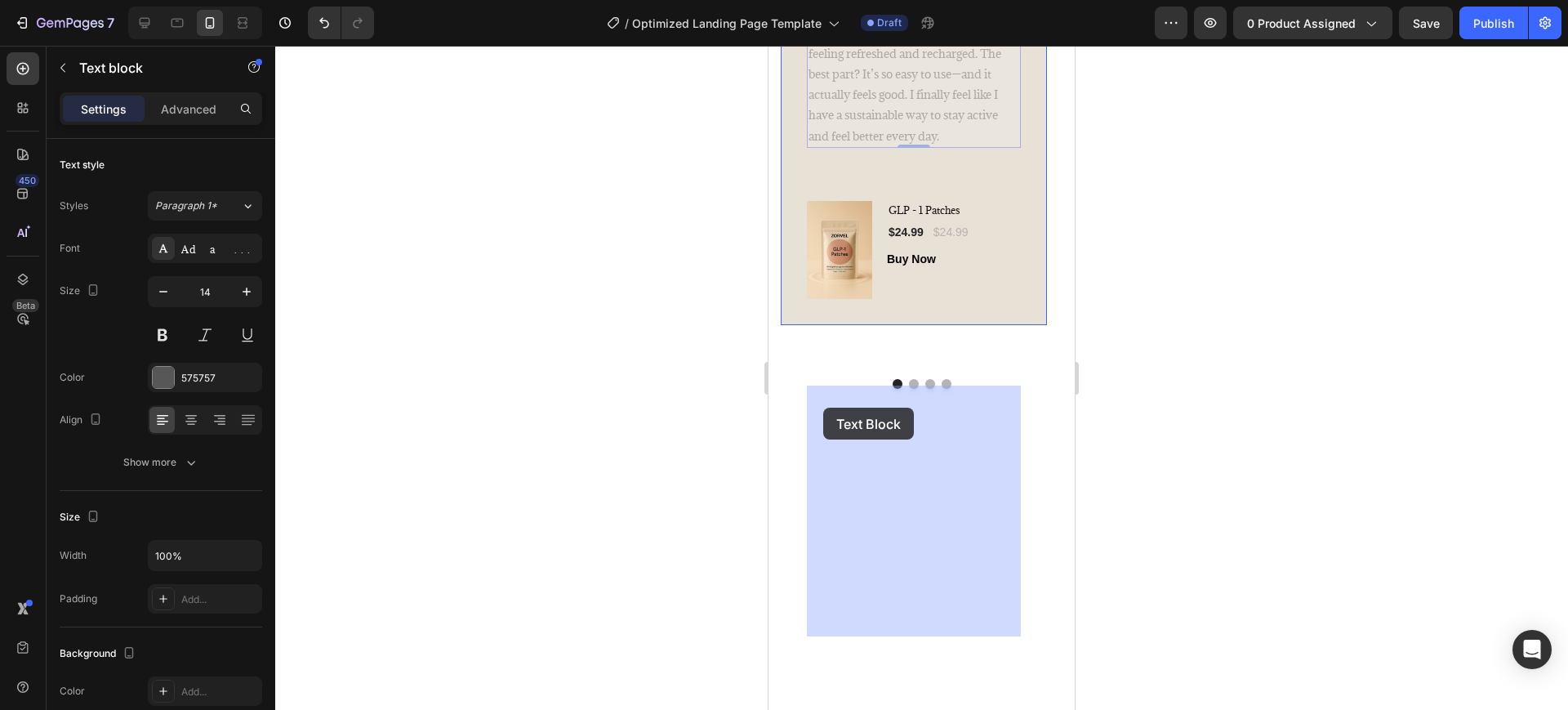 drag, startPoint x: 809, startPoint y: 394, endPoint x: 821, endPoint y: 403, distance: 15 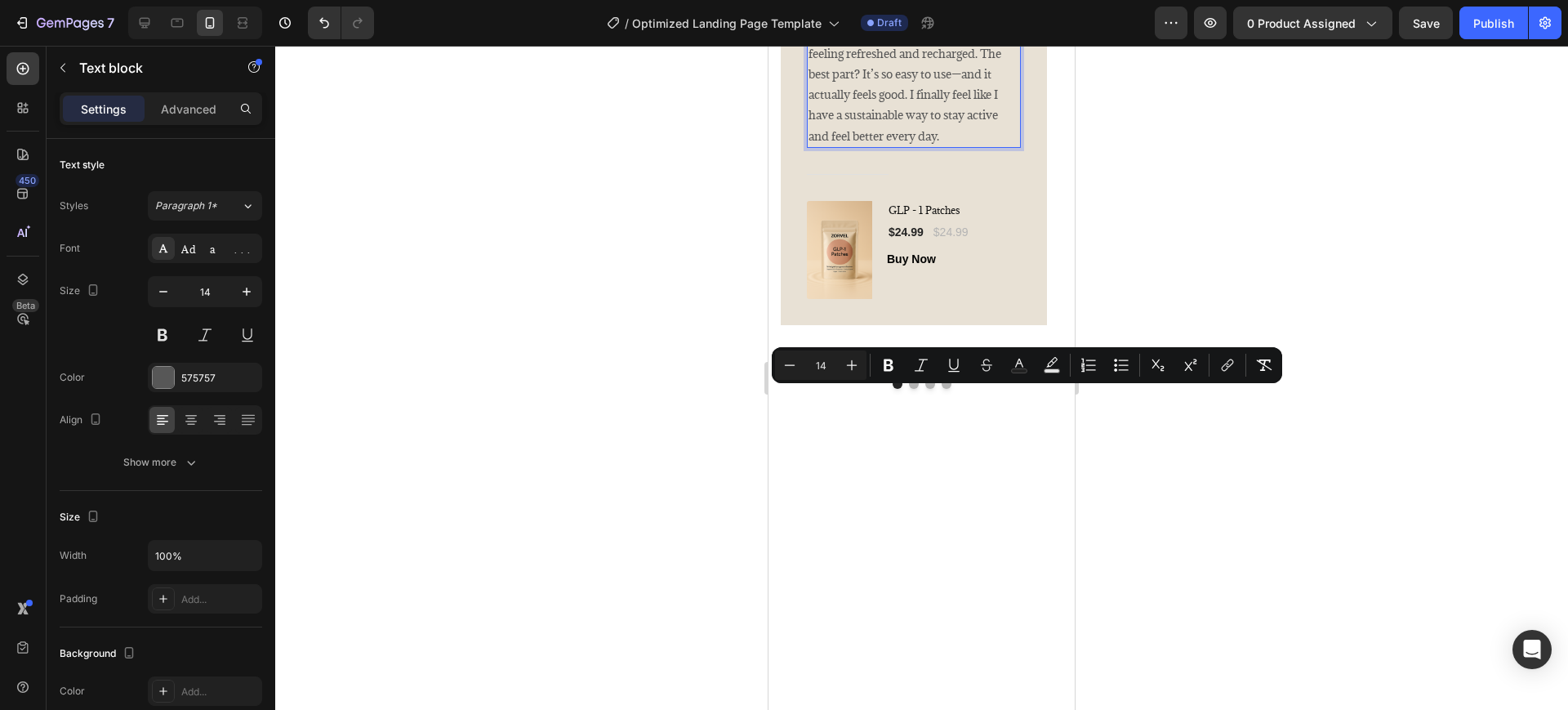 drag, startPoint x: 809, startPoint y: 399, endPoint x: 958, endPoint y: 618, distance: 264.8811 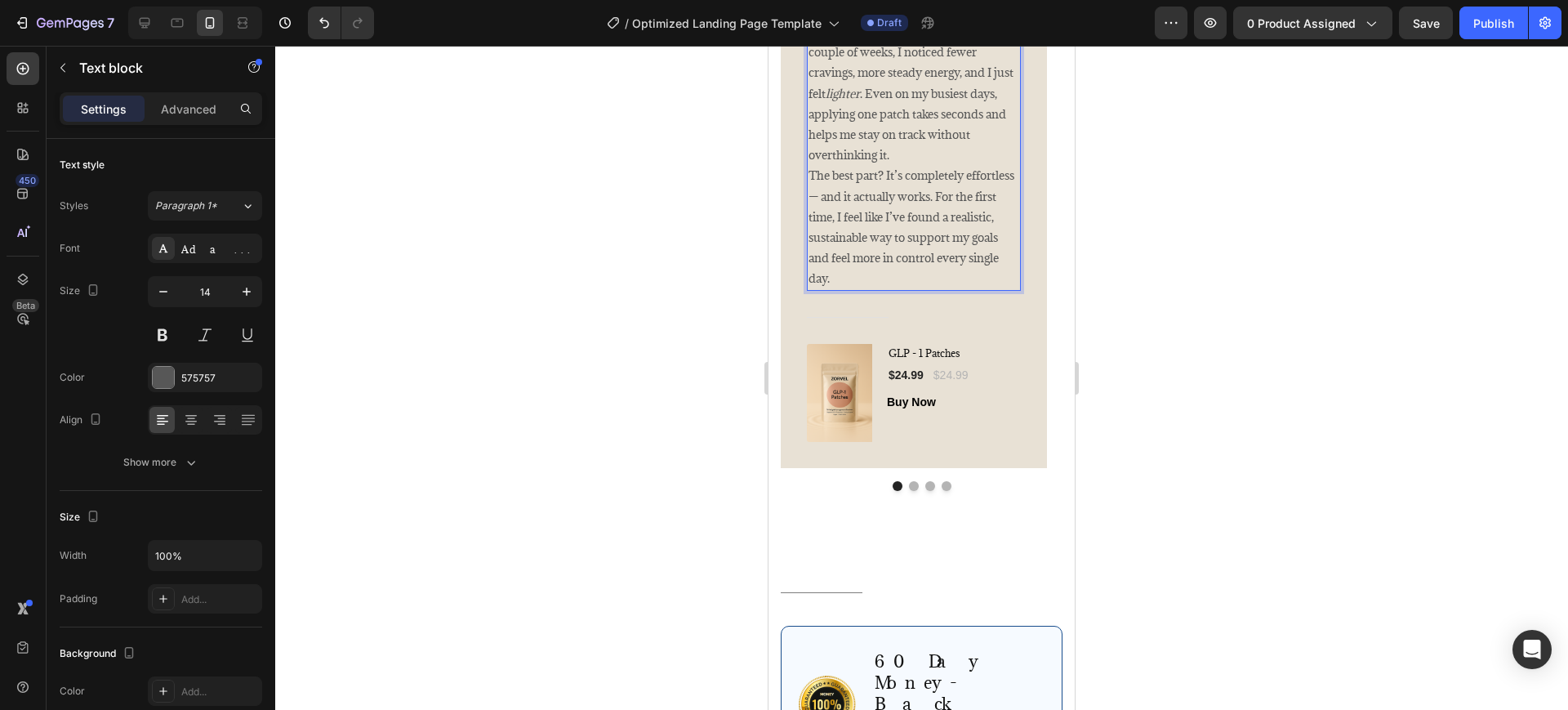 scroll, scrollTop: 4265, scrollLeft: 0, axis: vertical 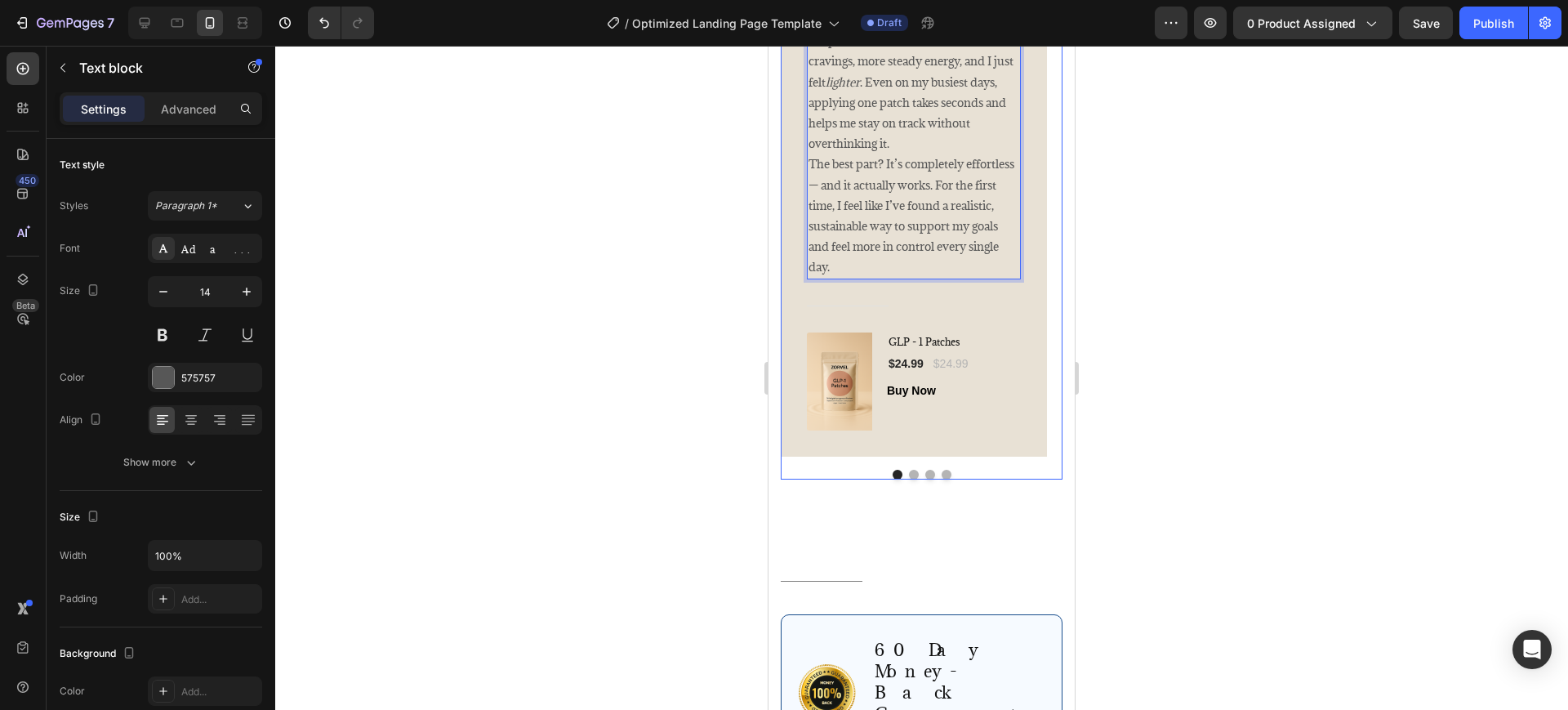 click at bounding box center (914, 475) 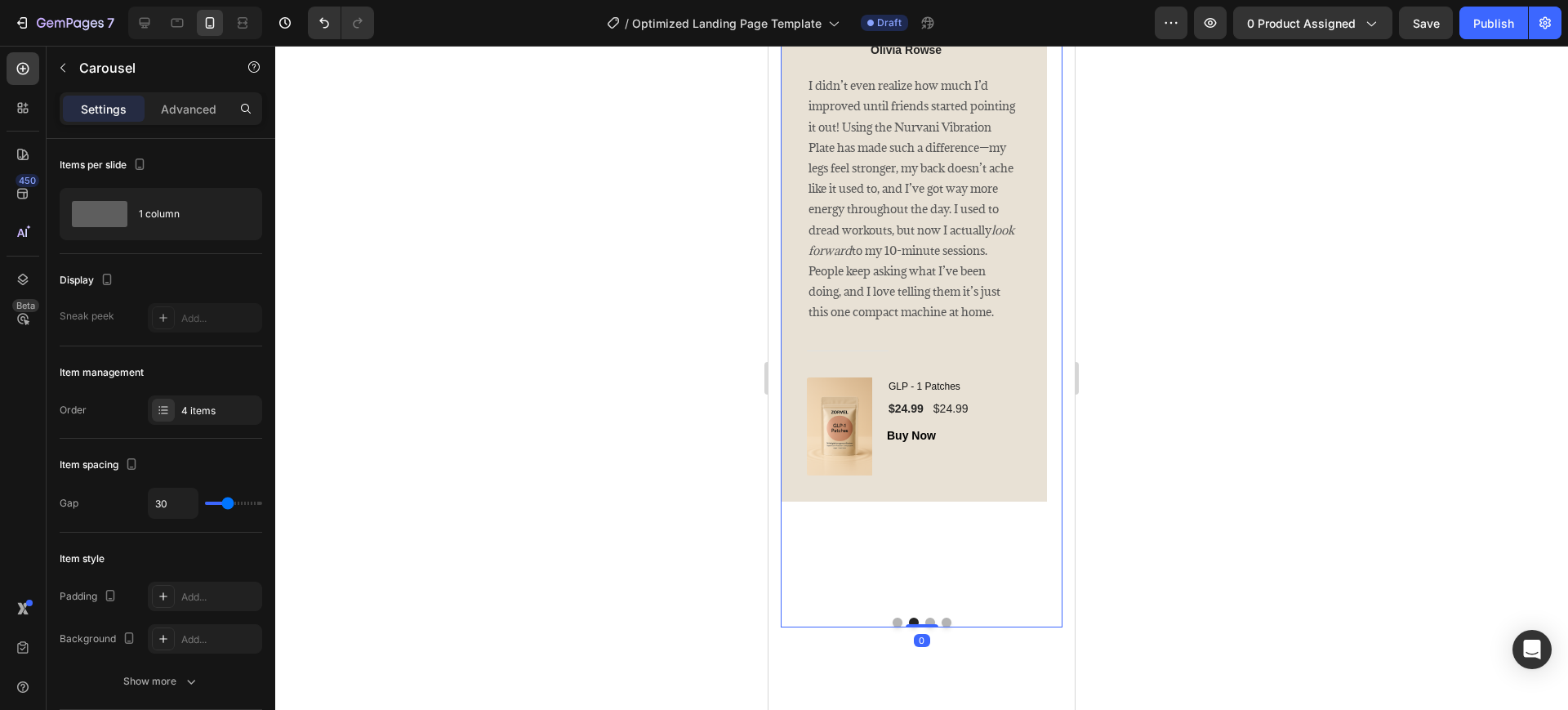 scroll, scrollTop: 3959, scrollLeft: 0, axis: vertical 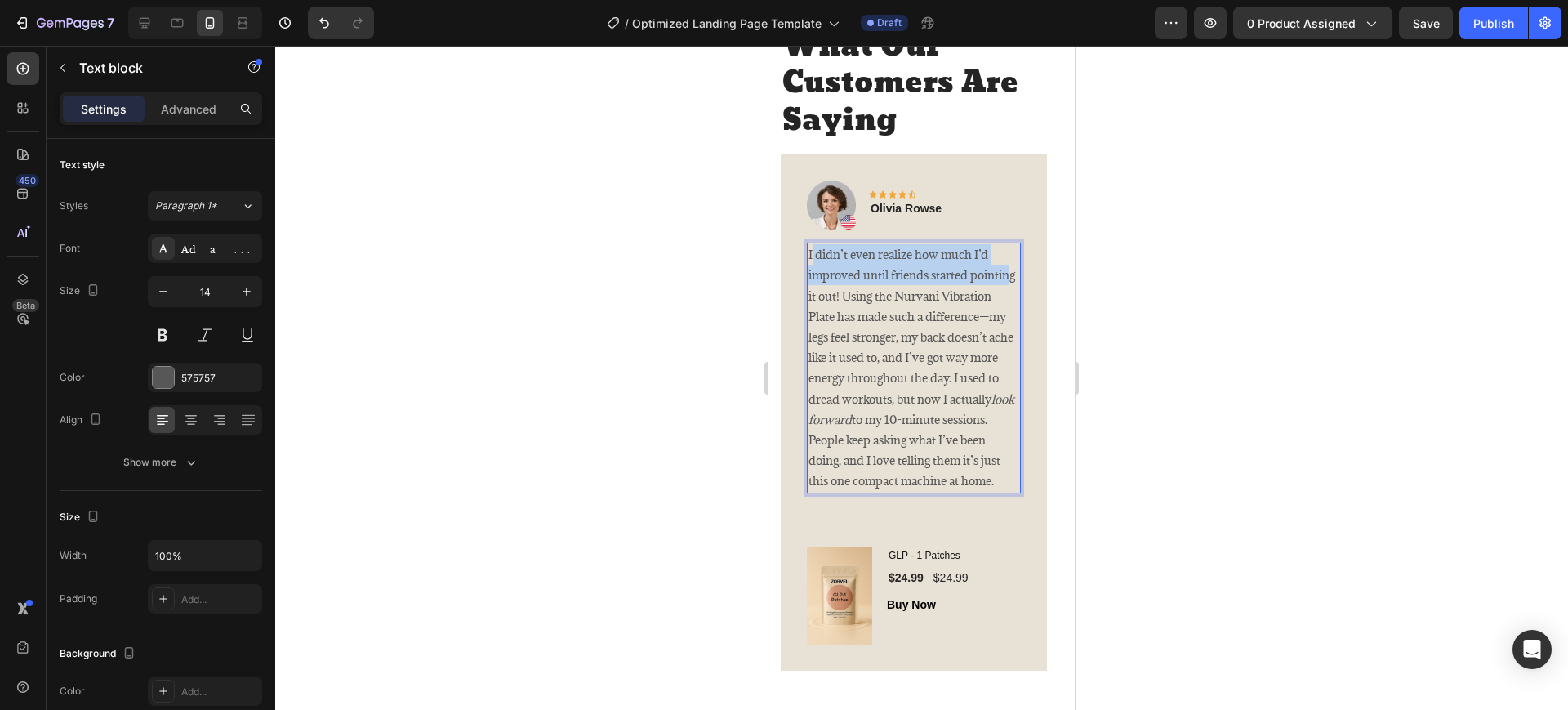 drag, startPoint x: 812, startPoint y: 258, endPoint x: 825, endPoint y: 266, distance: 15.264338 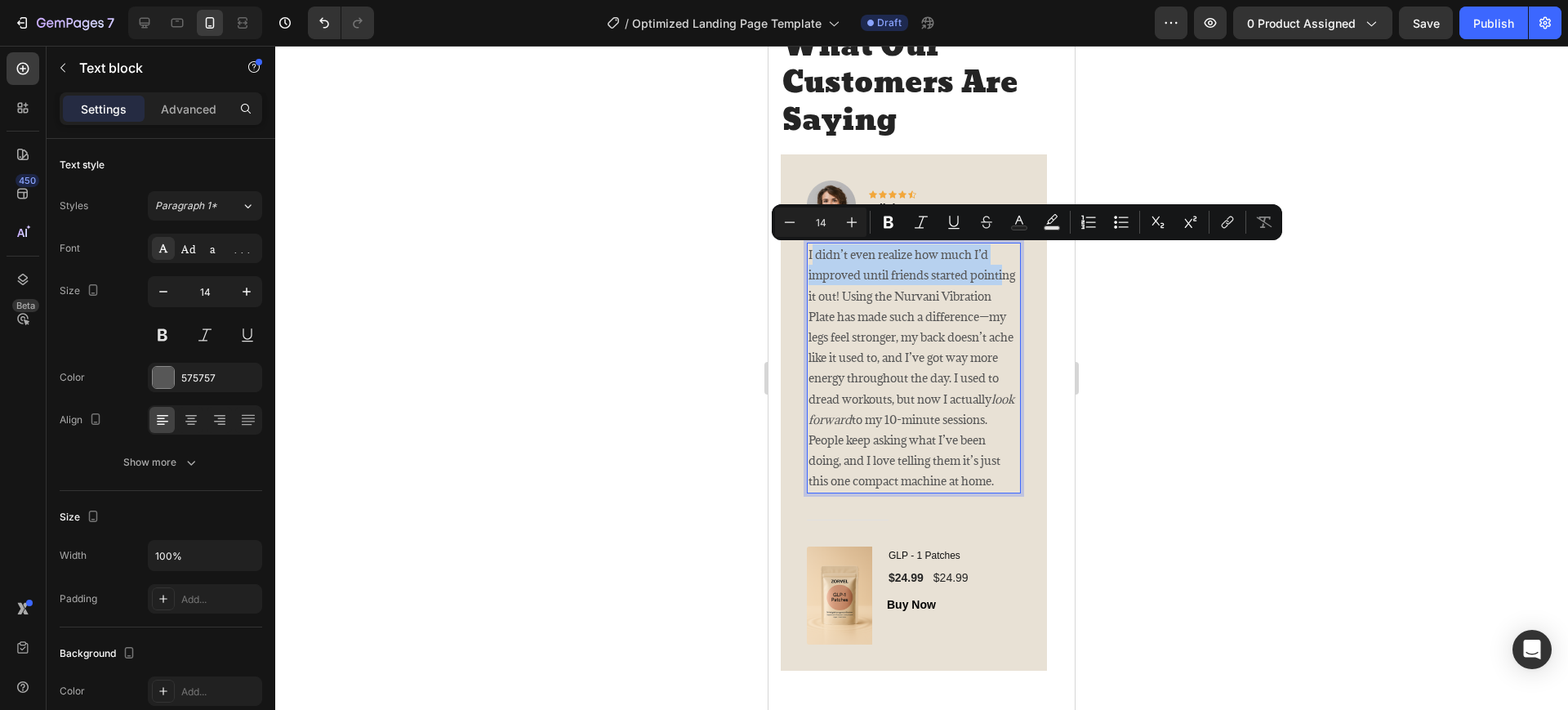 click on "I didn’t even realize how much I’d improved until friends started pointing it out! Using the Nurvani Vibration Plate has made such a difference—my legs feel stronger, my back doesn’t ache like it used to, and I’ve got way more energy throughout the day. I used to dread workouts, but now I actually  look forward  to my 10-minute sessions. People keep asking what I’ve been doing, and I love telling them it’s just this one compact machine at home." at bounding box center [914, 368] 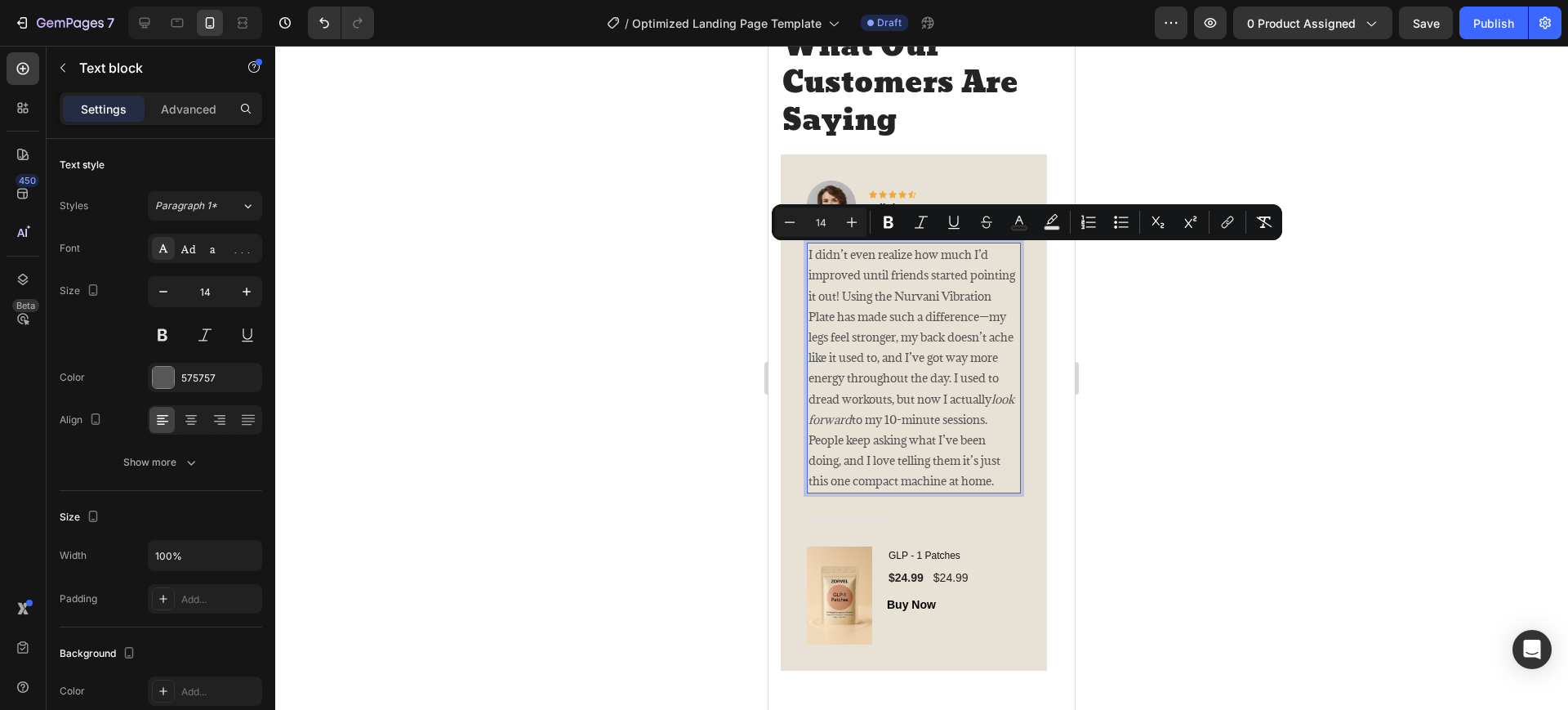 drag, startPoint x: 809, startPoint y: 251, endPoint x: 918, endPoint y: 505, distance: 276.40007 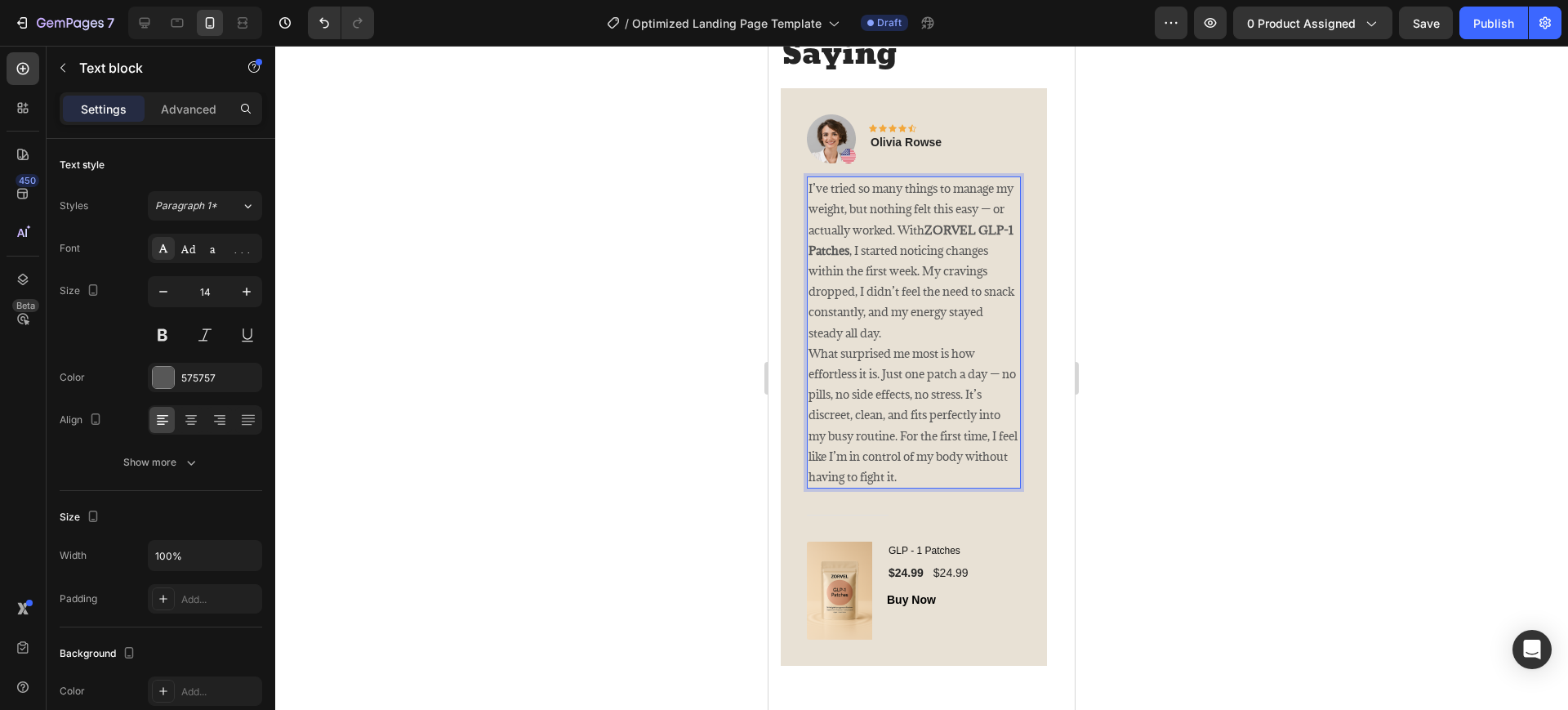 scroll, scrollTop: 4061, scrollLeft: 0, axis: vertical 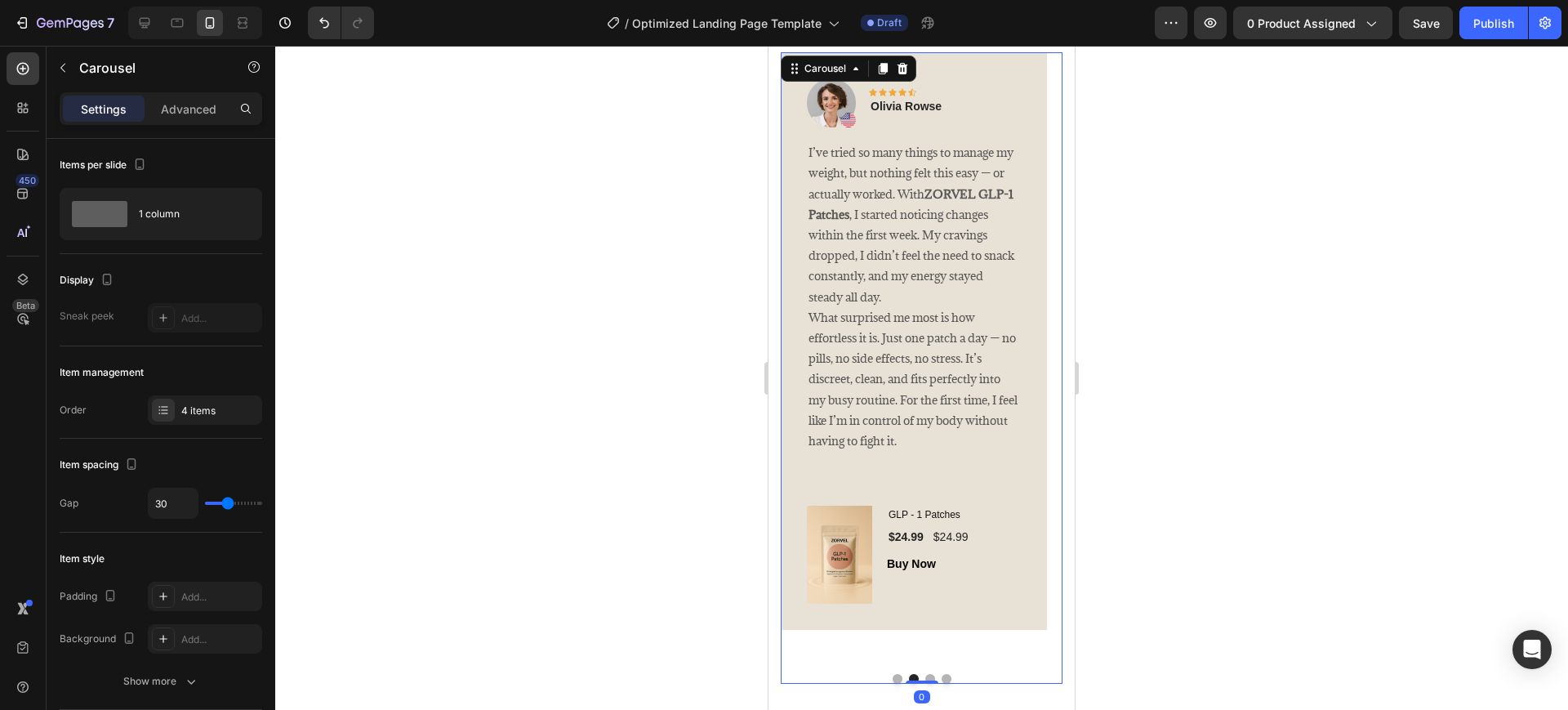 click on "Image
Icon
Icon
Icon
Icon
Icon Row [FIRST] [LAST] Text block Row I knew the  ZORVEL GLP-1 Patches  were working when I stopped reaching for snacks without thinking — and people around me started asking if I’d been losing weight. Within the first couple of weeks, I noticed fewer cravings, more steady energy, and I just felt  lighter . Even on my busiest days, applying one patch takes seconds and helps me stay on track without overthinking it. The best part? It’s completely effortless — and it actually works. For the first time, I feel like I’ve found a realistic, sustainable way to support my goals and feel more in control every single day. Text block                Title Line (P) Images & Gallery GLP - 1 Patches (P) Title $24.99 (P) Price (P) Price $24.99 (P) Price (P) Price Row Buy Now (P) Cart Button Product Row Image
Icon
Icon
Icon
Icon
Icon" at bounding box center (921, 368) 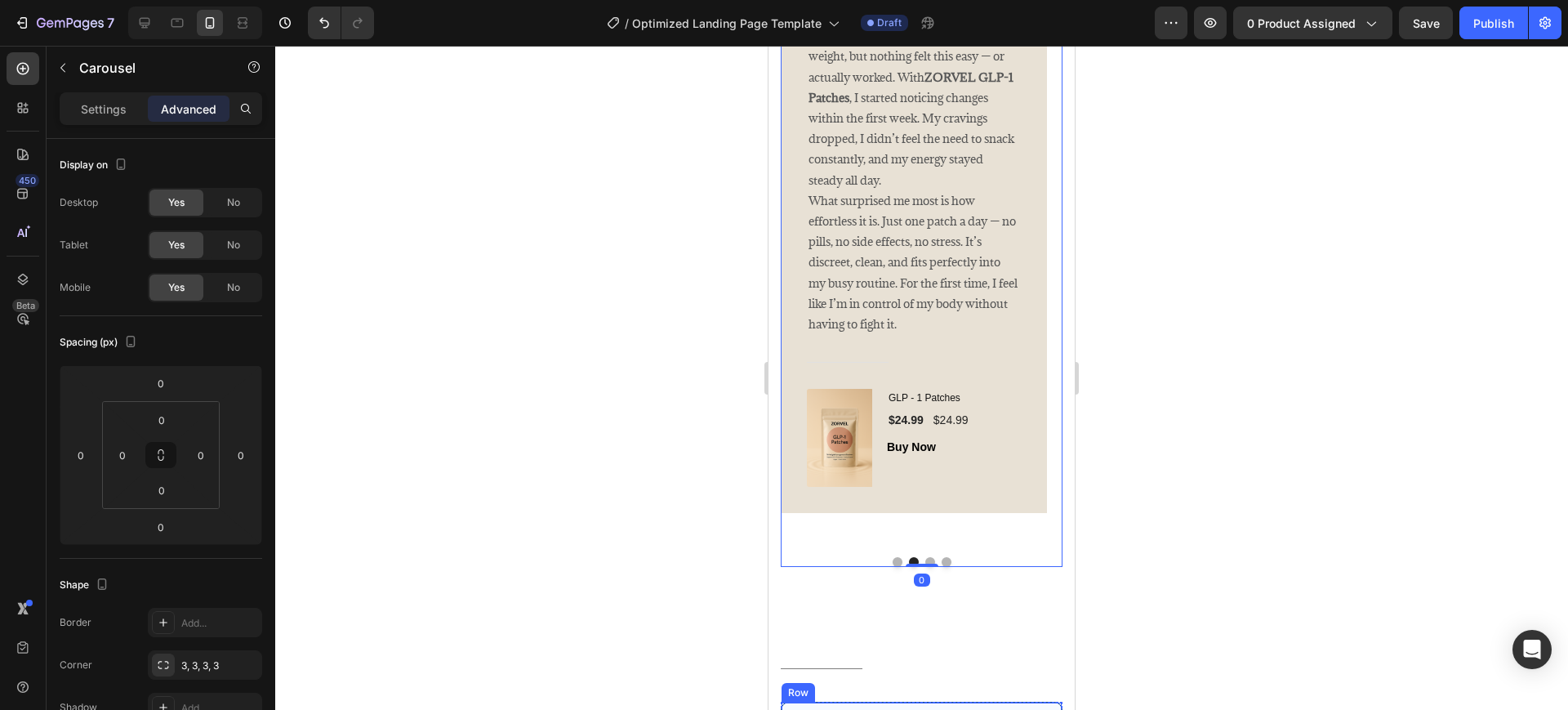 scroll, scrollTop: 4265, scrollLeft: 0, axis: vertical 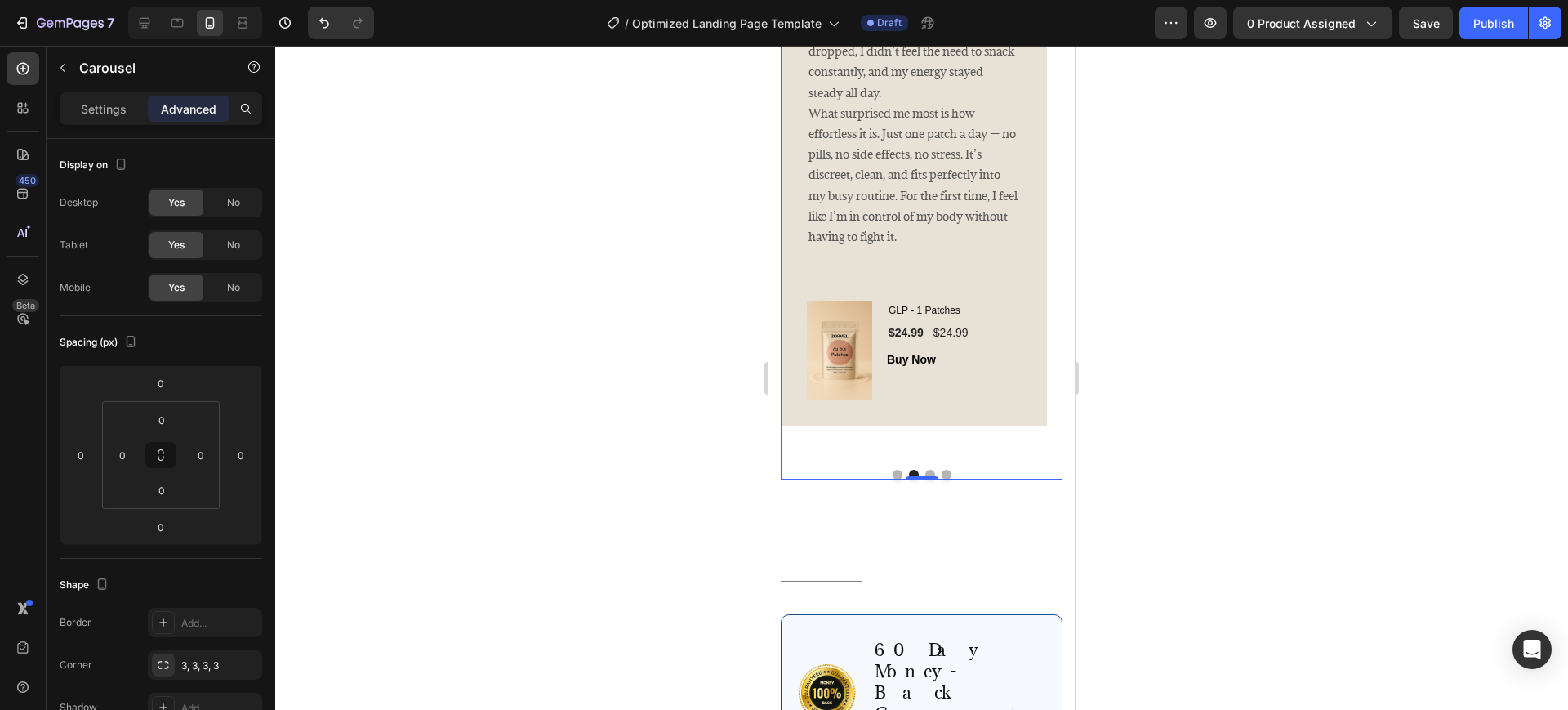 click at bounding box center (930, 475) 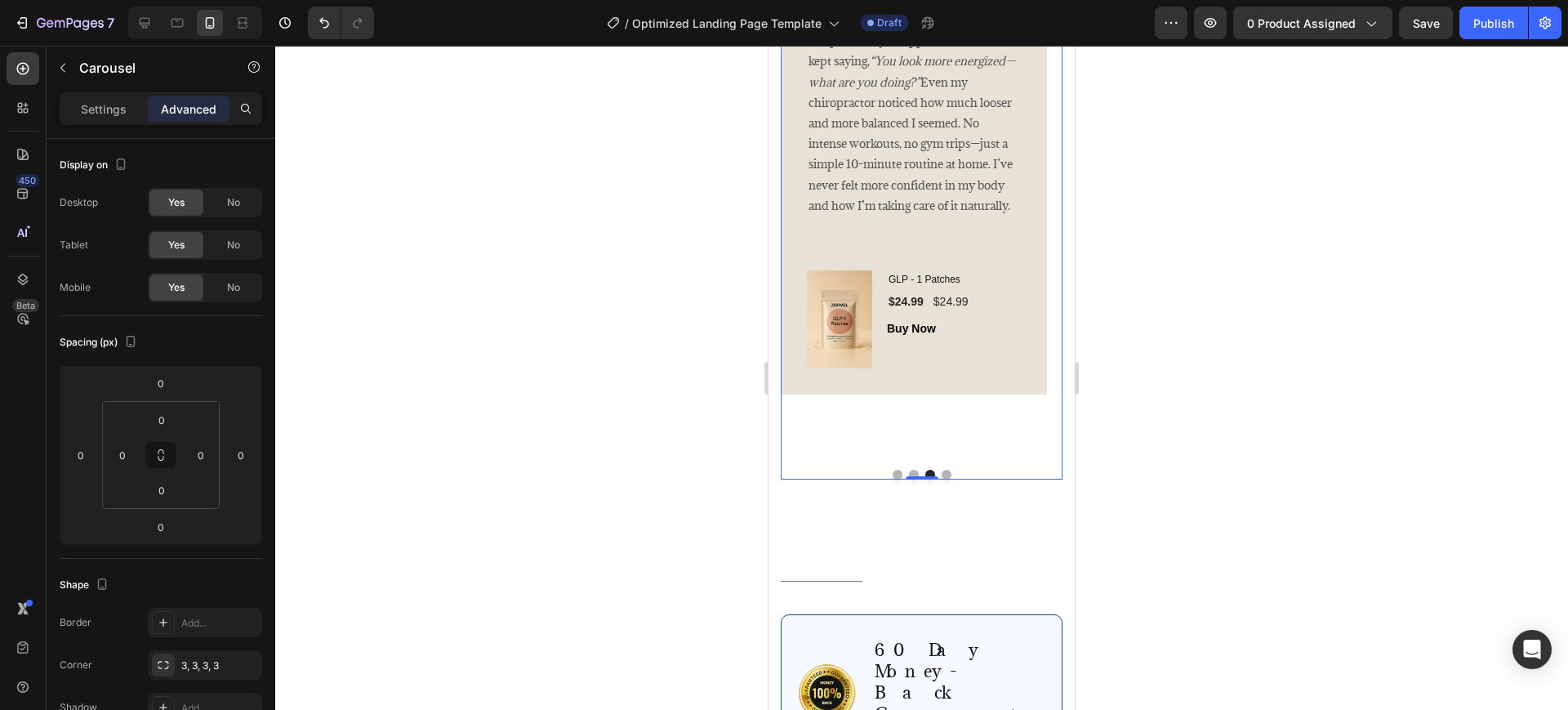 scroll, scrollTop: 4061, scrollLeft: 0, axis: vertical 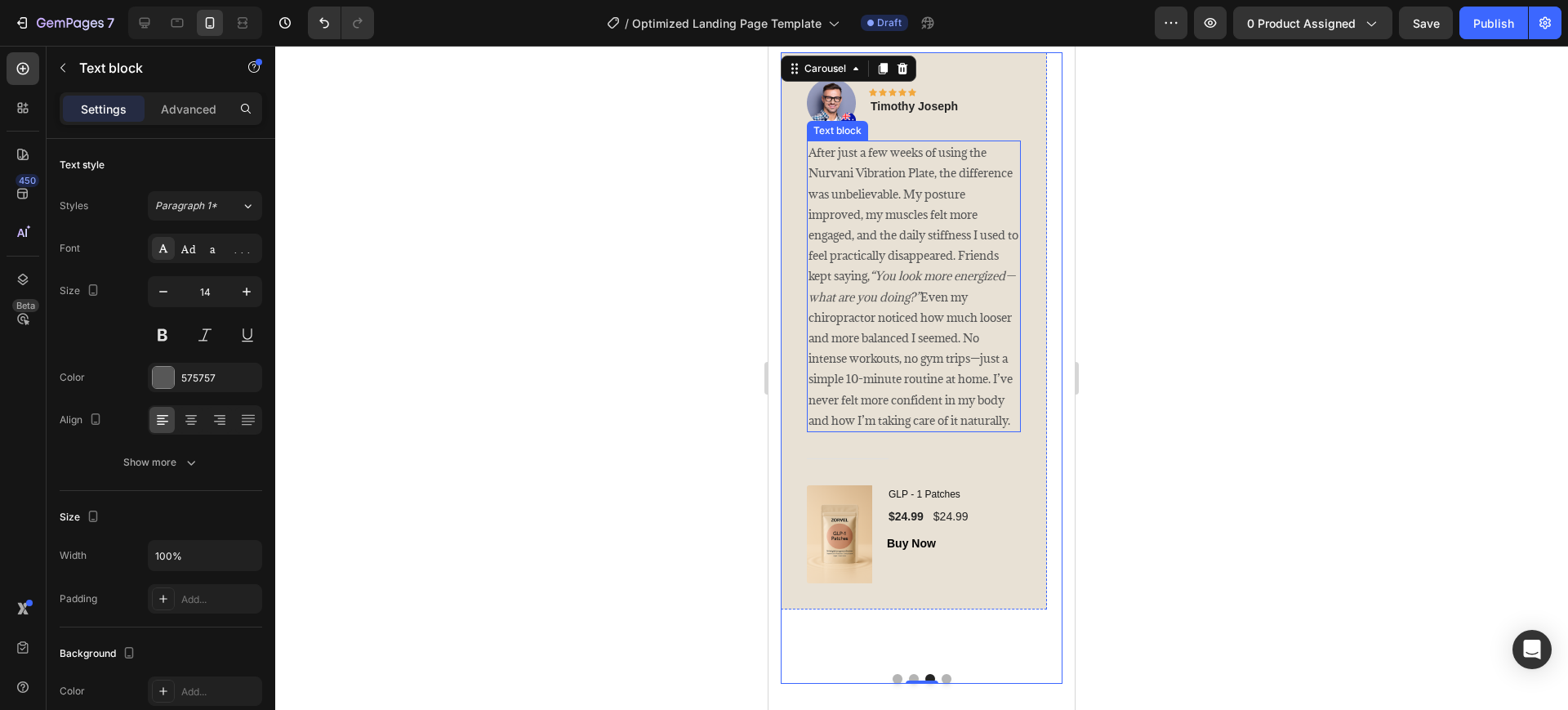 click on "After just a few weeks of using the Nurvani Vibration Plate, the difference was unbelievable. My posture improved, my muscles felt more engaged, and the daily stiffness I used to feel practically disappeared. Friends kept saying,  “You look more energized—what are you doing?”  Even my chiropractor noticed how much looser and more balanced I seemed. No intense workouts, no gym trips—just a simple 10-minute routine at home. I’ve never felt more confident in my body and how I’m taking care of it naturally." at bounding box center (914, 286) 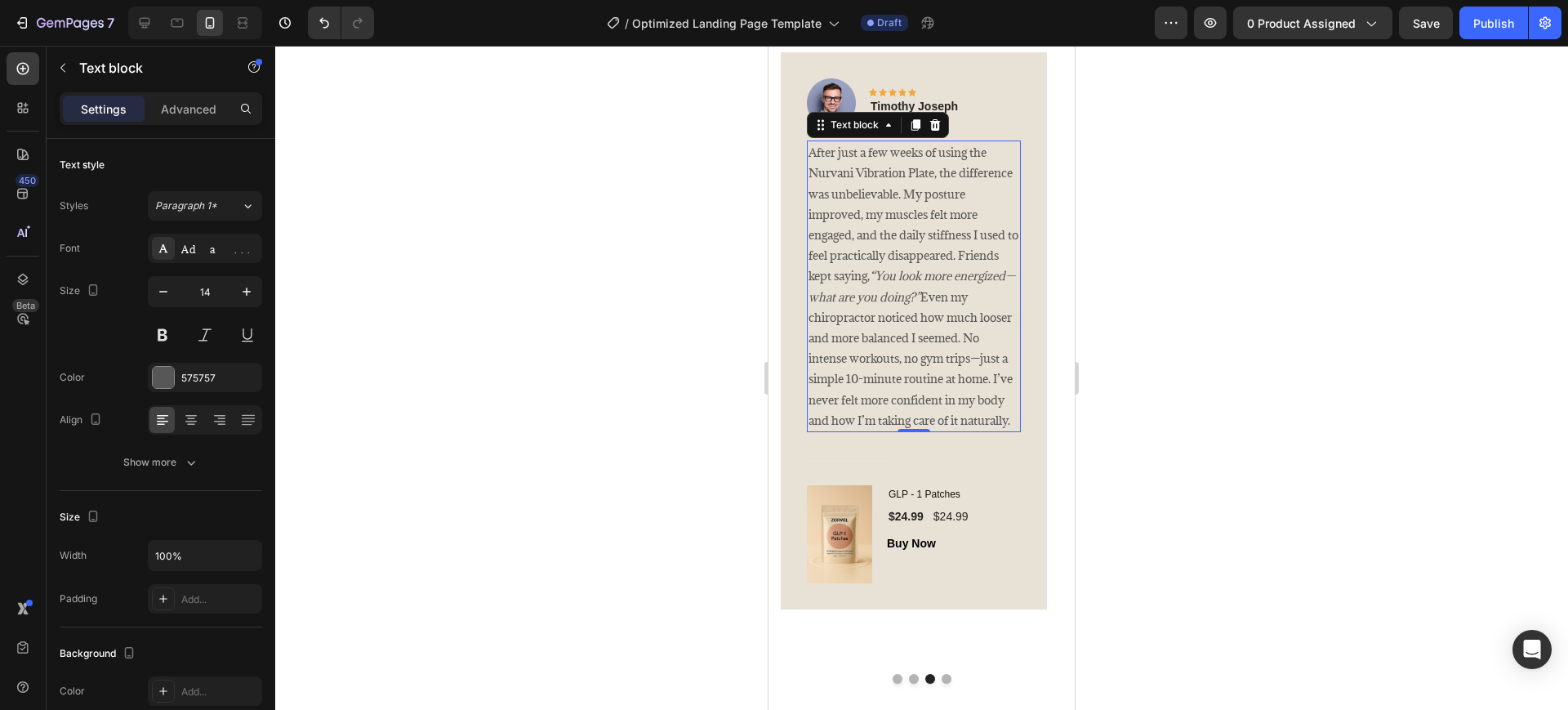 click on "After just a few weeks of using the Nurvani Vibration Plate, the difference was unbelievable. My posture improved, my muscles felt more engaged, and the daily stiffness I used to feel practically disappeared. Friends kept saying,  “You look more energized—what are you doing?”  Even my chiropractor noticed how much looser and more balanced I seemed. No intense workouts, no gym trips—just a simple 10-minute routine at home. I’ve never felt more confident in my body and how I’m taking care of it naturally." at bounding box center (914, 286) 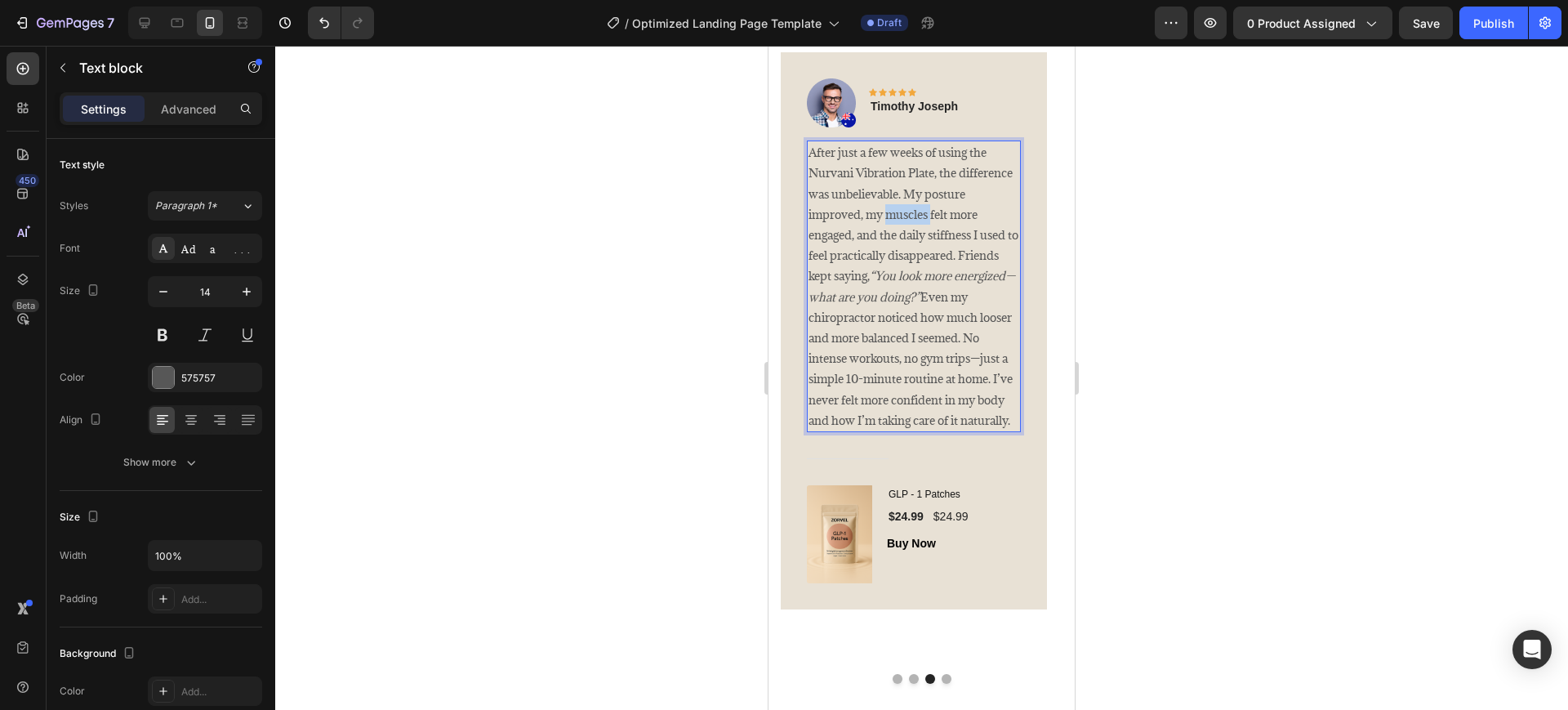 click on "After just a few weeks of using the Nurvani Vibration Plate, the difference was unbelievable. My posture improved, my muscles felt more engaged, and the daily stiffness I used to feel practically disappeared. Friends kept saying,  “You look more energized—what are you doing?”  Even my chiropractor noticed how much looser and more balanced I seemed. No intense workouts, no gym trips—just a simple 10-minute routine at home. I’ve never felt more confident in my body and how I’m taking care of it naturally." at bounding box center (914, 286) 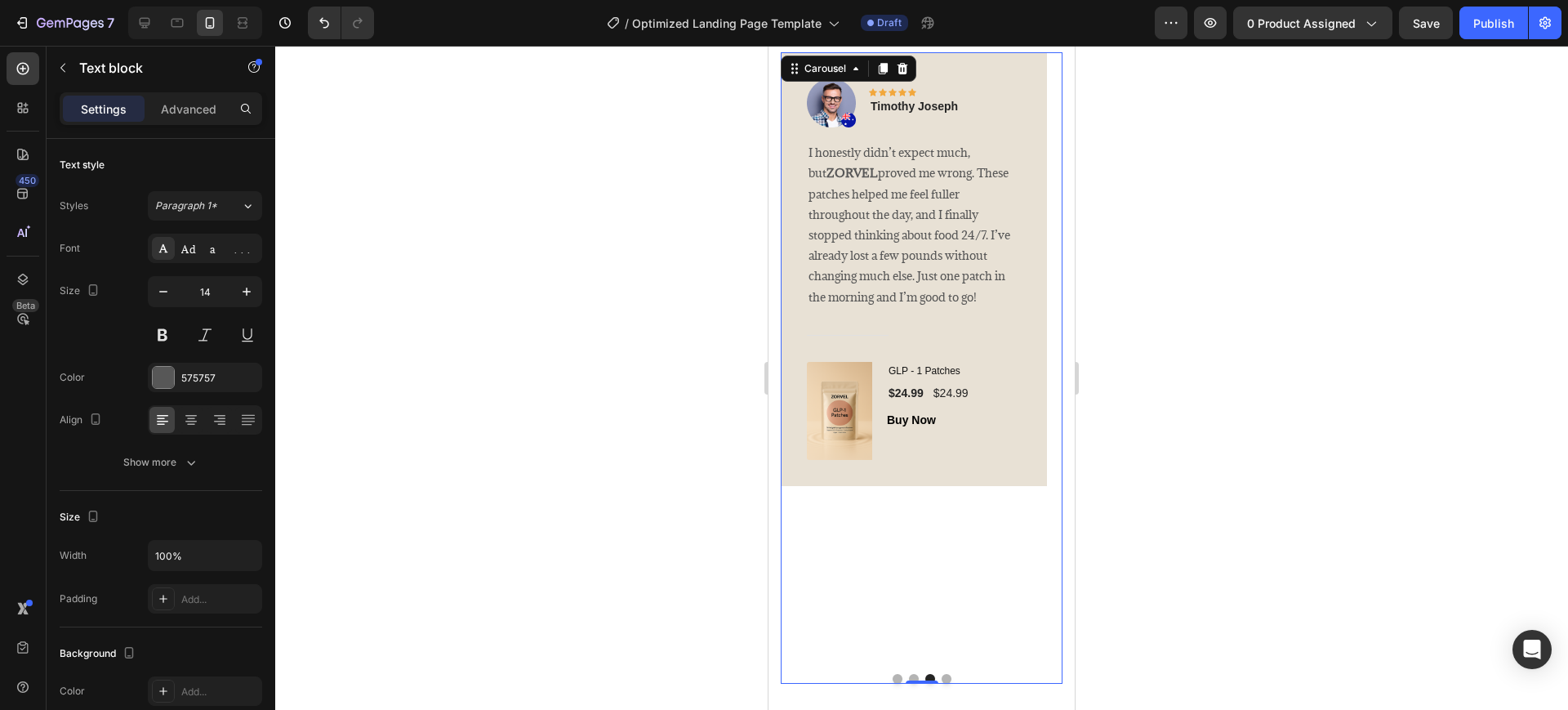 click at bounding box center [947, 679] 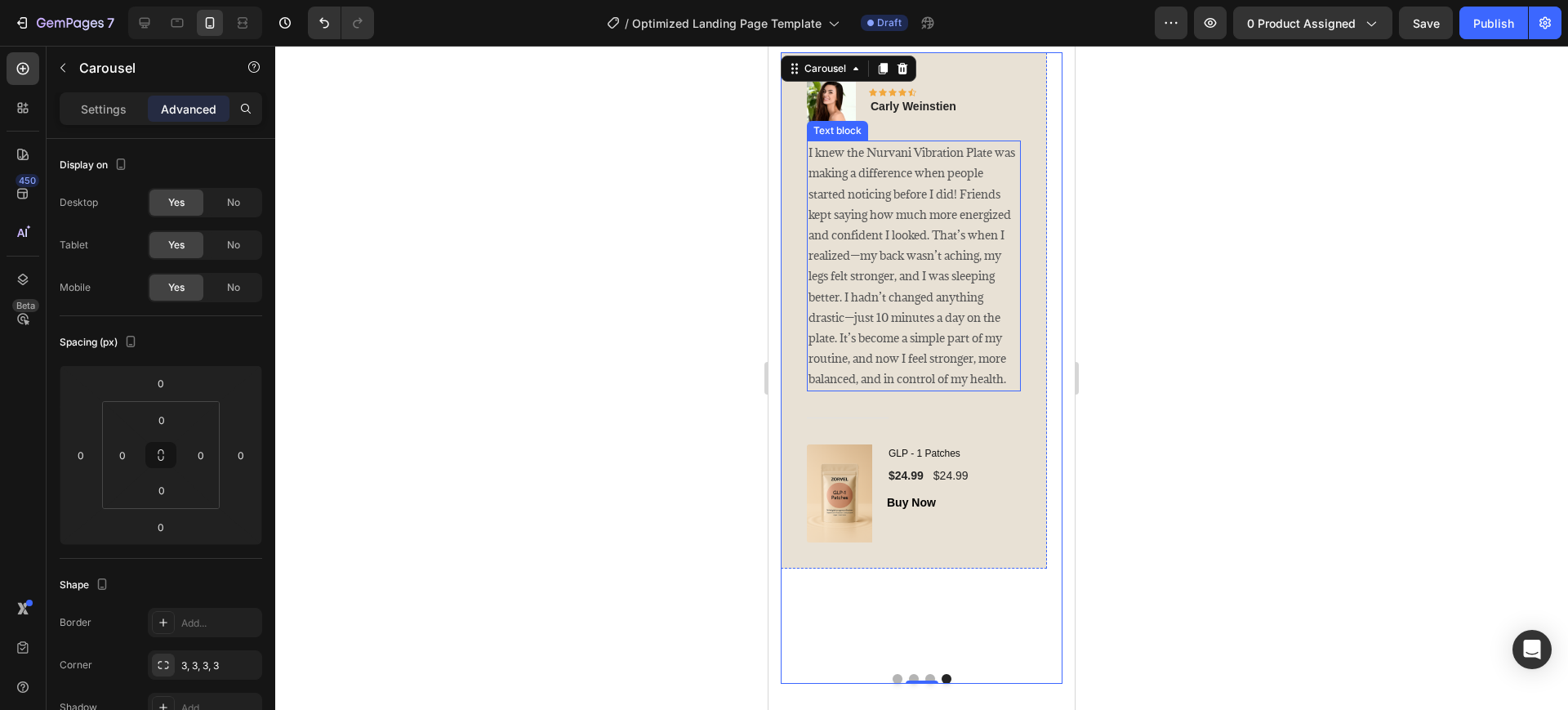 click on "I knew the Nurvani Vibration Plate was making a difference when people started noticing before I did! Friends kept saying how much more energized and confident I looked. That’s when I realized—my back wasn’t aching, my legs felt stronger, and I was sleeping better. I hadn’t changed anything drastic—just 10 minutes a day on the plate. It’s become a simple part of my routine, and now I feel stronger, more balanced, and in control of my health." at bounding box center (914, 266) 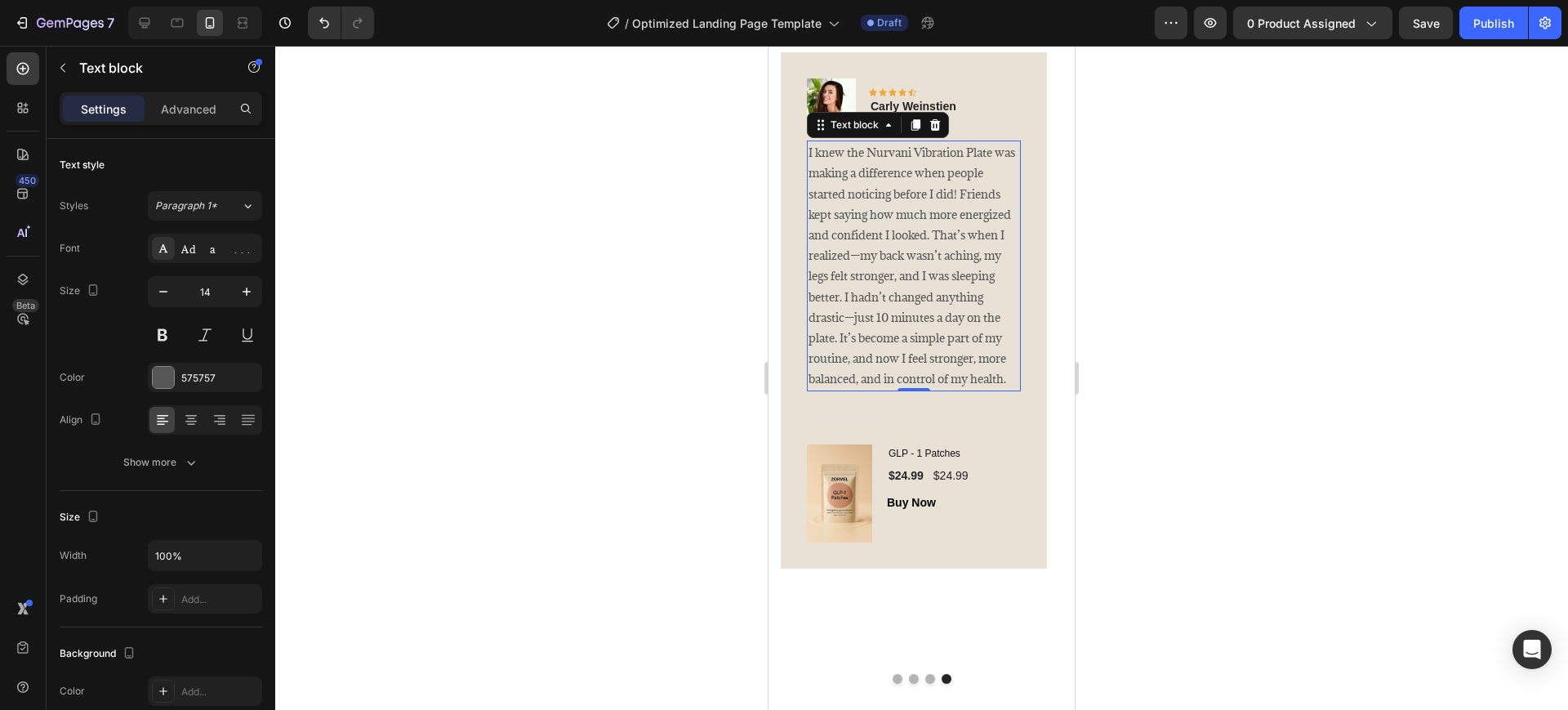 click on "I knew the Nurvani Vibration Plate was making a difference when people started noticing before I did! Friends kept saying how much more energized and confident I looked. That’s when I realized—my back wasn’t aching, my legs felt stronger, and I was sleeping better. I hadn’t changed anything drastic—just 10 minutes a day on the plate. It’s become a simple part of my routine, and now I feel stronger, more balanced, and in control of my health." at bounding box center (914, 266) 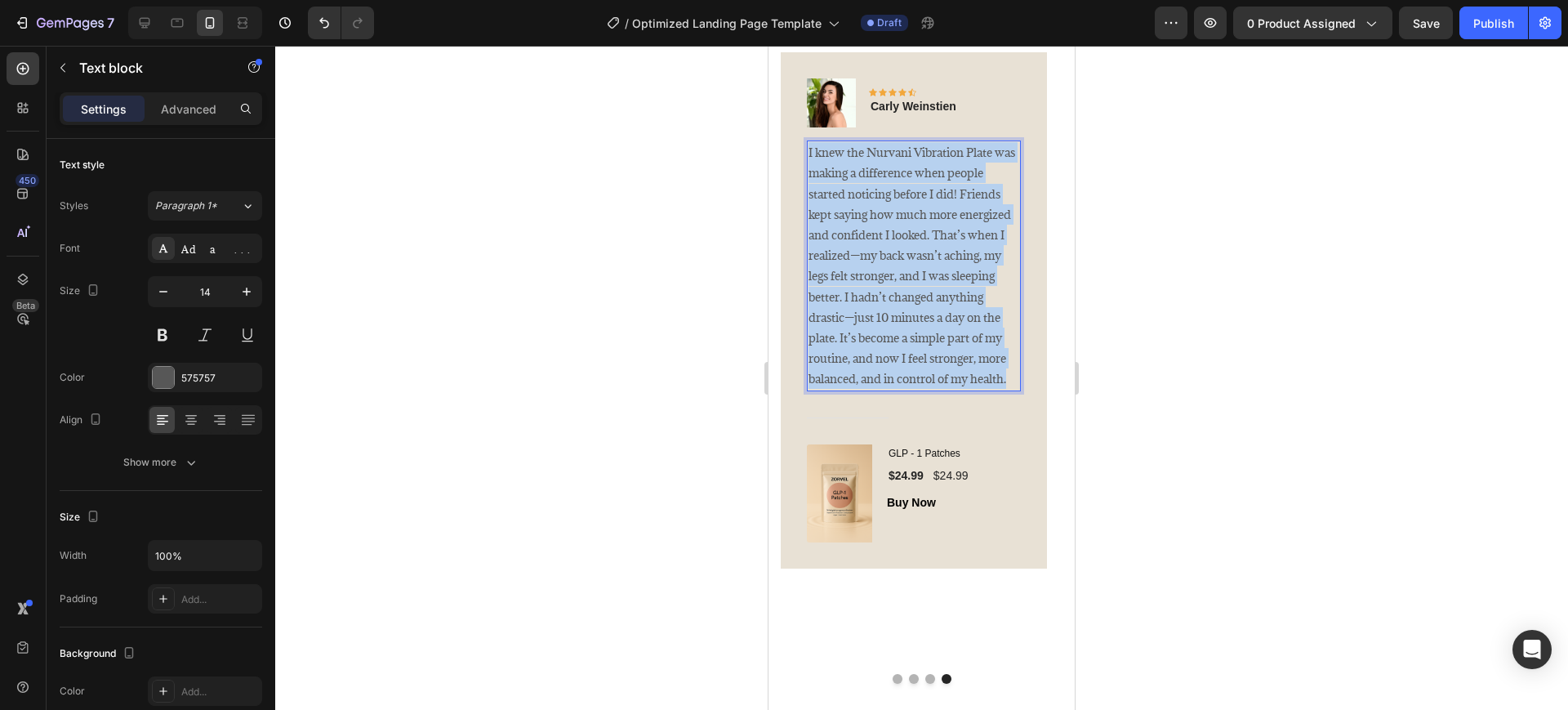 click on "I knew the Nurvani Vibration Plate was making a difference when people started noticing before I did! Friends kept saying how much more energized and confident I looked. That’s when I realized—my back wasn’t aching, my legs felt stronger, and I was sleeping better. I hadn’t changed anything drastic—just 10 minutes a day on the plate. It’s become a simple part of my routine, and now I feel stronger, more balanced, and in control of my health." at bounding box center [914, 266] 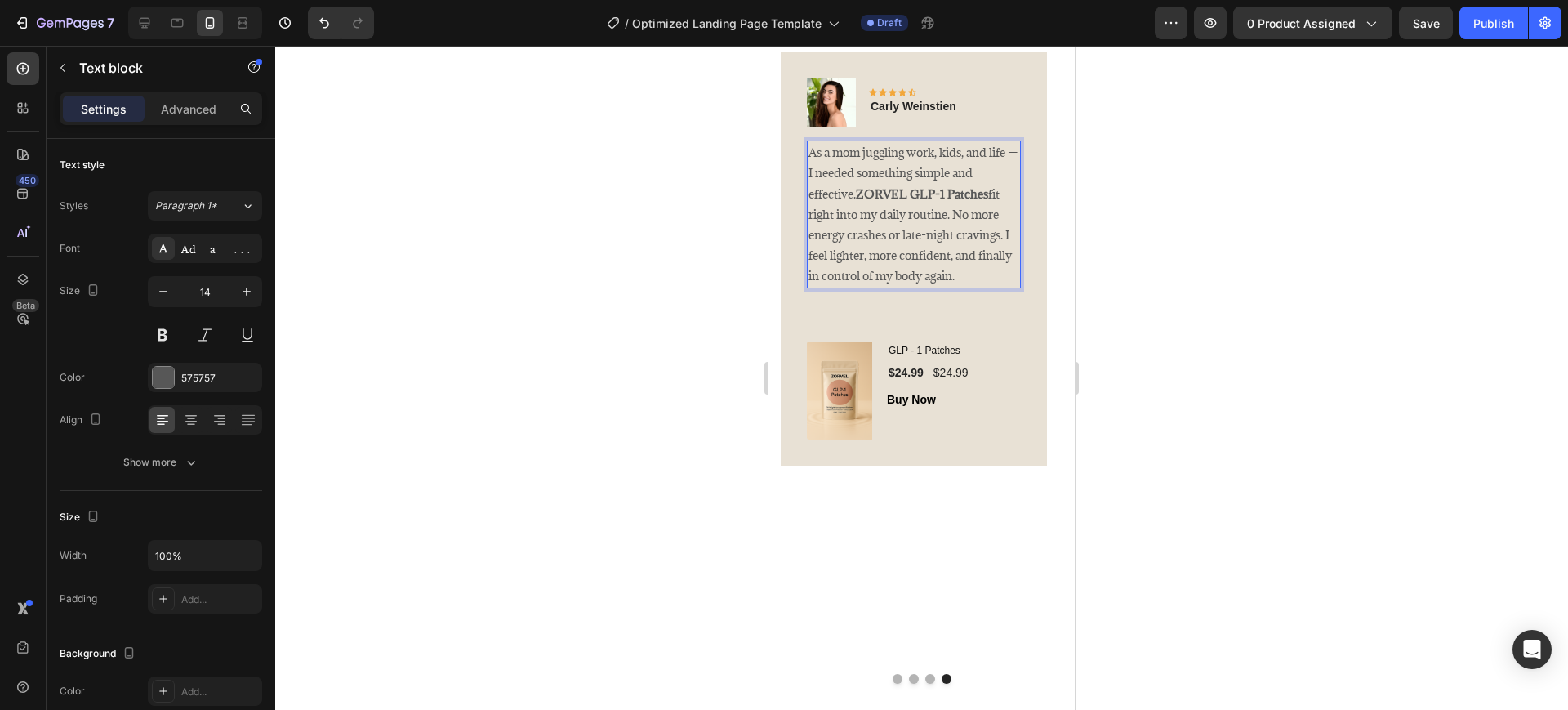 click 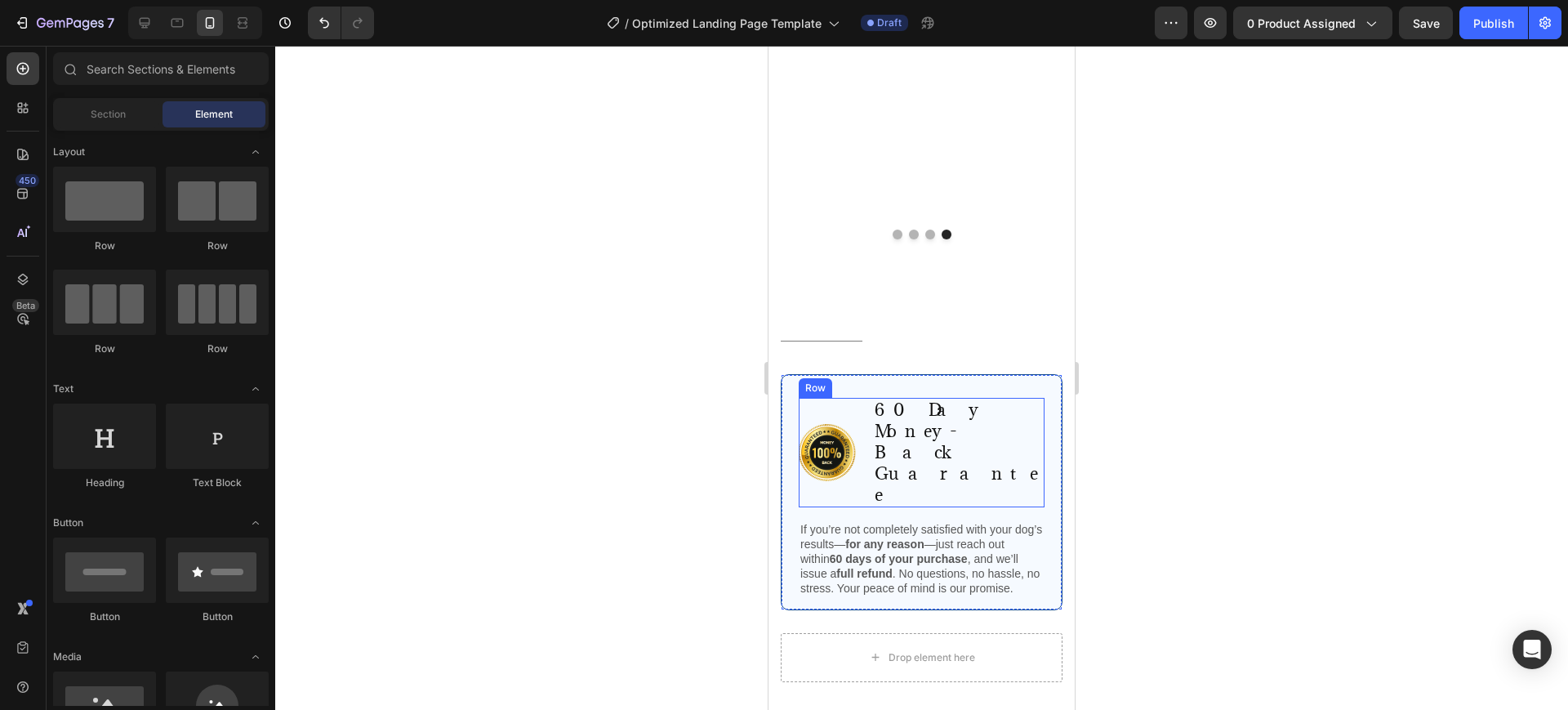 scroll, scrollTop: 4367, scrollLeft: 0, axis: vertical 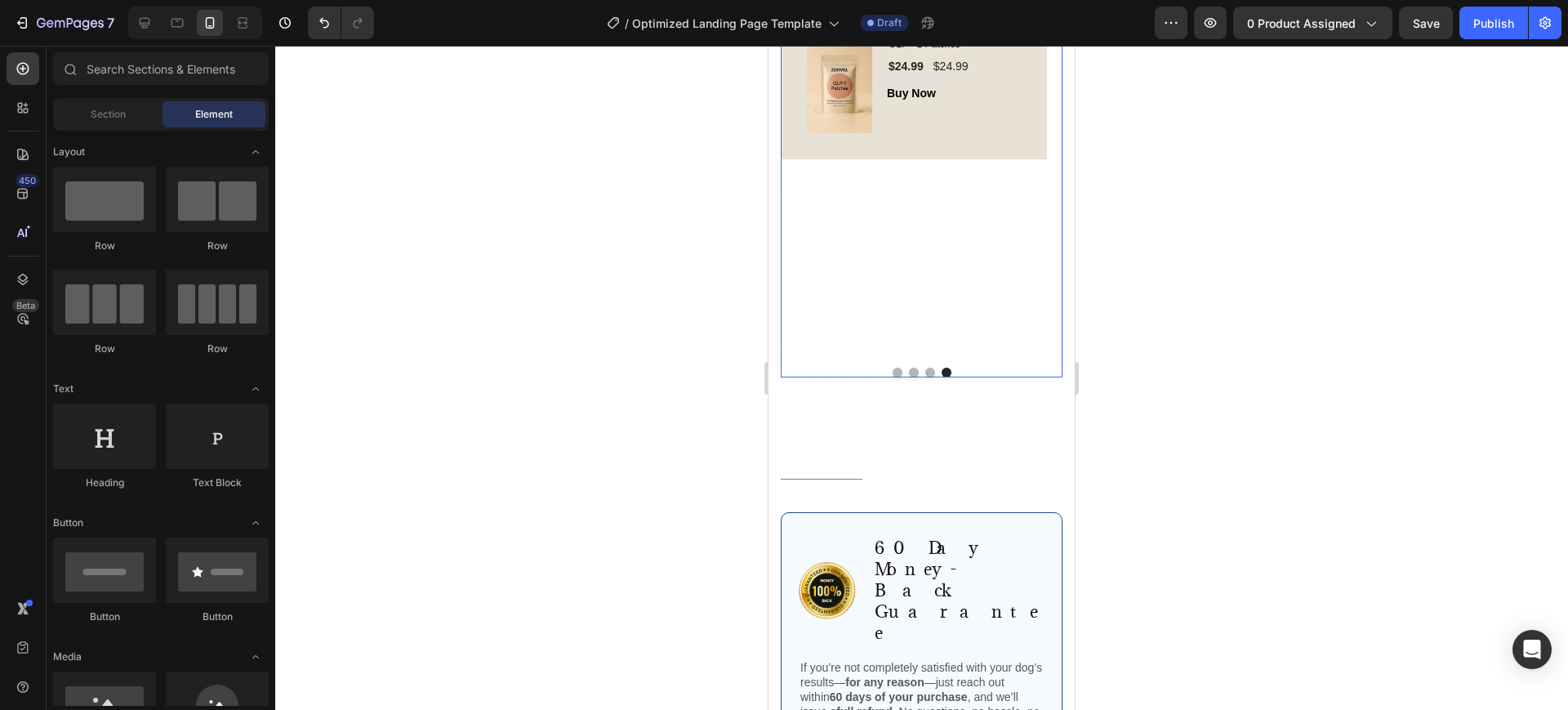 click on "Image
Icon
Icon
Icon
Icon
Icon Row [FIRST] [LAST] Text block Row As a mom juggling work, kids, and life — I needed something simple and effective.  ZORVEL GLP-1 Patches  fit right into my daily routine. No more energy crashes or late-night cravings. I feel lighter, more confident, and finally in control of my body again. Text block                Title Line (P) Images & Gallery GLP - 1 Patches (P) Title $24.99 (P) Price (P) Price $24.99 (P) Price (P) Price Row Buy Now (P) Cart Button Product Row" at bounding box center [914, 50] 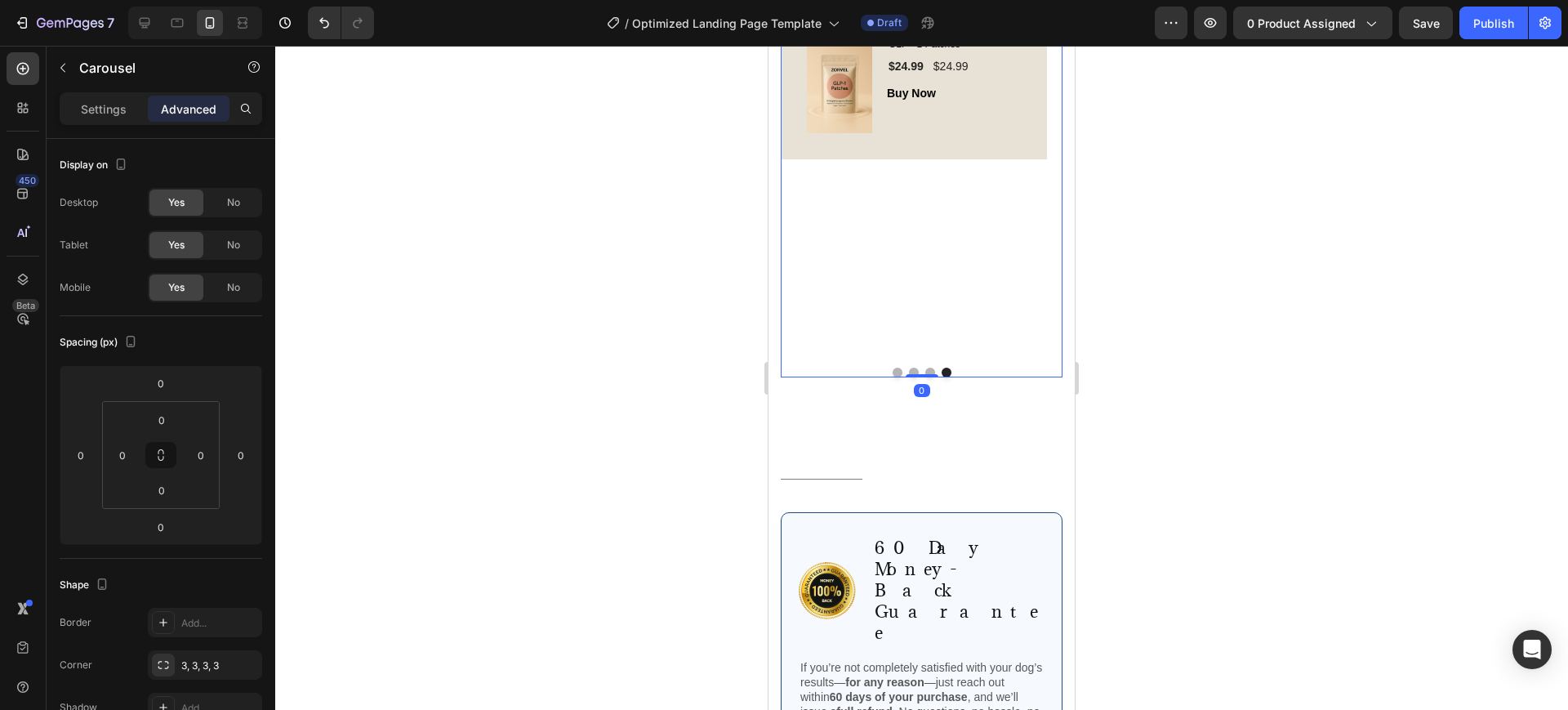 drag, startPoint x: 909, startPoint y: 386, endPoint x: 922, endPoint y: 346, distance: 42.059482 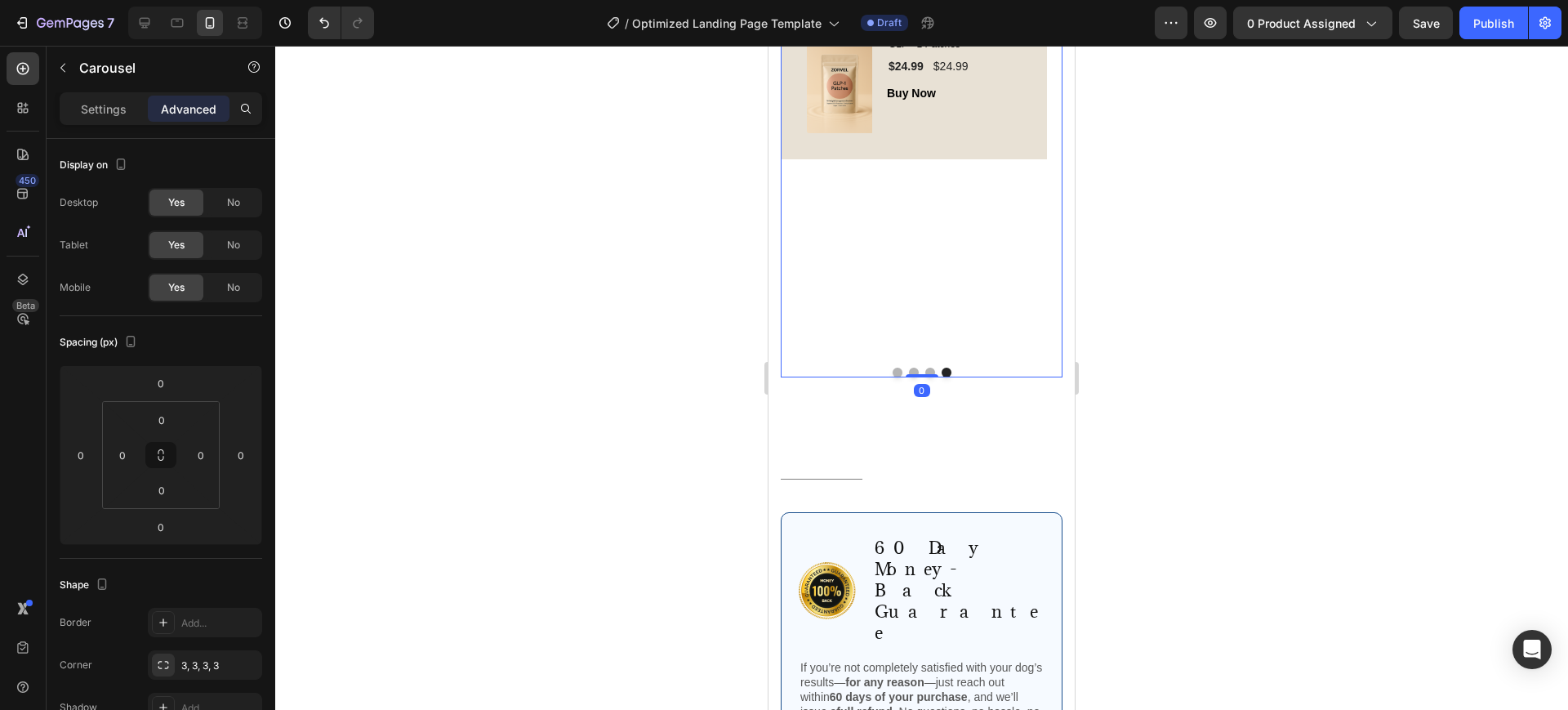 click on "Image
Icon
Icon
Icon
Icon
Icon Row [FIRST] [LAST] Text block Row I knew the  ZORVEL GLP-1 Patches  were working when I stopped reaching for snacks without thinking — and people around me started asking if I’d been losing weight. Within the first couple of weeks, I noticed fewer cravings, more steady energy, and I just felt  lighter . Even on my busiest days, applying one patch takes seconds and helps me stay on track without overthinking it. The best part? It’s completely effortless — and it actually works. For the first time, I feel like I’ve found a realistic, sustainable way to support my goals and feel more in control every single day. Text block                Title Line (P) Images & Gallery GLP - 1 Patches (P) Title $24.99 (P) Price (P) Price $24.99 (P) Price (P) Price Row Buy Now (P) Cart Button Product Row Image
Icon
Icon
Icon
Icon
Icon" at bounding box center [921, 61] 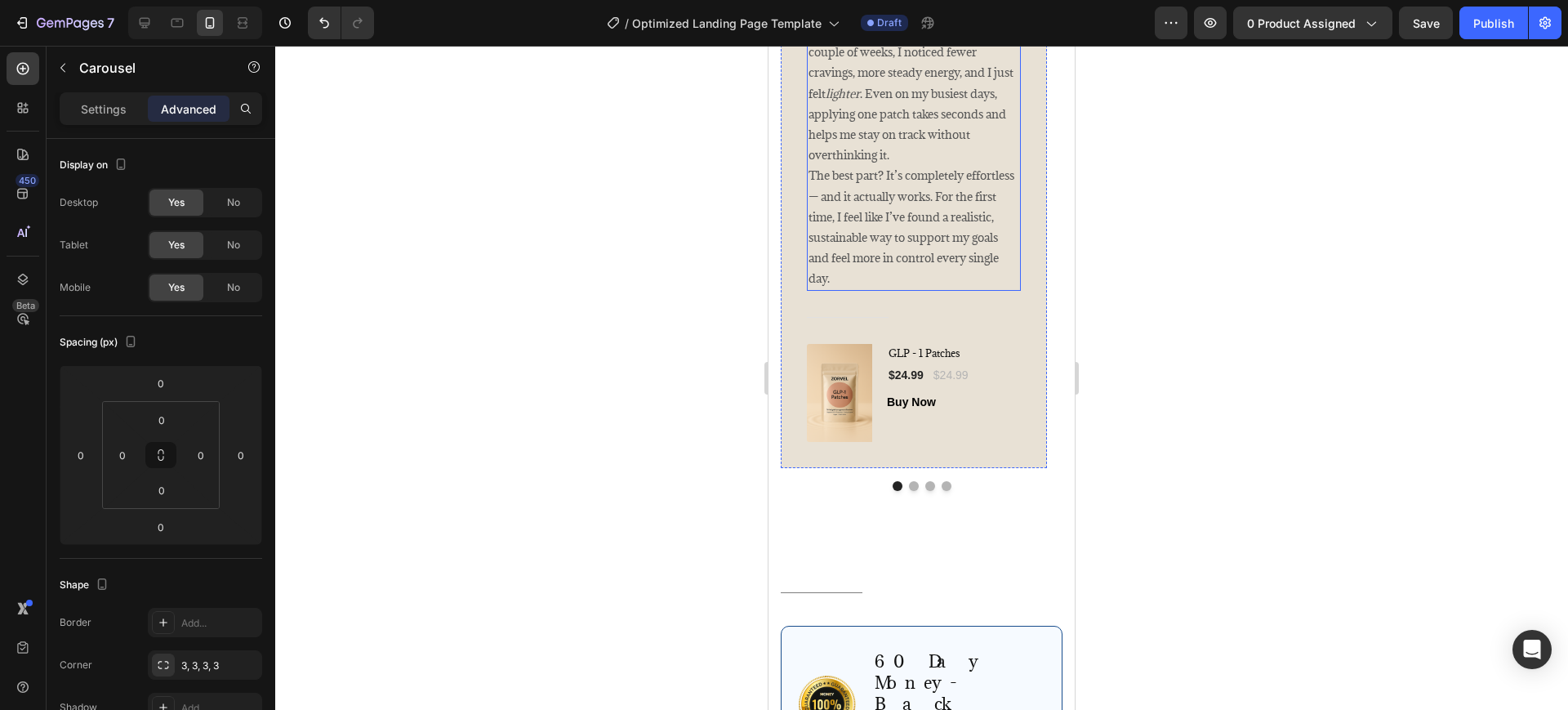scroll, scrollTop: 4265, scrollLeft: 0, axis: vertical 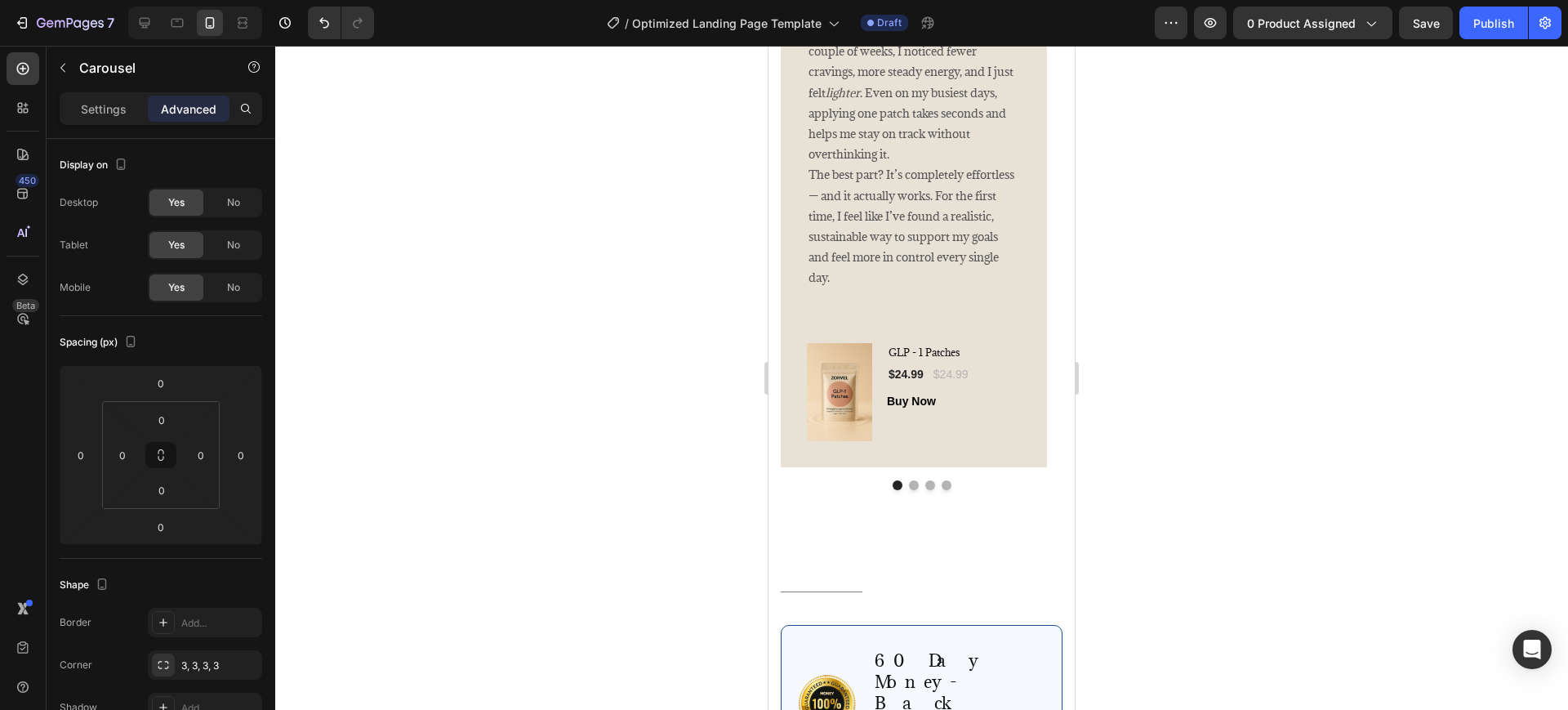 click at bounding box center (914, 485) 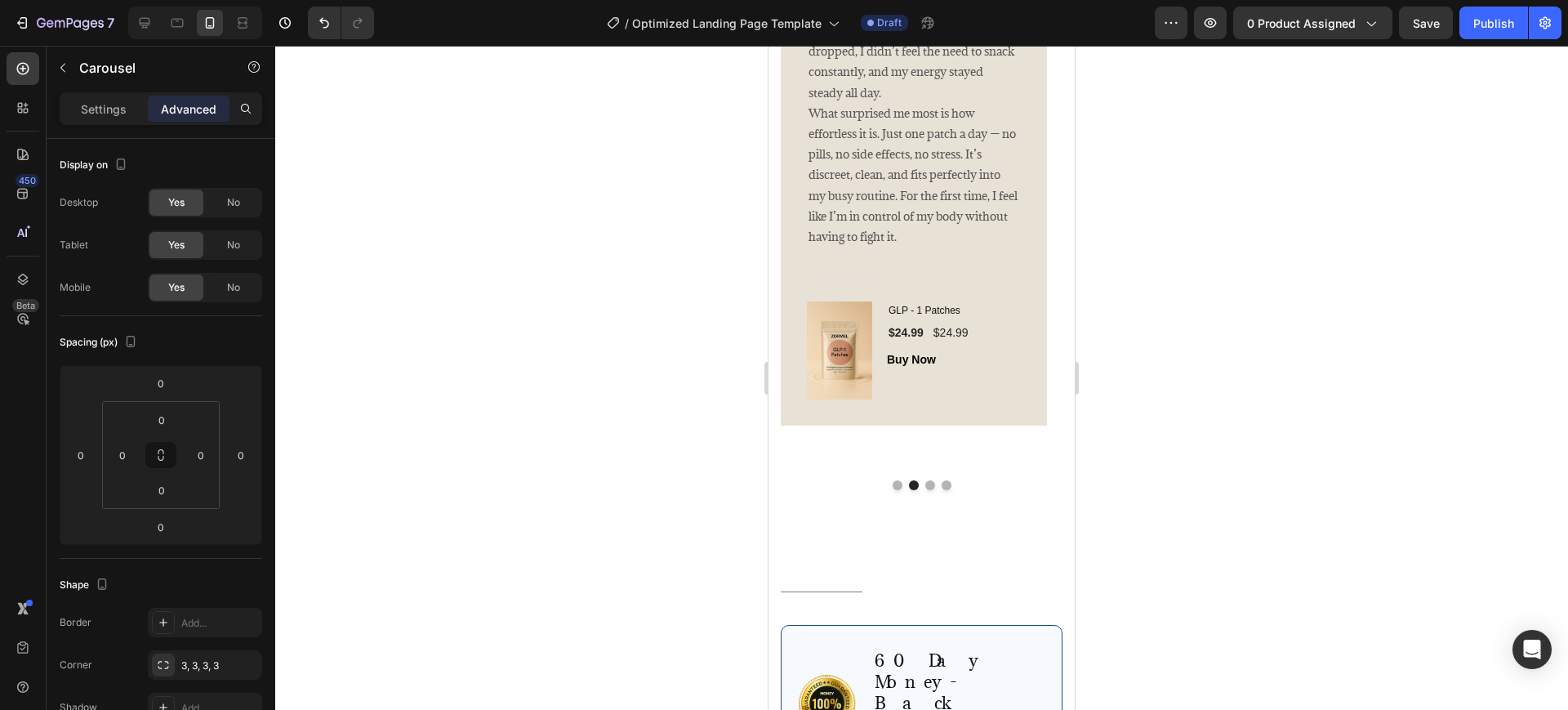 click at bounding box center [921, 485] 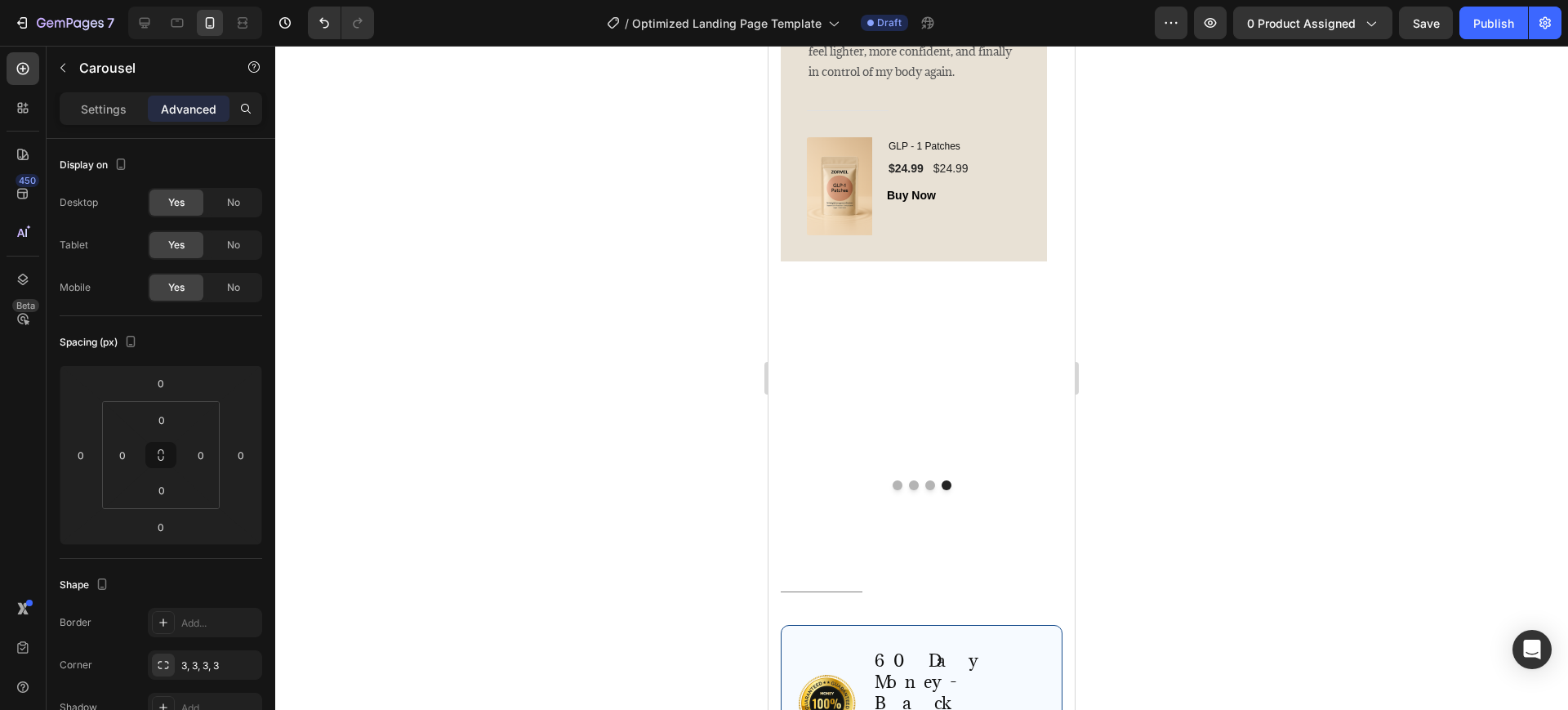click at bounding box center [898, 485] 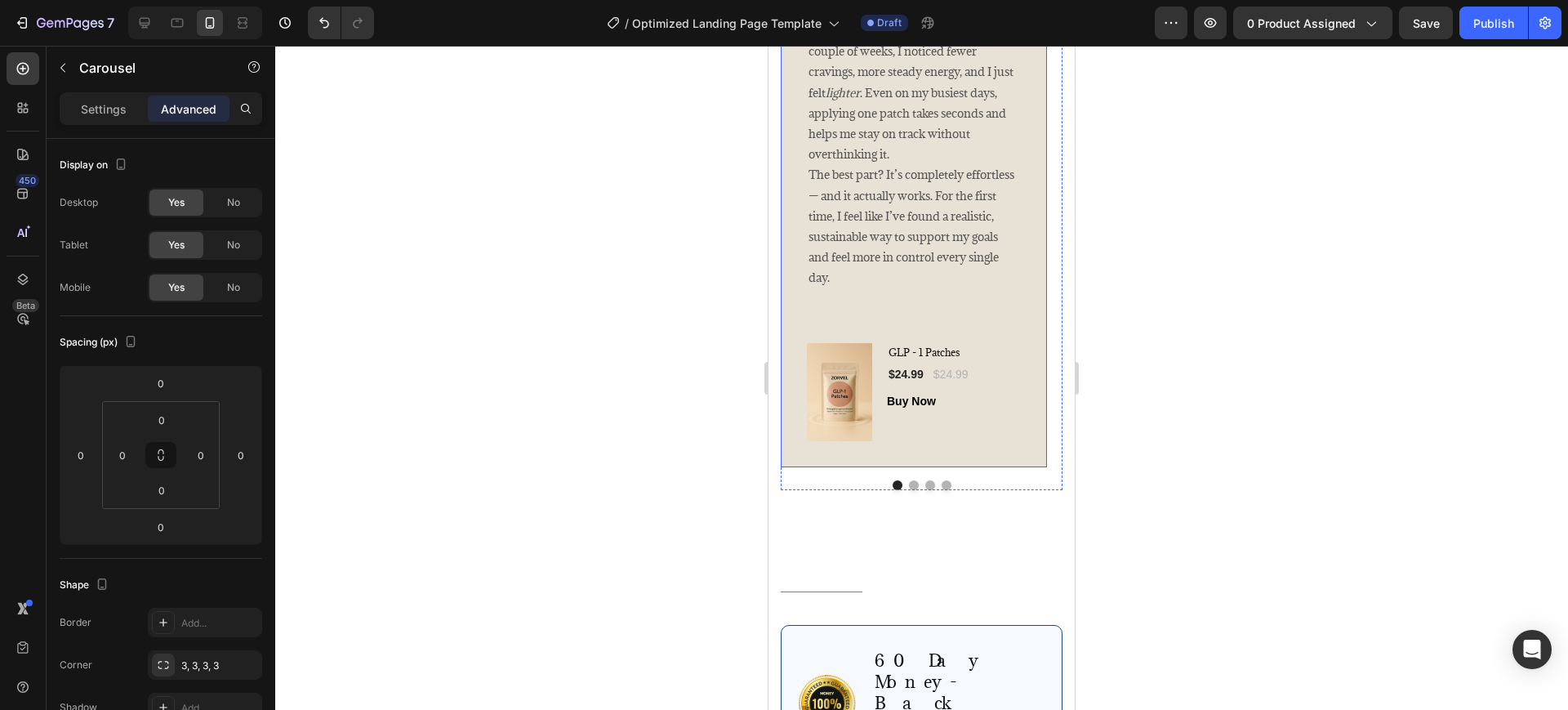 scroll, scrollTop: 3959, scrollLeft: 0, axis: vertical 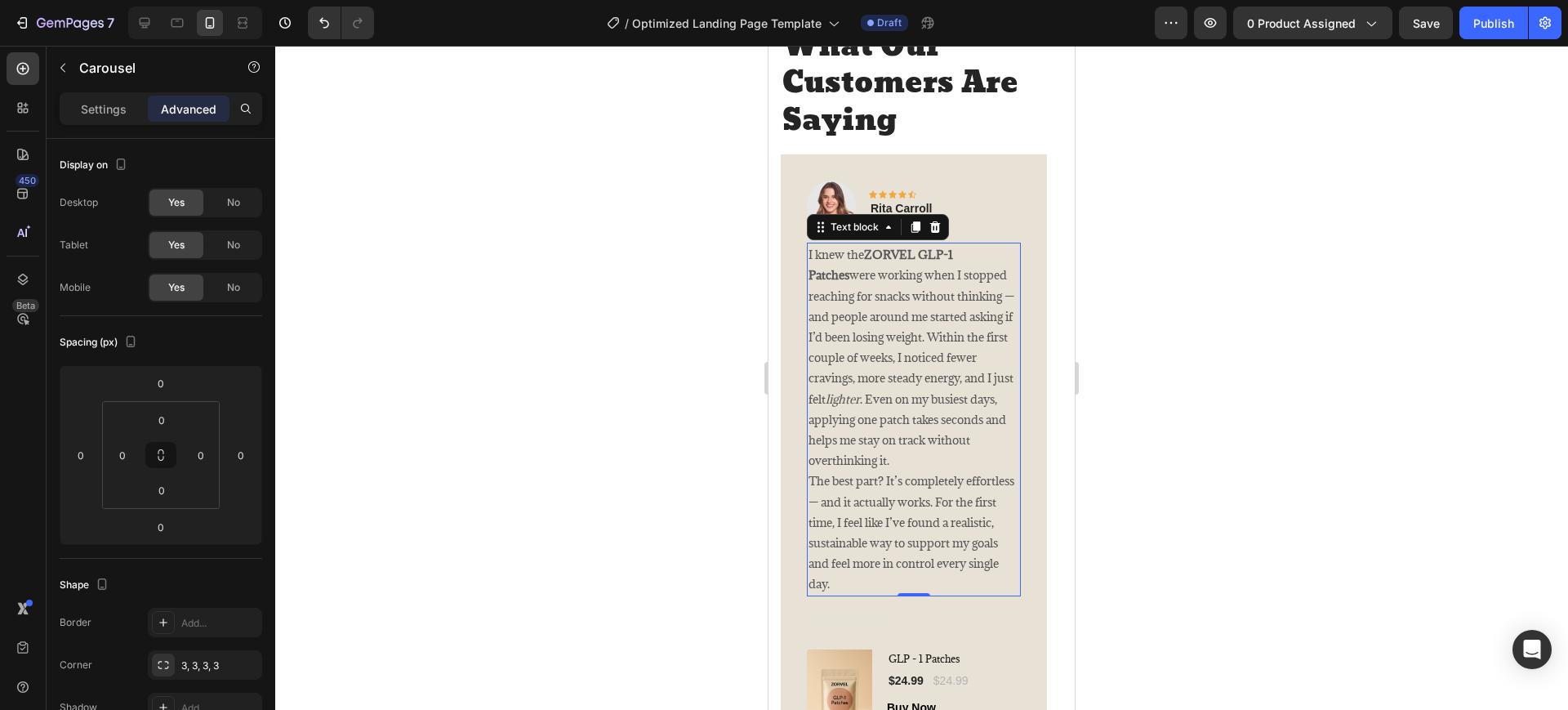 click on "I knew the  ZORVEL GLP-1 Patches  were working when I stopped reaching for snacks without thinking — and people around me started asking if I’d been losing weight. Within the first couple of weeks, I noticed fewer cravings, more steady energy, and I just felt  lighter . Even on my busiest days, applying one patch takes seconds and helps me stay on track without overthinking it." at bounding box center [914, 357] 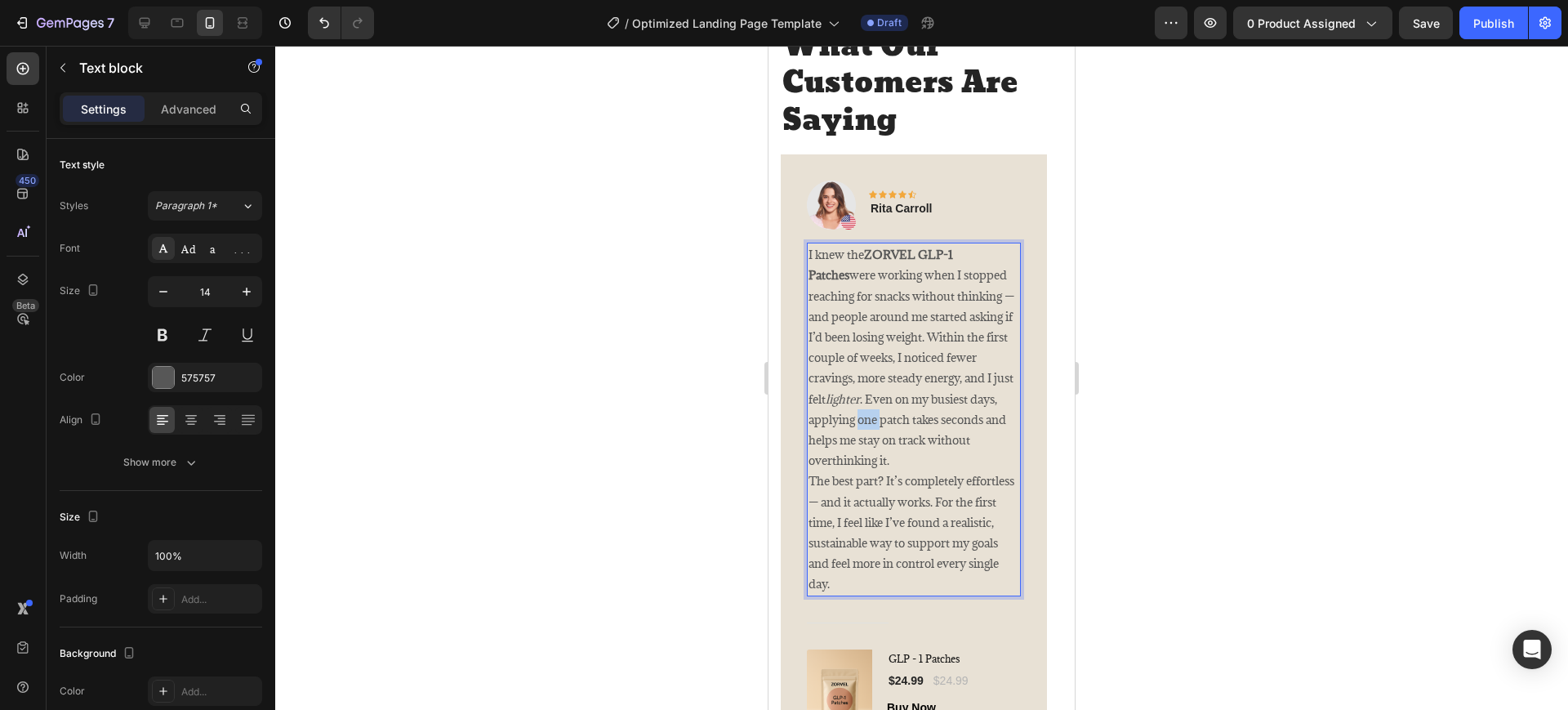 click on "I knew the  ZORVEL GLP-1 Patches  were working when I stopped reaching for snacks without thinking — and people around me started asking if I’d been losing weight. Within the first couple of weeks, I noticed fewer cravings, more steady energy, and I just felt  lighter . Even on my busiest days, applying one patch takes seconds and helps me stay on track without overthinking it." at bounding box center (914, 357) 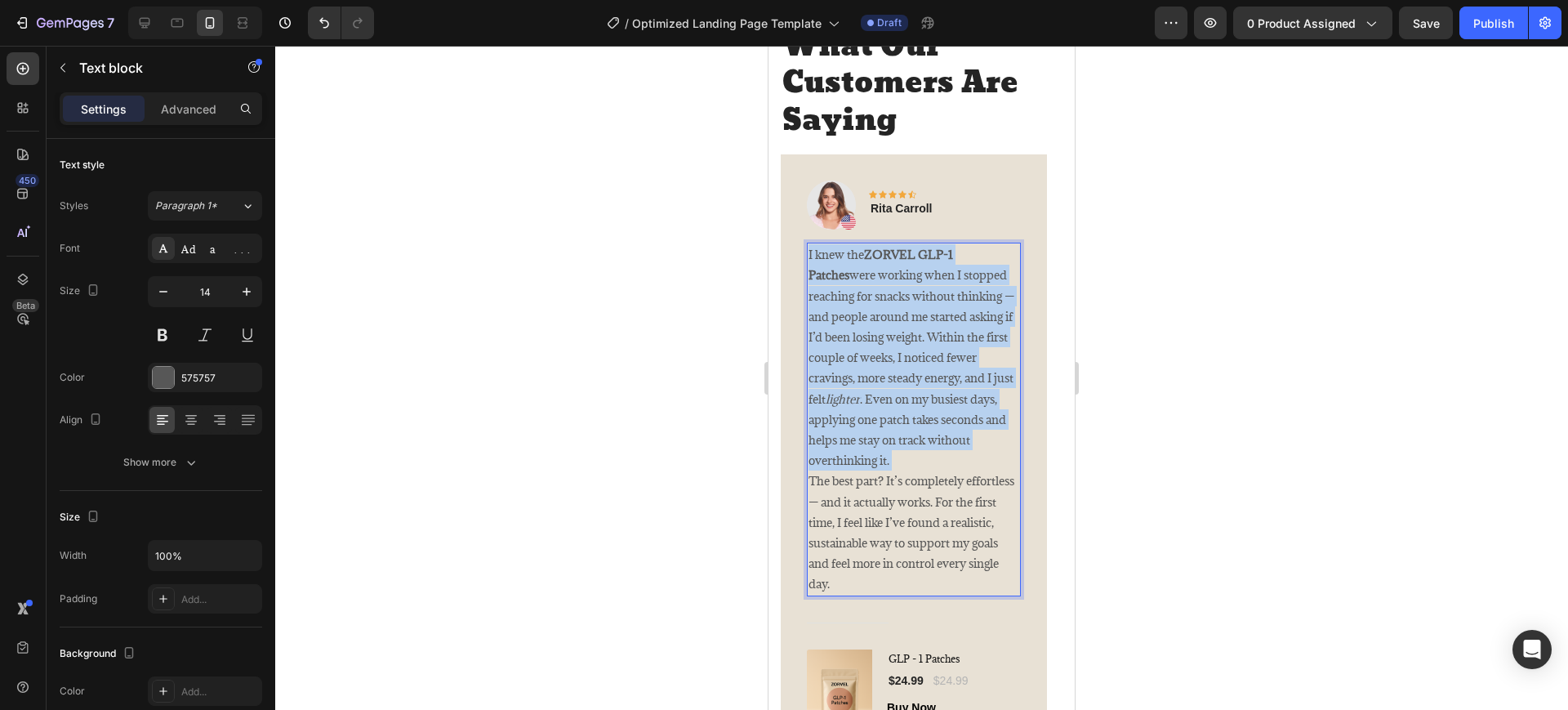 click on "I knew the  ZORVEL GLP-1 Patches  were working when I stopped reaching for snacks without thinking — and people around me started asking if I’d been losing weight. Within the first couple of weeks, I noticed fewer cravings, more steady energy, and I just felt  lighter . Even on my busiest days, applying one patch takes seconds and helps me stay on track without overthinking it." at bounding box center [914, 357] 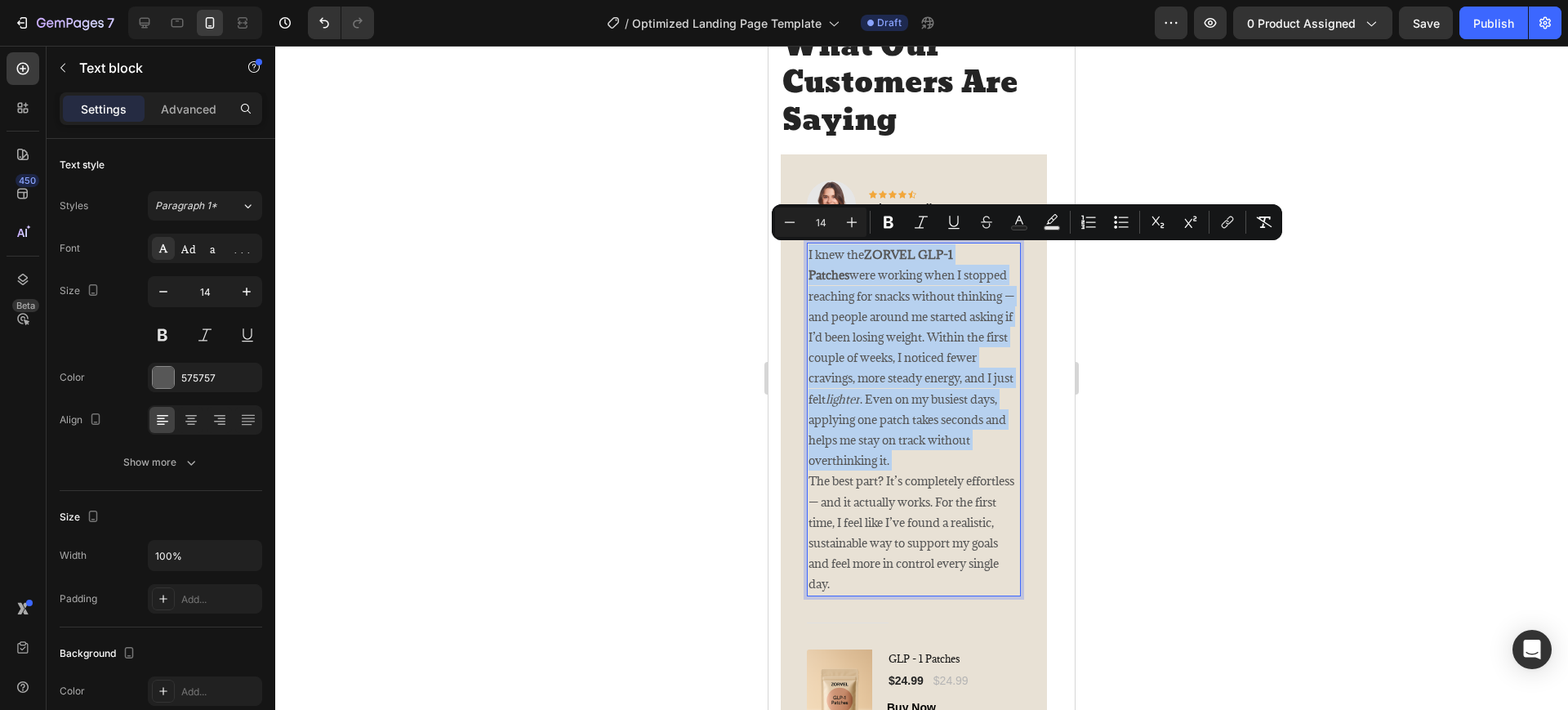 click on "I knew the  ZORVEL GLP-1 Patches  were working when I stopped reaching for snacks without thinking — and people around me started asking if I’d been losing weight. Within the first couple of weeks, I noticed fewer cravings, more steady energy, and I just felt  lighter . Even on my busiest days, applying one patch takes seconds and helps me stay on track without overthinking it." at bounding box center [914, 357] 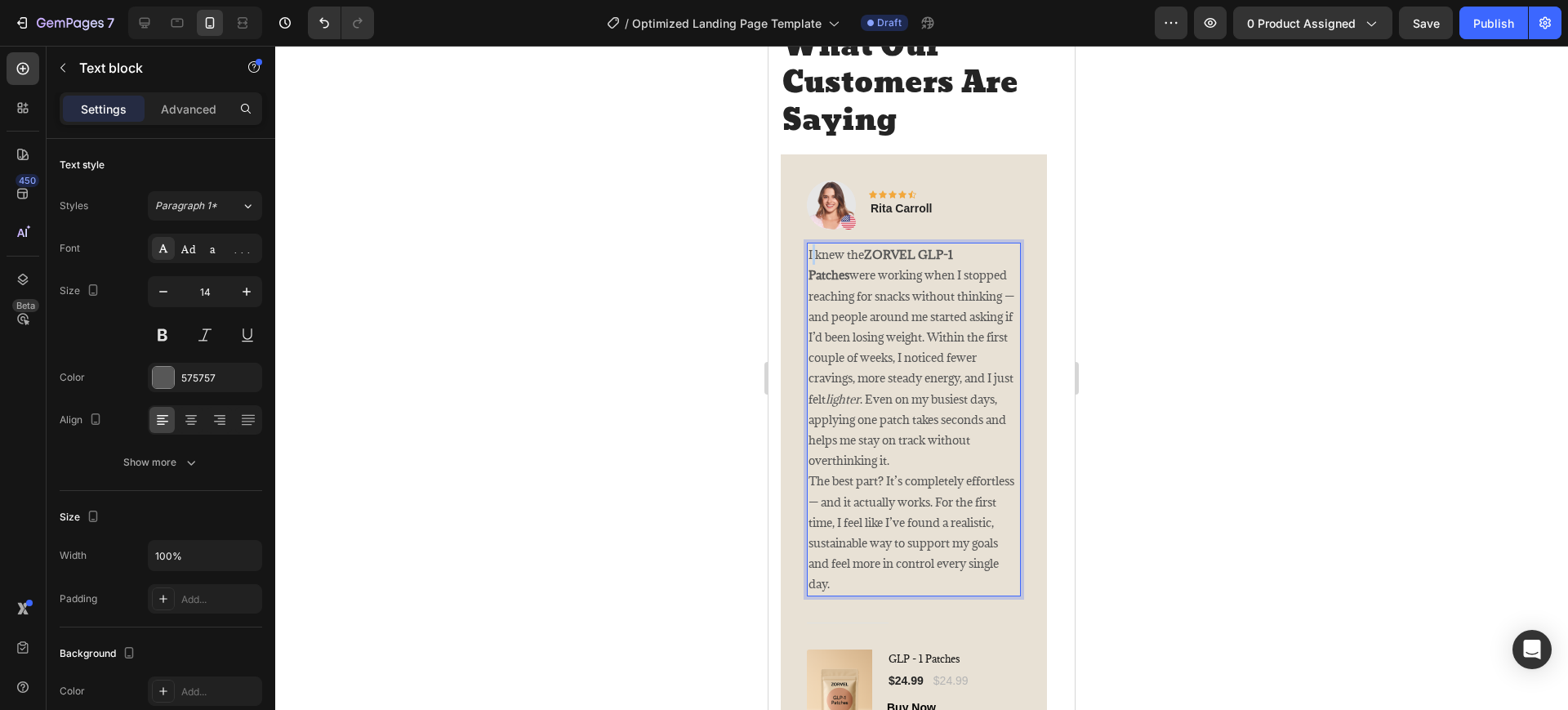 drag, startPoint x: 812, startPoint y: 252, endPoint x: 816, endPoint y: 261, distance: 10 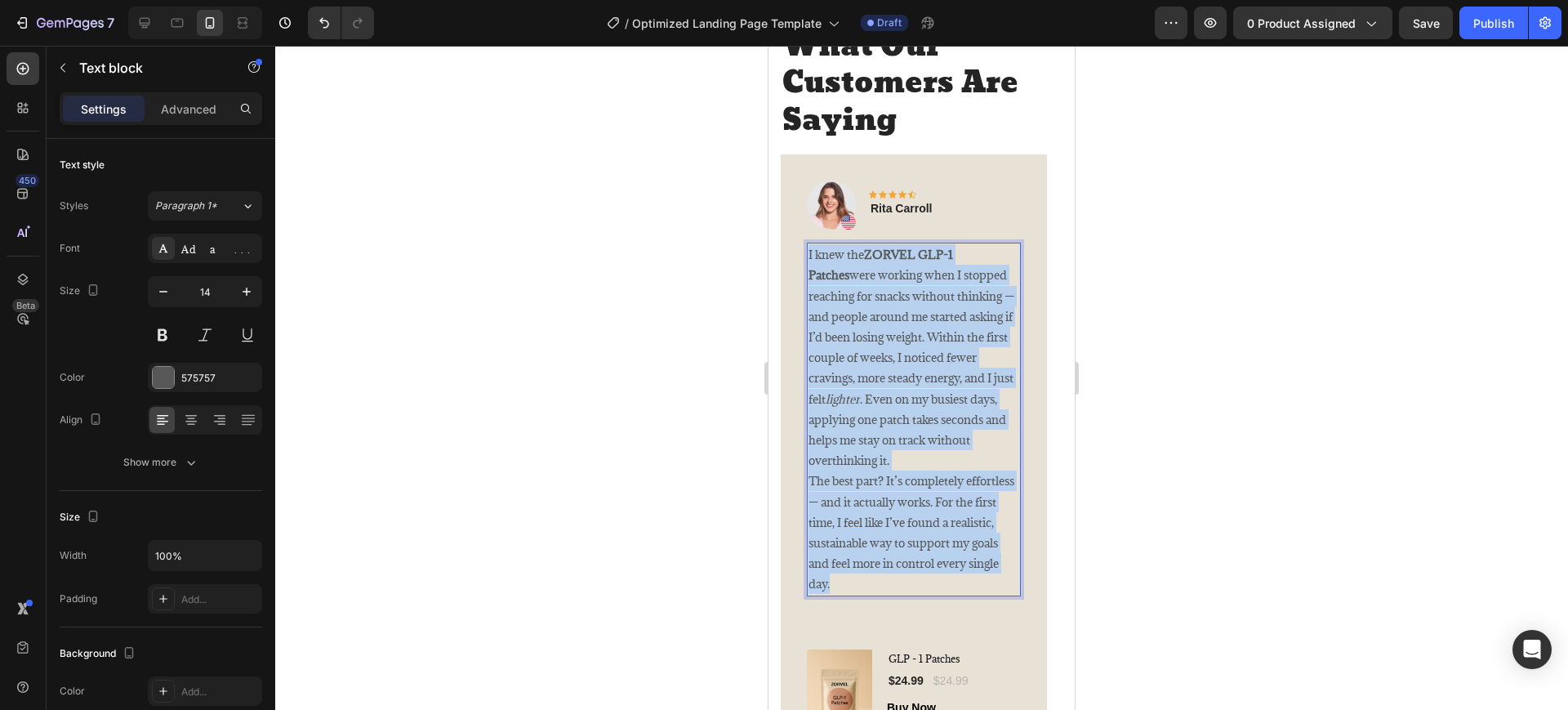 drag, startPoint x: 809, startPoint y: 255, endPoint x: 916, endPoint y: 587, distance: 348.81657 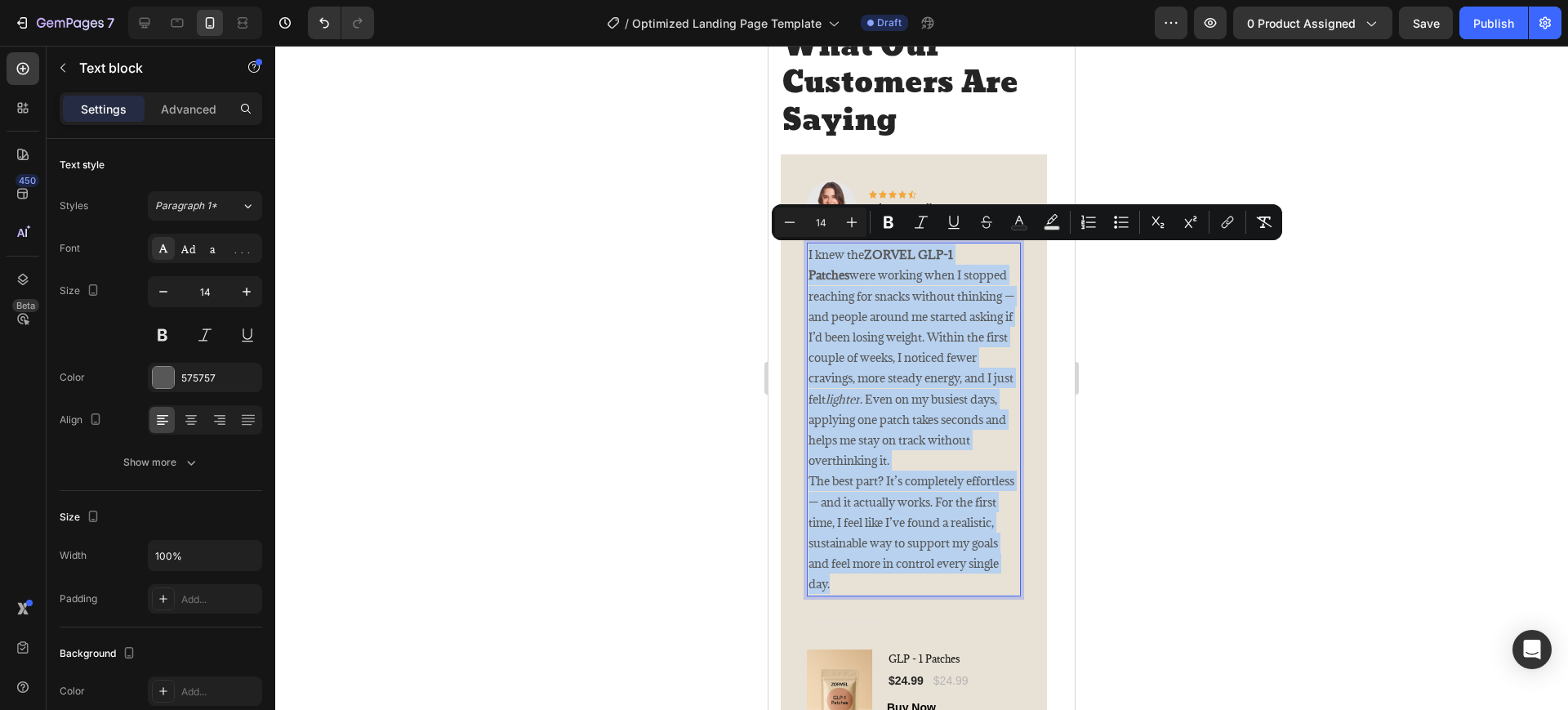 copy on "I knew the  ZORVEL GLP-1 Patches  were working when I stopped reaching for snacks without thinking — and people around me started asking if I’d been losing weight. Within the first couple of weeks, I noticed fewer cravings, more steady energy, and I just felt  lighter . Even on my busiest days, applying one patch takes seconds and helps me stay on track without overthinking it. The best part? It’s completely effortless — and it actually works. For the first time, I feel like I’ve found a realistic, sustainable way to support my goals and feel more in control every single day." 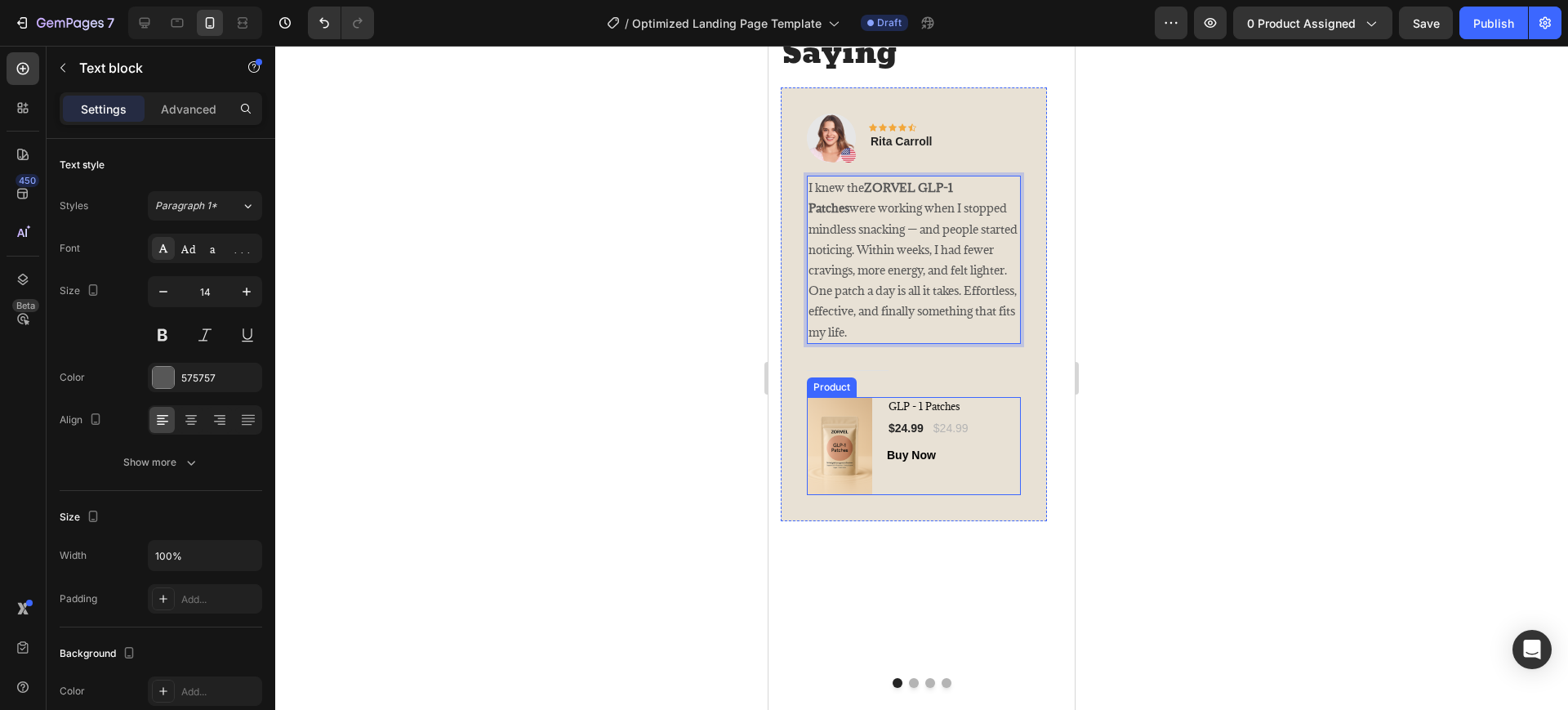 scroll, scrollTop: 4061, scrollLeft: 0, axis: vertical 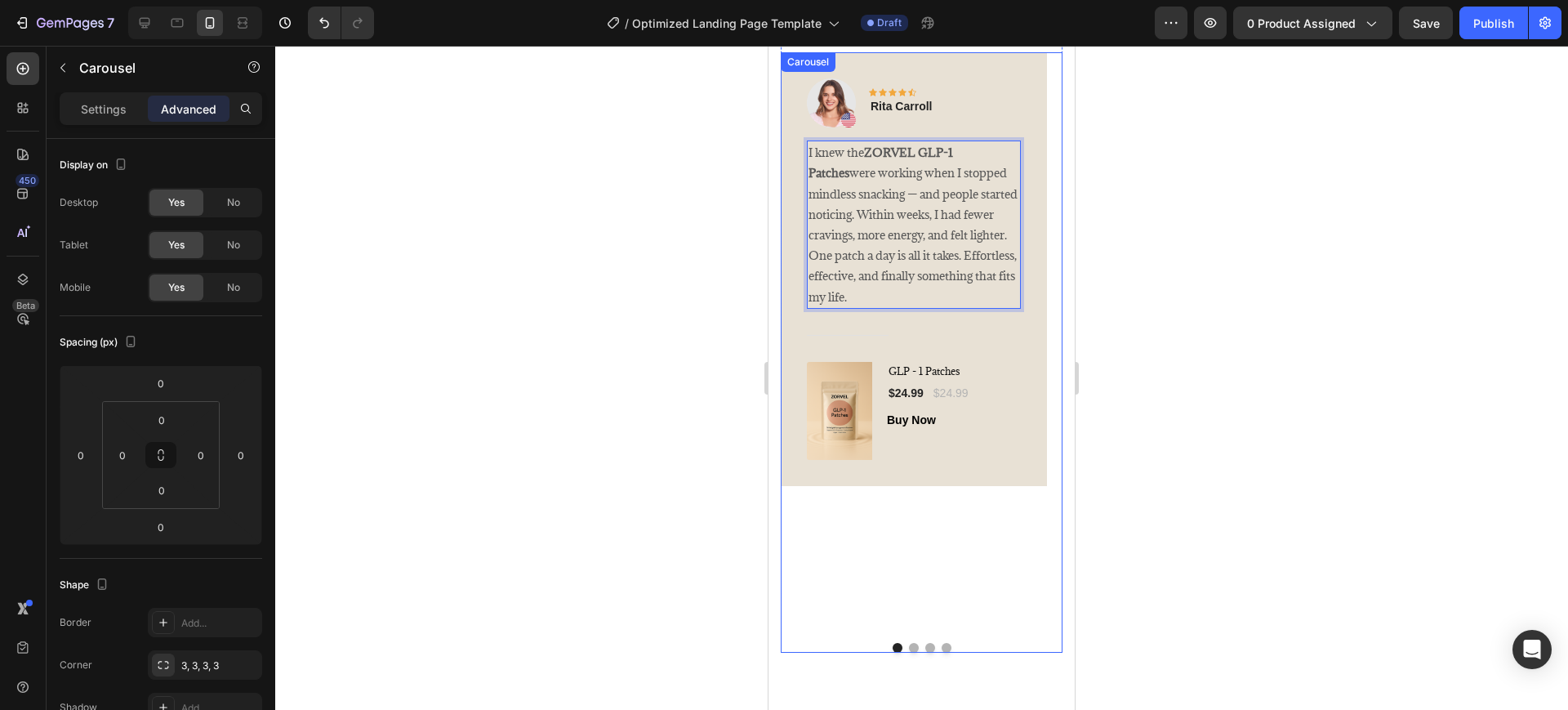 click at bounding box center (914, 648) 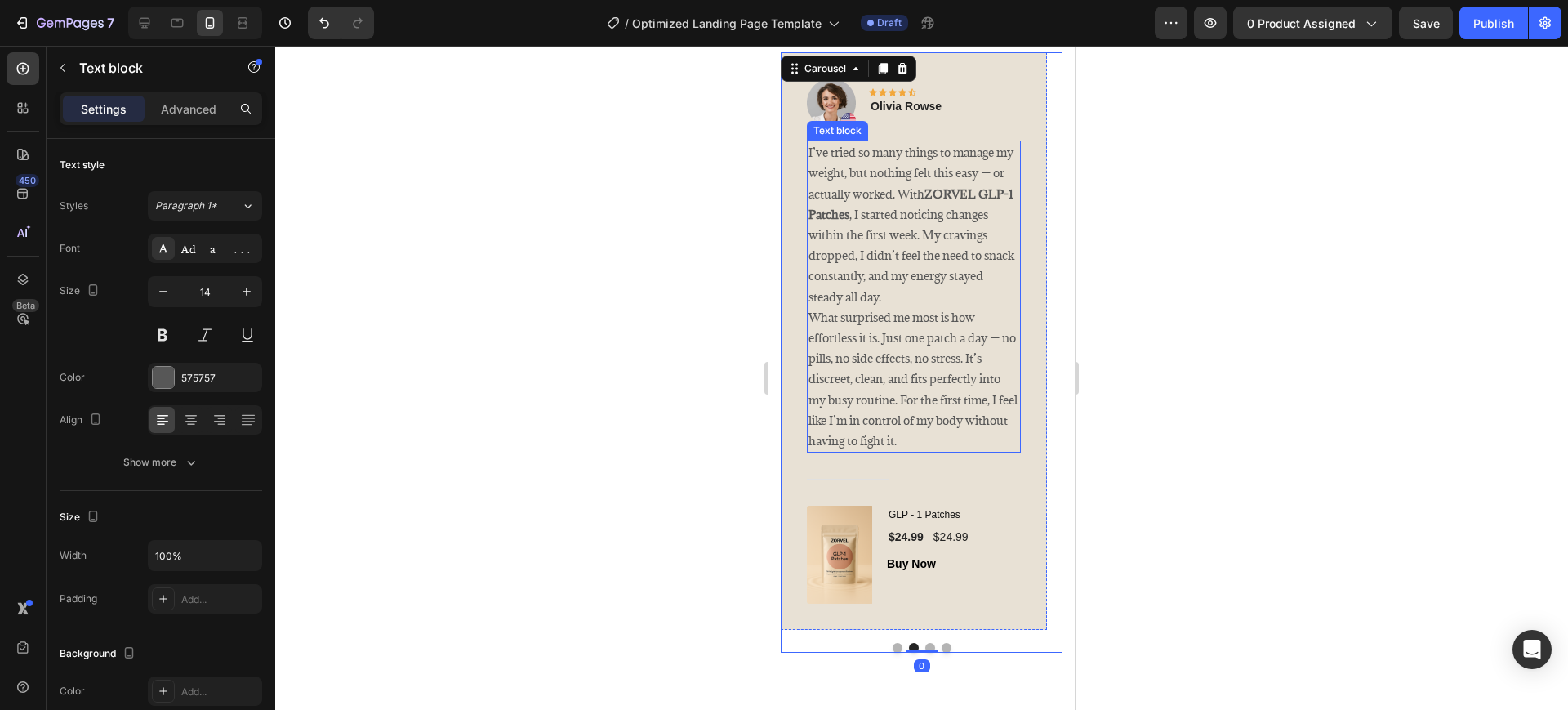 click on "What surprised me most is how effortless it is. Just one patch a day — no pills, no side effects, no stress. It’s discreet, clean, and fits perfectly into my busy routine. For the first time, I feel like I’m in control of my body without having to fight it." at bounding box center (914, 379) 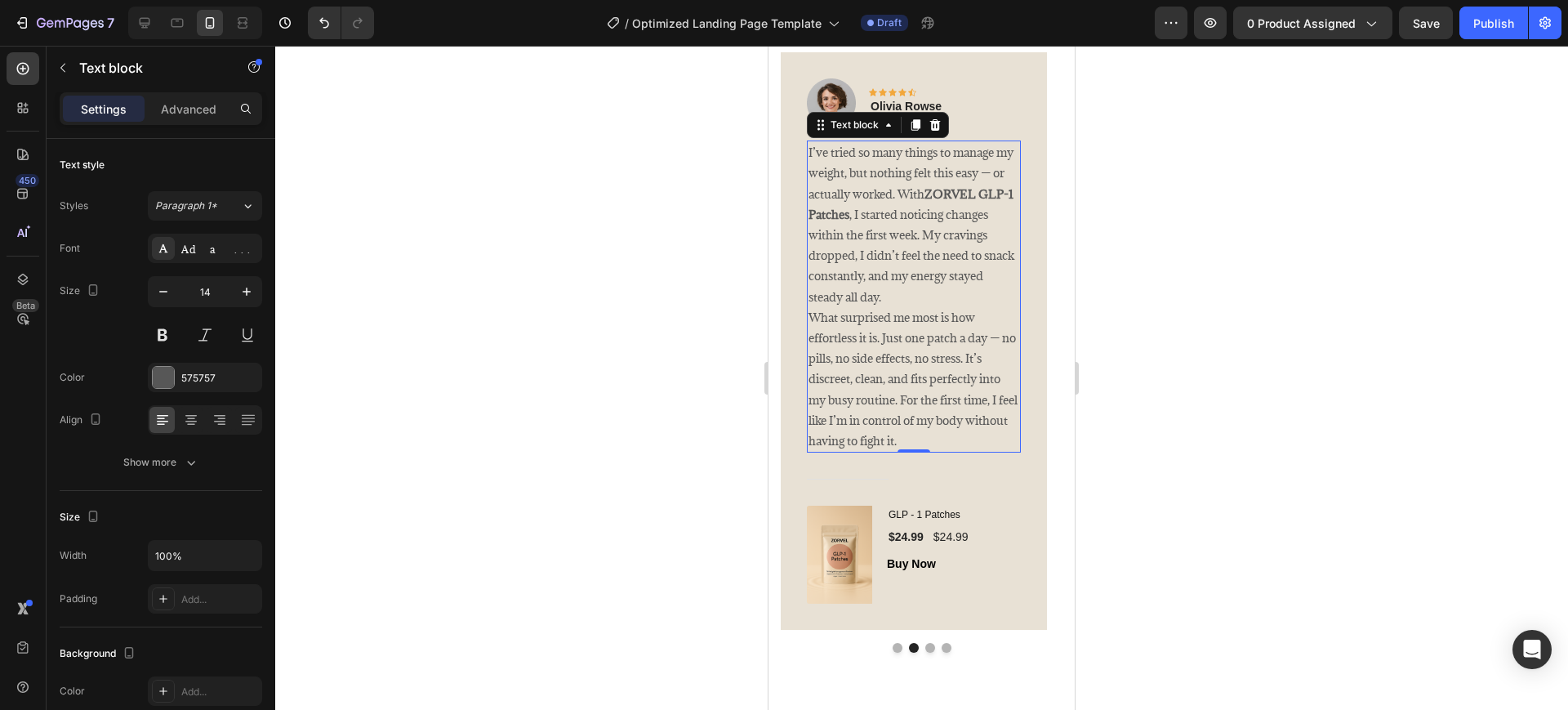 click on "What surprised me most is how effortless it is. Just one patch a day — no pills, no side effects, no stress. It’s discreet, clean, and fits perfectly into my busy routine. For the first time, I feel like I’m in control of my body without having to fight it." at bounding box center [914, 379] 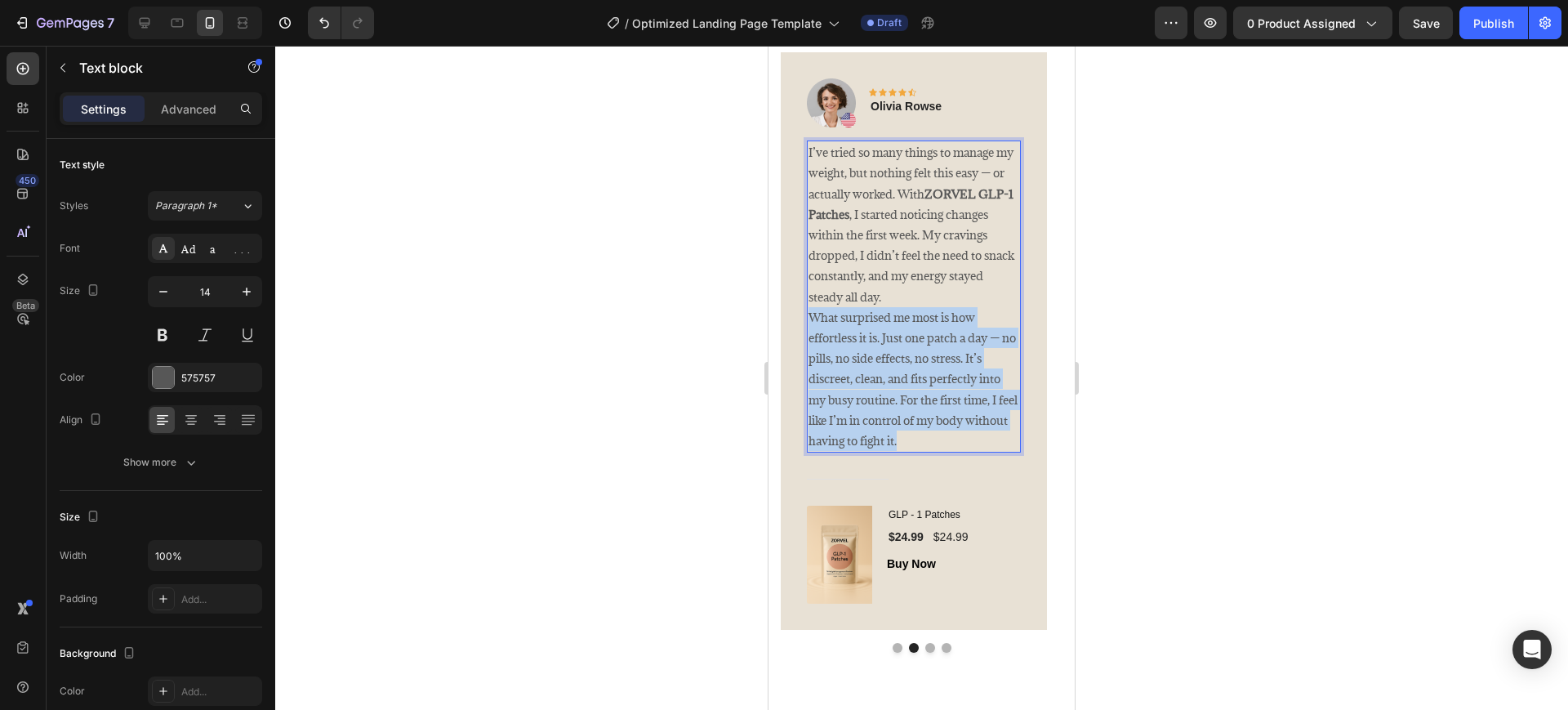 click on "What surprised me most is how effortless it is. Just one patch a day — no pills, no side effects, no stress. It’s discreet, clean, and fits perfectly into my busy routine. For the first time, I feel like I’m in control of my body without having to fight it." at bounding box center [914, 379] 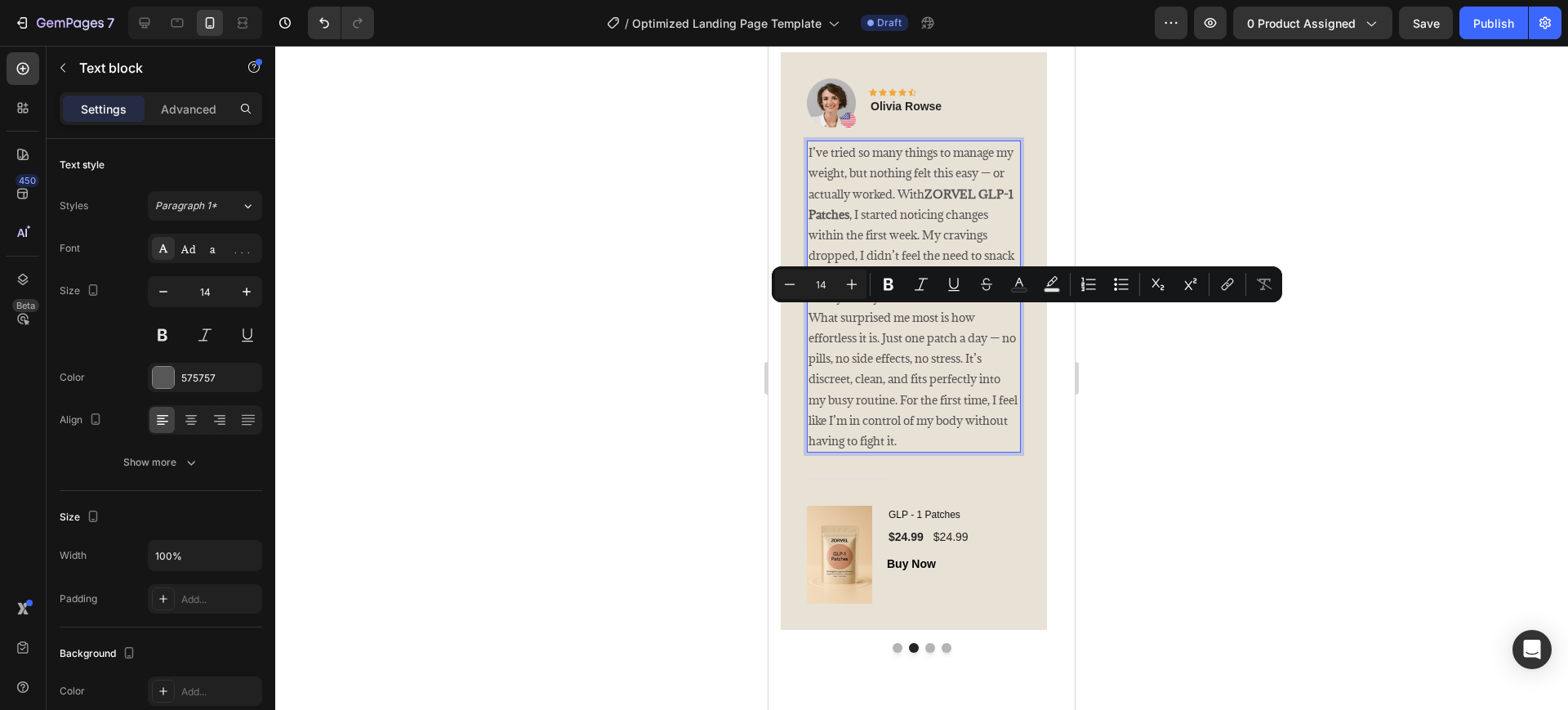 click on "I’ve tried so many things to manage my weight, but nothing felt this easy — or actually worked. With  ZORVEL GLP-1 Patches , I started noticing changes within the first week. My cravings dropped, I didn’t feel the need to snack constantly, and my energy stayed steady all day." at bounding box center [914, 225] 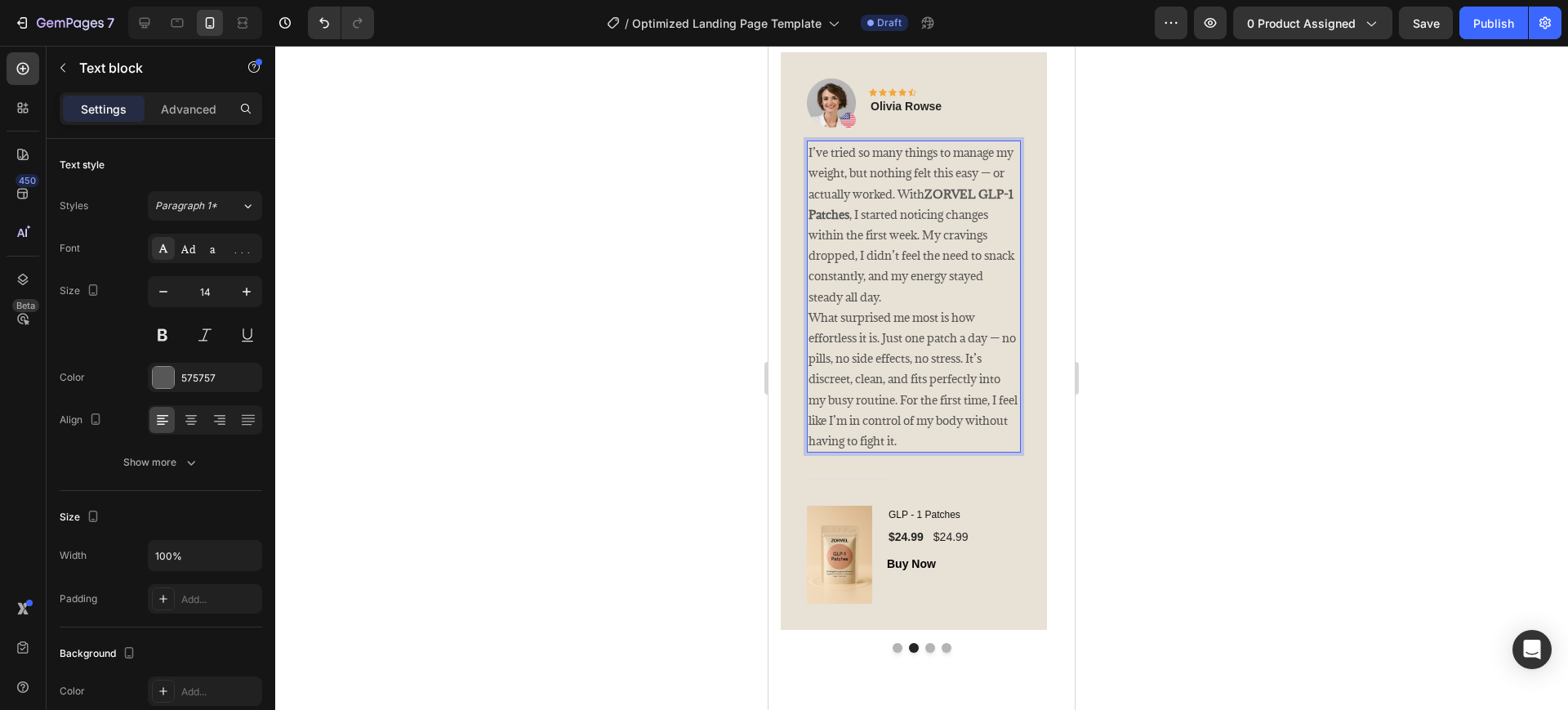 click on "I’ve tried so many things to manage my weight, but nothing felt this easy — or actually worked. With  ZORVEL GLP-1 Patches , I started noticing changes within the first week. My cravings dropped, I didn’t feel the need to snack constantly, and my energy stayed steady all day." at bounding box center (914, 225) 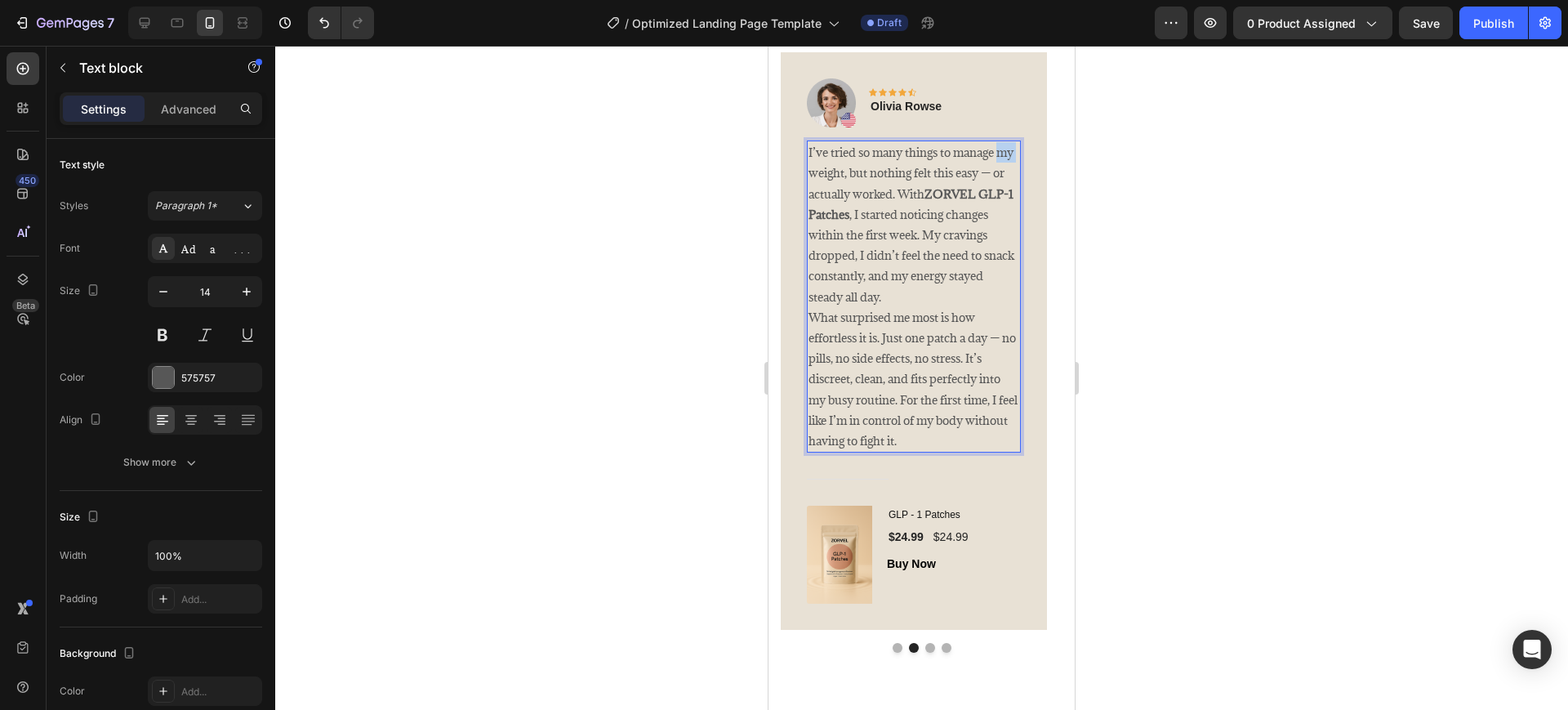 click on "I’ve tried so many things to manage my weight, but nothing felt this easy — or actually worked. With  ZORVEL GLP-1 Patches , I started noticing changes within the first week. My cravings dropped, I didn’t feel the need to snack constantly, and my energy stayed steady all day." at bounding box center [914, 225] 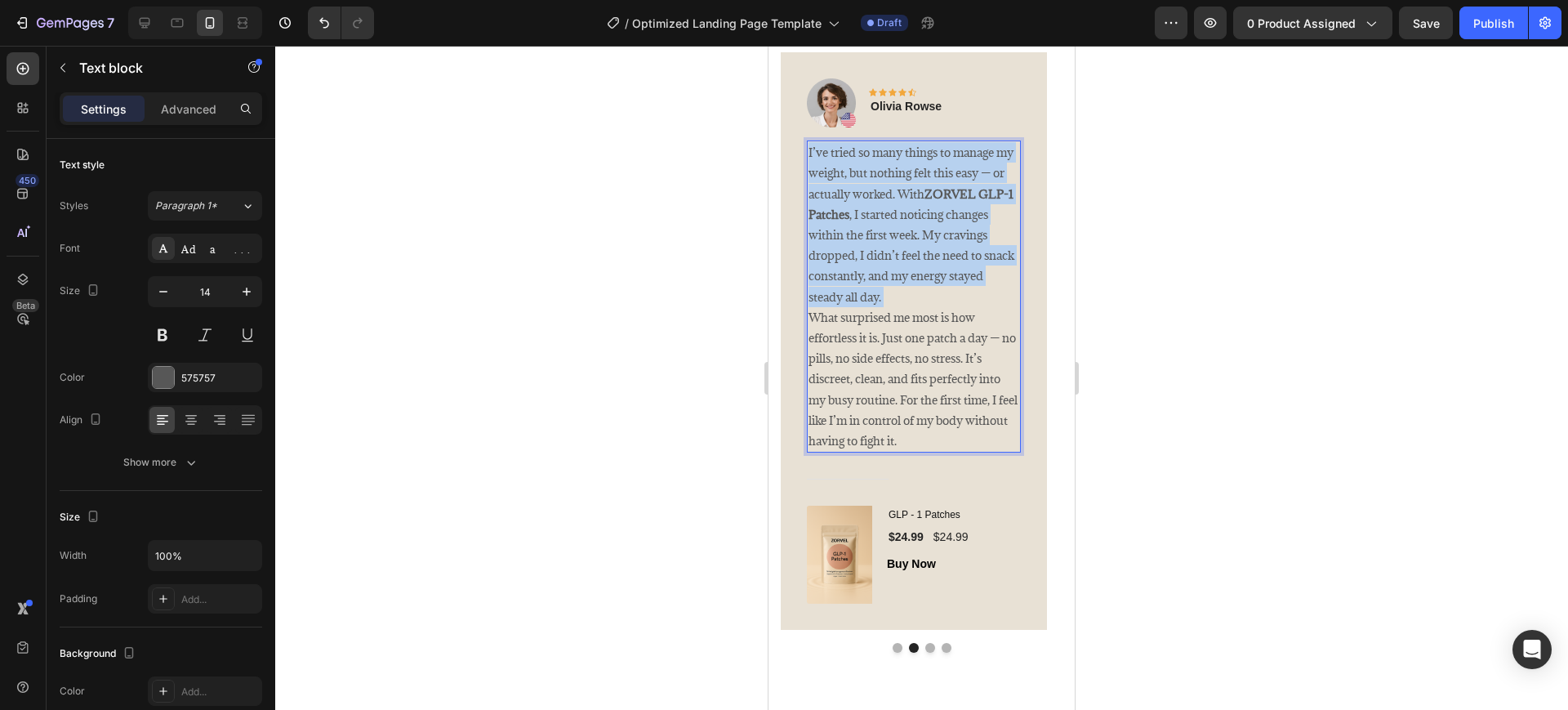 click on "I’ve tried so many things to manage my weight, but nothing felt this easy — or actually worked. With  ZORVEL GLP-1 Patches , I started noticing changes within the first week. My cravings dropped, I didn’t feel the need to snack constantly, and my energy stayed steady all day." at bounding box center (914, 225) 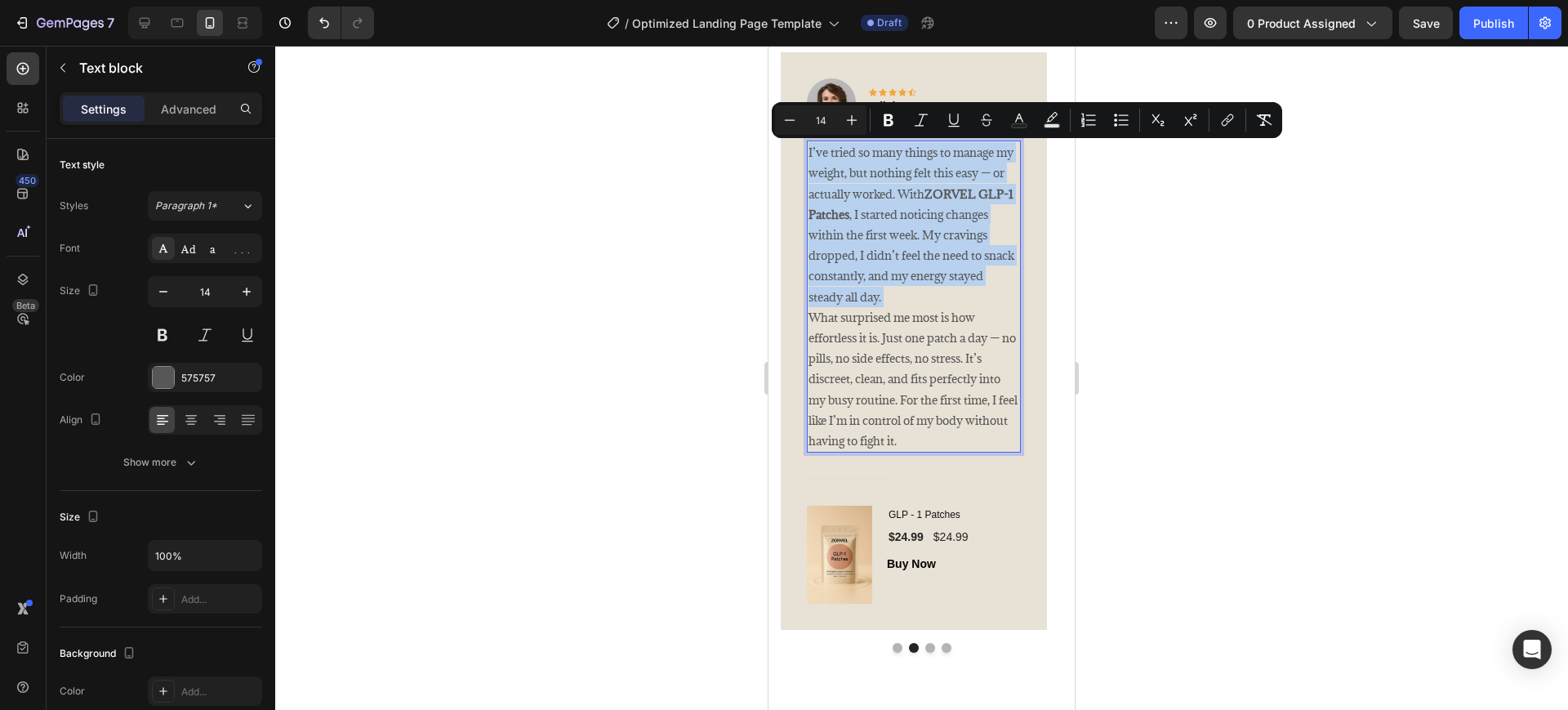 click on "I’ve tried so many things to manage my weight, but nothing felt this easy — or actually worked. With  ZORVEL GLP-1 Patches , I started noticing changes within the first week. My cravings dropped, I didn’t feel the need to snack constantly, and my energy stayed steady all day." at bounding box center (914, 225) 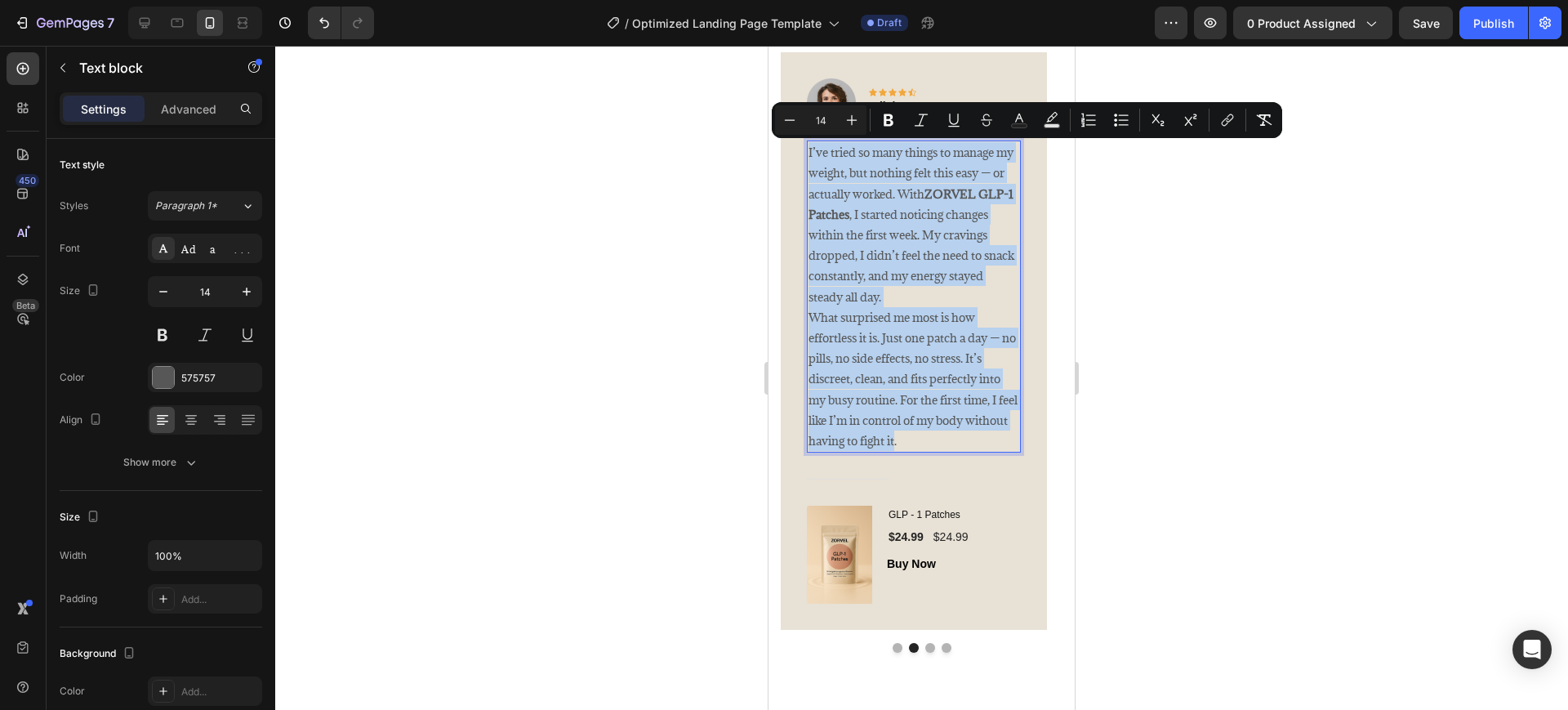 drag, startPoint x: 809, startPoint y: 154, endPoint x: 938, endPoint y: 436, distance: 310.10482 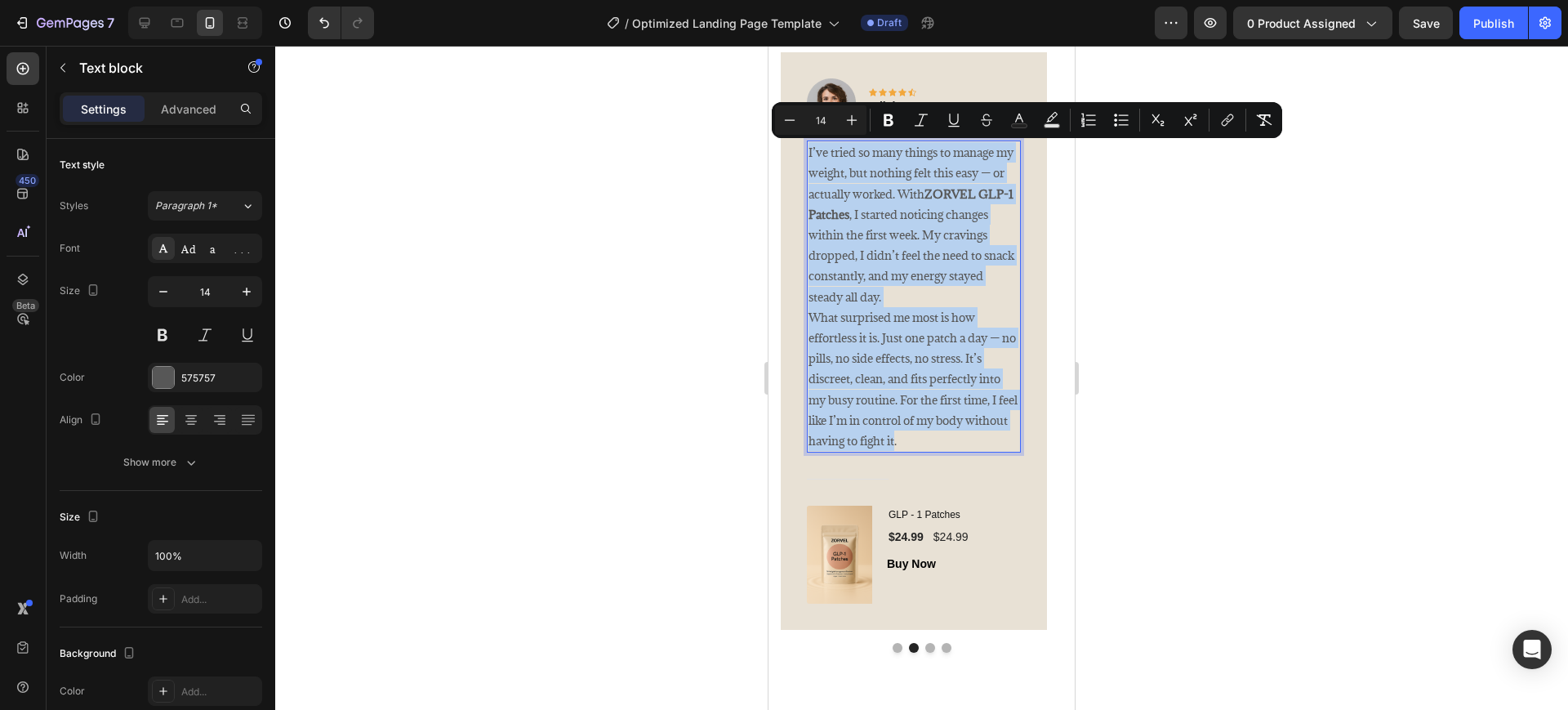 copy on "I’ve tried so many things to manage my weight, but nothing felt this easy — or actually worked. With  ZORVEL GLP-1 Patches , I started noticing changes within the first week. My cravings dropped, I didn’t feel the need to snack constantly, and my energy stayed steady all day. What surprised me most is how effortless it is. Just one patch a day — no pills, no side effects, no stress. It’s discreet, clean, and fits perfectly into my busy routine. For the first time, I feel like I’m in control of my body without having to fight it" 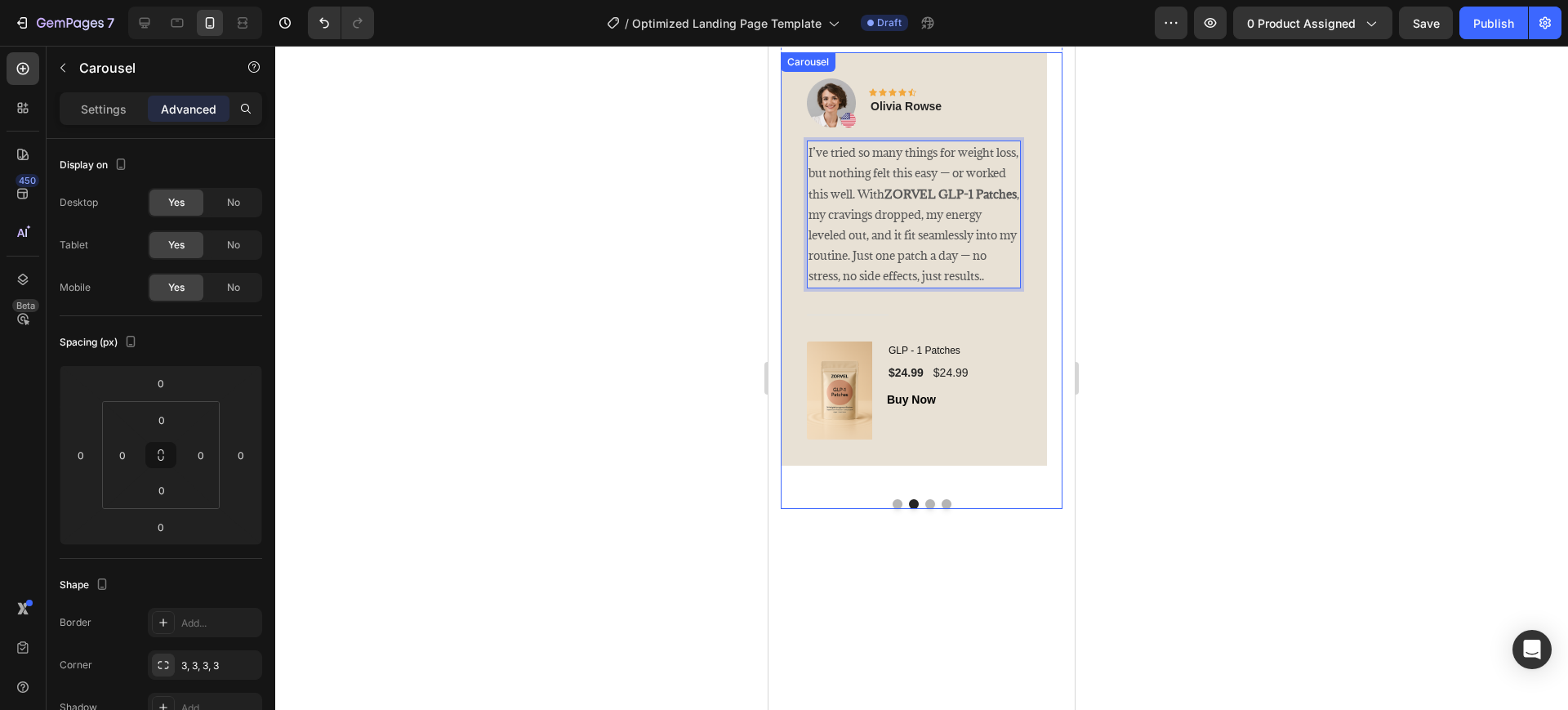 click at bounding box center [930, 504] 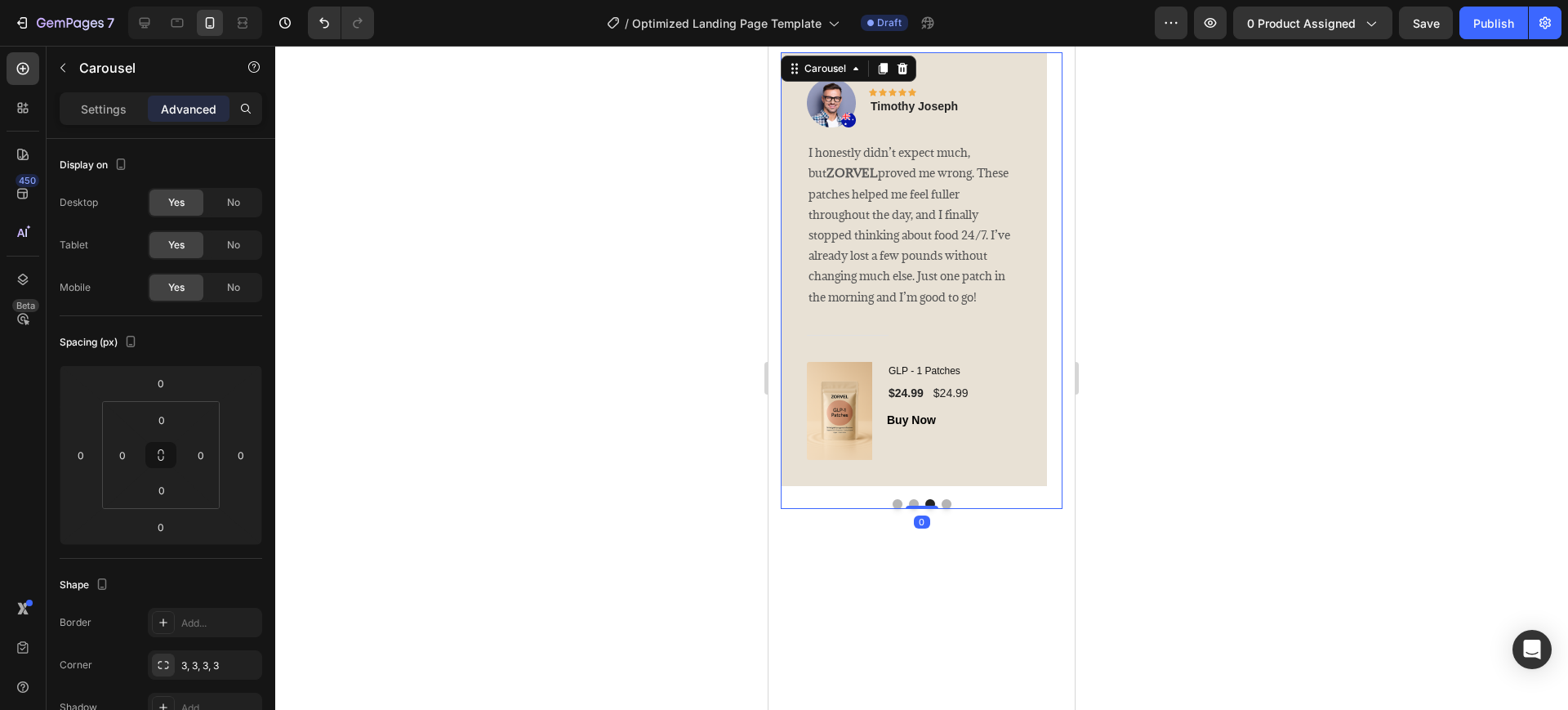 click at bounding box center [947, 504] 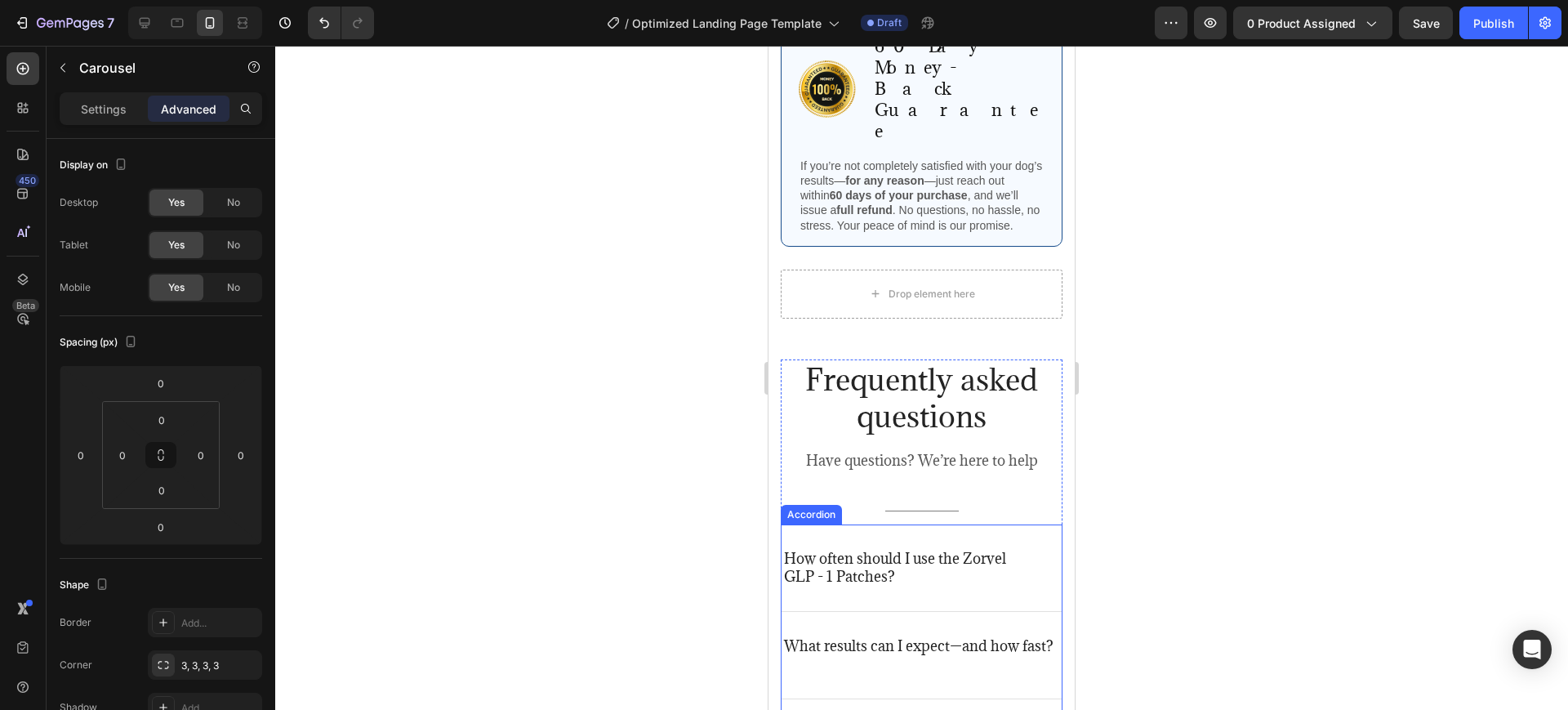 scroll, scrollTop: 4469, scrollLeft: 0, axis: vertical 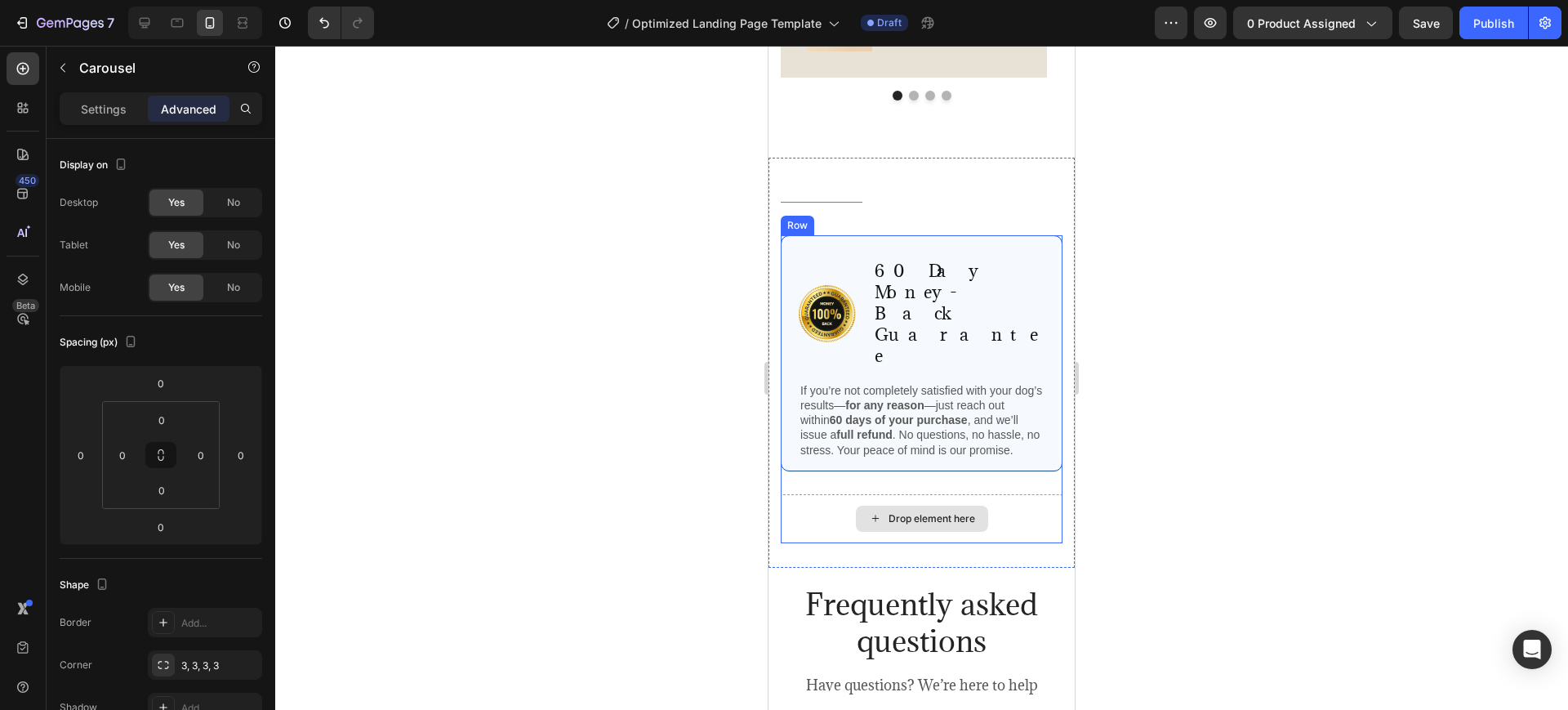 click on "Drop element here" at bounding box center [932, 519] 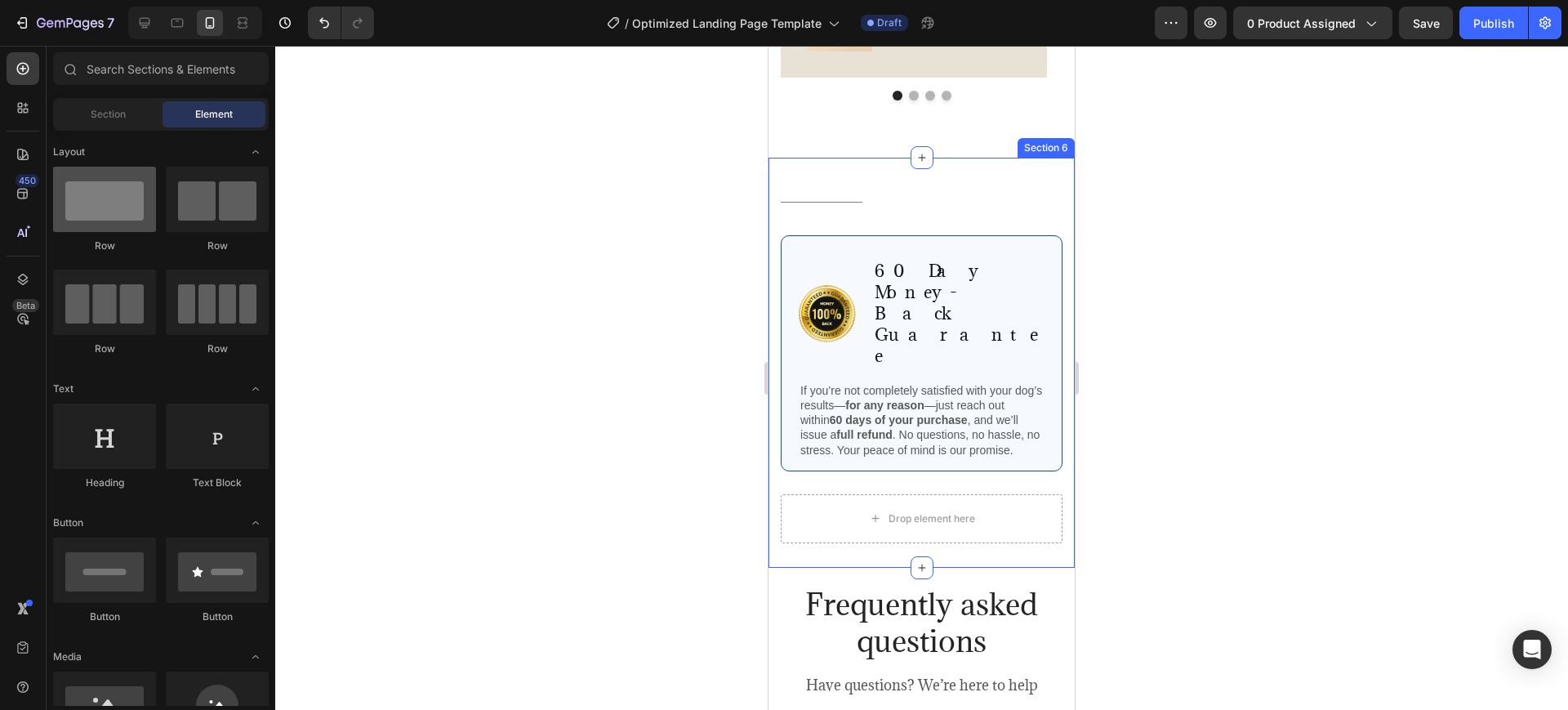 click at bounding box center (105, 199) 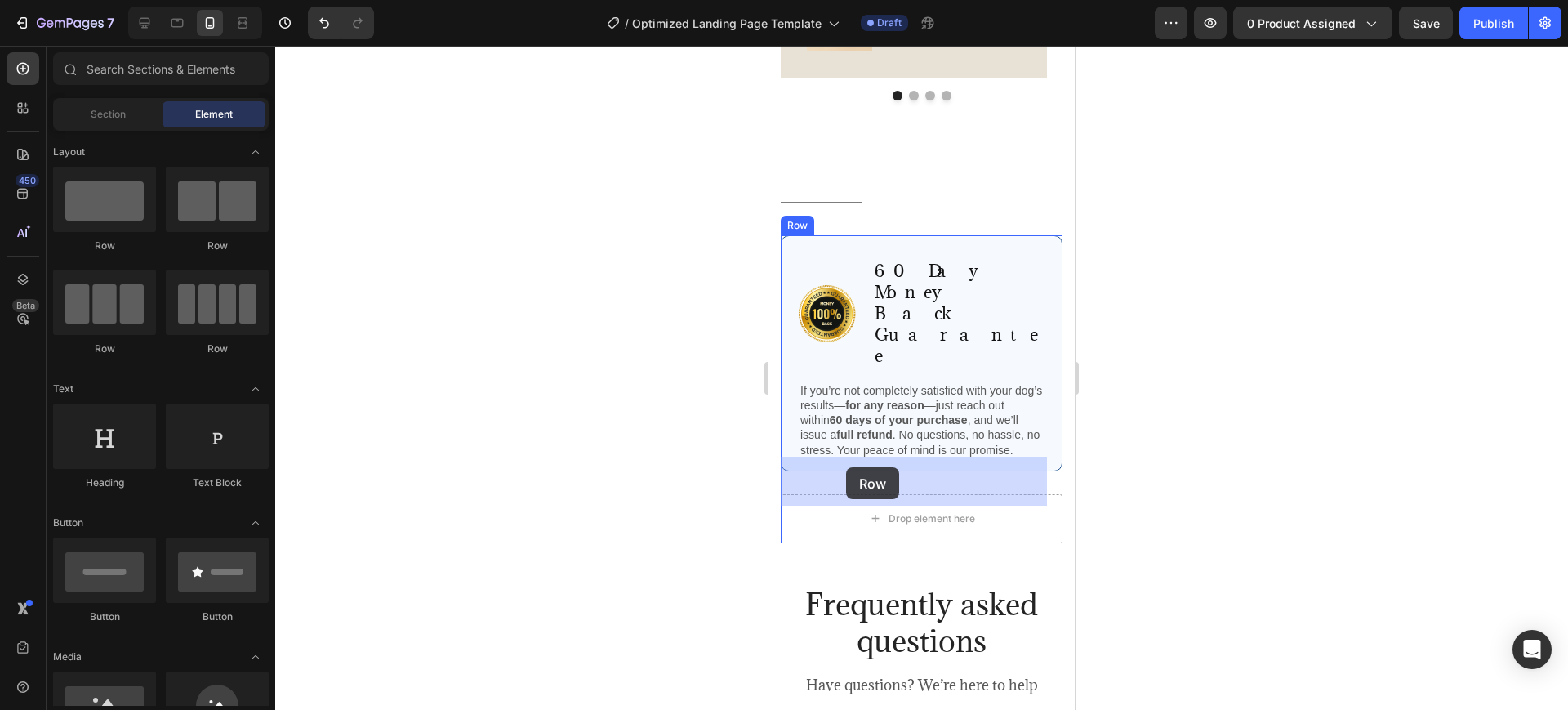 drag, startPoint x: 877, startPoint y: 270, endPoint x: 846, endPoint y: 467, distance: 199.4242 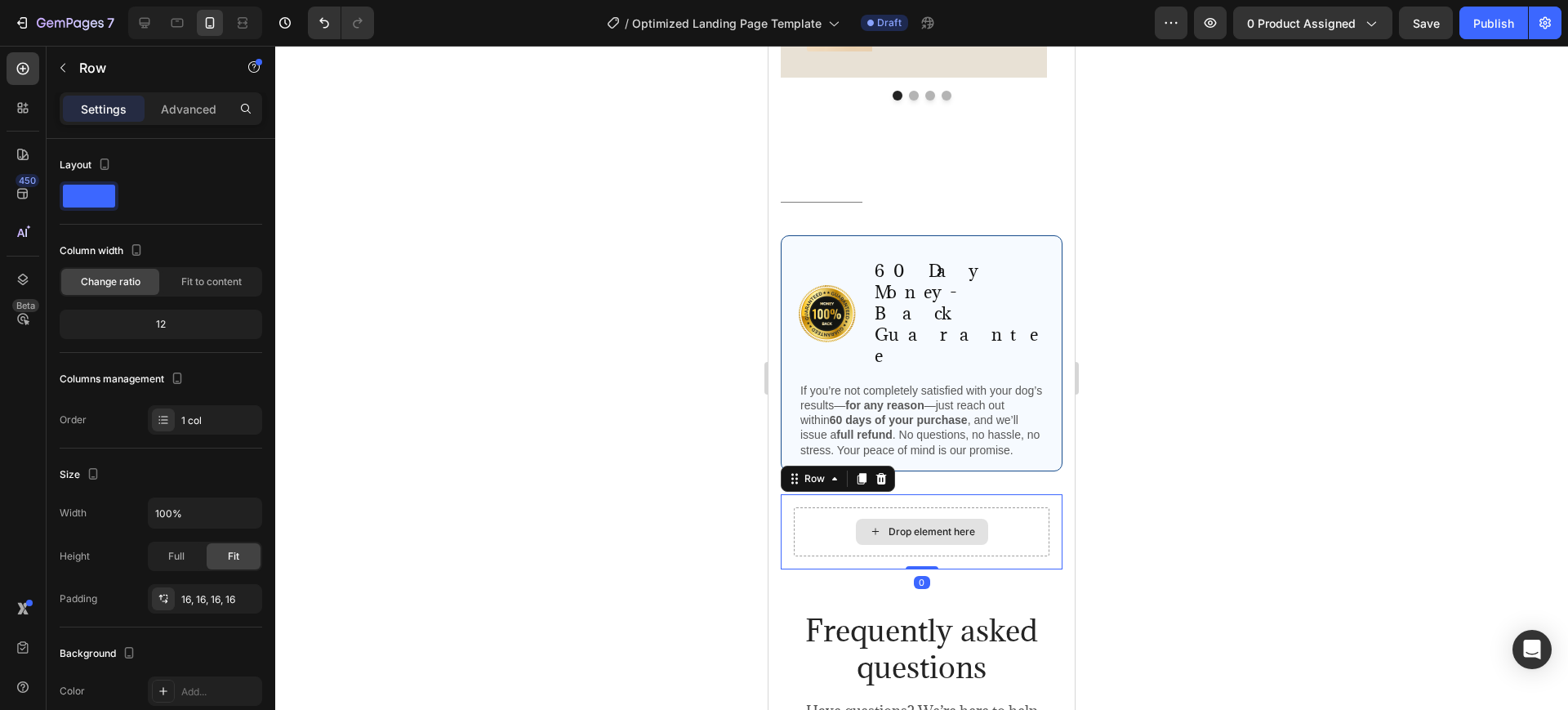 click on "Drop element here" at bounding box center [922, 532] 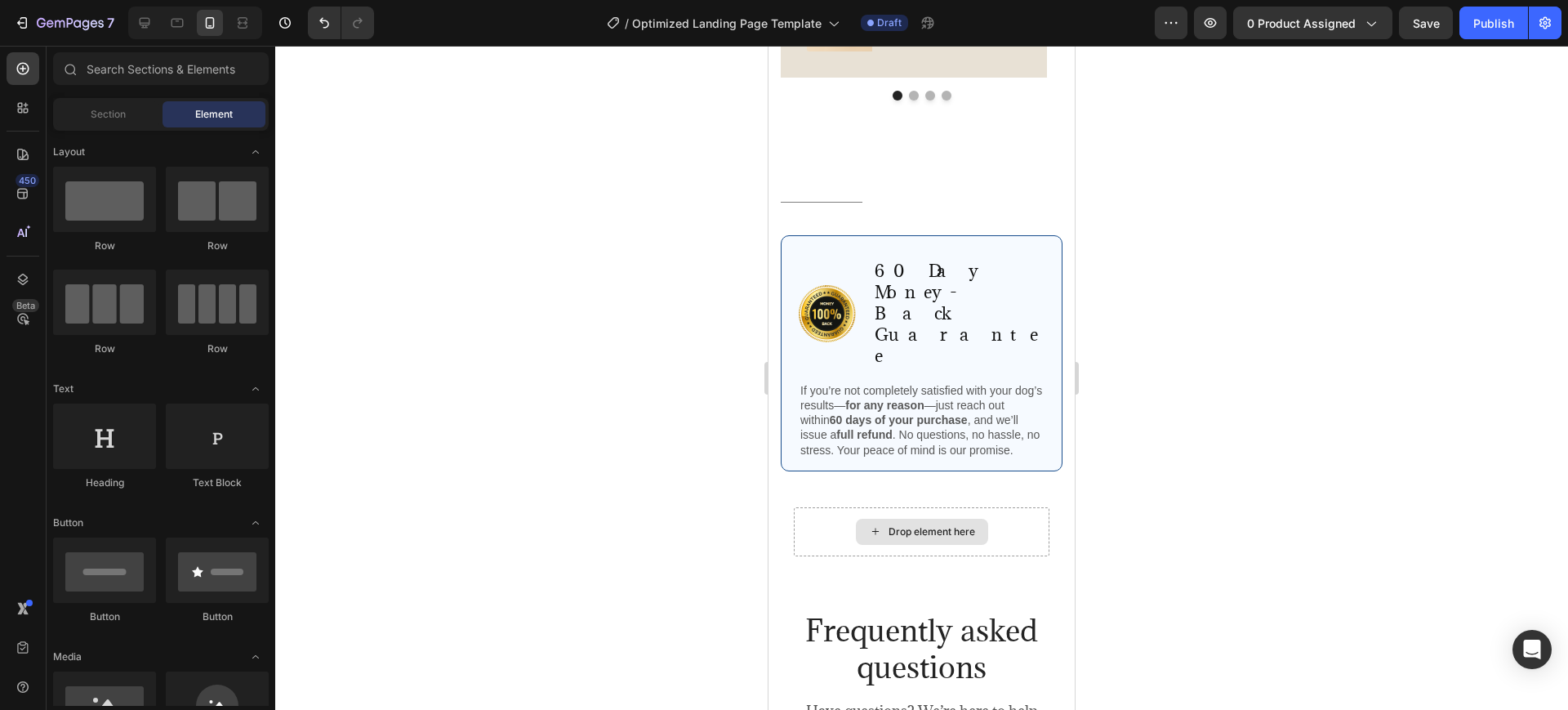 click on "Drop element here" at bounding box center [922, 532] 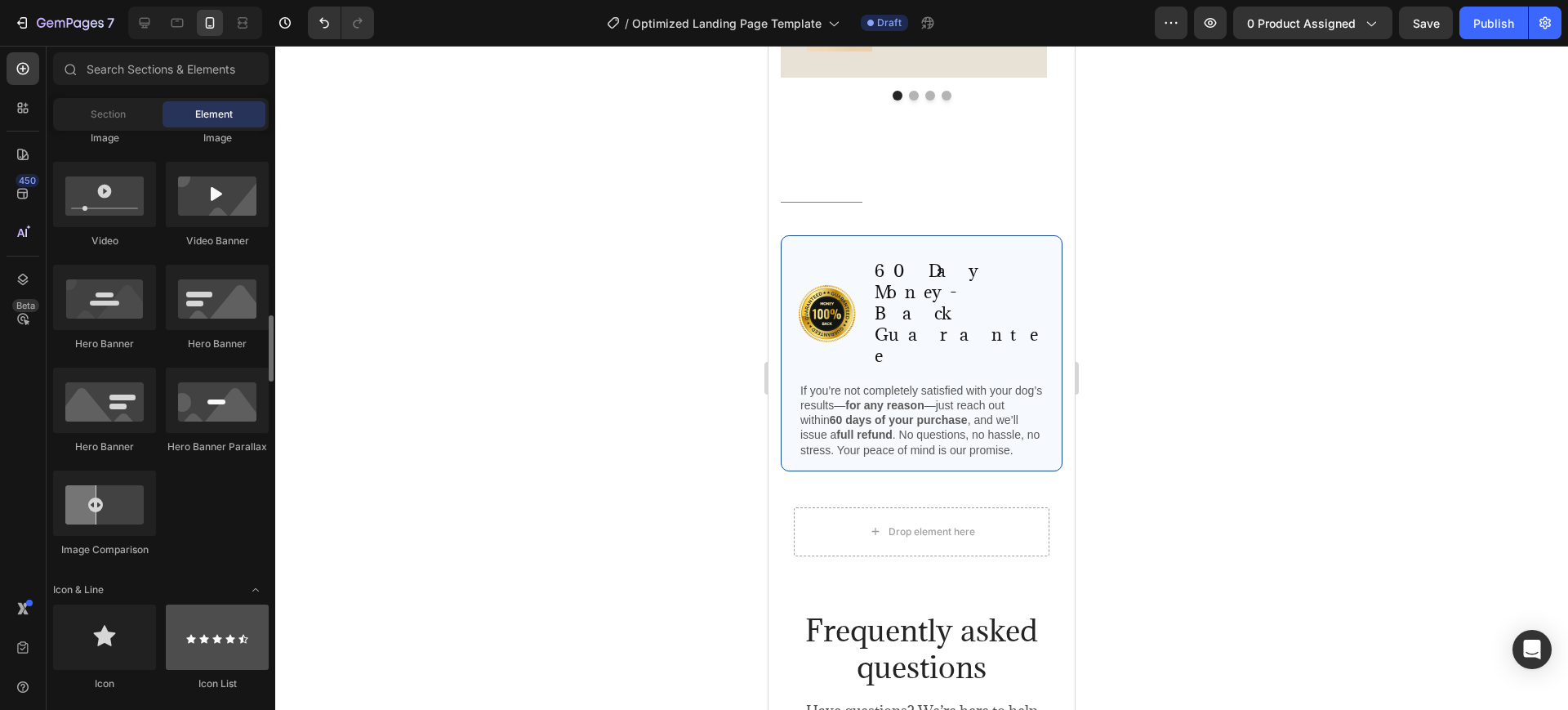 scroll, scrollTop: 817, scrollLeft: 0, axis: vertical 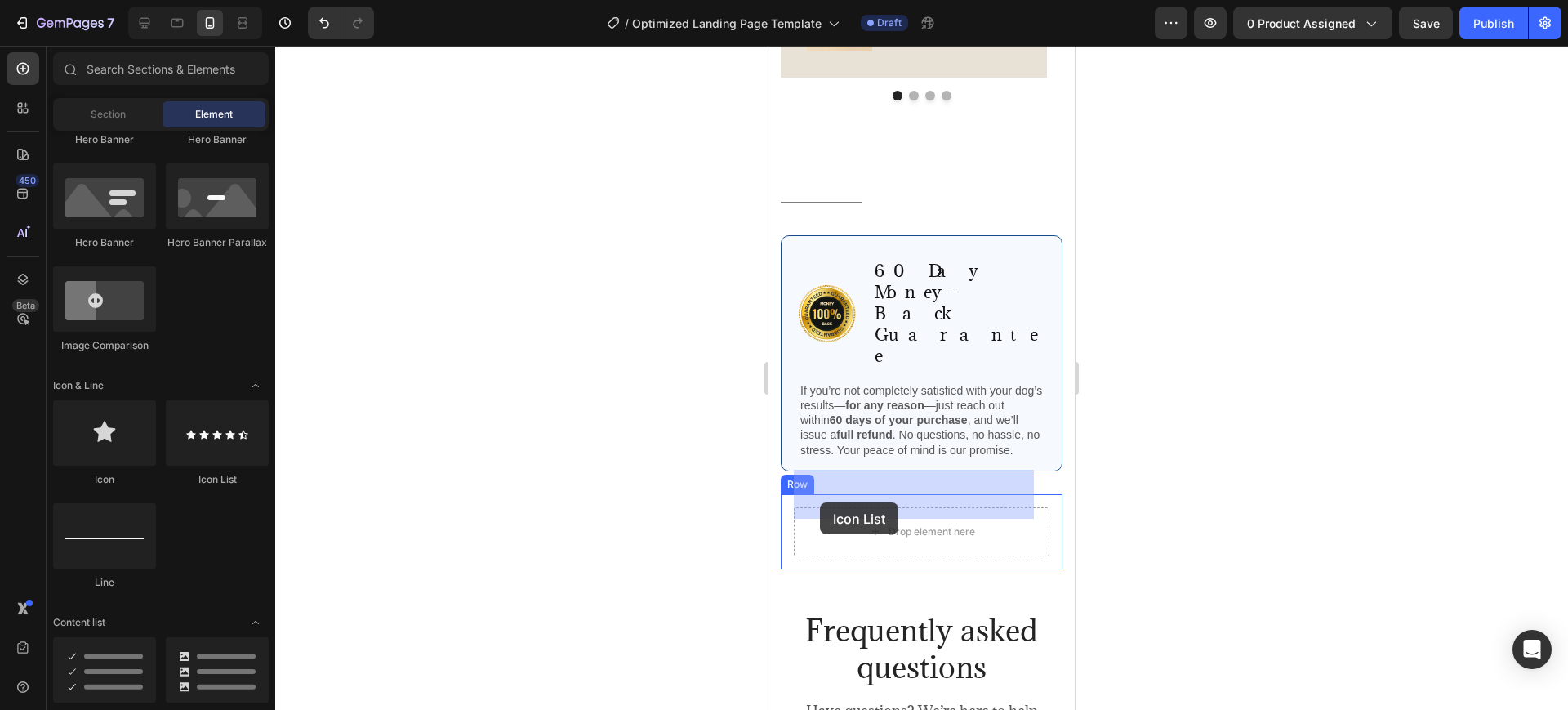 drag, startPoint x: 949, startPoint y: 493, endPoint x: 820, endPoint y: 502, distance: 129.31357 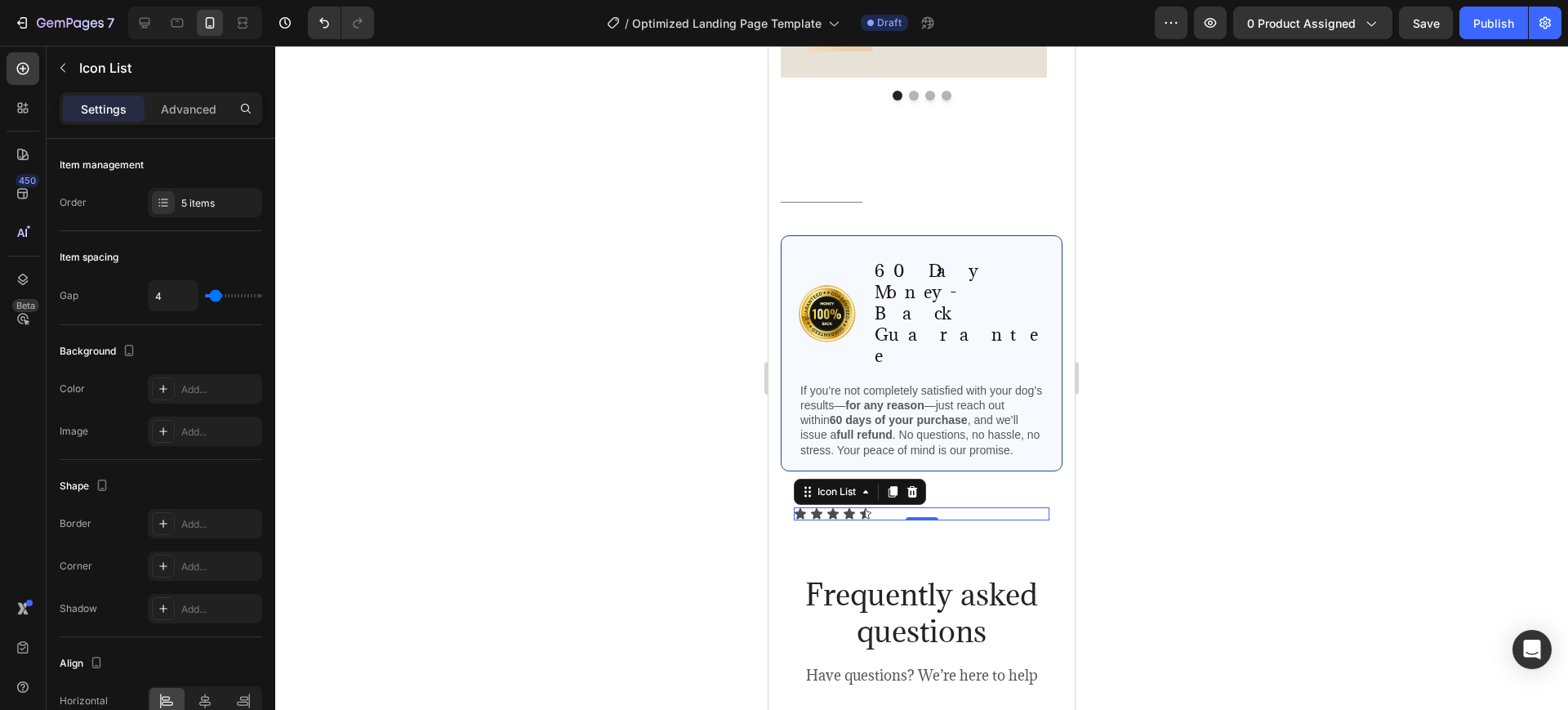 click on "Icon Icon Icon Icon Icon" at bounding box center (921, 514) 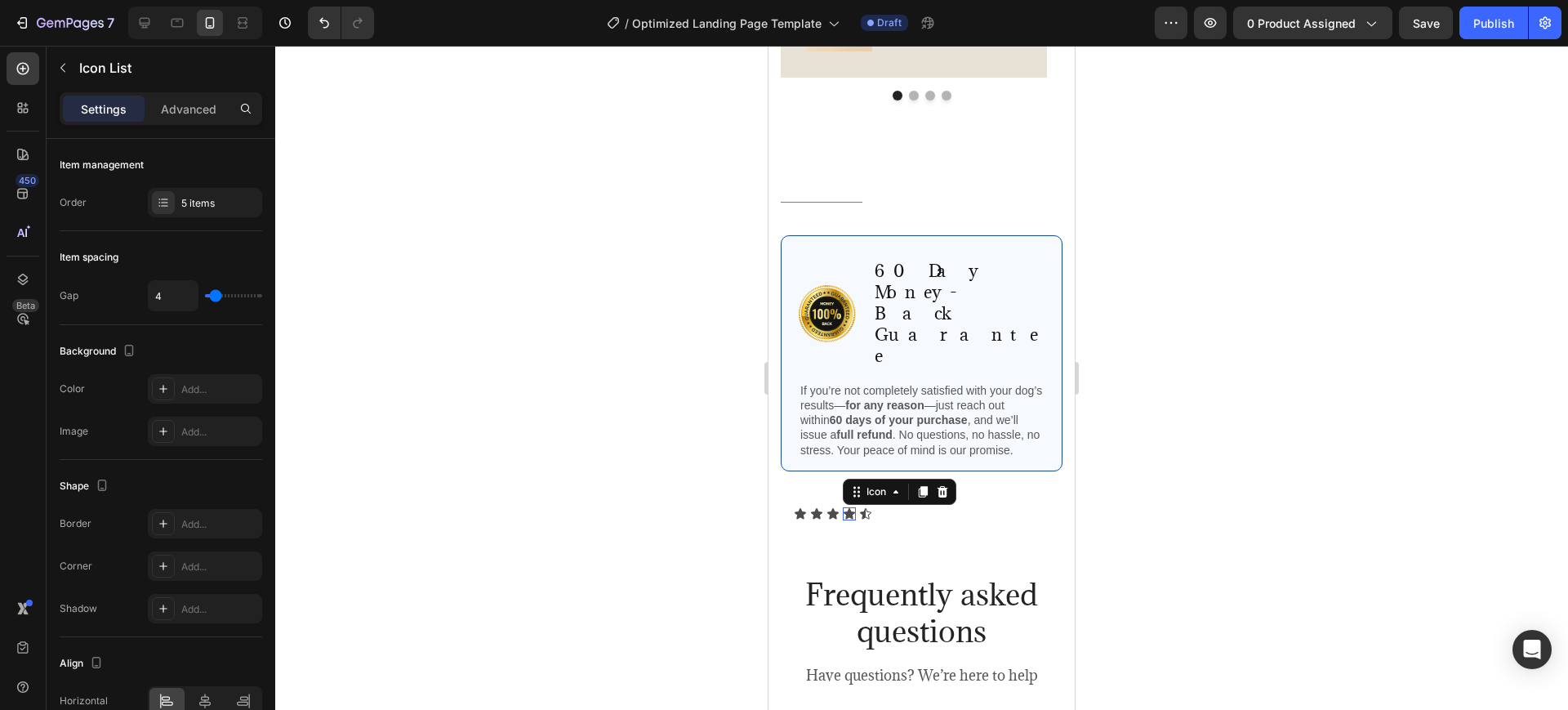 click on "Icon   0" at bounding box center [849, 514] 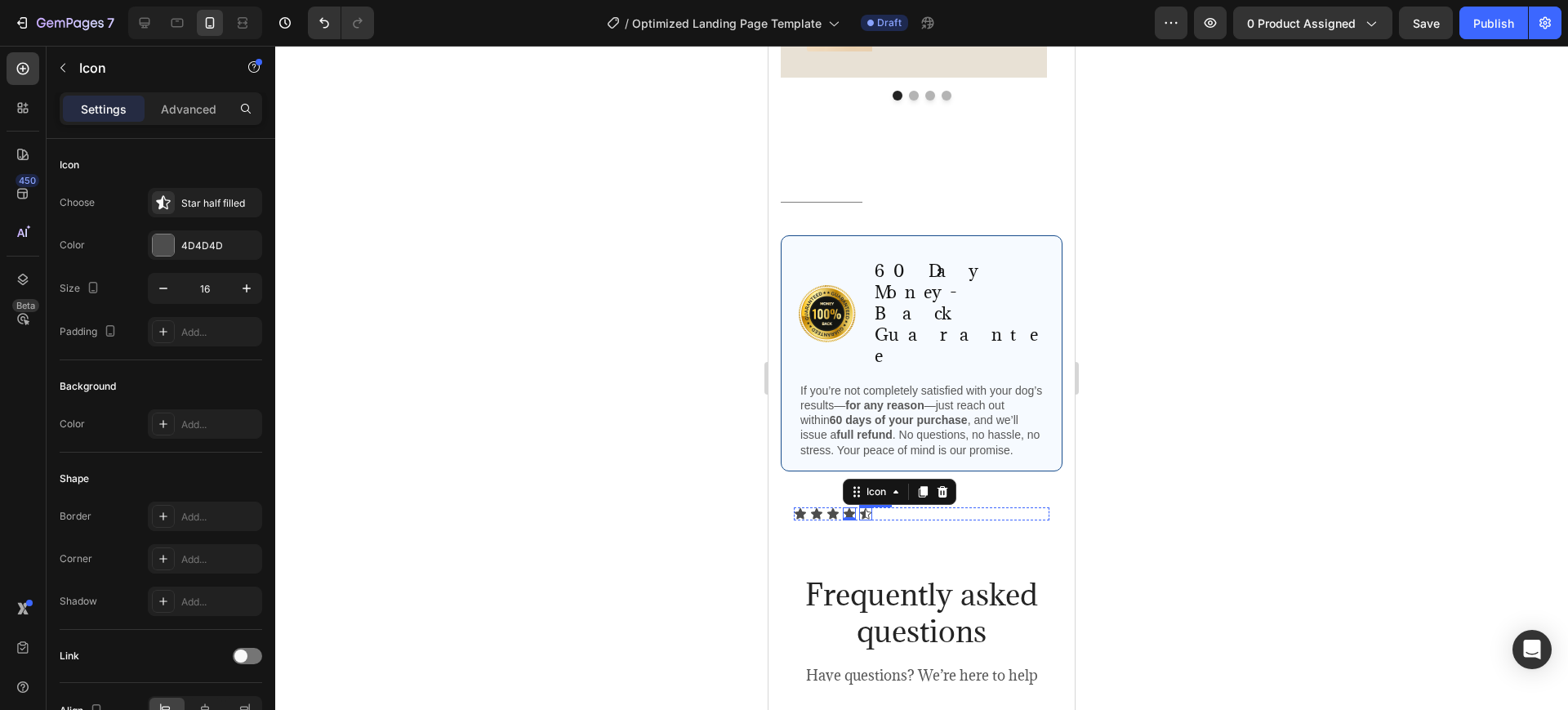 click 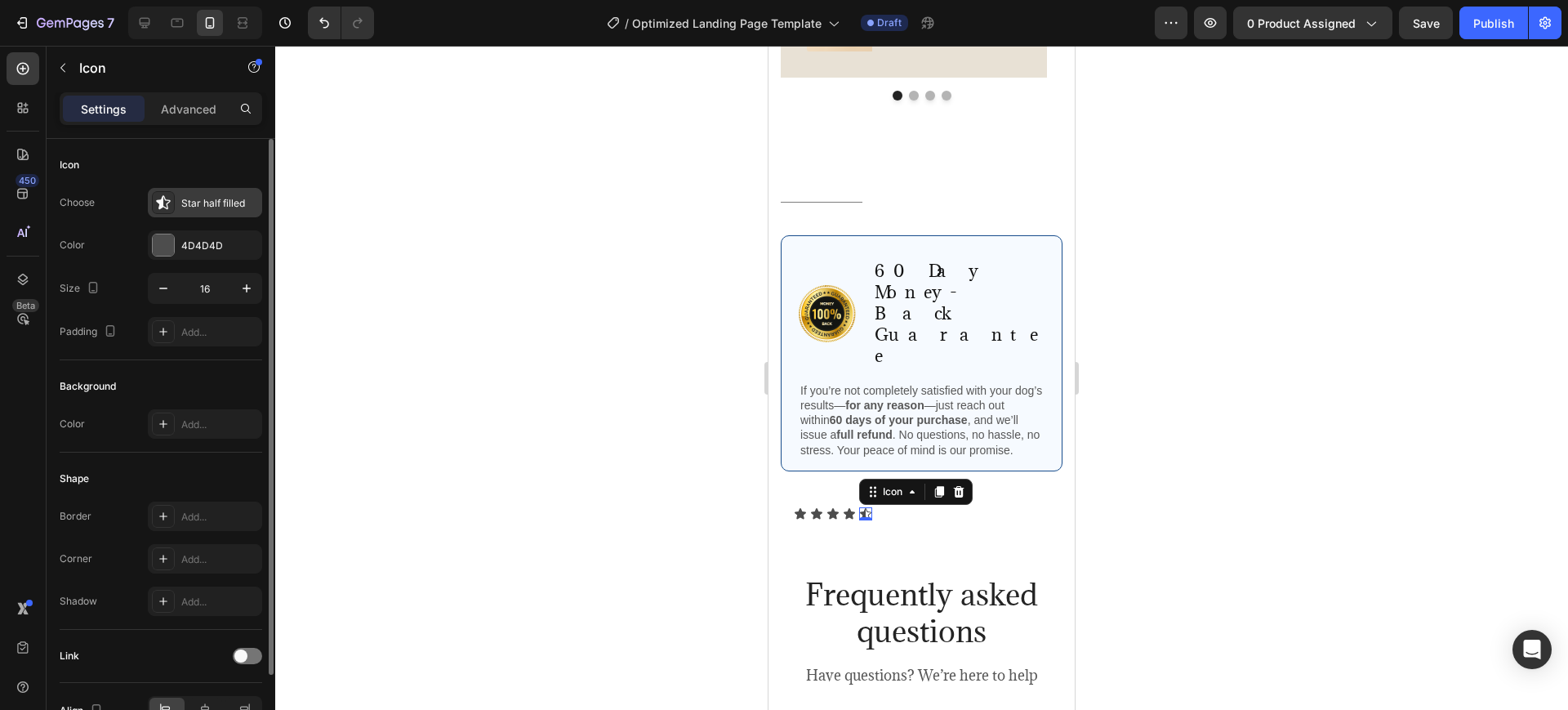click on "Star half filled" at bounding box center (205, 203) 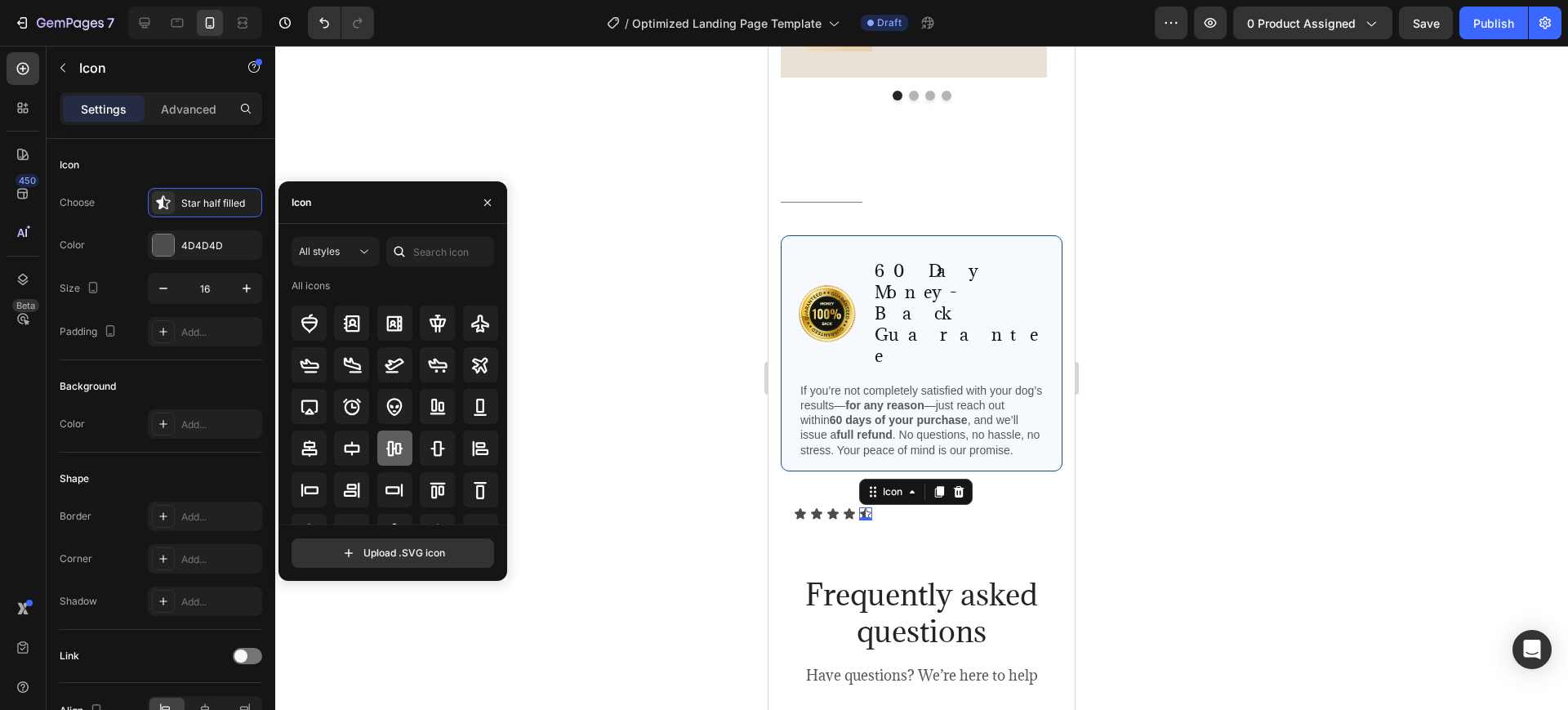 scroll, scrollTop: 0, scrollLeft: 0, axis: both 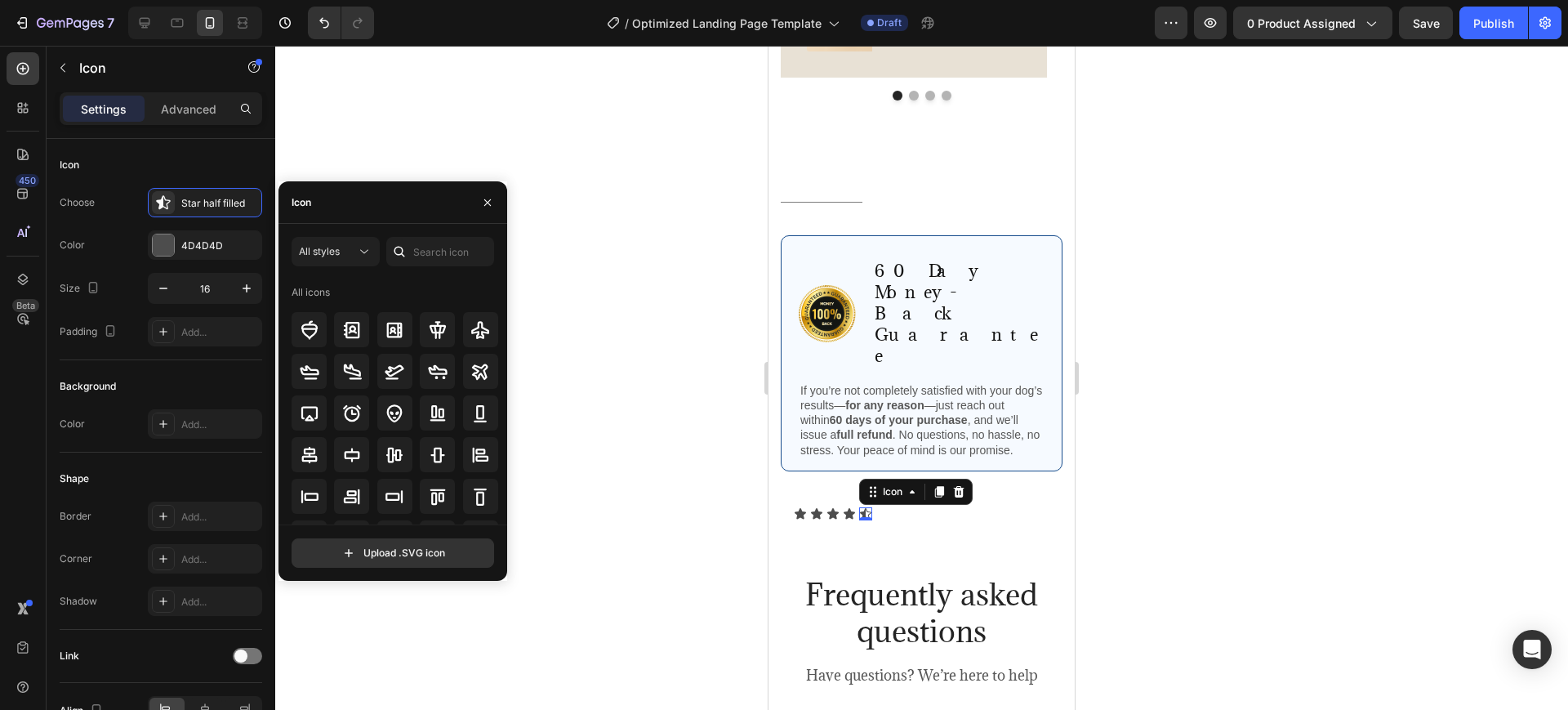click on "Icon" at bounding box center (393, 203) 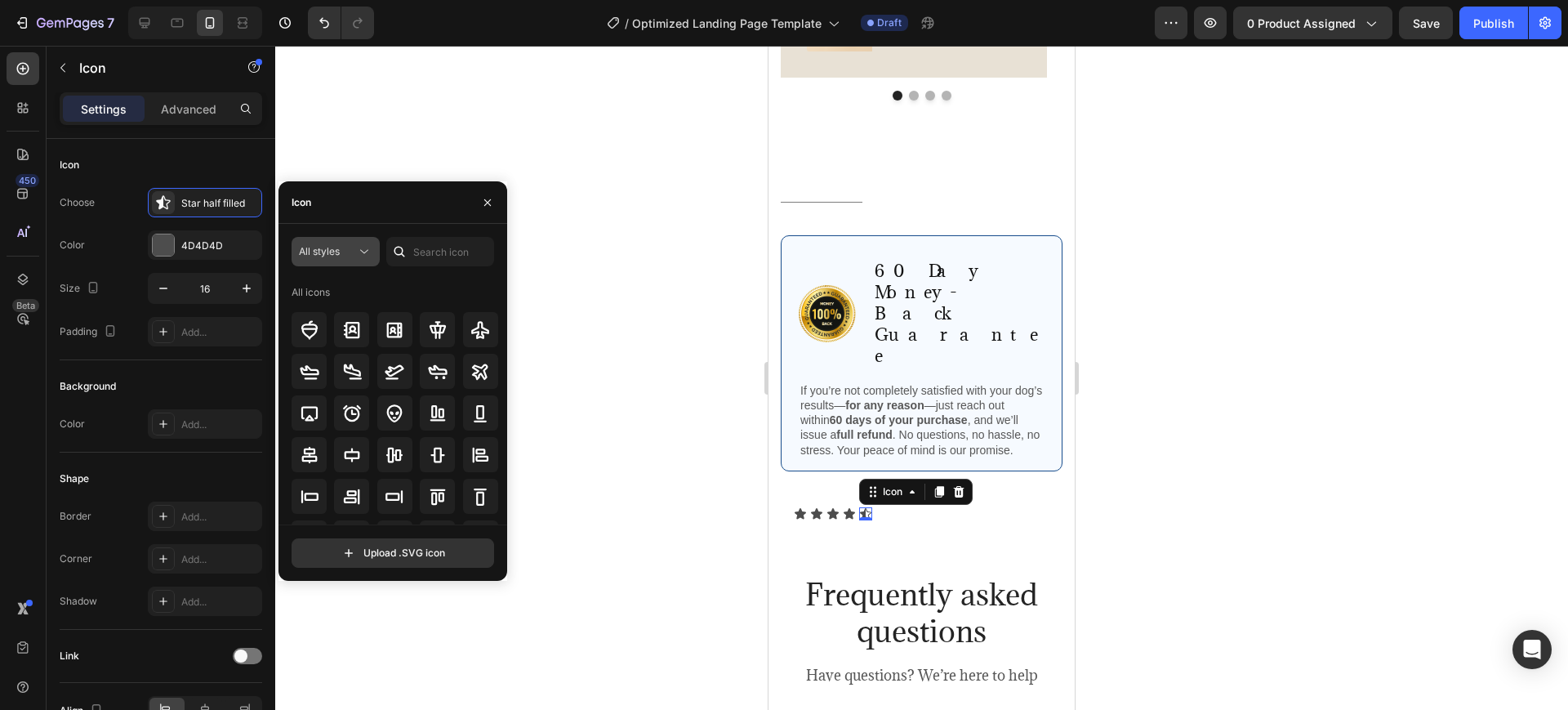 click on "All styles" at bounding box center (327, 252) 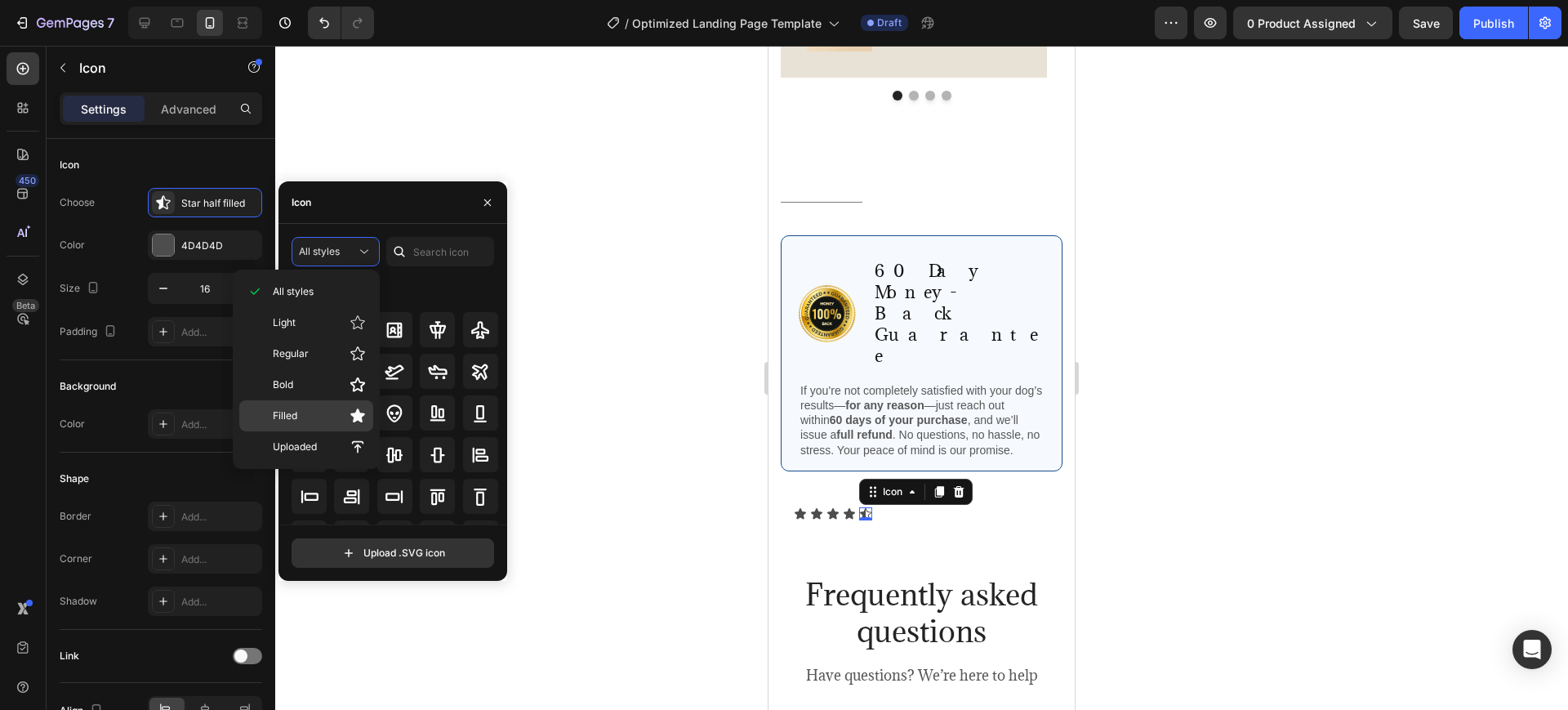 click on "Filled" at bounding box center (319, 416) 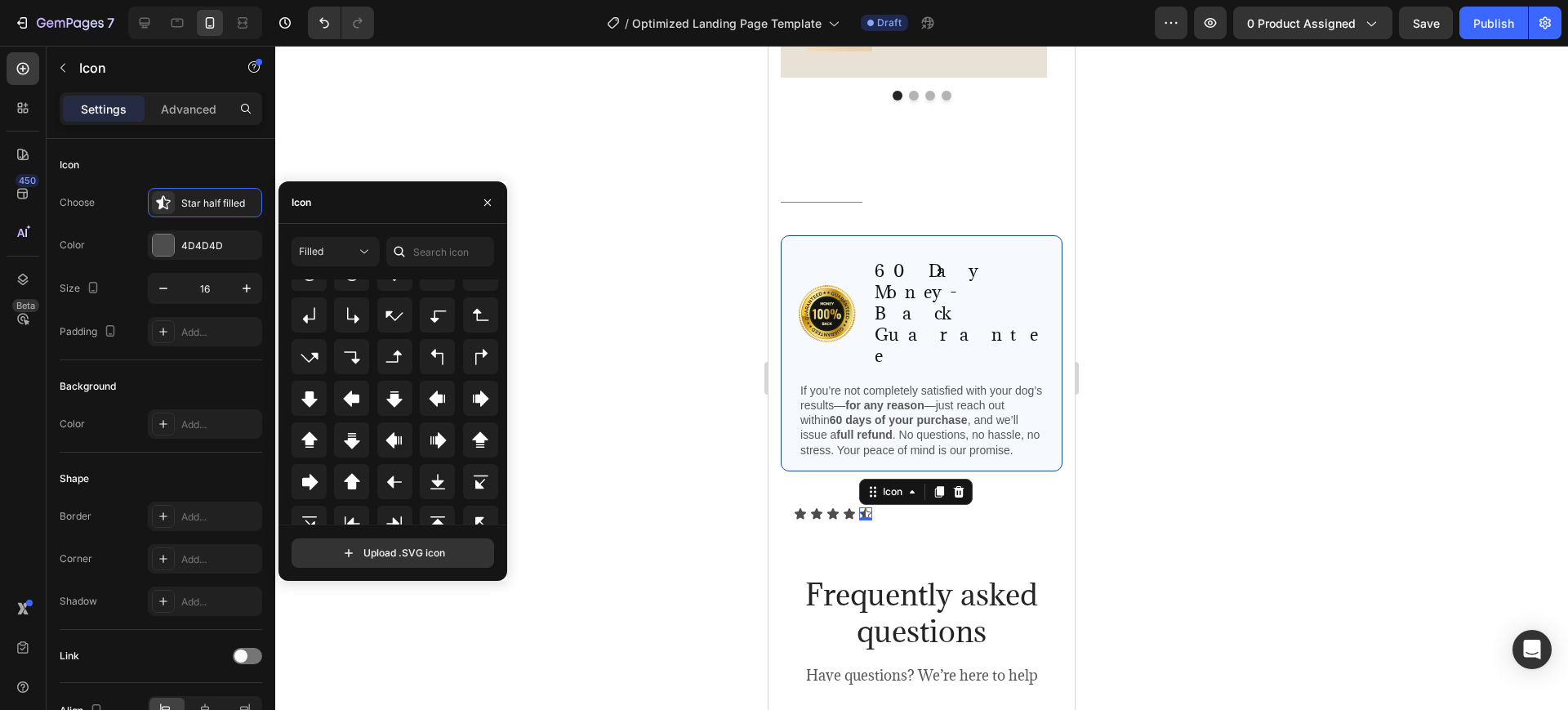 scroll, scrollTop: 531, scrollLeft: 0, axis: vertical 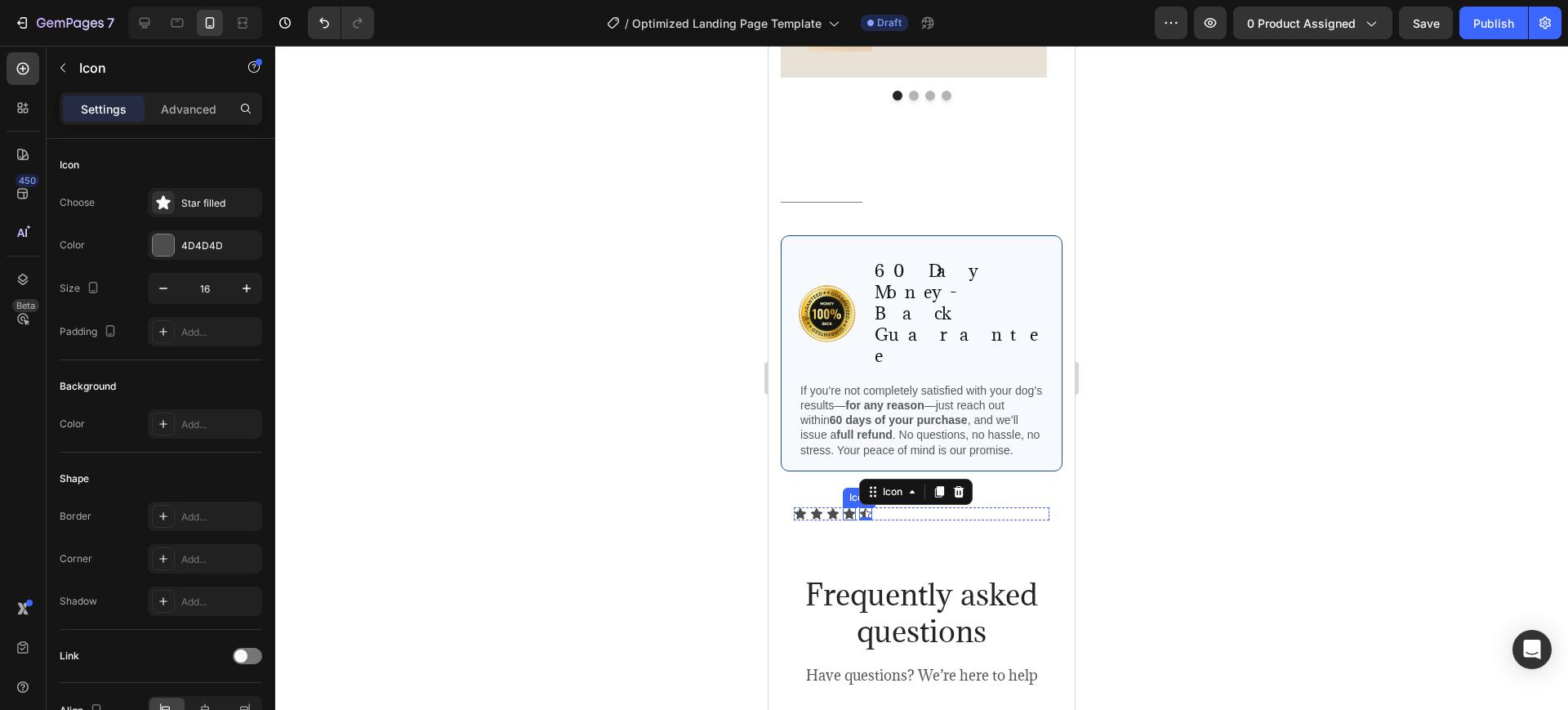 click on "Icon" at bounding box center [849, 514] 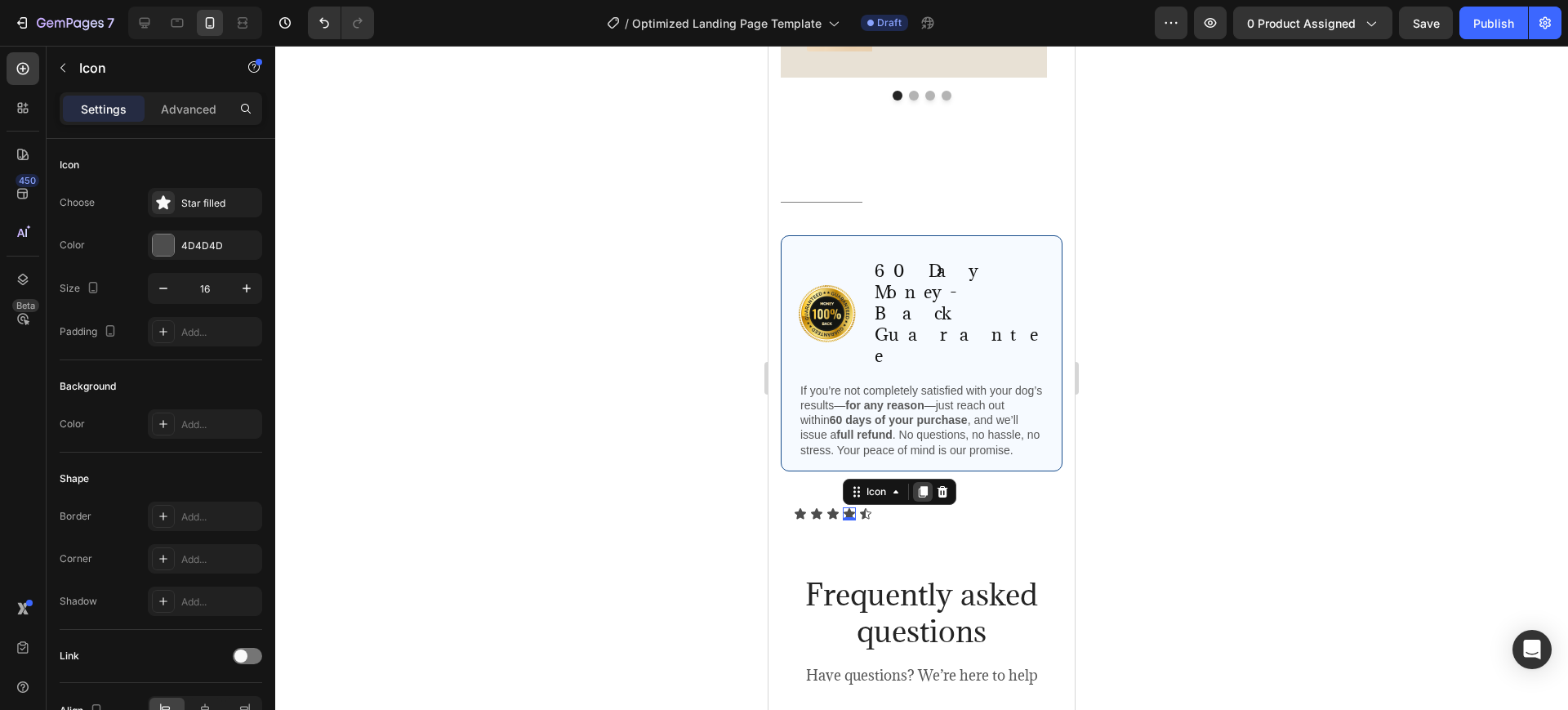 click at bounding box center [923, 492] 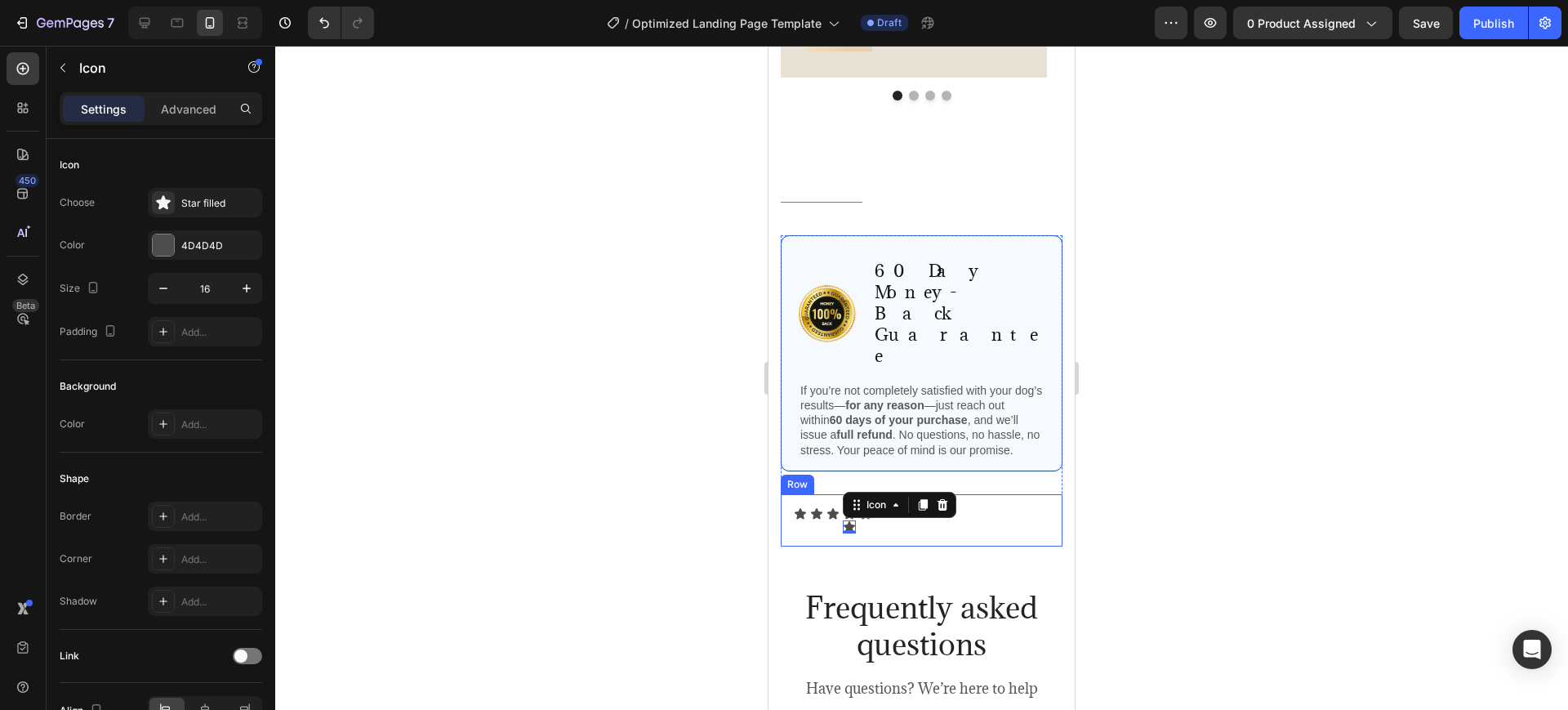 click on "Icon Icon Icon Icon Icon   0 Icon Icon List Row" at bounding box center [921, 520] 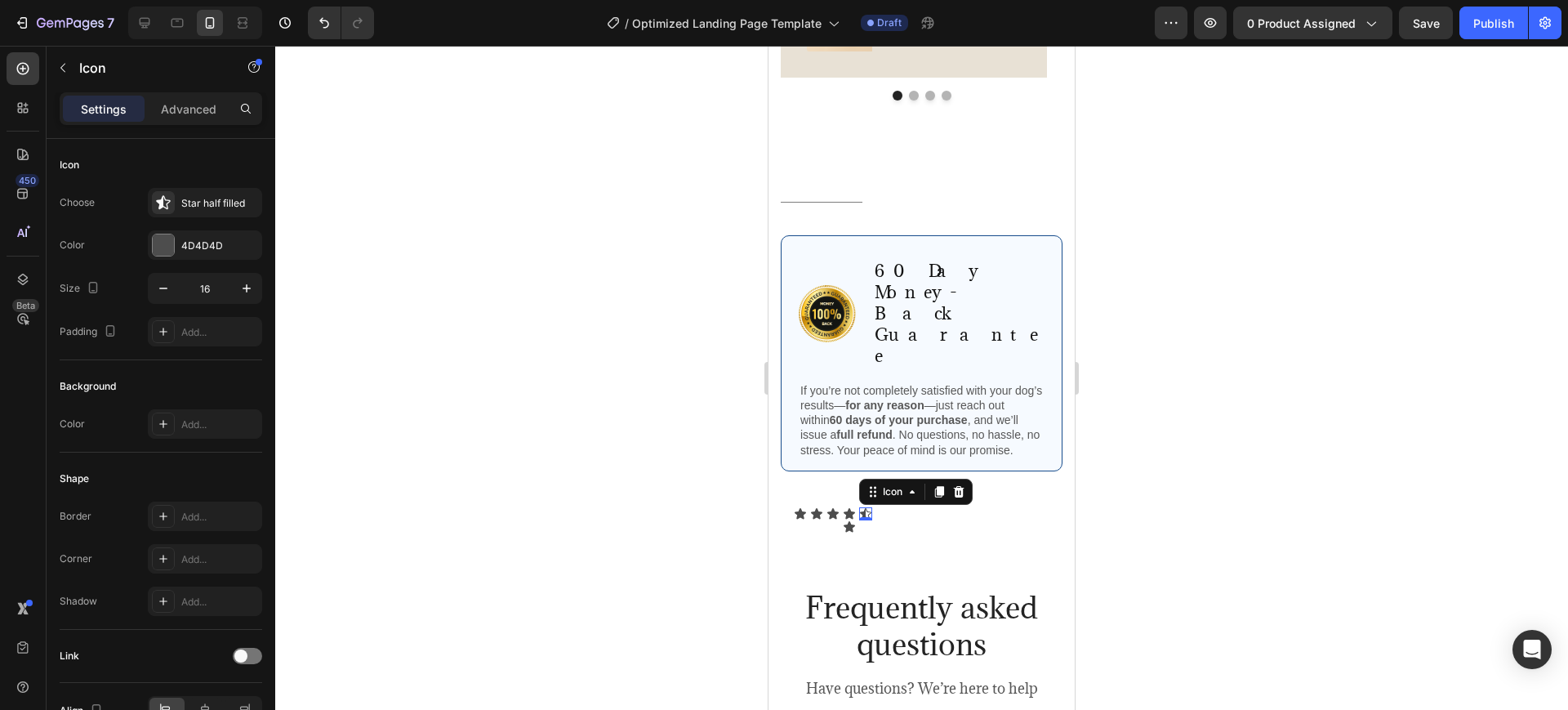 click on "Icon   0" at bounding box center [866, 514] 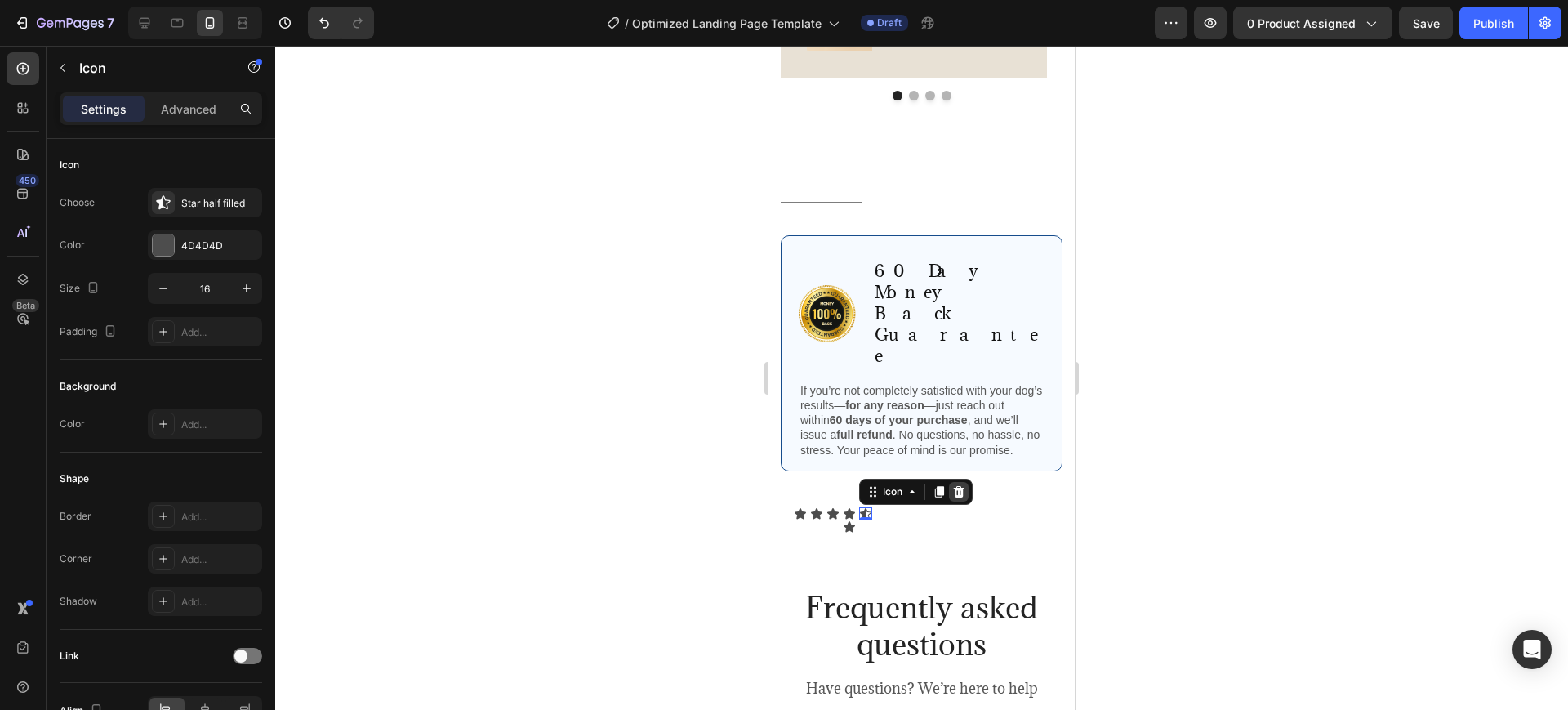 click at bounding box center (959, 492) 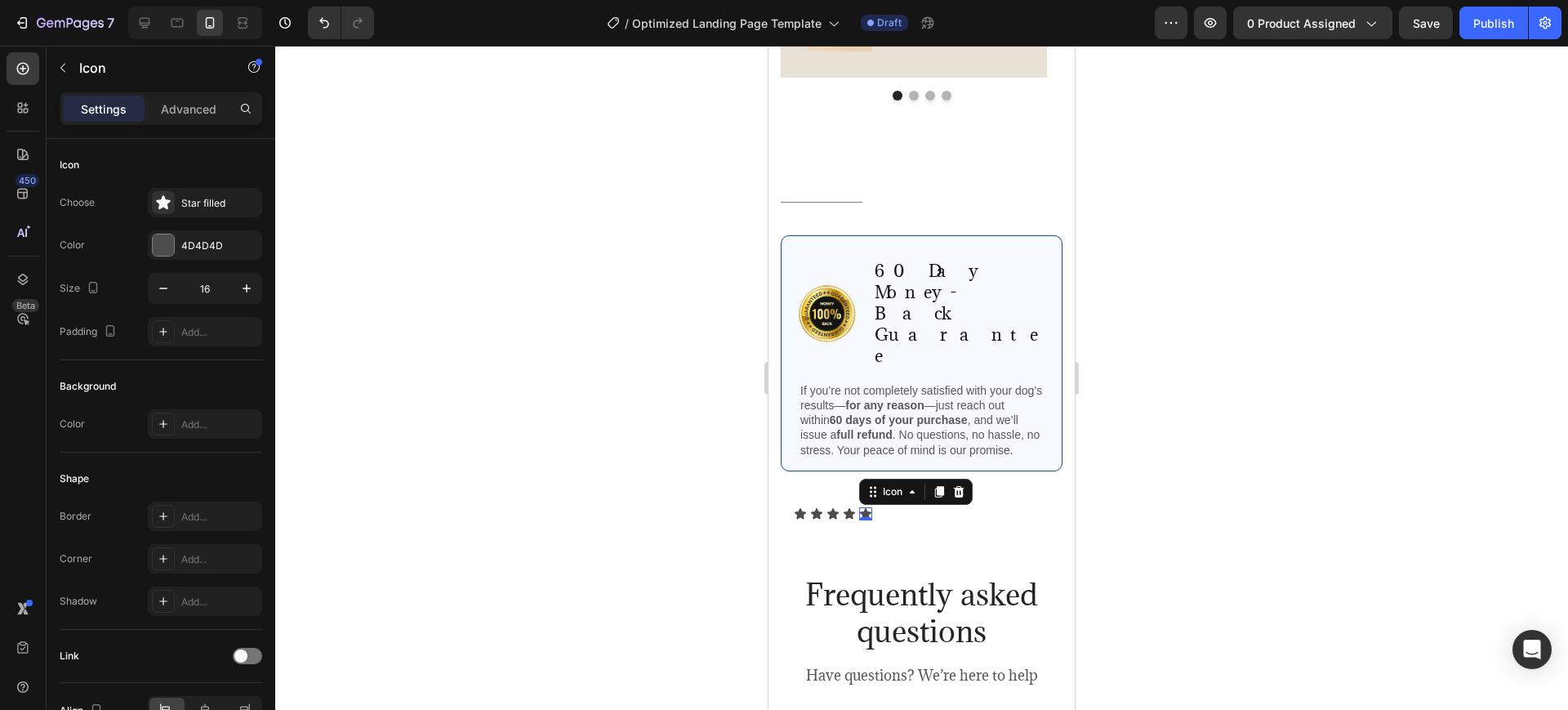 click 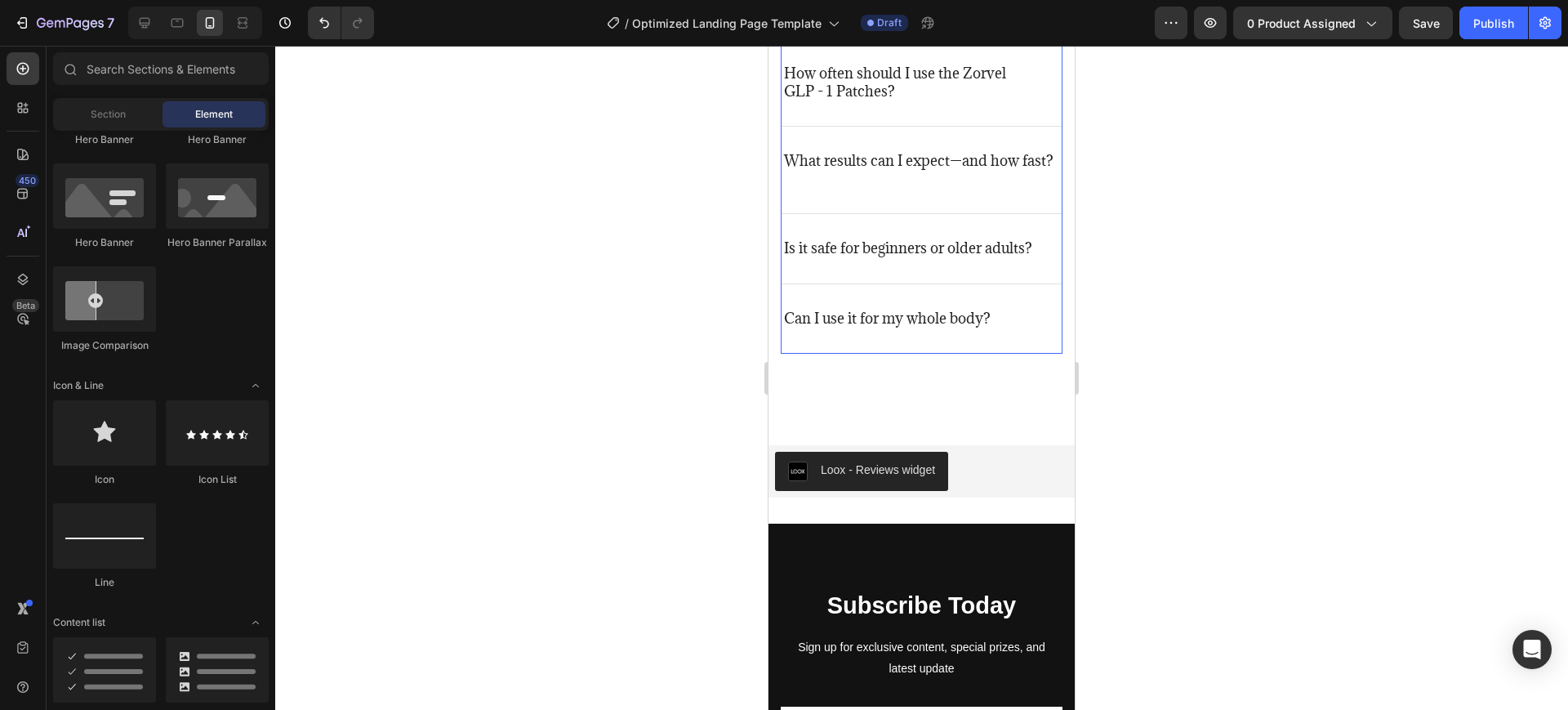 scroll, scrollTop: 5184, scrollLeft: 0, axis: vertical 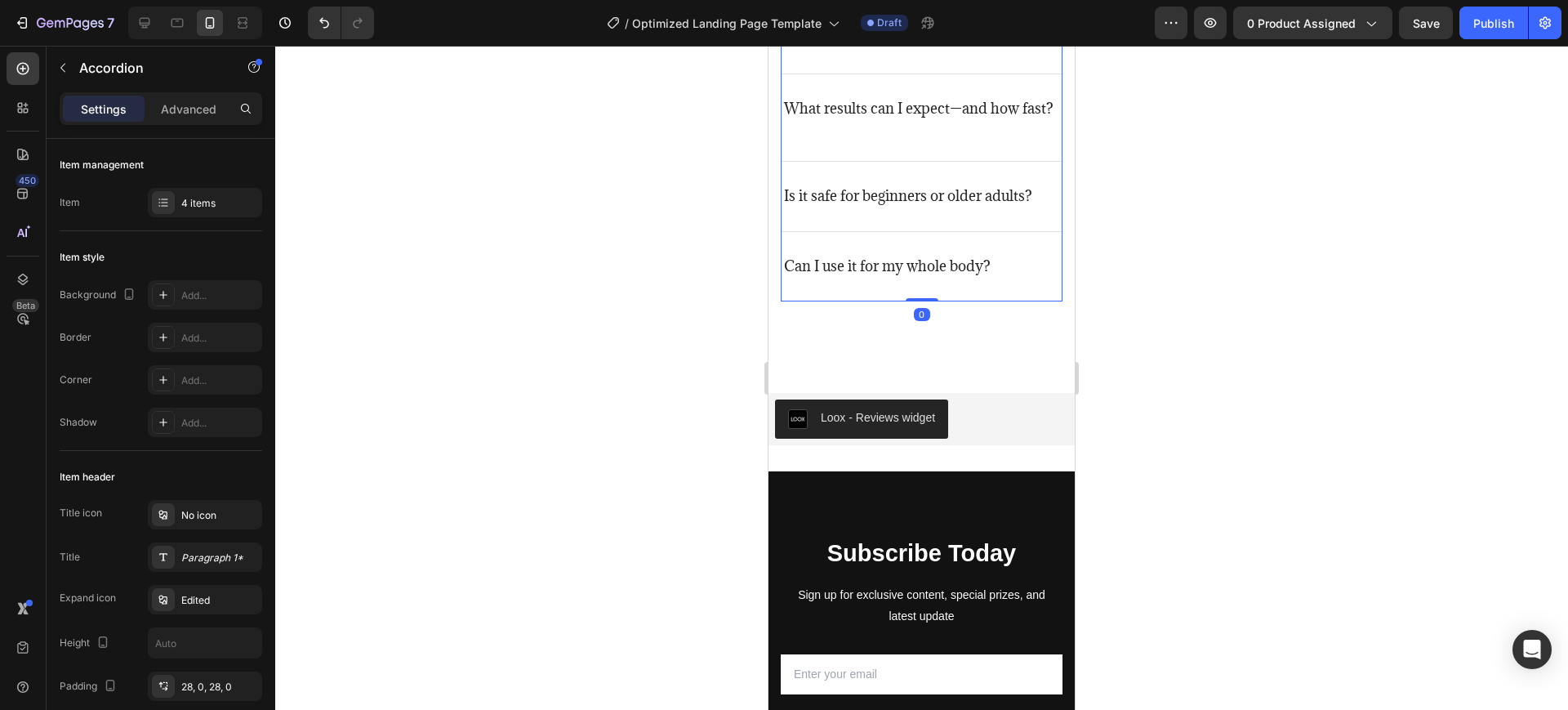 click on "Can I use it for my whole body?" at bounding box center [921, 266] 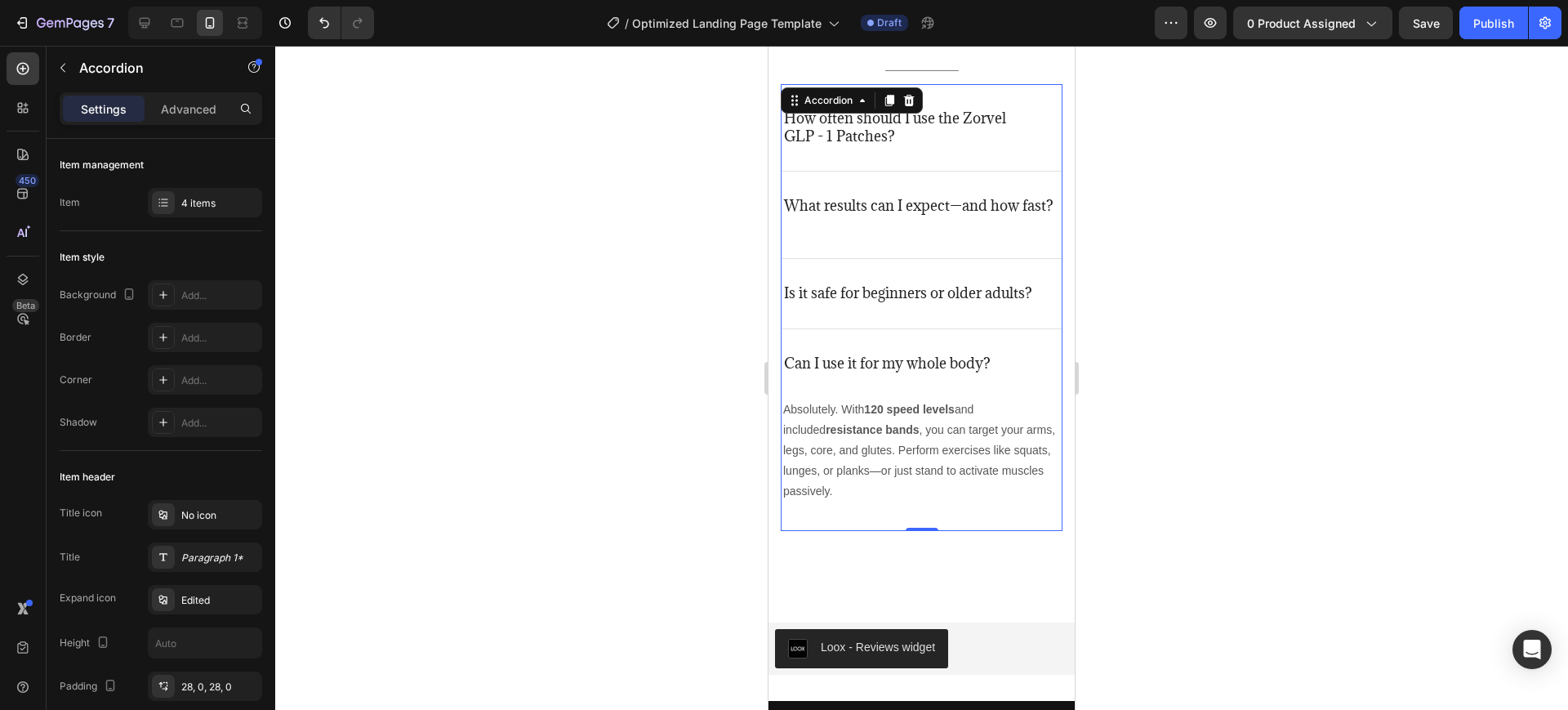 scroll, scrollTop: 4980, scrollLeft: 0, axis: vertical 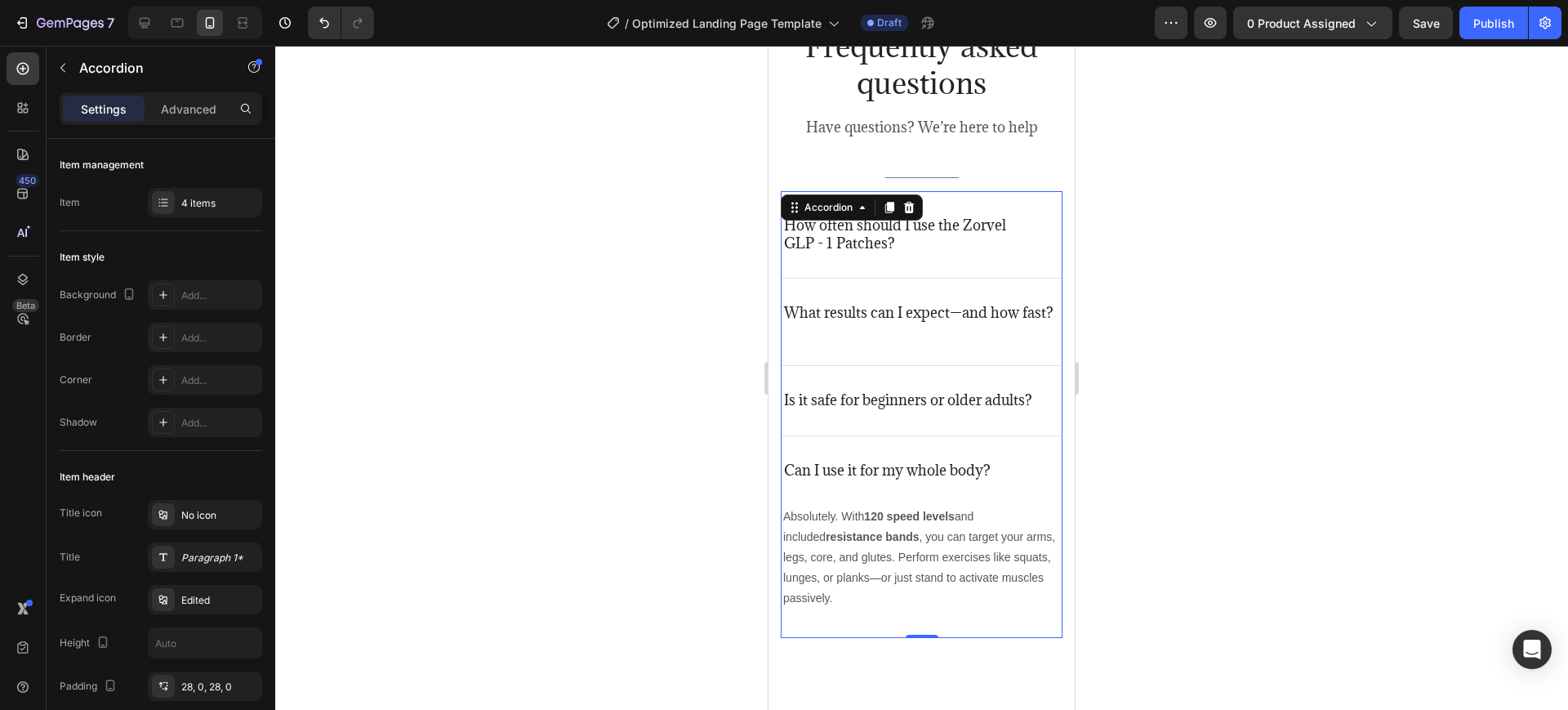 click on "How often should I use the Zorvel GLP - 1 Patches?" at bounding box center [895, 234] 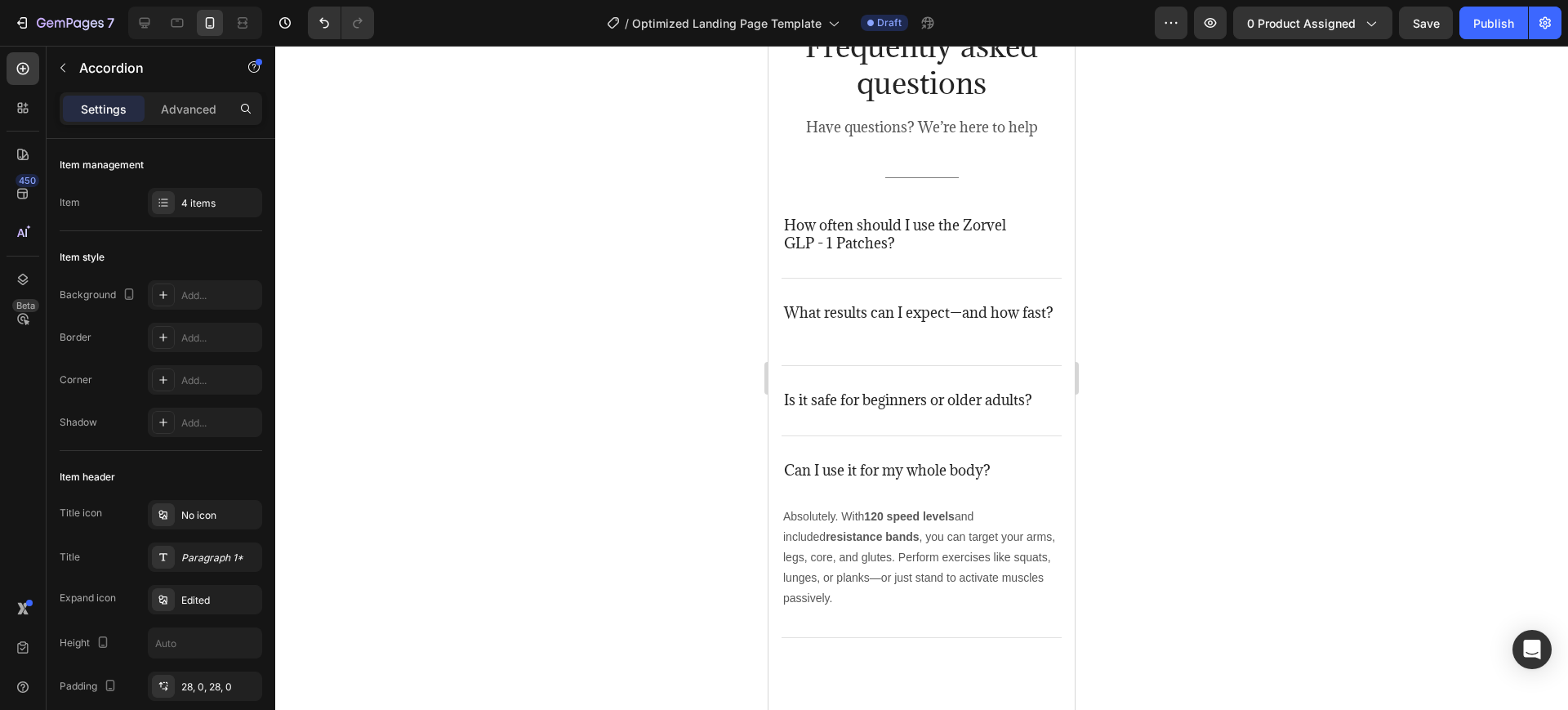 click on "How often should I use the Zorvel GLP - 1 Patches?" at bounding box center (921, 234) 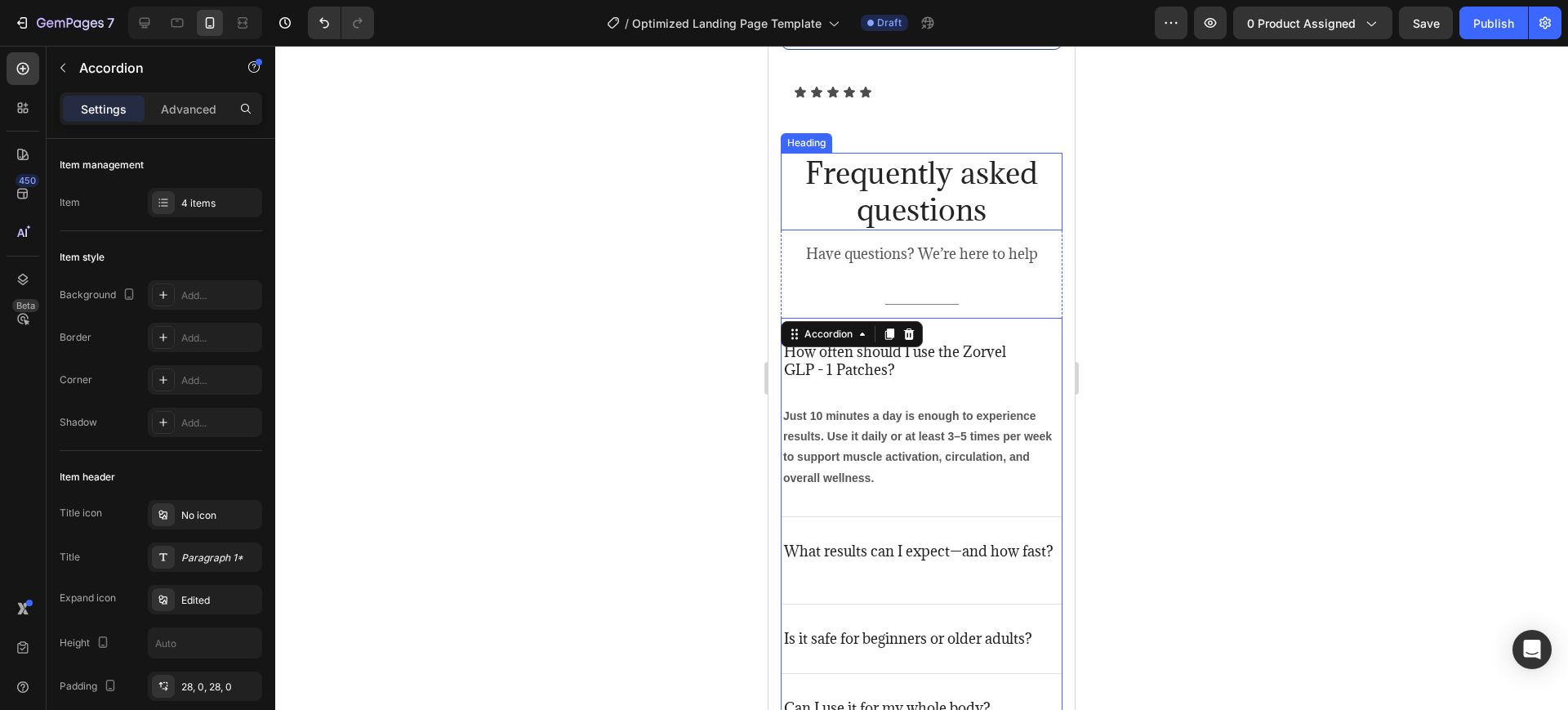 scroll, scrollTop: 4889, scrollLeft: 0, axis: vertical 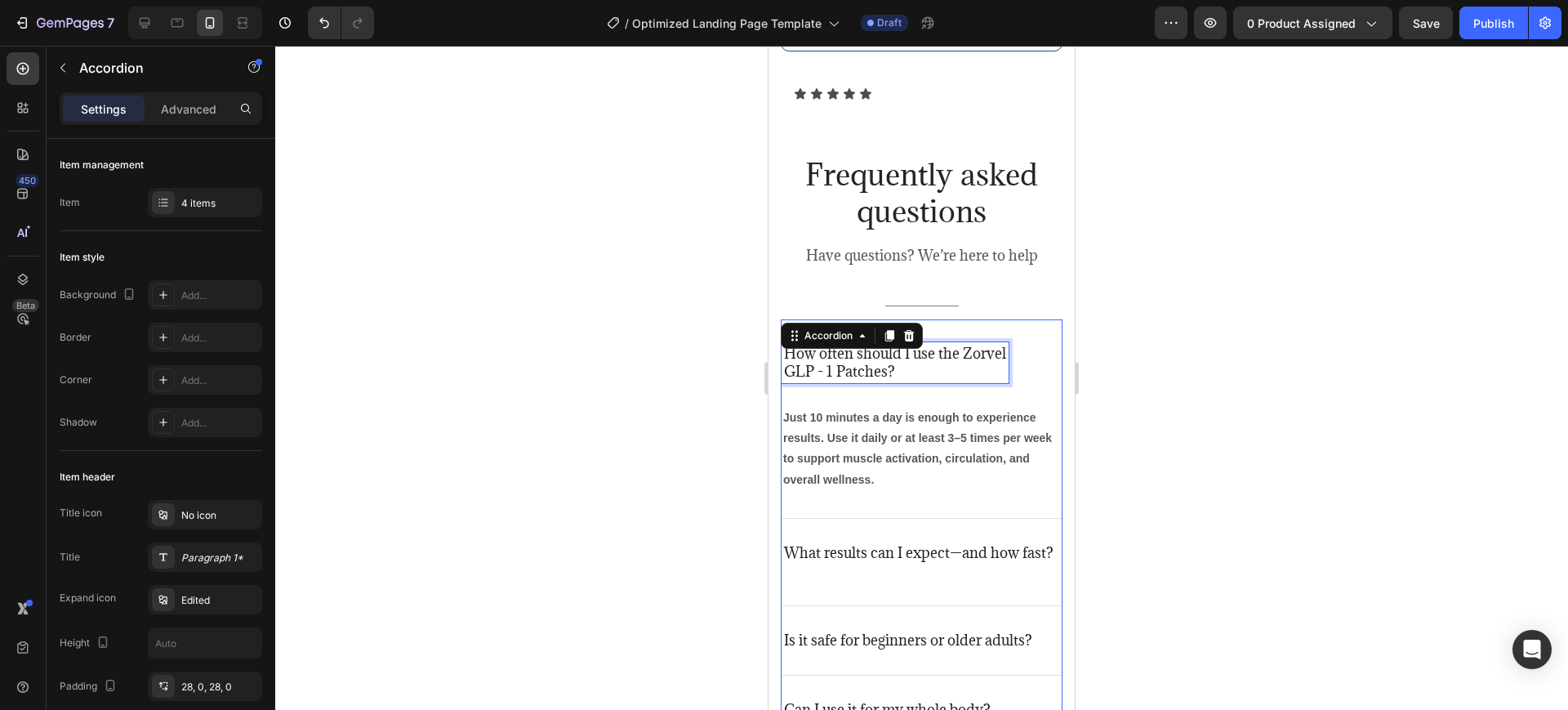 click on "GLP - 1 Patches?" at bounding box center [895, 372] 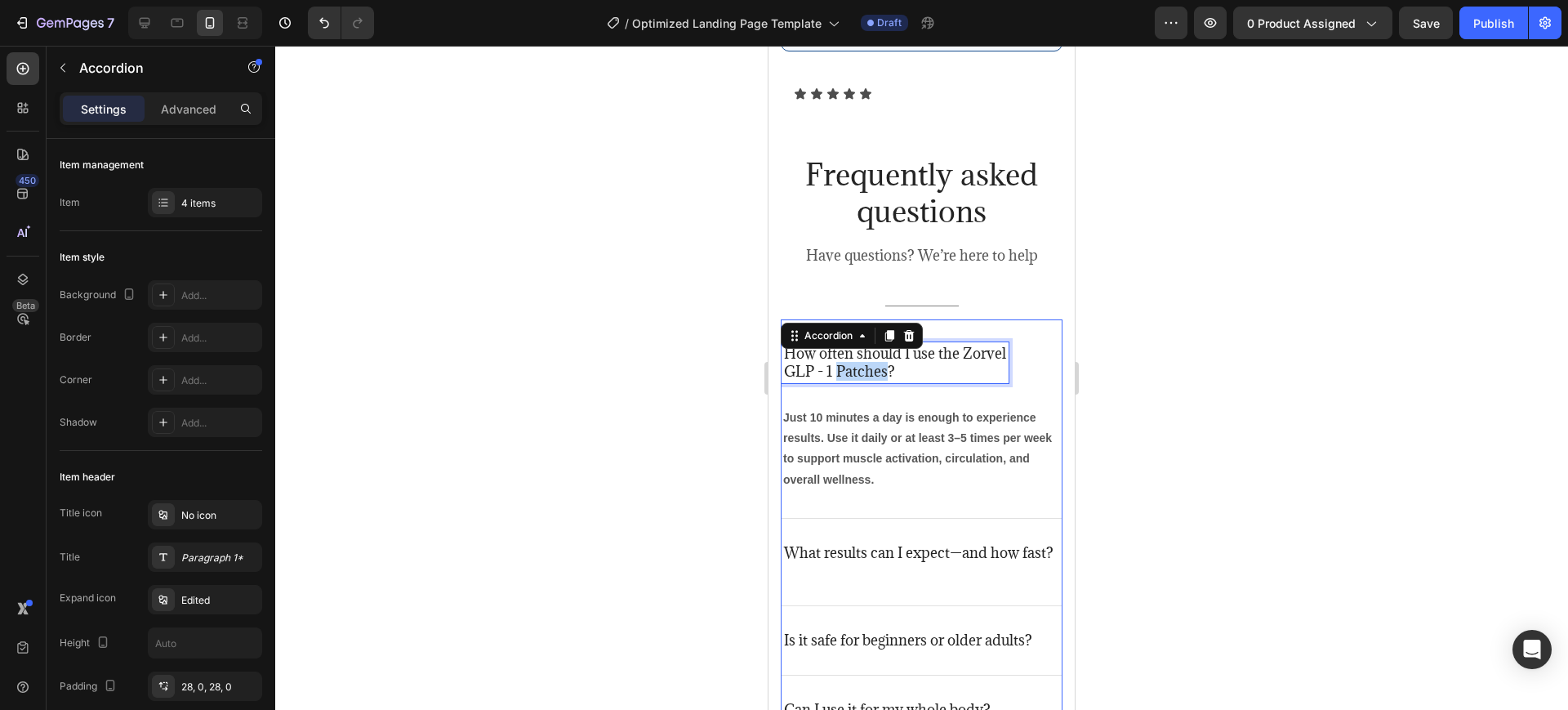 click on "GLP - 1 Patches?" at bounding box center [895, 372] 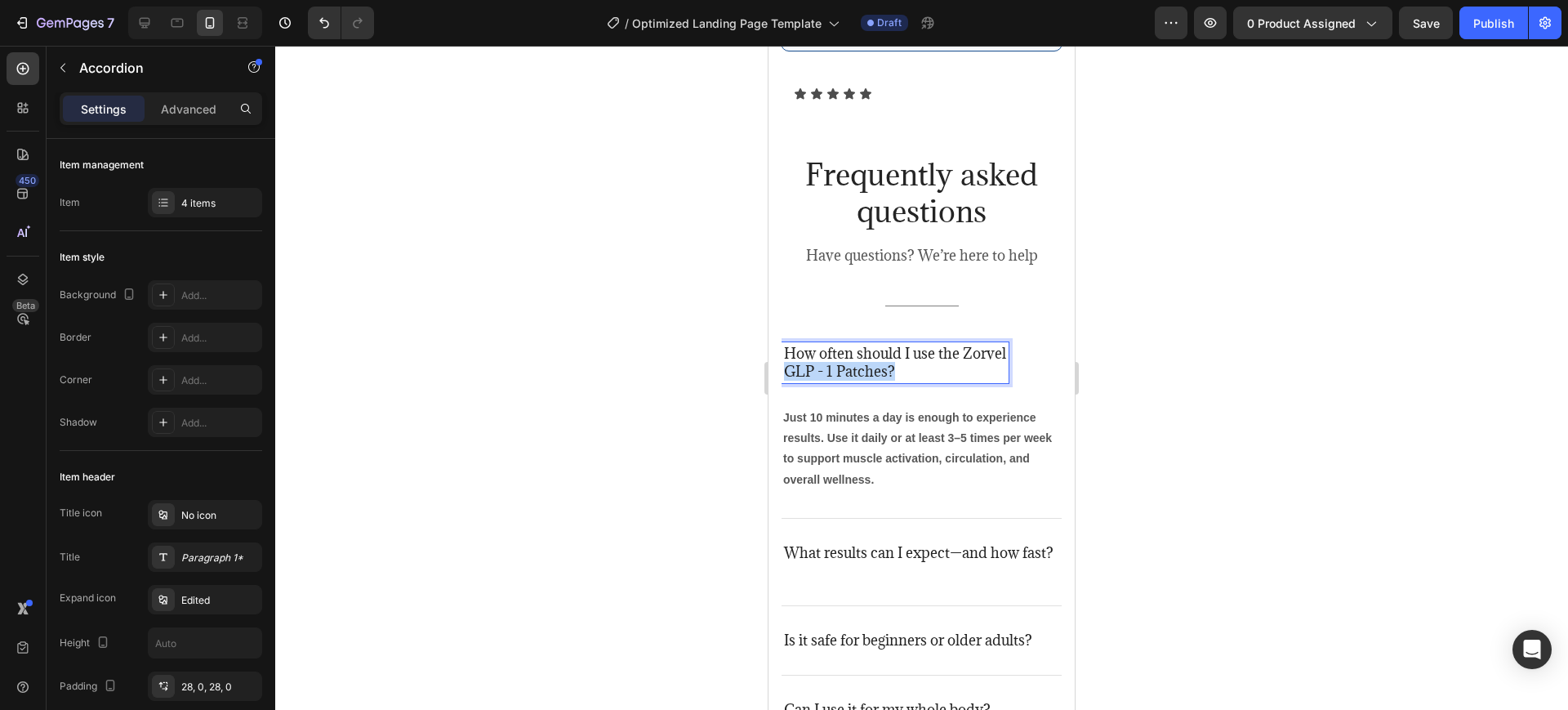 click on "GLP - 1 Patches?" at bounding box center (895, 372) 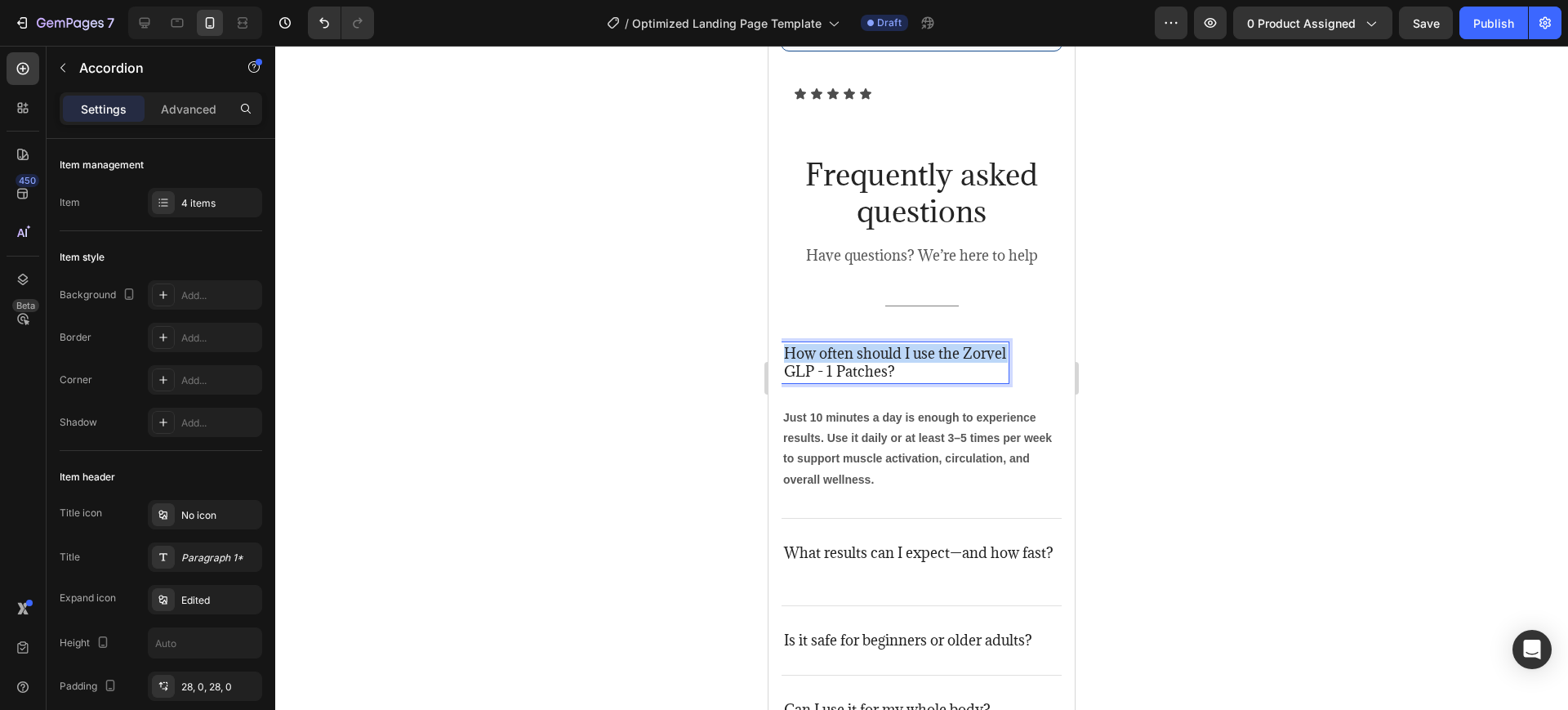 click on "How often should I use the Zorvel" at bounding box center [895, 354] 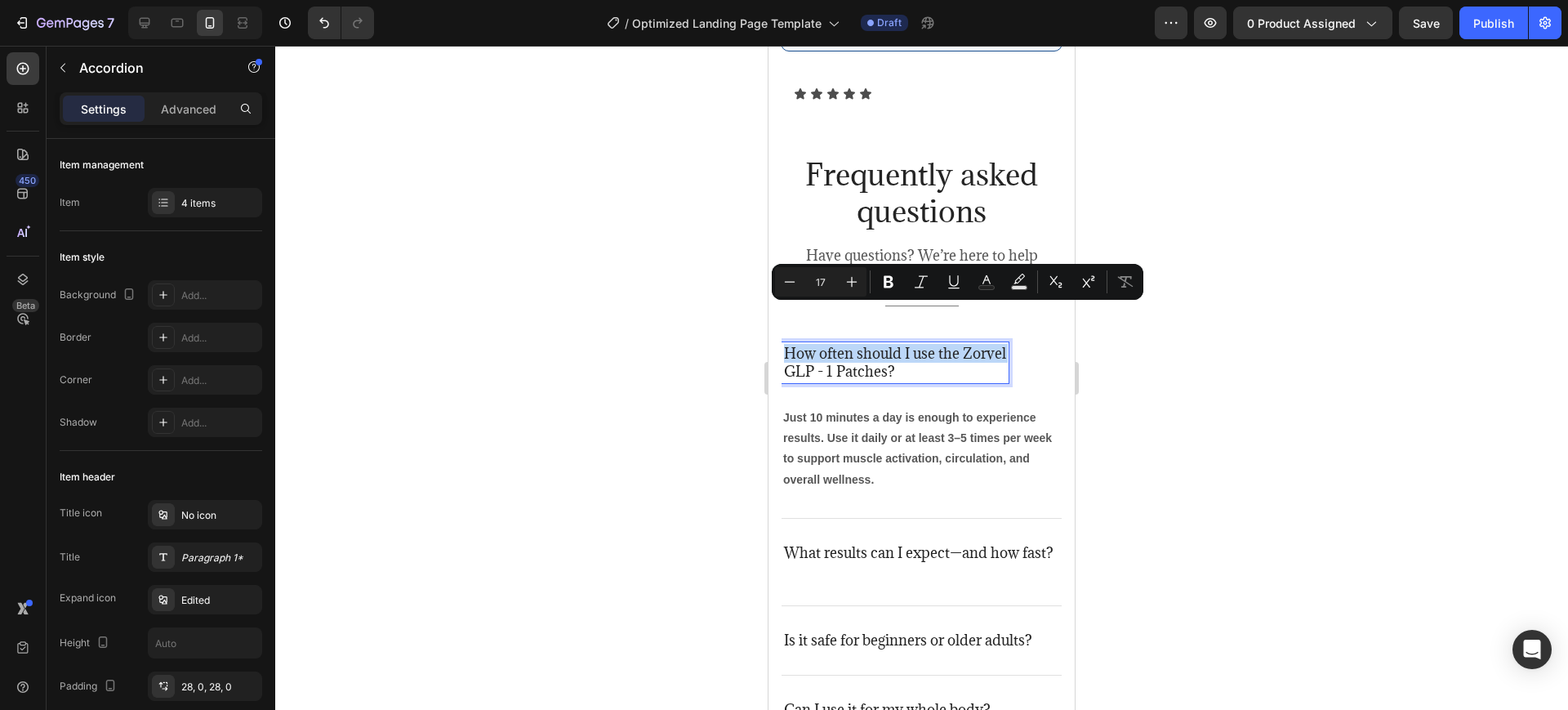 click on "How often should I use the Zorvel" at bounding box center [895, 354] 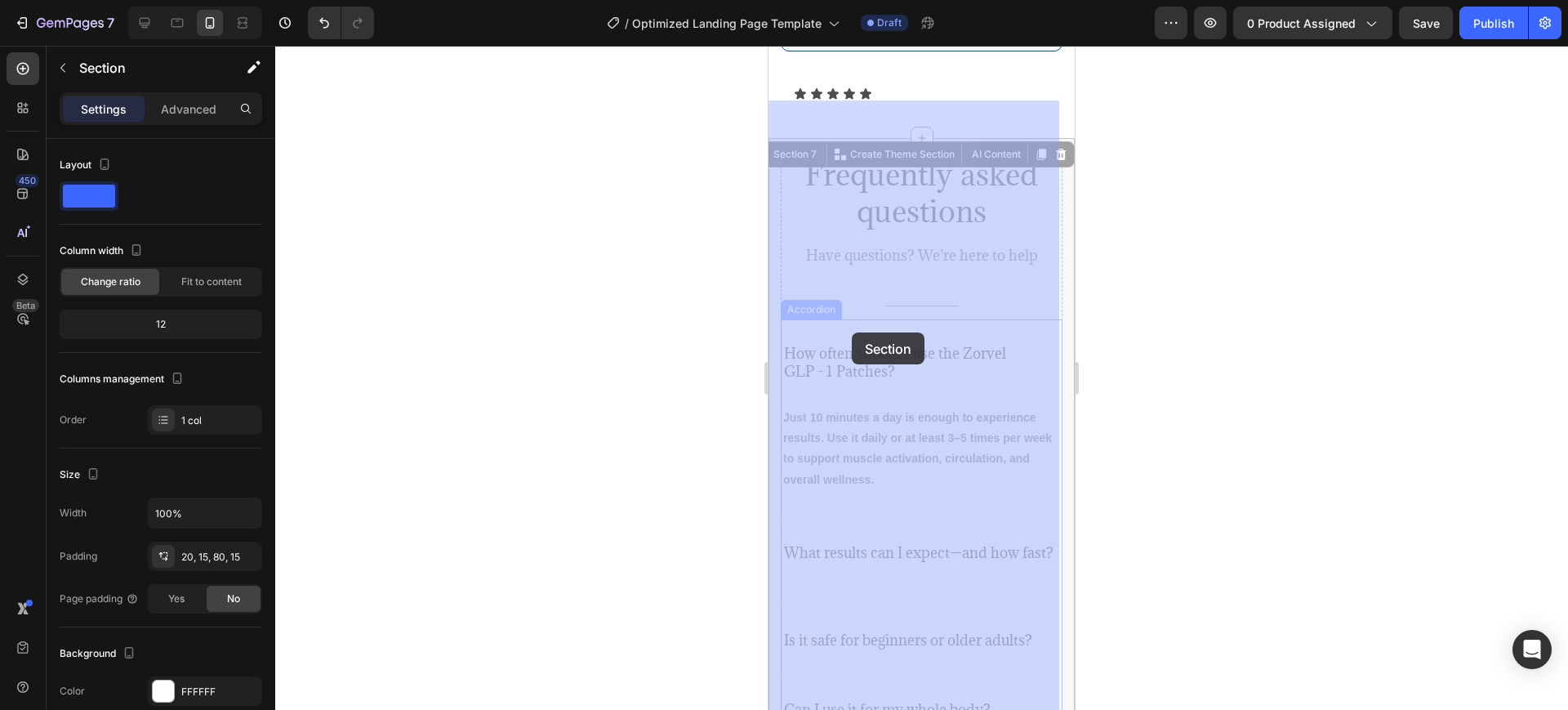 drag, startPoint x: 780, startPoint y: 312, endPoint x: 811, endPoint y: 315, distance: 31.144823 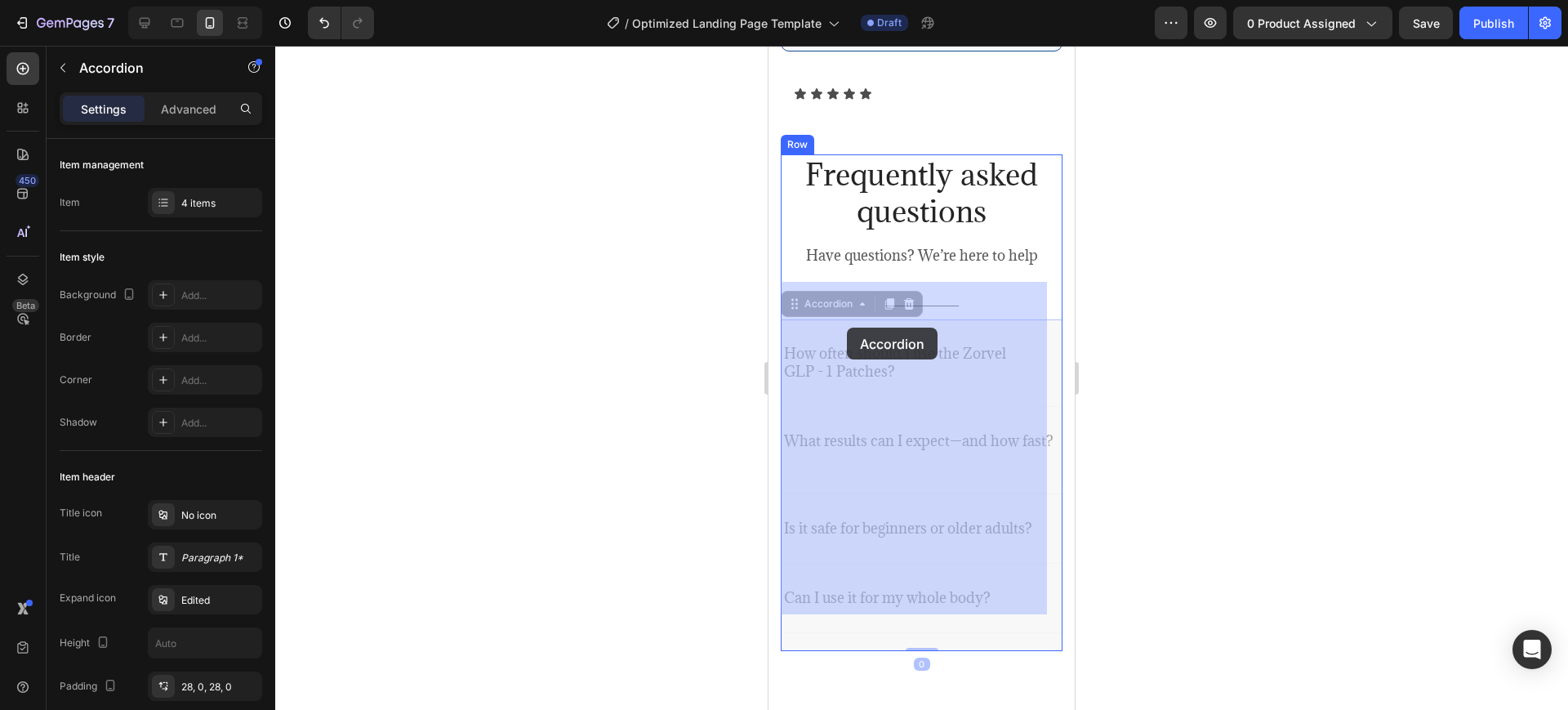 drag, startPoint x: 791, startPoint y: 310, endPoint x: 847, endPoint y: 328, distance: 58.82176 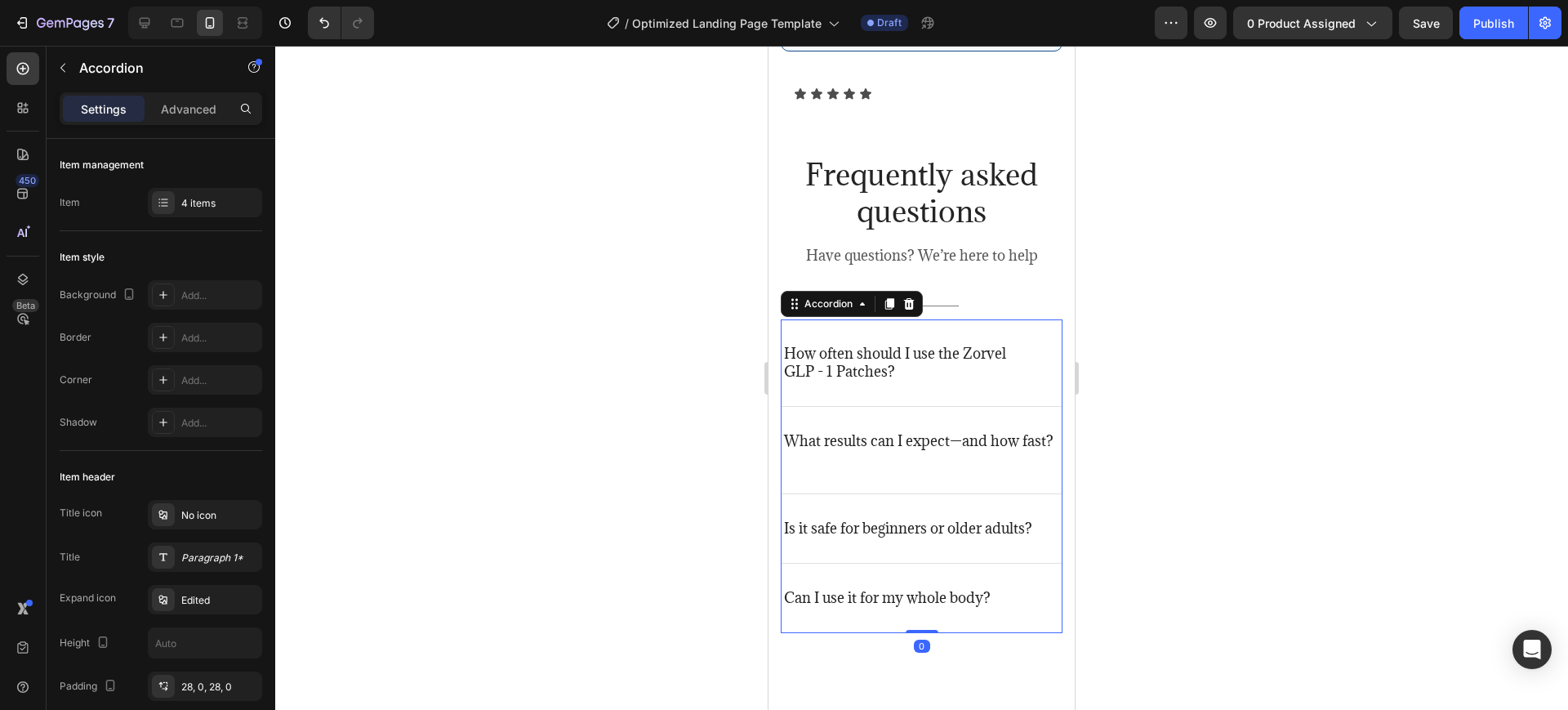 click on "How often should I use the Zorvel" at bounding box center [895, 354] 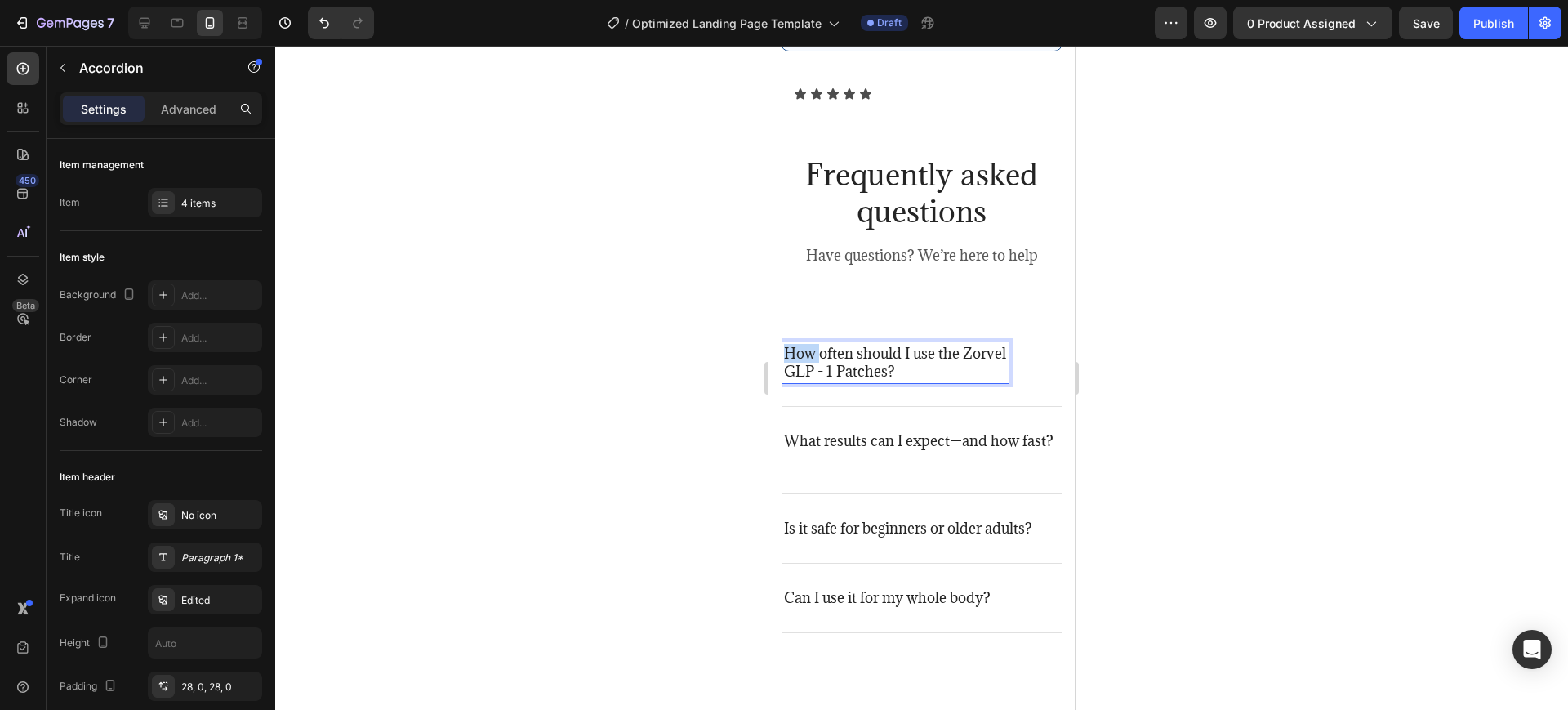 click on "How often should I use the Zorvel" at bounding box center [895, 354] 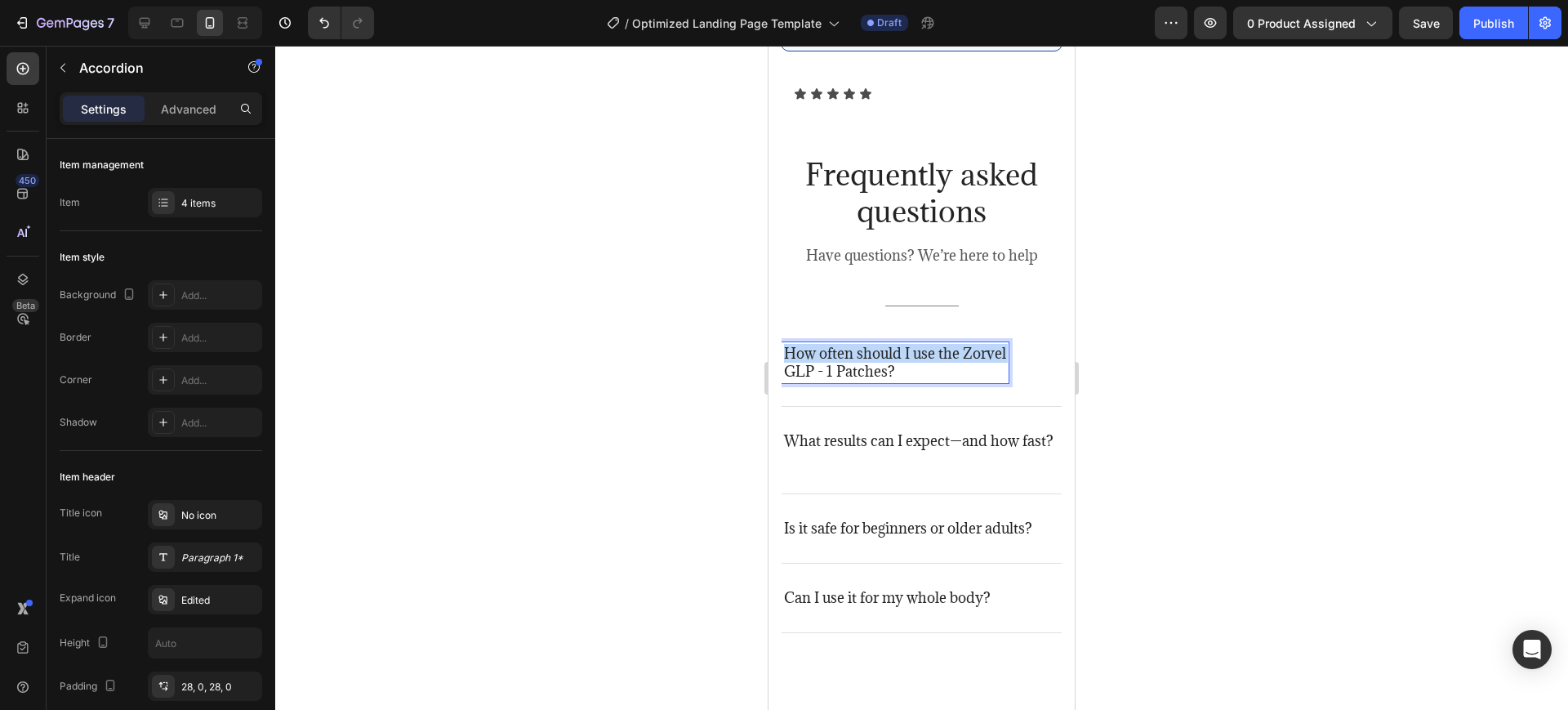 click on "How often should I use the Zorvel" at bounding box center (895, 354) 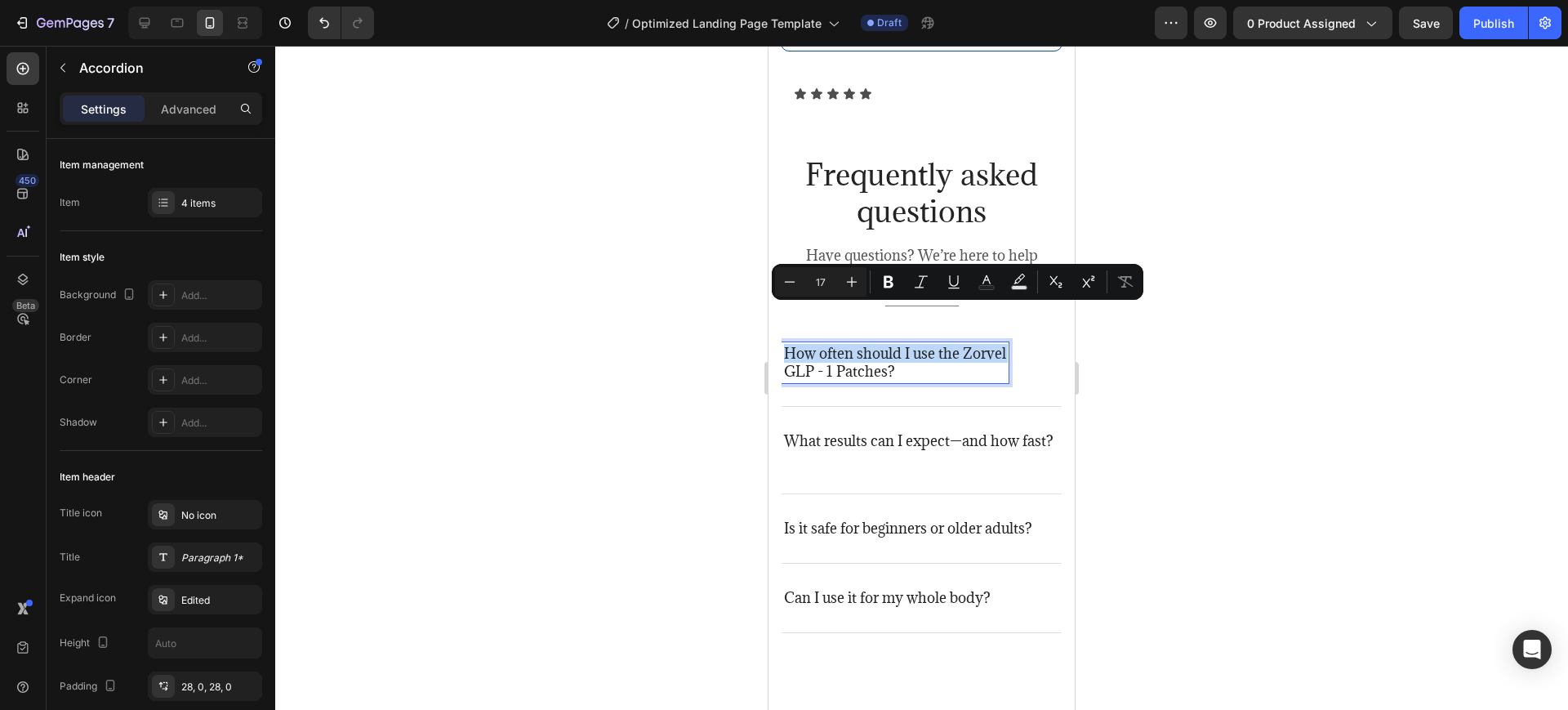 click on "How often should I use the Zorvel" at bounding box center [895, 354] 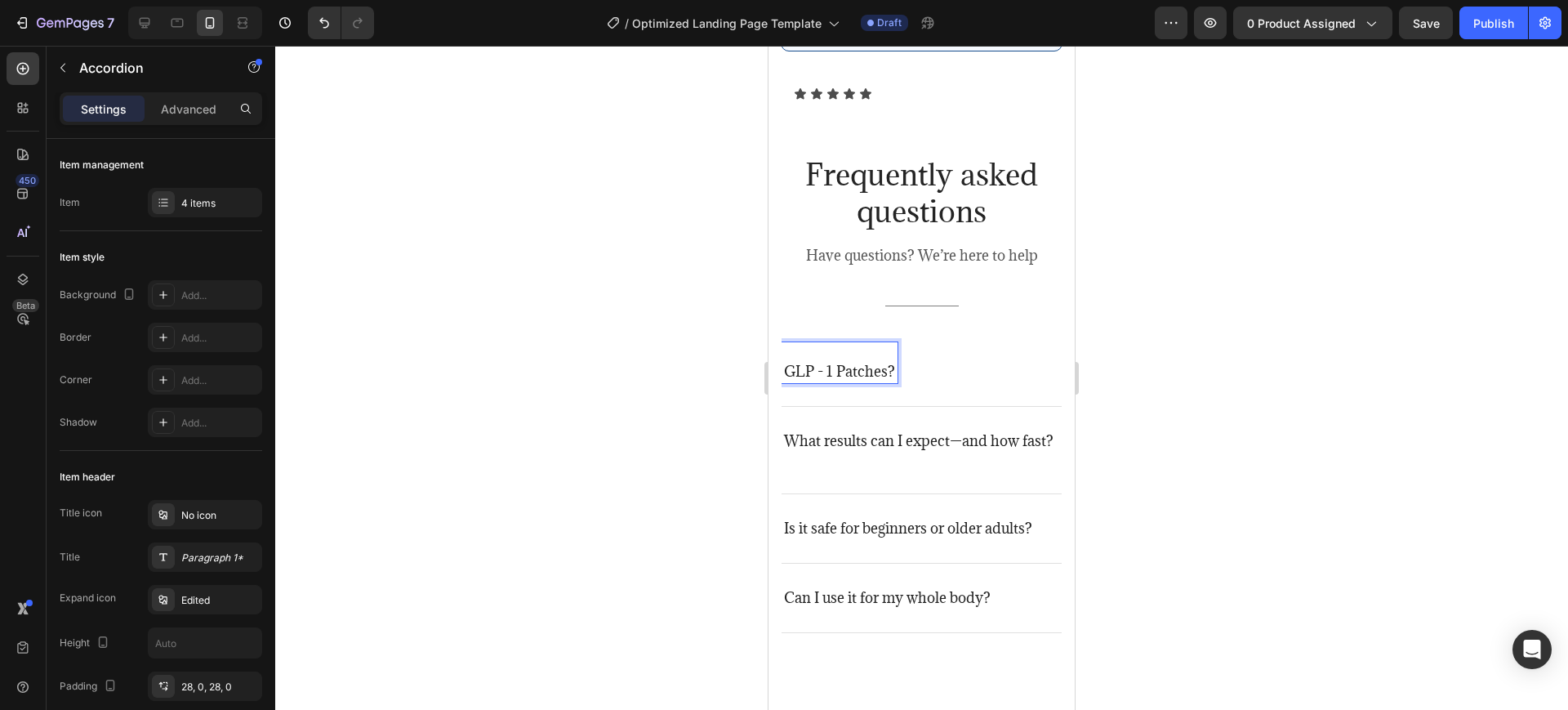click on "GLP - 1 Patches?" at bounding box center (840, 372) 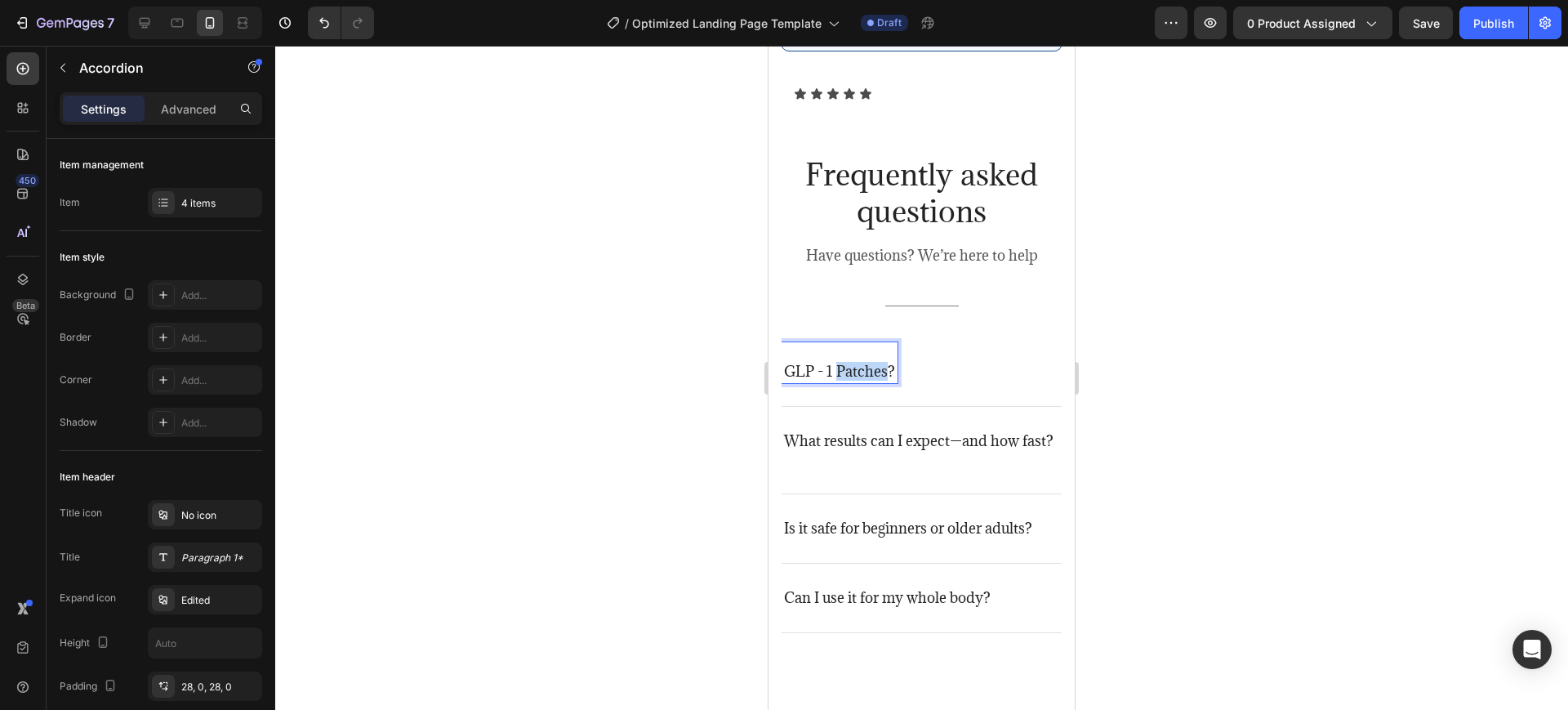 click on "GLP - 1 Patches?" at bounding box center [840, 372] 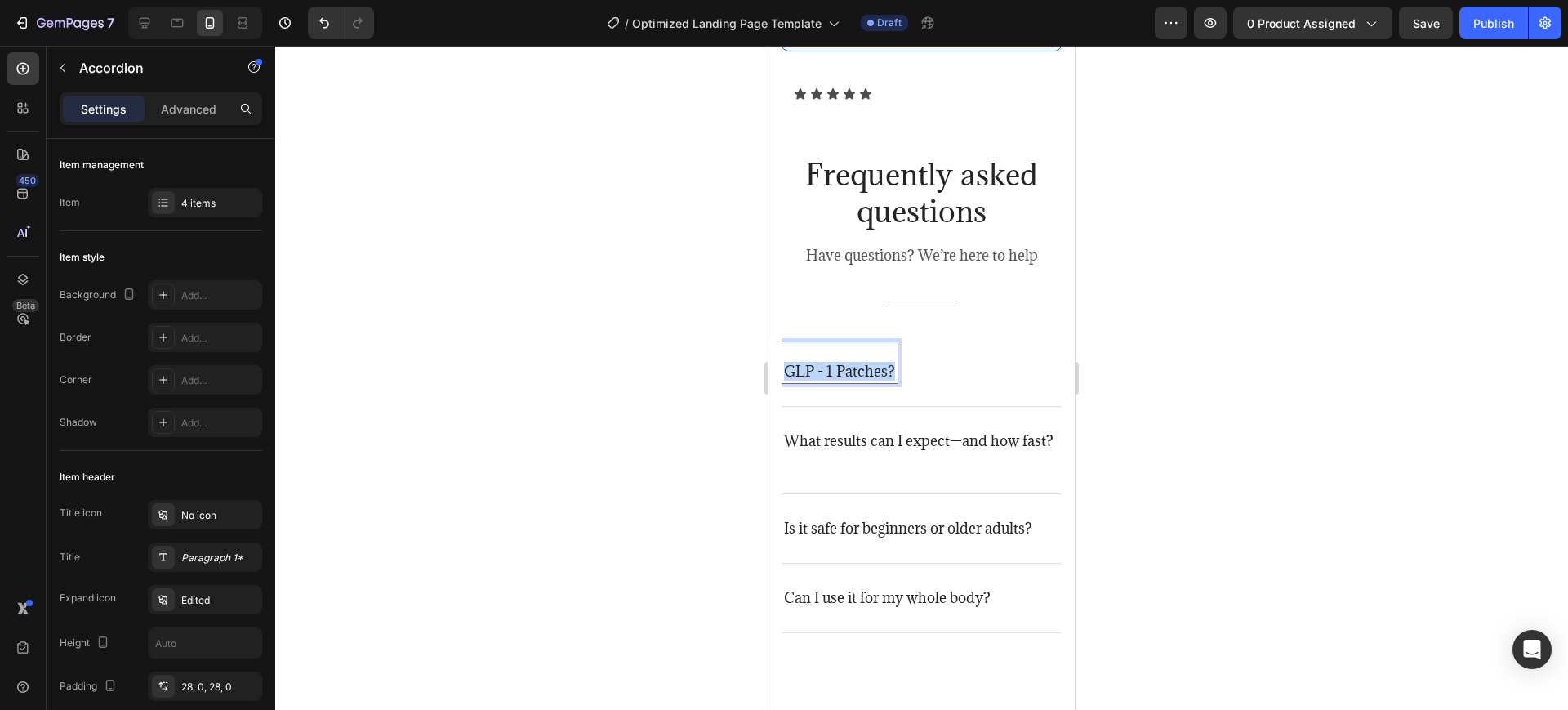 click on "GLP - 1 Patches?" at bounding box center [840, 372] 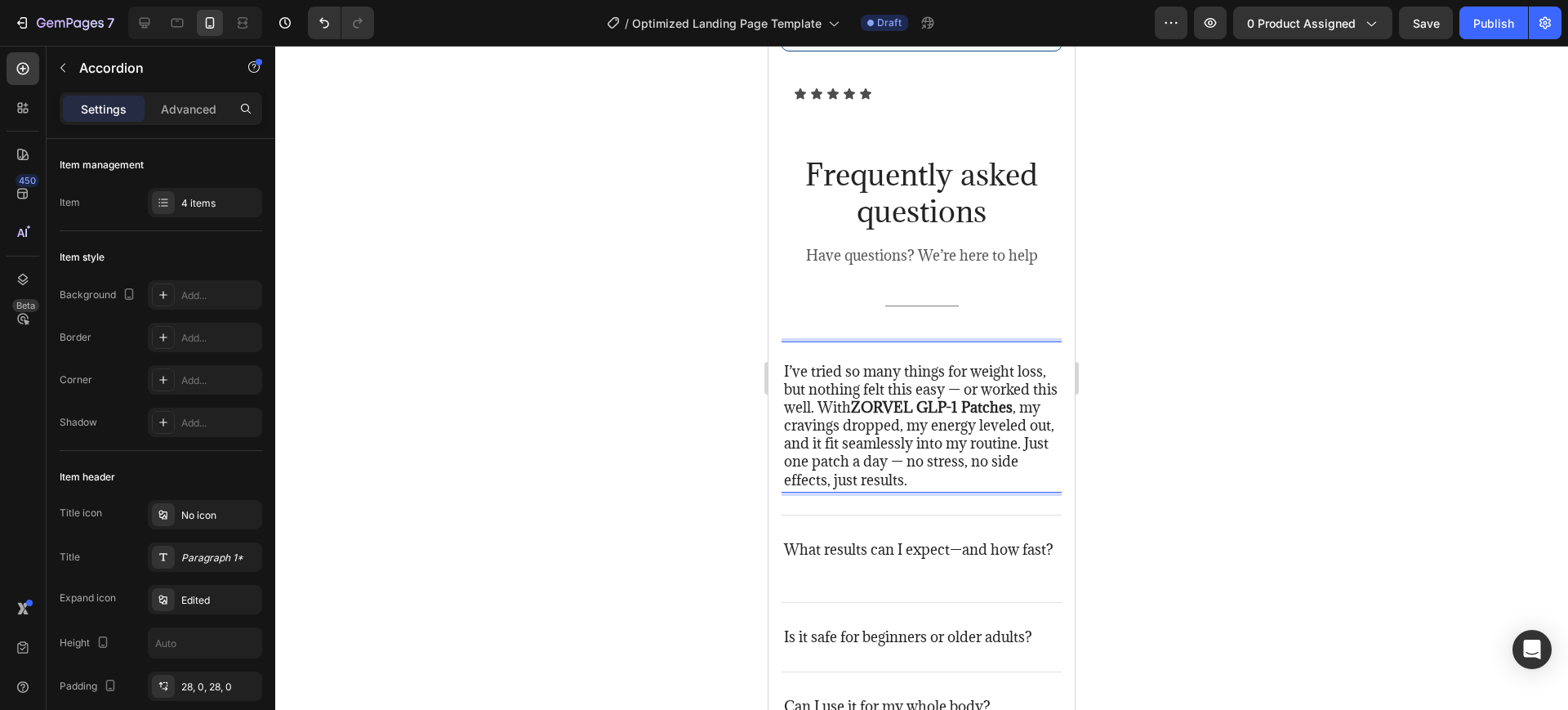 click on "I’ve tried so many things for weight loss, but nothing felt this easy — or worked this well. With  ZORVEL GLP-1 Patches , my cravings dropped, my energy leveled out, and it fit seamlessly into my routine. Just one patch a day — no stress, no side effects, just results." at bounding box center (921, 426) 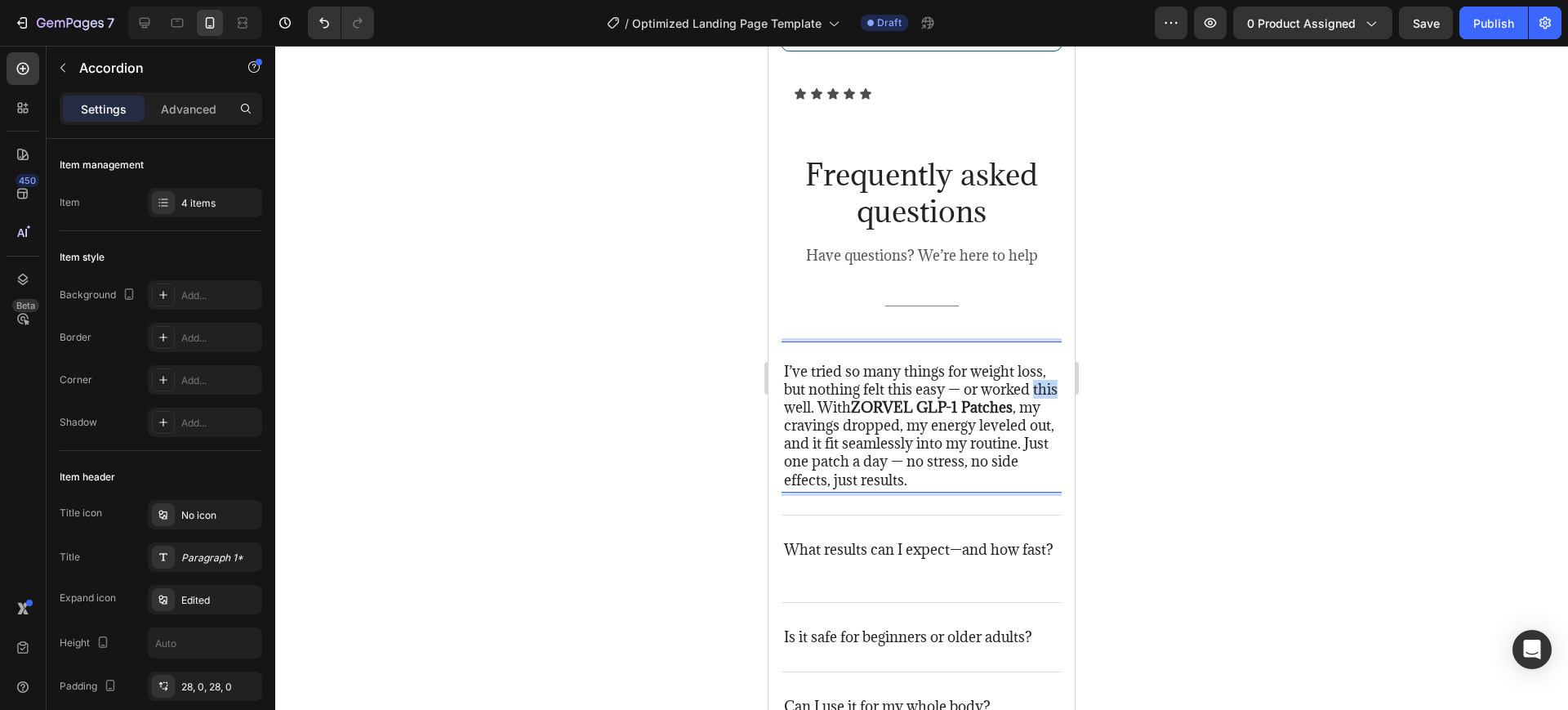 click on "I’ve tried so many things for weight loss, but nothing felt this easy — or worked this well. With  ZORVEL GLP-1 Patches , my cravings dropped, my energy leveled out, and it fit seamlessly into my routine. Just one patch a day — no stress, no side effects, just results." at bounding box center [921, 426] 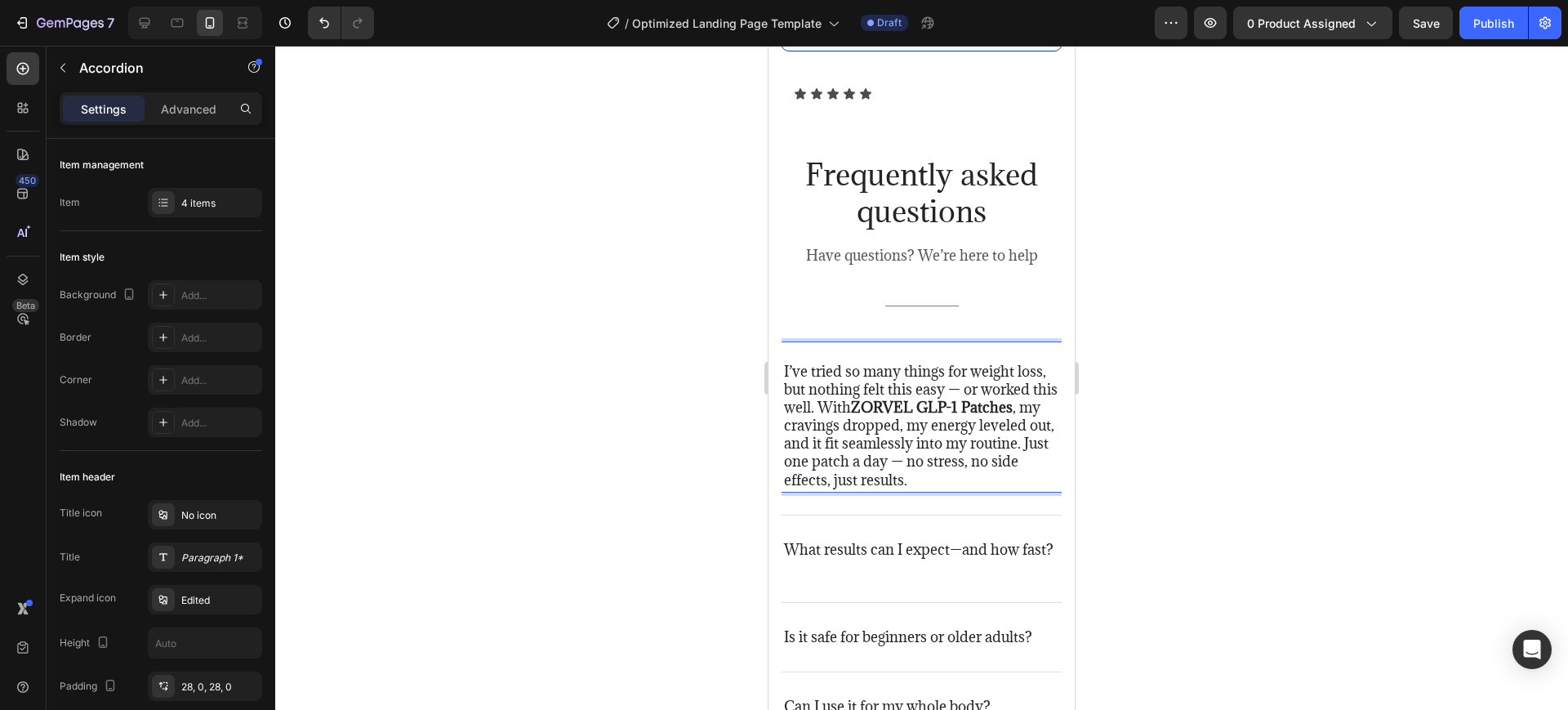 click on "I’ve tried so many things for weight loss, but nothing felt this easy — or worked this well. With  ZORVEL GLP-1 Patches , my cravings dropped, my energy leveled out, and it fit seamlessly into my routine. Just one patch a day — no stress, no side effects, just results." at bounding box center (921, 426) 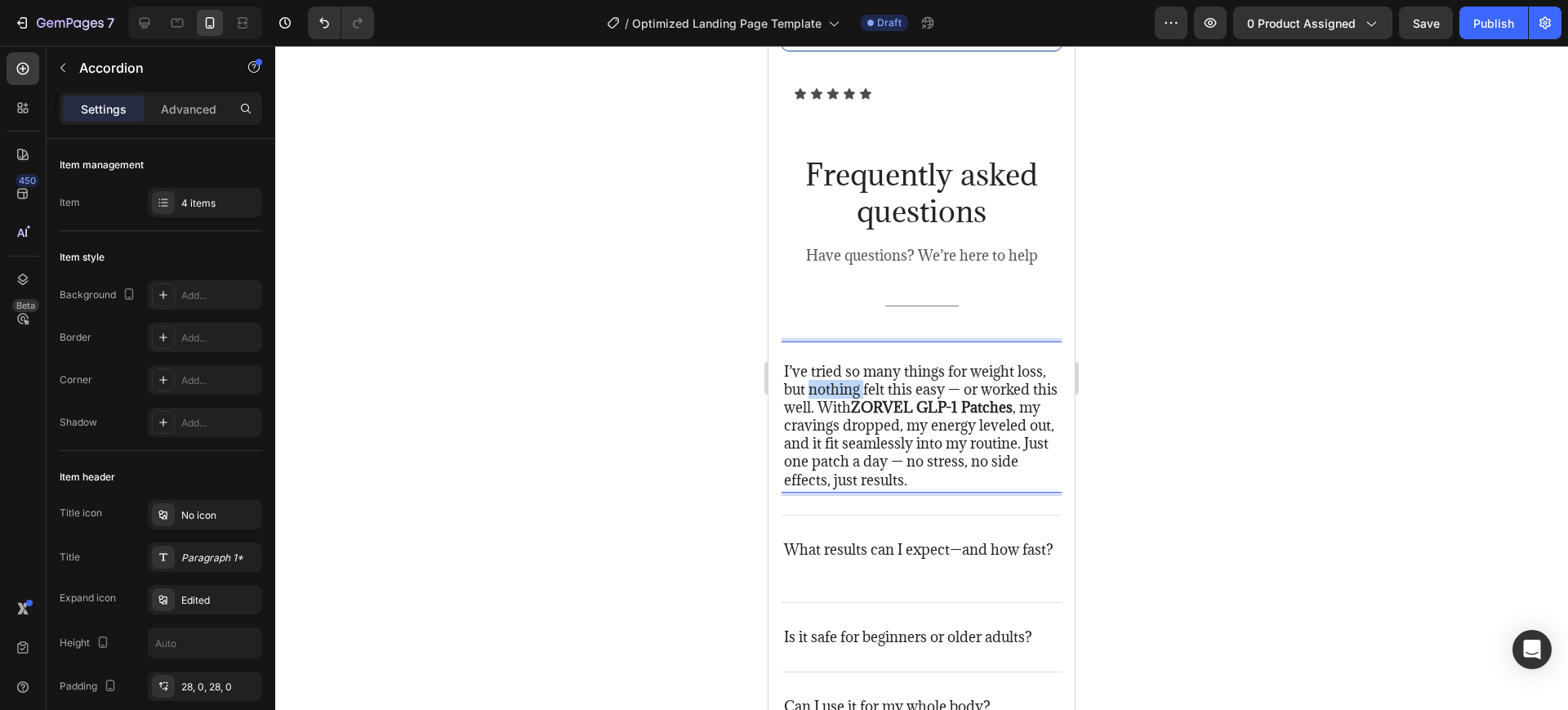 click on "I’ve tried so many things for weight loss, but nothing felt this easy — or worked this well. With  ZORVEL GLP-1 Patches , my cravings dropped, my energy leveled out, and it fit seamlessly into my routine. Just one patch a day — no stress, no side effects, just results." at bounding box center (921, 426) 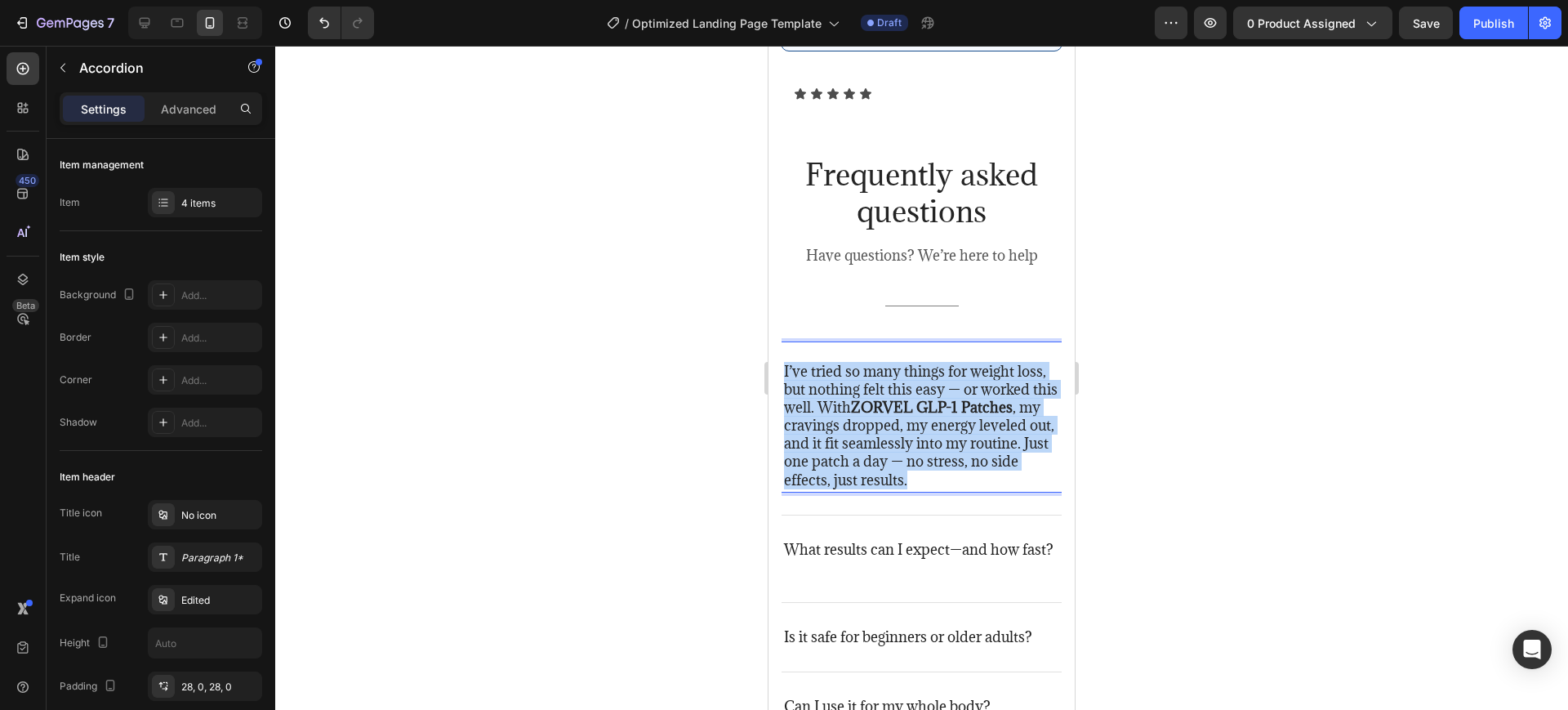 click on "I’ve tried so many things for weight loss, but nothing felt this easy — or worked this well. With  ZORVEL GLP-1 Patches , my cravings dropped, my energy leveled out, and it fit seamlessly into my routine. Just one patch a day — no stress, no side effects, just results." at bounding box center (921, 426) 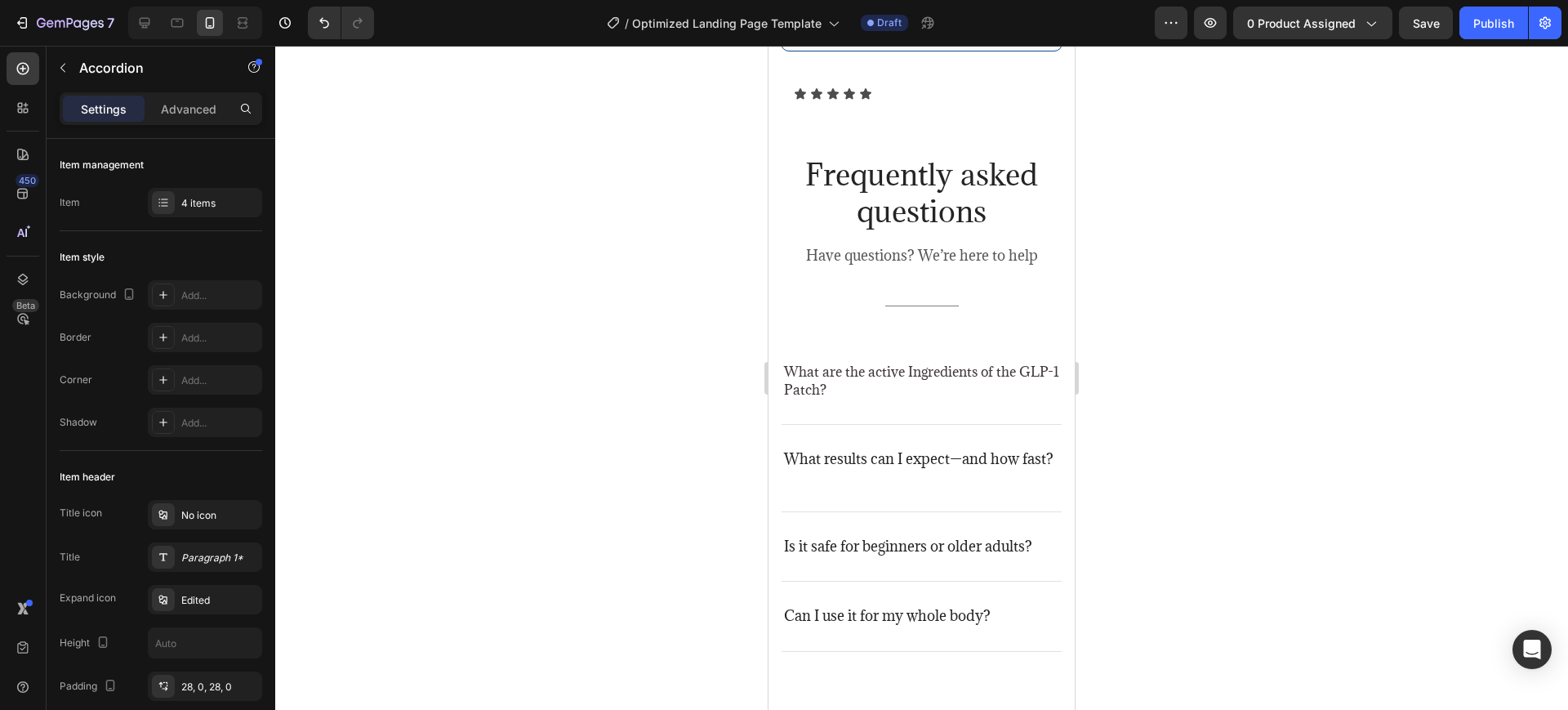 click on "What are the active Ingredients of the GLP-1 Patch?" at bounding box center (921, 372) 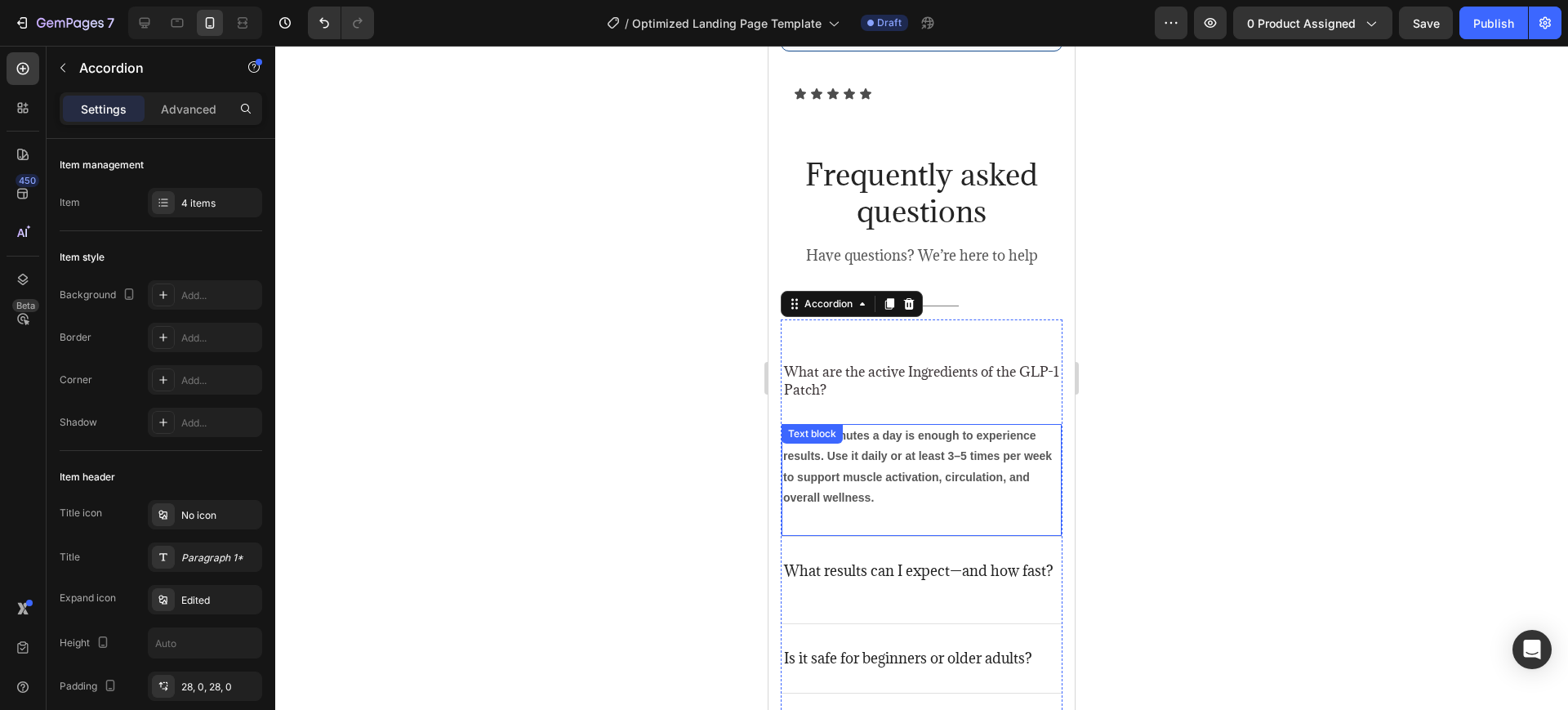 click on "Just 10 minutes a day is enough to experience results. Use it daily or at least 3–5 times per week to support muscle activation, circulation, and overall wellness." at bounding box center (917, 467) 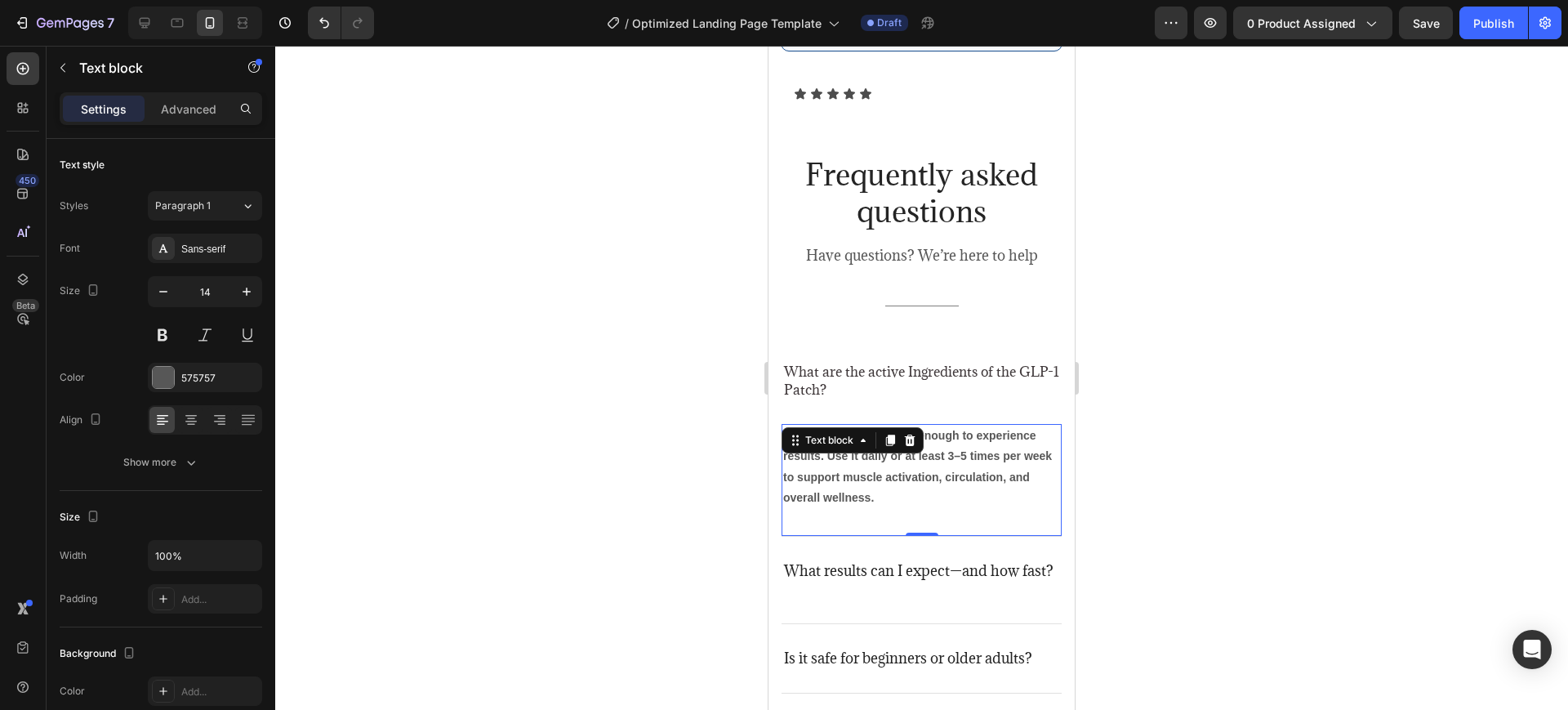 click on "Just 10 minutes a day is enough to experience results. Use it daily or at least 3–5 times per week to support muscle activation, circulation, and overall wellness." at bounding box center (917, 467) 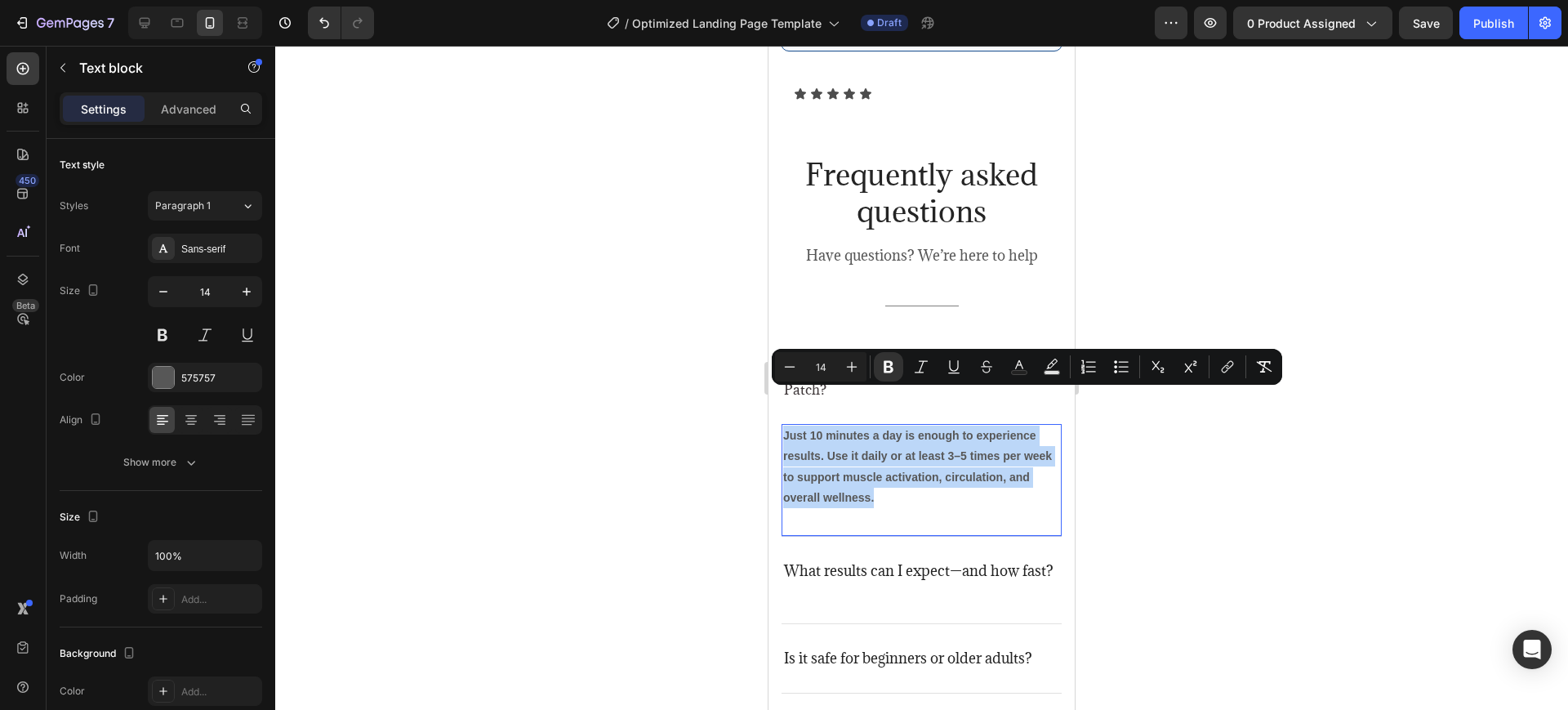click on "Just 10 minutes a day is enough to experience results. Use it daily or at least 3–5 times per week to support muscle activation, circulation, and overall wellness." at bounding box center (917, 467) 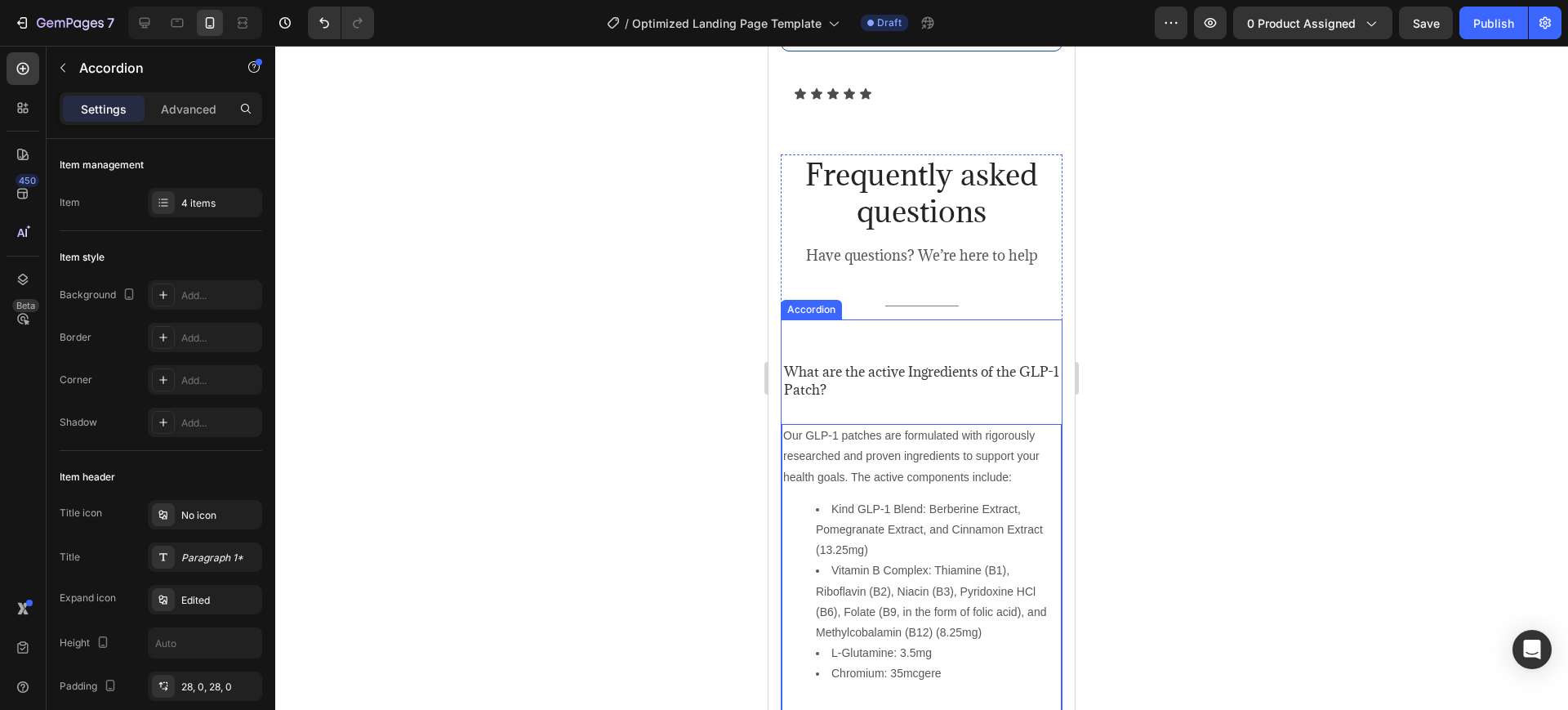 click on "What are the active Ingredients of the GLP-1 Patch?" at bounding box center (921, 381) 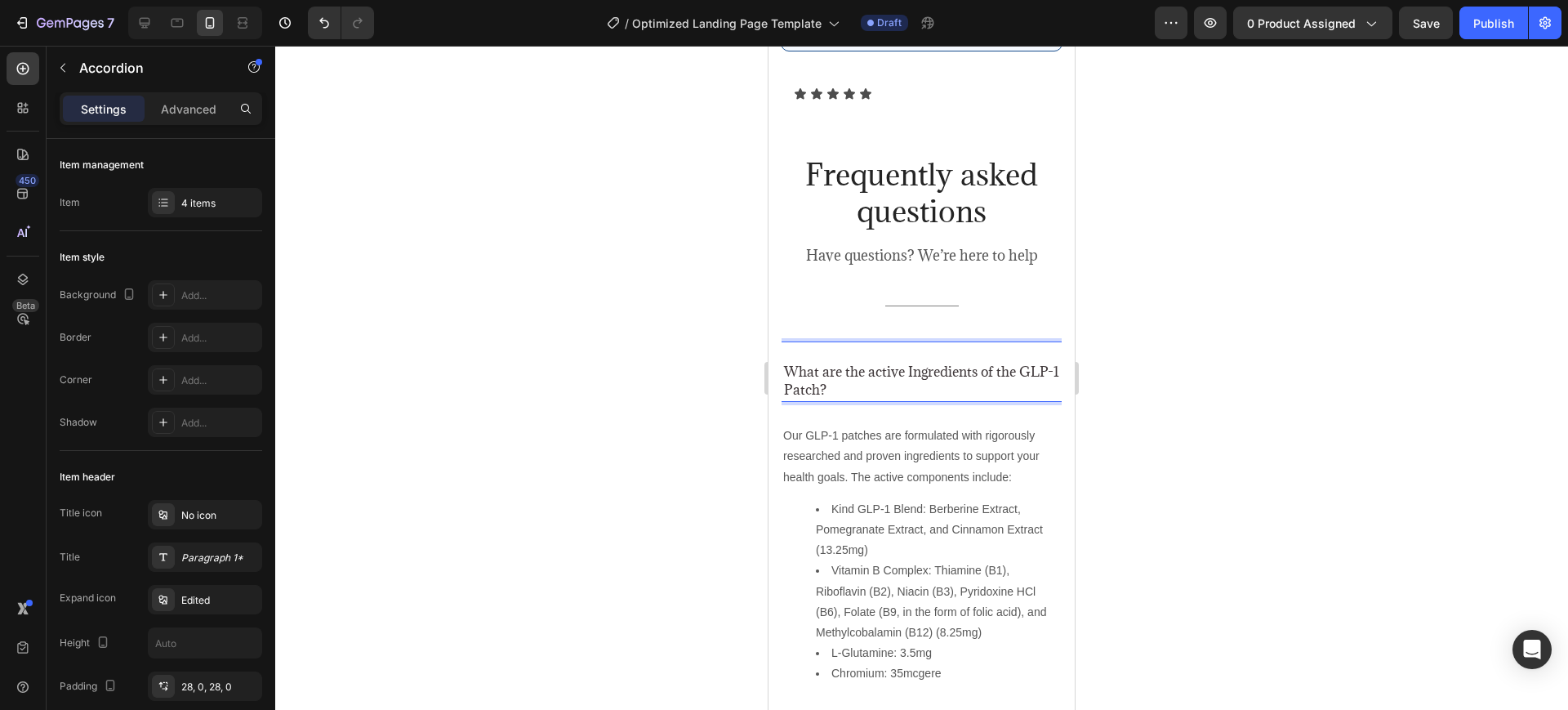 click 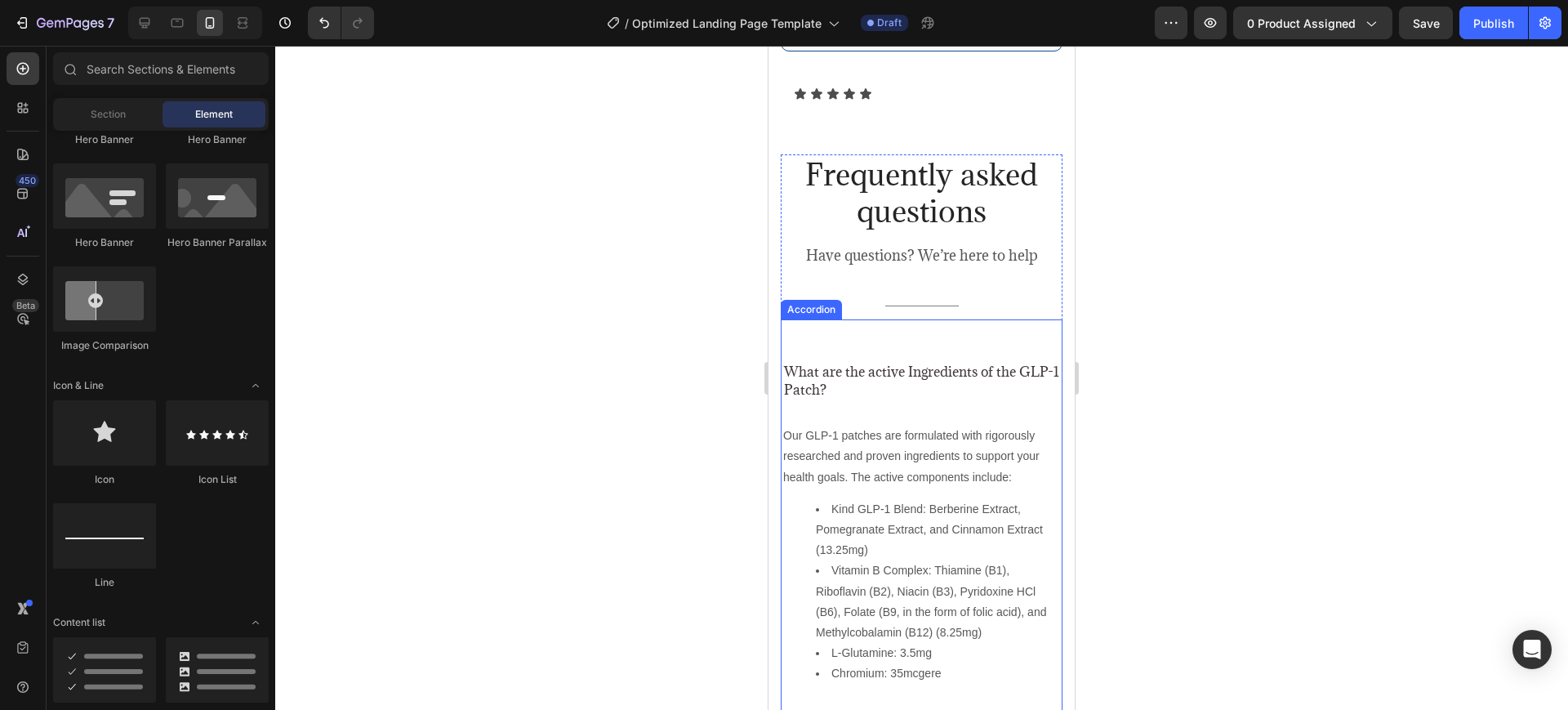click on "What are the active Ingredients of the GLP-1 Patch?" at bounding box center [921, 381] 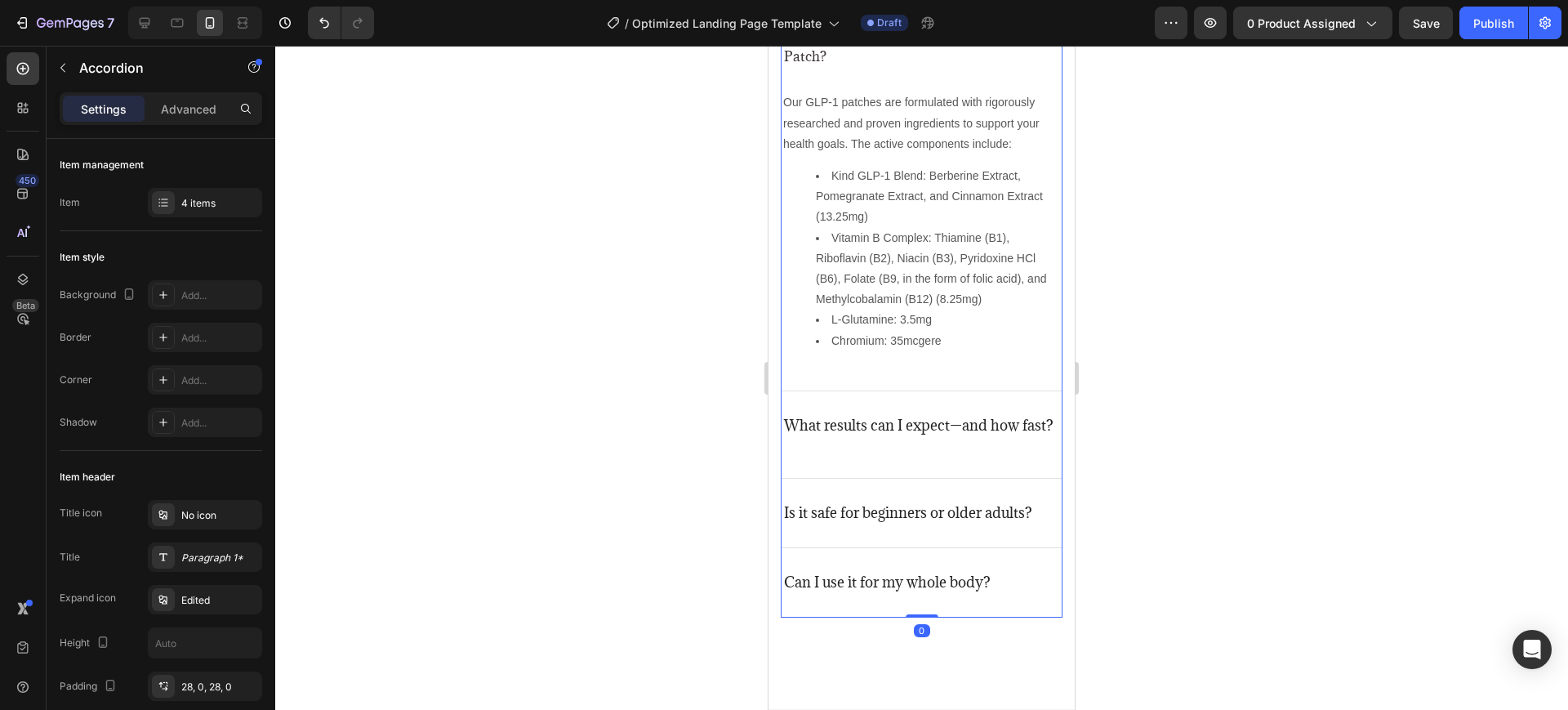 scroll, scrollTop: 5196, scrollLeft: 0, axis: vertical 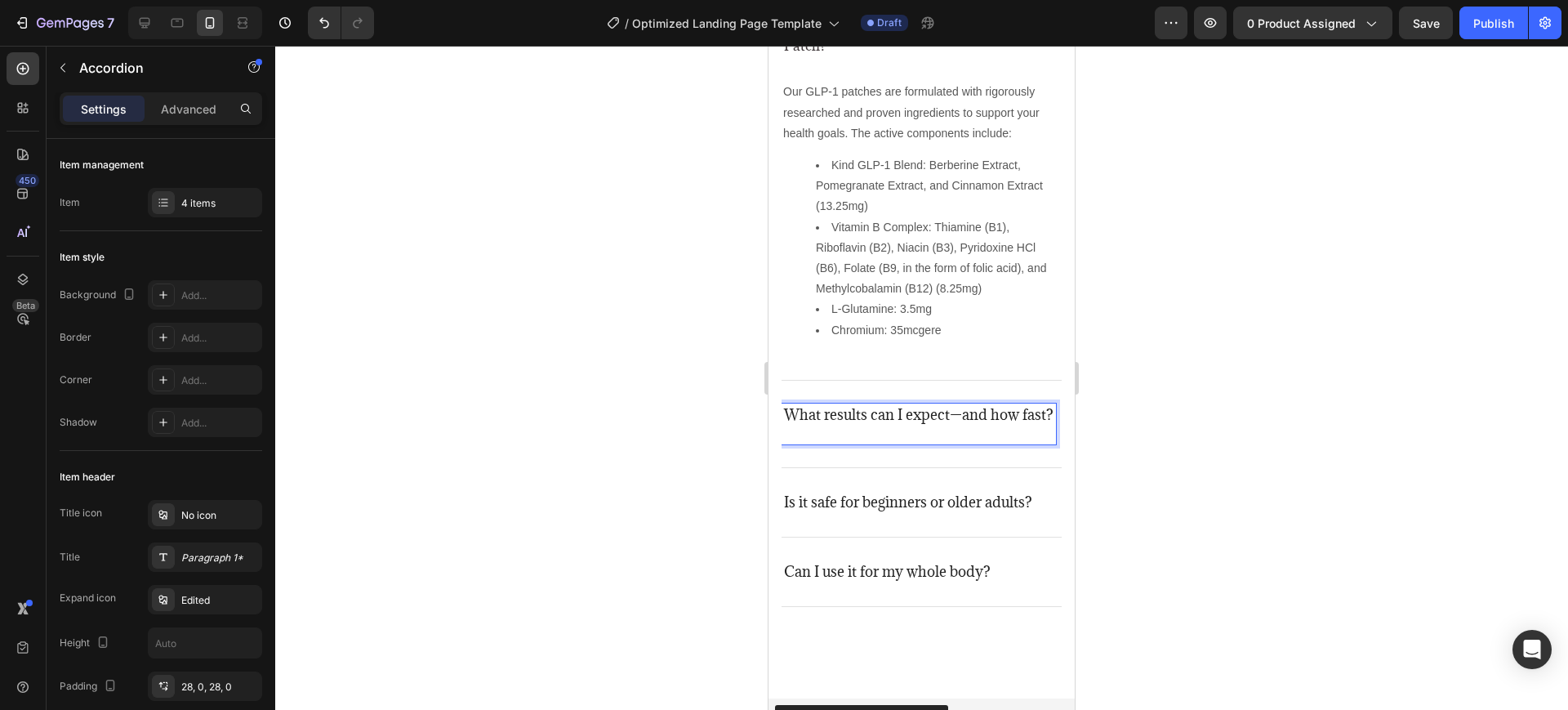 click at bounding box center [919, 433] 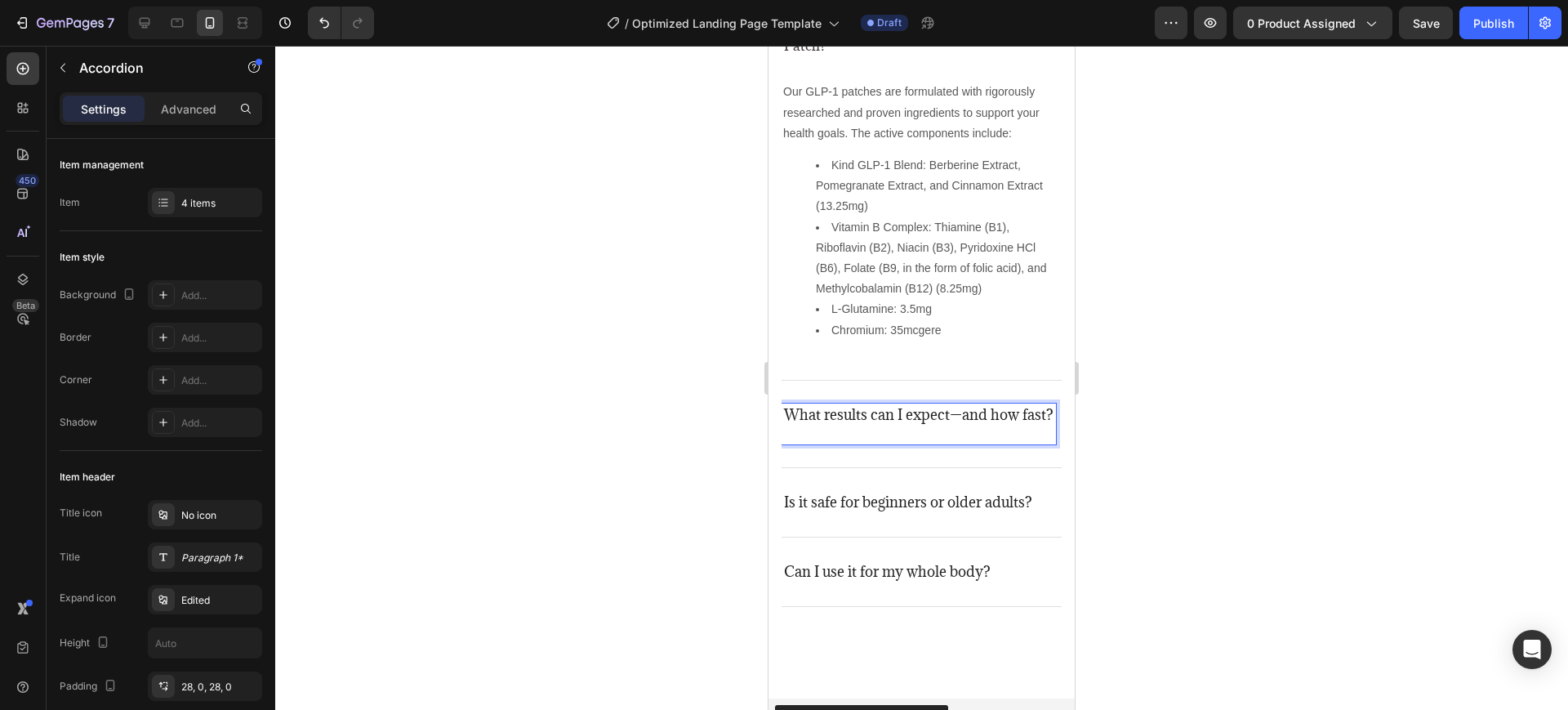 click 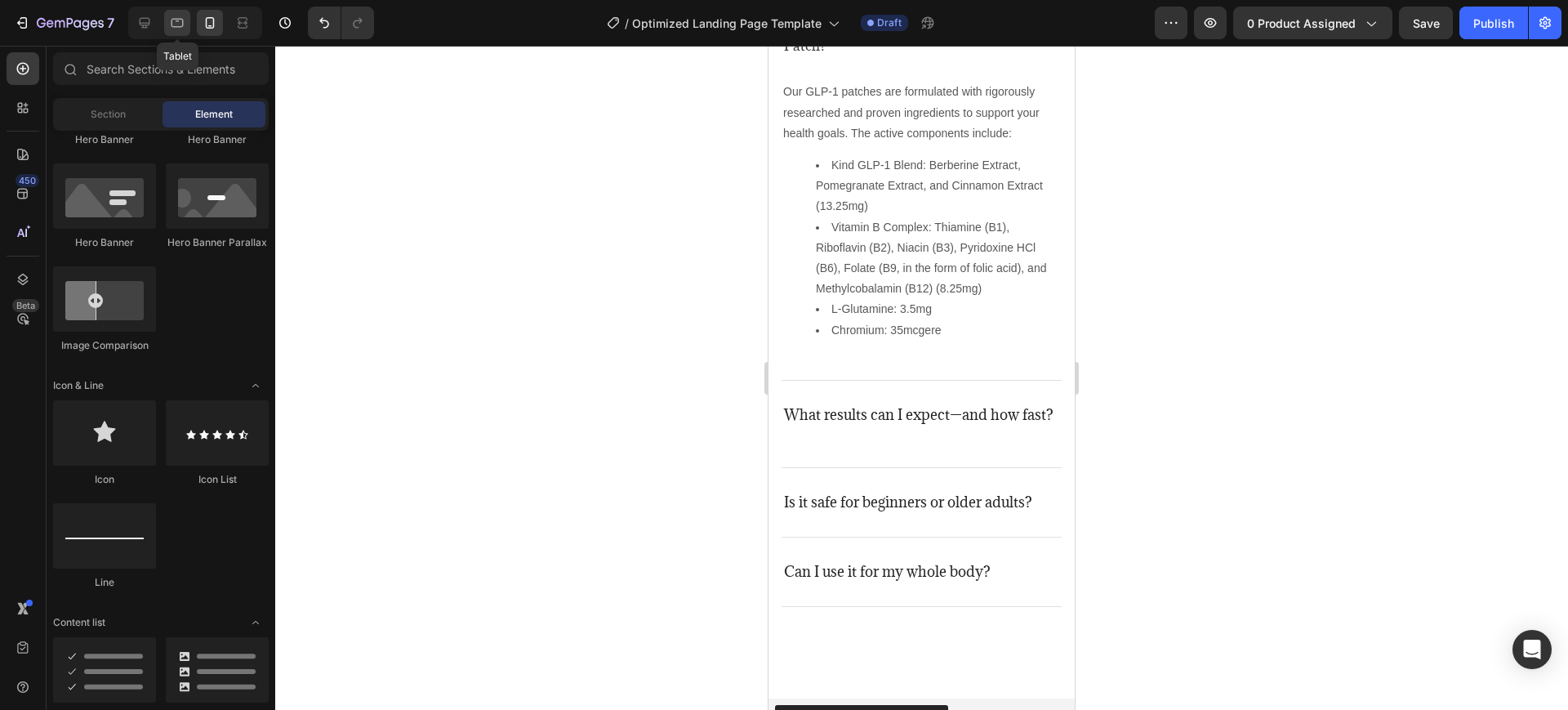 click 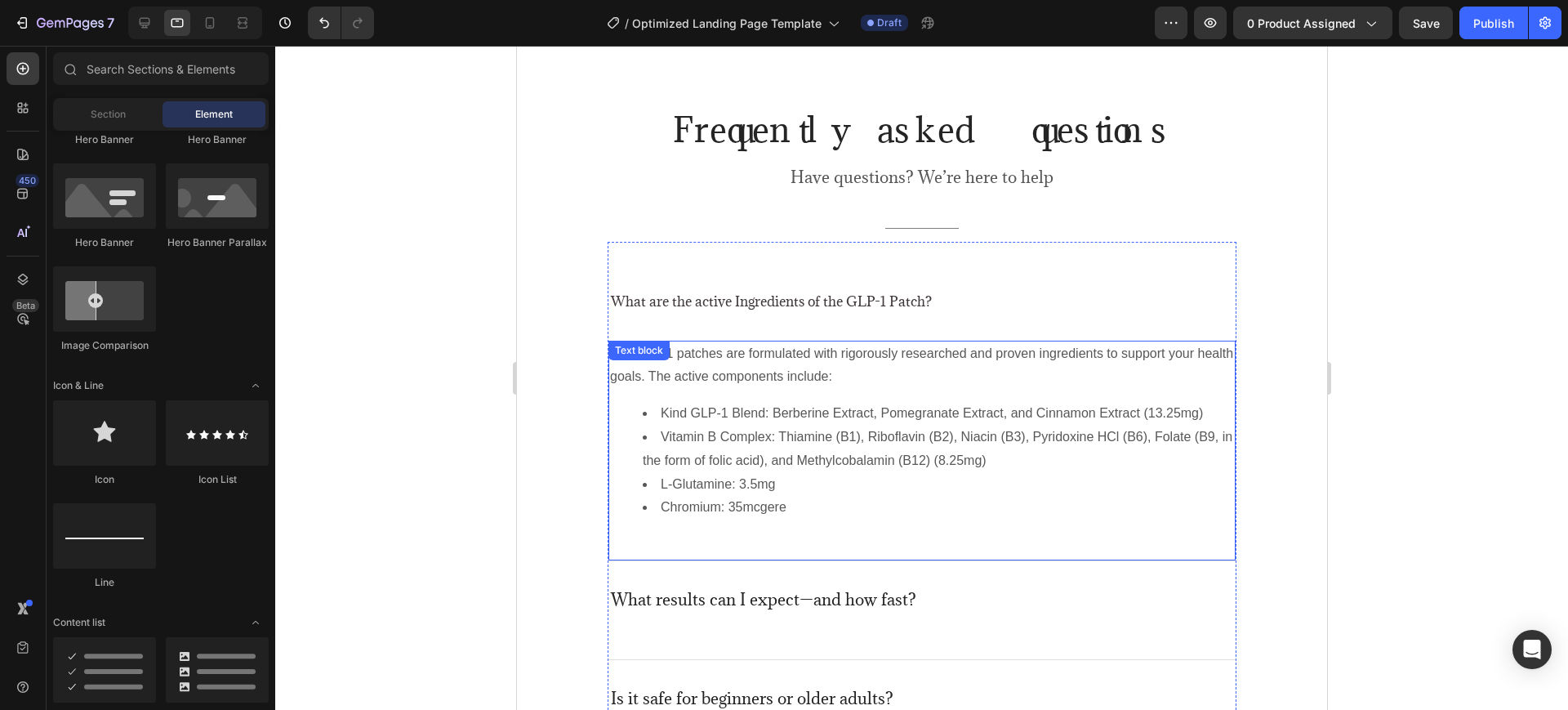 scroll, scrollTop: 5261, scrollLeft: 0, axis: vertical 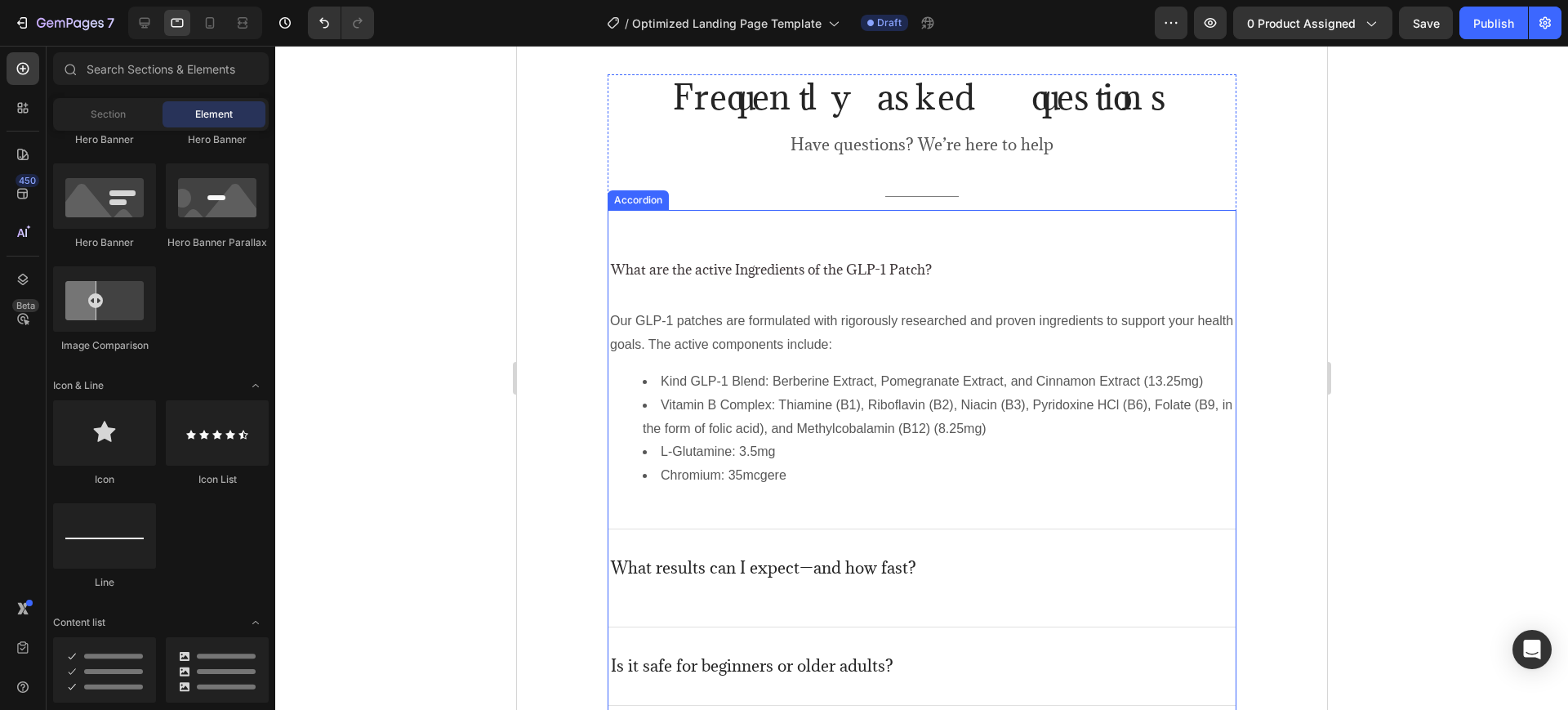 click on "What are the active Ingredients of the GLP-1 Patch?" at bounding box center [921, 259] 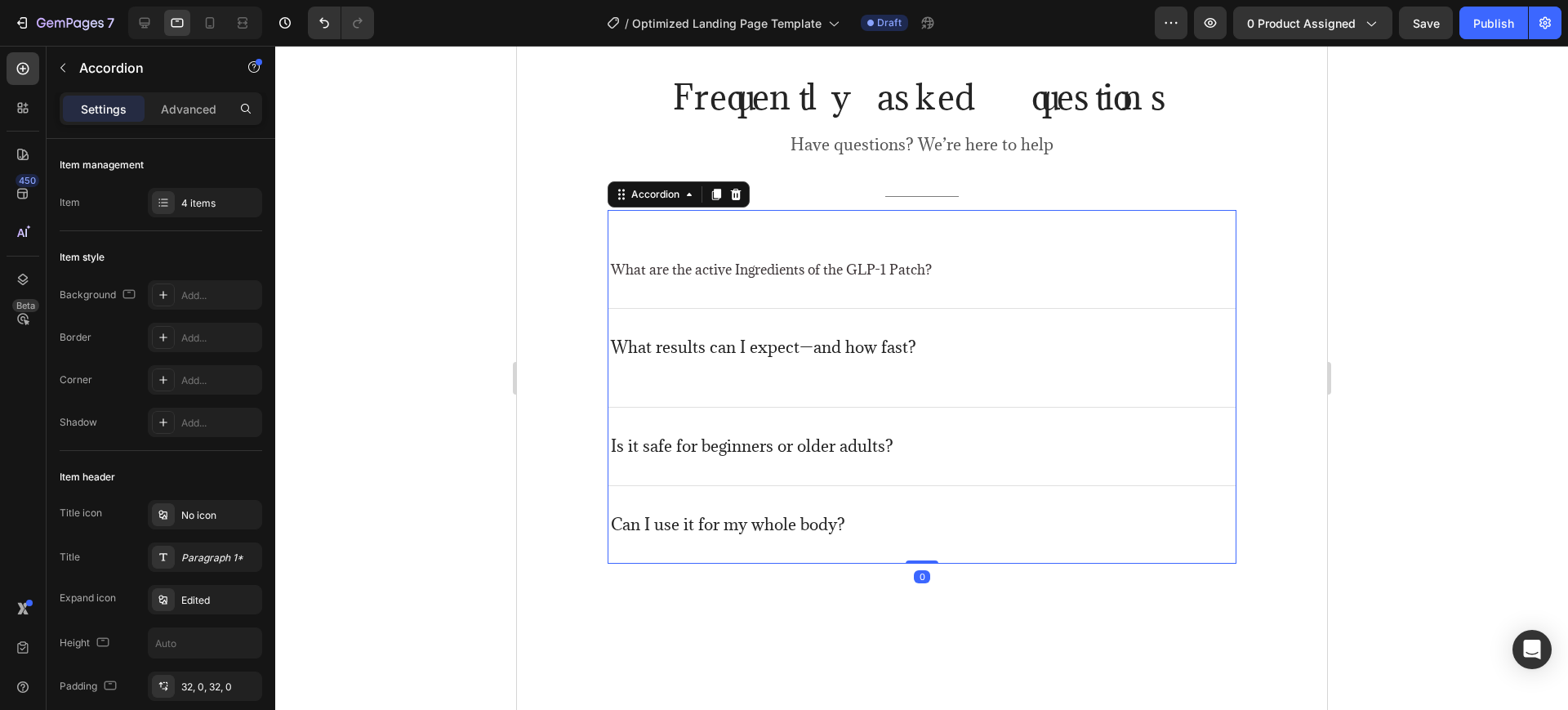 click on "What results can I expect—and how fast?" at bounding box center [921, 357] 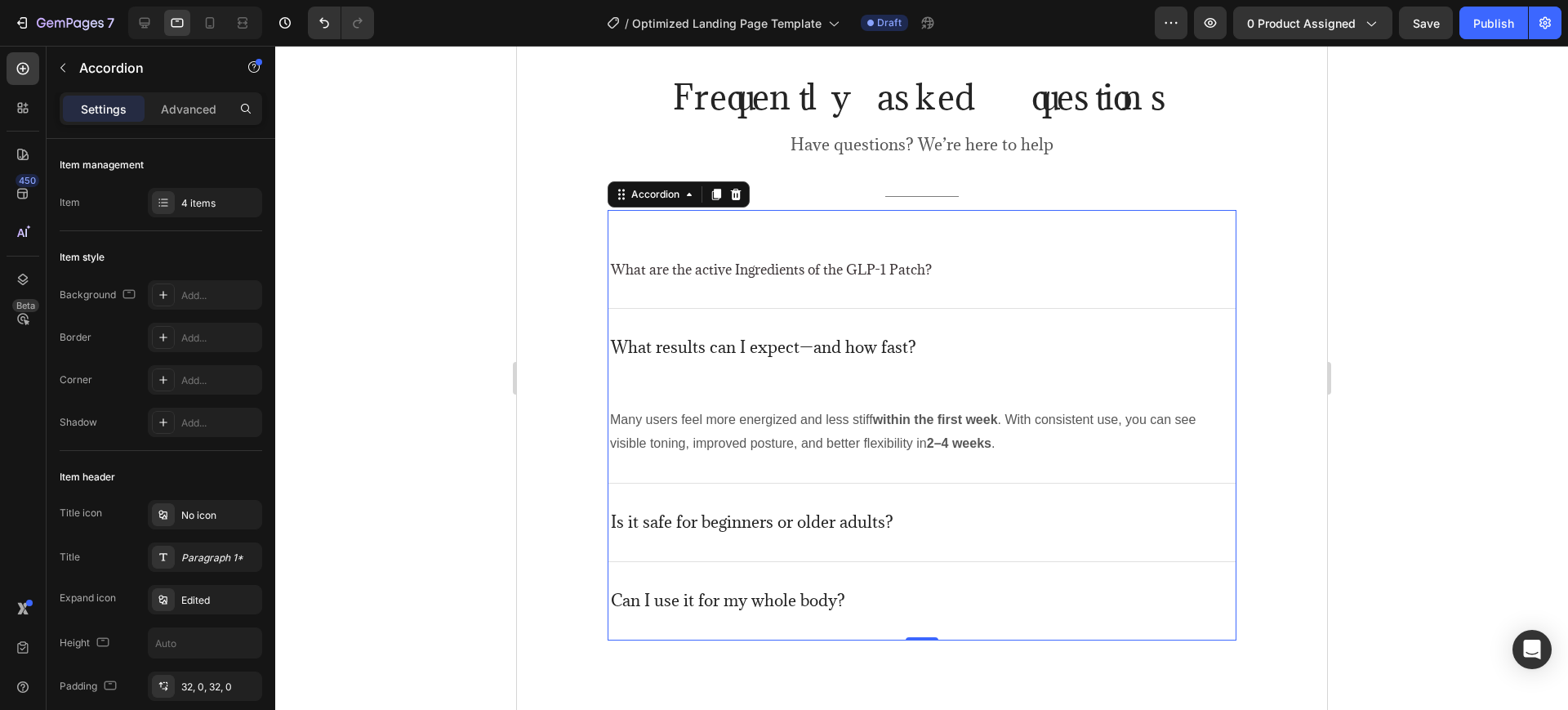 click on "What results can I expect—and how fast?" at bounding box center [921, 357] 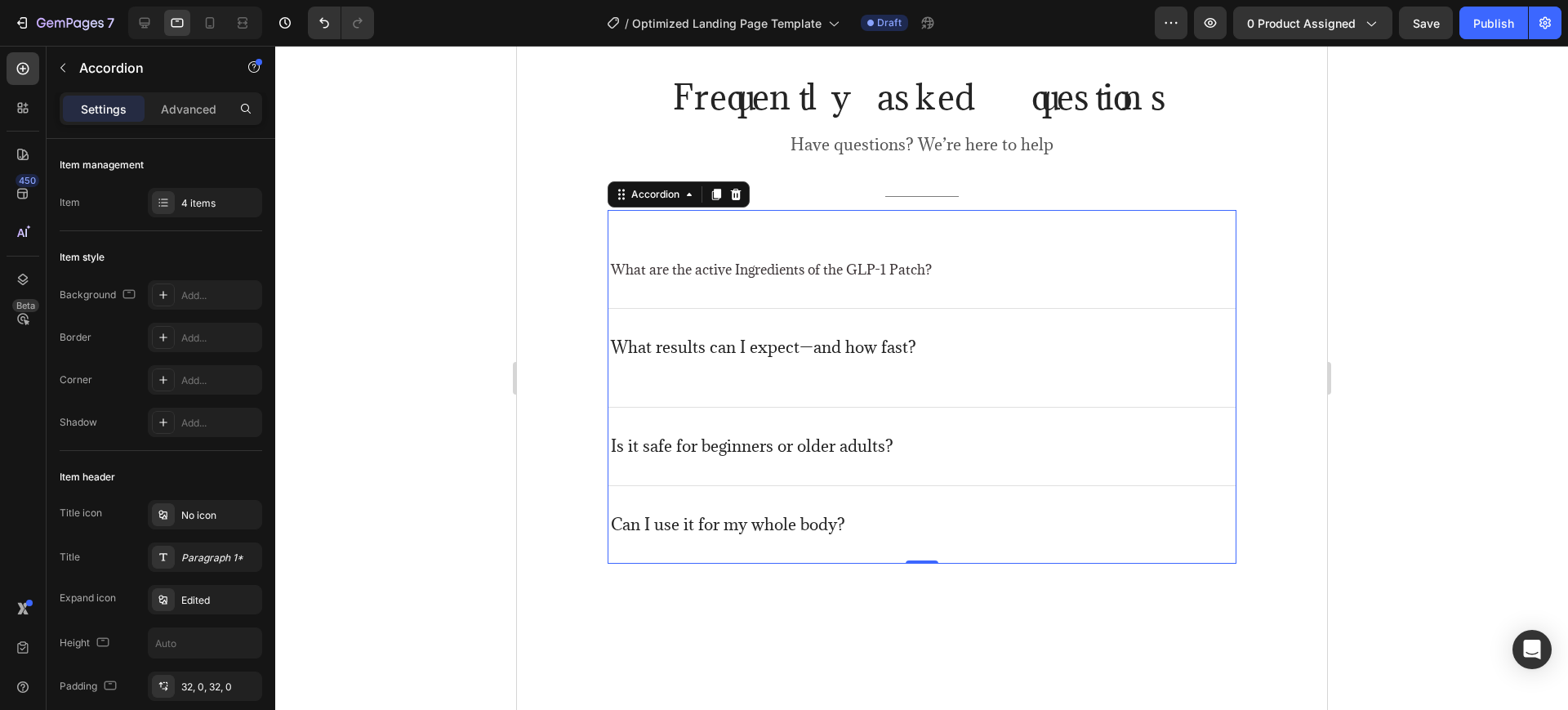 click on "What results can I expect—and how fast?" at bounding box center (921, 357) 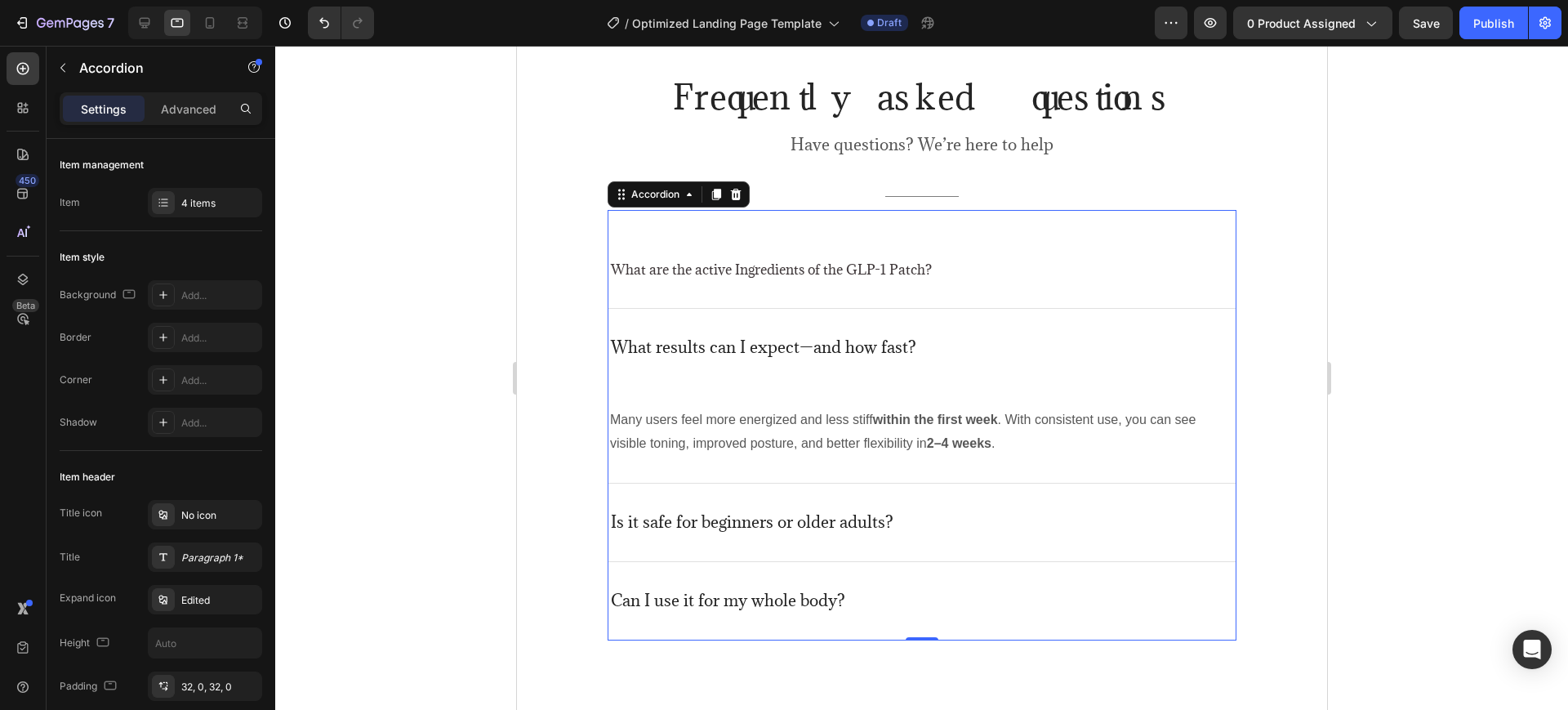 click on "What results can I expect—and how fast?" at bounding box center (921, 357) 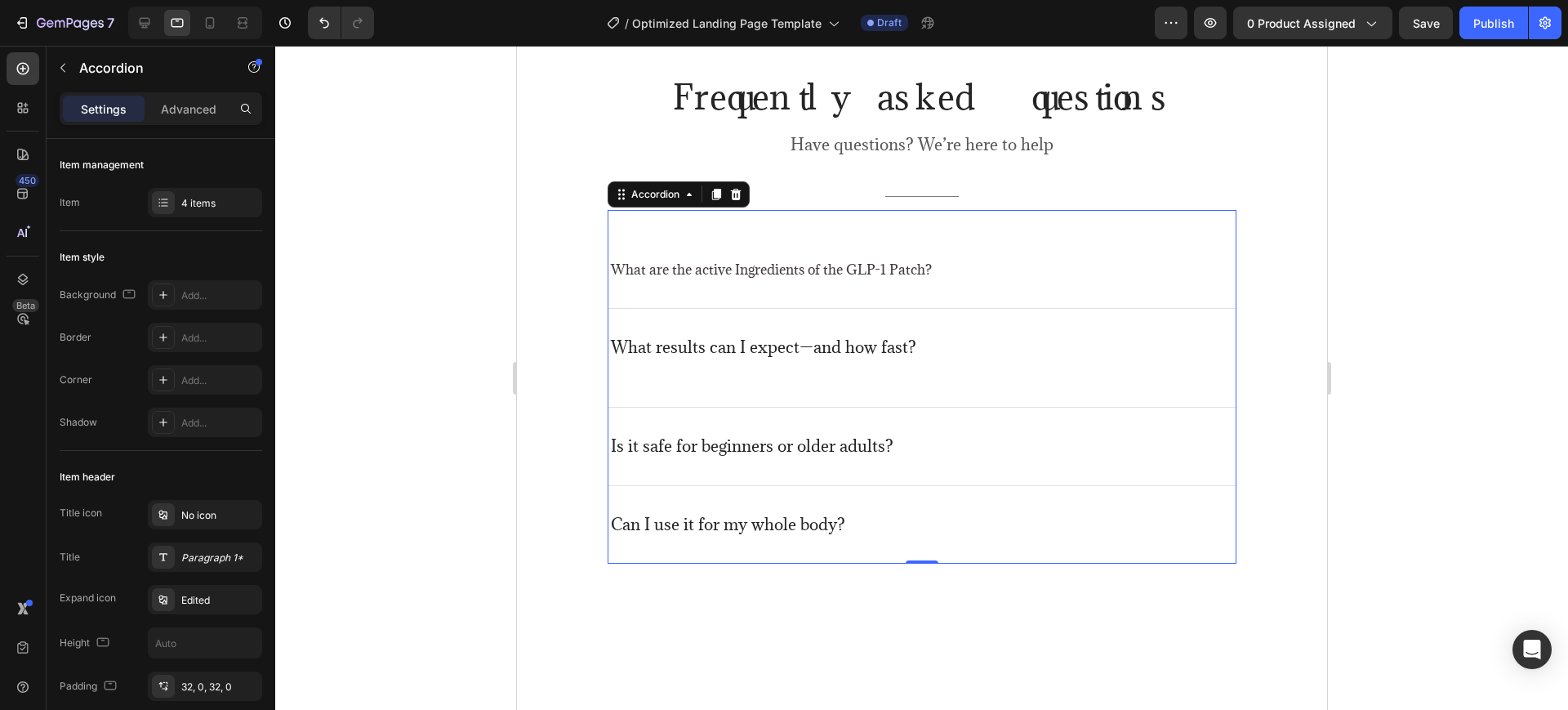 click on "What are the active Ingredients of the GLP-1 Patch?" at bounding box center (921, 259) 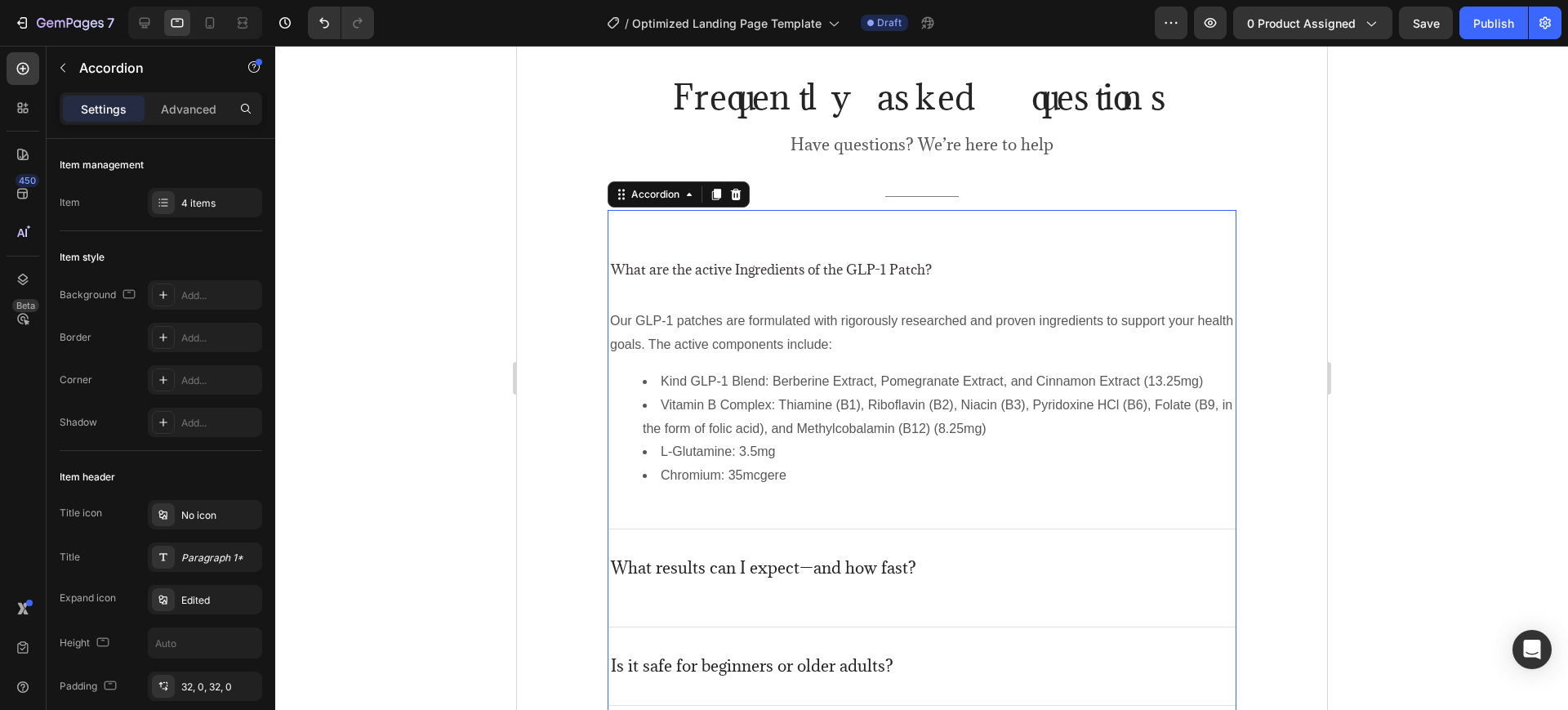 click on "What are the active Ingredients of the GLP-1 Patch?" at bounding box center [921, 259] 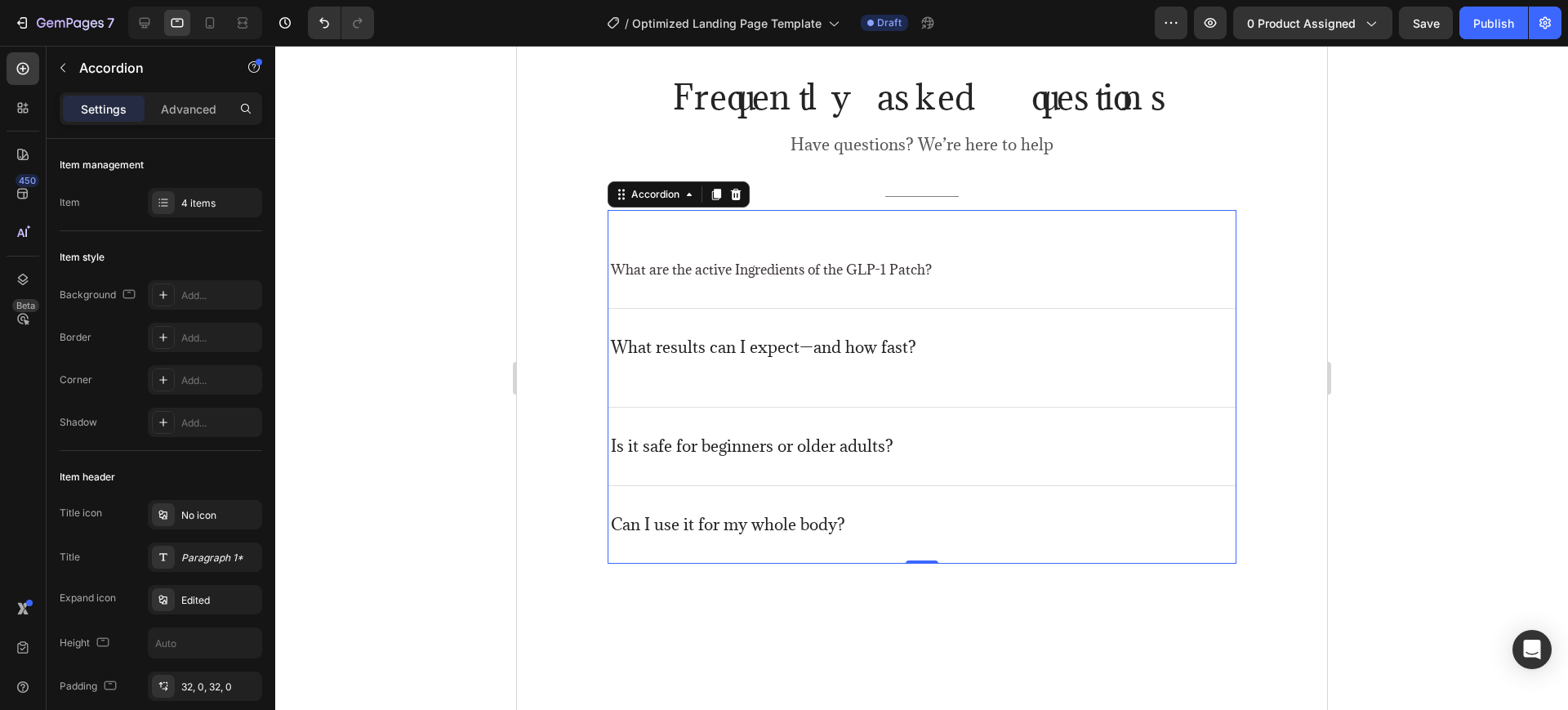 click on "What results can I expect—and how fast?" at bounding box center (921, 357) 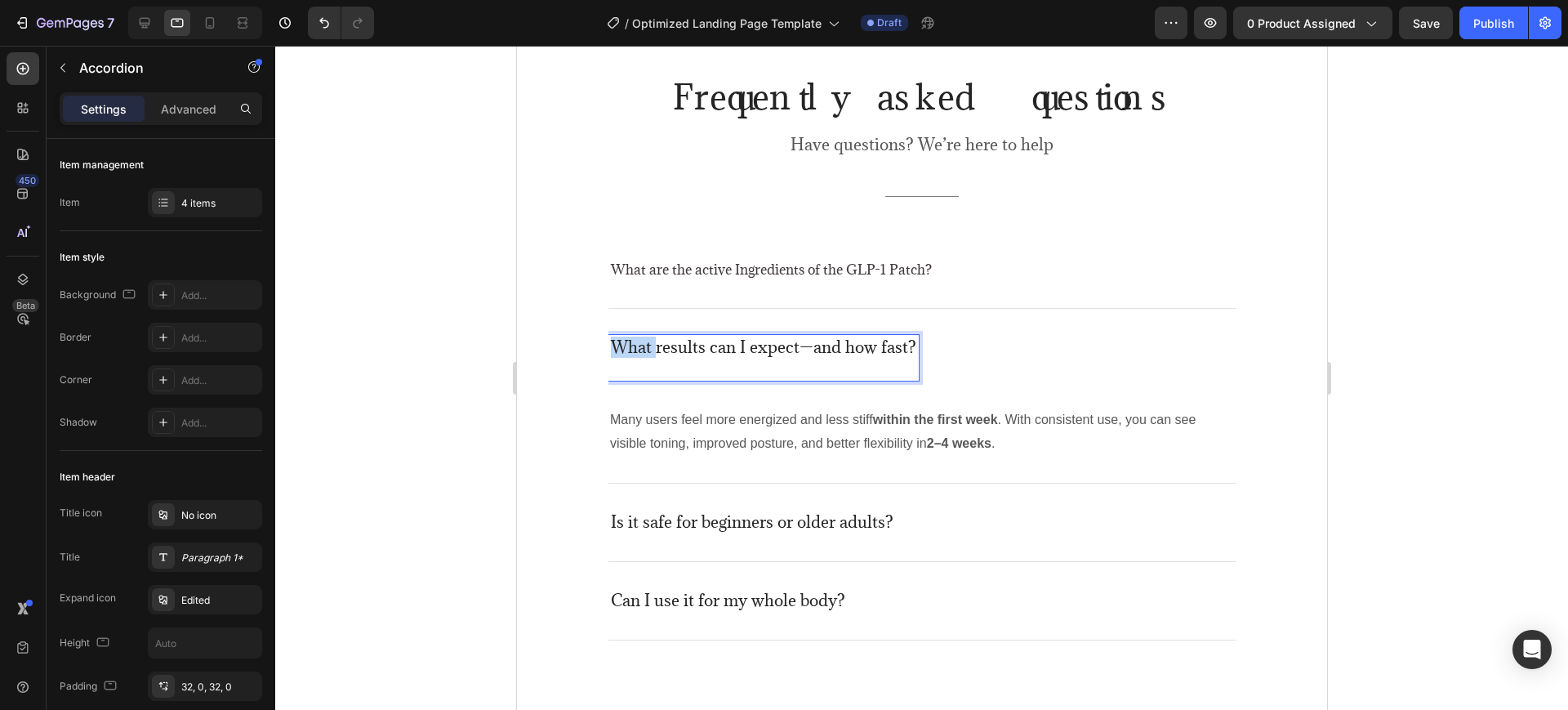 click on "What results can I expect—and how fast?" at bounding box center (763, 347) 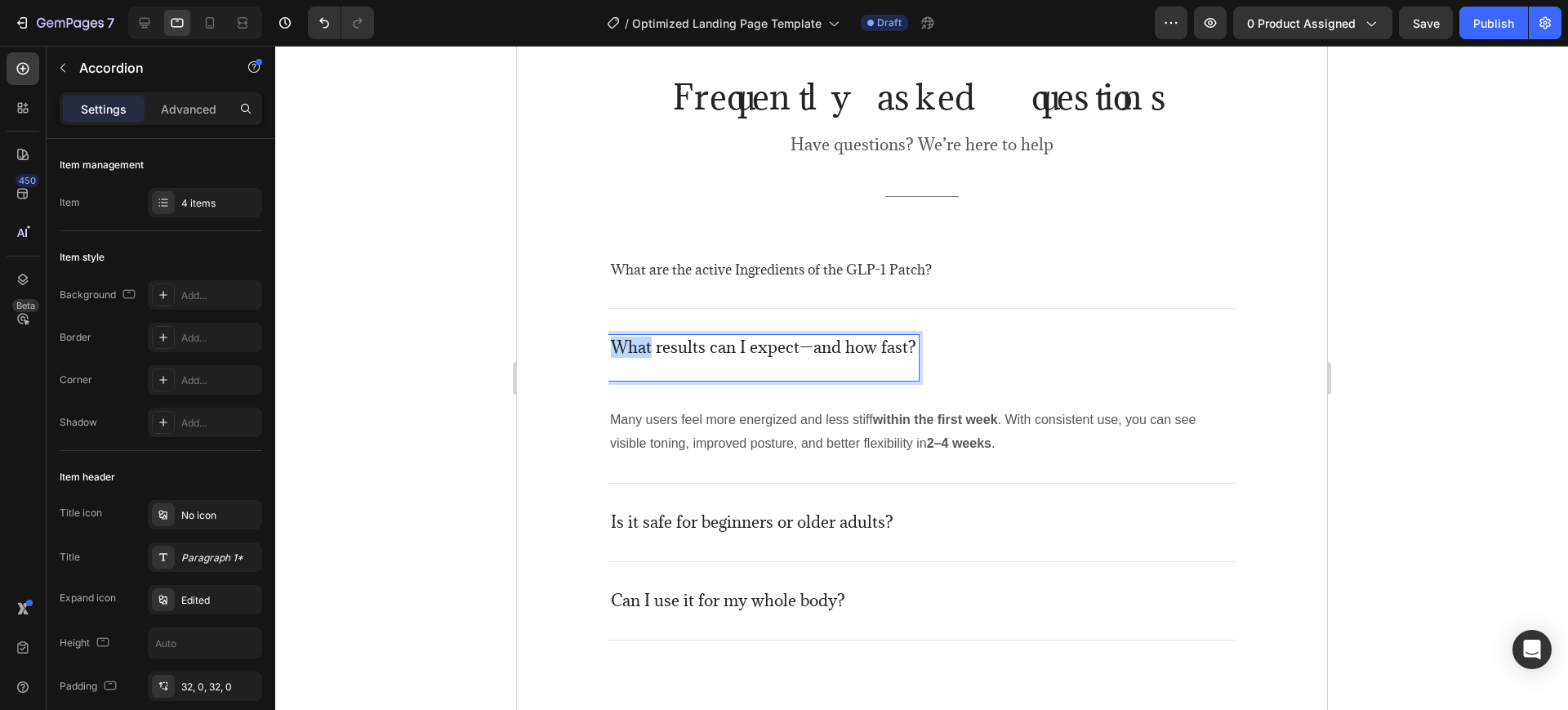 click on "What results can I expect—and how fast?" at bounding box center (763, 347) 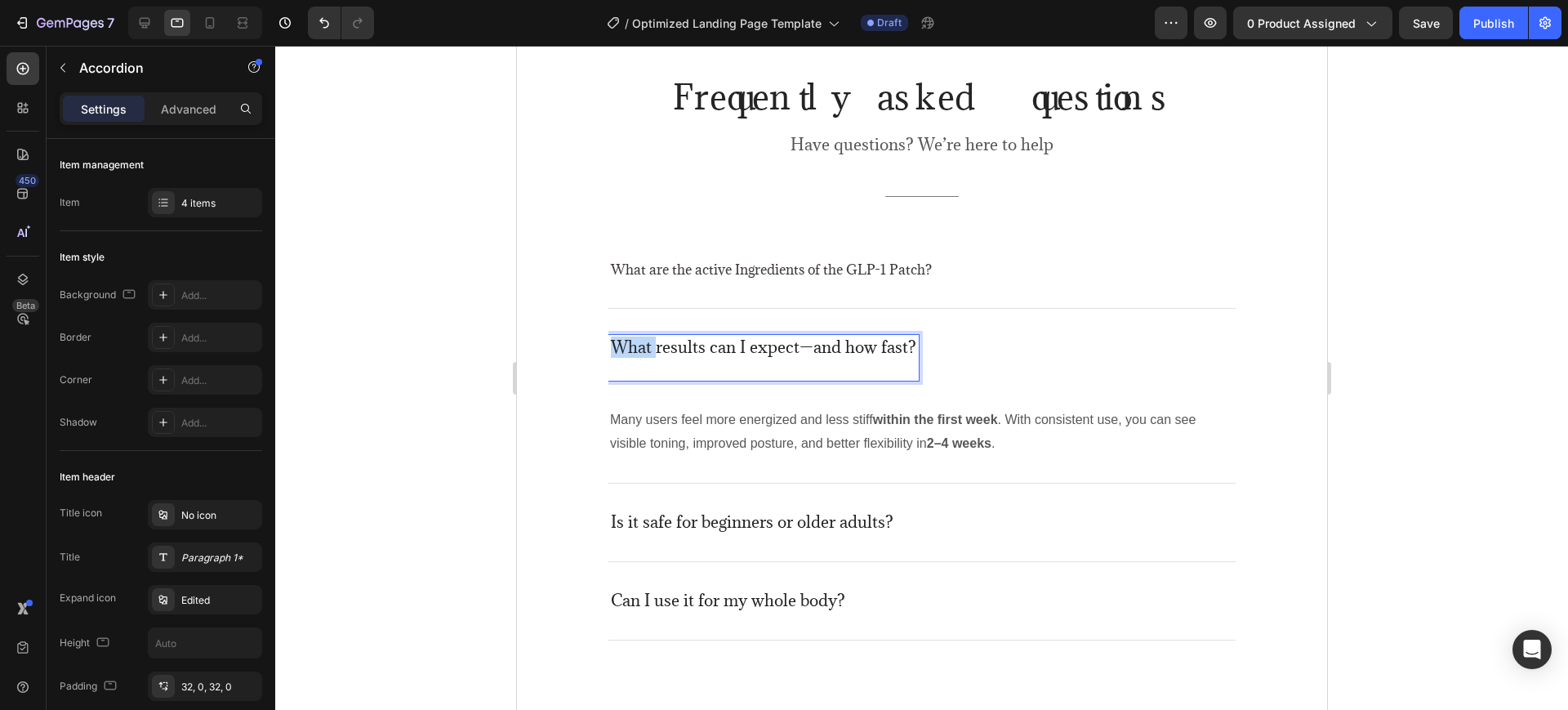 click on "What results can I expect—and how fast?" at bounding box center [763, 347] 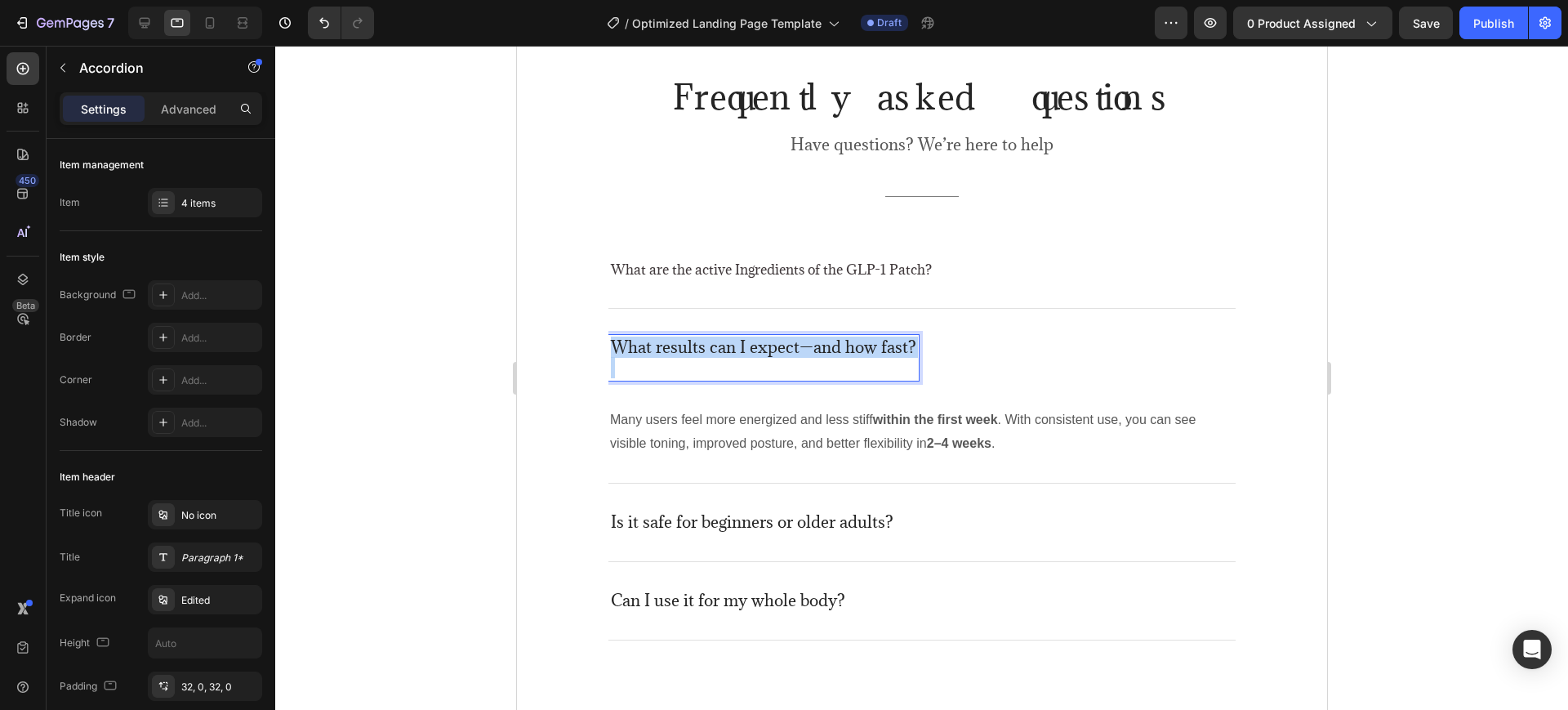 click on "What results can I expect—and how fast?" at bounding box center [763, 347] 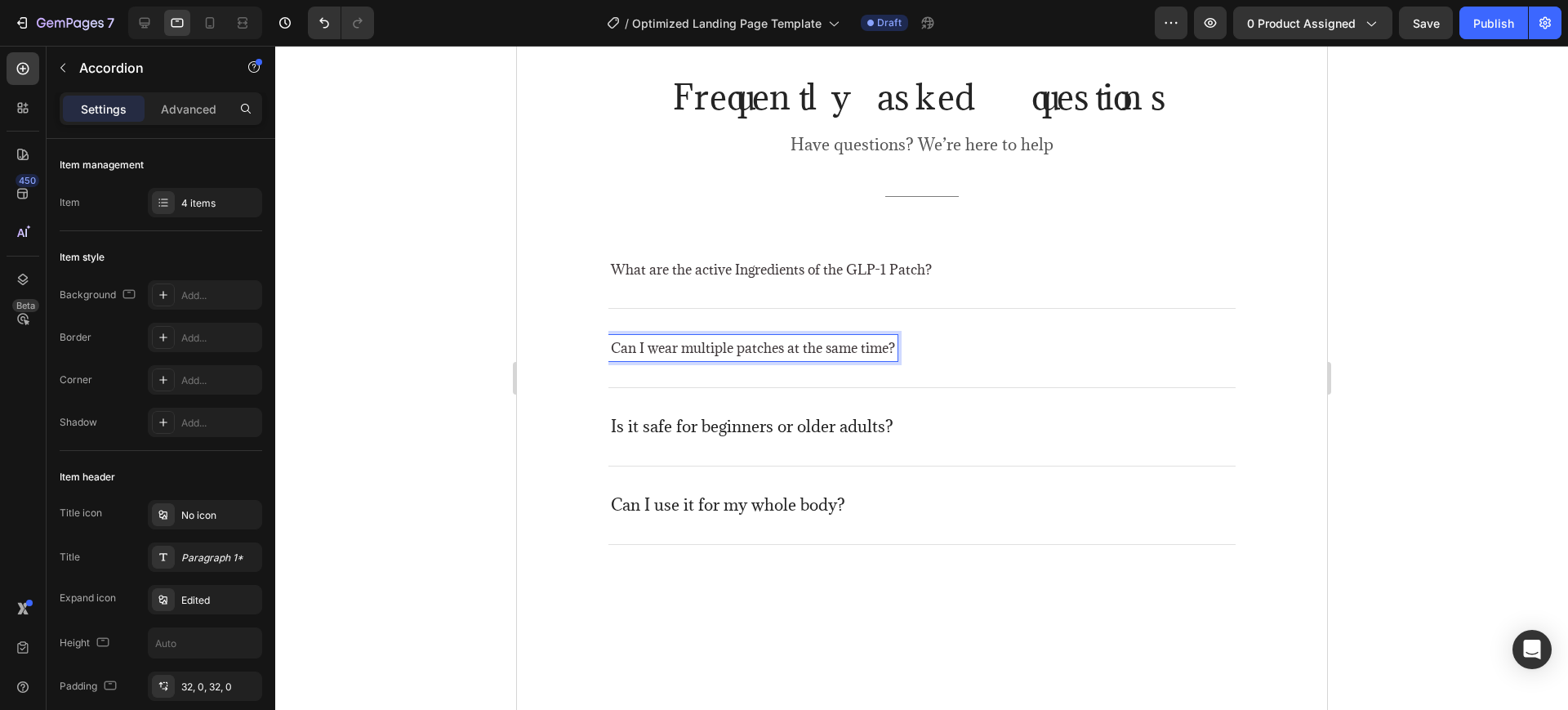 click on "Can I wear multiple patches at the same time?" at bounding box center (921, 348) 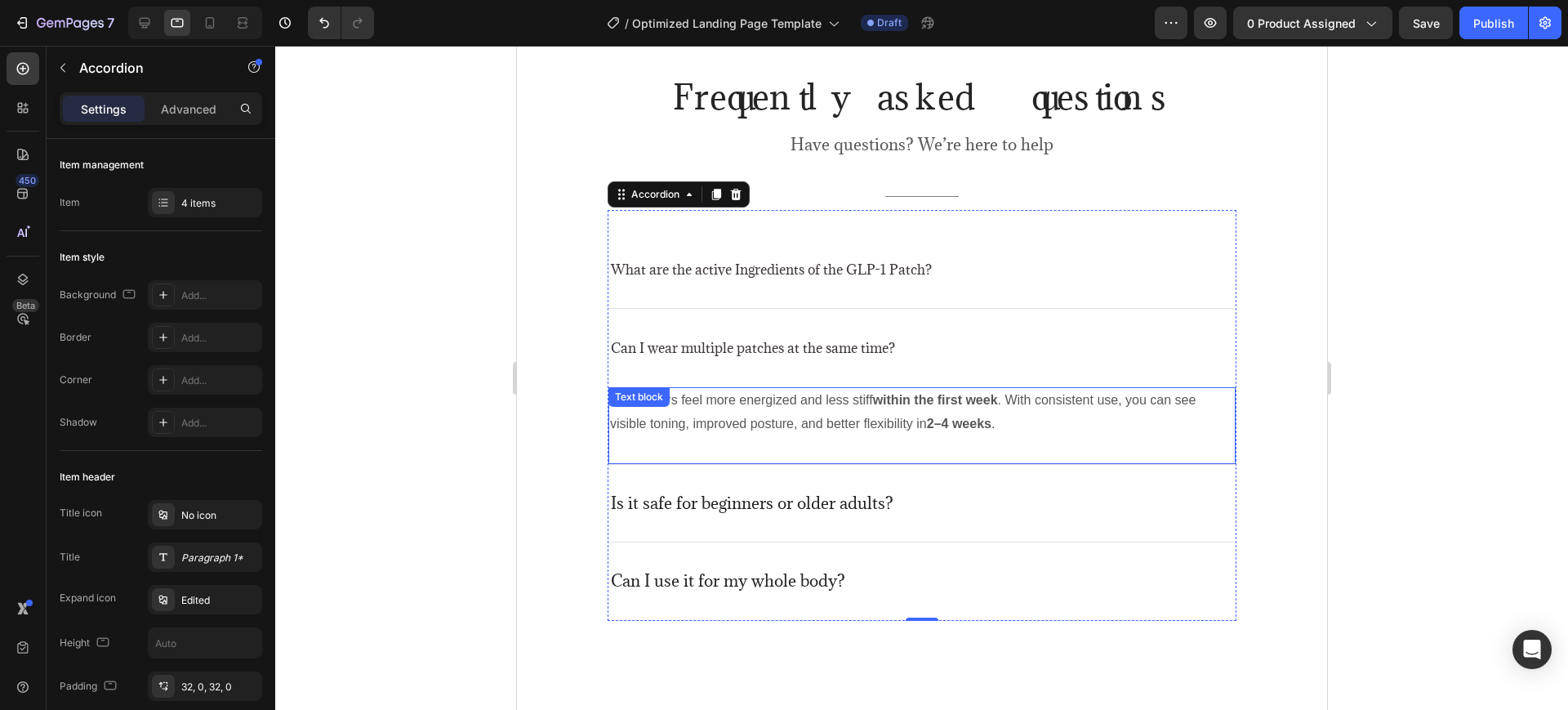 click on "Many users feel more energized and less stiff  within the first week . With consistent use, you can see visible toning, improved posture, and better flexibility in  2–4 weeks ." at bounding box center (921, 413) 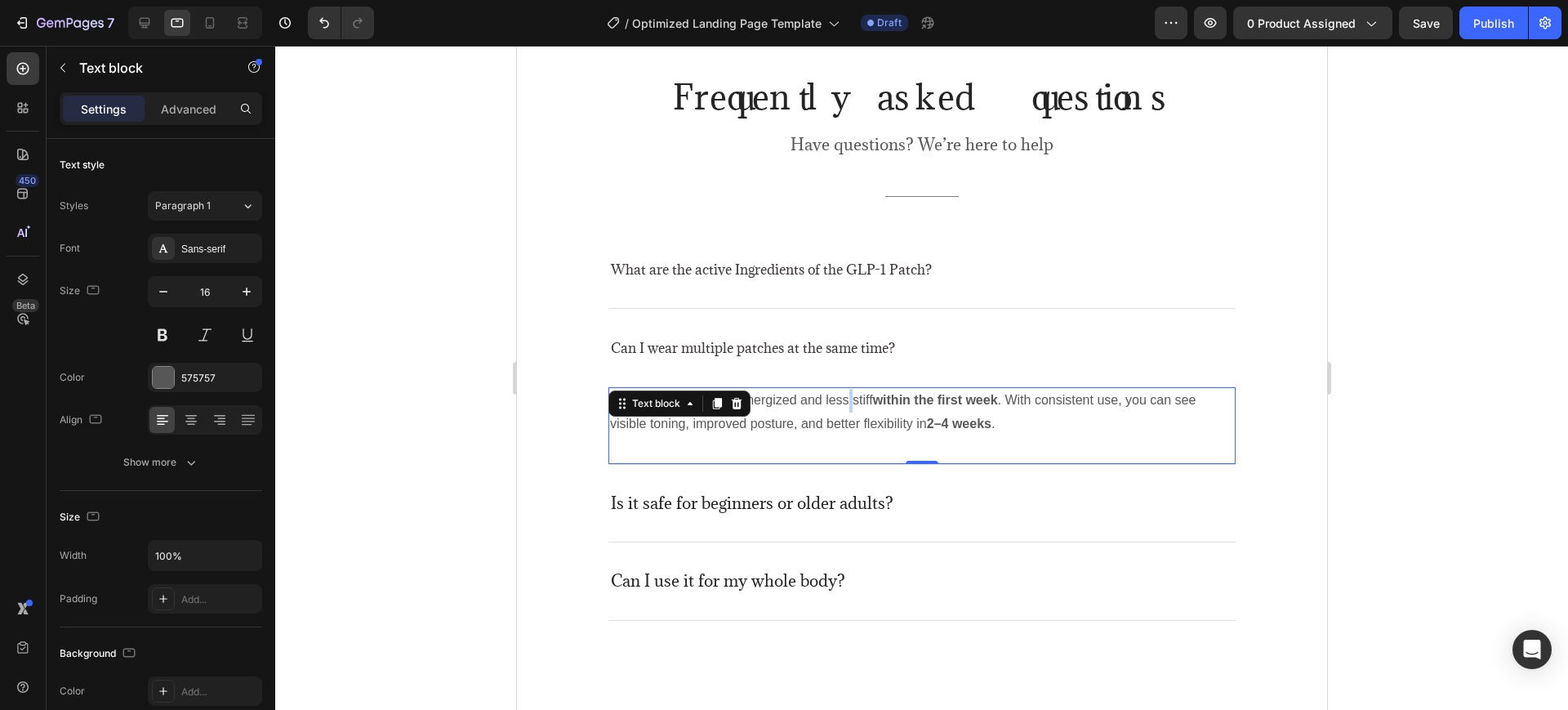 click on "Many users feel more energized and less stiff  within the first week . With consistent use, you can see visible toning, improved posture, and better flexibility in  2–4 weeks ." at bounding box center (921, 413) 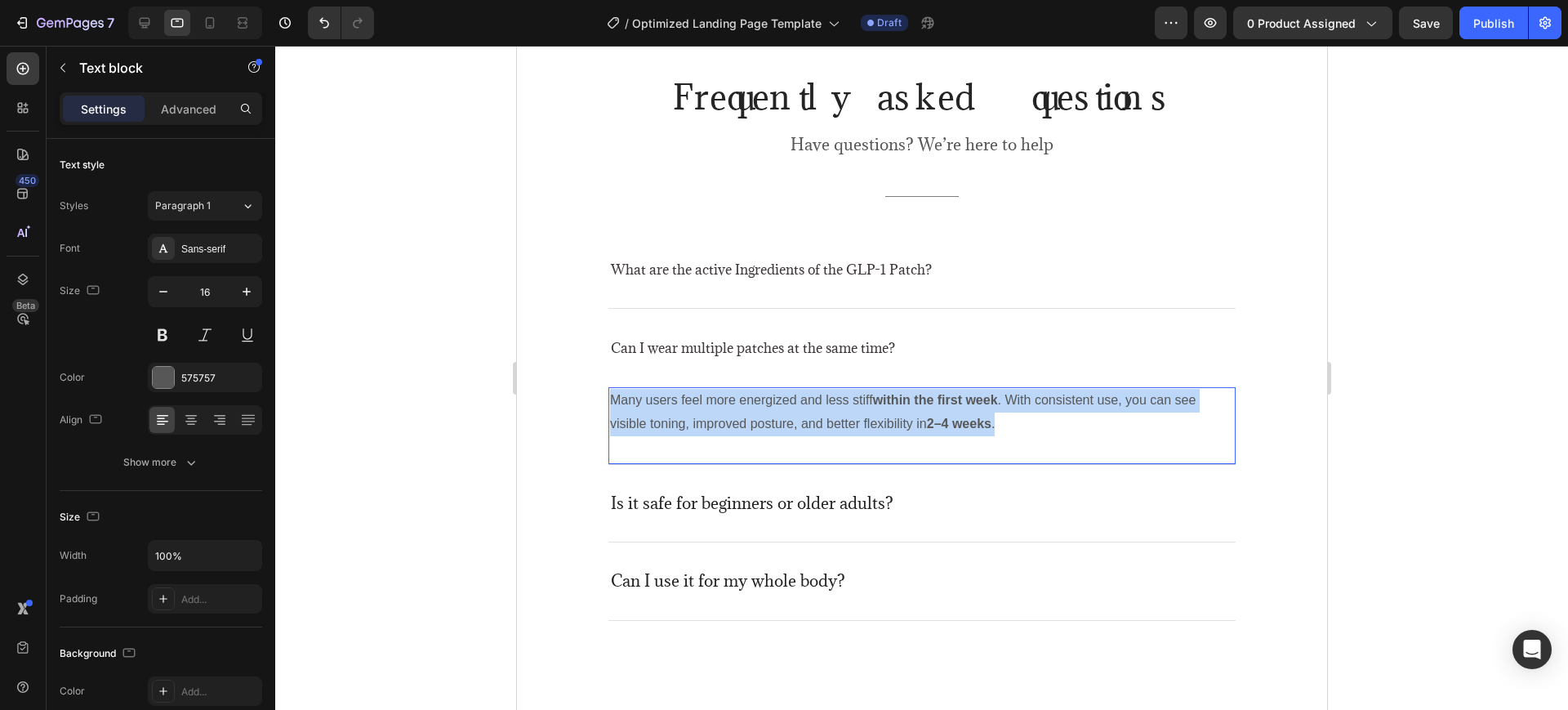 click on "Many users feel more energized and less stiff  within the first week . With consistent use, you can see visible toning, improved posture, and better flexibility in  2–4 weeks ." at bounding box center [921, 413] 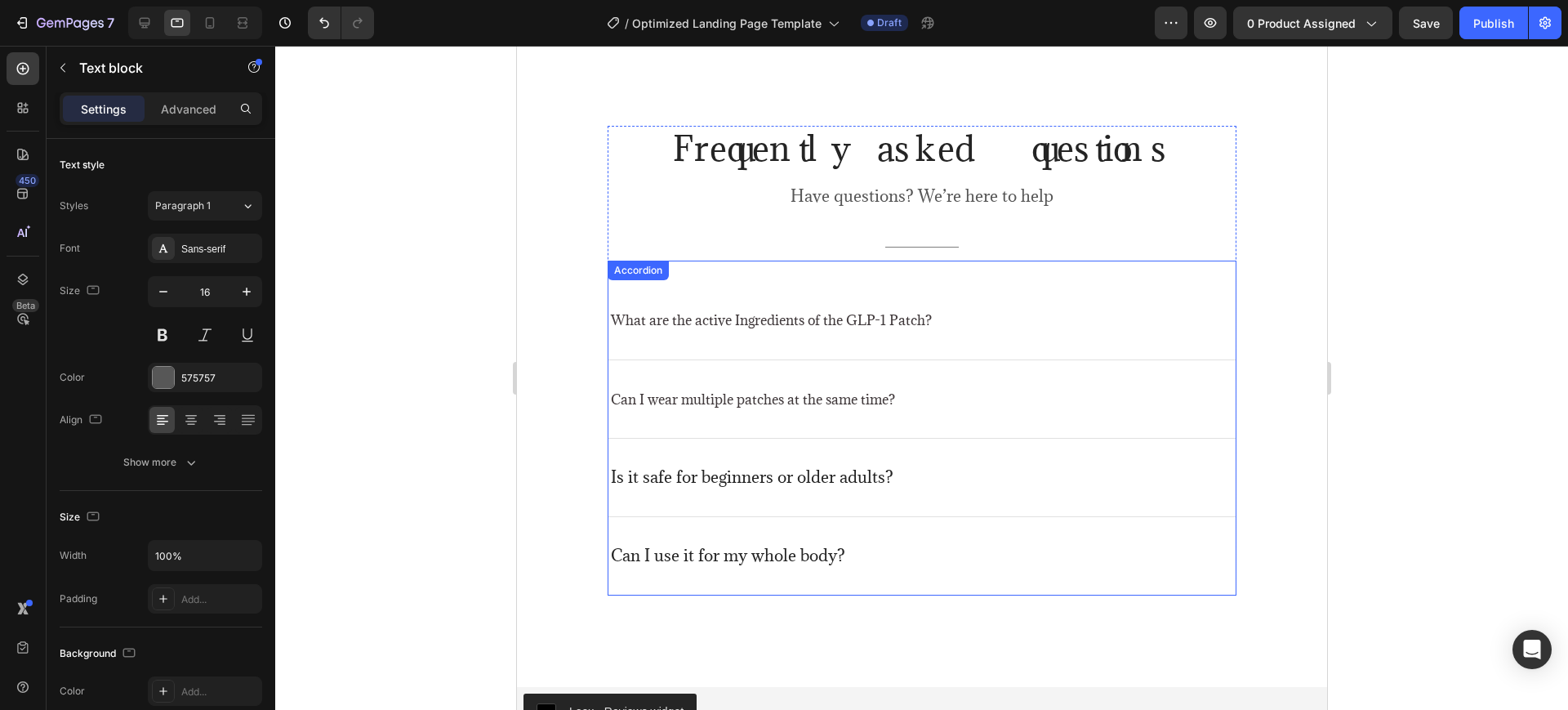 scroll, scrollTop: 5189, scrollLeft: 0, axis: vertical 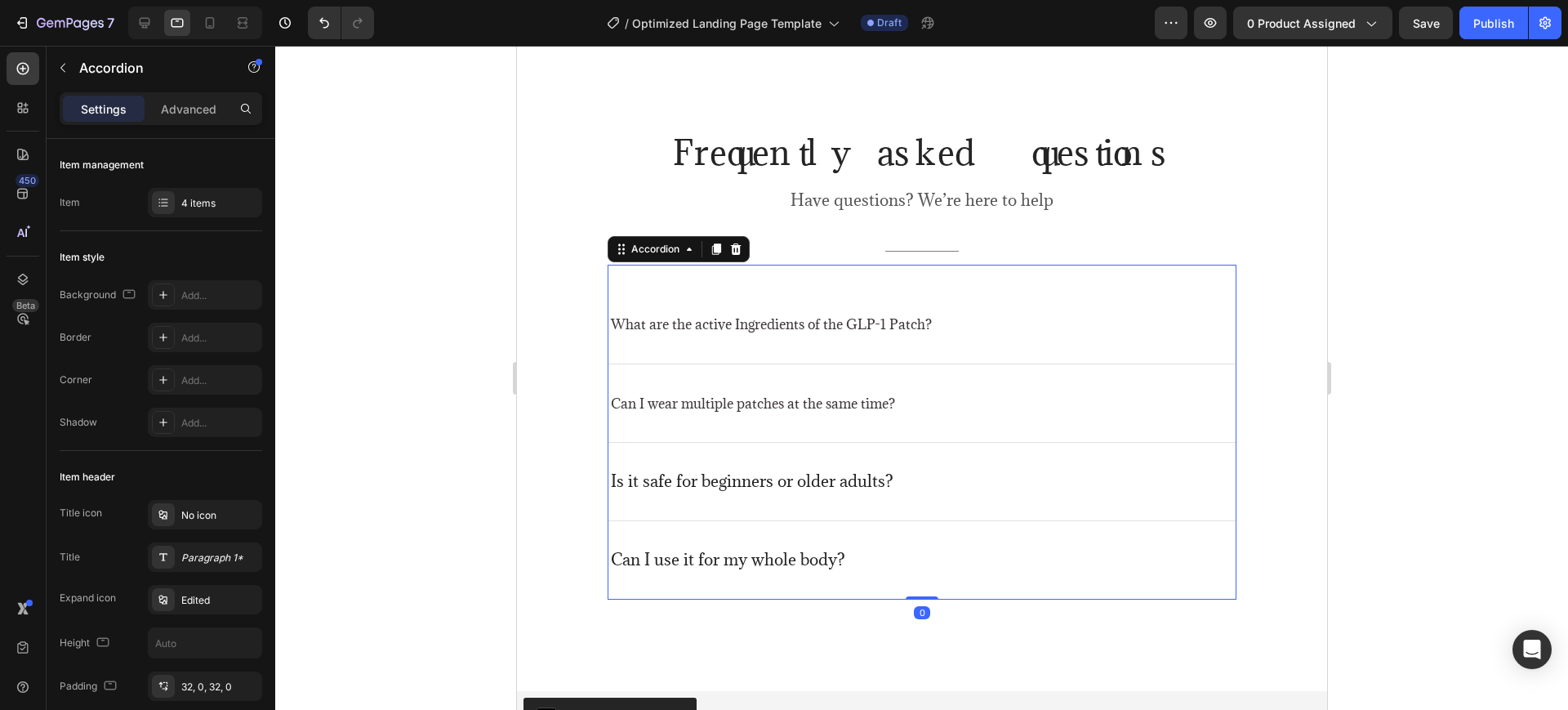 click on "Can I wear multiple patches at the same time?" at bounding box center (921, 404) 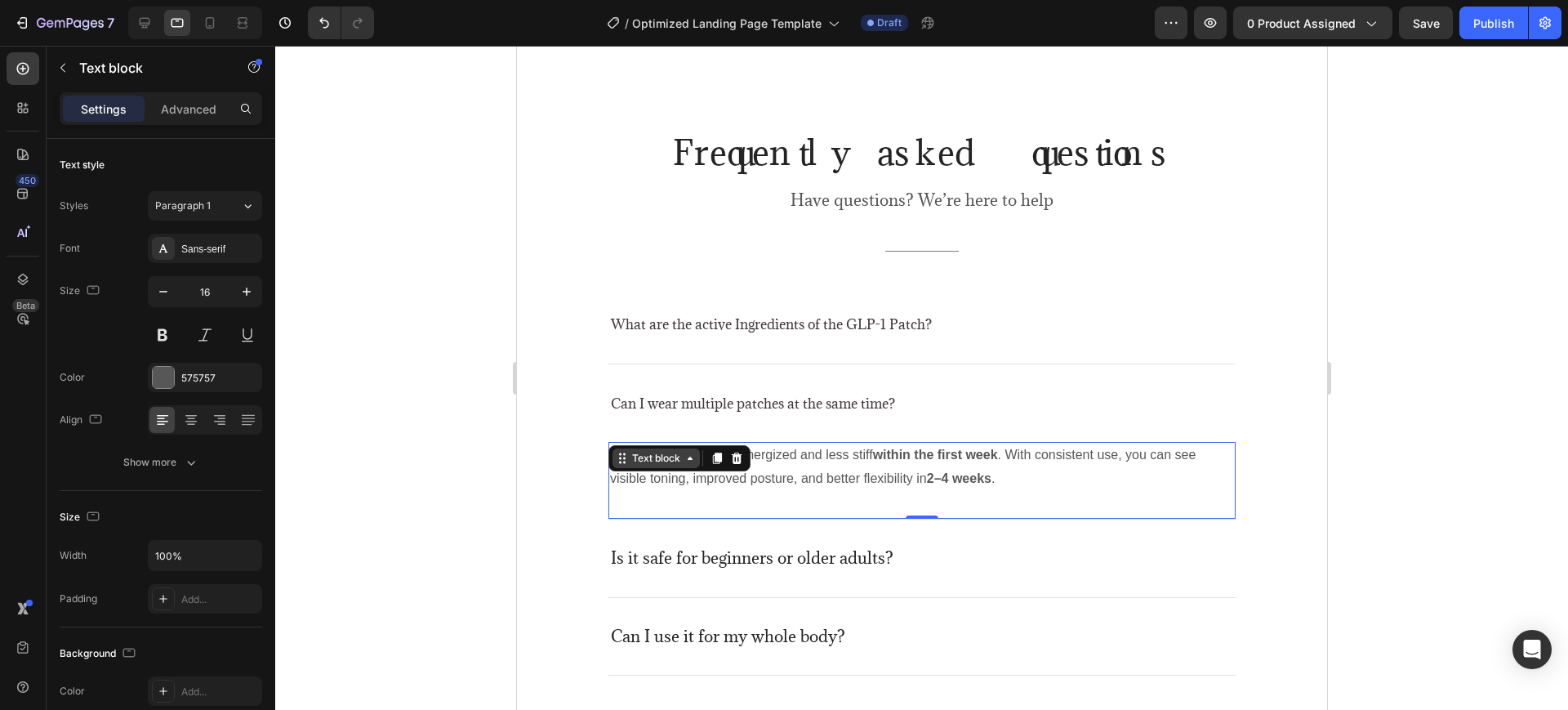 click on "Text block" at bounding box center [679, 458] 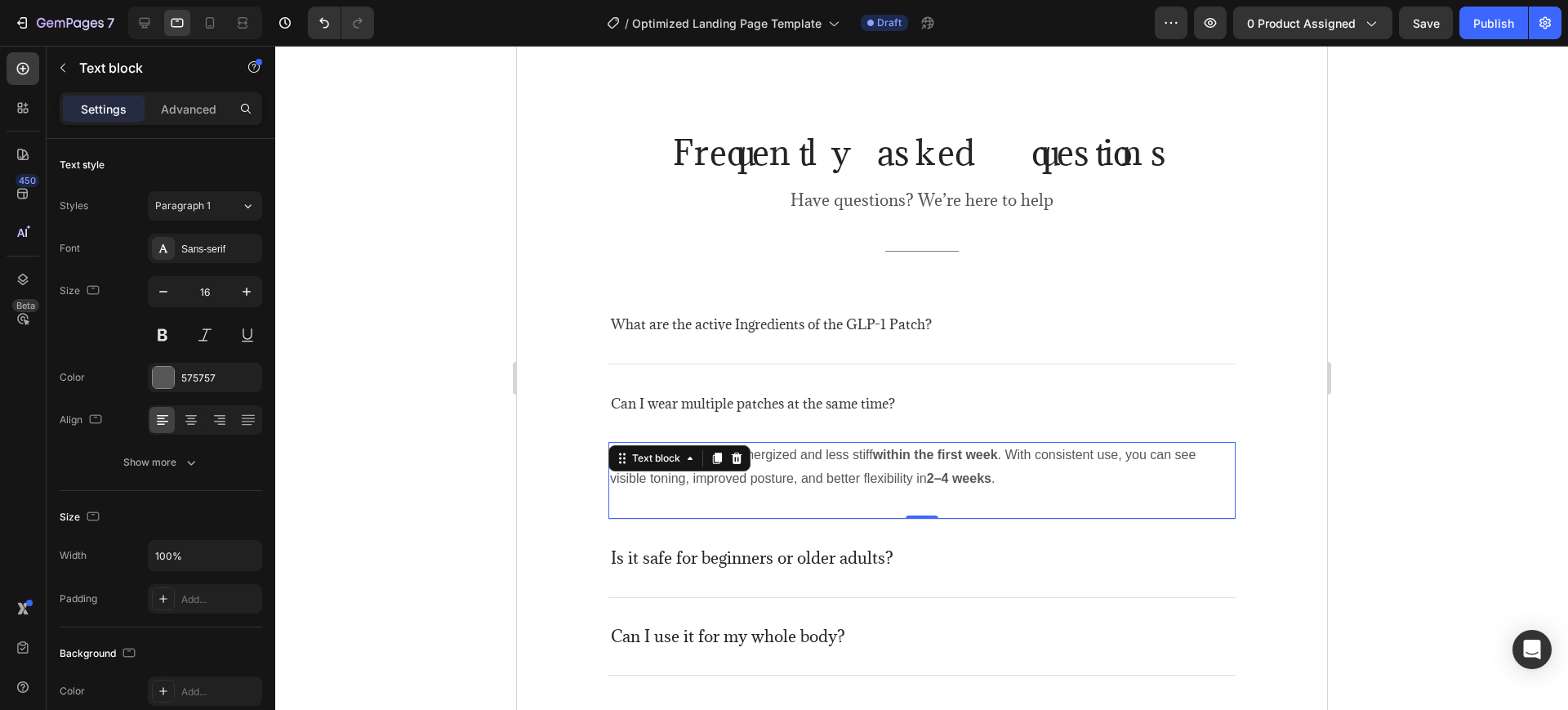 click on "Many users feel more energized and less stiff  within the first week . With consistent use, you can see visible toning, improved posture, and better flexibility in  2–4 weeks ." at bounding box center (921, 467) 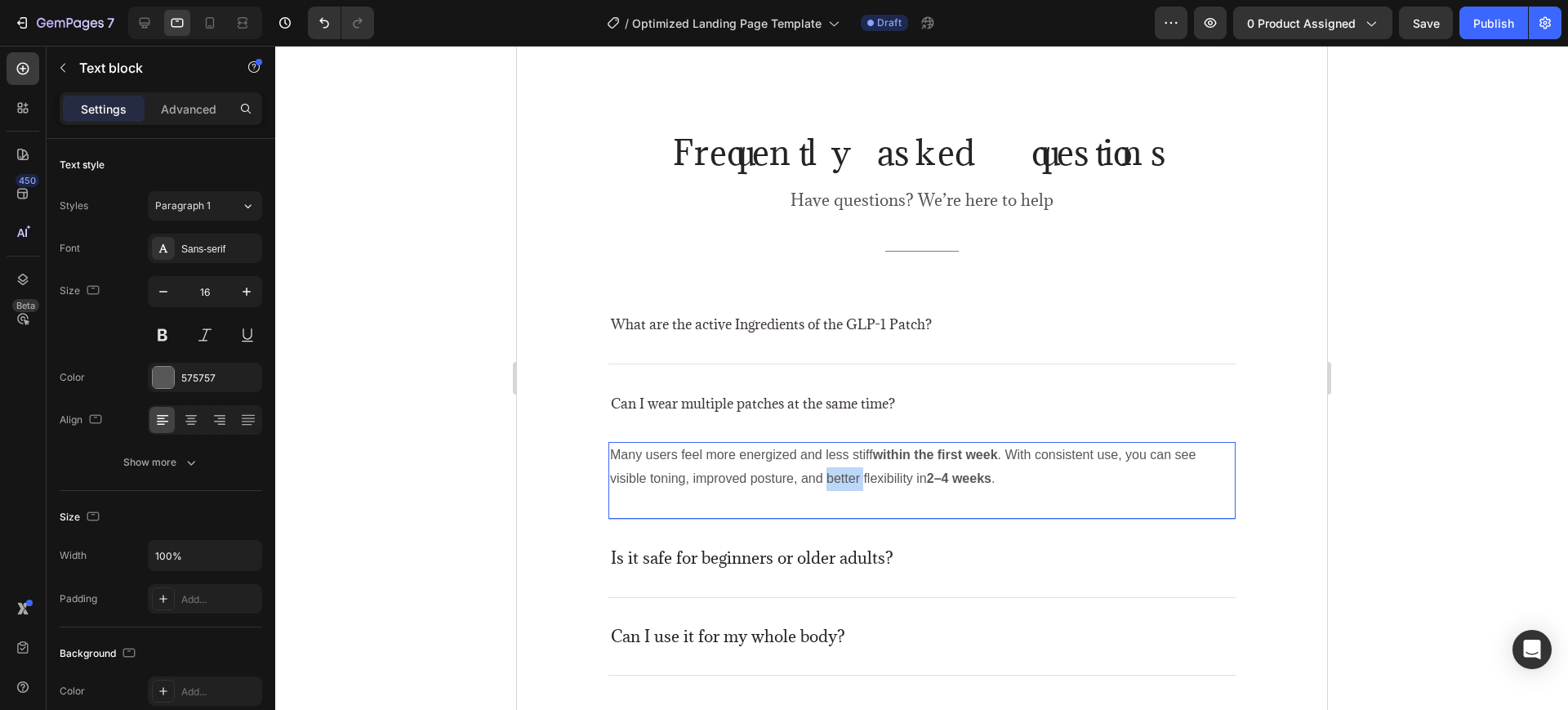 click on "Many users feel more energized and less stiff  within the first week . With consistent use, you can see visible toning, improved posture, and better flexibility in  2–4 weeks ." at bounding box center (921, 467) 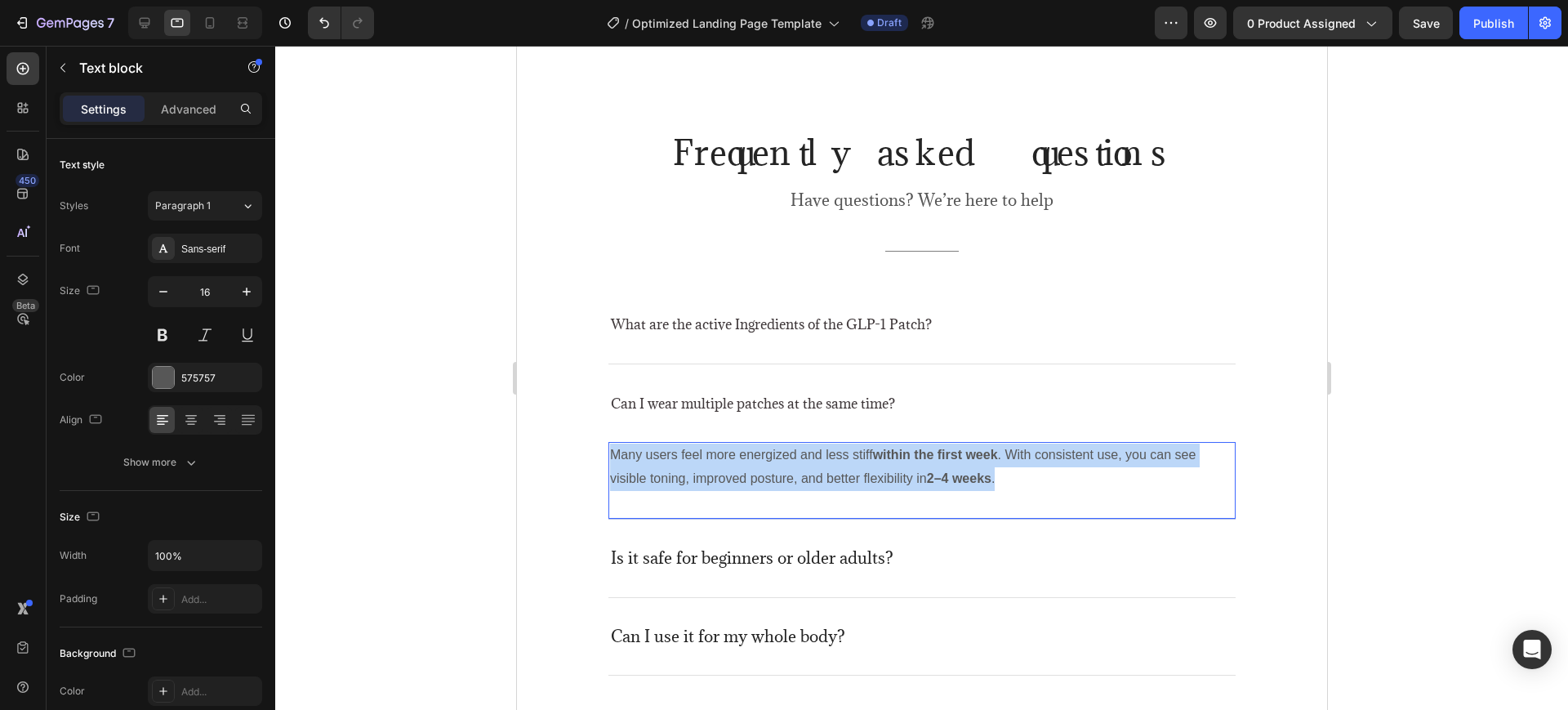 click on "Many users feel more energized and less stiff  within the first week . With consistent use, you can see visible toning, improved posture, and better flexibility in  2–4 weeks ." at bounding box center [921, 467] 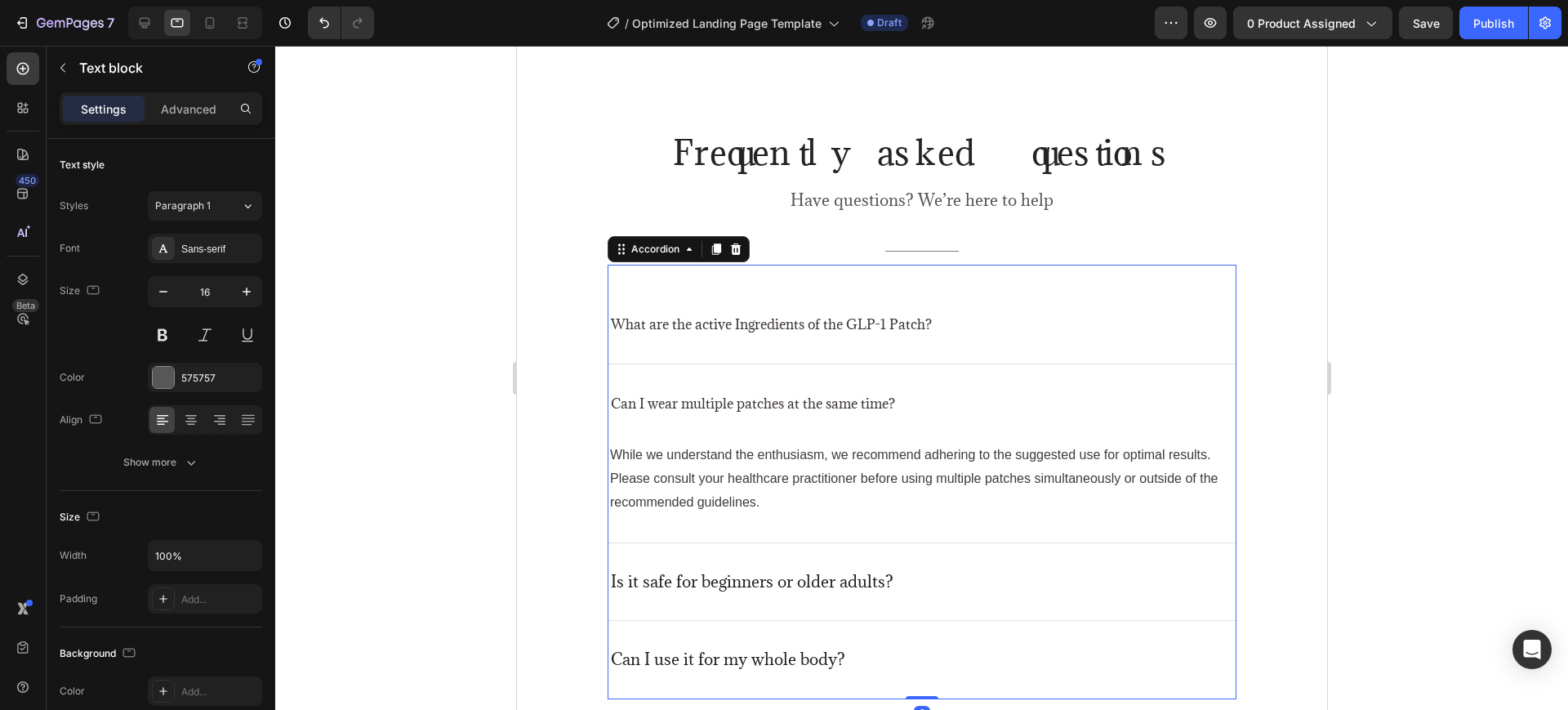 click on "Can I wear multiple patches at the same time?" at bounding box center (921, 404) 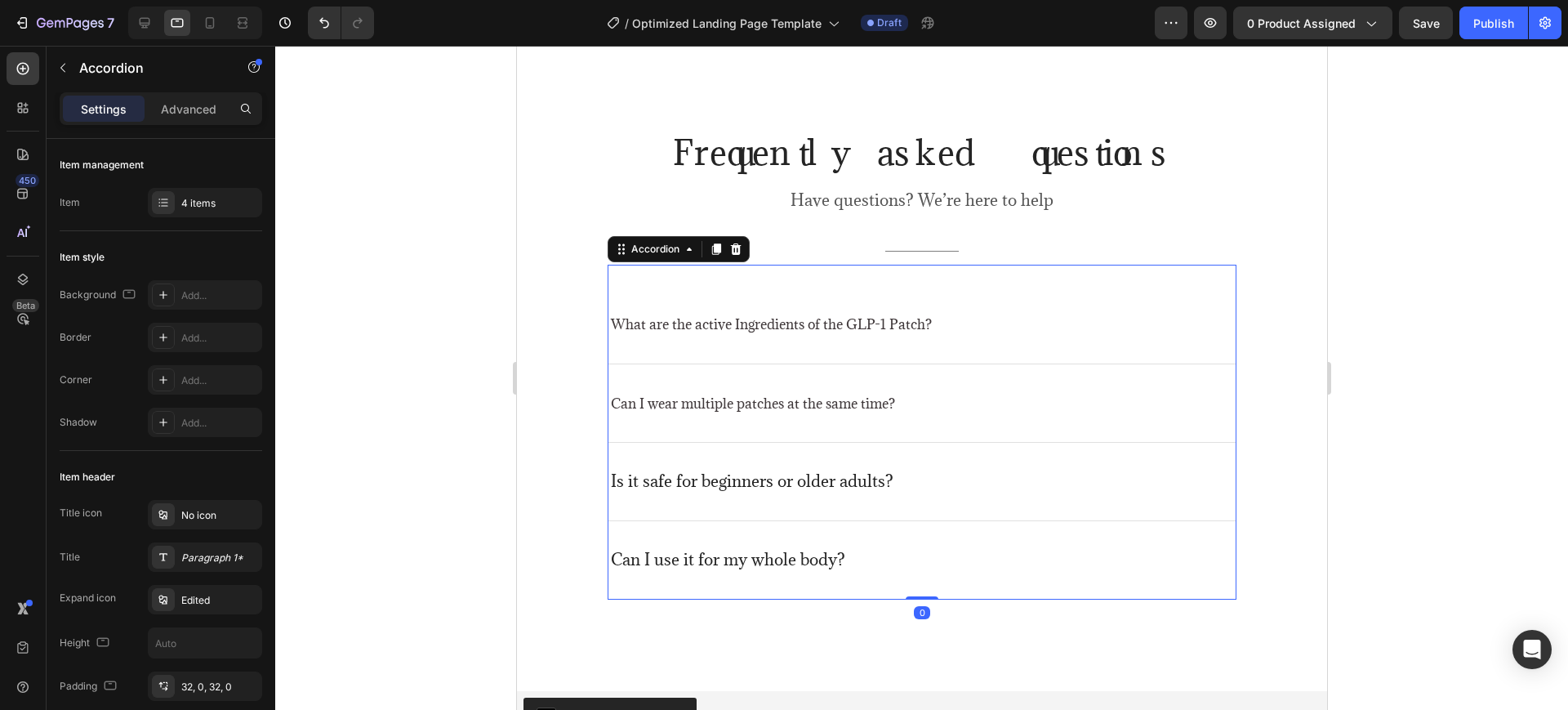 click on "Is it safe for beginners or older adults?" at bounding box center [921, 481] 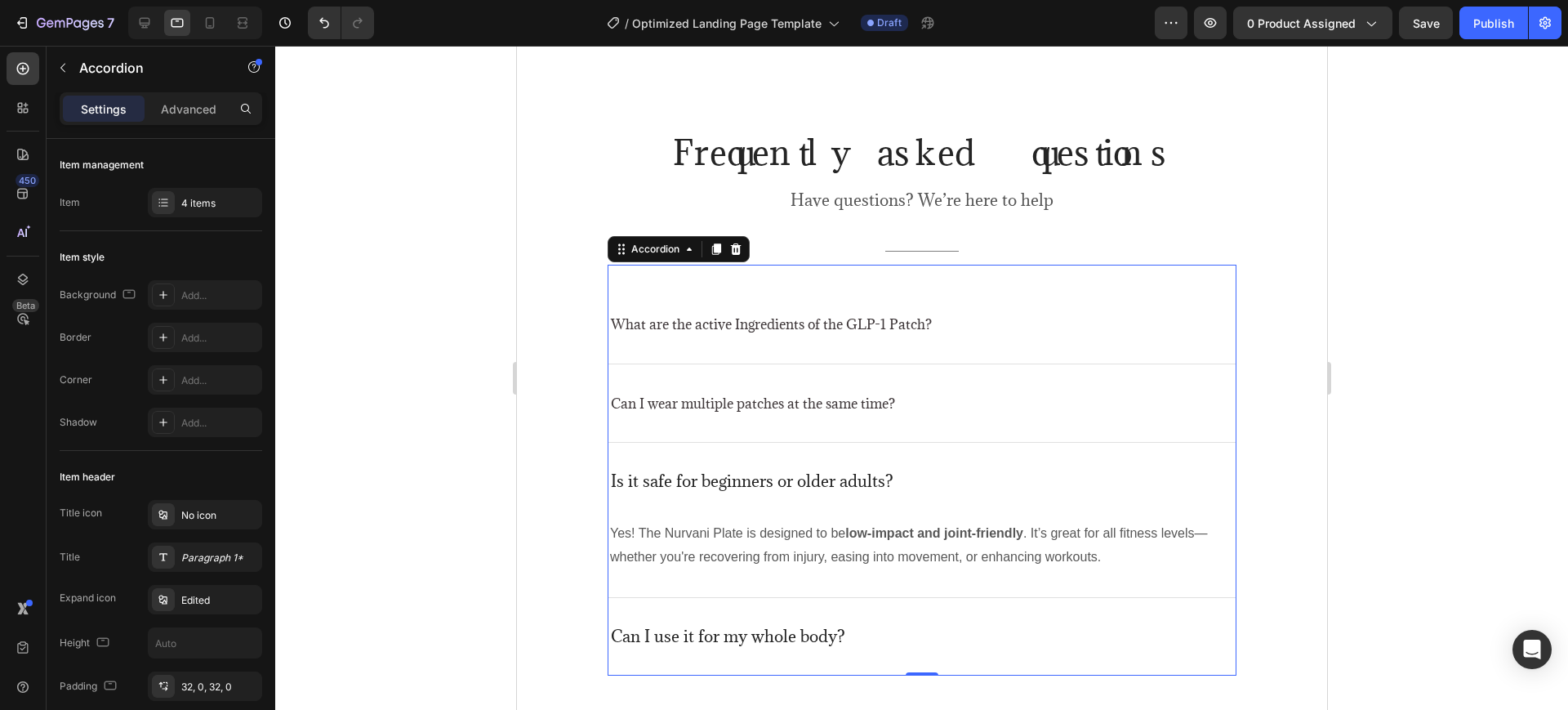 click on "Is it safe for beginners or older adults?" at bounding box center [751, 481] 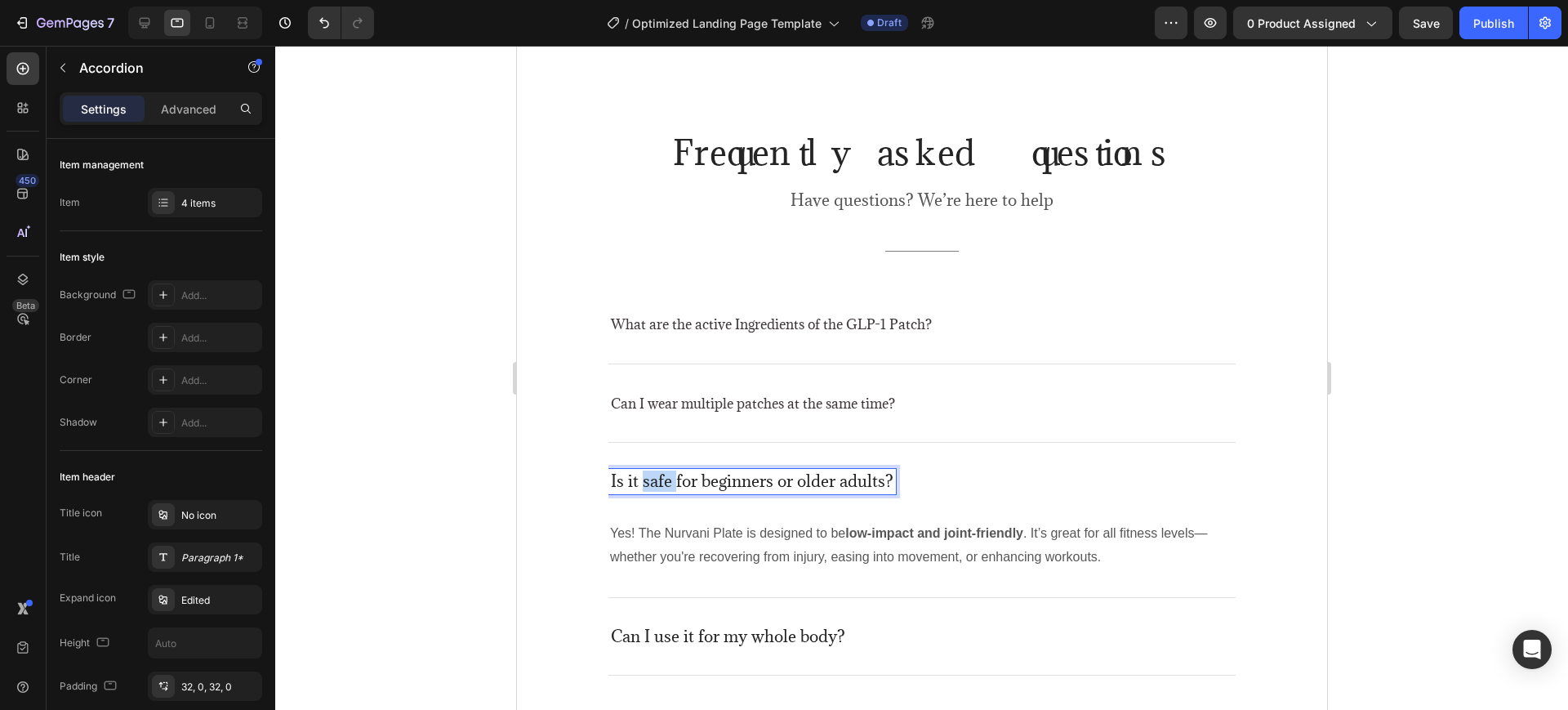 click on "Is it safe for beginners or older adults?" at bounding box center (751, 481) 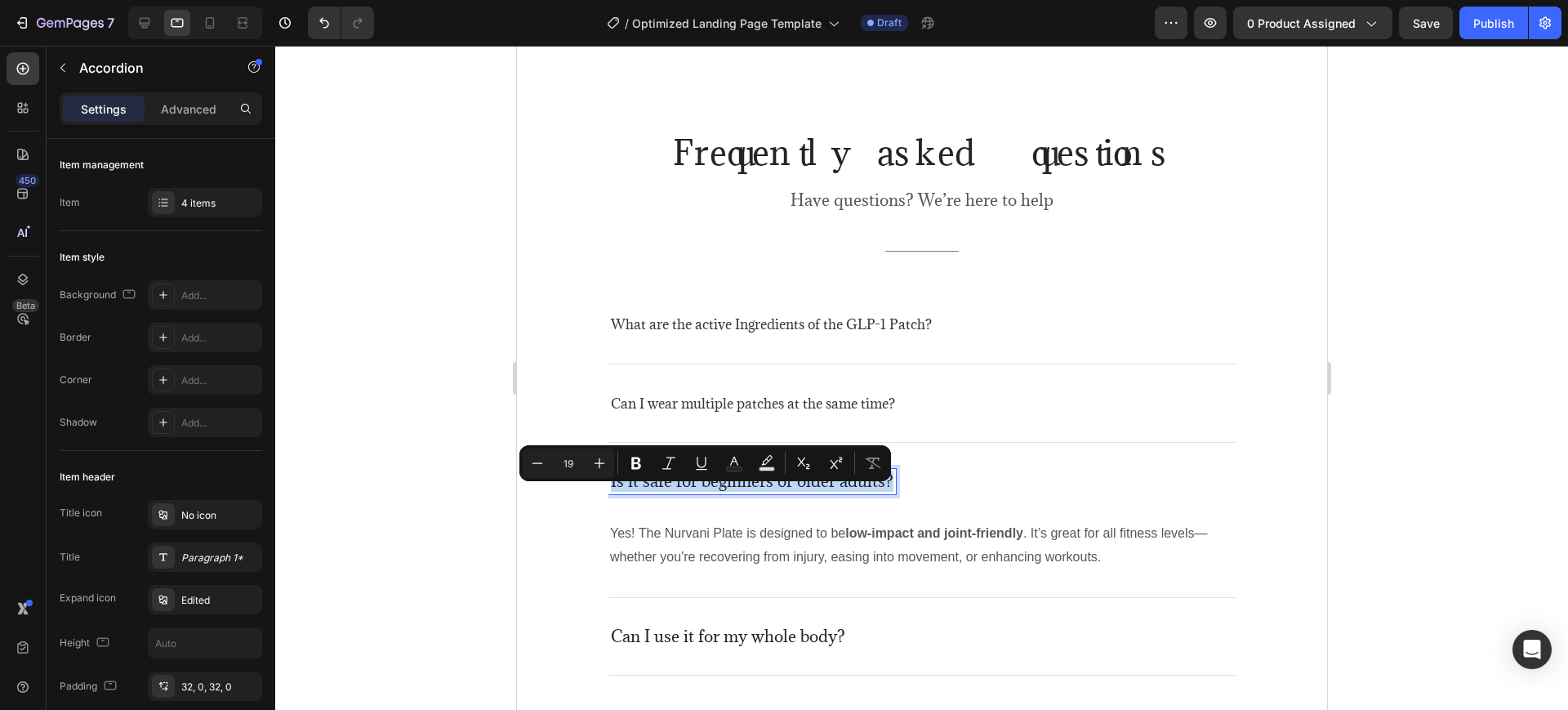click on "Is it safe for beginners or older adults?" at bounding box center (751, 481) 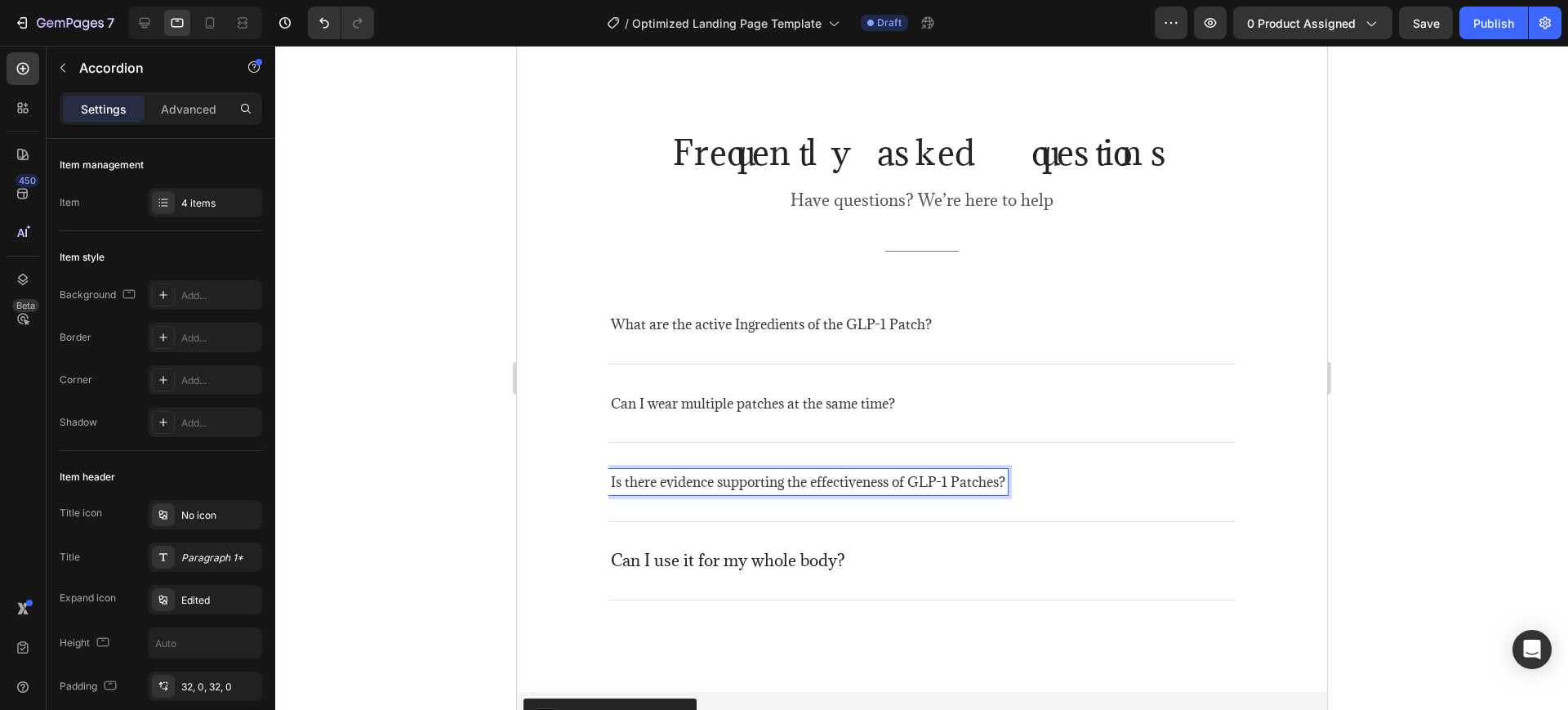 click on "Is there evidence supporting the effectiveness of GLP-1 Patches?" at bounding box center [921, 482] 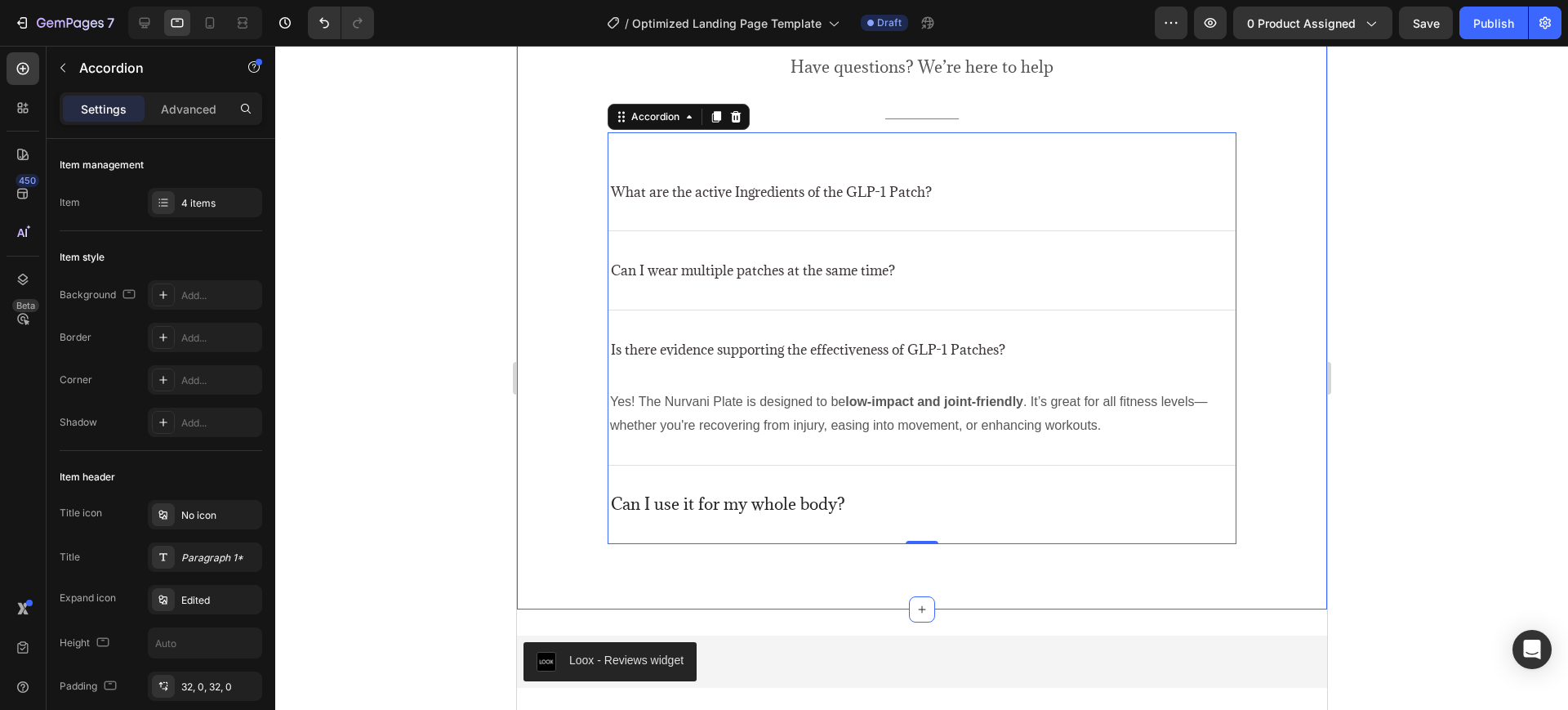 scroll, scrollTop: 5393, scrollLeft: 0, axis: vertical 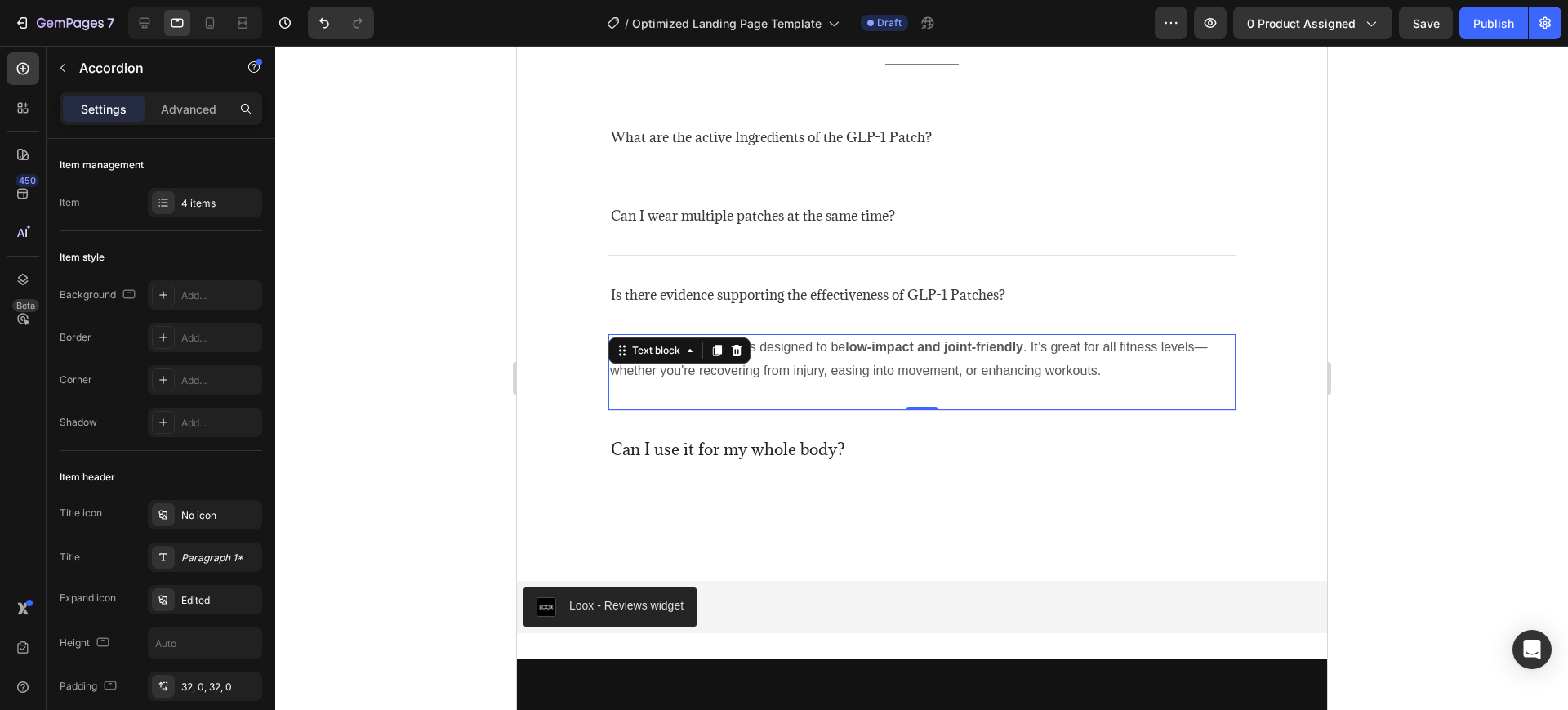click on "Yes! The Nurvani Plate is designed to be  low-impact and joint-friendly . It’s great for all fitness levels—whether you're recovering from injury, easing into movement, or enhancing workouts. Text block   0" at bounding box center [921, 373] 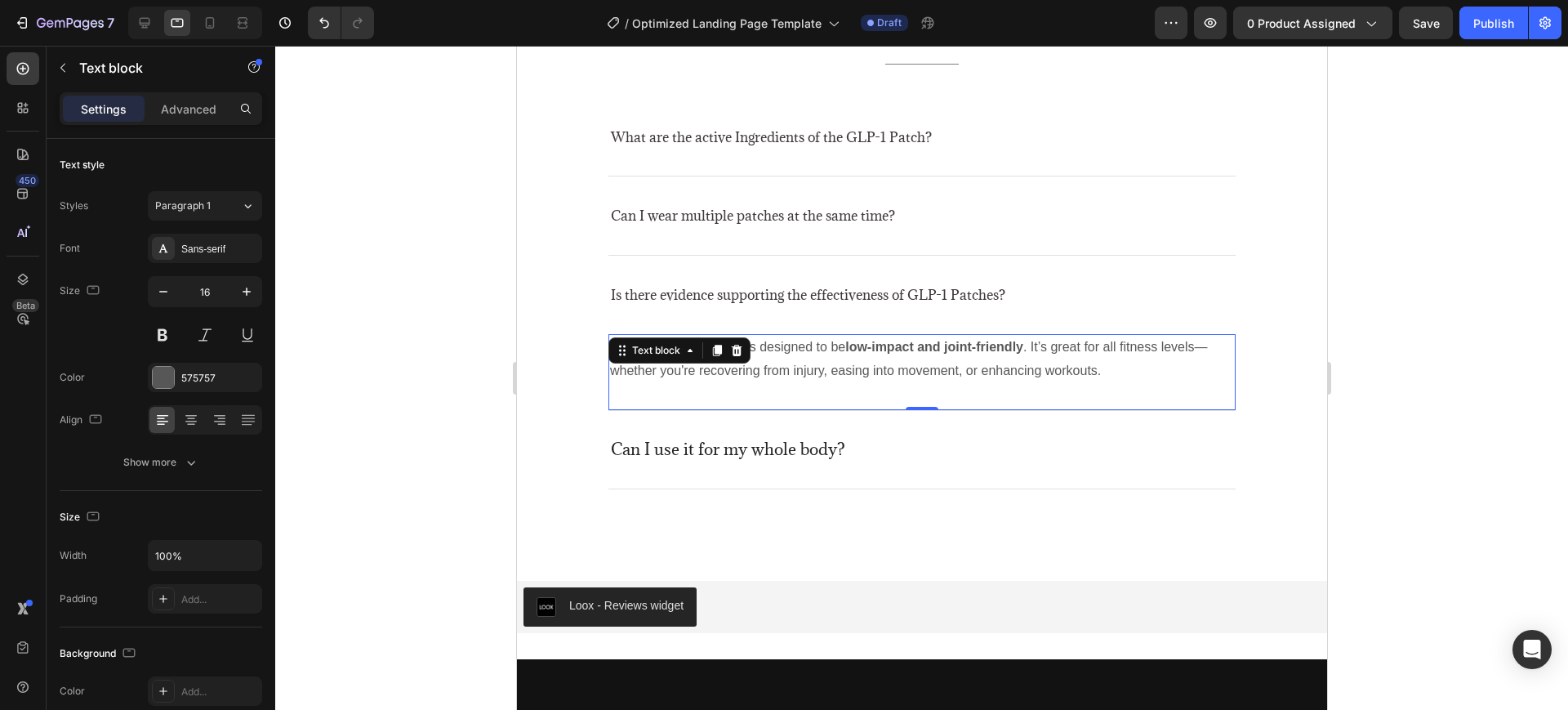 click on "Text block" at bounding box center (655, 351) 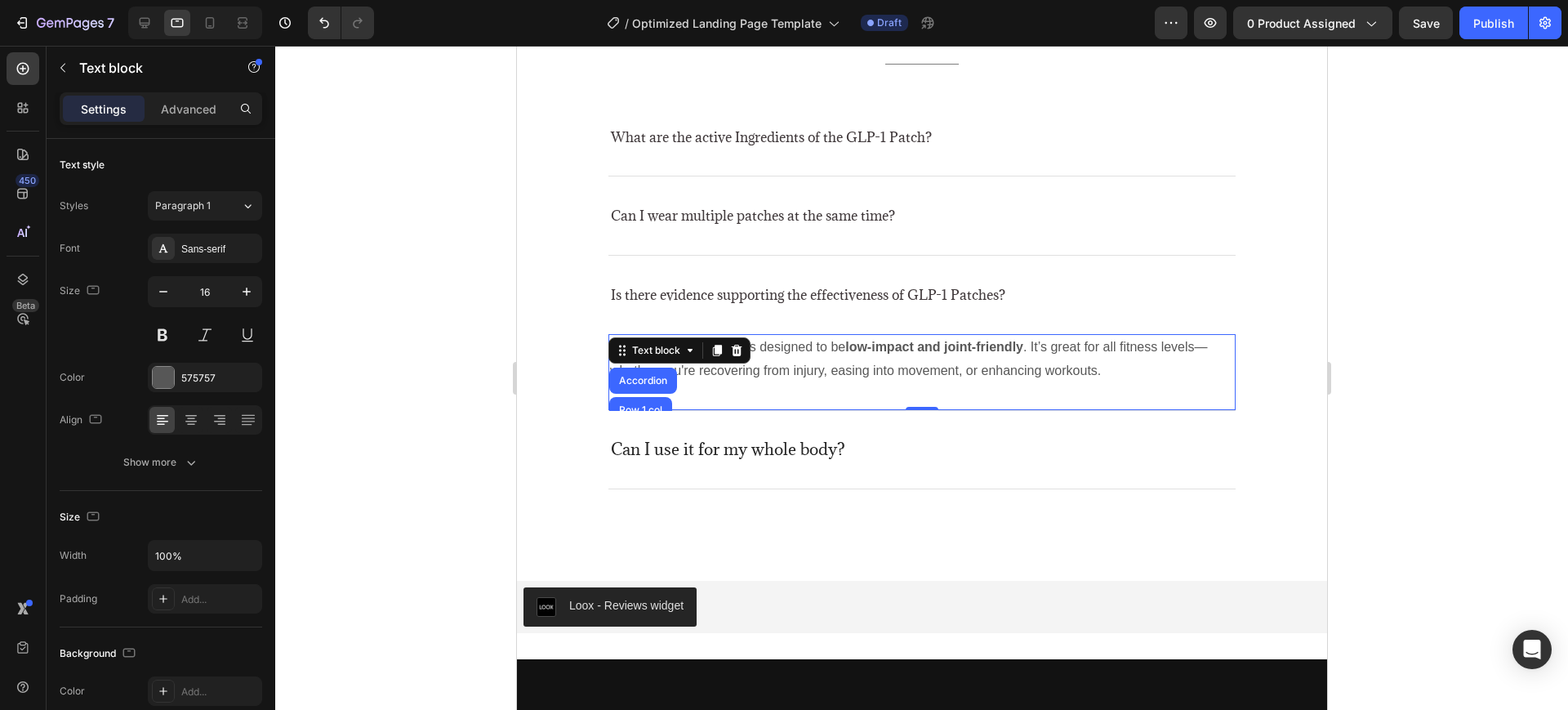 click on "Text block" at bounding box center (655, 351) 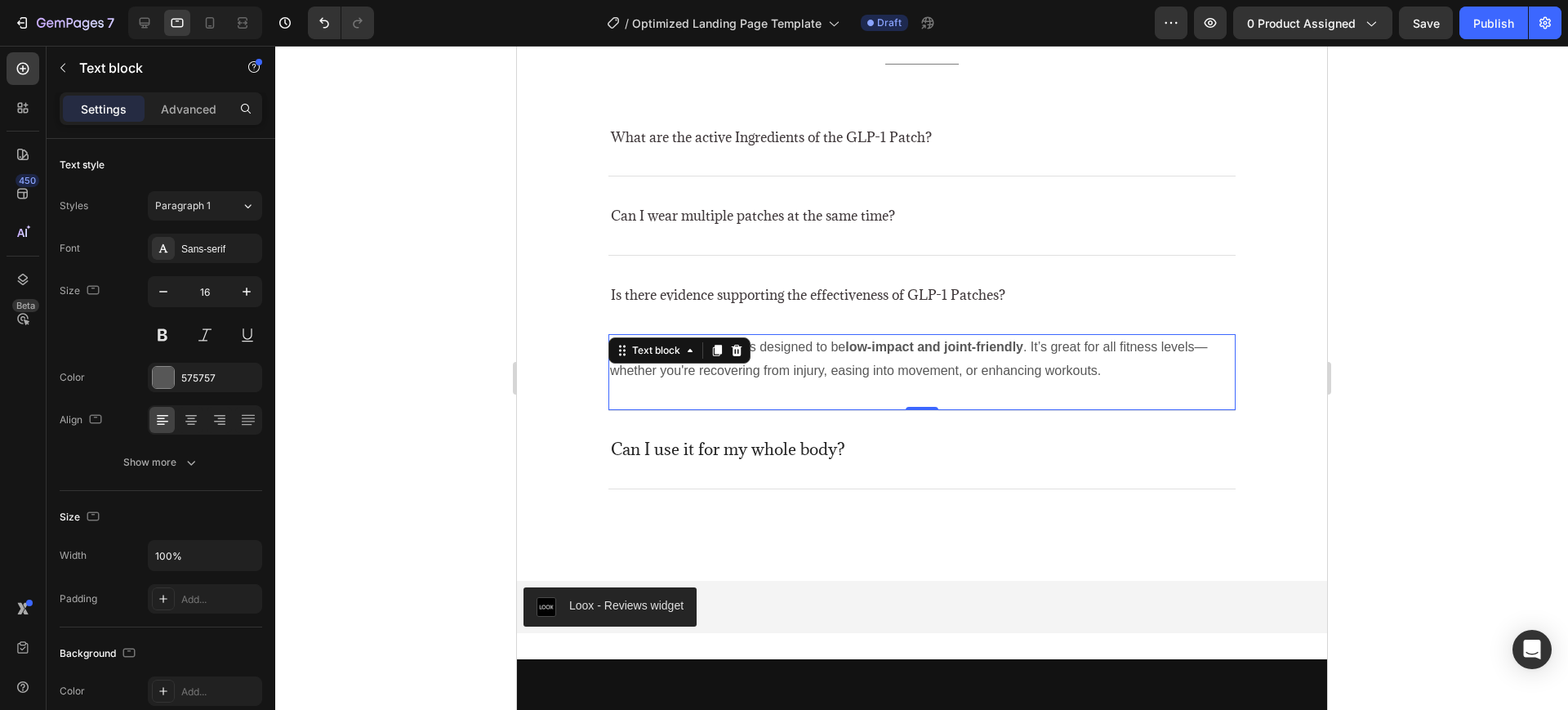 click on "Yes! The Nurvani Plate is designed to be  low-impact and joint-friendly . It’s great for all fitness levels—whether you're recovering from injury, easing into movement, or enhancing workouts." at bounding box center (921, 359) 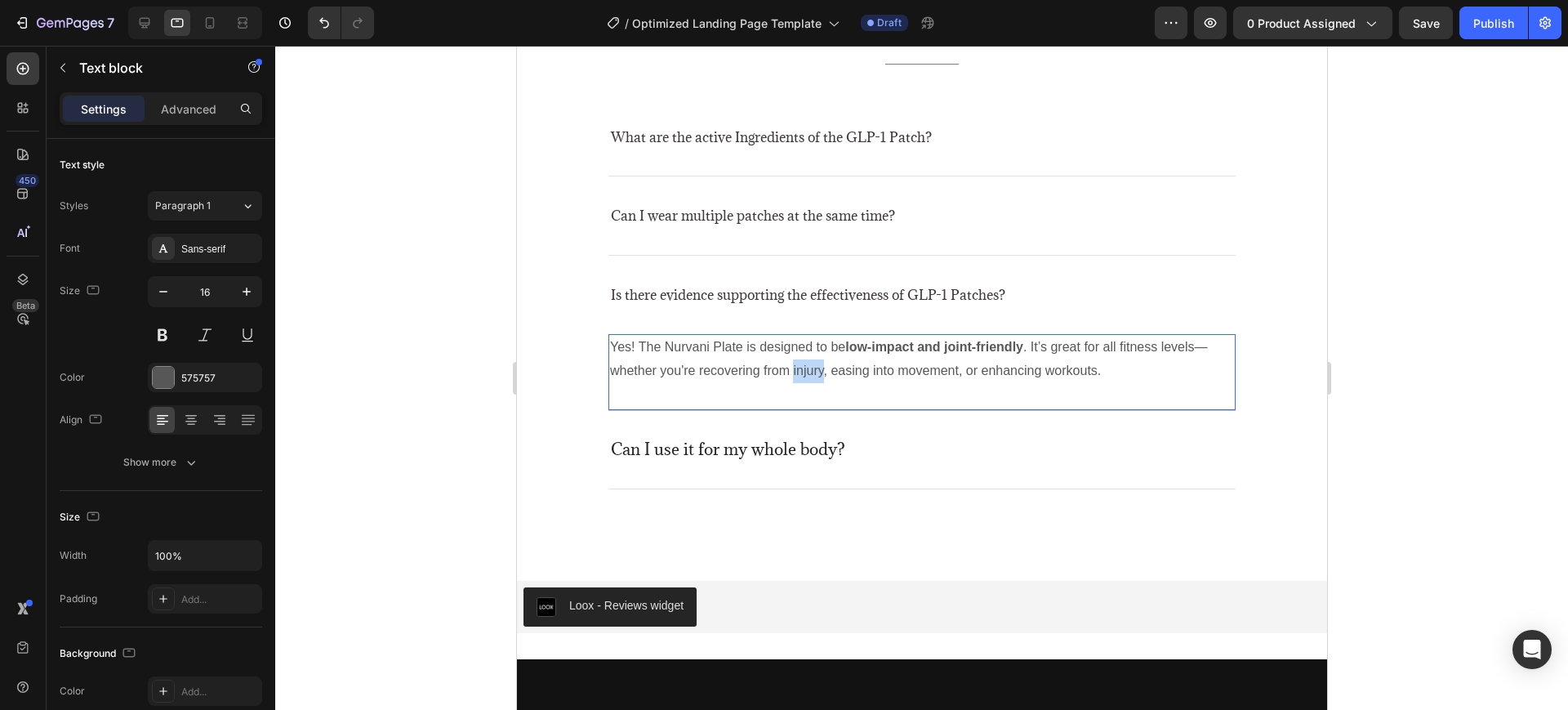 click on "Yes! The Nurvani Plate is designed to be  low-impact and joint-friendly . It’s great for all fitness levels—whether you're recovering from injury, easing into movement, or enhancing workouts." at bounding box center (921, 359) 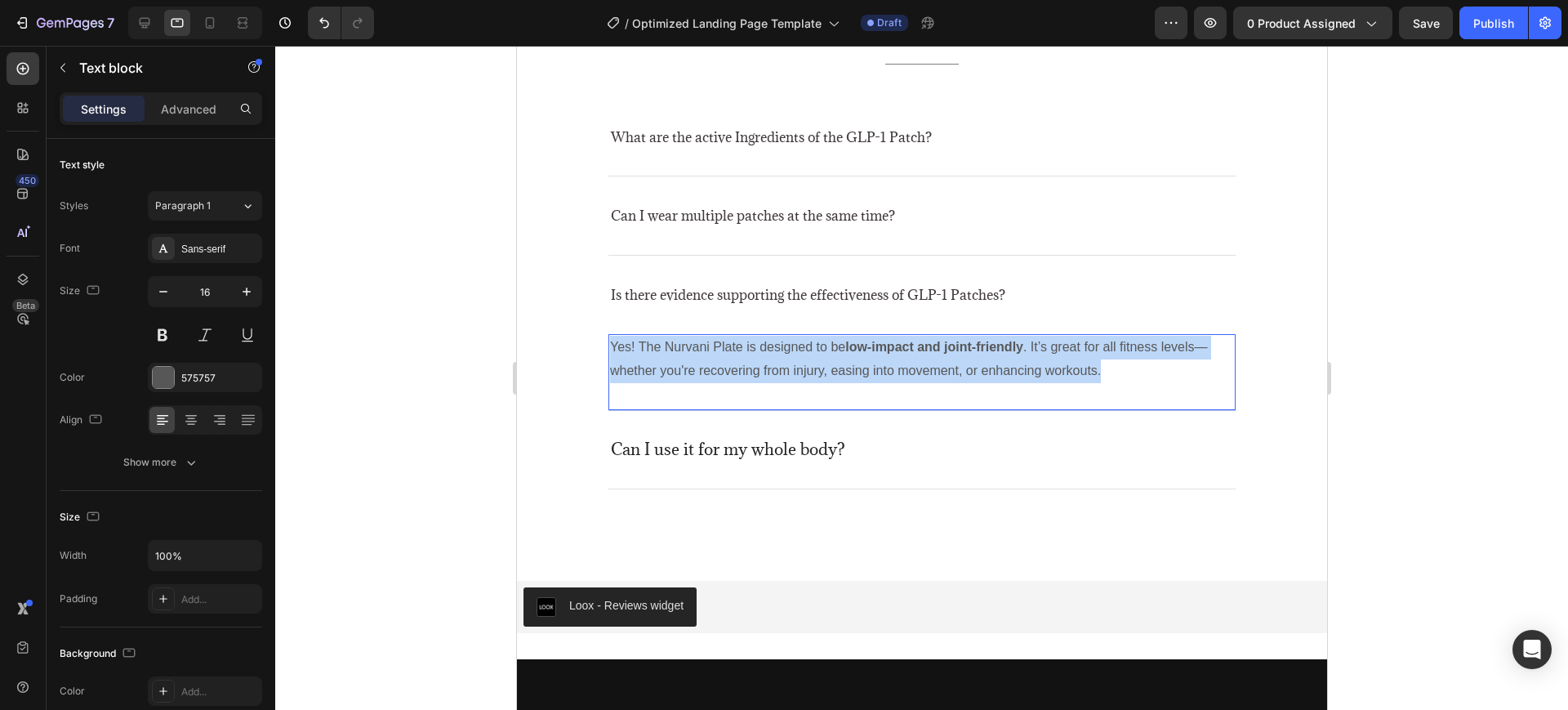 click on "Yes! The Nurvani Plate is designed to be  low-impact and joint-friendly . It’s great for all fitness levels—whether you're recovering from injury, easing into movement, or enhancing workouts." at bounding box center [921, 359] 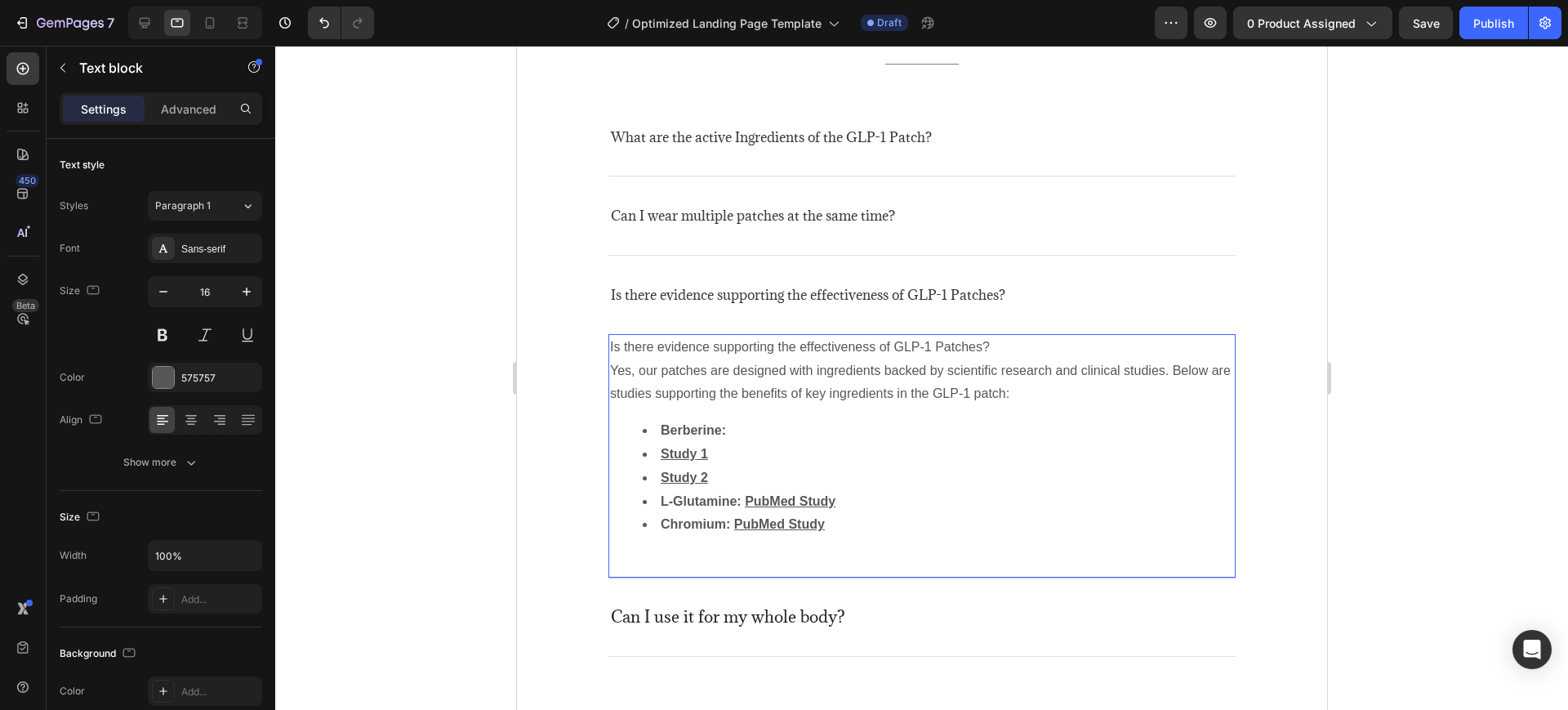 click on "Is there evidence supporting the effectiveness of GLP-1 Patches?" at bounding box center [921, 347] 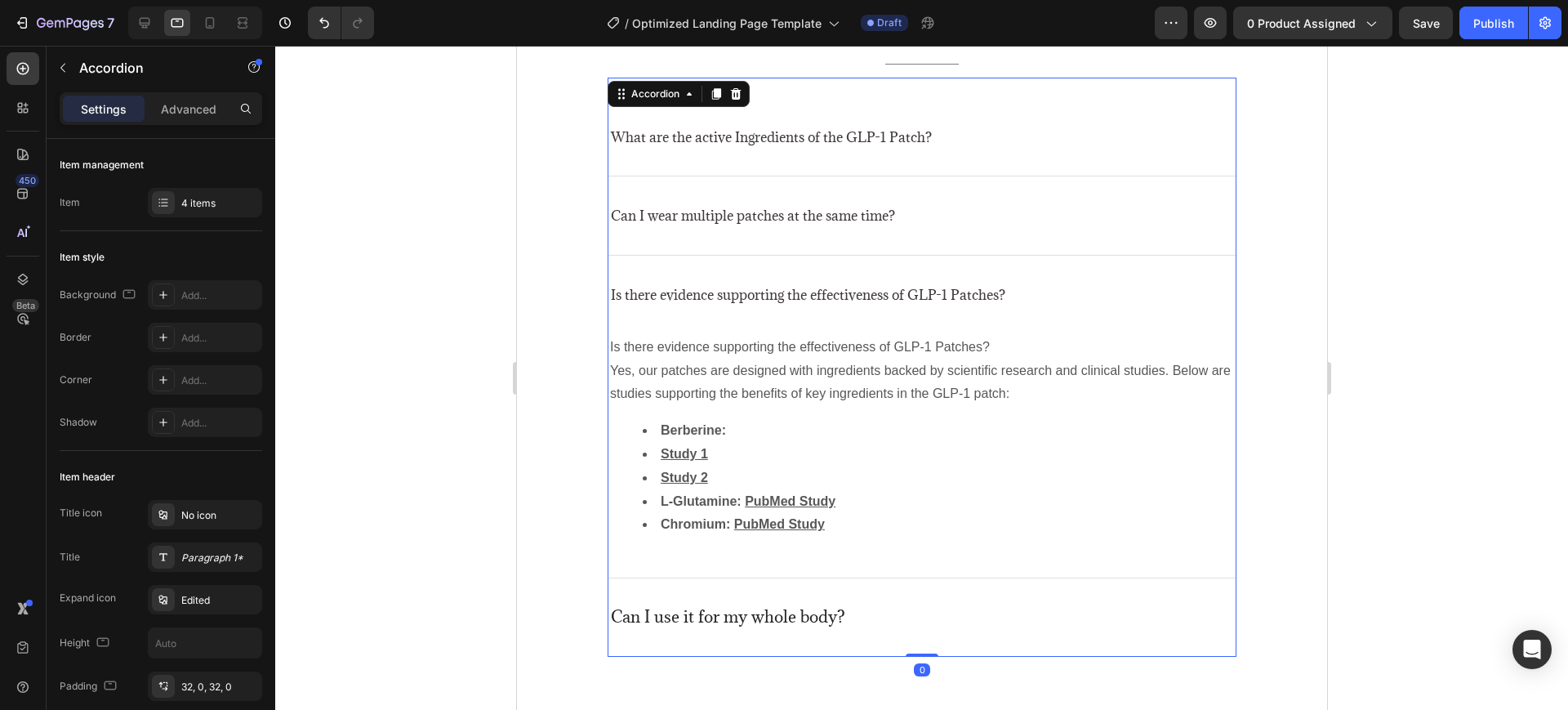 click on "Is there evidence supporting the effectiveness of GLP-1 Patches?" at bounding box center (921, 295) 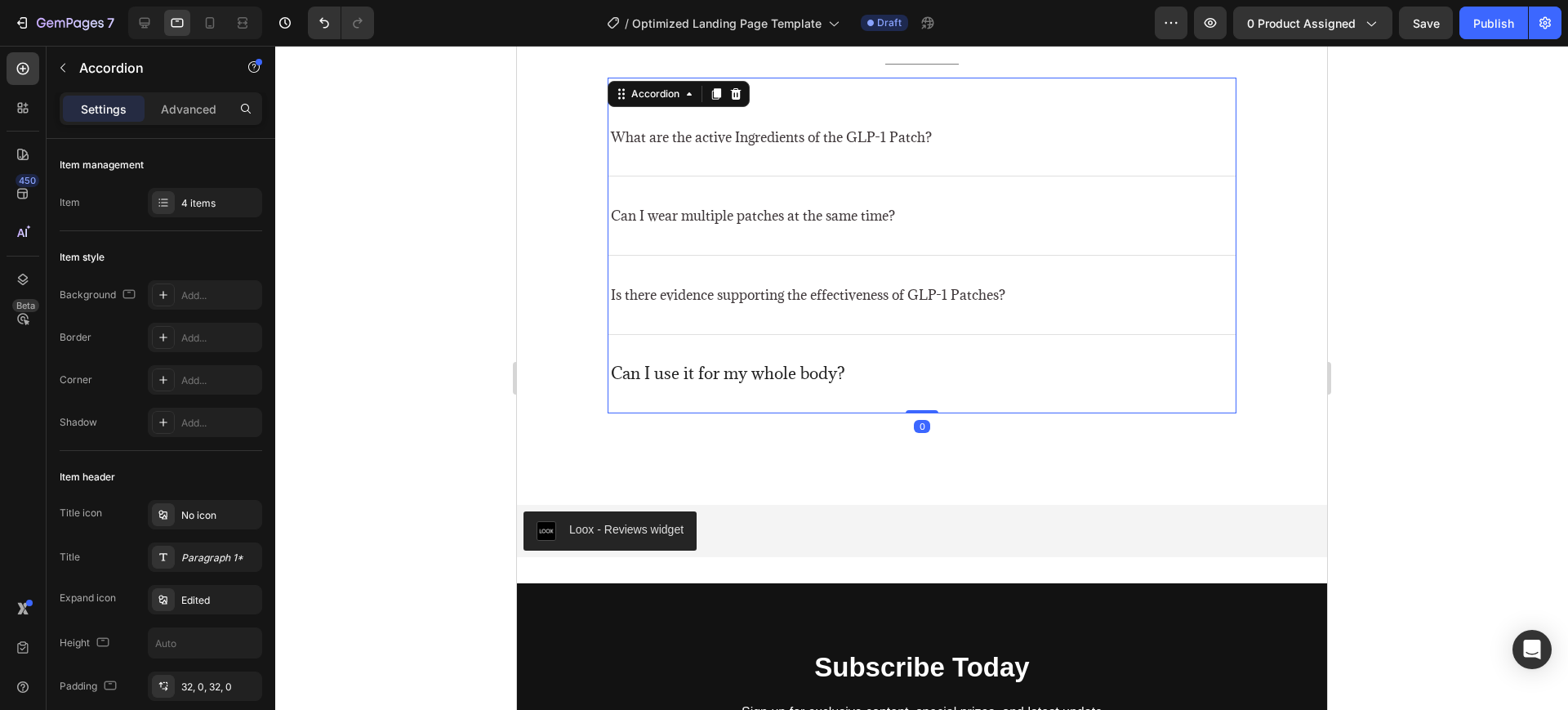 click on "Can I use it for my whole body?" at bounding box center [921, 373] 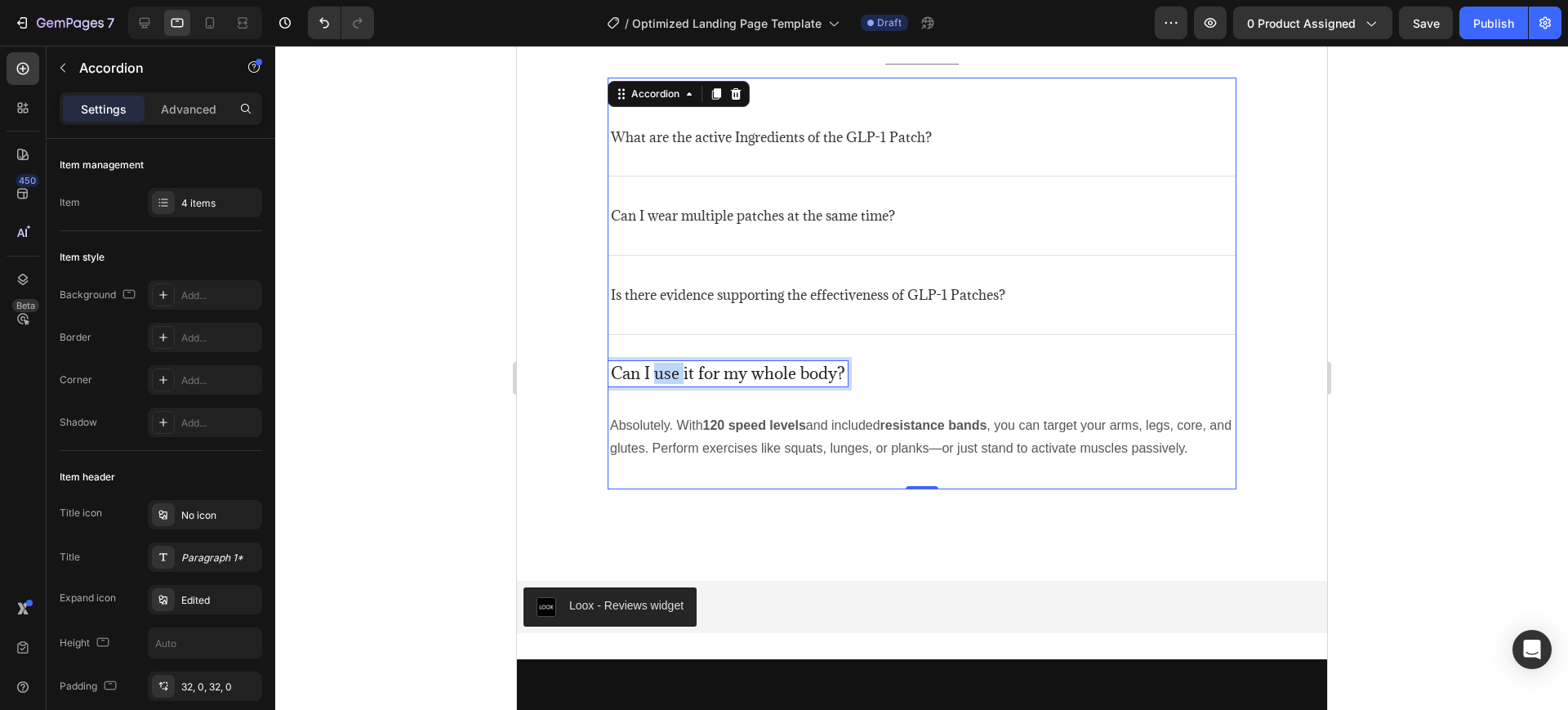 click on "Can I use it for my whole body?" at bounding box center [727, 373] 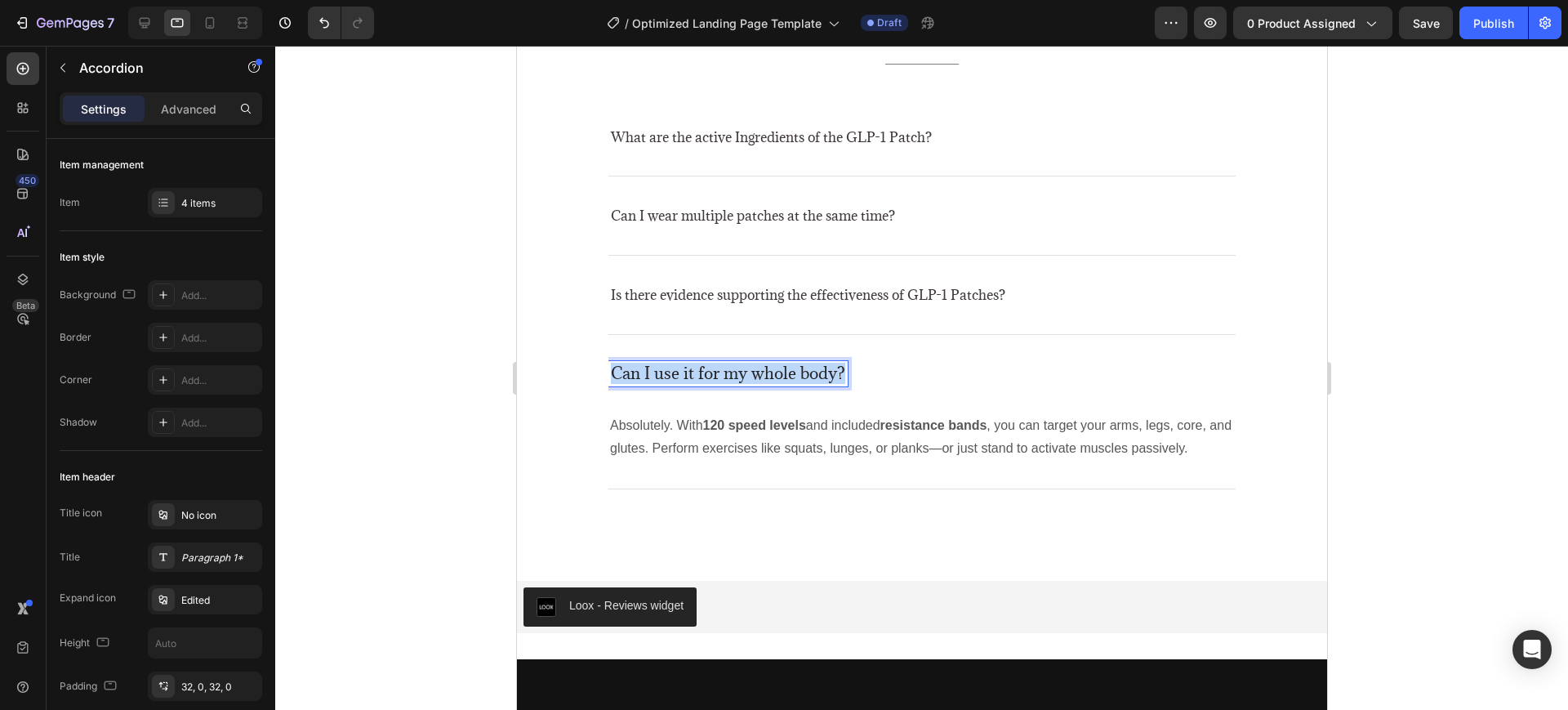 click on "Can I use it for my whole body?" at bounding box center [727, 373] 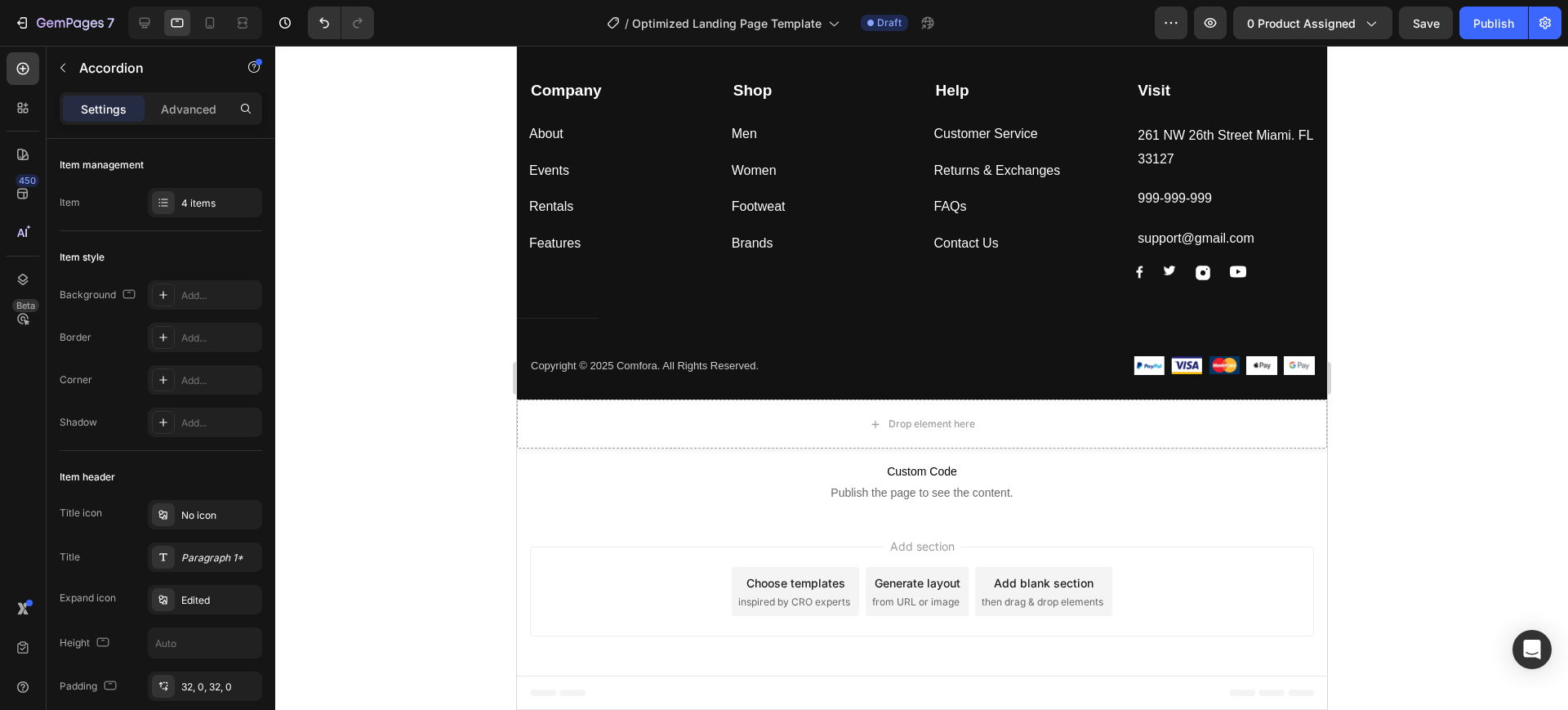 scroll, scrollTop: 6150, scrollLeft: 0, axis: vertical 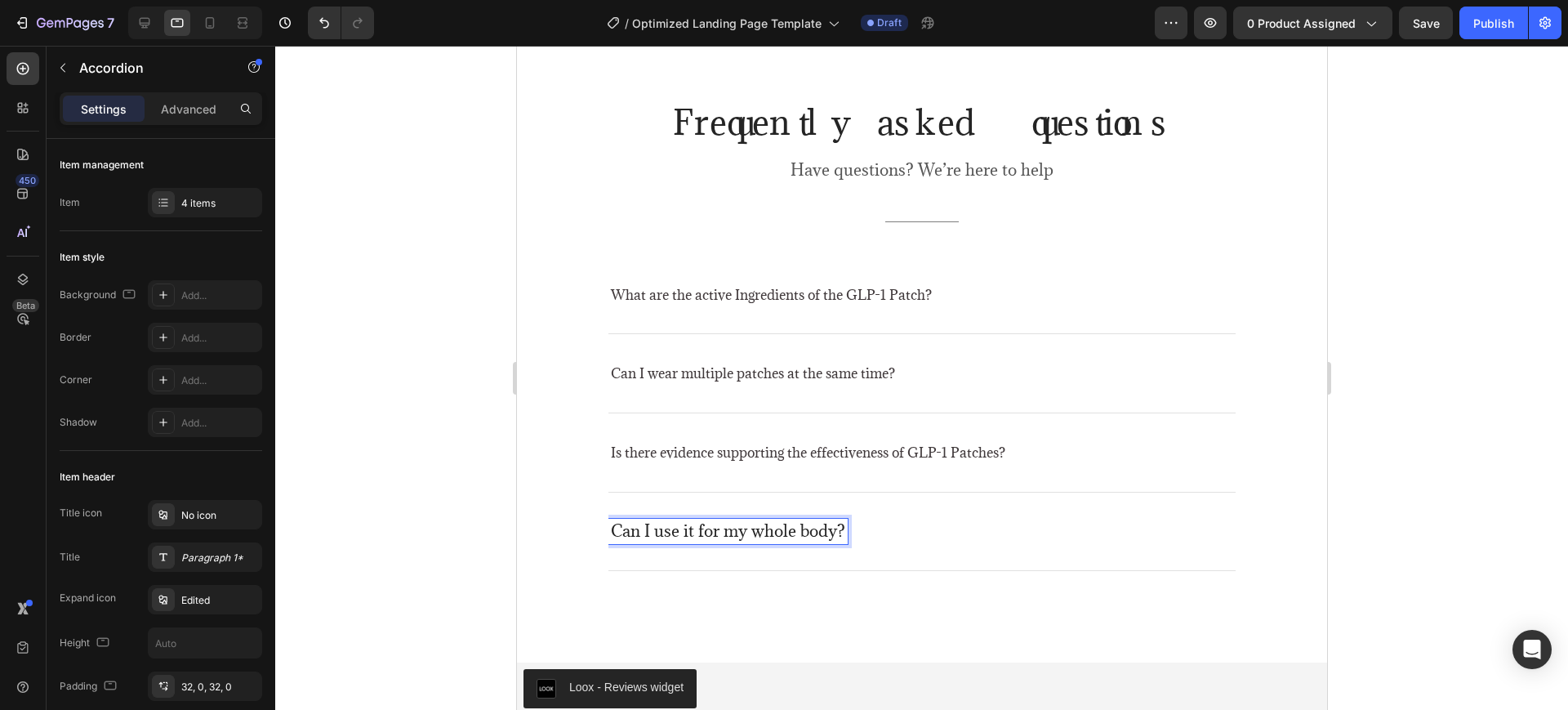 click on "Can I use it for my whole body?" at bounding box center (727, 531) 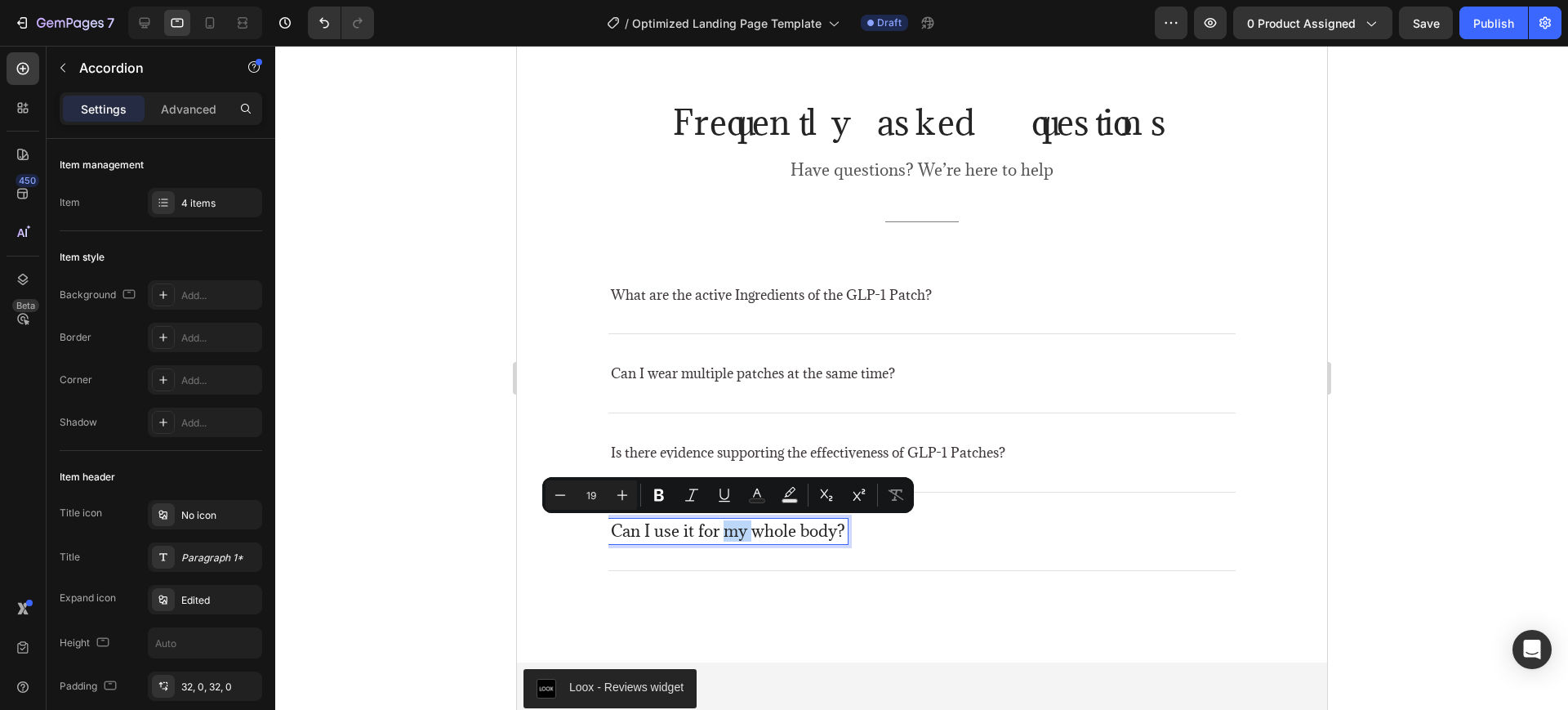click on "Can I use it for my whole body?" at bounding box center (727, 531) 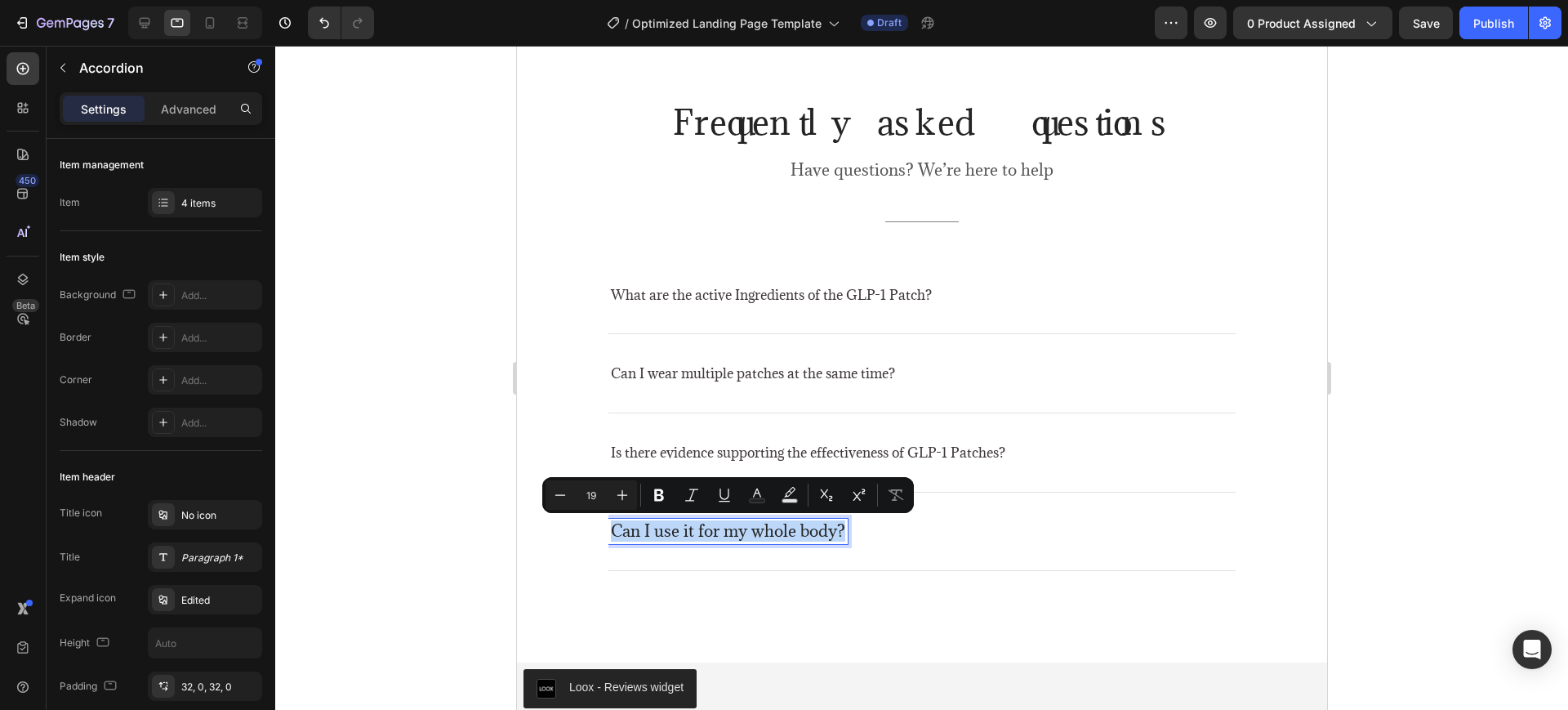 click on "Can I use it for my whole body?" at bounding box center [727, 531] 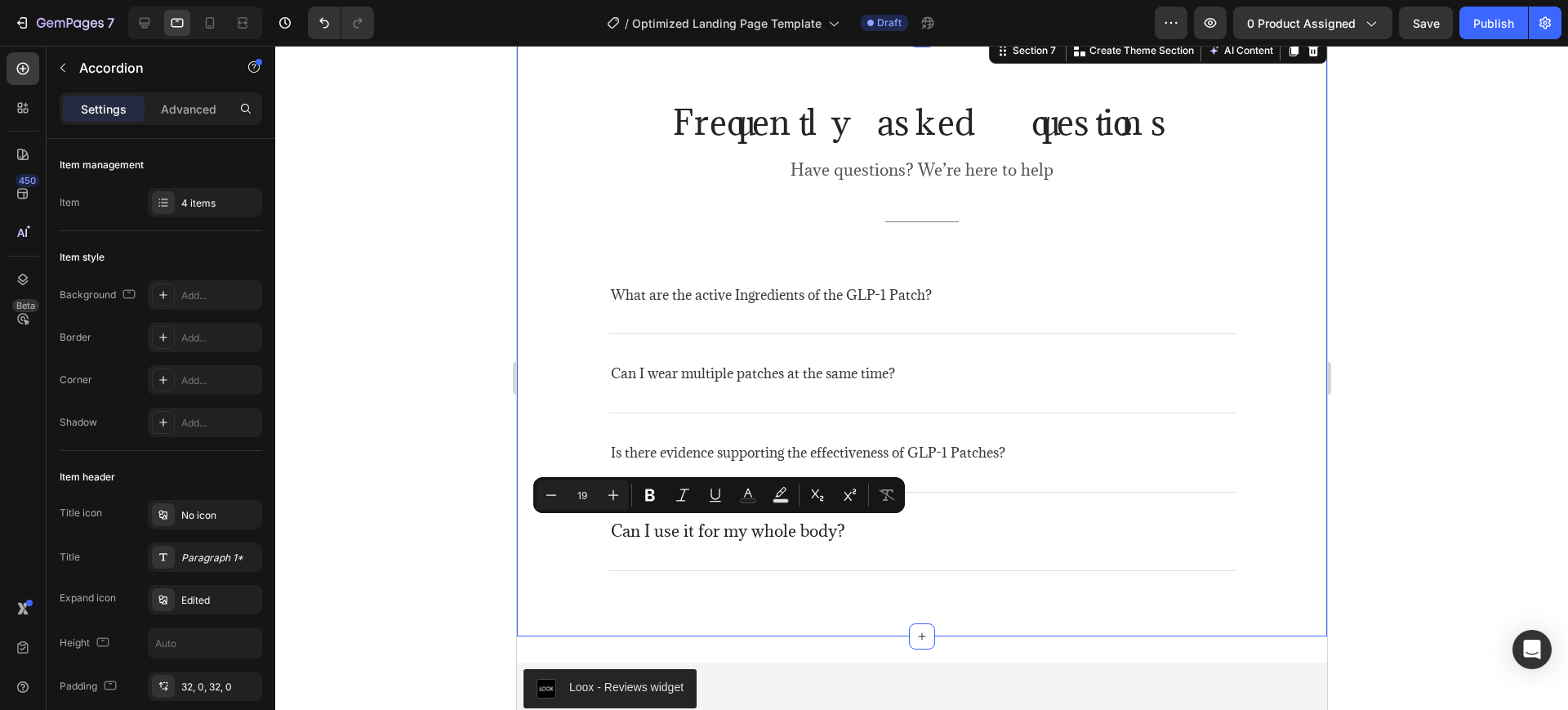 click on "Frequently asked questions Heading Have questions? We’re here to help Text block                Title Line What are the active Ingredients of the GLP-1 Patch? Can I wear multiple patches at the same time? Is there evidence supporting the effectiveness of GLP-1 Patches? Can I use it for my whole body? Accordion Row Section 7   You can create reusable sections Create Theme Section AI Content Write with GemAI What would you like to describe here? Tone and Voice Persuasive Product Show more Generate" at bounding box center (921, 335) 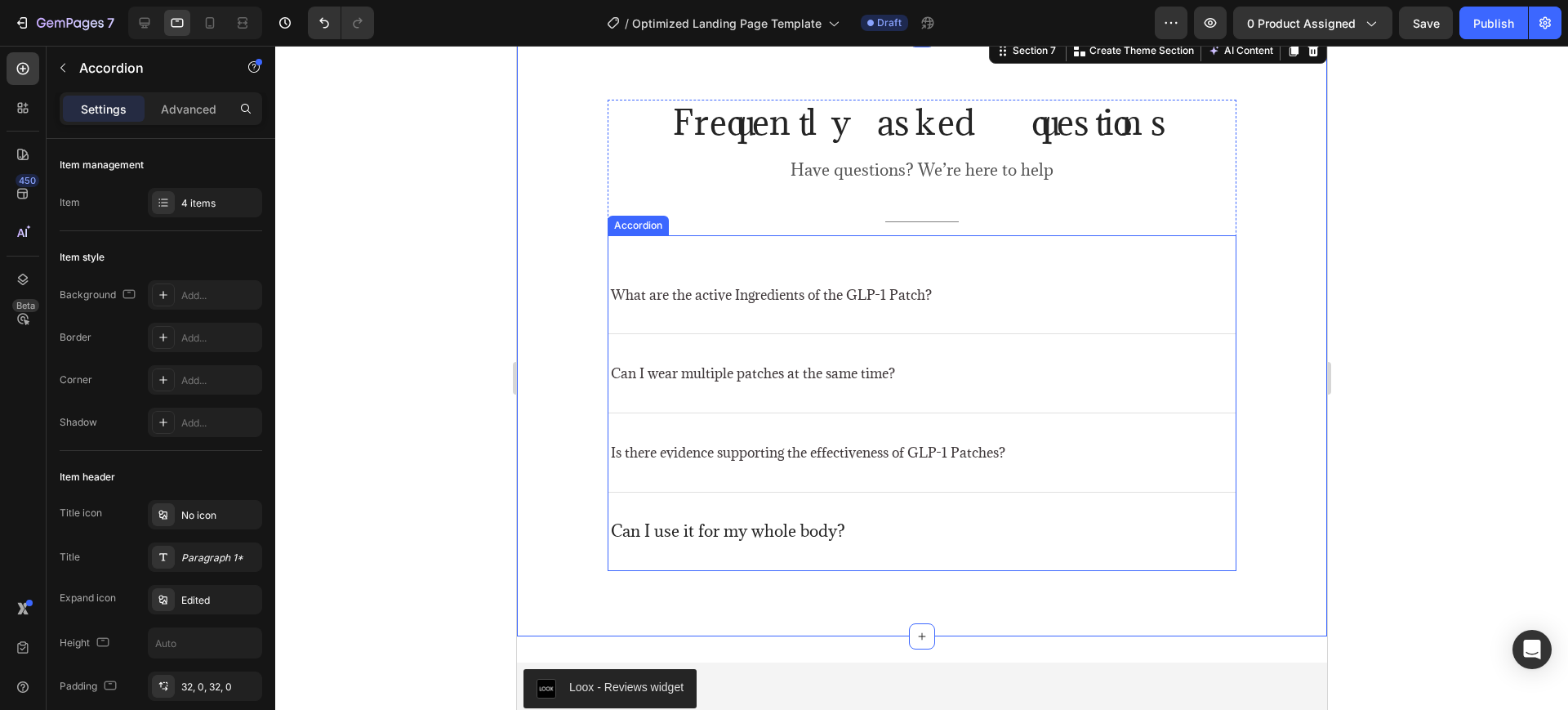 click on "Can I use it for my whole body?" at bounding box center [921, 532] 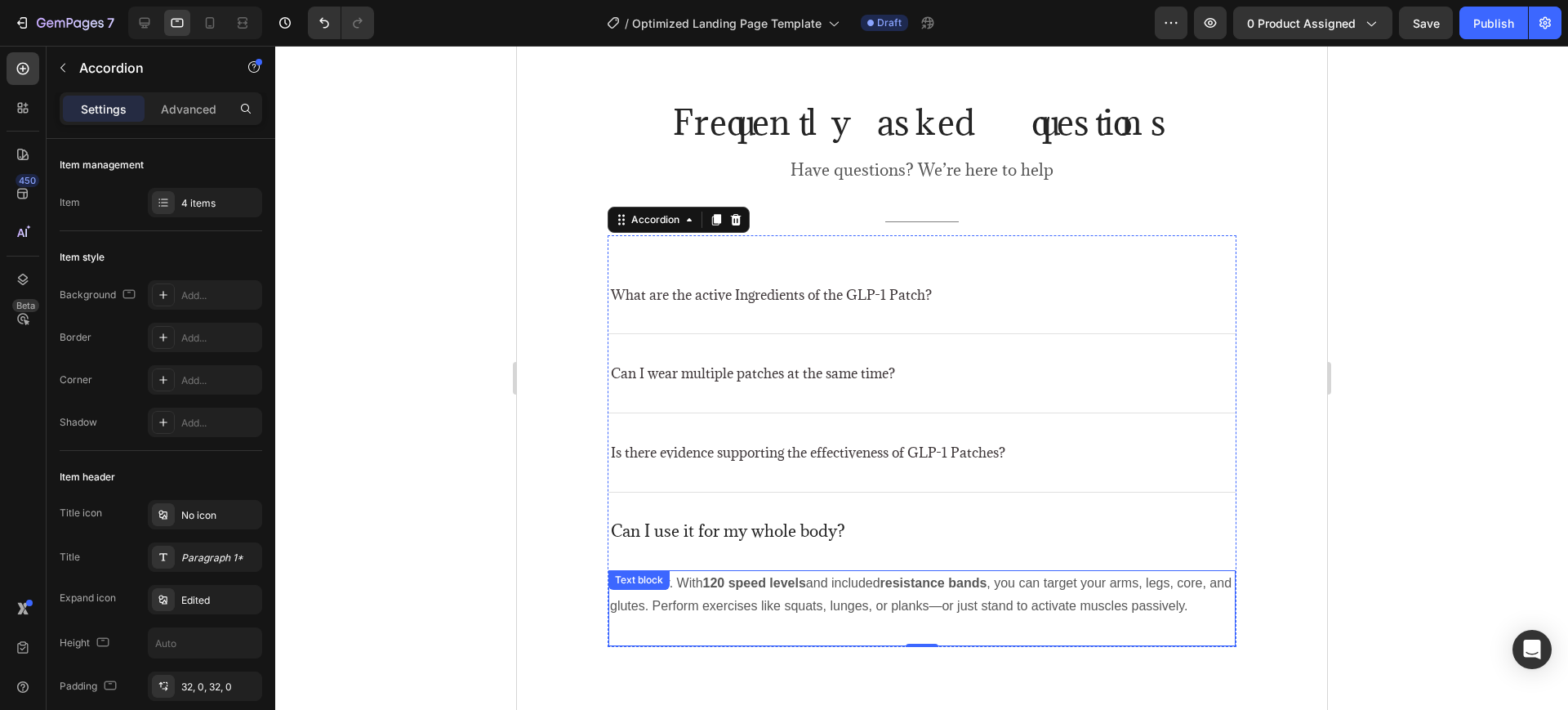 click on "120 speed levels" at bounding box center [754, 583] 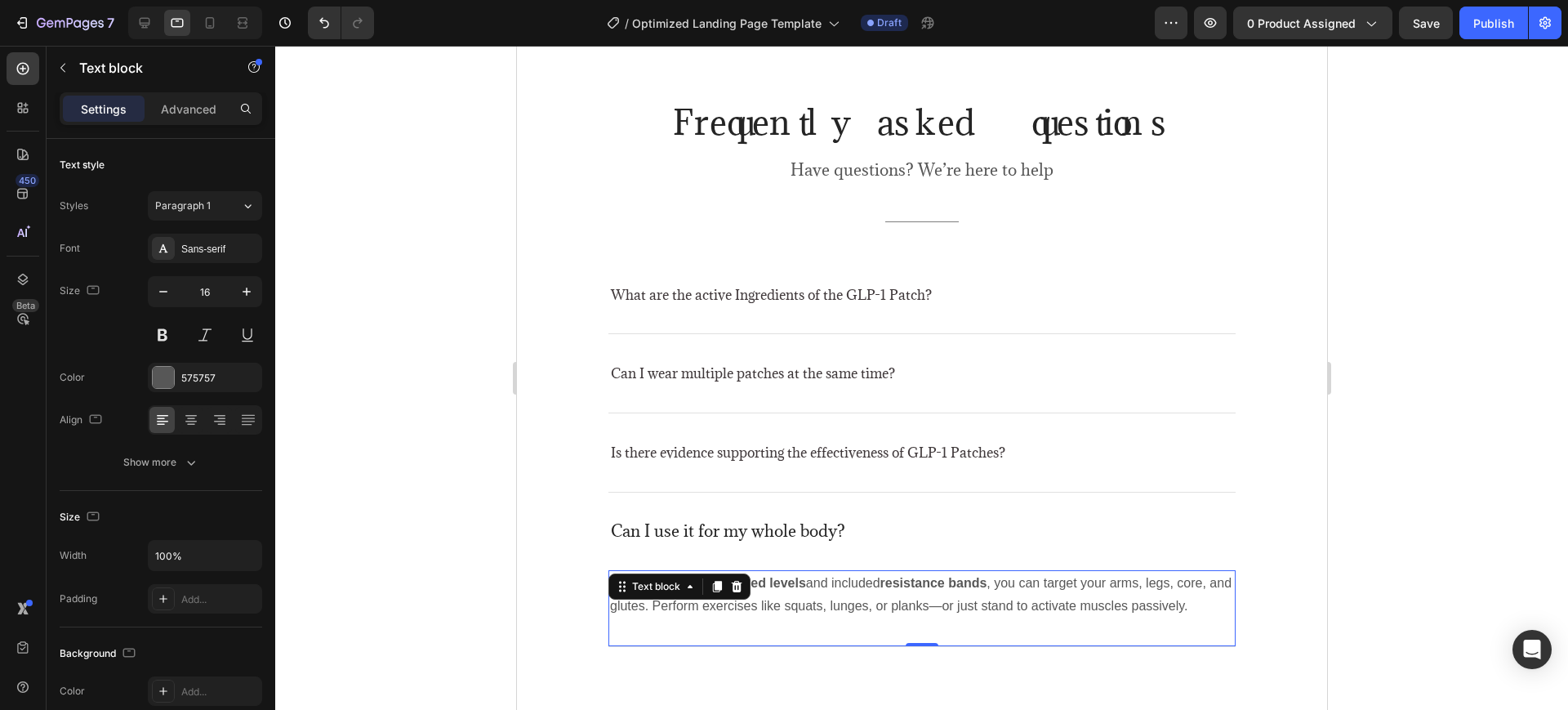 click on "120 speed levels" at bounding box center [754, 583] 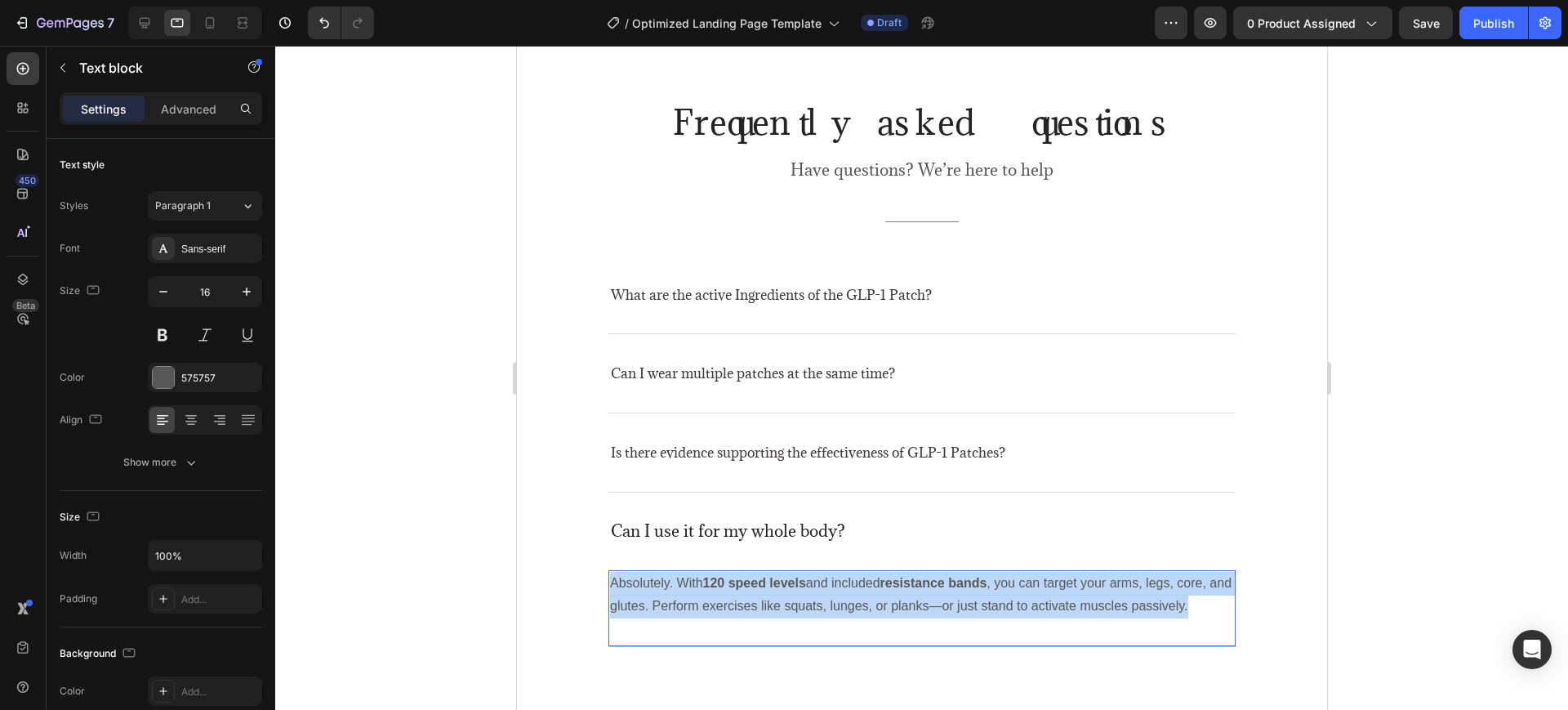 click on "120 speed levels" at bounding box center [754, 583] 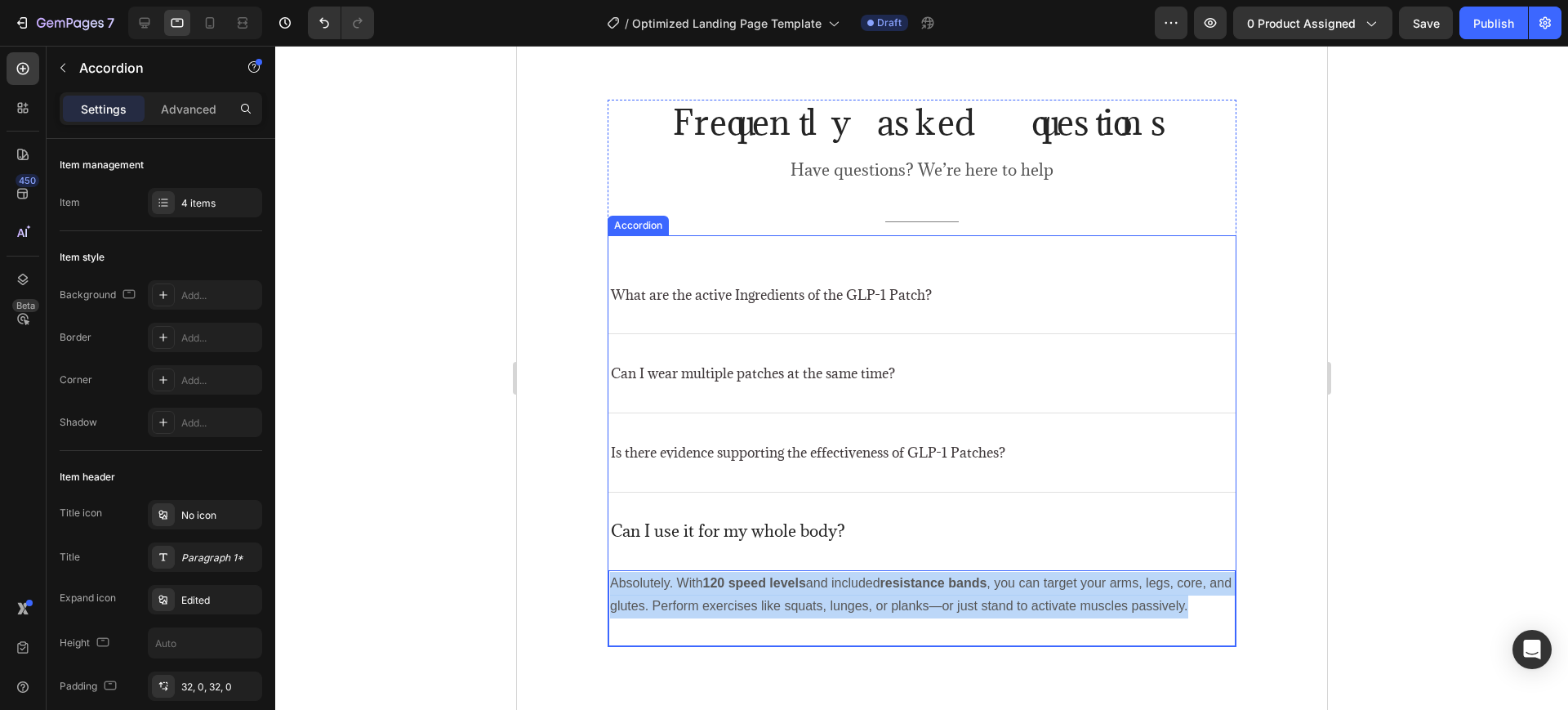 click on "Can I use it for my whole body?" at bounding box center (727, 531) 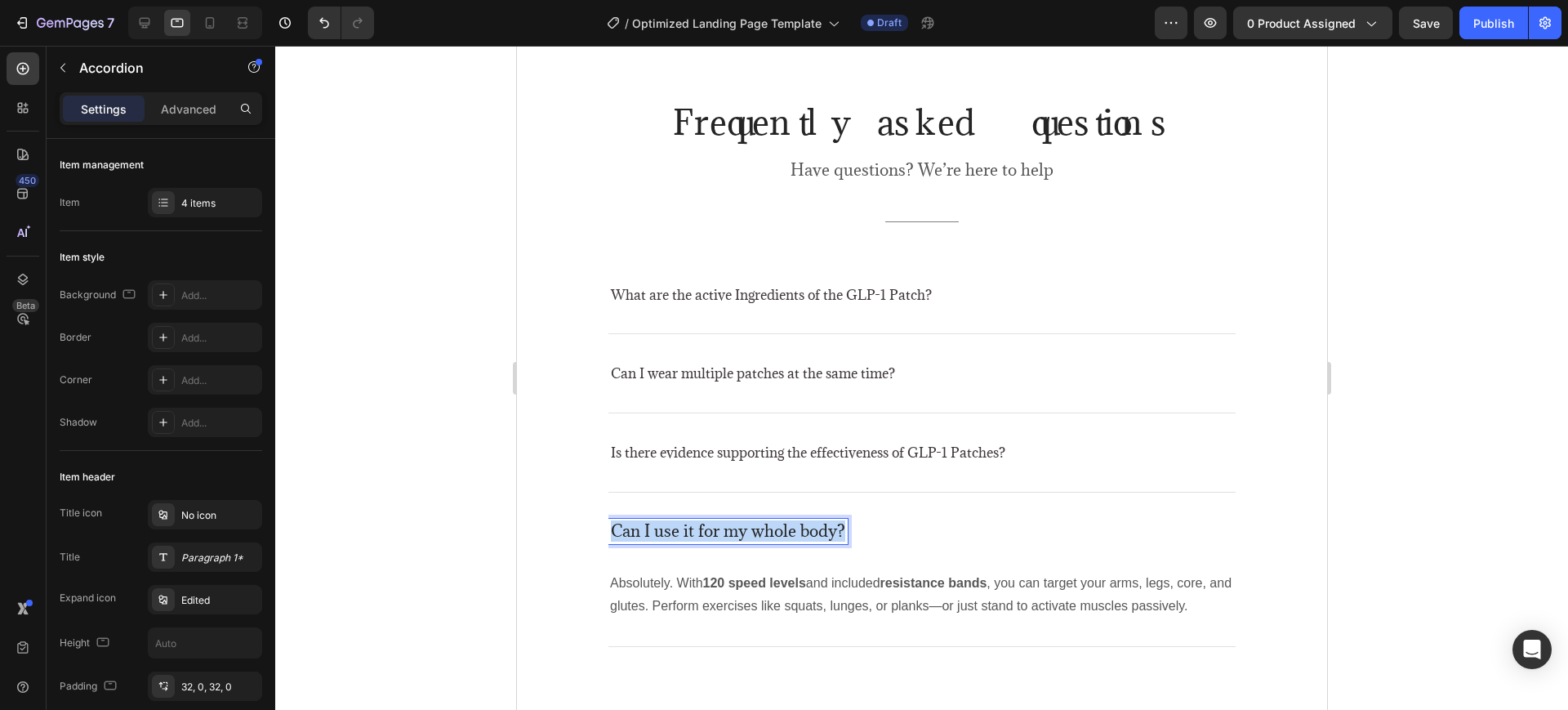click on "Can I use it for my whole body?" at bounding box center [727, 531] 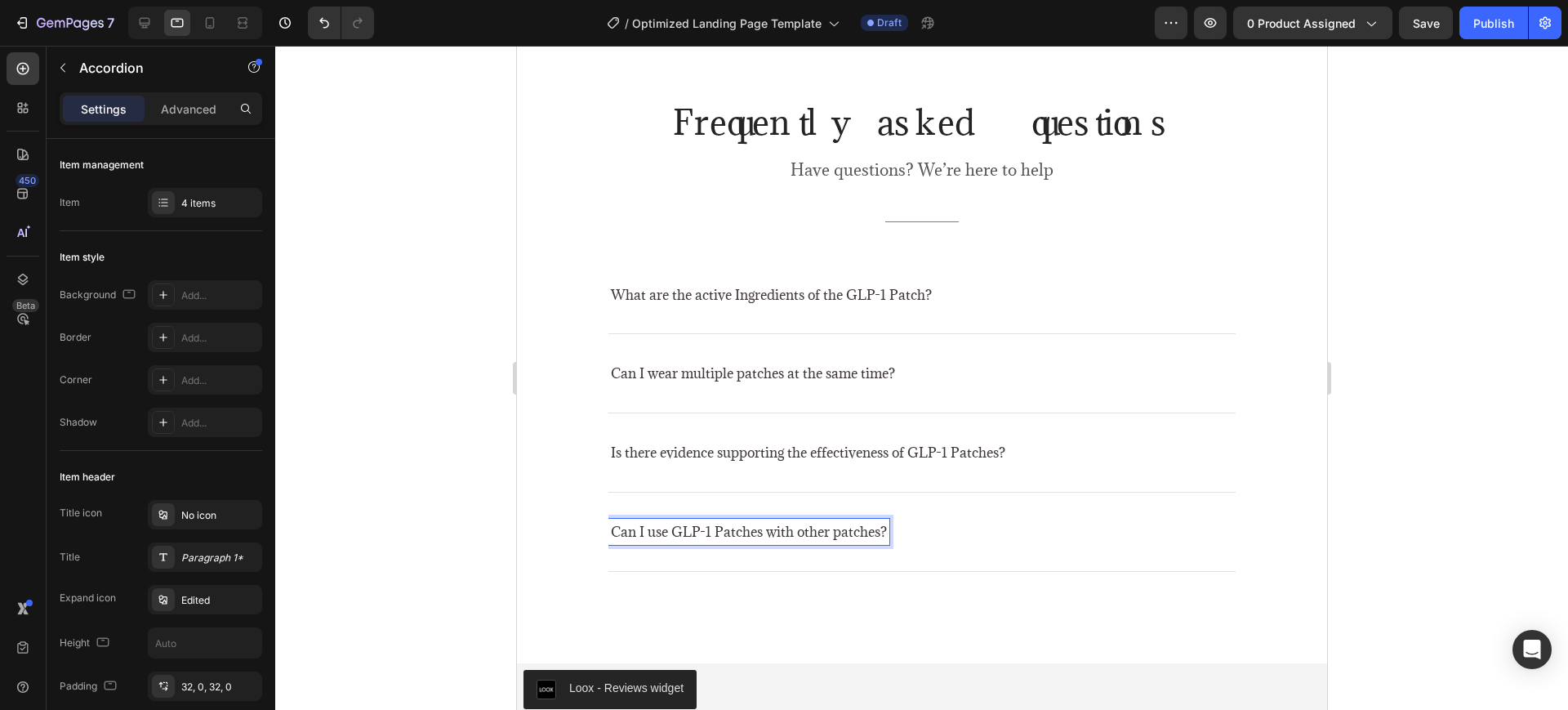 click on "Frequently asked questions Heading Have questions? We’re here to help Text block                Title Line What are the active Ingredients of the GLP-1 Patch? Can I wear multiple patches at the same time? Is there evidence supporting the effectiveness of GLP-1 Patches? Can I use GLP-1 Patches with other patches? Absolutely. With  120 speed levels  and included  resistance bands , you can target your arms, legs, core, and glutes. Perform exercises like squats, lunges, or planks—or just stand to activate muscles passively. Text block Accordion   0 Row Section 7" at bounding box center (921, 335) 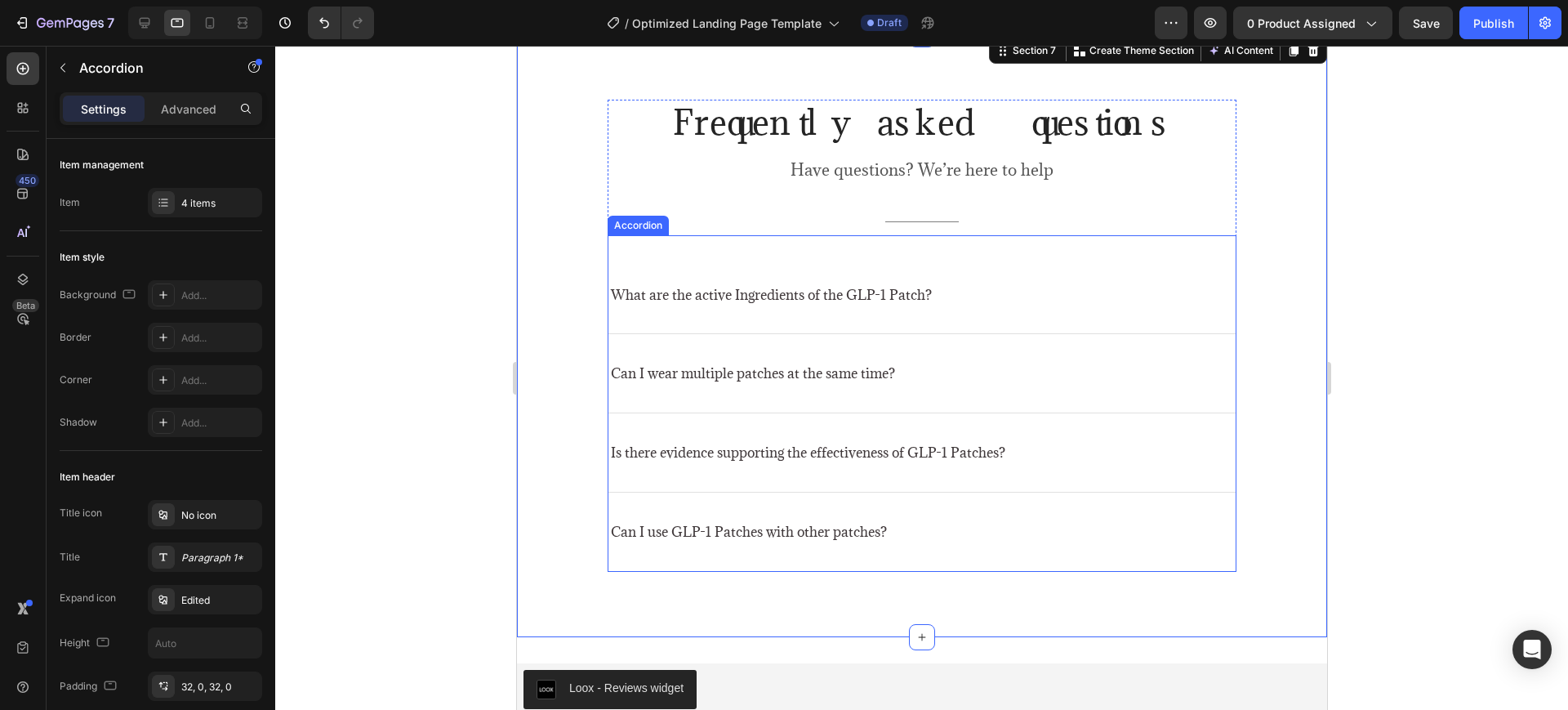 click on "Can I use GLP-1 Patches with other patches?" at bounding box center [921, 532] 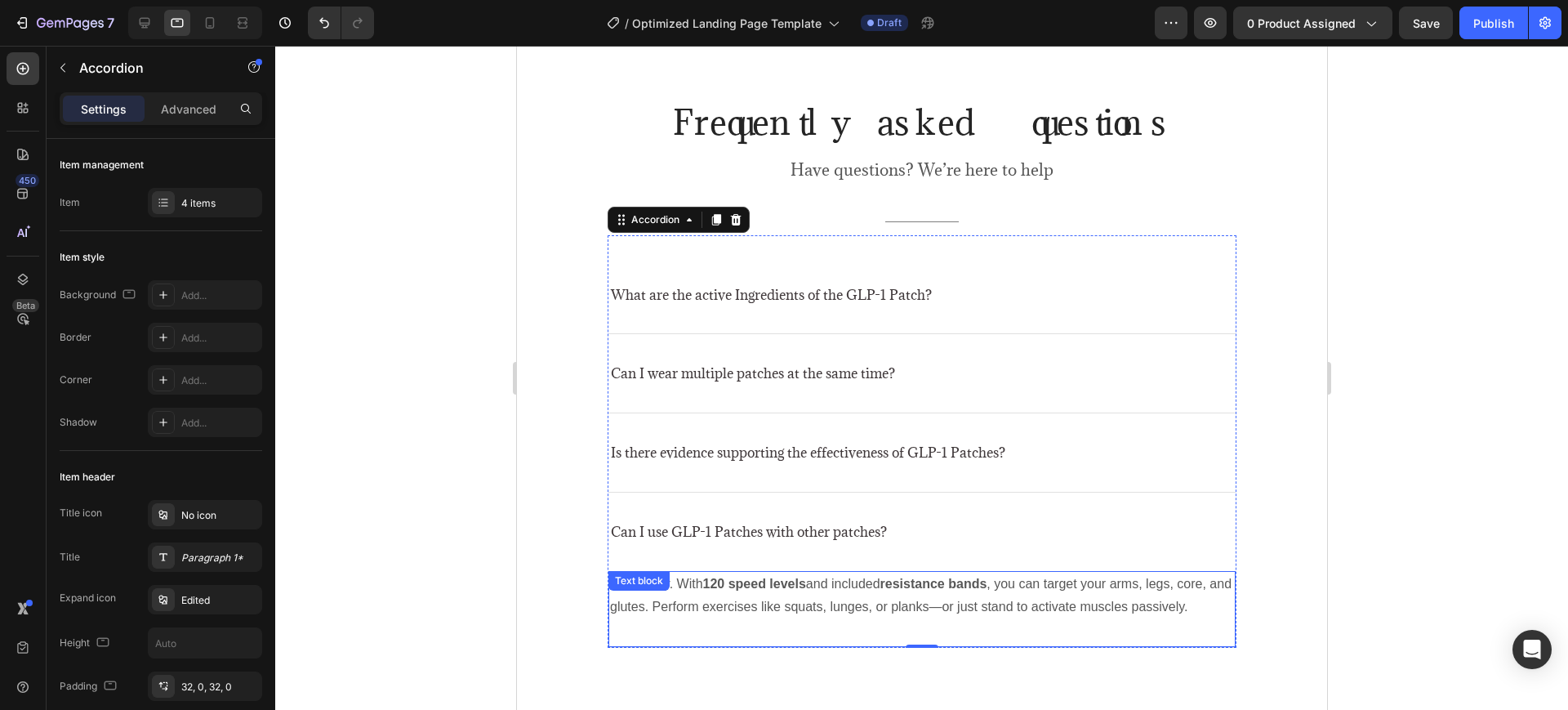click on "Absolutely. With  120 speed levels  and included  resistance bands , you can target your arms, legs, core, and glutes. Perform exercises like squats, lunges, or planks—or just stand to activate muscles passively. Text block" at bounding box center (921, 610) 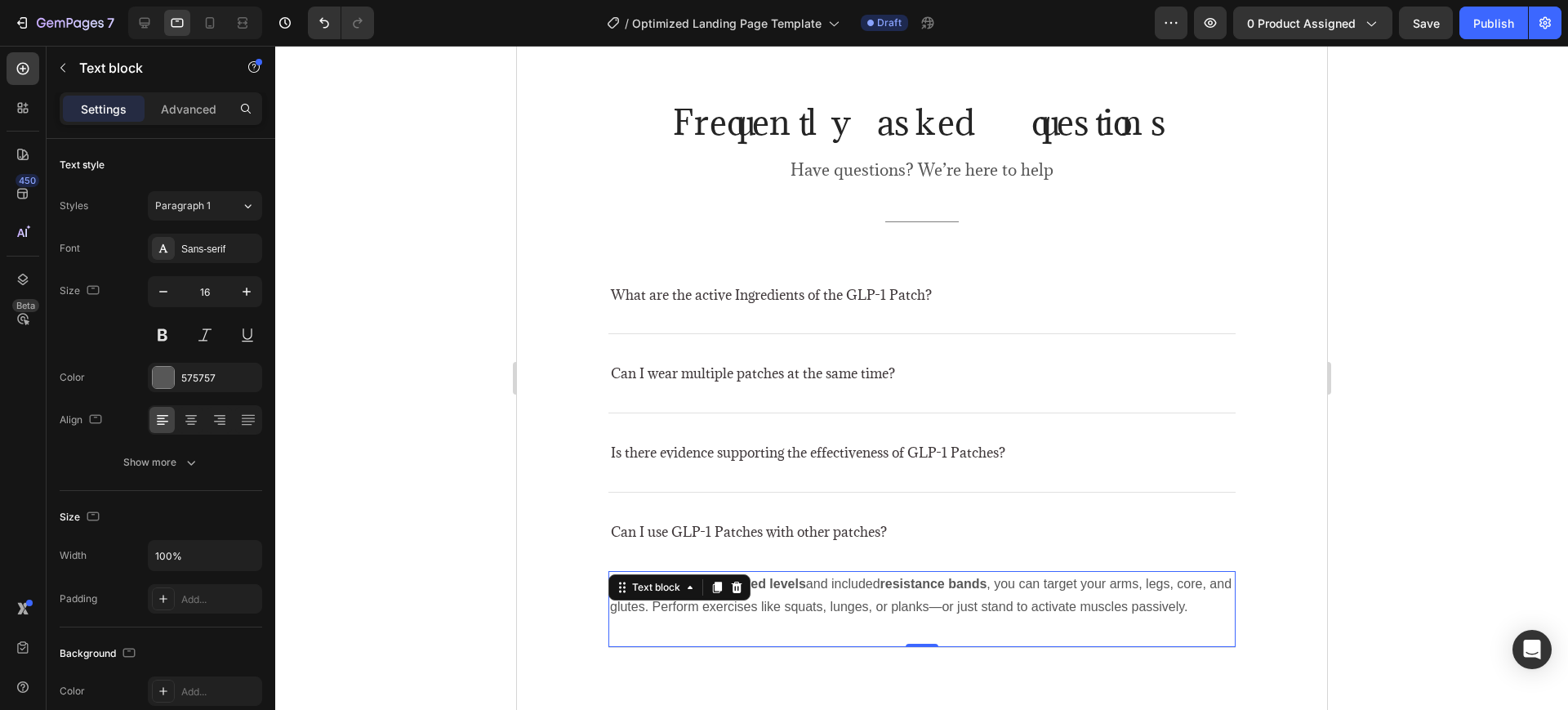 click on "Text block" at bounding box center (679, 587) 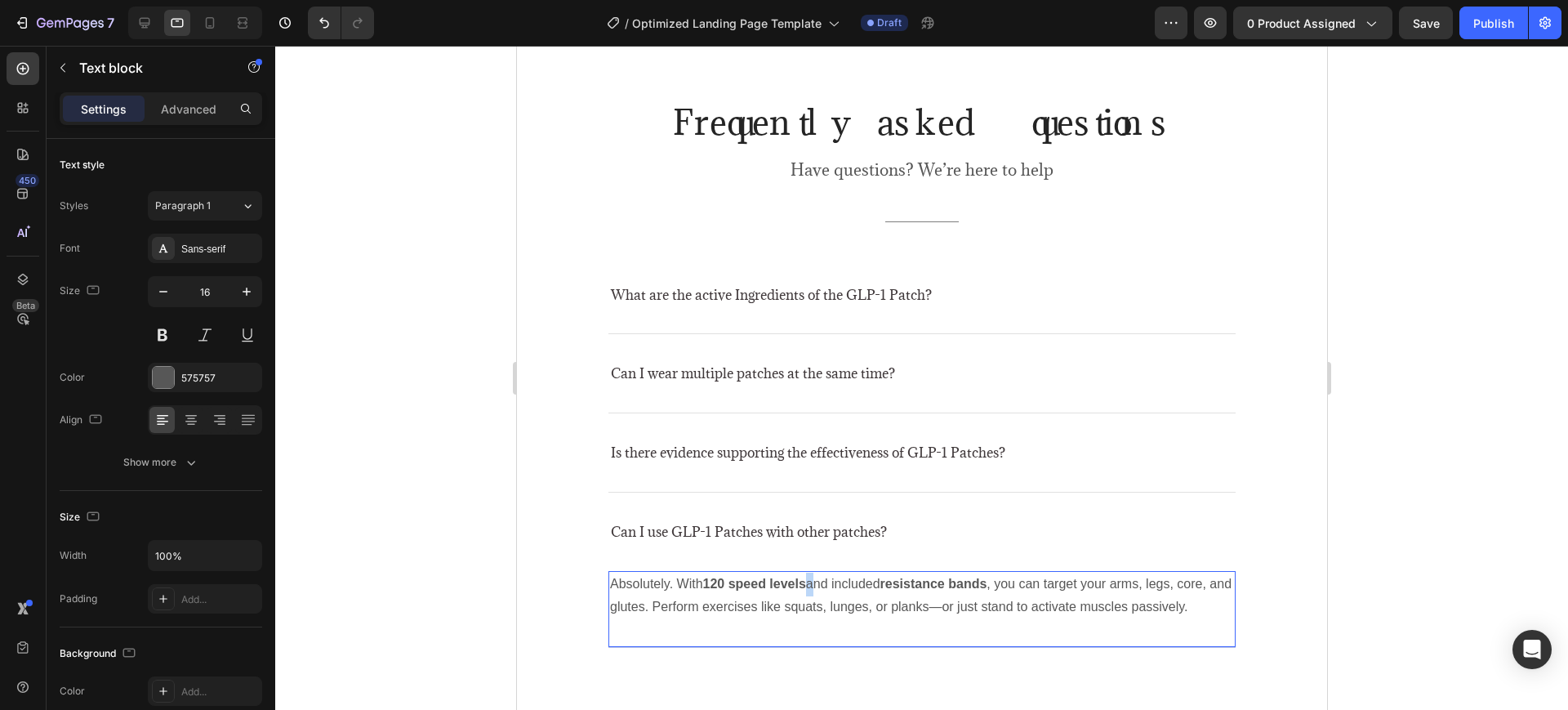 click on "120 speed levels" at bounding box center (754, 583) 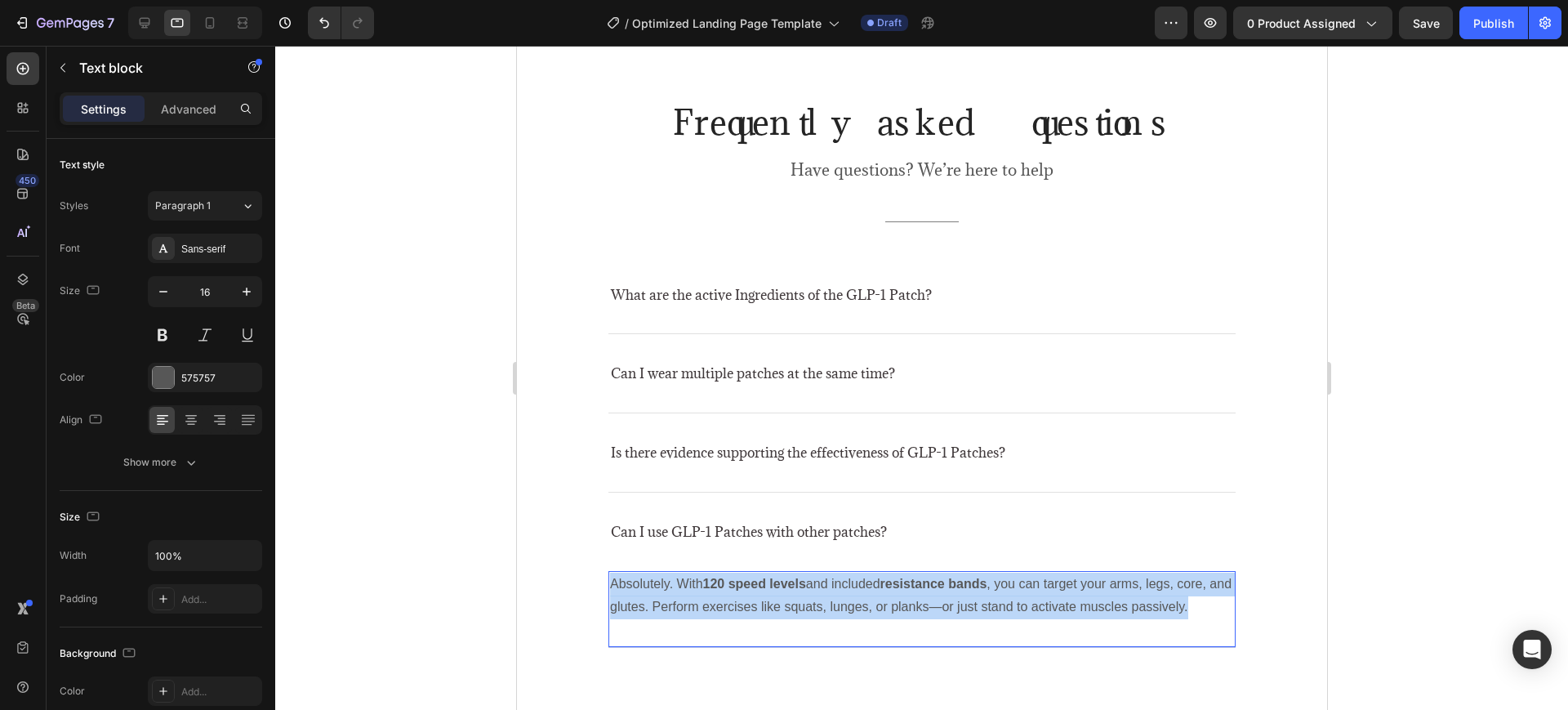 click on "120 speed levels" at bounding box center (754, 583) 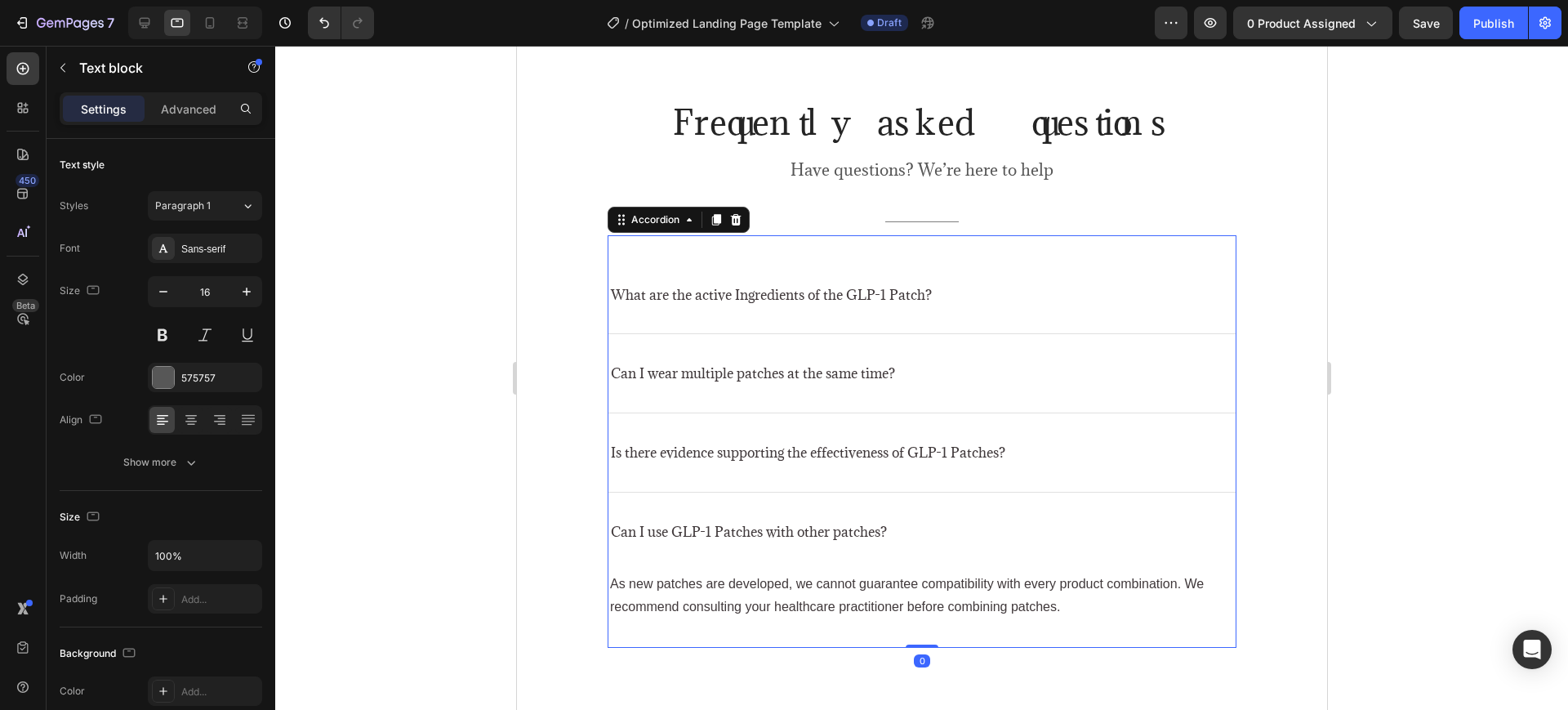 click on "Can I use GLP-1 Patches with other patches?" at bounding box center (921, 532) 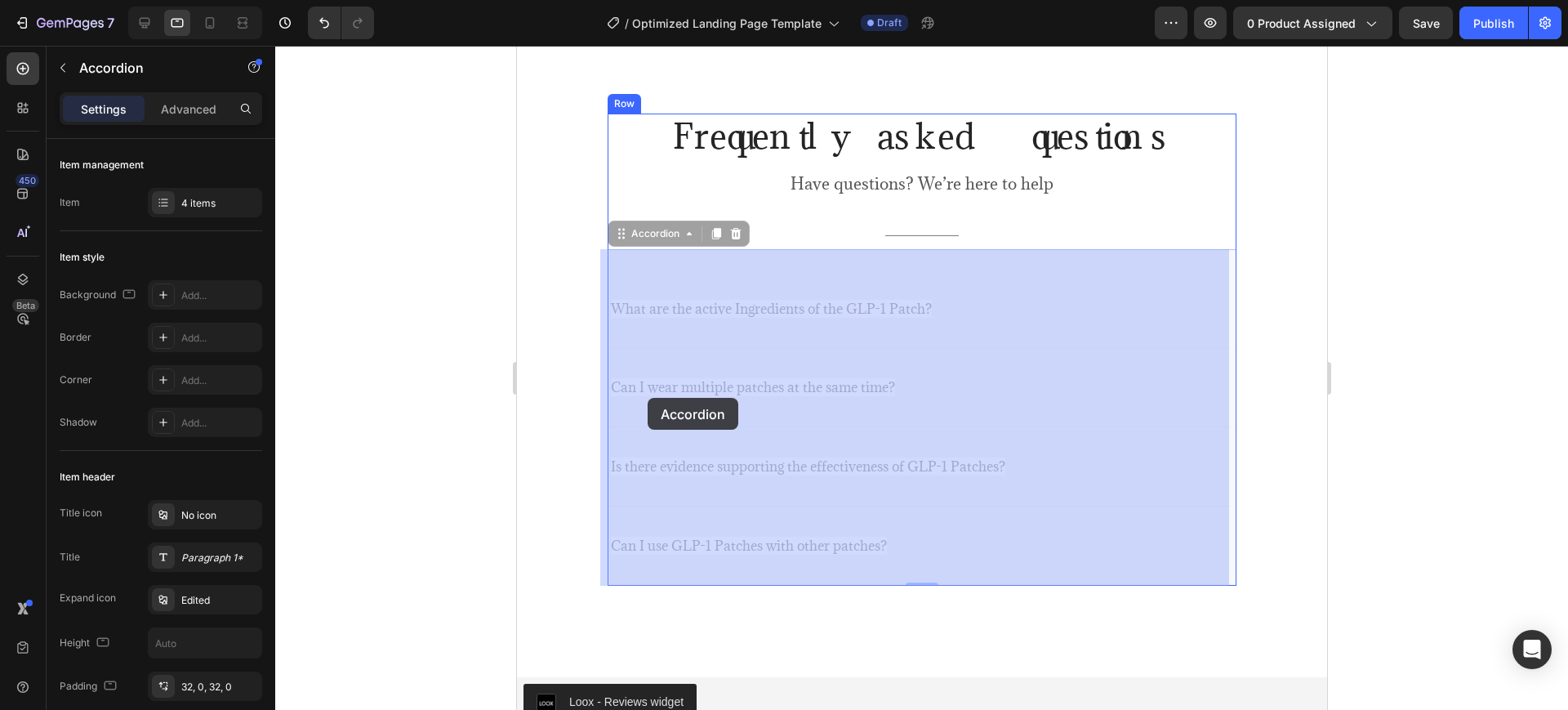 scroll, scrollTop: 5445, scrollLeft: 0, axis: vertical 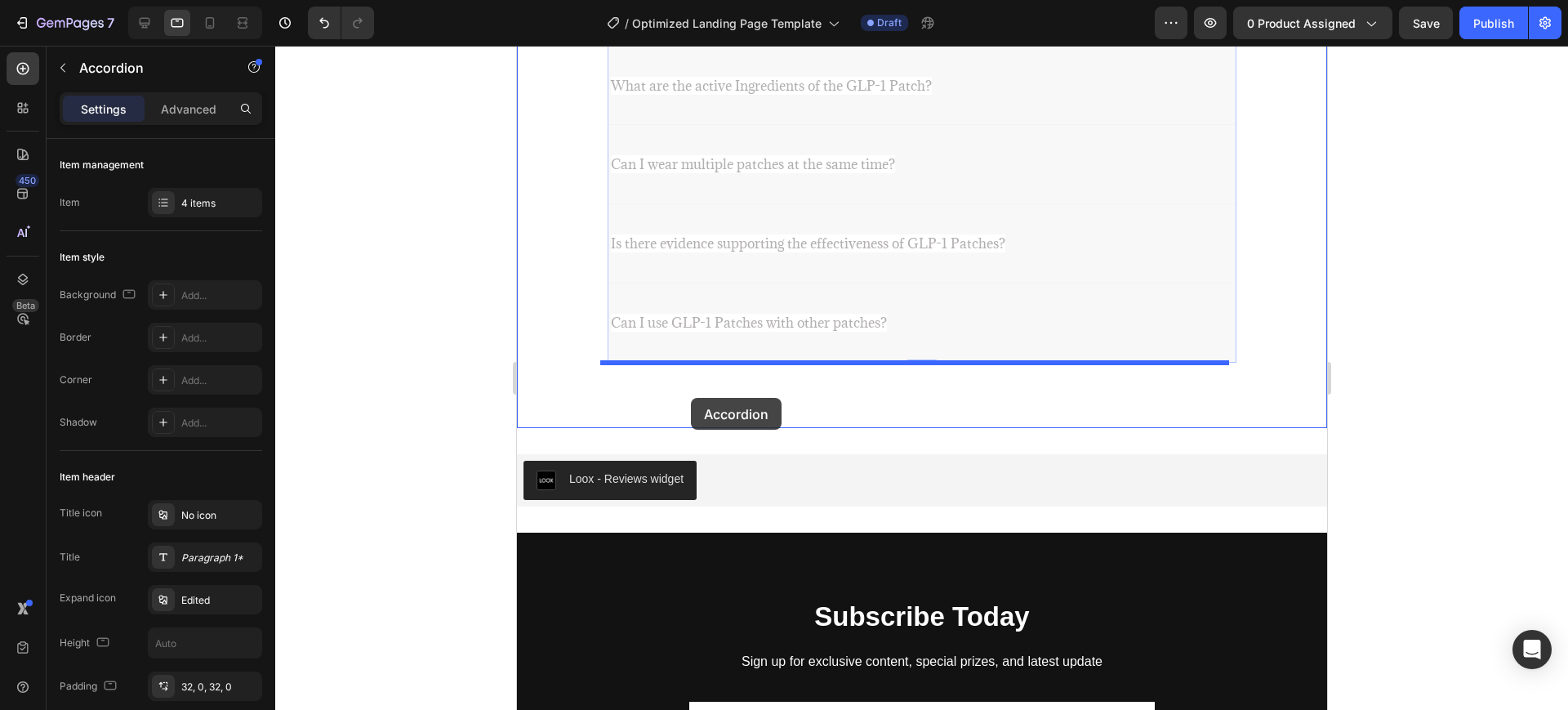 drag, startPoint x: 654, startPoint y: 320, endPoint x: 690, endPoint y: 397, distance: 85 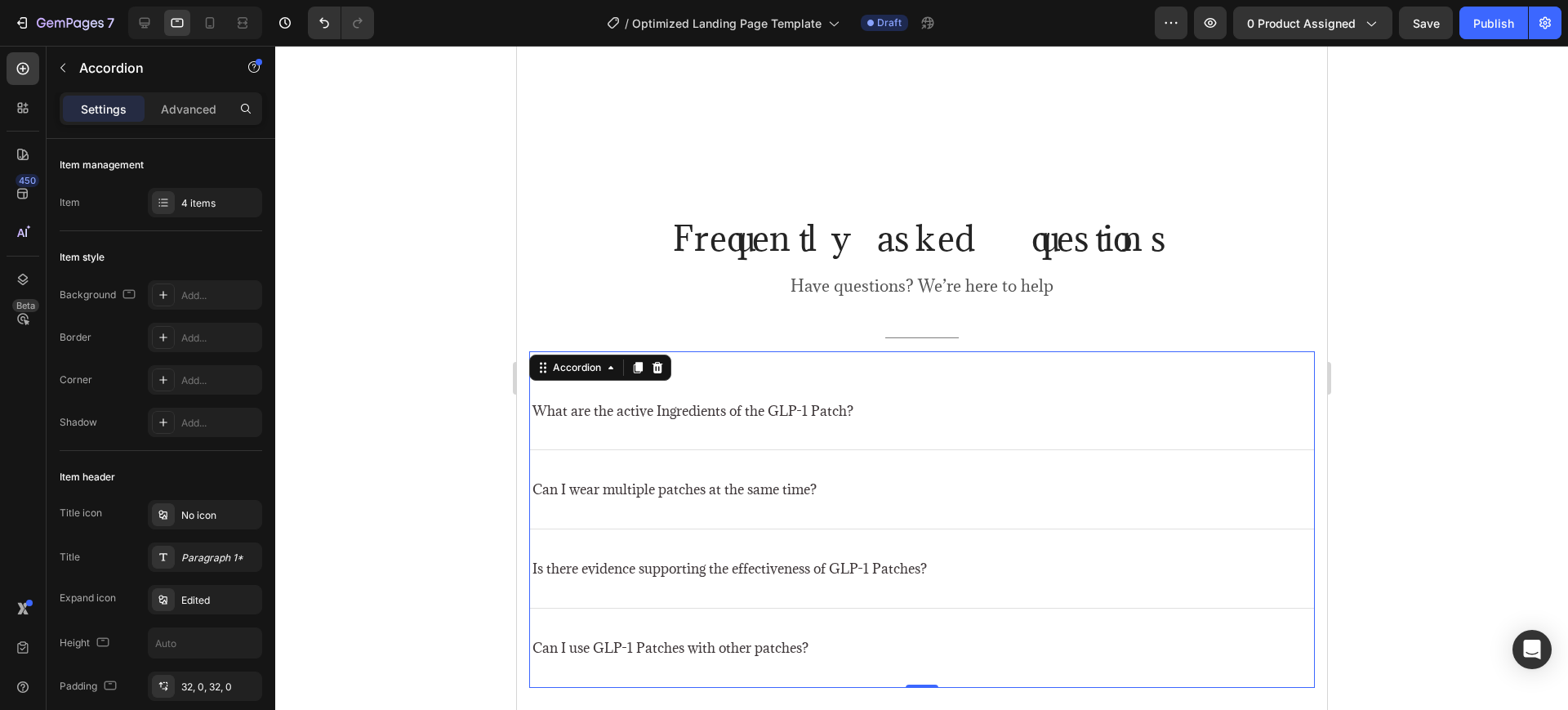 scroll, scrollTop: 5240, scrollLeft: 0, axis: vertical 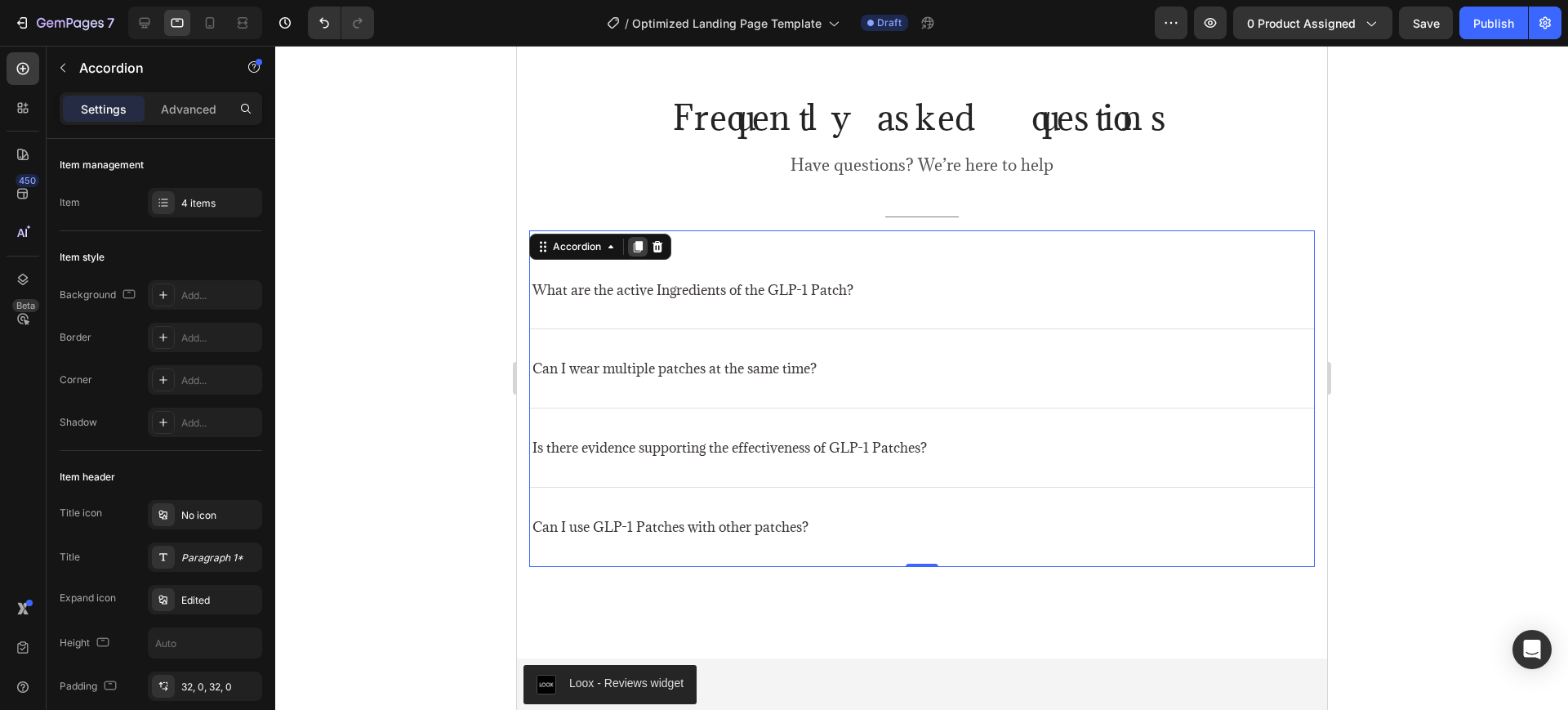 click 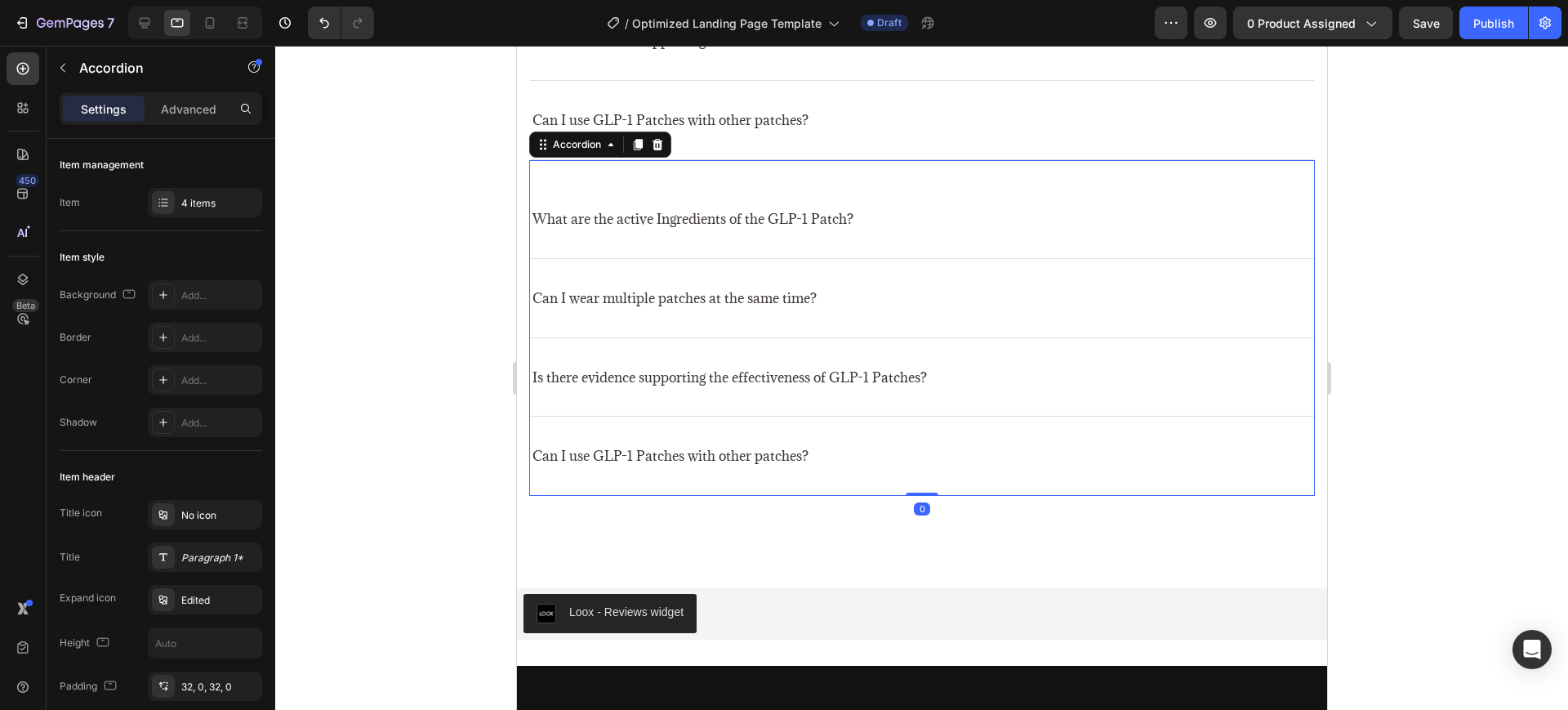 scroll, scrollTop: 5602, scrollLeft: 0, axis: vertical 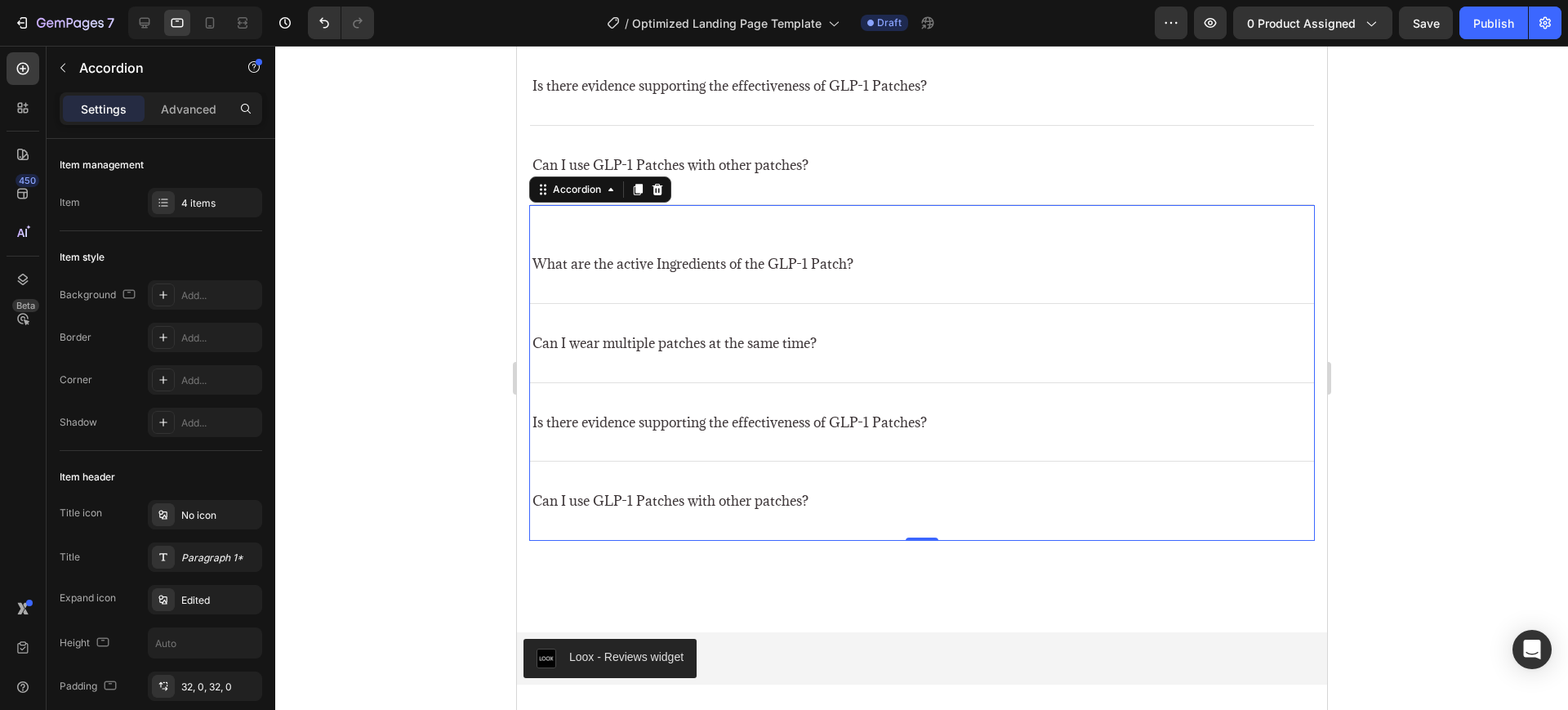 click 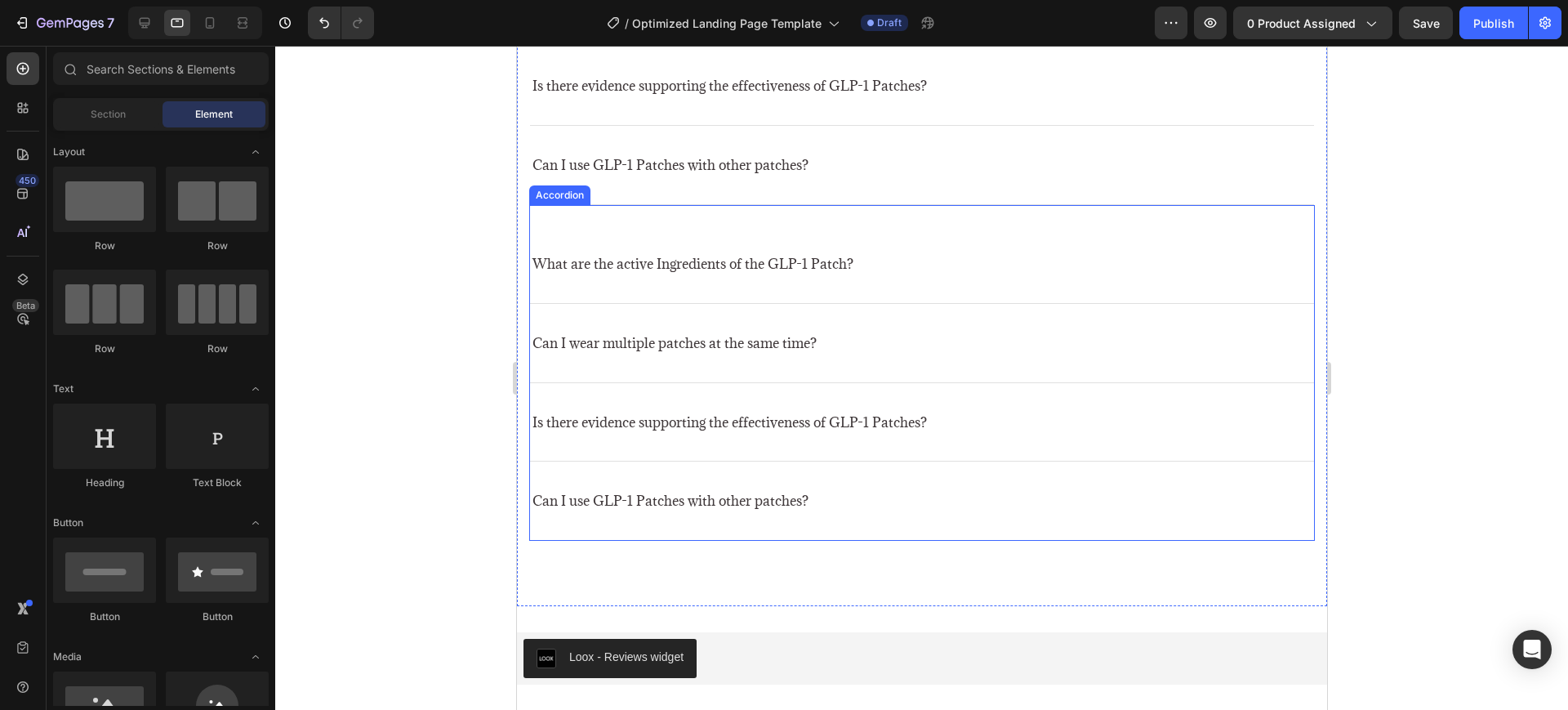click at bounding box center [692, 243] 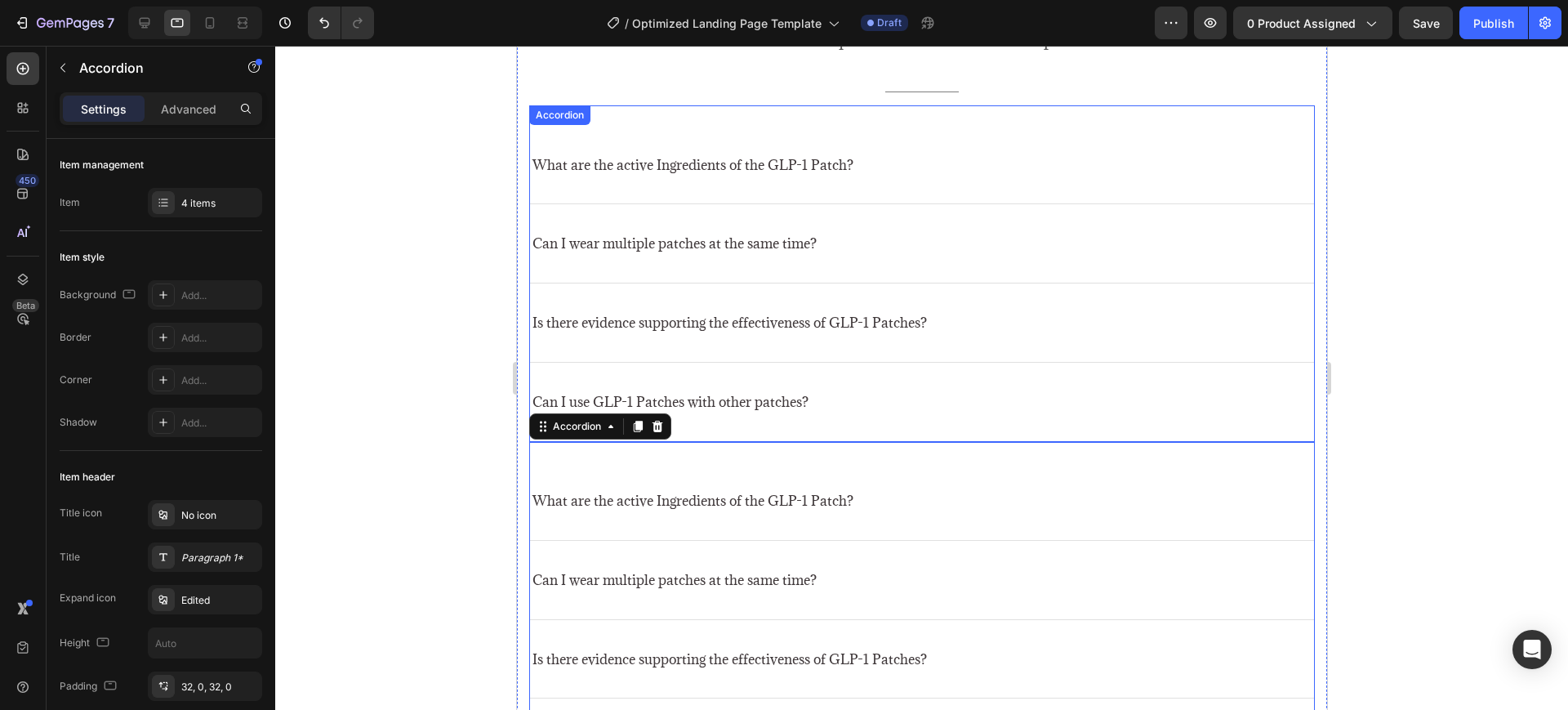 scroll, scrollTop: 5398, scrollLeft: 0, axis: vertical 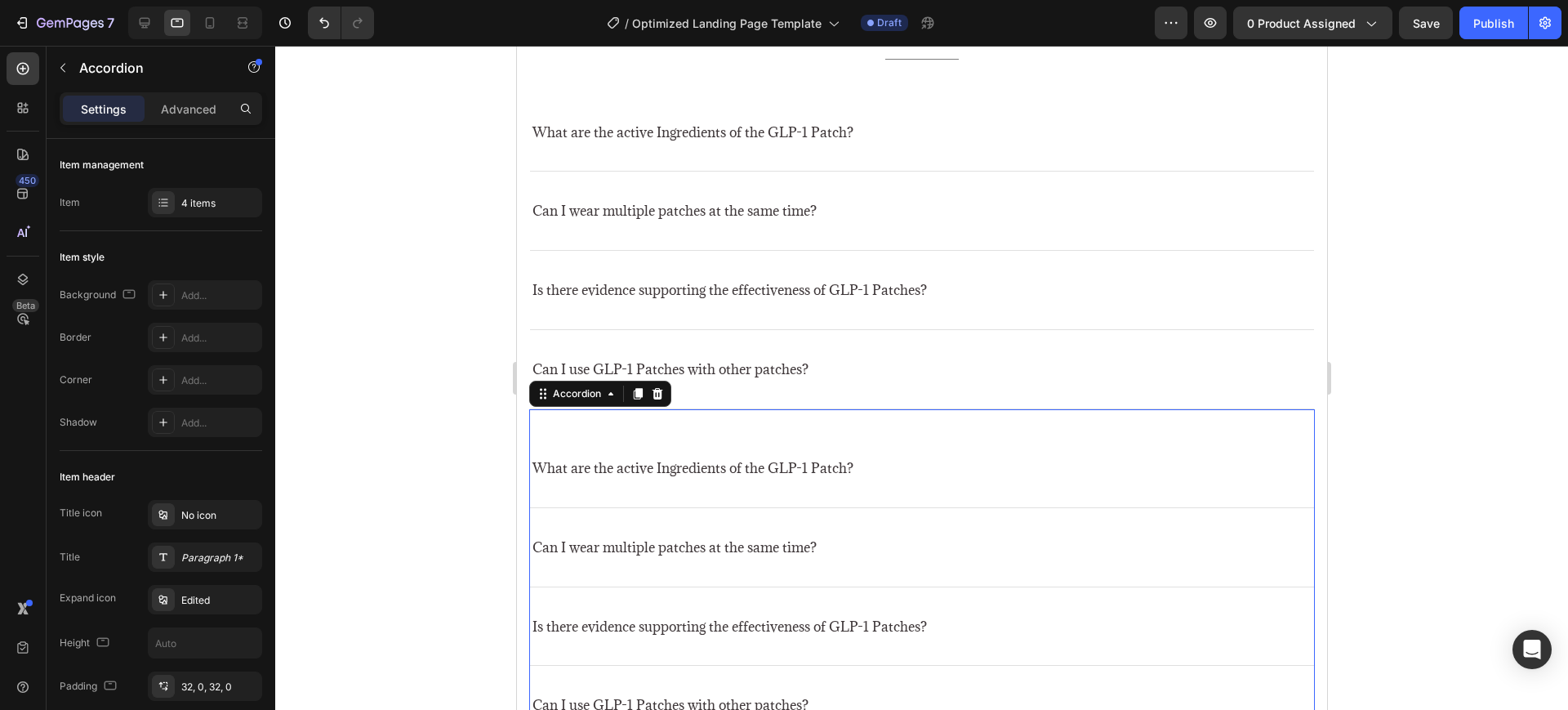 click on "What are the active Ingredients of the GLP-1 Patch?" at bounding box center (692, 468) 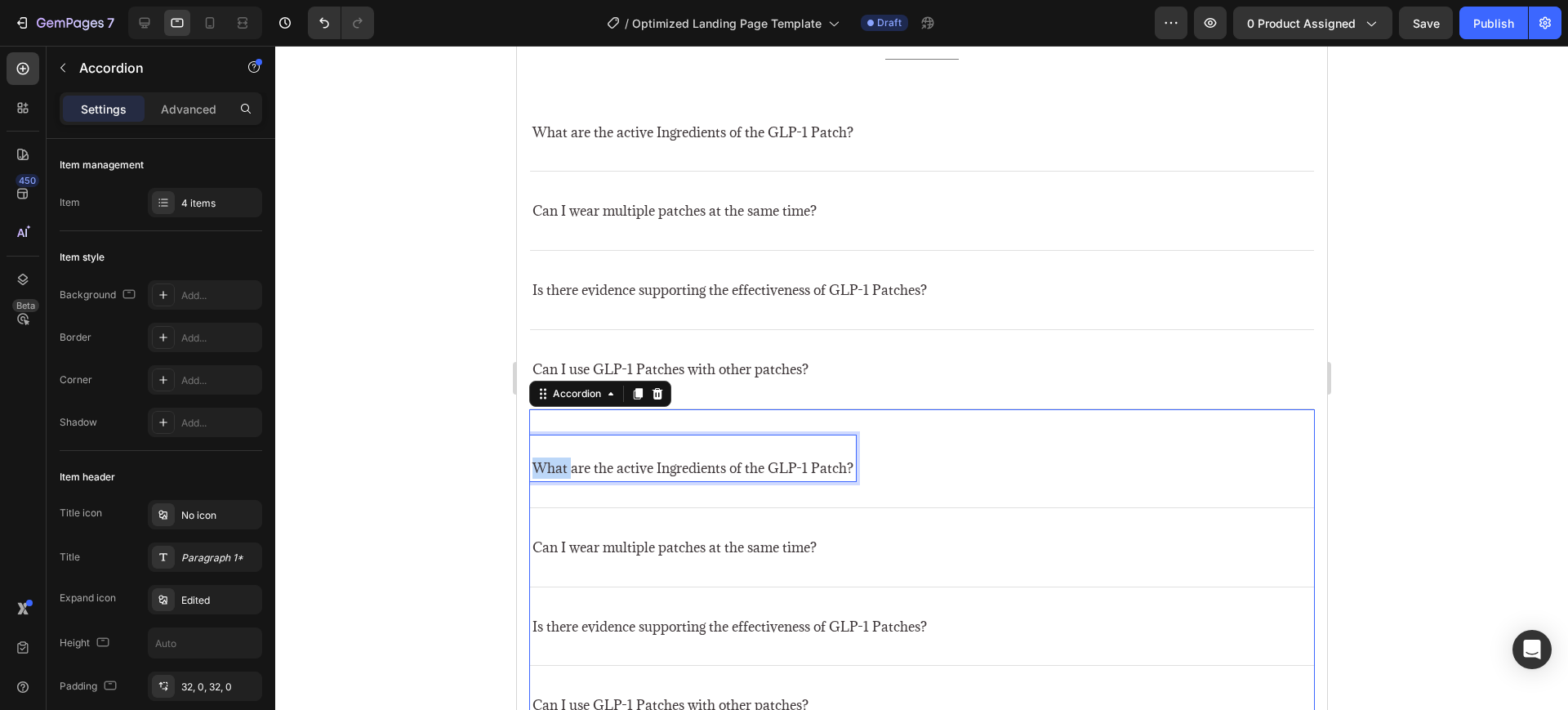 click on "What are the active Ingredients of the GLP-1 Patch?" at bounding box center (692, 468) 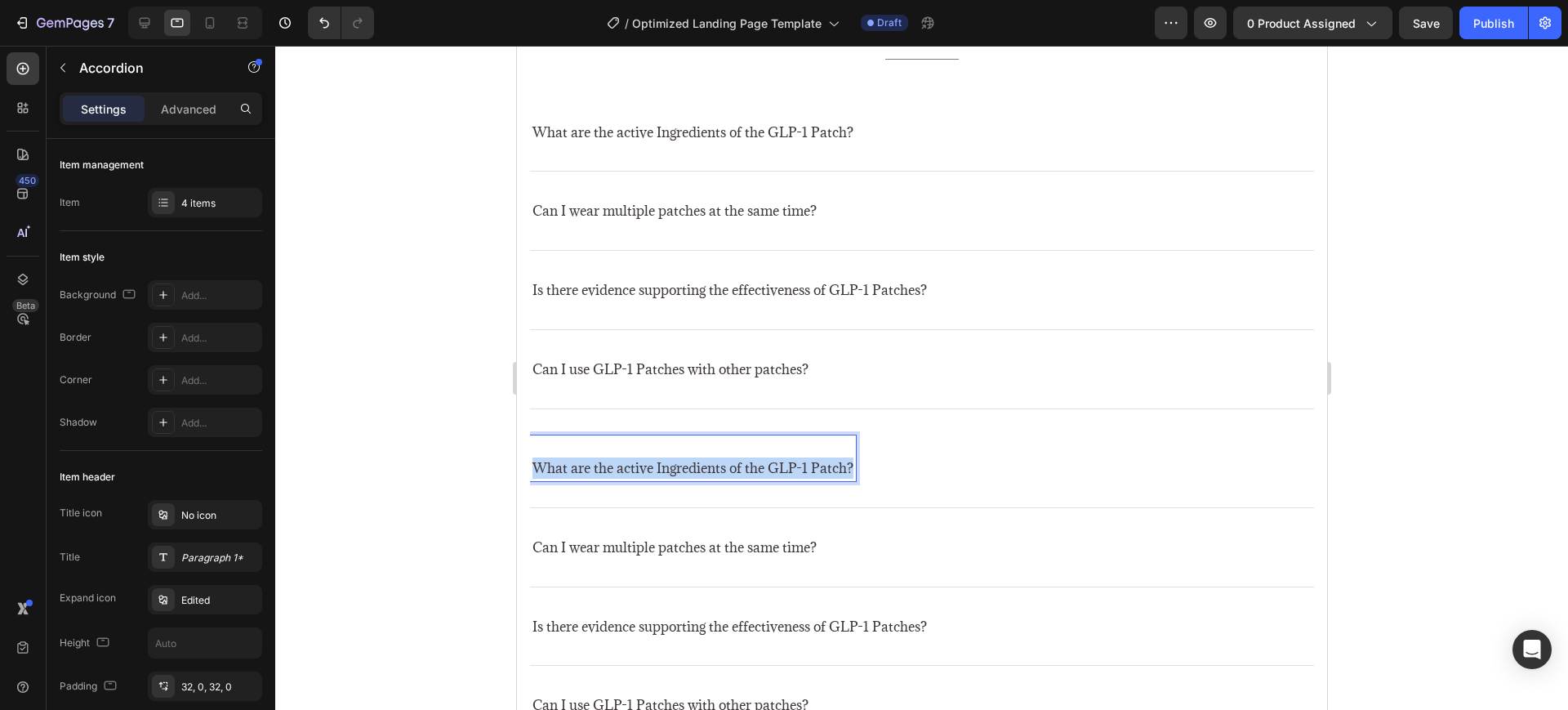click on "What are the active Ingredients of the GLP-1 Patch?" at bounding box center (692, 468) 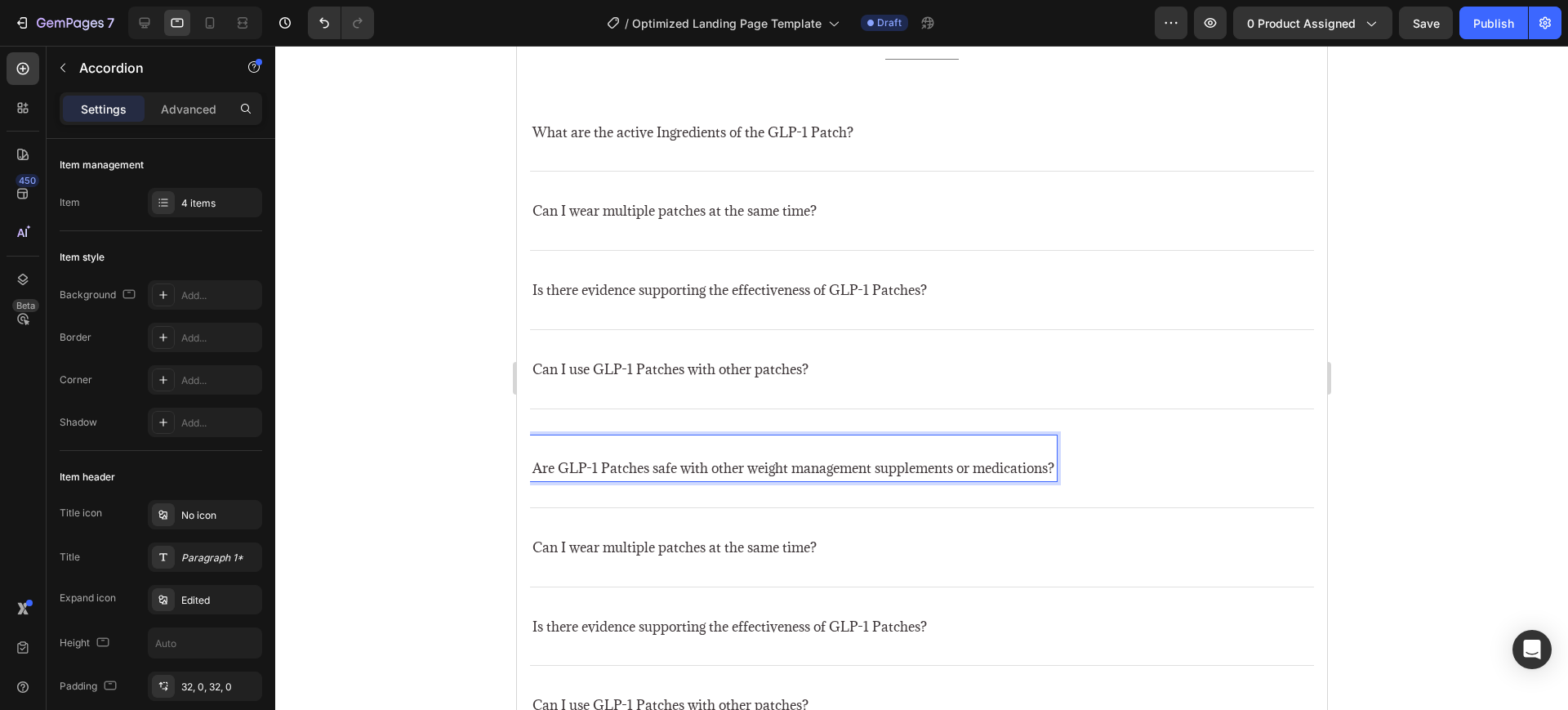 click on "Are GLP-1 Patches safe with other weight management supplements or medications?" at bounding box center [921, 458] 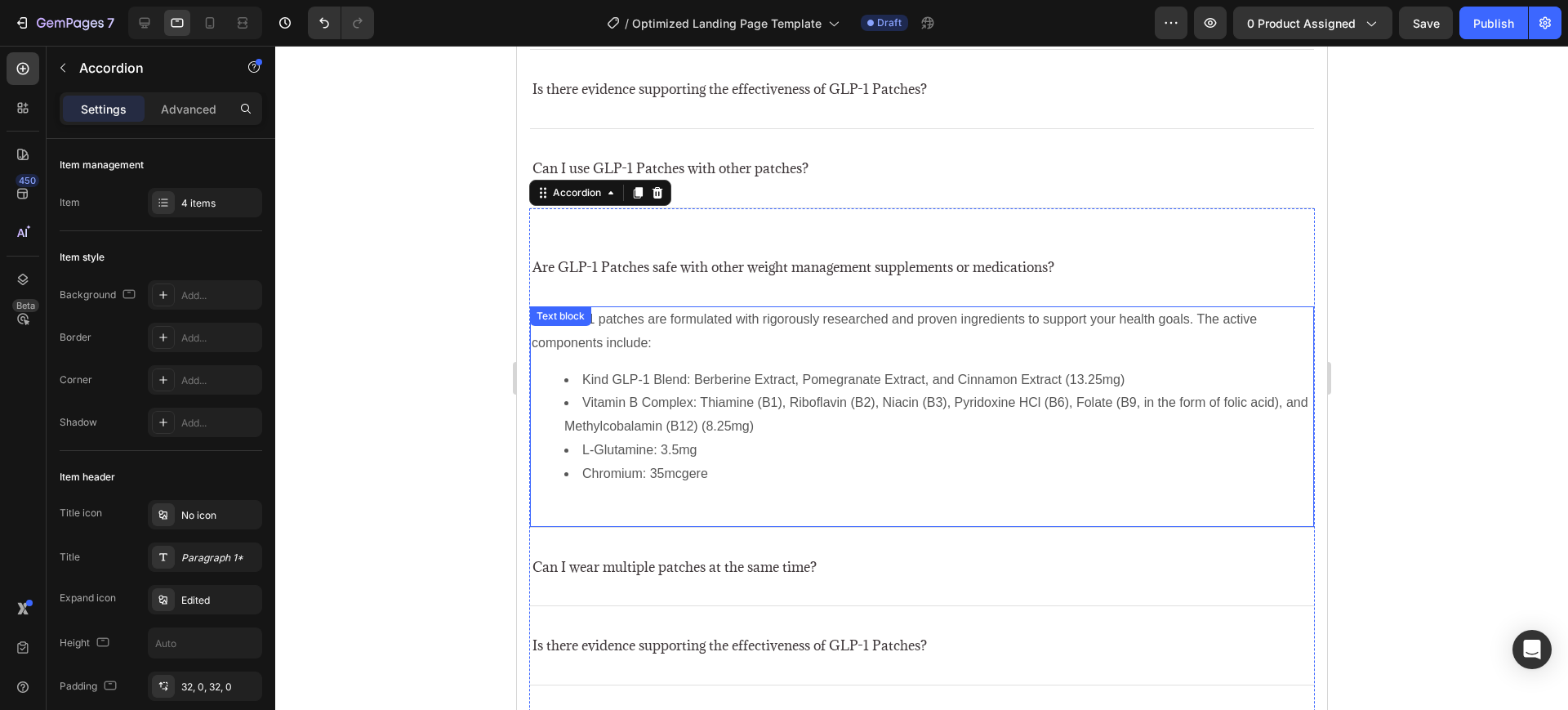 scroll, scrollTop: 5602, scrollLeft: 0, axis: vertical 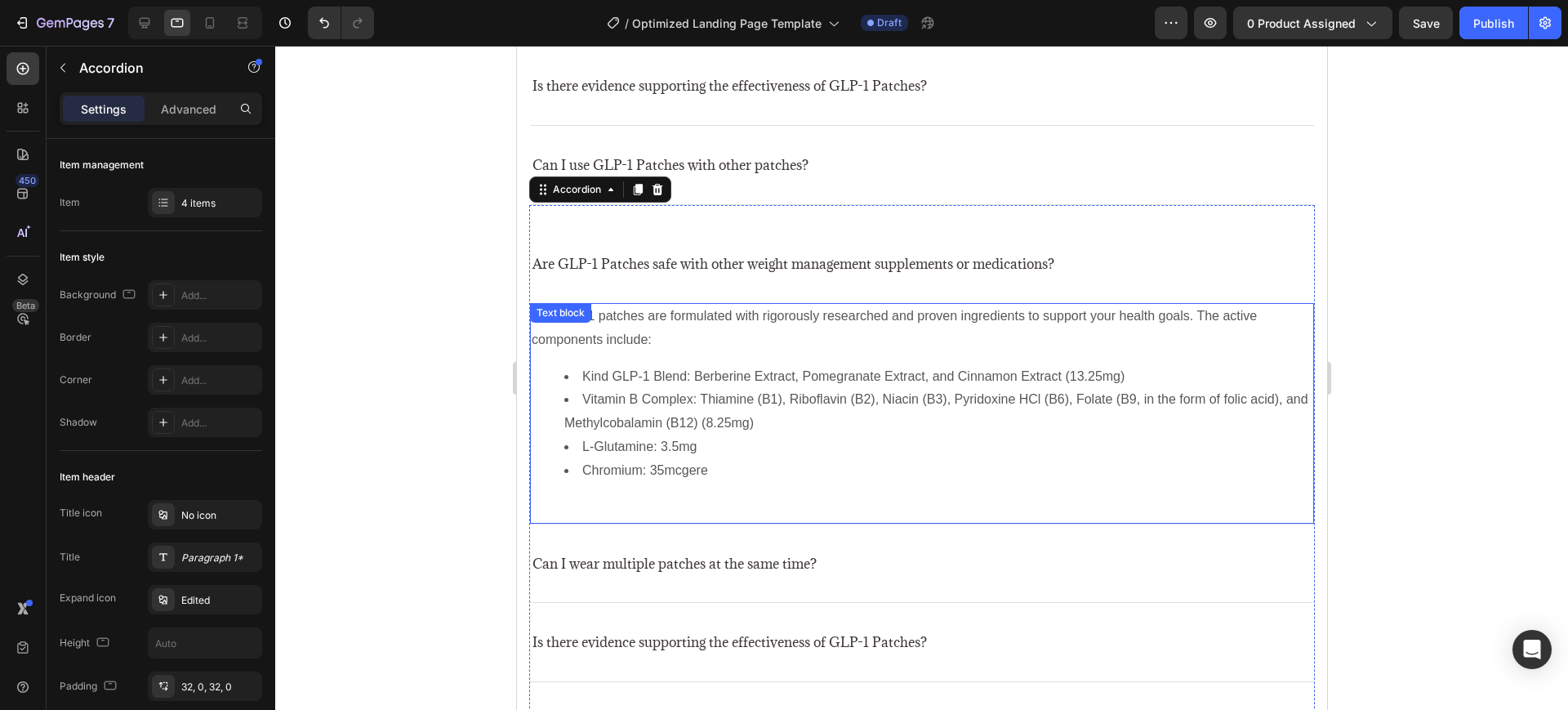 click on "Vitamin B Complex: Thiamine (B1), Riboflavin (B2), Niacin (B3), Pyridoxine HCl (B6), Folate (B9, in the form of folic acid), and Methylcobalamin (B12) (8.25mg)" at bounding box center (938, 412) 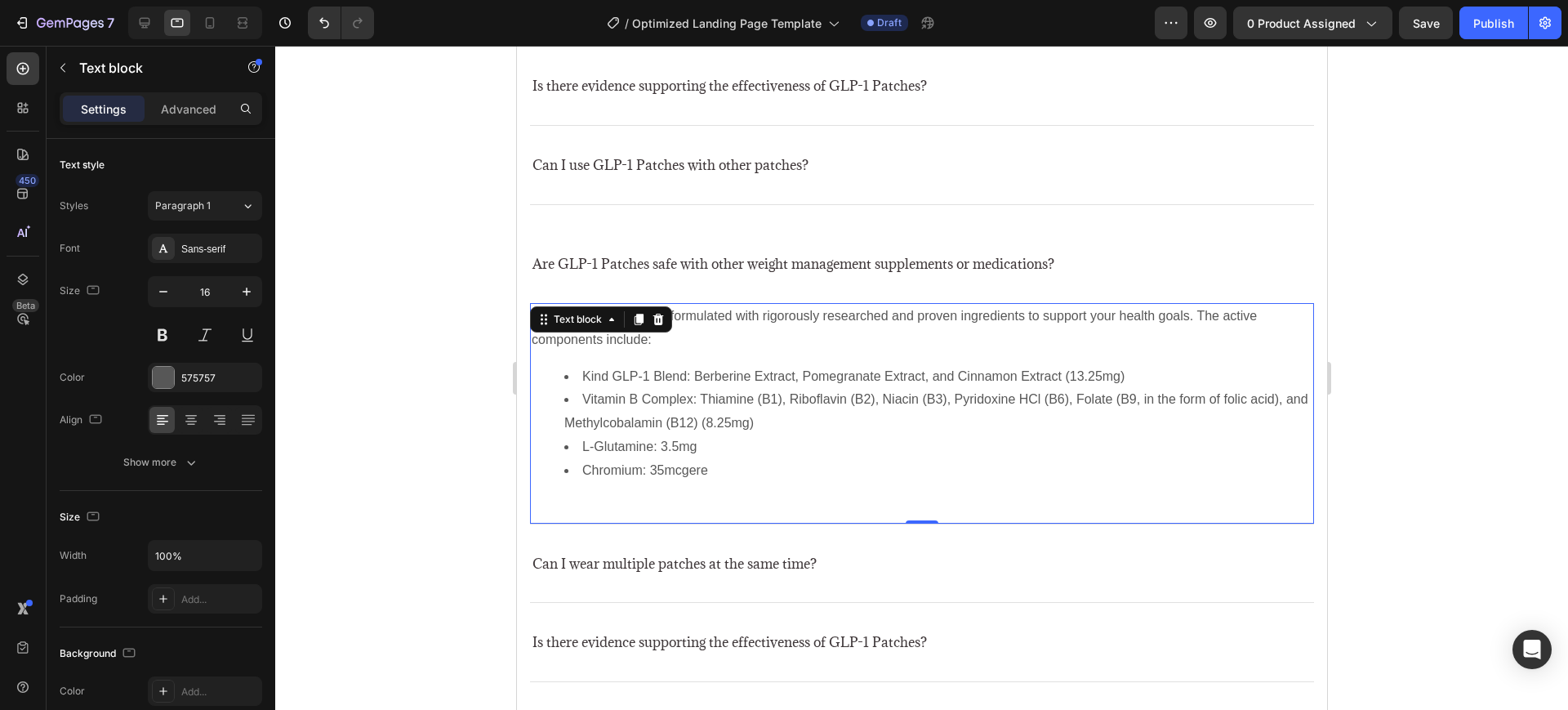 click on "Vitamin B Complex: Thiamine (B1), Riboflavin (B2), Niacin (B3), Pyridoxine HCl (B6), Folate (B9, in the form of folic acid), and Methylcobalamin (B12) (8.25mg)" at bounding box center (938, 412) 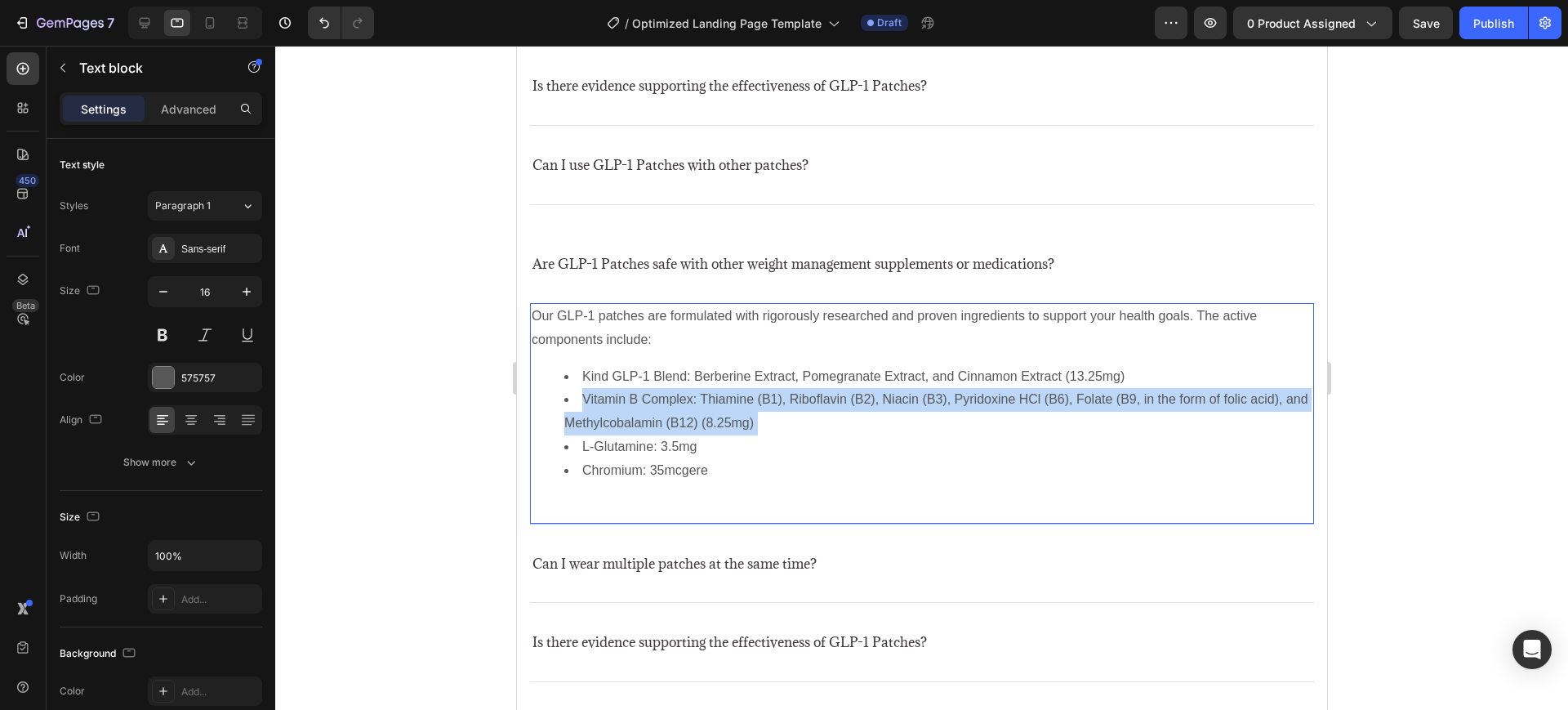 click on "Vitamin B Complex: Thiamine (B1), Riboflavin (B2), Niacin (B3), Pyridoxine HCl (B6), Folate (B9, in the form of folic acid), and Methylcobalamin (B12) (8.25mg)" at bounding box center (938, 412) 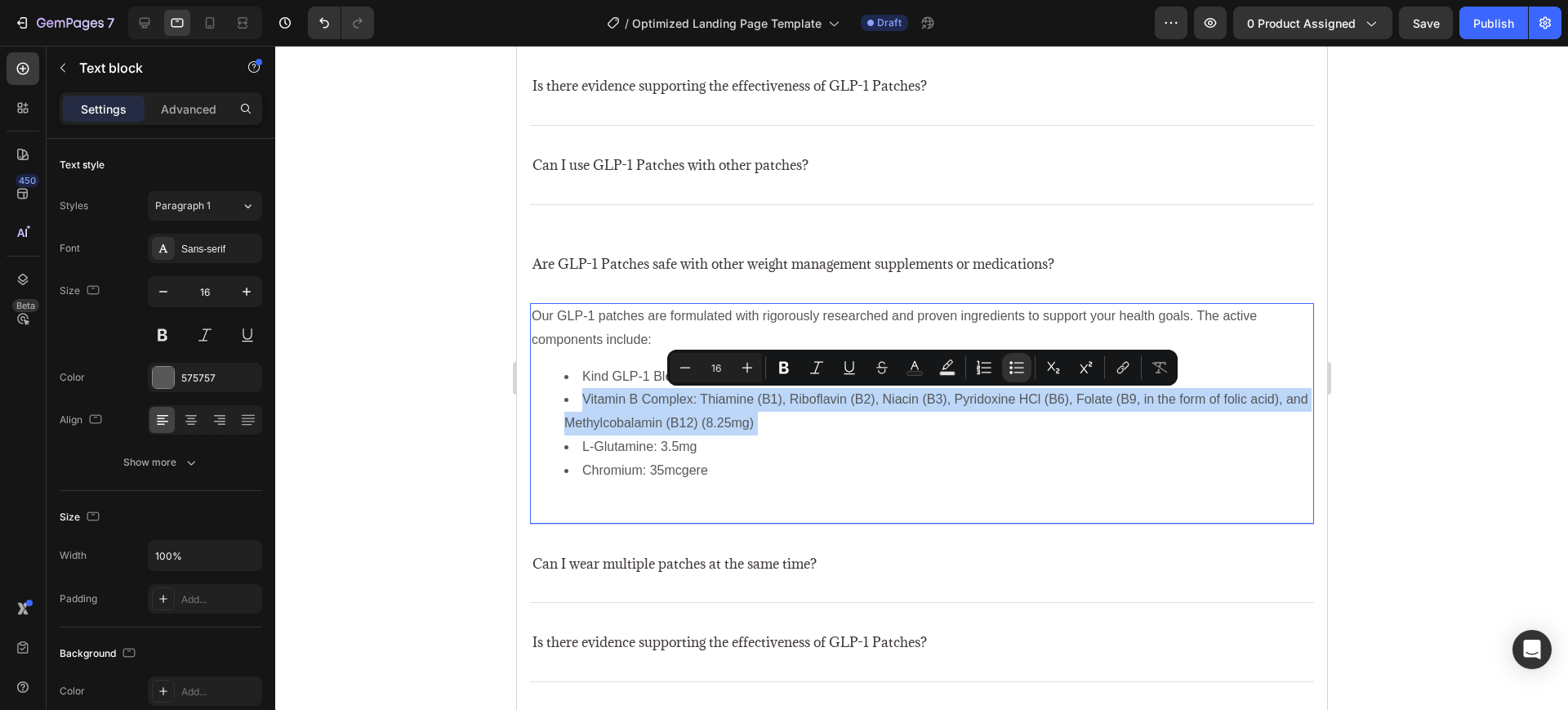 click on "Vitamin B Complex: Thiamine (B1), Riboflavin (B2), Niacin (B3), Pyridoxine HCl (B6), Folate (B9, in the form of folic acid), and Methylcobalamin (B12) (8.25mg)" at bounding box center (938, 412) 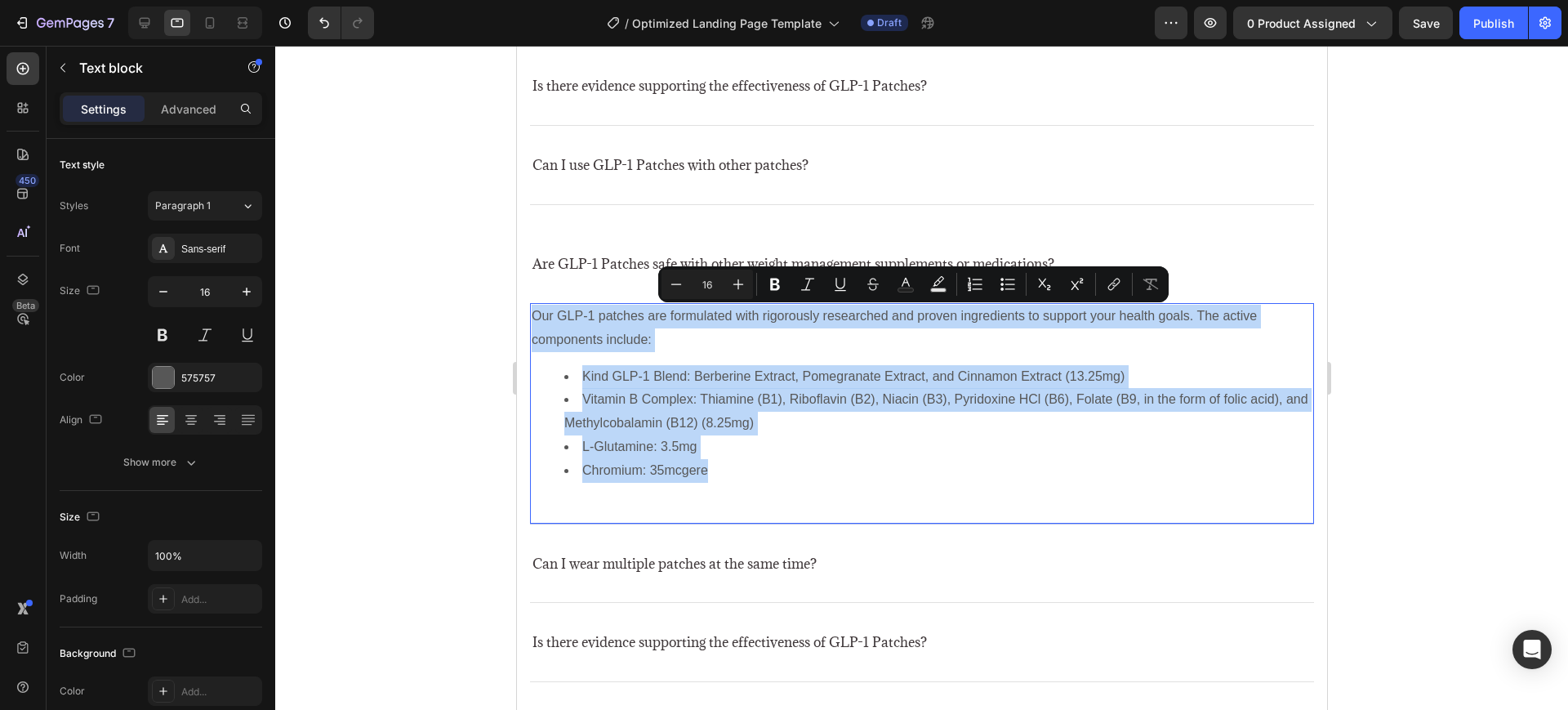 drag, startPoint x: 534, startPoint y: 315, endPoint x: 715, endPoint y: 482, distance: 246.2722 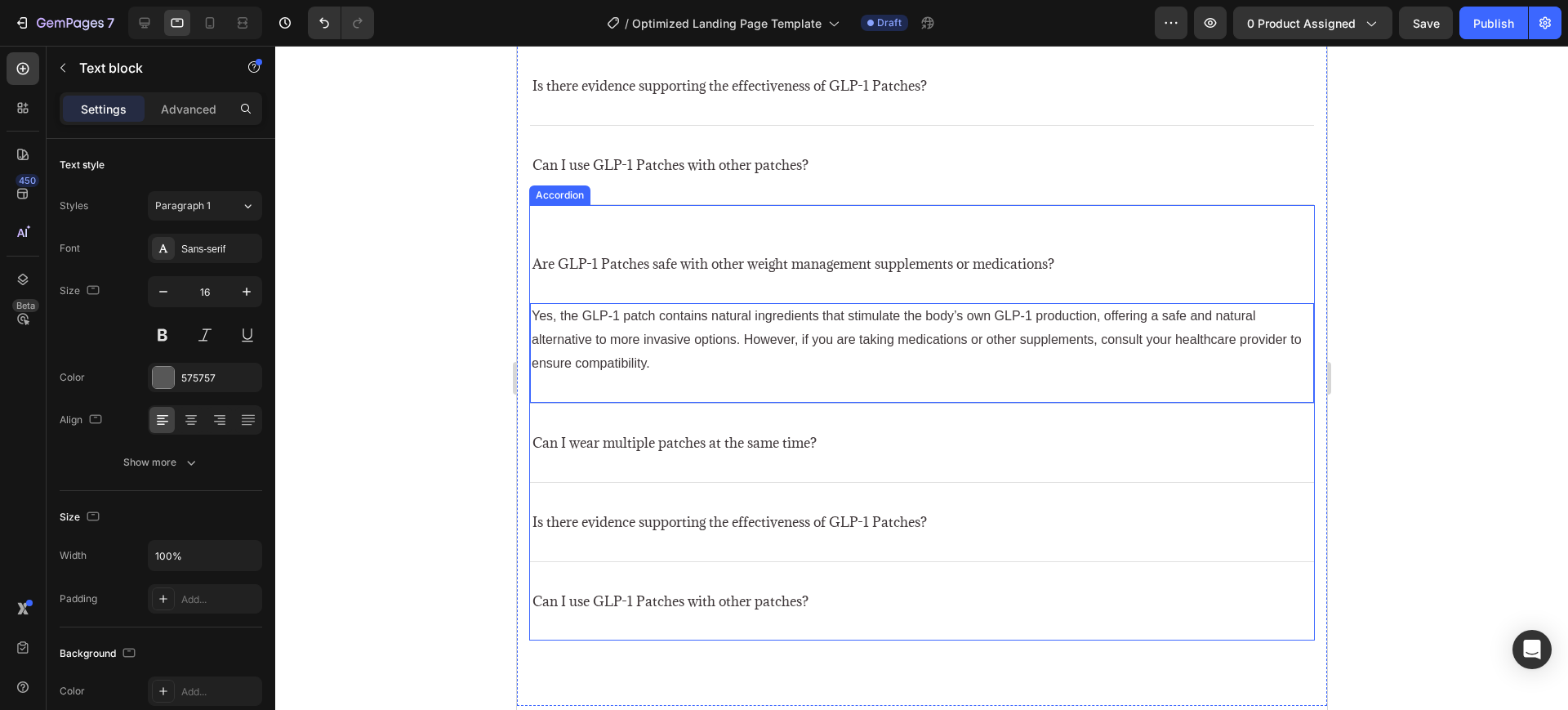 click on "Are GLP-1 Patches safe with other weight management supplements or medications?" at bounding box center (921, 254) 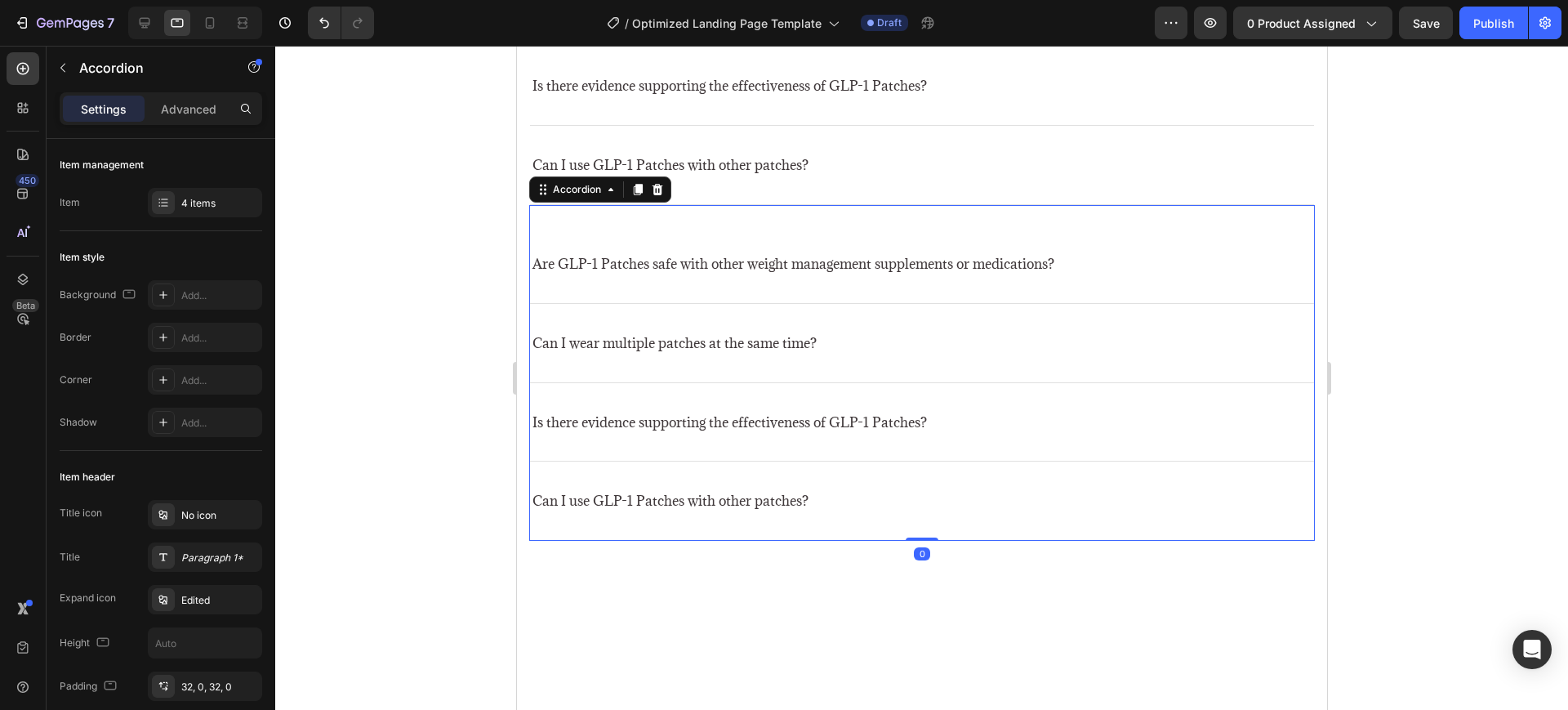 click on "Can I wear multiple patches at the same time?" at bounding box center [921, 343] 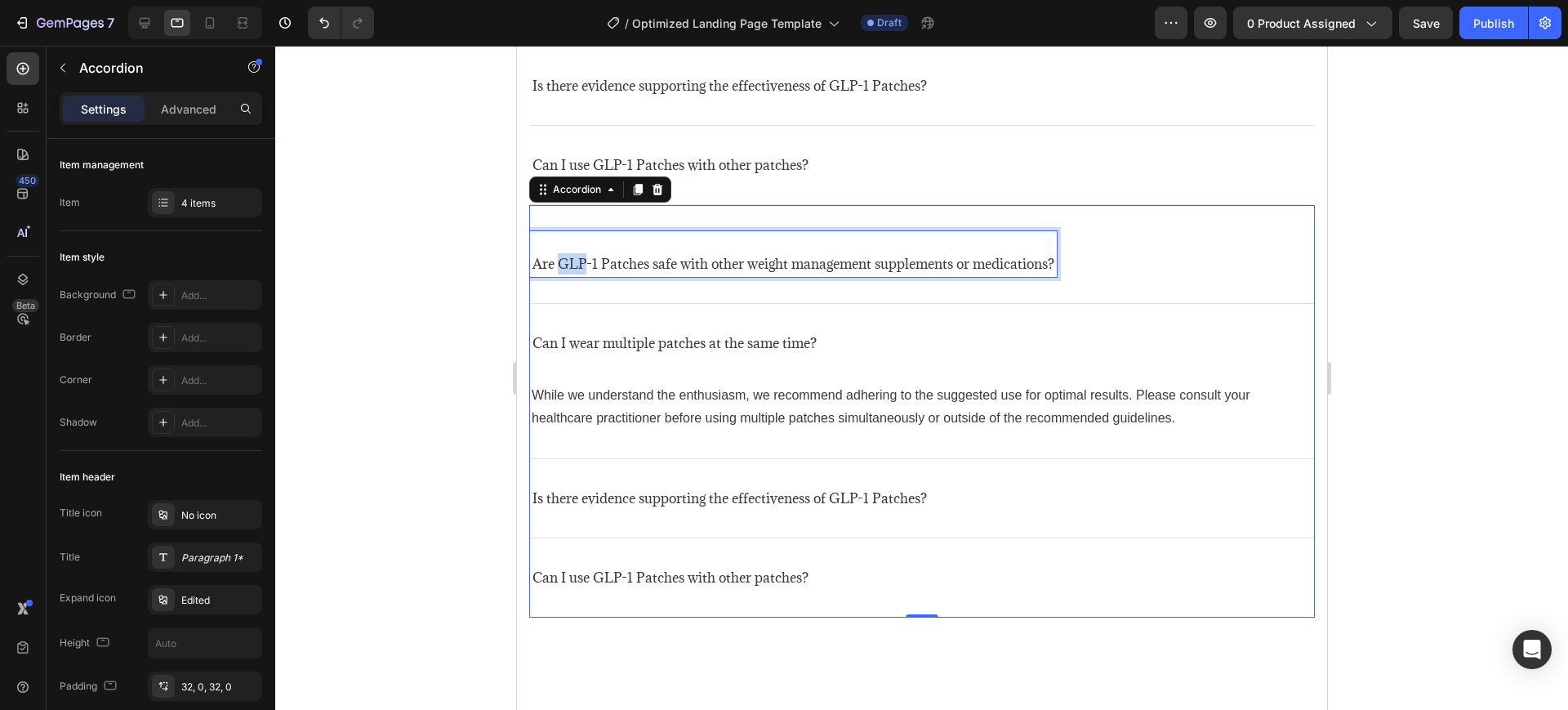click on "Are GLP-1 Patches safe with other weight management supplements or medications?" at bounding box center (792, 264) 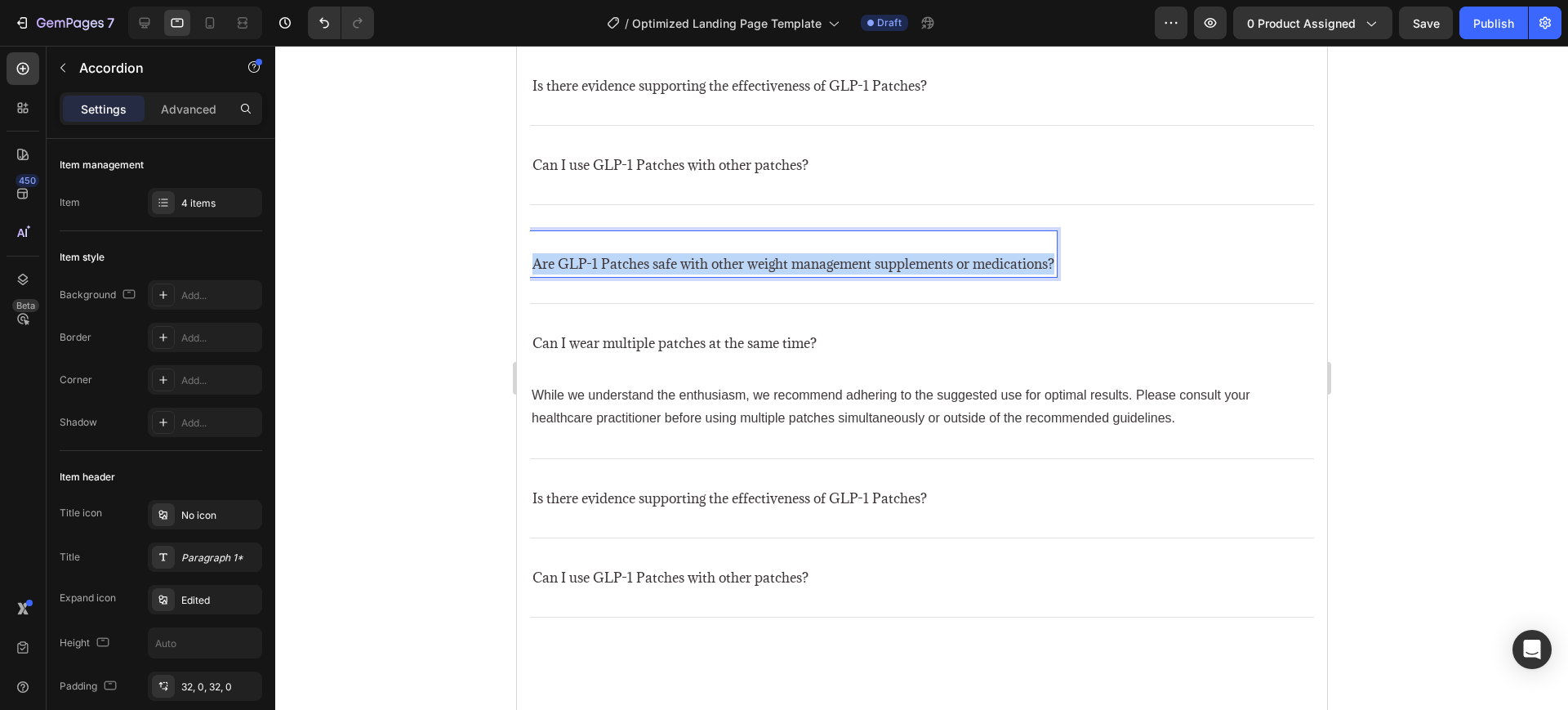 click on "Are GLP-1 Patches safe with other weight management supplements or medications?" at bounding box center (792, 264) 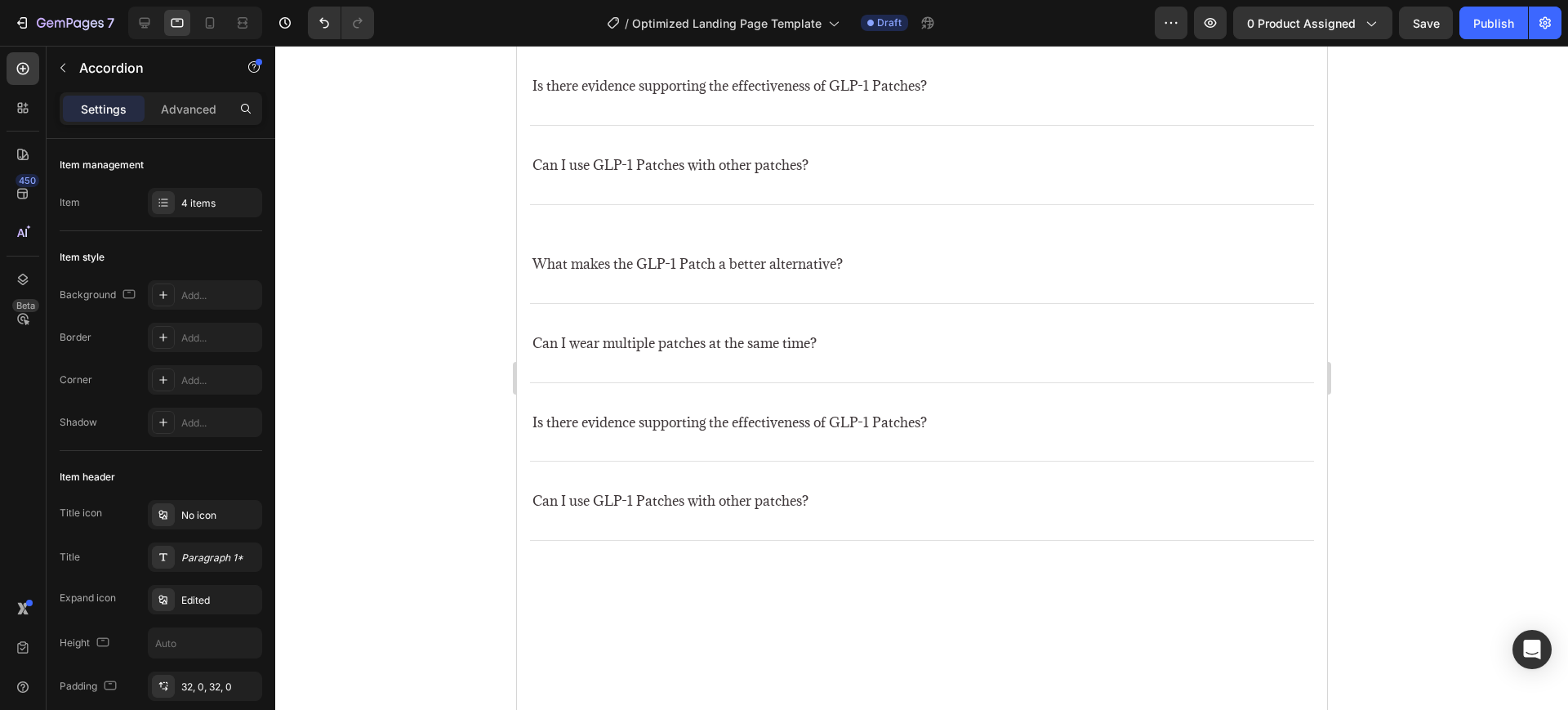 click on "What makes the GLP-1 Patch a better alternative?" at bounding box center (921, 254) 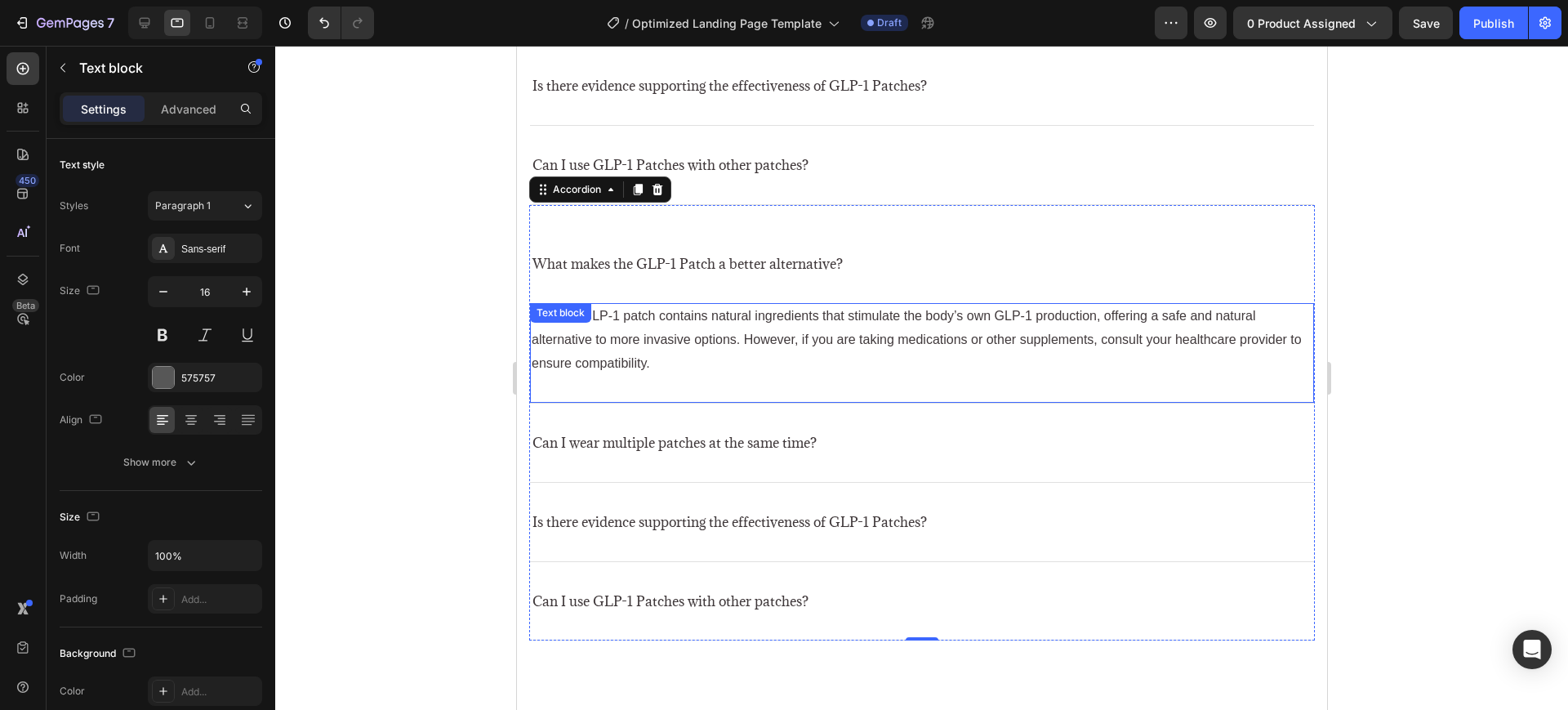click on "Yes, the GLP-1 patch contains natural ingredients that stimulate the body’s own GLP-1 production, offering a safe and natural alternative to more invasive options. However, if you are taking medications or other supplements, consult your healthcare provider to ensure compatibility." at bounding box center (921, 340) 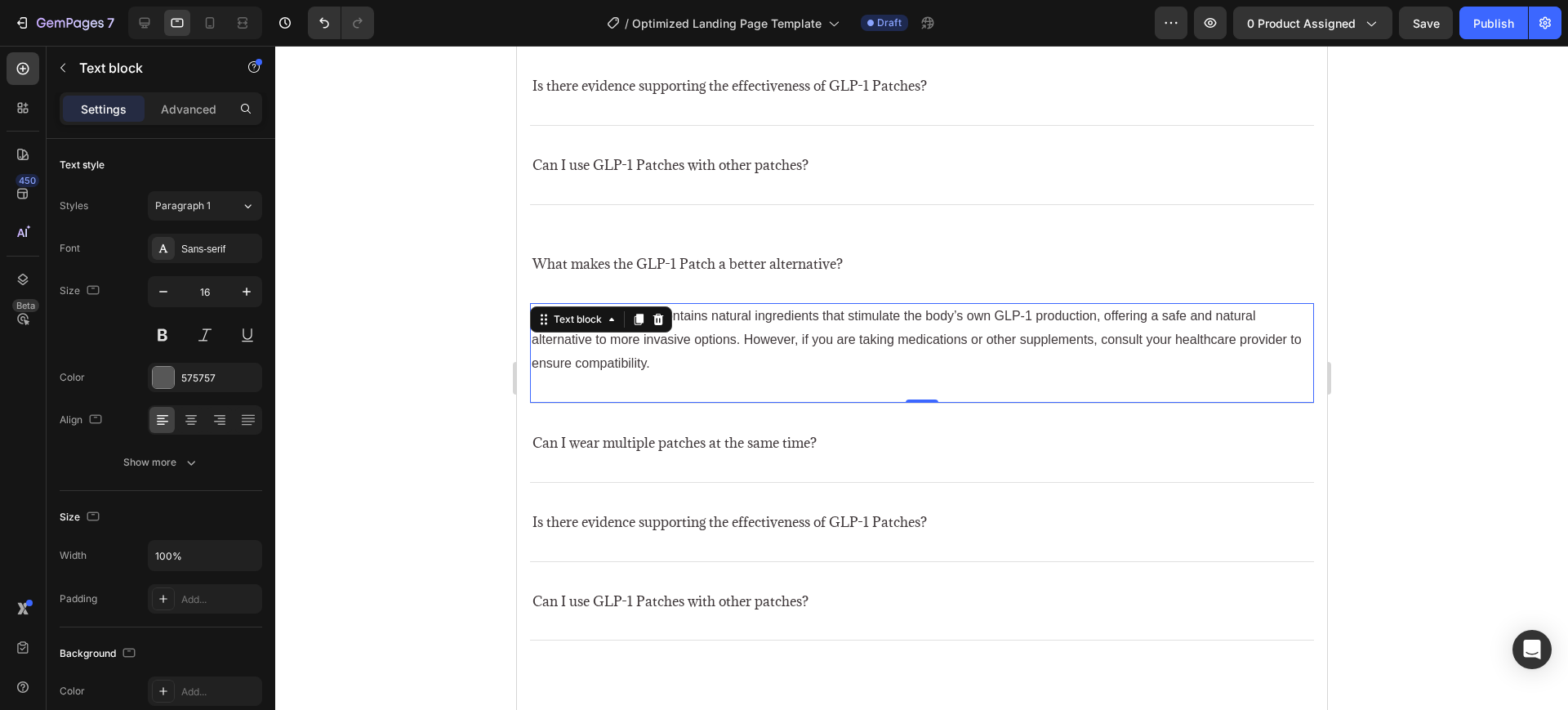 click on "Yes, the GLP-1 patch contains natural ingredients that stimulate the body’s own GLP-1 production, offering a safe and natural alternative to more invasive options. However, if you are taking medications or other supplements, consult your healthcare provider to ensure compatibility." at bounding box center (921, 340) 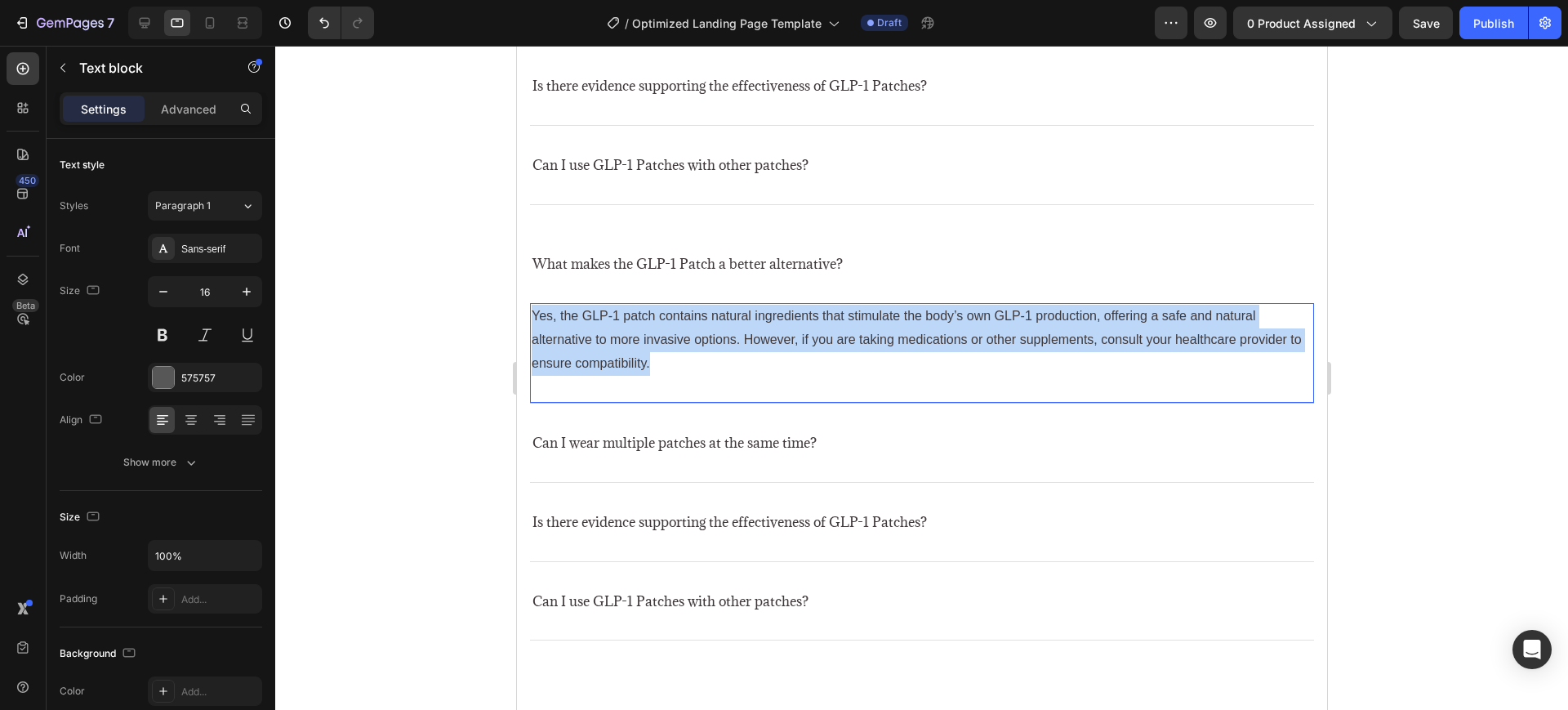 click on "Yes, the GLP-1 patch contains natural ingredients that stimulate the body’s own GLP-1 production, offering a safe and natural alternative to more invasive options. However, if you are taking medications or other supplements, consult your healthcare provider to ensure compatibility." at bounding box center [921, 340] 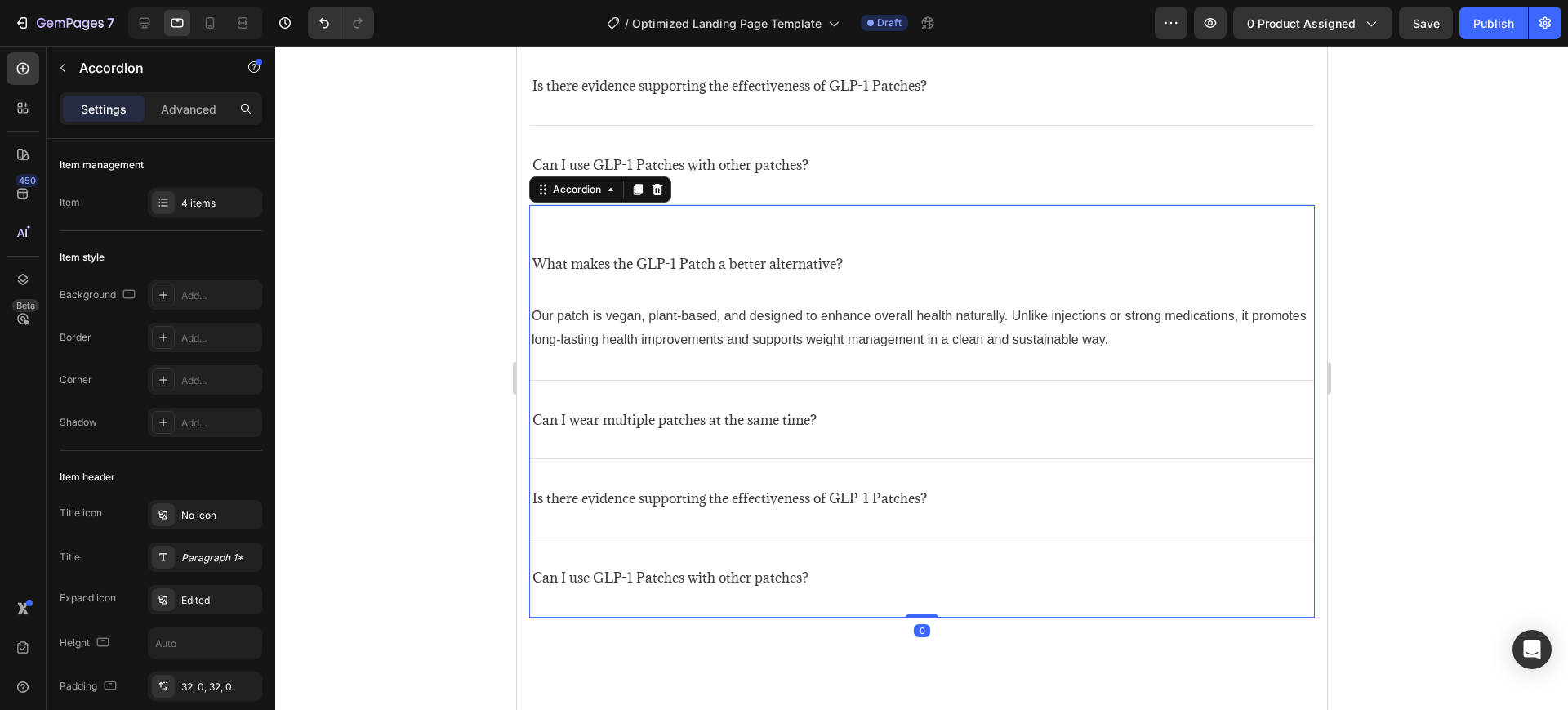 click on "What makes the GLP-1 Patch a better alternative?" at bounding box center (921, 254) 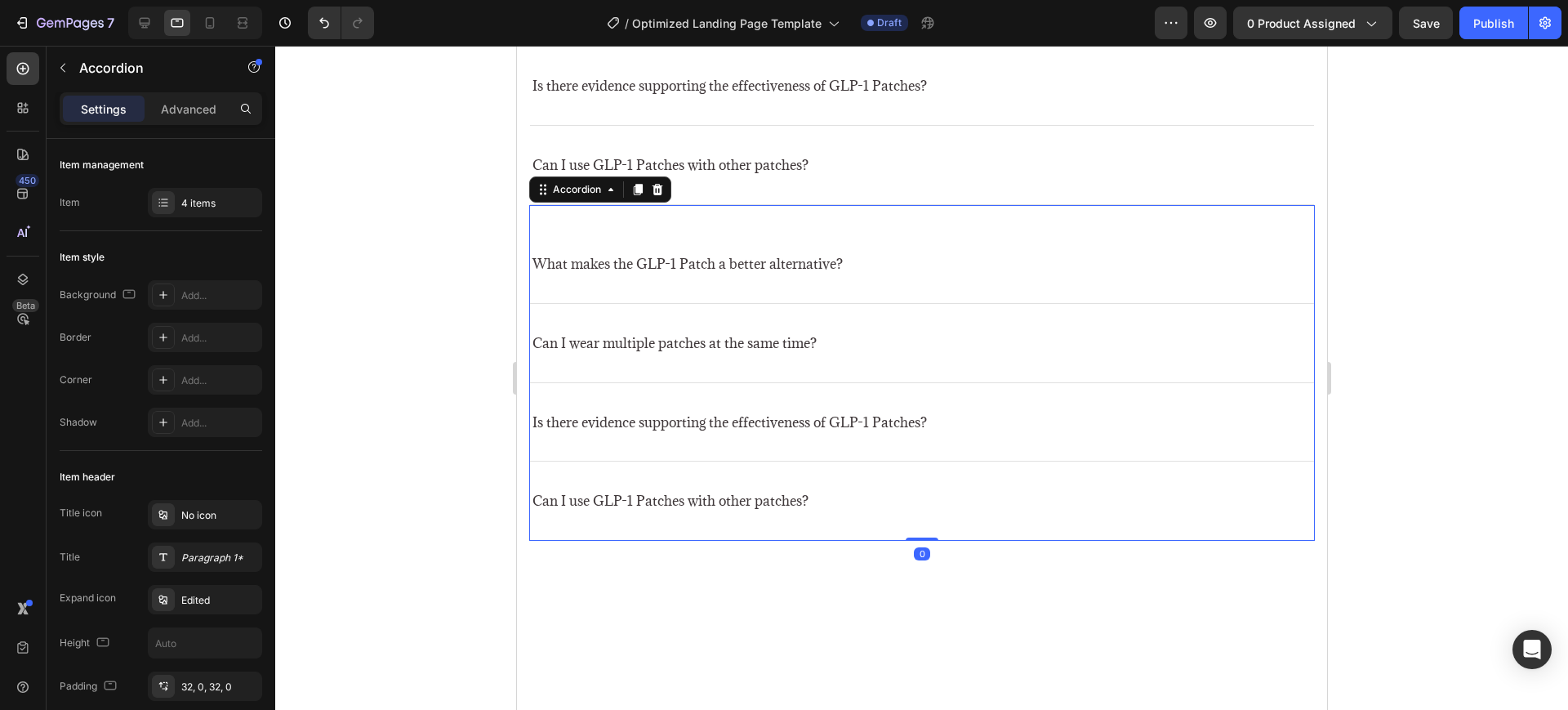 click on "Can I wear multiple patches at the same time?" at bounding box center (921, 343) 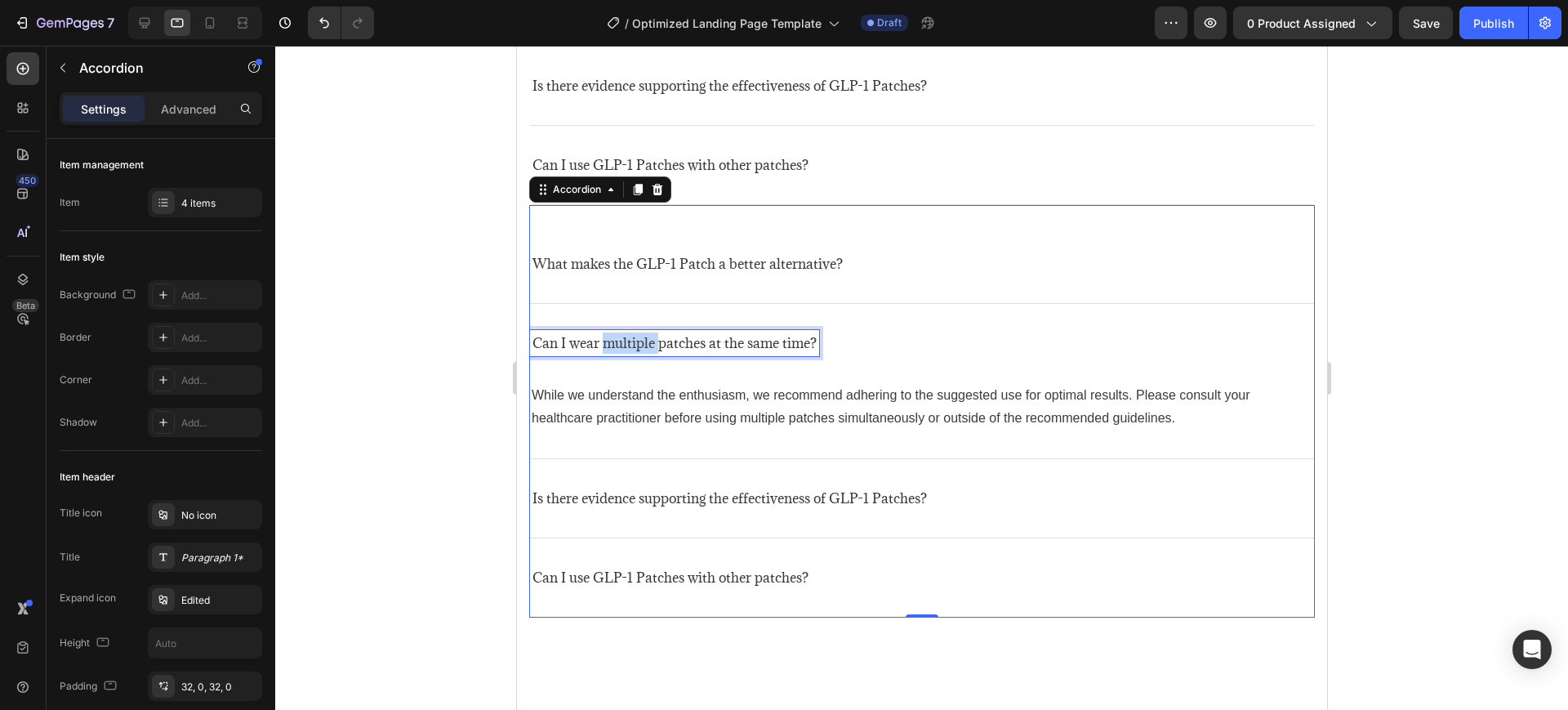 click on "Can I wear multiple patches at the same time?" at bounding box center [674, 343] 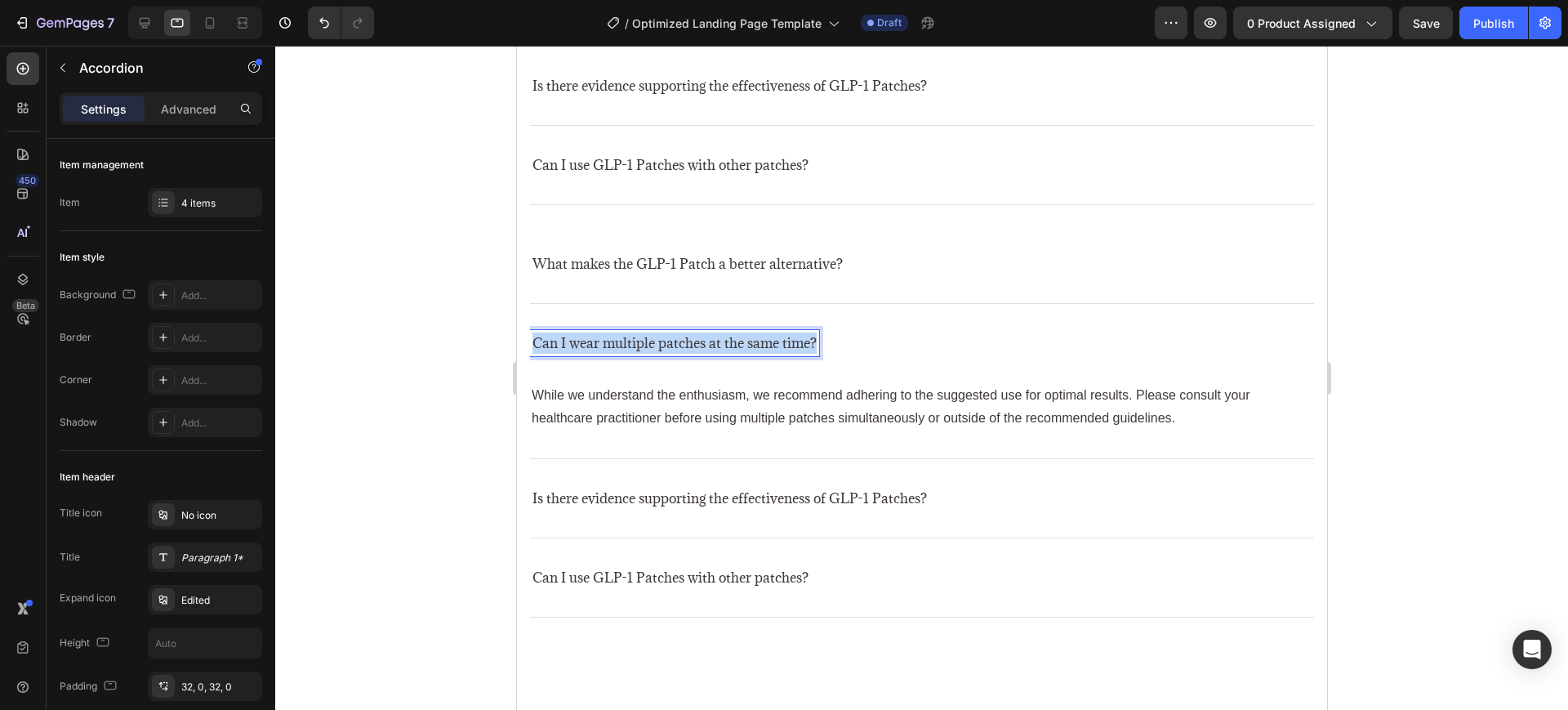click on "Can I wear multiple patches at the same time?" at bounding box center [674, 343] 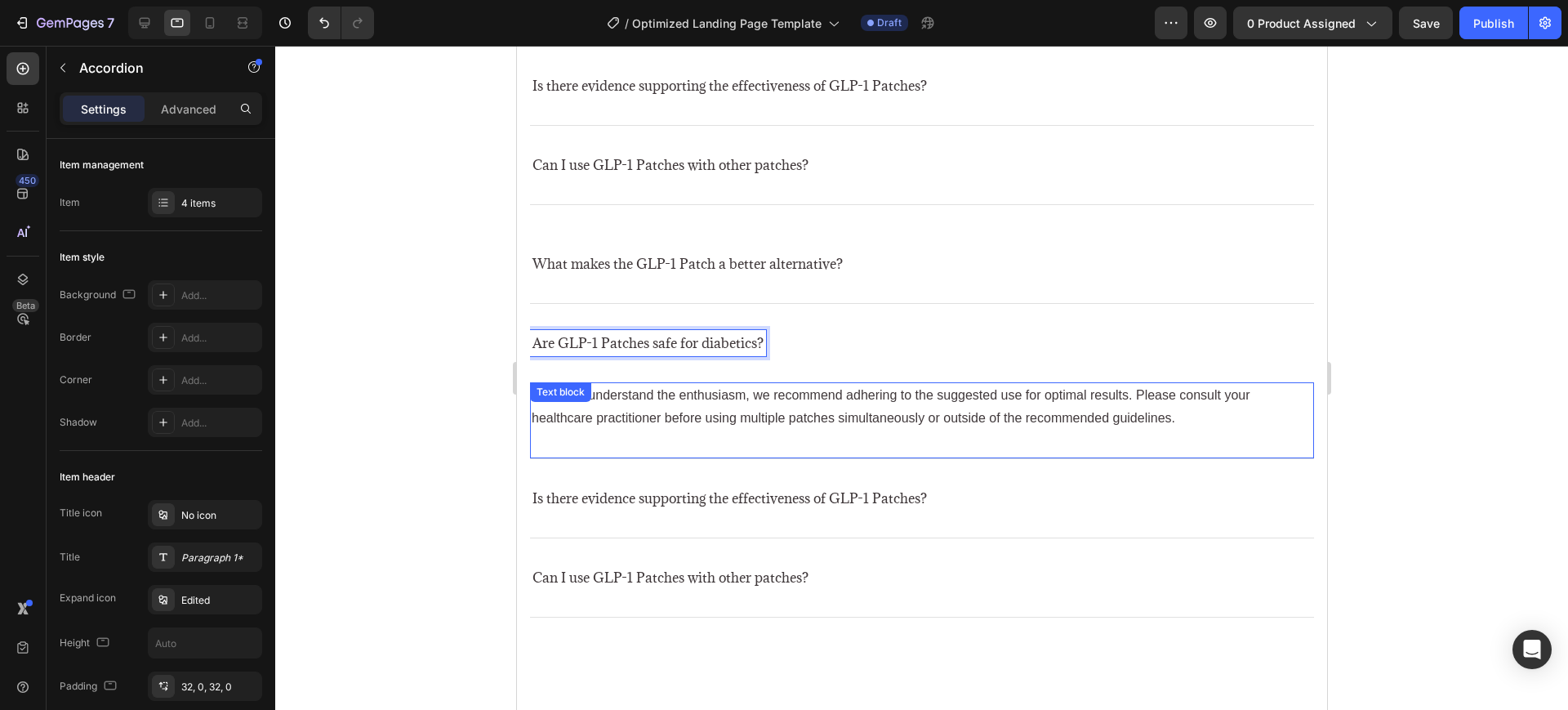 click on "While we understand the enthusiasm, we recommend adhering to the suggested use for optimal results. Please consult your healthcare practitioner before using multiple patches simultaneously or outside of the recommended guidelines." at bounding box center [921, 408] 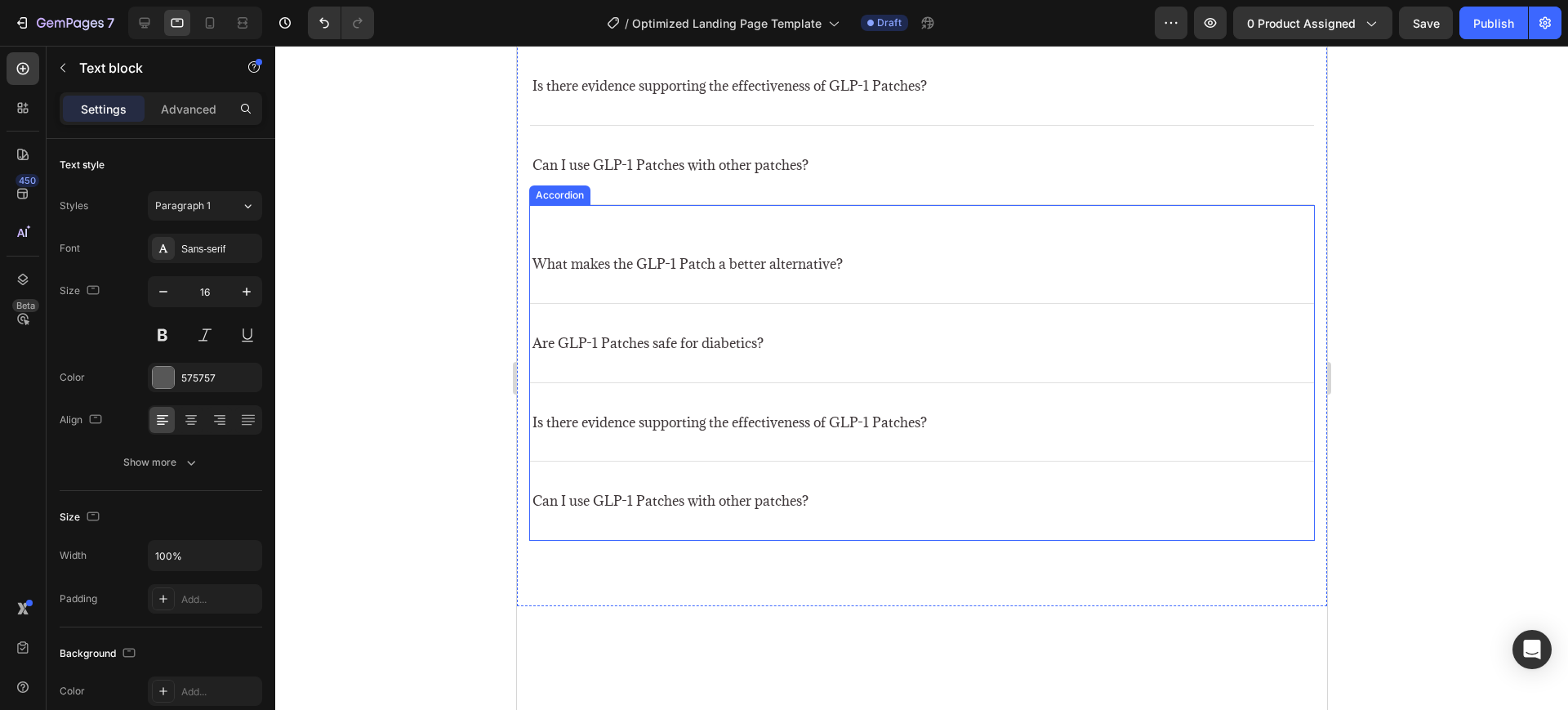 click on "Are GLP-1 Patches safe for diabetics?" at bounding box center (921, 343) 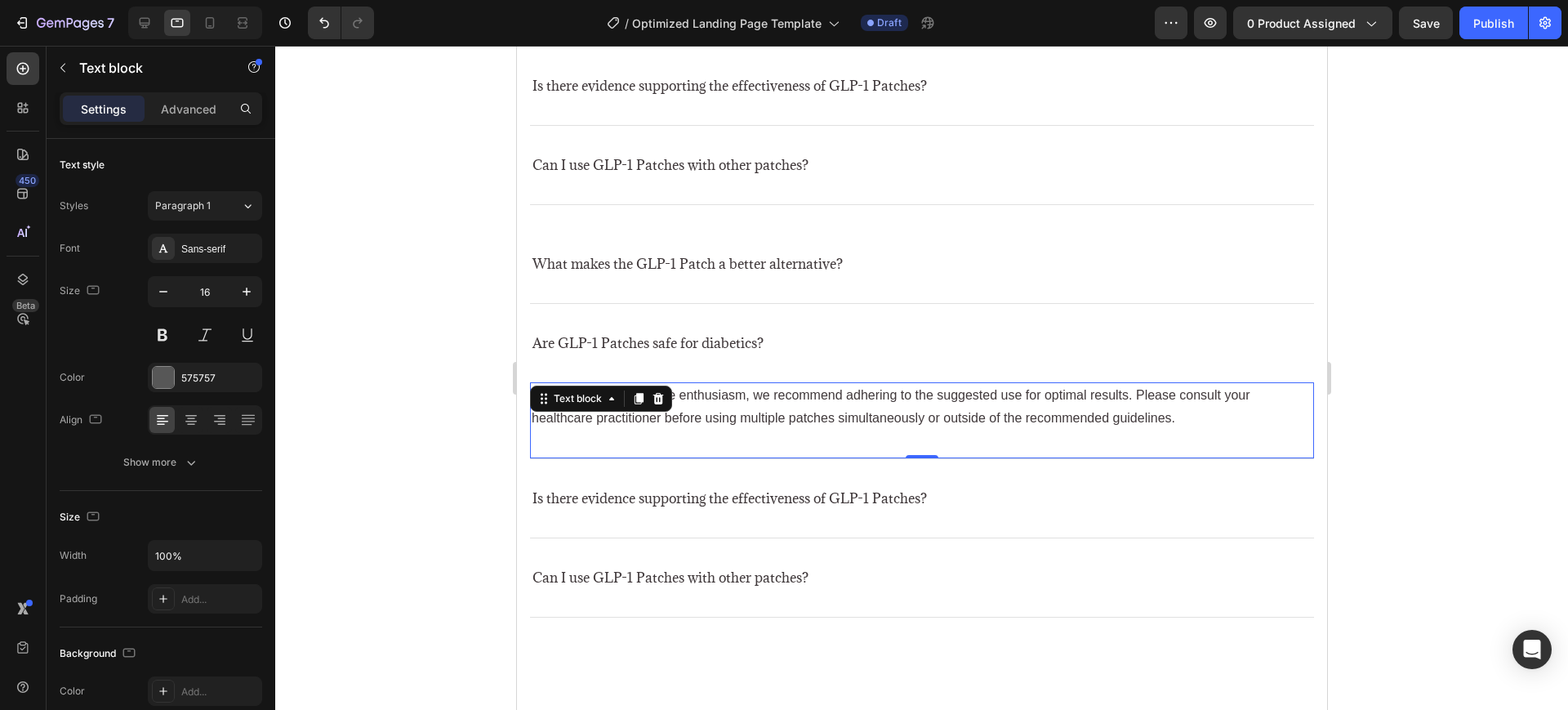 click on "While we understand the enthusiasm, we recommend adhering to the suggested use for optimal results. Please consult your healthcare practitioner before using multiple patches simultaneously or outside of the recommended guidelines." at bounding box center [890, 407] 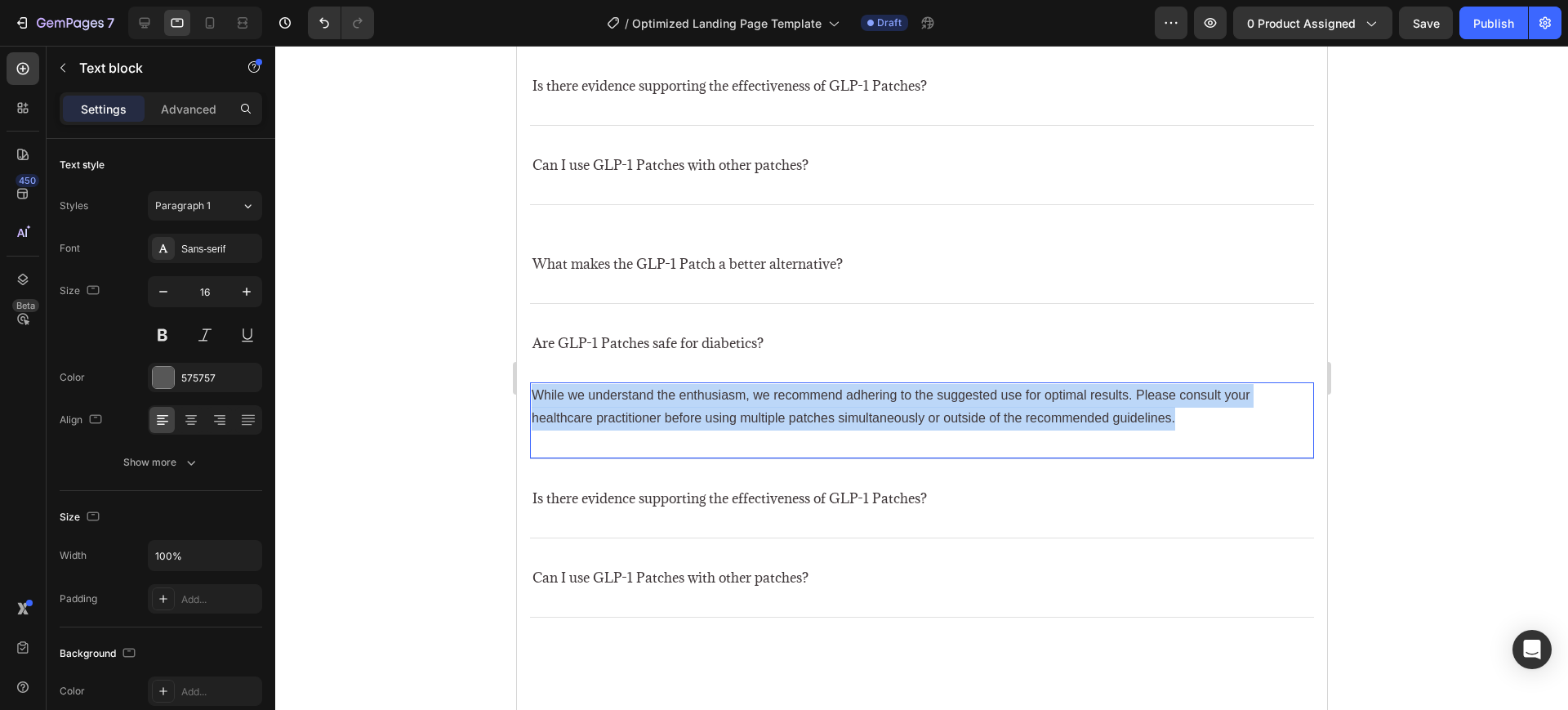 click on "While we understand the enthusiasm, we recommend adhering to the suggested use for optimal results. Please consult your healthcare practitioner before using multiple patches simultaneously or outside of the recommended guidelines." at bounding box center (890, 407) 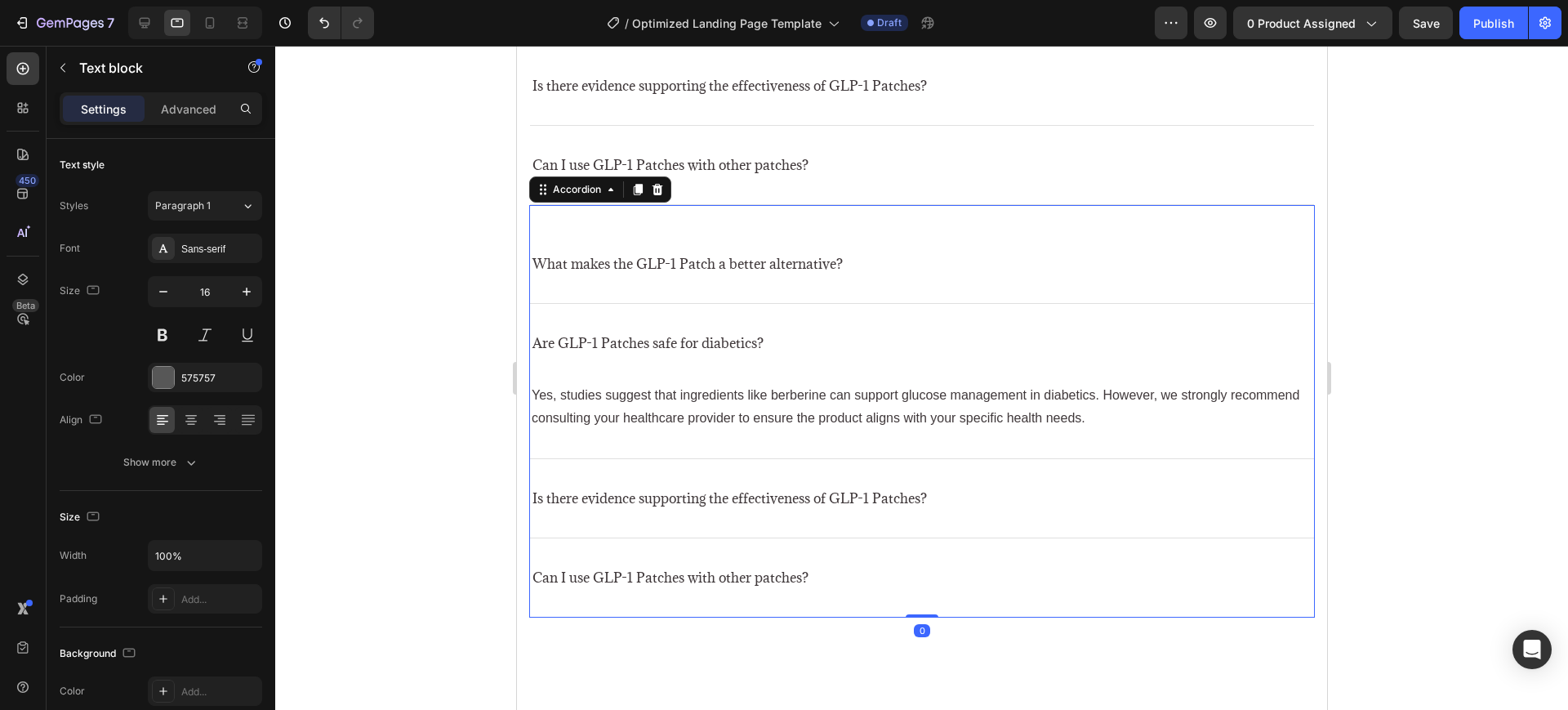click on "Is there evidence supporting the effectiveness of GLP-1 Patches?" at bounding box center (728, 498) 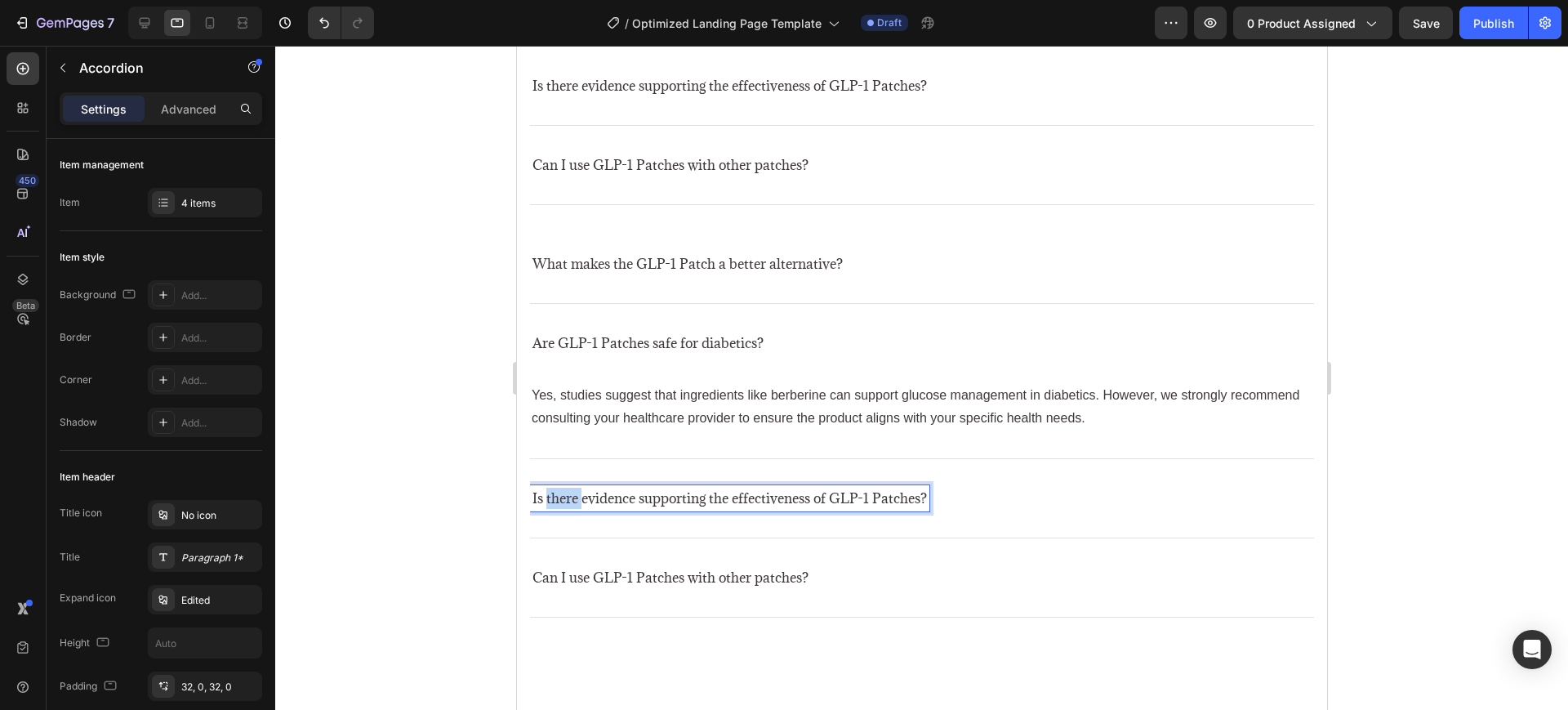 click on "Is there evidence supporting the effectiveness of GLP-1 Patches?" at bounding box center (728, 498) 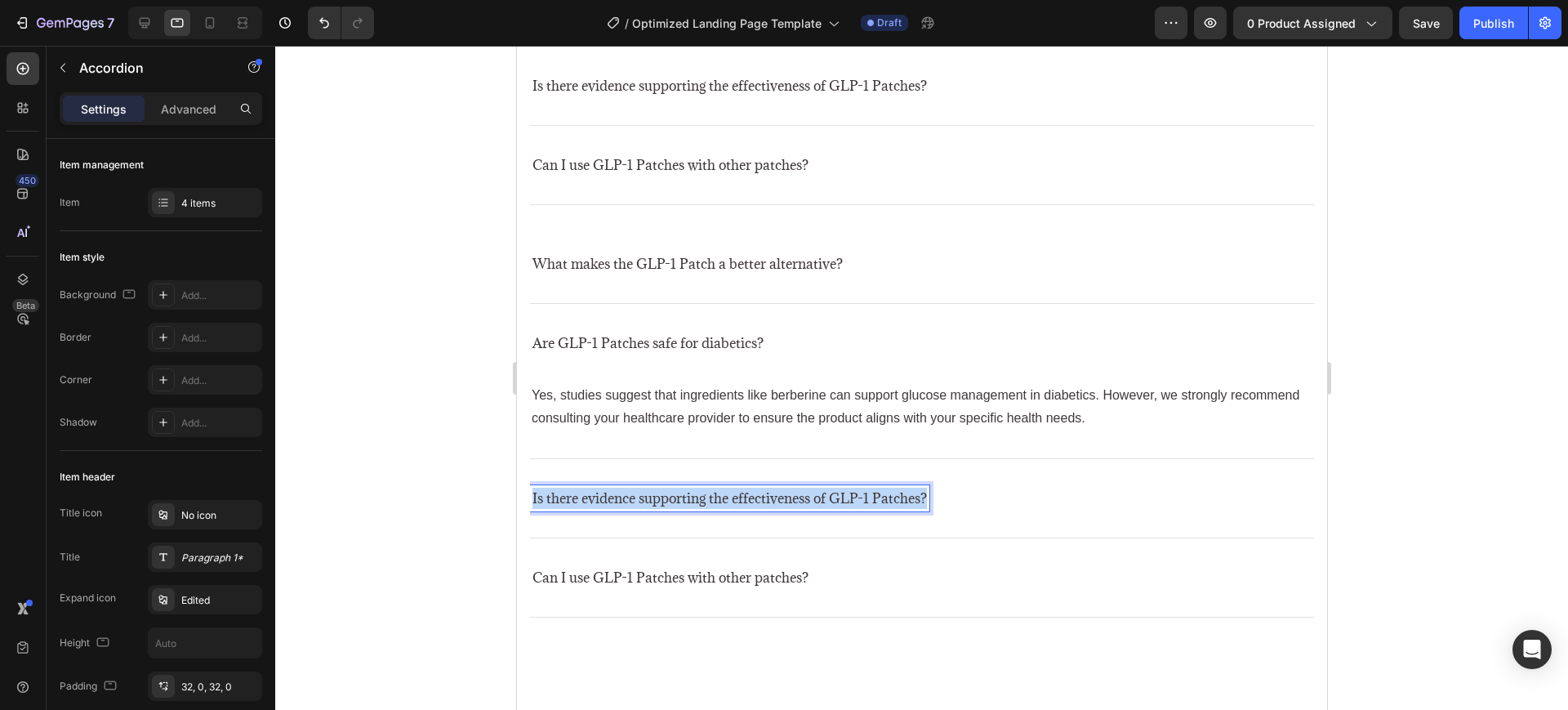 click on "Is there evidence supporting the effectiveness of GLP-1 Patches?" at bounding box center [728, 498] 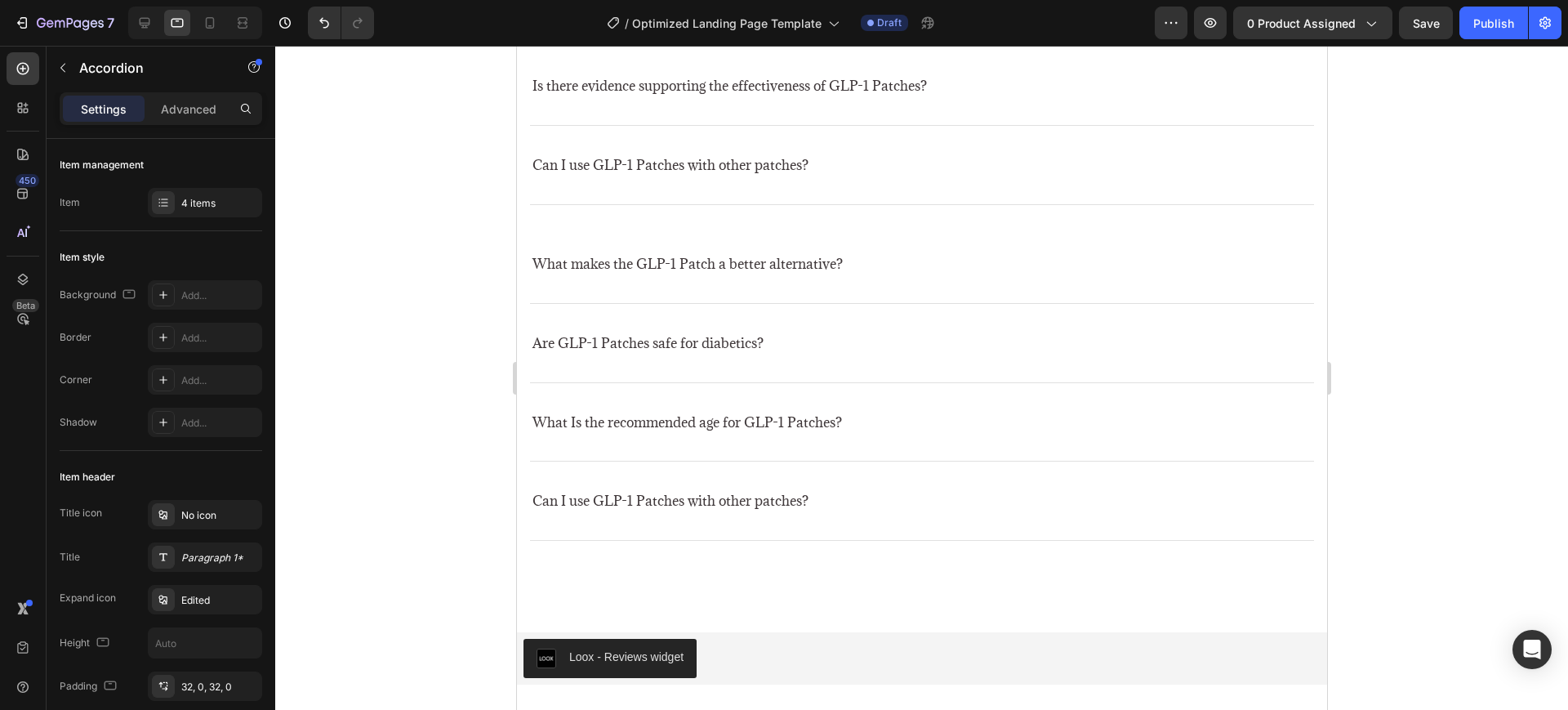 scroll, scrollTop: 5600, scrollLeft: 0, axis: vertical 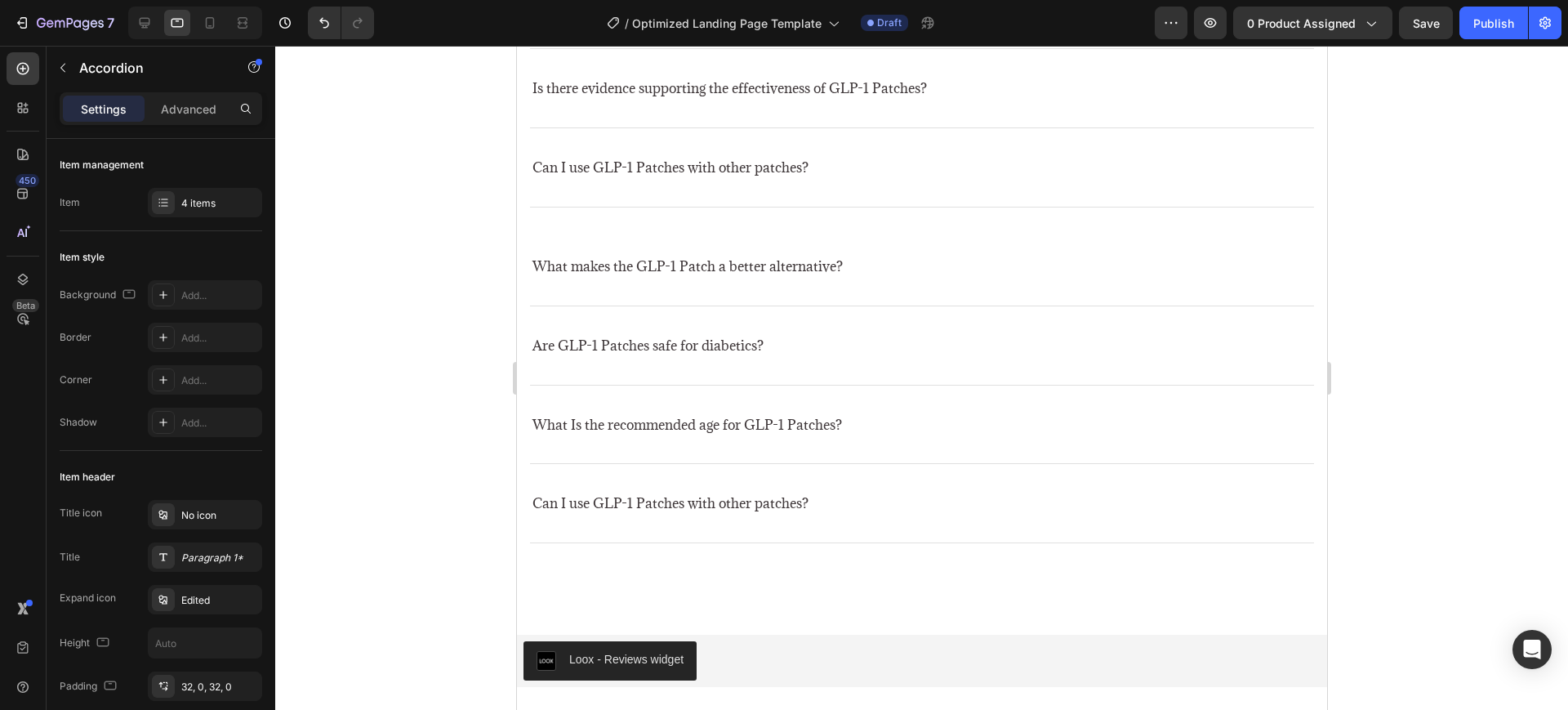 click on "What Is the recommended age for GLP-1 Patches?" at bounding box center (921, 425) 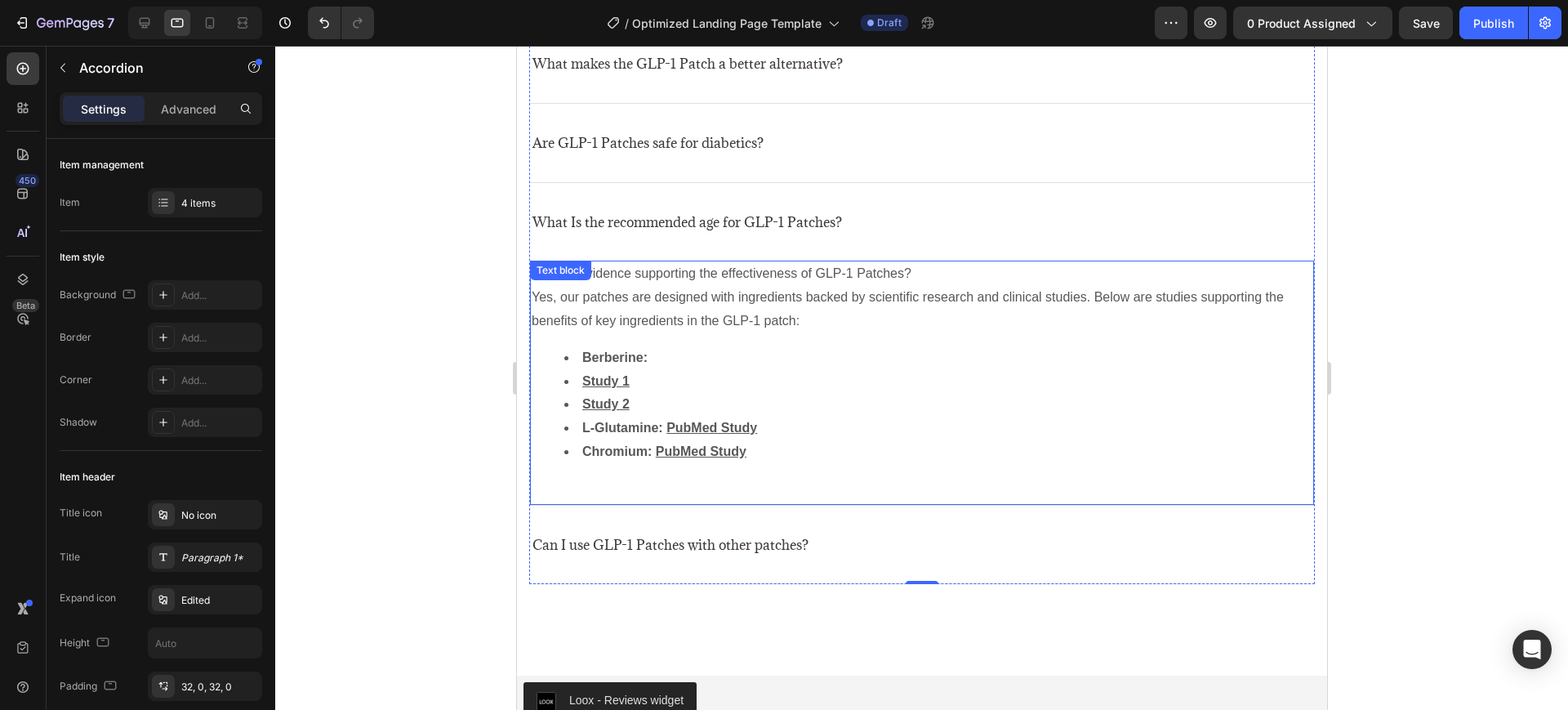 scroll, scrollTop: 5804, scrollLeft: 0, axis: vertical 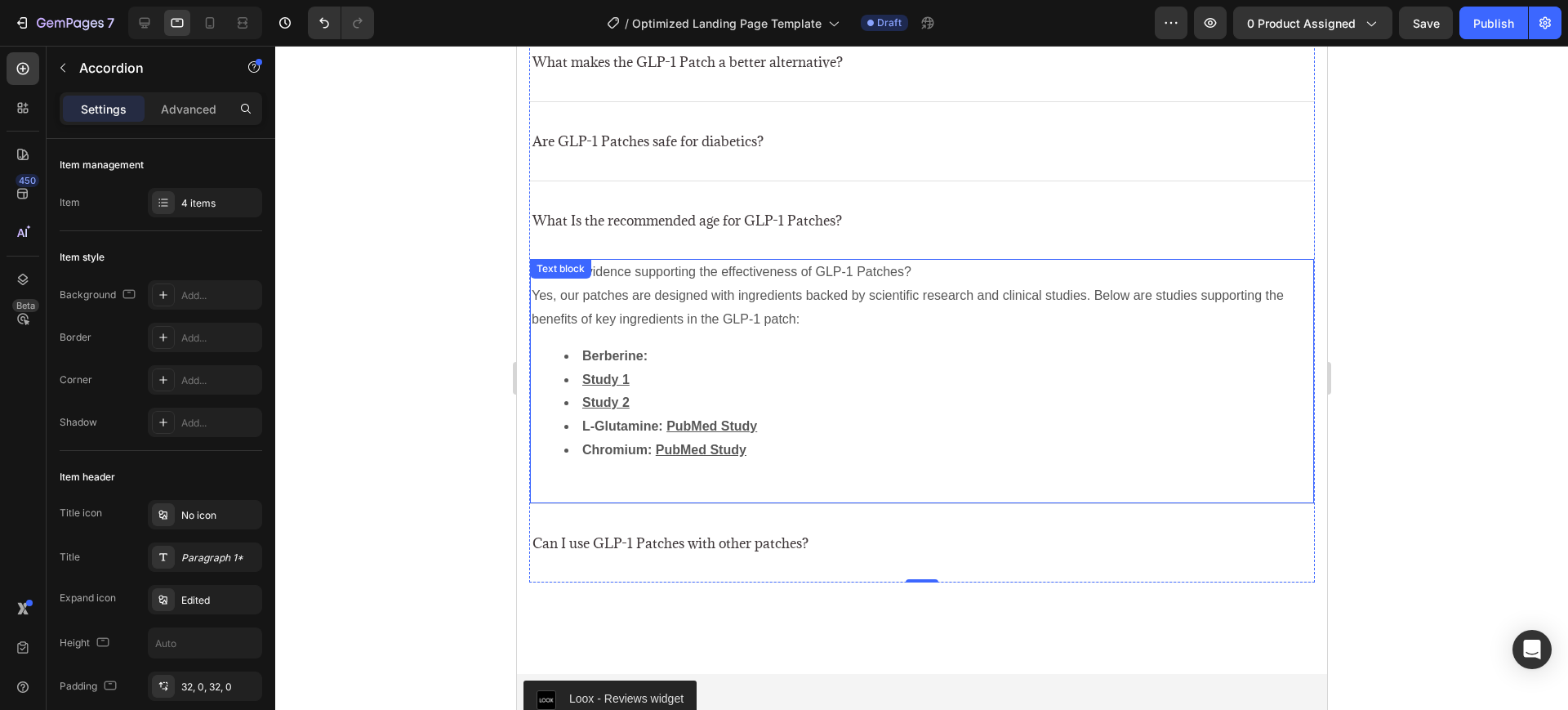 click on "Is there evidence supporting the effectiveness of GLP-1 Patches? Yes, our patches are designed with ingredients backed by scientific research and clinical studies. Below are studies supporting the benefits of key ingredients in the GLP-1 patch: Berberine: Study 1 Study 2 L-Glutamine:   PubMed Study Chromium:   PubMed Study Text block" at bounding box center (921, 381) 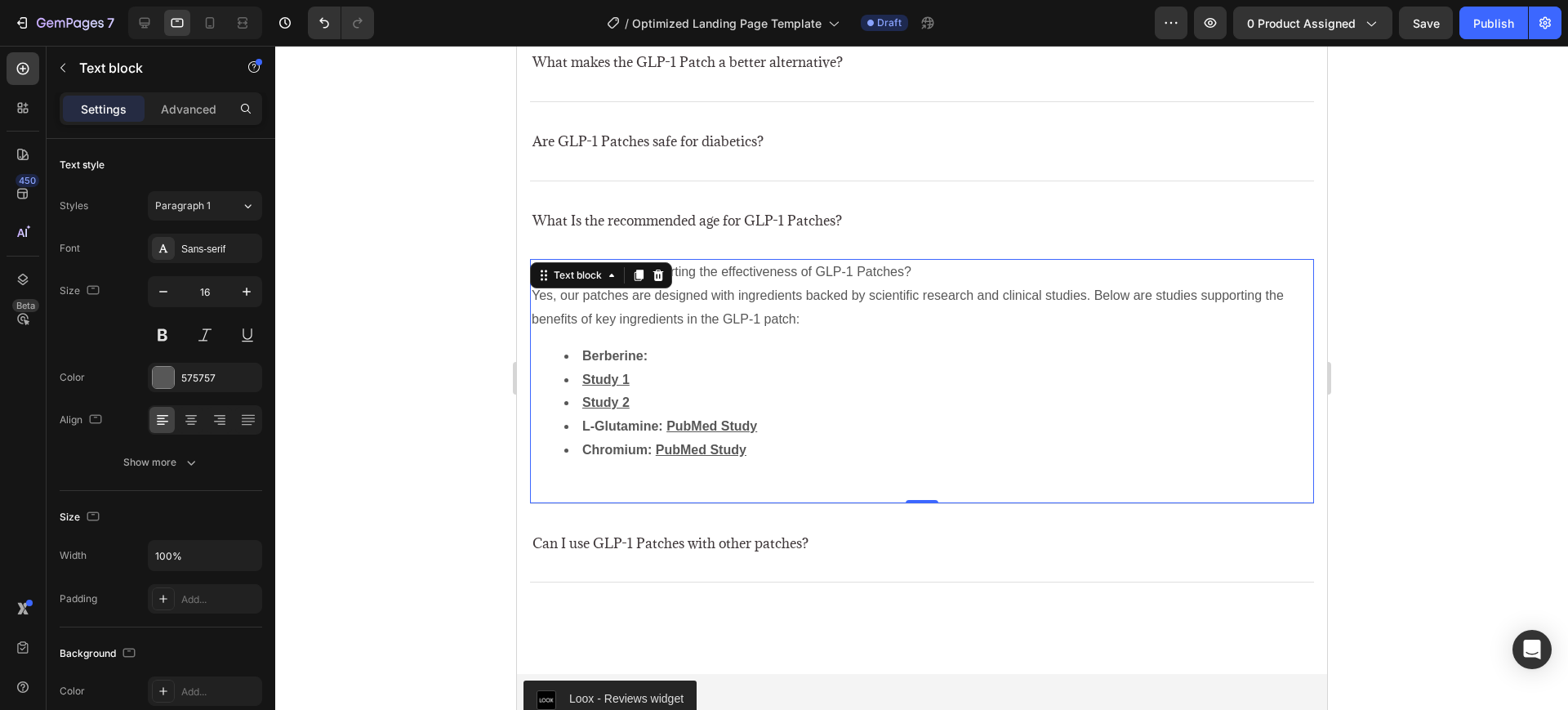 click 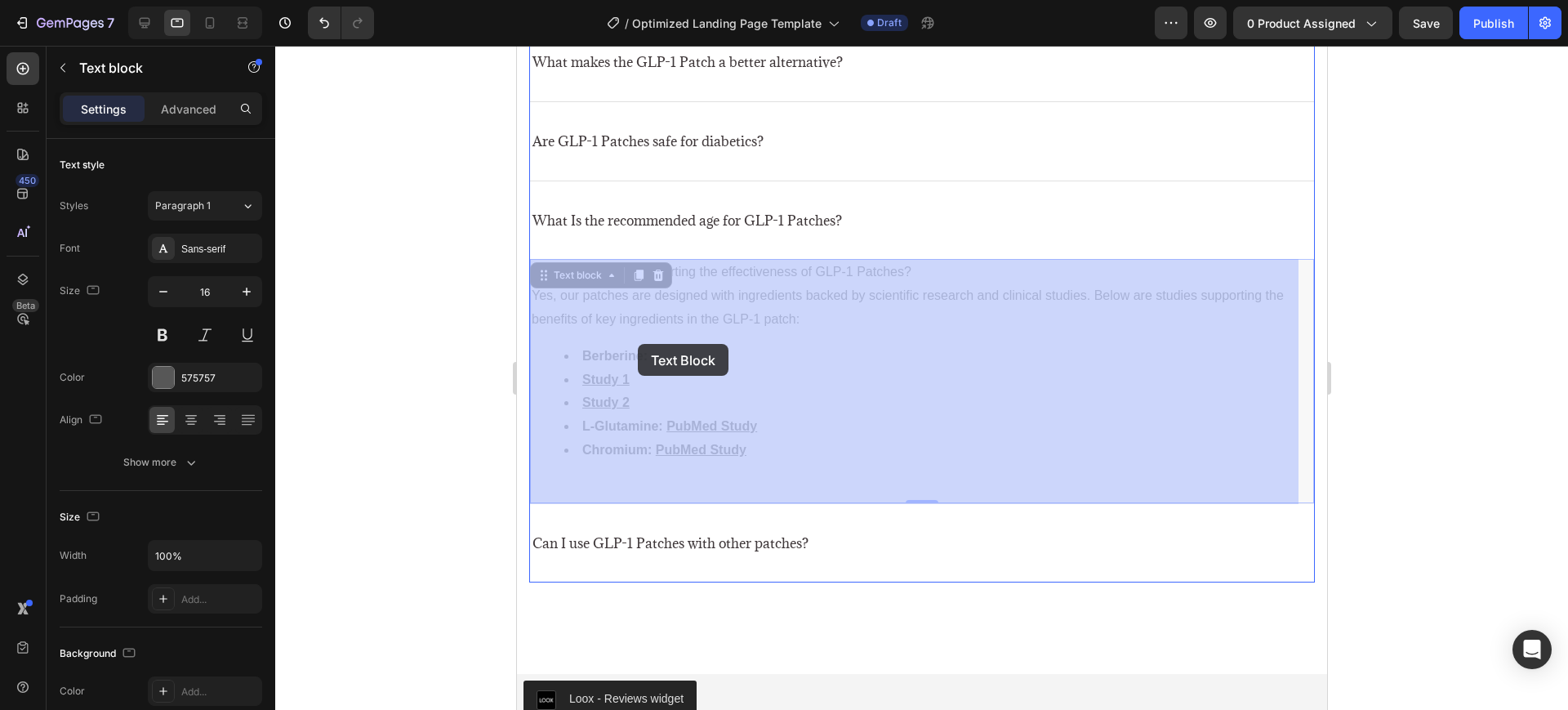 drag, startPoint x: 533, startPoint y: 292, endPoint x: 642, endPoint y: 353, distance: 124.90797 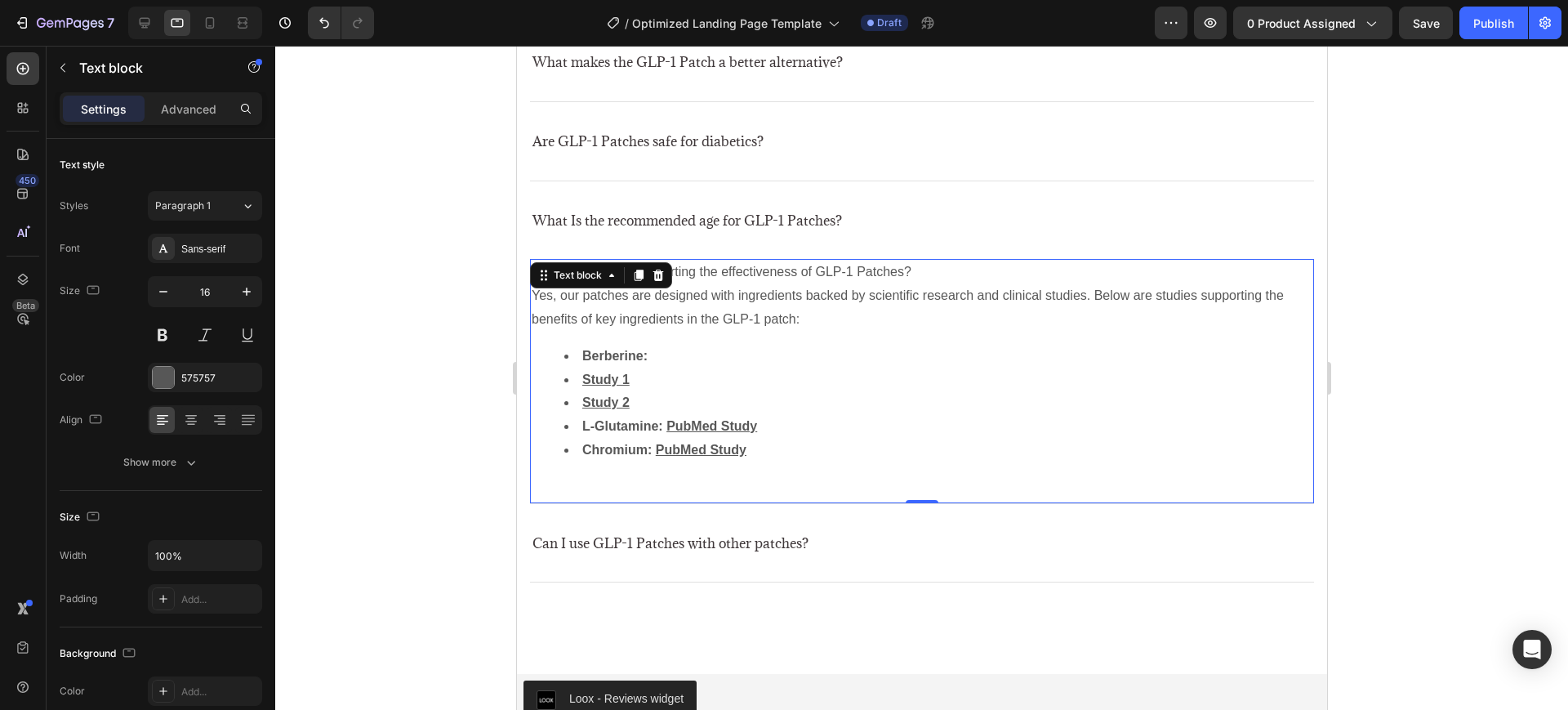 click on "Yes, our patches are designed with ingredients backed by scientific research and clinical studies. Below are studies supporting the benefits of key ingredients in the GLP-1 patch:" at bounding box center [921, 308] 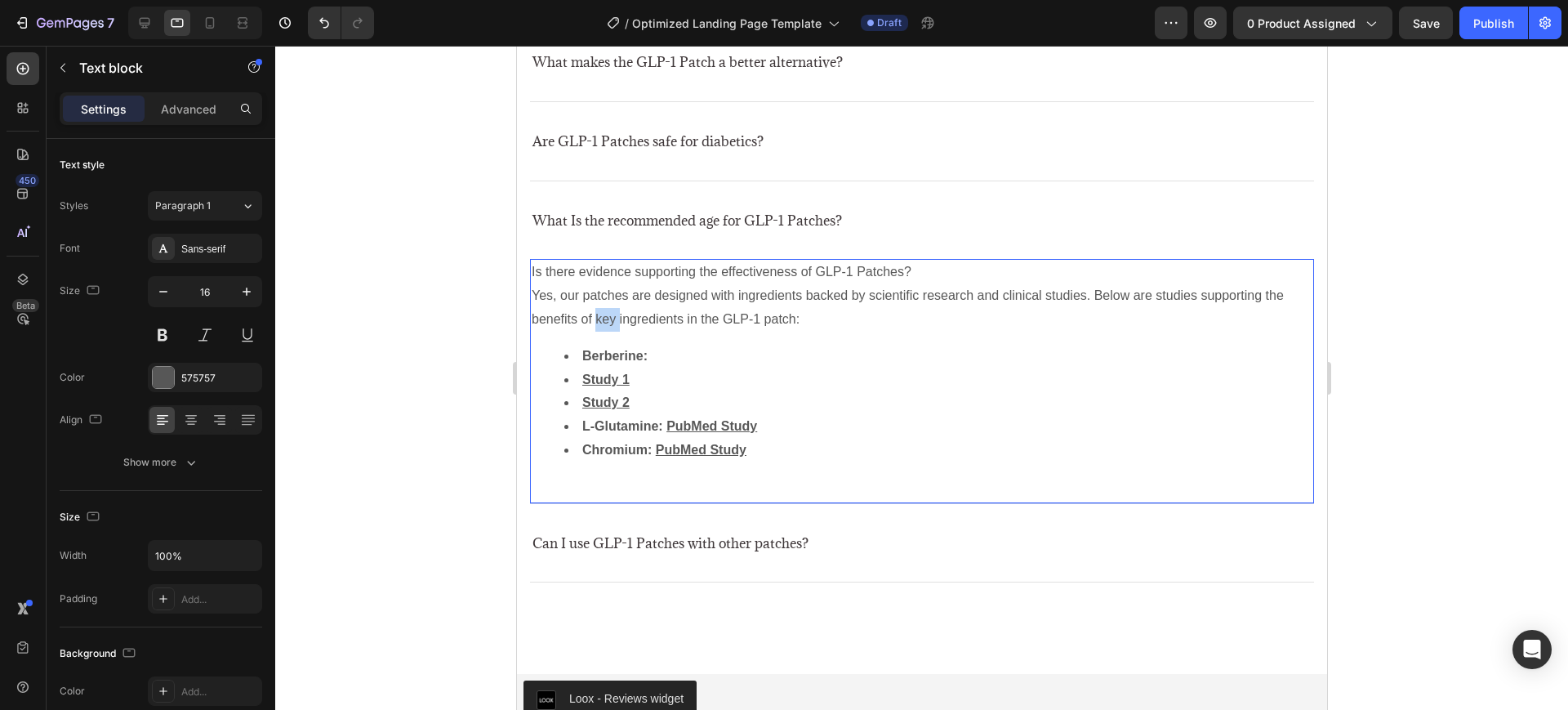 click on "Yes, our patches are designed with ingredients backed by scientific research and clinical studies. Below are studies supporting the benefits of key ingredients in the GLP-1 patch:" at bounding box center [921, 308] 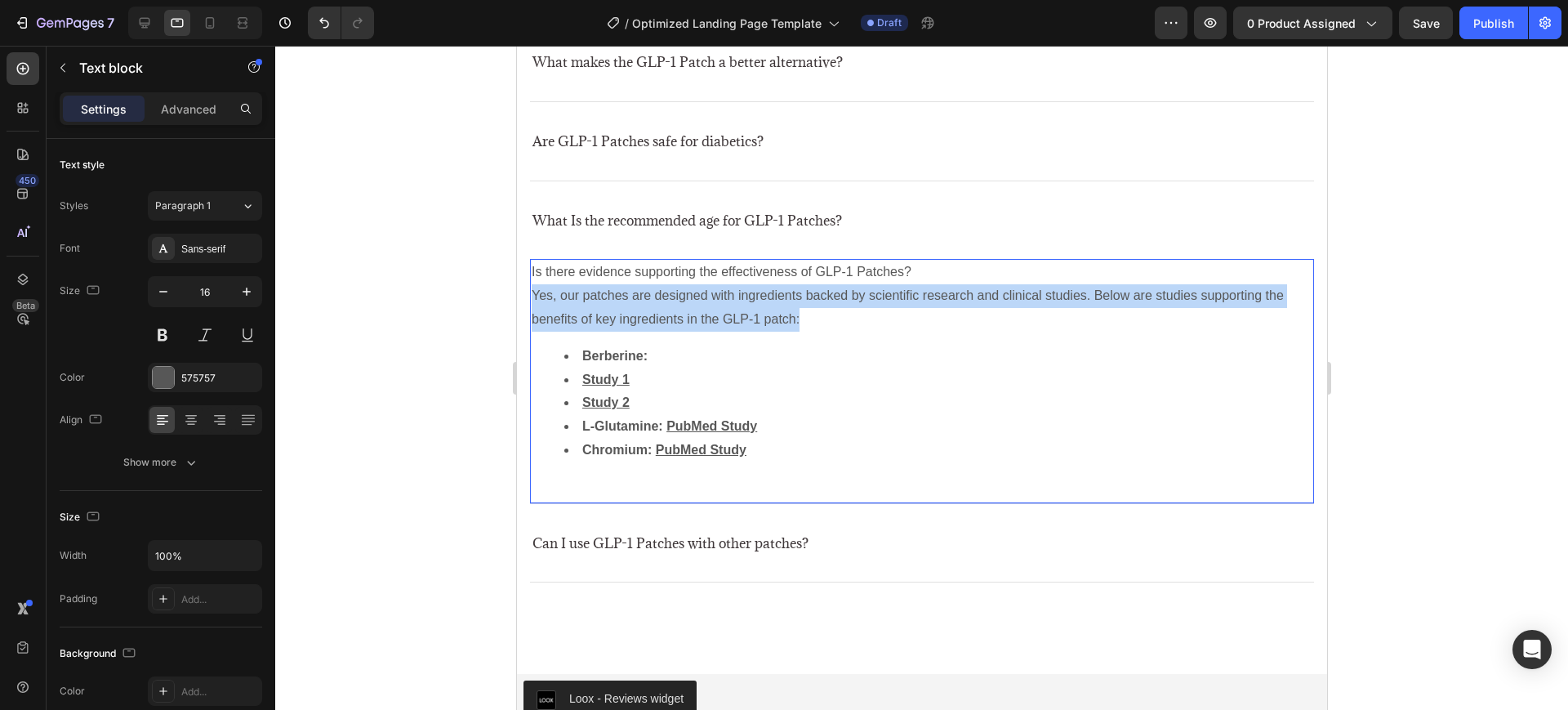 click on "Yes, our patches are designed with ingredients backed by scientific research and clinical studies. Below are studies supporting the benefits of key ingredients in the GLP-1 patch:" at bounding box center [921, 308] 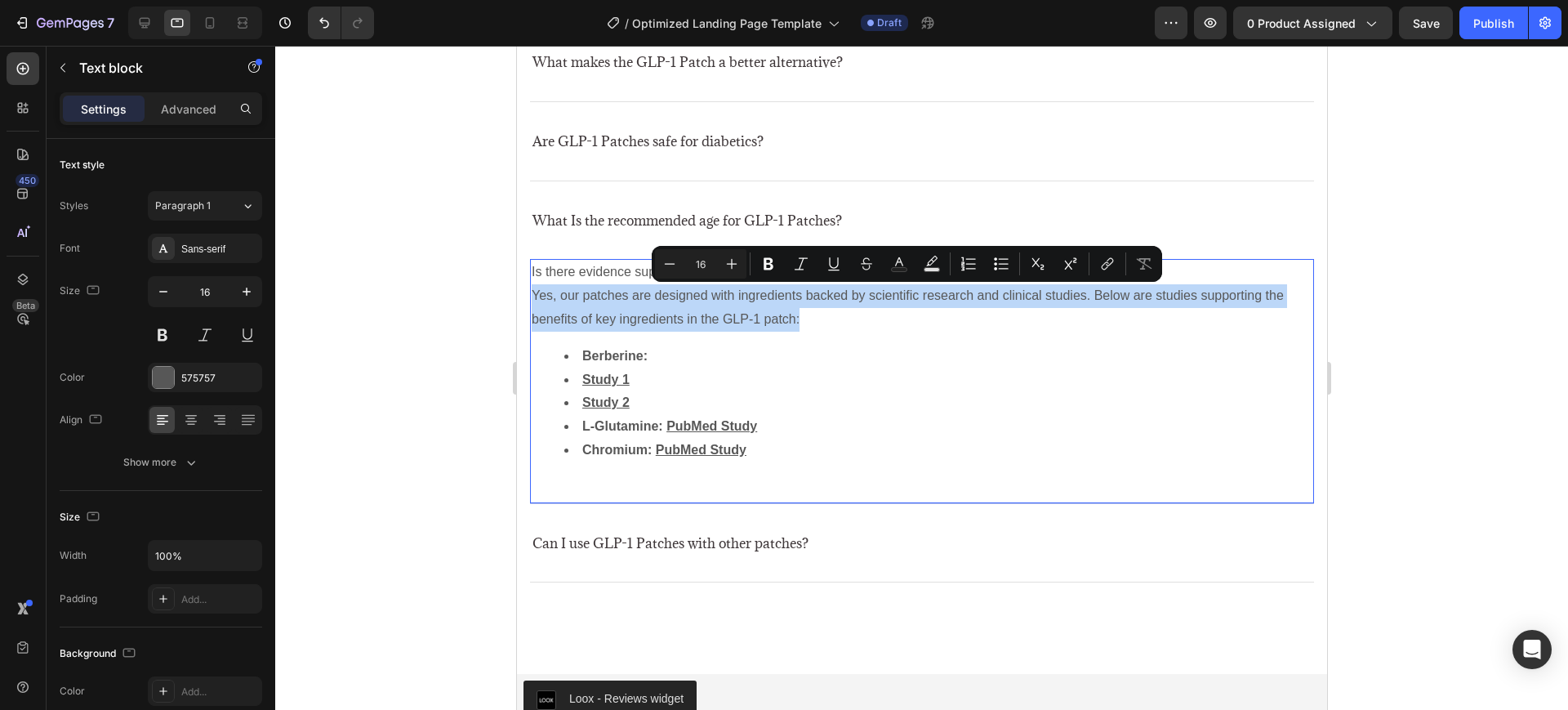 click on "Yes, our patches are designed with ingredients backed by scientific research and clinical studies. Below are studies supporting the benefits of key ingredients in the GLP-1 patch:" at bounding box center [921, 308] 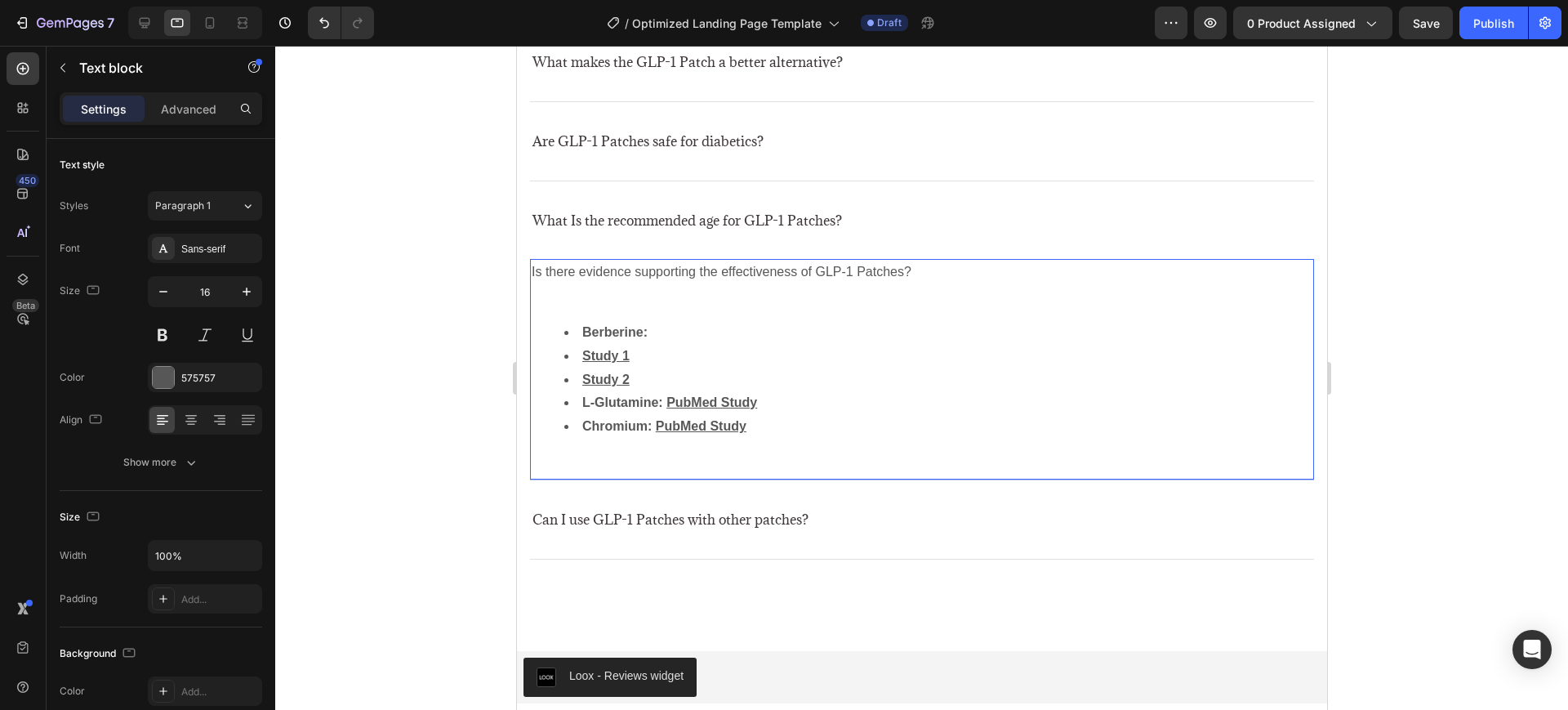 click on "Is there evidence supporting the effectiveness of GLP-1 Patches?" at bounding box center (921, 272) 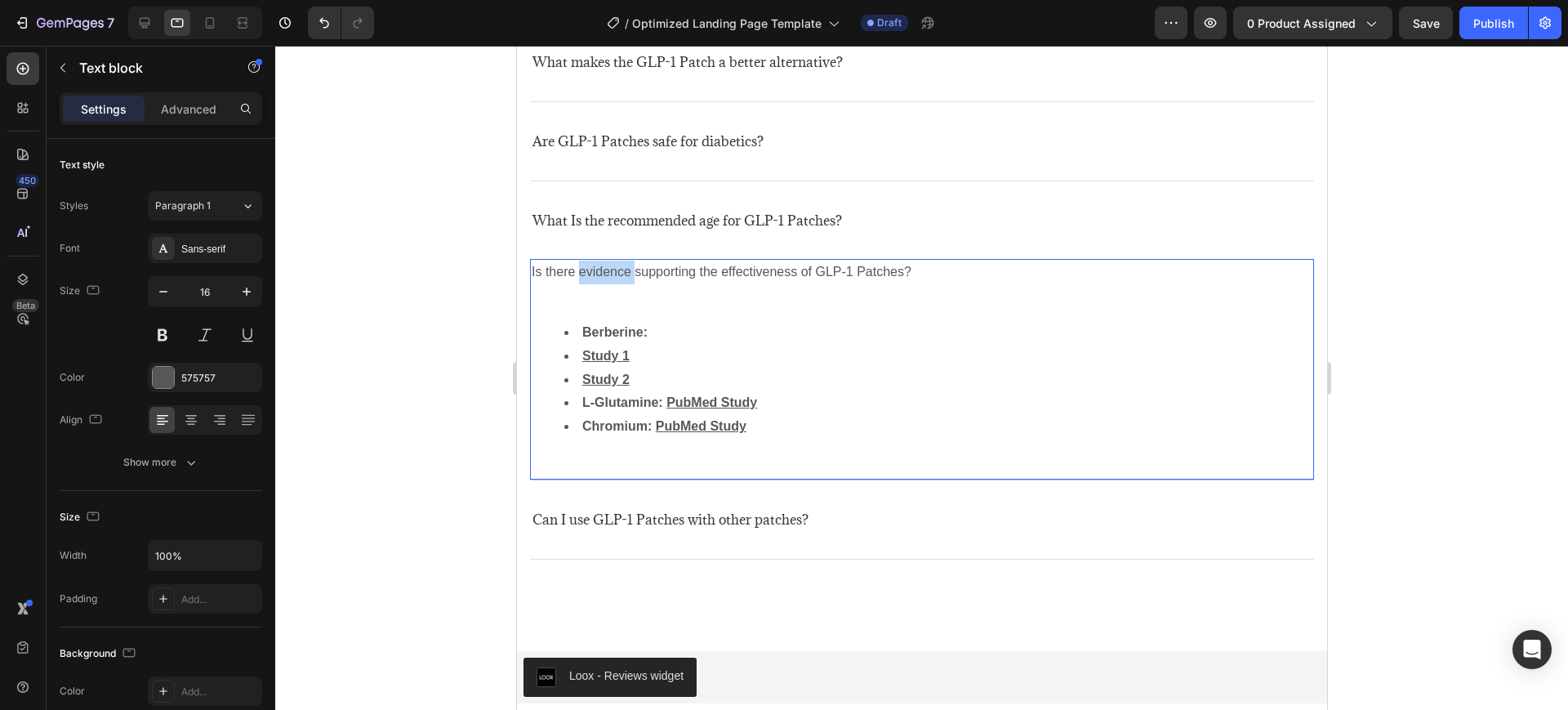 click on "Is there evidence supporting the effectiveness of GLP-1 Patches?" at bounding box center (921, 272) 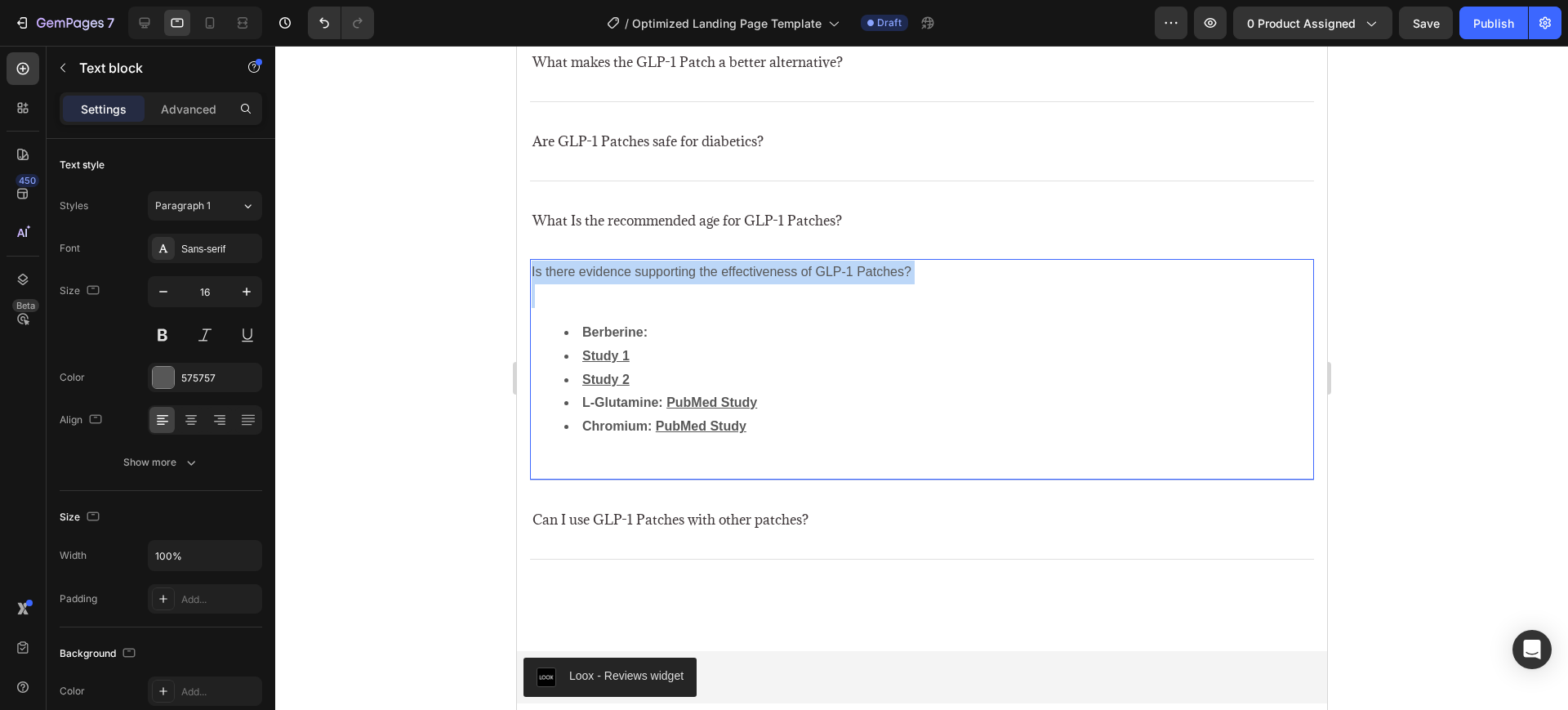 click on "Is there evidence supporting the effectiveness of GLP-1 Patches?" at bounding box center [921, 272] 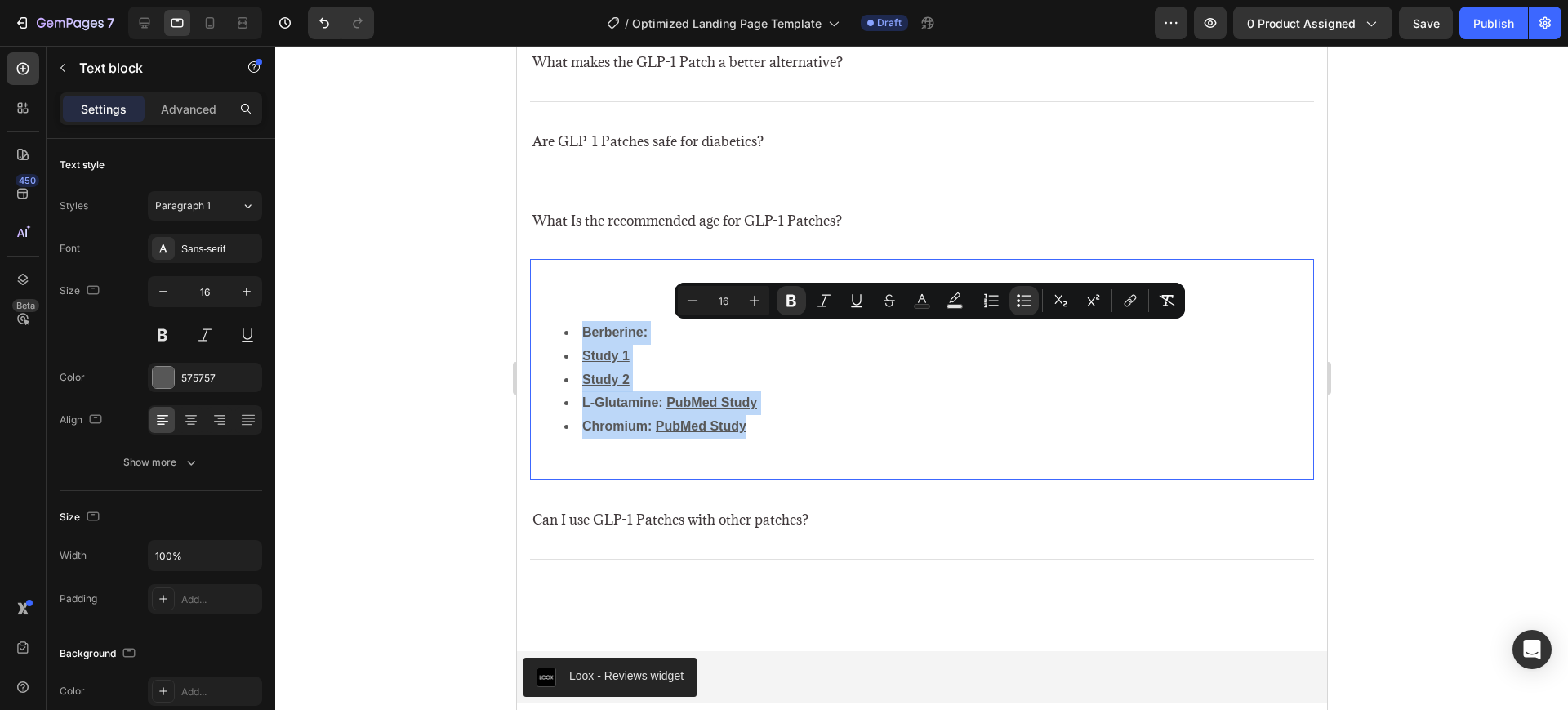drag, startPoint x: 577, startPoint y: 328, endPoint x: 788, endPoint y: 449, distance: 243.2324 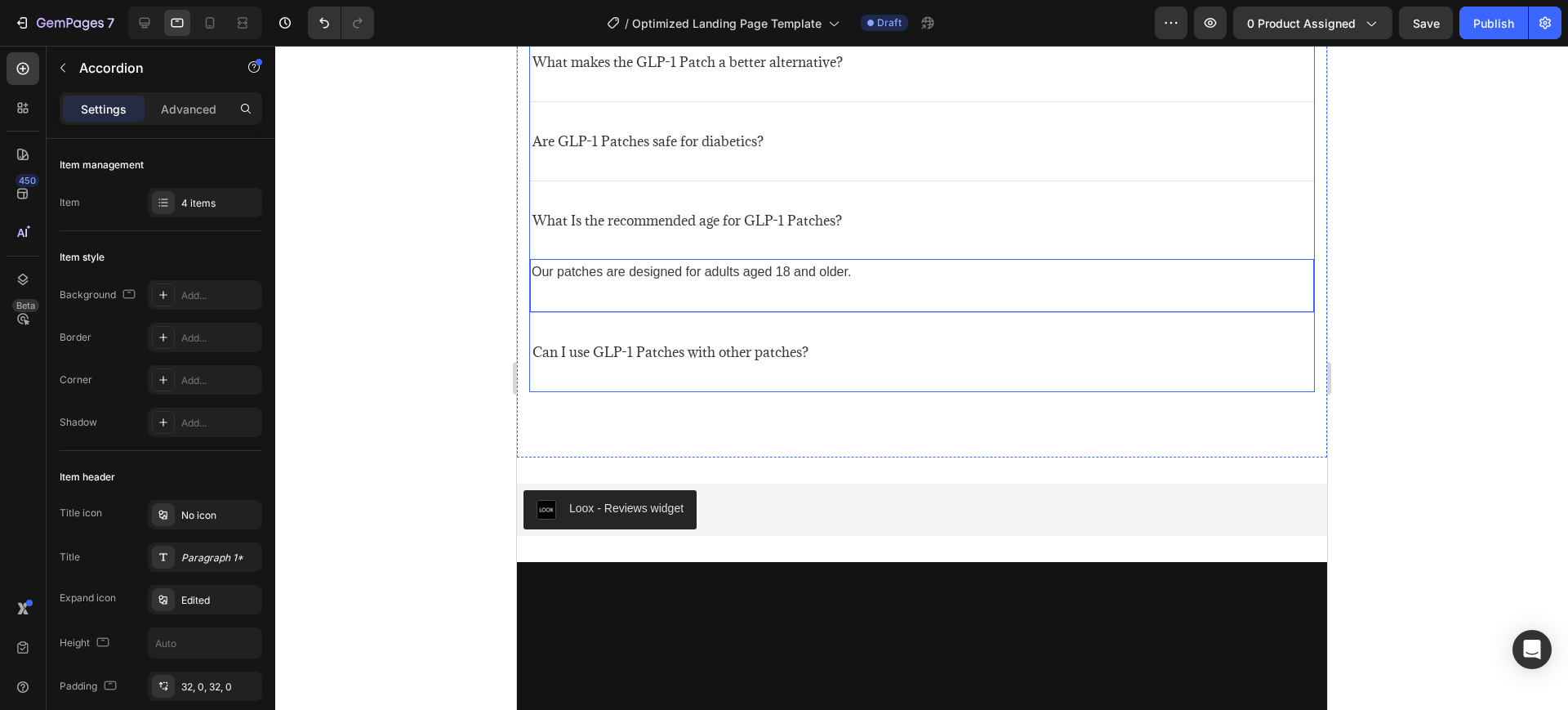 click on "Can I use GLP-1 Patches with other patches?" at bounding box center [921, 352] 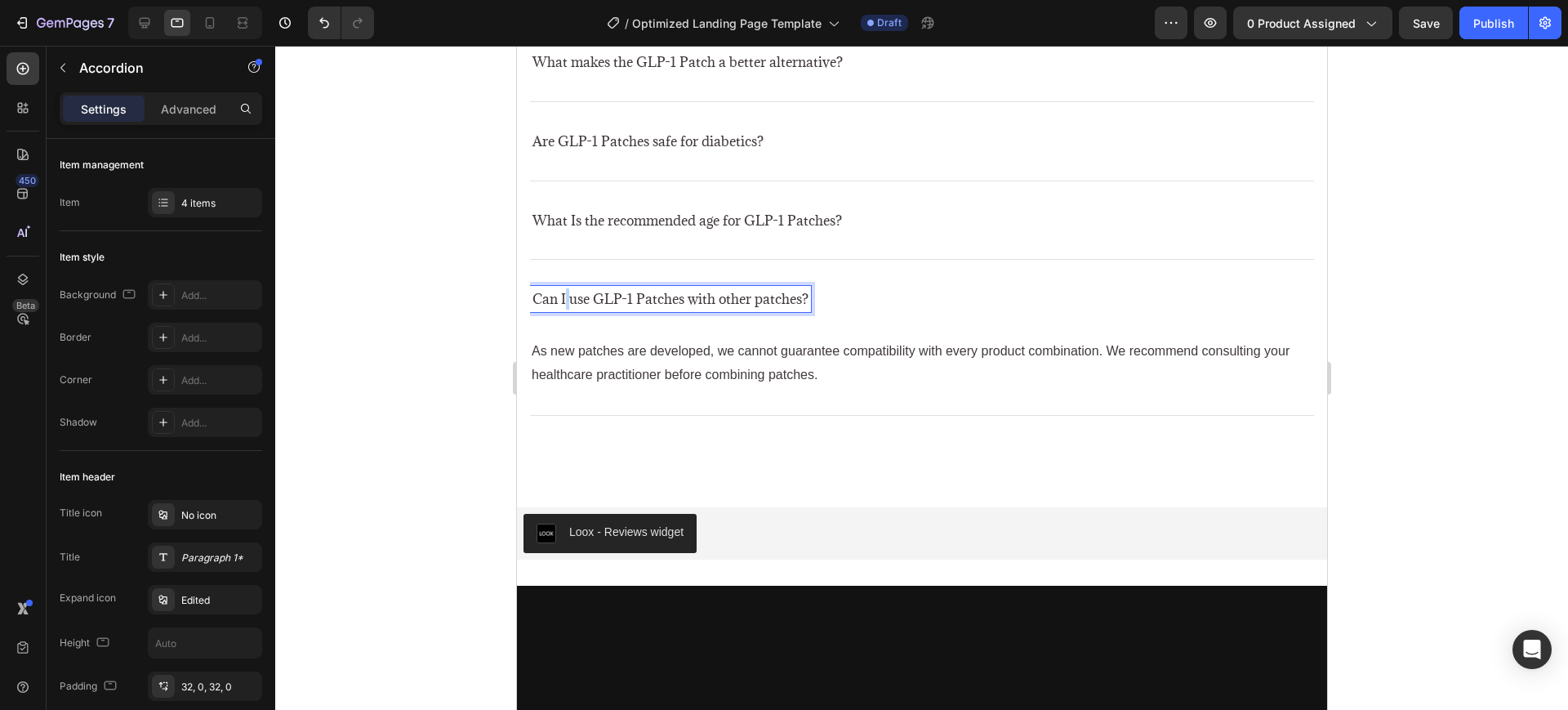 click on "Can I use GLP-1 Patches with other patches?" at bounding box center (670, 299) 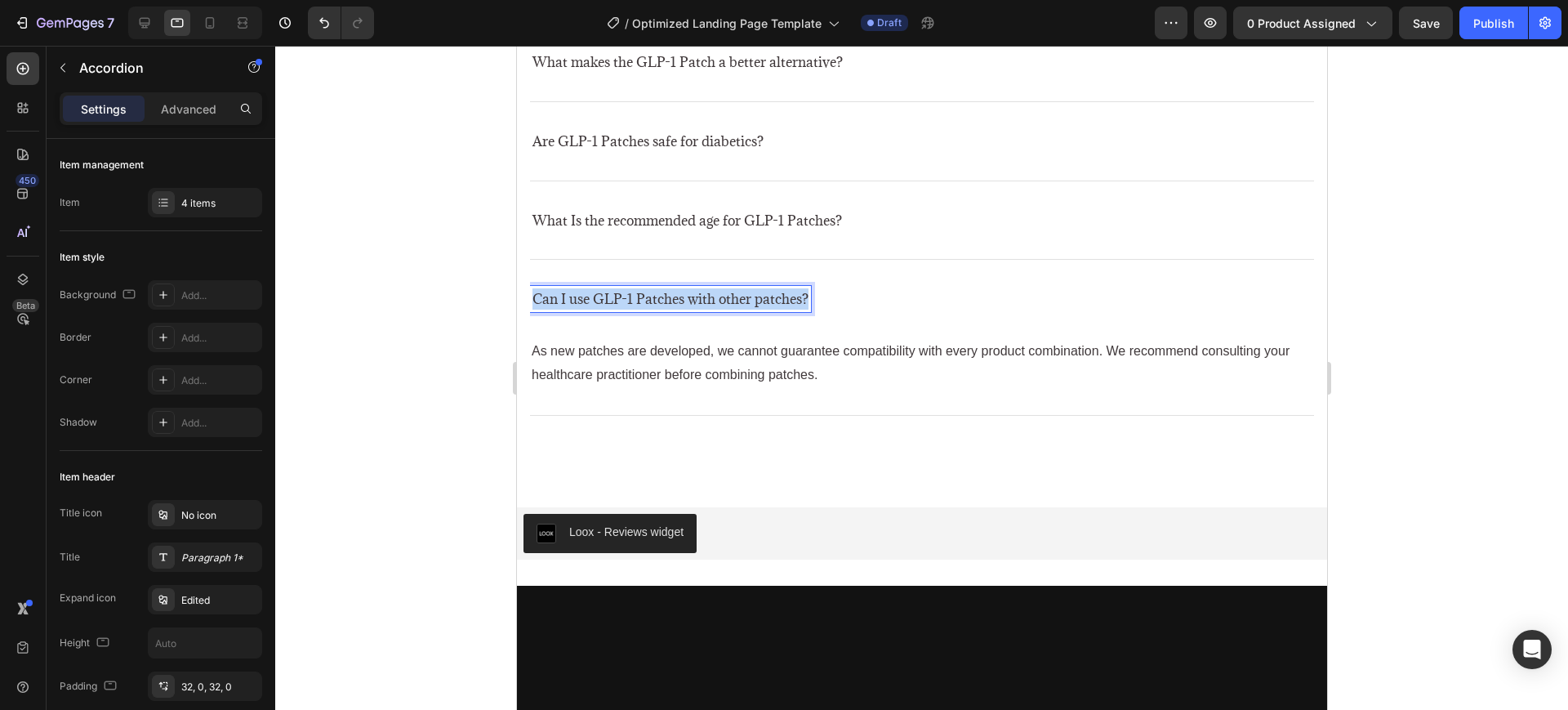 click on "Can I use GLP-1 Patches with other patches?" at bounding box center (670, 299) 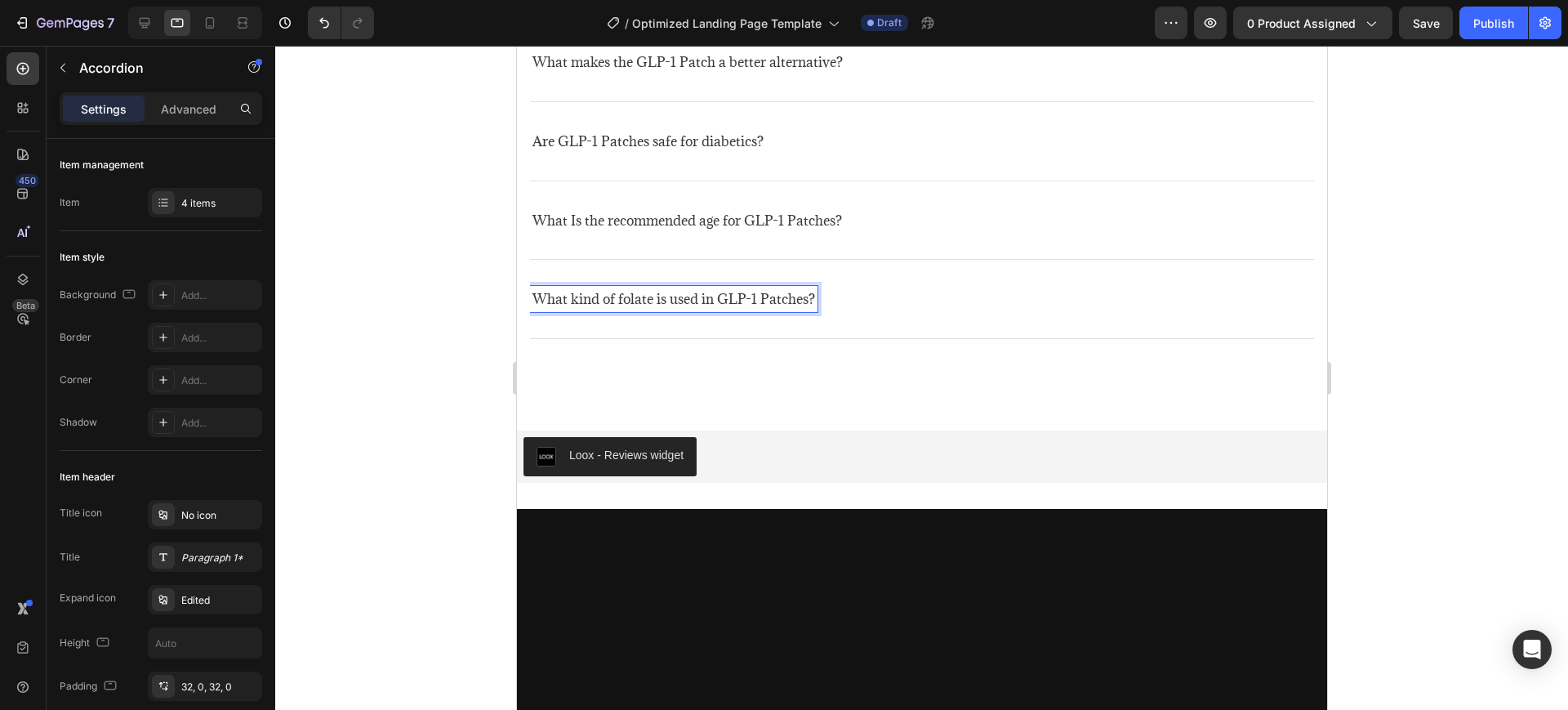 click on "What kind of folate is used in GLP-1 Patches?" at bounding box center (921, 299) 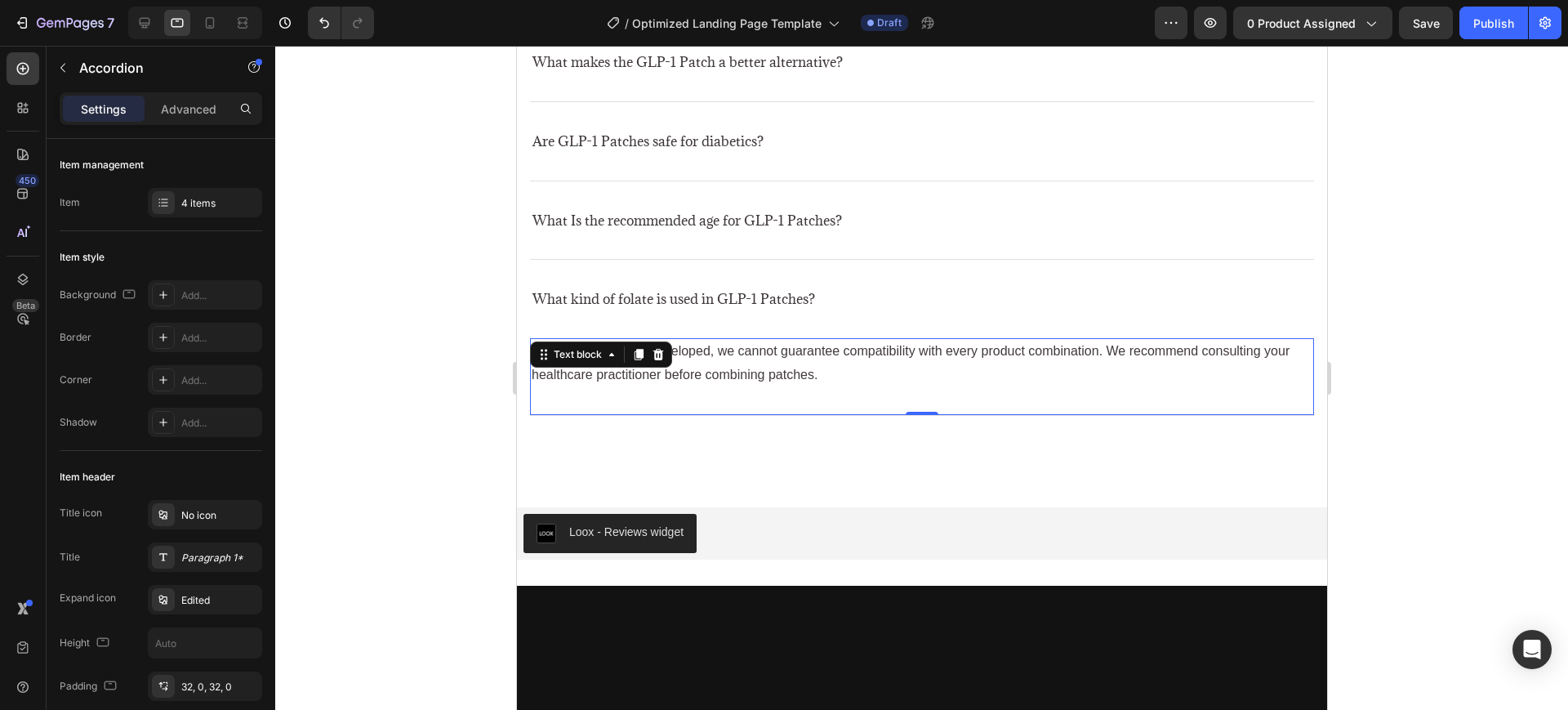 click on "As new patches are developed, we cannot guarantee compatibility with every product combination. We recommend consulting your healthcare practitioner before combining patches." at bounding box center [921, 364] 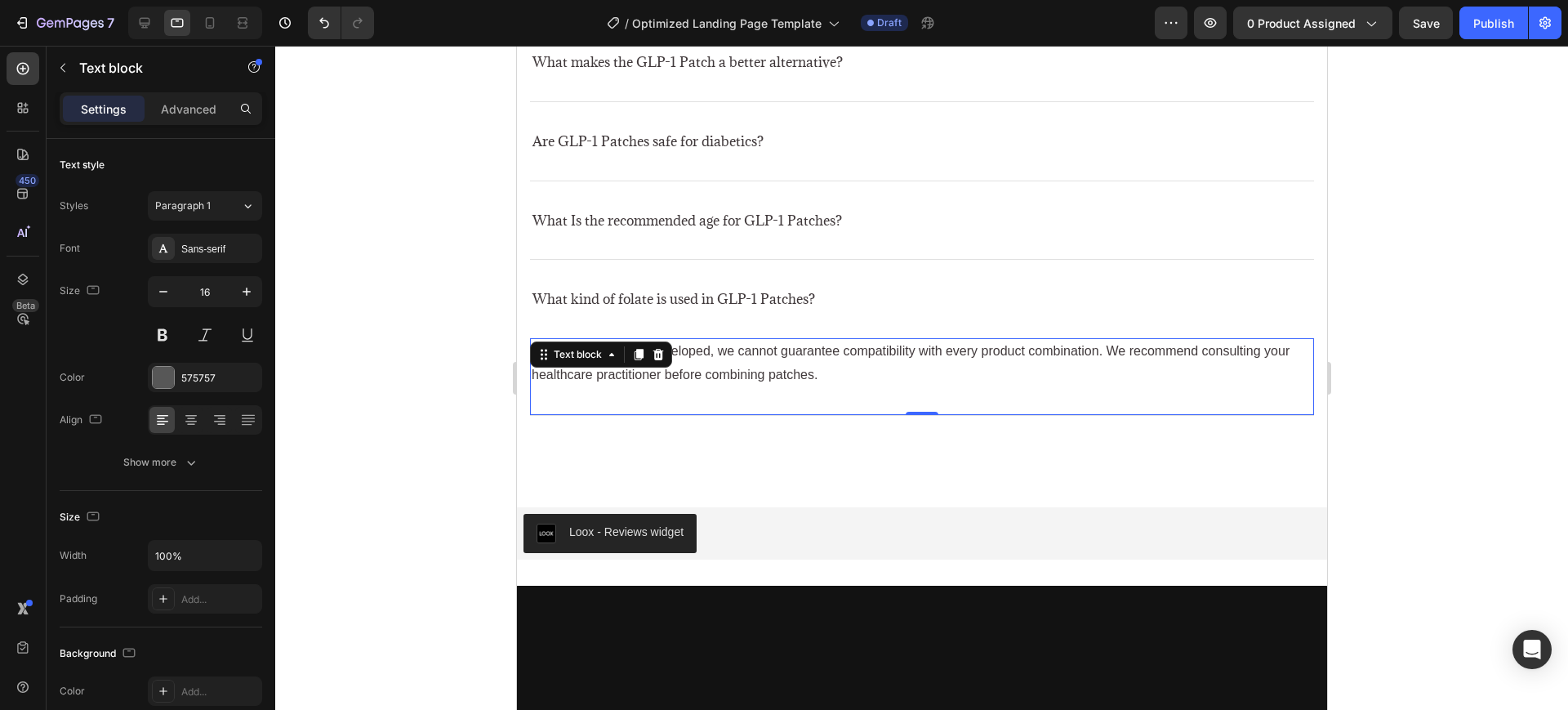 click on "As new patches are developed, we cannot guarantee compatibility with every product combination. We recommend consulting your healthcare practitioner before combining patches." at bounding box center [921, 364] 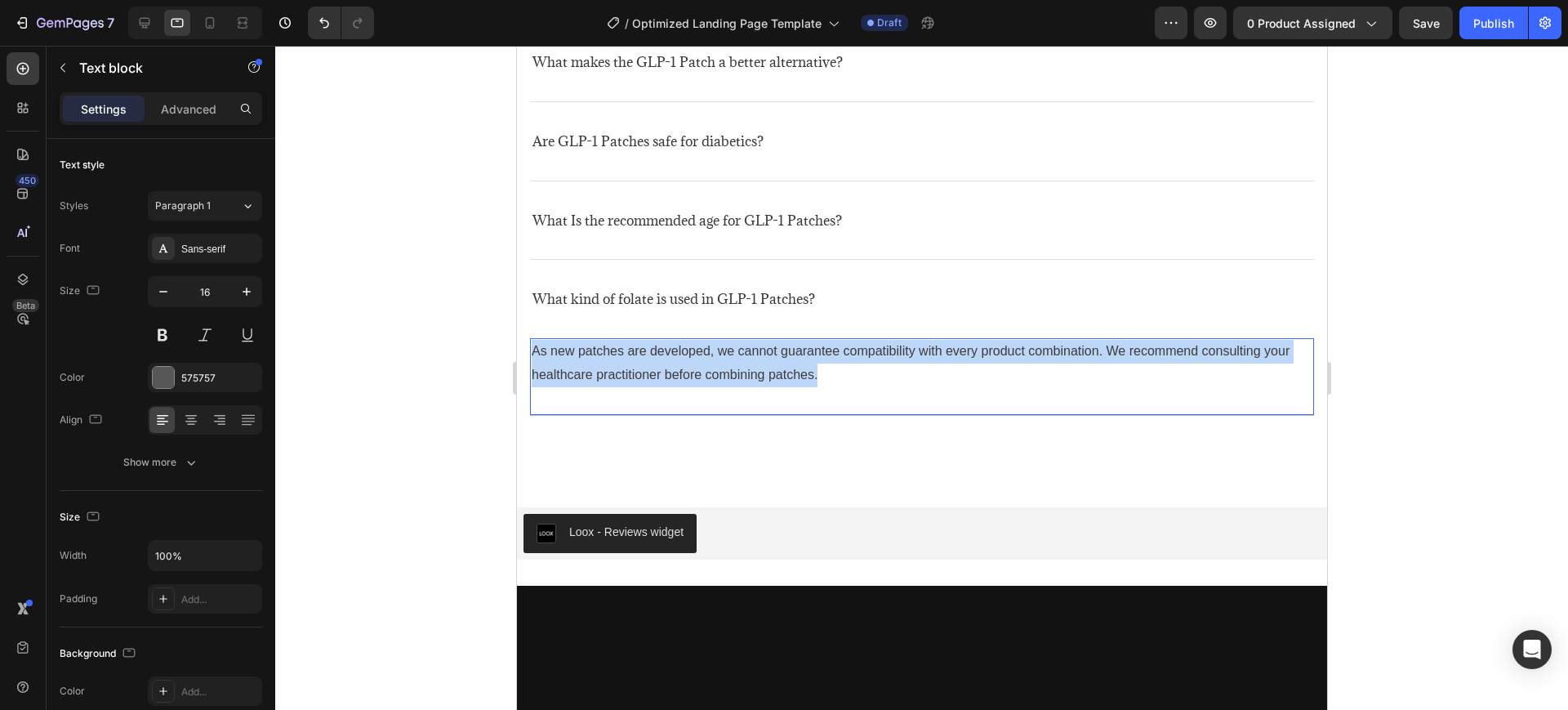 click on "As new patches are developed, we cannot guarantee compatibility with every product combination. We recommend consulting your healthcare practitioner before combining patches." at bounding box center (921, 364) 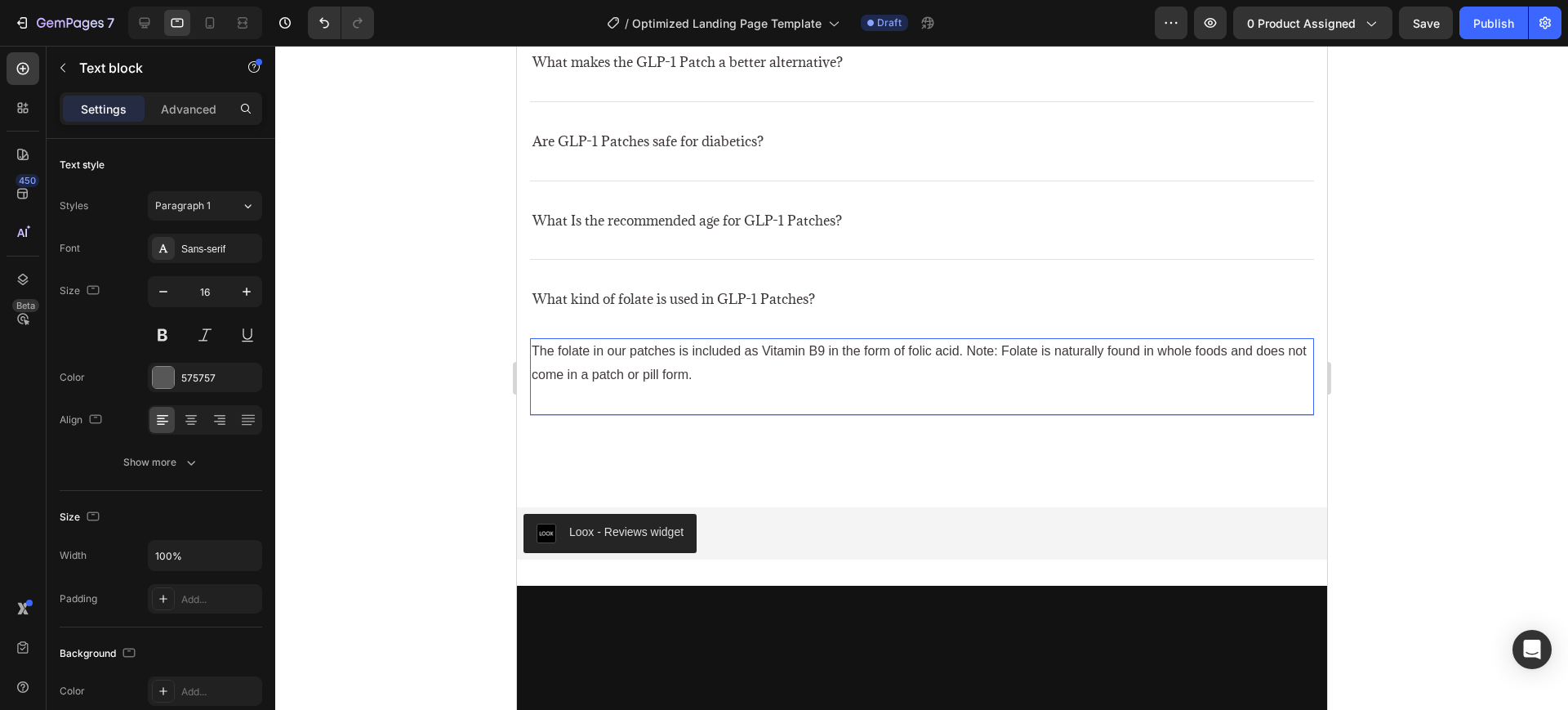 click 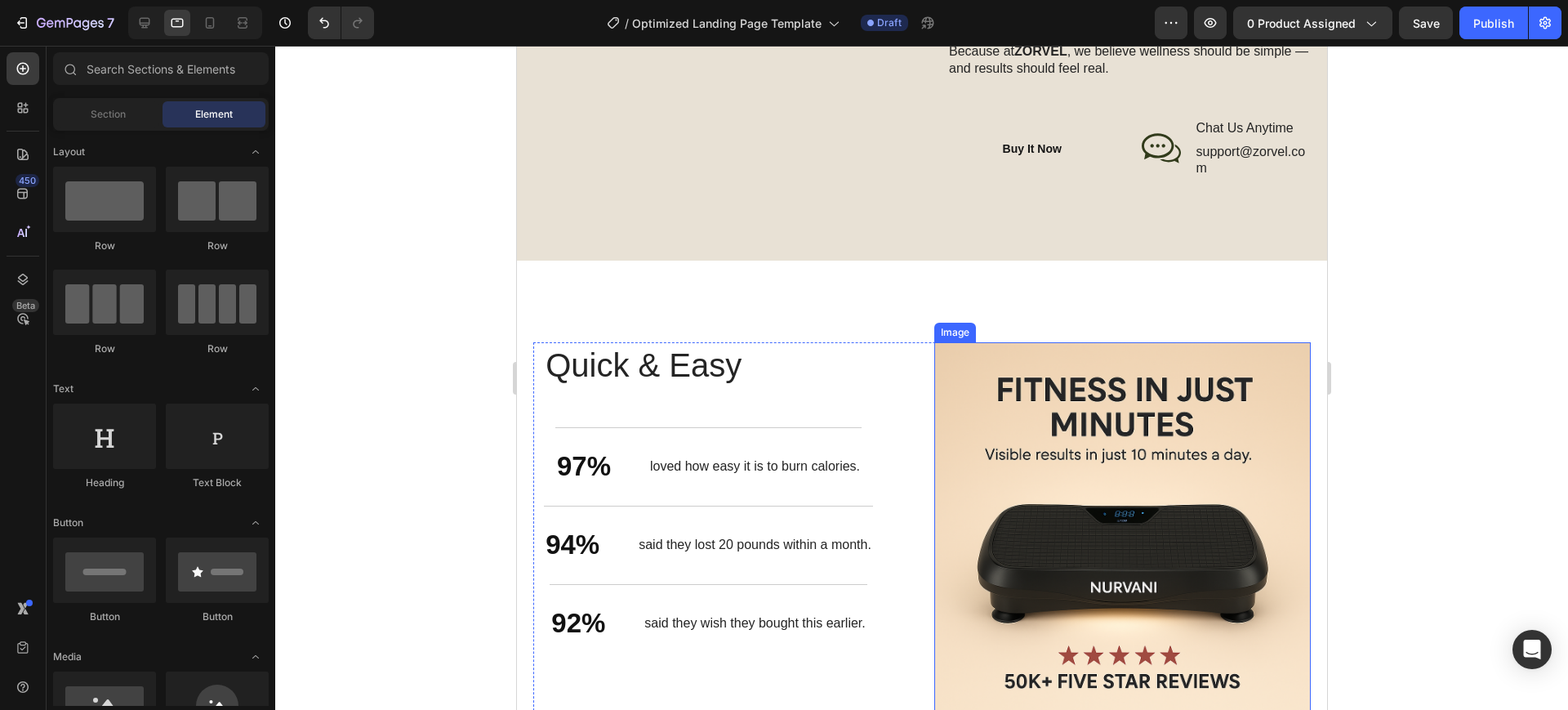 scroll, scrollTop: 2784, scrollLeft: 0, axis: vertical 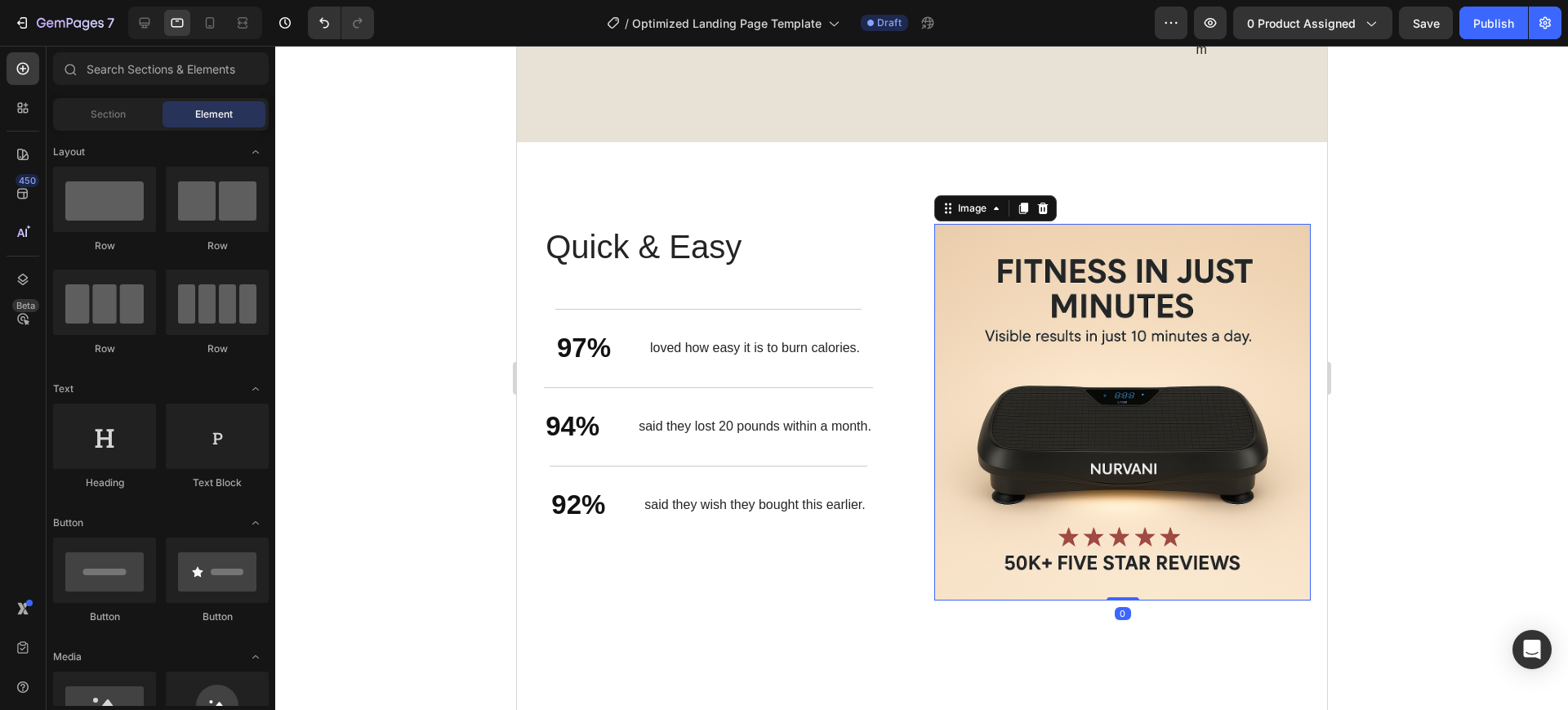 click at bounding box center [1121, 412] 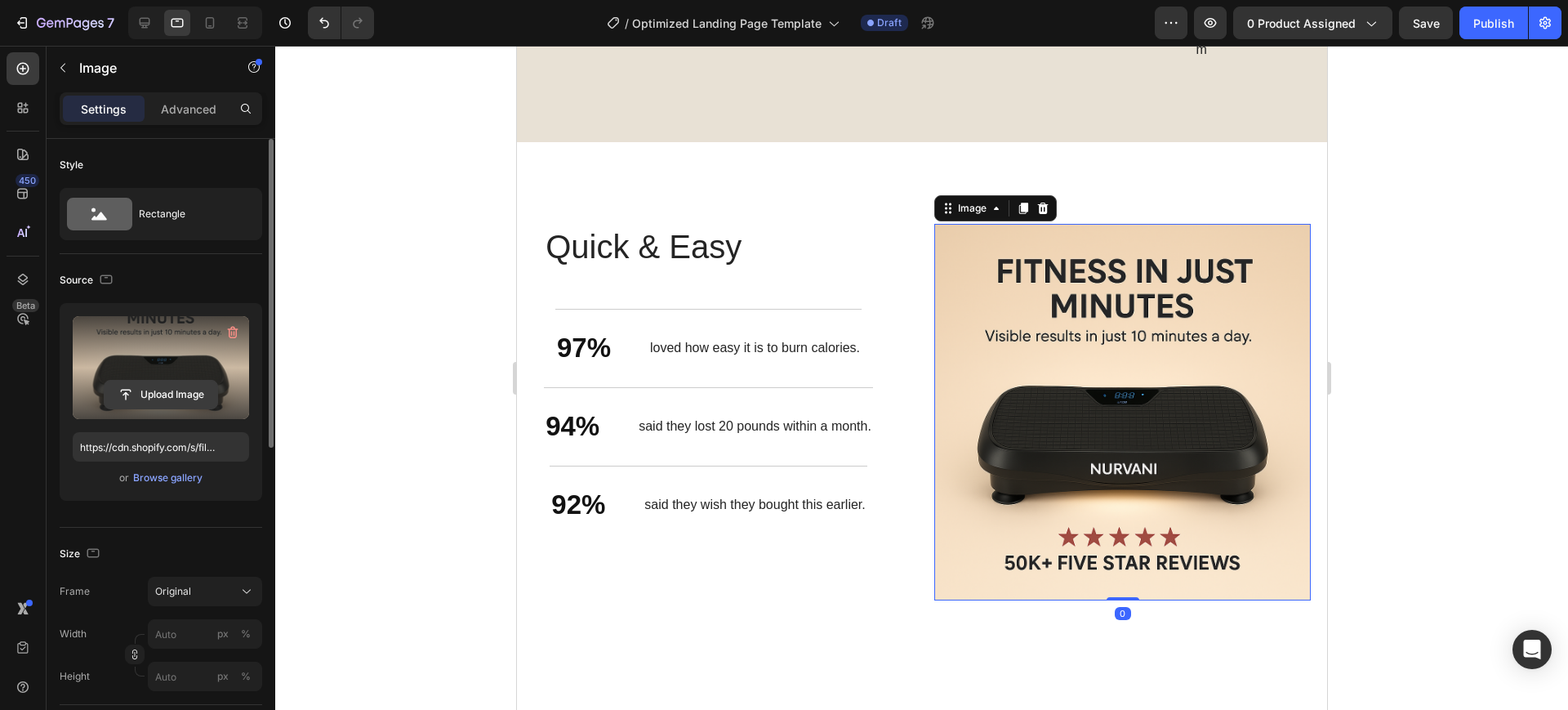 click 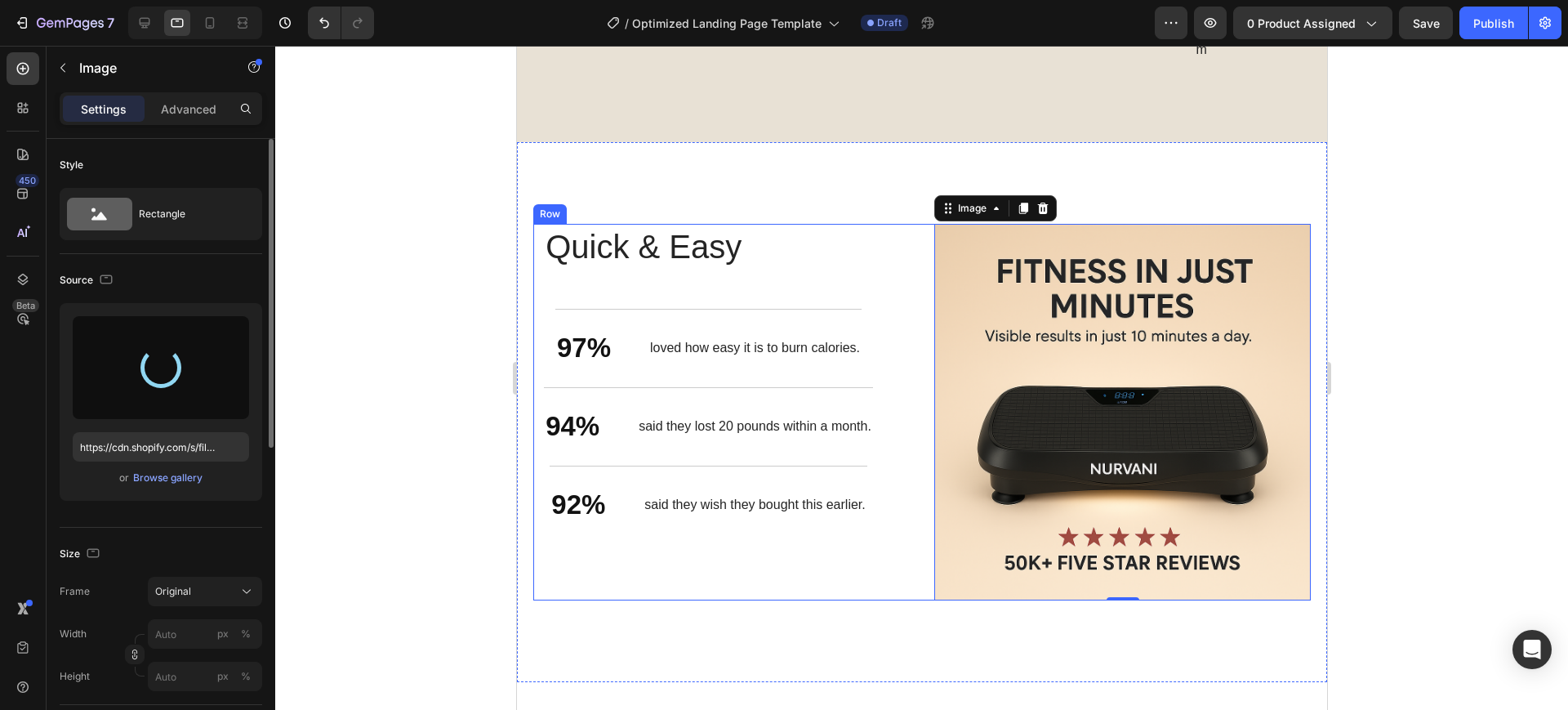 type on "https://cdn.shopify.com/s/files/1/0722/2391/6190/files/gempages_577972293565678533-6fd30d3e-d919-4724-b19f-032999fd5b0a.png" 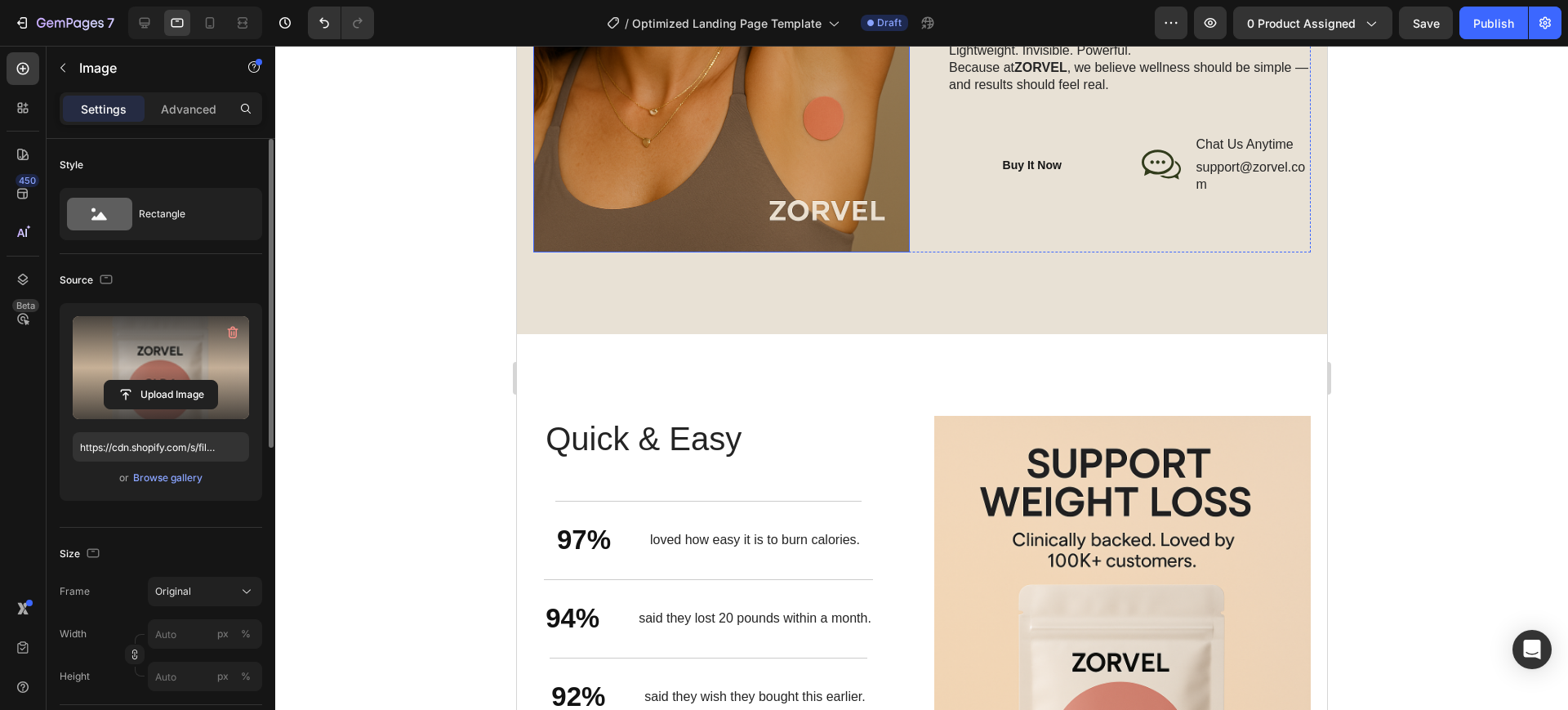 scroll, scrollTop: 1763, scrollLeft: 0, axis: vertical 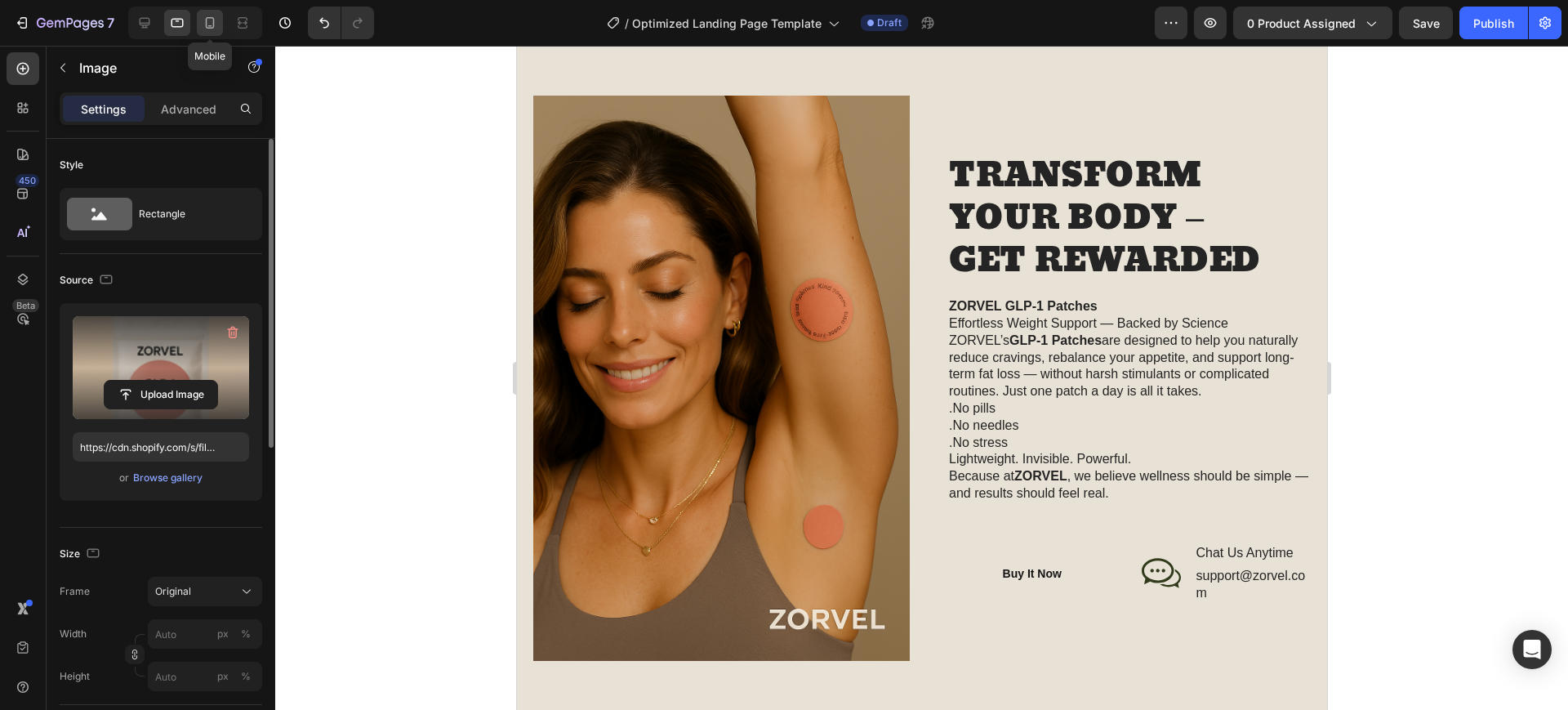 click 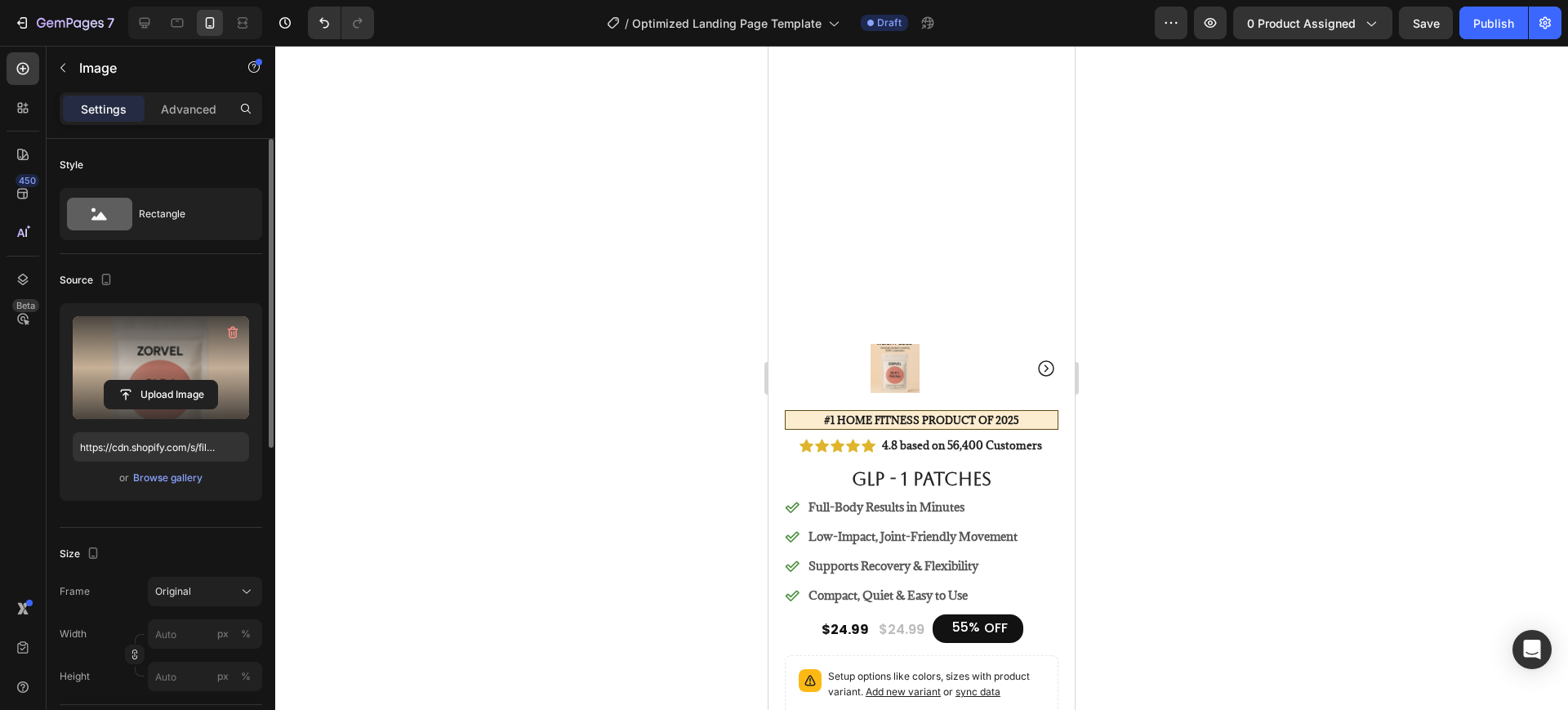 scroll, scrollTop: 403, scrollLeft: 0, axis: vertical 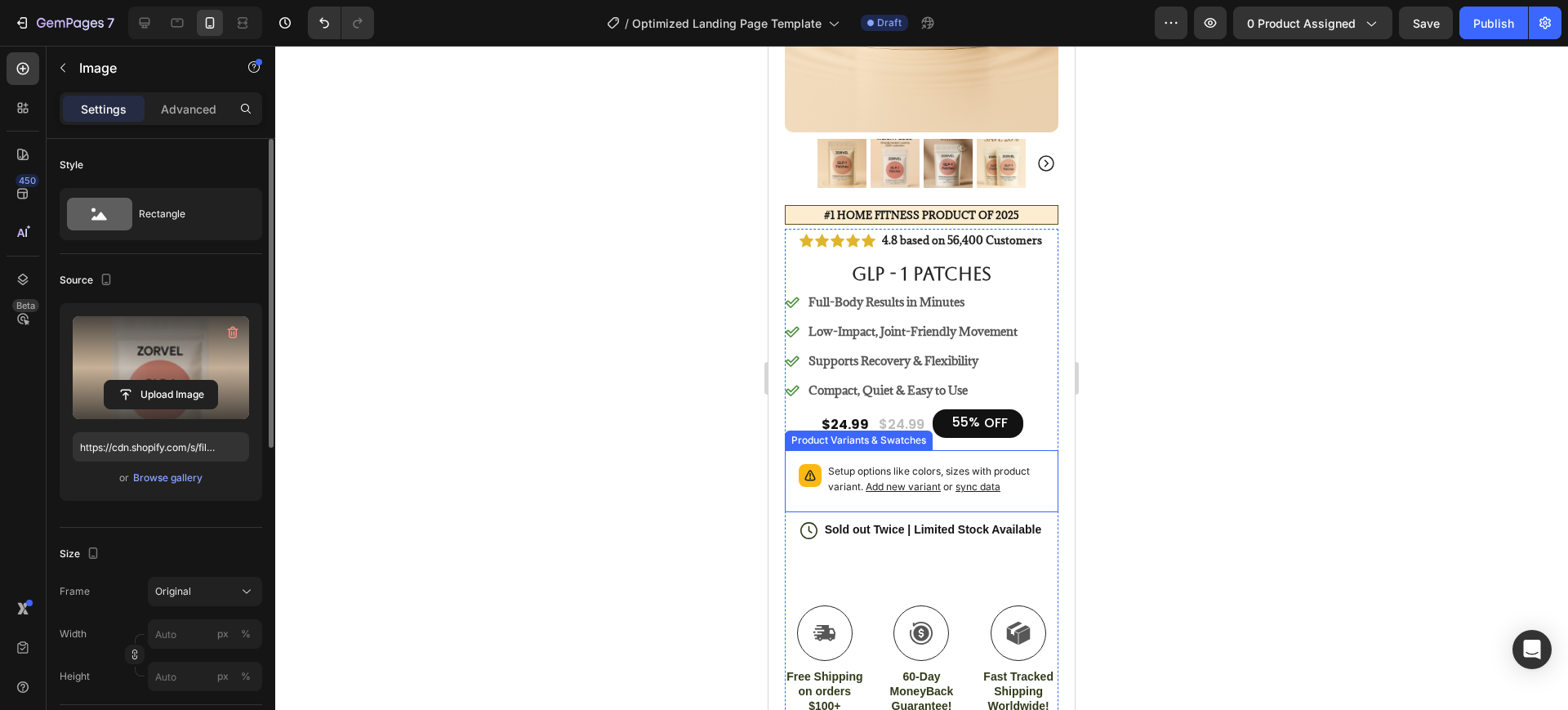 click on "Setup options like colors, sizes with product variant.       Add new variant   or   sync data" at bounding box center [936, 480] 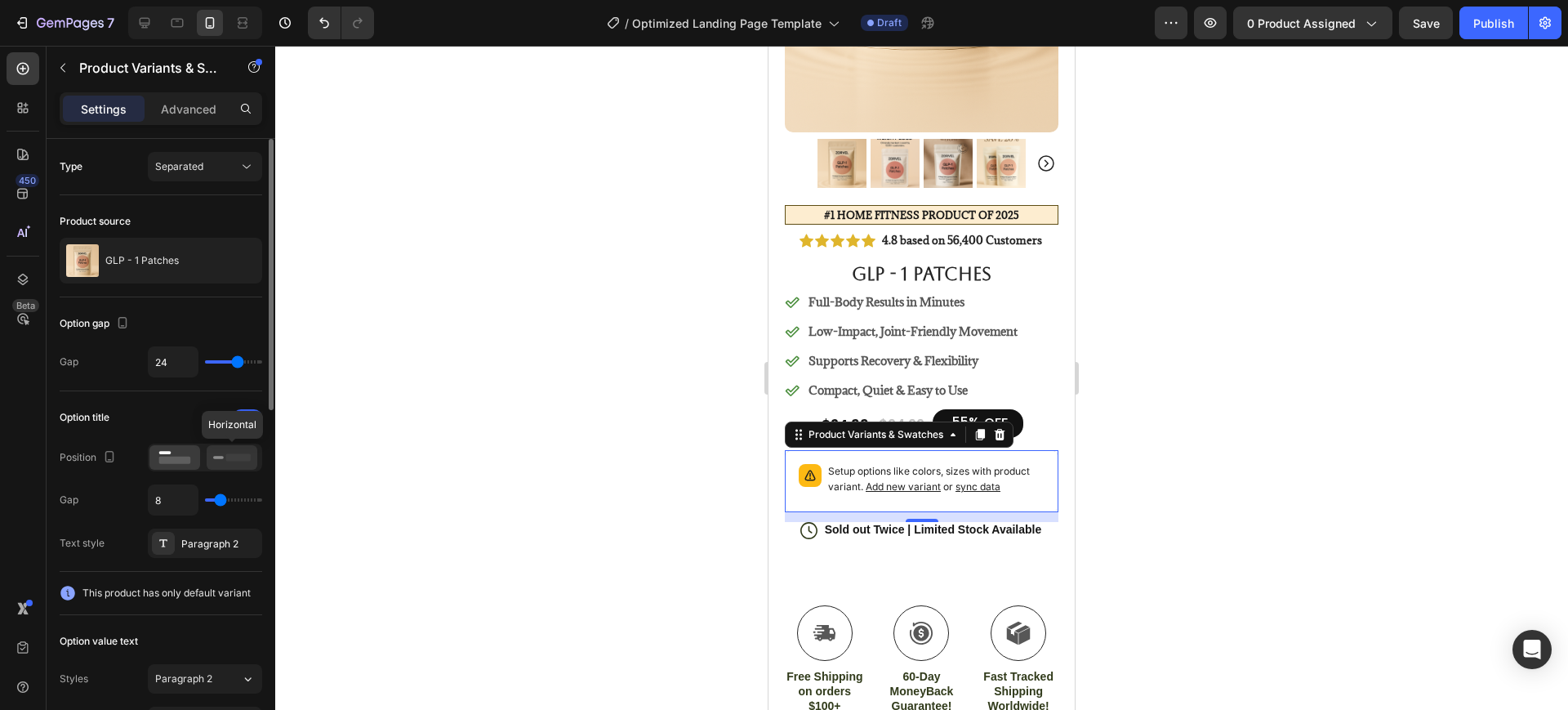 click 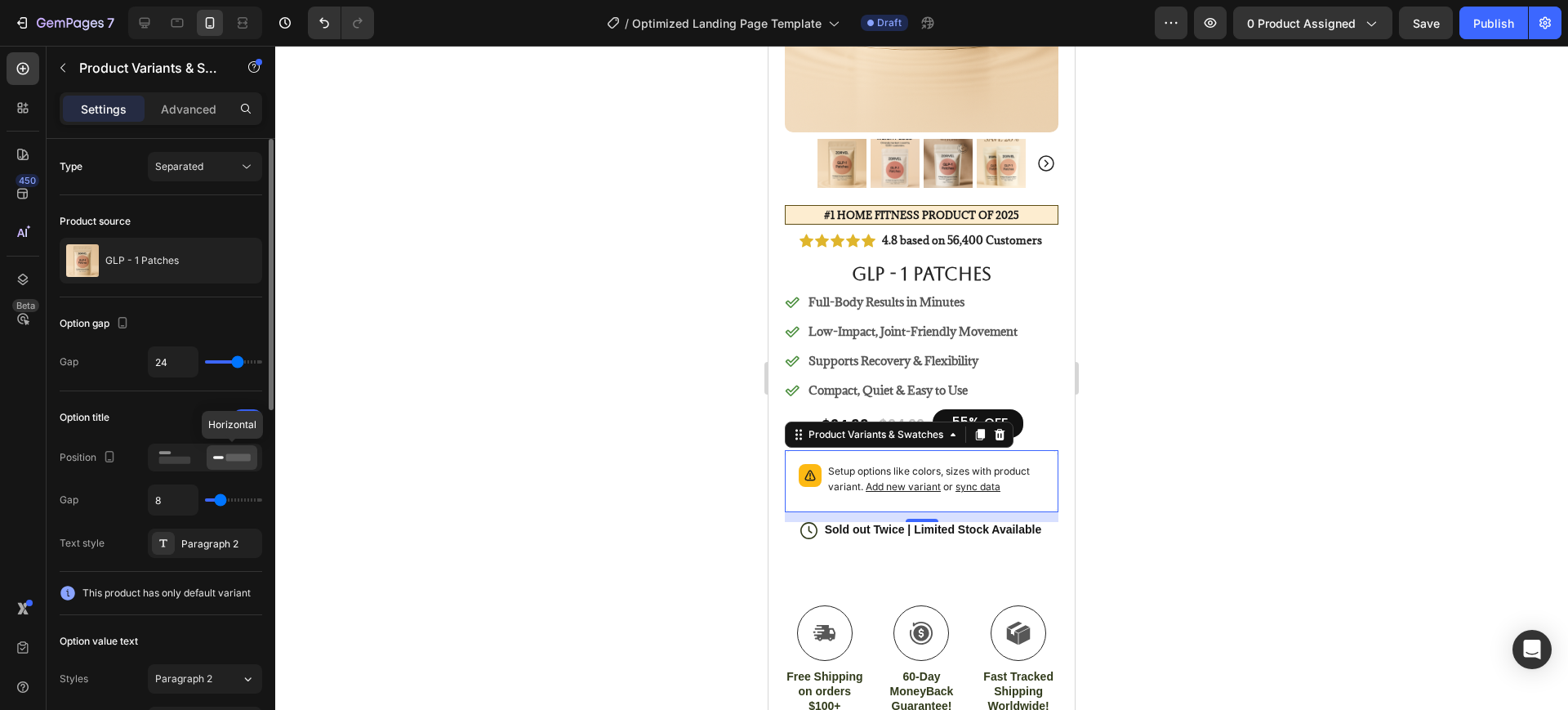click 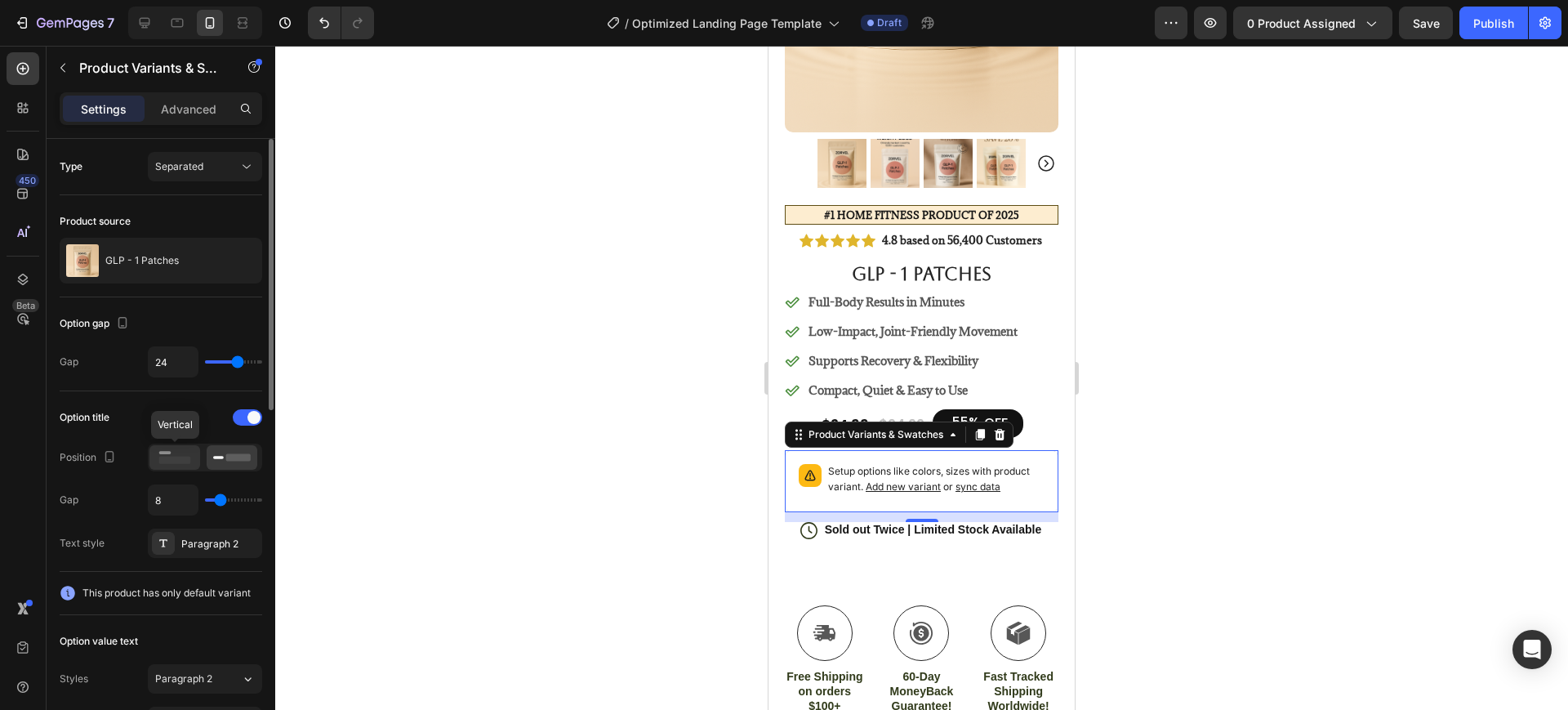 click 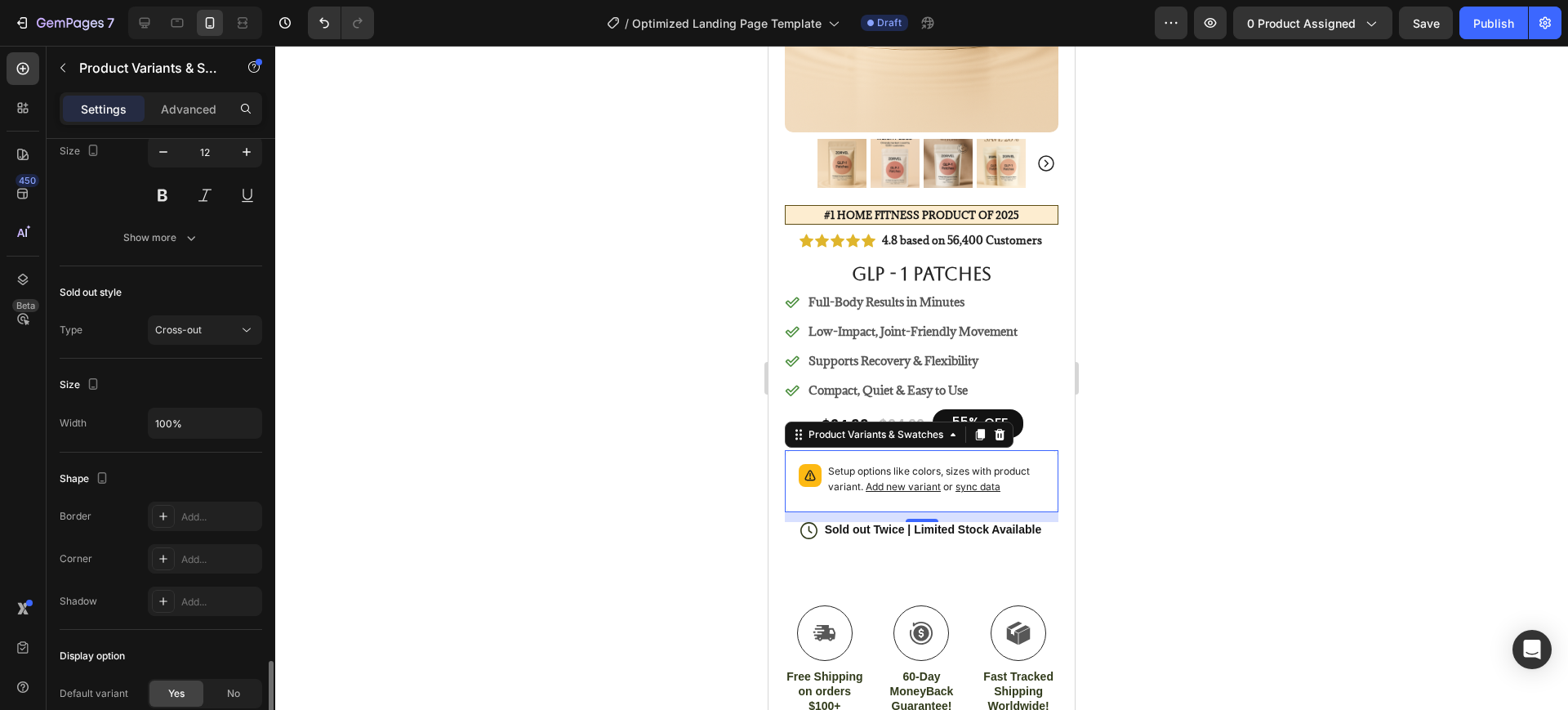 scroll, scrollTop: 788, scrollLeft: 0, axis: vertical 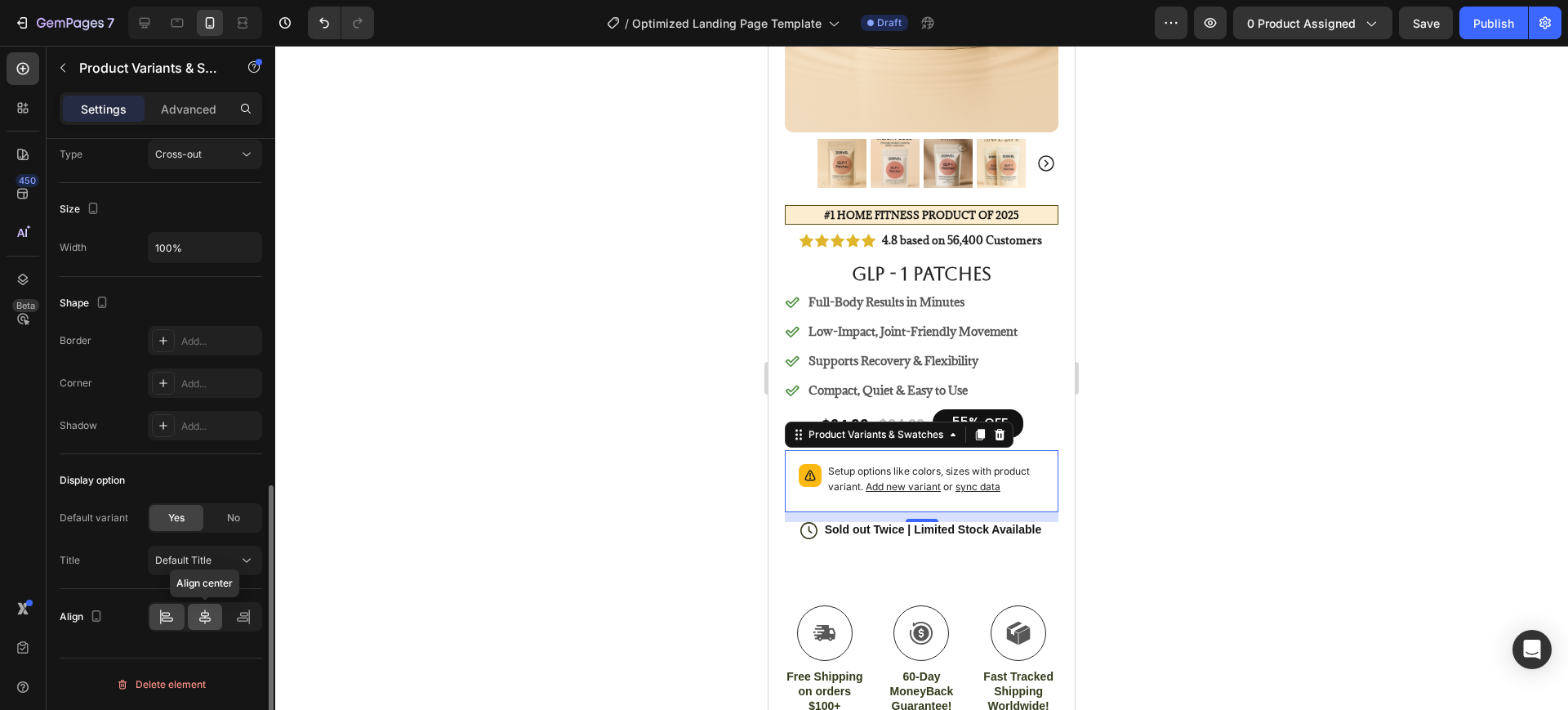 click 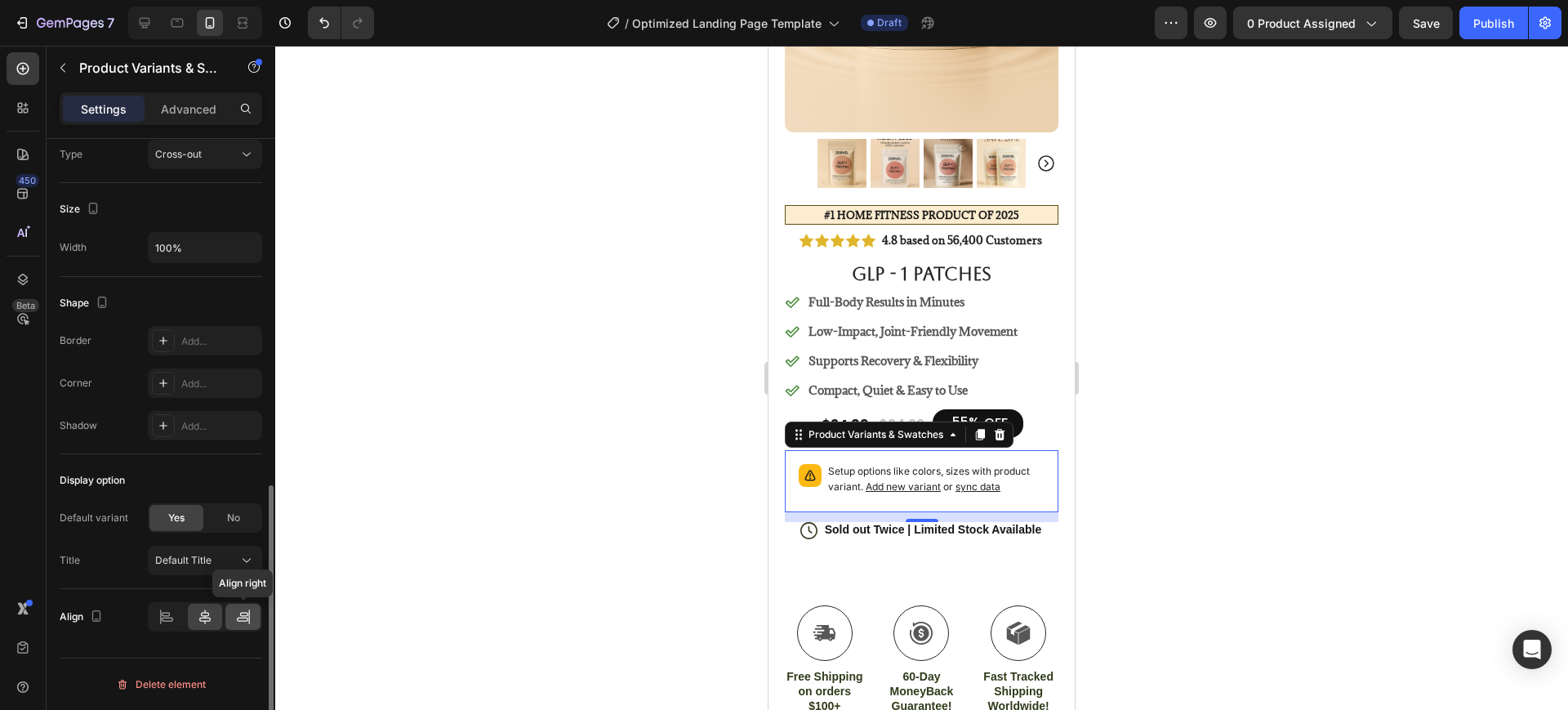 click 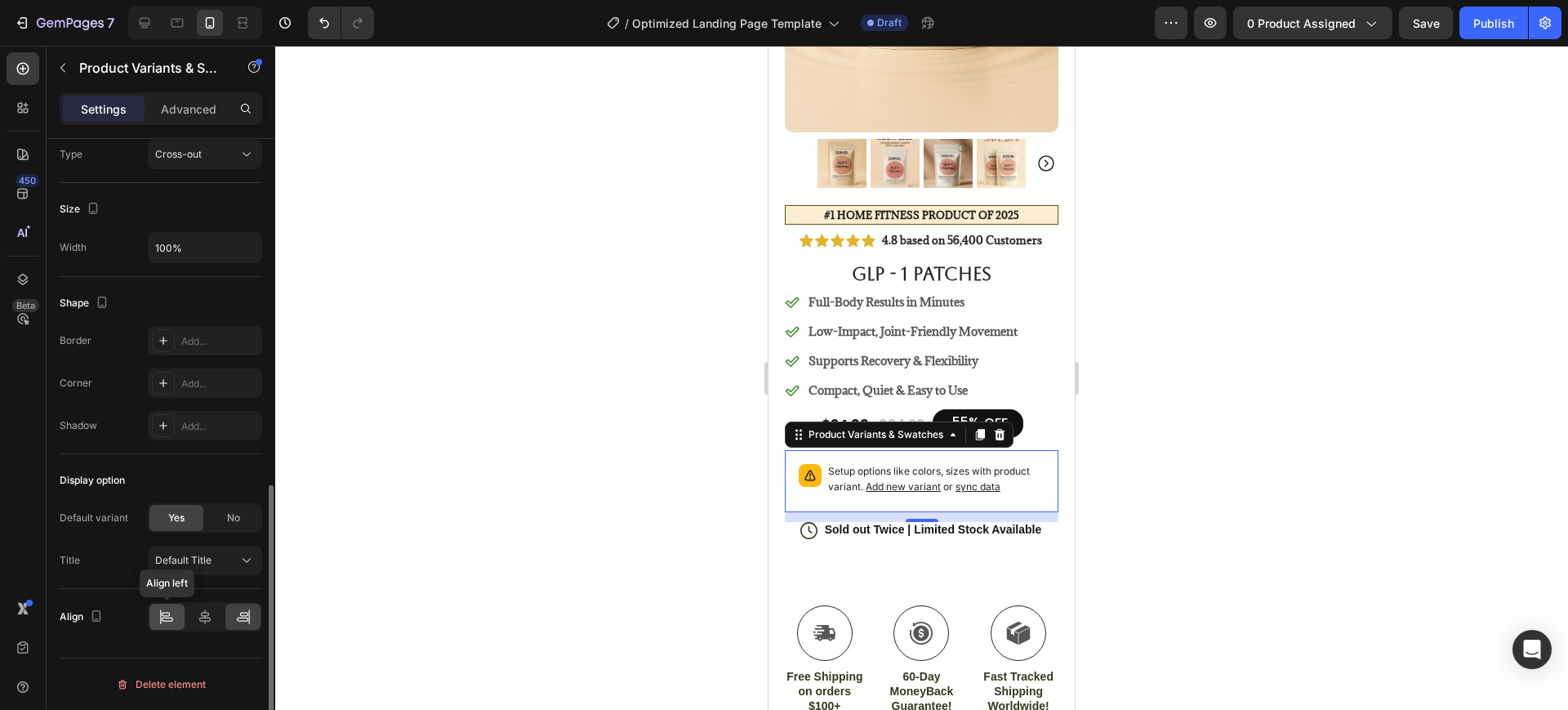 click 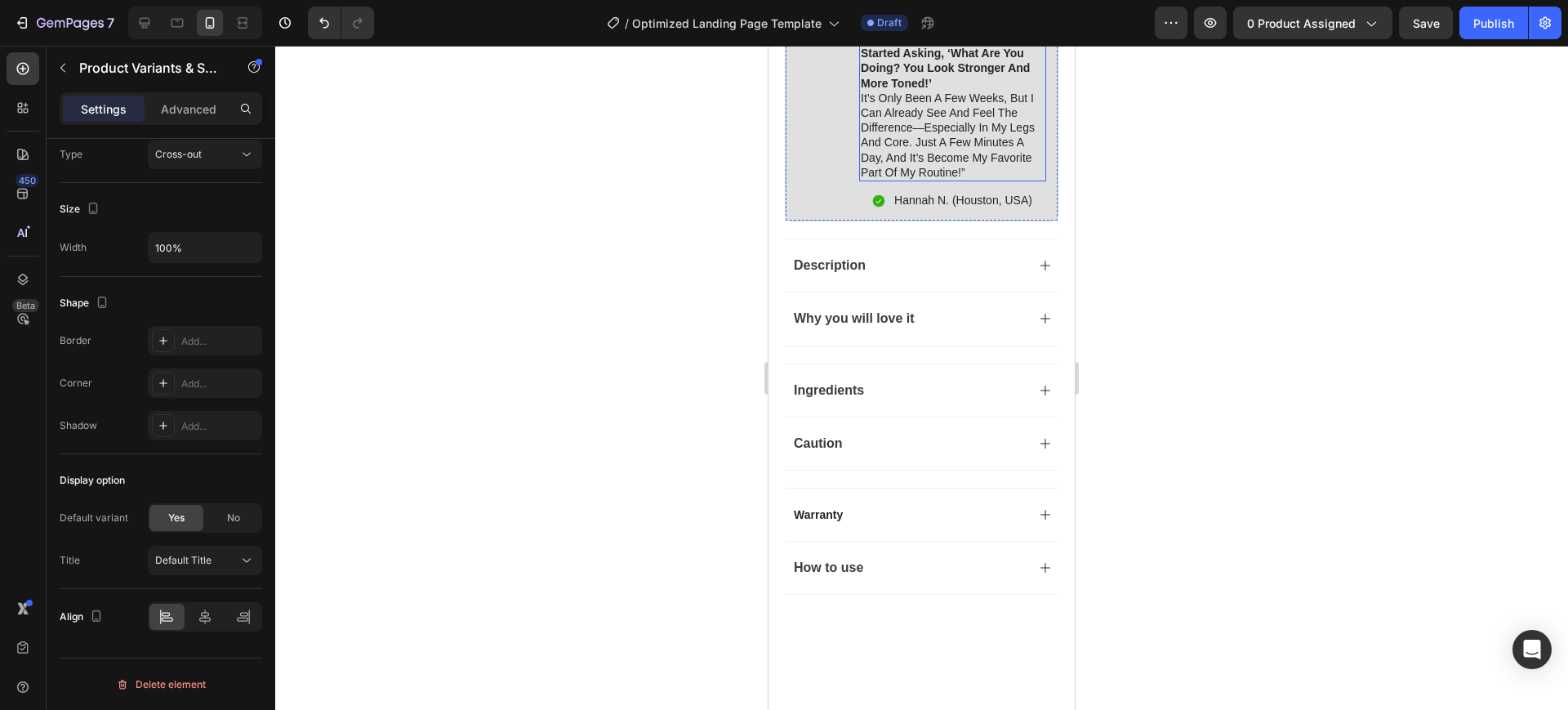 scroll, scrollTop: 1220, scrollLeft: 0, axis: vertical 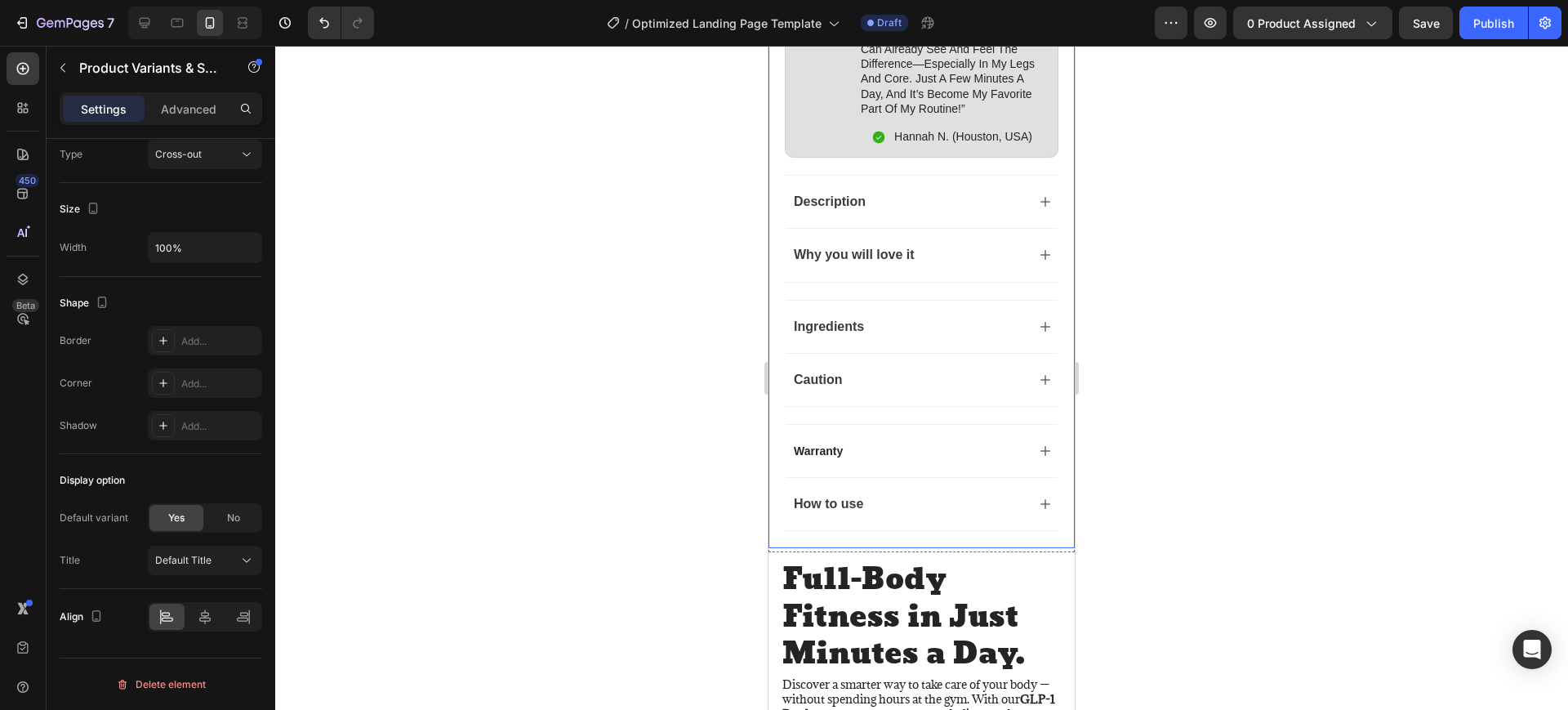 click on "Icon Icon Icon Icon Icon Icon List 4.8 based on 56,400 Customers Text Block Row GLP - 1 Patches Product Title
Full-Body Results in Minutes
Low-Impact, Joint-Friendly Movement
Supports Recovery & Flexibility
Compact, Quiet & Easy to Use Item List $24.99 Product Price Product Price $24.99 Product Price Product Price 55% OFF Discount Tag Row Setup options like colors, sizes with product variant.       Add new variant   or   sync data Product Variants & Swatches   12
Icon Sold out Twice | Limited Stock Available Text Block Row Add to cart Add to Cart
Icon Free Shipping on orders $100+ Text Block
Icon 60-Day MoneyBack Guarantee! Text Block
Icon Fast Tracked Shipping Worldwide! Text Block Row Image Icon Icon Icon Icon Icon Icon List “i knew the nurvani plate was working when my friends started asking, ‘what are you doing? you look stronger and more toned!’ Text Block Icon Row Row" at bounding box center [921, -20] 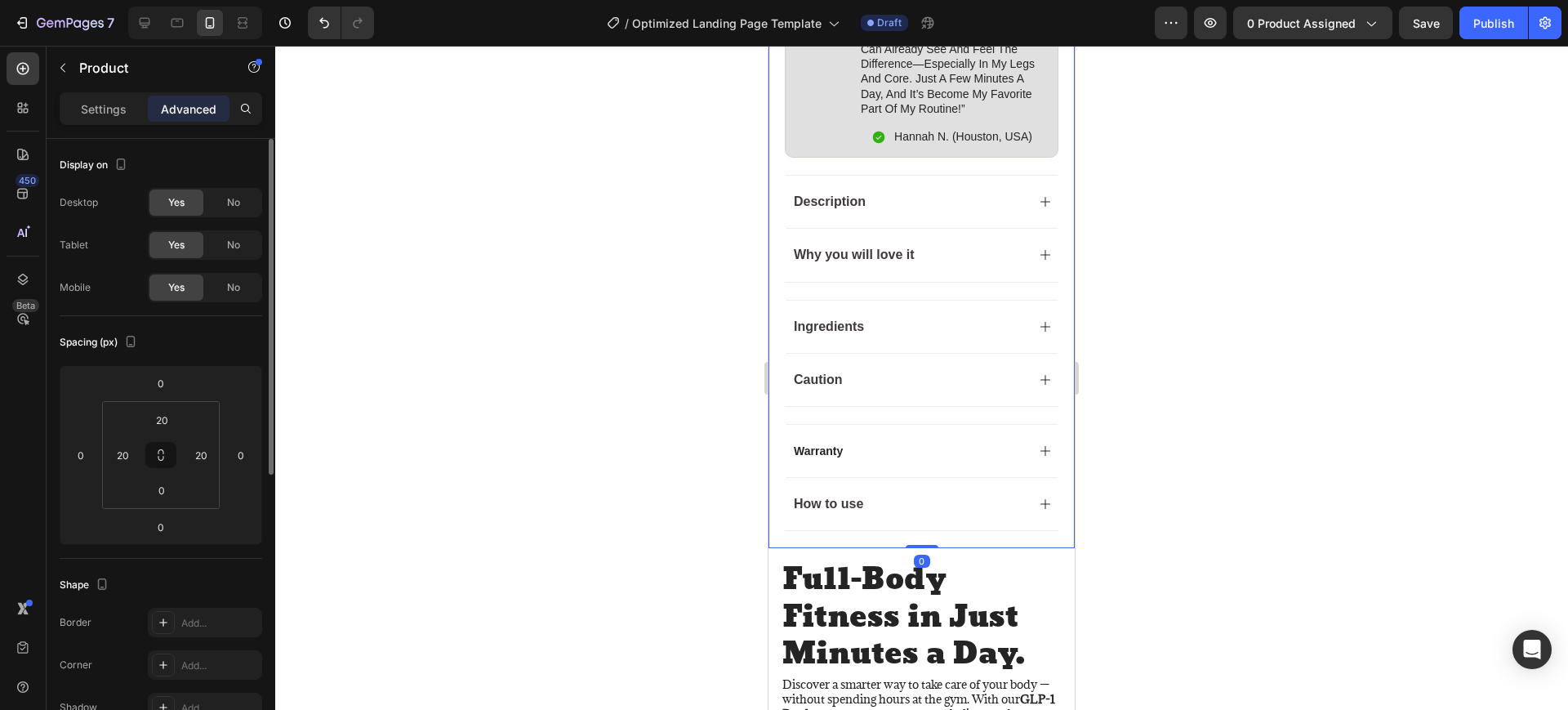 click on "Icon Icon Icon Icon Icon Icon List 4.8 based on 56,400 Customers Text Block Row GLP - 1 Patches Product Title
Full-Body Results in Minutes
Low-Impact, Joint-Friendly Movement
Supports Recovery & Flexibility
Compact, Quiet & Easy to Use Item List $24.99 Product Price Product Price $24.99 Product Price Product Price 55% OFF Discount Tag Row Setup options like colors, sizes with product variant.       Add new variant   or   sync data Product Variants & Swatches
Icon Sold out Twice | Limited Stock Available Text Block Row Add to cart Add to Cart
Icon Free Shipping on orders $100+ Text Block
Icon 60-Day MoneyBack Guarantee! Text Block
Icon Fast Tracked Shipping Worldwide! Text Block Row Image Icon Icon Icon Icon Icon Icon List “i knew the nurvani plate was working when my friends started asking, ‘what are you doing? you look stronger and more toned!’ Text Block" at bounding box center (921, -20) 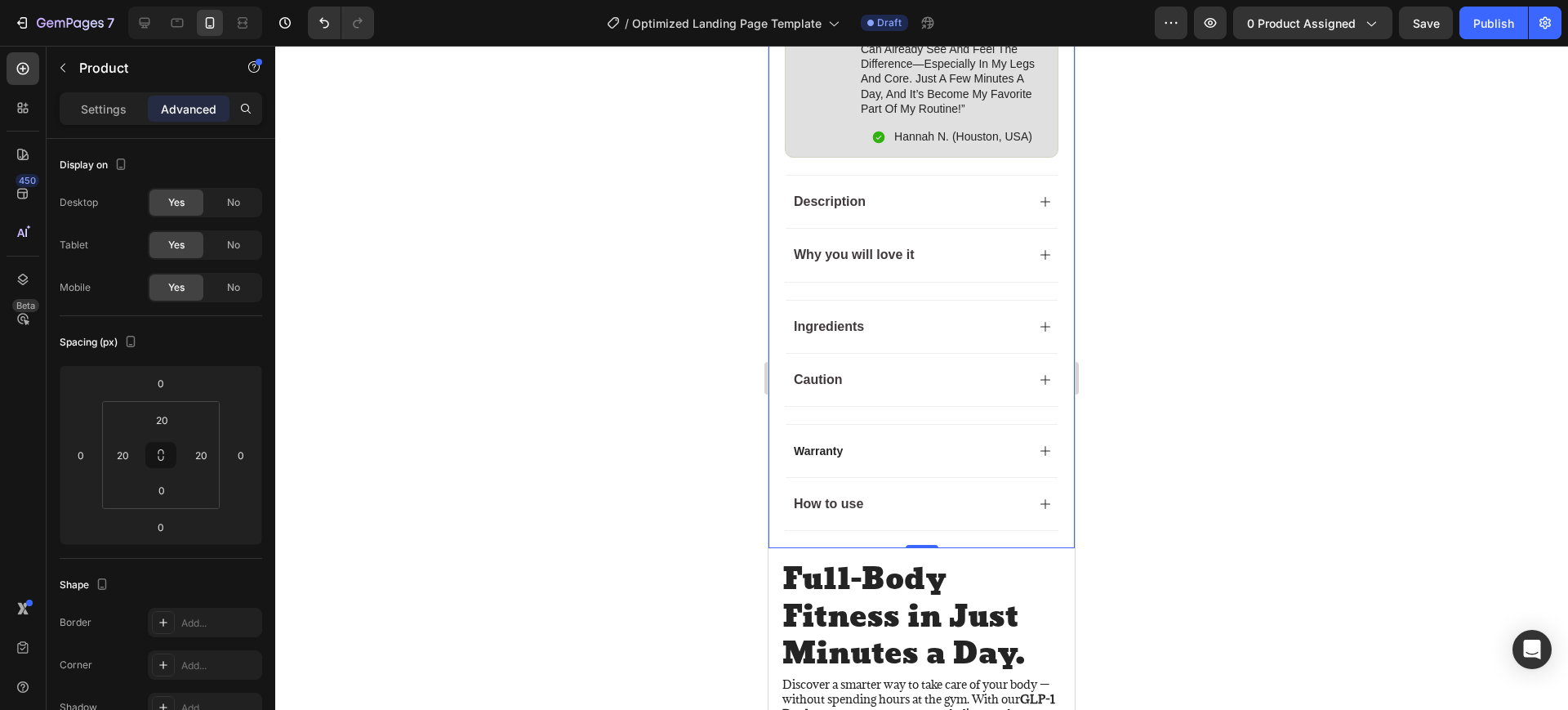 click on "Icon Icon Icon Icon Icon Icon List 4.8 based on 56,400 Customers Text Block Row GLP - 1 Patches Product Title
Full-Body Results in Minutes
Low-Impact, Joint-Friendly Movement
Supports Recovery & Flexibility
Compact, Quiet & Easy to Use Item List $24.99 Product Price Product Price $24.99 Product Price Product Price 55% OFF Discount Tag Row Setup options like colors, sizes with product variant.       Add new variant   or   sync data Product Variants & Swatches
Icon Sold out Twice | Limited Stock Available Text Block Row Add to cart Add to Cart
Icon Free Shipping on orders $100+ Text Block
Icon 60-Day MoneyBack Guarantee! Text Block
Icon Fast Tracked Shipping Worldwide! Text Block Row Image Icon Icon Icon Icon Icon Icon List “i knew the nurvani plate was working when my friends started asking, ‘what are you doing? you look stronger and more toned!’ Text Block" at bounding box center [921, -20] 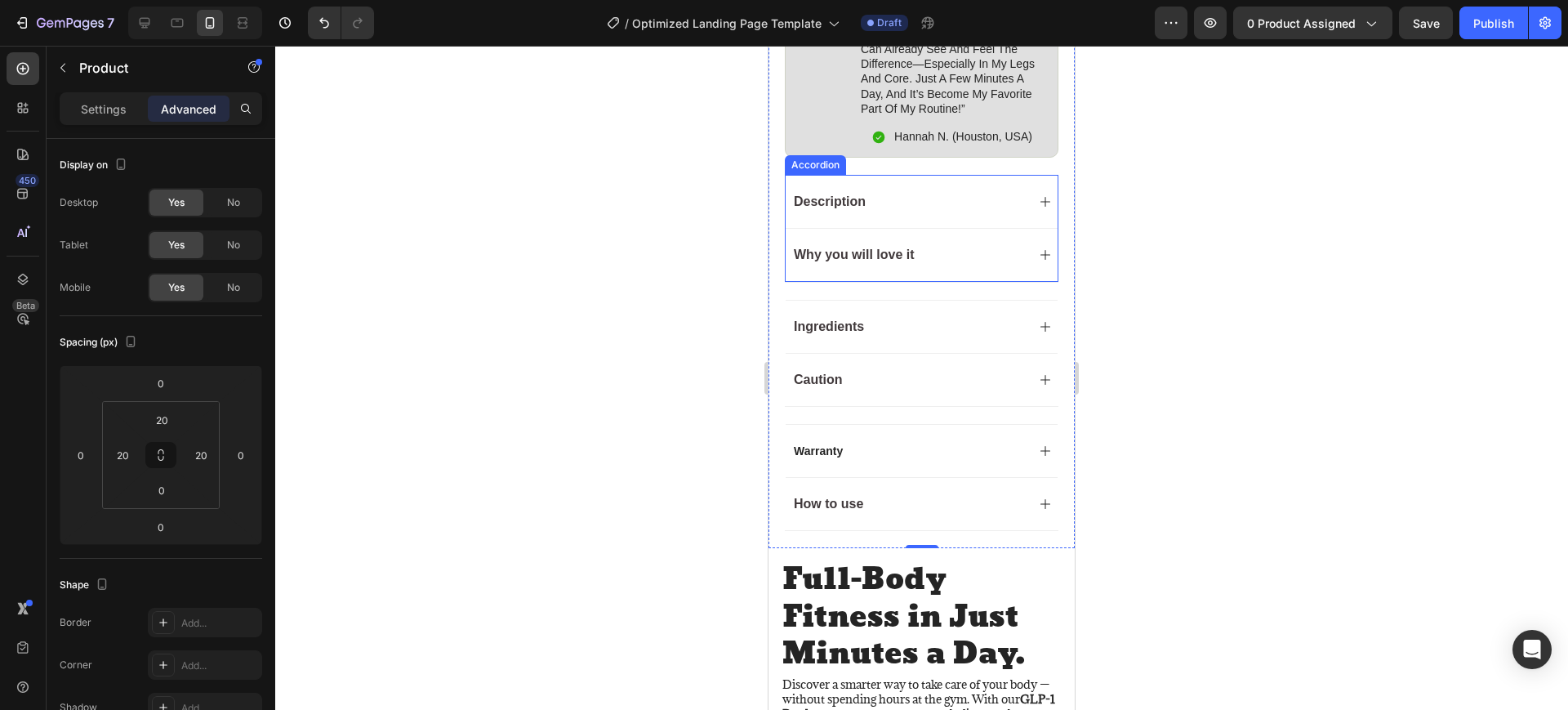 click on "Why you will love it" at bounding box center (921, 254) 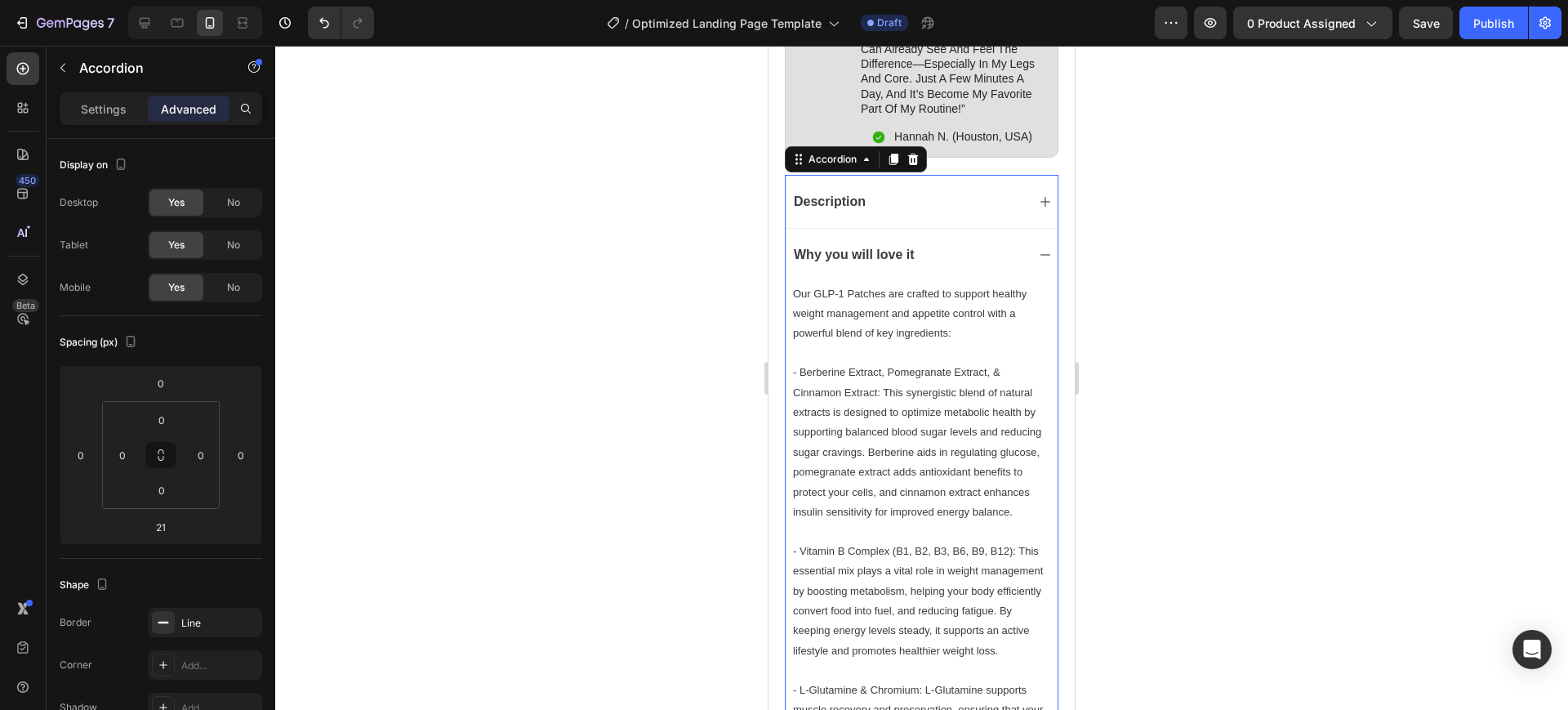 click on "Why you will love it" at bounding box center [908, 255] 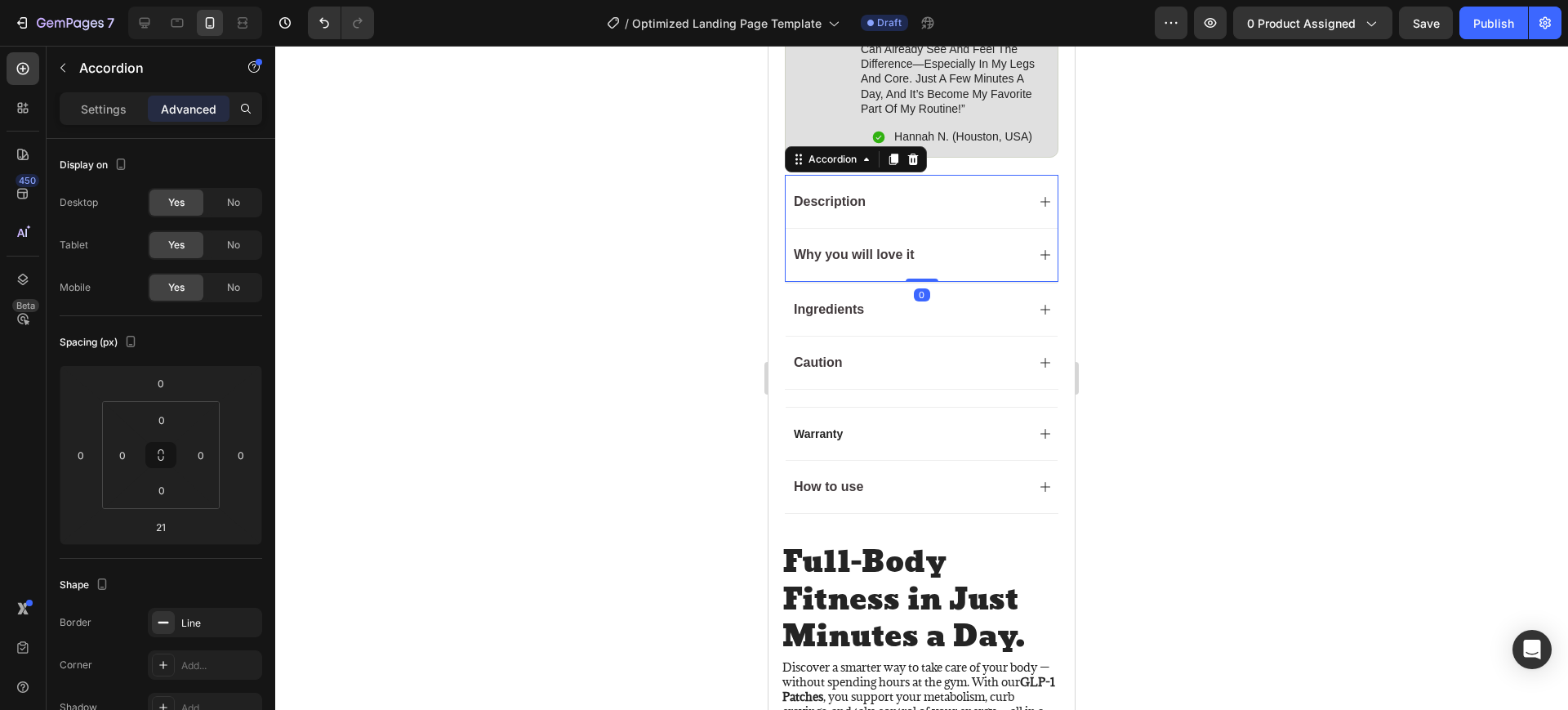 drag, startPoint x: 917, startPoint y: 290, endPoint x: 915, endPoint y: 257, distance: 33.060551 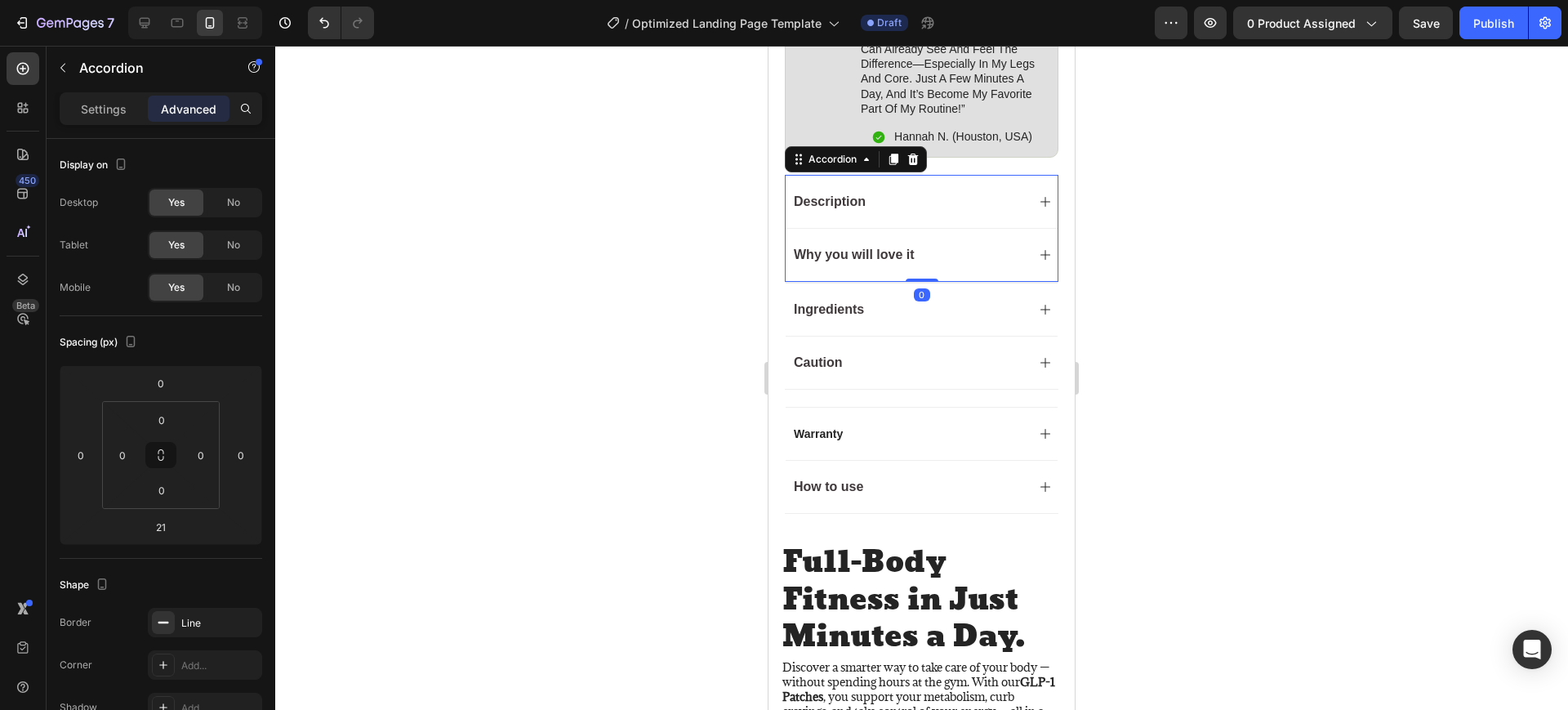 click on "Description
Why you will love it Accordion   0" at bounding box center (921, 228) 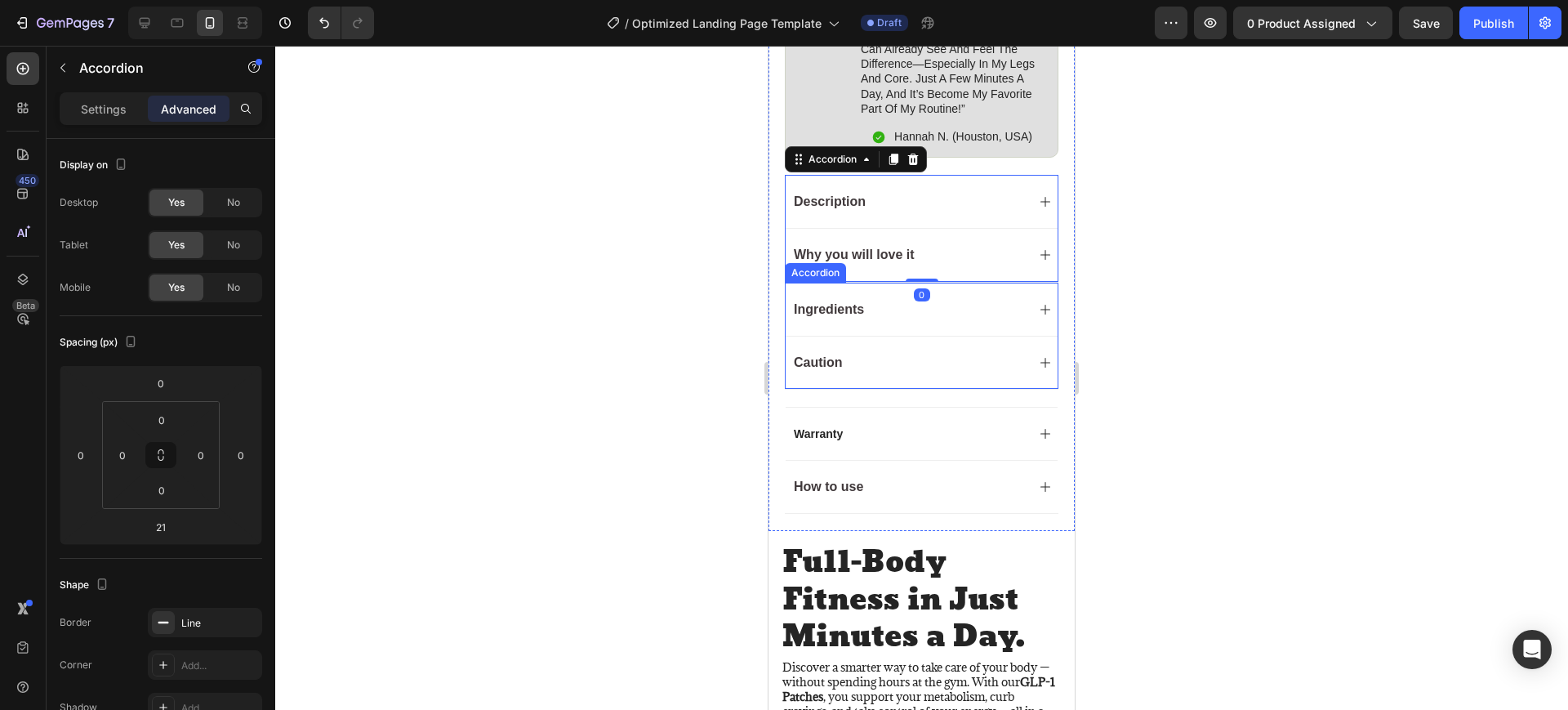 click on "Caution" at bounding box center (921, 362) 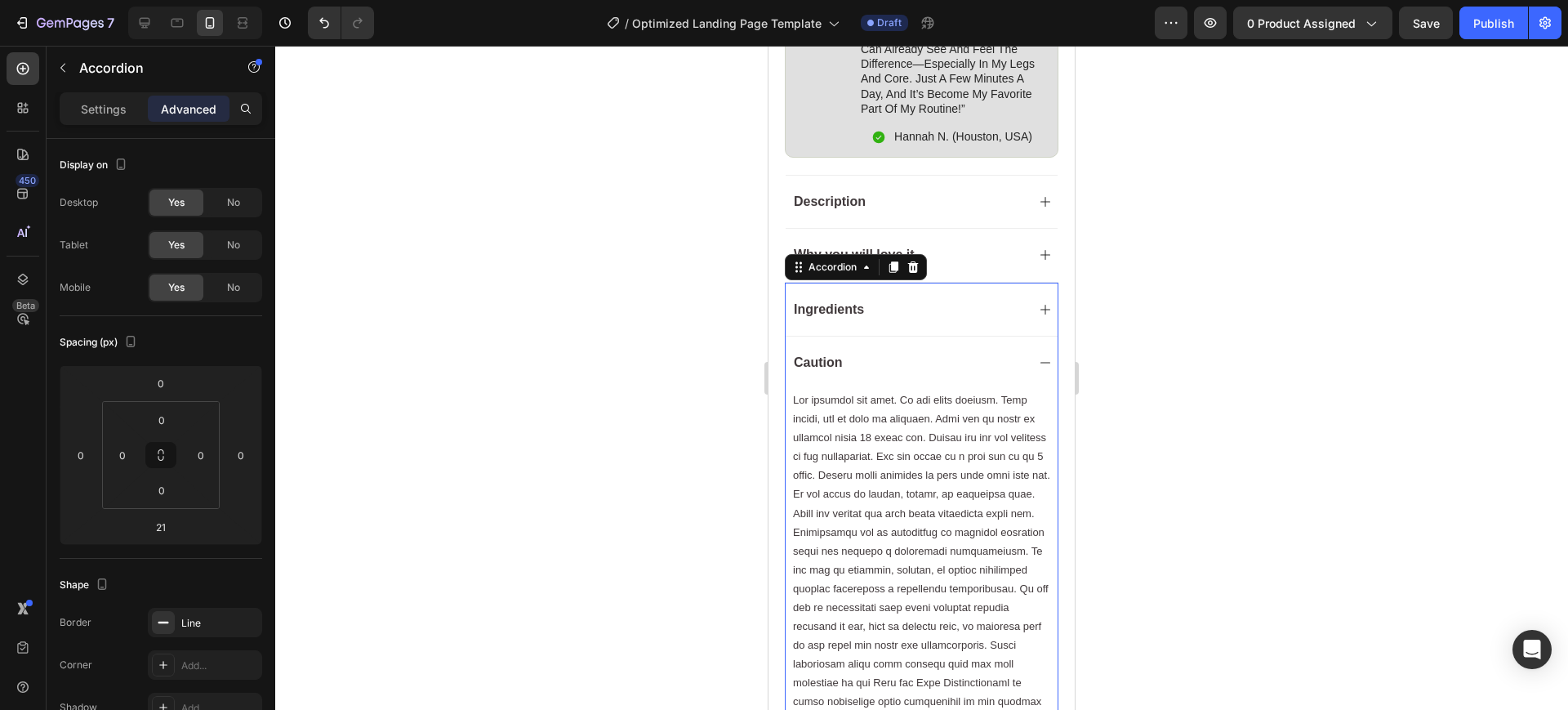 click on "Caution" at bounding box center [908, 363] 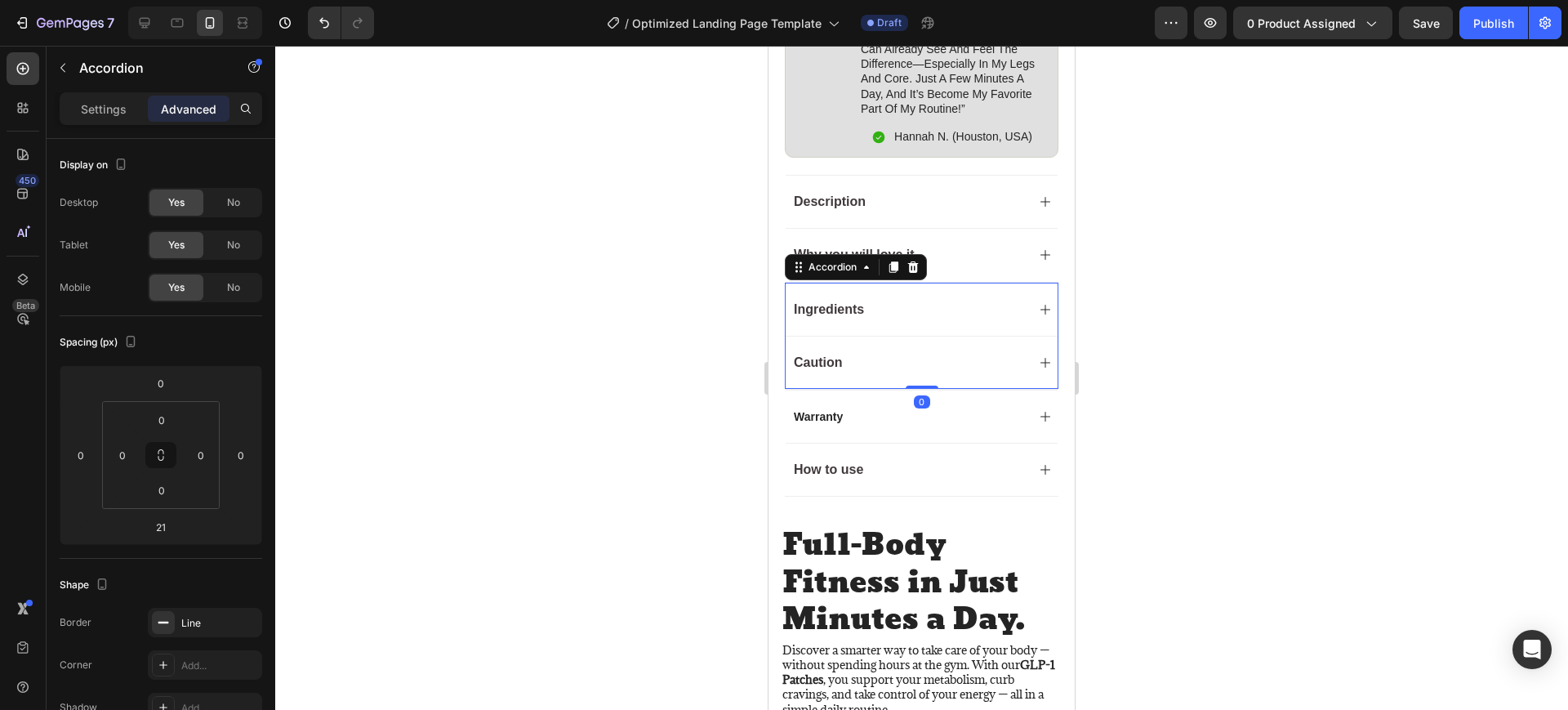 drag, startPoint x: 904, startPoint y: 373, endPoint x: 903, endPoint y: 357, distance: 16.03122 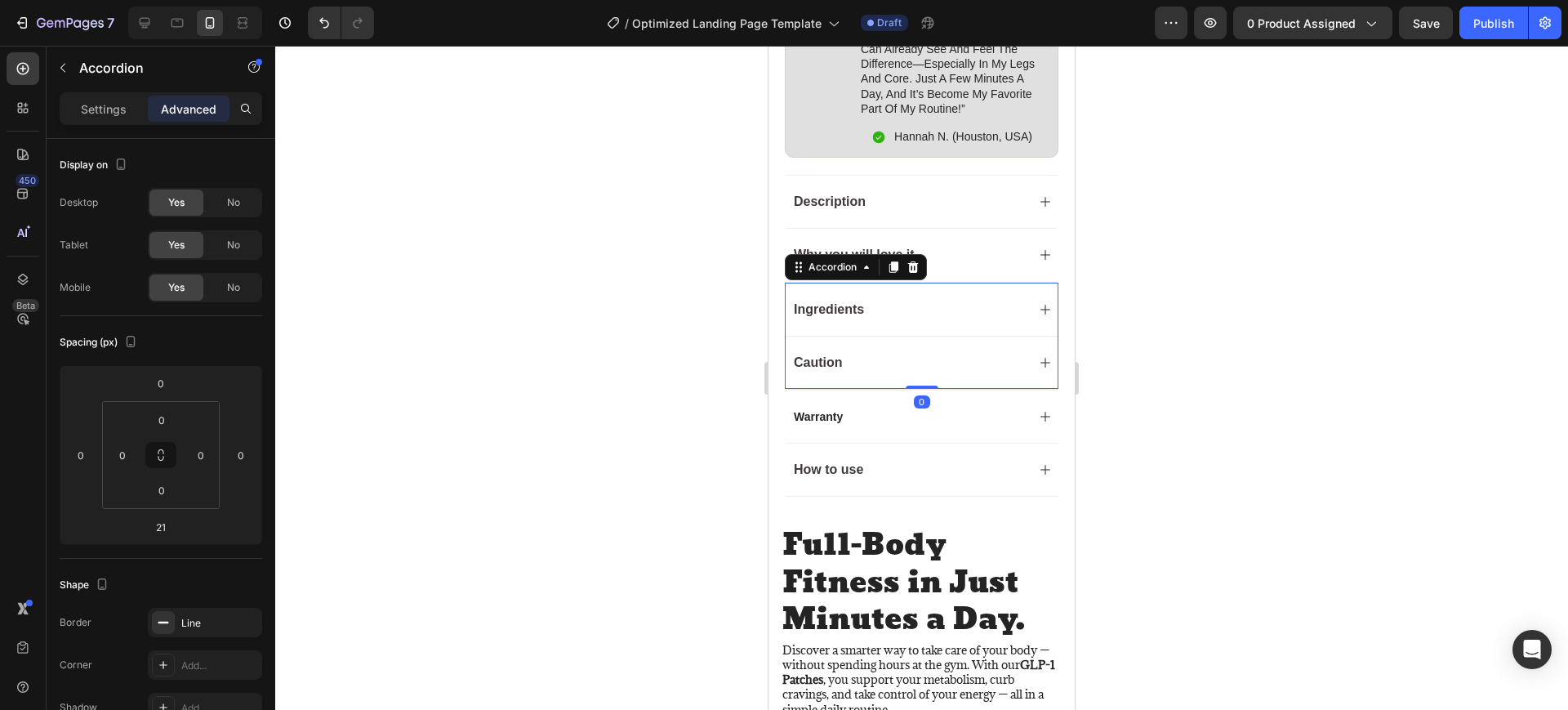 click on "Ingredients
Caution Accordion   0" at bounding box center (921, 336) 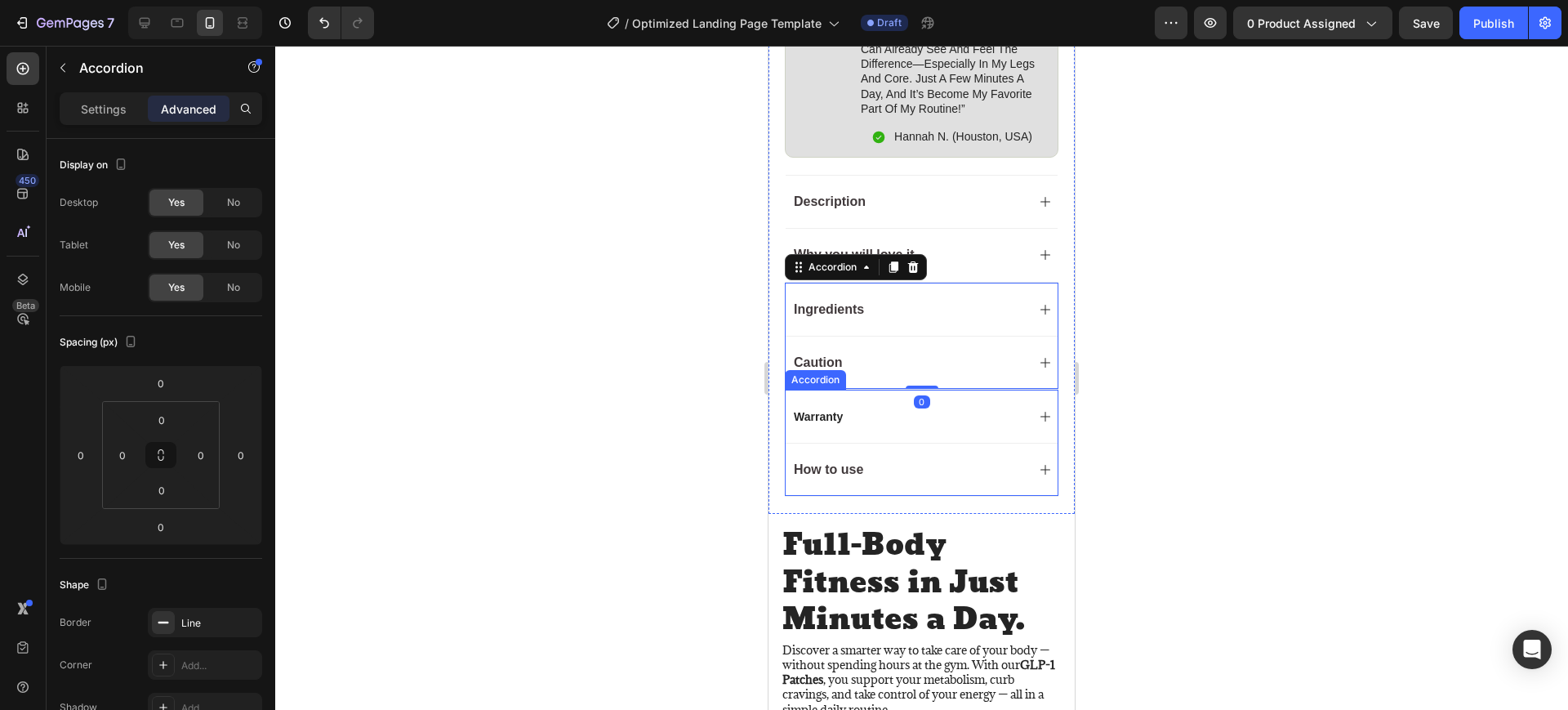 click on "How to use" at bounding box center [908, 470] 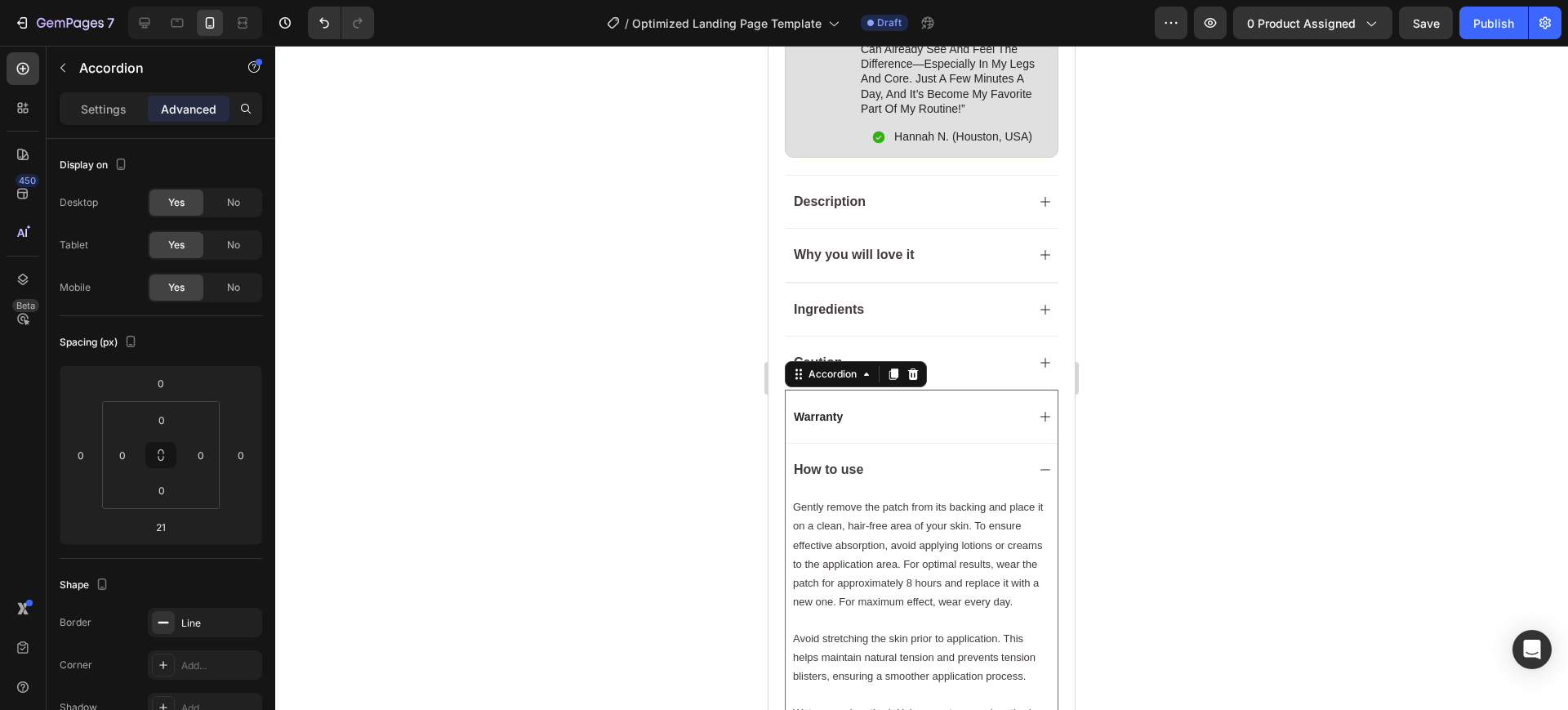 click on "How to use" at bounding box center (908, 470) 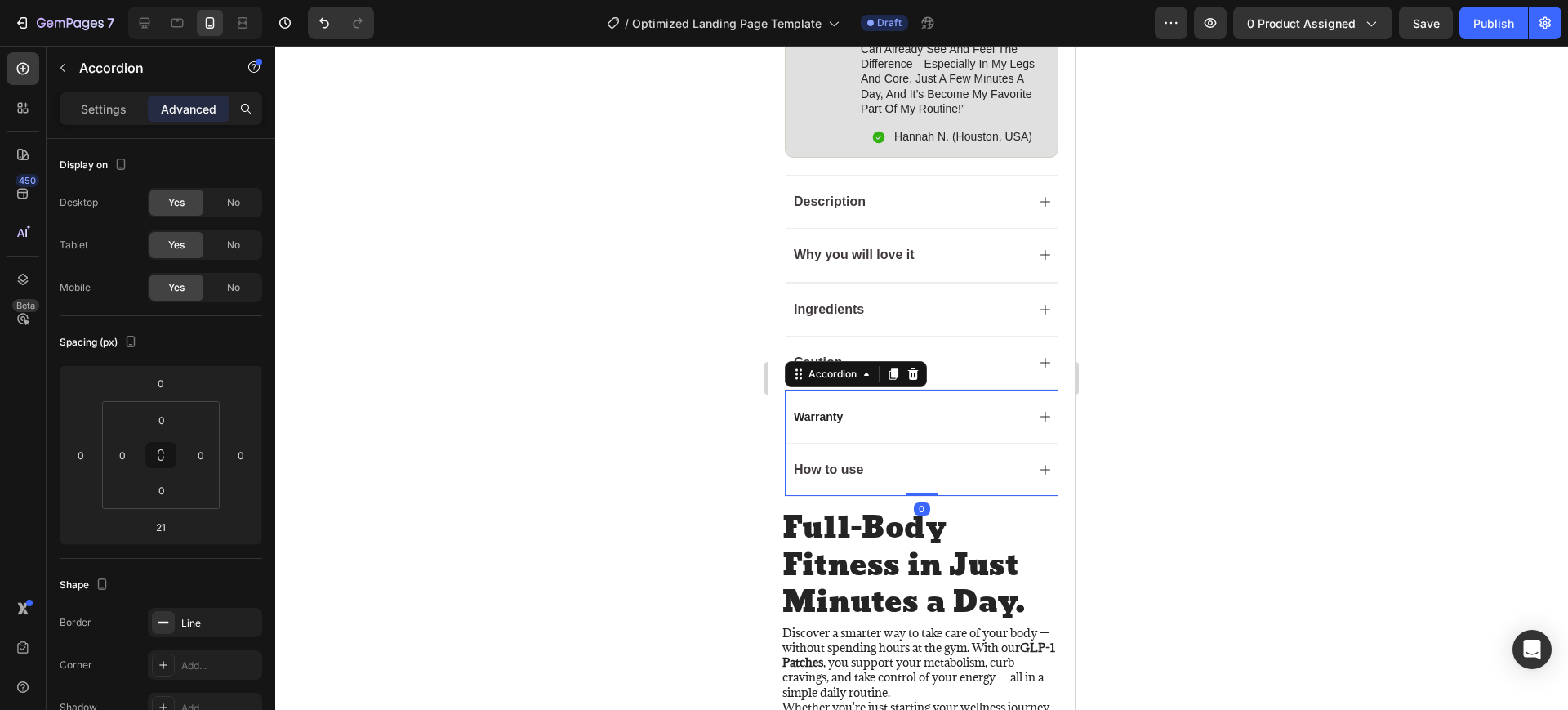drag, startPoint x: 920, startPoint y: 503, endPoint x: 906, endPoint y: 404, distance: 99.985 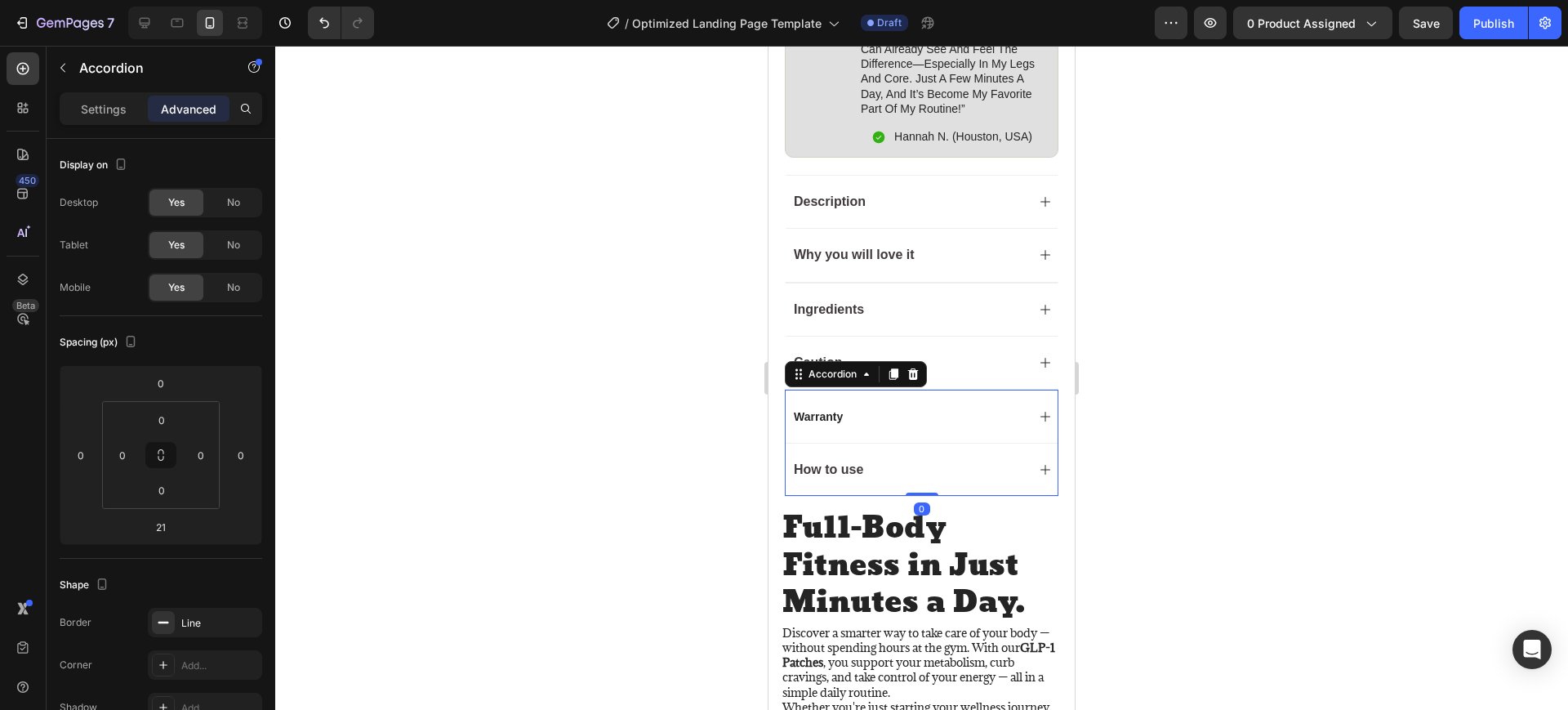 click on "Warranty
How to use Accordion   0" at bounding box center (921, 443) 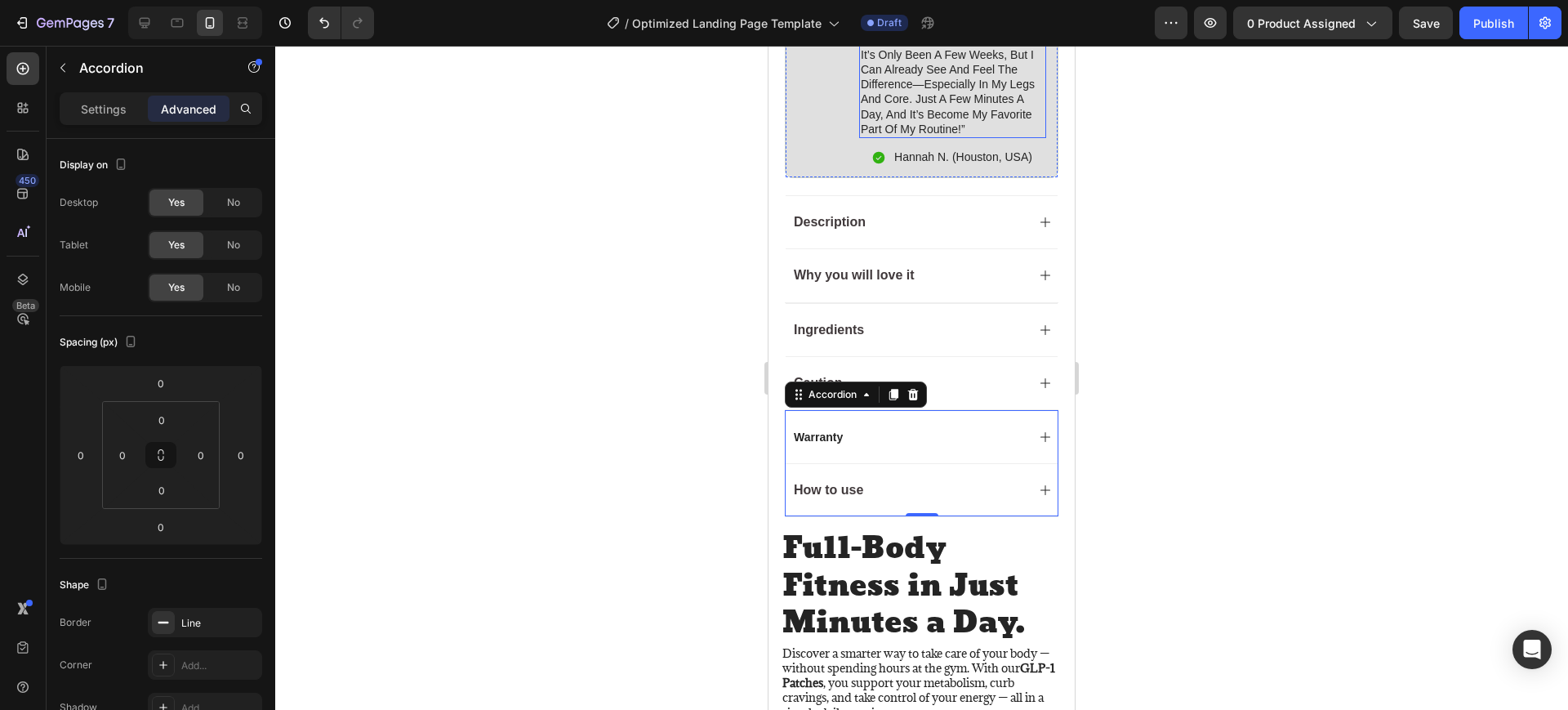 scroll, scrollTop: 1220, scrollLeft: 0, axis: vertical 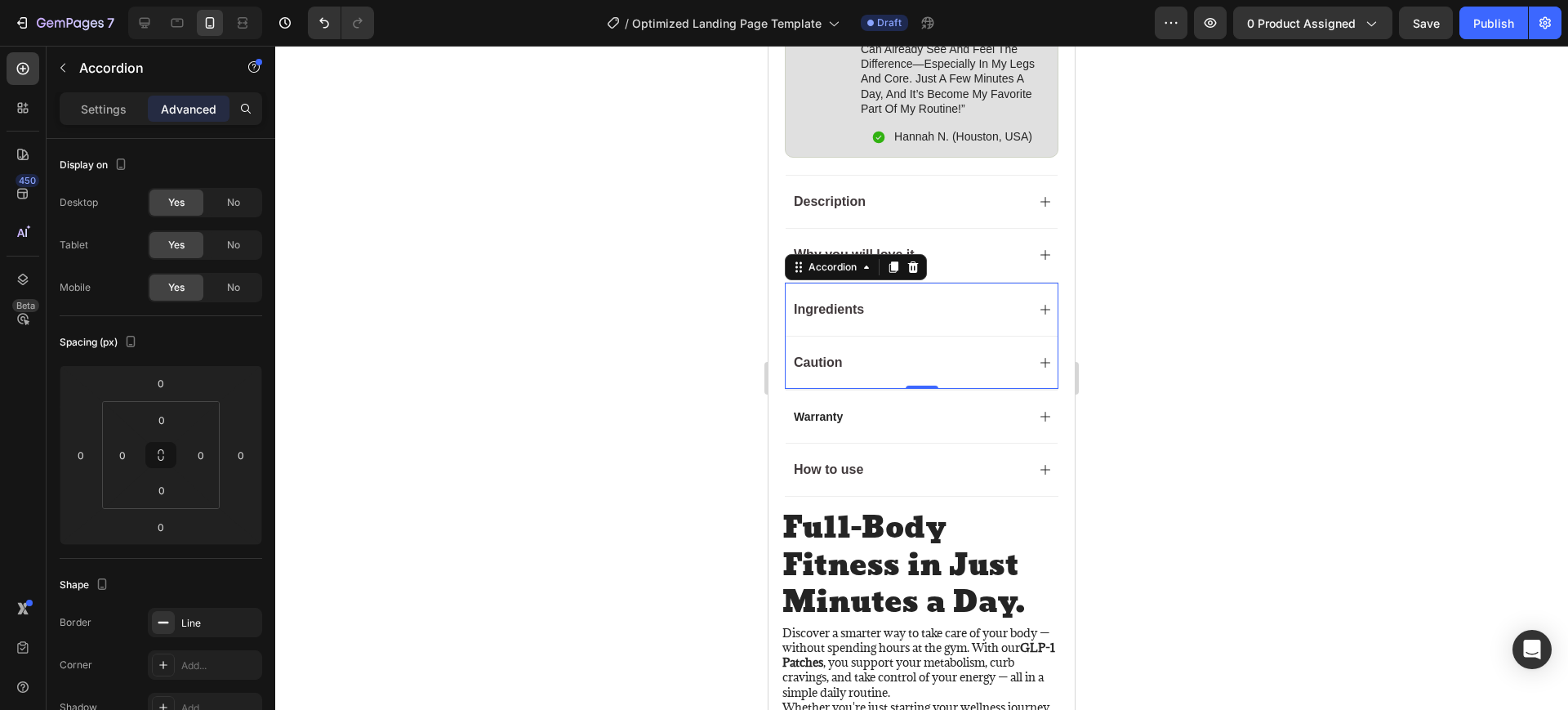 click on "Ingredients" at bounding box center [908, 310] 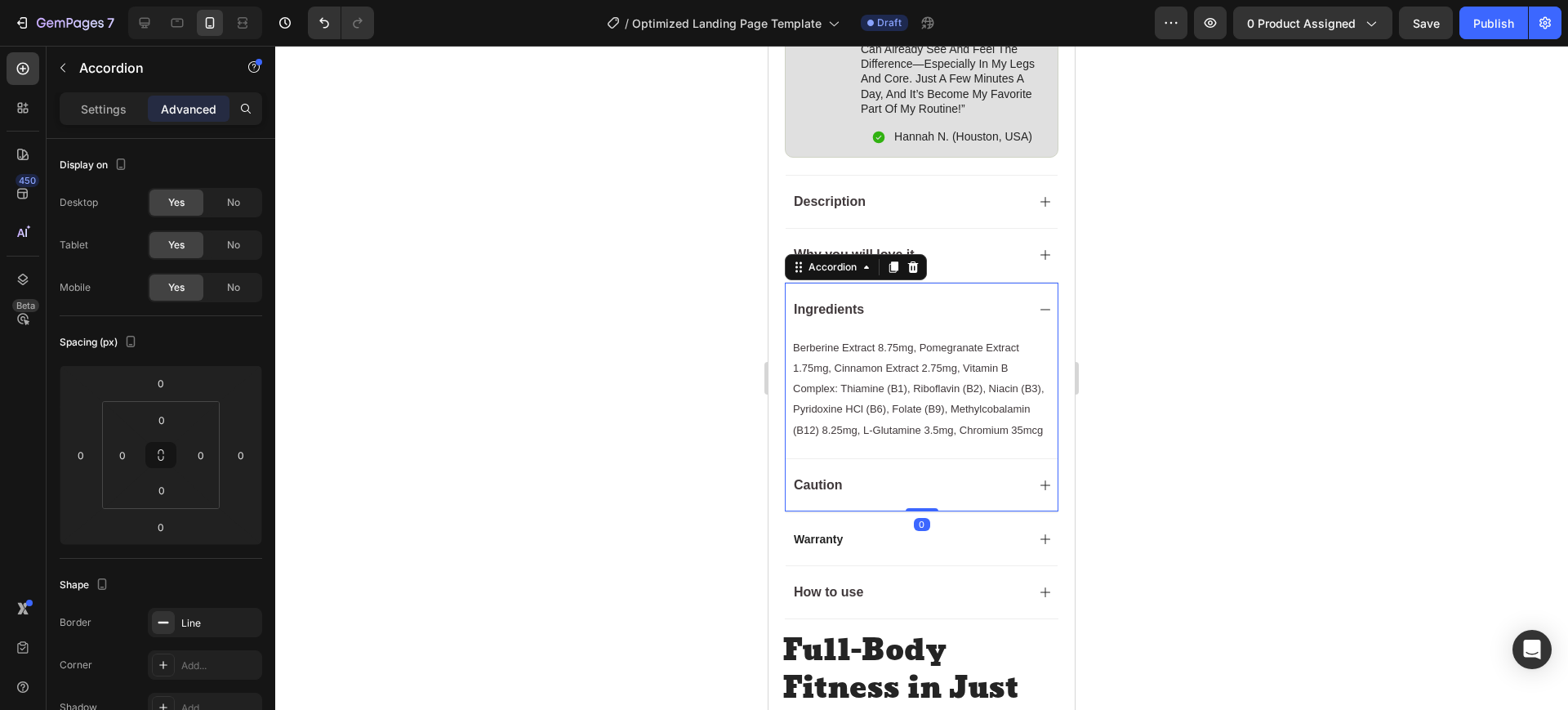 click on "Ingredients" at bounding box center (908, 310) 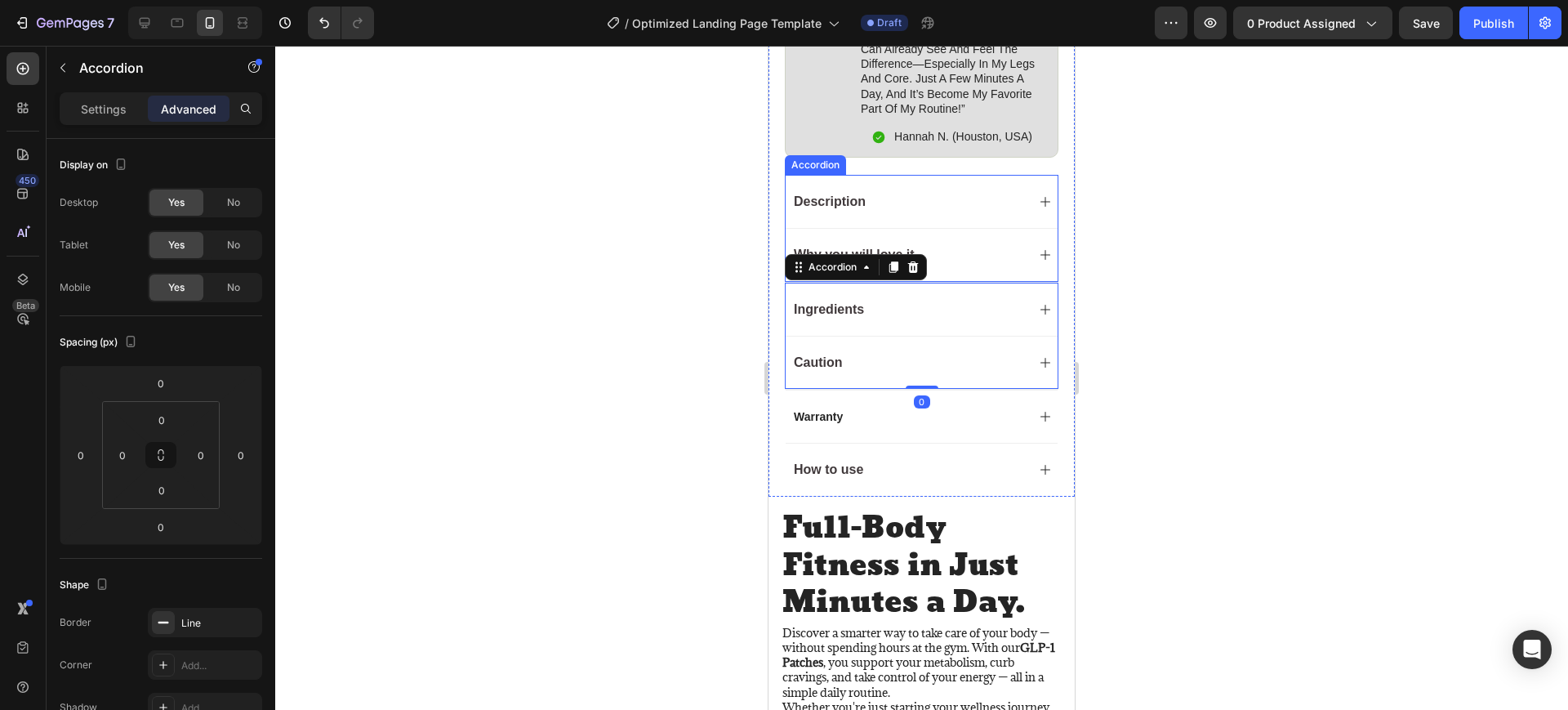 click on "Why you will love it" at bounding box center (921, 254) 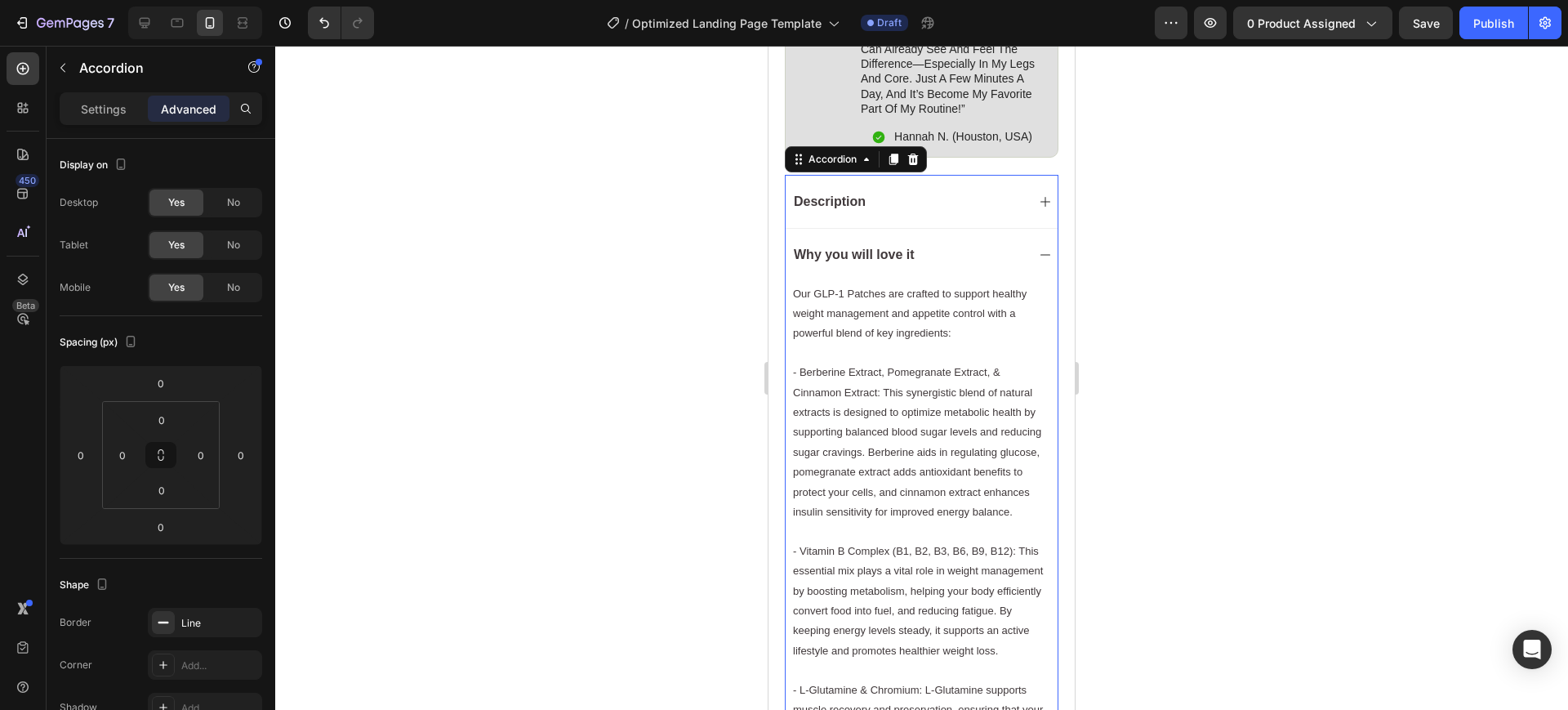 click on "Why you will love it" at bounding box center (921, 254) 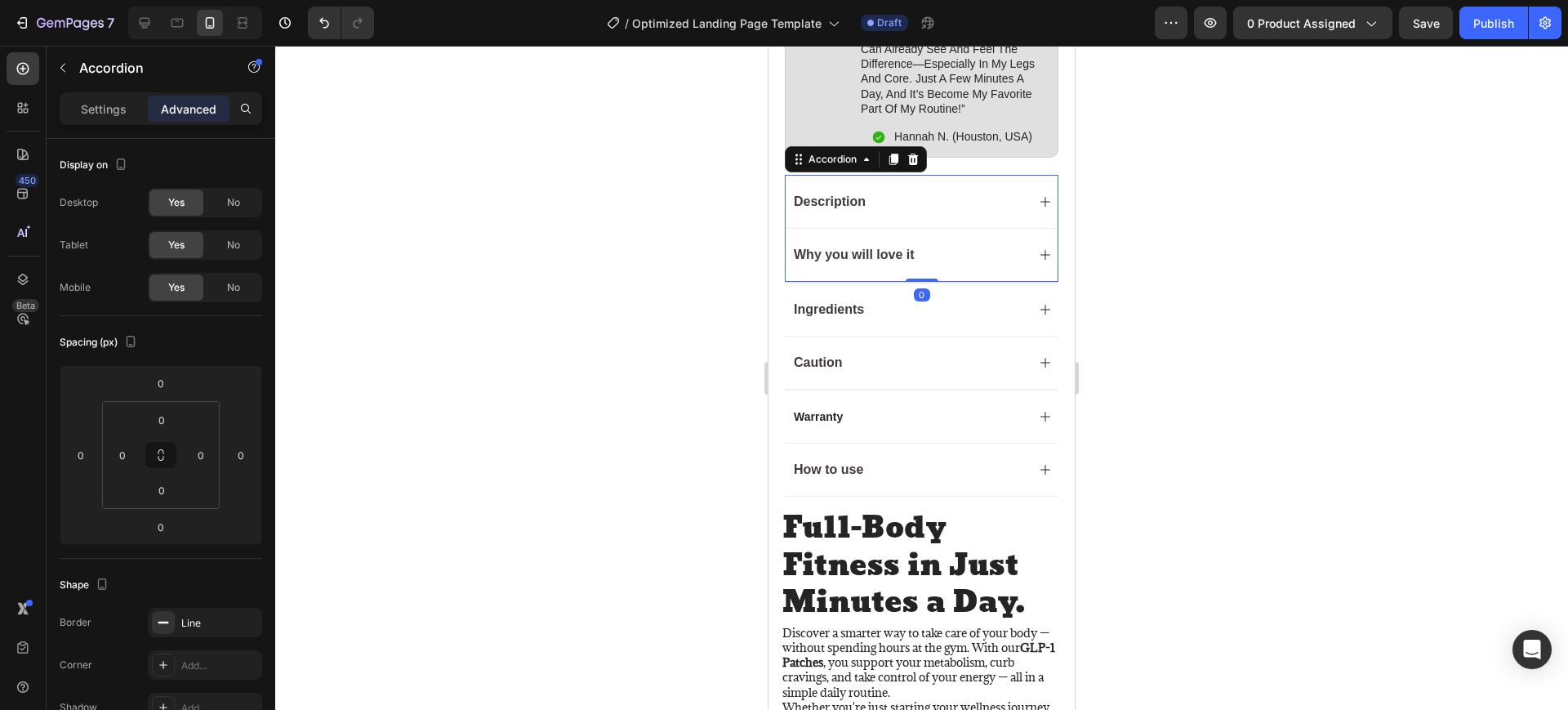 click on "Description" at bounding box center (908, 202) 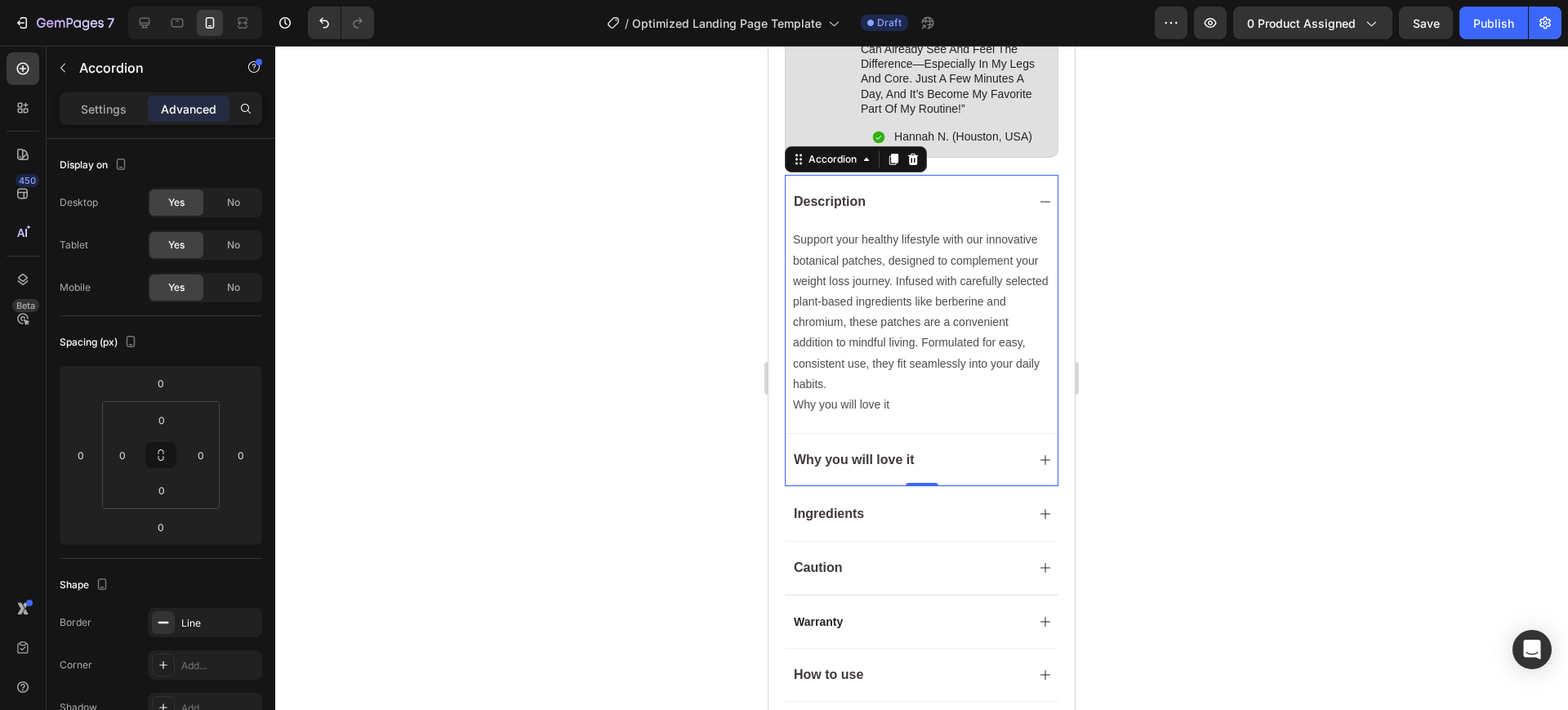 click on "Description" at bounding box center [908, 202] 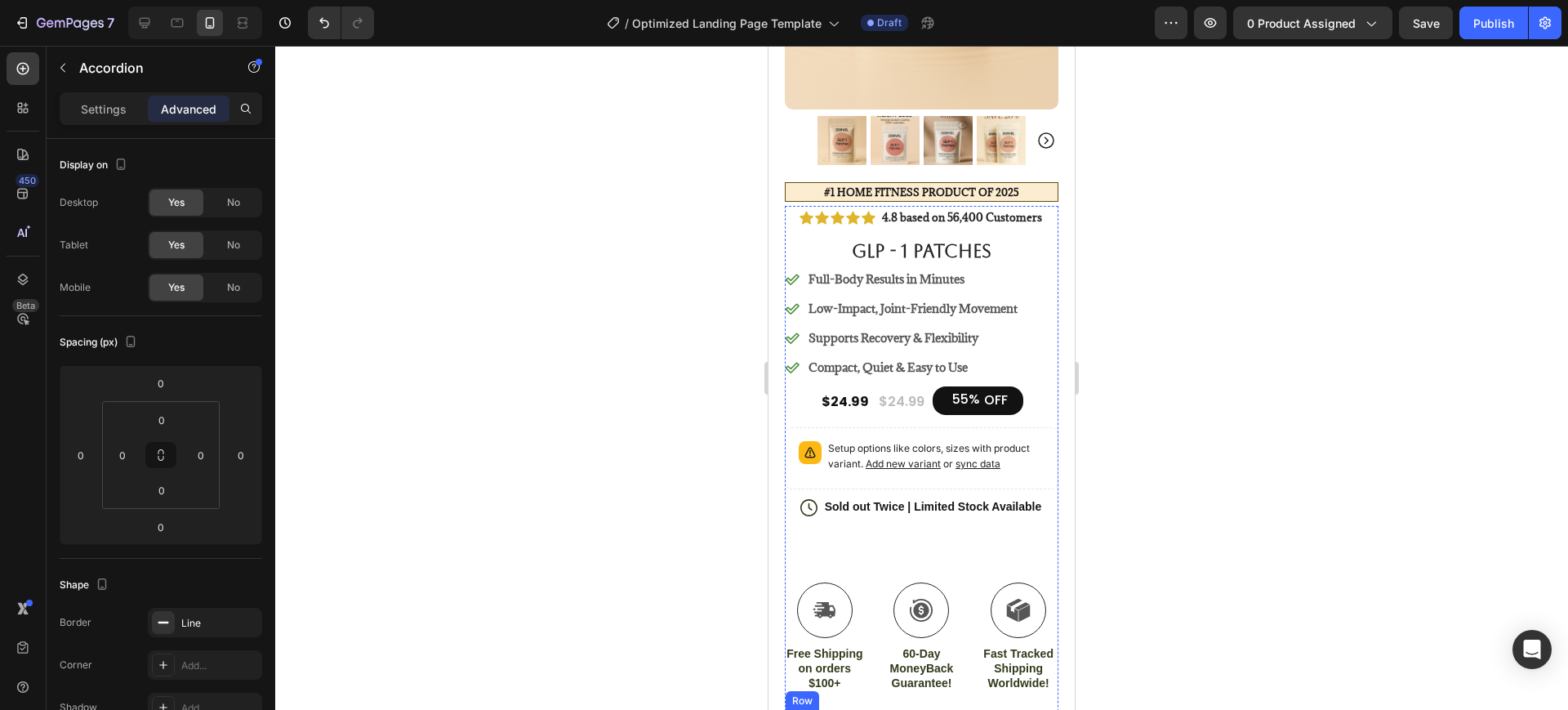 scroll, scrollTop: 403, scrollLeft: 0, axis: vertical 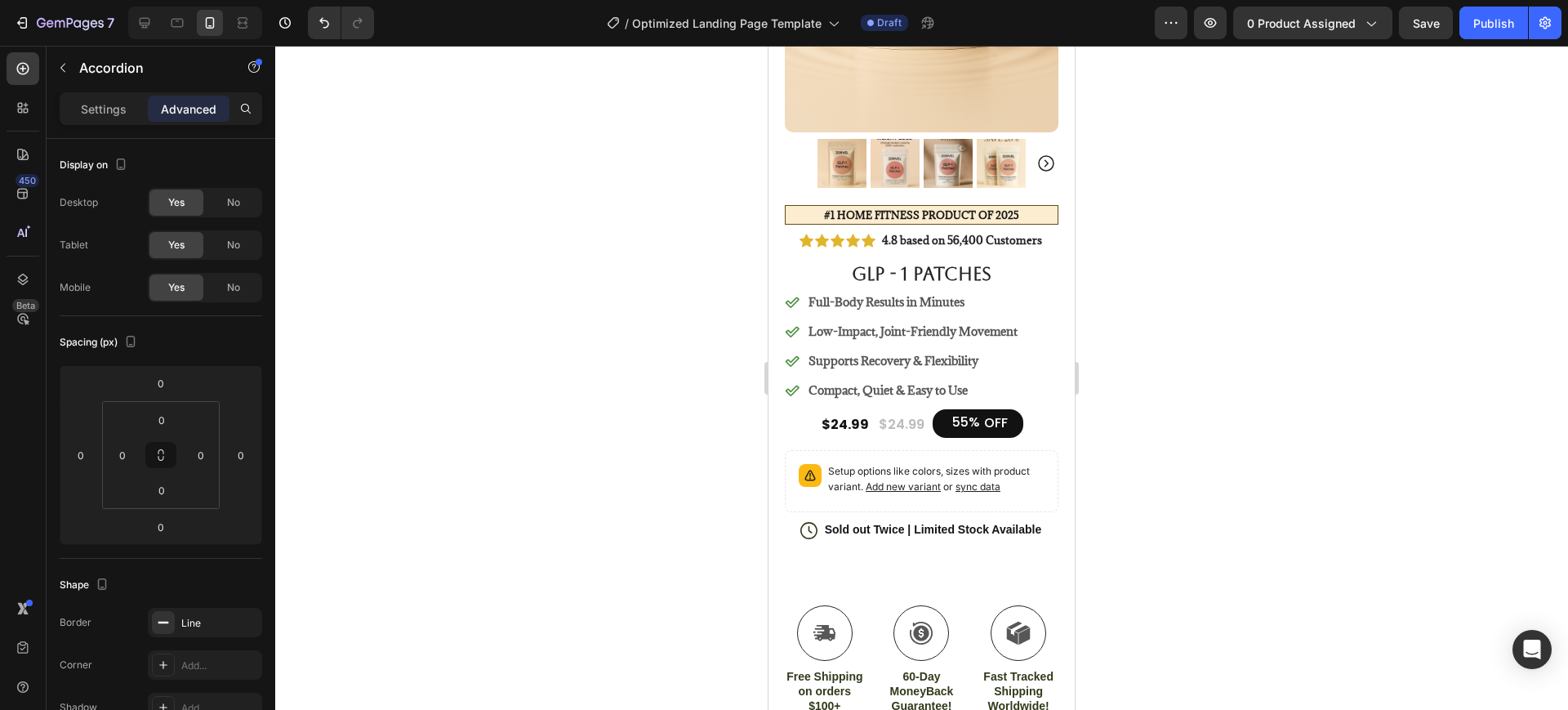 click 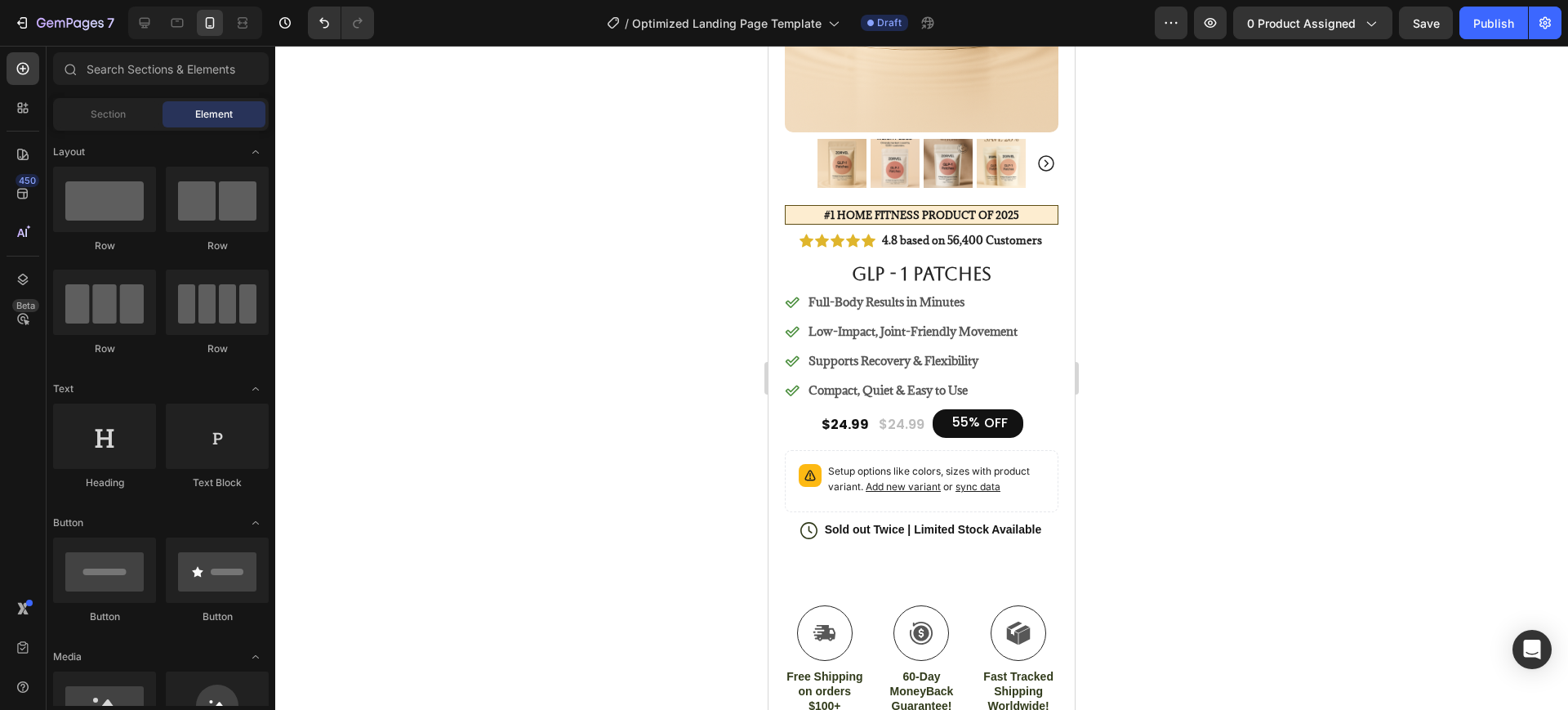 click 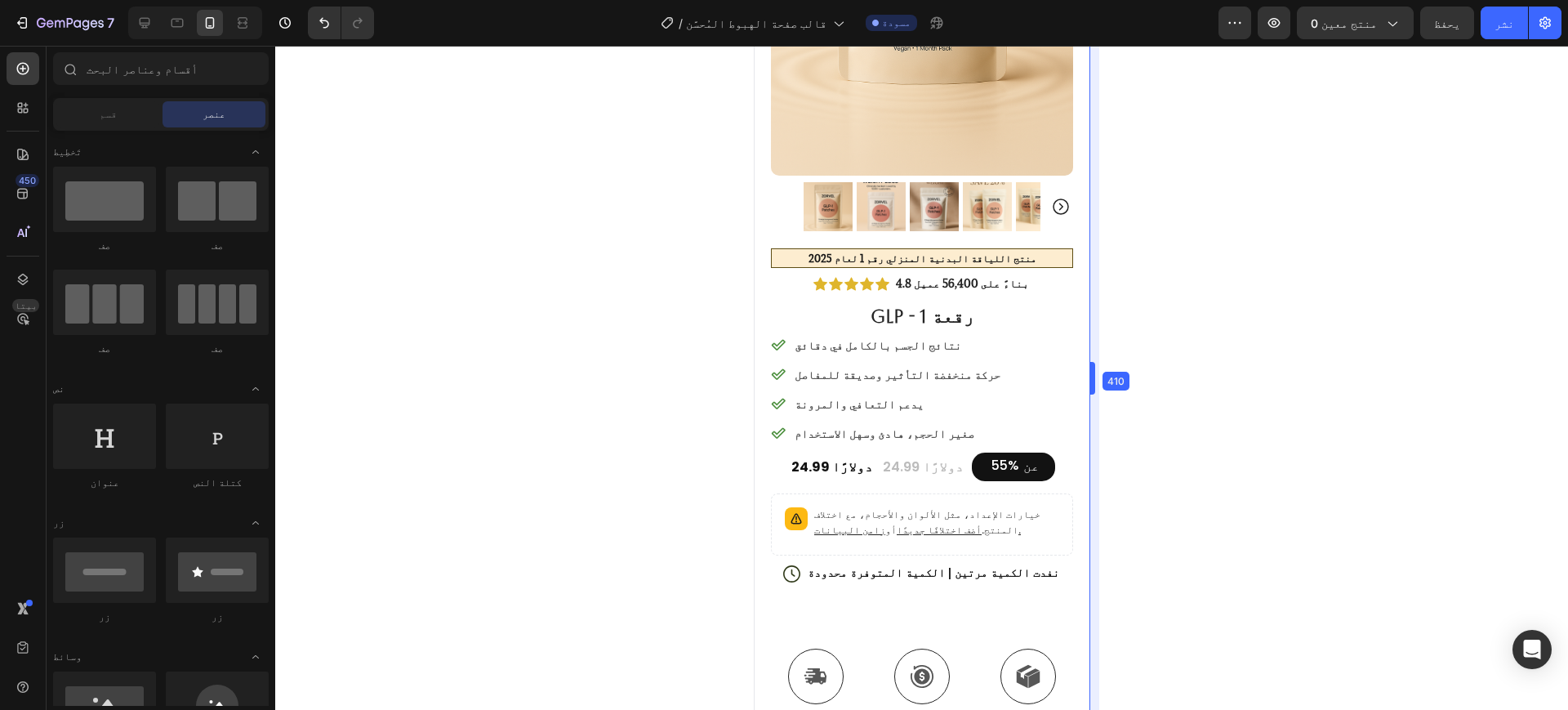drag, startPoint x: 1080, startPoint y: 377, endPoint x: 1108, endPoint y: 422, distance: 53 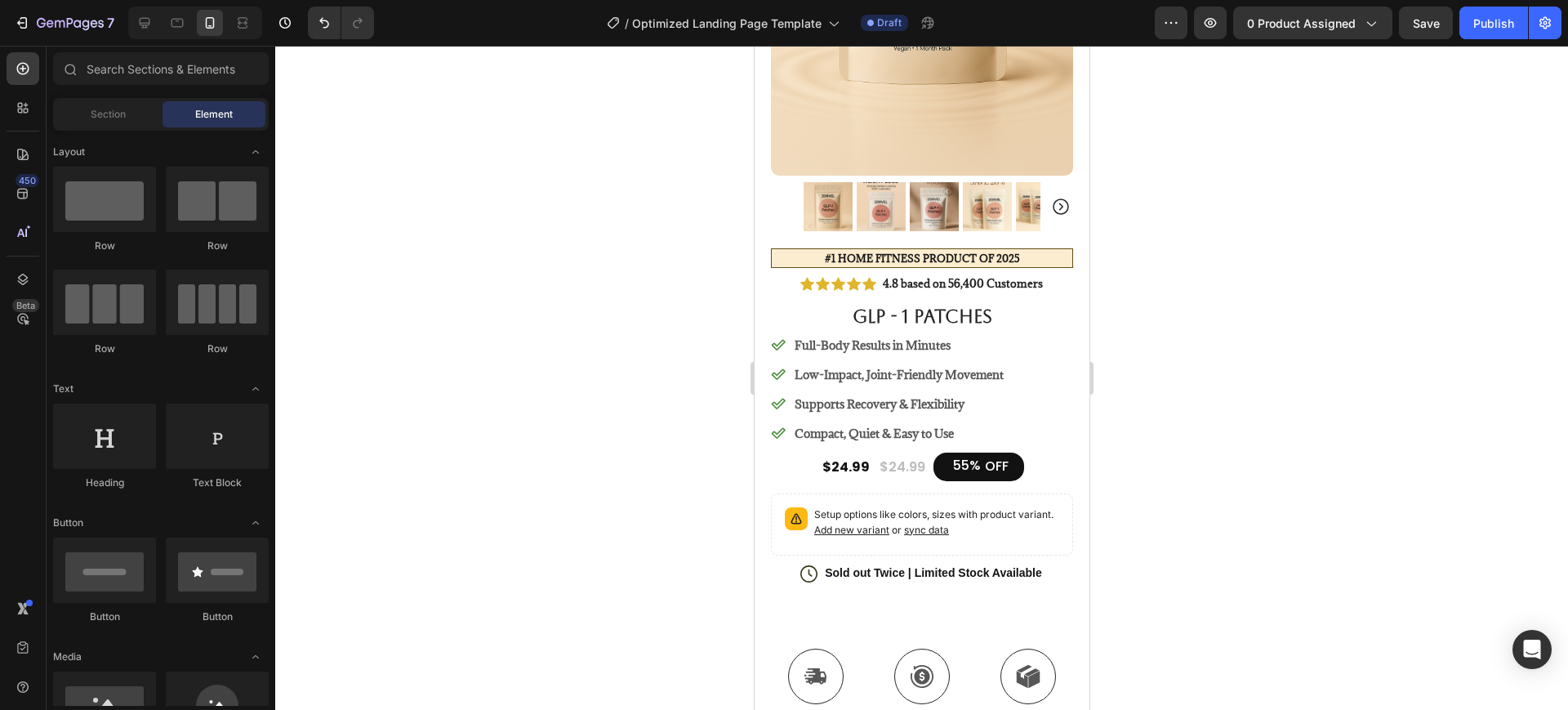 click 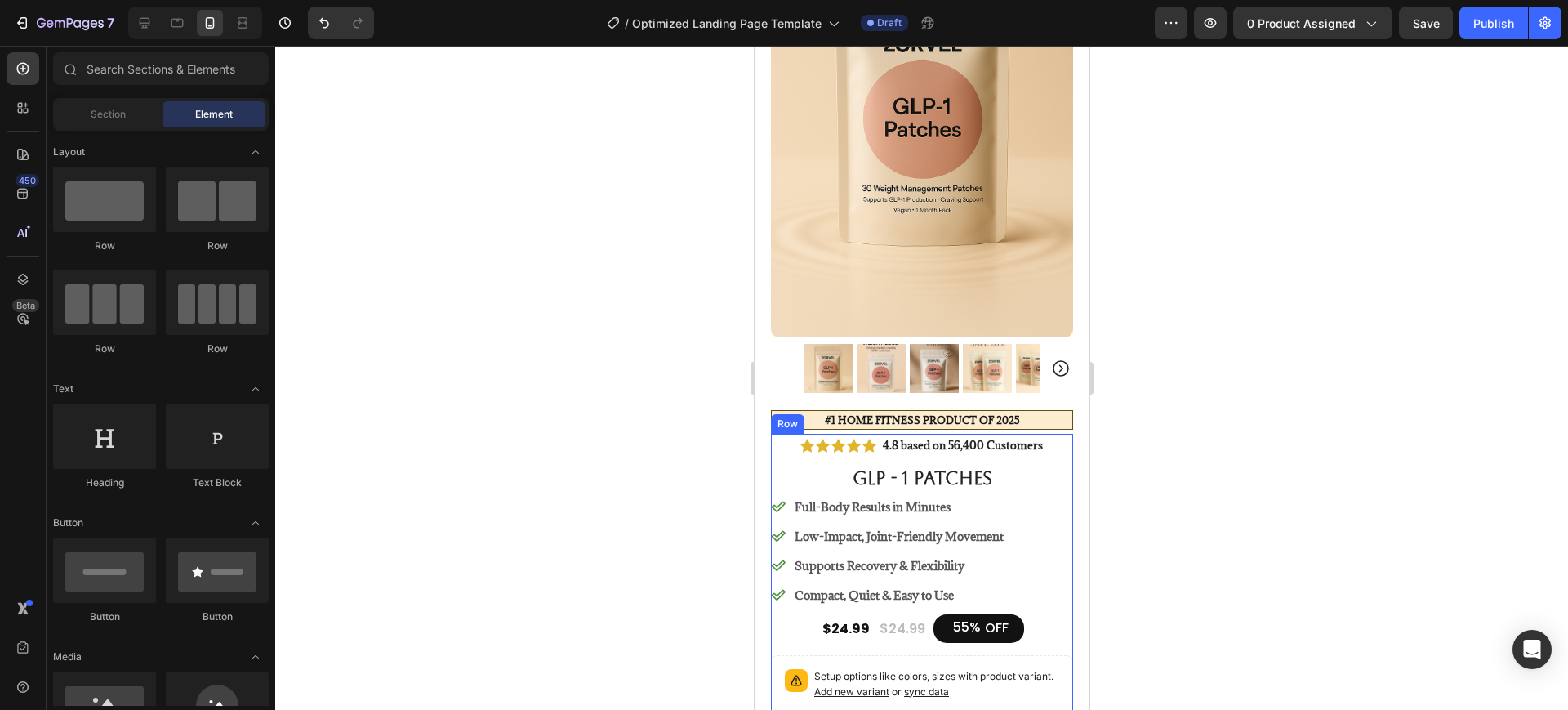 scroll, scrollTop: 199, scrollLeft: 0, axis: vertical 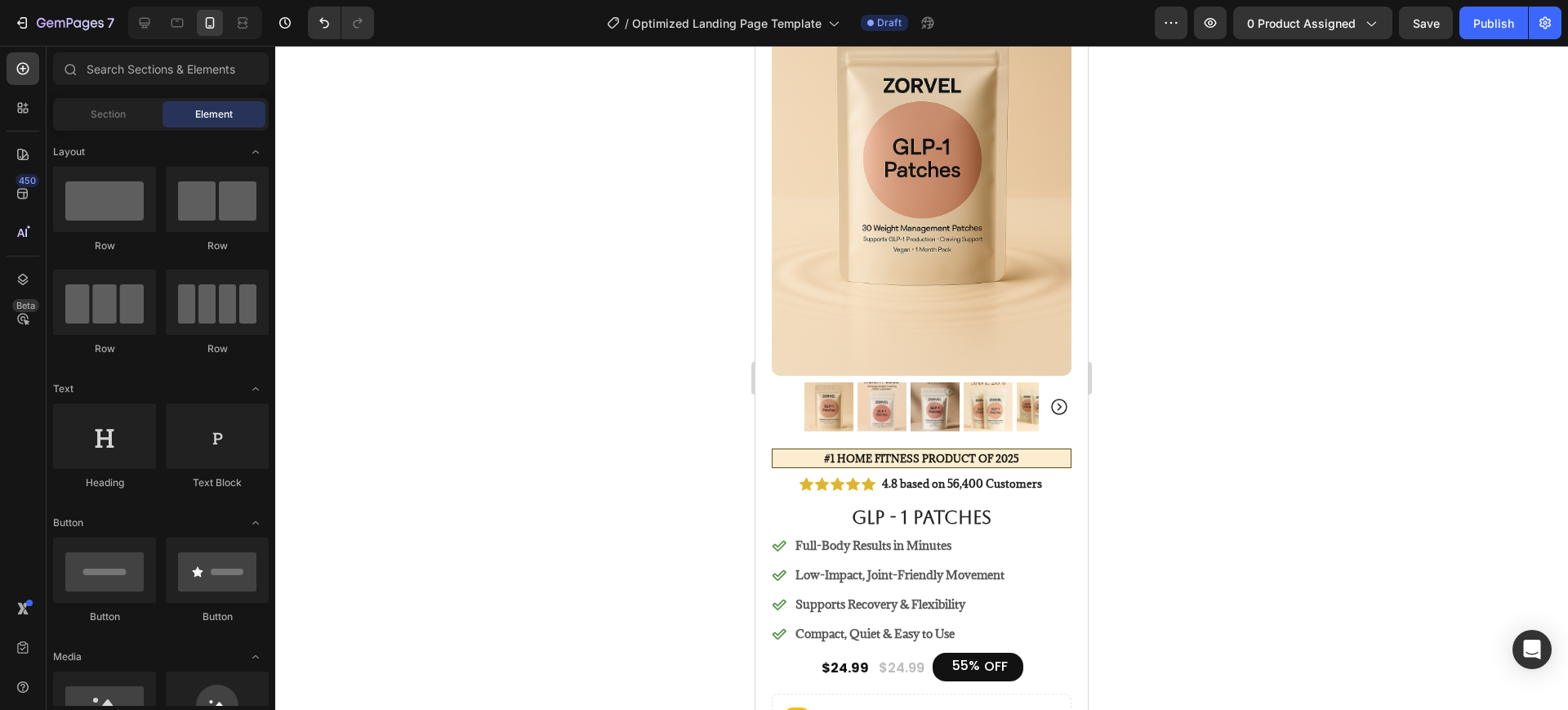 click 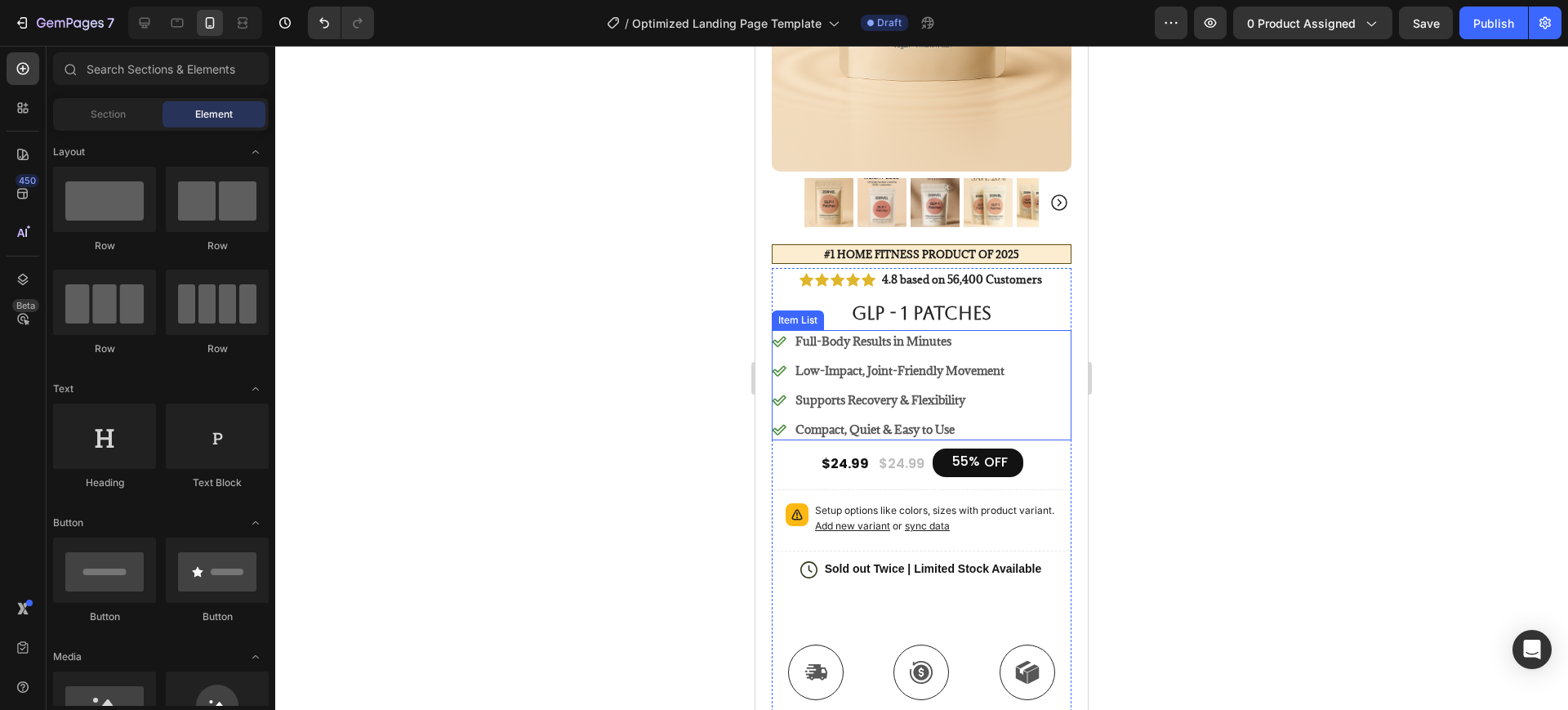 scroll, scrollTop: 505, scrollLeft: 0, axis: vertical 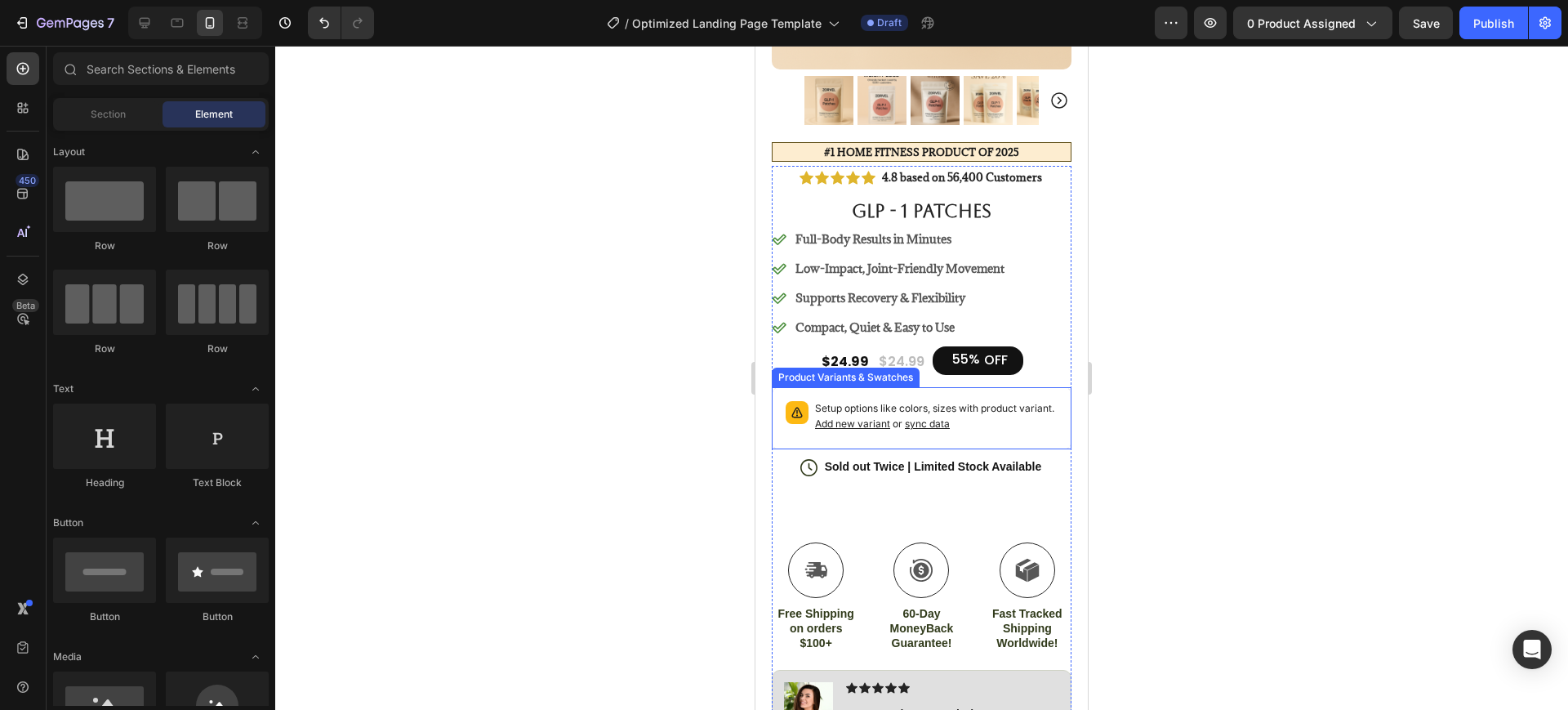 click on "Add new variant" at bounding box center [853, 423] 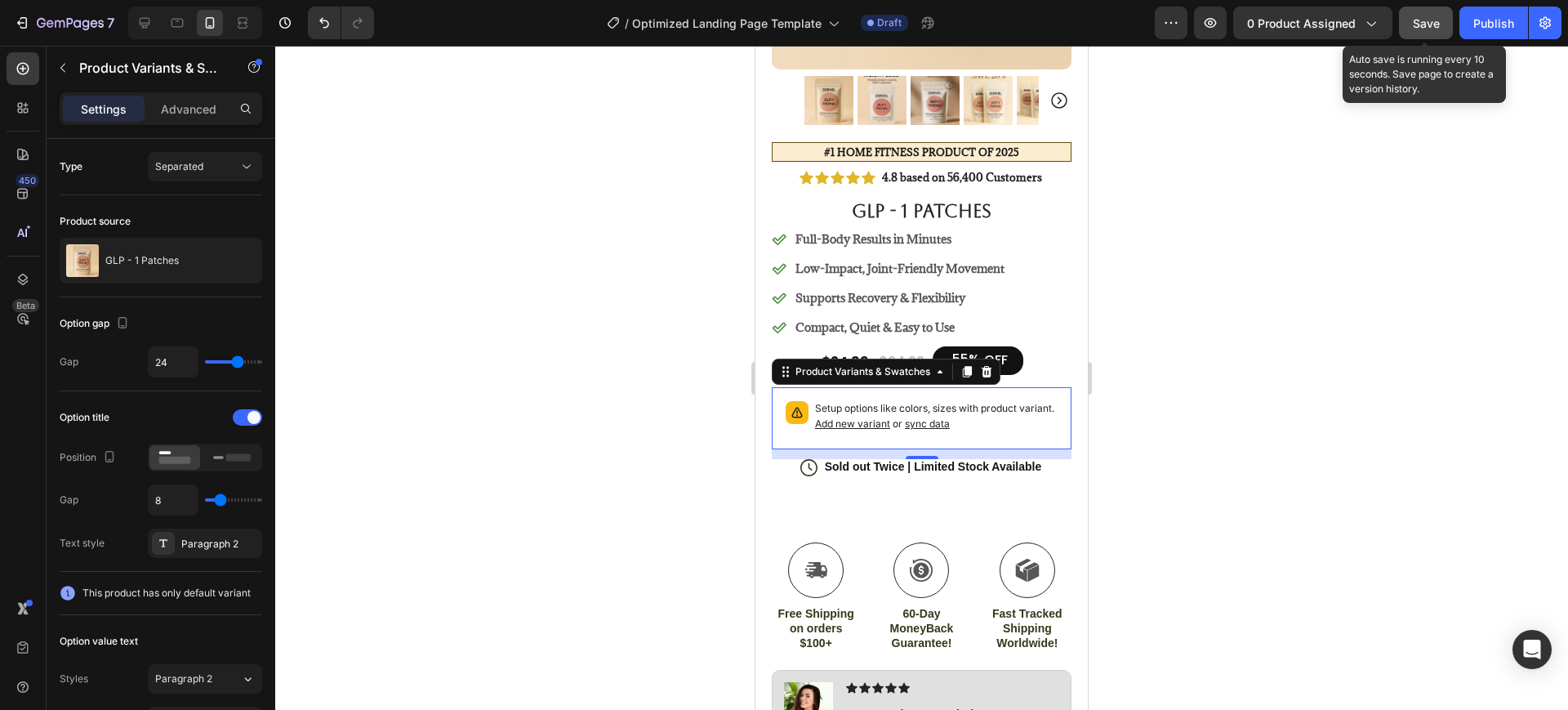 click on "Save" at bounding box center [1426, 23] 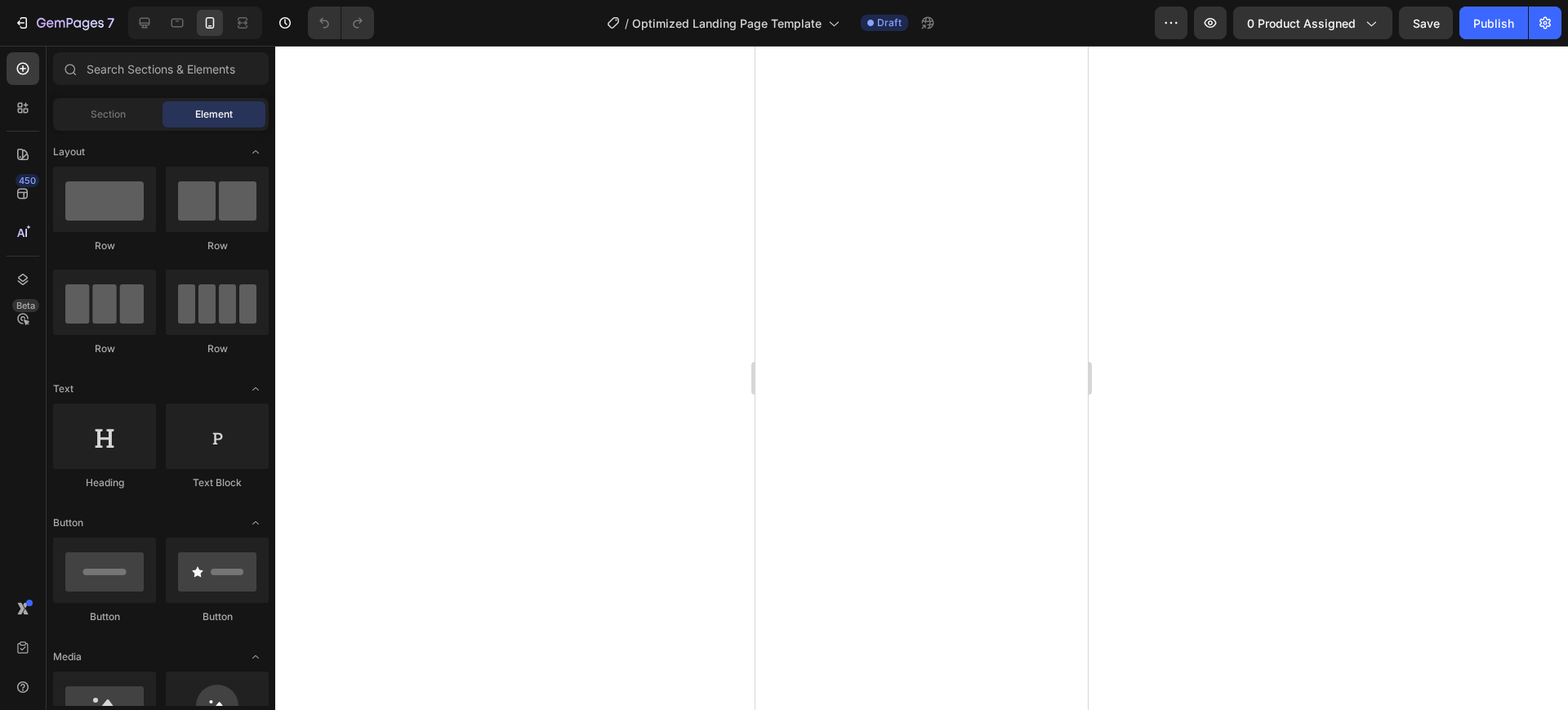 scroll, scrollTop: 0, scrollLeft: 0, axis: both 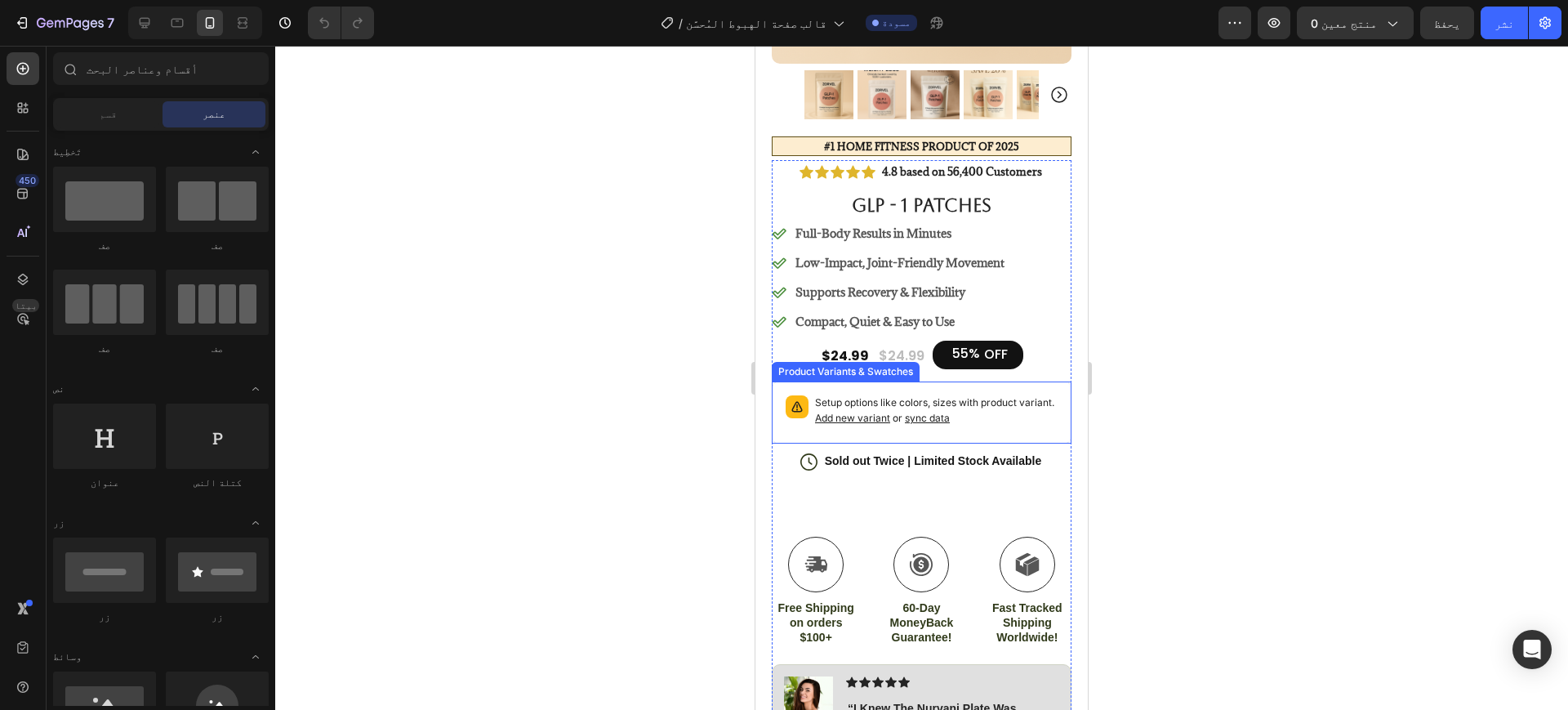 click on "Setup options like colors, sizes with product variant.       Add new variant   or   sync data" at bounding box center [936, 411] 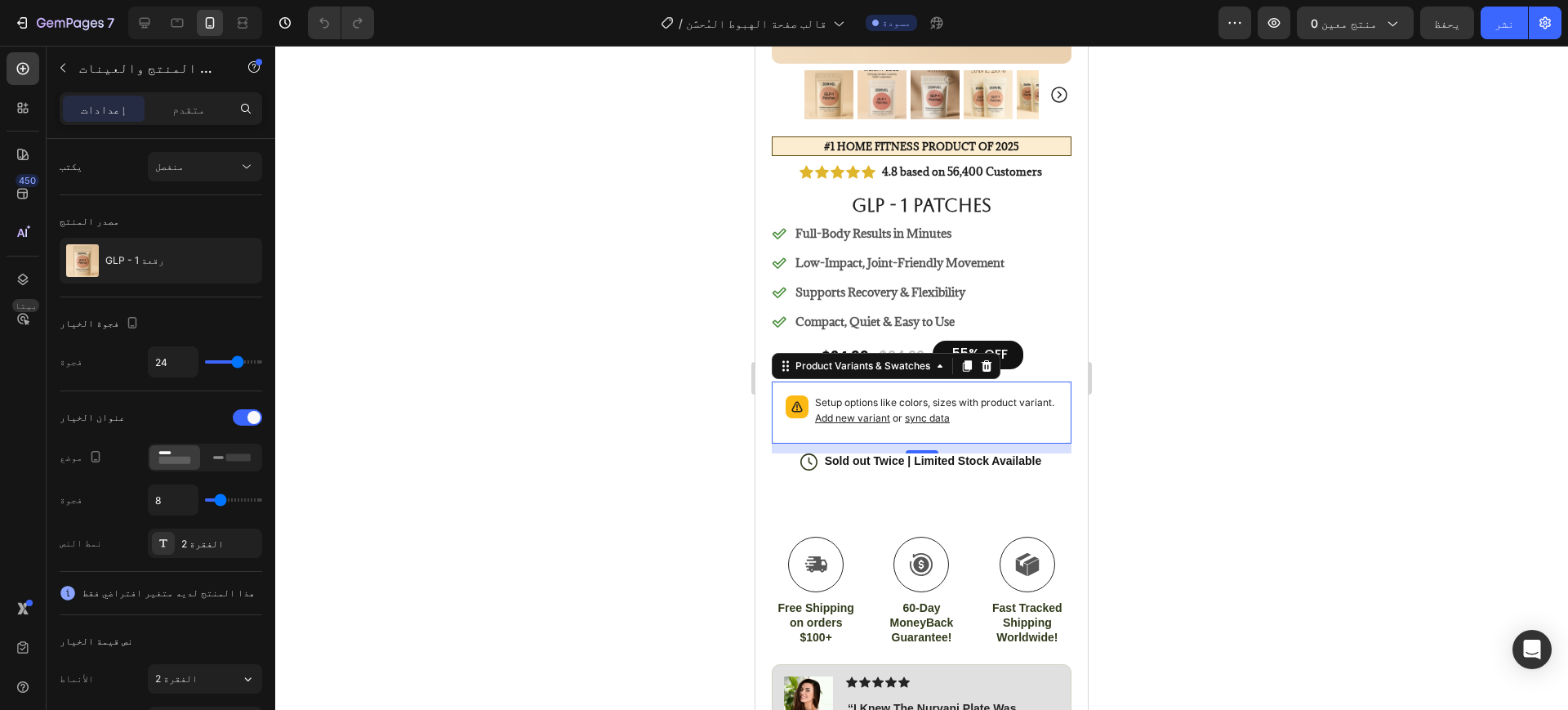 drag, startPoint x: 916, startPoint y: 423, endPoint x: 915, endPoint y: 403, distance: 20.024984 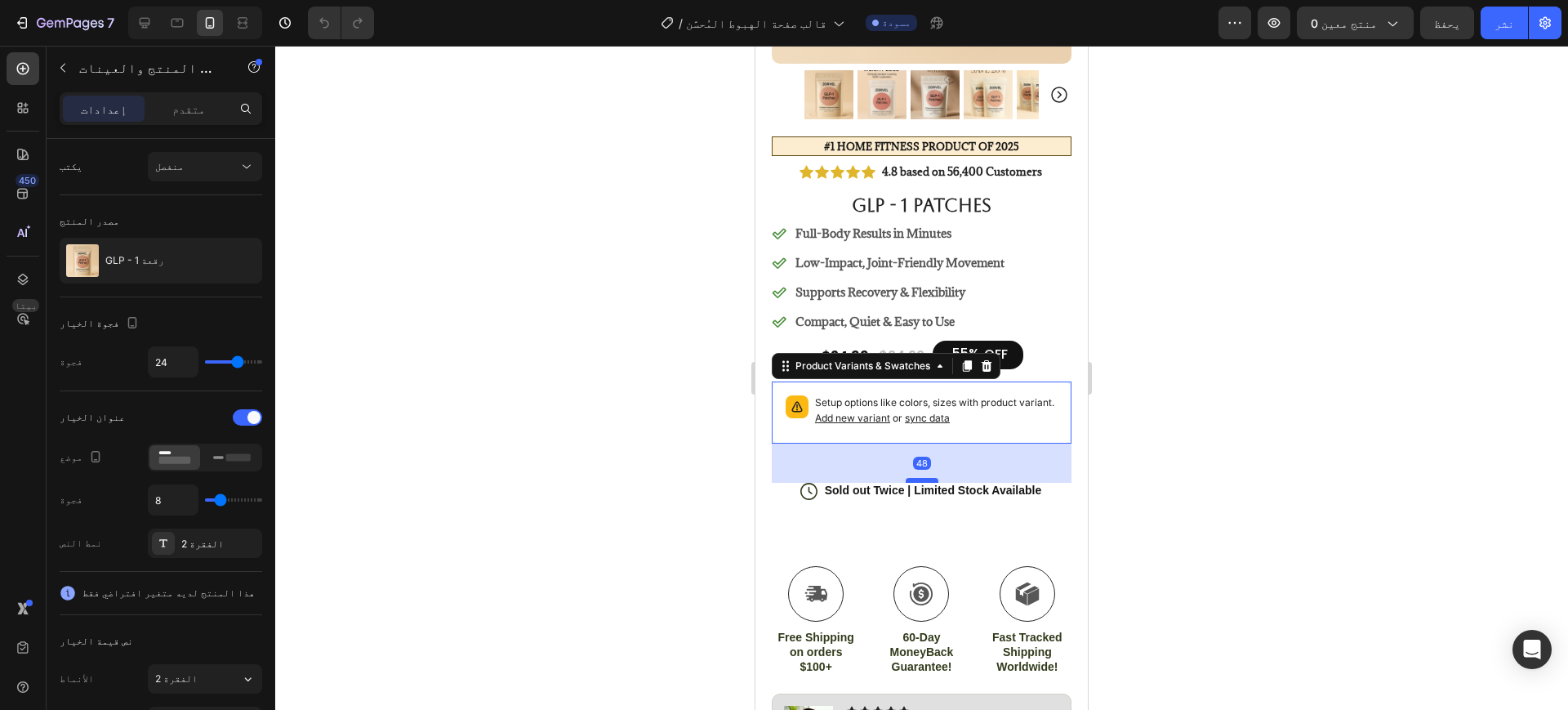 drag, startPoint x: 916, startPoint y: 427, endPoint x: 902, endPoint y: 441, distance: 19.79899 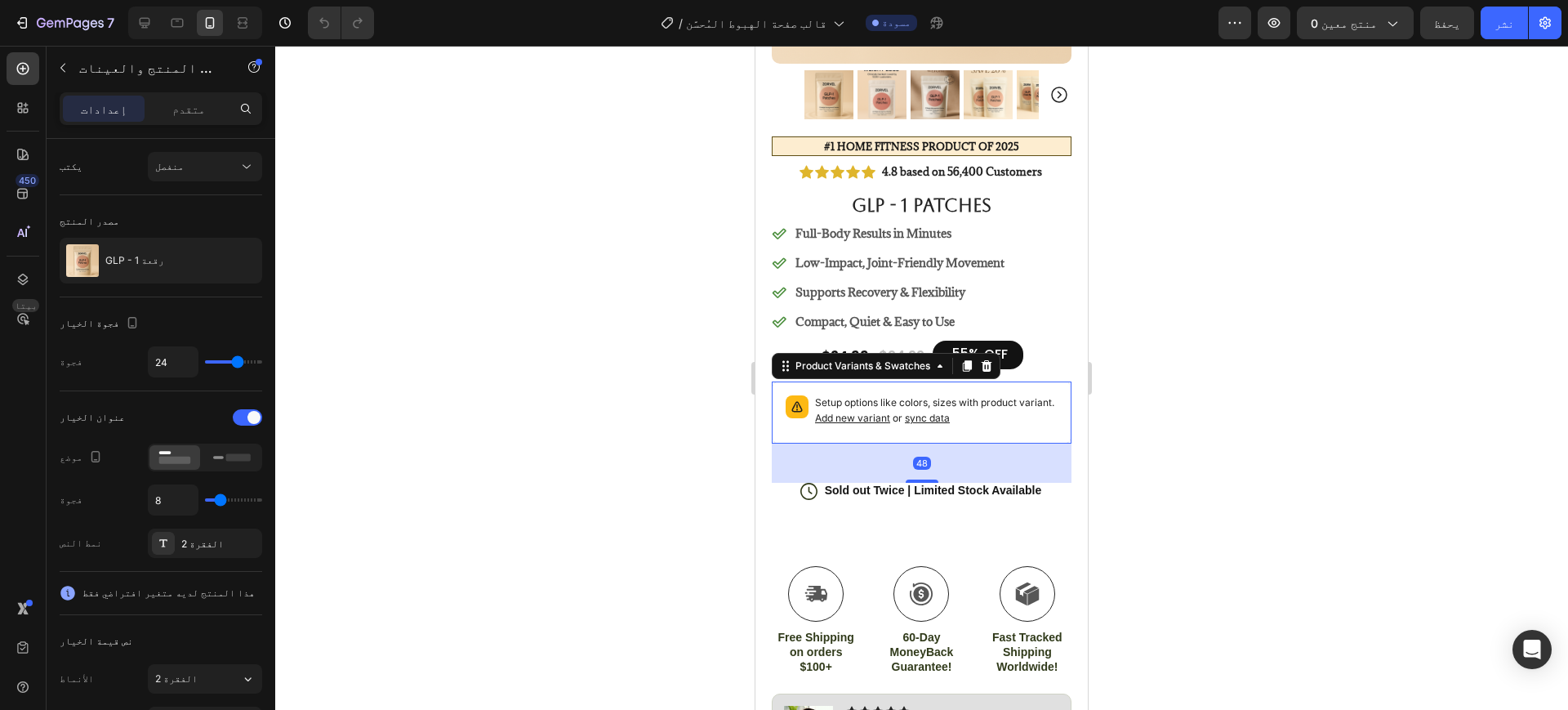 click at bounding box center [922, 481] 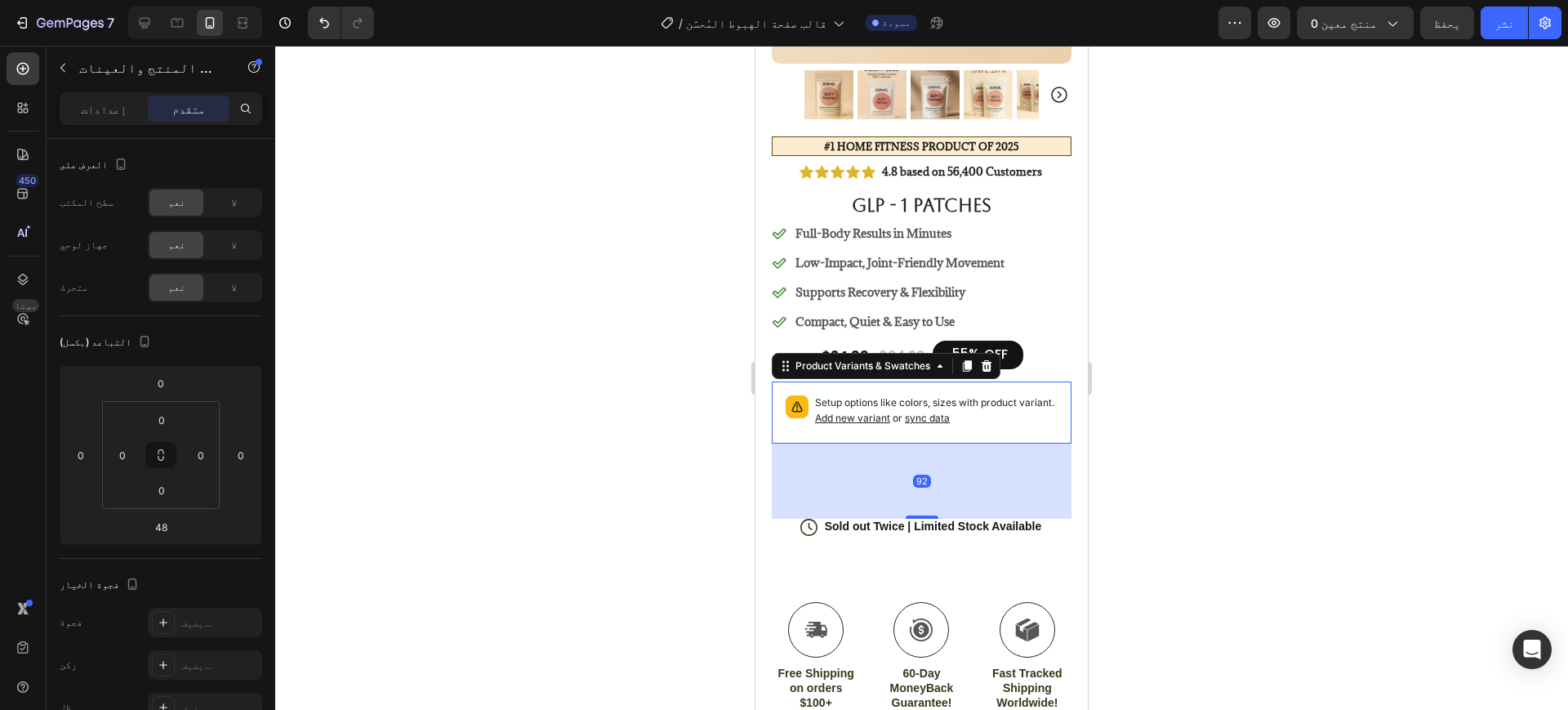 drag, startPoint x: 910, startPoint y: 470, endPoint x: 905, endPoint y: 489, distance: 19.646883 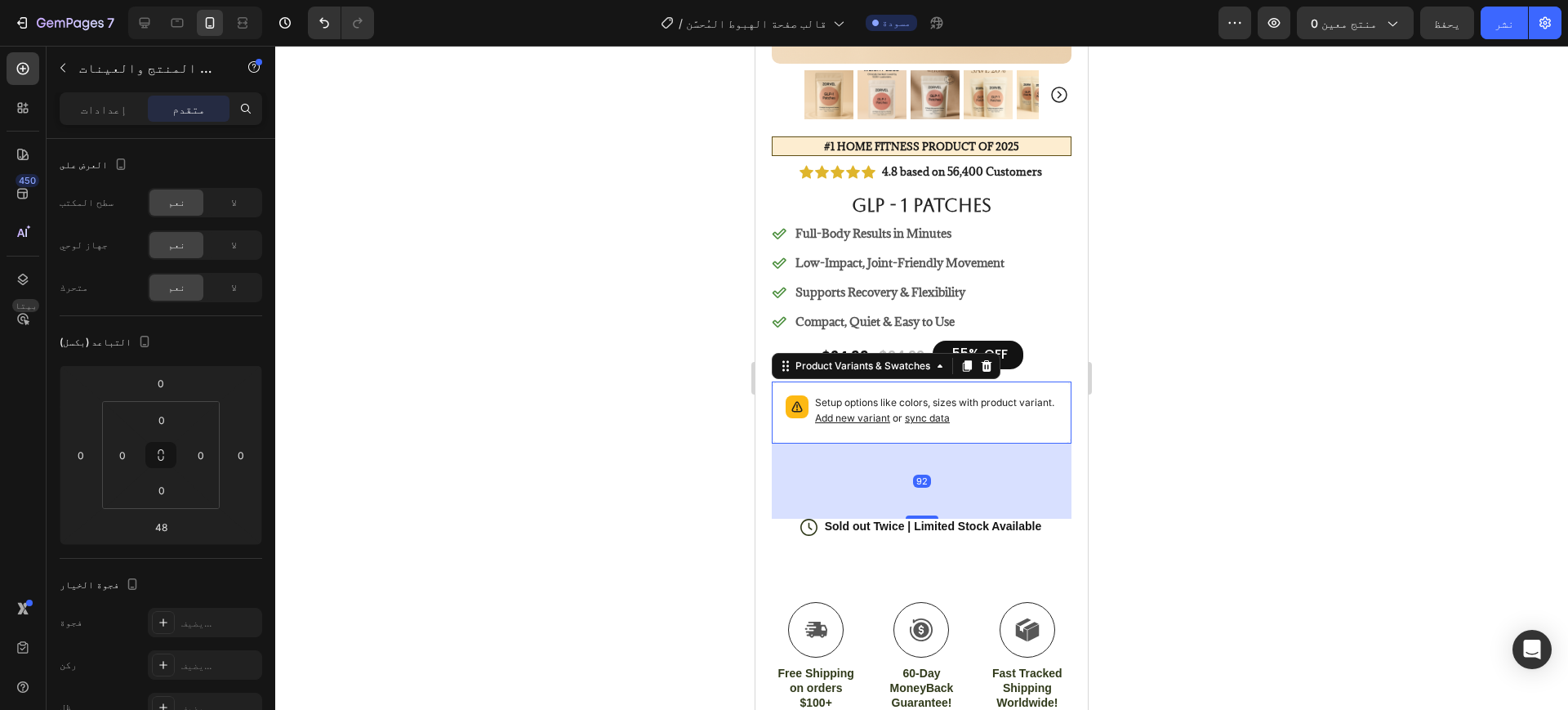 click at bounding box center [922, 517] 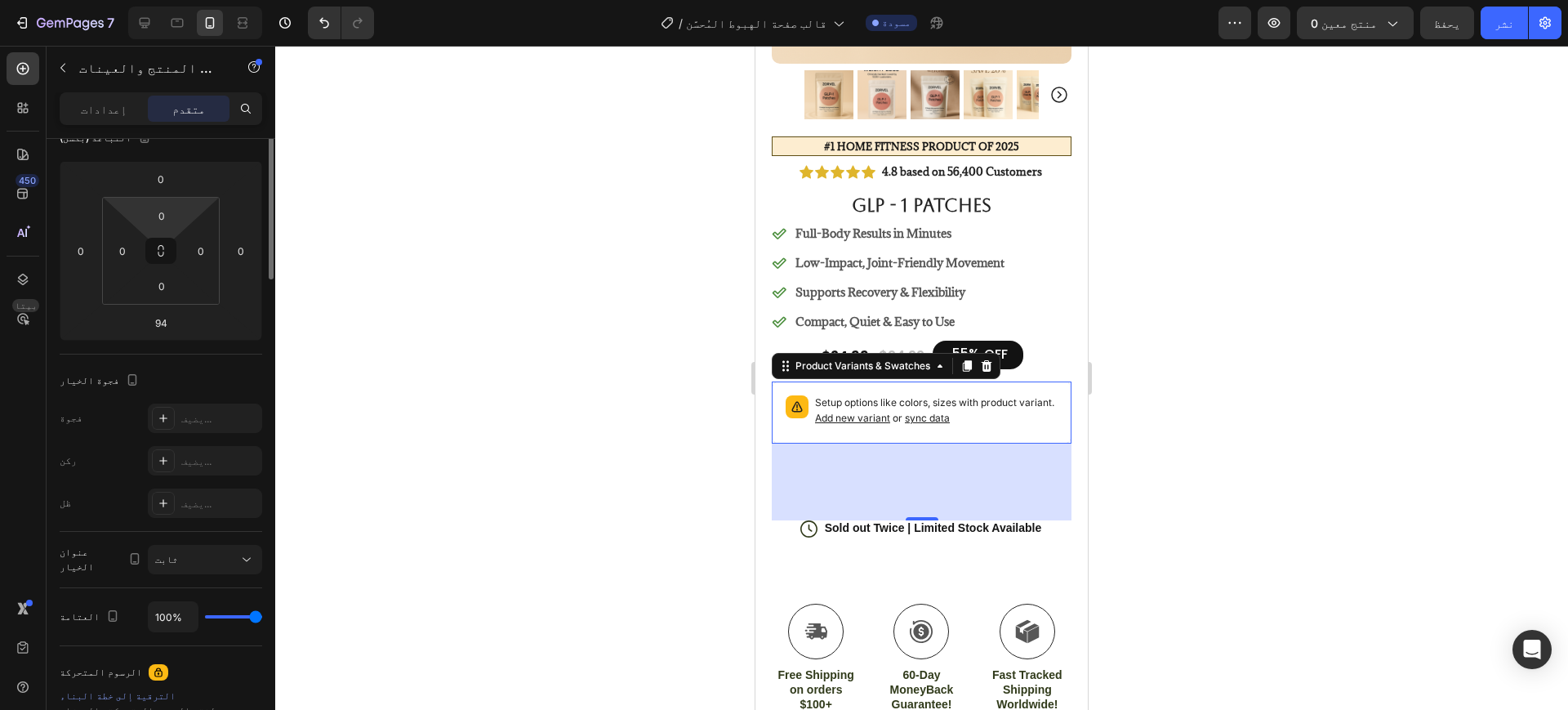 scroll, scrollTop: 409, scrollLeft: 0, axis: vertical 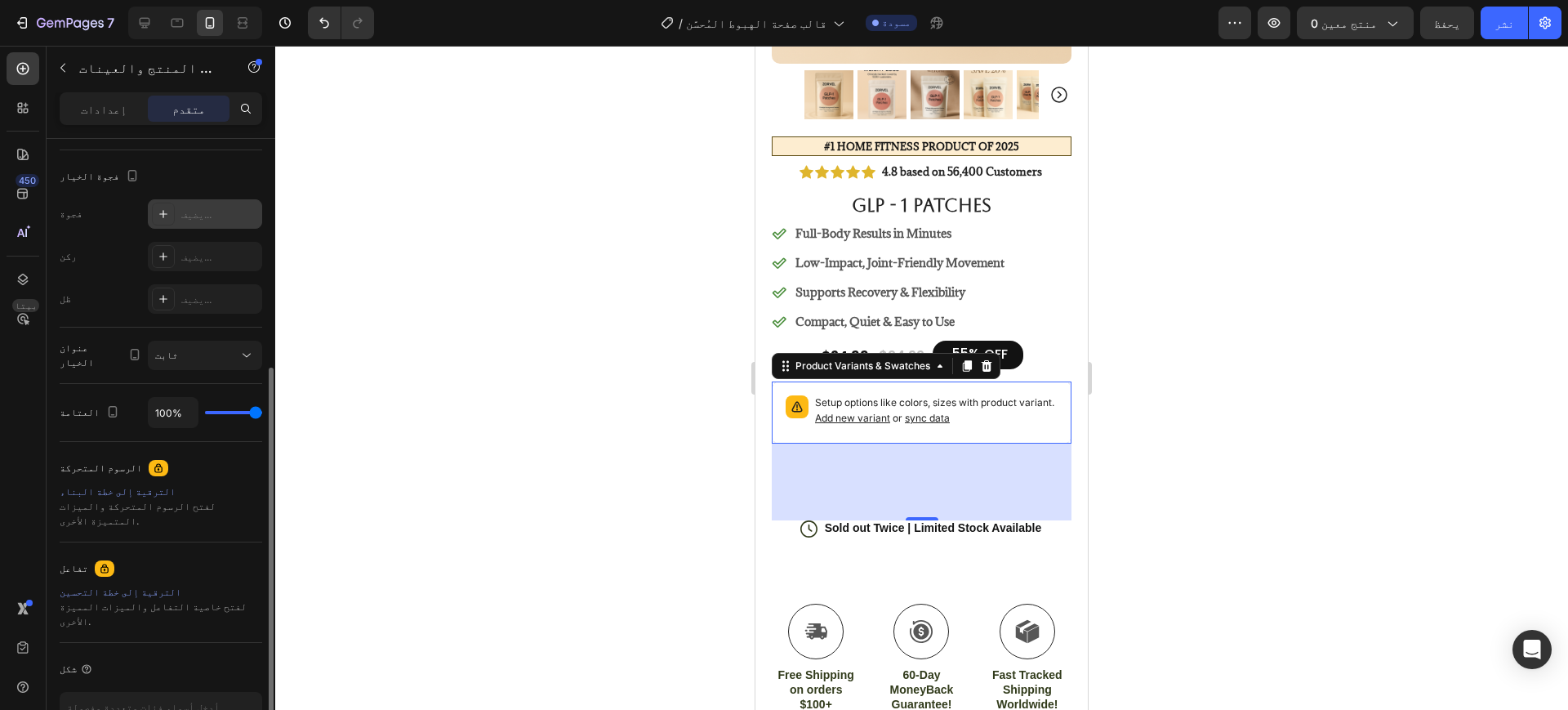 click on "يضيف..." at bounding box center (205, 214) 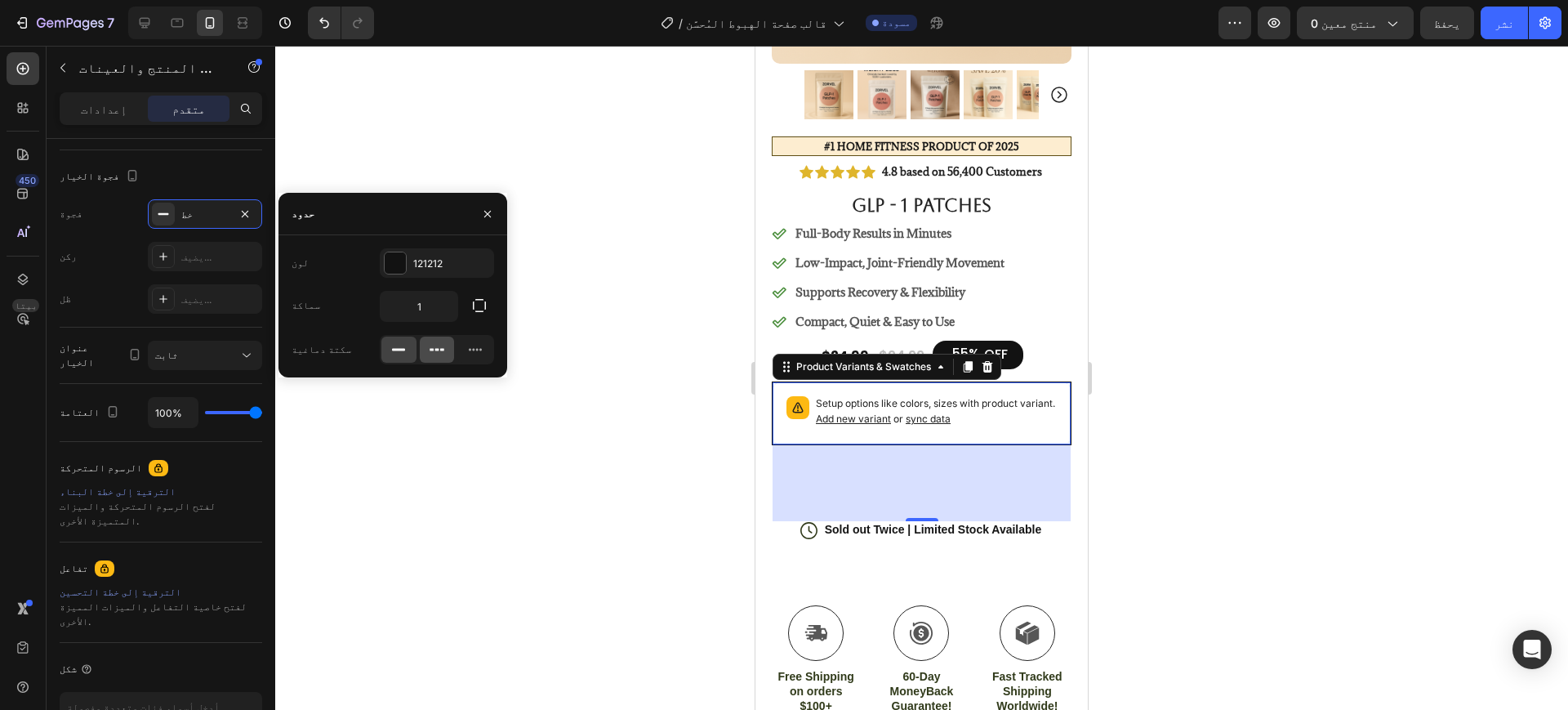 click 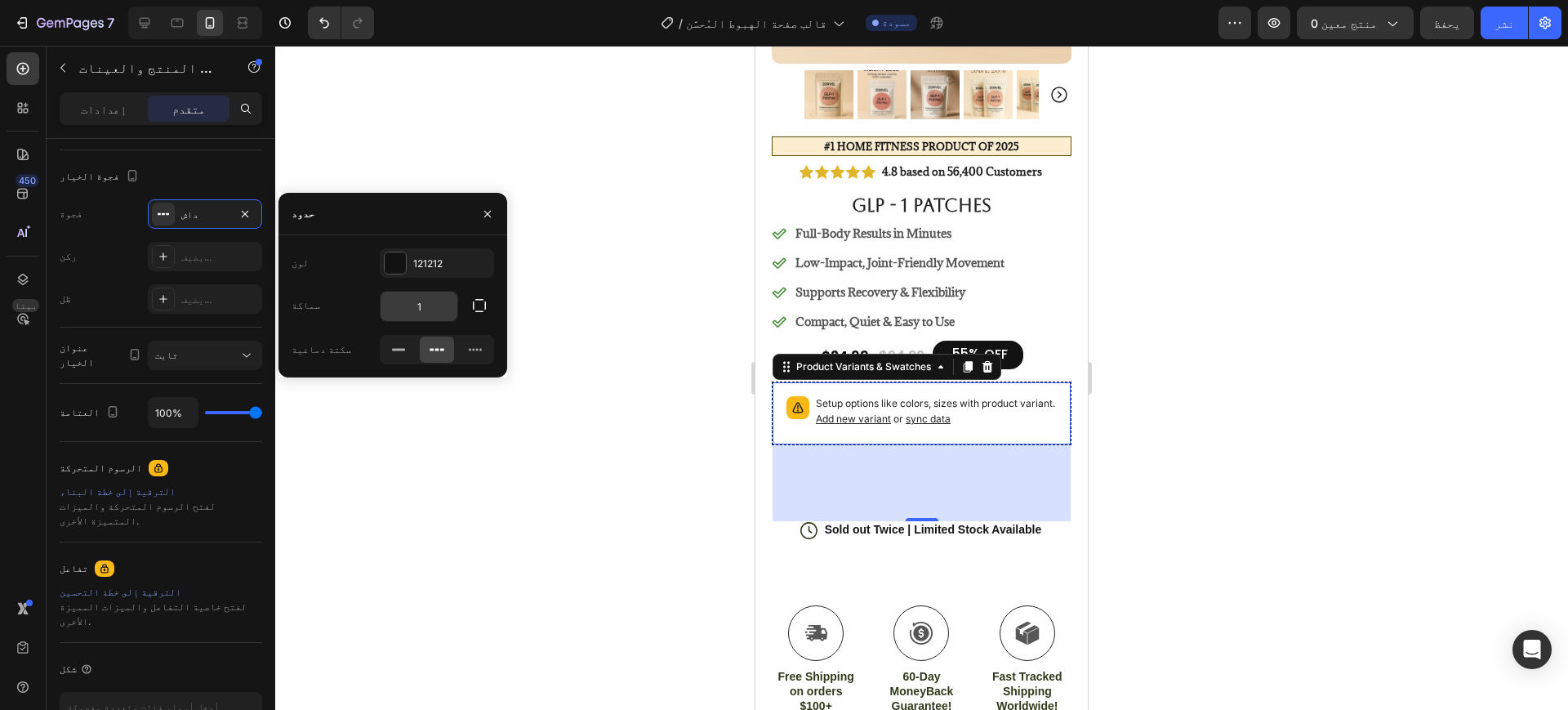 click on "1" at bounding box center (419, 306) 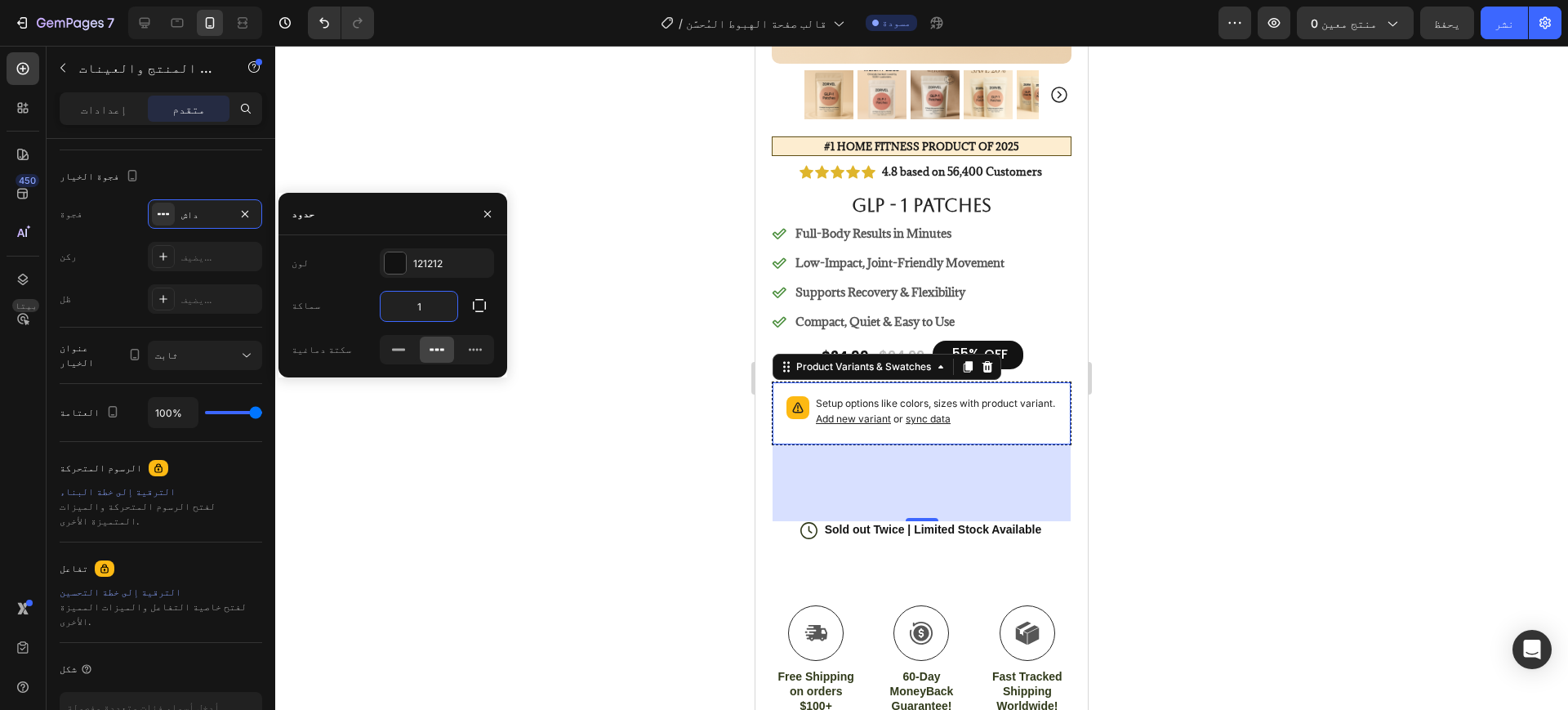 click on "1" at bounding box center (419, 306) 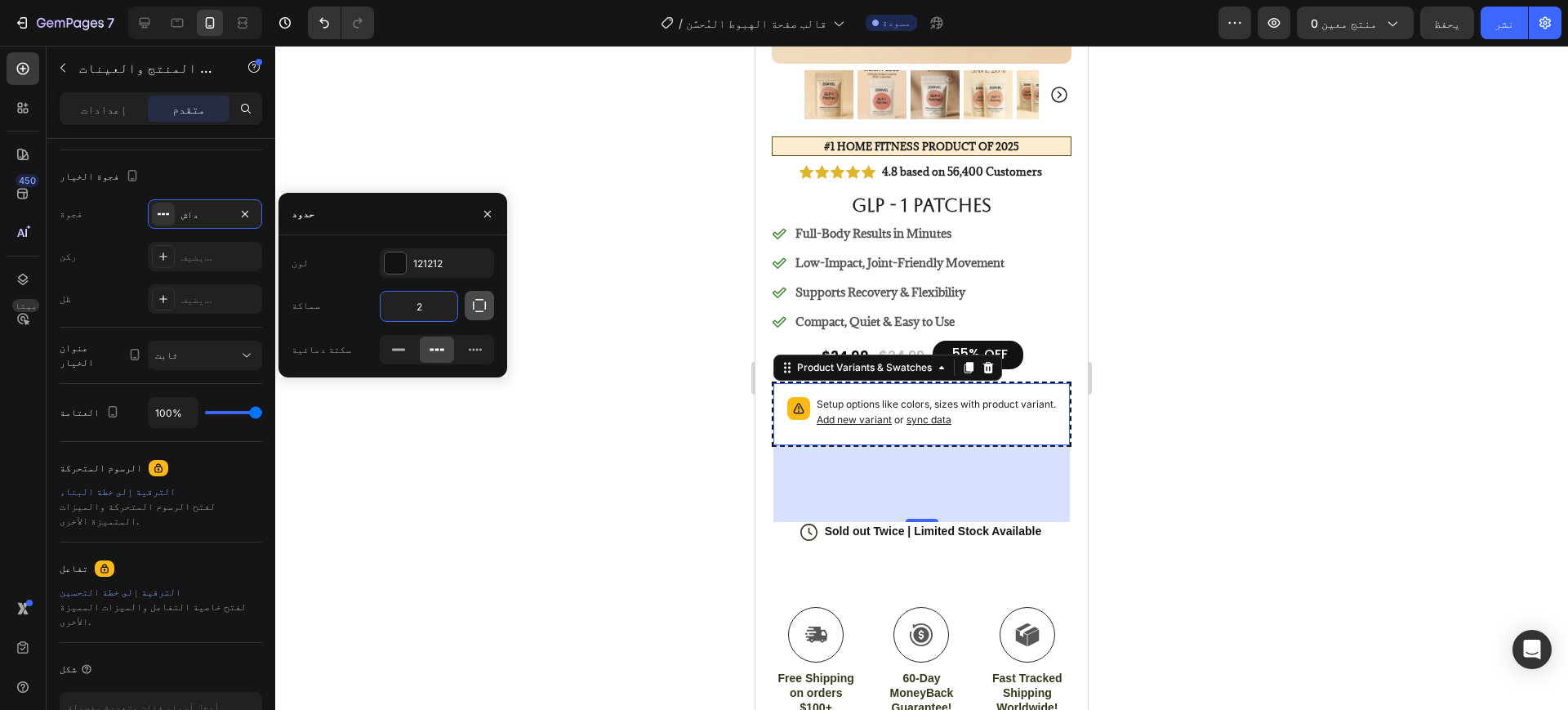 type on "2" 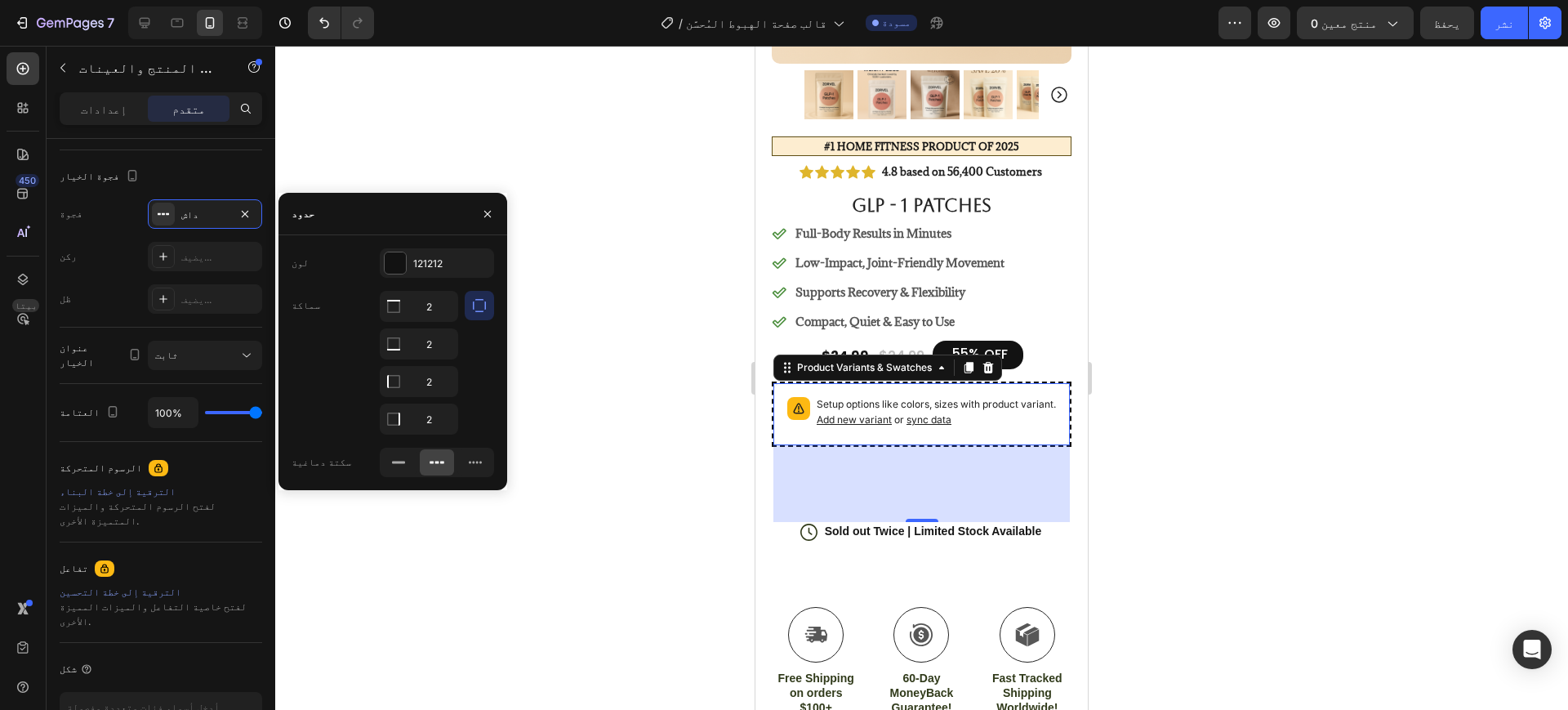 click 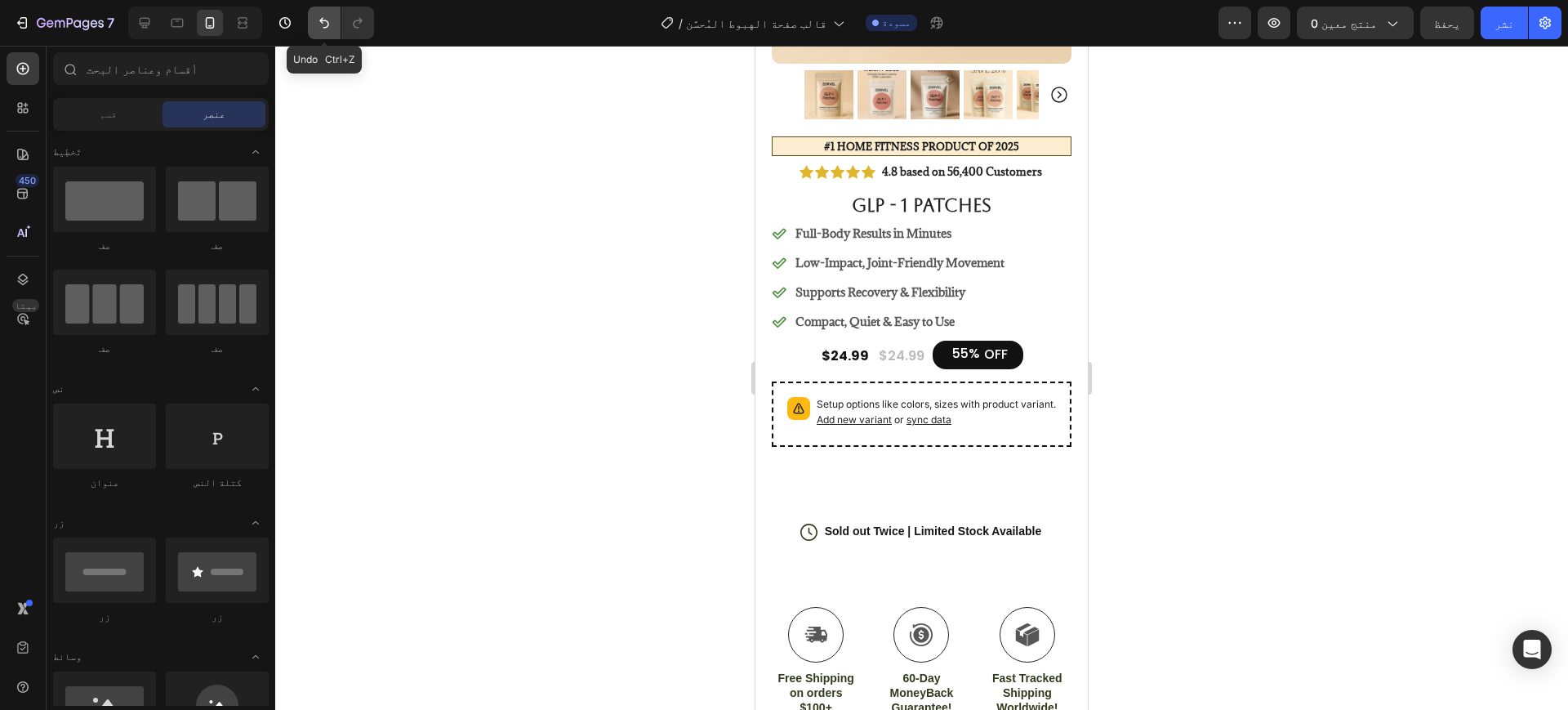 click 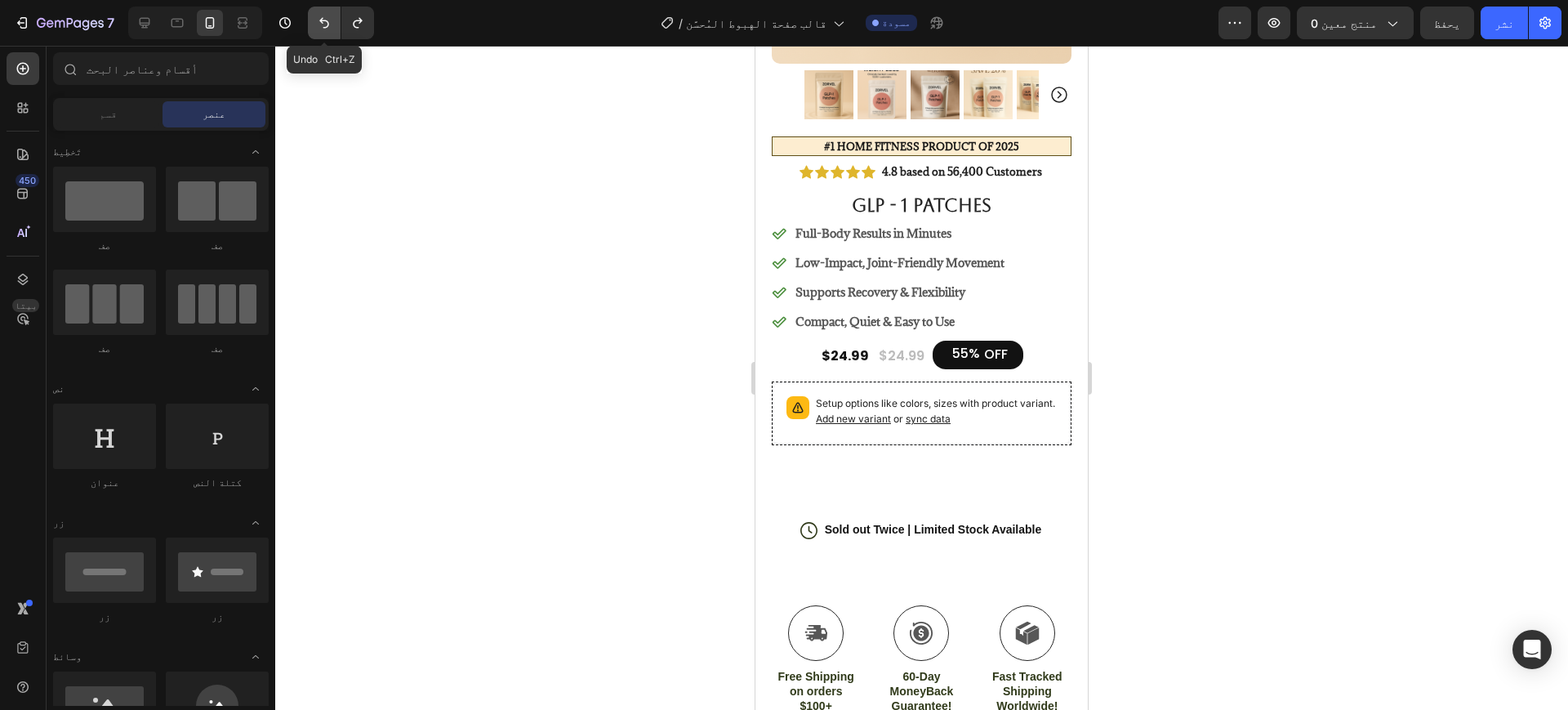 click 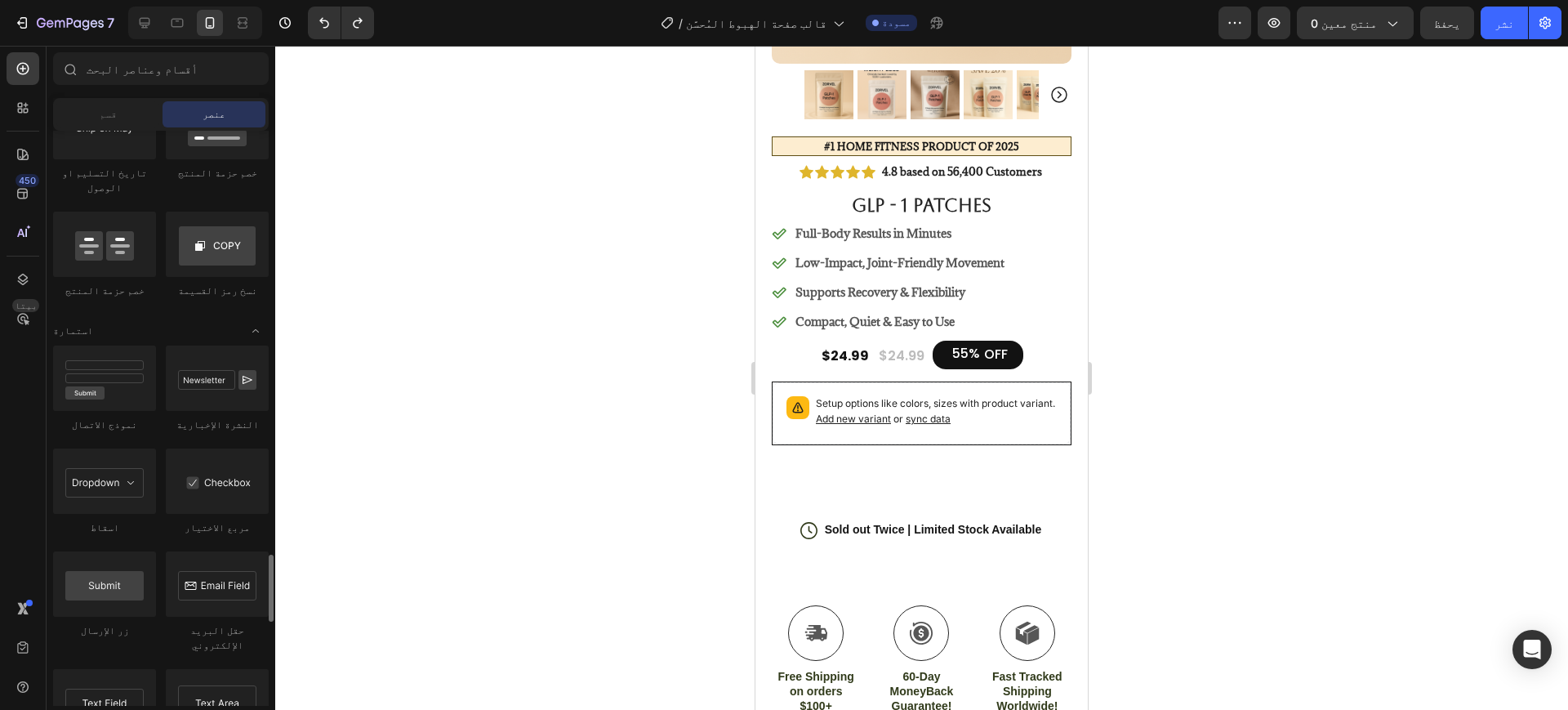 scroll, scrollTop: 3538, scrollLeft: 0, axis: vertical 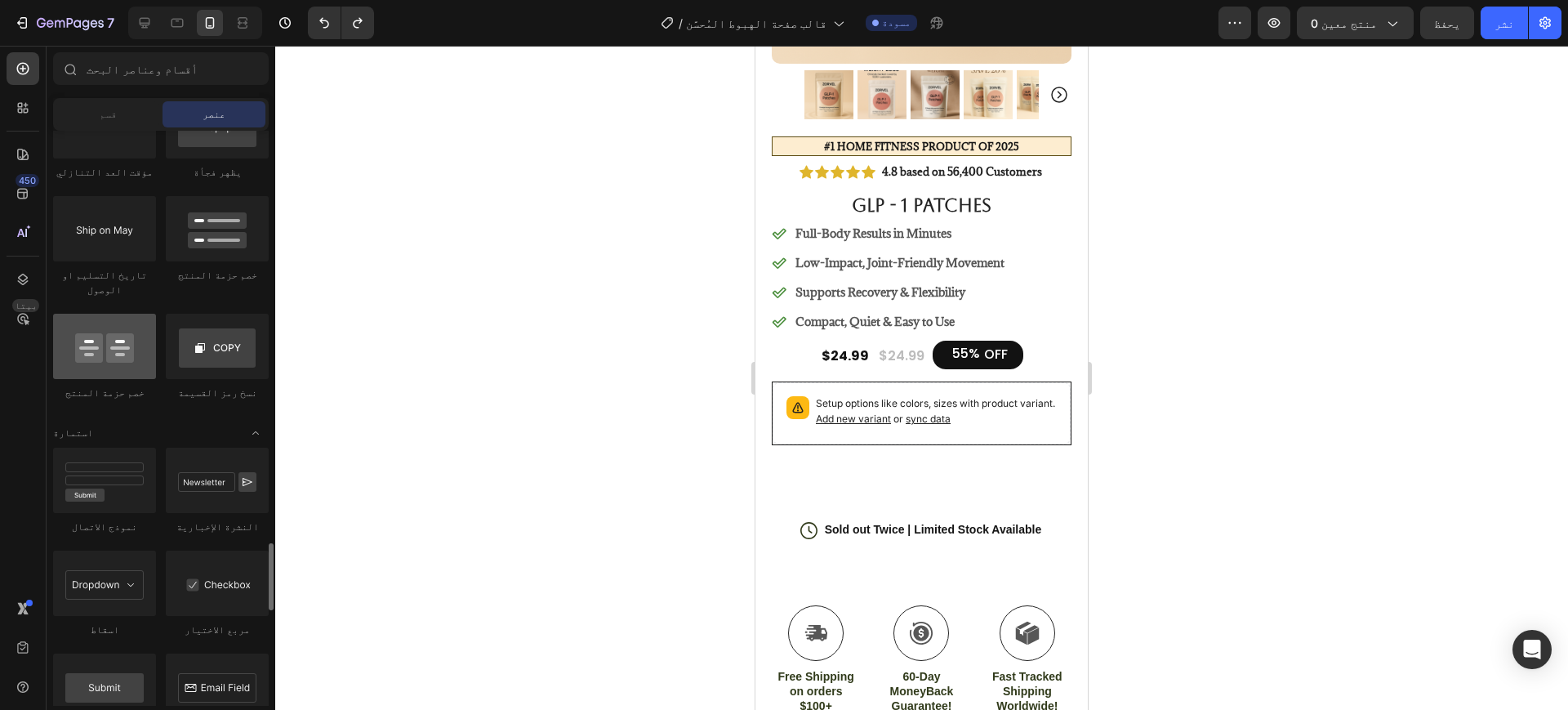 click at bounding box center (105, 346) 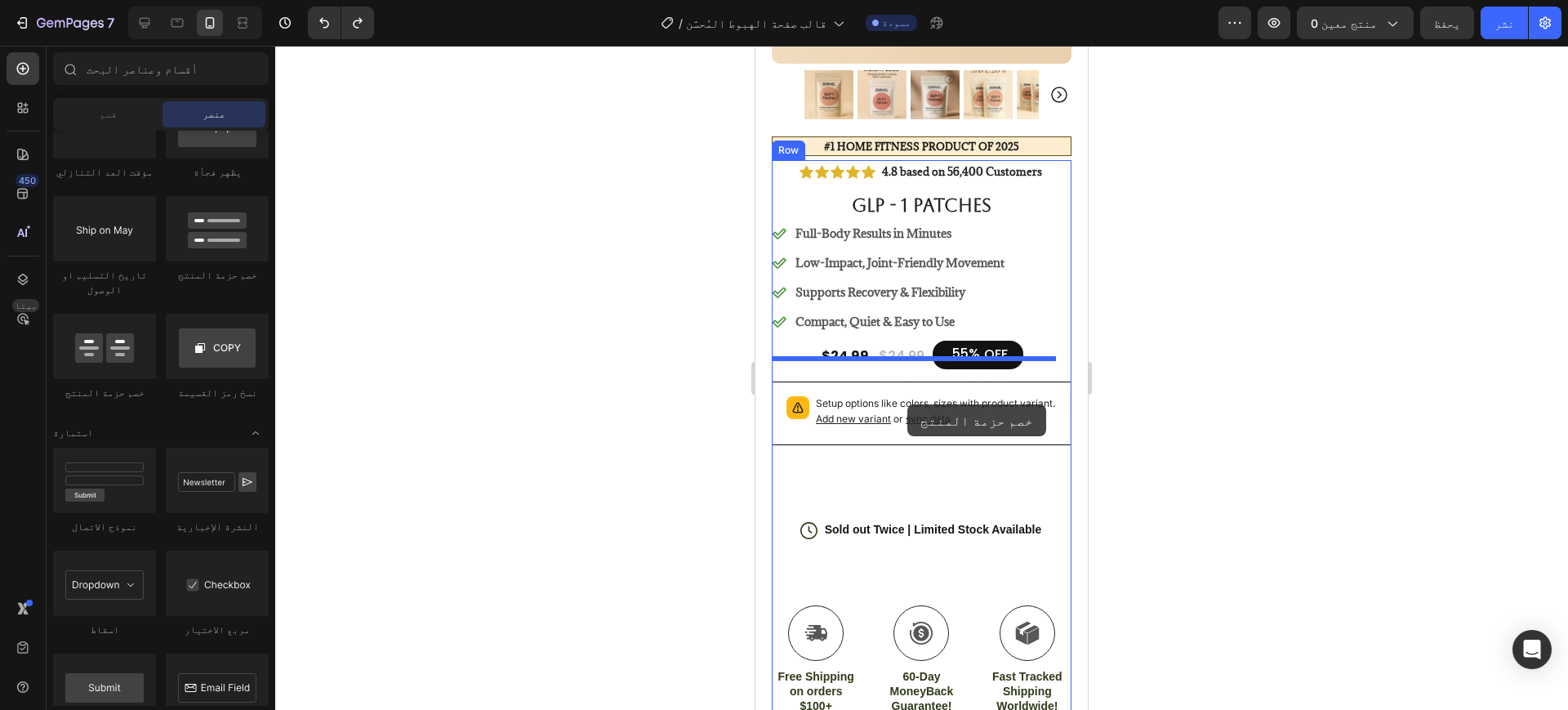 drag, startPoint x: 869, startPoint y: 400, endPoint x: 907, endPoint y: 404, distance: 38.20995 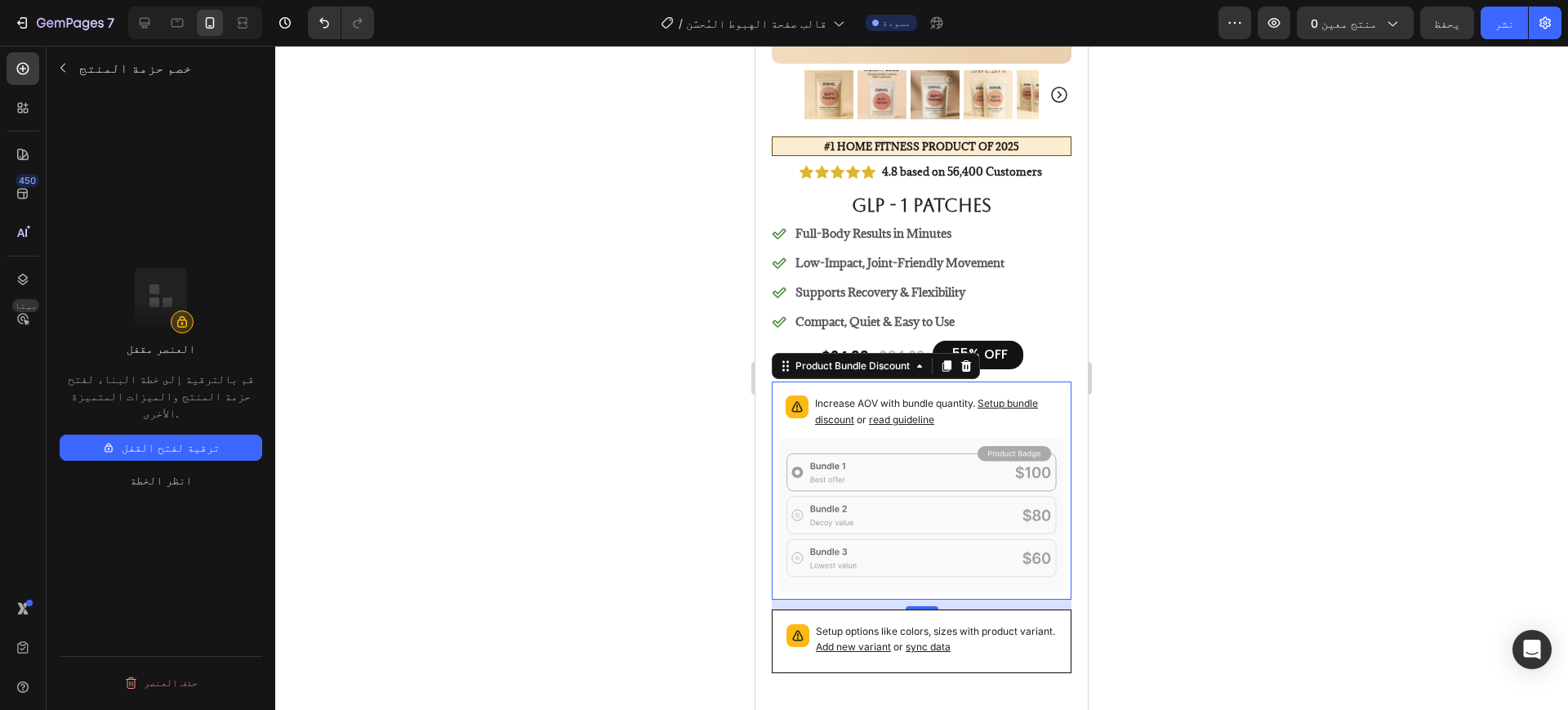 click 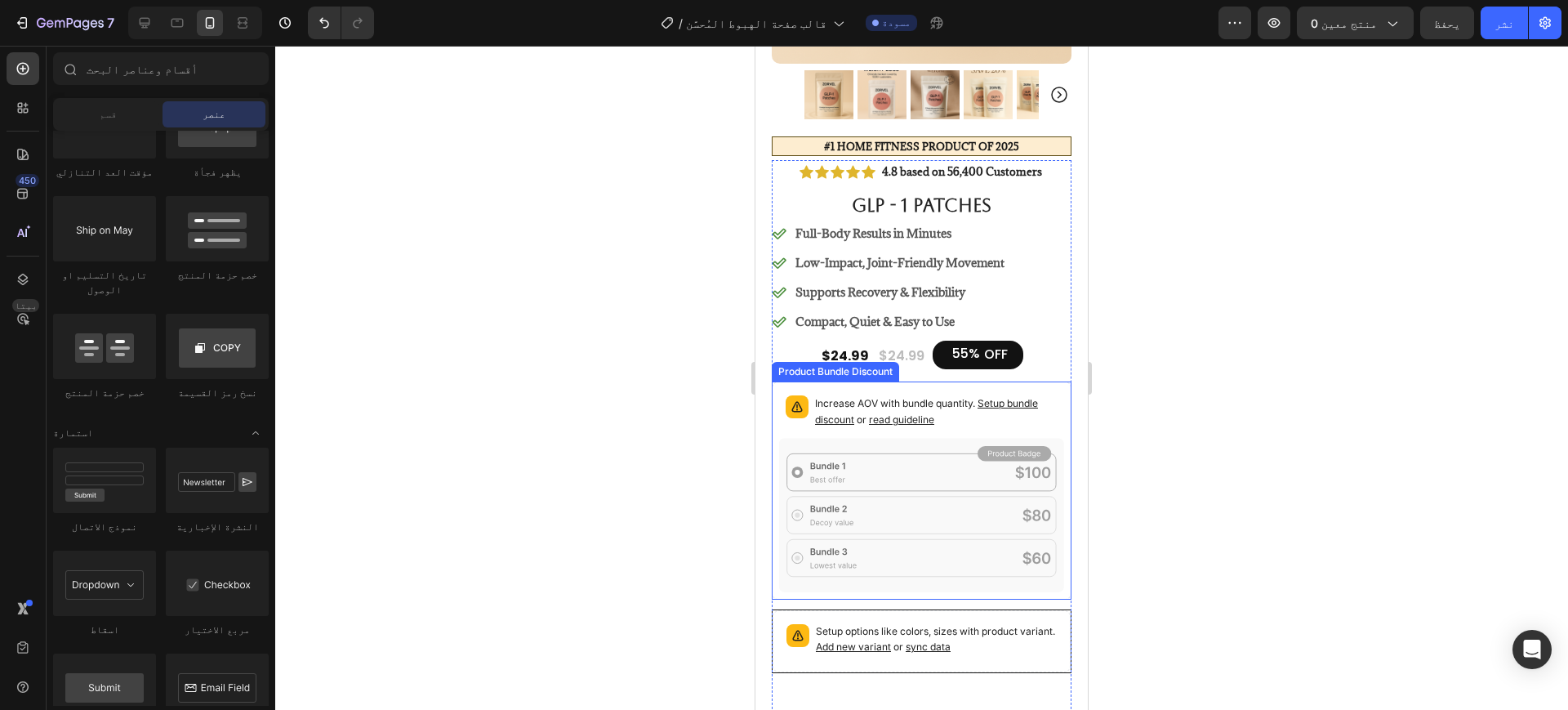 click 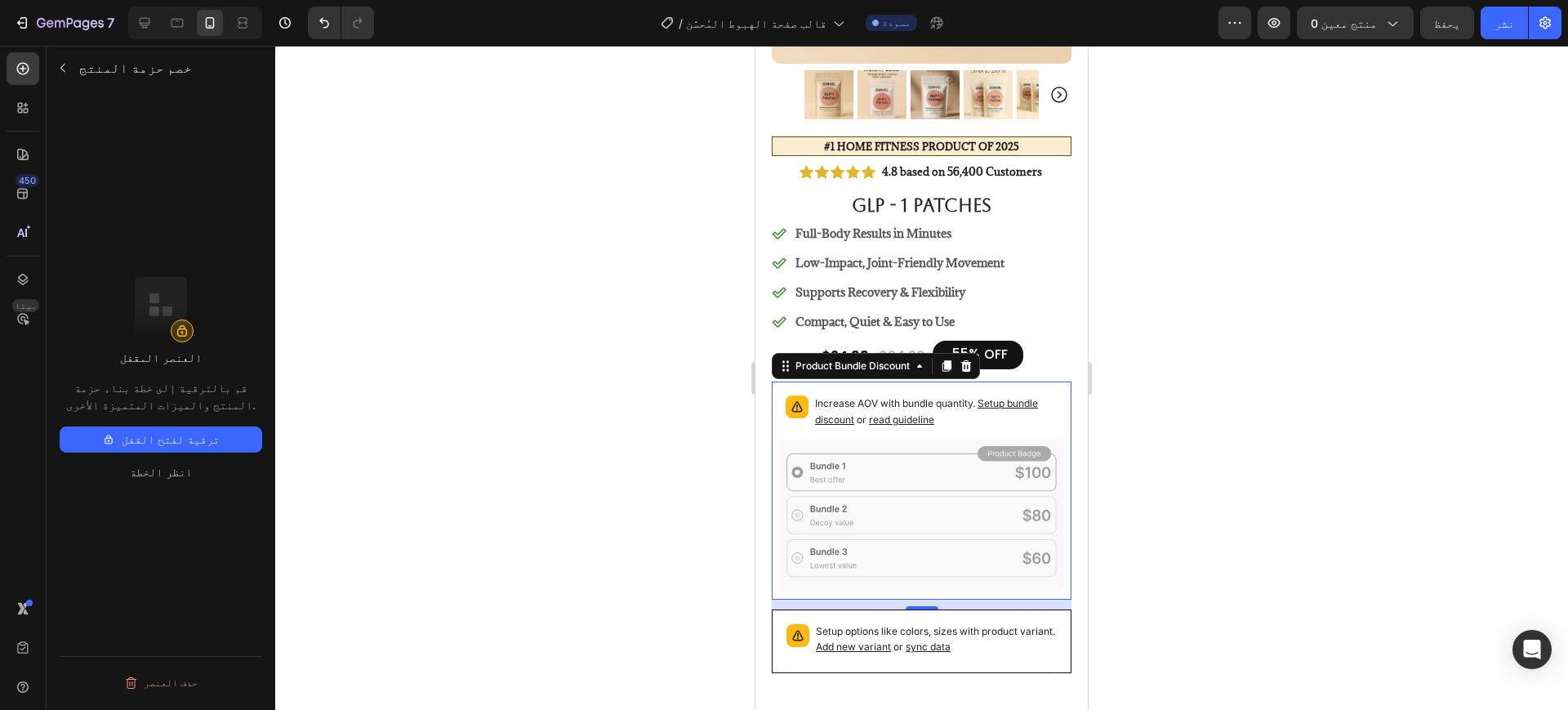 click on "ترقية لفتح القفل" at bounding box center (161, 440) 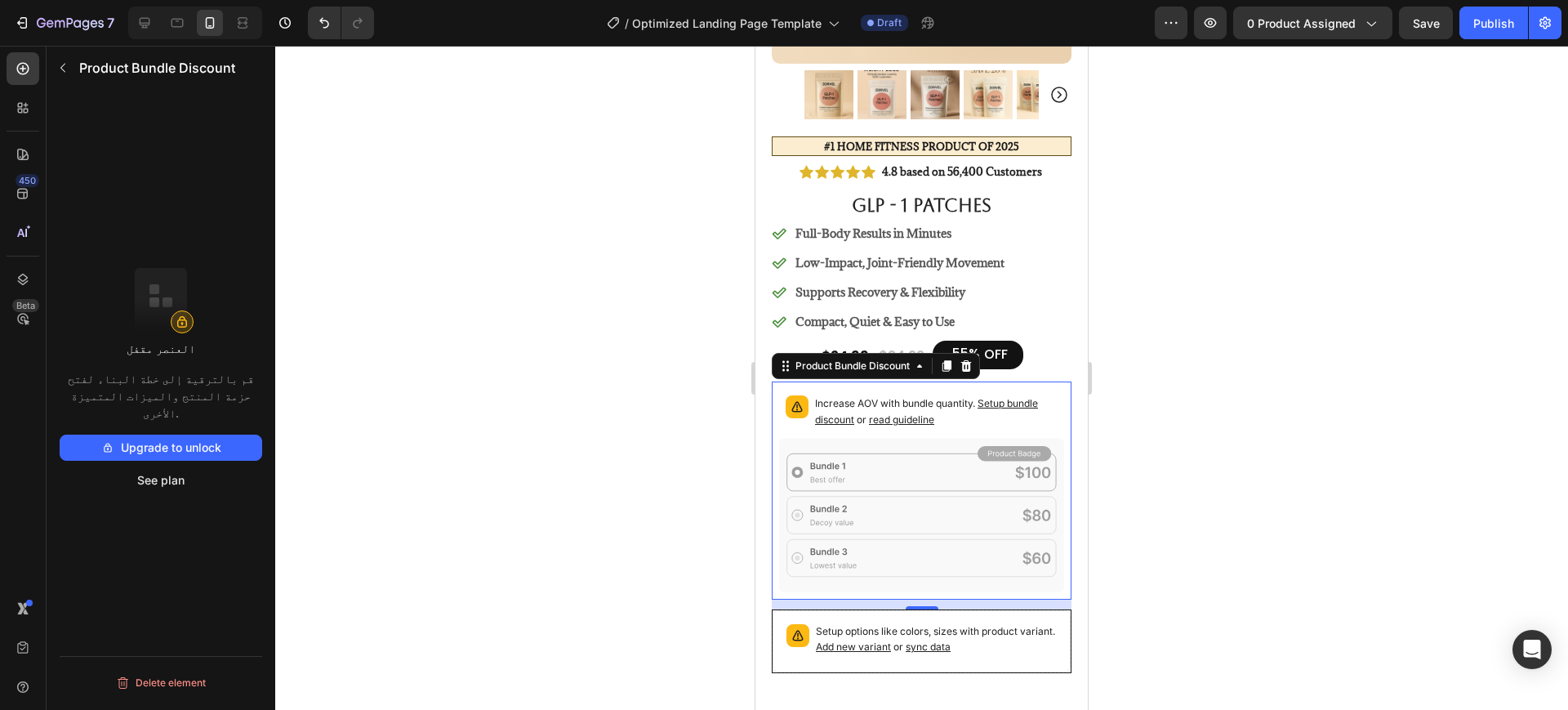 click 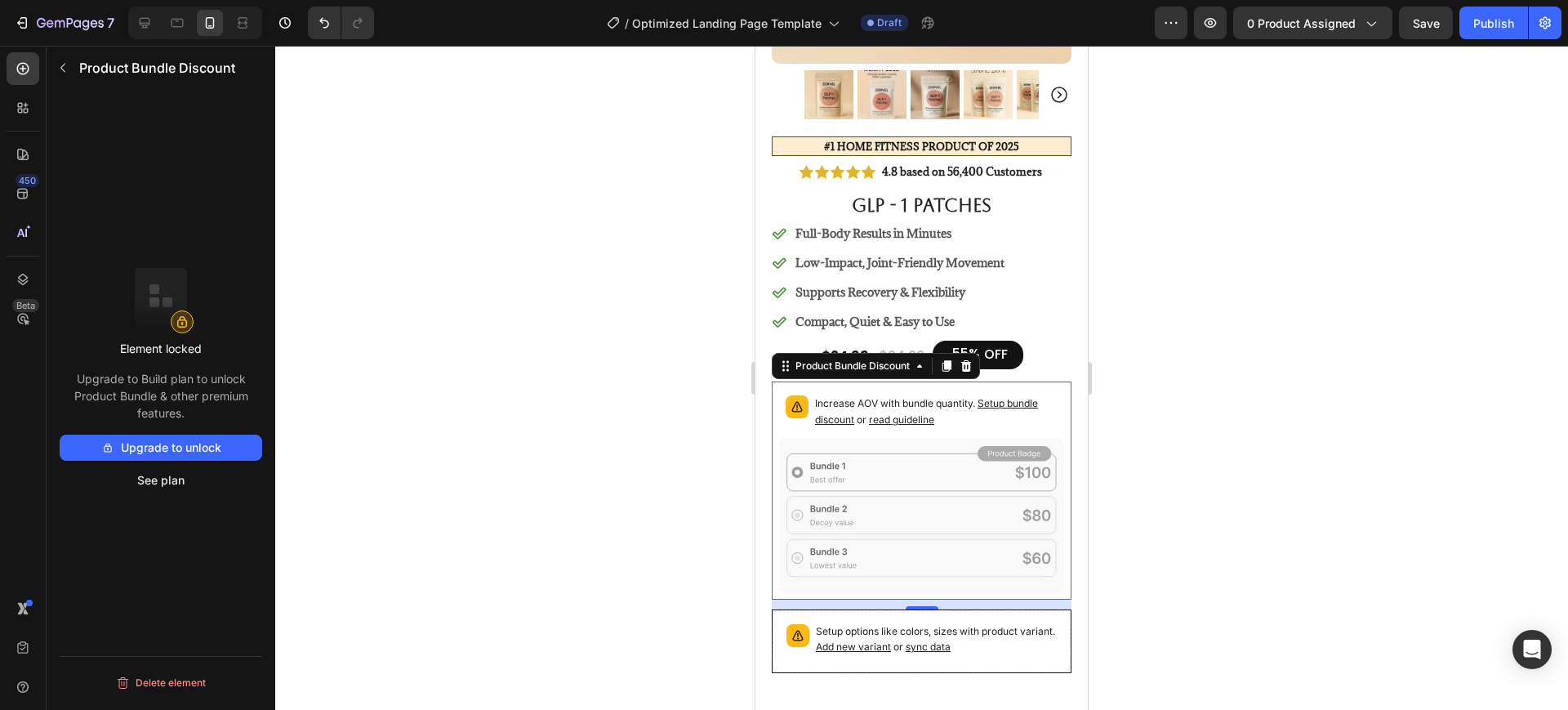 click on "Upgrade to unlock" at bounding box center [161, 448] 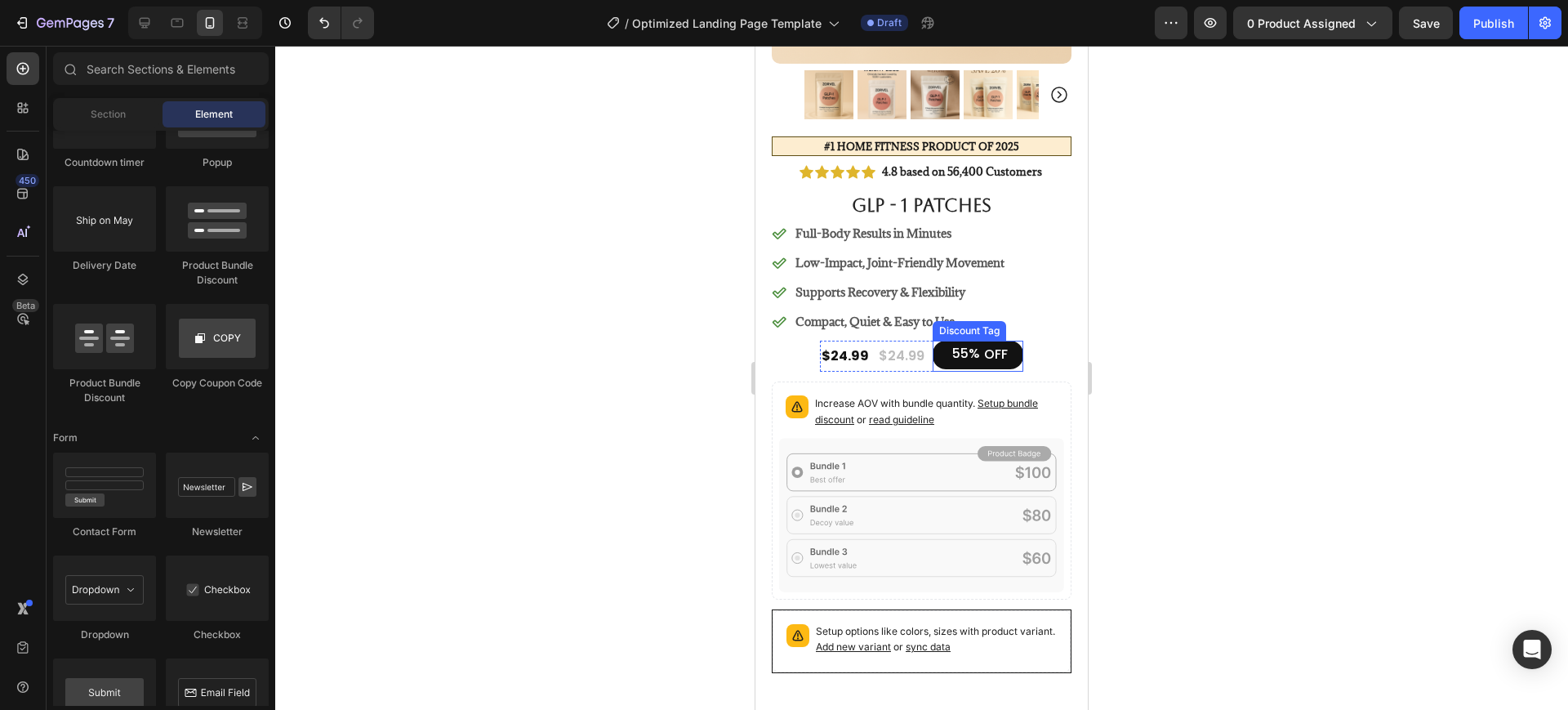 click on "Discount Tag" at bounding box center [969, 331] 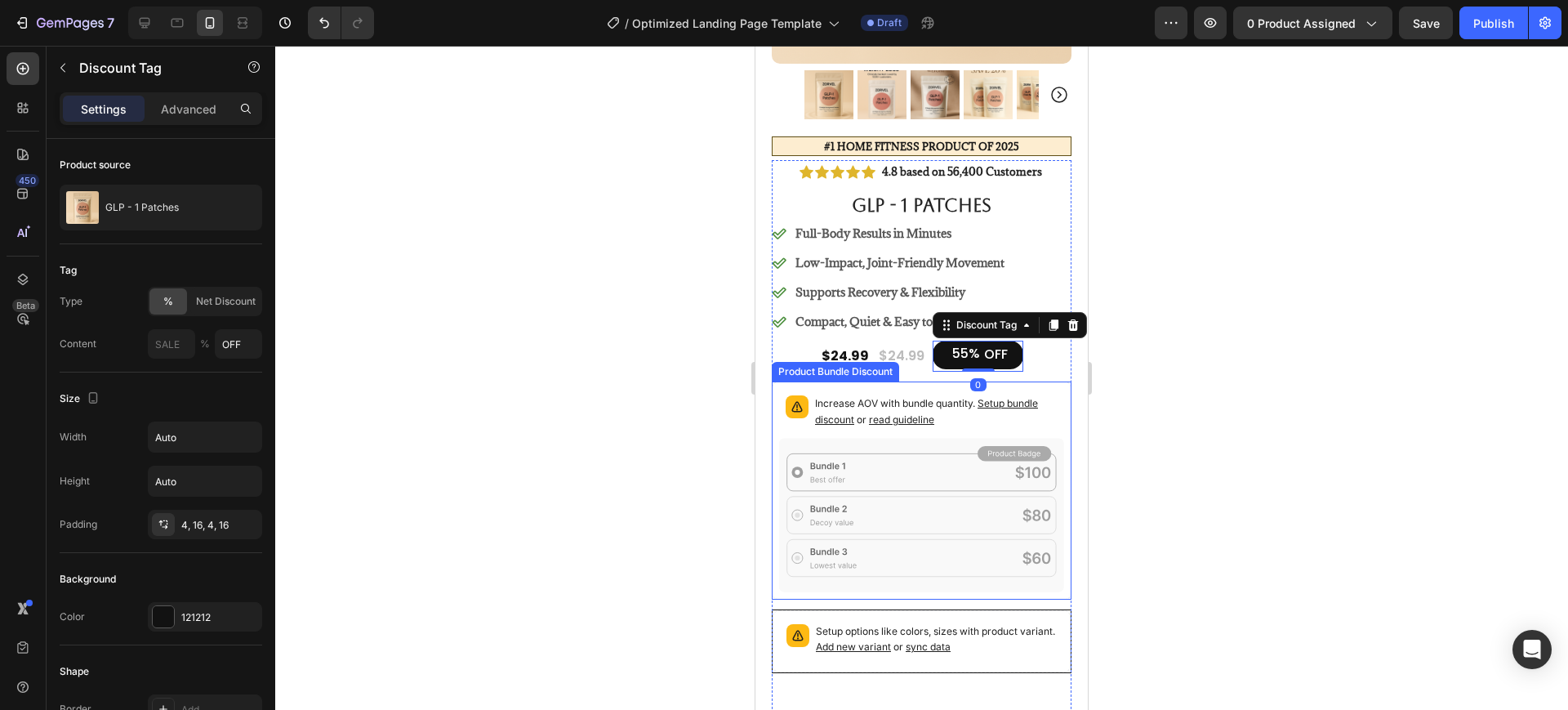 click 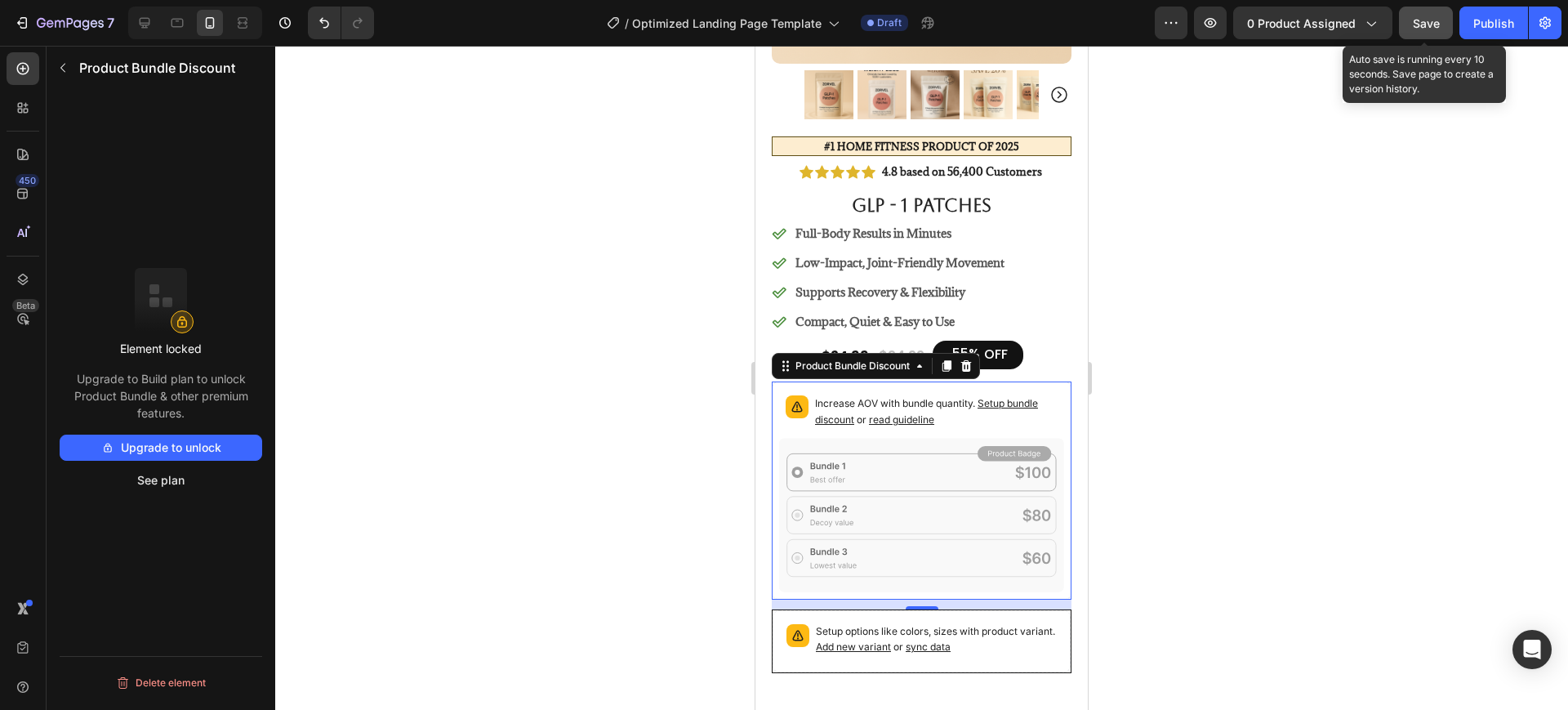 click on "Save" 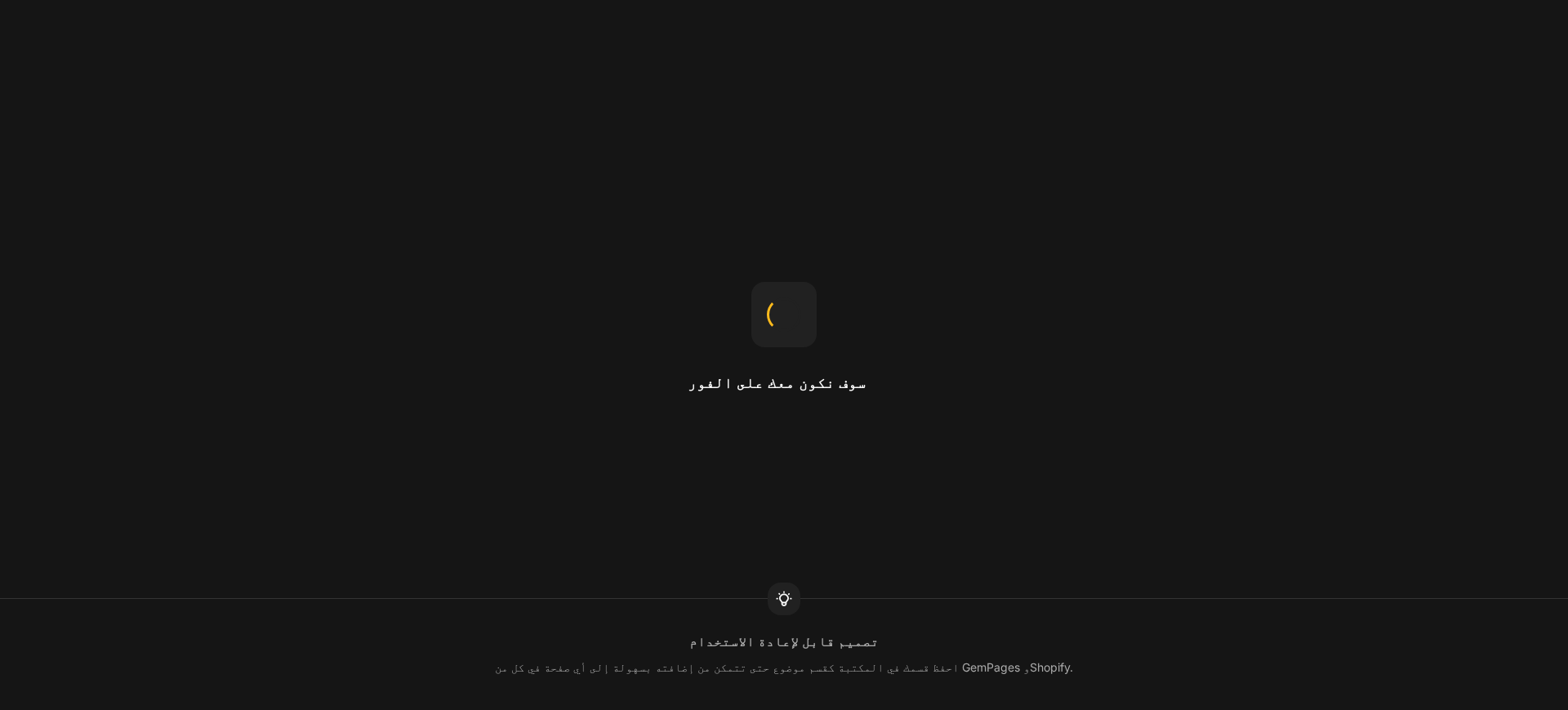 scroll, scrollTop: 0, scrollLeft: 0, axis: both 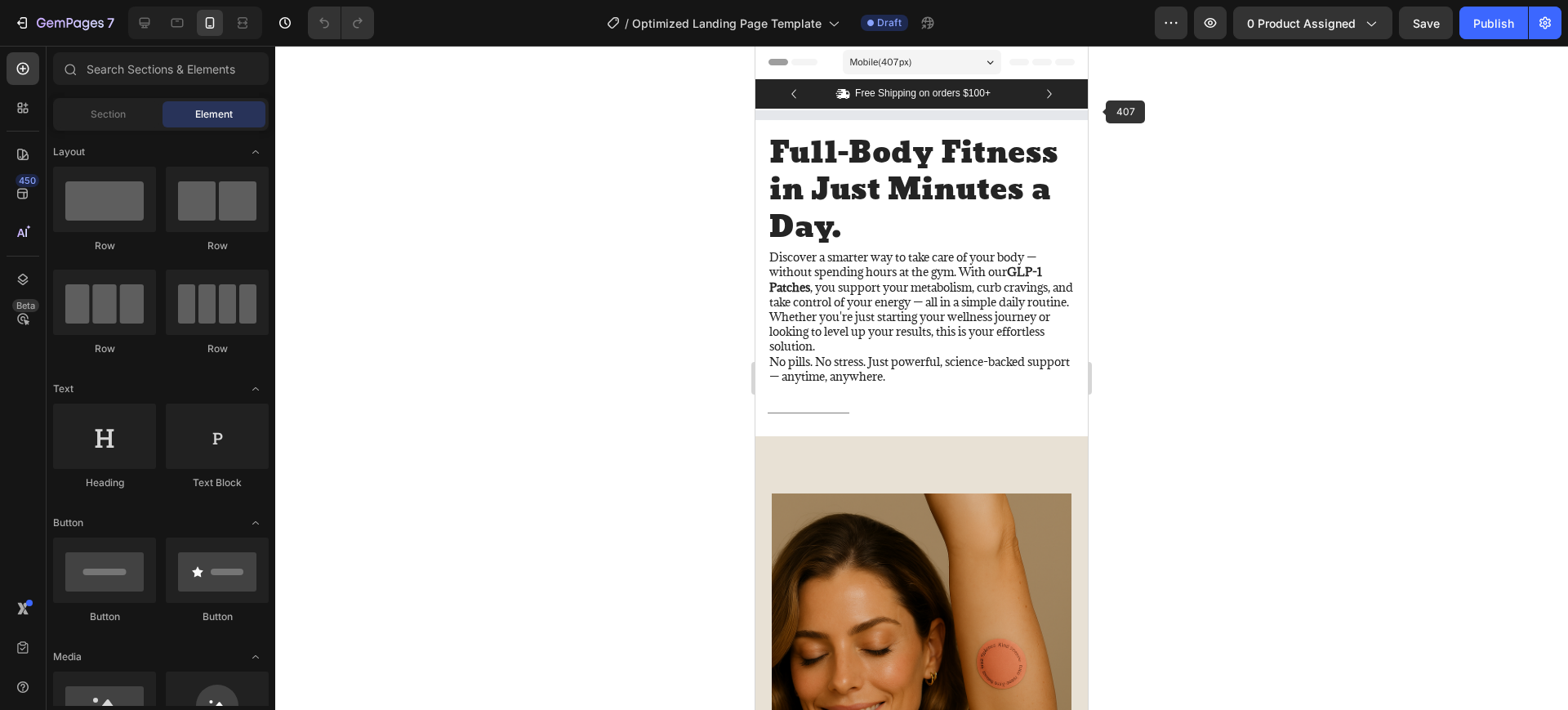 click 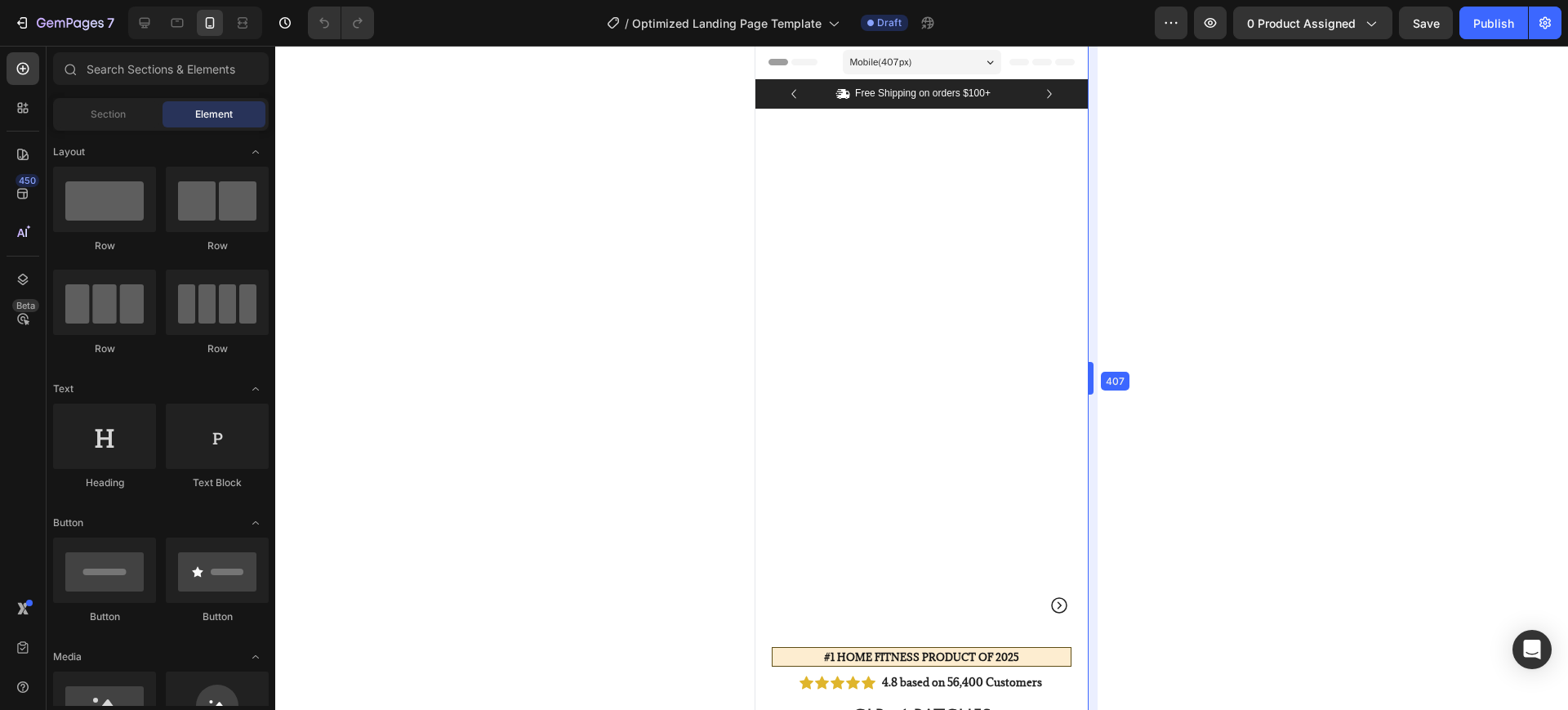 drag, startPoint x: 1091, startPoint y: 395, endPoint x: 1090, endPoint y: 408, distance: 13.038405 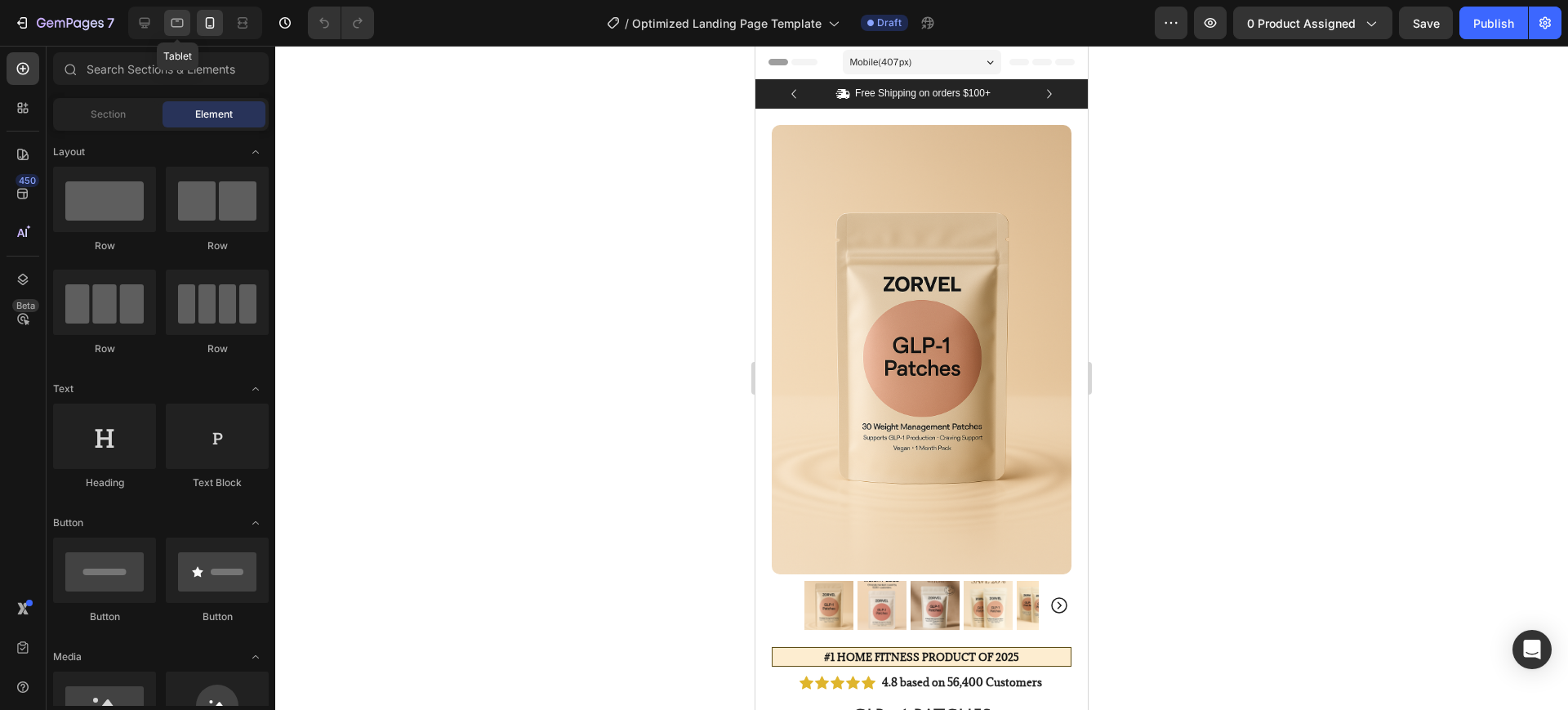 click 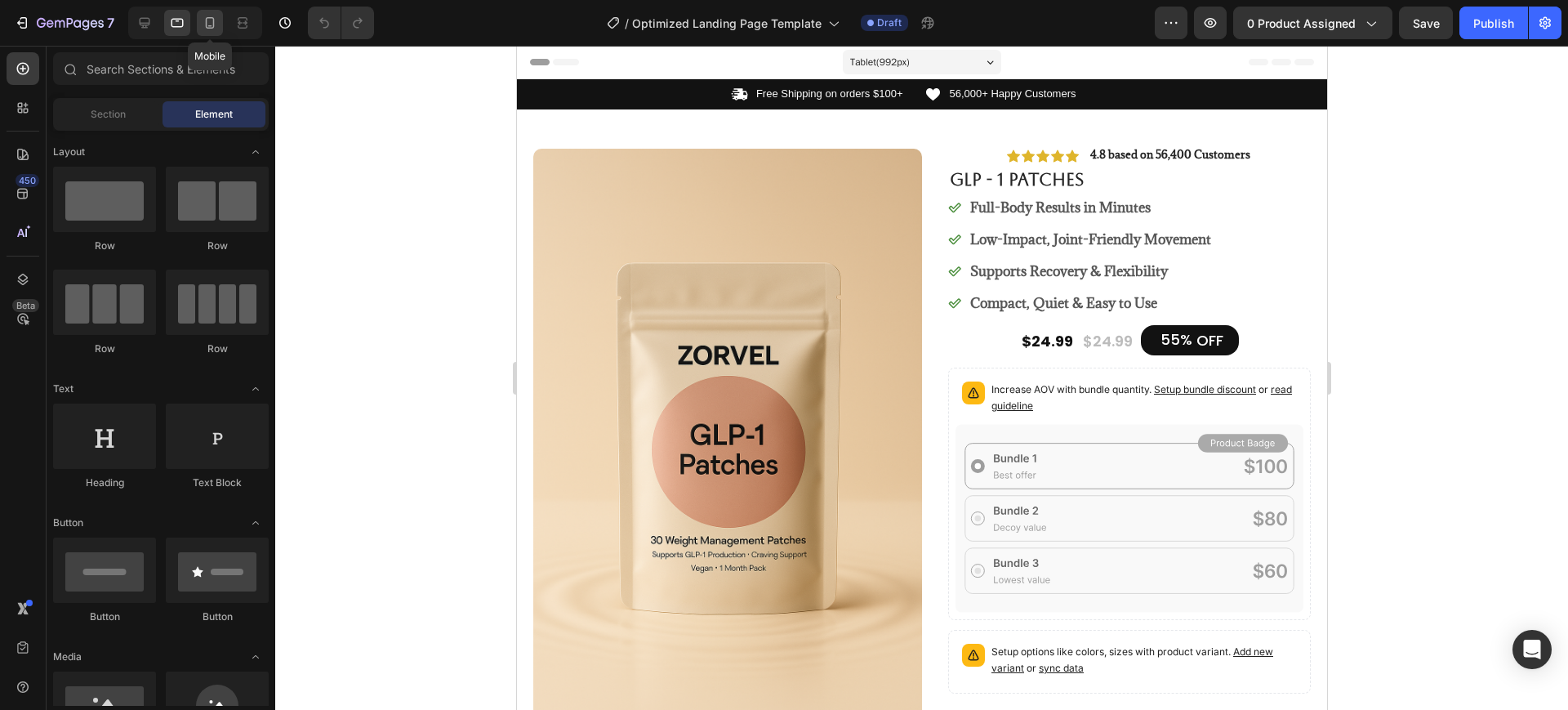 click 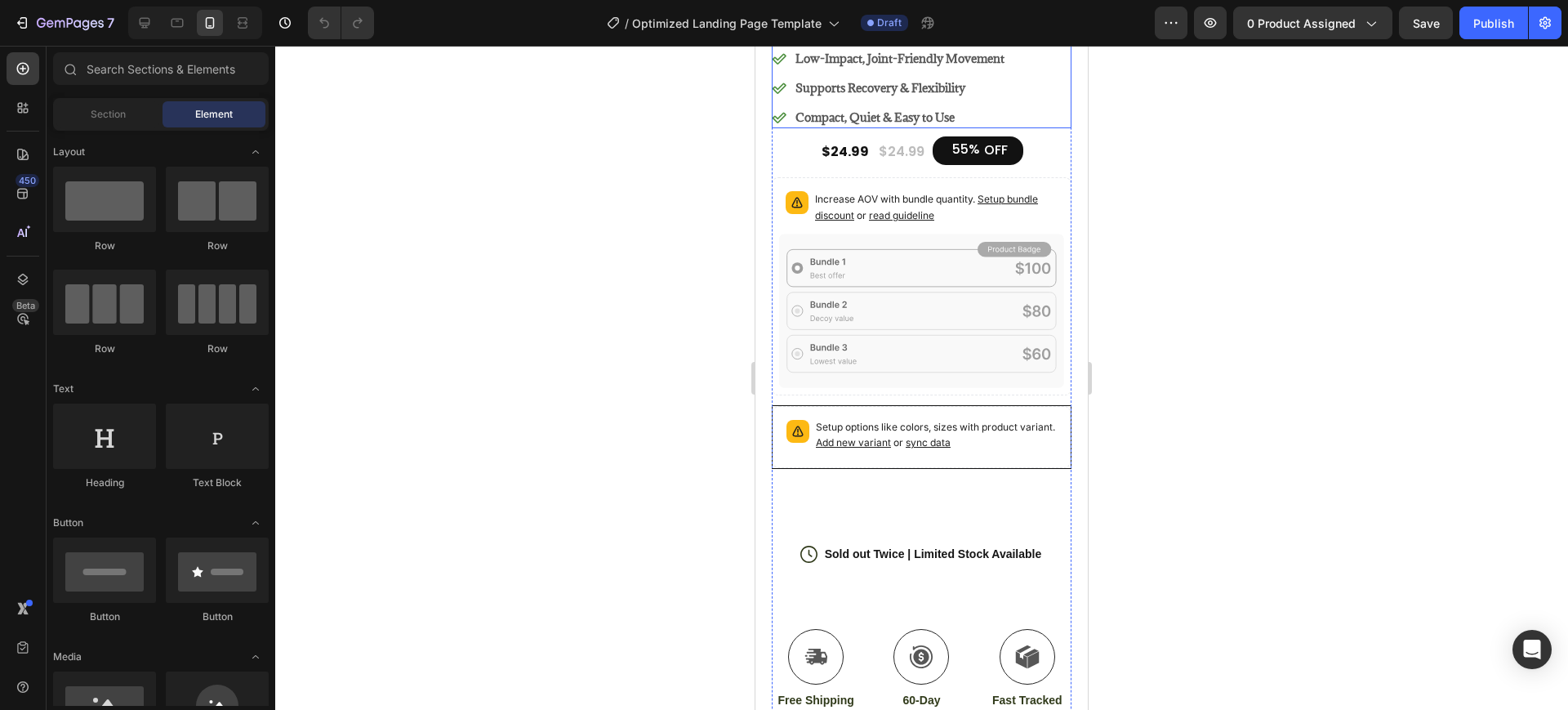 scroll, scrollTop: 613, scrollLeft: 0, axis: vertical 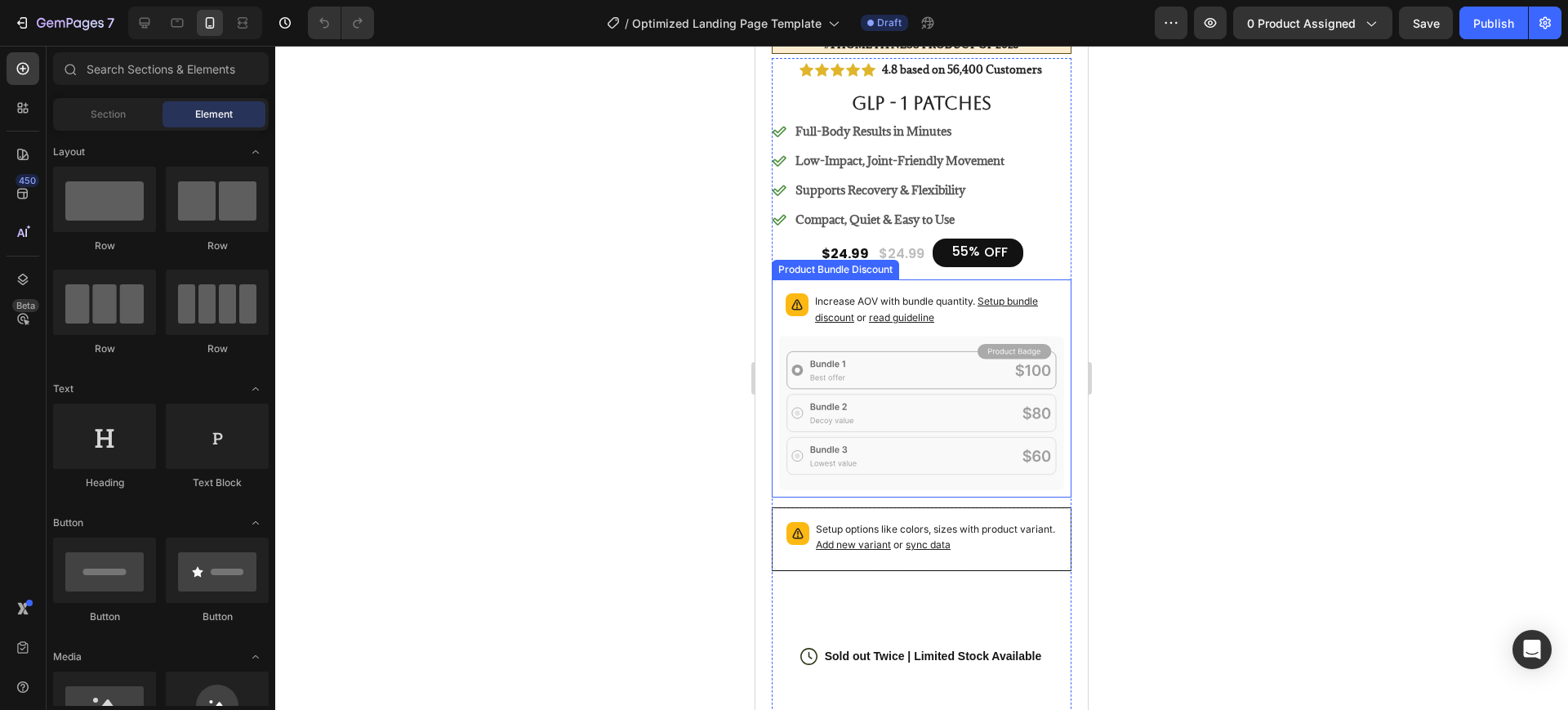 click 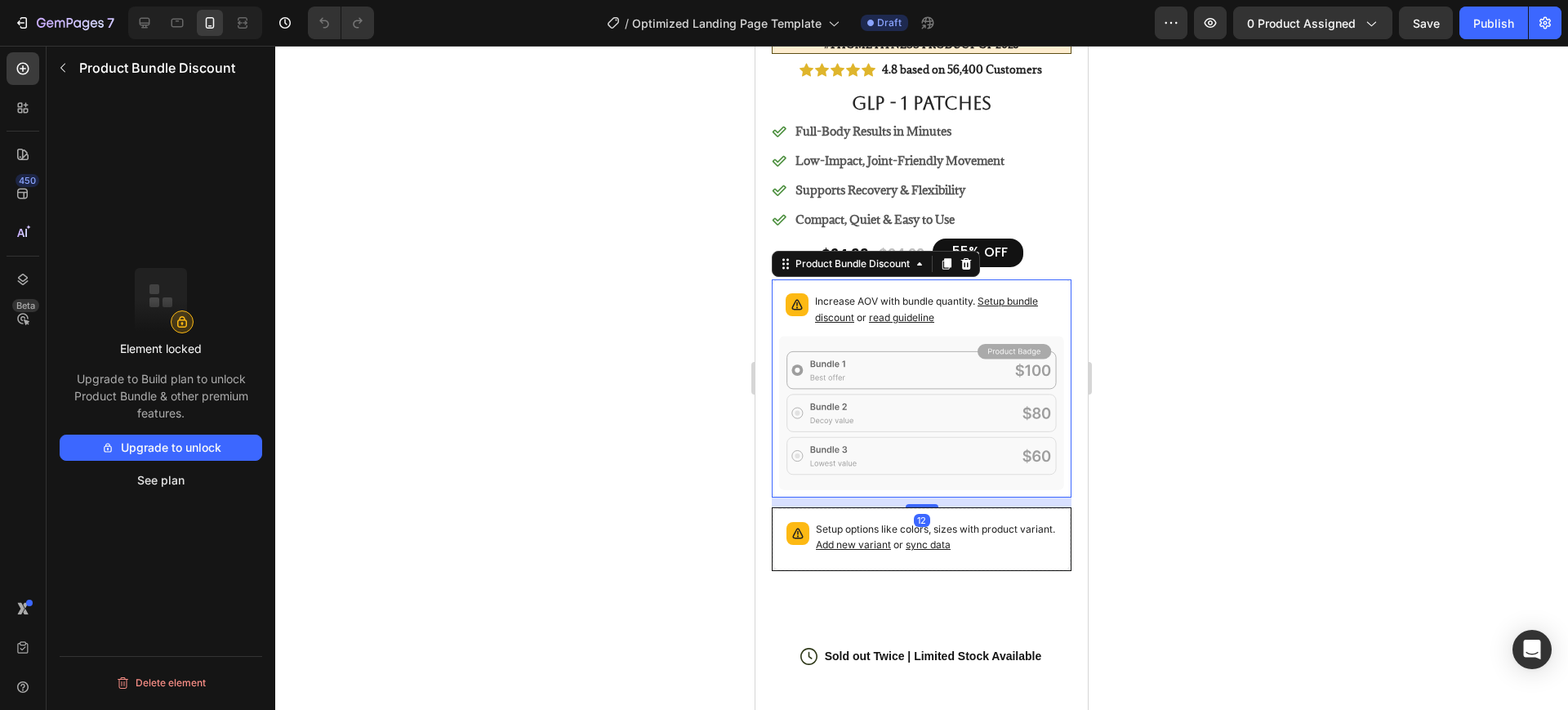 click on "Upgrade to unlock" at bounding box center (161, 448) 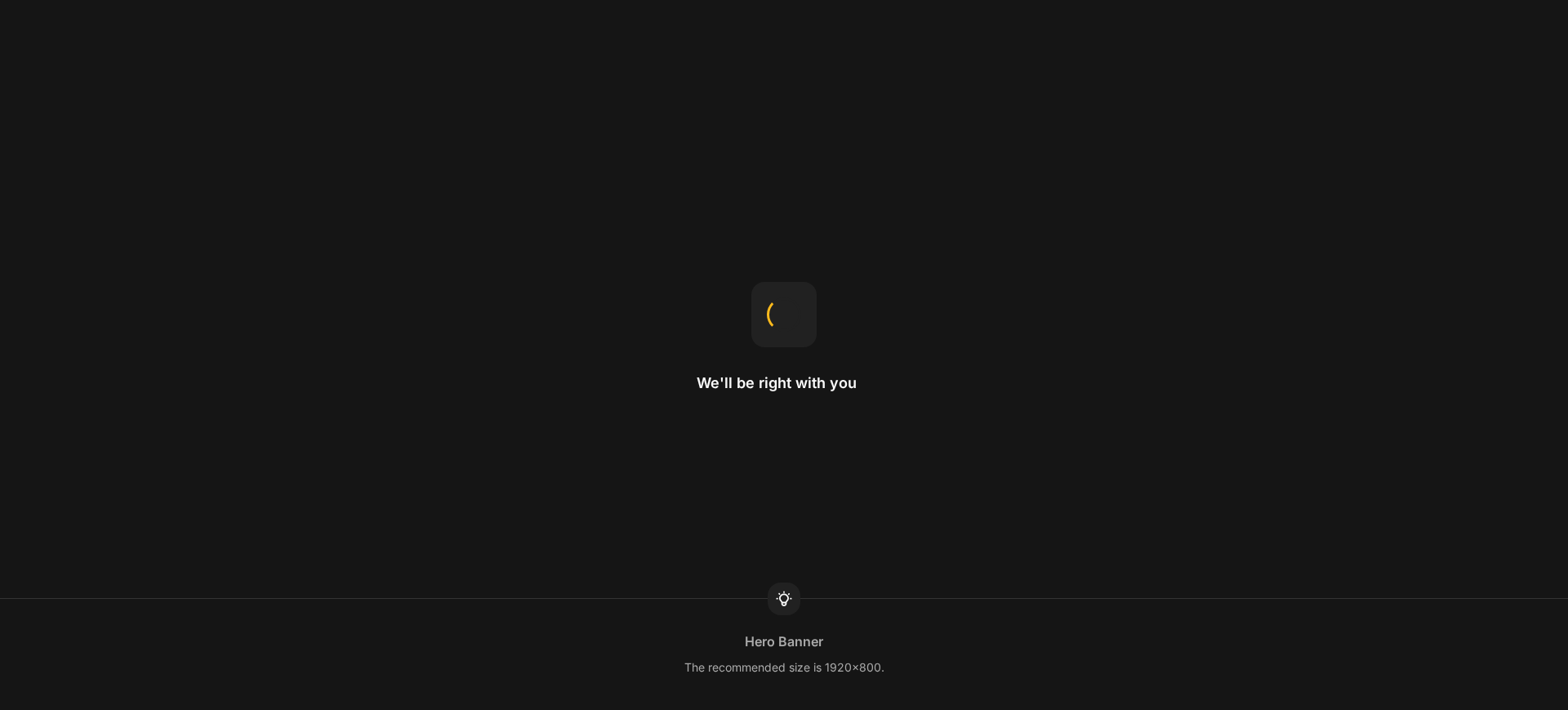 scroll, scrollTop: 0, scrollLeft: 0, axis: both 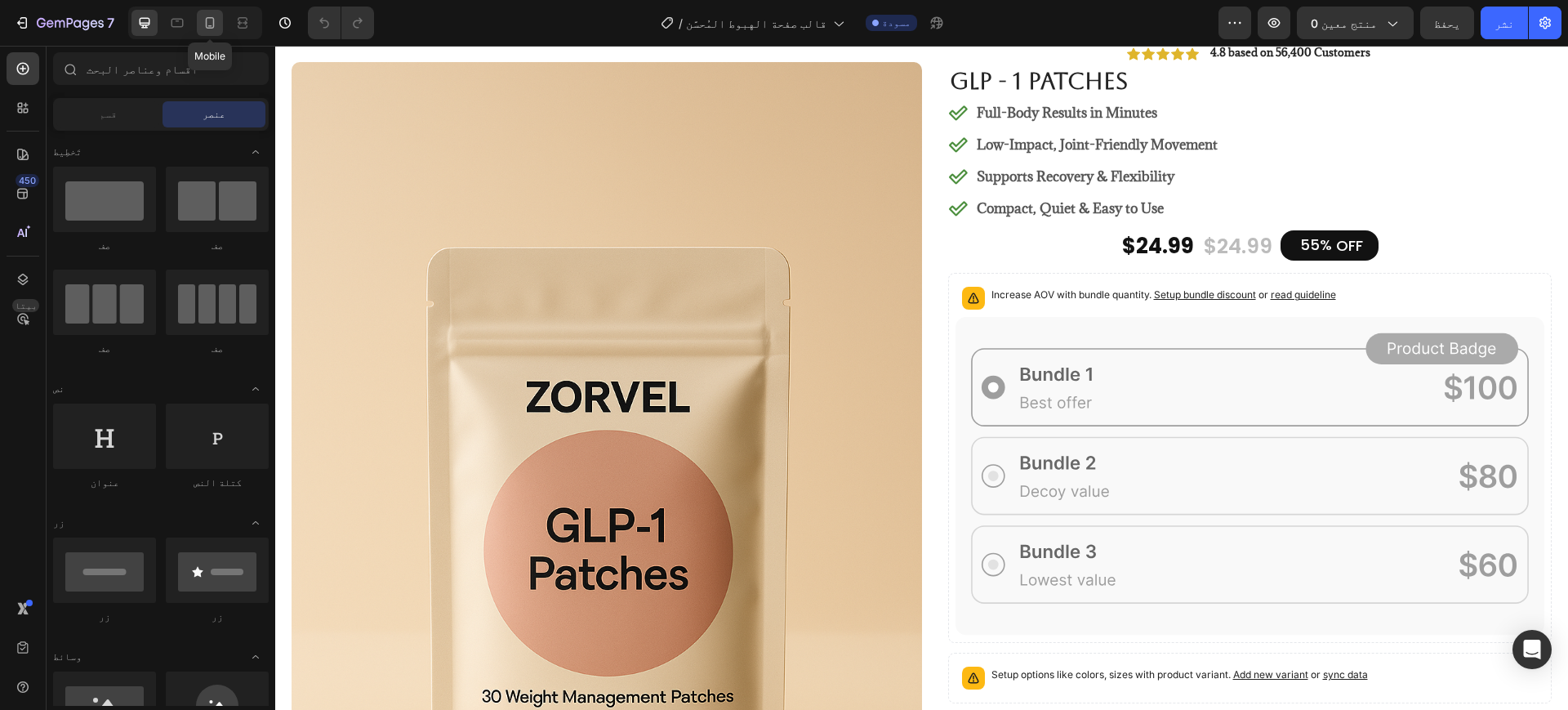 click 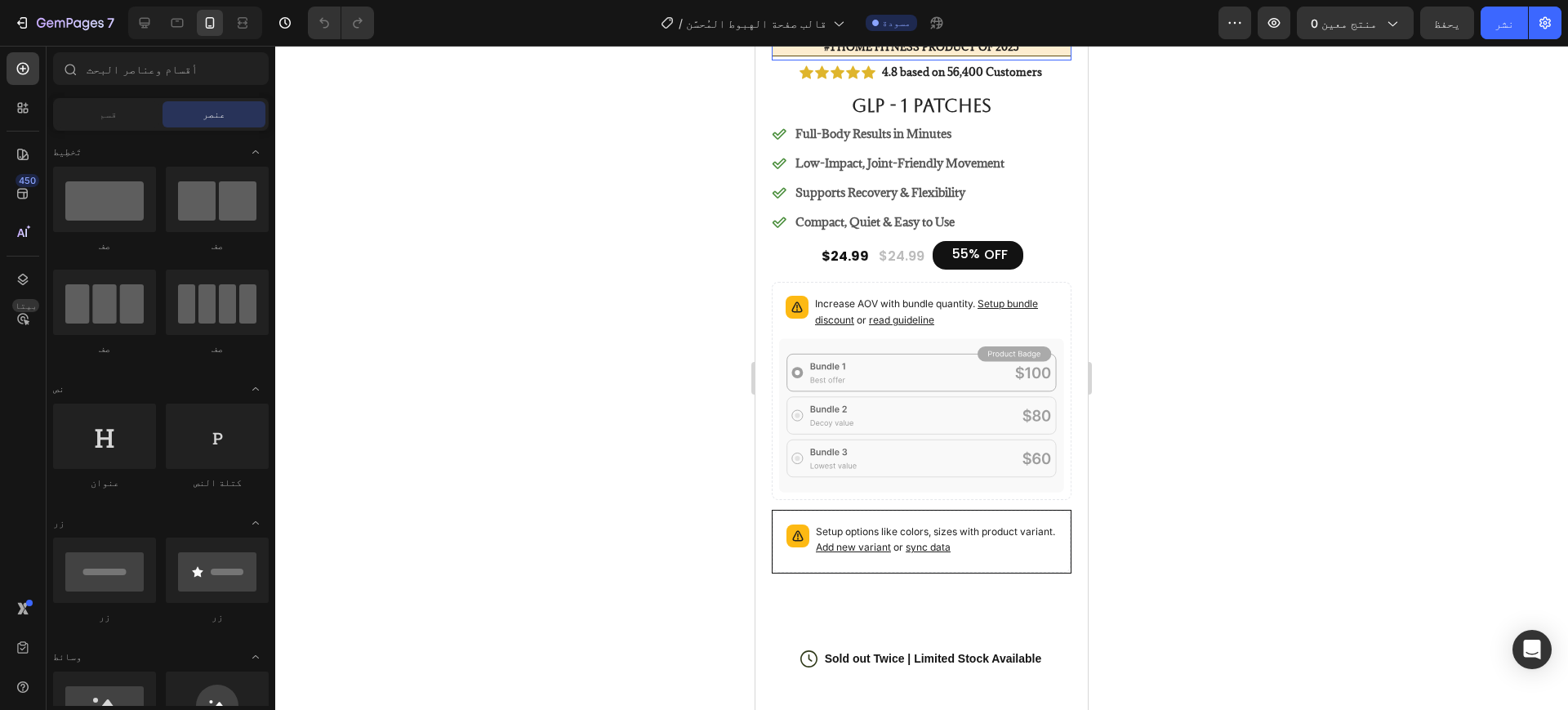 scroll, scrollTop: 613, scrollLeft: 0, axis: vertical 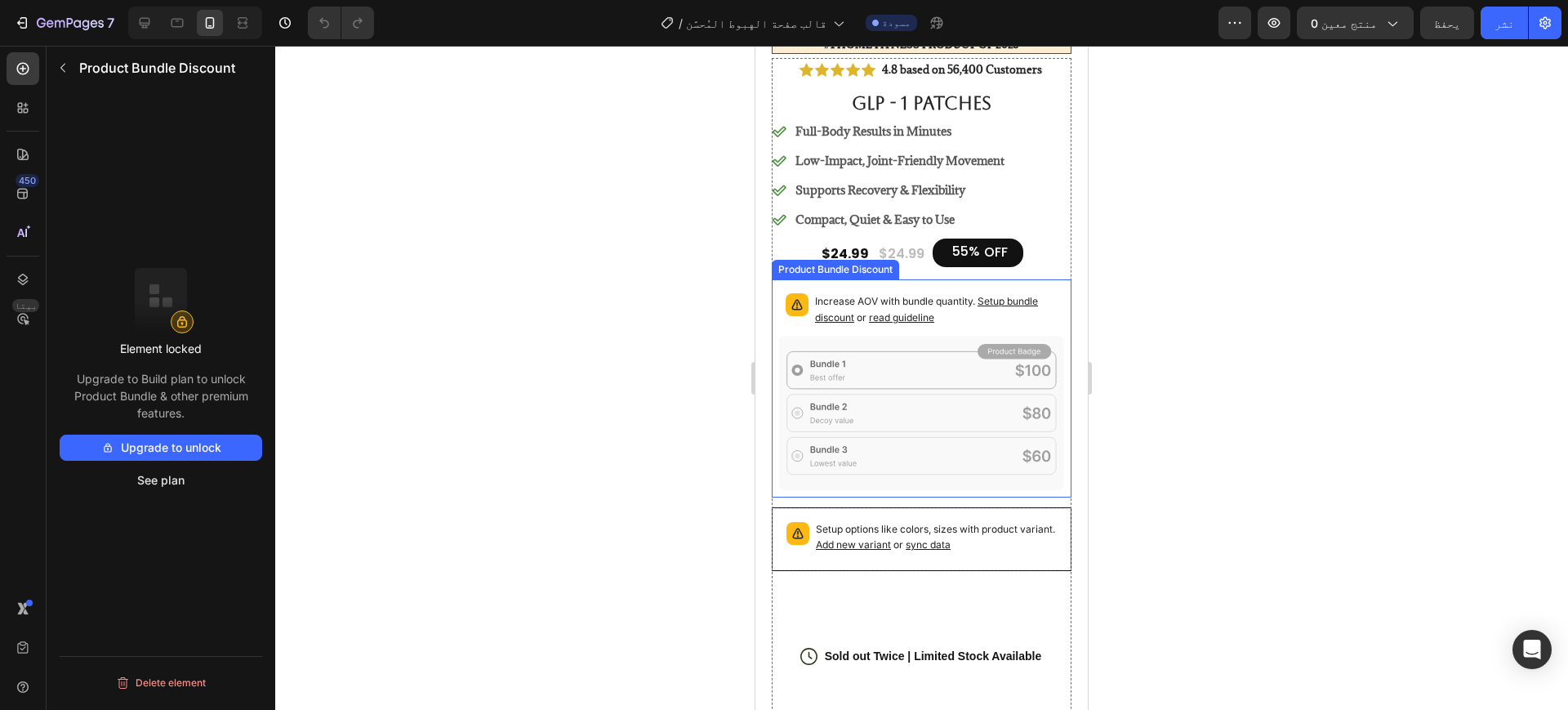 click 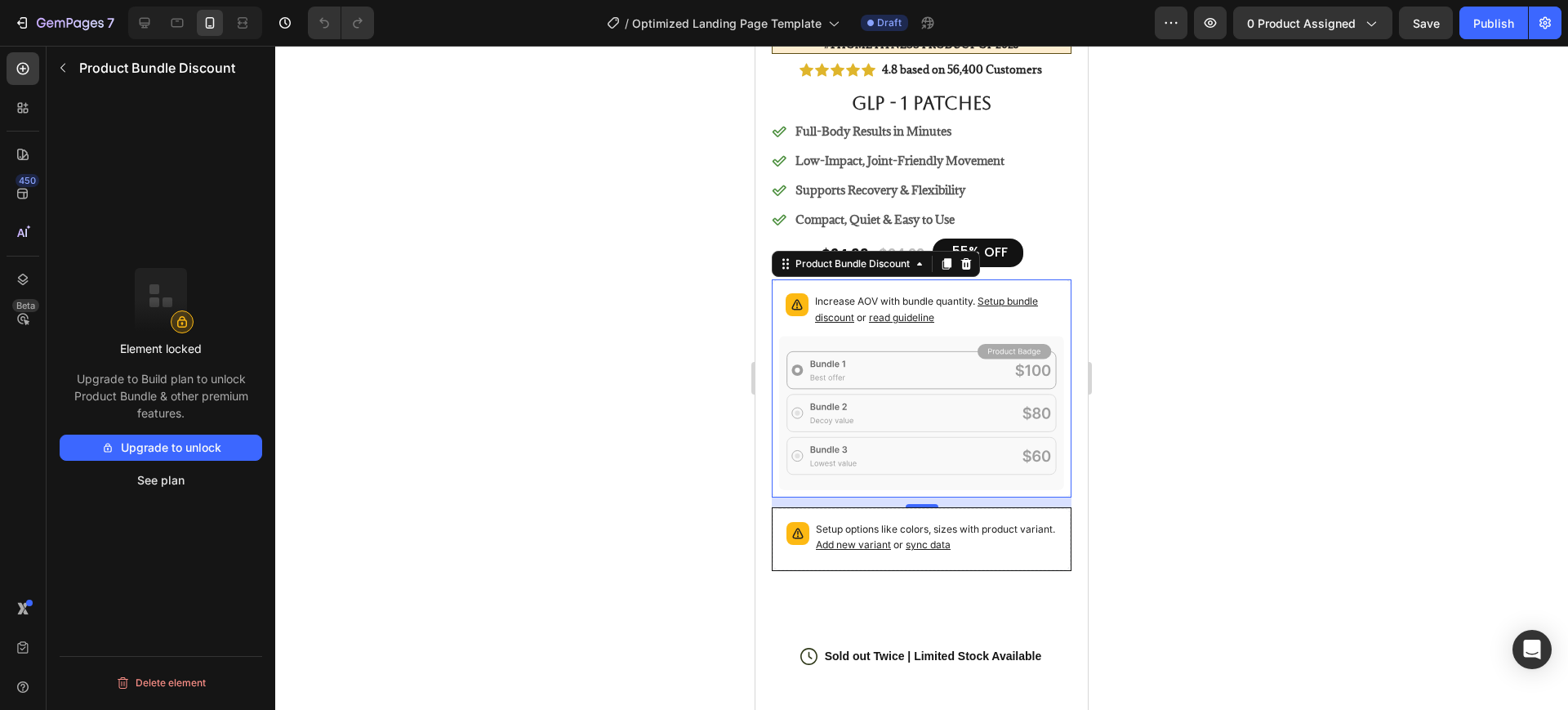 click on "Upgrade to unlock" at bounding box center (161, 448) 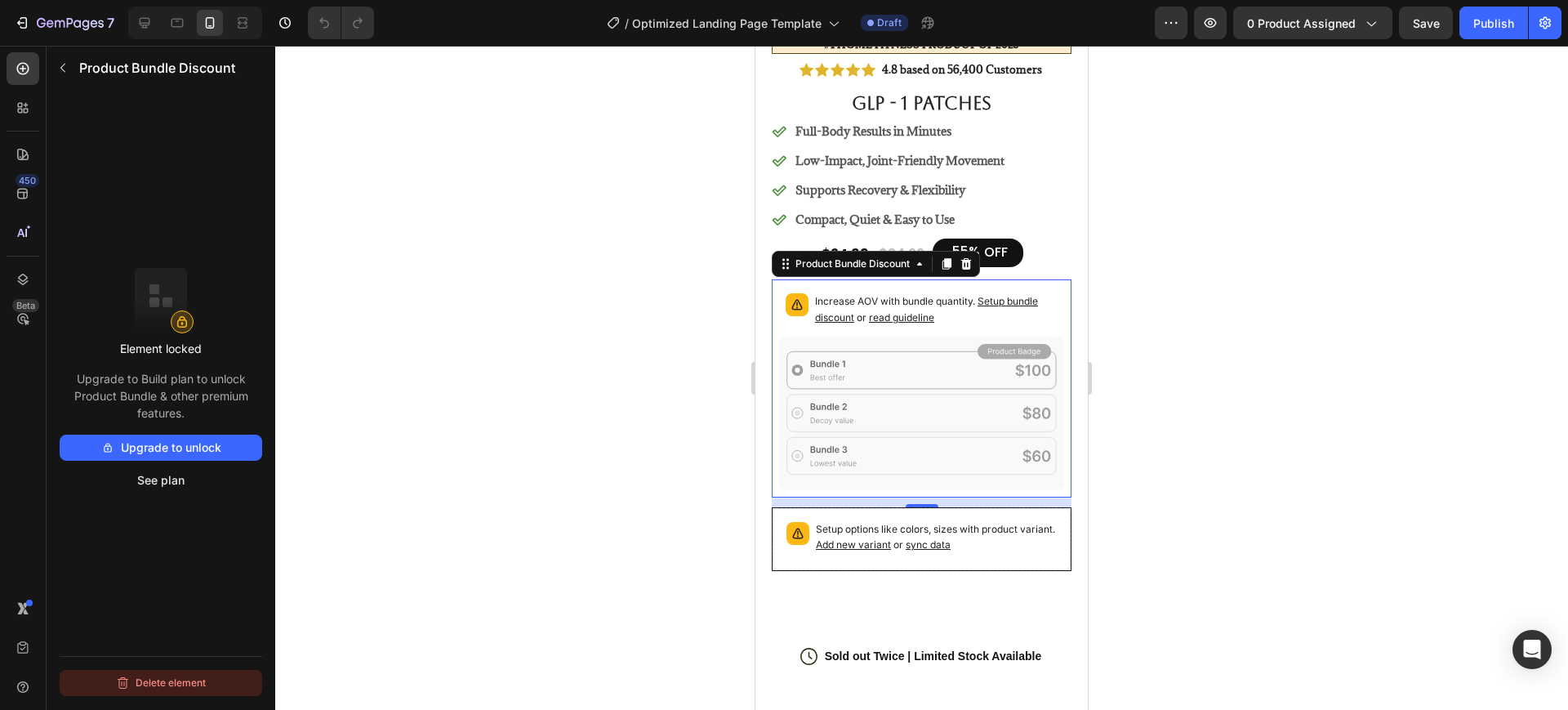 click on "Delete element" at bounding box center (161, 683) 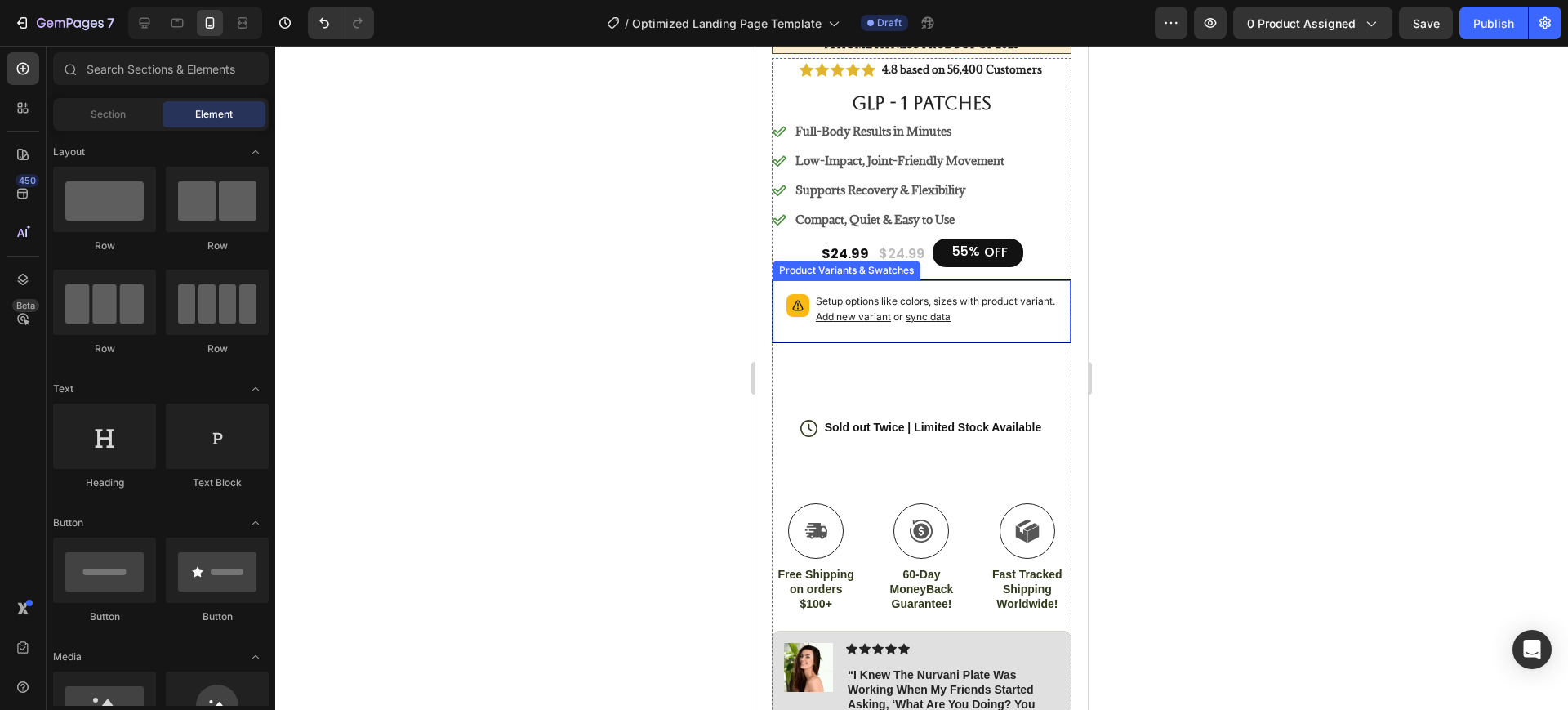 click on "Setup options like colors, sizes with product variant.       Add new variant   or   sync data" at bounding box center [921, 311] 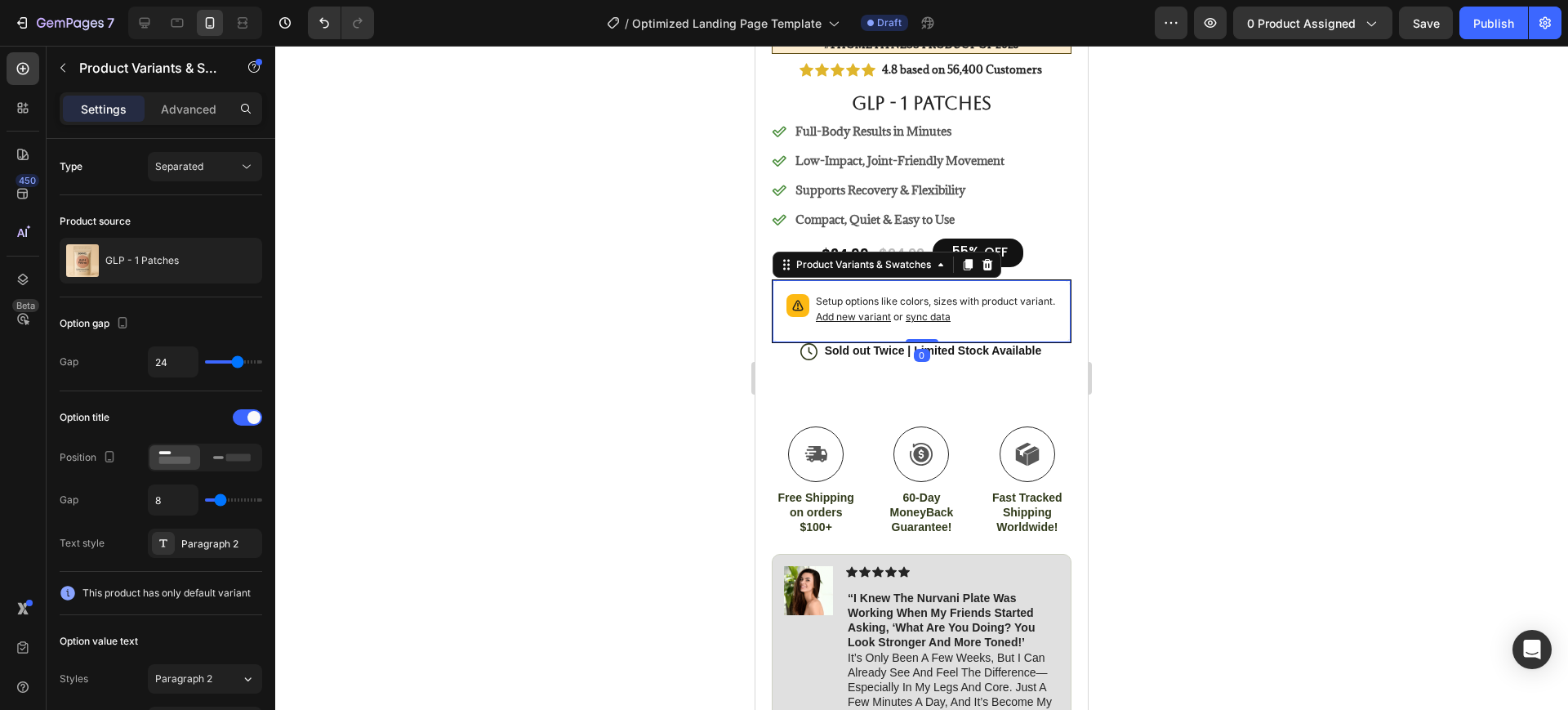 drag, startPoint x: 919, startPoint y: 393, endPoint x: 944, endPoint y: 288, distance: 107.93517 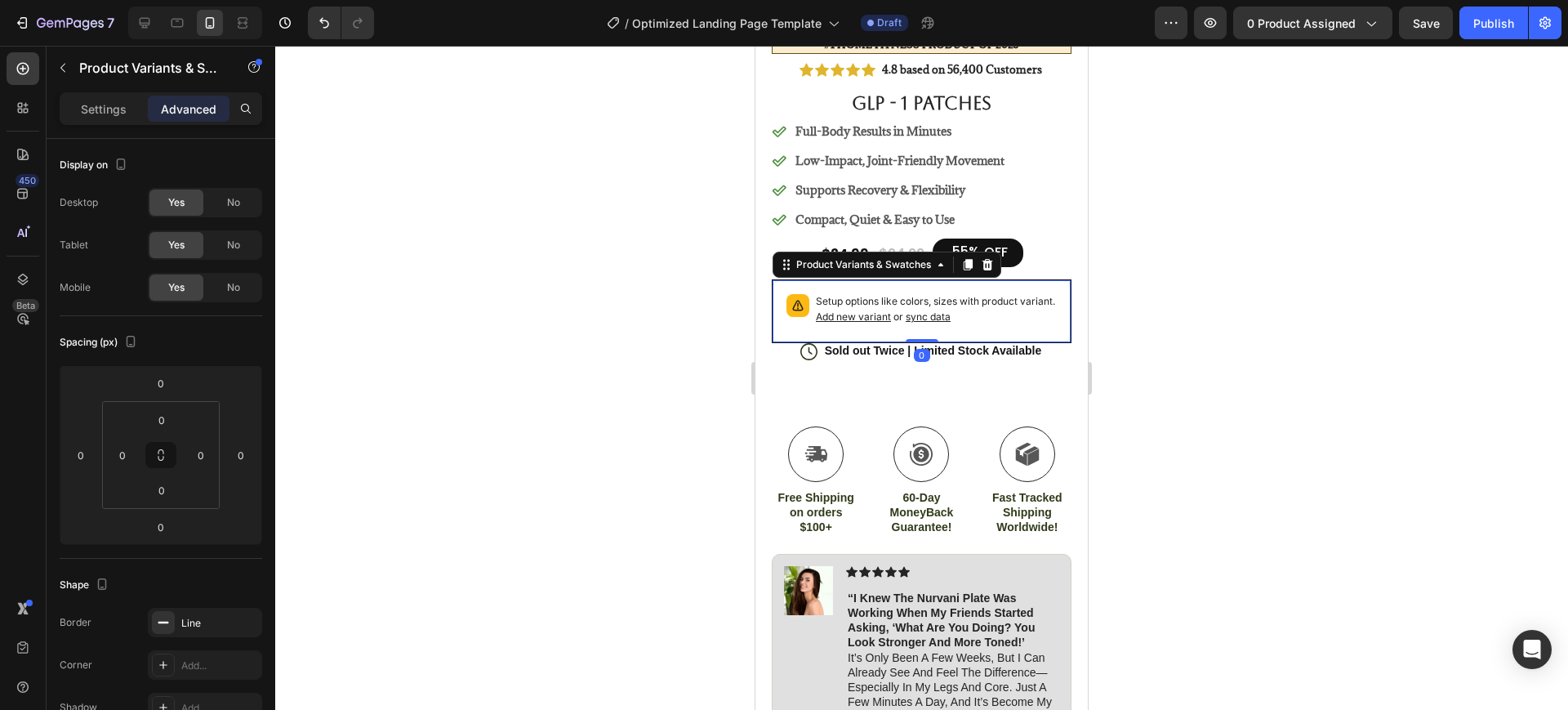 click 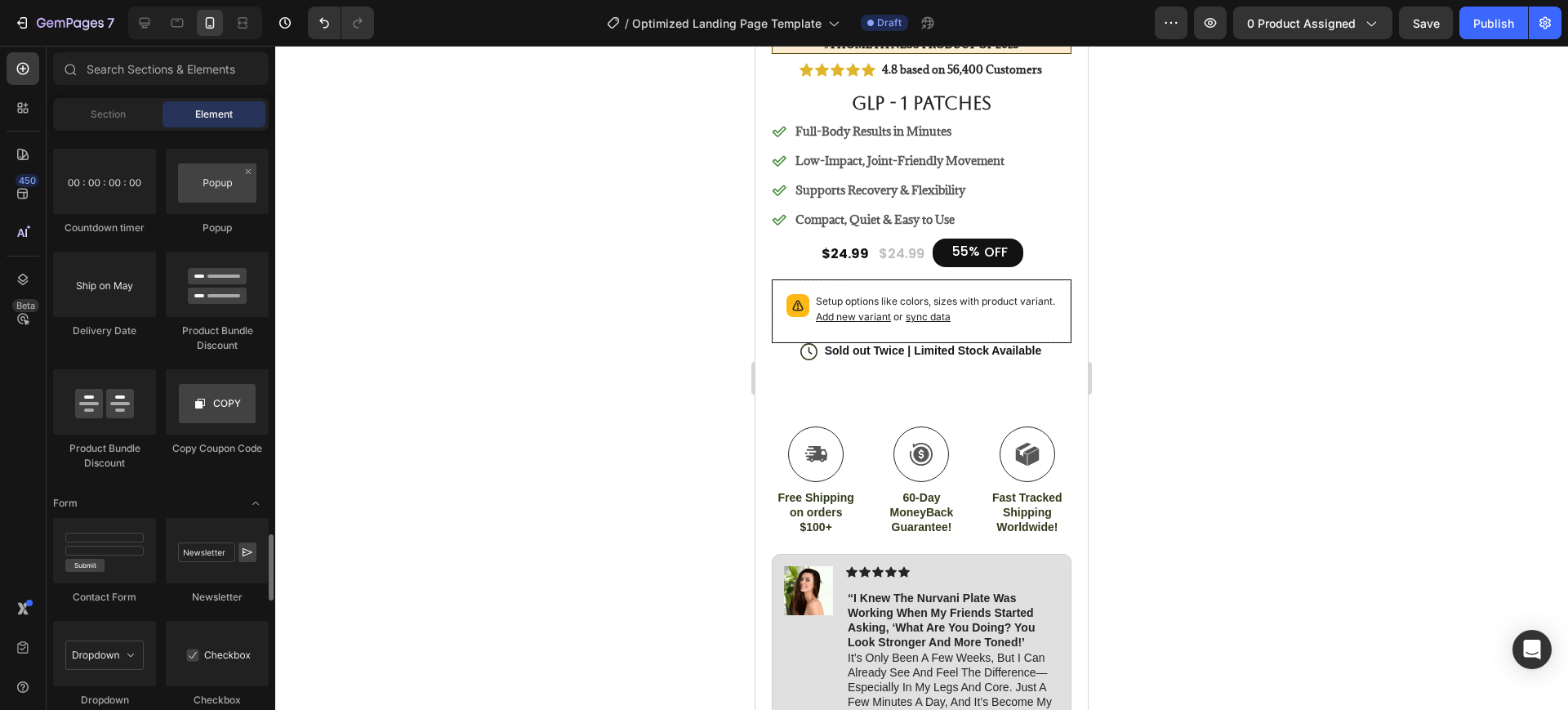 scroll, scrollTop: 3575, scrollLeft: 0, axis: vertical 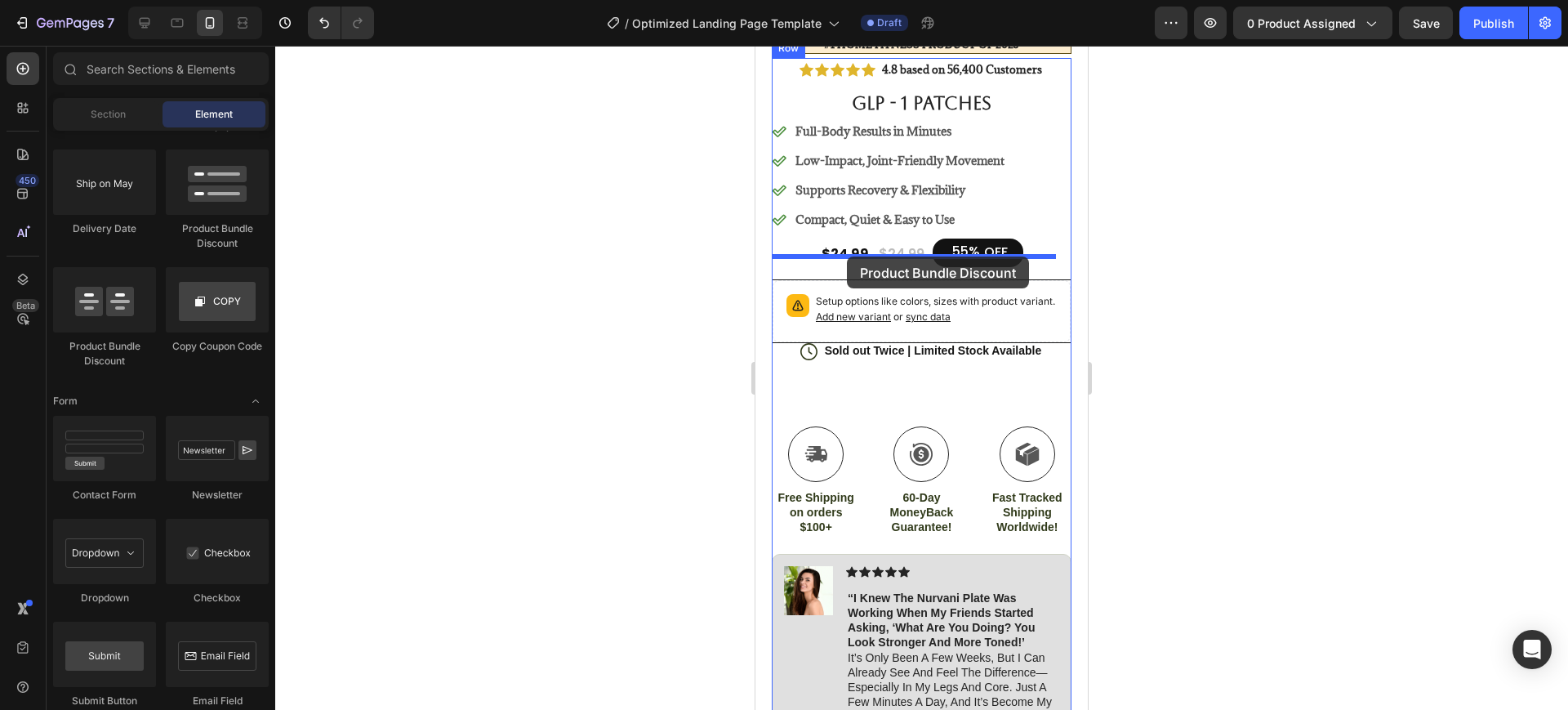 drag, startPoint x: 840, startPoint y: 357, endPoint x: 847, endPoint y: 257, distance: 100.2447 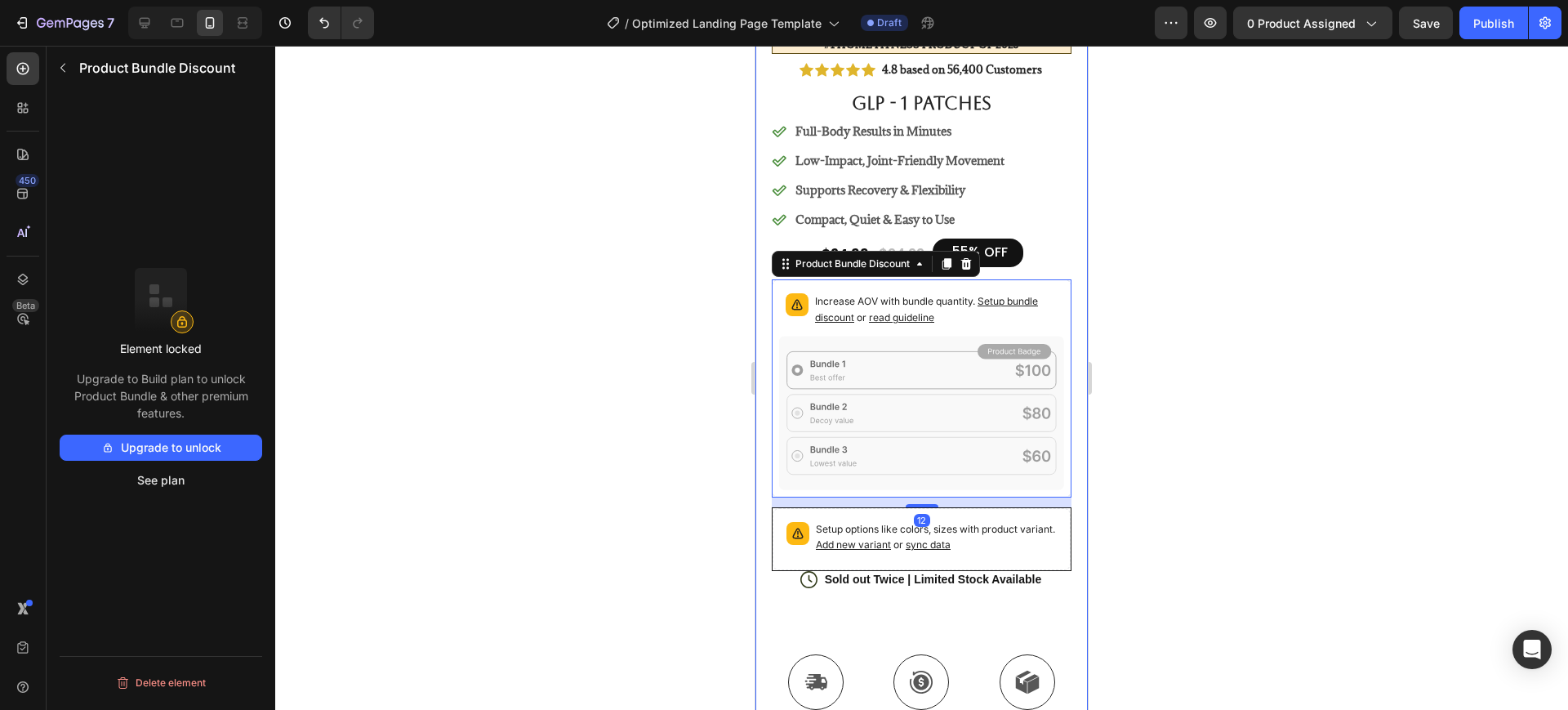 click on "Element locked  Upgrade to Build plan to unlock Product Bundle & other premium features.   Upgrade to unlock  See plan" at bounding box center [161, 381] 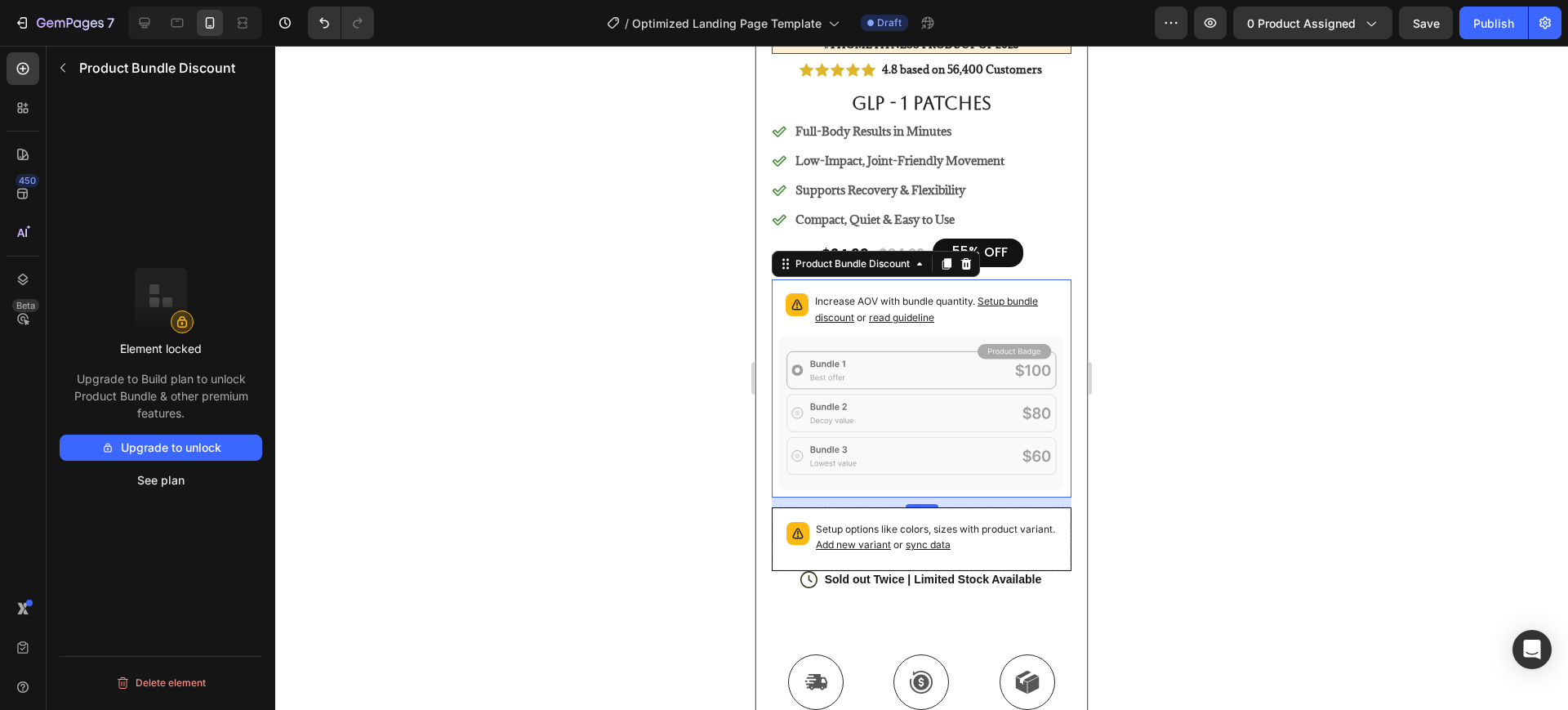 drag, startPoint x: 159, startPoint y: 354, endPoint x: 174, endPoint y: 373, distance: 24 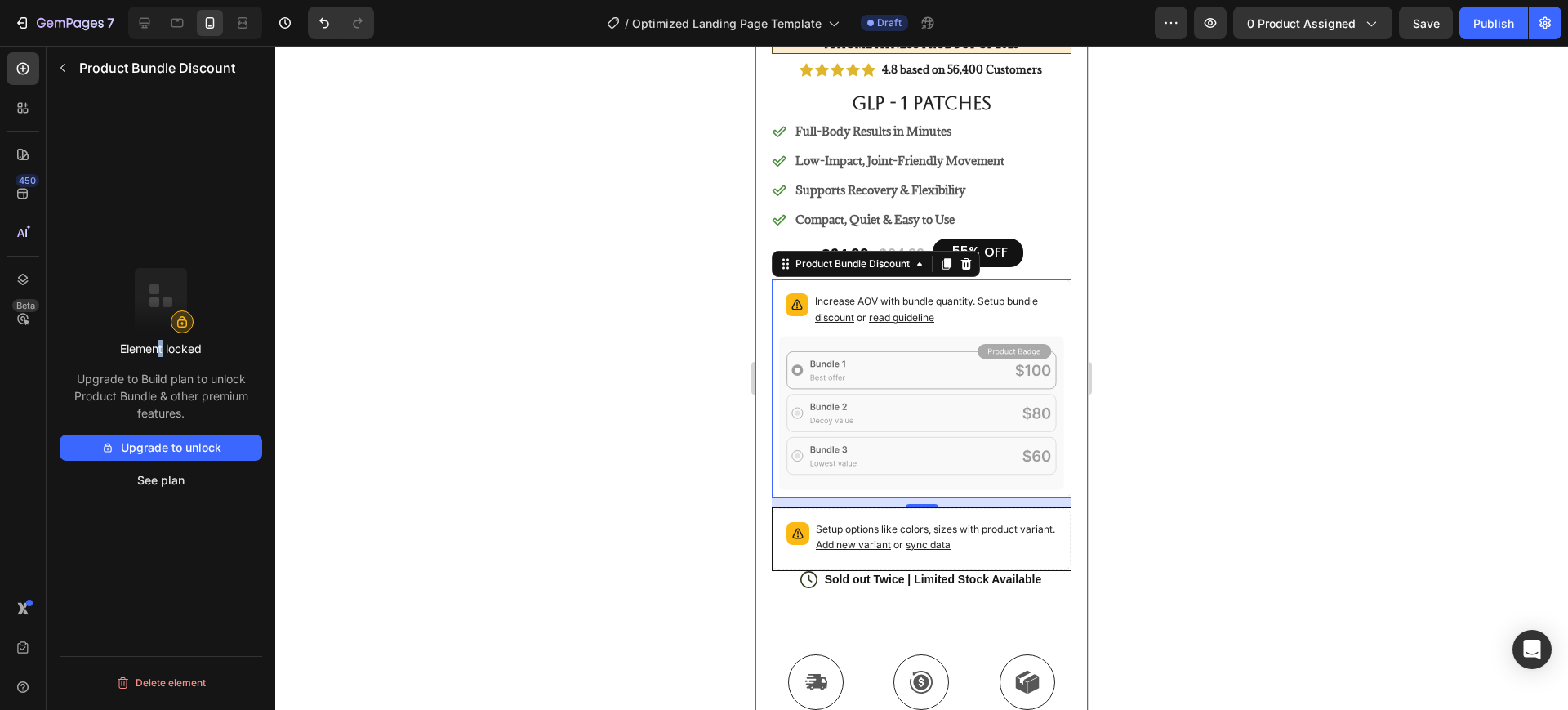 drag, startPoint x: 178, startPoint y: 408, endPoint x: 188, endPoint y: 400, distance: 13 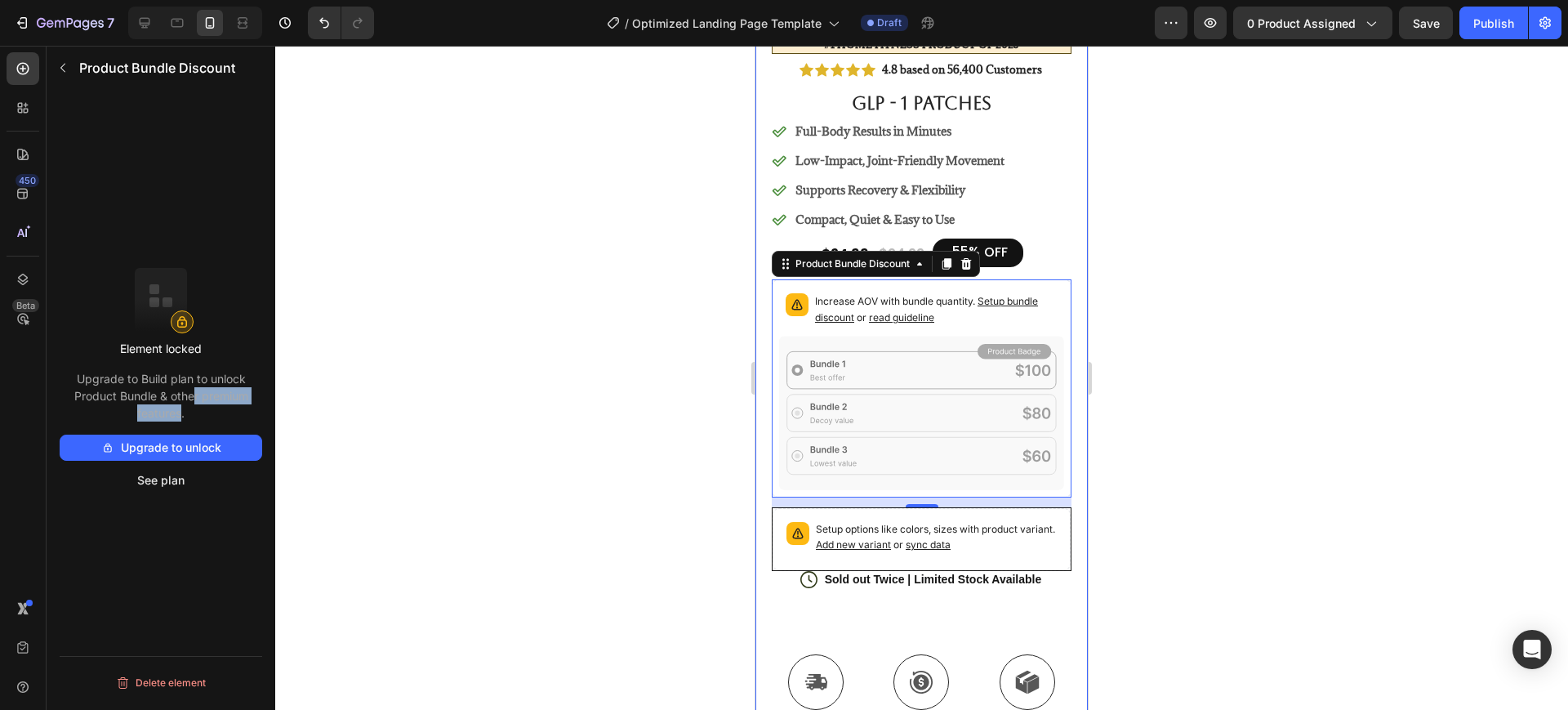 click on "Upgrade to unlock" at bounding box center (161, 448) 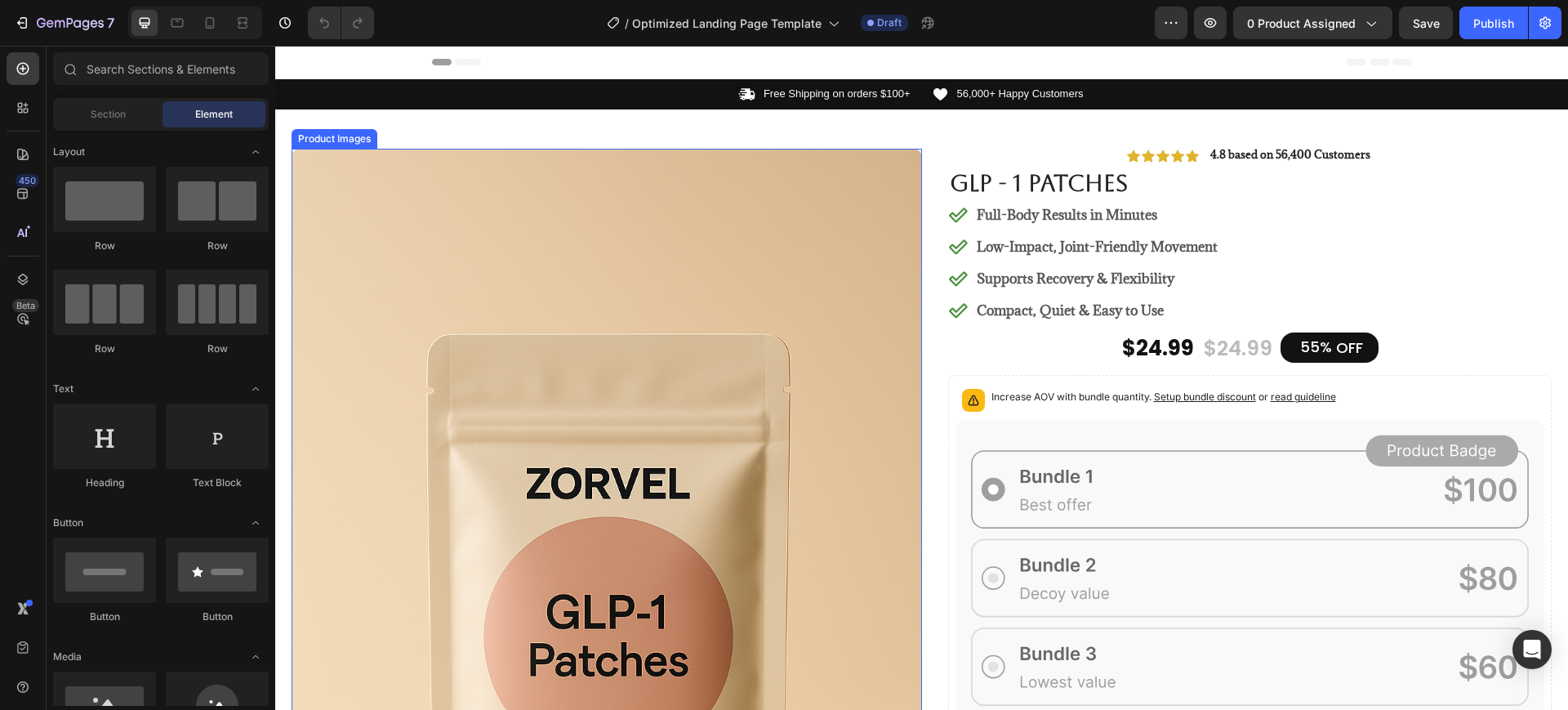 scroll, scrollTop: 0, scrollLeft: 0, axis: both 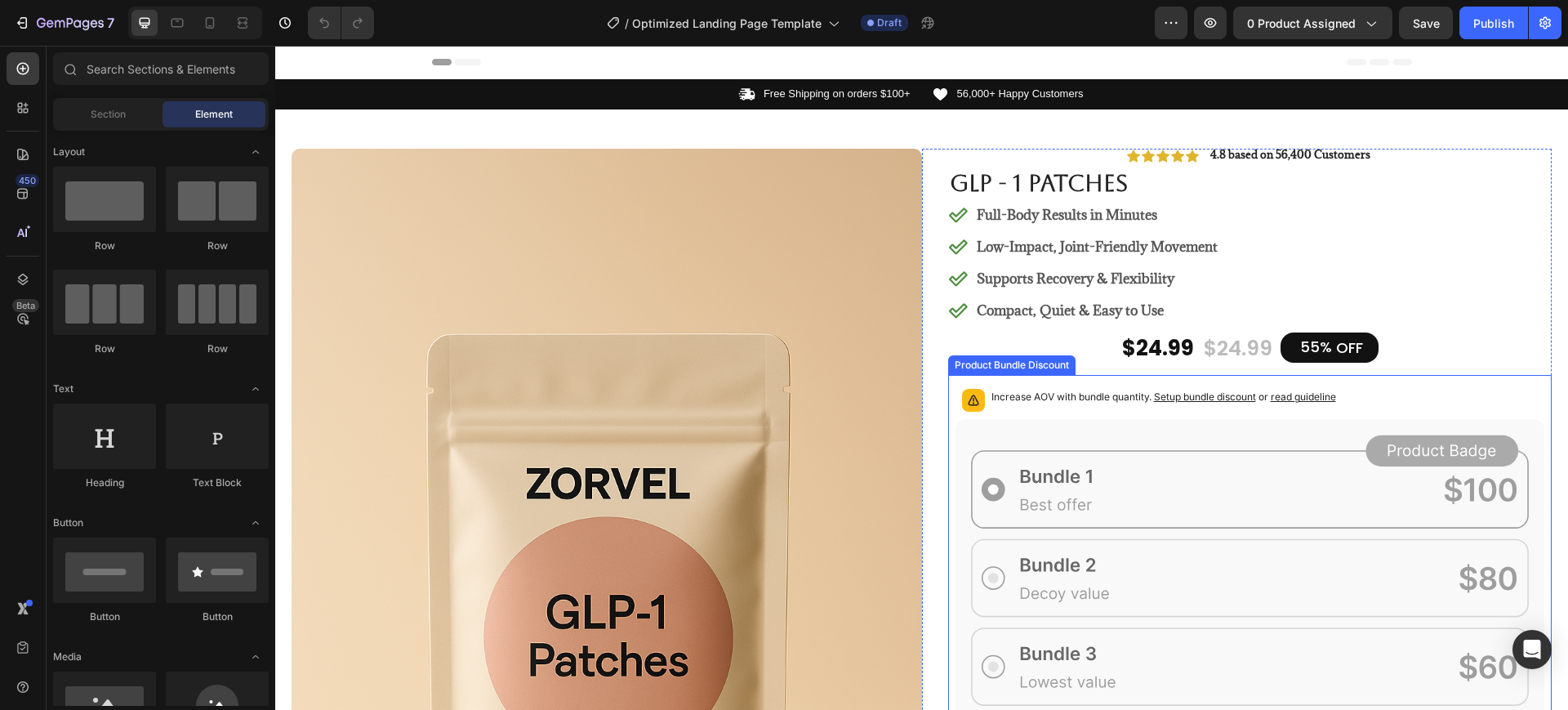 click 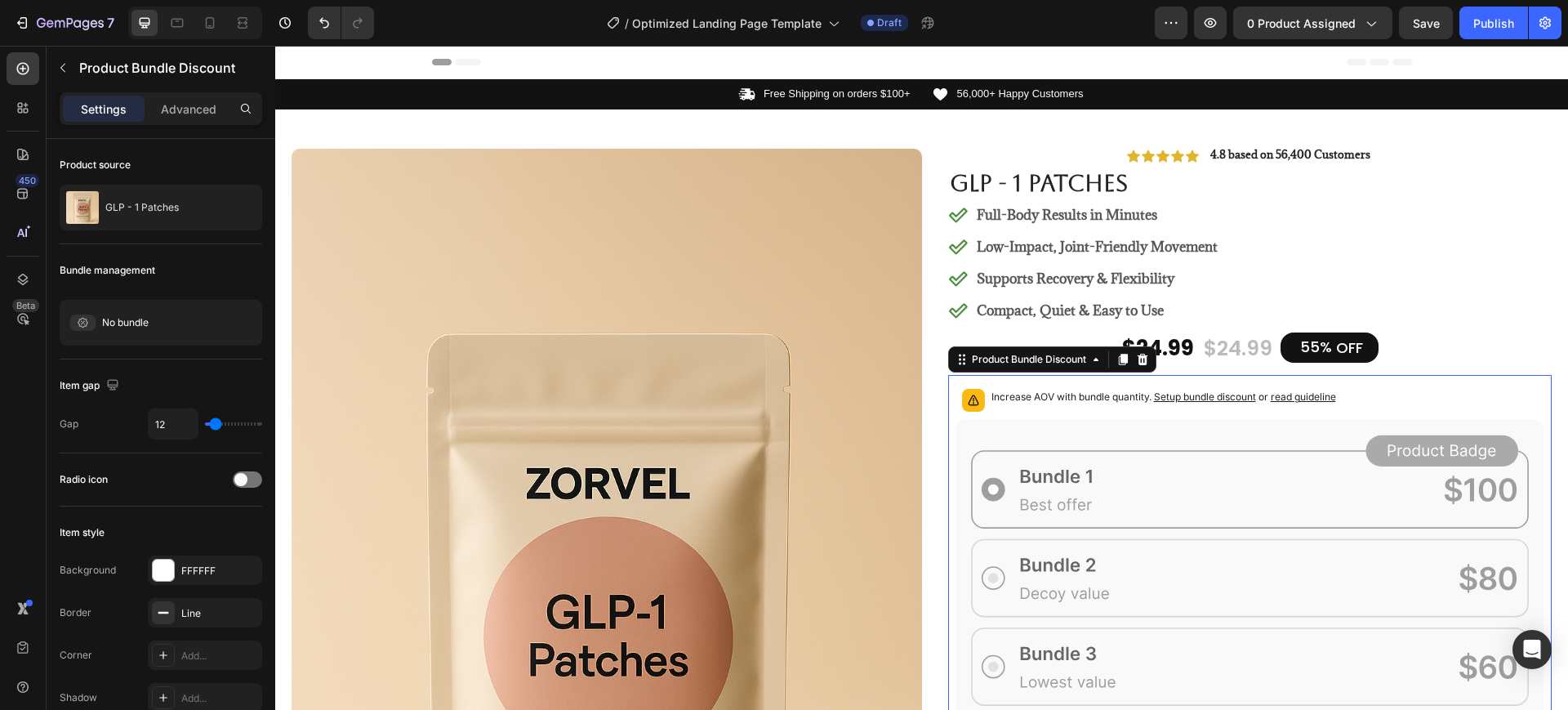 click 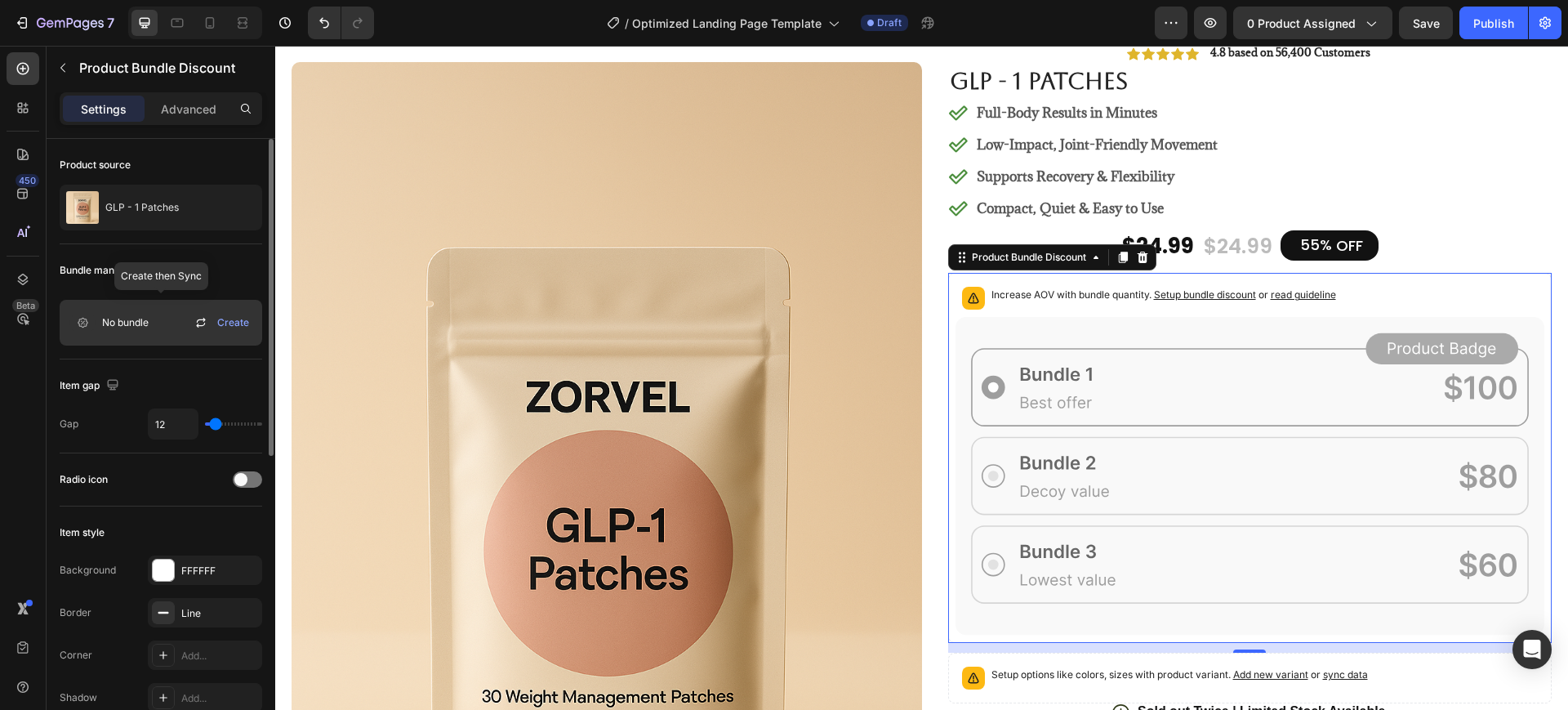 click on "Create" at bounding box center (233, 323) 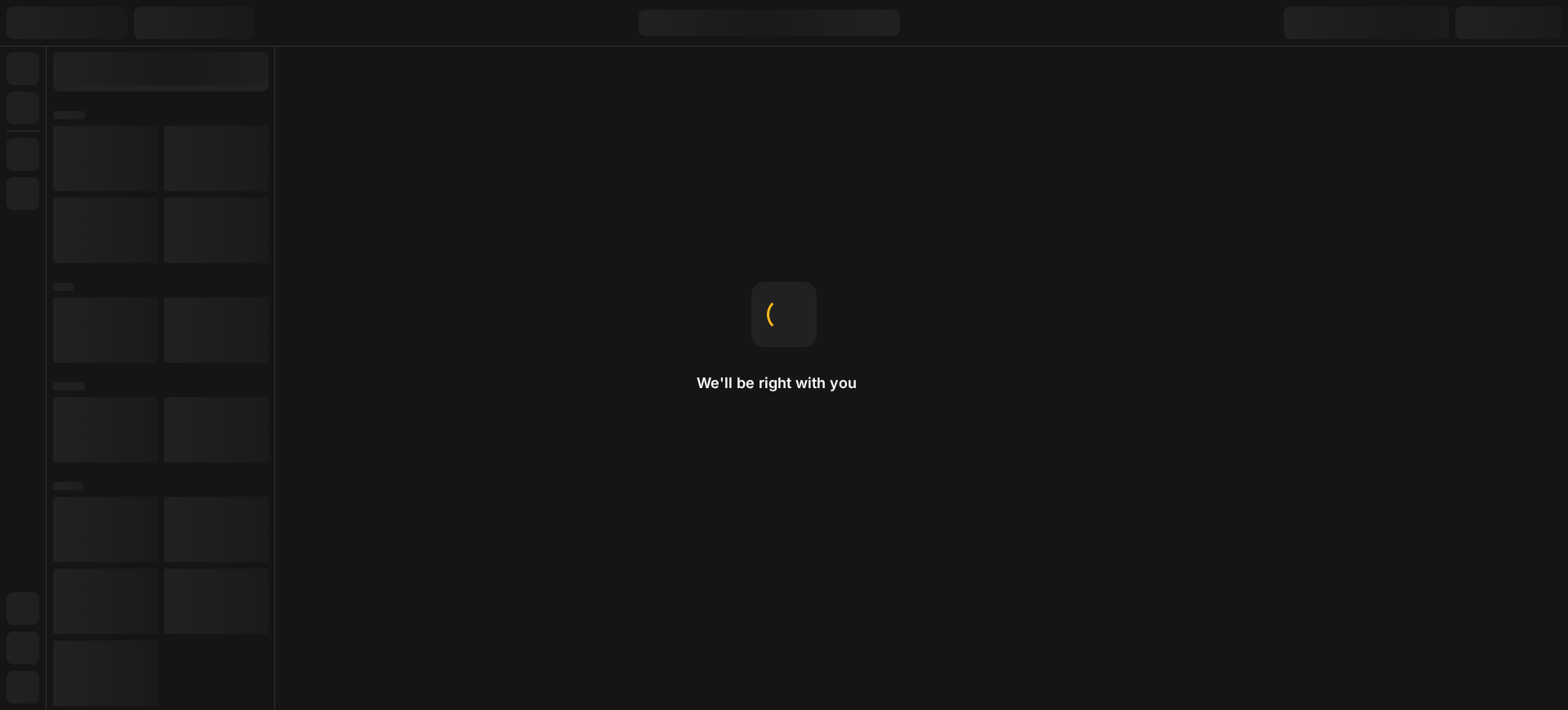 scroll, scrollTop: 0, scrollLeft: 0, axis: both 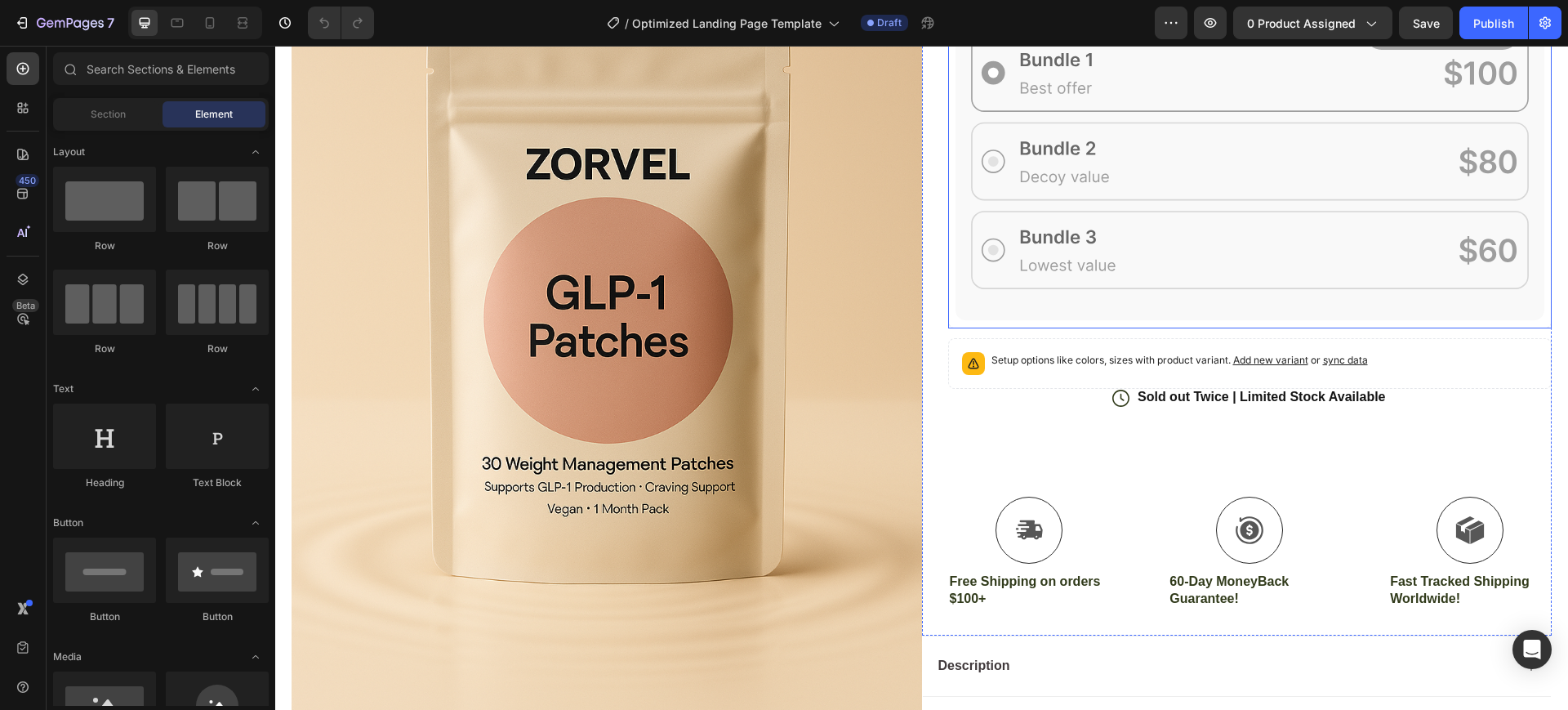 click 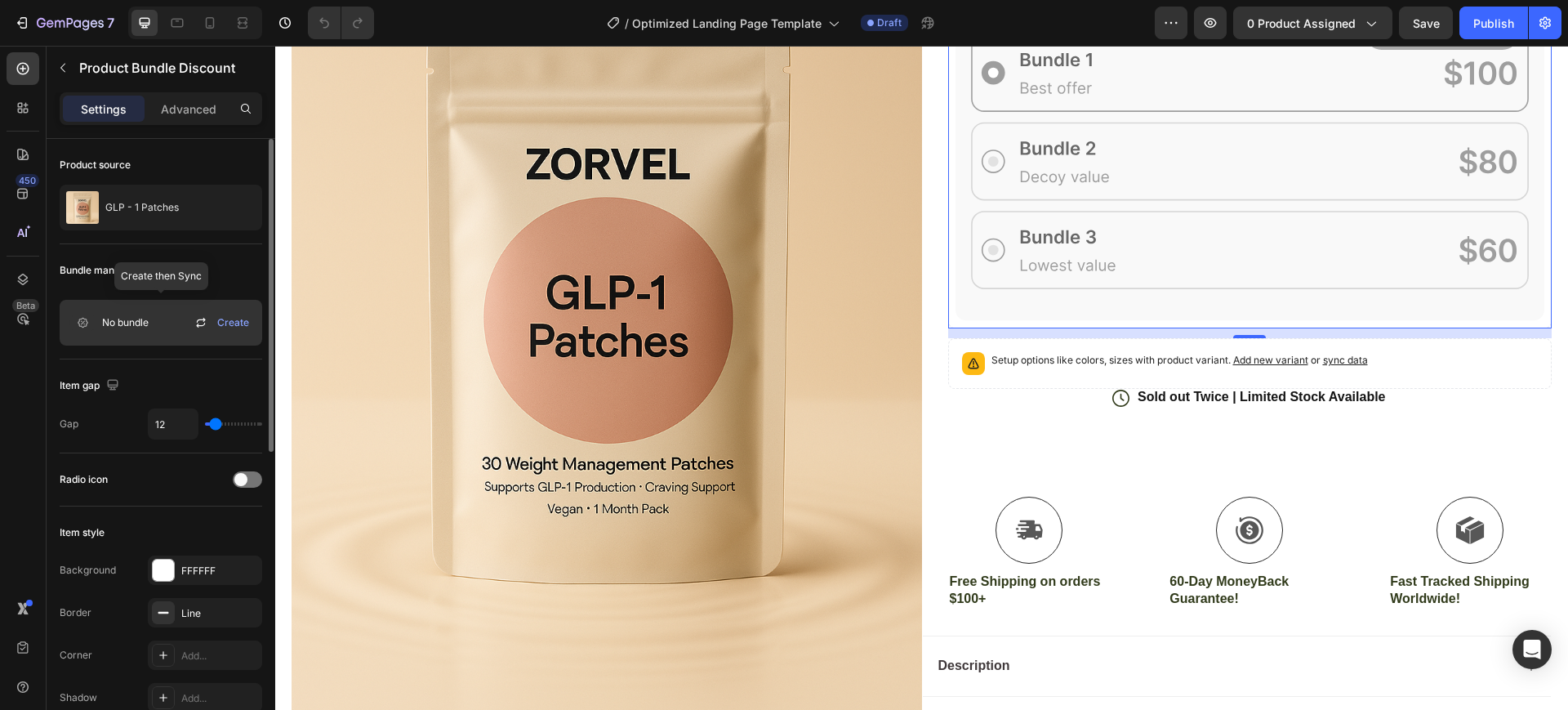 click 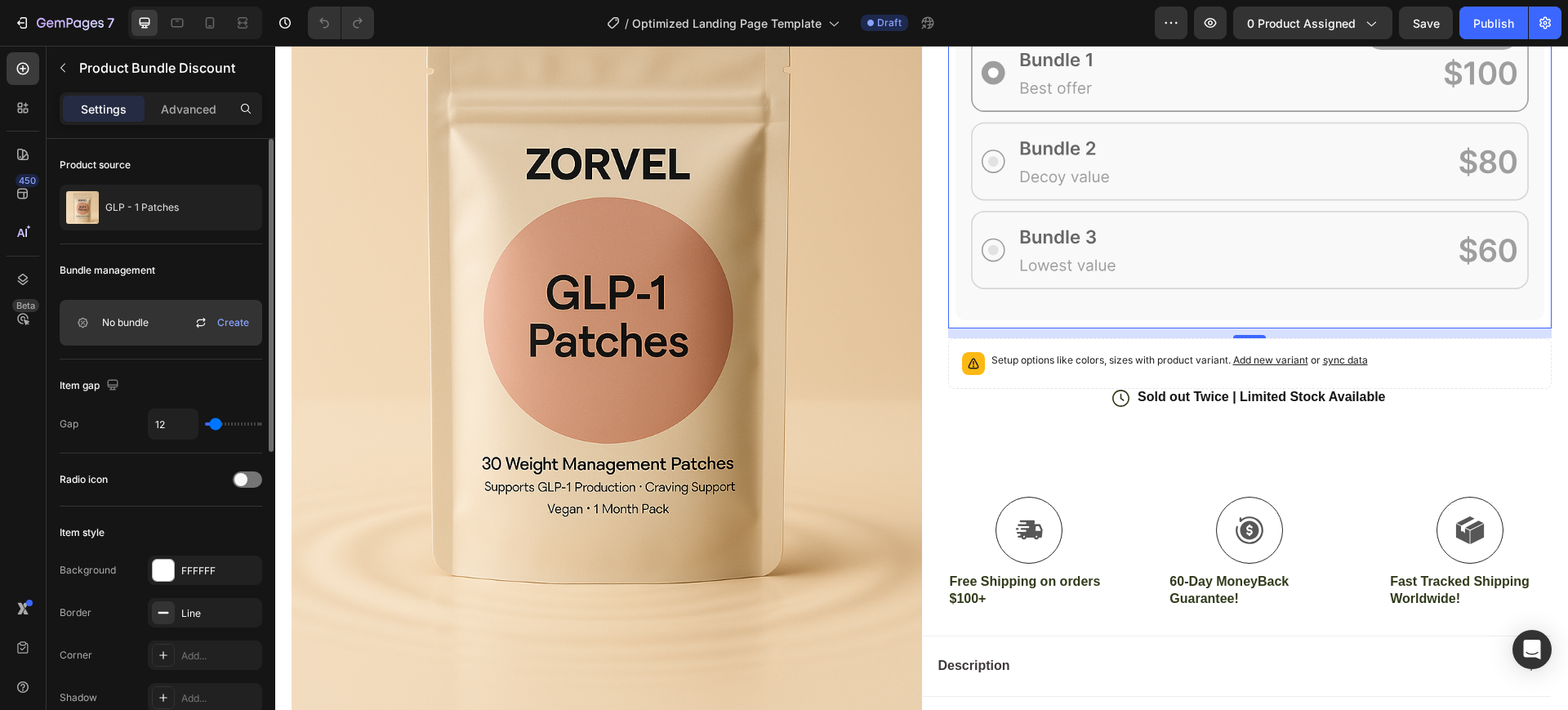 type on "11" 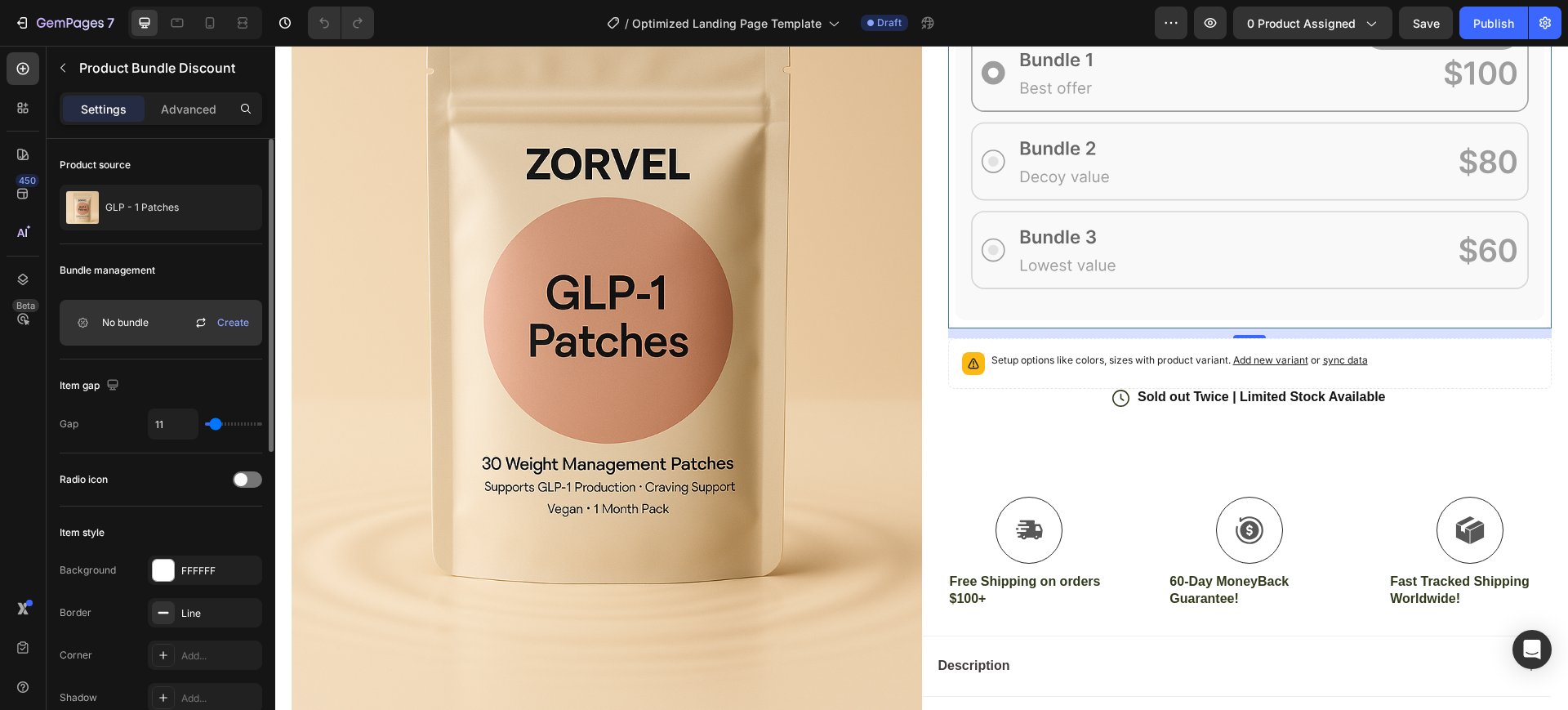 type on "13" 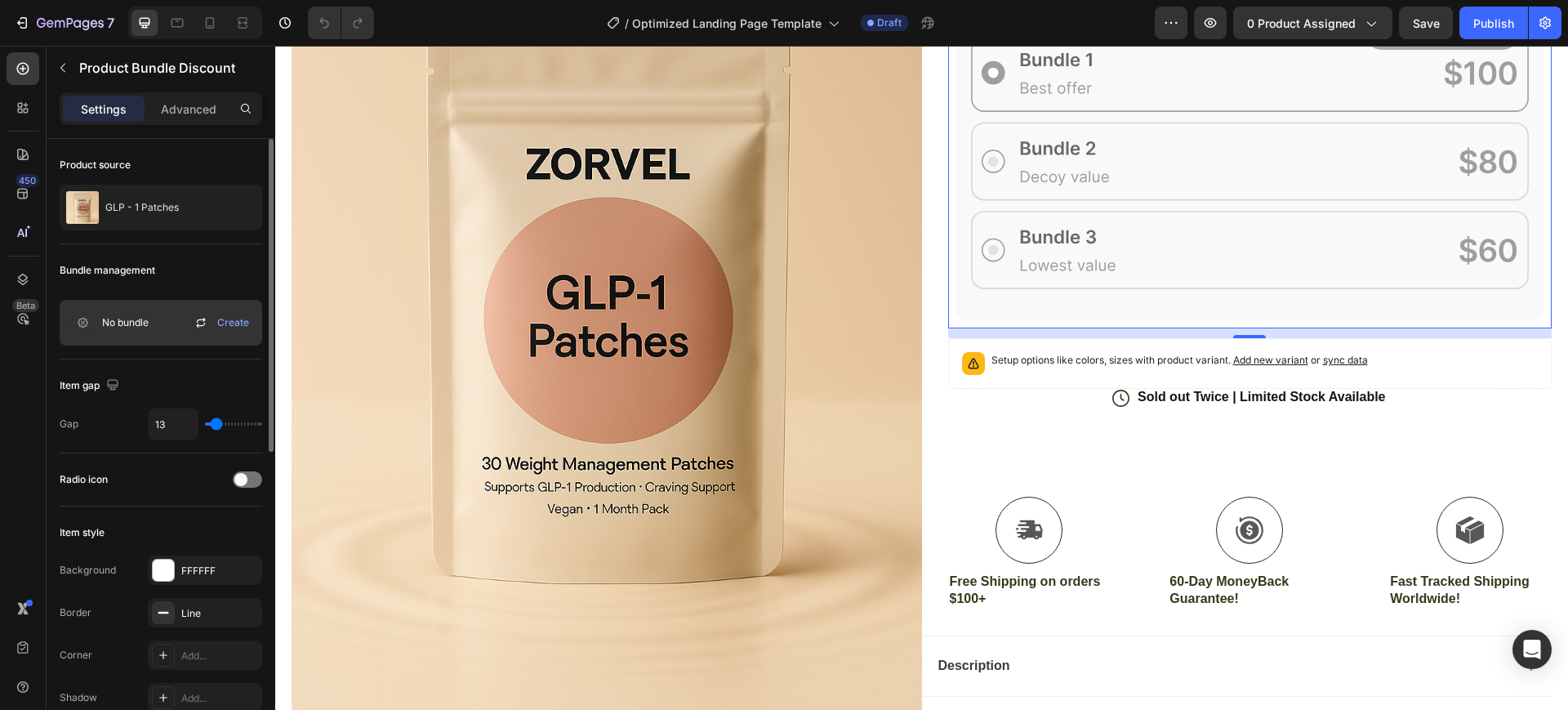type on "20" 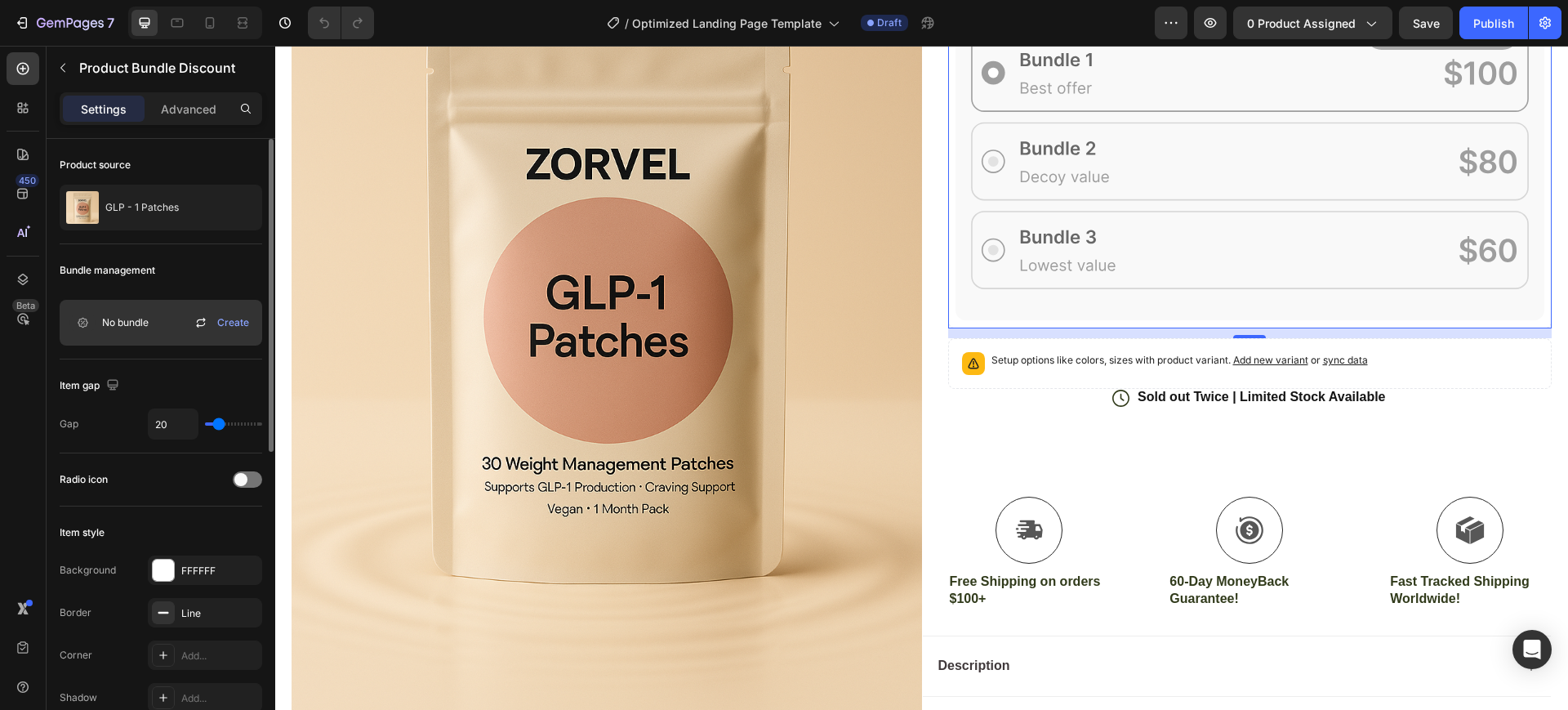 type on "27" 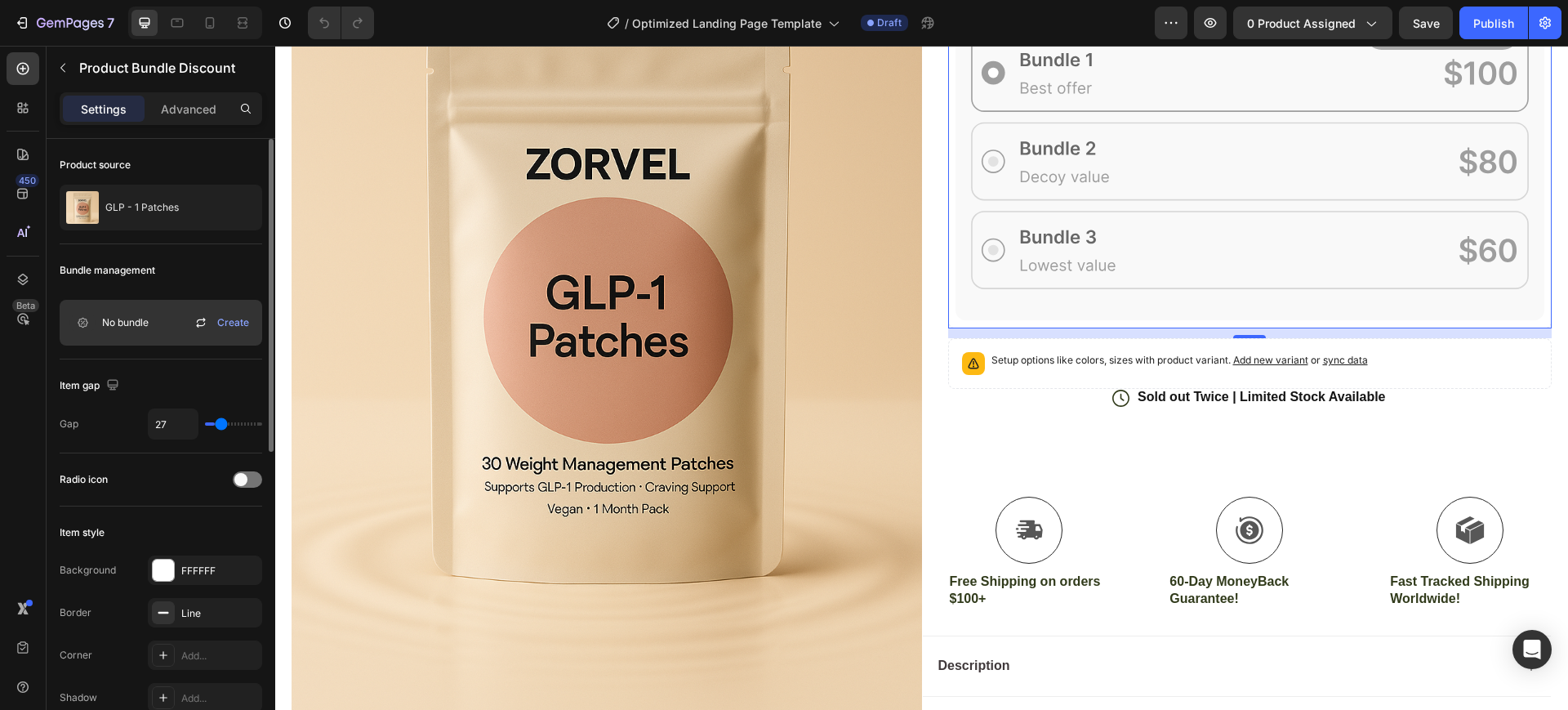 type on "33" 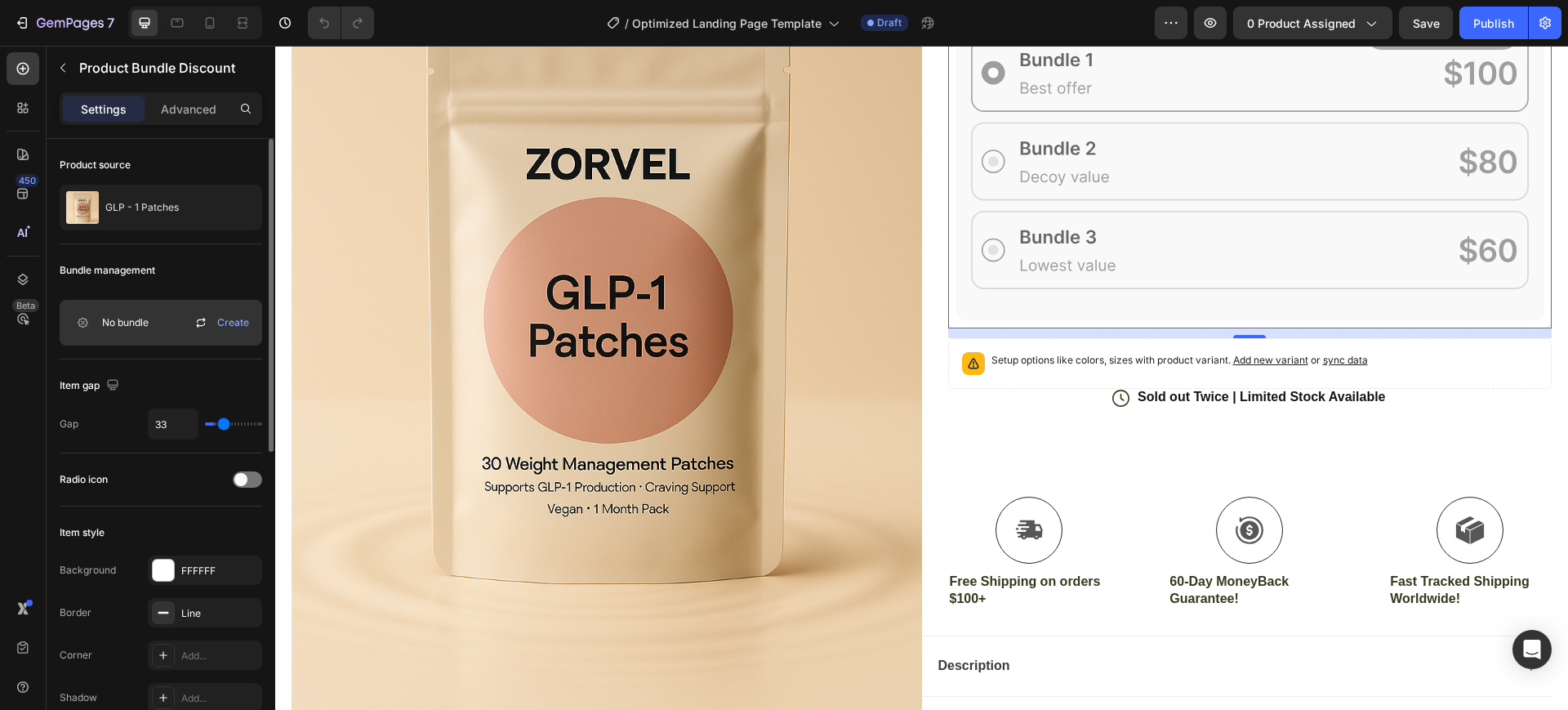 type on "38" 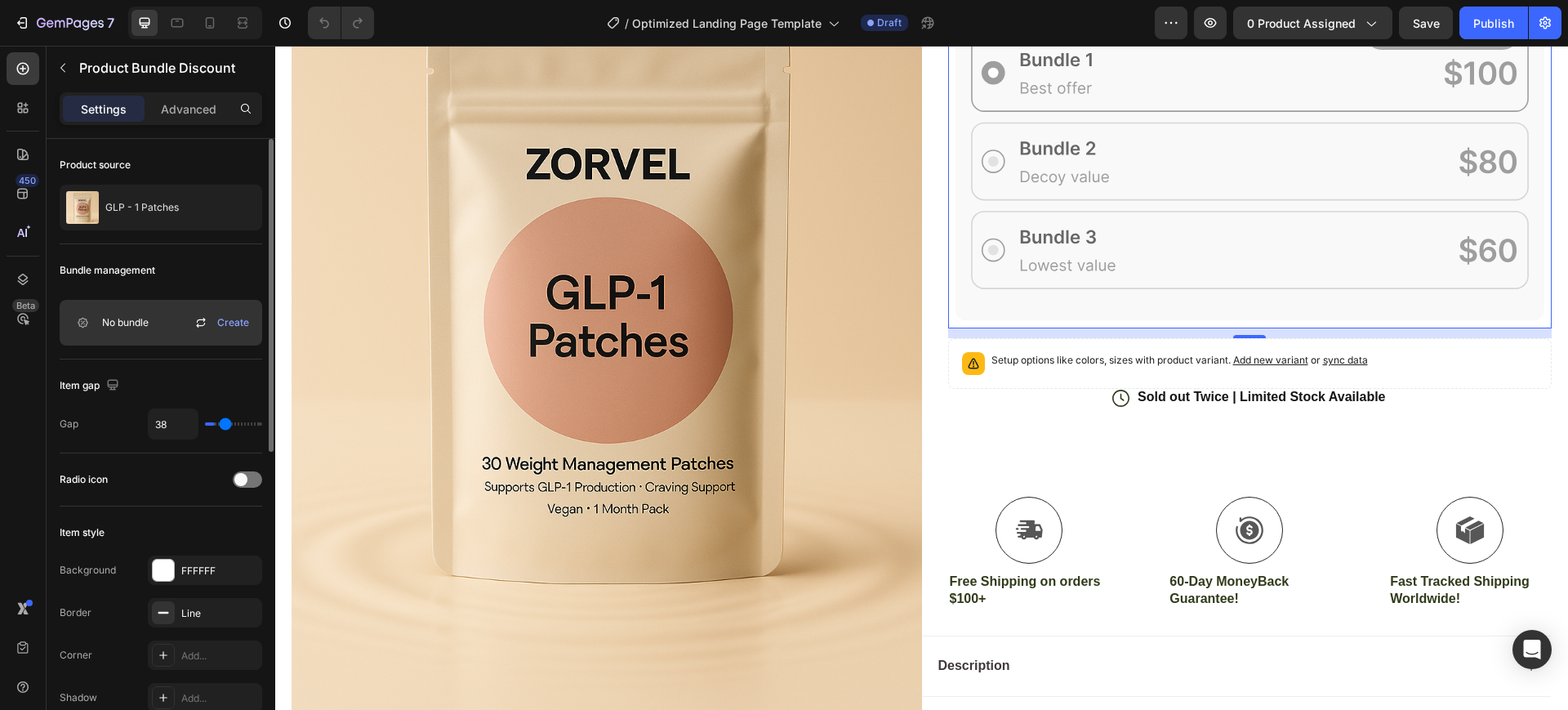 type on "40" 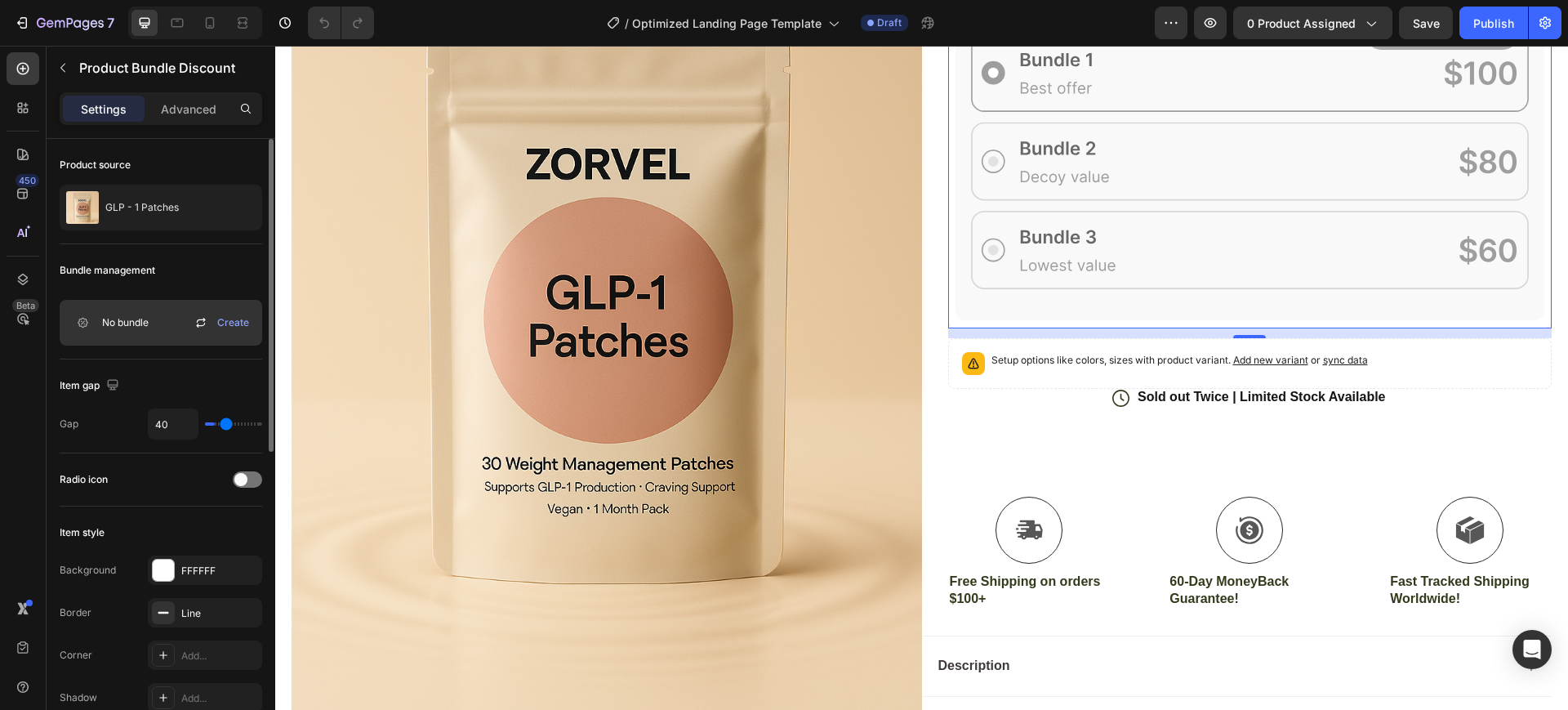 type on "44" 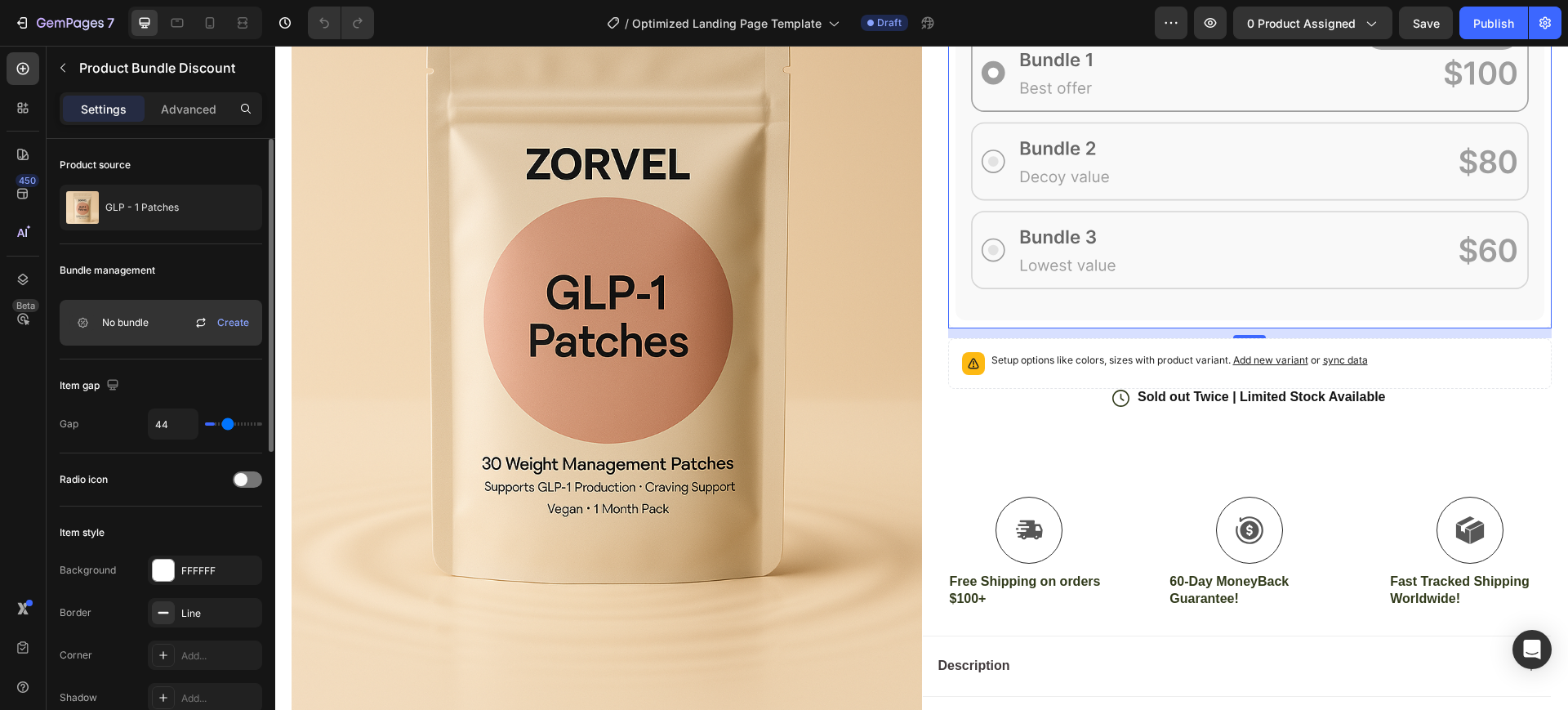 type on "47" 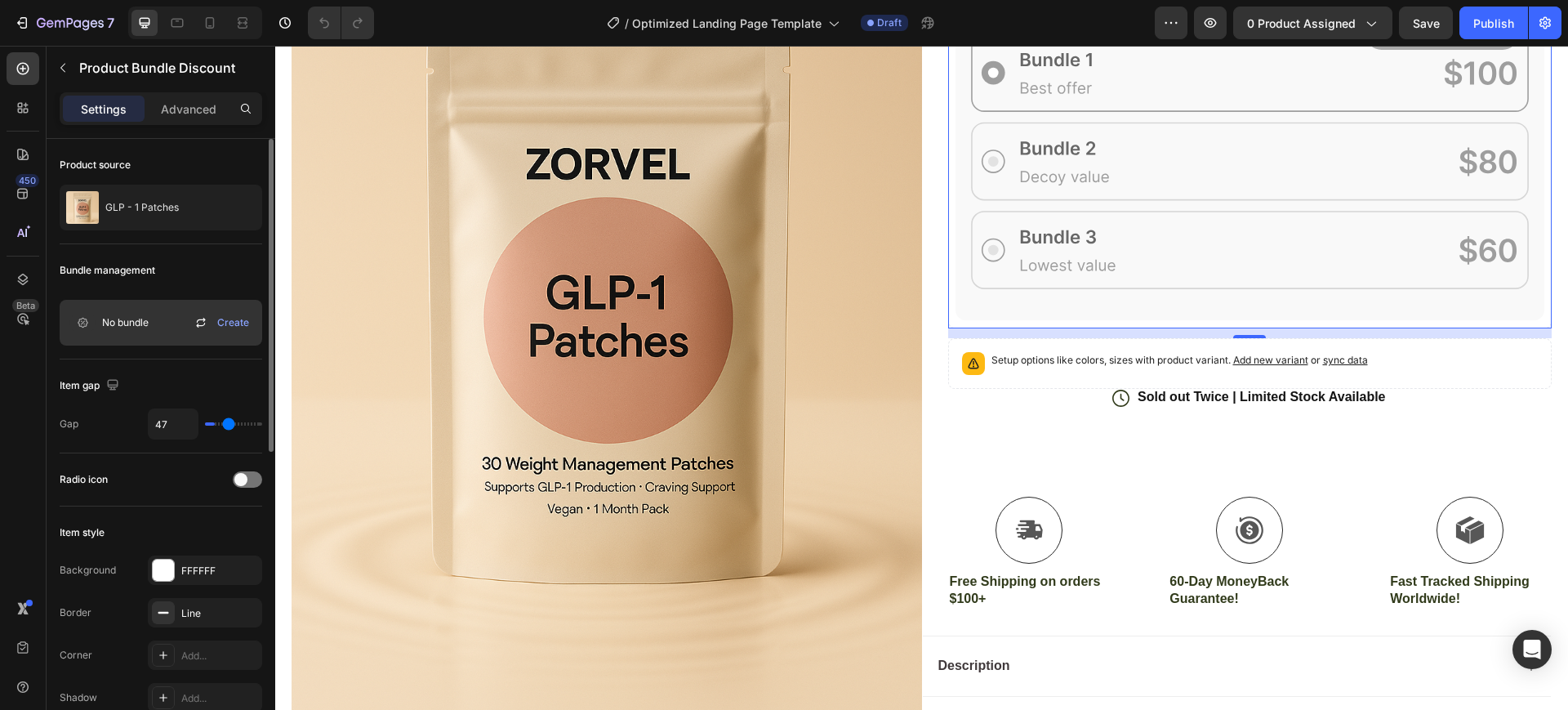 type on "49" 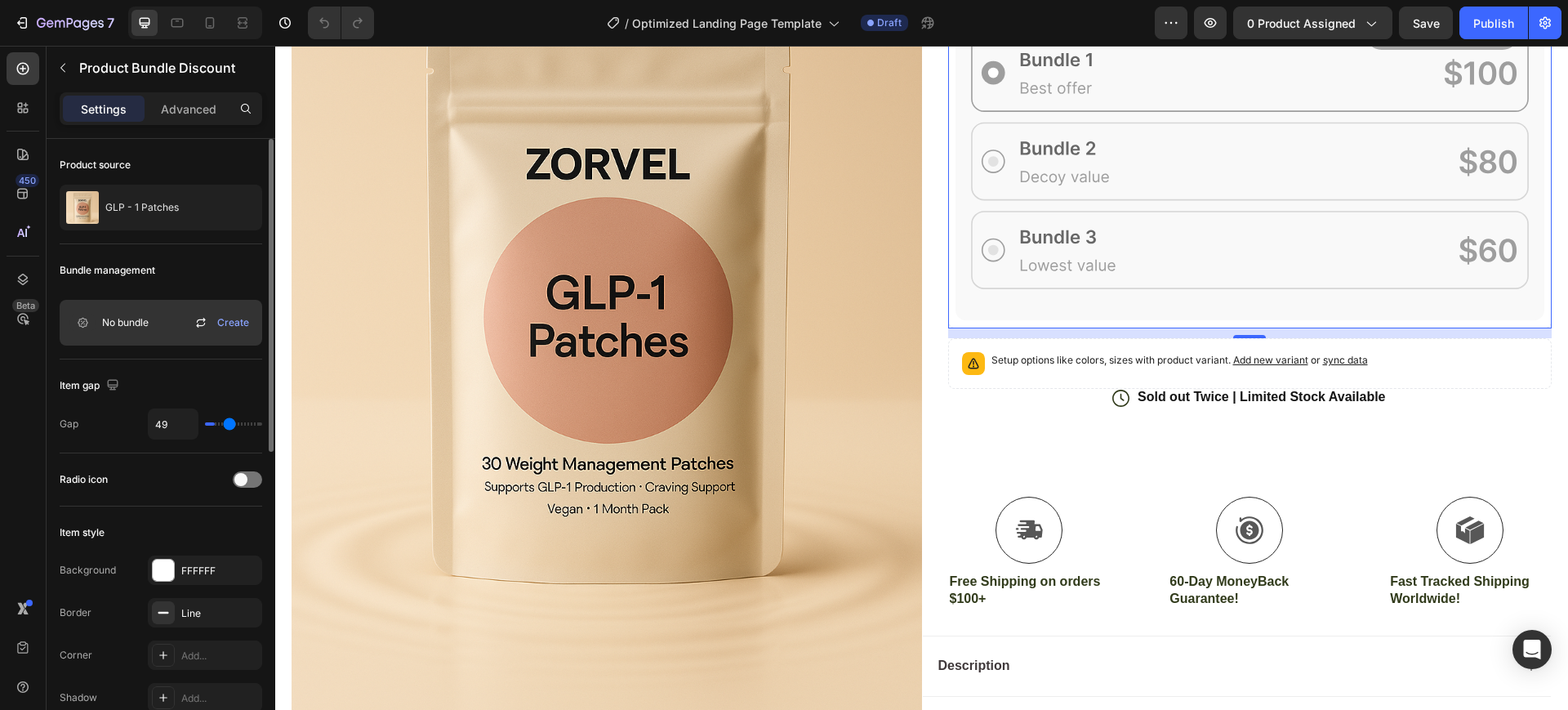 type on "51" 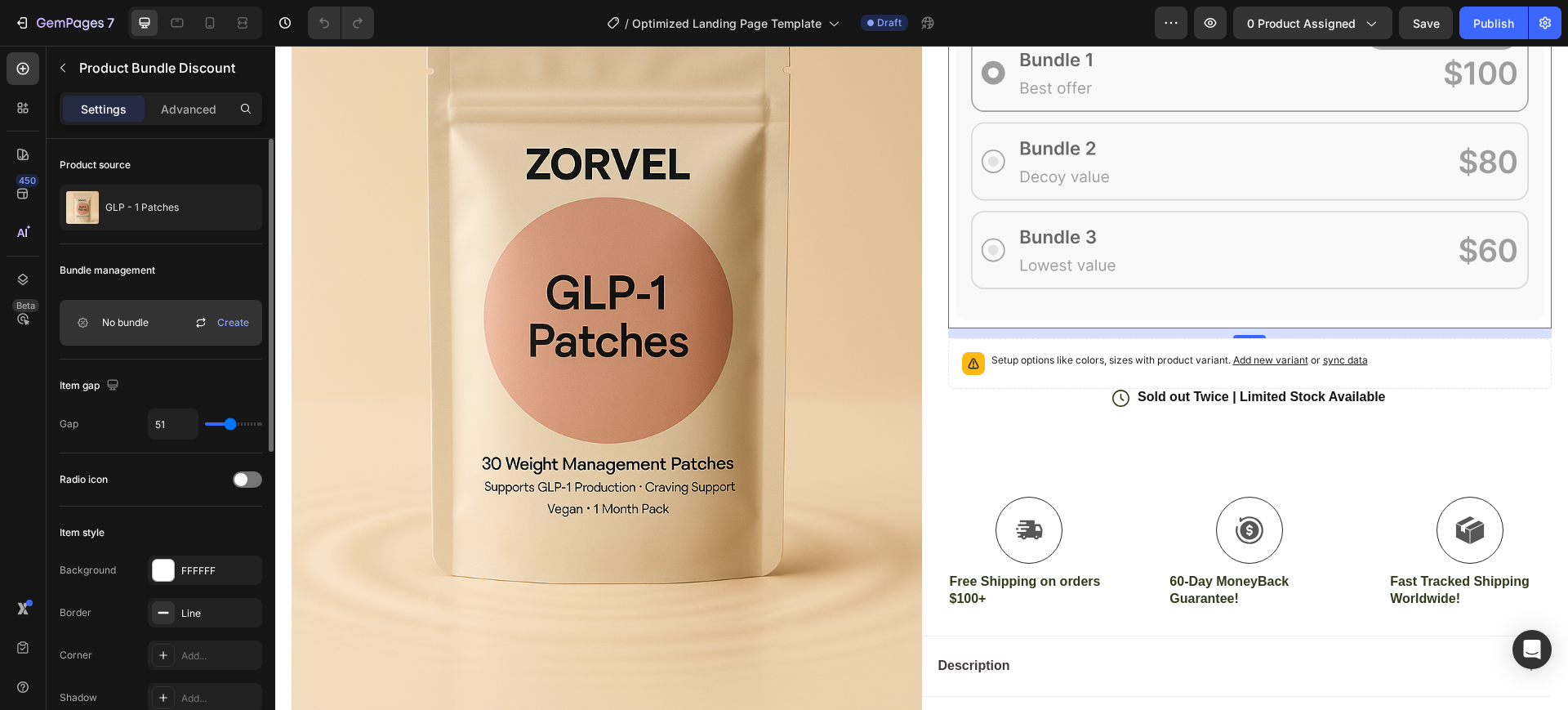 type on "53" 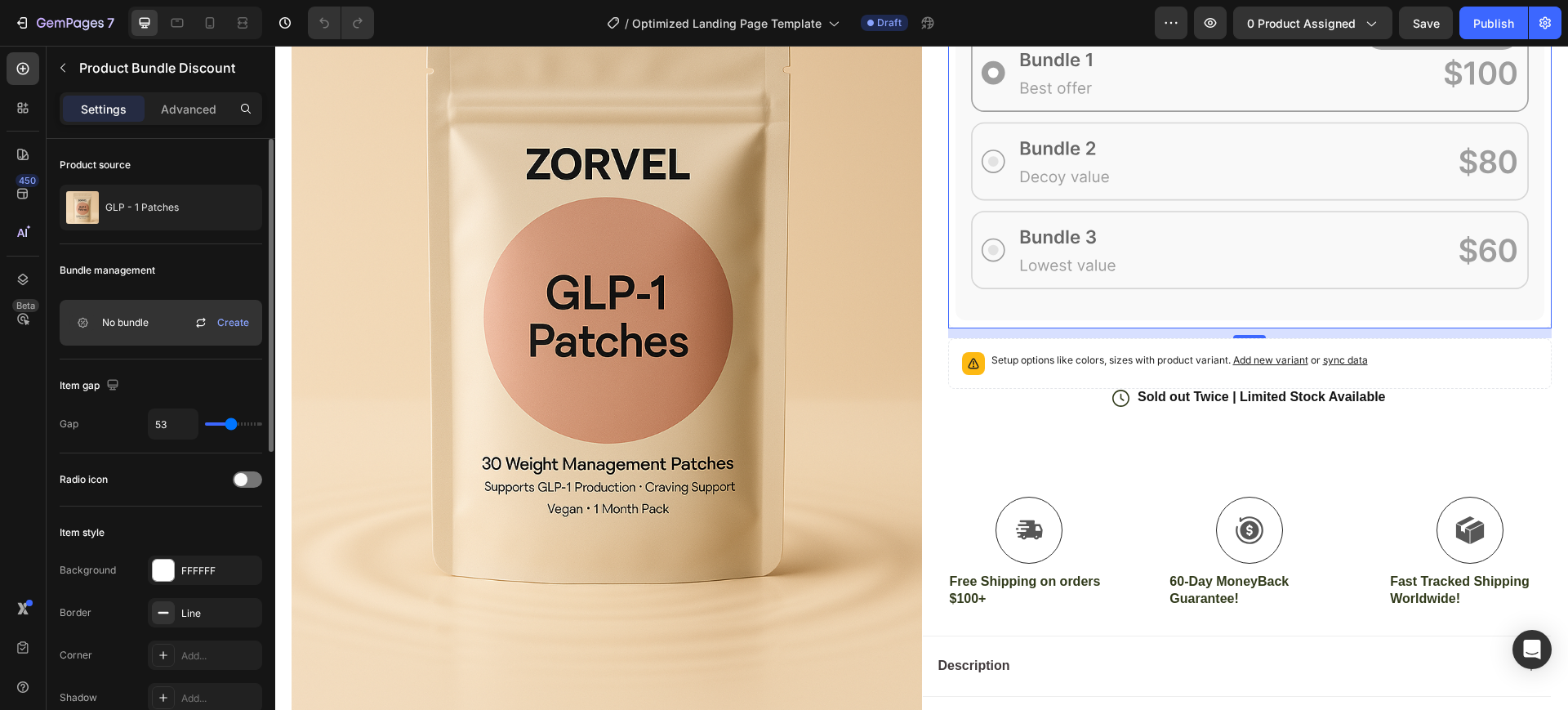 type on "56" 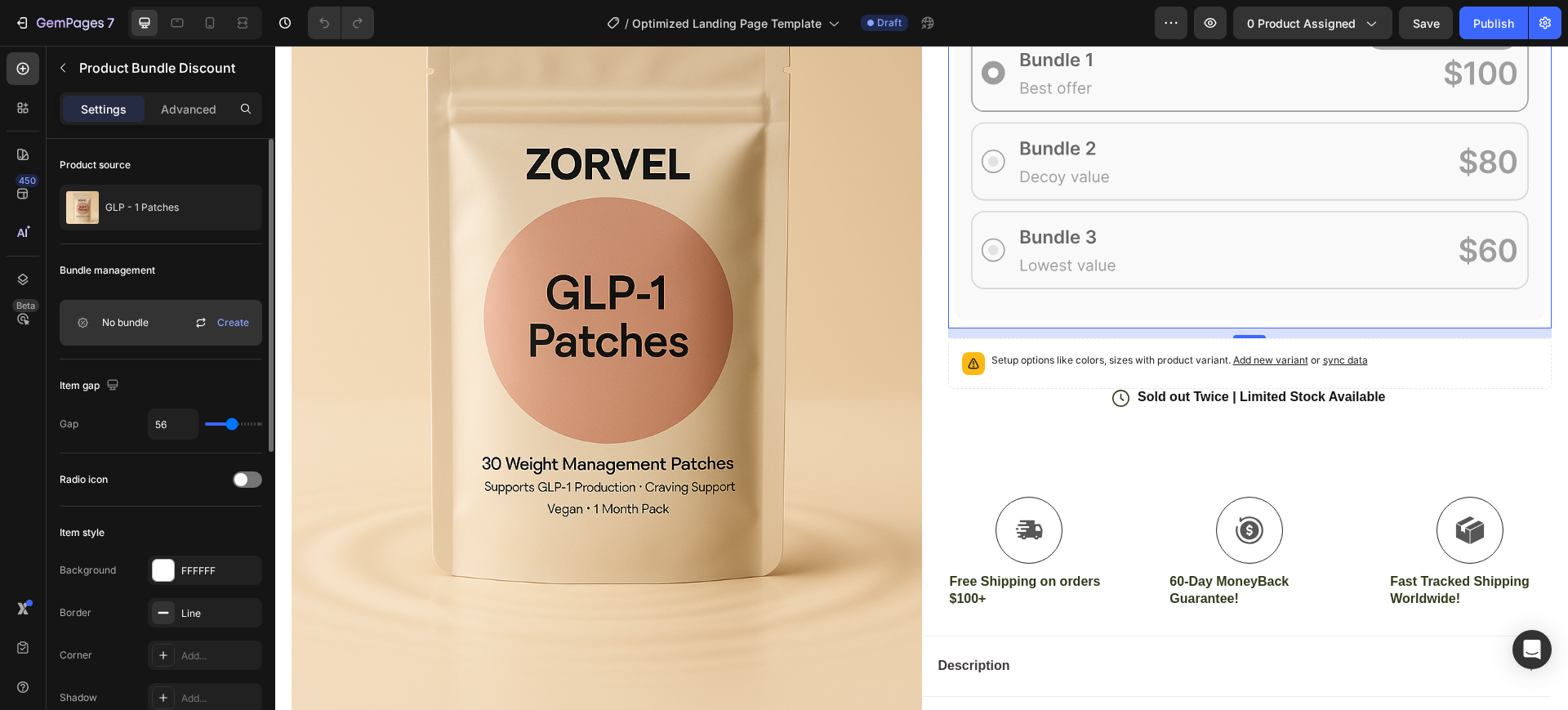 type on "58" 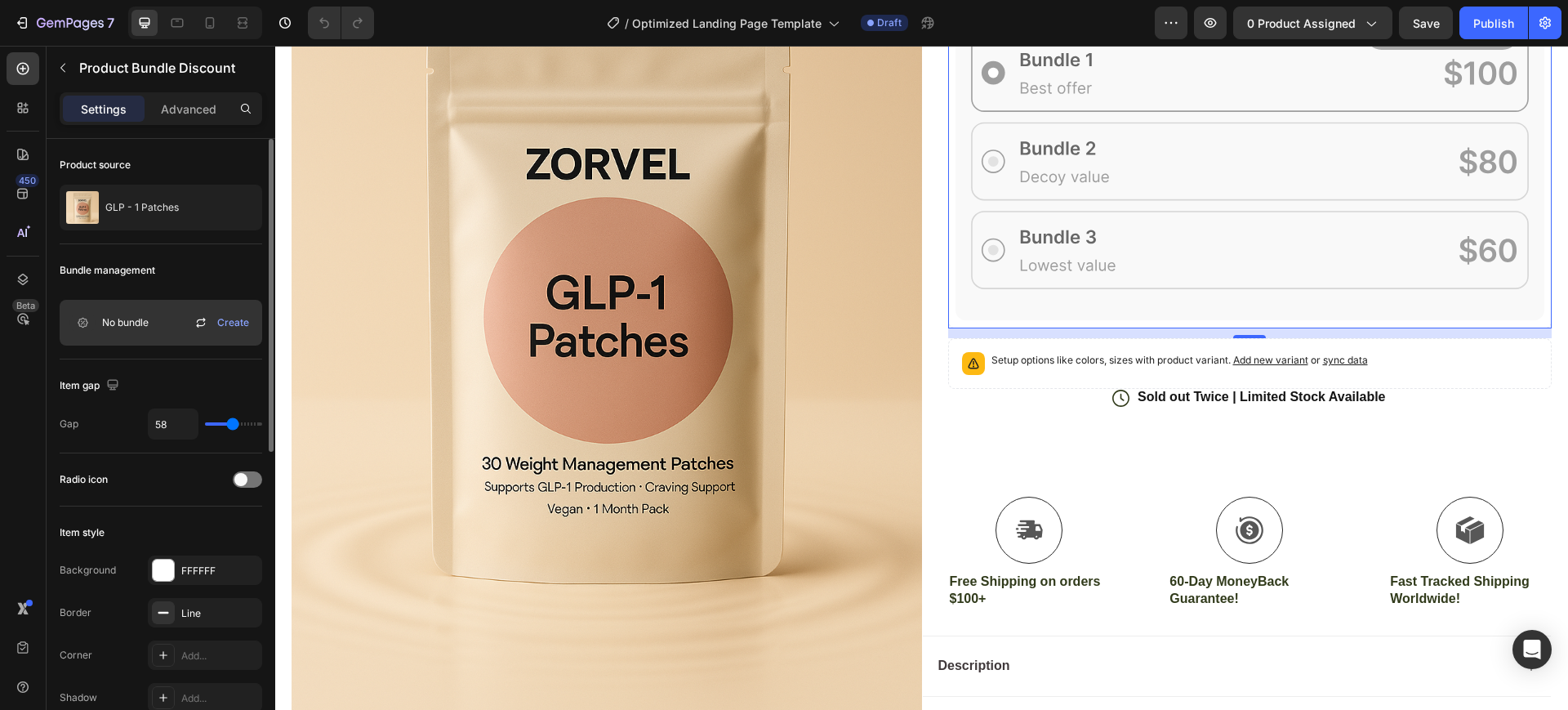 drag, startPoint x: 214, startPoint y: 422, endPoint x: 233, endPoint y: 431, distance: 21.023796 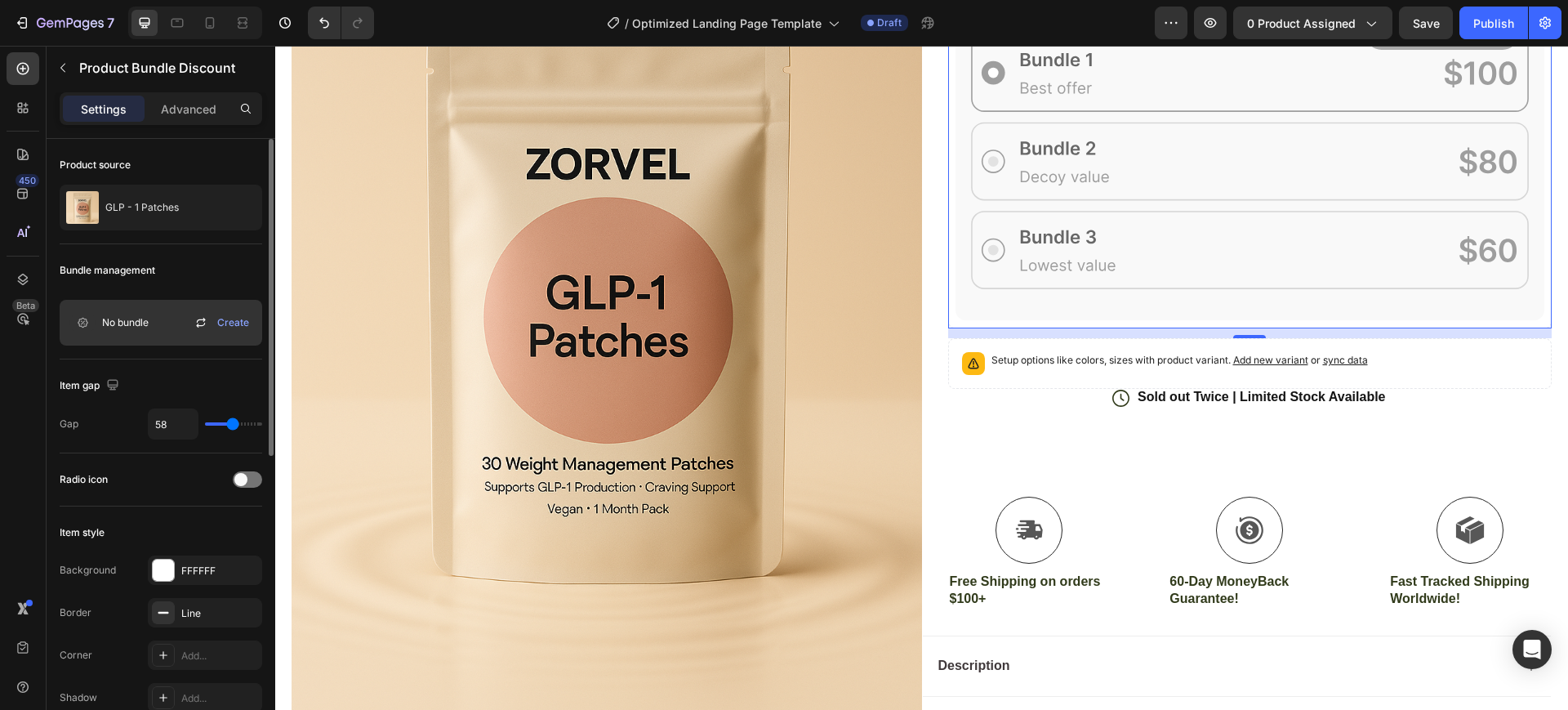type on "49" 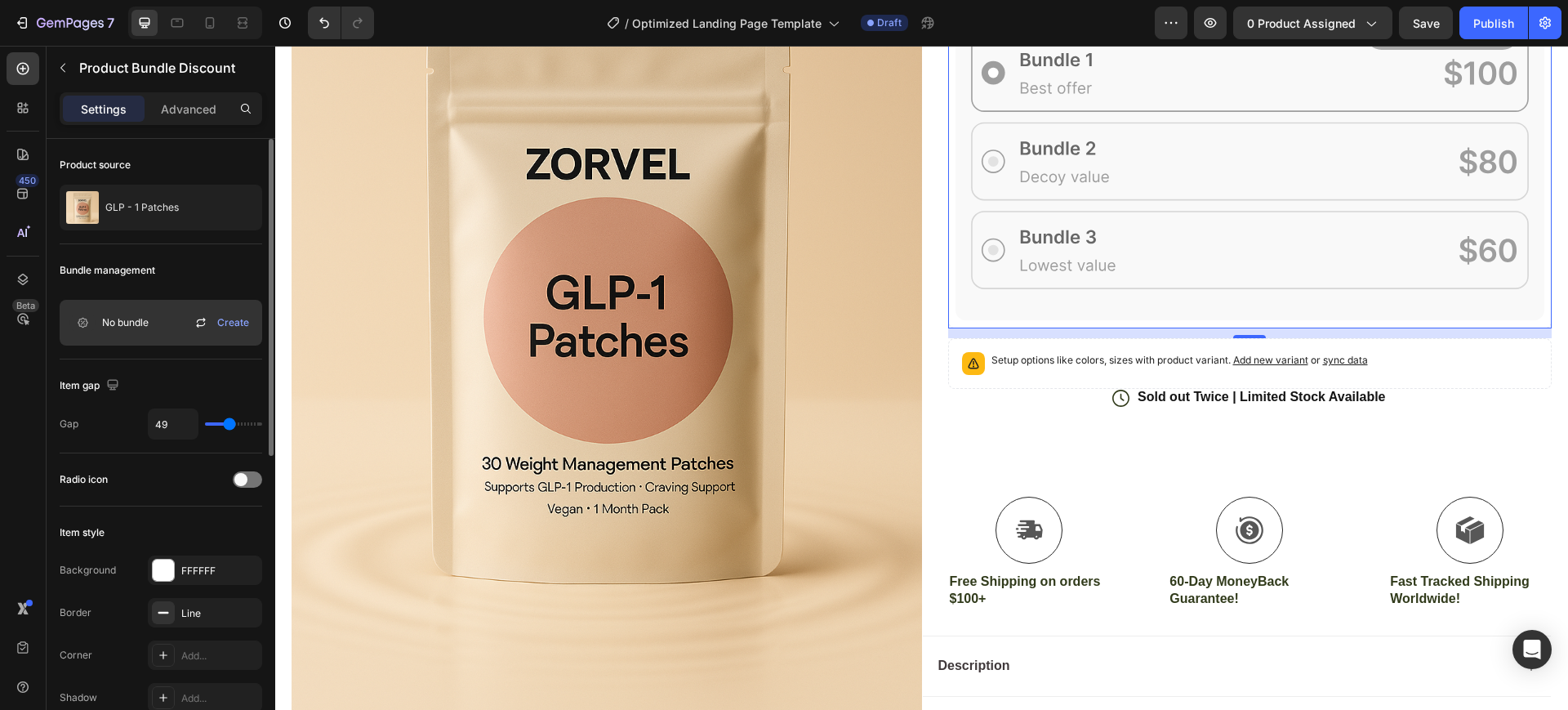 type on "40" 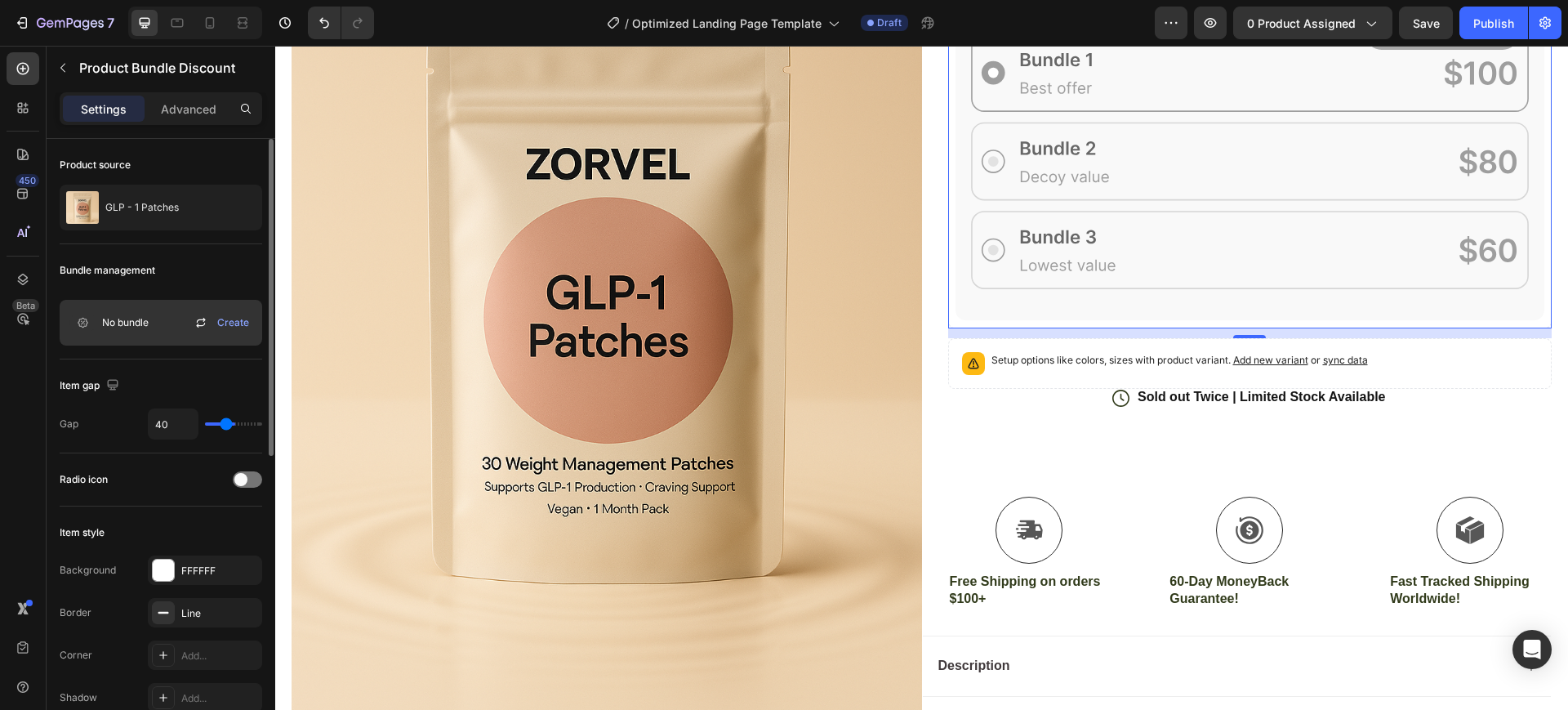 type on "33" 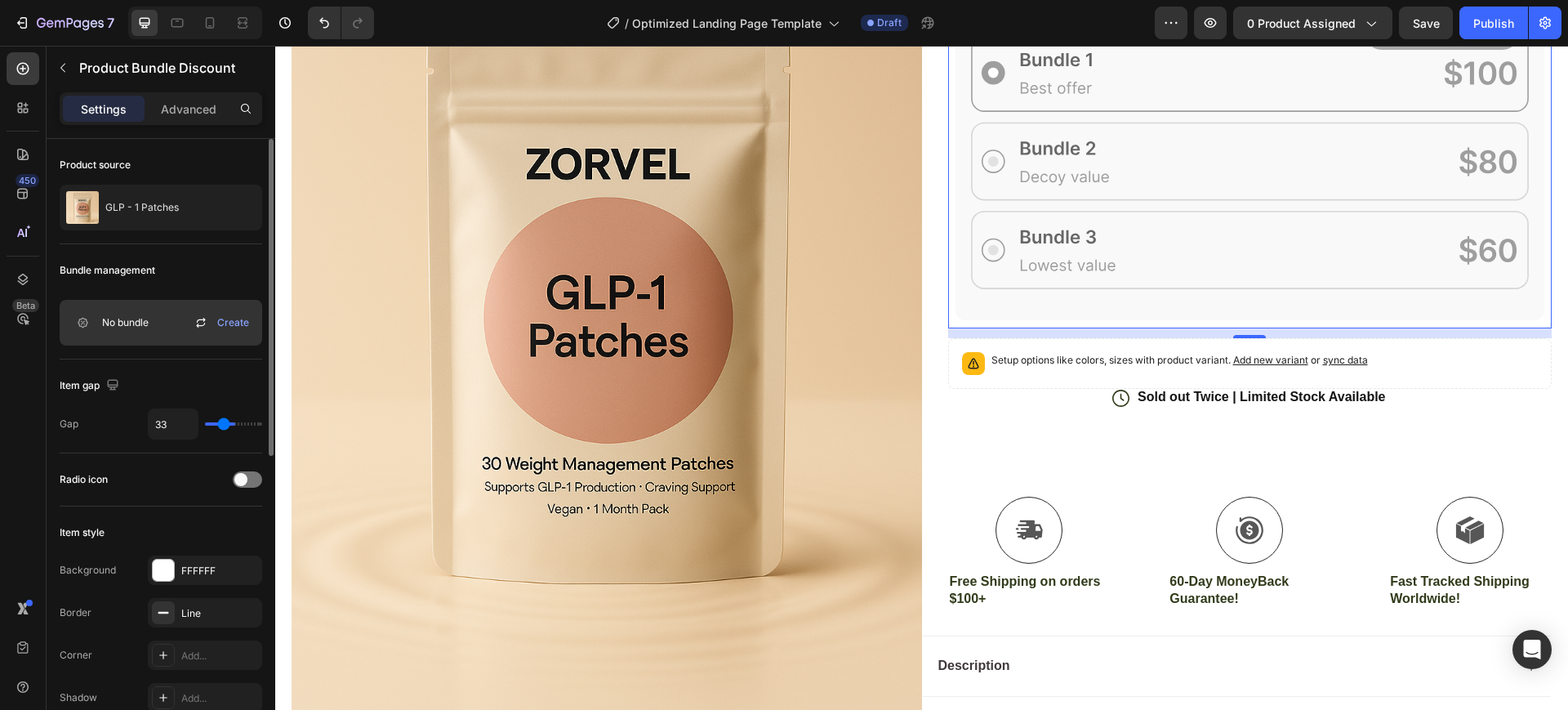type on "29" 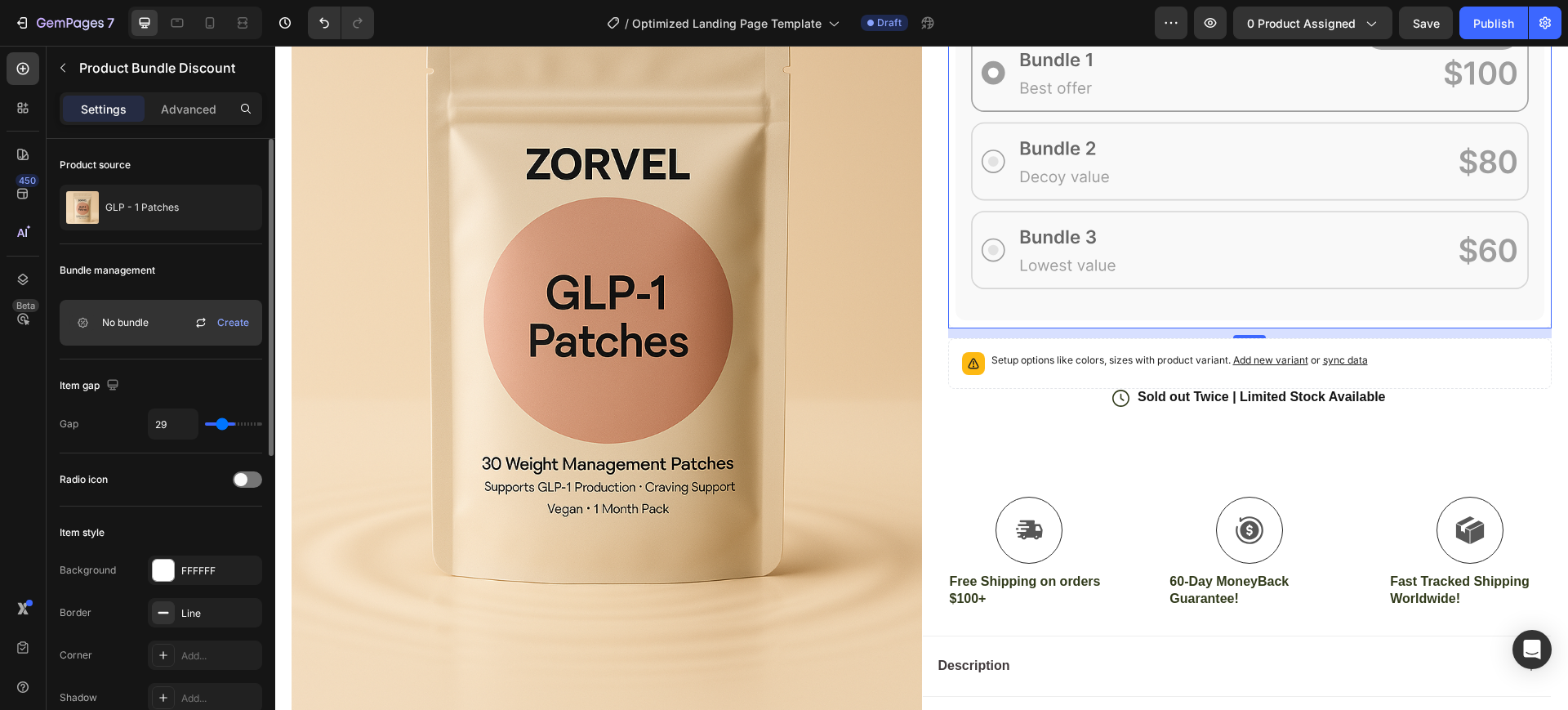 type on "22" 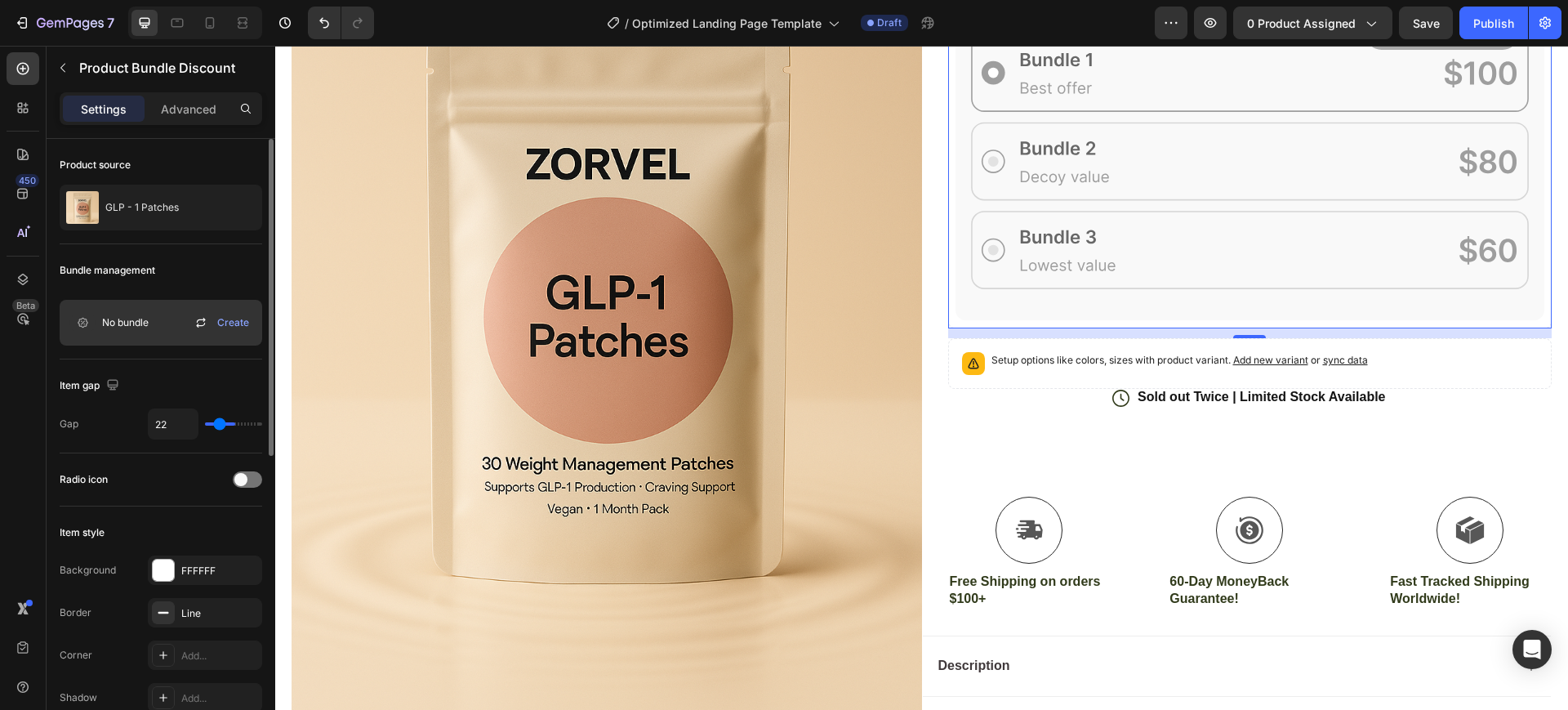 type on "16" 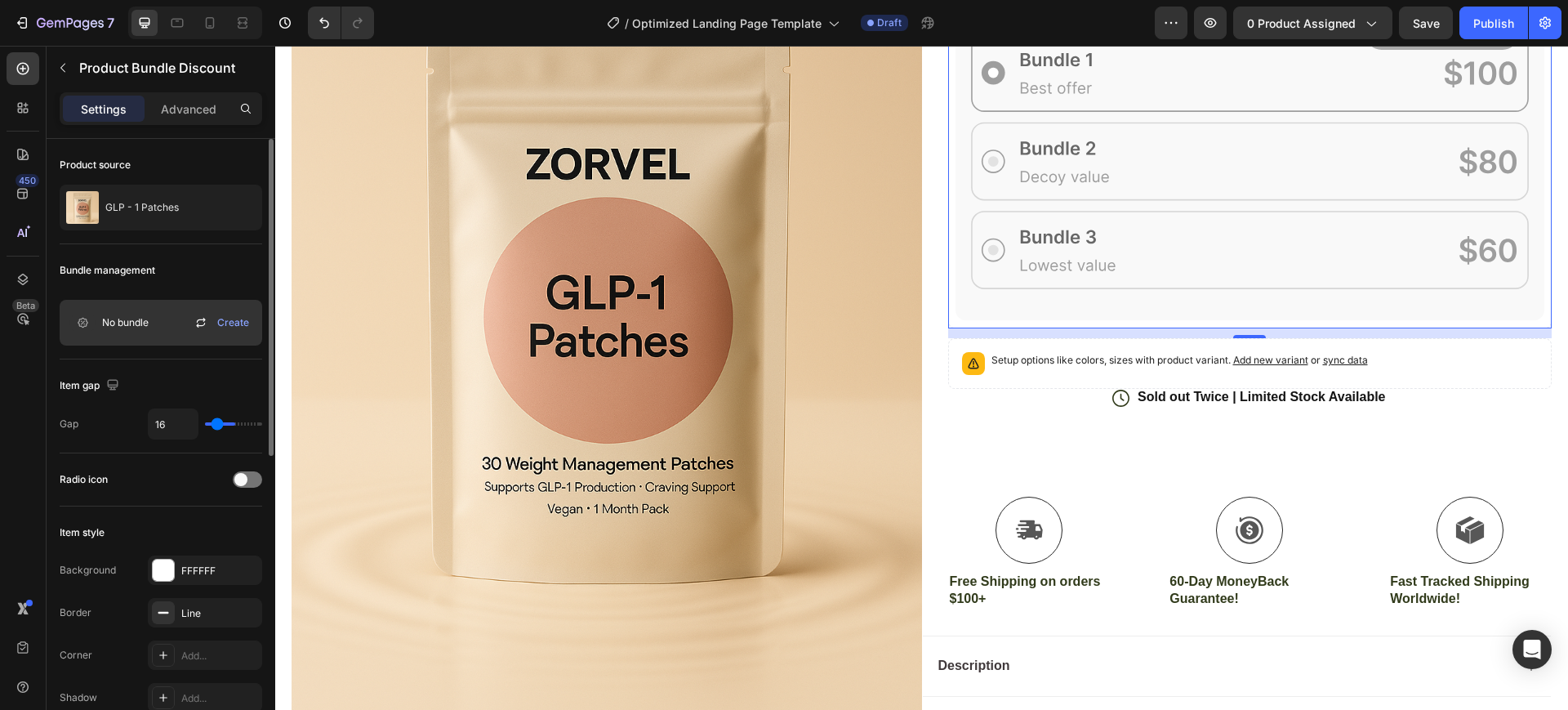 type on "4" 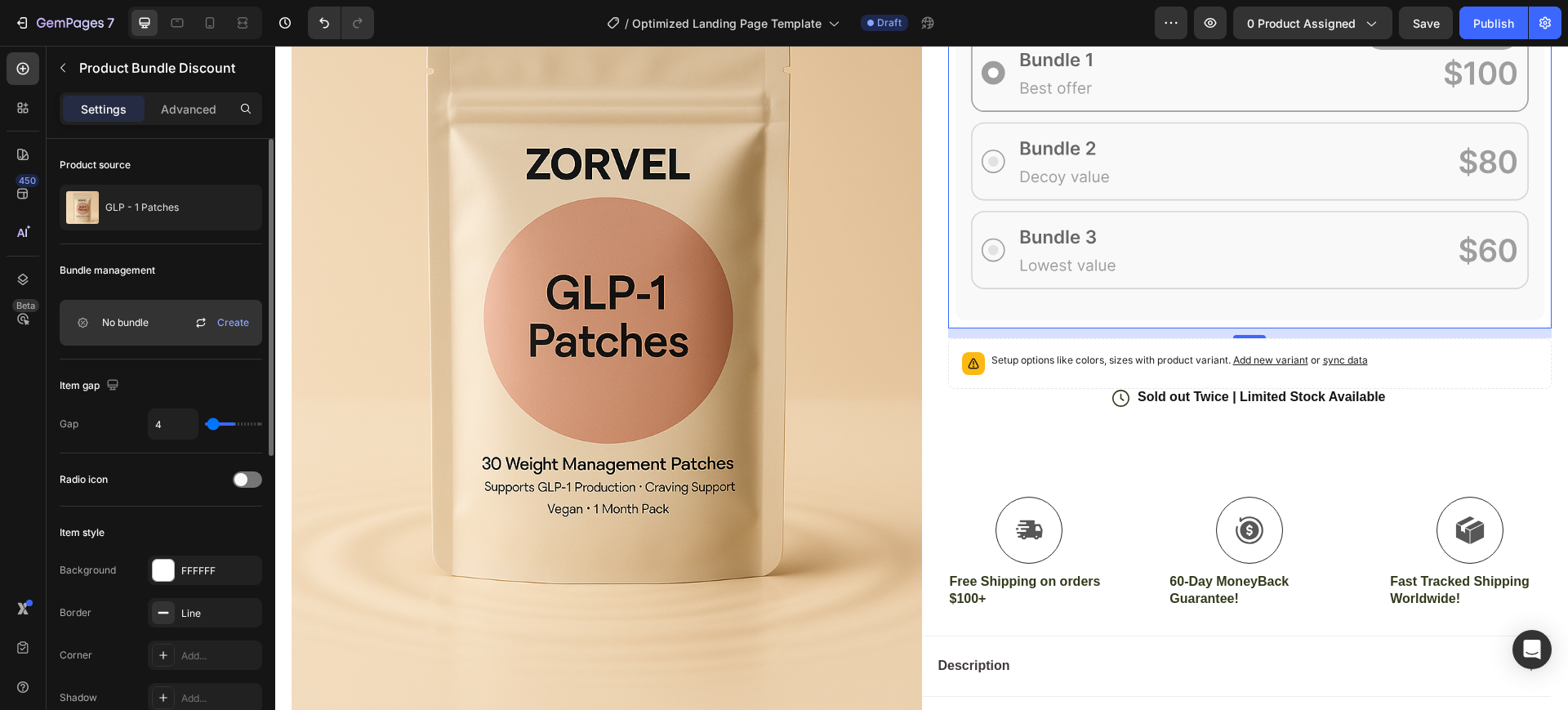 type on "0" 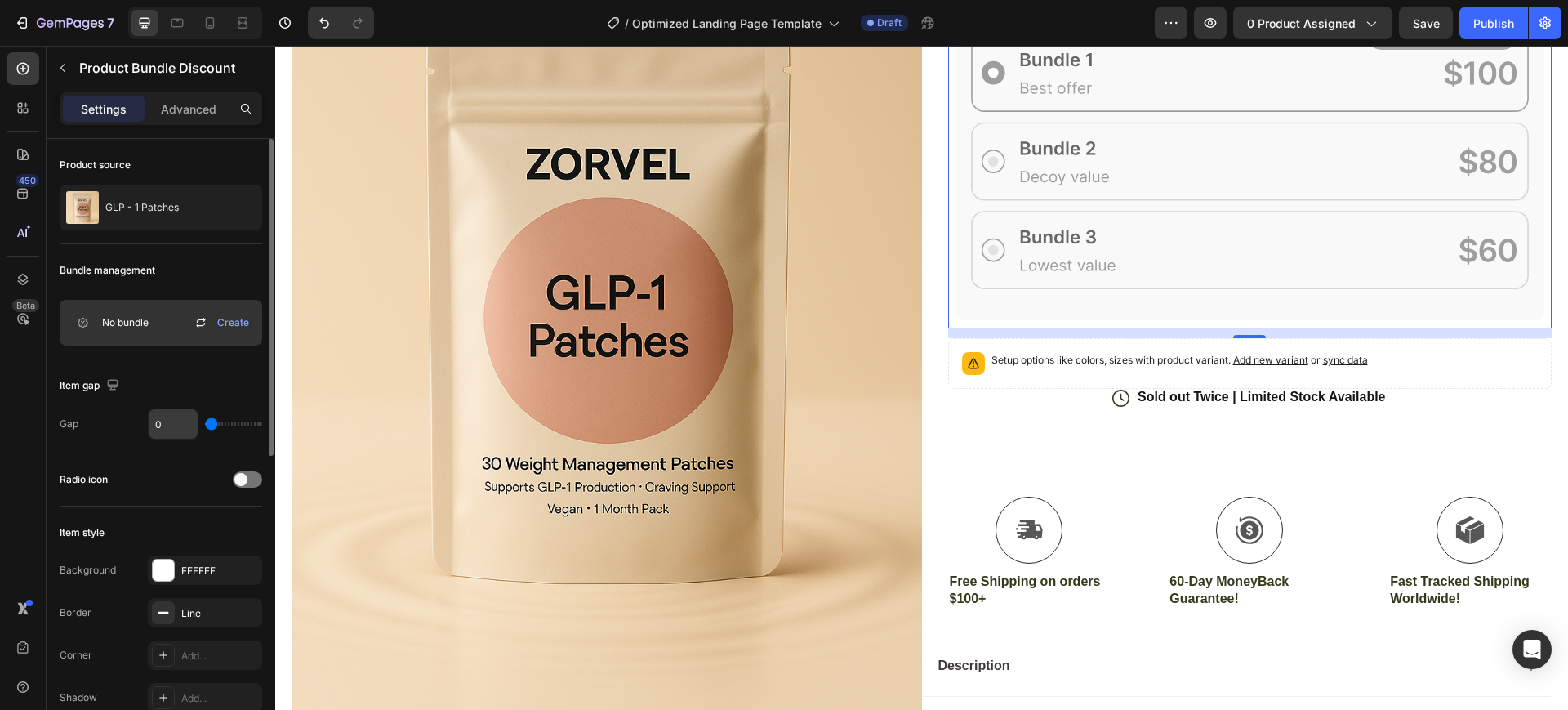 drag, startPoint x: 231, startPoint y: 426, endPoint x: 190, endPoint y: 414, distance: 42.72002 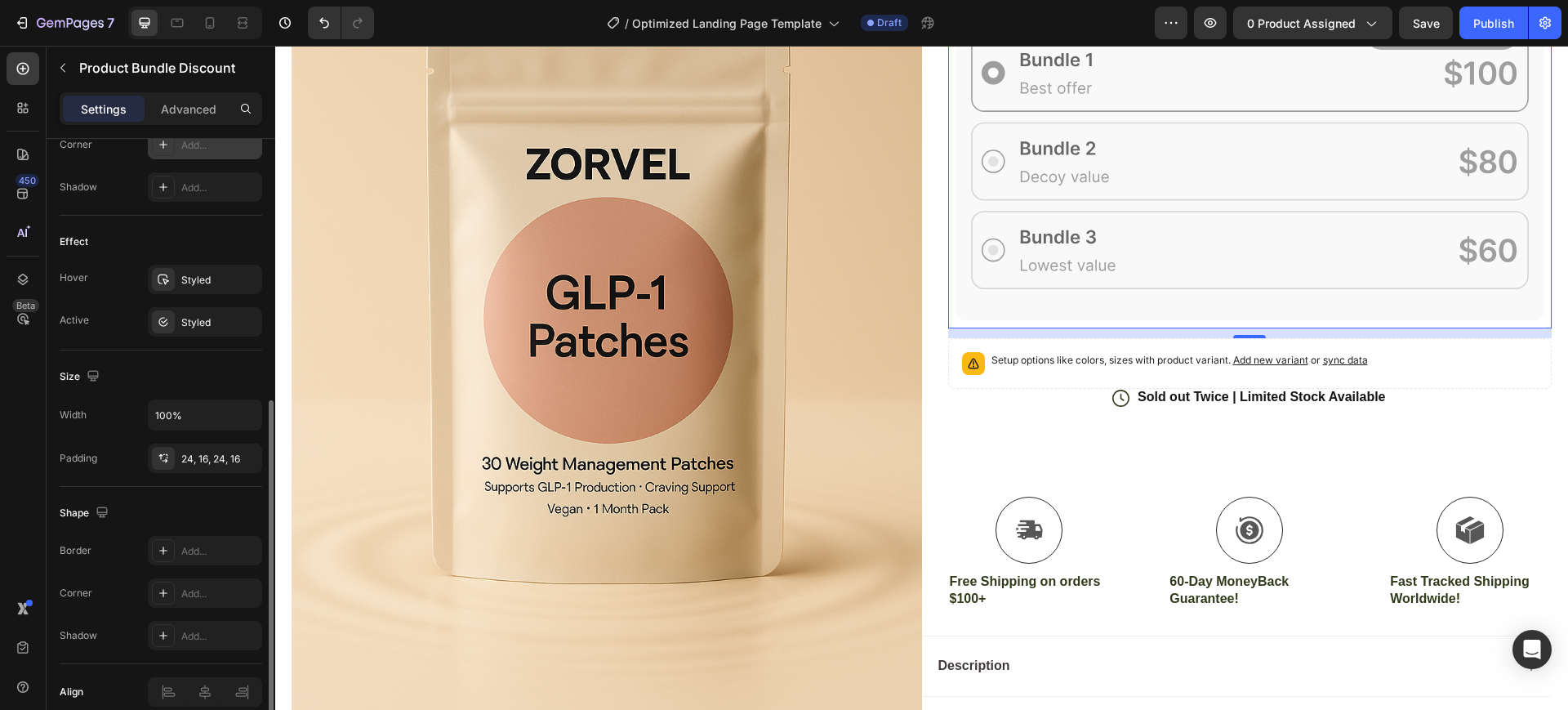 scroll, scrollTop: 204, scrollLeft: 0, axis: vertical 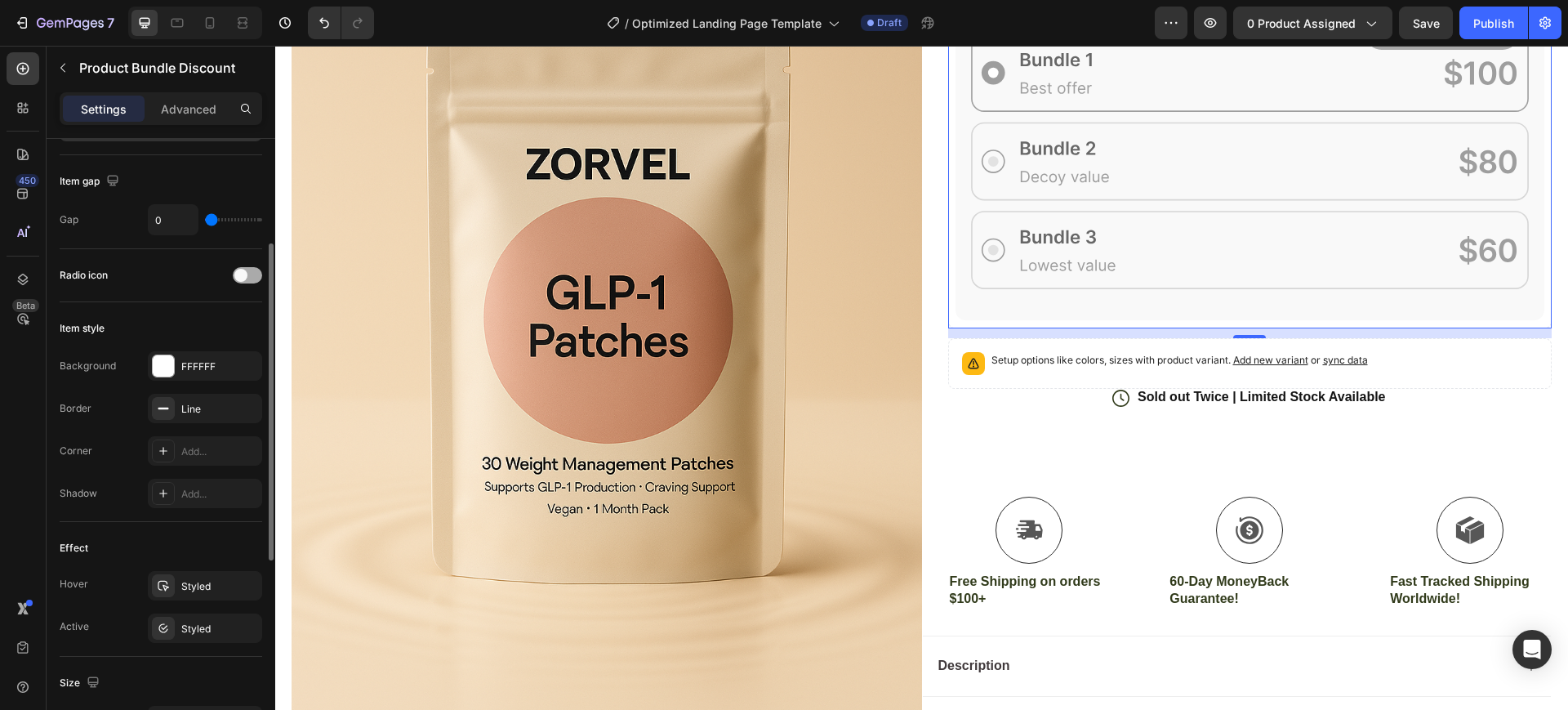 click at bounding box center (247, 275) 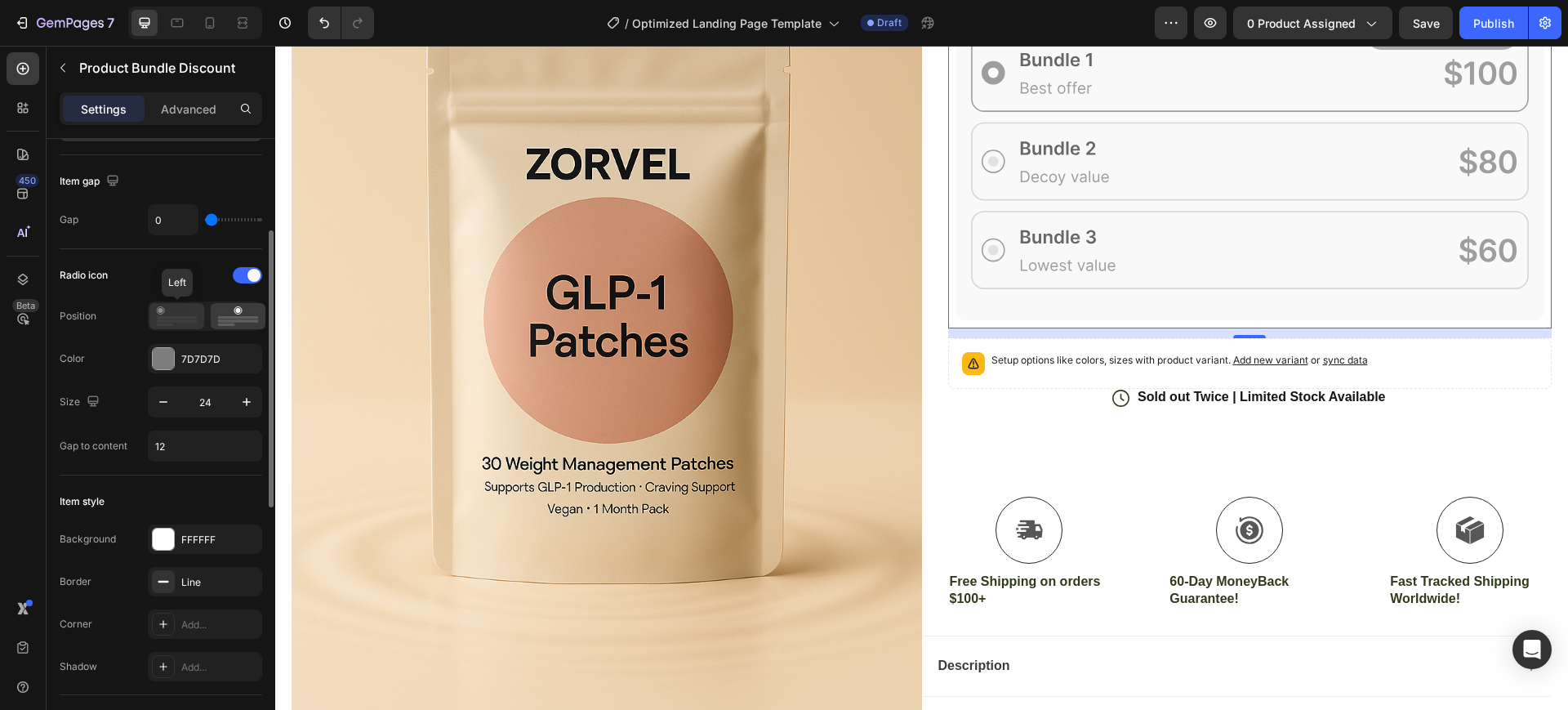 click 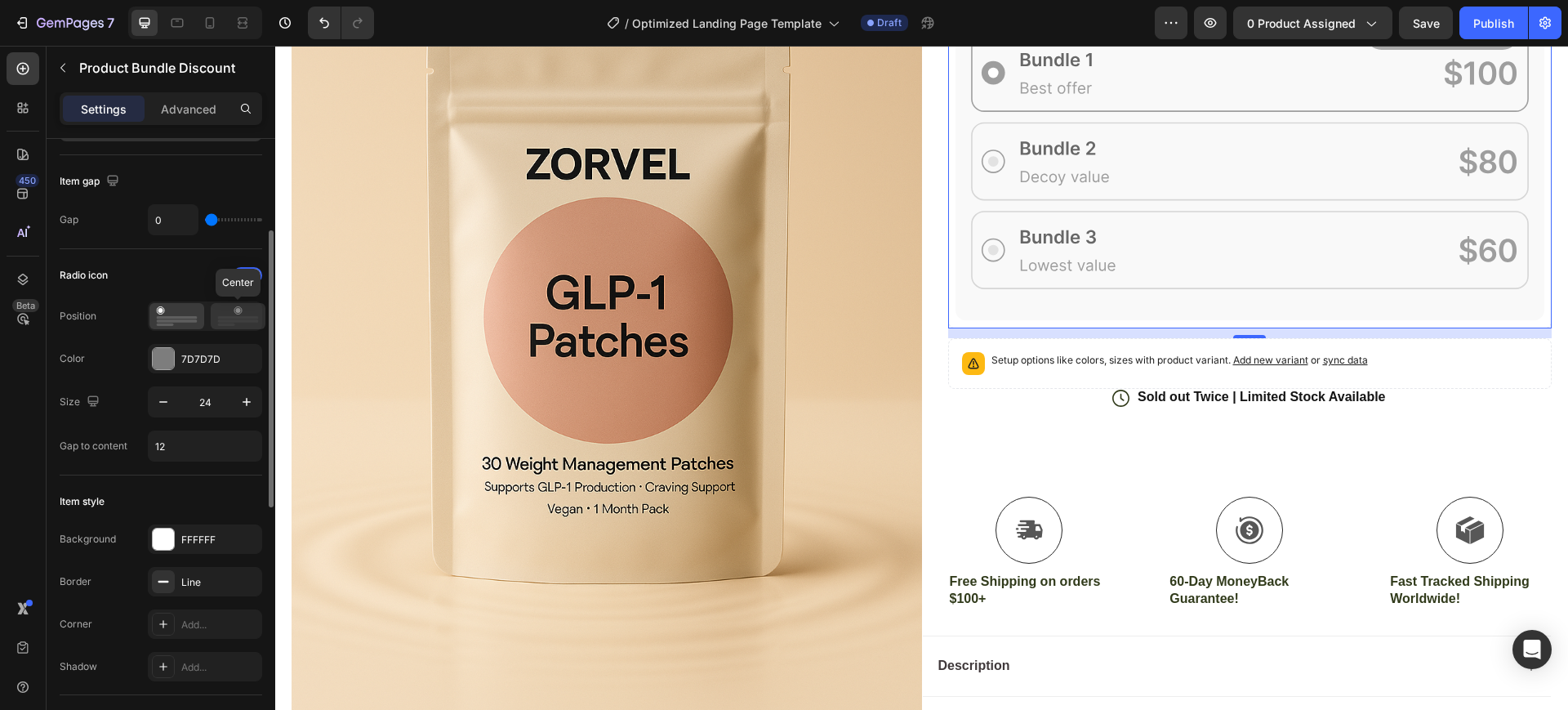 click 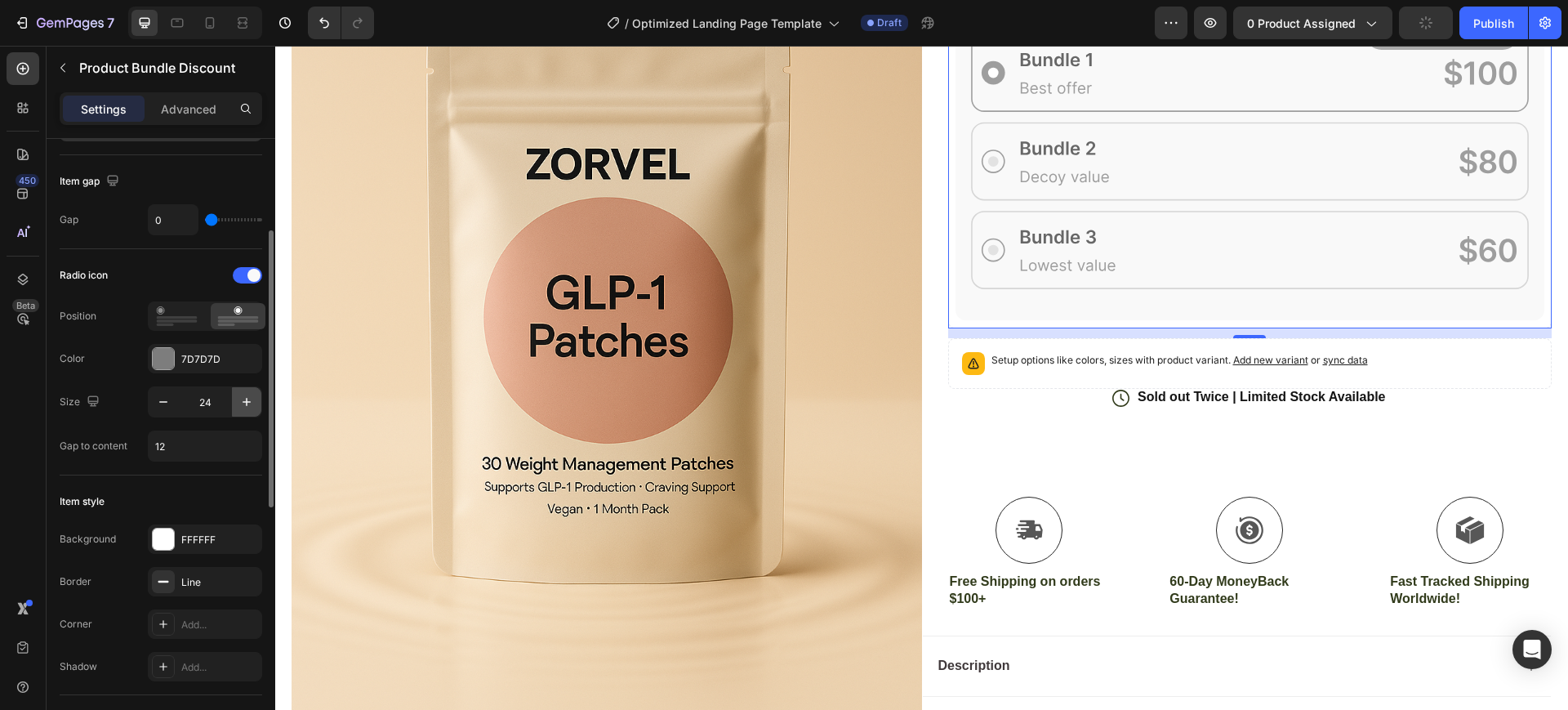 click at bounding box center (247, 402) 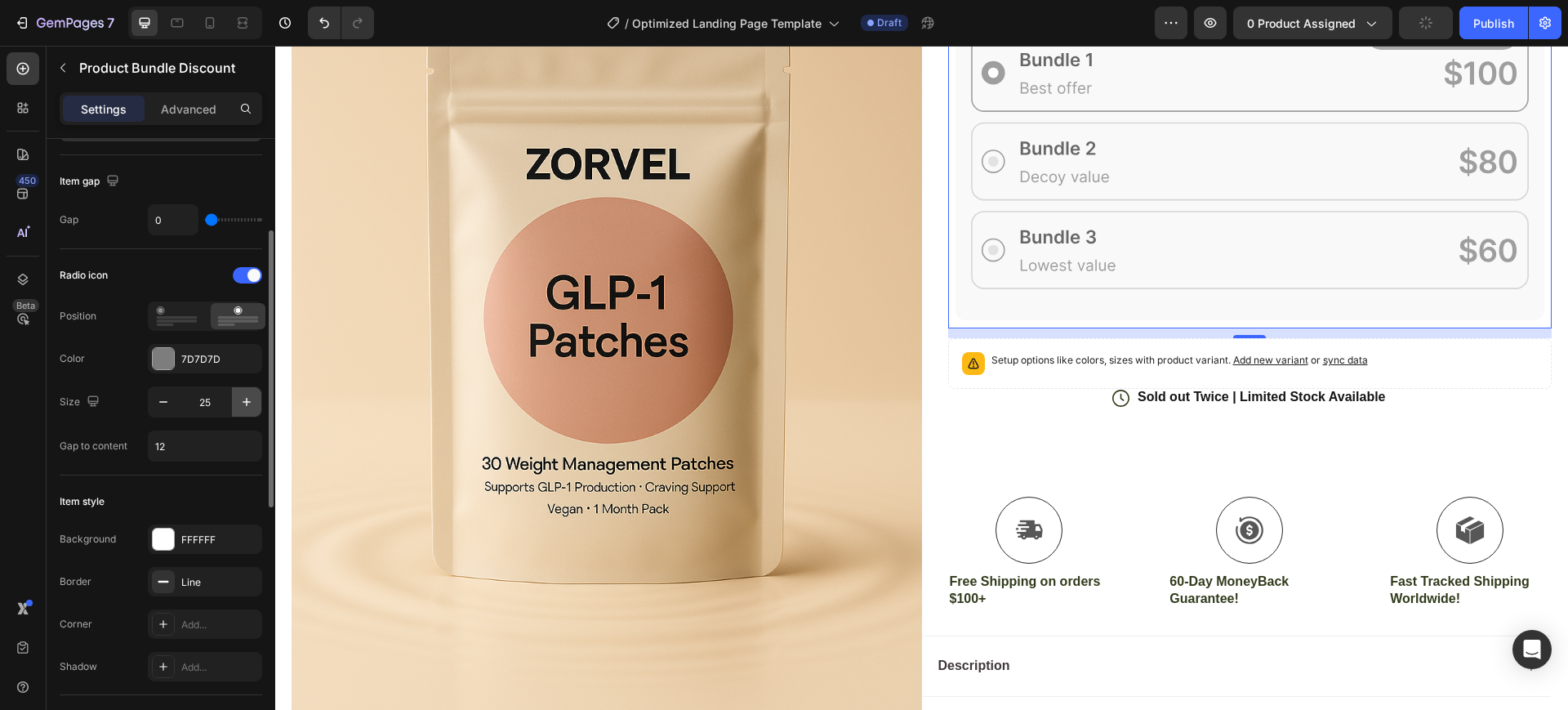 click at bounding box center (247, 402) 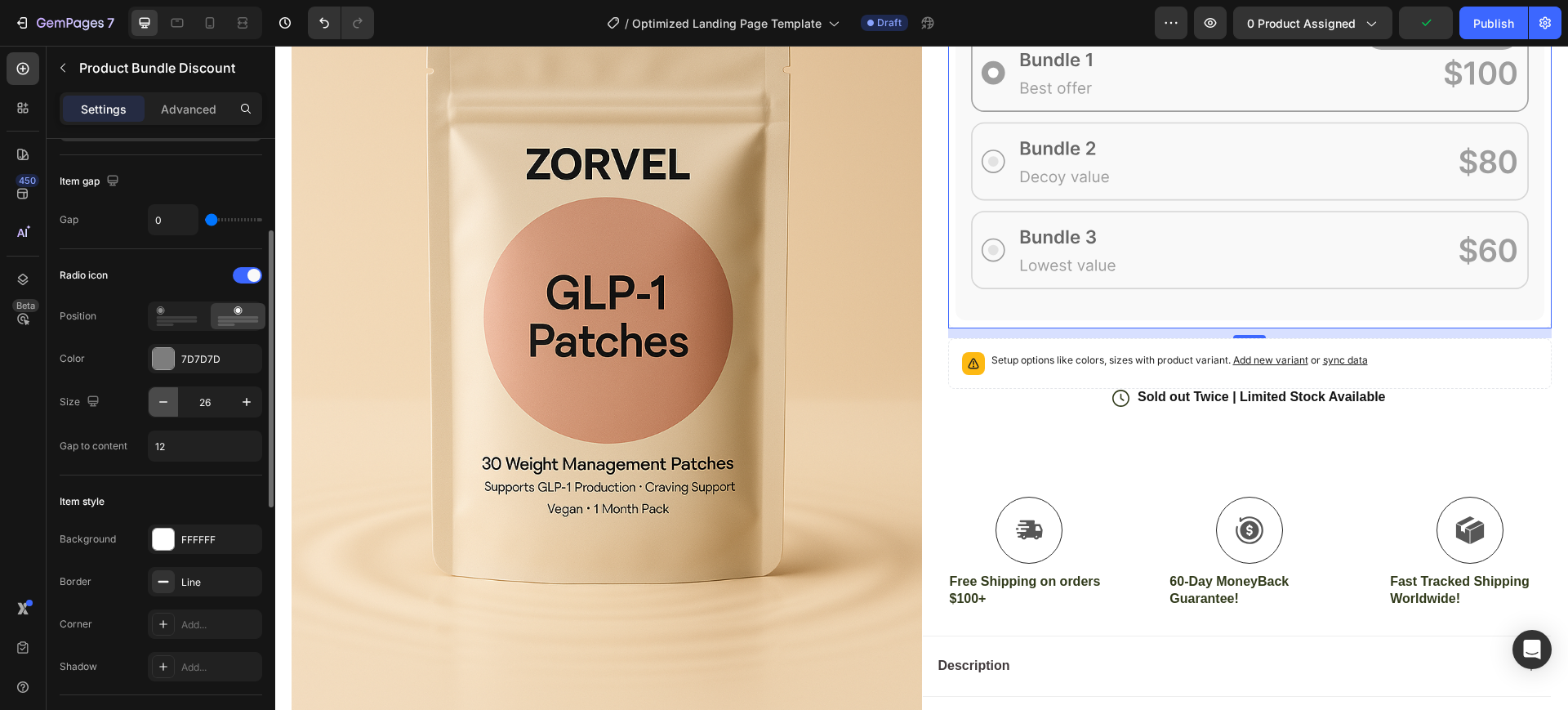 click 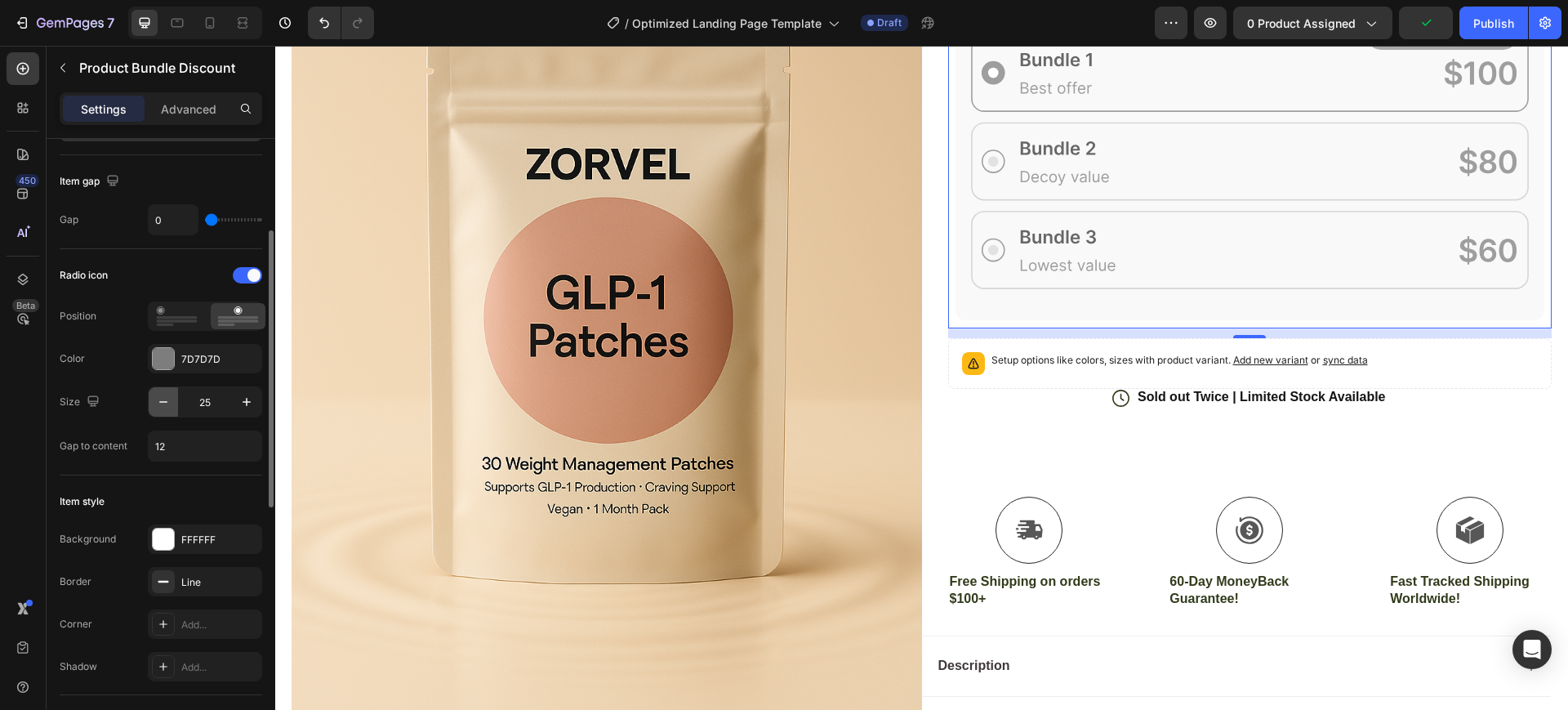 click 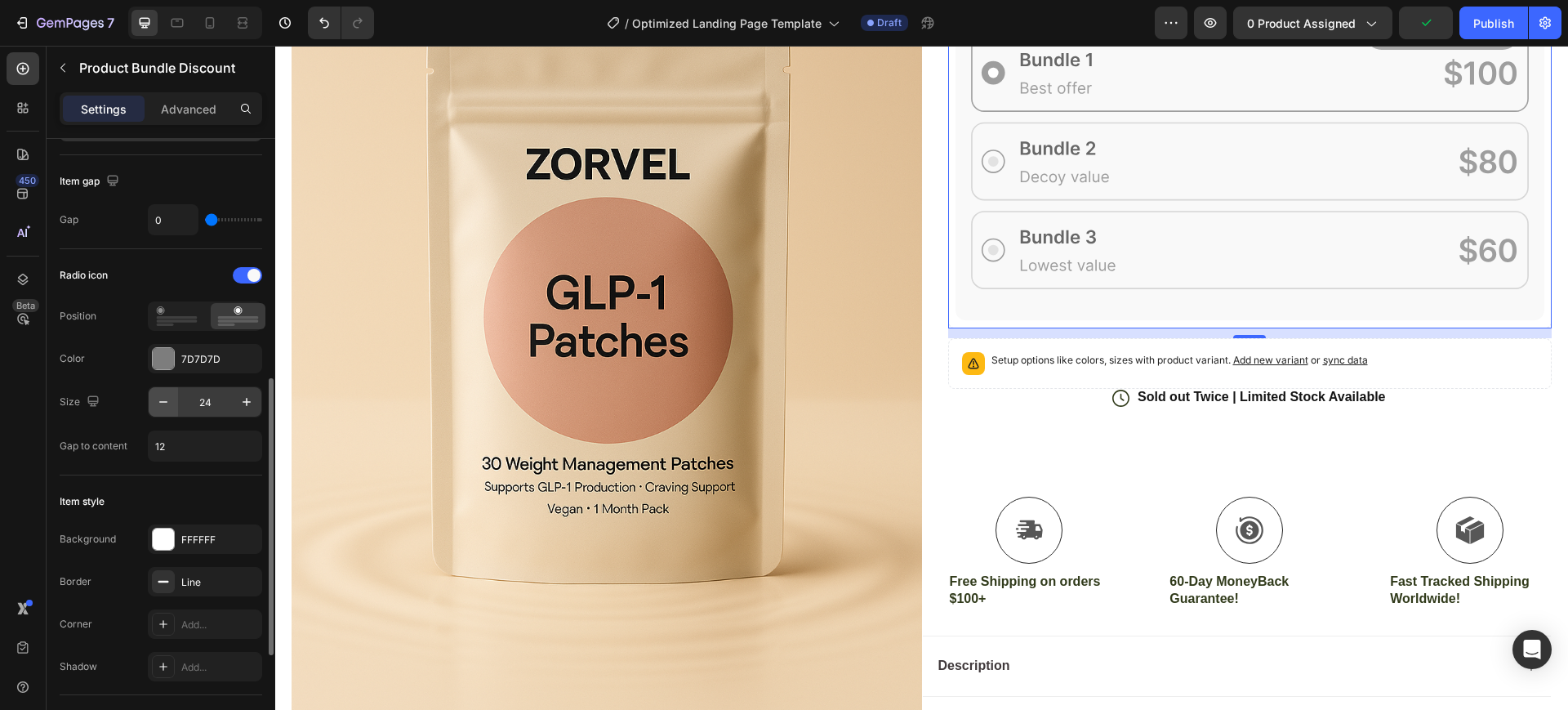 scroll, scrollTop: 306, scrollLeft: 0, axis: vertical 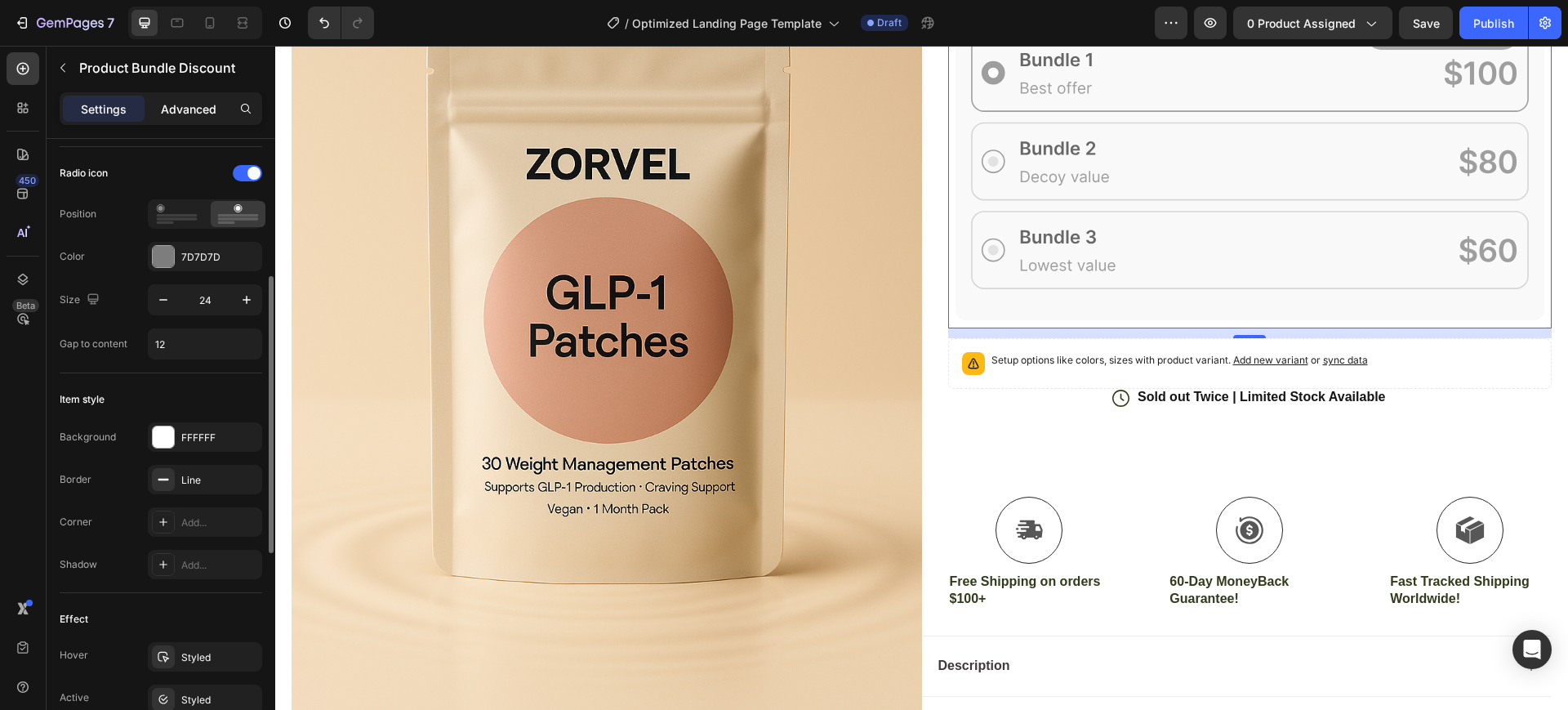 click on "Advanced" 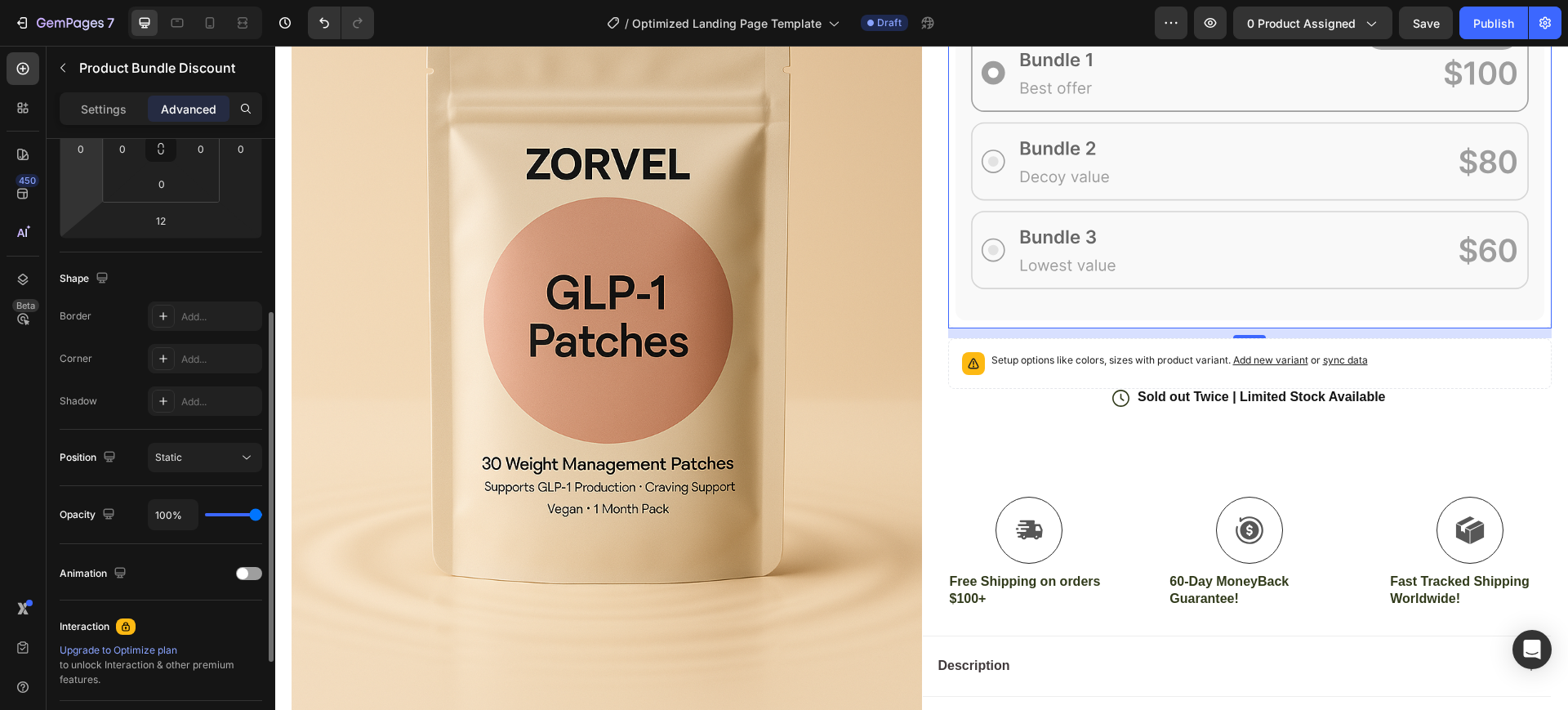 click on "Settings" at bounding box center [104, 109] 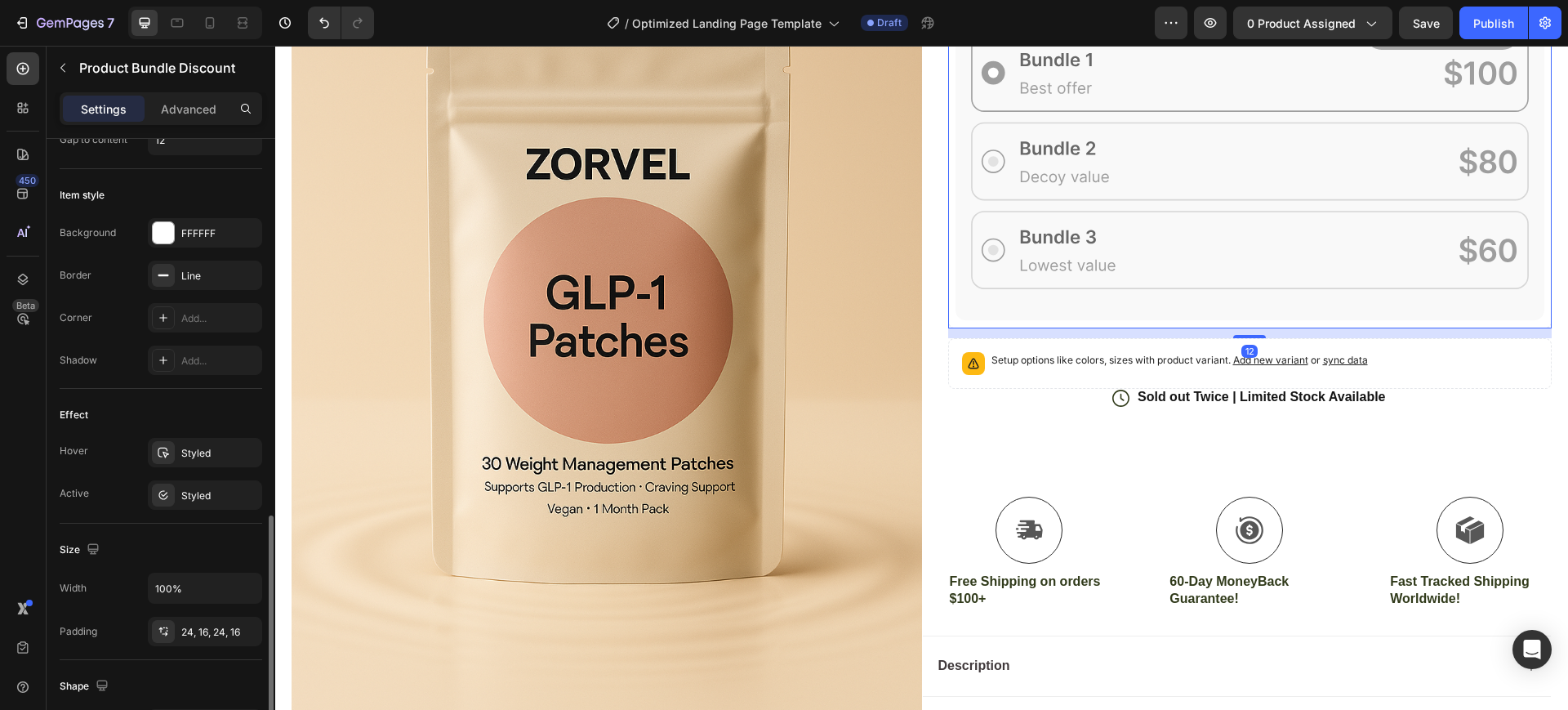 scroll, scrollTop: 613, scrollLeft: 0, axis: vertical 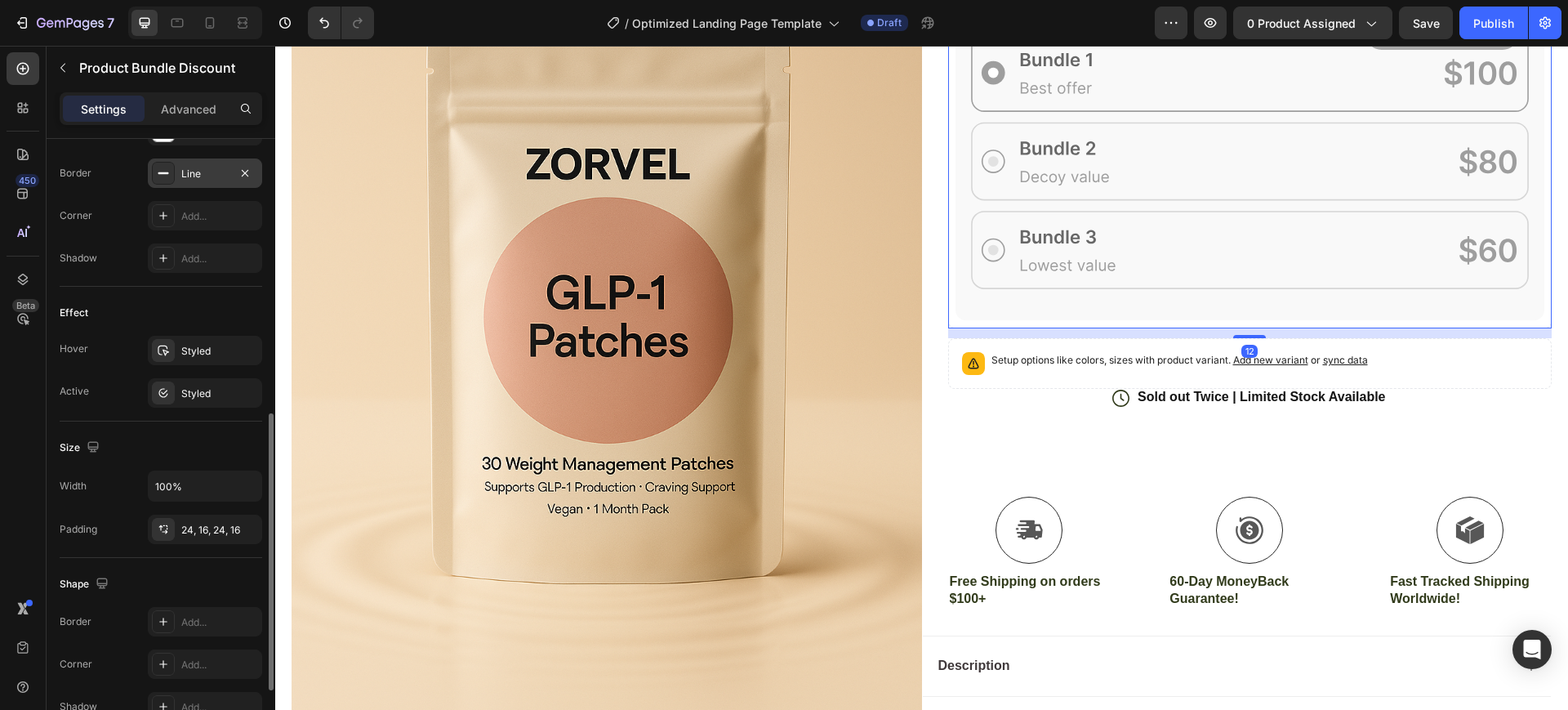 click 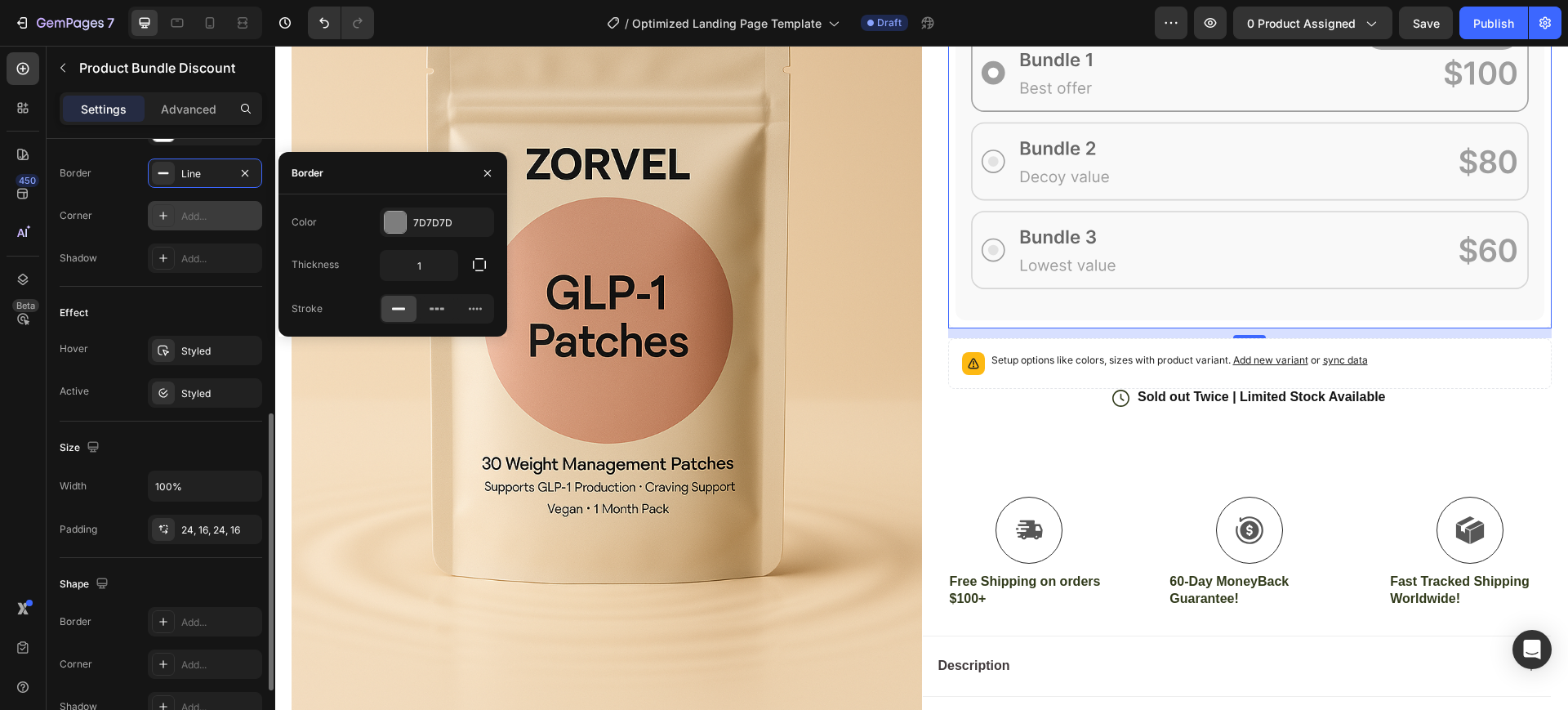 click on "Add..." at bounding box center (205, 216) 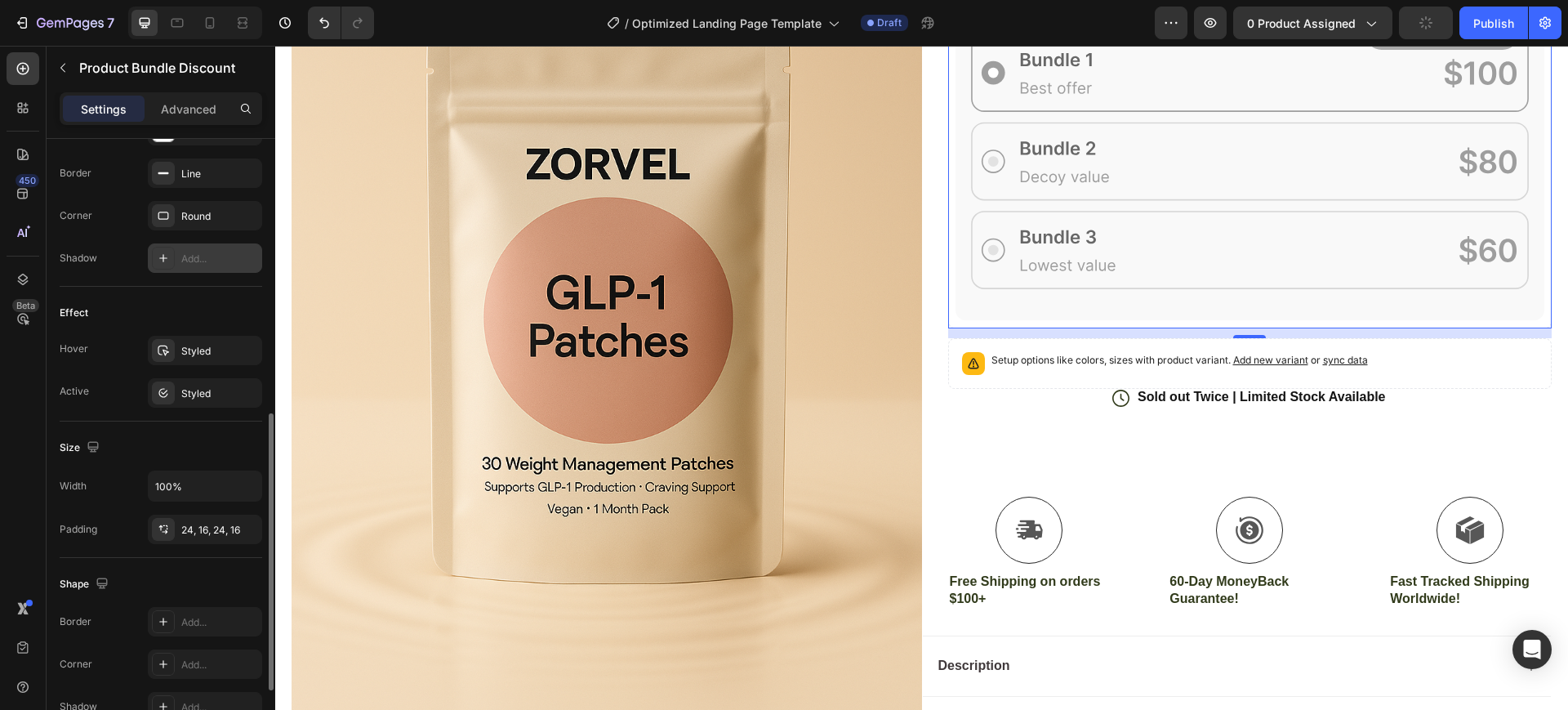 click on "Add..." at bounding box center [220, 259] 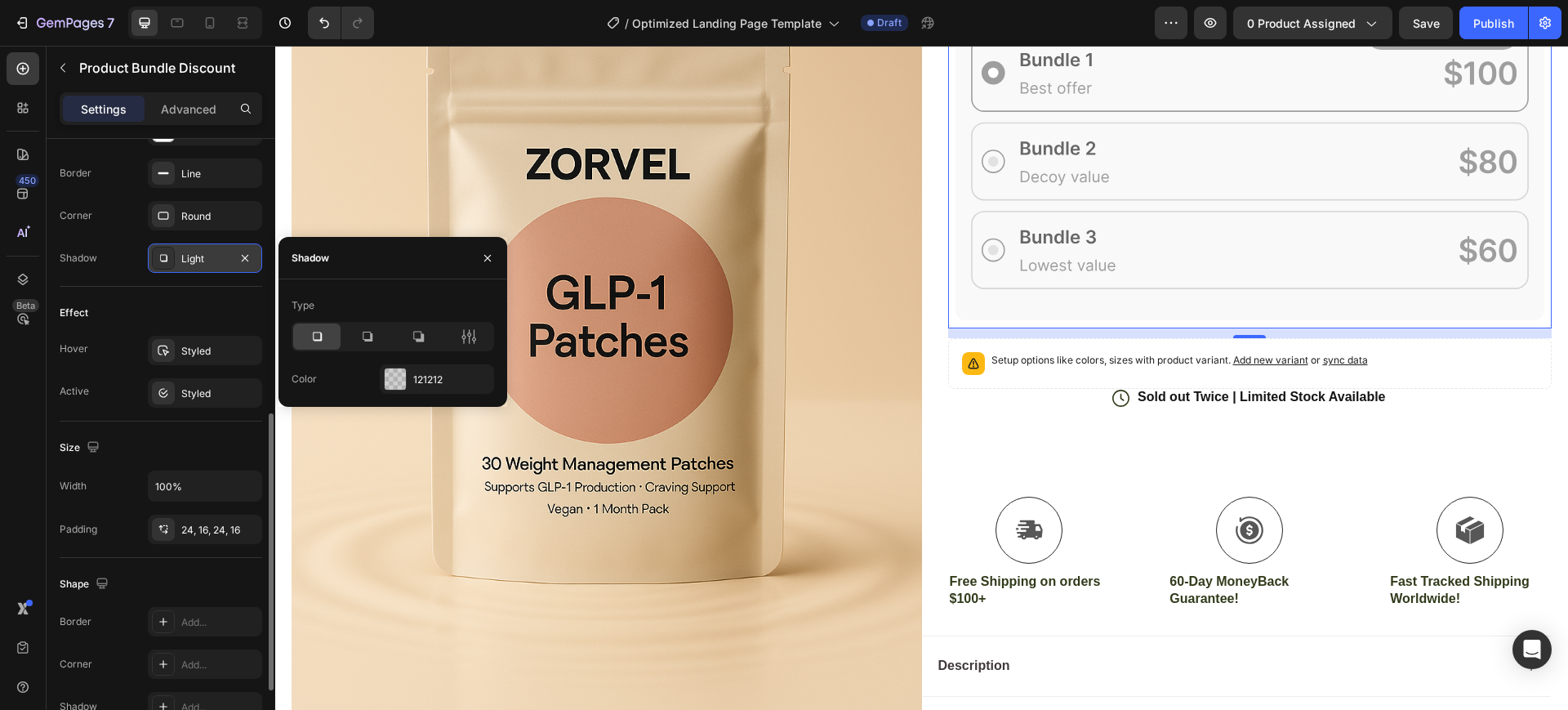 click on "Effect" at bounding box center [161, 313] 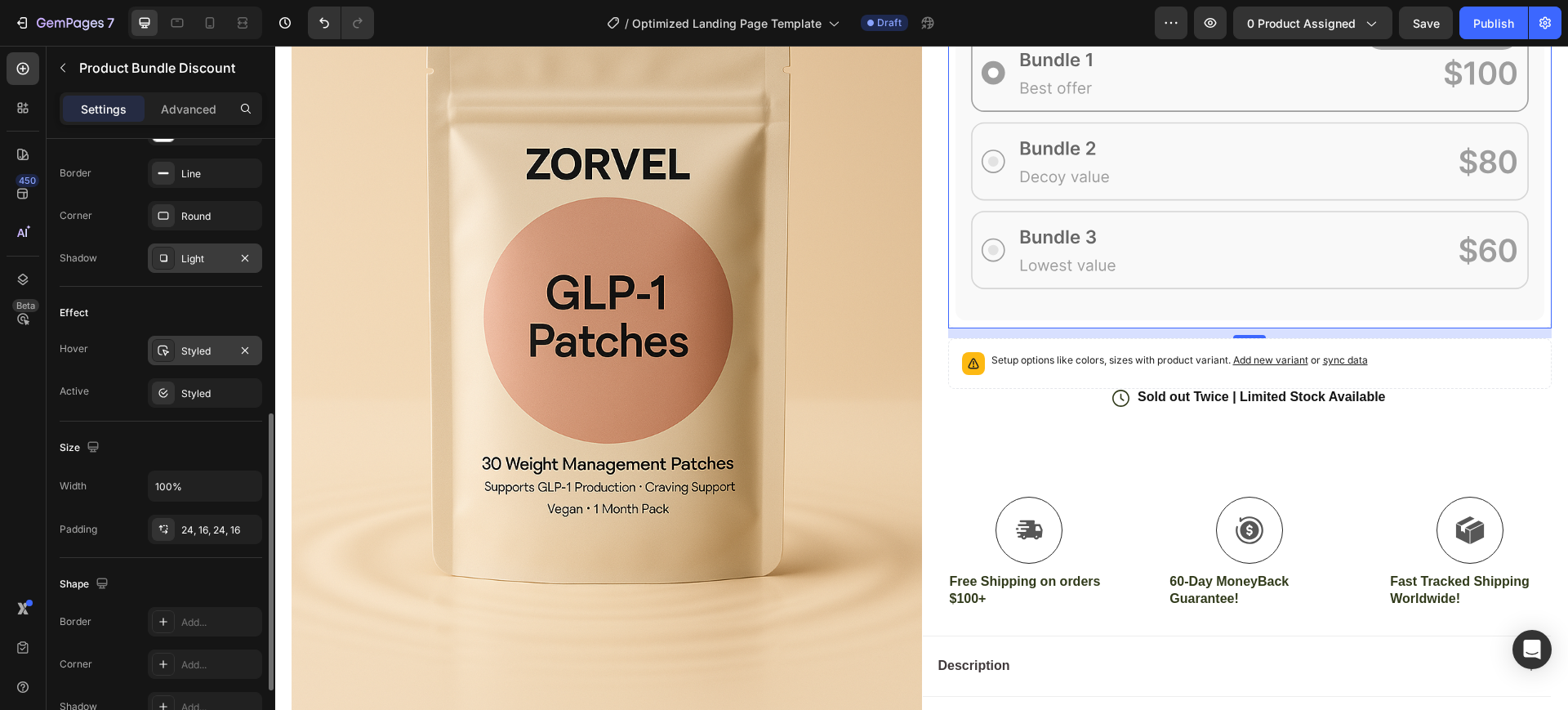 click on "Styled" at bounding box center (205, 351) 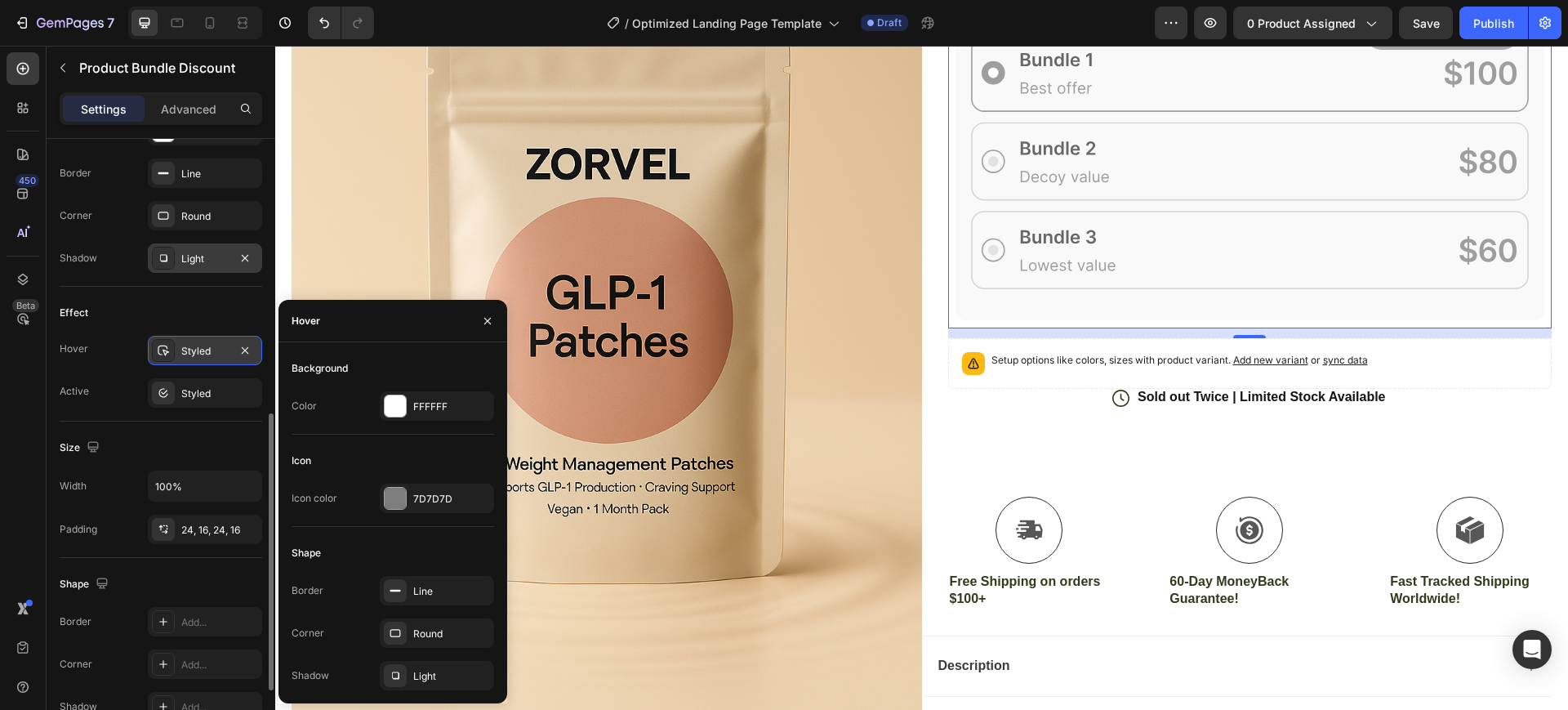 click on "Styled" at bounding box center (205, 351) 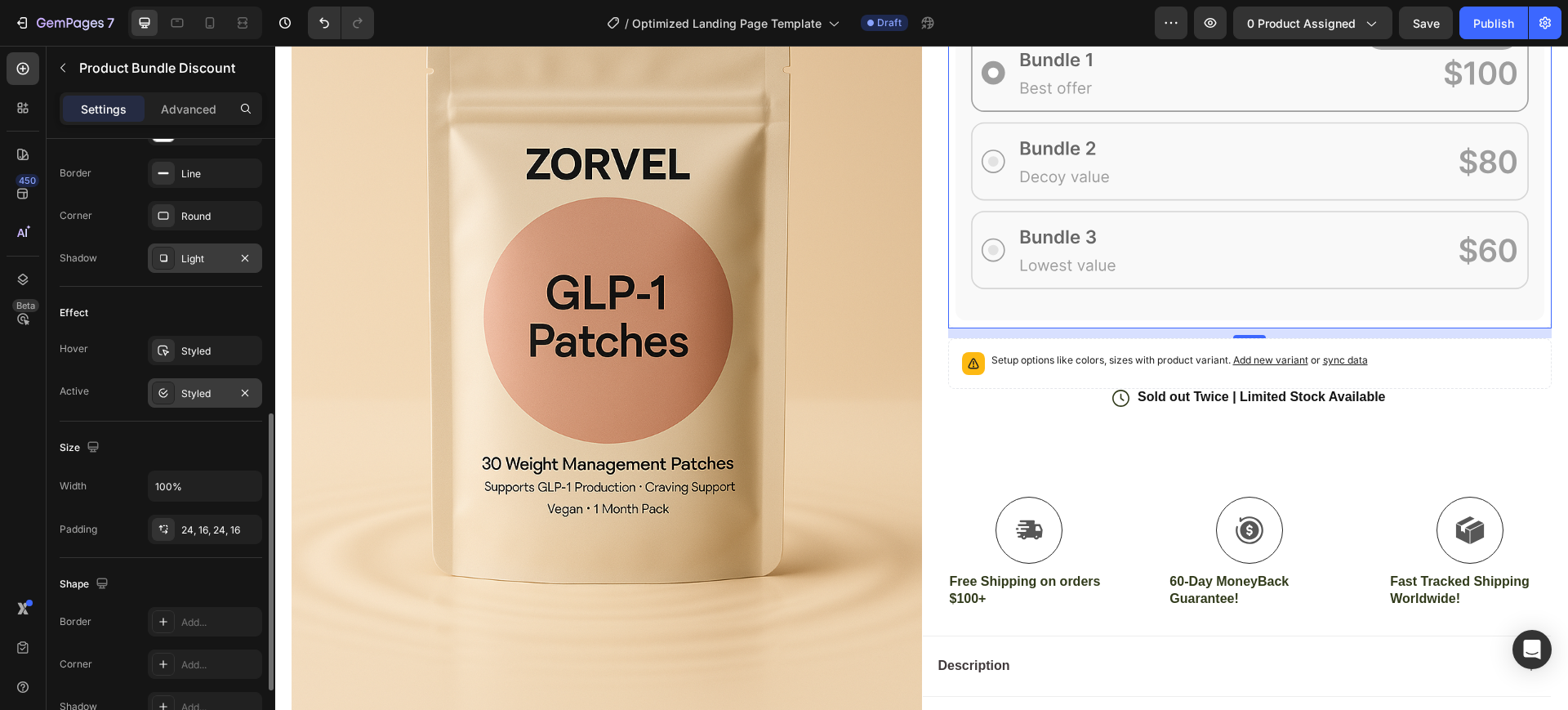 scroll, scrollTop: 759, scrollLeft: 0, axis: vertical 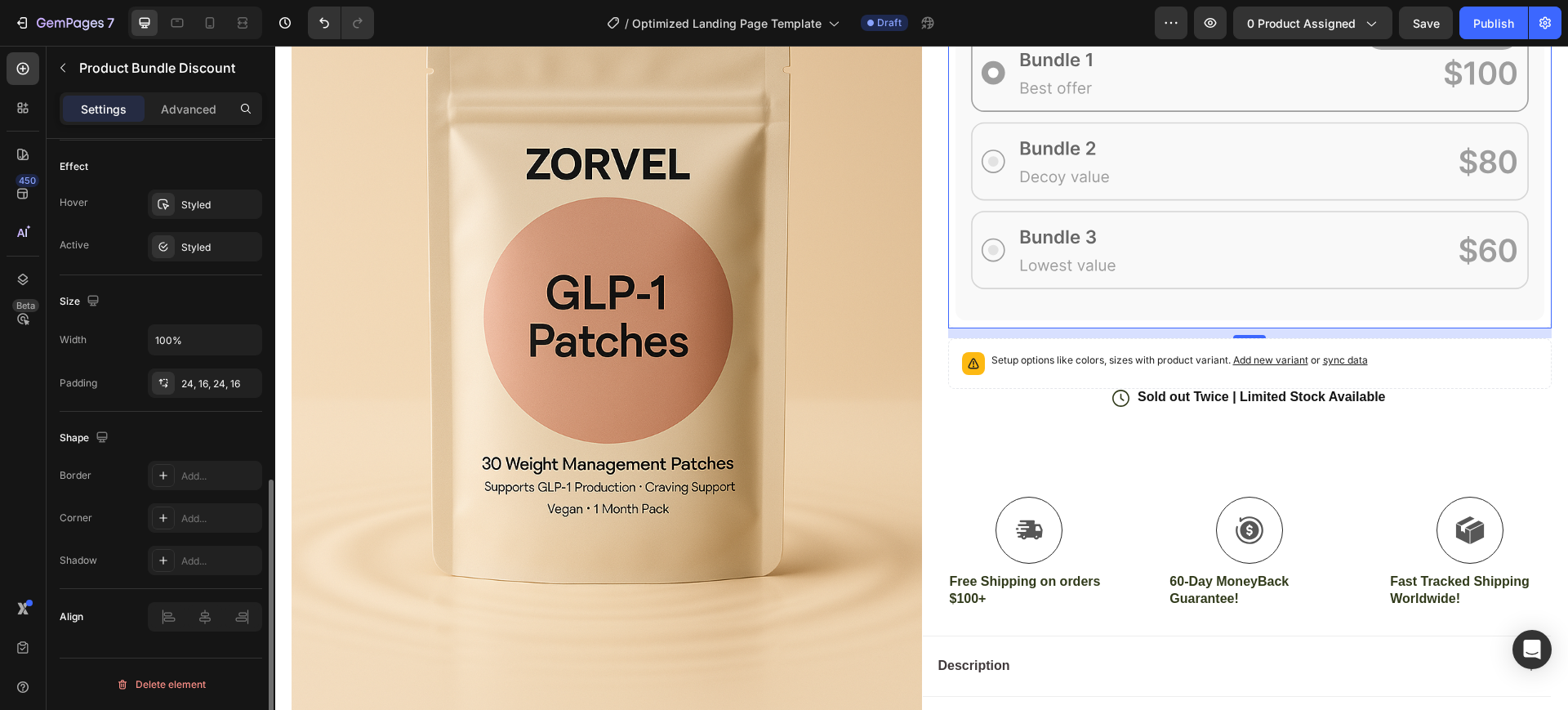 drag, startPoint x: 198, startPoint y: 464, endPoint x: 194, endPoint y: 453, distance: 11.7047 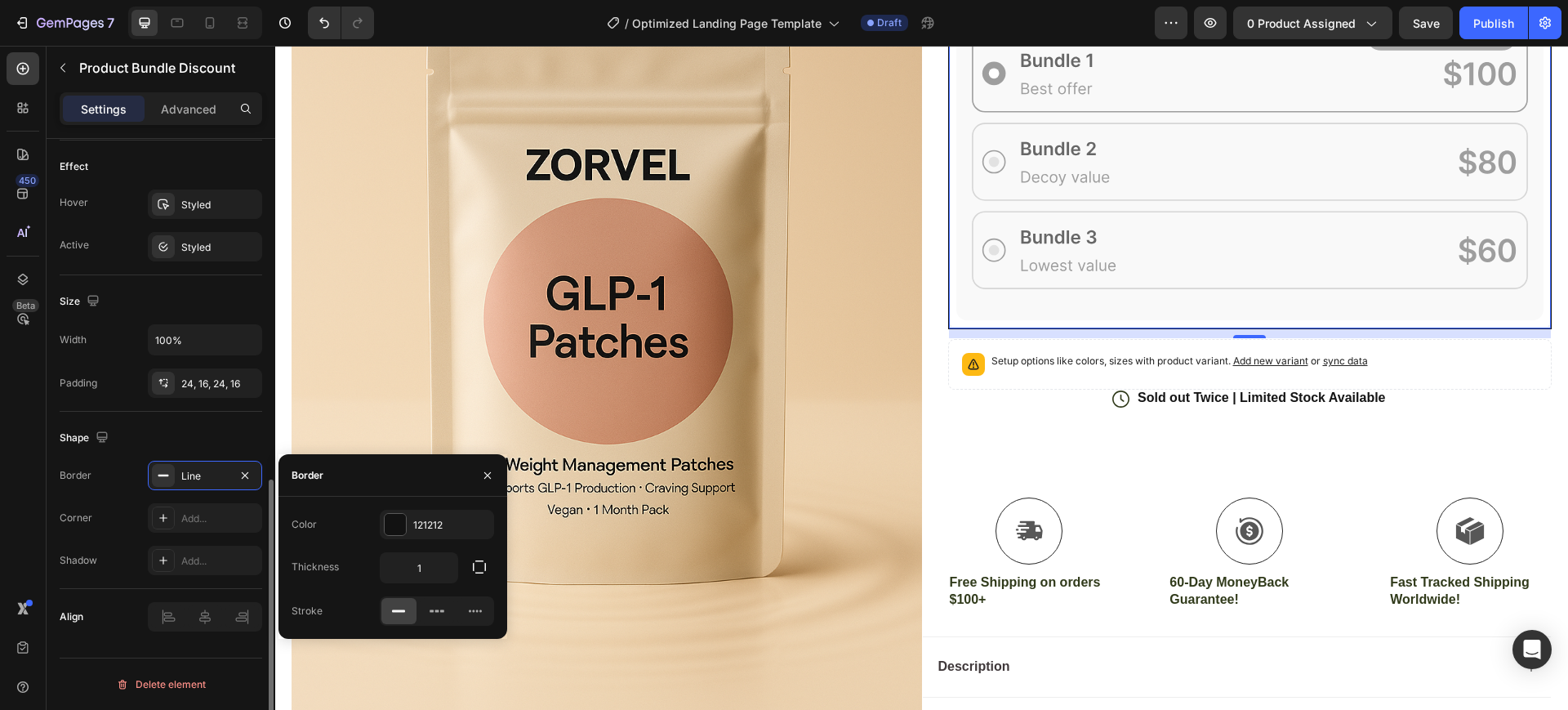 click on "Shape" at bounding box center [161, 438] 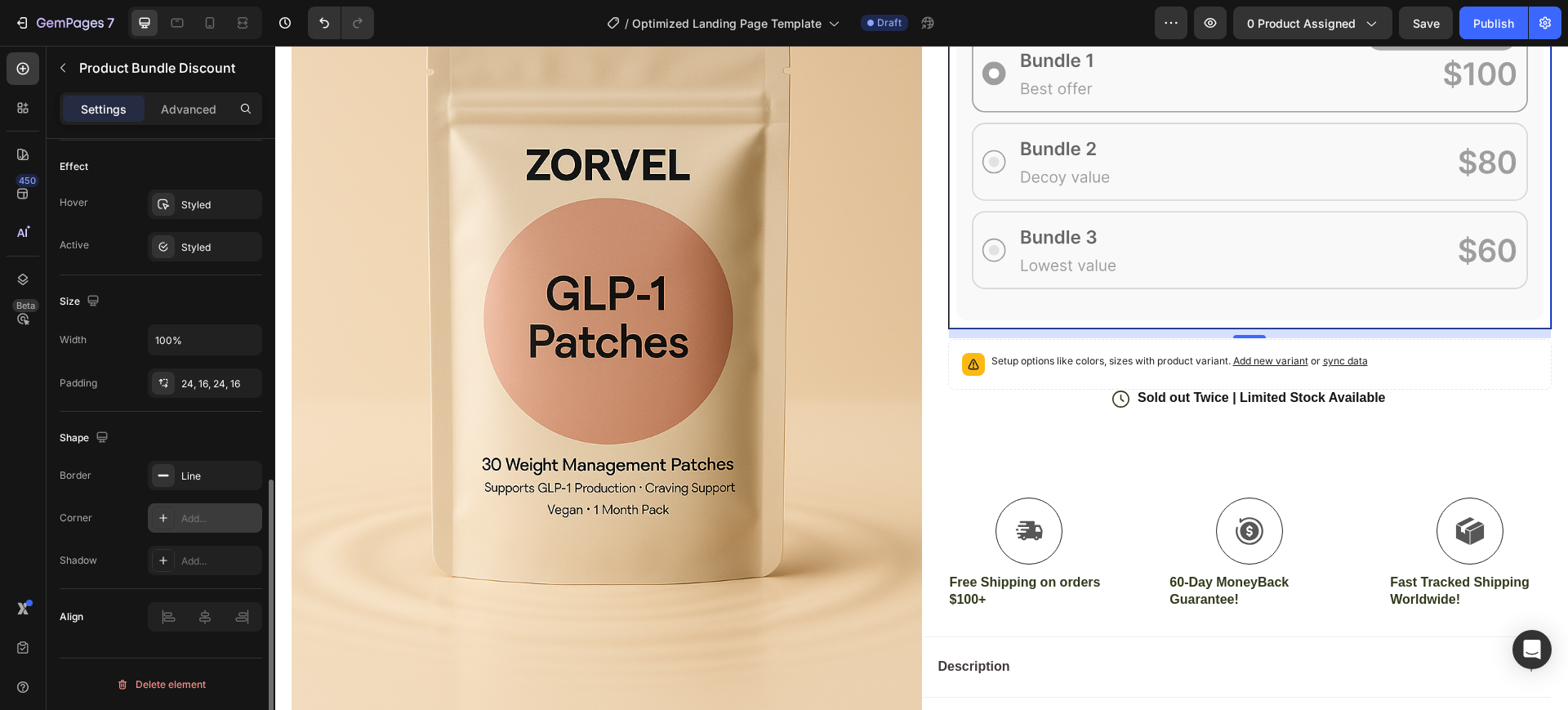 click on "Add..." at bounding box center [220, 519] 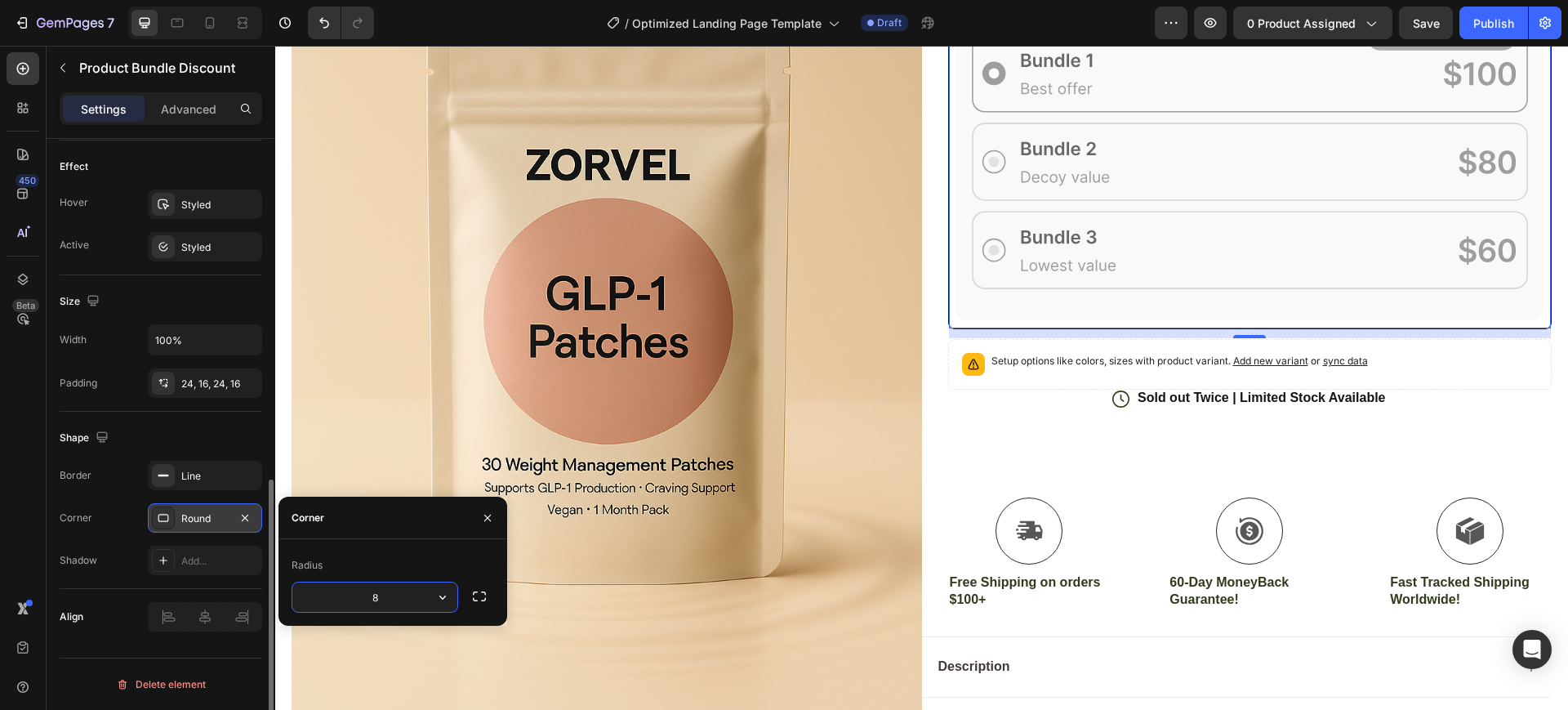 click on "Shape Border Line Corner Round Shadow Add..." 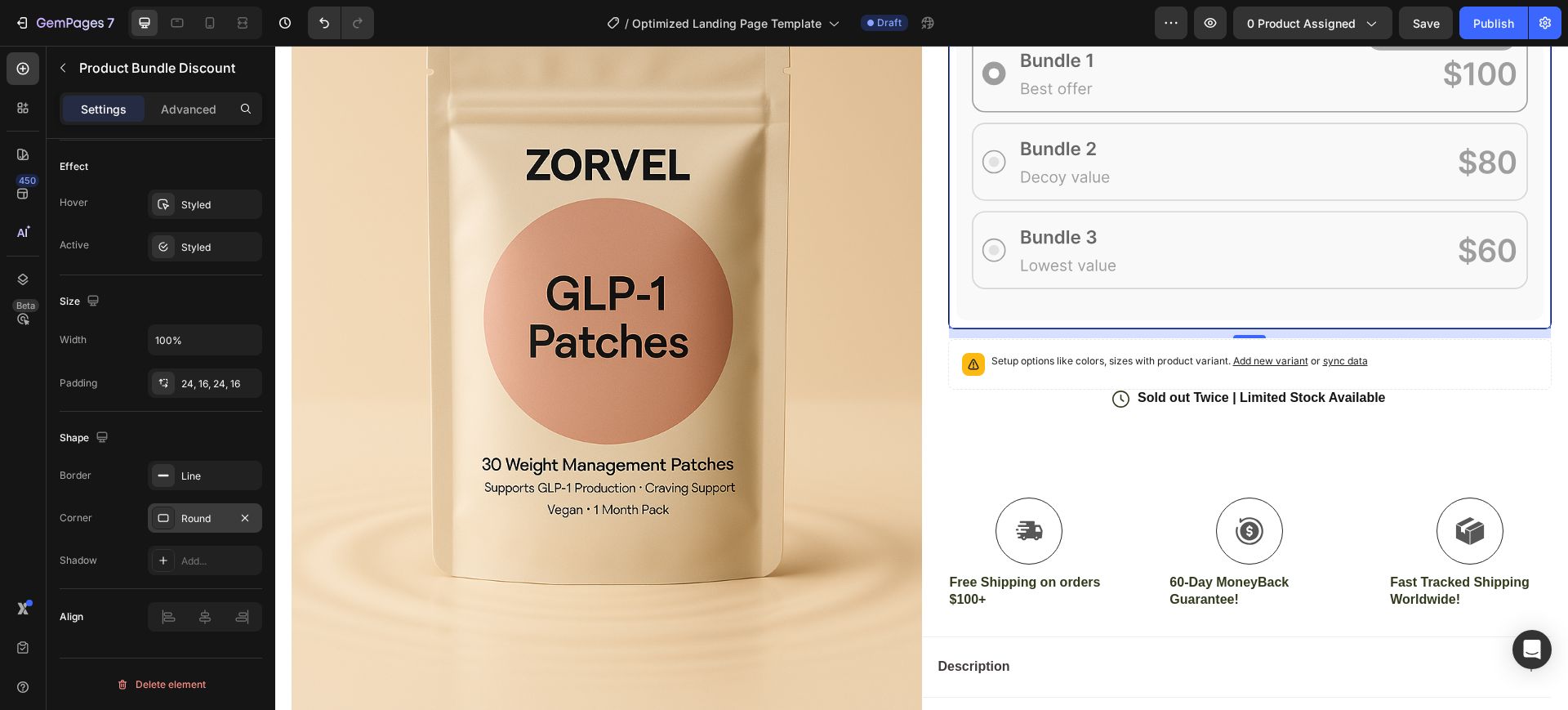 click on "Border Line Corner Round Shadow Add..." at bounding box center [161, 518] 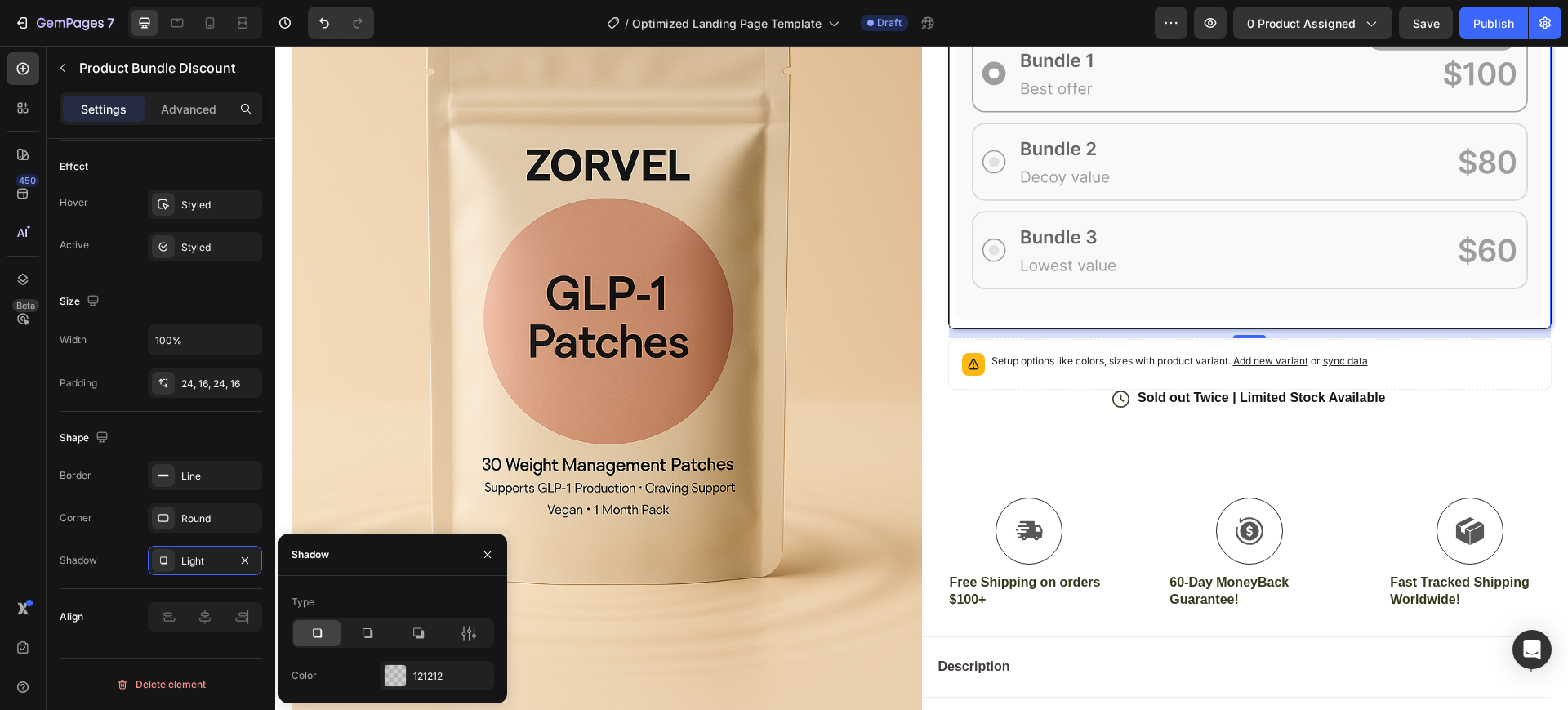 click on "Shape" at bounding box center [161, 438] 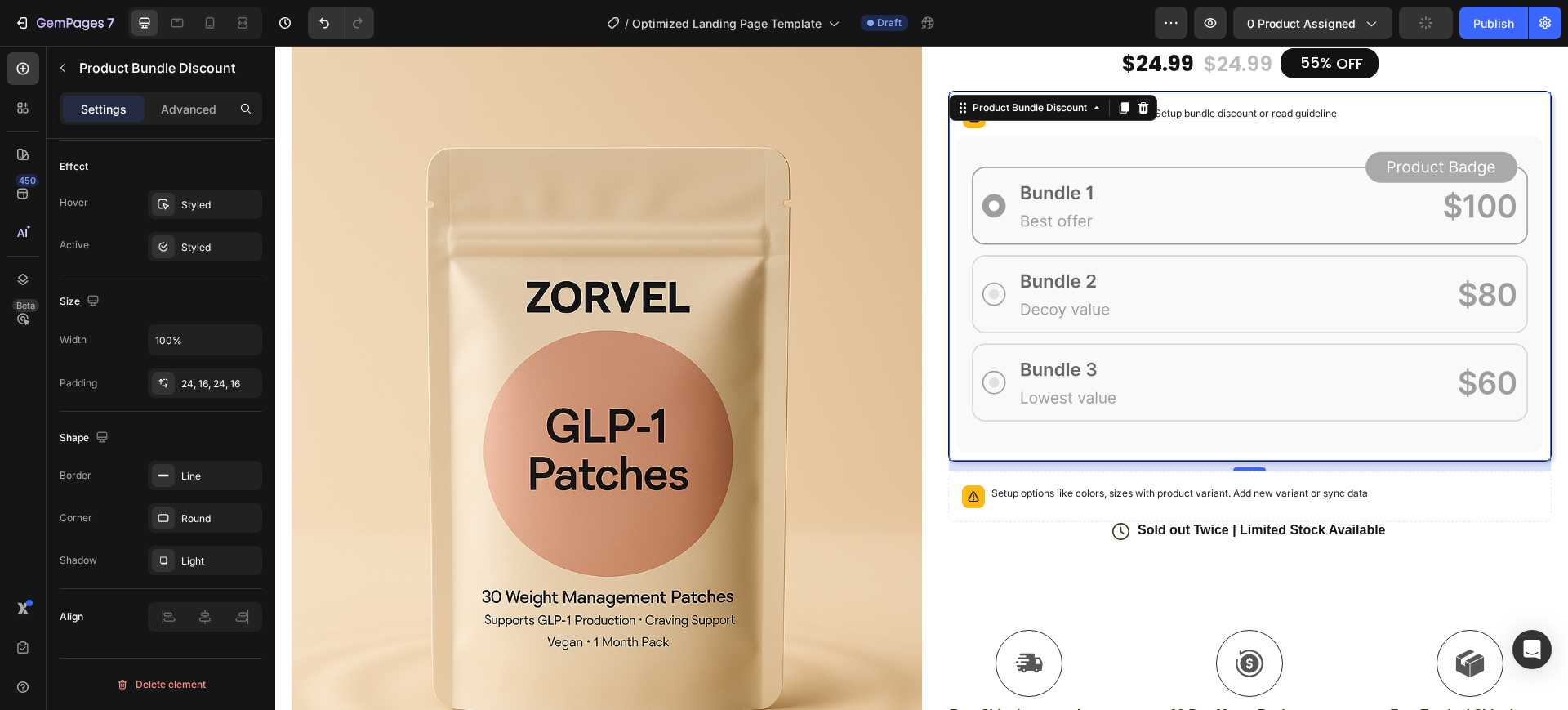 scroll, scrollTop: 8, scrollLeft: 0, axis: vertical 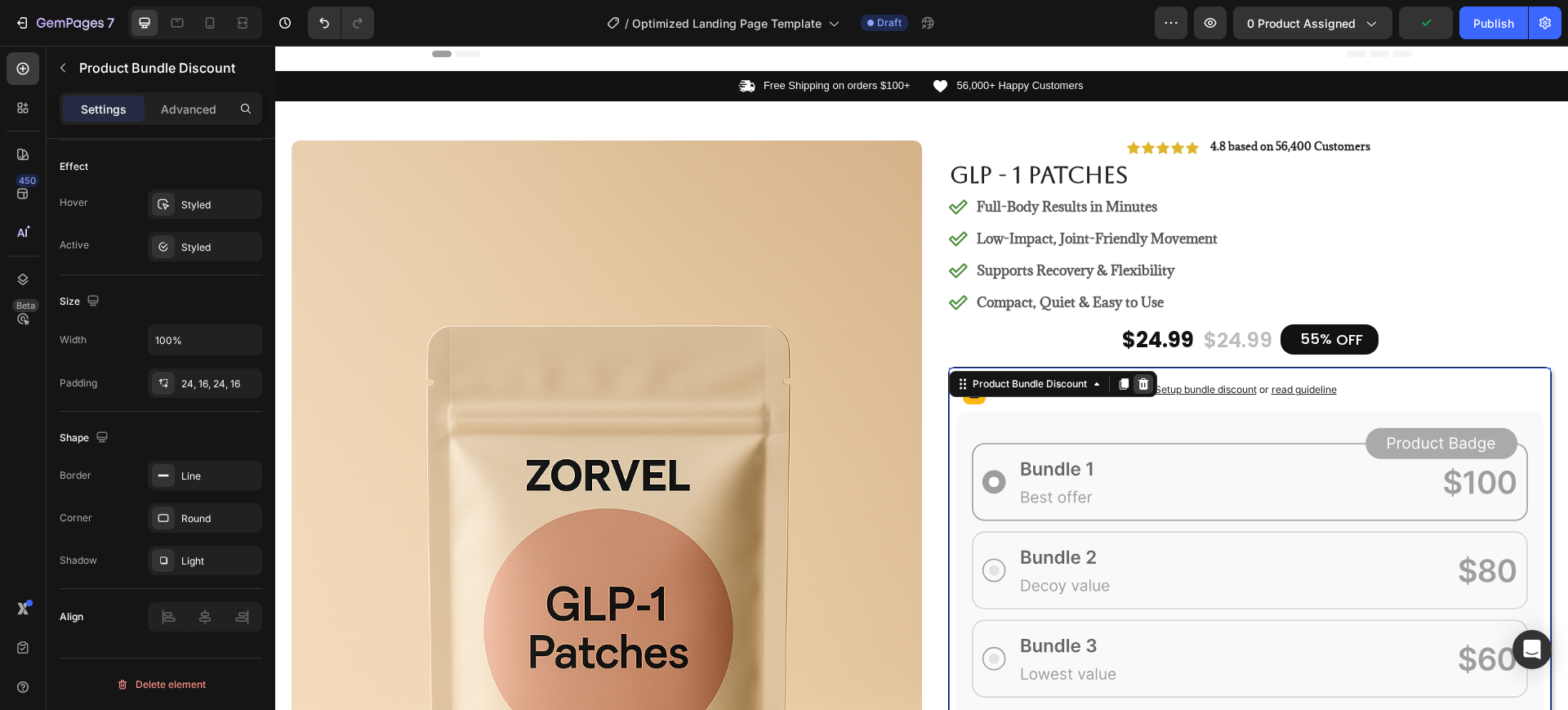 click at bounding box center (1143, 384) 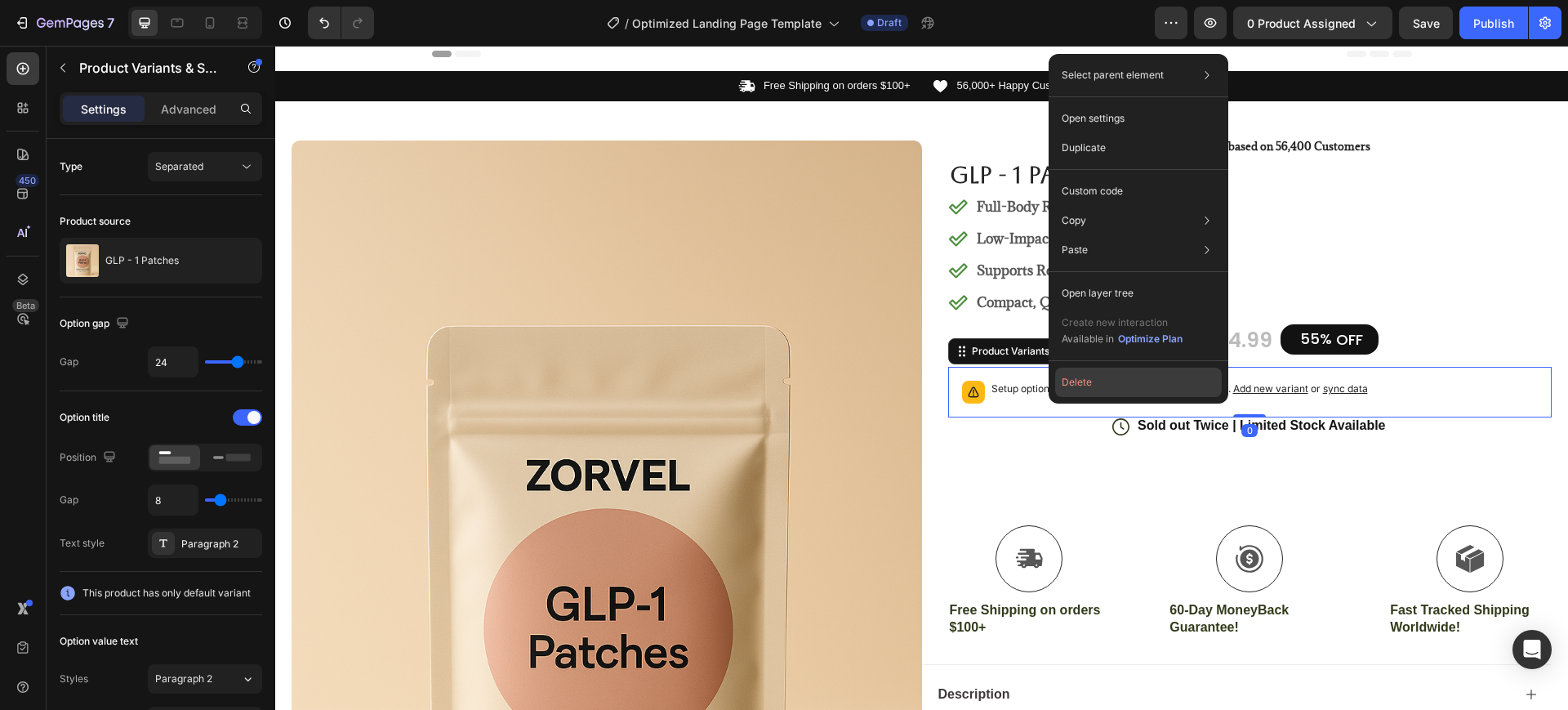 click on "Delete" 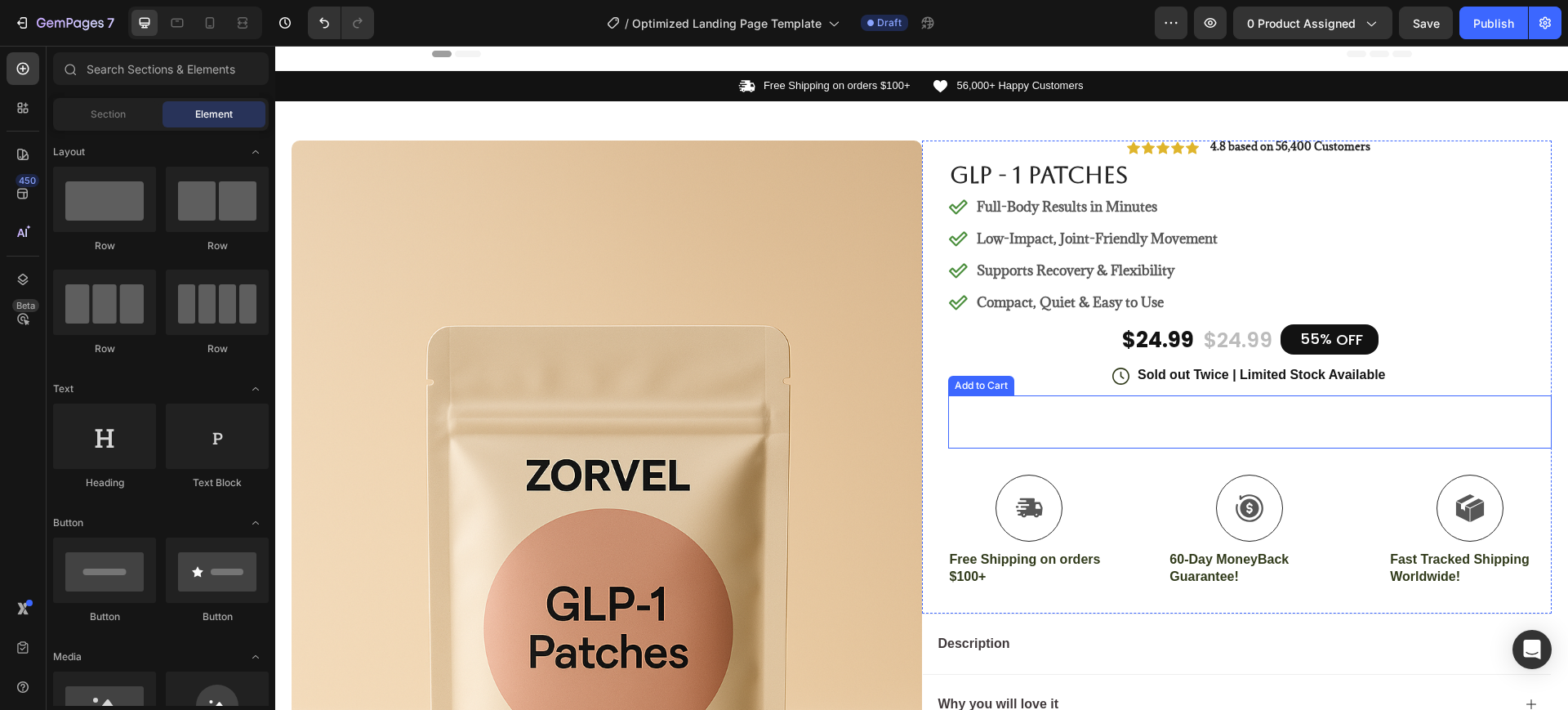 click on "Add to cart" at bounding box center (1250, 422) 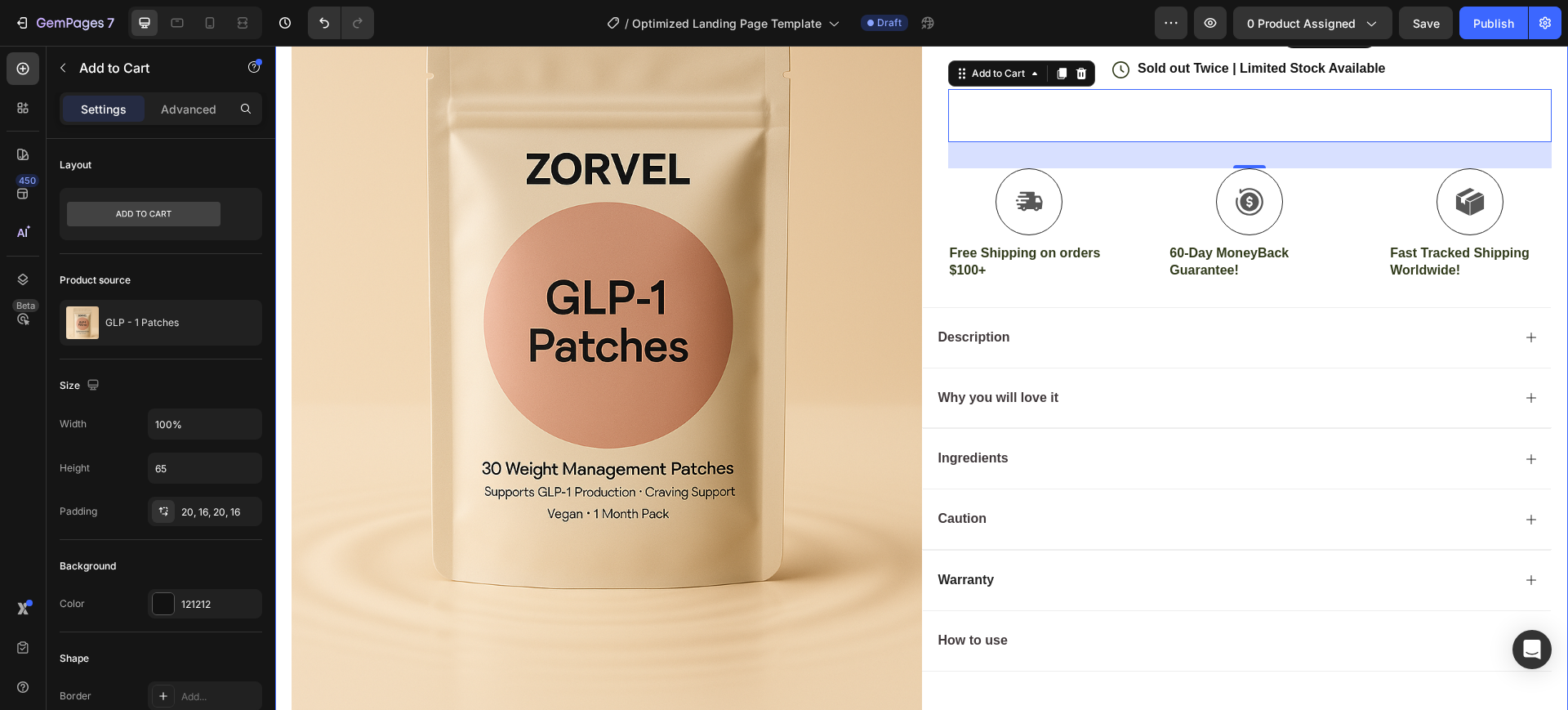 scroll, scrollTop: 0, scrollLeft: 0, axis: both 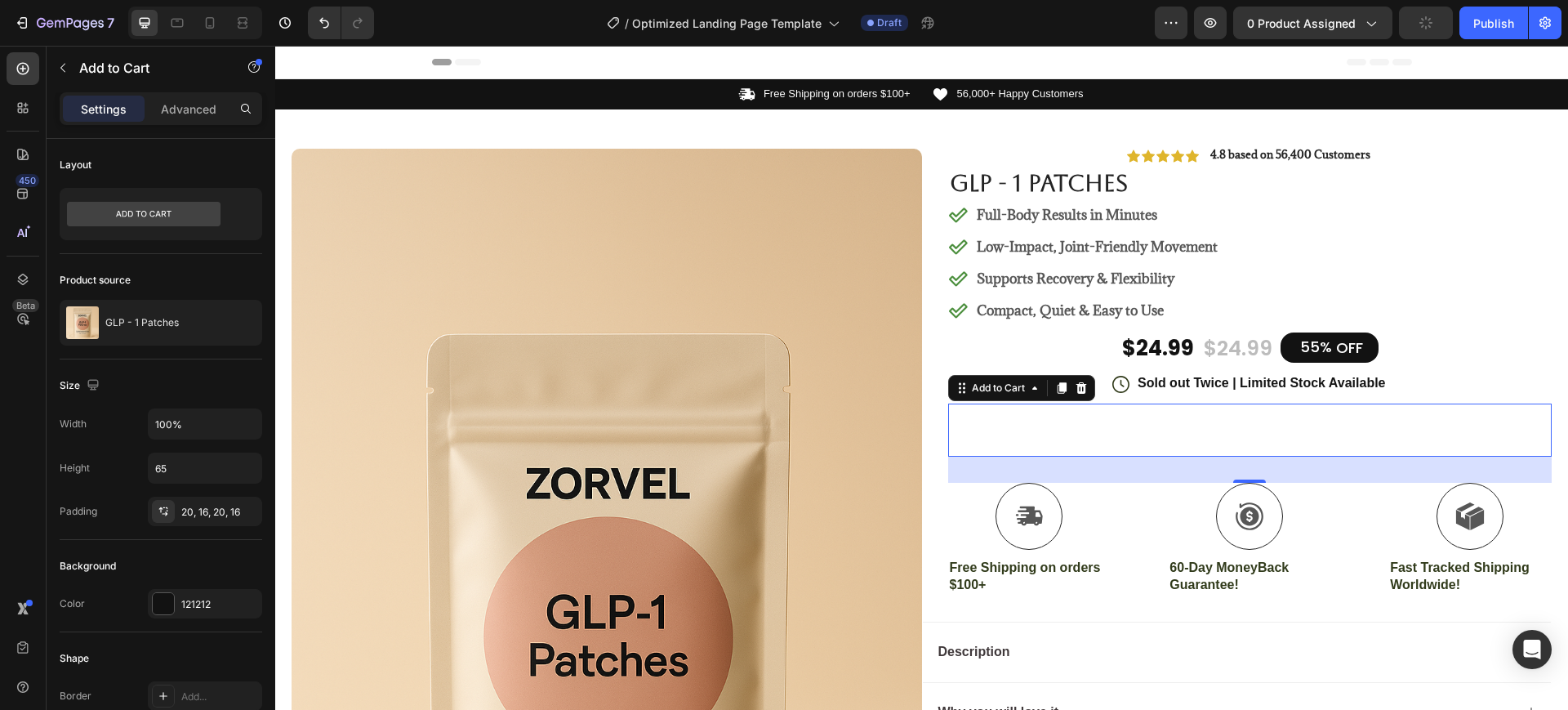 click on "Add to cart" at bounding box center (1250, 430) 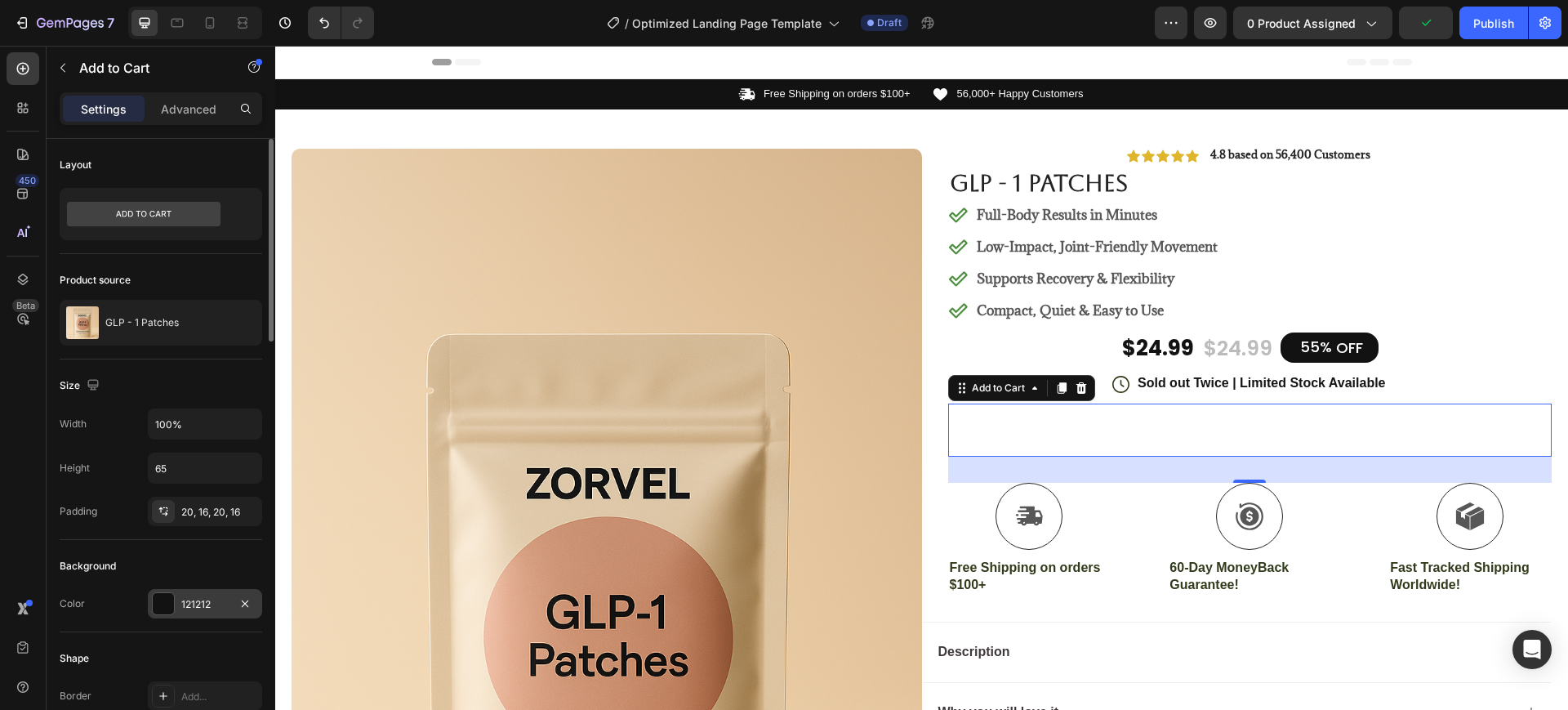 scroll, scrollTop: 102, scrollLeft: 0, axis: vertical 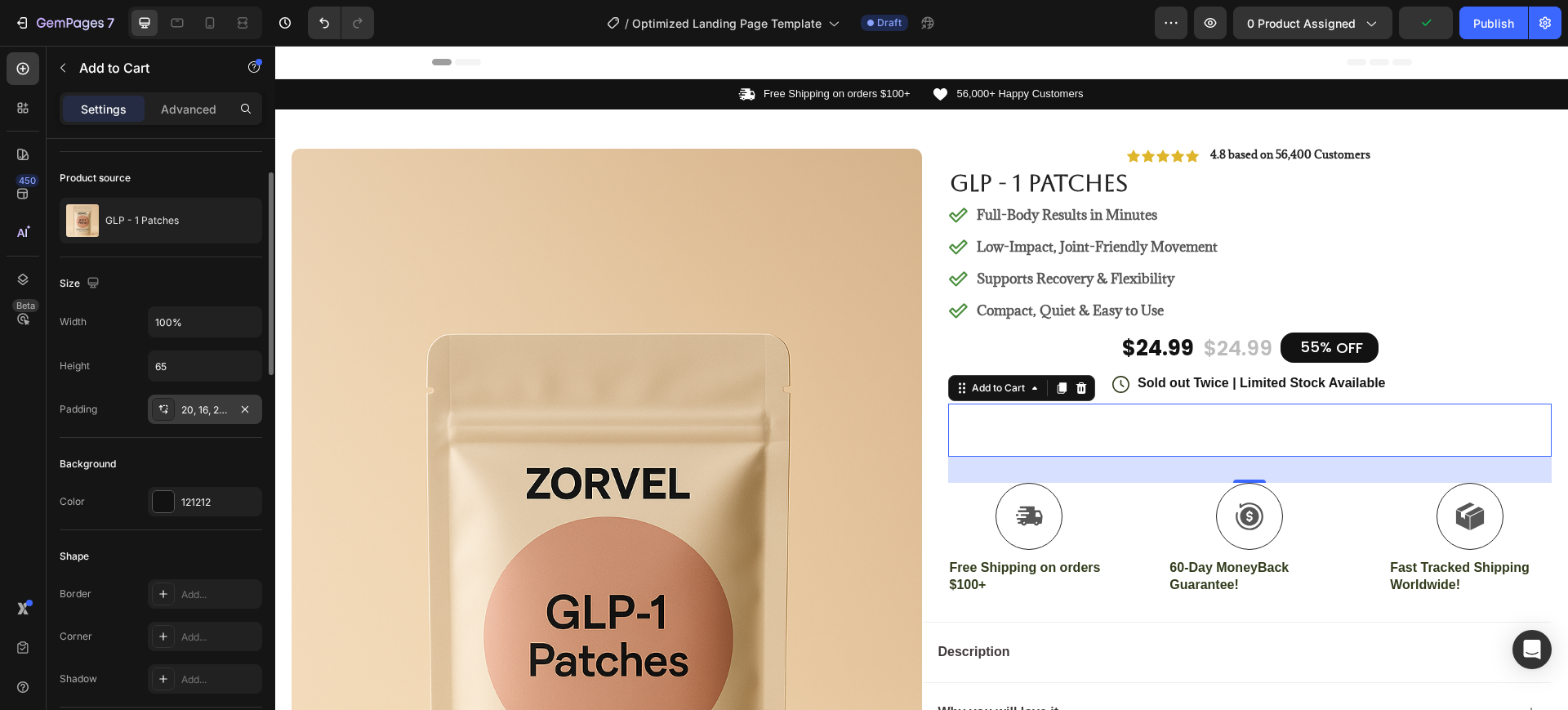 click on "20, 16, 20, 16" at bounding box center [205, 410] 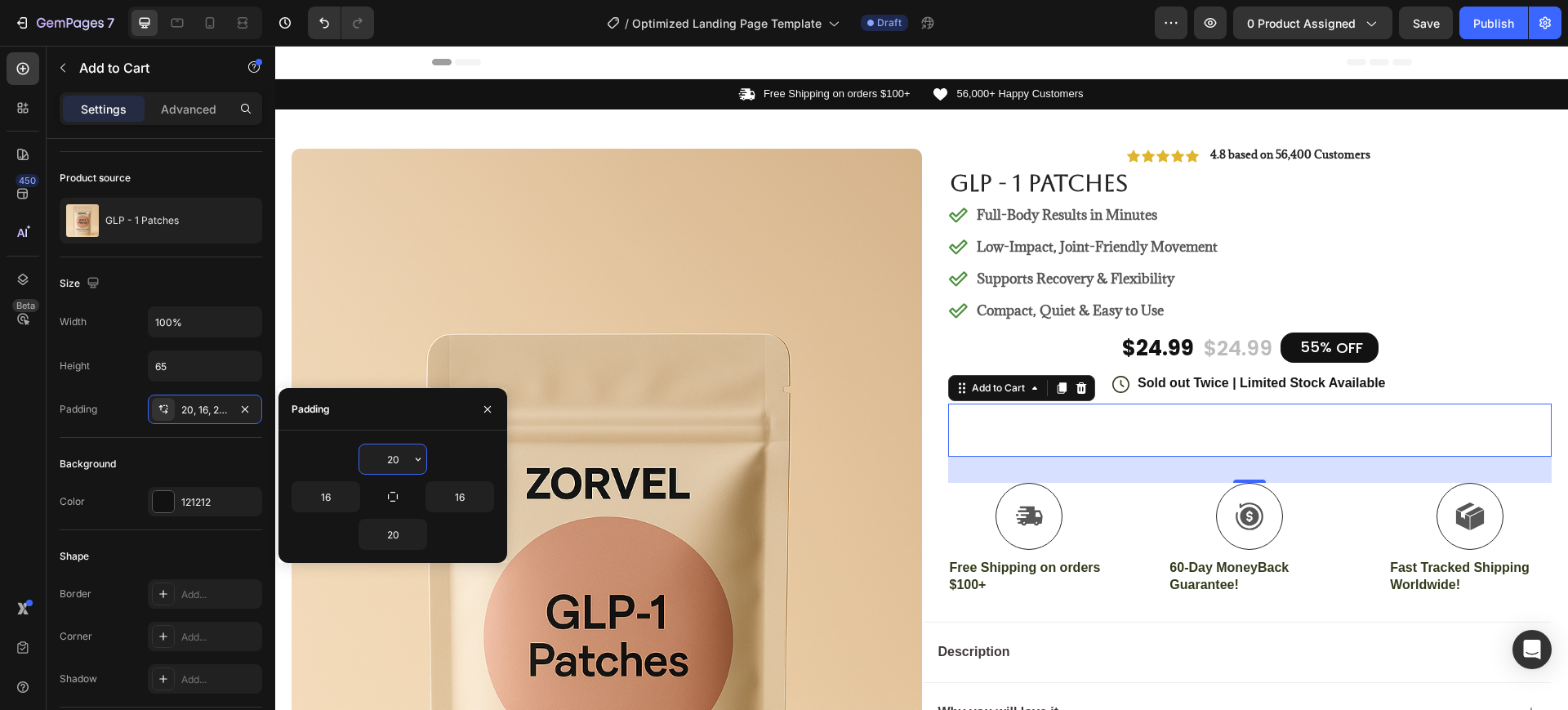click on "20" at bounding box center (393, 459) 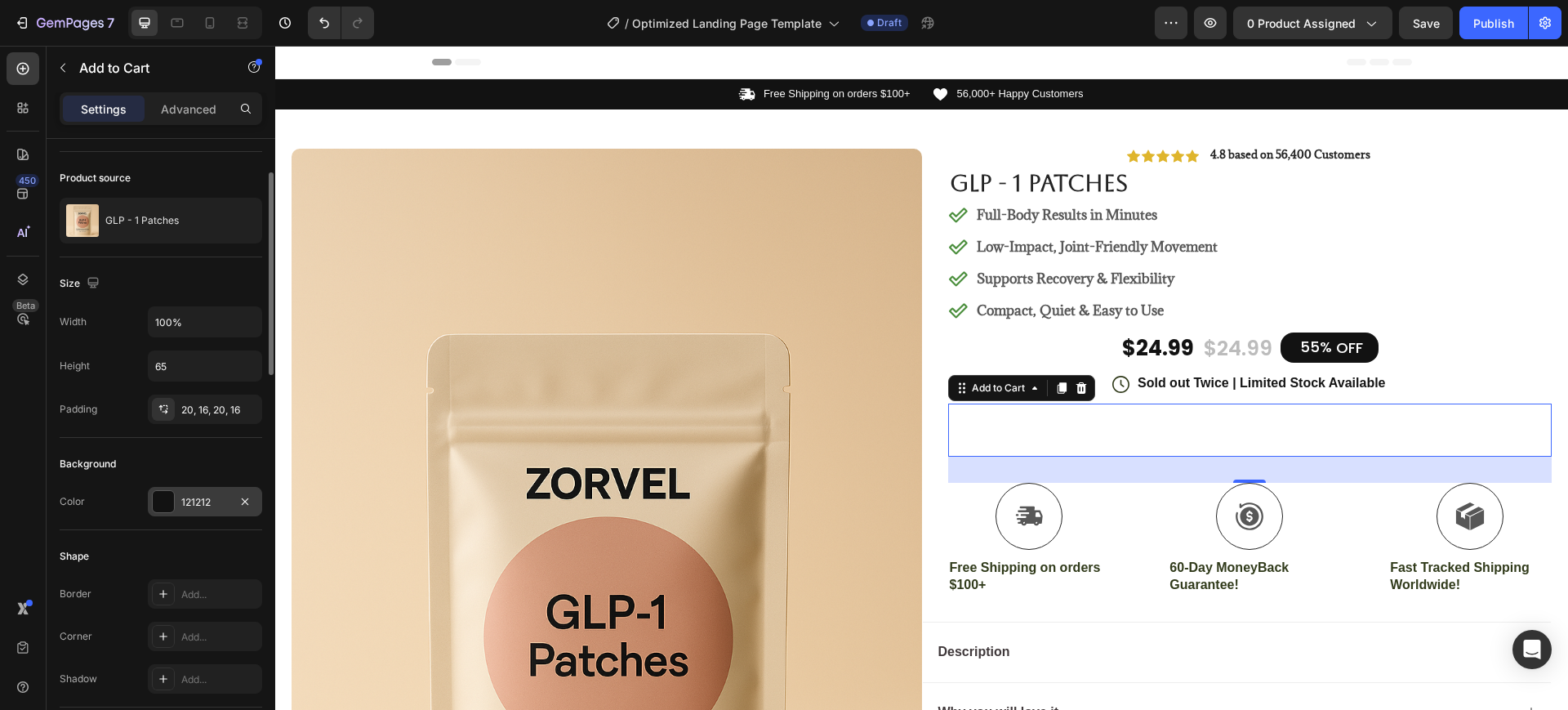 click at bounding box center [163, 502] 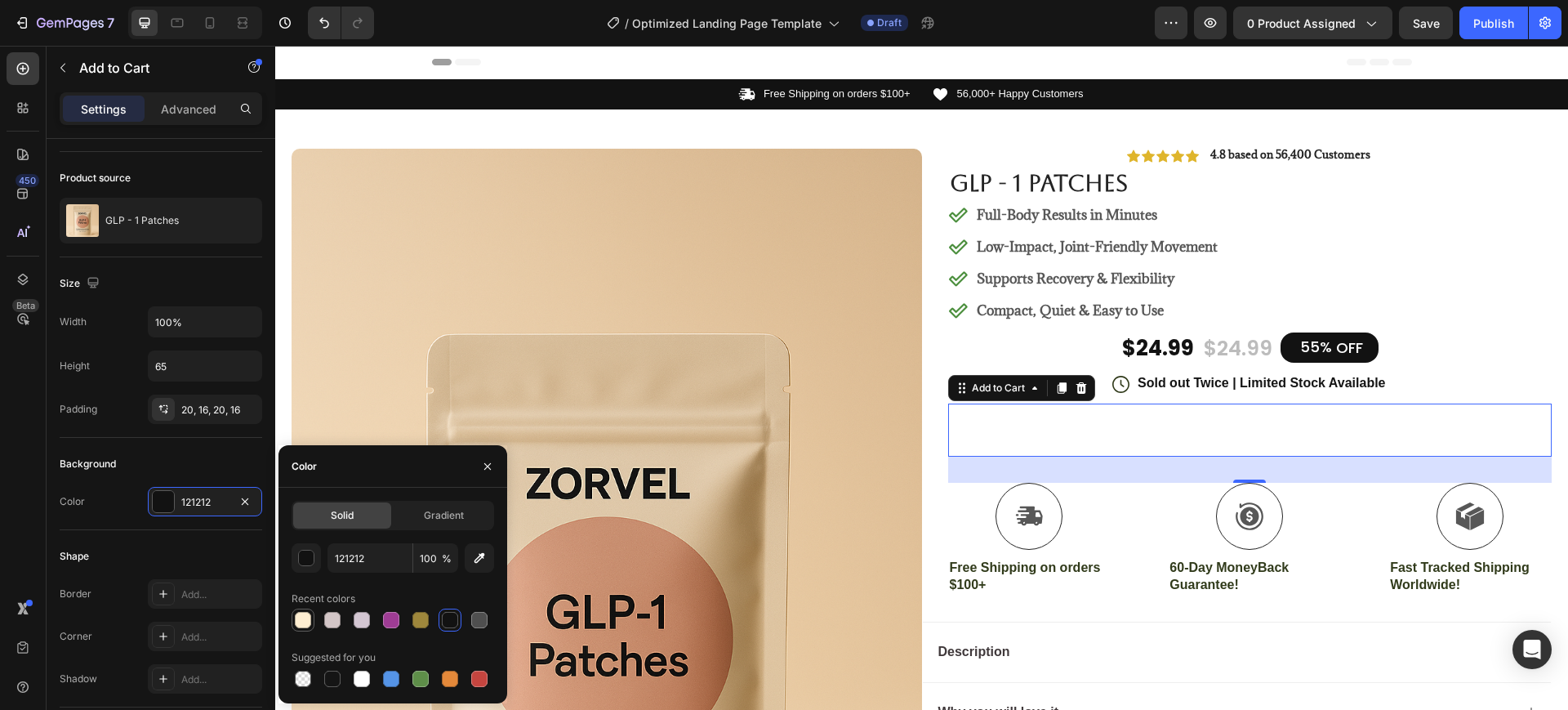 click at bounding box center [303, 620] 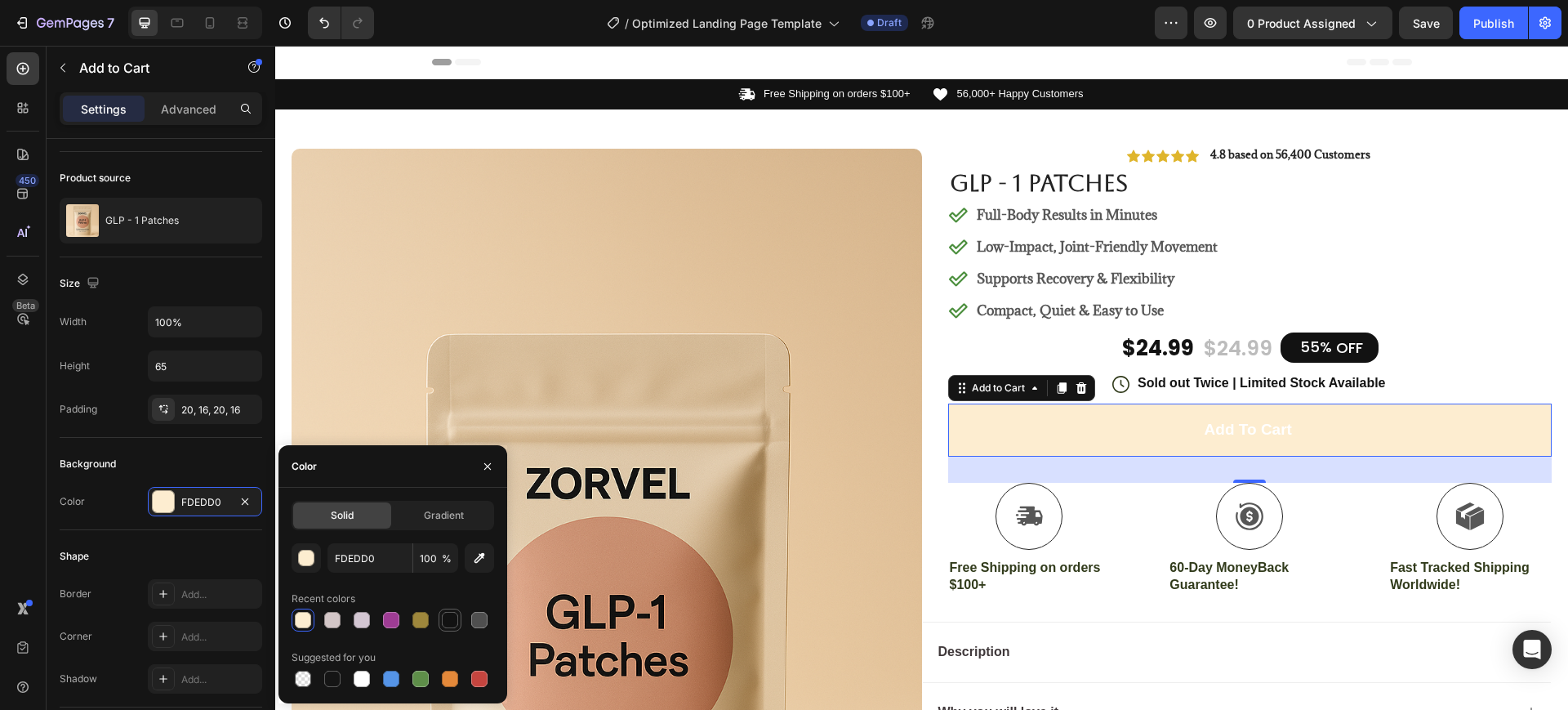 click at bounding box center (450, 620) 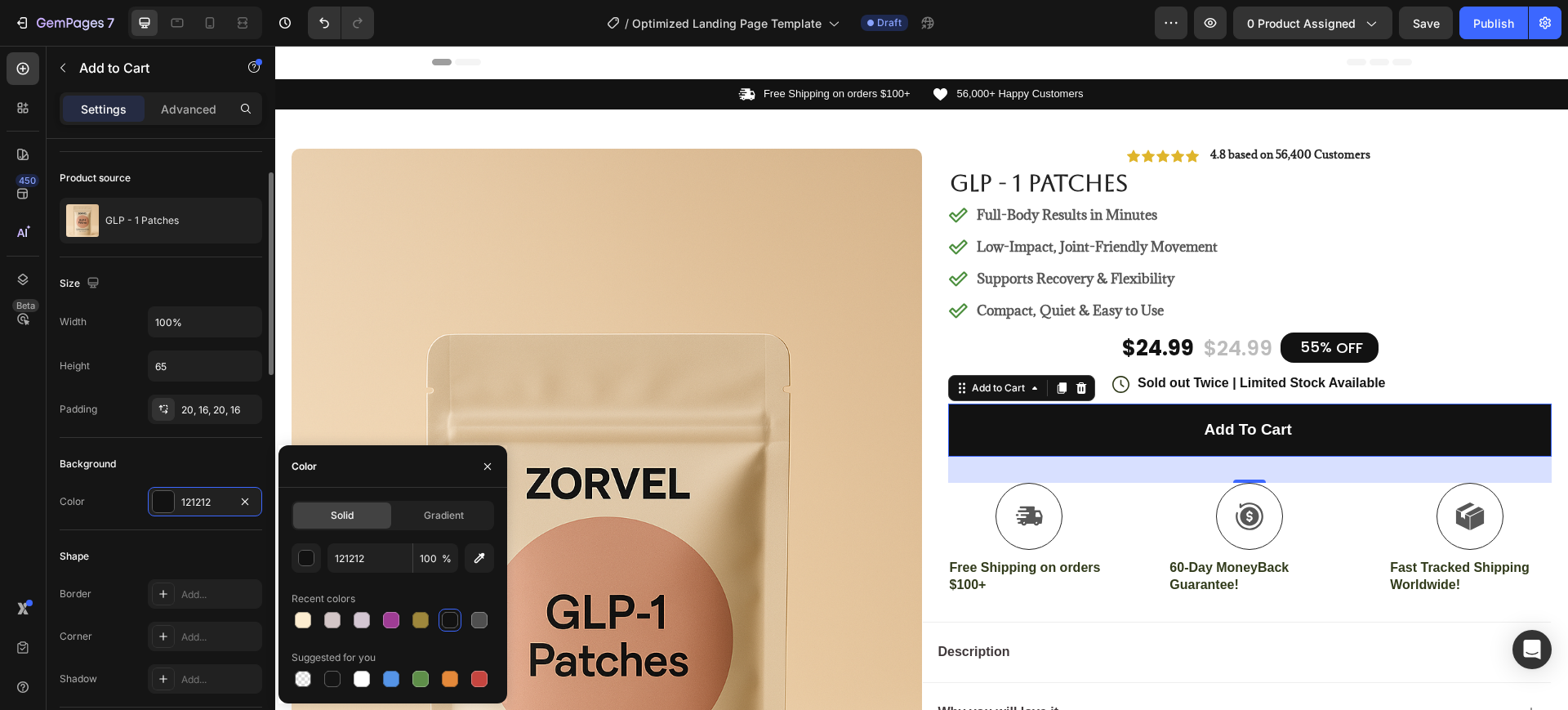 click on "Background" at bounding box center [161, 464] 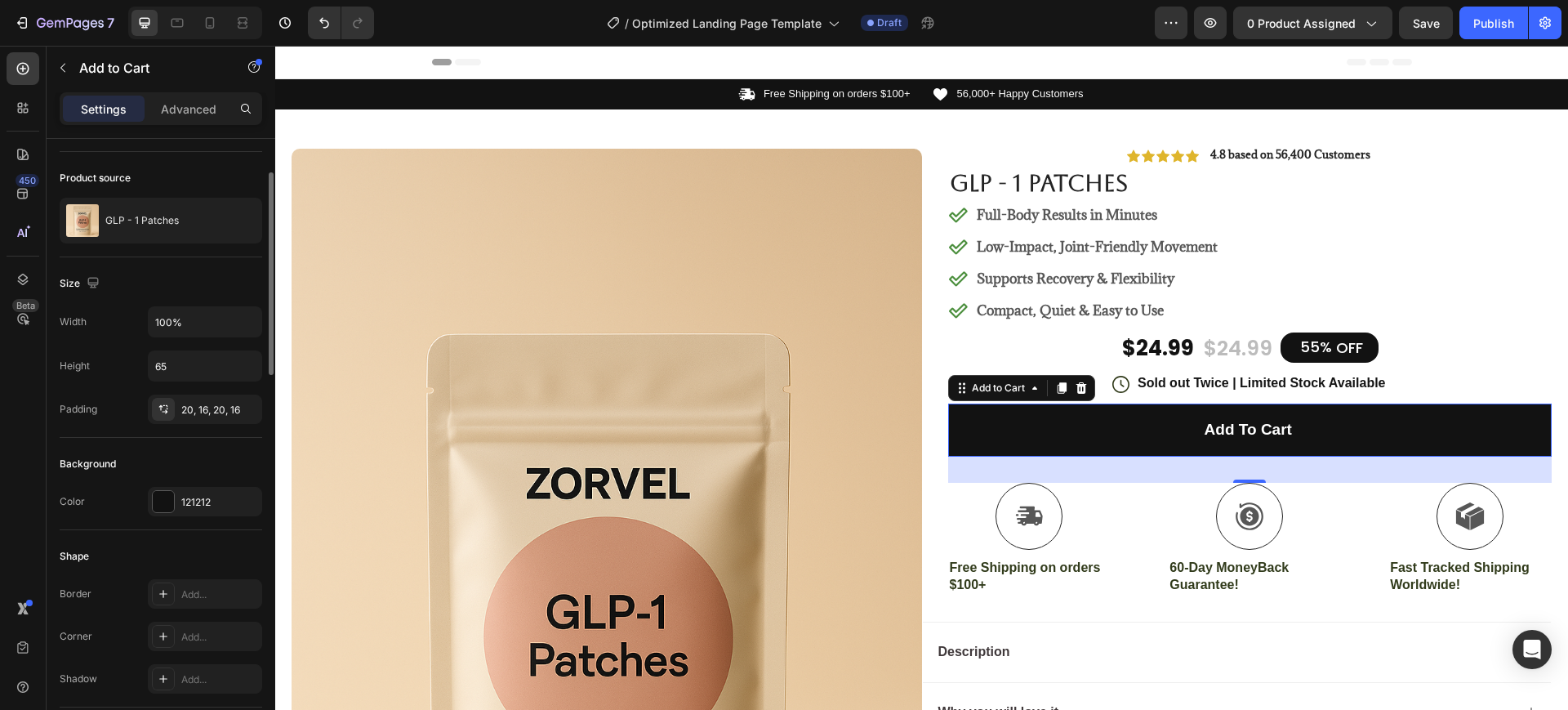 click on "Background" at bounding box center (161, 464) 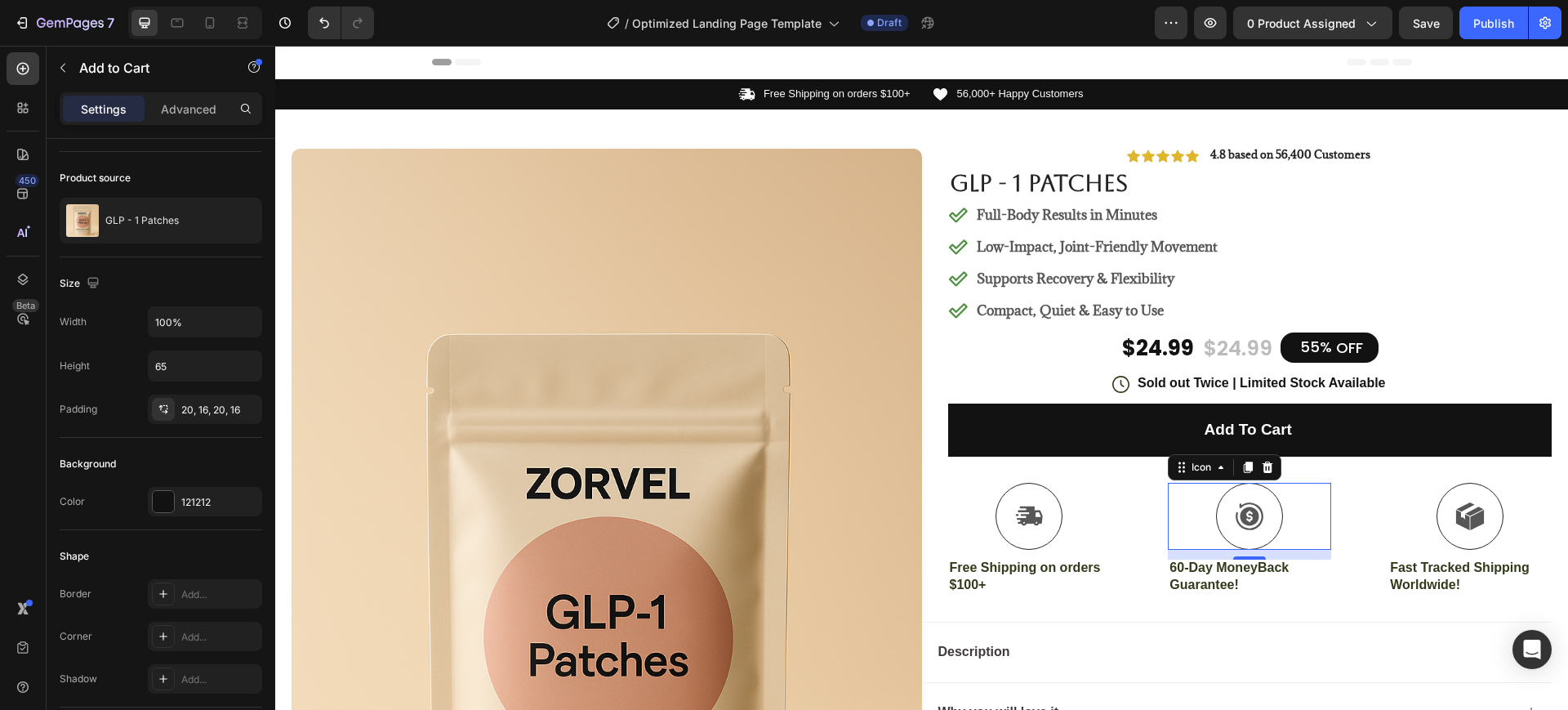 scroll, scrollTop: 0, scrollLeft: 0, axis: both 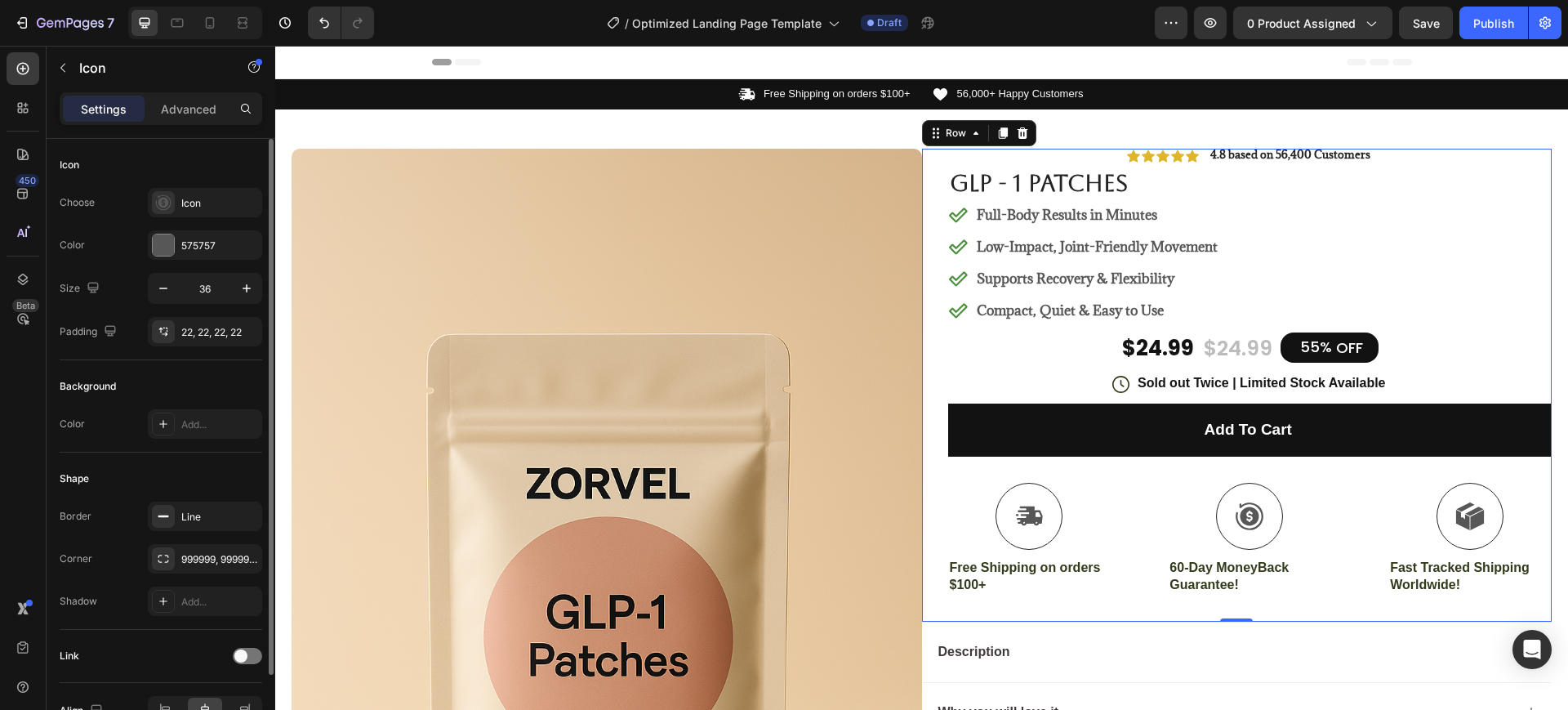 click on "Add to cart Add to Cart" at bounding box center [1250, 443] 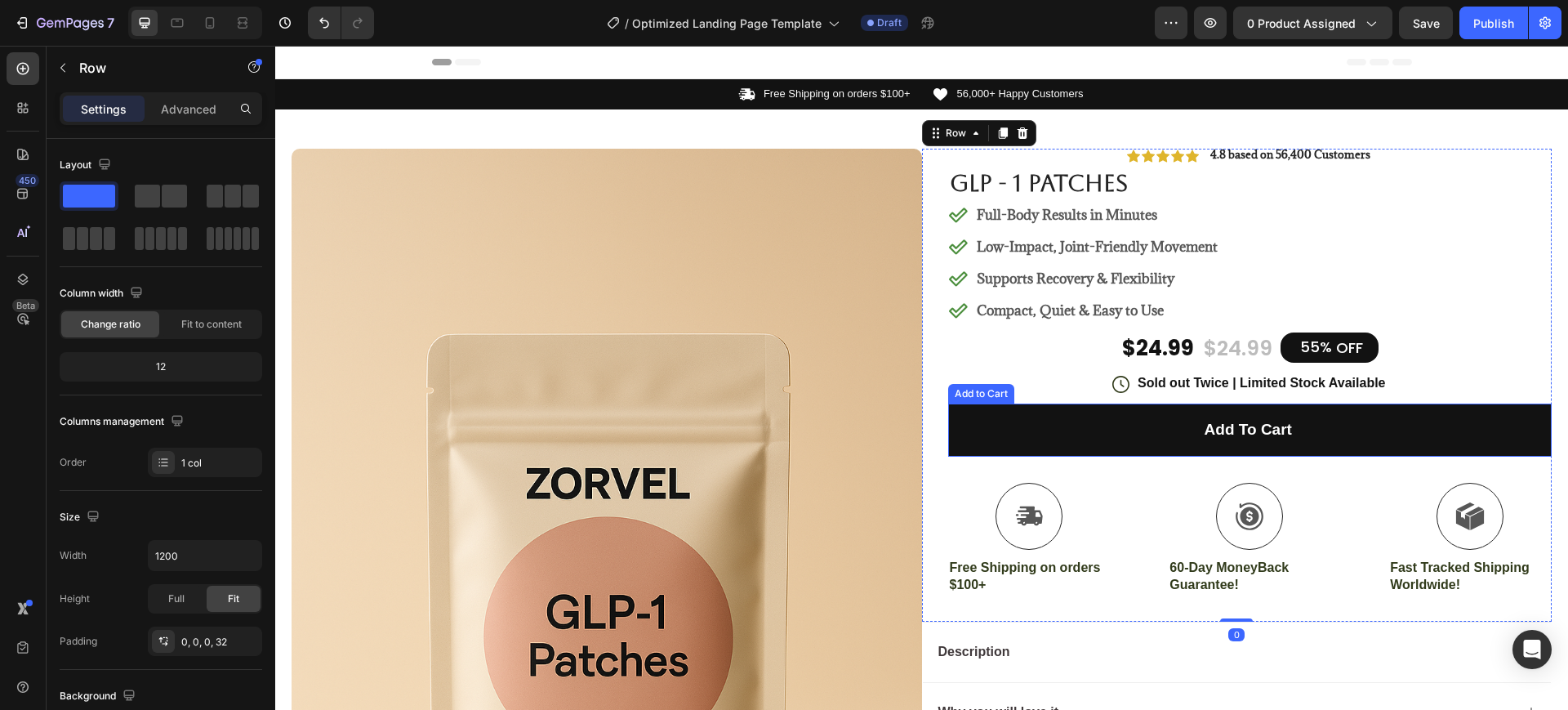 click on "Add to cart" at bounding box center (1250, 430) 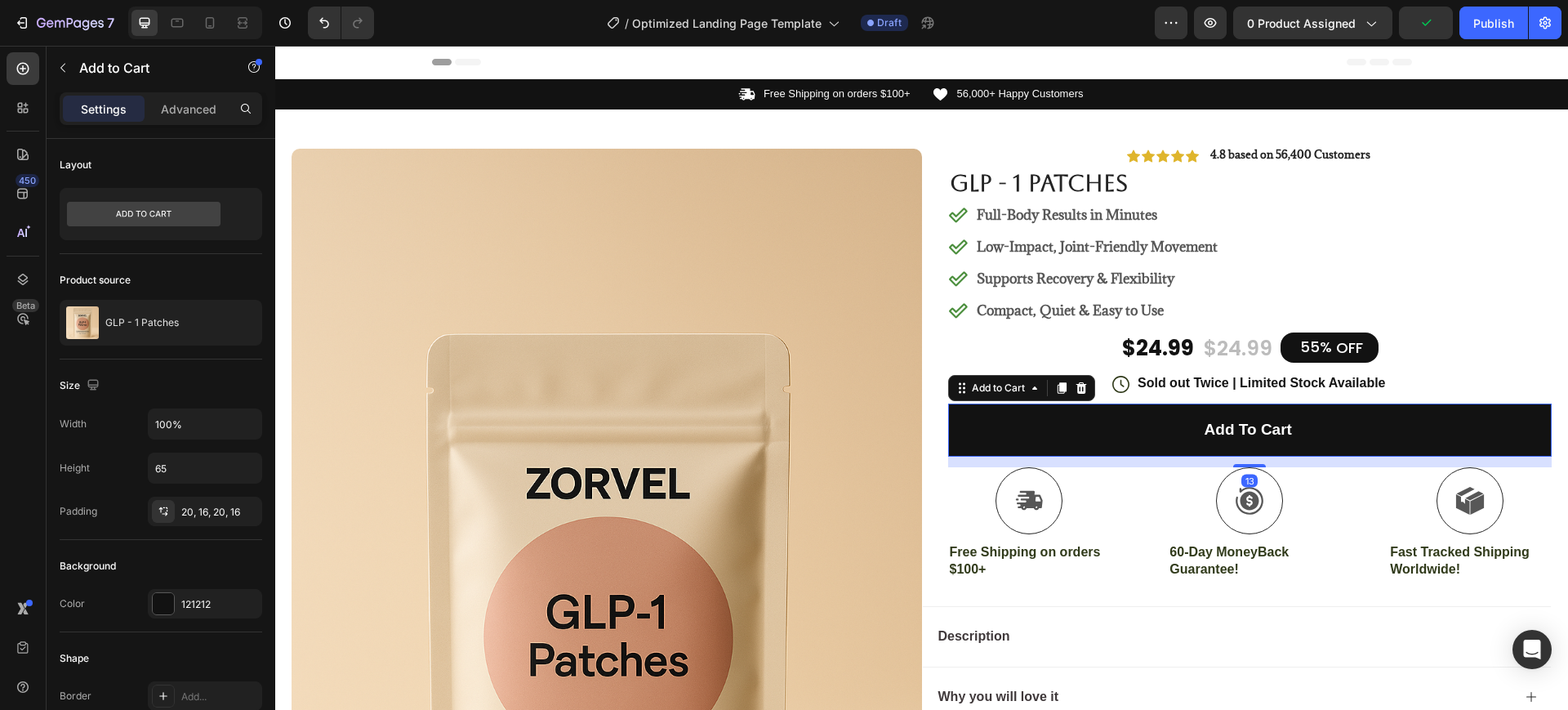 drag, startPoint x: 1250, startPoint y: 482, endPoint x: 1251, endPoint y: 467, distance: 15.033296 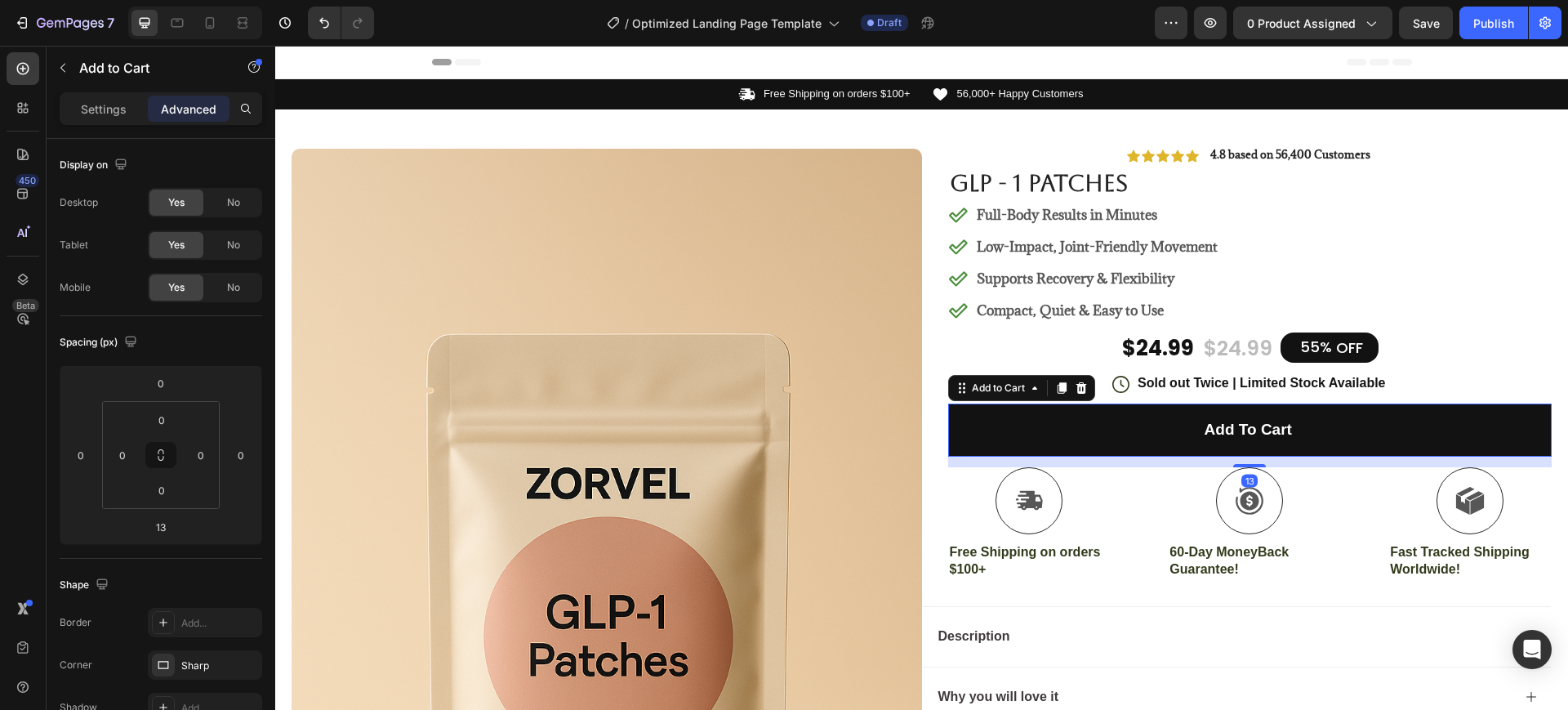 click on "Add to cart" at bounding box center (1250, 430) 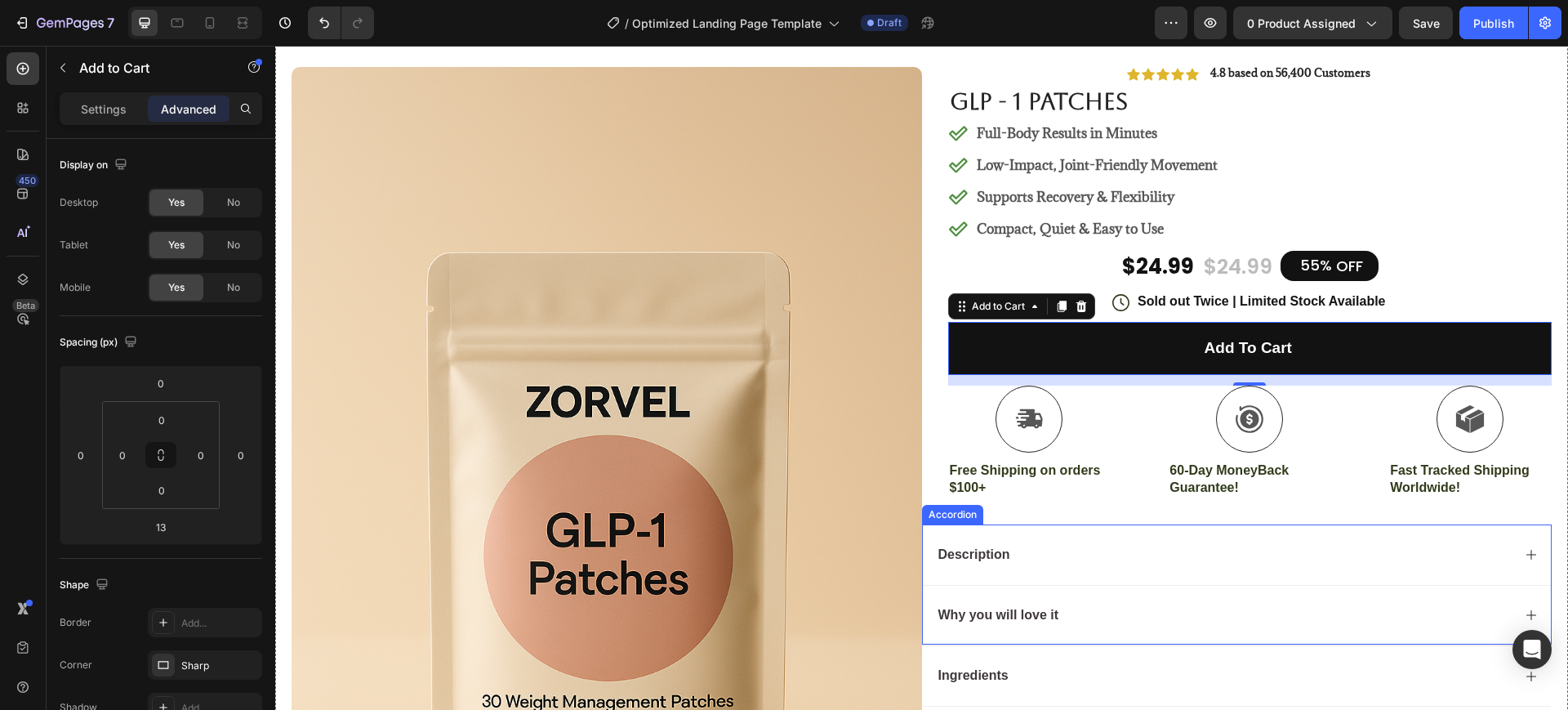 scroll, scrollTop: 0, scrollLeft: 0, axis: both 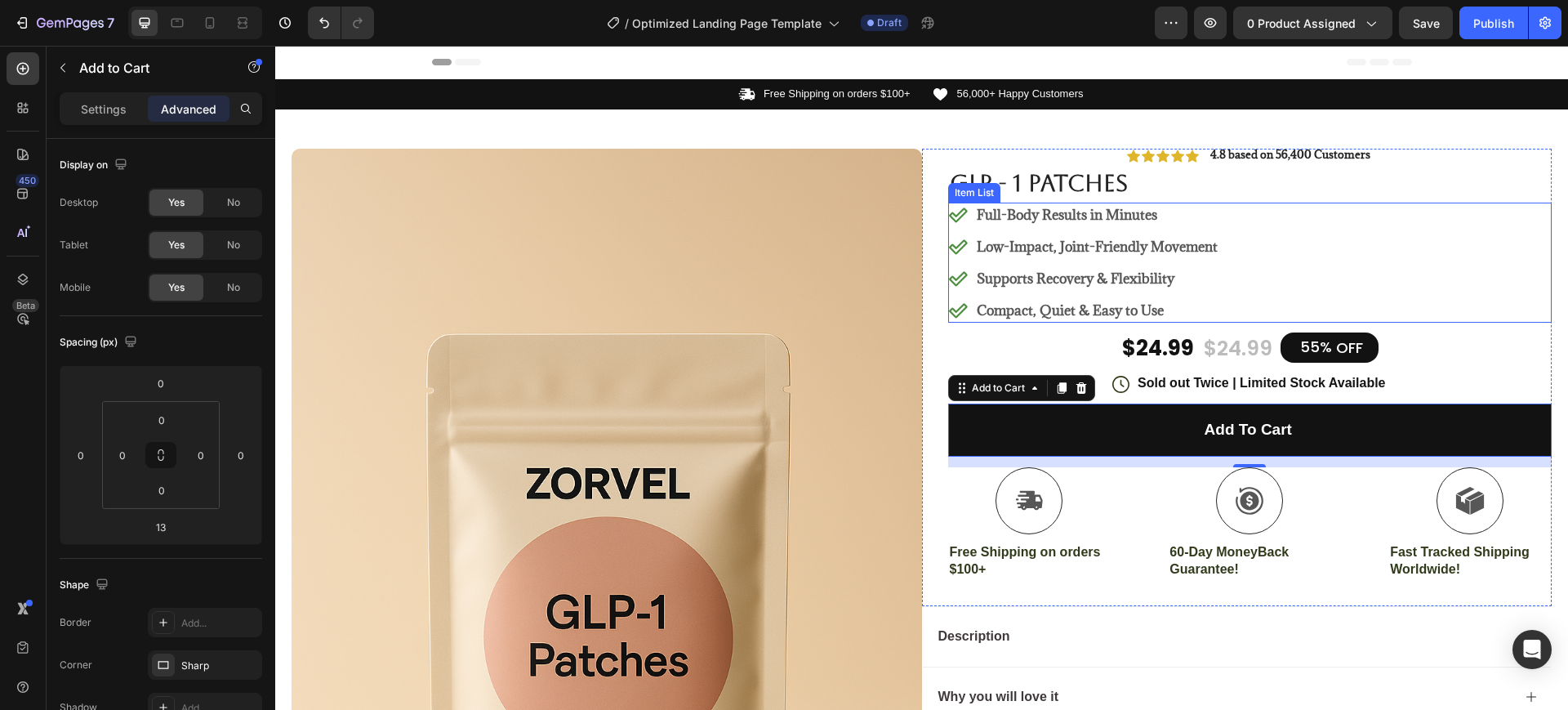 click on "Compact, Quiet & Easy to Use" at bounding box center [1097, 310] 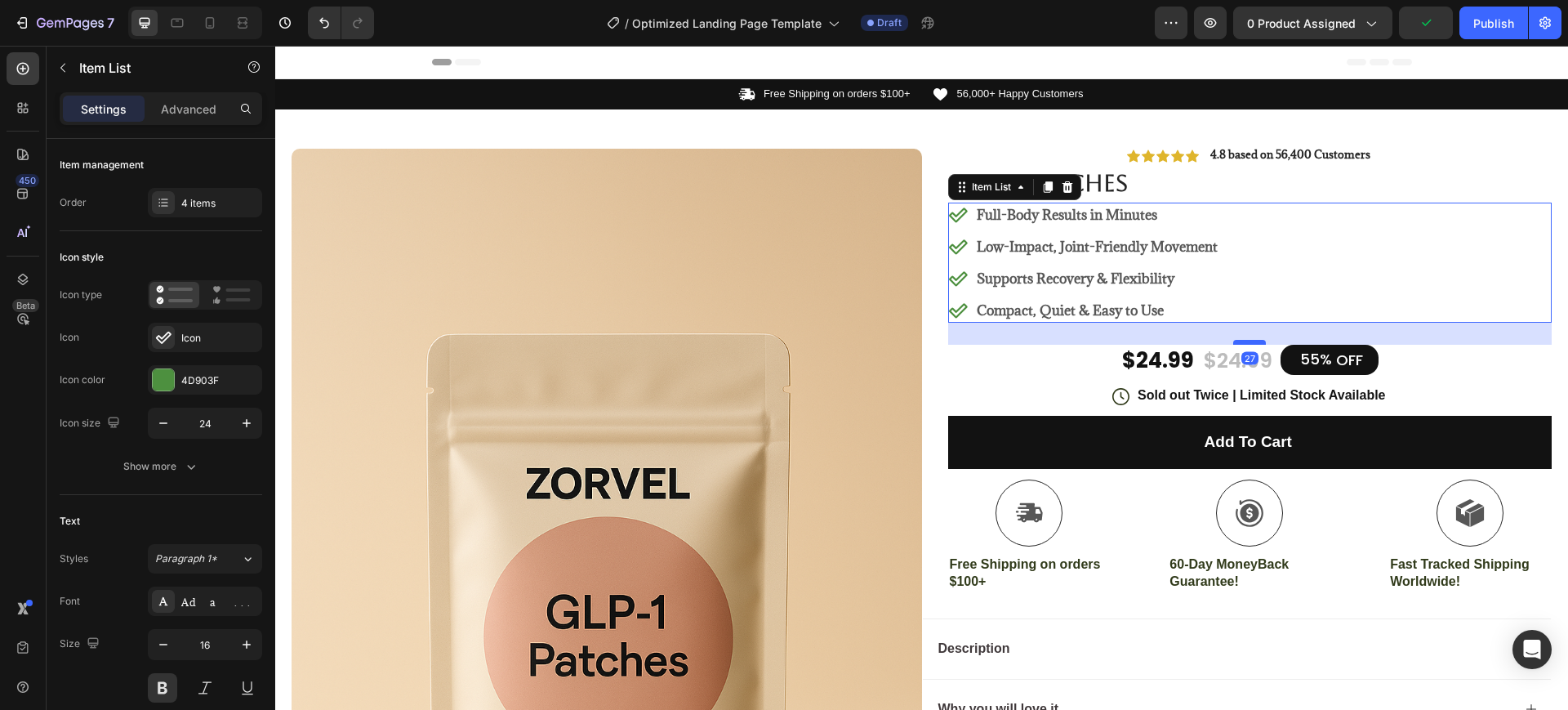 drag, startPoint x: 1231, startPoint y: 330, endPoint x: 1232, endPoint y: 342, distance: 12.041595 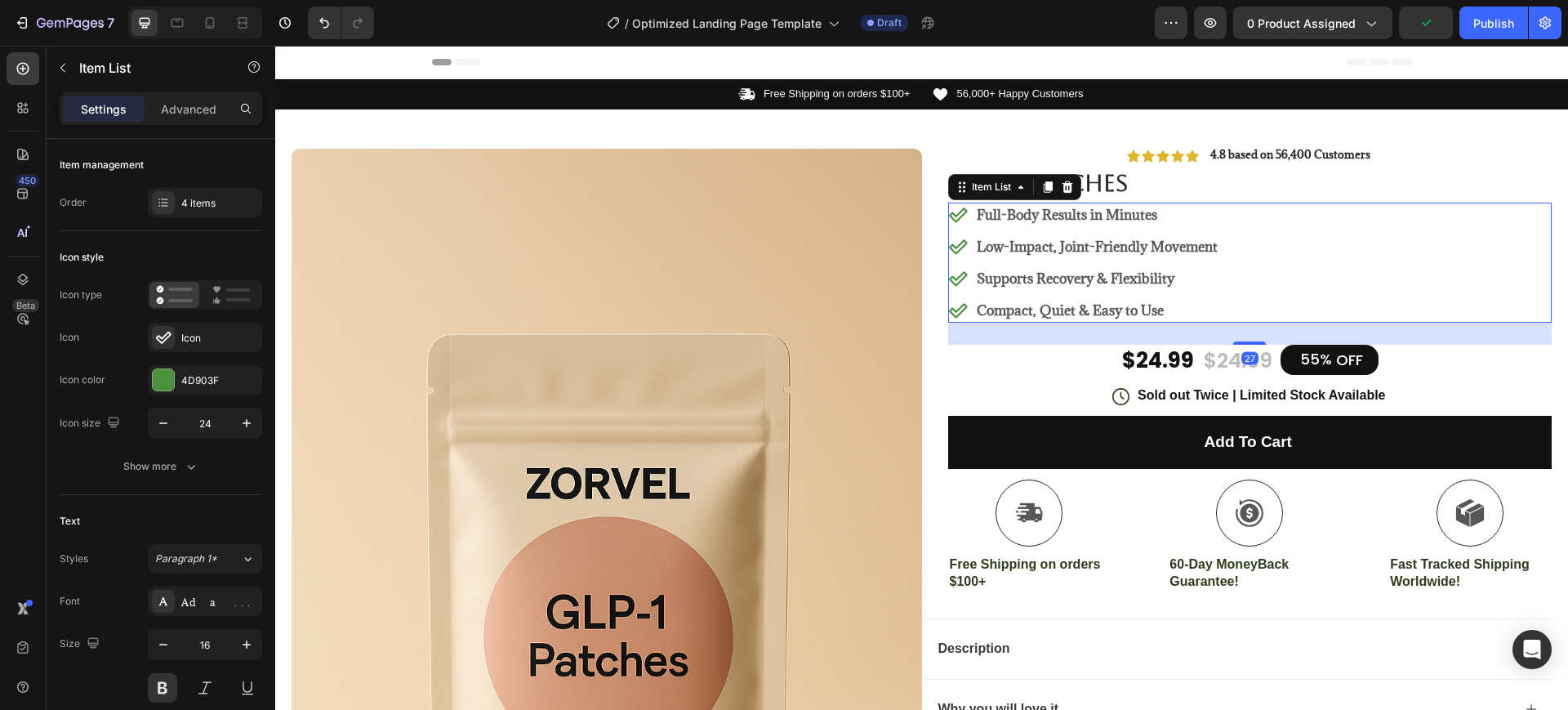type on "100%" 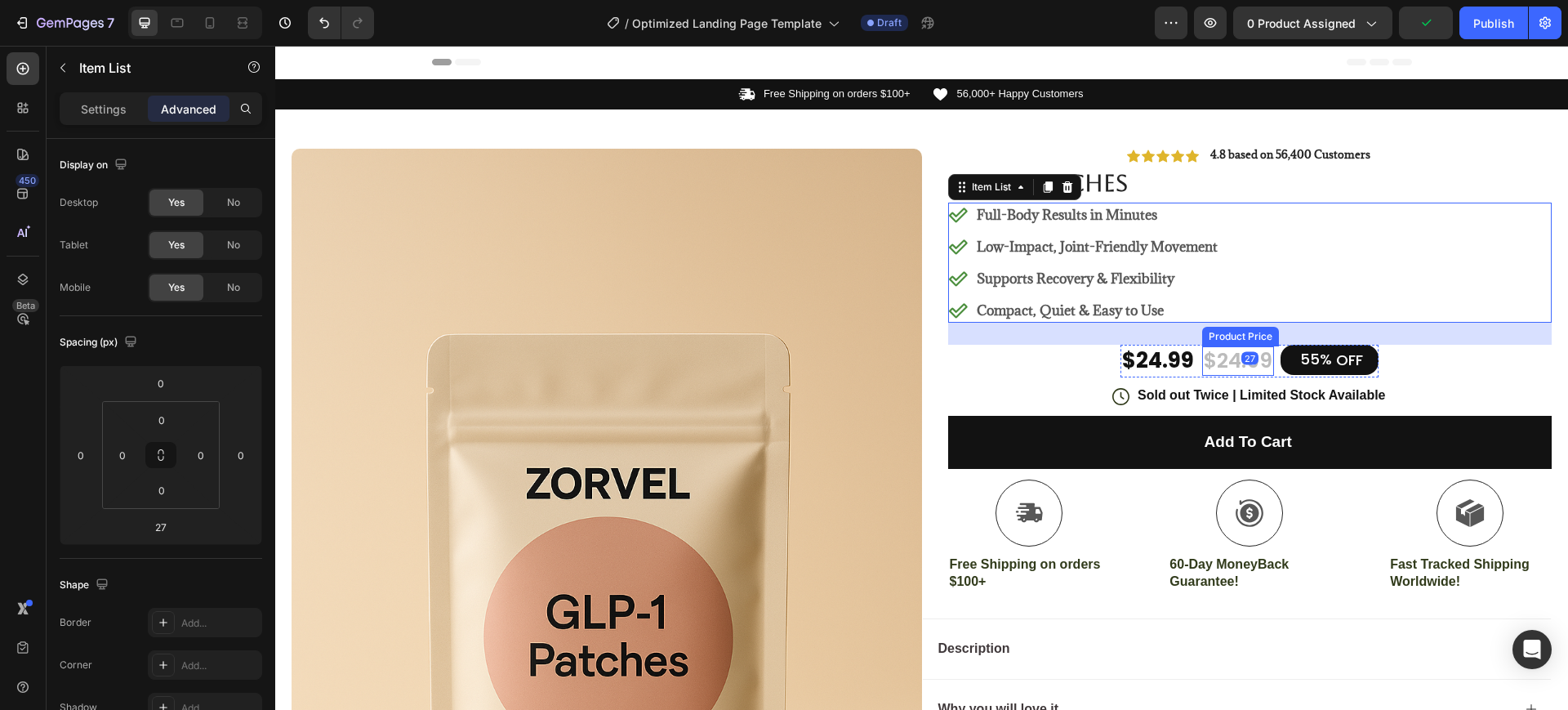 click on "$24.99" at bounding box center [1238, 361] 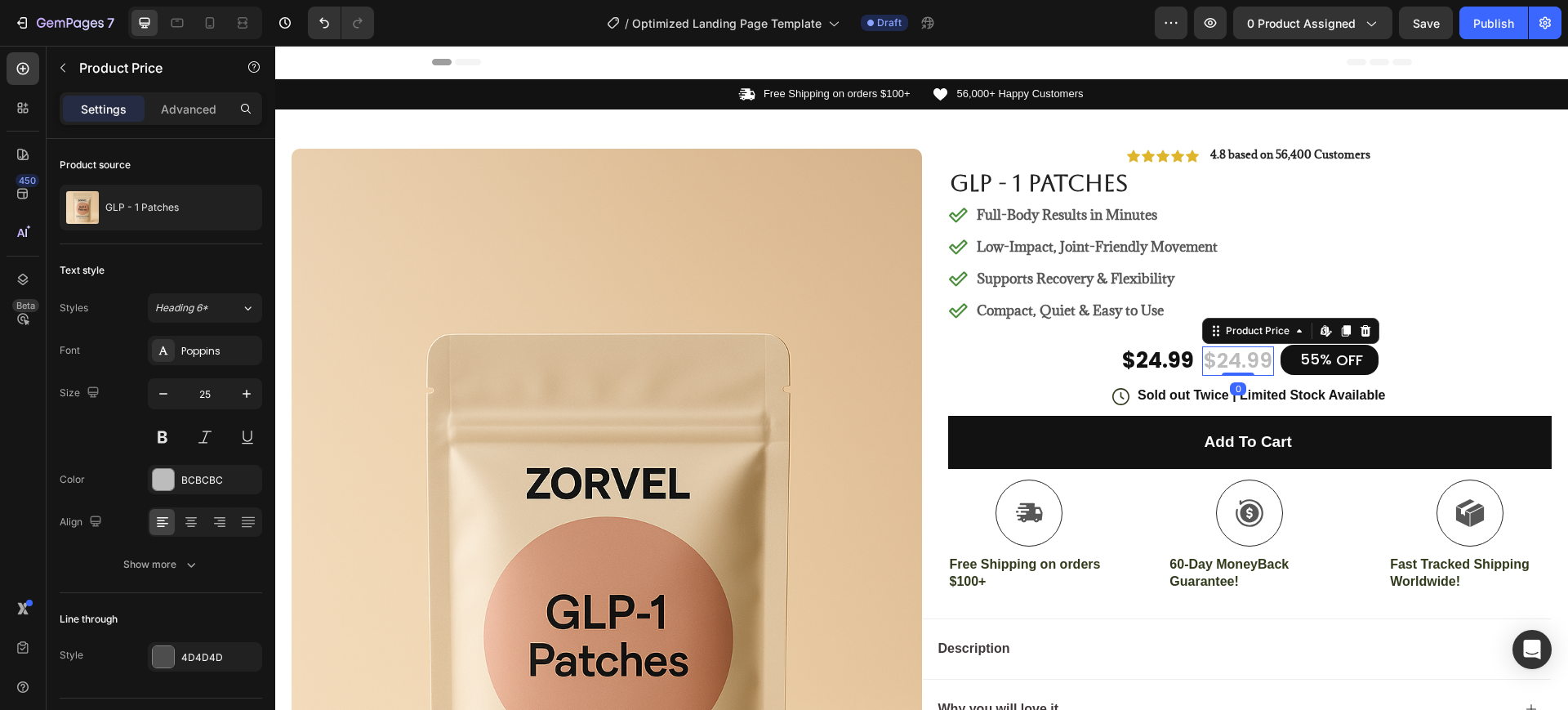 click on "0" at bounding box center (1238, 389) 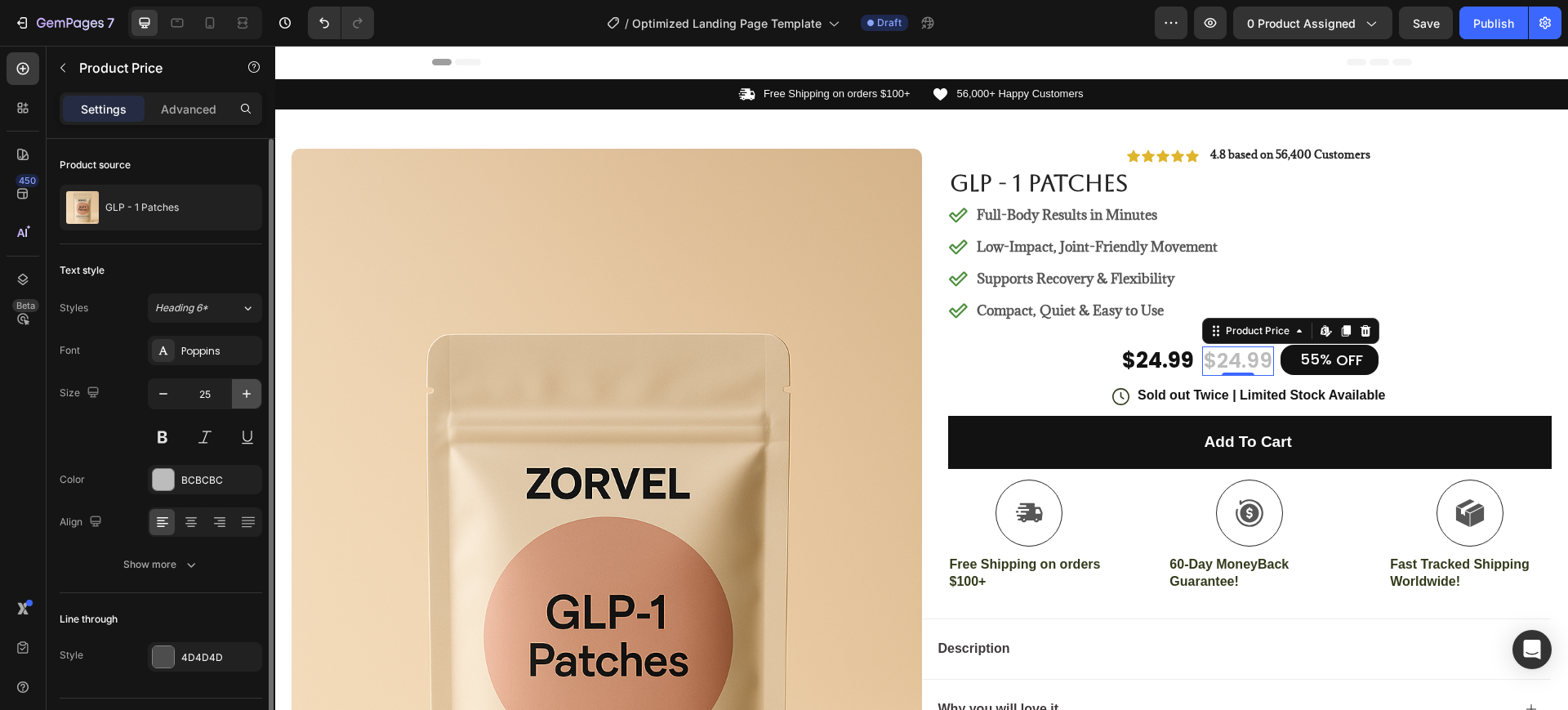 click 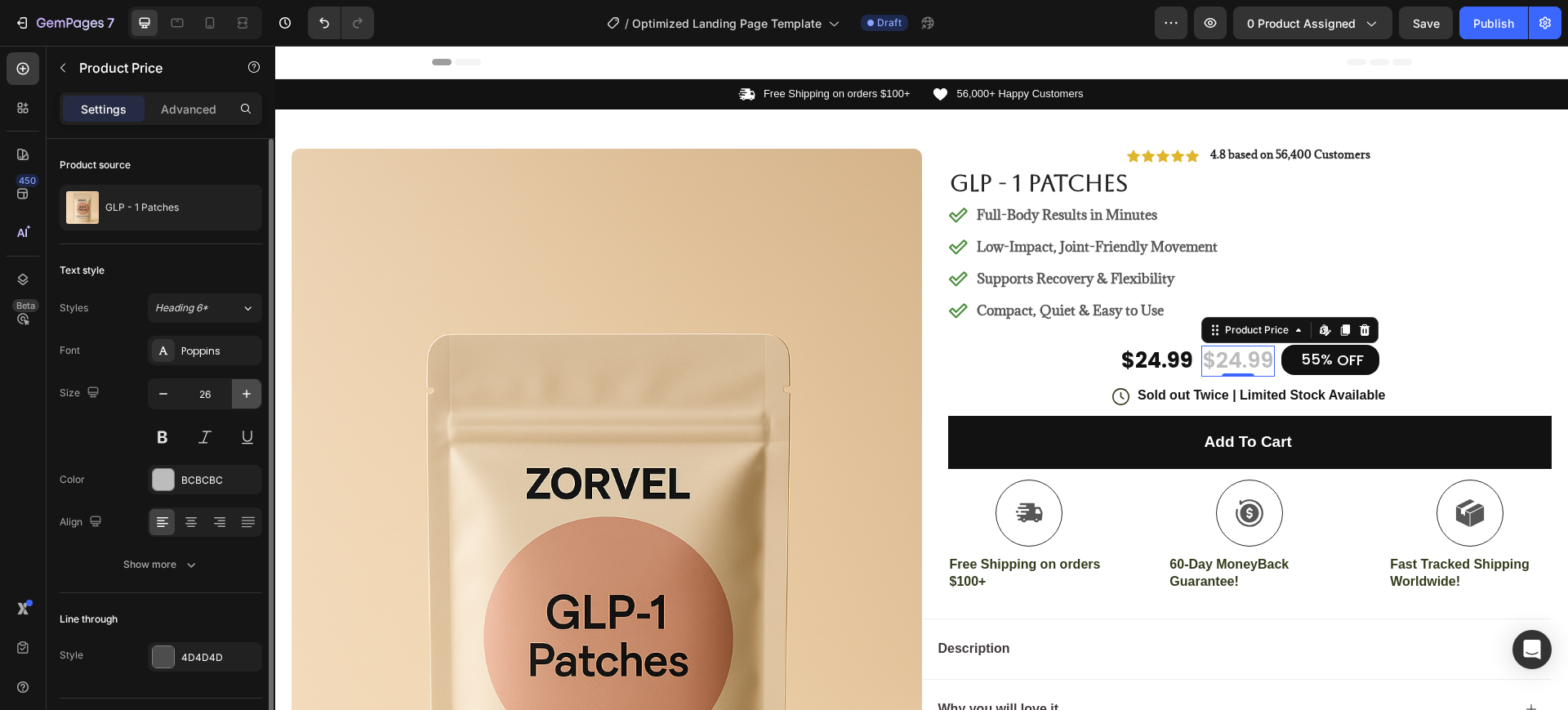 click 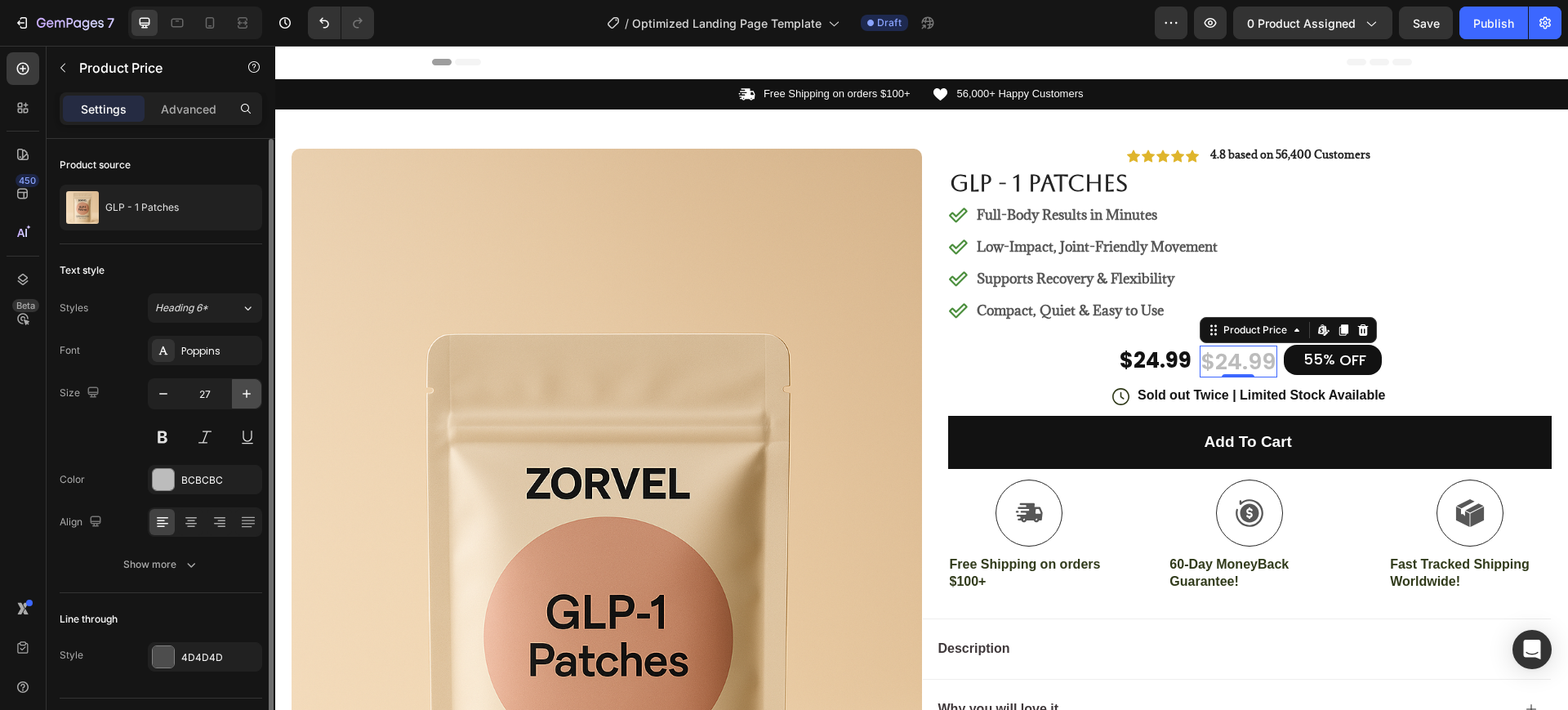 click 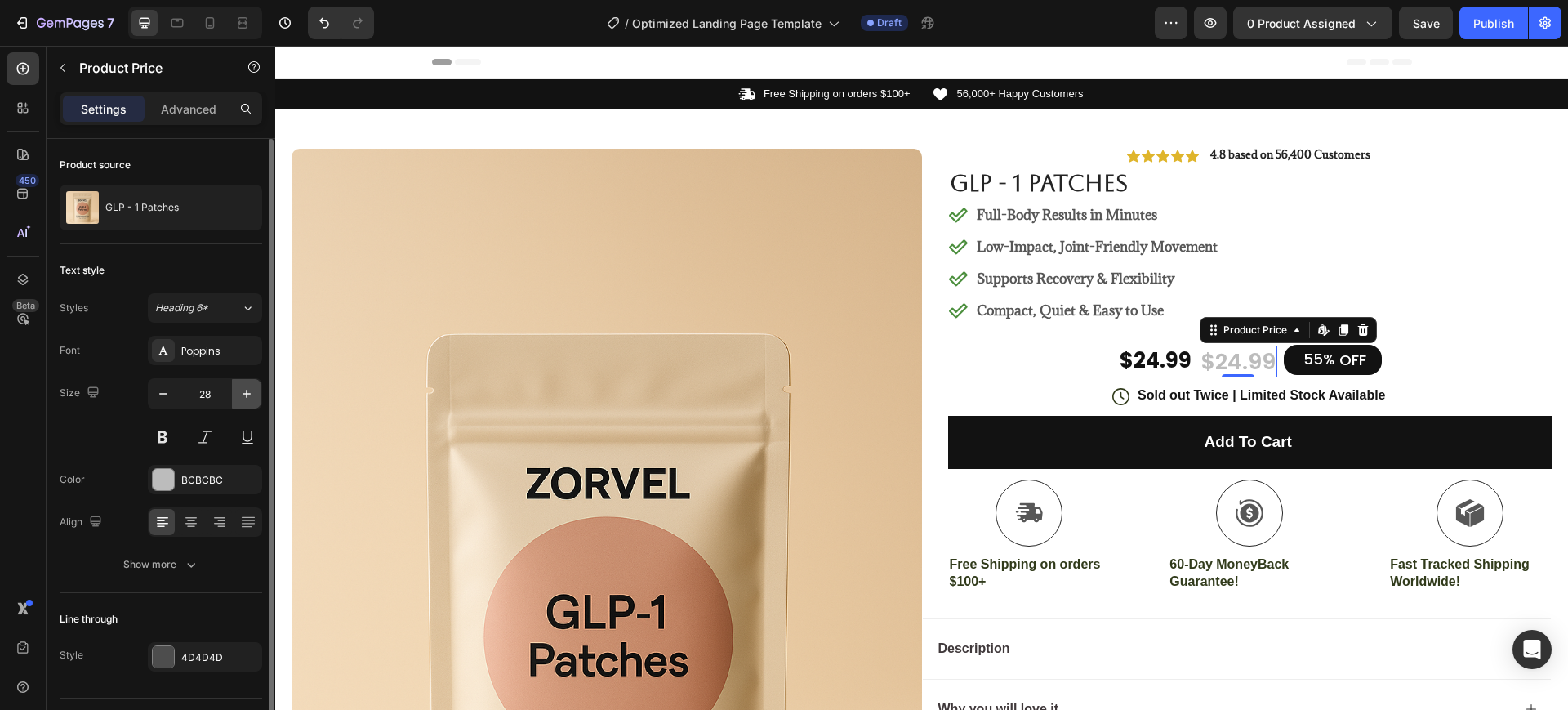 click 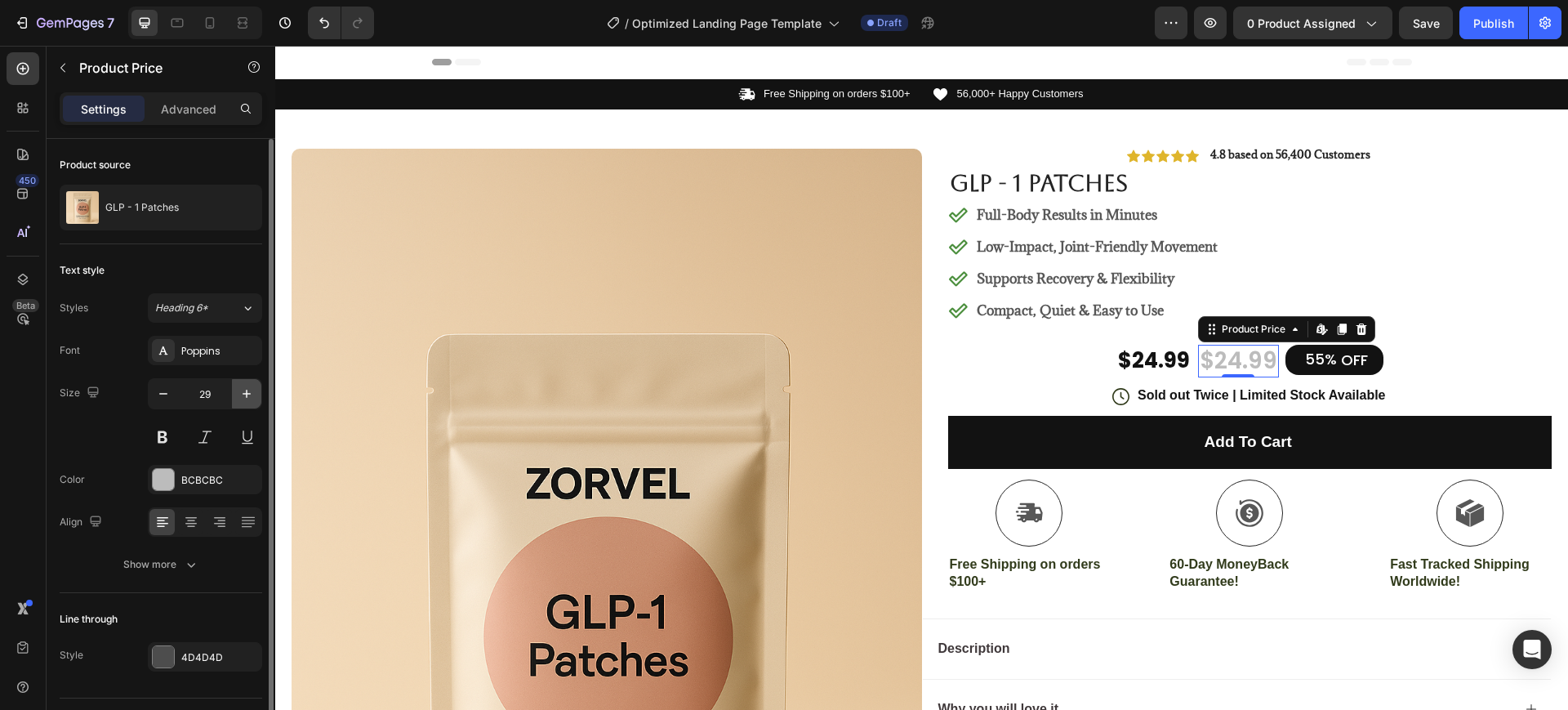 click 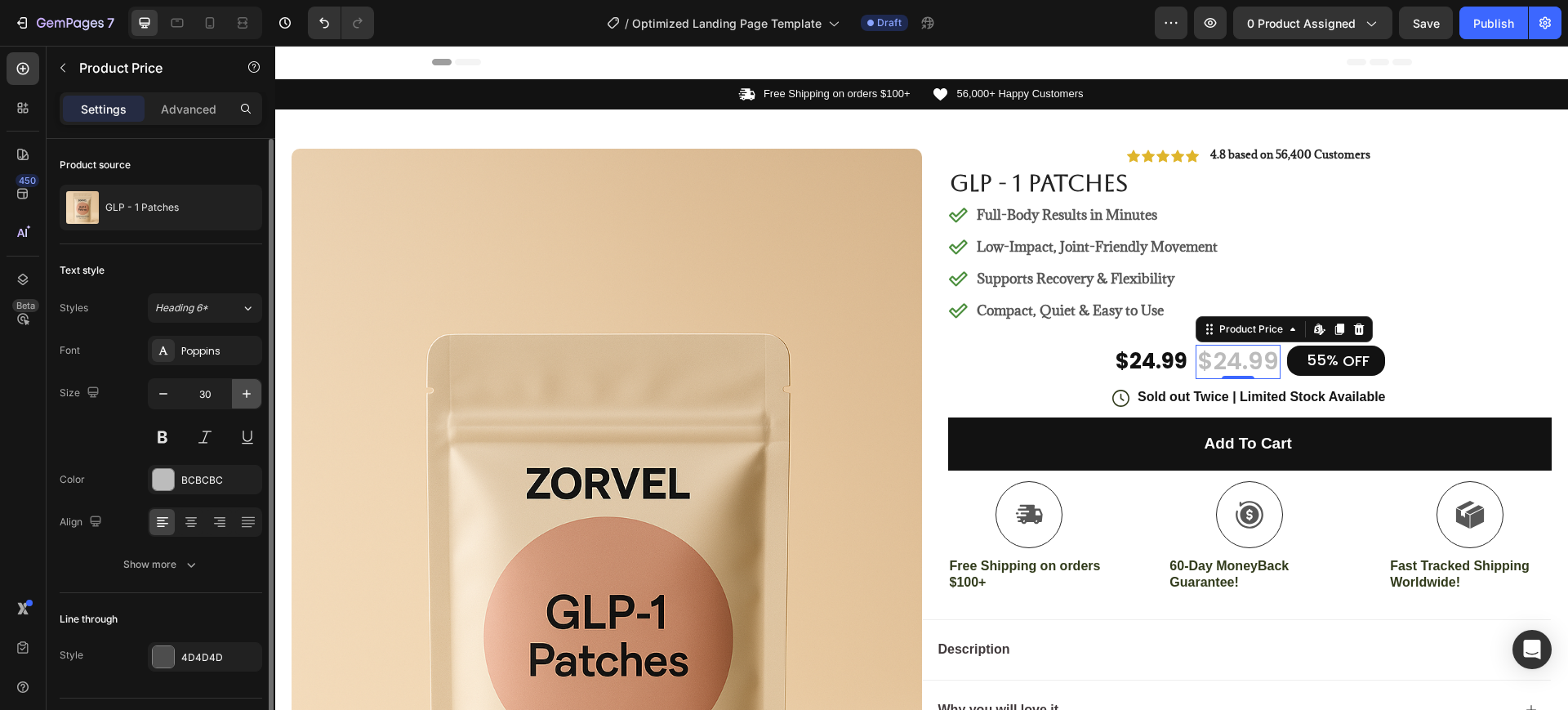 click 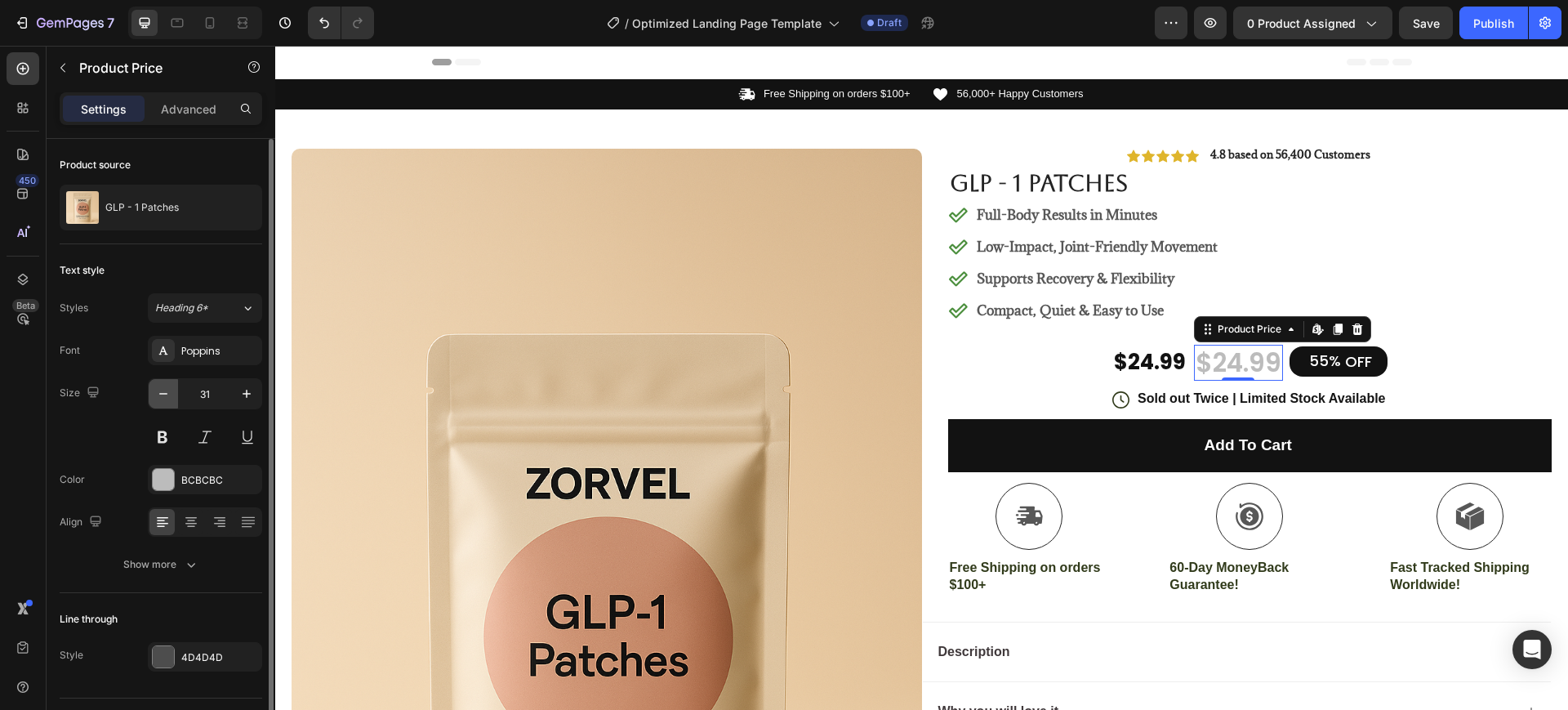click 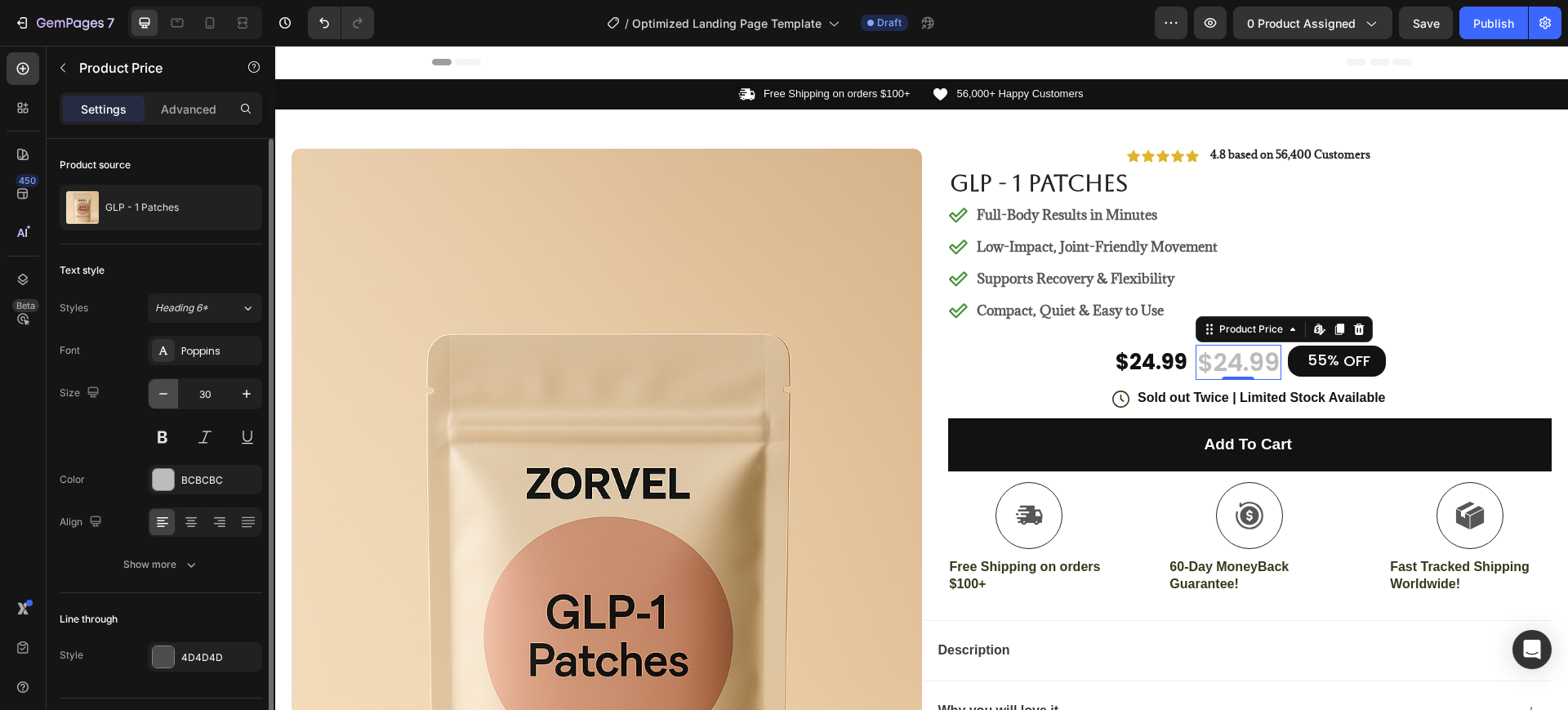 click 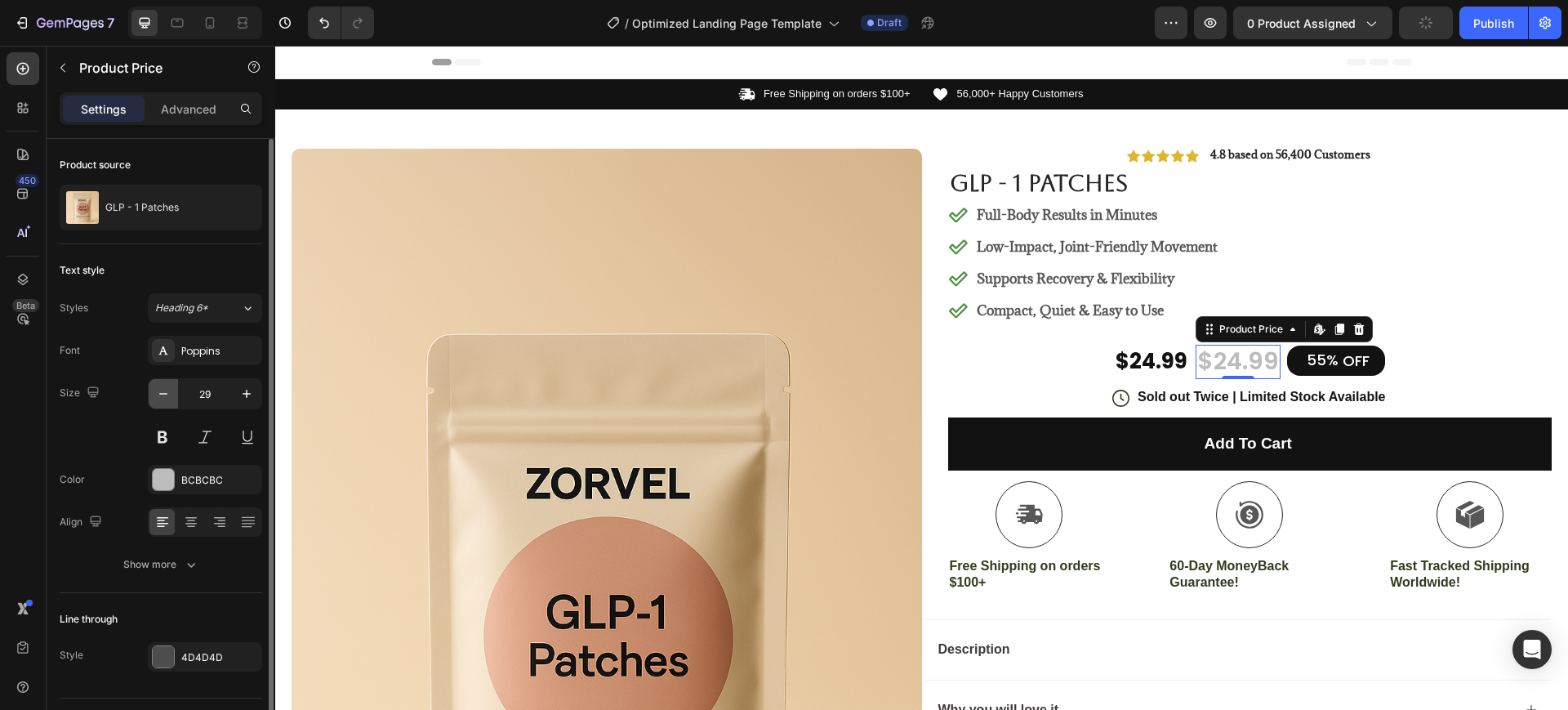 click 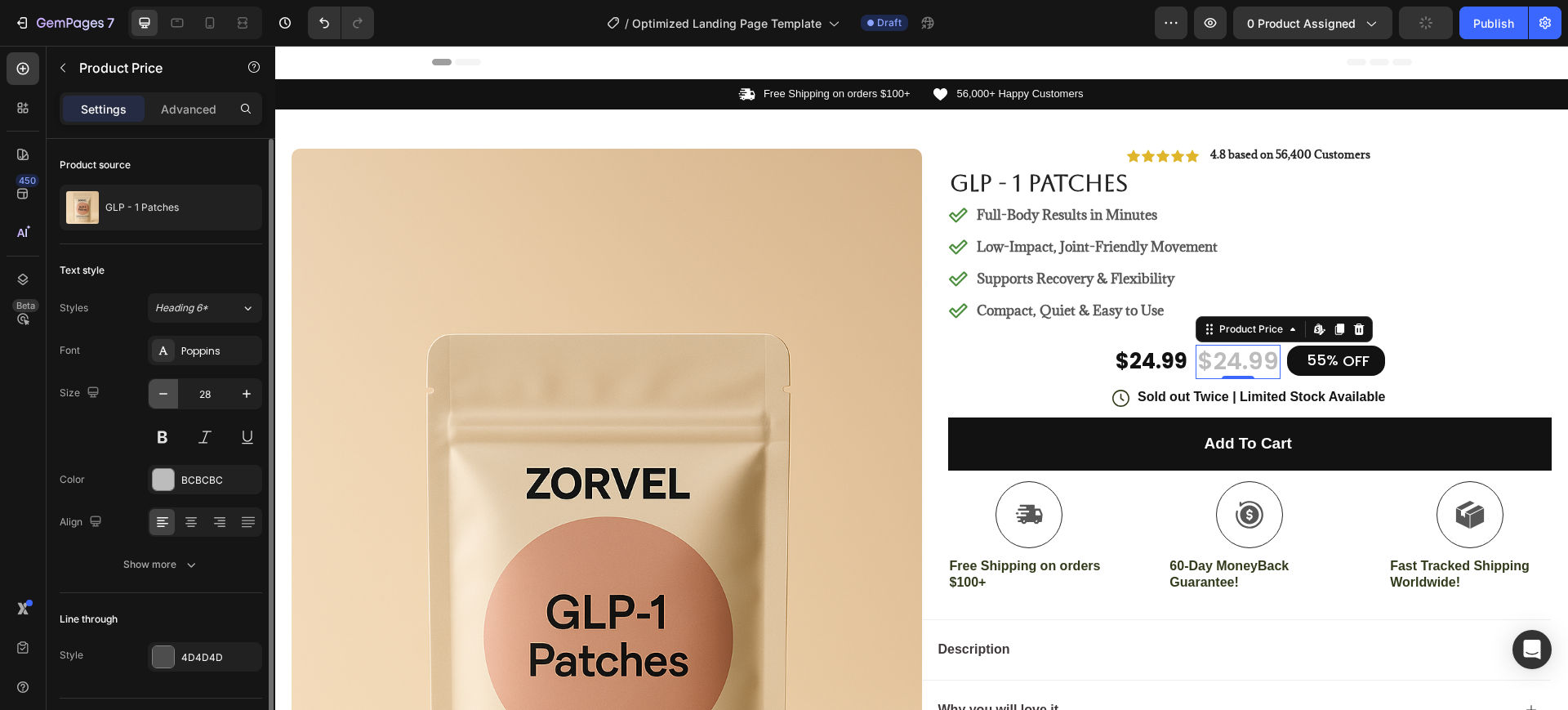 click 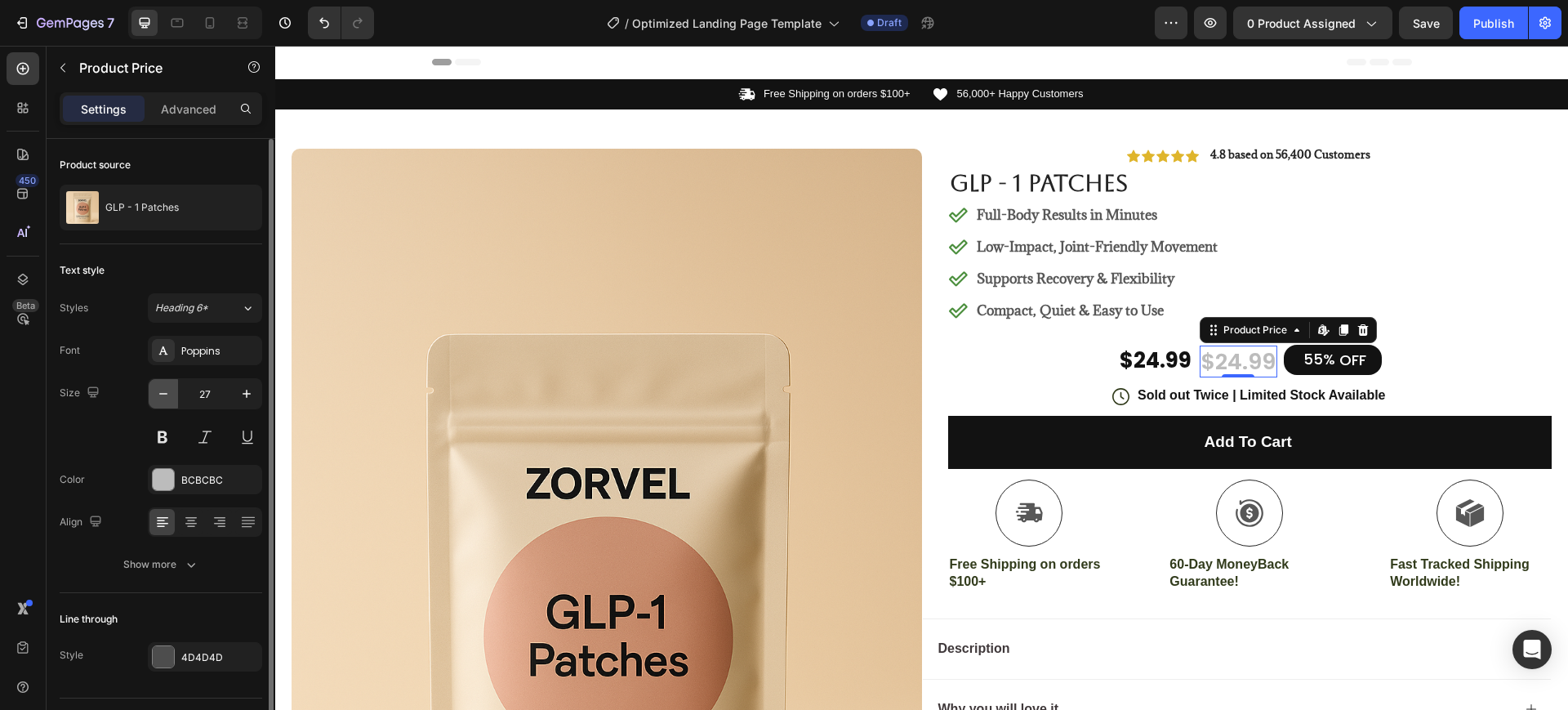 click 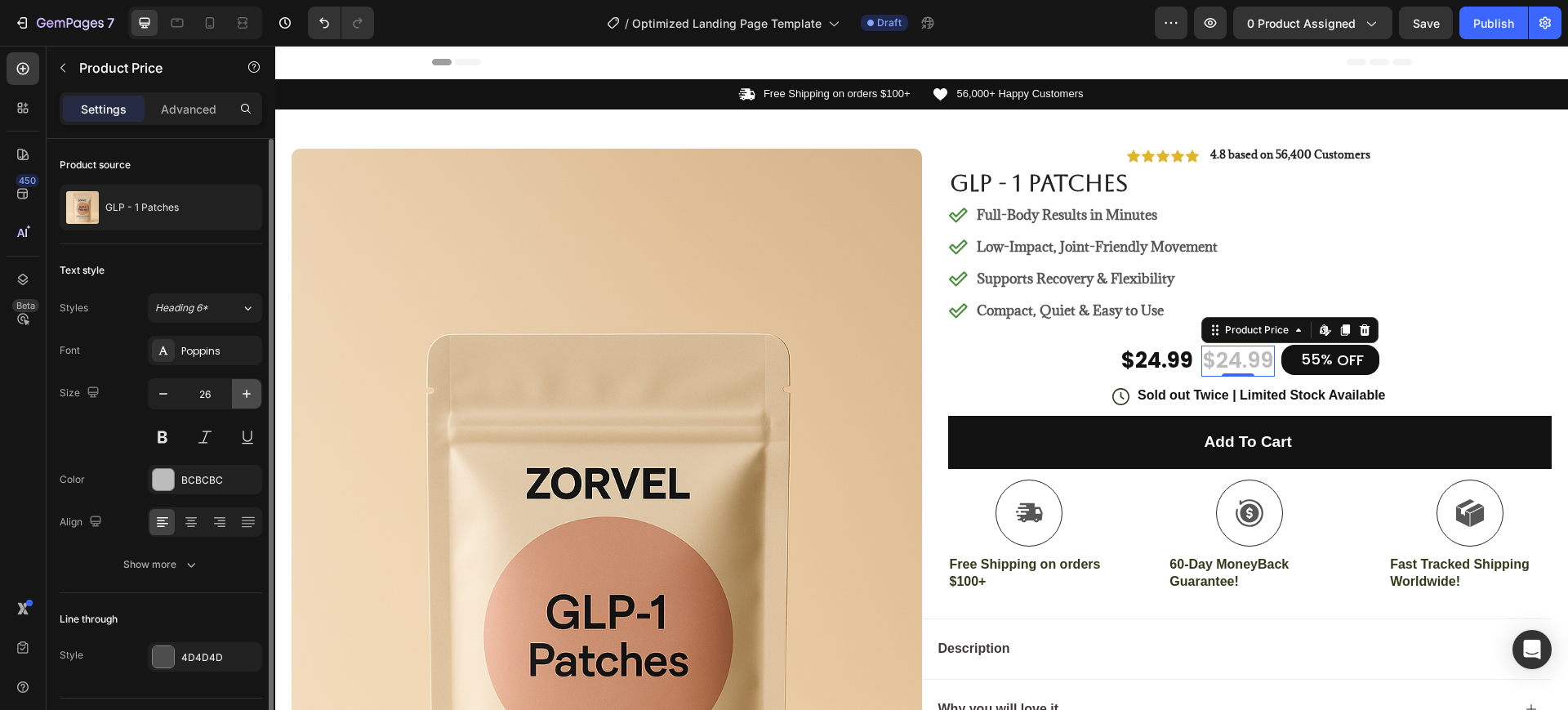 click 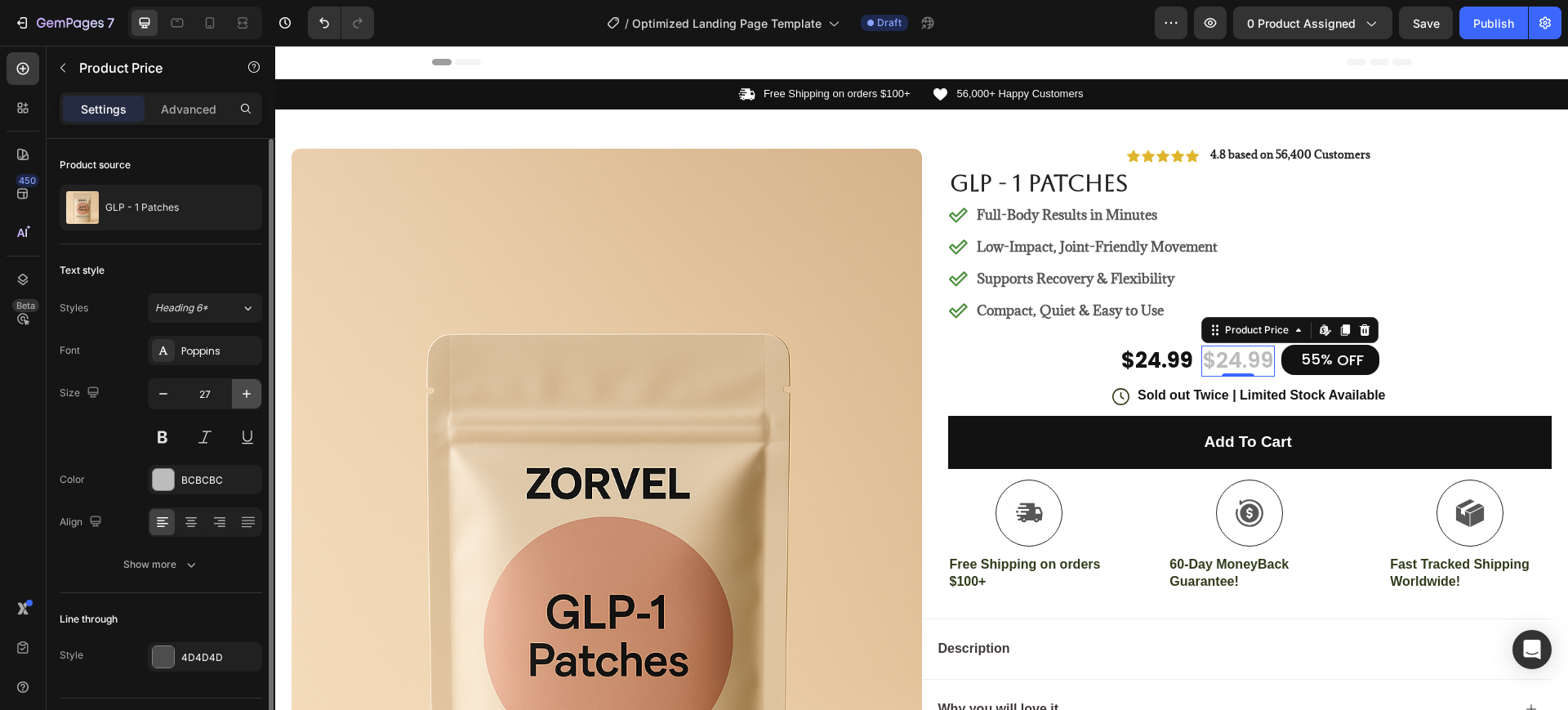 click 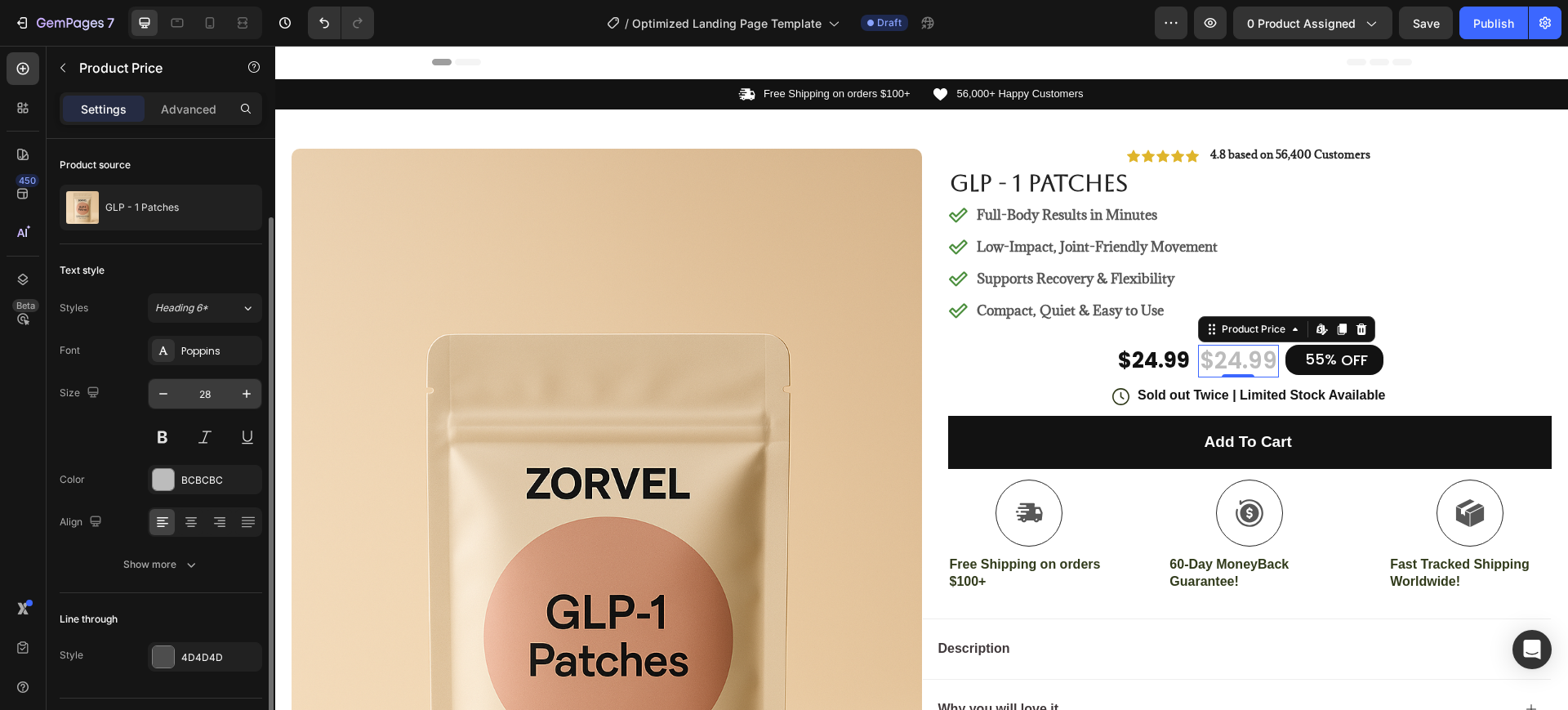 scroll, scrollTop: 40, scrollLeft: 0, axis: vertical 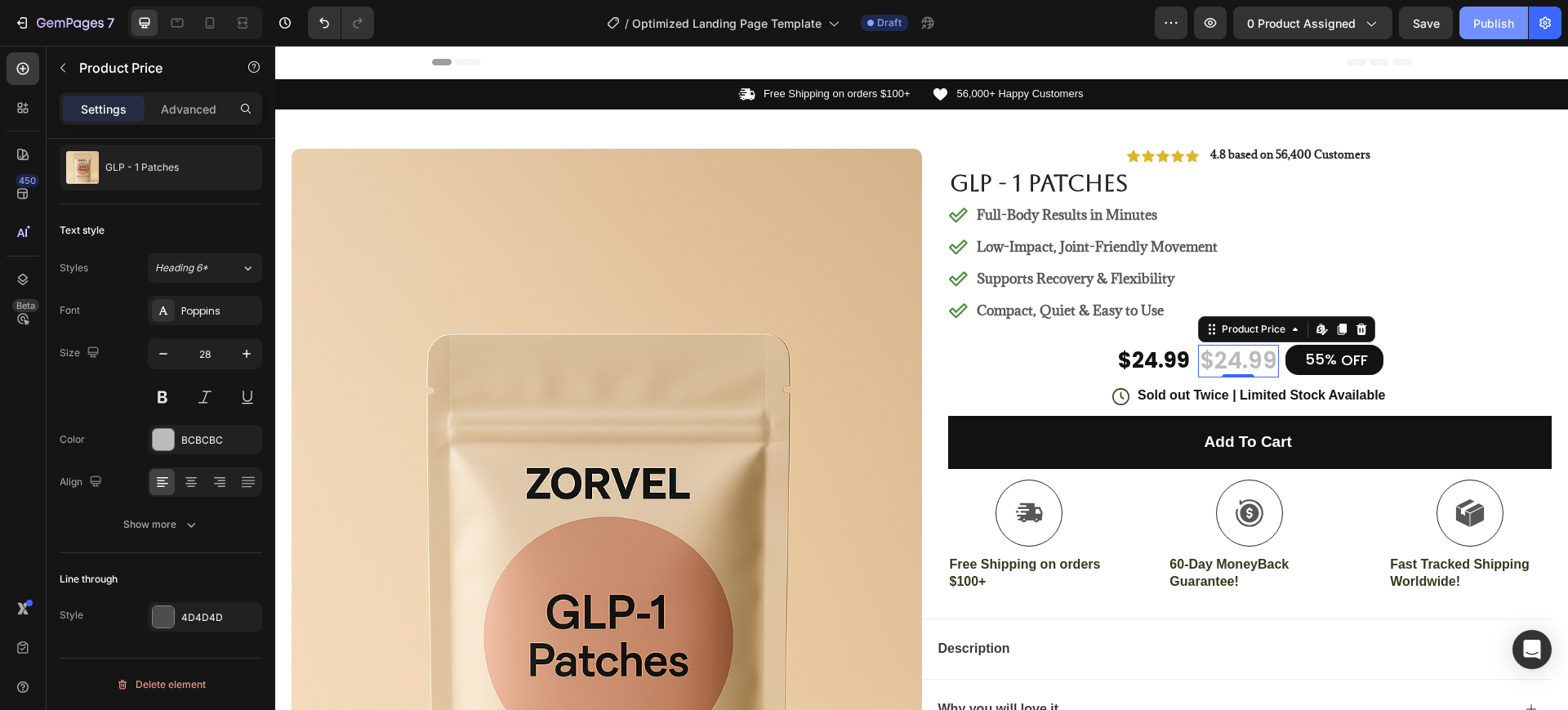 click on "Publish" at bounding box center [1494, 23] 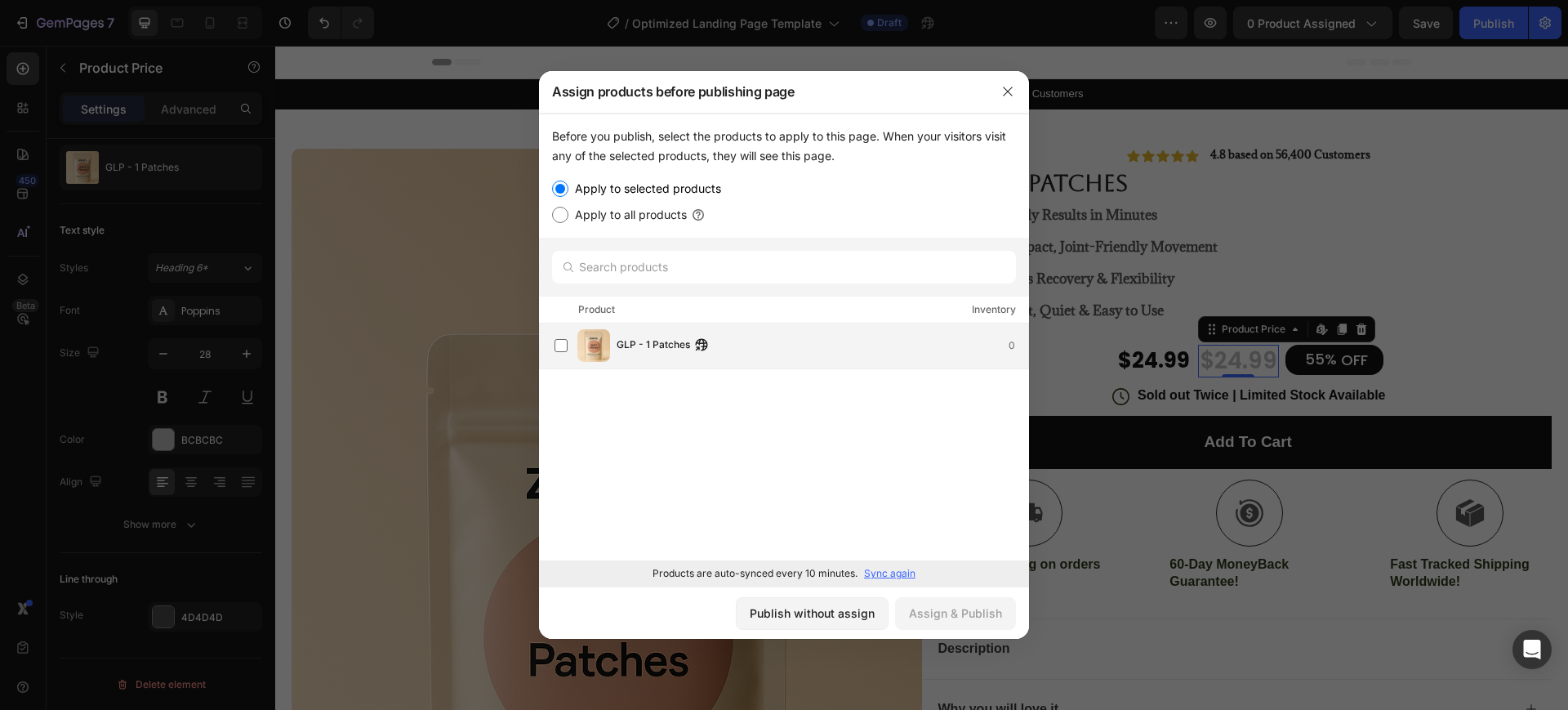 click on "GLP - 1 Patches 0" at bounding box center [791, 346] 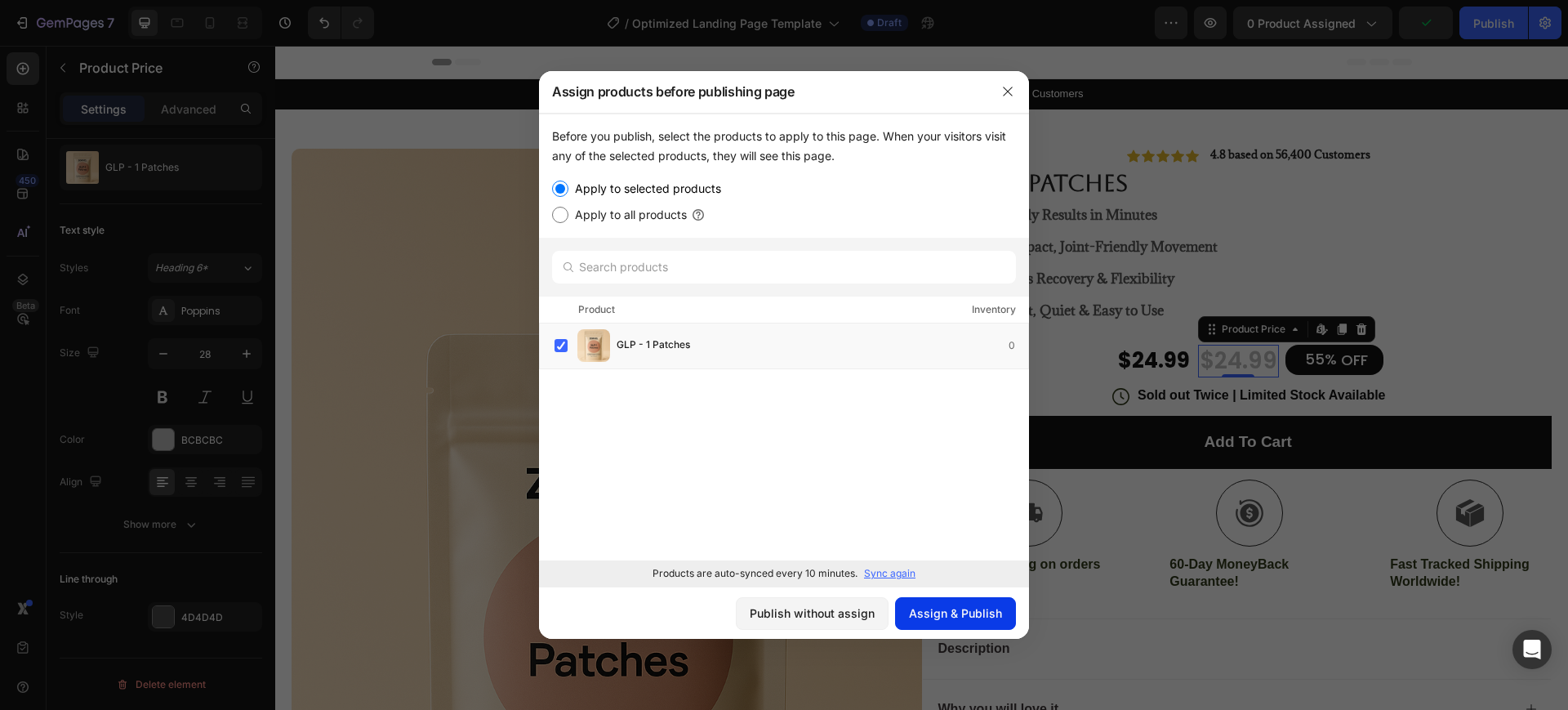 click on "Assign & Publish" at bounding box center (956, 613) 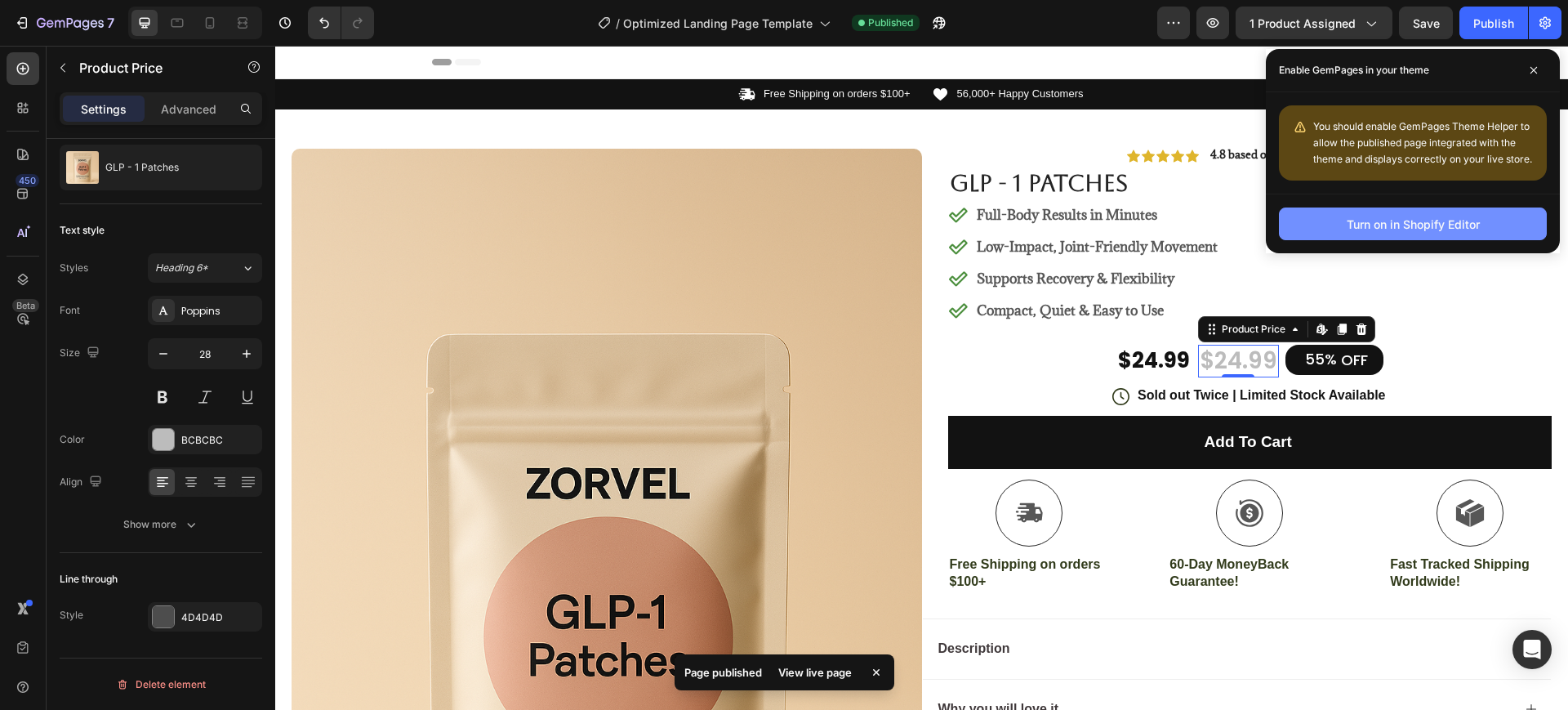 click on "Turn on in Shopify Editor" at bounding box center (1413, 224) 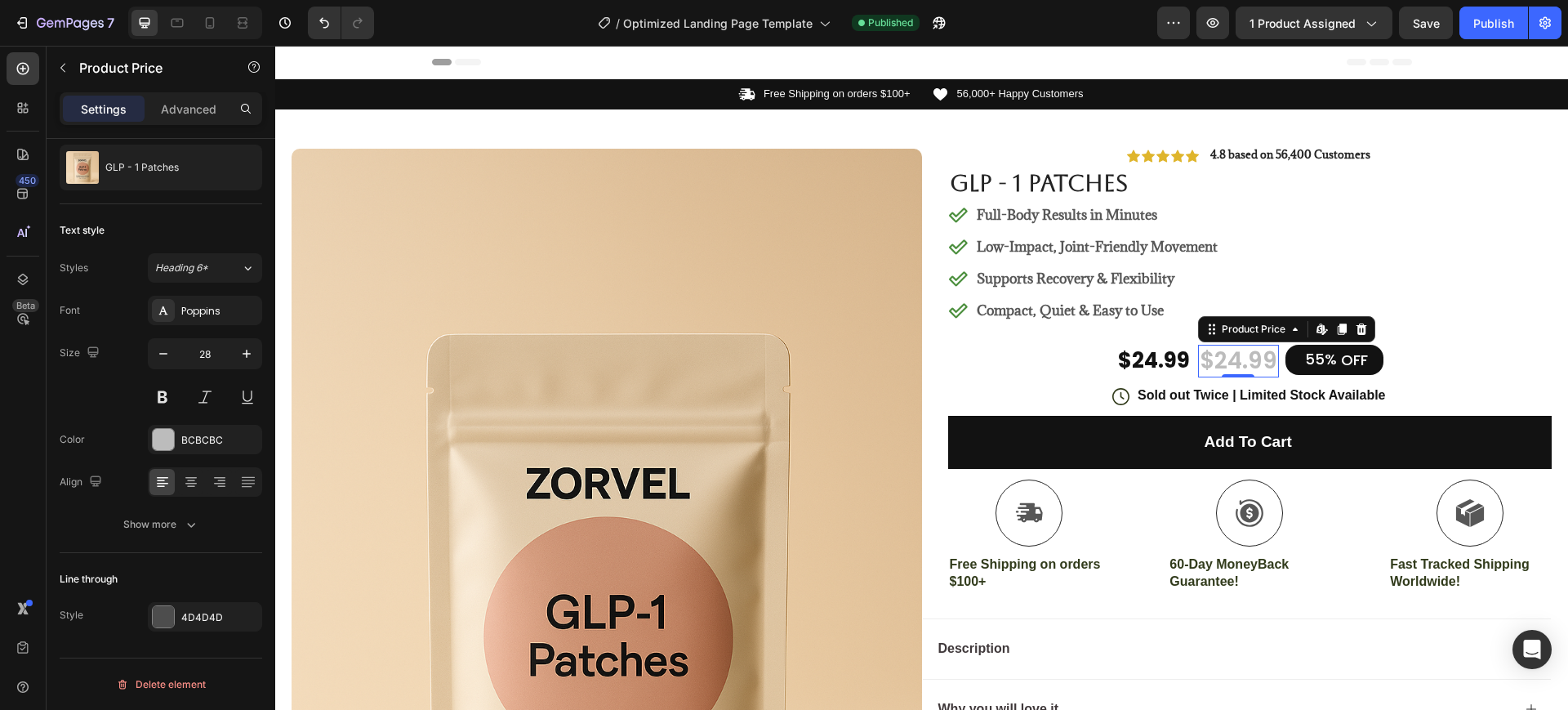 click on "7  Version history  /  Optimized Landing Page Template Published Preview 1 product assigned  Save   Publish" 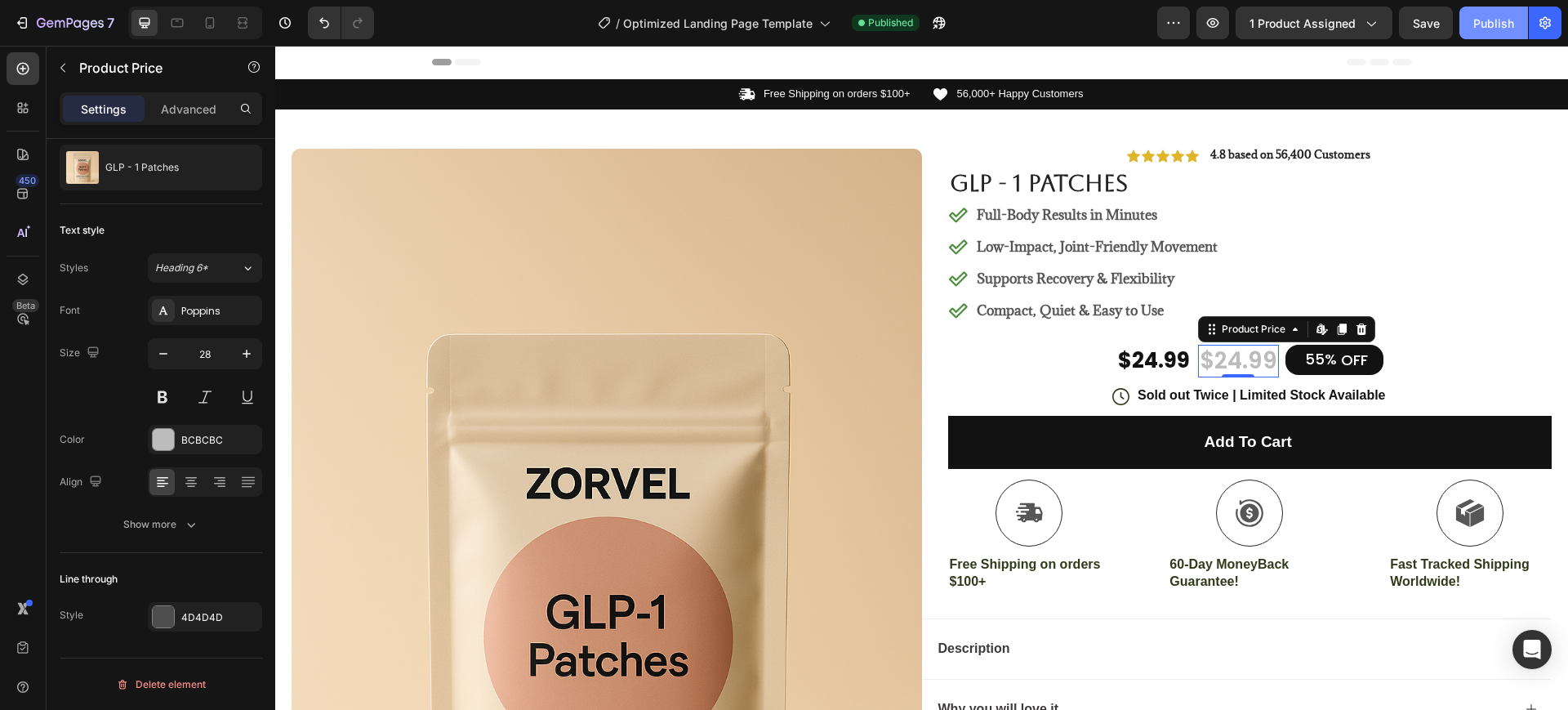click on "Publish" at bounding box center [1494, 23] 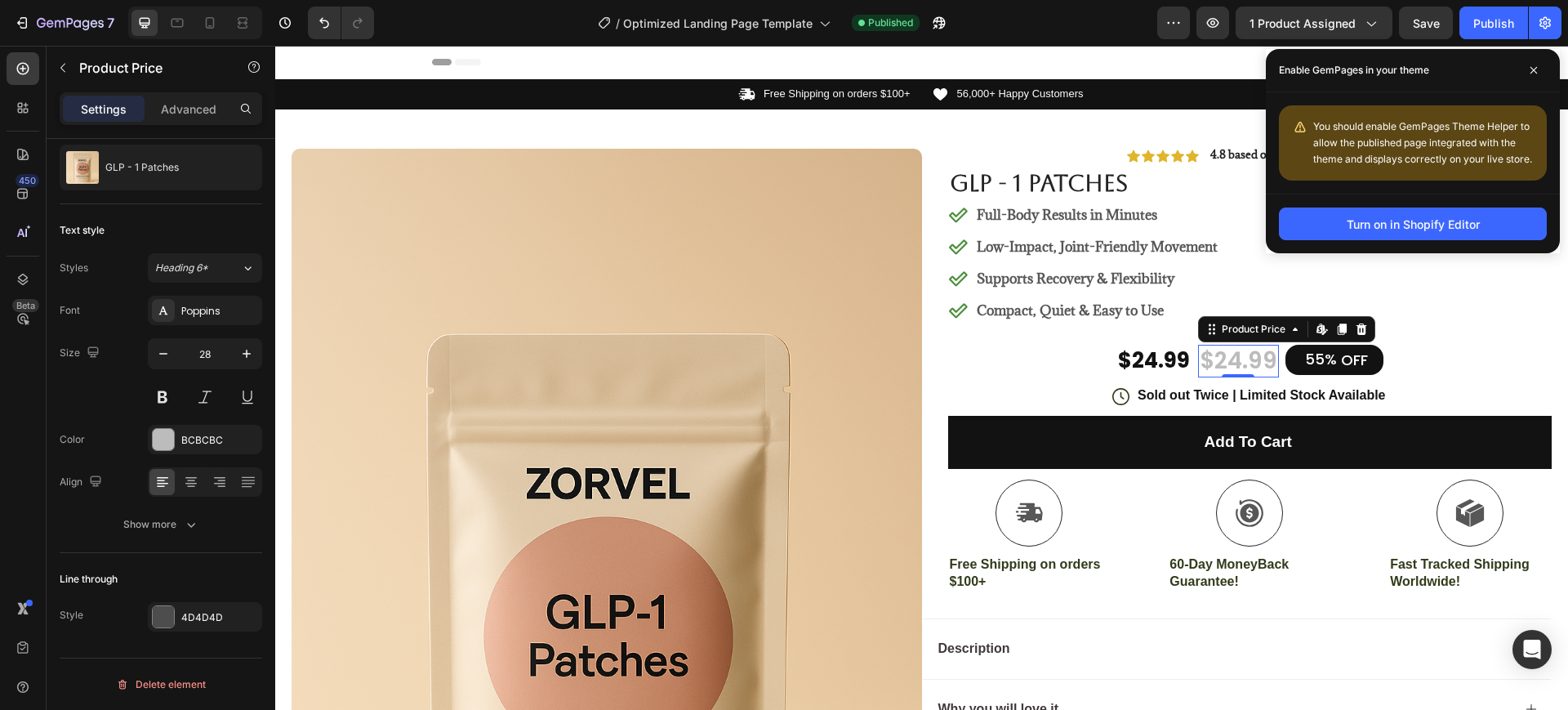 click on "Product Price   Edit content in Shopify" at bounding box center [1286, 329] 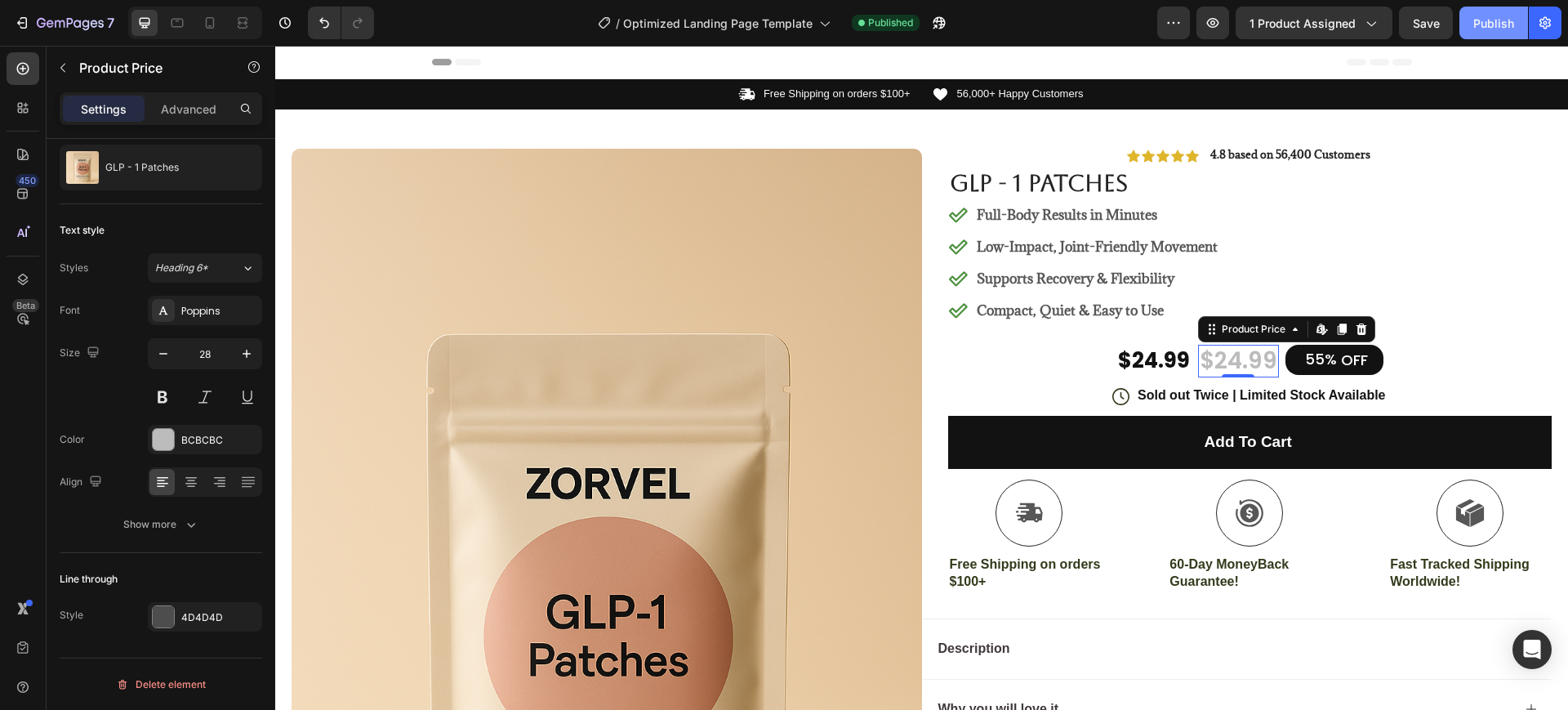 click on "Publish" at bounding box center (1494, 23) 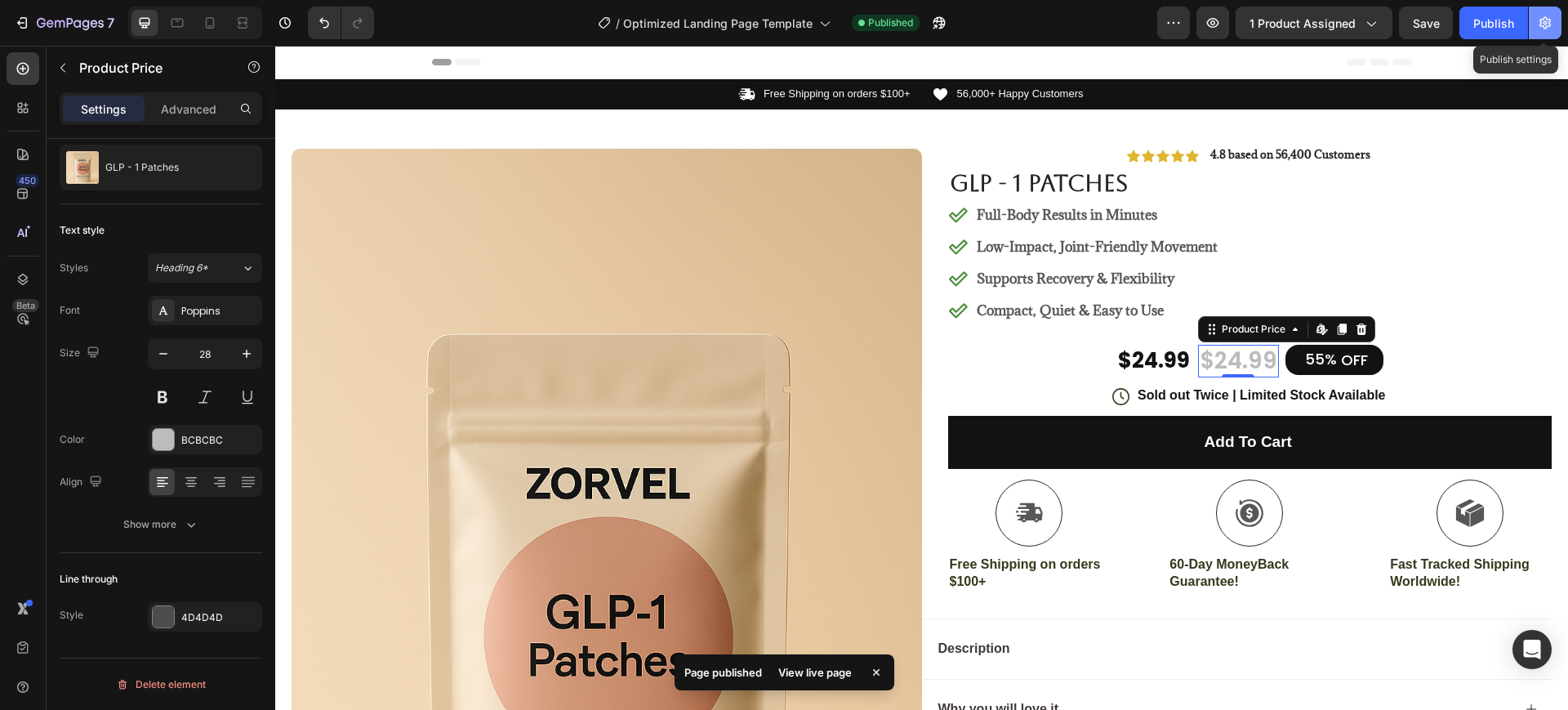click 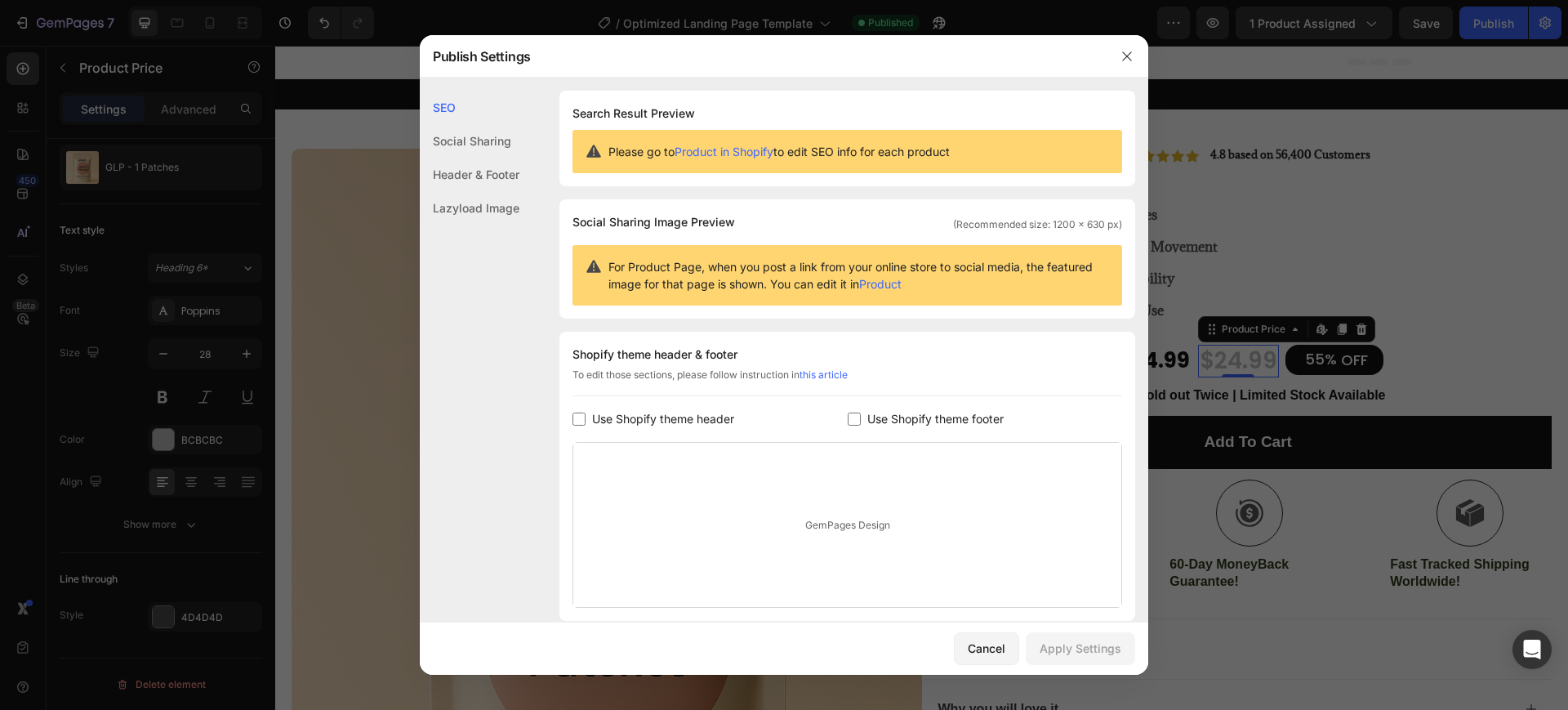 click on "Use Shopify theme header" at bounding box center [663, 419] 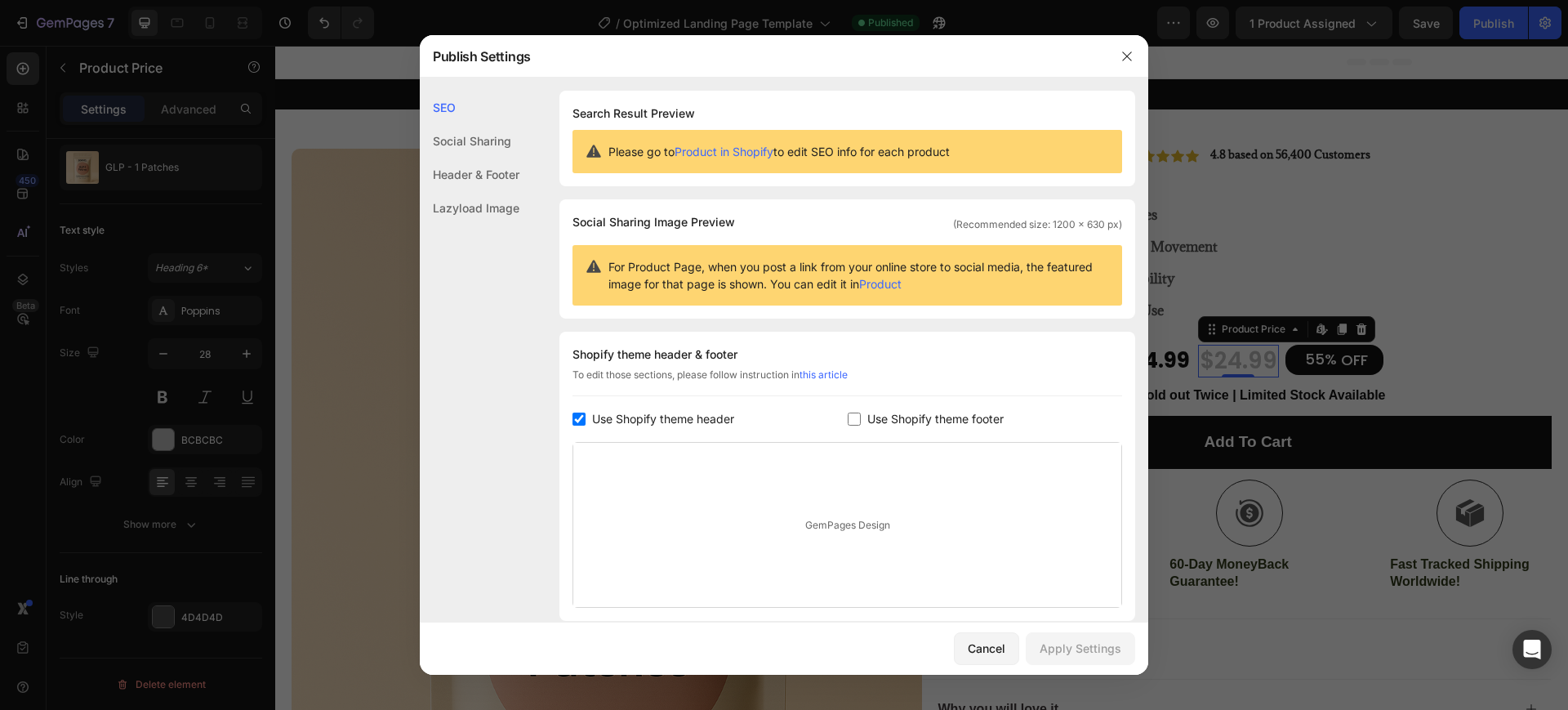 checkbox on "true" 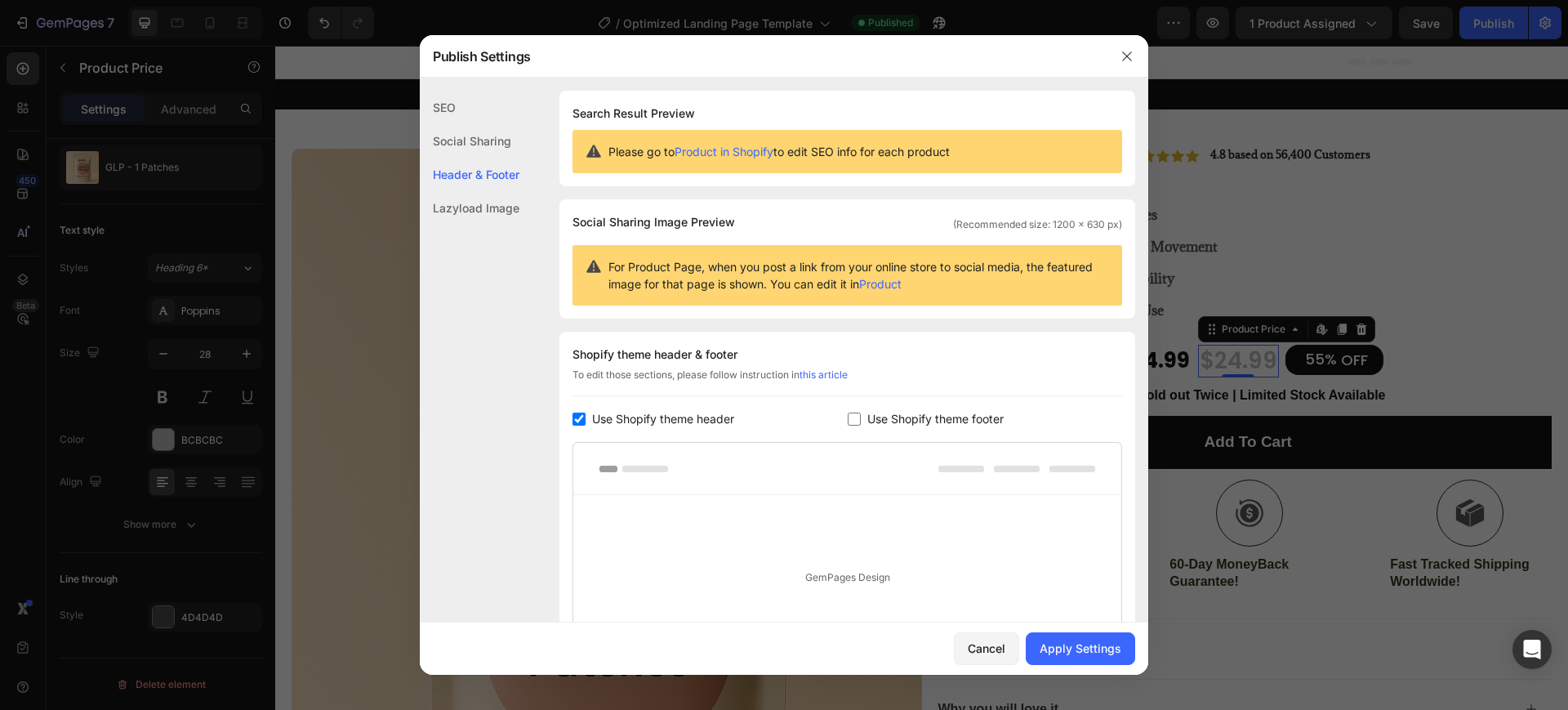 click at bounding box center [854, 419] 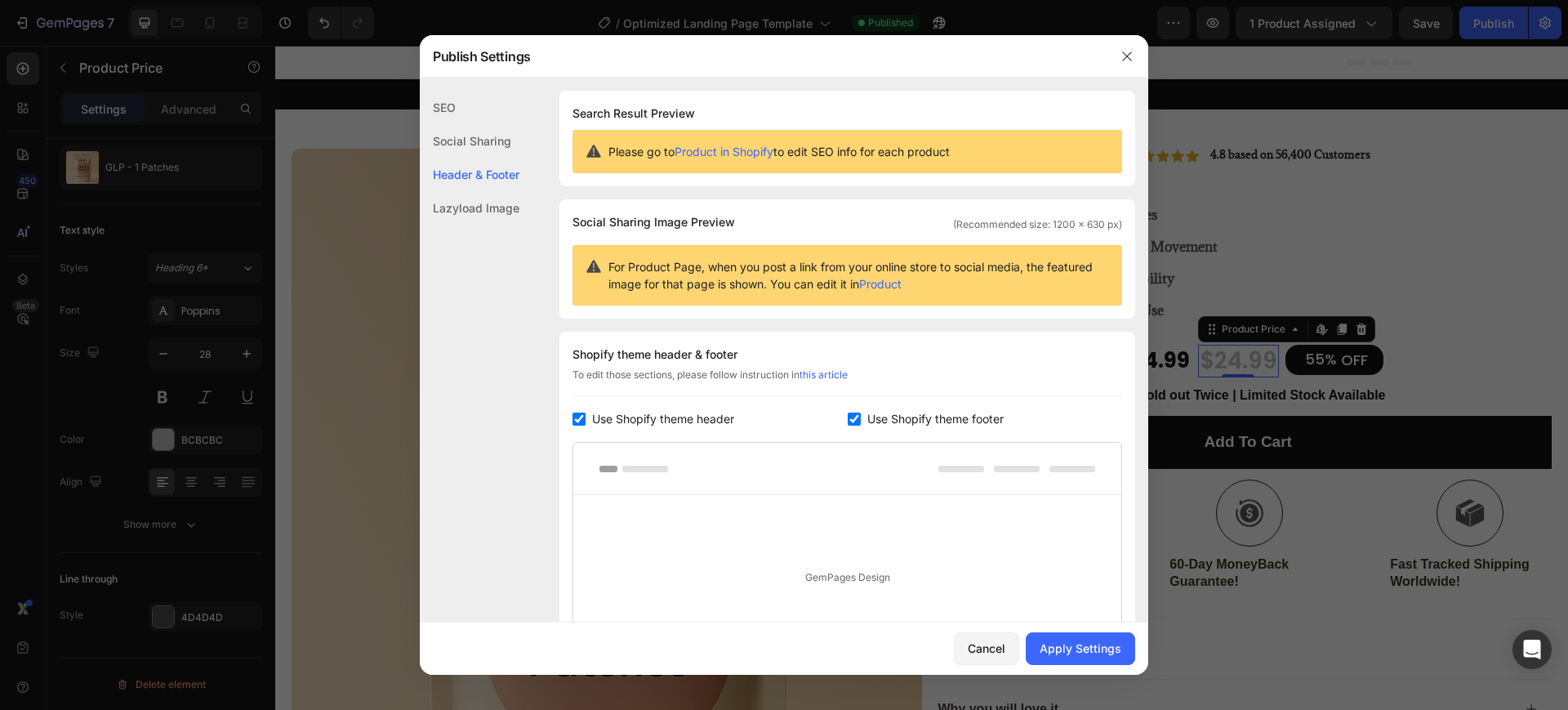 checkbox on "true" 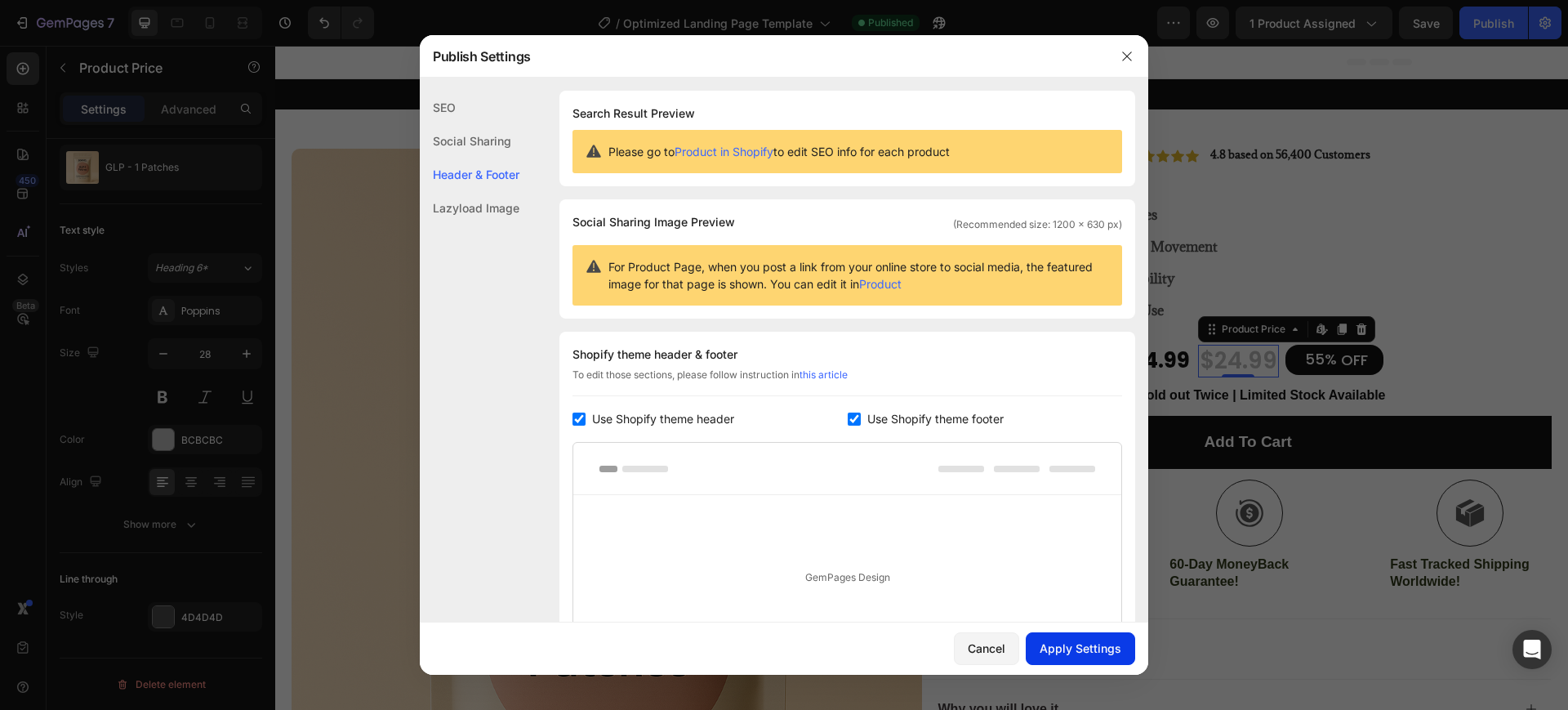 click on "Apply Settings" at bounding box center [1080, 648] 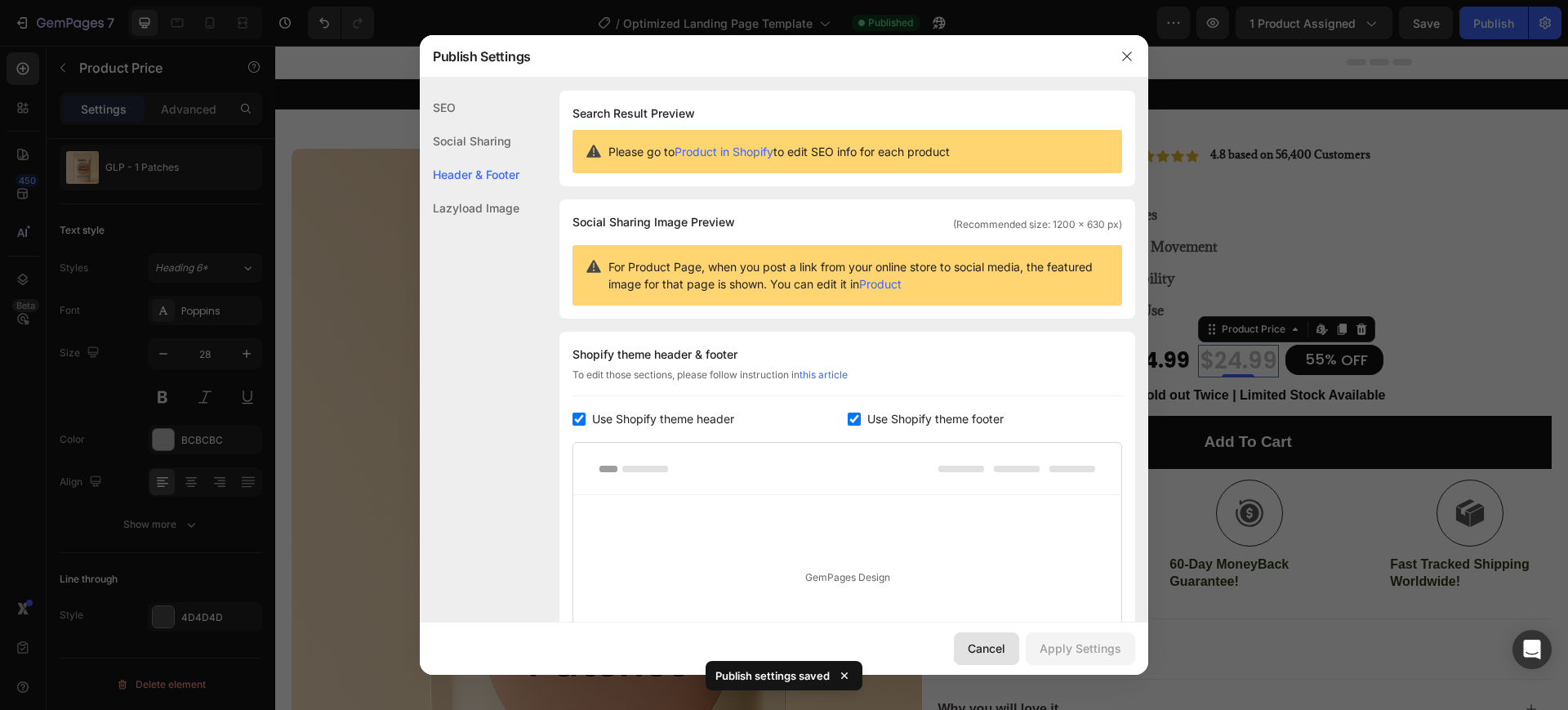 click on "Cancel" at bounding box center (987, 648) 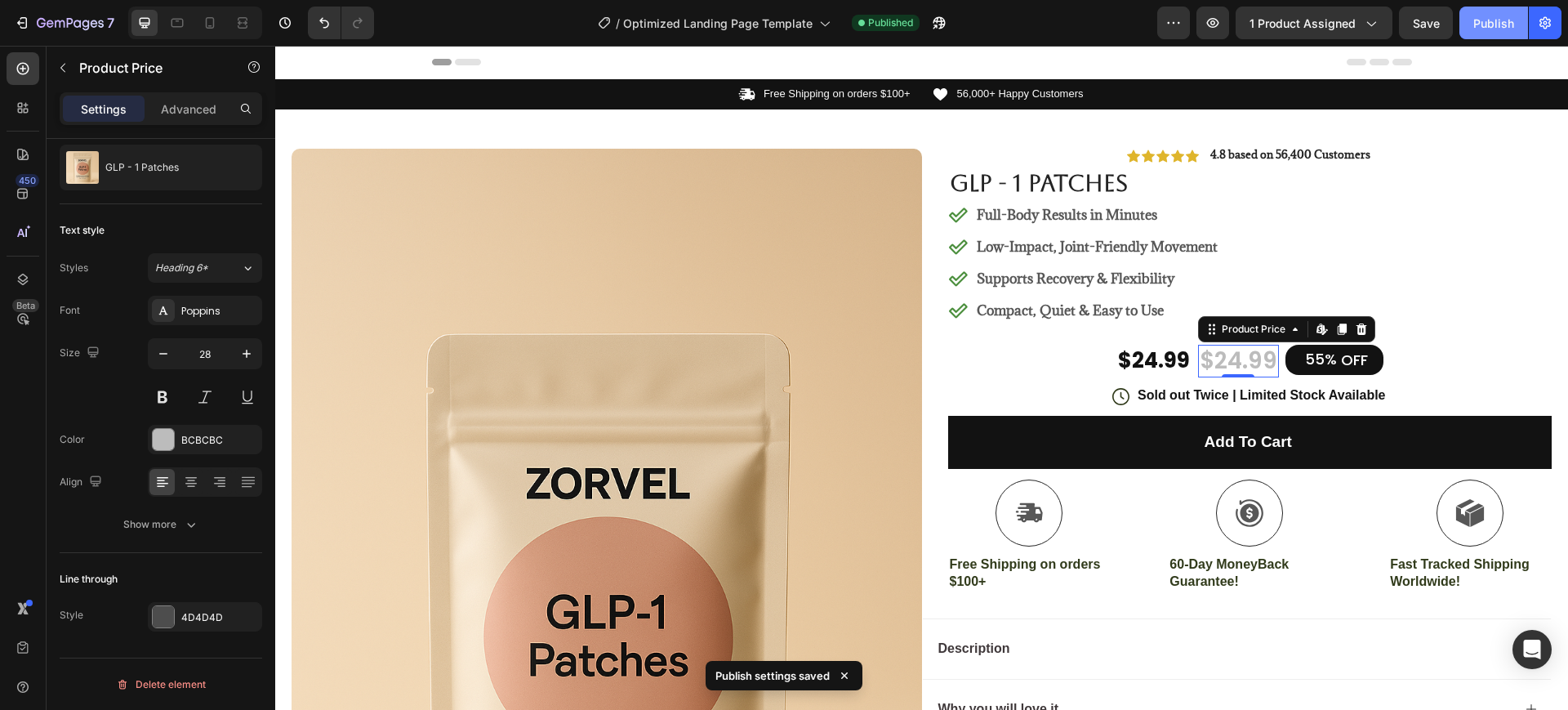 click on "Publish" at bounding box center (1494, 23) 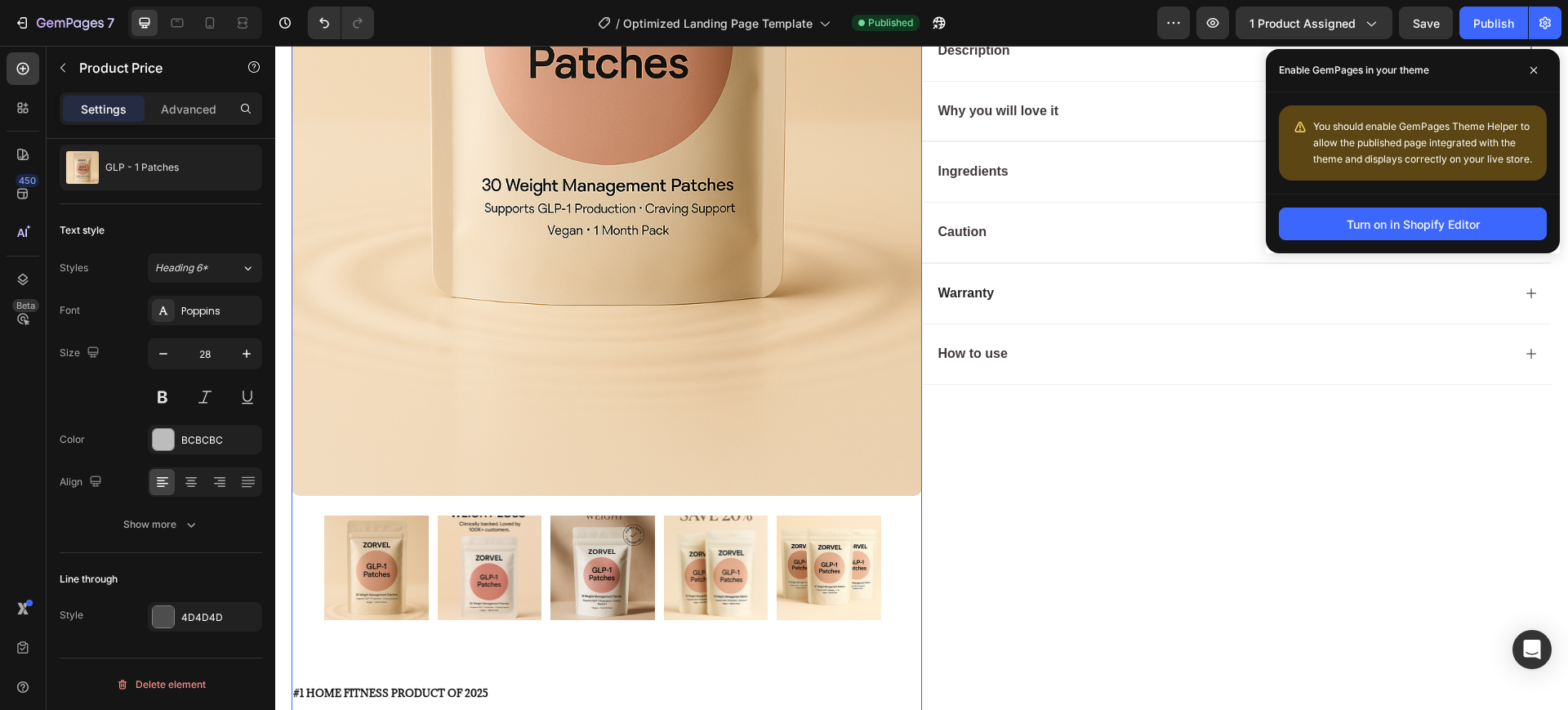scroll, scrollTop: 511, scrollLeft: 0, axis: vertical 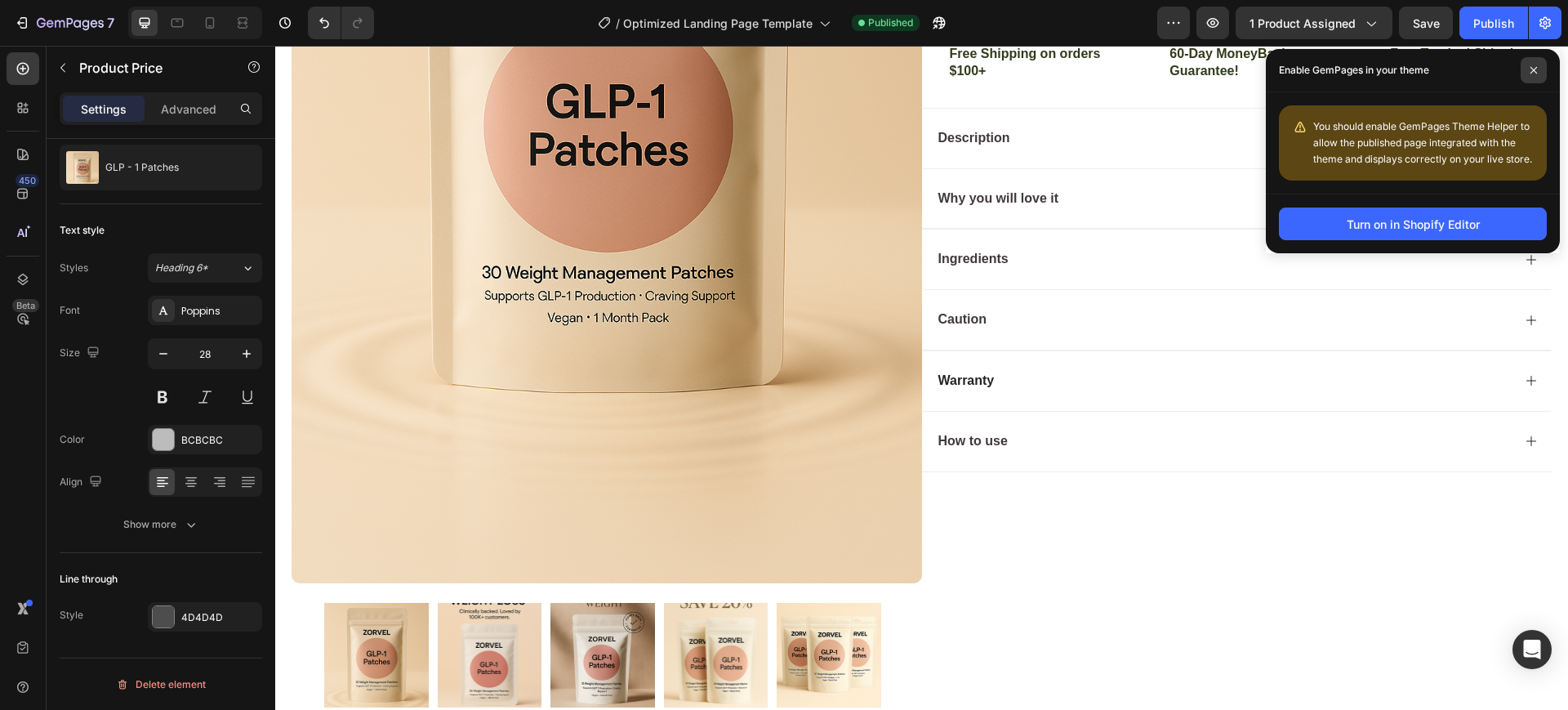 click 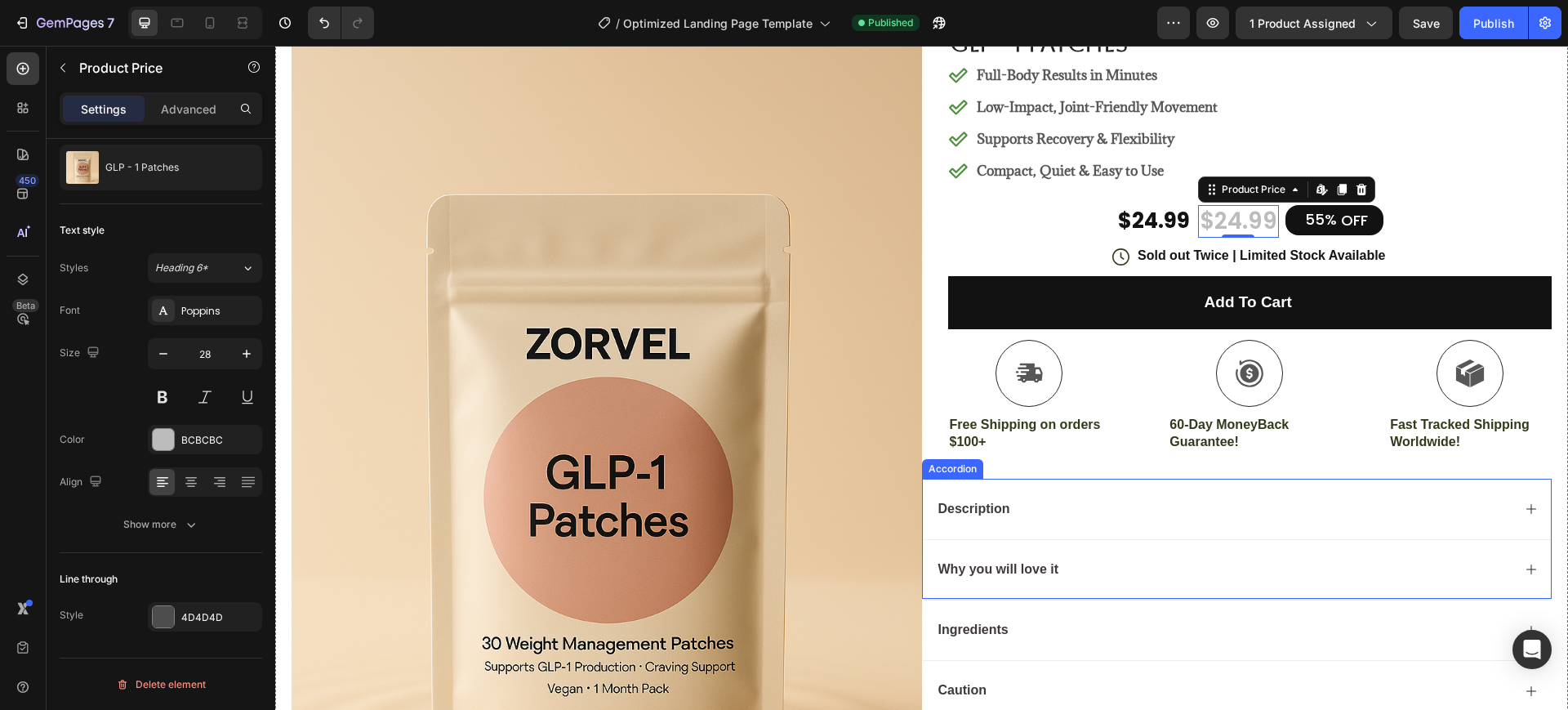 scroll, scrollTop: 102, scrollLeft: 0, axis: vertical 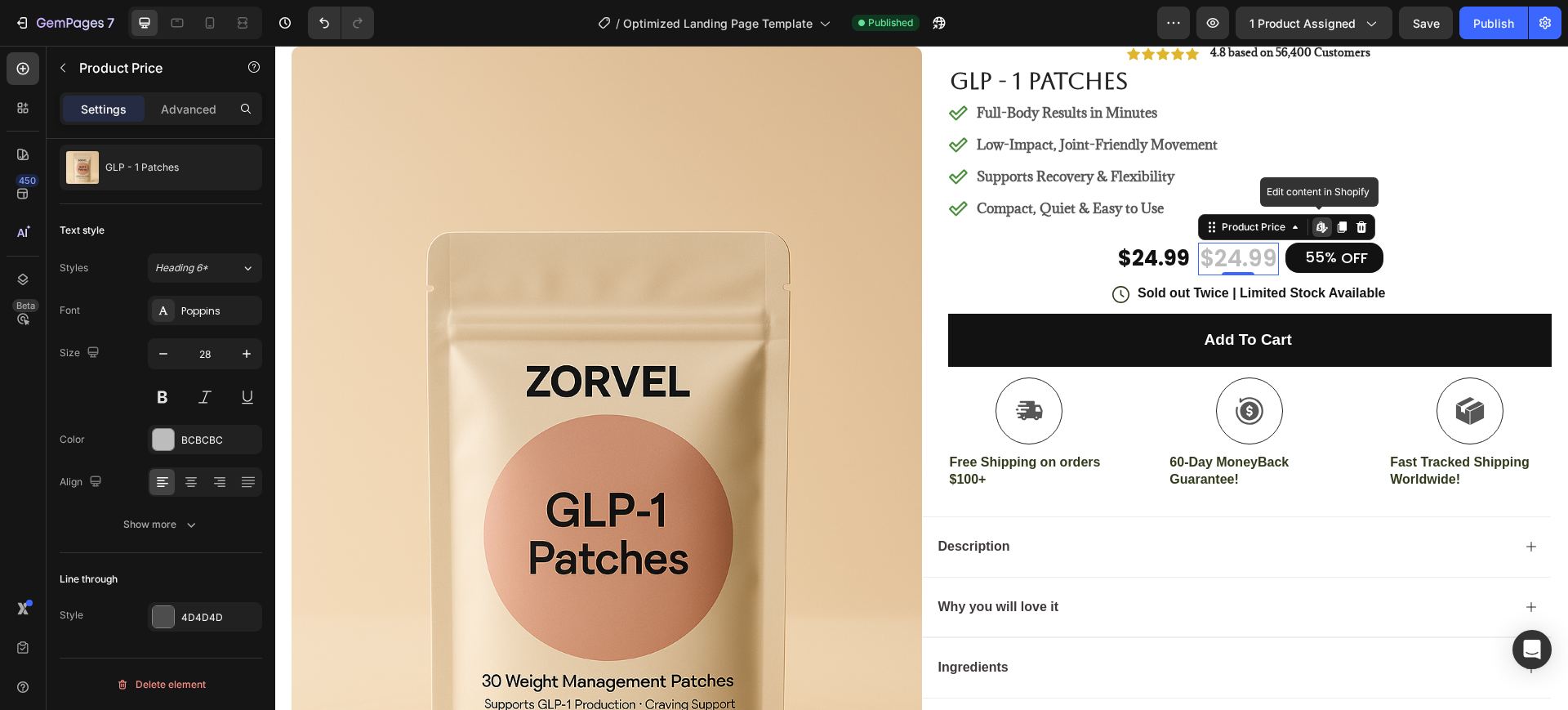 click 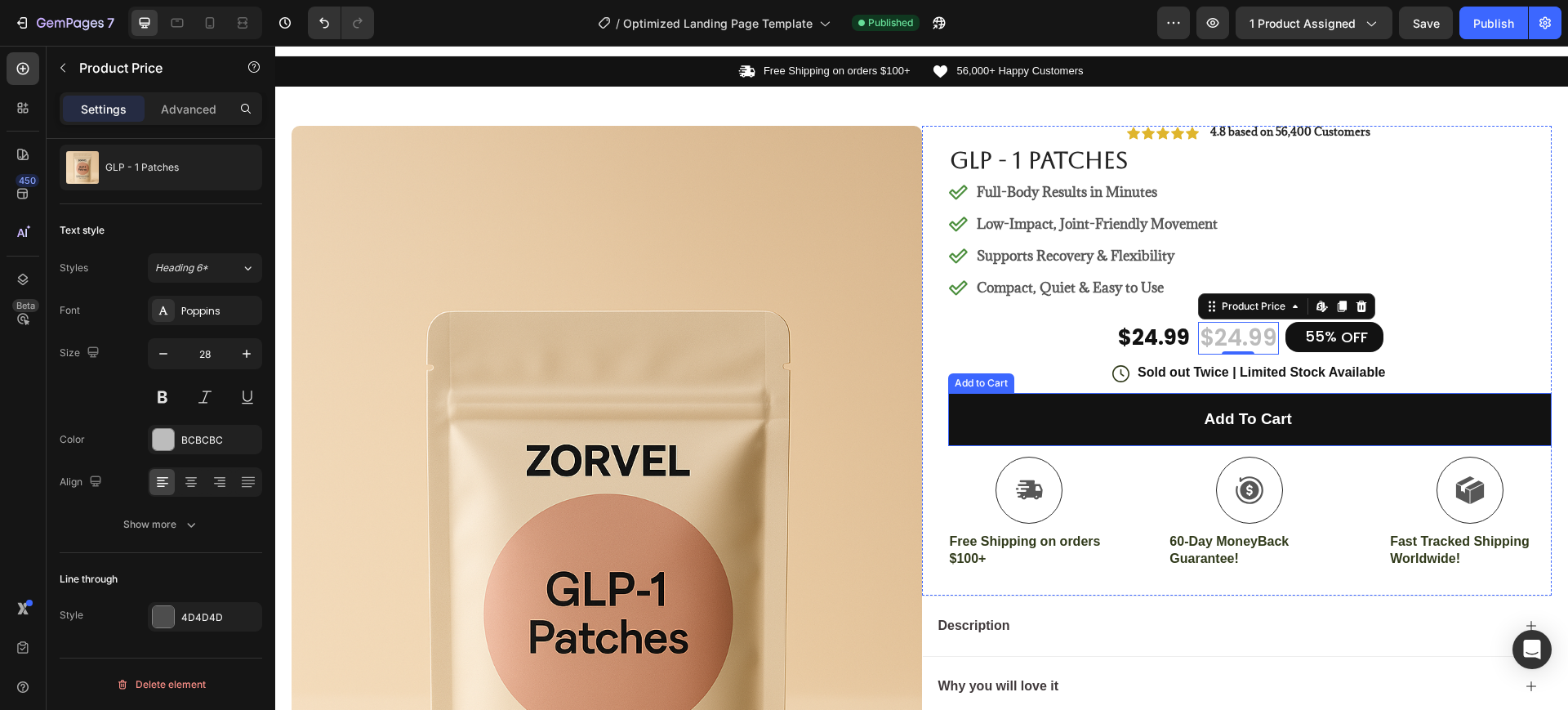 scroll, scrollTop: 0, scrollLeft: 0, axis: both 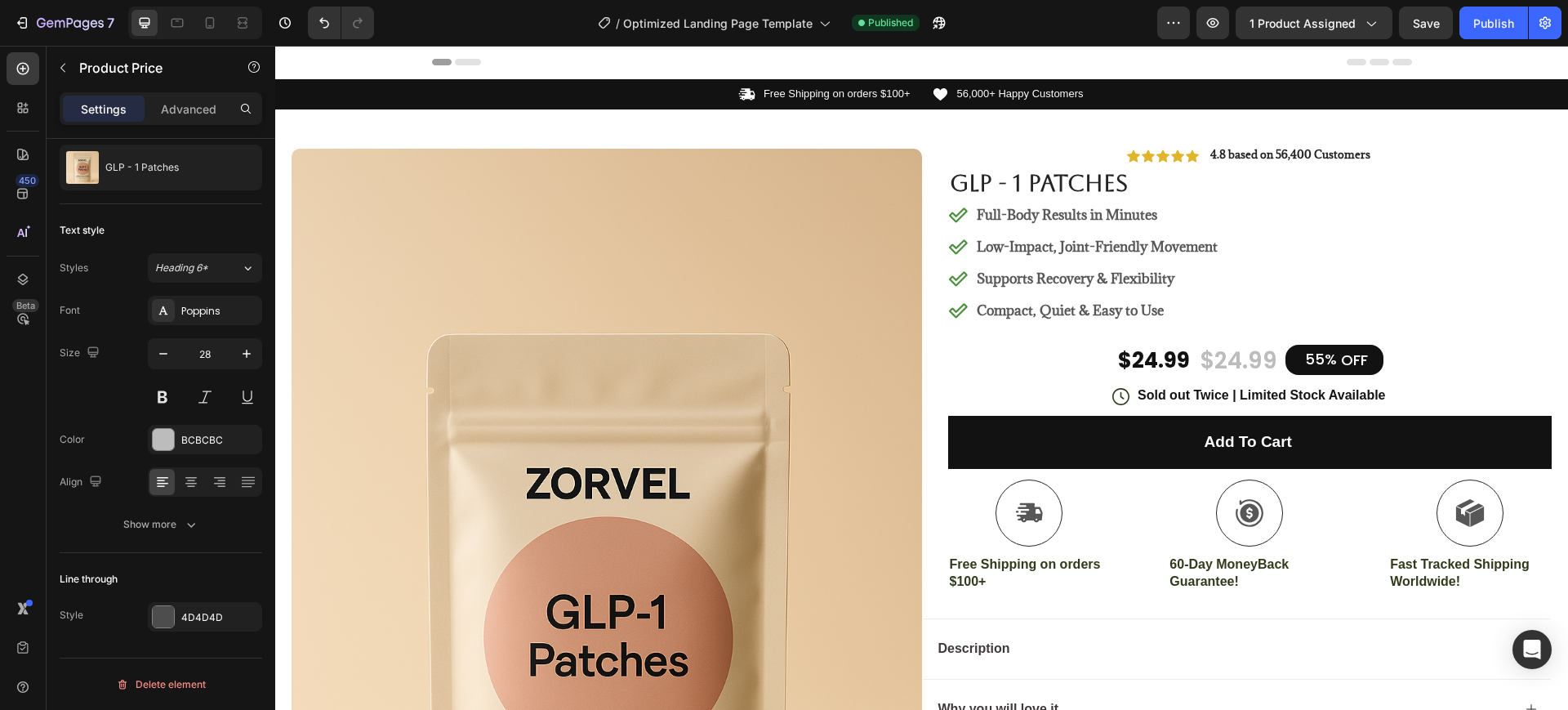 click on "Header" at bounding box center (922, 62) 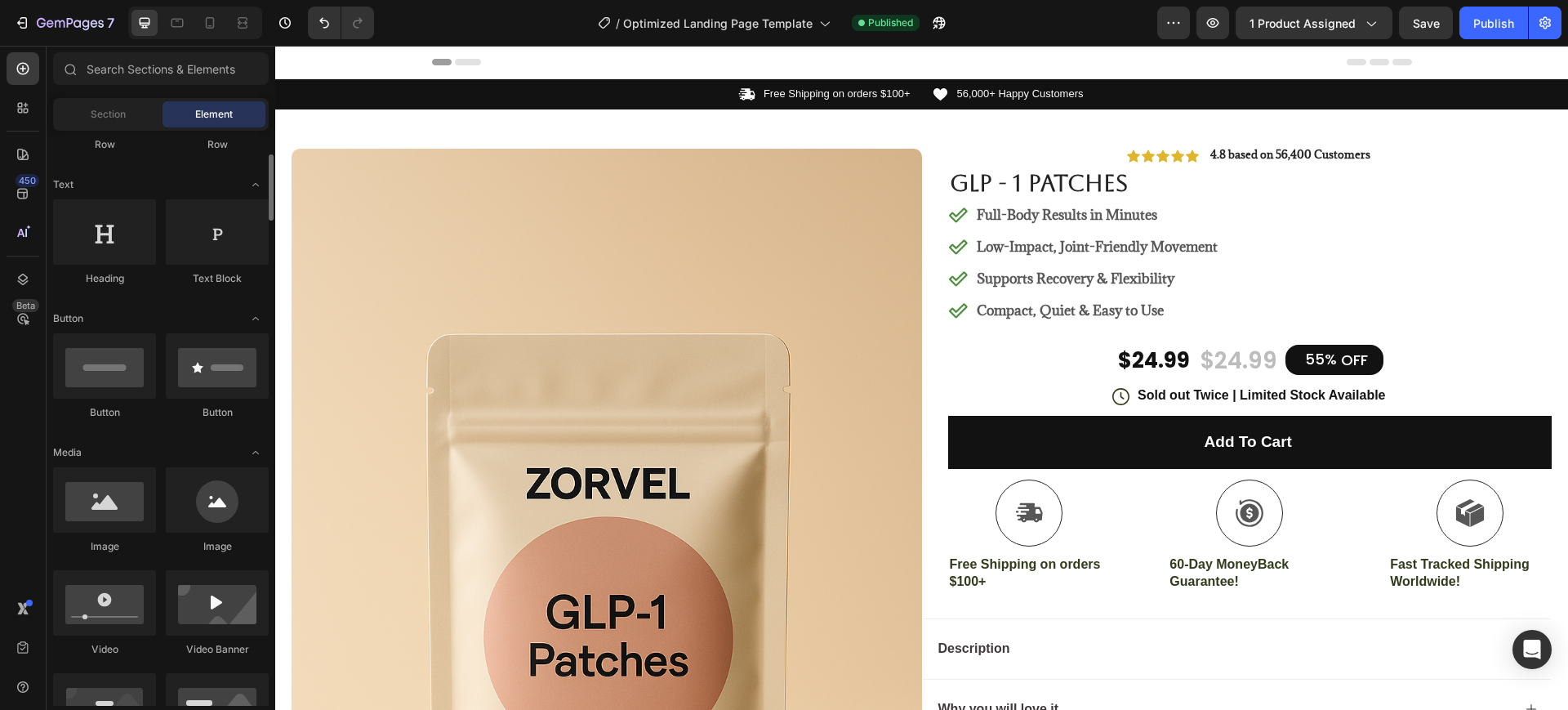 scroll, scrollTop: 0, scrollLeft: 0, axis: both 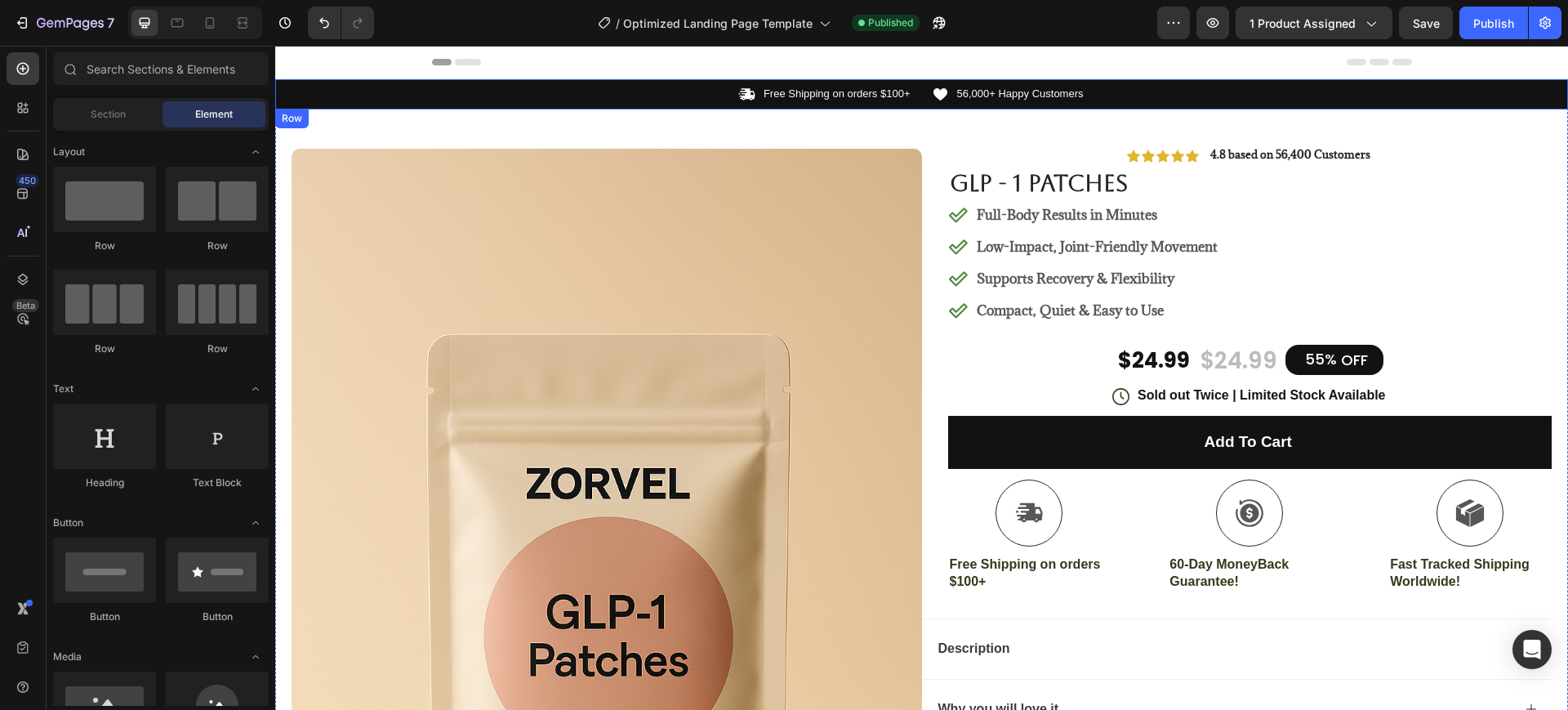 click on "Icon Free Shipping on orders $100+ Text Block Row
Icon 56,000+ Happy Customers Text Block Row Carousel Row" at bounding box center [921, 94] 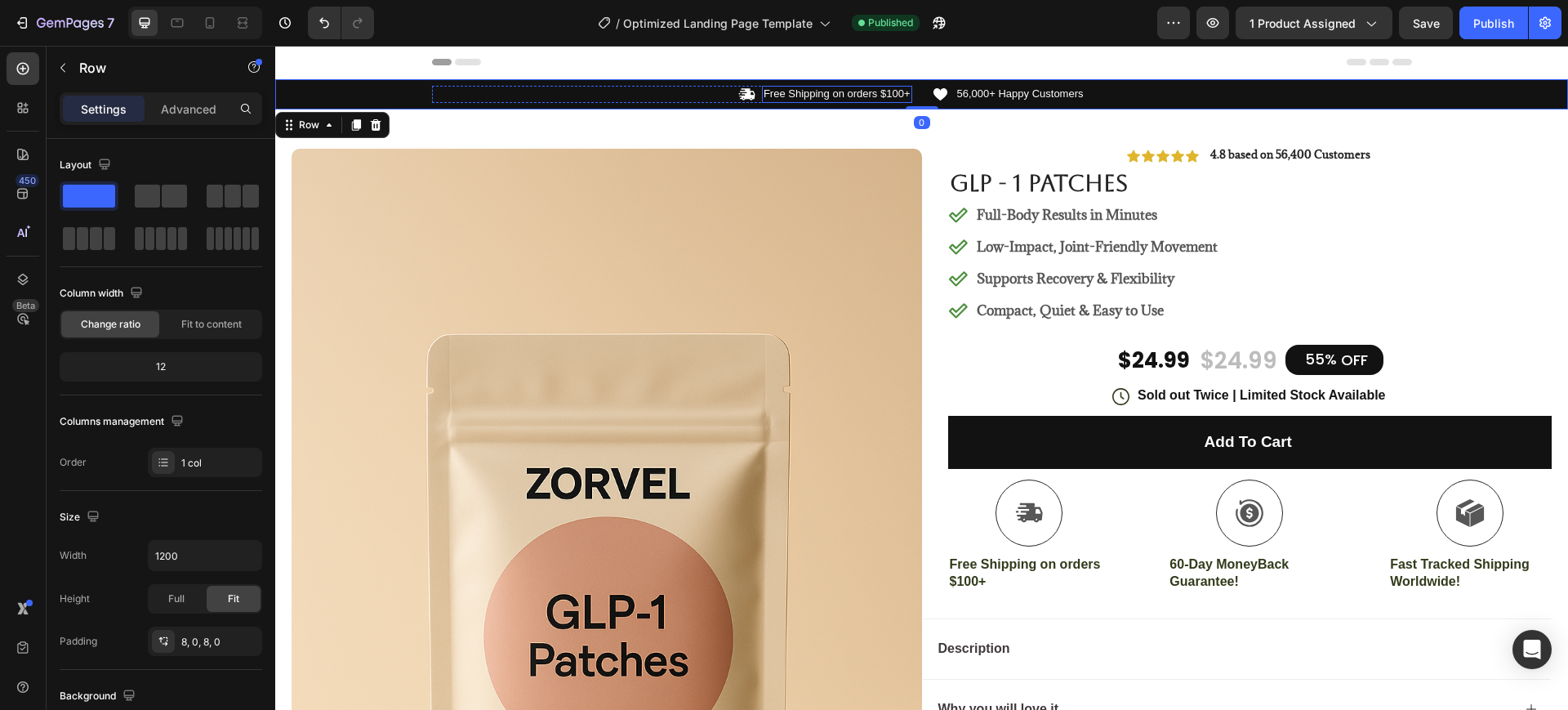 click on "Free Shipping on orders $100+" at bounding box center [837, 94] 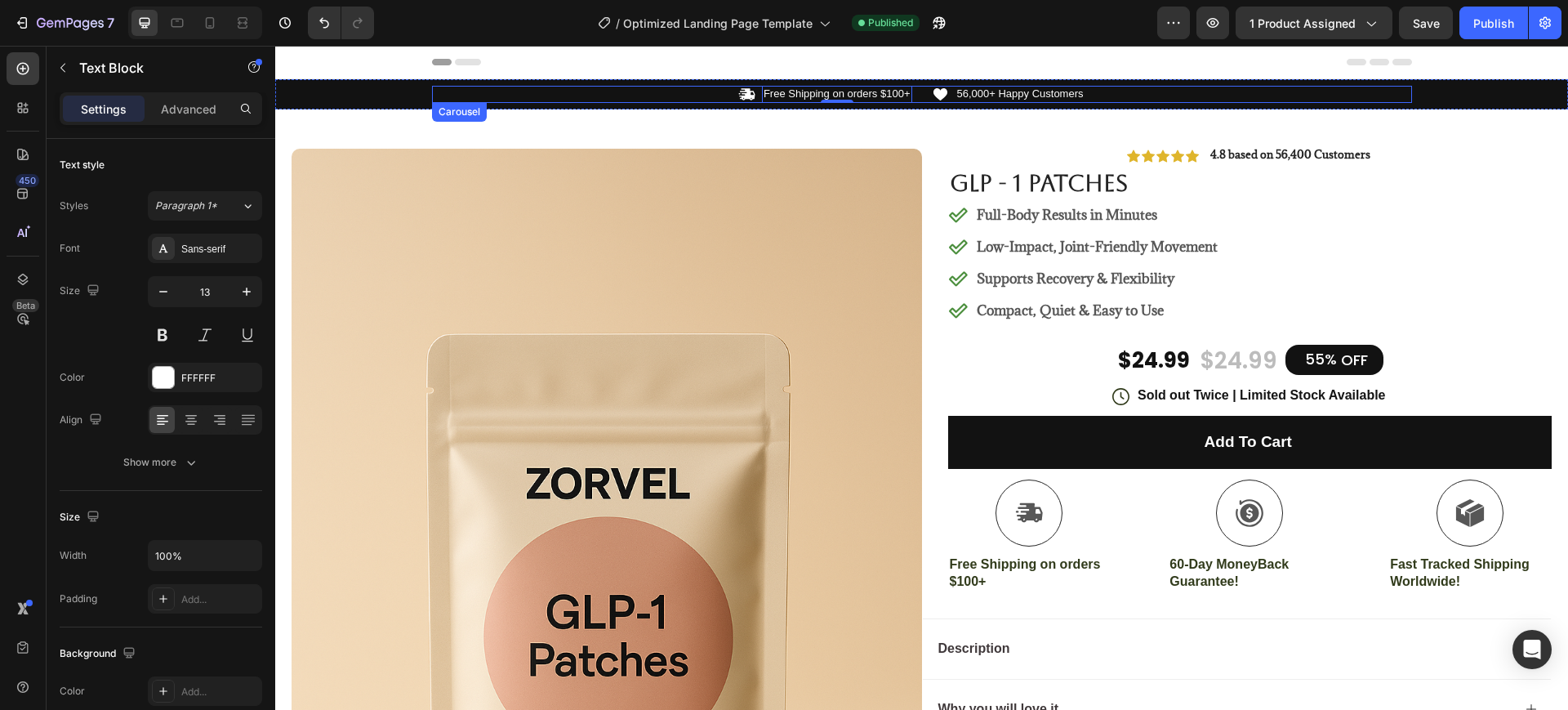 click on "Icon Free Shipping on orders $100+ Text Block   0 Row
Icon 56,000+ Happy Customers Text Block Row" at bounding box center [922, 94] 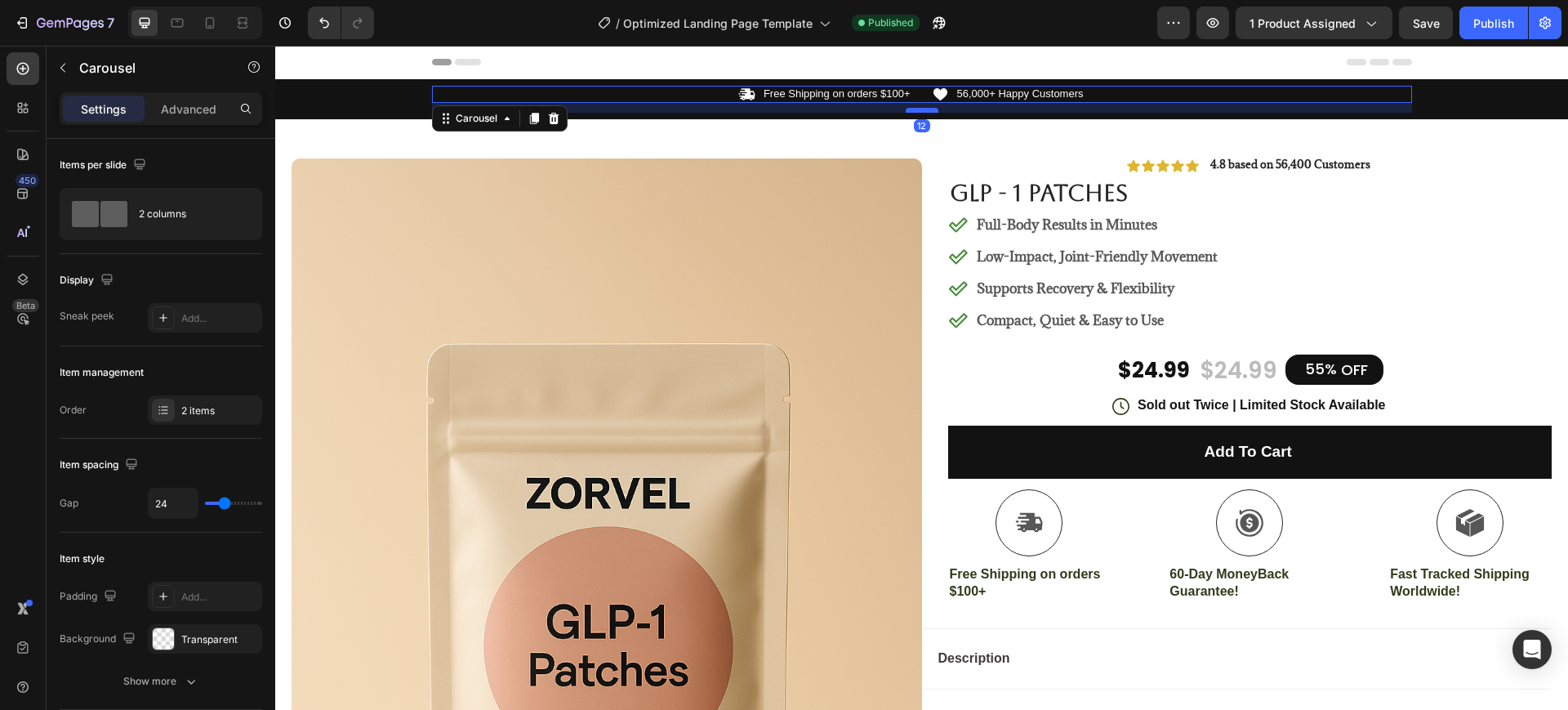 drag, startPoint x: 920, startPoint y: 100, endPoint x: 919, endPoint y: 110, distance: 10.0498756 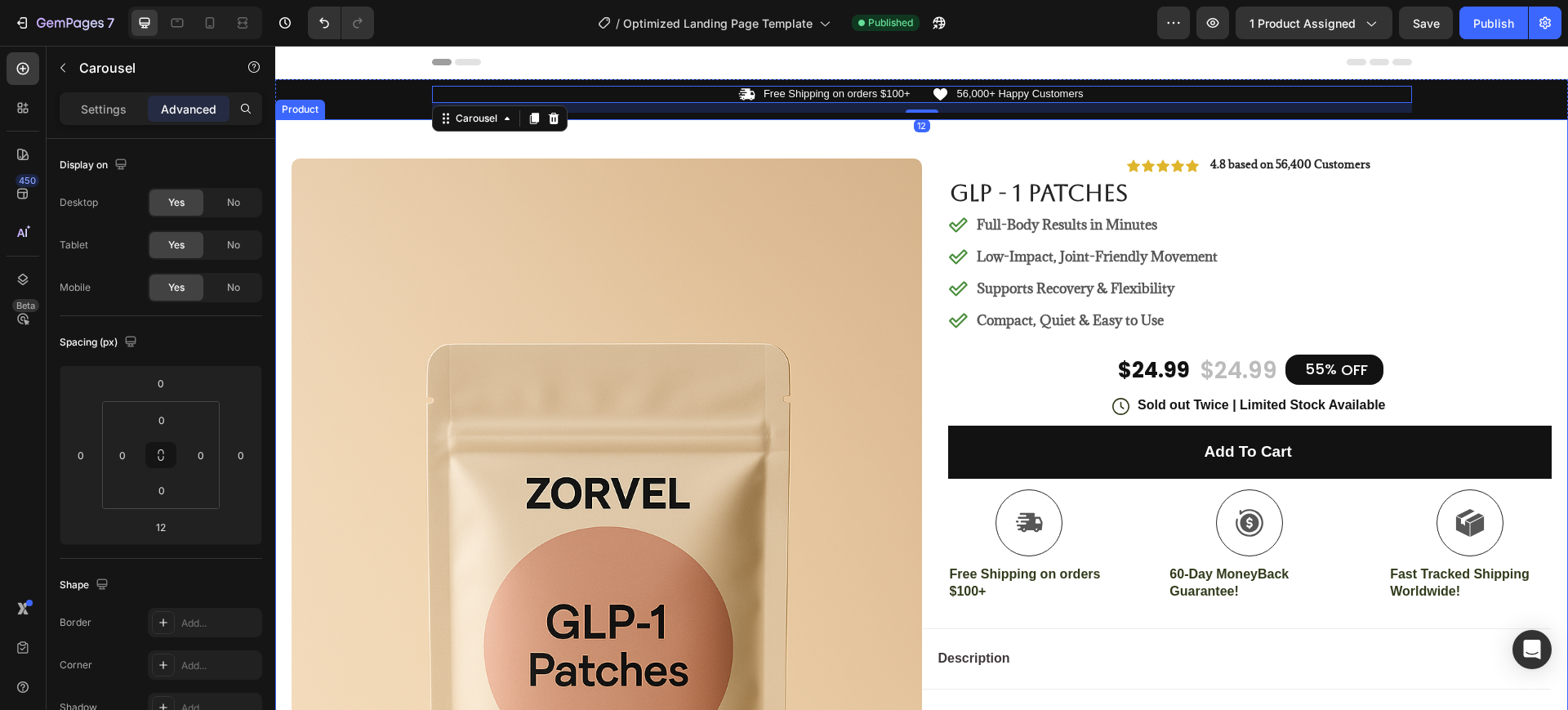click on "Product Images #1 Home fitness Product of 2025 Text Block Row Icon Icon Icon Icon Icon Icon List 4.8 based on 56,400 Customers Text Block Row GLP - 1 Patches Product Title
Full-Body Results in Minutes
Low-Impact, Joint-Friendly Movement
Supports Recovery & Flexibility
Compact, Quiet & Easy to Use Item List $24.99 Product Price Product Price $24.99 Product Price Product Price 55% OFF Discount Tag Row
Icon Sold out Twice | Limited Stock Available Text Block Row Add to cart Add to Cart
Icon Free Shipping on orders $100+ Text Block
Icon 60-Day MoneyBack Guarantee! Text Block
Icon Fast Tracked Shipping Worldwide! Text Block Row Image Icon Icon Icon Icon Icon Icon List “i knew the nurvani plate was working when my friends started asking, ‘what are you doing? you look stronger and more toned!’ Text Block
Icon [FIRST] [LAST] ([CITY], [COUNTRY])" at bounding box center [921, 724] 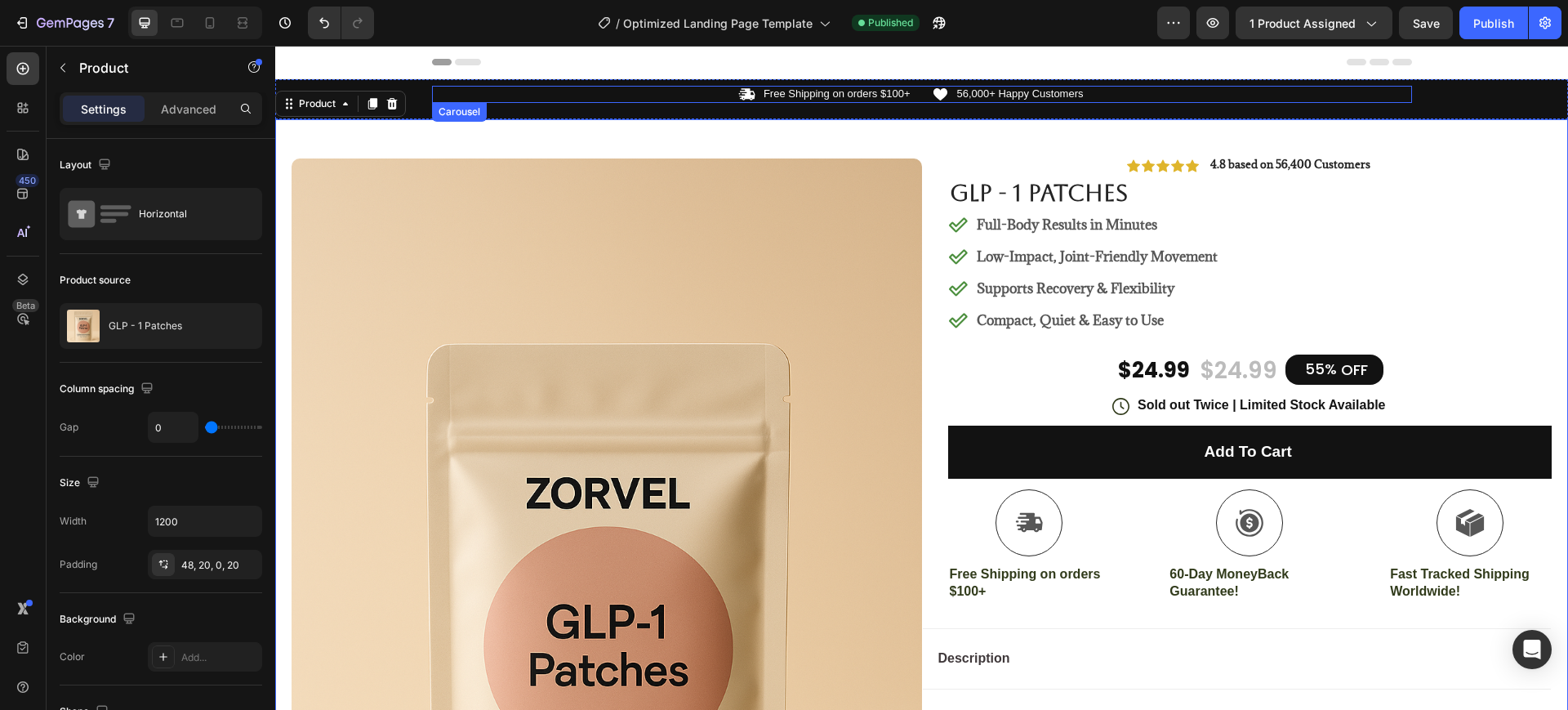 click on "Icon Free Shipping on orders $100+ Text Block Row
Icon 56,000+ Happy Customers Text Block Row" at bounding box center (922, 94) 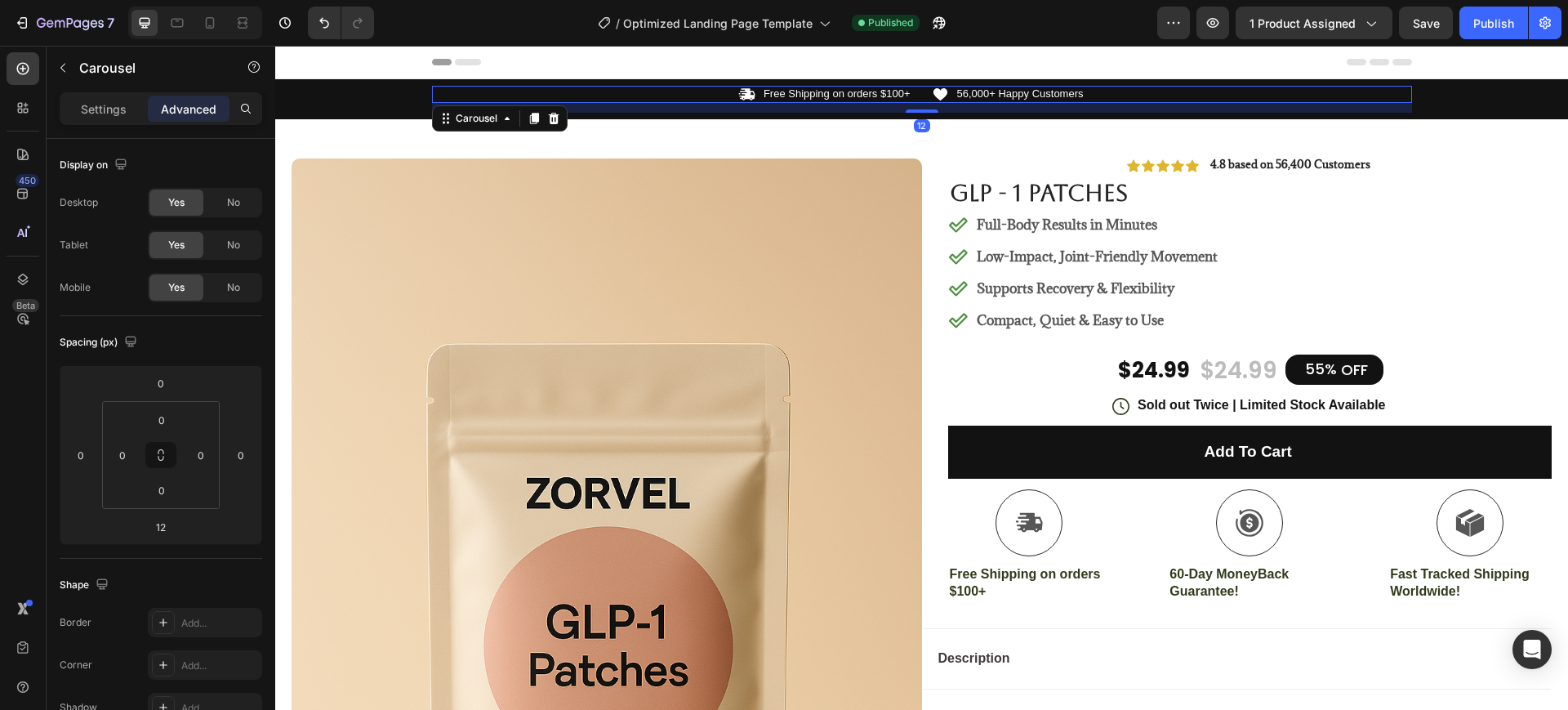 drag, startPoint x: 913, startPoint y: 107, endPoint x: 912, endPoint y: 90, distance: 17.029386 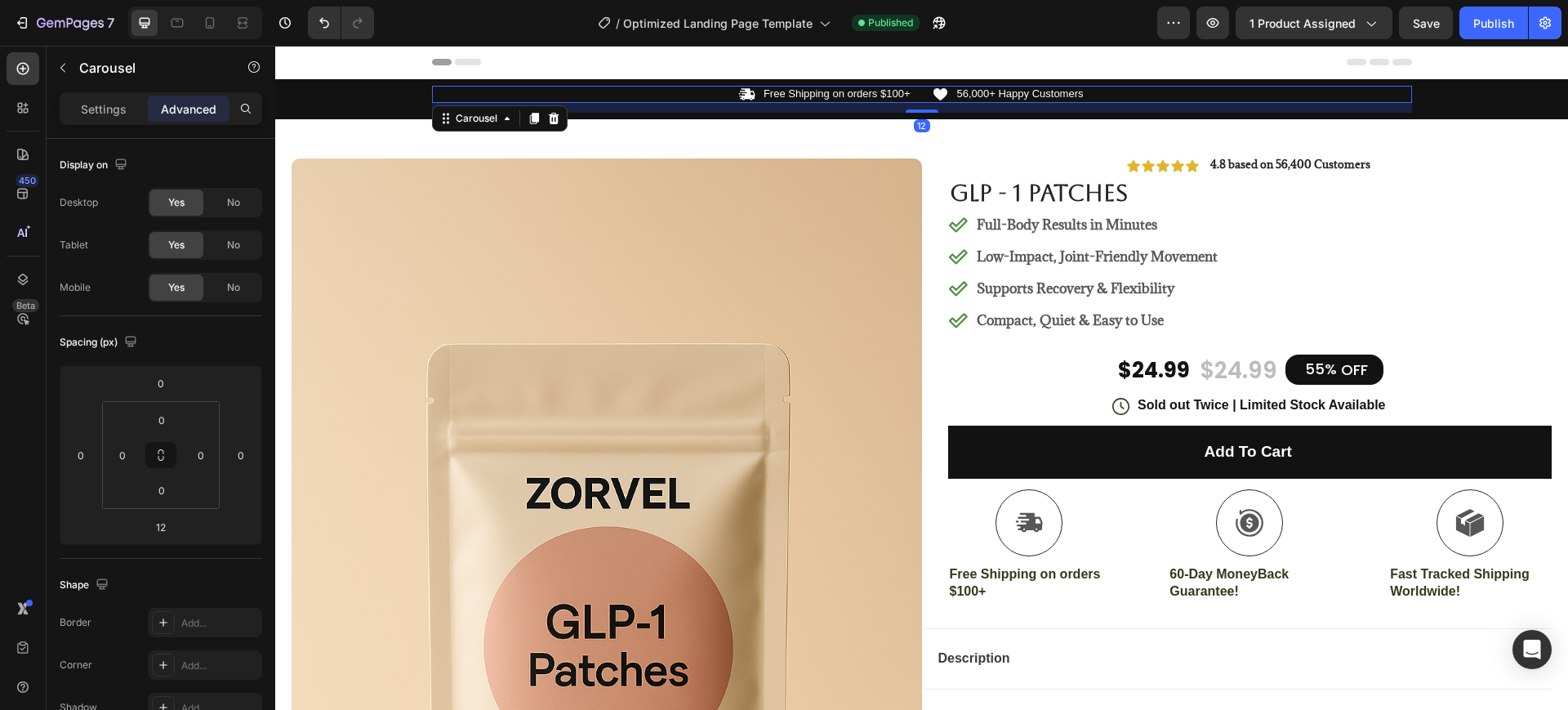 click on "Icon Free Shipping on orders $100+ Text Block Row
Icon 56,000+ Happy Customers Text Block Row Carousel   12" at bounding box center (922, 94) 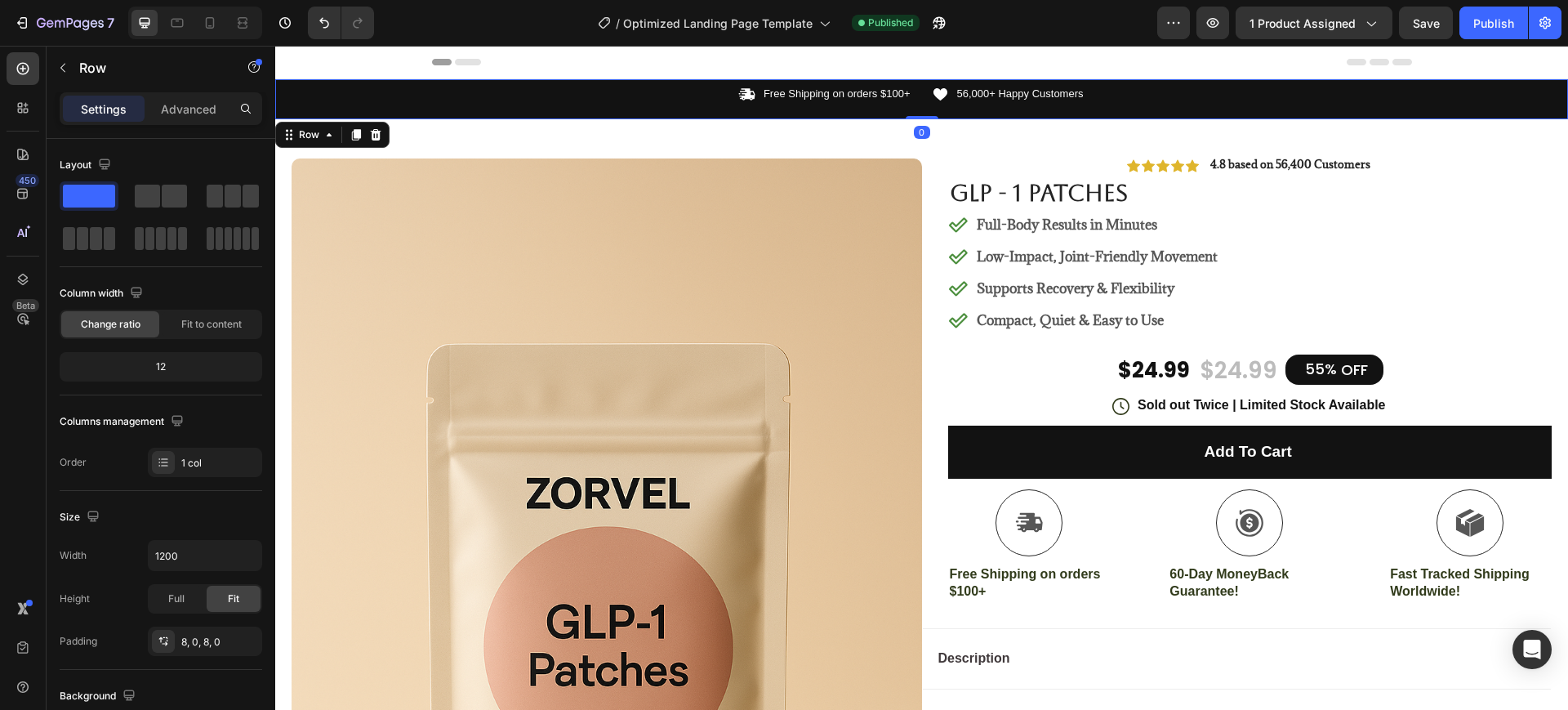 drag, startPoint x: 917, startPoint y: 117, endPoint x: 912, endPoint y: 102, distance: 15.811388 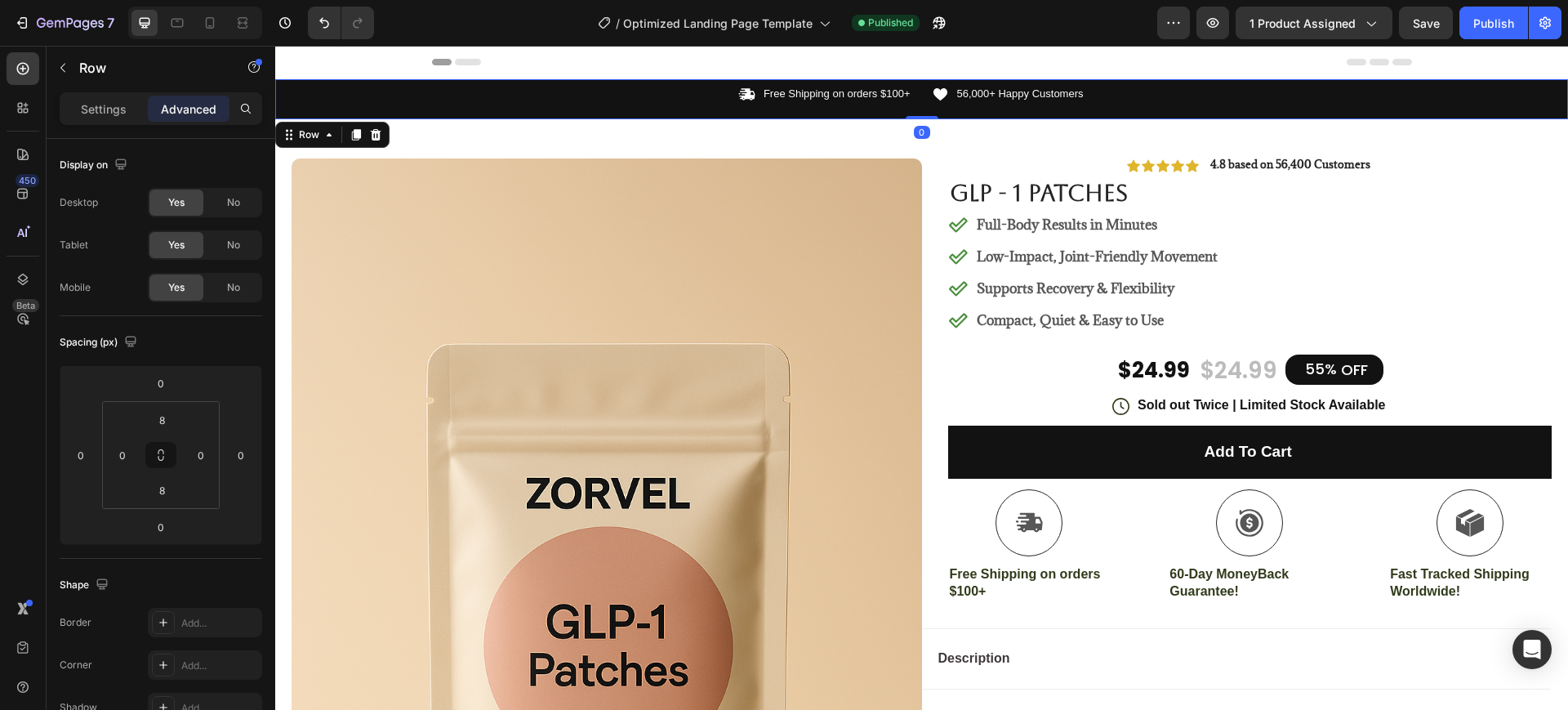click on "Icon Free Shipping on orders $100+ Text Block Row
Icon 56,000+ Happy Customers Text Block Row Carousel Row   0" at bounding box center [921, 99] 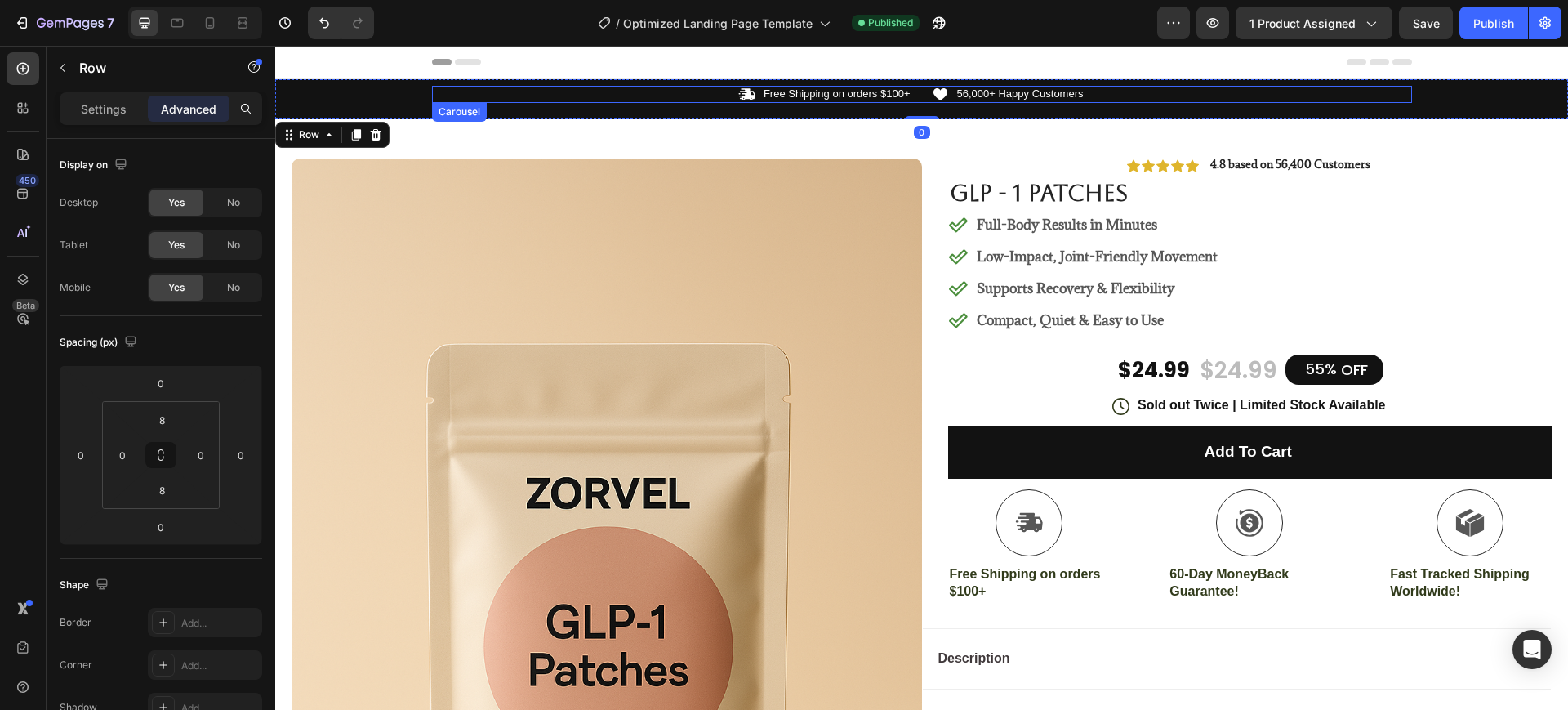 click on "Icon Free Shipping on orders $100+ Text Block Row
Icon 56,000+ Happy Customers Text Block Row" at bounding box center [922, 94] 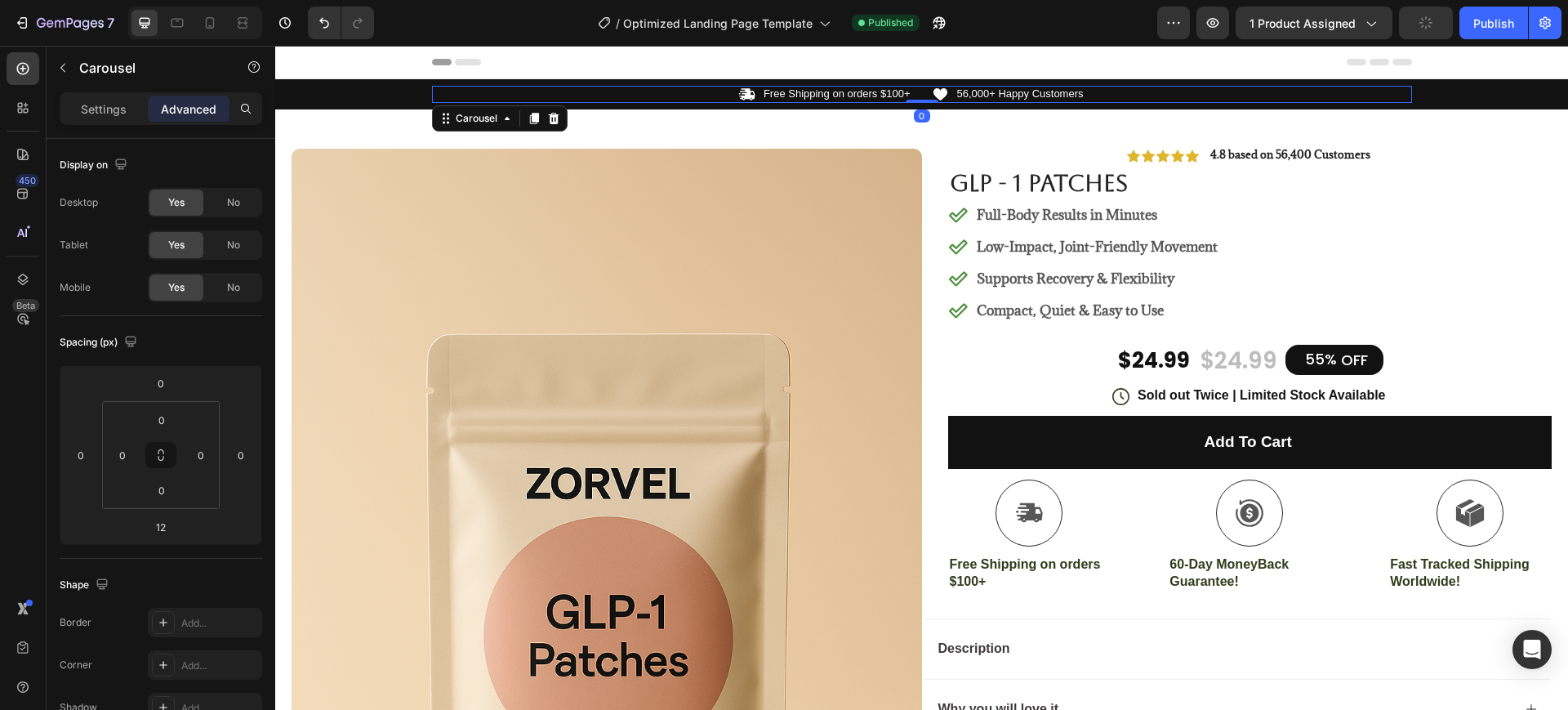 drag, startPoint x: 912, startPoint y: 111, endPoint x: 911, endPoint y: 90, distance: 21.023796 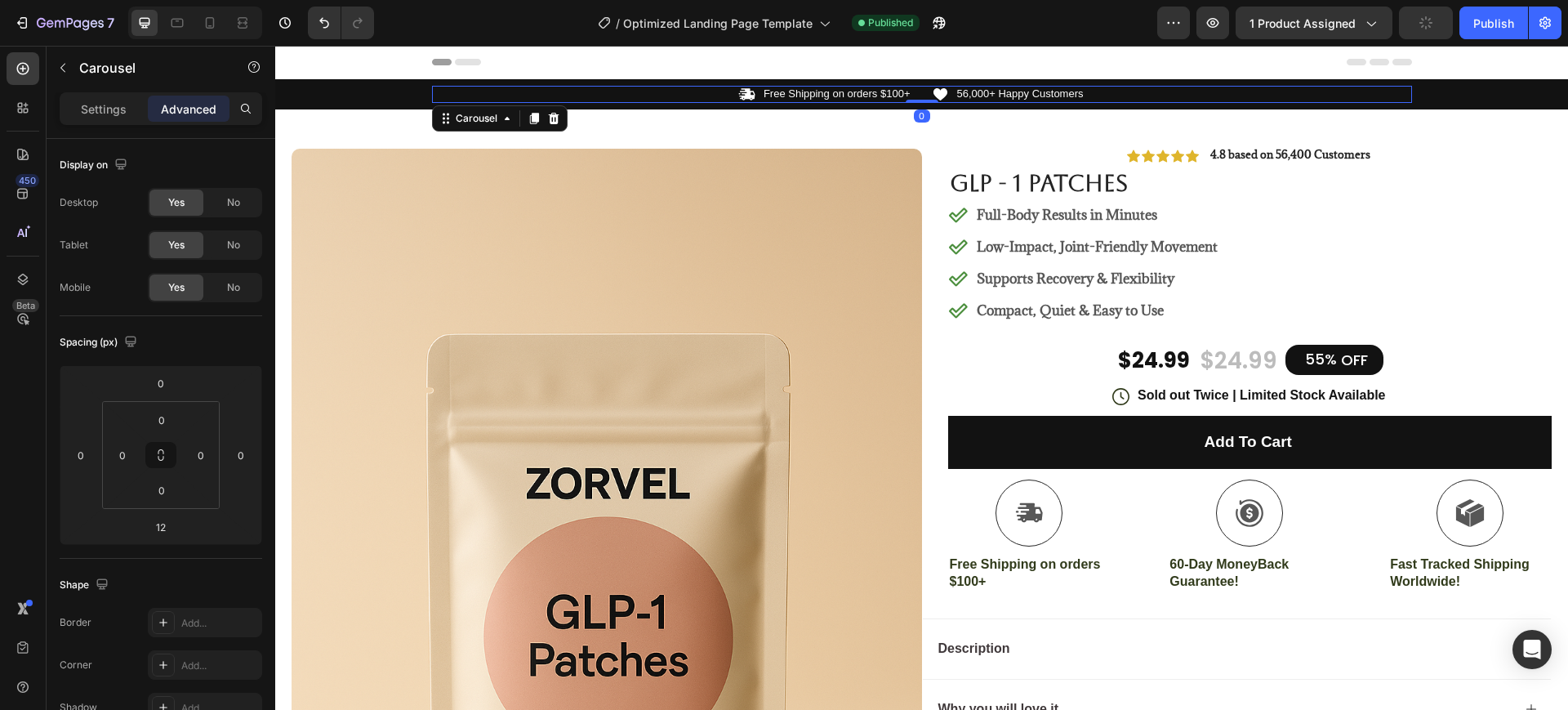 click on "Icon Free Shipping on orders $100+ Text Block Row
Icon 56,000+ Happy Customers Text Block Row Carousel   0 Row" at bounding box center [921, 94] 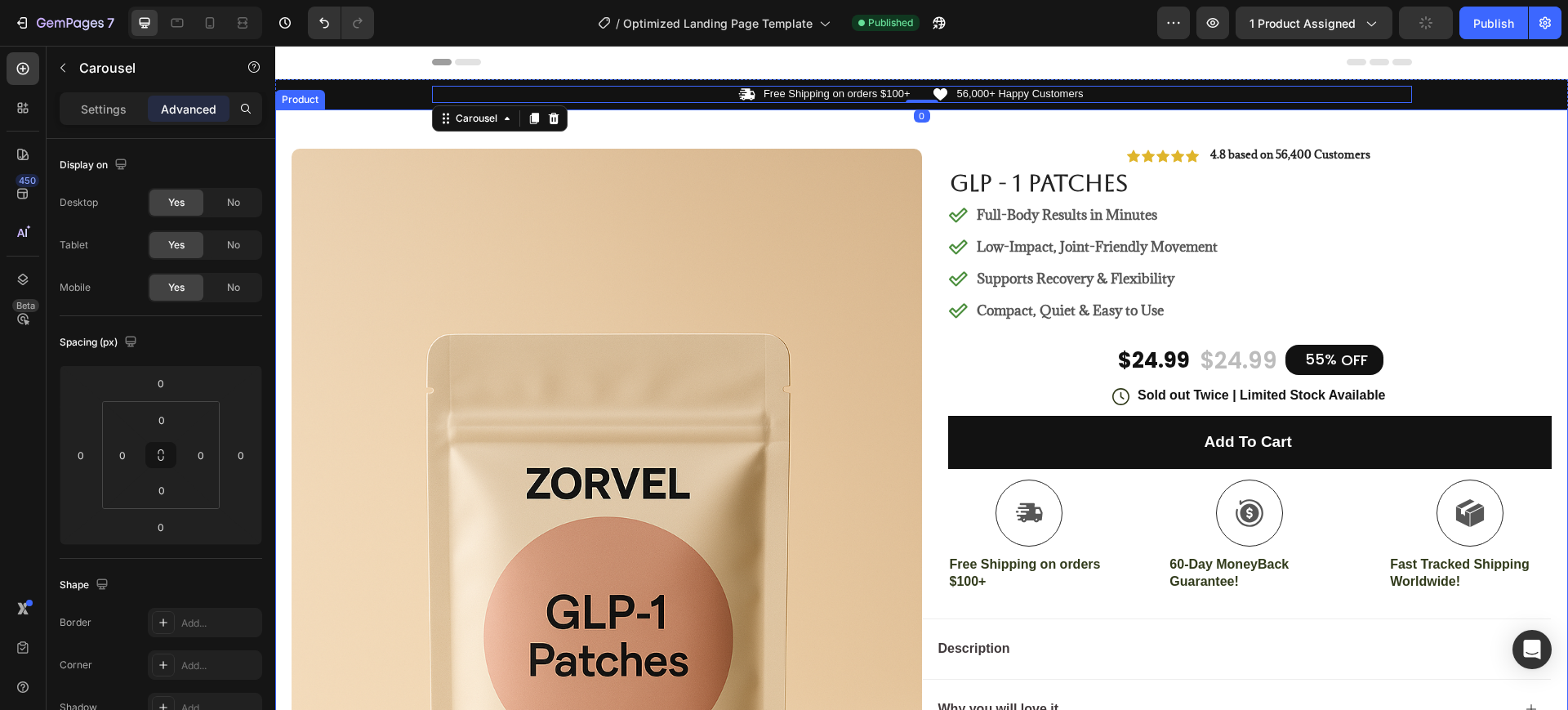 click on "Product Images #1 Home fitness Product of 2025 Text Block Row Icon Icon Icon Icon Icon Icon List 4.8 based on 56,400 Customers Text Block Row GLP - 1 Patches Product Title
Full-Body Results in Minutes
Low-Impact, Joint-Friendly Movement
Supports Recovery & Flexibility
Compact, Quiet & Easy to Use Item List $24.99 Product Price Product Price $24.99 Product Price Product Price 55% OFF Discount Tag Row
Icon Sold out Twice | Limited Stock Available Text Block Row Add to cart Add to Cart
Icon Free Shipping on orders $100+ Text Block
Icon 60-Day MoneyBack Guarantee! Text Block
Icon Fast Tracked Shipping Worldwide! Text Block Row Image Icon Icon Icon Icon Icon Icon List “i knew the nurvani plate was working when my friends started asking, ‘what are you doing? you look stronger and more toned!’ Text Block
Icon [FIRST] [LAST] ([CITY], [COUNTRY])" at bounding box center (921, 714) 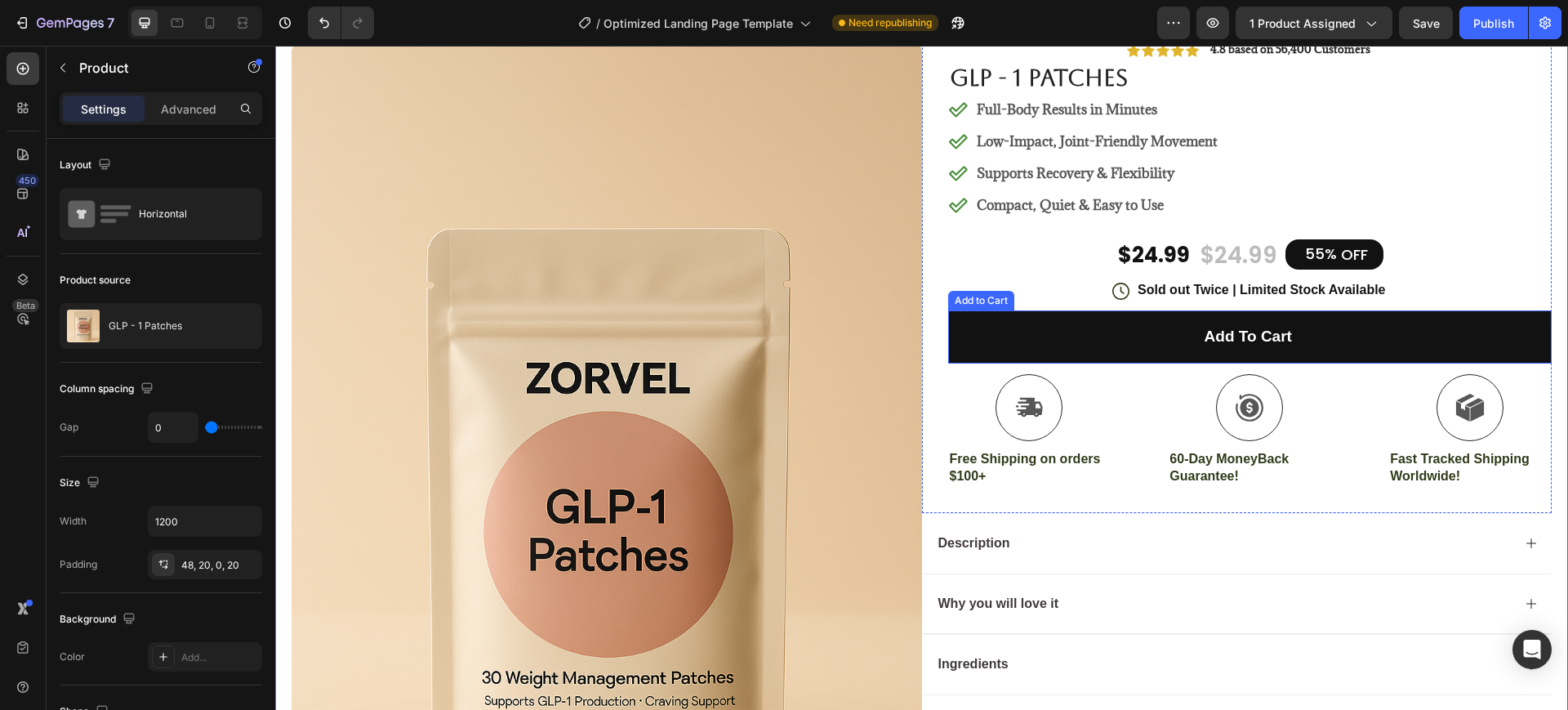 scroll, scrollTop: 102, scrollLeft: 0, axis: vertical 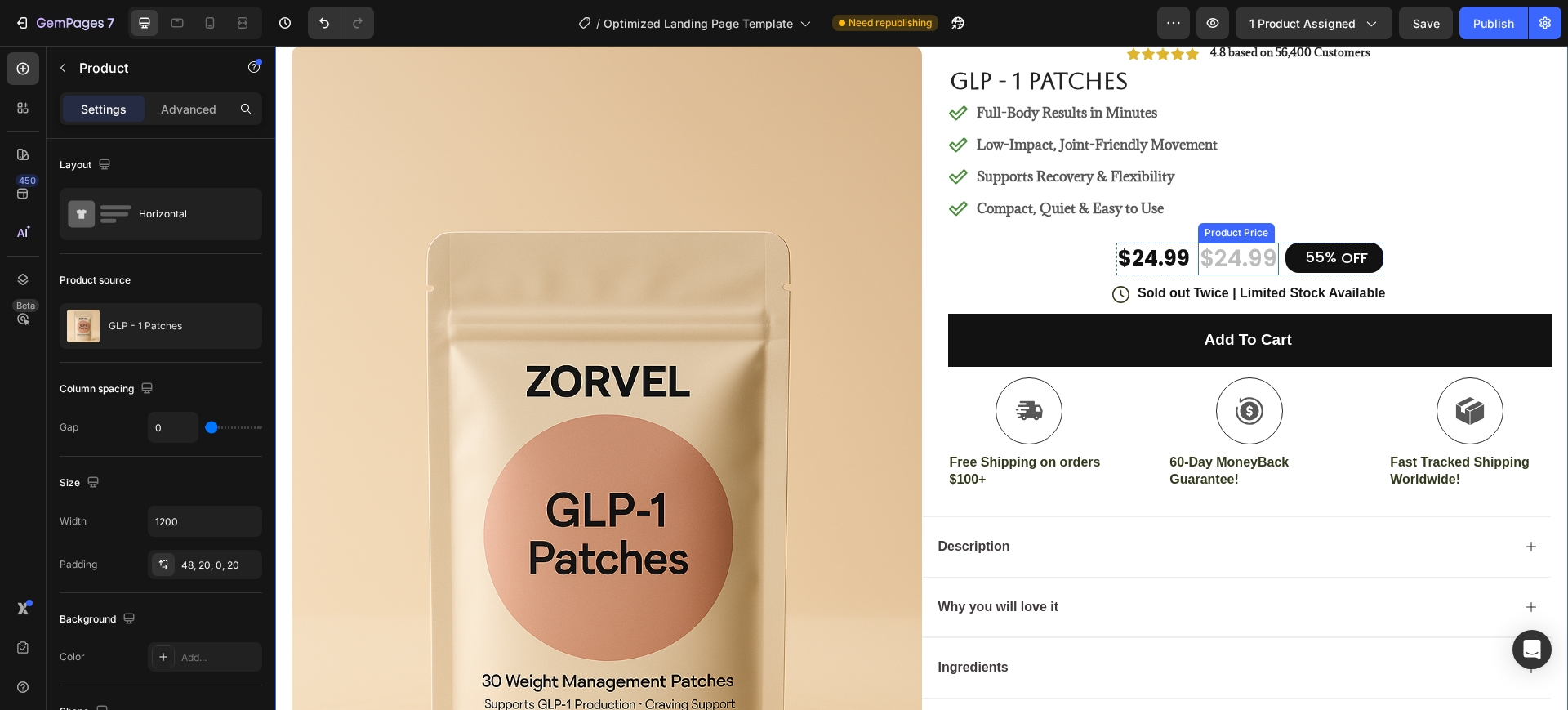 click on "$24.99" at bounding box center (1238, 259) 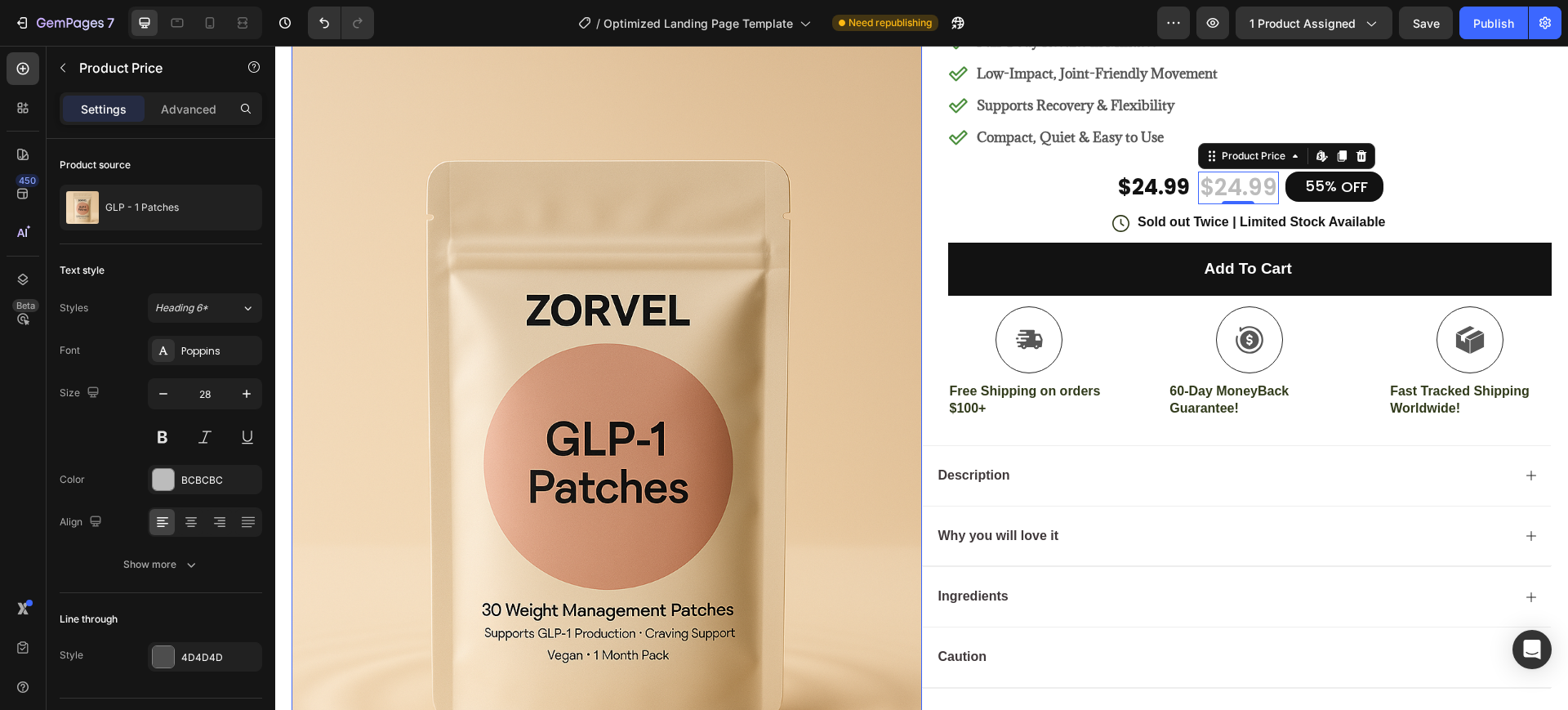scroll, scrollTop: 204, scrollLeft: 0, axis: vertical 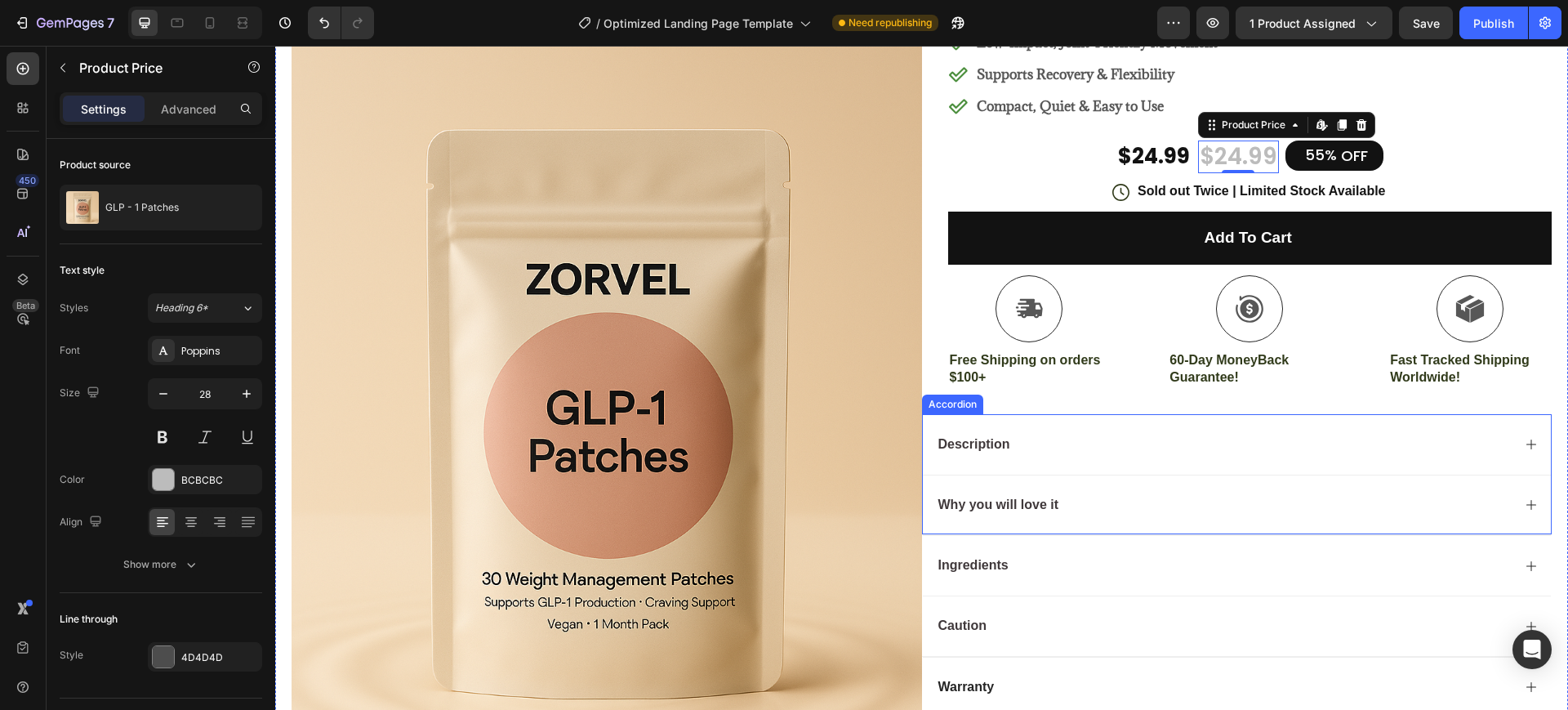 click on "Description" at bounding box center (974, 444) 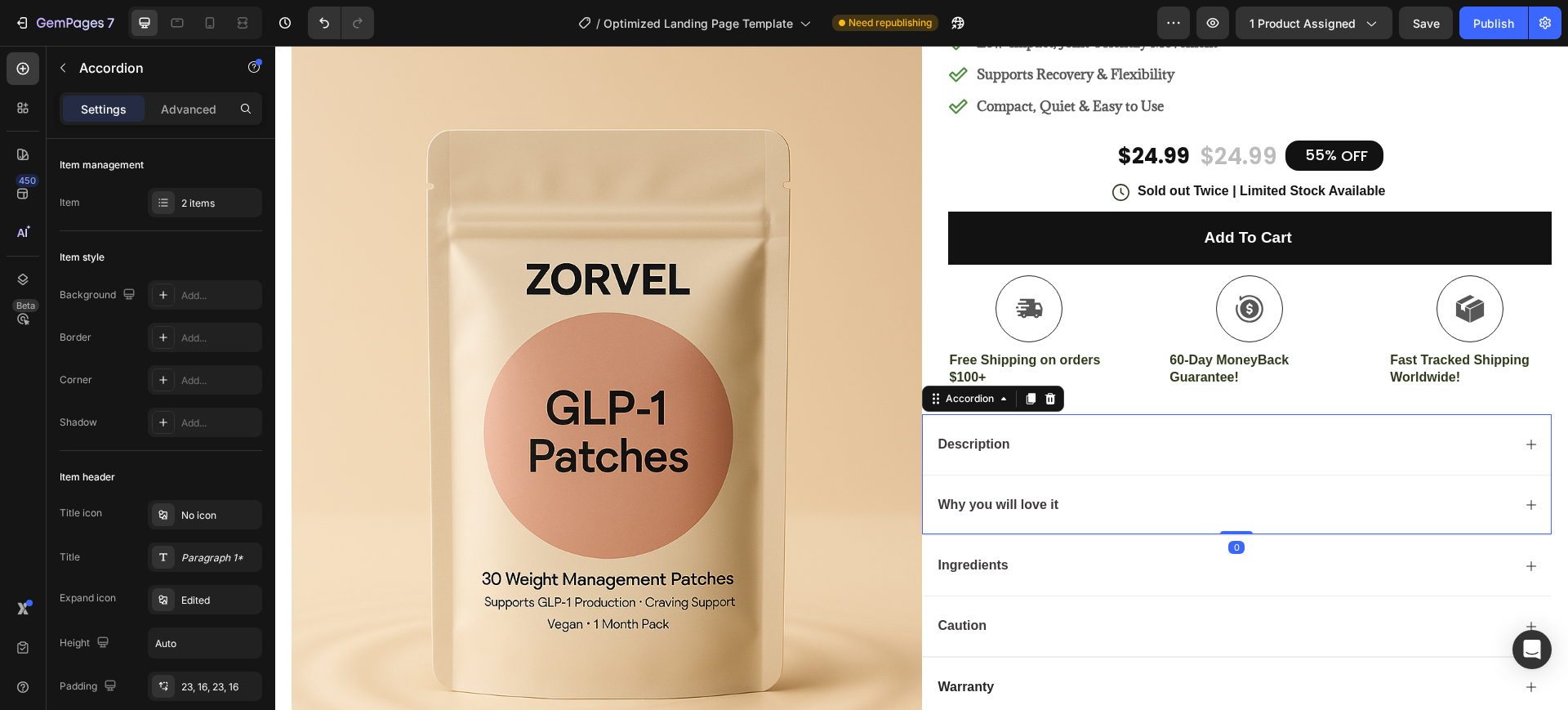 click on "Description" at bounding box center (974, 444) 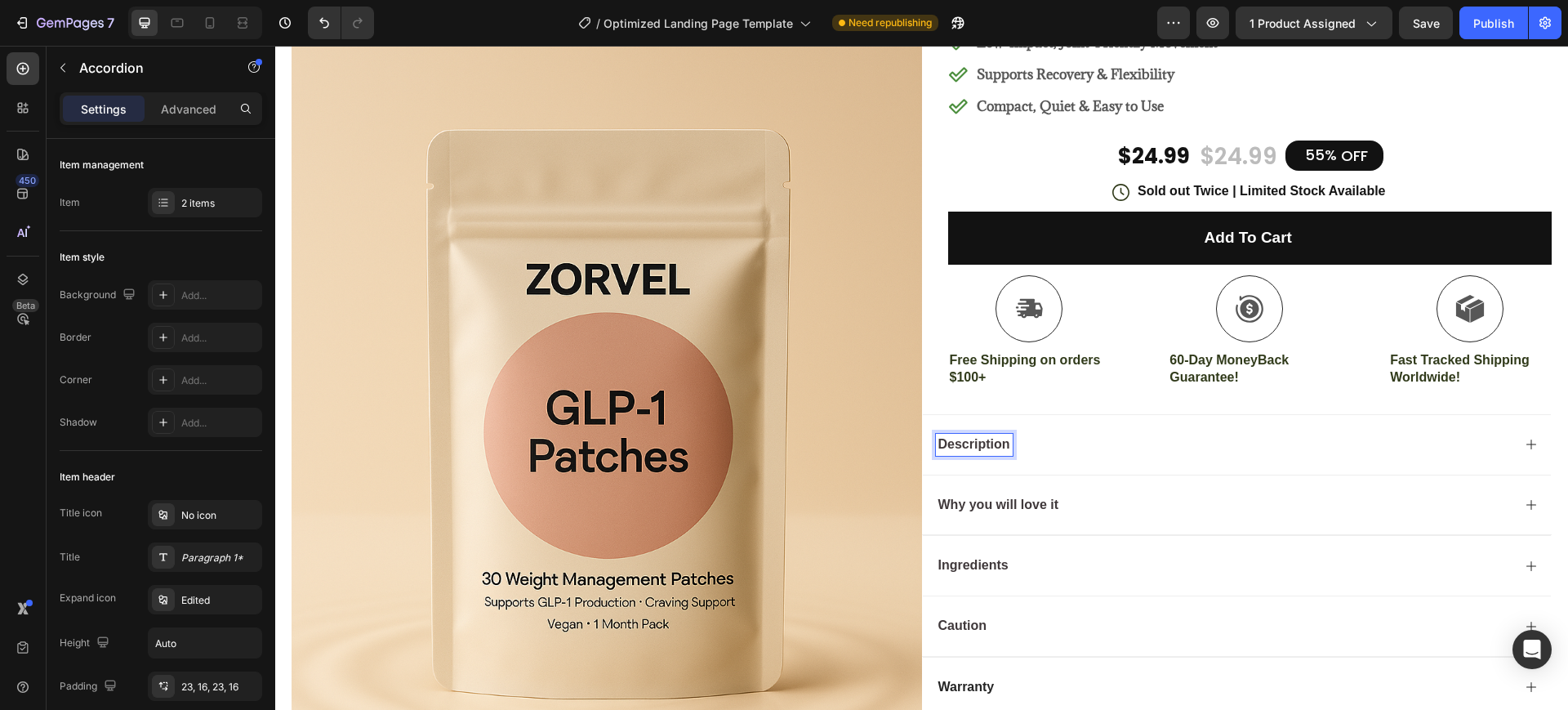 click 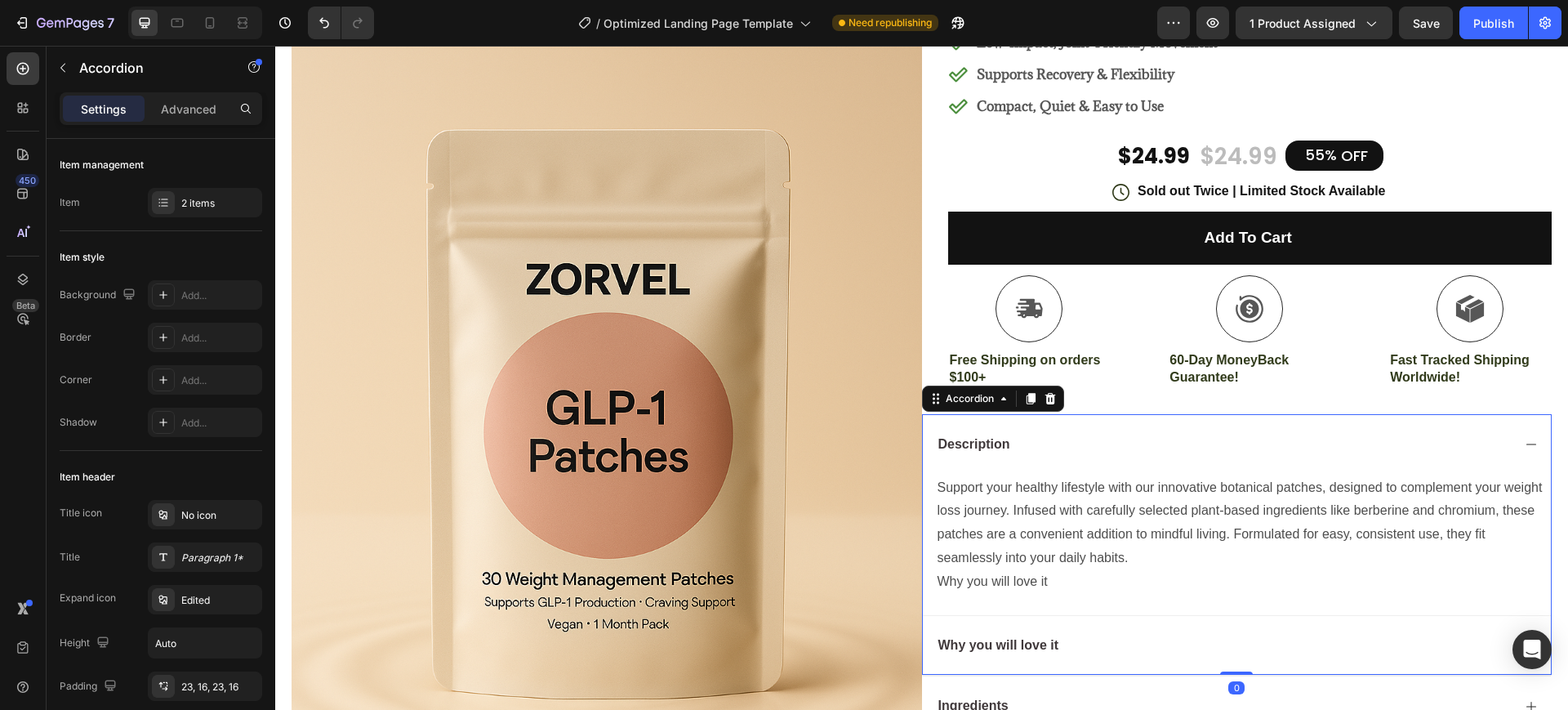 click 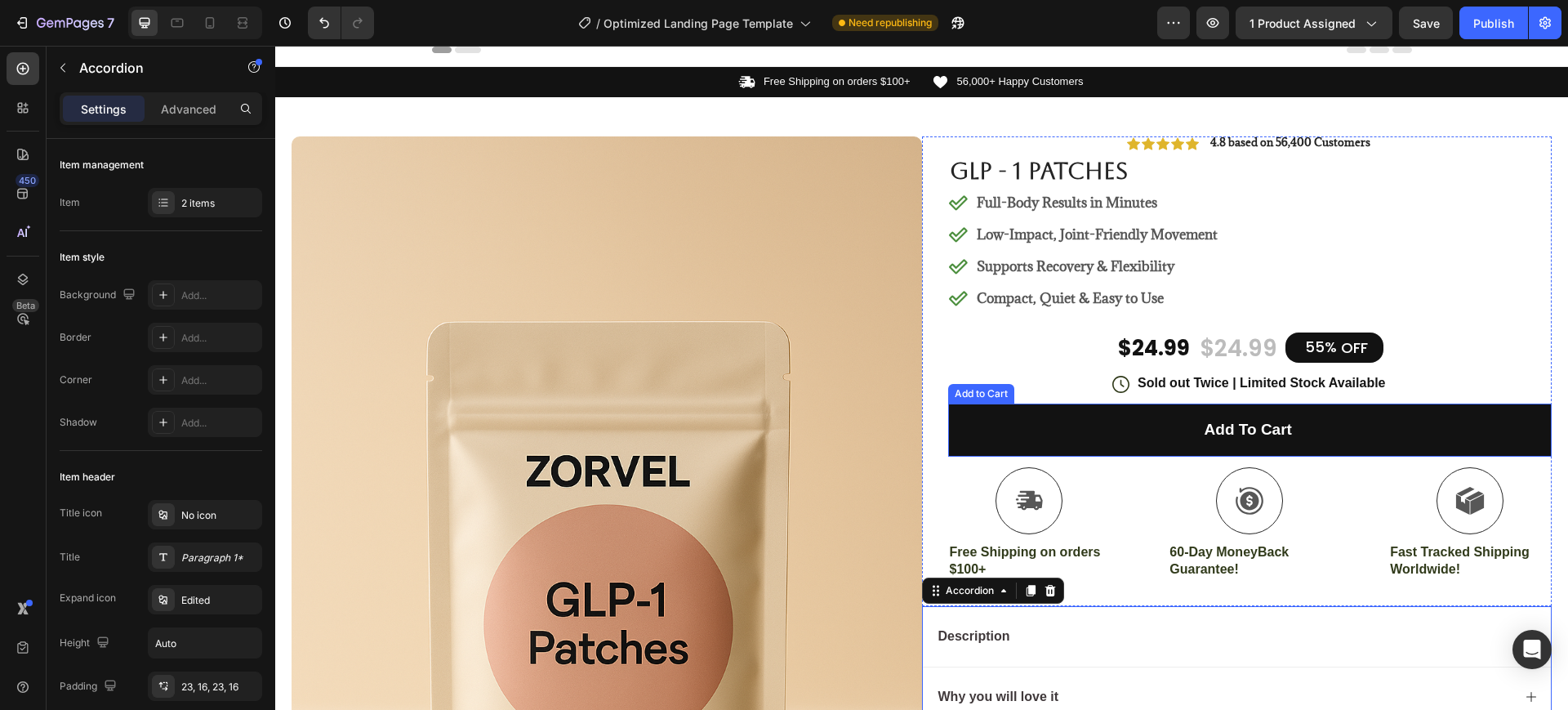 scroll, scrollTop: 0, scrollLeft: 0, axis: both 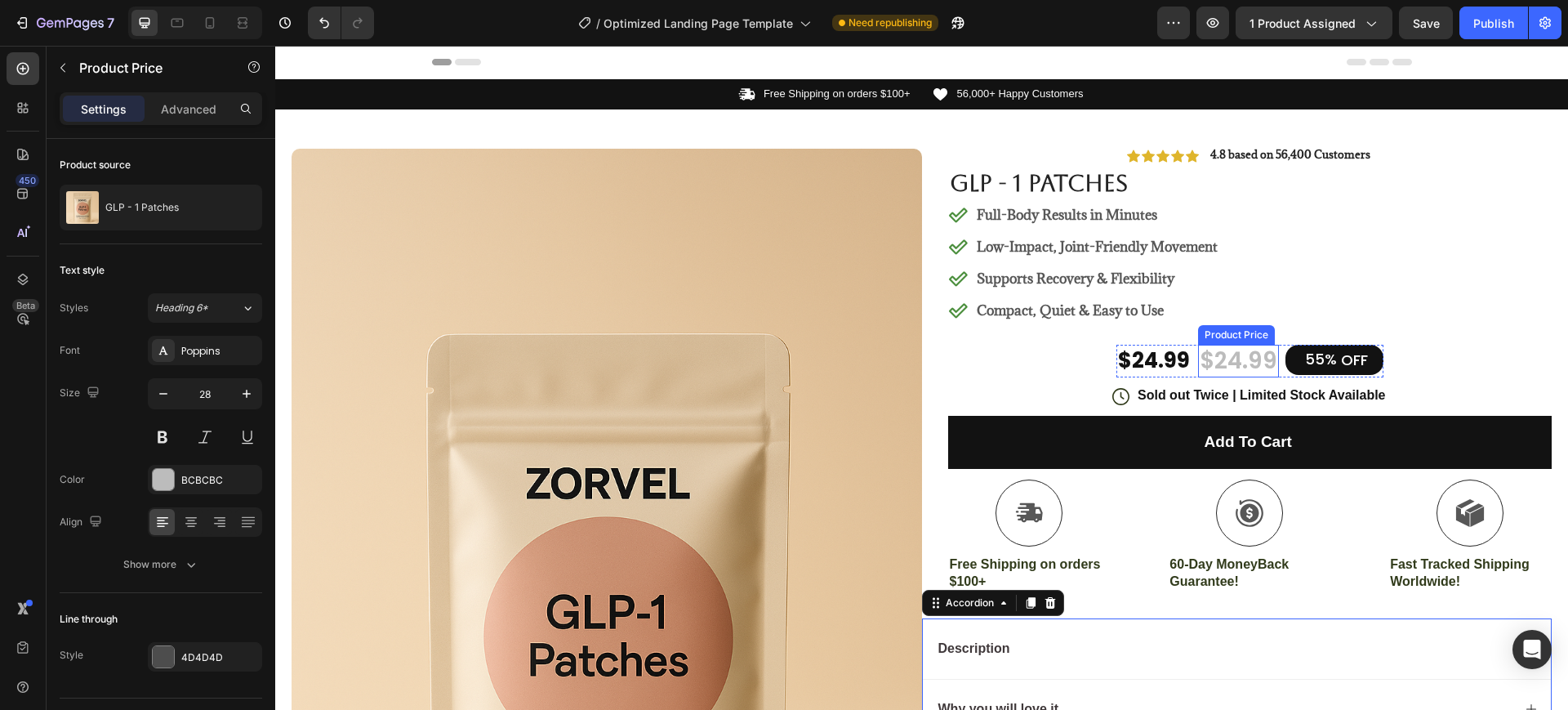 click on "$24.99" at bounding box center [1238, 361] 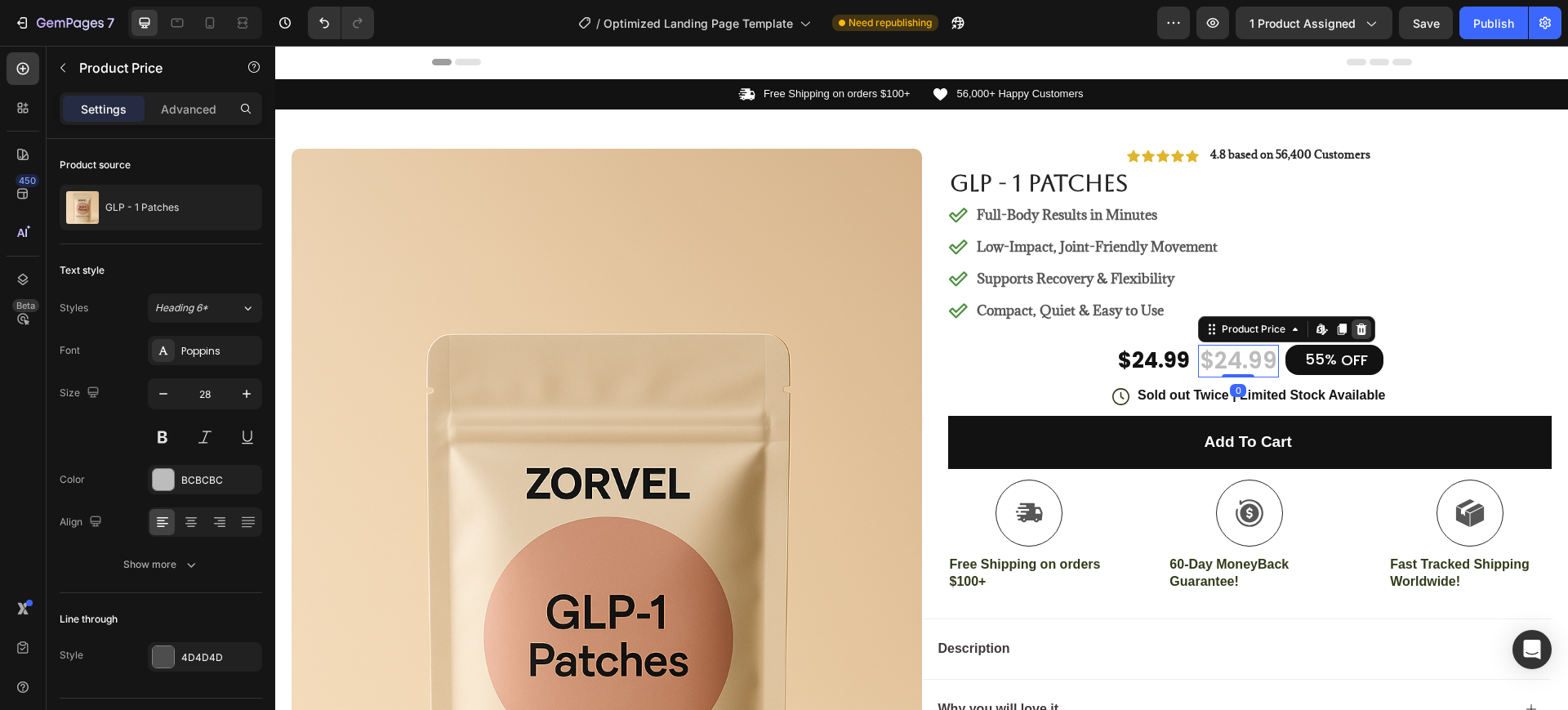 click at bounding box center [1361, 329] 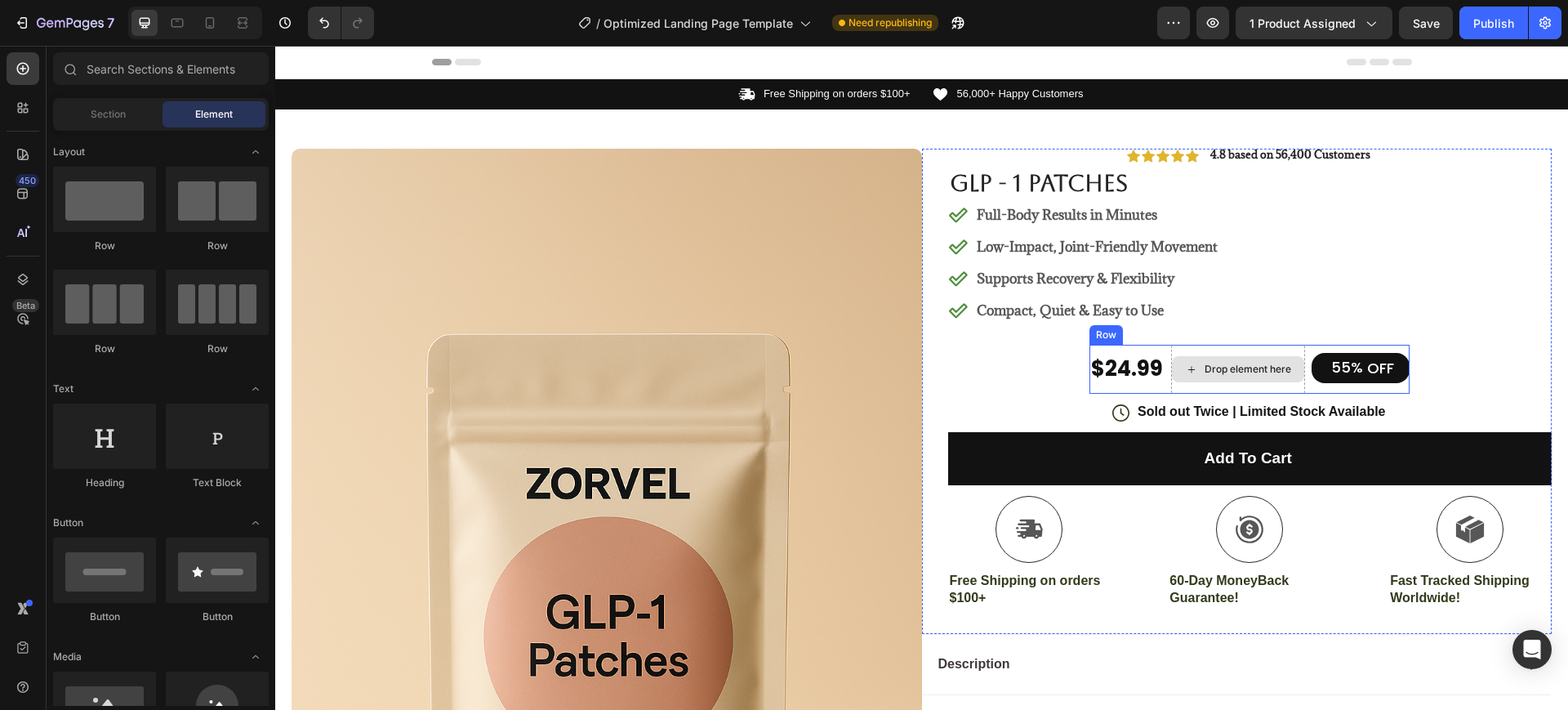 click on "Drop element here" at bounding box center (1238, 369) 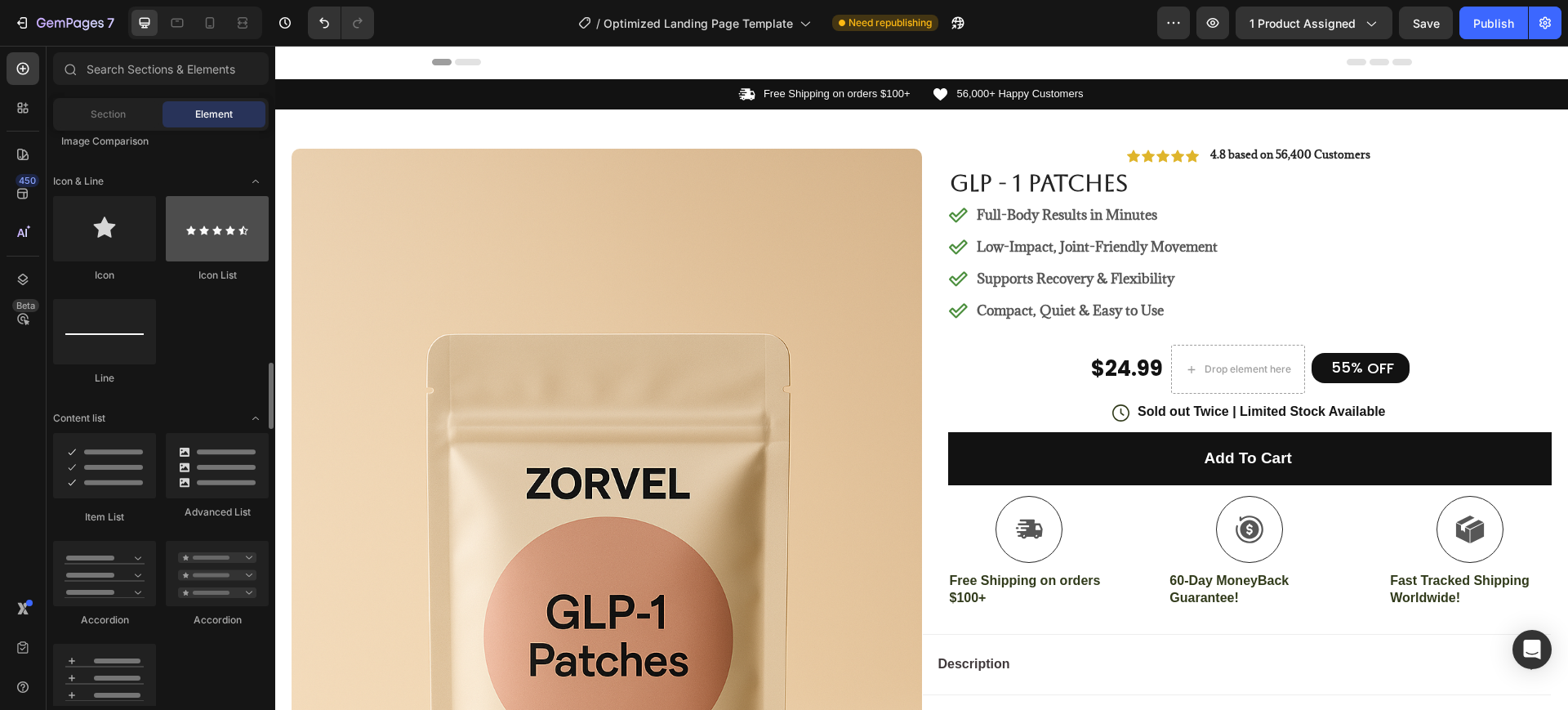 scroll, scrollTop: 1226, scrollLeft: 0, axis: vertical 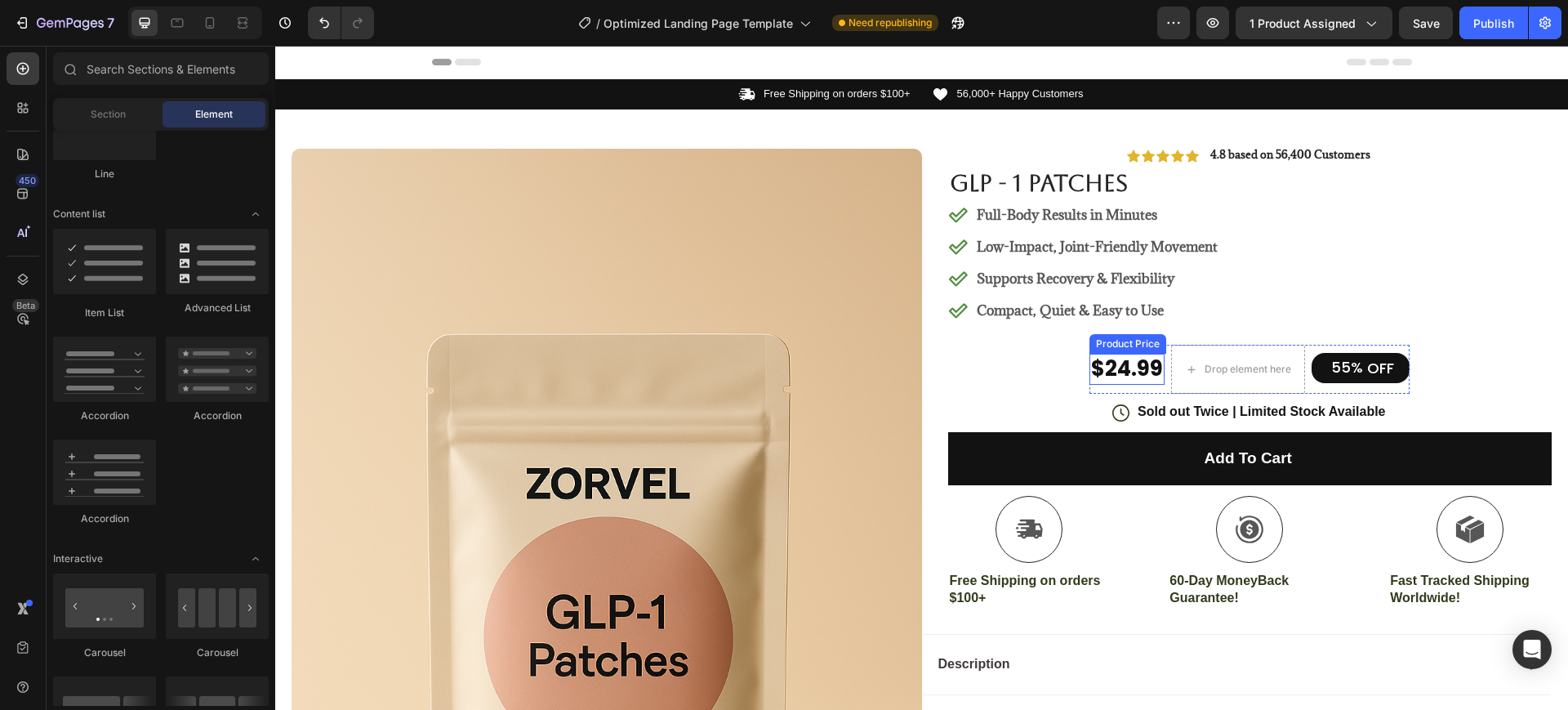 click on "$24.99" at bounding box center [1127, 369] 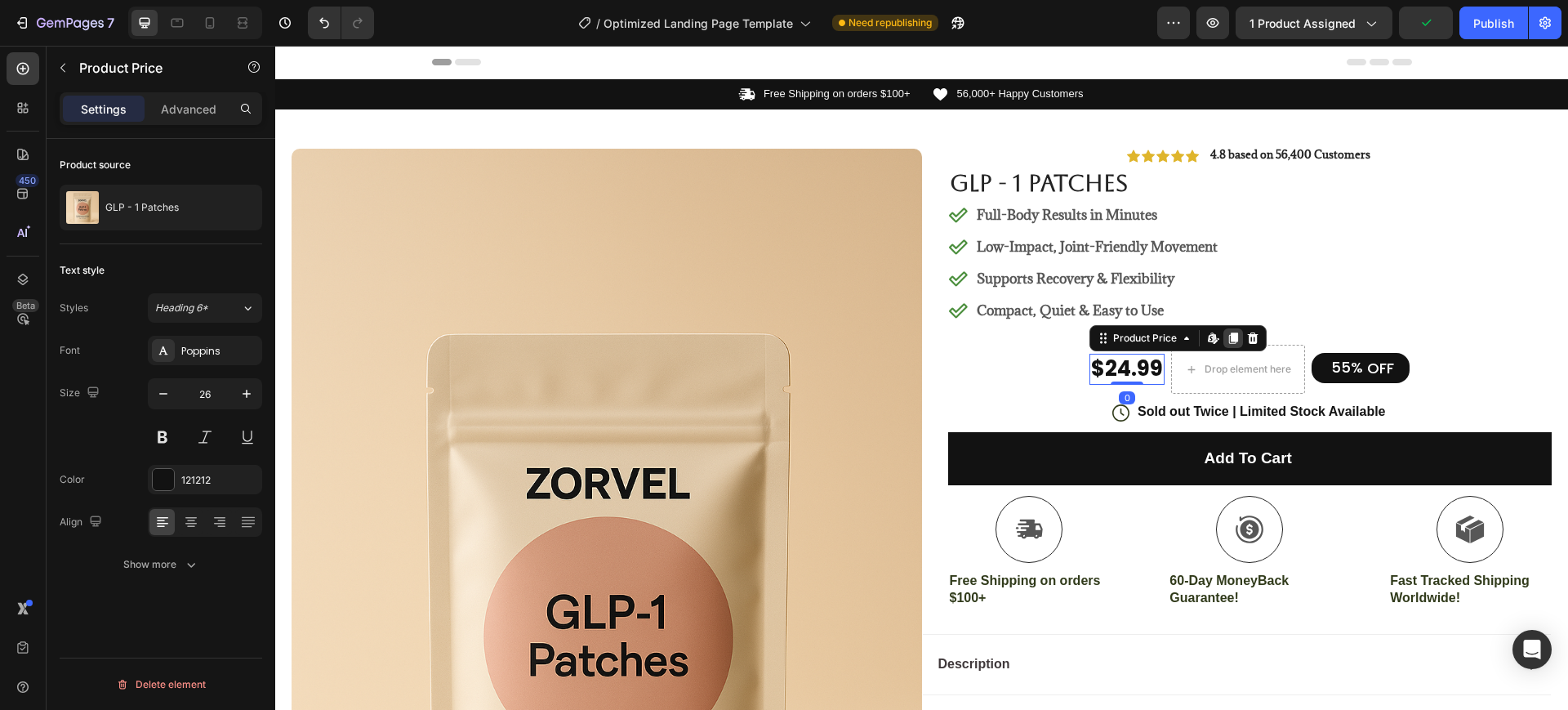 click 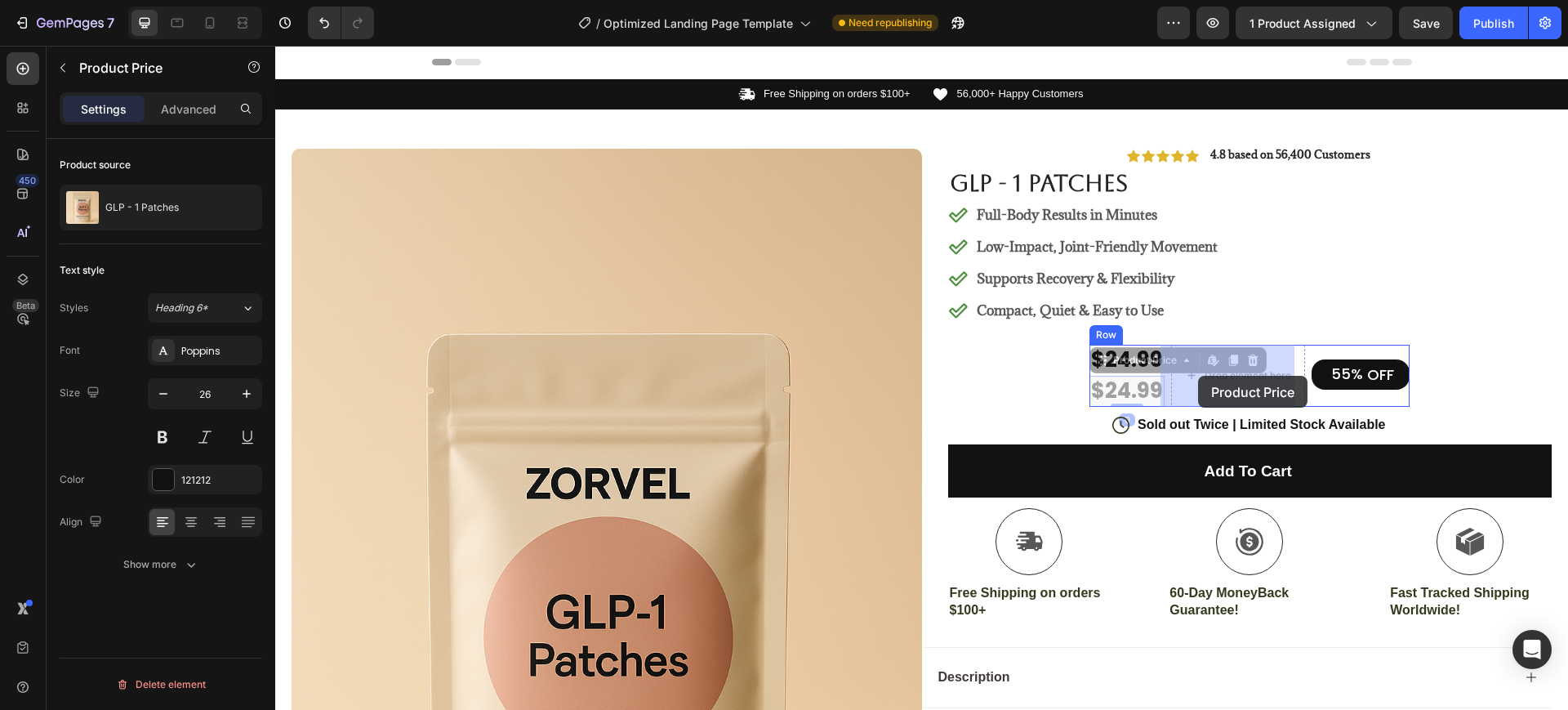drag, startPoint x: 1085, startPoint y: 355, endPoint x: 1199, endPoint y: 378, distance: 116.29703 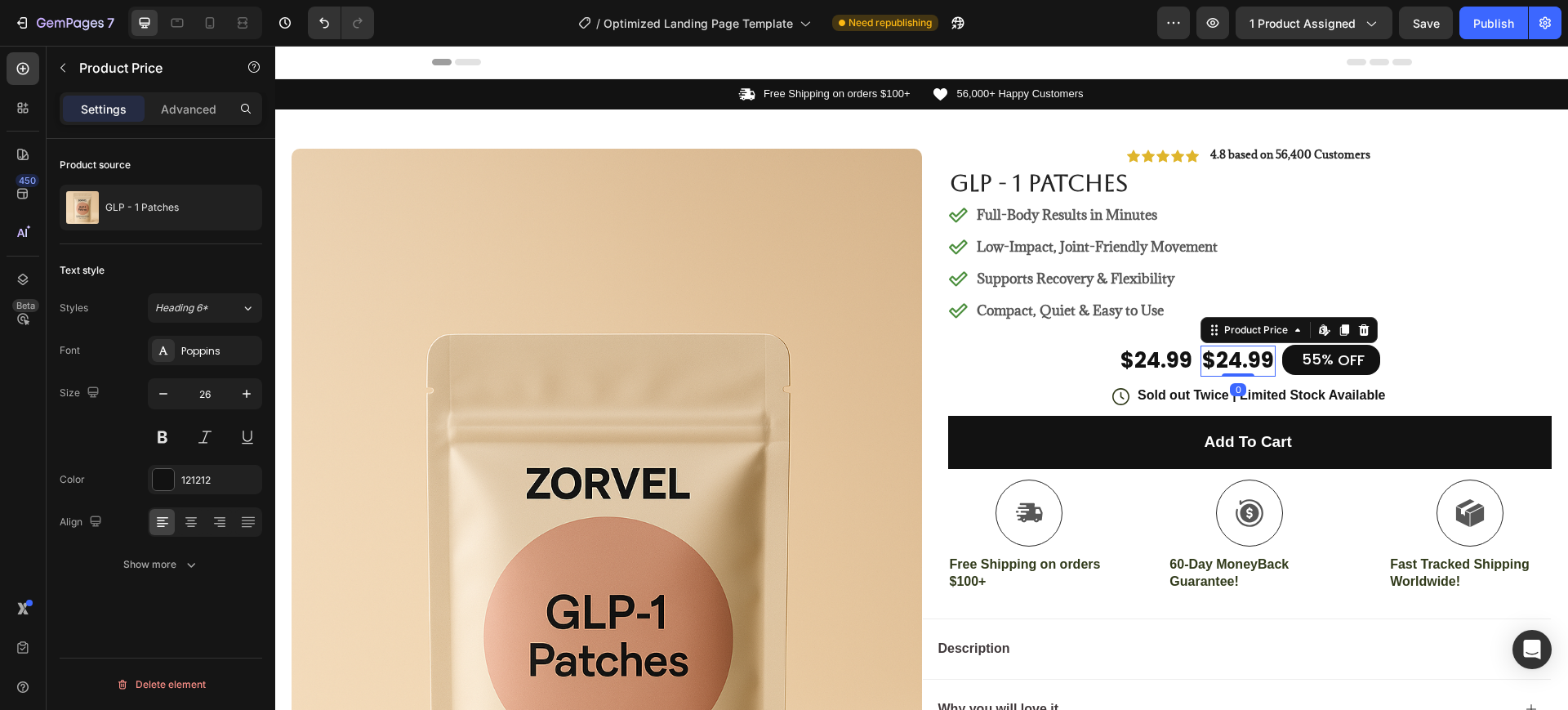click on "$24.99" at bounding box center [1238, 361] 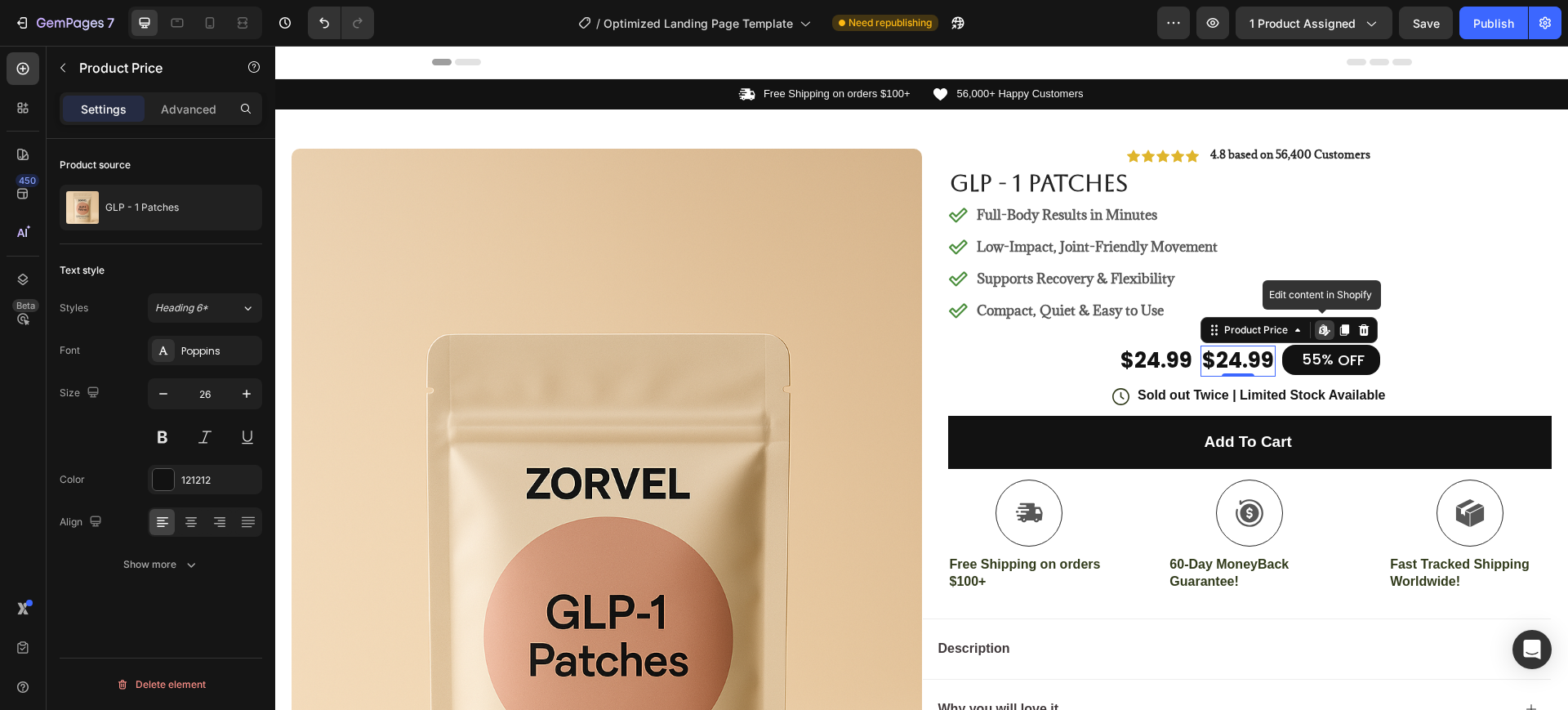 click on "$24.99" at bounding box center (1238, 361) 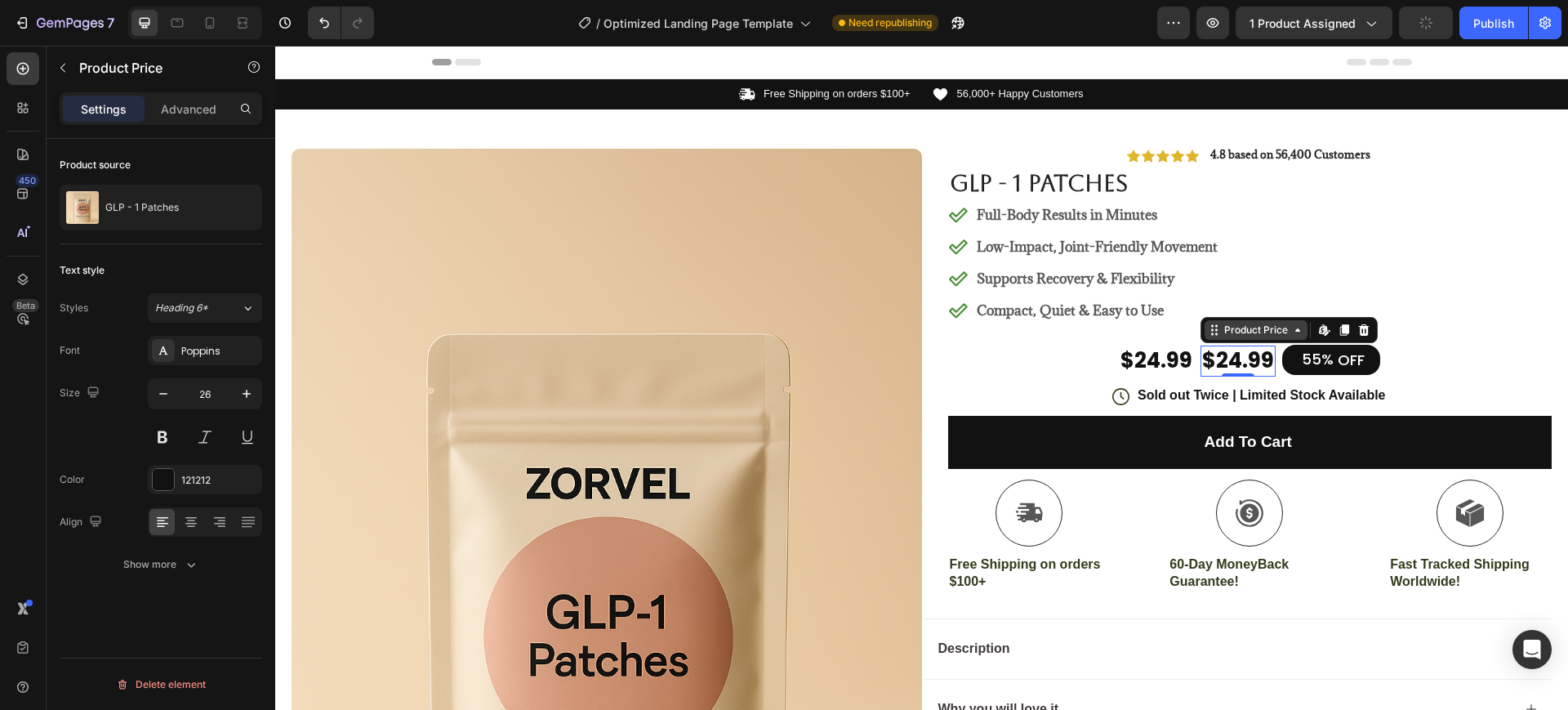click on "Product Price" at bounding box center [1256, 330] 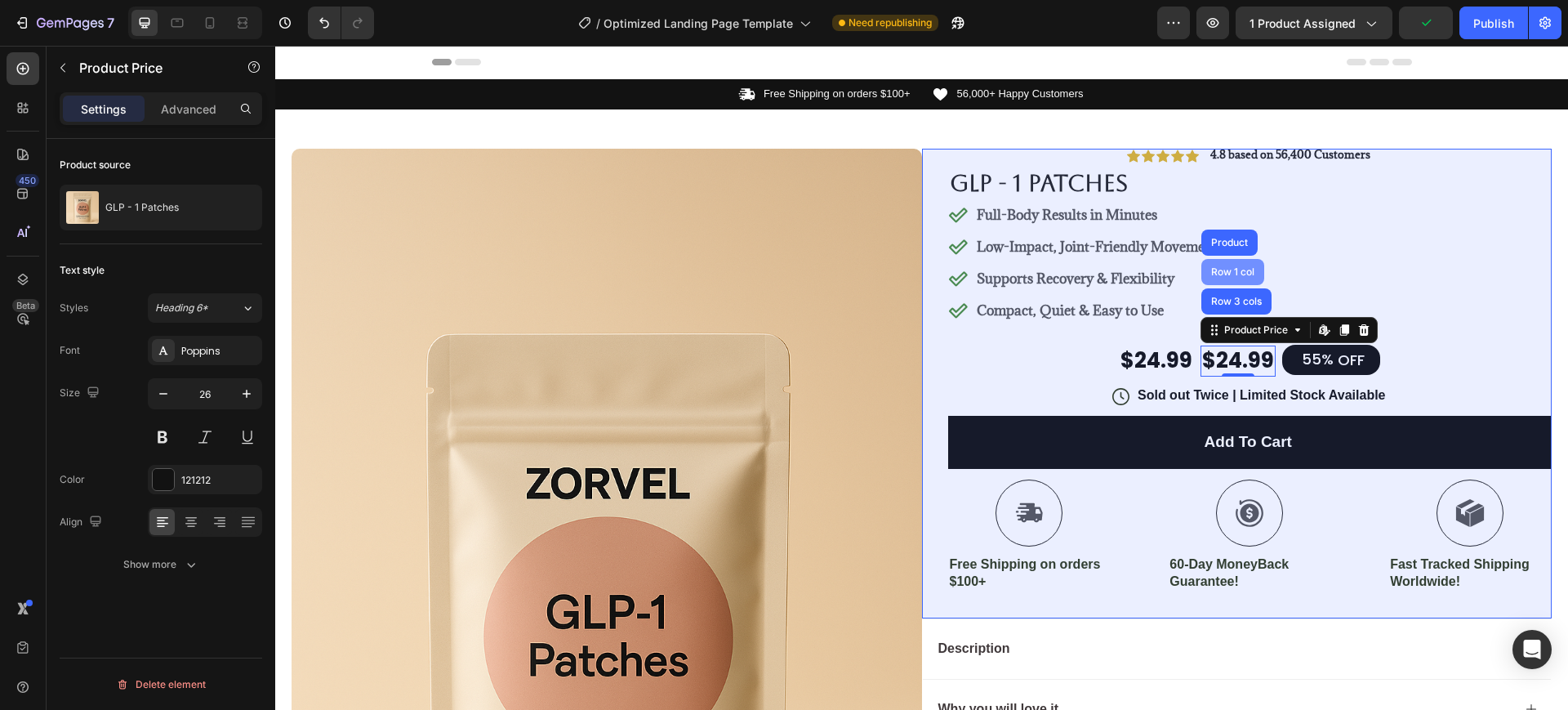 click on "Row 1 col" at bounding box center (1232, 272) 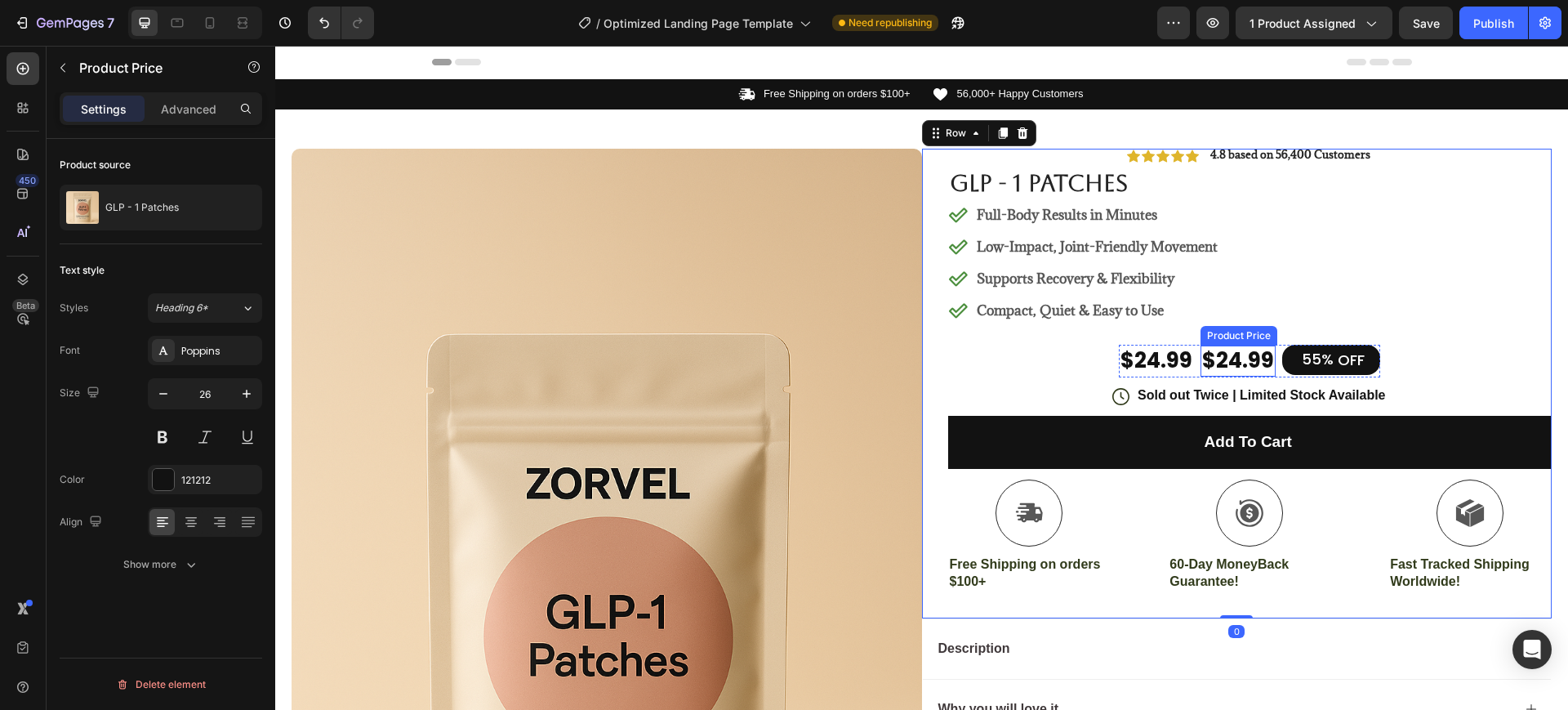 click on "$24.99" at bounding box center (1238, 361) 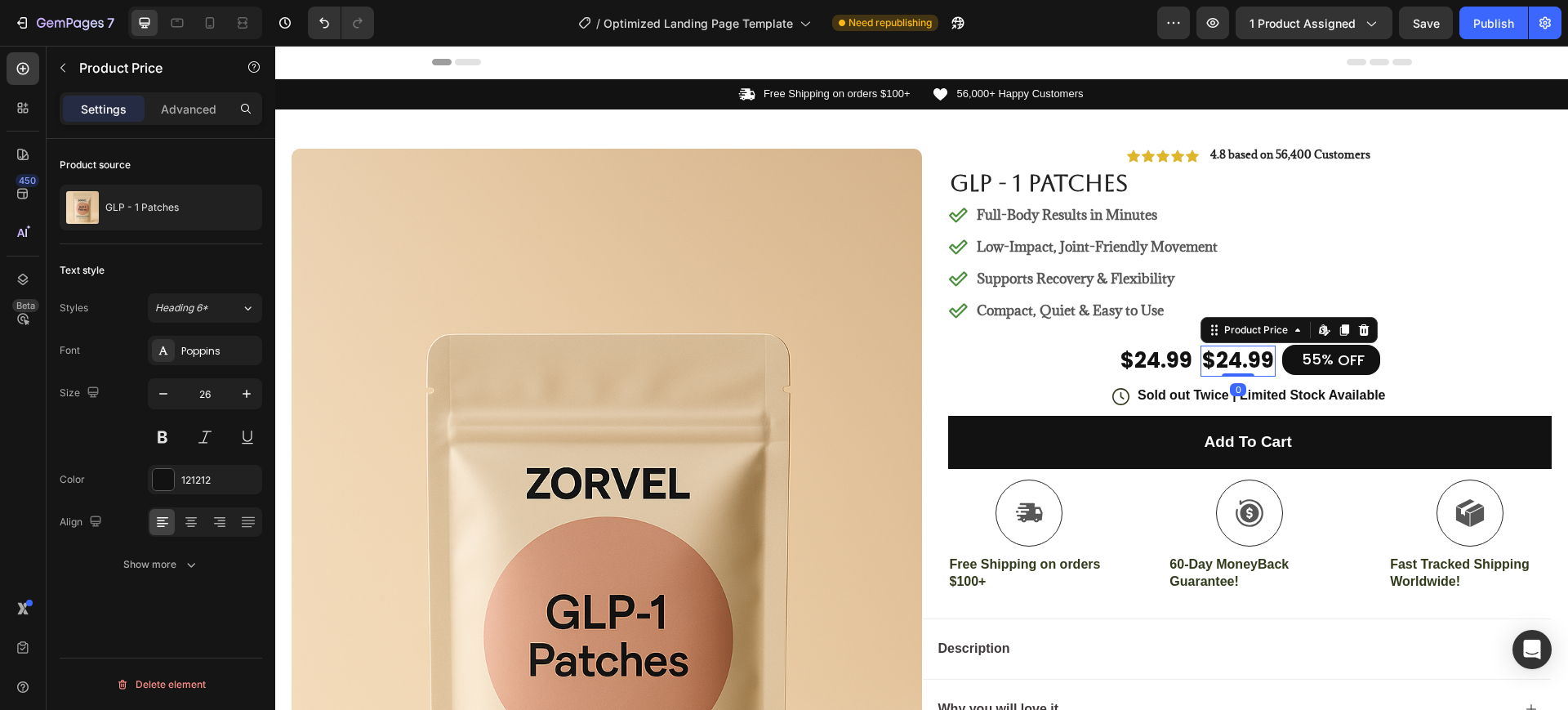 click on "Product Price   Edit content in Shopify" at bounding box center (1289, 330) 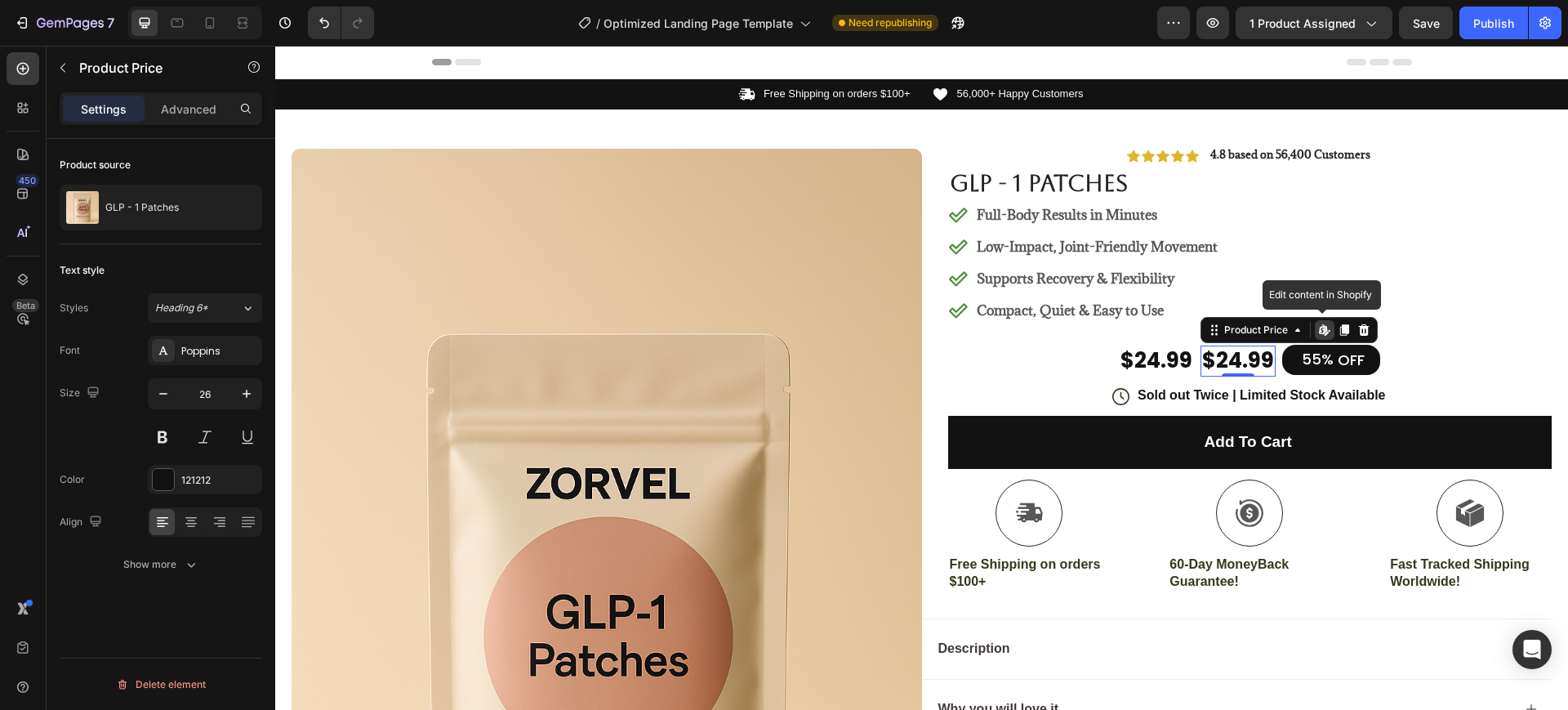 click 